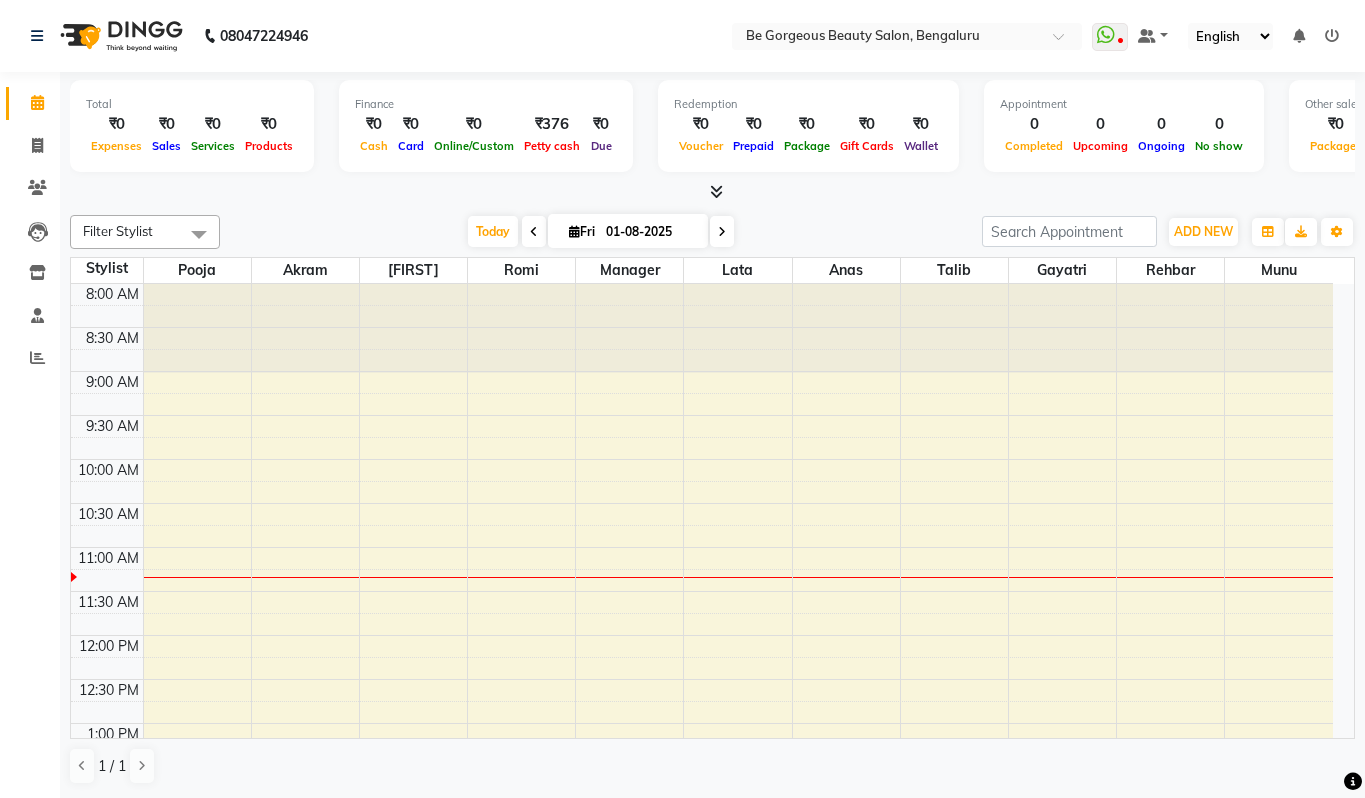 scroll, scrollTop: 0, scrollLeft: 0, axis: both 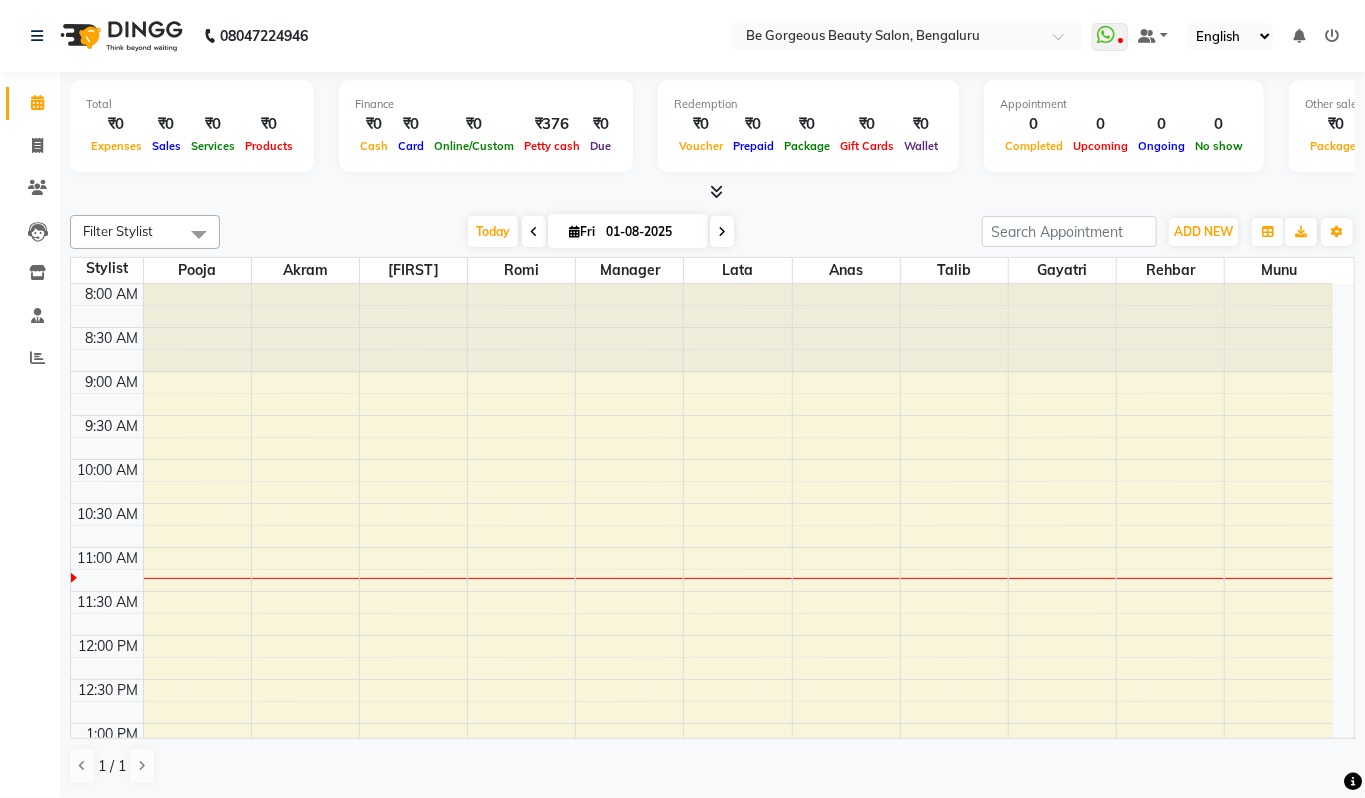 click at bounding box center (716, 191) 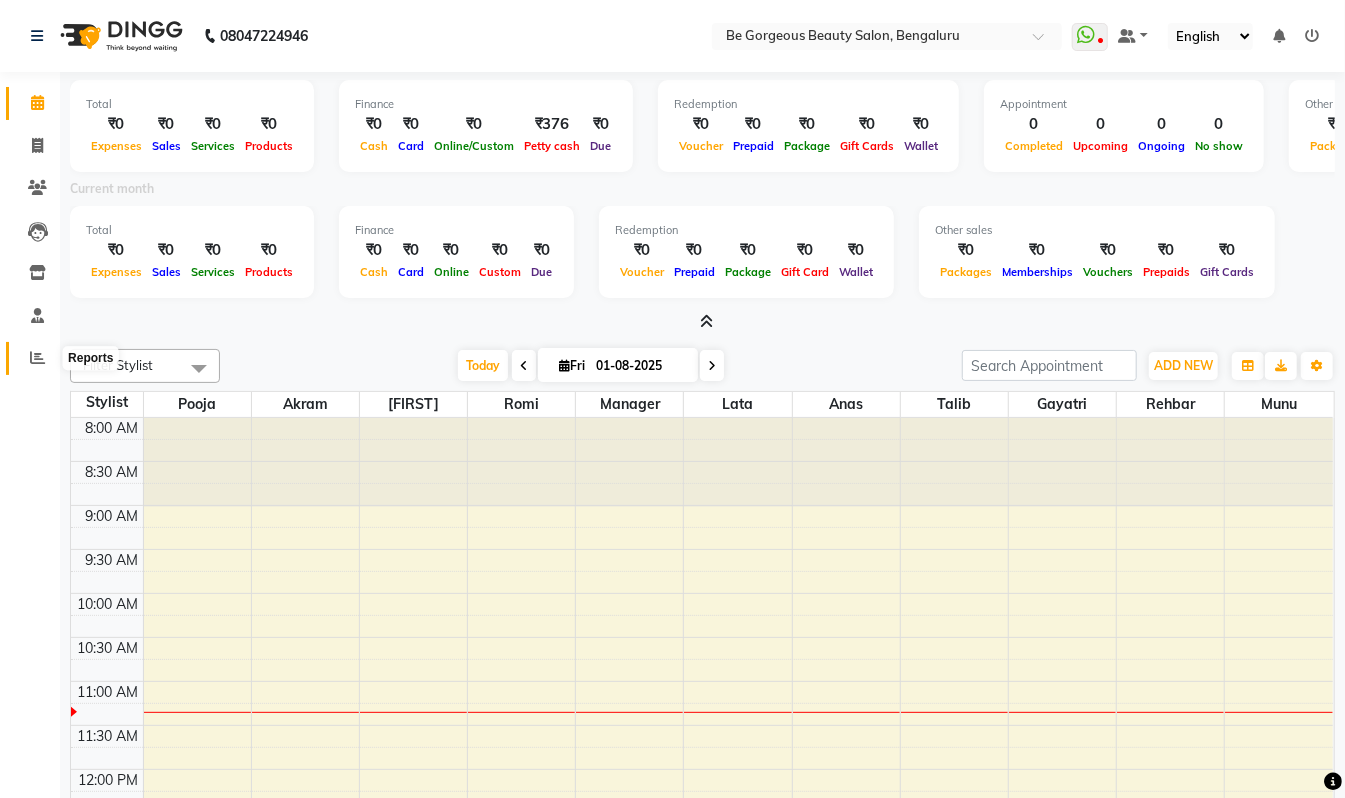 click 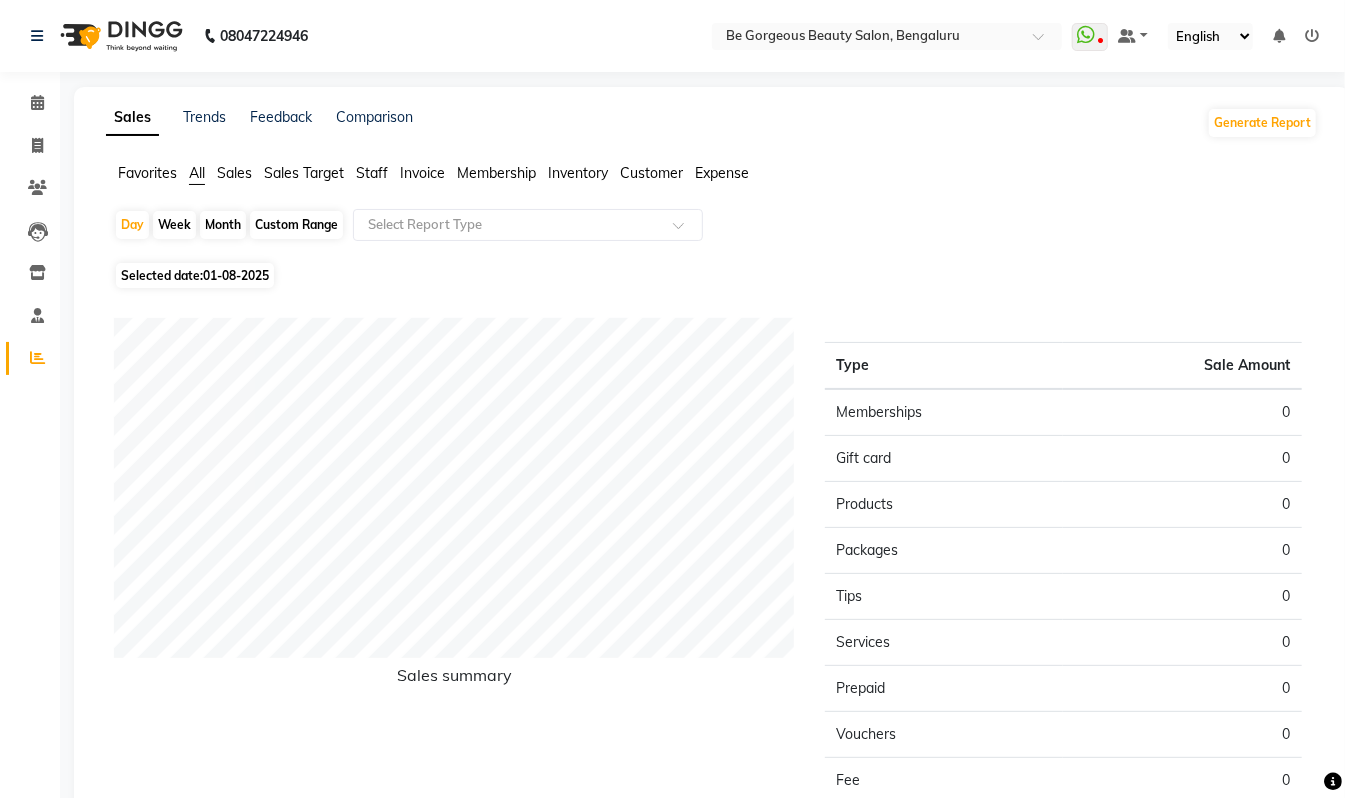 click on "Staff" 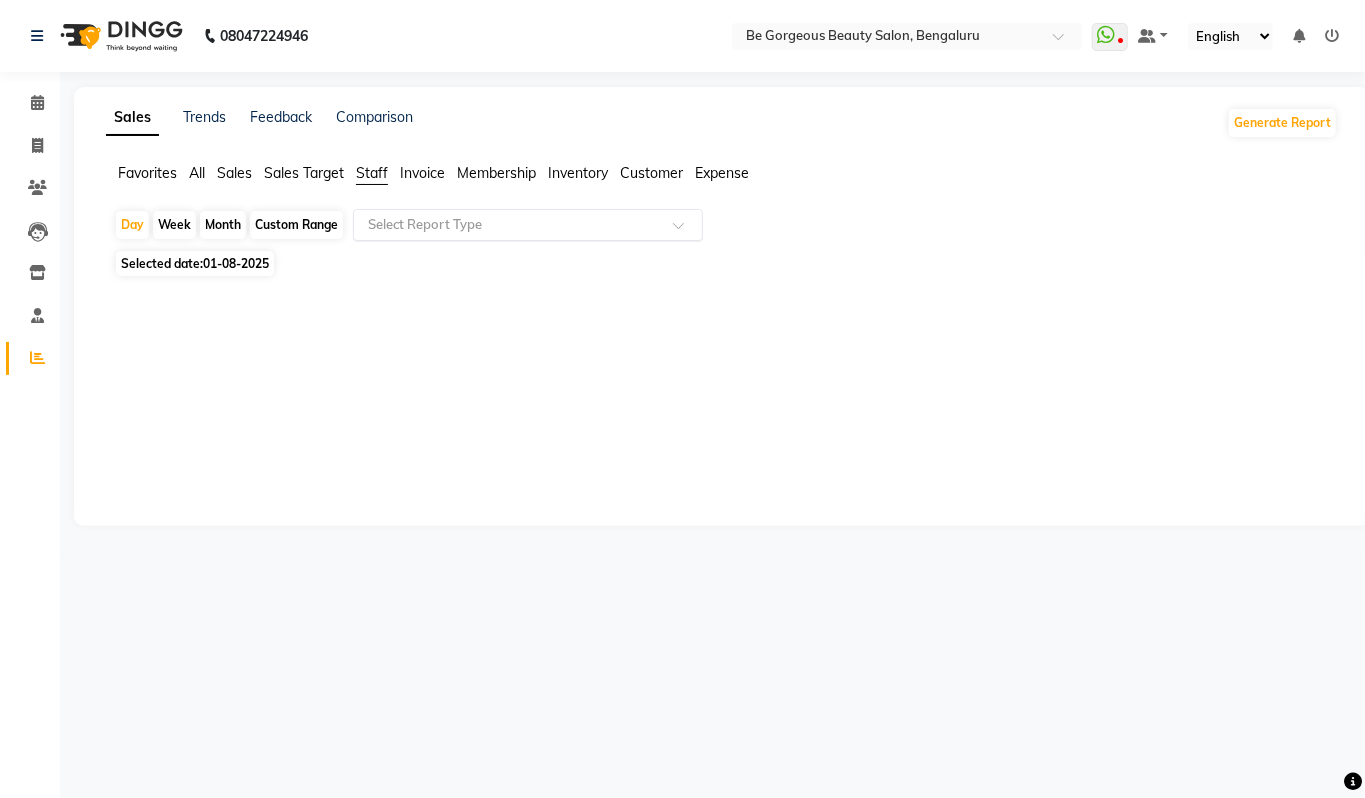 click 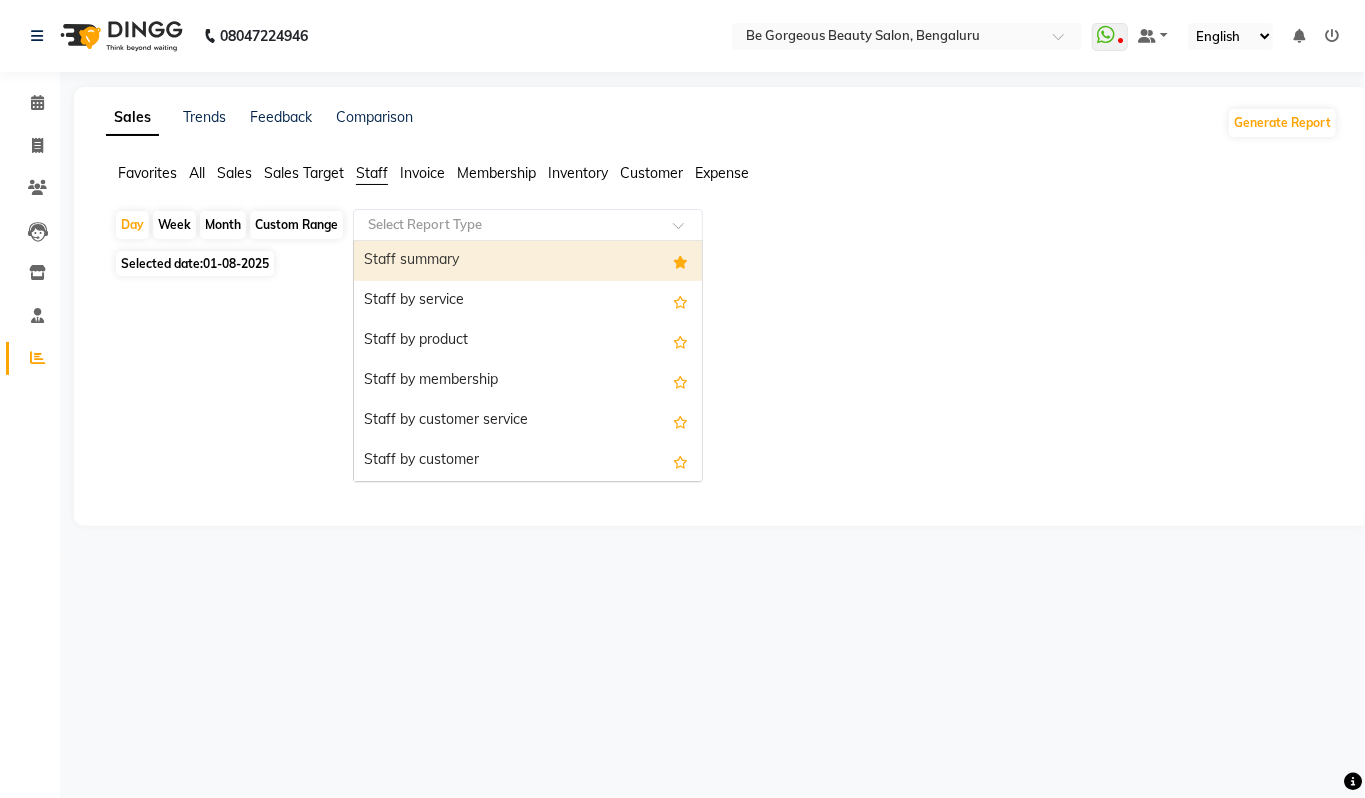 click on "Staff summary" at bounding box center (528, 261) 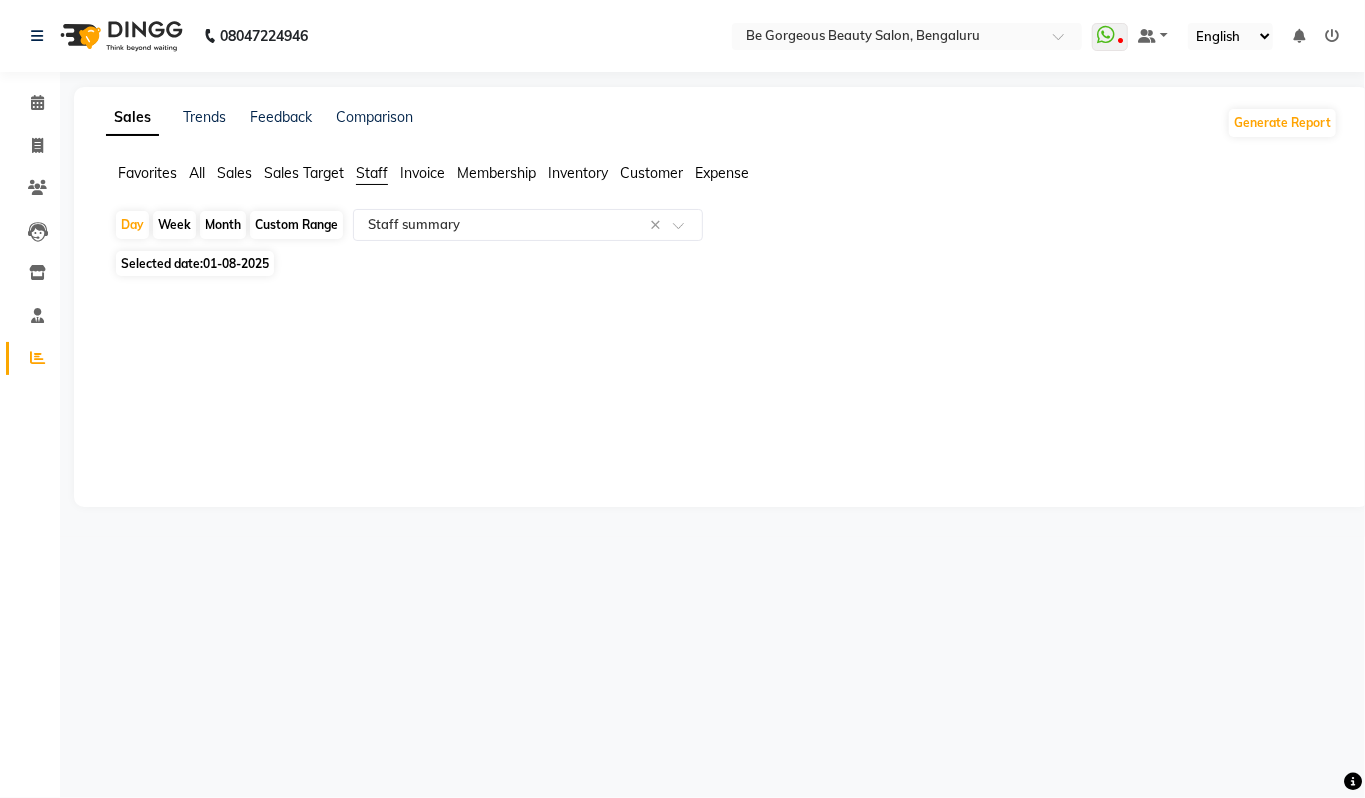 click on "Custom Range" 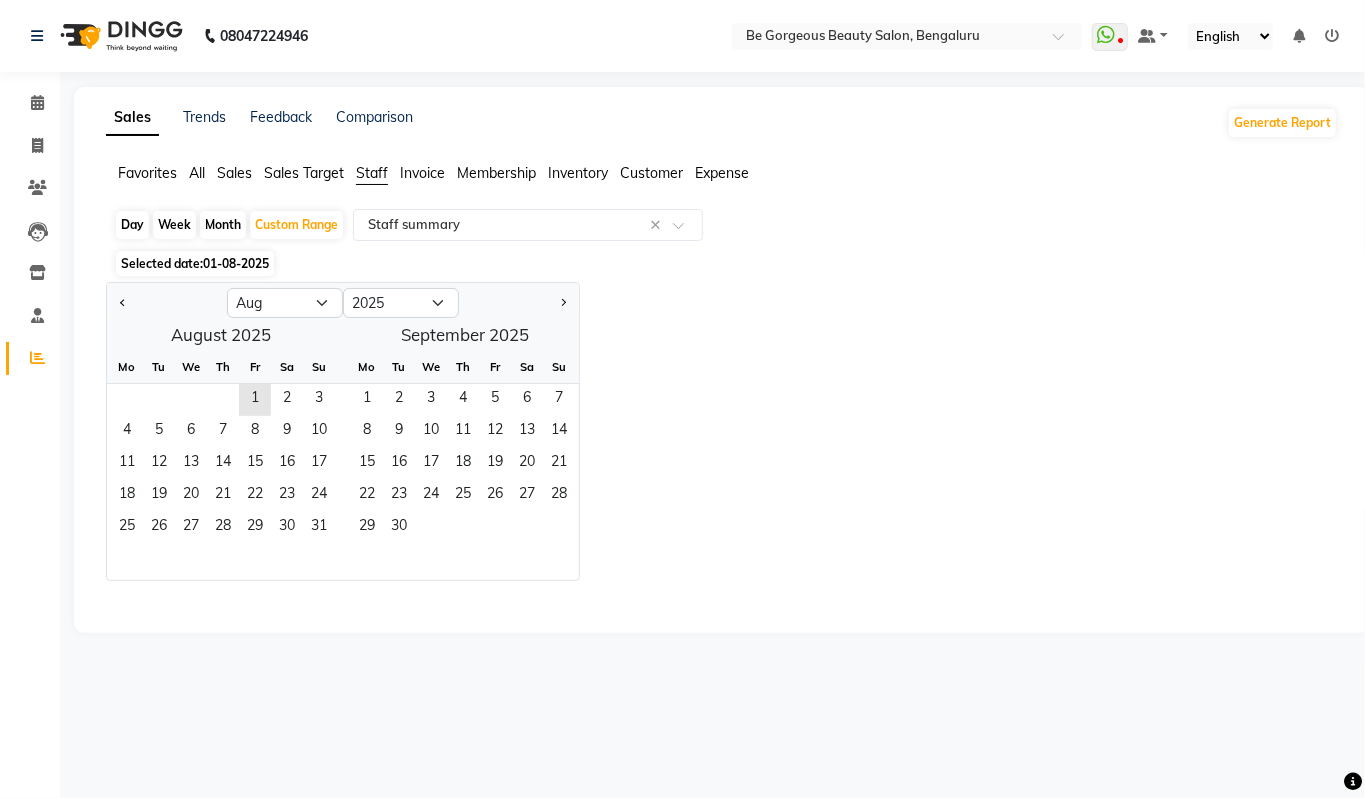 click on "Month" 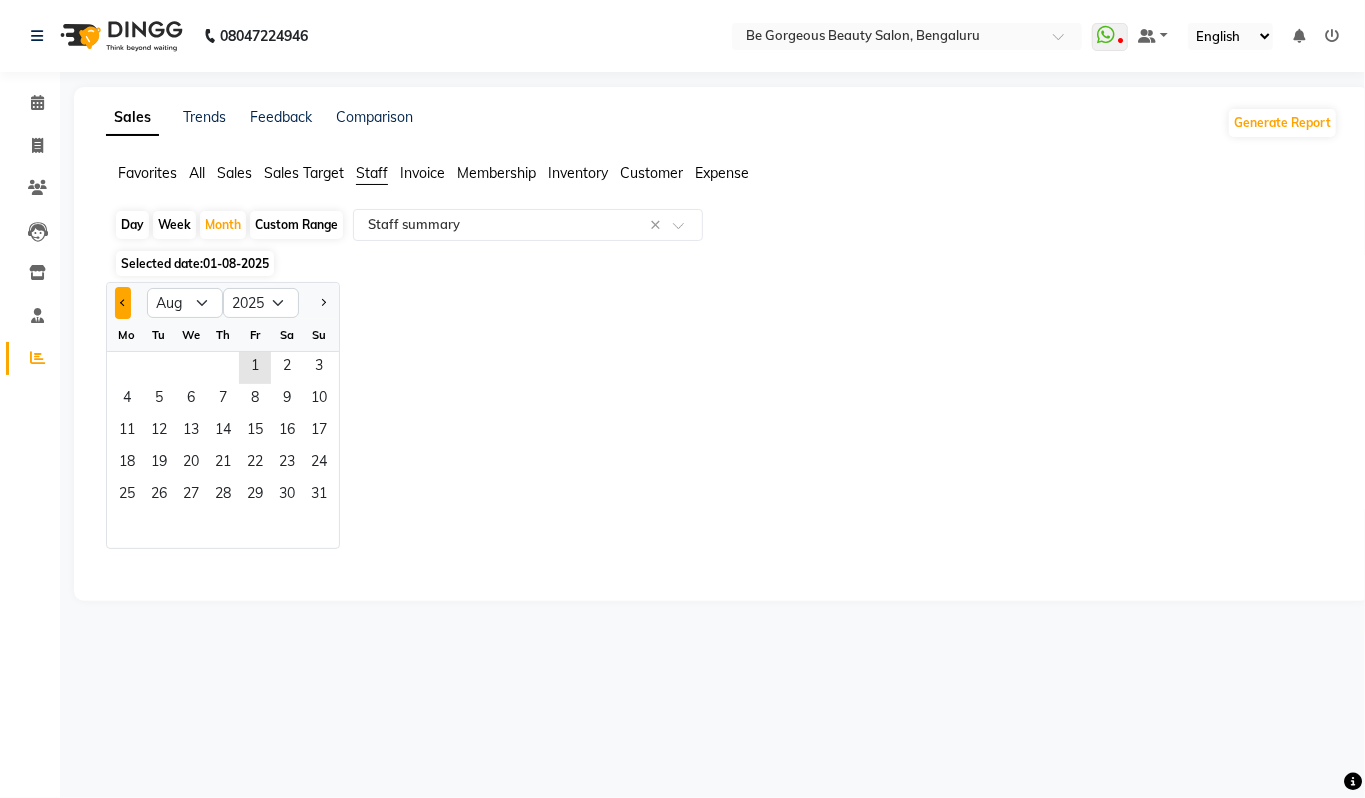 click 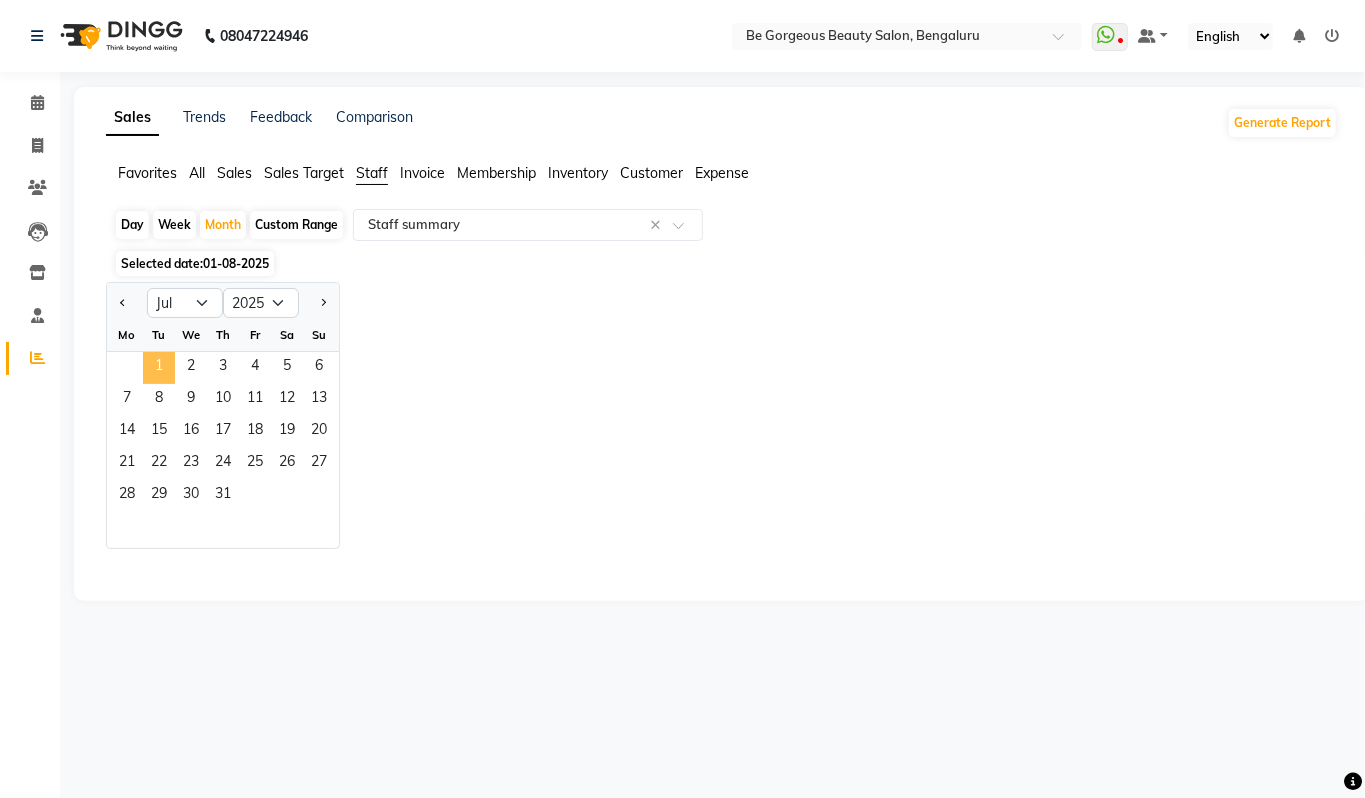 click on "1" 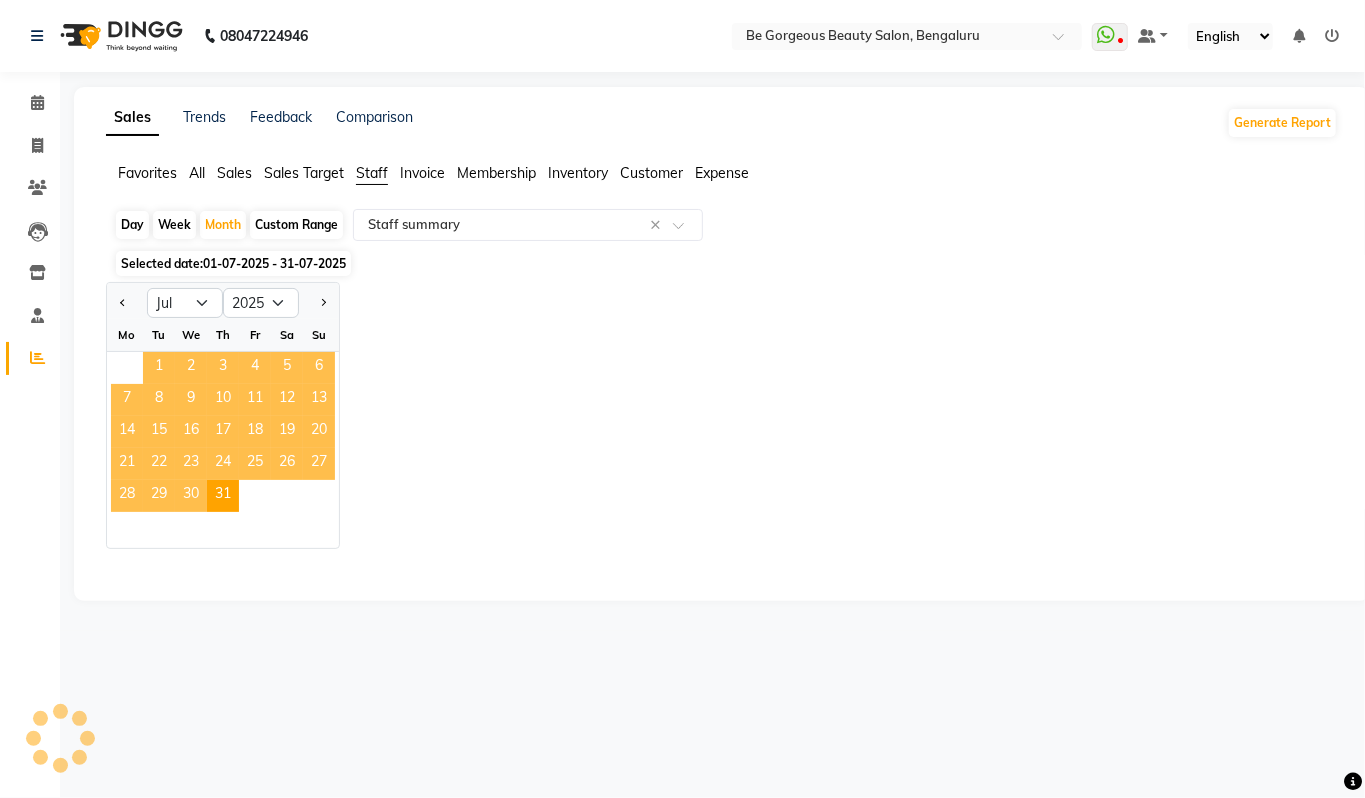 select on "csv" 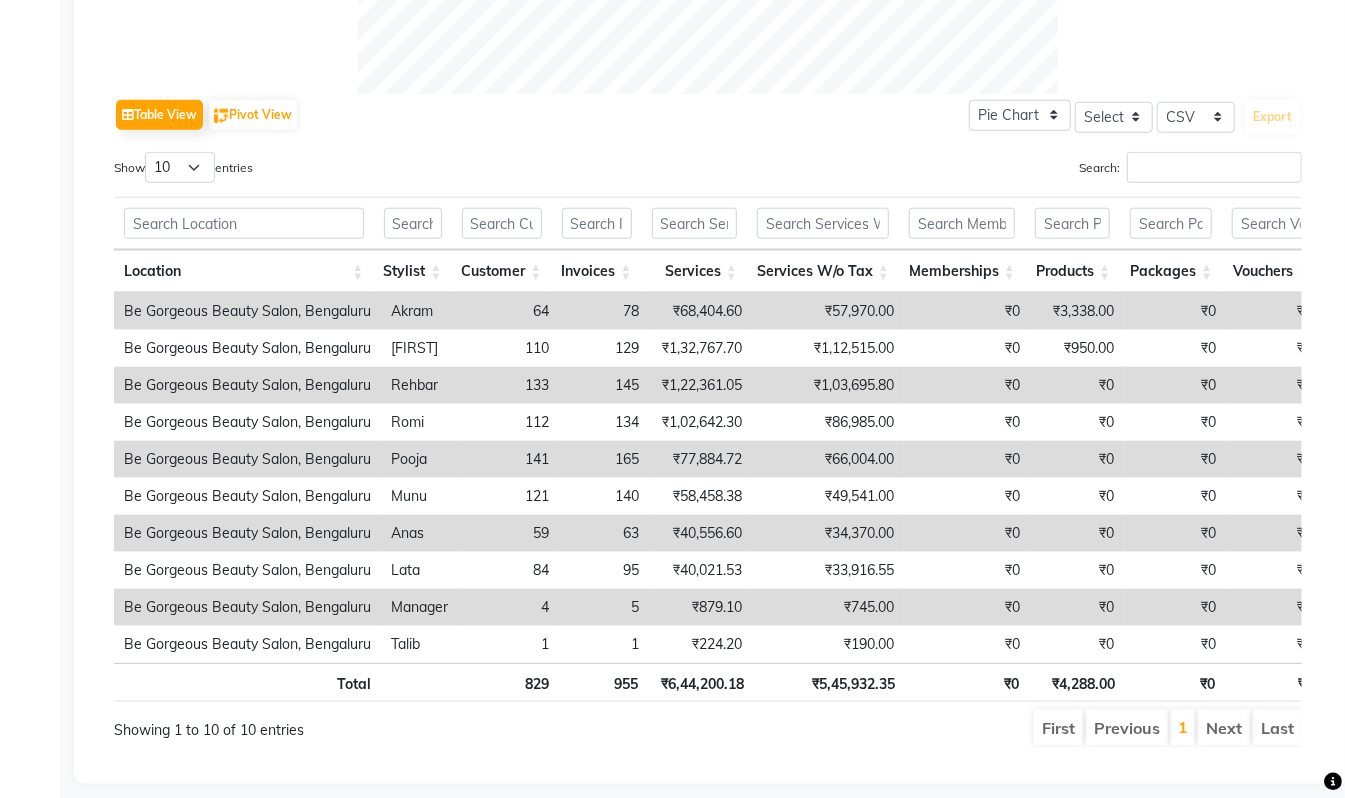 scroll, scrollTop: 933, scrollLeft: 0, axis: vertical 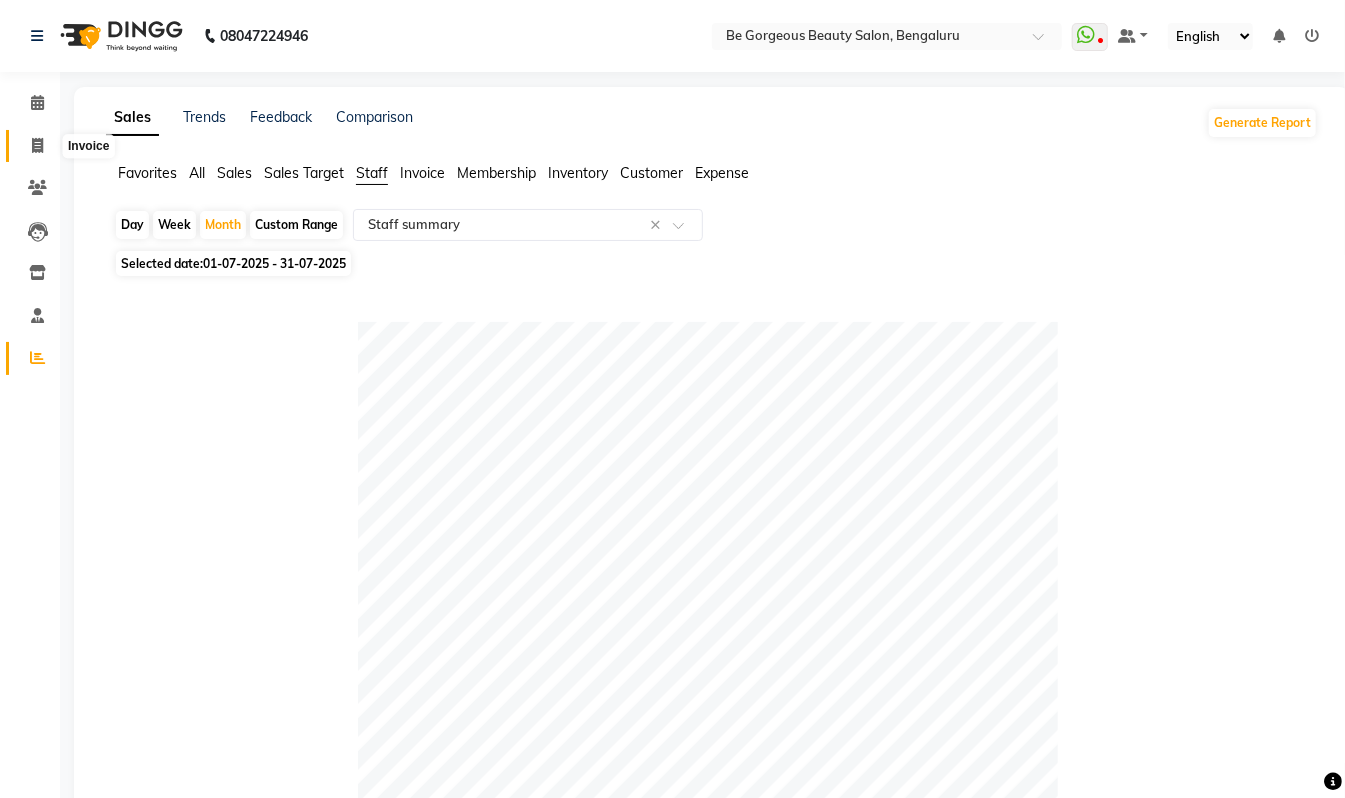 click 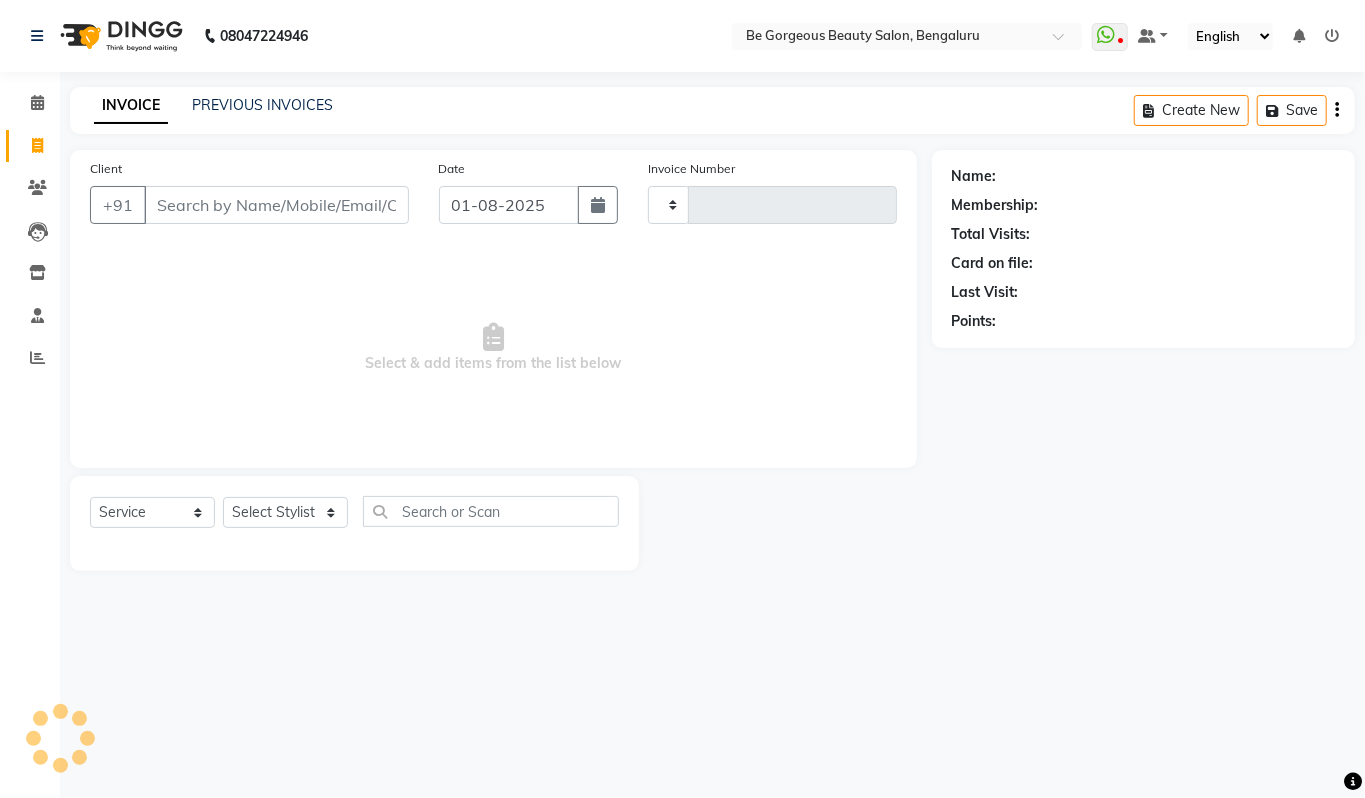 type on "3332" 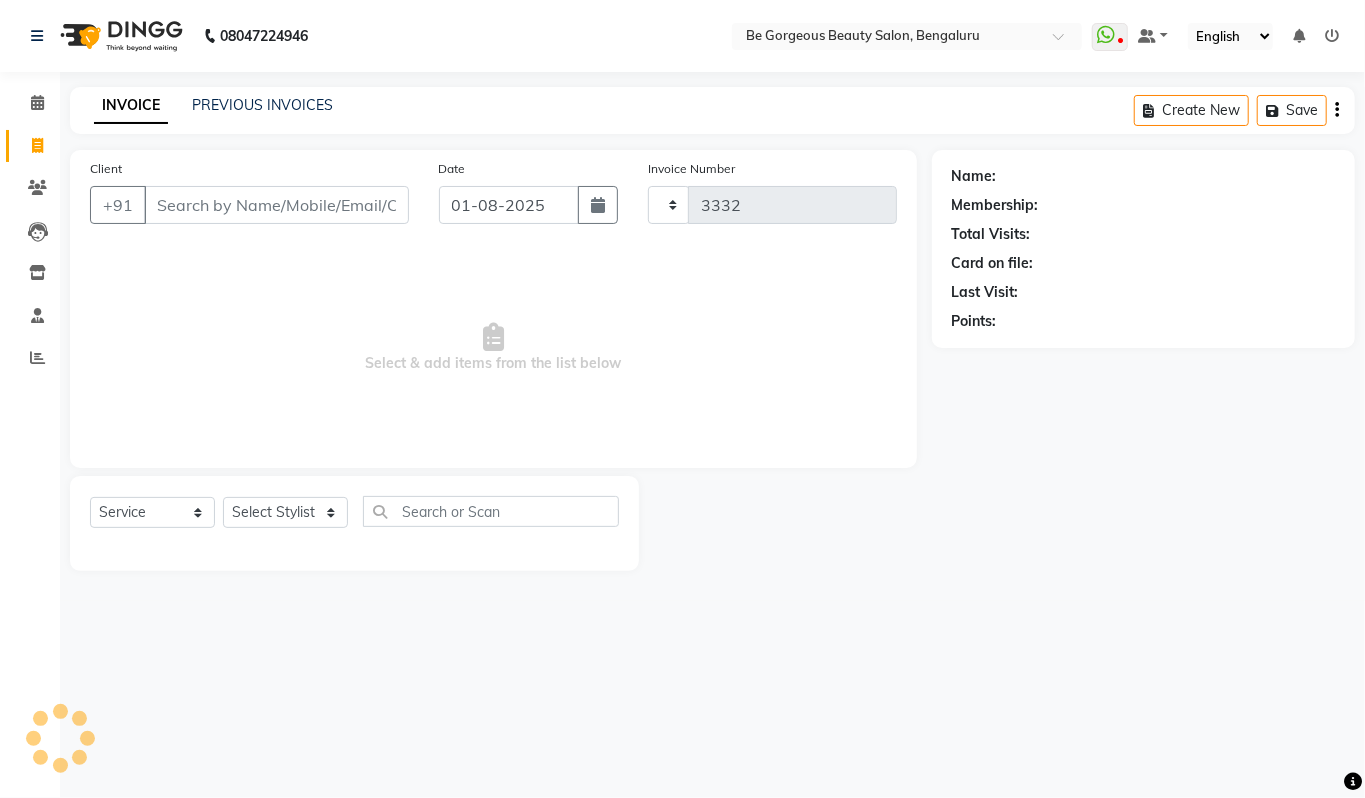 select on "5405" 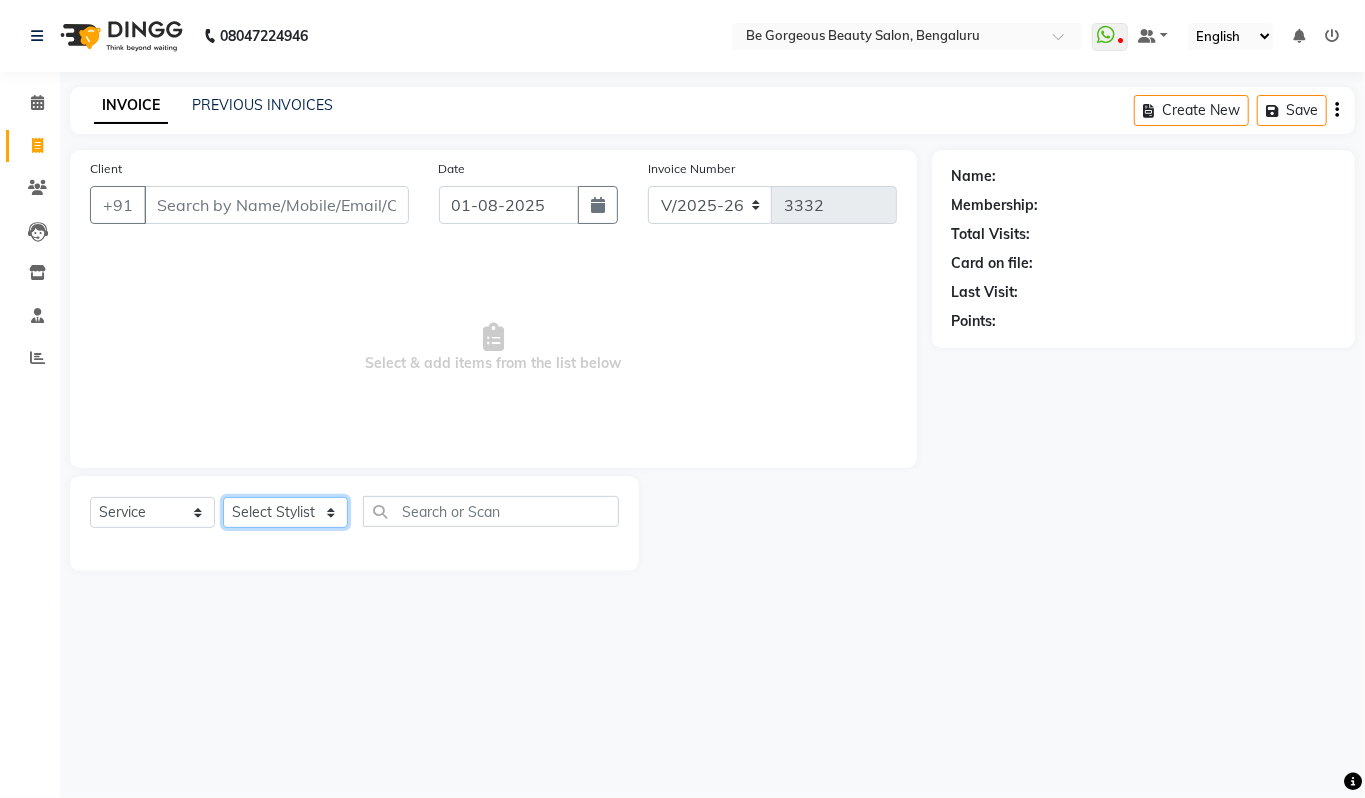 click on "Select Stylist Akram Anas Gayatri lata Manager Munu Pooja Rehbar Romi Talib Wajid" 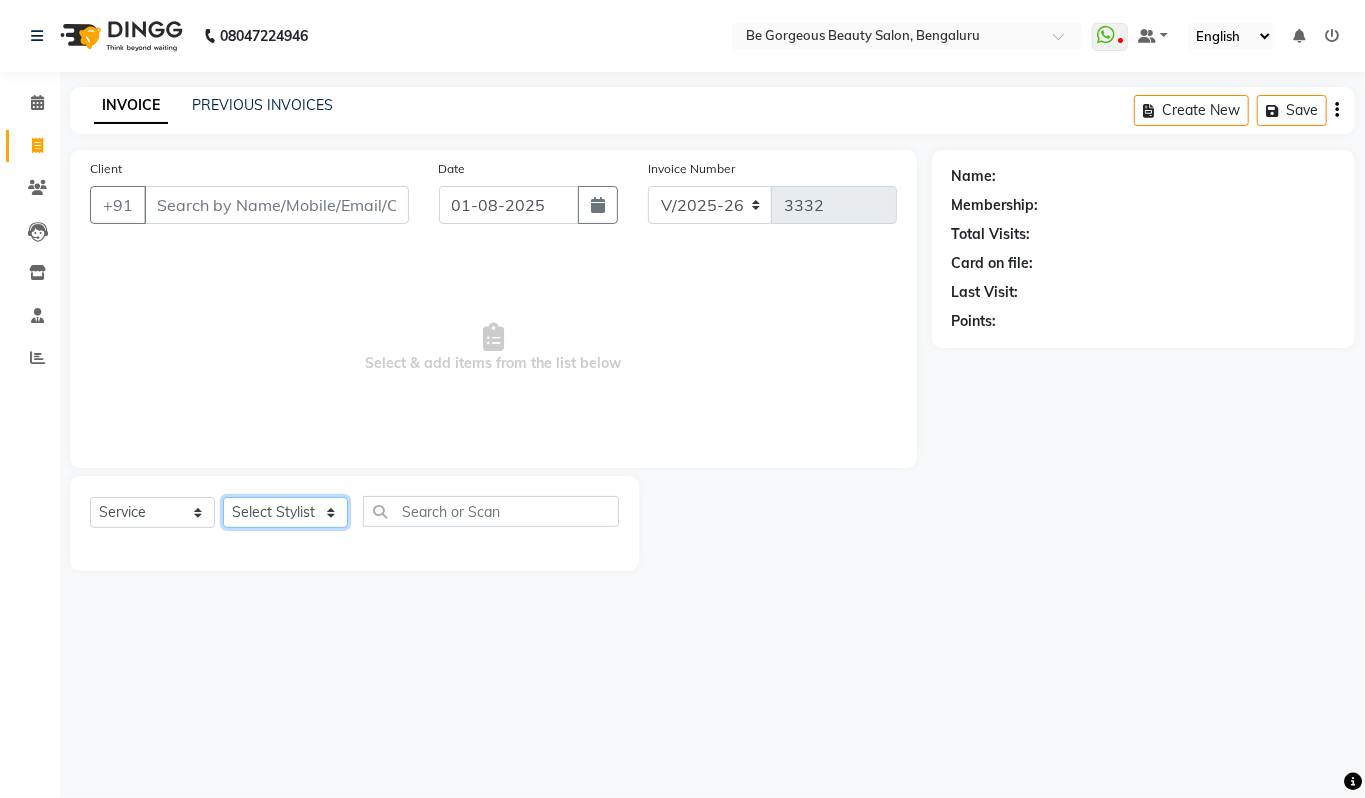 select on "36211" 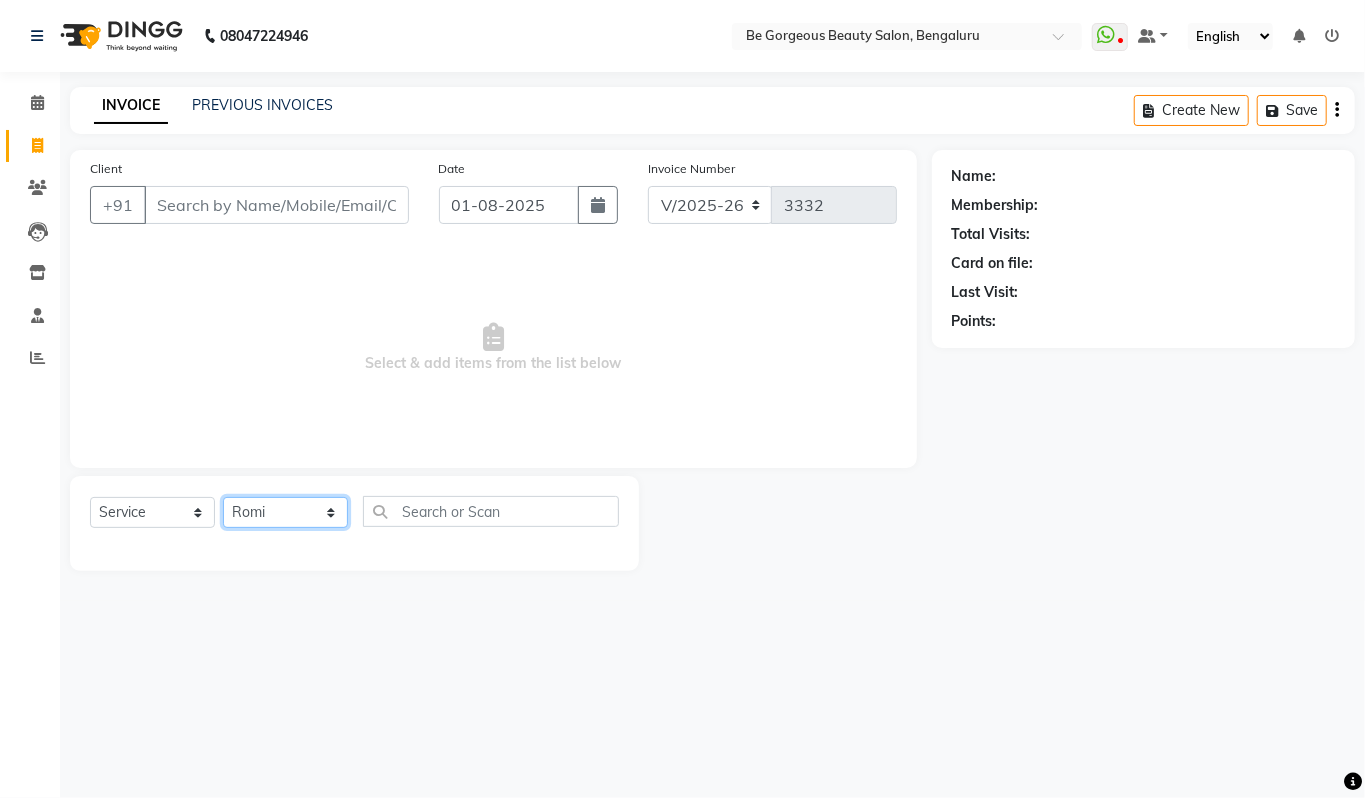 click on "Select Stylist Akram Anas Gayatri lata Manager Munu Pooja Rehbar Romi Talib Wajid" 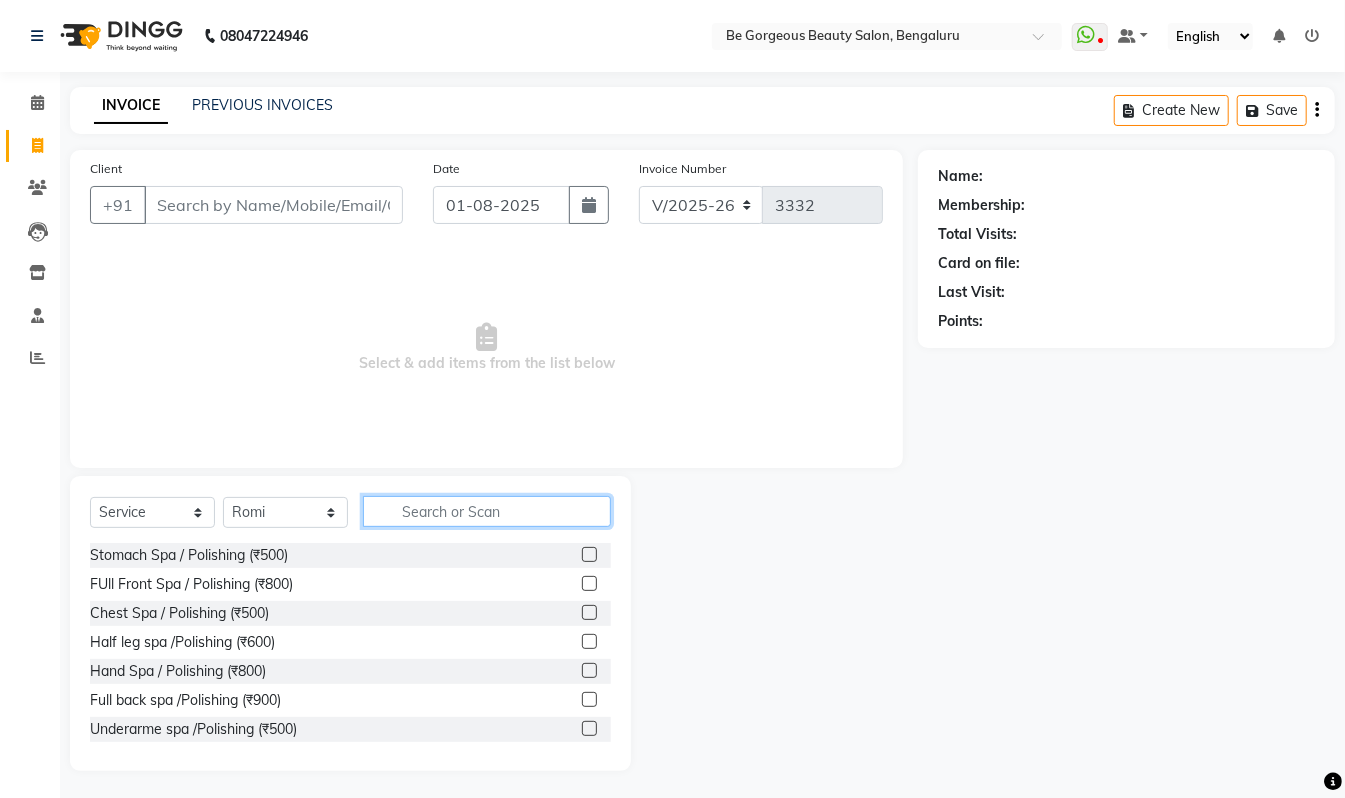 click 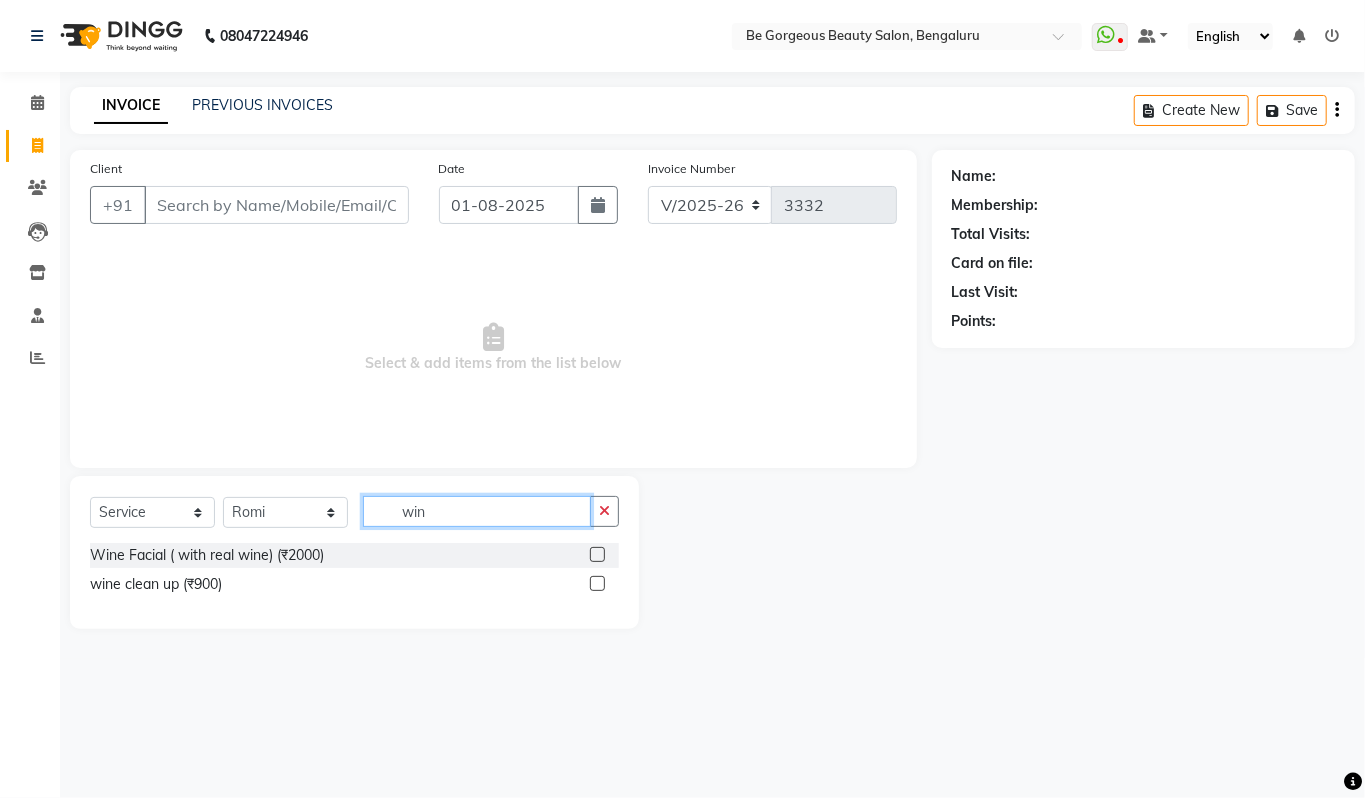 type on "win" 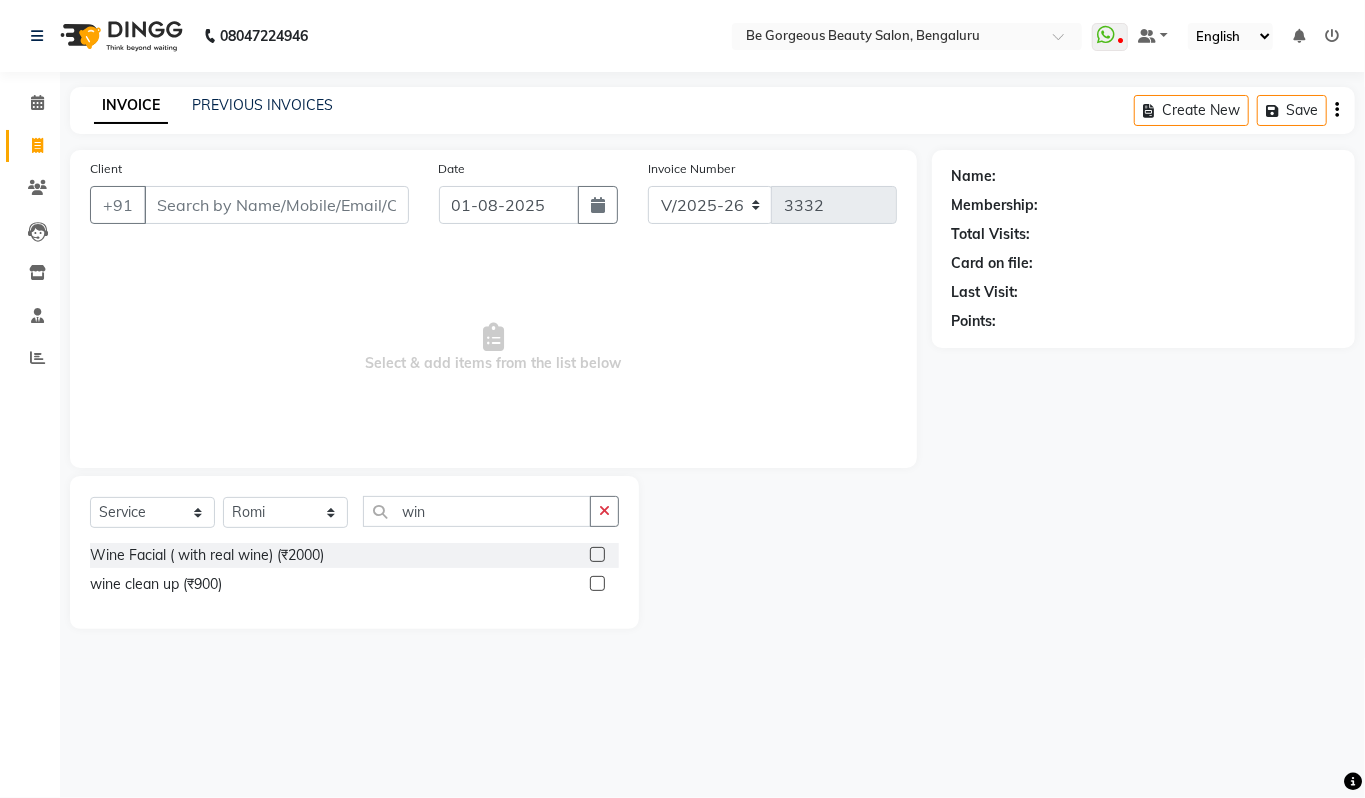 click 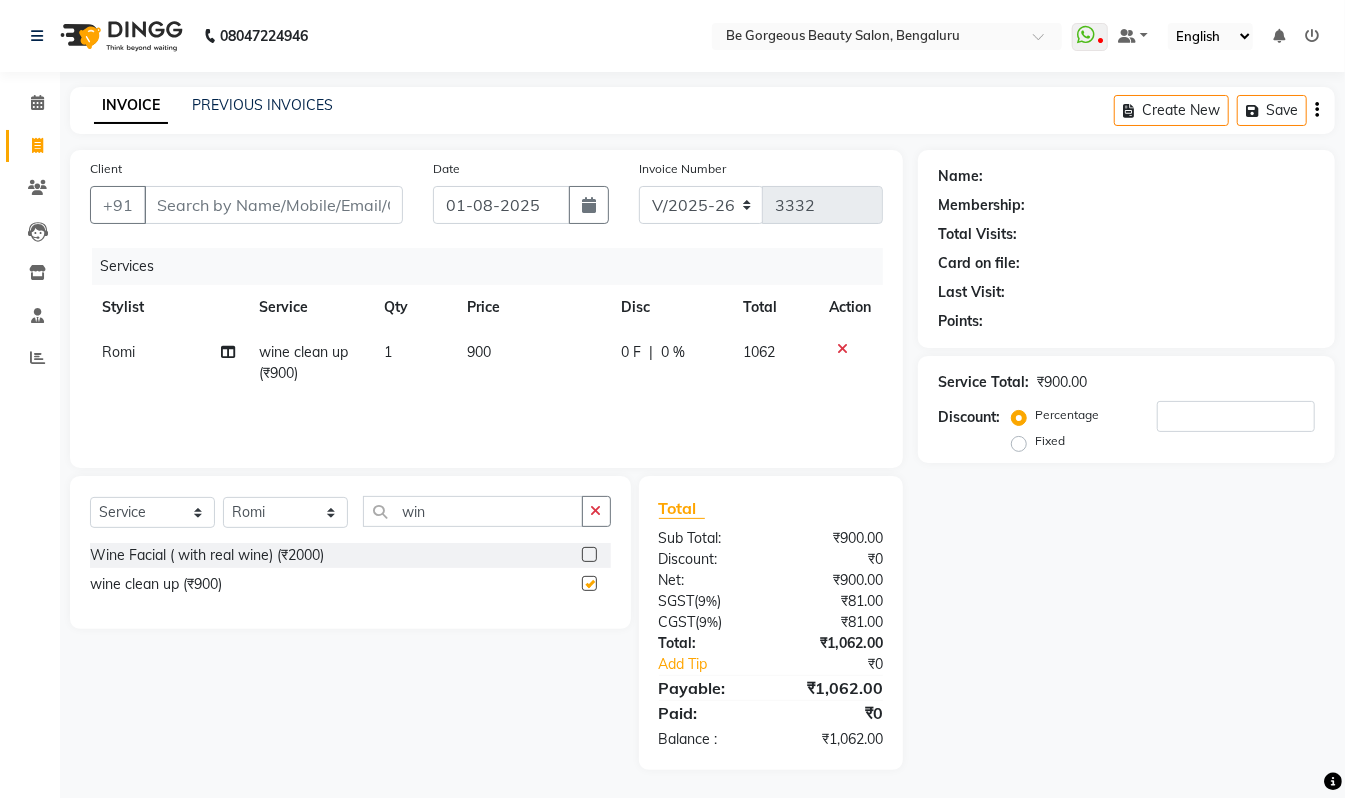 checkbox on "false" 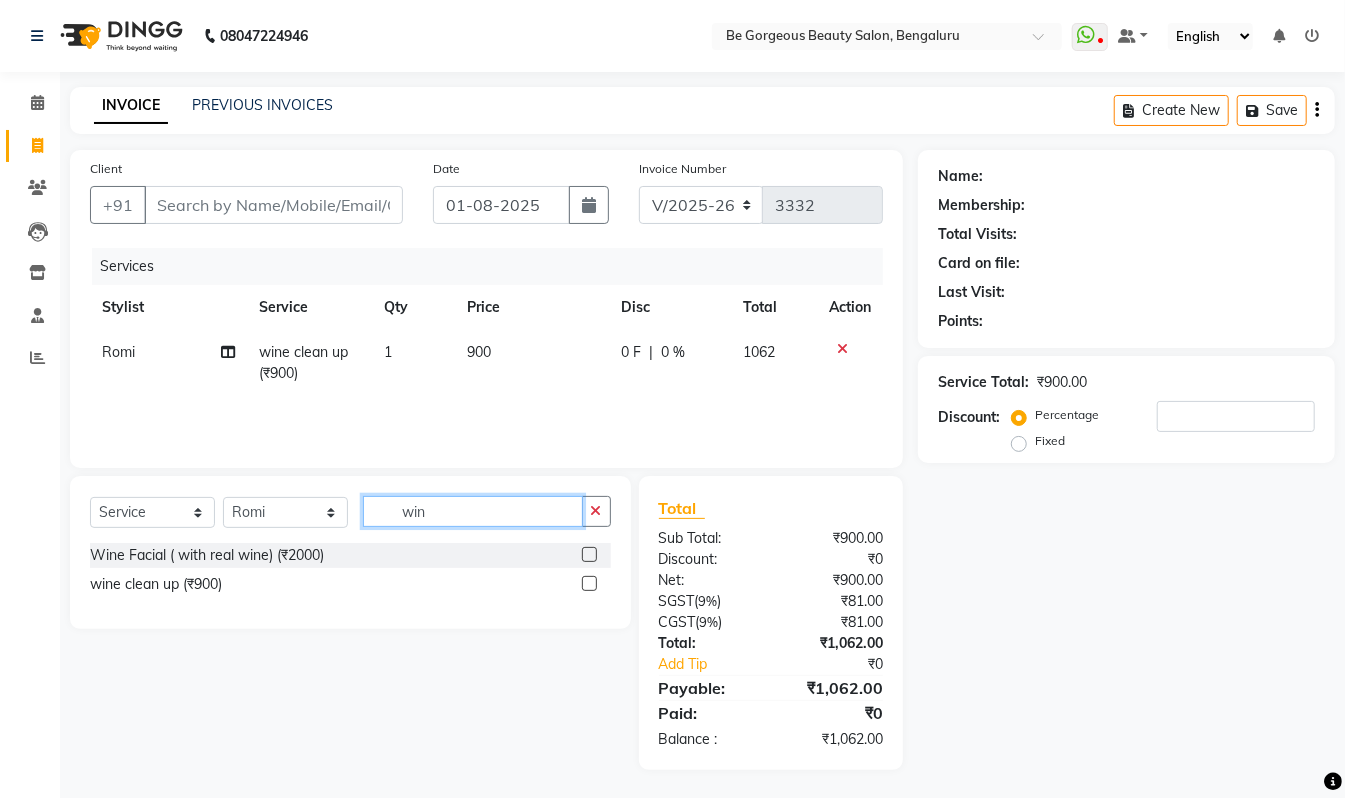 click on "win" 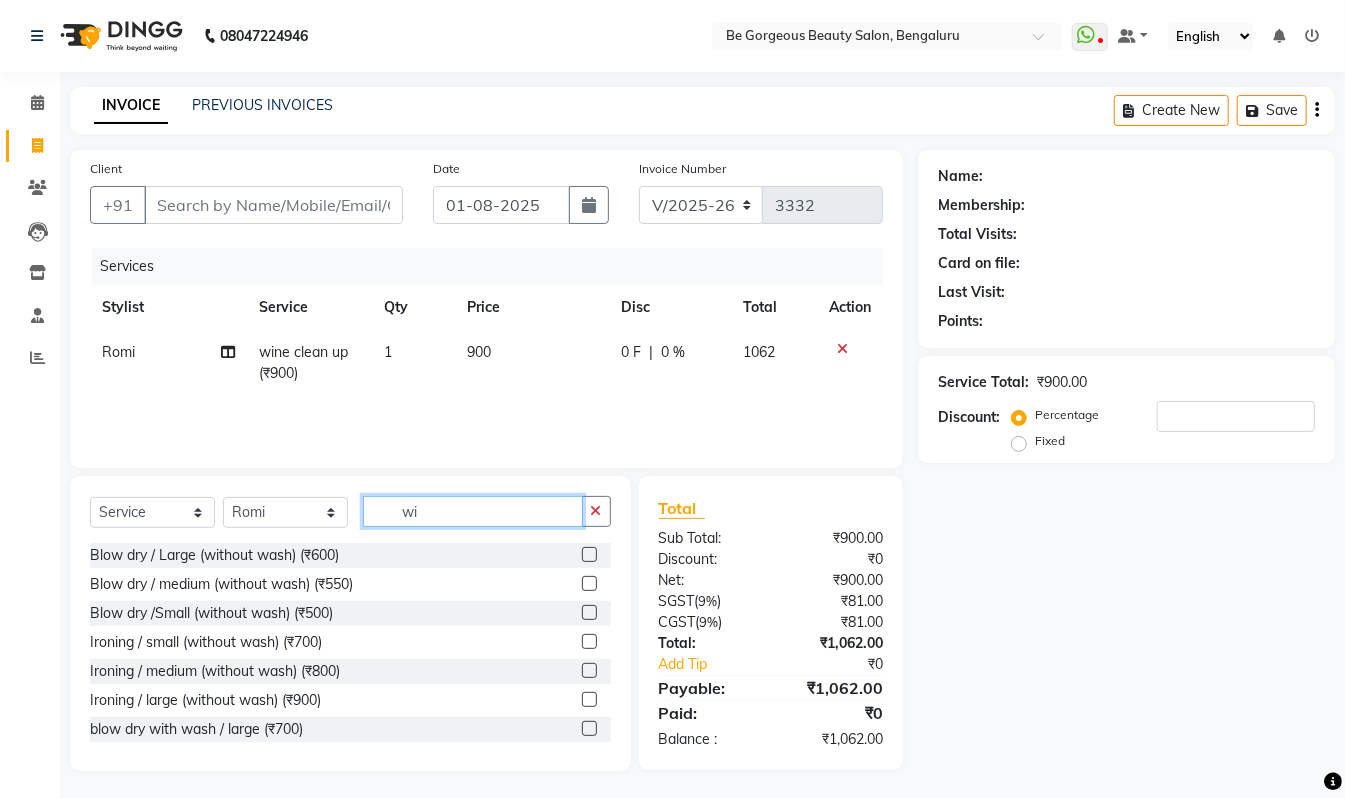 type on "w" 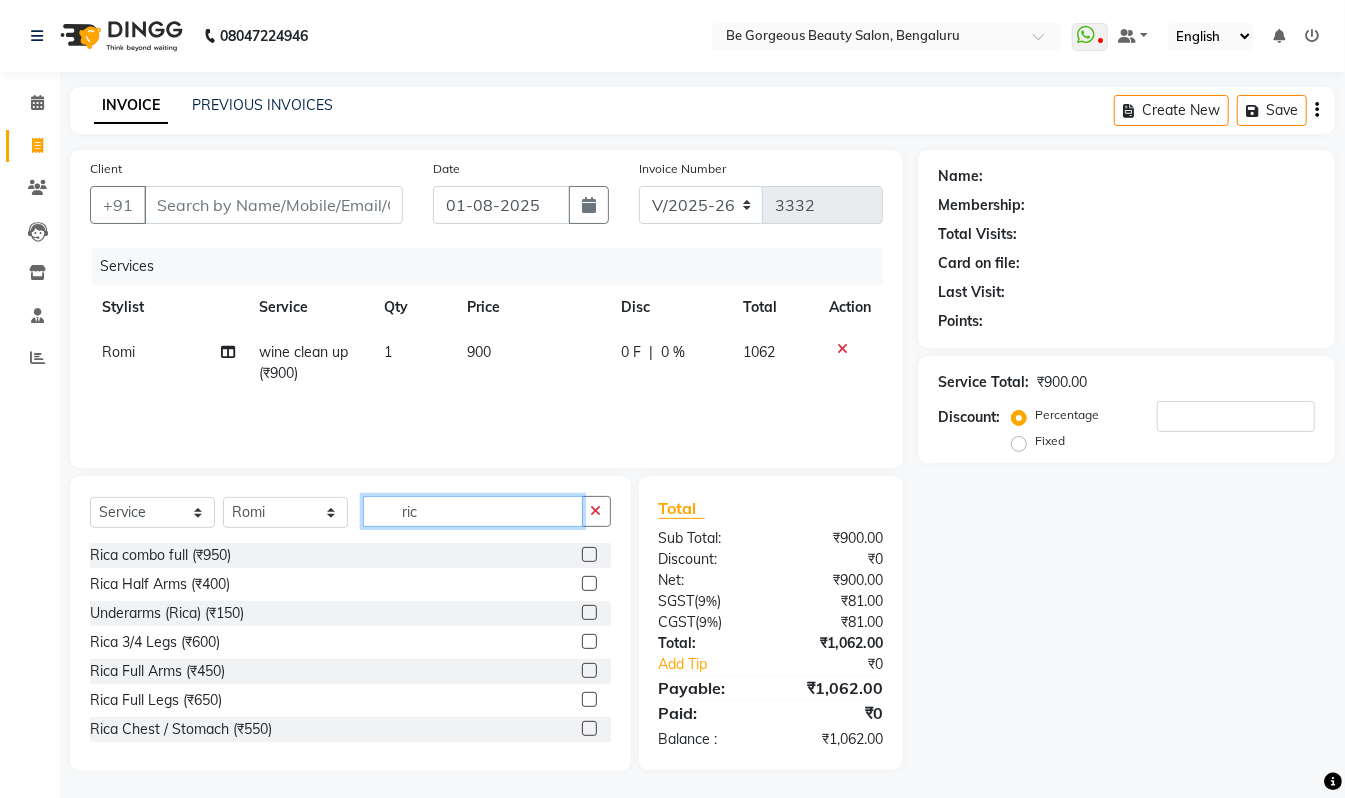 type on "ric" 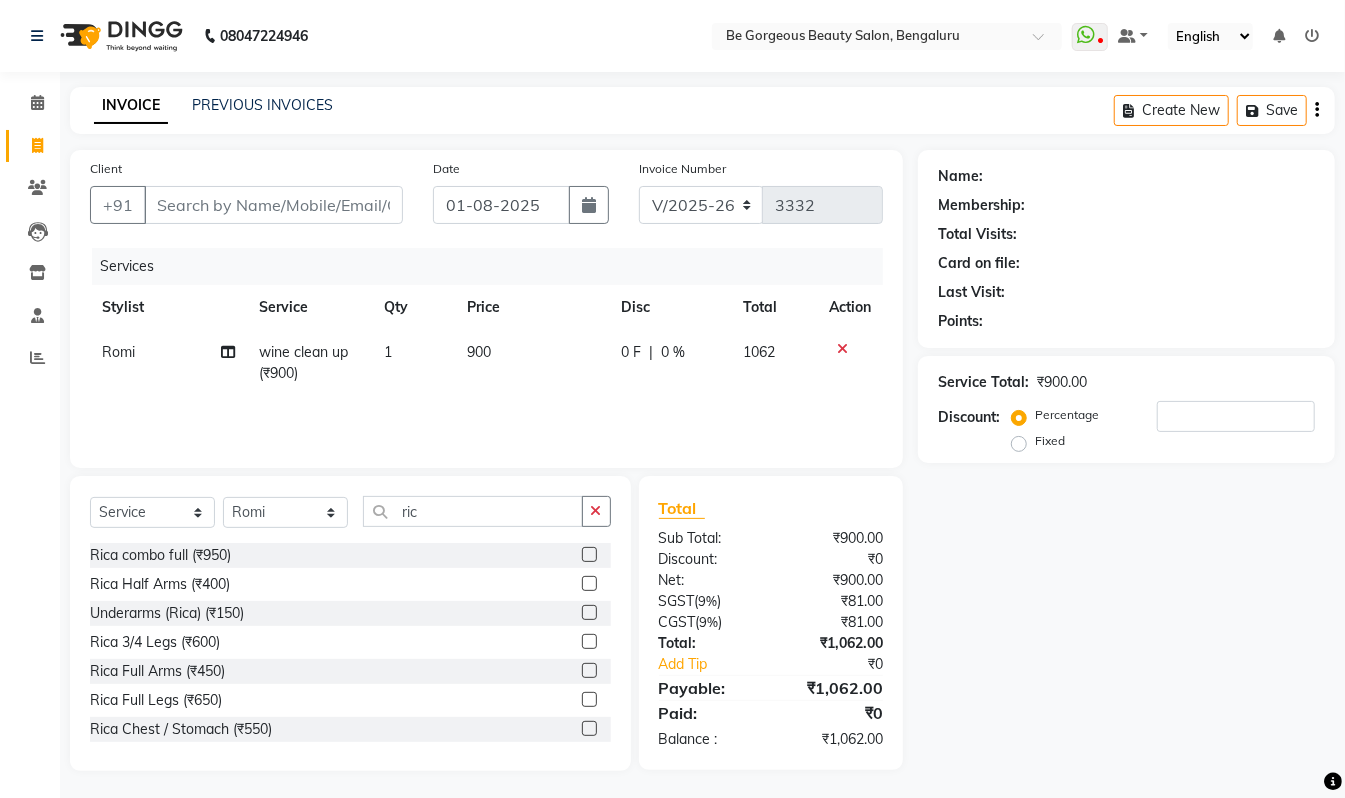 click 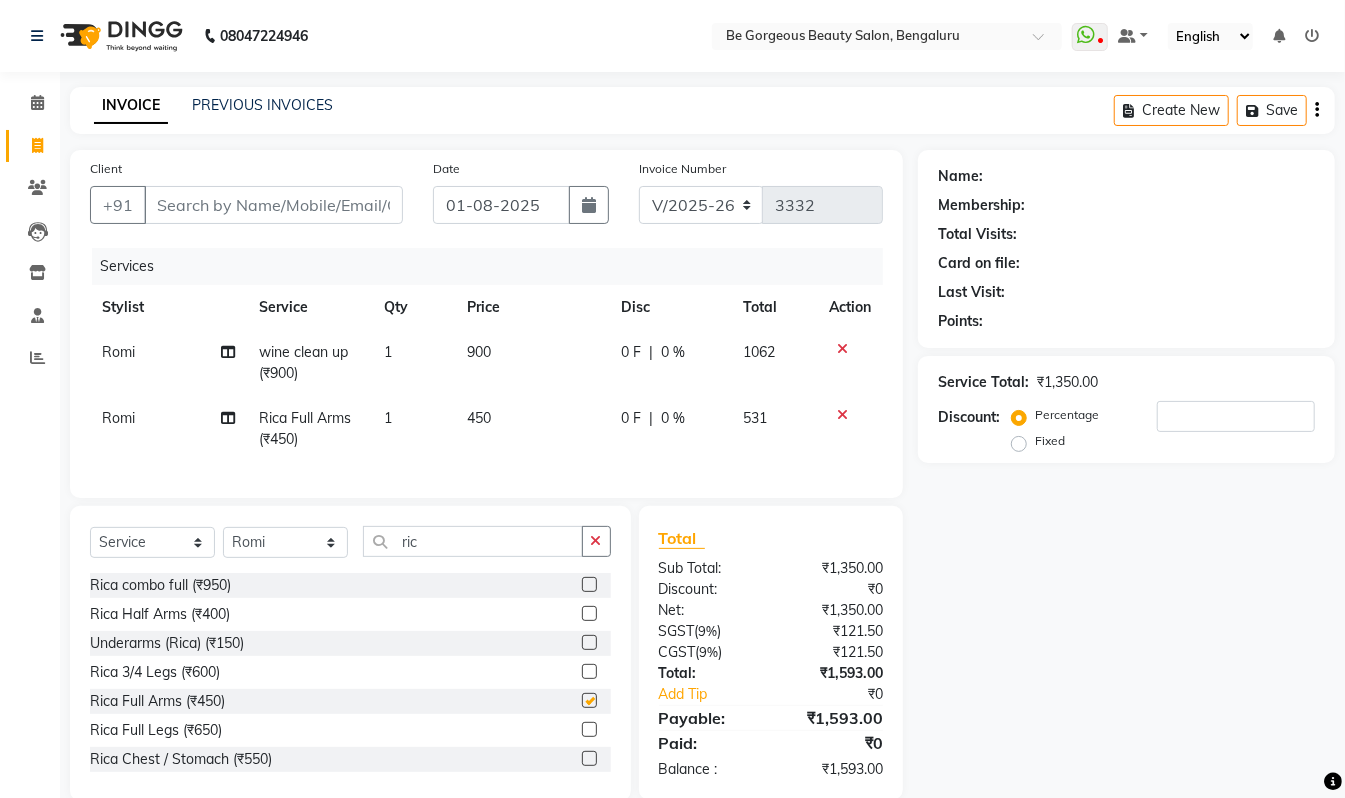 checkbox on "false" 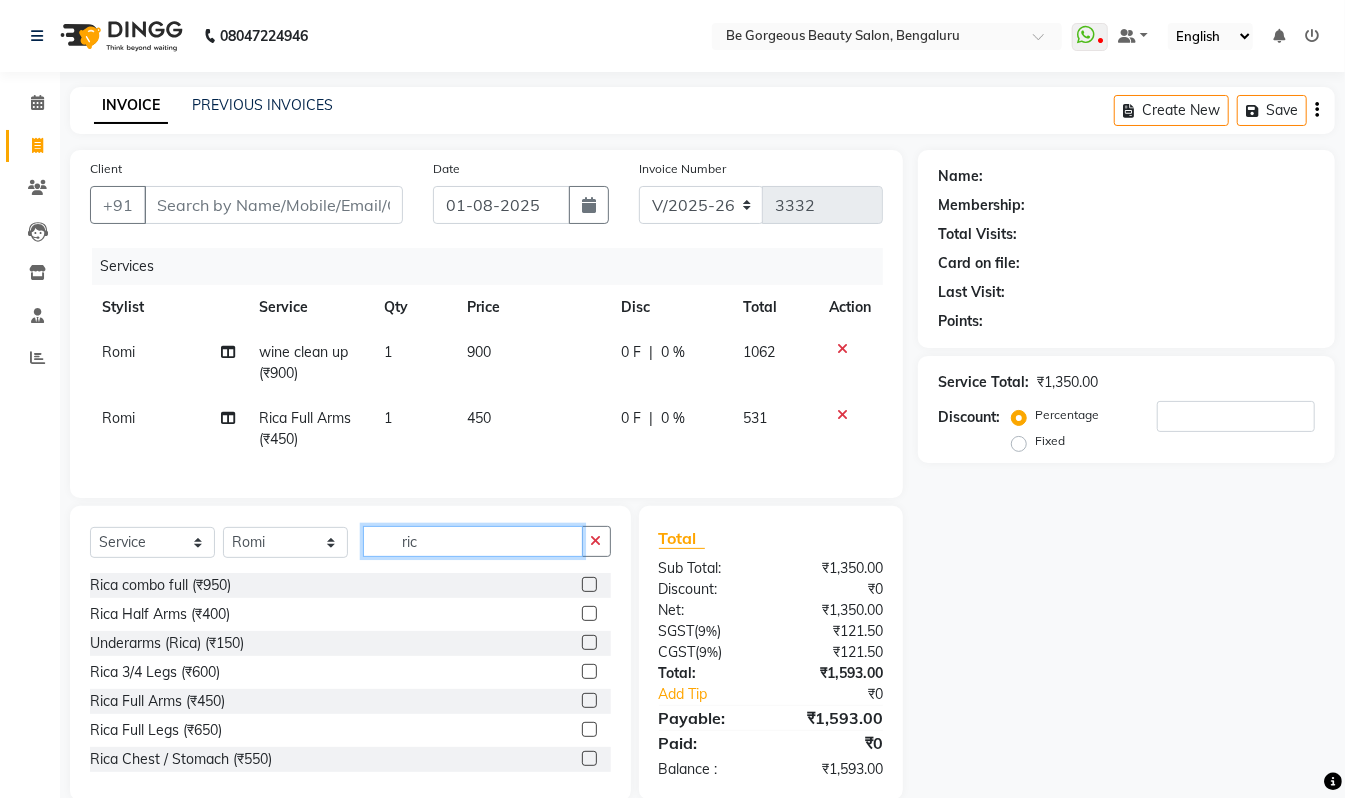 click on "ric" 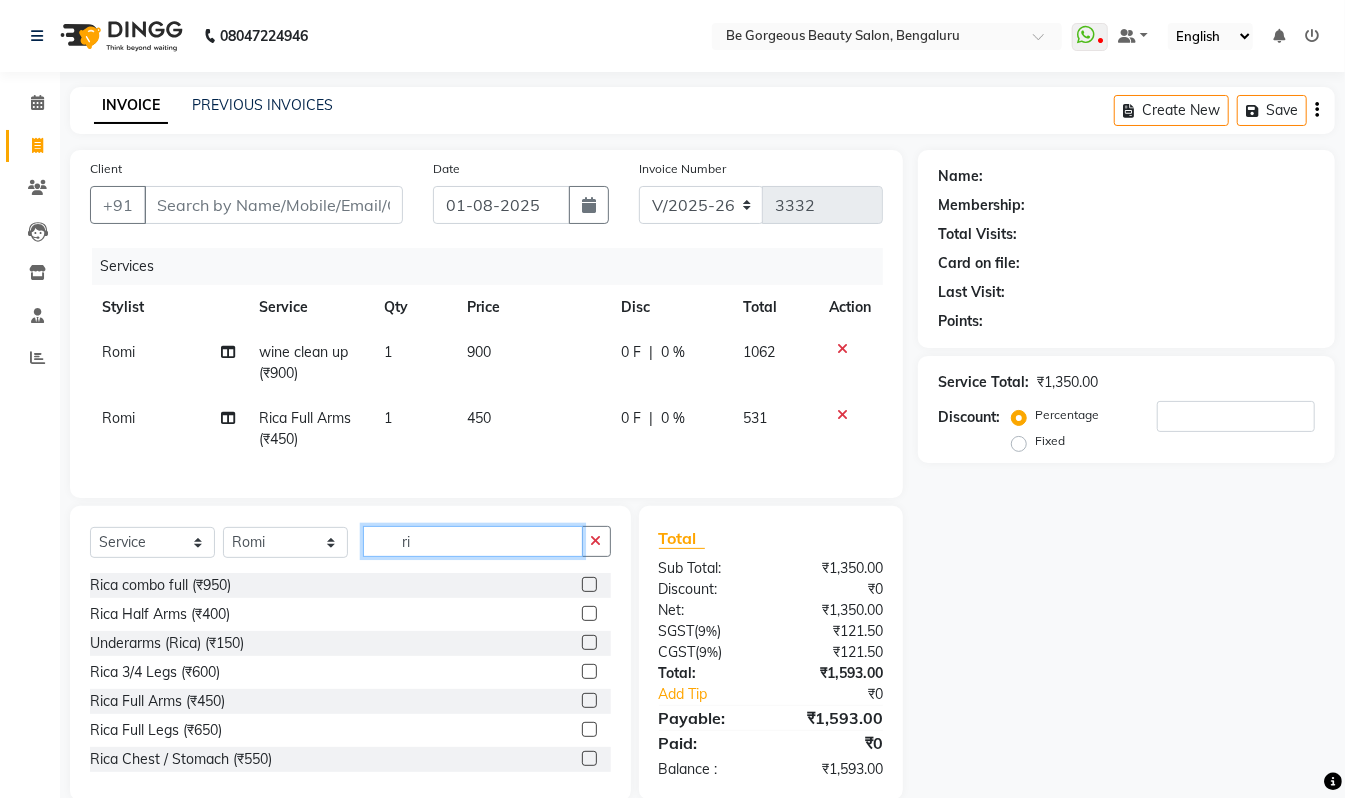 type on "r" 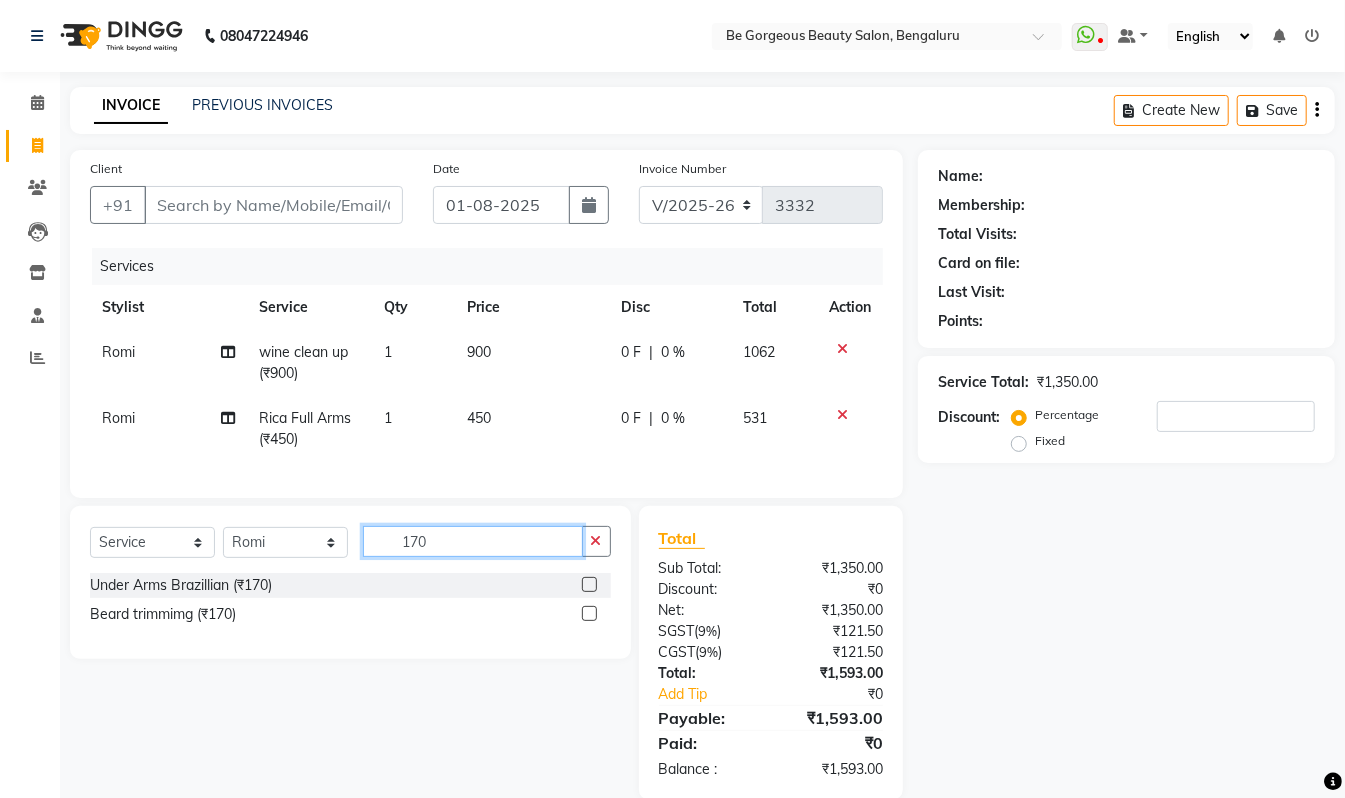 type on "170" 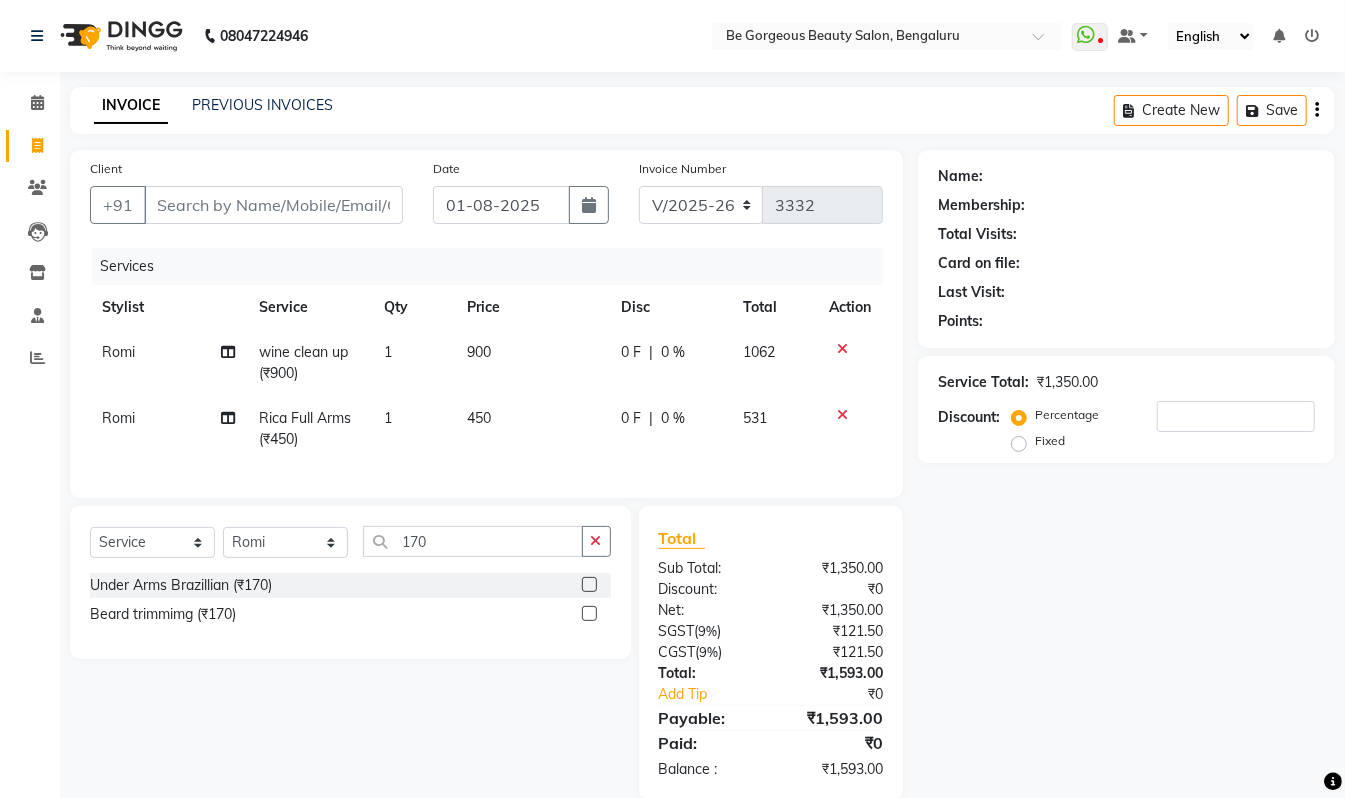 click 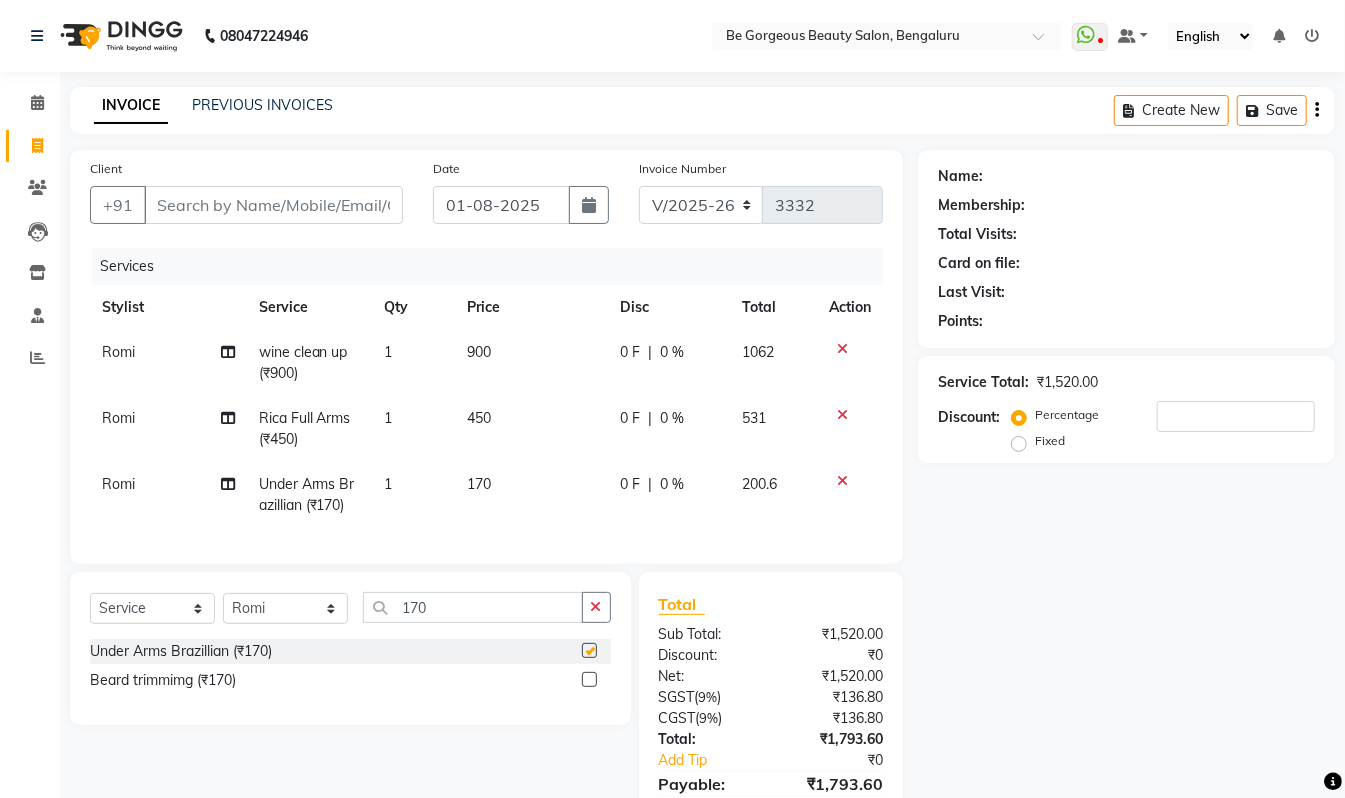 checkbox on "false" 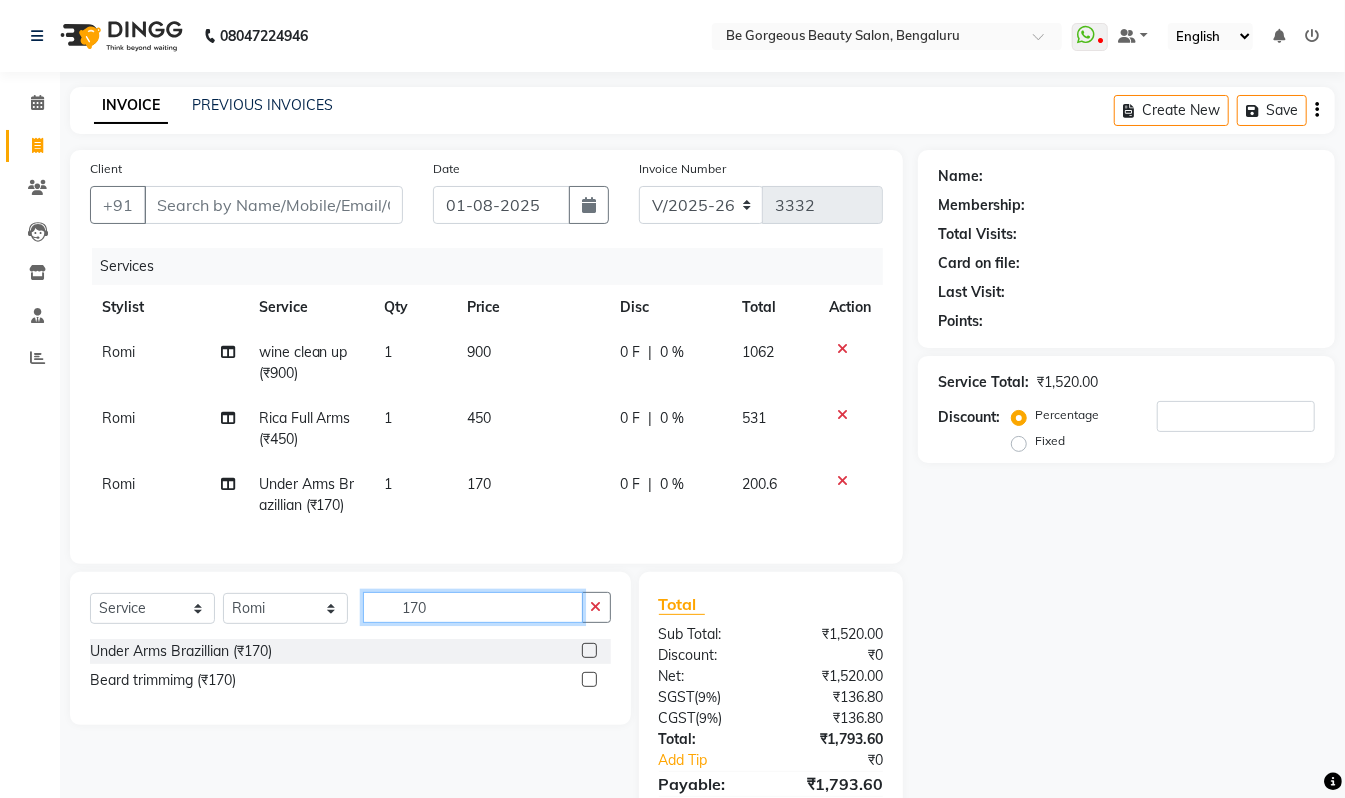 click on "170" 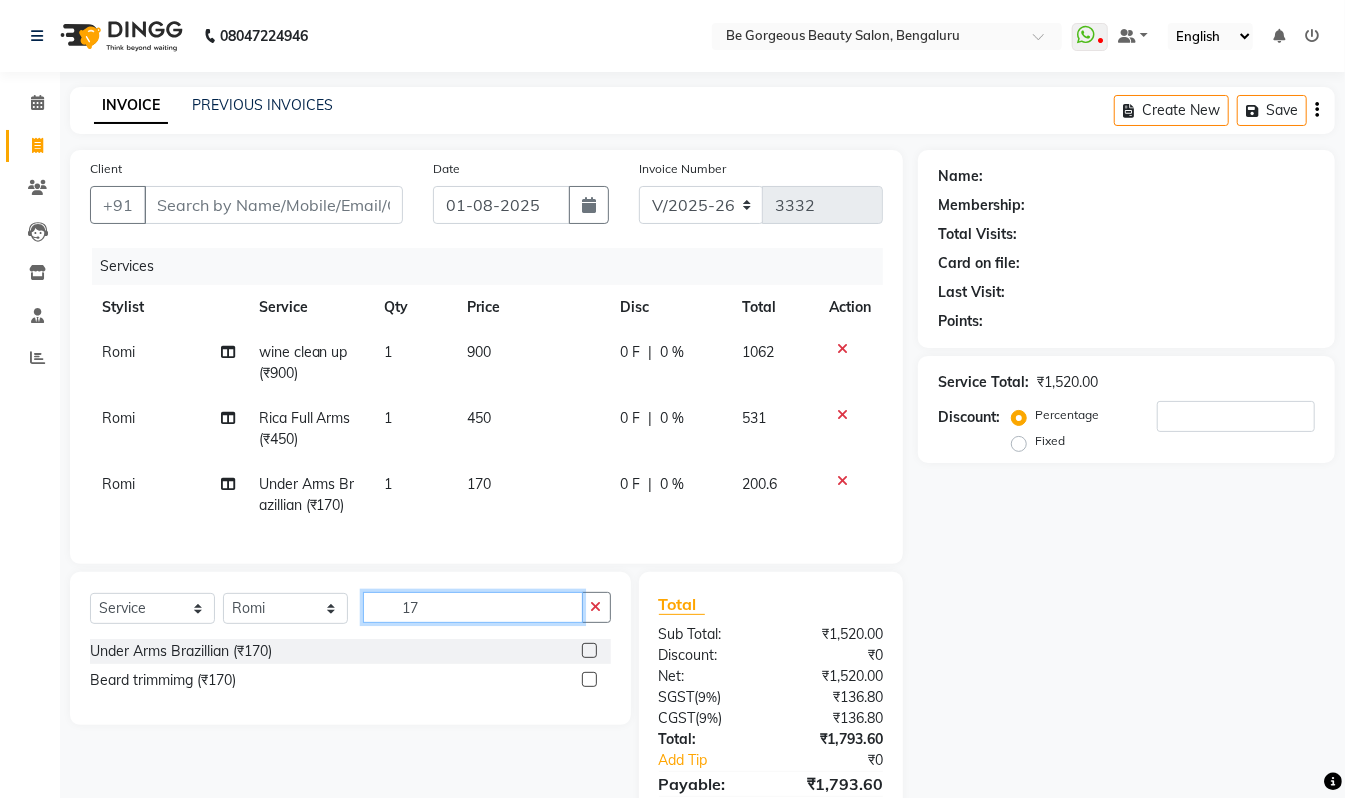 type on "1" 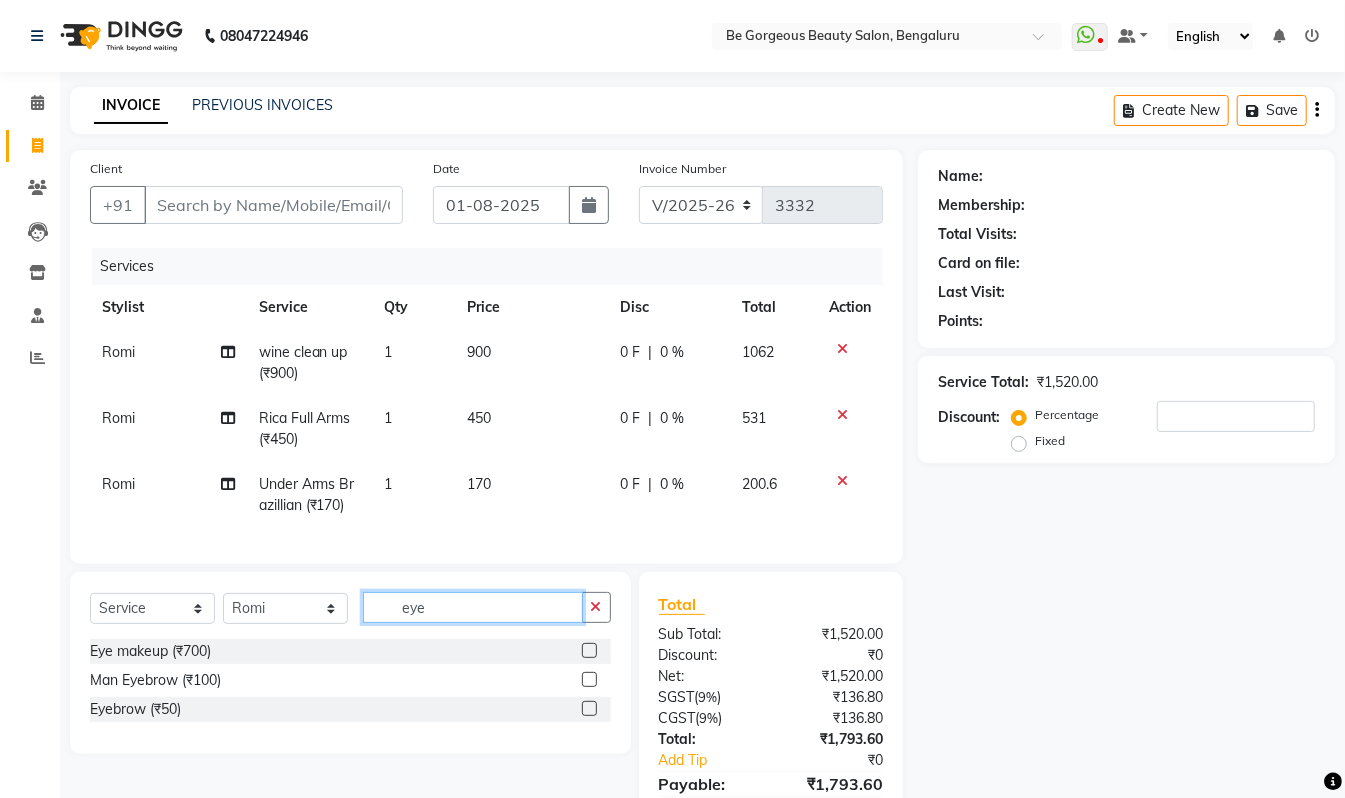 type on "eye" 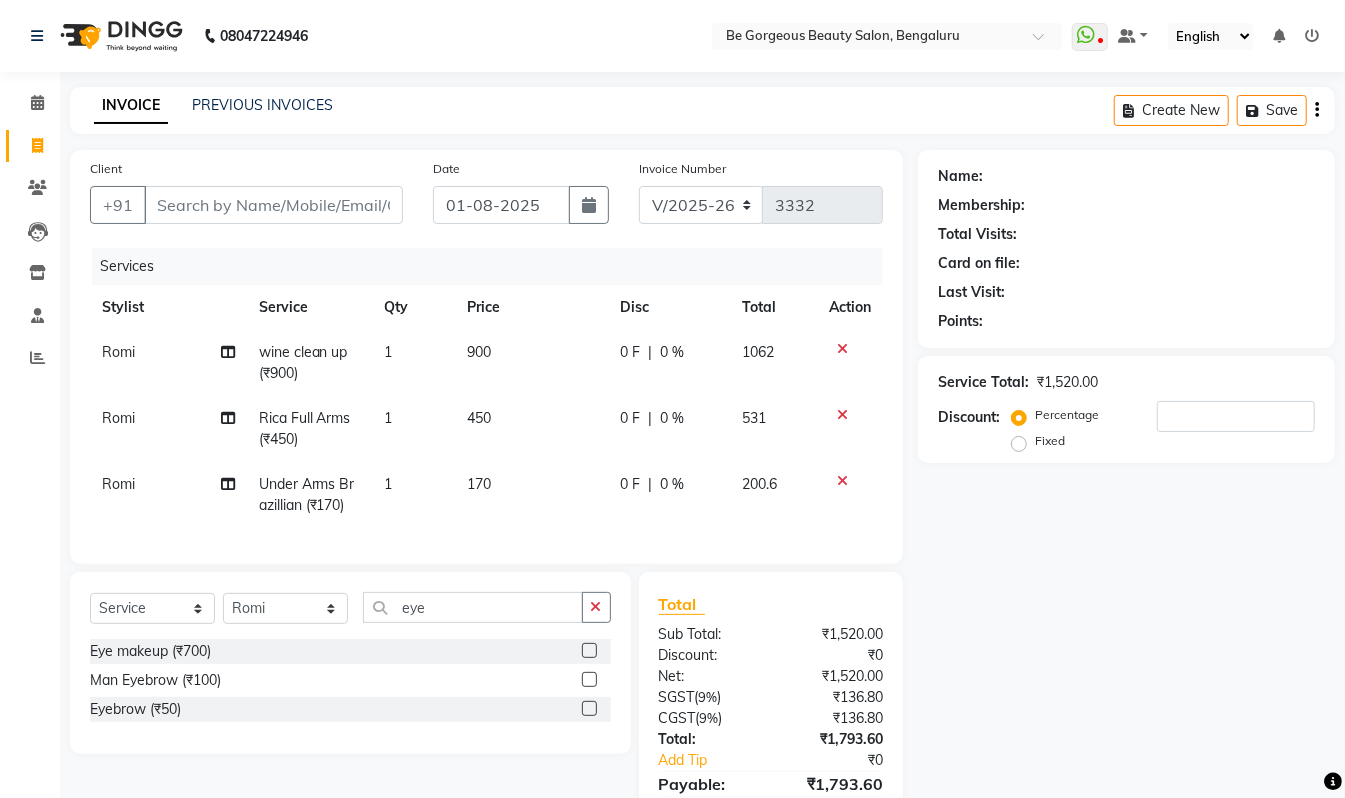 click 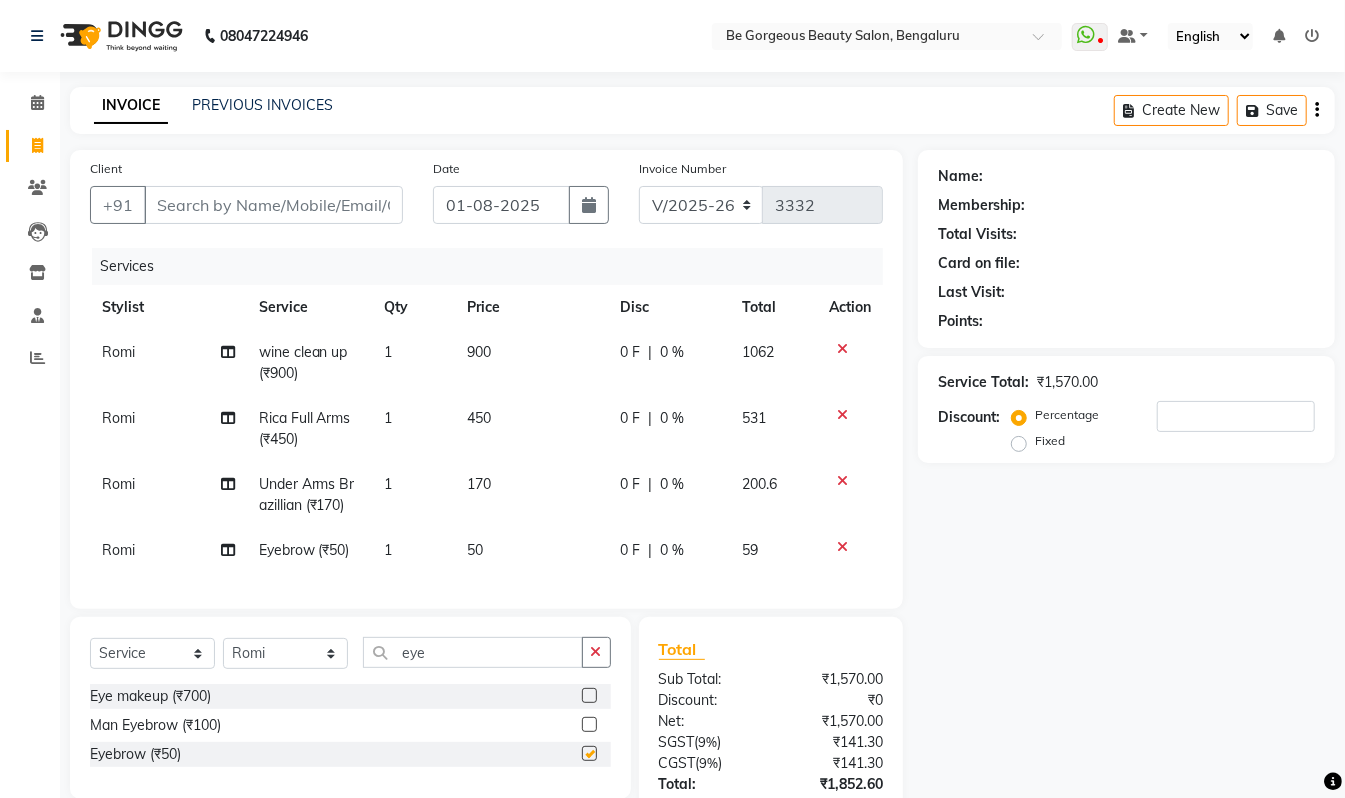checkbox on "false" 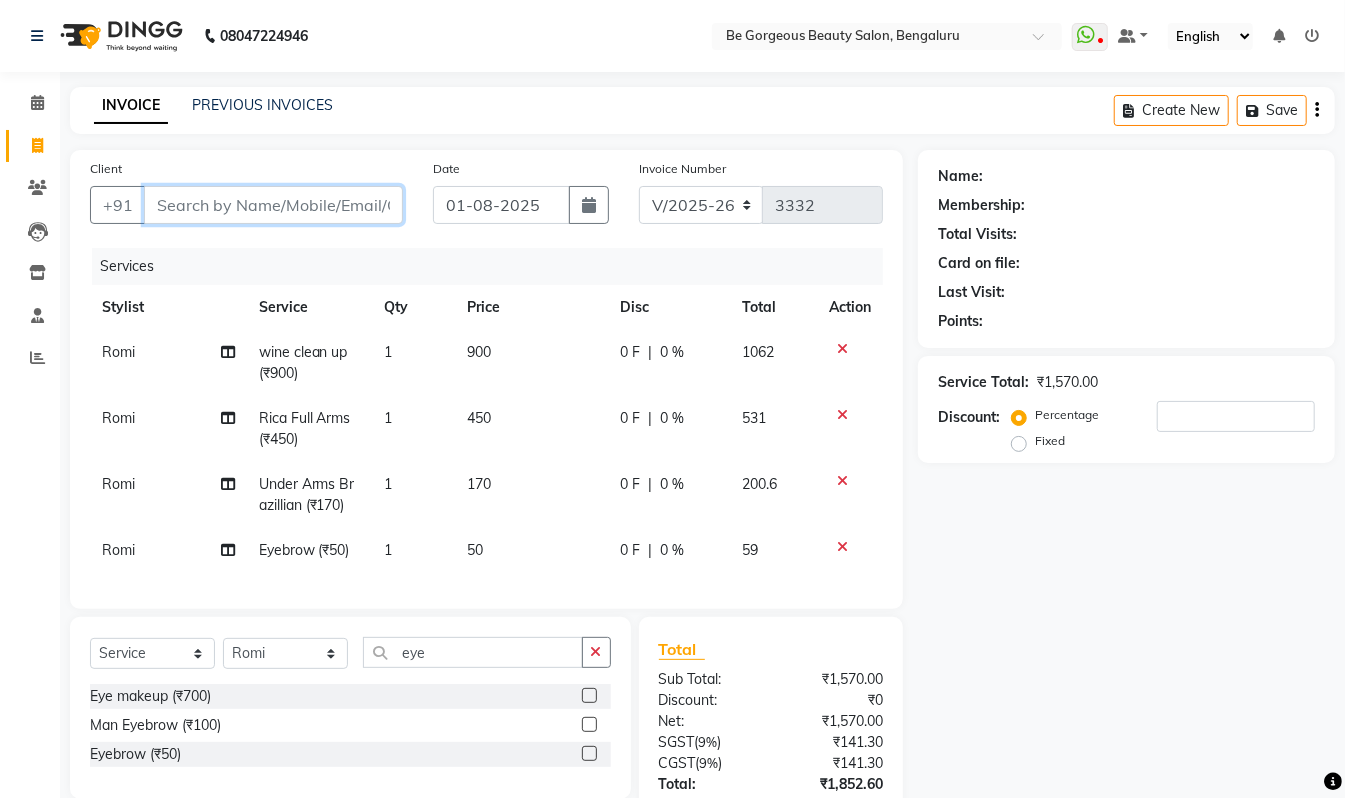 click on "Client" at bounding box center (273, 205) 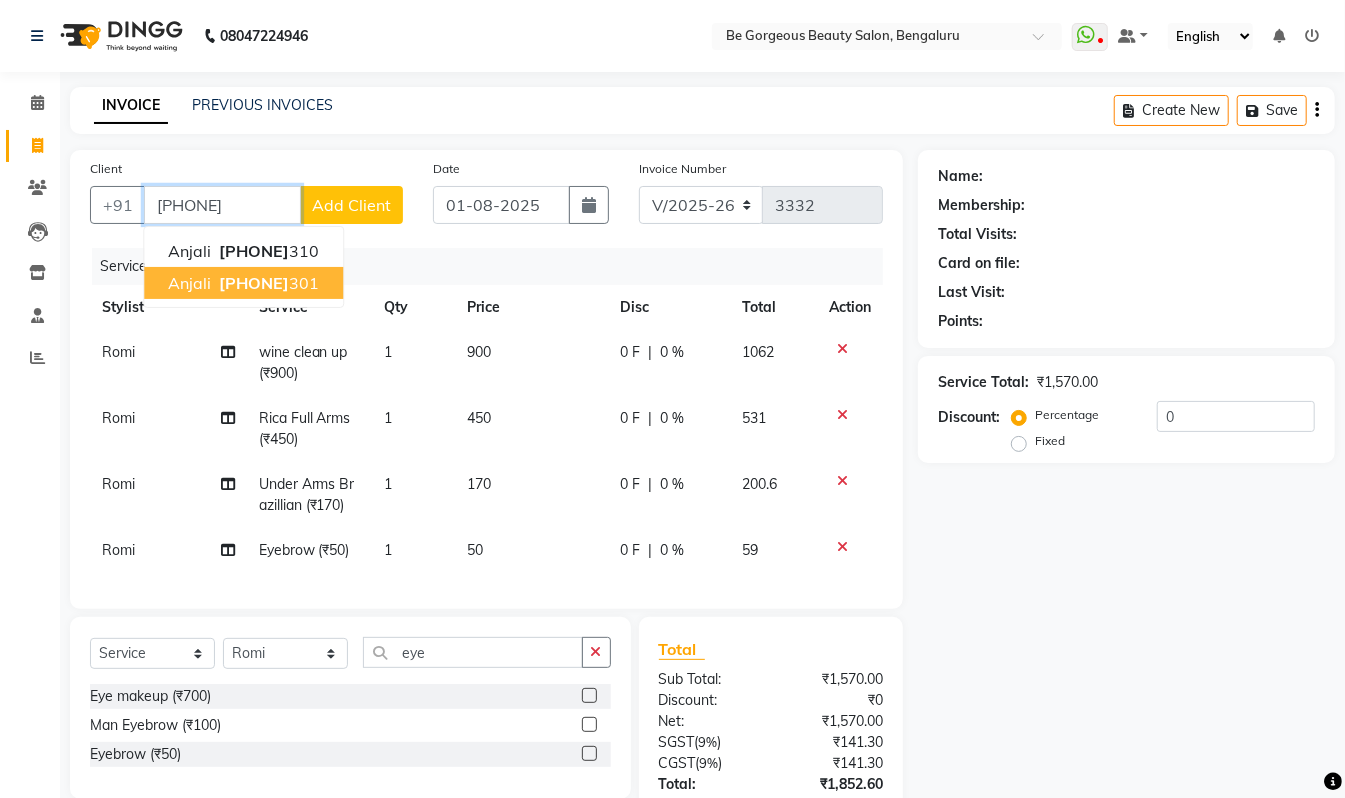 click on "9617816 301" at bounding box center (267, 283) 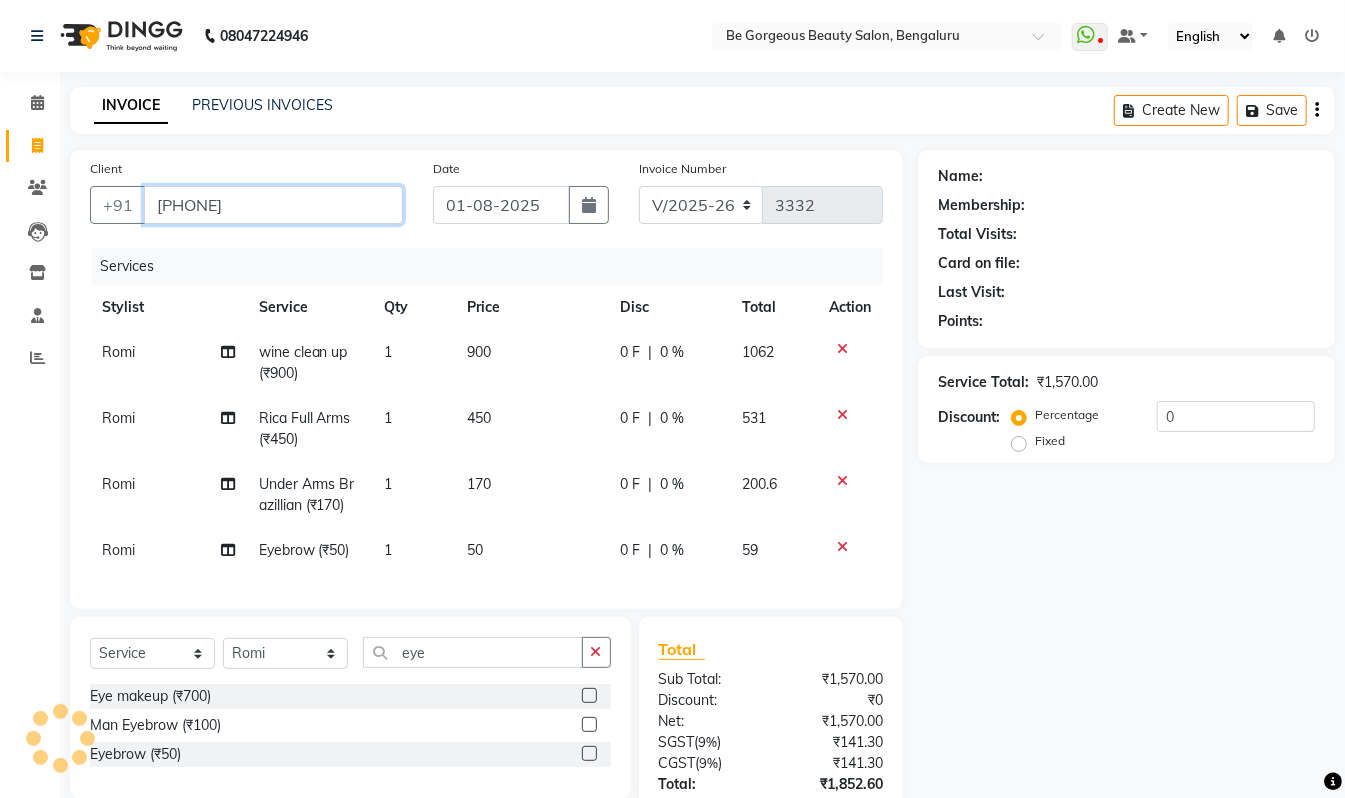 type on "[PHONE]" 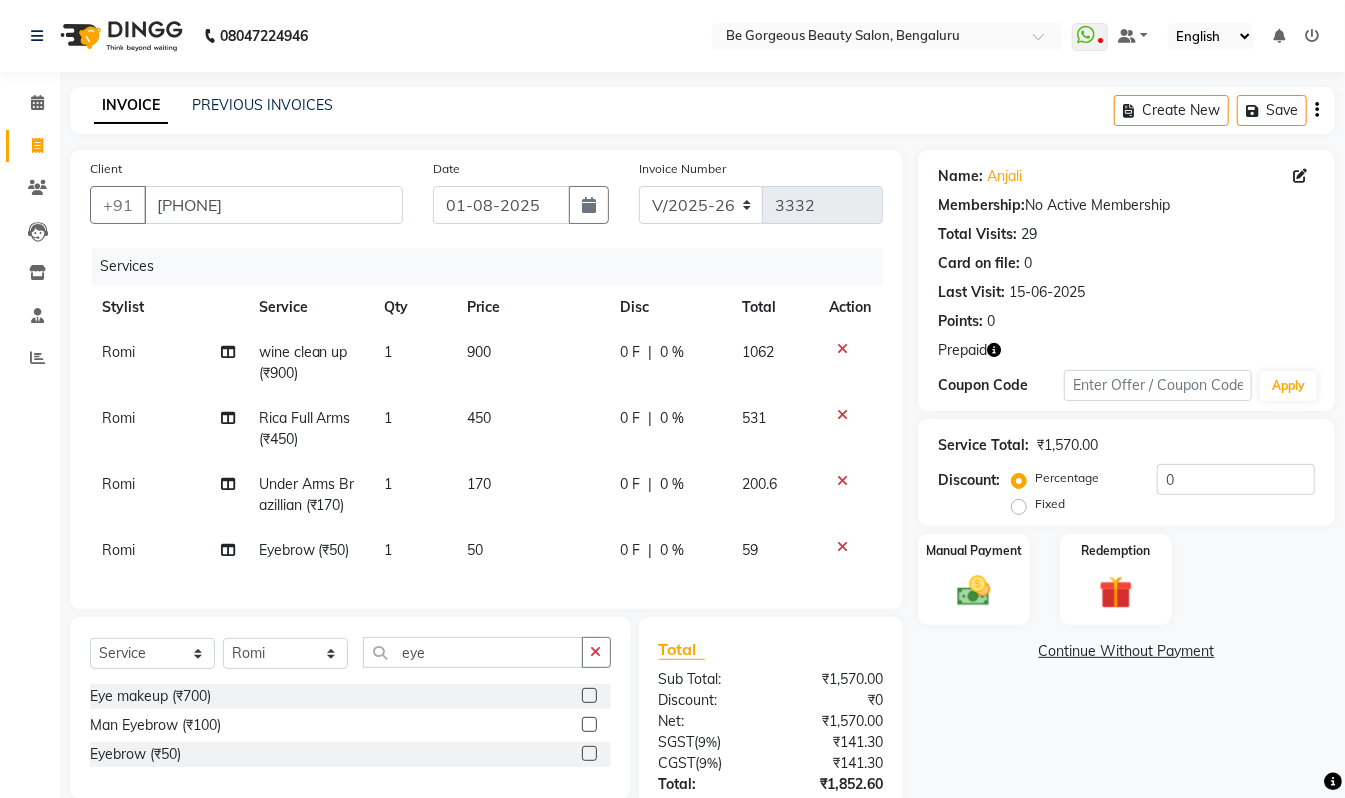 click 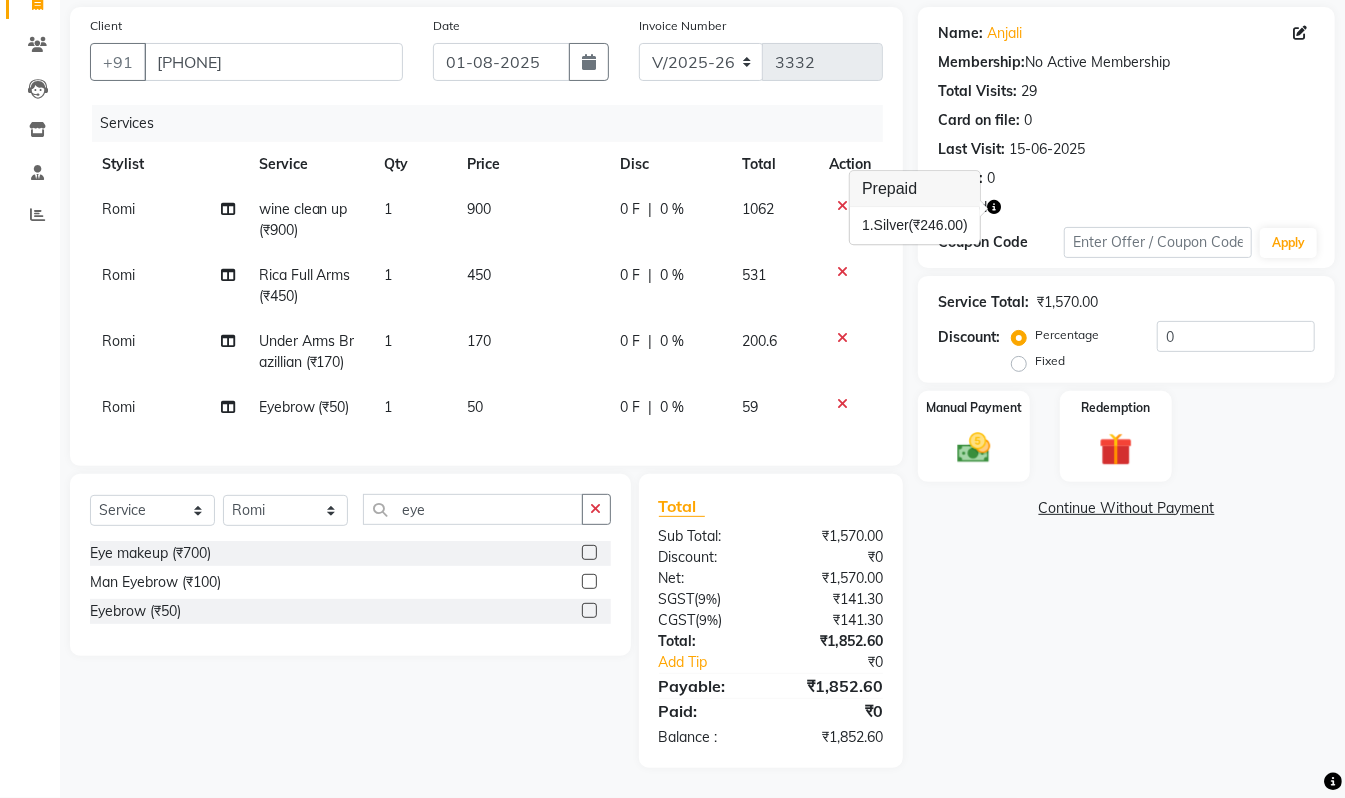 scroll, scrollTop: 162, scrollLeft: 0, axis: vertical 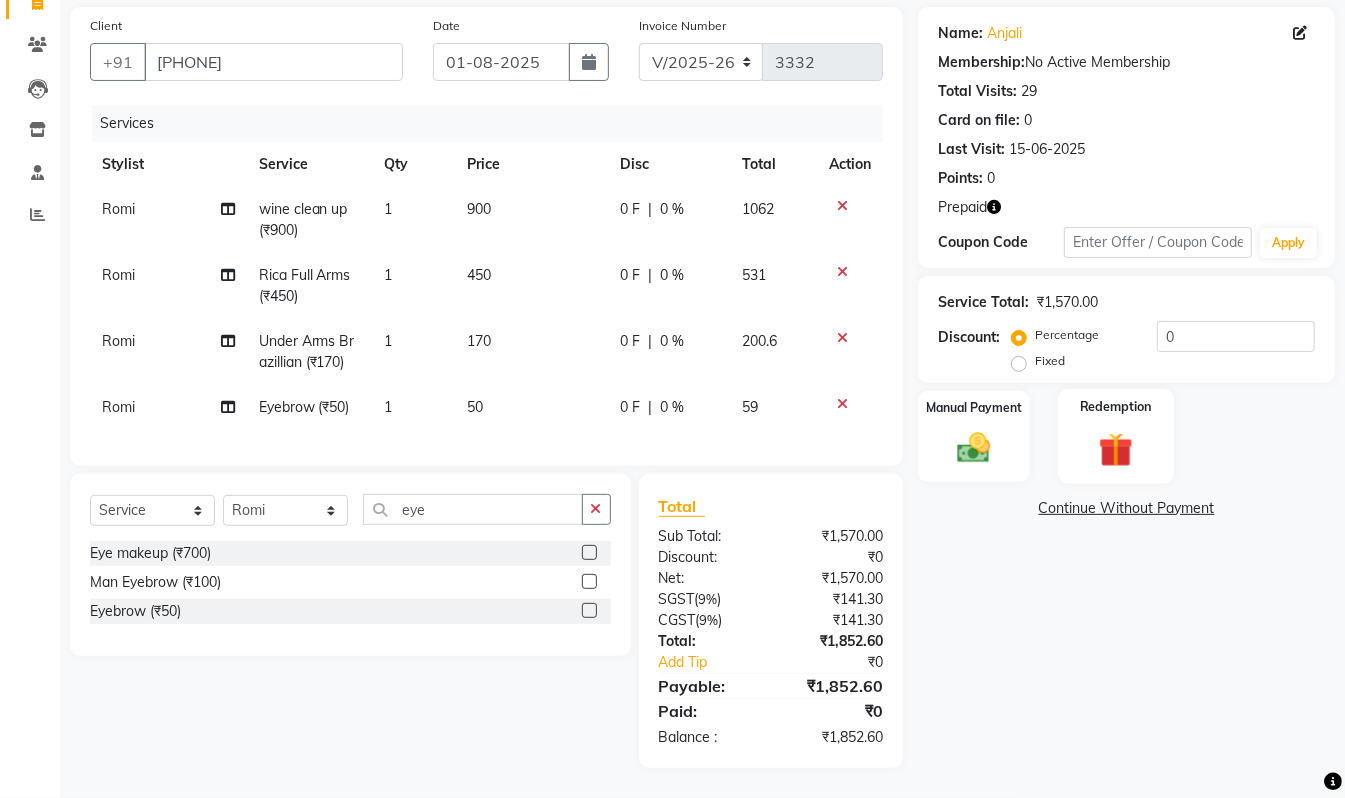 click 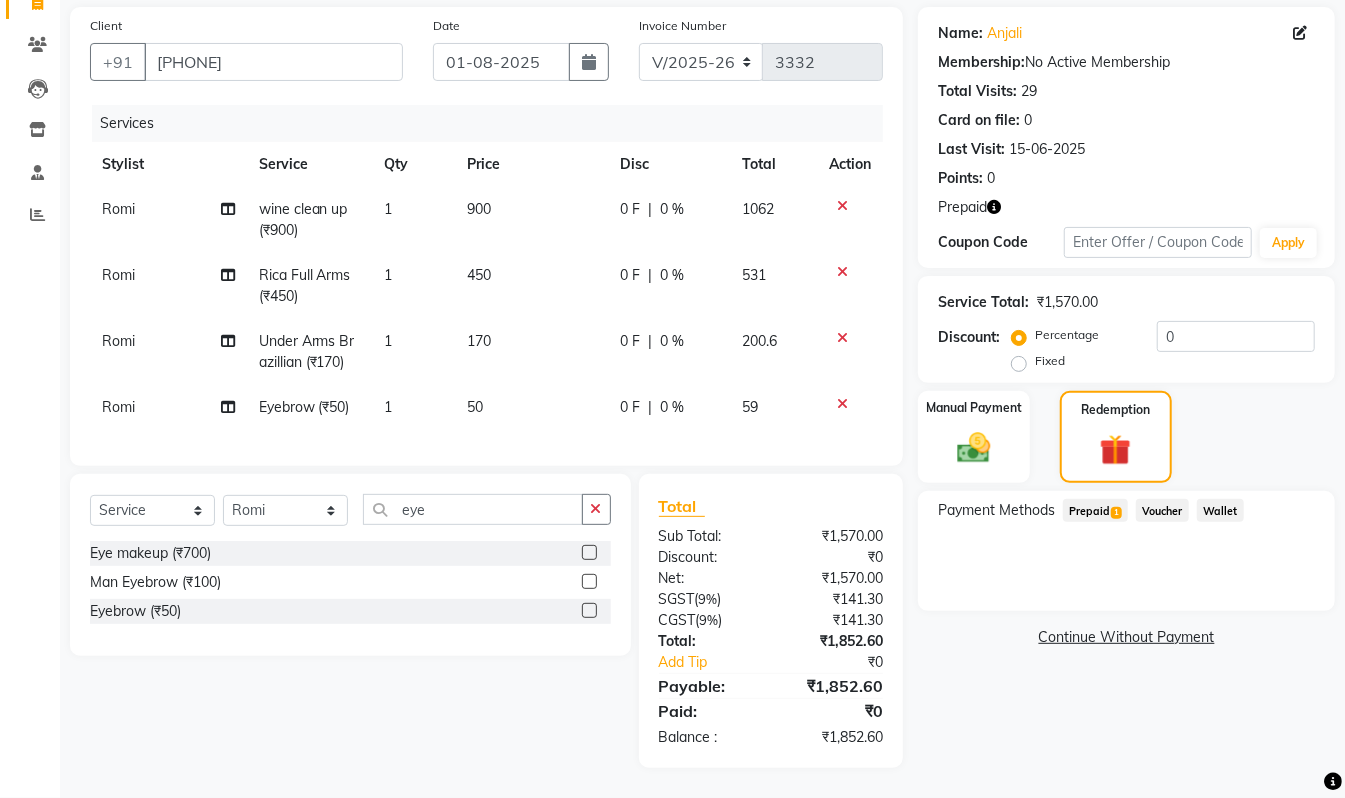 click on "Prepaid  1" 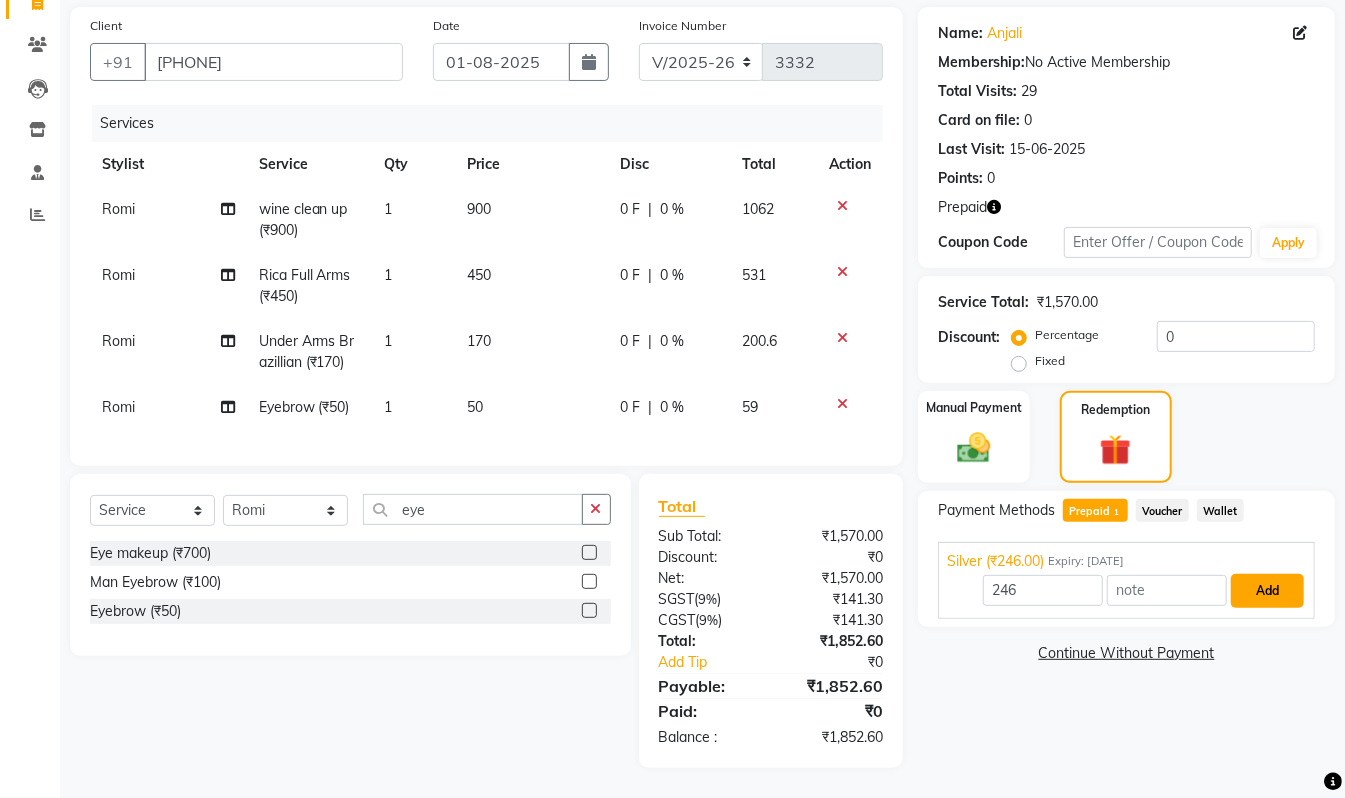 click on "Add" at bounding box center [1267, 591] 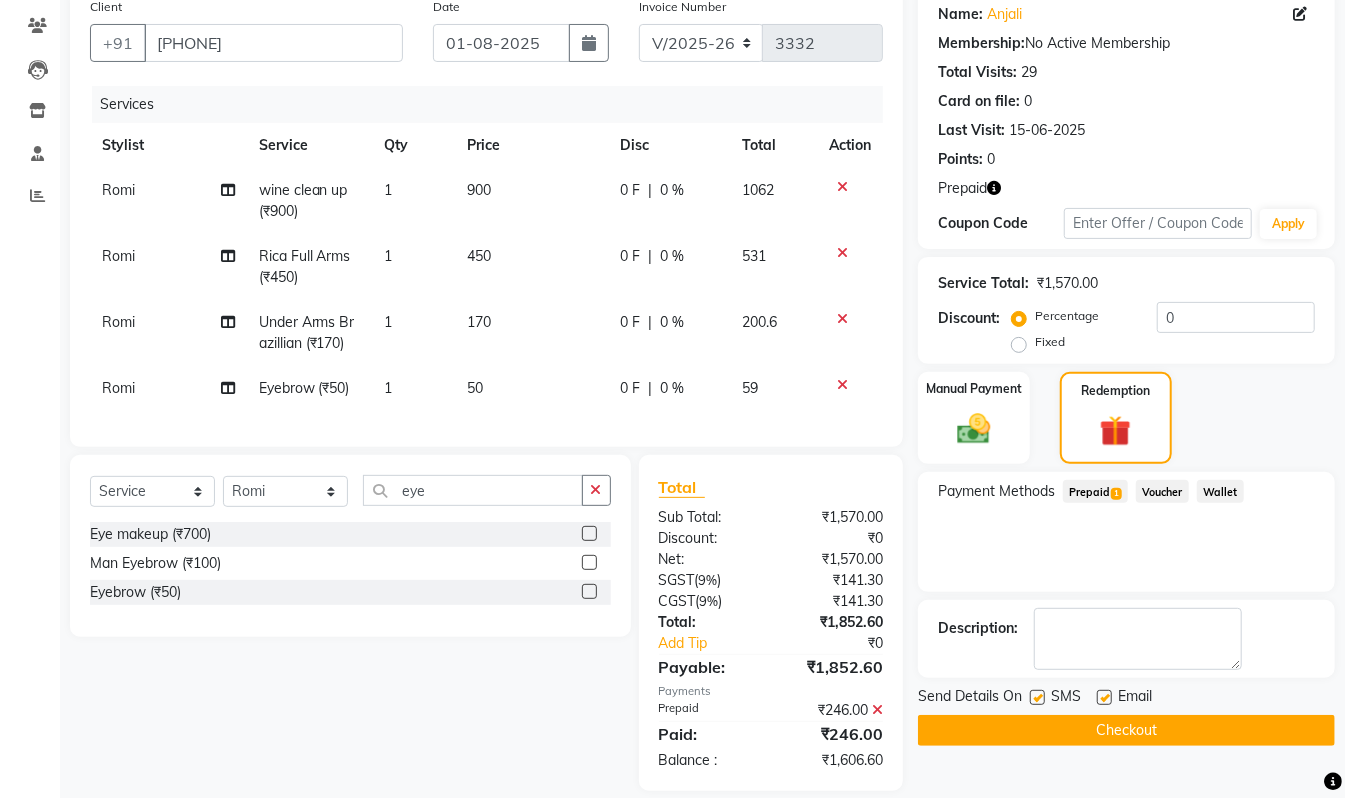 scroll, scrollTop: 205, scrollLeft: 0, axis: vertical 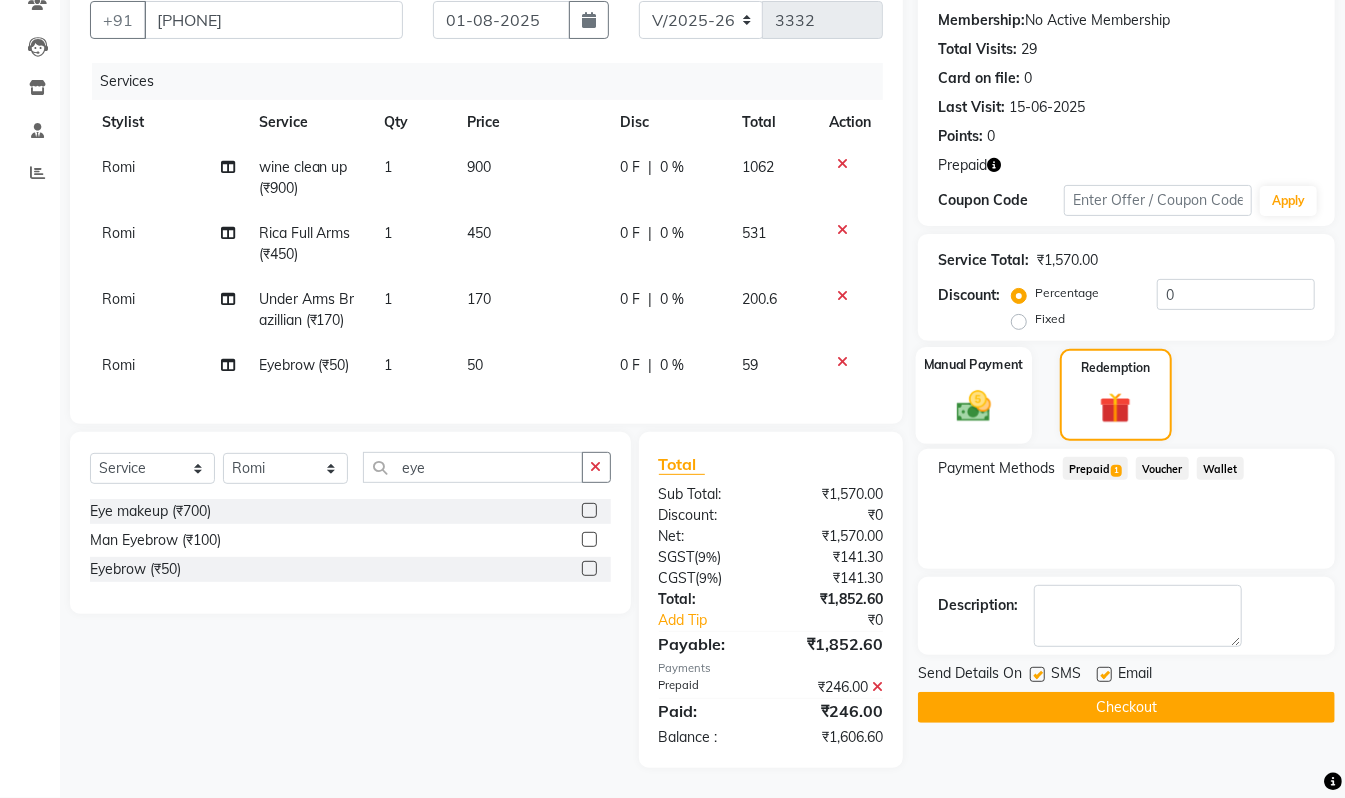 click on "Manual Payment" 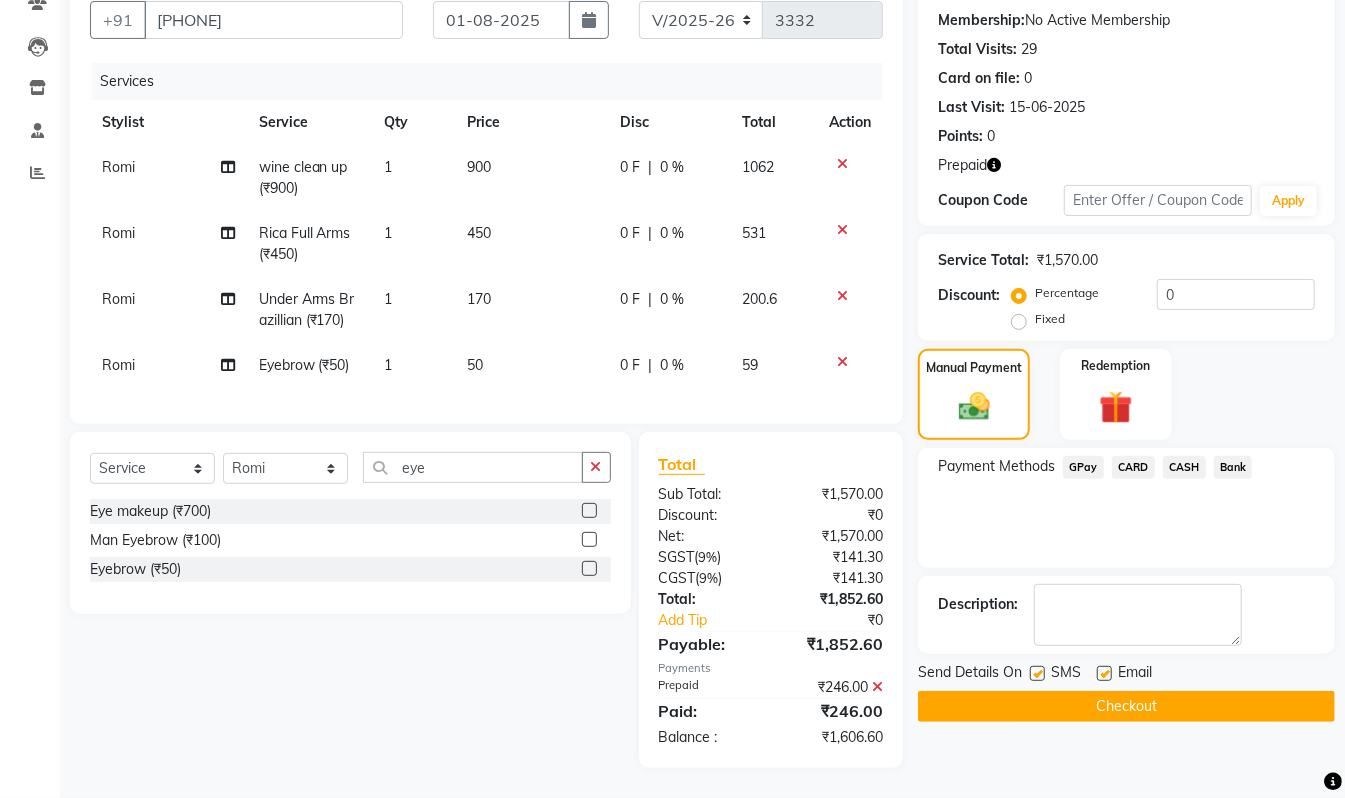 click on "GPay" 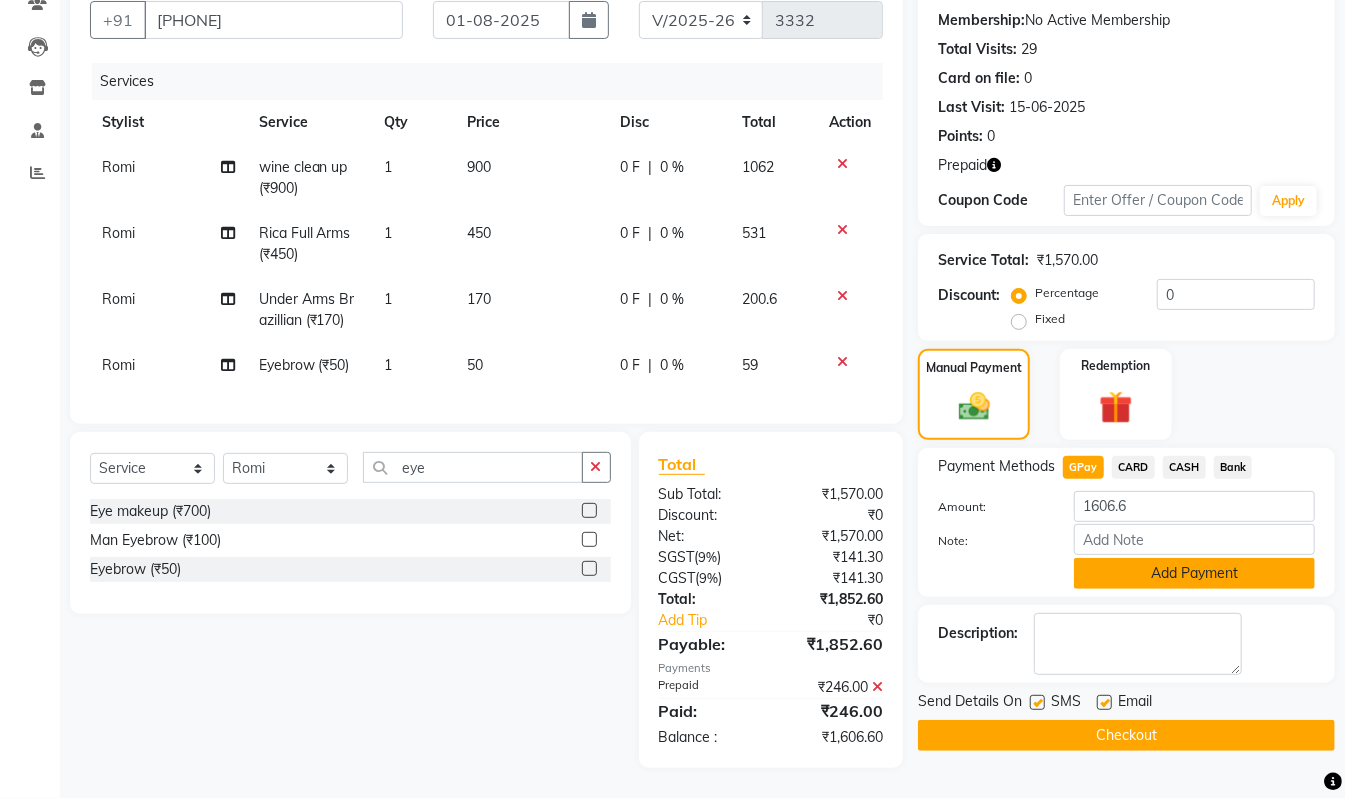 click on "Add Payment" 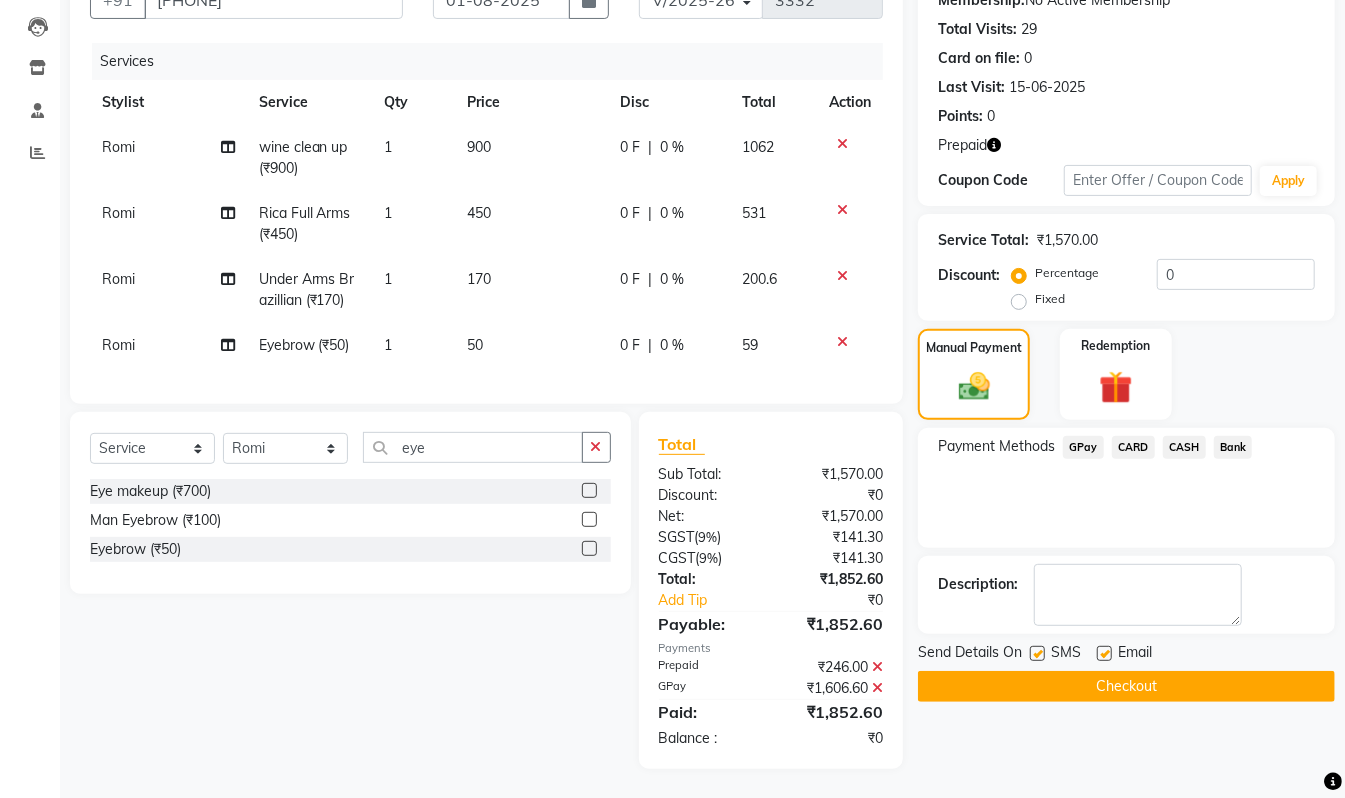 click on "Checkout" 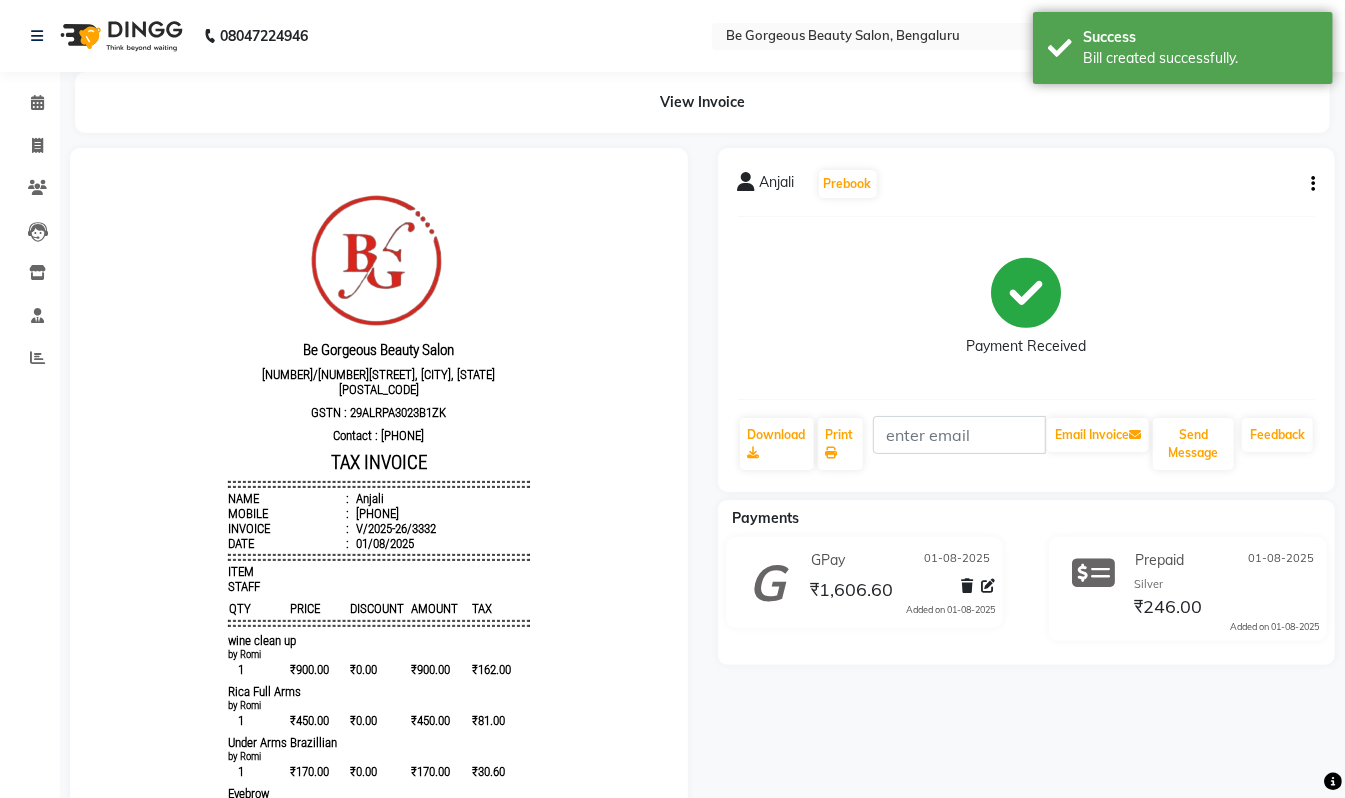 scroll, scrollTop: 0, scrollLeft: 0, axis: both 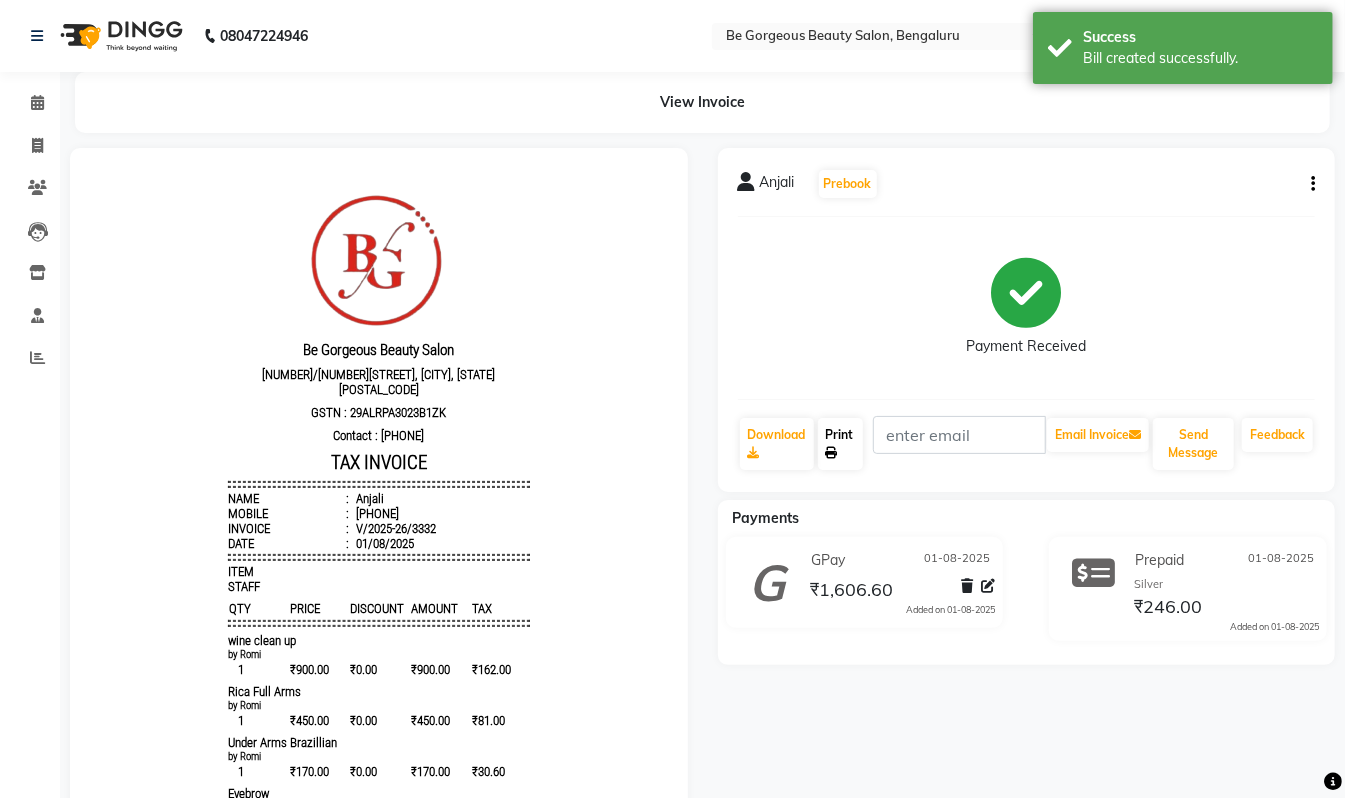 click on "Print" 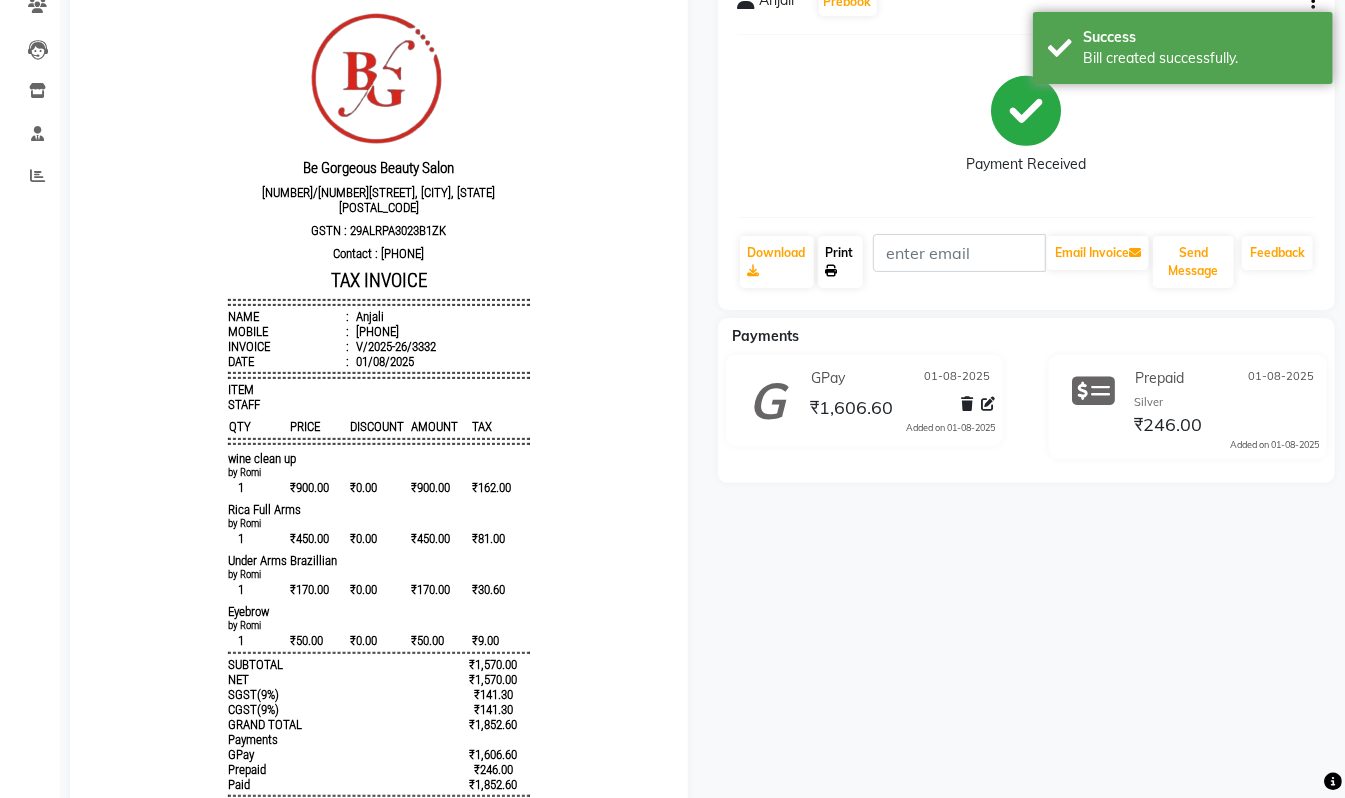 scroll, scrollTop: 297, scrollLeft: 0, axis: vertical 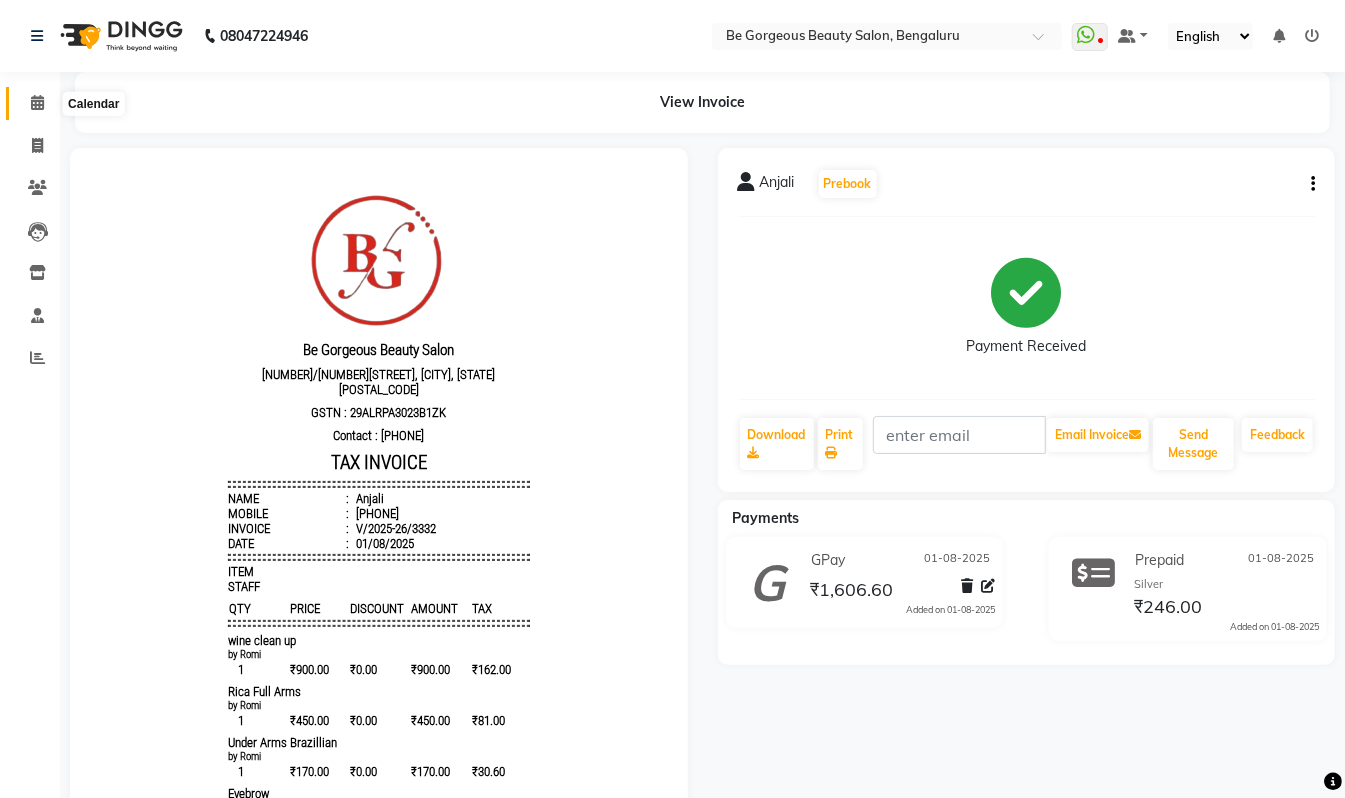 click 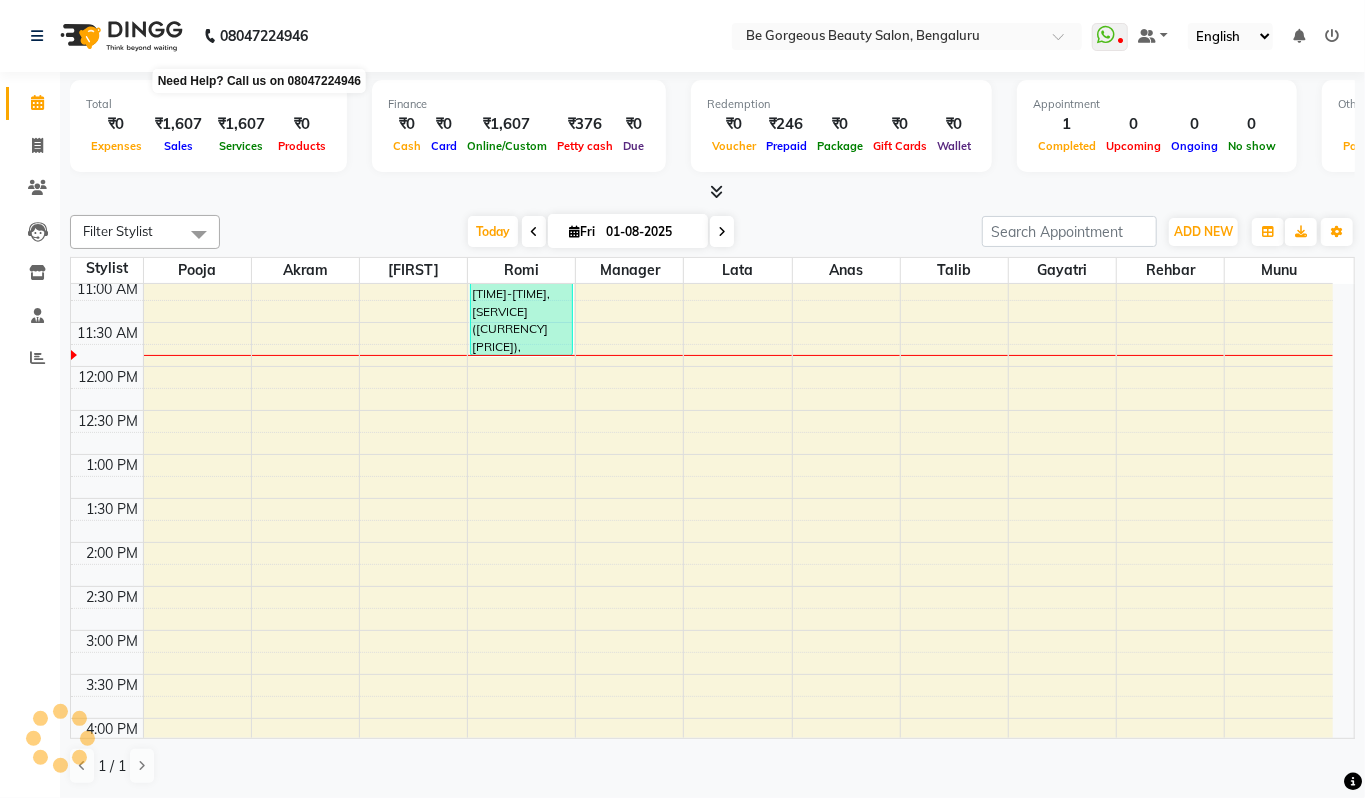 scroll, scrollTop: 0, scrollLeft: 0, axis: both 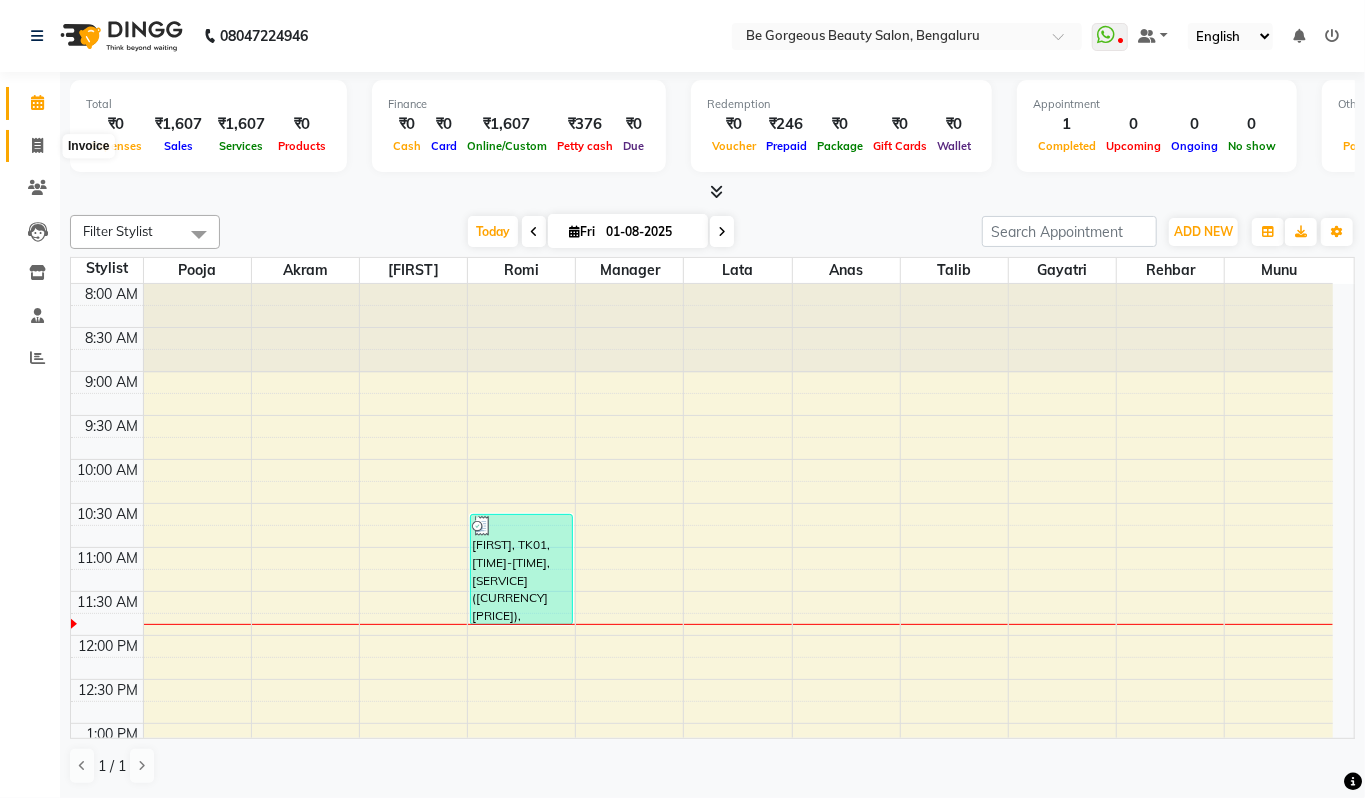 click 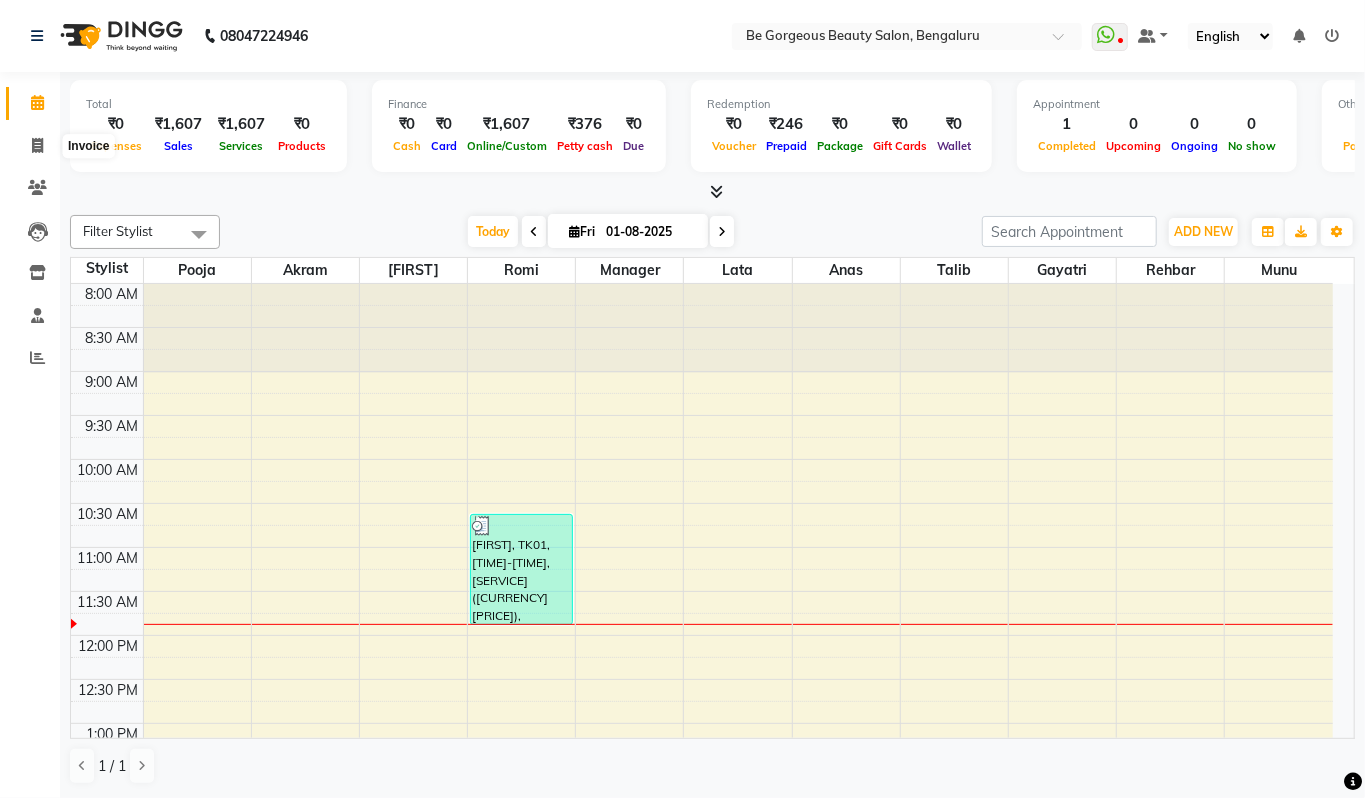 select on "service" 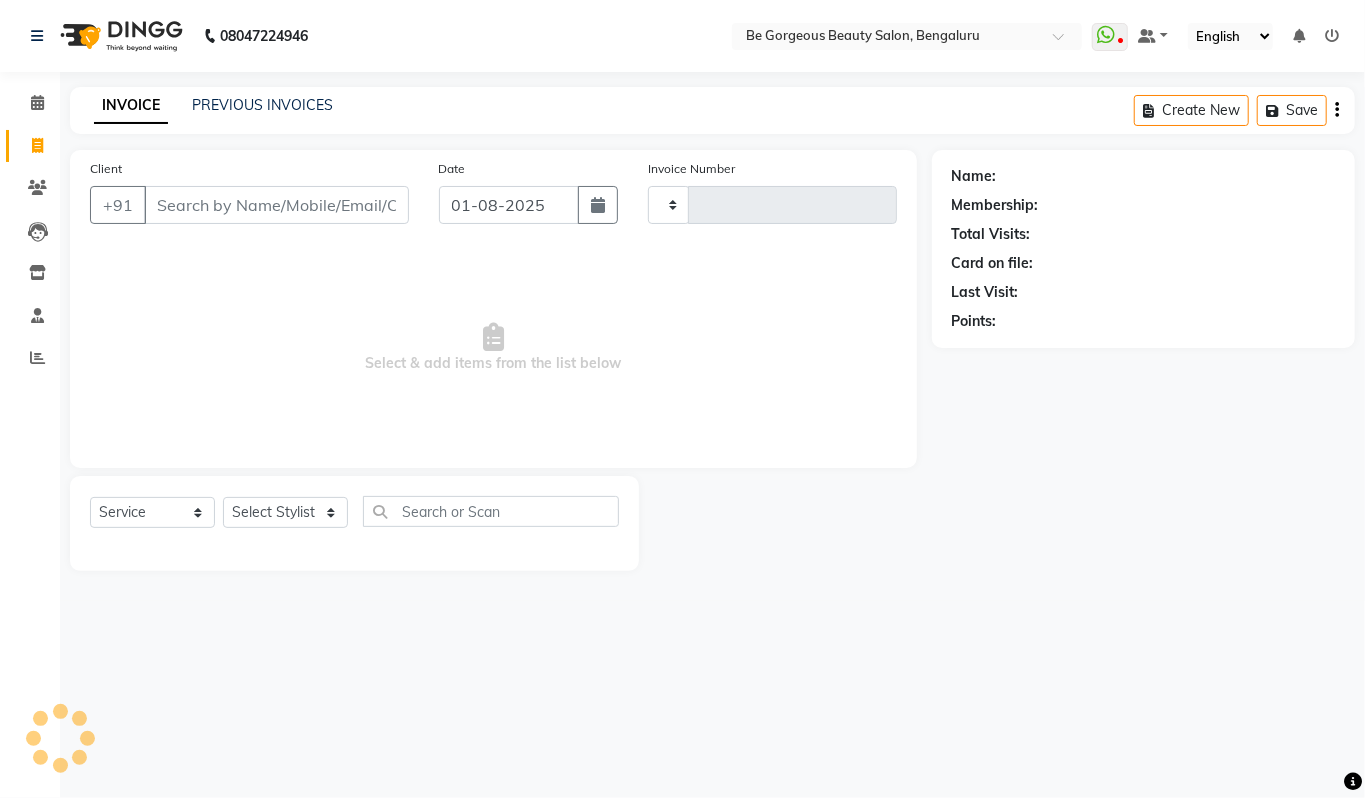 type on "3333" 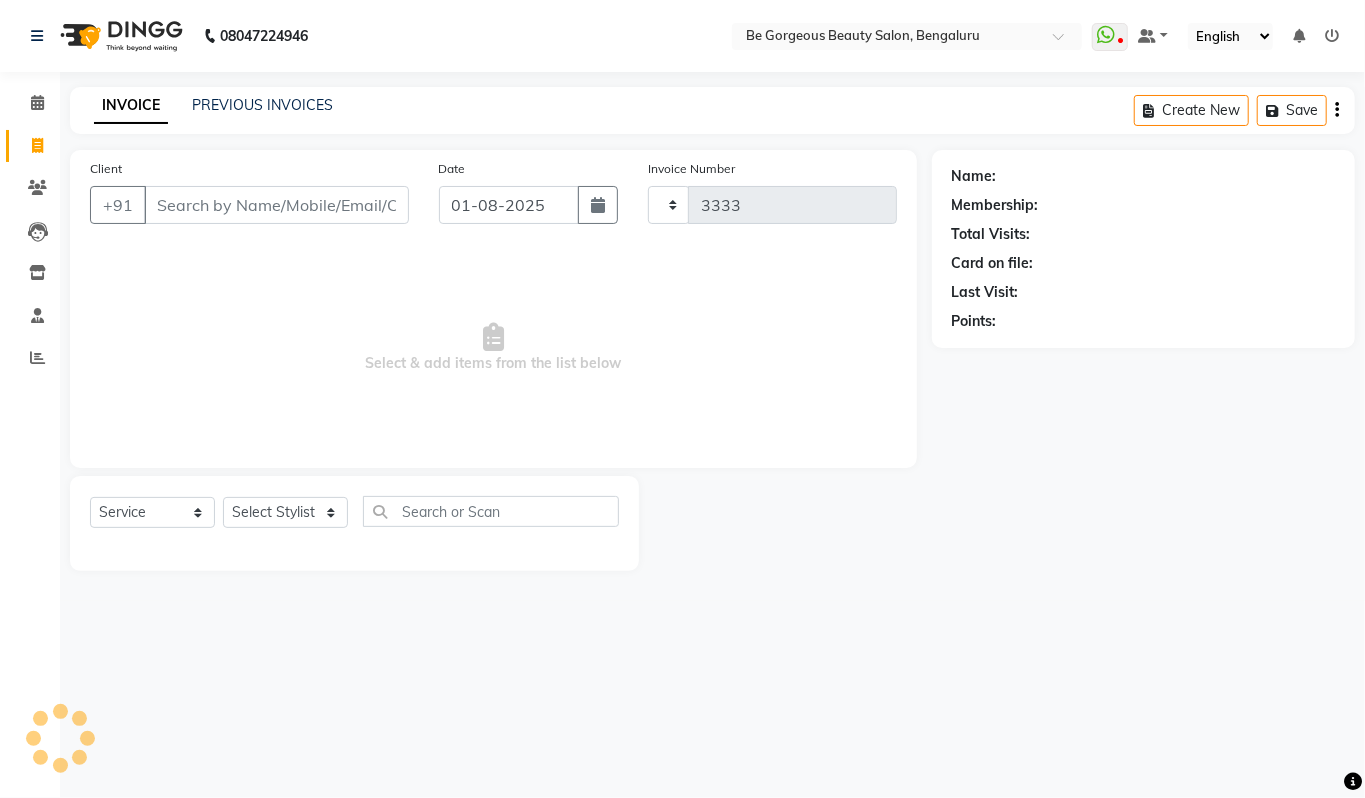 select on "5405" 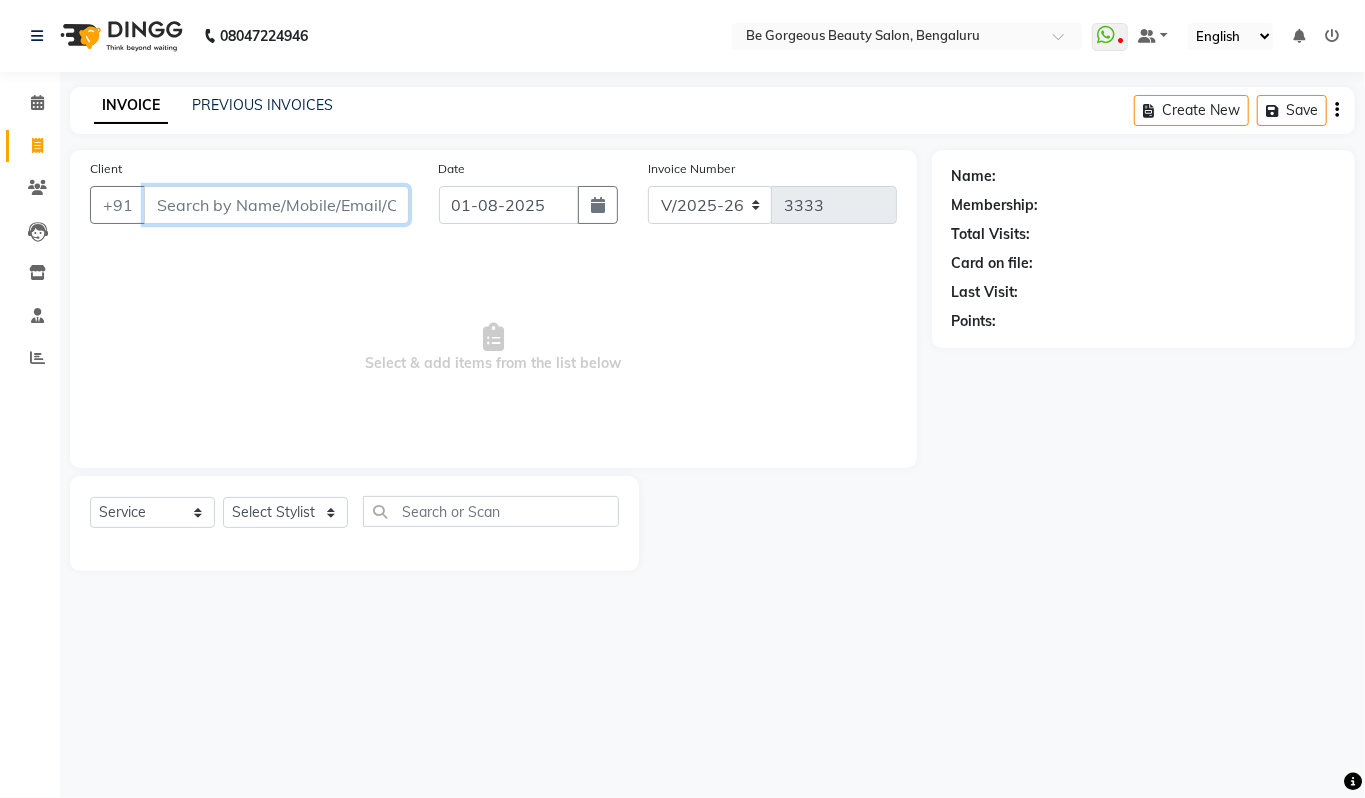 click on "Client" at bounding box center [276, 205] 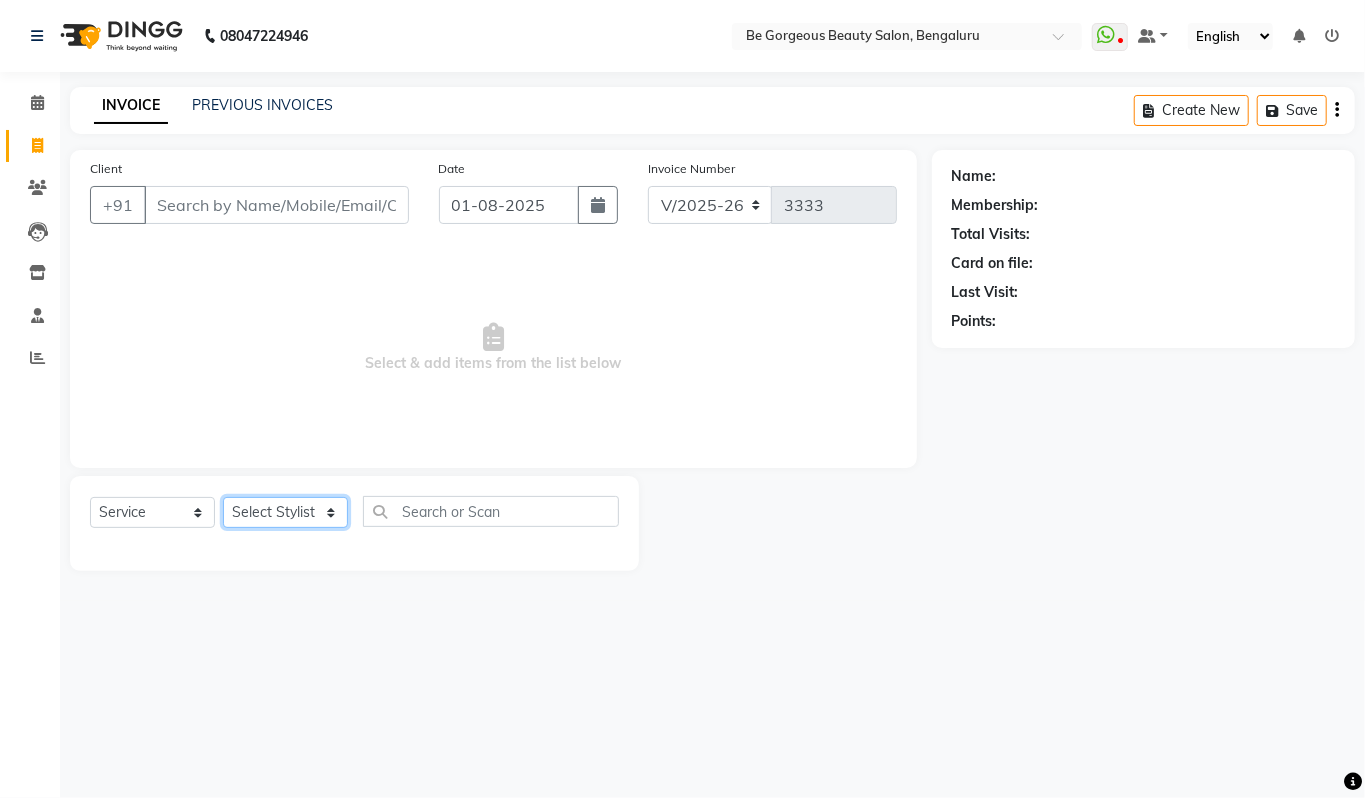 click on "Select Stylist Akram Anas Gayatri lata Manager Munu Pooja Rehbar Romi Talib Wajid" 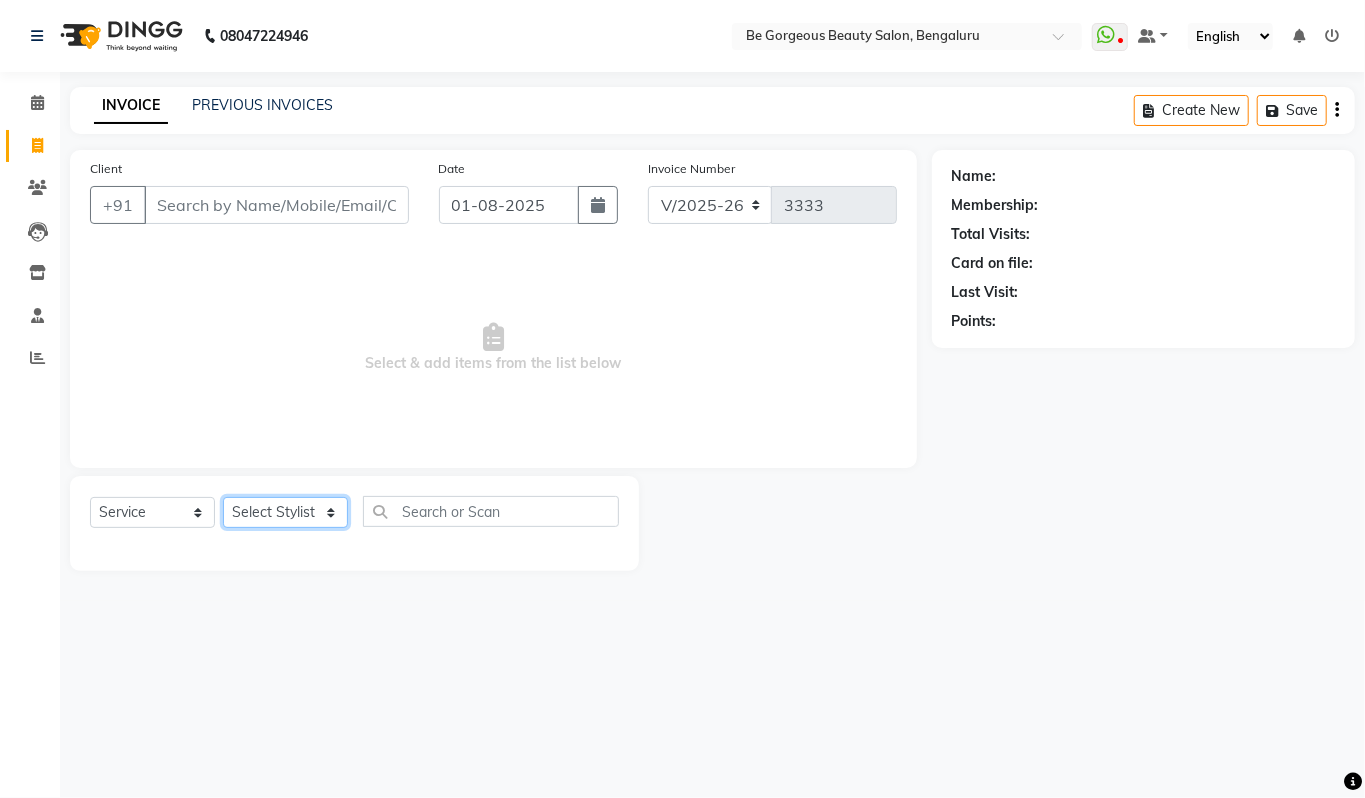 select on "36200" 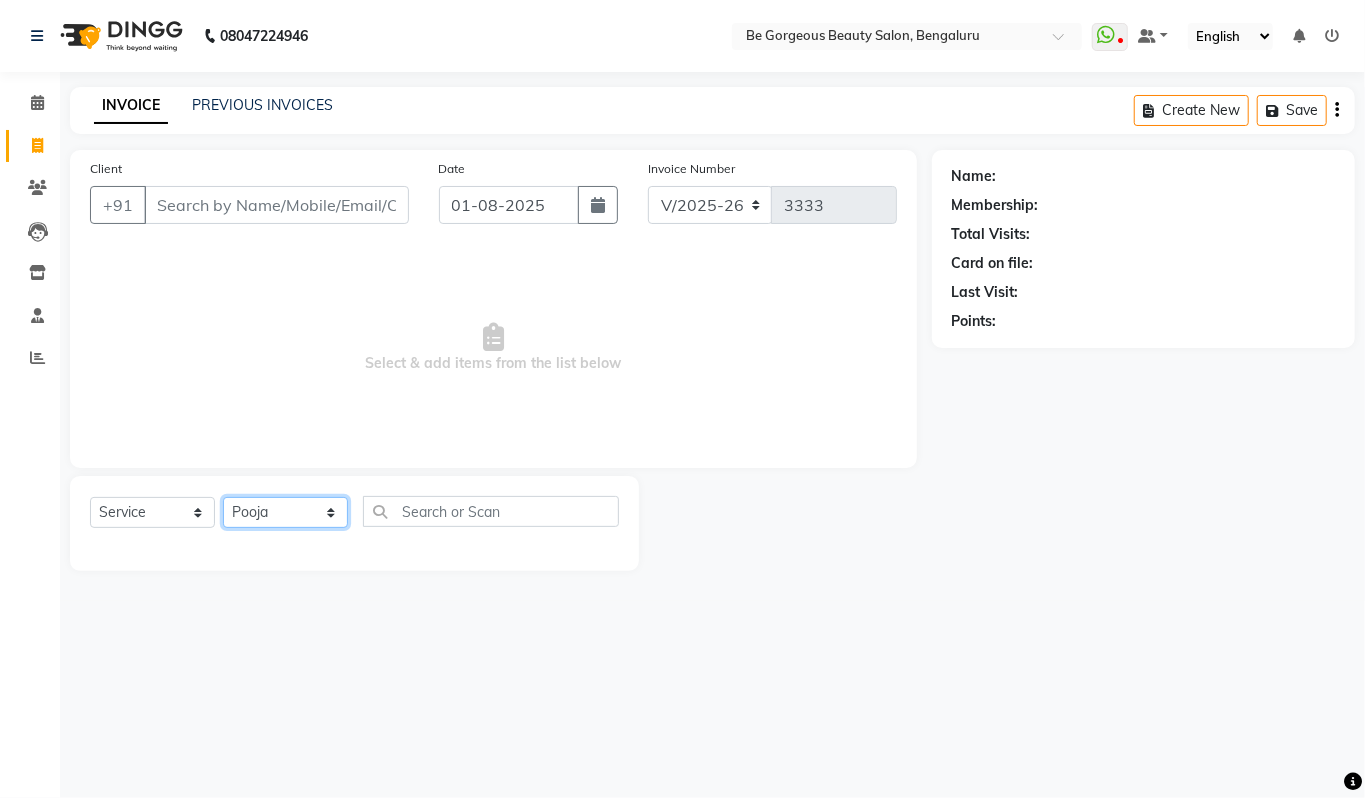click on "Select Stylist Akram Anas Gayatri lata Manager Munu Pooja Rehbar Romi Talib Wajid" 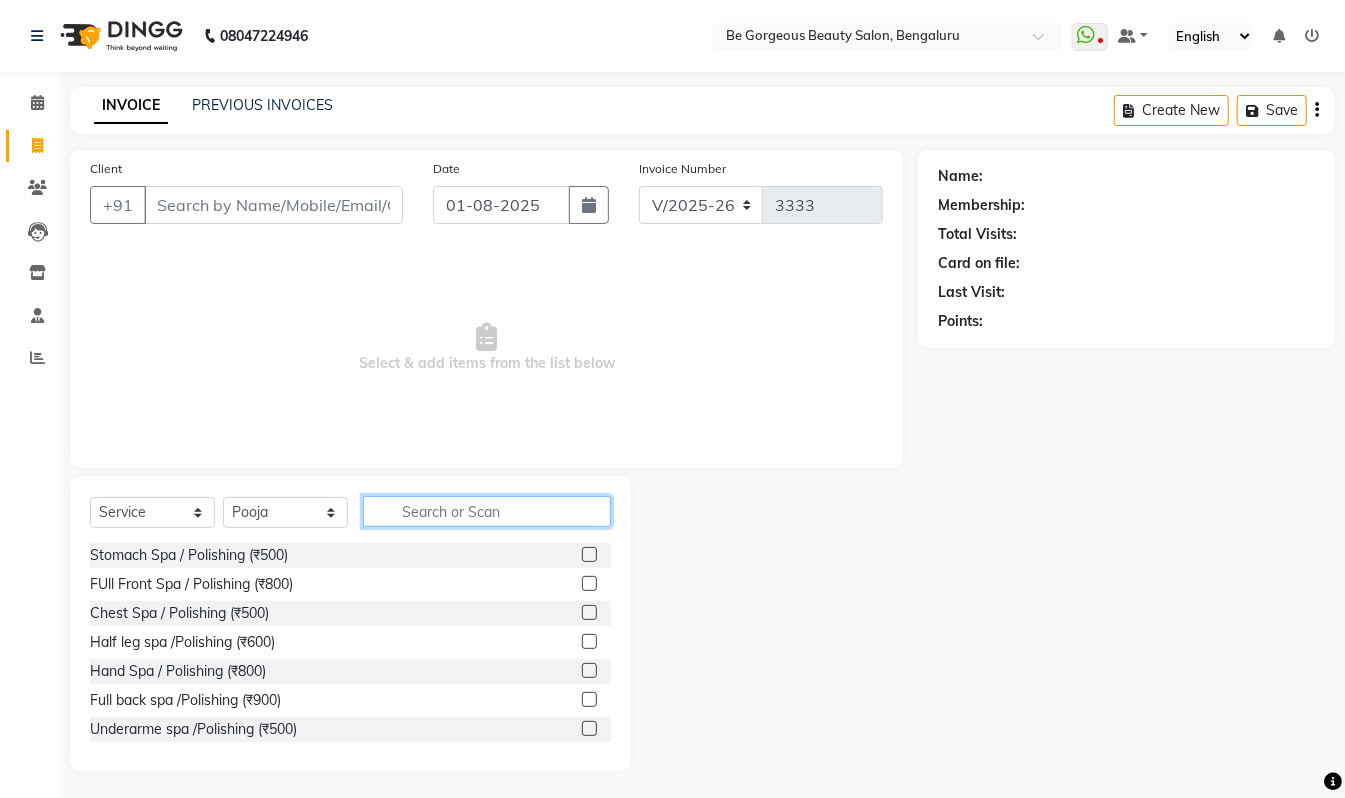 click 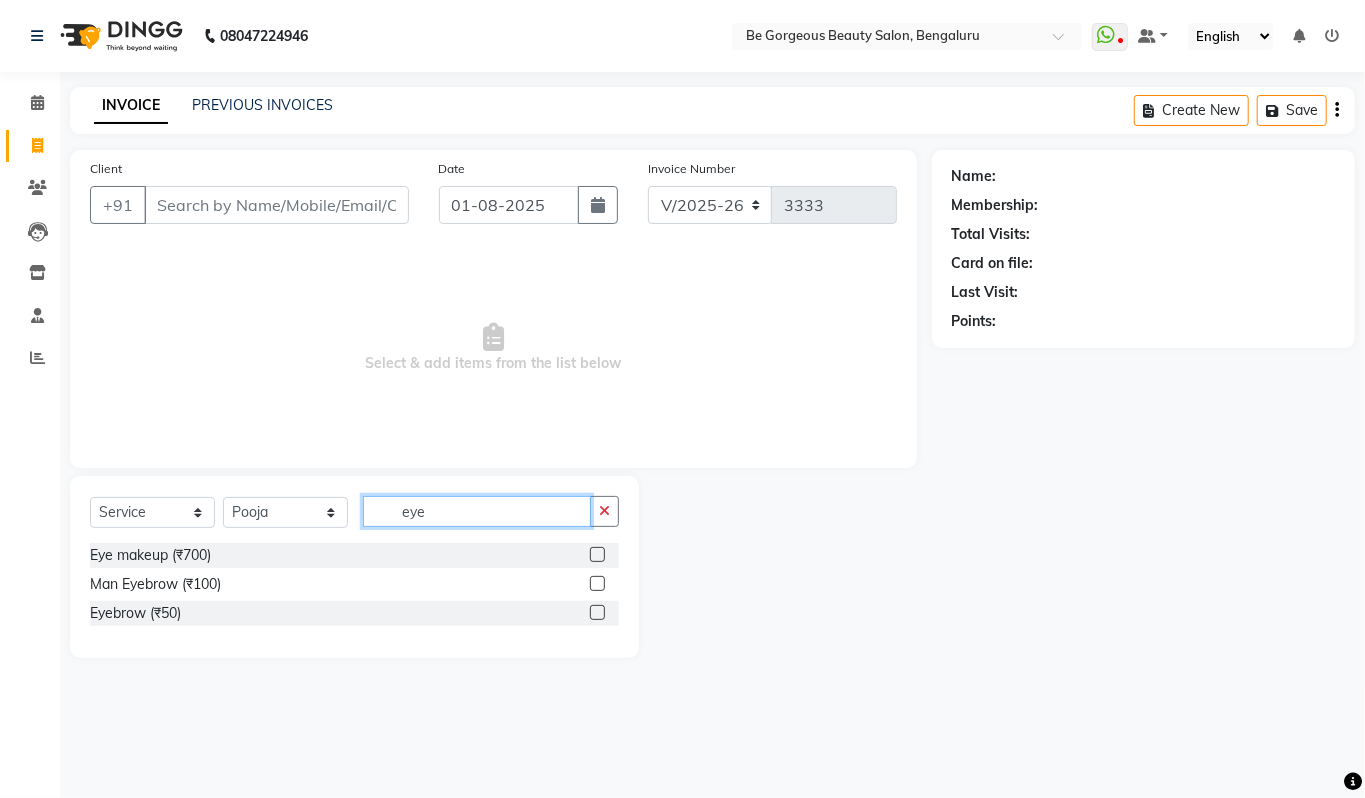 type on "eye" 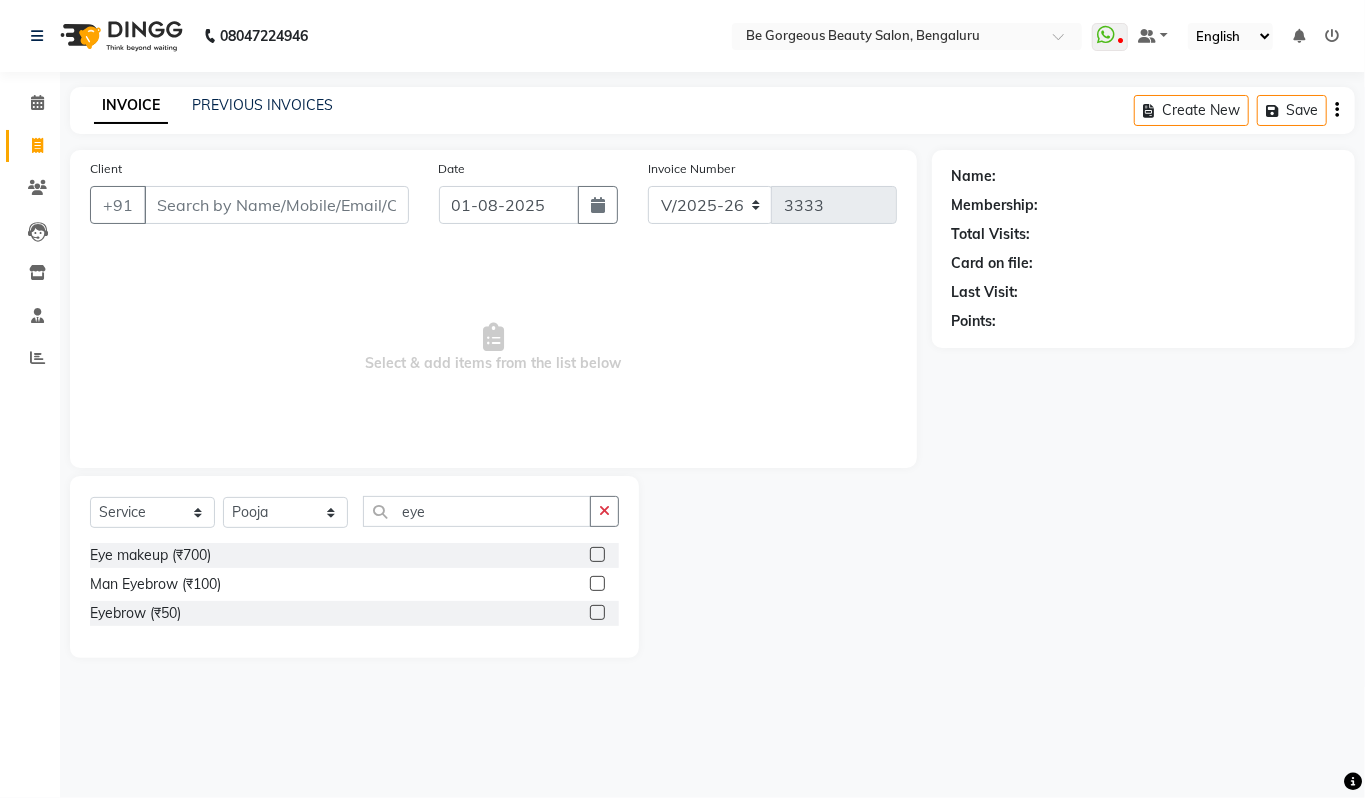 click 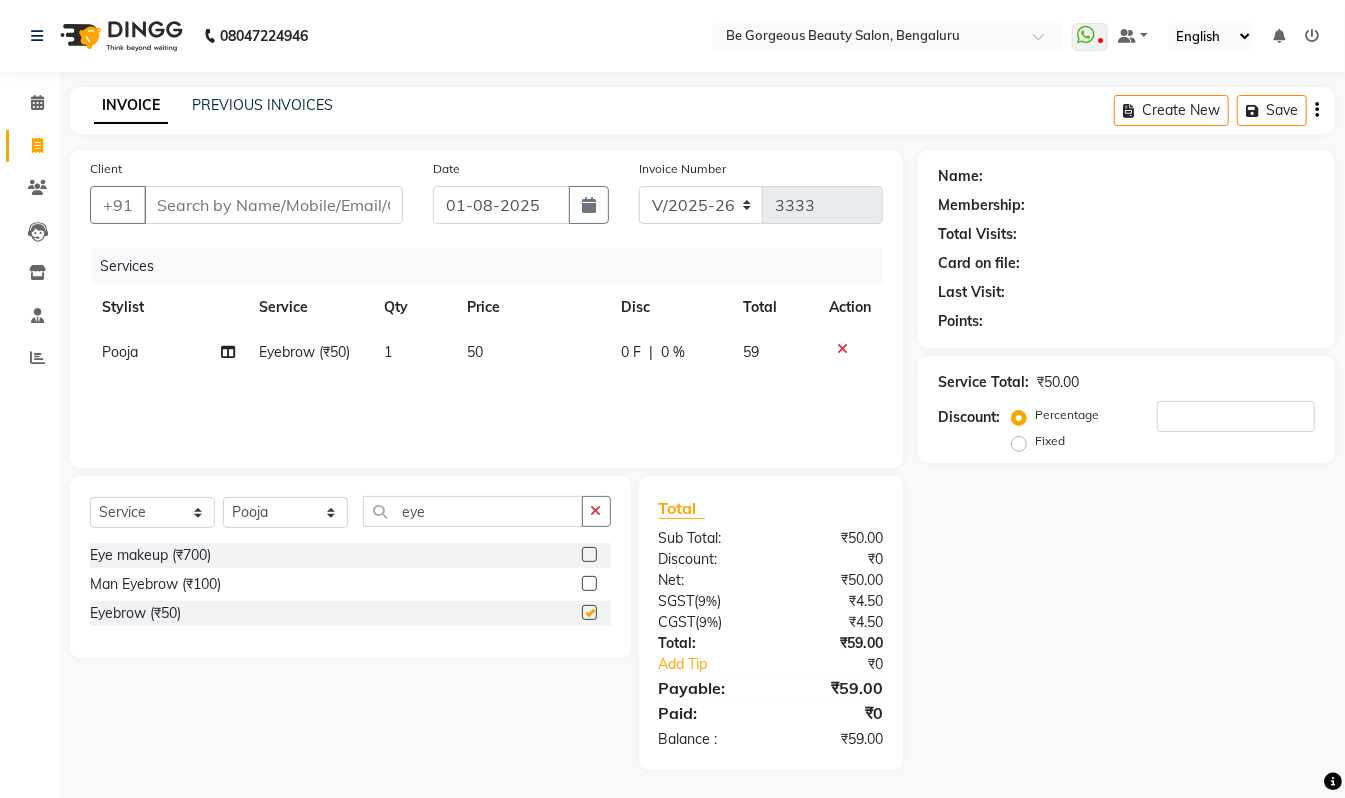 checkbox on "false" 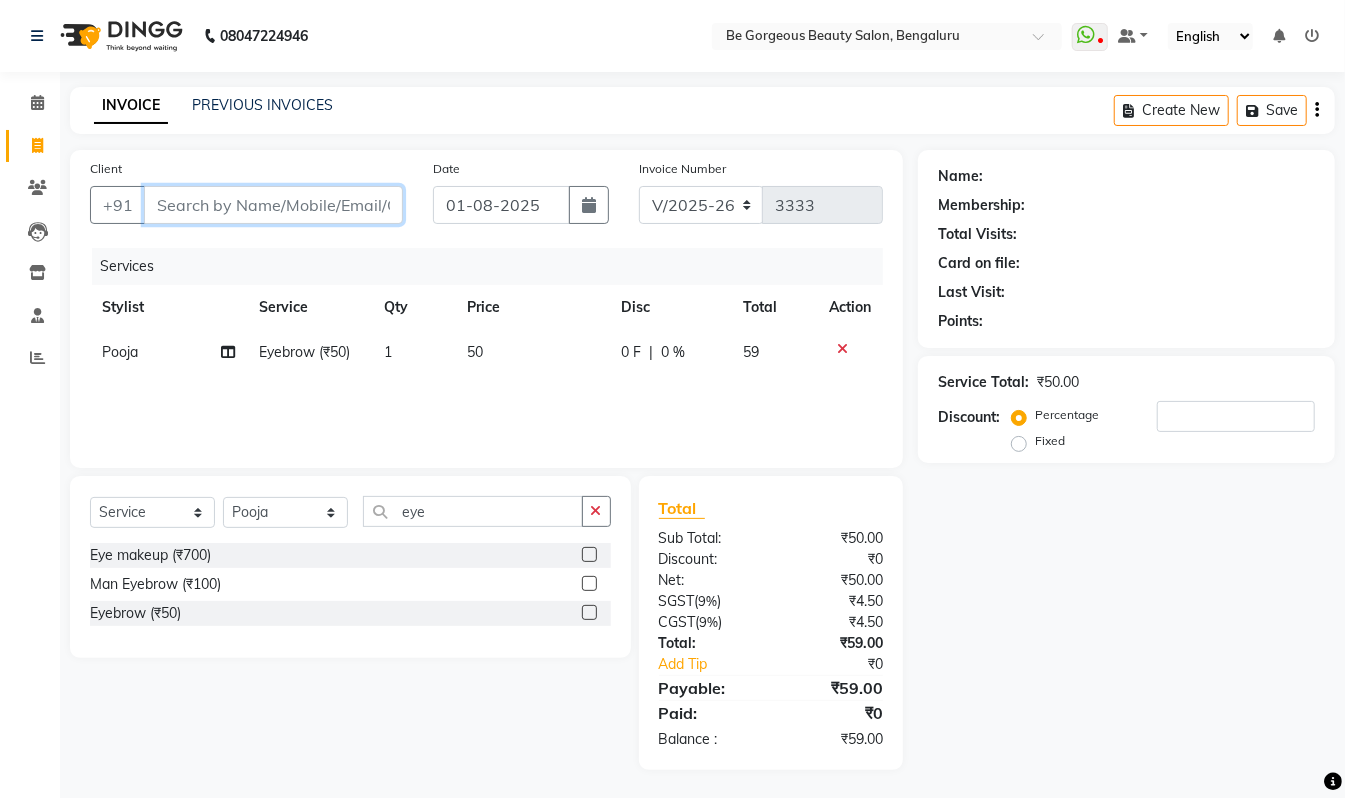 click on "Client" at bounding box center [273, 205] 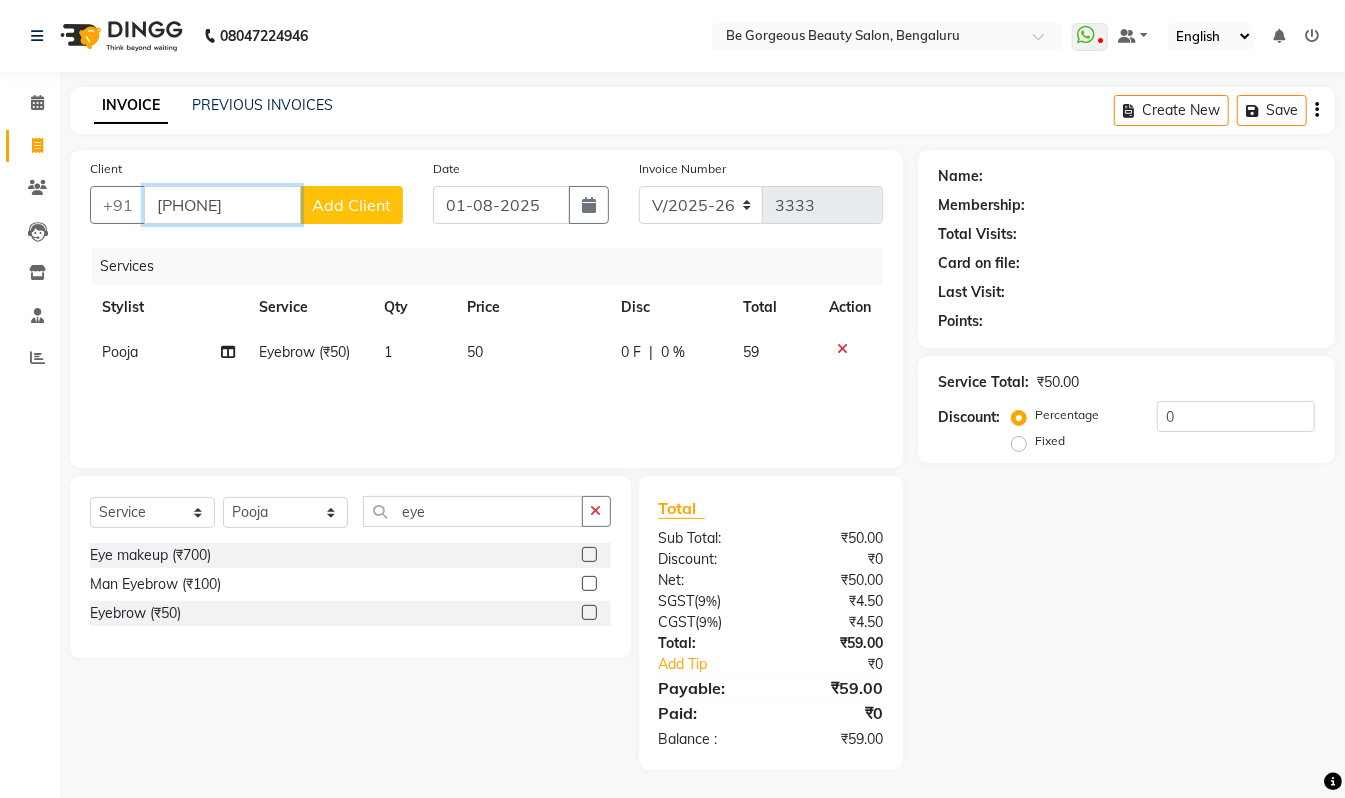 type on "9182653530" 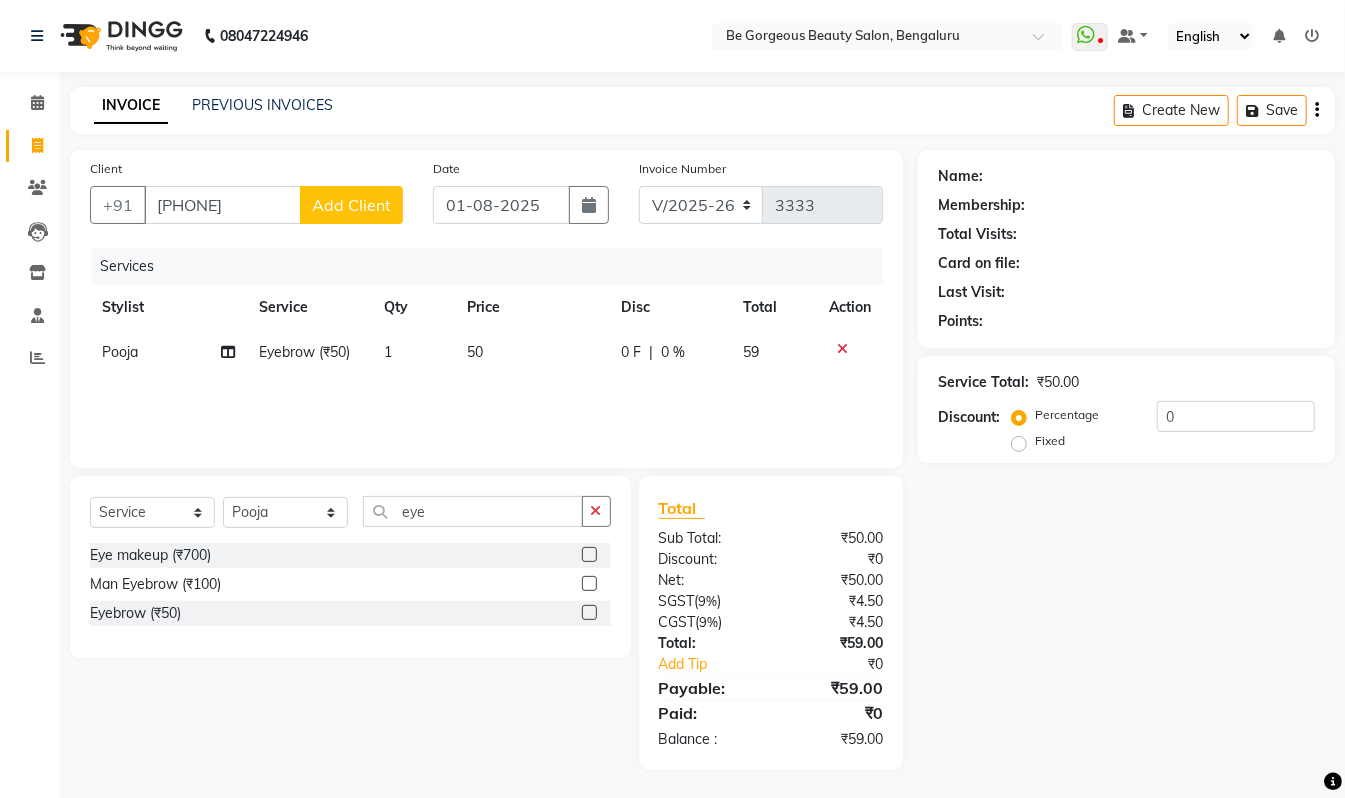 click on "Add Client" 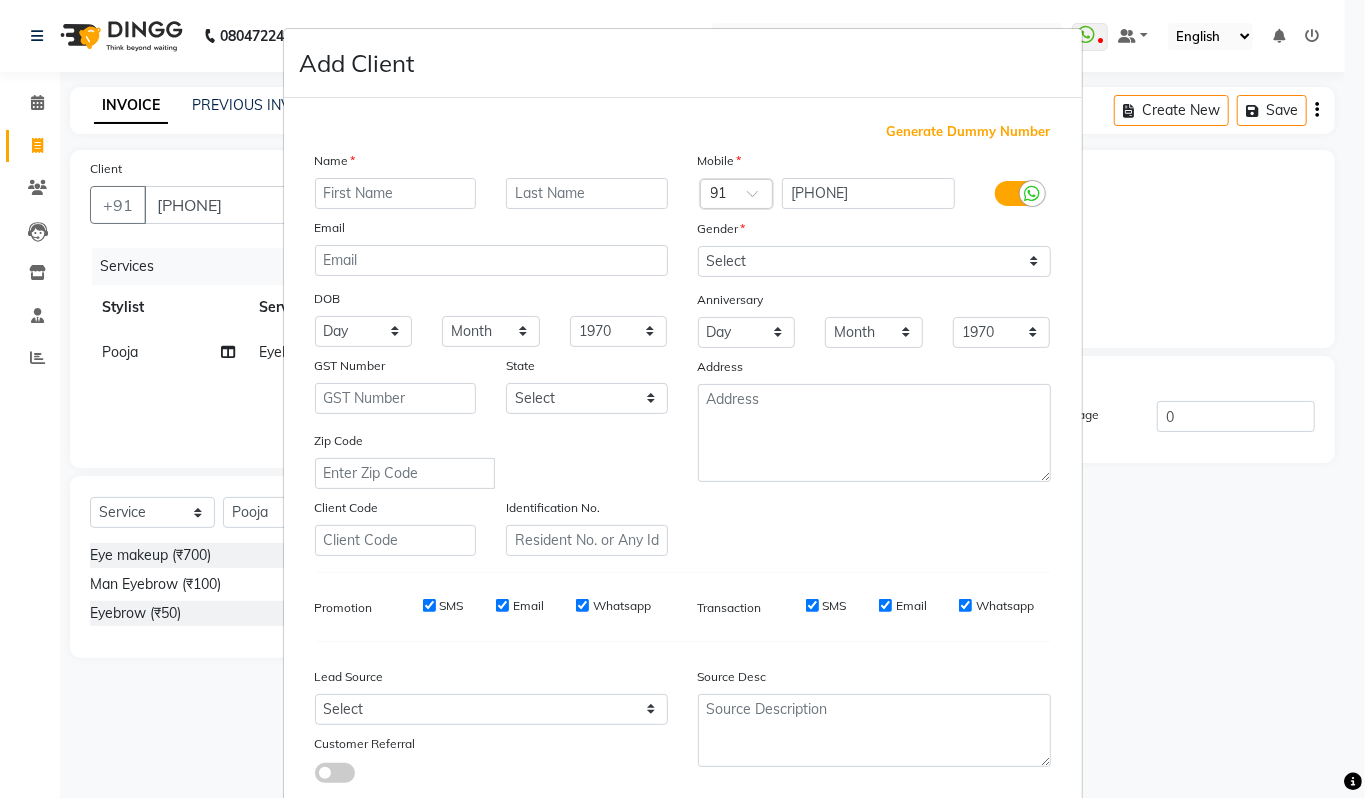 click at bounding box center [396, 193] 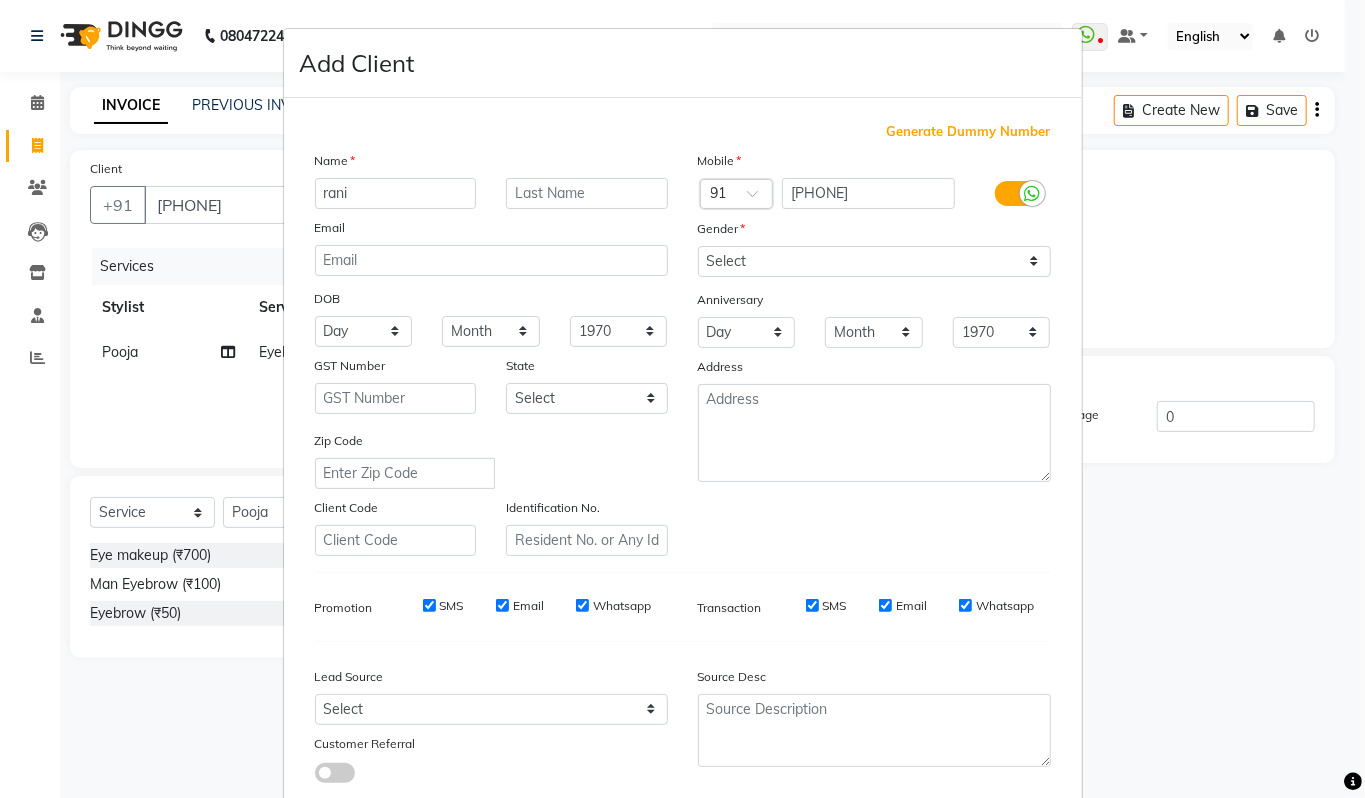 type on "rani" 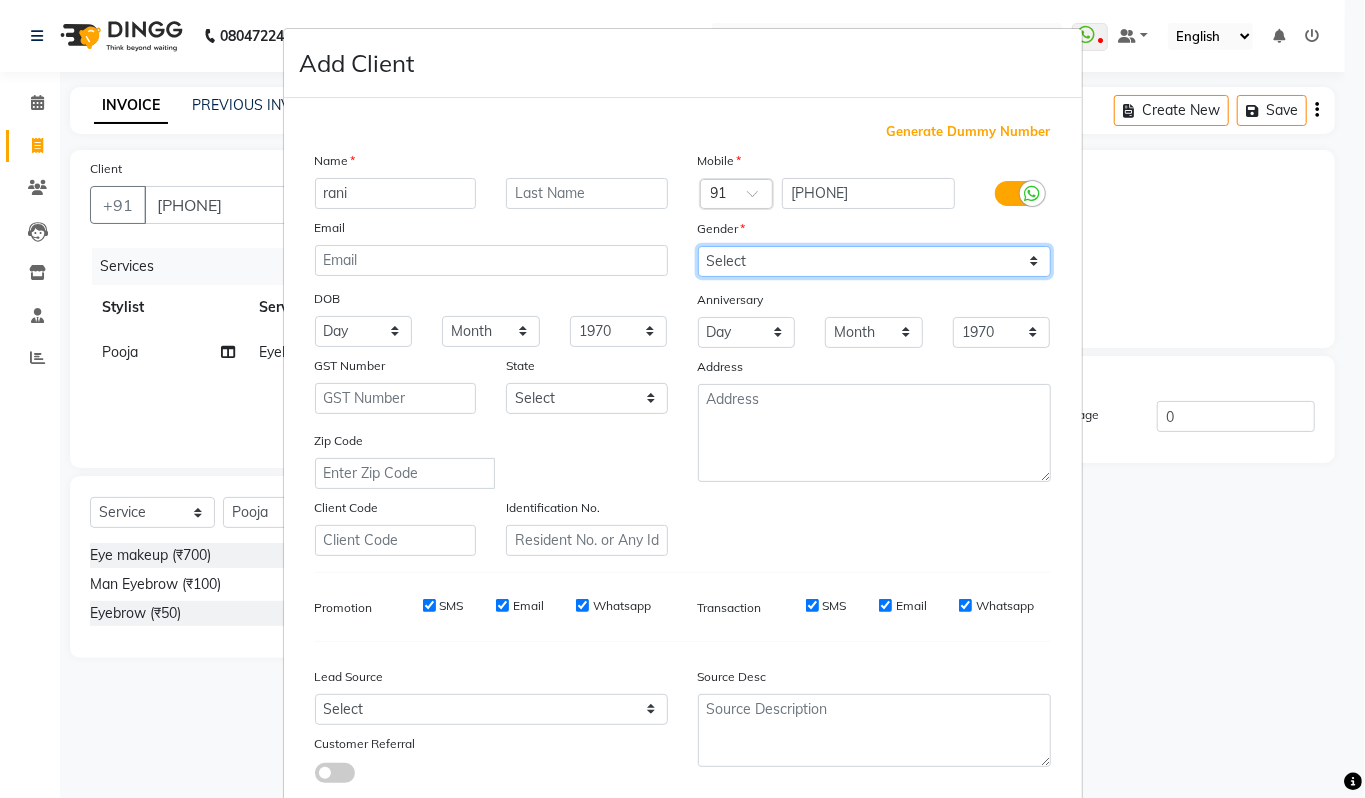 click on "Select Male Female Other Prefer Not To Say" at bounding box center (874, 261) 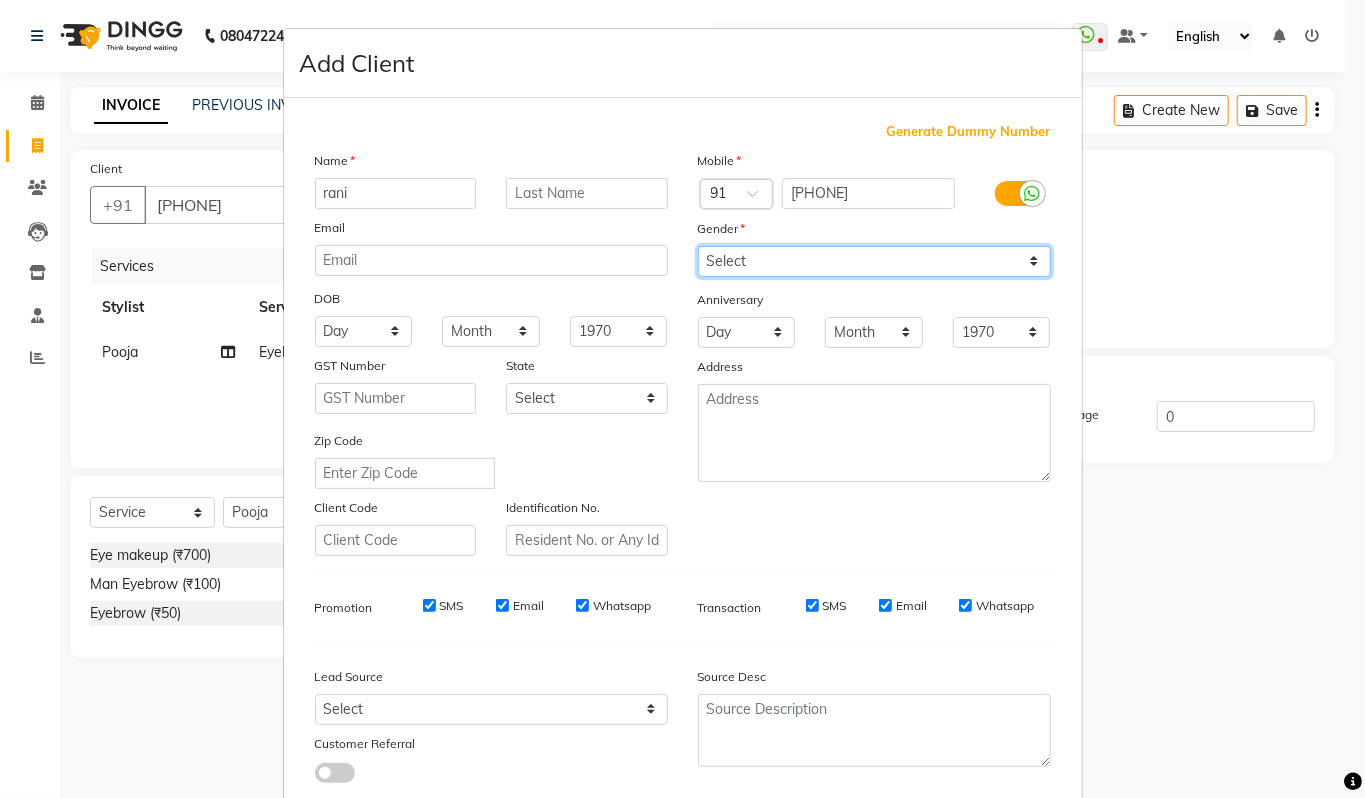 select on "female" 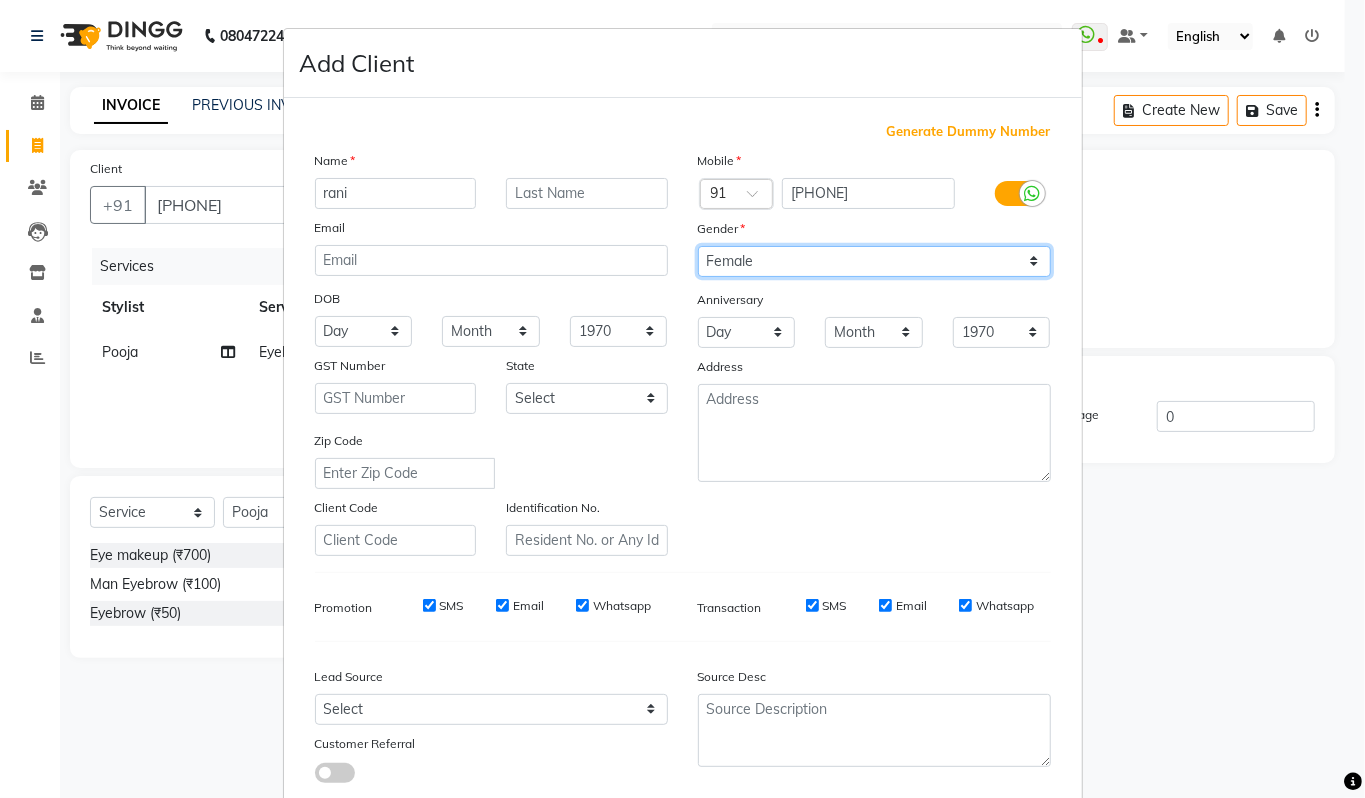 click on "Select Male Female Other Prefer Not To Say" at bounding box center [874, 261] 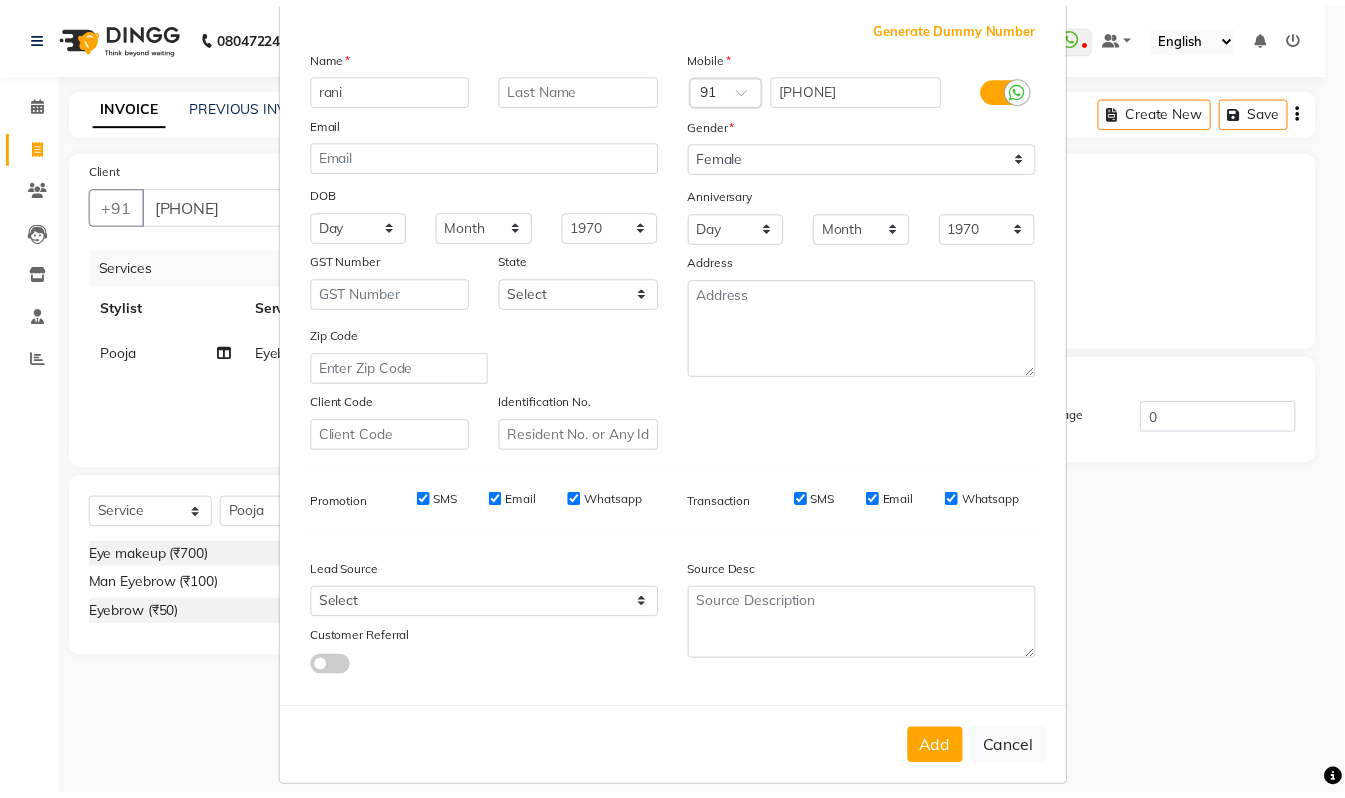 scroll, scrollTop: 120, scrollLeft: 0, axis: vertical 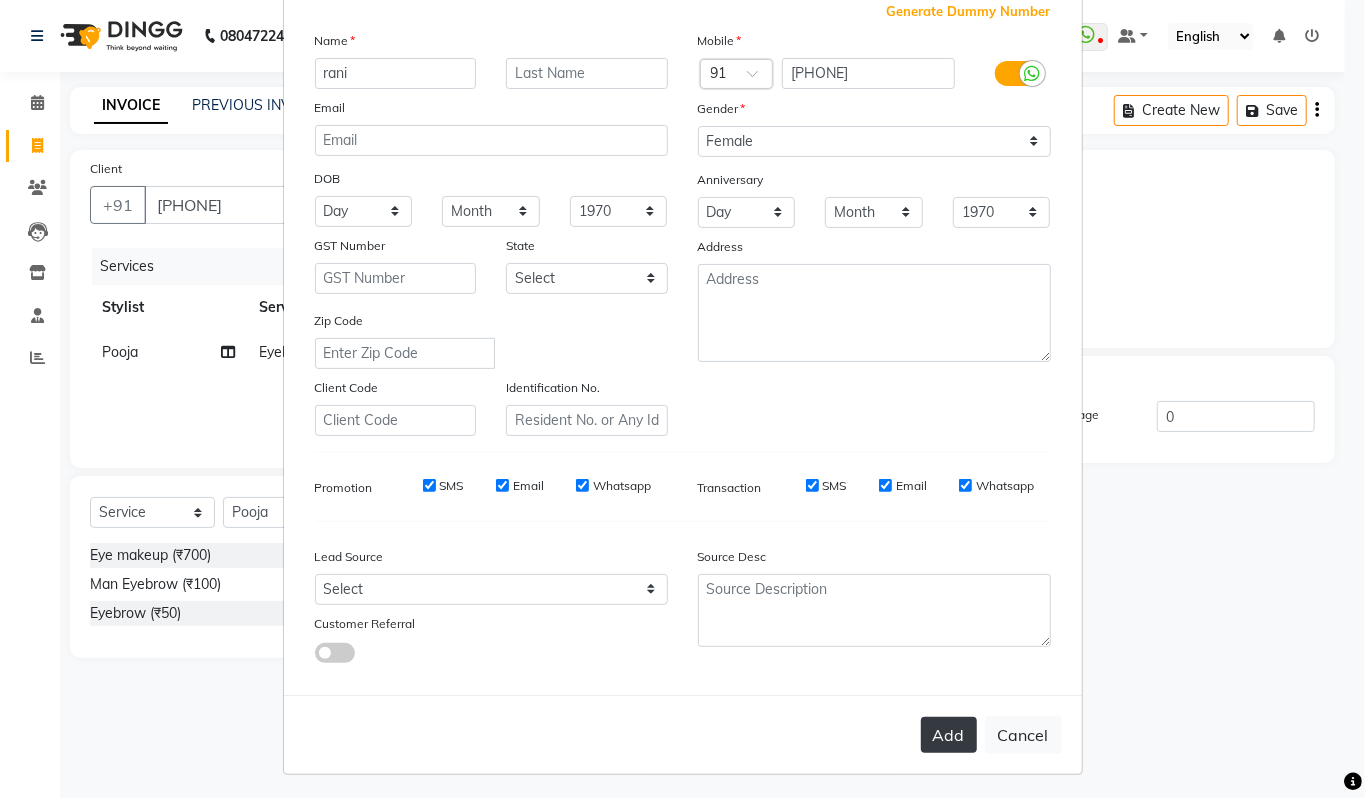 click on "Add" at bounding box center (949, 735) 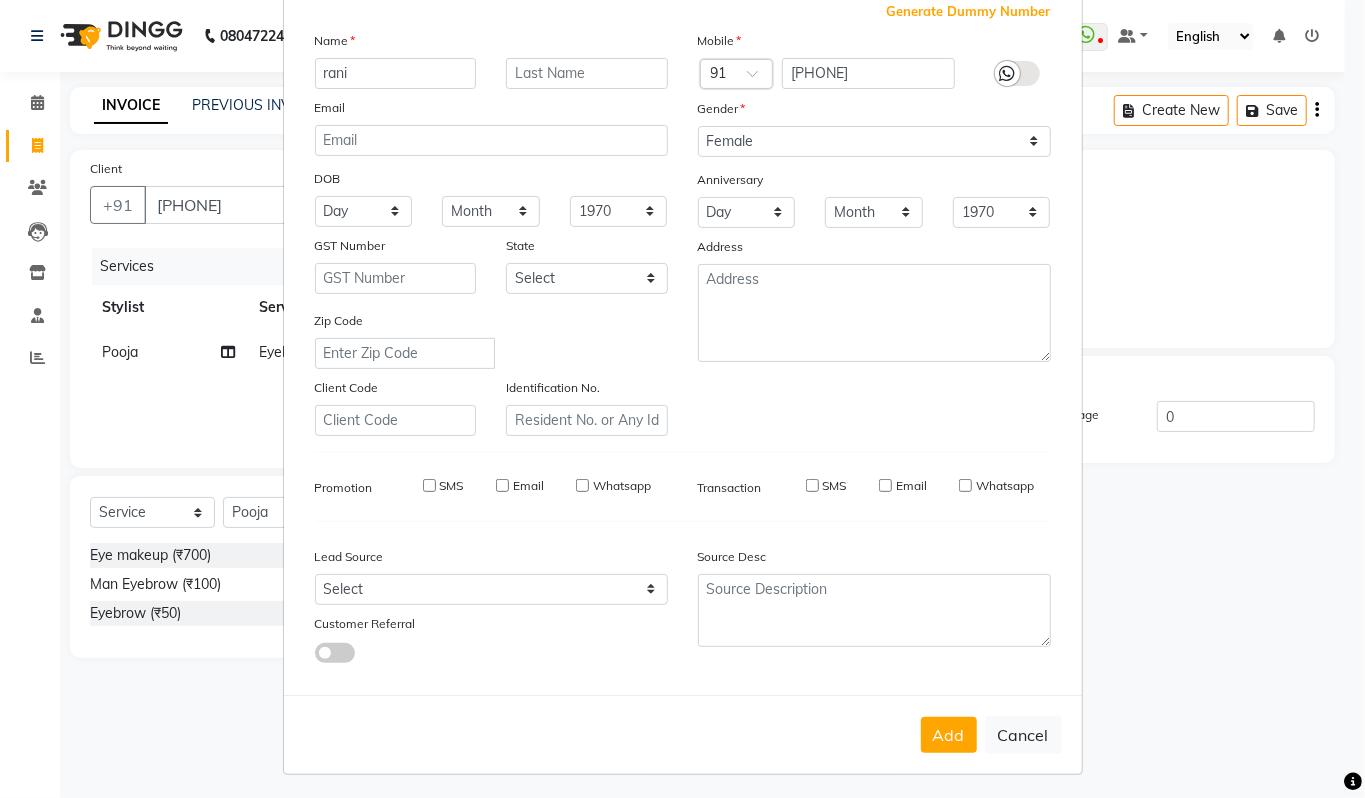 type 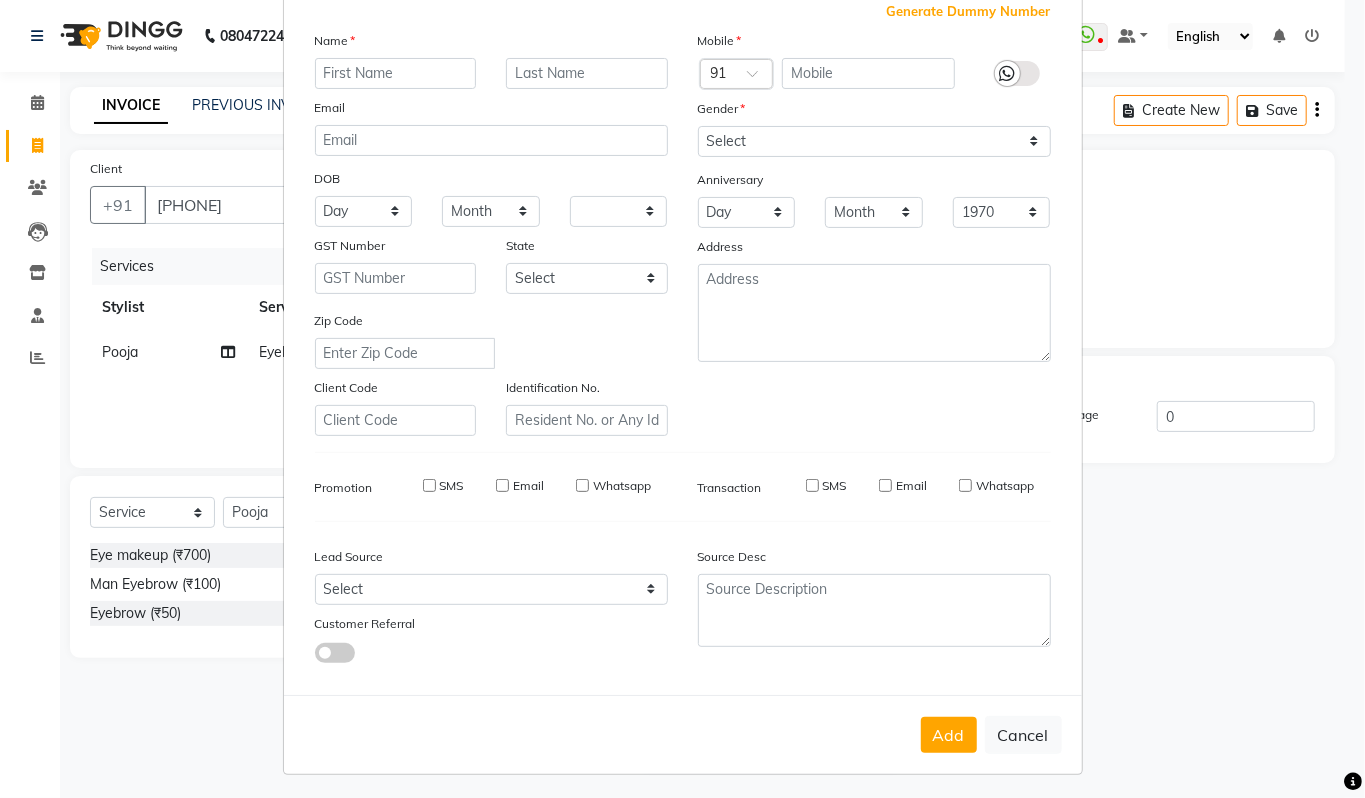 select 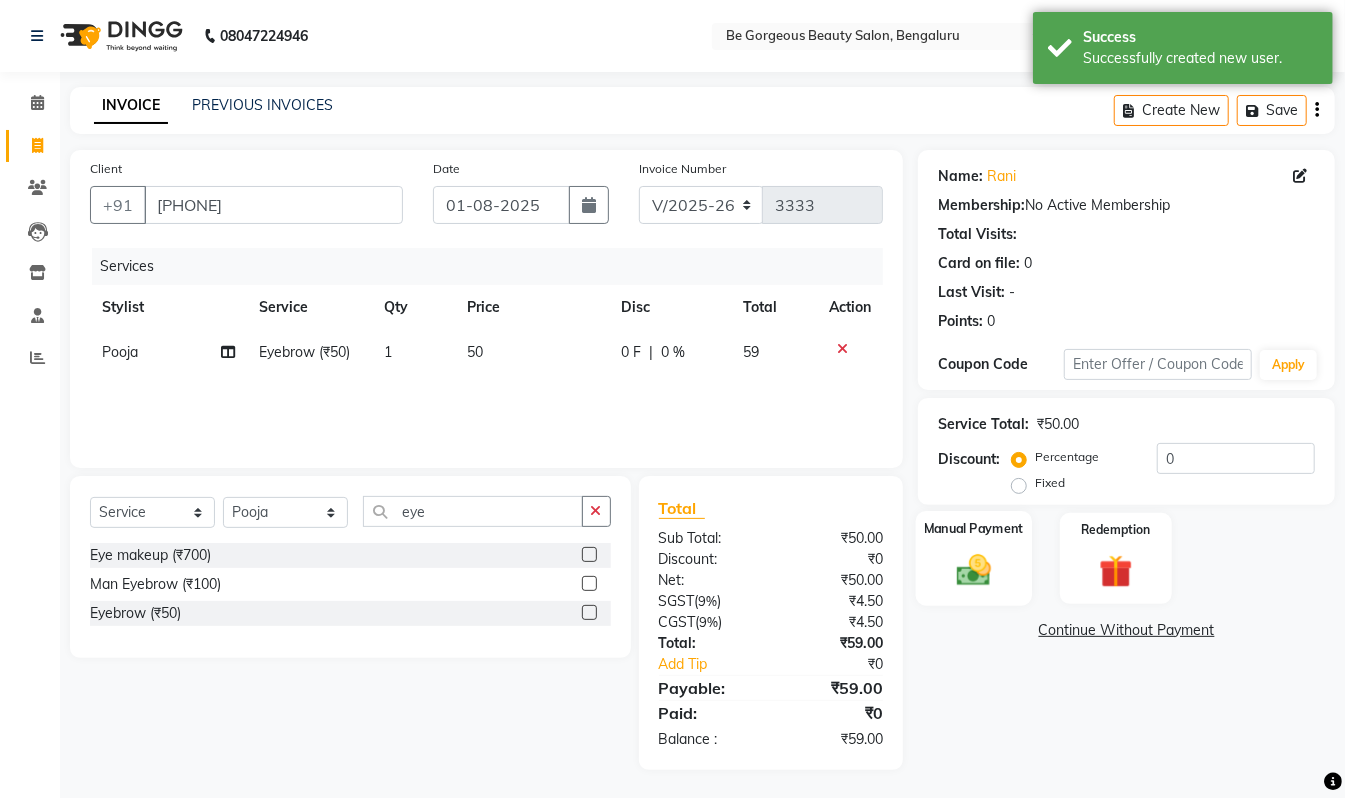 click on "Manual Payment" 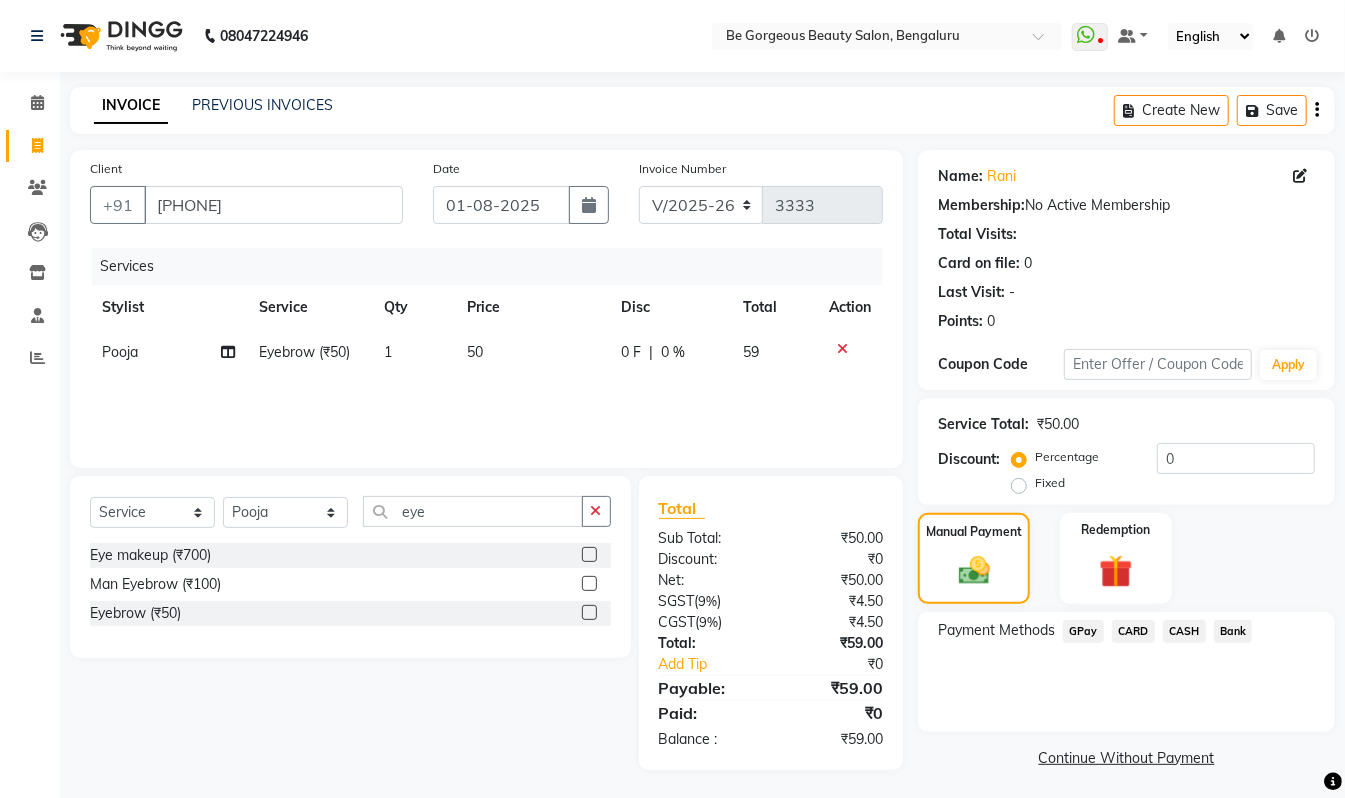 click on "GPay" 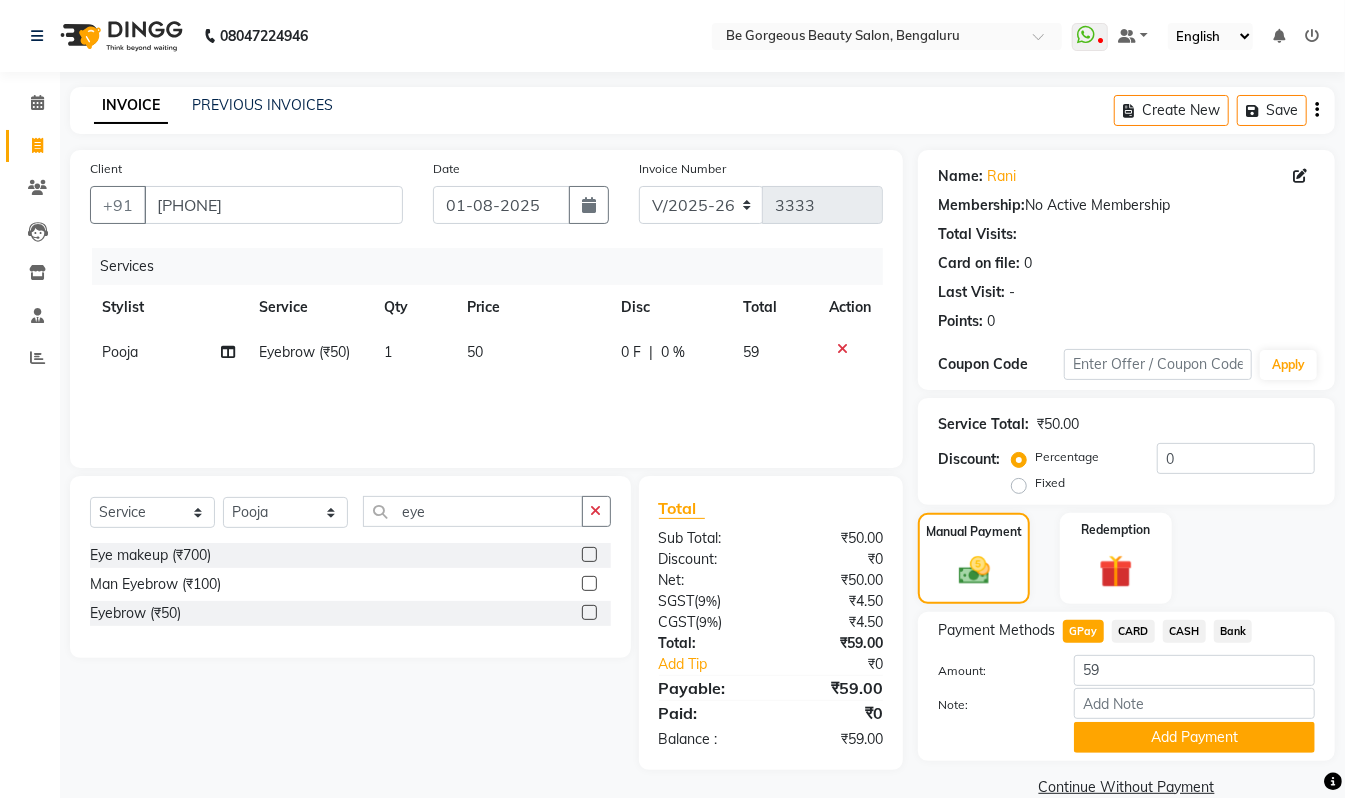 drag, startPoint x: 1248, startPoint y: 748, endPoint x: 1222, endPoint y: 733, distance: 30.016663 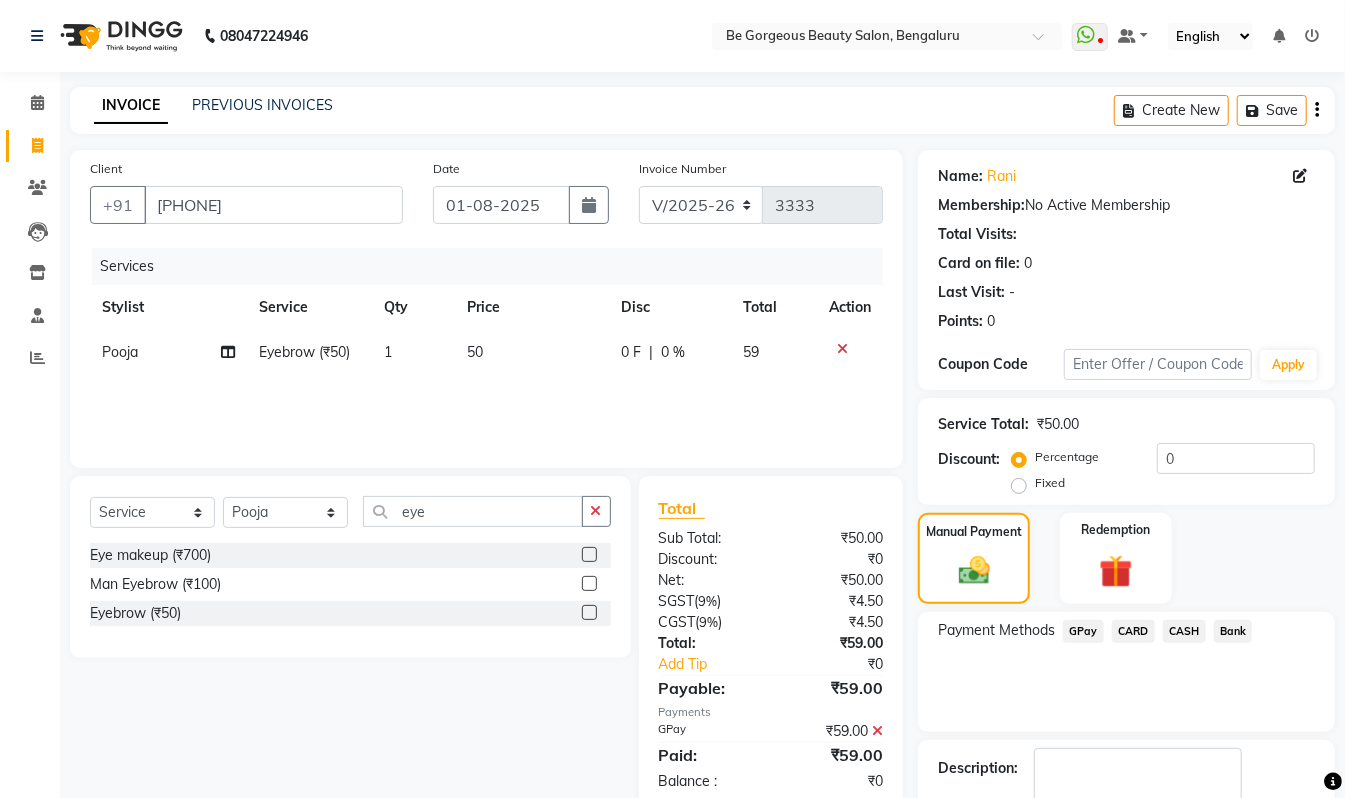 scroll, scrollTop: 118, scrollLeft: 0, axis: vertical 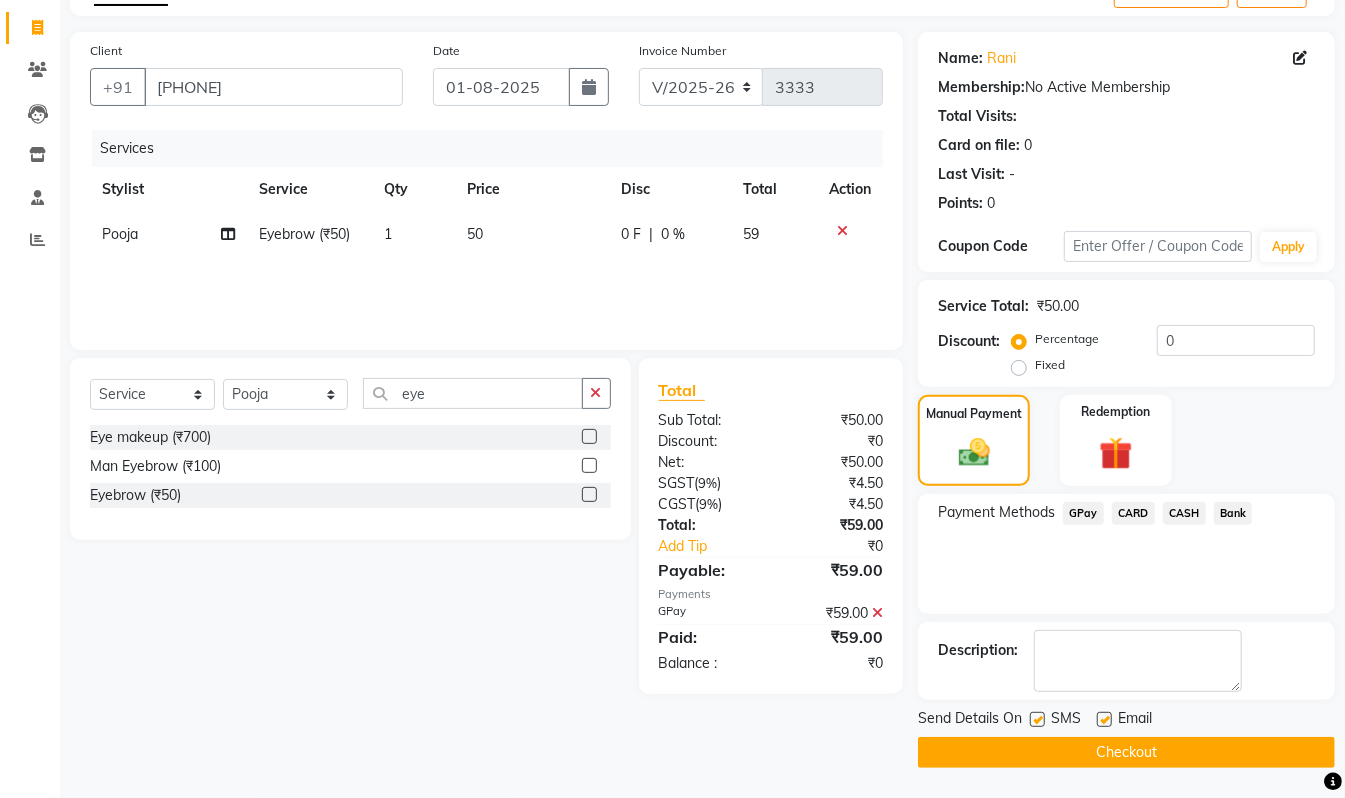 click on "Checkout" 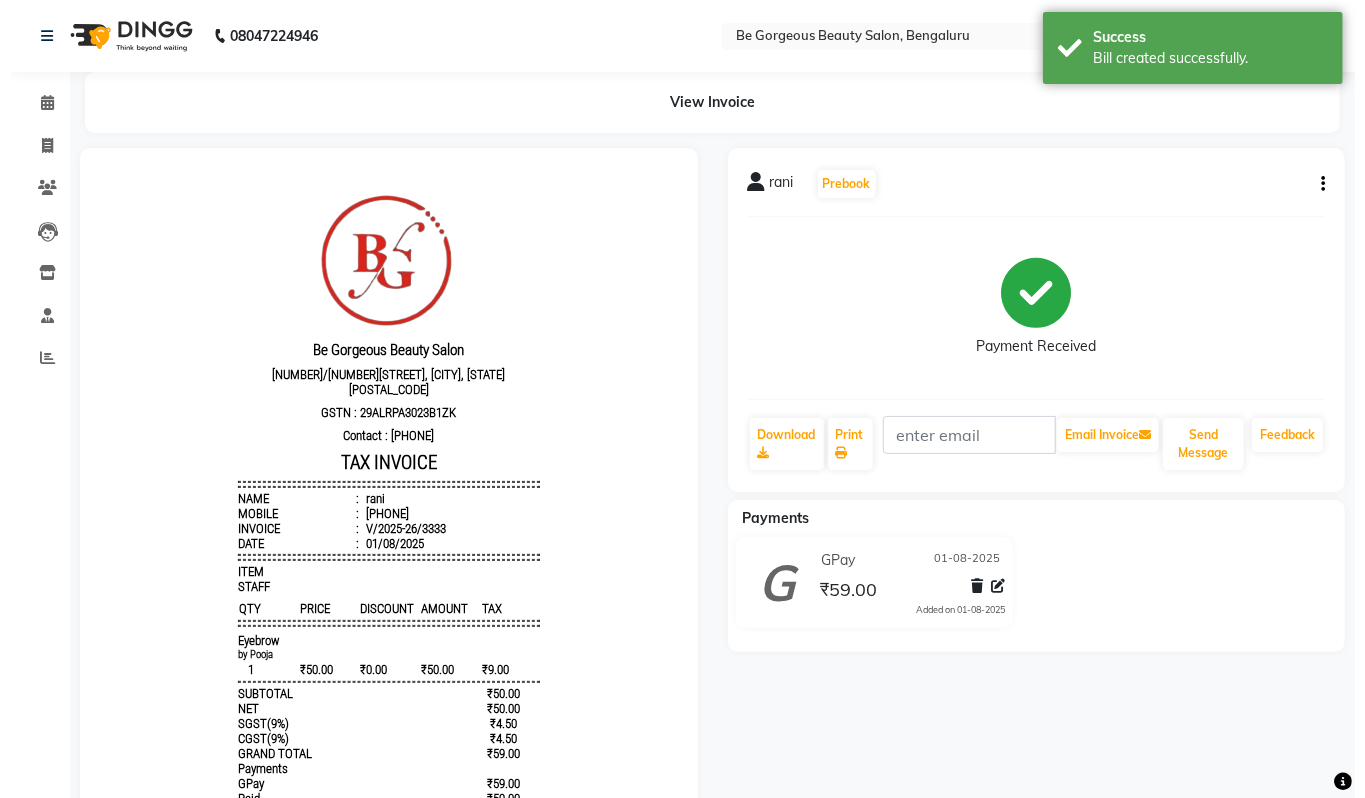 scroll, scrollTop: 0, scrollLeft: 0, axis: both 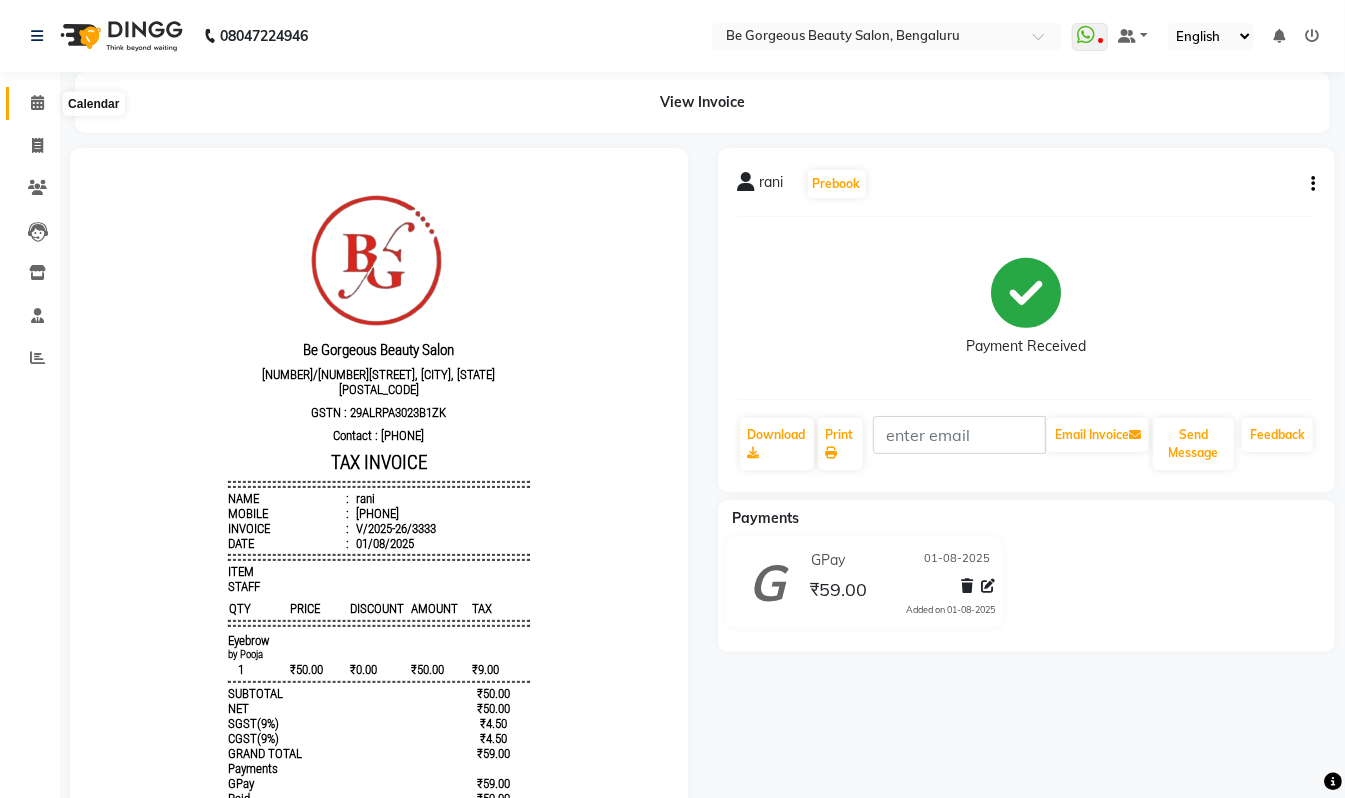 click 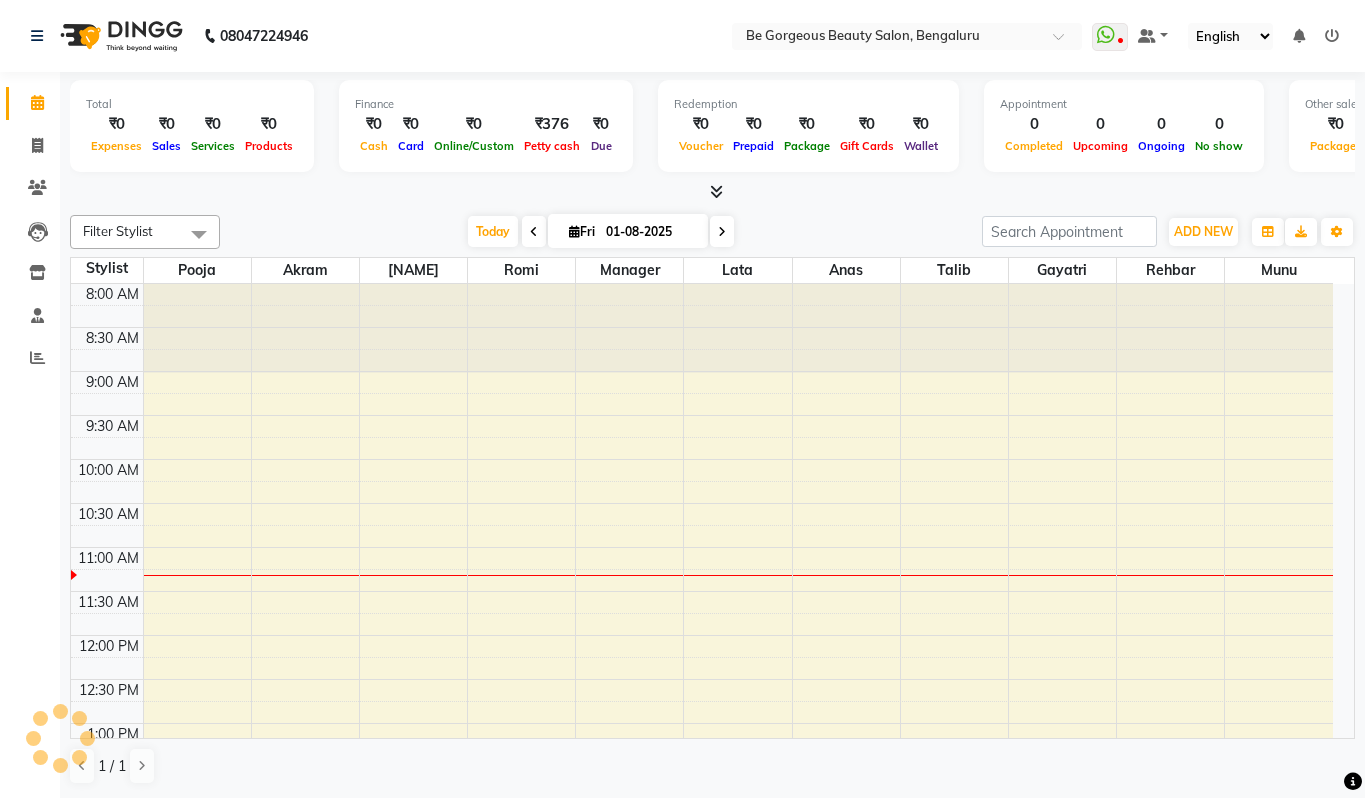 scroll, scrollTop: 0, scrollLeft: 0, axis: both 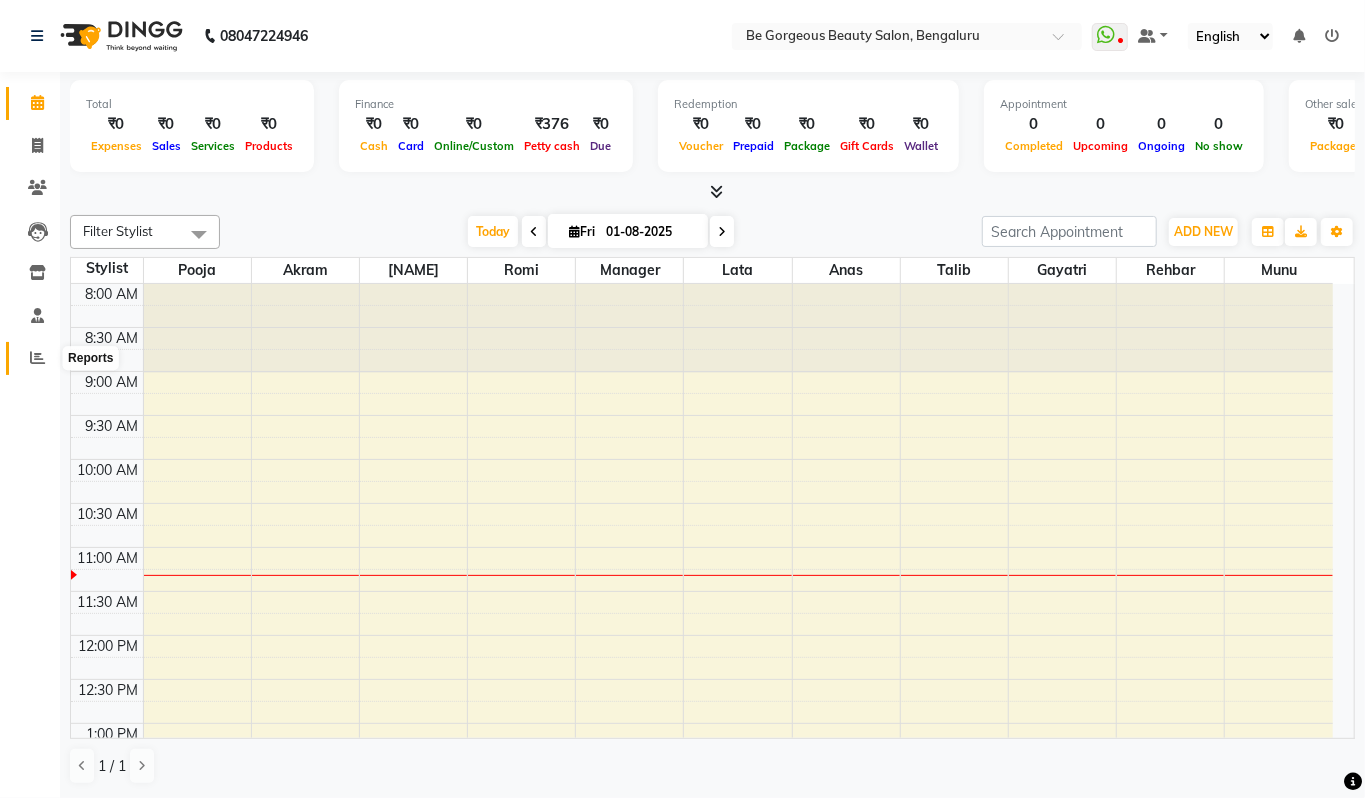 click 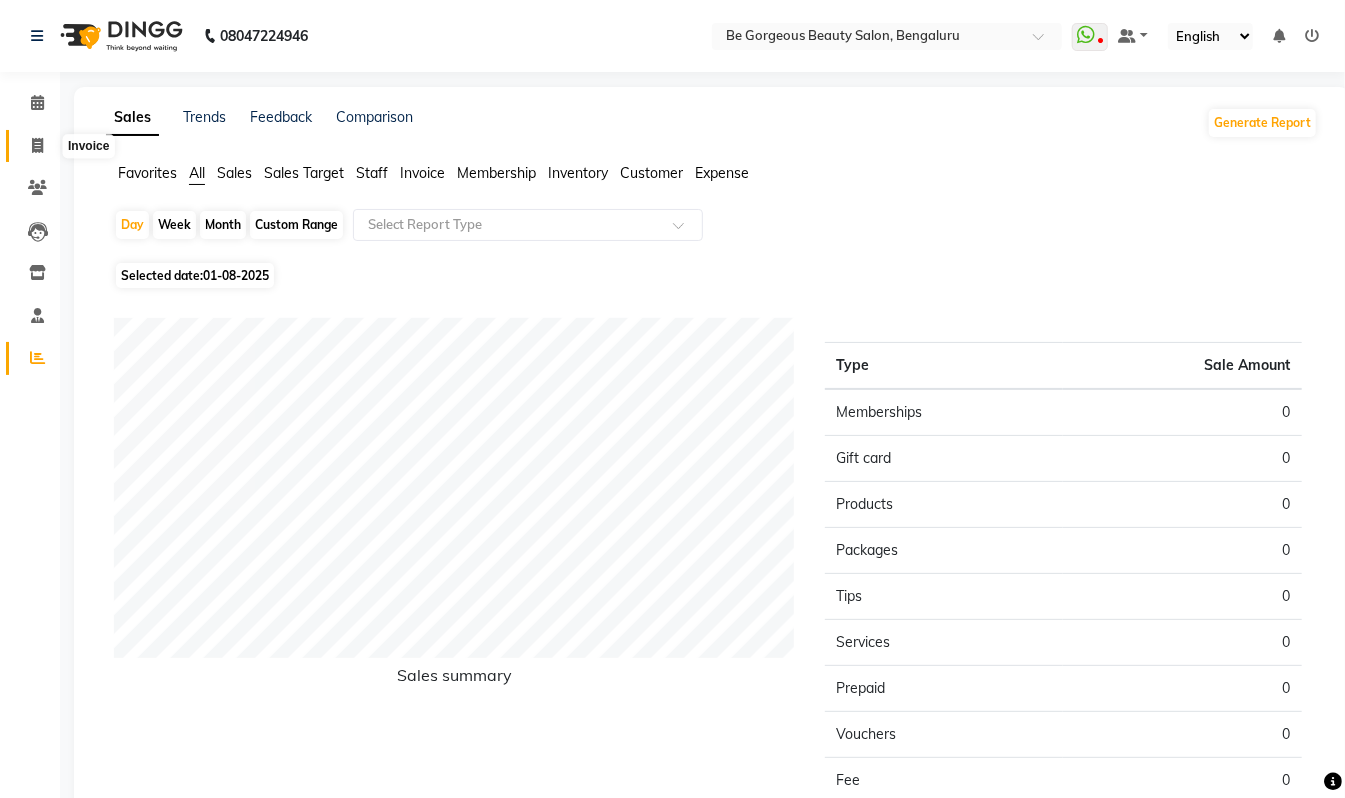 click 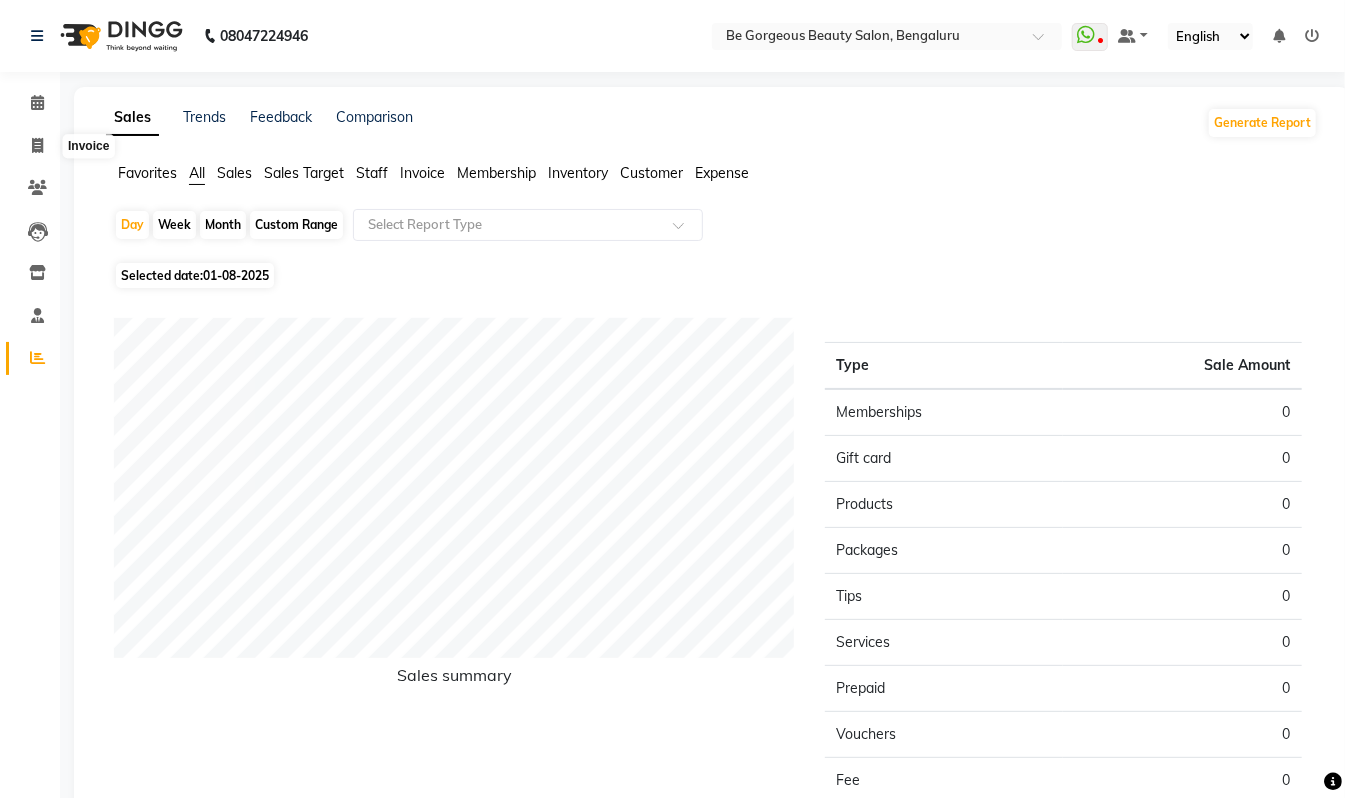 select on "service" 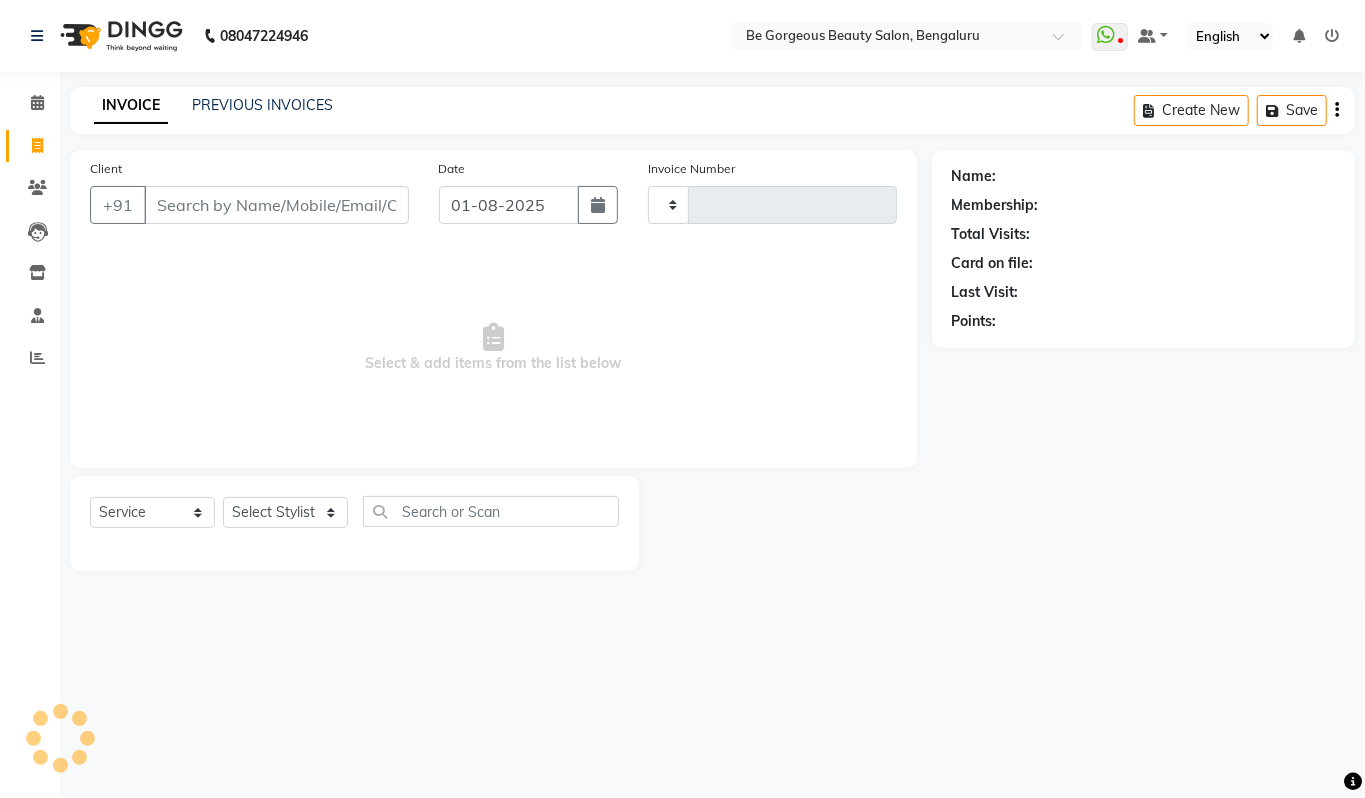 type on "3332" 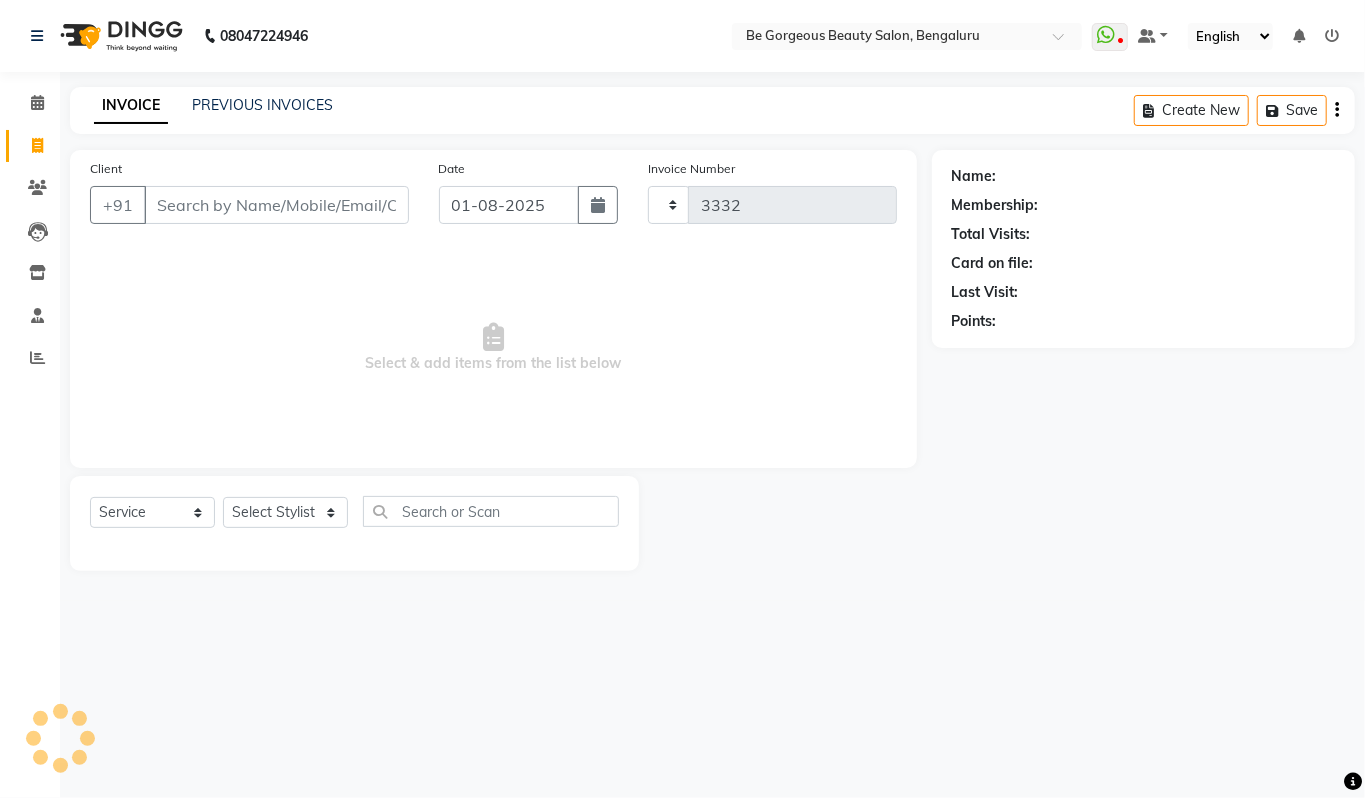 select on "5405" 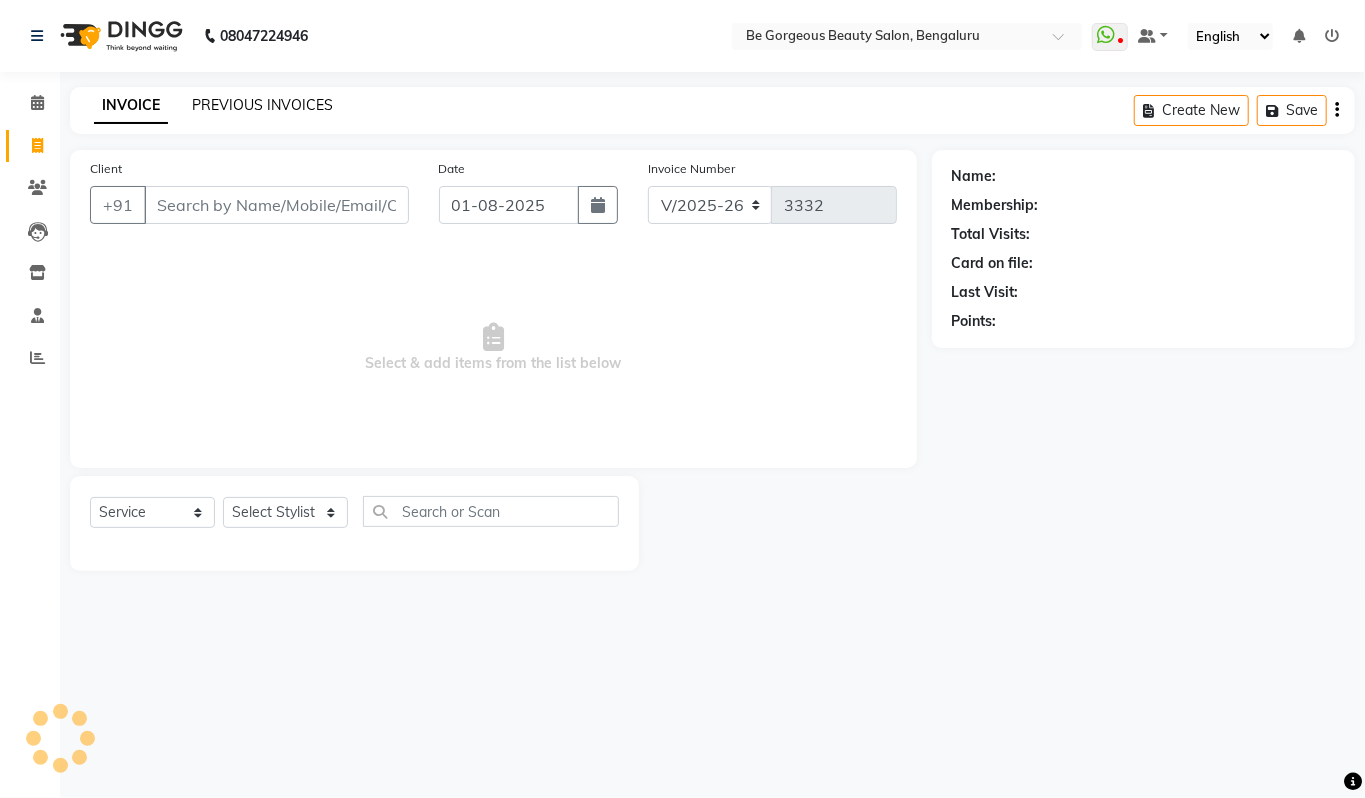 click on "PREVIOUS INVOICES" 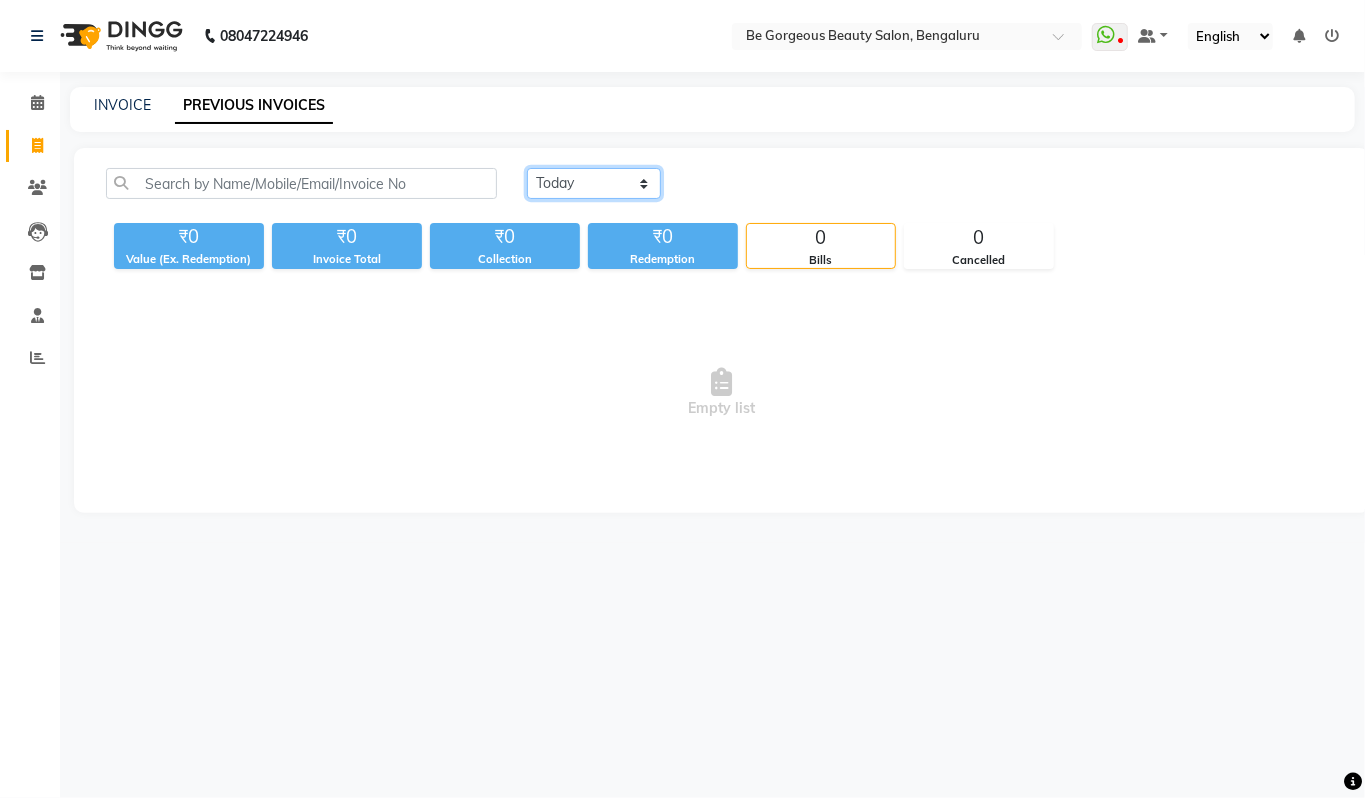 click on "Today Yesterday Custom Range" 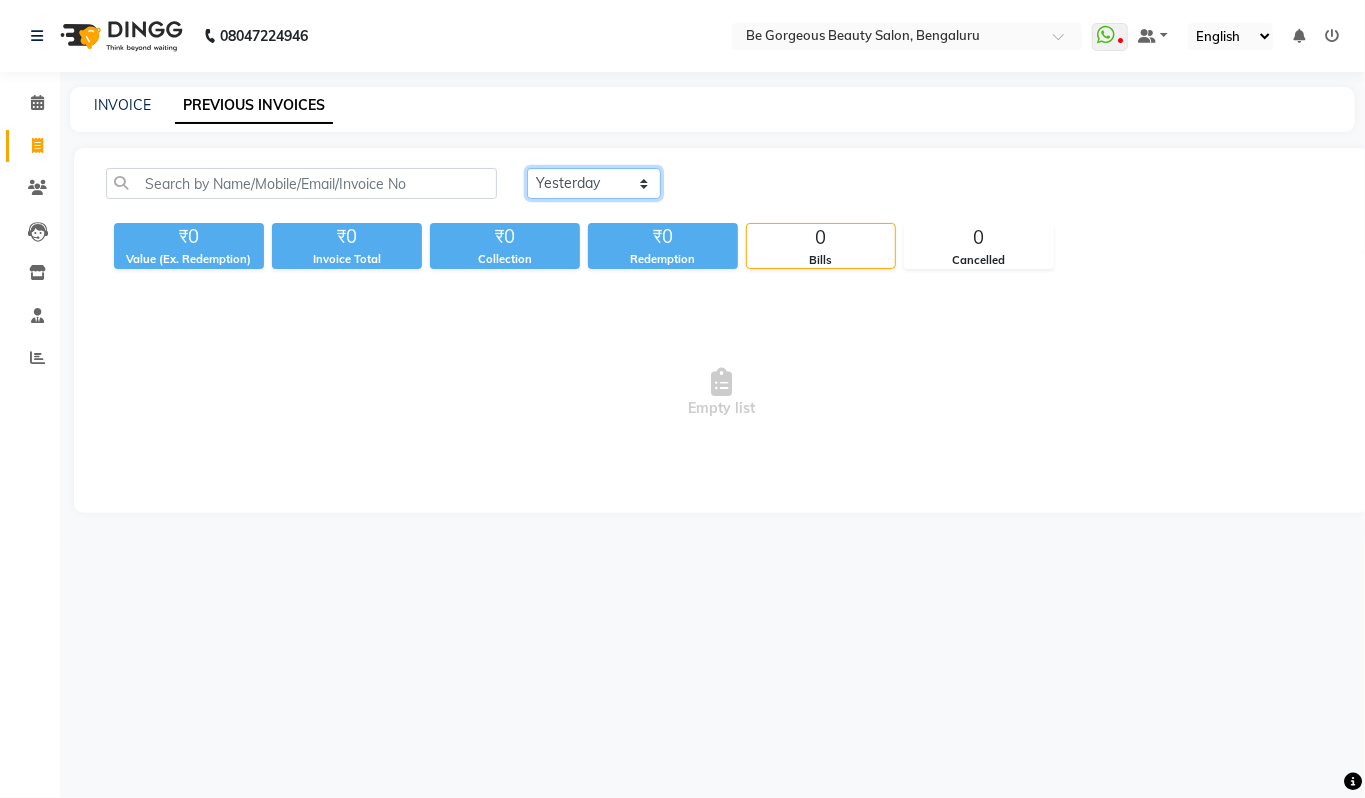click on "Today Yesterday Custom Range" 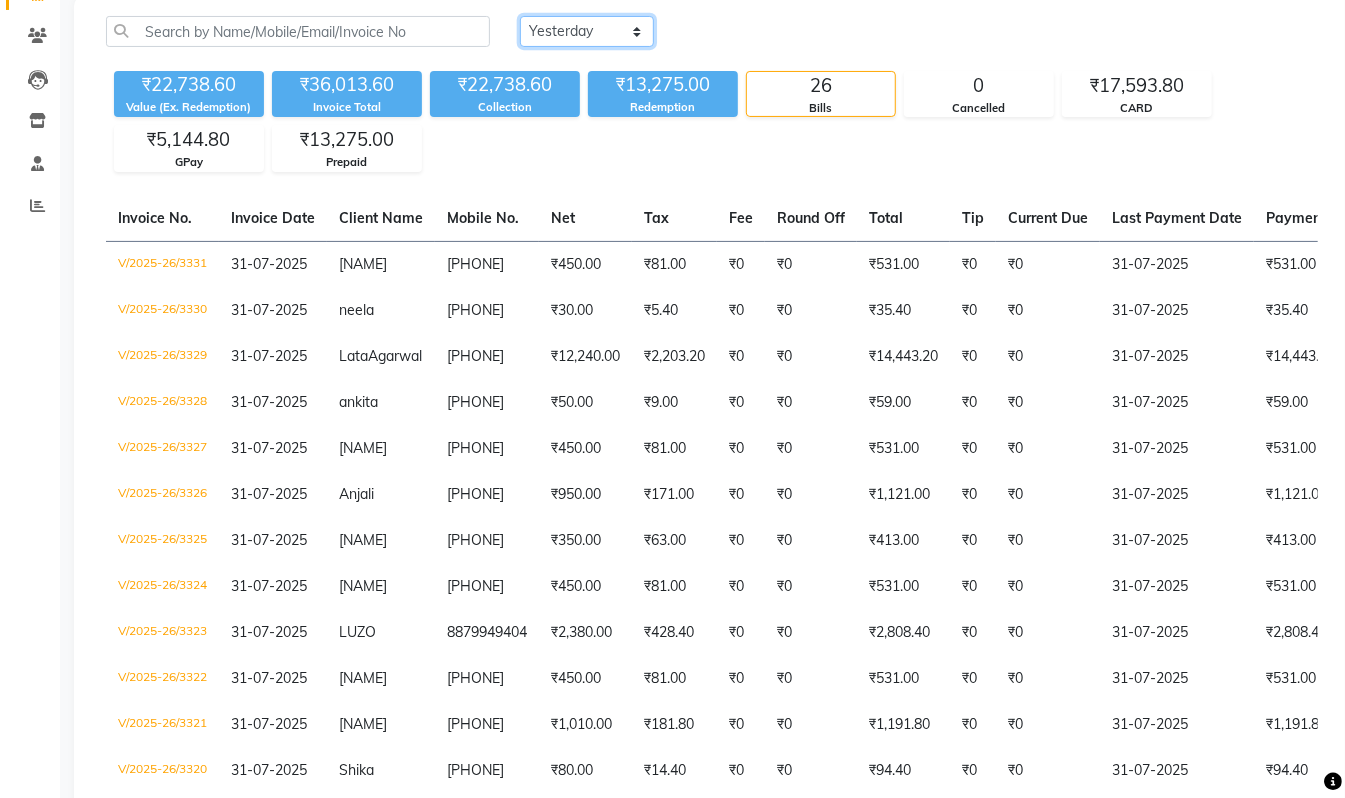 scroll, scrollTop: 157, scrollLeft: 0, axis: vertical 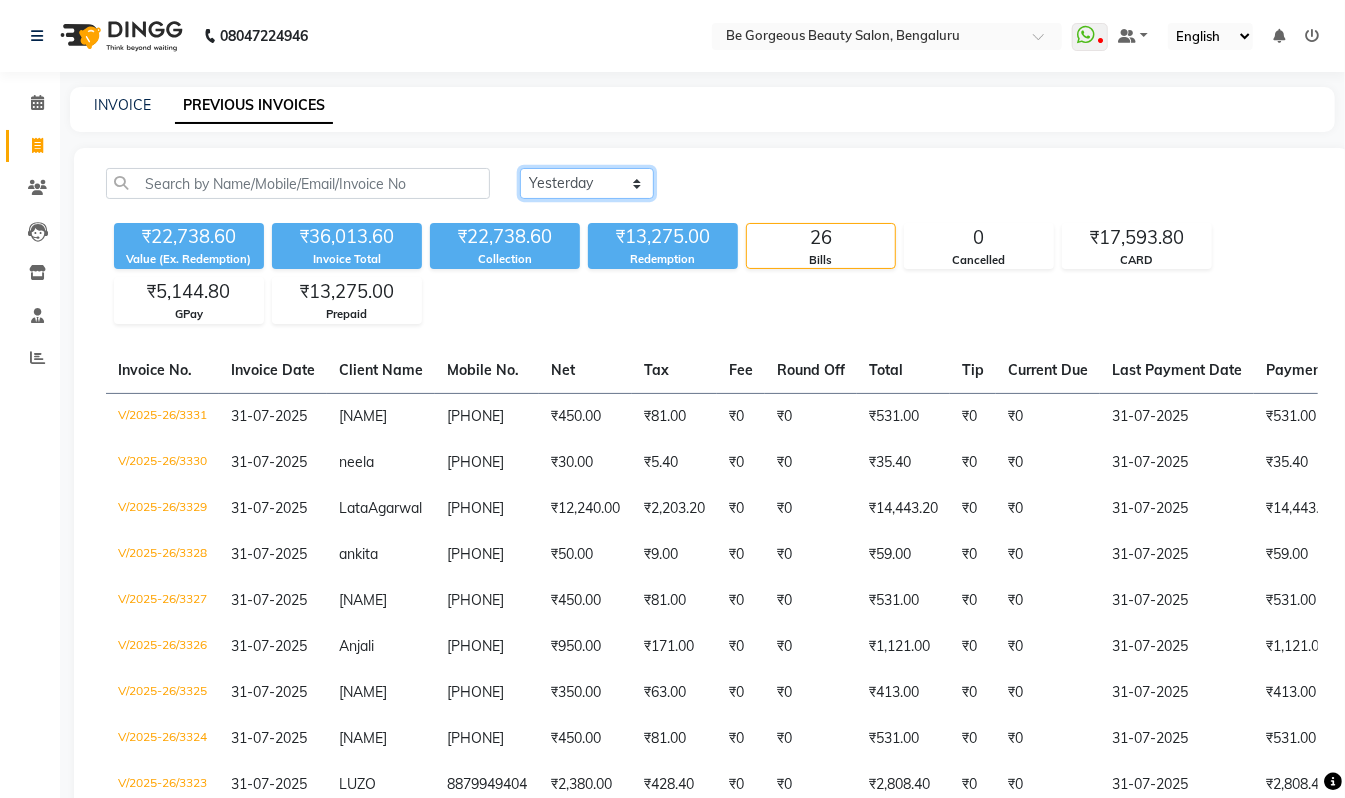 click on "Today Yesterday Custom Range" 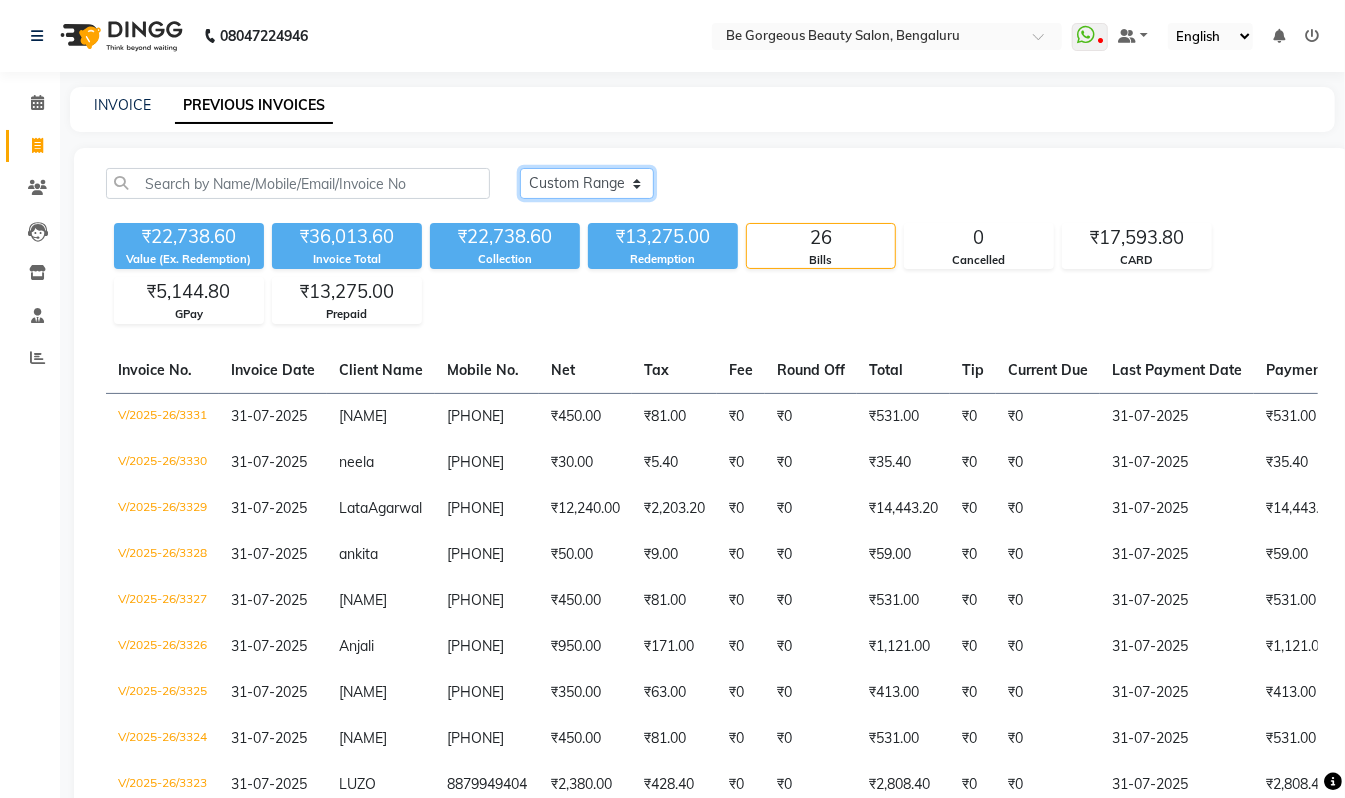 click on "Today Yesterday Custom Range" 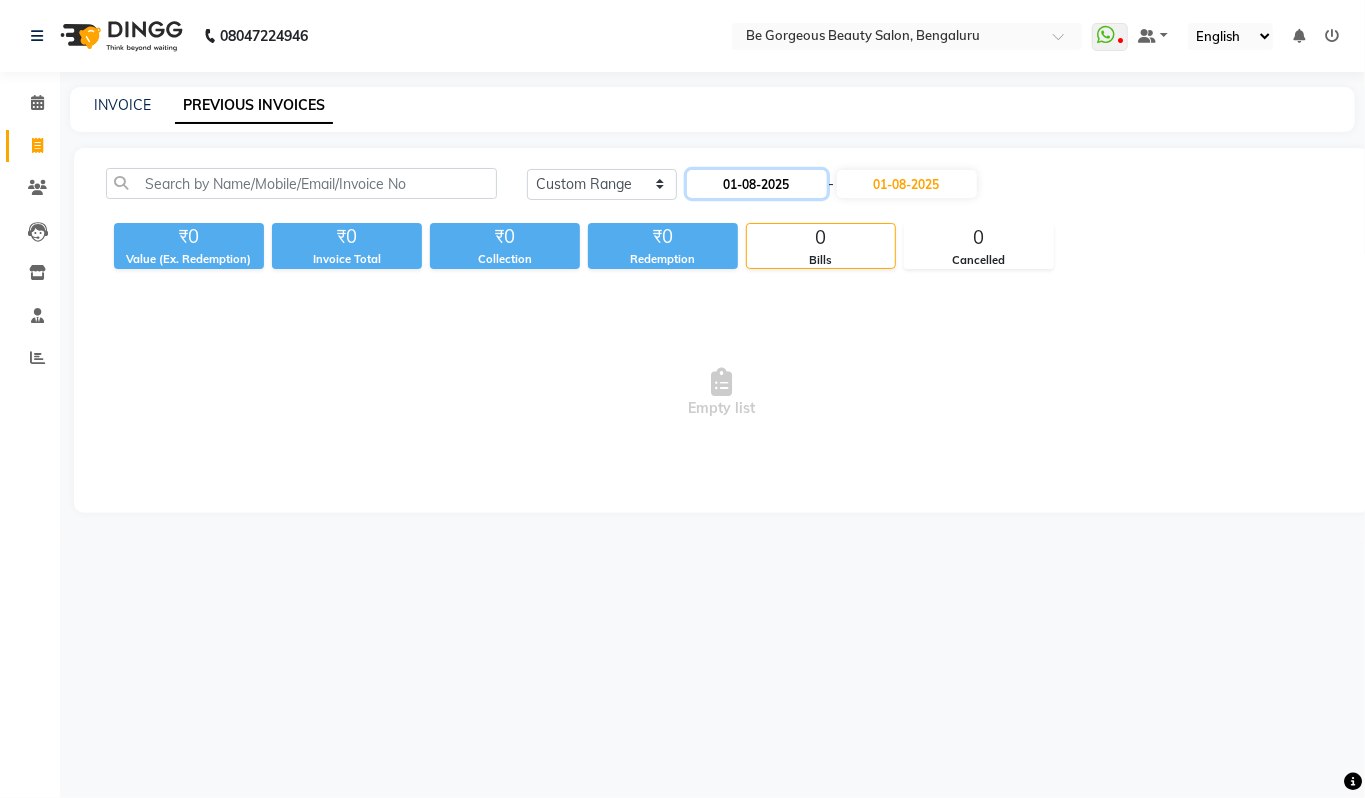 click on "01-08-2025" 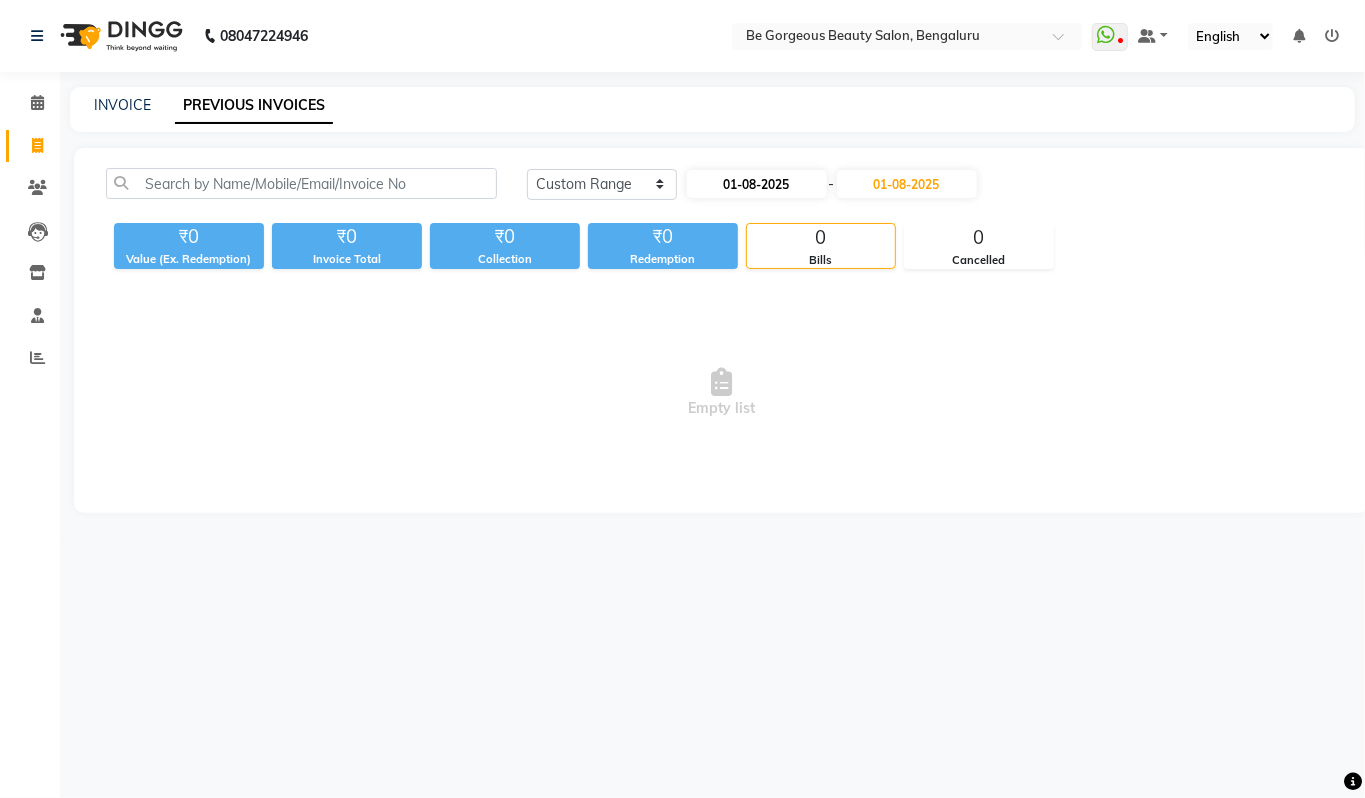 select on "8" 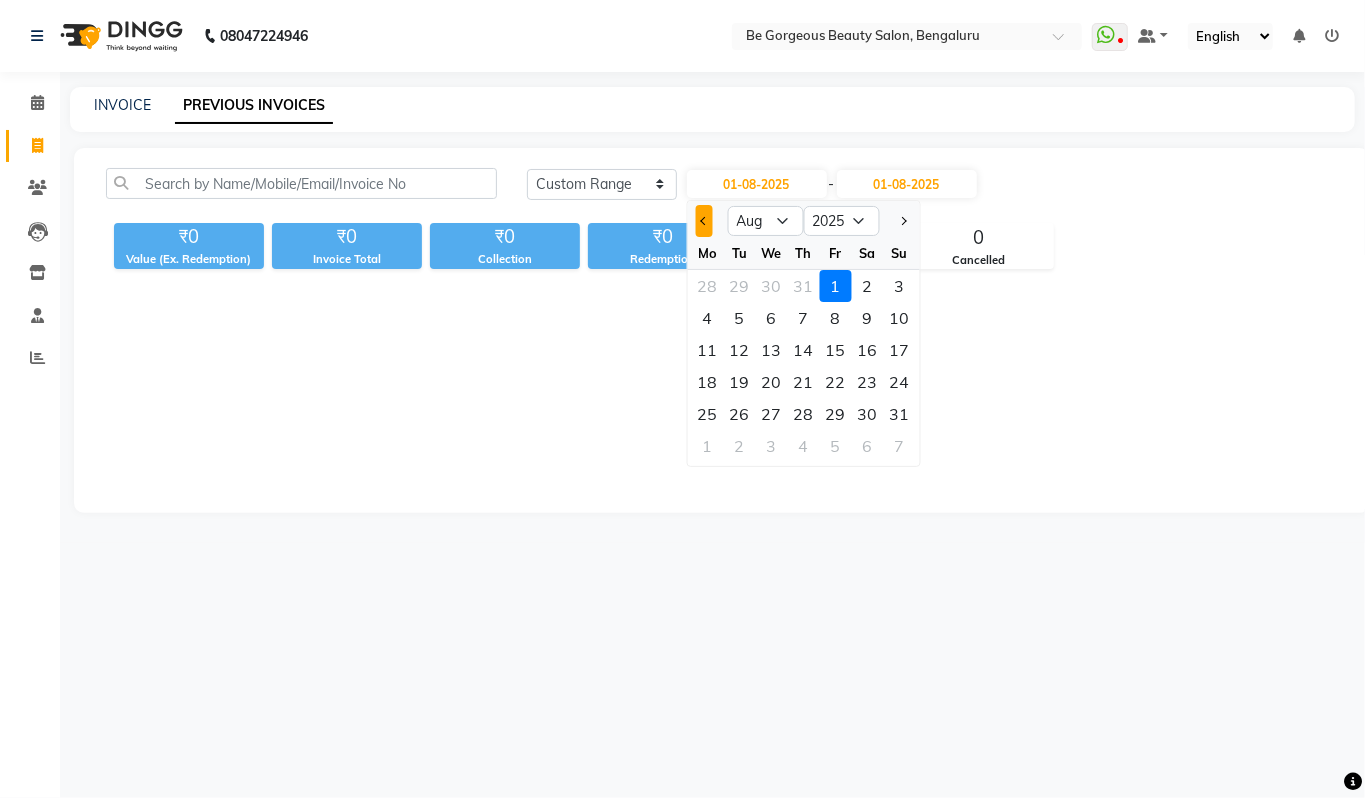 click 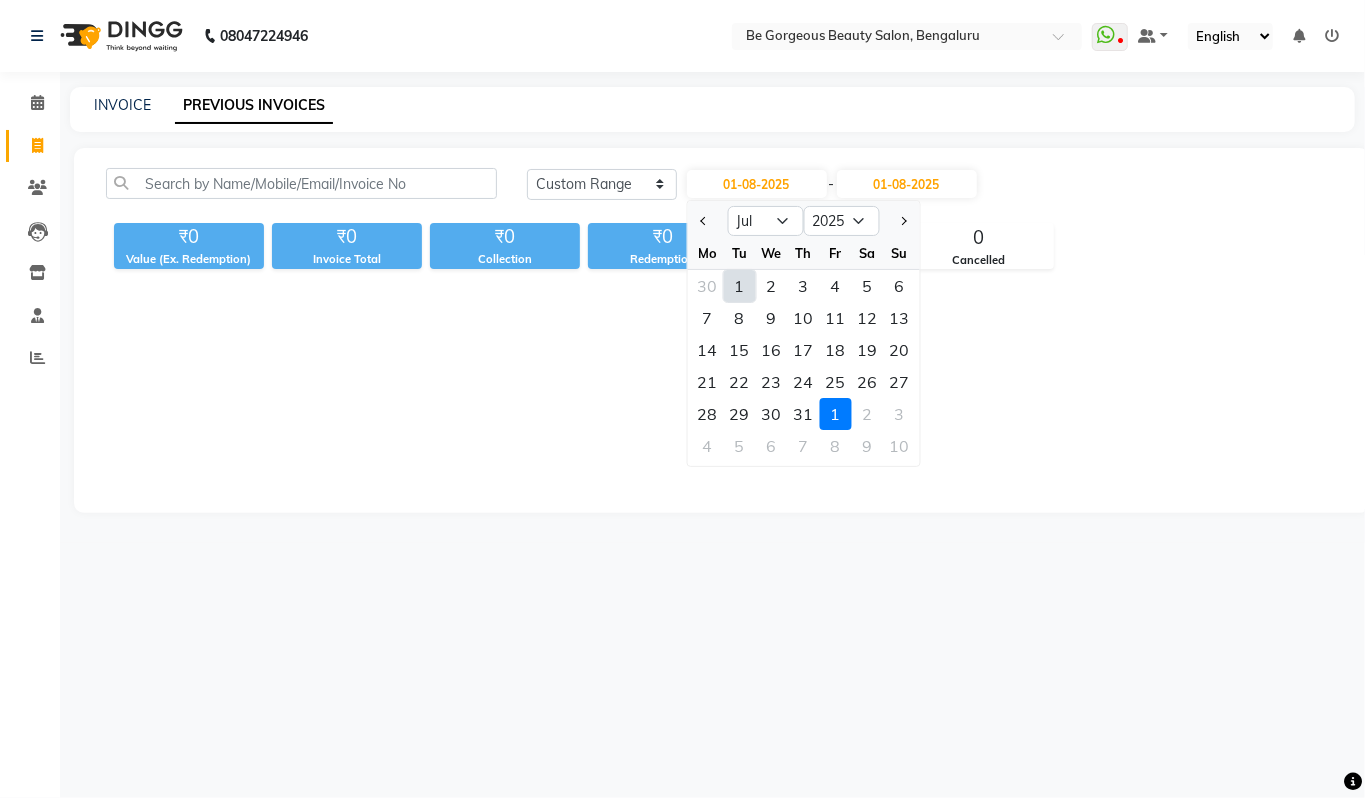 click on "1" 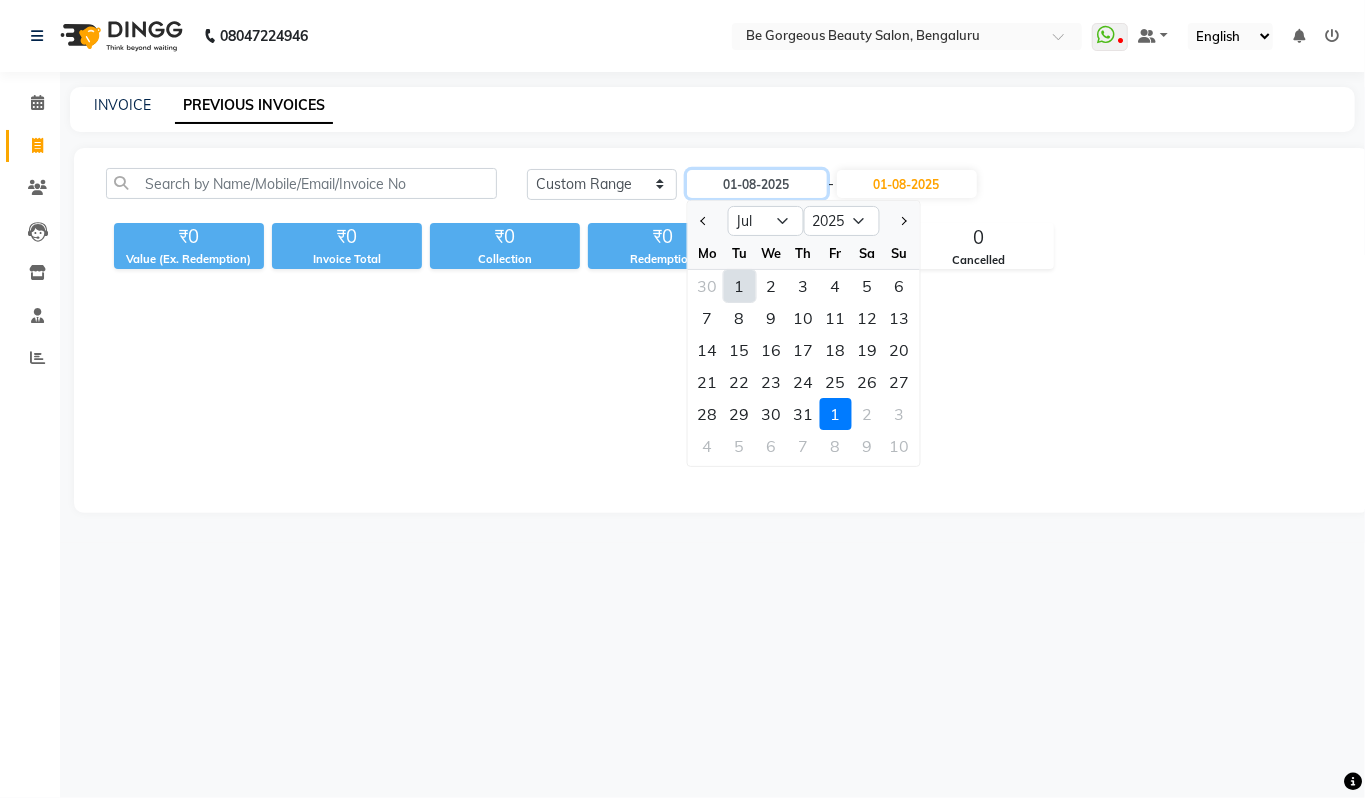 type on "01-07-2025" 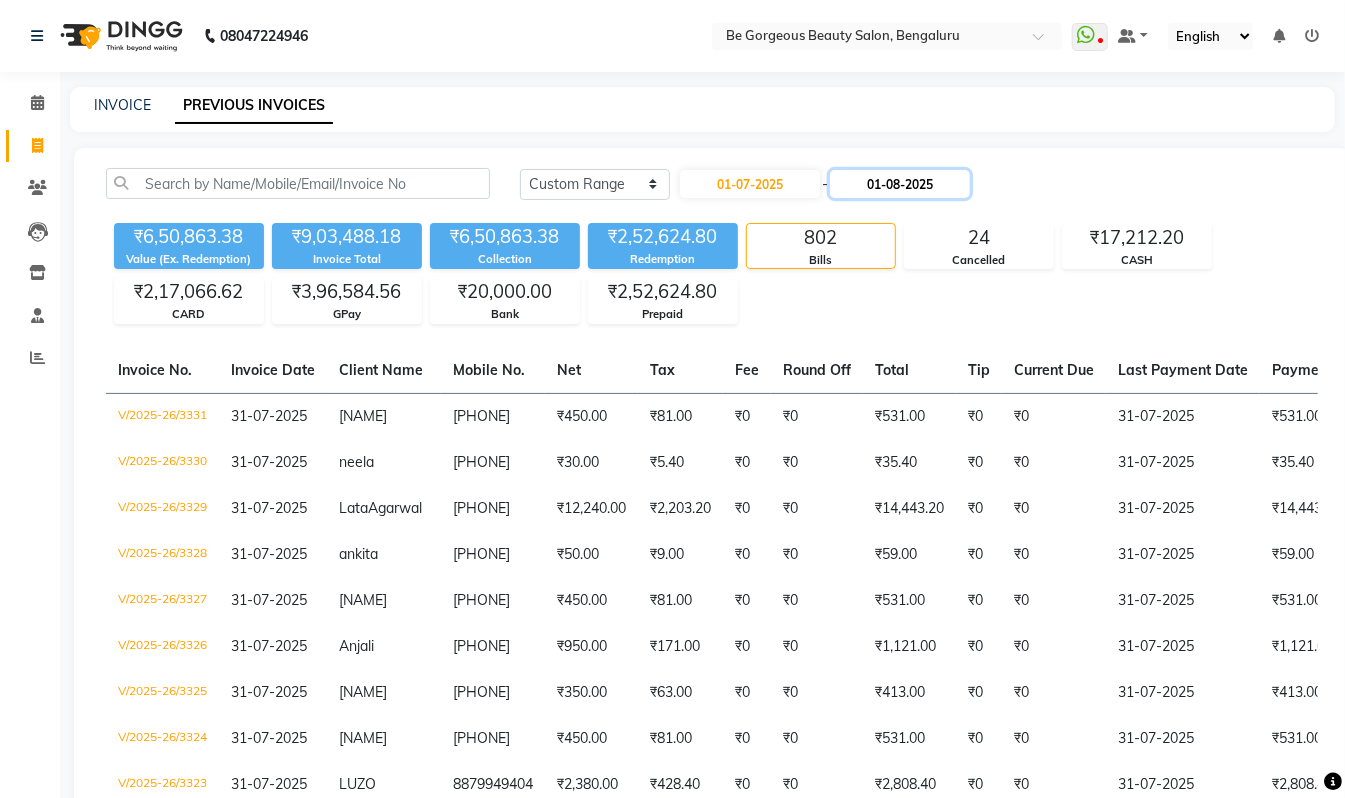 click on "01-08-2025" 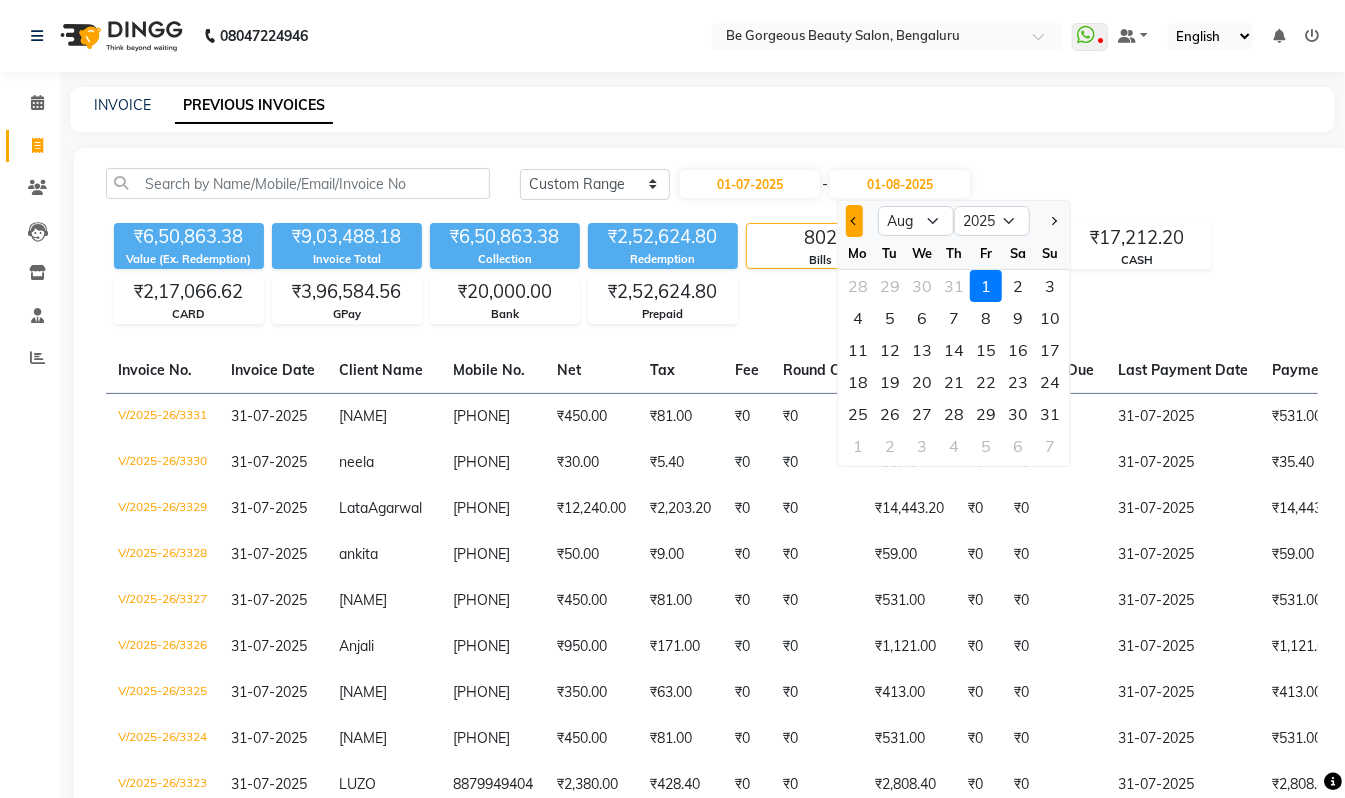 click 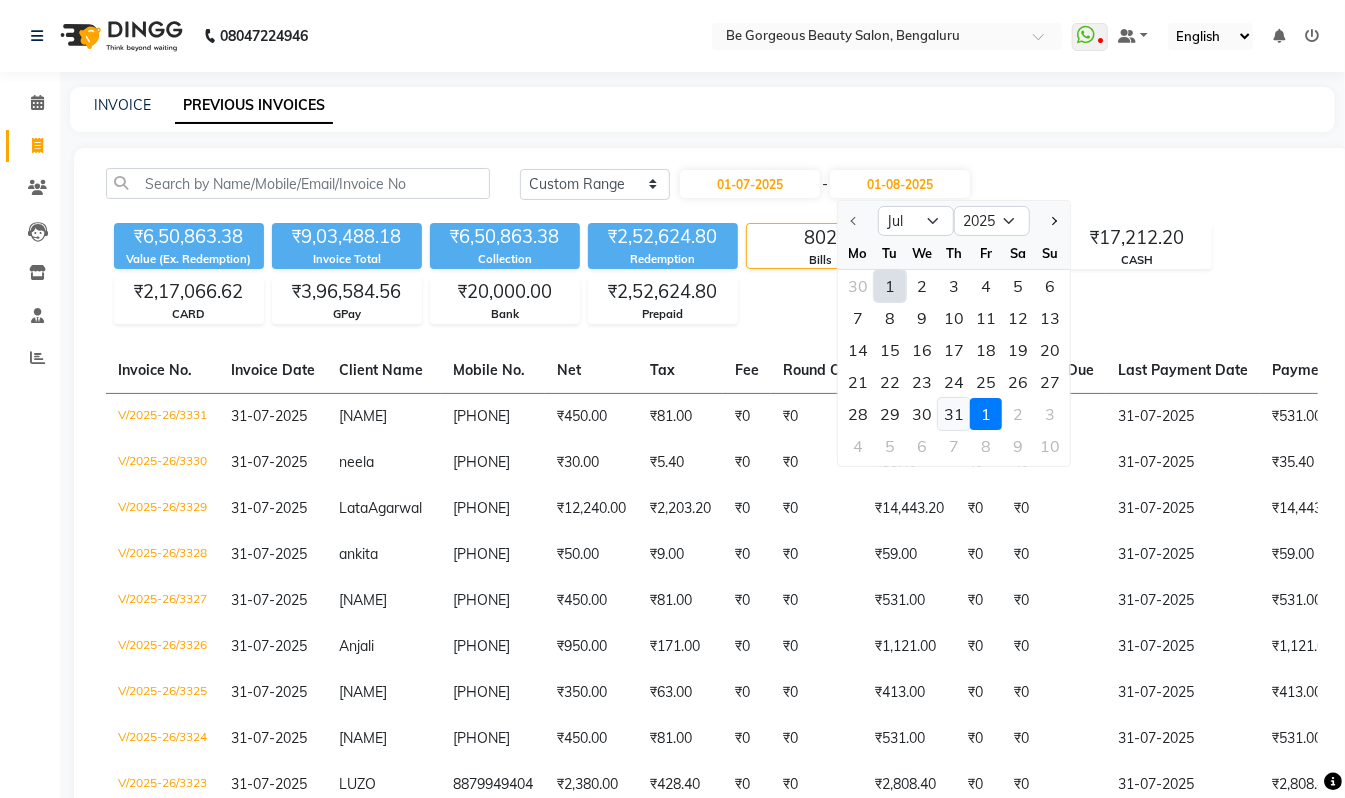 click on "31" 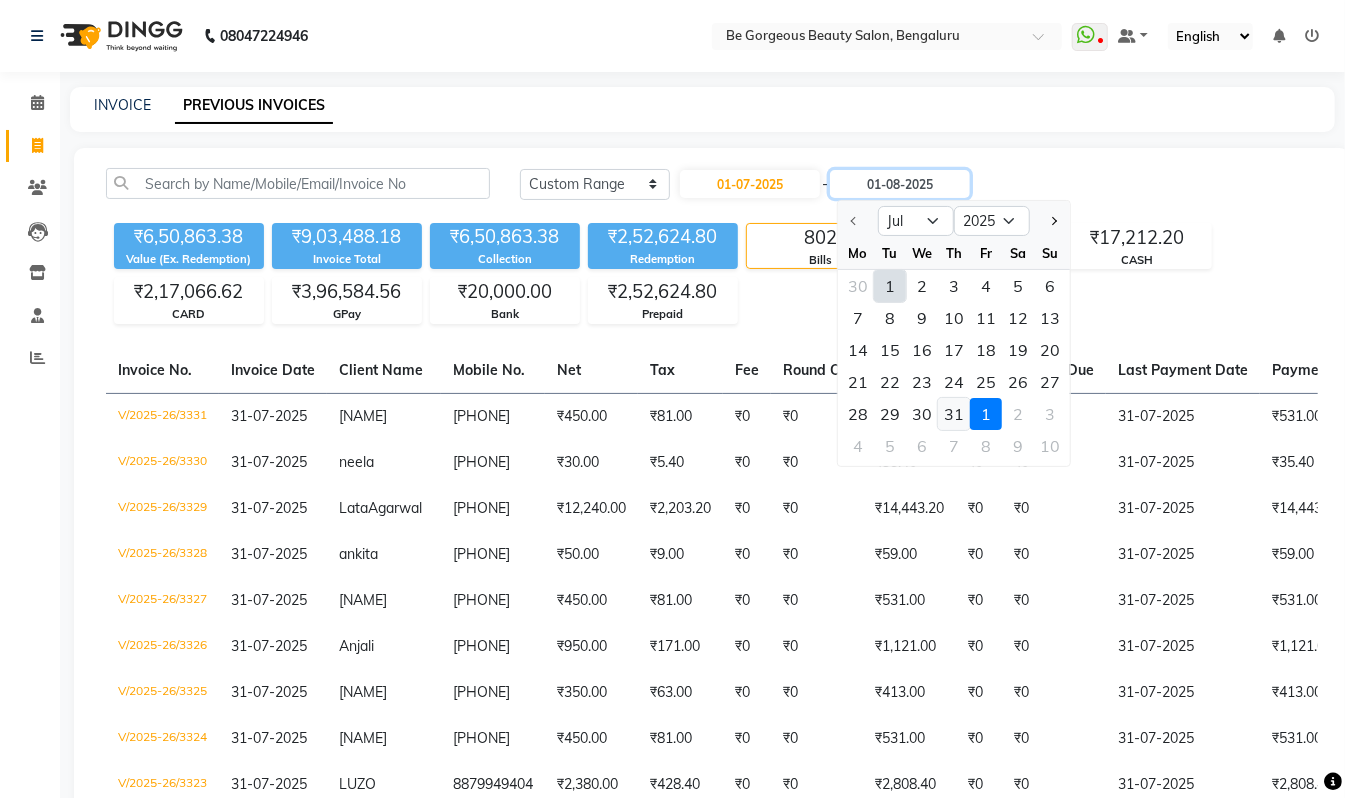 type on "31-07-2025" 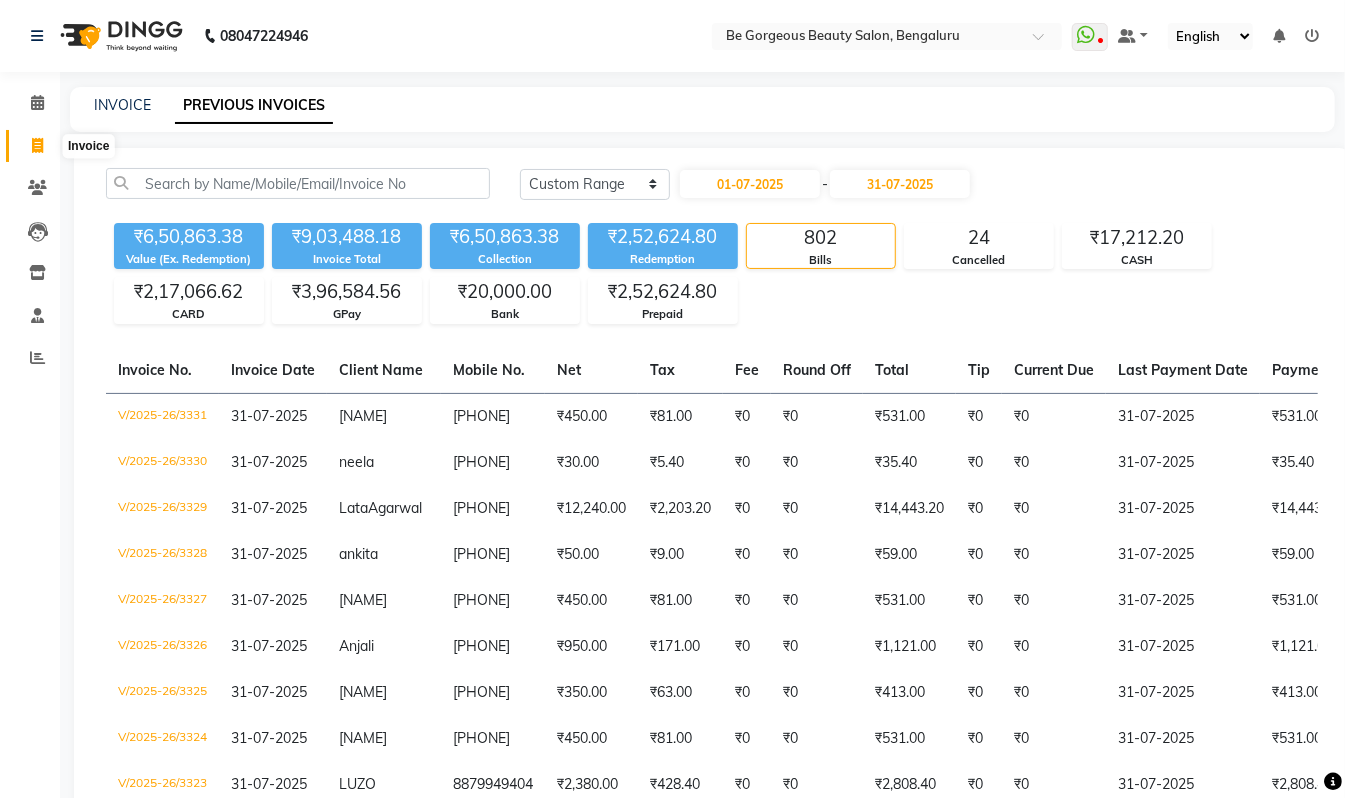click 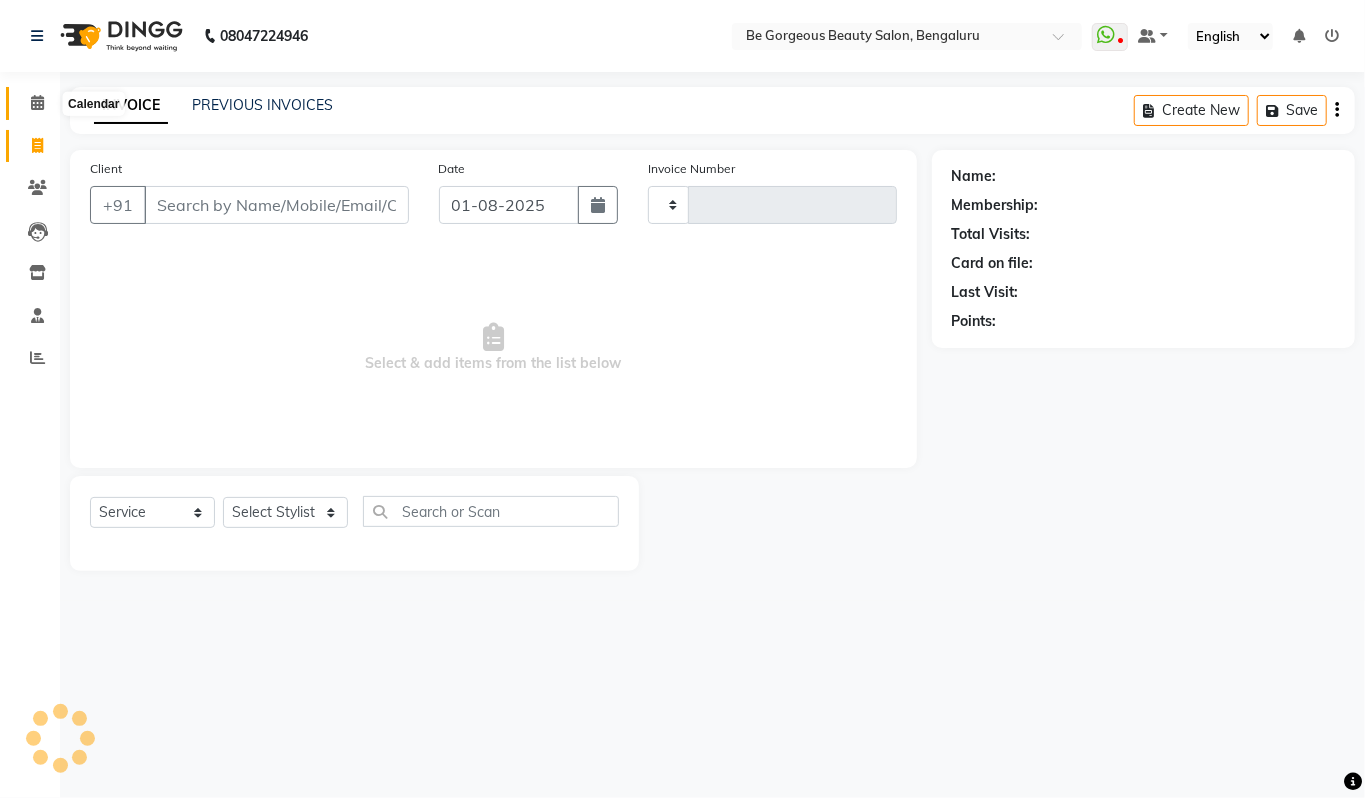type on "3332" 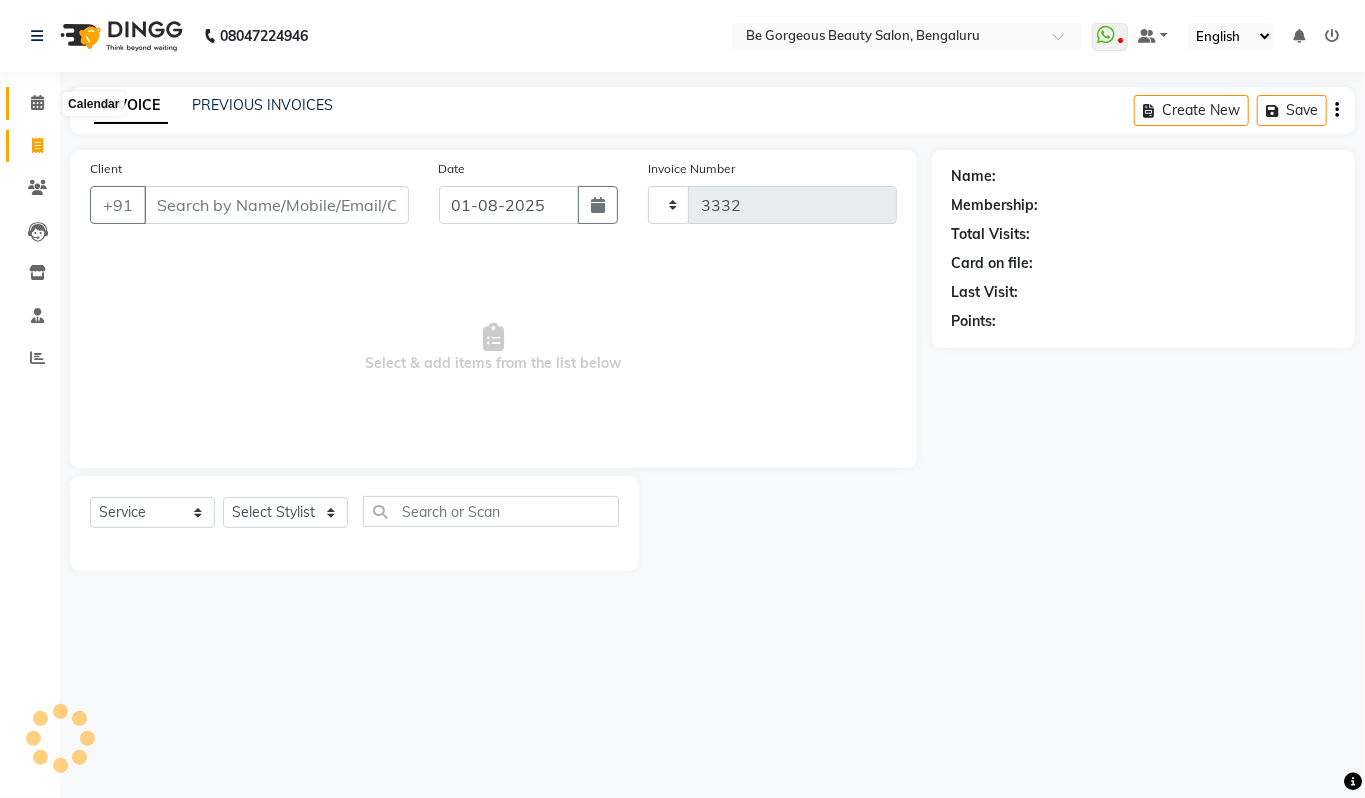 select on "5405" 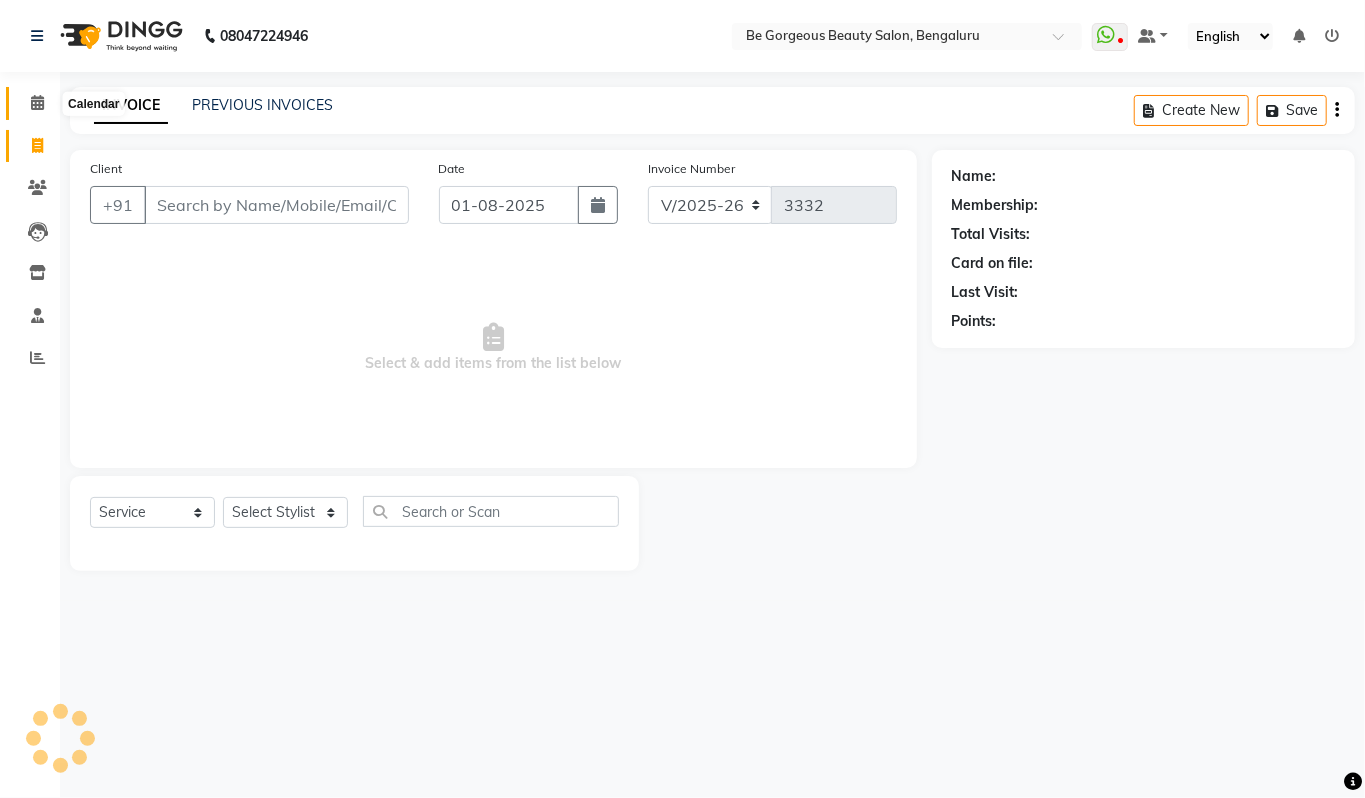 click 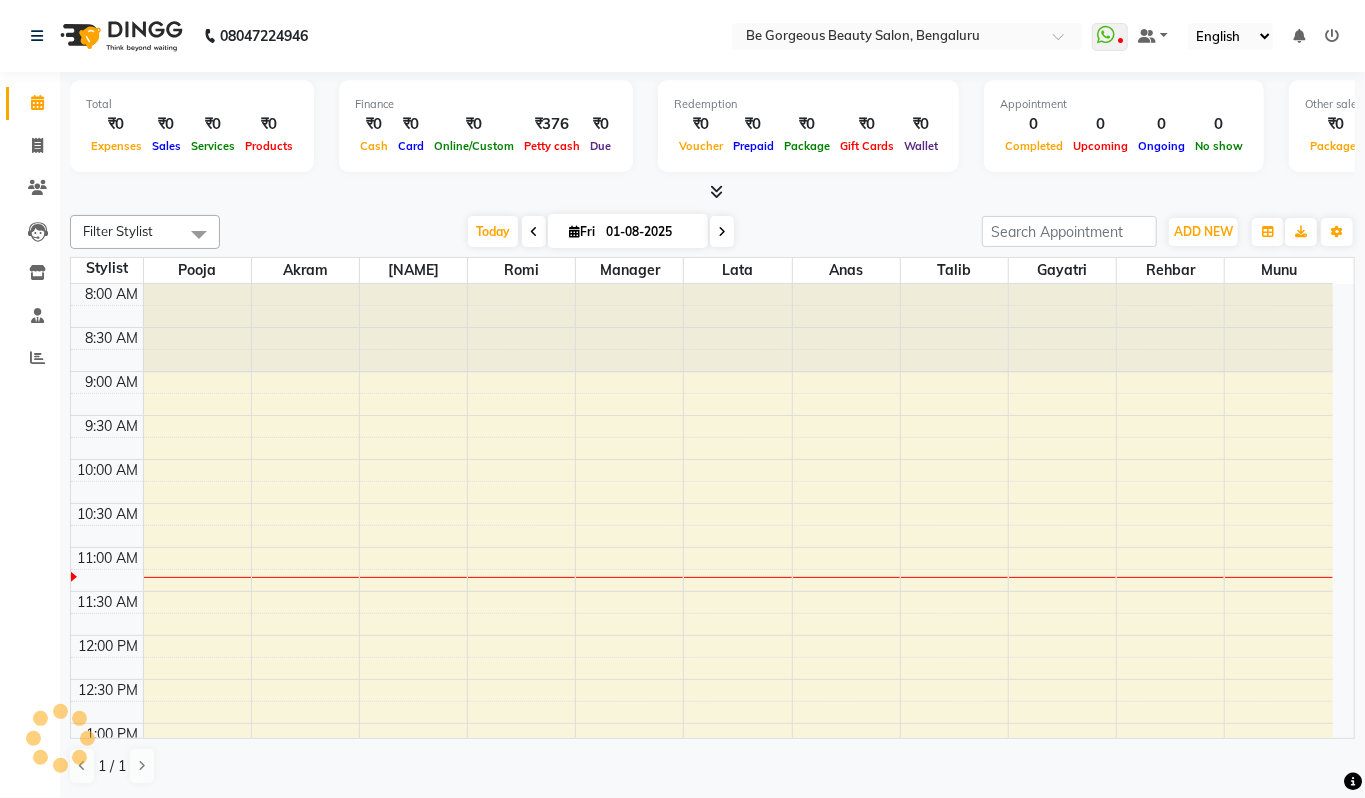 scroll, scrollTop: 0, scrollLeft: 0, axis: both 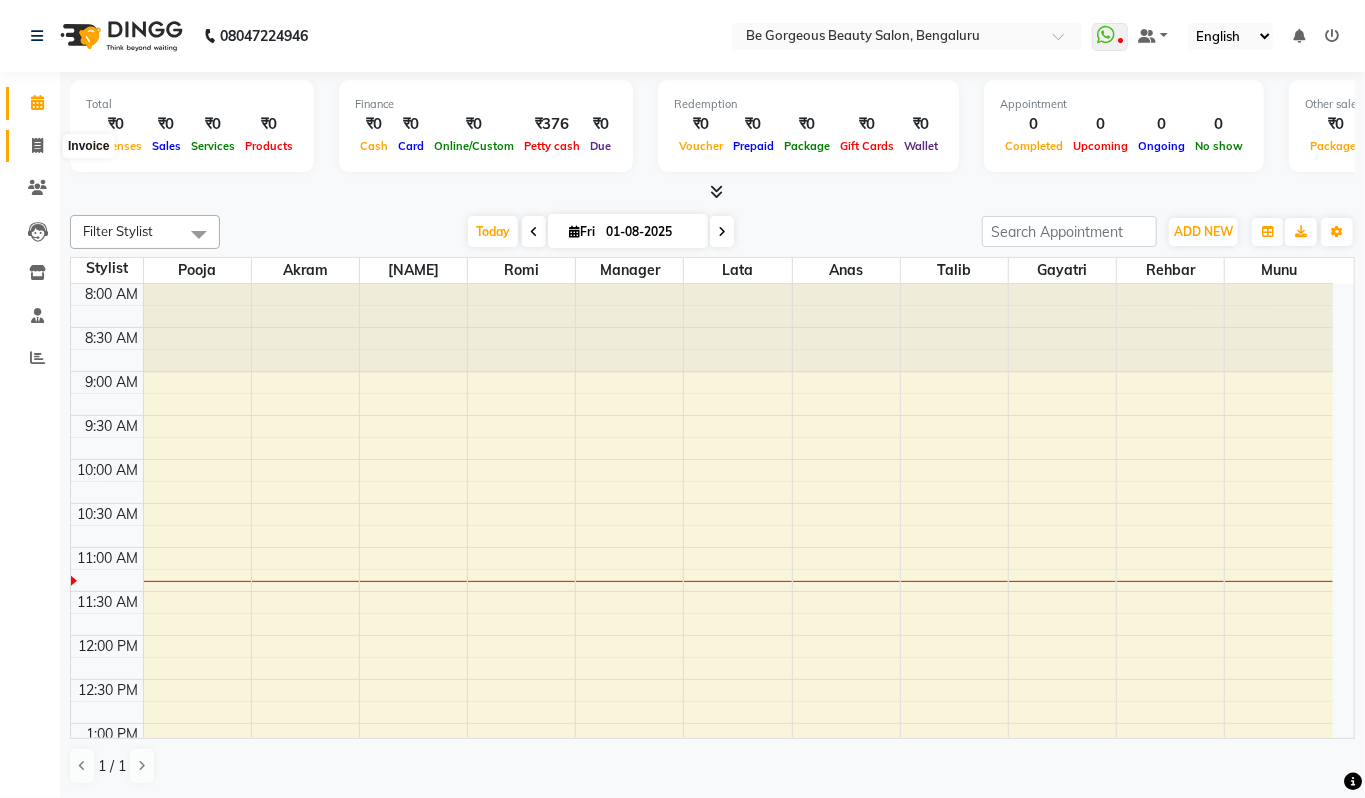 click 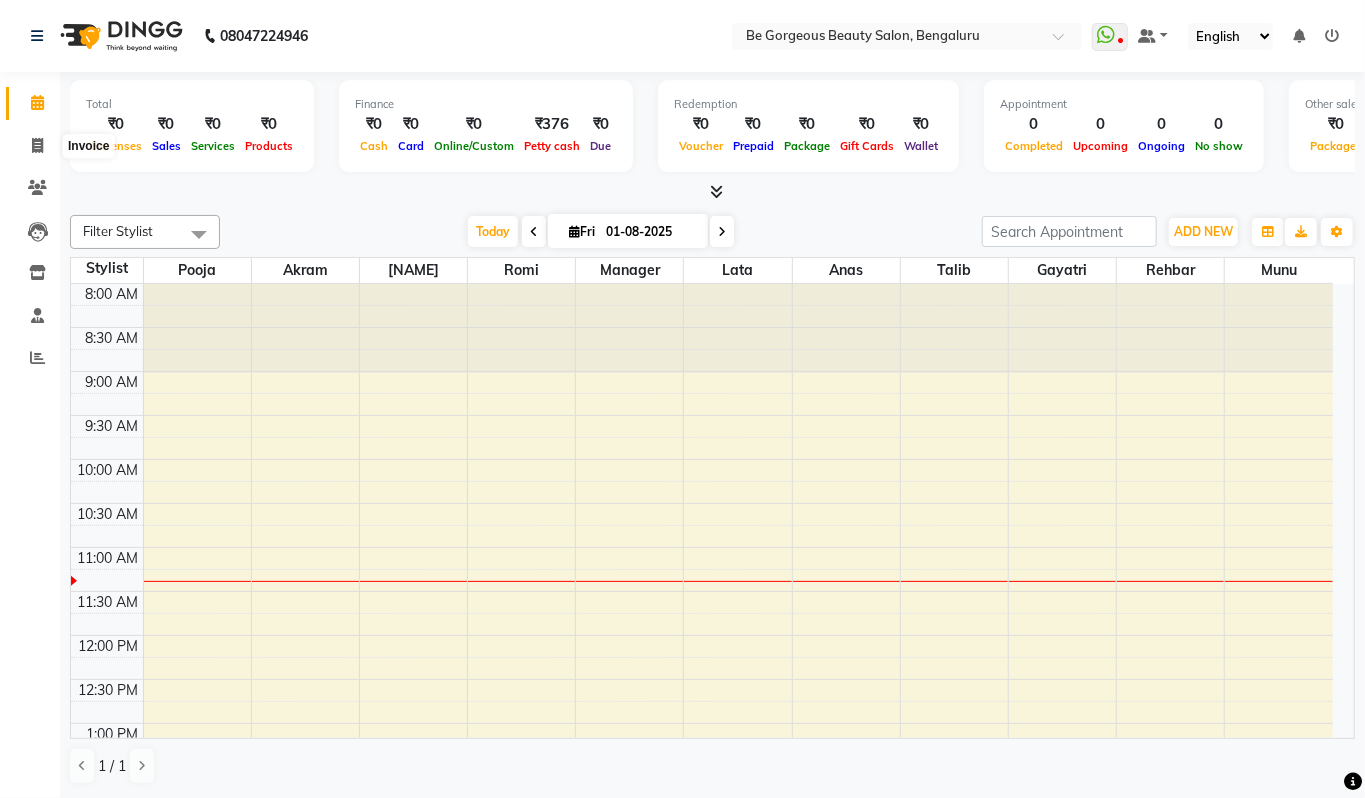 select on "5405" 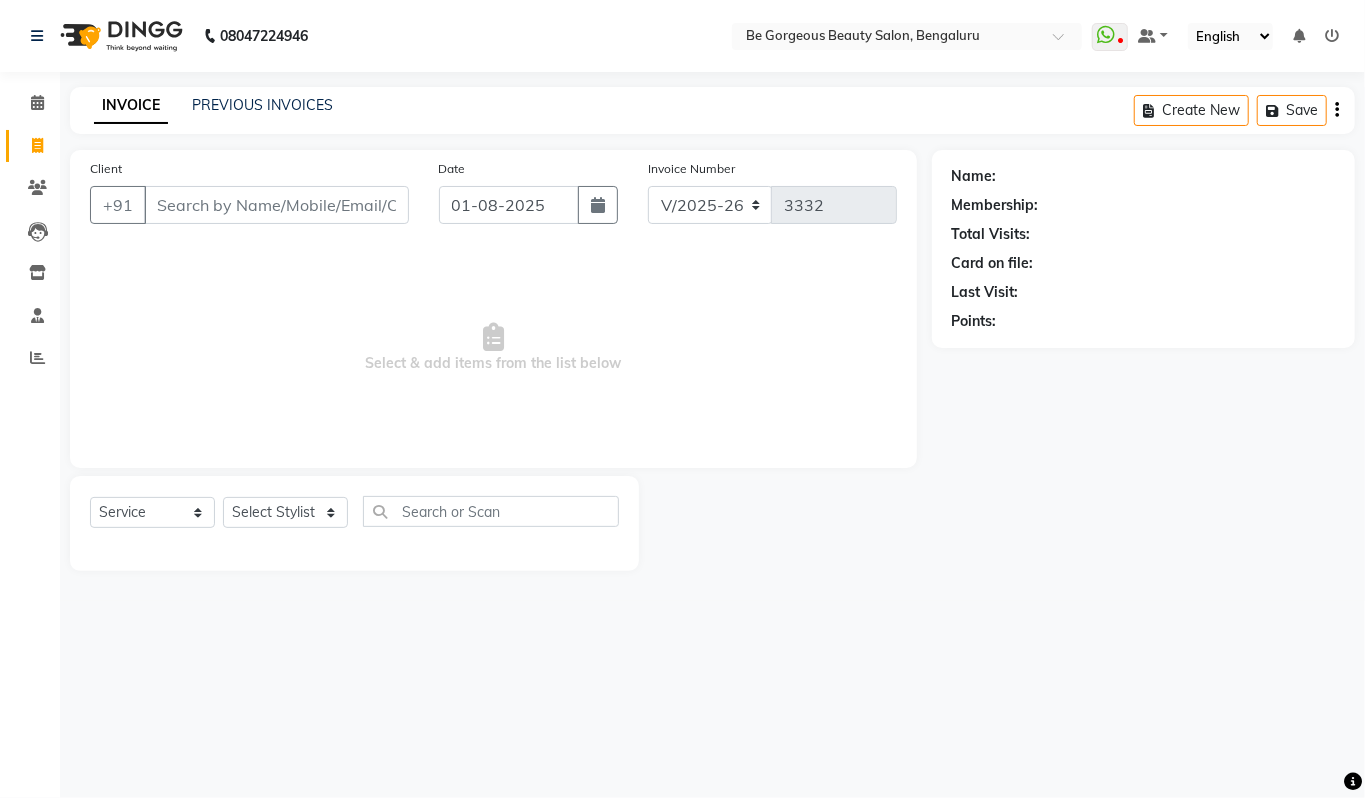 click on "Client" at bounding box center (276, 205) 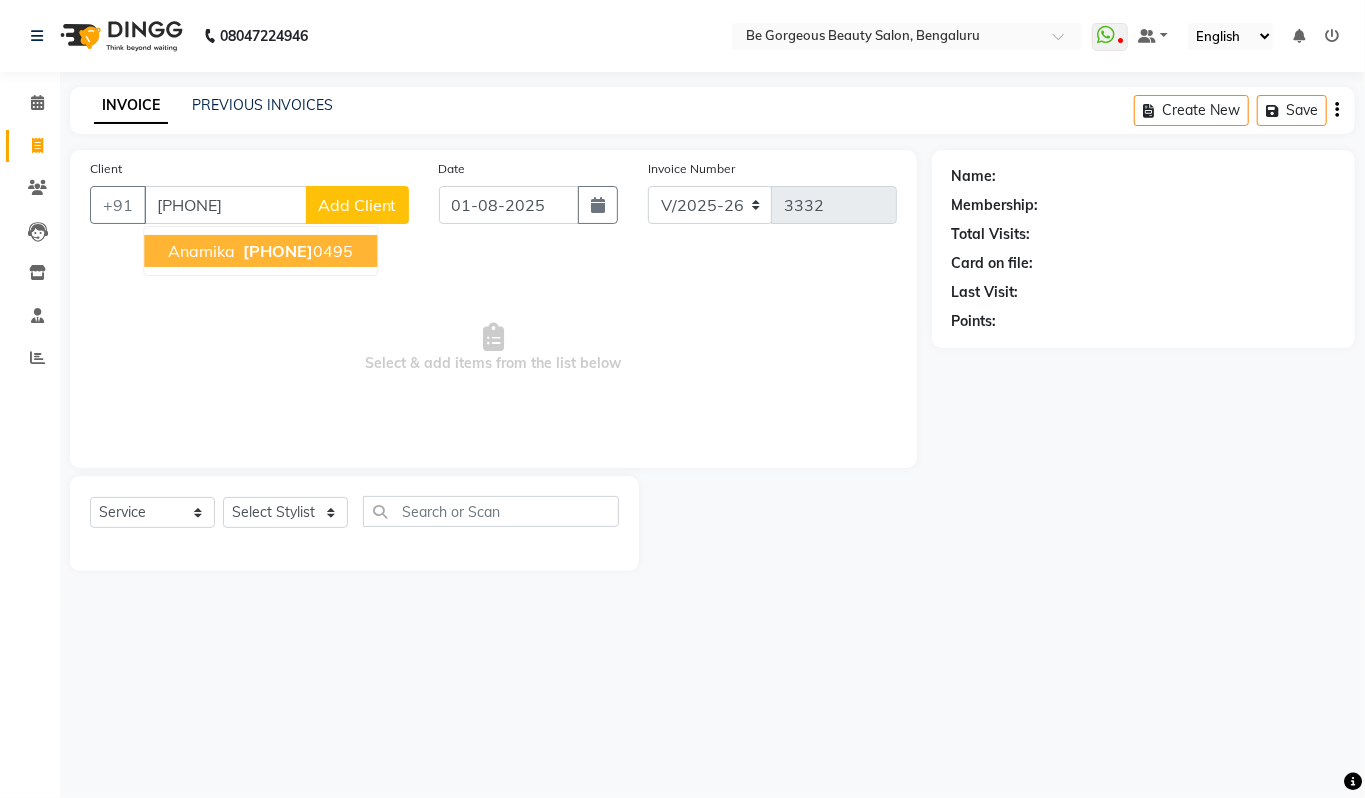 click on "897166 0495" at bounding box center [296, 251] 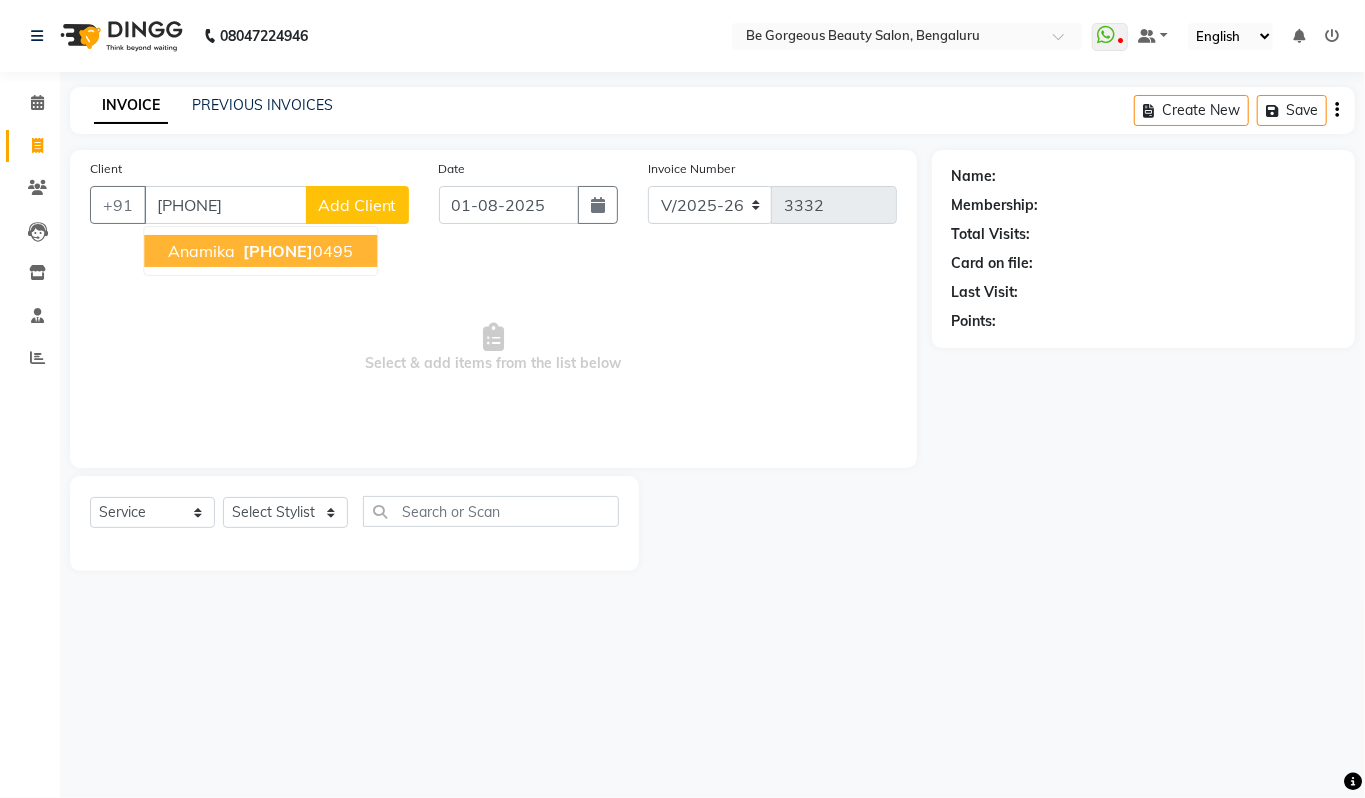 type on "[PHONE]" 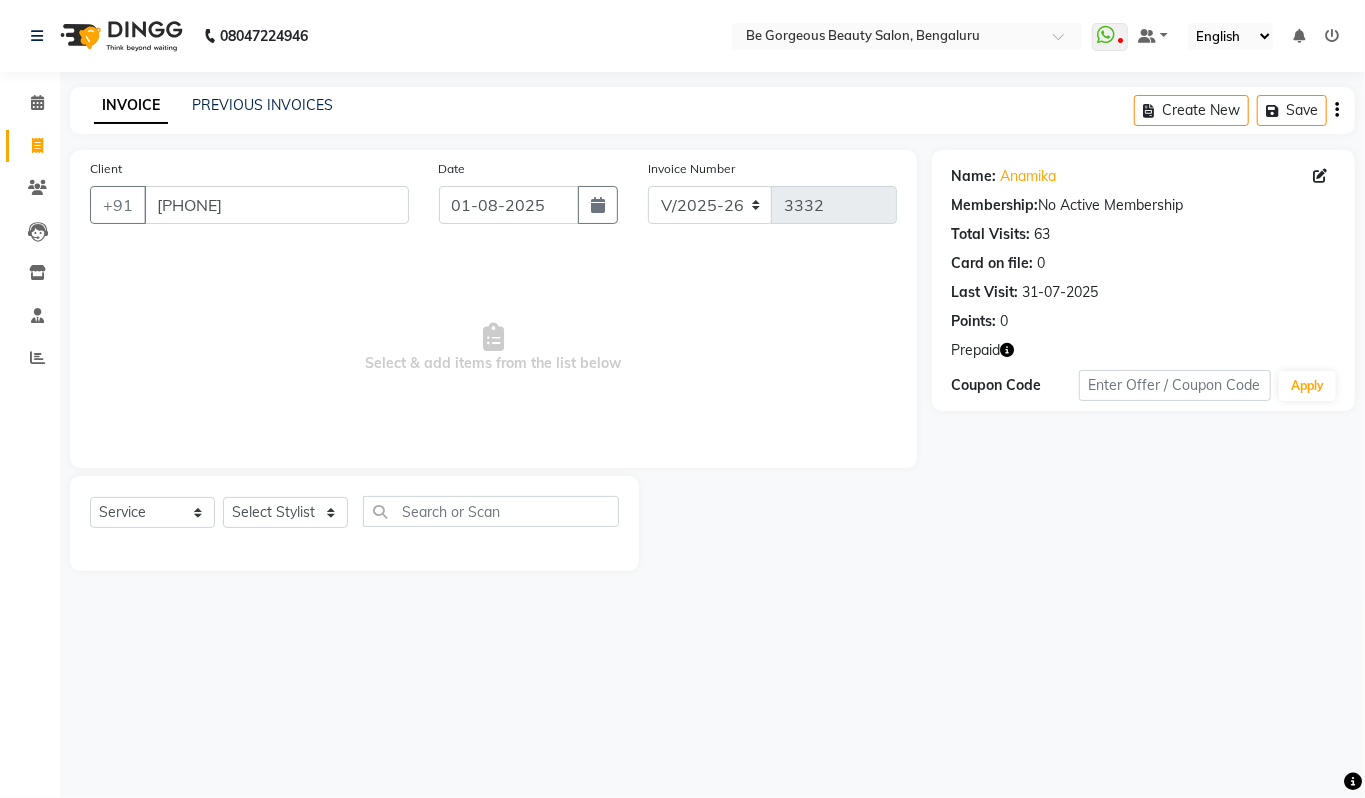 click 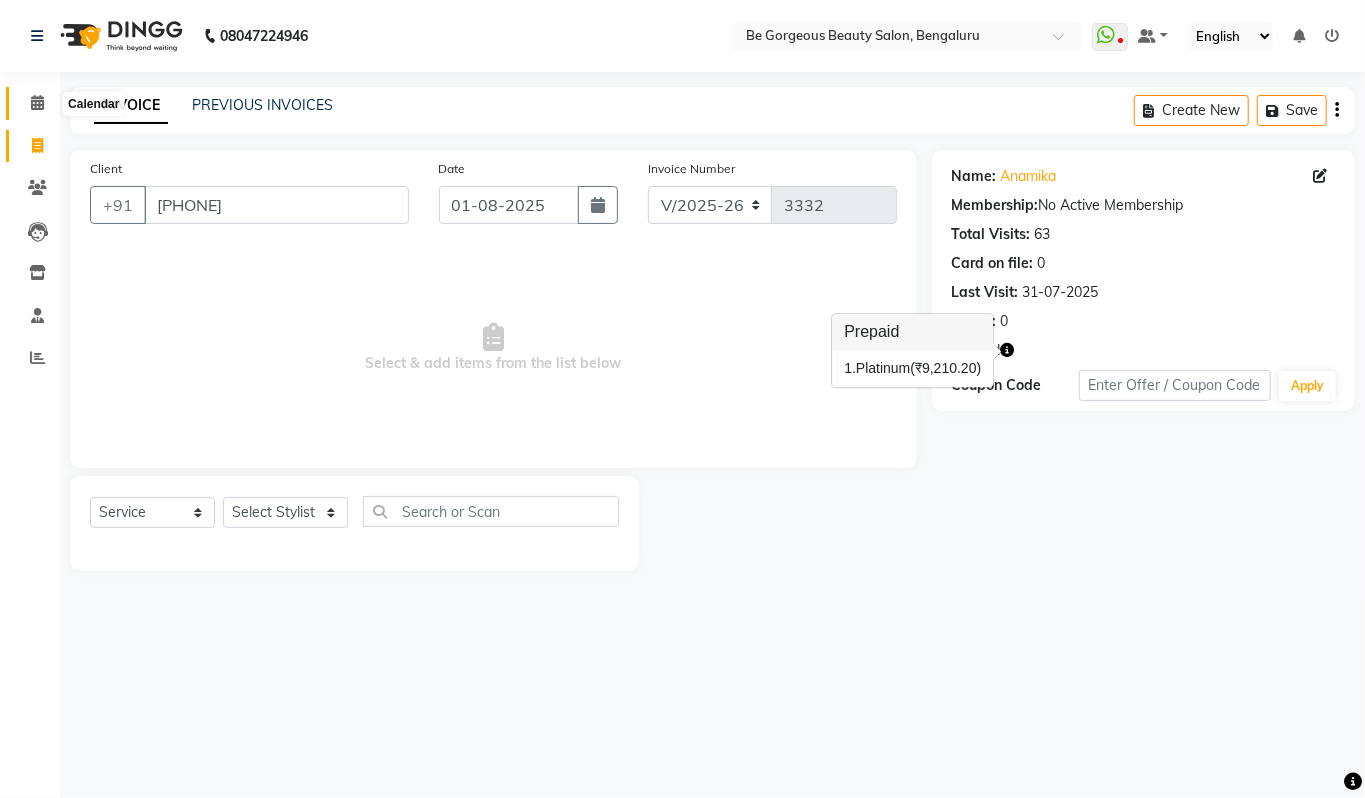 click 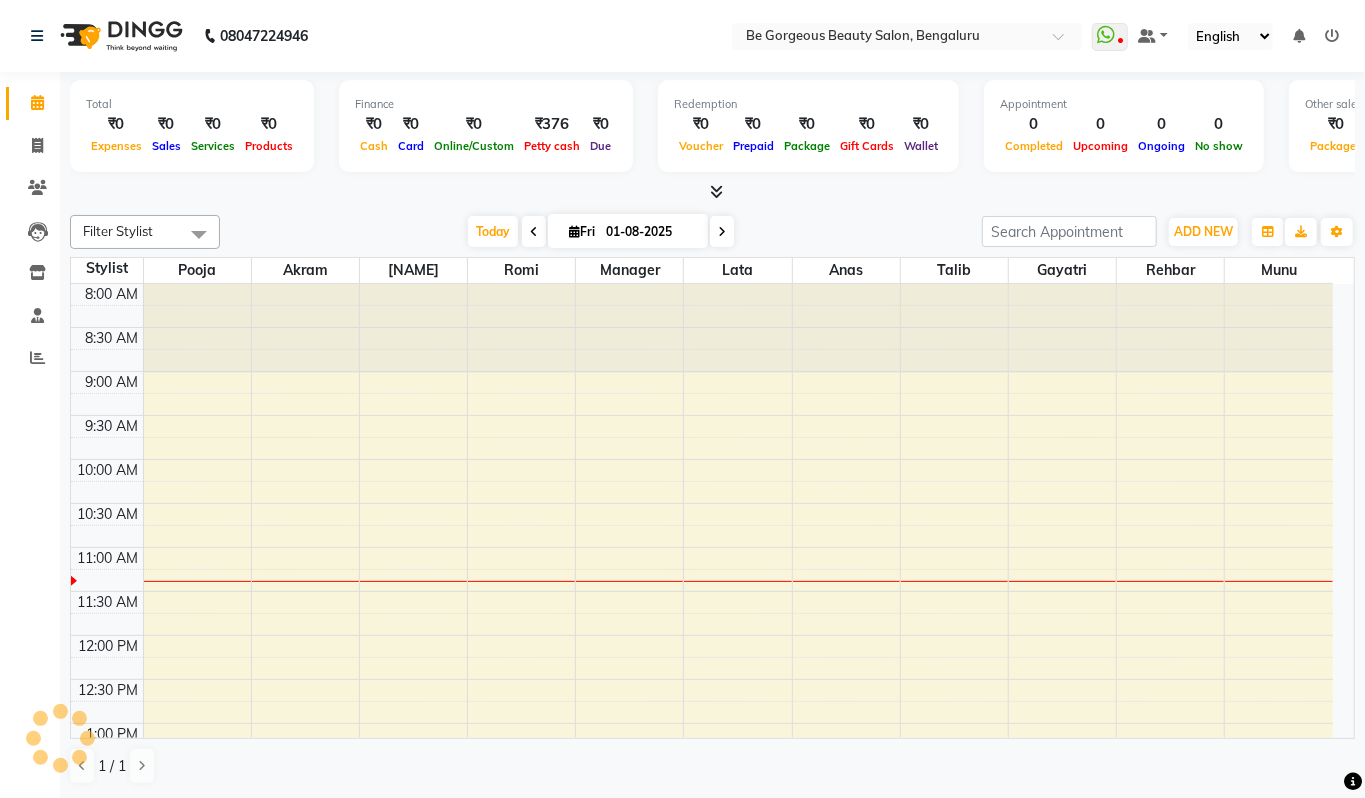 scroll, scrollTop: 0, scrollLeft: 0, axis: both 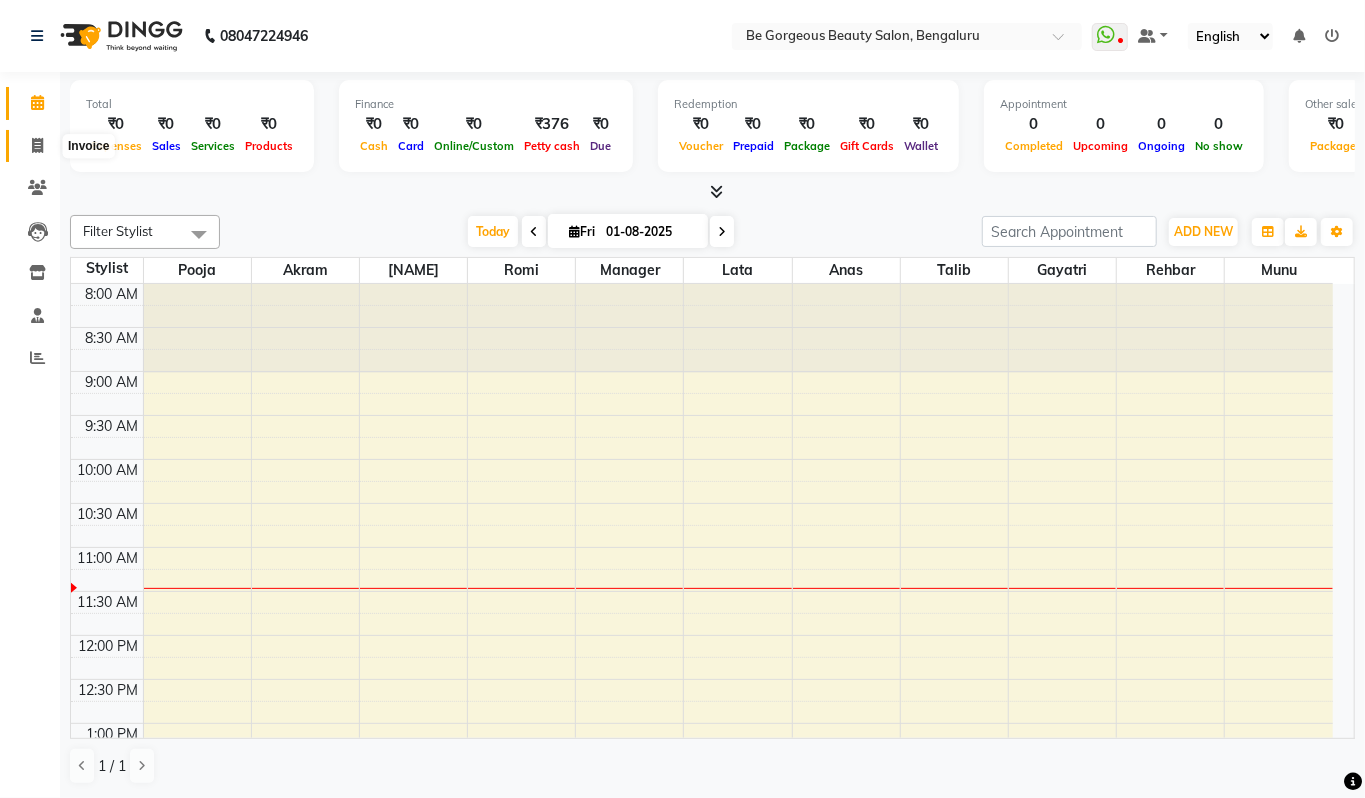 click 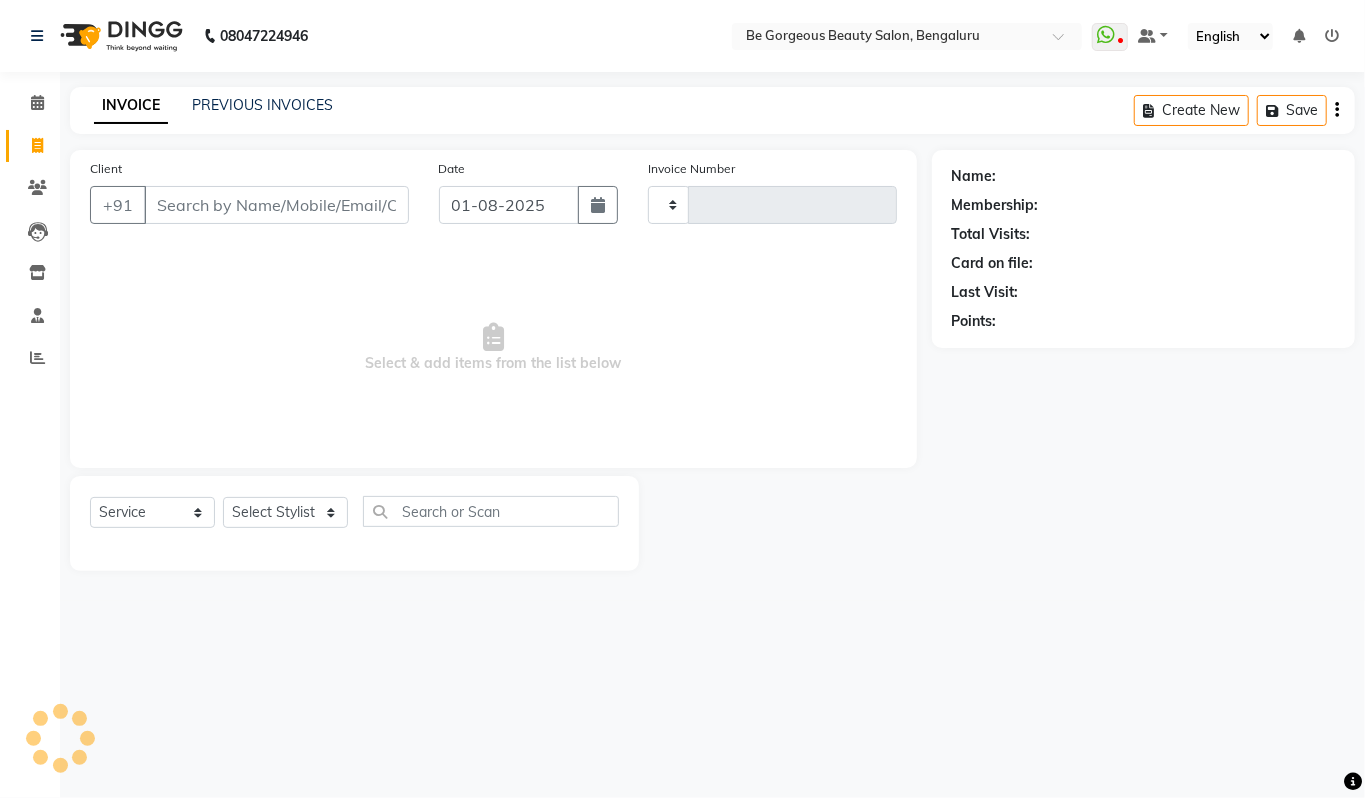 type on "3332" 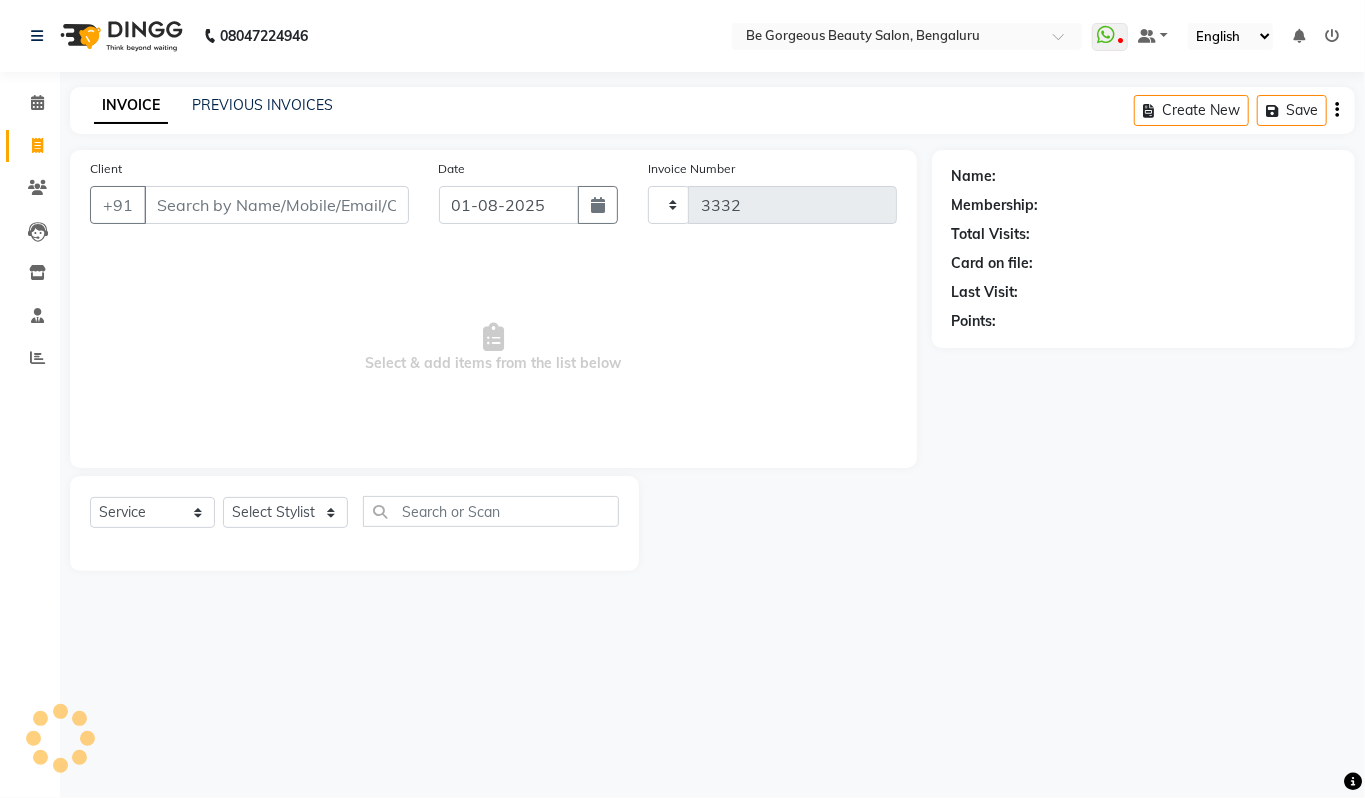 select on "5405" 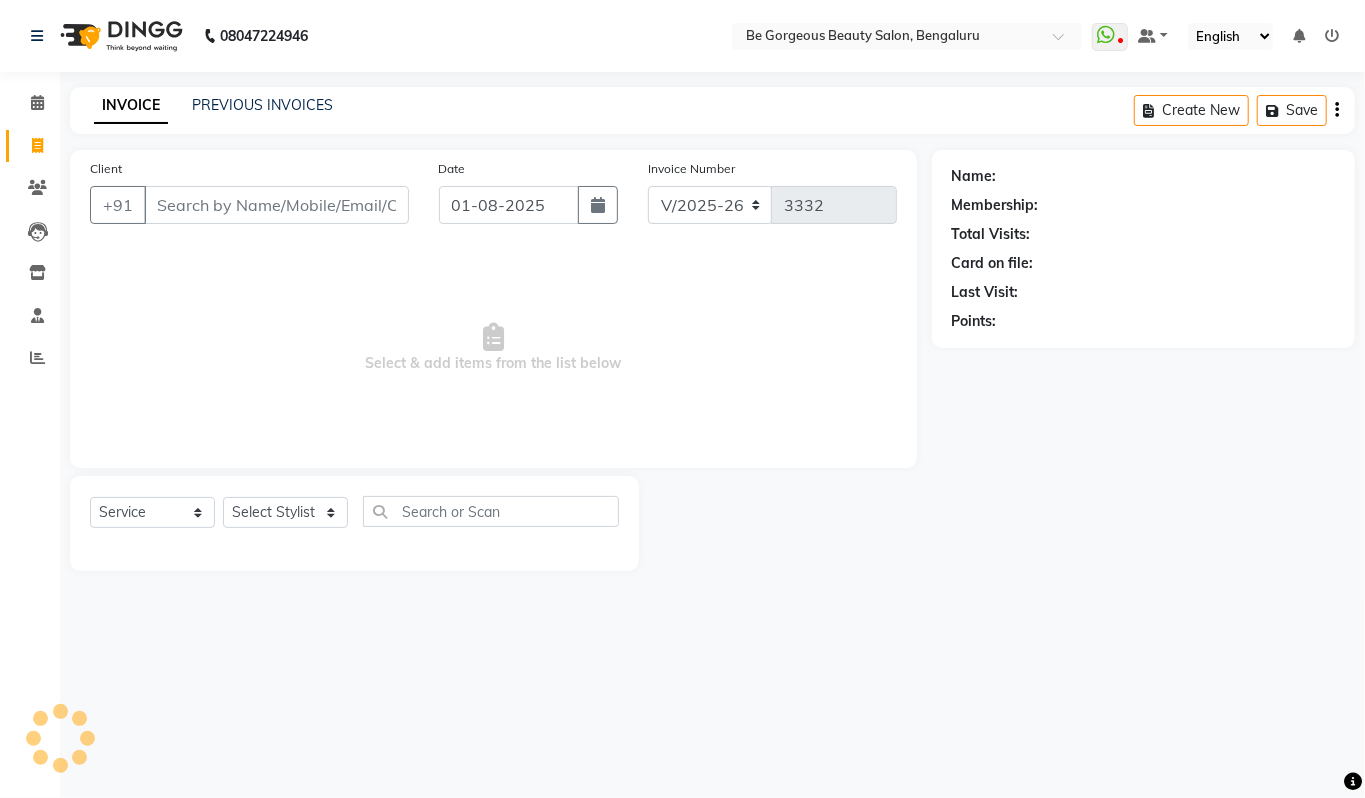 click on "Client" at bounding box center (276, 205) 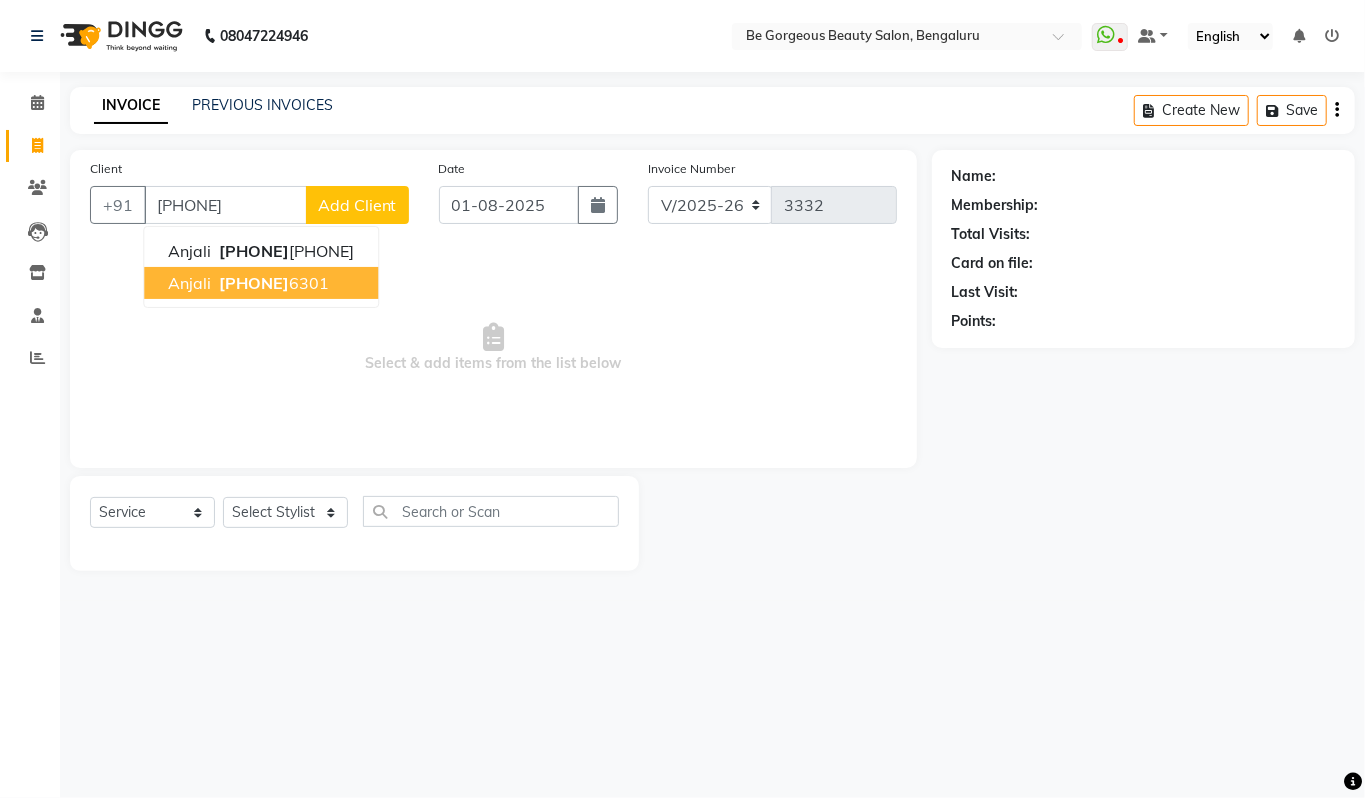 click on "961781 6301" at bounding box center (272, 283) 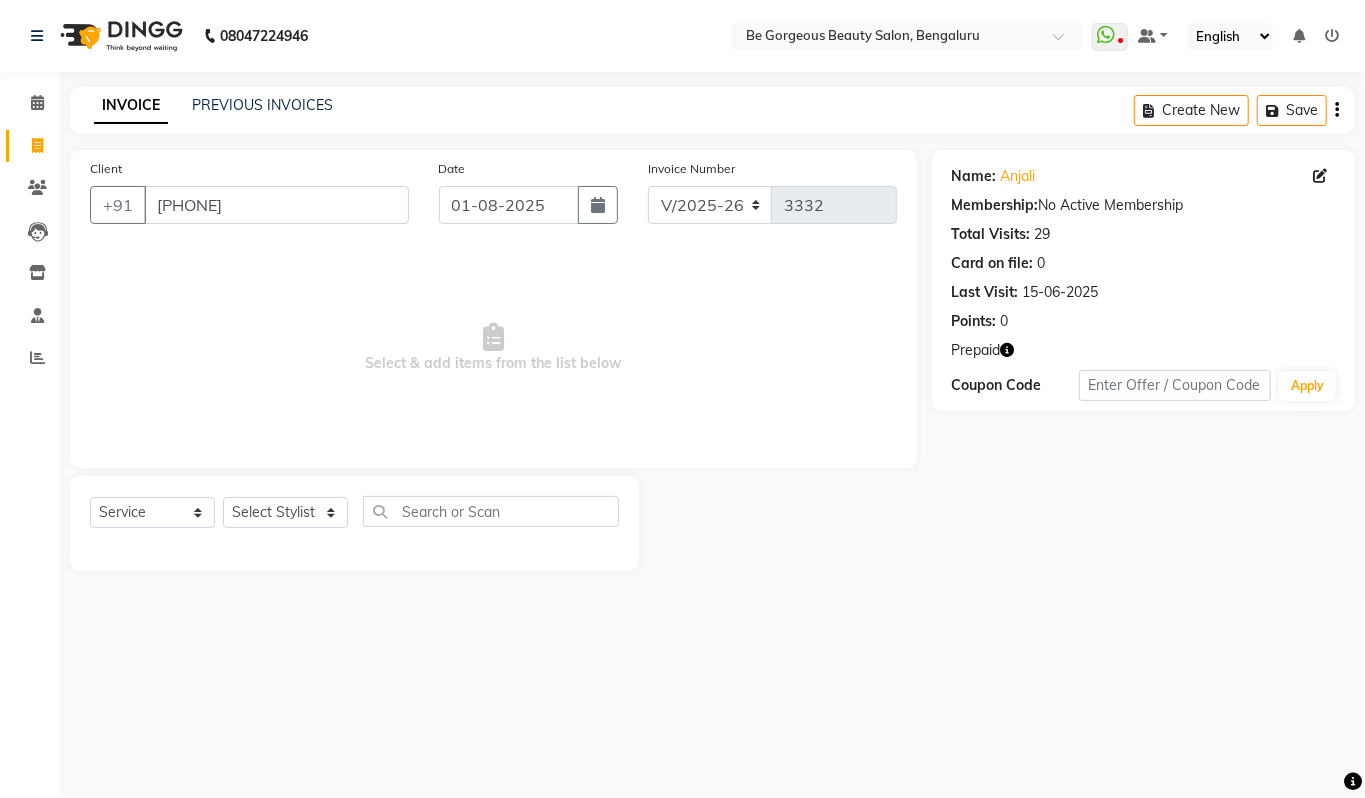 click 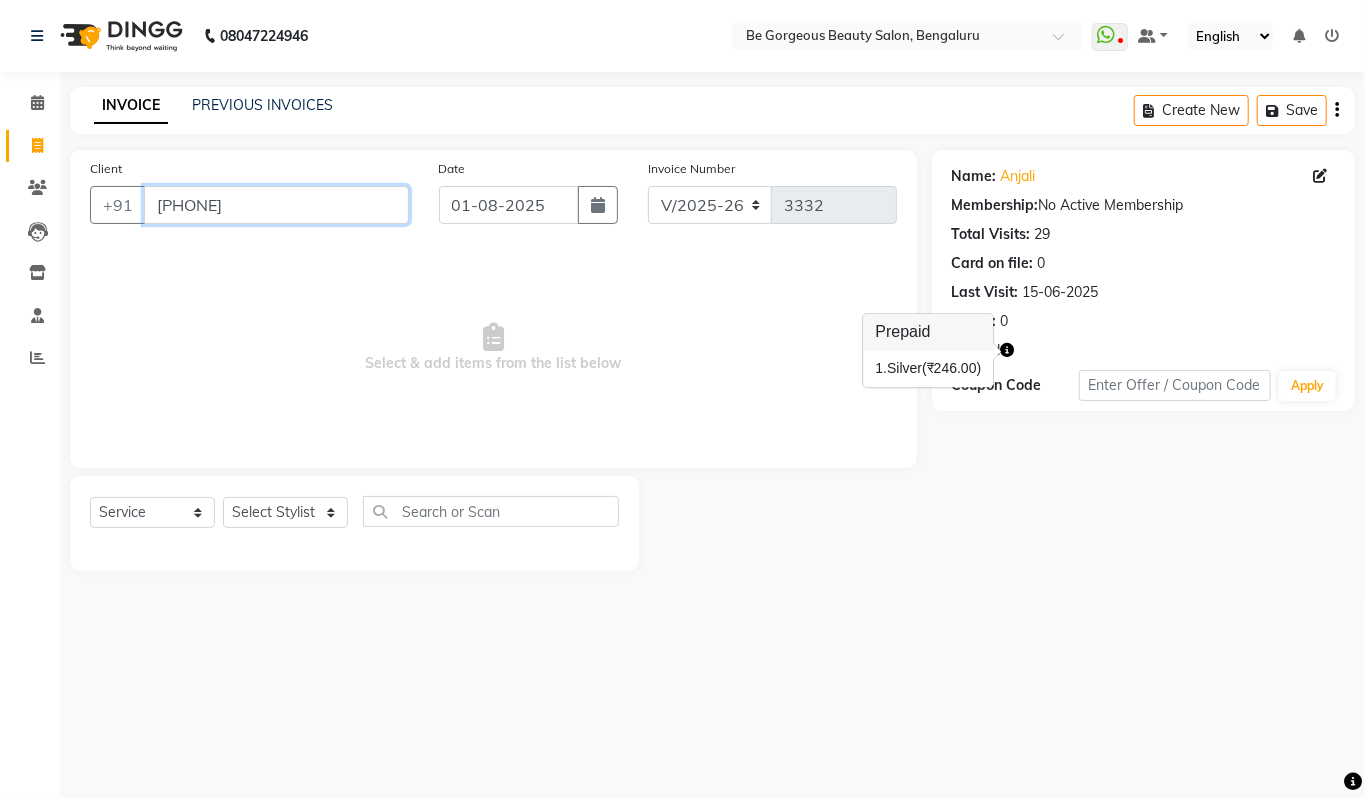 click on "[PHONE]" at bounding box center (276, 205) 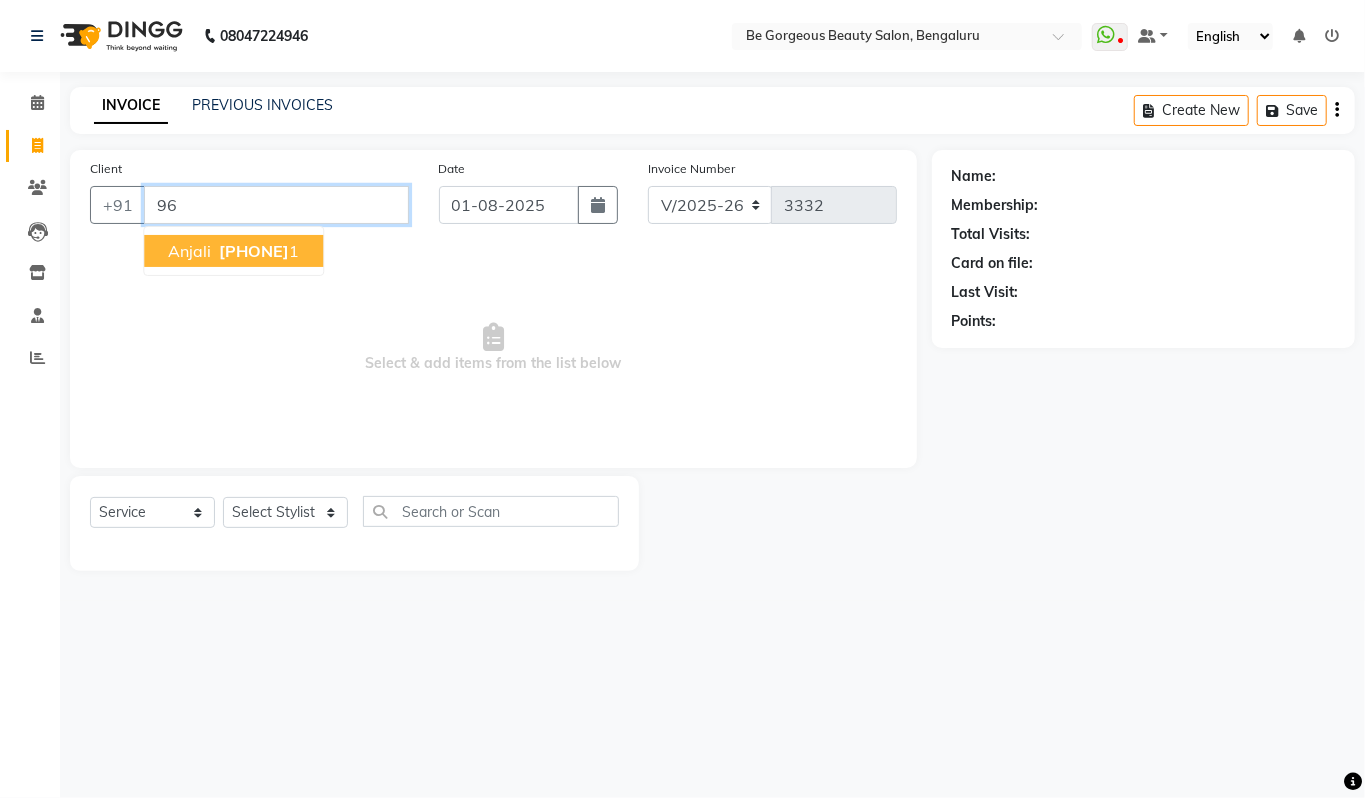 type on "9" 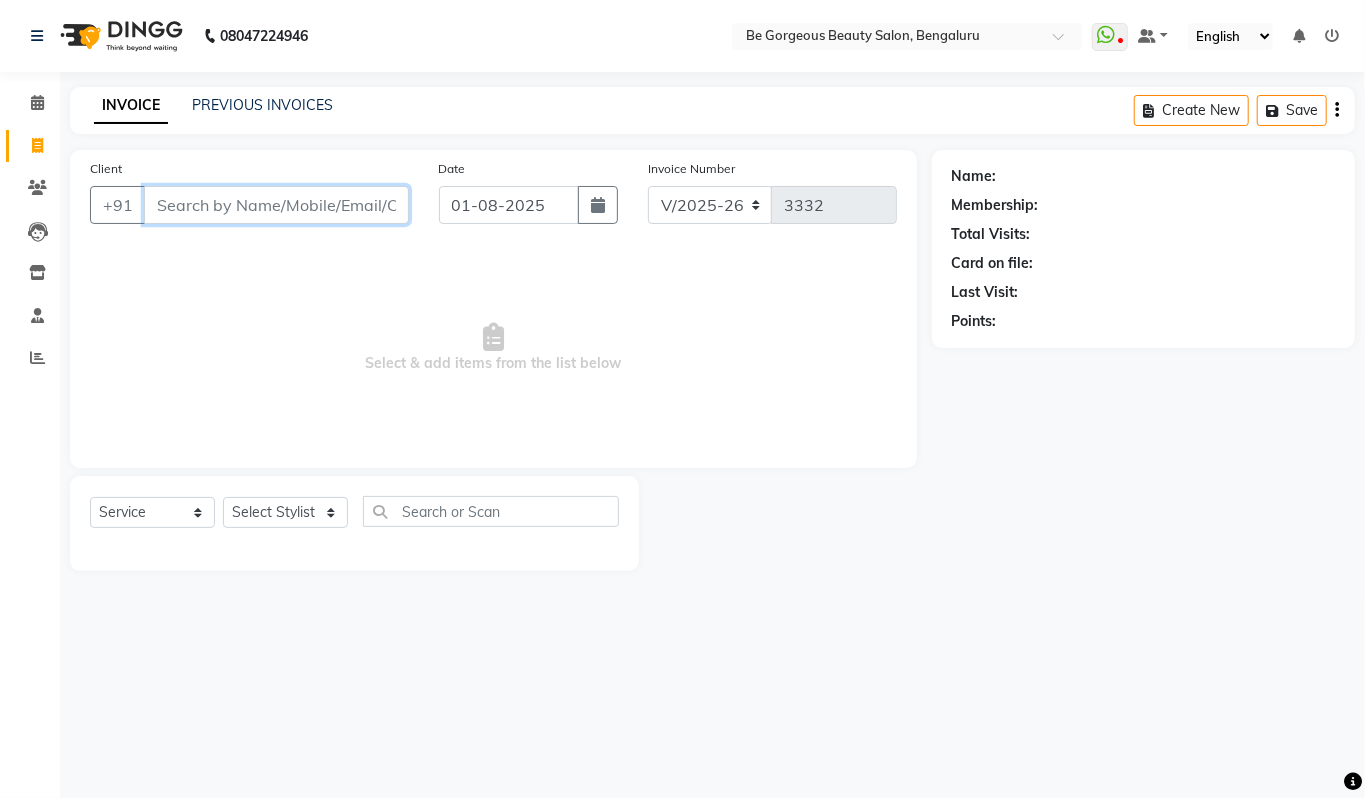 type 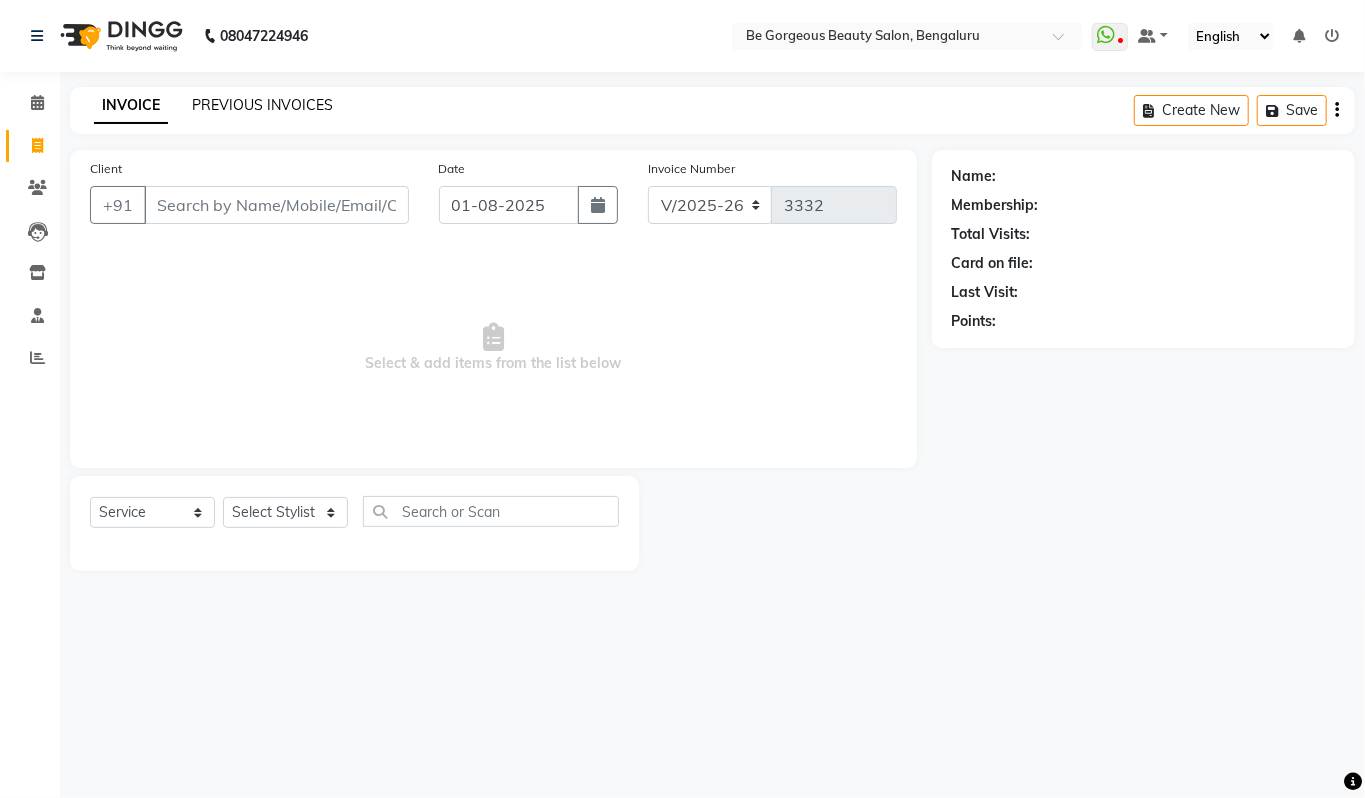 click on "PREVIOUS INVOICES" 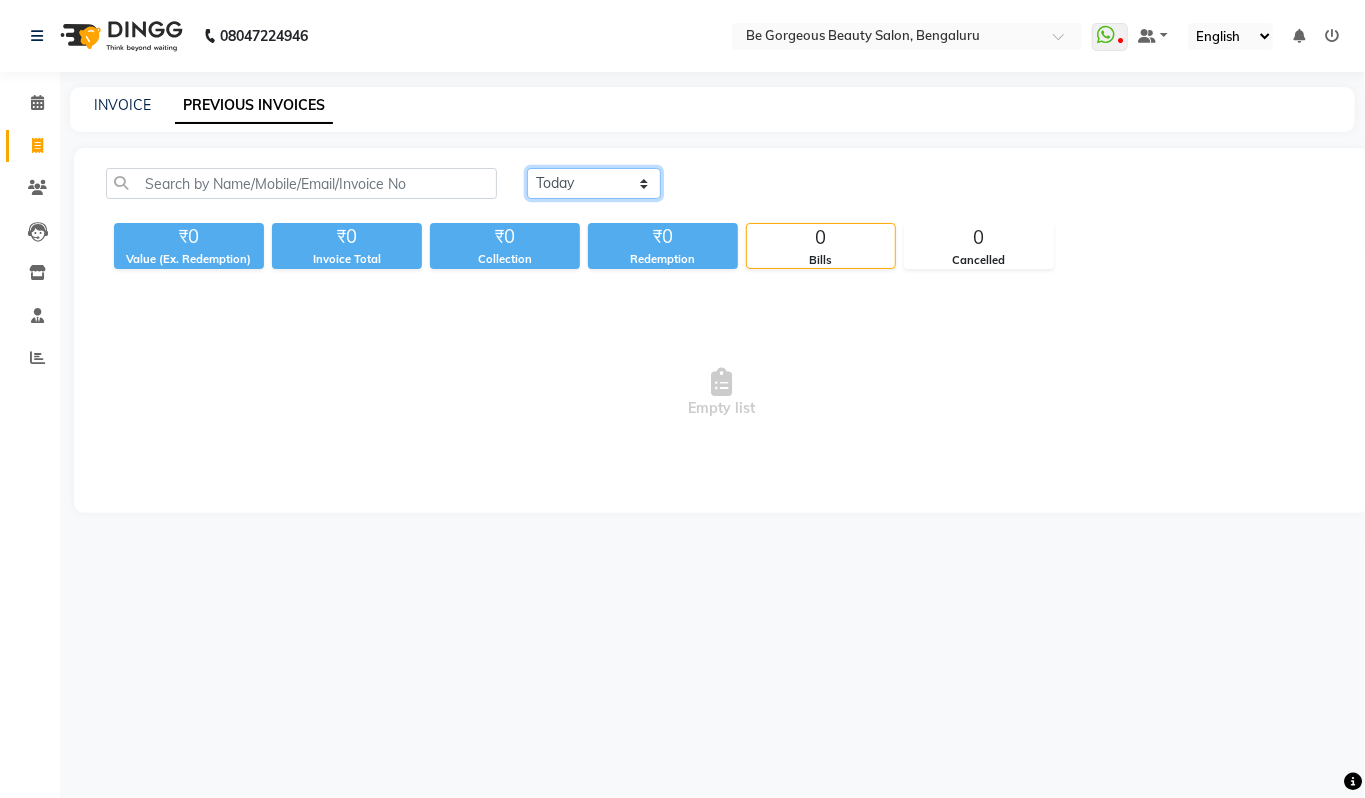 click on "Today Yesterday Custom Range" 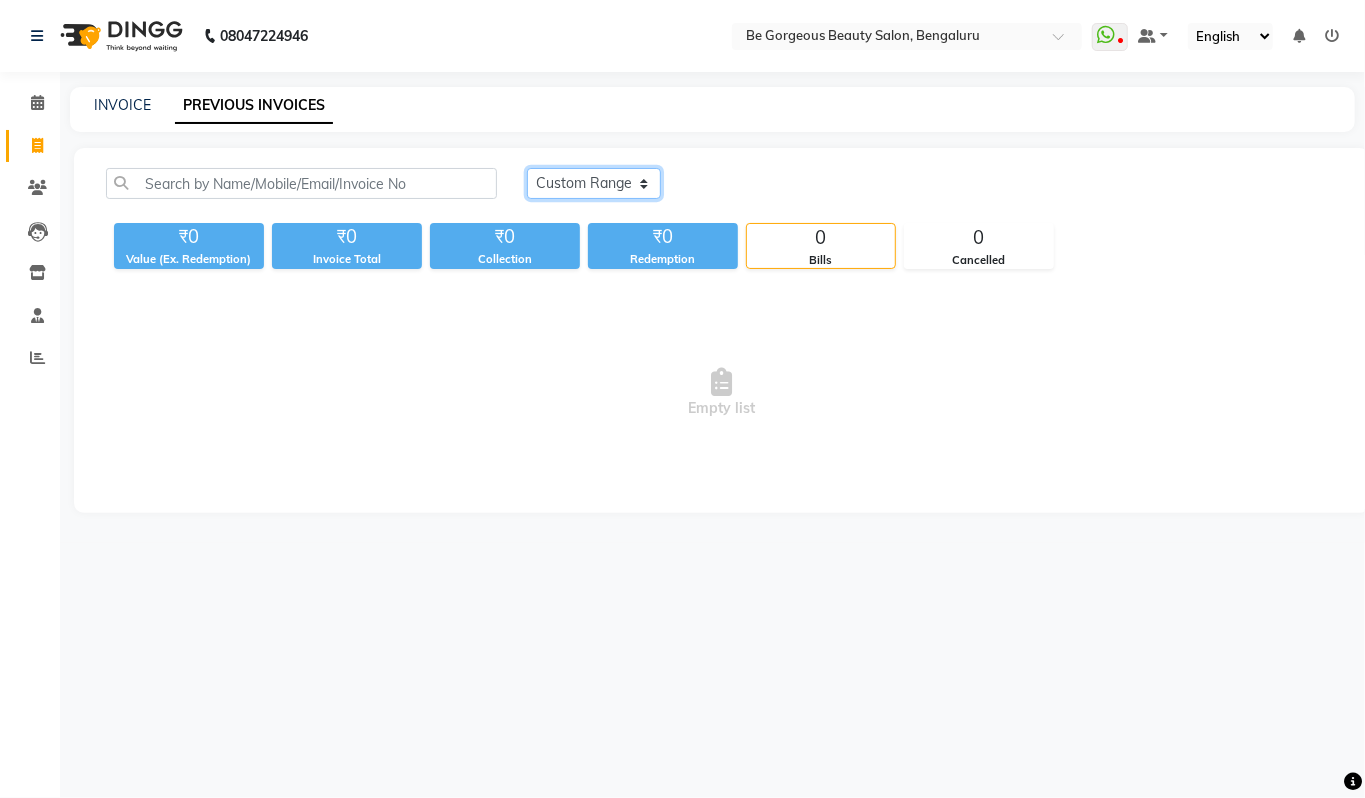 click on "Today Yesterday Custom Range" 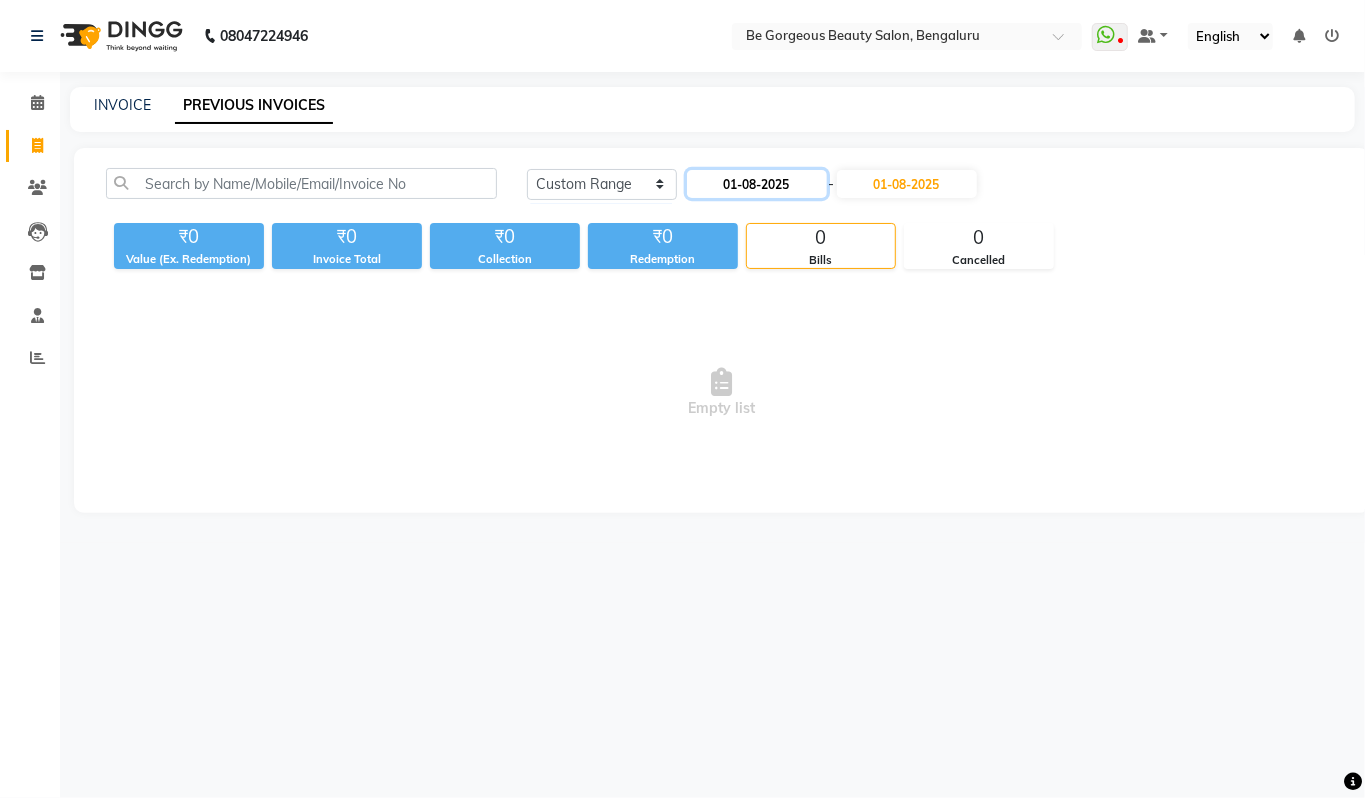 click on "01-08-2025" 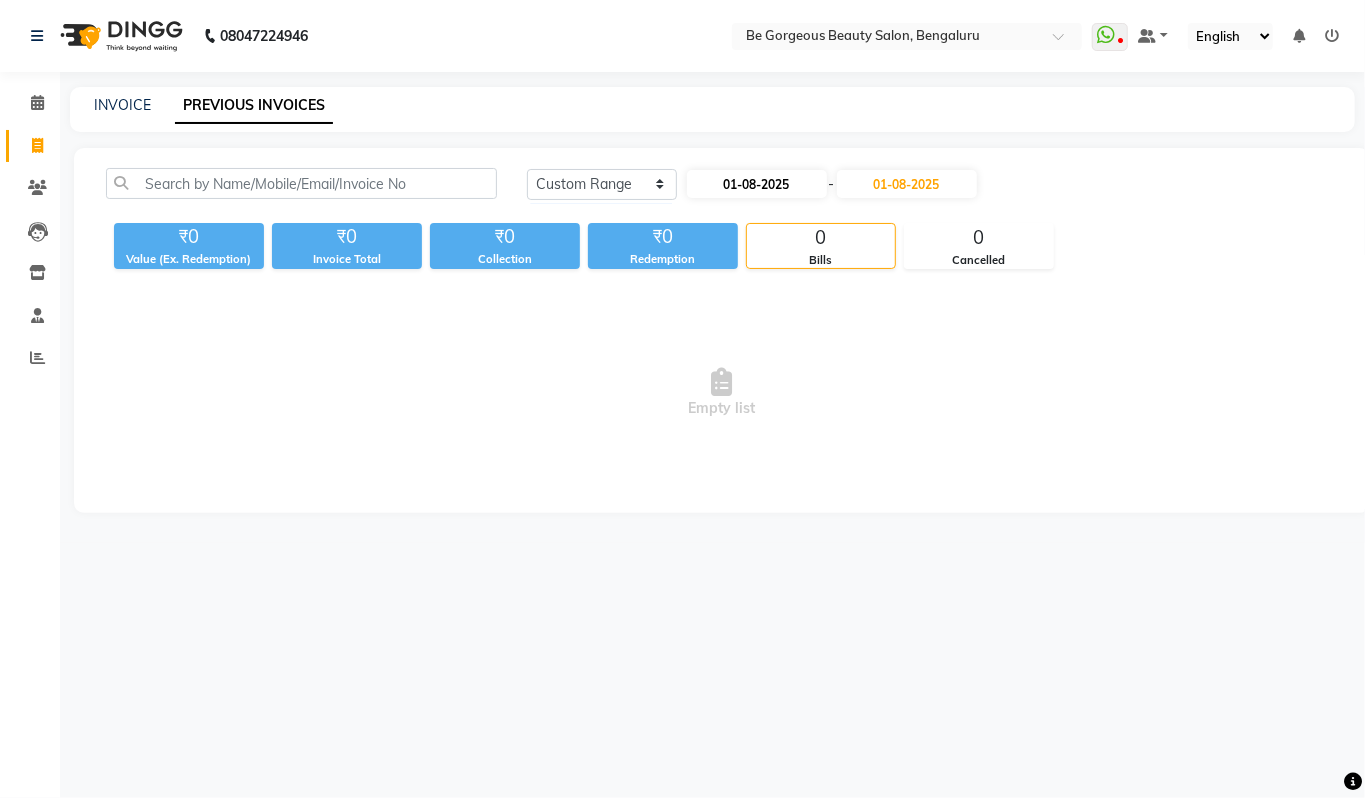 select on "8" 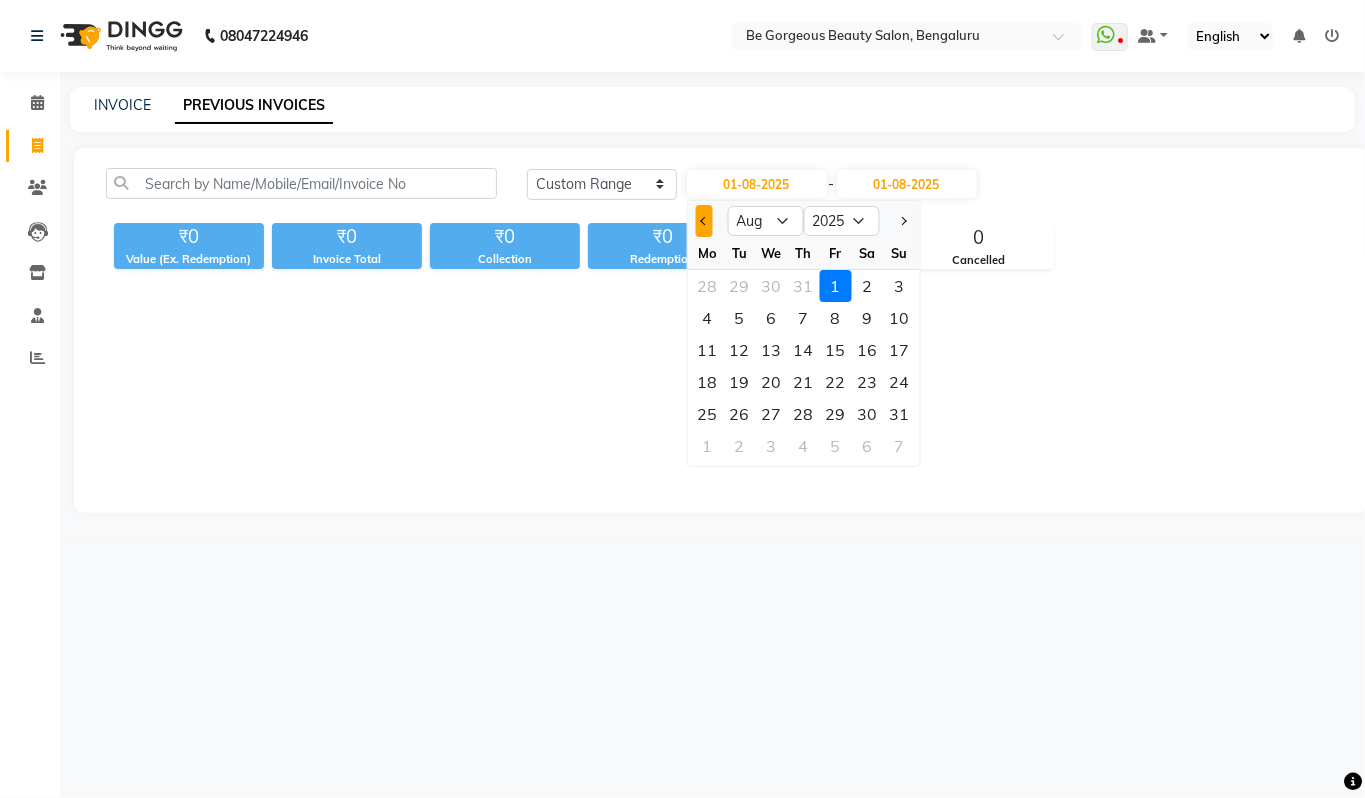 click 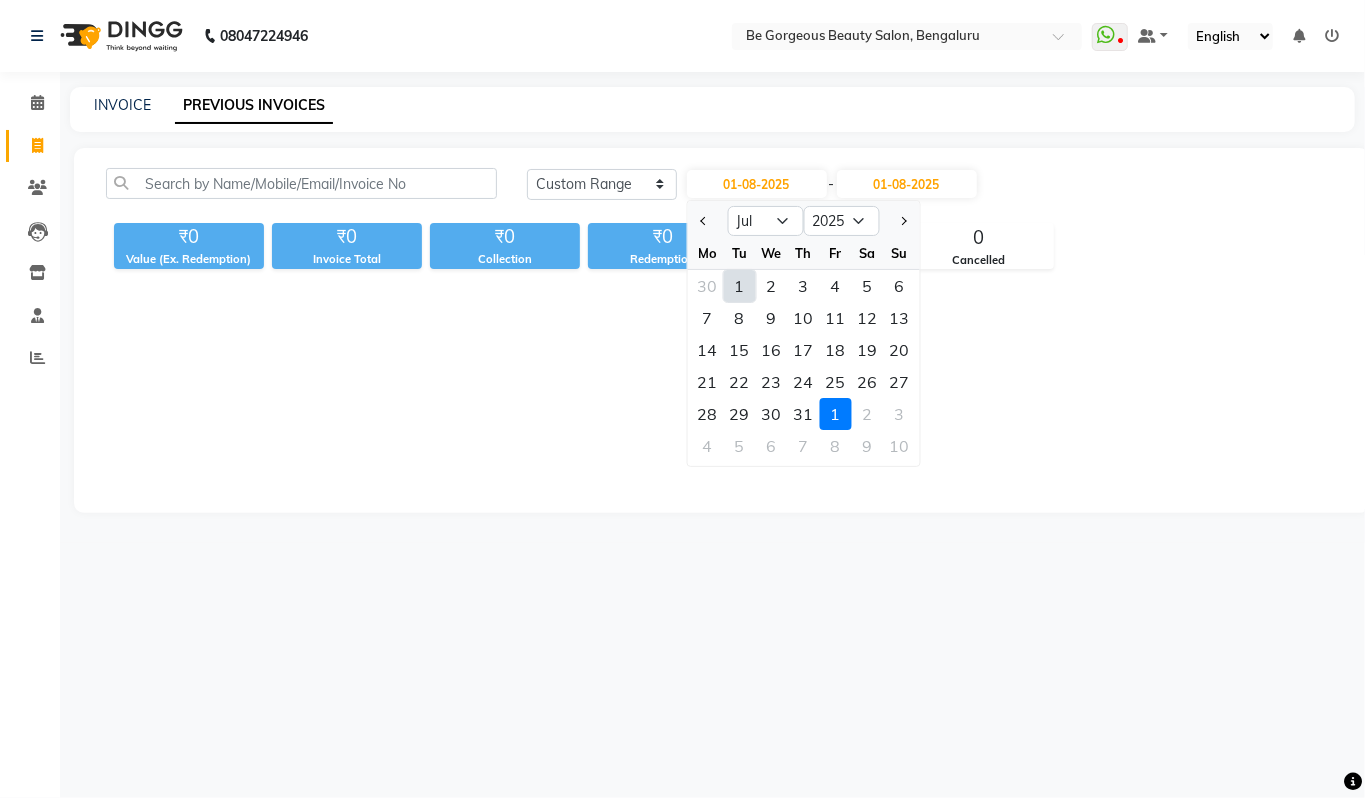 click on "1" 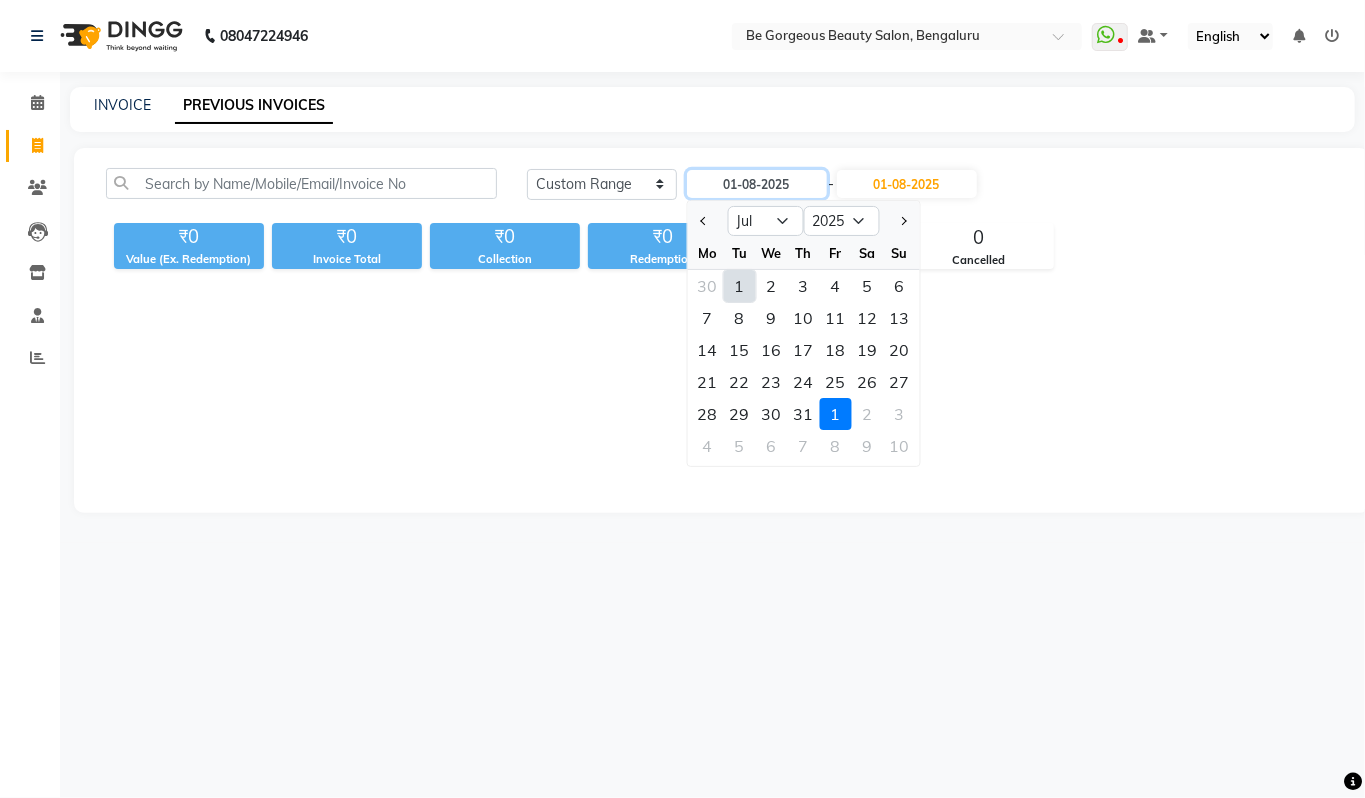 type on "01-07-2025" 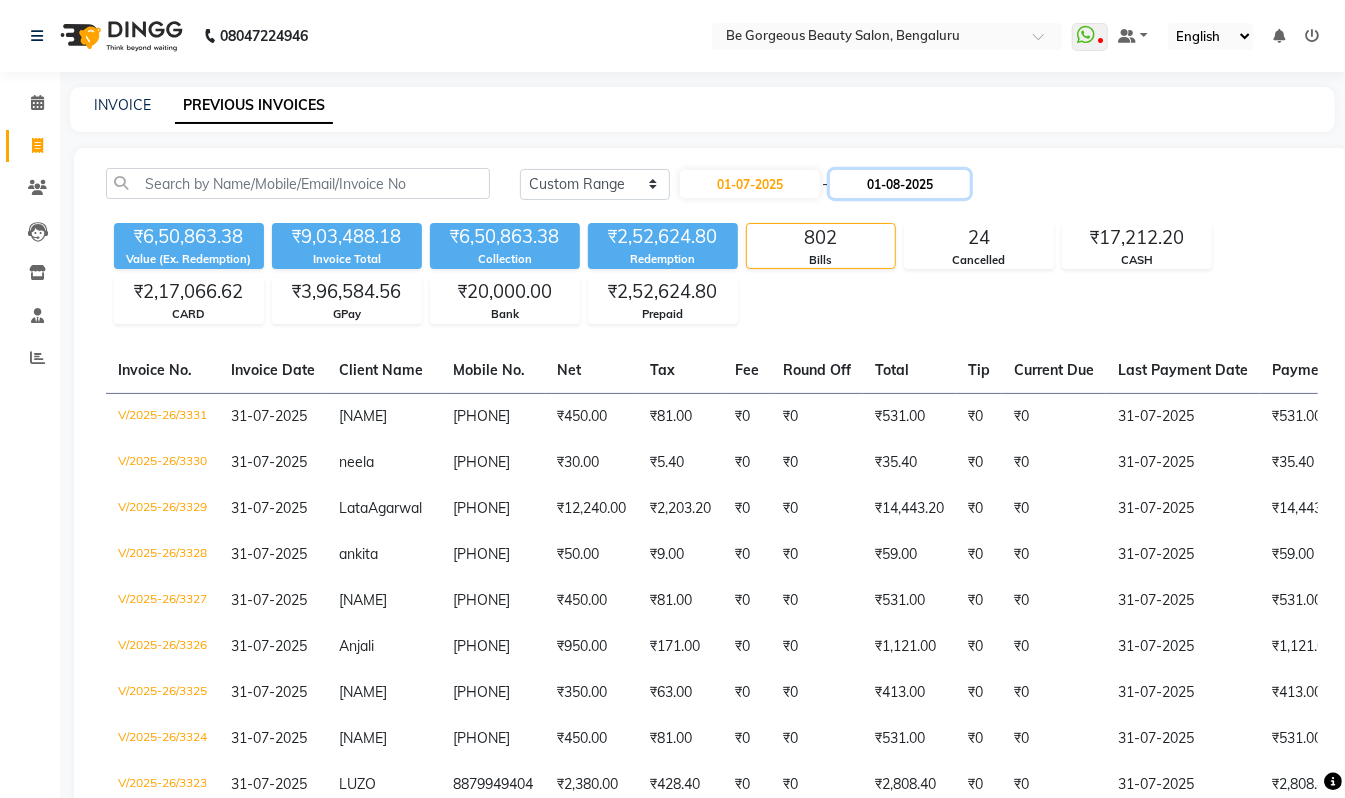 click on "01-08-2025" 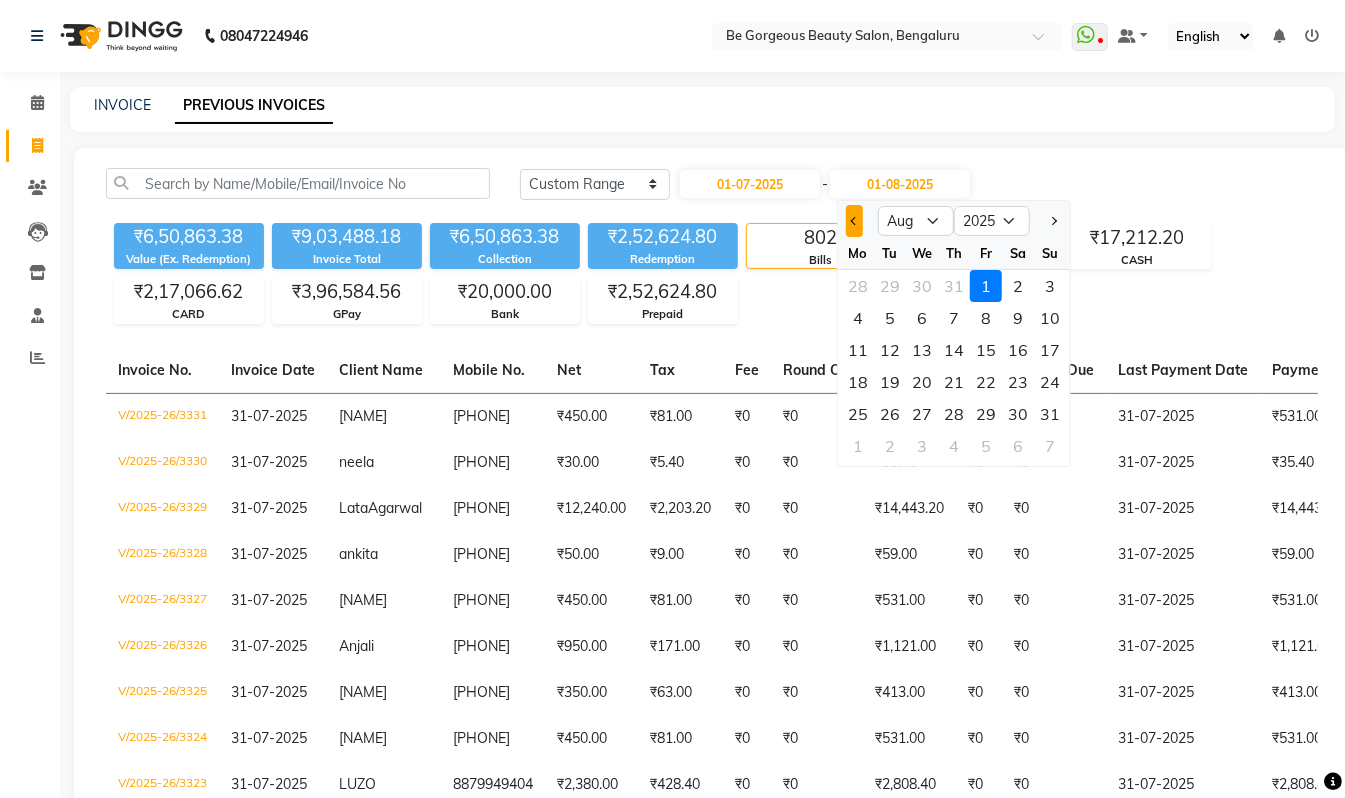 click 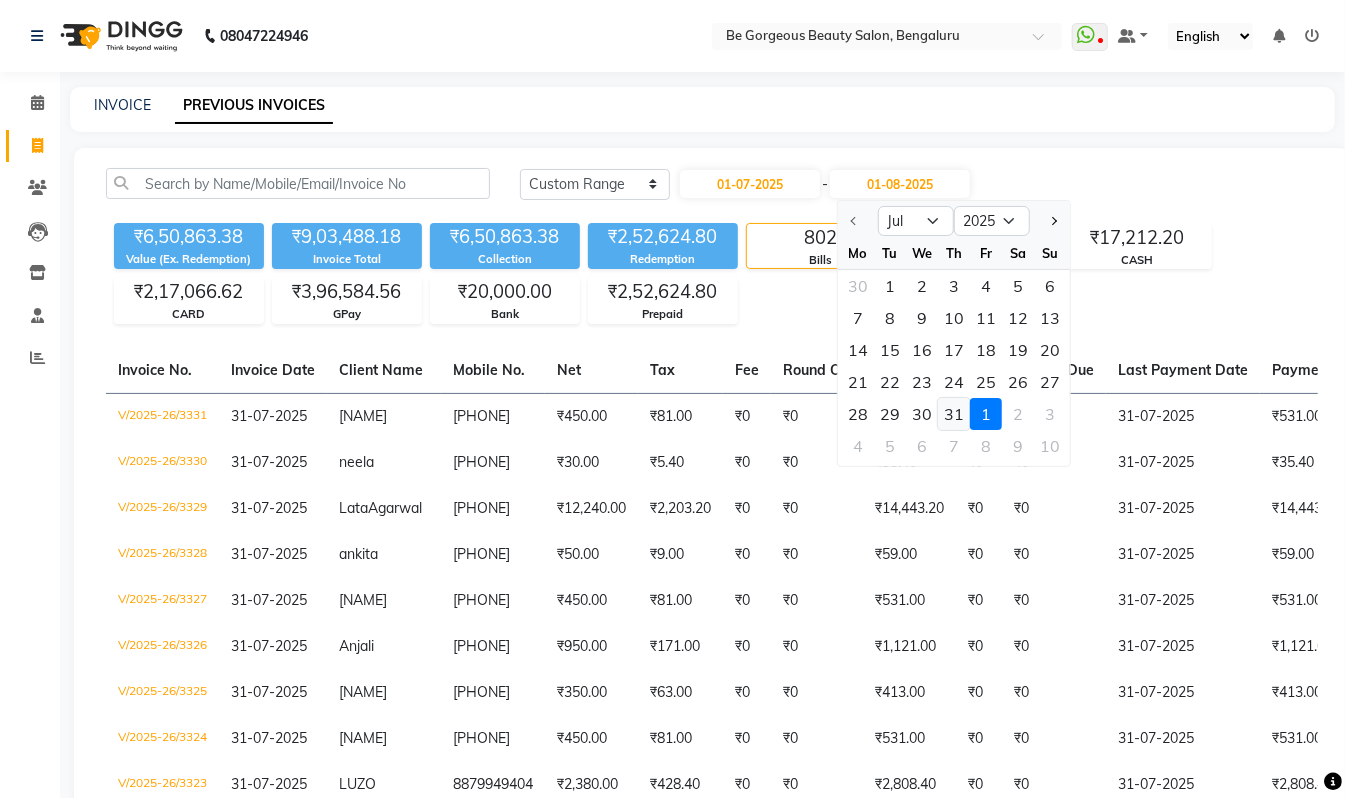 click on "31" 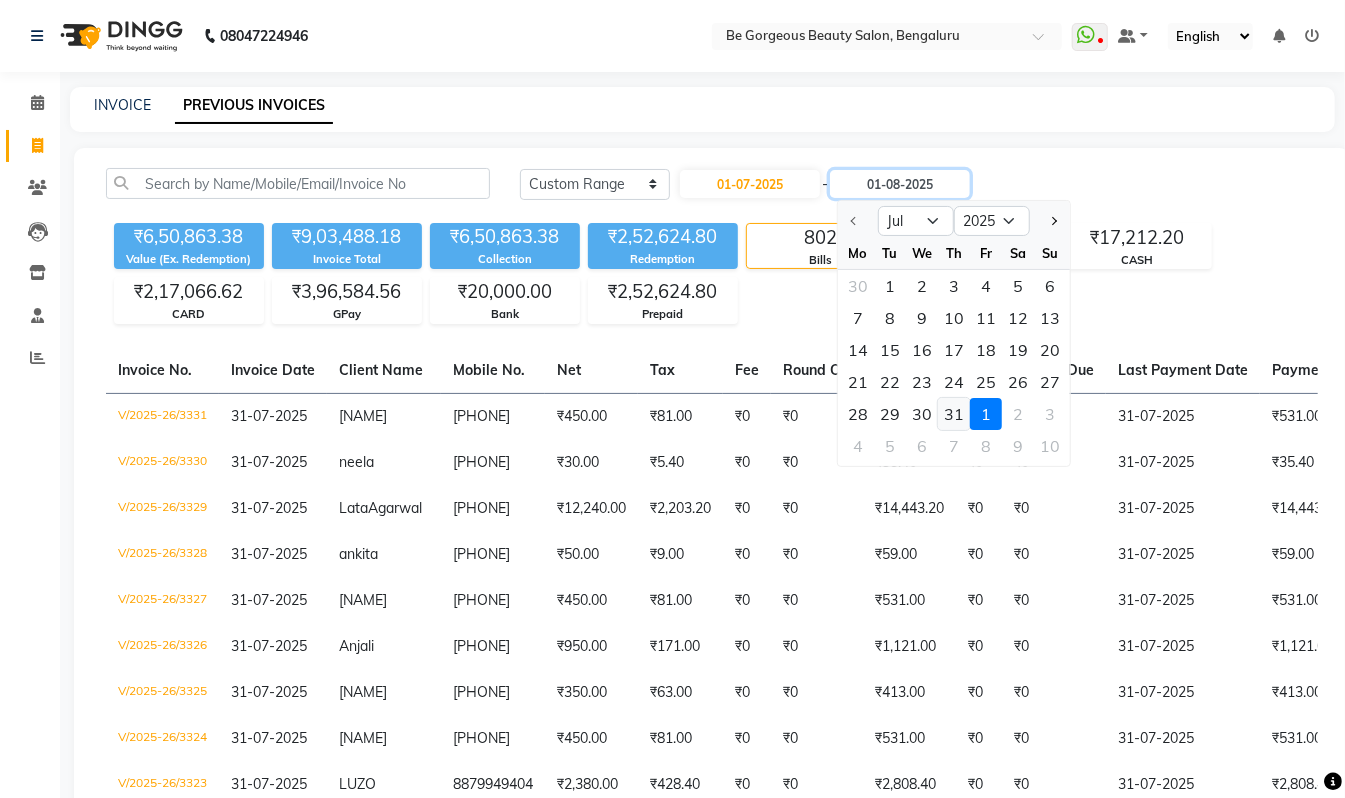 type on "31-07-2025" 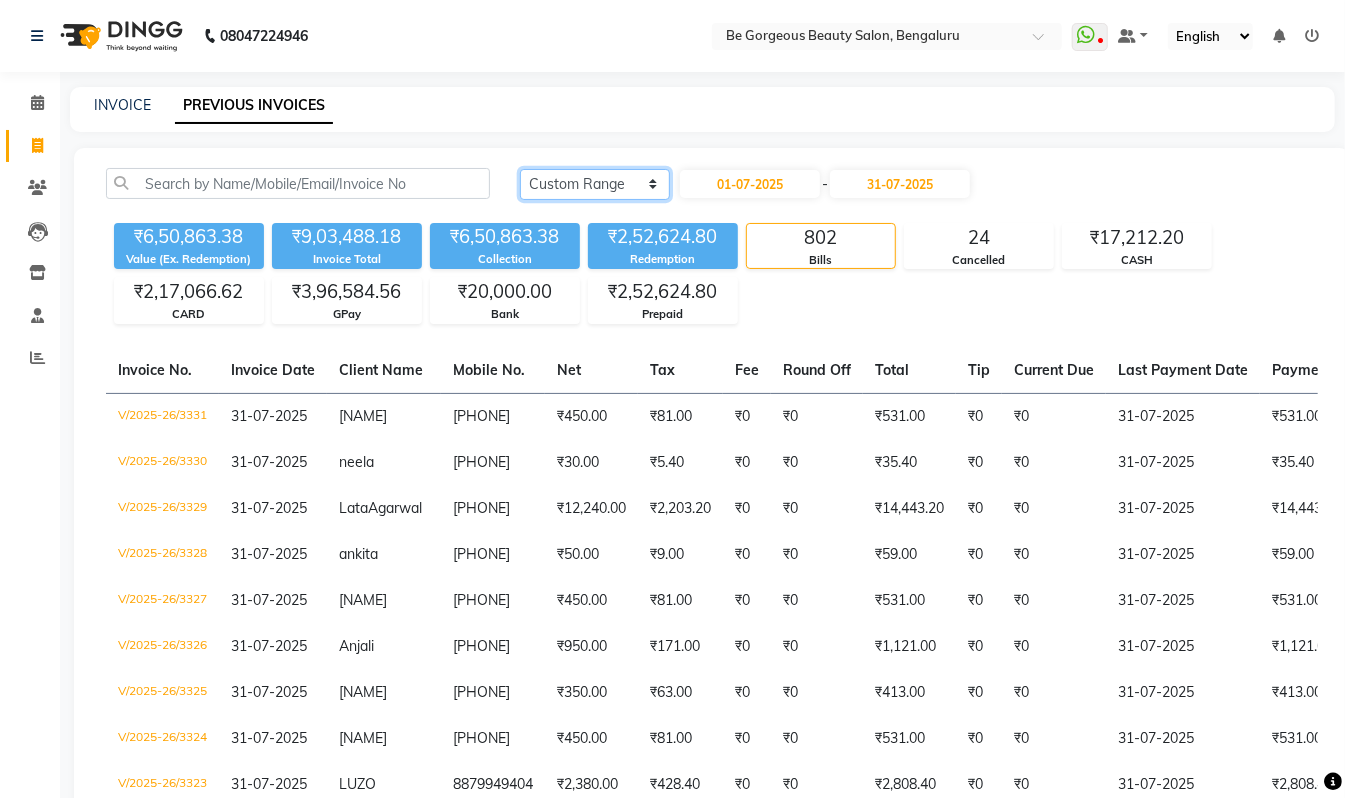 click on "Today Yesterday Custom Range" 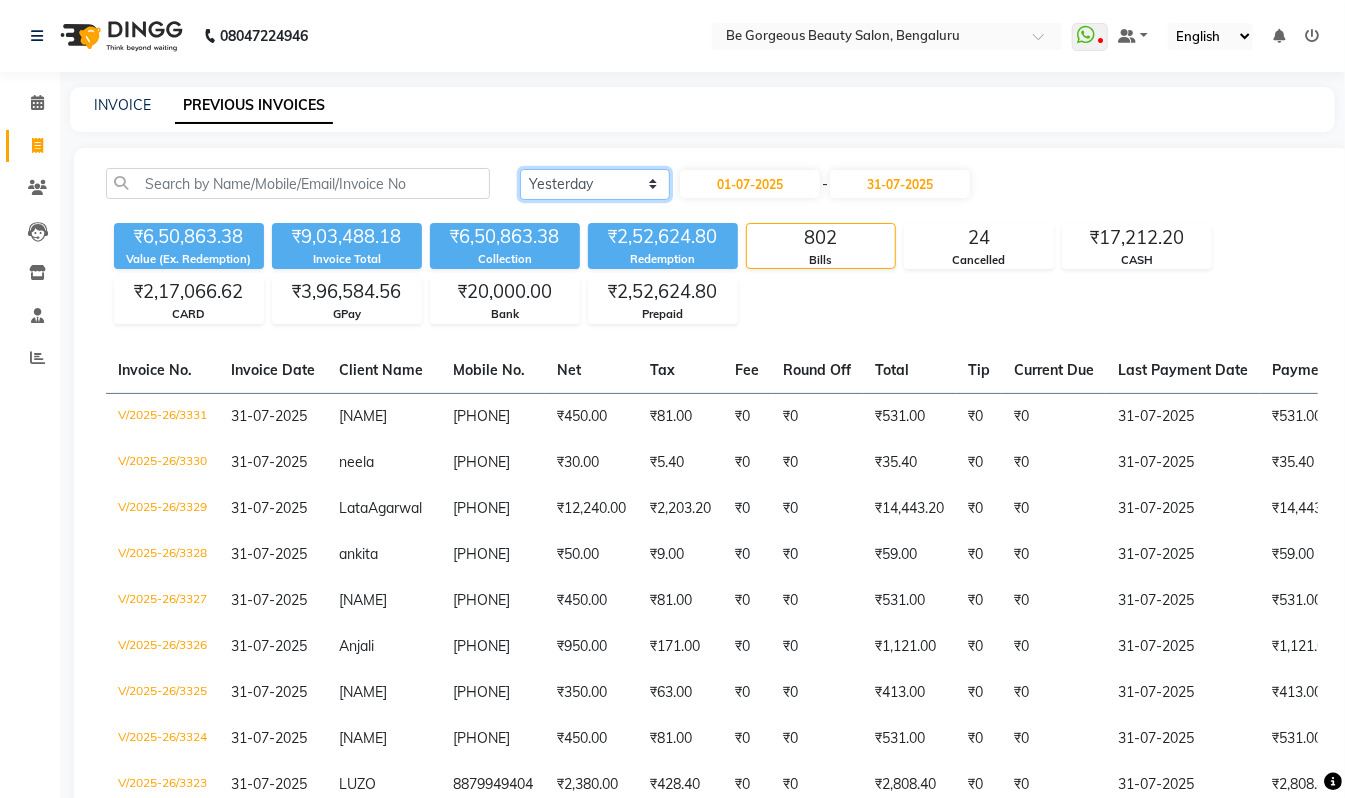 click on "Today Yesterday Custom Range" 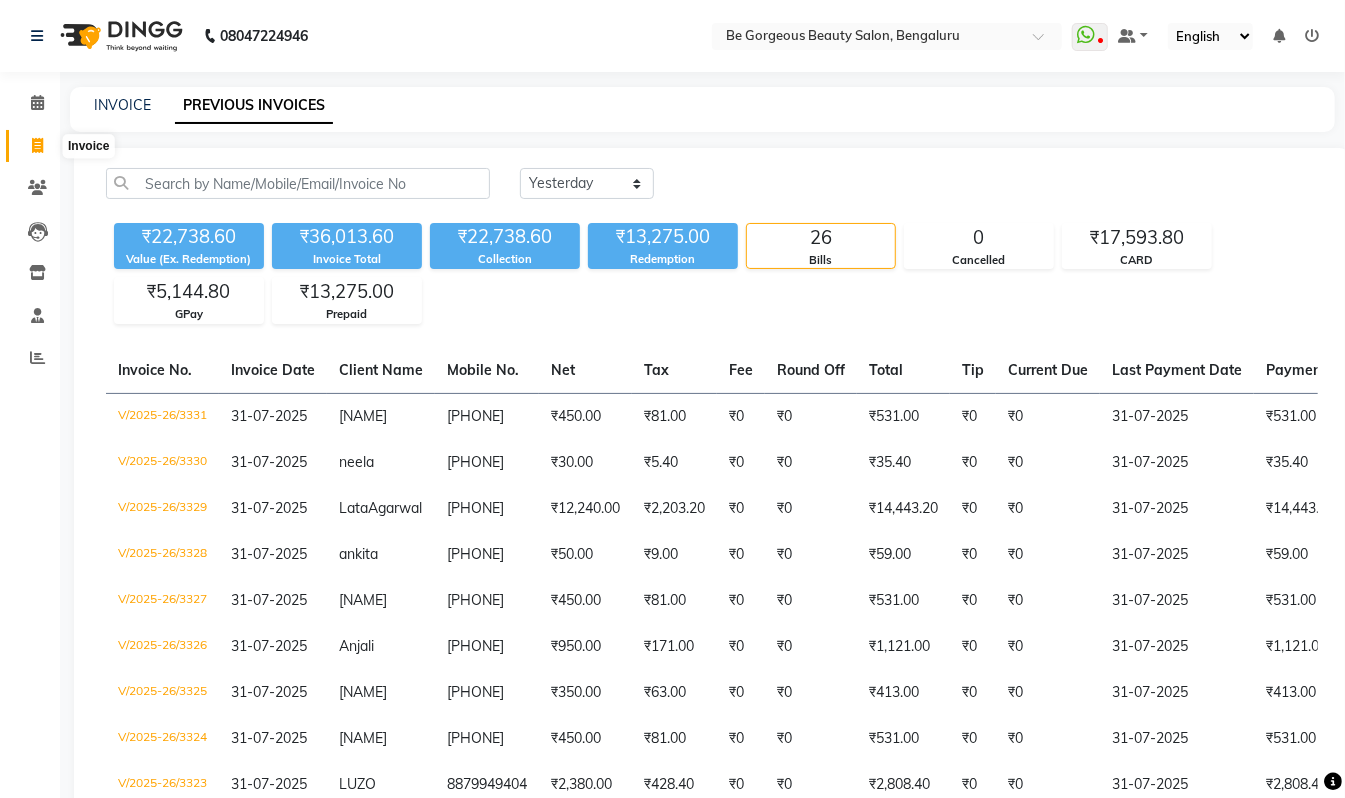 click 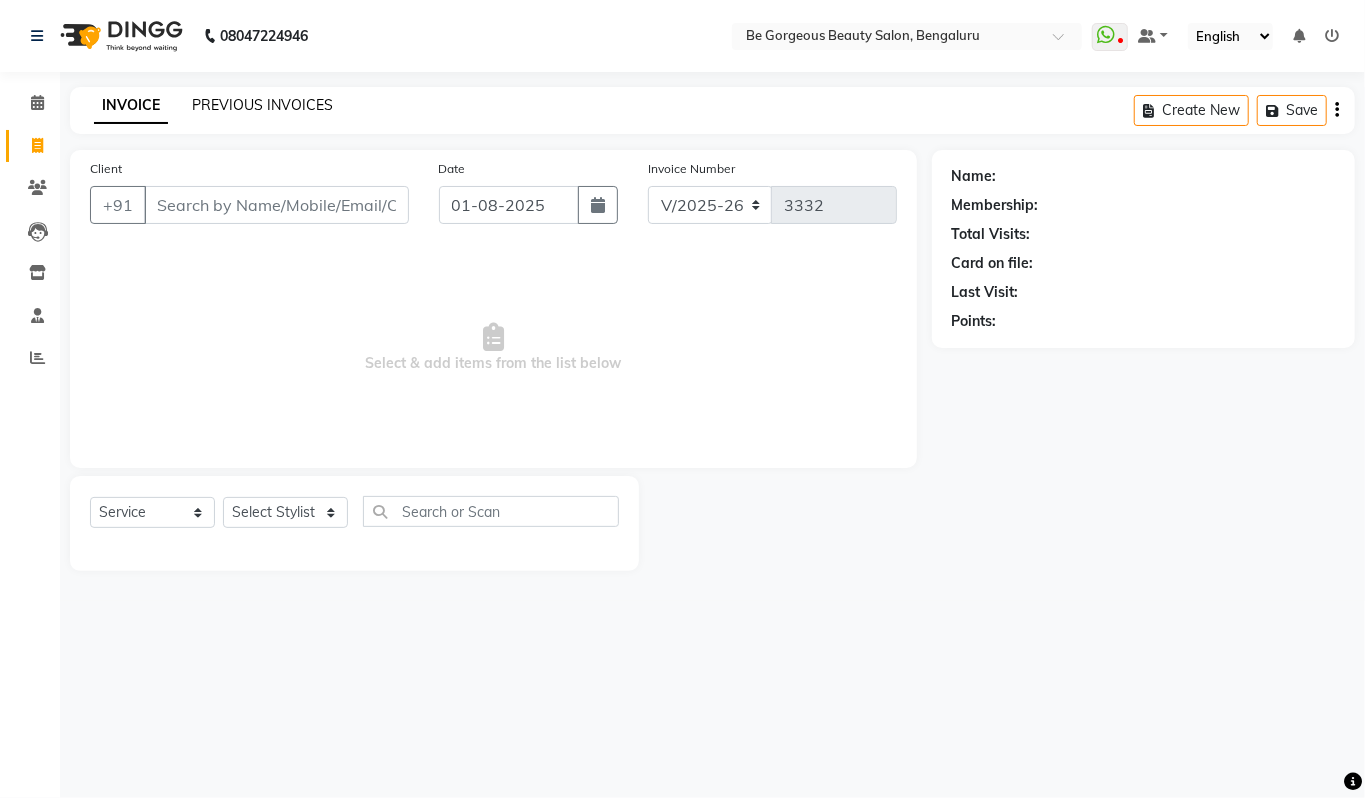 click on "PREVIOUS INVOICES" 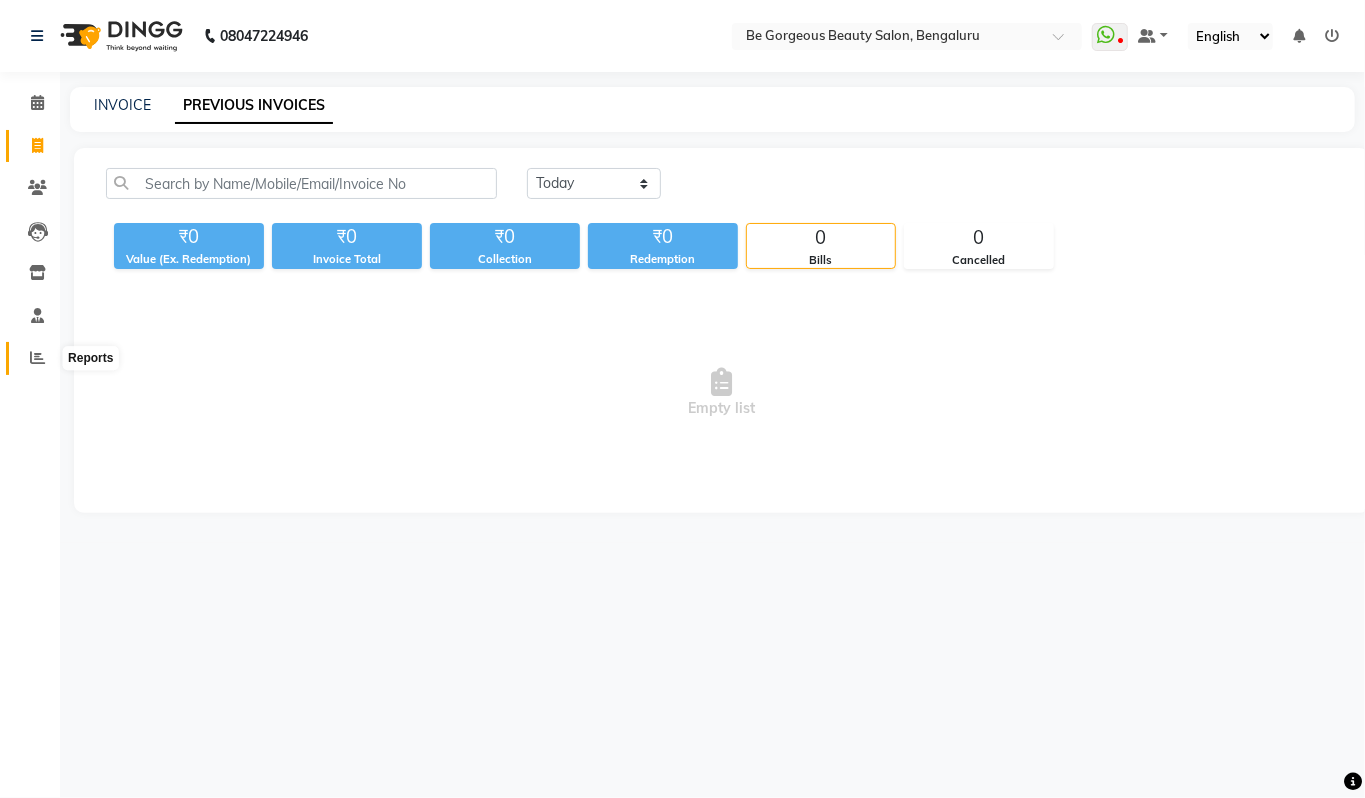 click 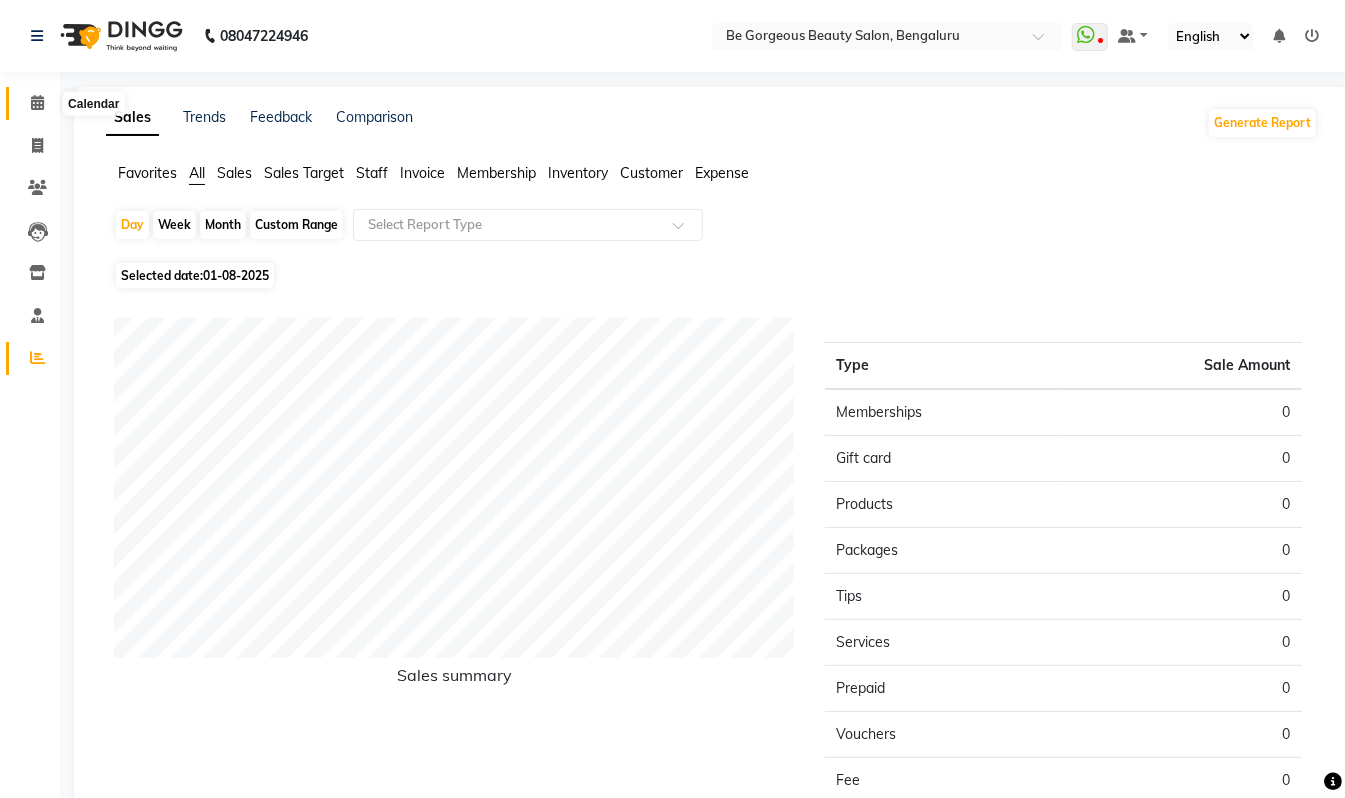click 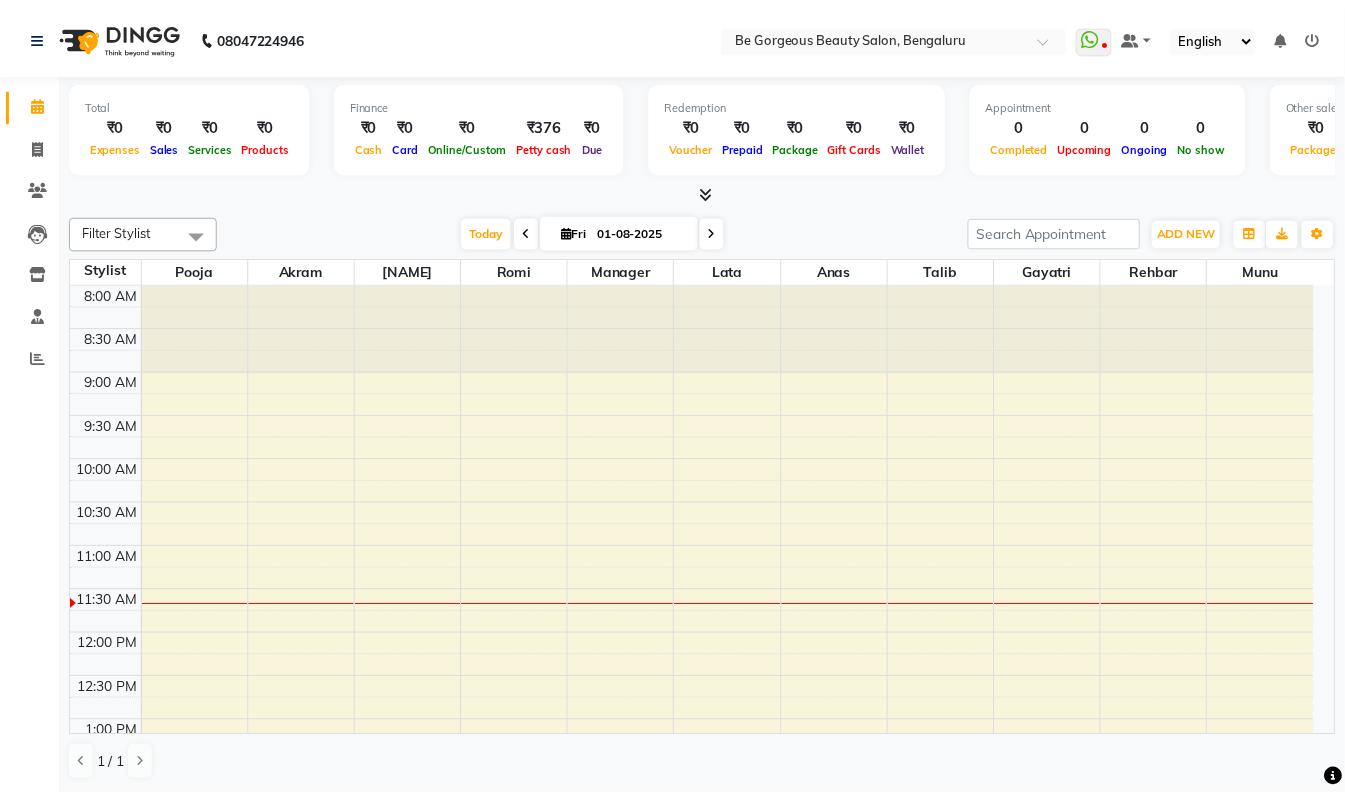scroll, scrollTop: 0, scrollLeft: 0, axis: both 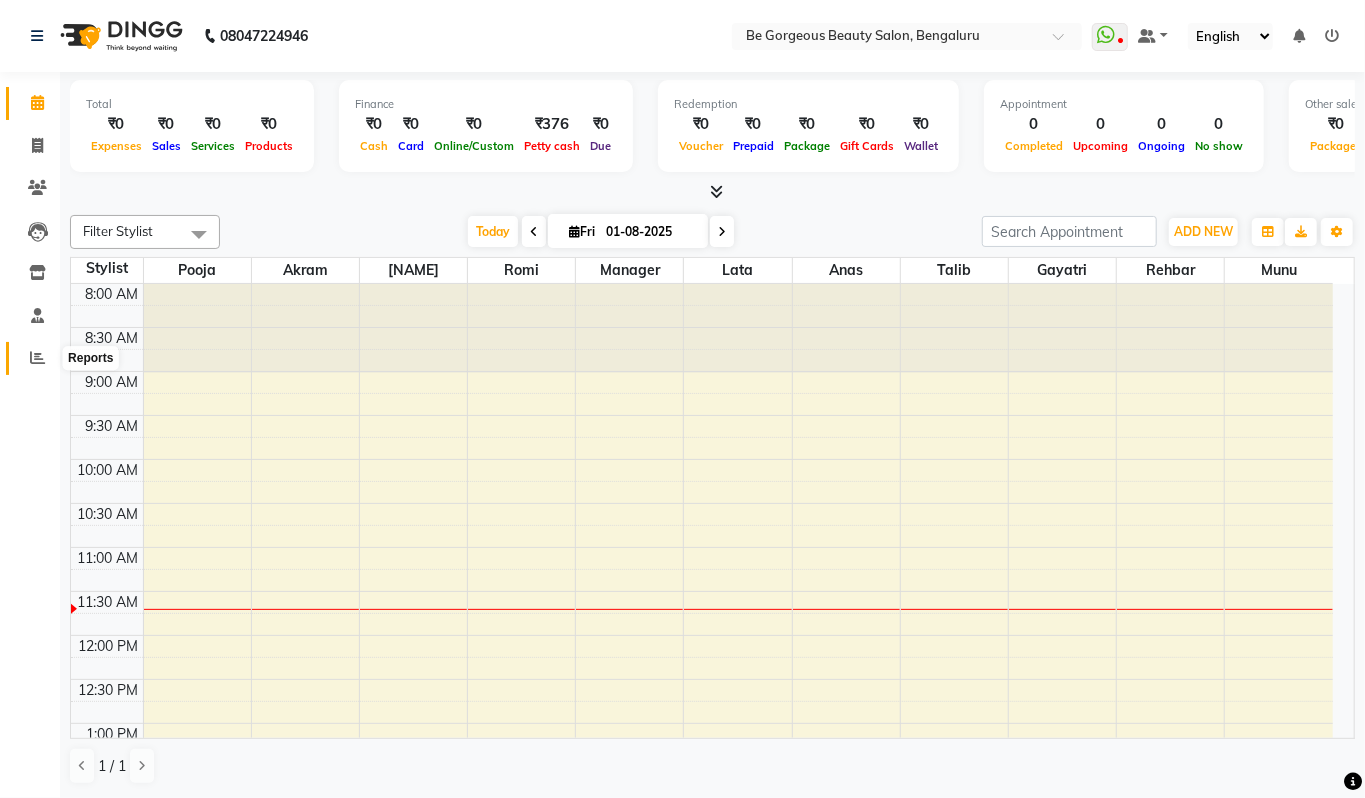 click 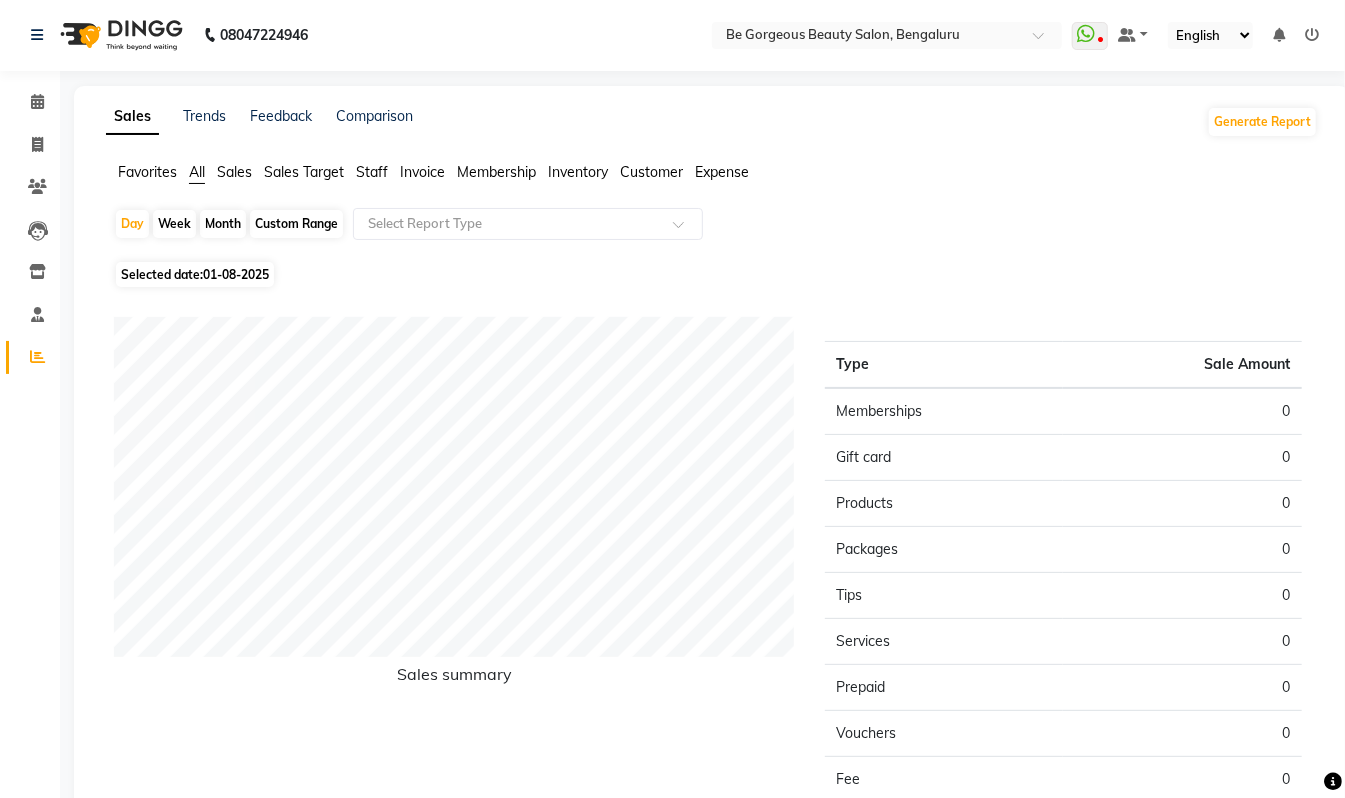 scroll, scrollTop: 0, scrollLeft: 0, axis: both 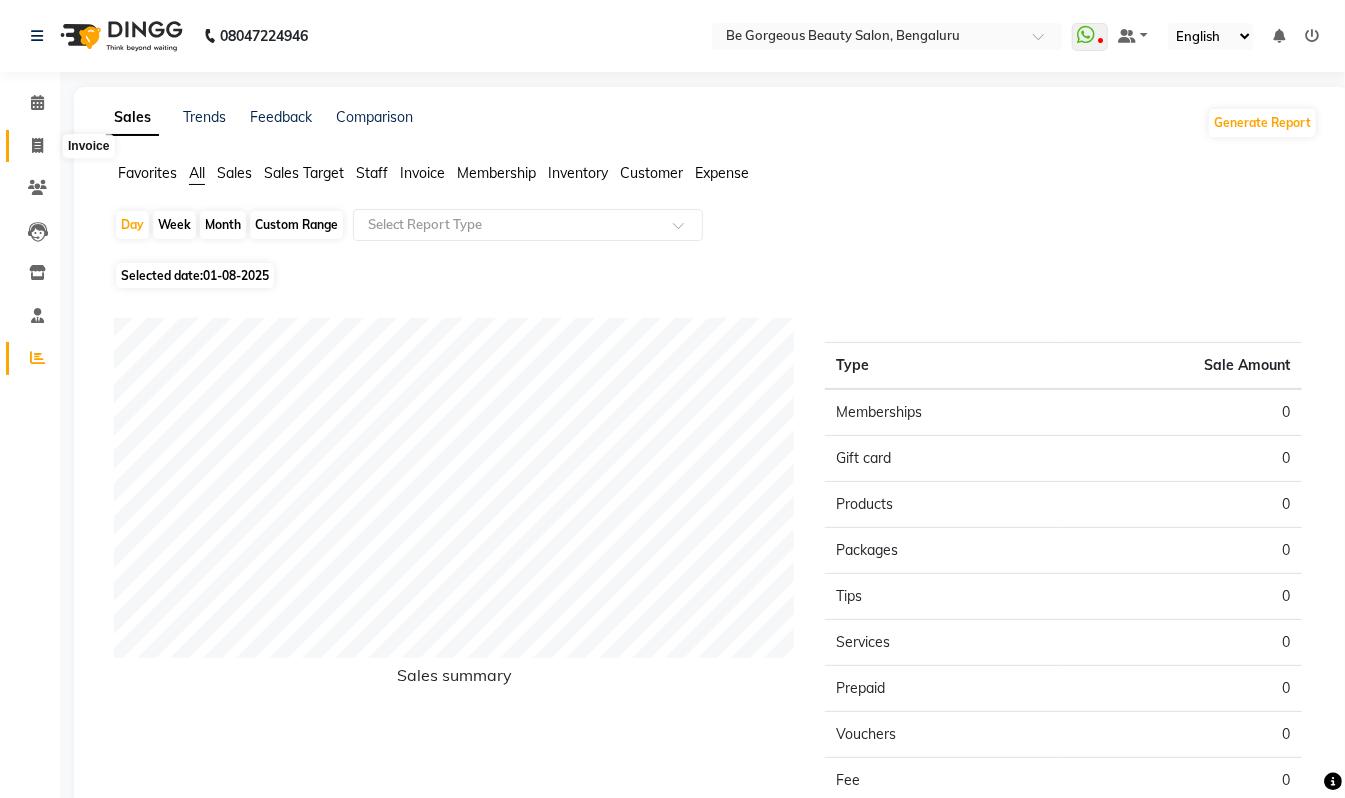 click 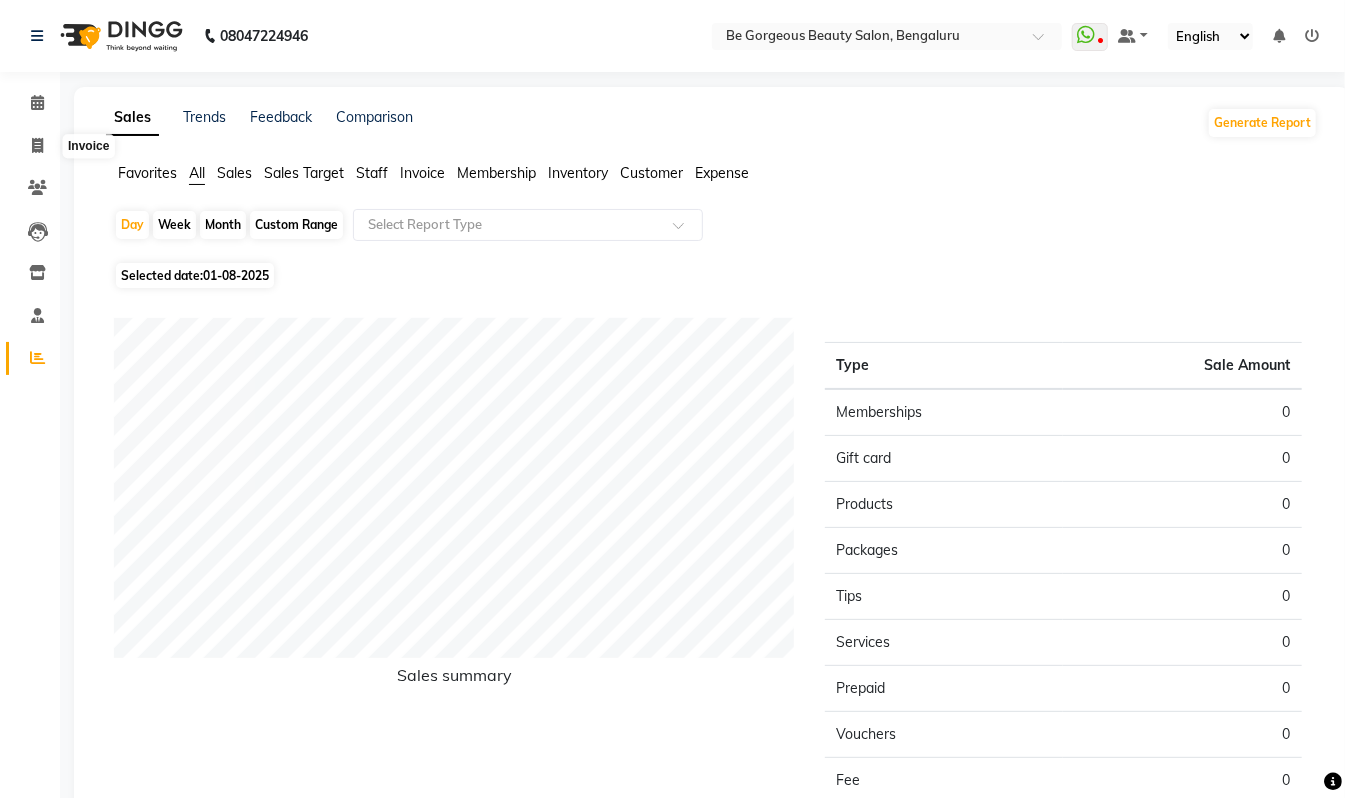 select on "service" 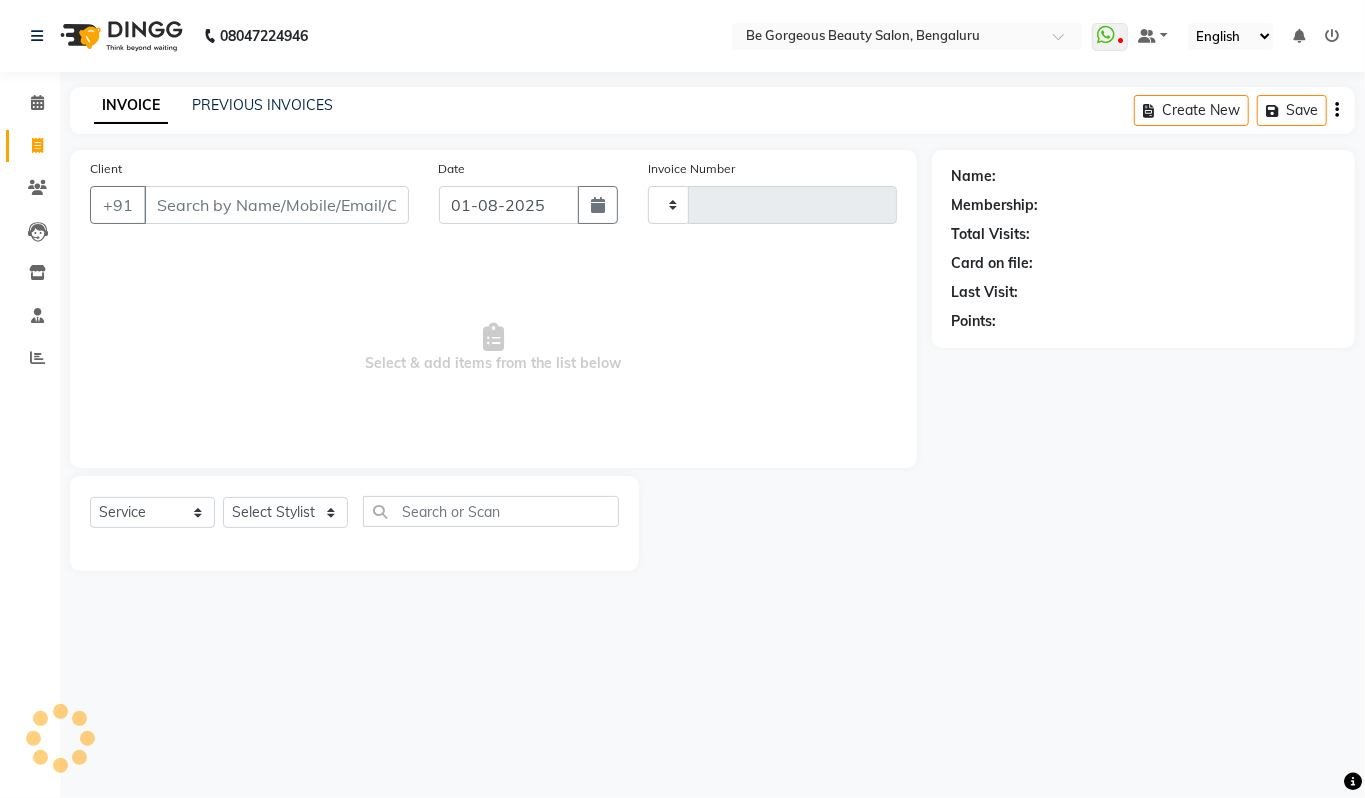 type on "3332" 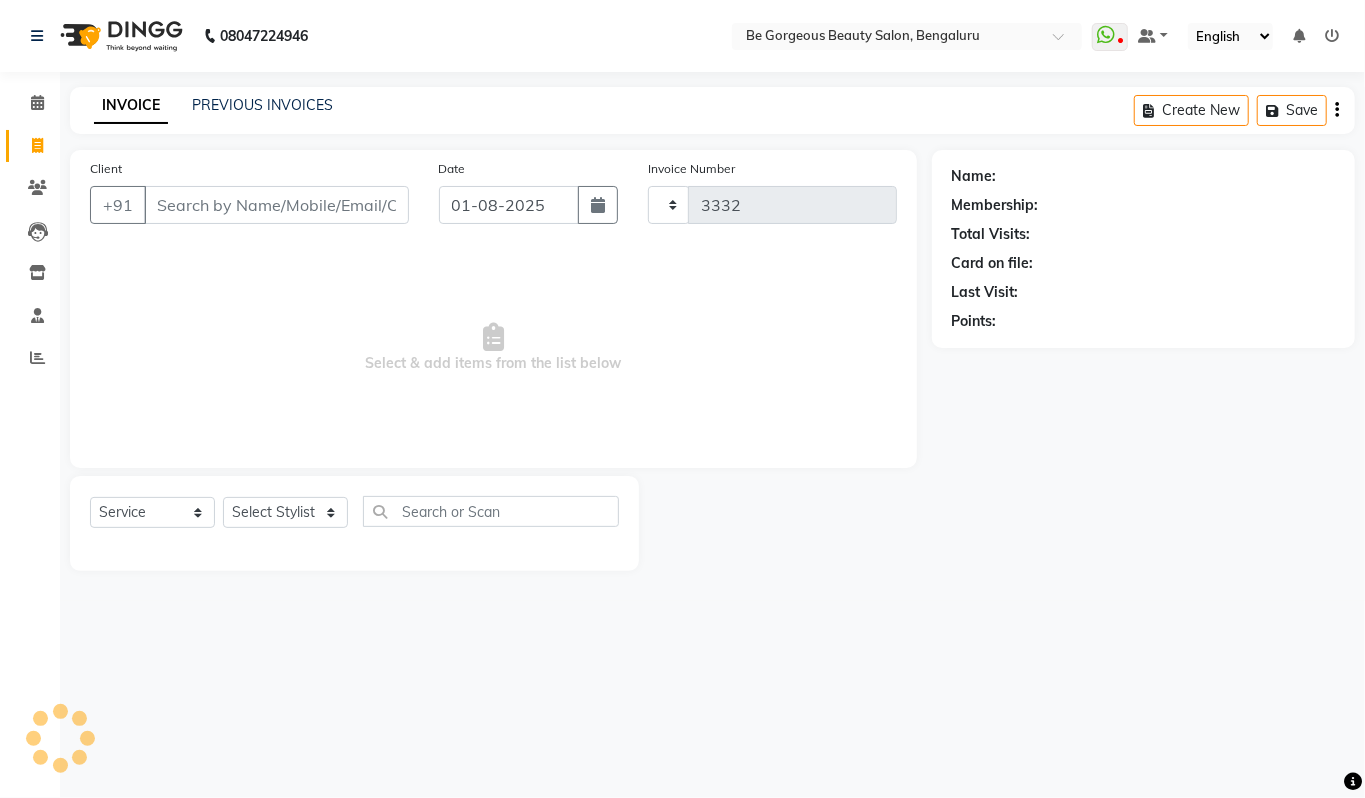 select on "5405" 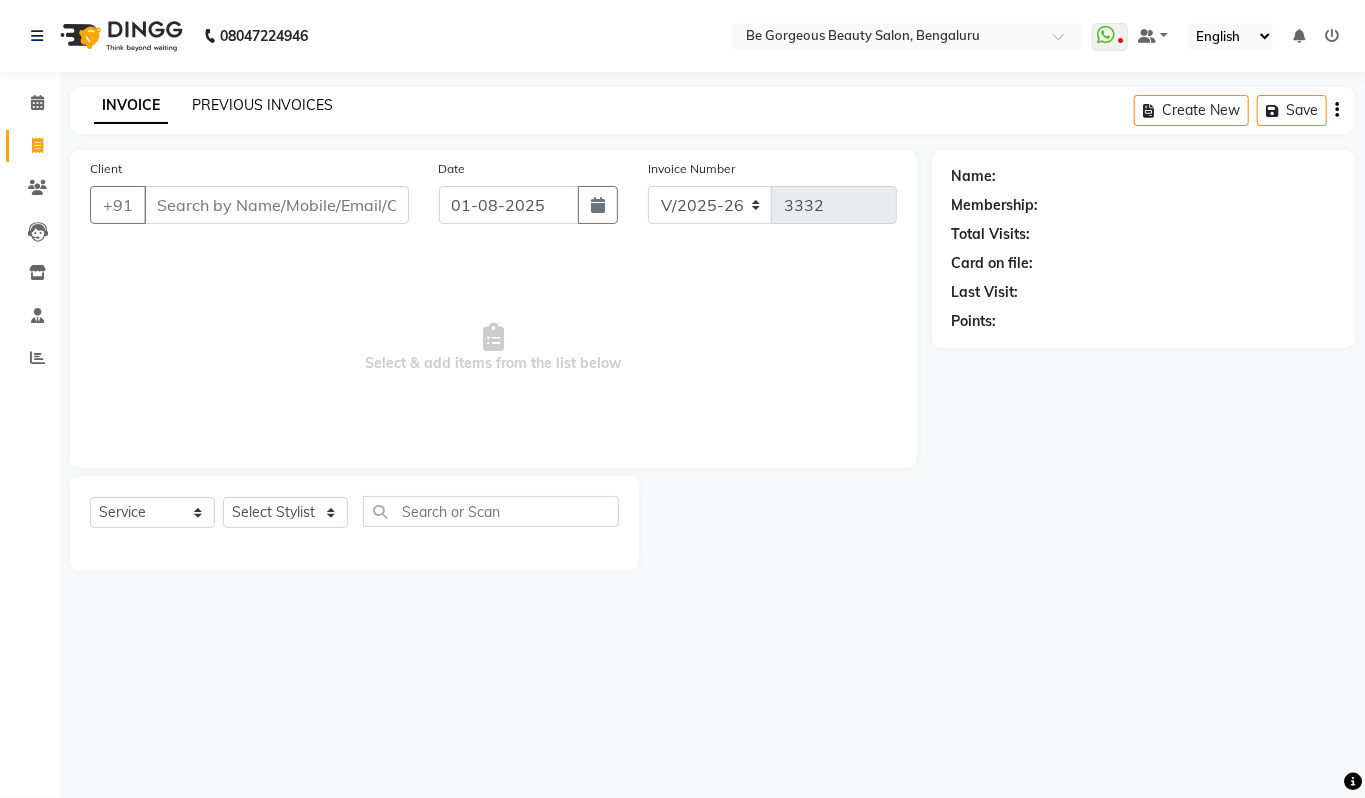 click on "PREVIOUS INVOICES" 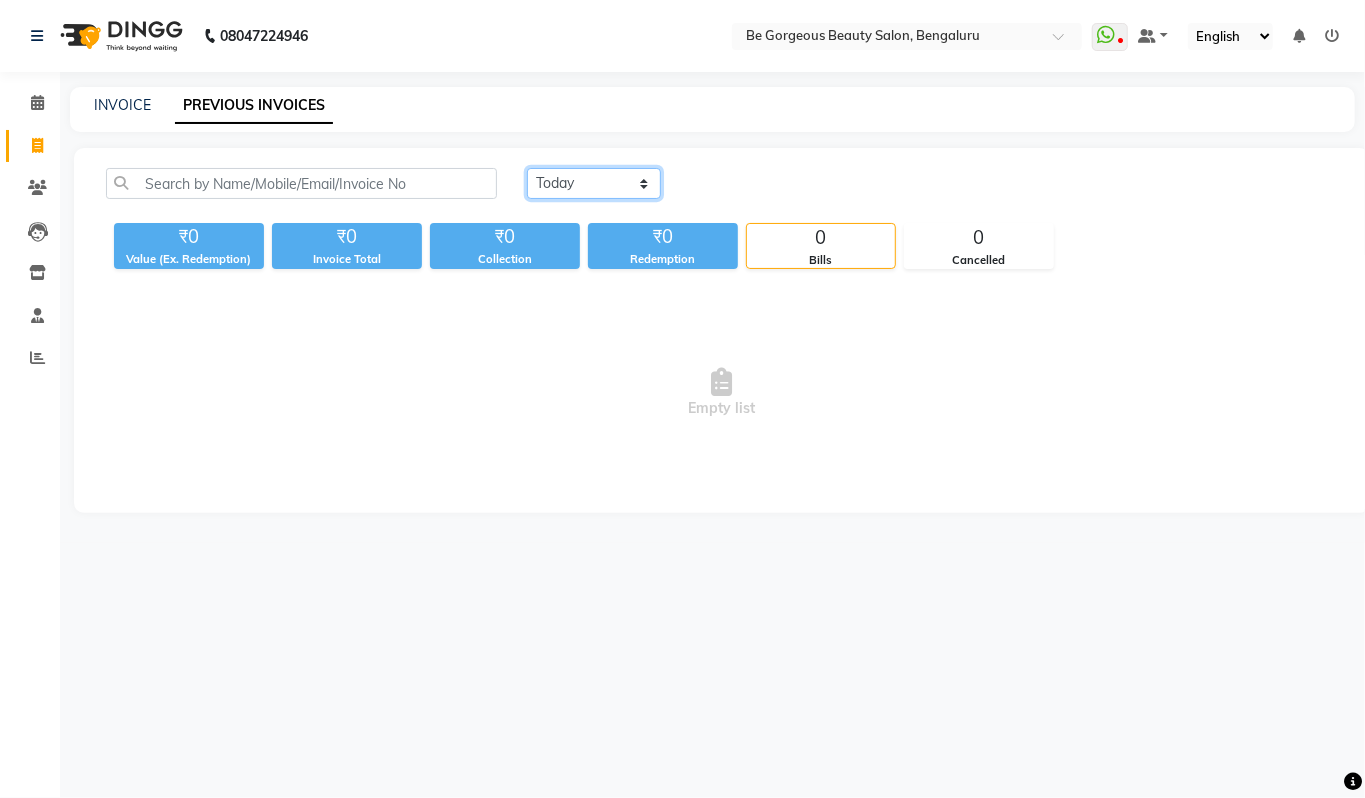 click on "Today Yesterday Custom Range" 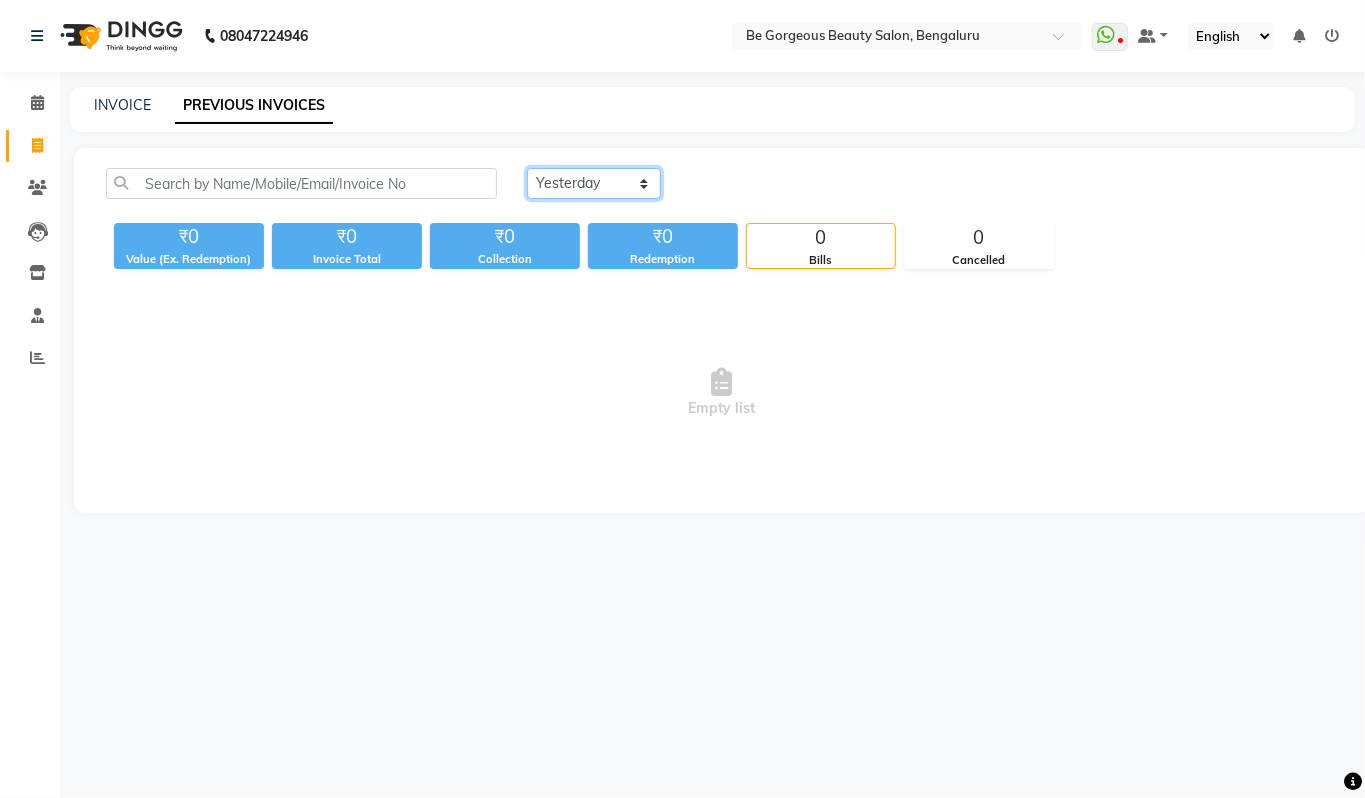 click on "Today Yesterday Custom Range" 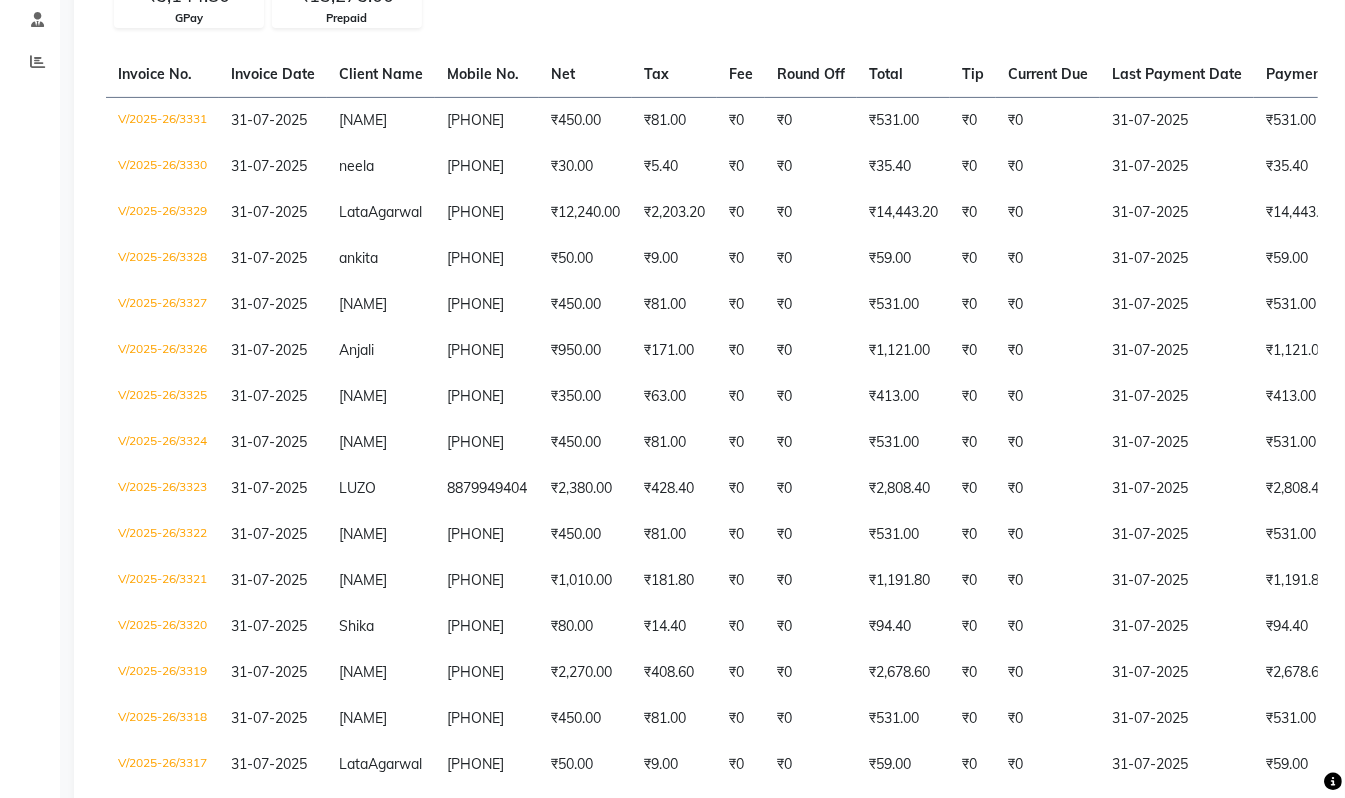scroll, scrollTop: 0, scrollLeft: 0, axis: both 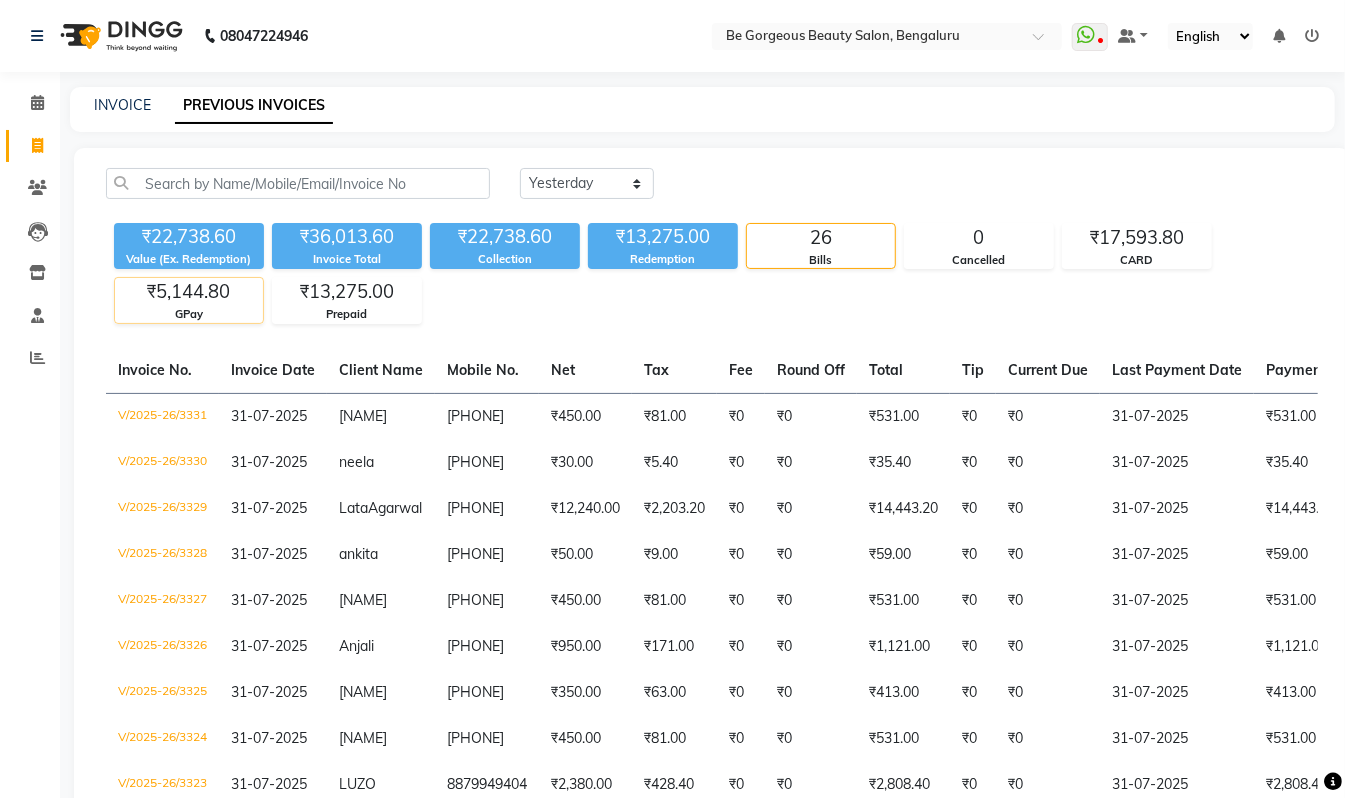 click on "₹5,144.80" 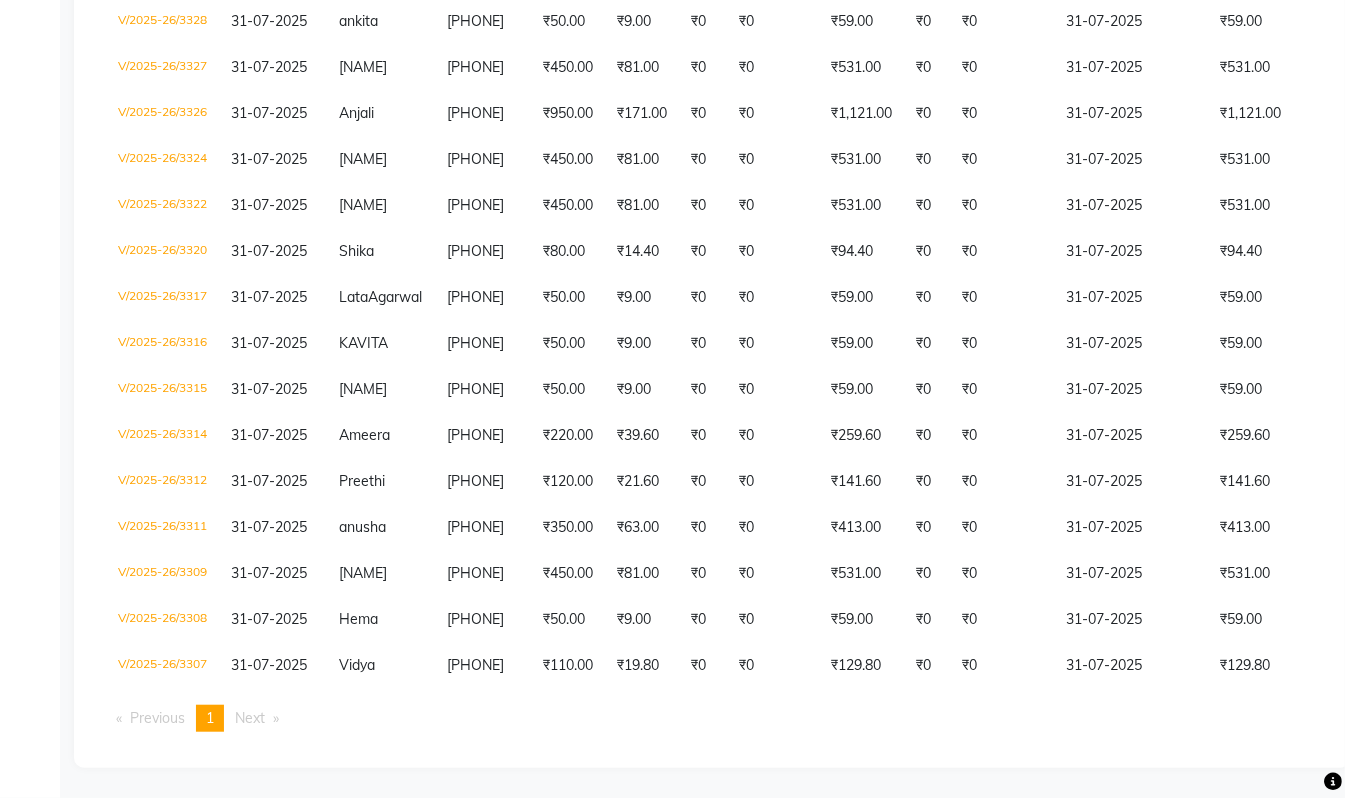 scroll, scrollTop: 542, scrollLeft: 0, axis: vertical 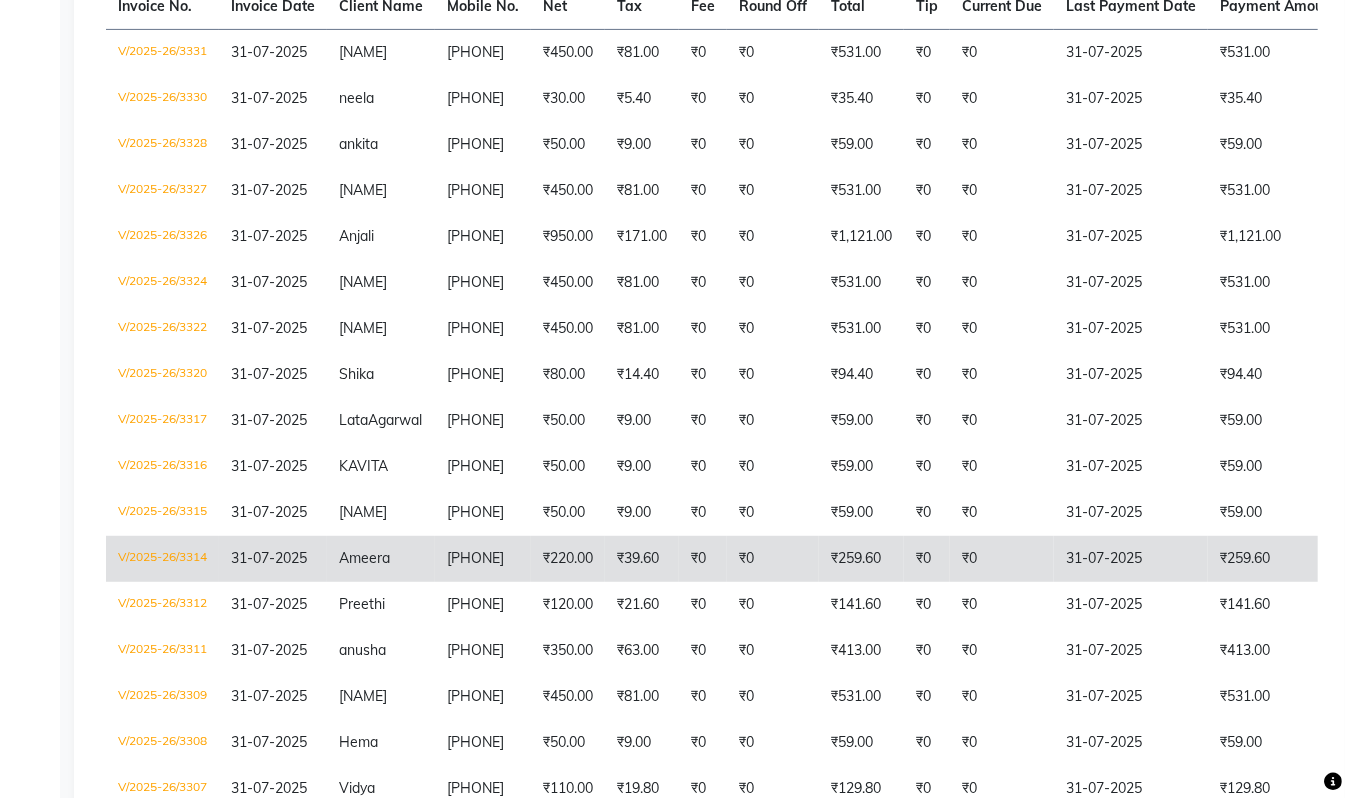 click on "₹0" 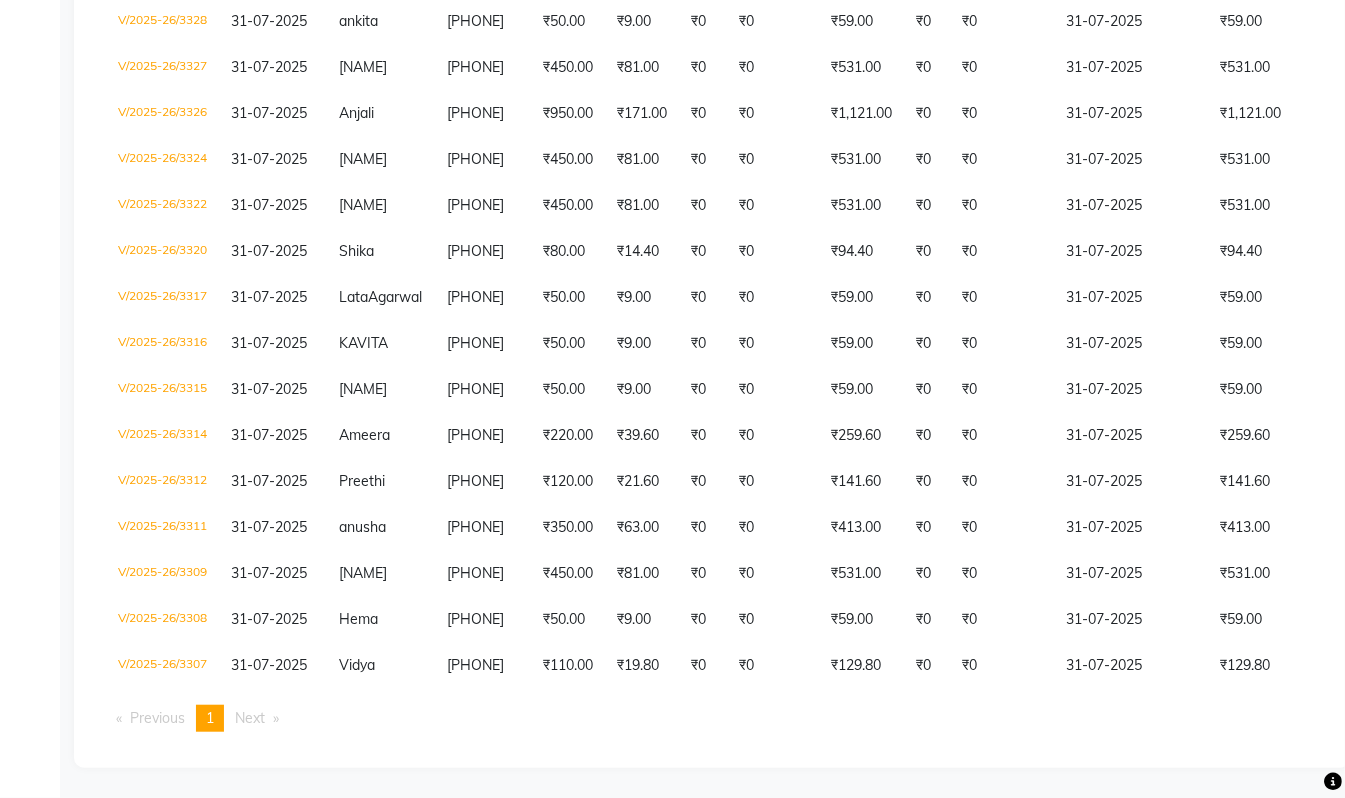 scroll, scrollTop: 542, scrollLeft: 0, axis: vertical 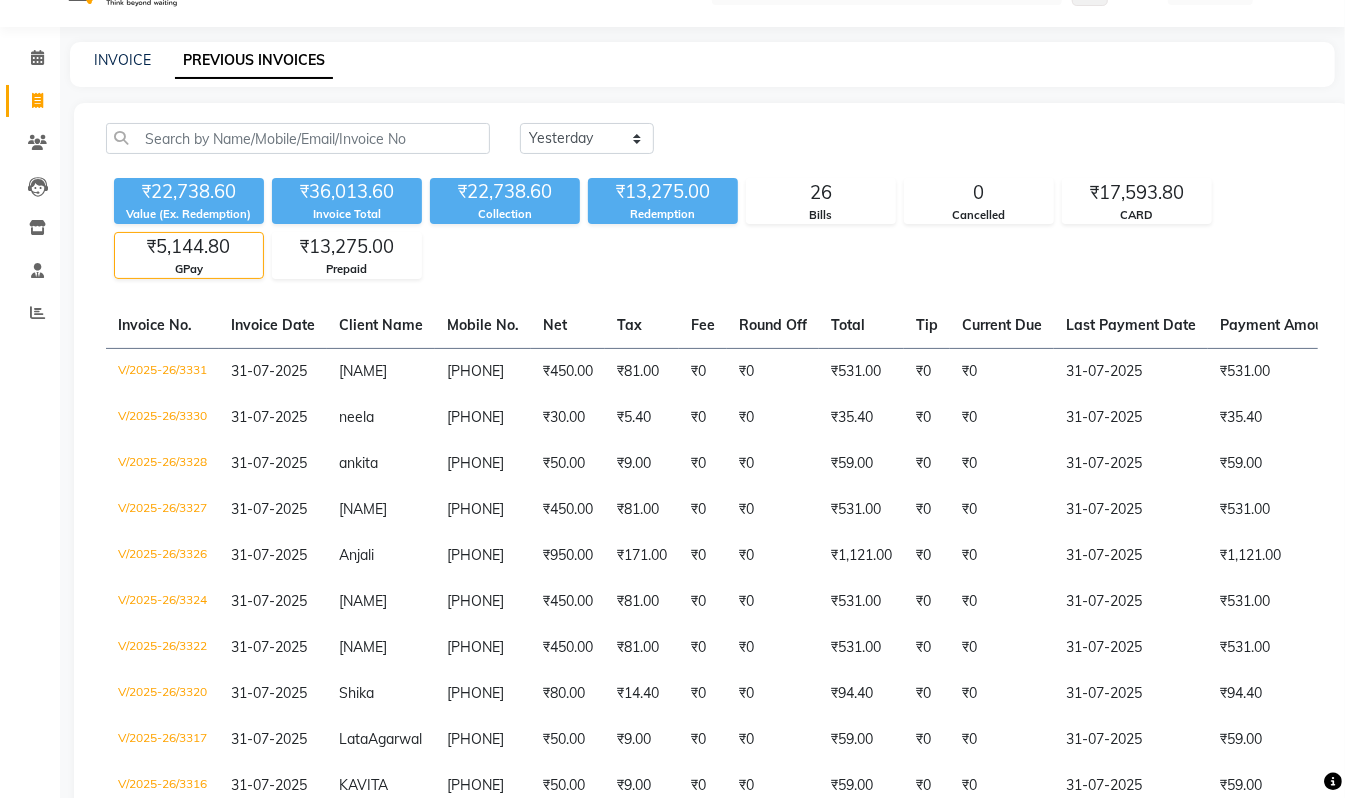 click on "Value (Ex. Redemption)" 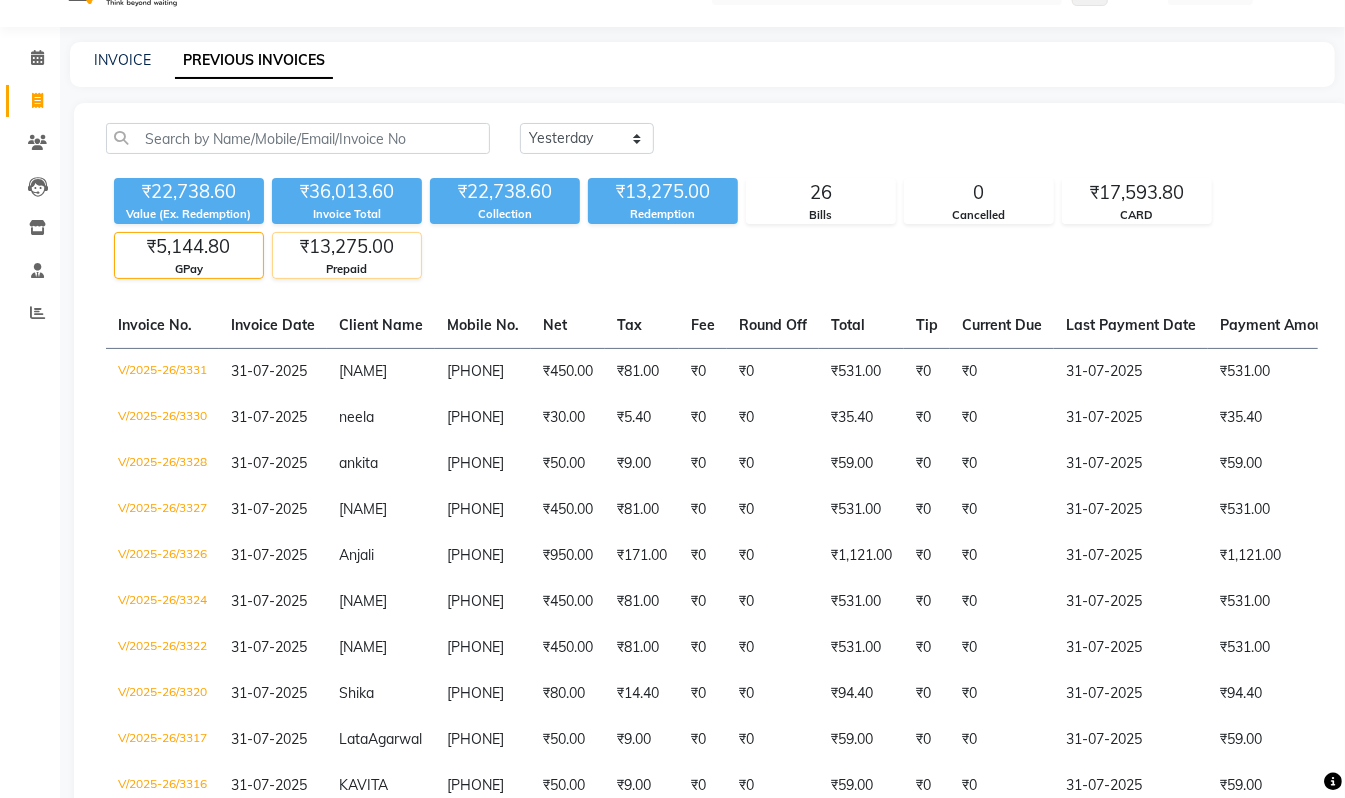 click on "₹13,275.00" 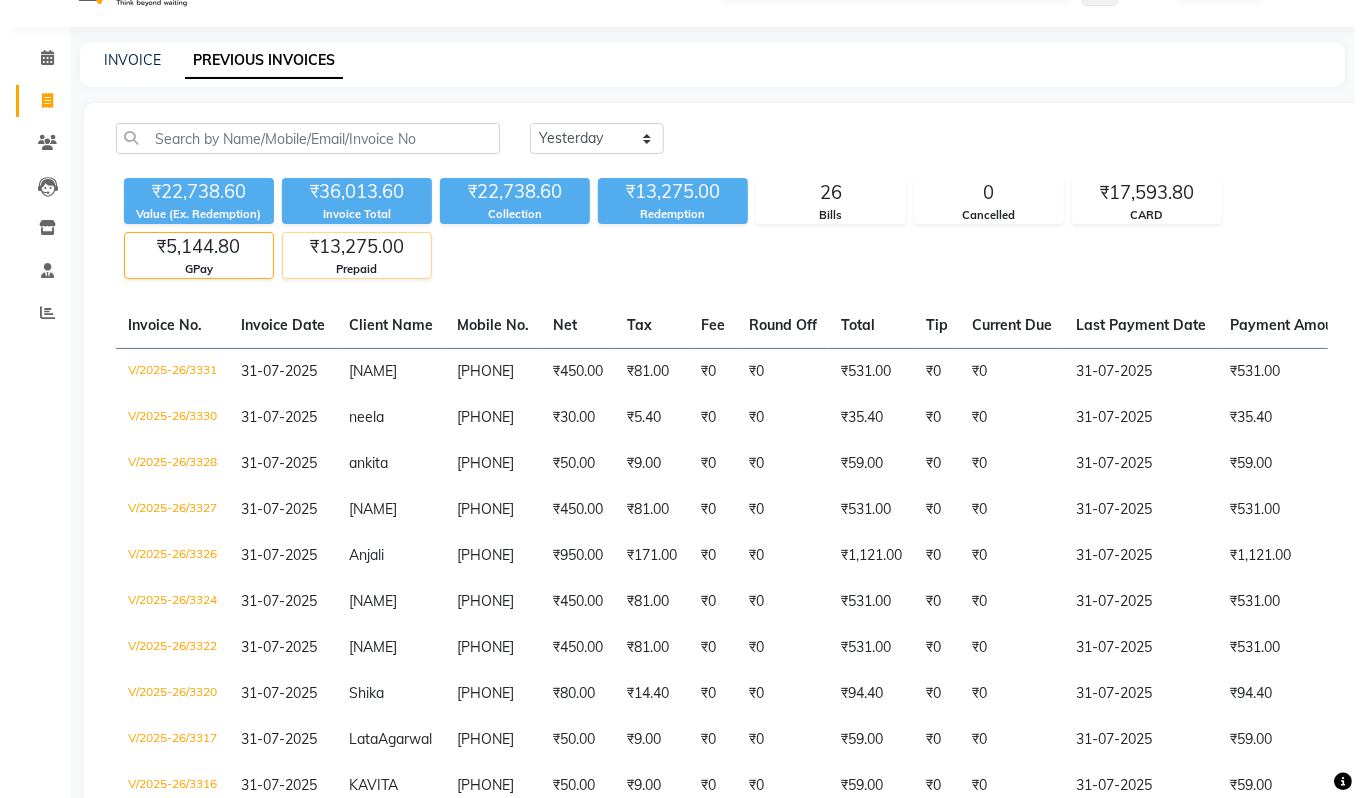 scroll, scrollTop: 0, scrollLeft: 0, axis: both 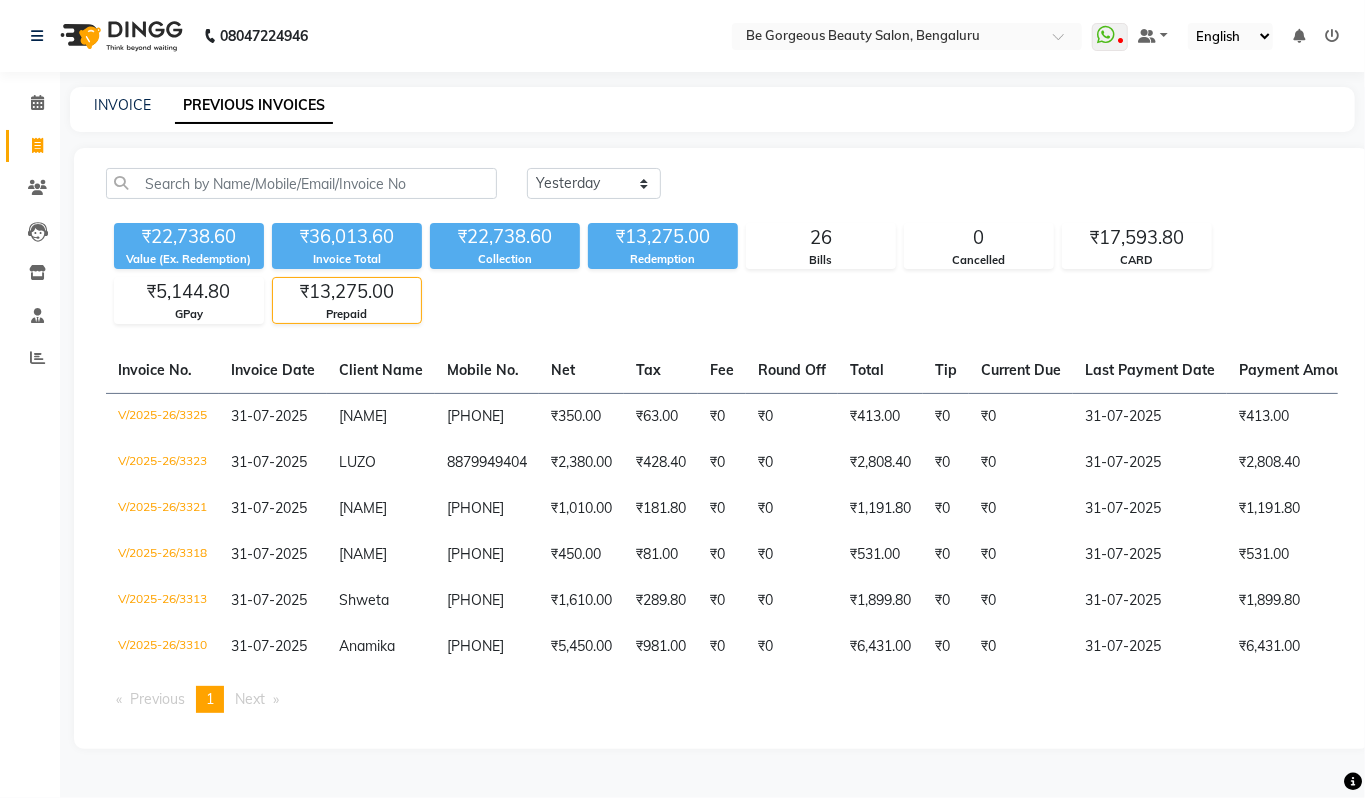click on "₹36,013.60" 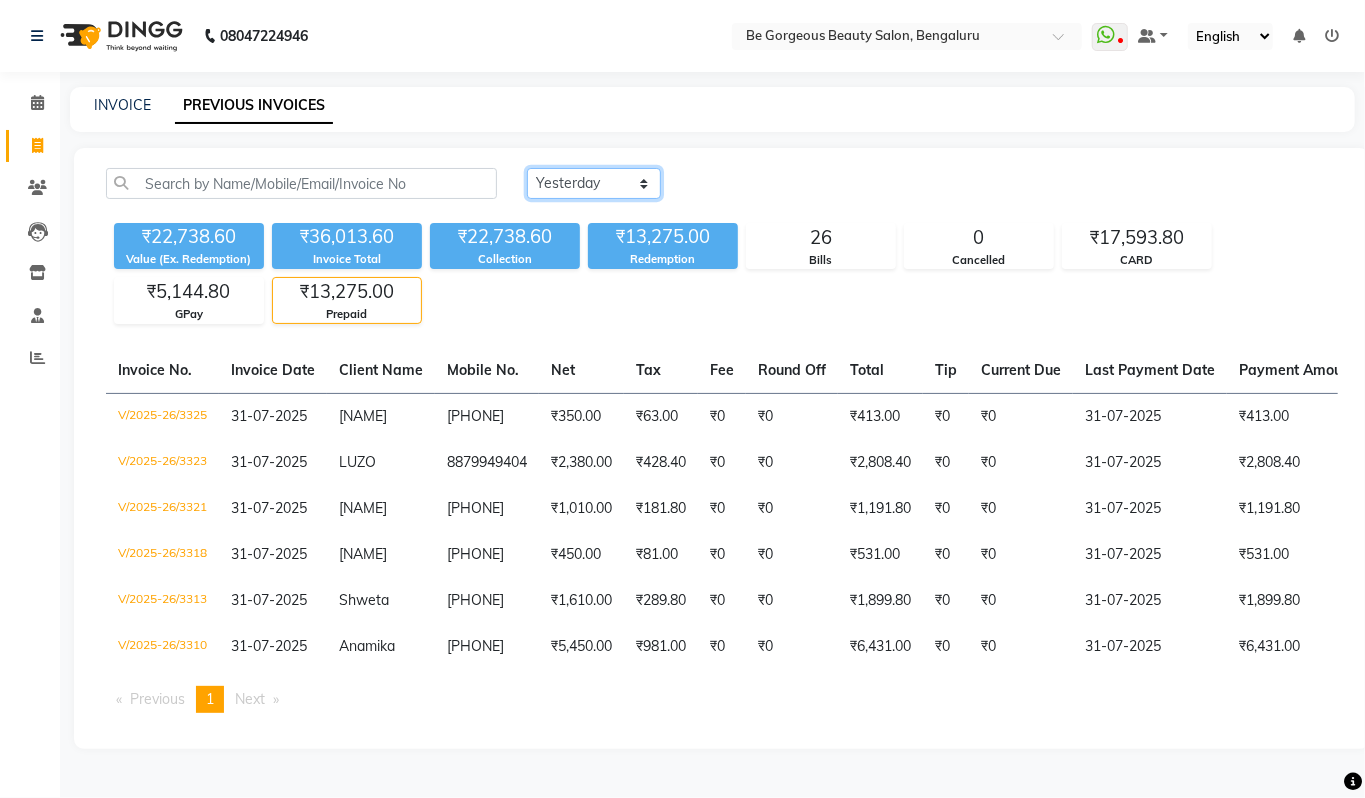 click on "Today Yesterday Custom Range" 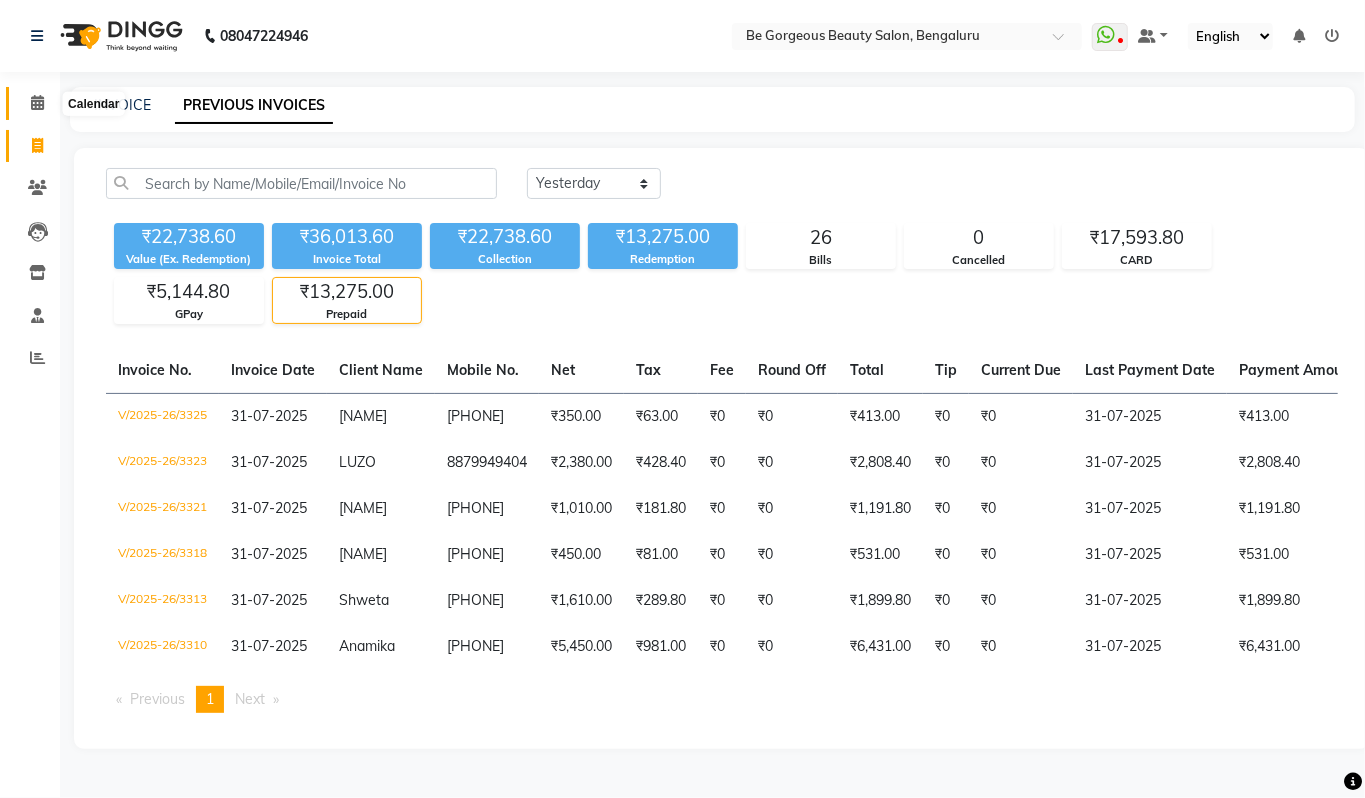 click 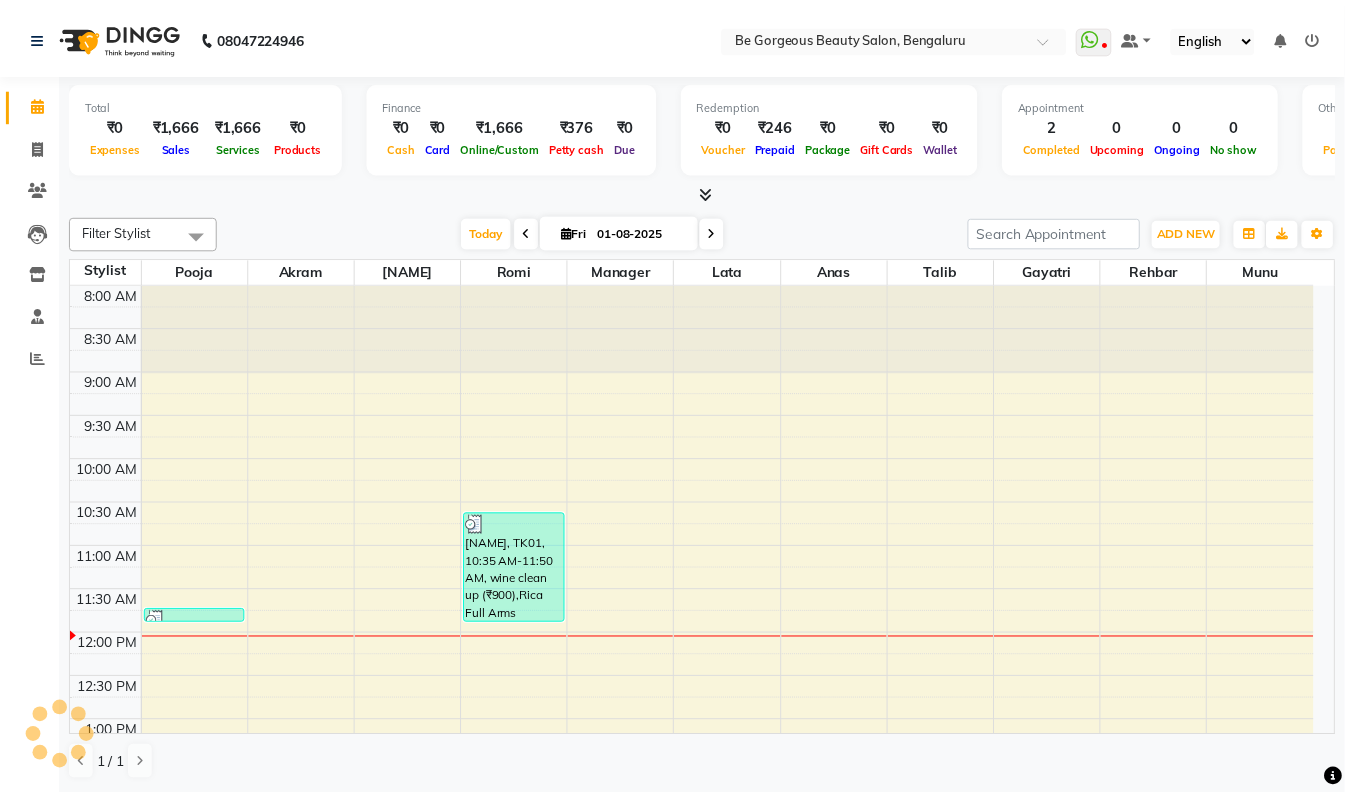 scroll, scrollTop: 269, scrollLeft: 0, axis: vertical 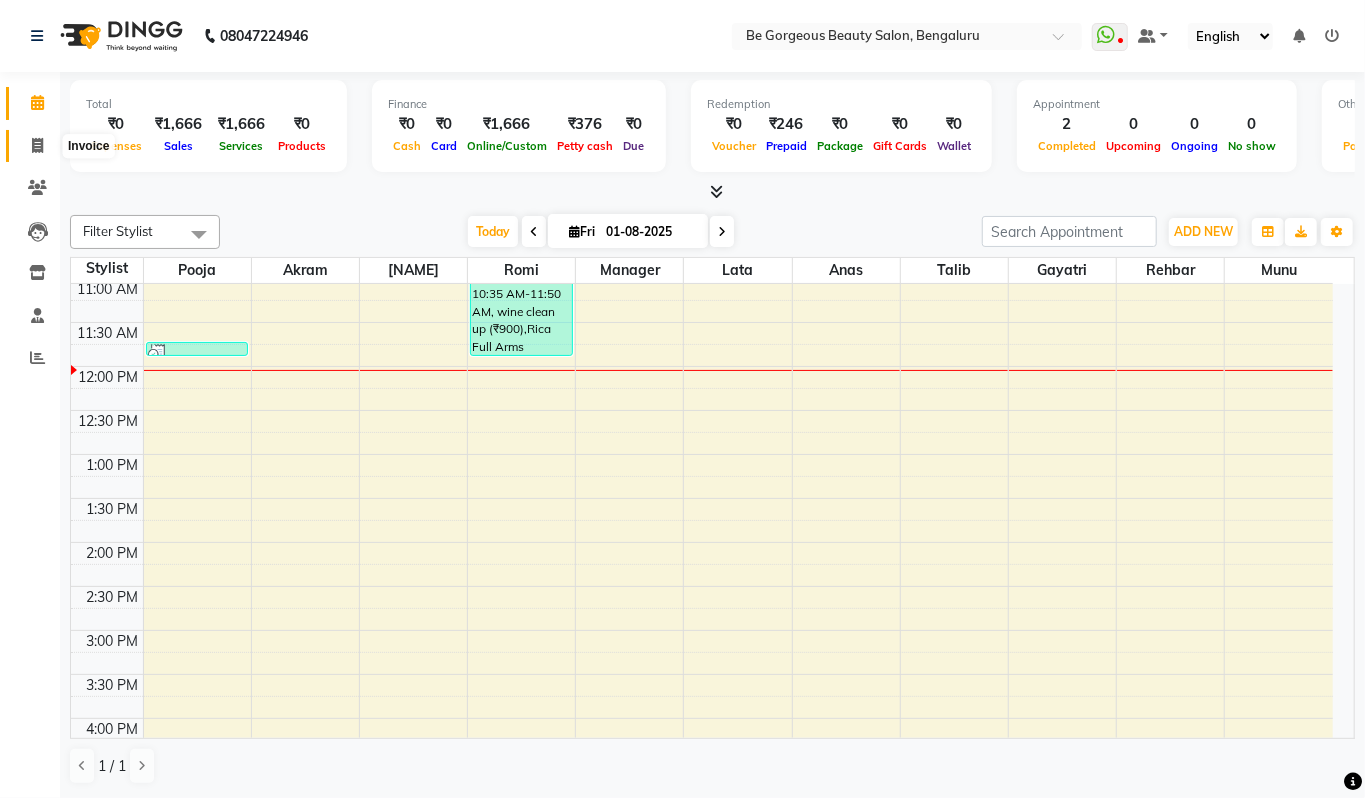click 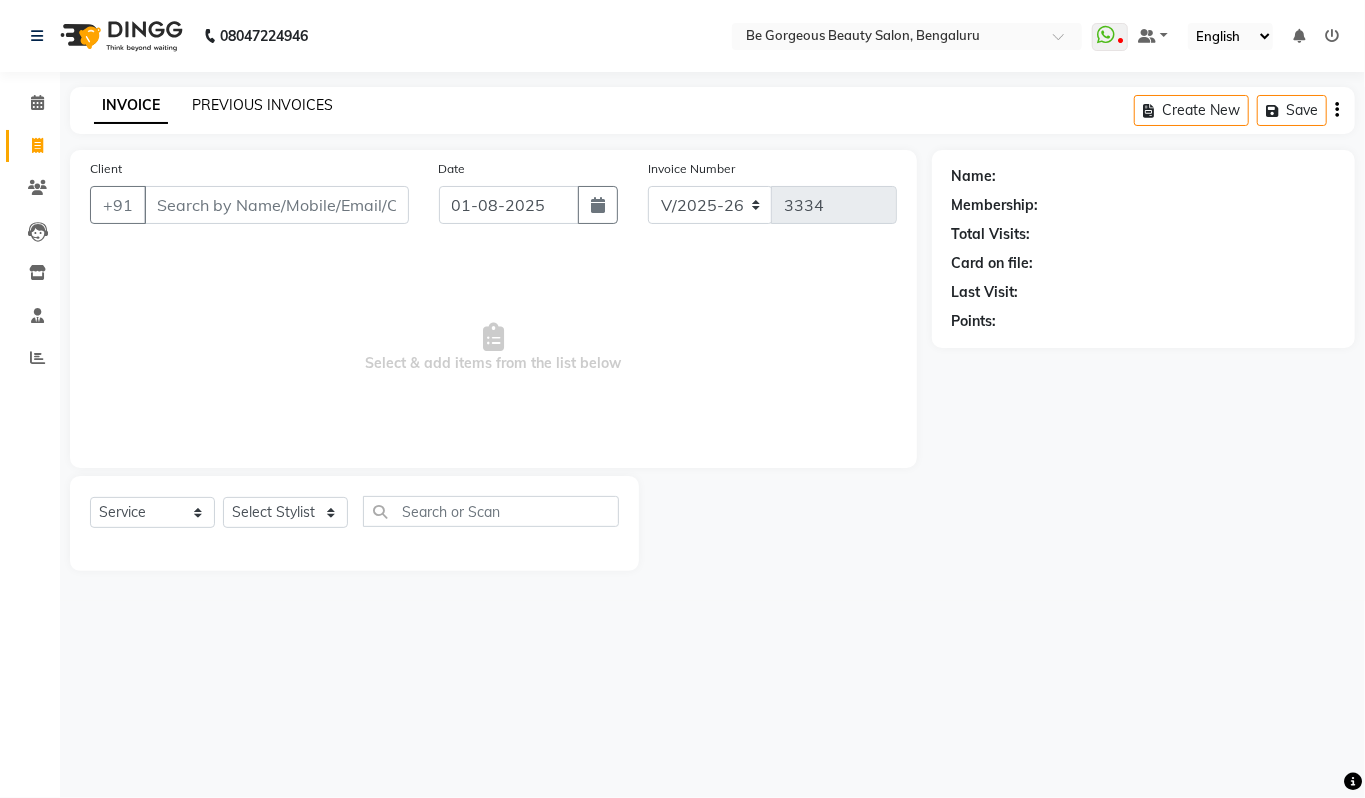 click on "PREVIOUS INVOICES" 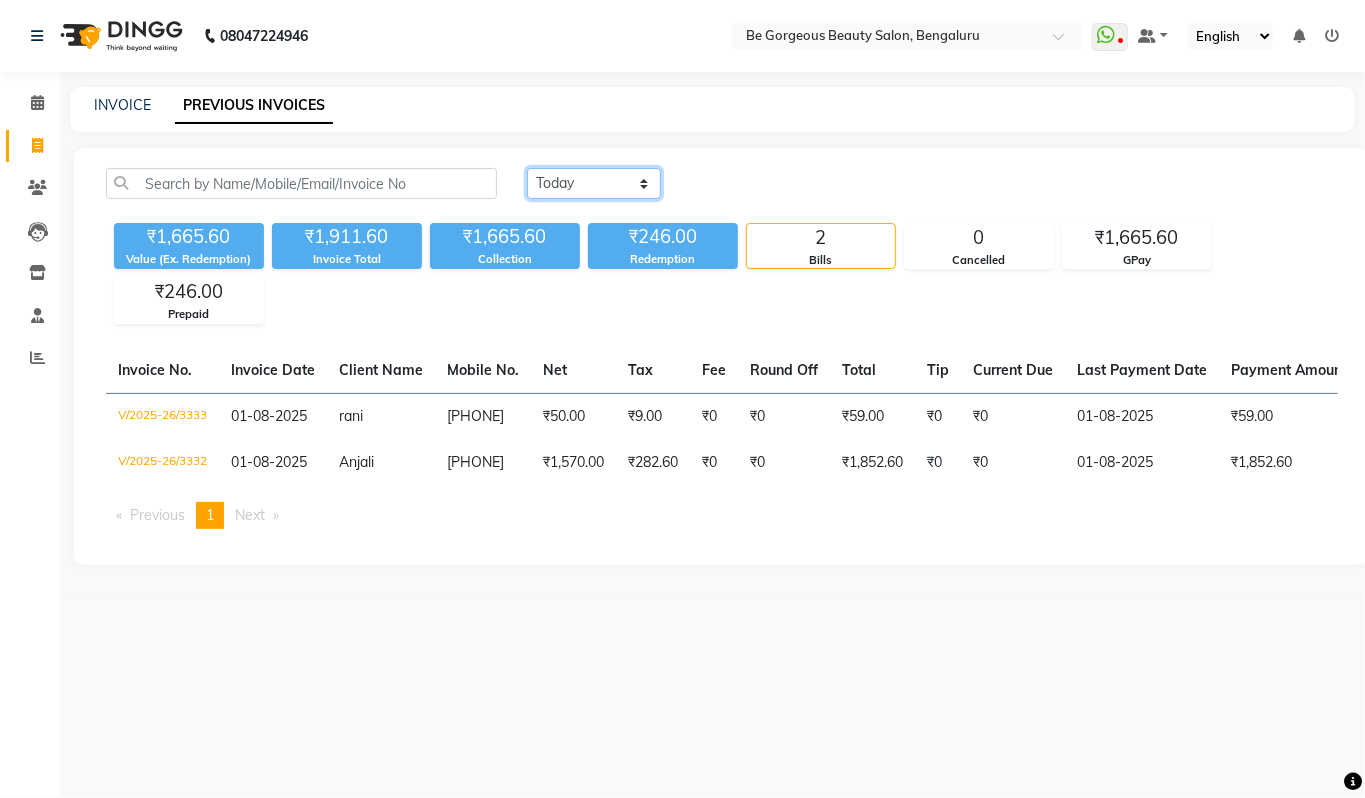 click on "Today Yesterday Custom Range" 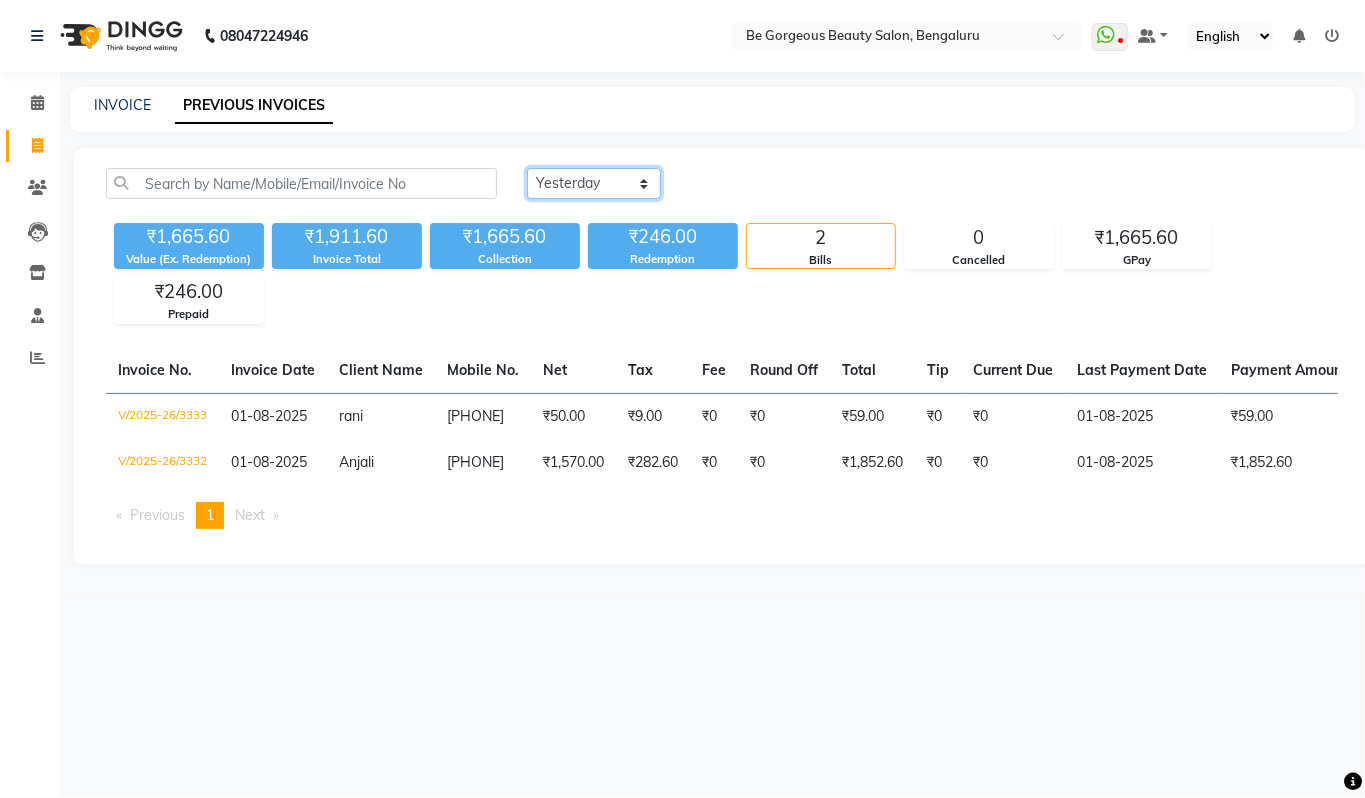 click on "Today Yesterday Custom Range" 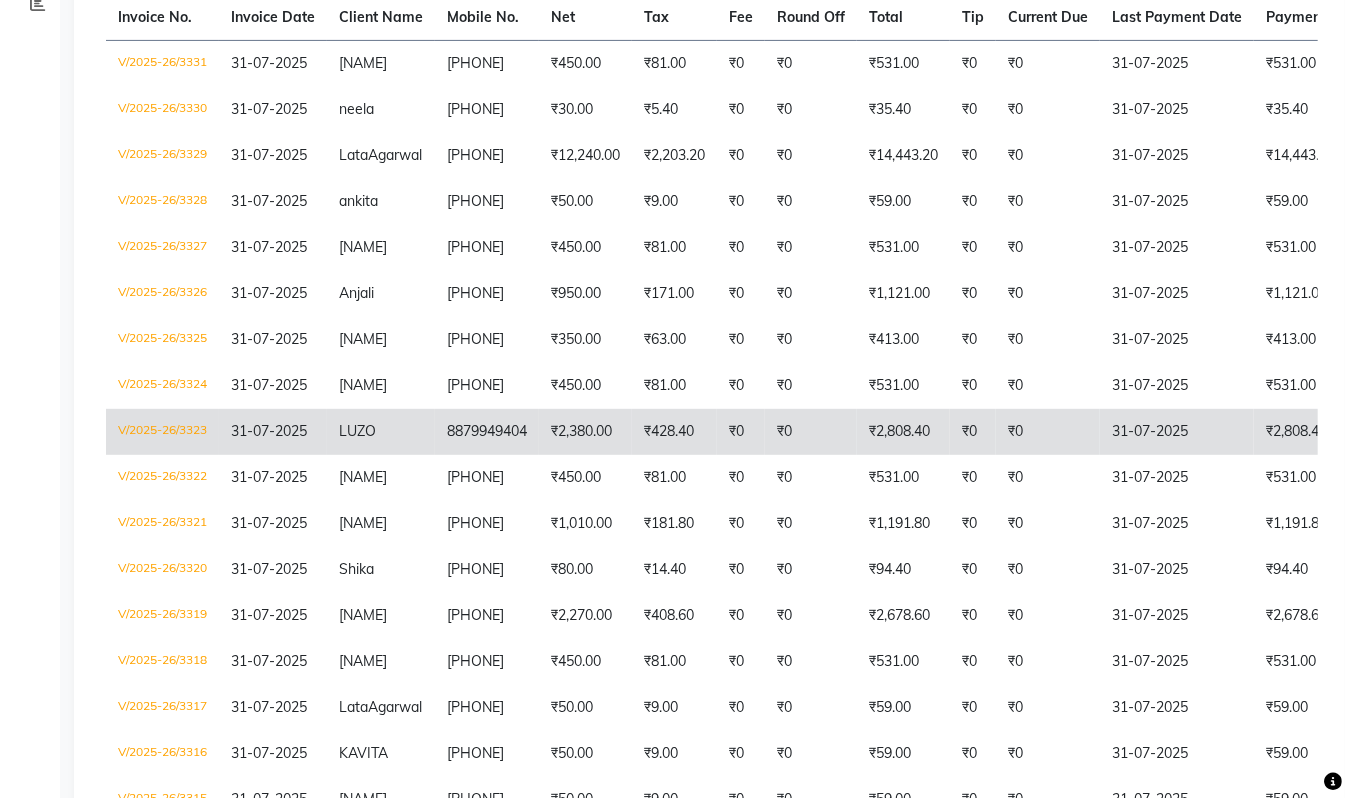 scroll, scrollTop: 350, scrollLeft: 0, axis: vertical 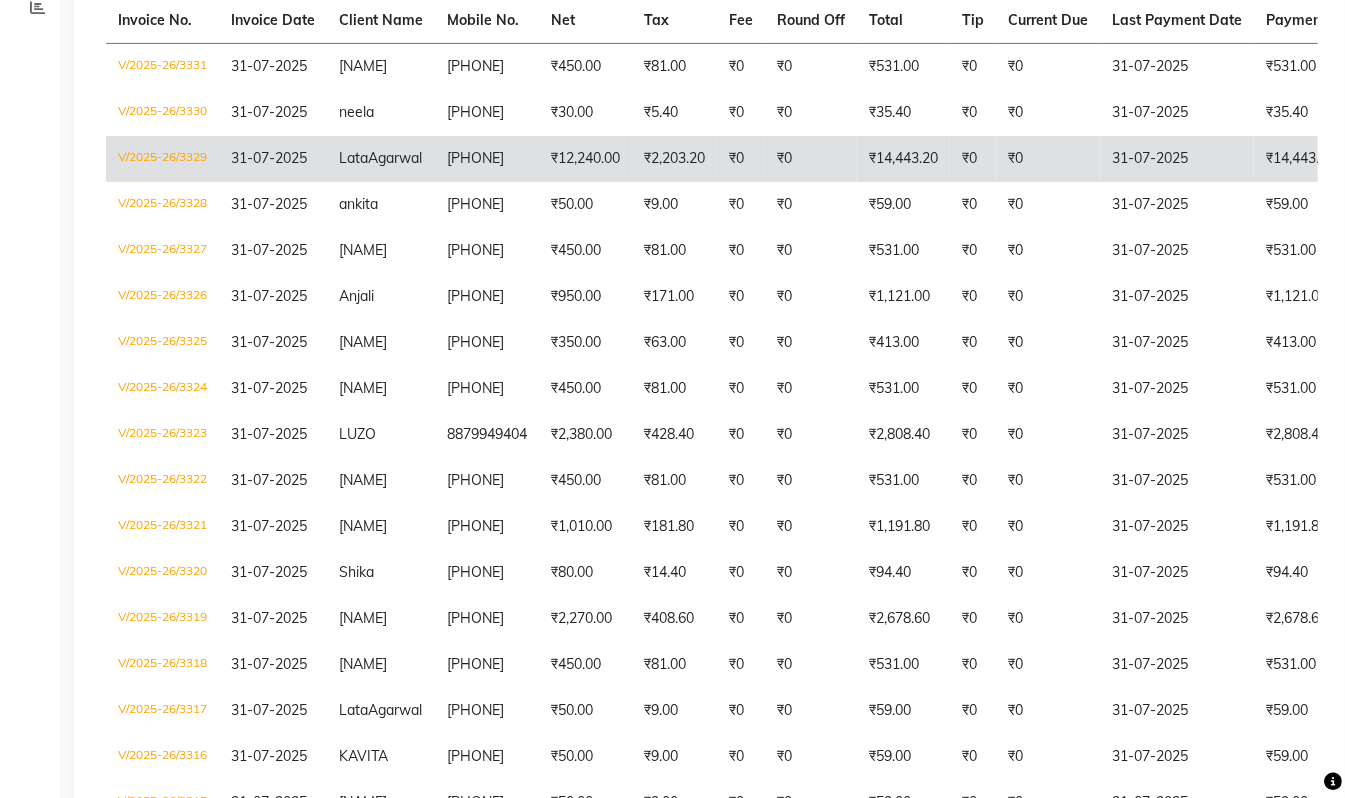 click on "₹12,240.00" 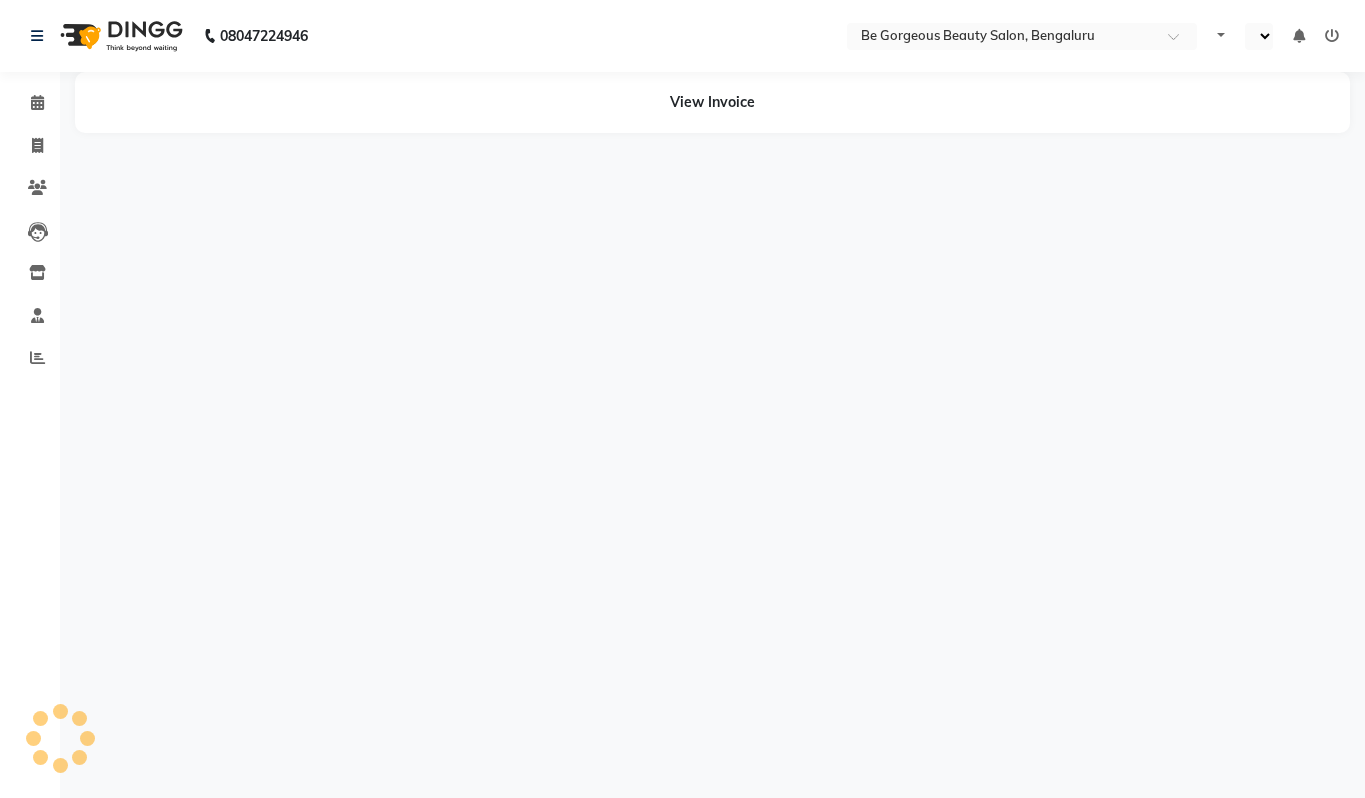 scroll, scrollTop: 0, scrollLeft: 0, axis: both 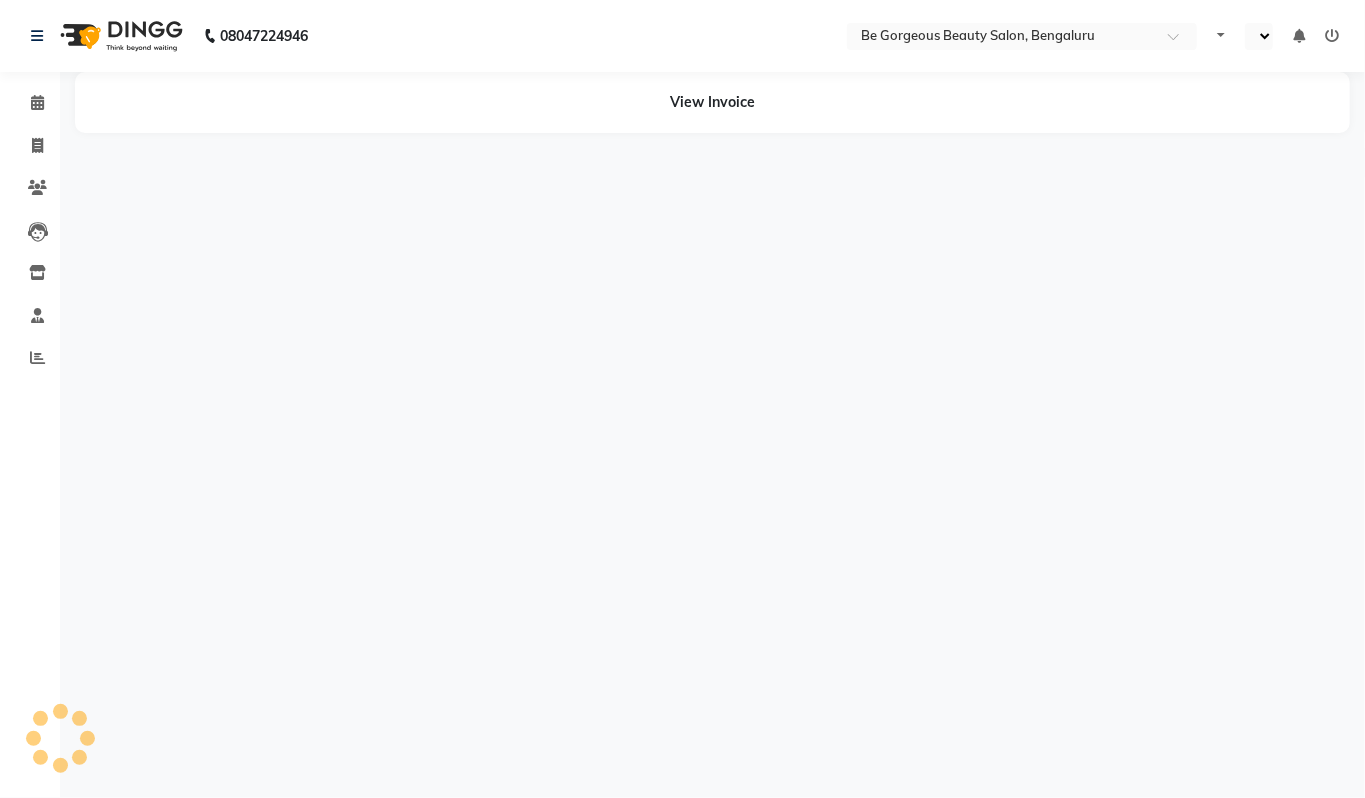 select on "en" 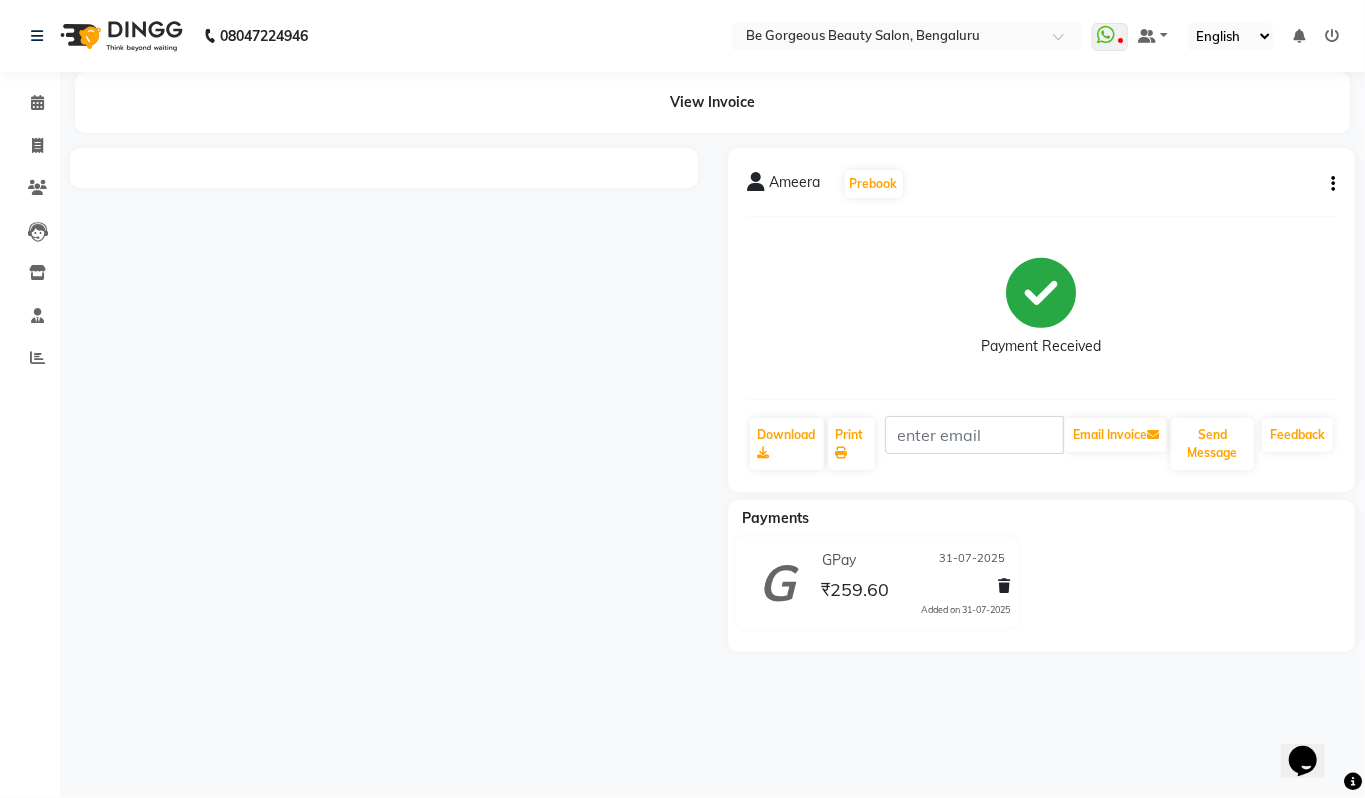 scroll, scrollTop: 0, scrollLeft: 0, axis: both 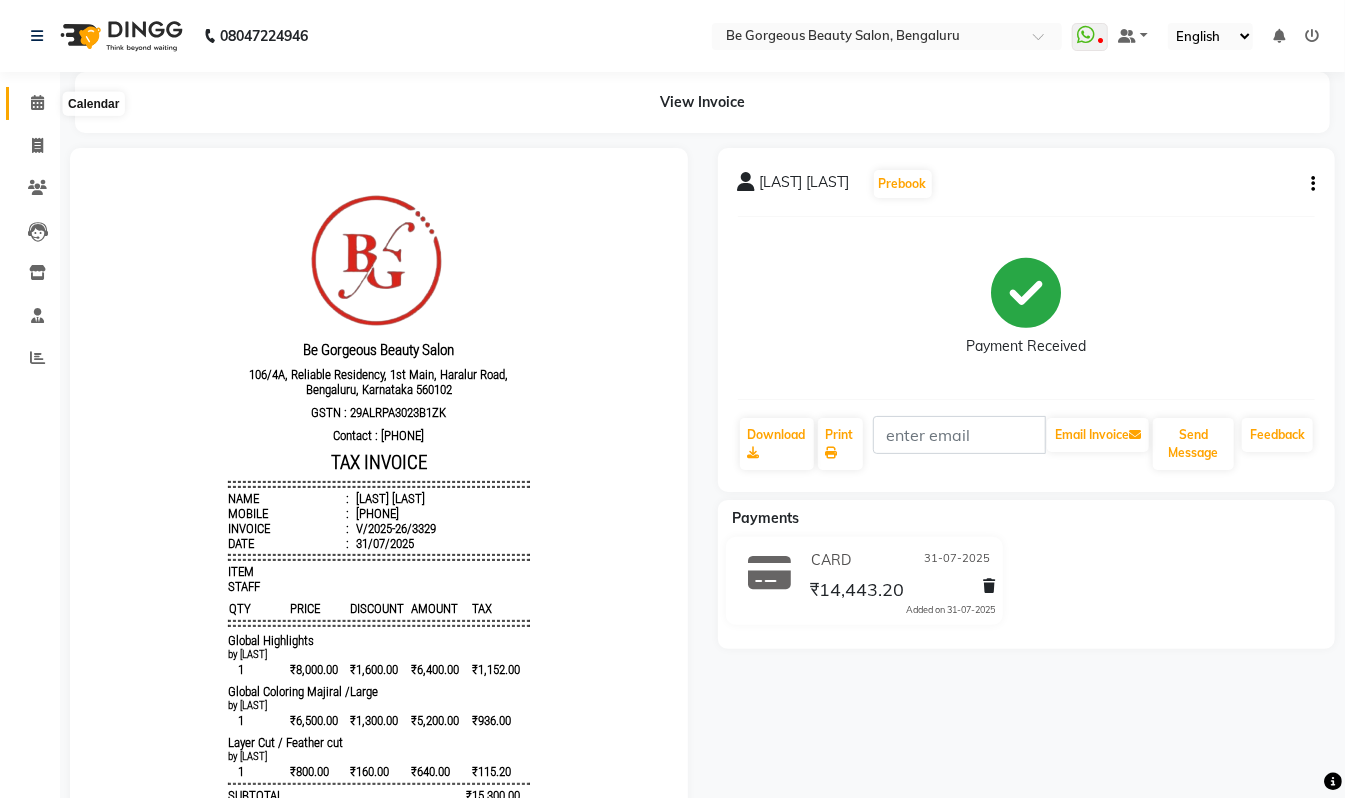 click 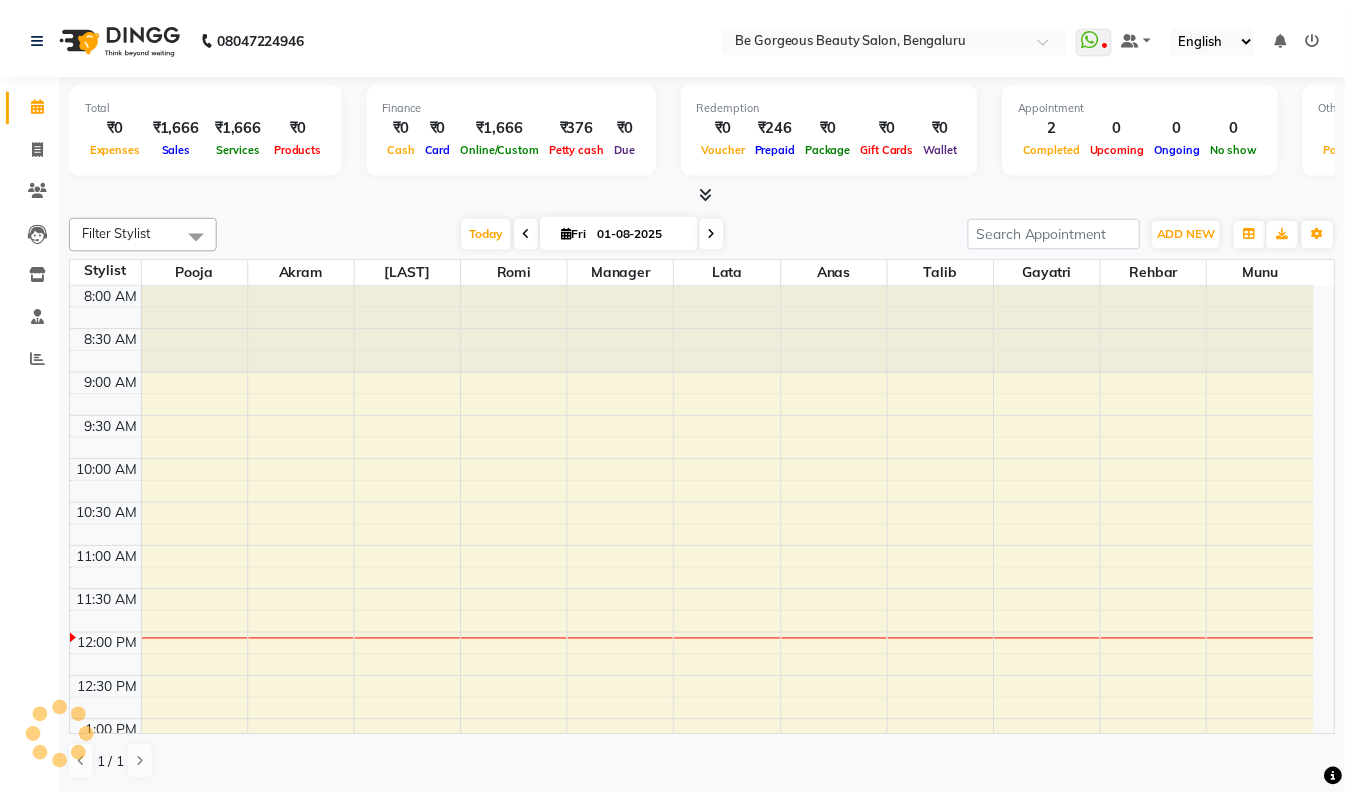 scroll, scrollTop: 0, scrollLeft: 0, axis: both 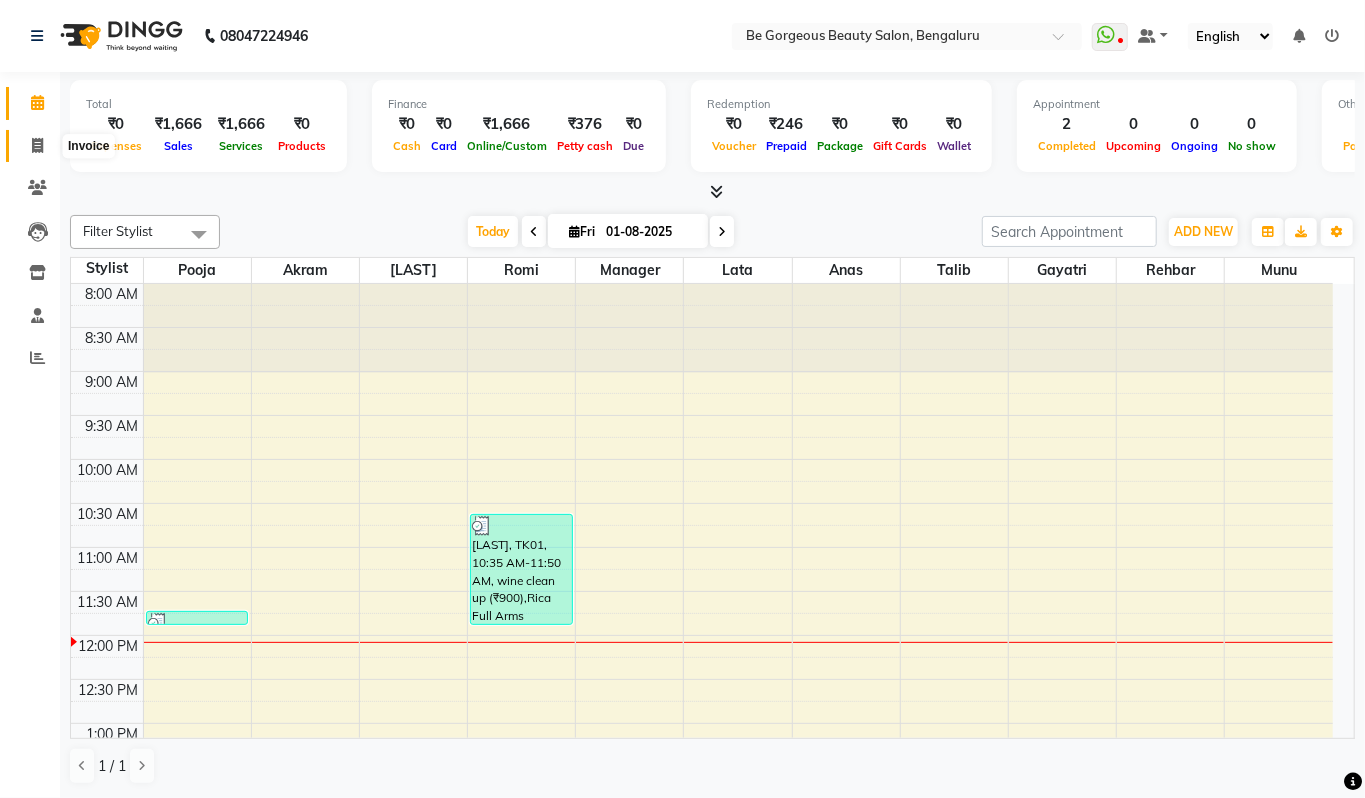 click 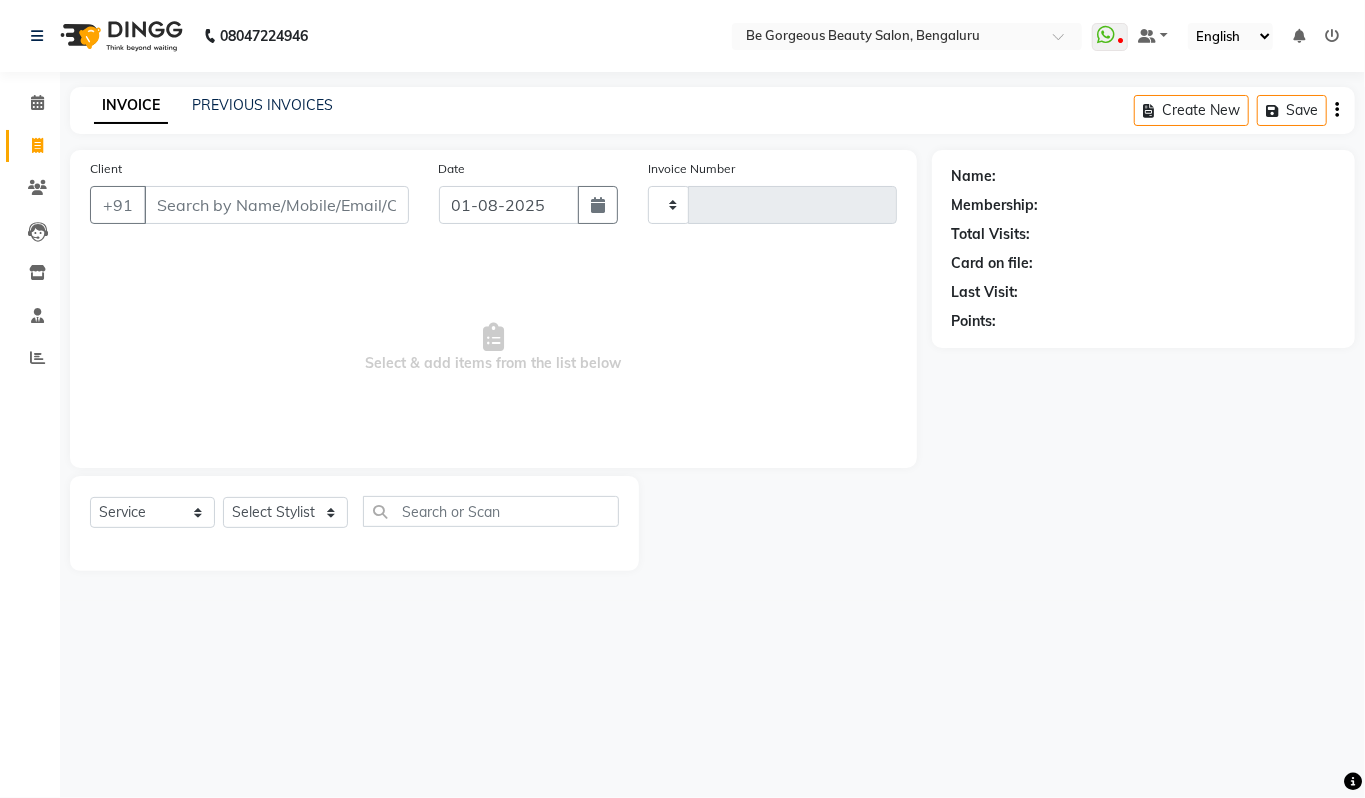 type on "3334" 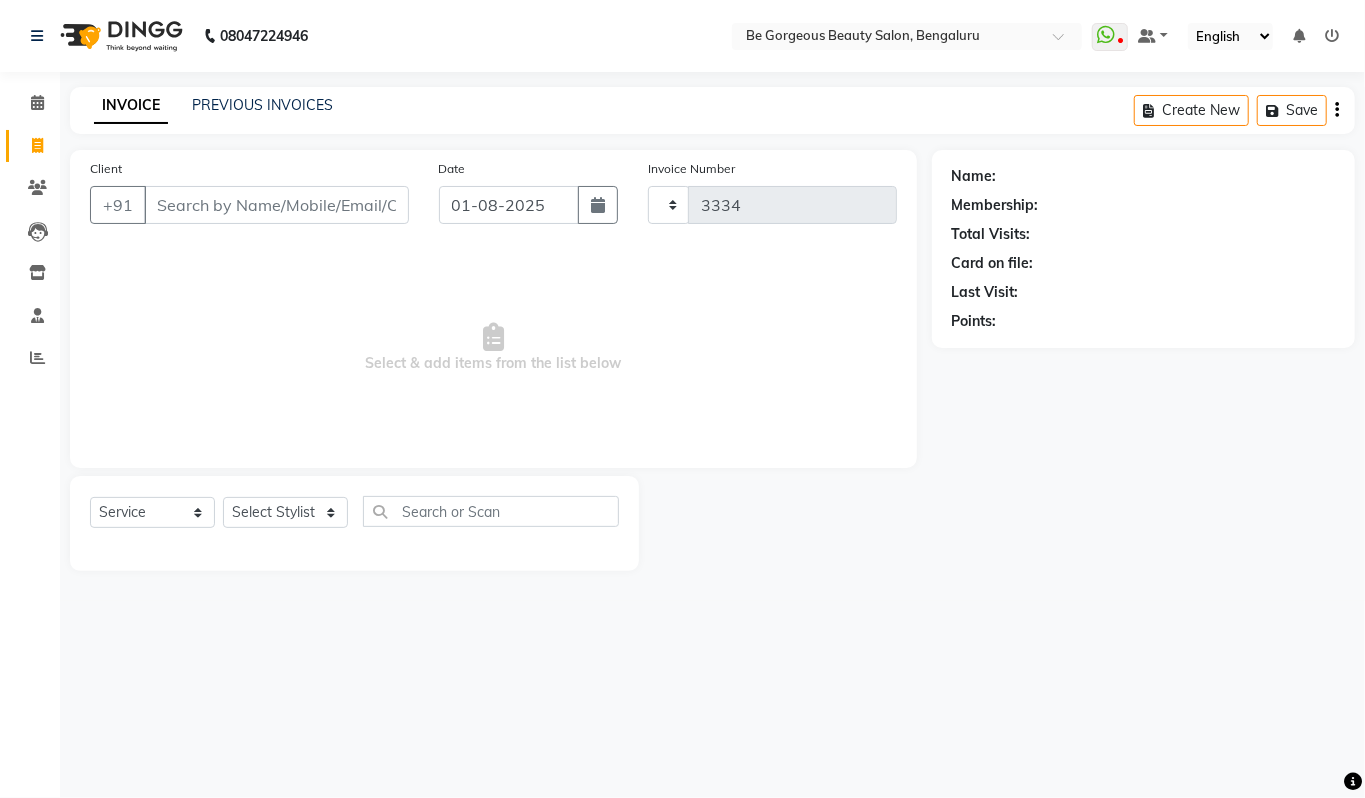 select on "5405" 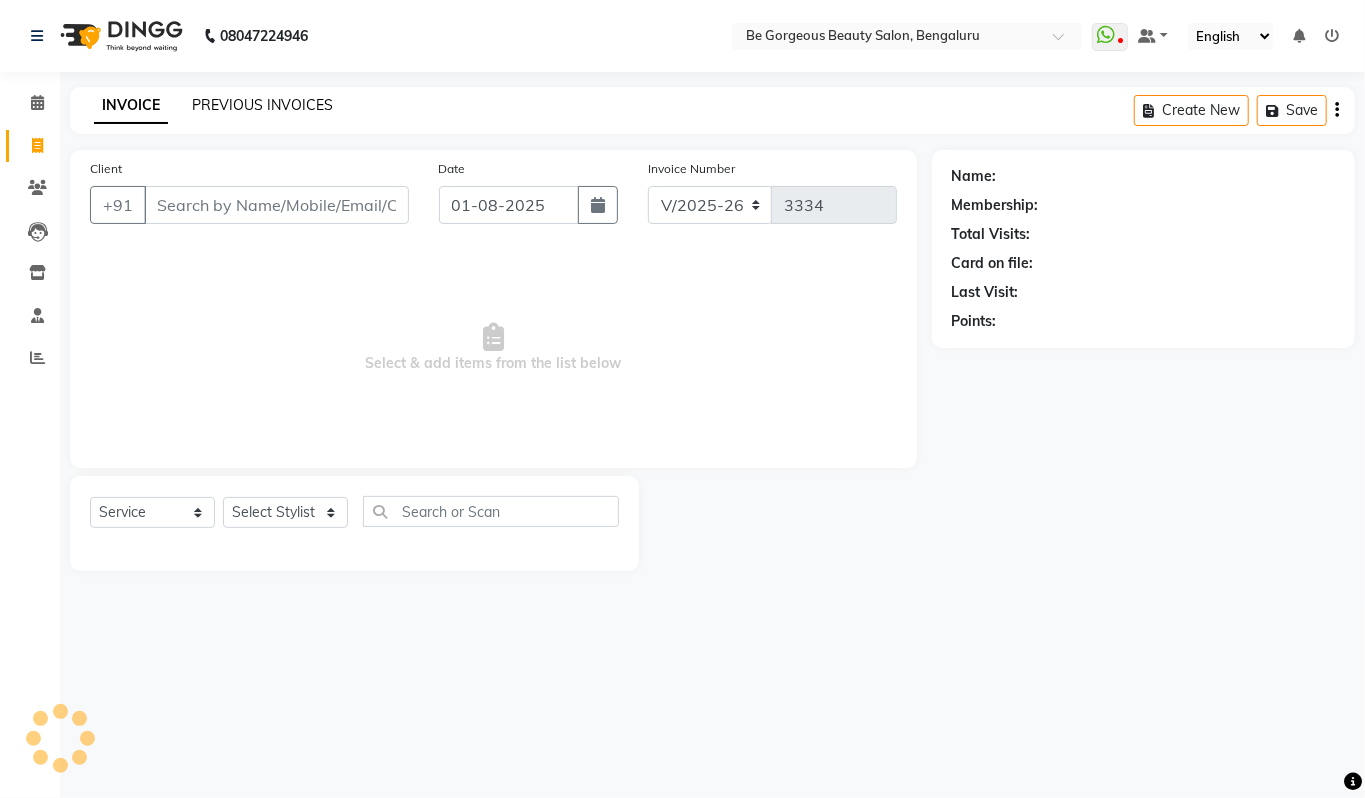 click on "PREVIOUS INVOICES" 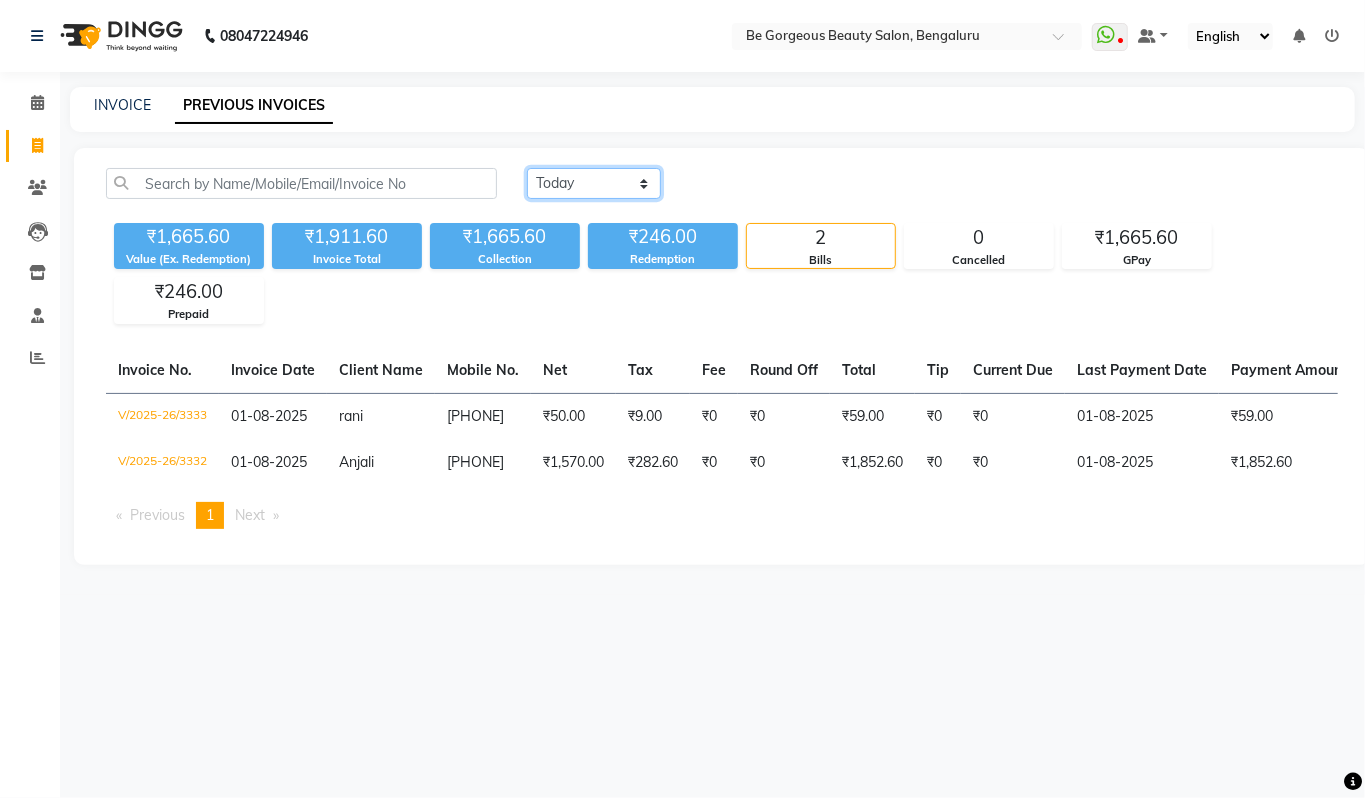click on "Today Yesterday Custom Range" 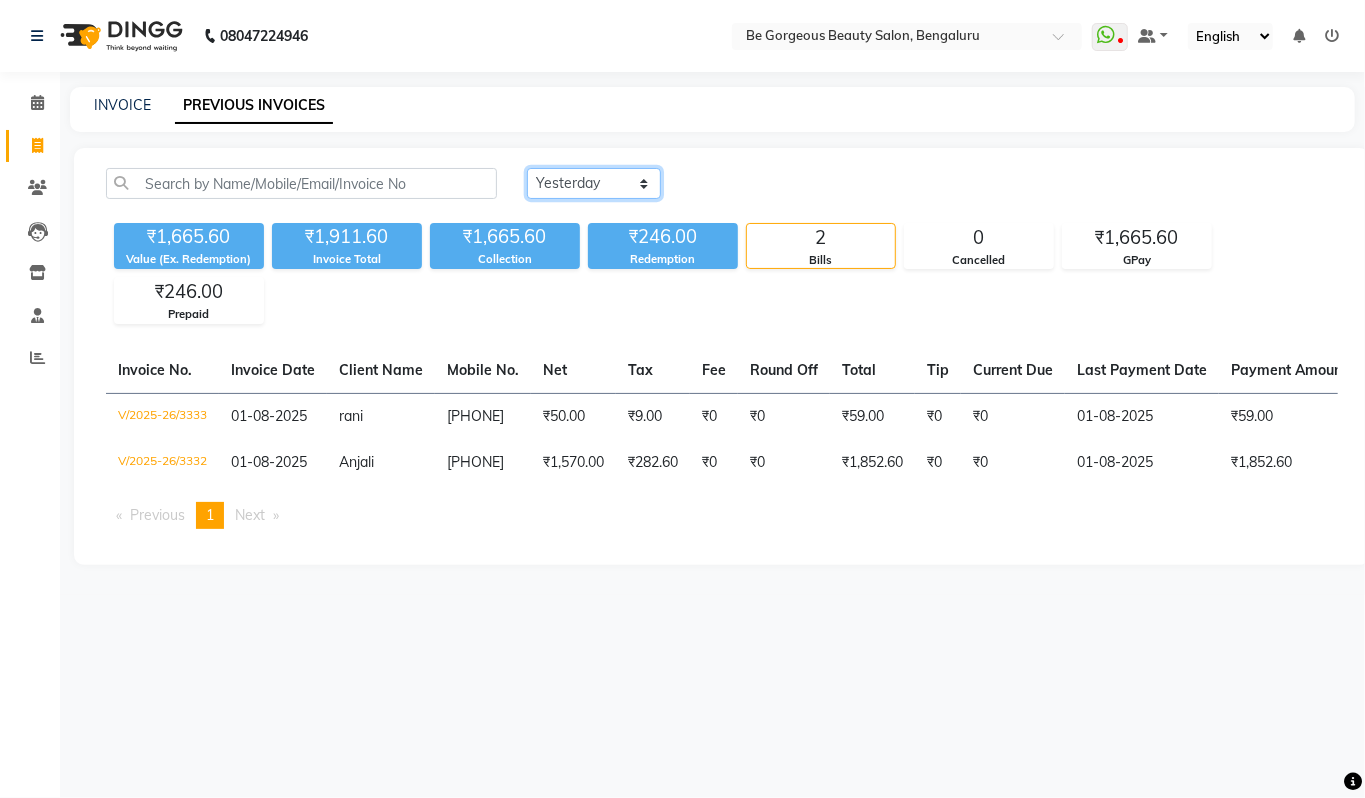 click on "Today Yesterday Custom Range" 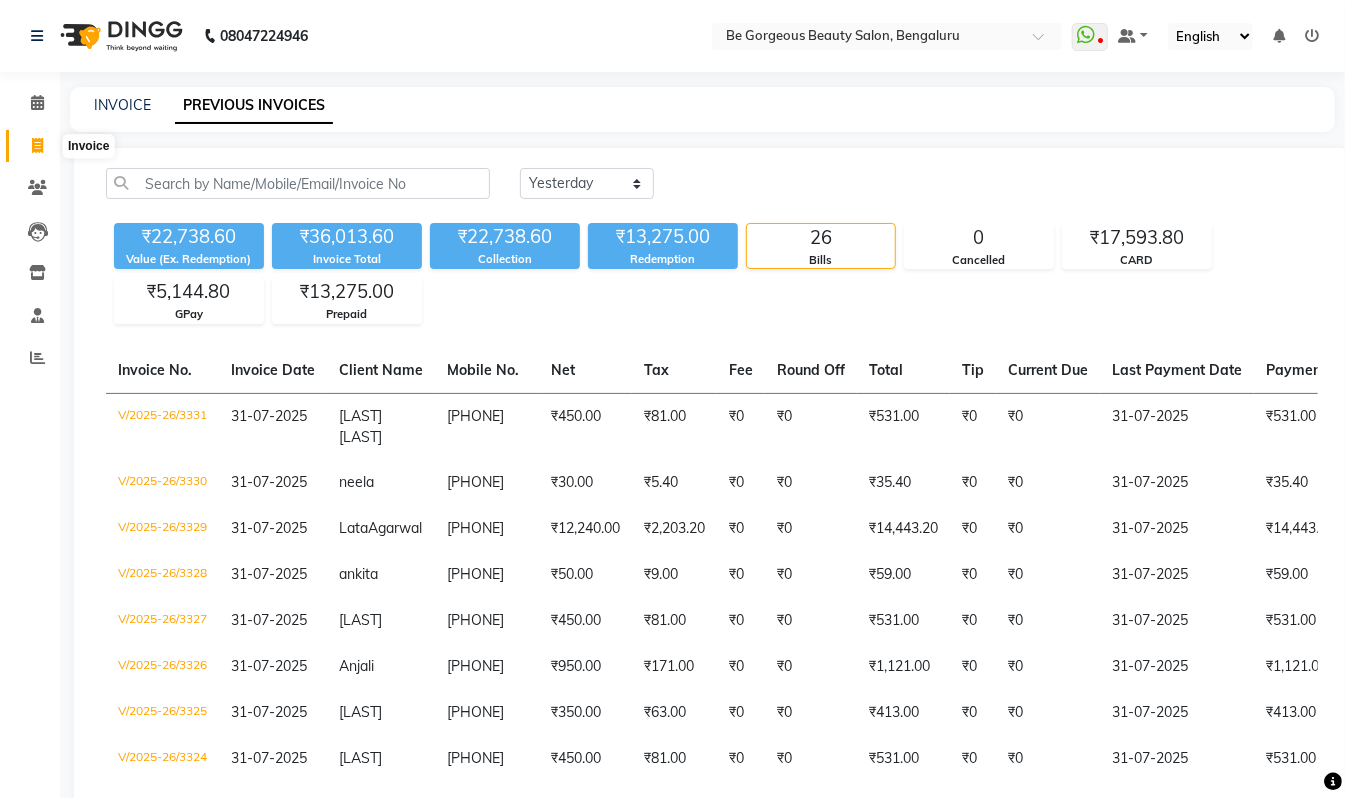 click 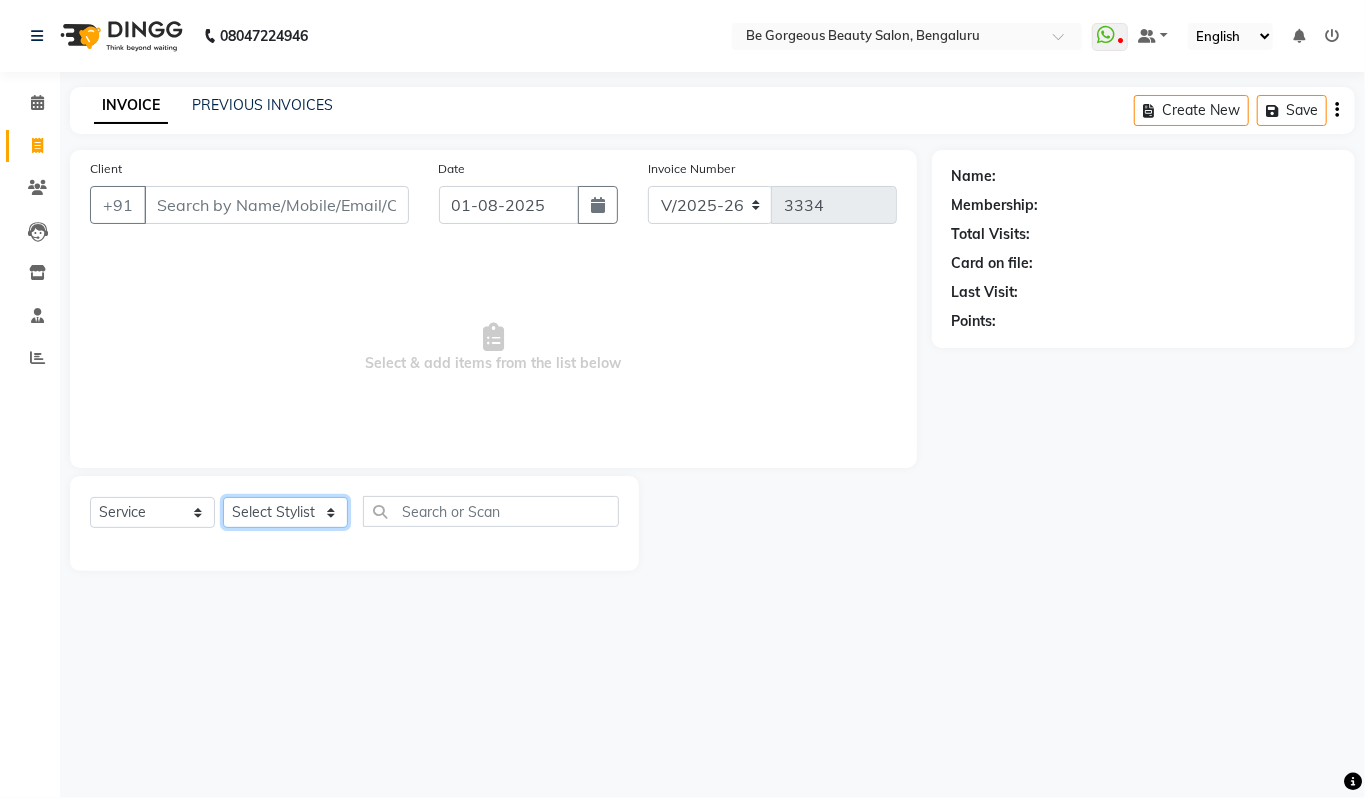 drag, startPoint x: 250, startPoint y: 513, endPoint x: 246, endPoint y: 498, distance: 15.524175 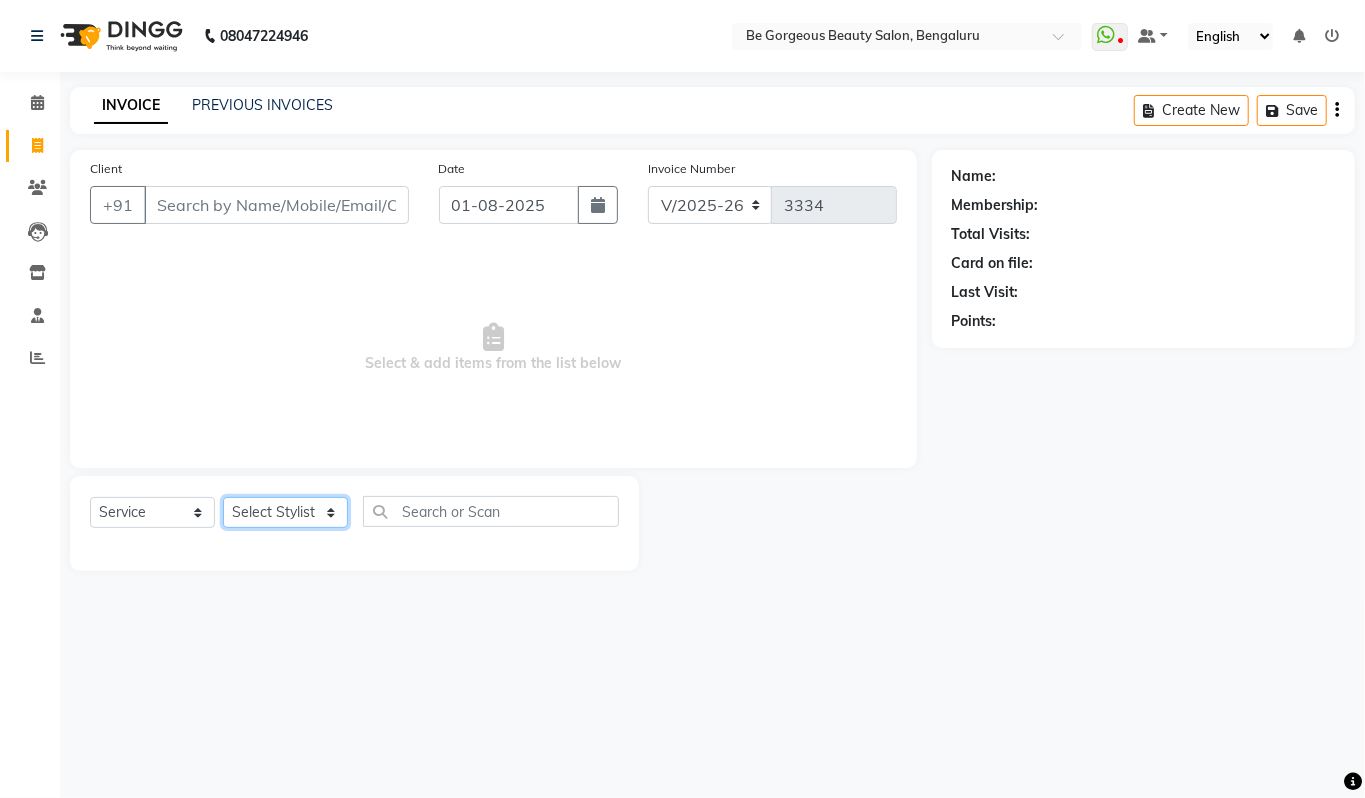 select on "36211" 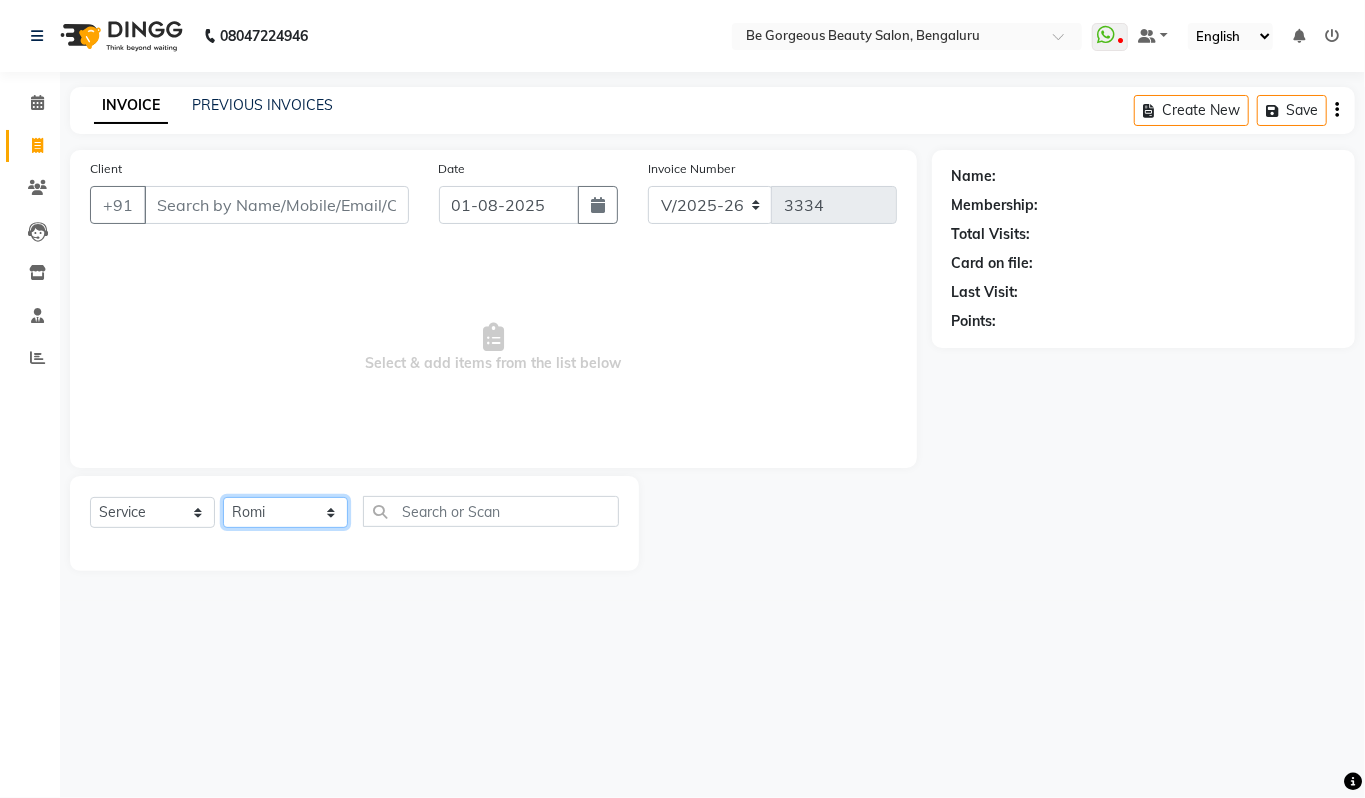 click on "Select Stylist Akram Anas Gayatri lata Manager Munu Pooja Rehbar Romi Talib Wajid" 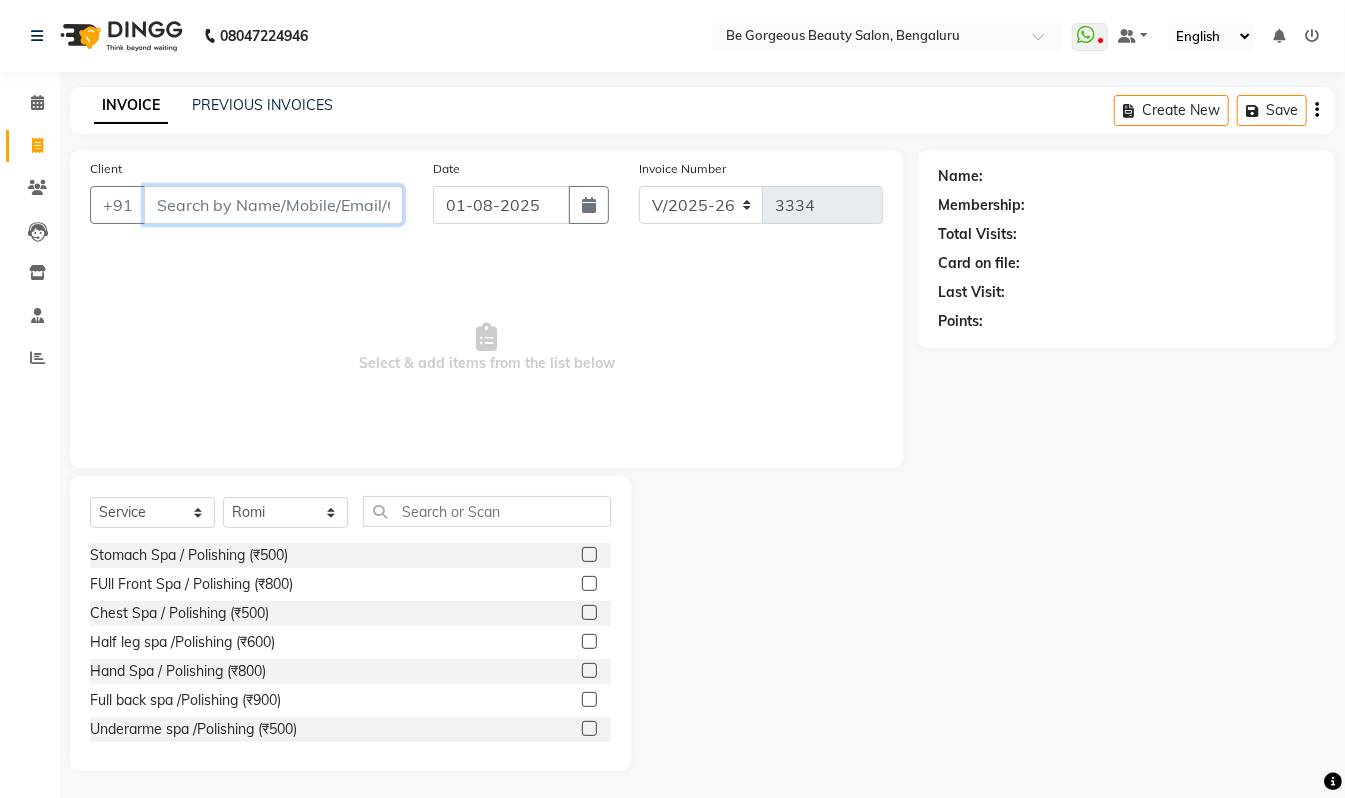 click on "Client" at bounding box center (273, 205) 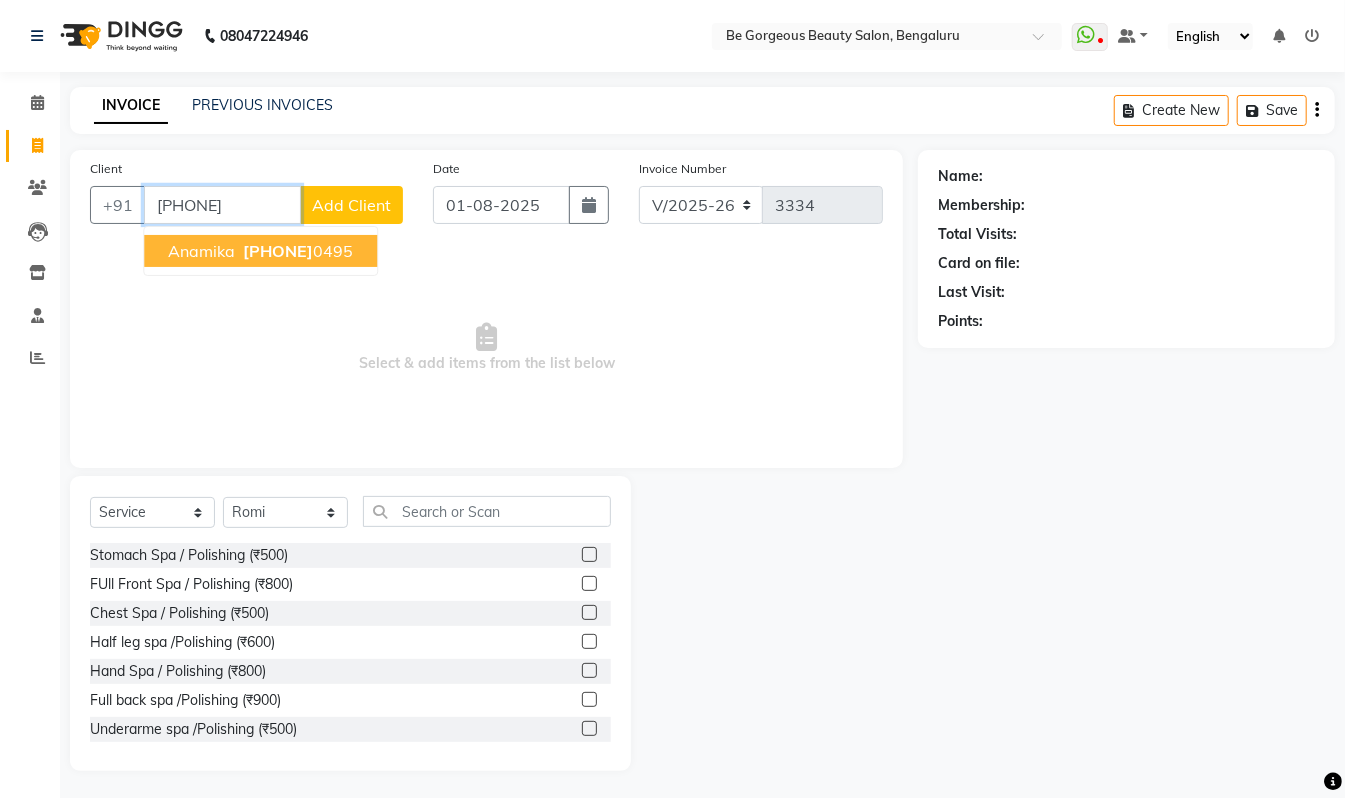 click on "Anamika" at bounding box center [201, 251] 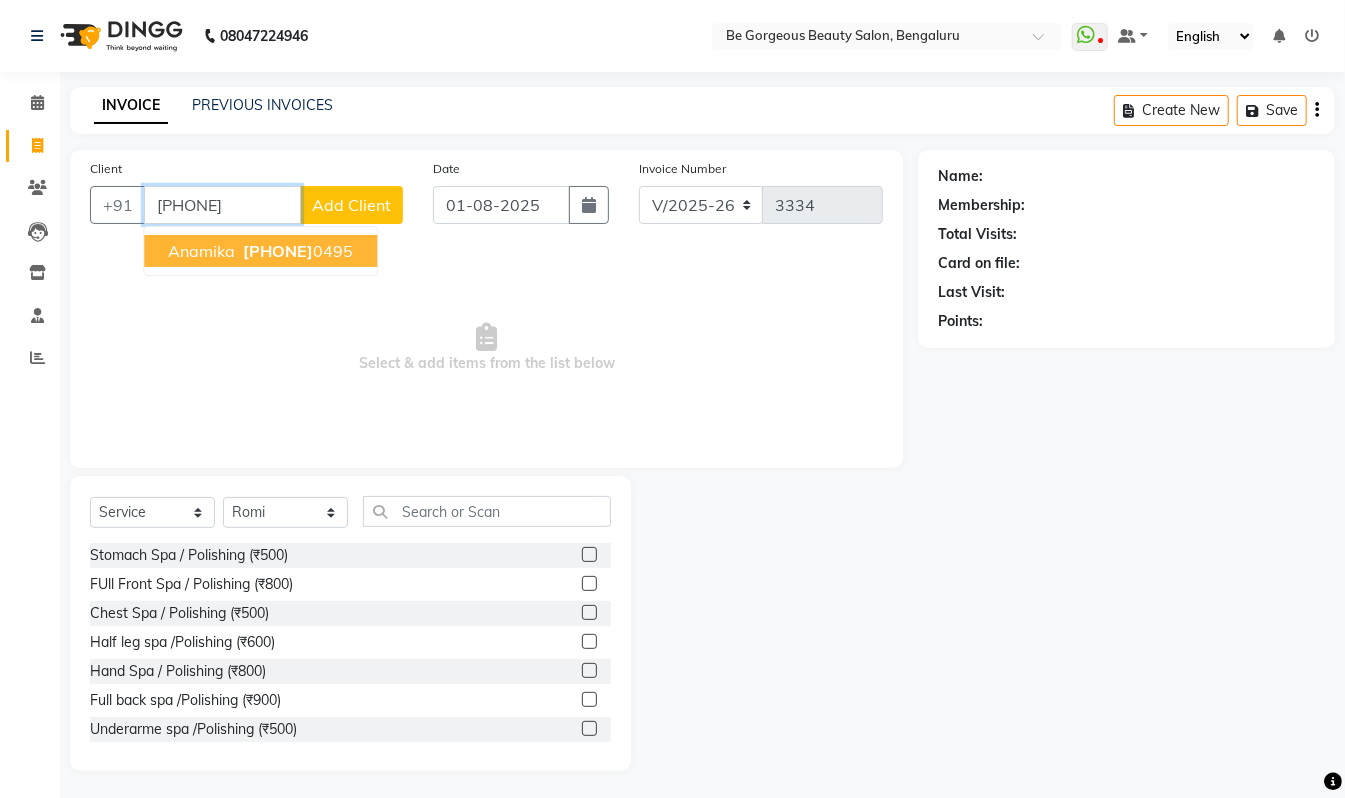type on "[PHONE]" 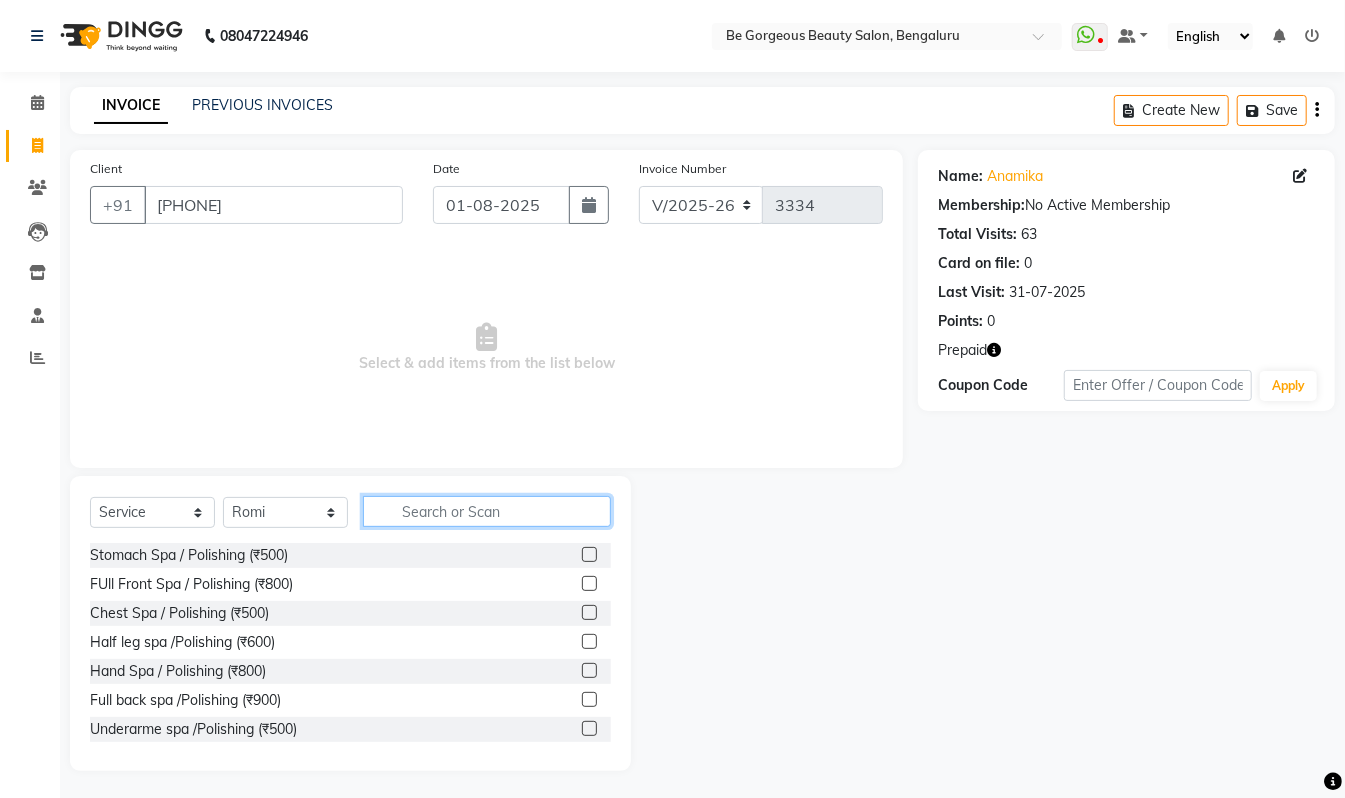 click 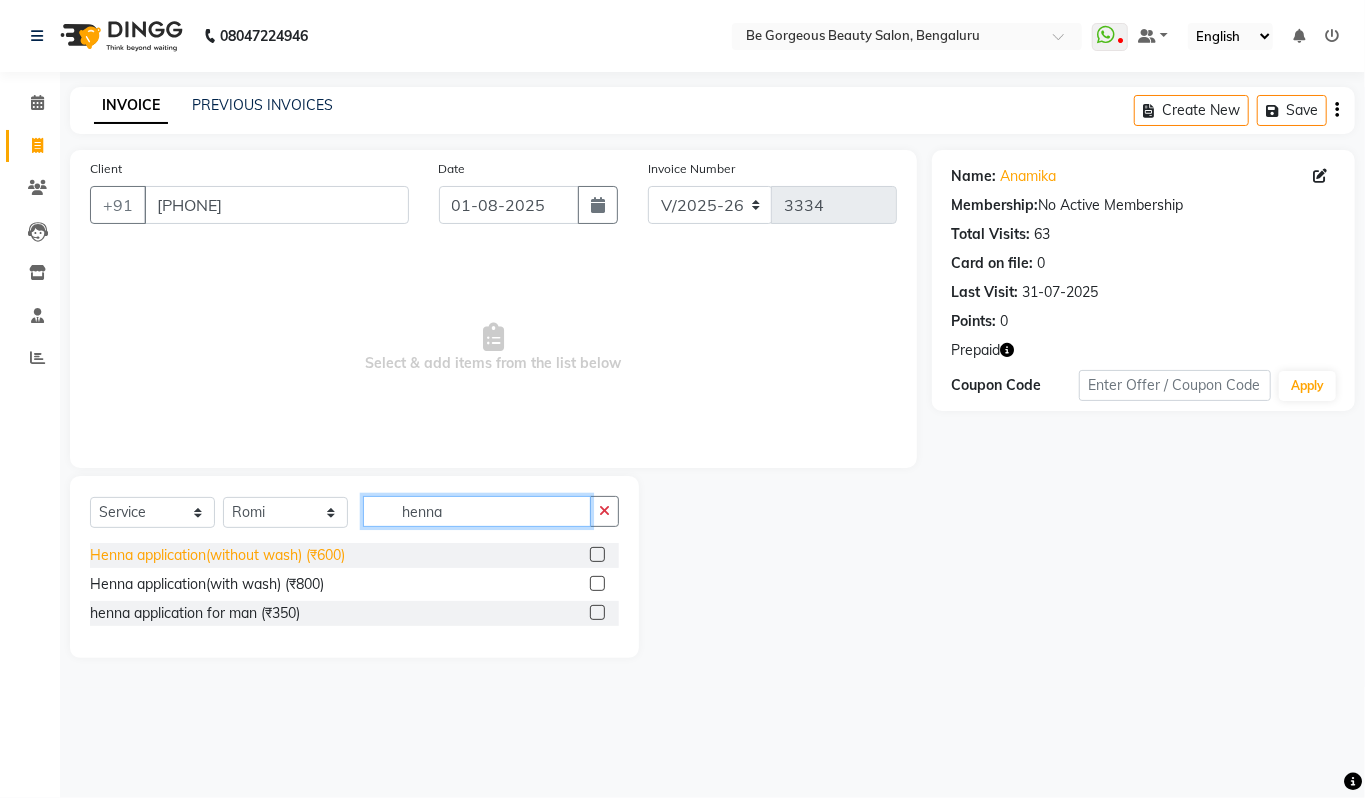 type on "henna" 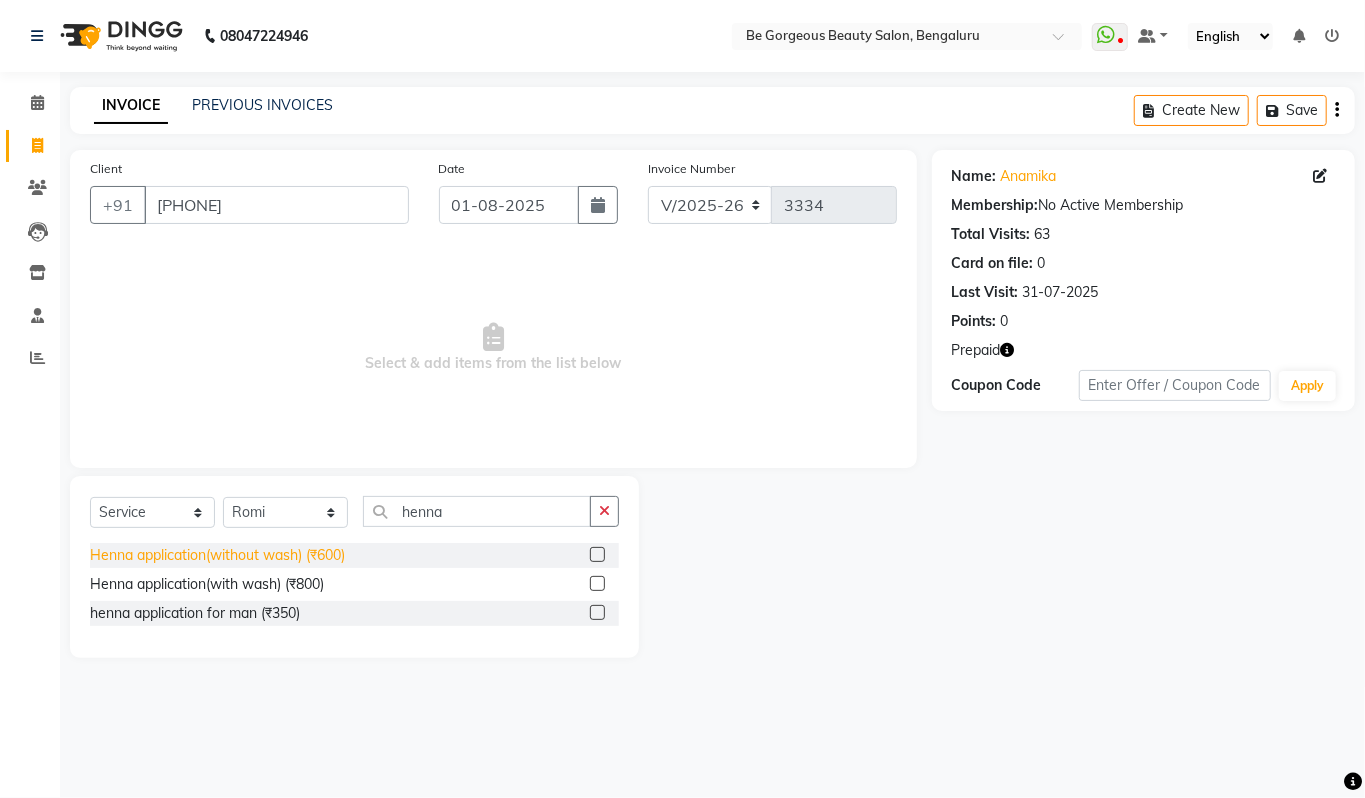 click on "Henna application(without wash) (₹600)" 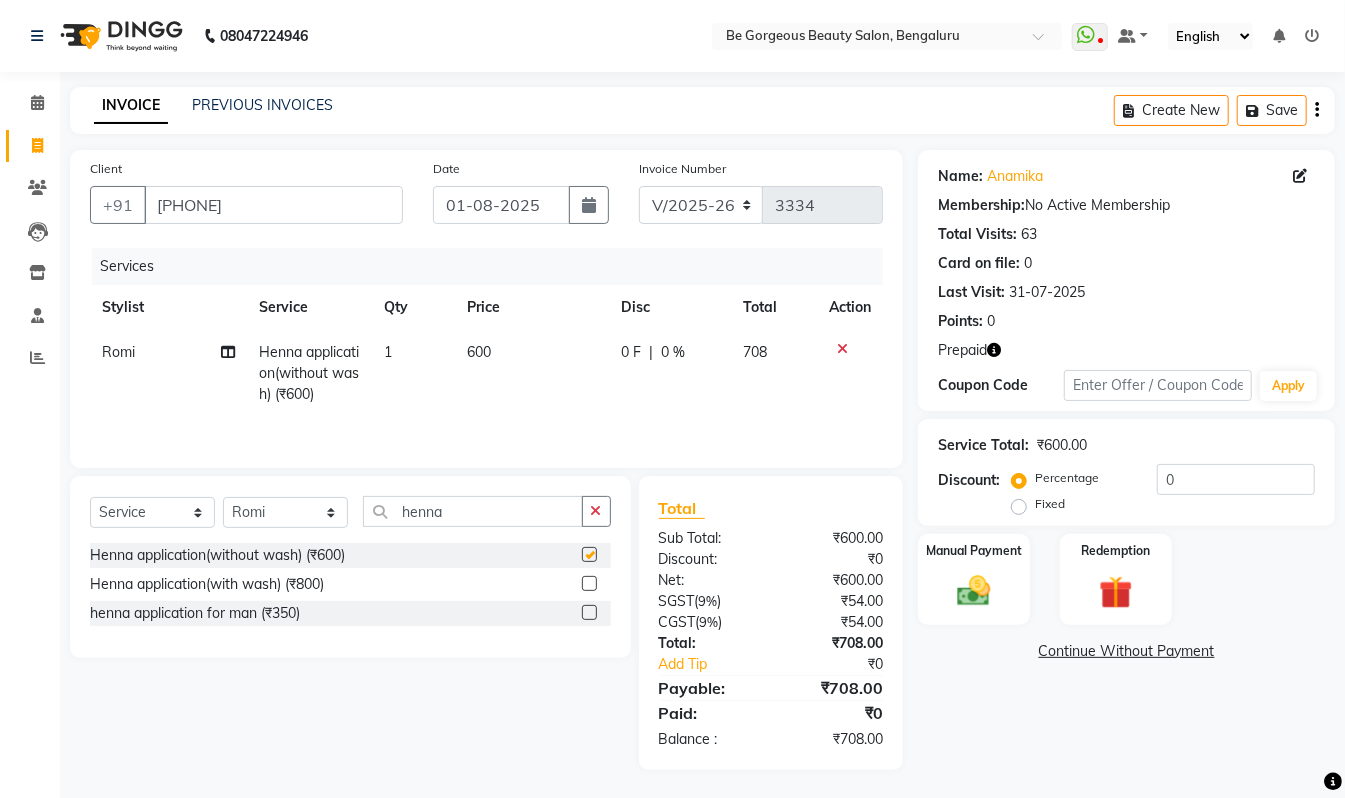 checkbox on "false" 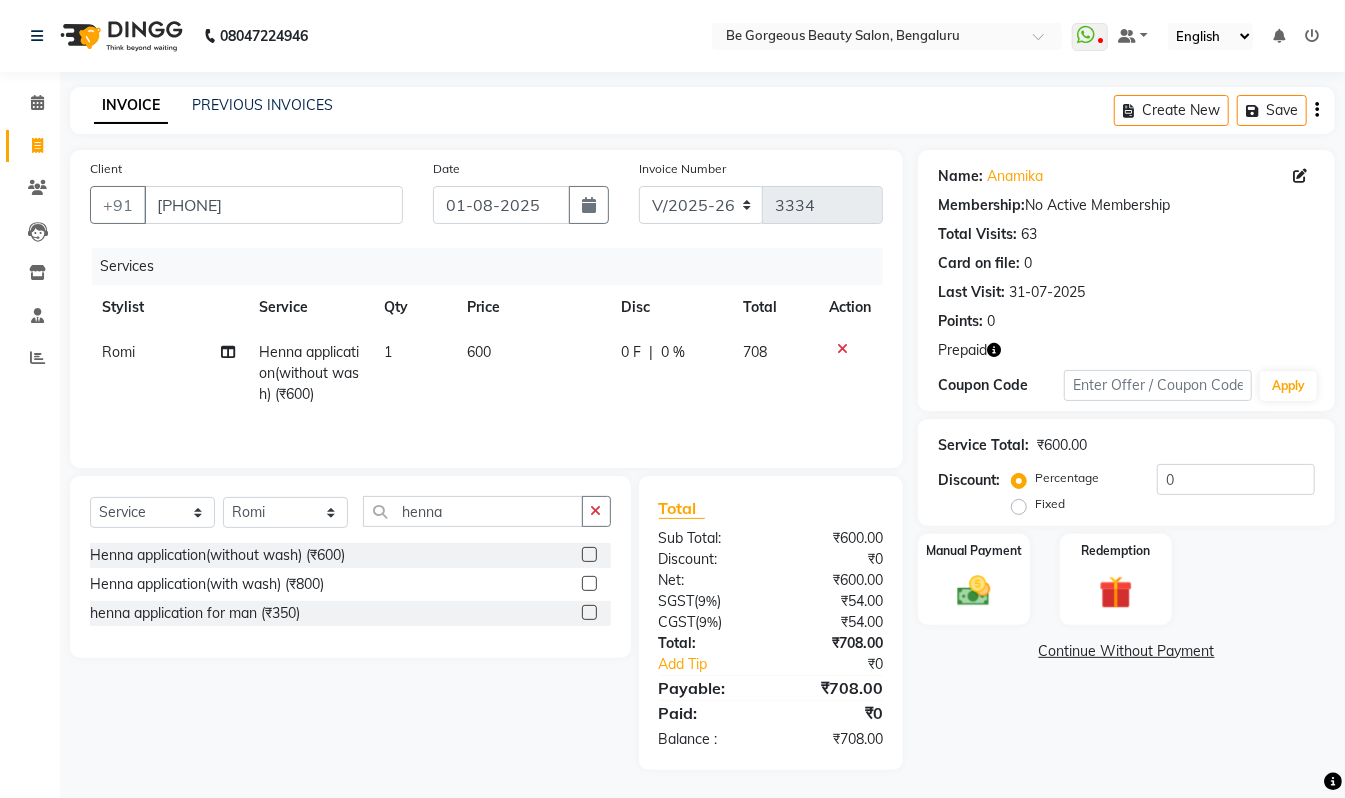click 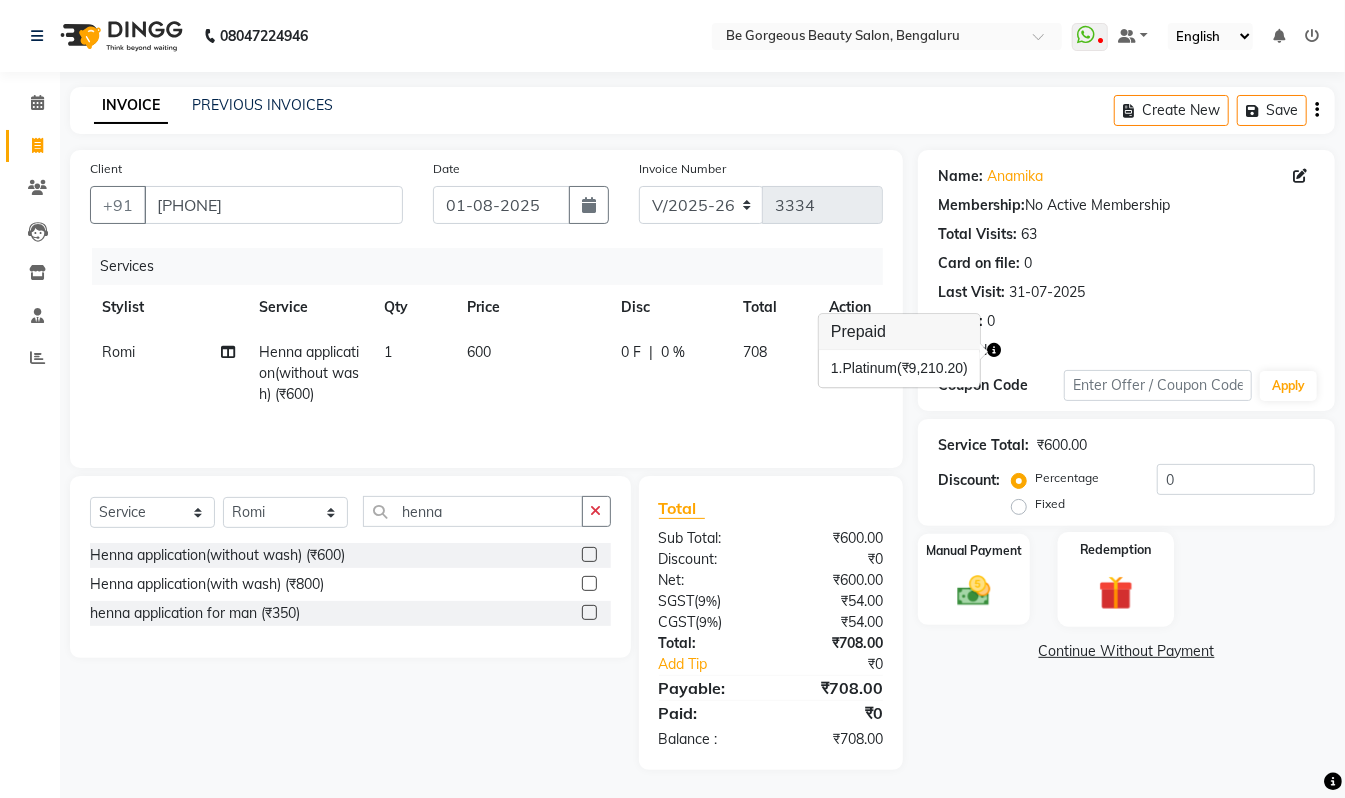 click 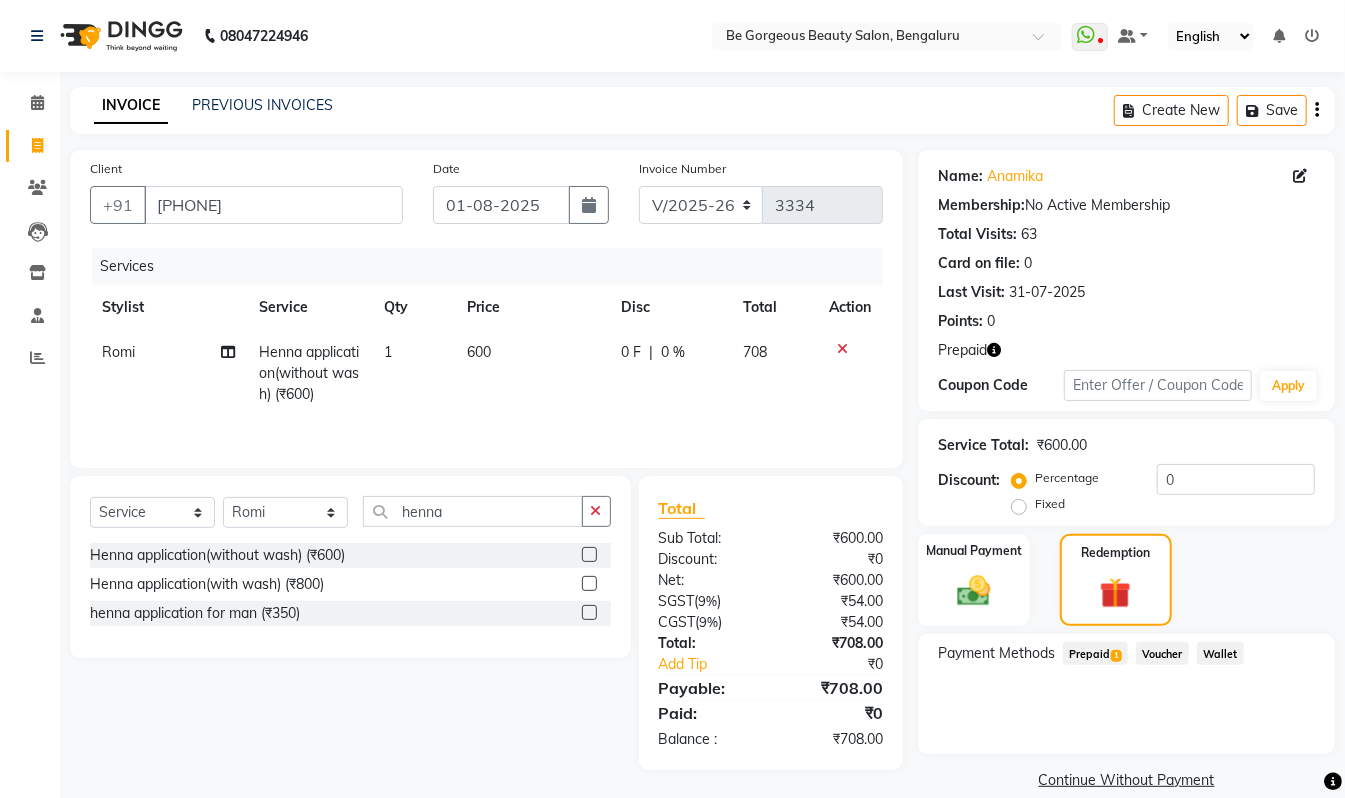 click on "1" 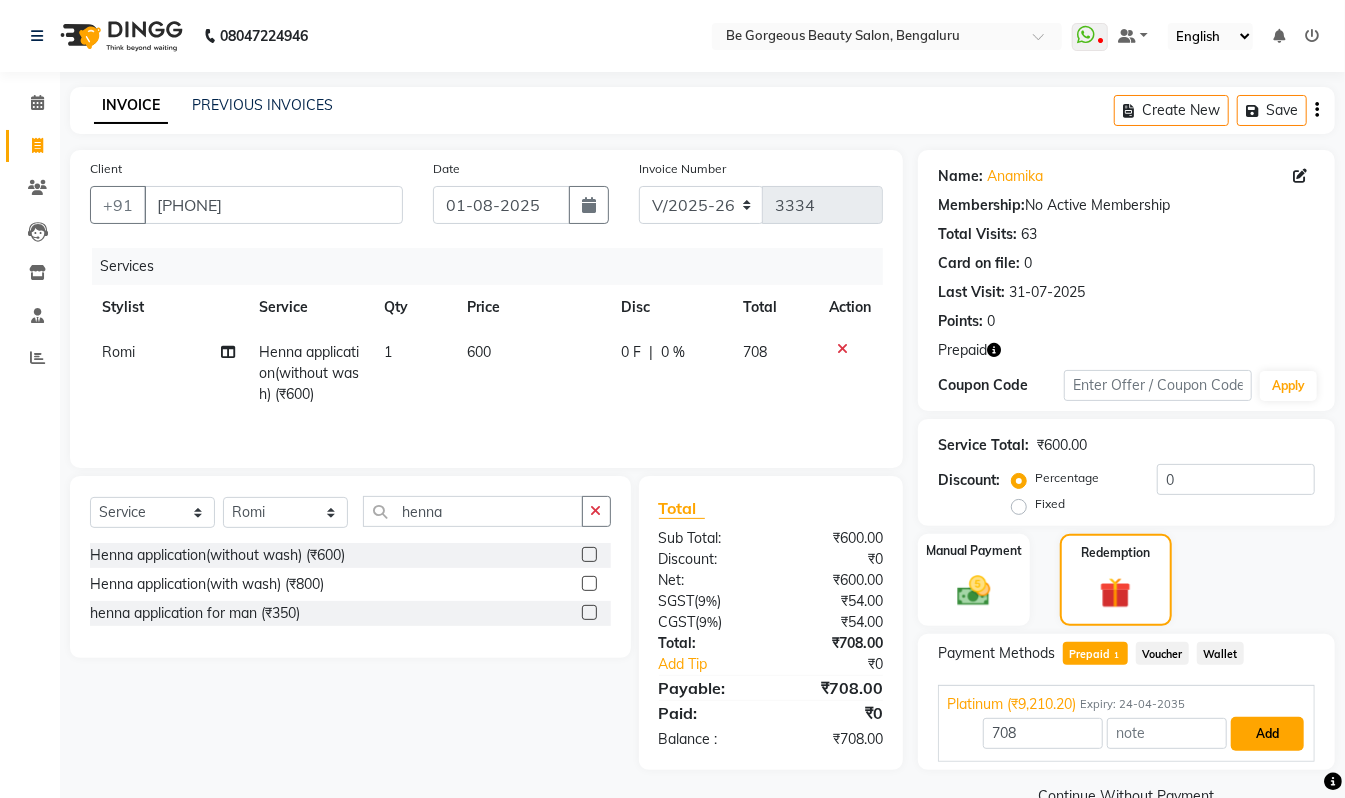 click on "Add" at bounding box center (1267, 734) 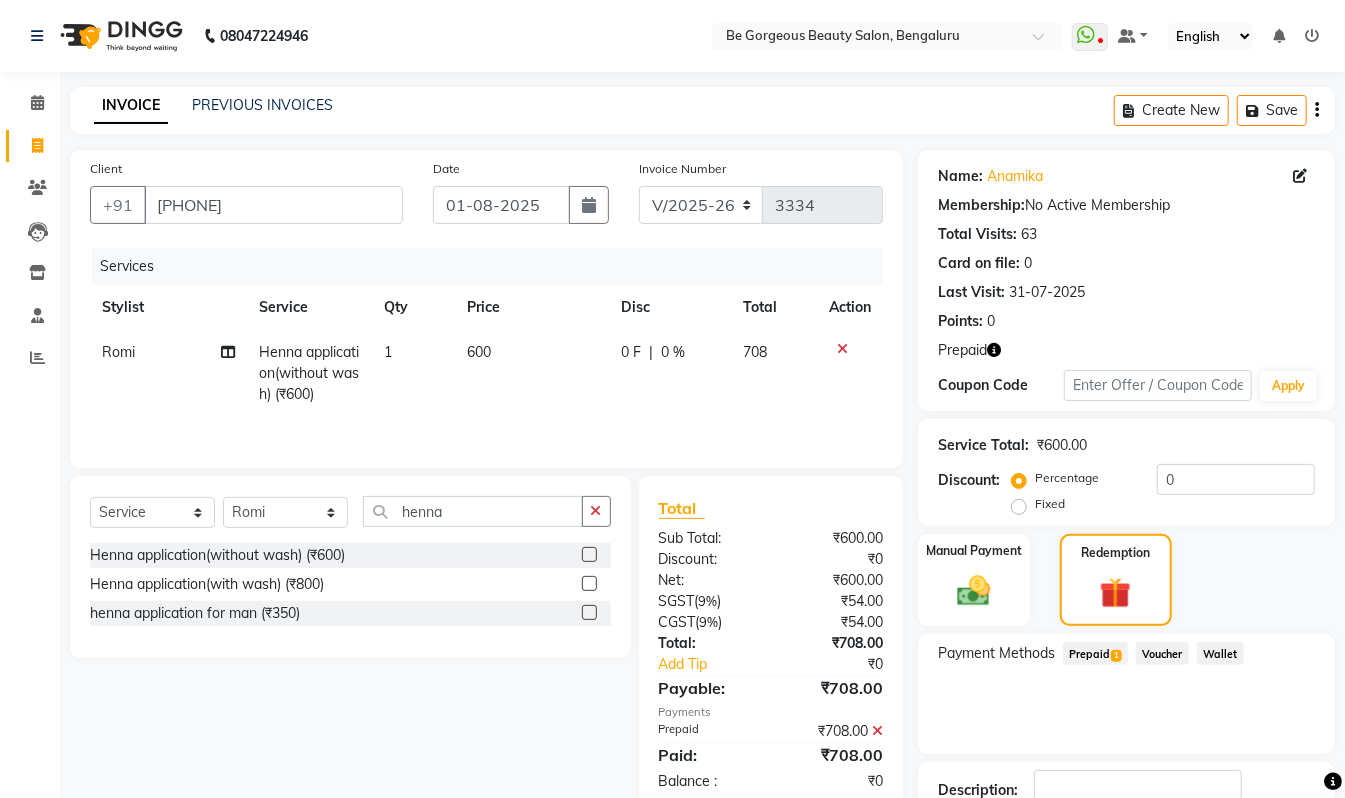 scroll, scrollTop: 141, scrollLeft: 0, axis: vertical 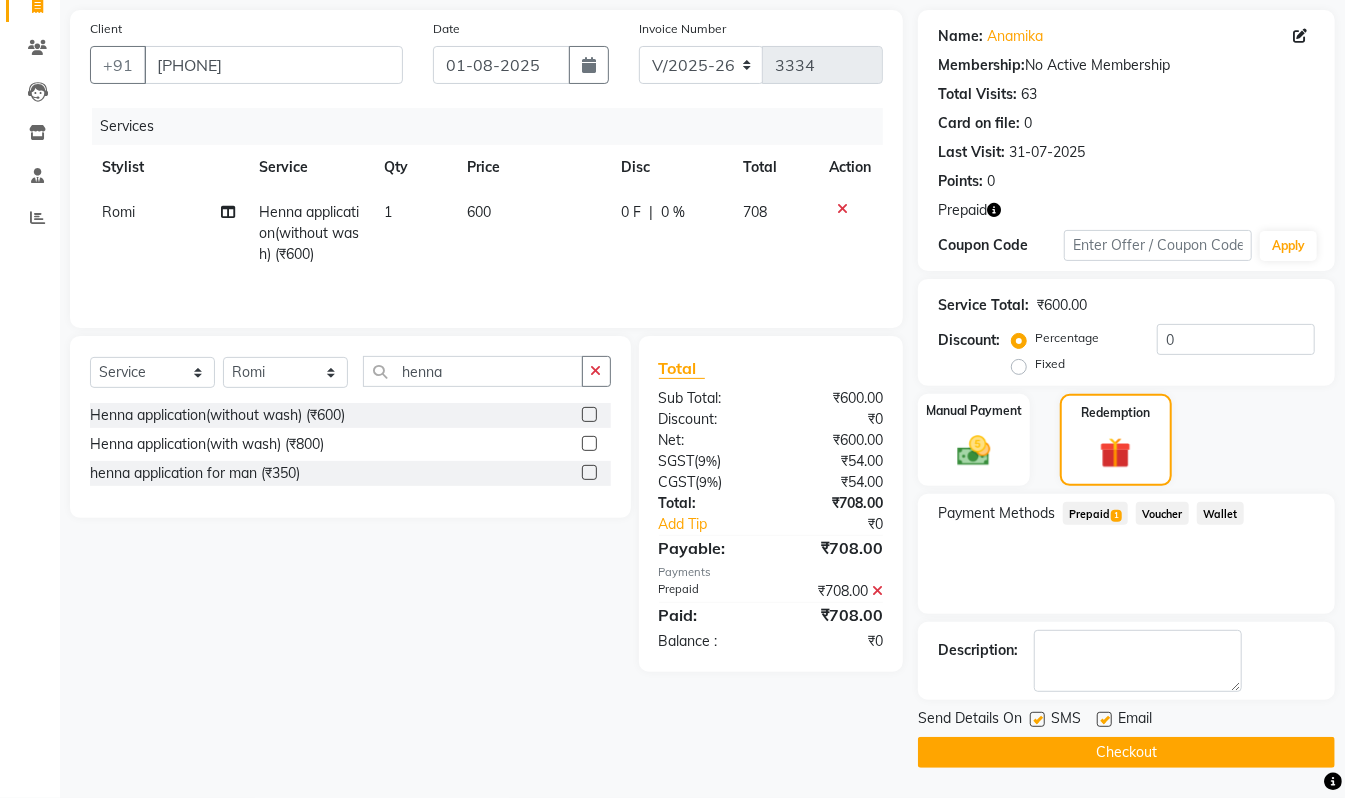 click on "Checkout" 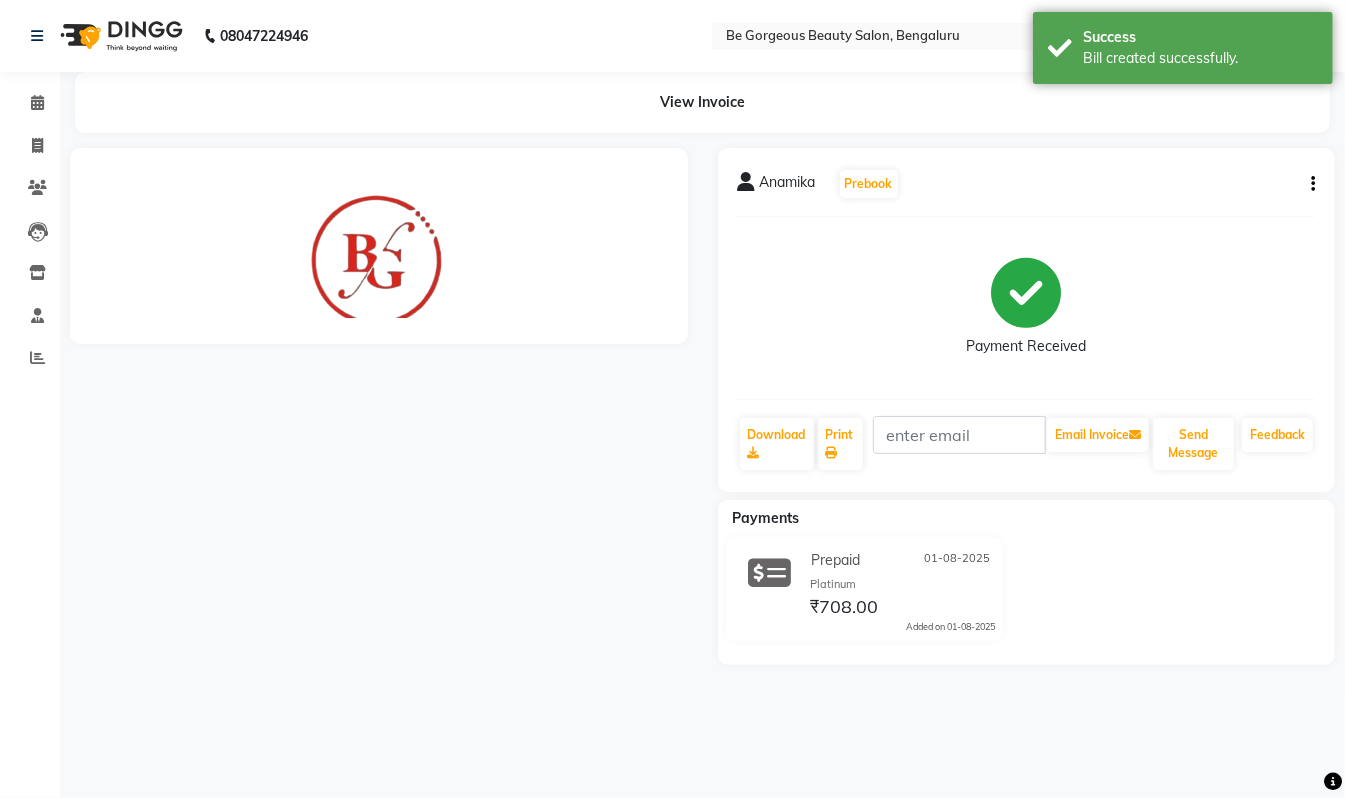 scroll, scrollTop: 0, scrollLeft: 0, axis: both 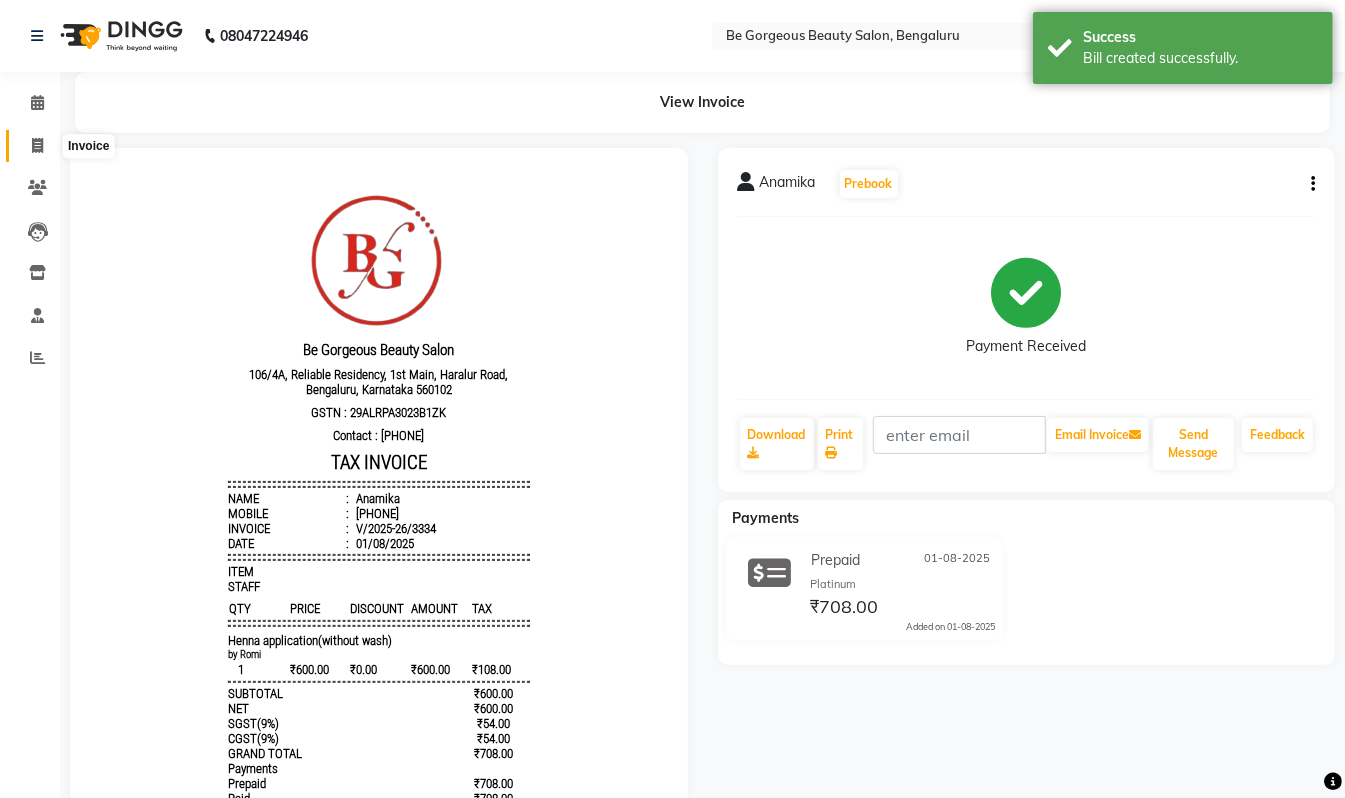 click 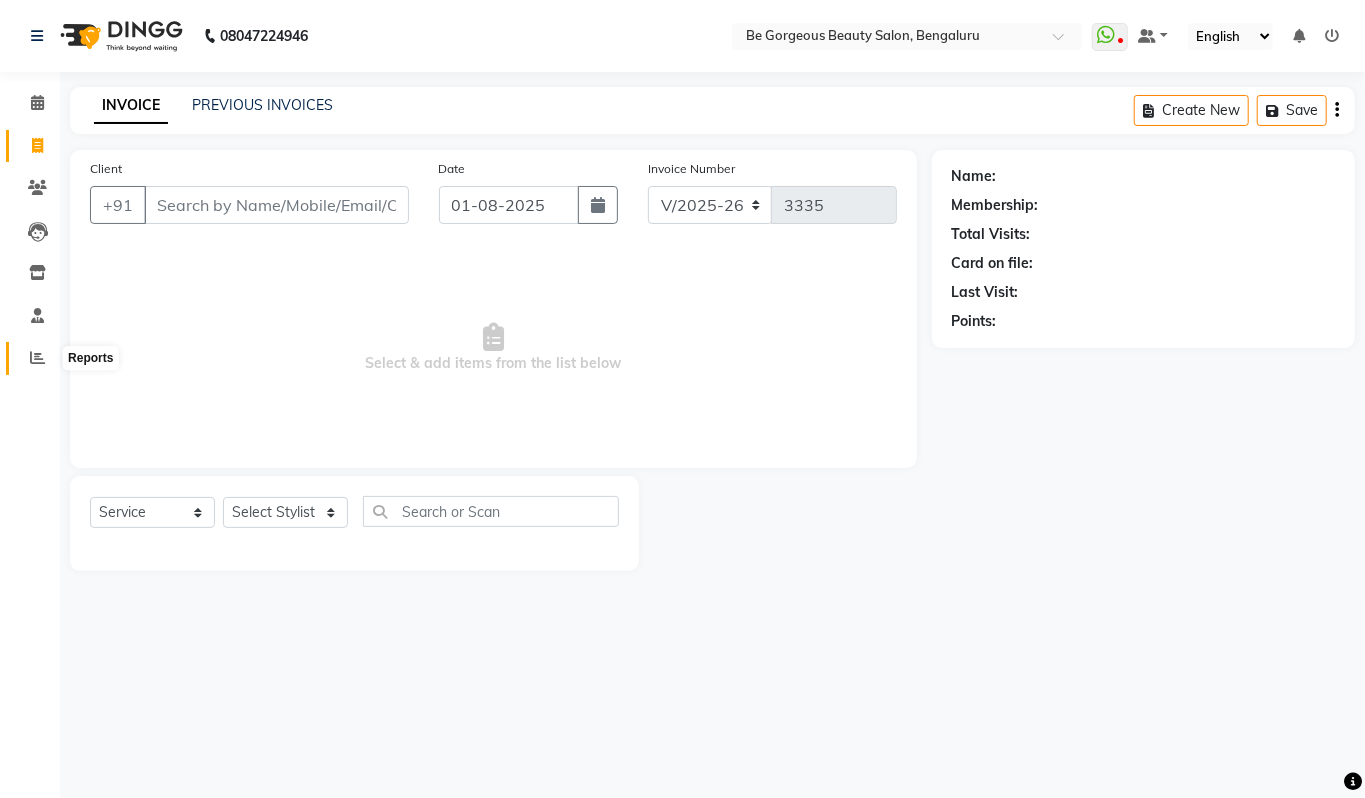 click 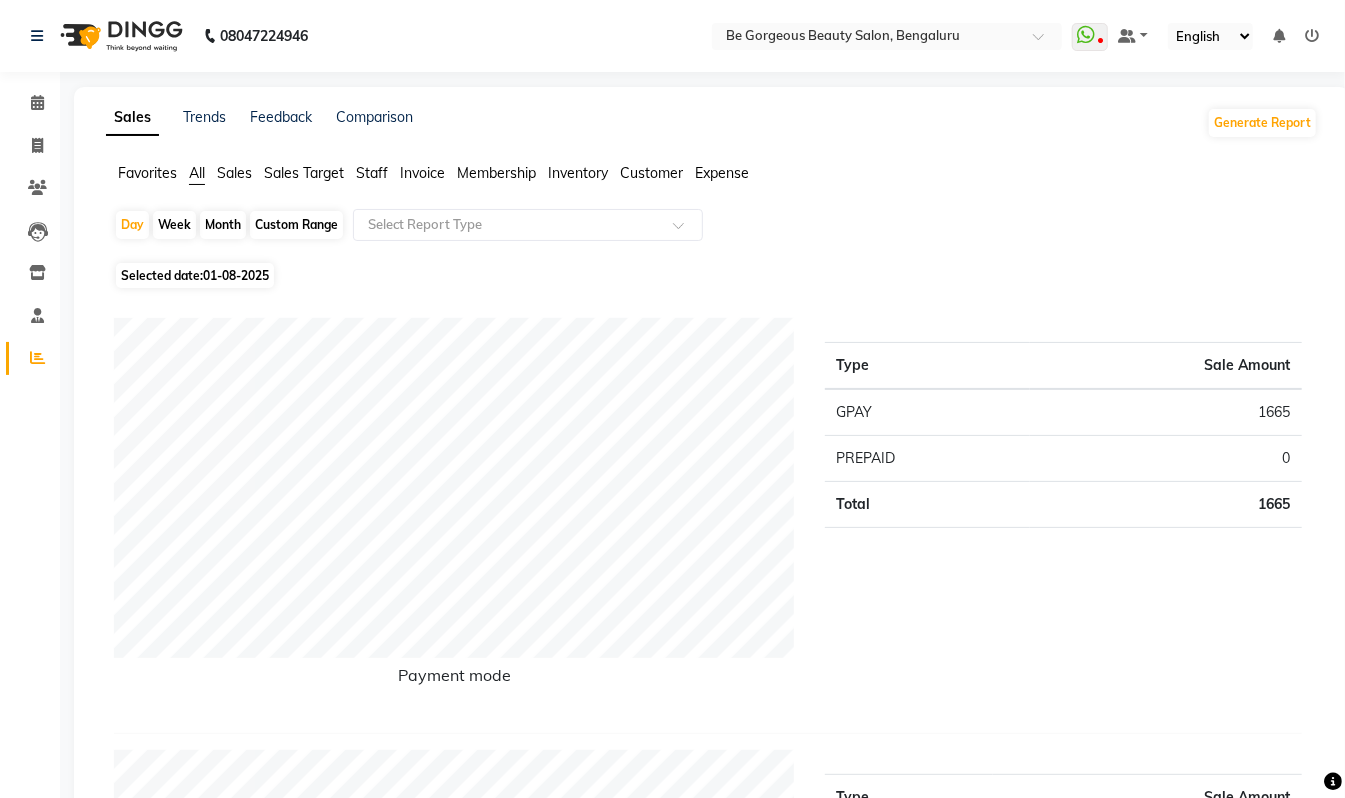 click on "Staff" 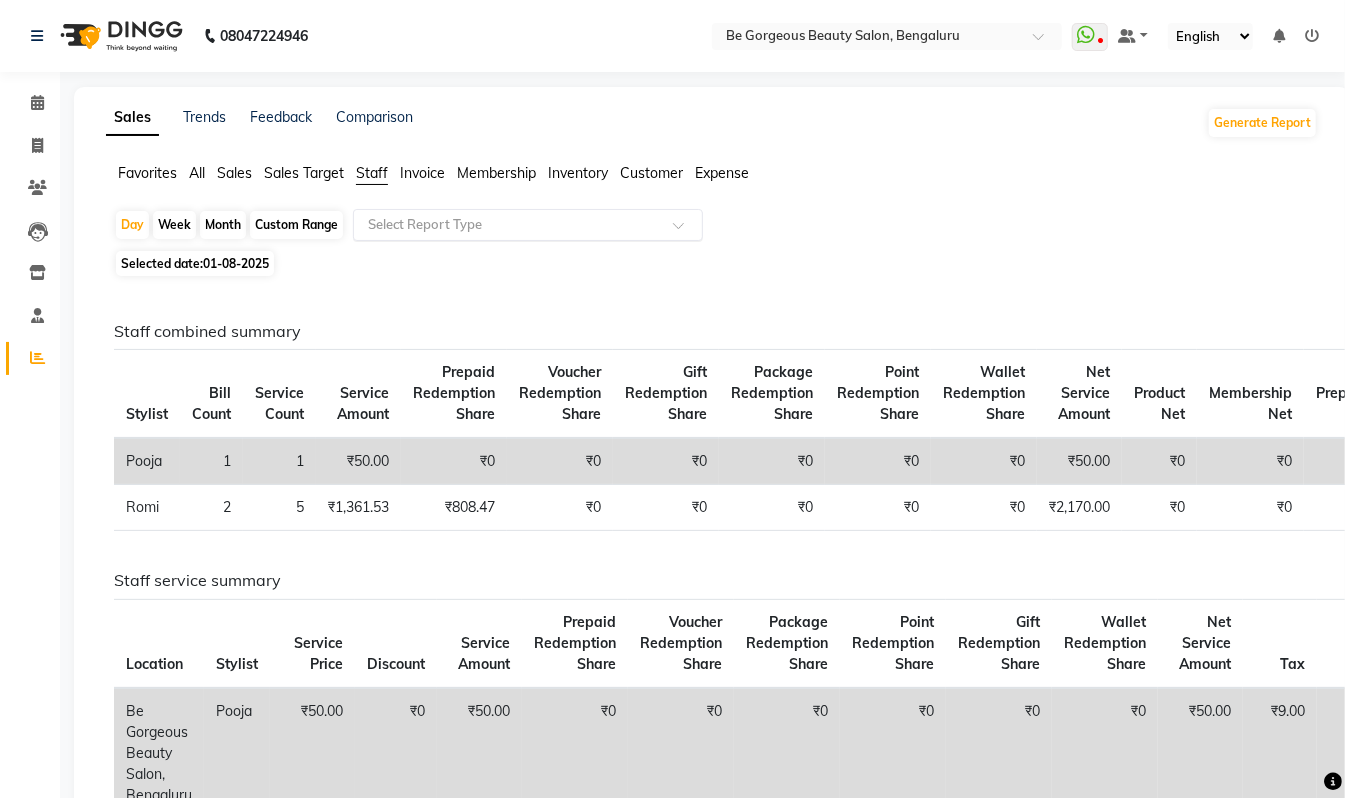 drag, startPoint x: 389, startPoint y: 206, endPoint x: 394, endPoint y: 233, distance: 27.45906 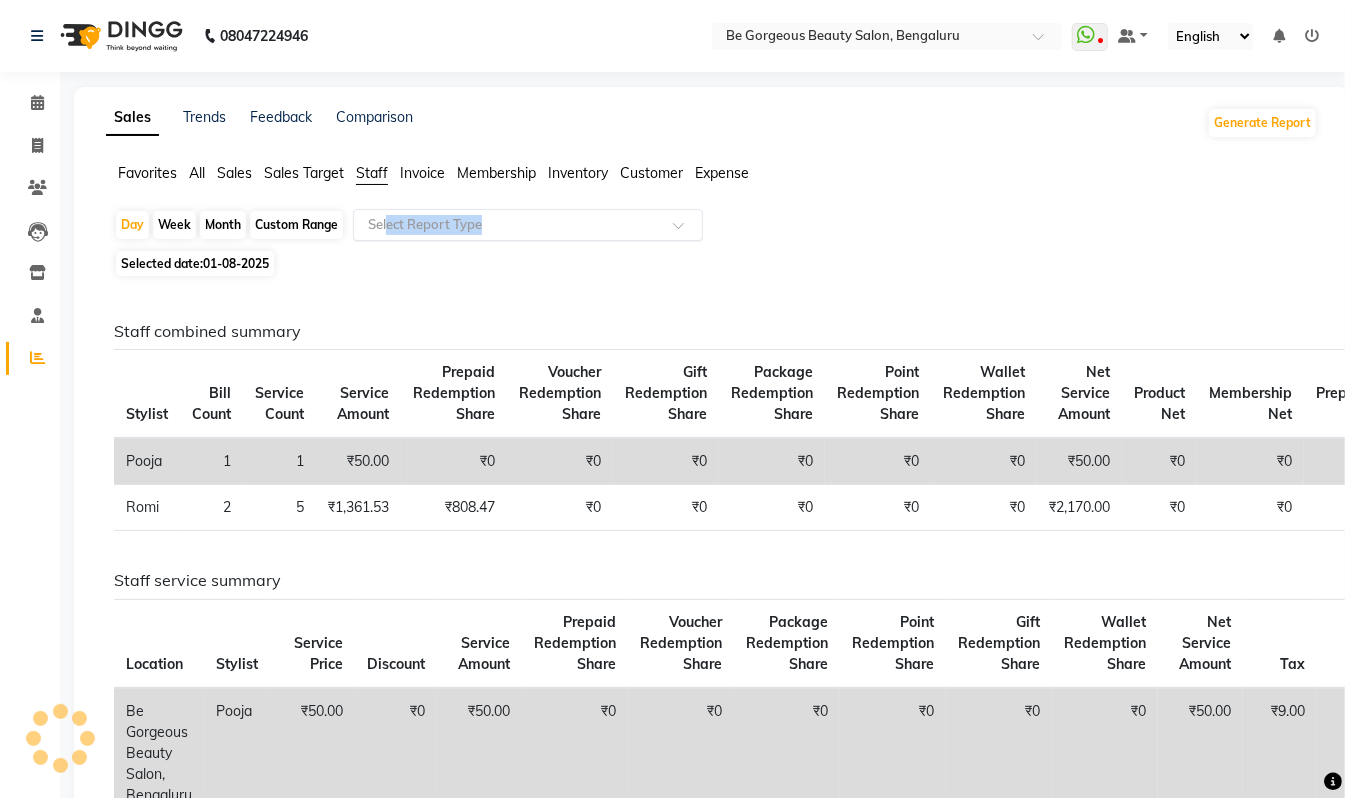 click 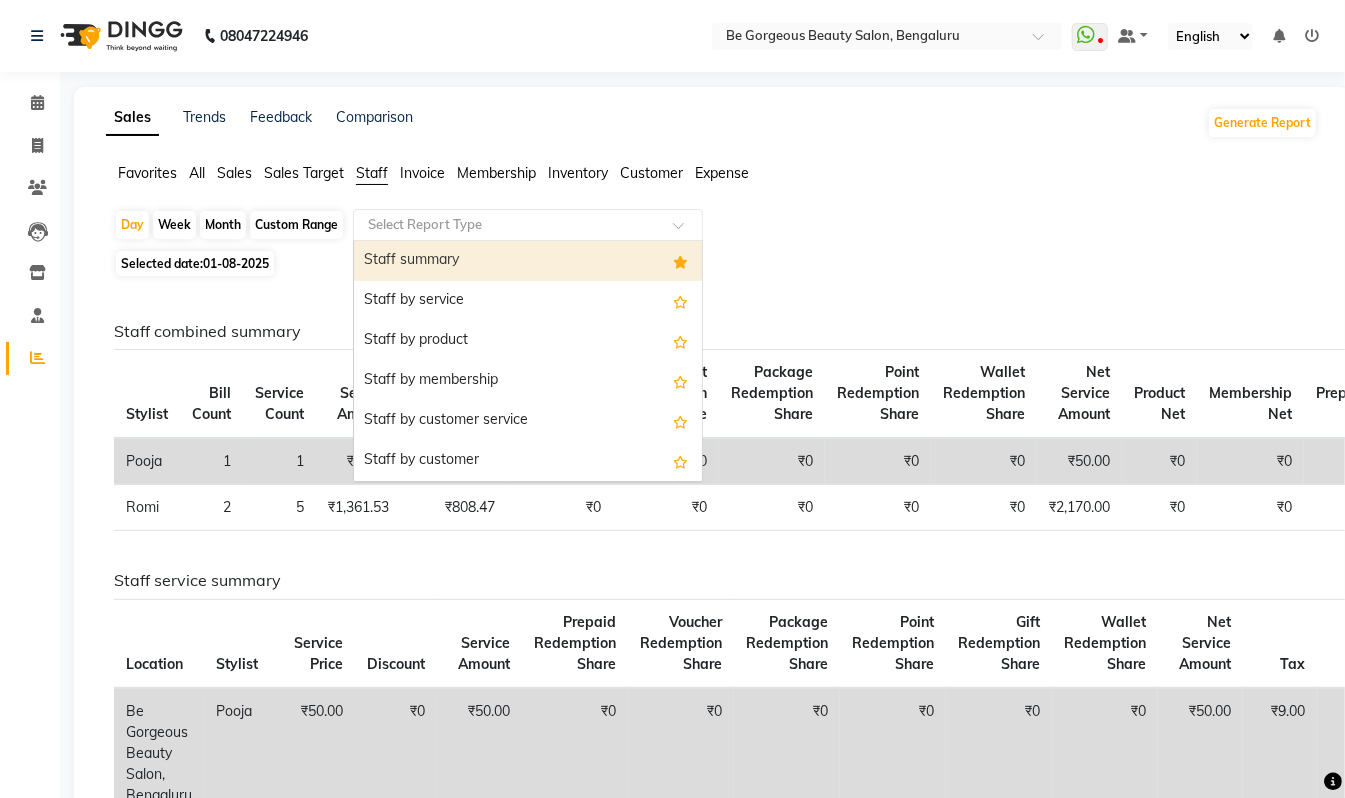 drag, startPoint x: 422, startPoint y: 225, endPoint x: 424, endPoint y: 246, distance: 21.095022 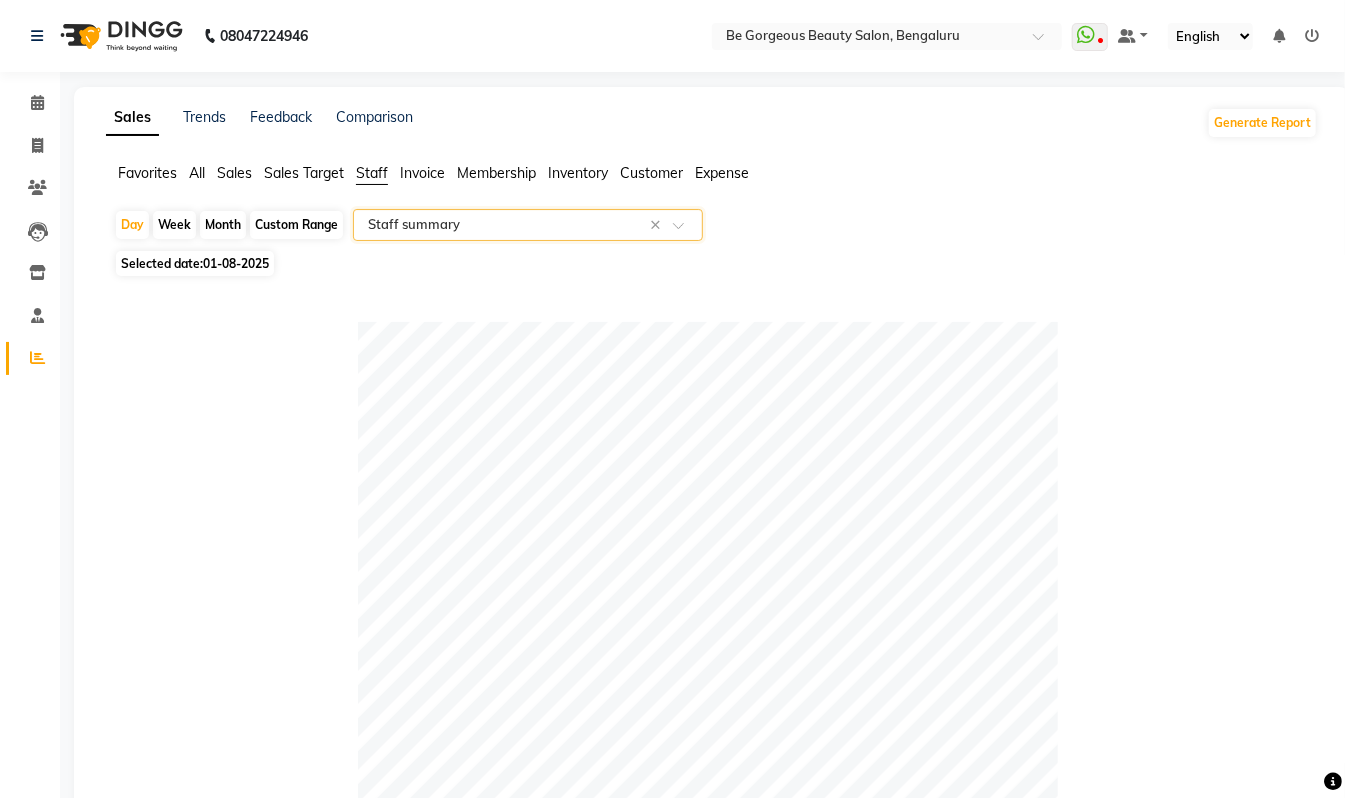 scroll, scrollTop: 692, scrollLeft: 0, axis: vertical 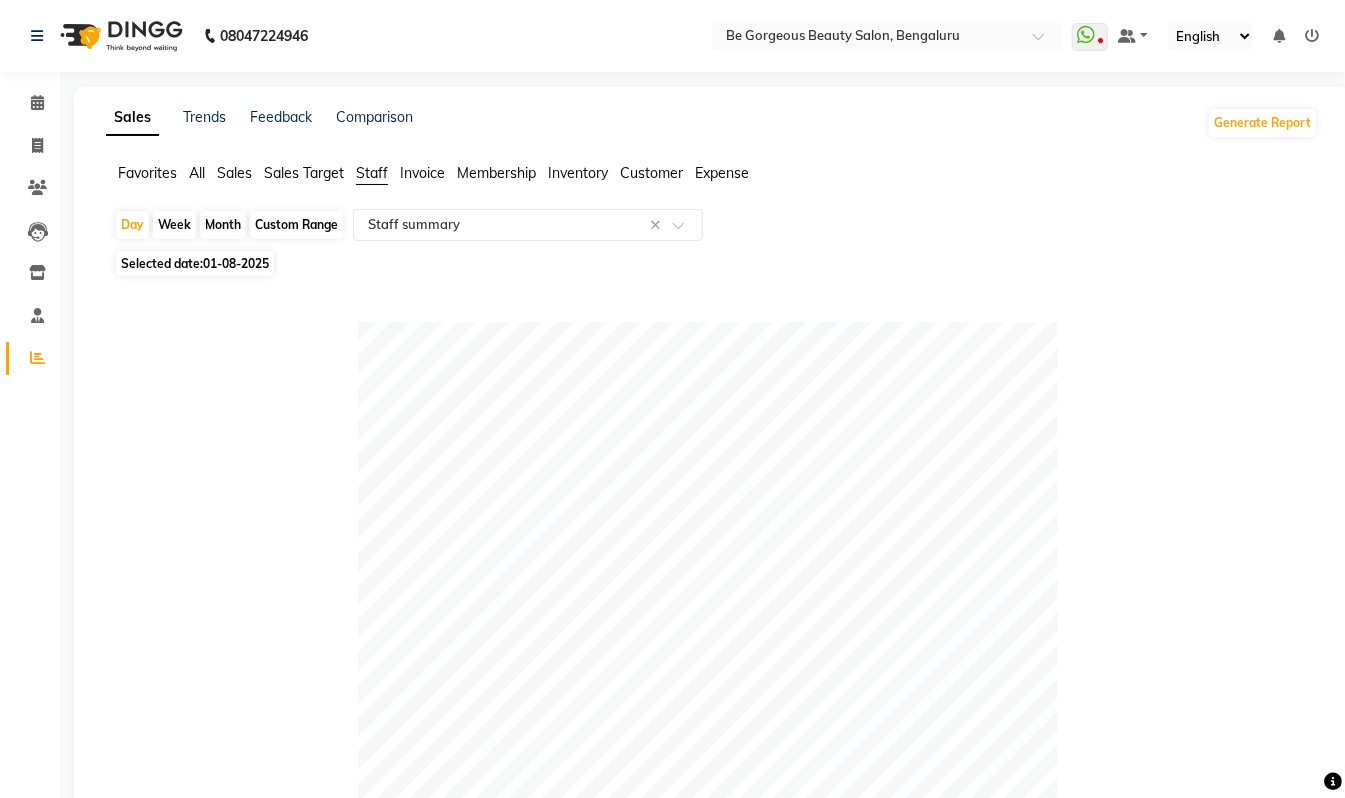 click on "Invoice" 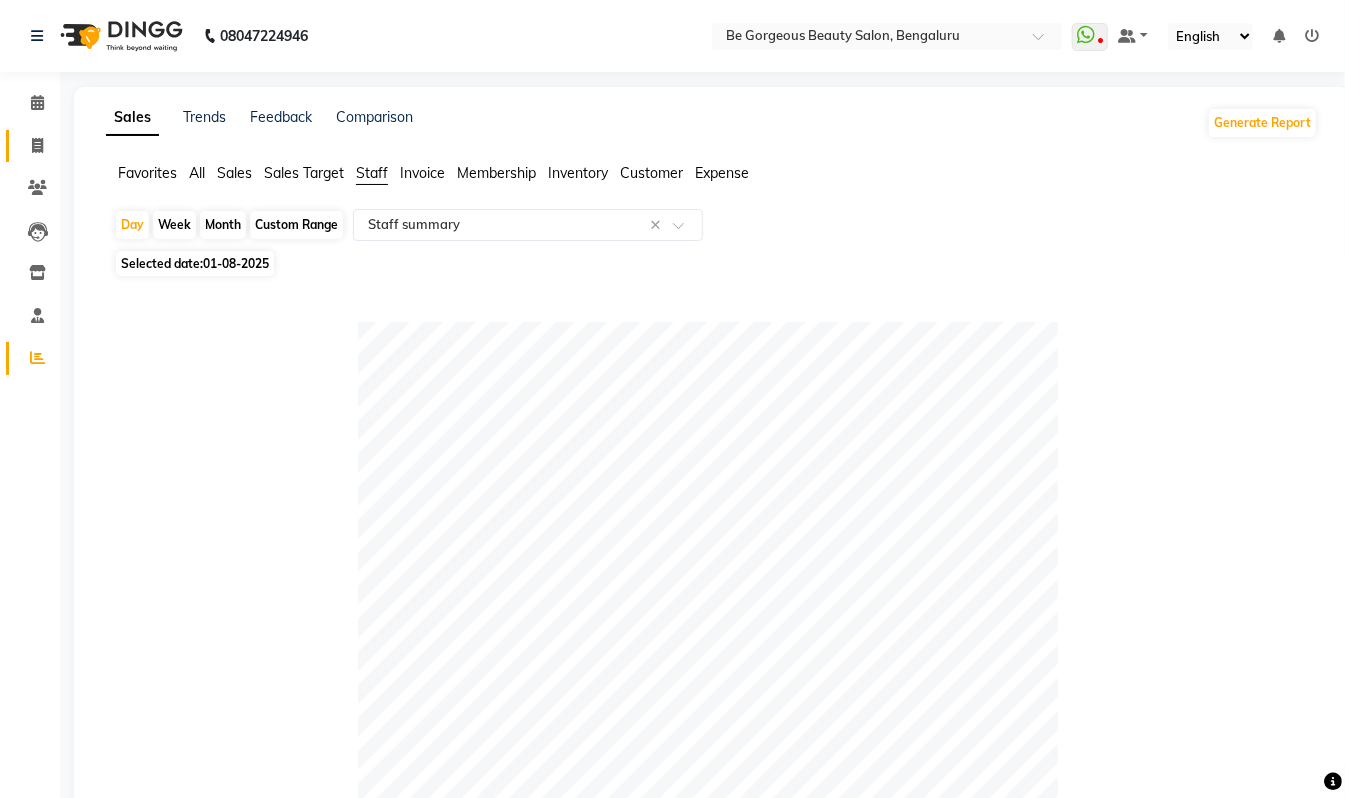 click 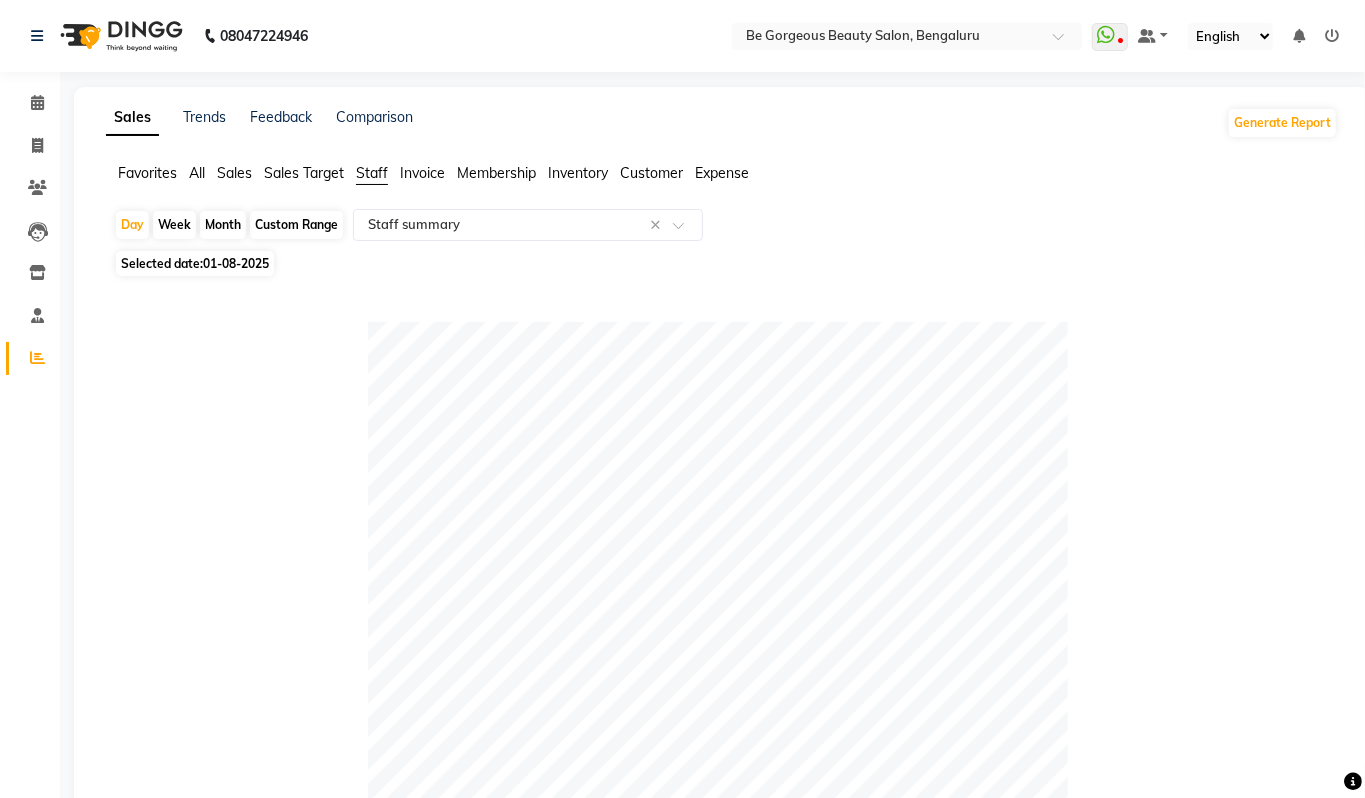 select on "5405" 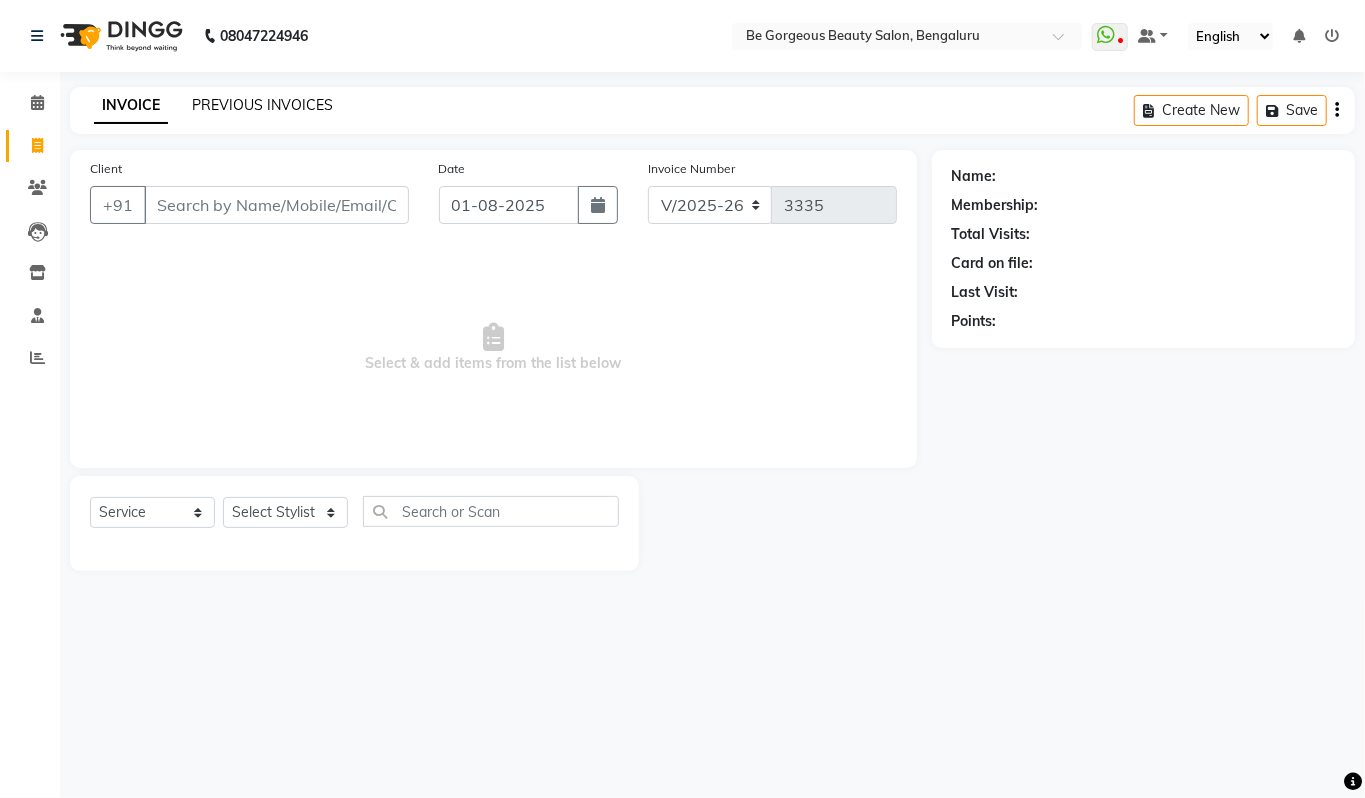 click on "PREVIOUS INVOICES" 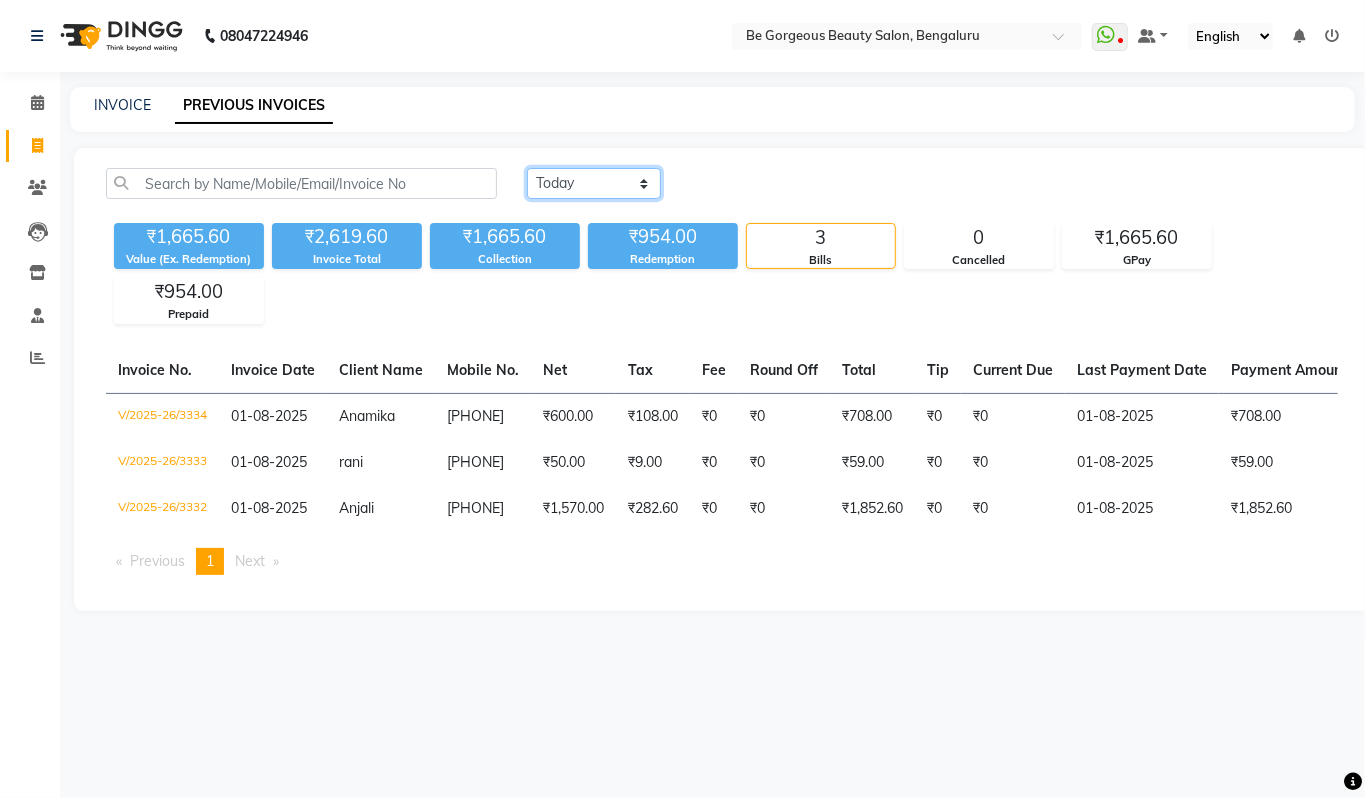 click on "Today Yesterday Custom Range" 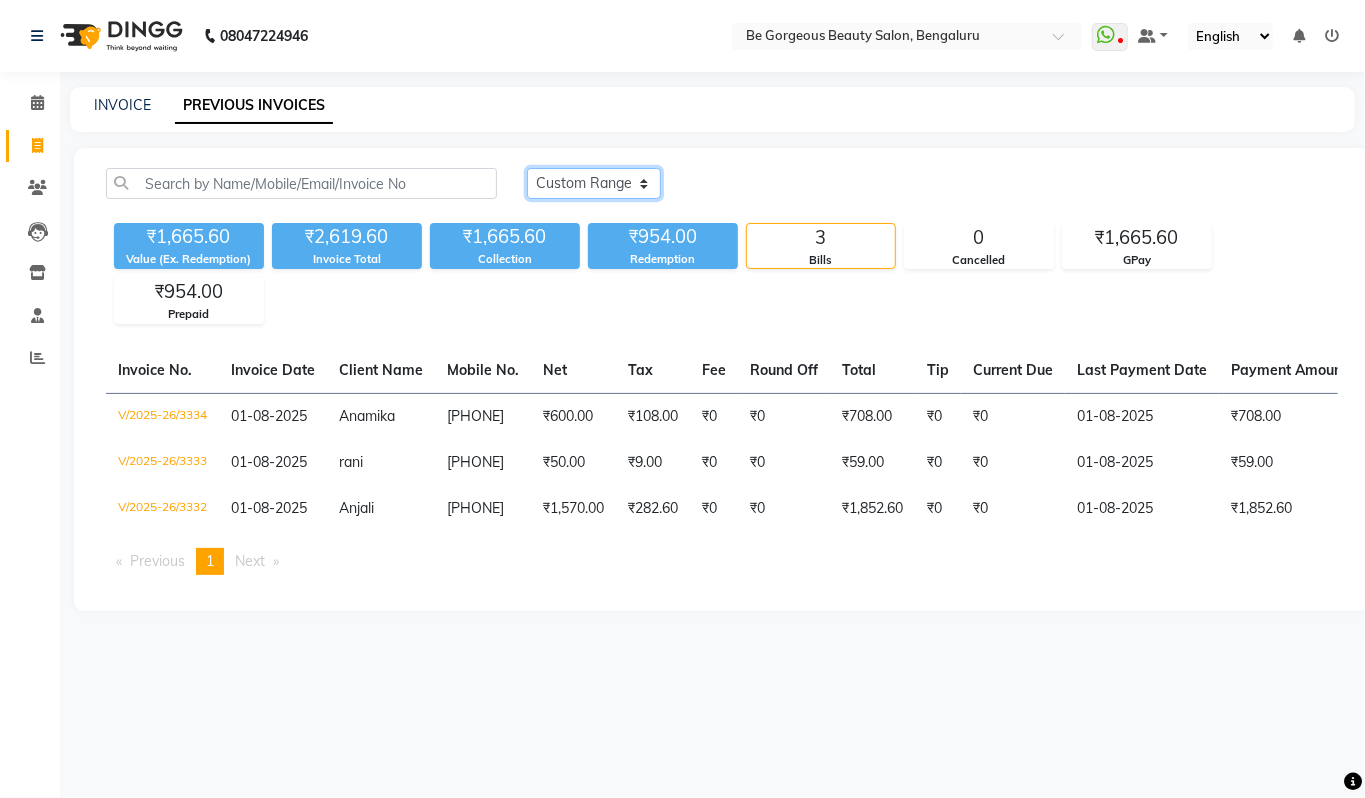 click on "Today Yesterday Custom Range" 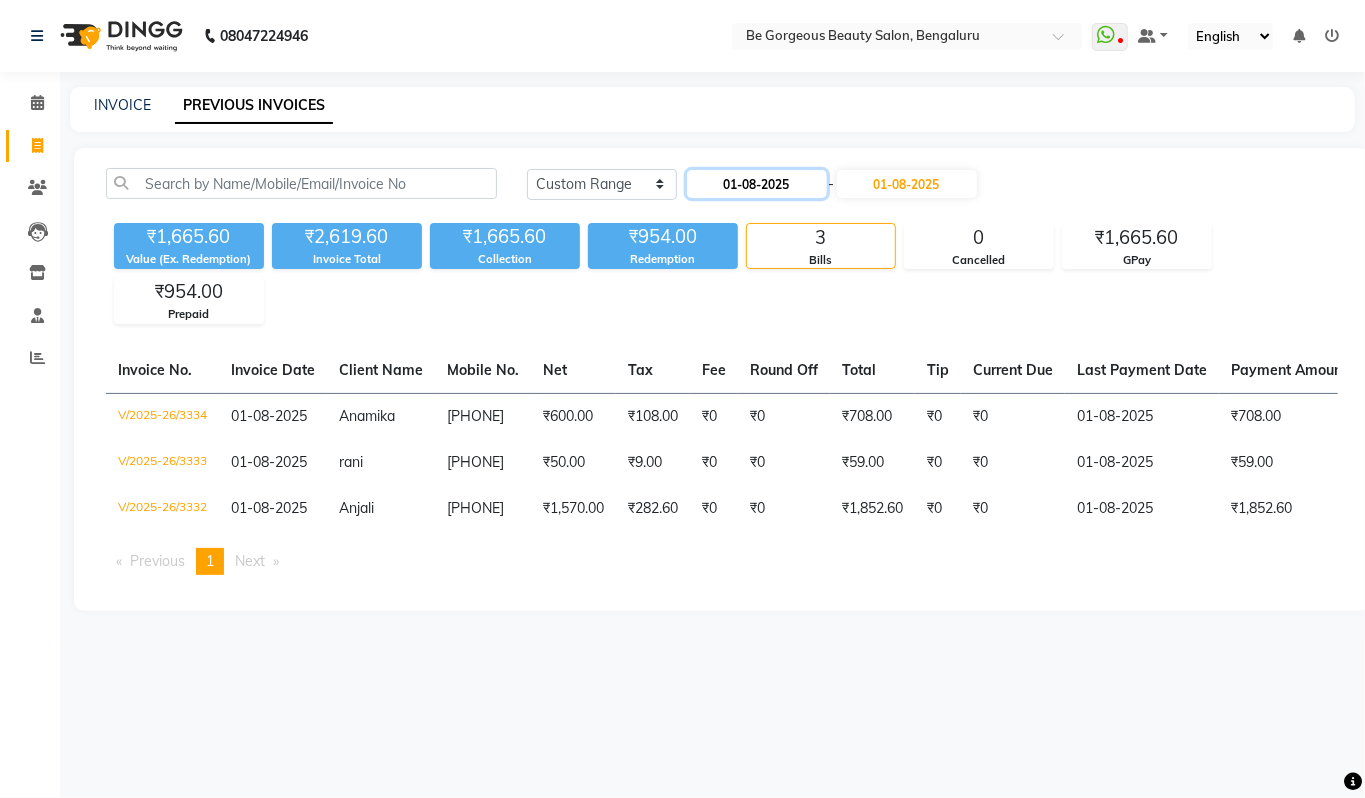 click on "01-08-2025" 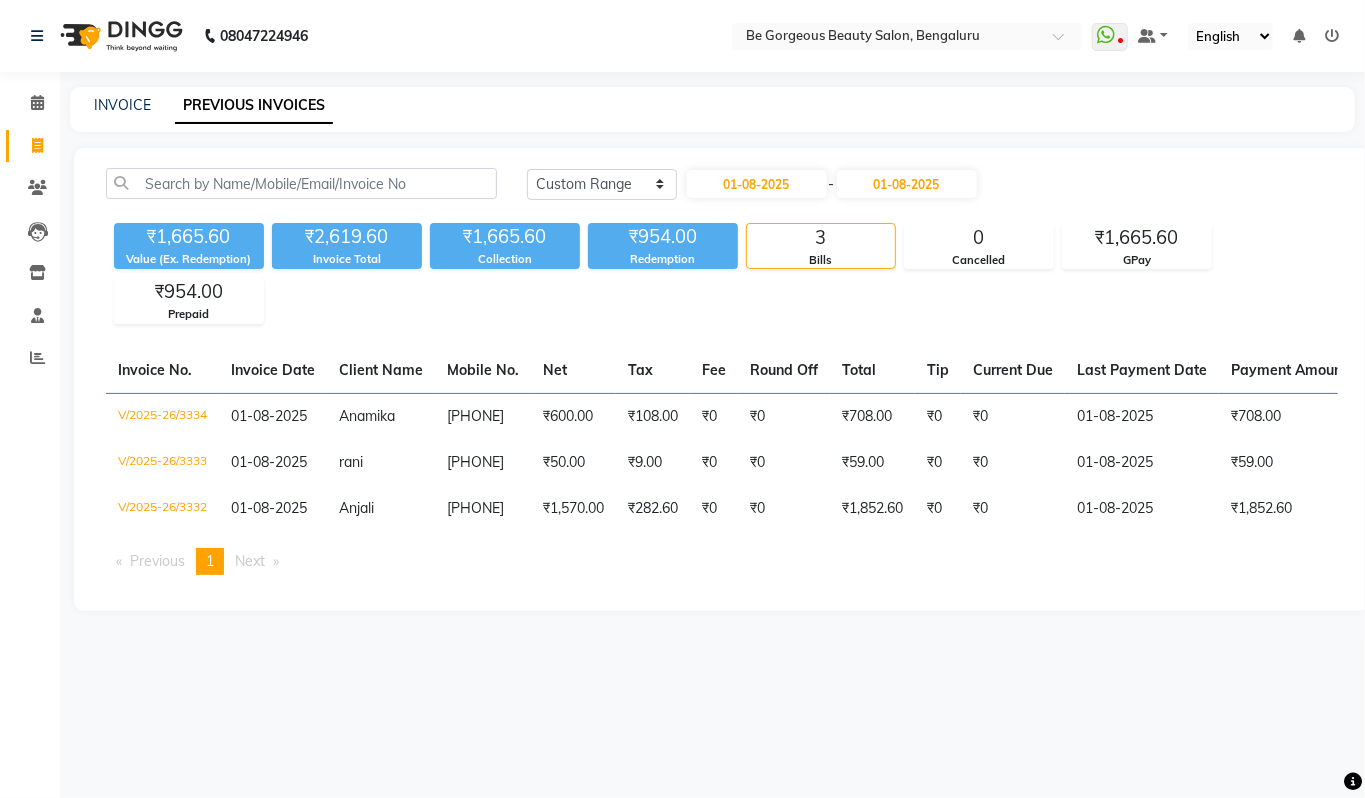 select on "8" 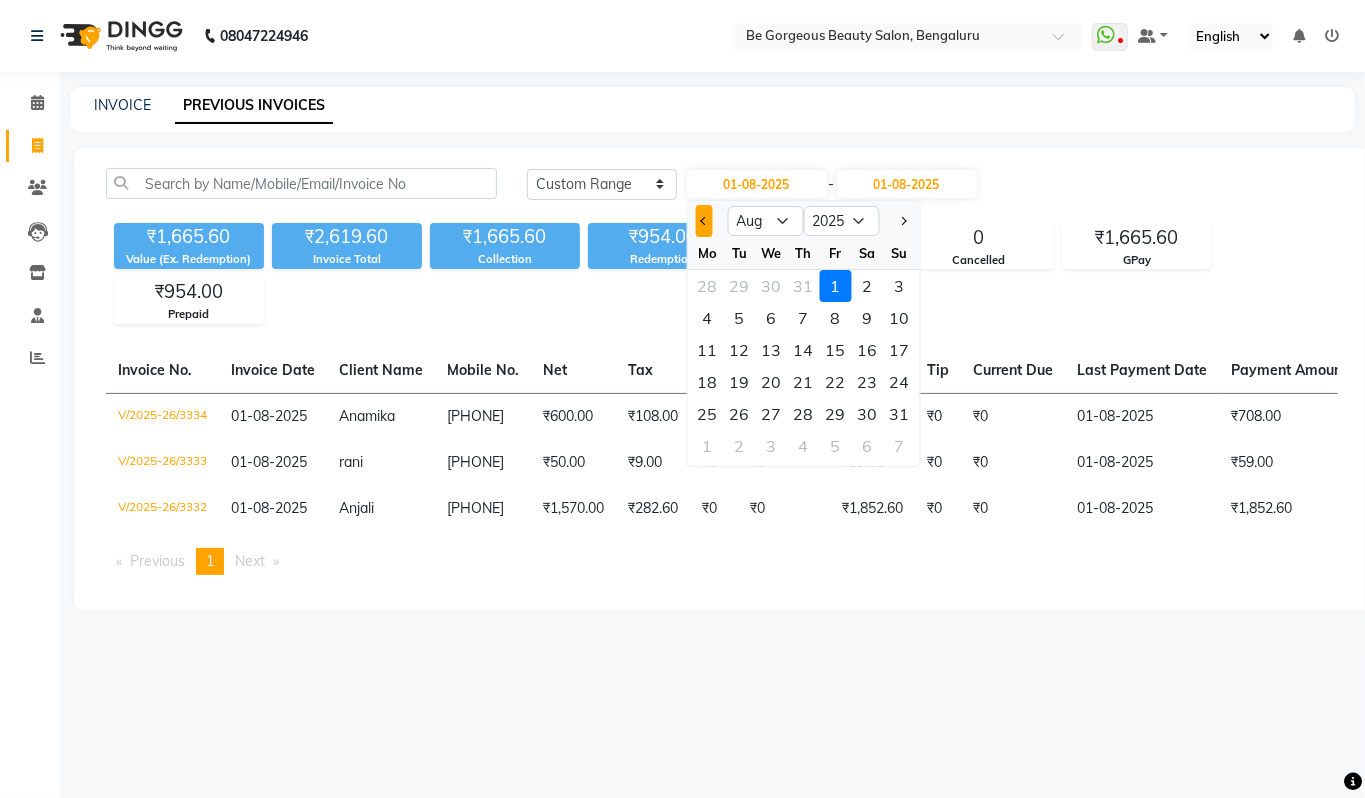 click 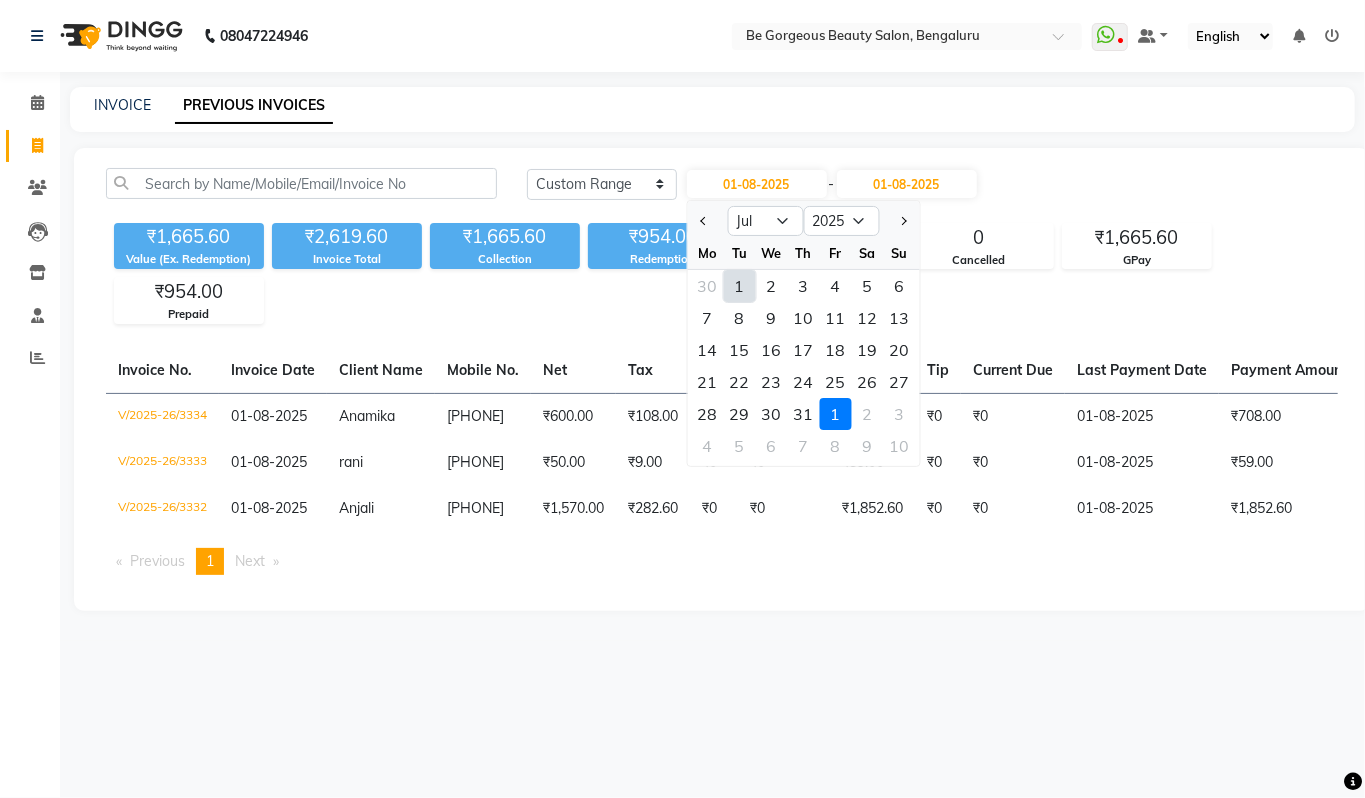 click on "1" 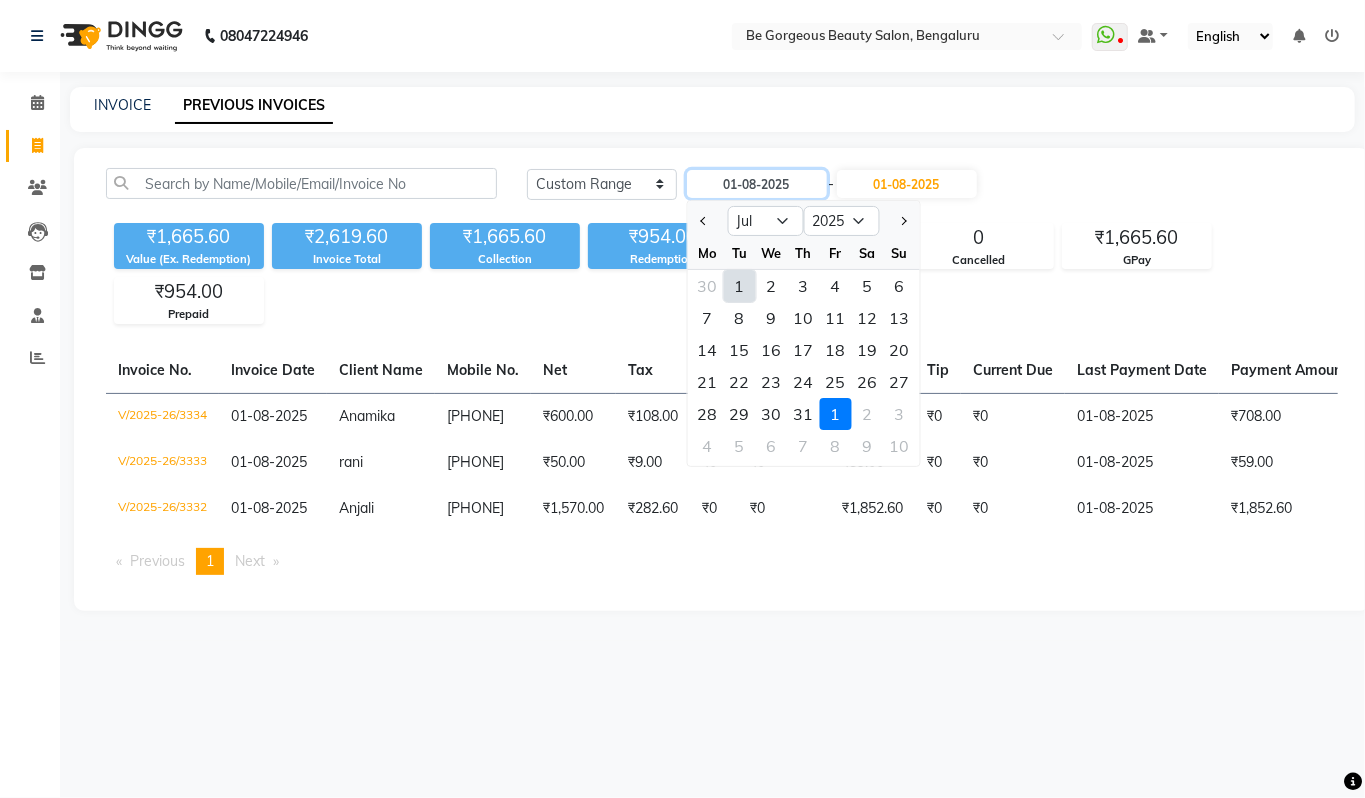 type on "01-07-2025" 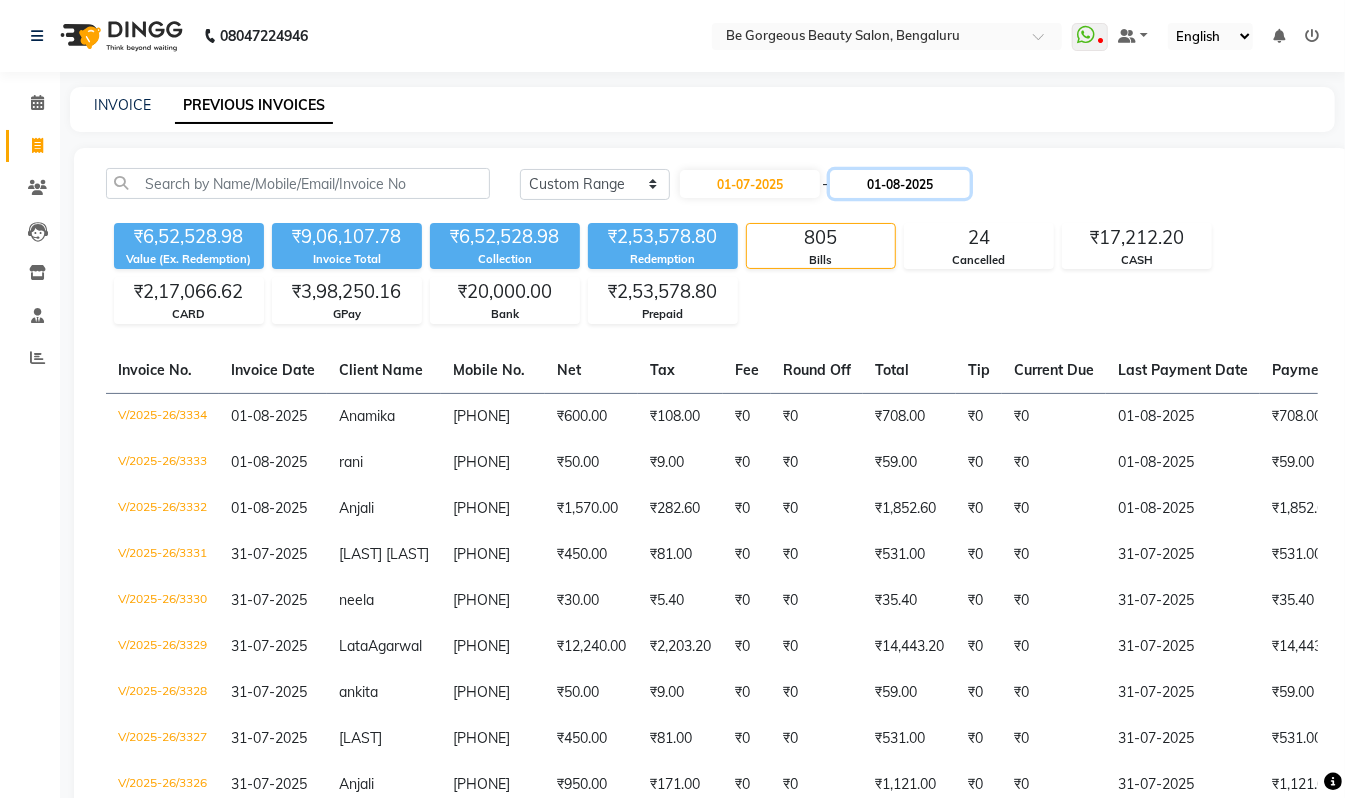 click on "01-08-2025" 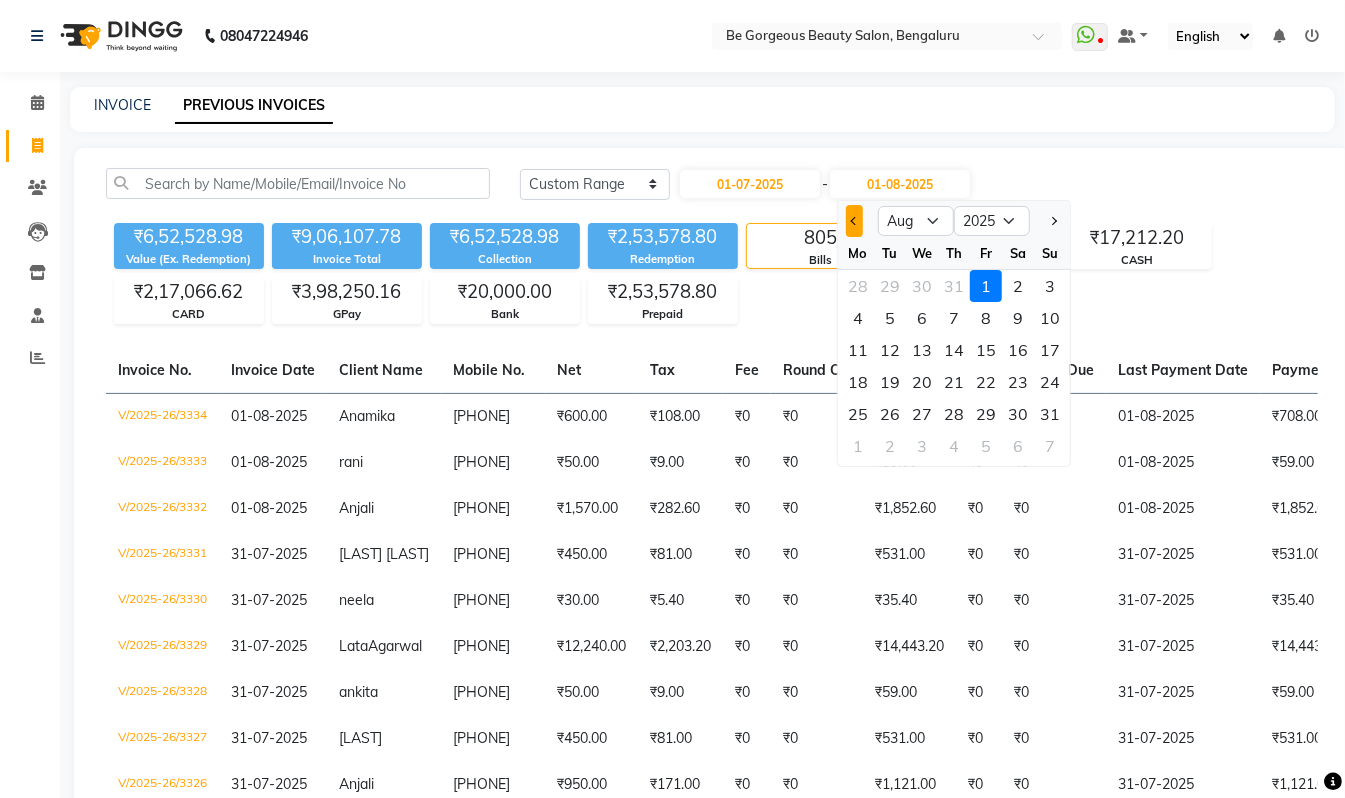 click 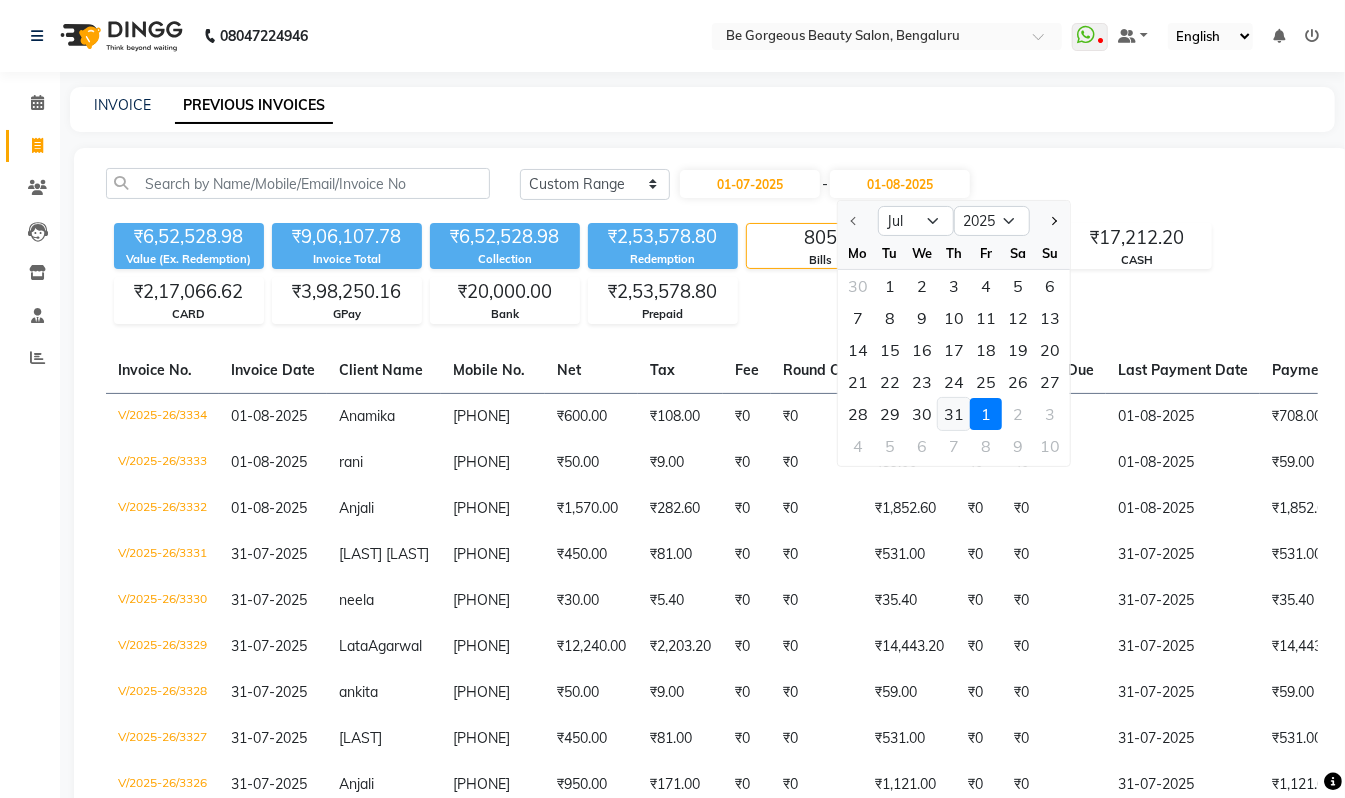 click on "31" 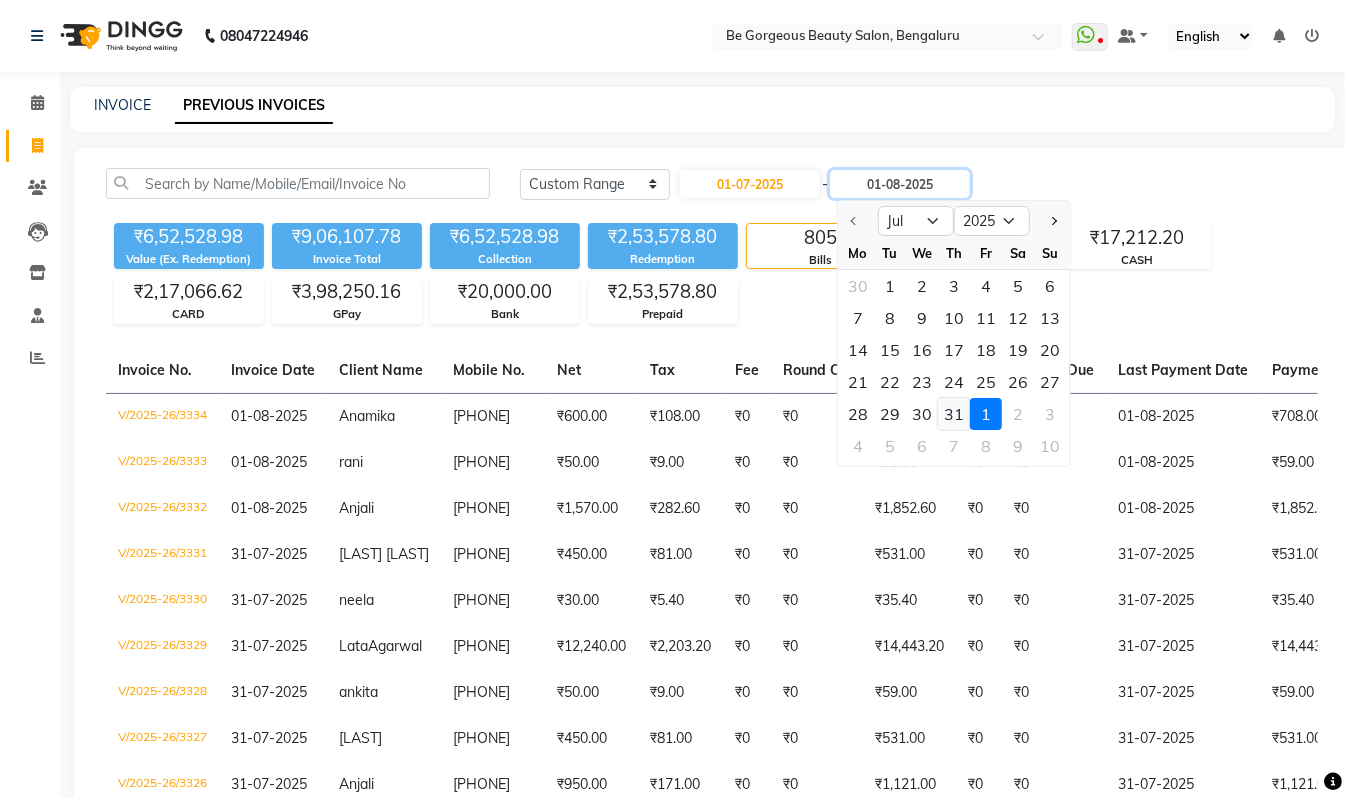 type on "31-07-2025" 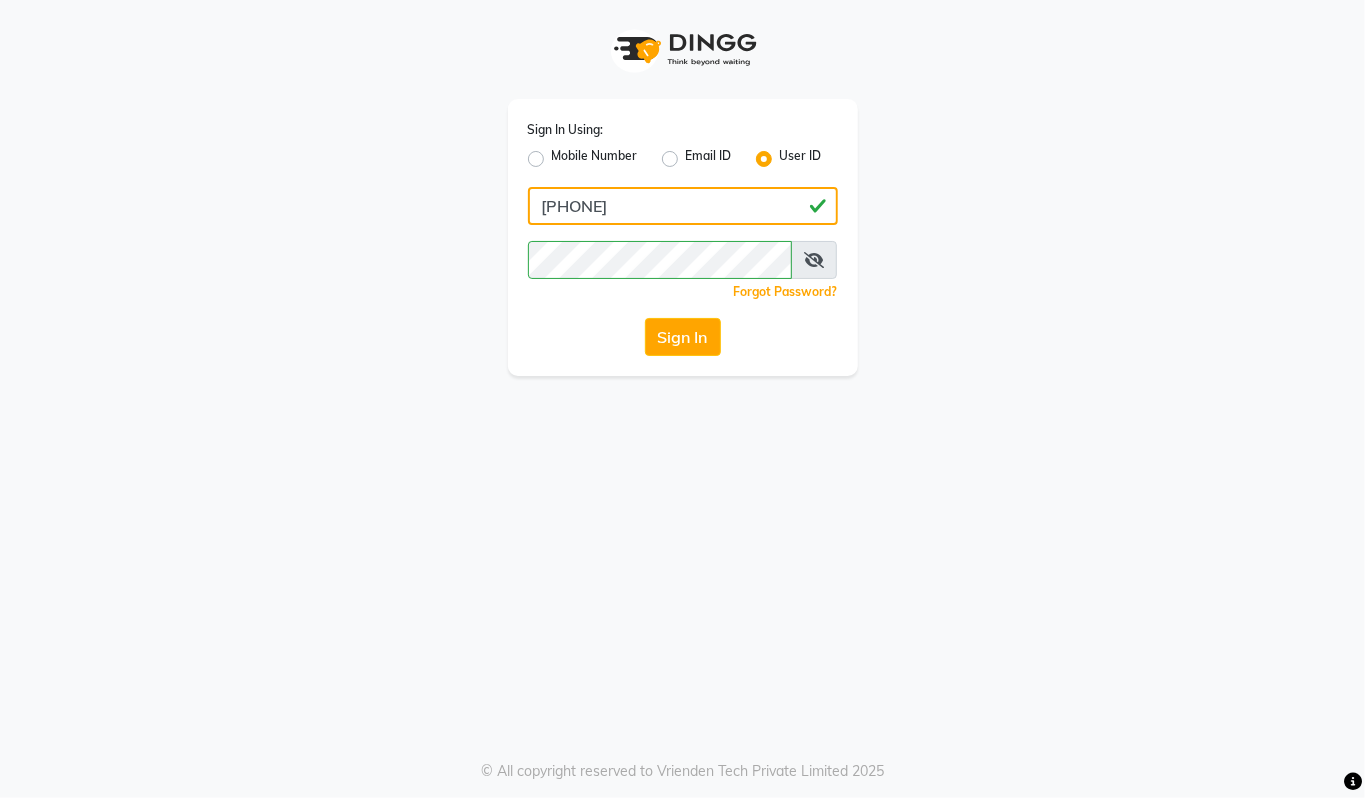 click on "94494097201" 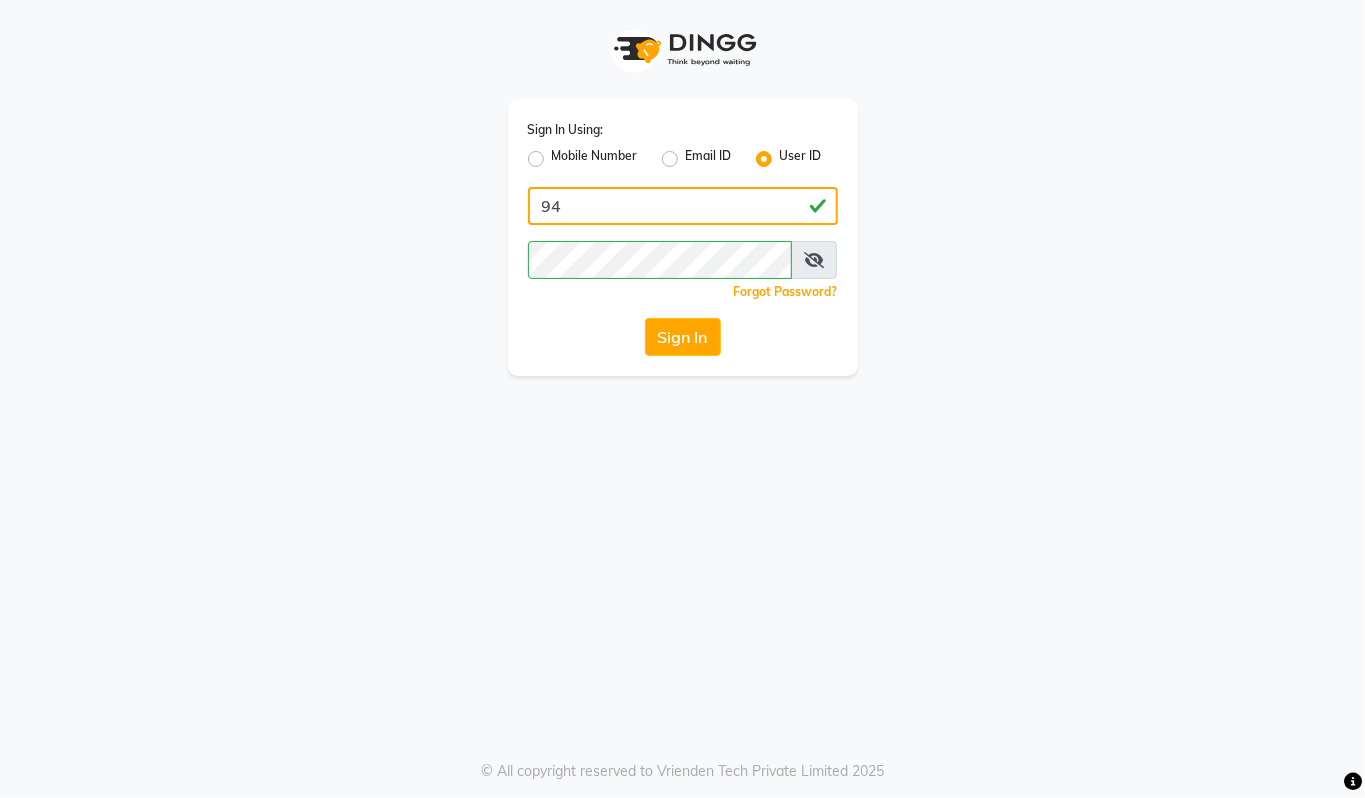type on "9" 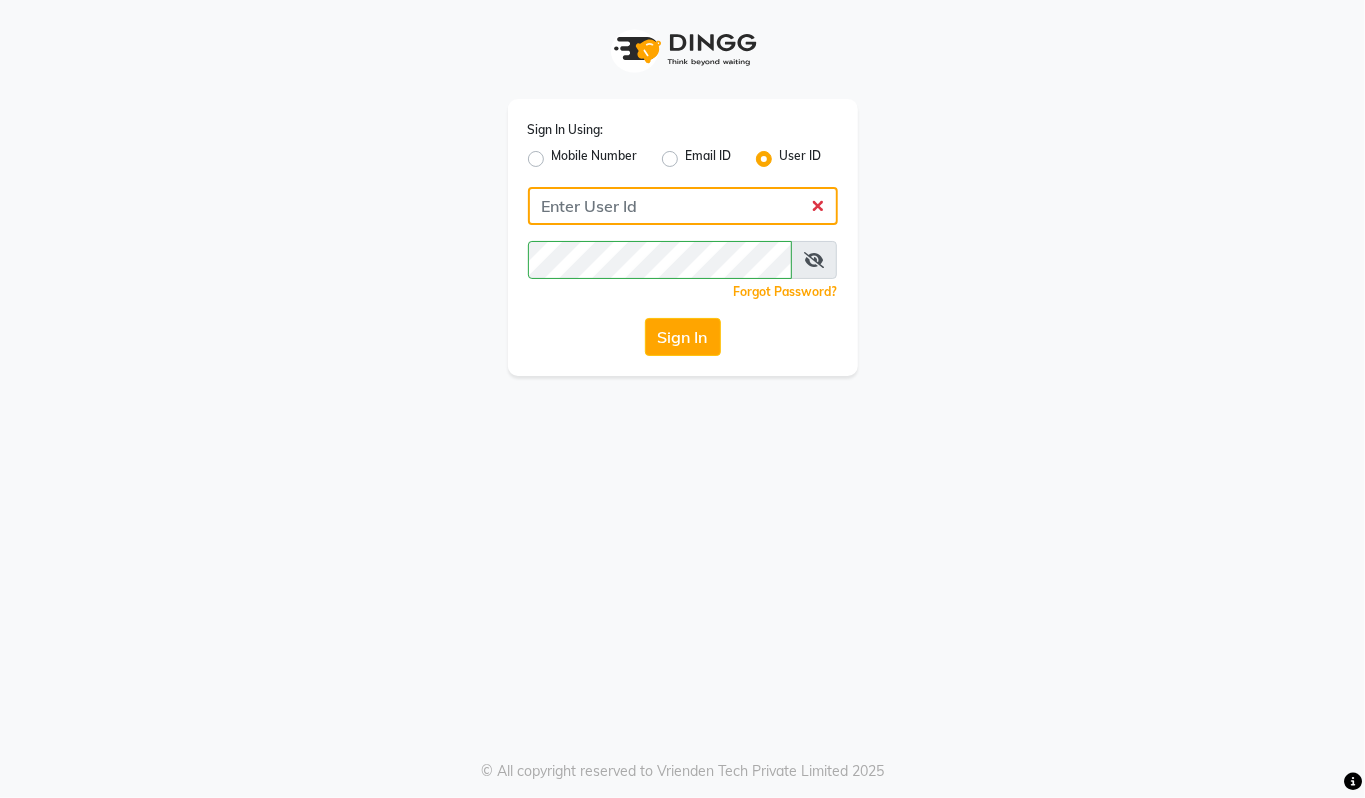 type on "94494097201" 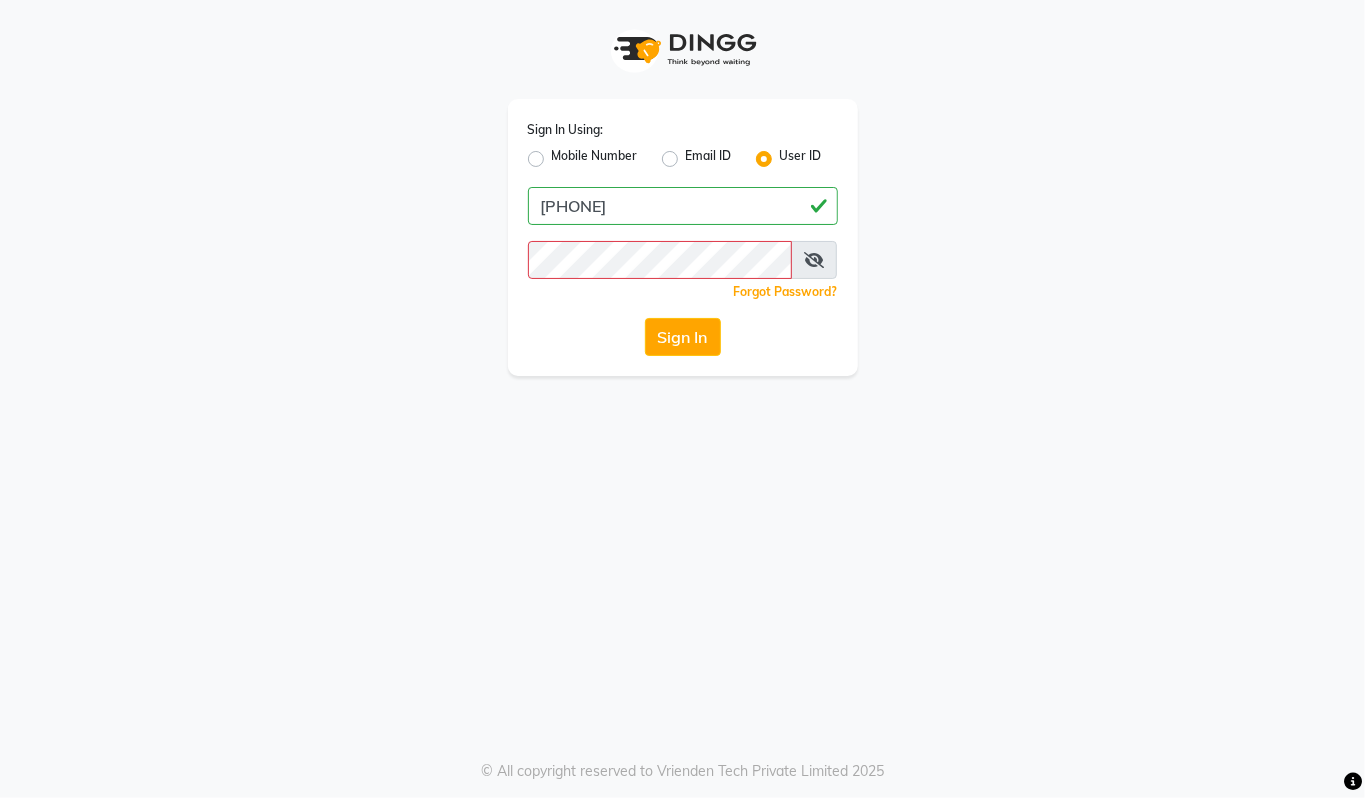 click on "User ID" 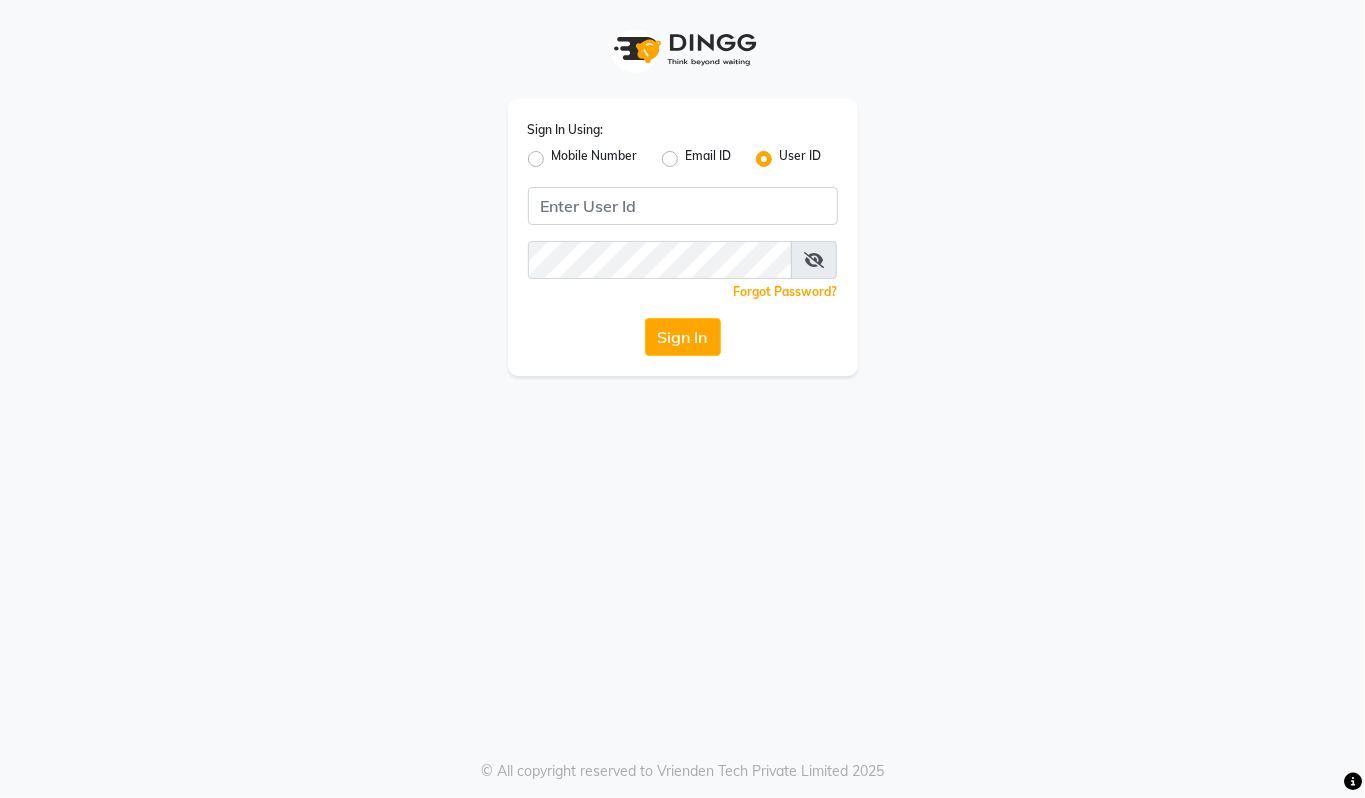 click on "User ID" 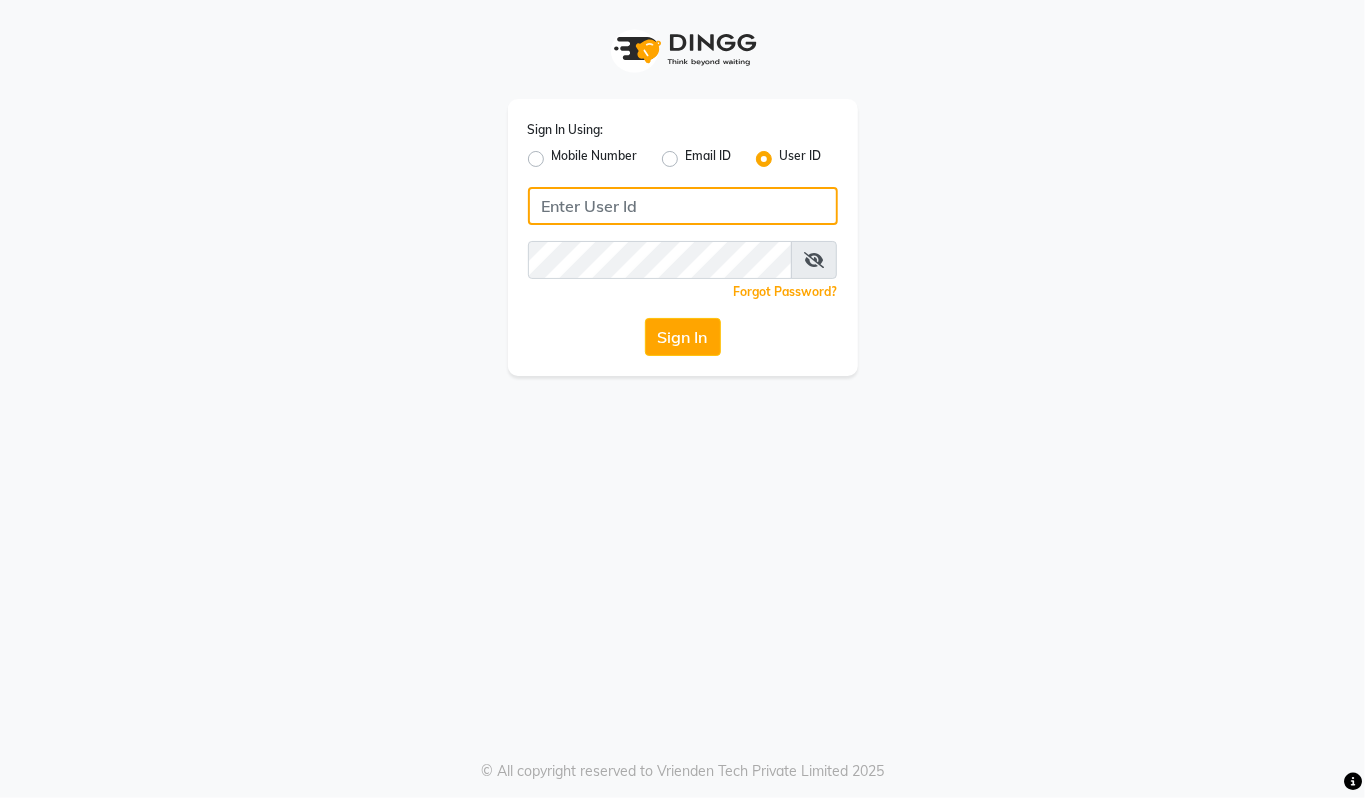 type on "begorgeous" 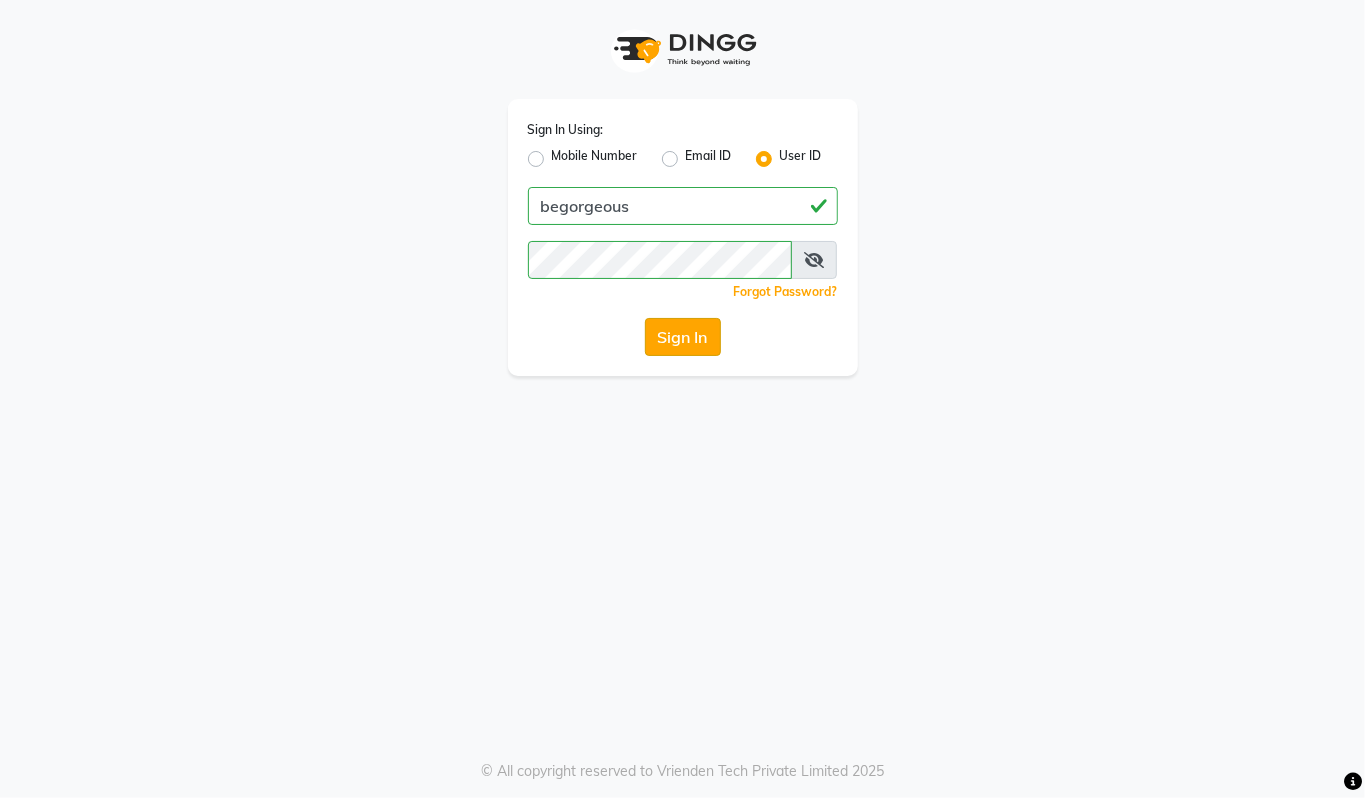 click on "Sign In" 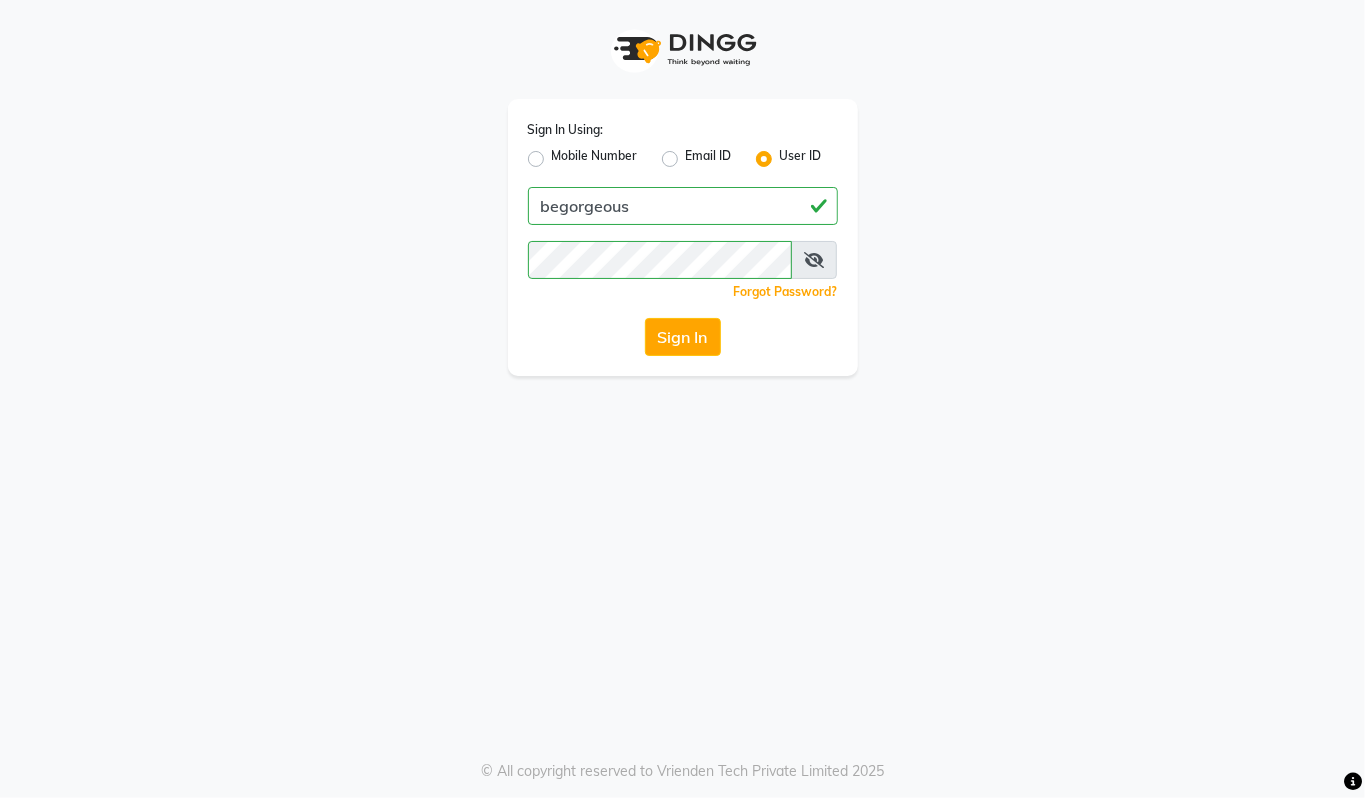 click on "Mobile Number" 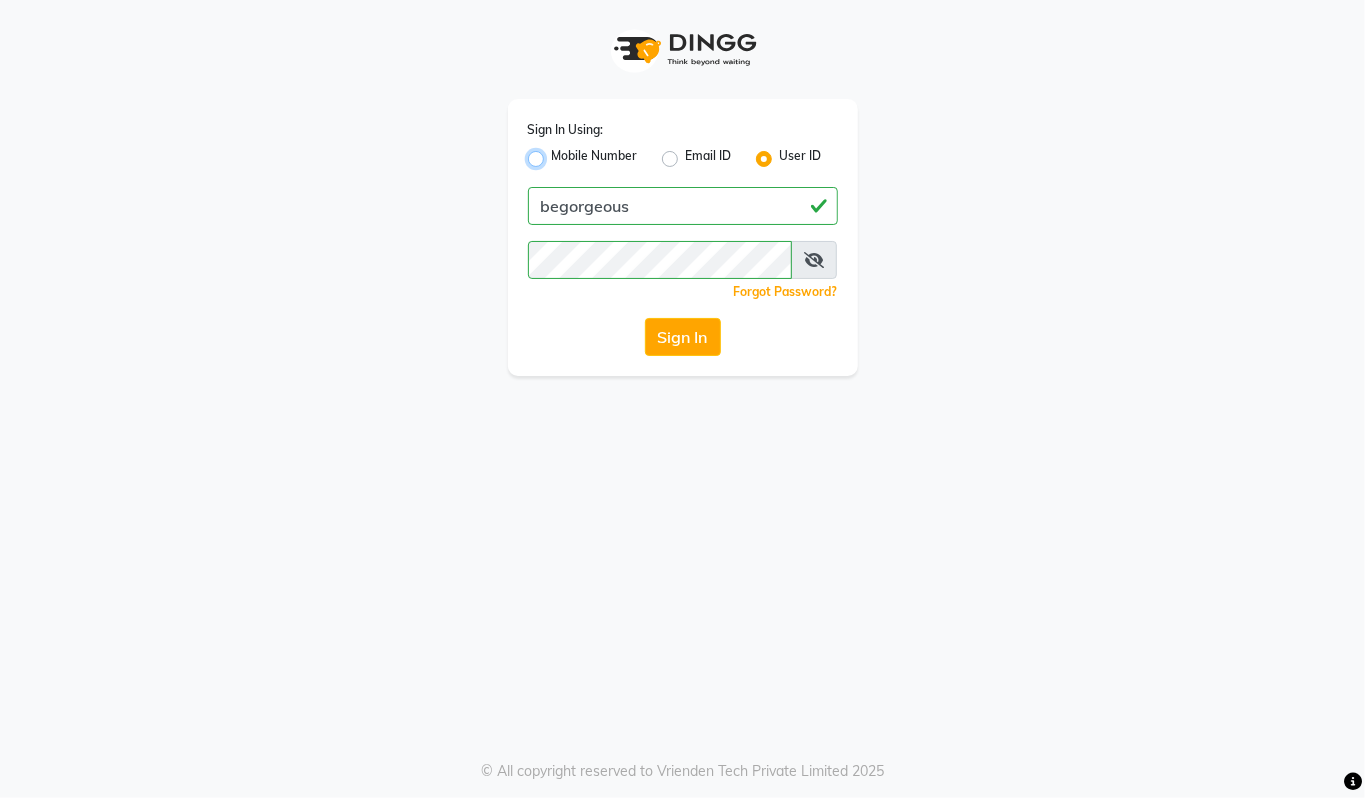 click on "Mobile Number" at bounding box center [558, 153] 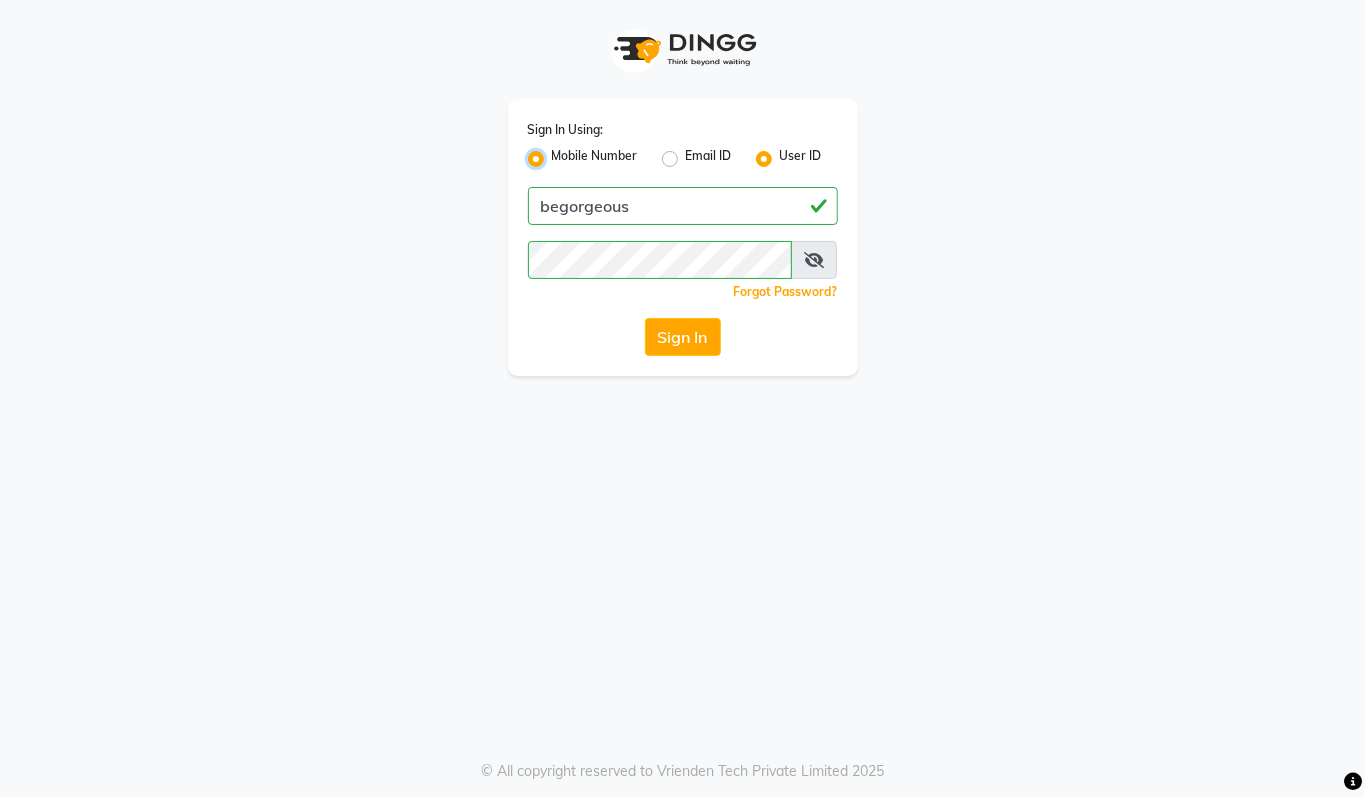 radio on "false" 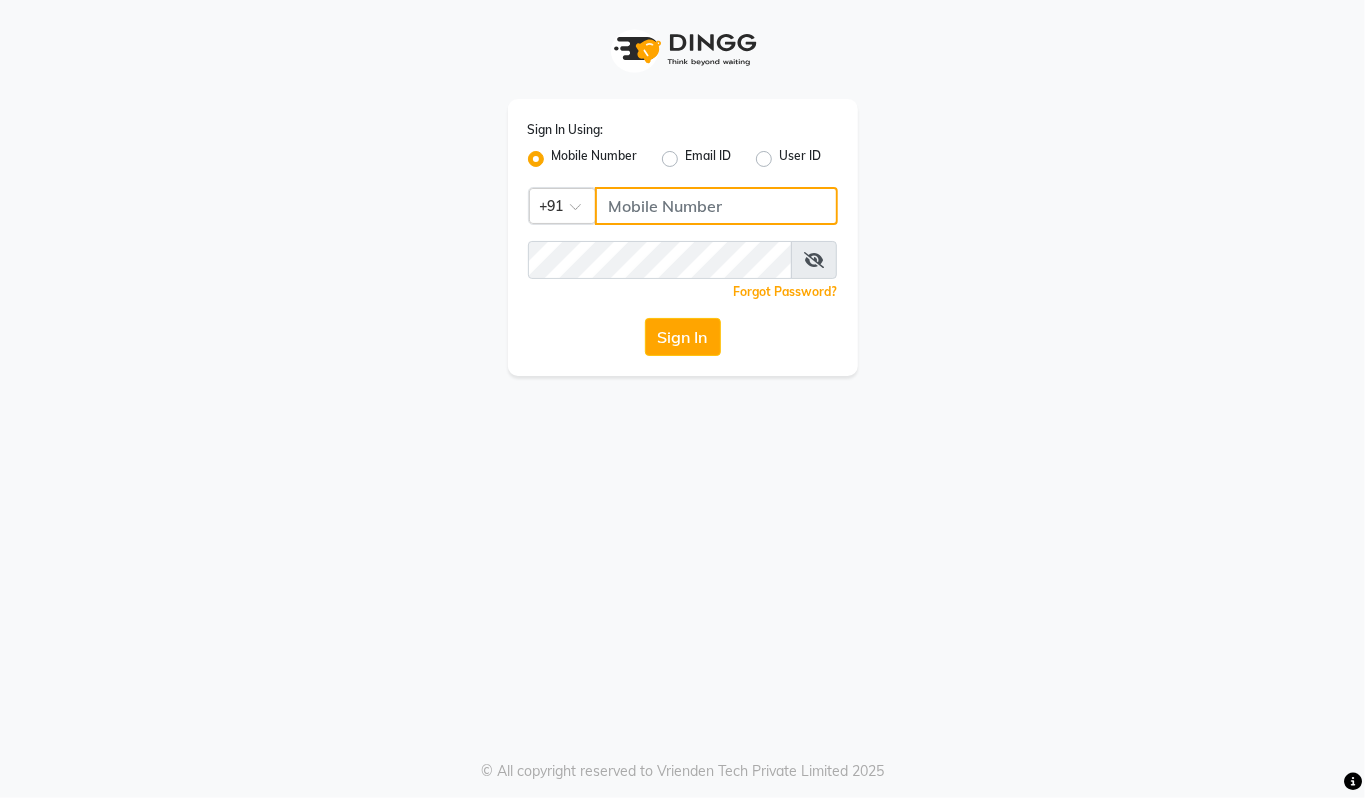click 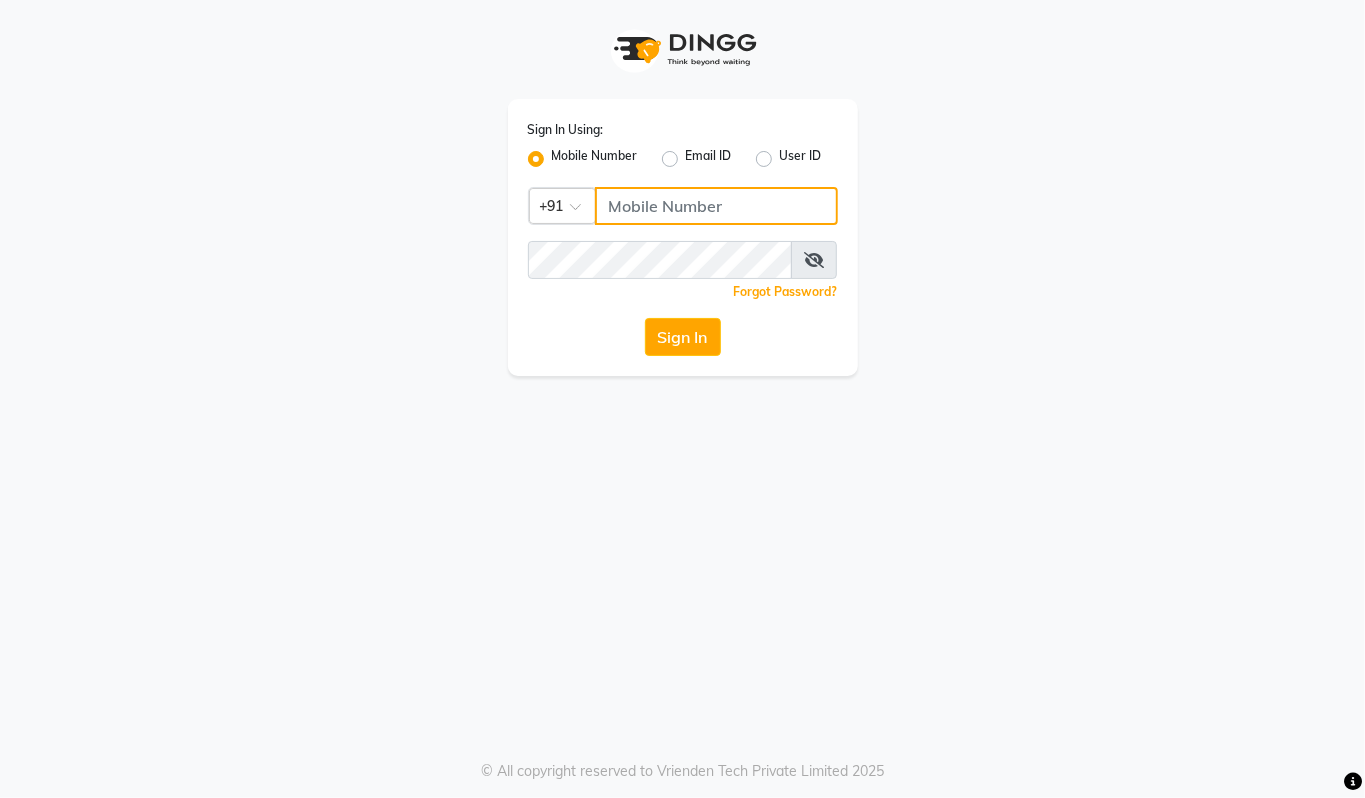 type on "94494097201" 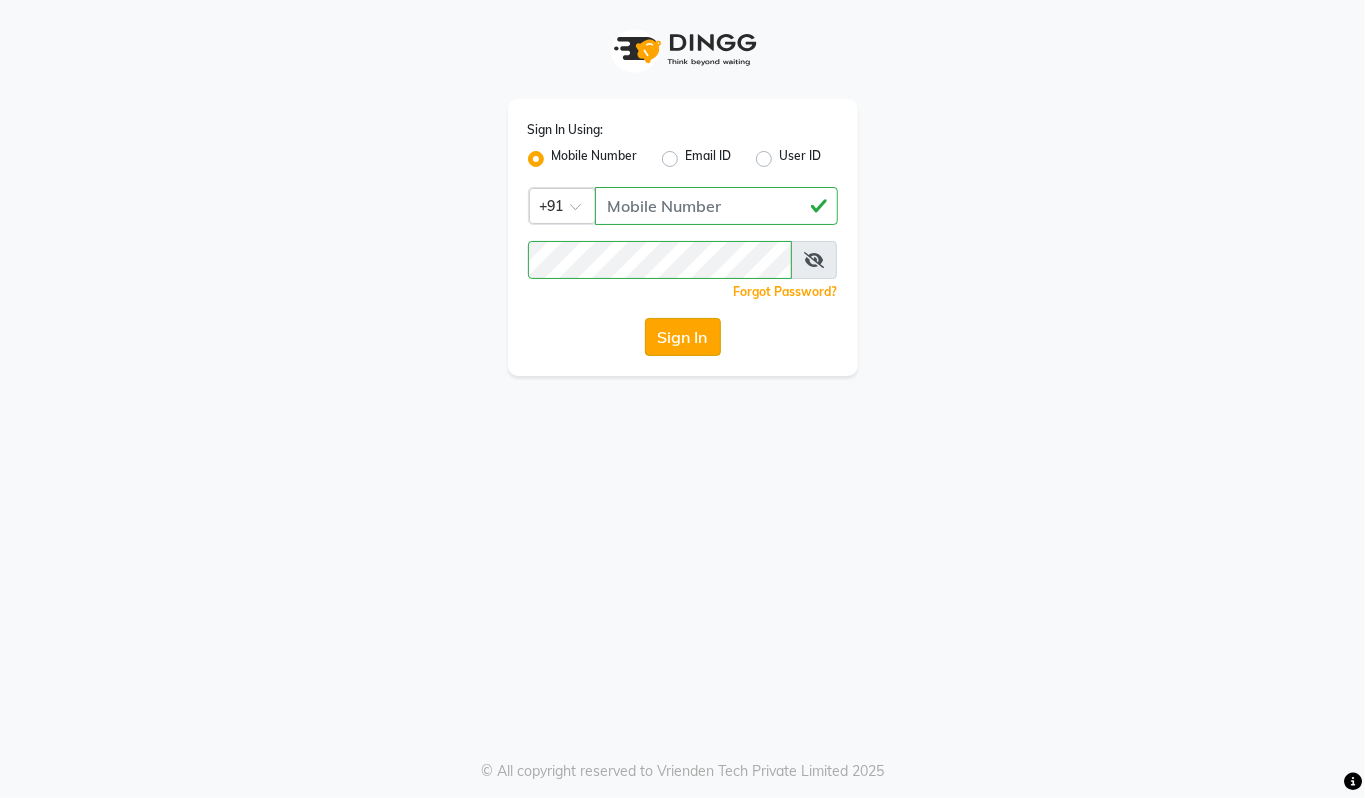 click on "Sign In" 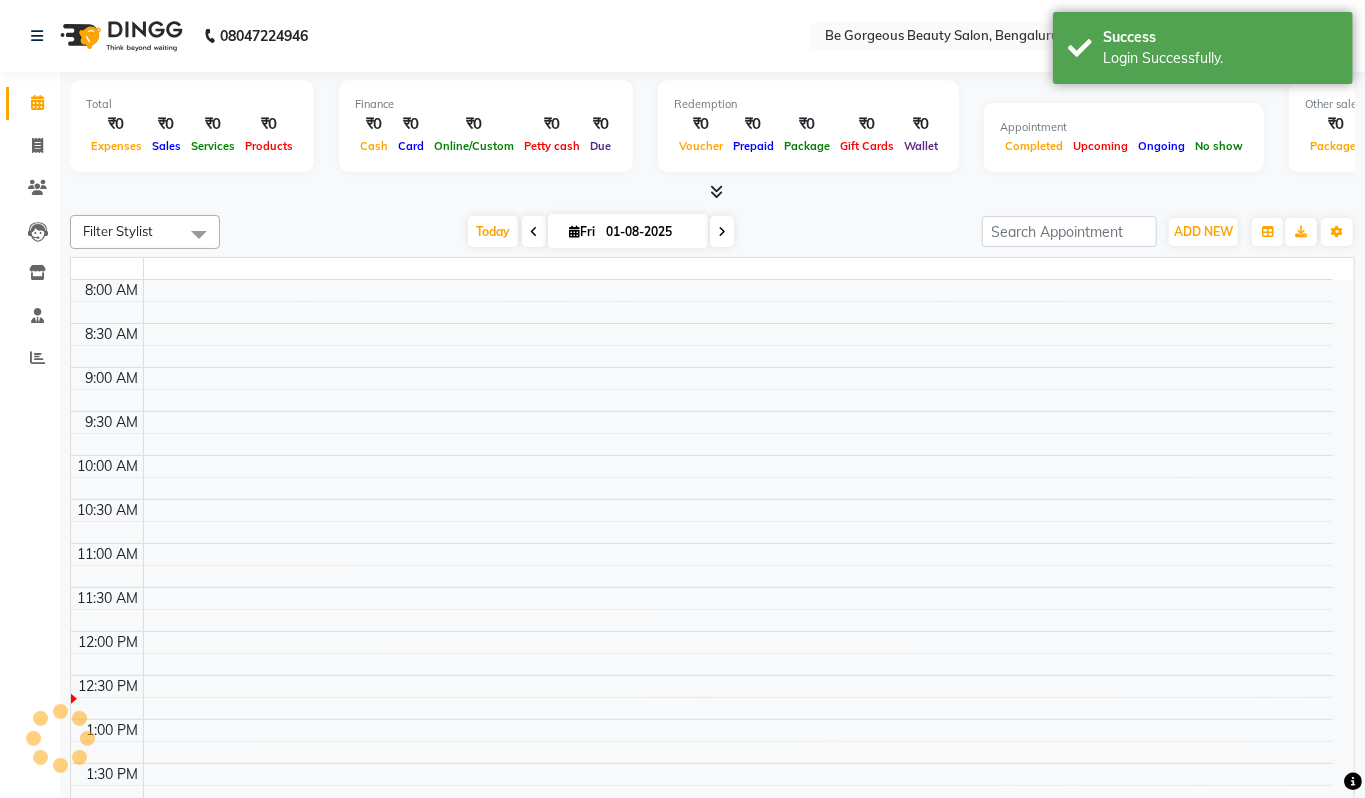 select on "en" 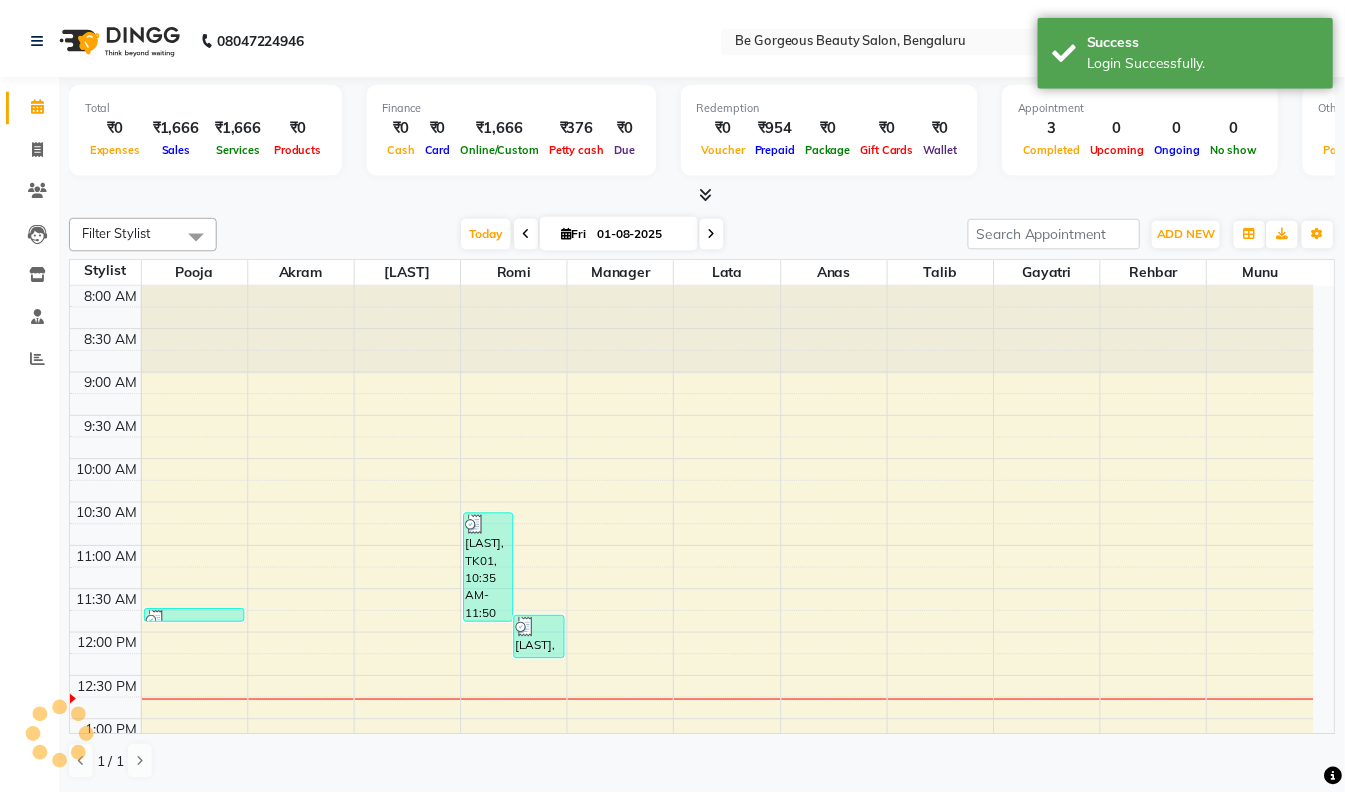scroll, scrollTop: 358, scrollLeft: 0, axis: vertical 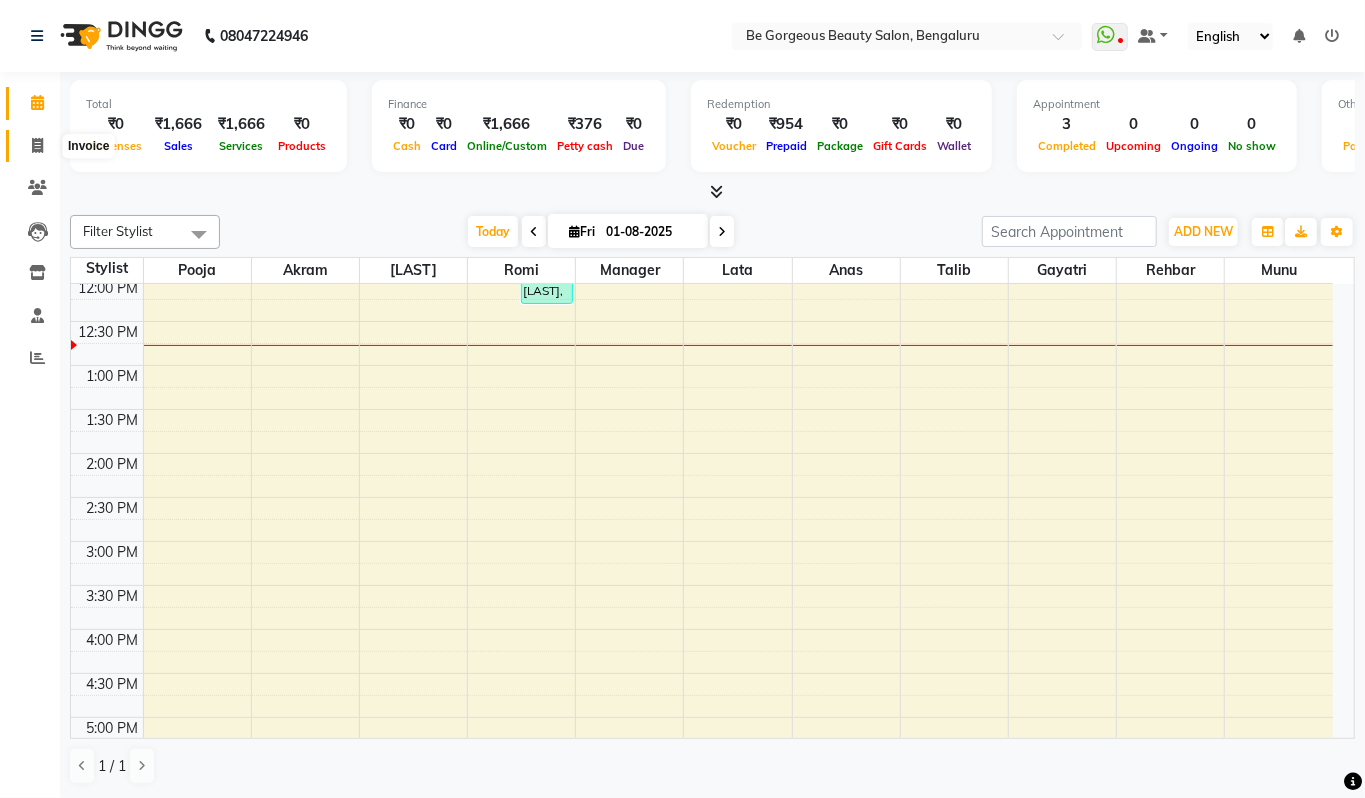 click 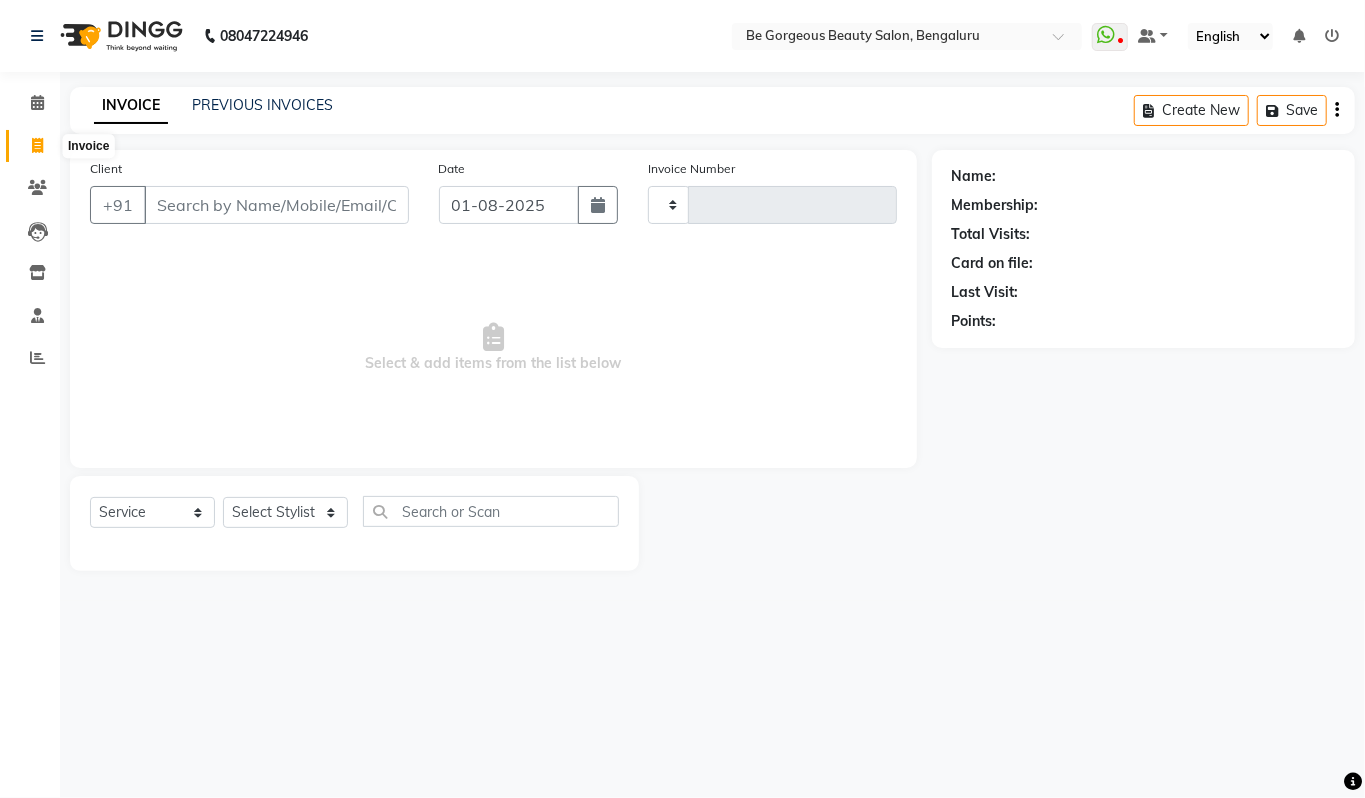 type on "3335" 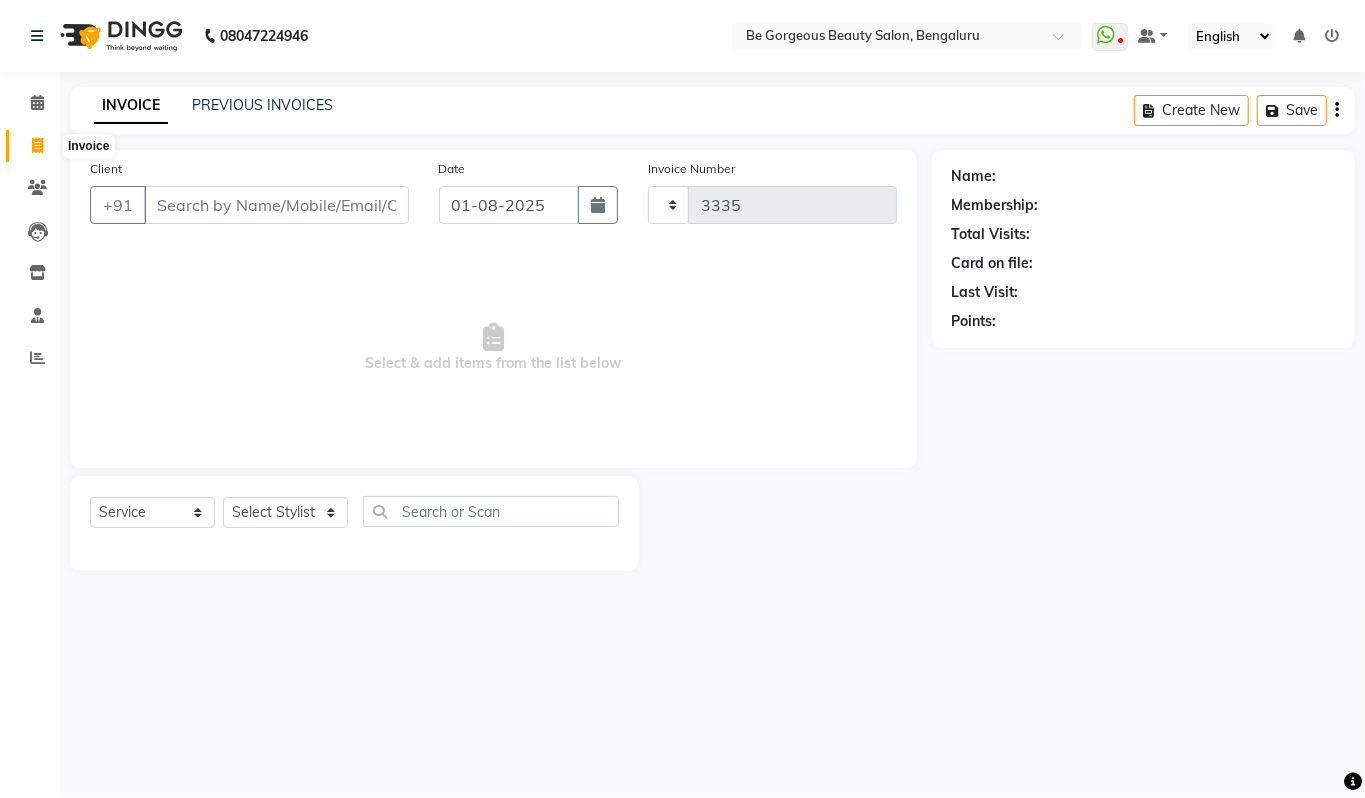select on "5405" 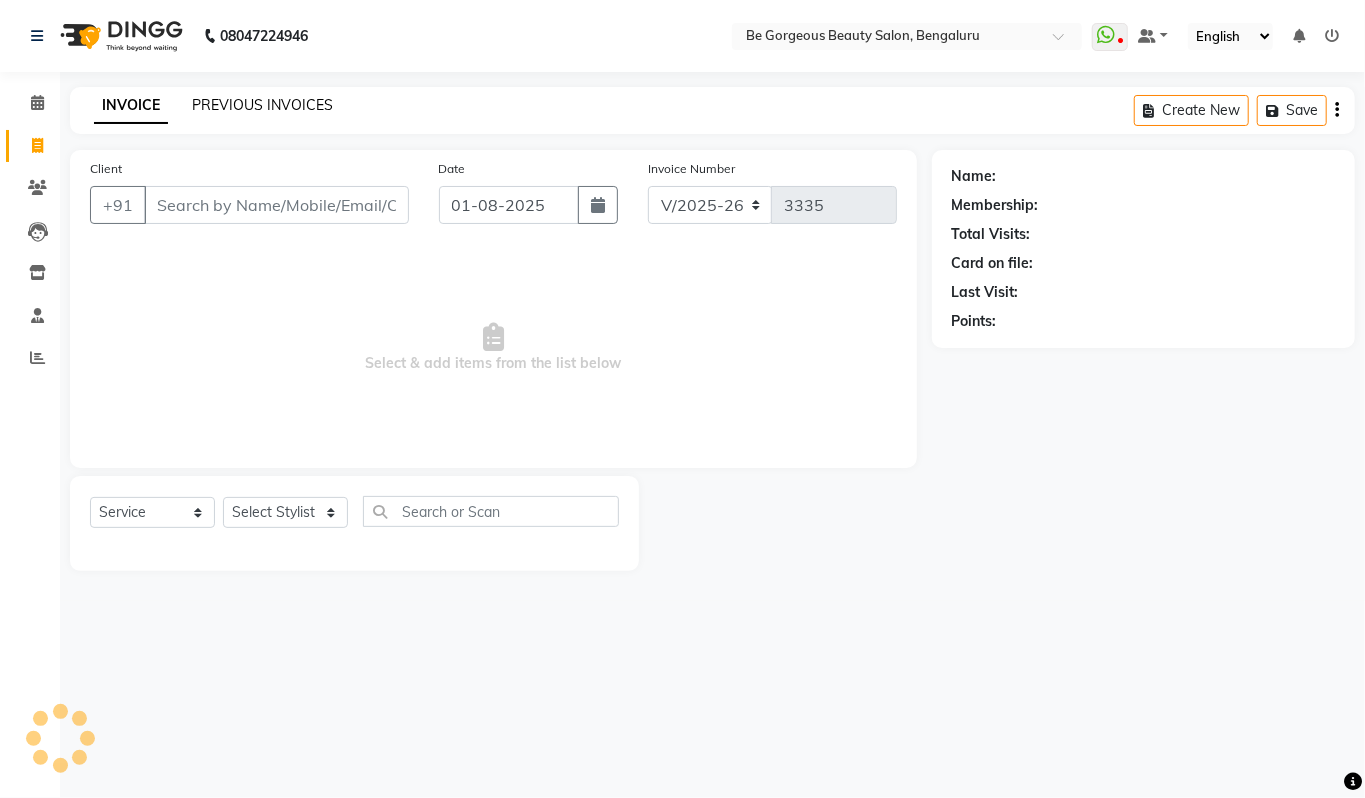 click on "PREVIOUS INVOICES" 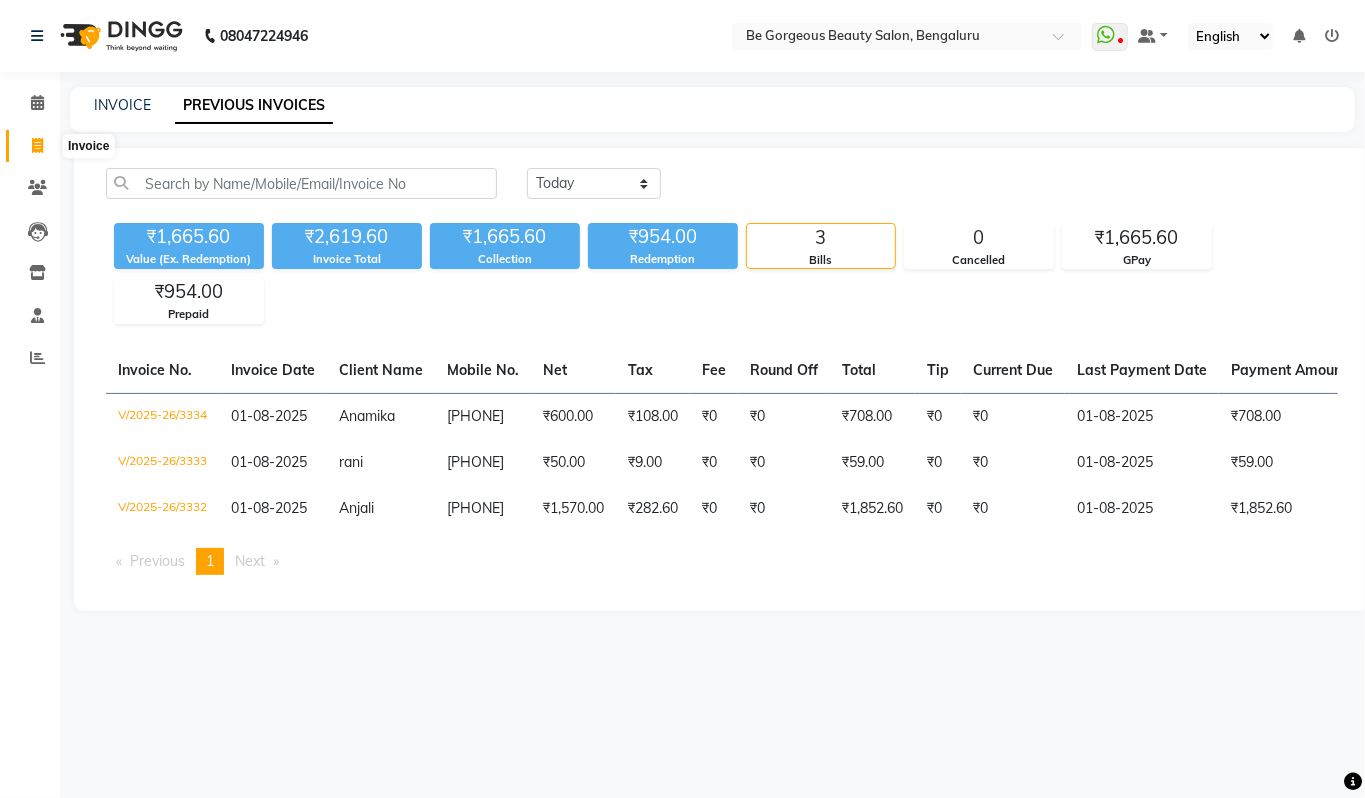 click 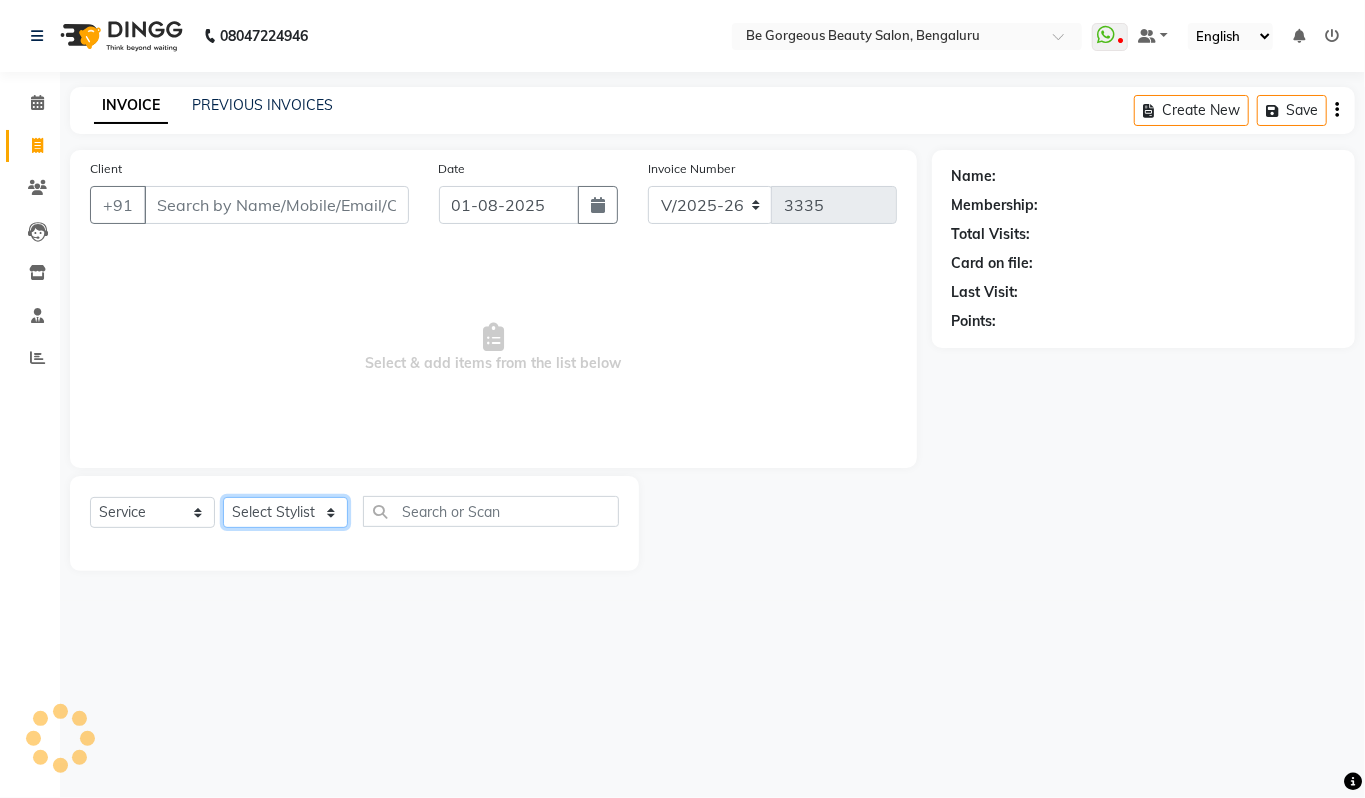 click on "Select Stylist" 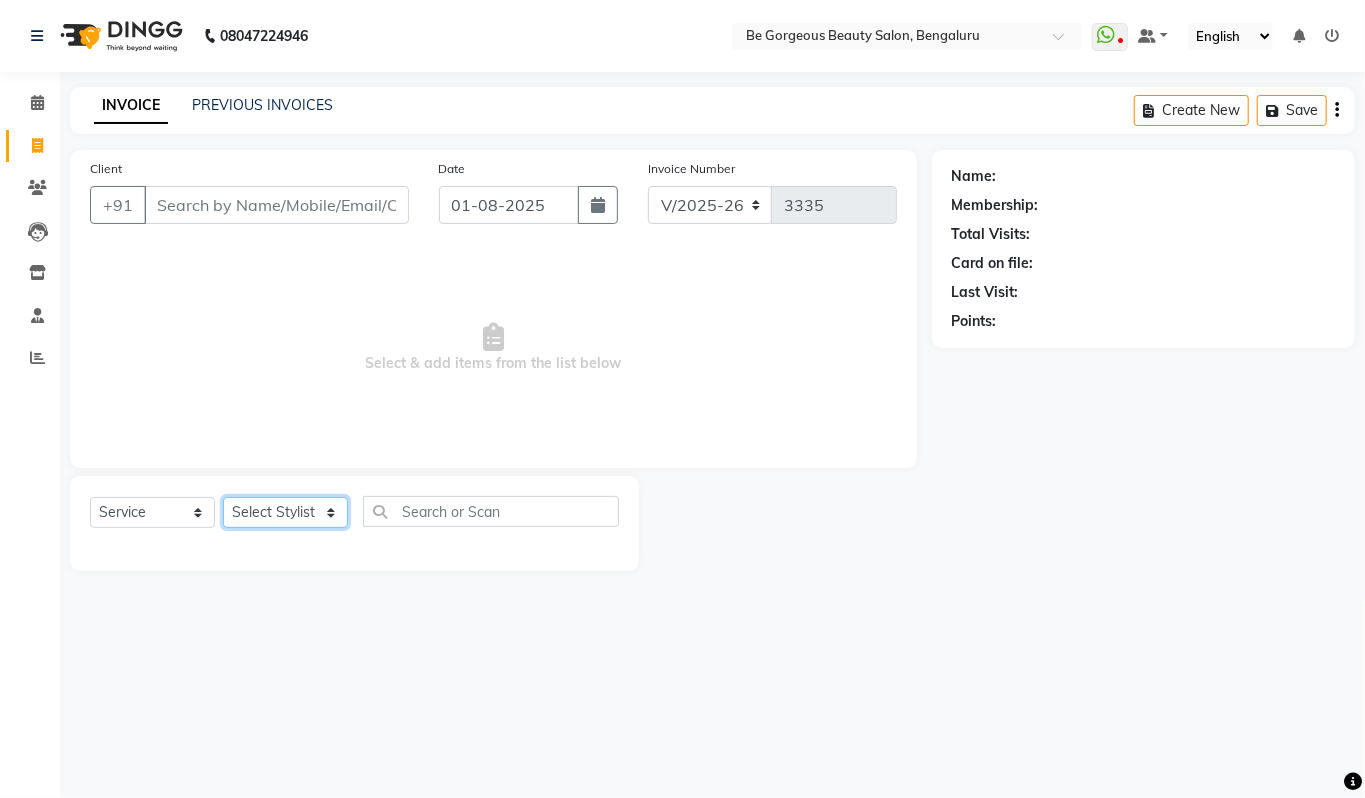 select on "83189" 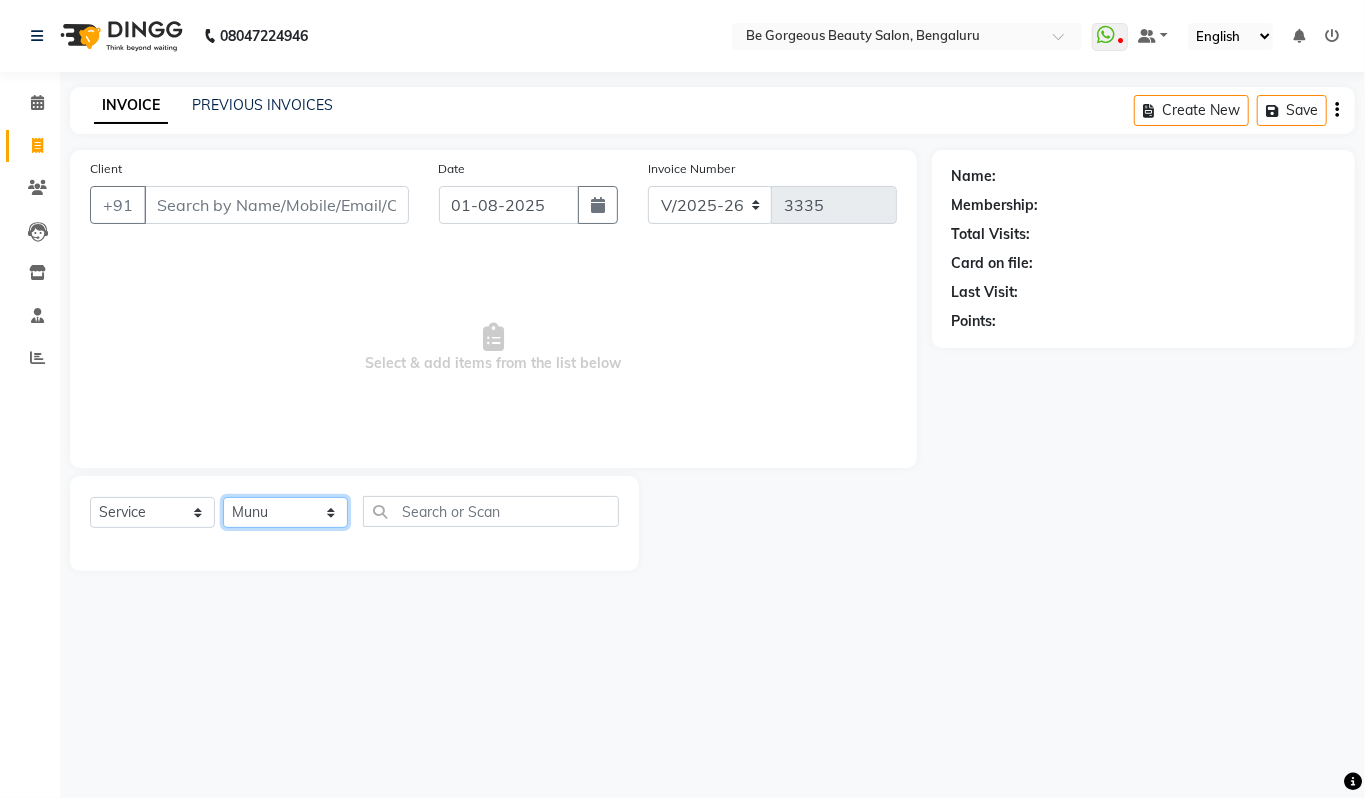 click on "Select Stylist Akram Anas Gayatri lata Manager Munu Pooja Rehbar Romi Talib Wajid" 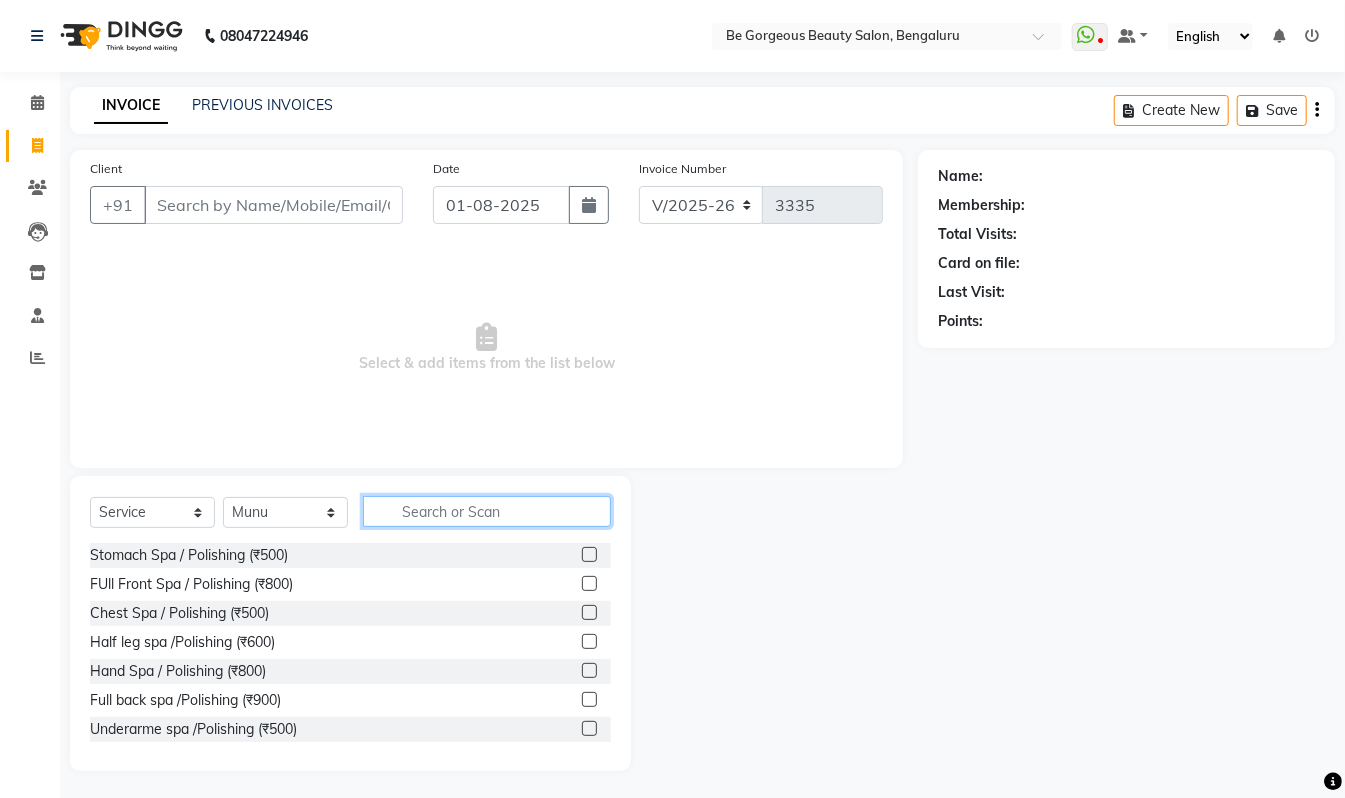 click 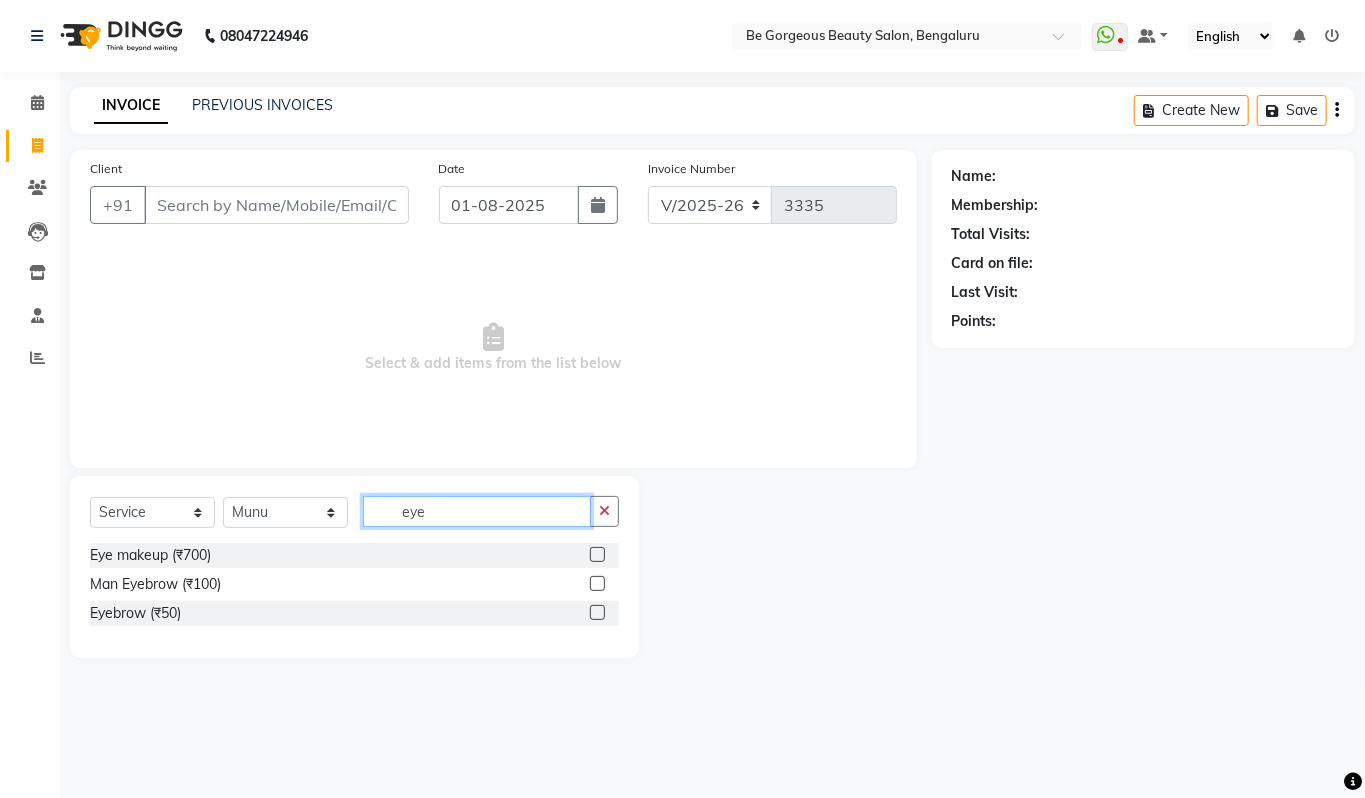 type on "eye" 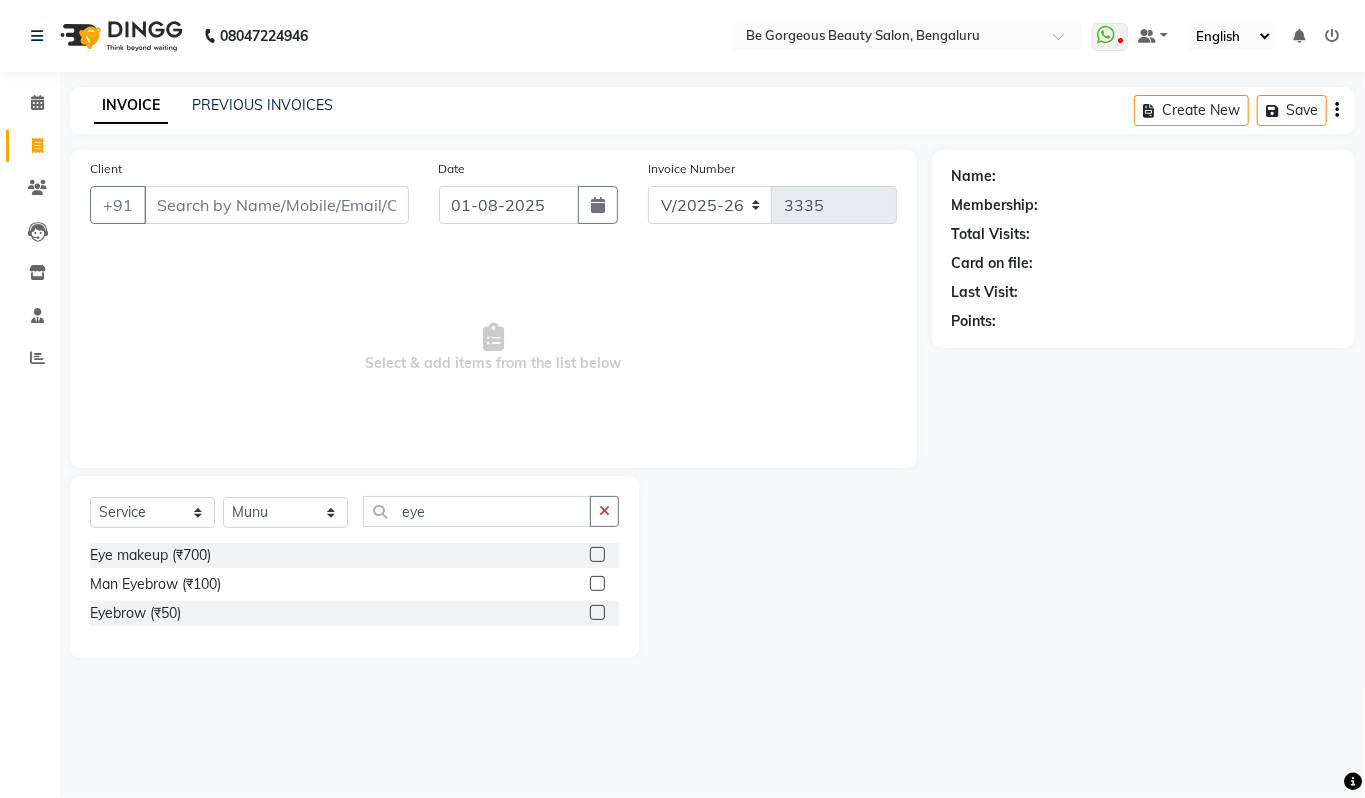 click 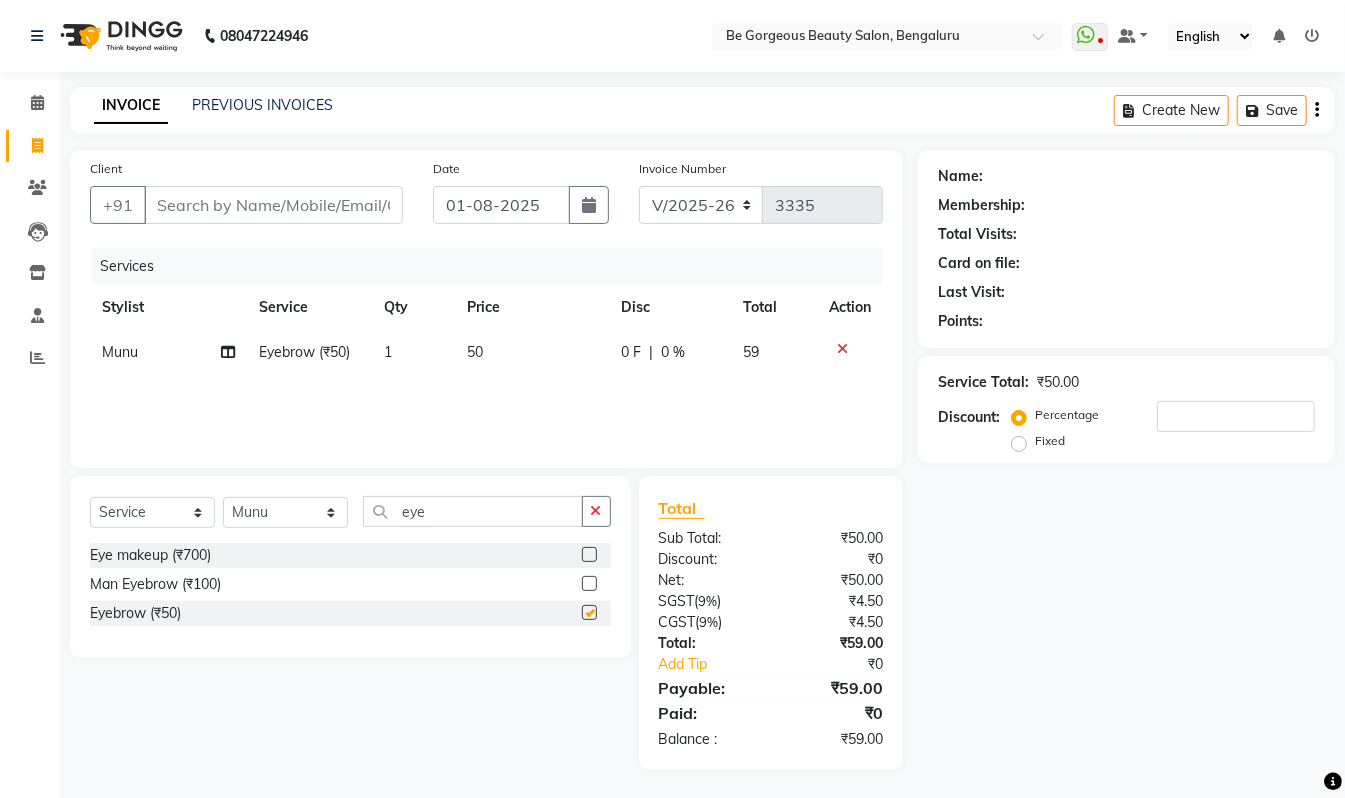 checkbox on "false" 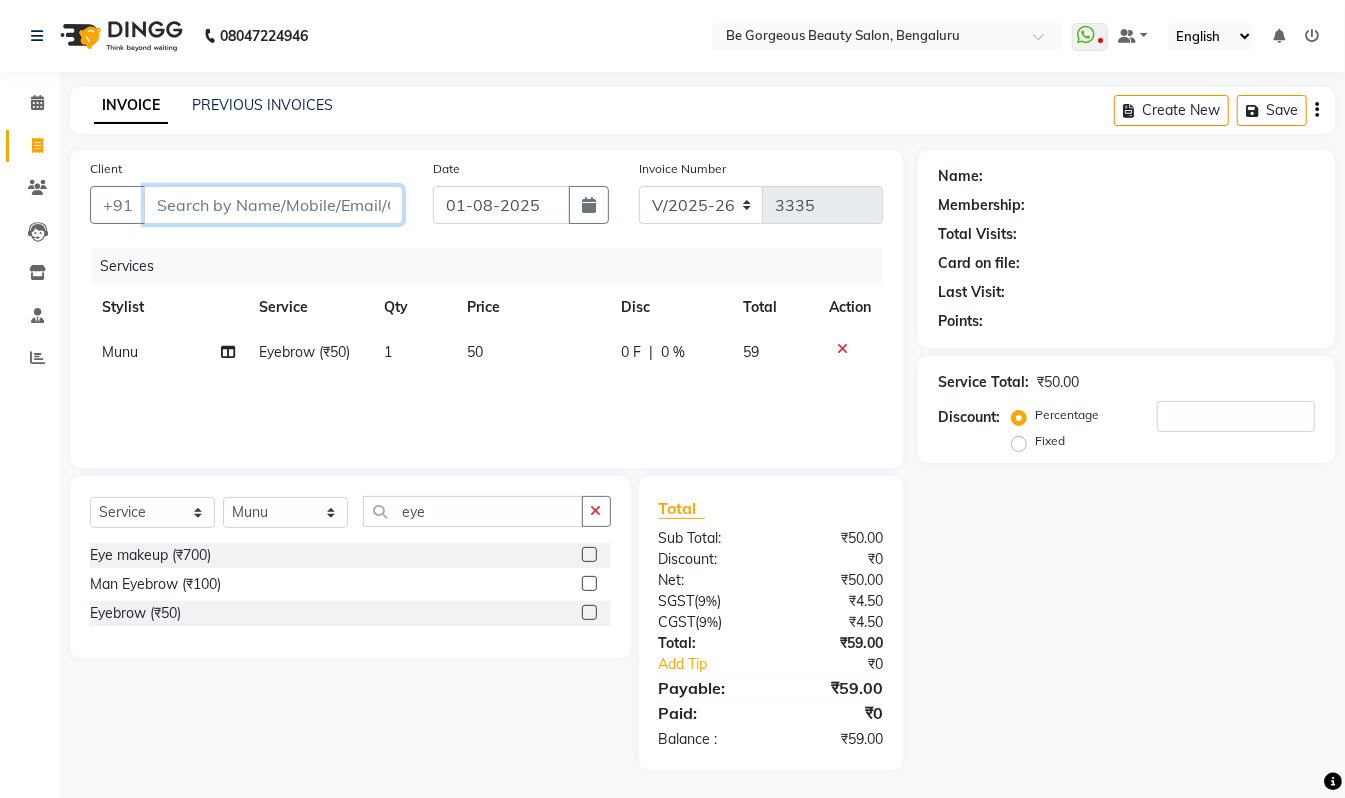 click on "Client" at bounding box center (273, 205) 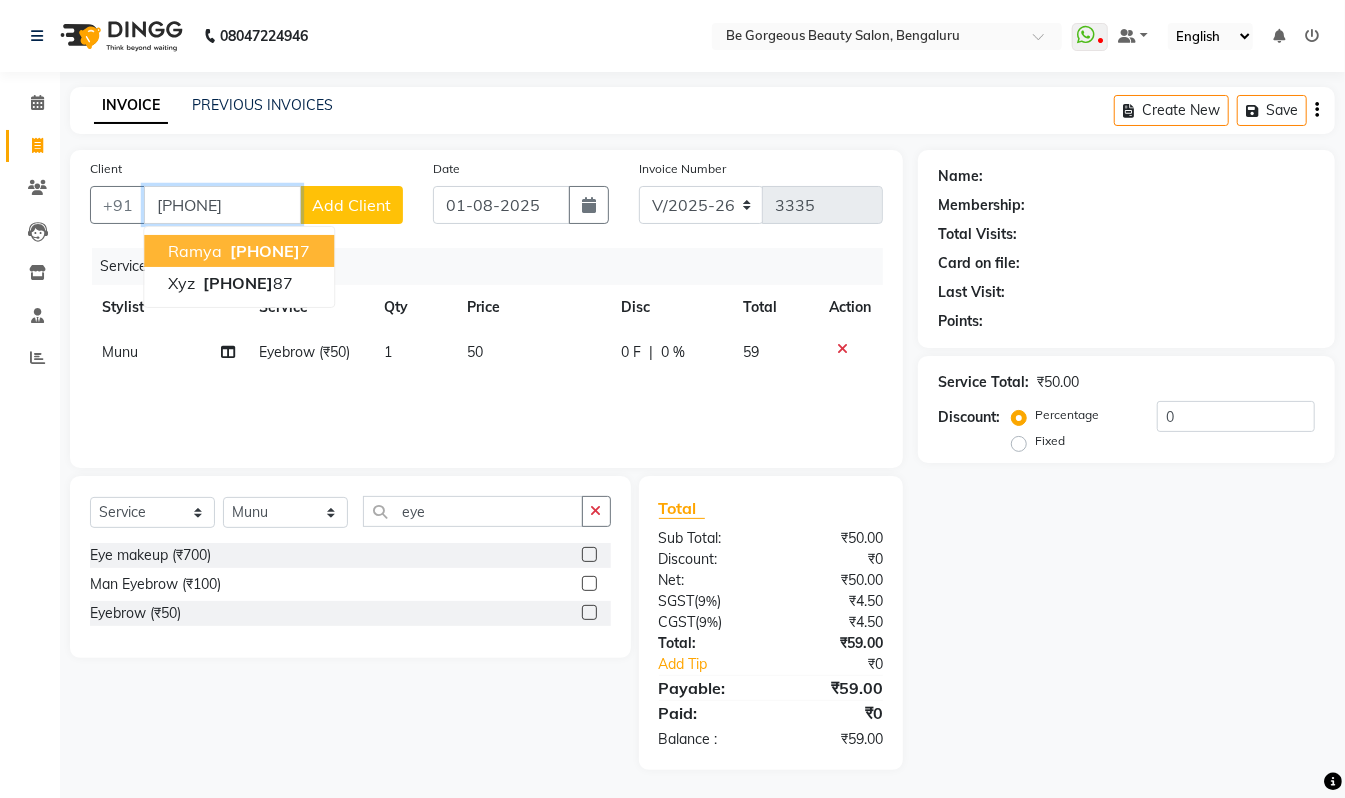 type on "[PHONE]" 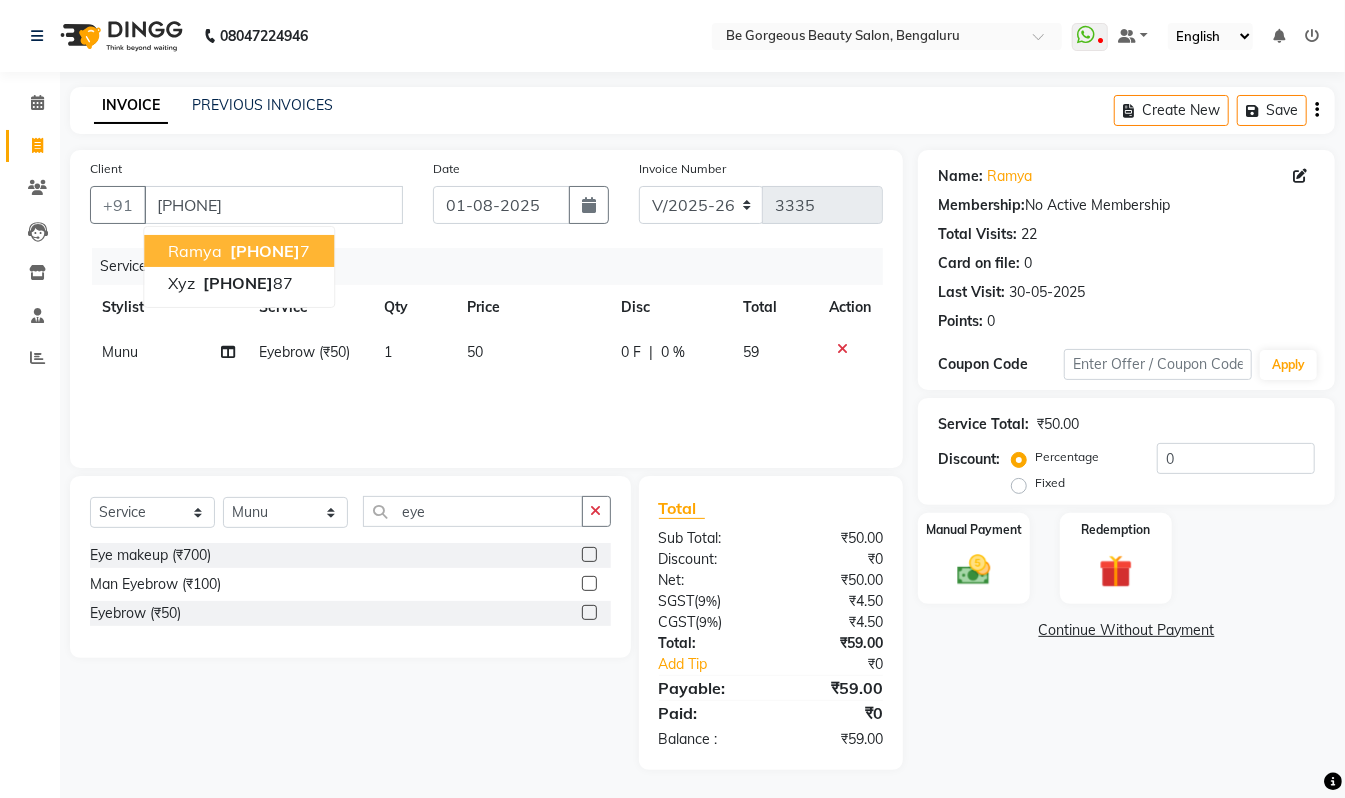 click on "984568968 7" at bounding box center [268, 251] 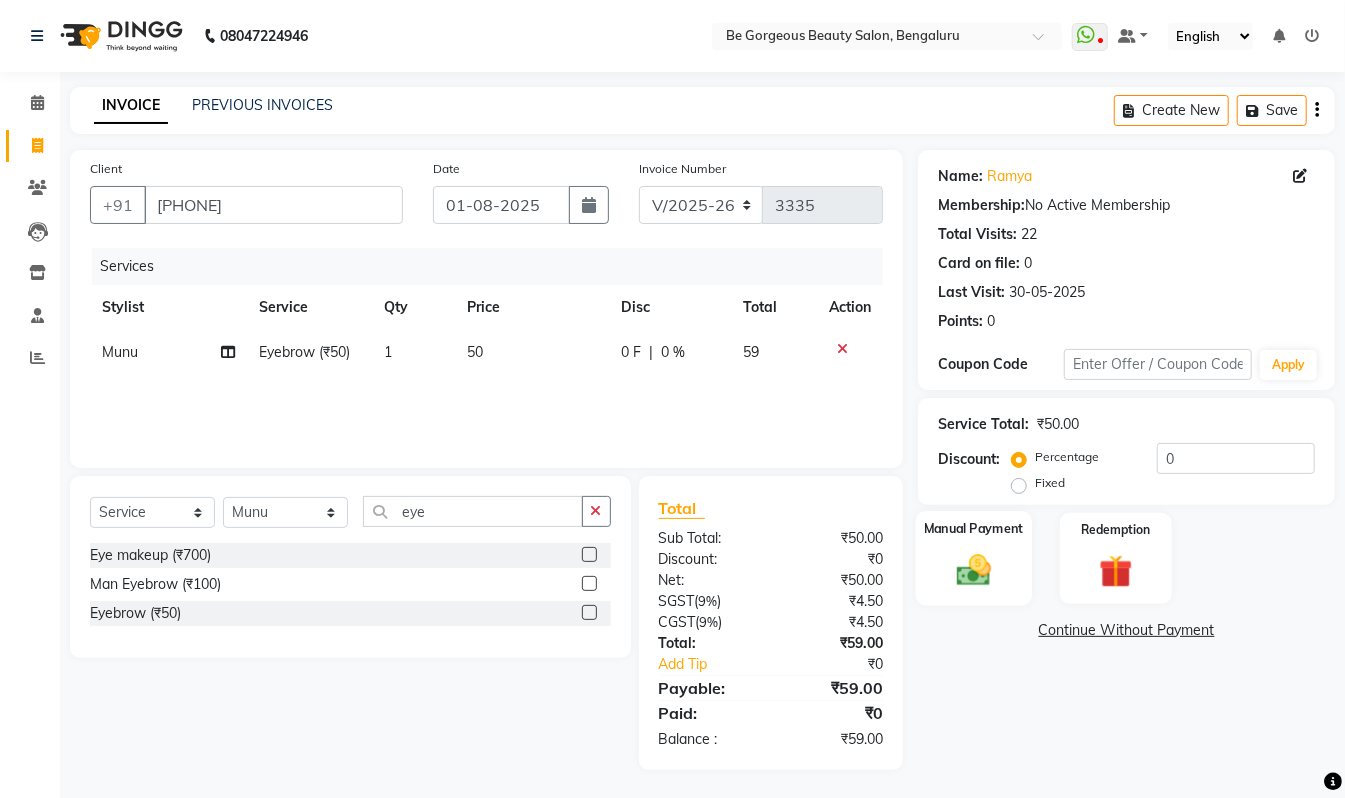 click on "Manual Payment" 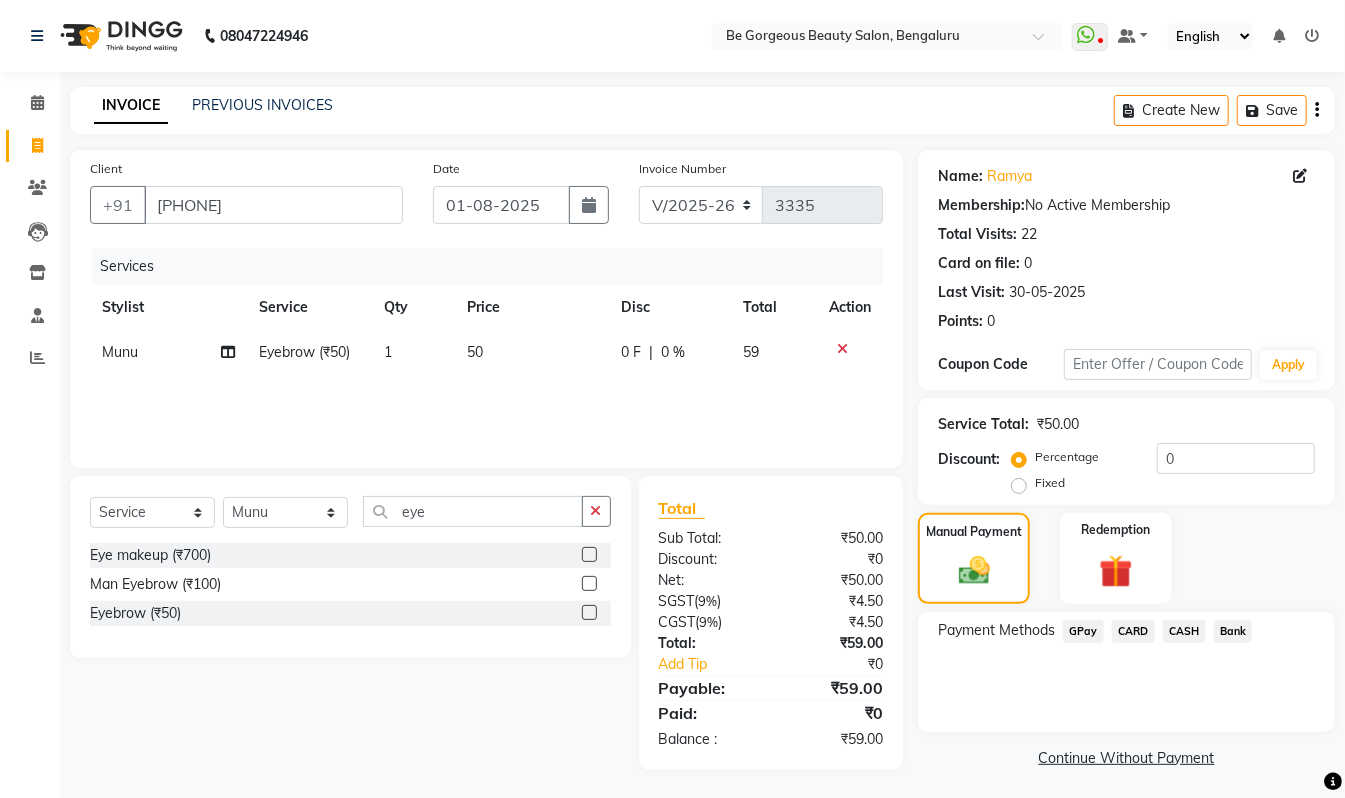 click on "GPay" 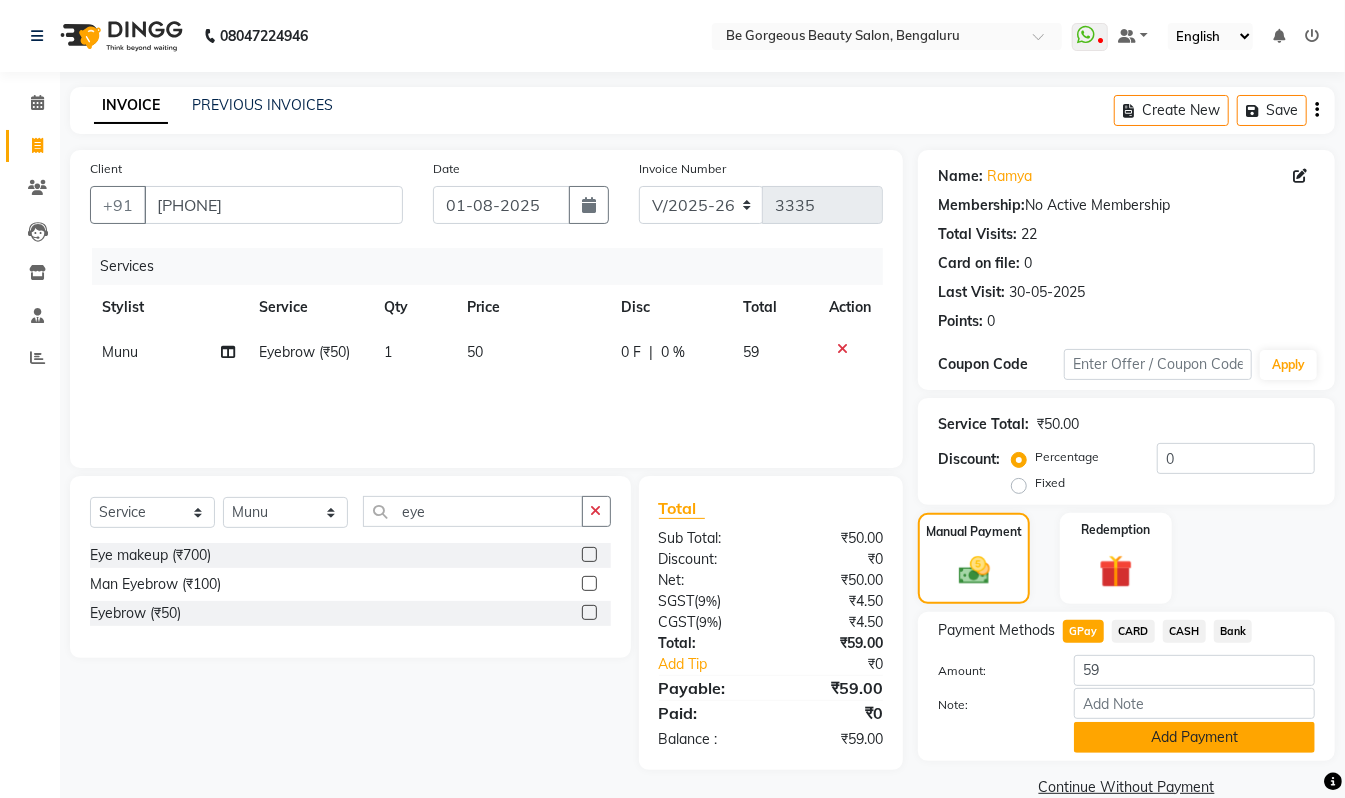 click on "Add Payment" 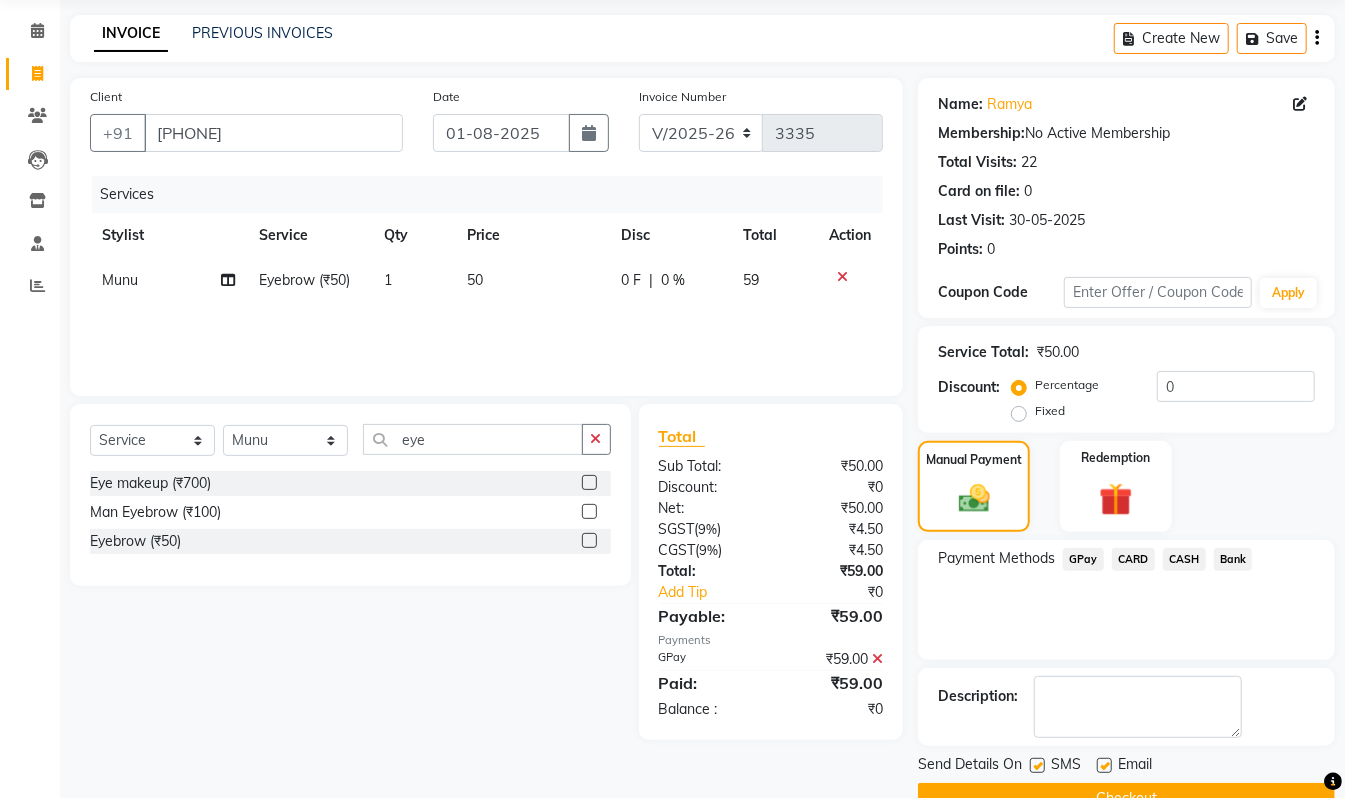 scroll, scrollTop: 118, scrollLeft: 0, axis: vertical 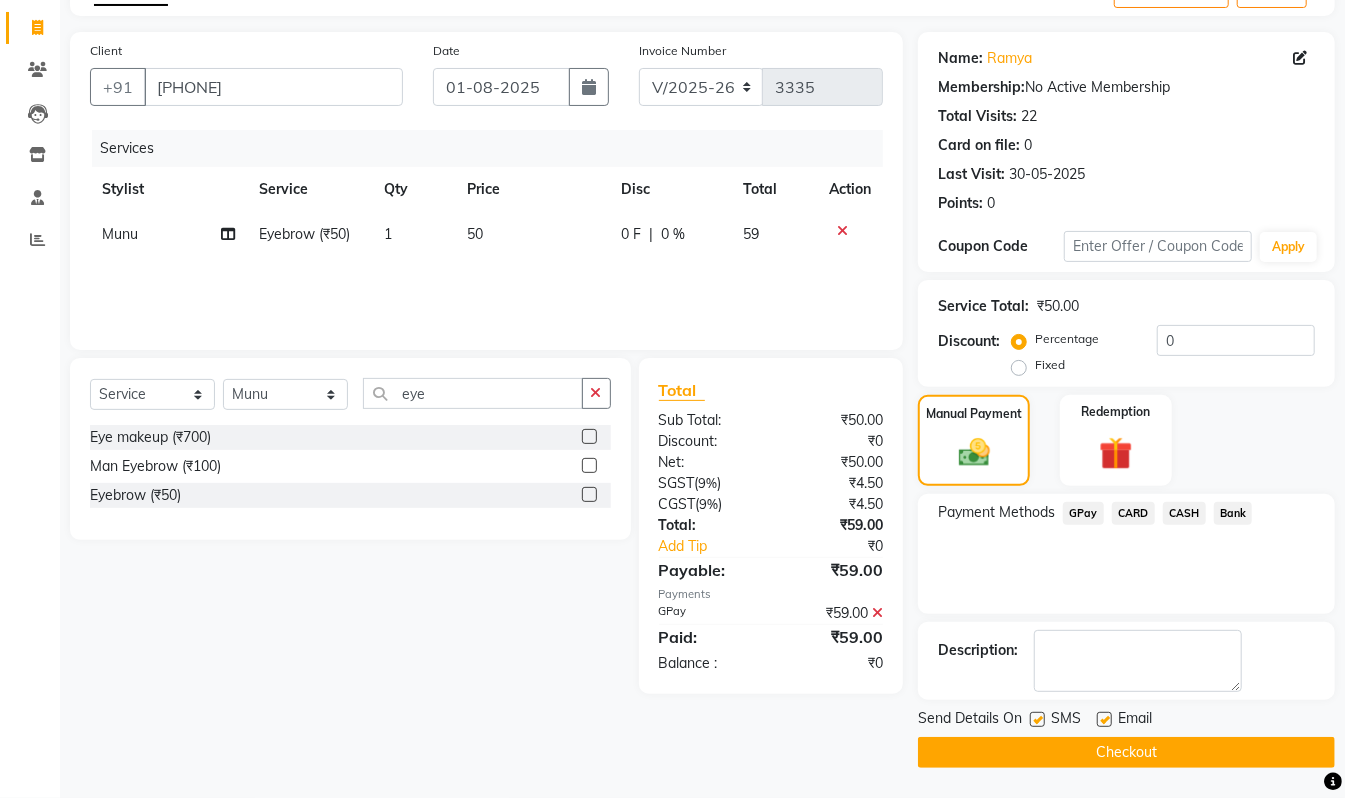 click on "Checkout" 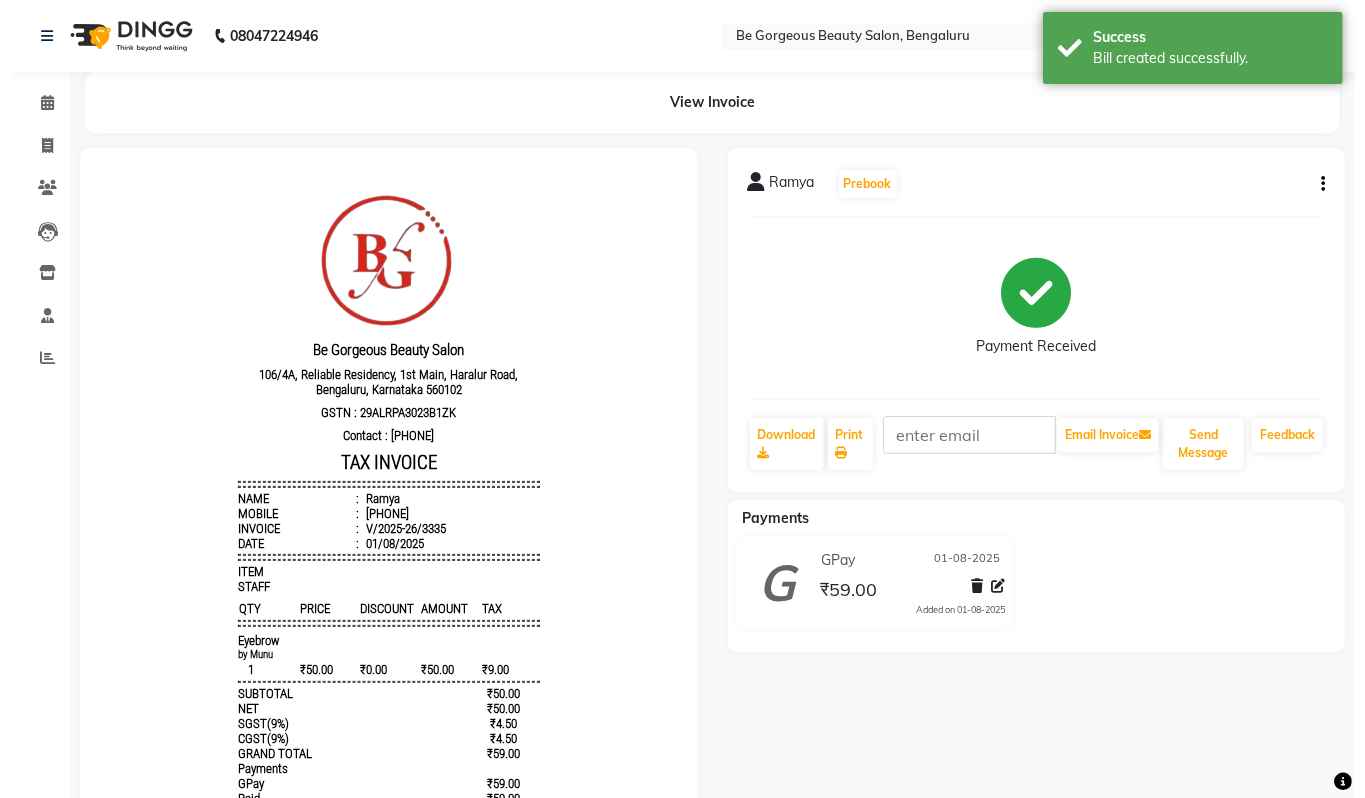 scroll, scrollTop: 0, scrollLeft: 0, axis: both 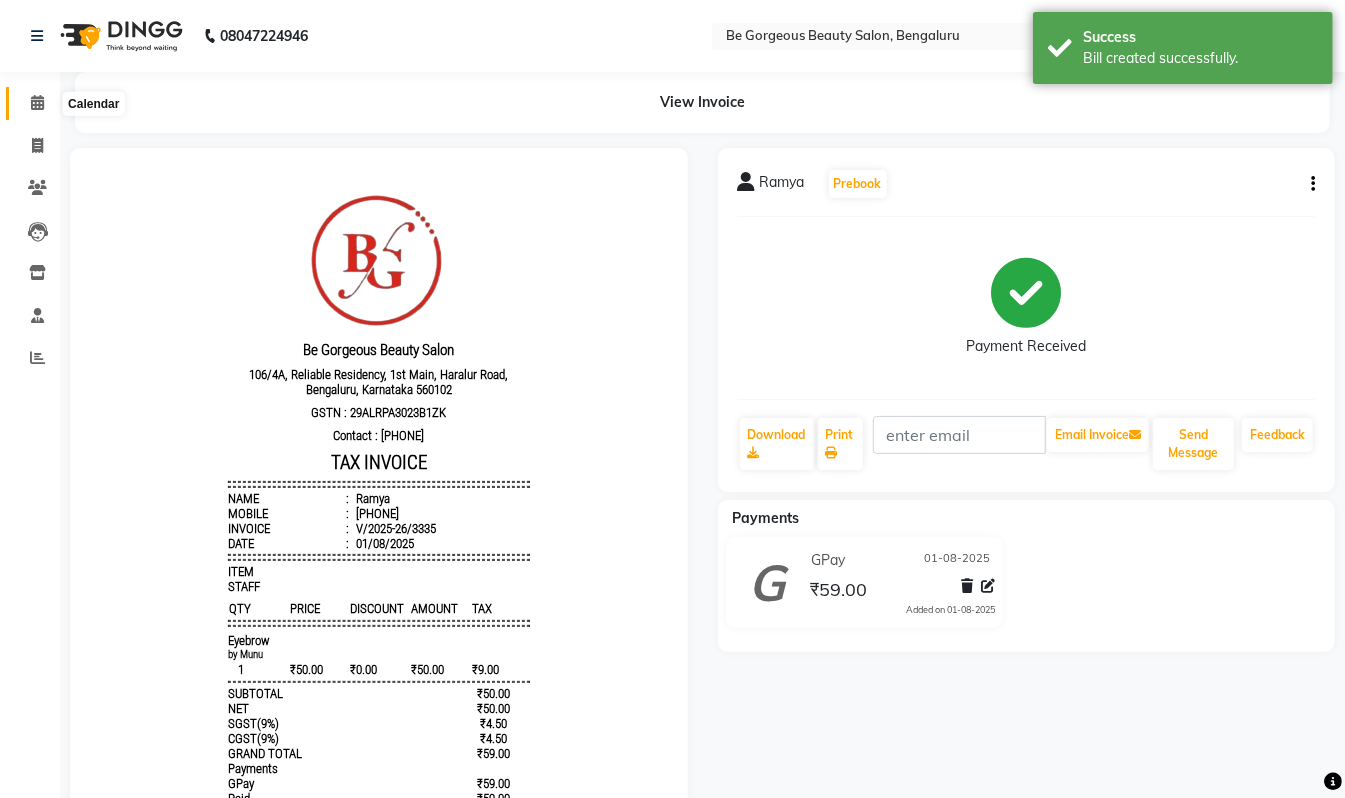 click 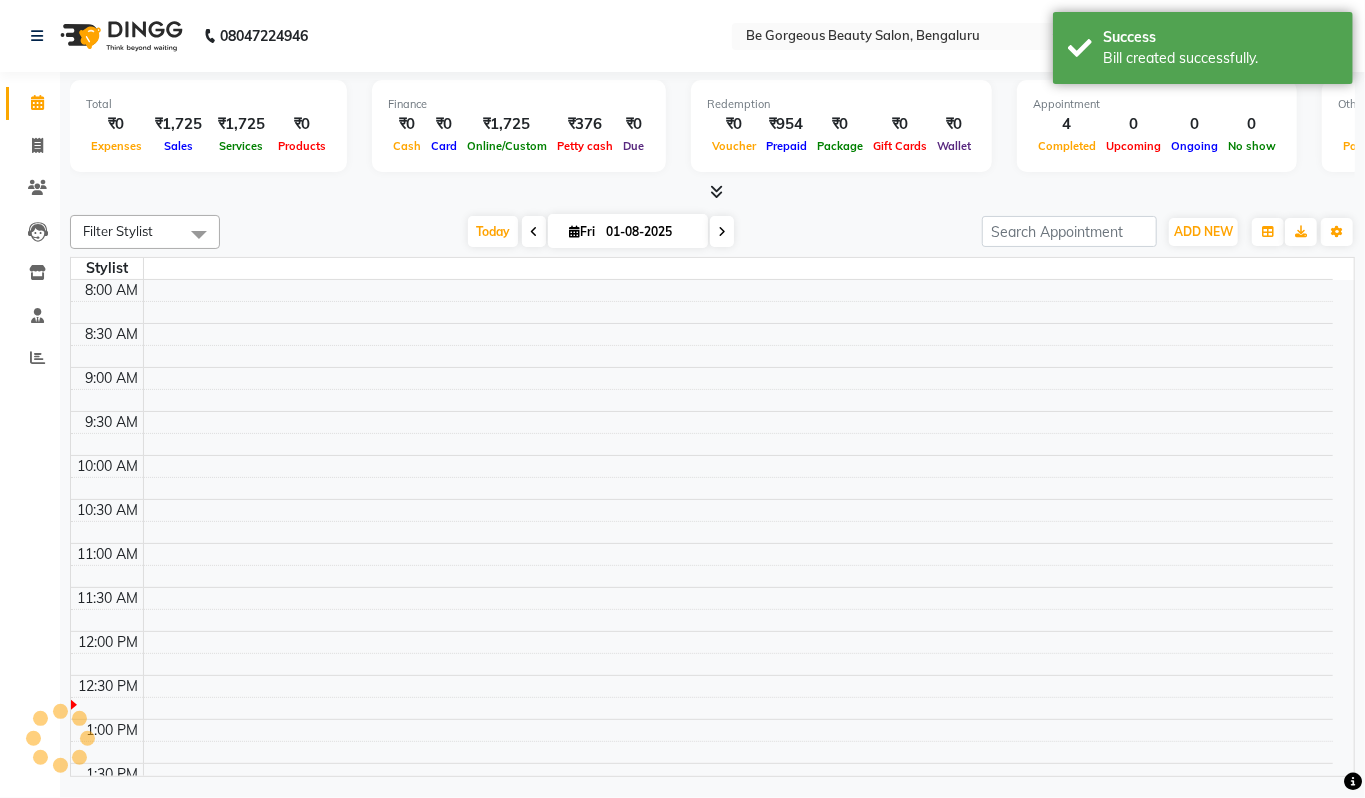 scroll, scrollTop: 0, scrollLeft: 0, axis: both 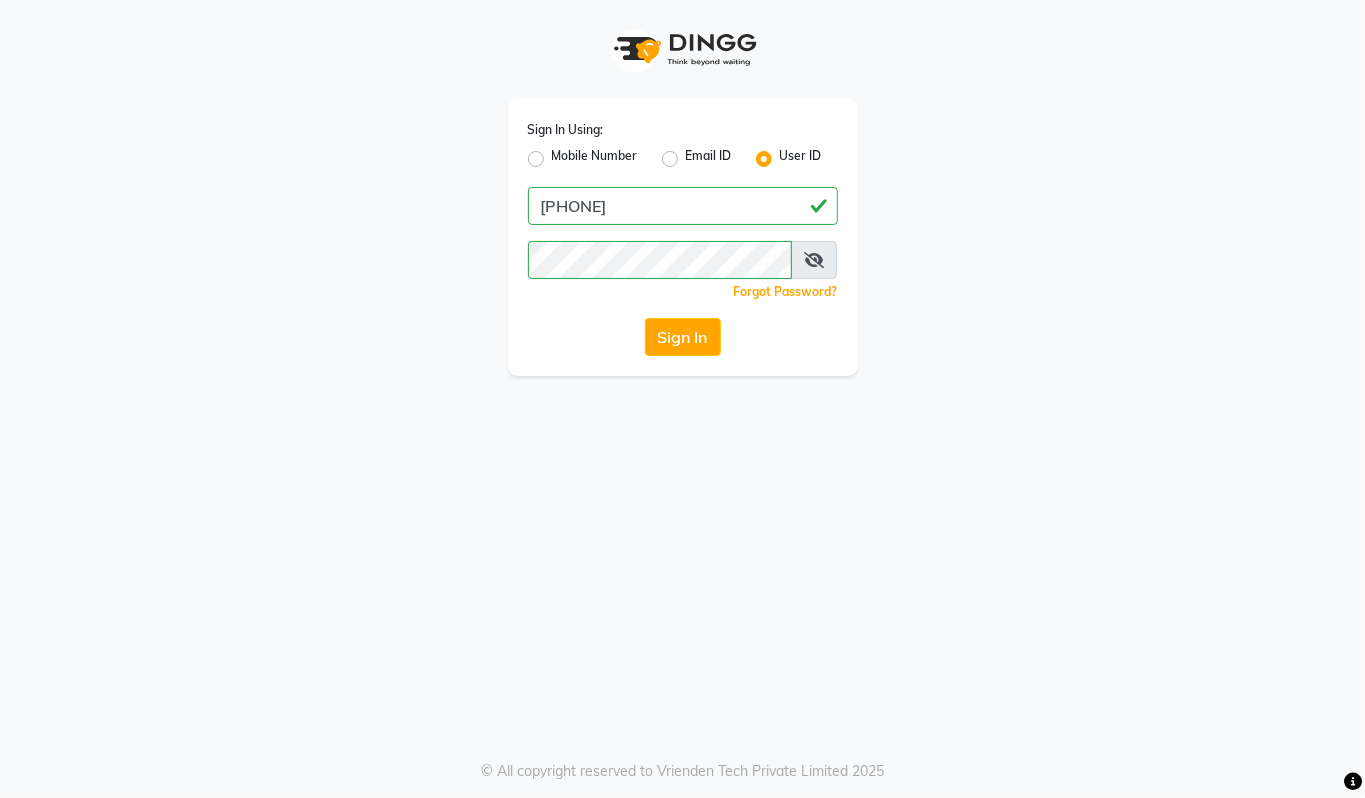 click on "Mobile Number" 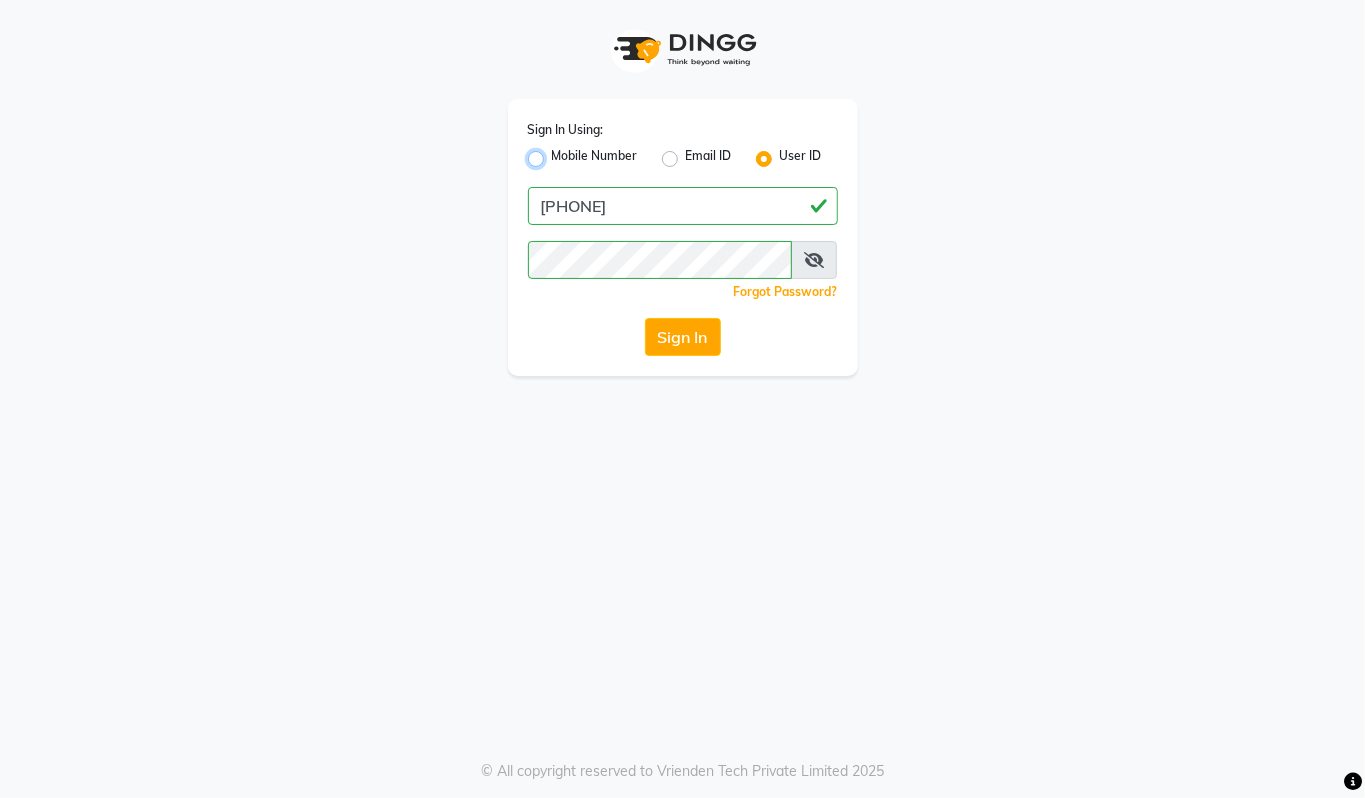 click on "Mobile Number" at bounding box center [558, 153] 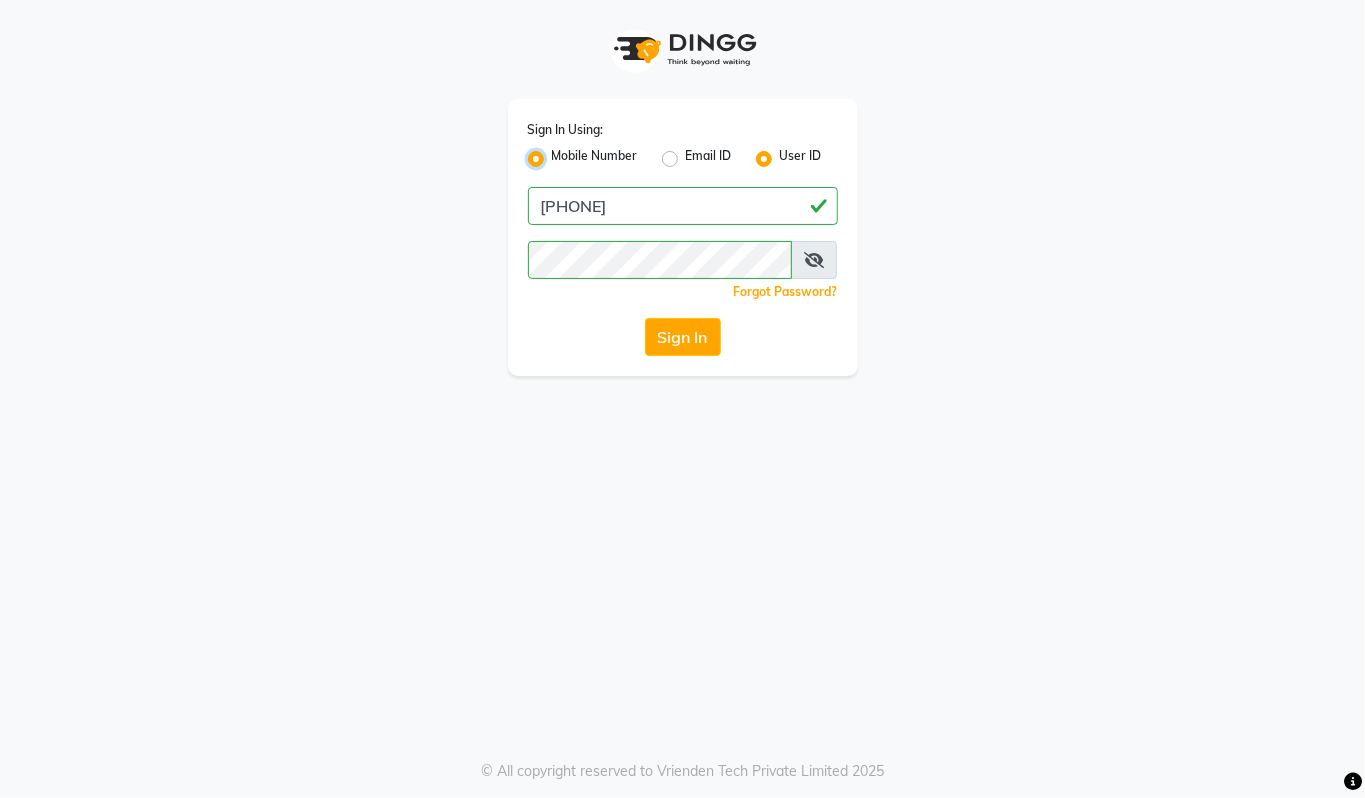 radio on "false" 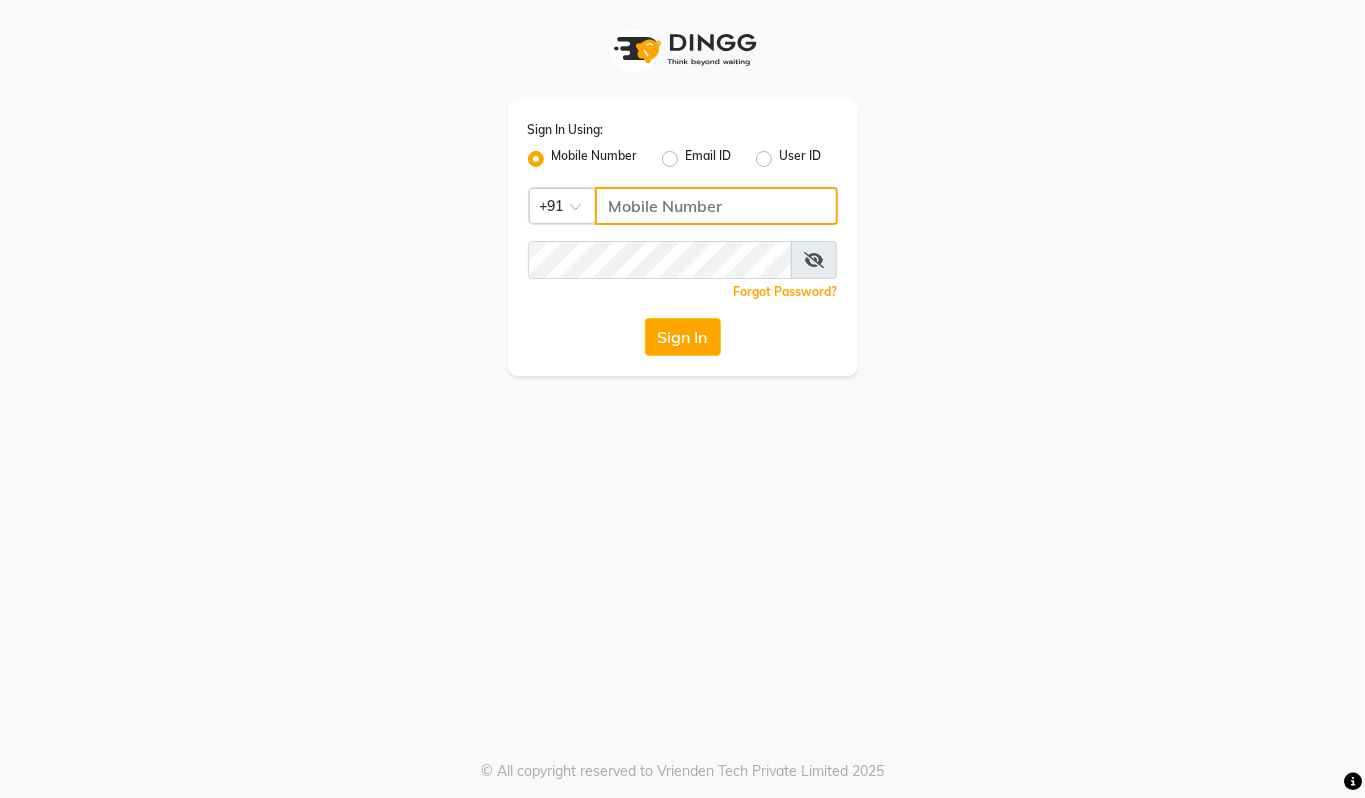 click 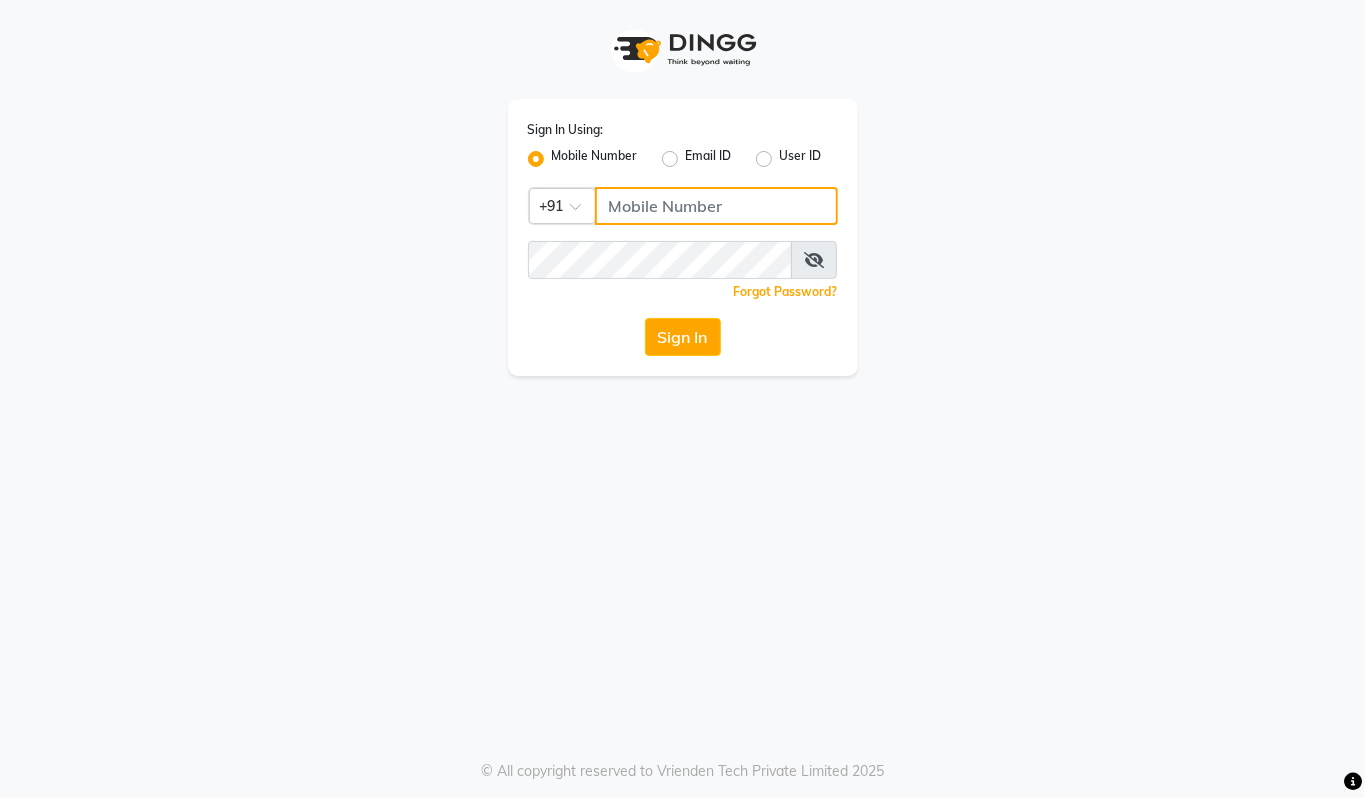 click 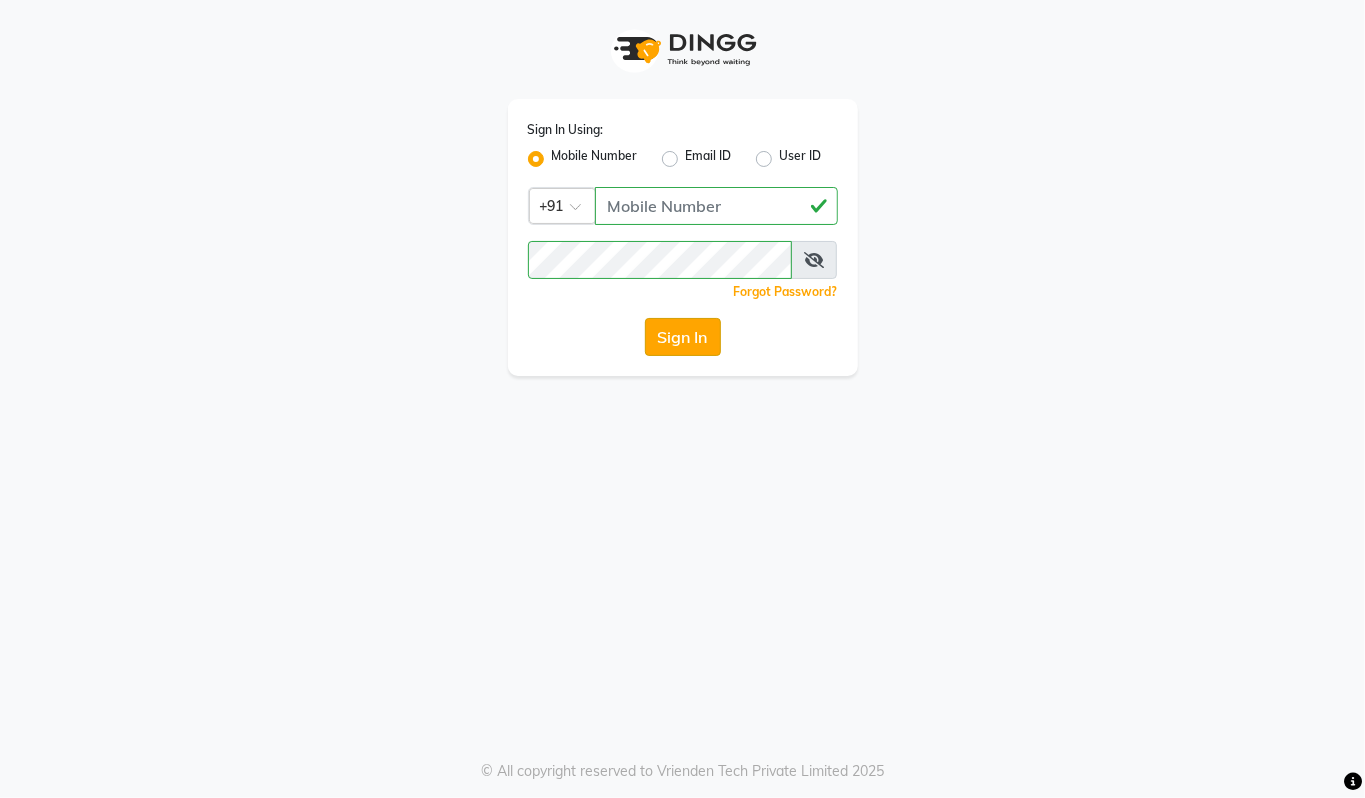 click on "Sign In" 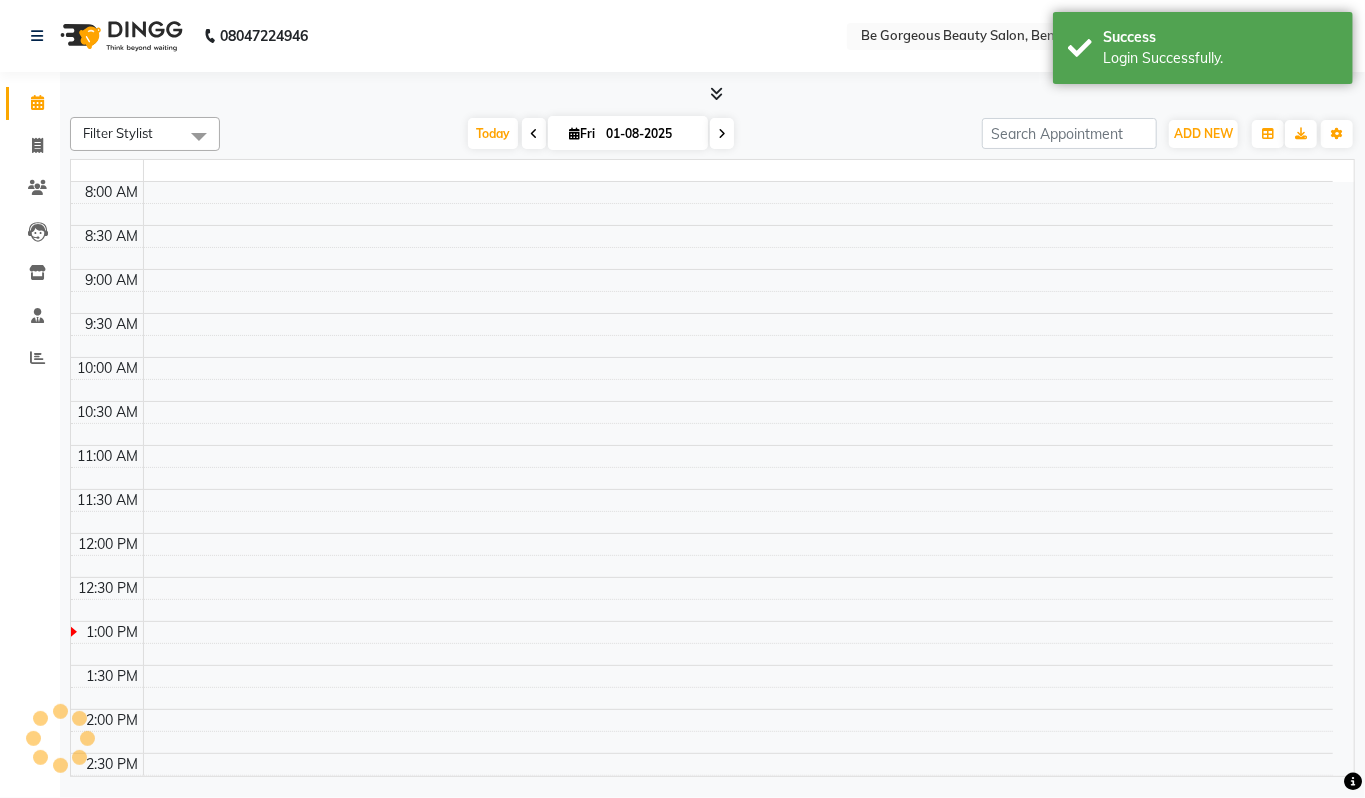 select on "en" 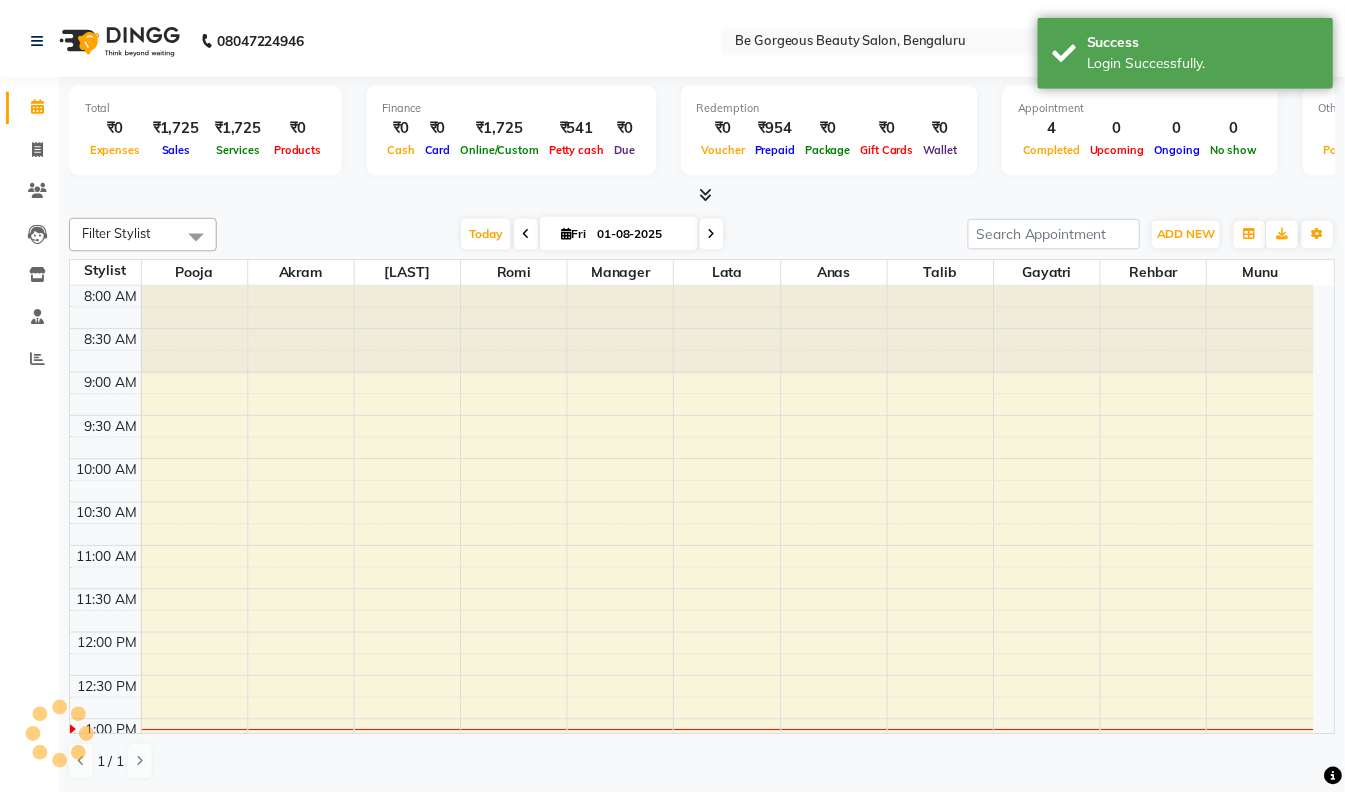 scroll, scrollTop: 0, scrollLeft: 0, axis: both 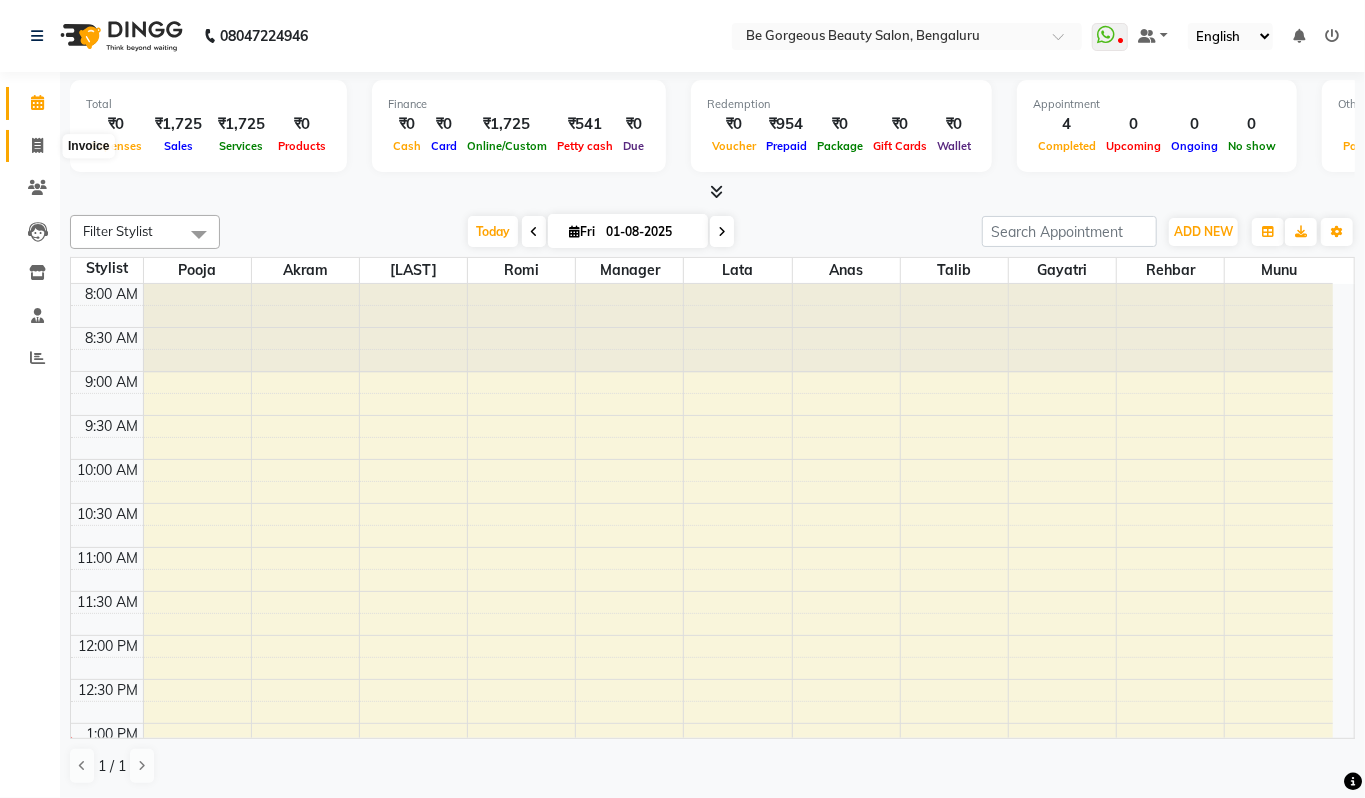 click 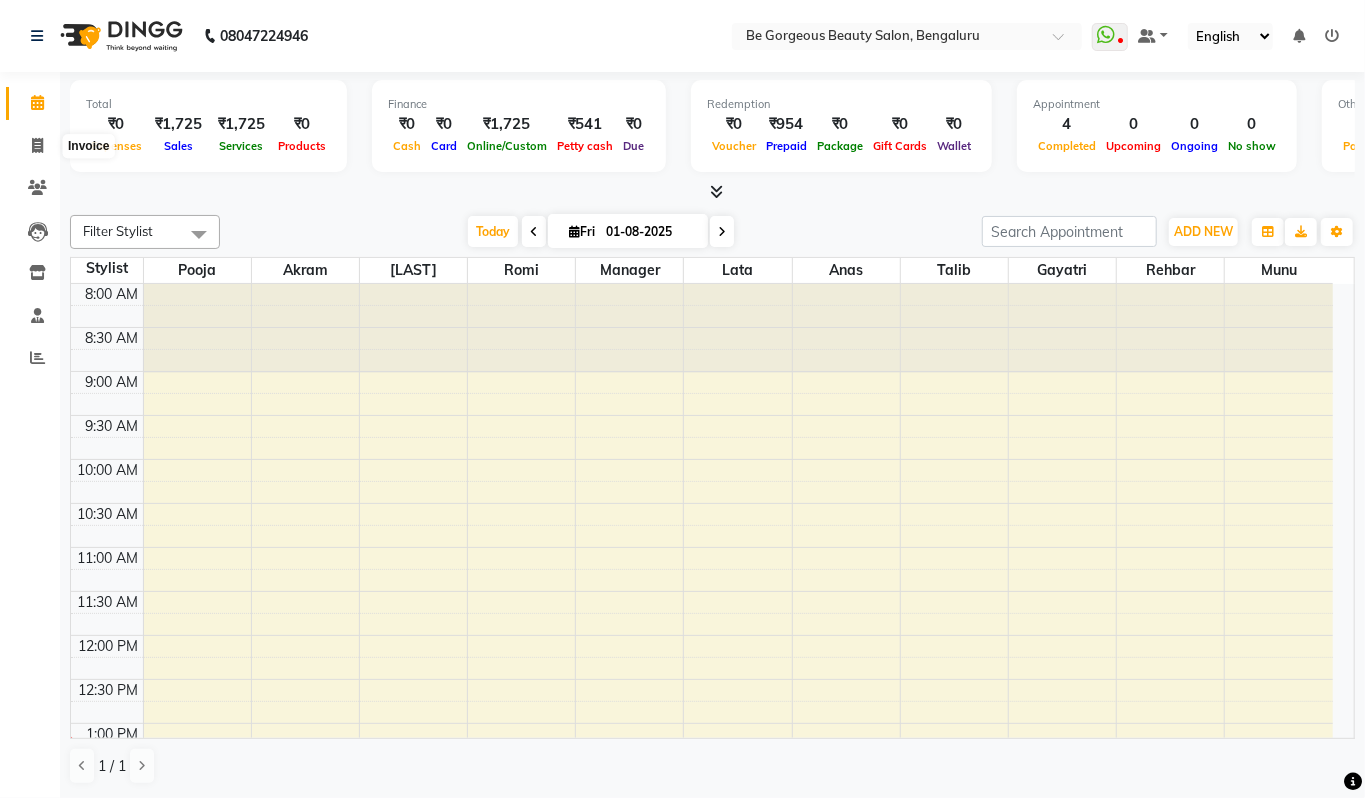 select on "service" 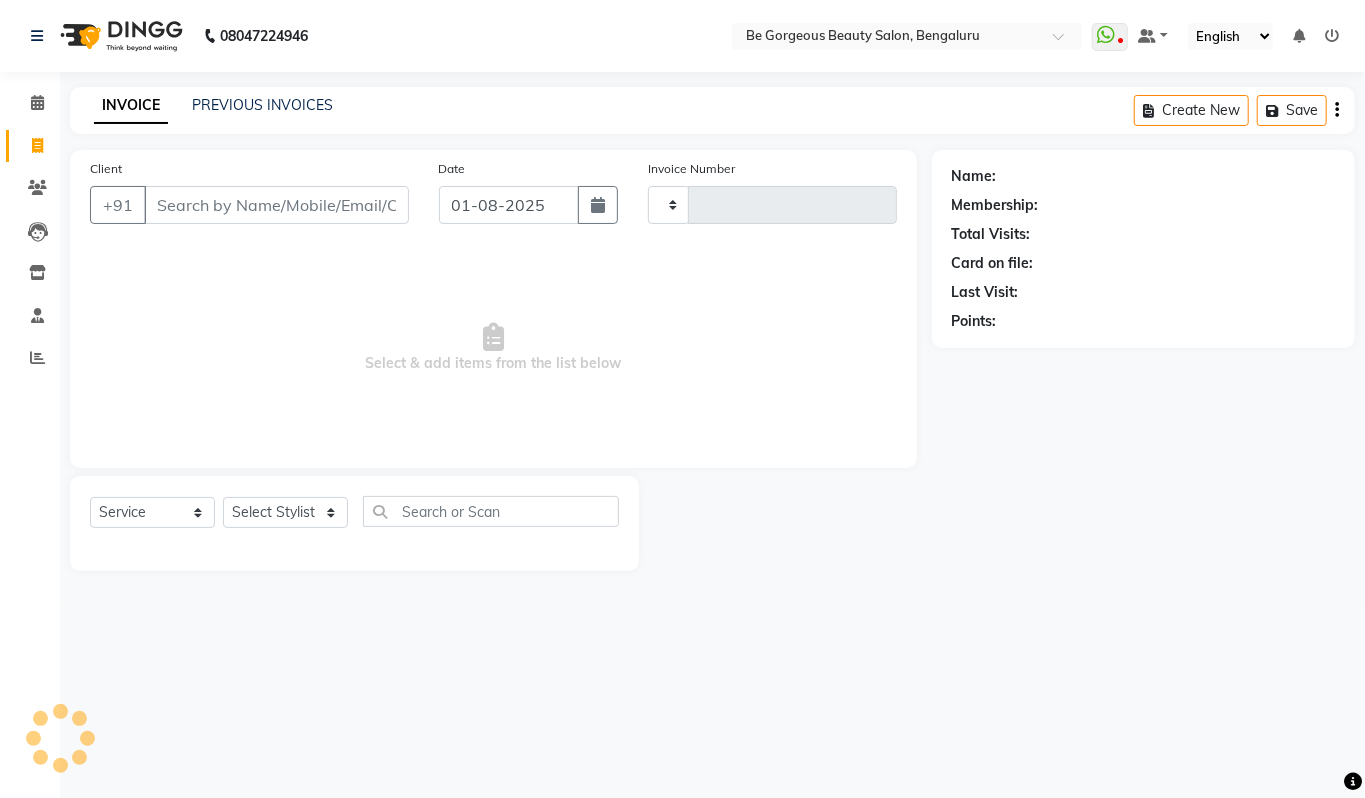 type on "3336" 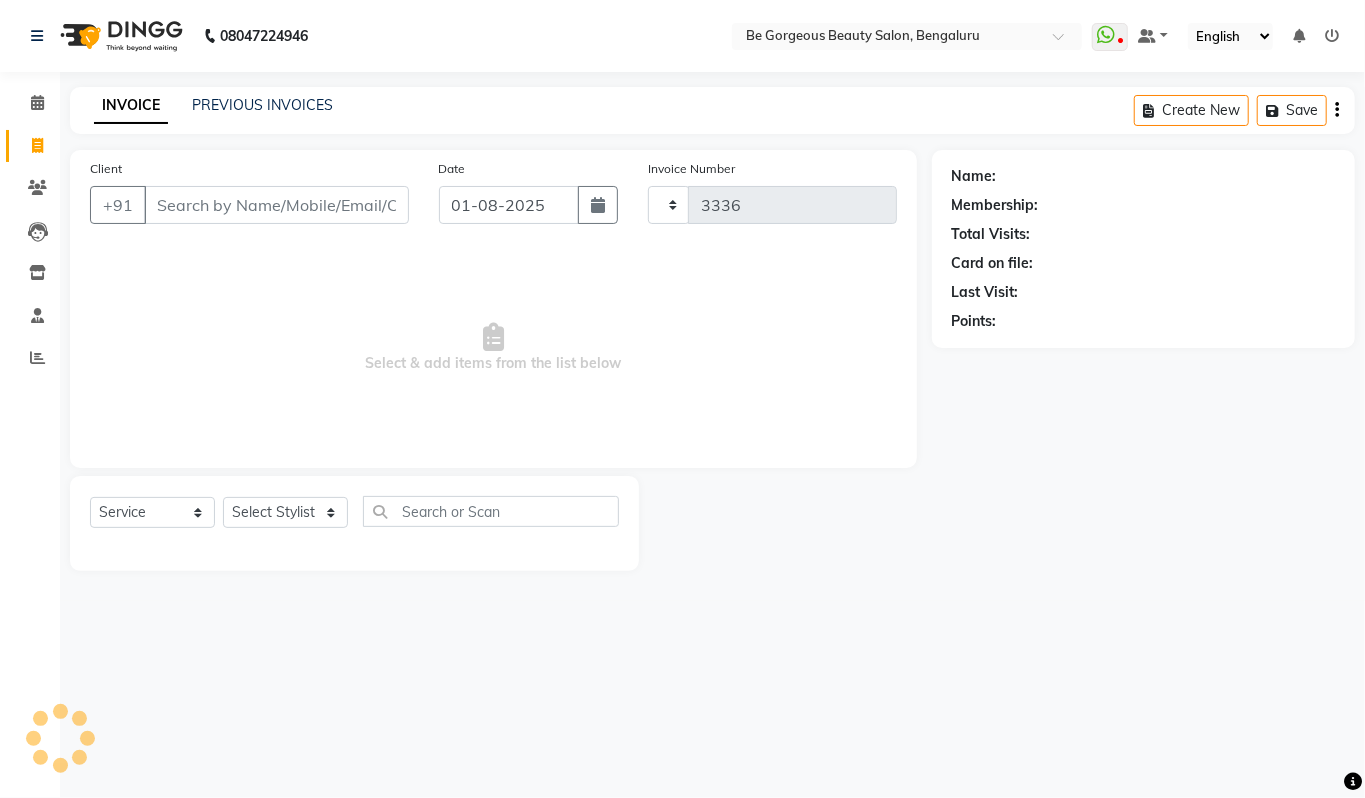 select on "5405" 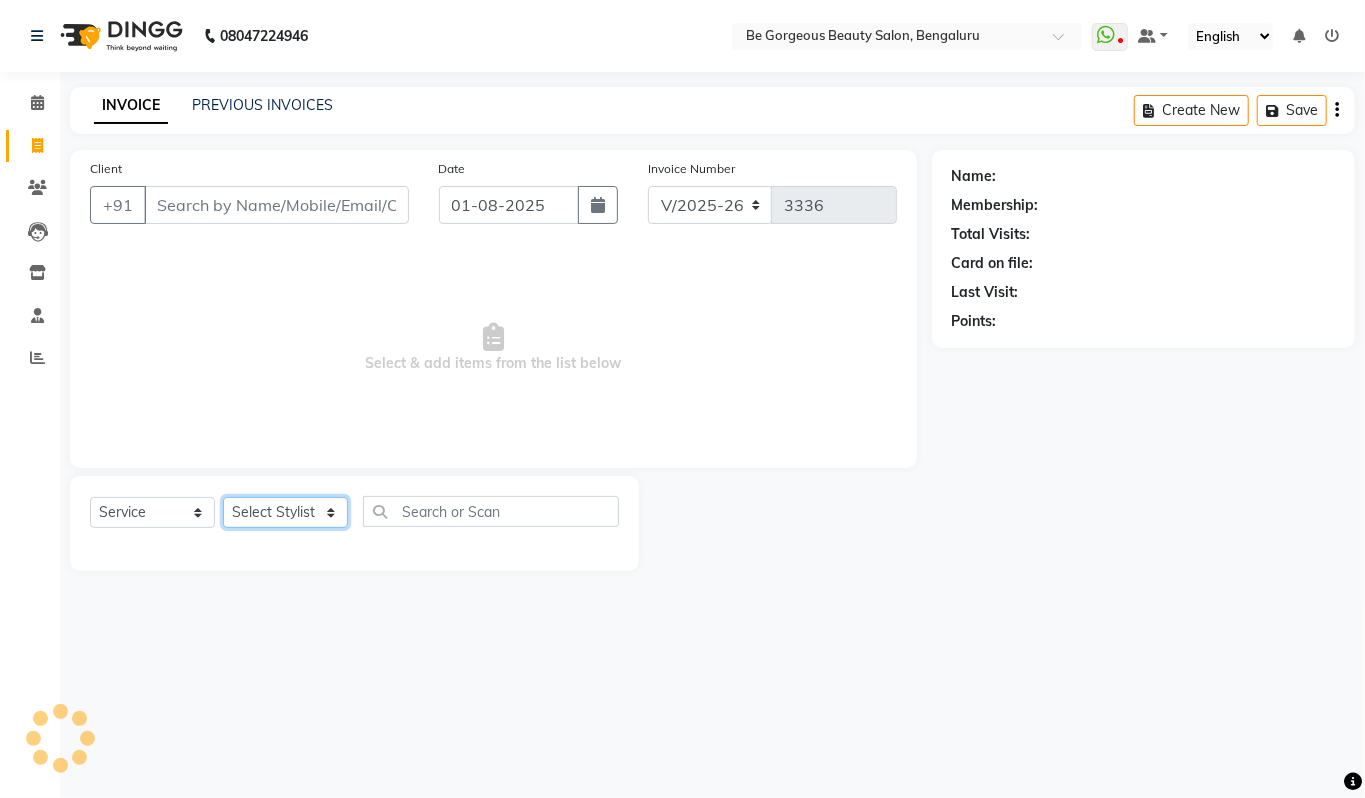 click on "Select Stylist" 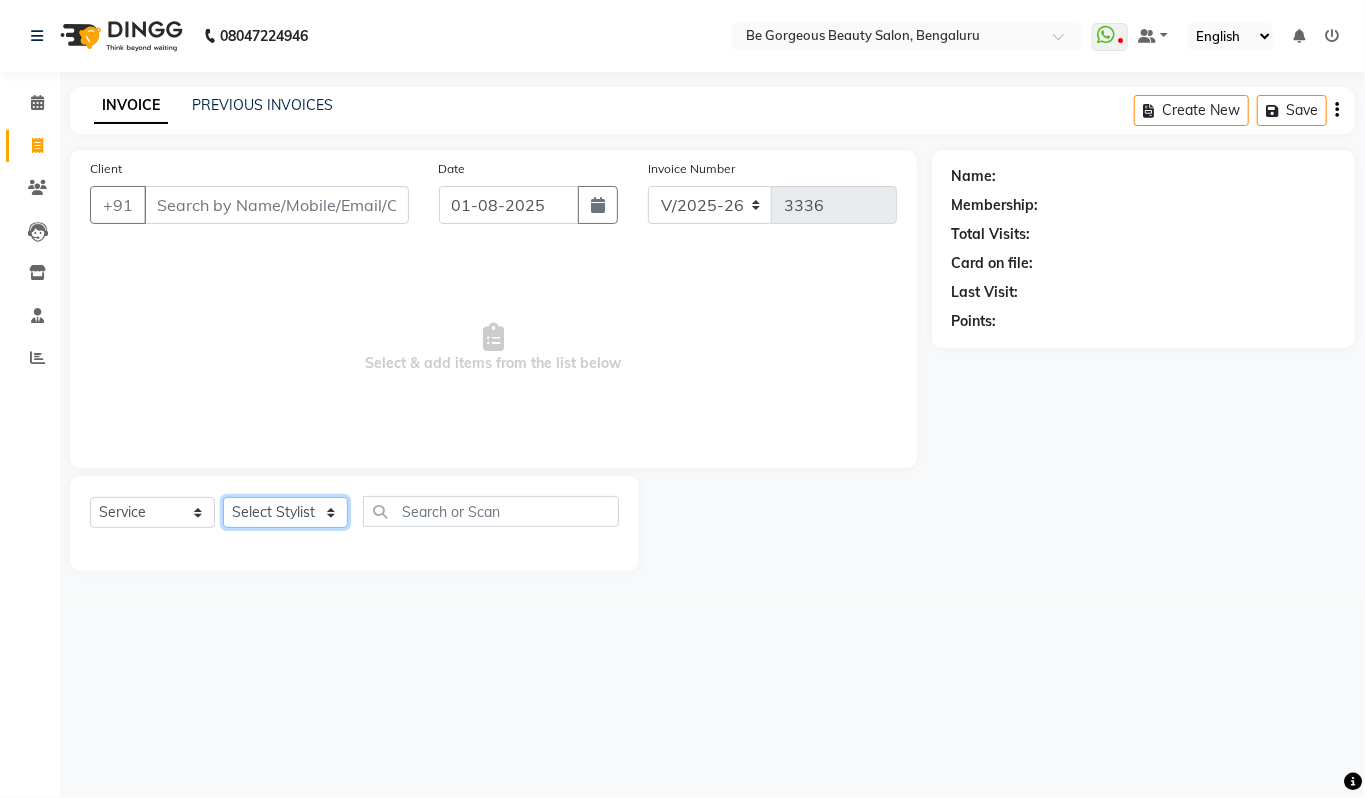 select on "36200" 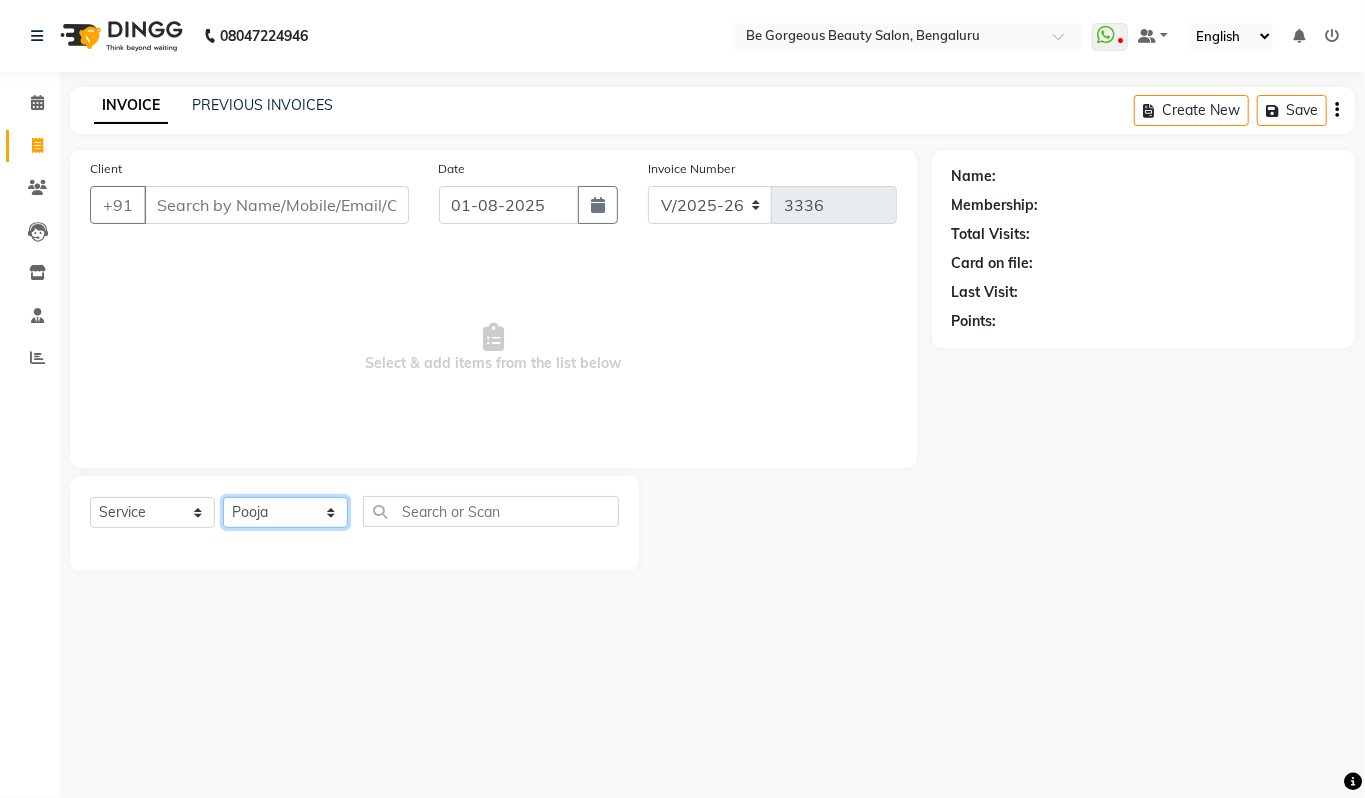 click on "Select Stylist Akram Anas Gayatri lata Manager Munu Pooja Rehbar Romi Talib Wajid" 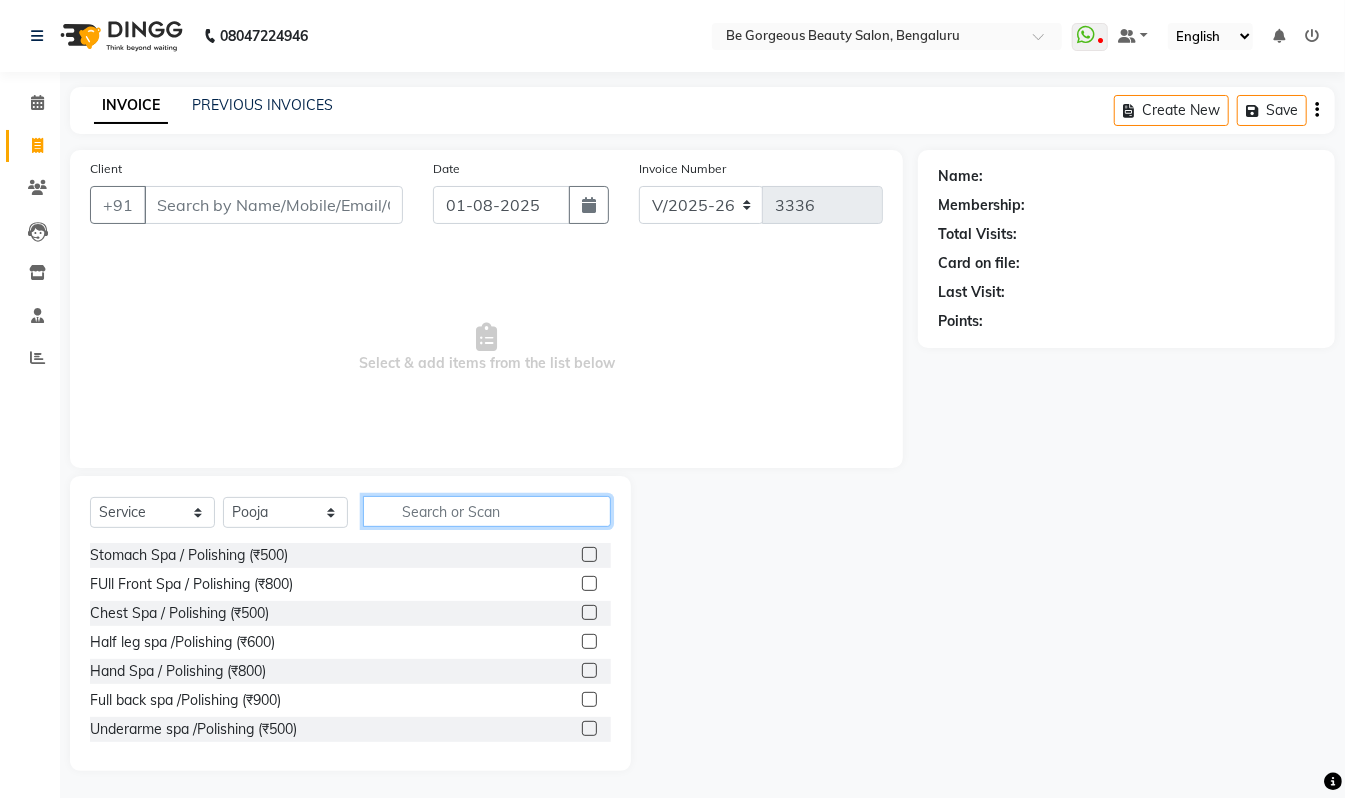 click 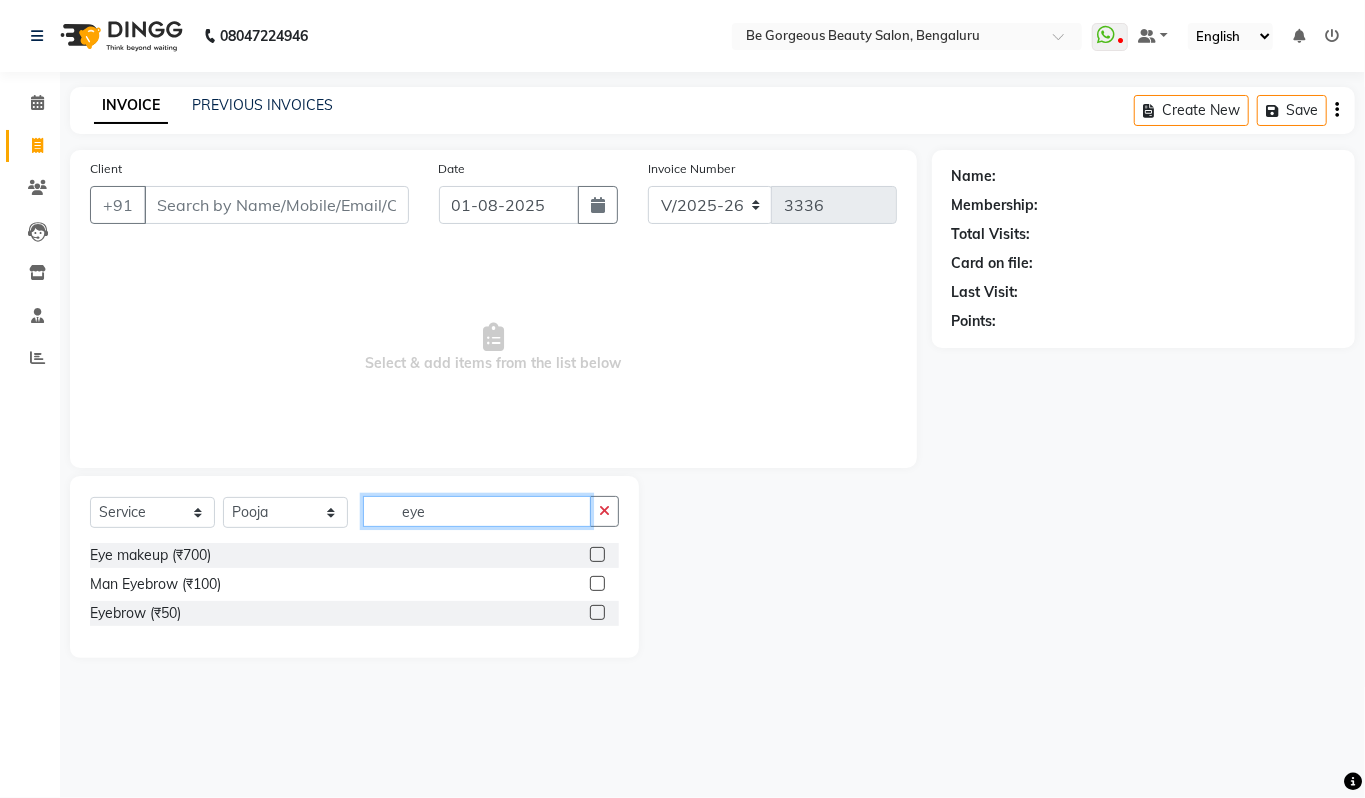 type on "eye" 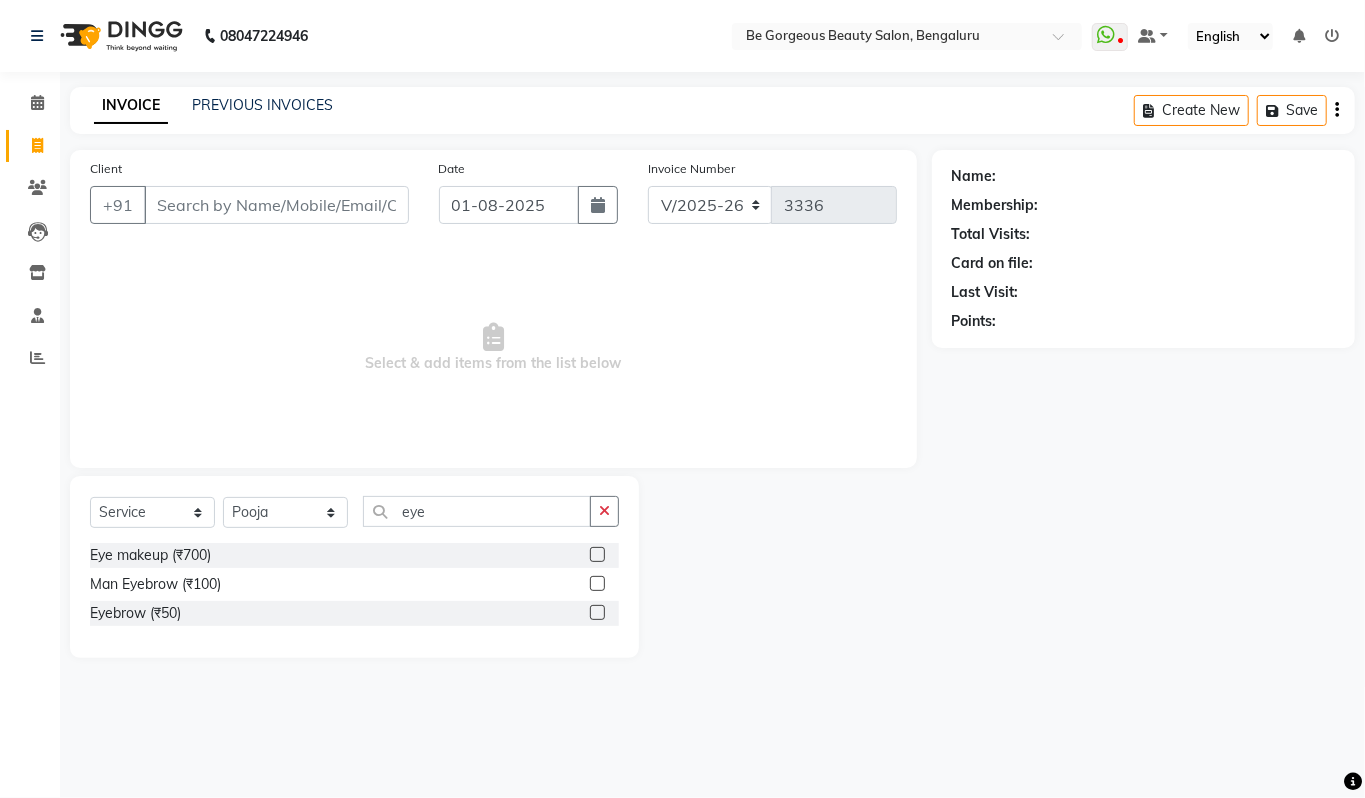 click 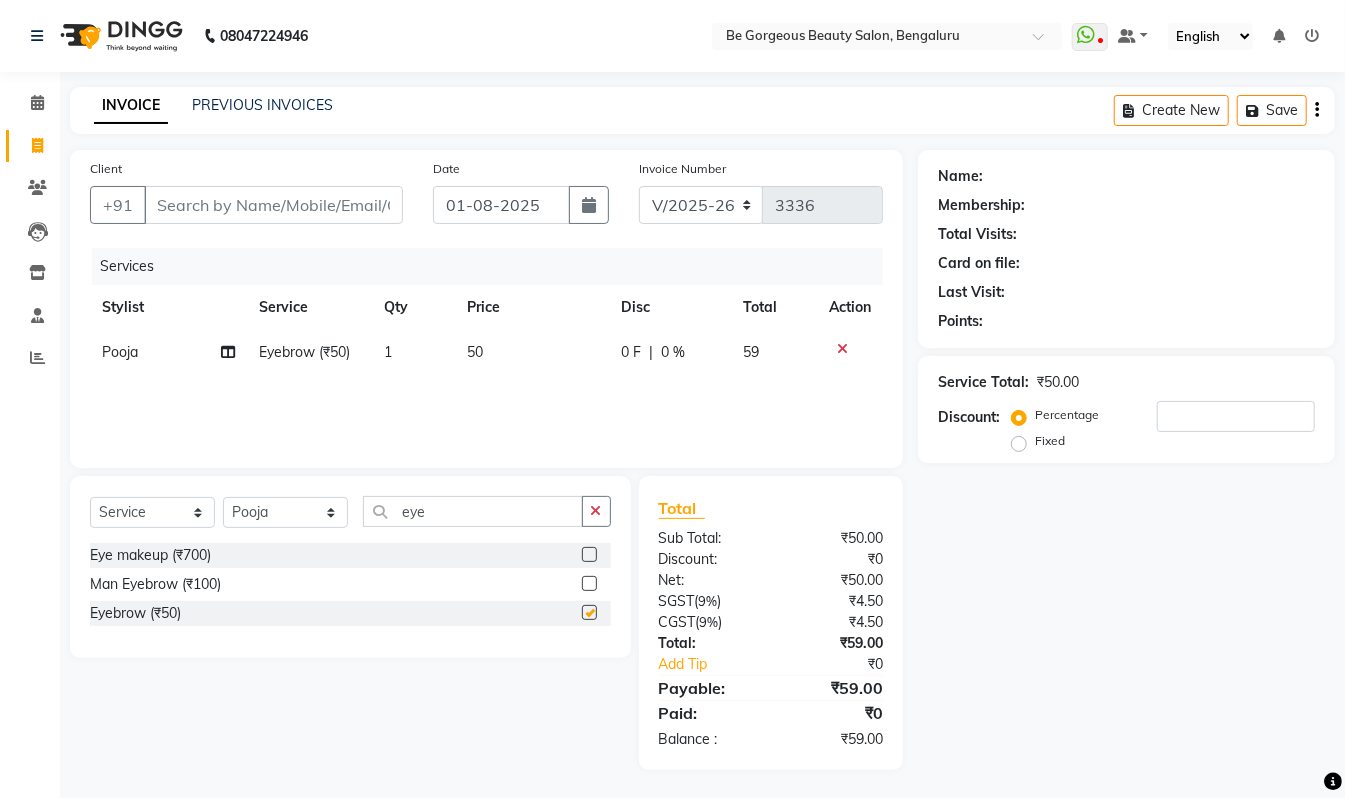 checkbox on "false" 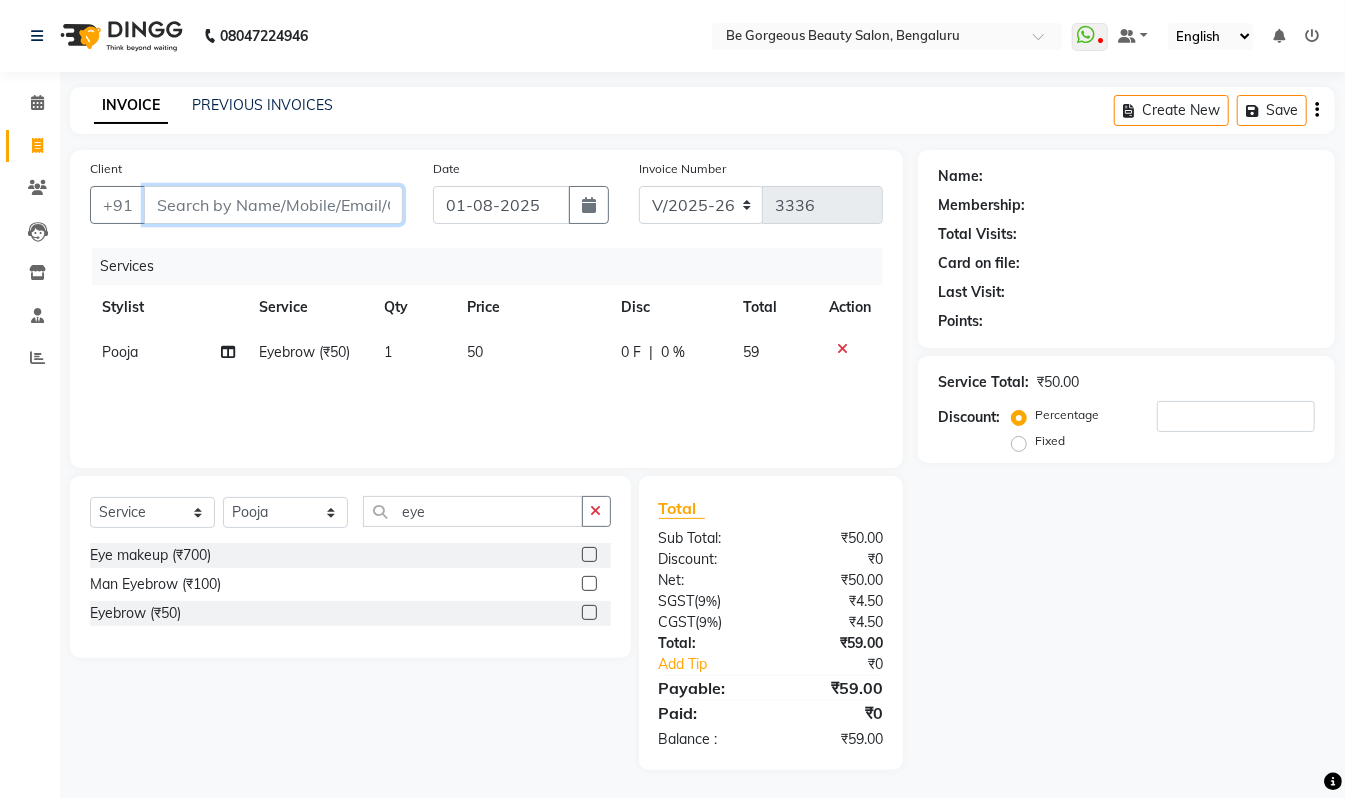 click on "Client" at bounding box center (273, 205) 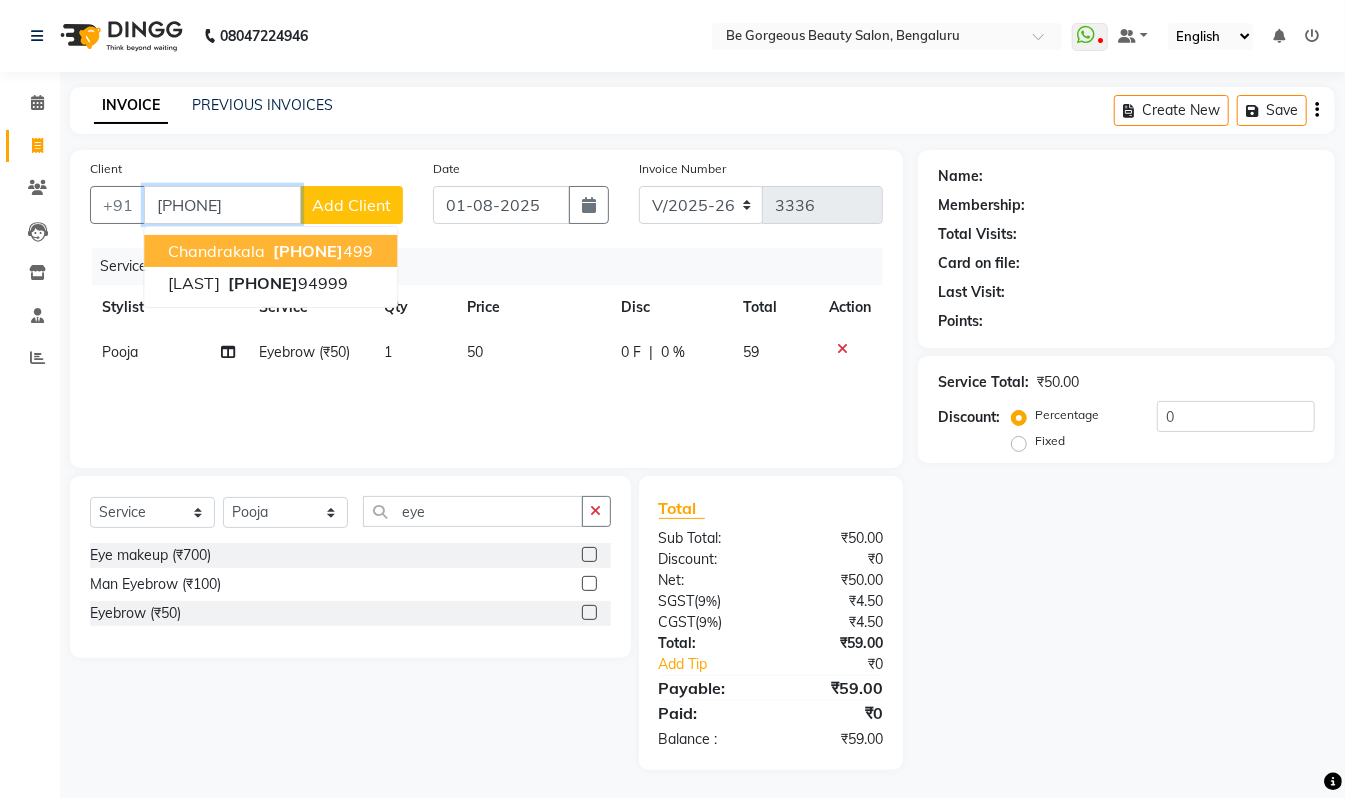 click on "9731299" at bounding box center [308, 251] 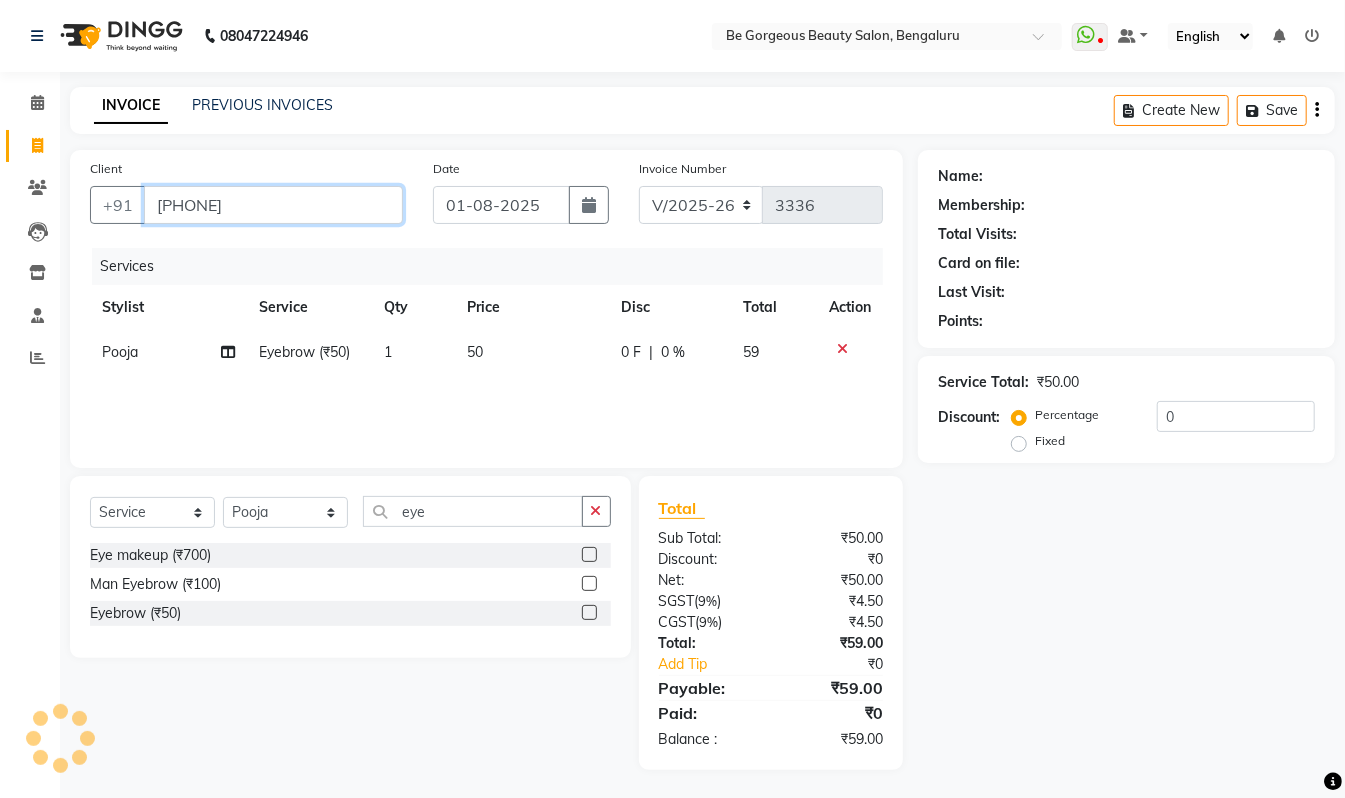 type on "[PHONE]" 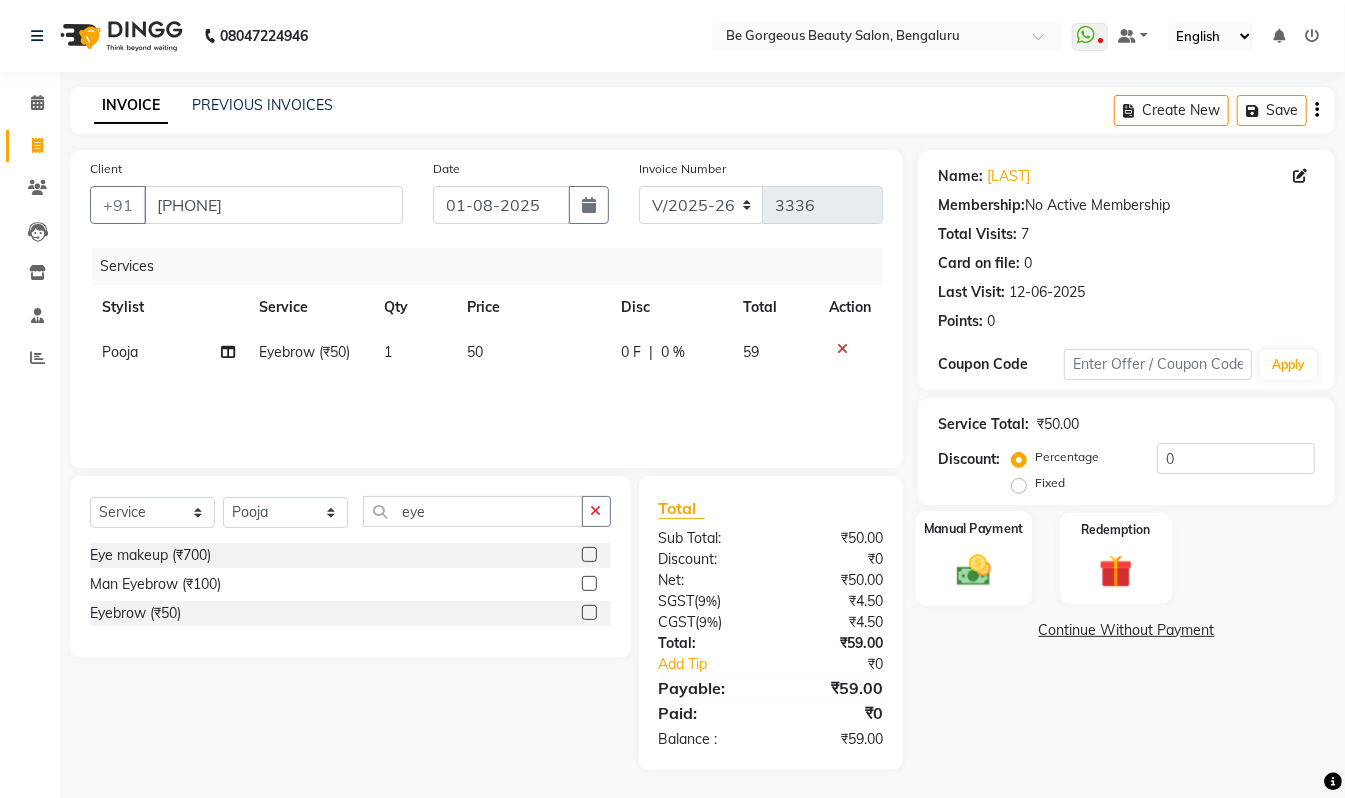 click 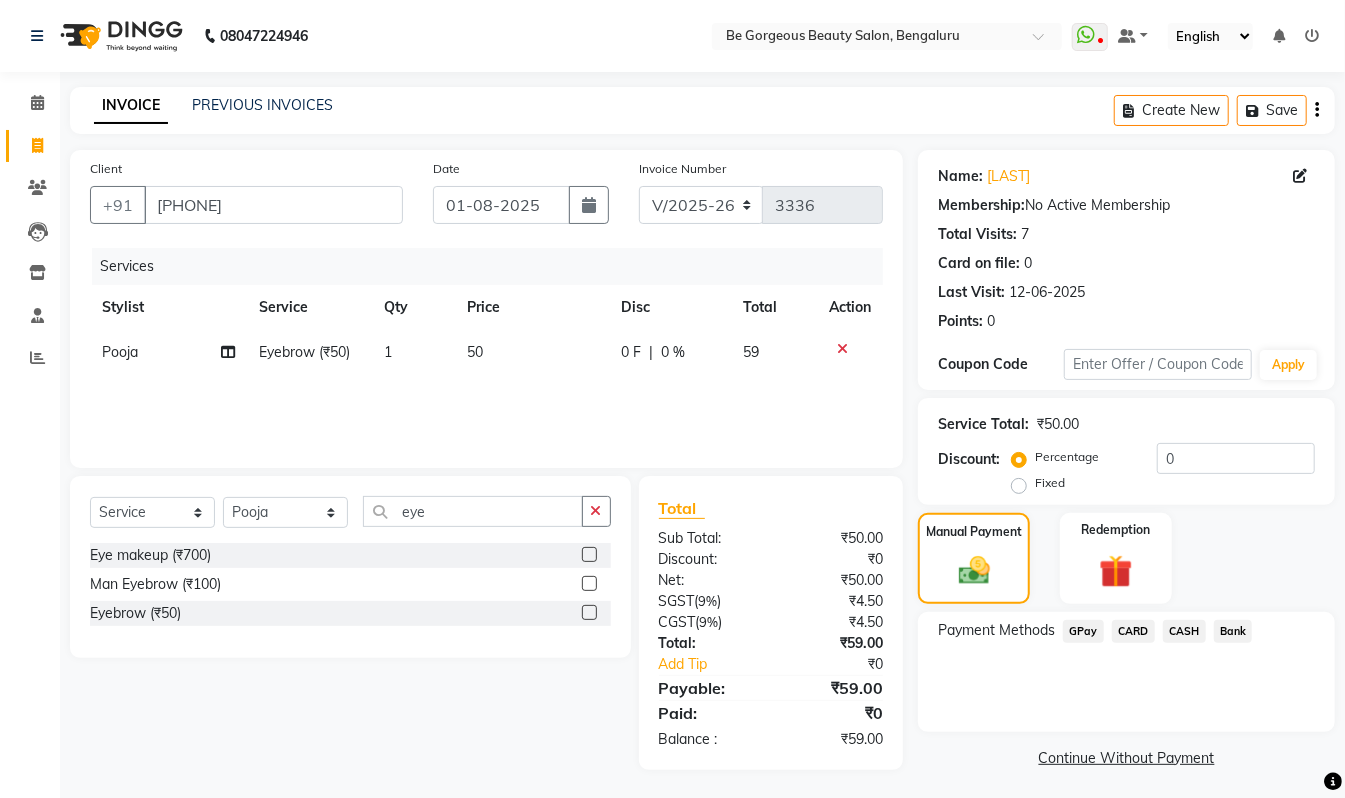 click on "GPay" 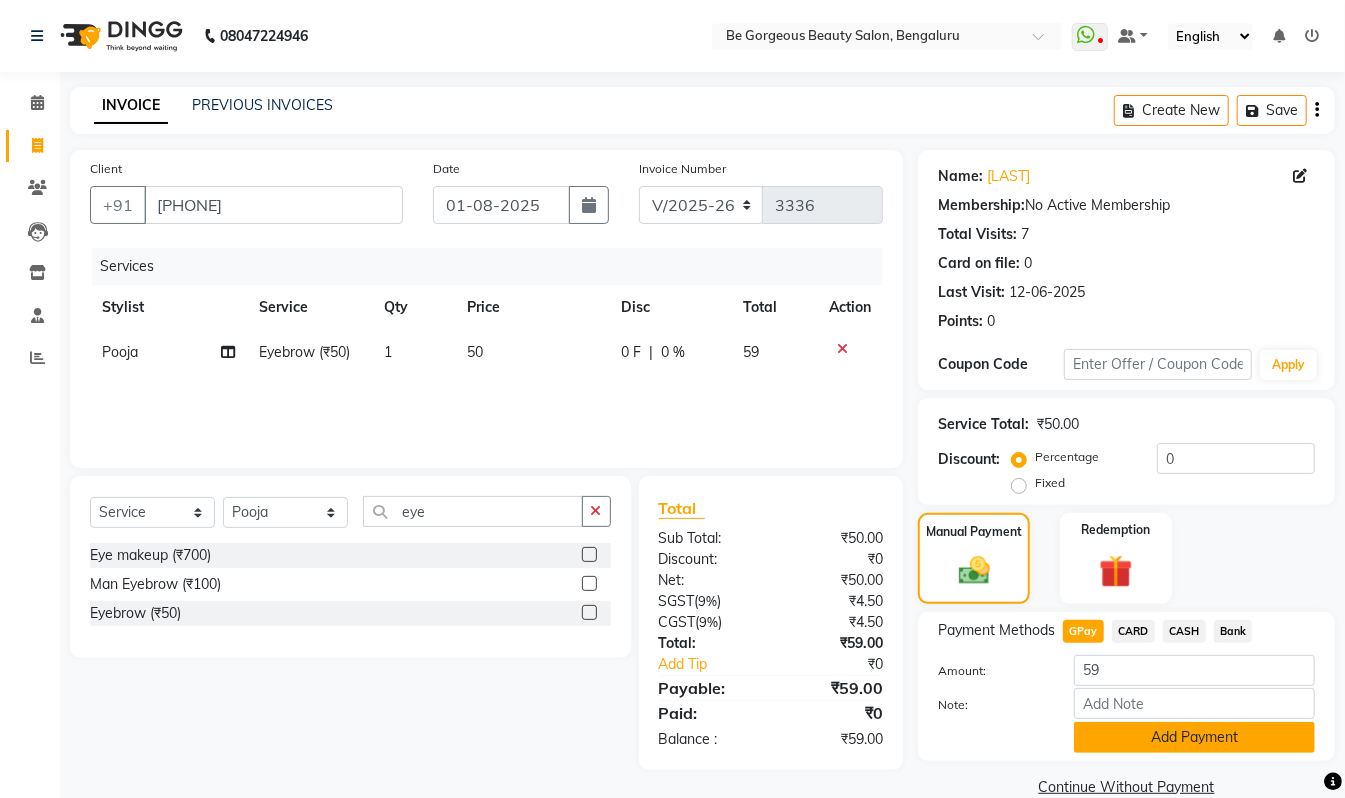 click on "Add Payment" 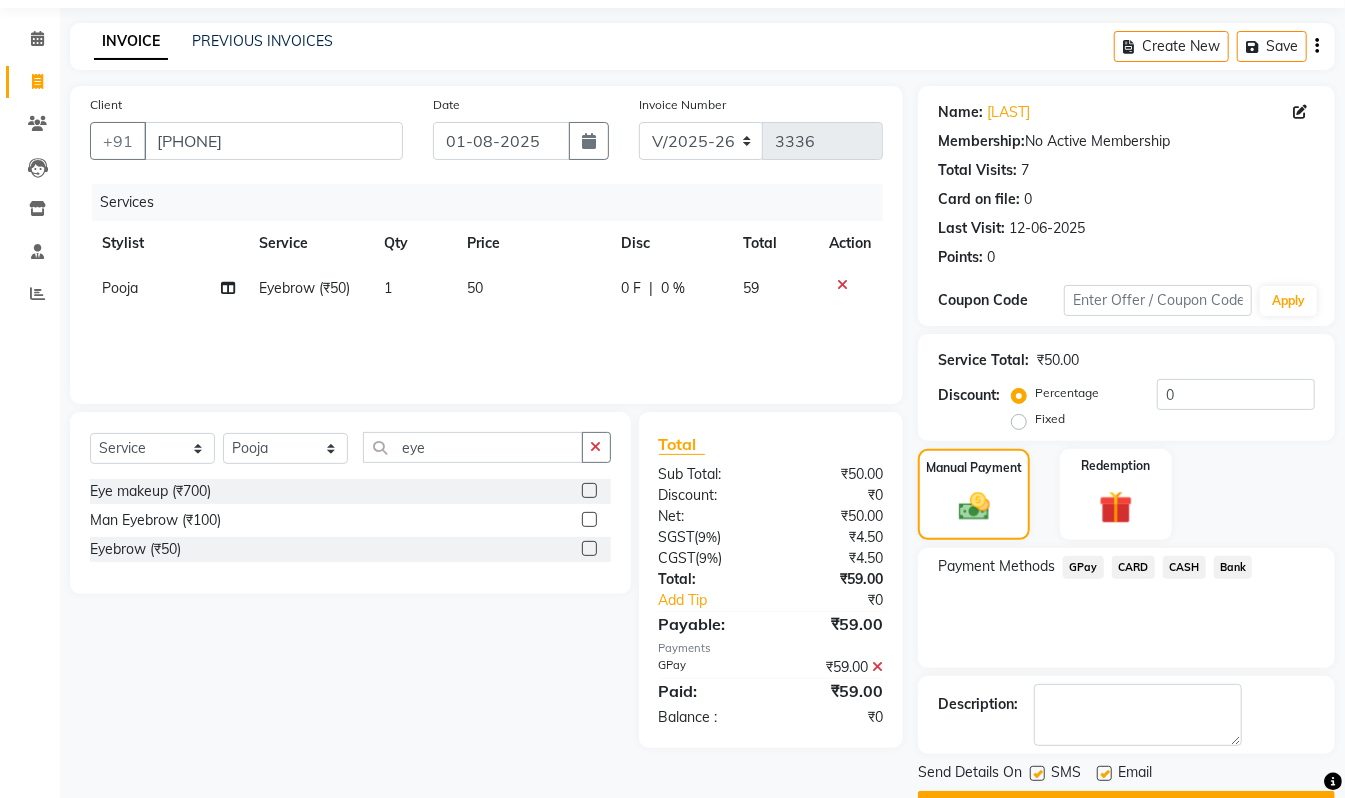 scroll, scrollTop: 110, scrollLeft: 0, axis: vertical 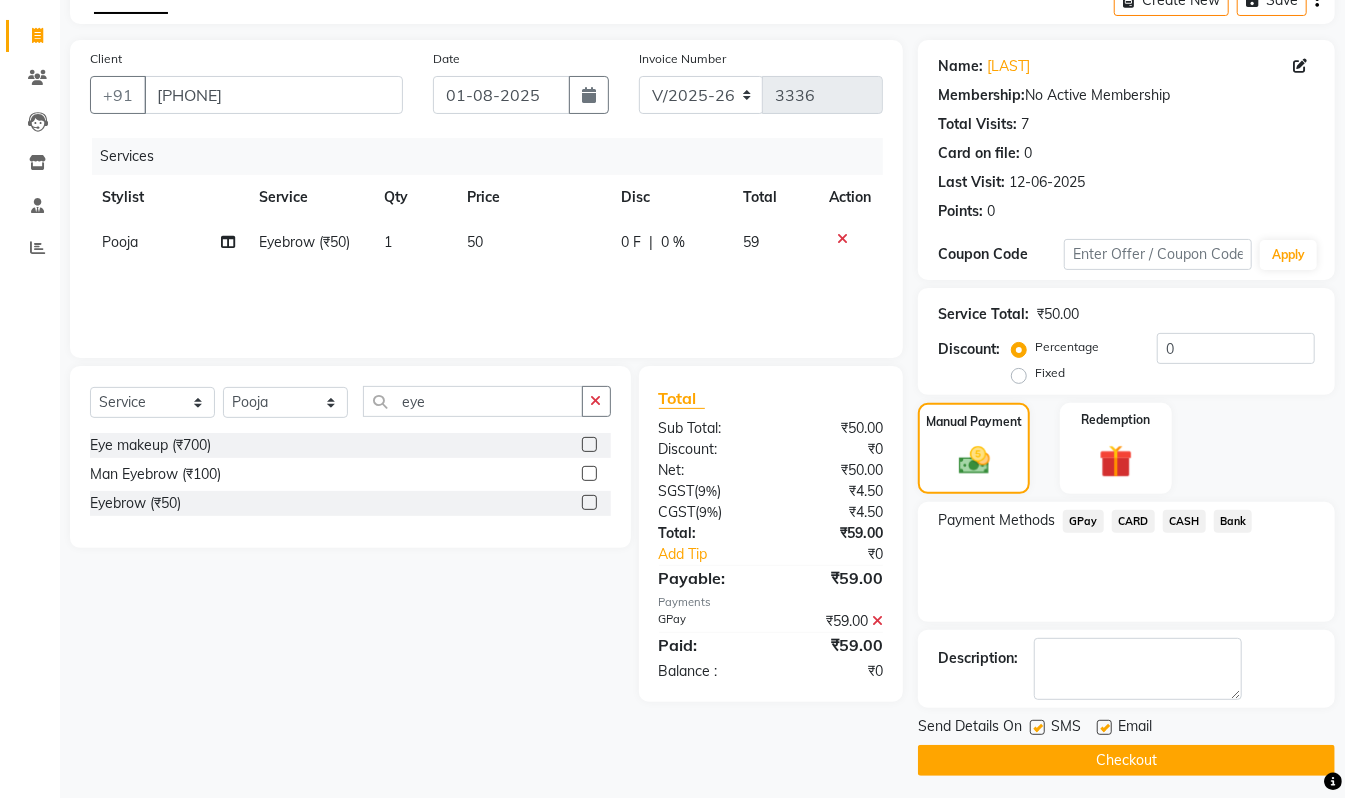 click on "Checkout" 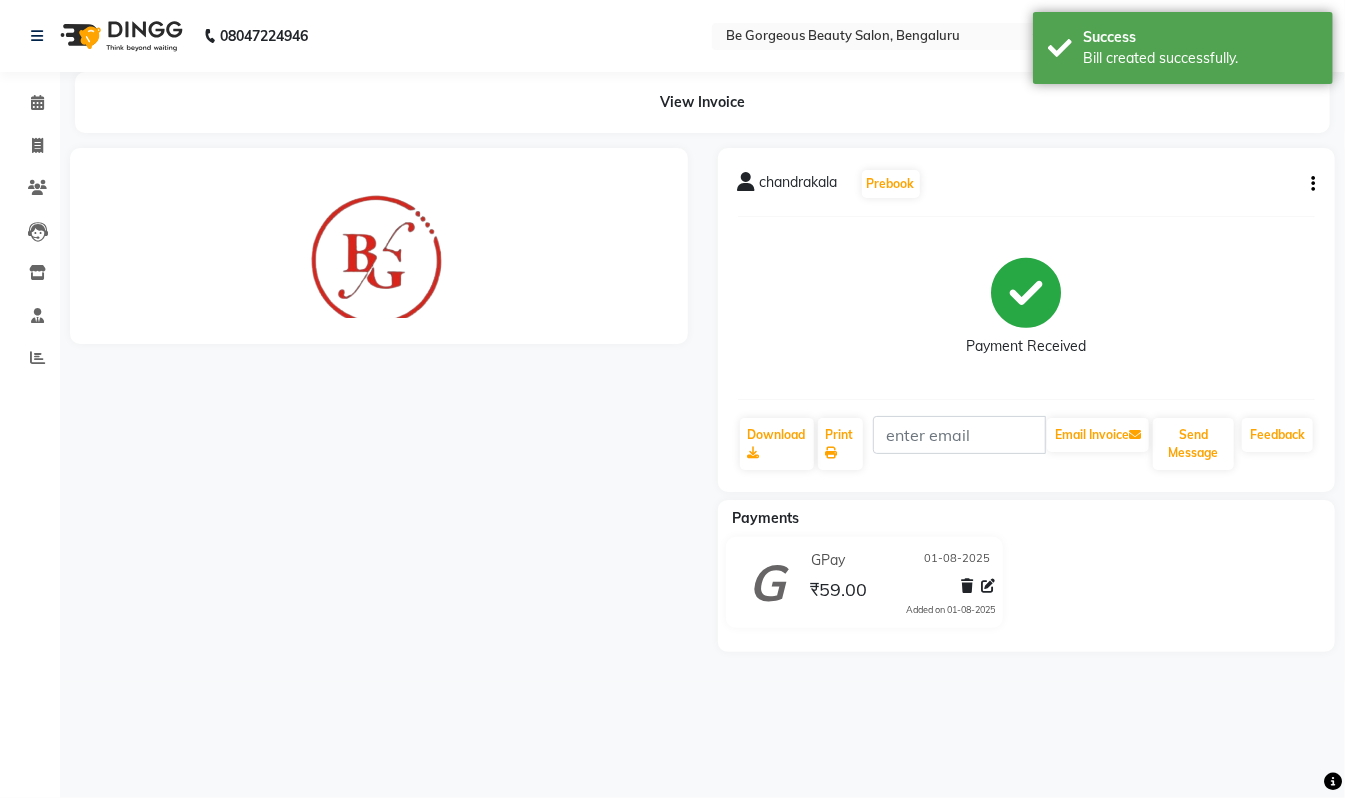 scroll, scrollTop: 0, scrollLeft: 0, axis: both 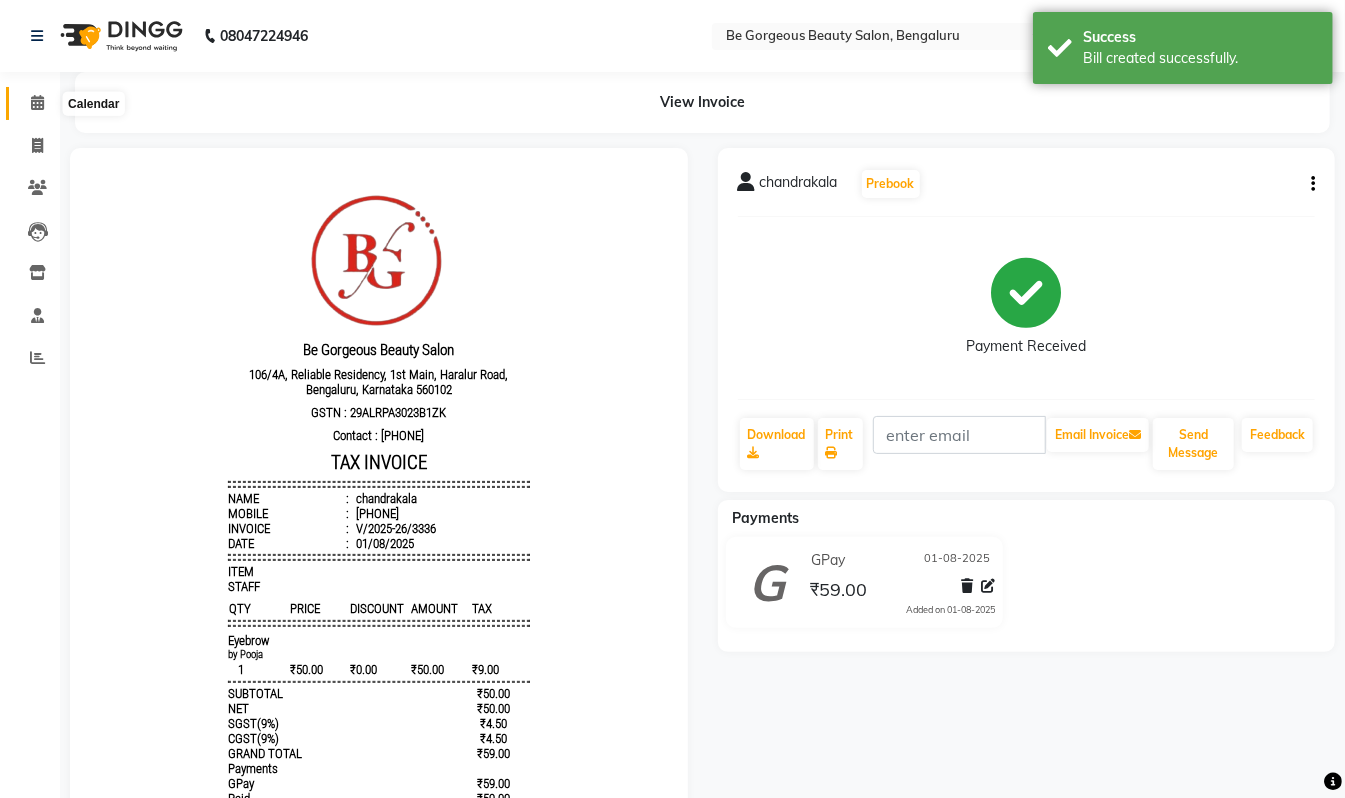 click 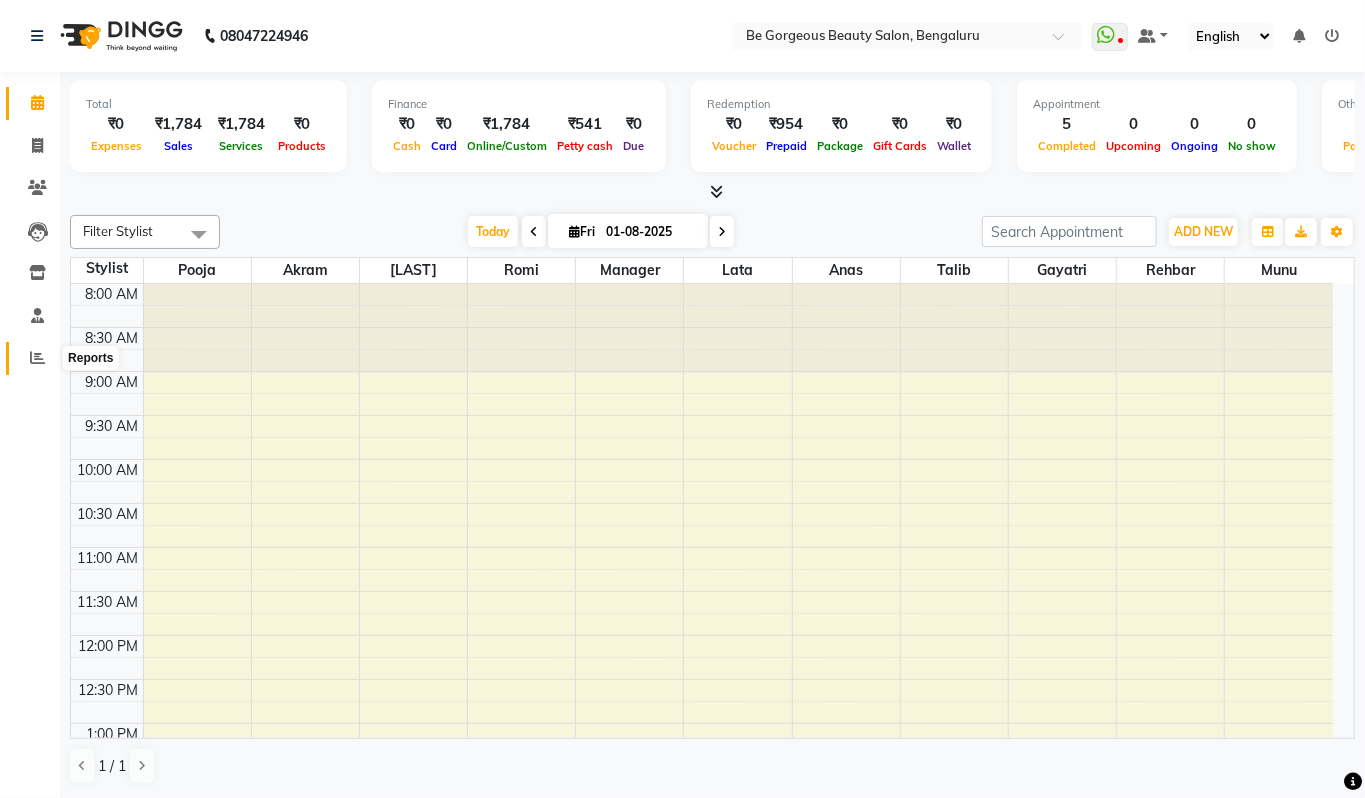 click 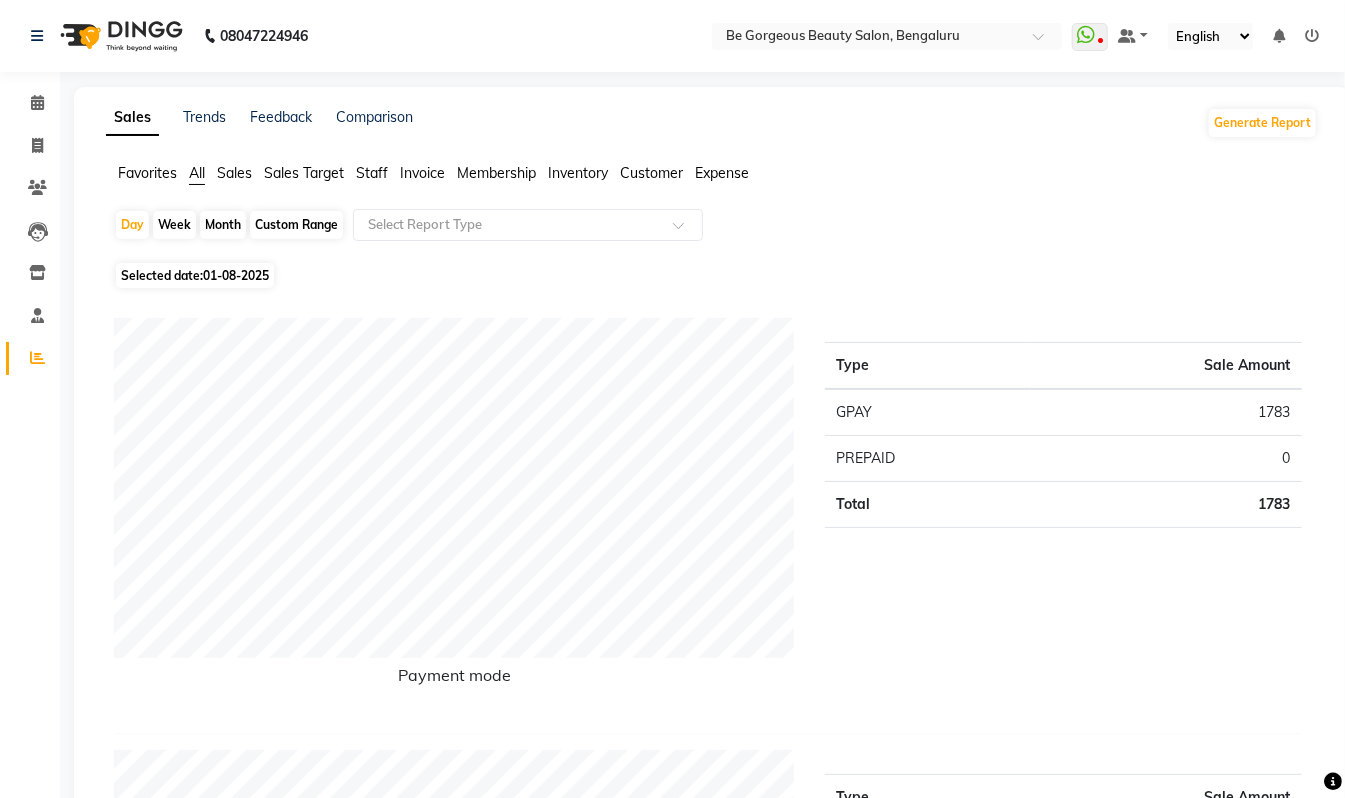 click on "Staff" 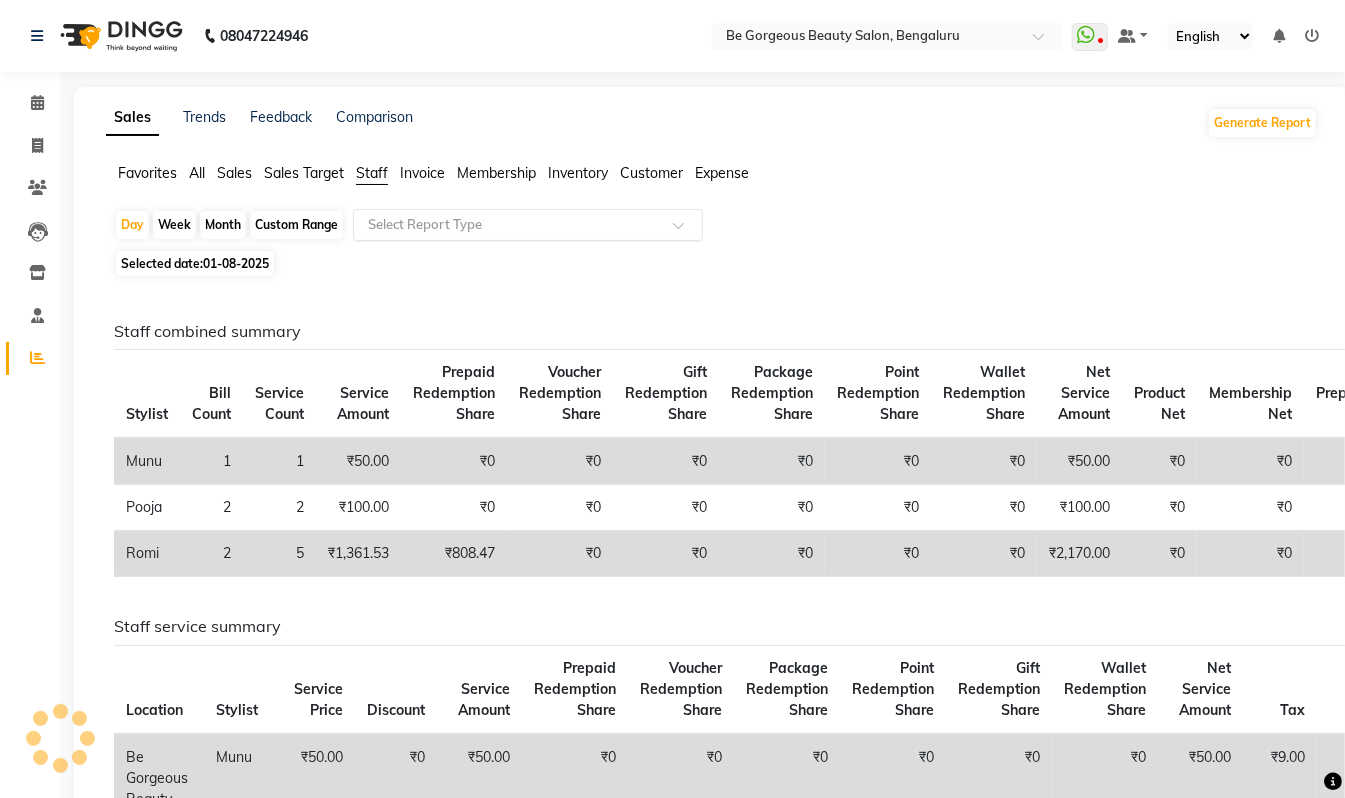 click 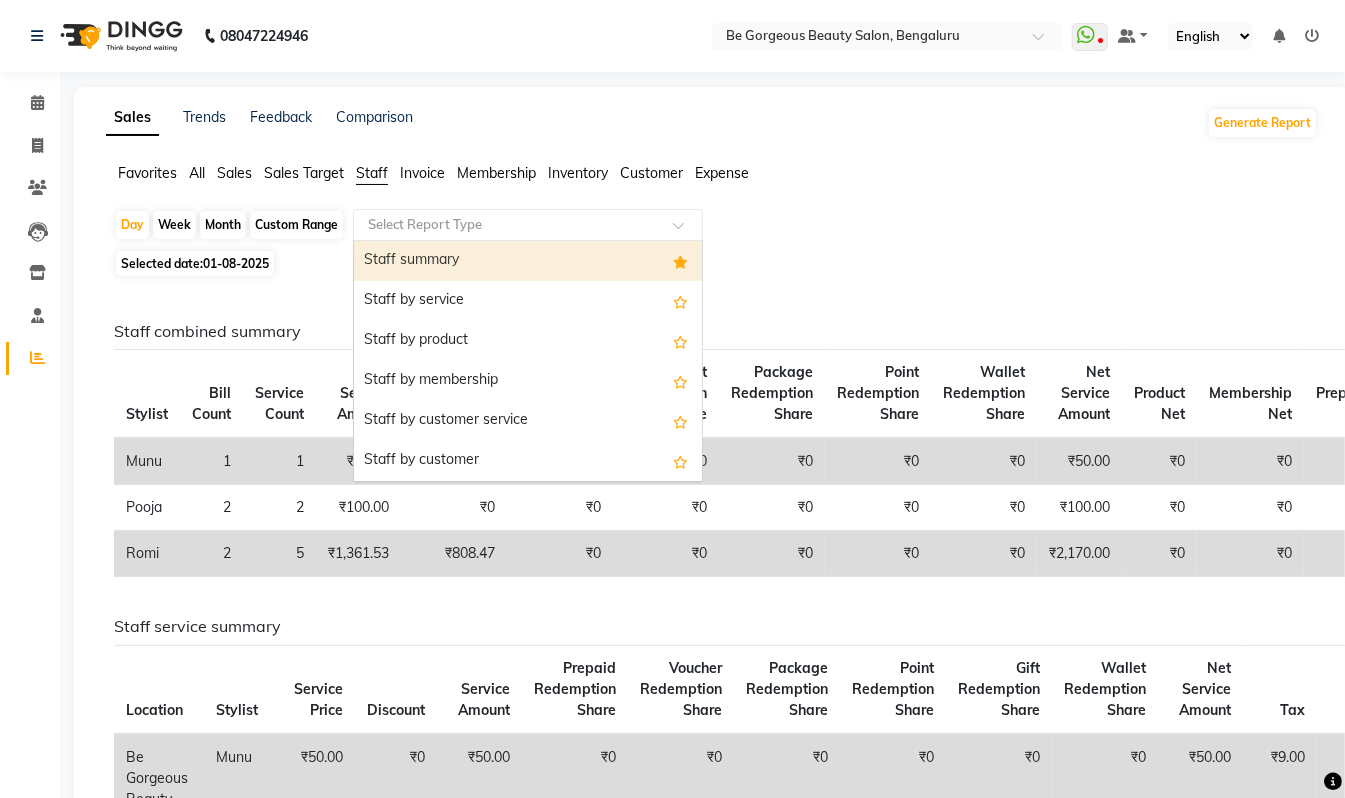 click on "Staff summary" at bounding box center [528, 261] 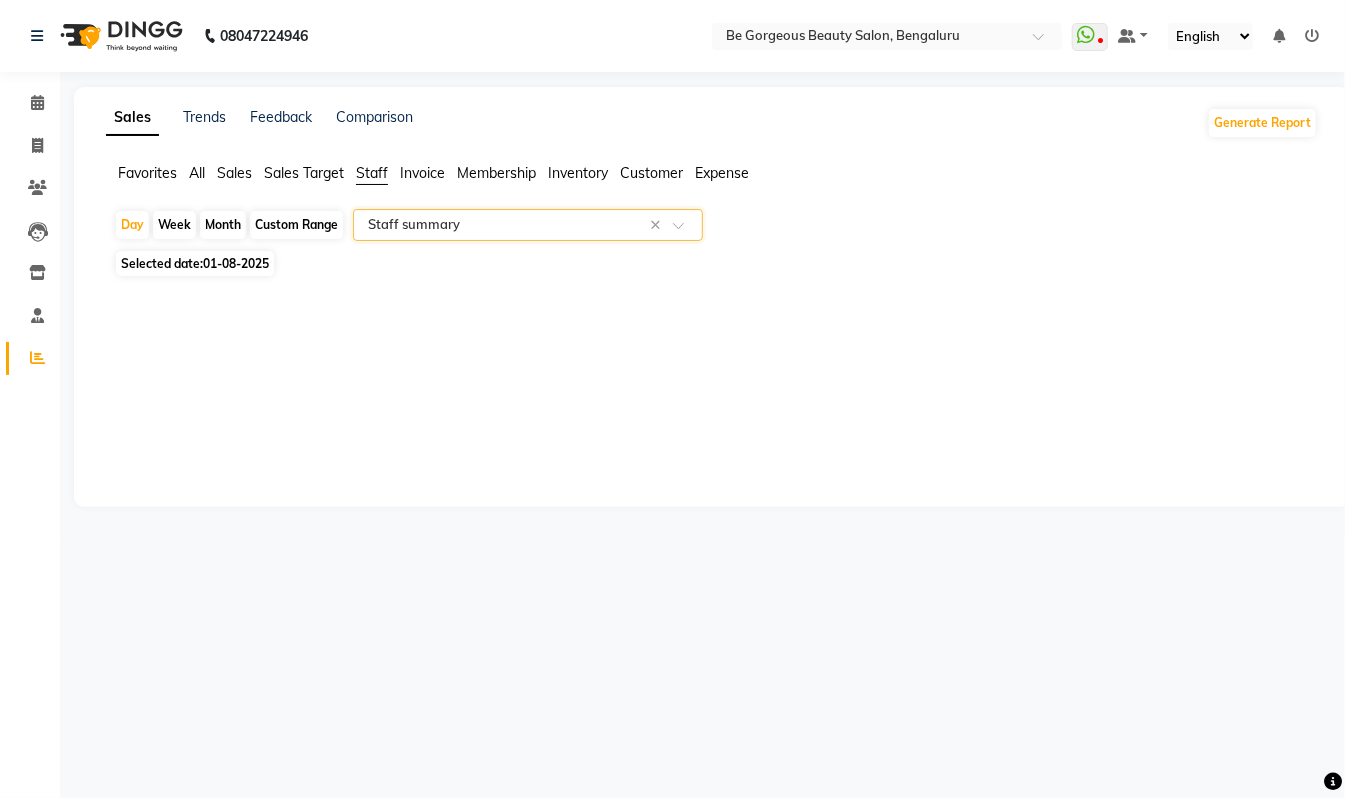 select on "csv" 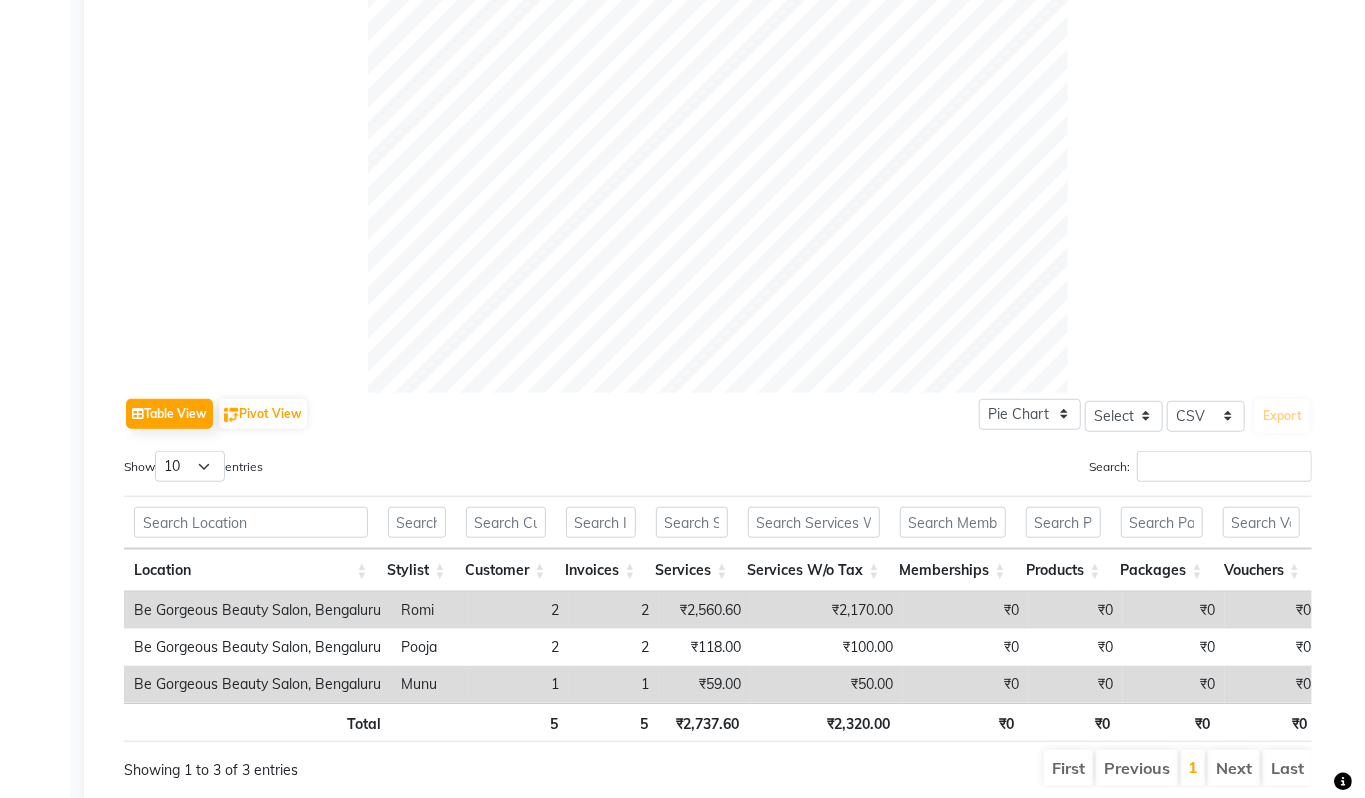 scroll, scrollTop: 0, scrollLeft: 0, axis: both 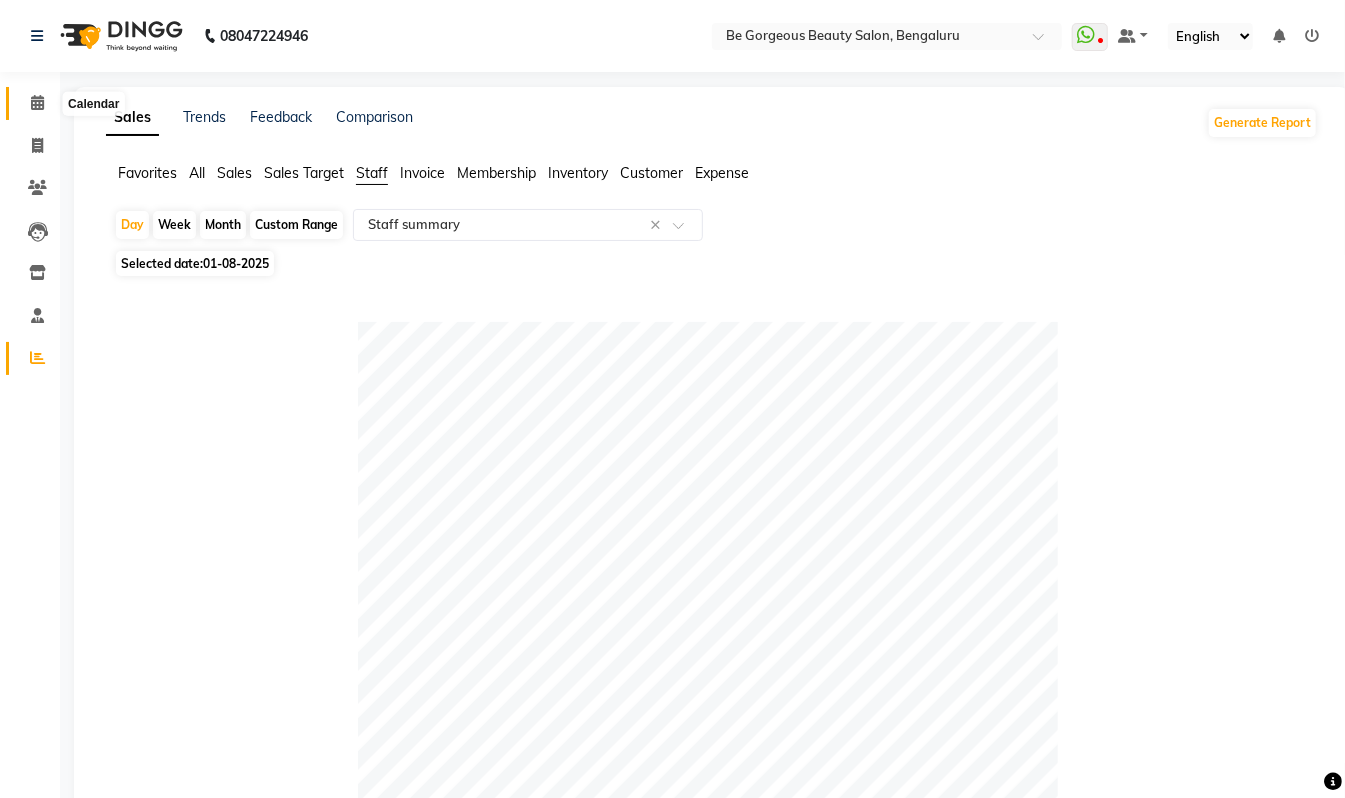 click 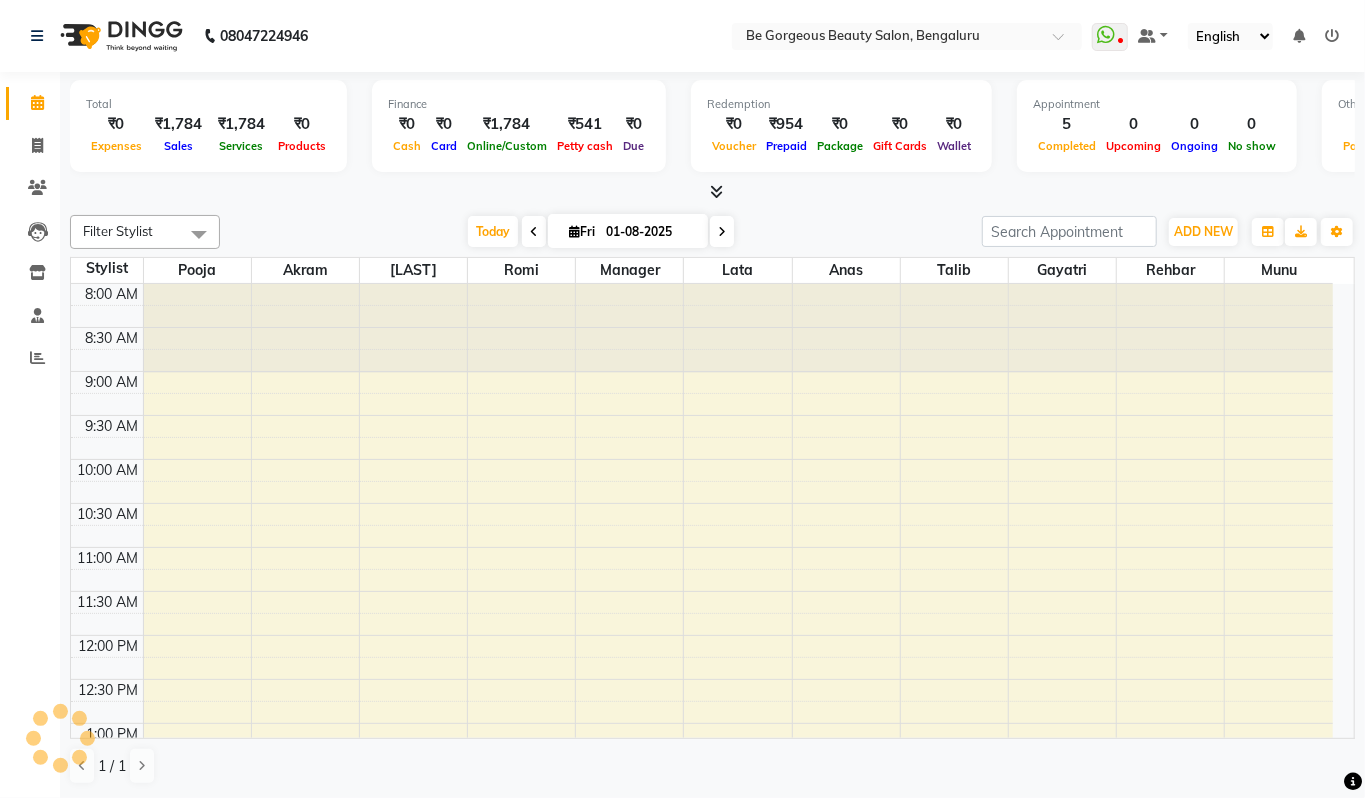 scroll, scrollTop: 0, scrollLeft: 0, axis: both 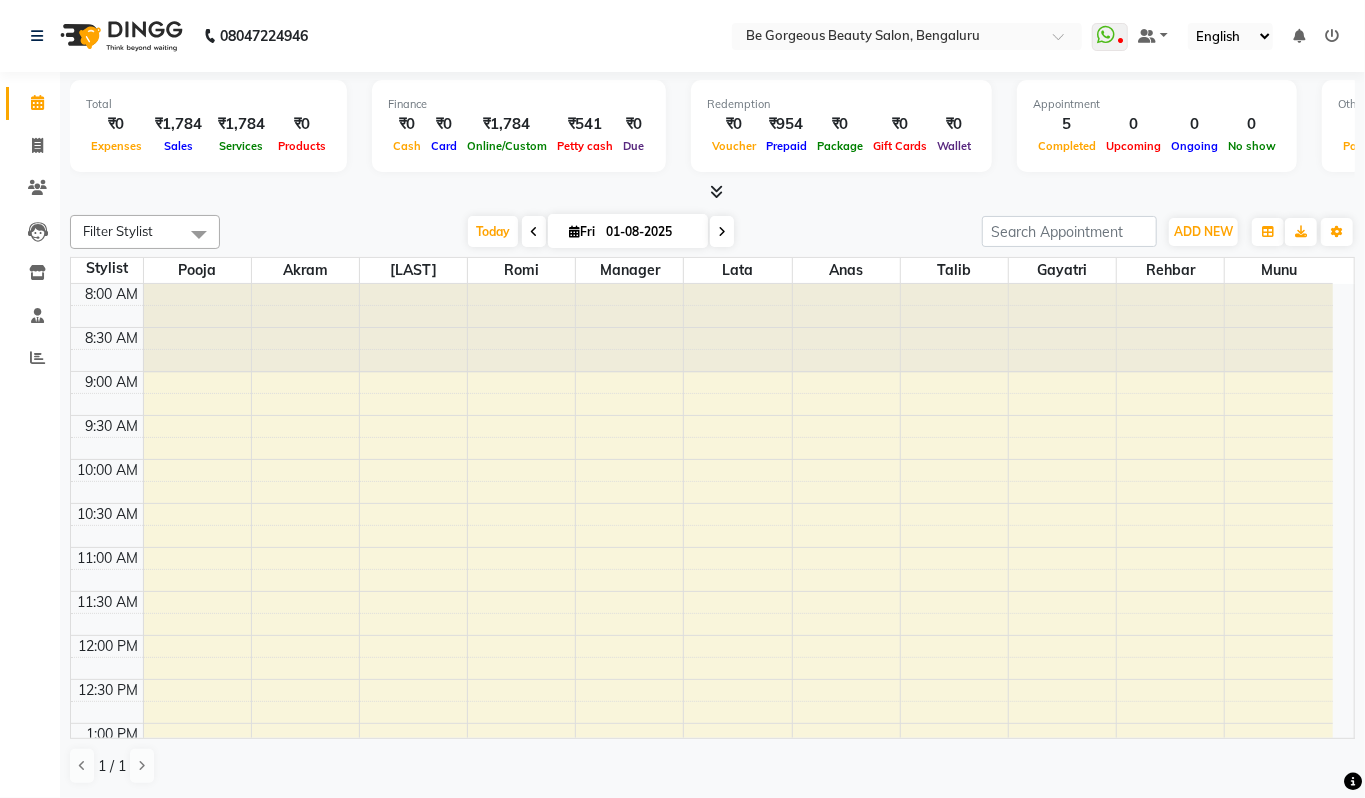 click at bounding box center [716, 191] 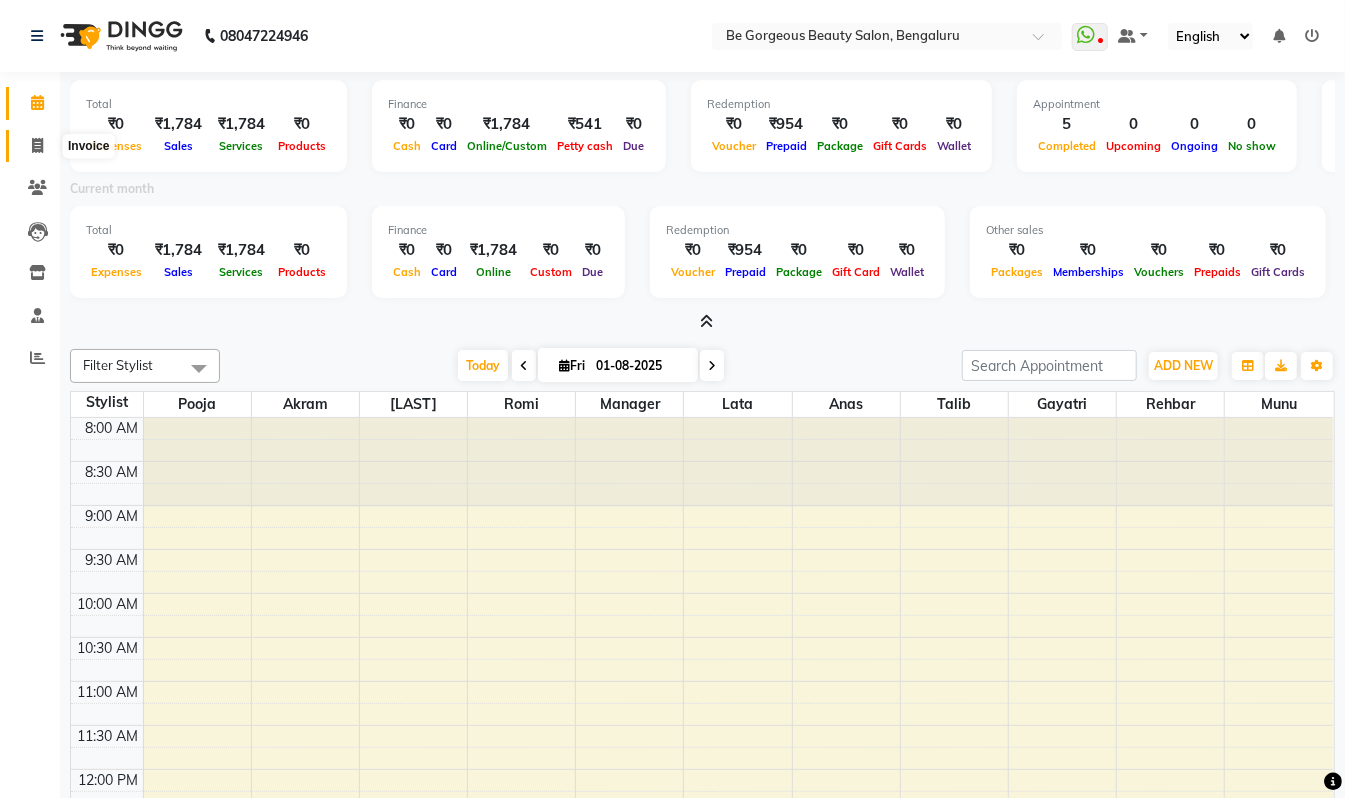click 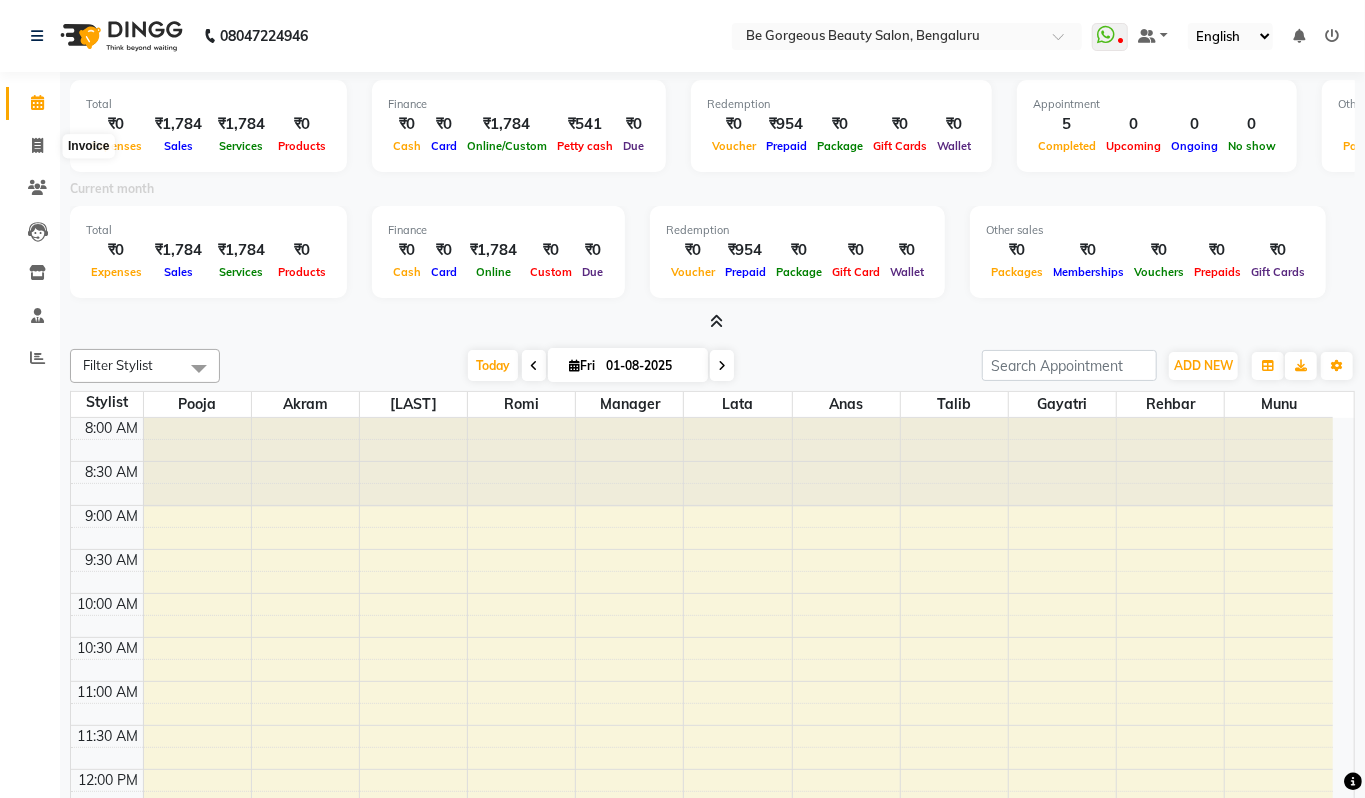 select on "5405" 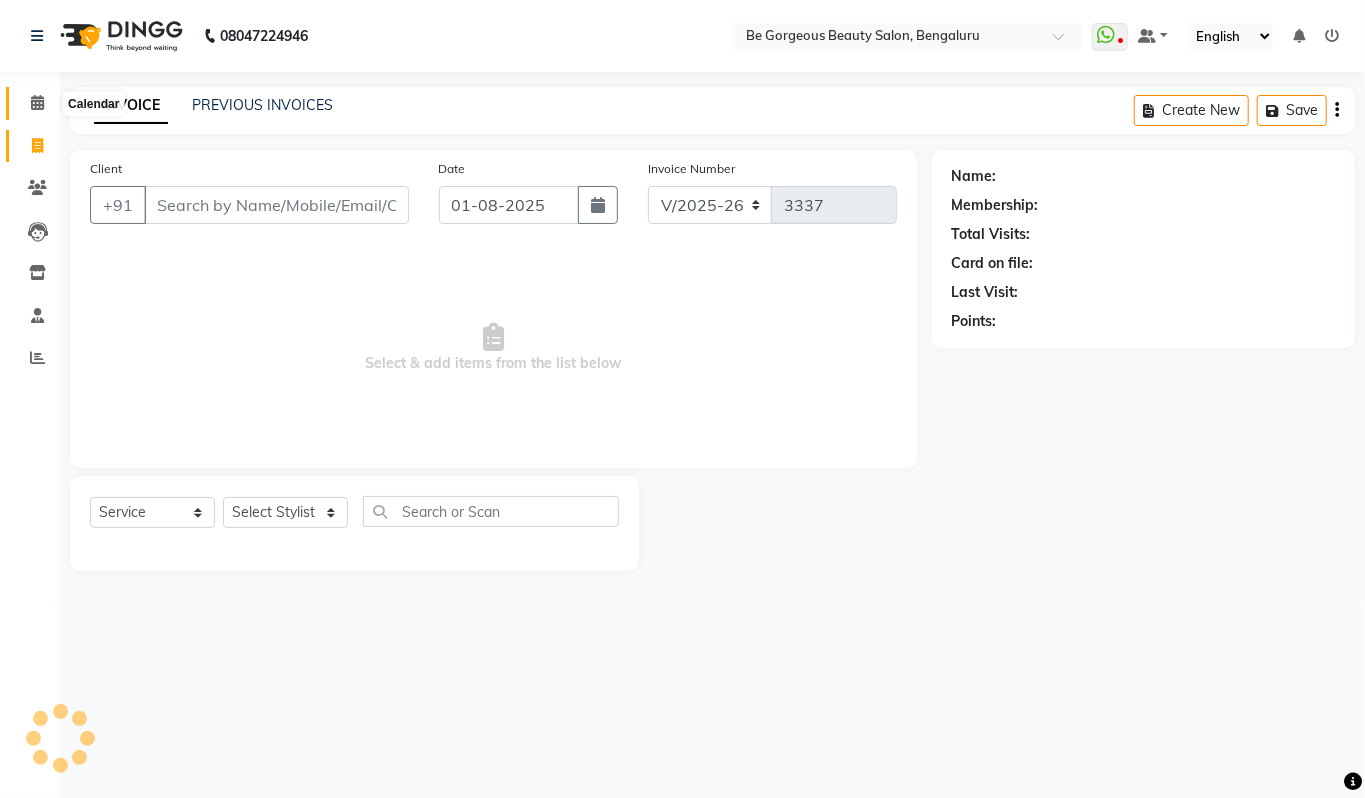 click 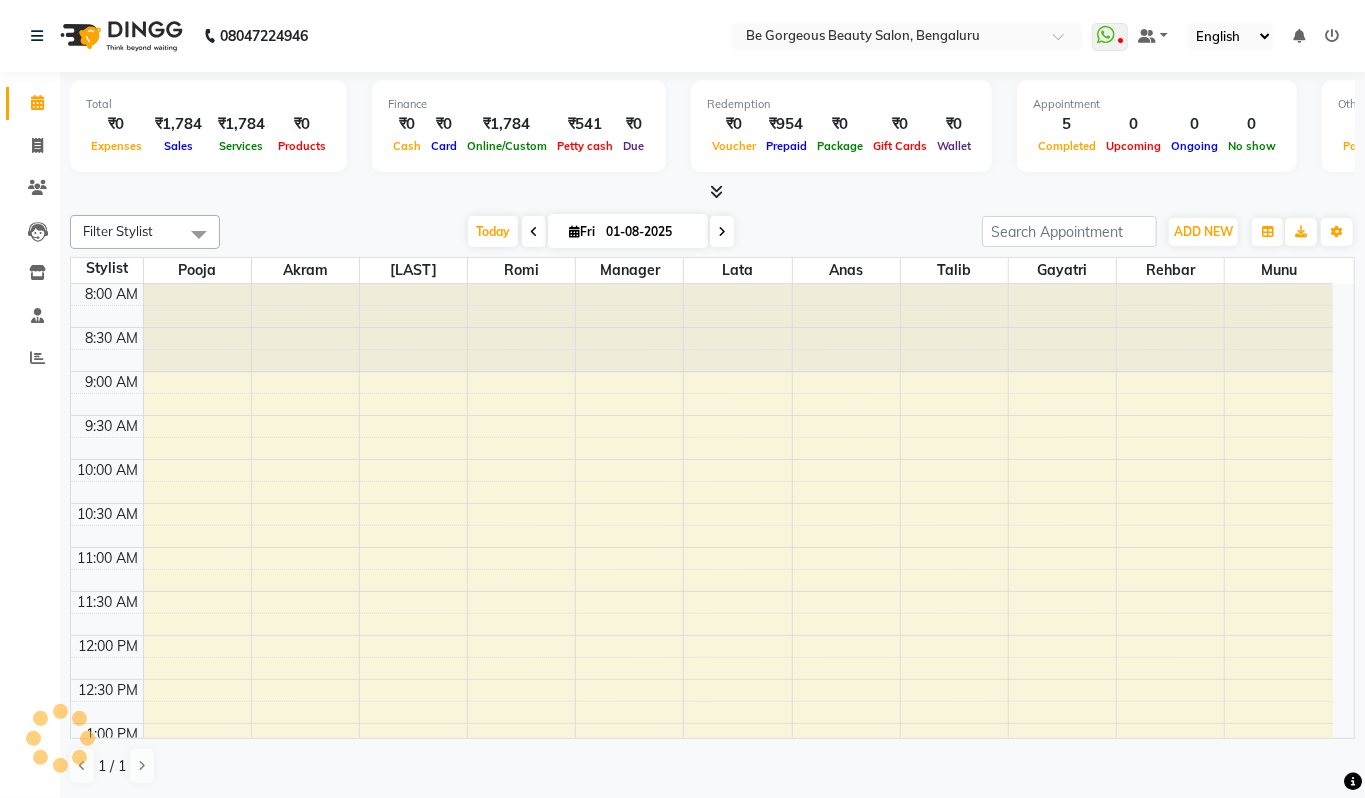 scroll, scrollTop: 0, scrollLeft: 0, axis: both 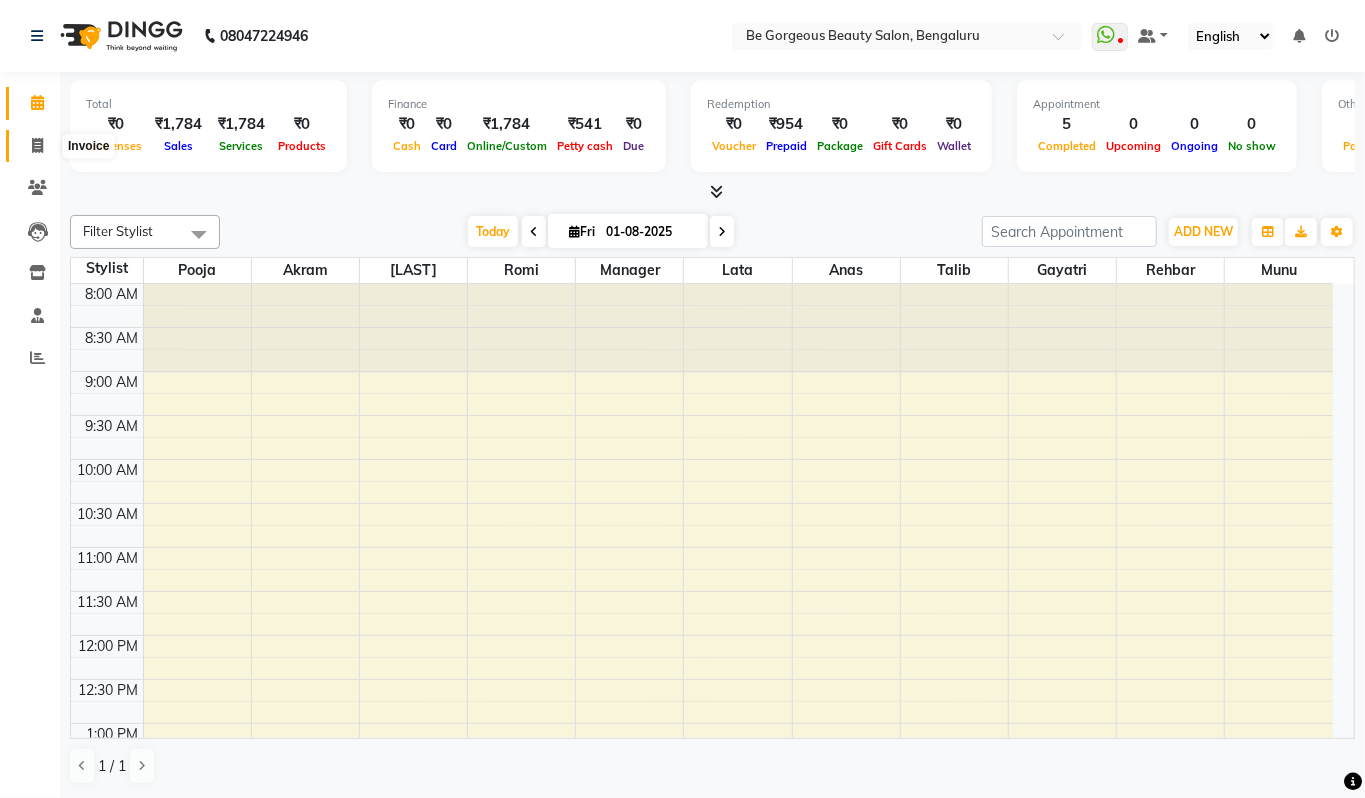 click 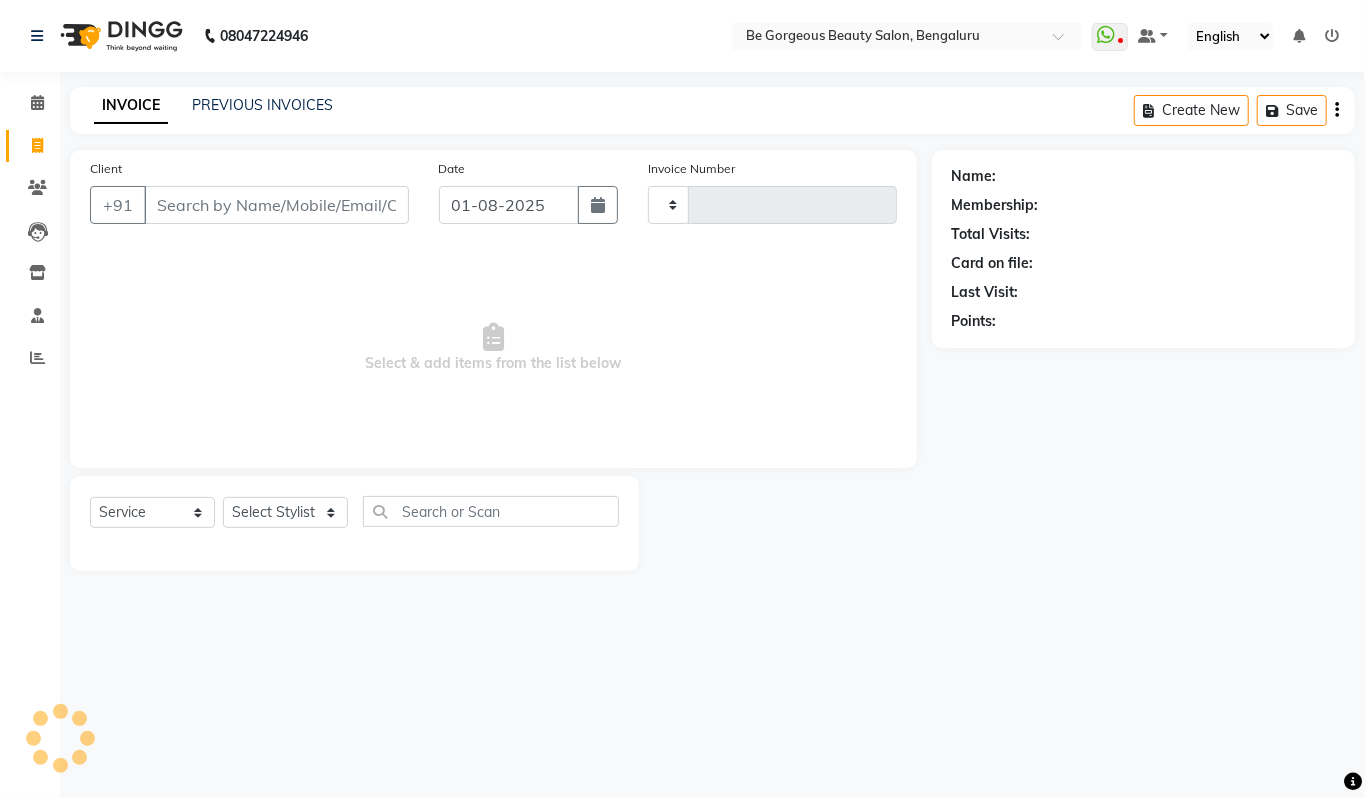 type on "3337" 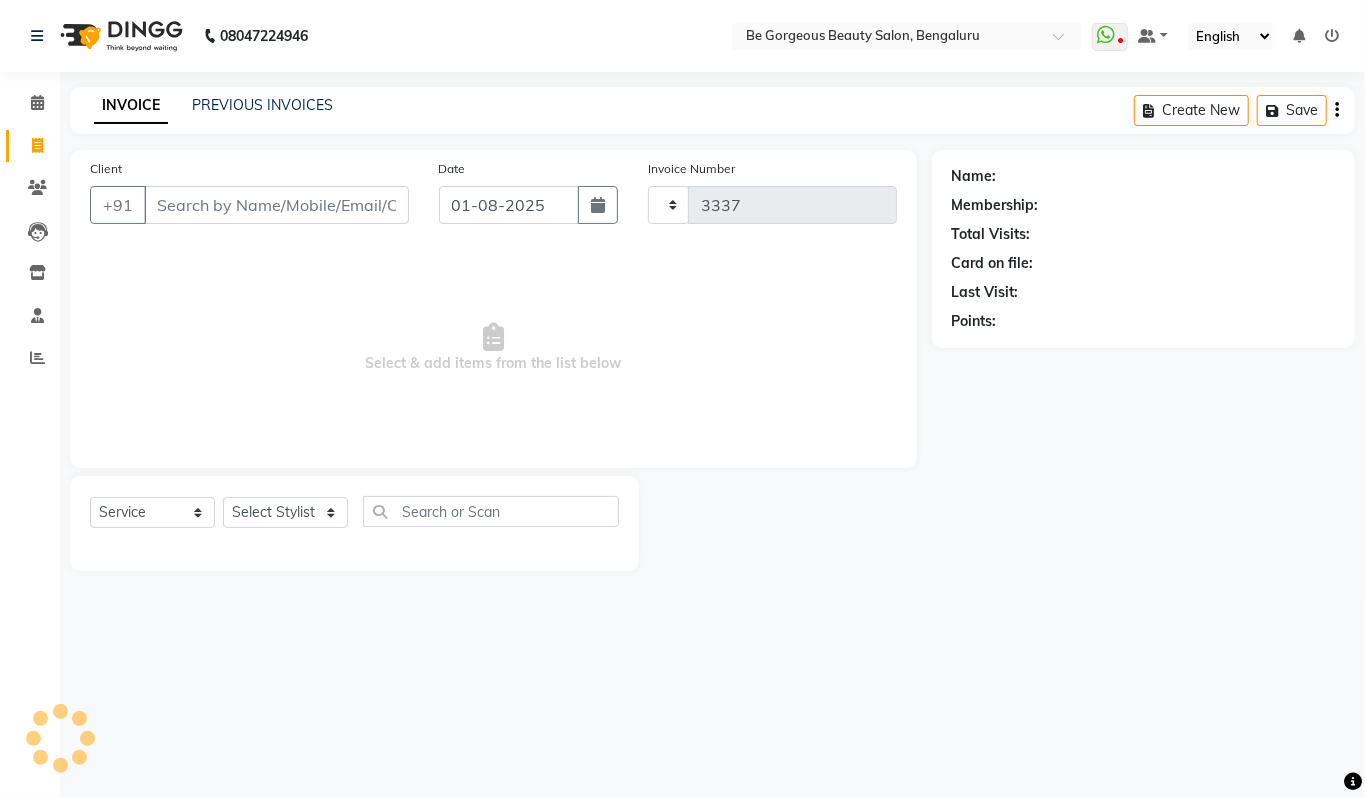 select on "5405" 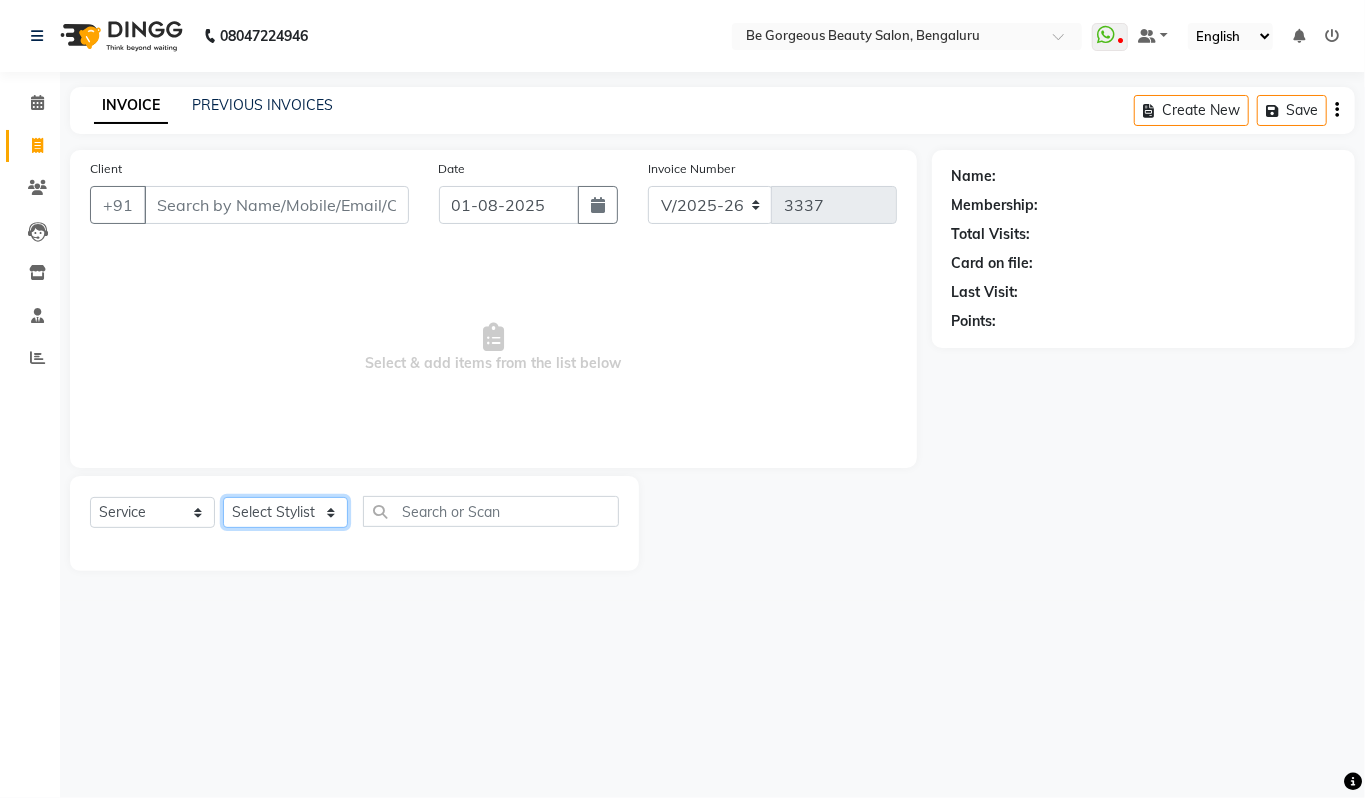 click on "Select Stylist Akram Anas Gayatri lata Manager Munu Pooja Rehbar Romi Talib Wajid" 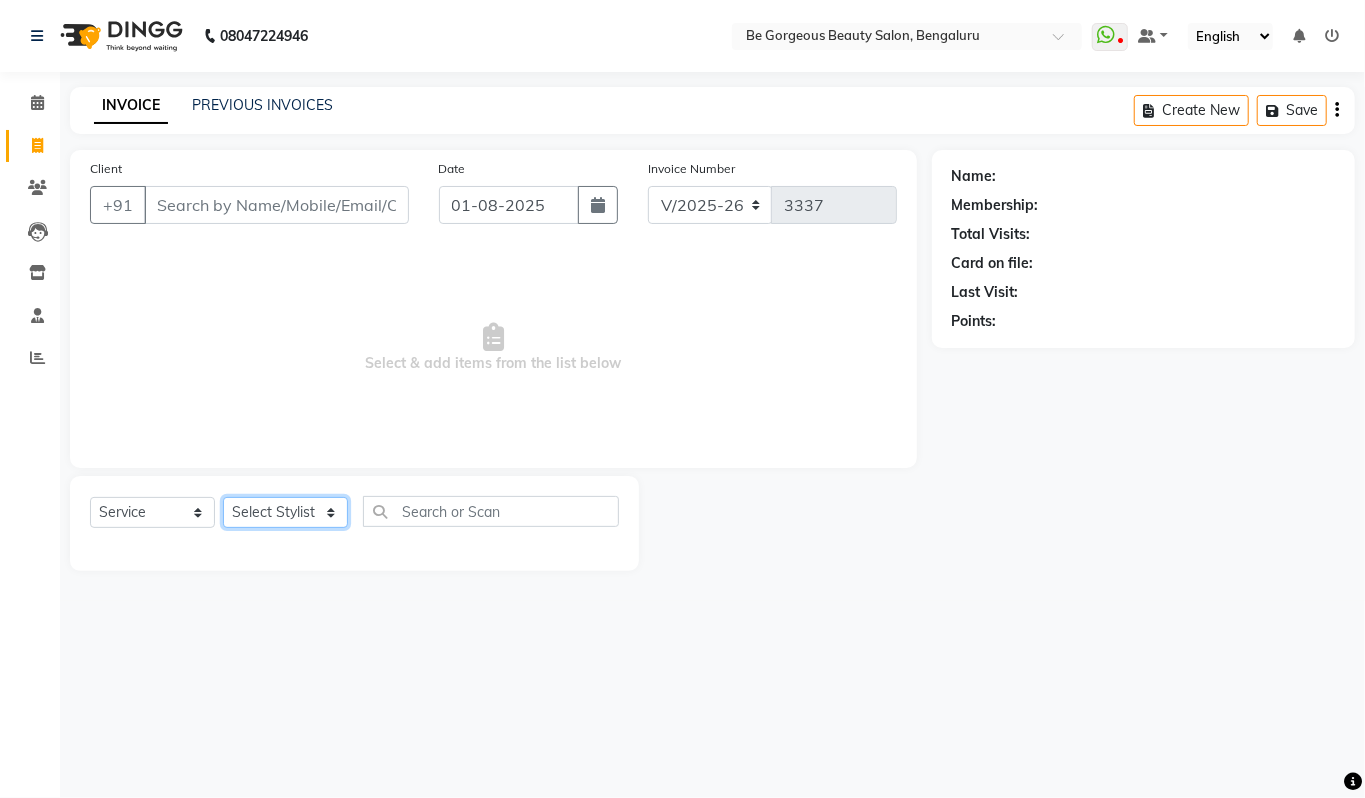 select on "36200" 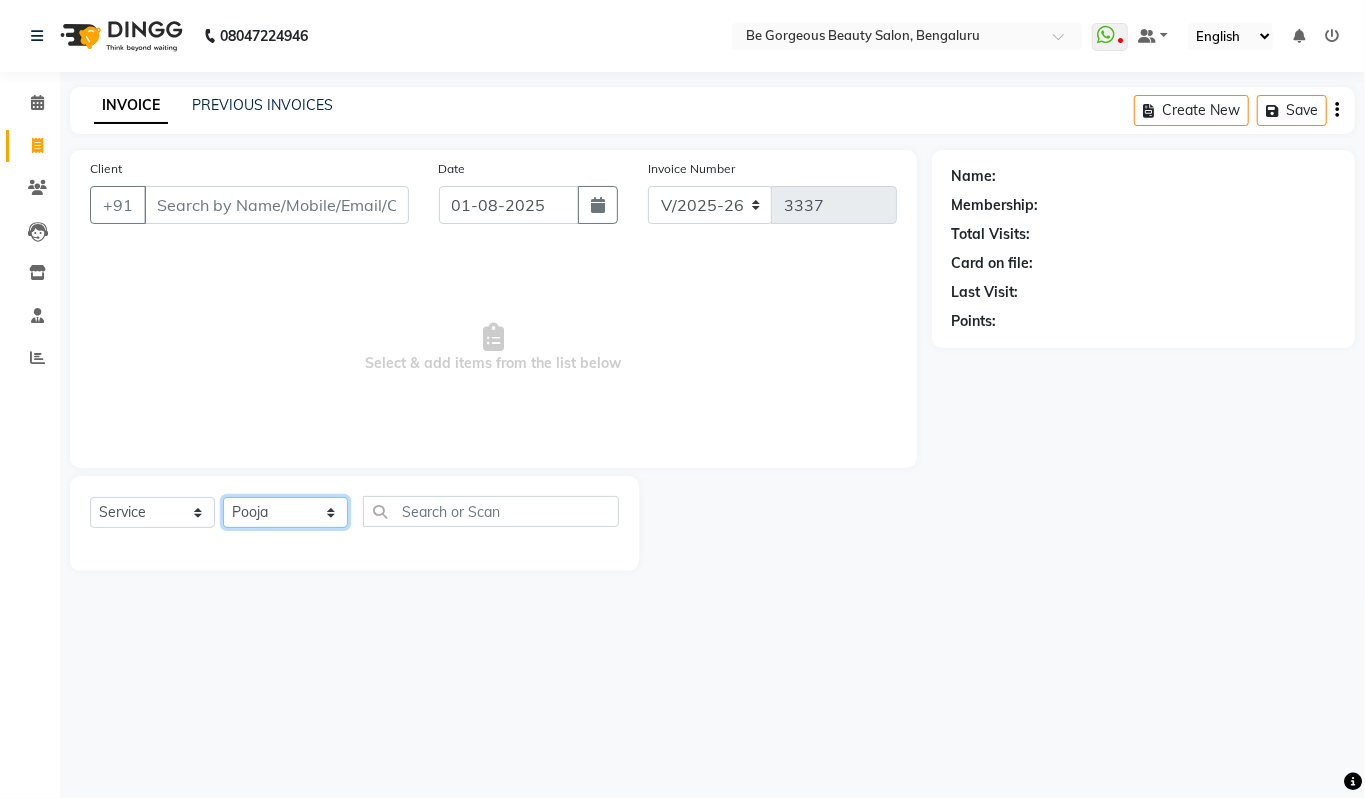 click on "Select Stylist Akram Anas Gayatri lata Manager Munu Pooja Rehbar Romi Talib Wajid" 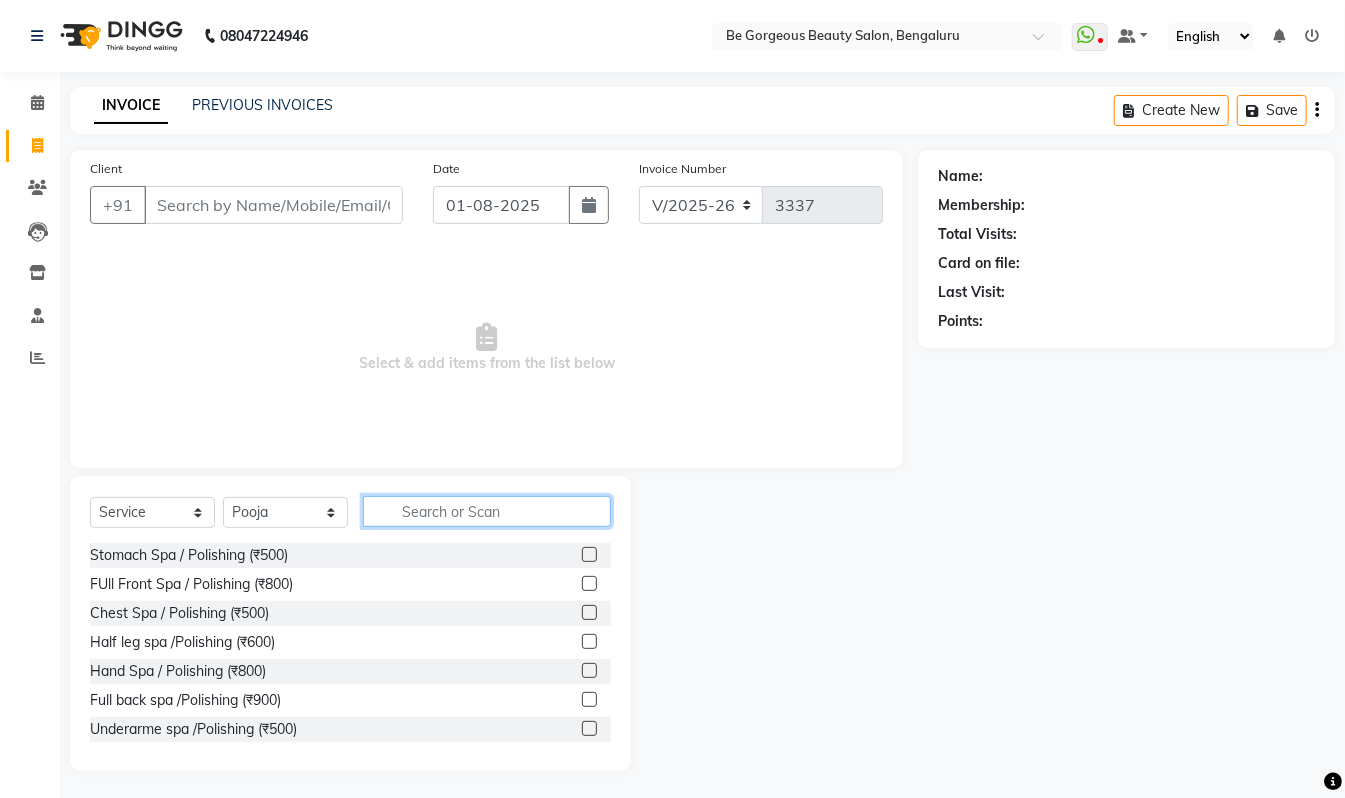 click 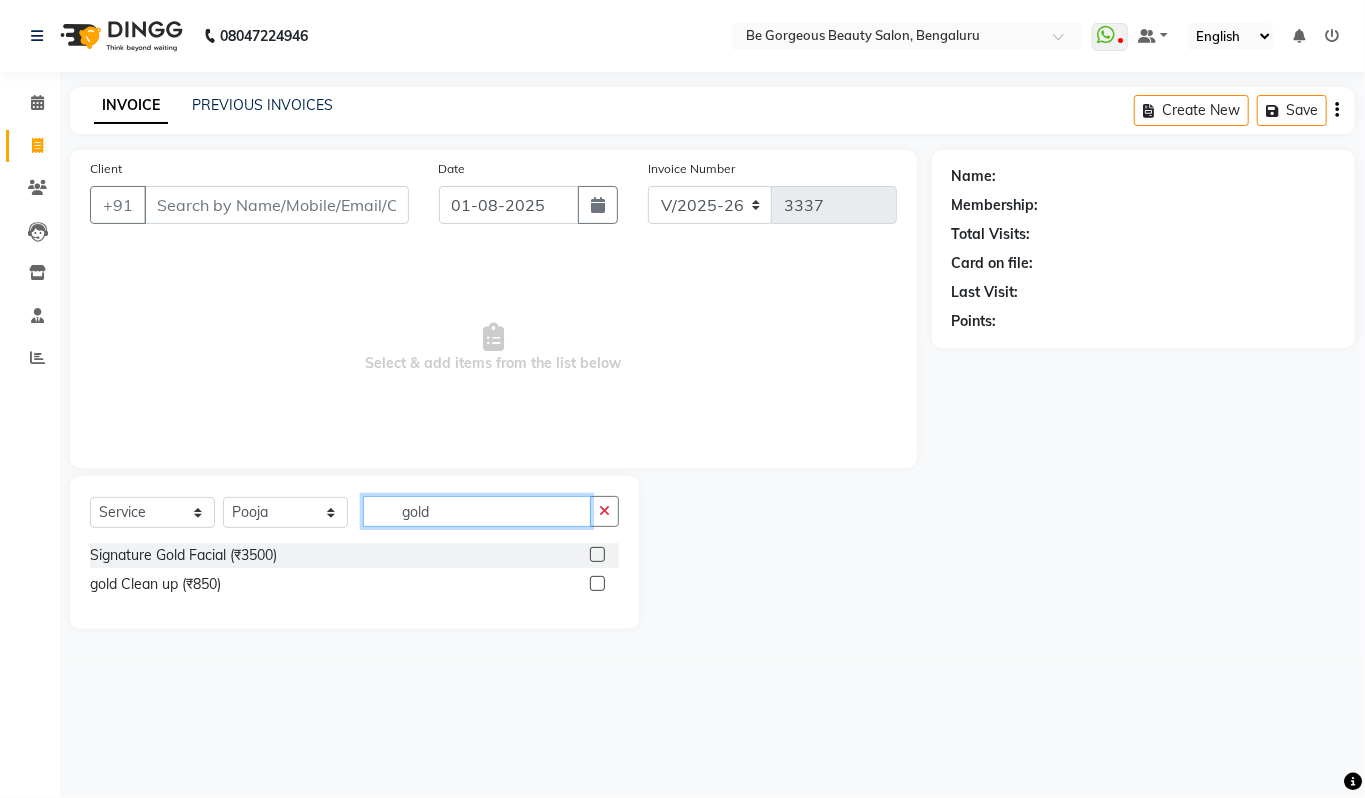 type on "gold" 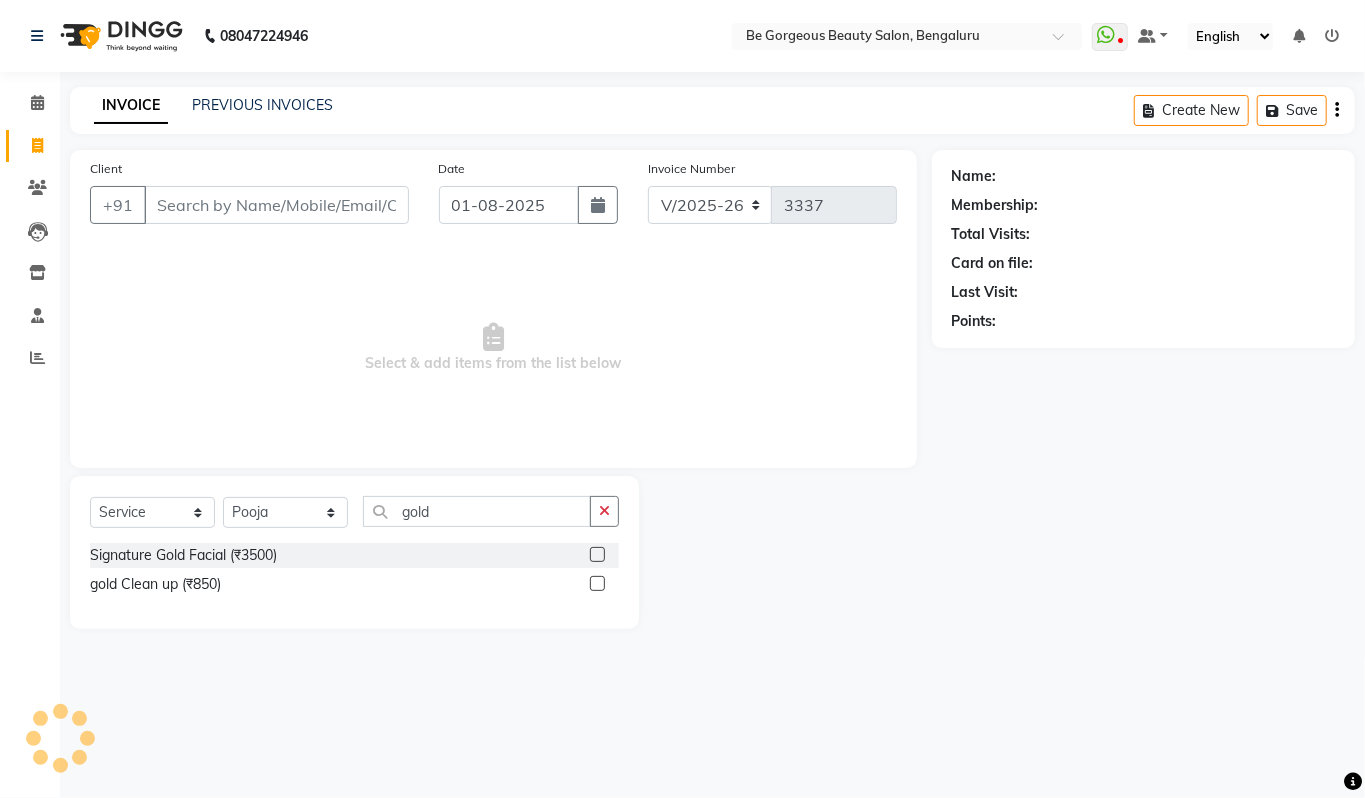 click 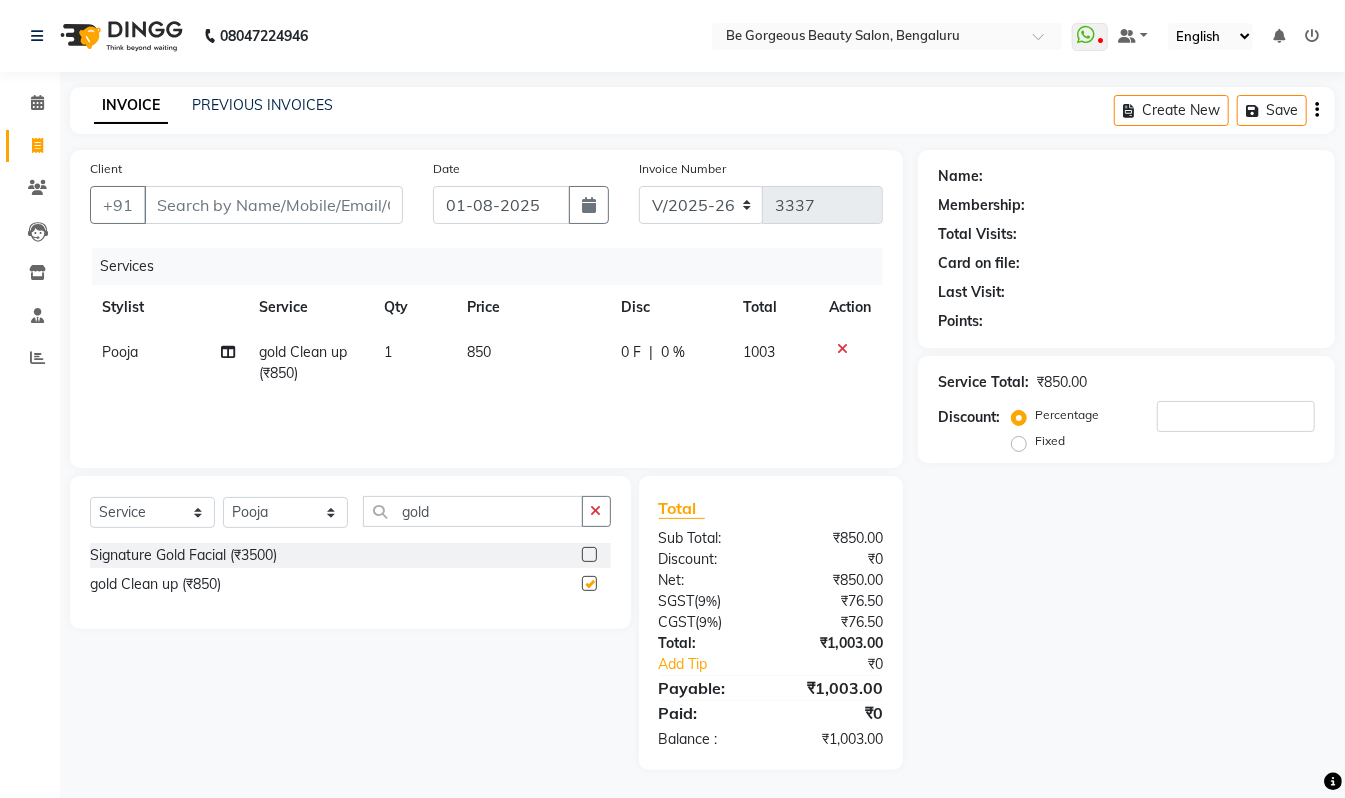 checkbox on "false" 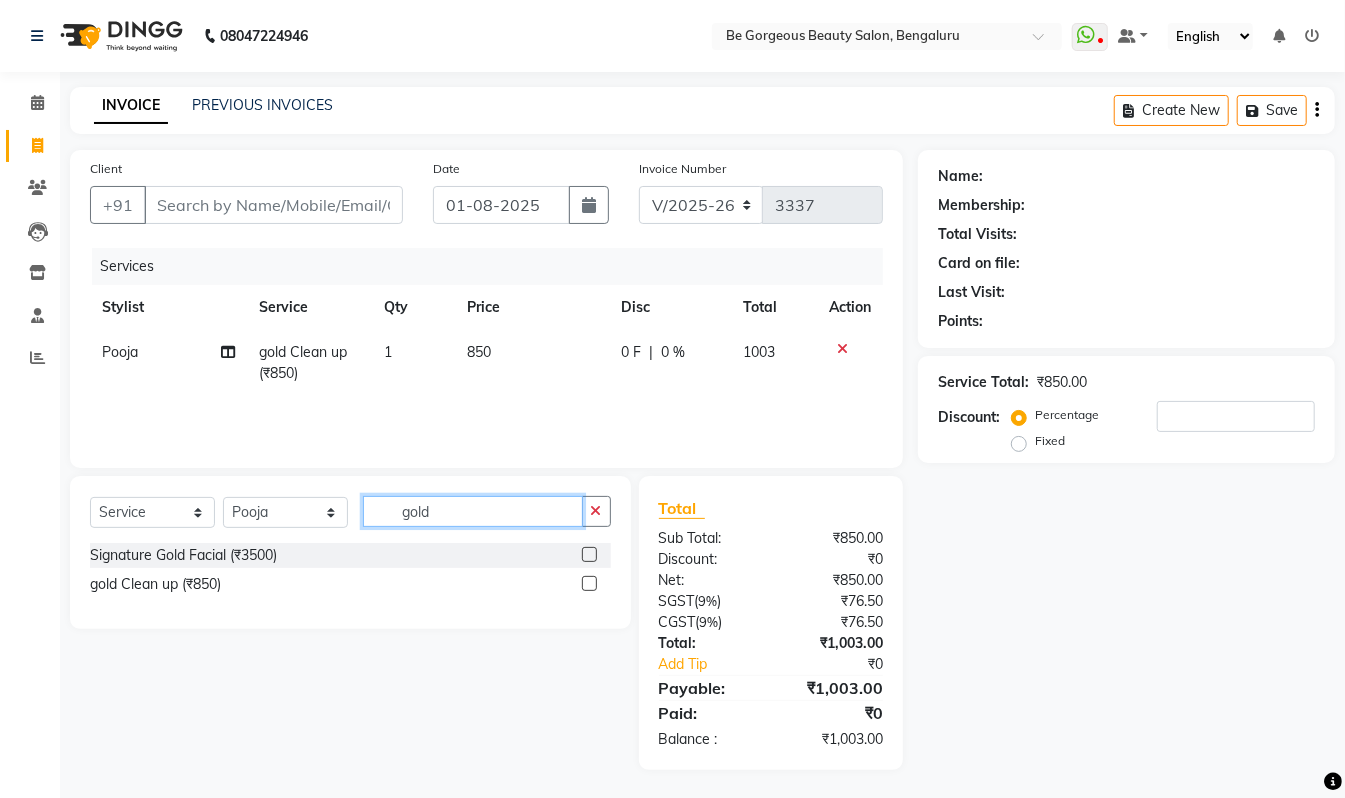 click on "gold" 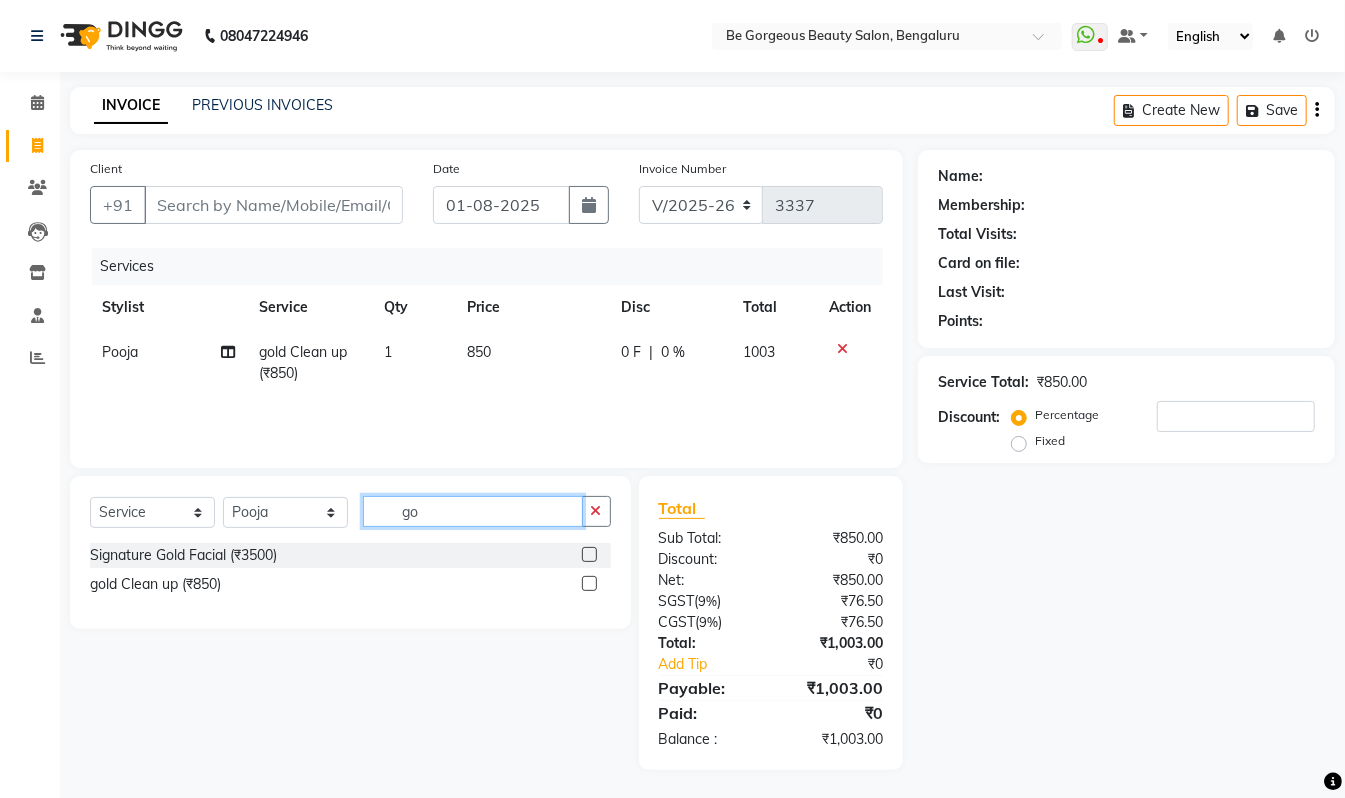 type on "g" 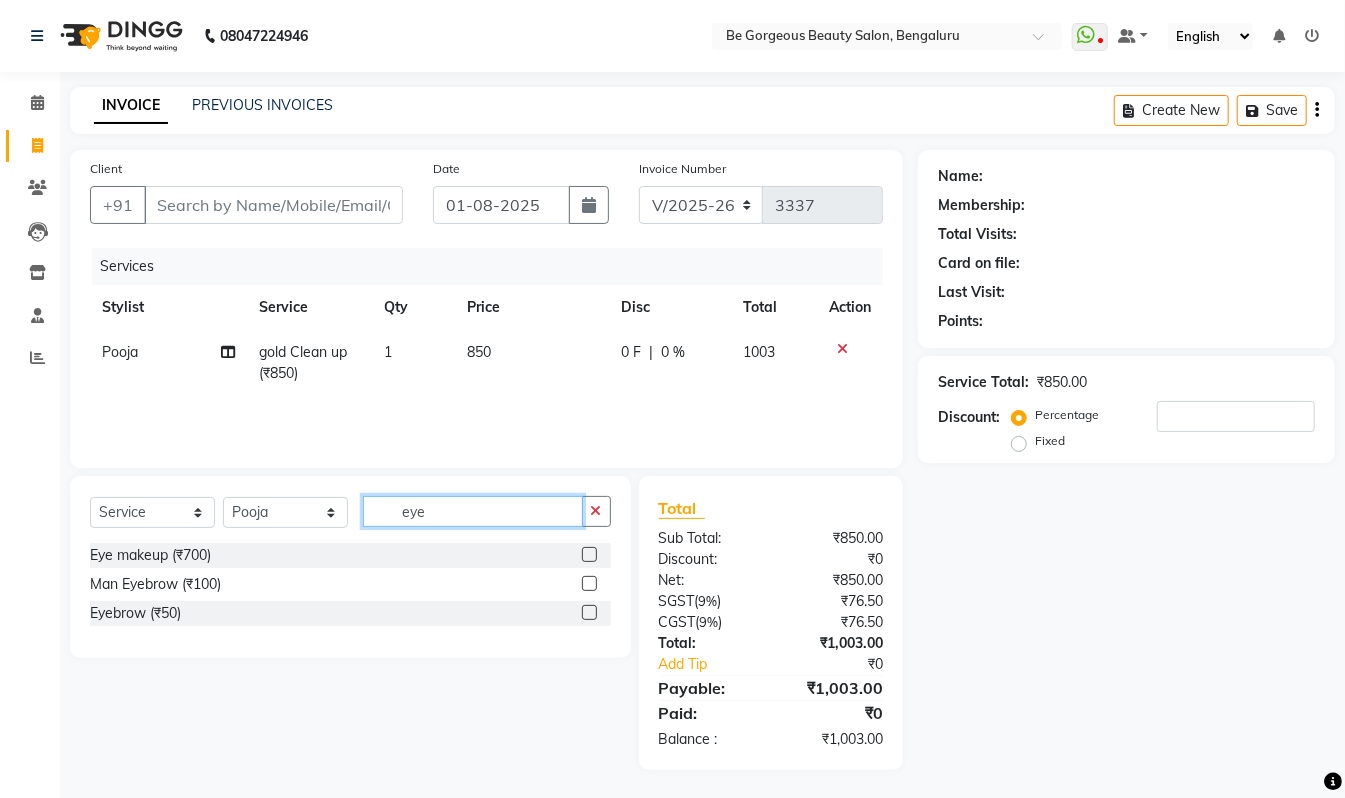 type on "eye" 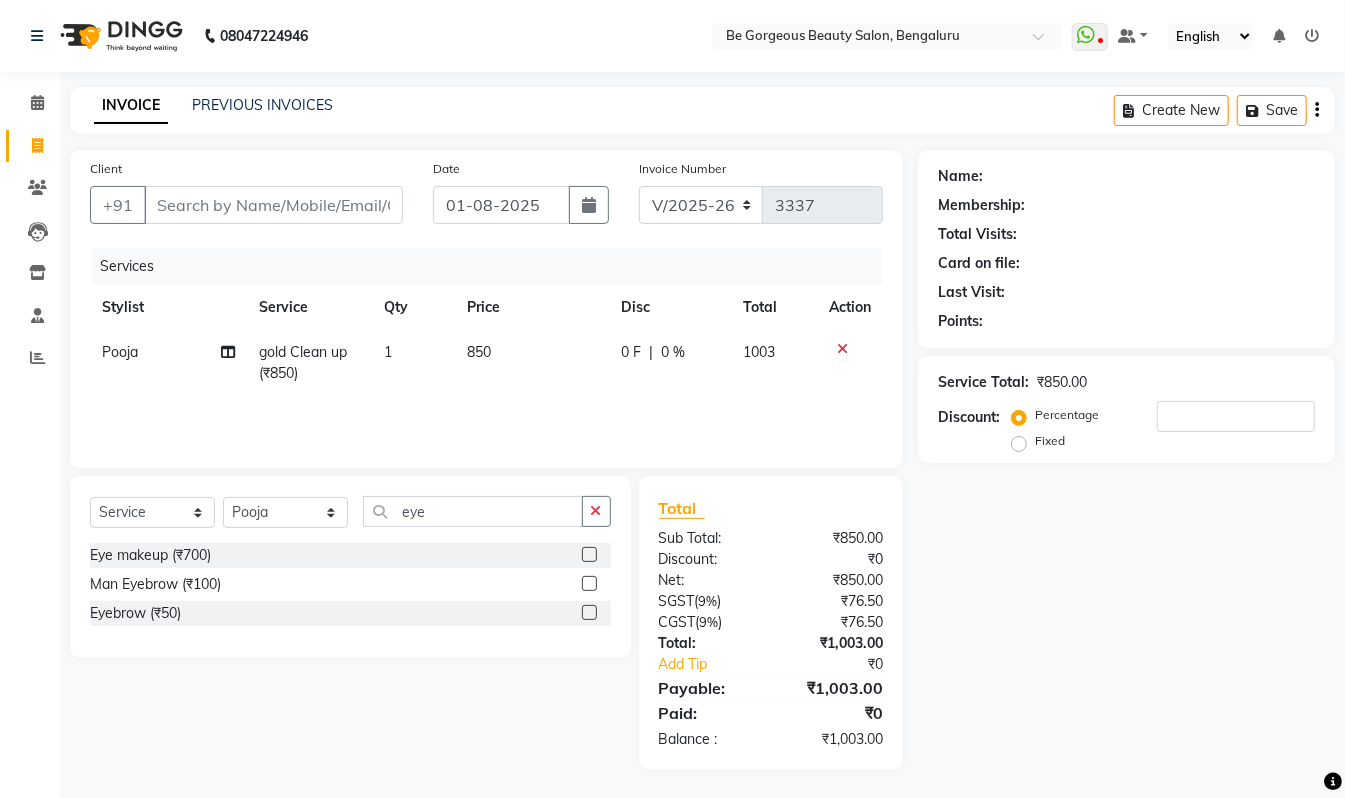 click 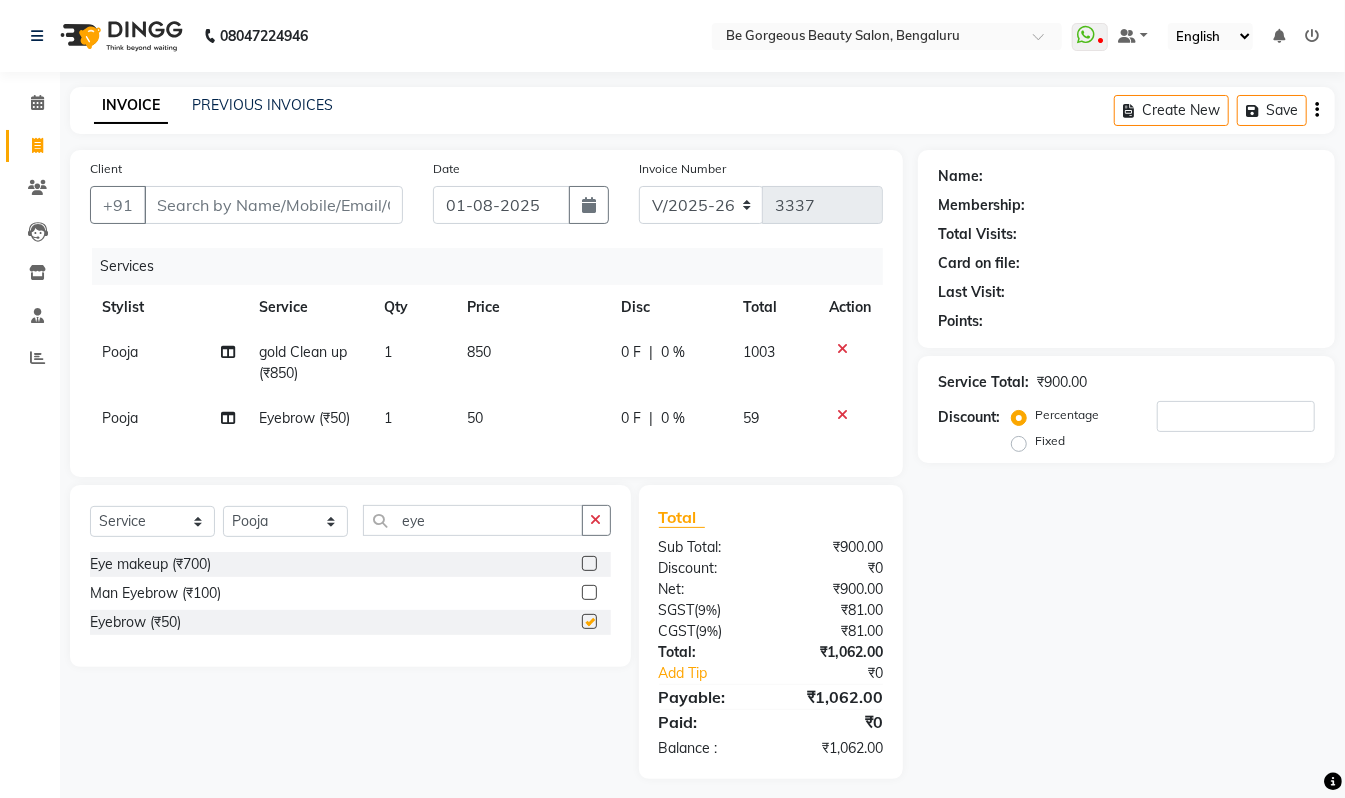 checkbox on "false" 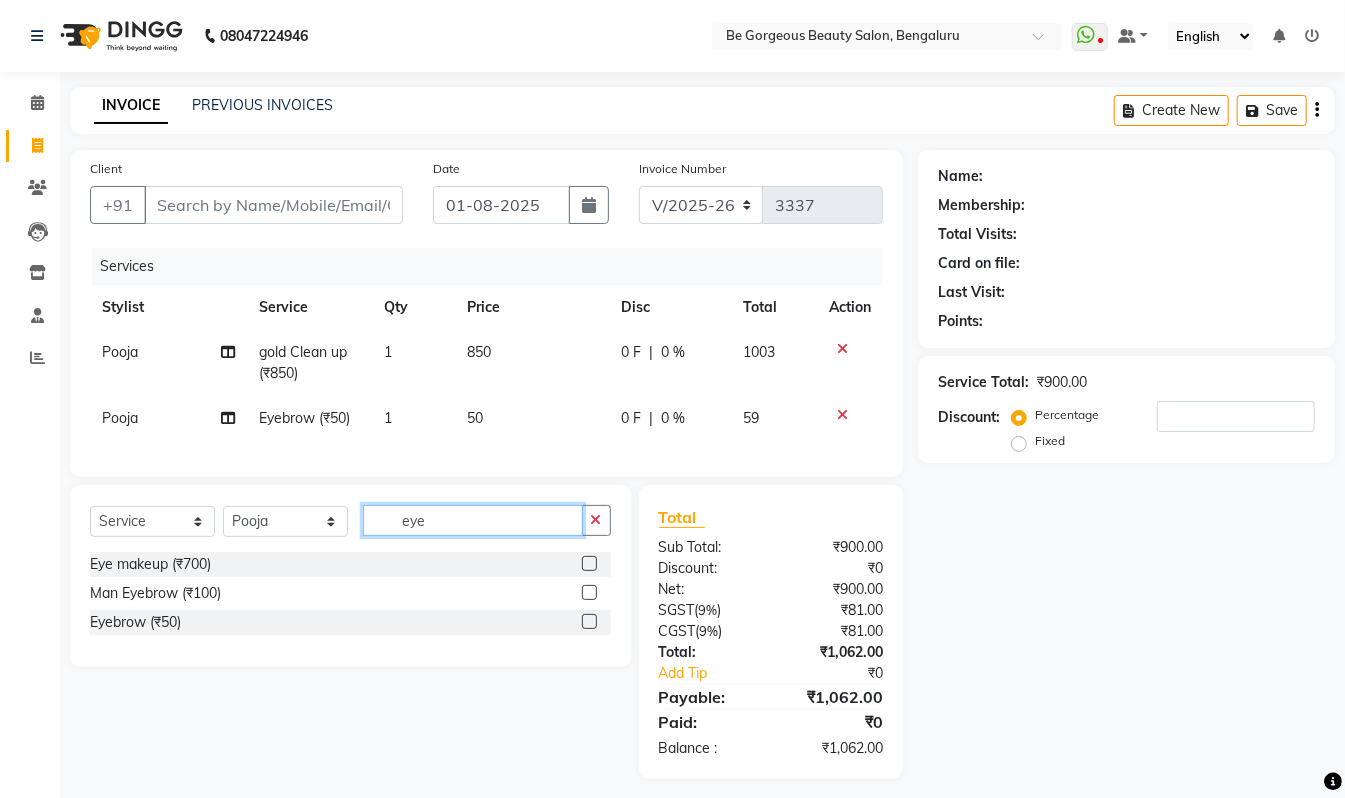 click on "eye" 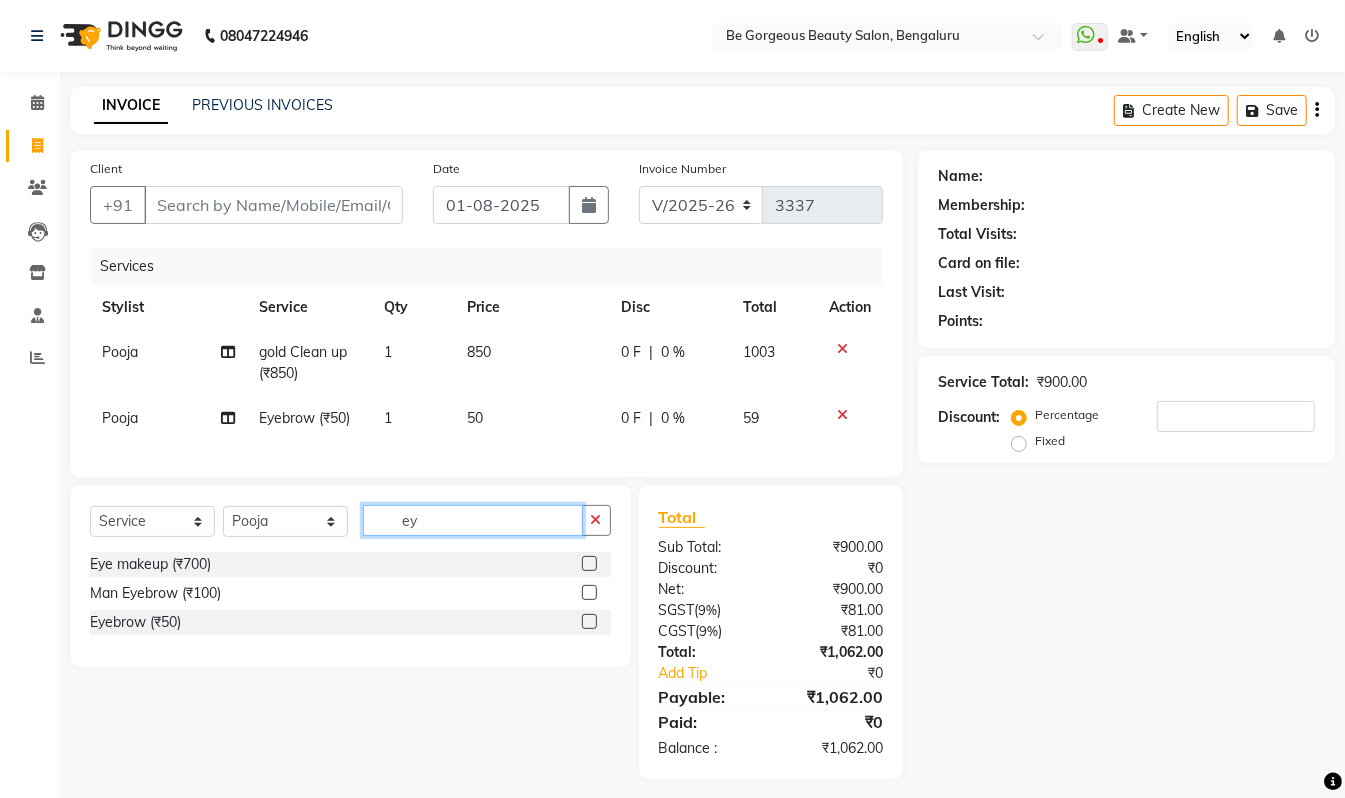 type on "e" 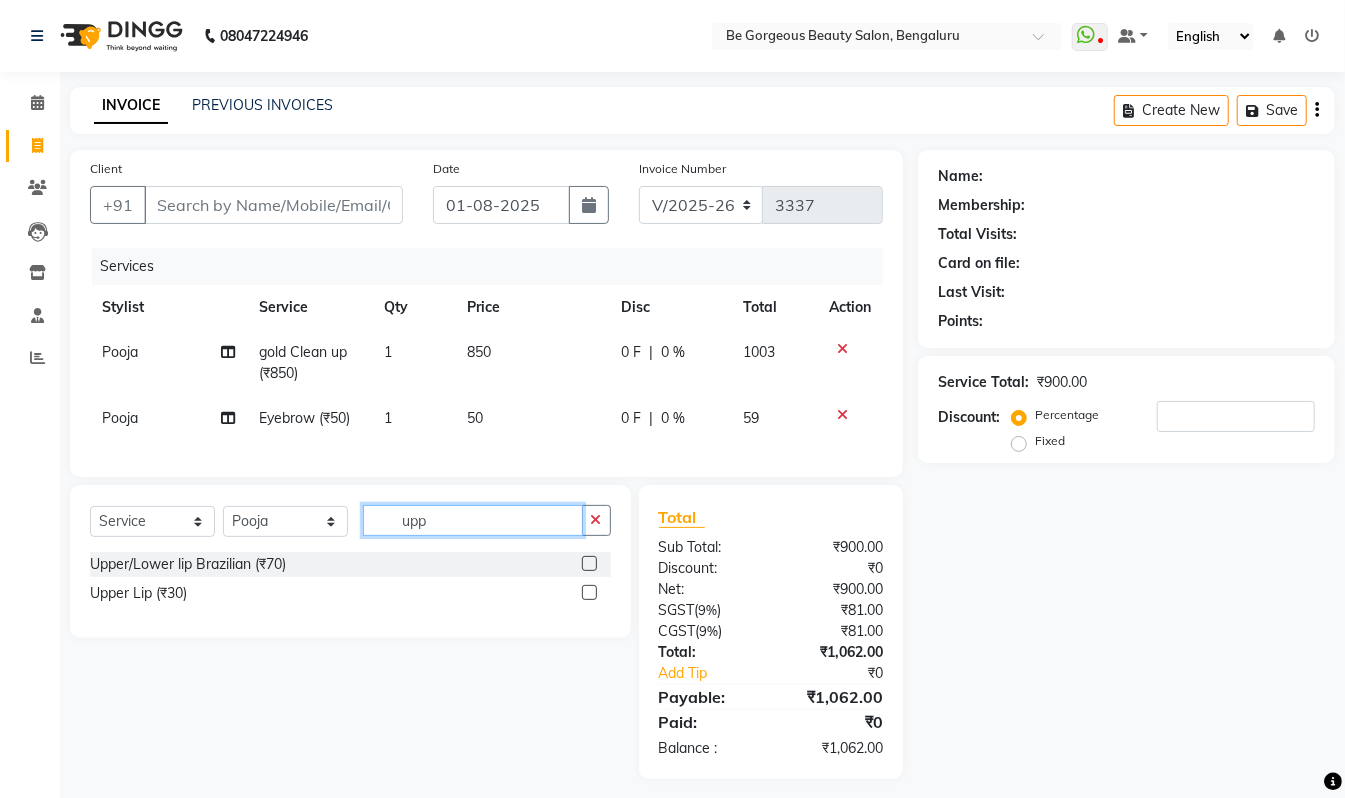 type on "upp" 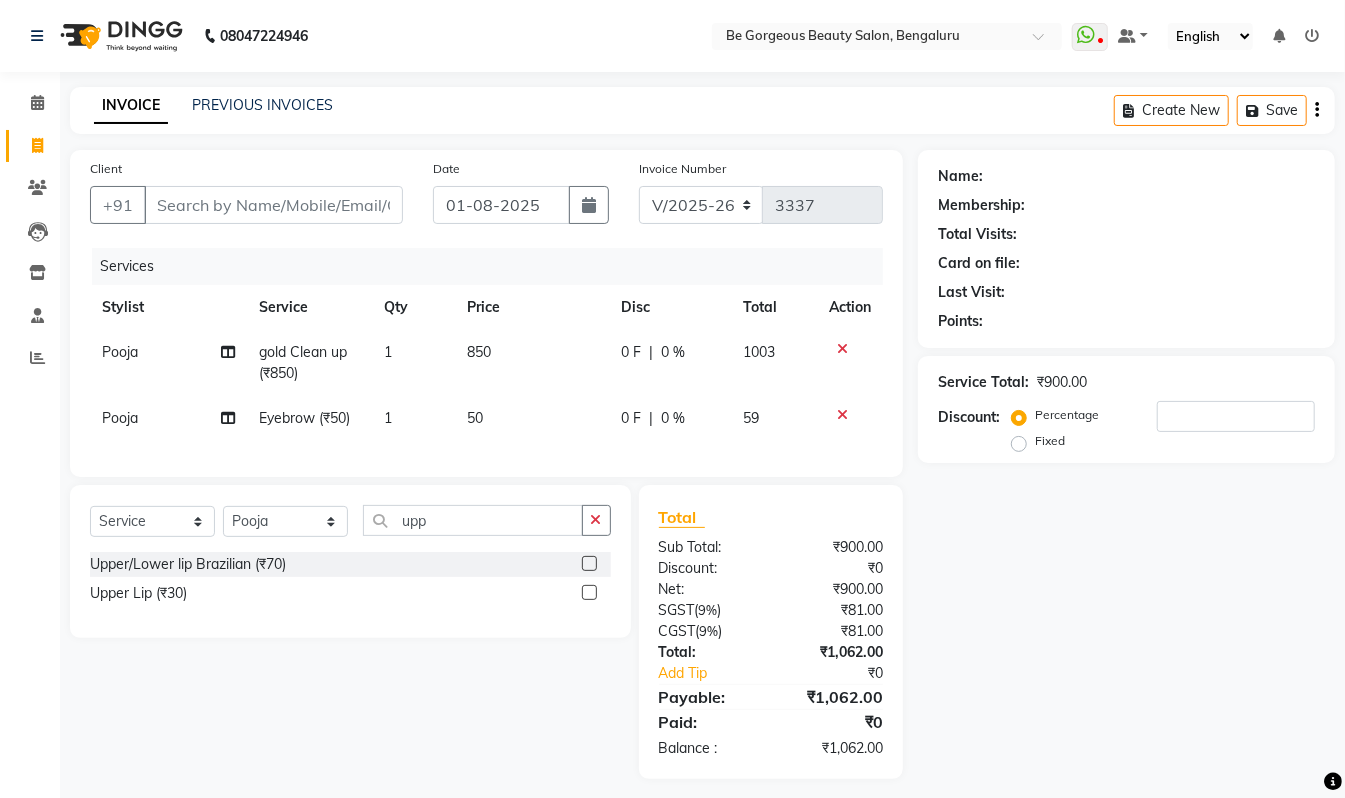 click 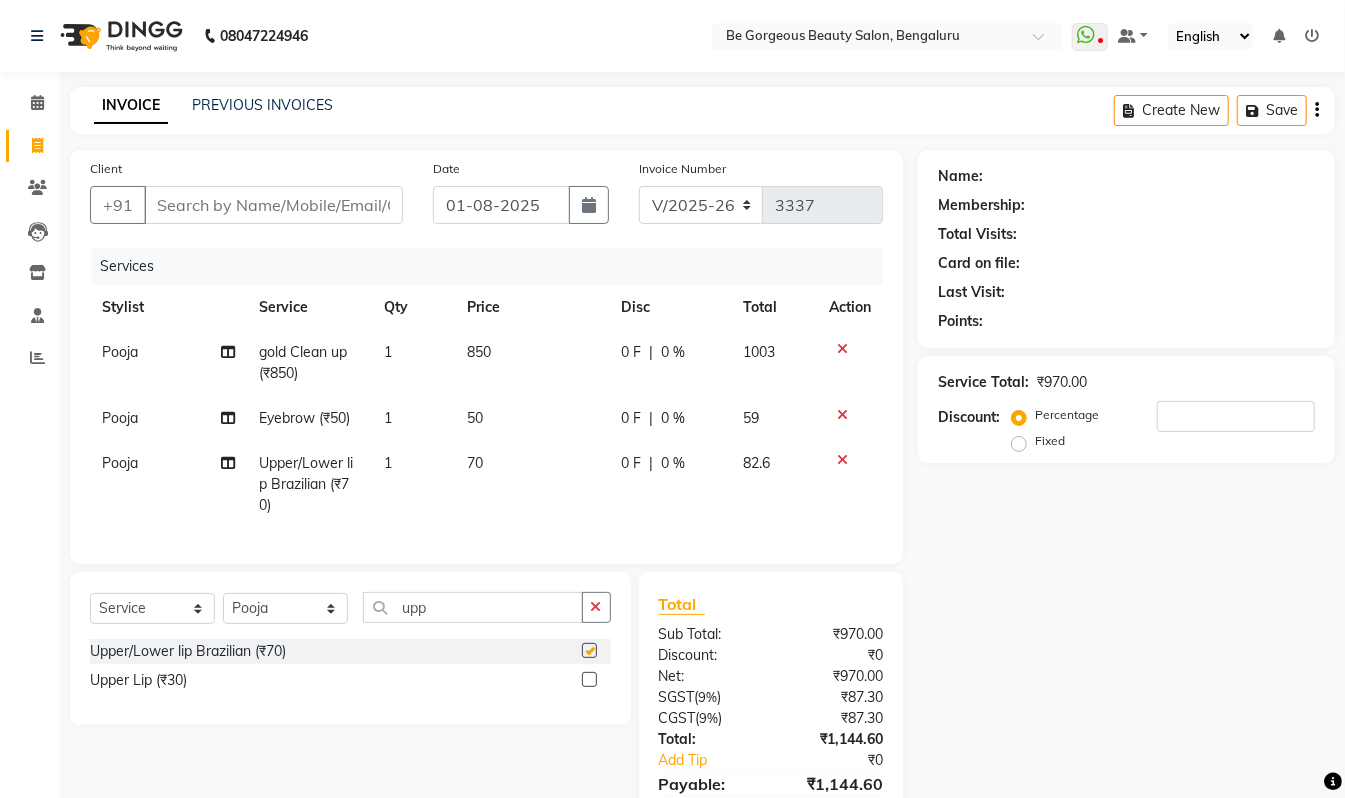 checkbox on "false" 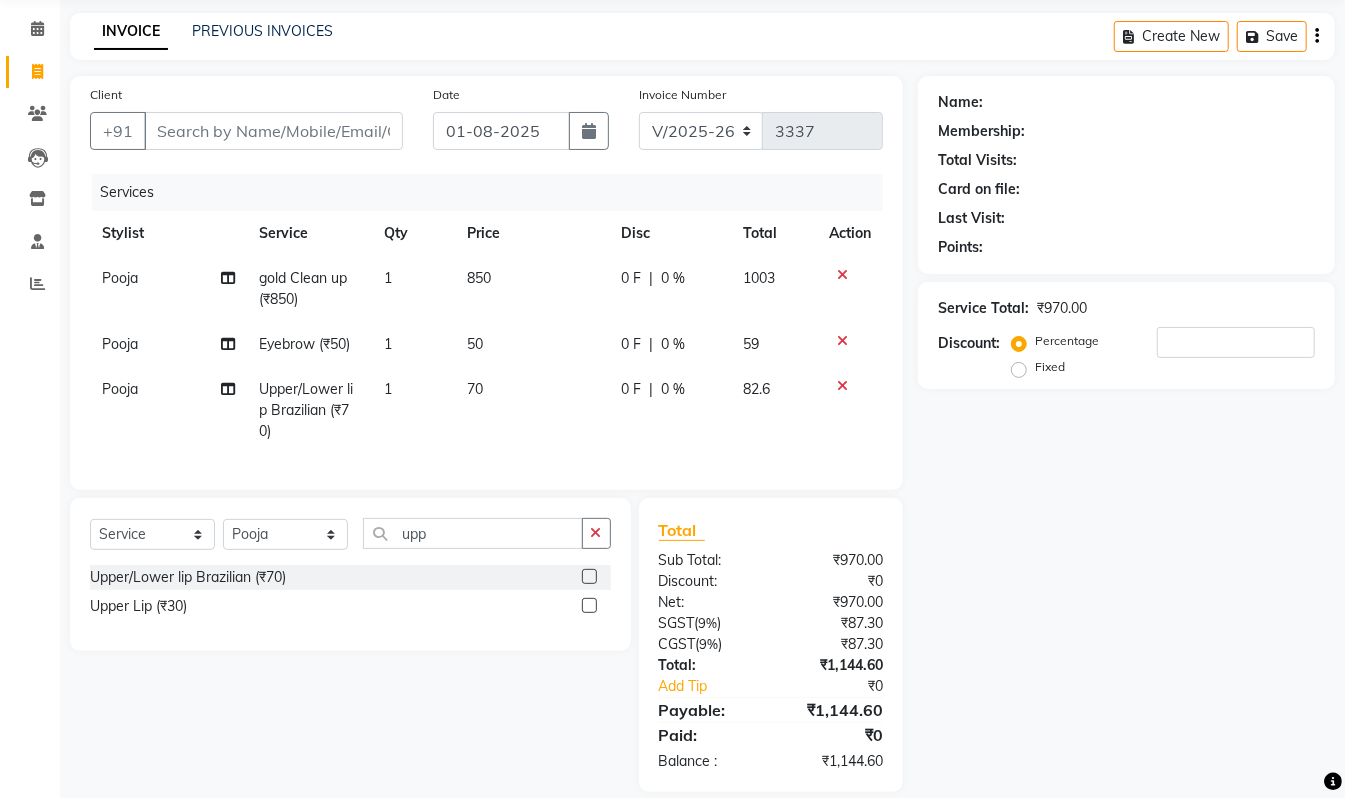 scroll, scrollTop: 118, scrollLeft: 0, axis: vertical 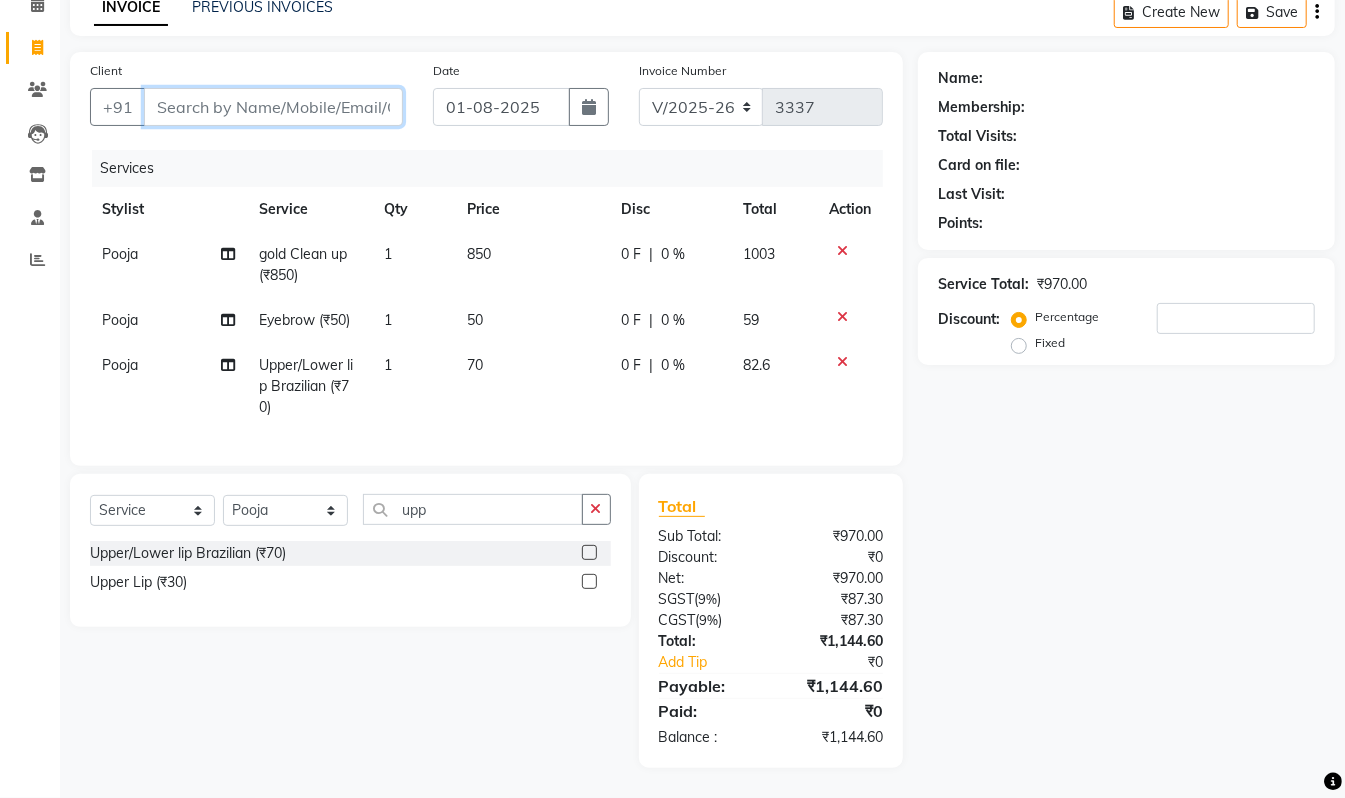 click on "Client" at bounding box center (273, 107) 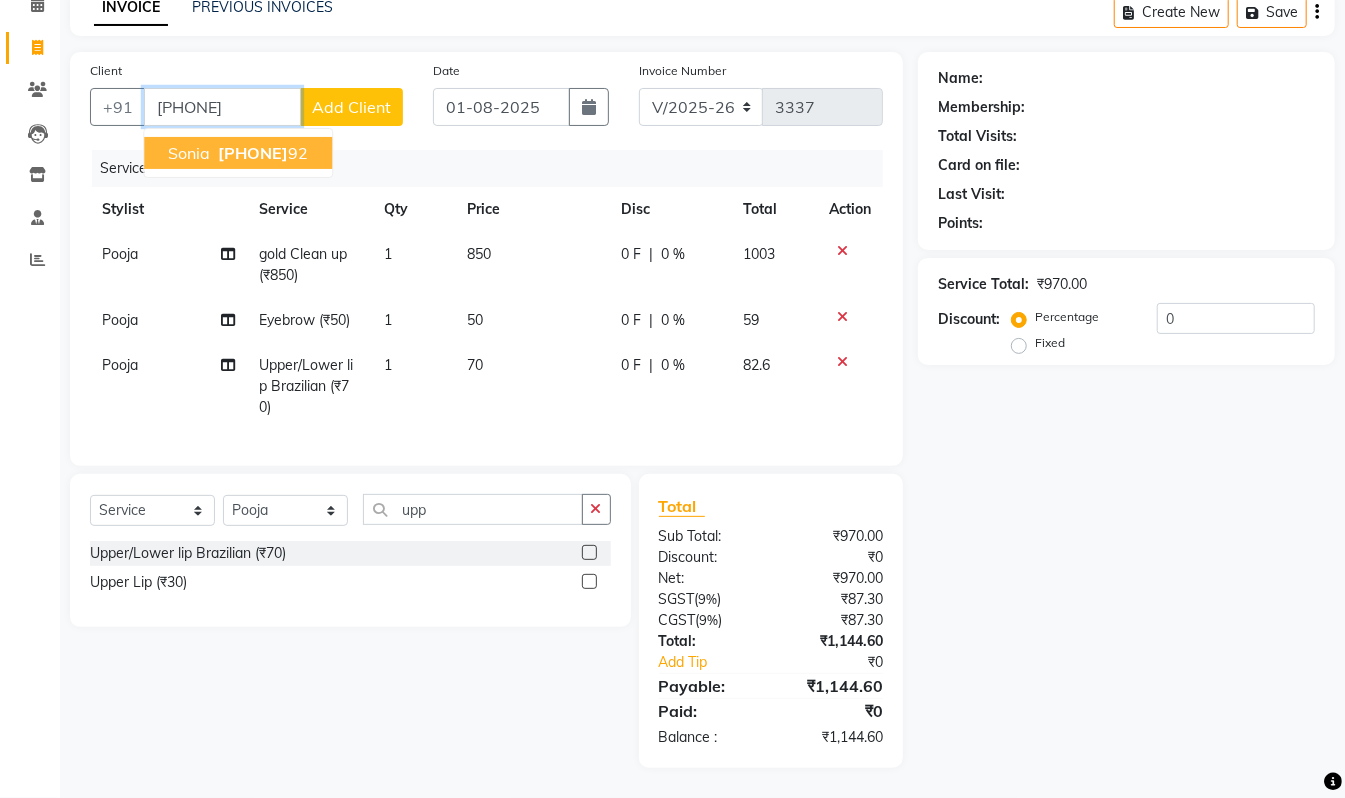 click on "80884191" at bounding box center (253, 153) 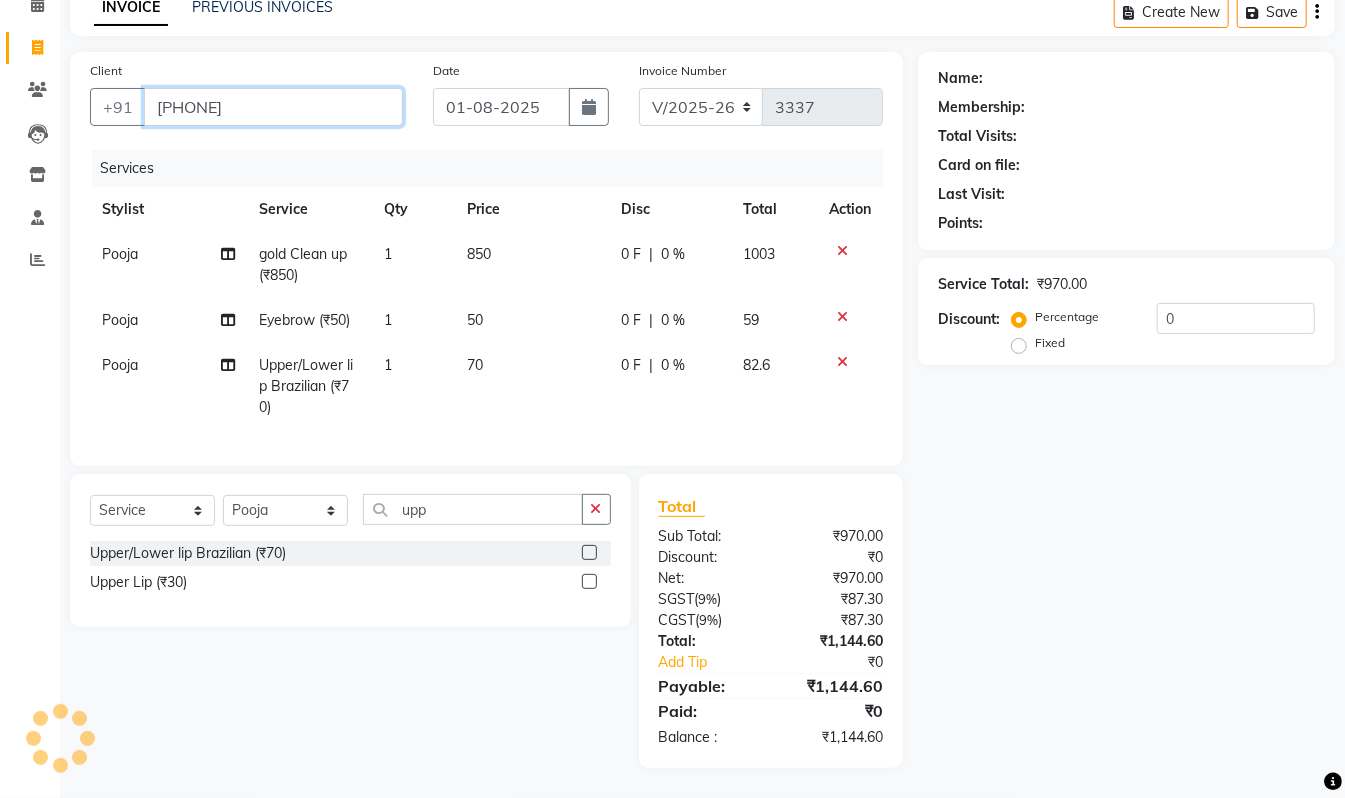 type on "8088419192" 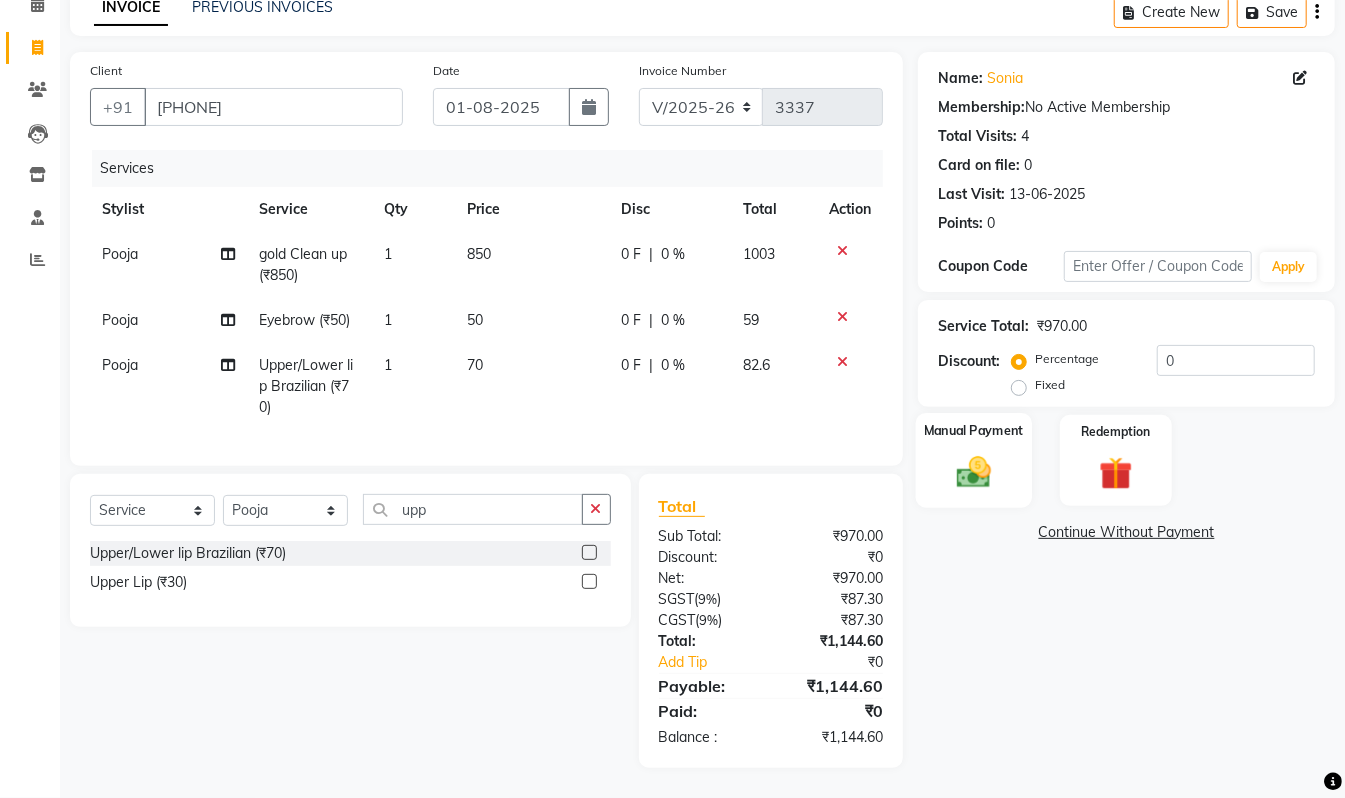 click on "Manual Payment" 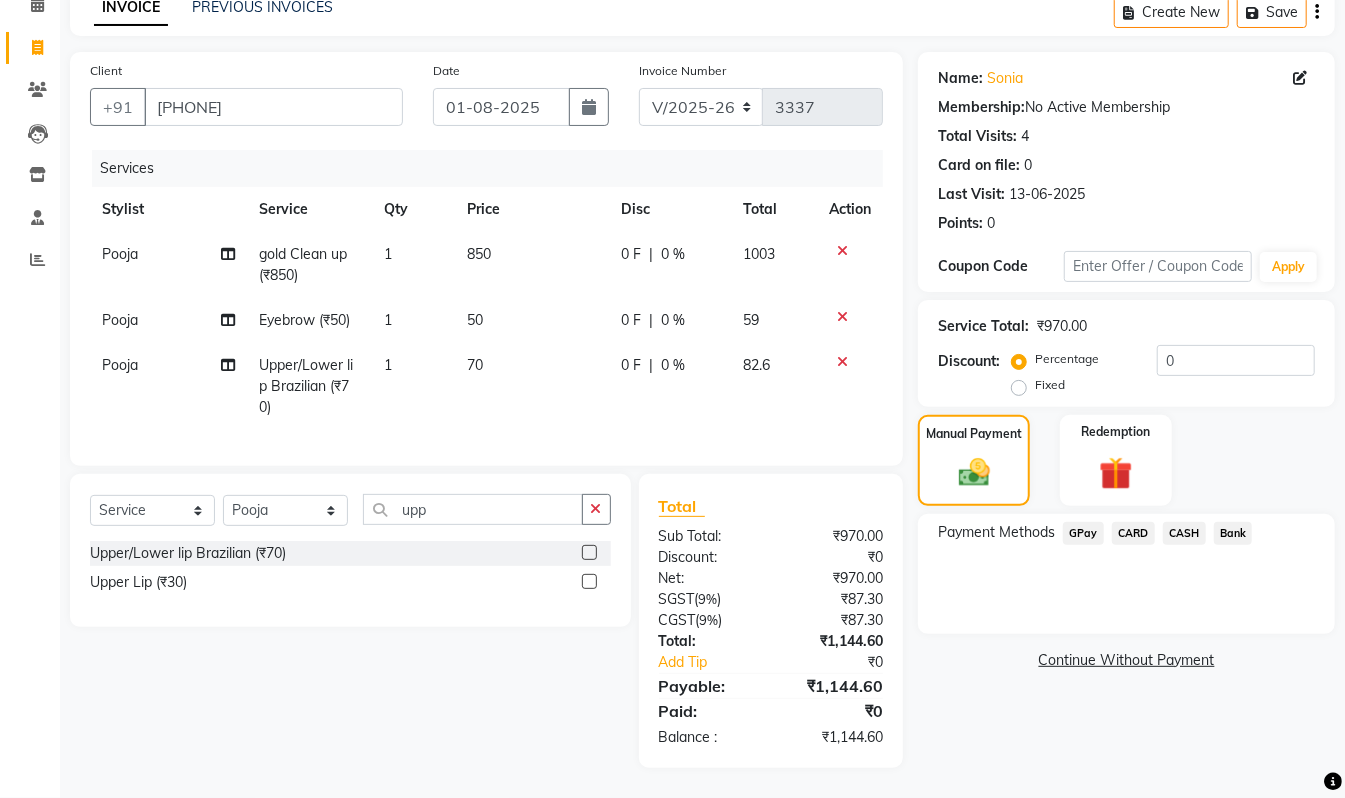 click on "GPay" 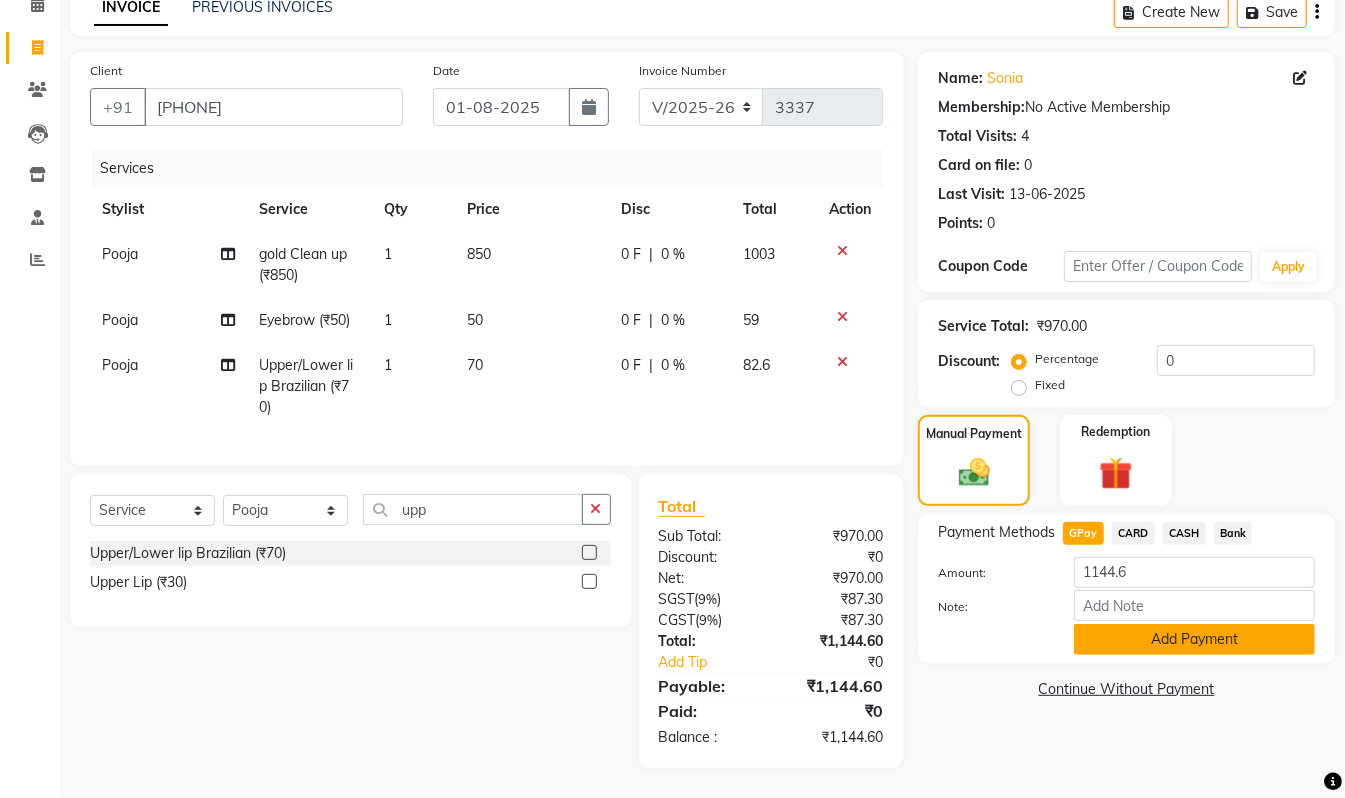 click on "Add Payment" 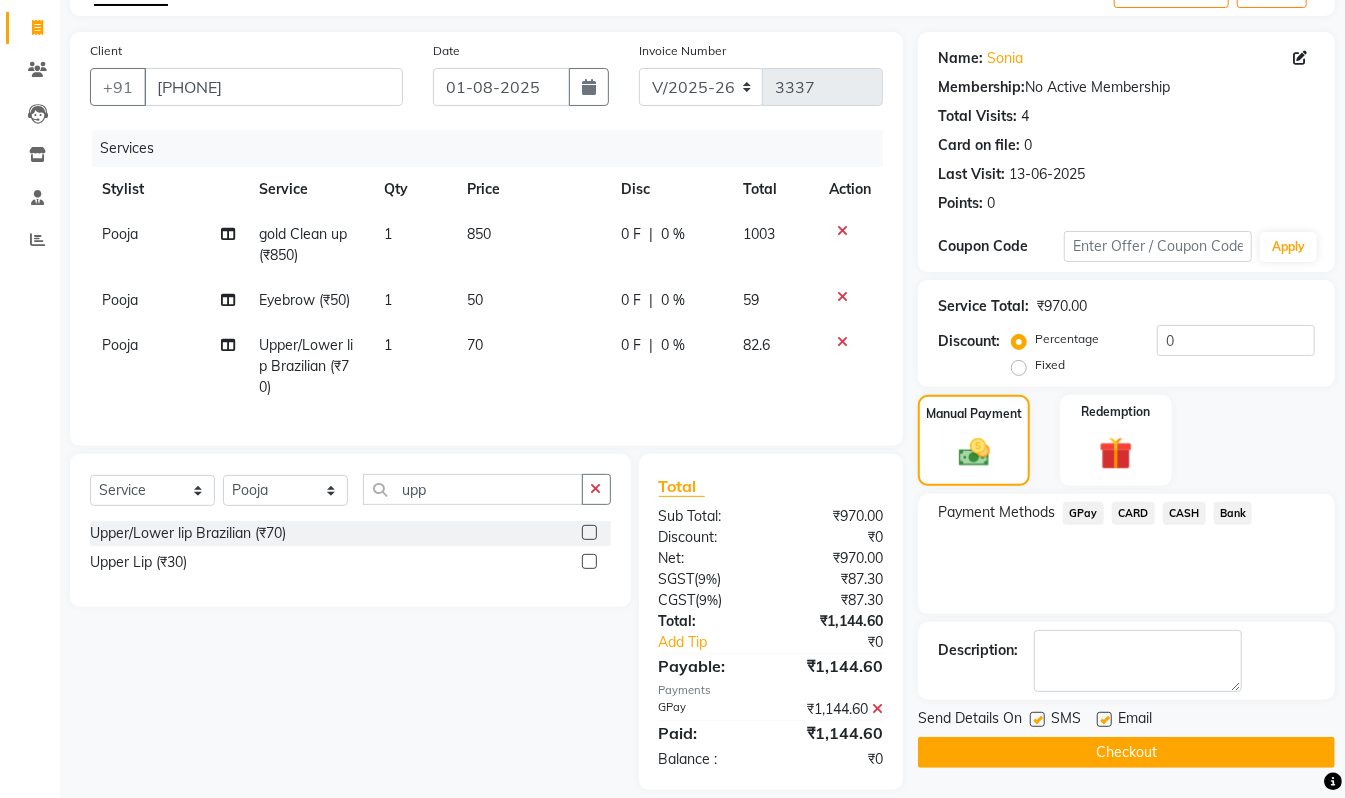 click on "Checkout" 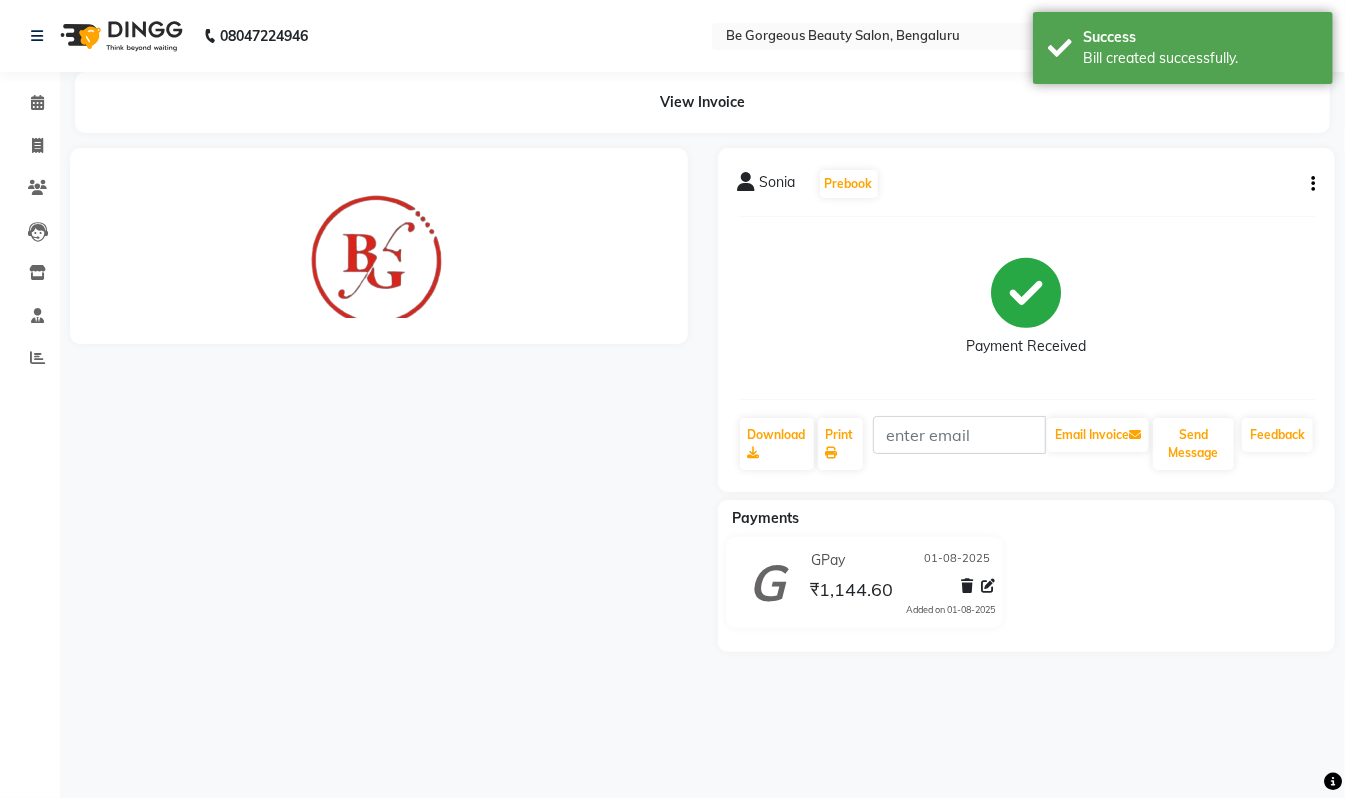 scroll, scrollTop: 0, scrollLeft: 0, axis: both 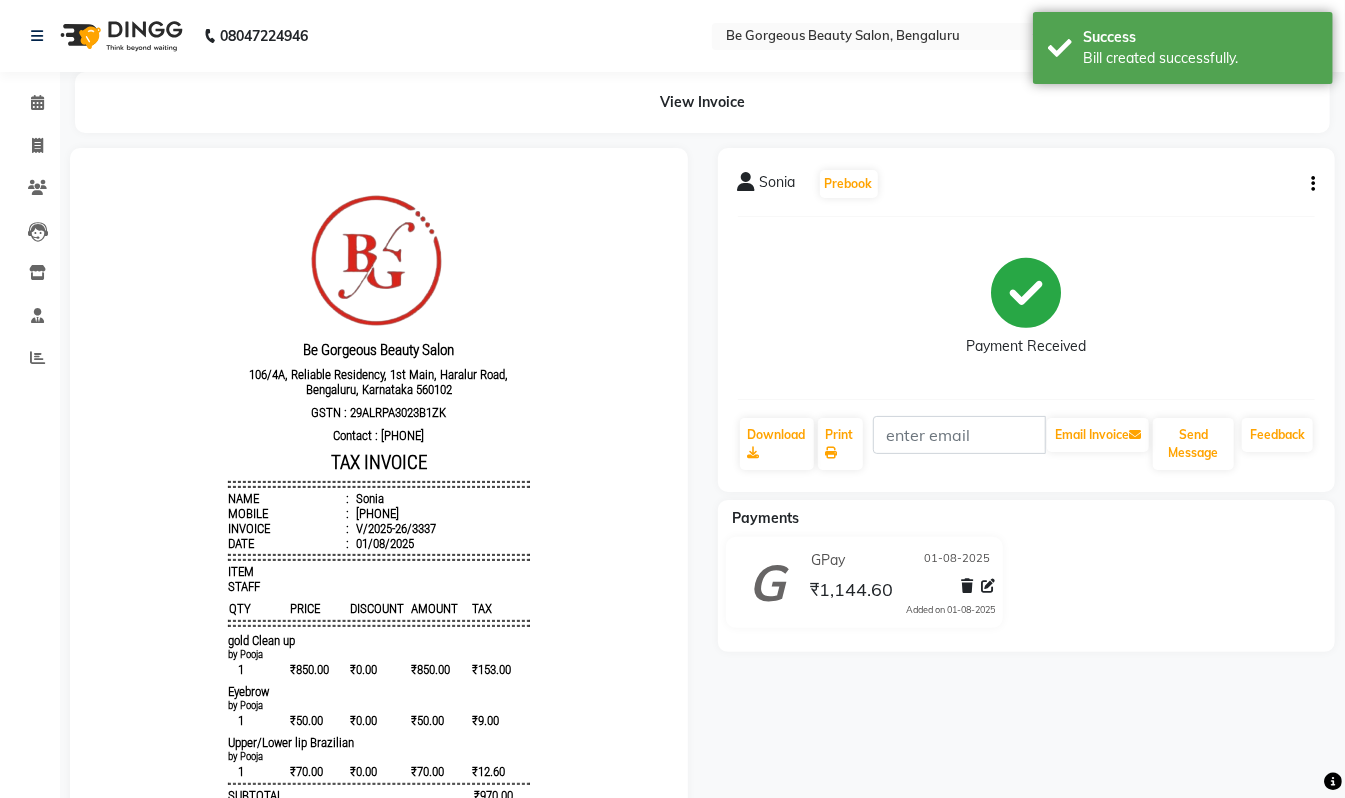 drag, startPoint x: 411, startPoint y: 508, endPoint x: 371, endPoint y: 503, distance: 40.311287 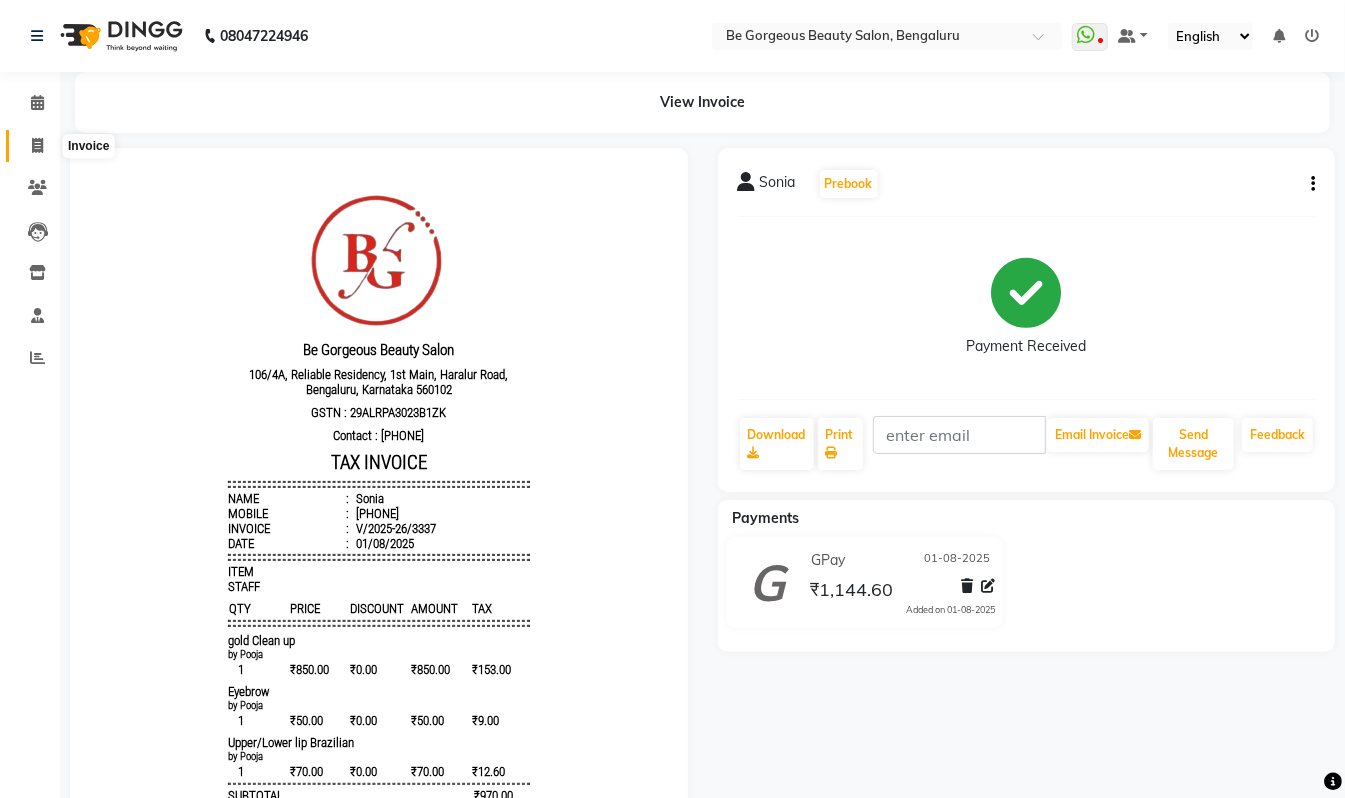 click 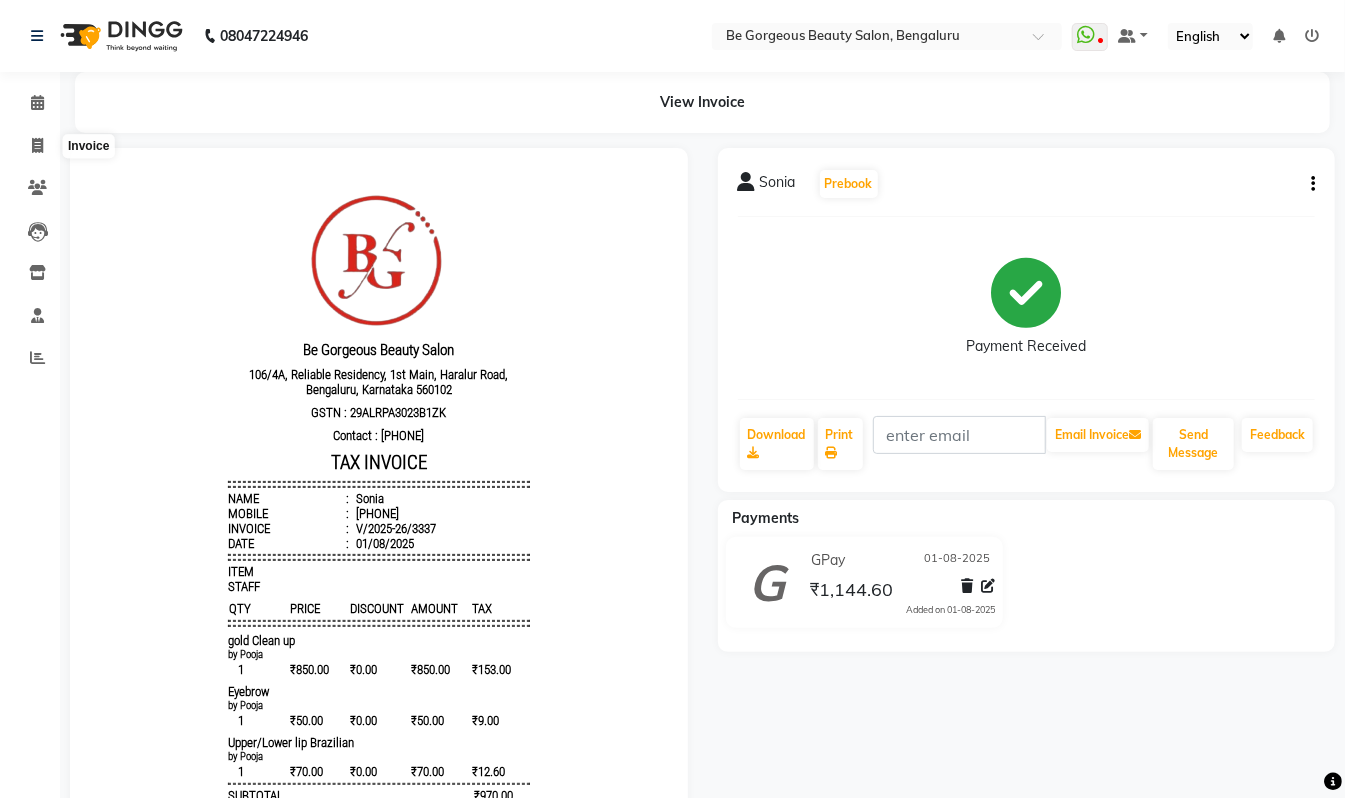 select on "service" 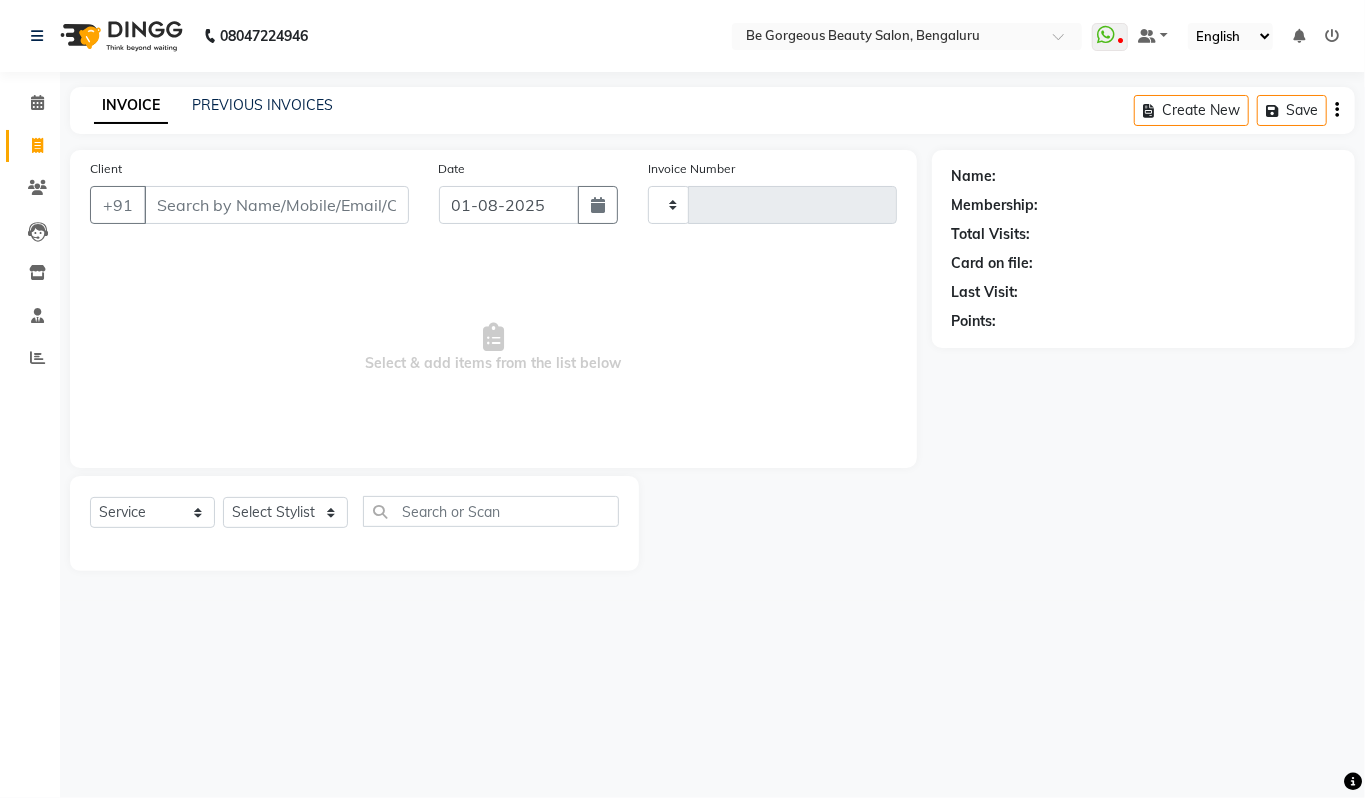 type on "3339" 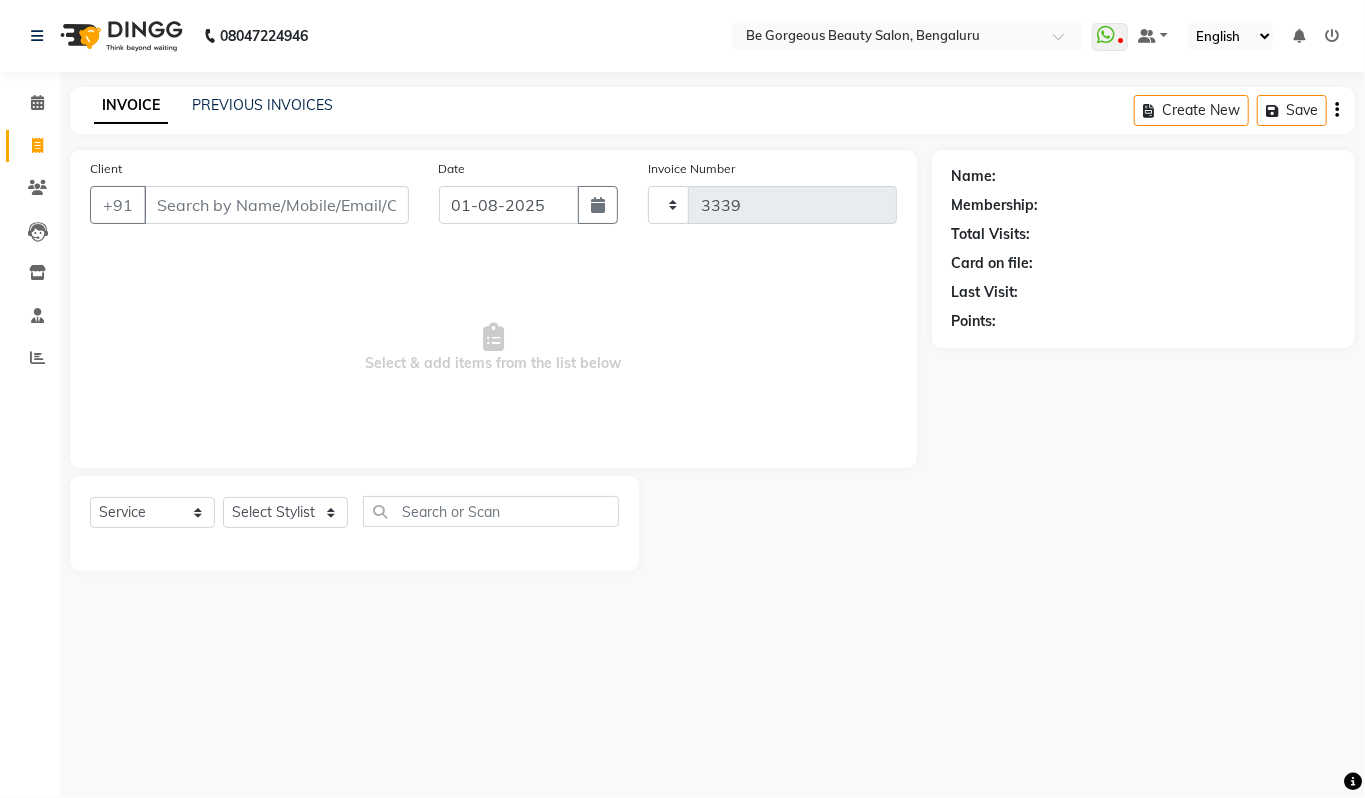 select on "5405" 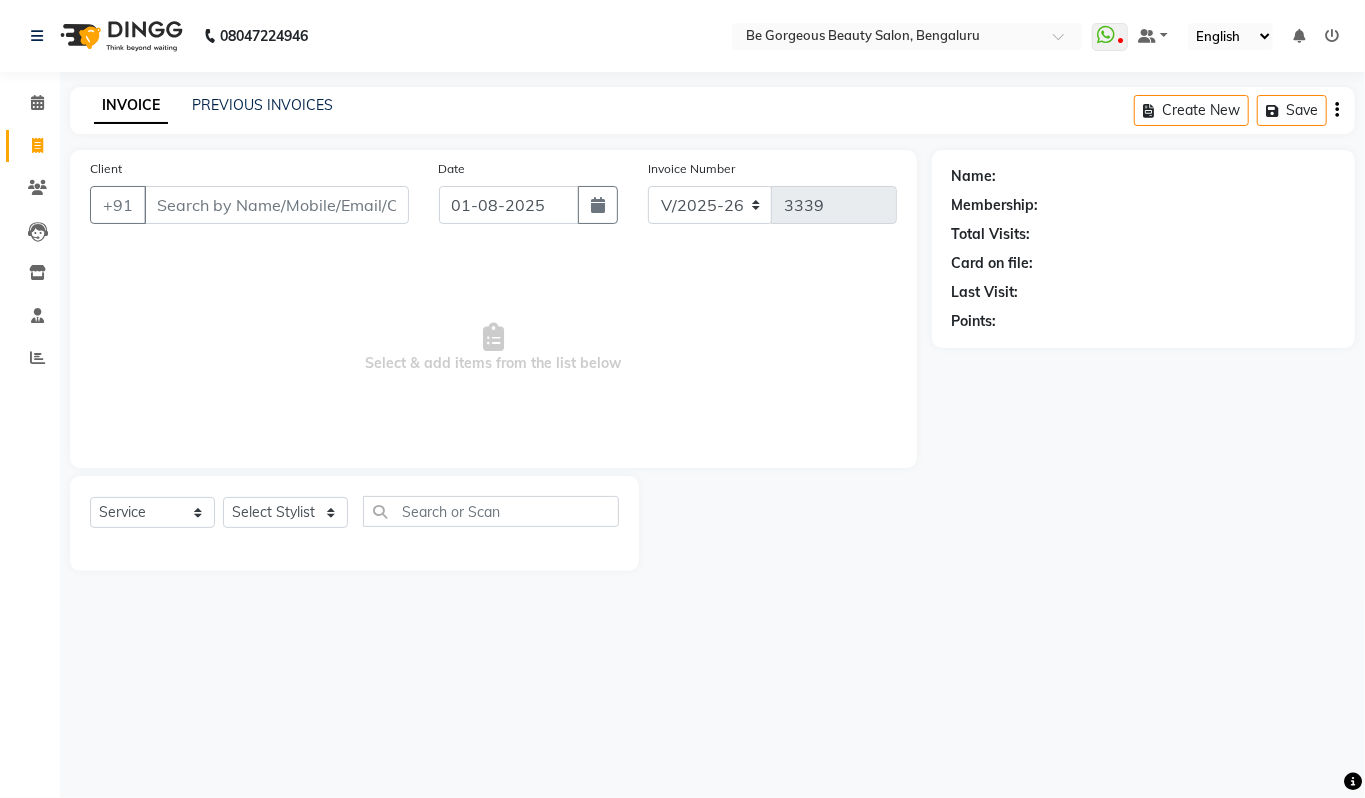 click on "Client" at bounding box center (276, 205) 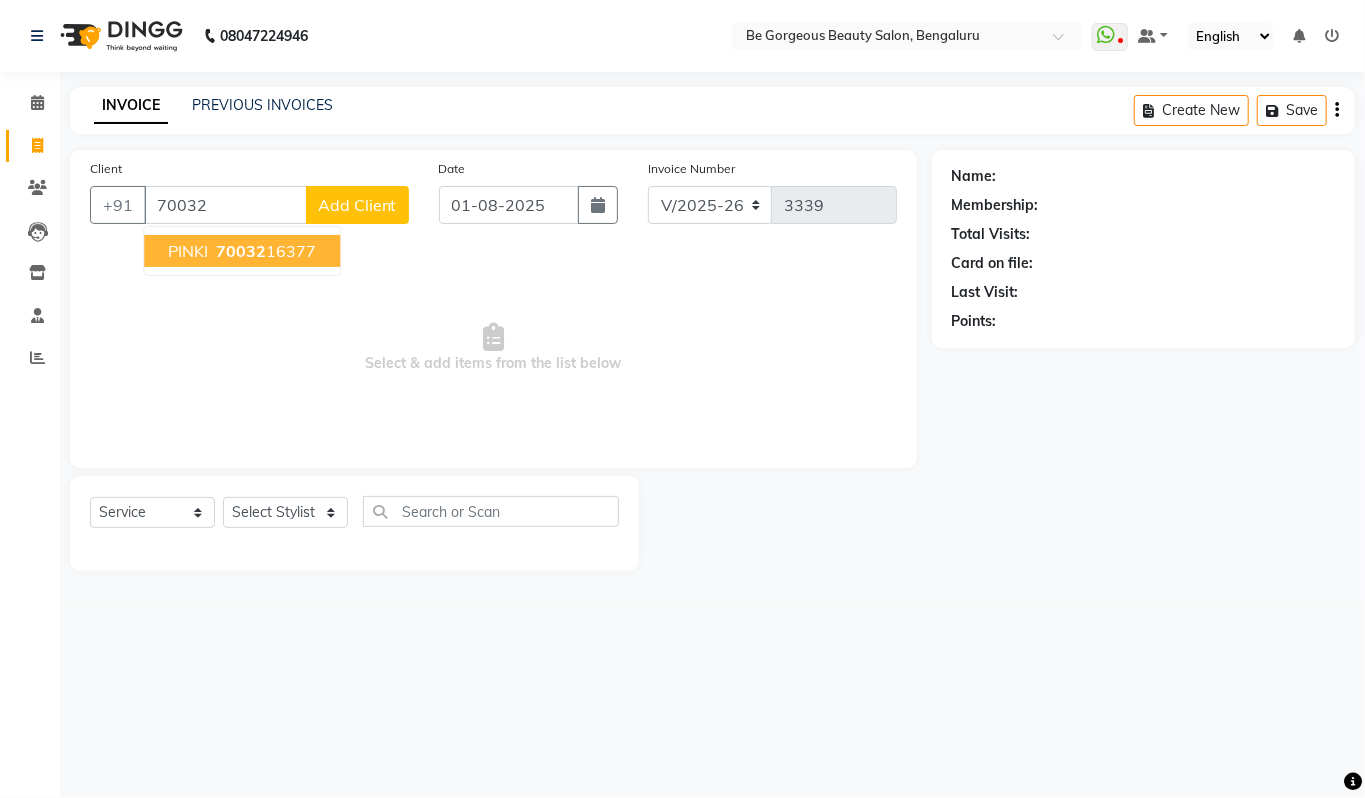 click on "70032 16377" at bounding box center [264, 251] 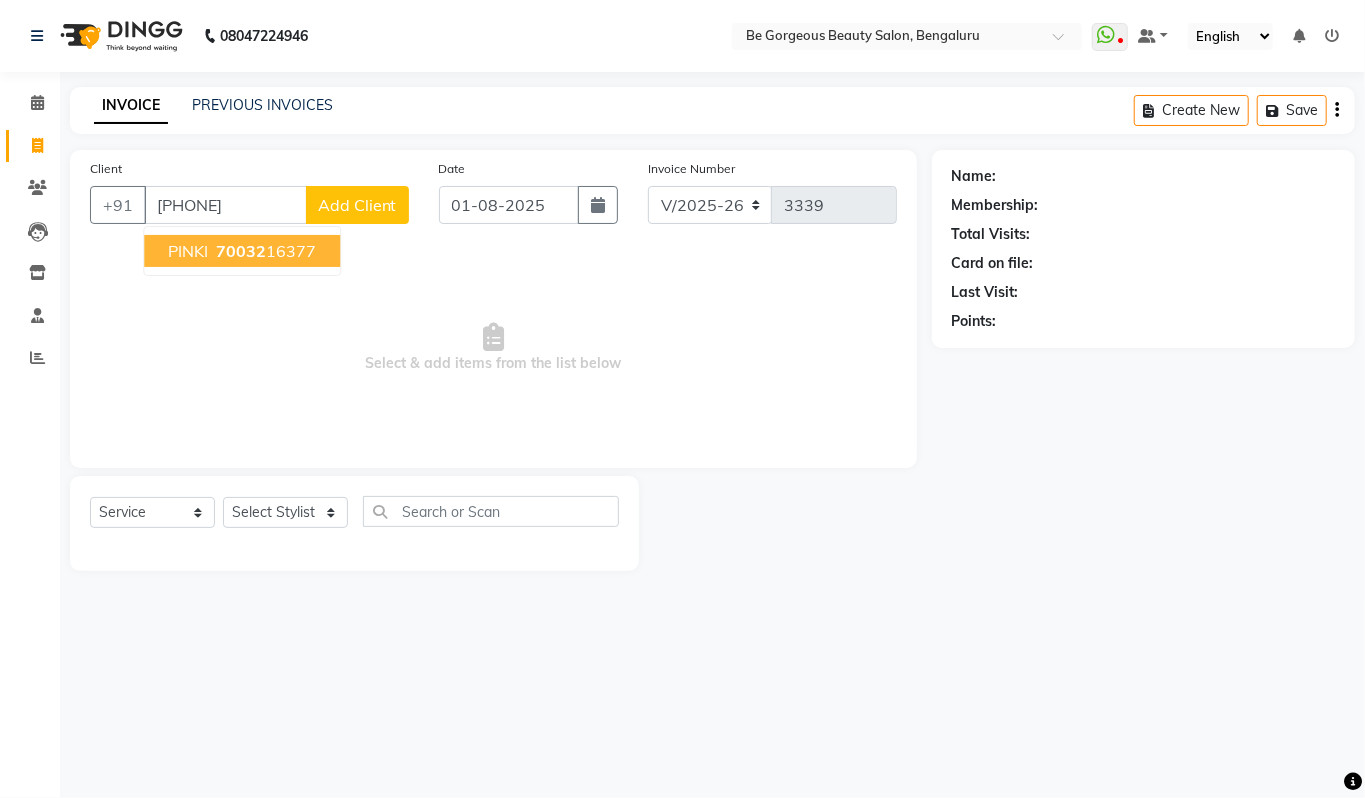 type on "7003216377" 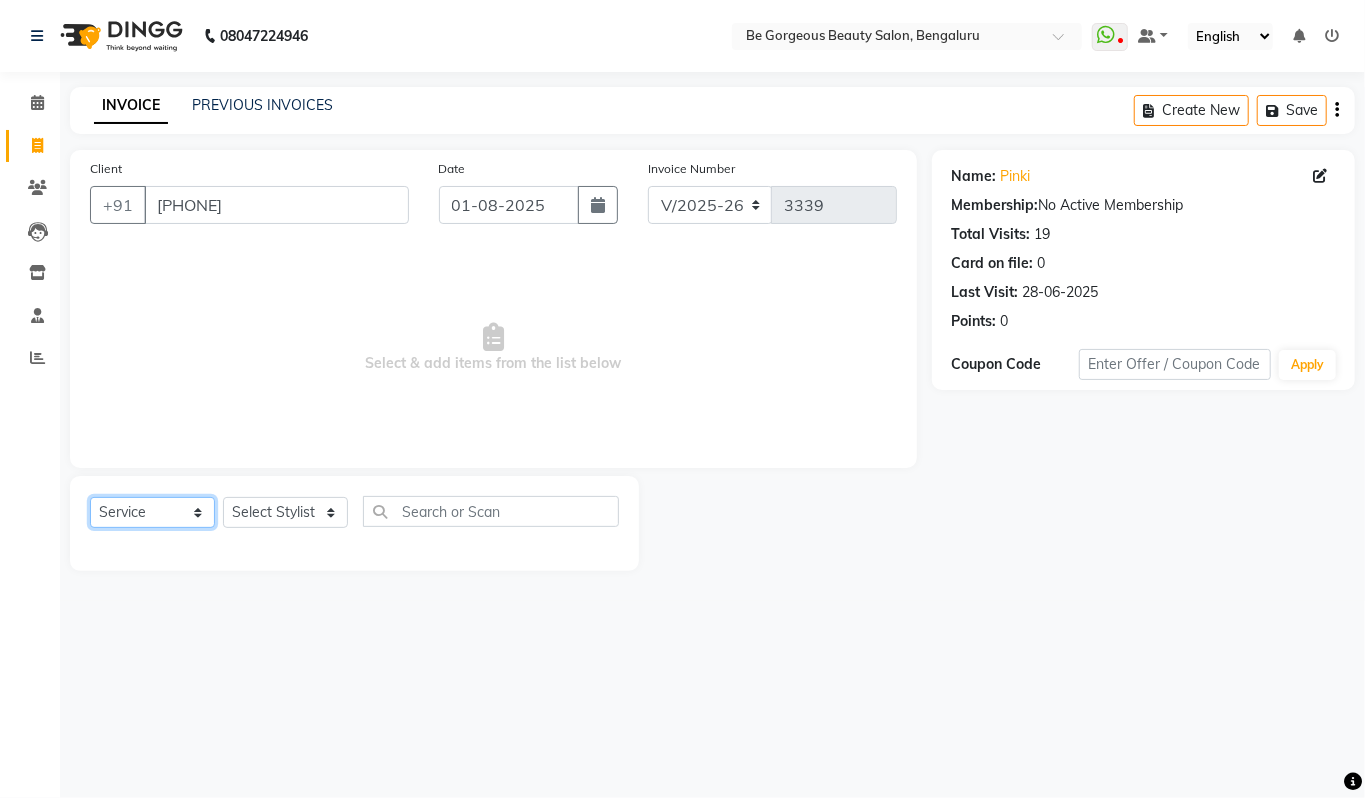 drag, startPoint x: 165, startPoint y: 509, endPoint x: 174, endPoint y: 517, distance: 12.0415945 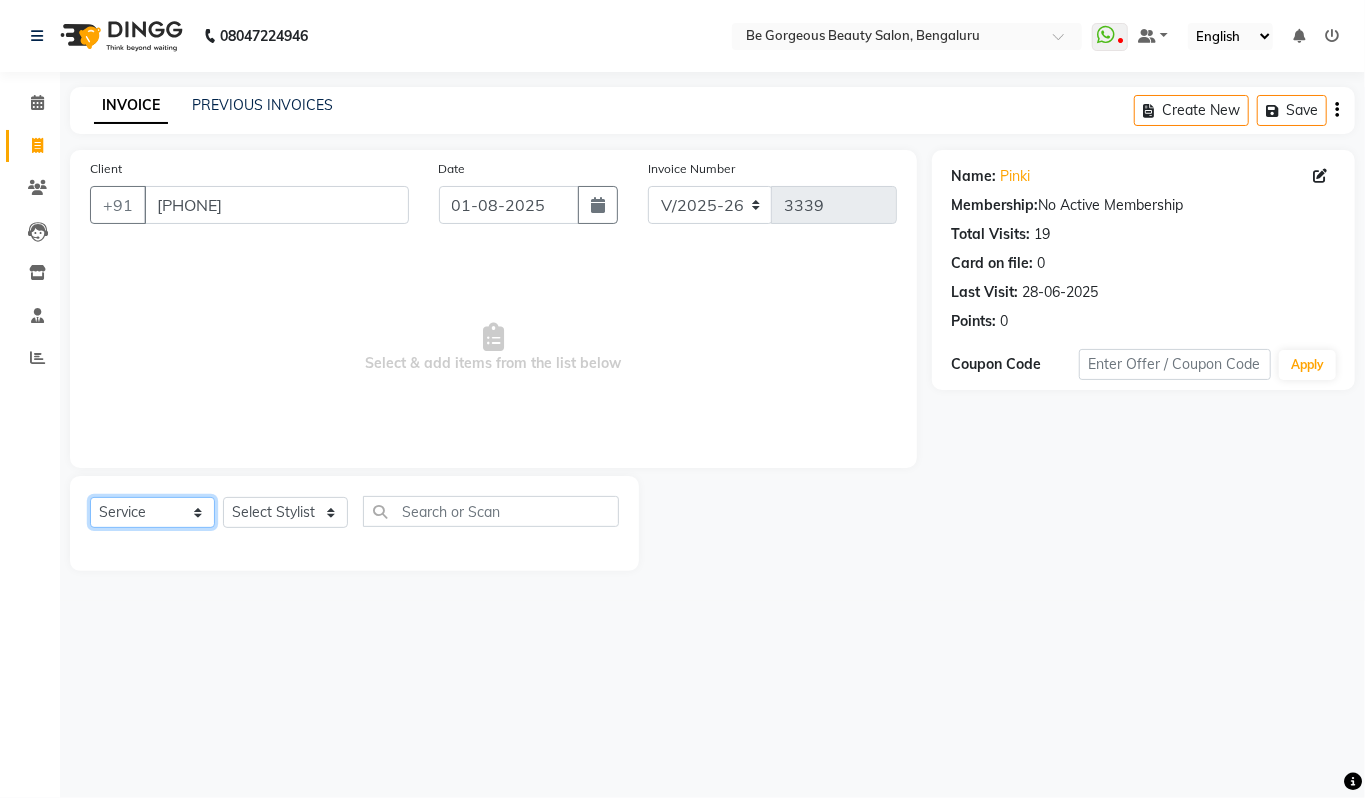 select on "V" 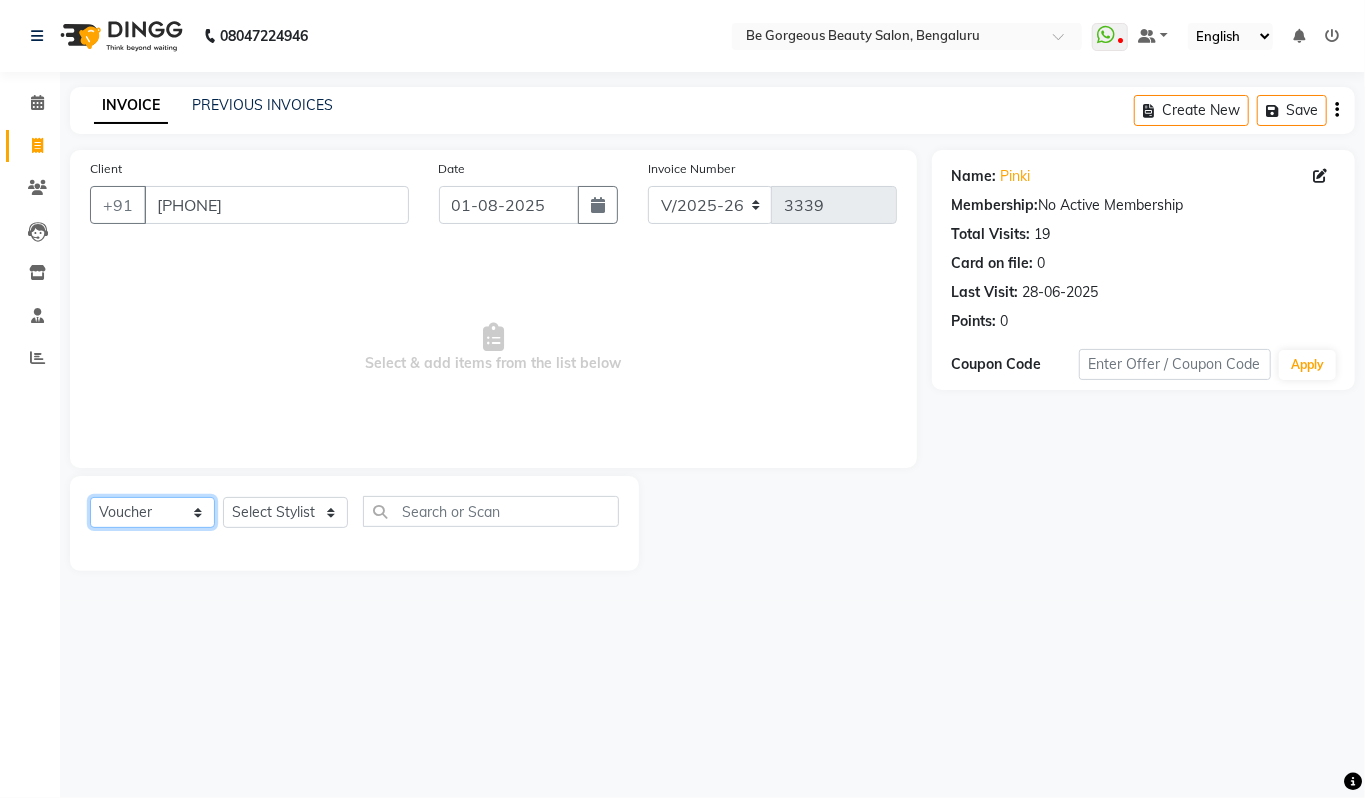 click on "Select  Service  Product  Membership  Package Voucher Prepaid Gift Card" 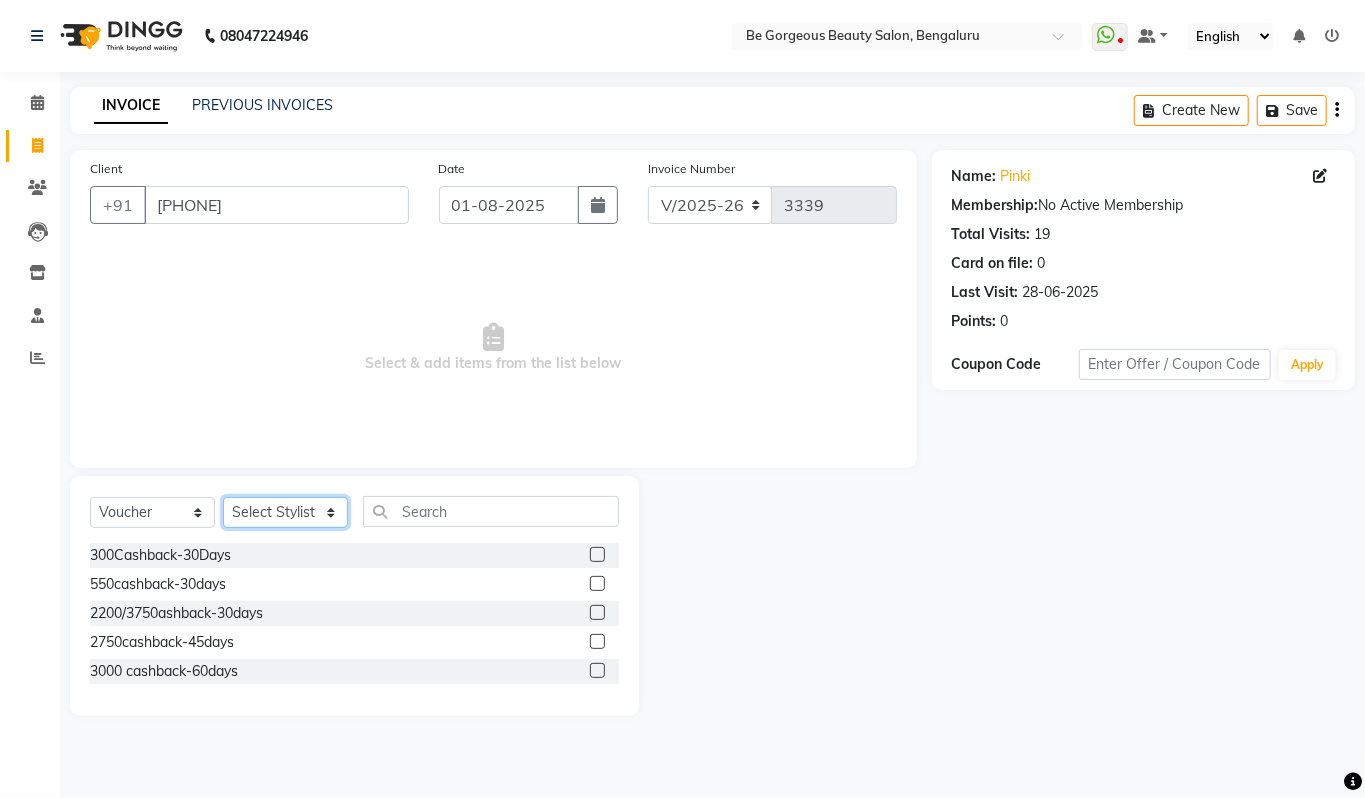 click on "Select Stylist Akram Anas Gayatri lata Manager Munu Pooja Rehbar Romi Talib Wajid" 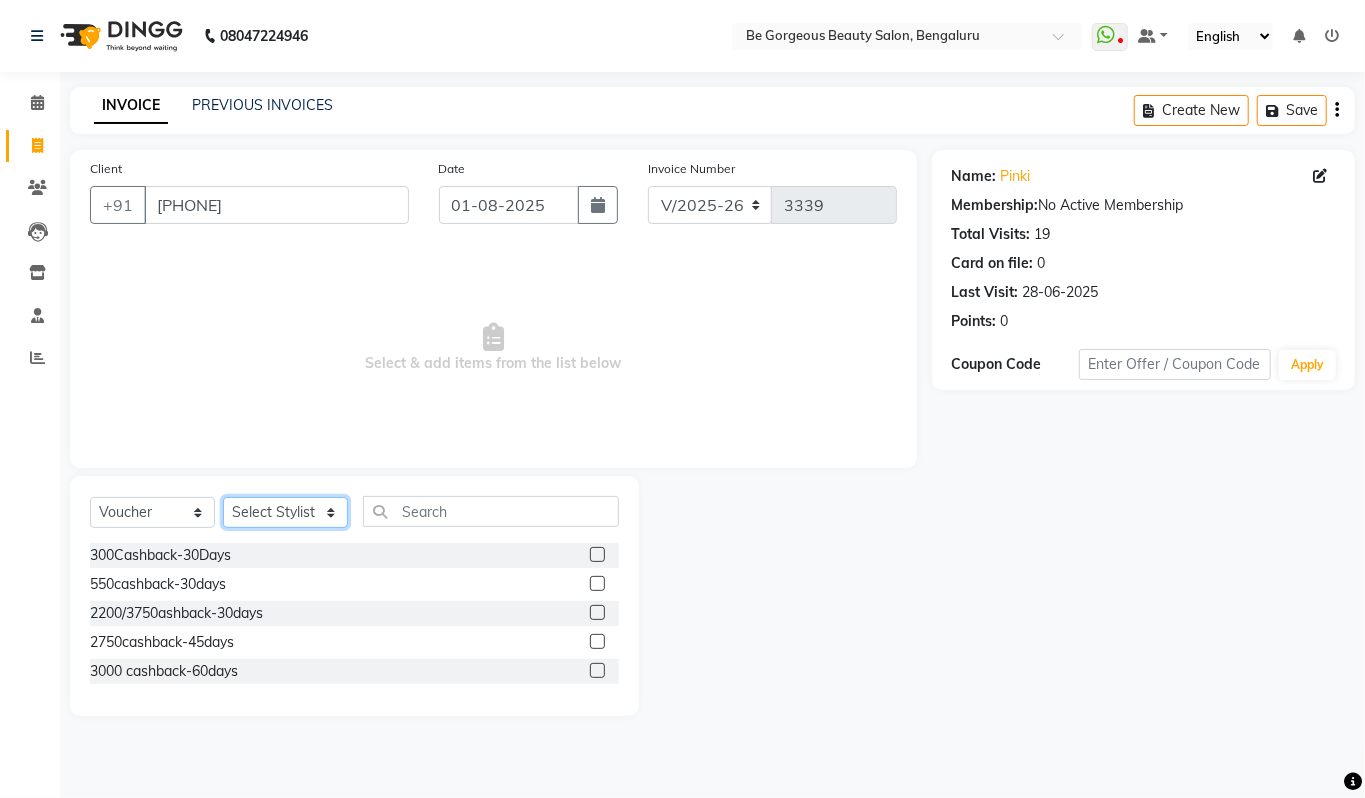 select on "36211" 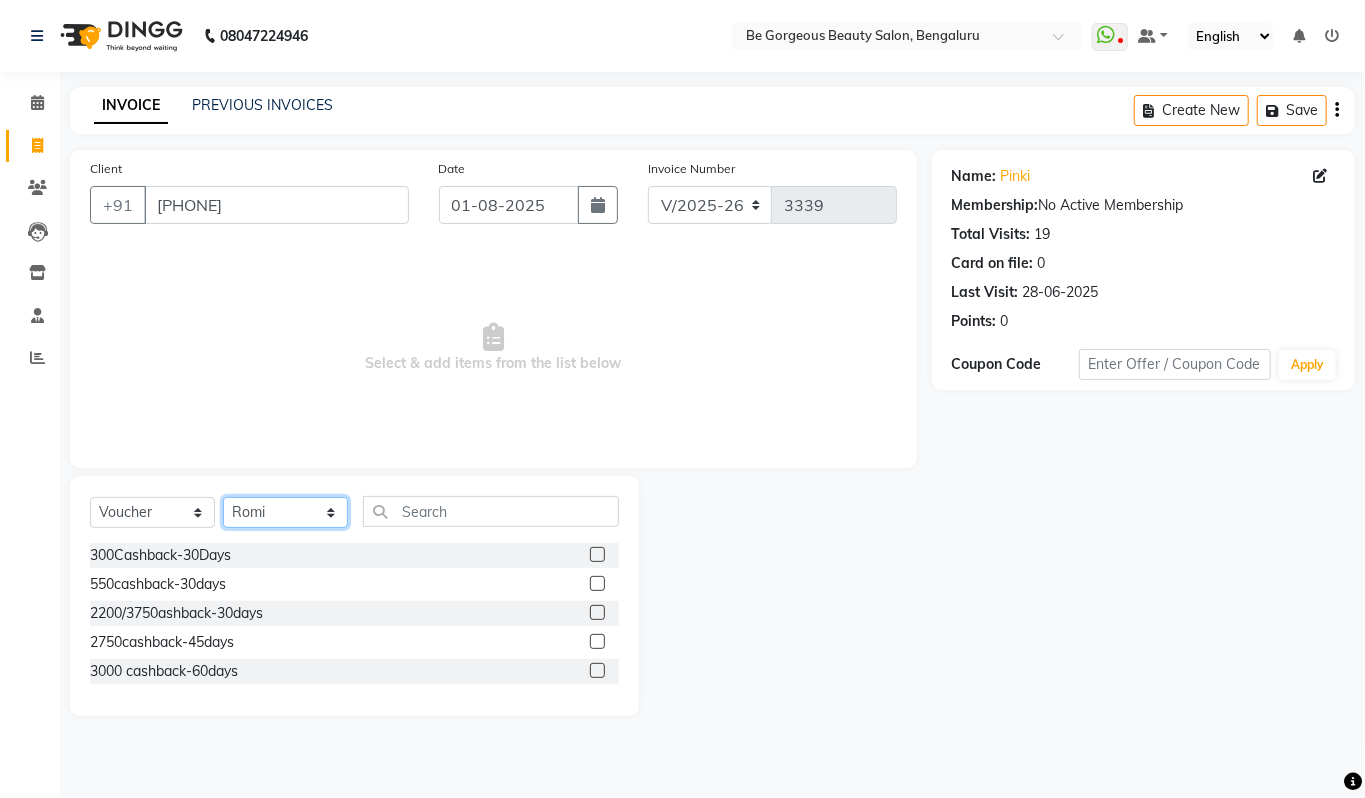 click on "Select Stylist Akram Anas Gayatri lata Manager Munu Pooja Rehbar Romi Talib Wajid" 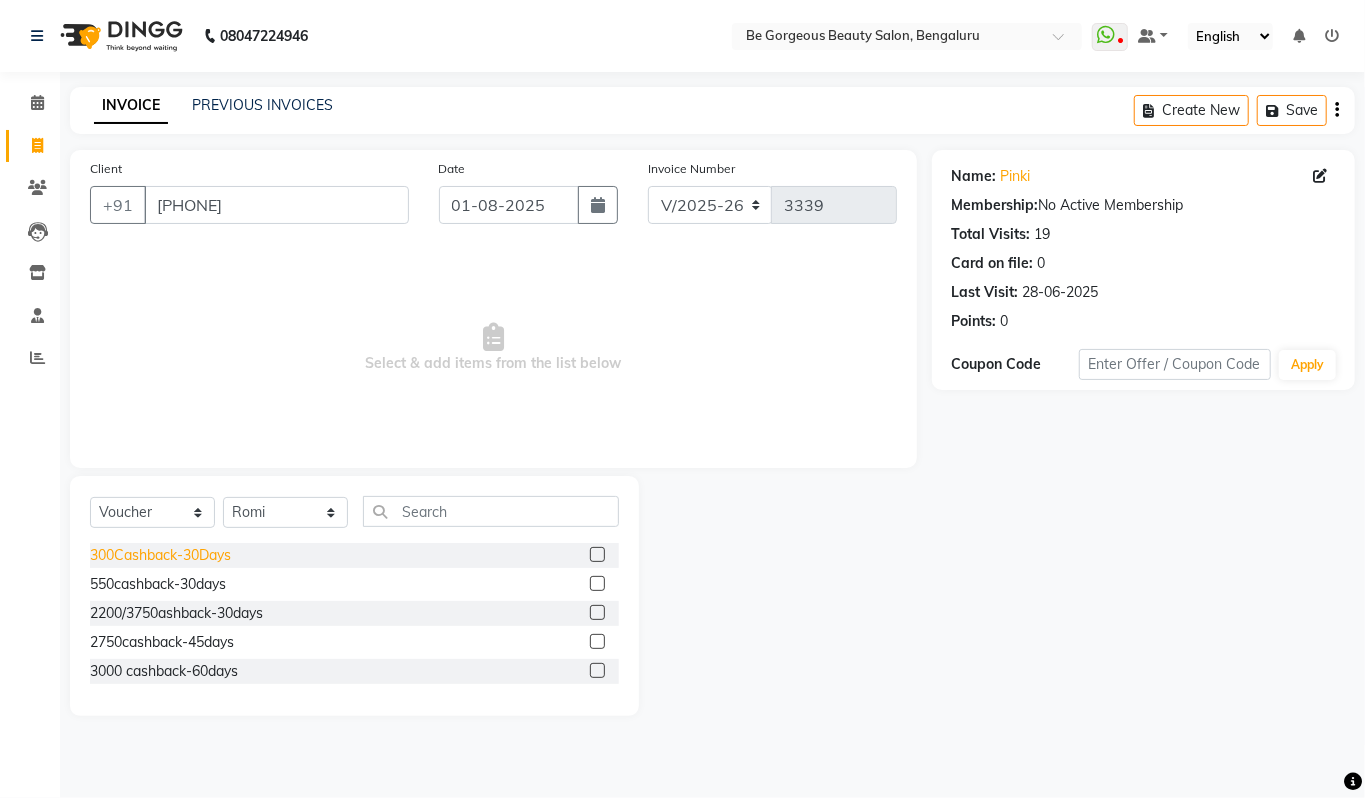 click on "300Cashback-30Days" 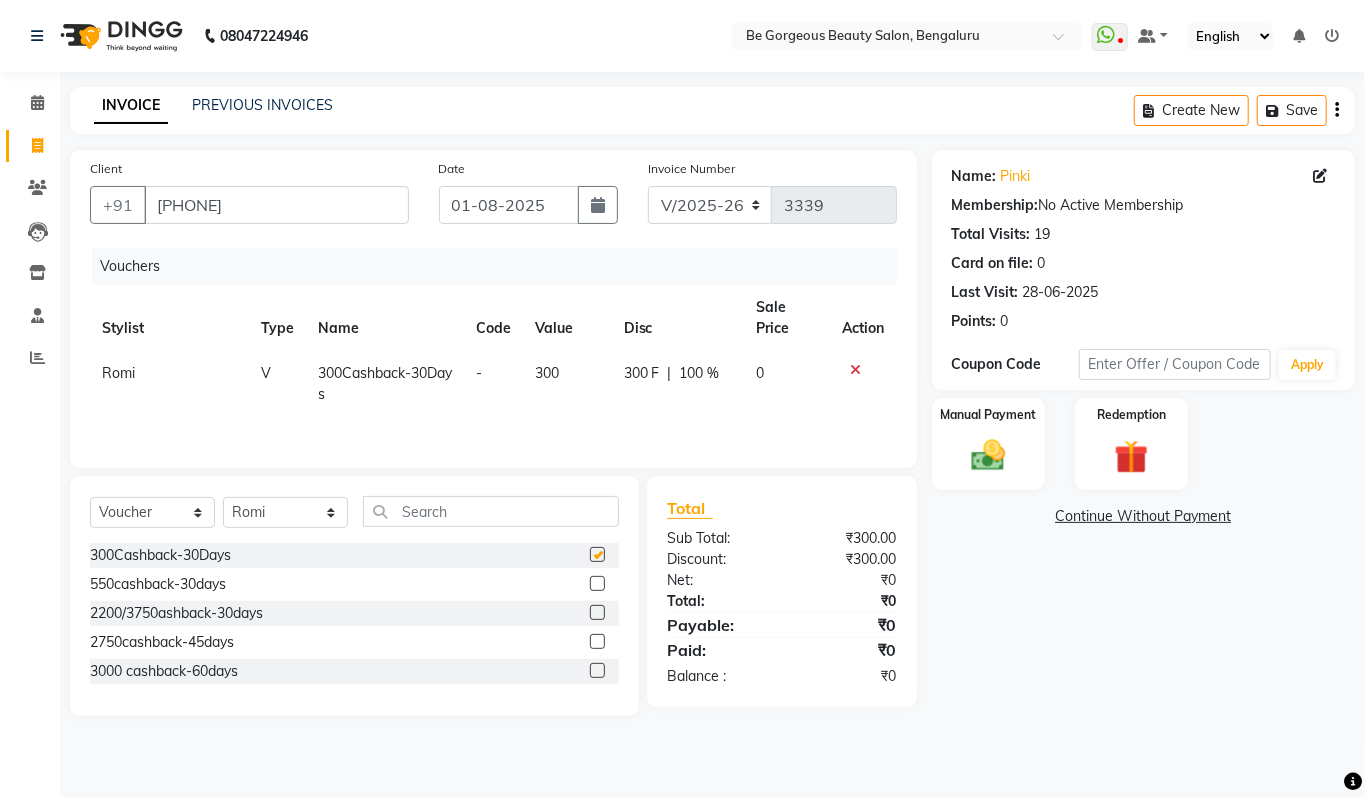 checkbox on "false" 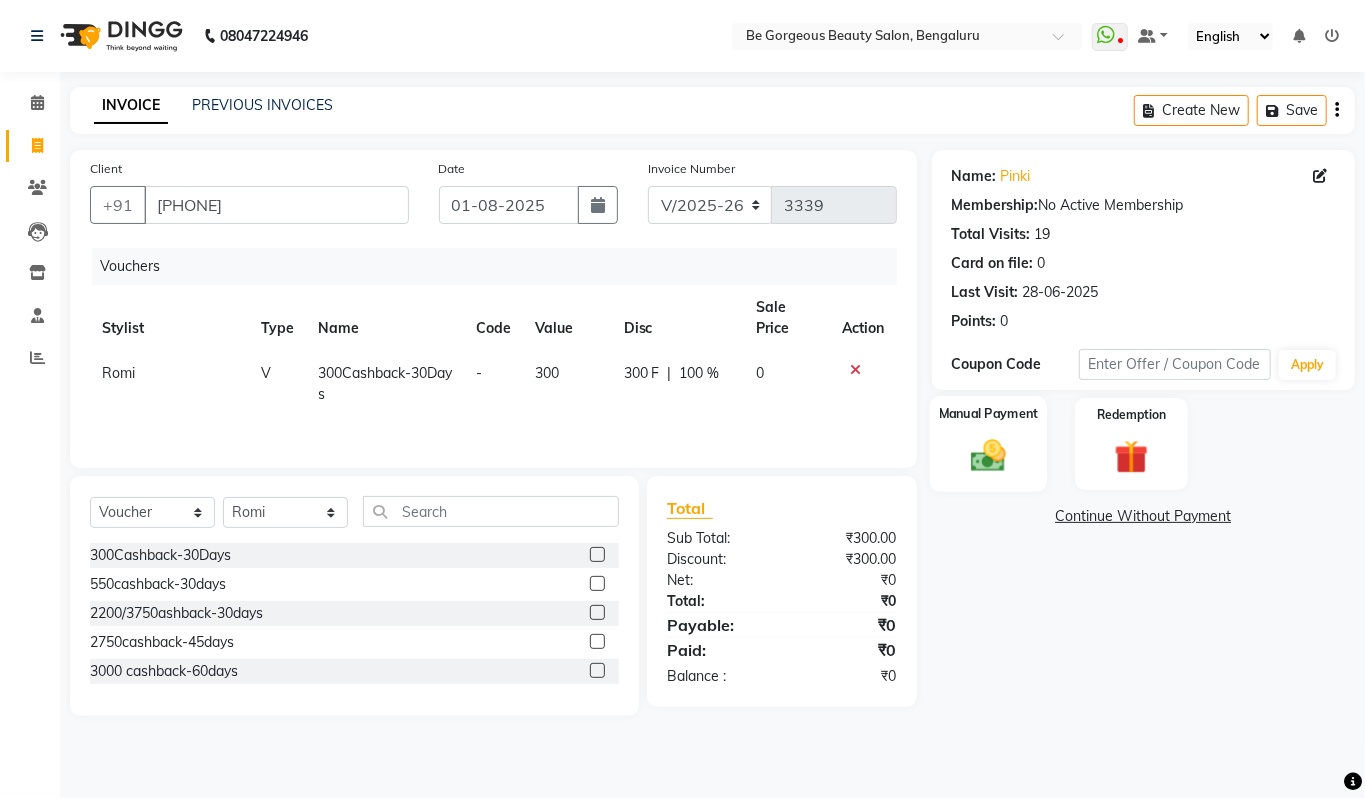 click 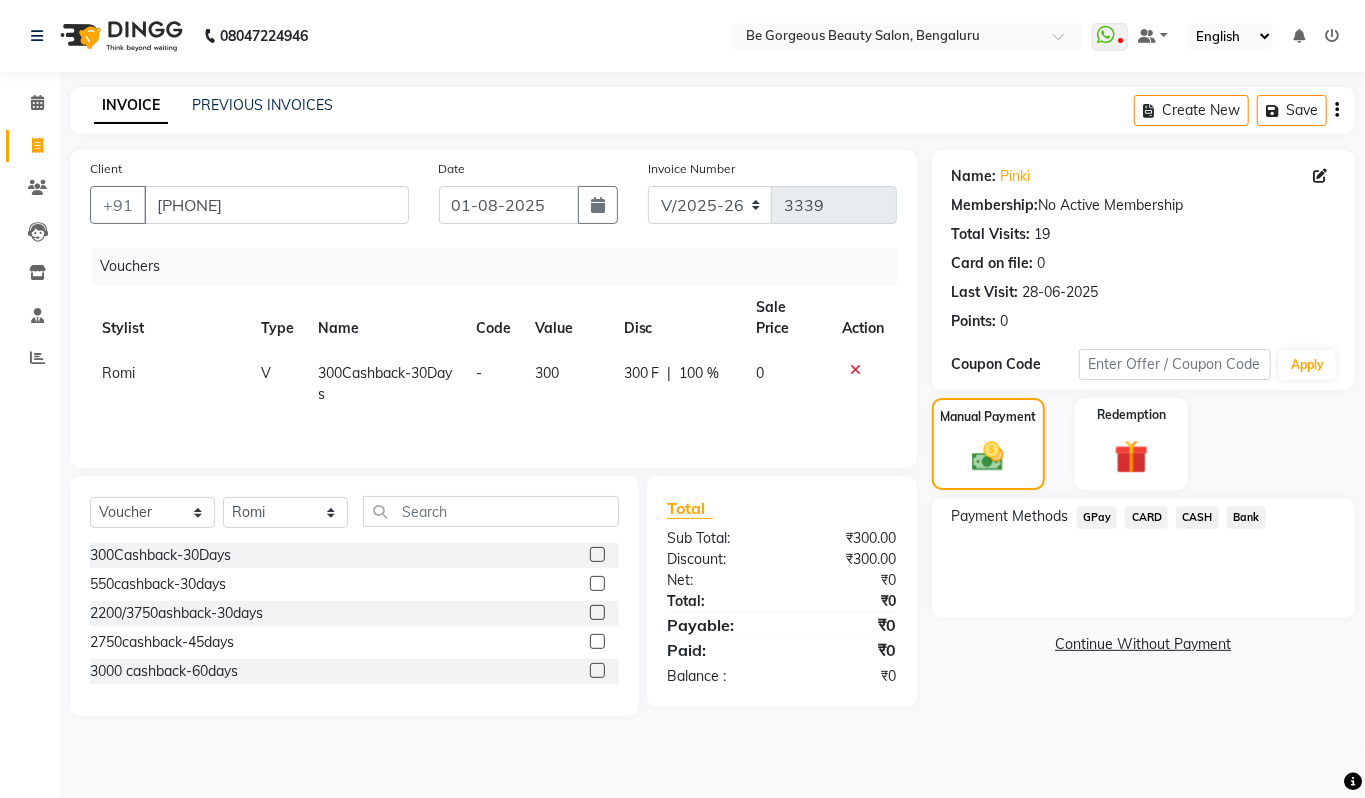 click on "CASH" 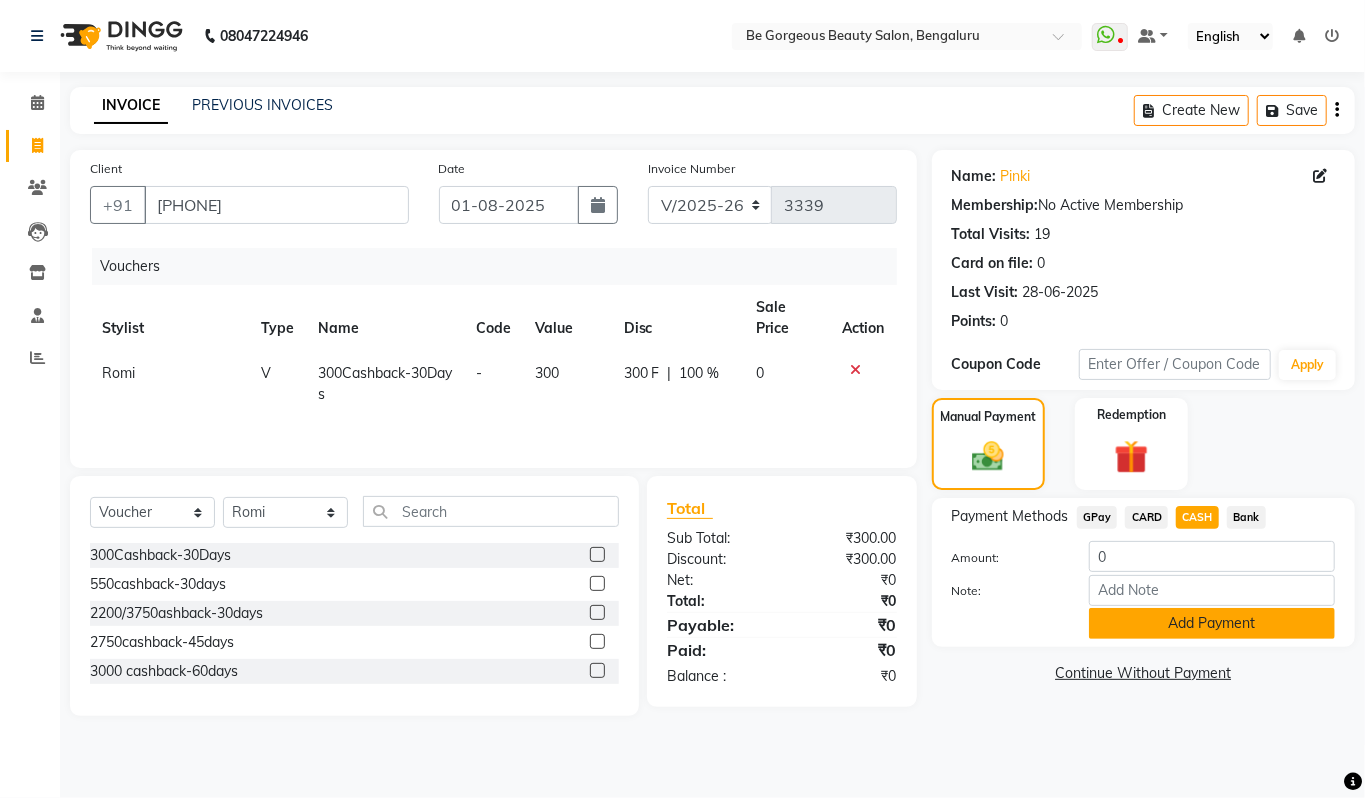 click on "Add Payment" 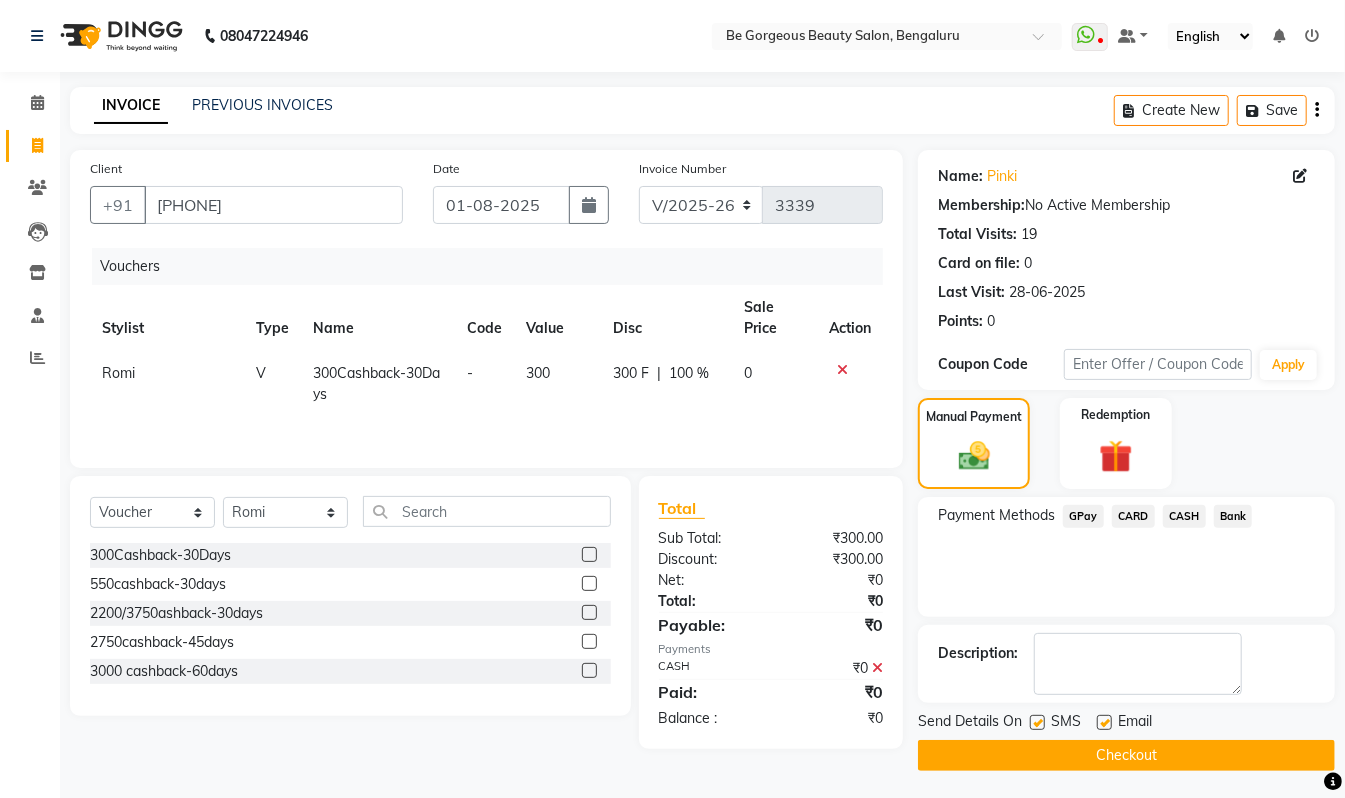 click on "Checkout" 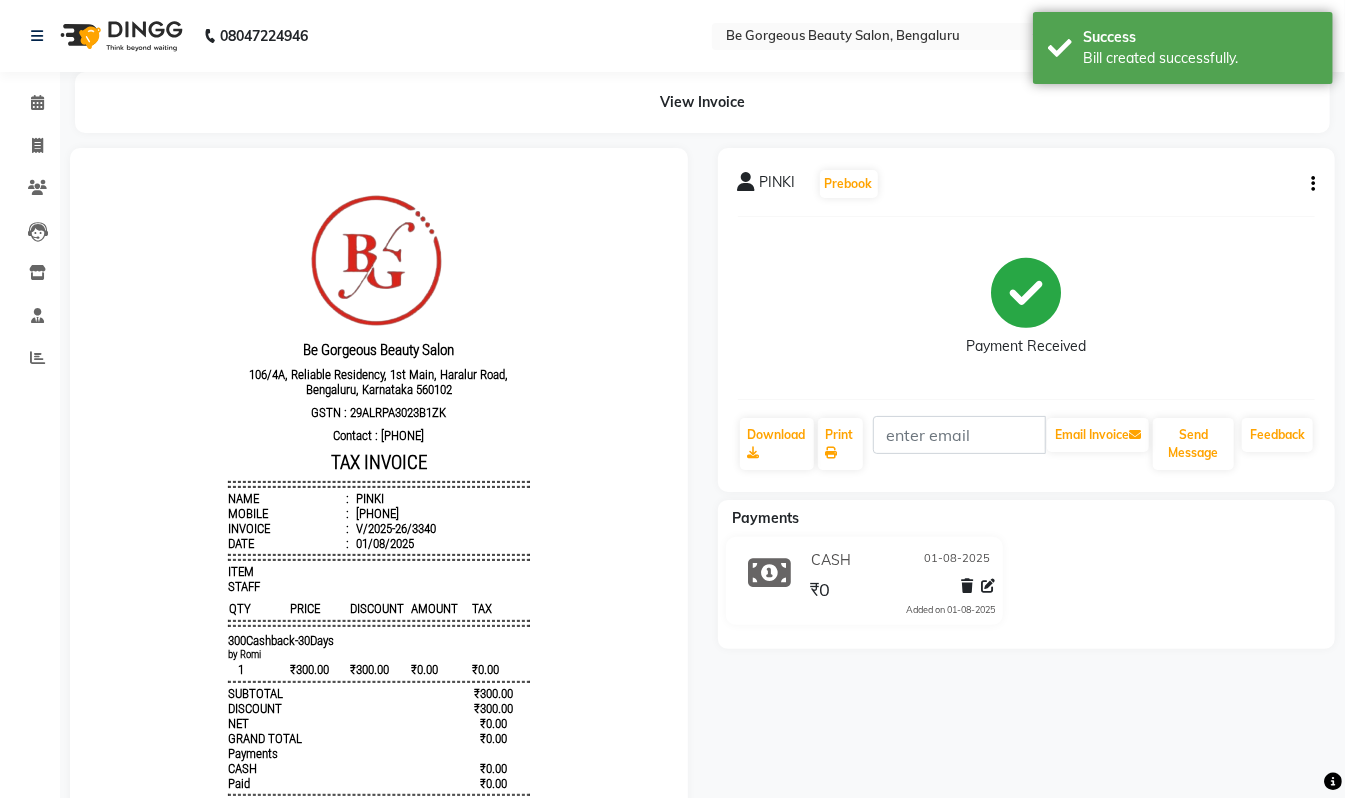 scroll, scrollTop: 0, scrollLeft: 0, axis: both 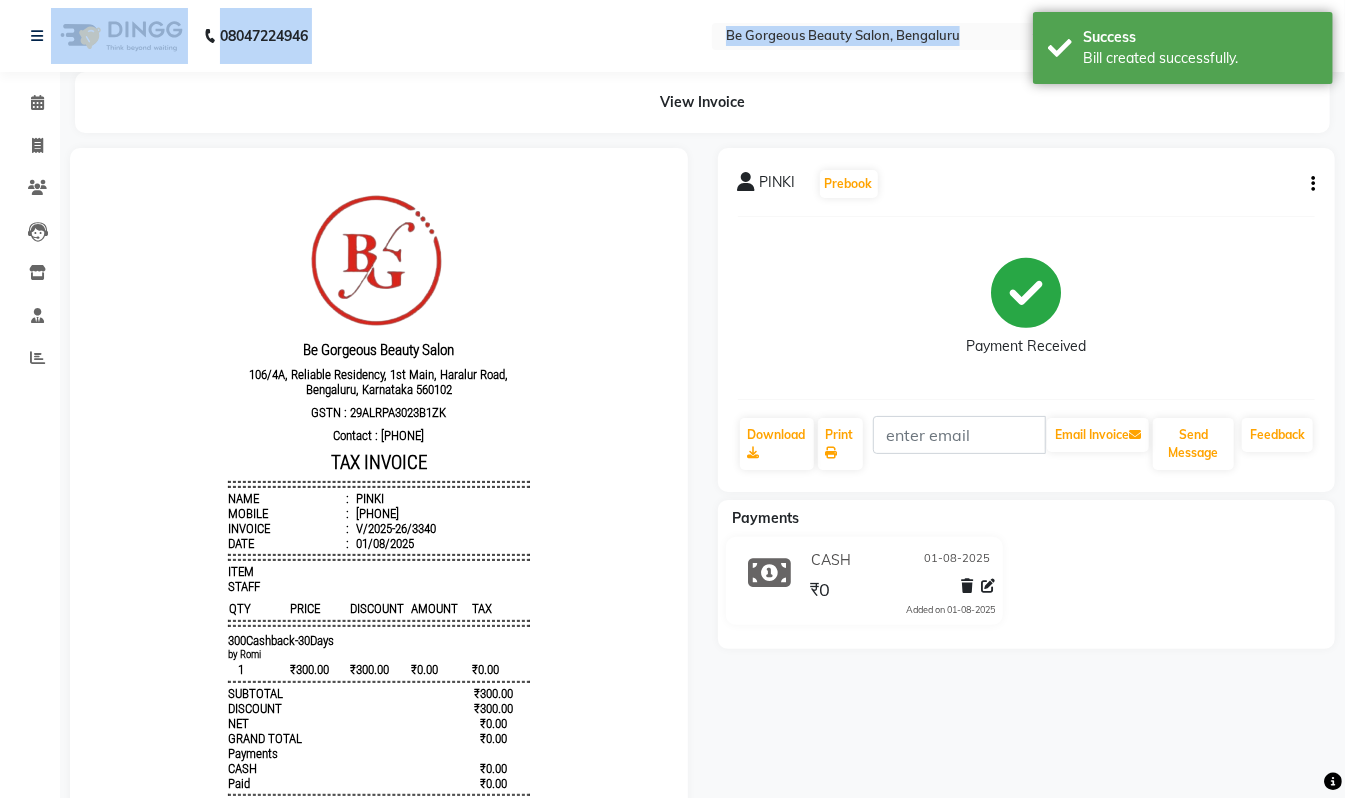 click on "View Invoice      PINKI   Prebook   Payment Received  Download  Print   Email Invoice   Send Message Feedback  Payments CASH 01-08-2025 ₹0  Added on 01-08-2025" 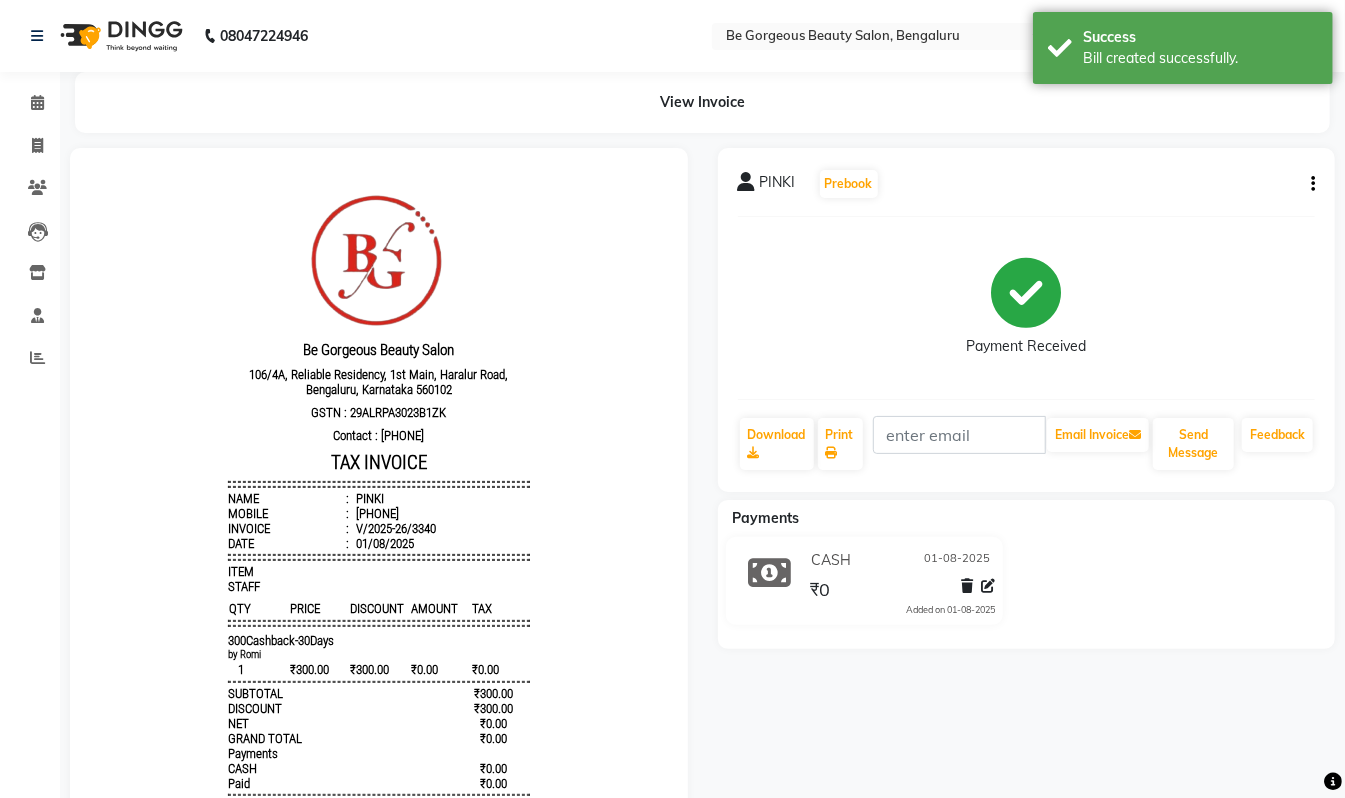 click on "CASH 01-08-2025 ₹0  Added on 01-08-2025" 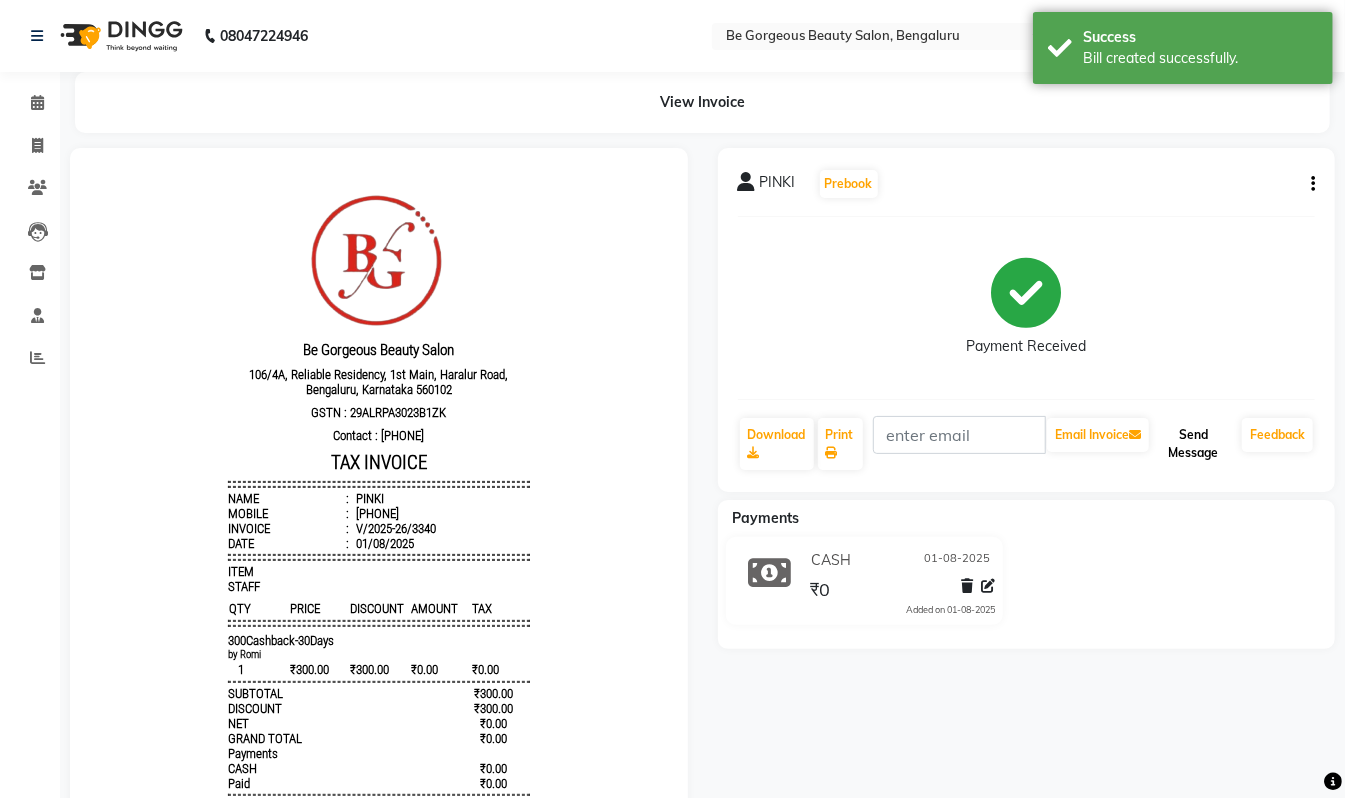click on "Send Message" 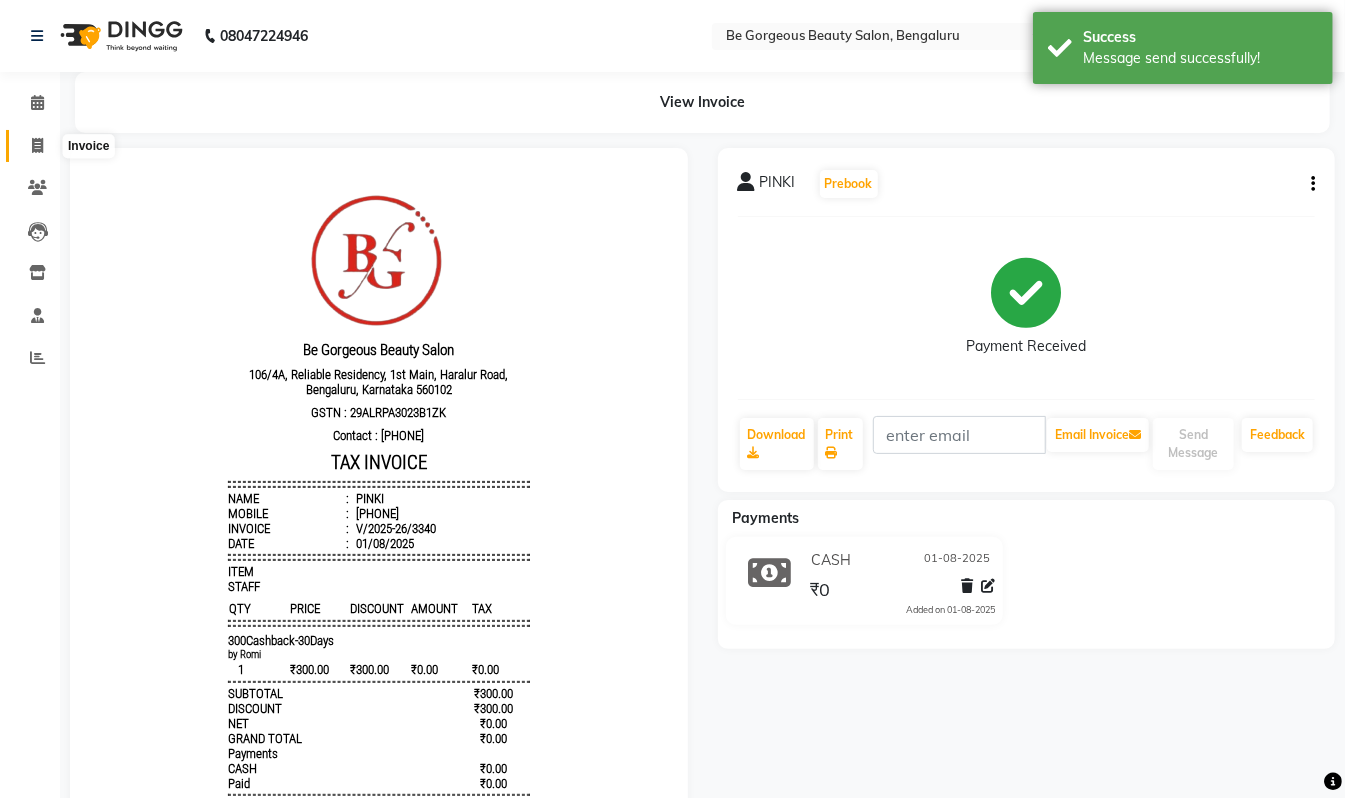 click 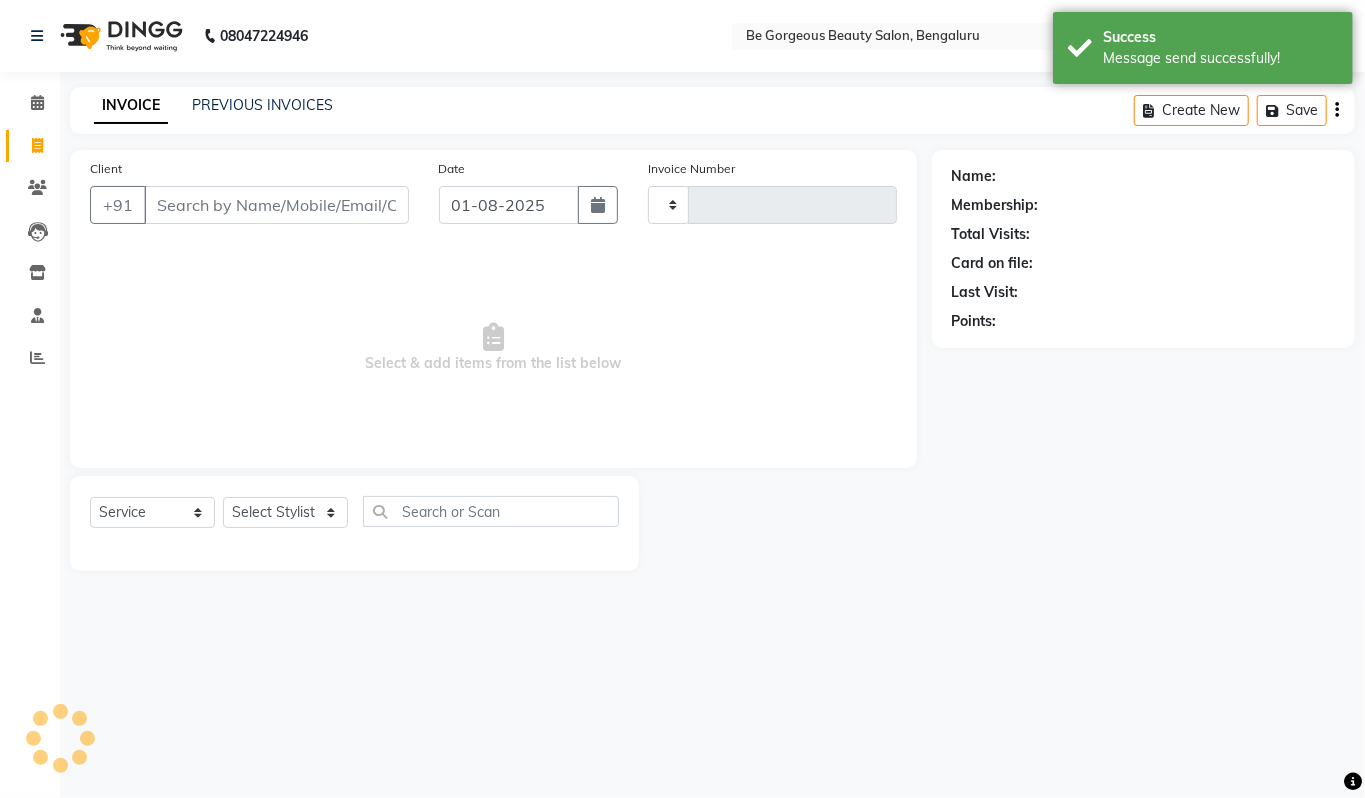 click 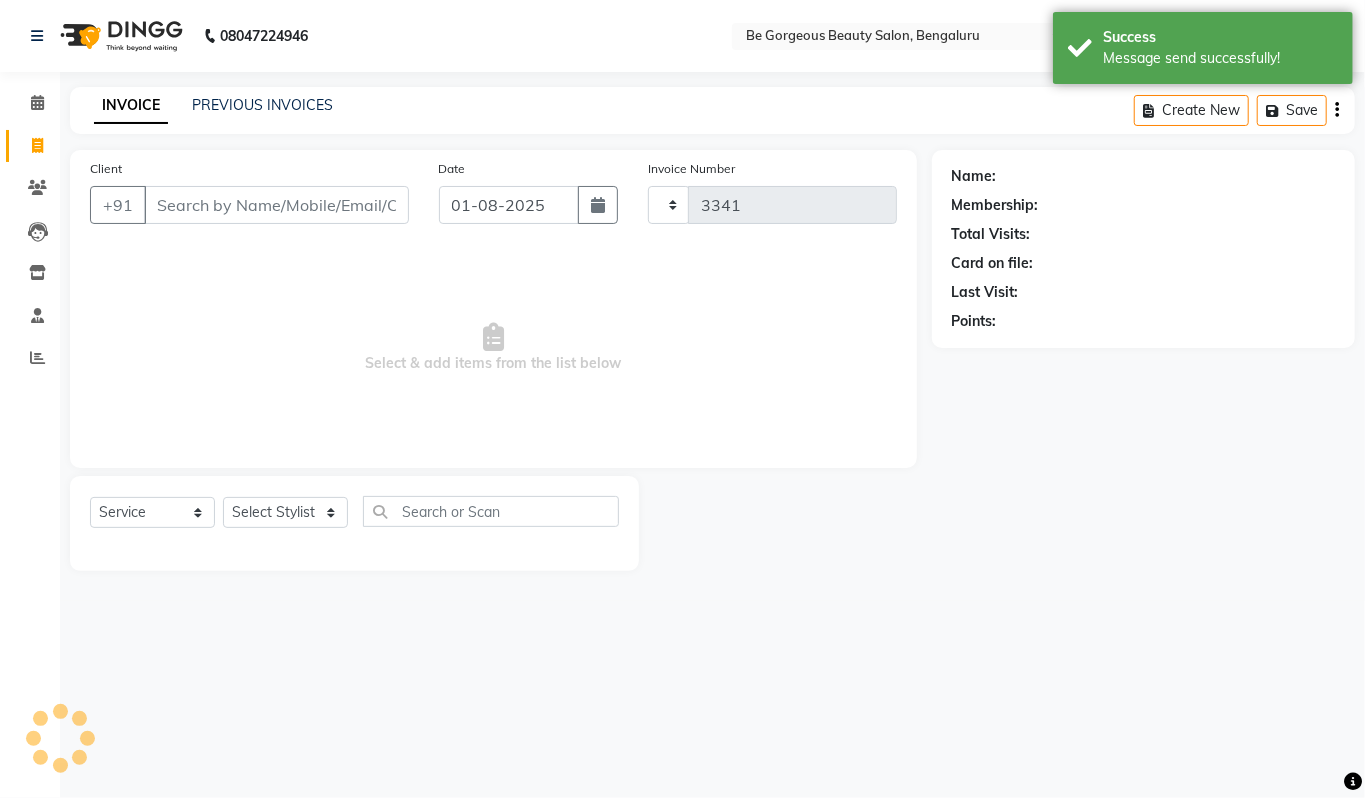 select on "service" 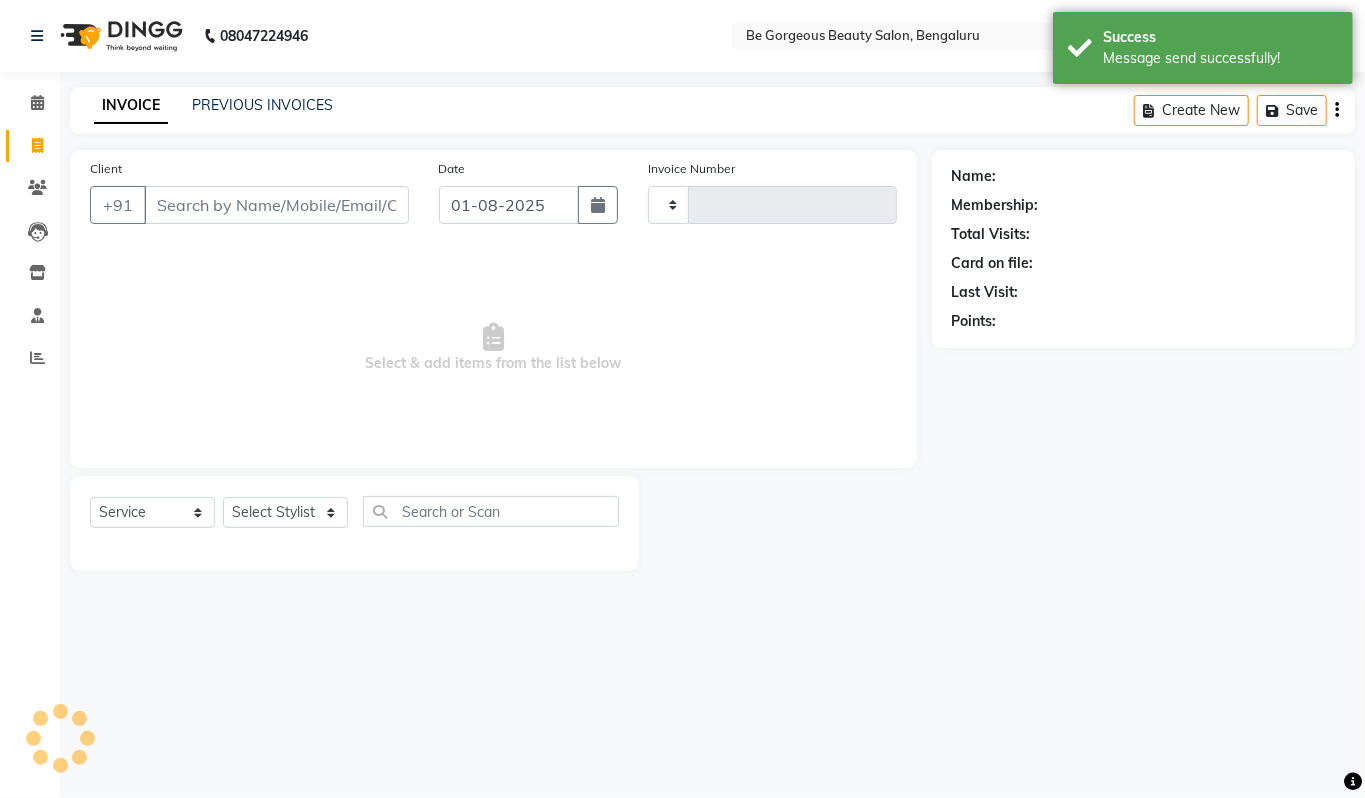 type on "3341" 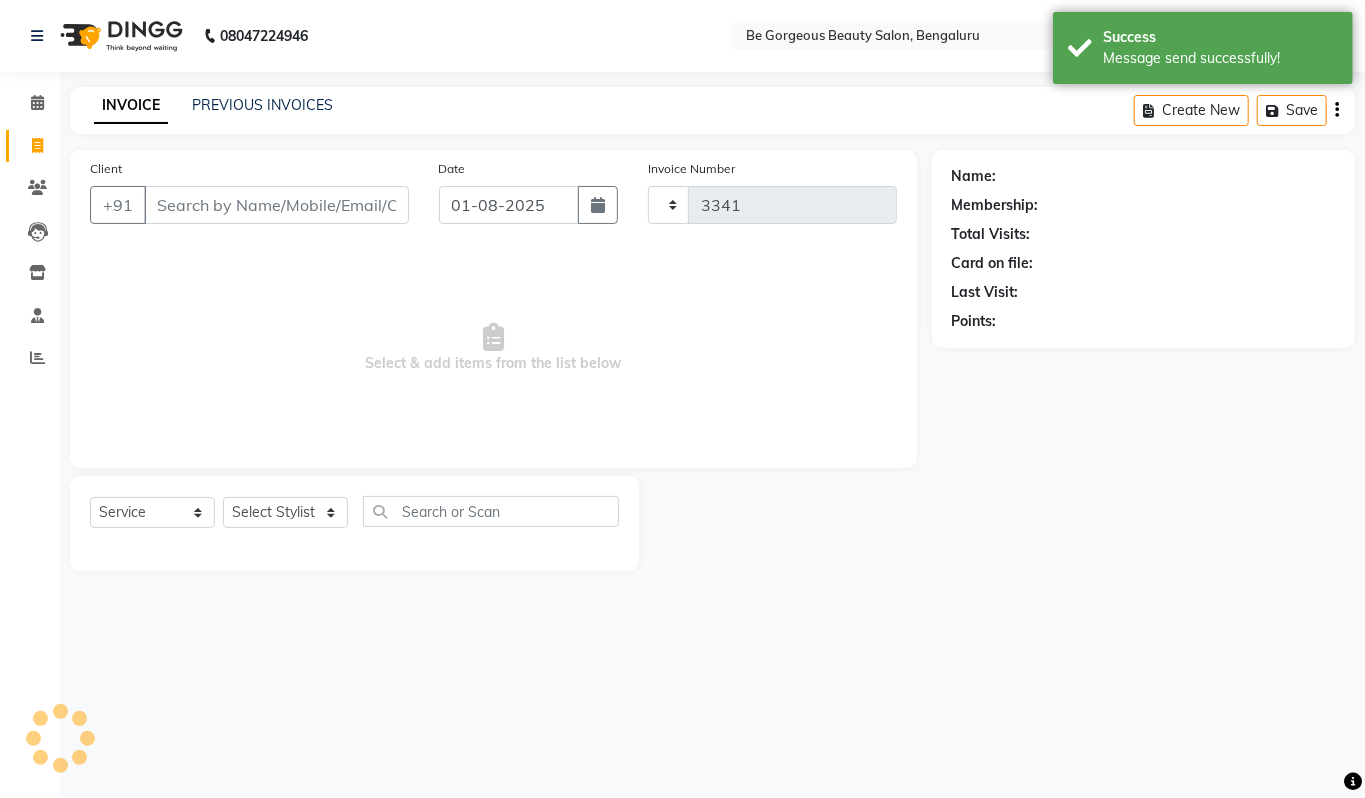 select on "5405" 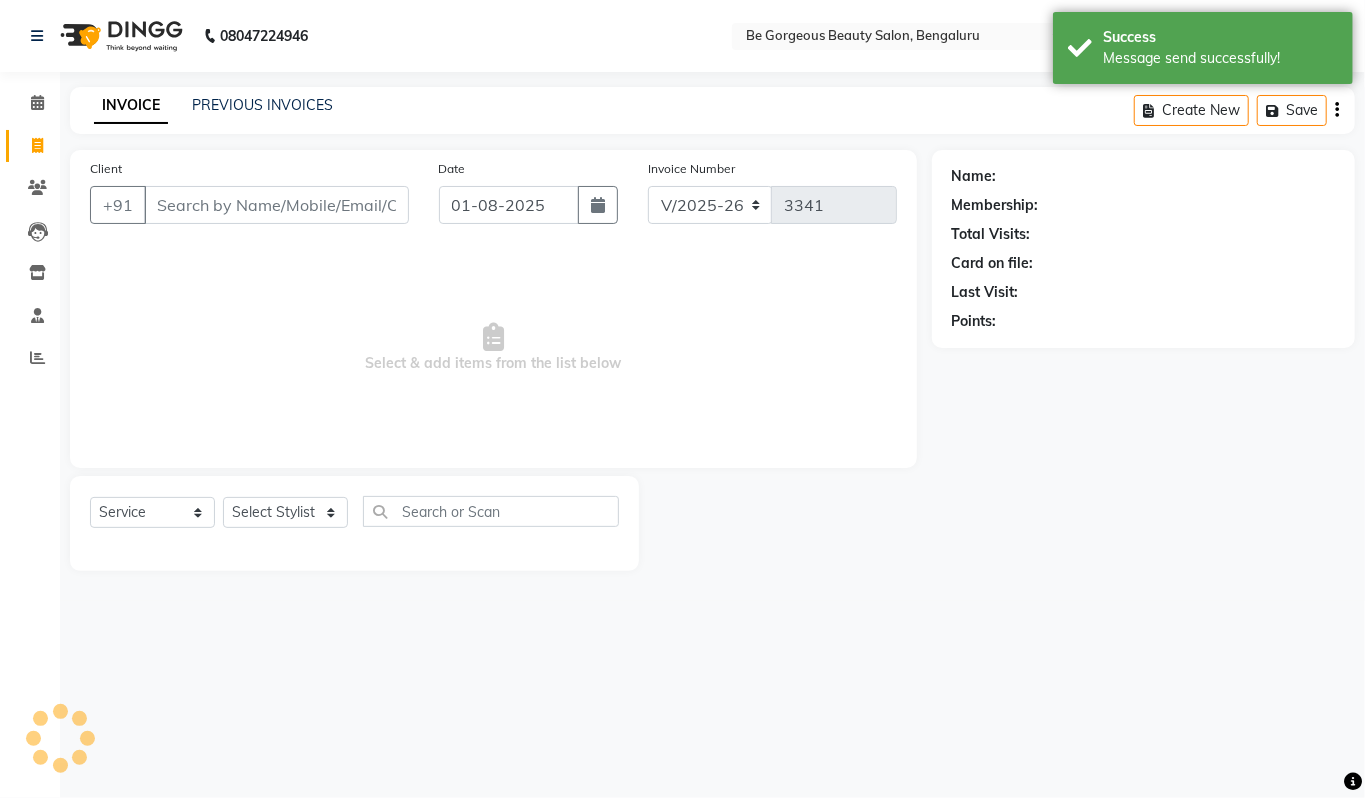 click on "Client" at bounding box center (276, 205) 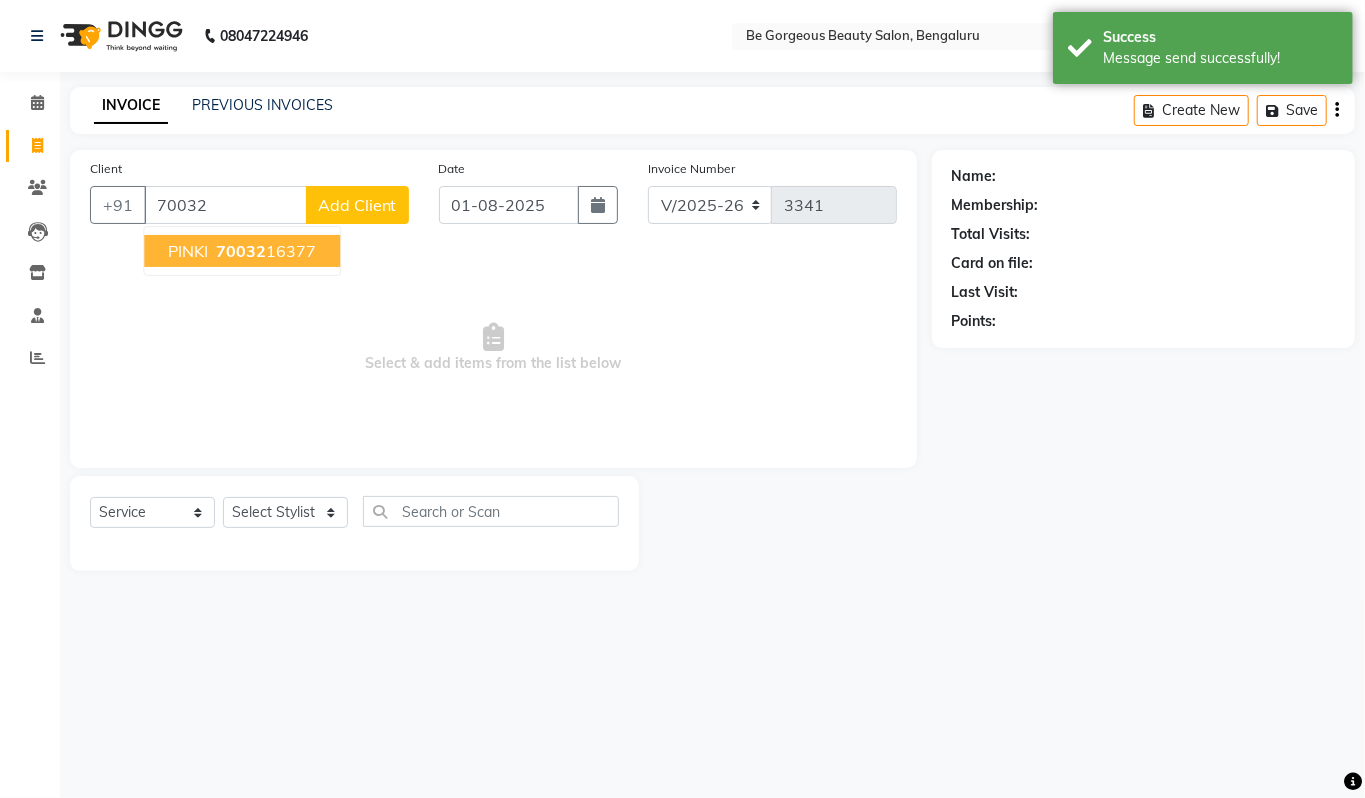 click on "70032" at bounding box center (241, 251) 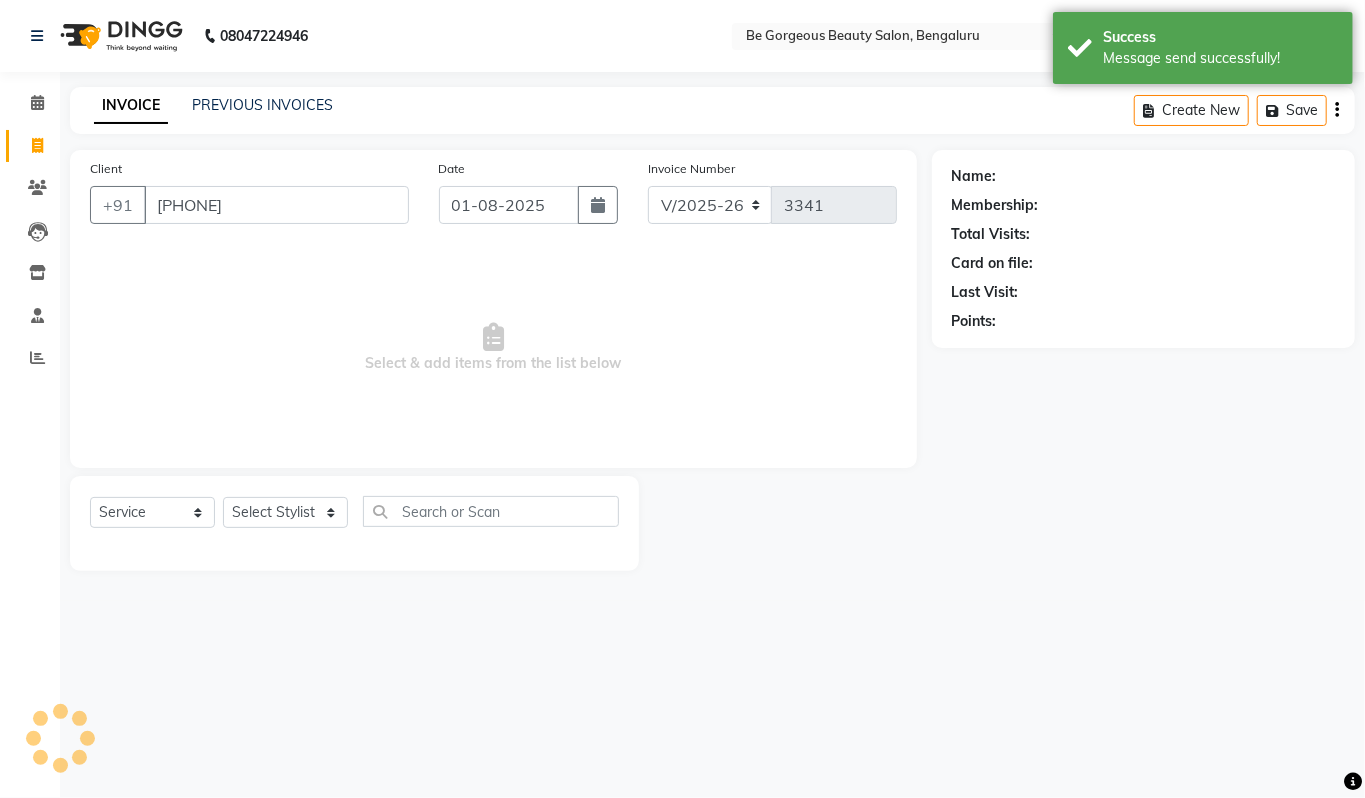 type on "7003216377" 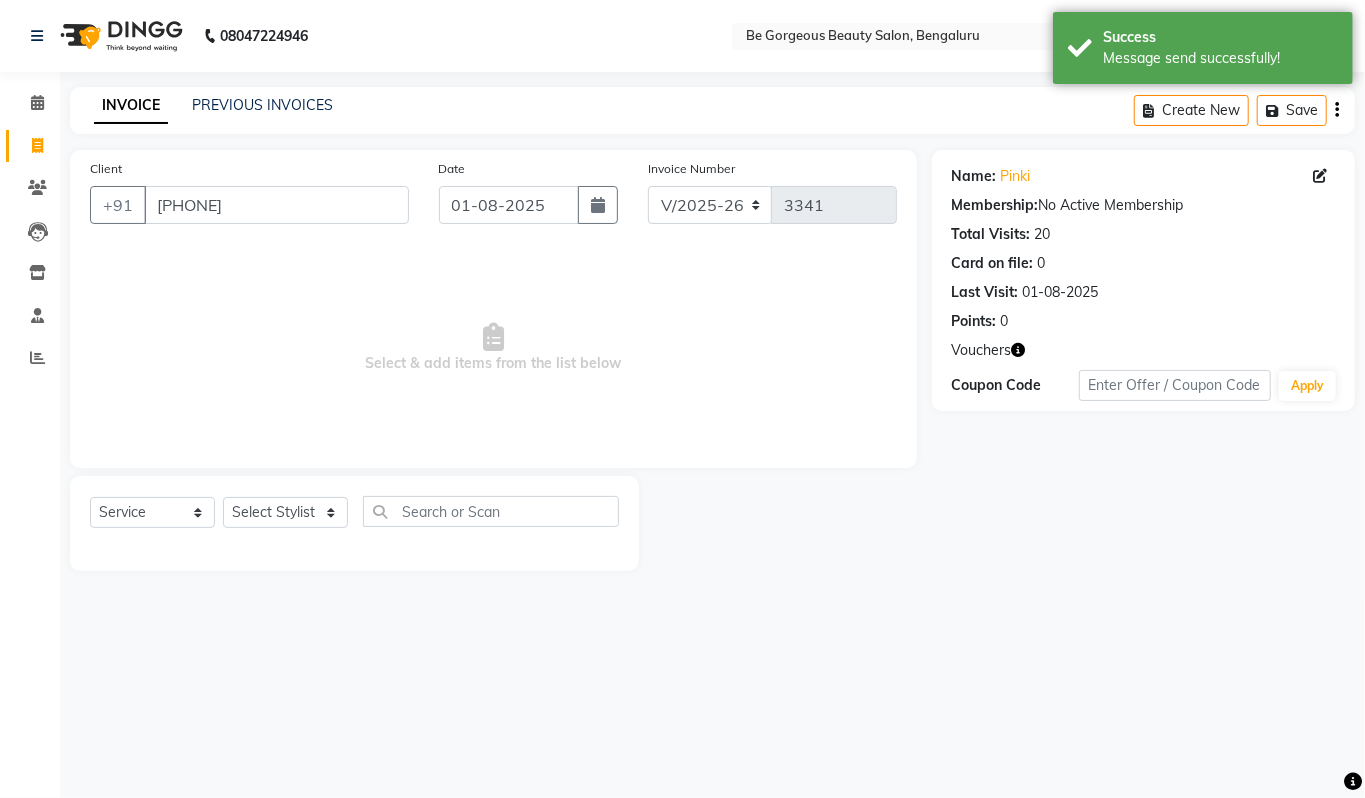 click 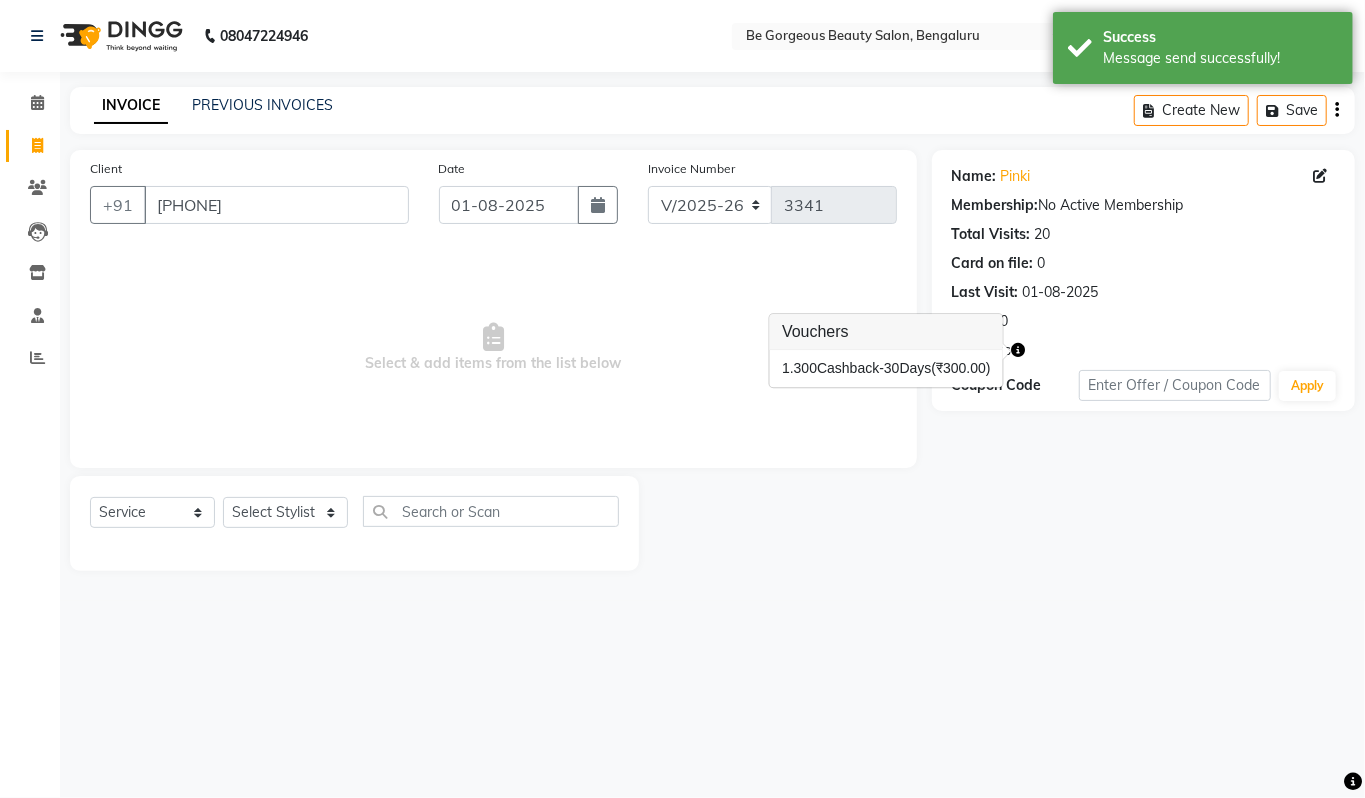 click on "Name: Pinki  Membership:  No Active Membership  Total Visits:  20 Card on file:  0 Last Visit:   01-08-2025 Points:   0  Vouchers Coupon Code Apply" 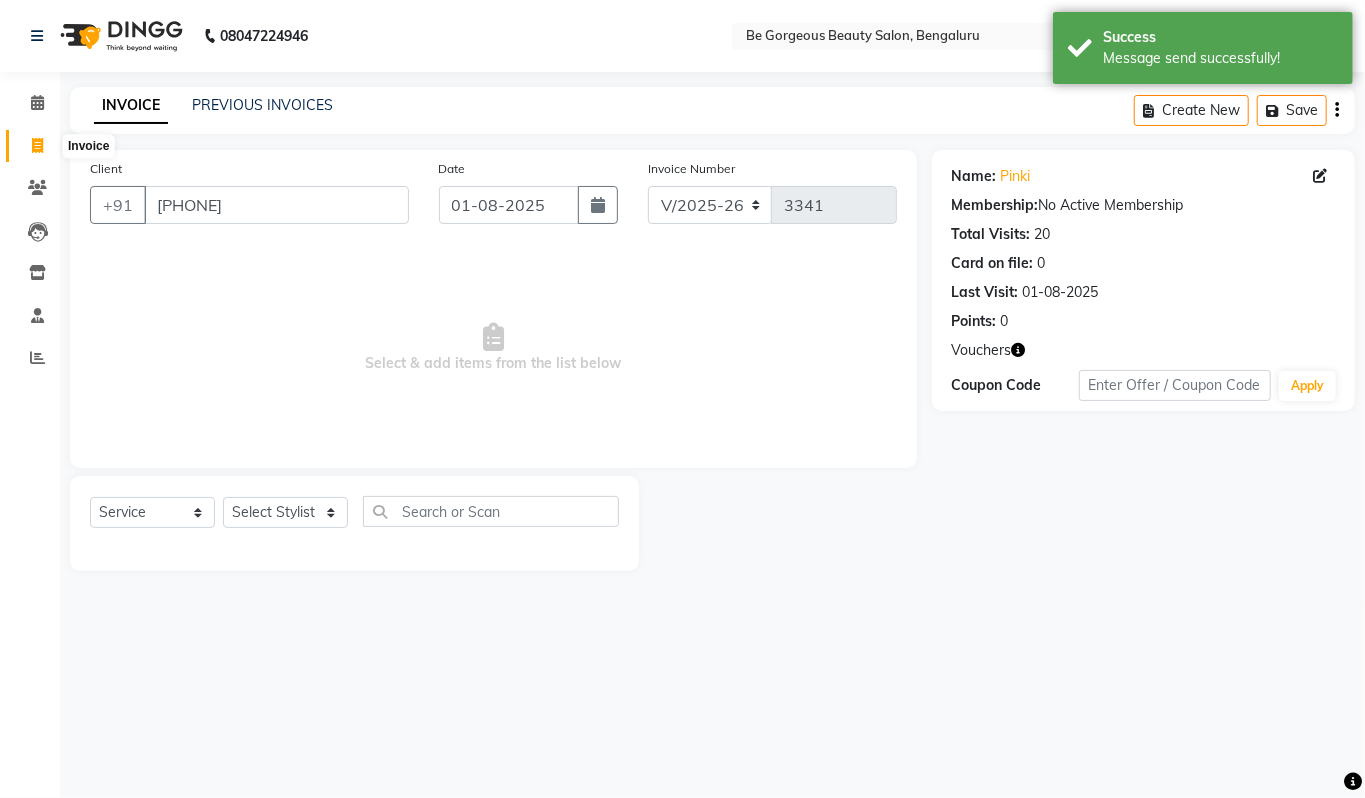 click 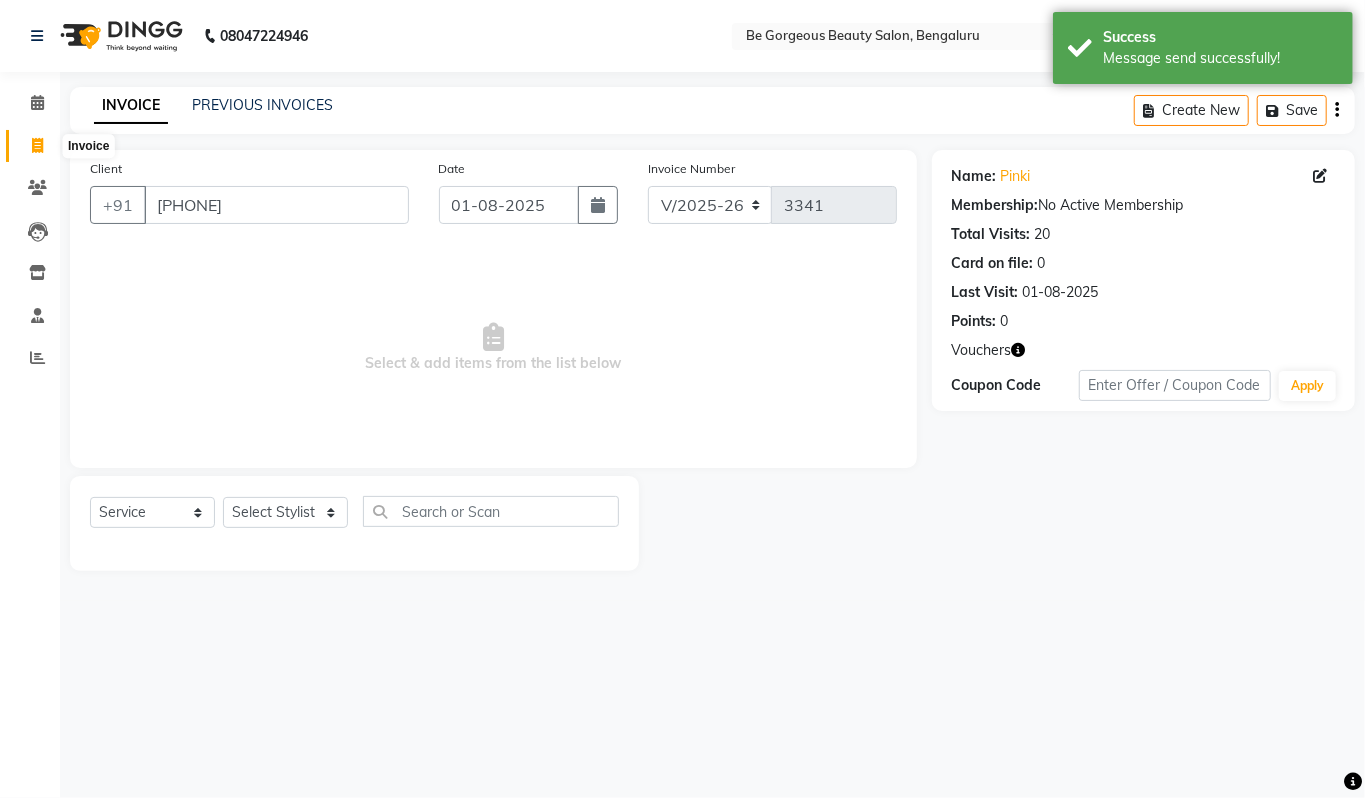 select on "service" 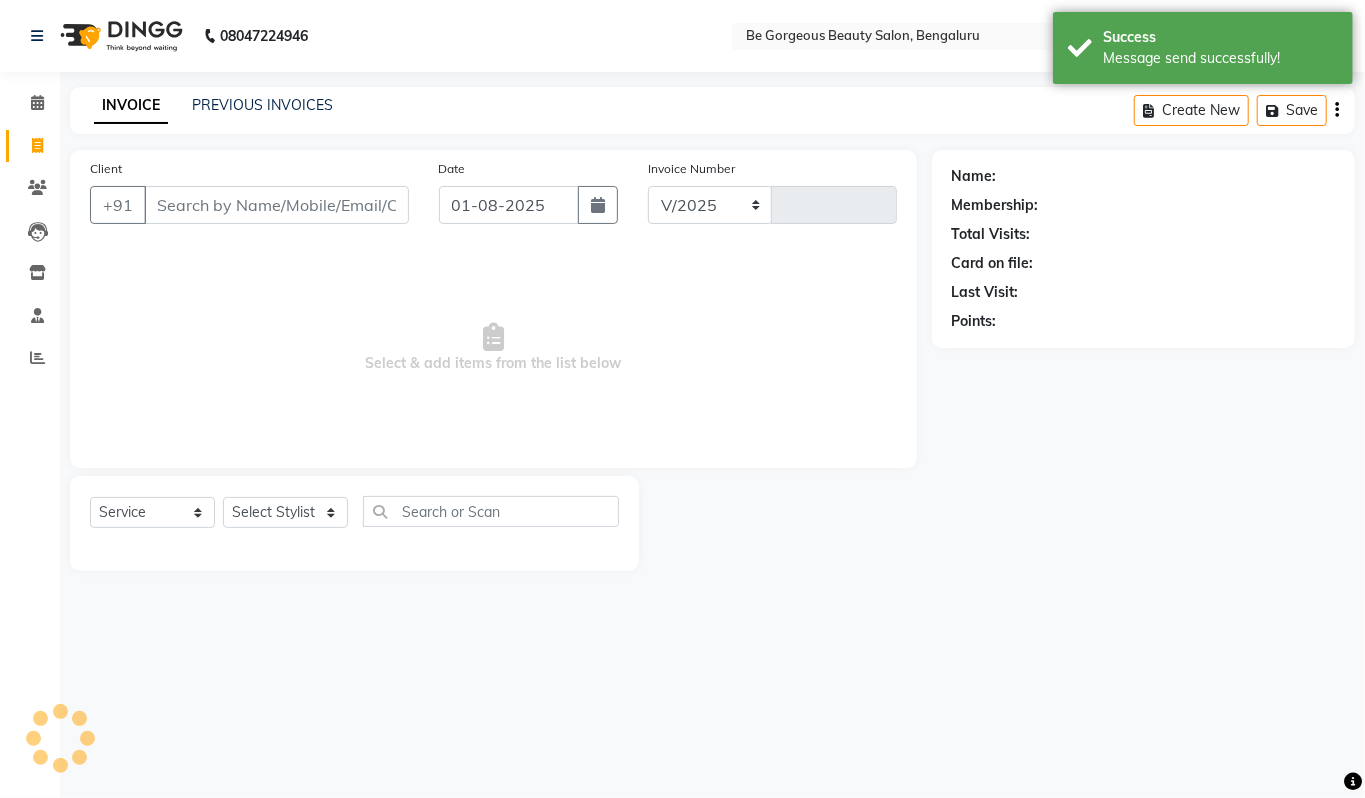 select on "5405" 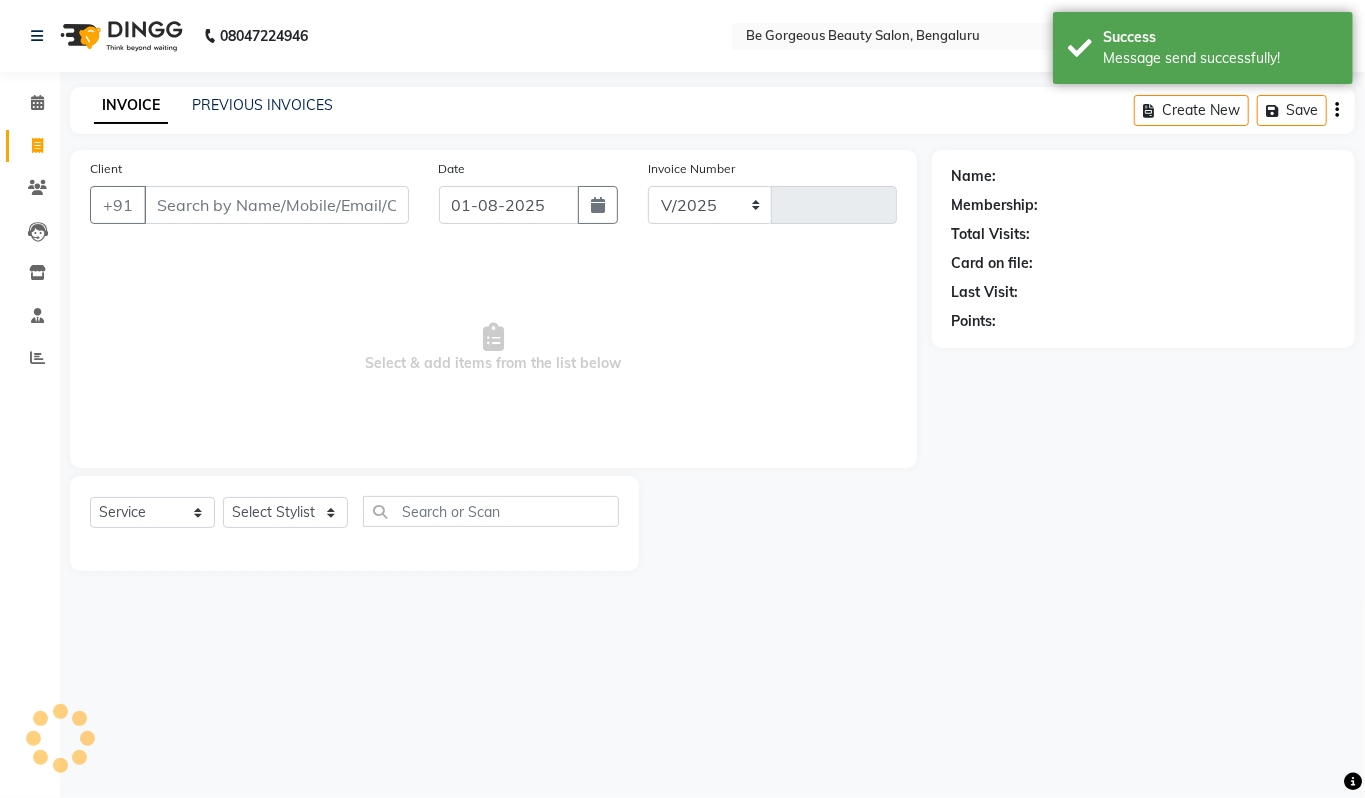 type on "3341" 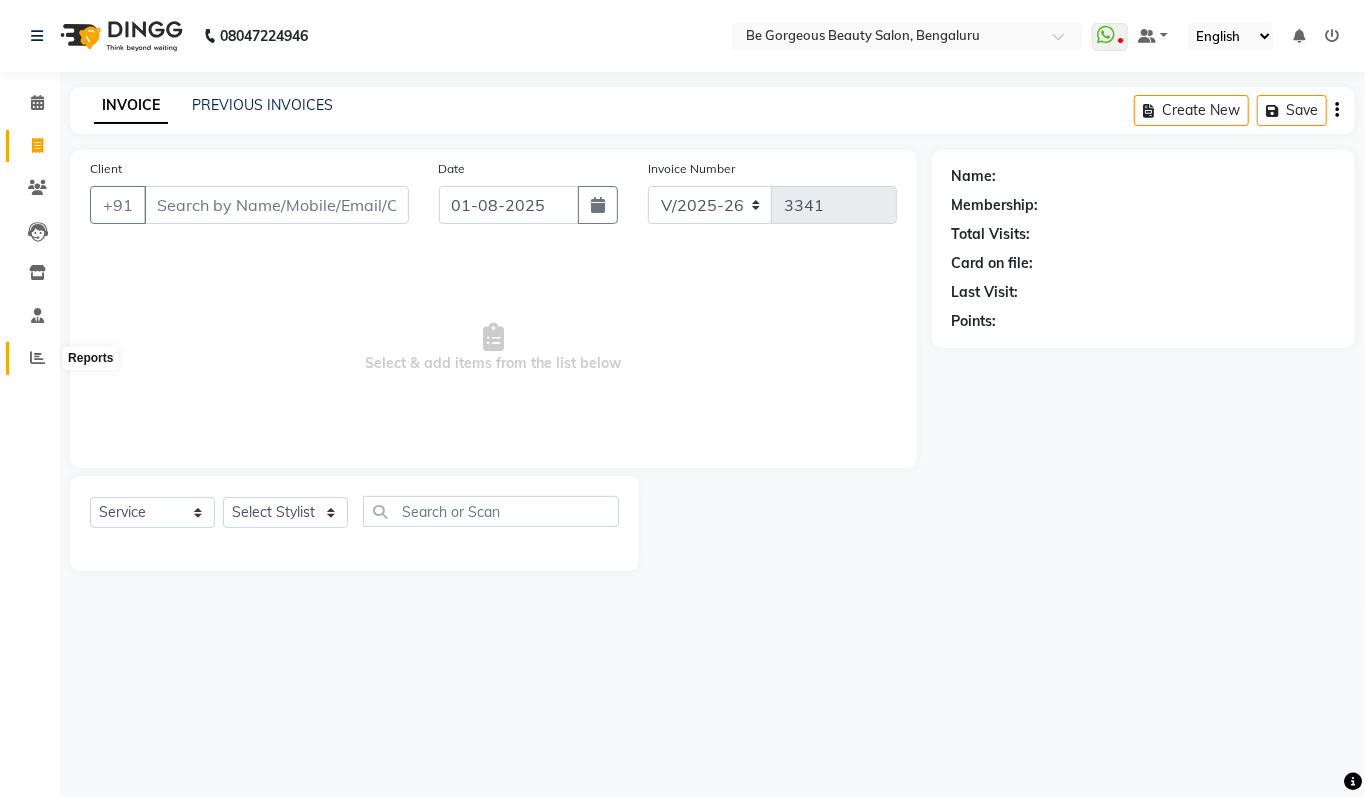 drag, startPoint x: 21, startPoint y: 358, endPoint x: 34, endPoint y: 362, distance: 13.601471 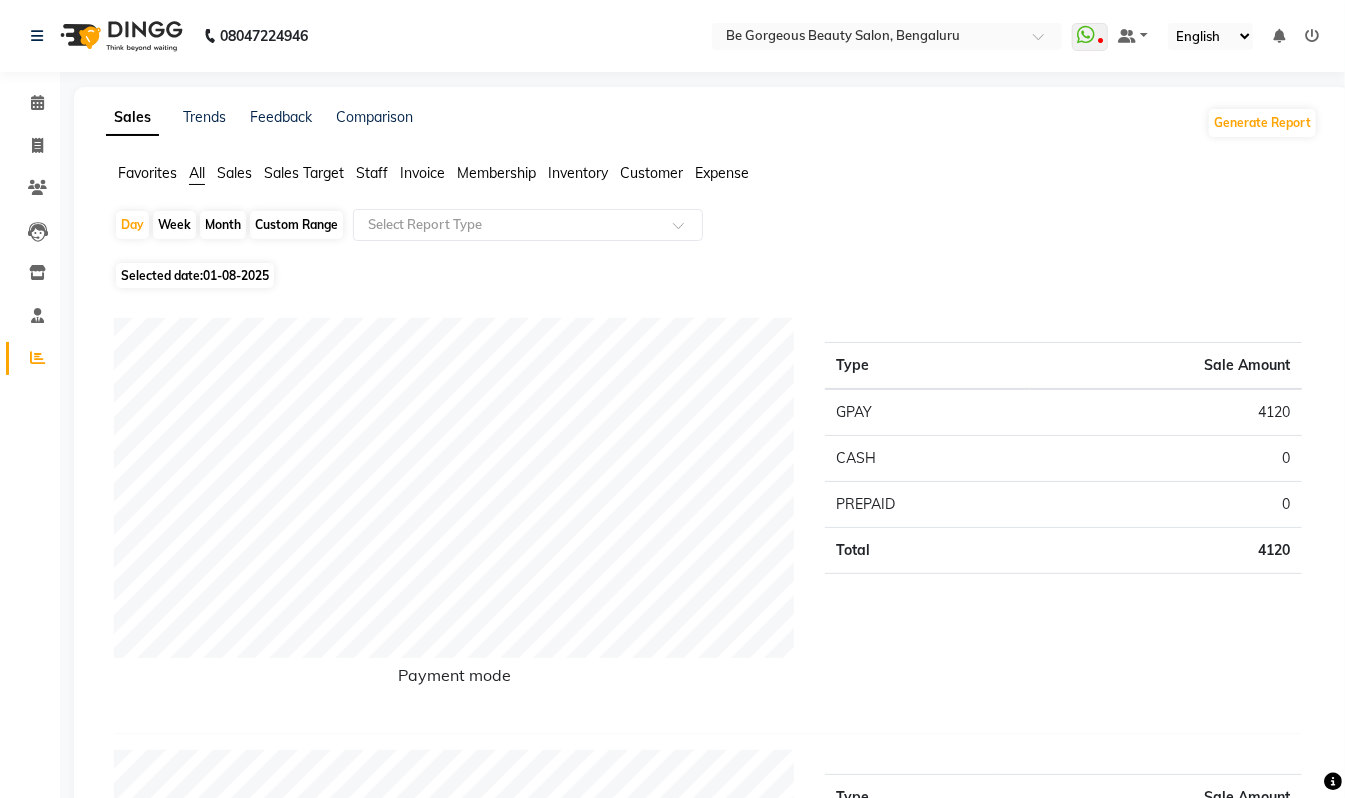 click on "Staff" 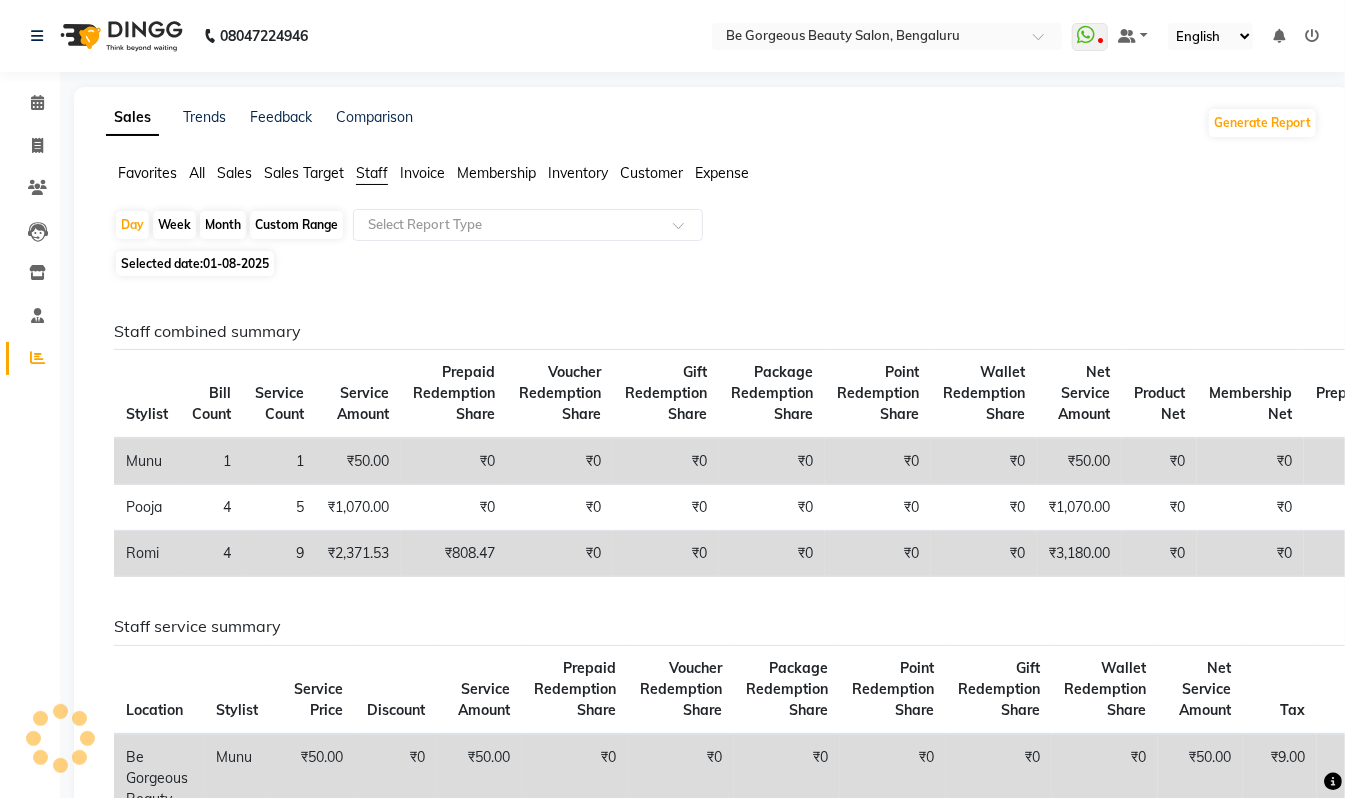 click on "Day   Week   Month   Custom Range  Select Report Type" 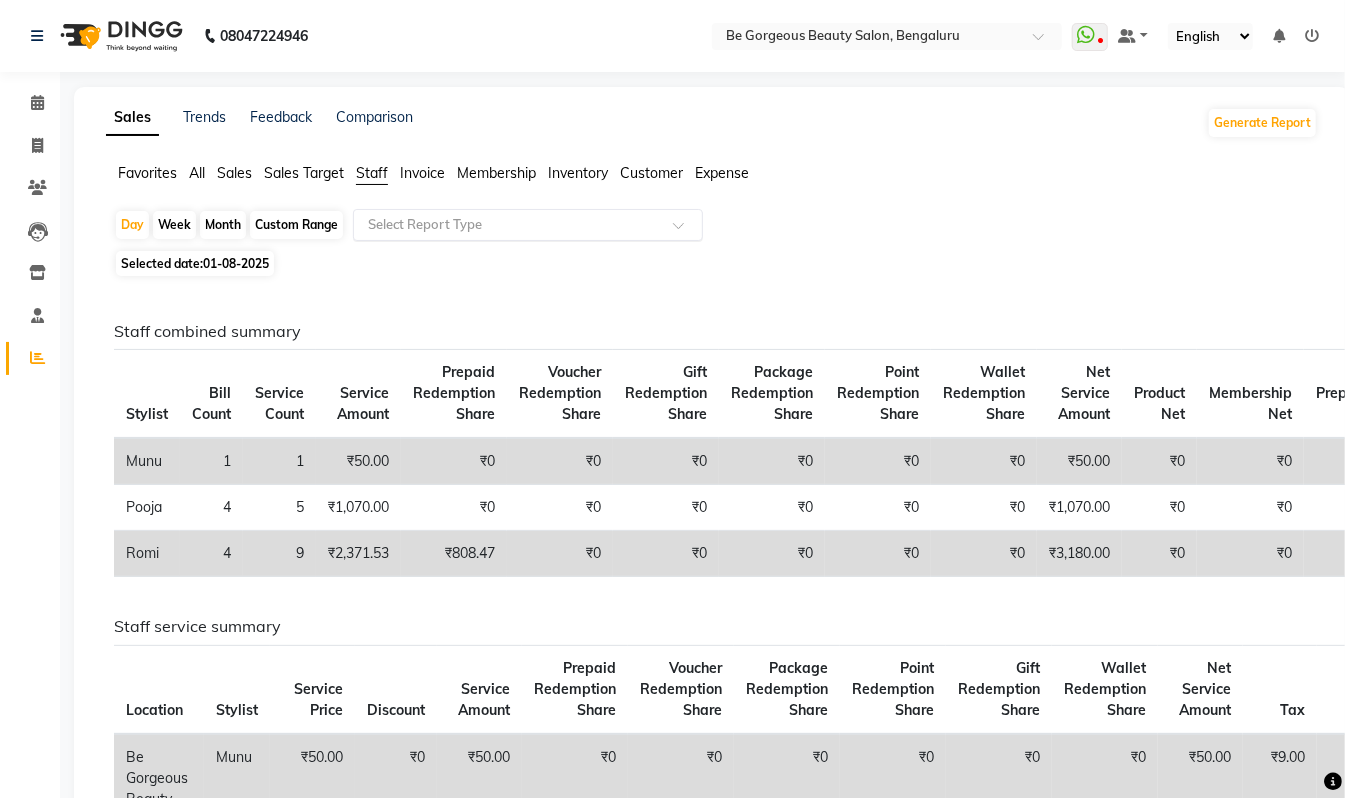 click 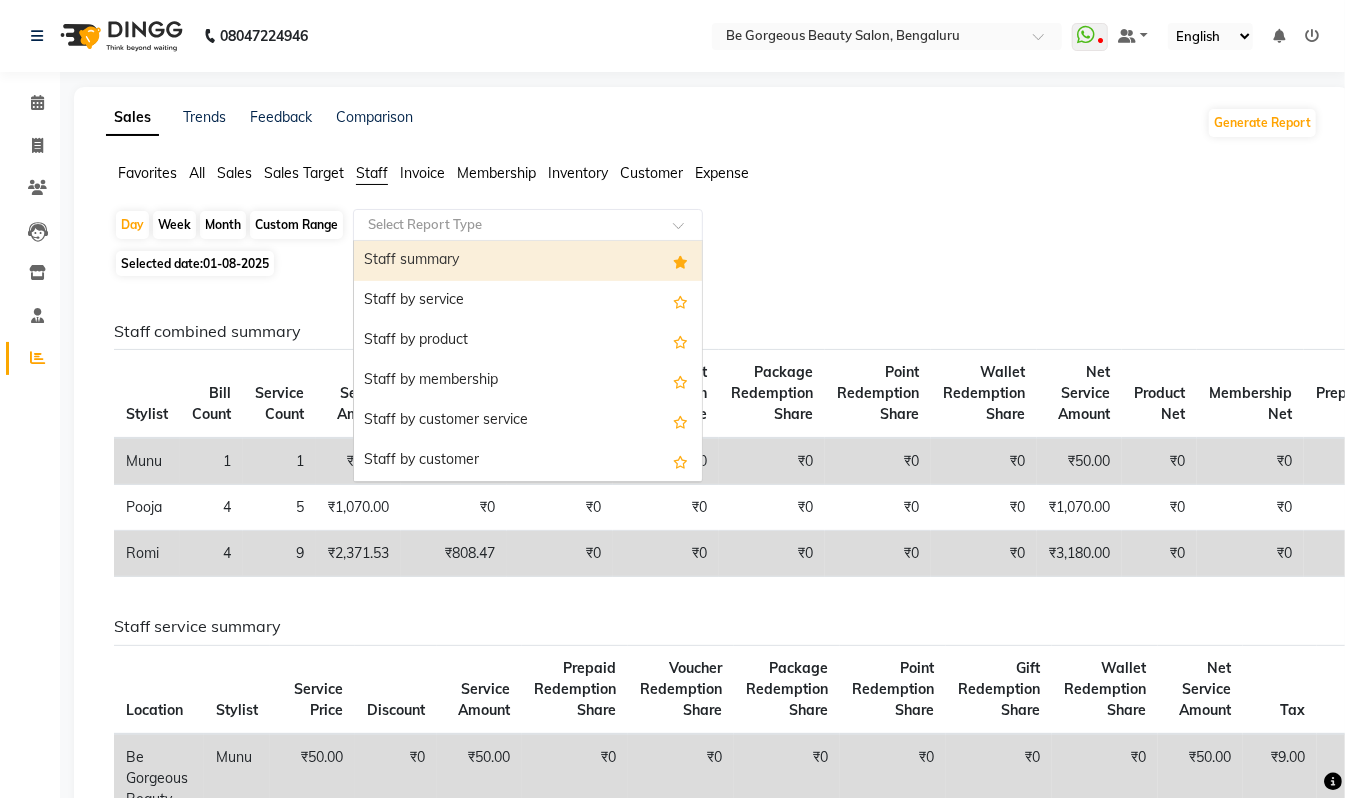 click on "Staff summary" at bounding box center (528, 261) 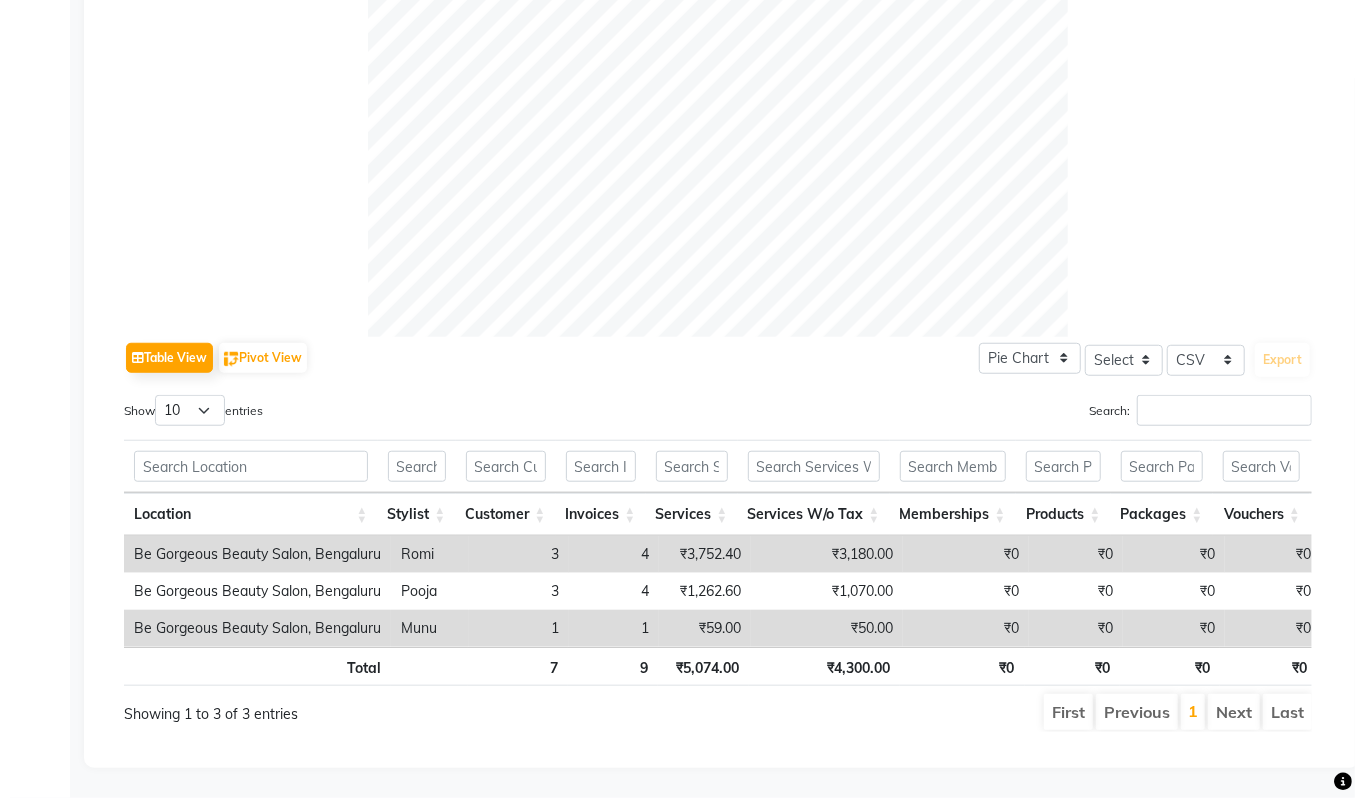 scroll, scrollTop: 0, scrollLeft: 0, axis: both 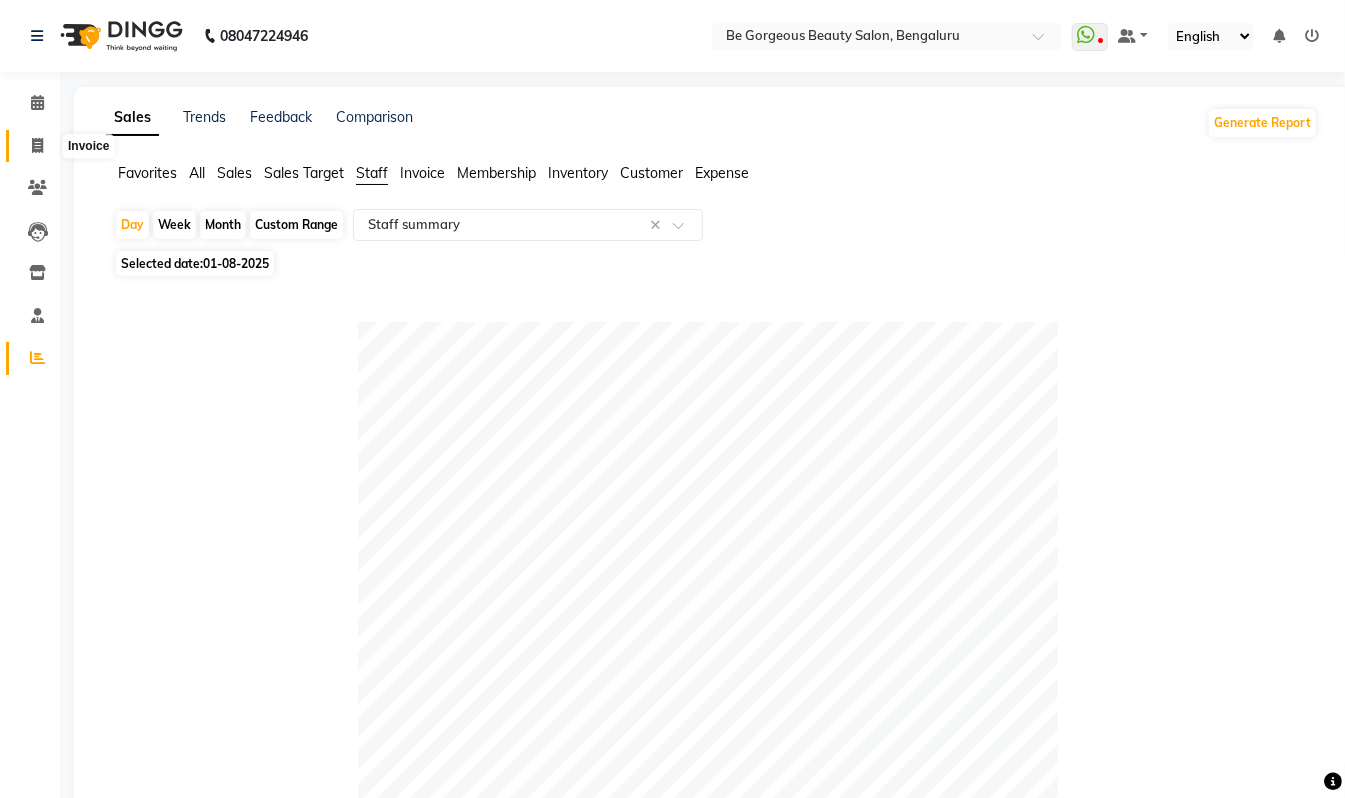 click 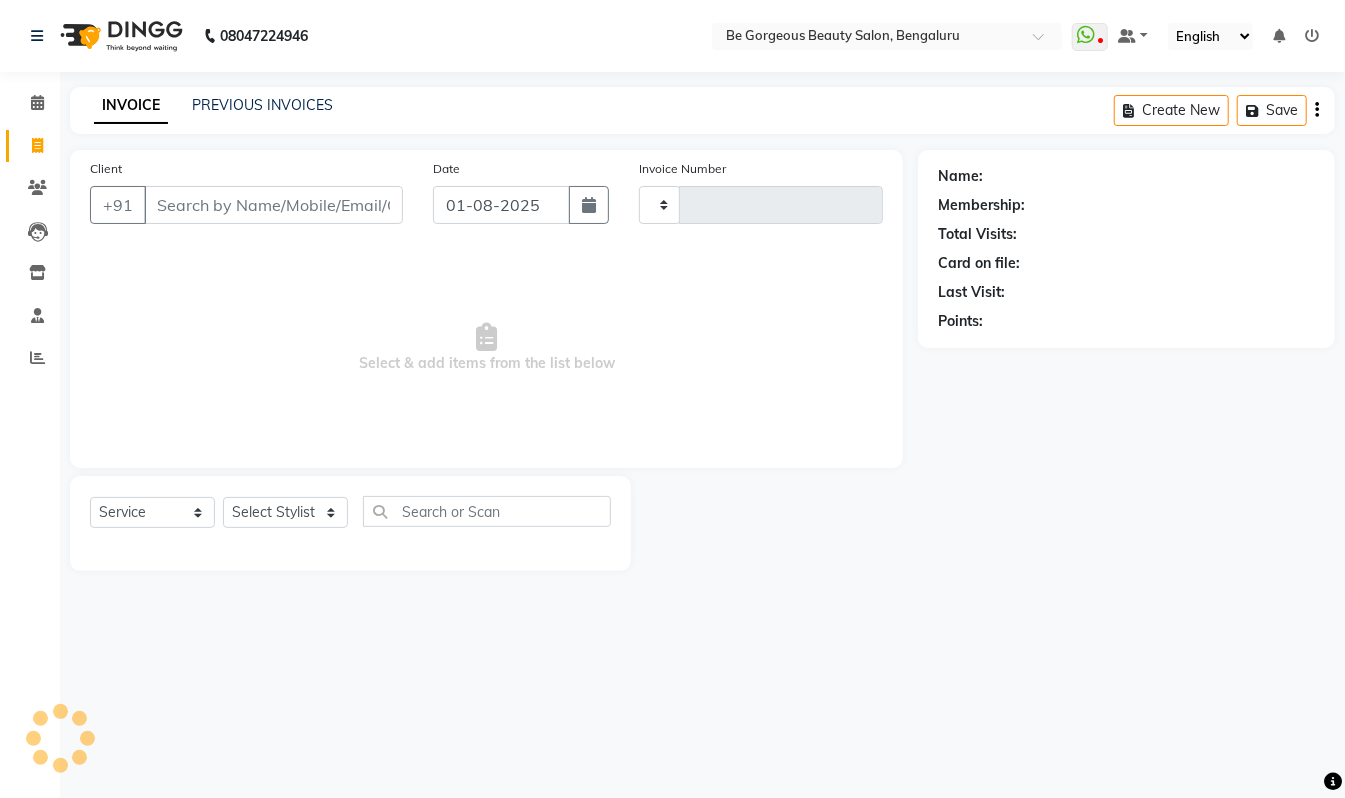 type on "3341" 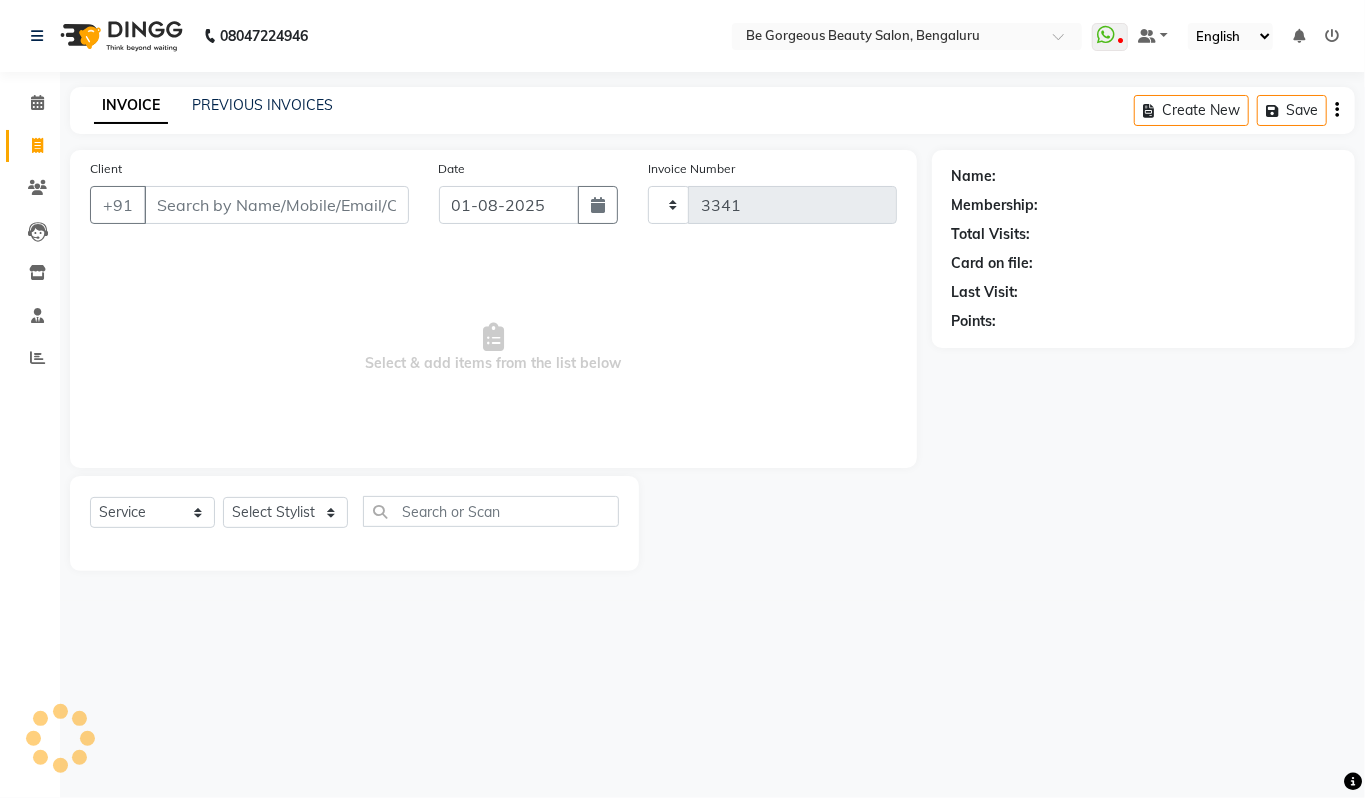 select on "5405" 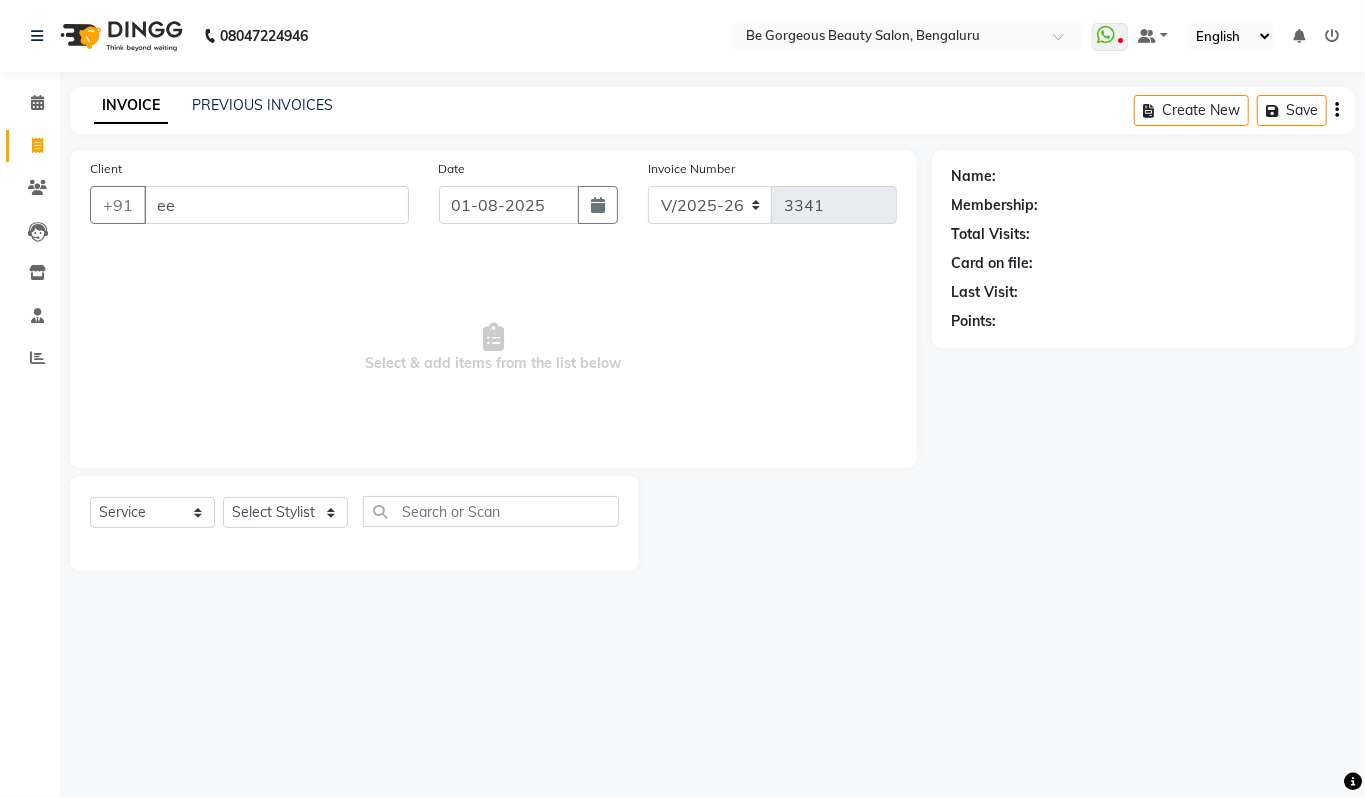 type on "e" 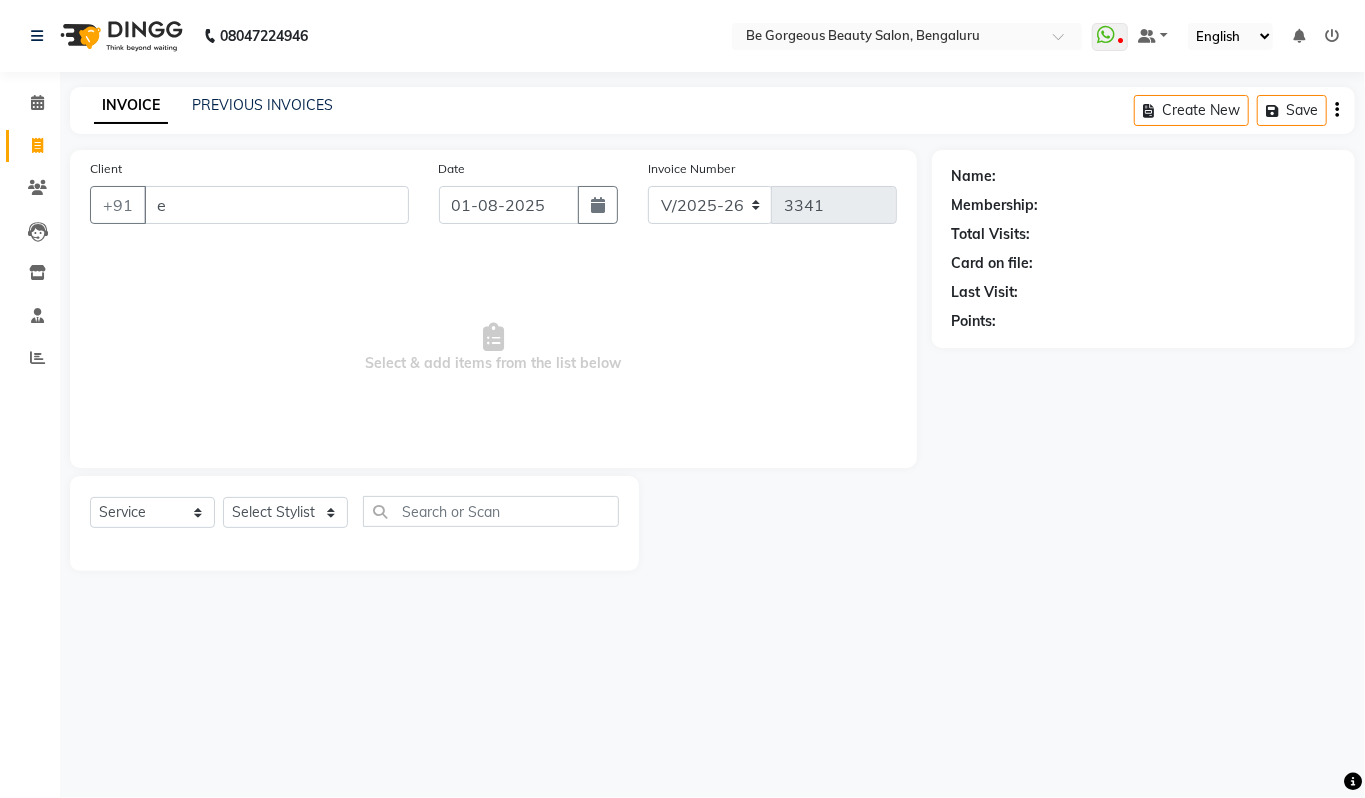 type 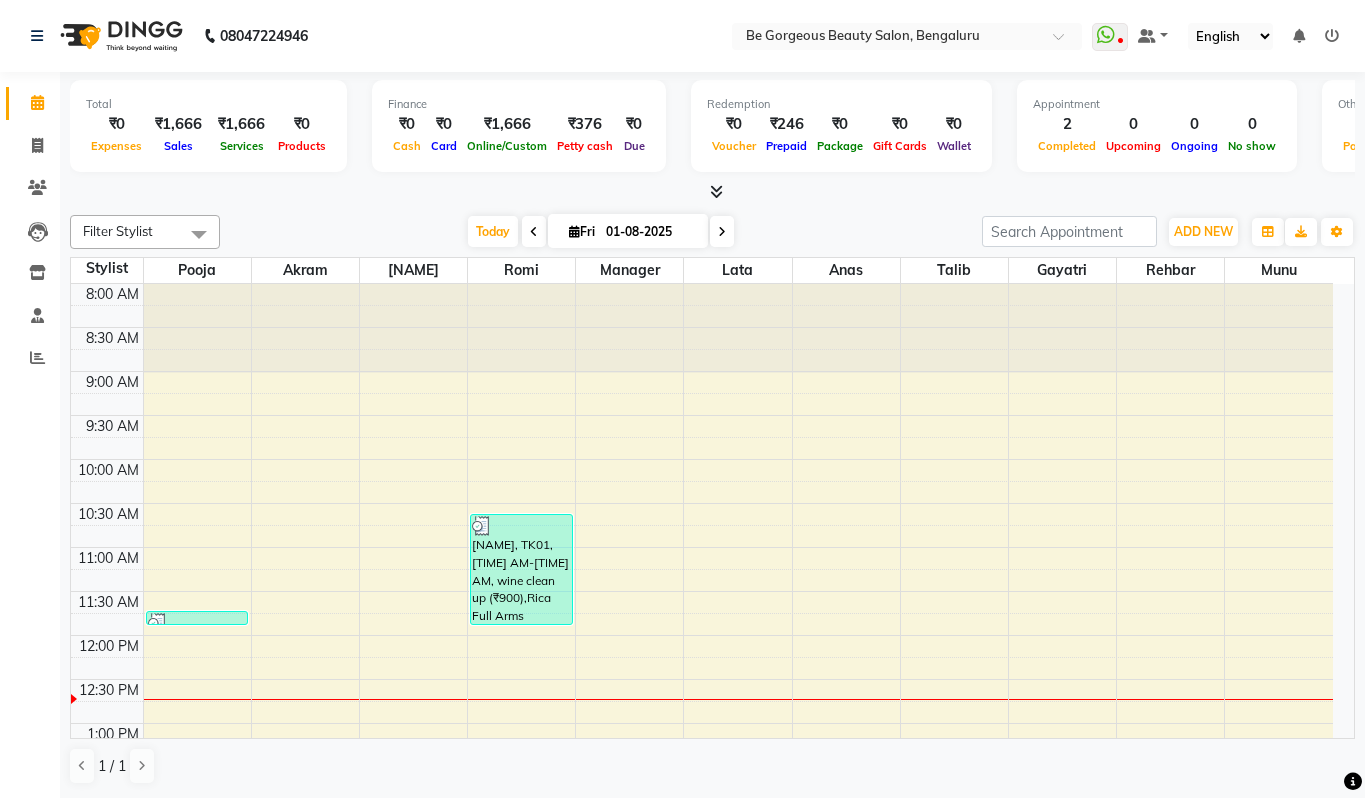 scroll, scrollTop: 0, scrollLeft: 0, axis: both 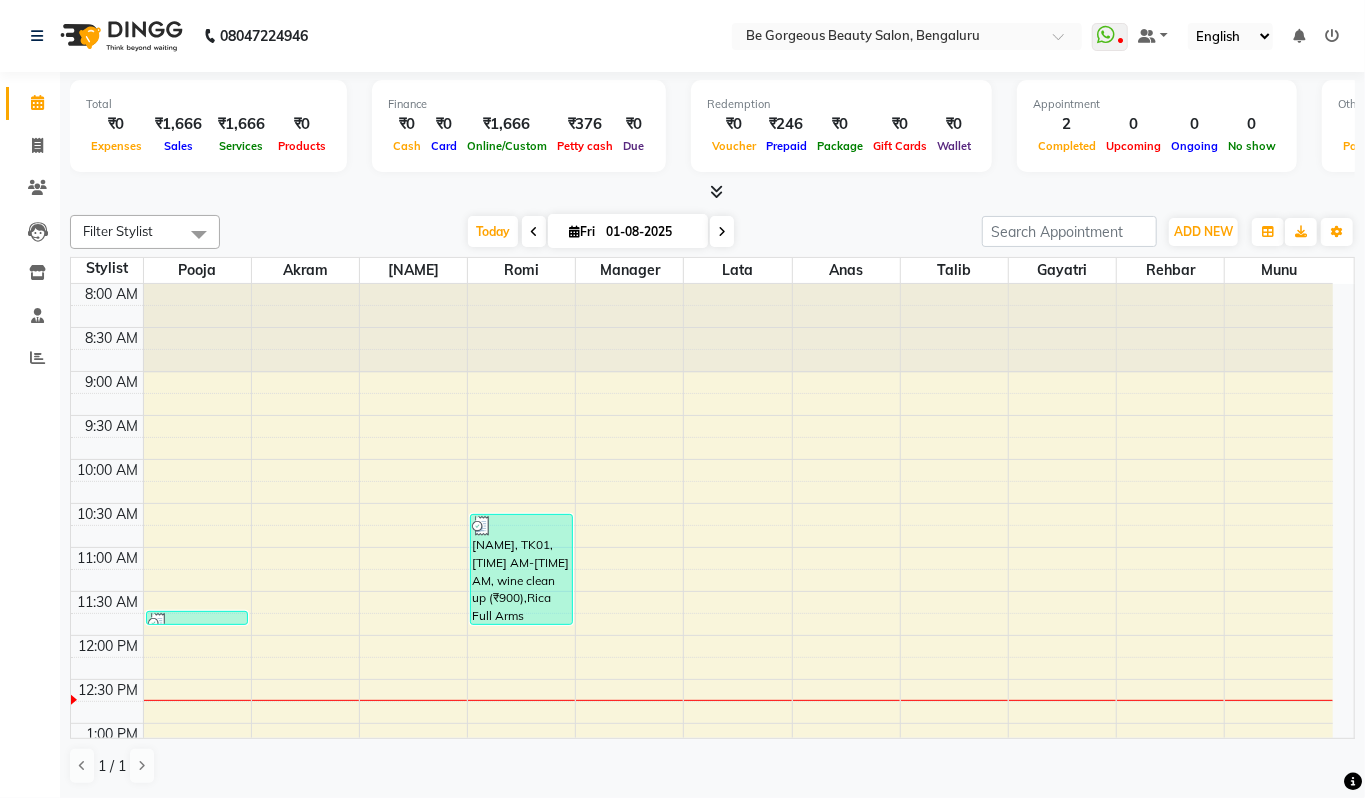 click at bounding box center (1332, 36) 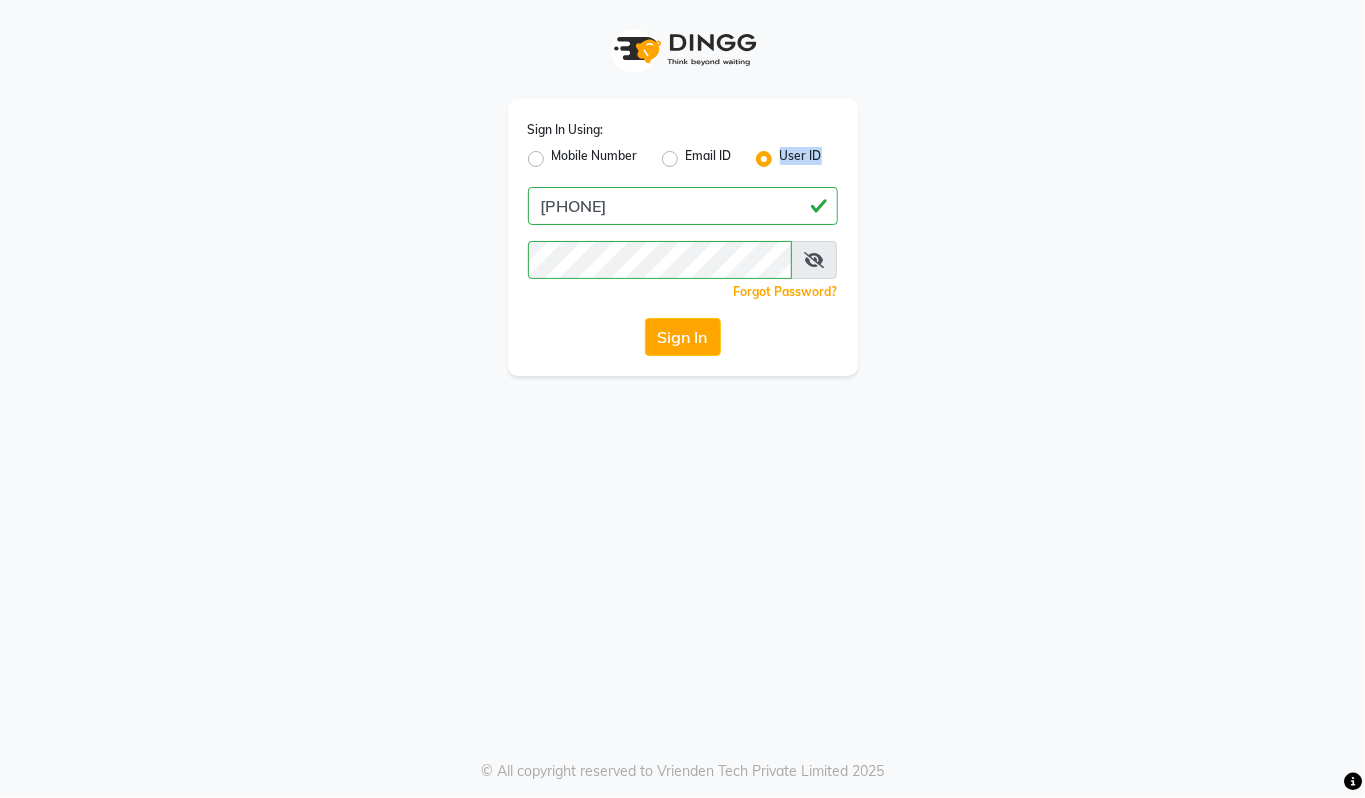 drag, startPoint x: 760, startPoint y: 150, endPoint x: 653, endPoint y: 212, distance: 123.66487 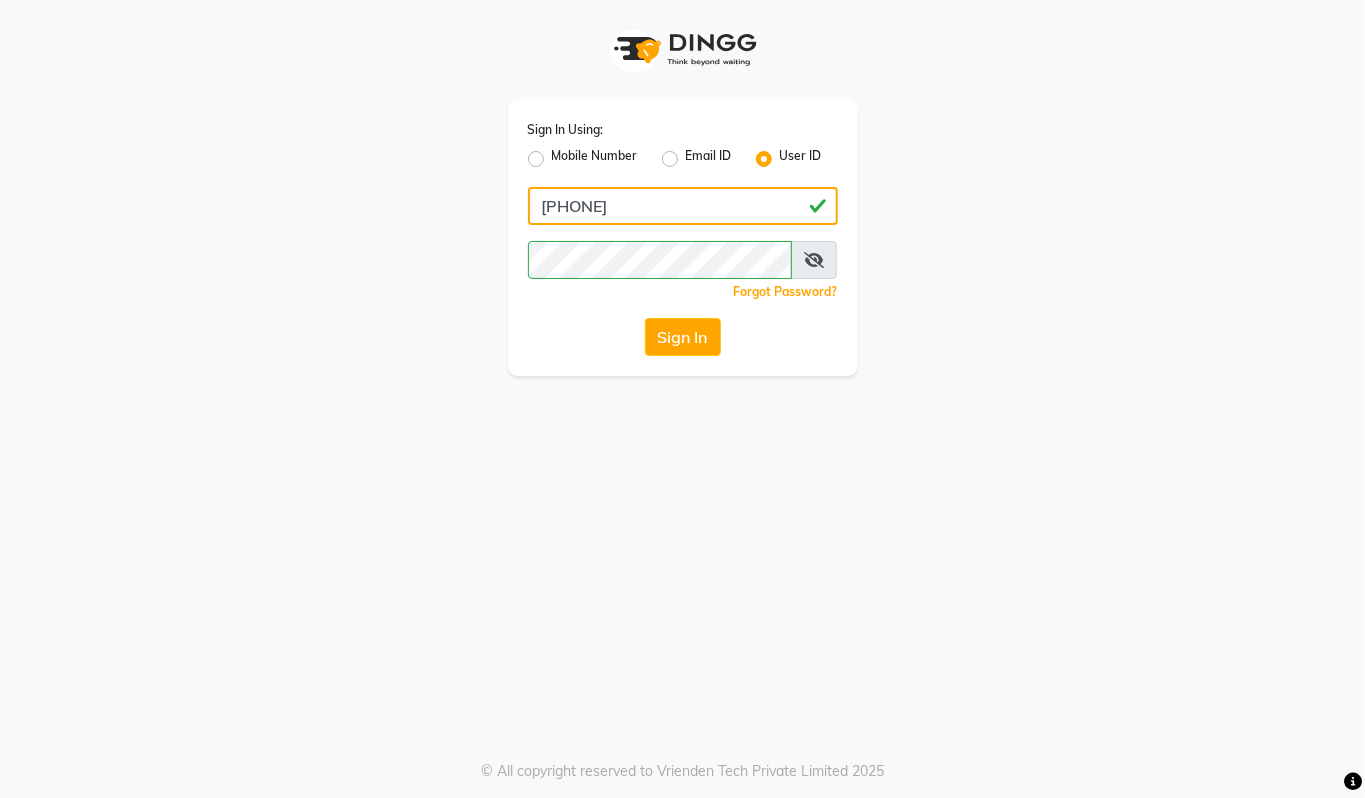 click on "[PHONE]" 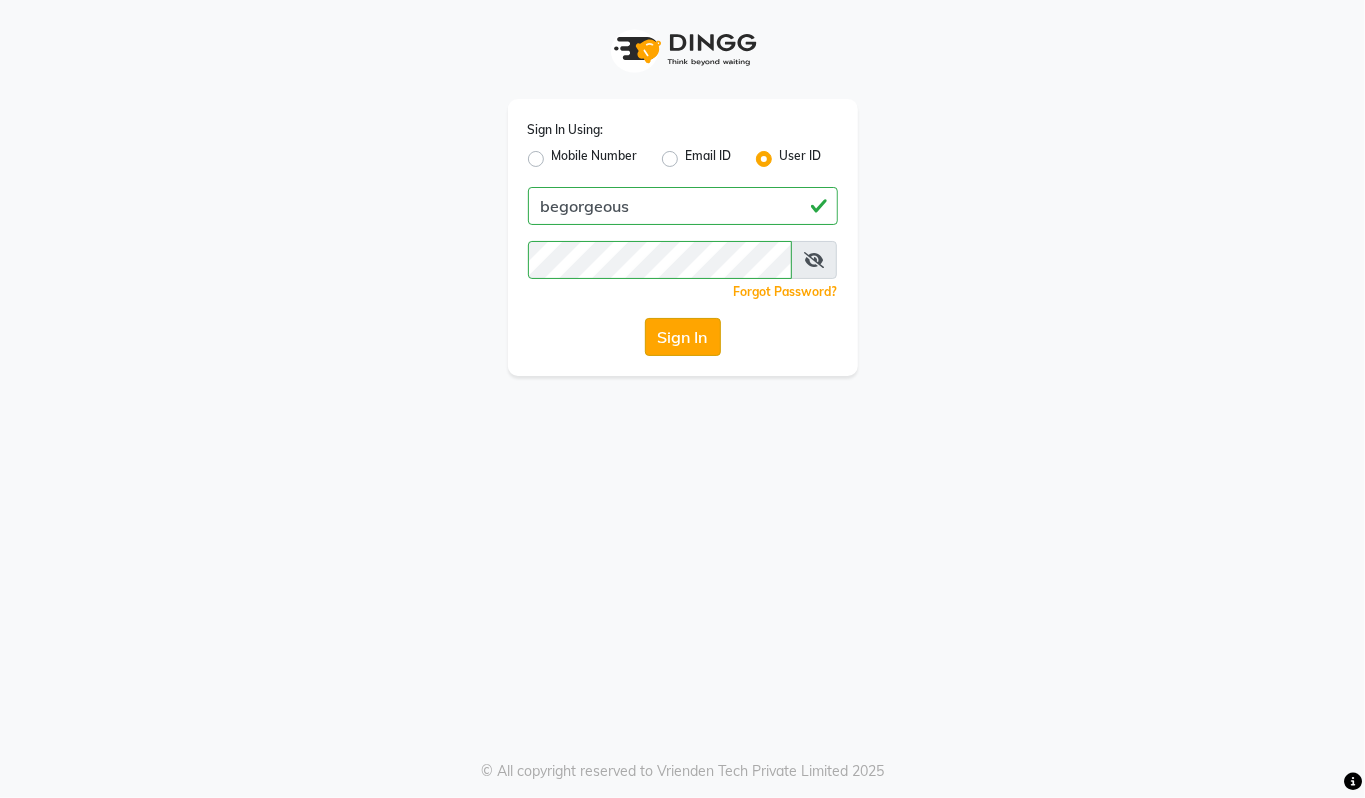 click on "Sign In" 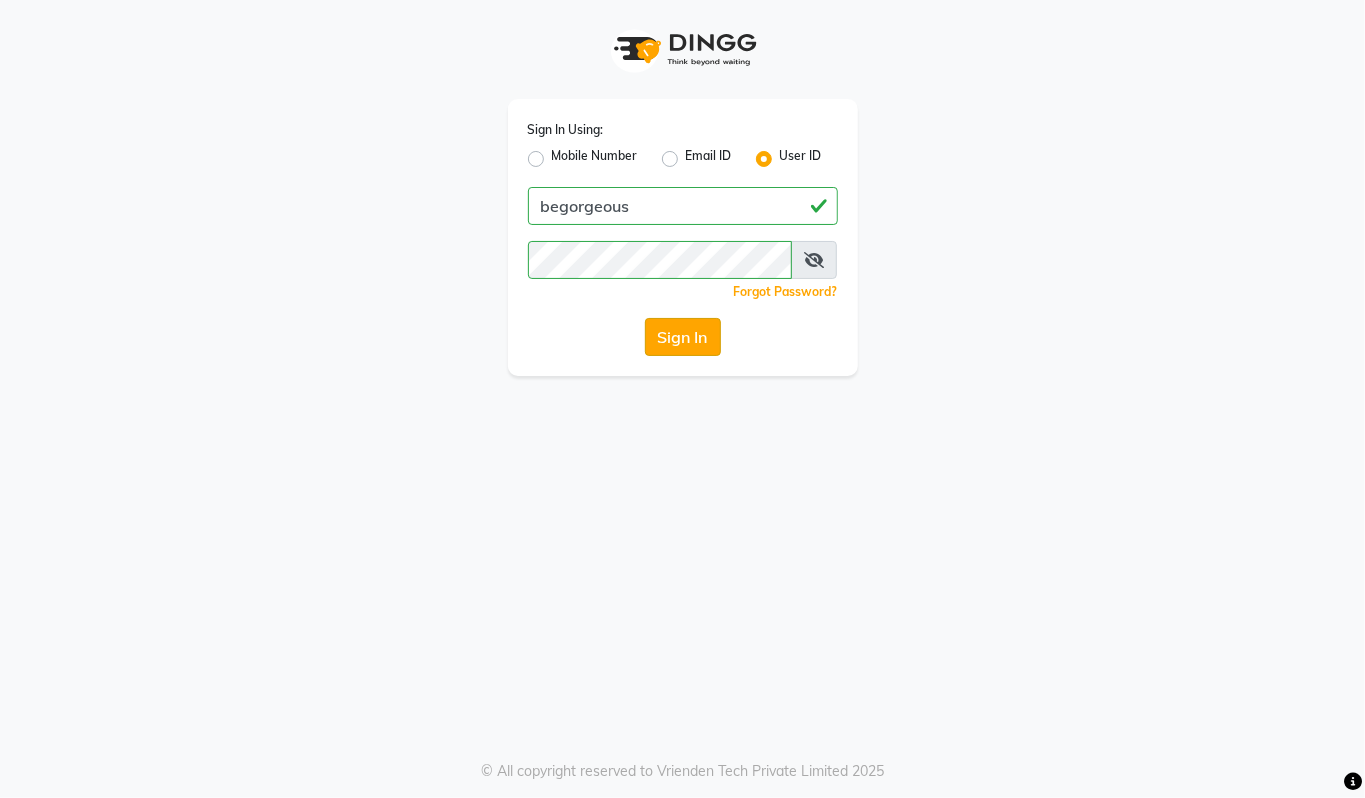 click on "Sign In" 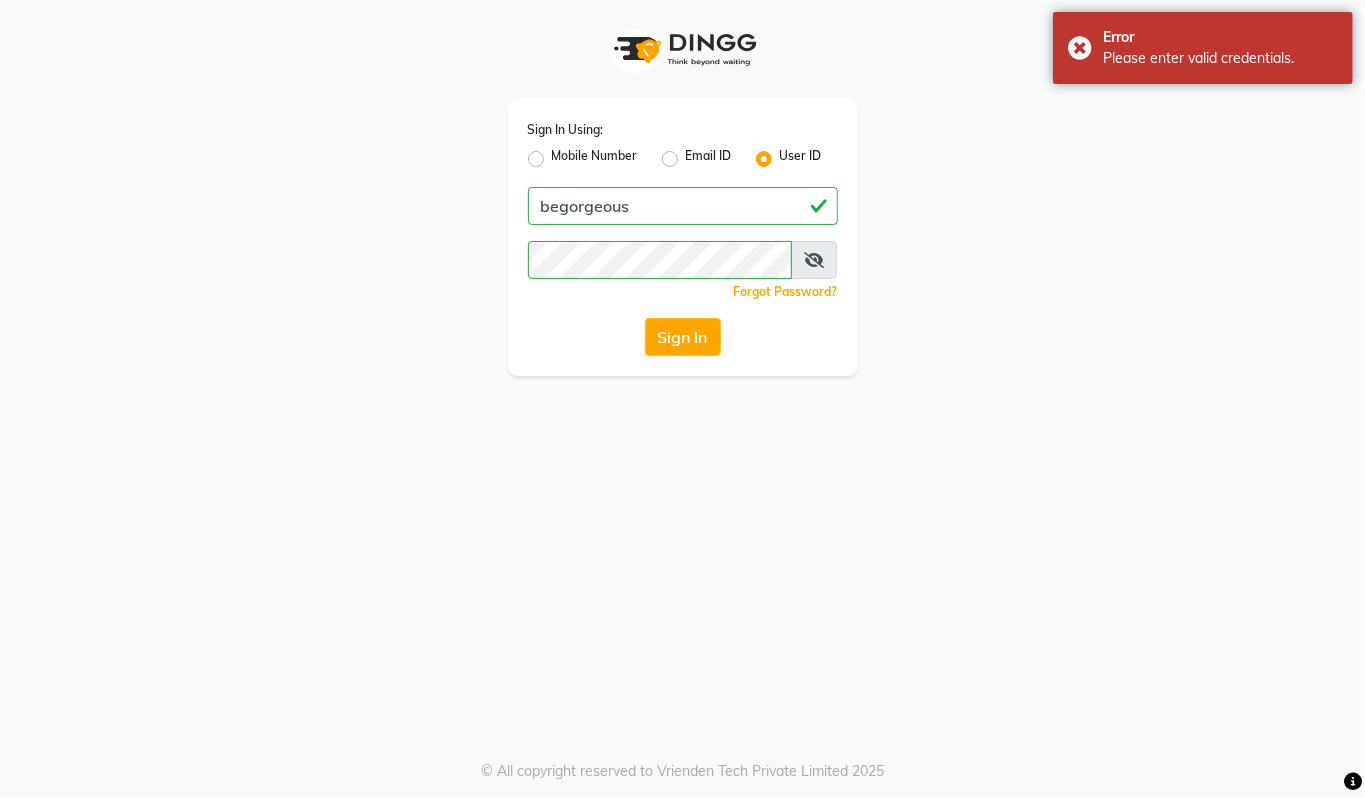 click at bounding box center [814, 260] 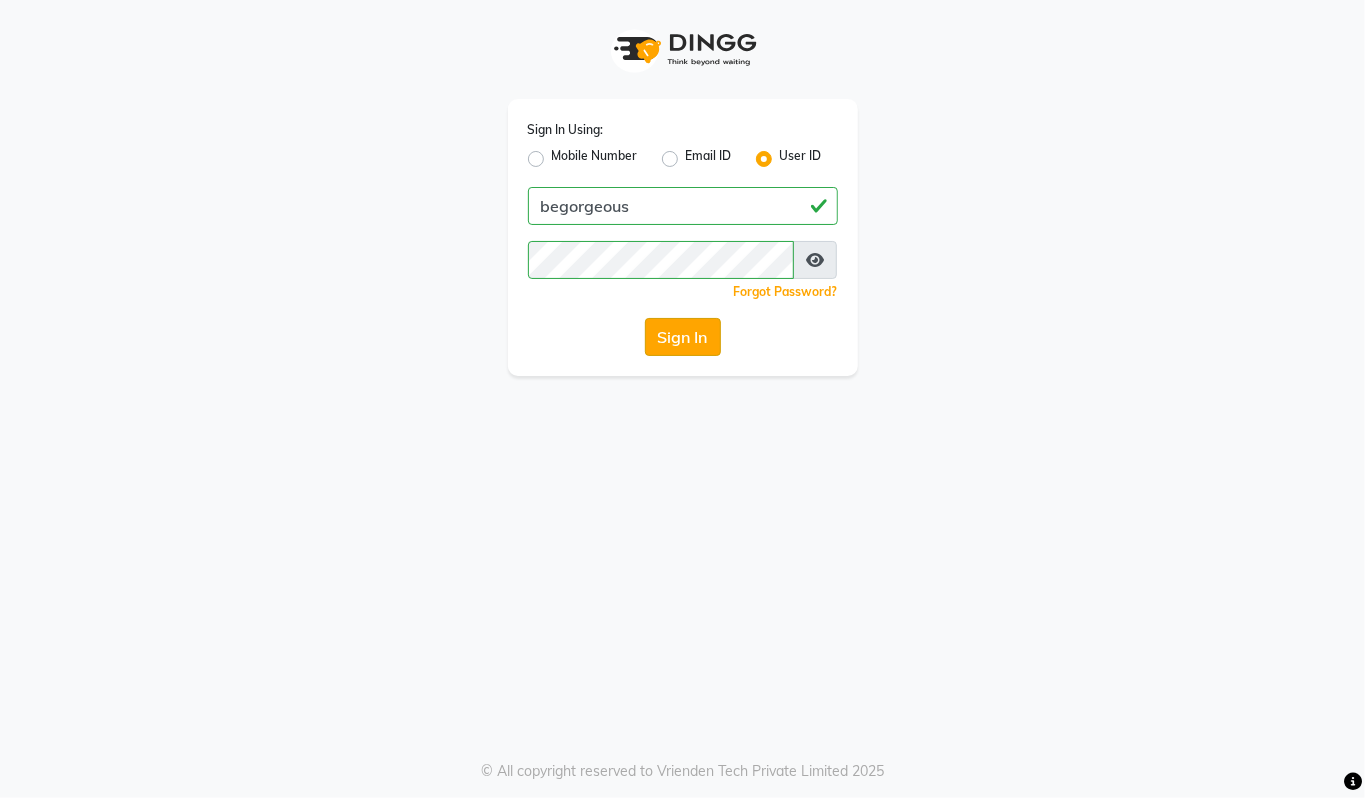 click on "Sign In" 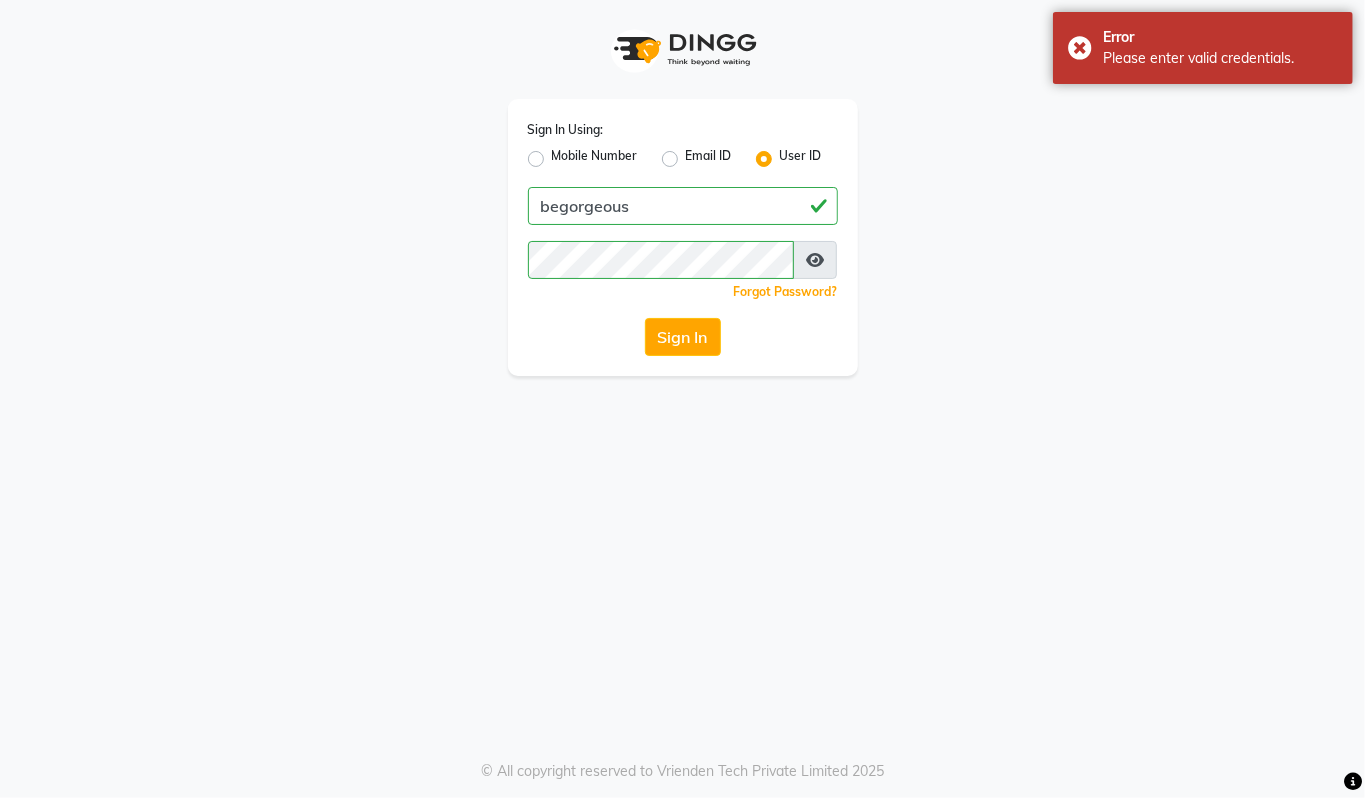 click on "Mobile Number" 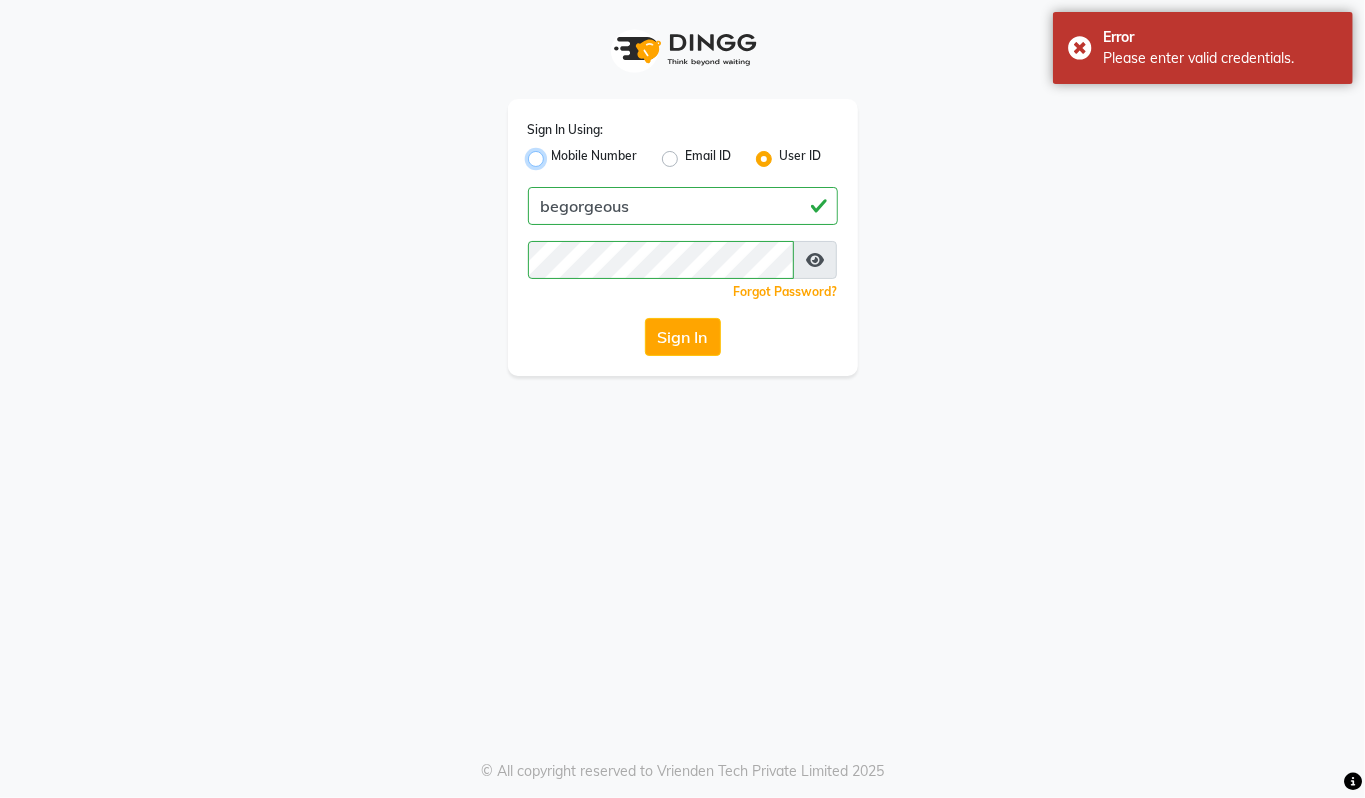 click on "Mobile Number" at bounding box center (558, 153) 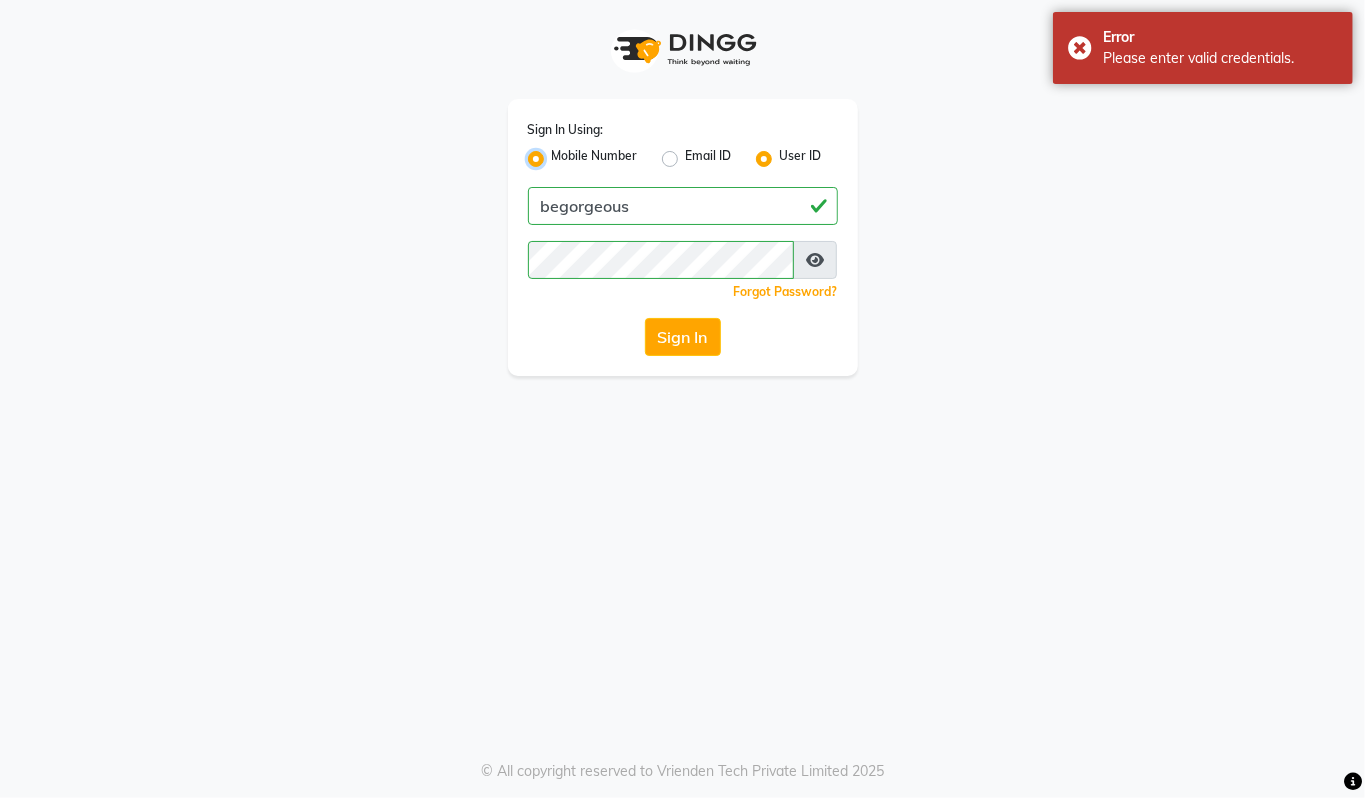 radio on "false" 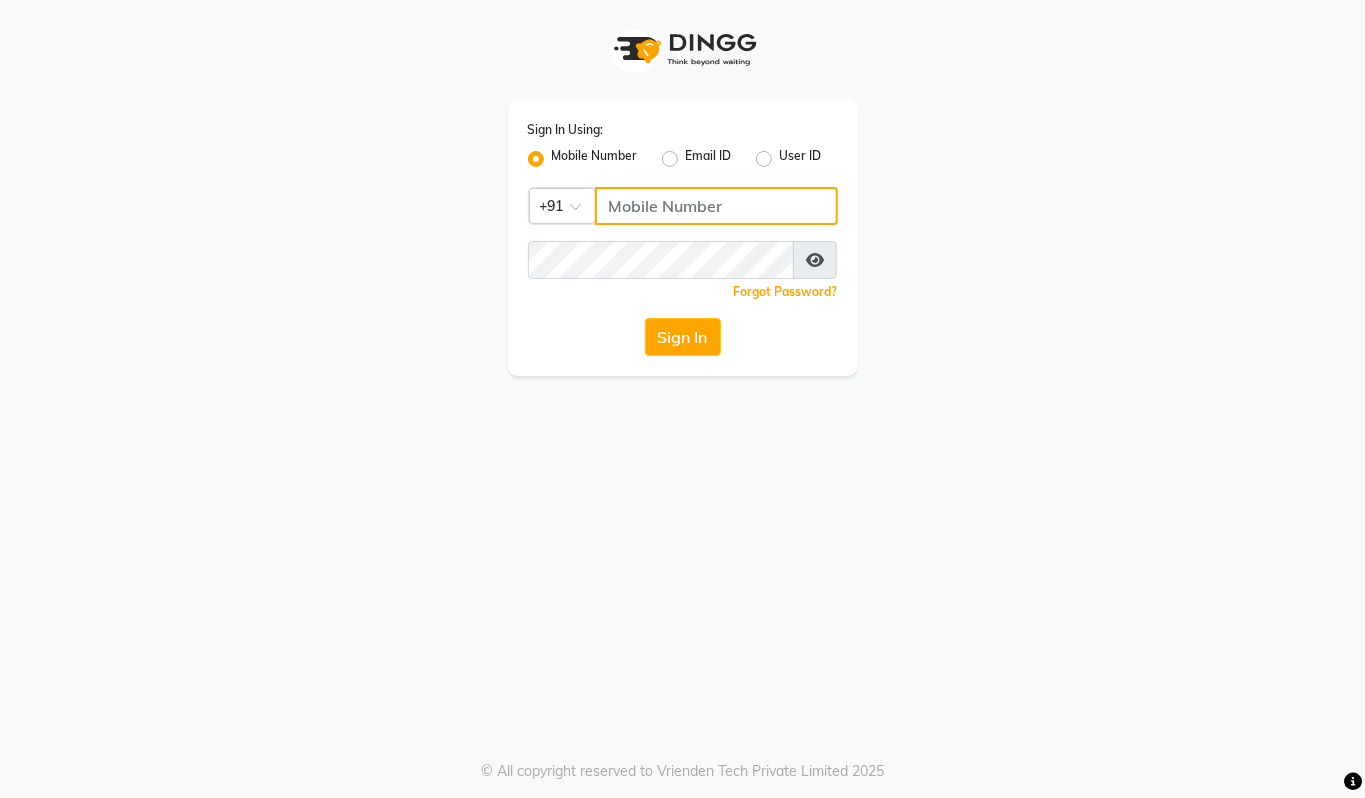 click 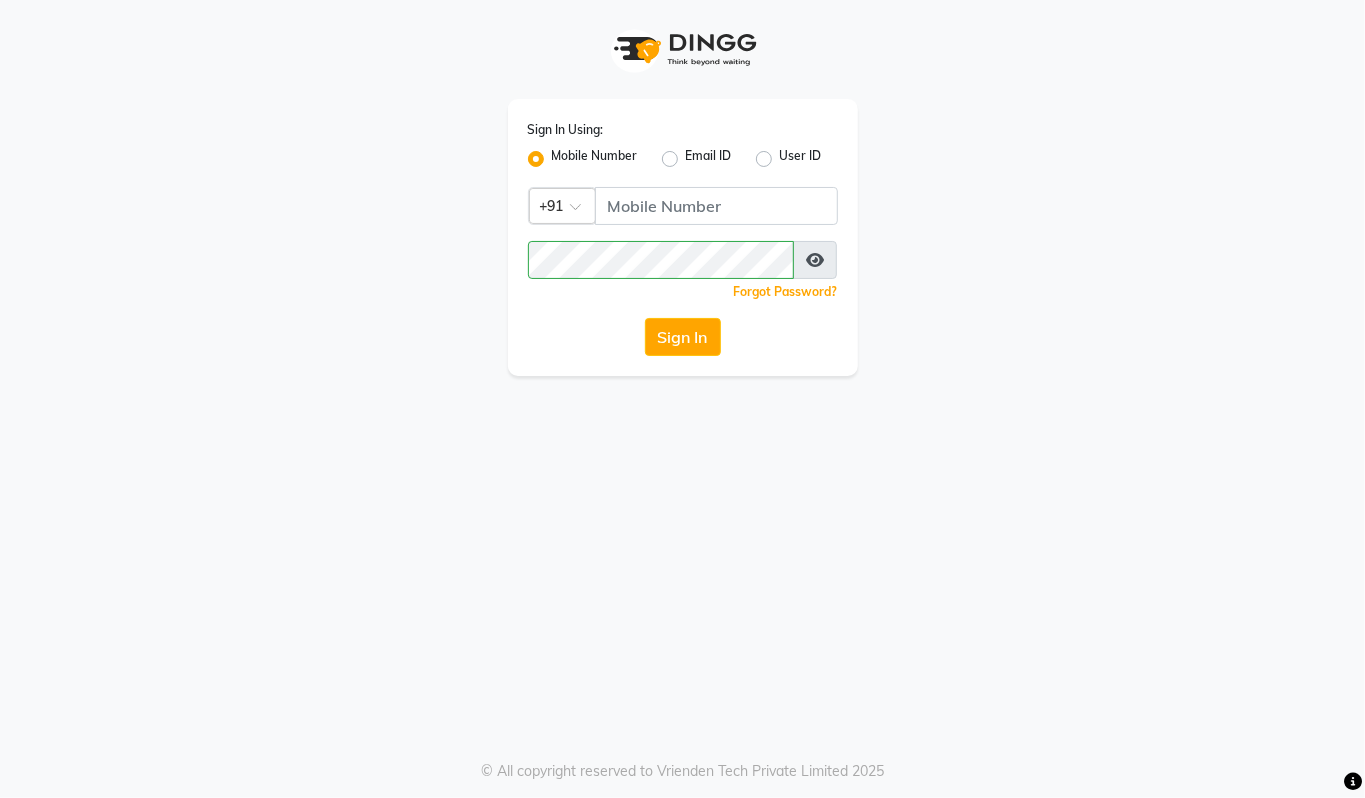 click 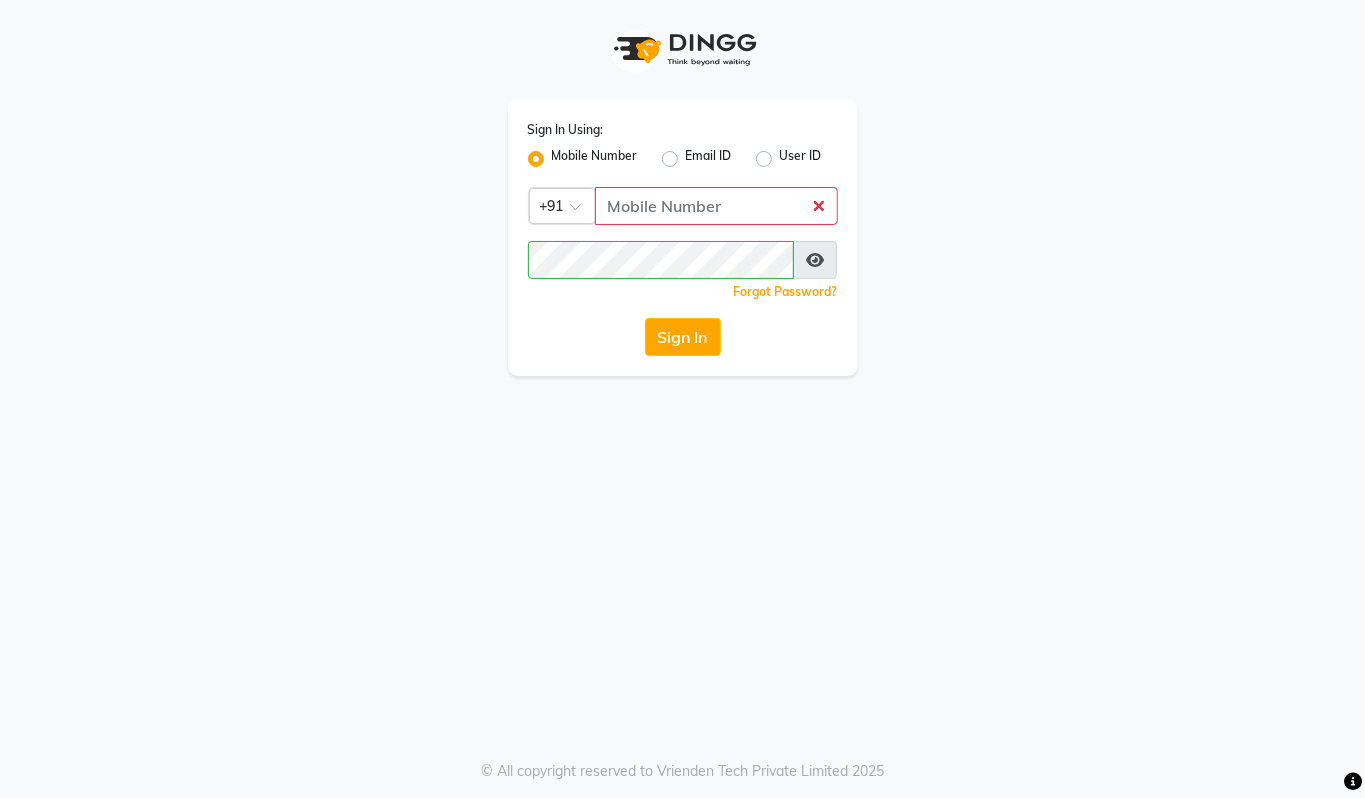 click on "User ID" 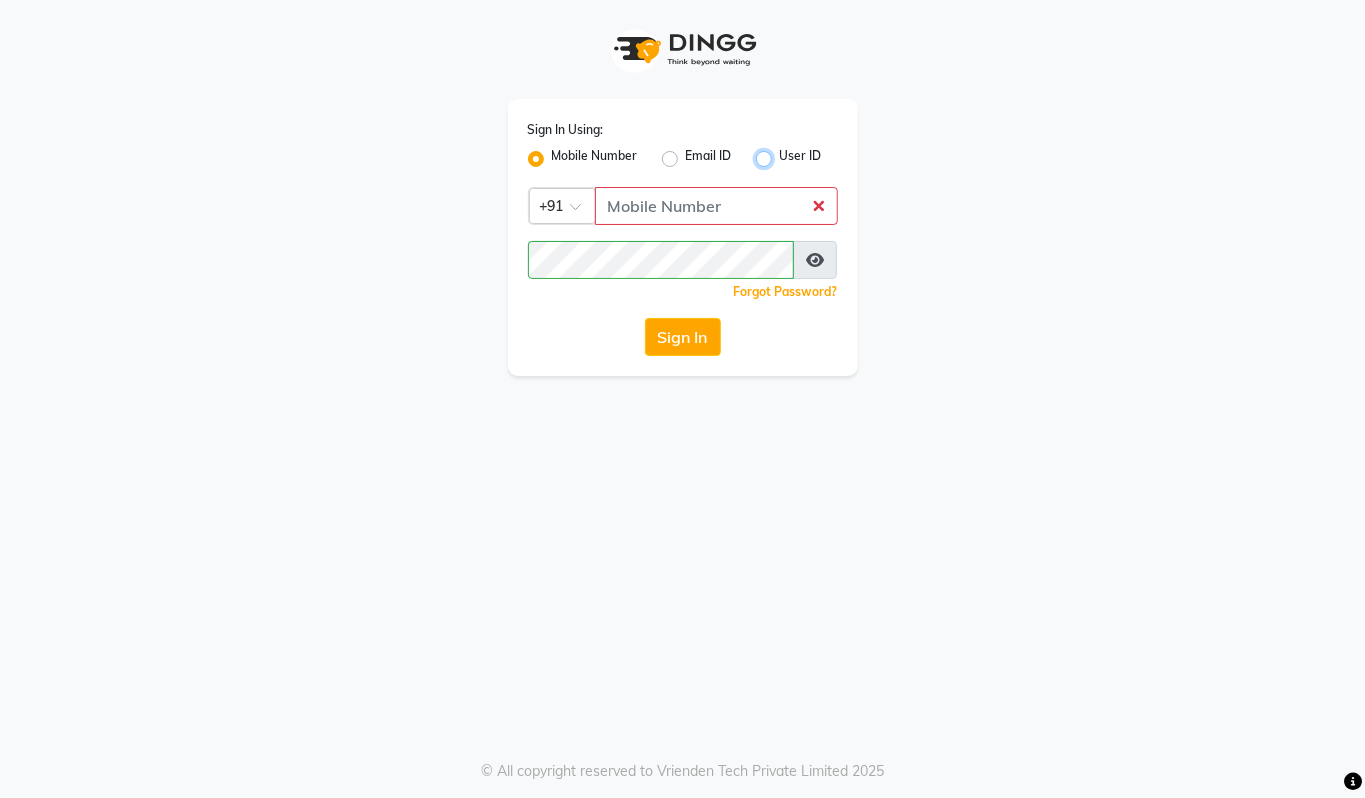 click on "User ID" at bounding box center (786, 153) 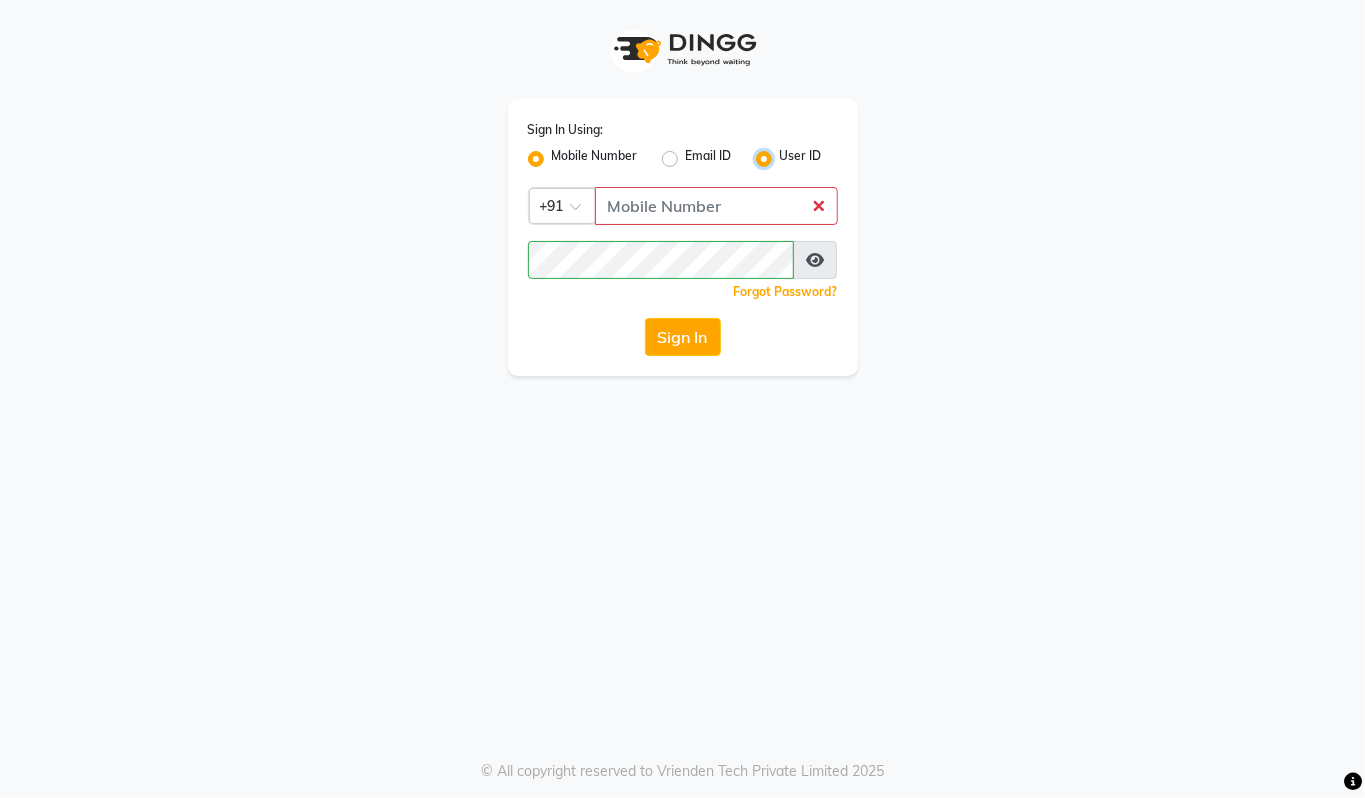 radio on "false" 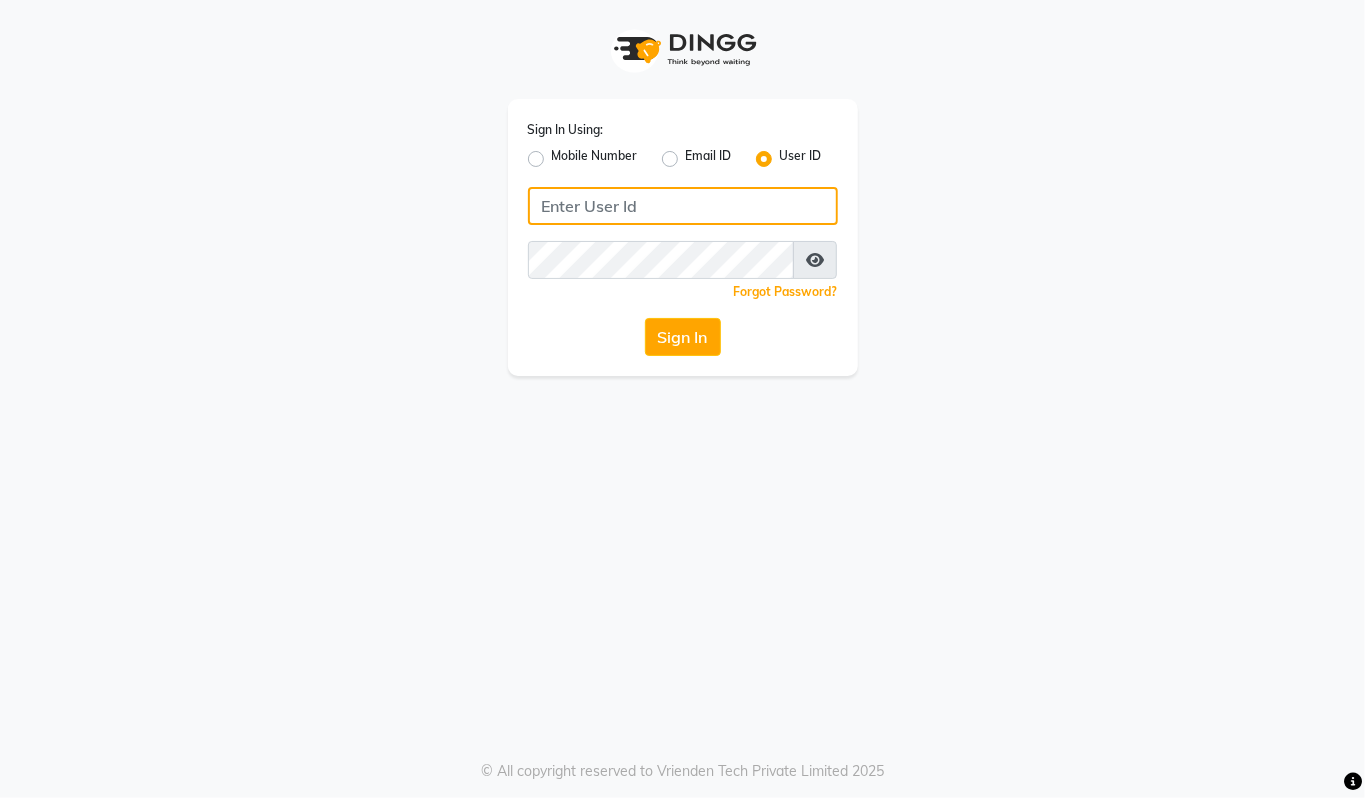click 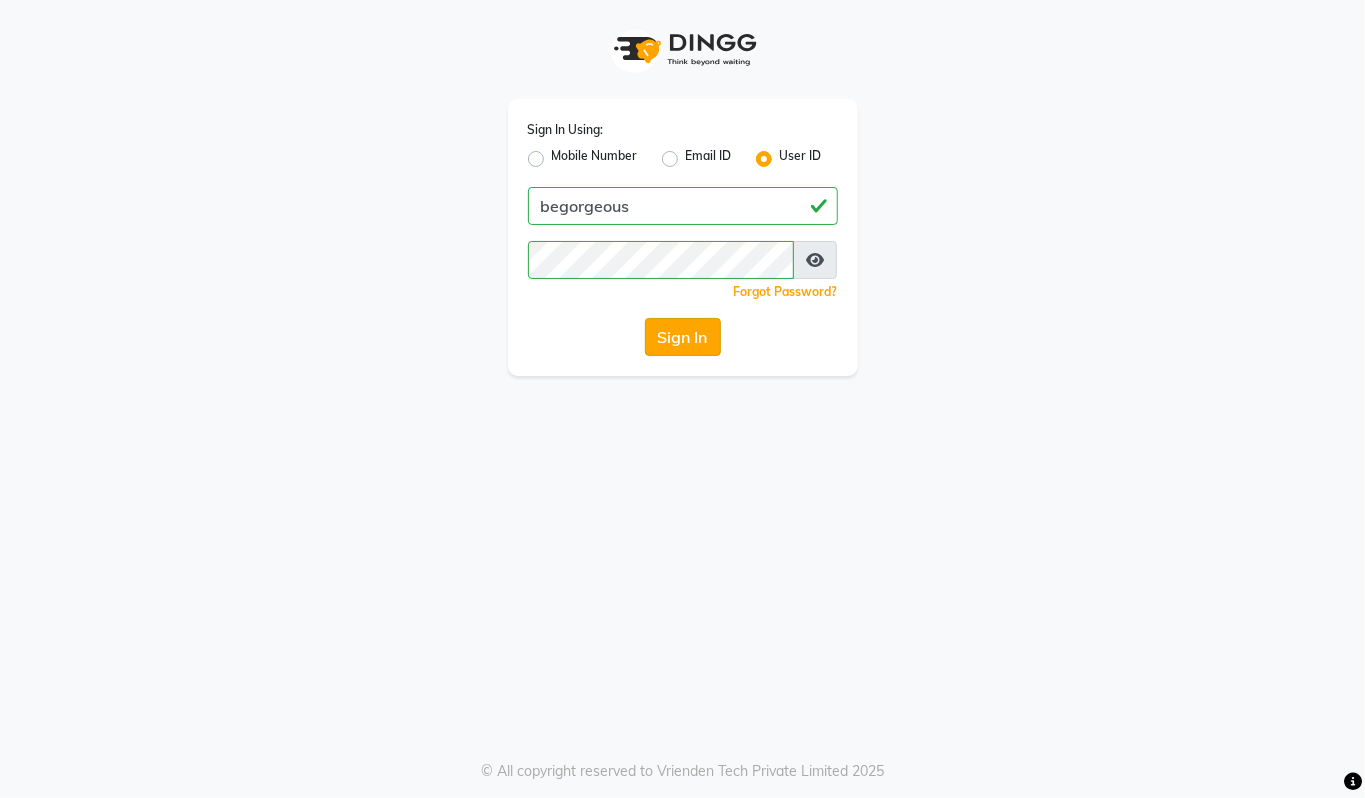 click on "Sign In" 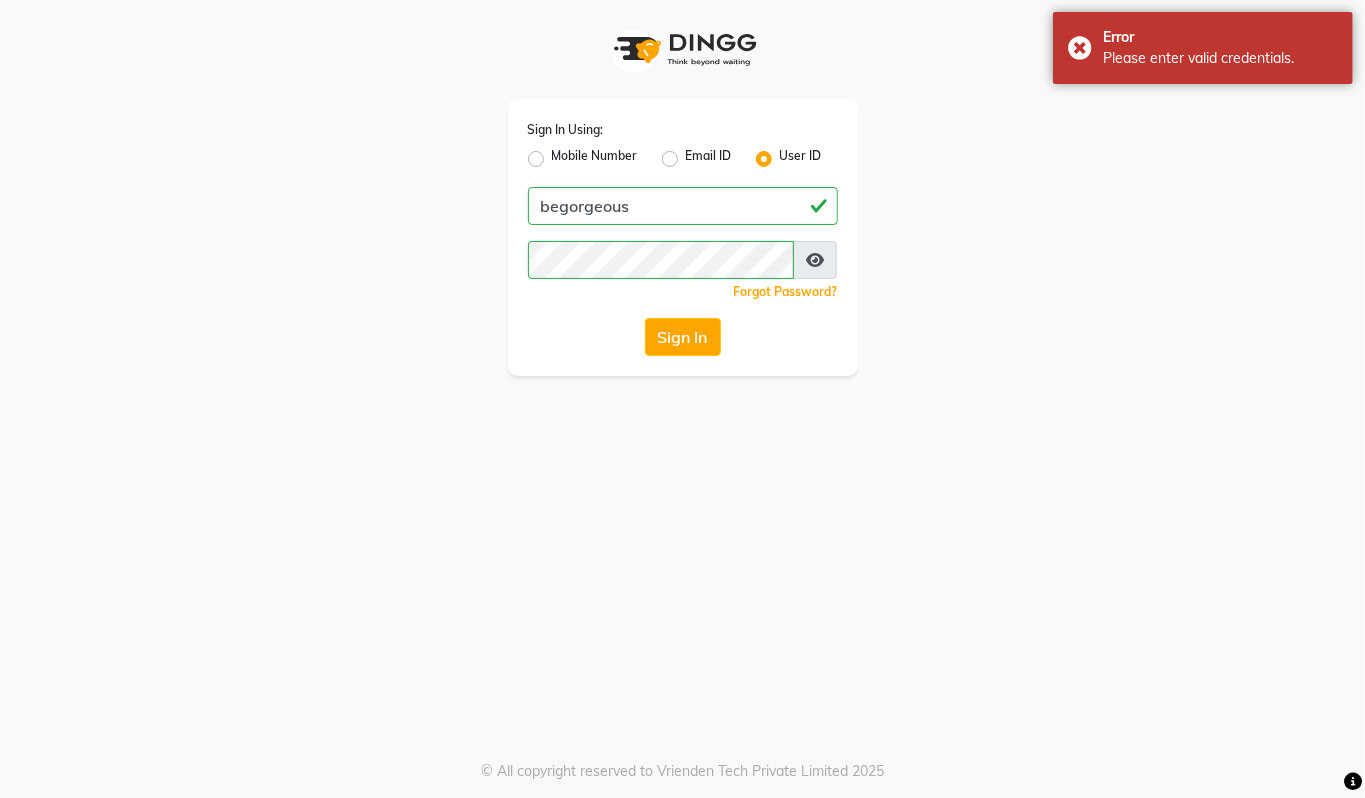 click on "Mobile Number" 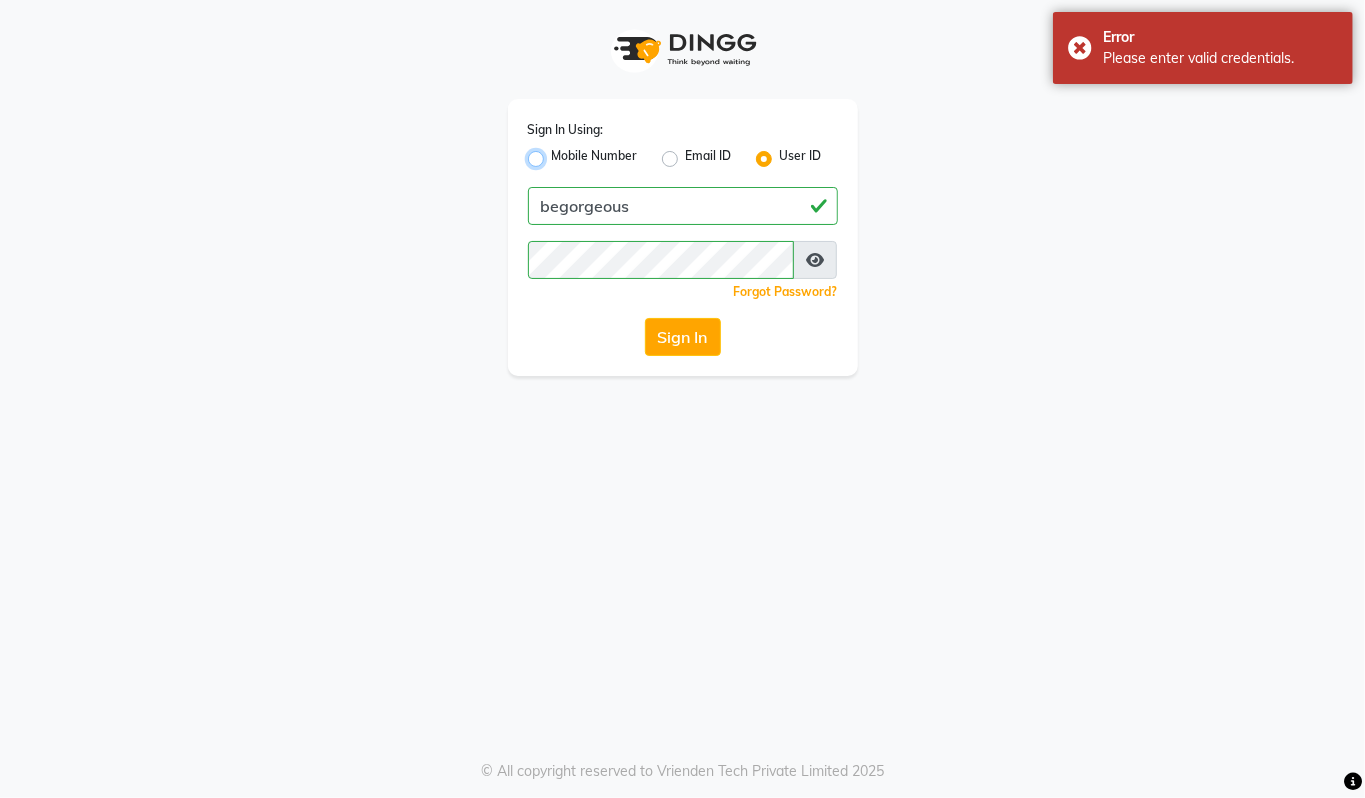 radio on "true" 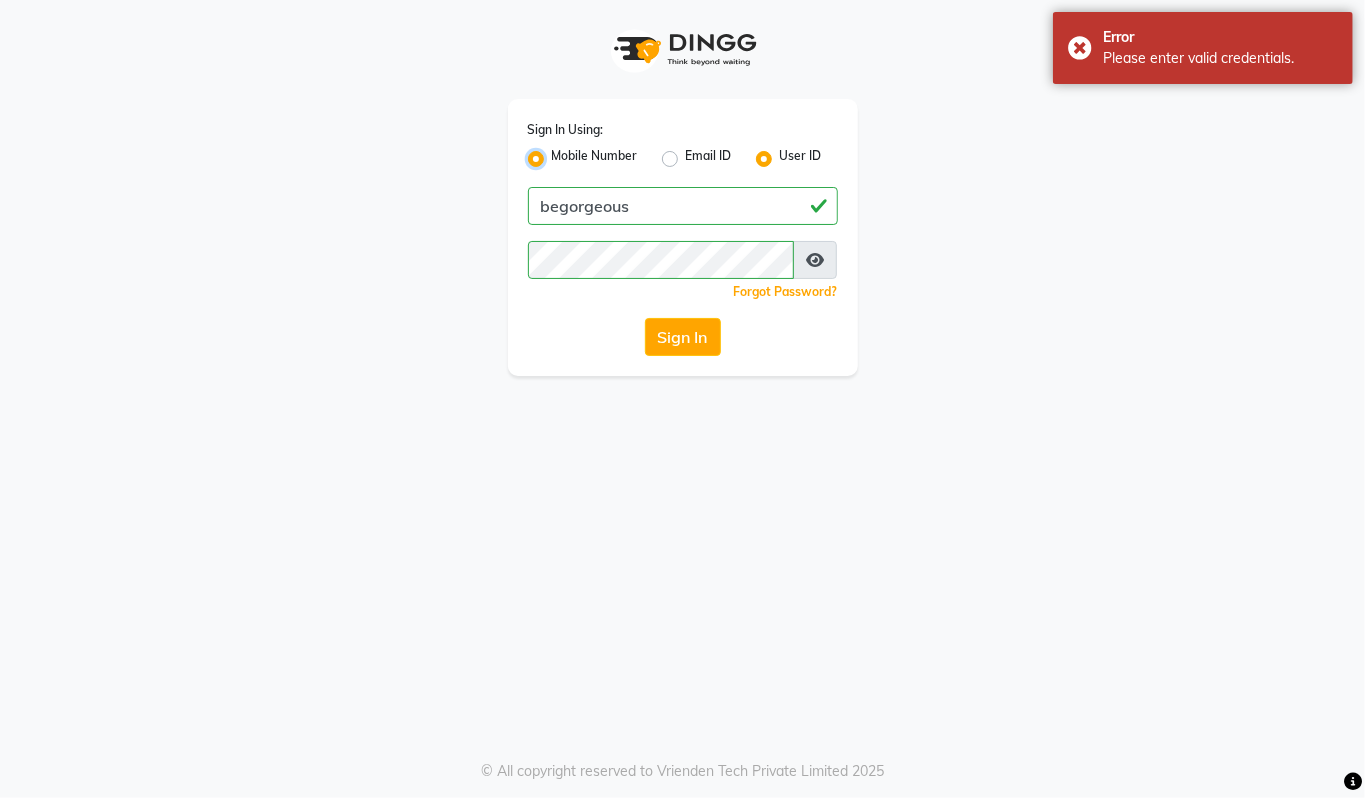 radio on "false" 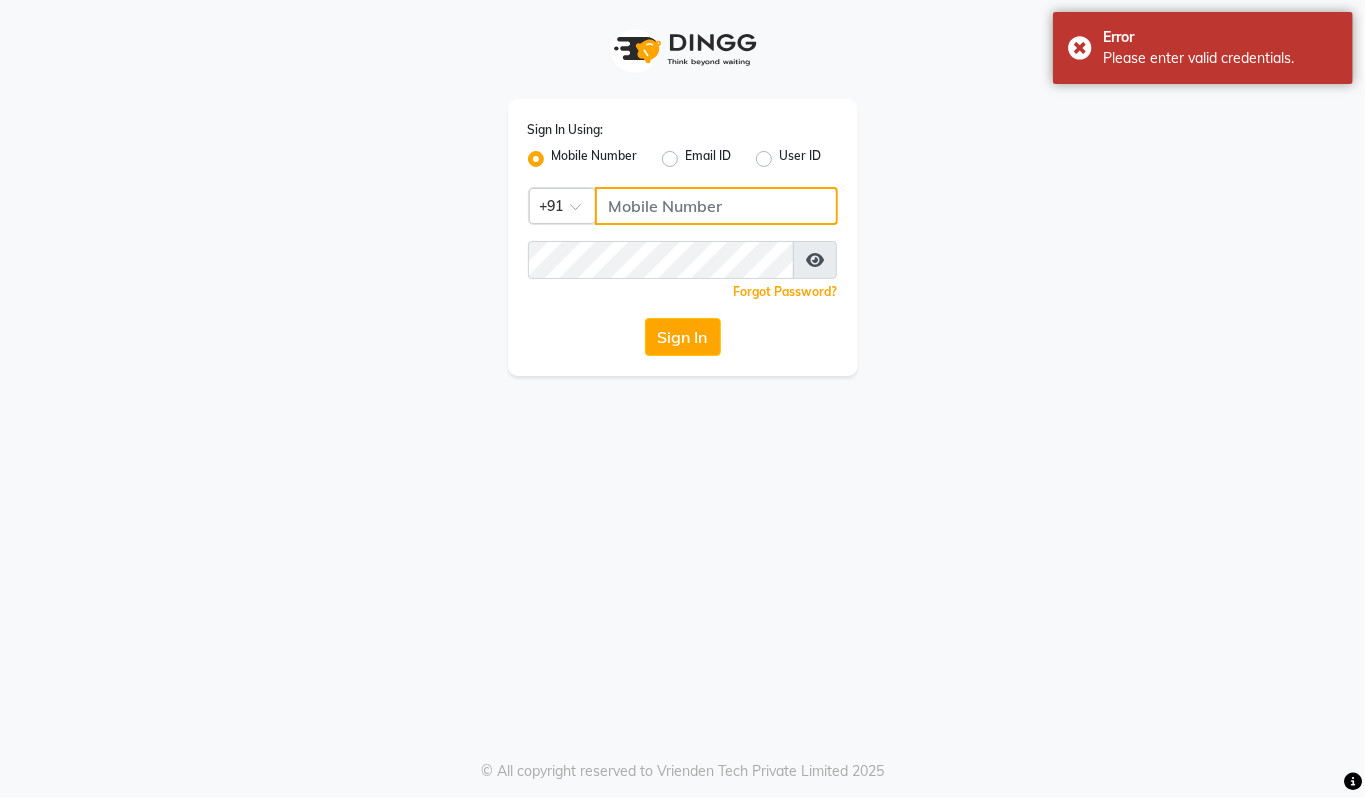 click 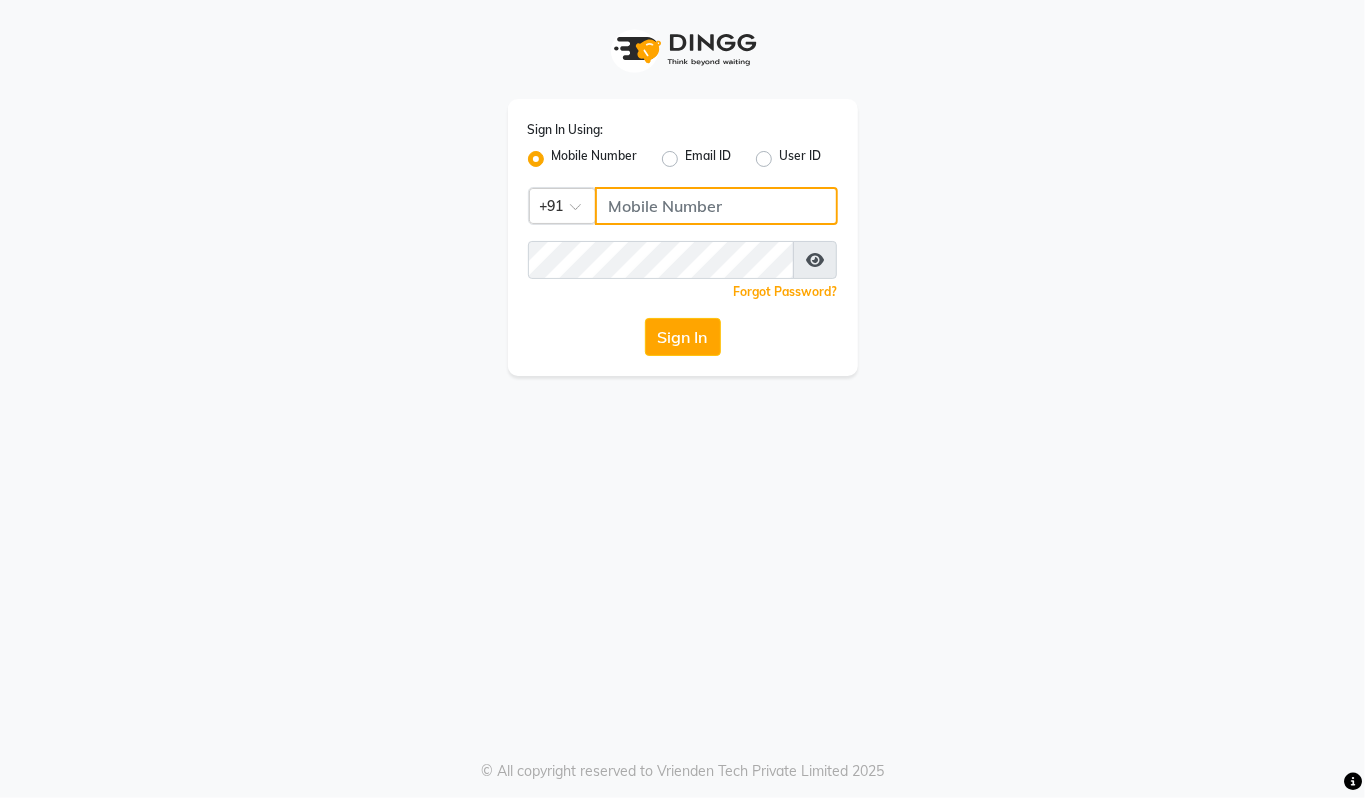 type on "[PHONE]" 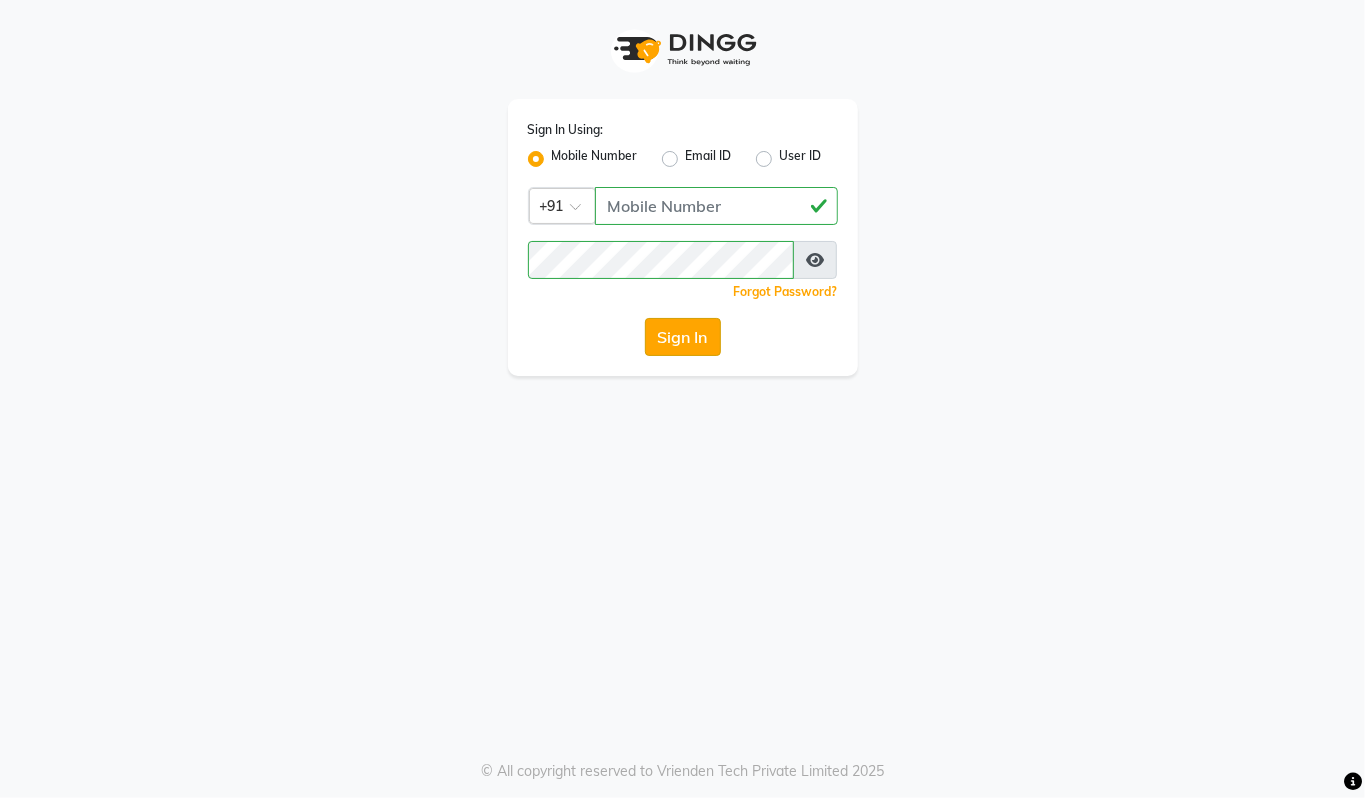 click on "Sign In" 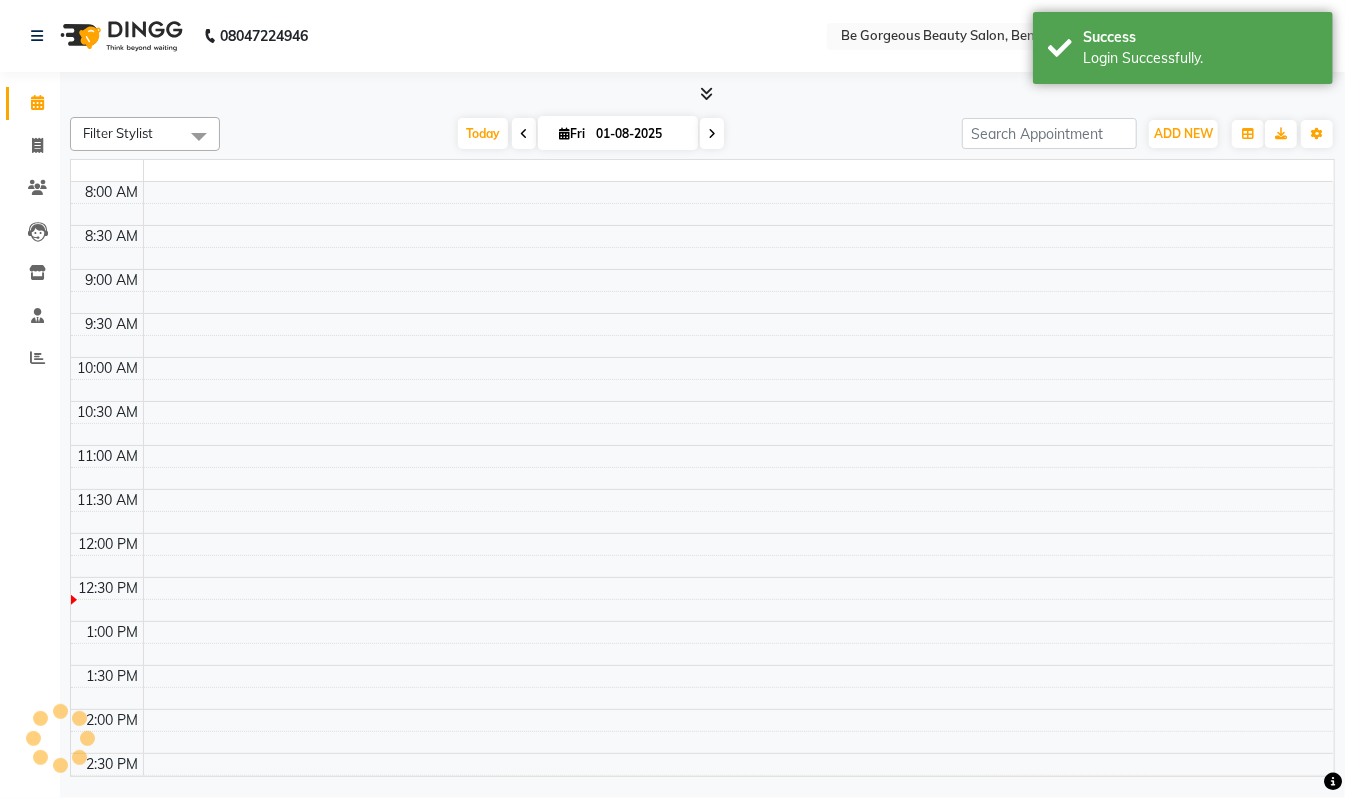 select on "en" 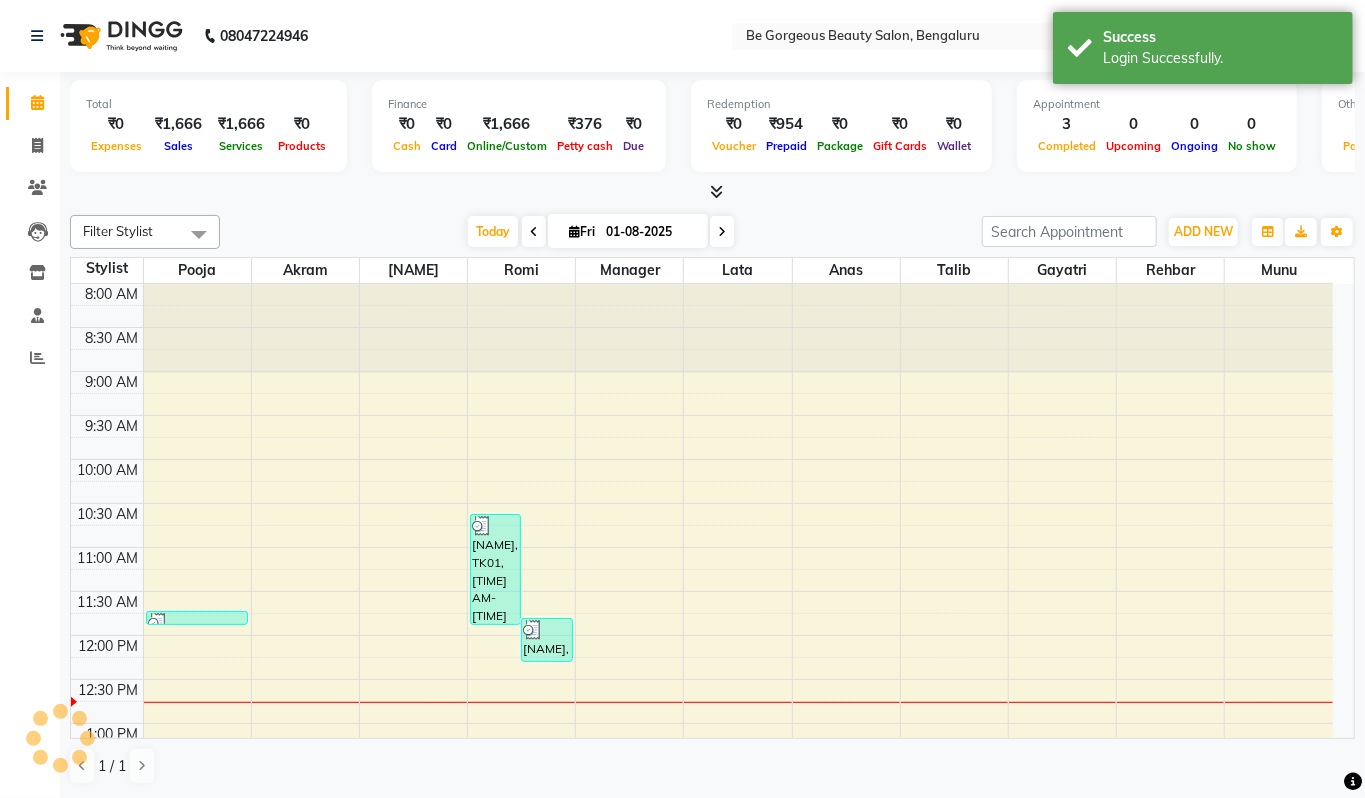 scroll, scrollTop: 358, scrollLeft: 0, axis: vertical 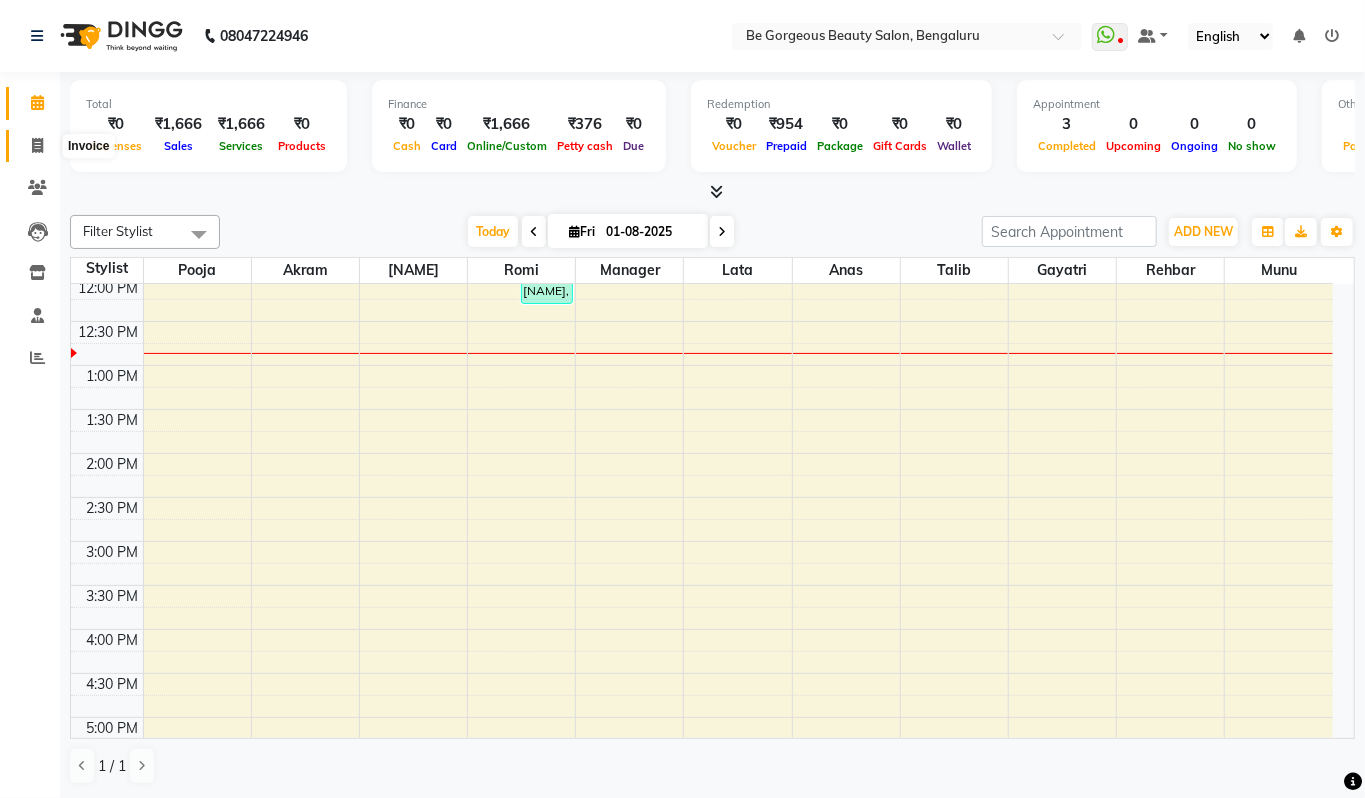 click 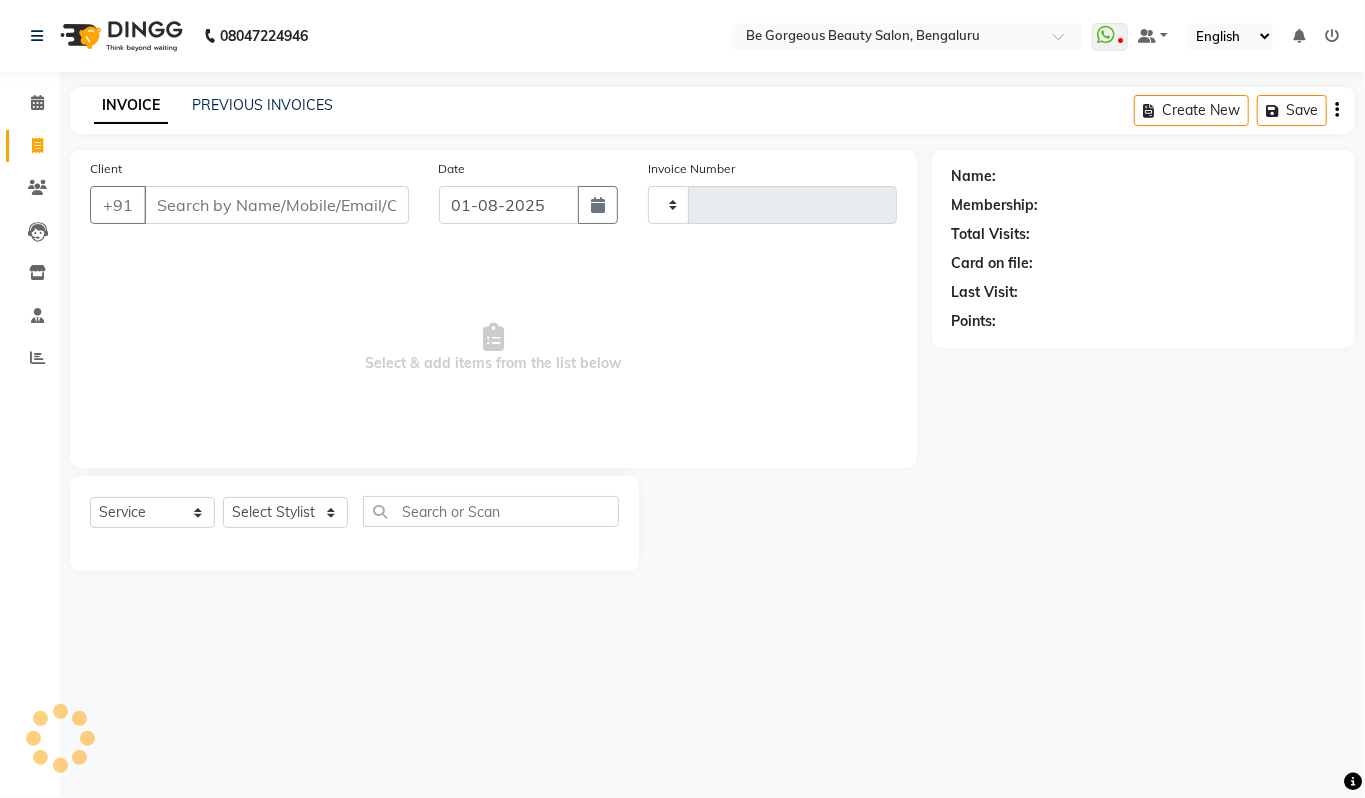 type on "3336" 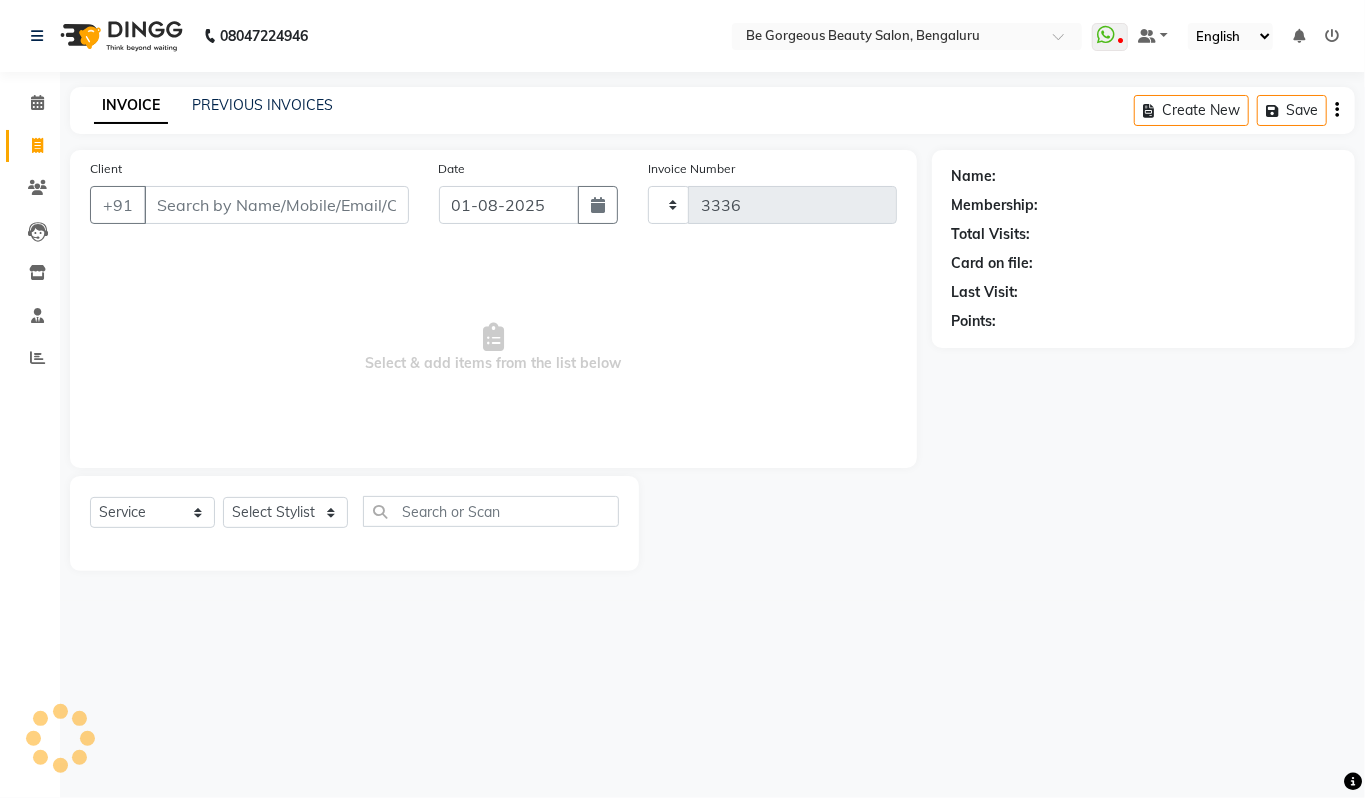 select on "5405" 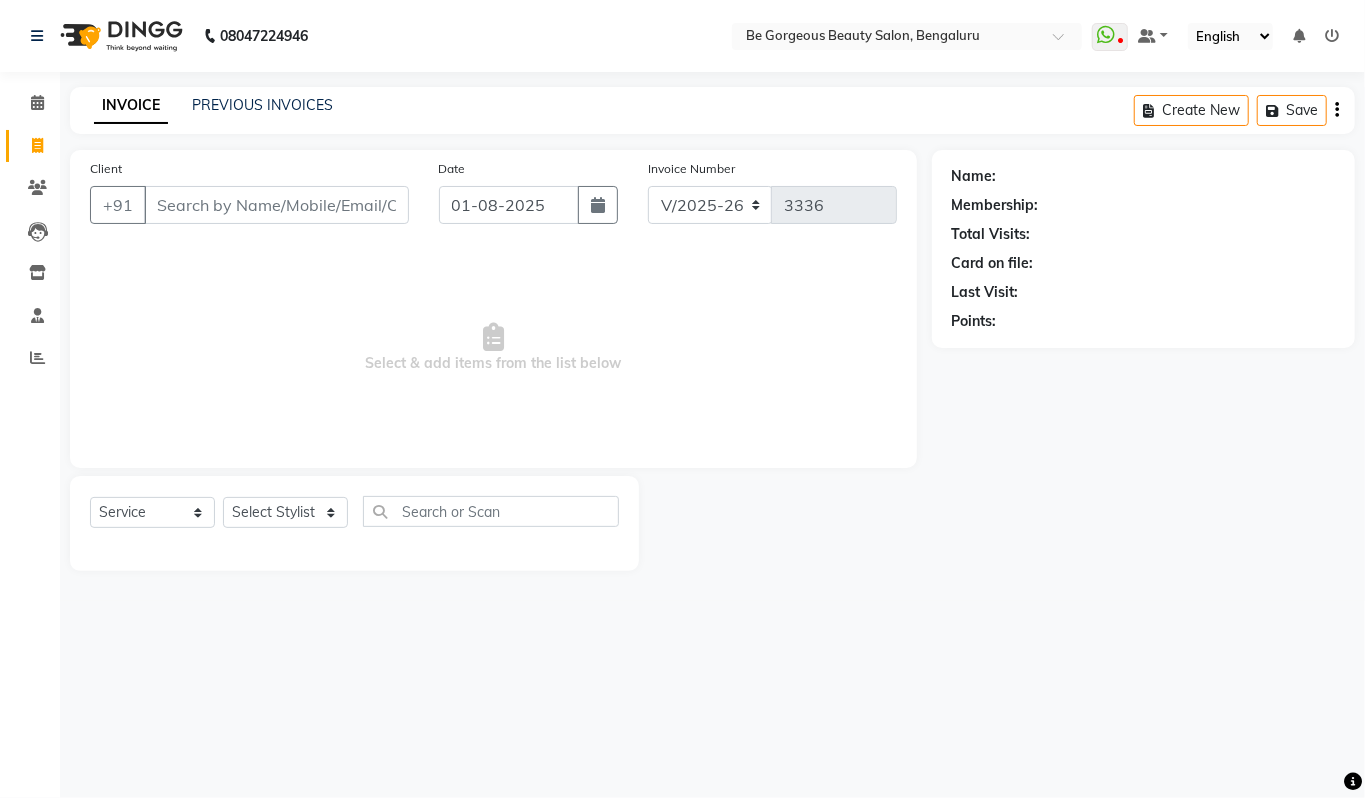 click at bounding box center (1332, 36) 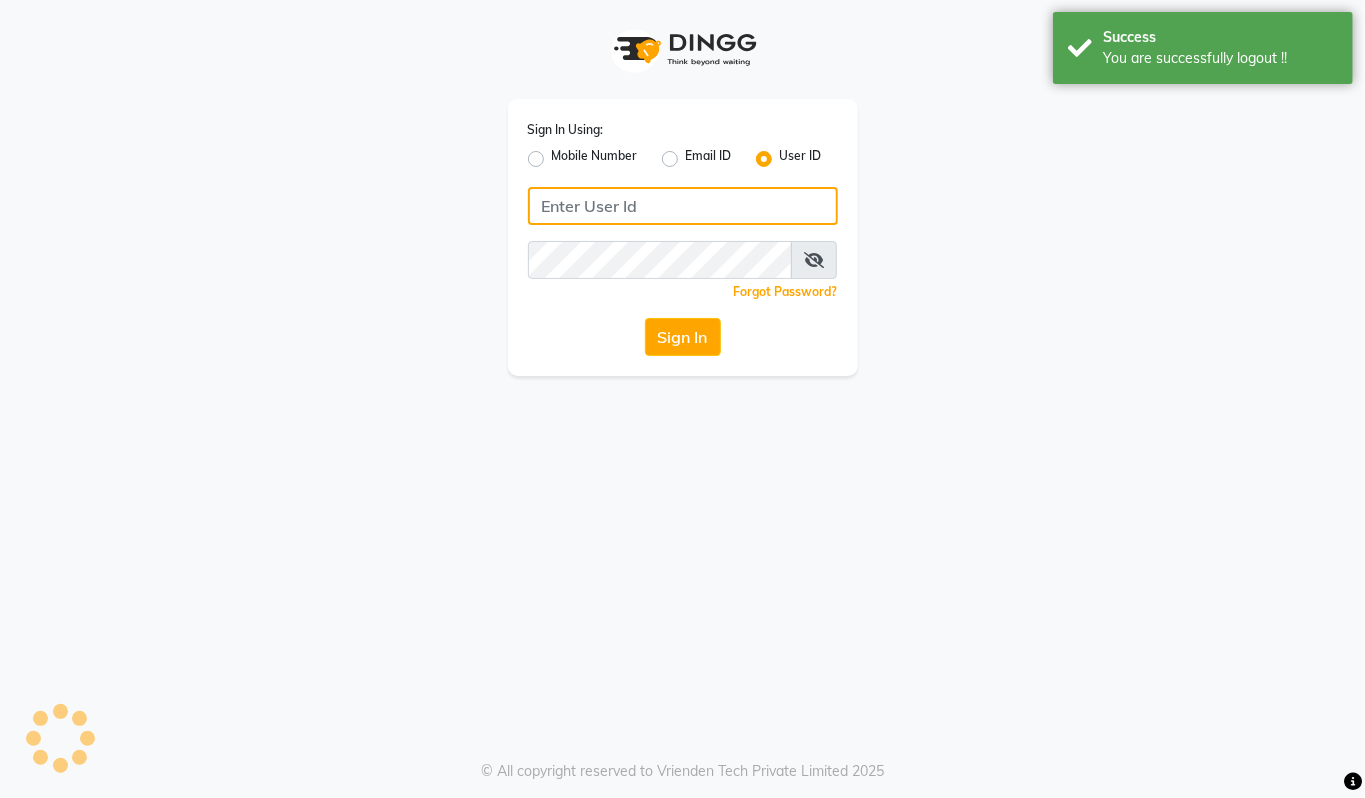 type on "[PHONE]" 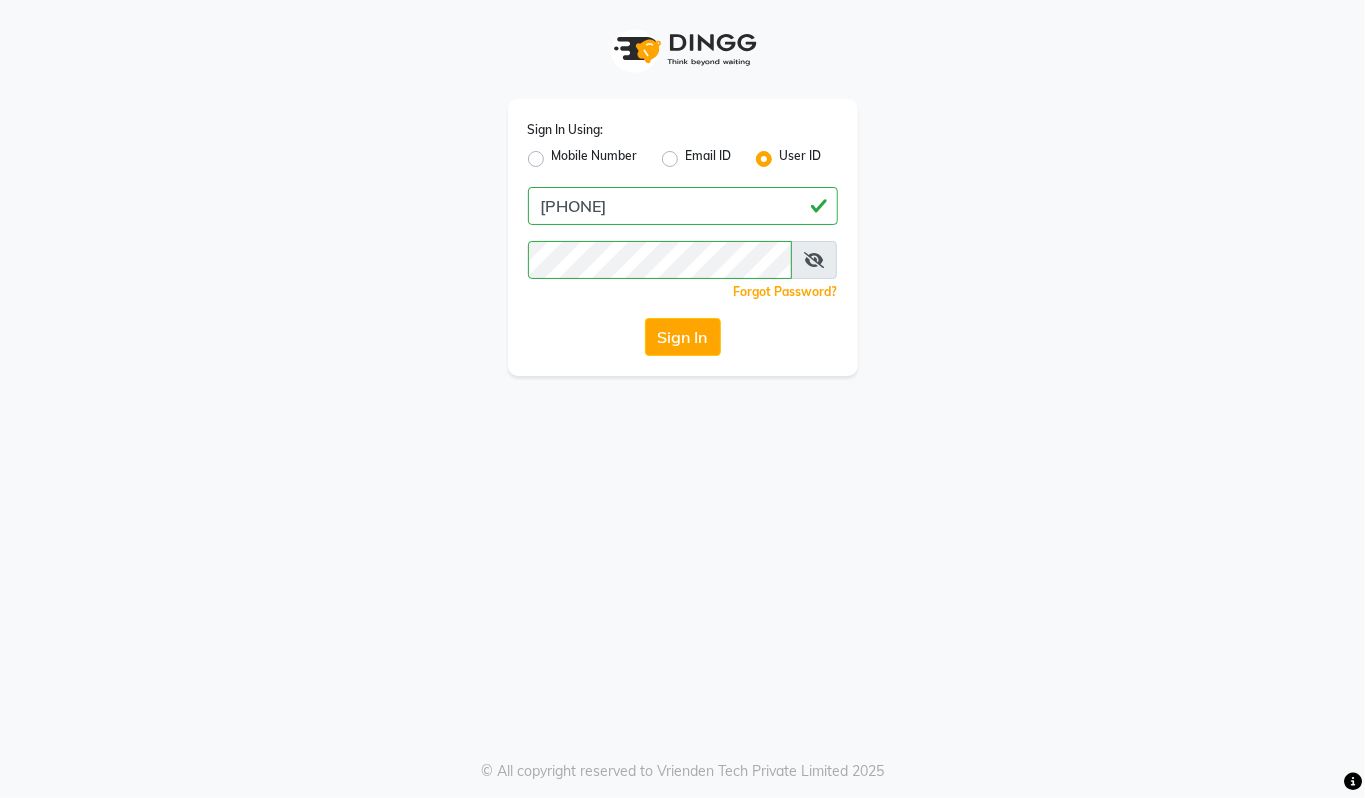 click on "User ID" 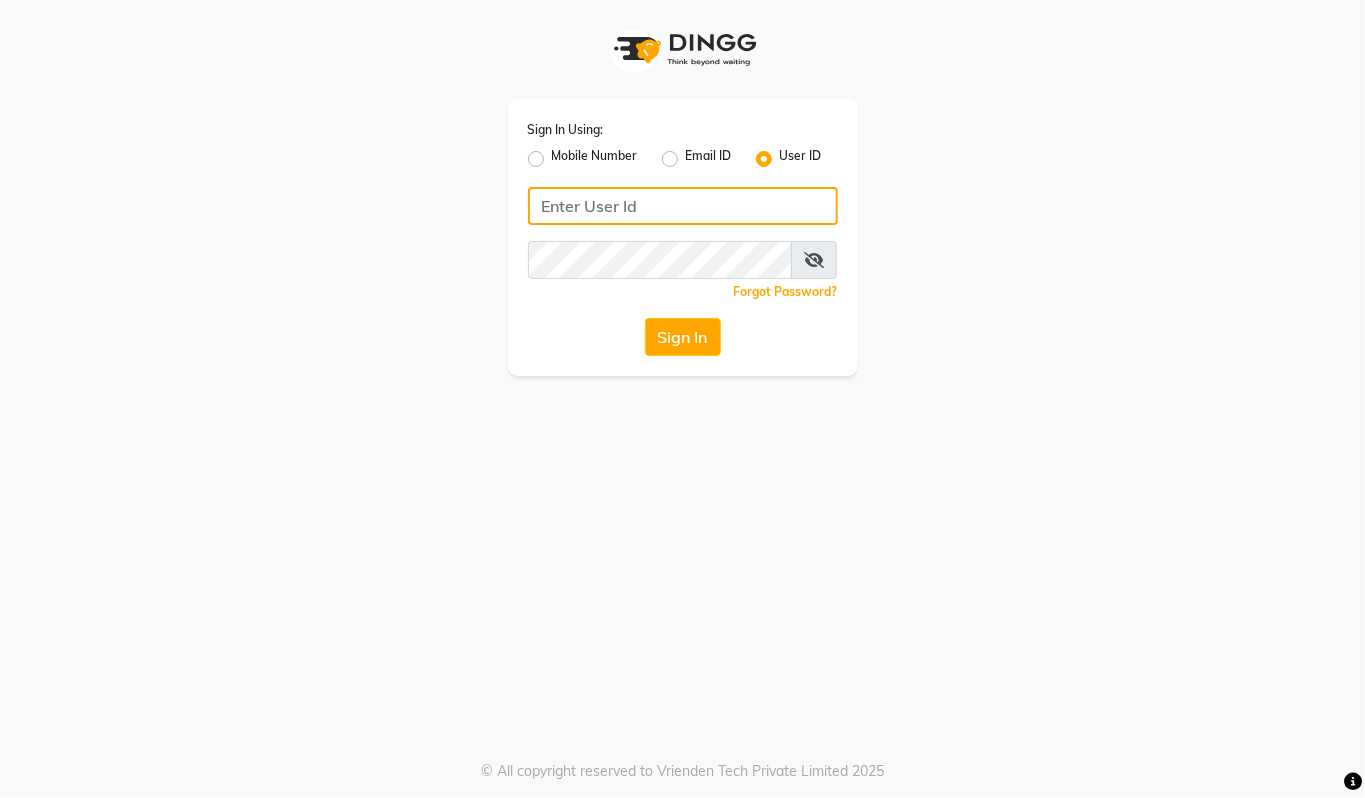 click 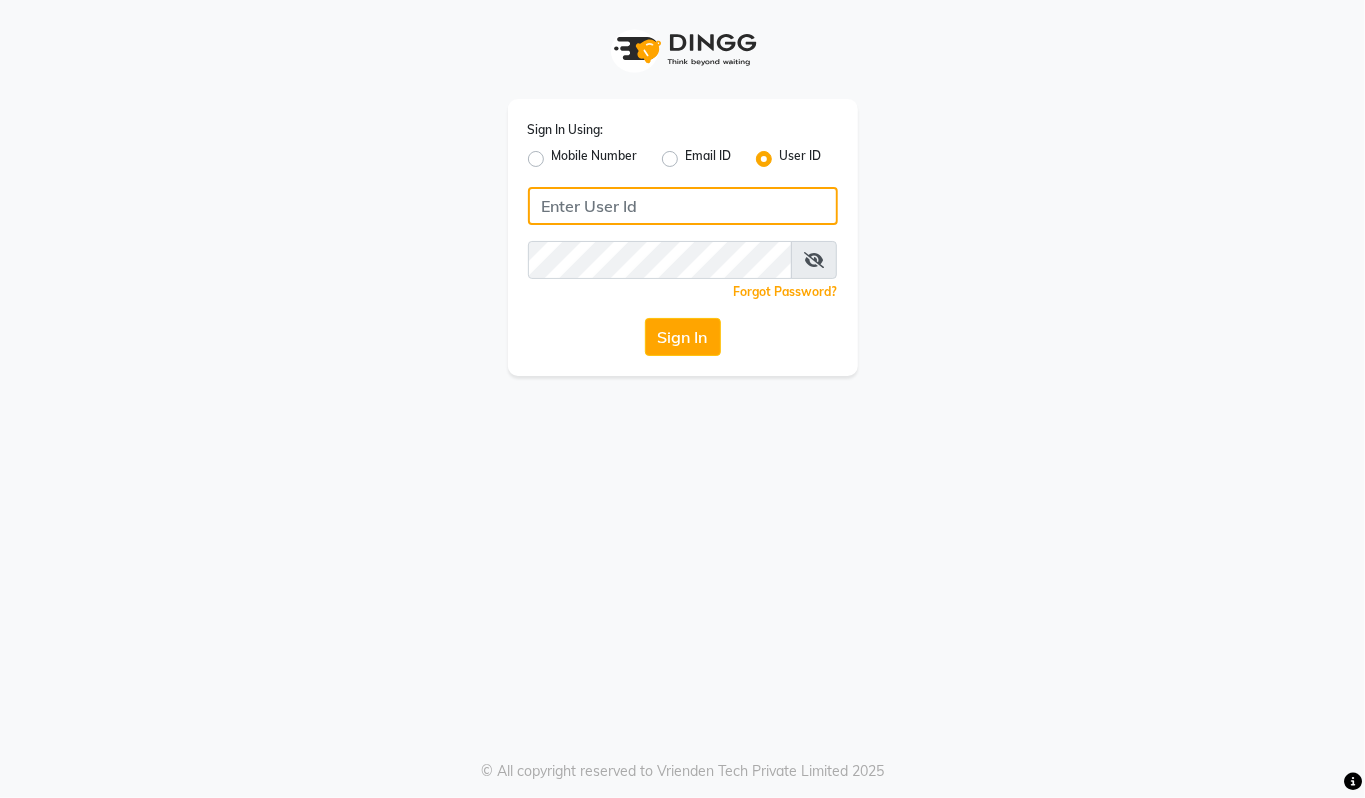 type on "begorgeous" 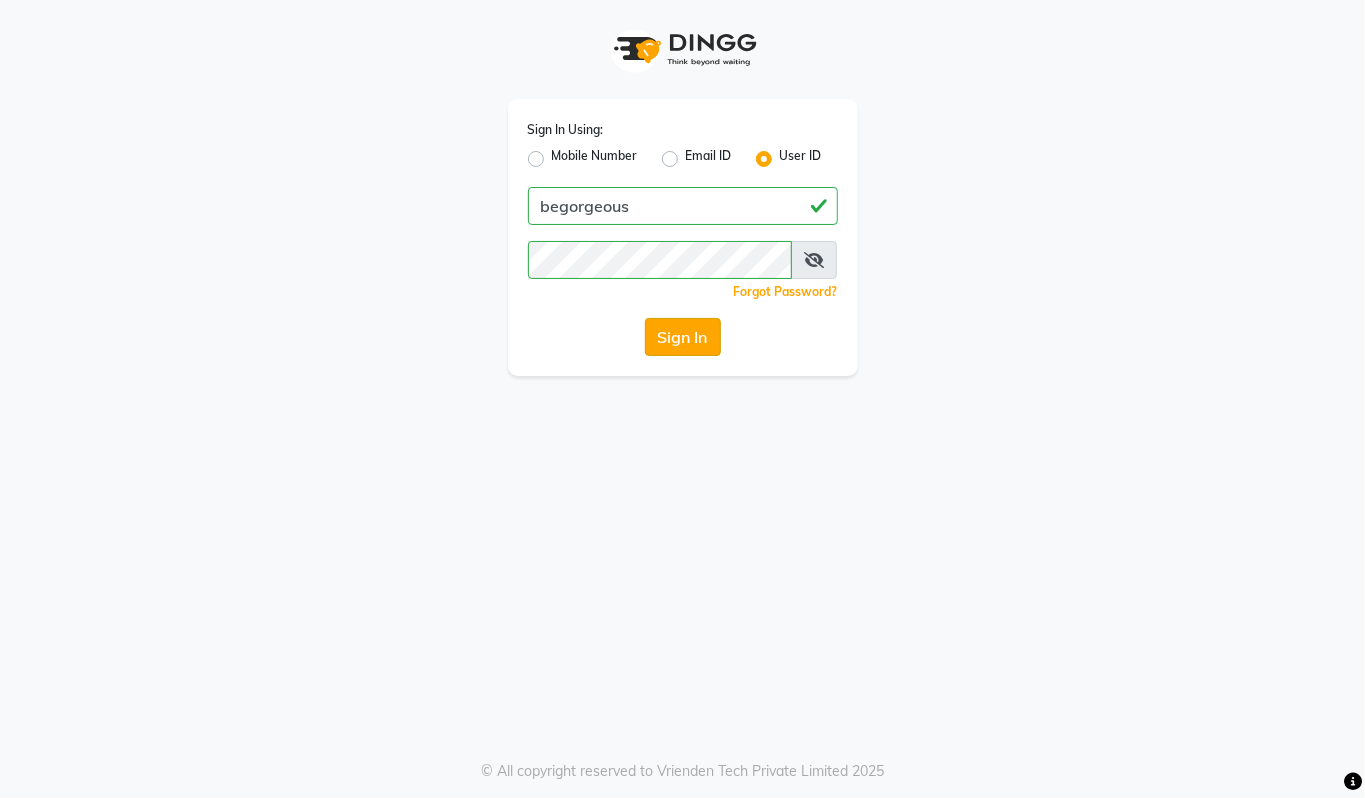 click on "Sign In" 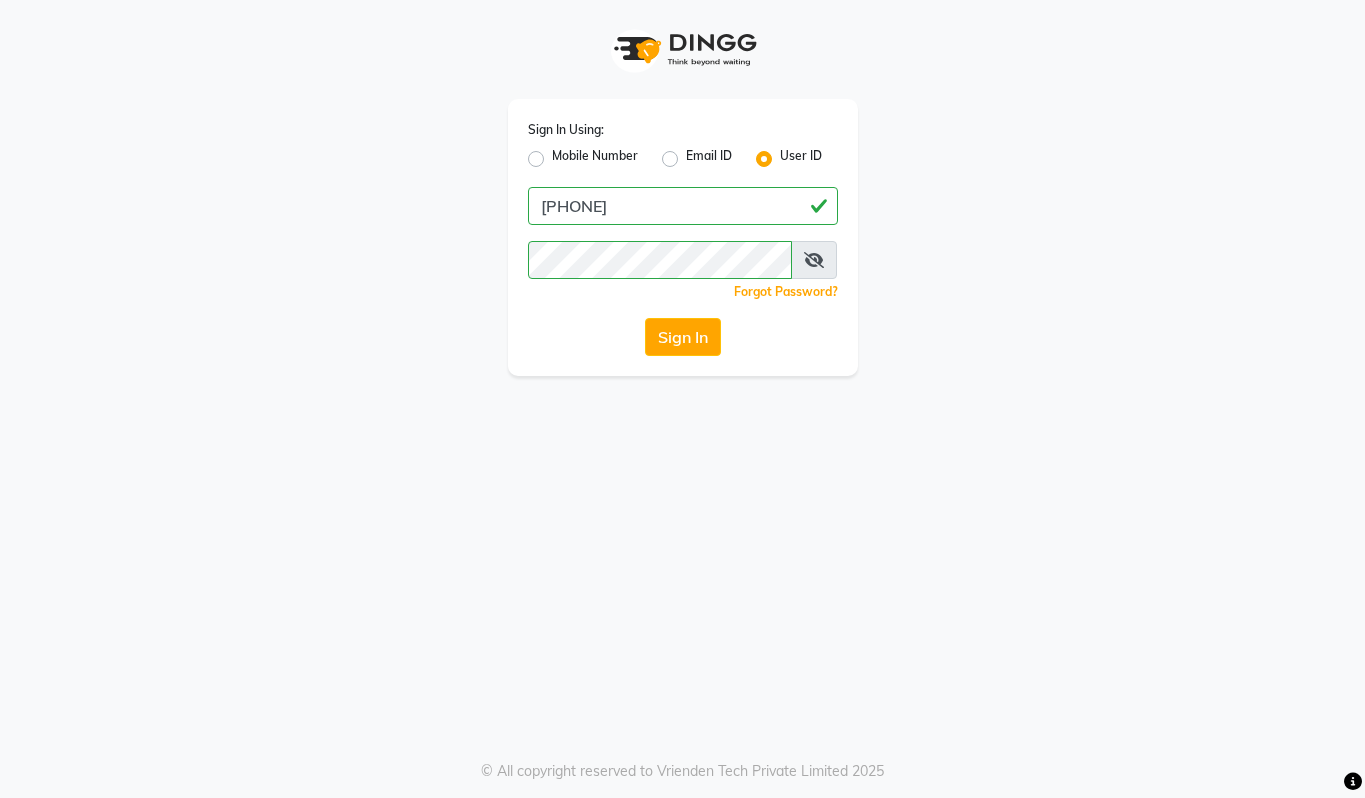scroll, scrollTop: 0, scrollLeft: 0, axis: both 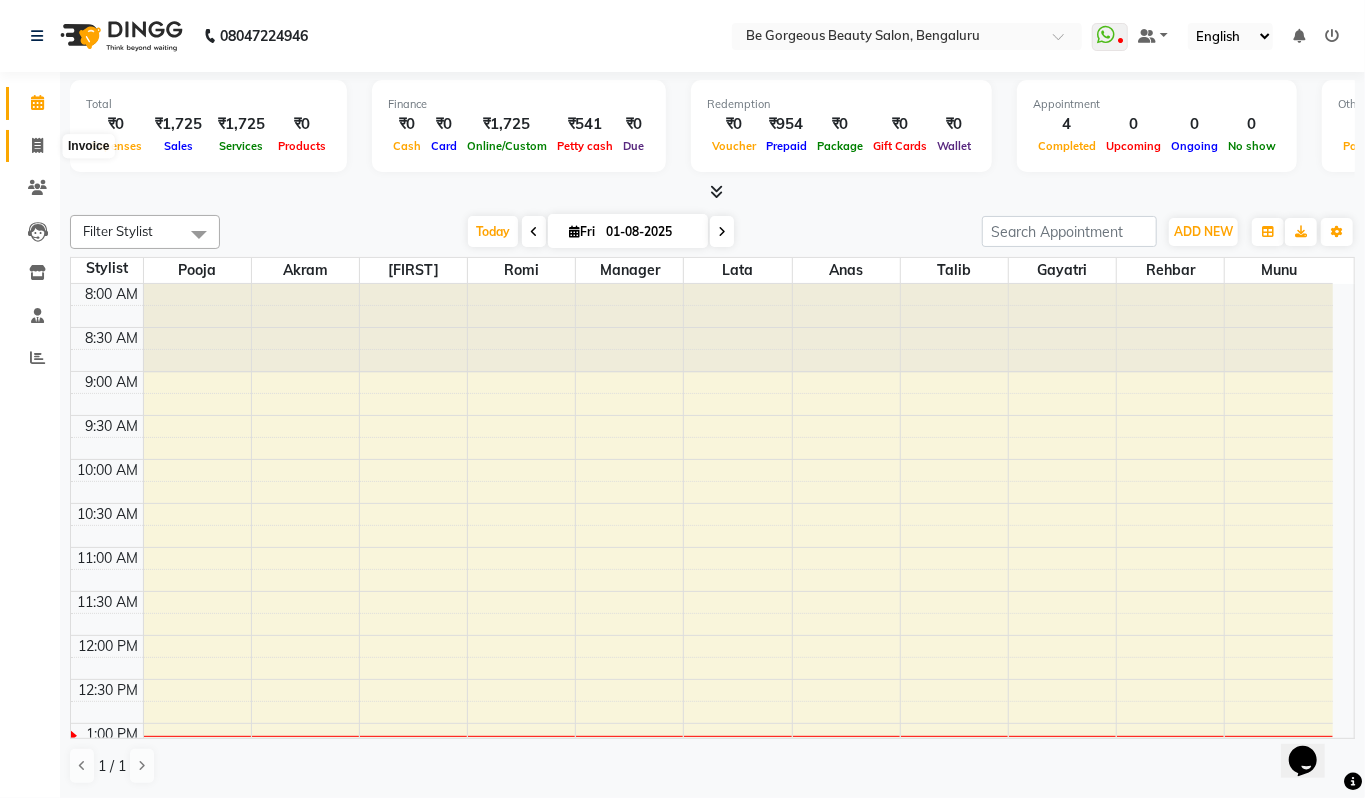 click 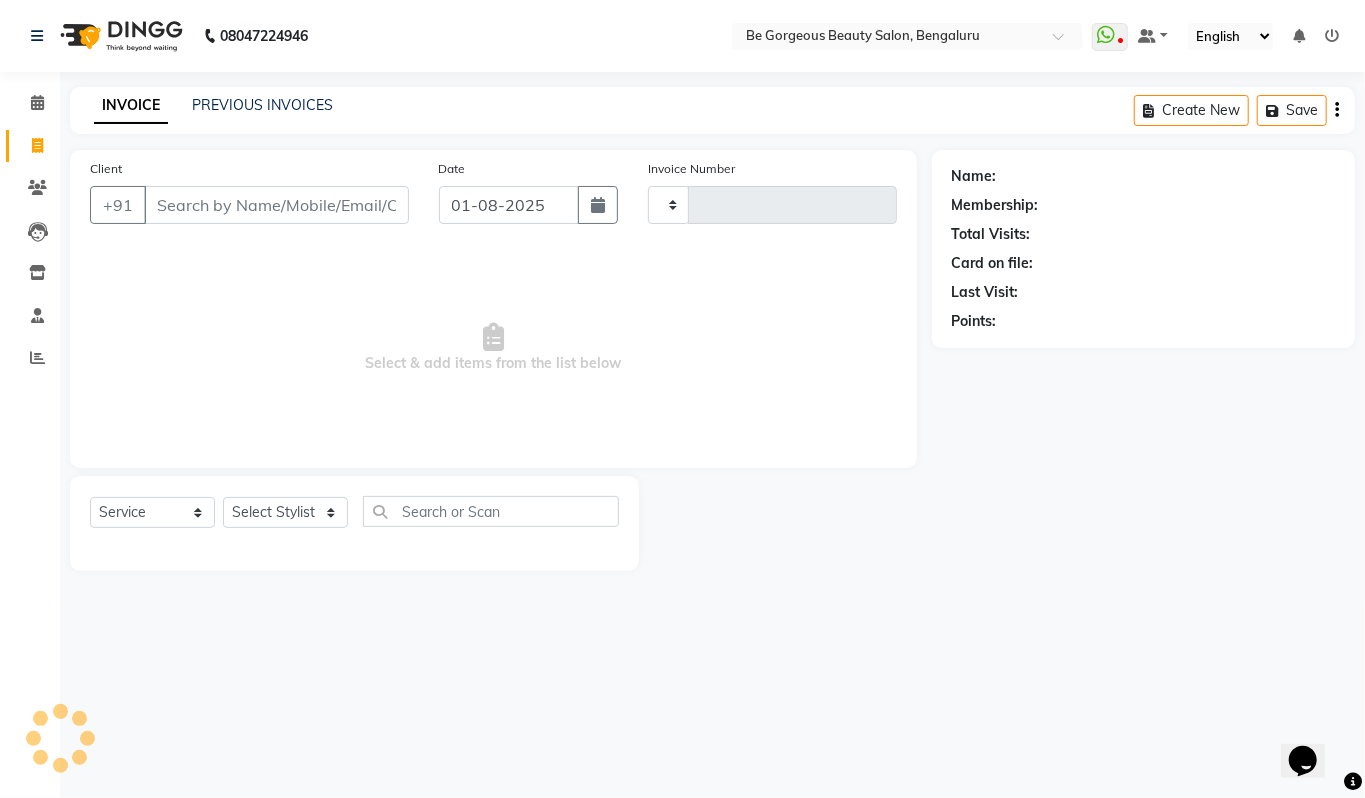 type on "3336" 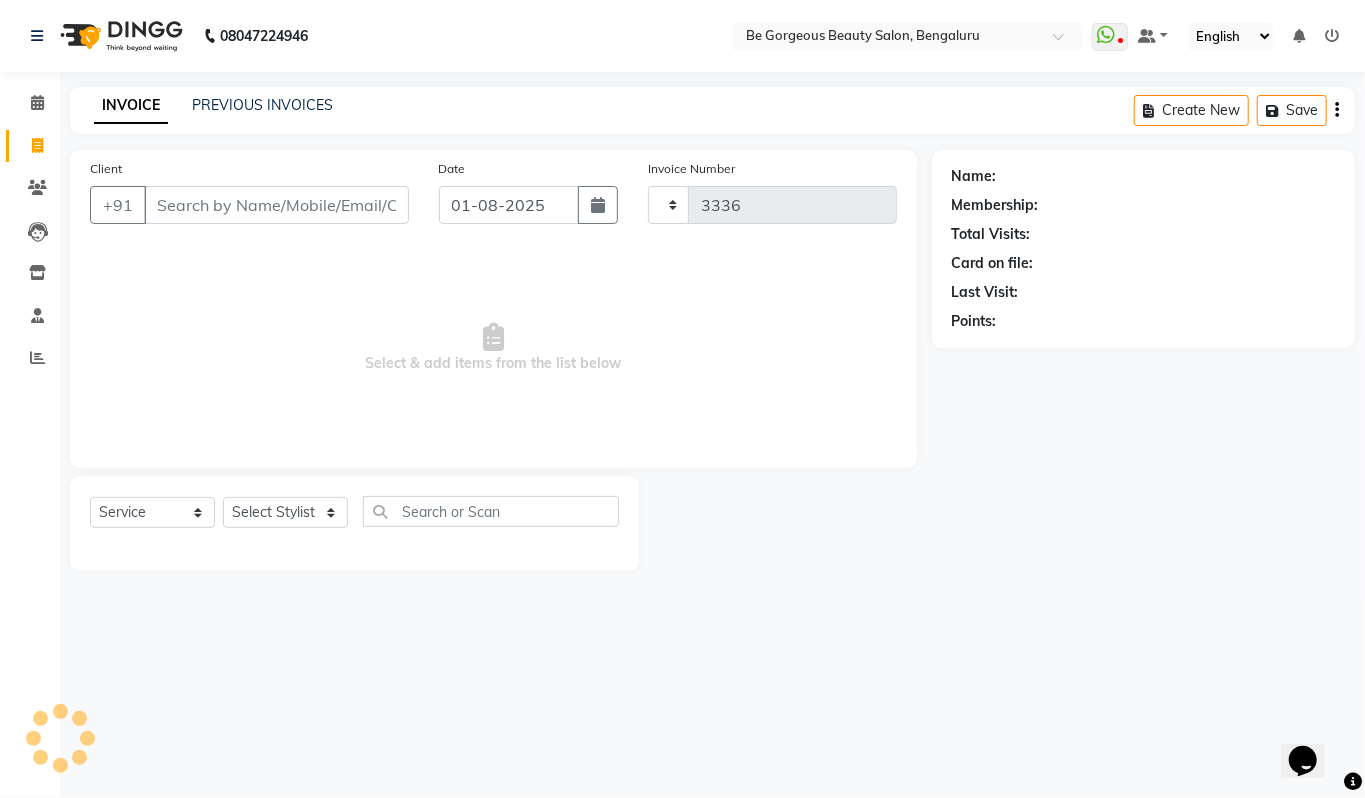 select on "5405" 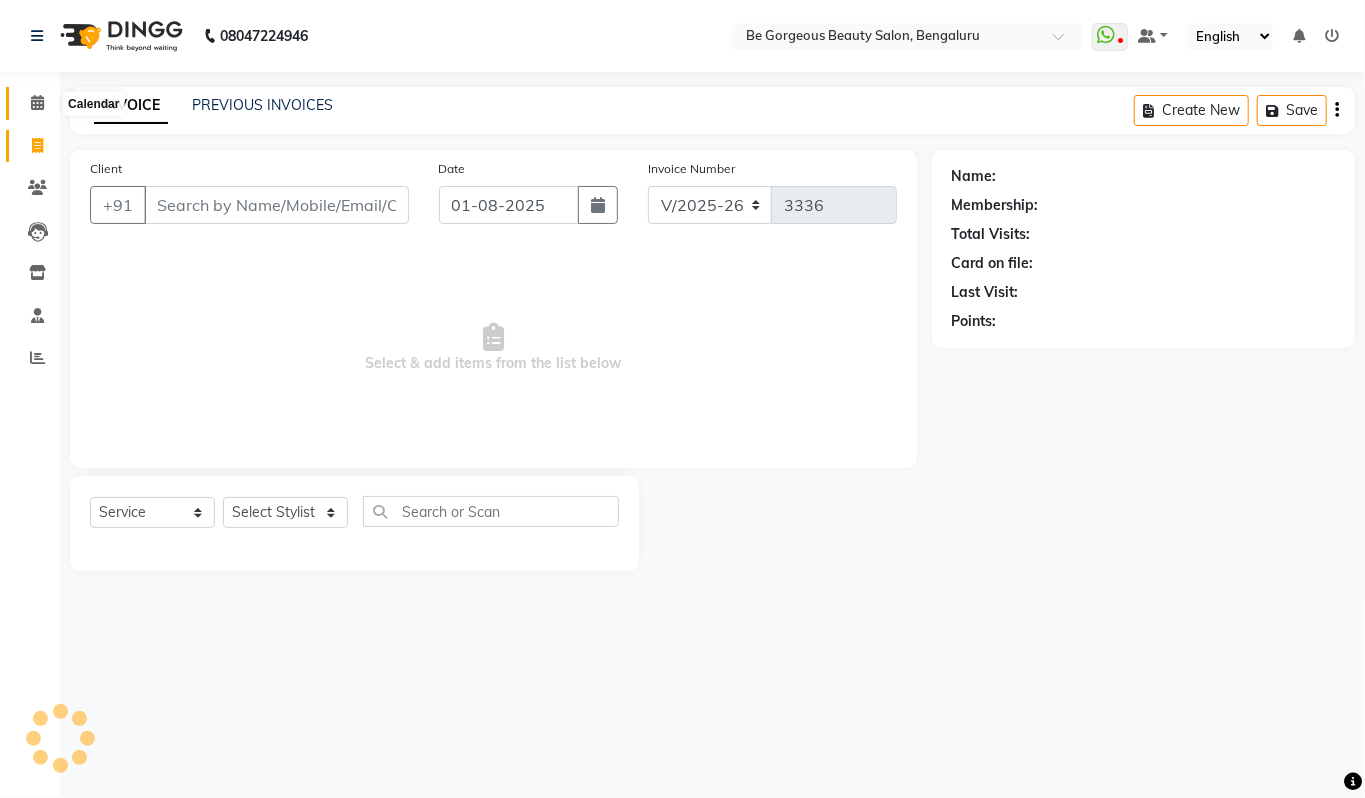 click 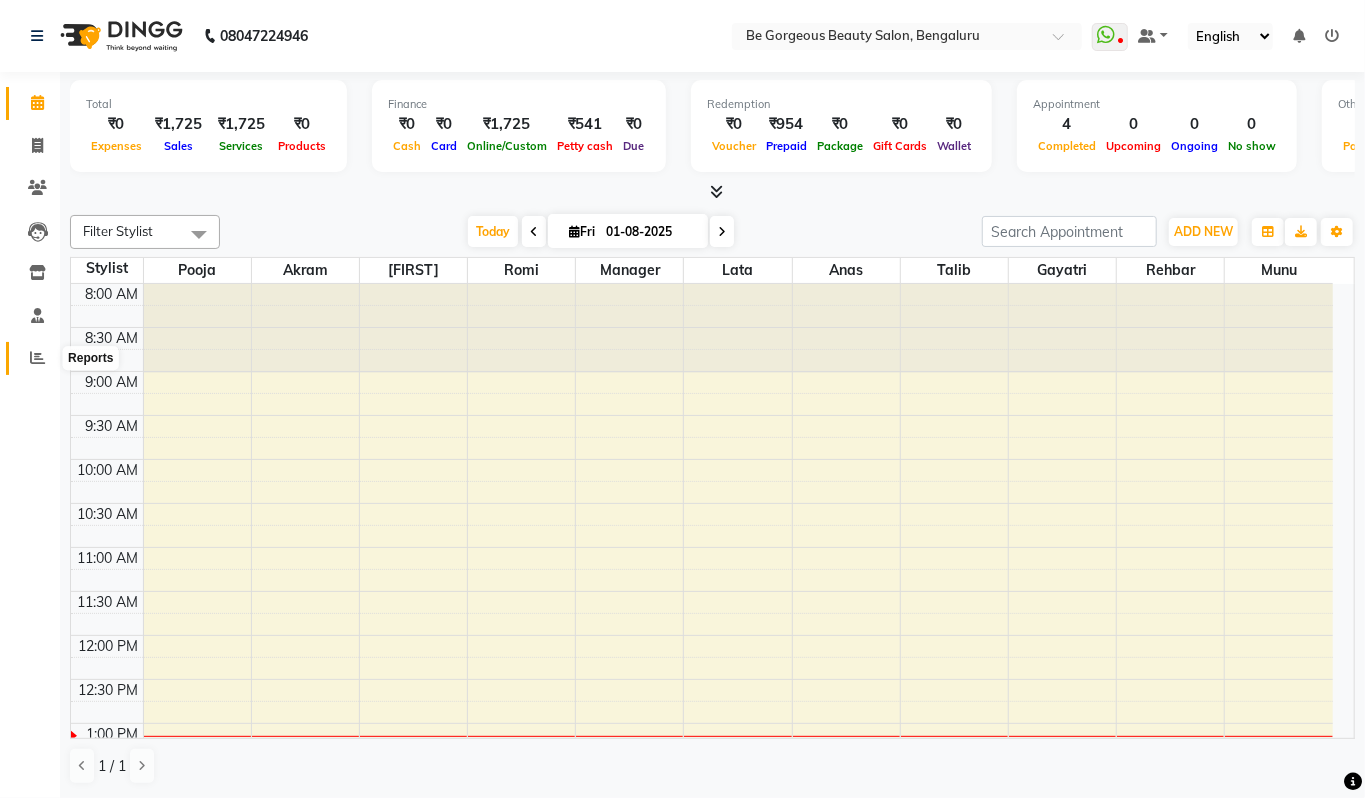 click 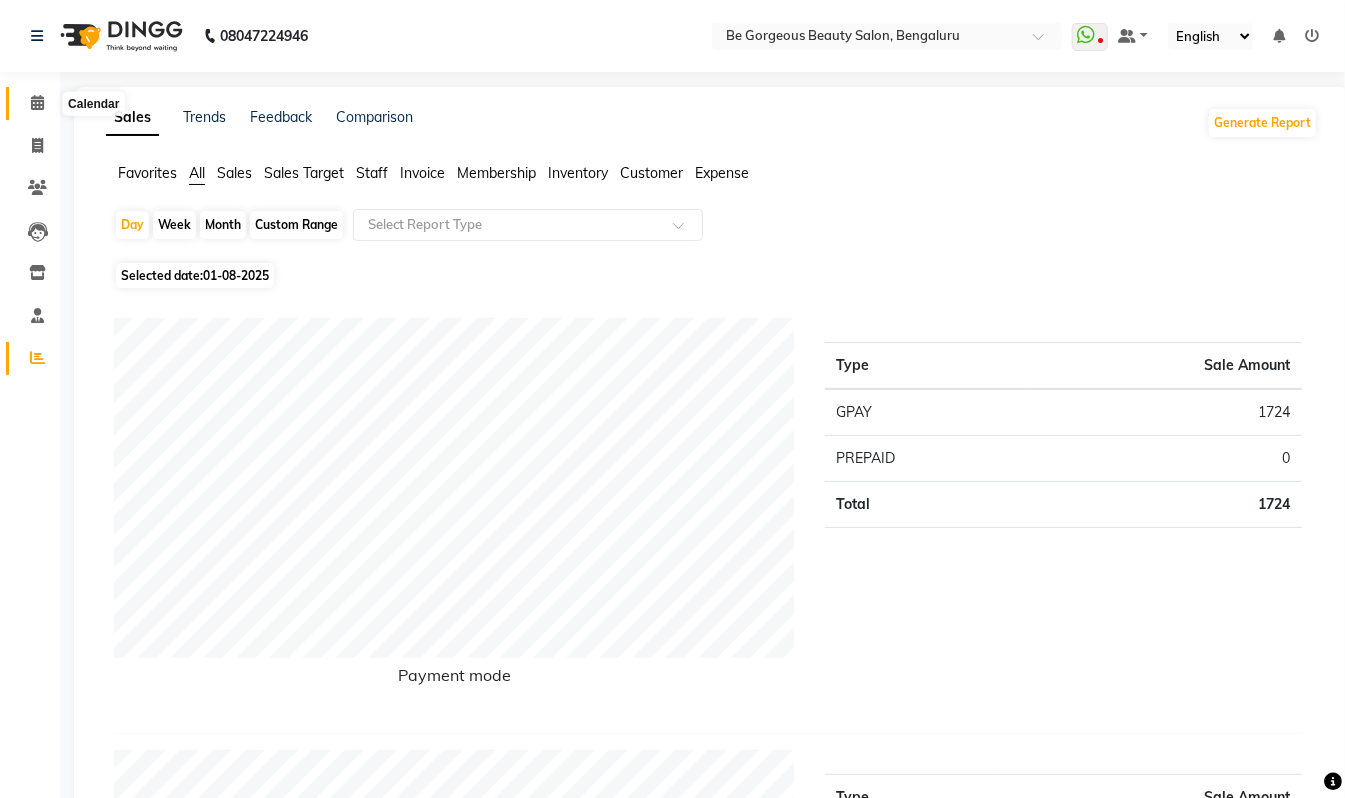 click 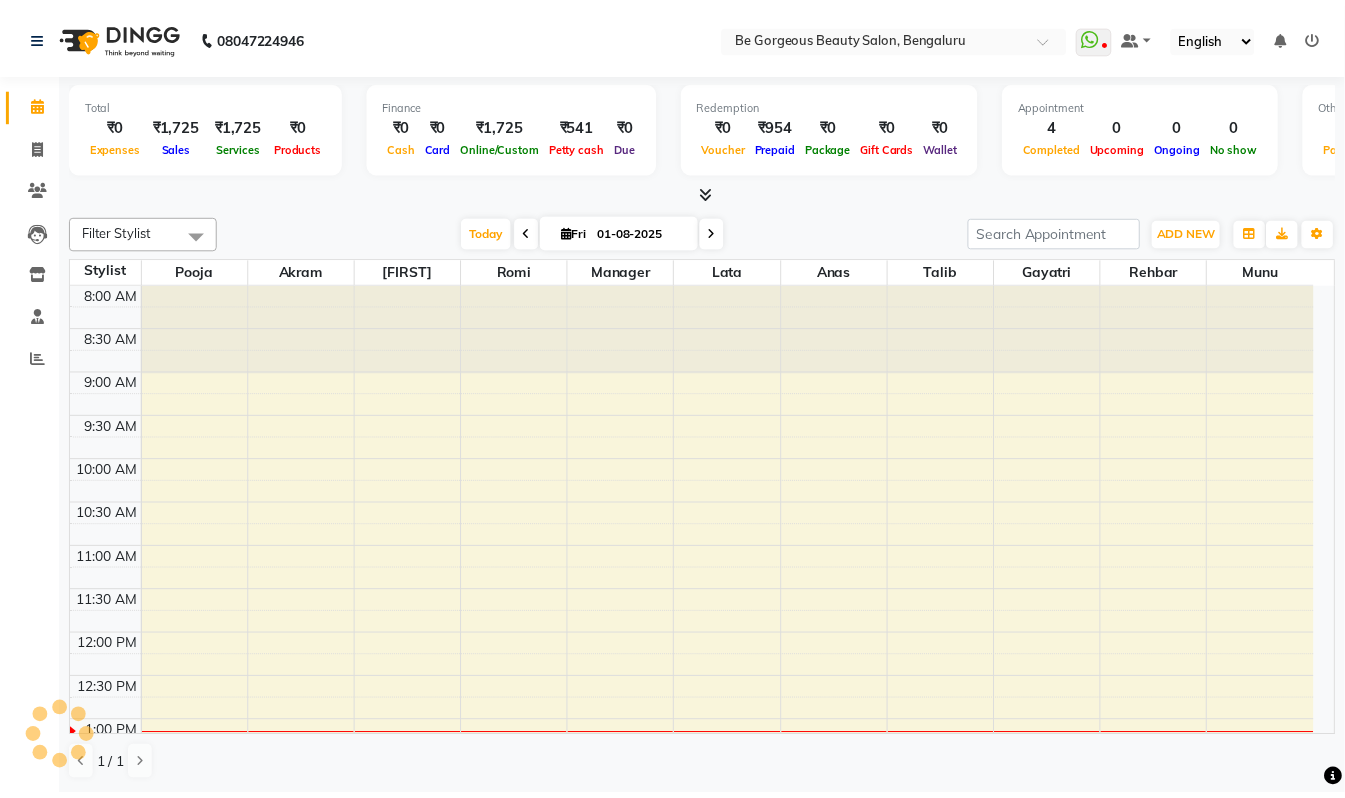 scroll, scrollTop: 0, scrollLeft: 0, axis: both 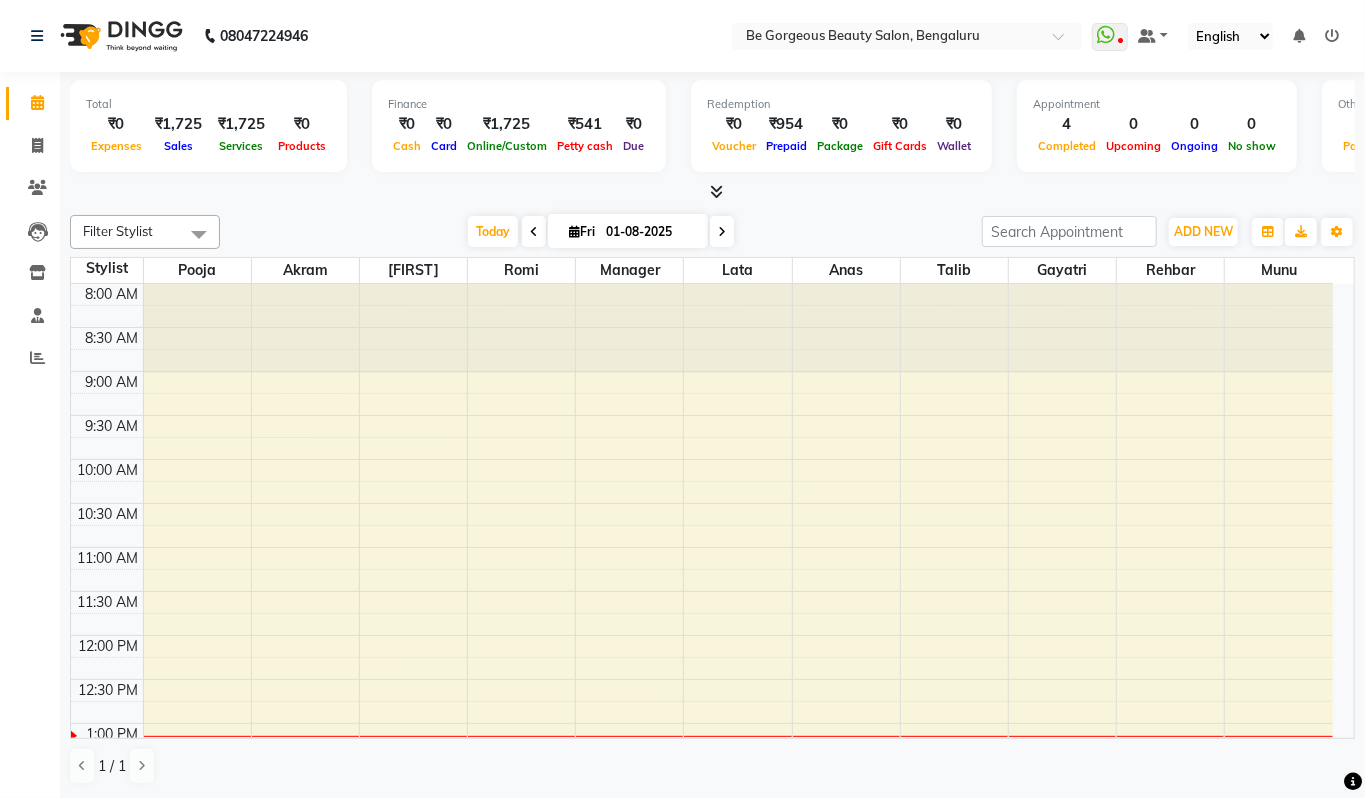 click at bounding box center [716, 191] 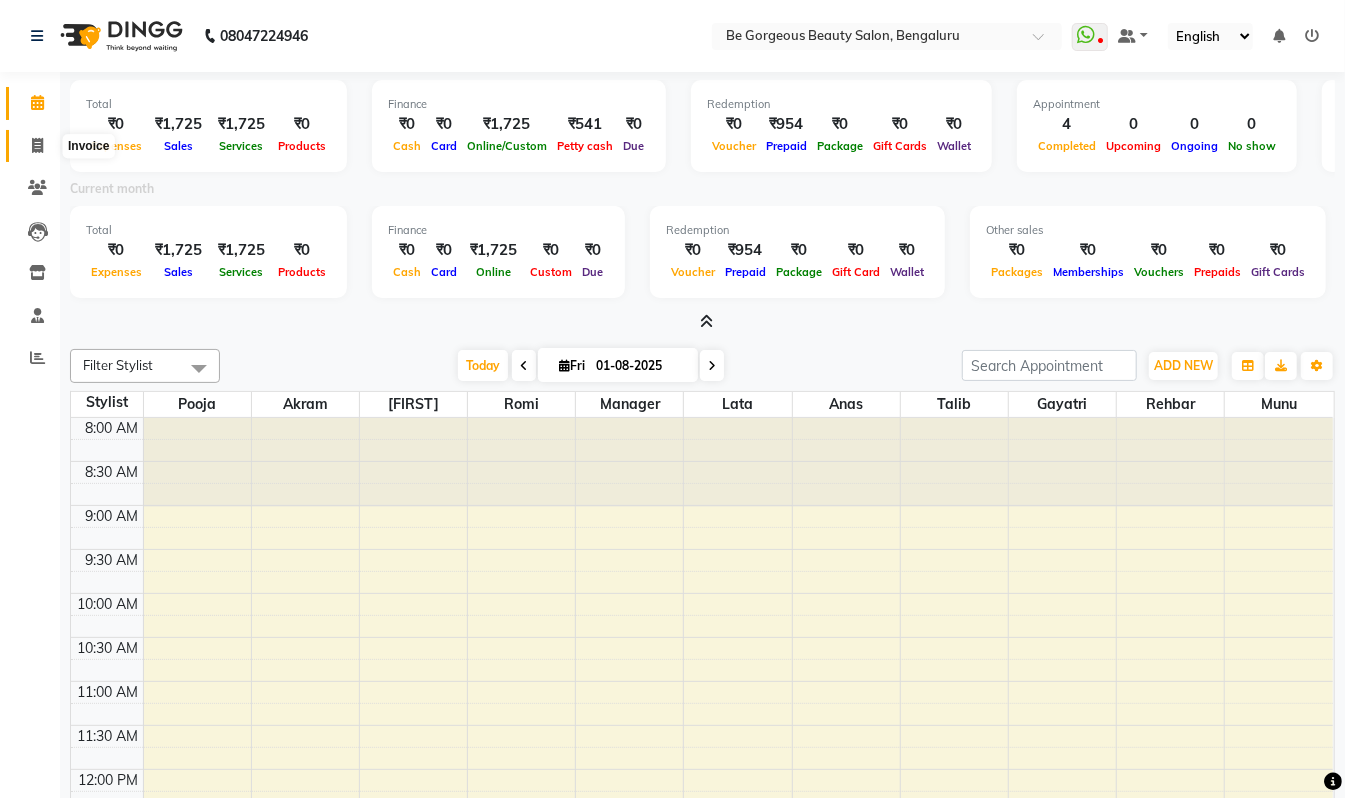 click 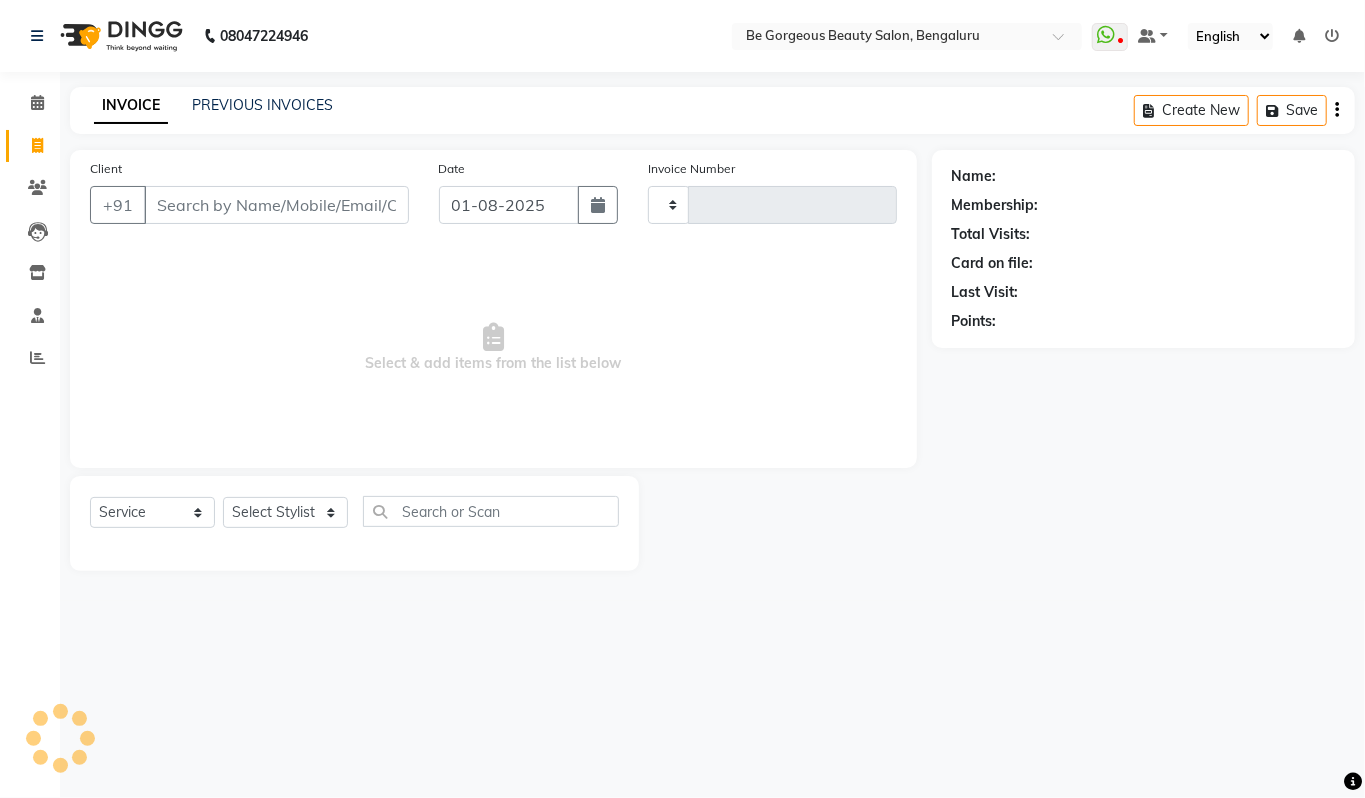 type on "3337" 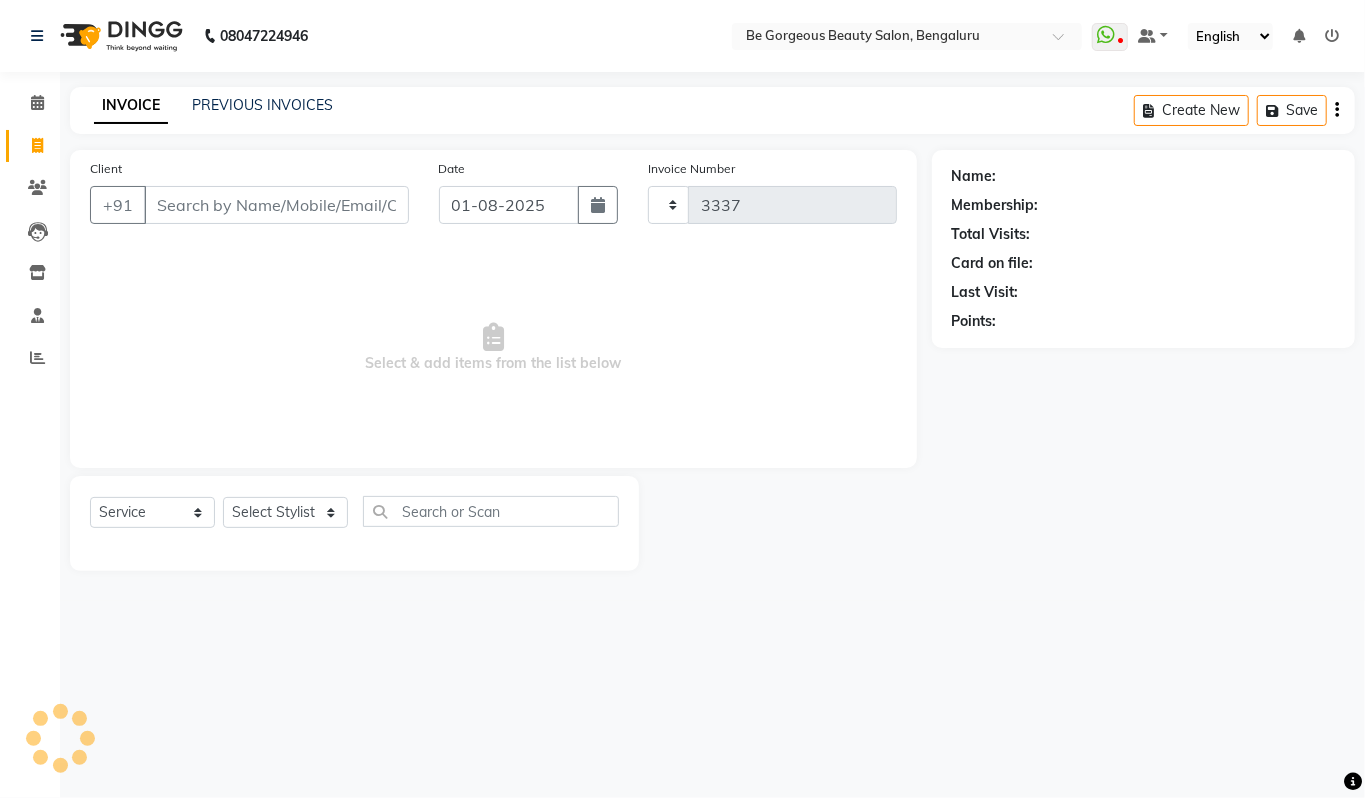 select on "5405" 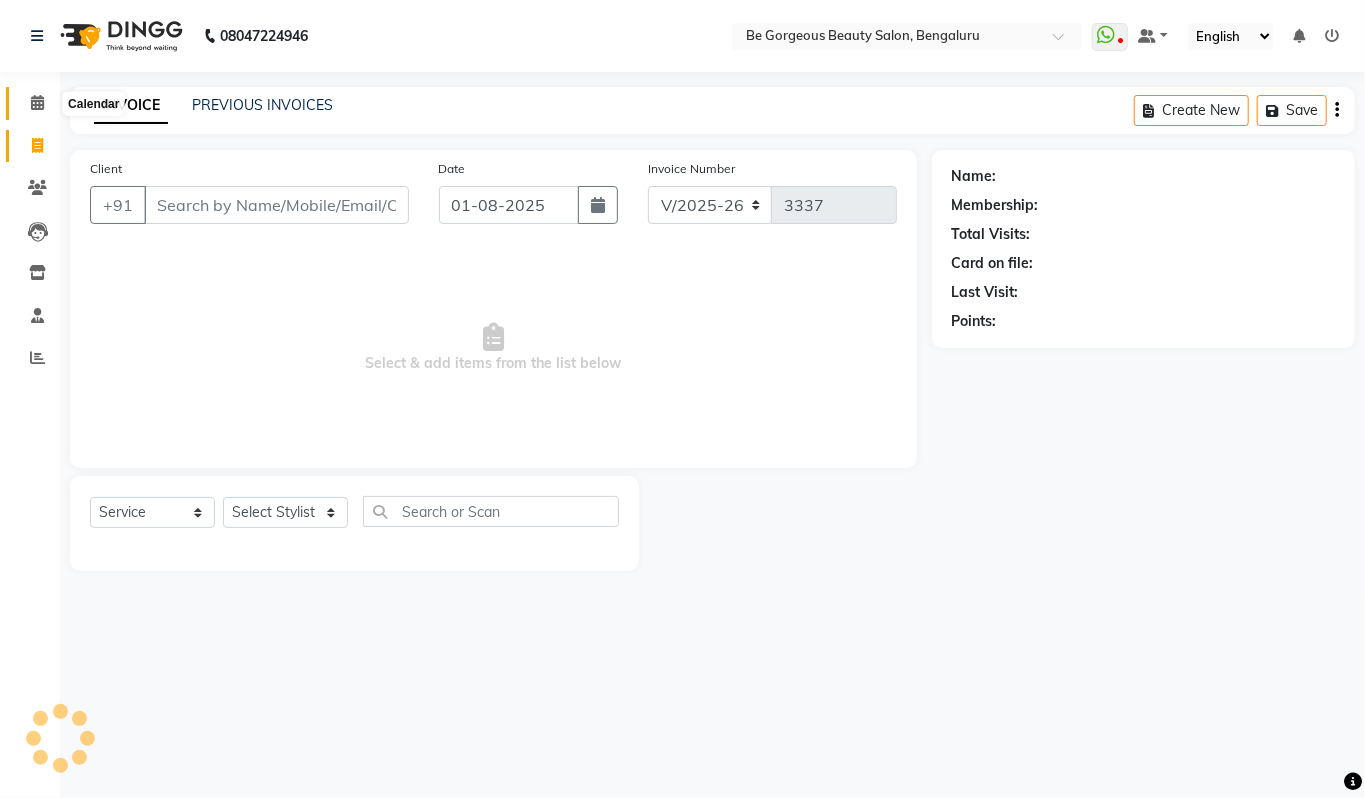 click 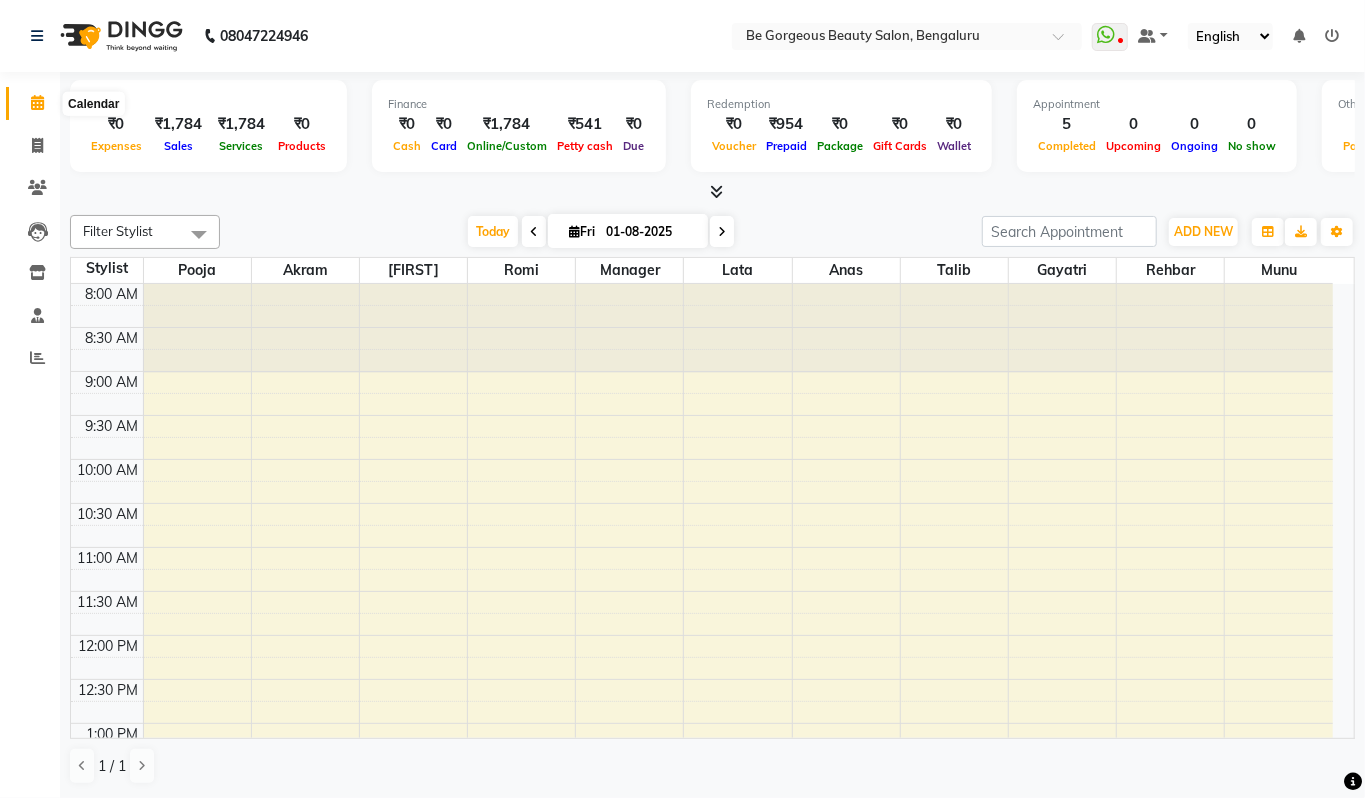 click 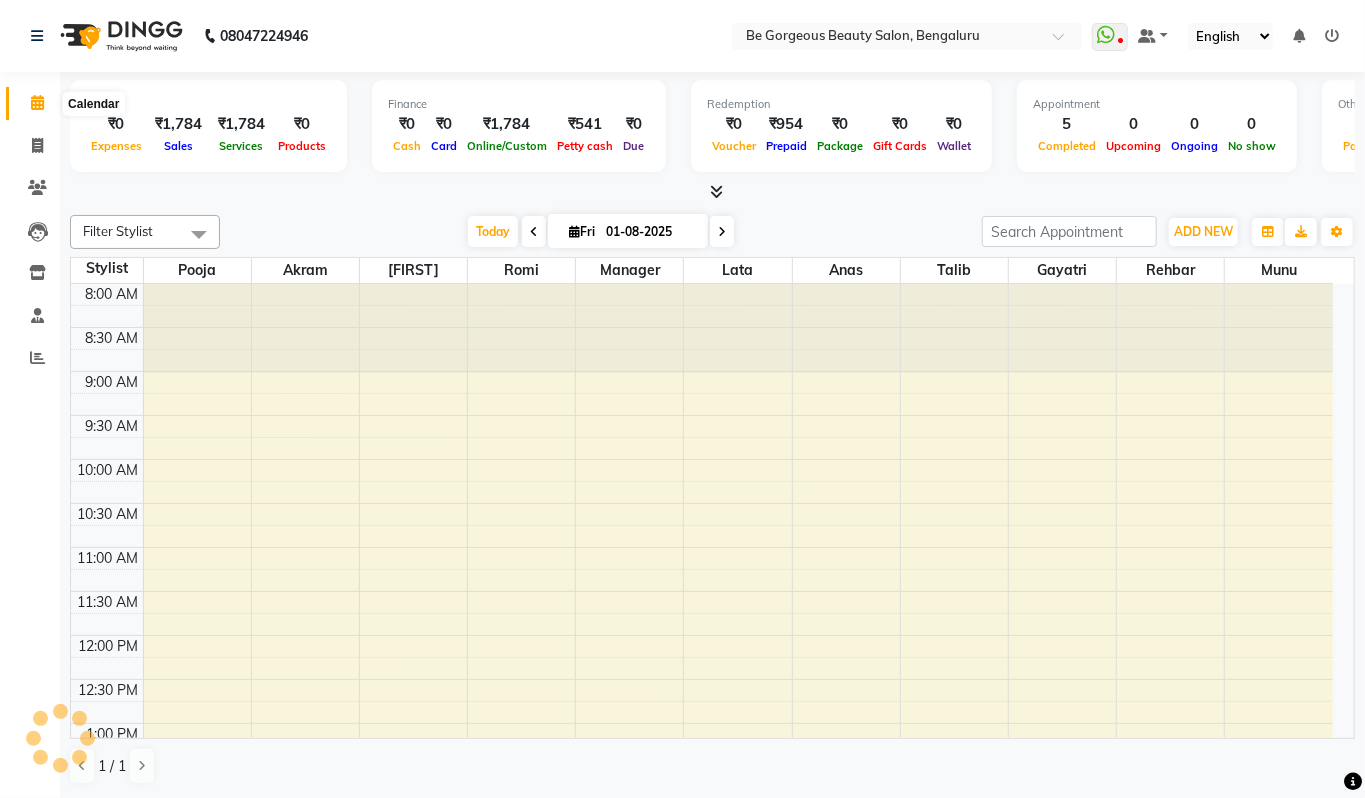 click 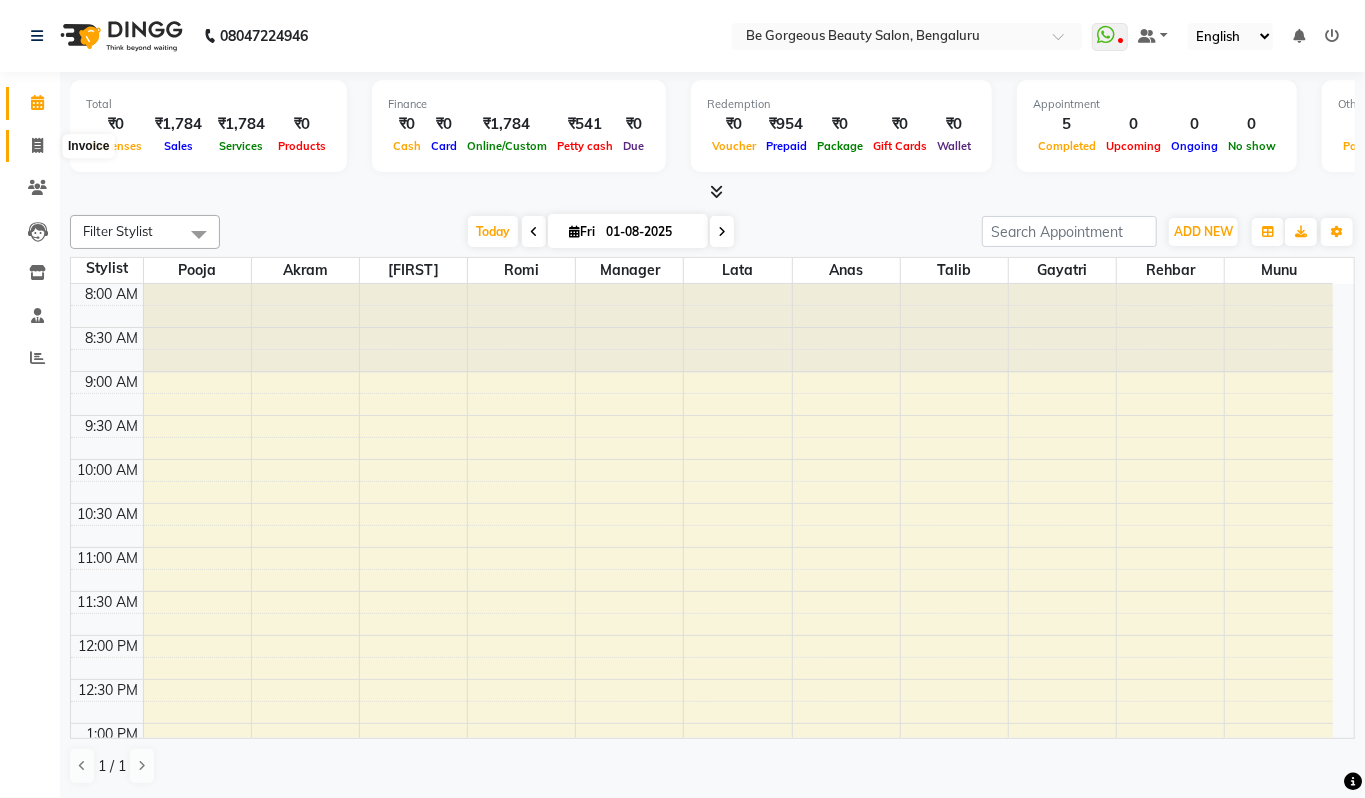 click 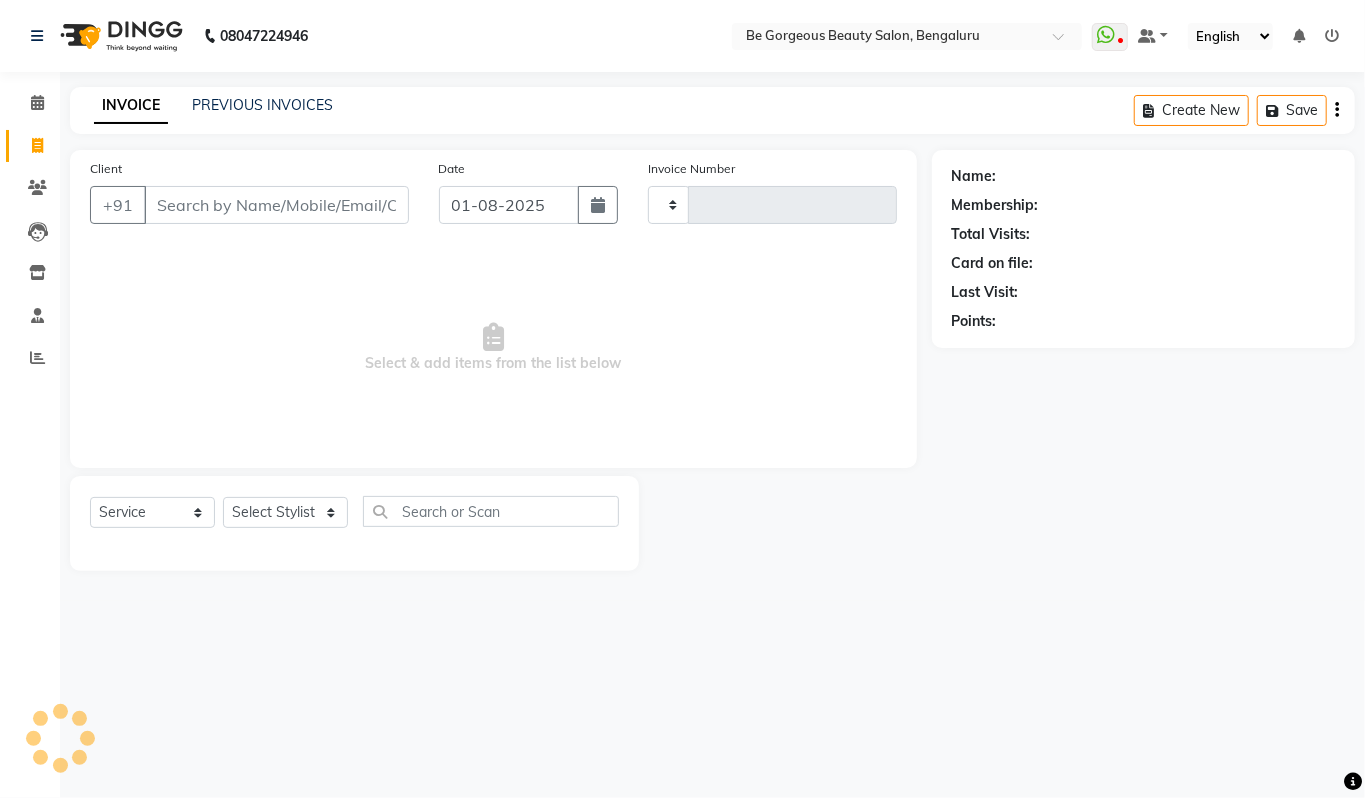 type on "3337" 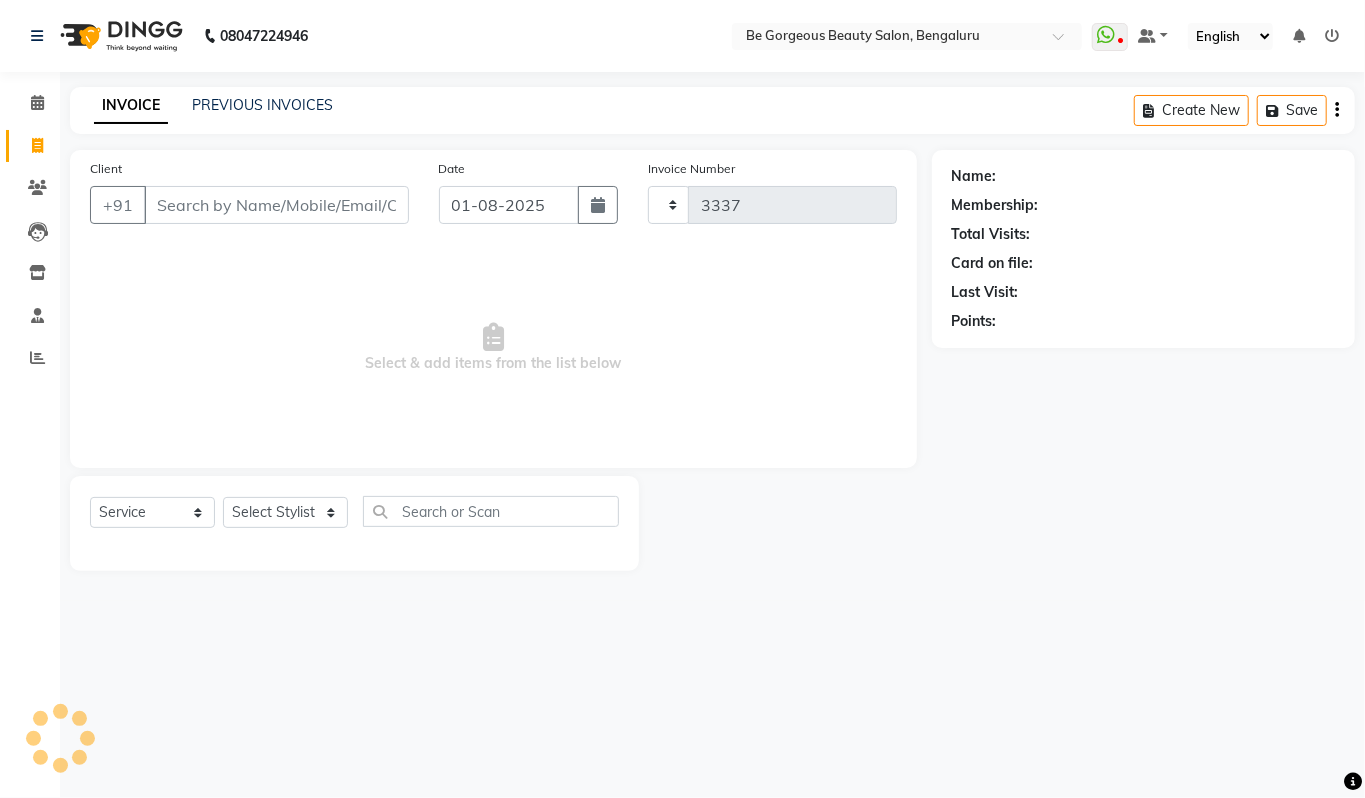 select on "5405" 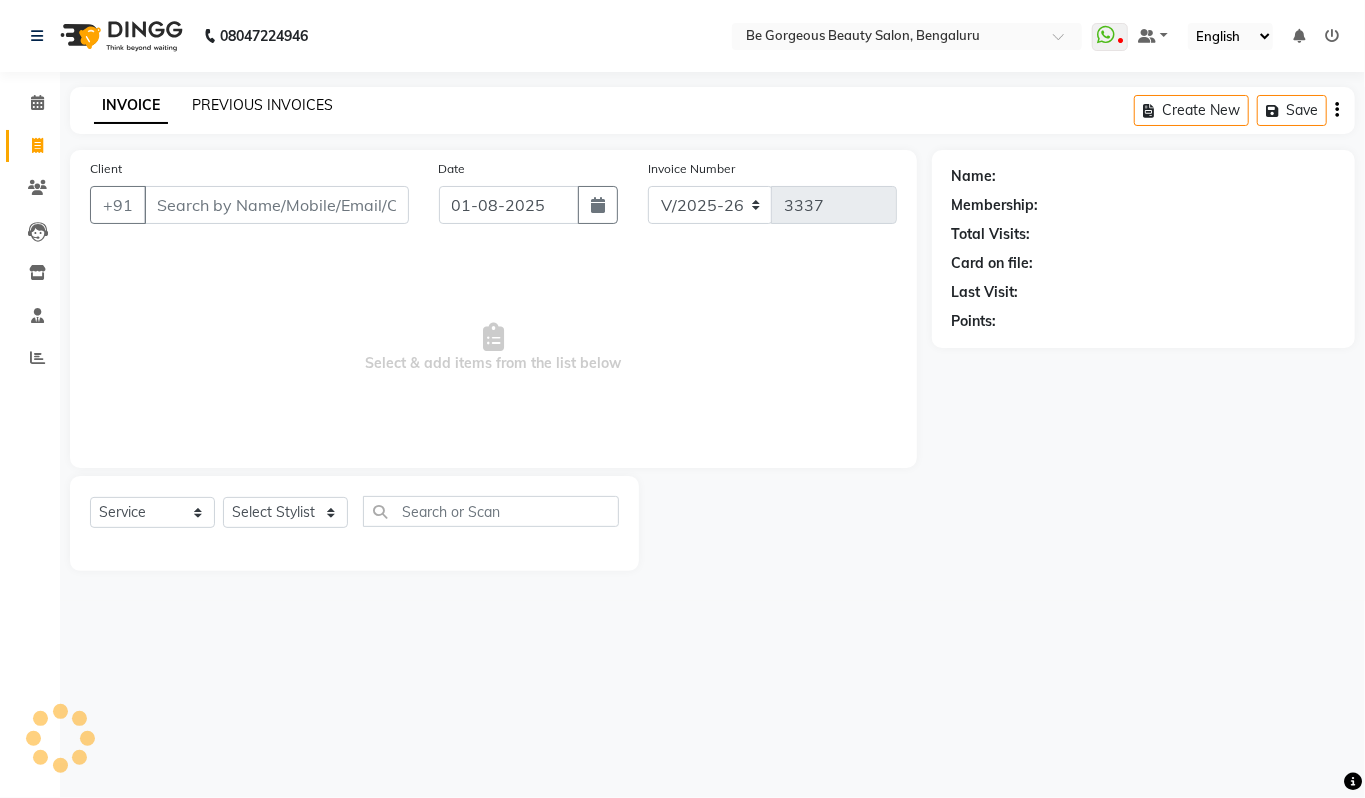 click on "PREVIOUS INVOICES" 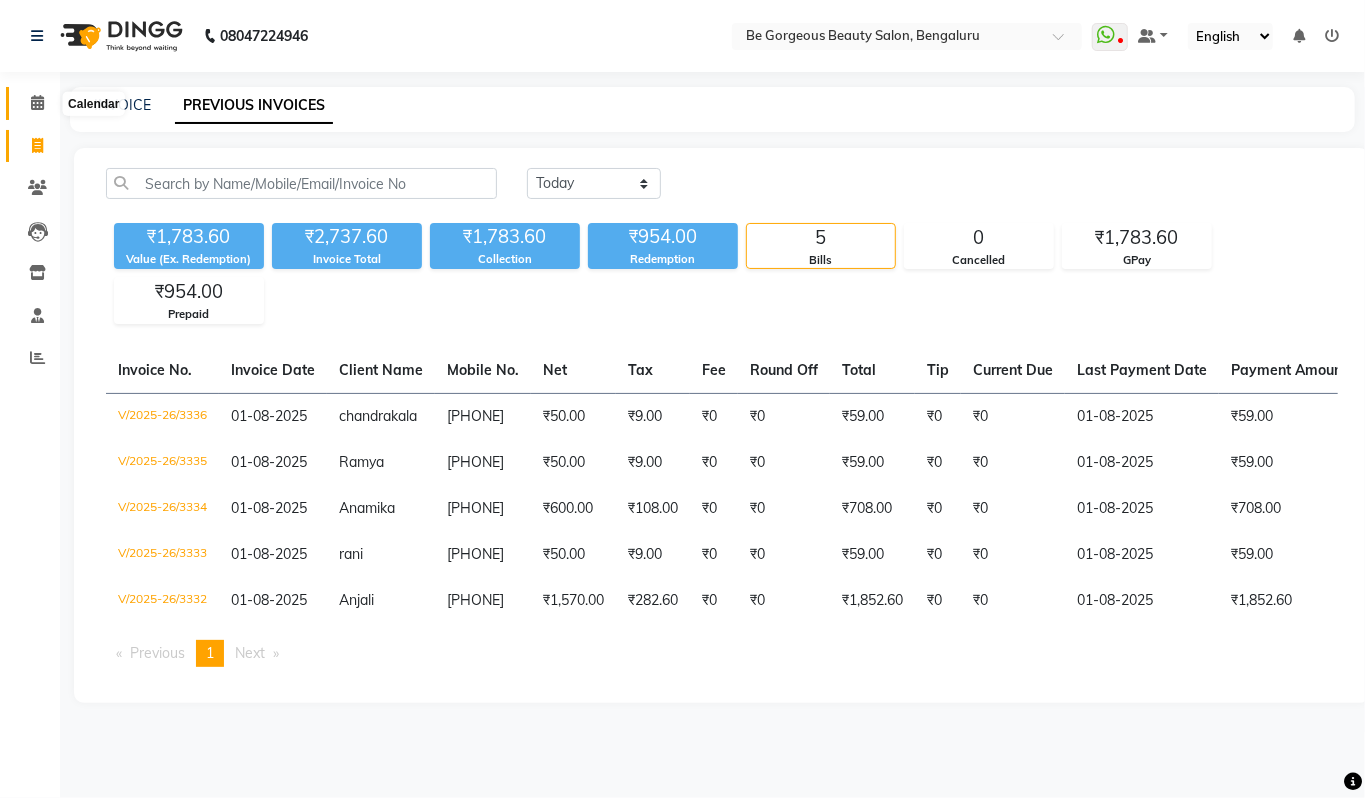 click 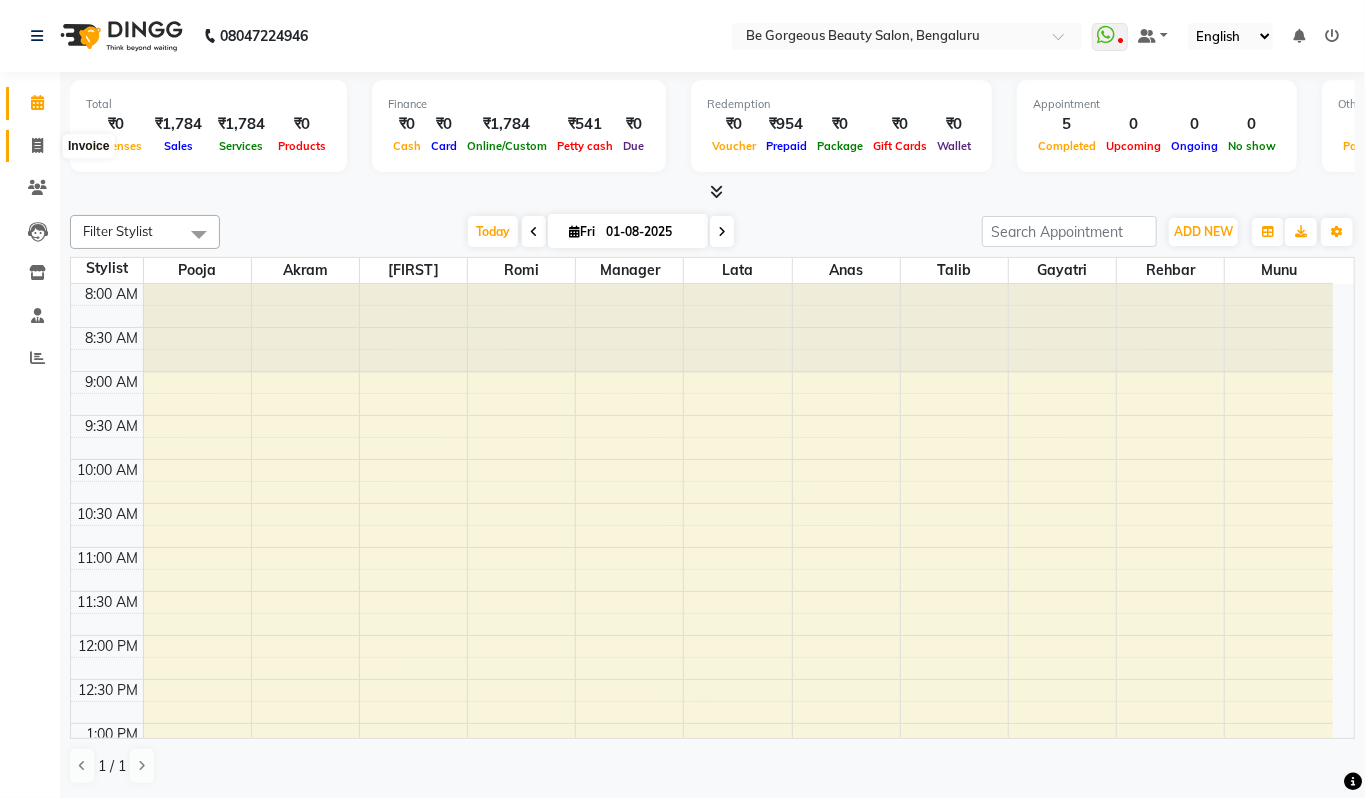 click 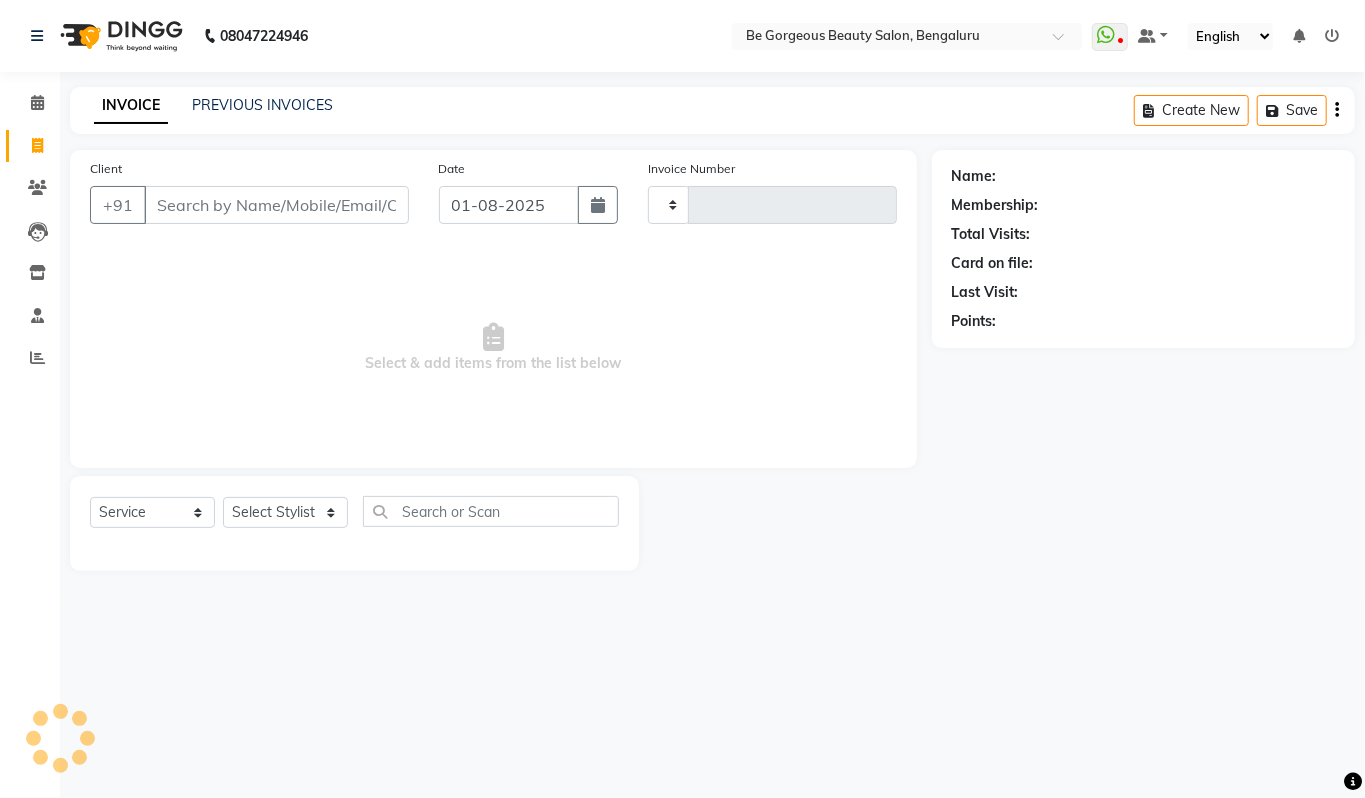 type on "3337" 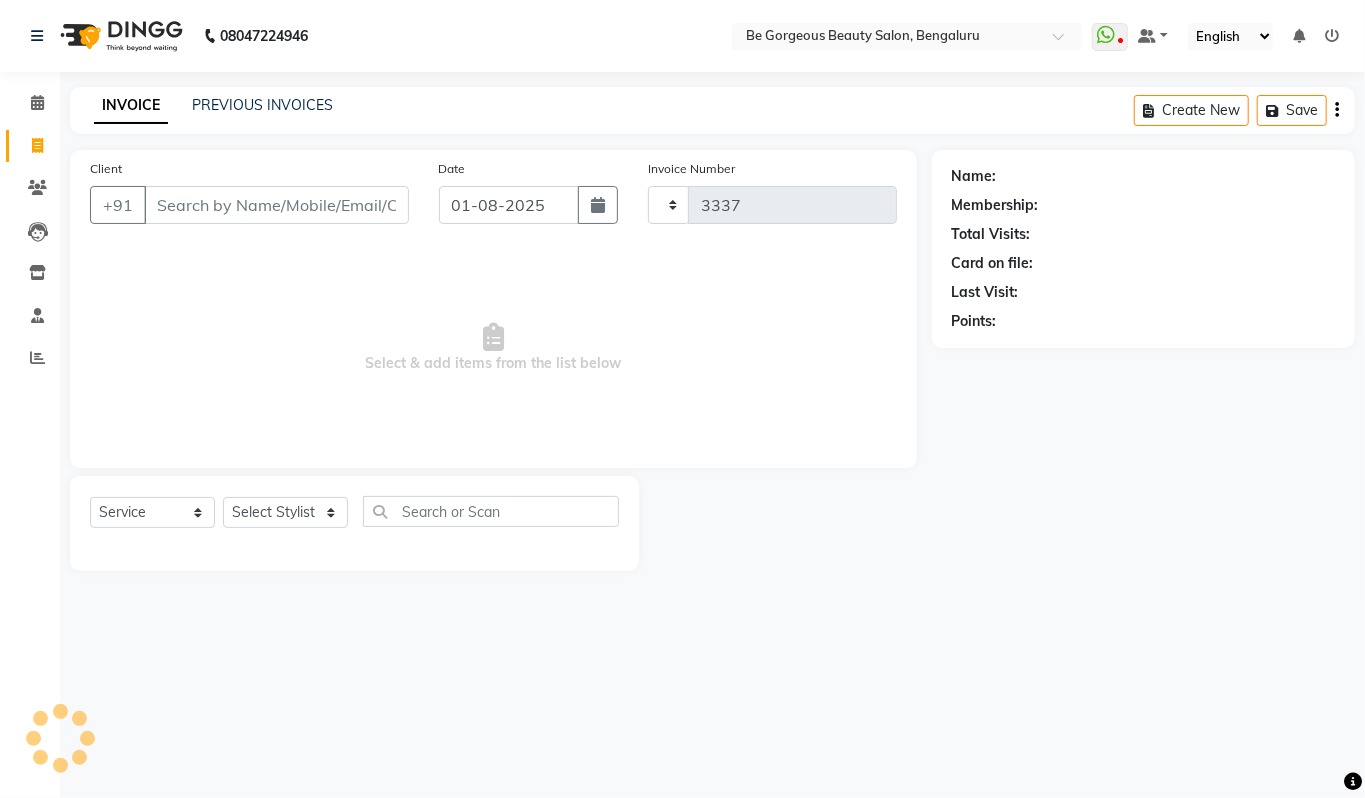 select on "5405" 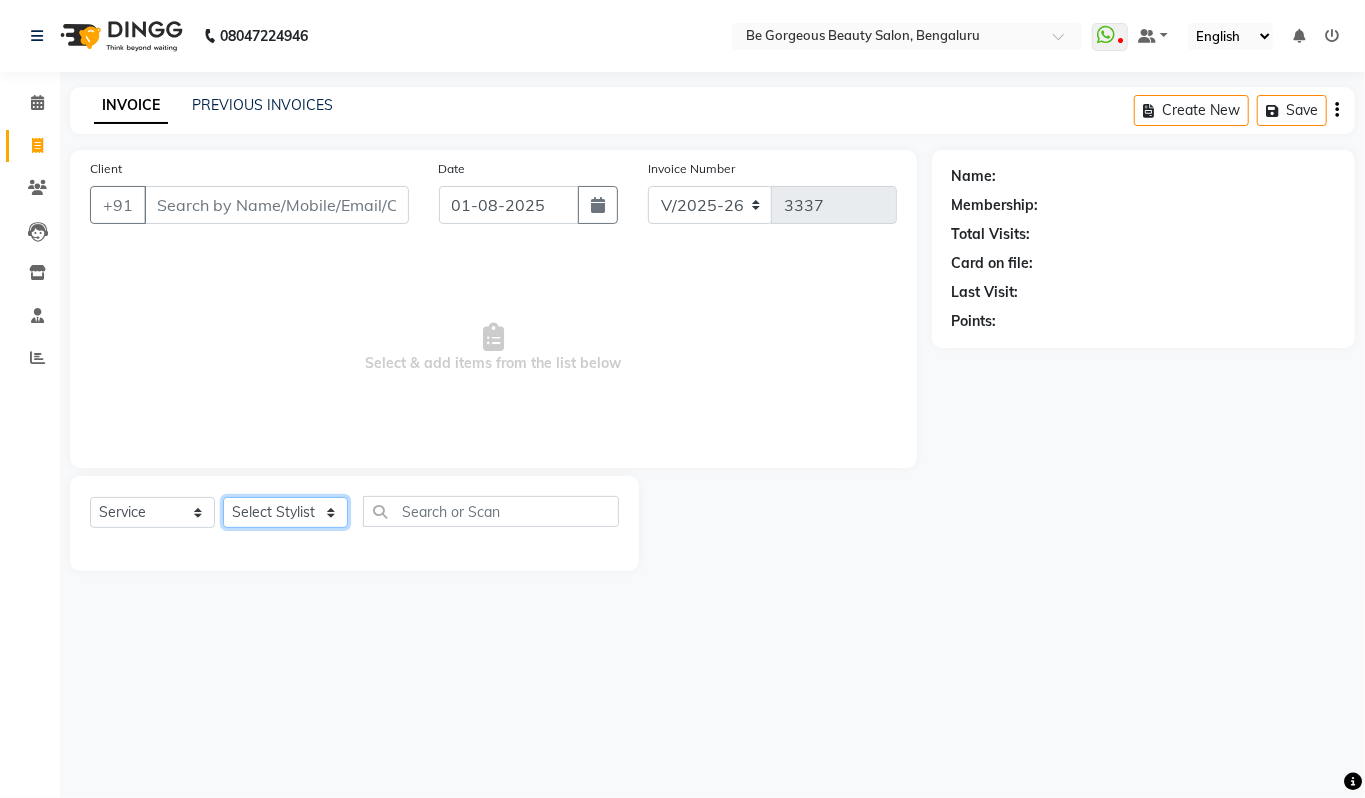 click on "Select Stylist Akram Anas Gayatri lata Manager Munu Pooja Rehbar Romi Talib Wajid" 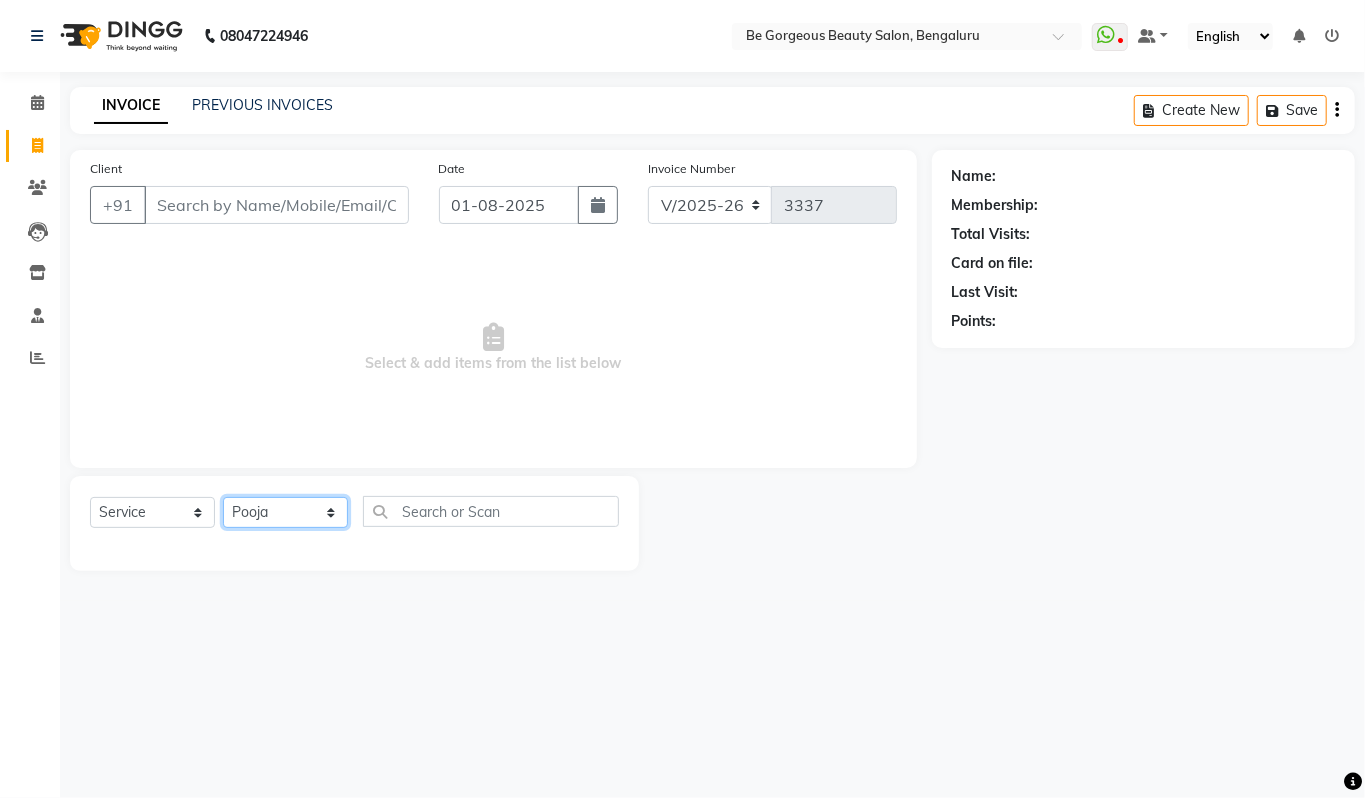 click on "Select Stylist Akram Anas Gayatri lata Manager Munu Pooja Rehbar Romi Talib Wajid" 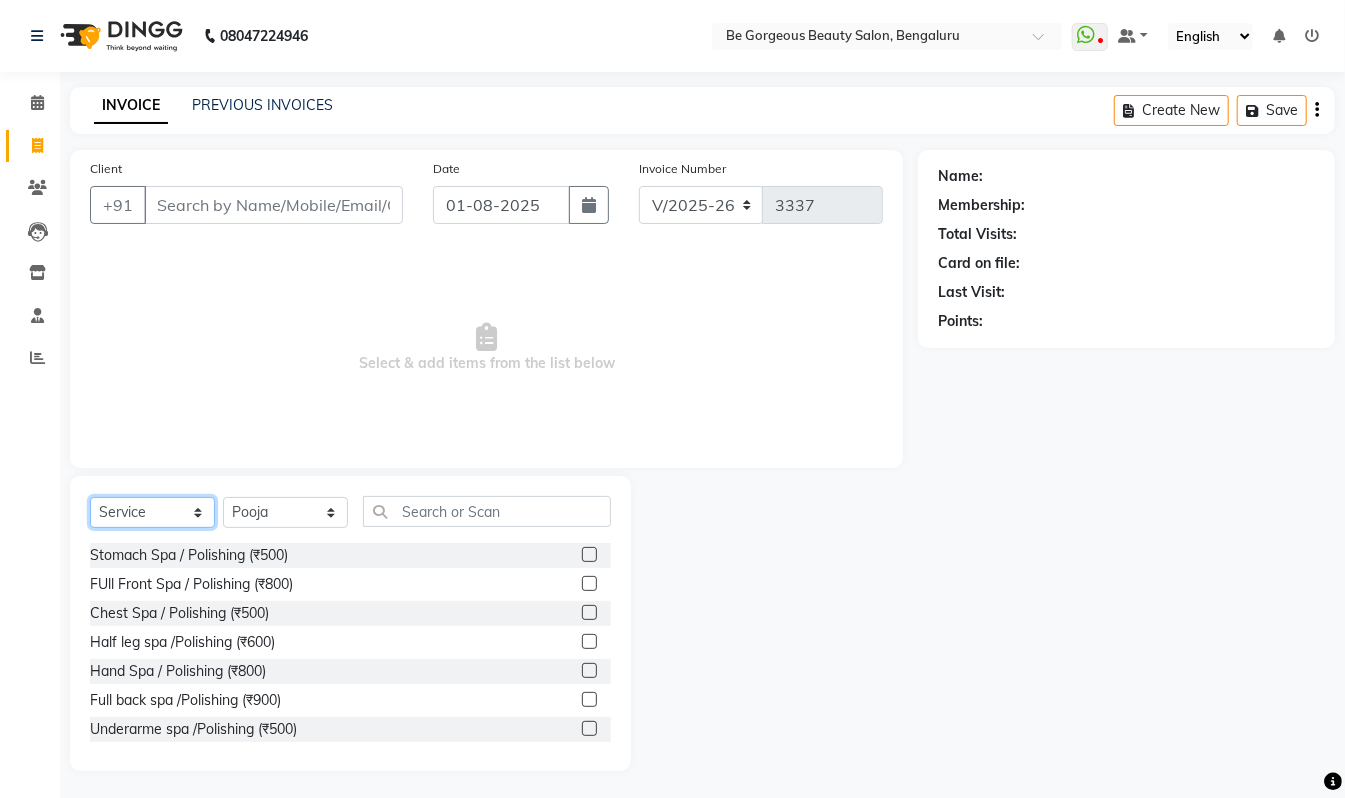 click on "Select  Service  Product  Membership  Package Voucher Prepaid Gift Card" 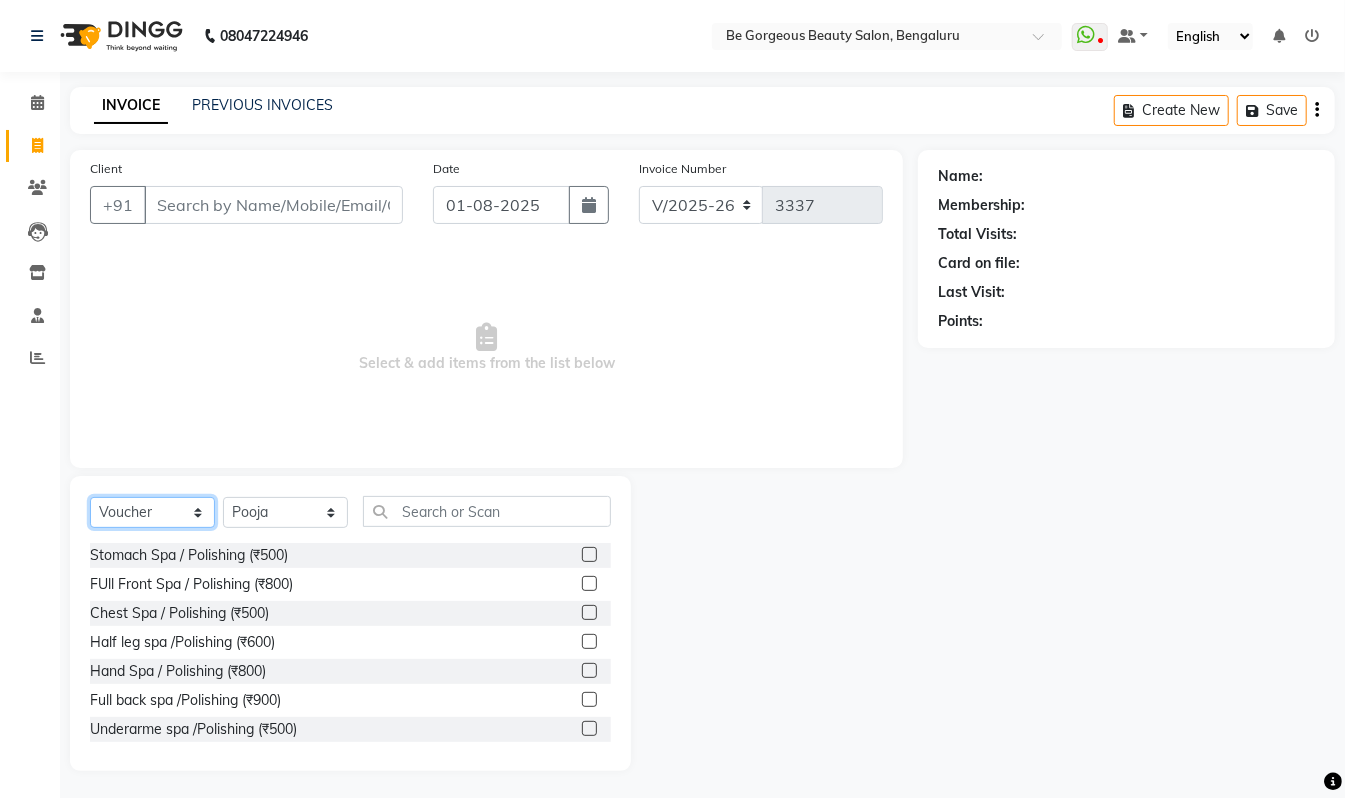 click on "Select  Service  Product  Membership  Package Voucher Prepaid Gift Card" 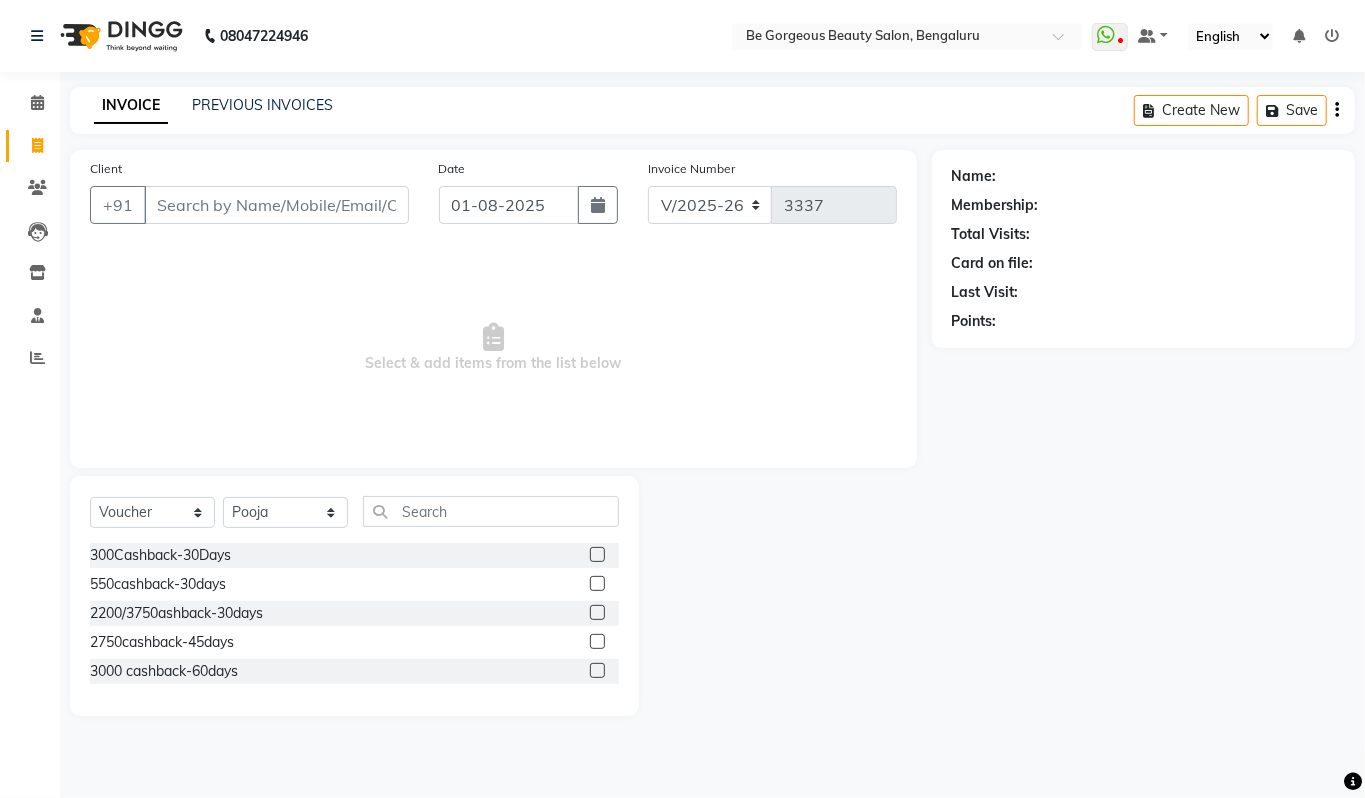click 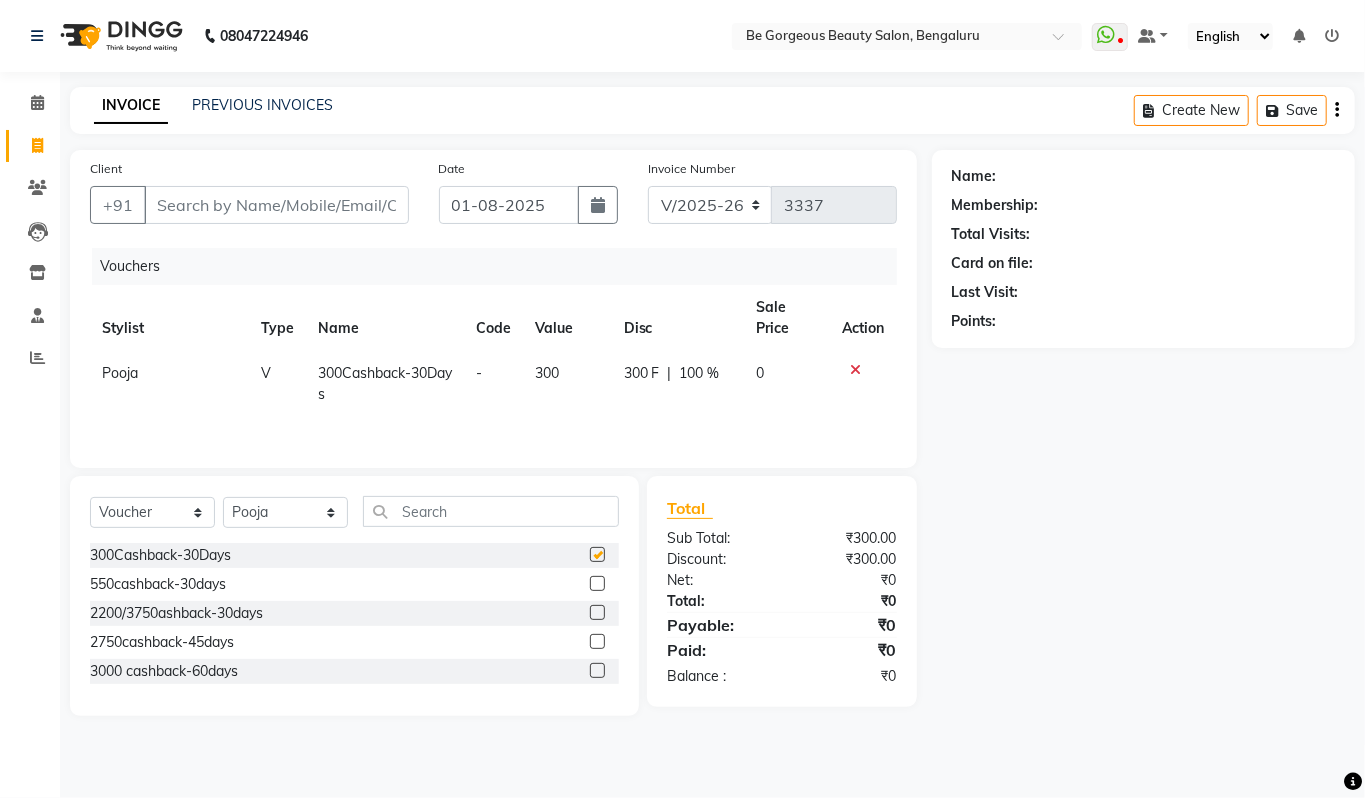 checkbox on "false" 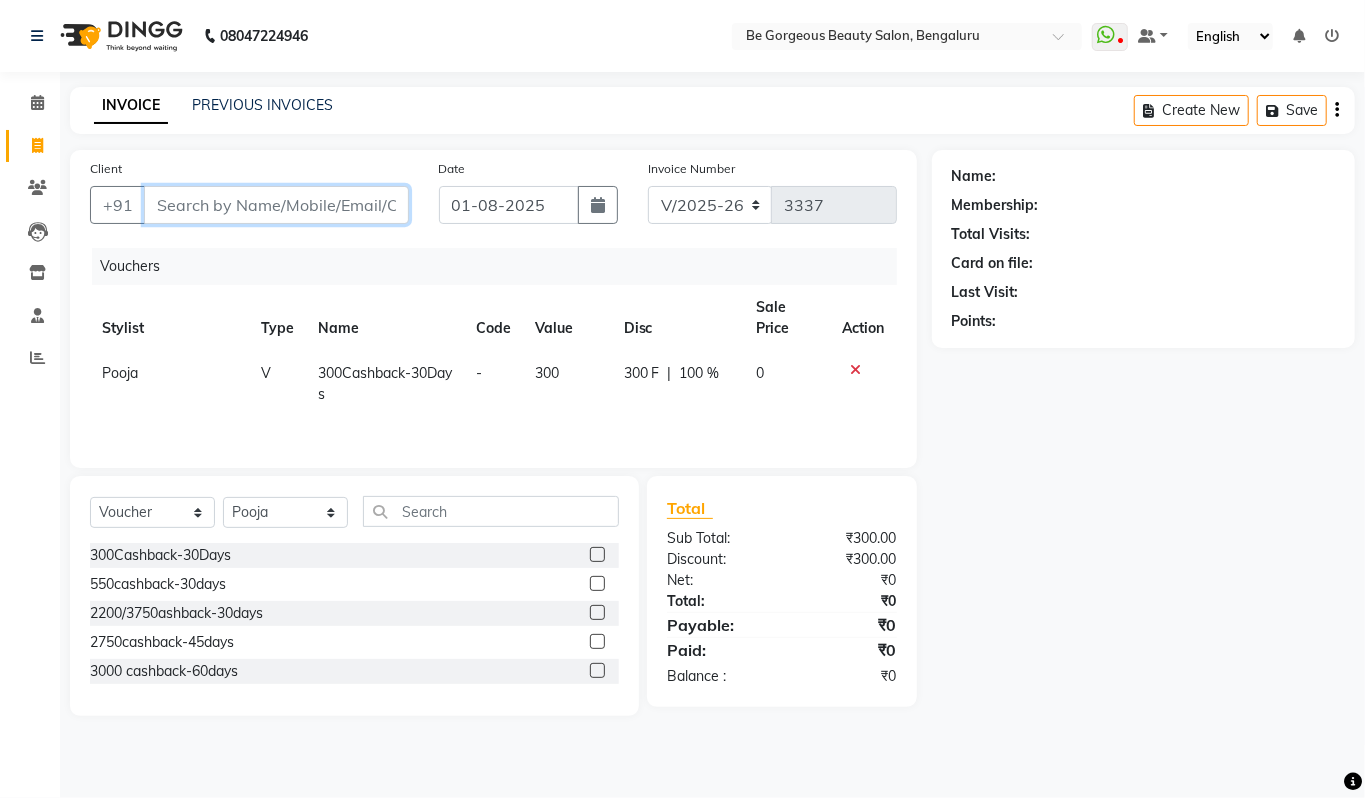 click on "Client" at bounding box center (276, 205) 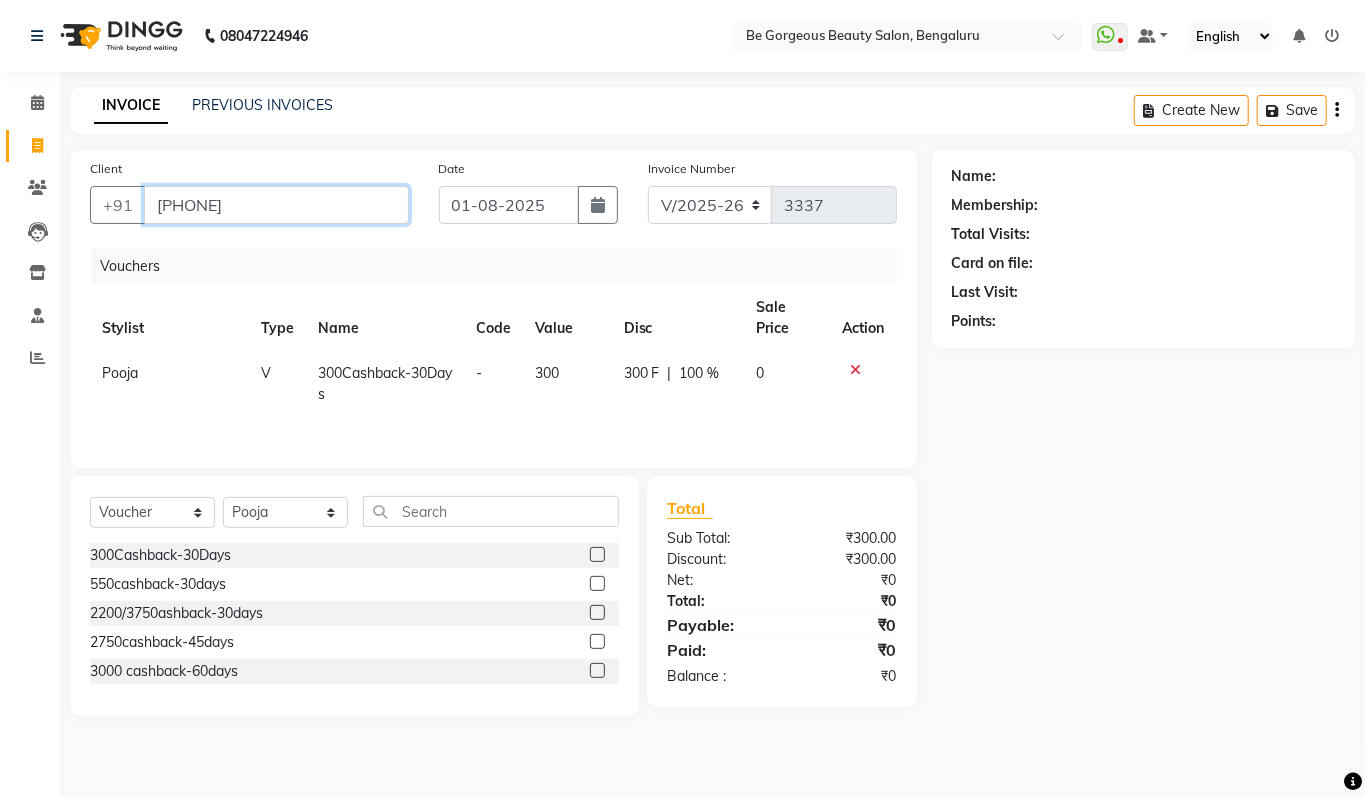 type on "[PHONE]" 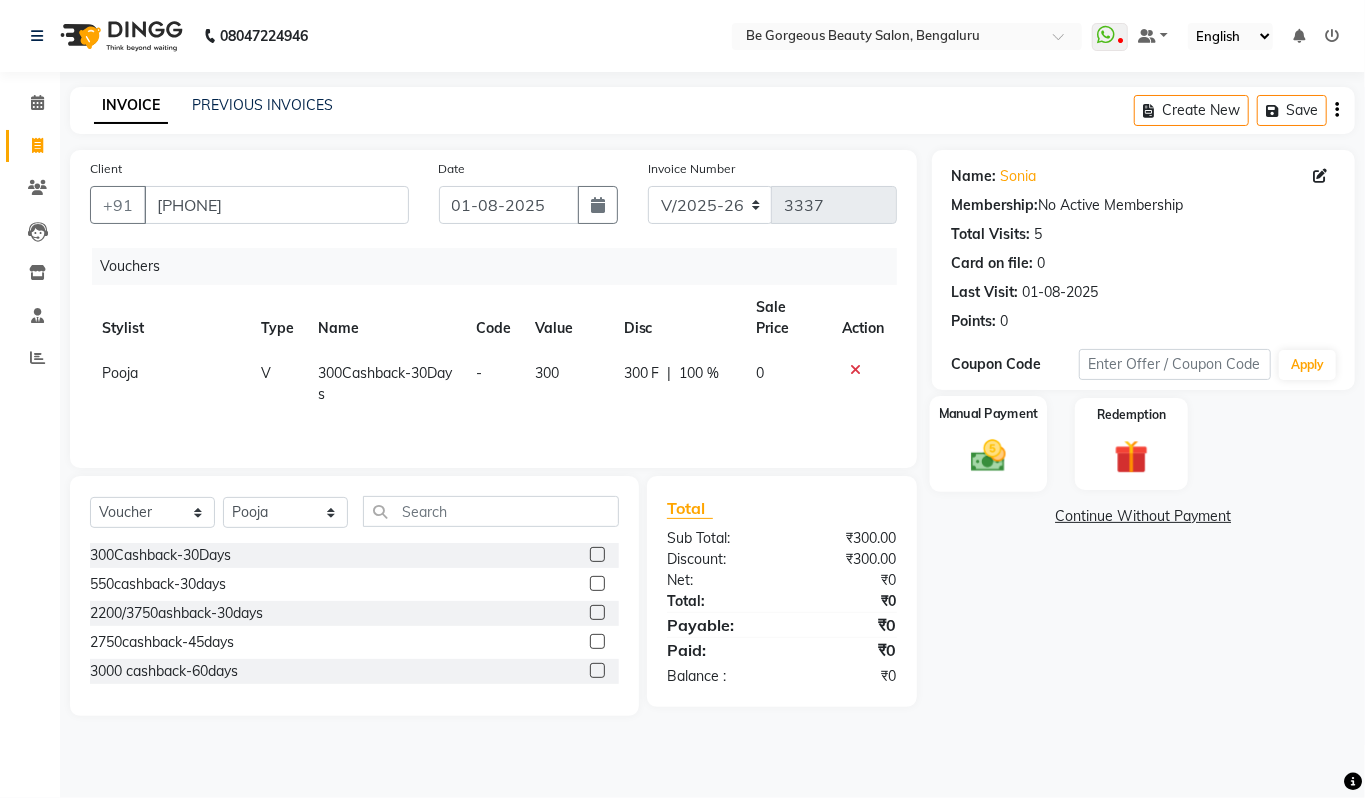click 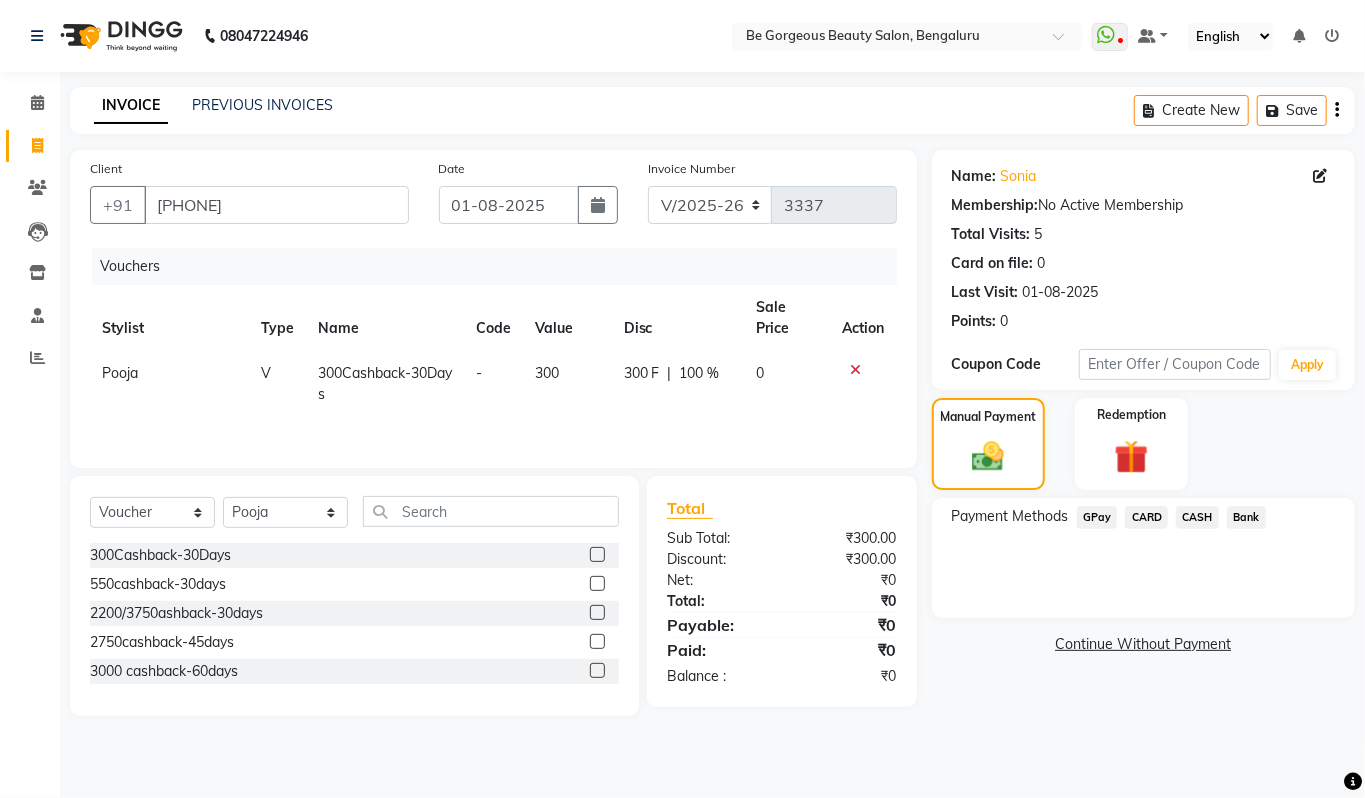 click on "CASH" 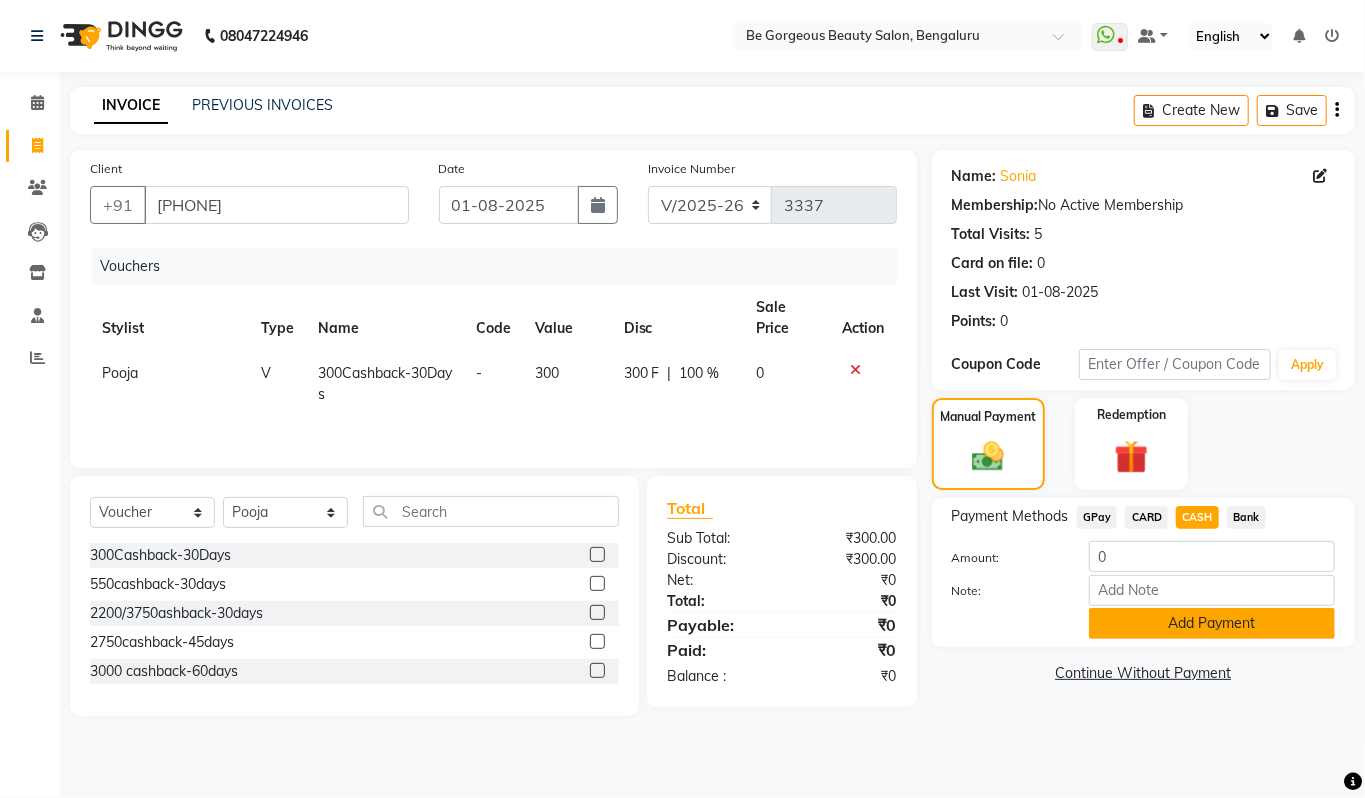 click on "Add Payment" 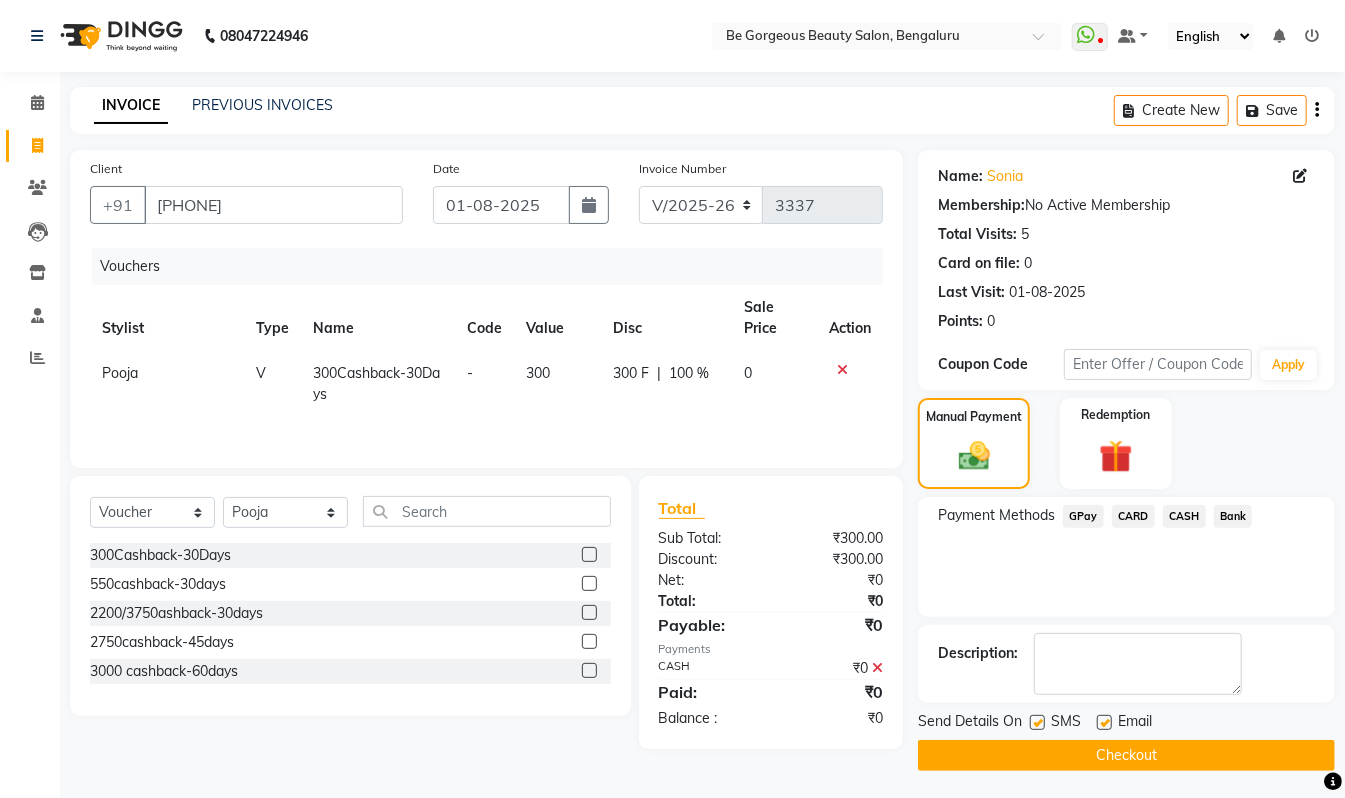 click on "Checkout" 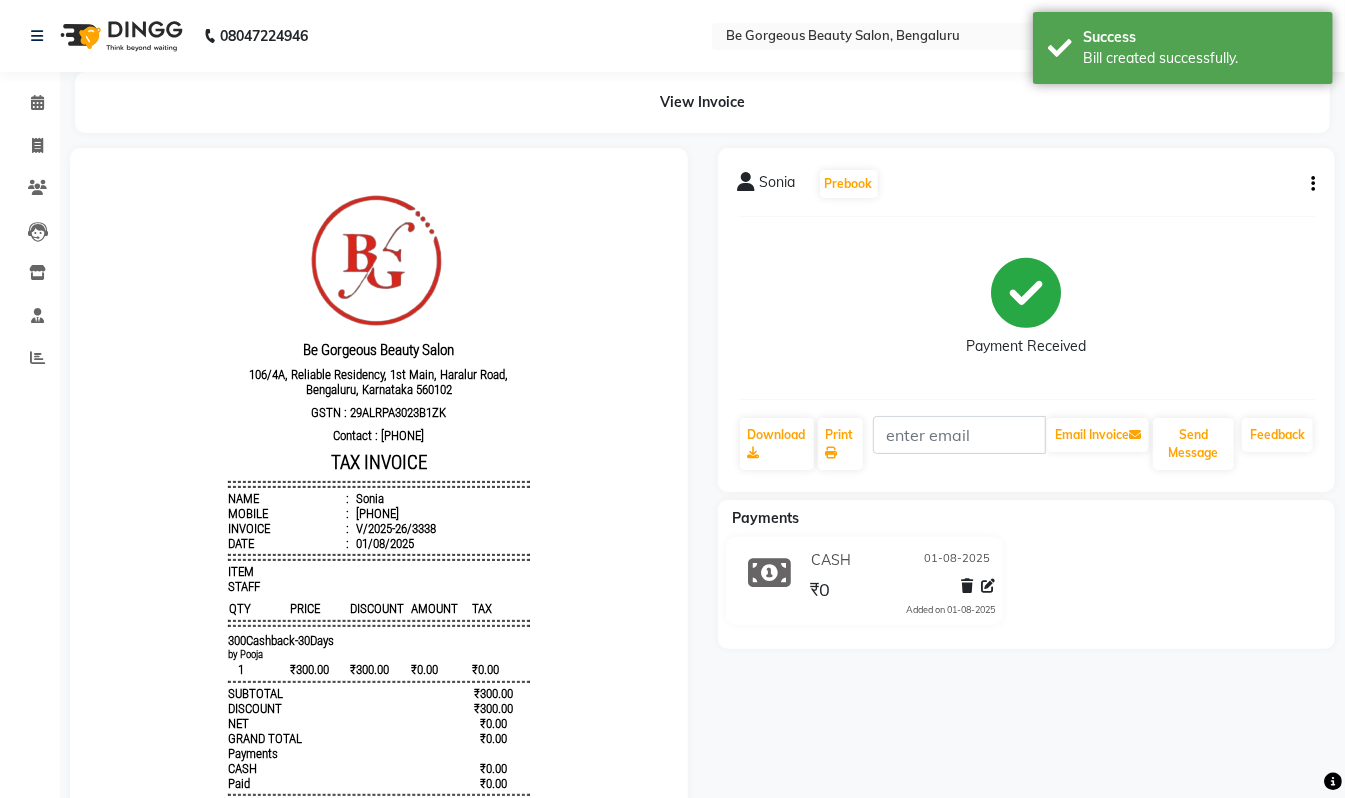scroll, scrollTop: 0, scrollLeft: 0, axis: both 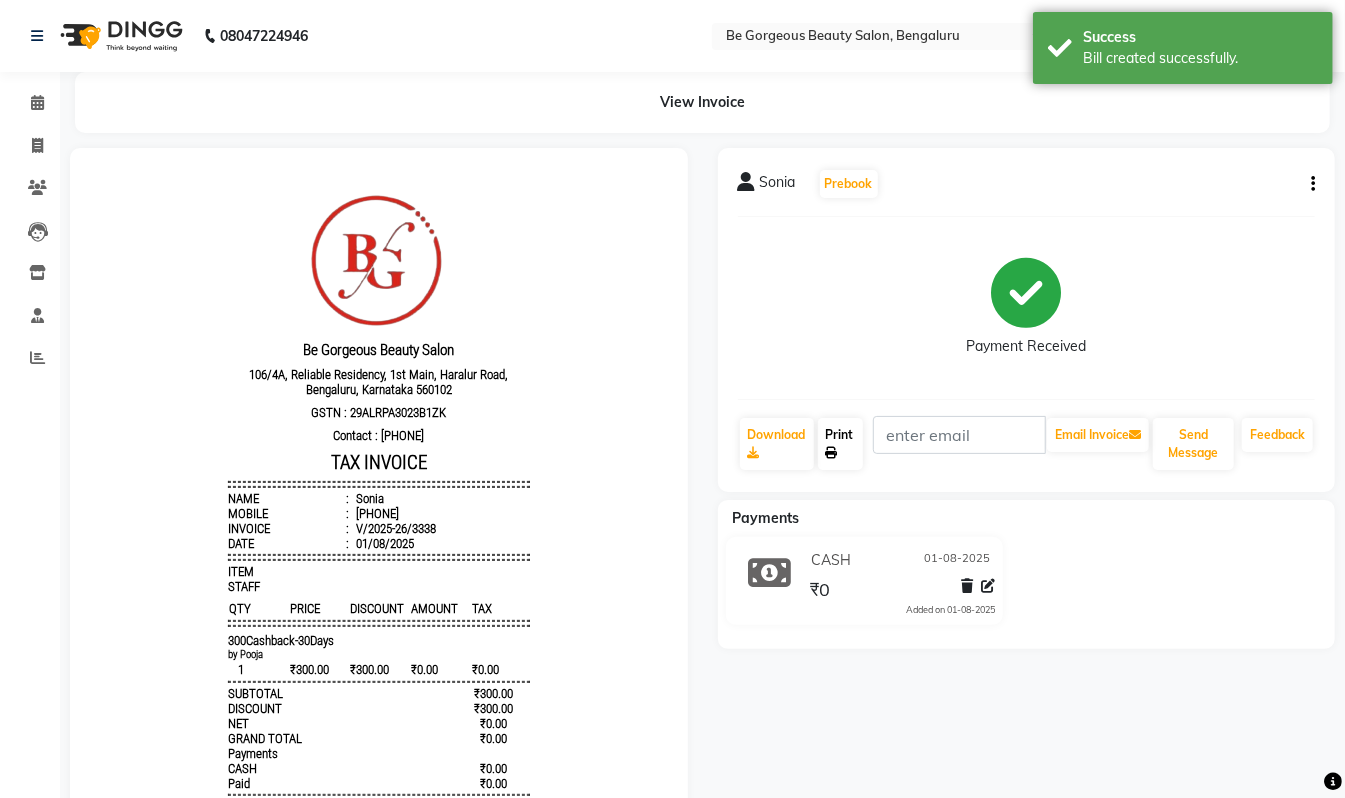 click 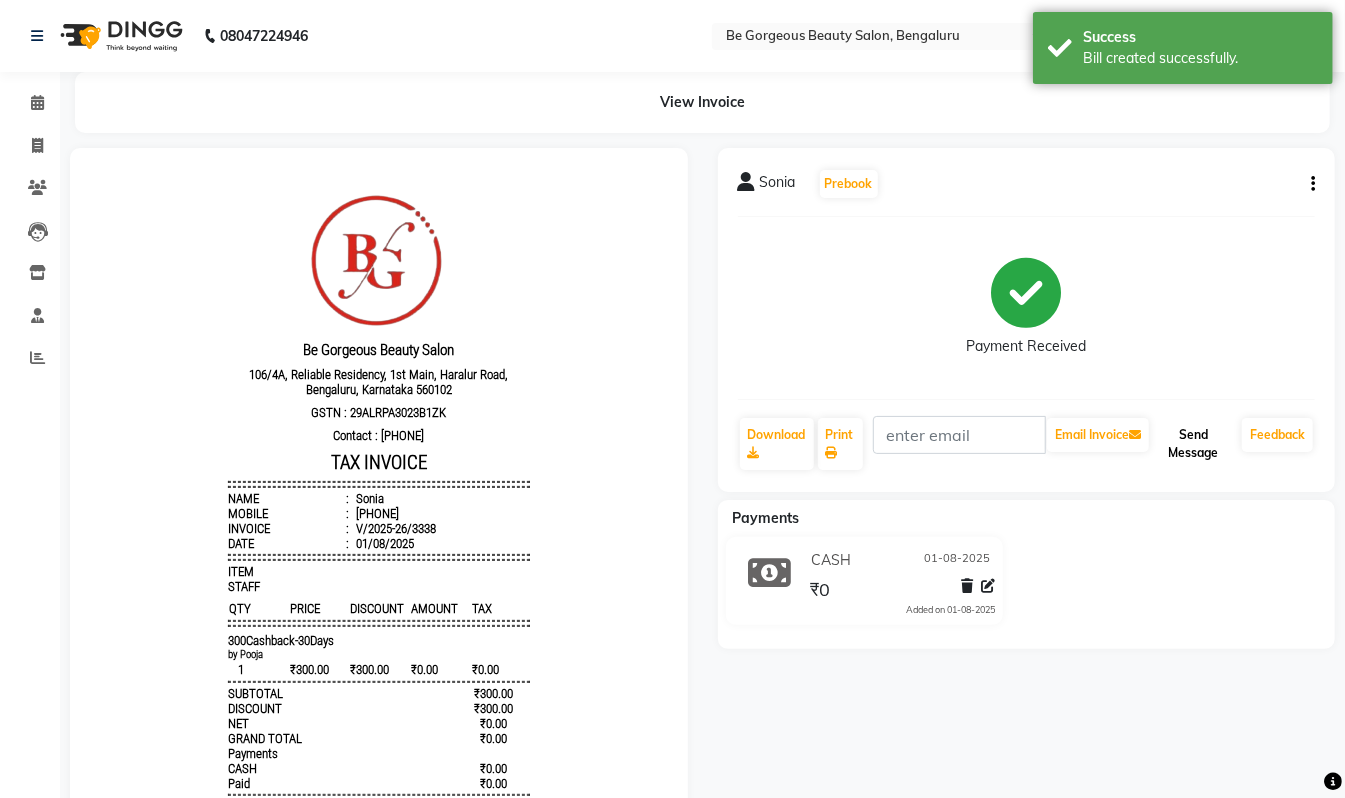 click on "Send Message" 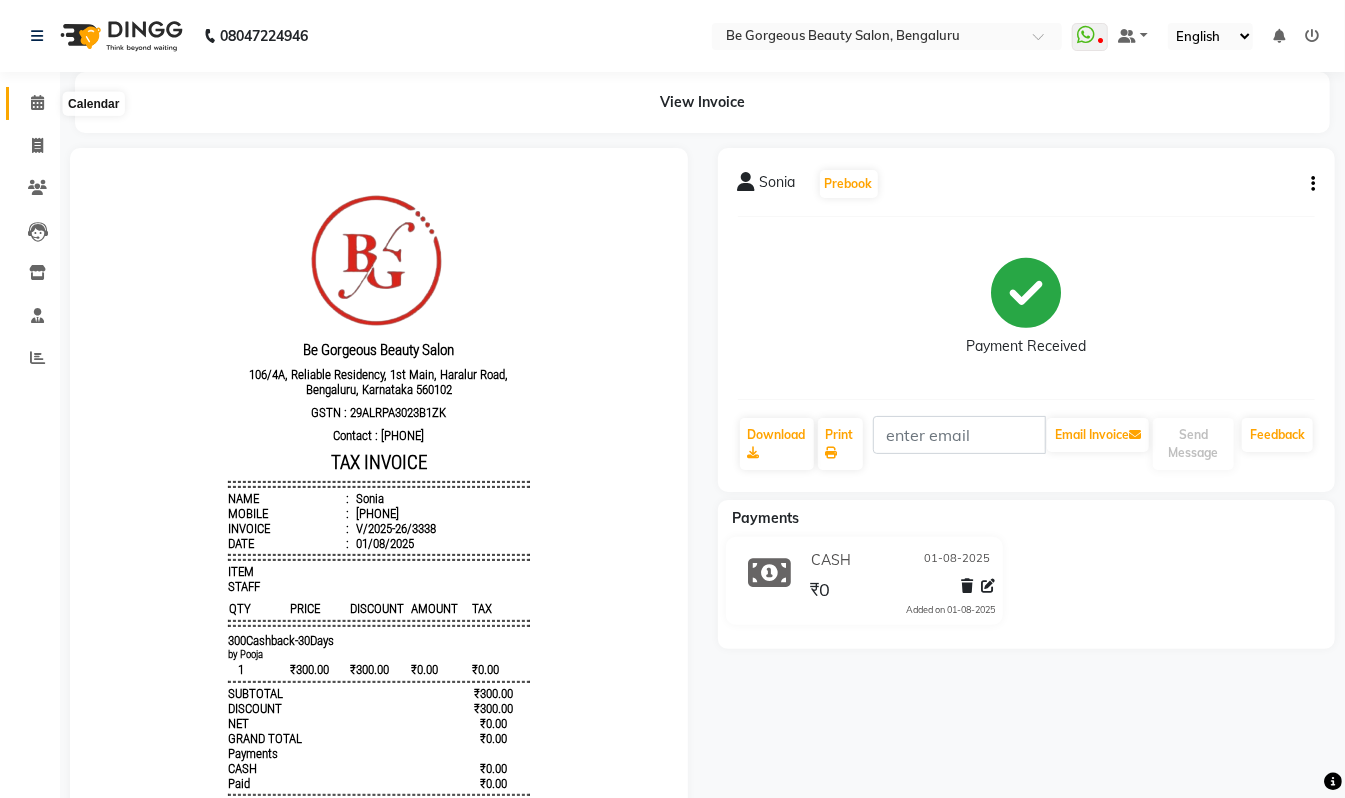 click 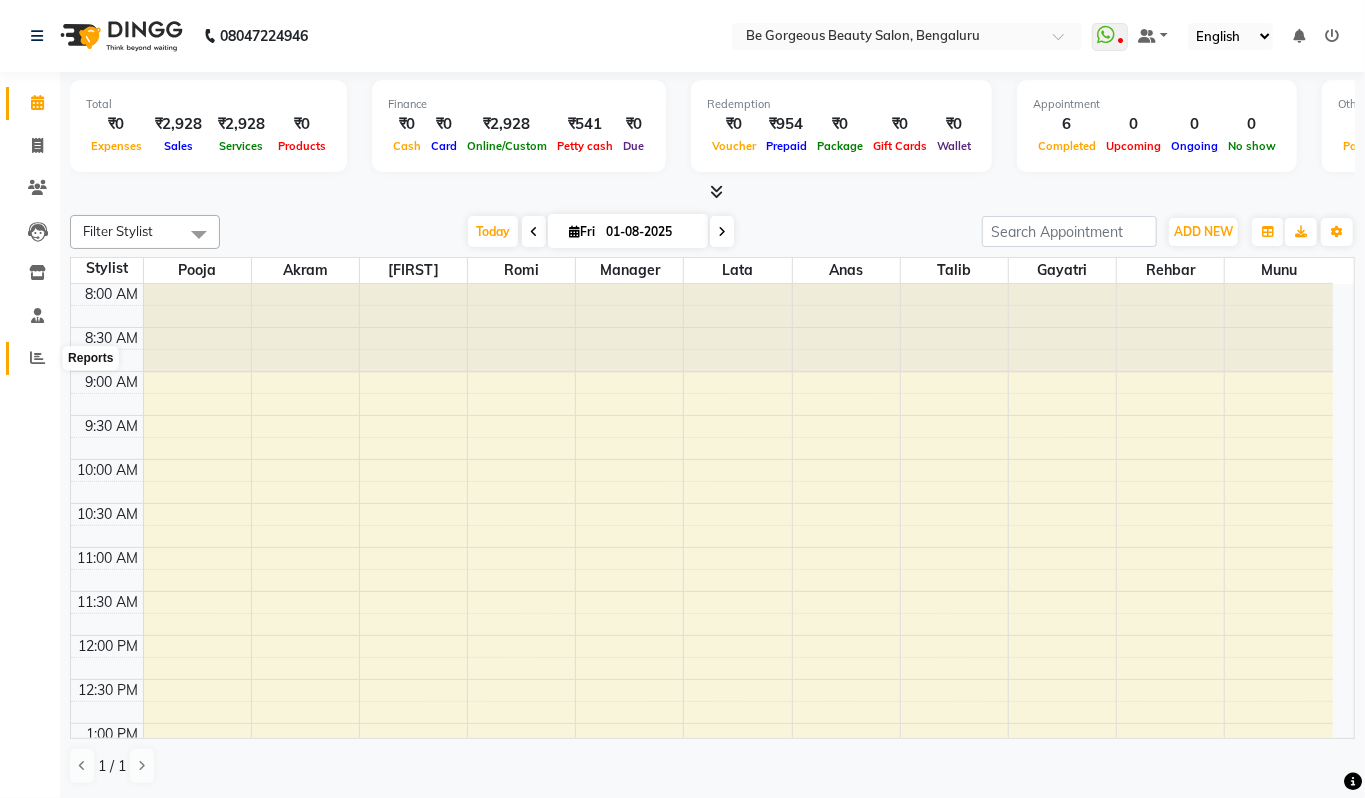 click 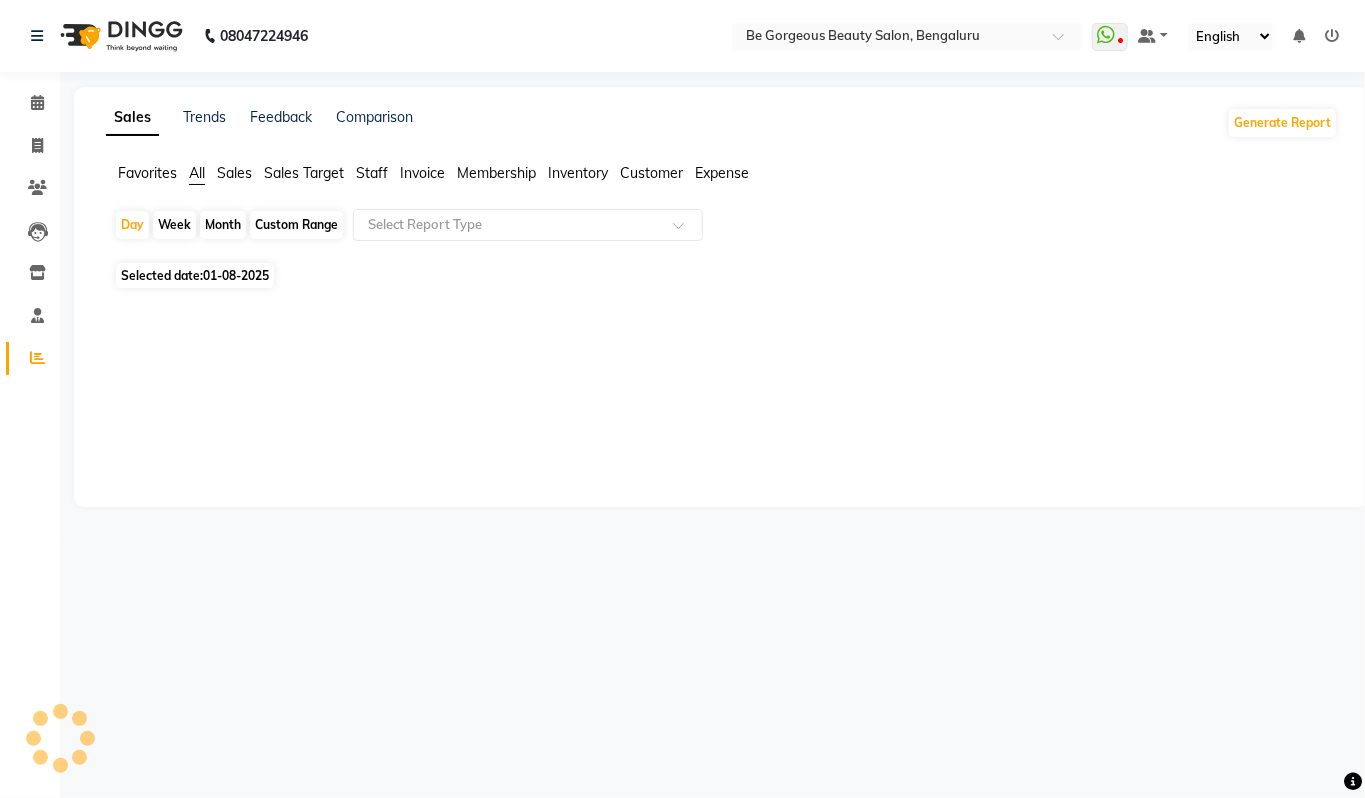 click on "Staff" 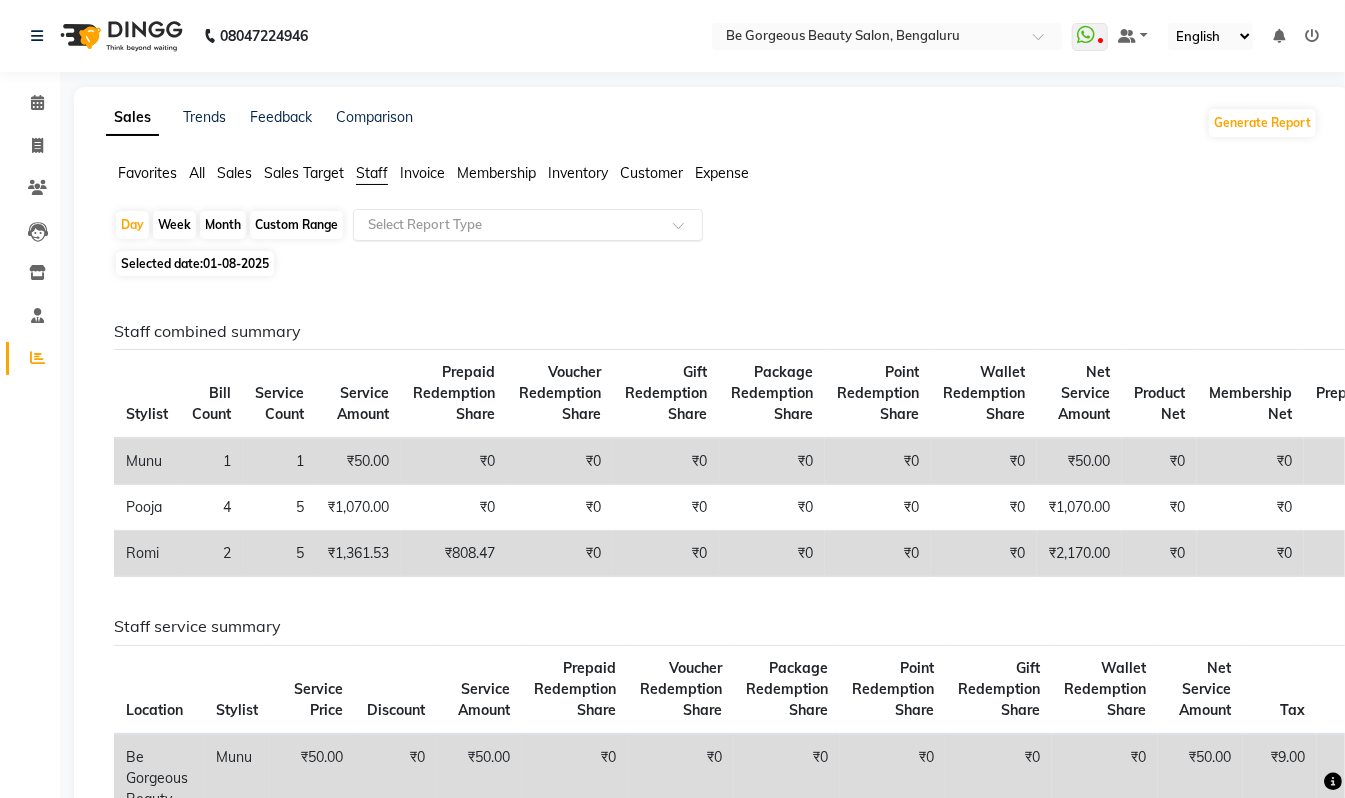 click 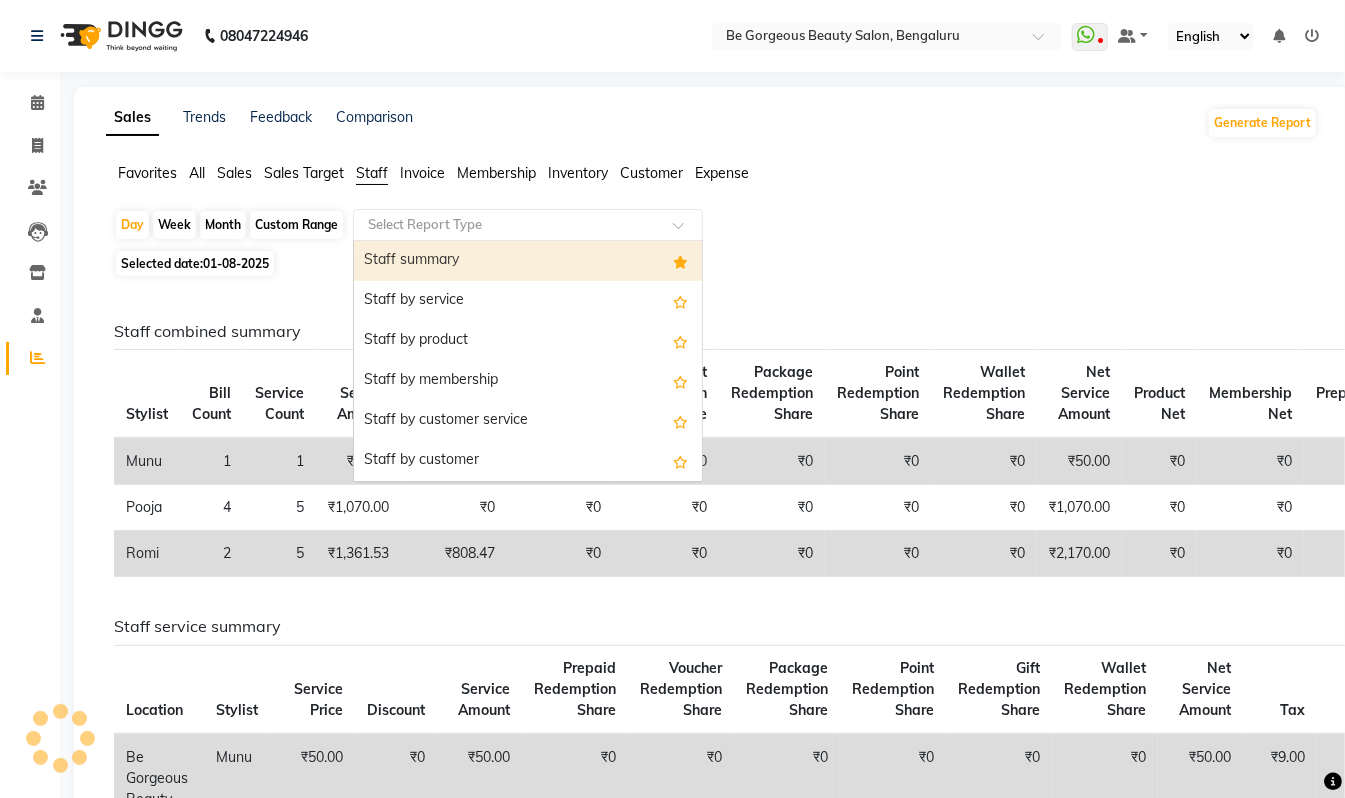 click on "Staff summary" at bounding box center (528, 261) 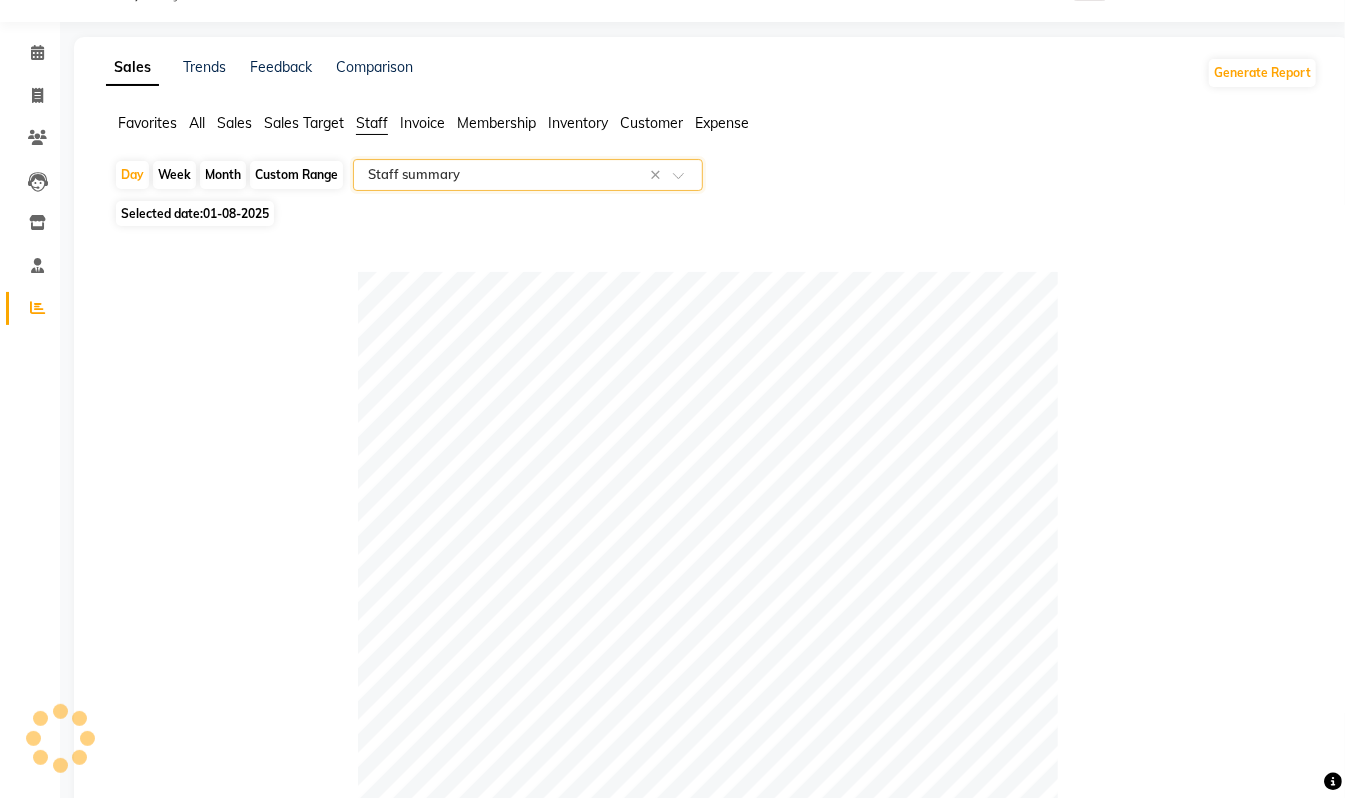 scroll, scrollTop: 698, scrollLeft: 0, axis: vertical 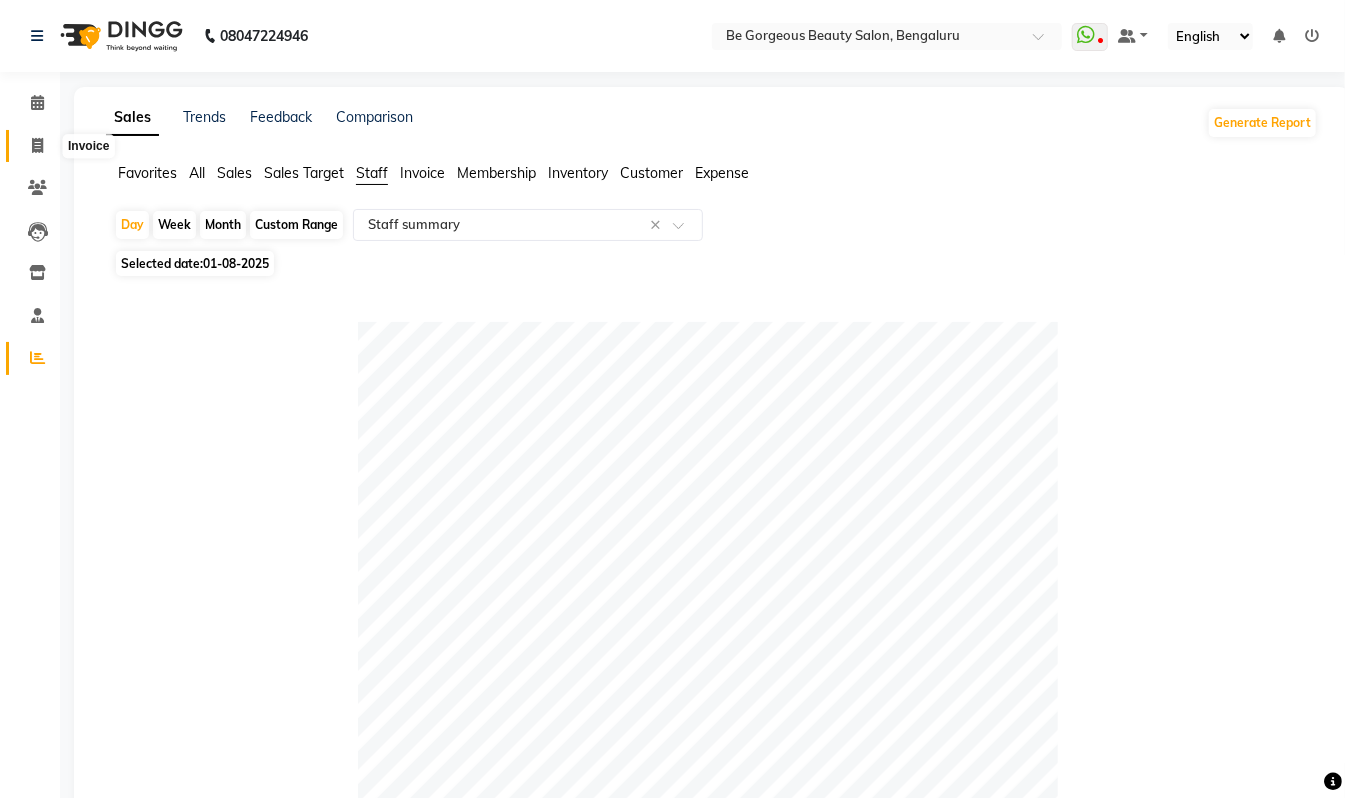 click 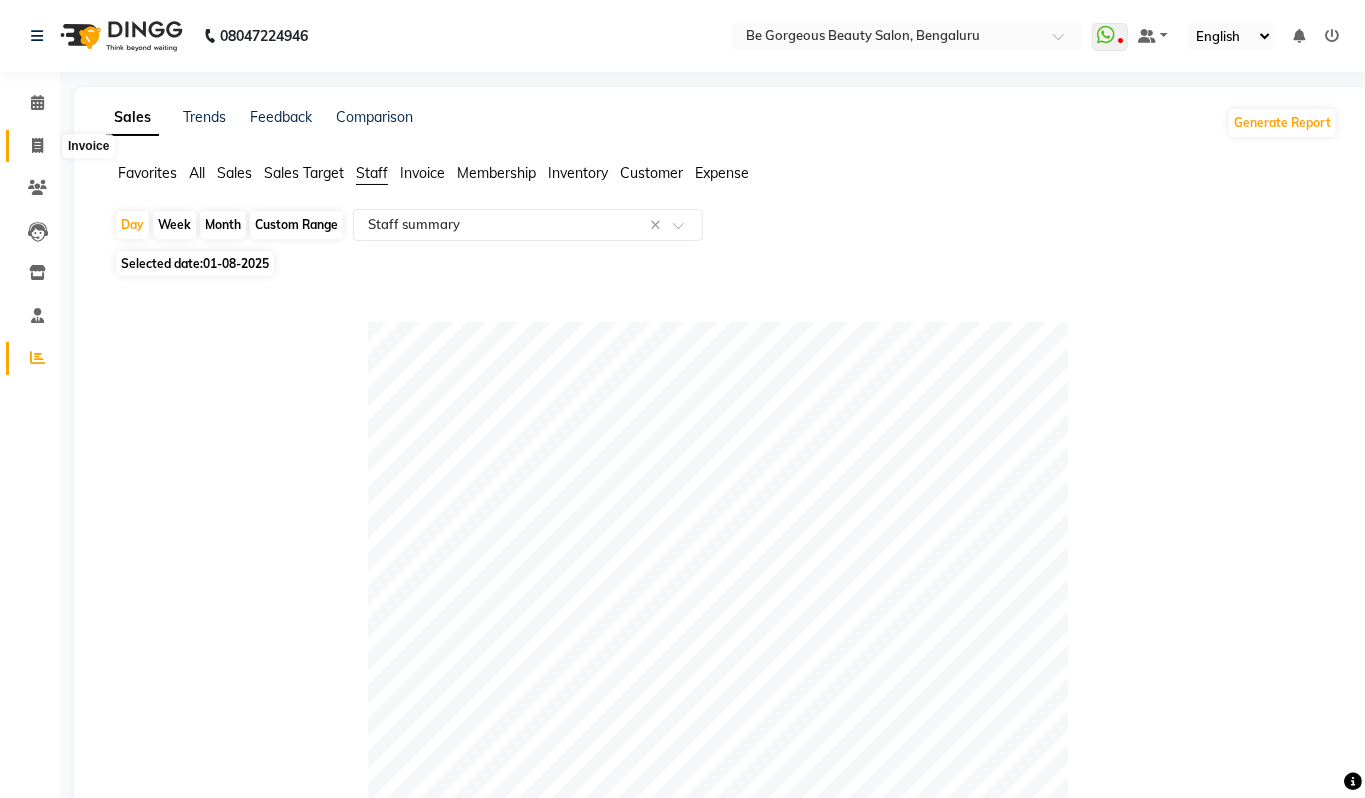 select on "service" 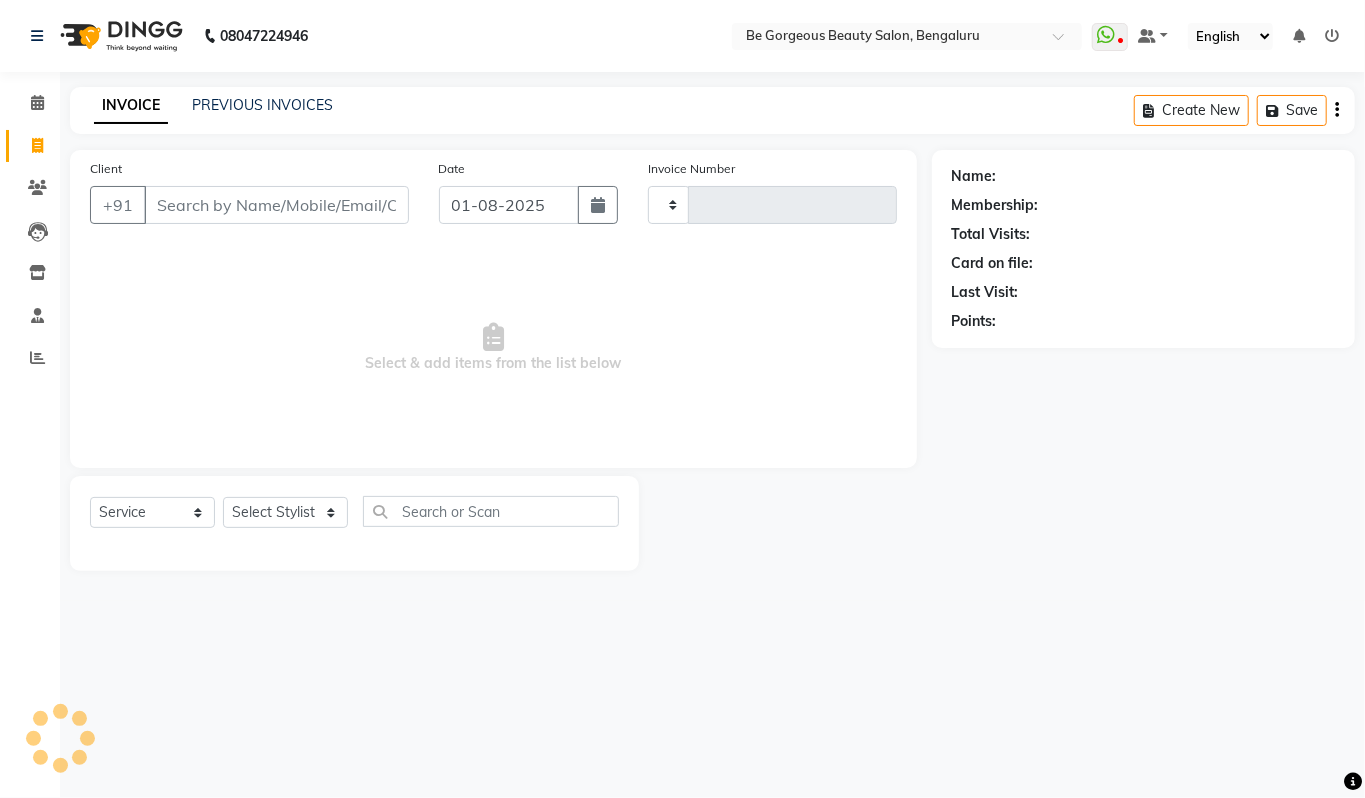 type on "3339" 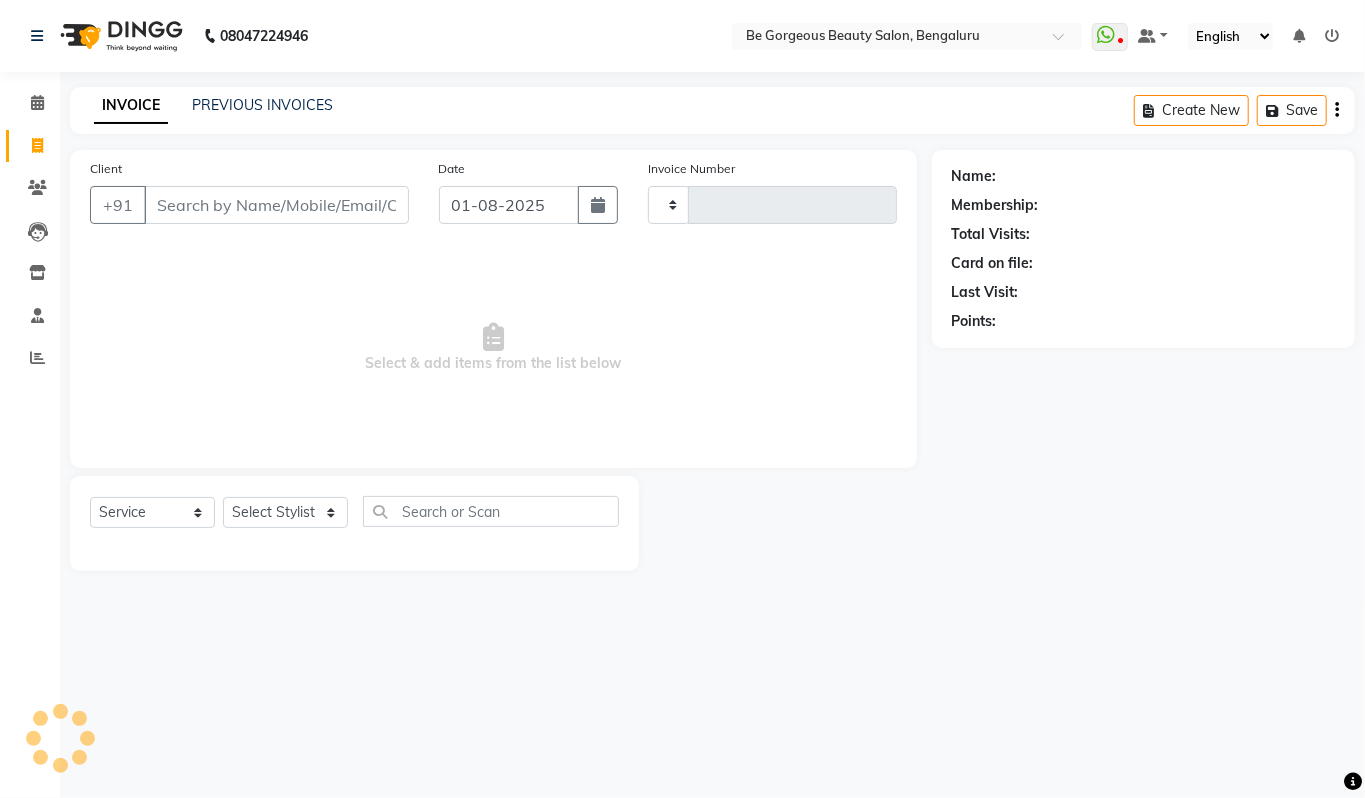select on "5405" 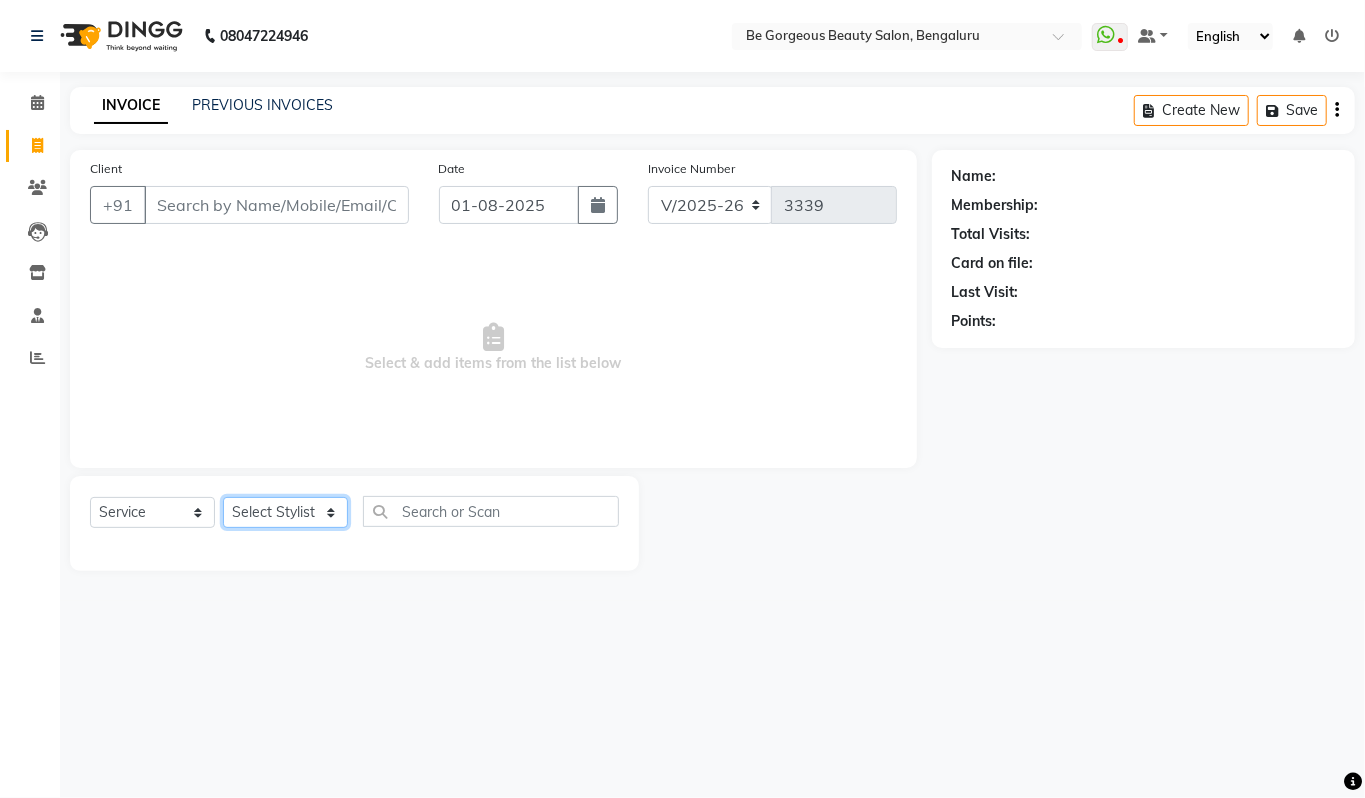 click on "Select Stylist Akram Anas Gayatri lata Manager Munu Pooja Rehbar Romi Talib Wajid" 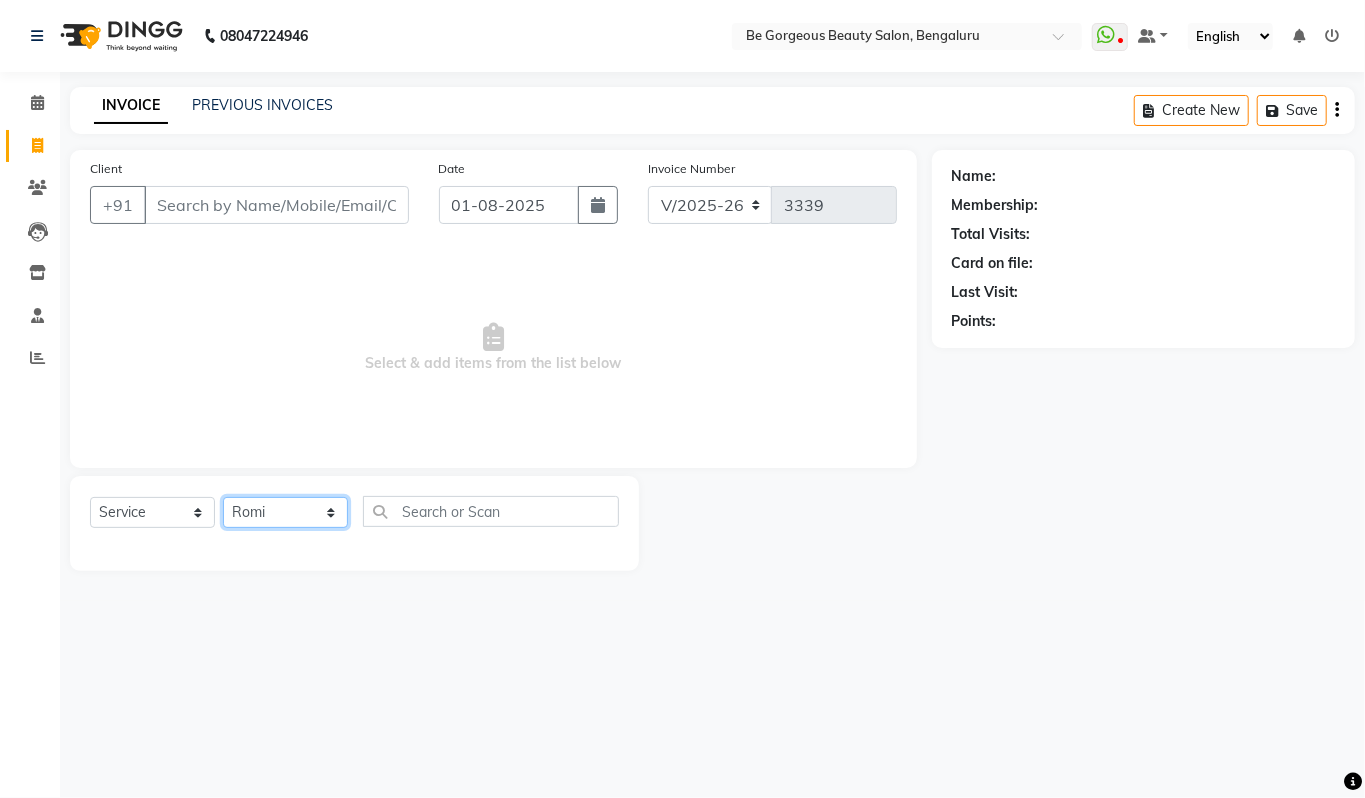click on "Select Stylist Akram Anas Gayatri lata Manager Munu Pooja Rehbar Romi Talib Wajid" 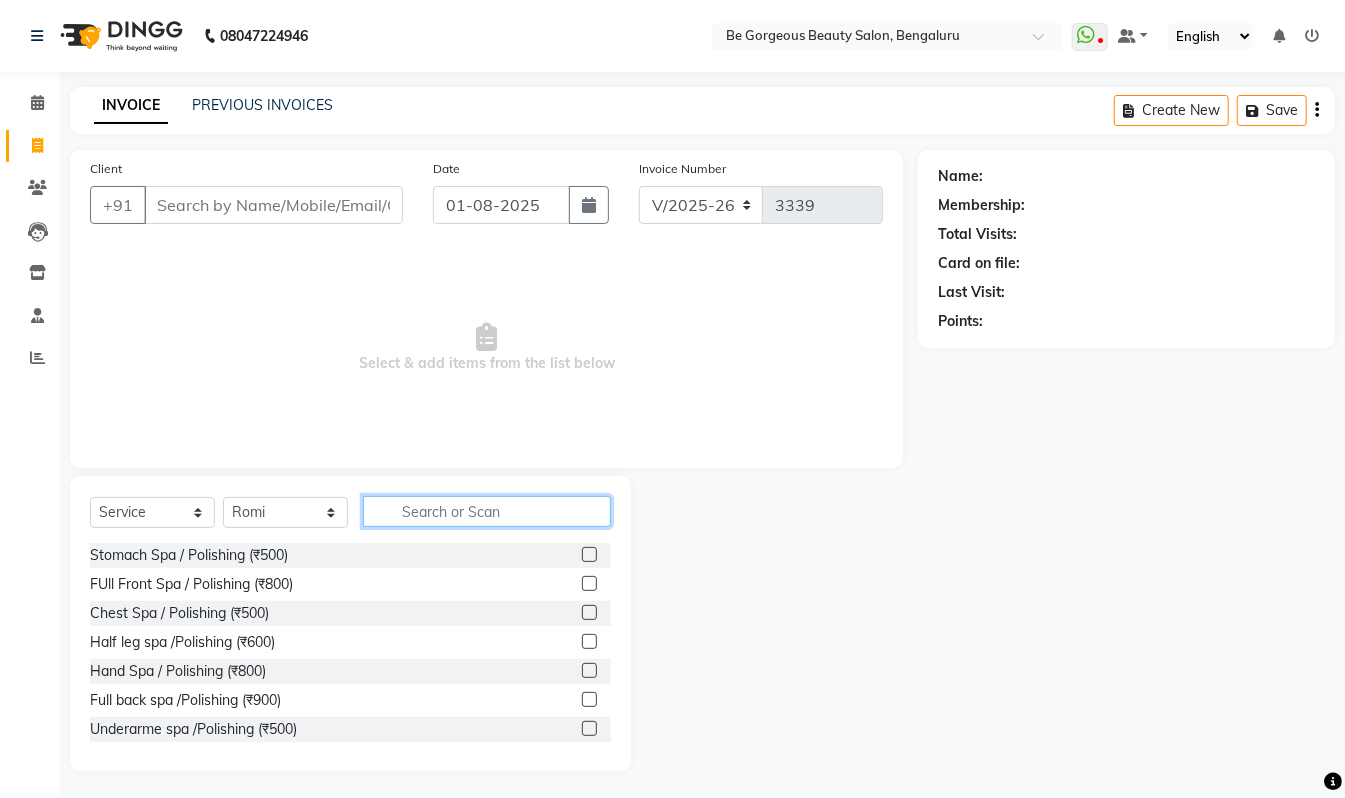 drag, startPoint x: 440, startPoint y: 513, endPoint x: 366, endPoint y: 504, distance: 74.54529 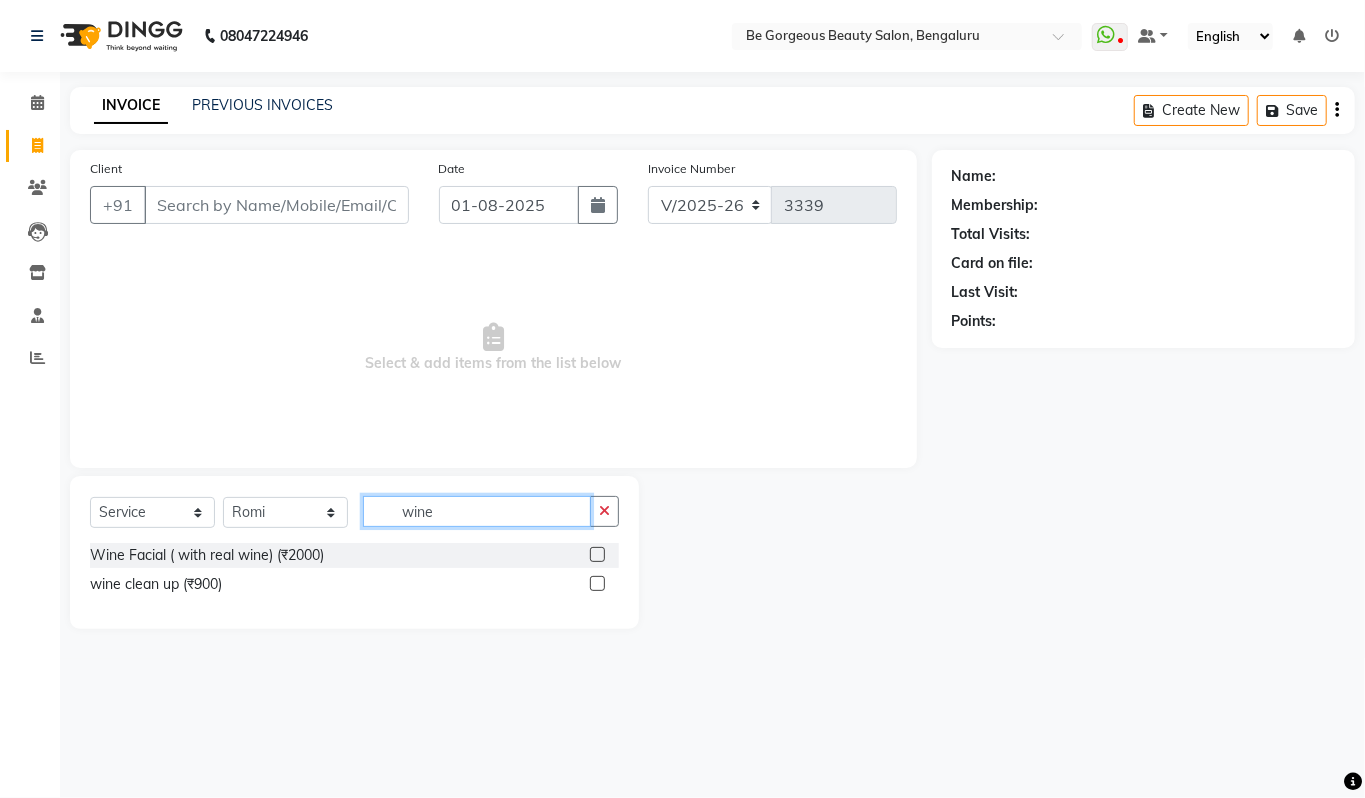 type on "wine" 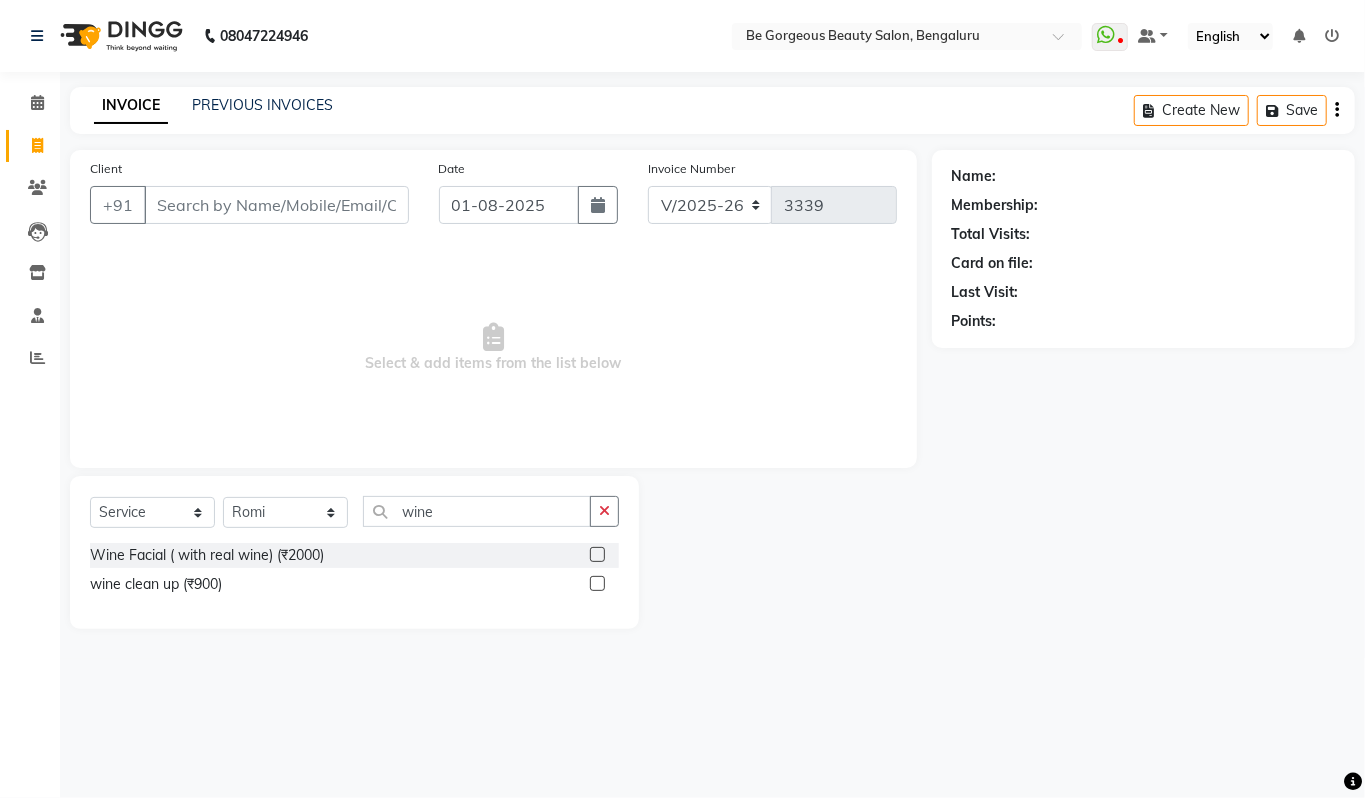 click 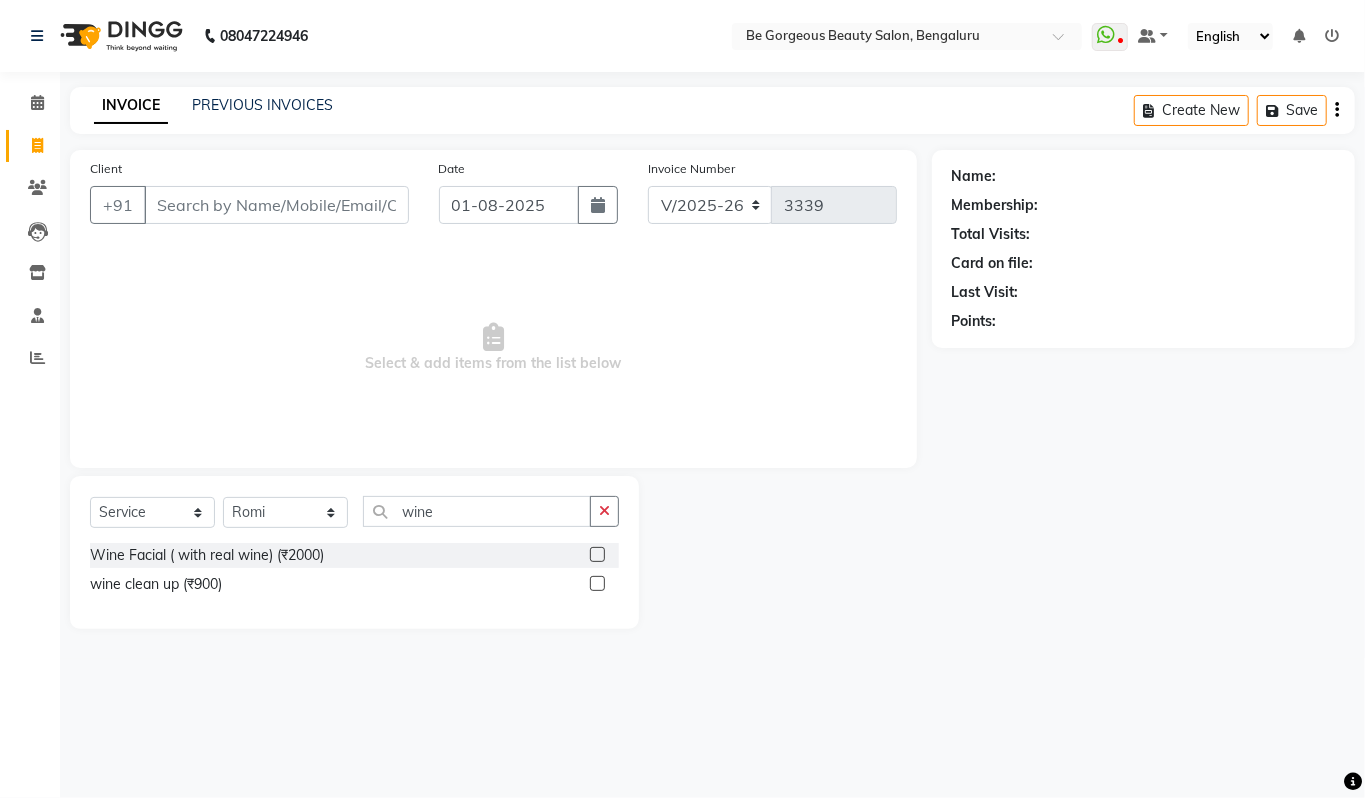 click at bounding box center (596, 584) 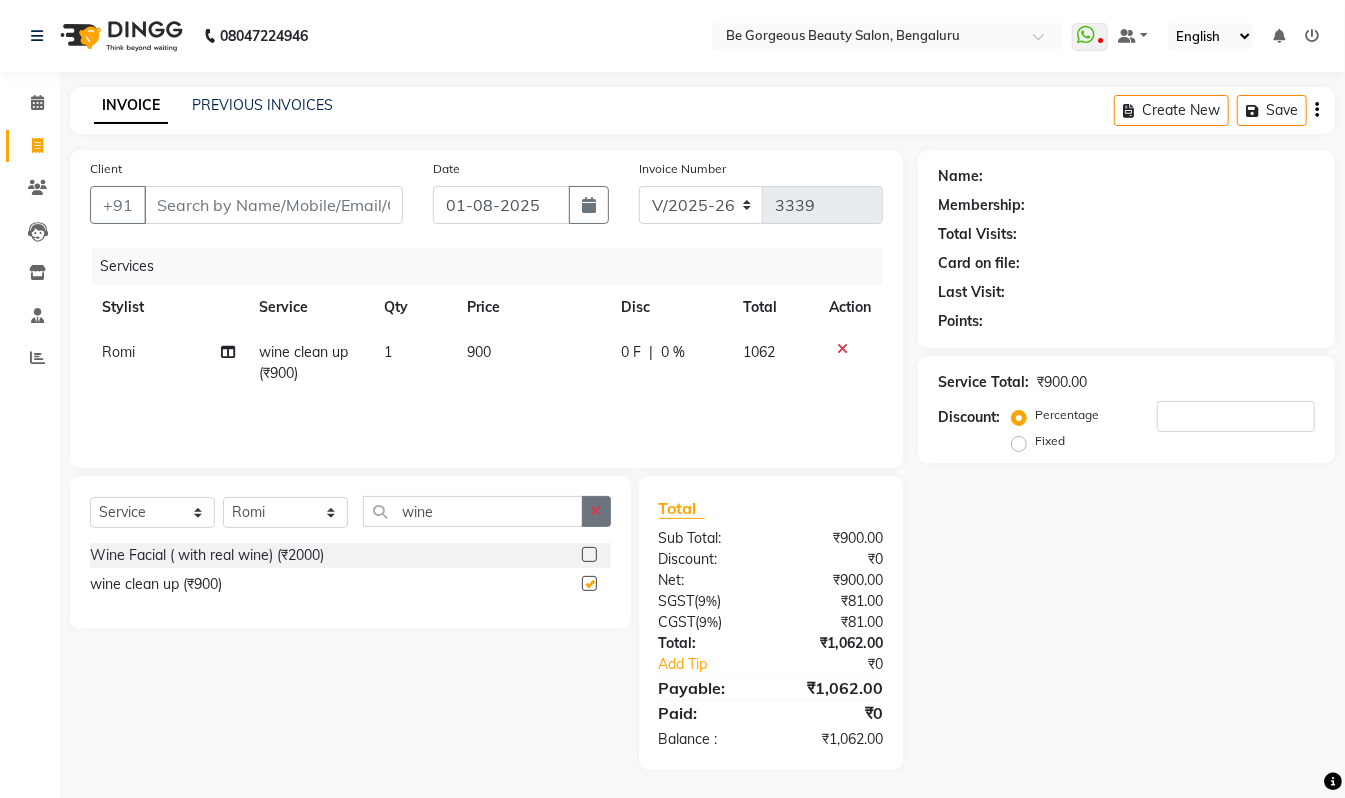 checkbox on "false" 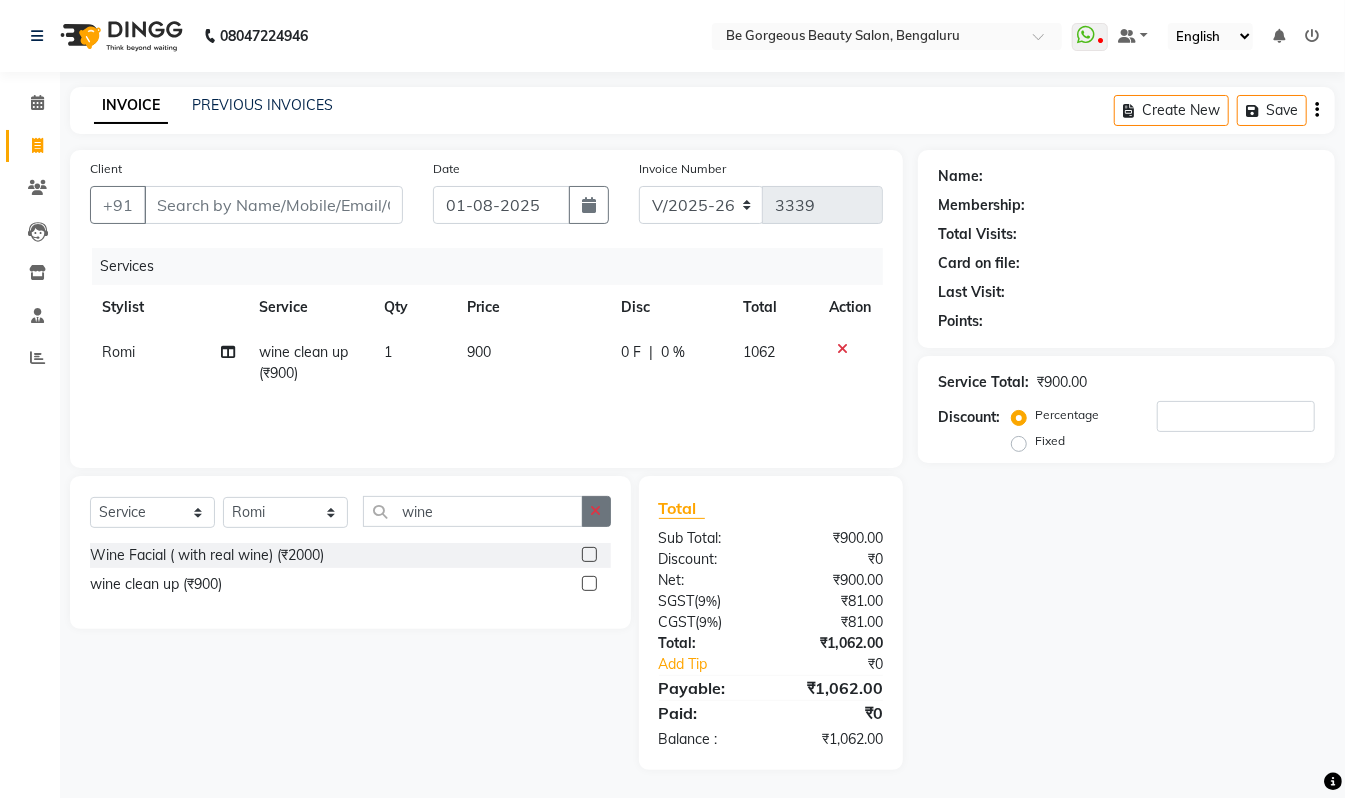 click 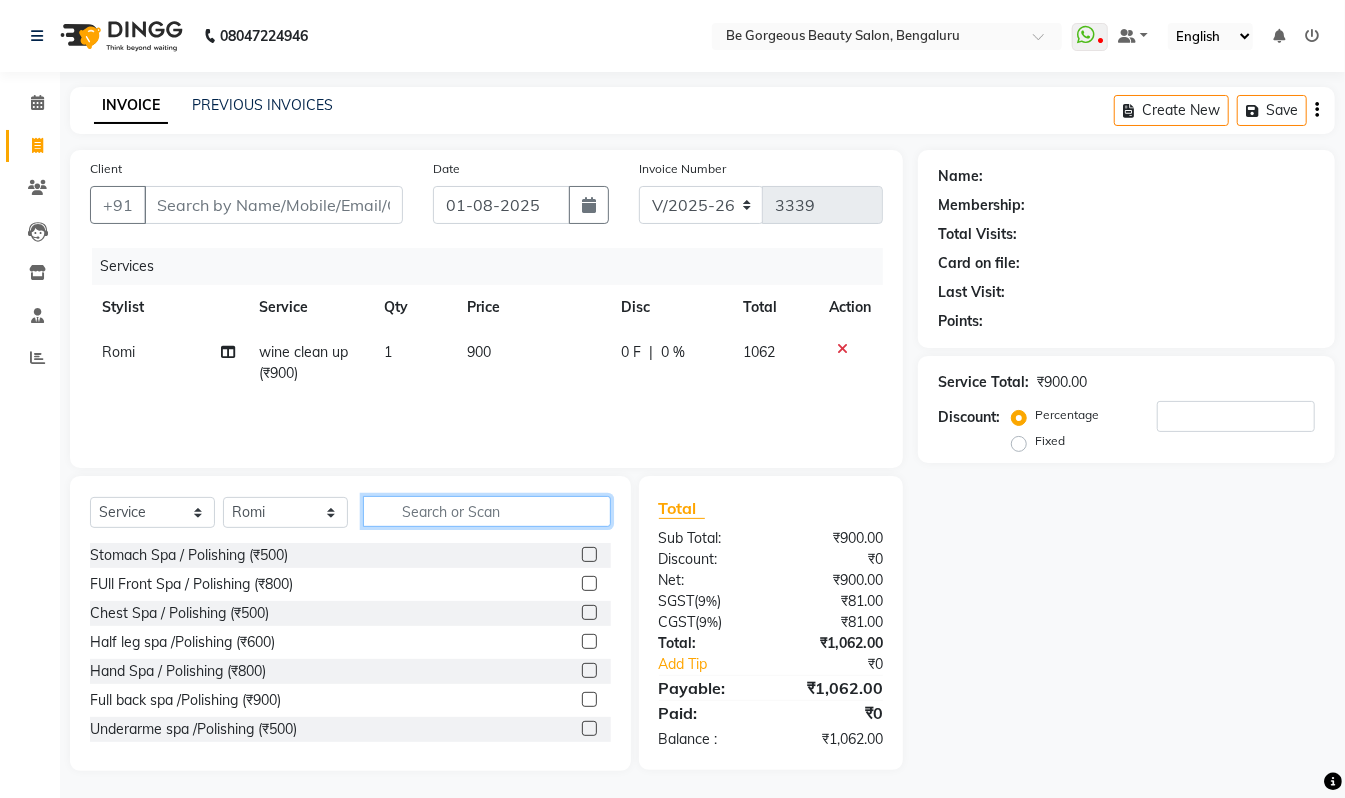 click 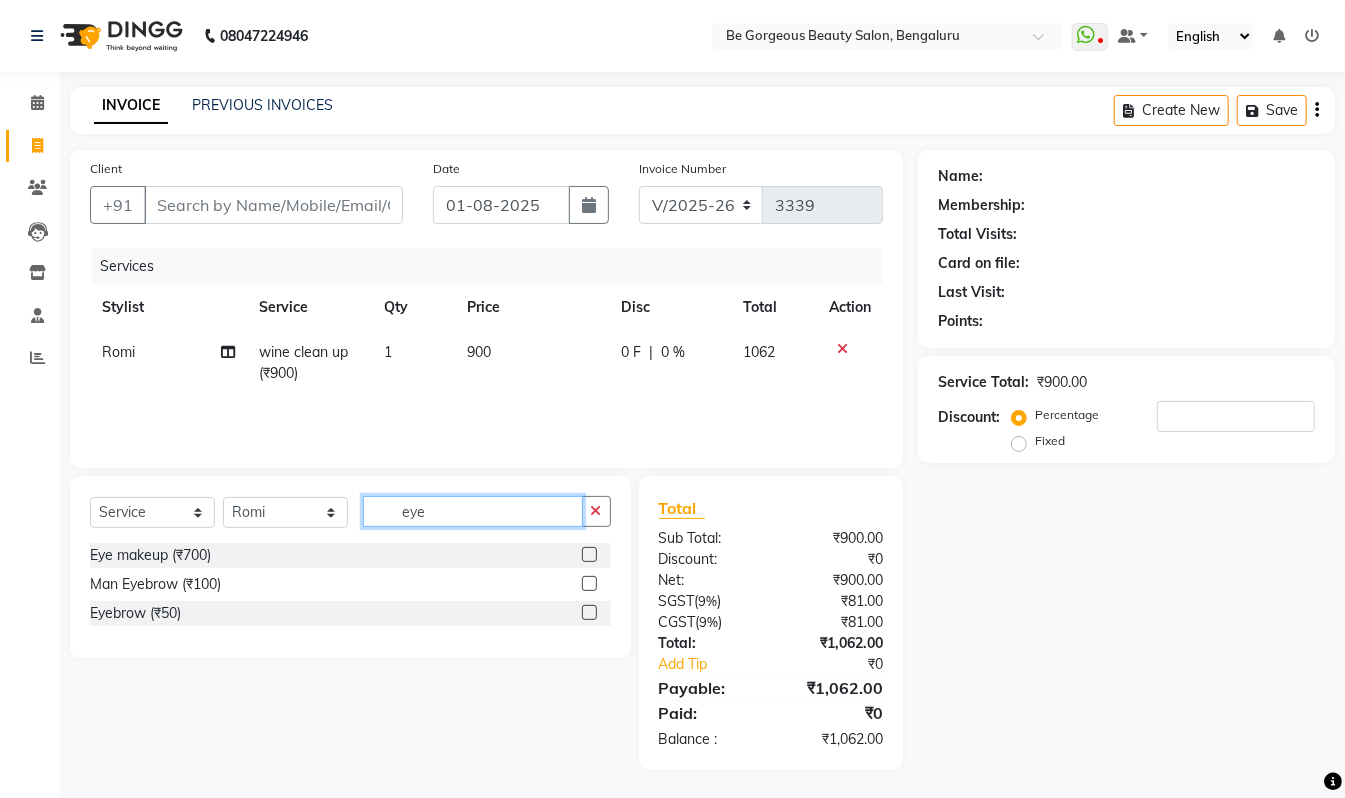 type on "eye" 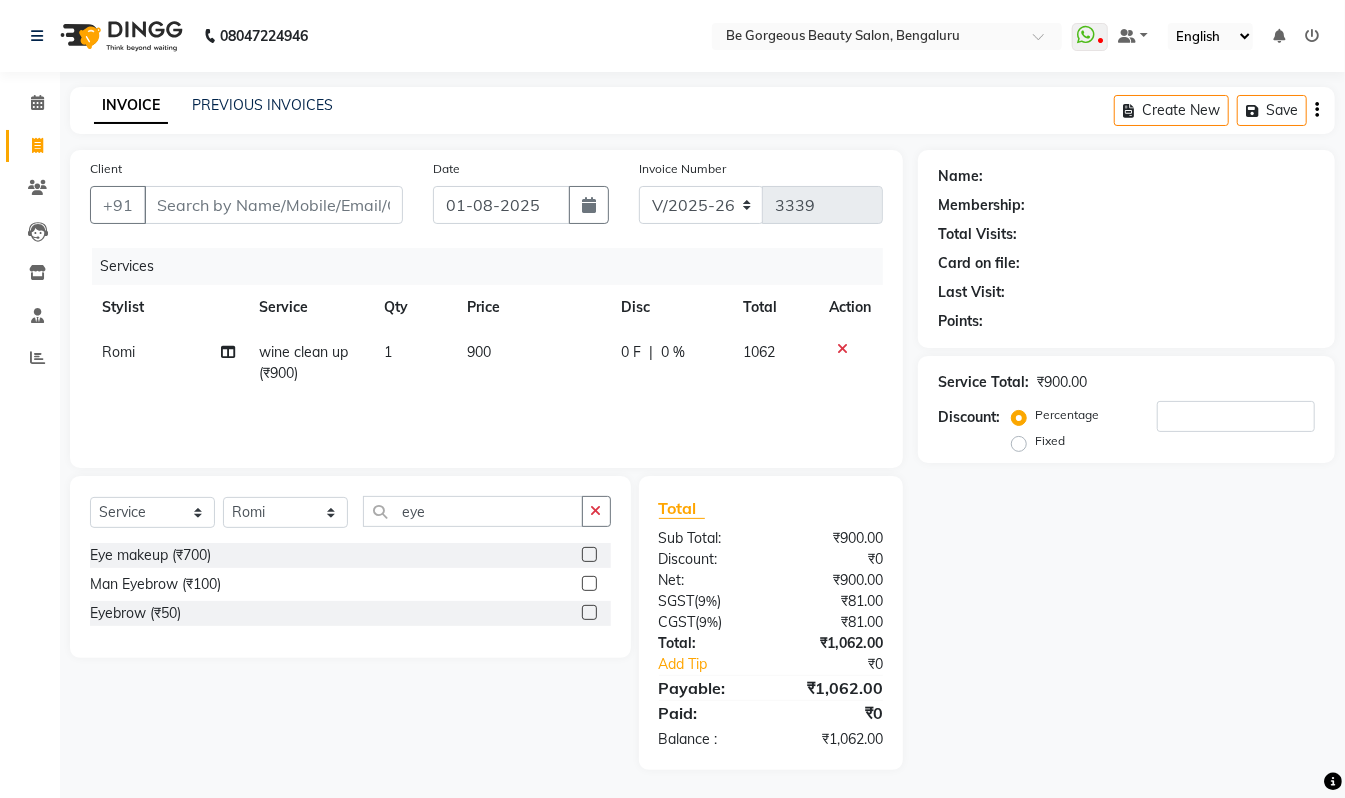 click 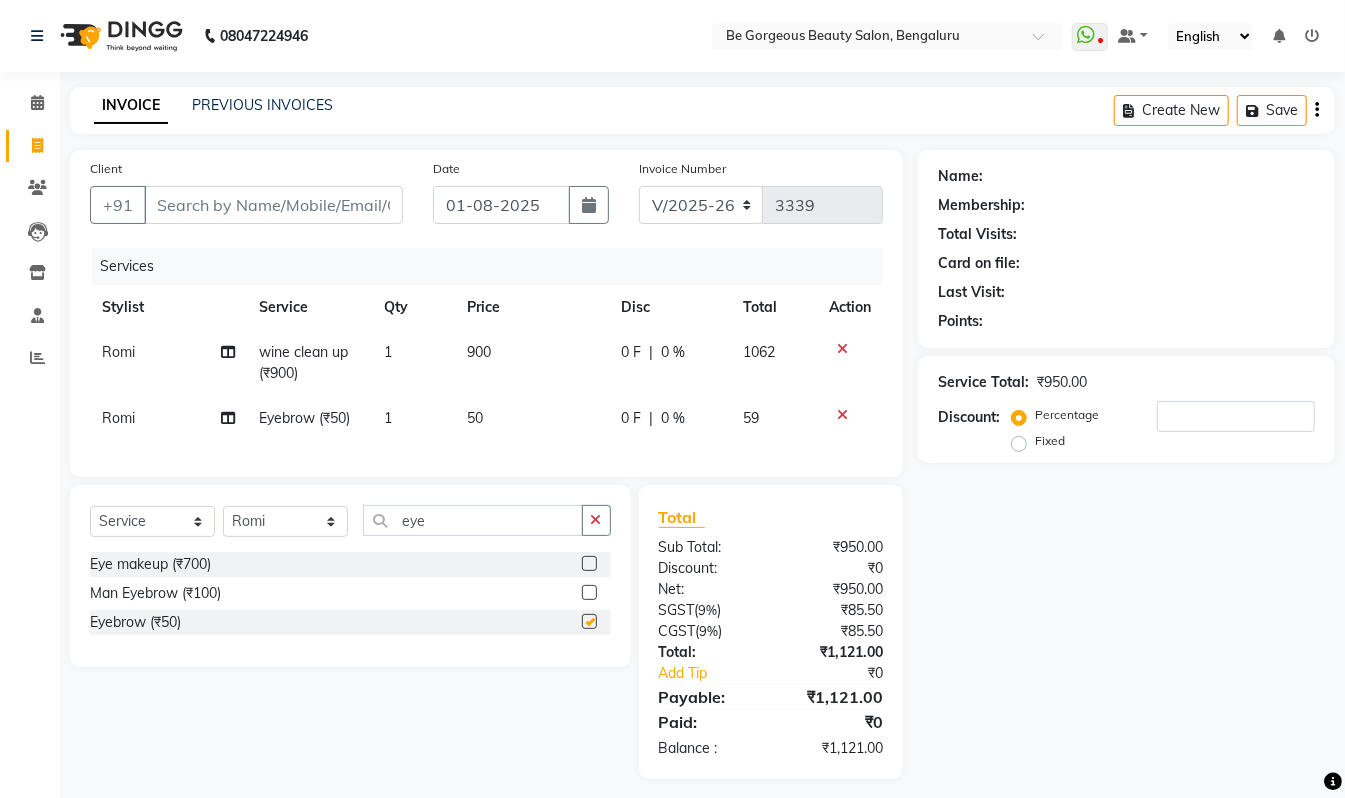 drag, startPoint x: 597, startPoint y: 554, endPoint x: 568, endPoint y: 546, distance: 30.083218 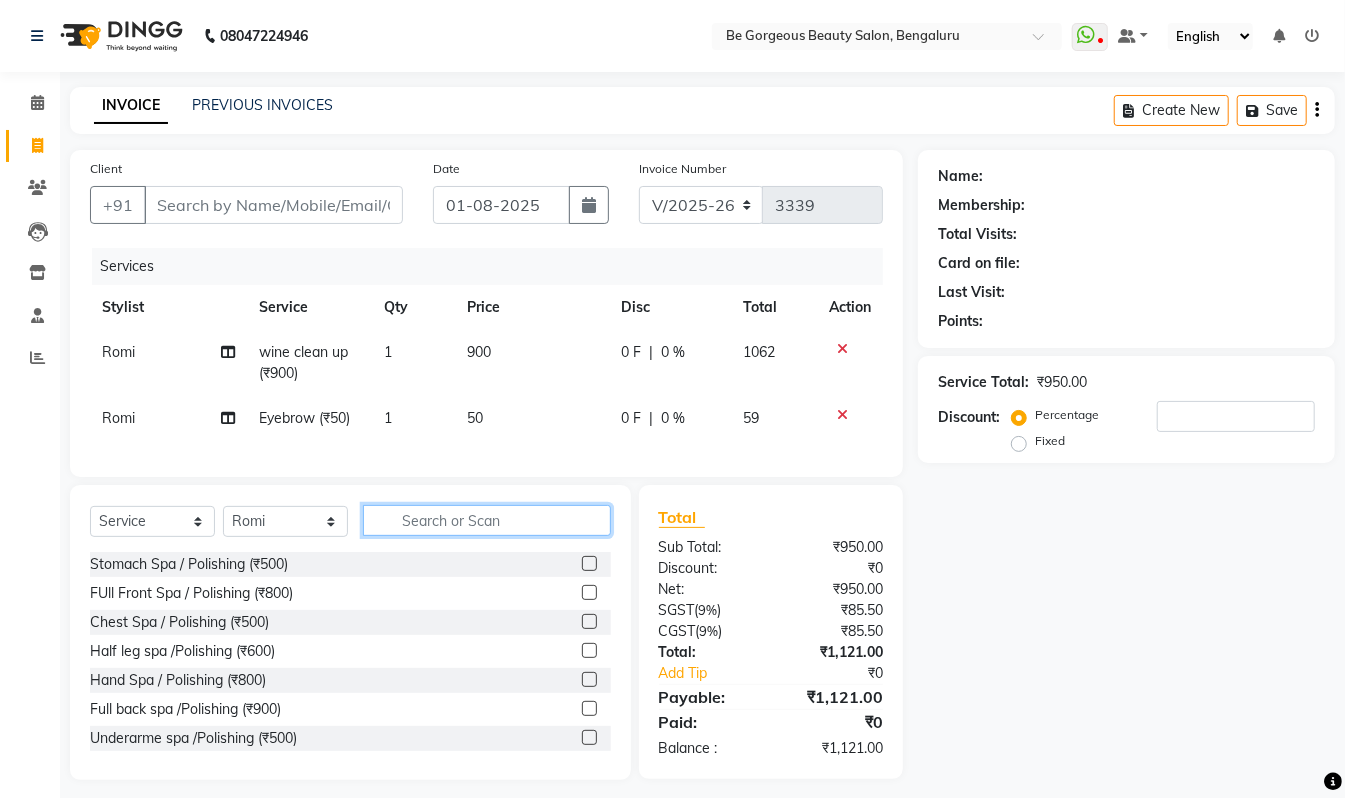 click 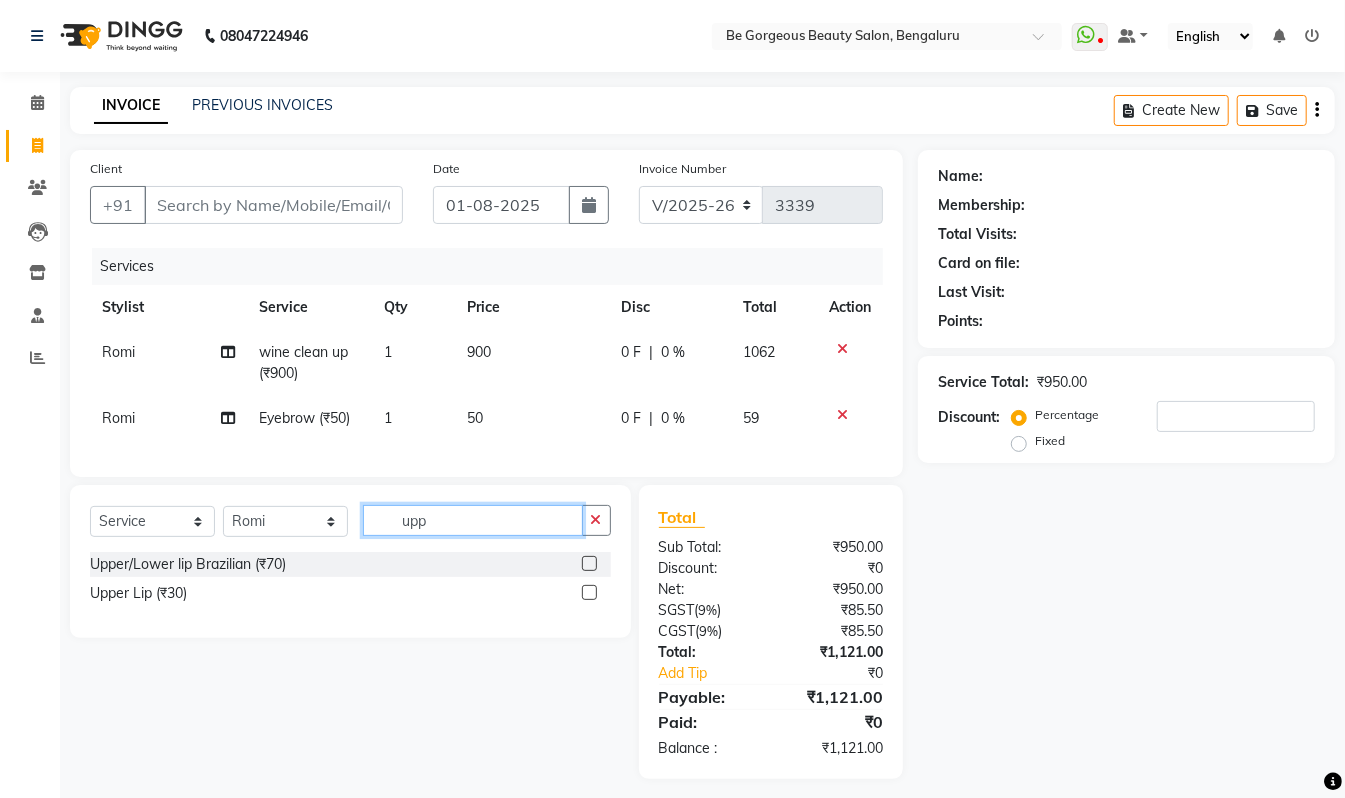 type on "upp" 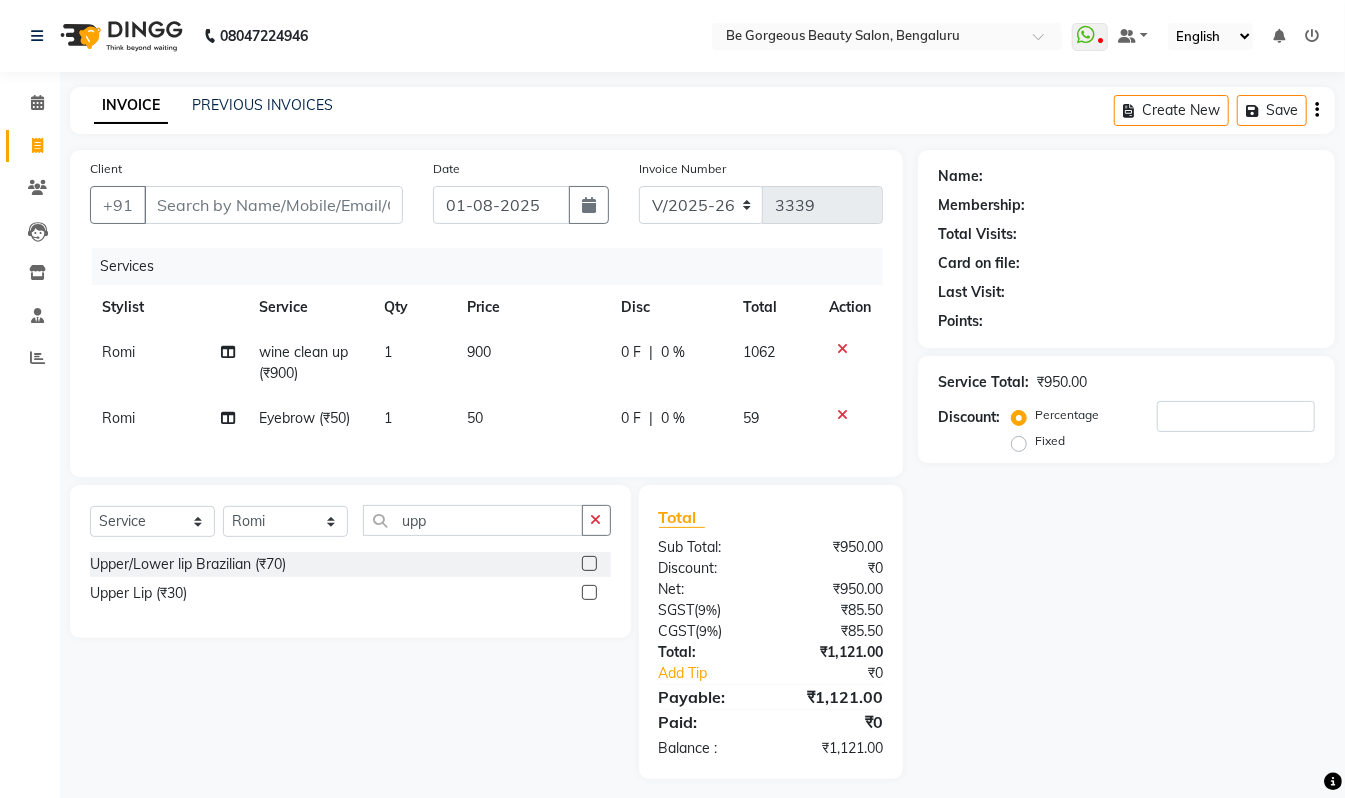 click on "Upper Lip (₹30)" 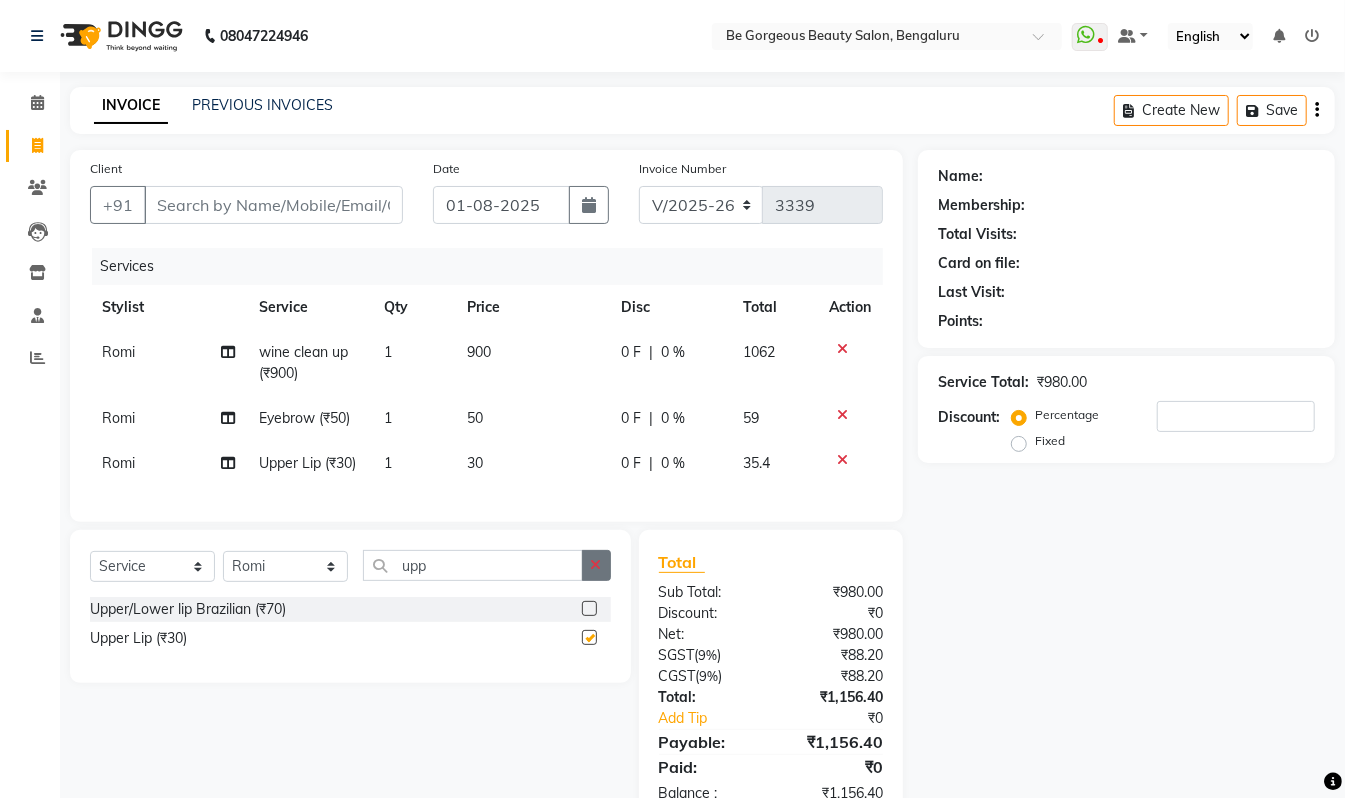 checkbox on "false" 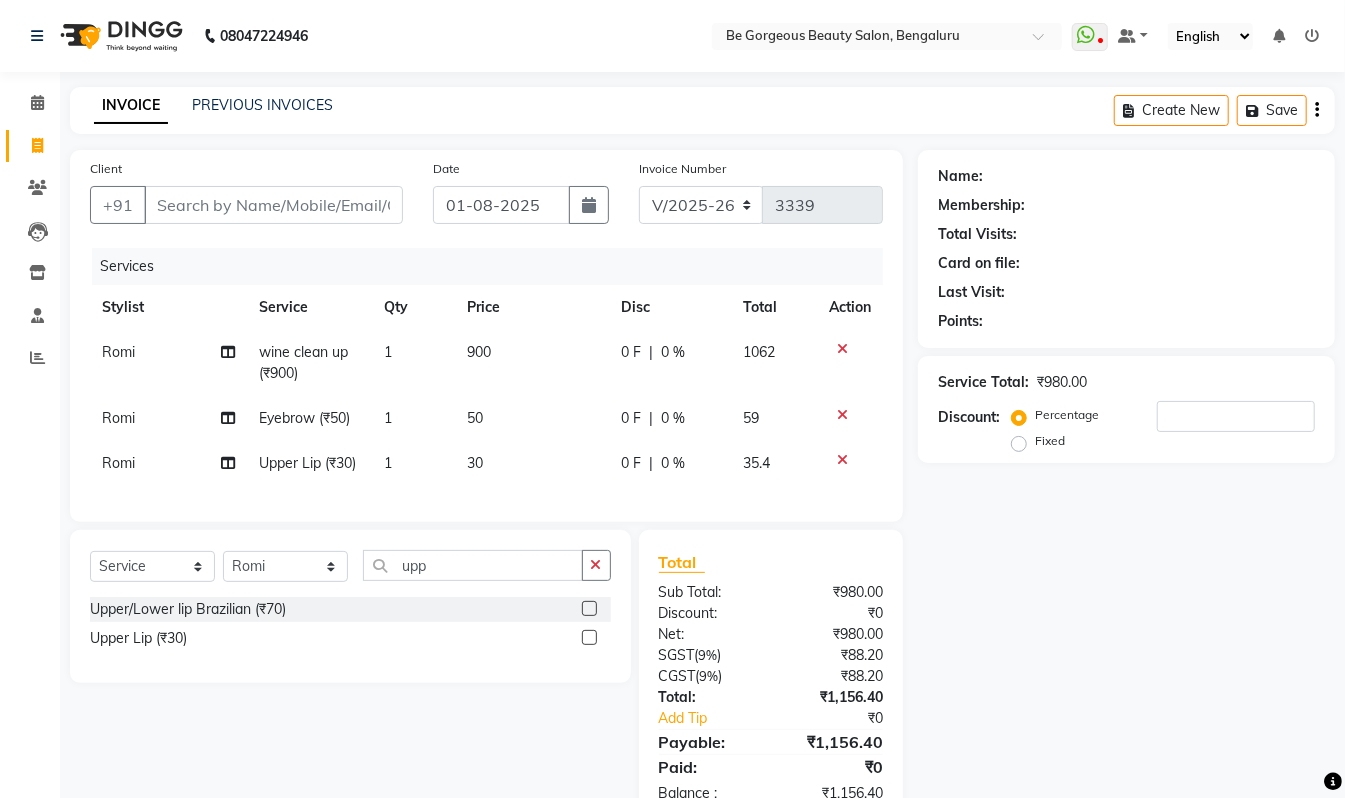 drag, startPoint x: 597, startPoint y: 578, endPoint x: 590, endPoint y: 590, distance: 13.892444 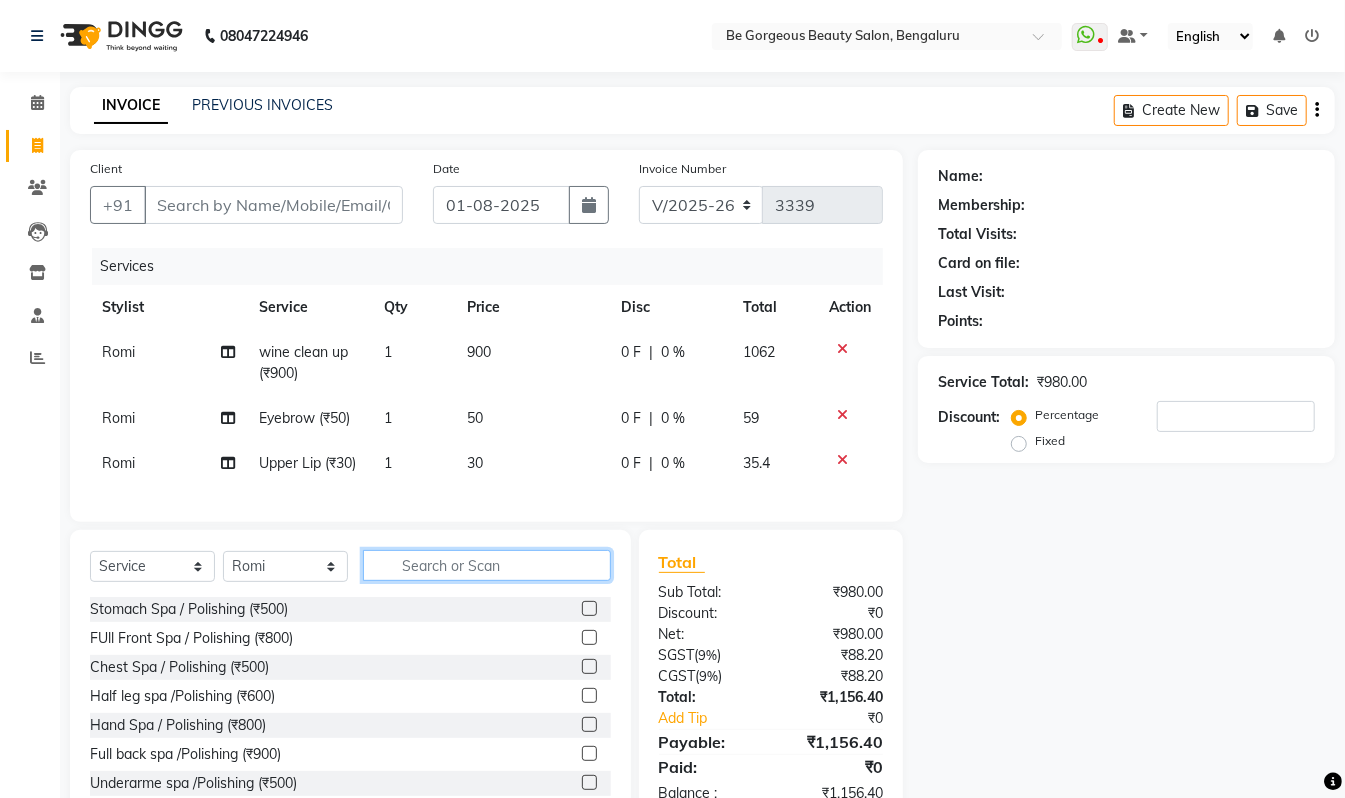 click 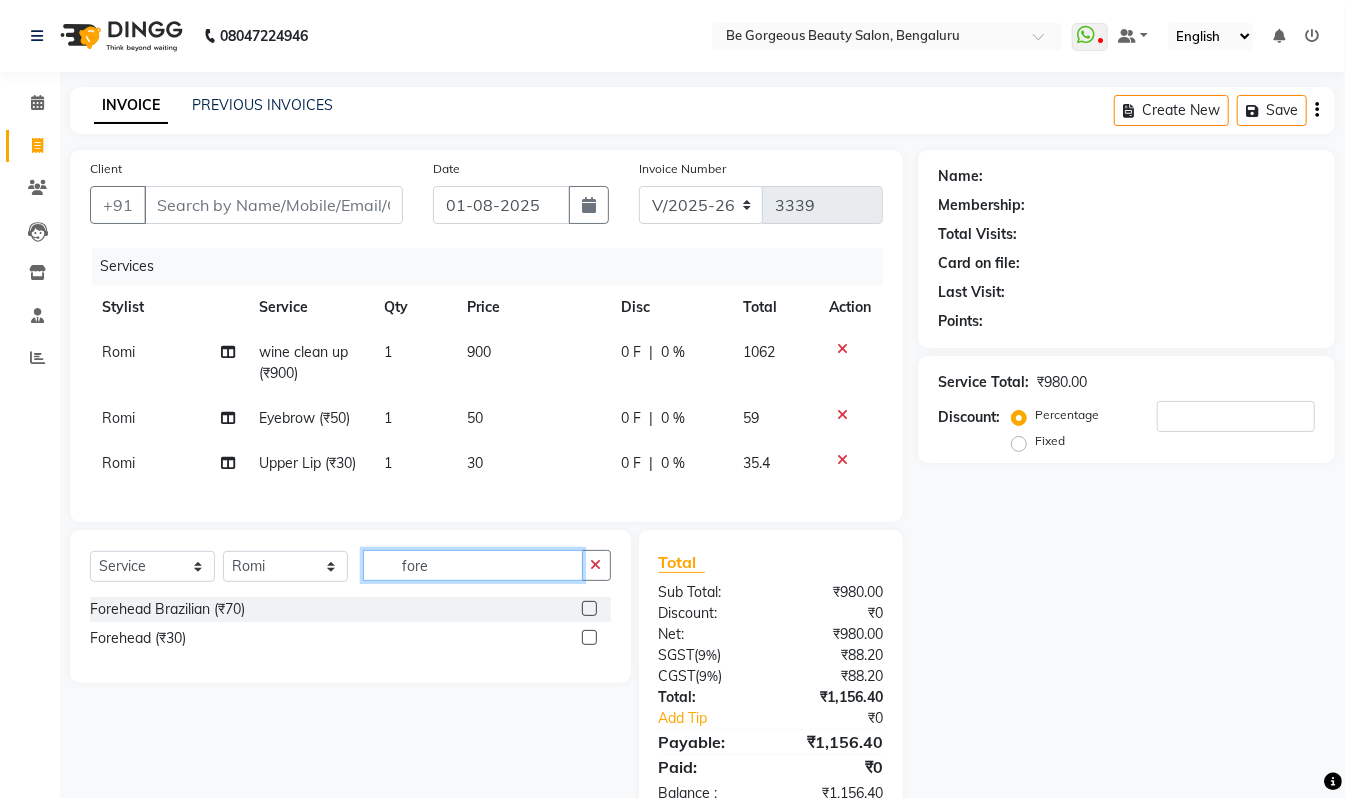 type on "fore" 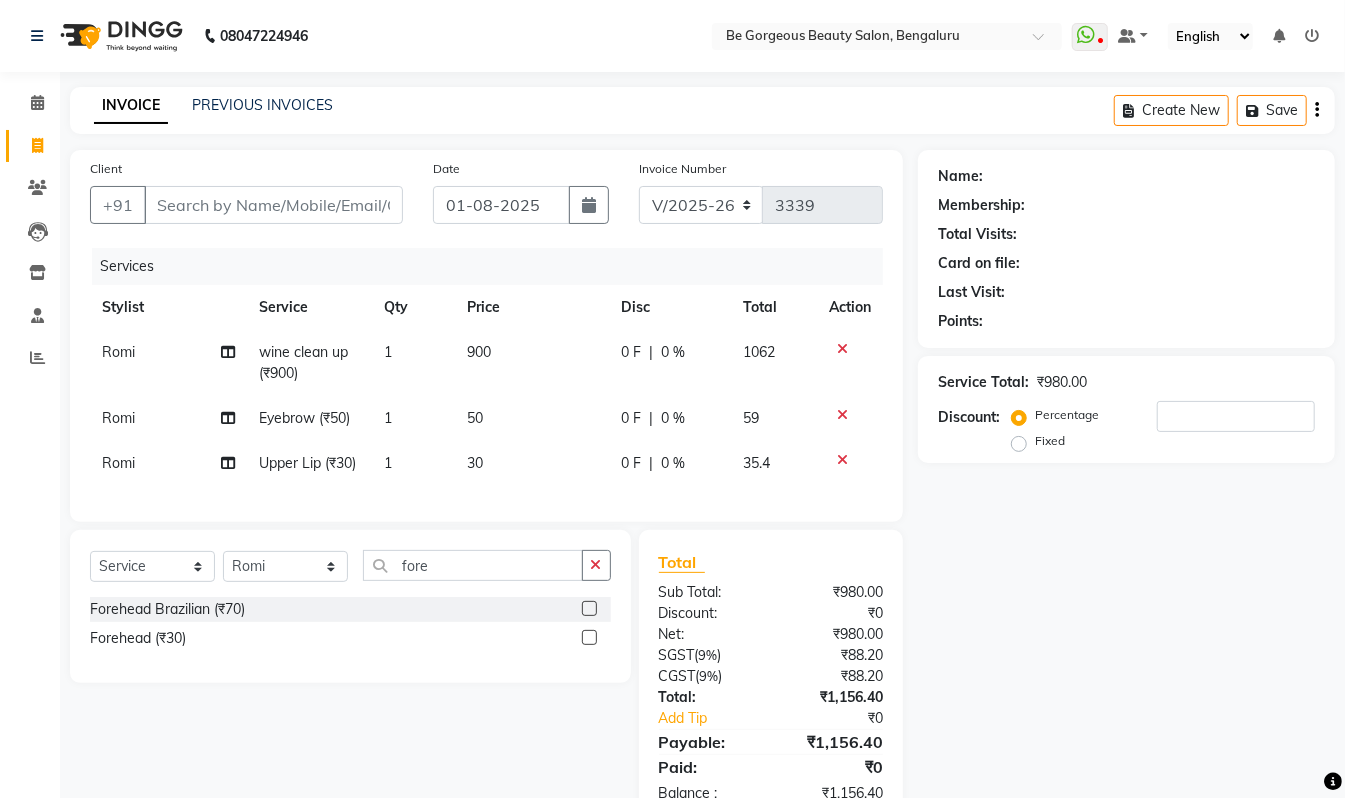 drag, startPoint x: 572, startPoint y: 652, endPoint x: 584, endPoint y: 661, distance: 15 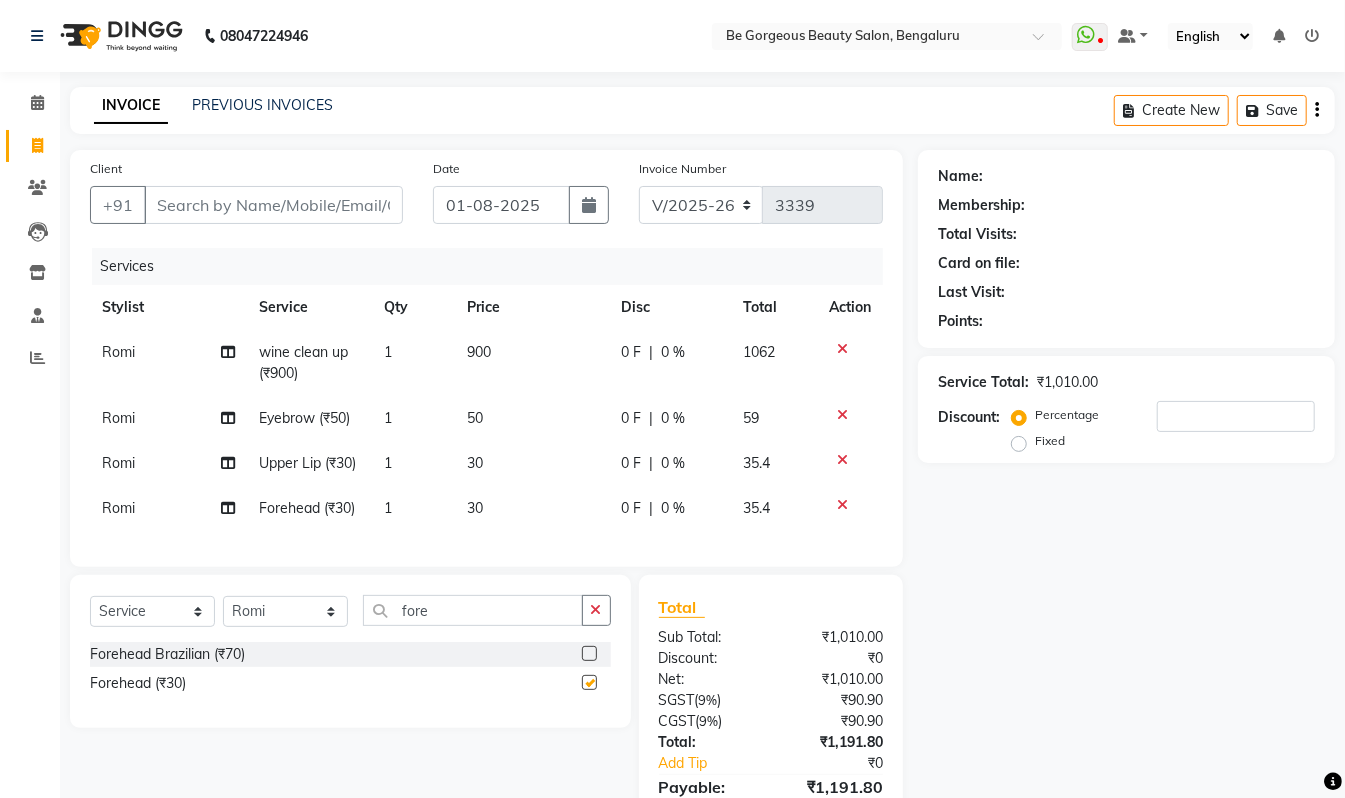 checkbox on "false" 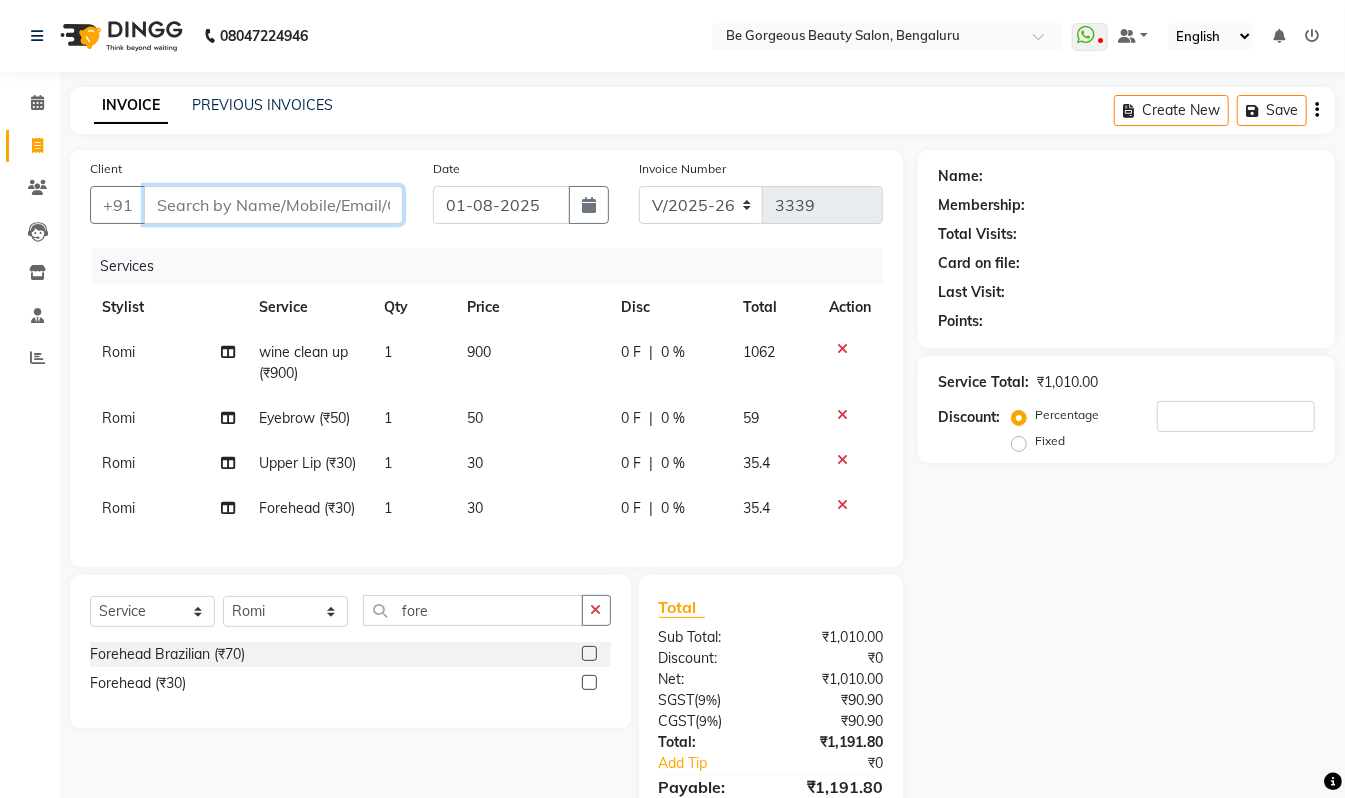 click on "Client" at bounding box center (273, 205) 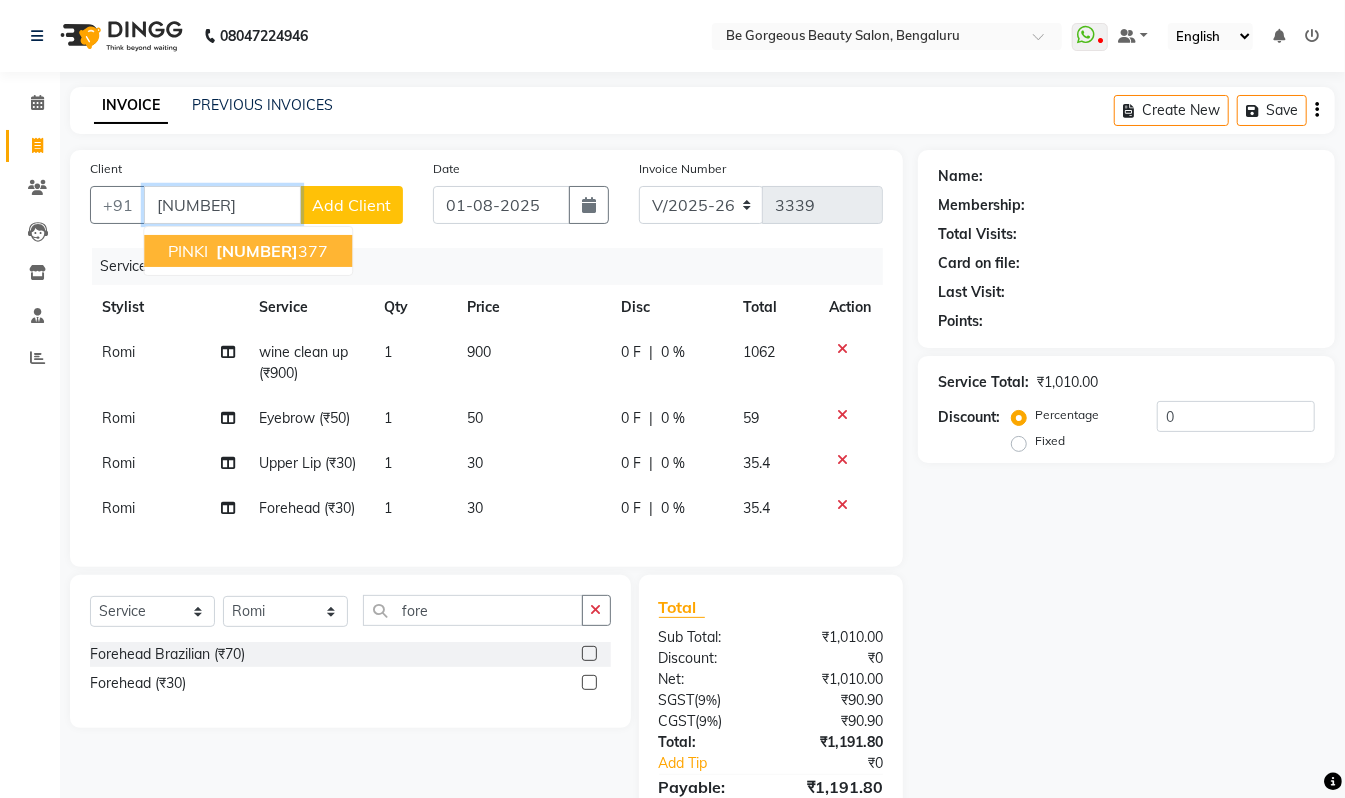 click on "7003216" at bounding box center (257, 251) 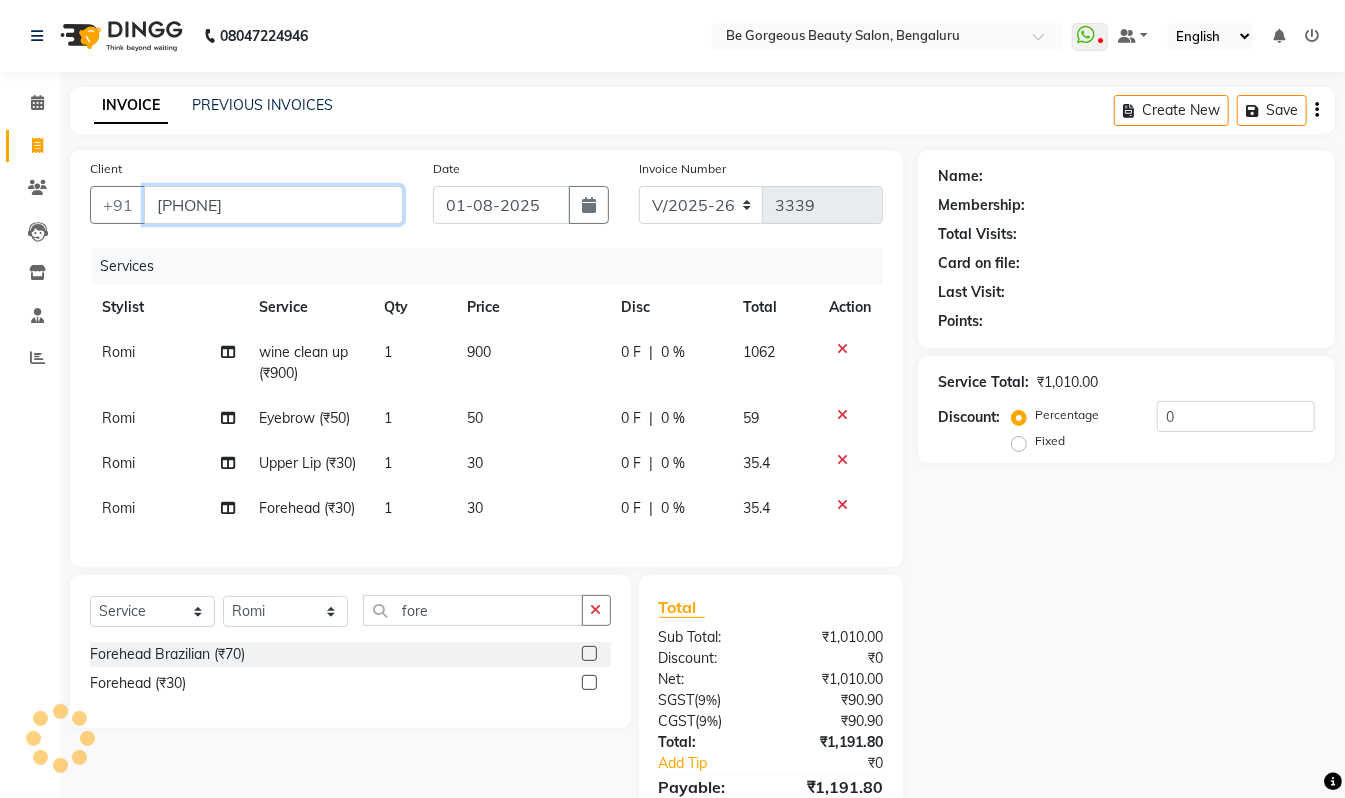 type on "7003216377" 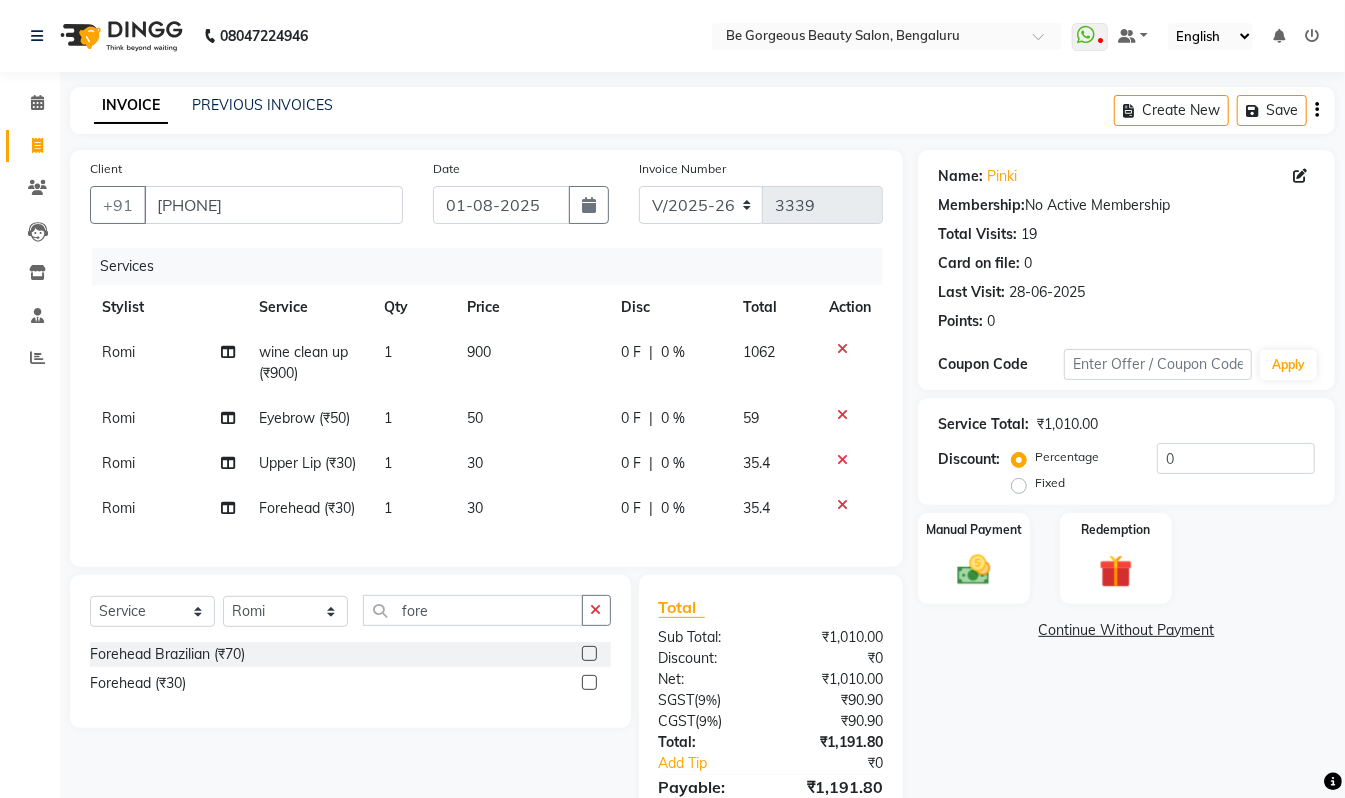 scroll, scrollTop: 121, scrollLeft: 0, axis: vertical 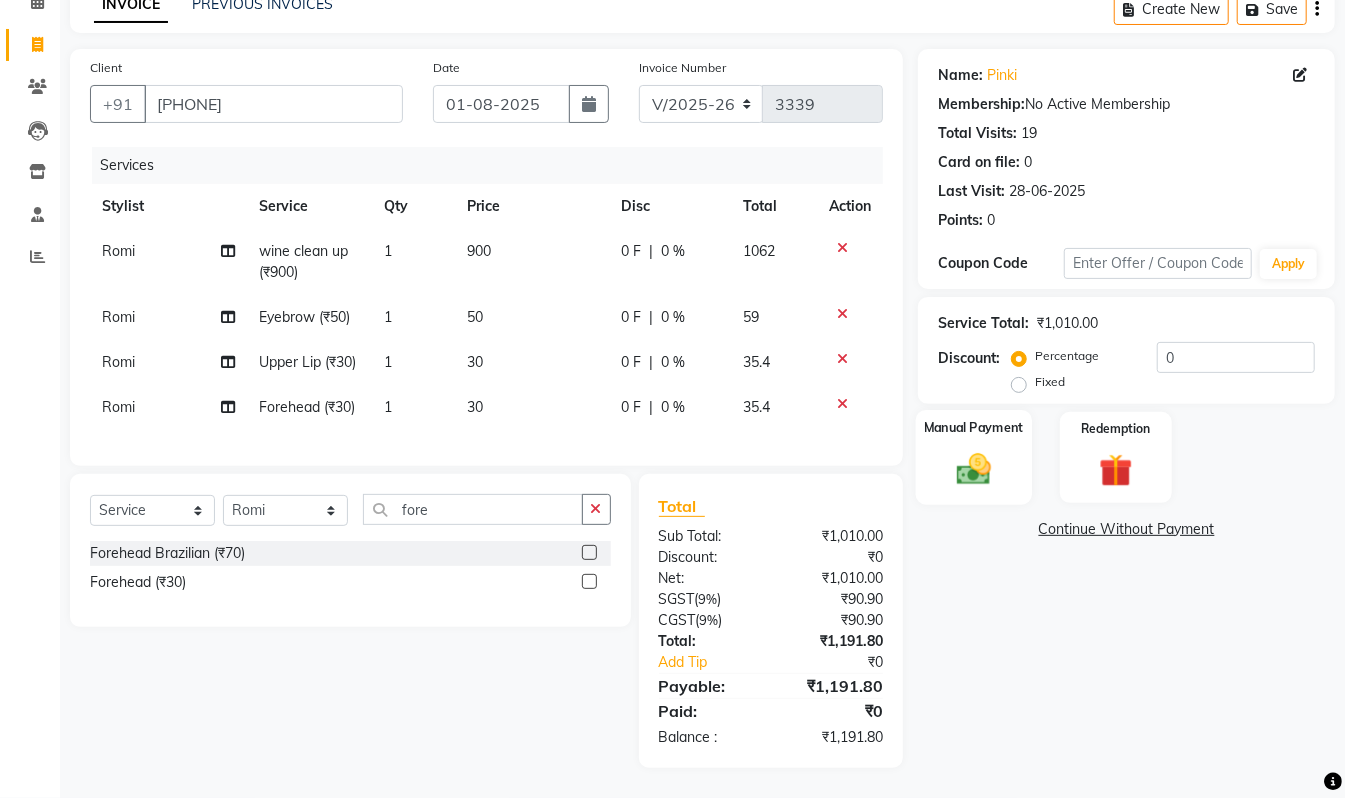 click 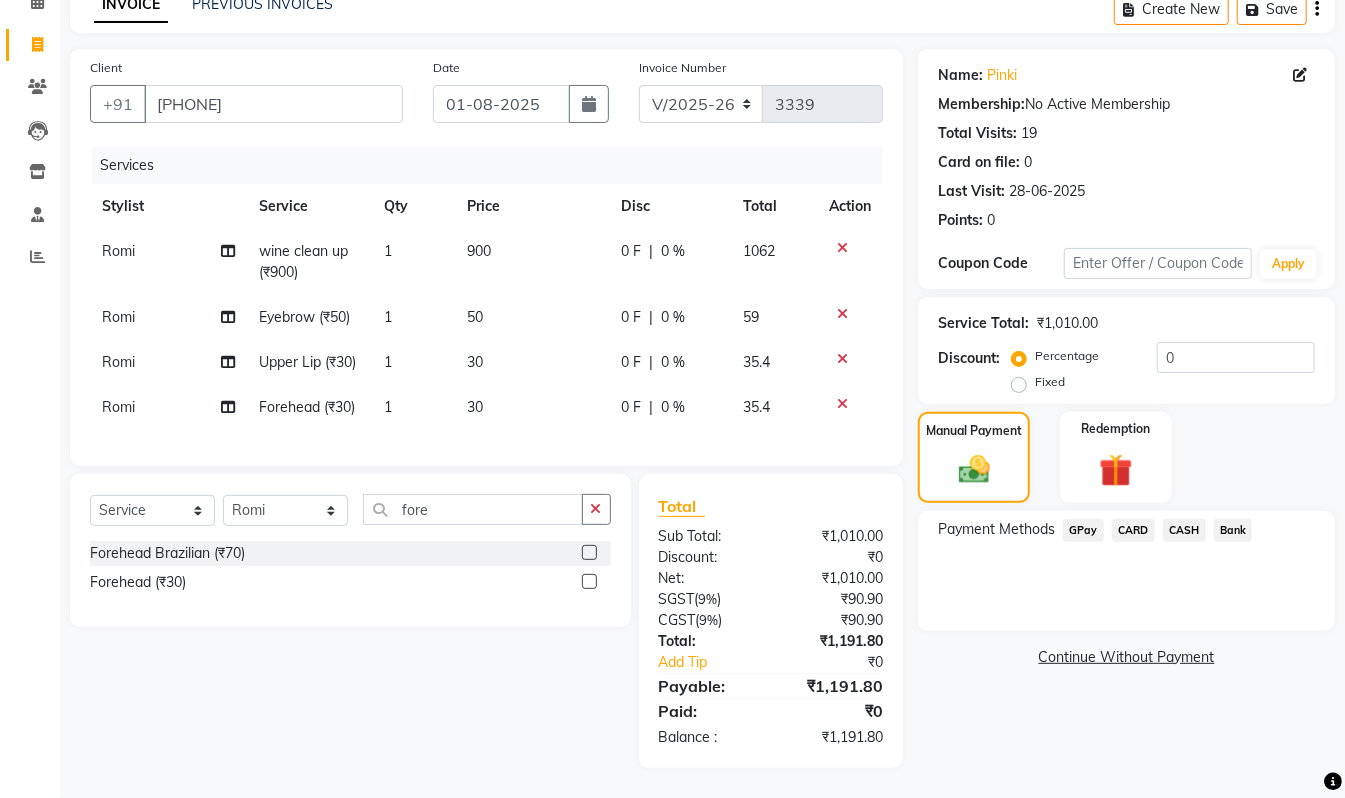 click on "GPay" 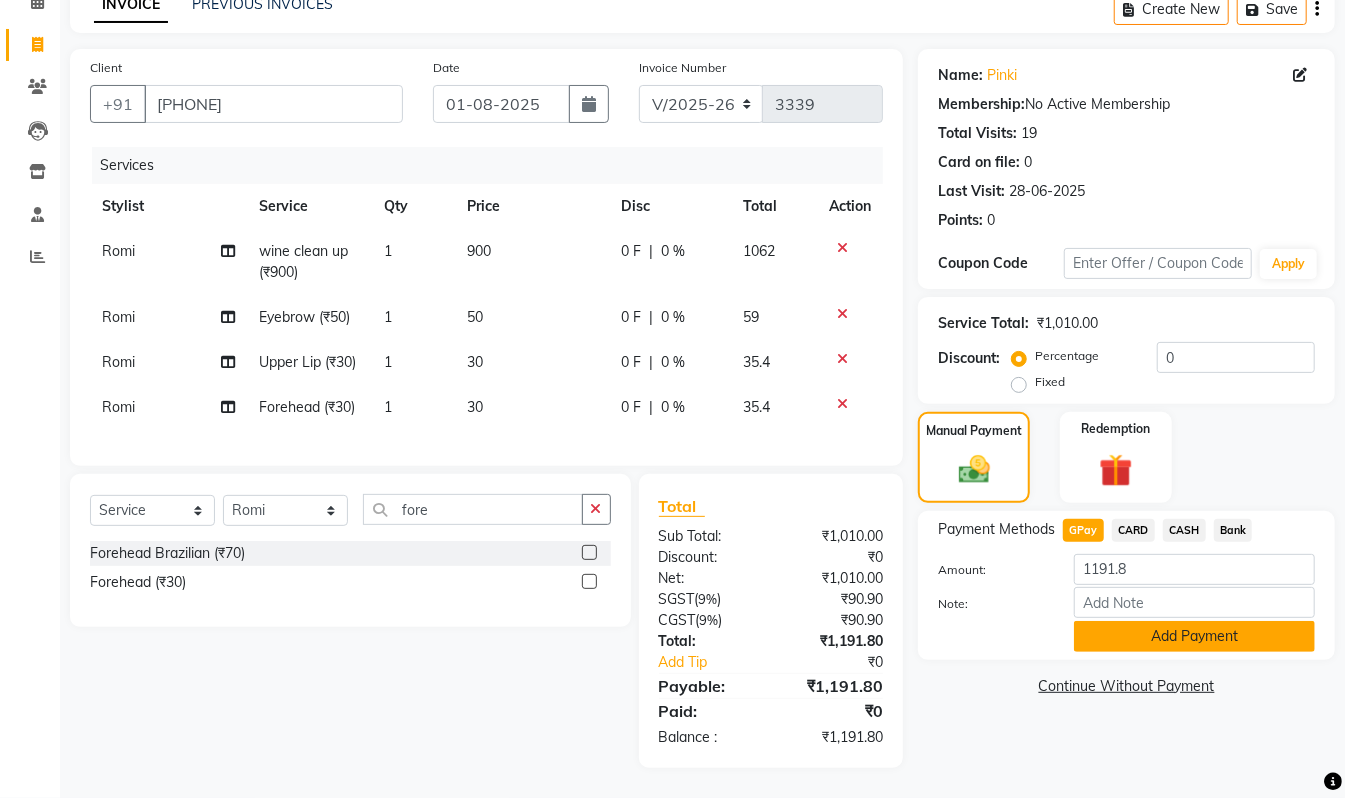 click on "Add Payment" 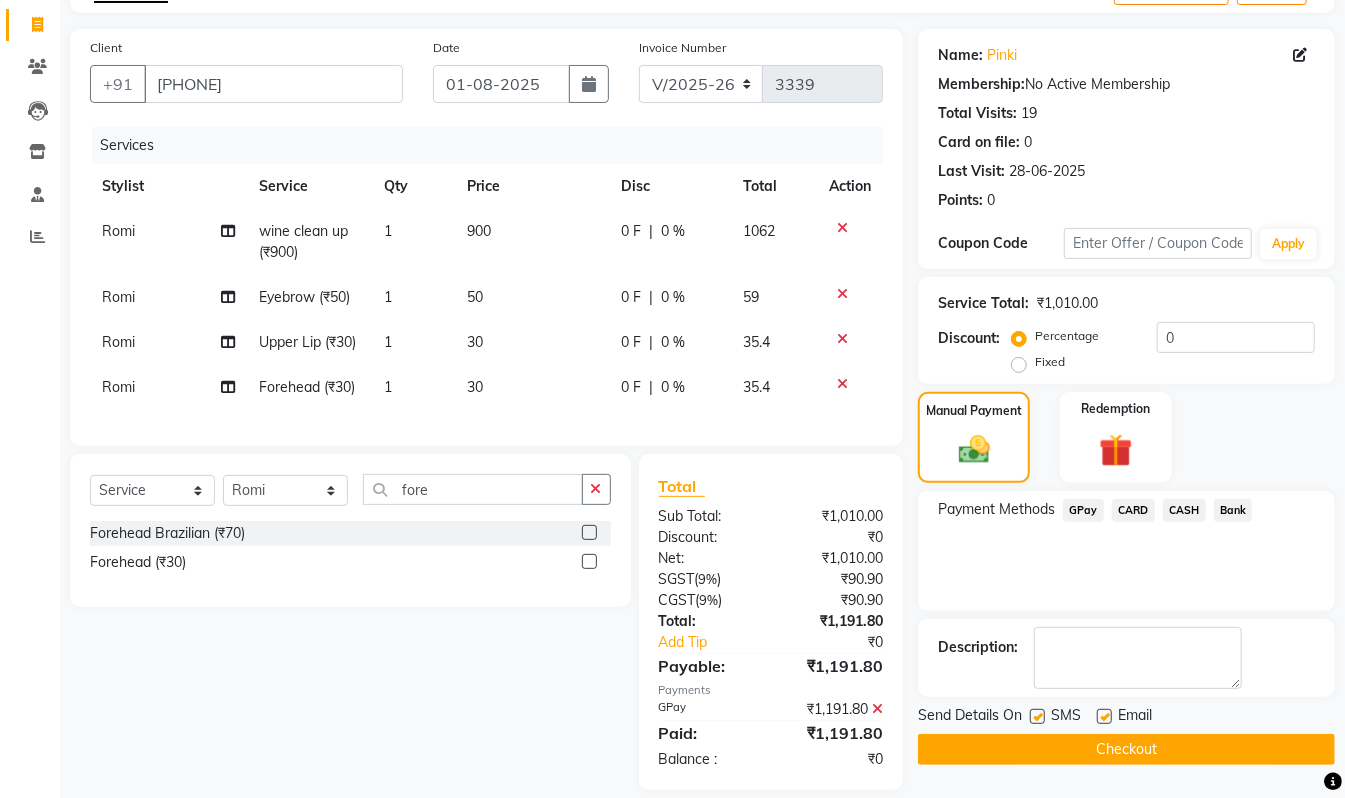 click on "Checkout" 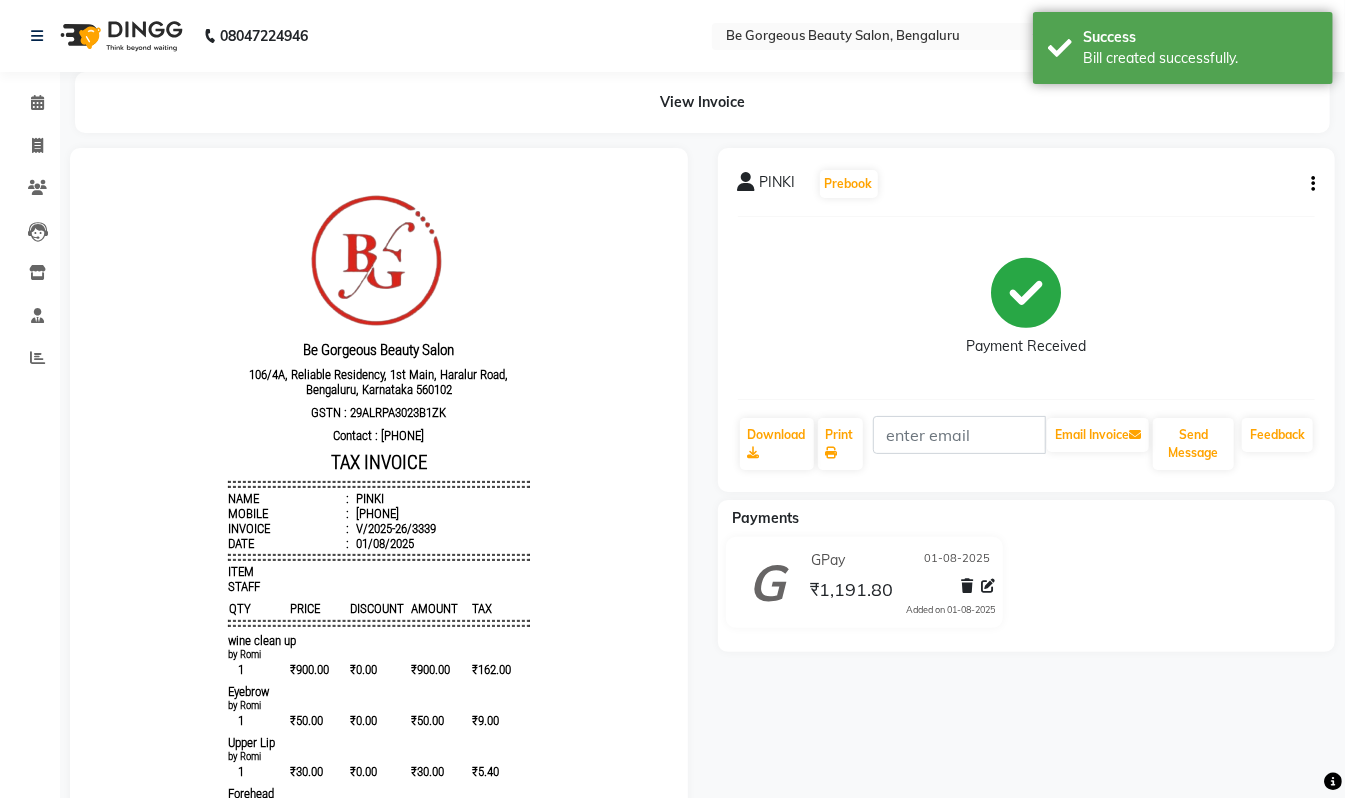 scroll, scrollTop: 0, scrollLeft: 0, axis: both 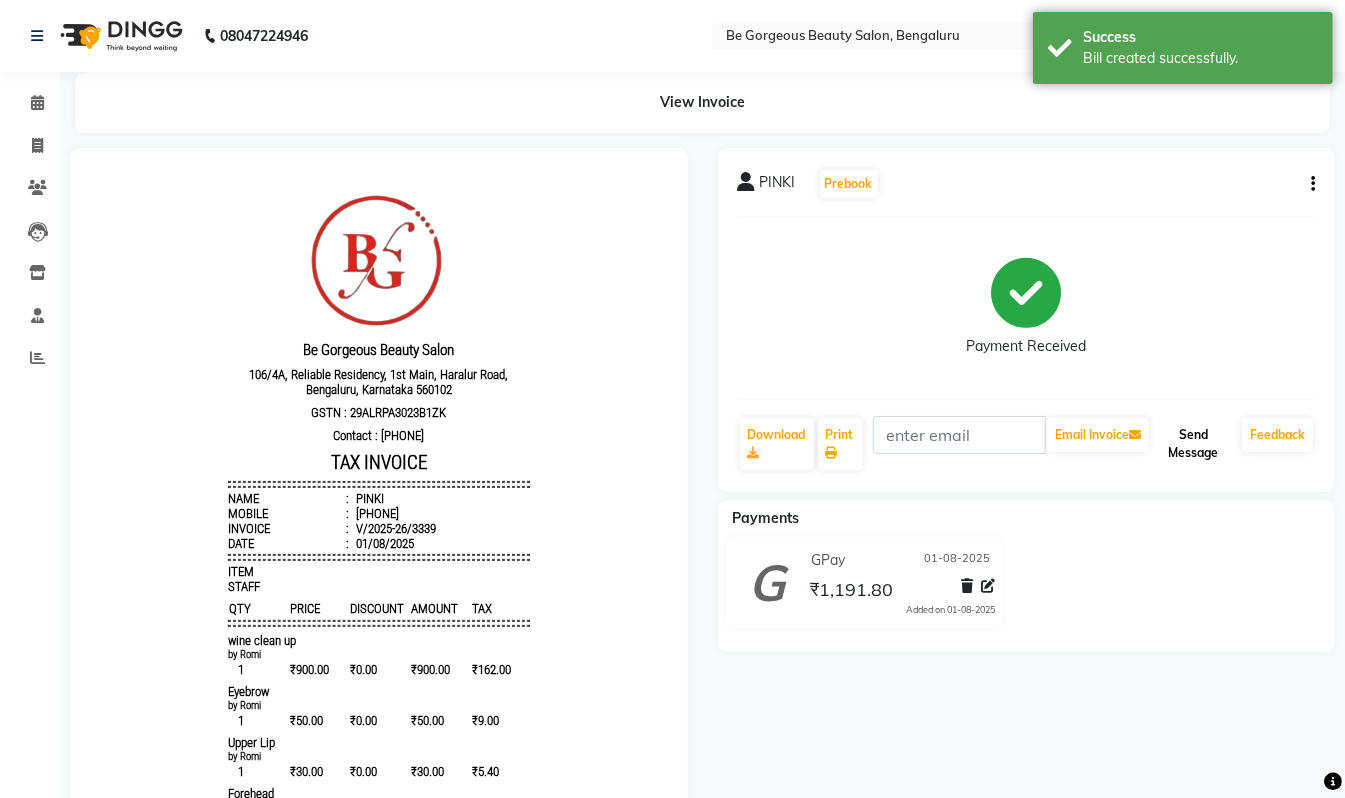 click on "Send Message" 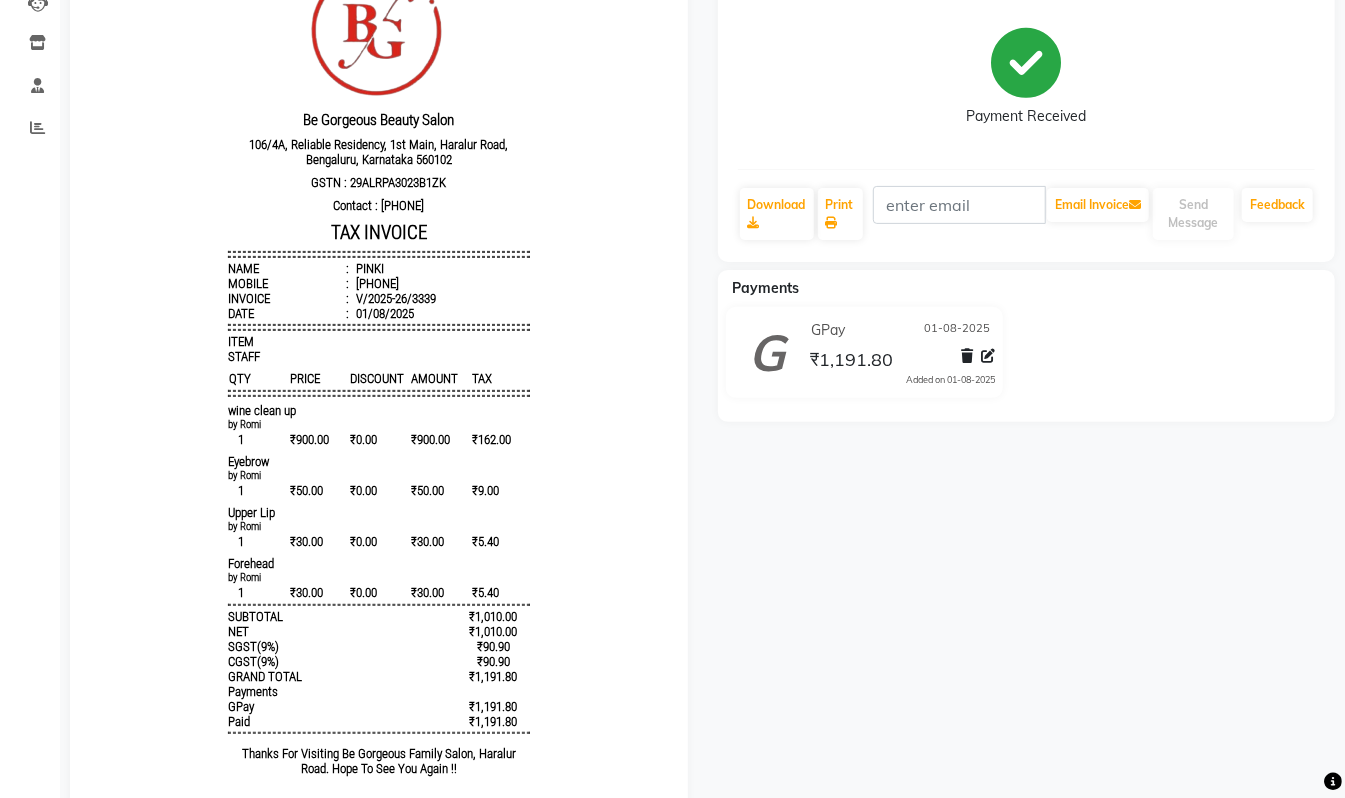 scroll, scrollTop: 293, scrollLeft: 0, axis: vertical 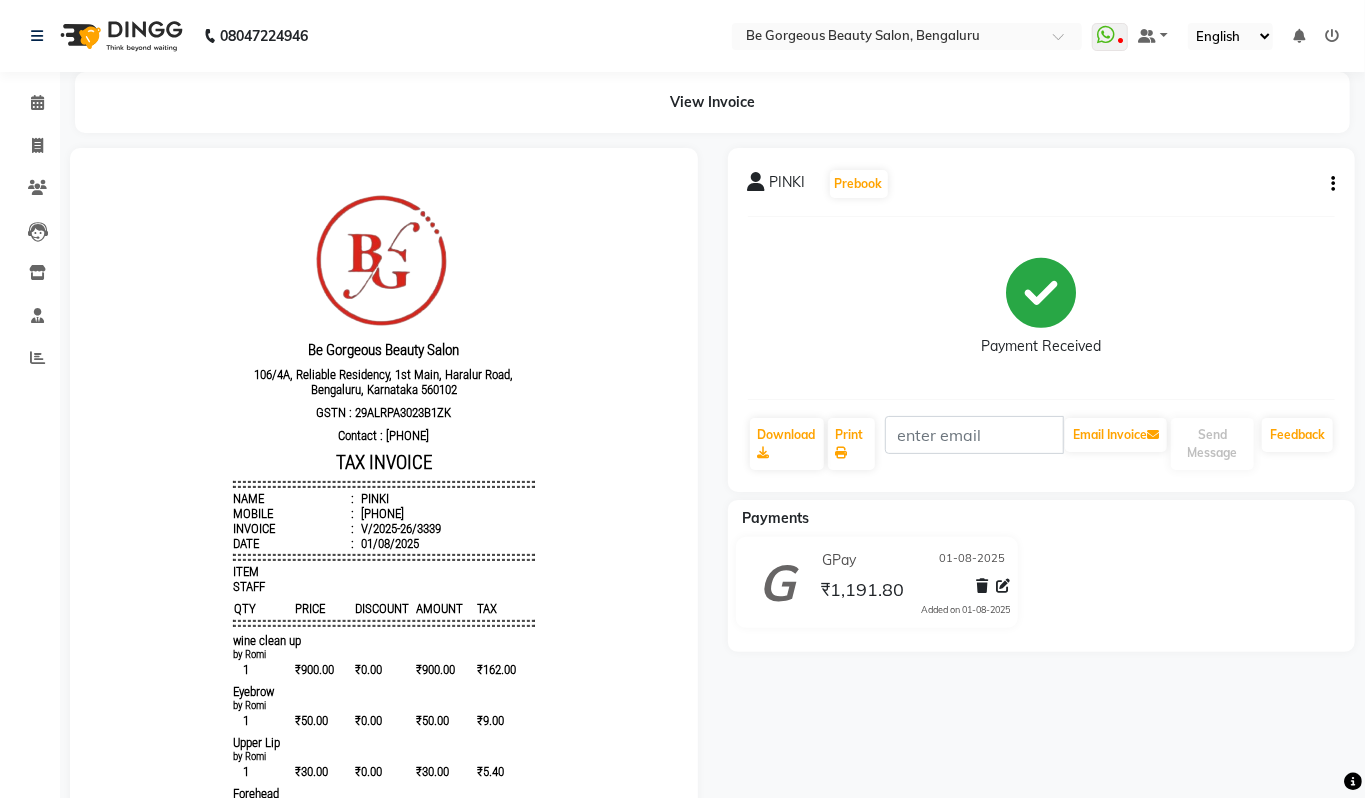 select on "5405" 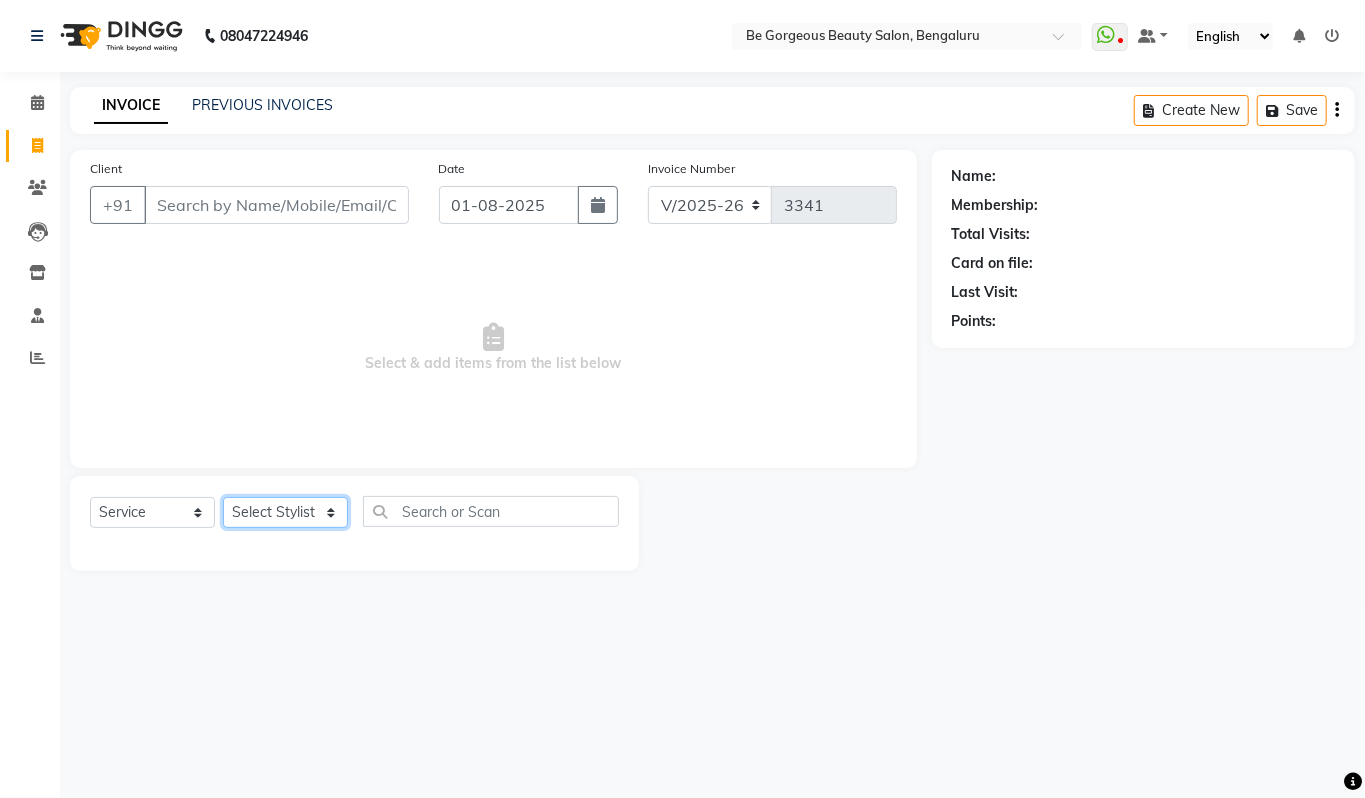 click on "Select Stylist Akram Anas Gayatri lata Manager Munu Pooja Rehbar Romi Talib Wajid" 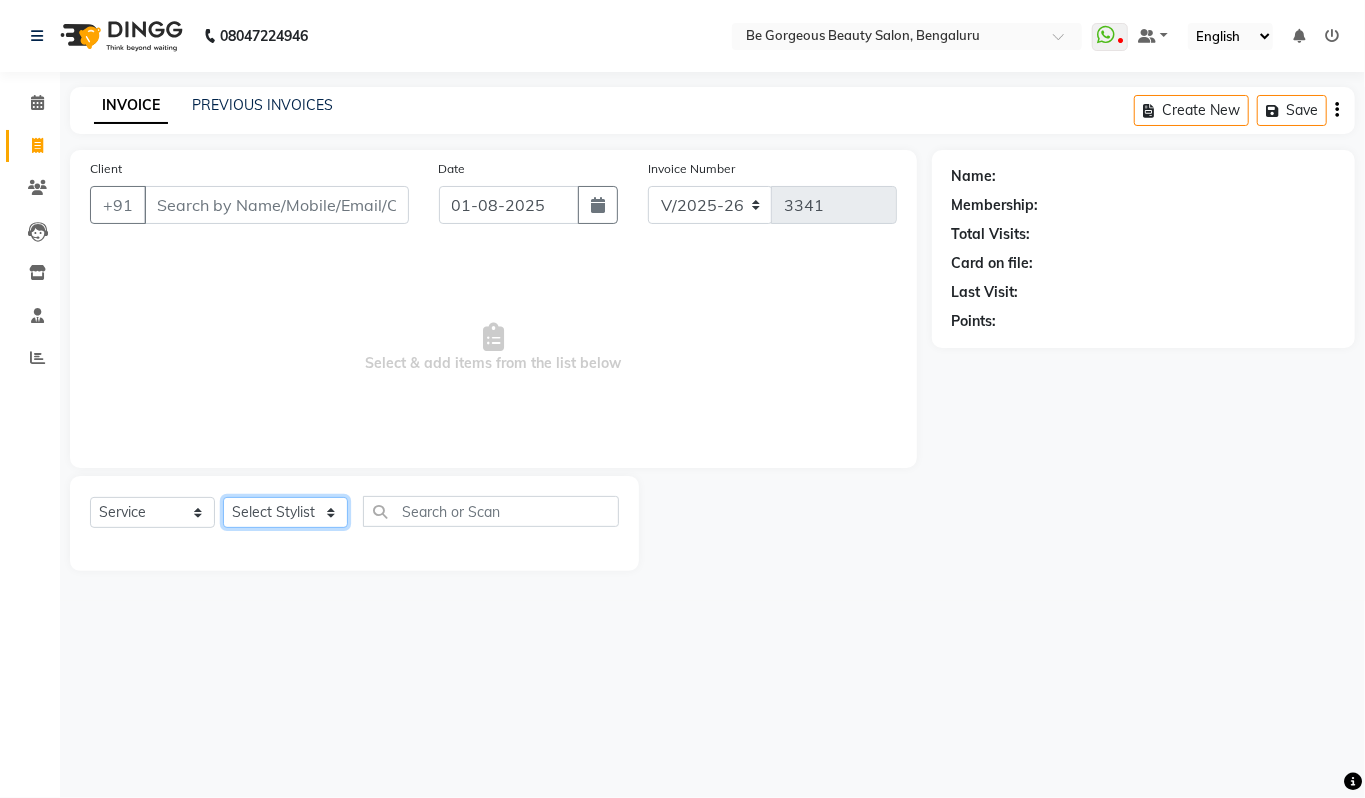 select on "36211" 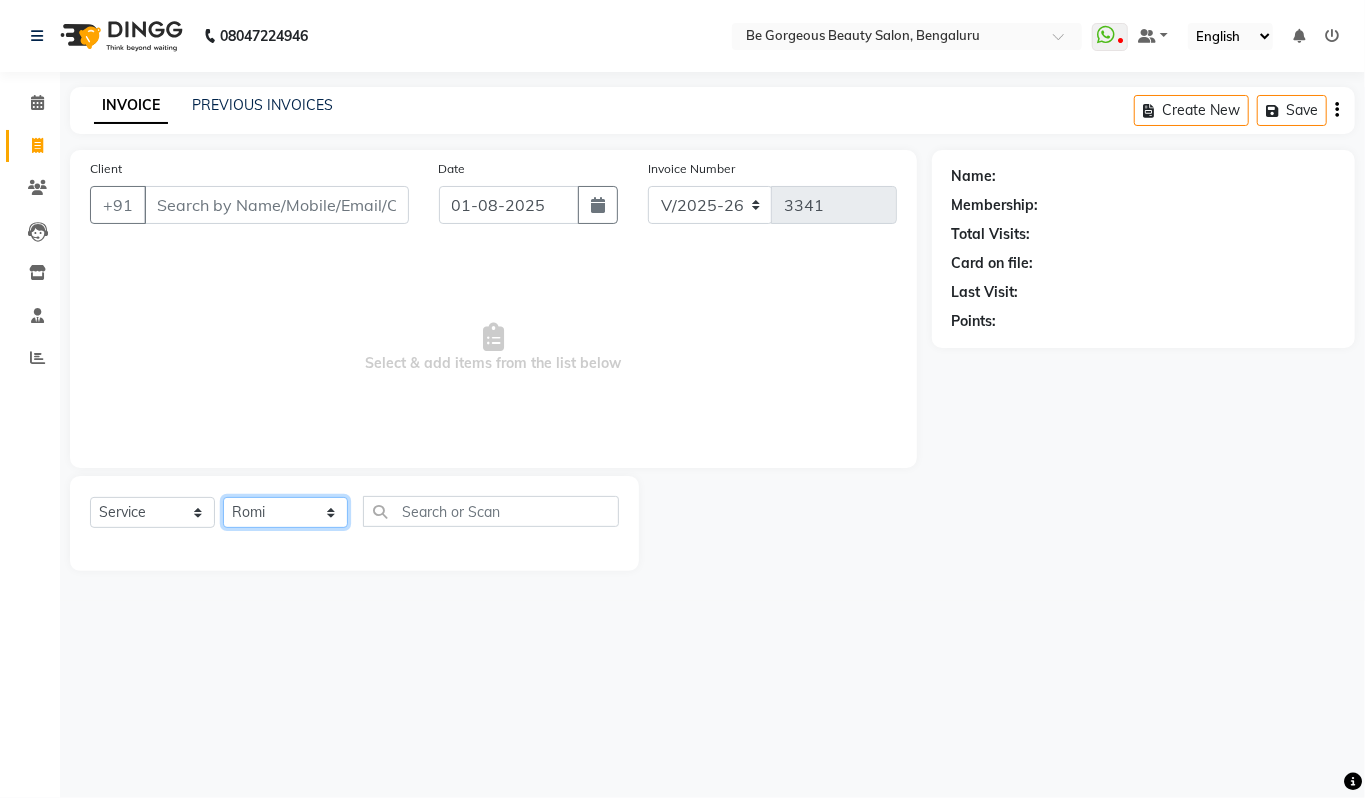 click on "Select Stylist Akram Anas Gayatri lata Manager Munu Pooja Rehbar Romi Talib Wajid" 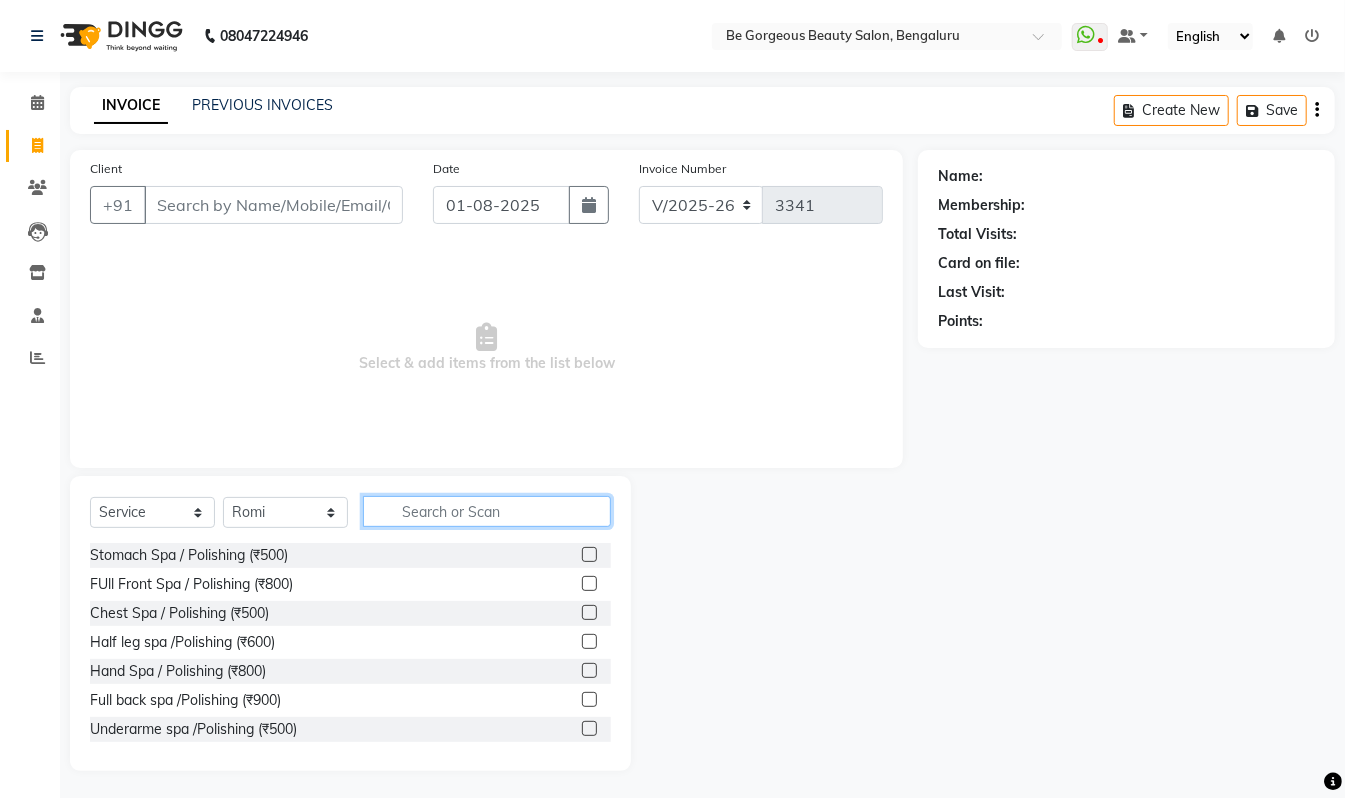 click 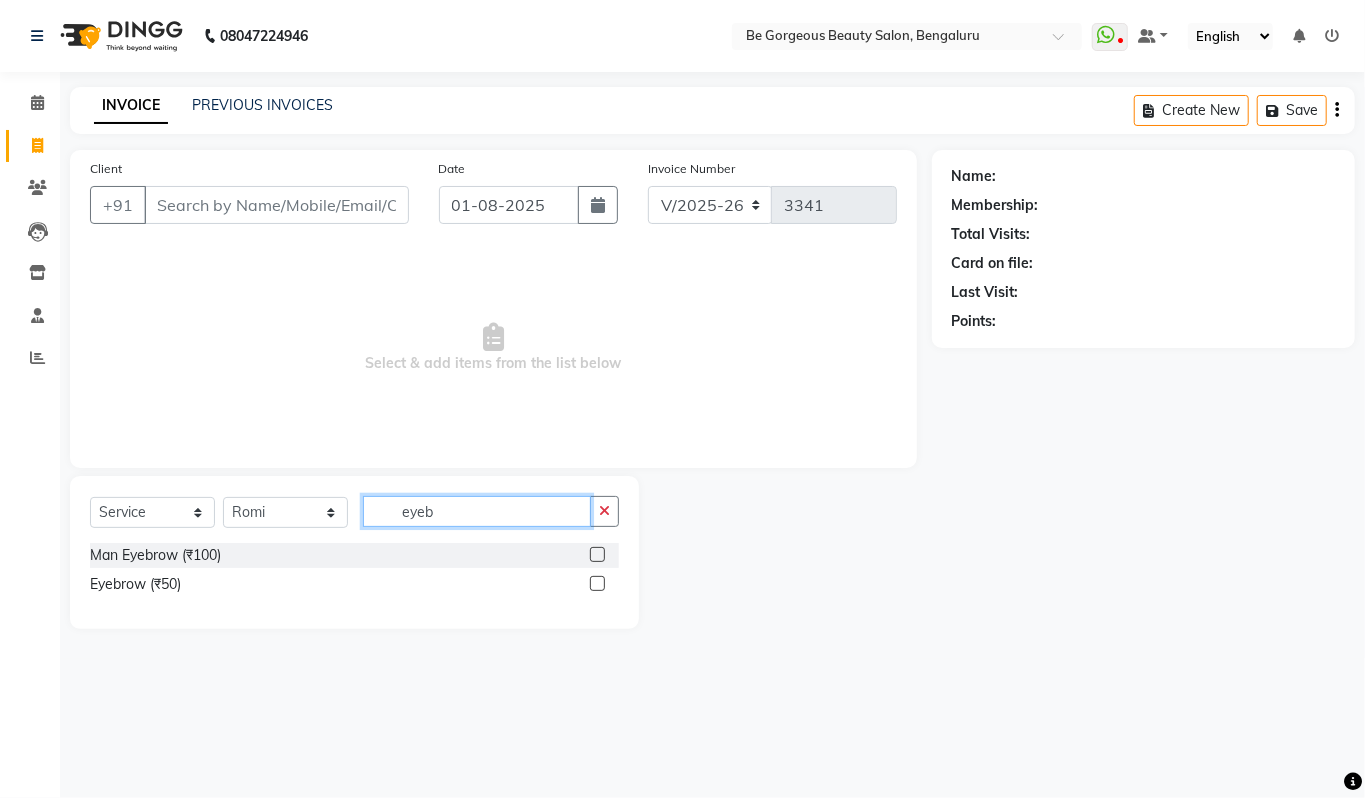 type on "eyeb" 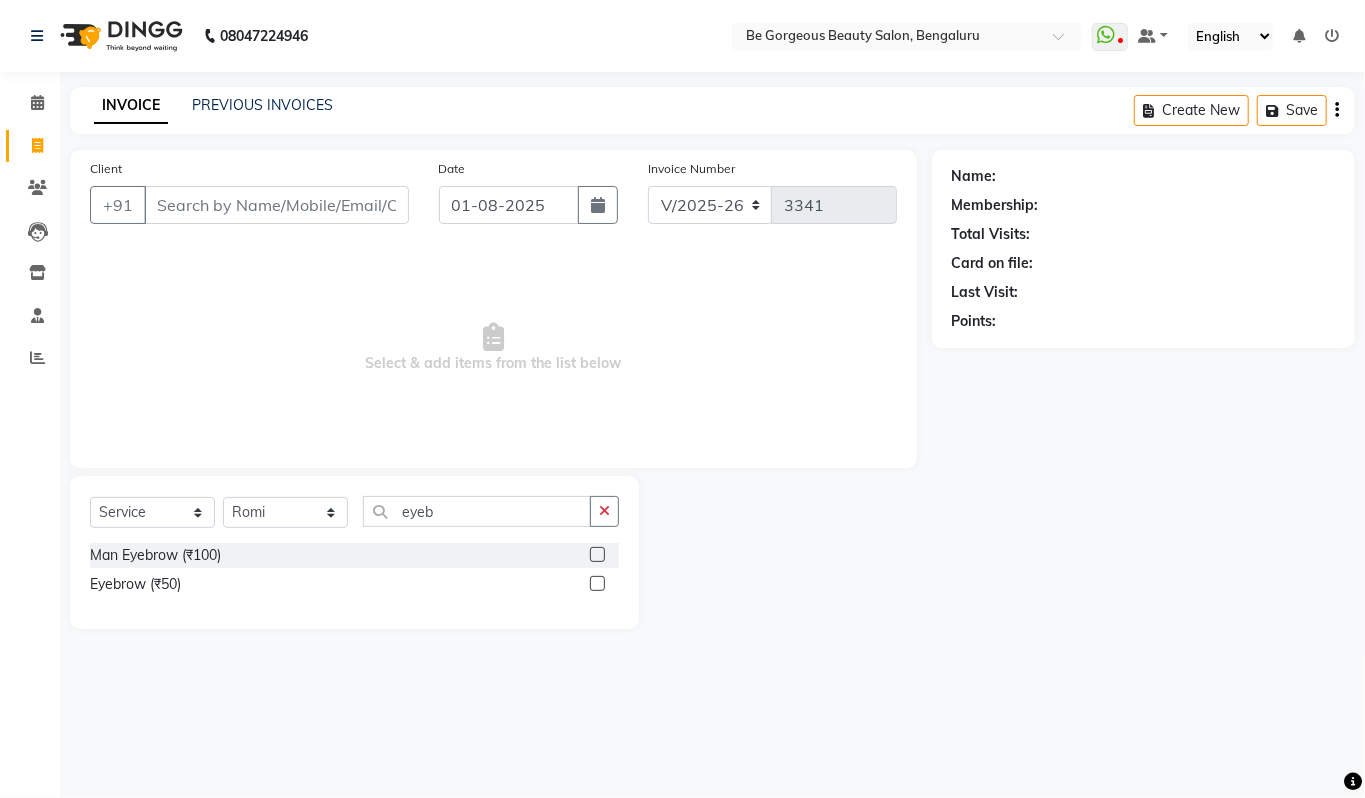 click 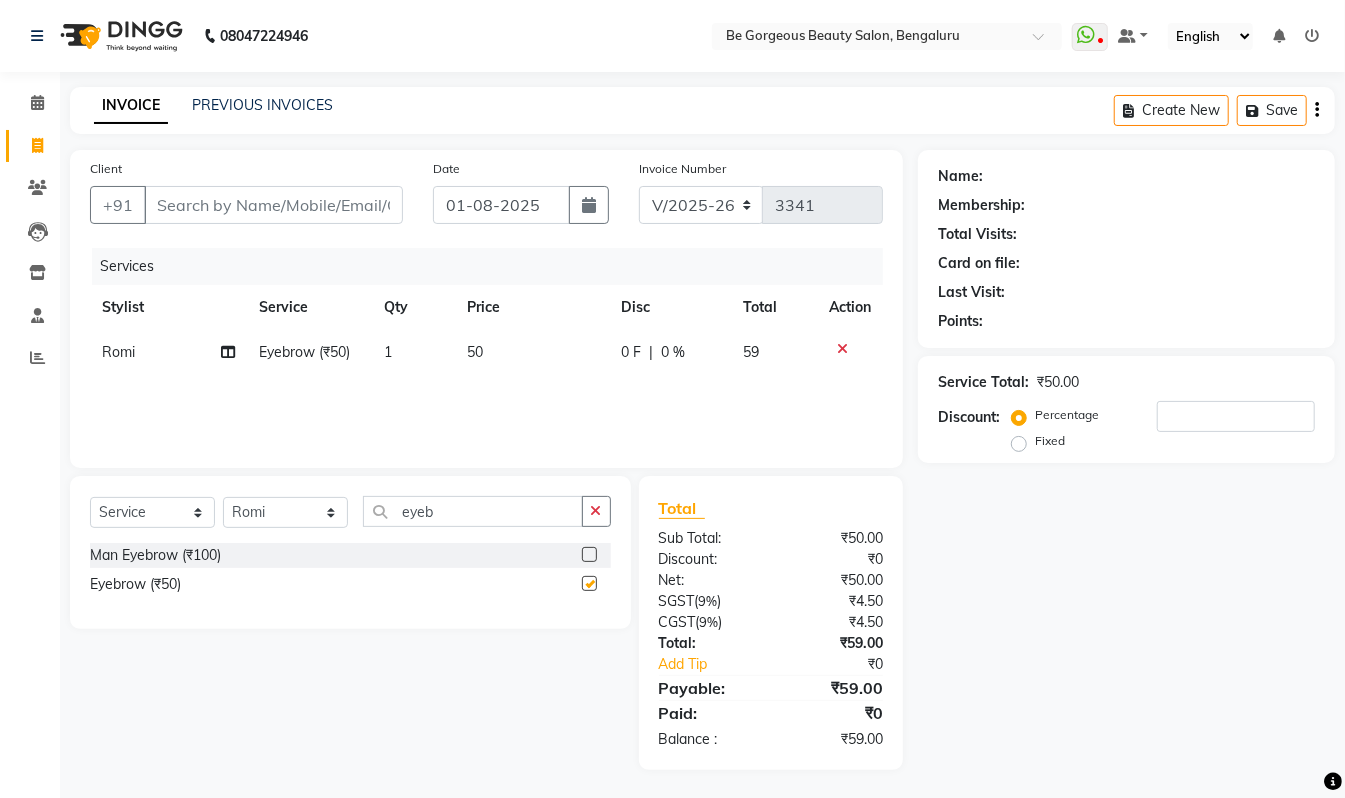 checkbox on "false" 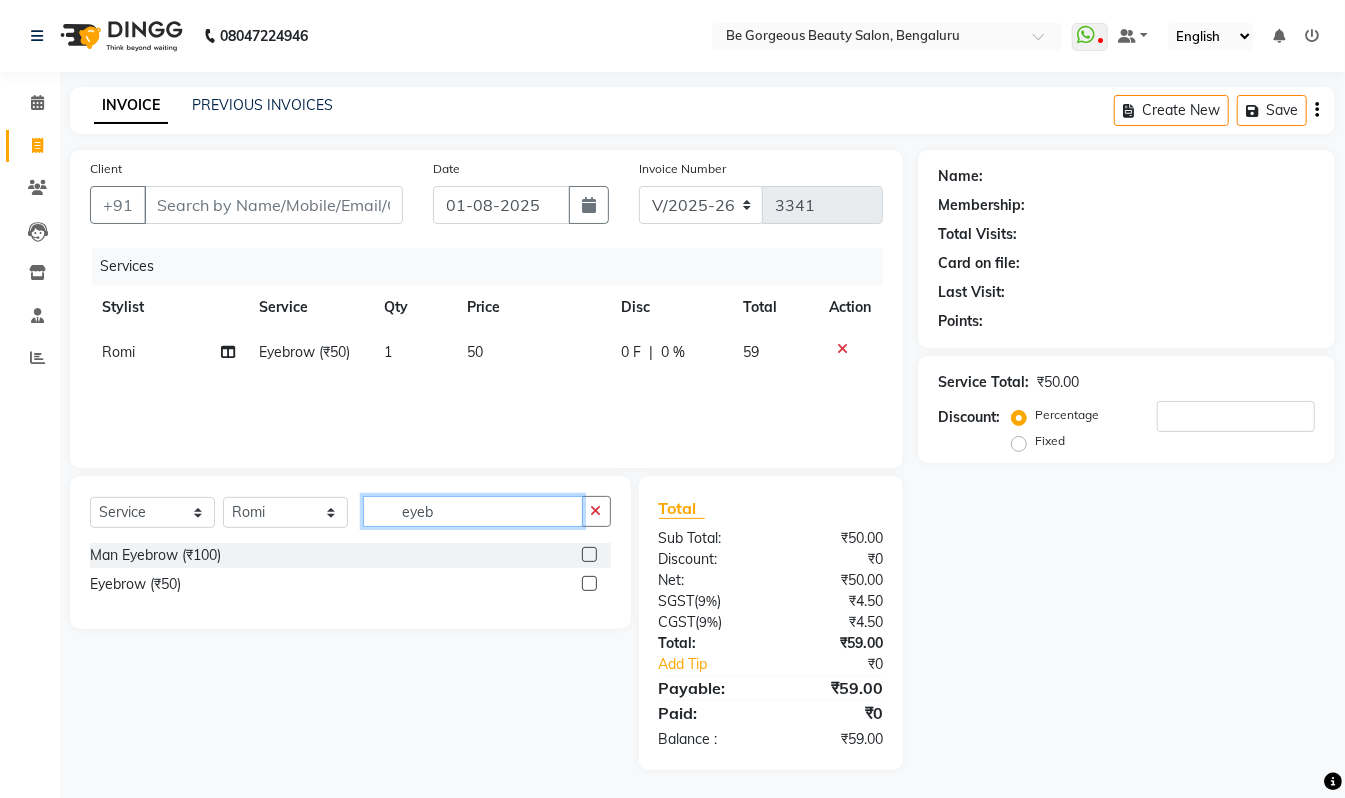 click on "eyeb" 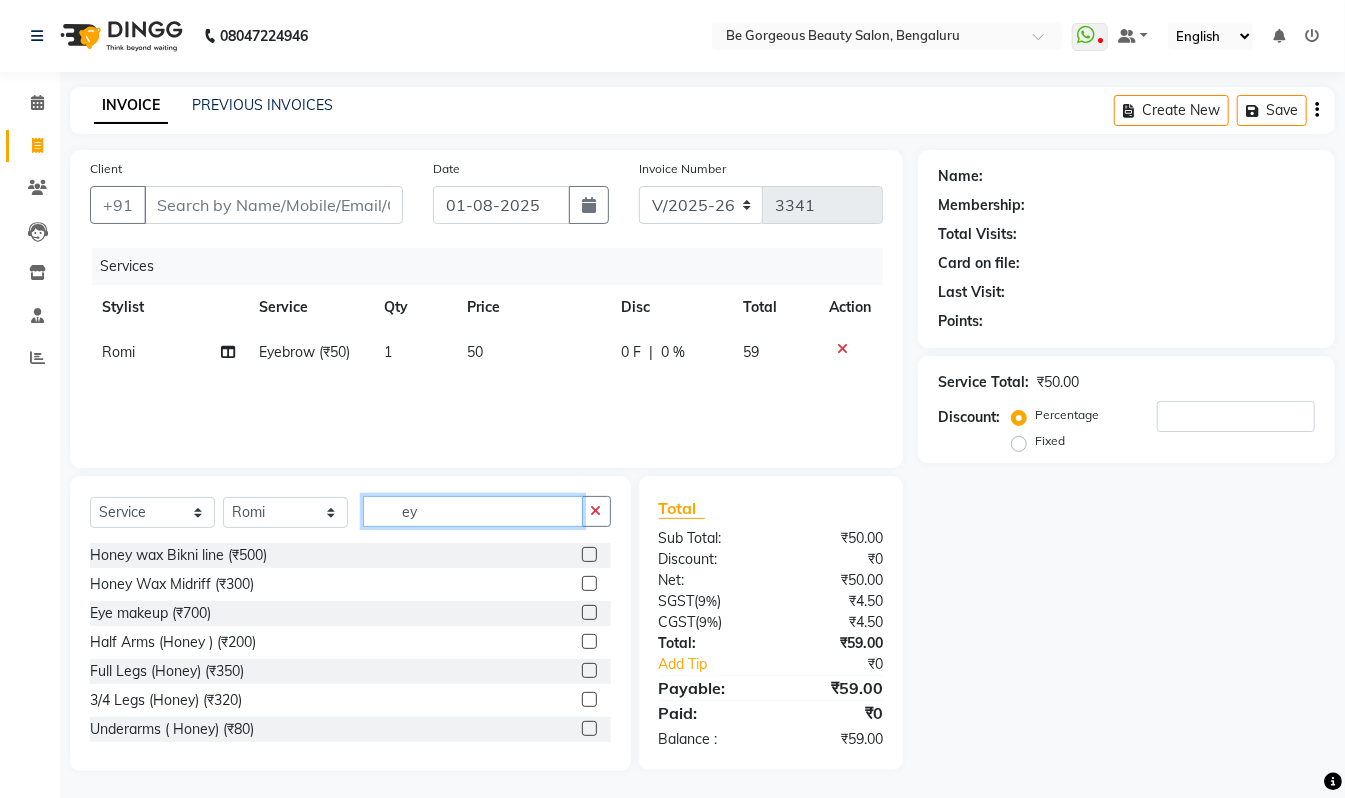 type on "e" 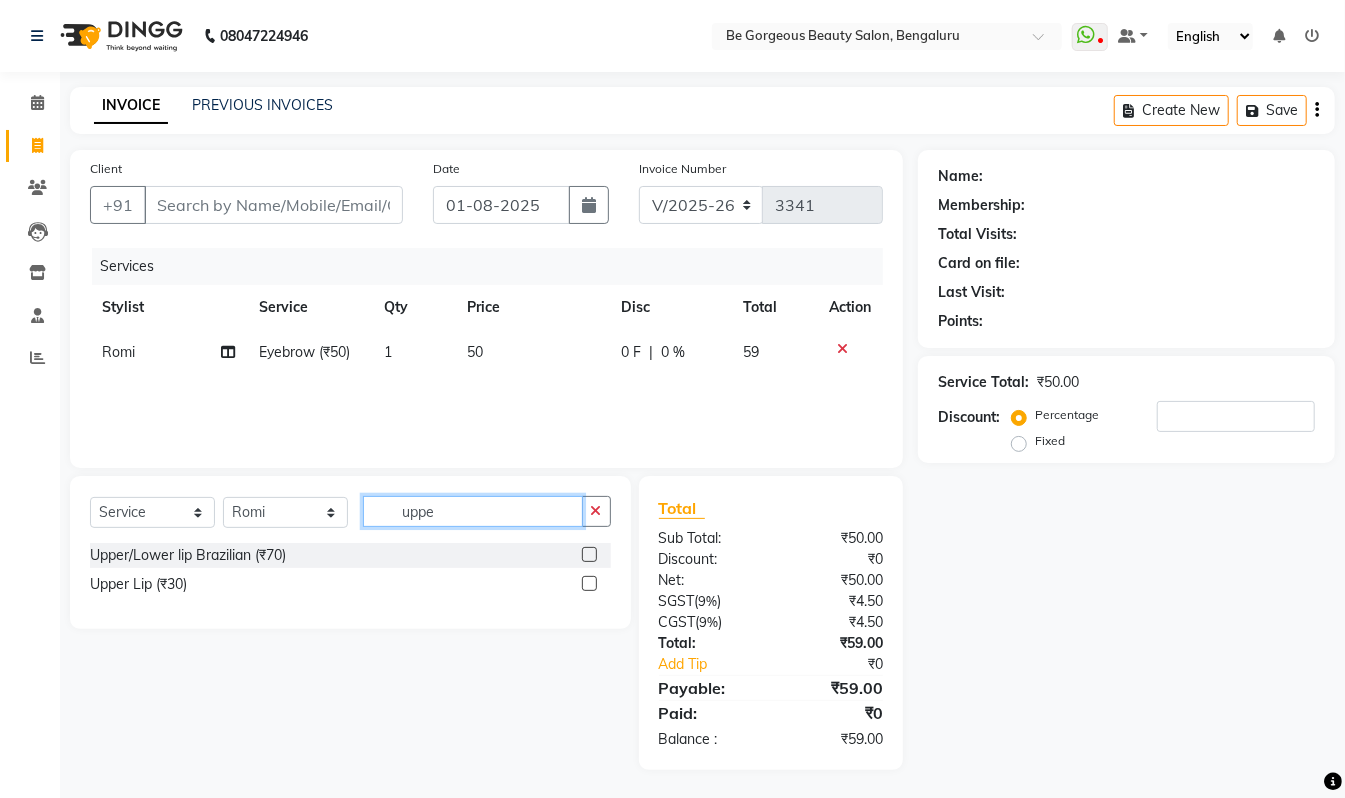 type on "uppe" 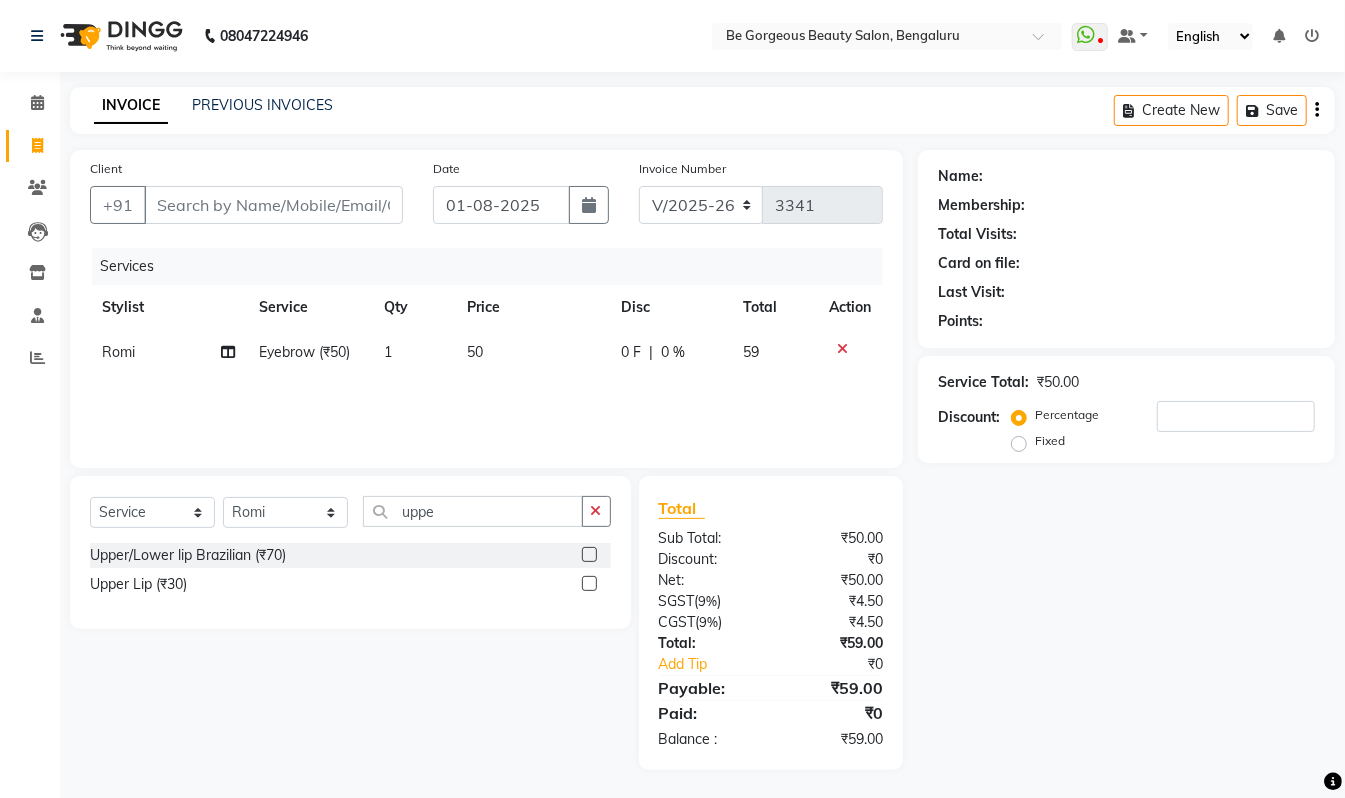 click 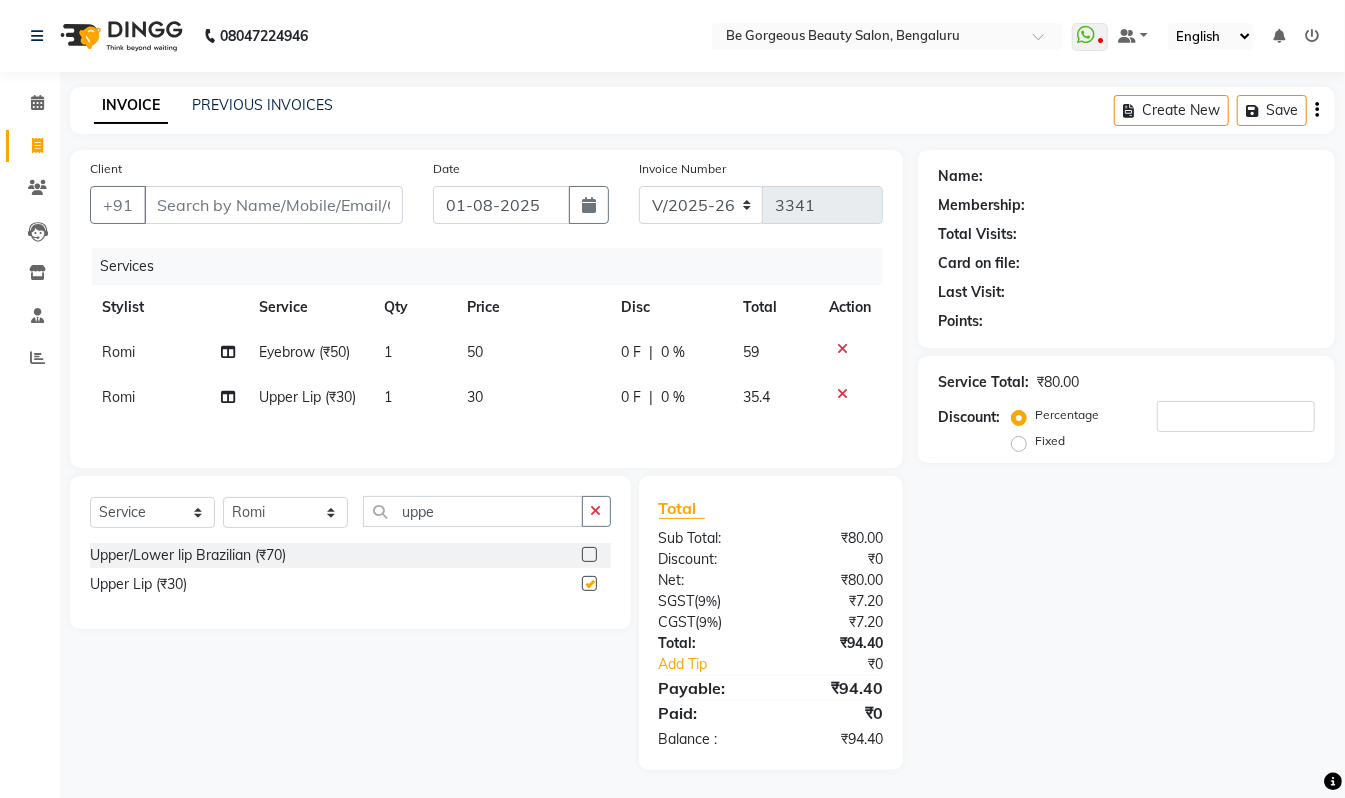 checkbox on "false" 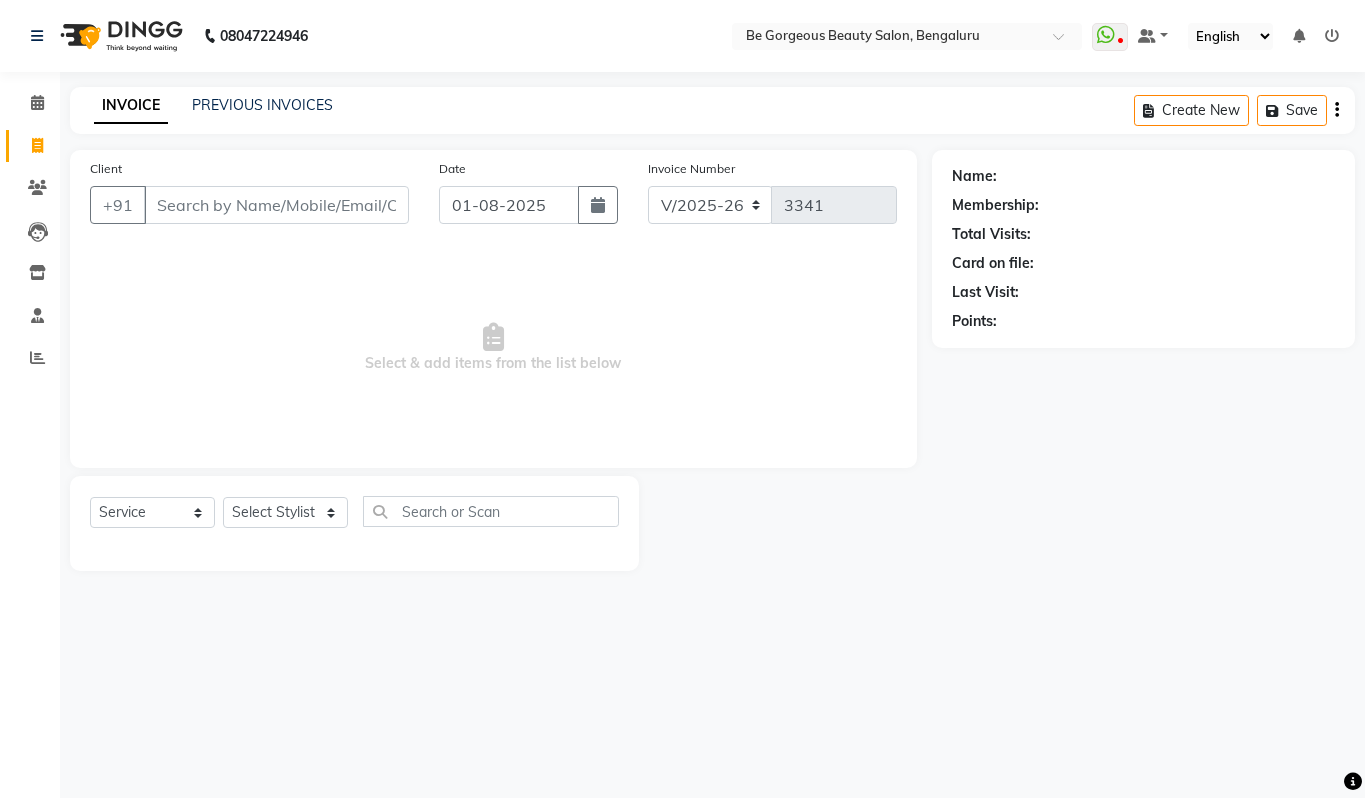 select on "5405" 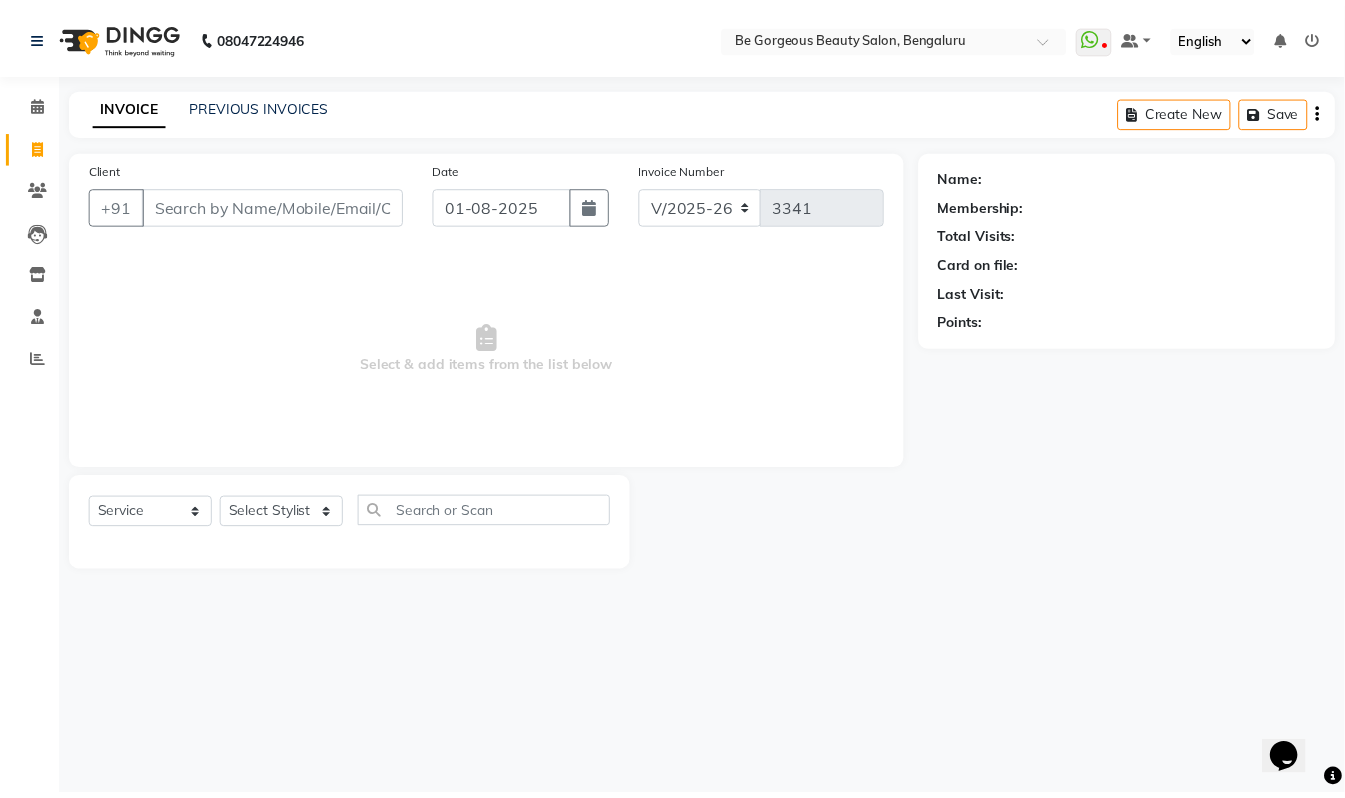 scroll, scrollTop: 0, scrollLeft: 0, axis: both 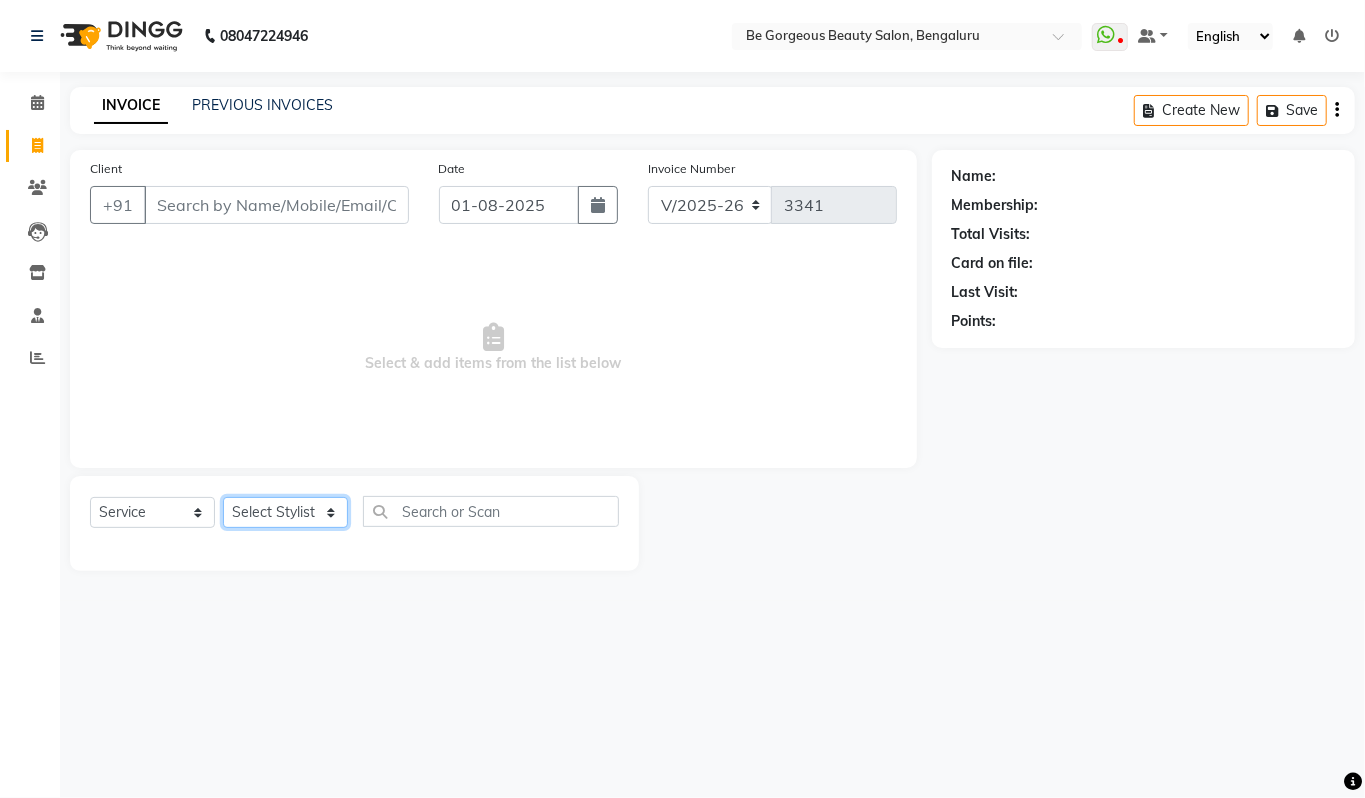 click on "Select Stylist Akram Anas Gayatri lata Manager Munu Pooja Rehbar Romi Talib Wajid" 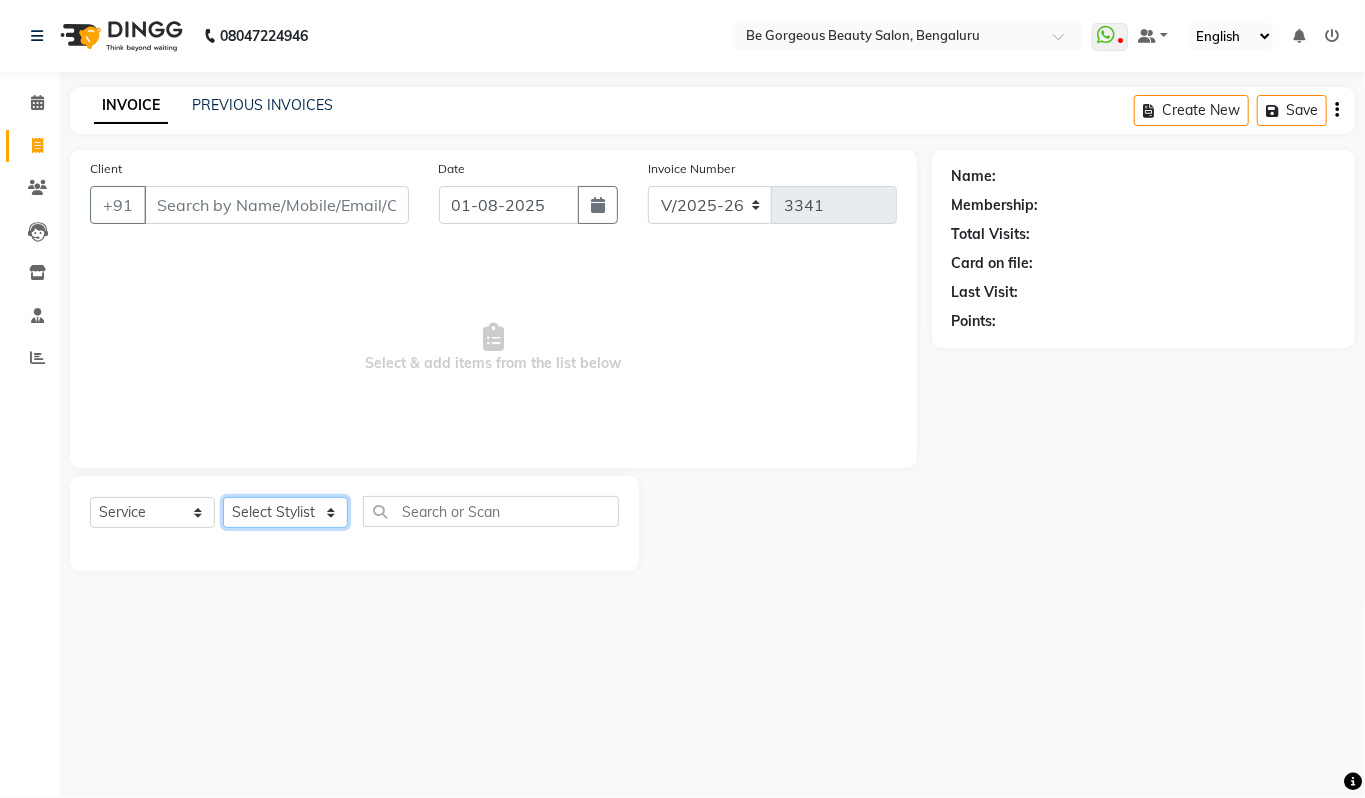 select on "36211" 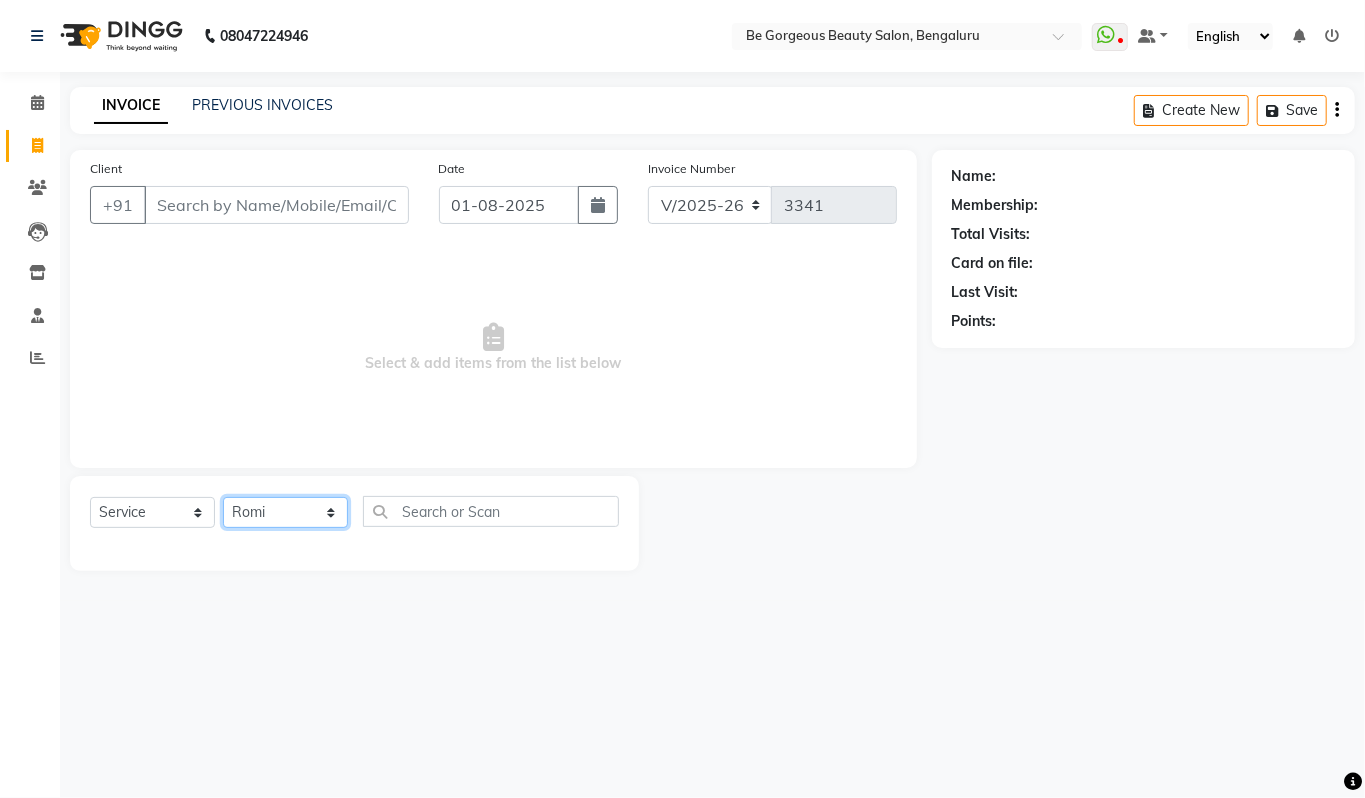 click on "Select Stylist Akram Anas Gayatri lata Manager Munu Pooja Rehbar Romi Talib Wajid" 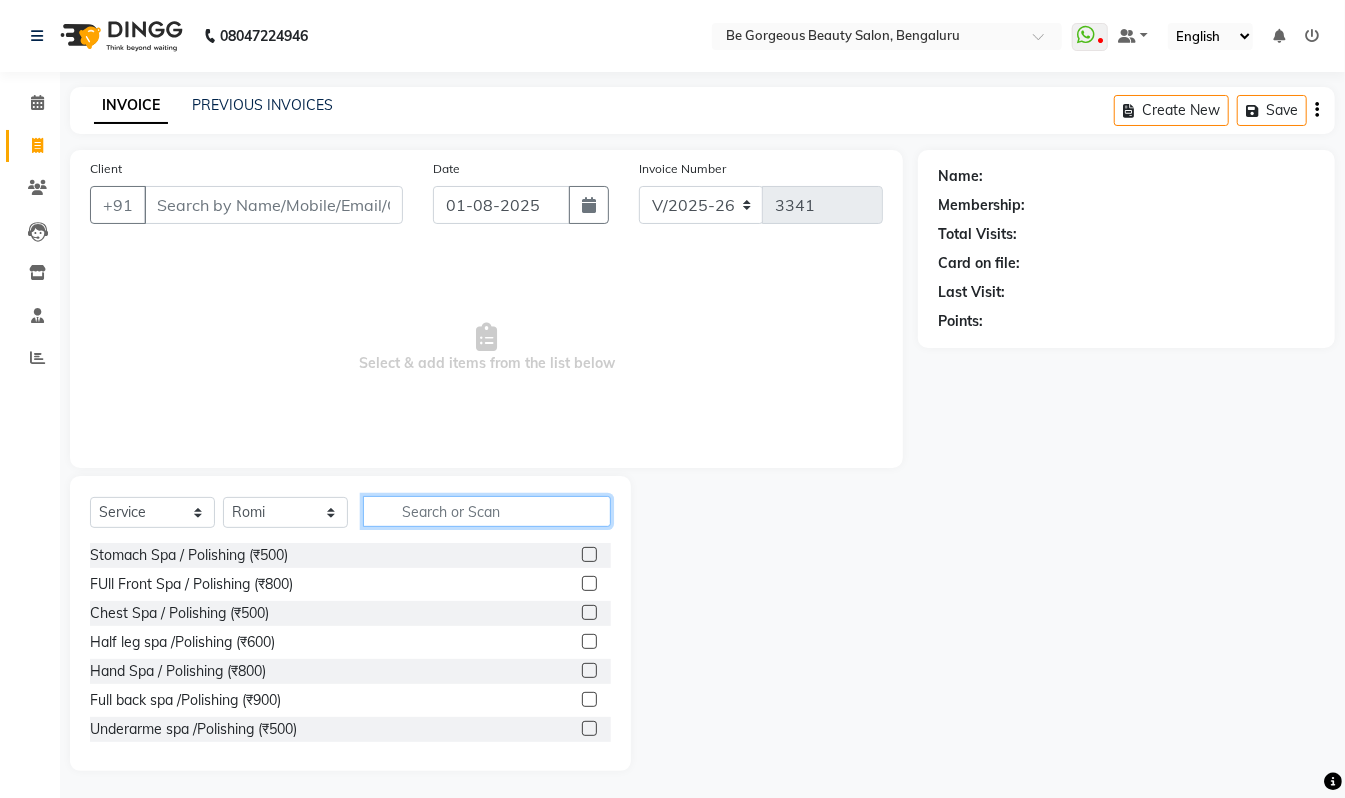 click 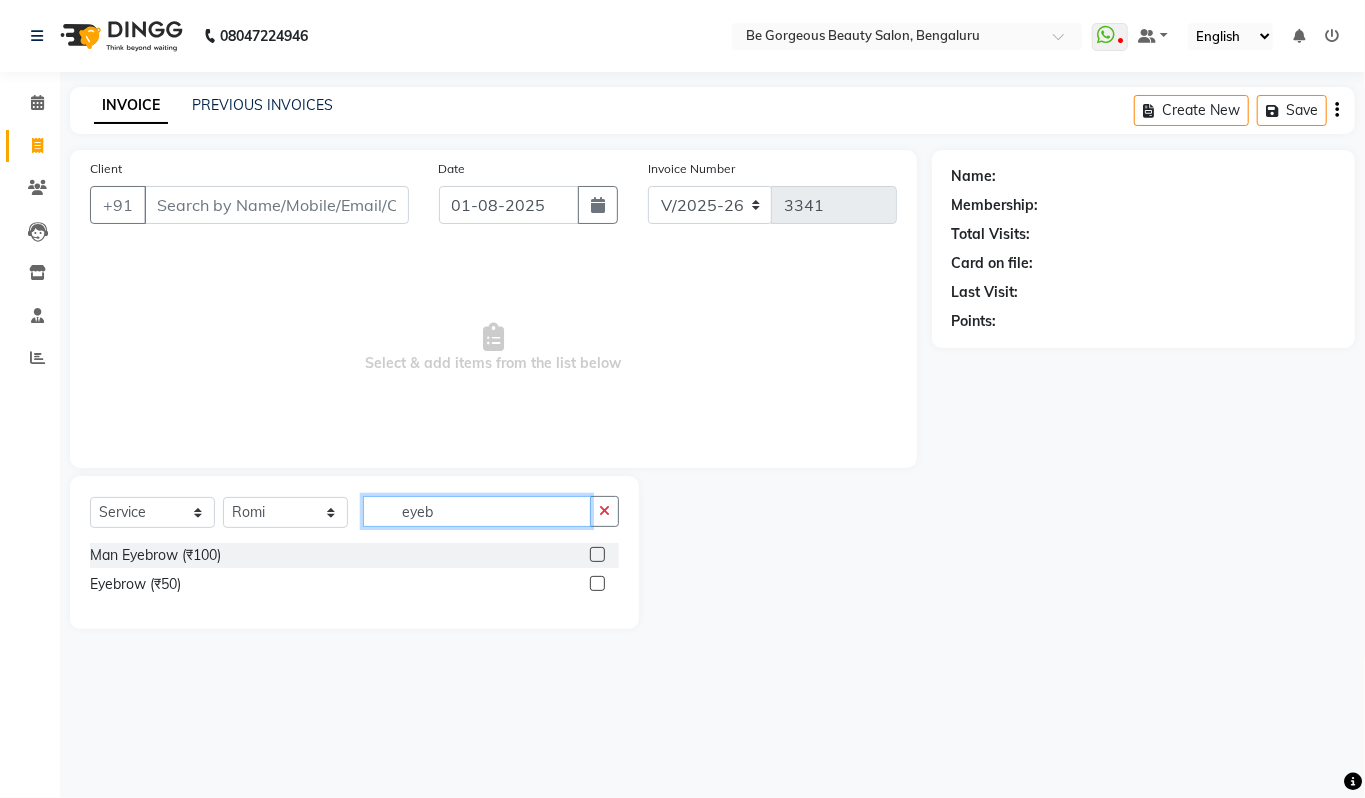 type on "eyeb" 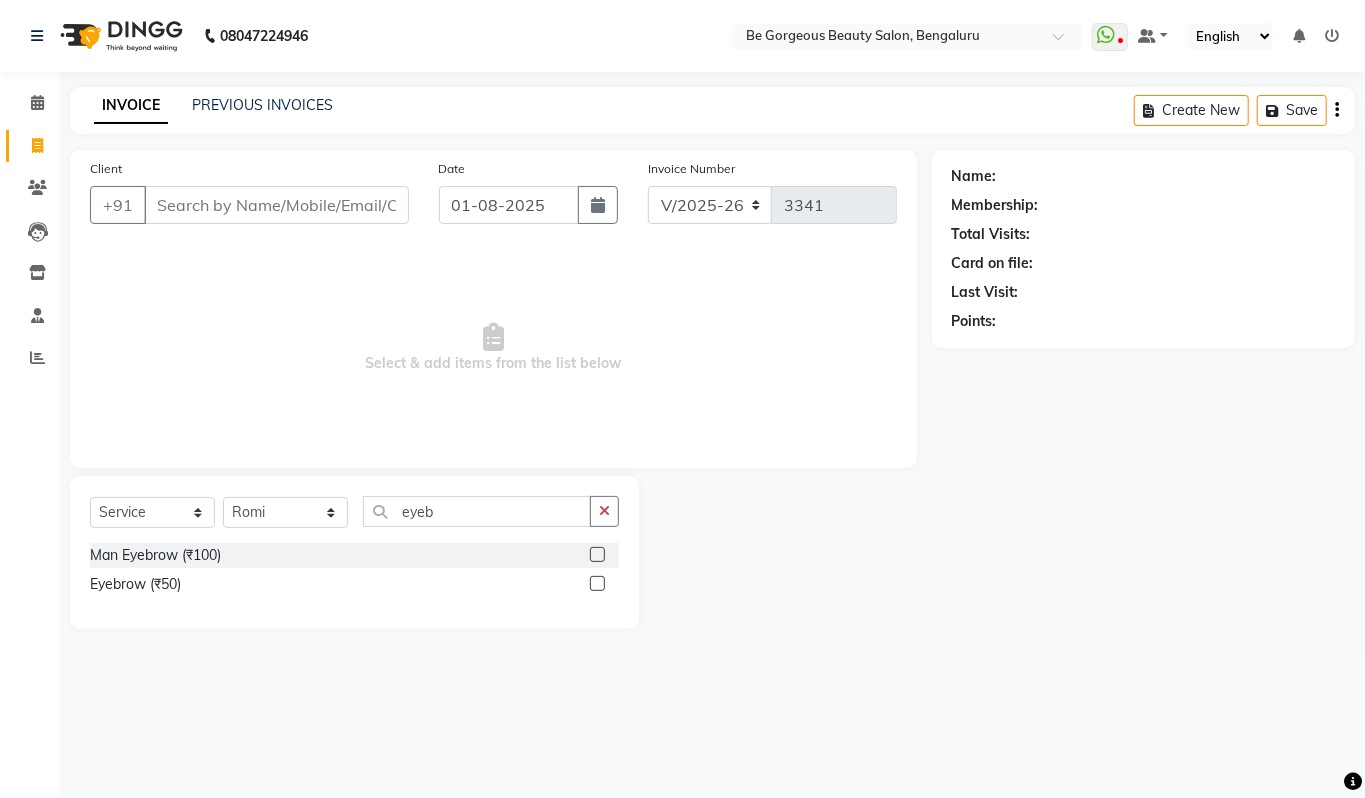 click 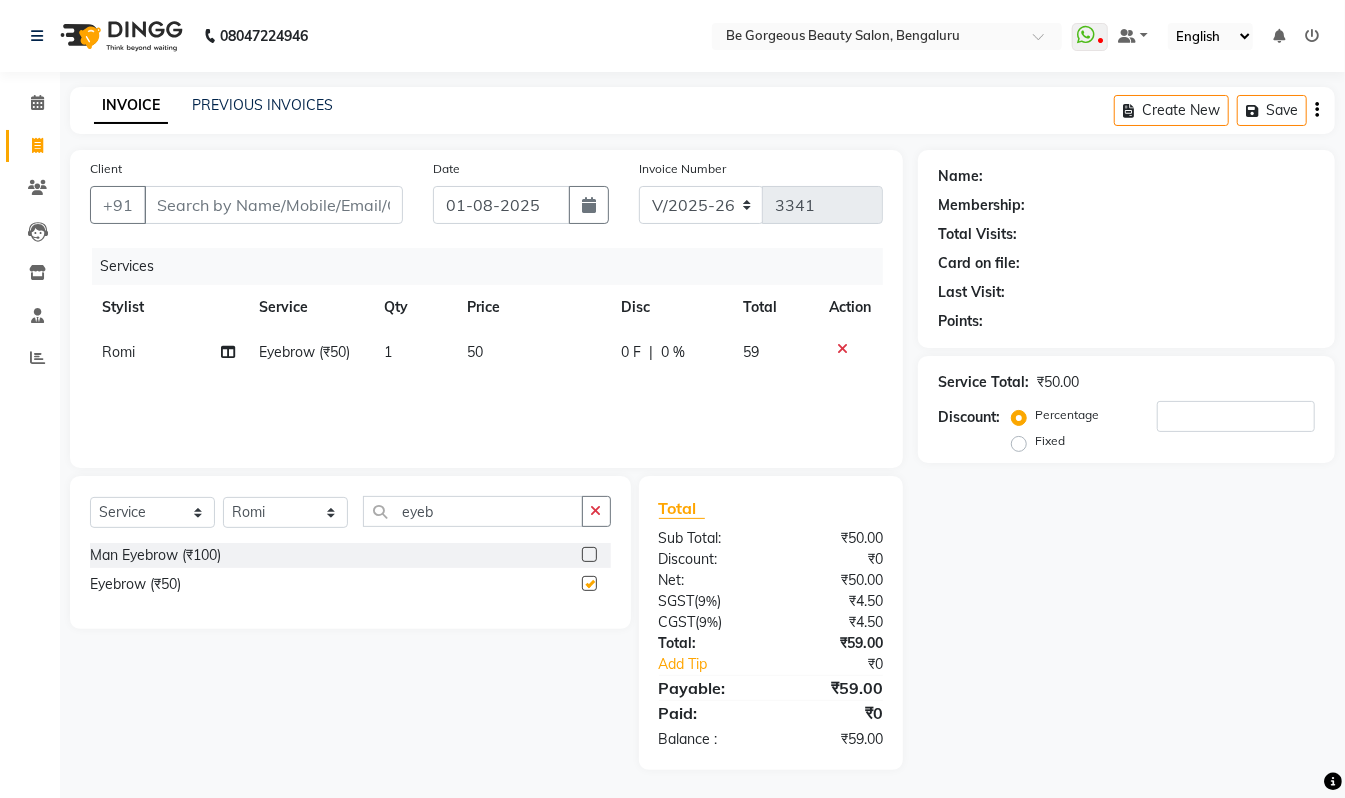 checkbox on "false" 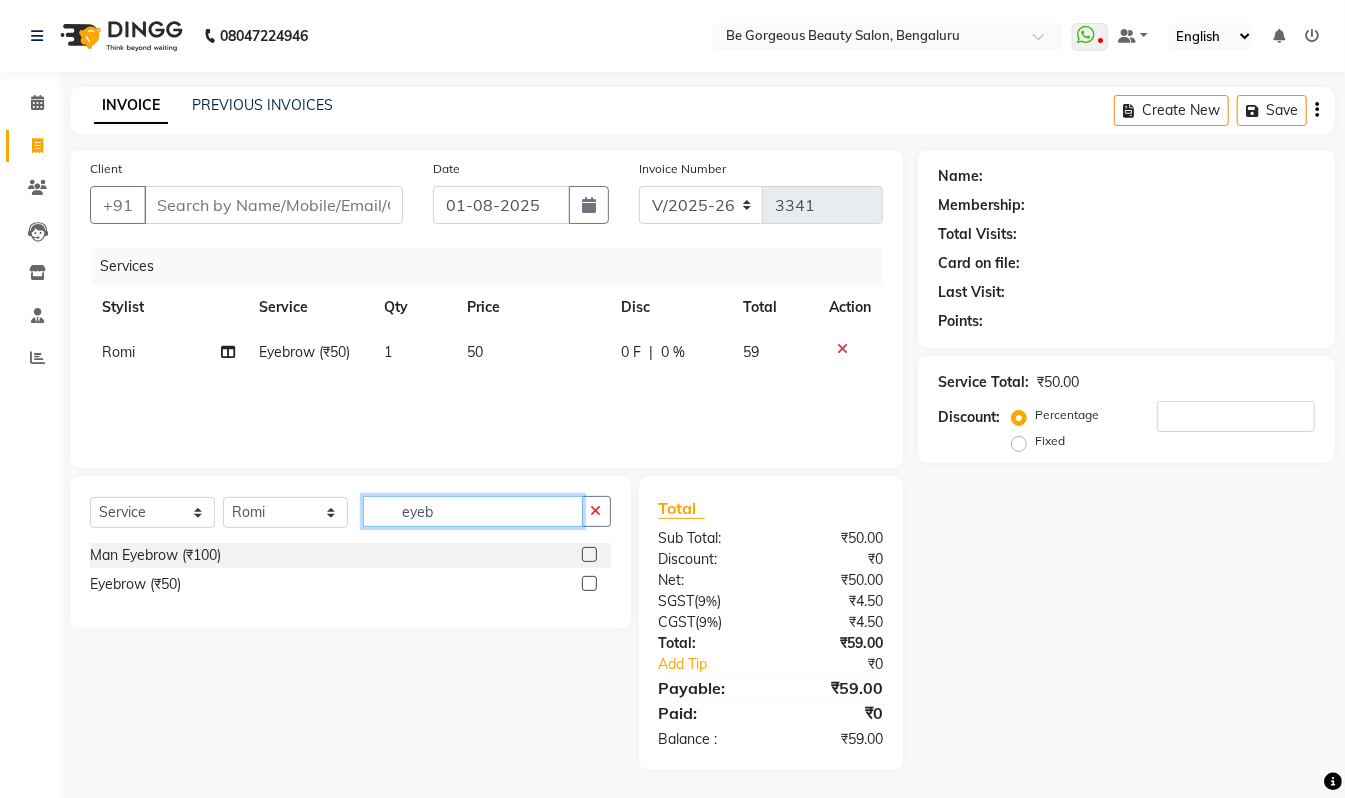 click on "eyeb" 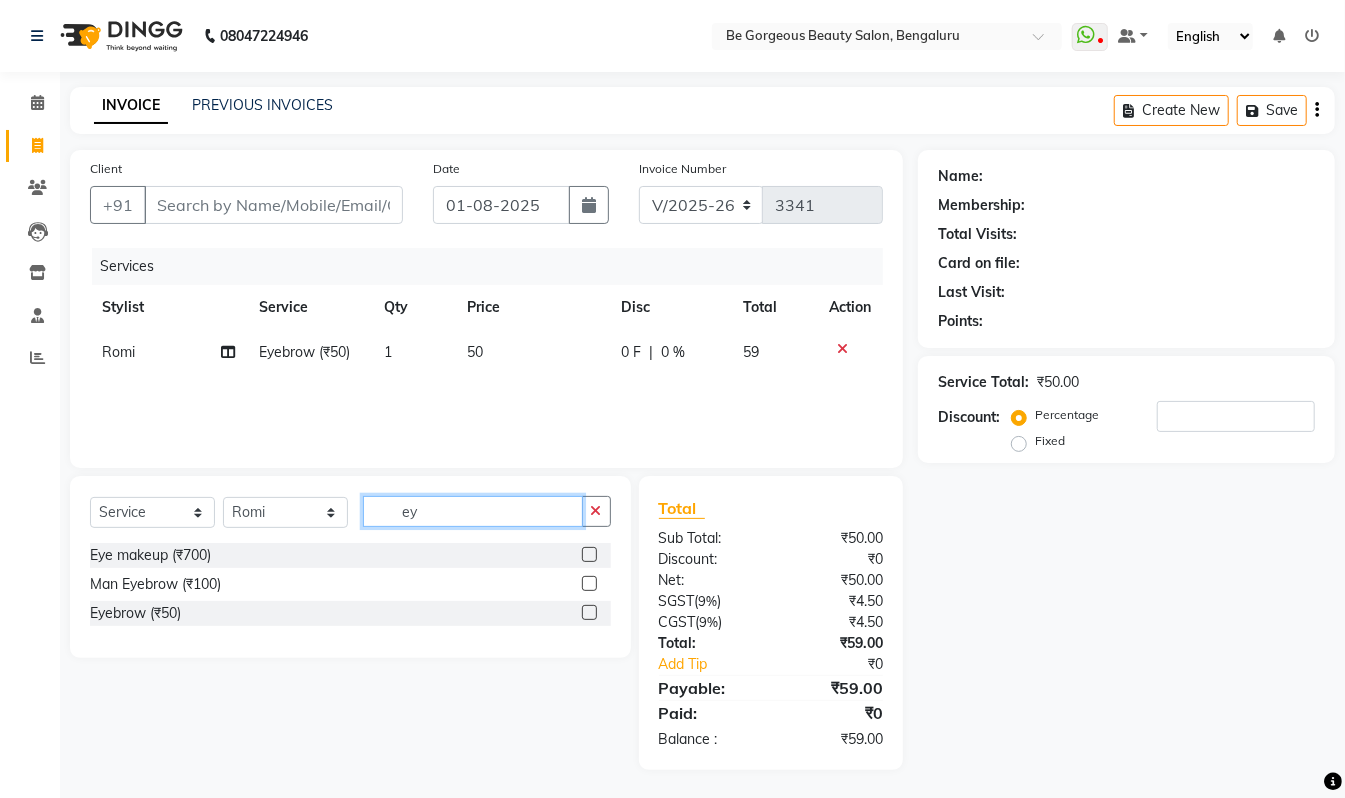 type on "e" 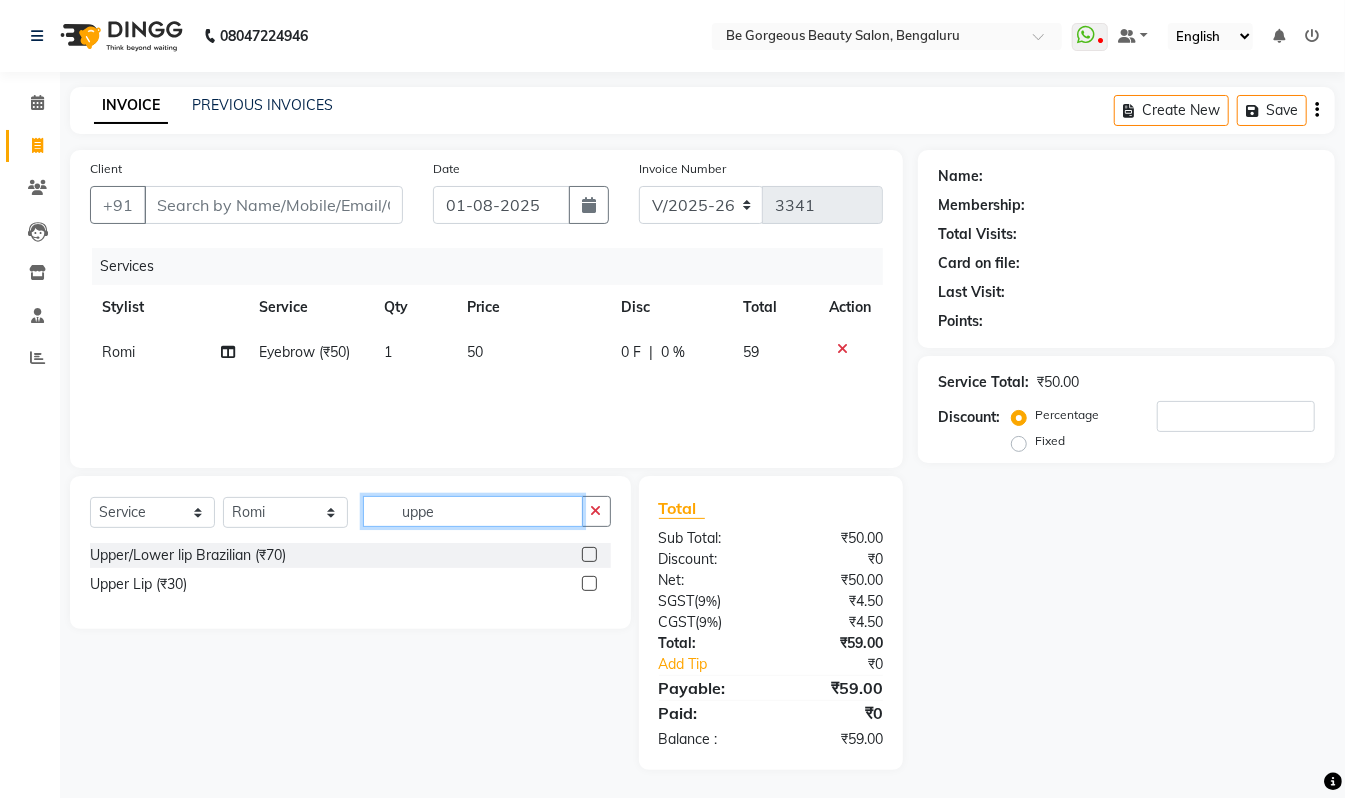 type on "uppe" 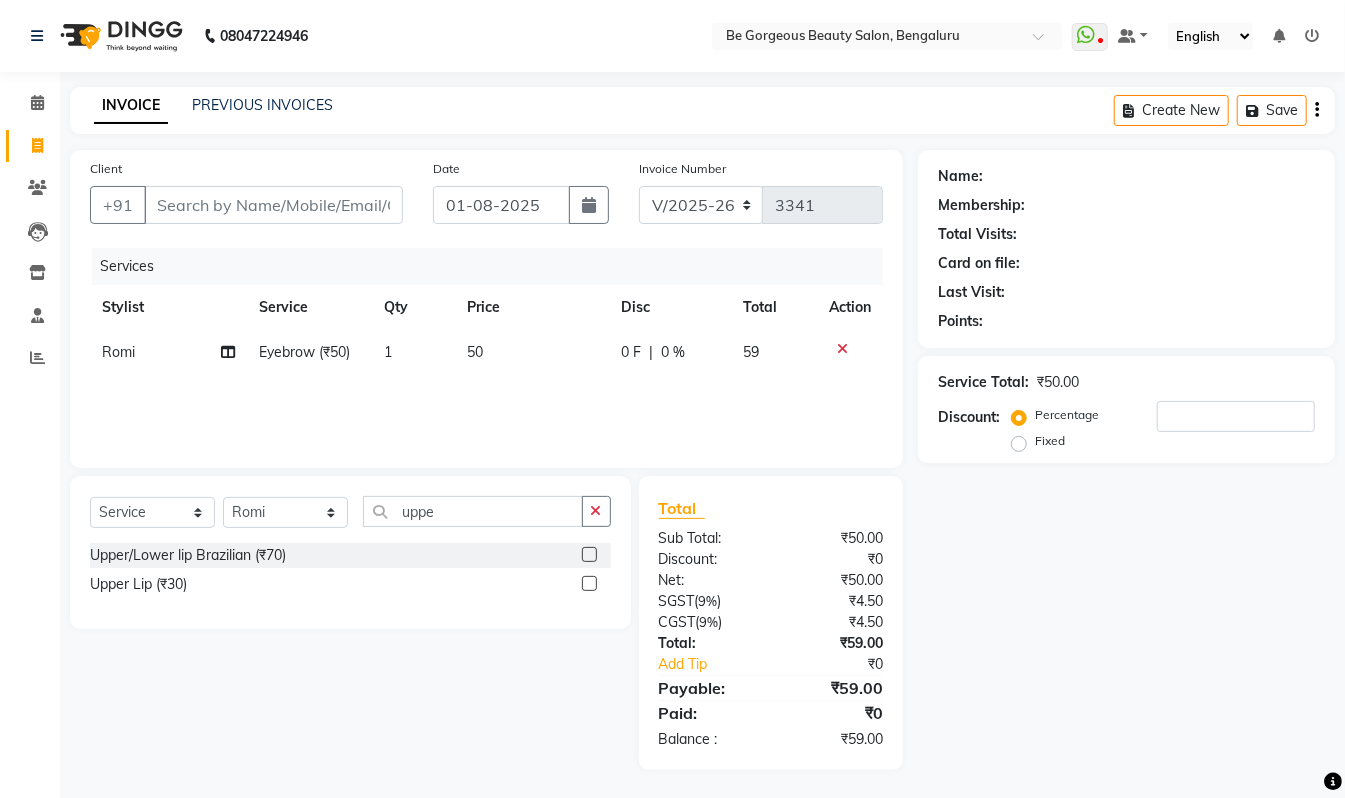 click 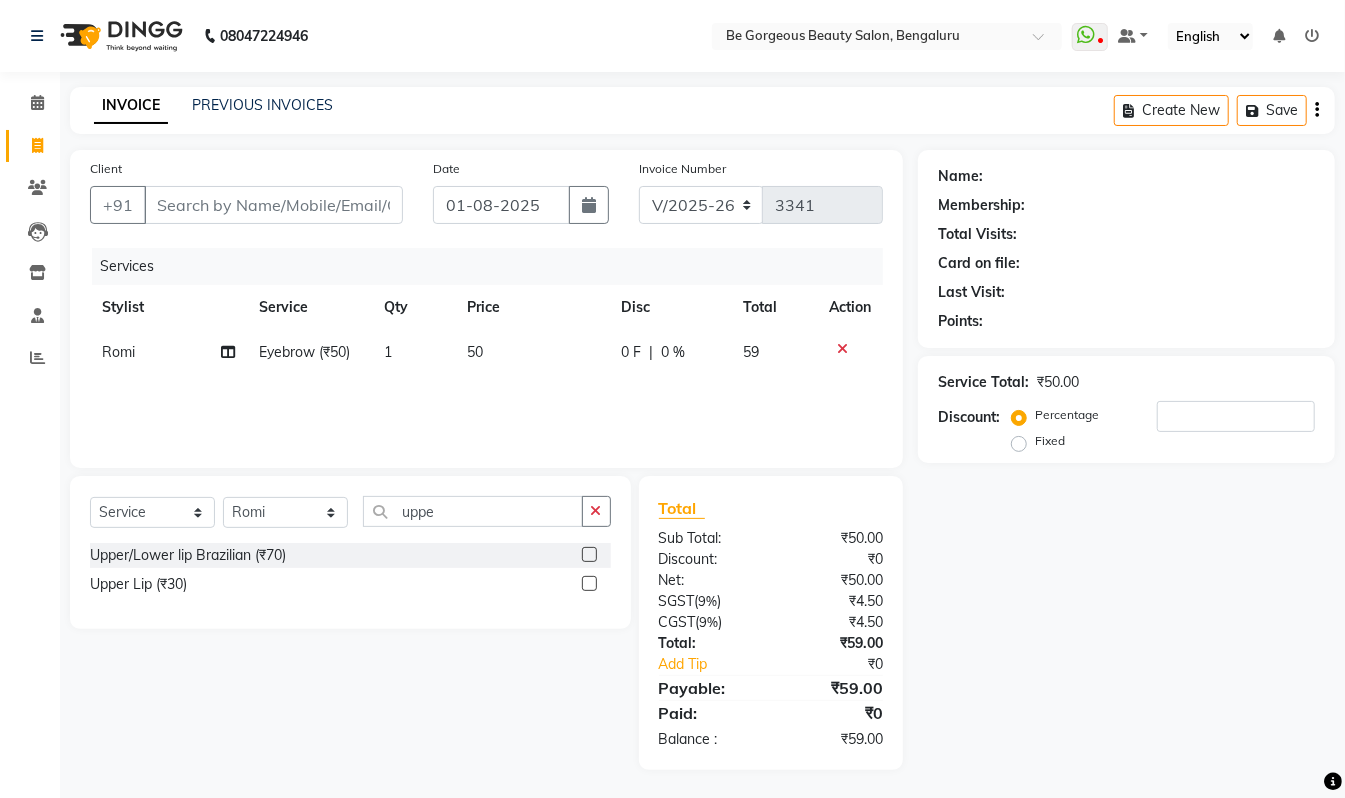 click on "Upper Lip (₹30)" 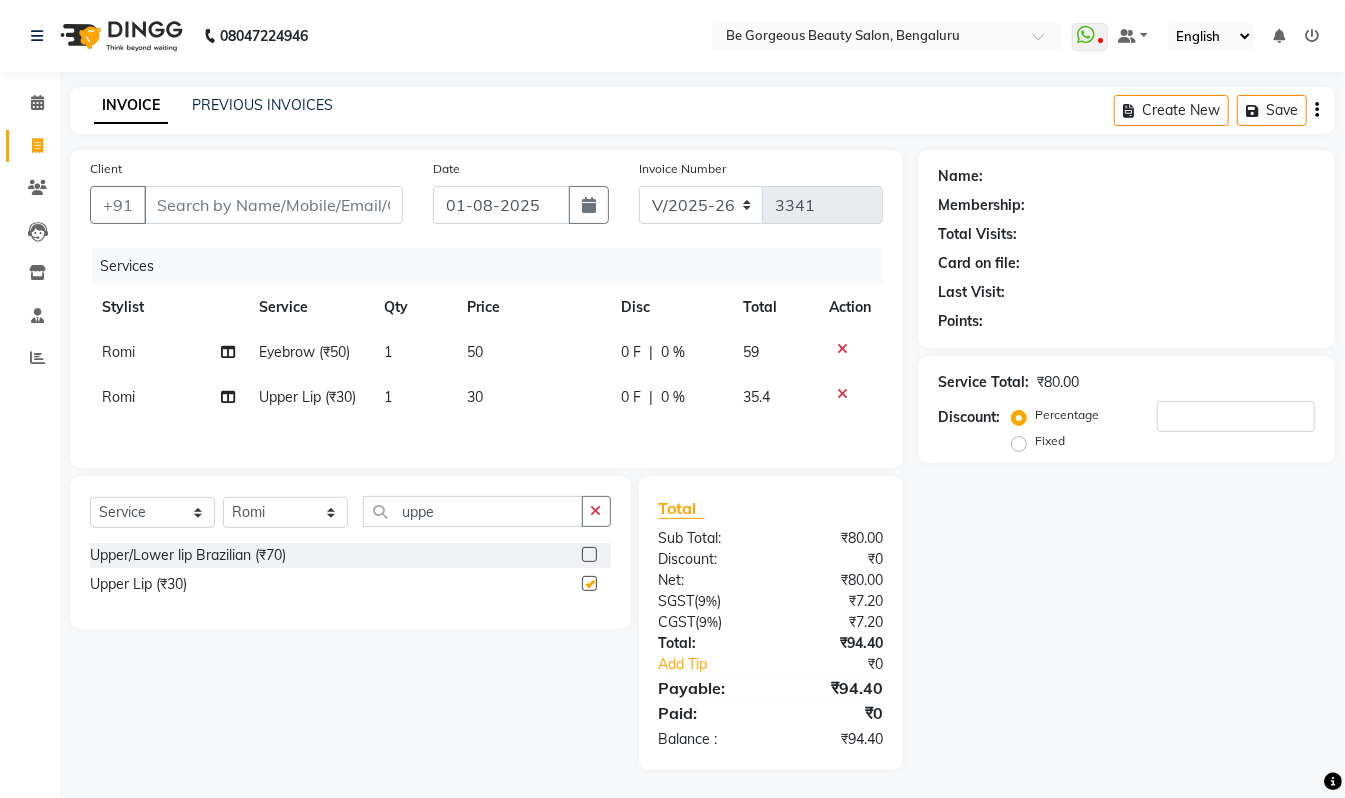 checkbox on "false" 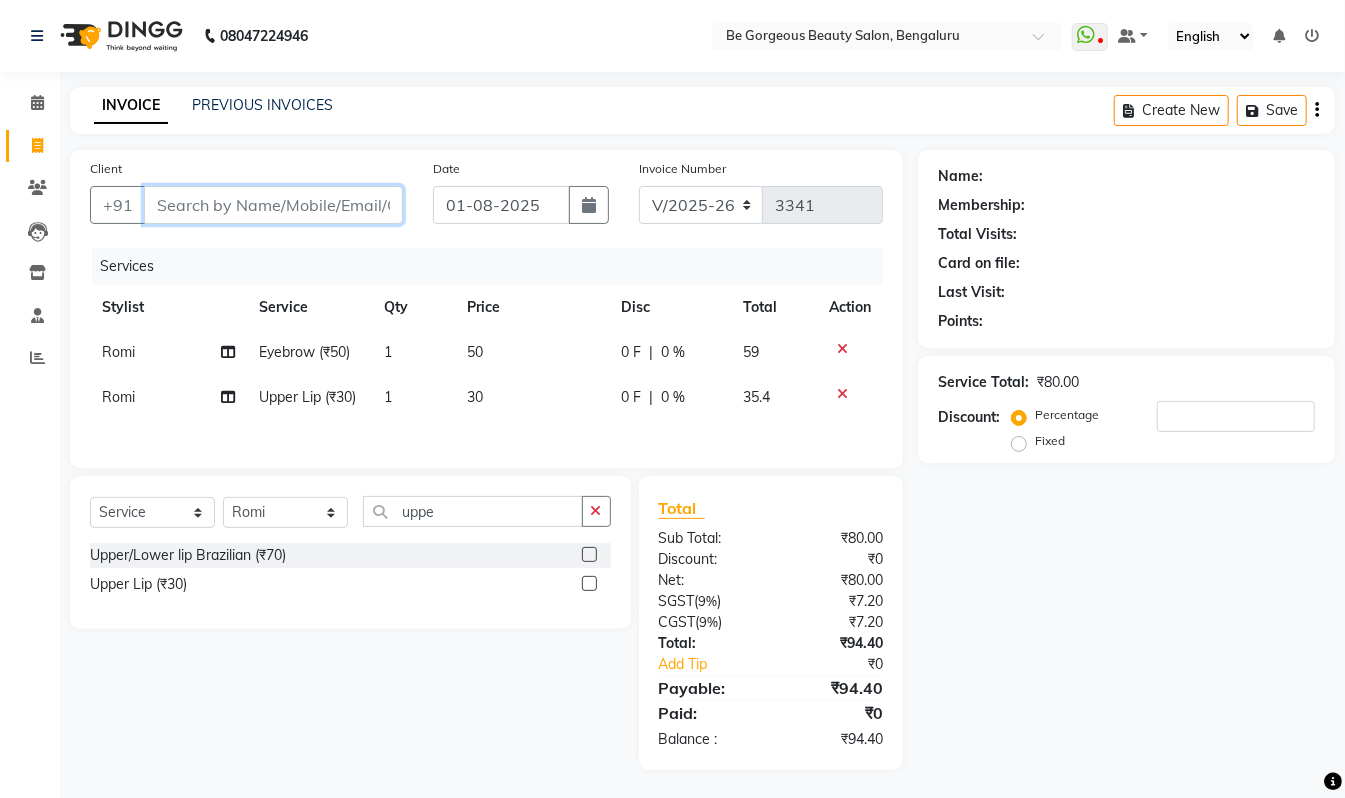 click on "Client" at bounding box center (273, 205) 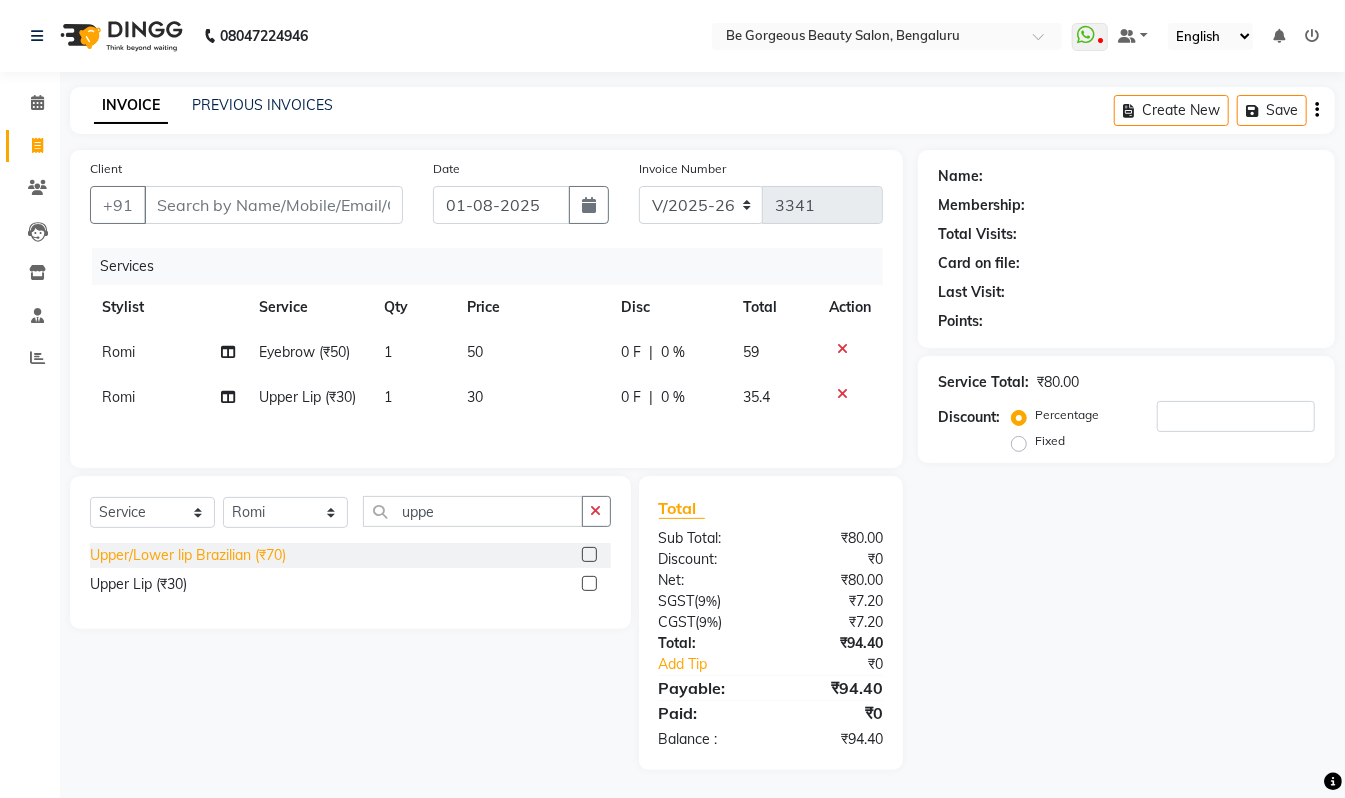 click on "Upper/Lower lip Brazilian (₹70)" 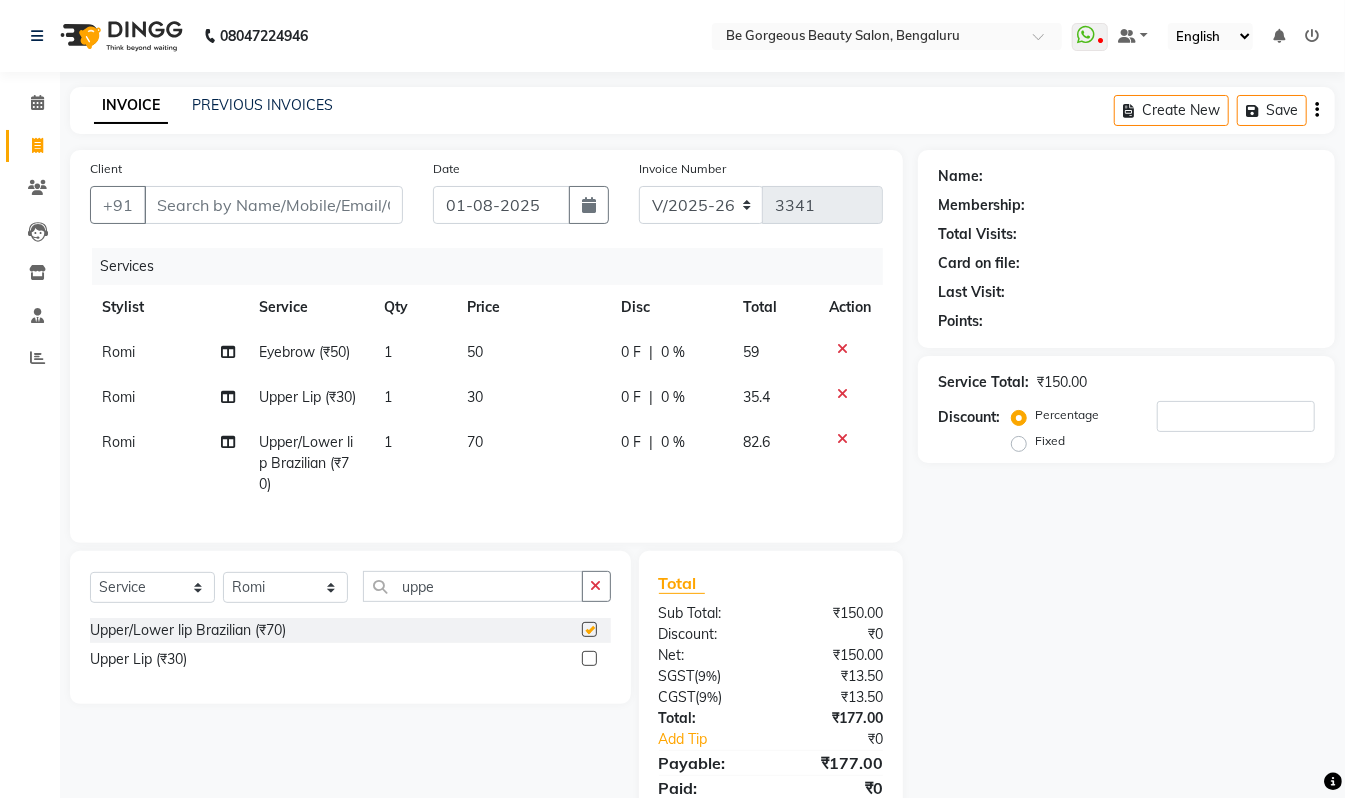 checkbox on "false" 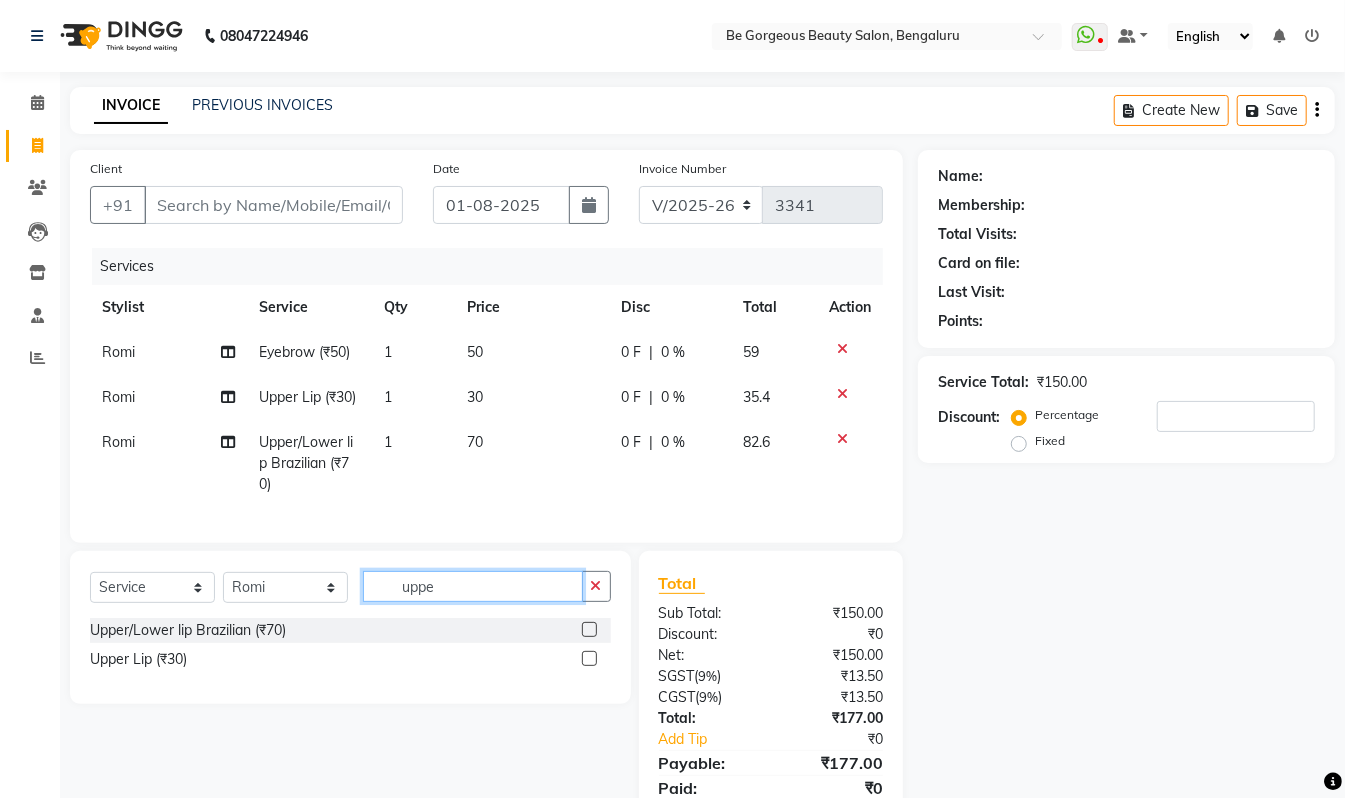 drag, startPoint x: 456, startPoint y: 612, endPoint x: 326, endPoint y: 610, distance: 130.01538 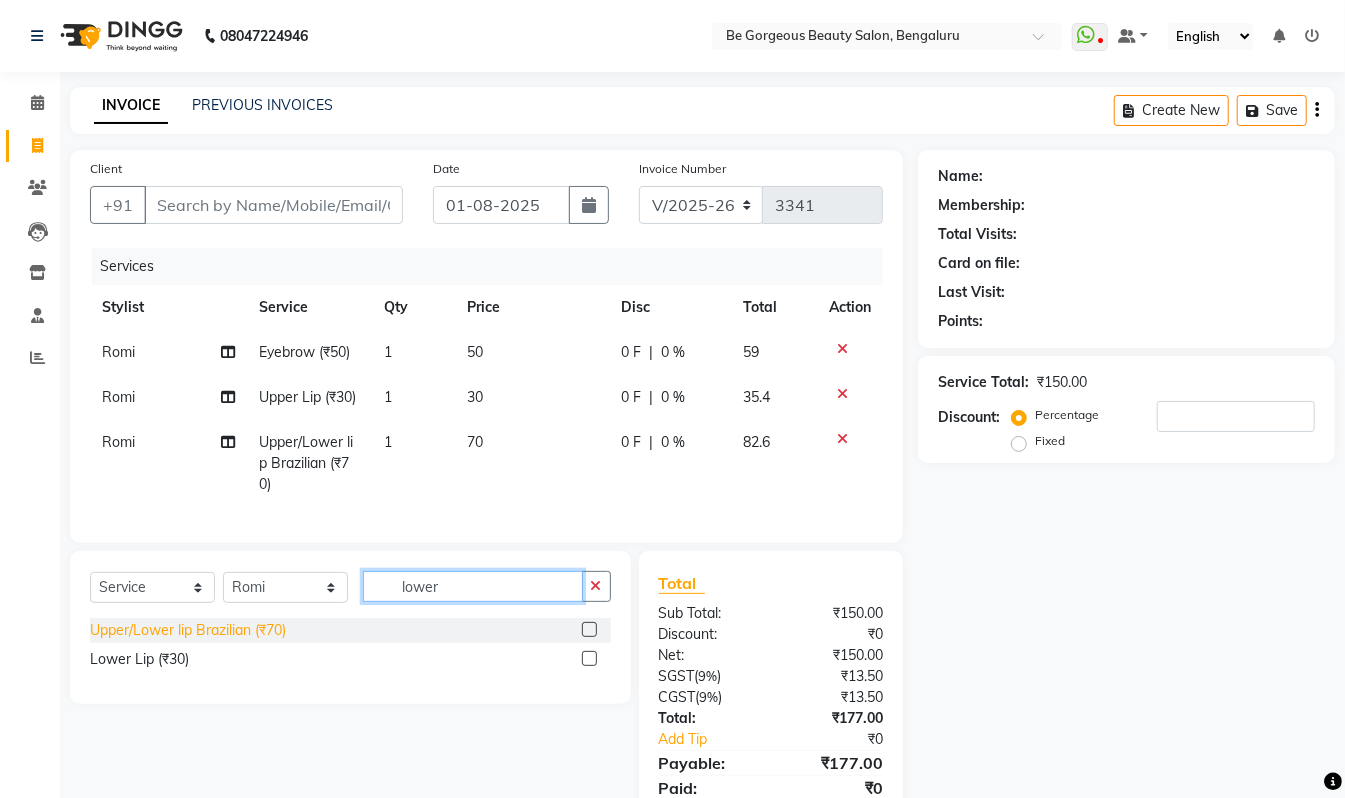 type on "lower" 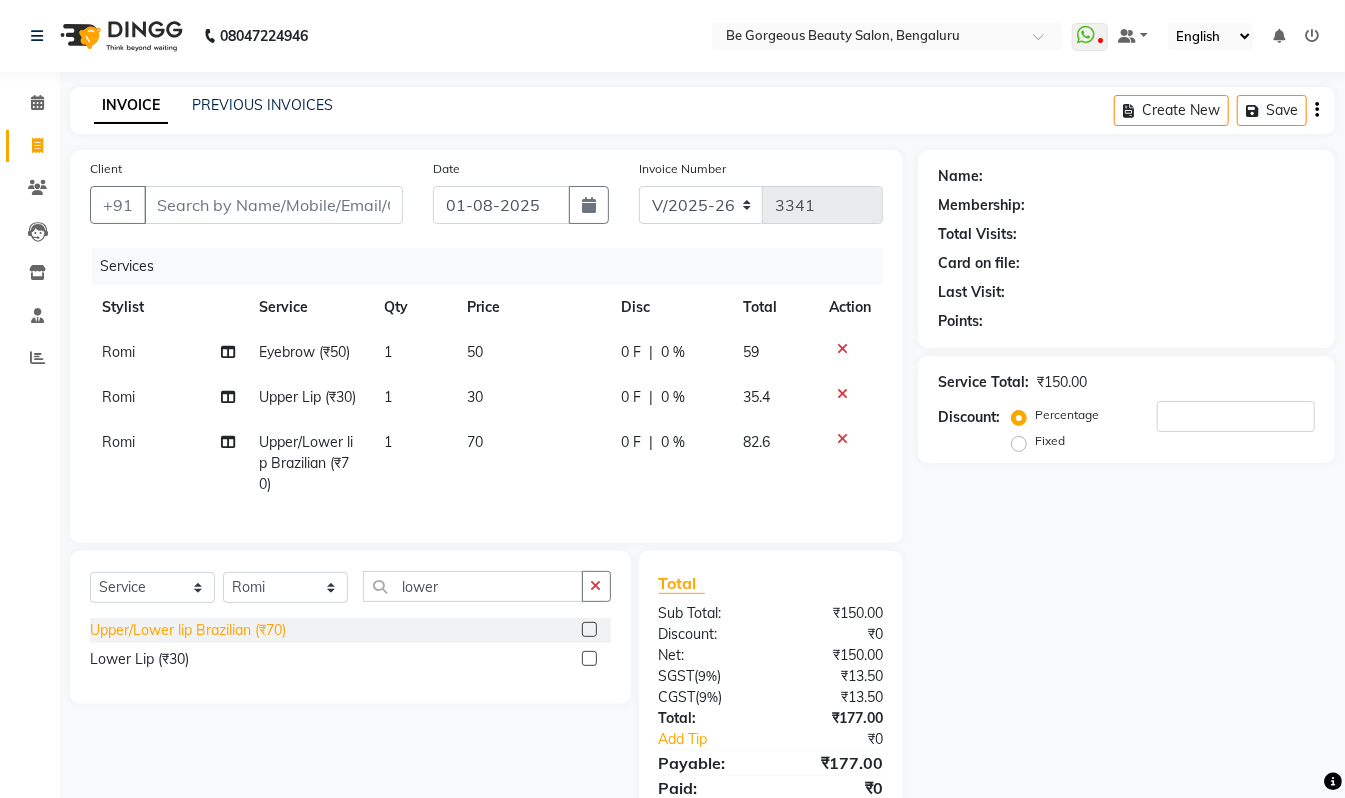 click on "Upper/Lower lip Brazilian (₹70)" 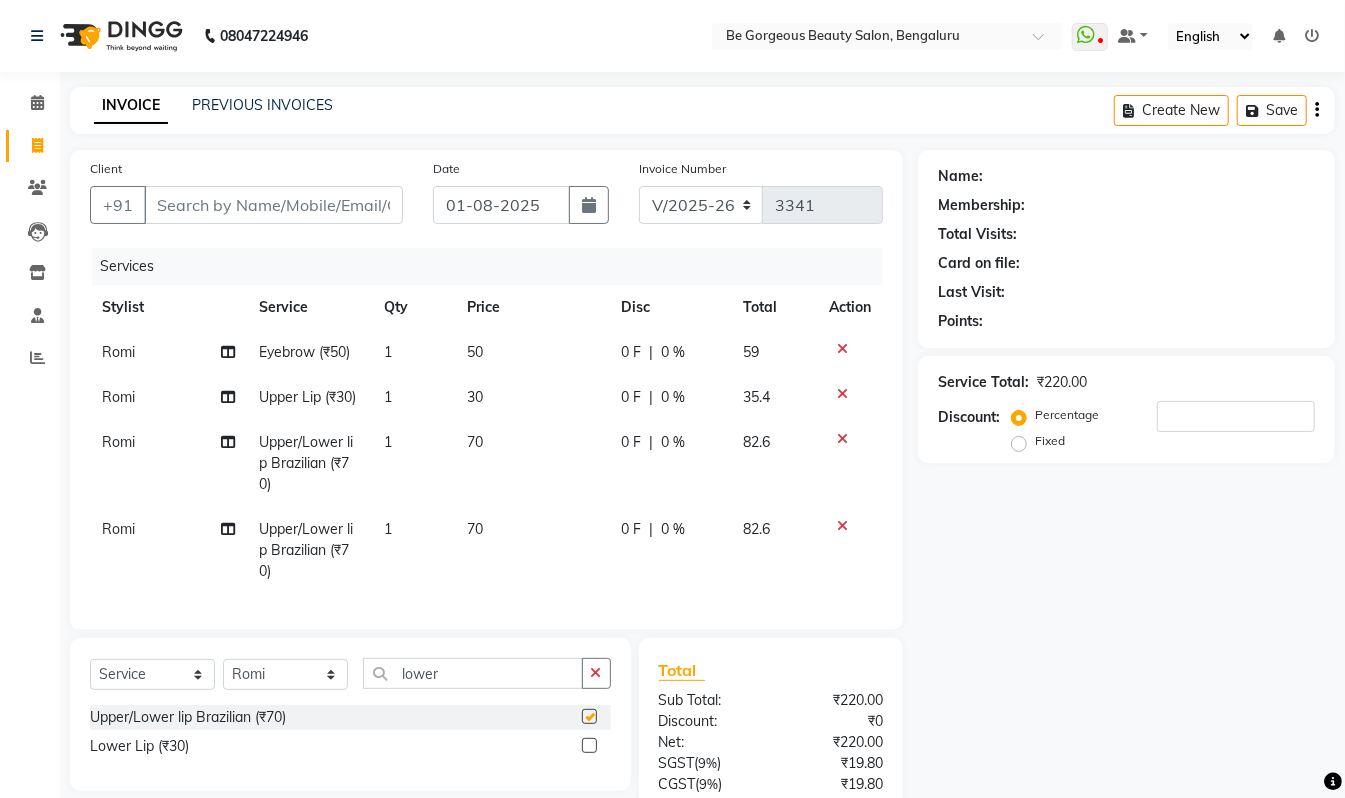 checkbox on "false" 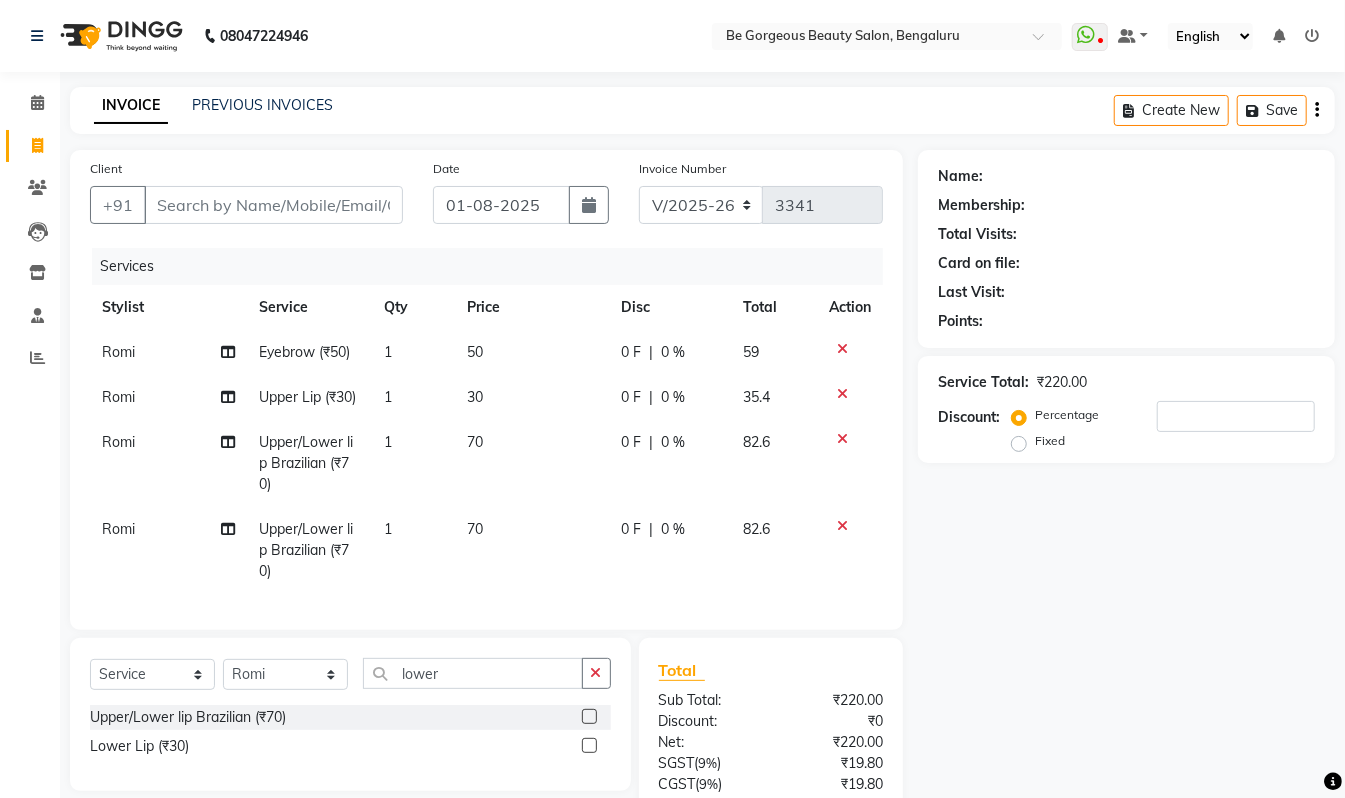 click 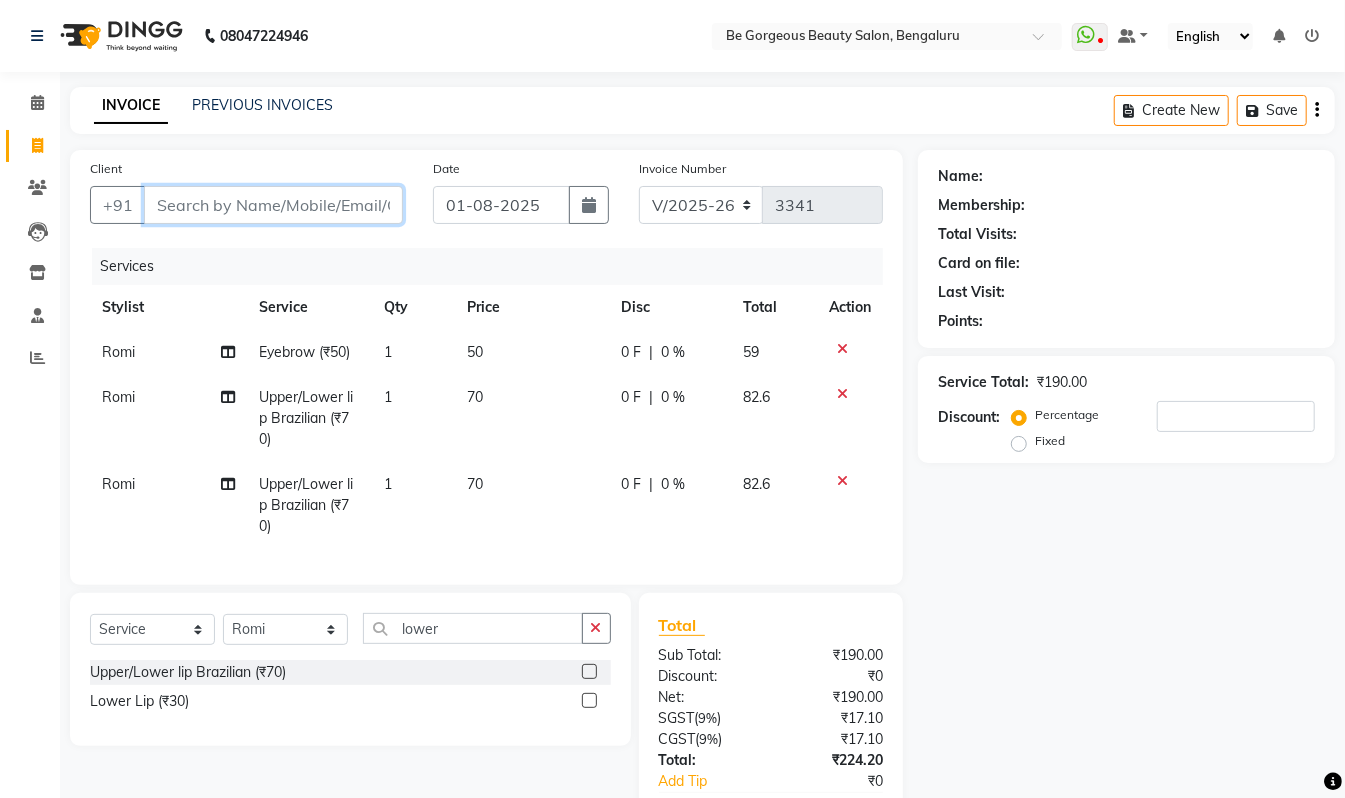 click on "Client" at bounding box center [273, 205] 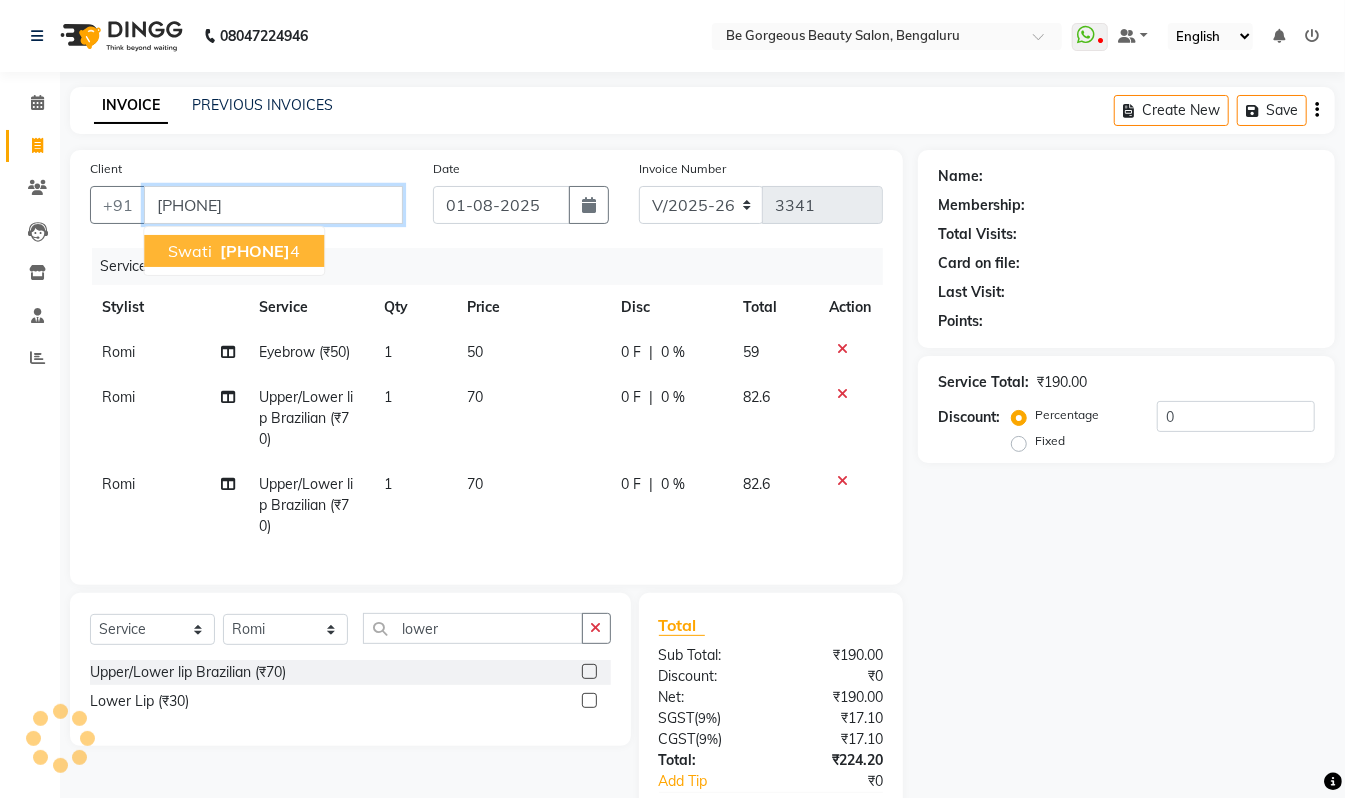 type on "9591238384" 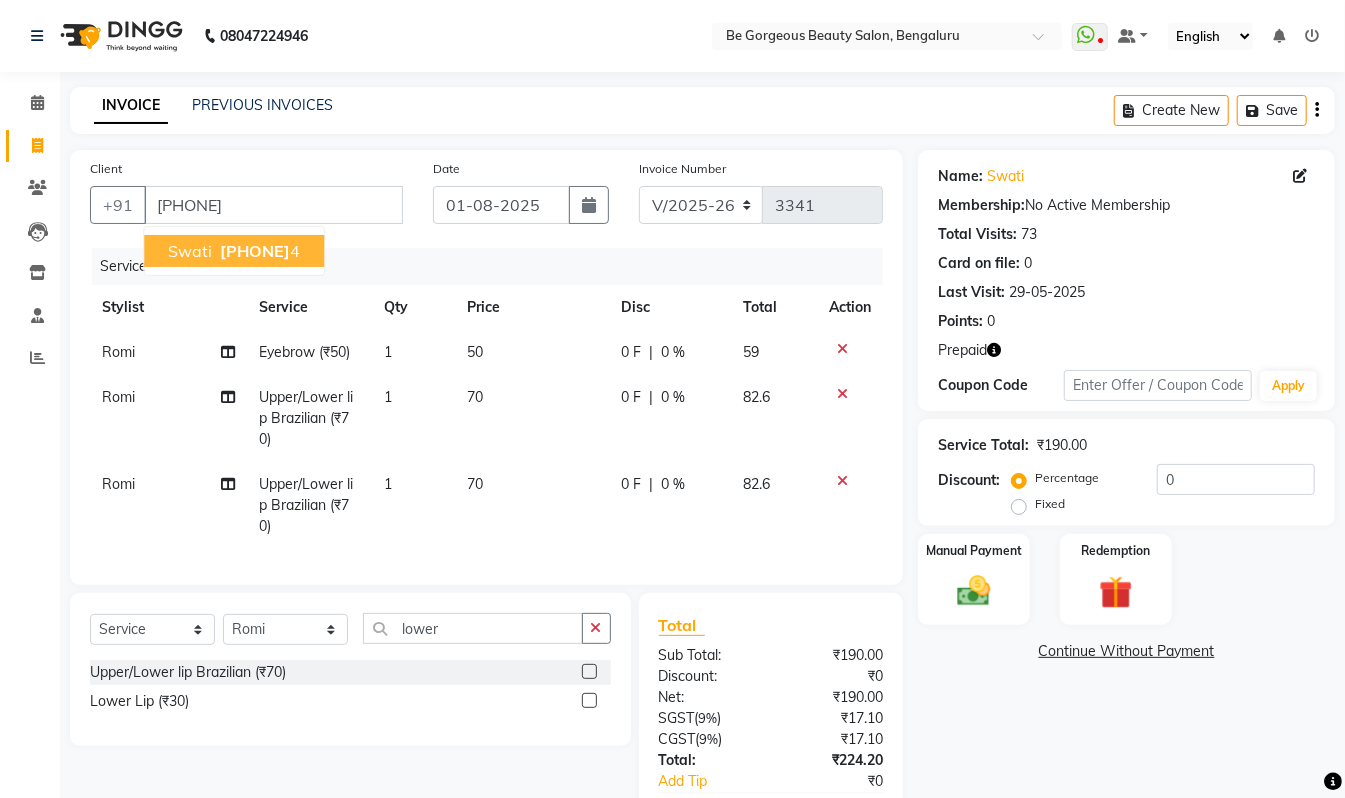 click on "Swati" at bounding box center (190, 251) 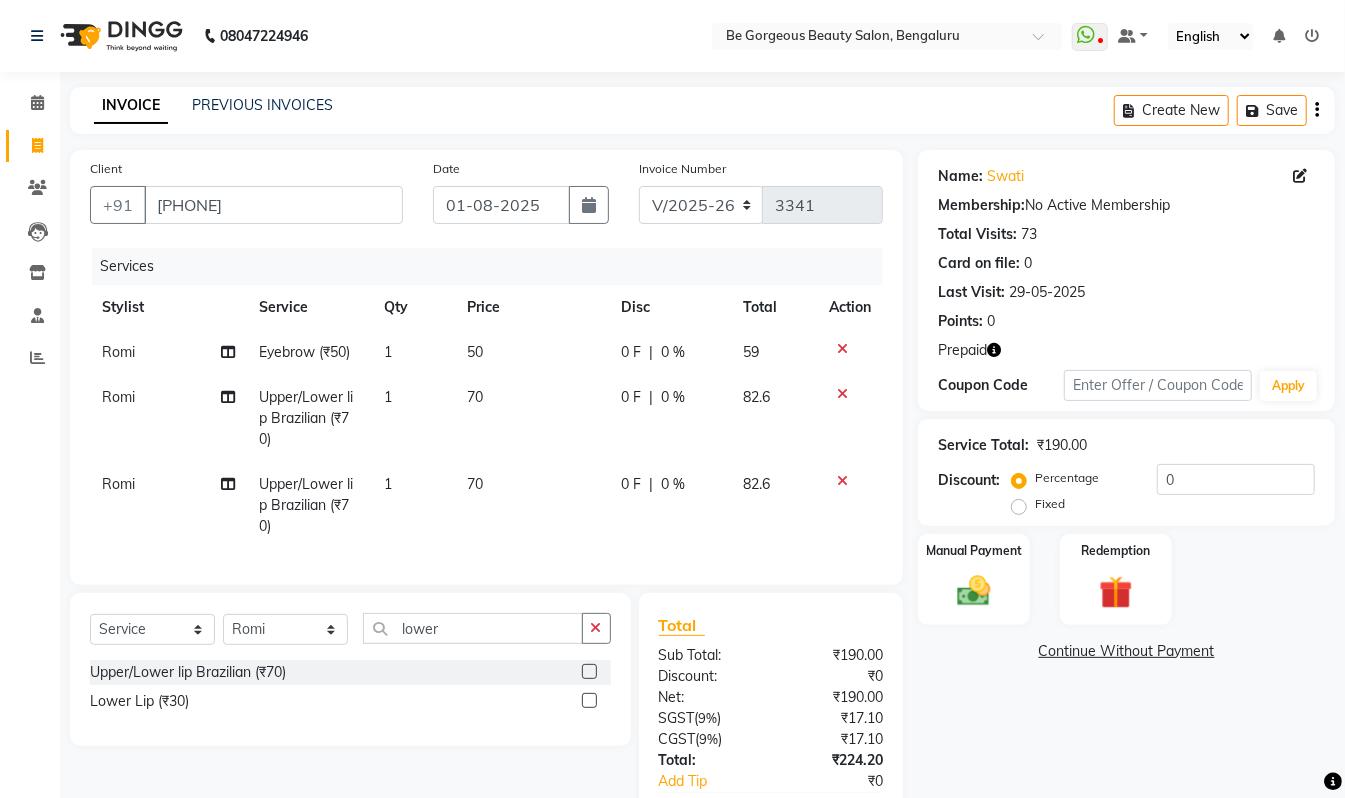 click 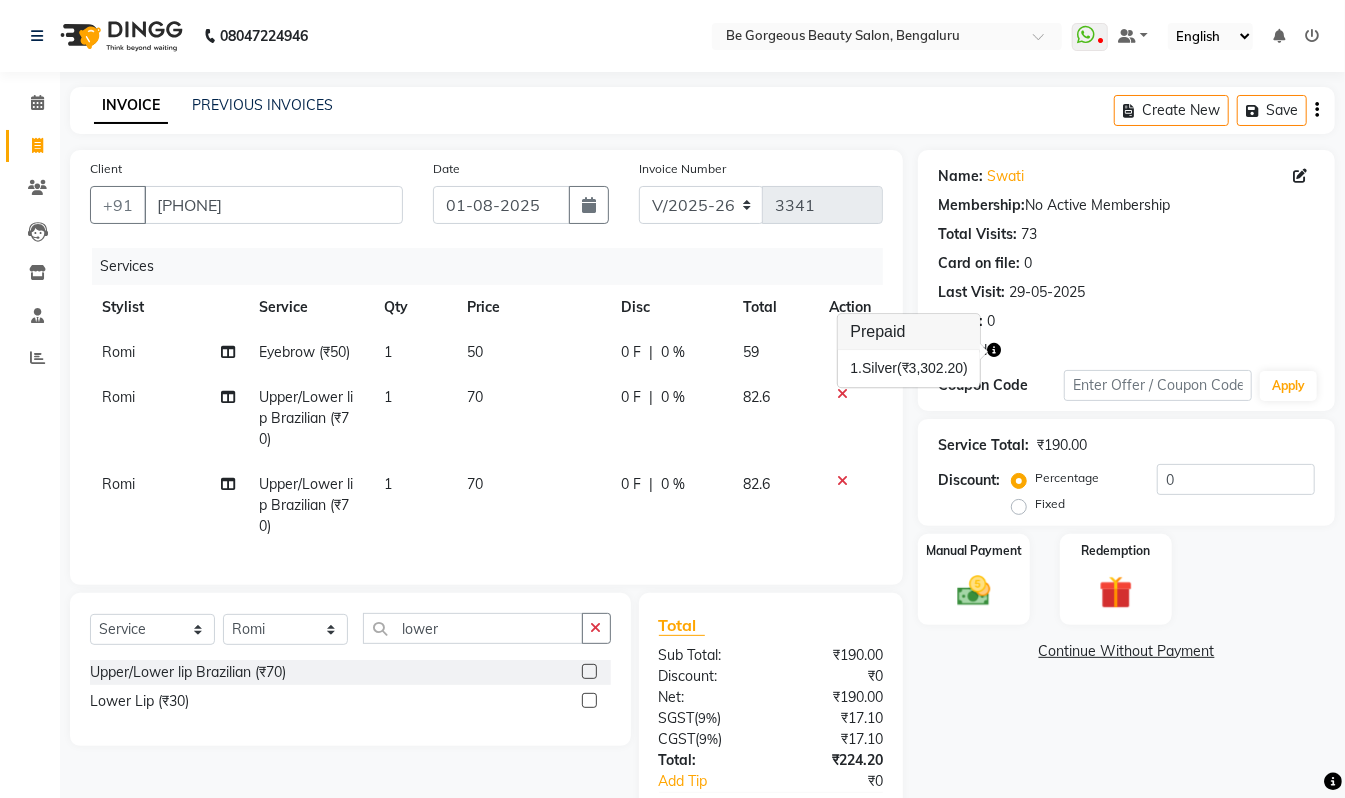 click on "Name: Swati  Membership:  No Active Membership  Total Visits:  73 Card on file:  0 Last Visit:   29-05-2025 Points:   0  Prepaid Coupon Code Apply Service Total:  ₹190.00  Discount:  Percentage   Fixed  0 Manual Payment Redemption  Continue Without Payment" 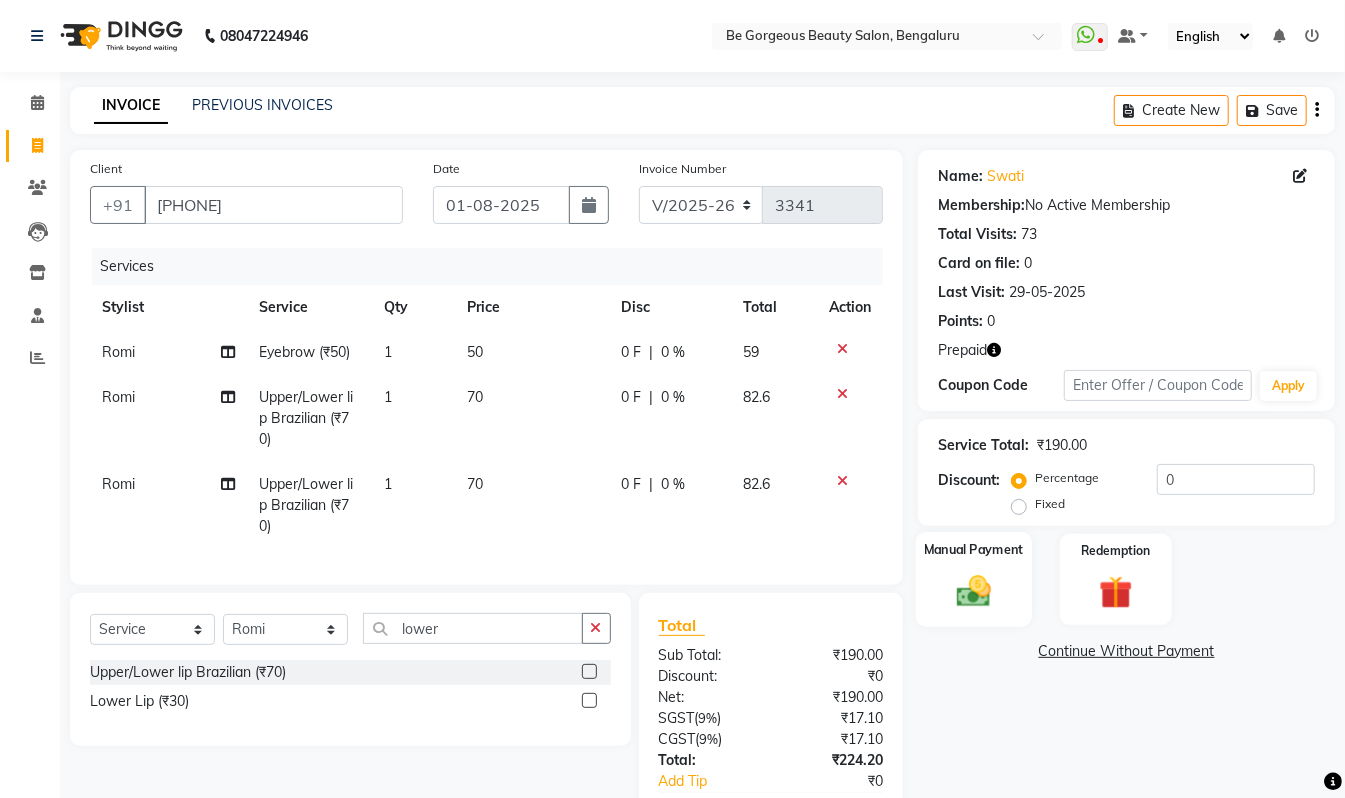 click on "Manual Payment" 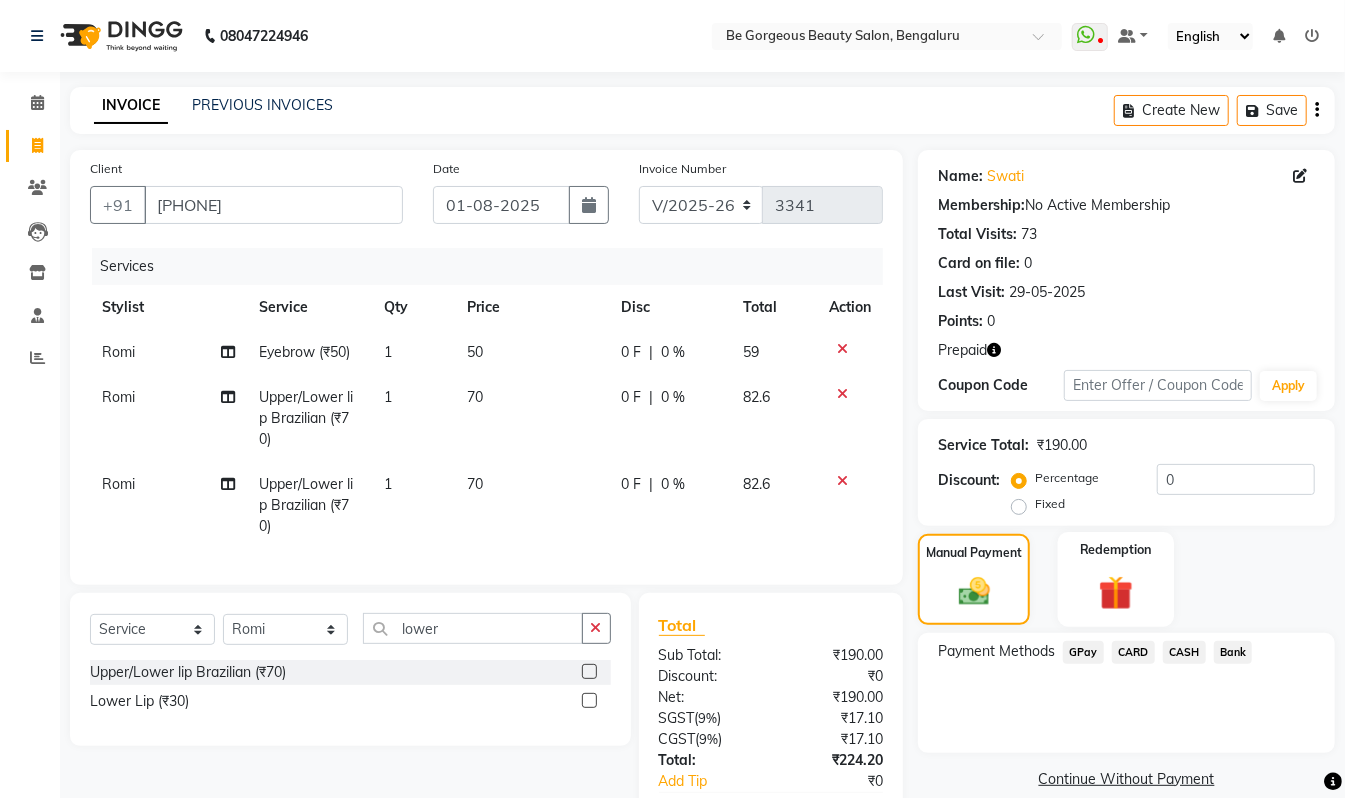 click 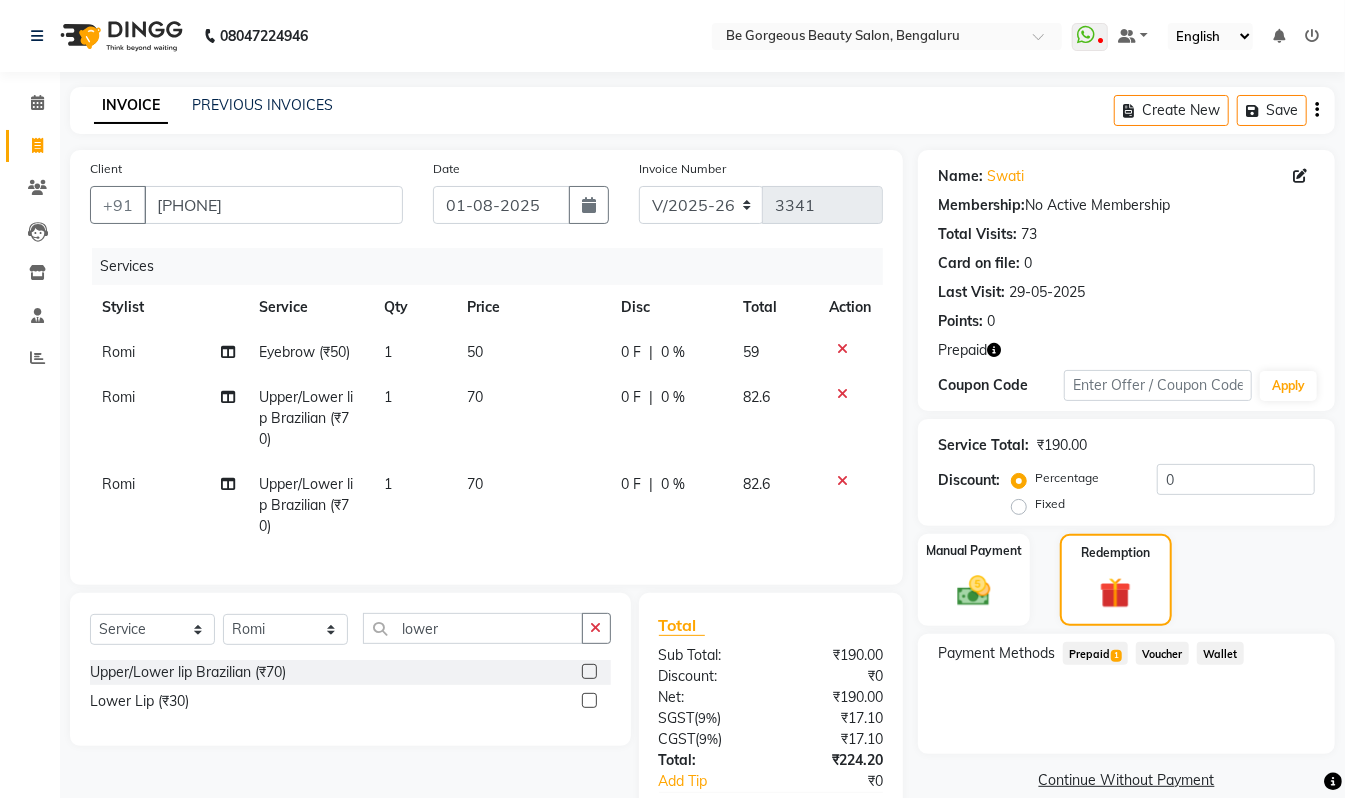 click on "Prepaid  1" 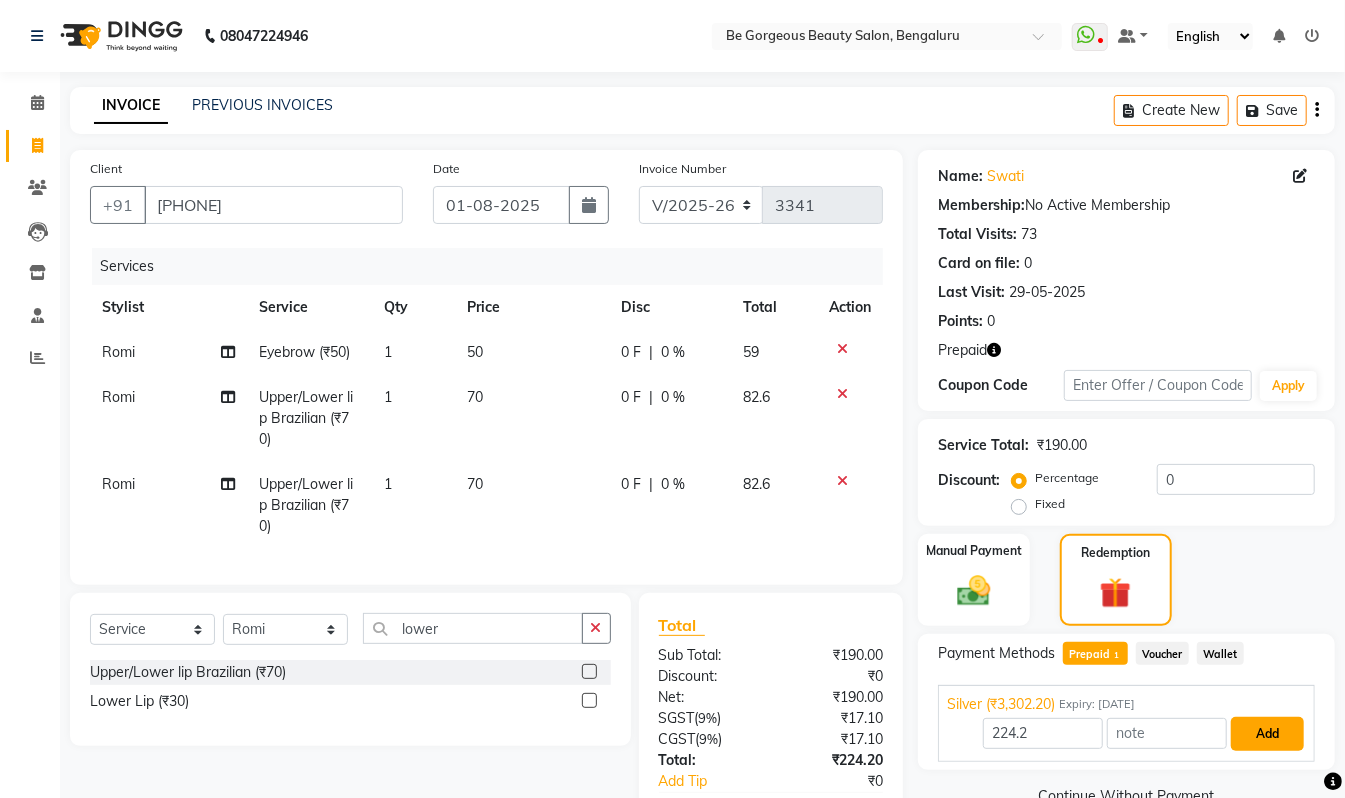 click on "Add" at bounding box center [1267, 734] 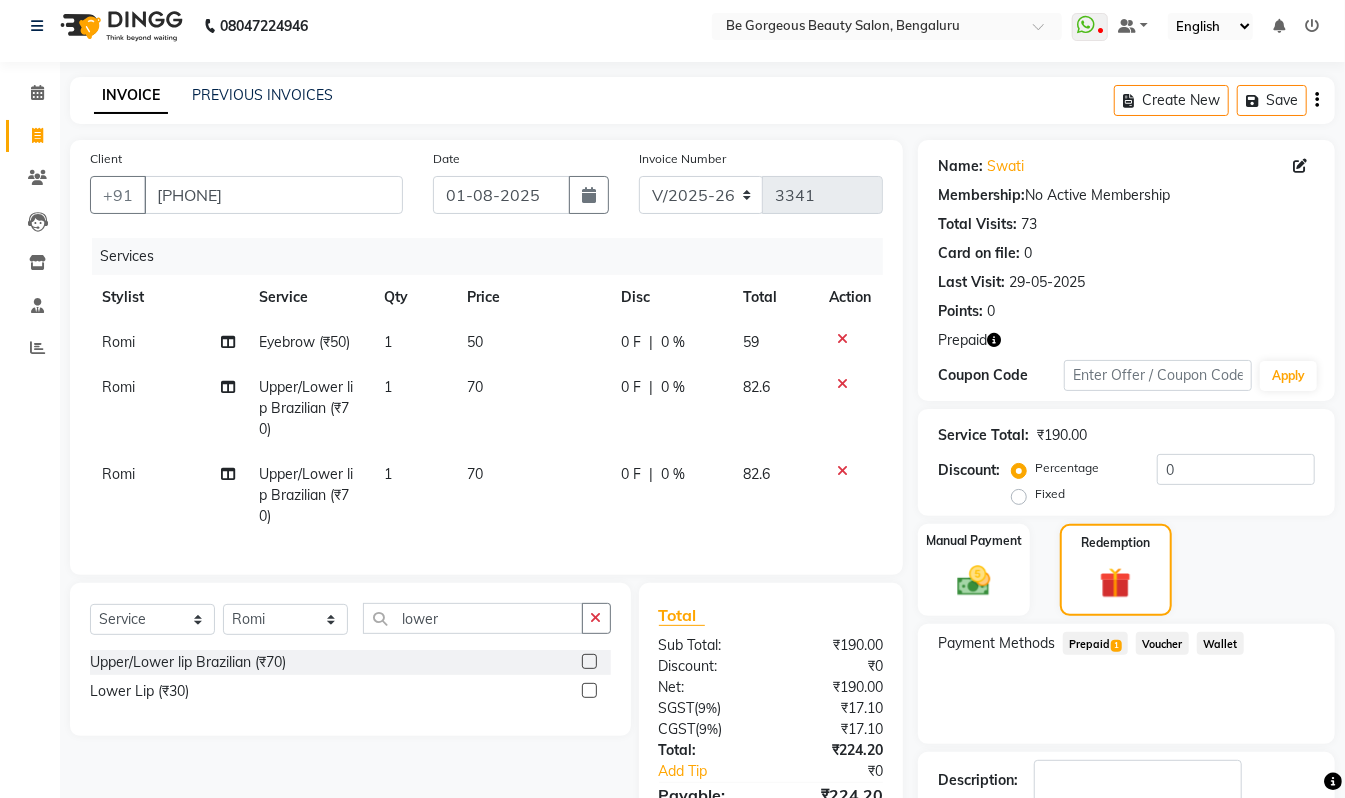 scroll, scrollTop: 181, scrollLeft: 0, axis: vertical 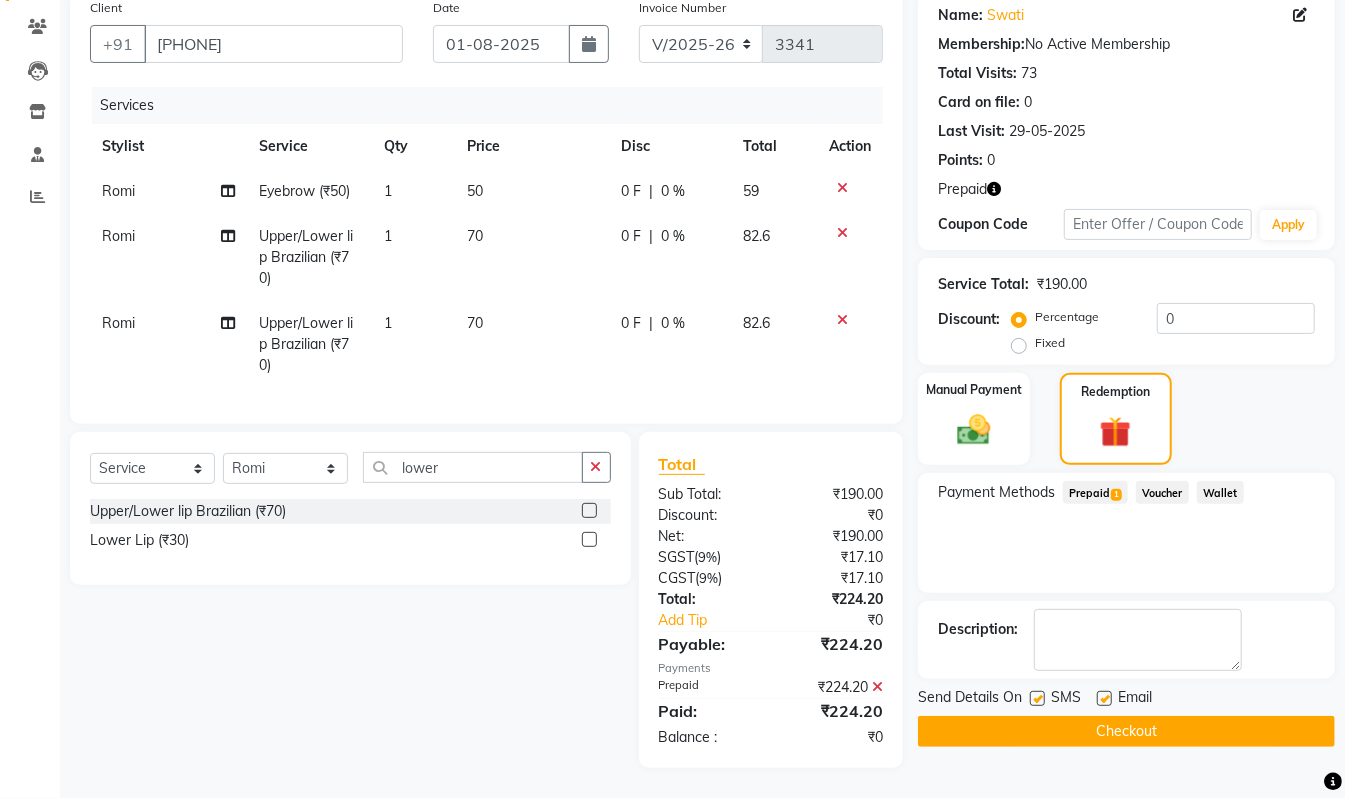 click on "Checkout" 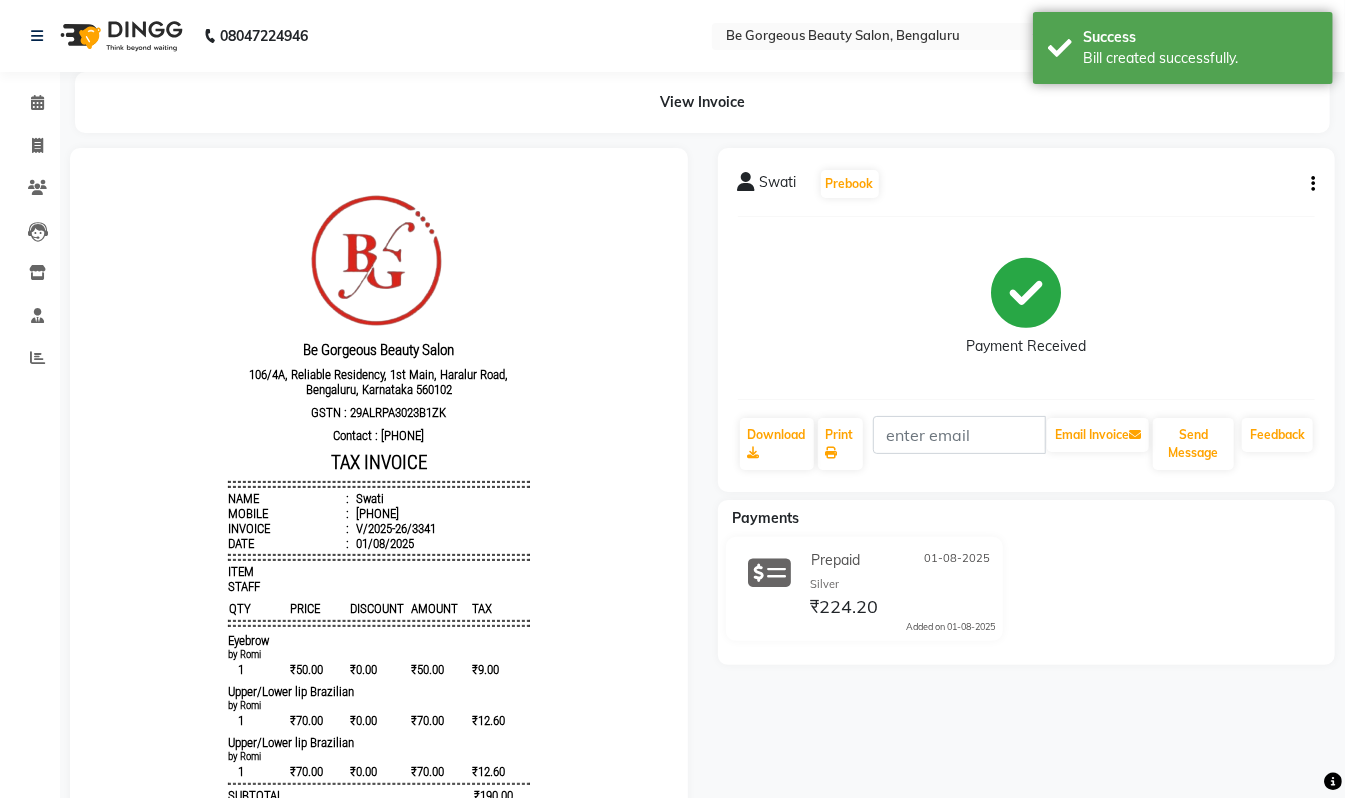 scroll, scrollTop: 0, scrollLeft: 0, axis: both 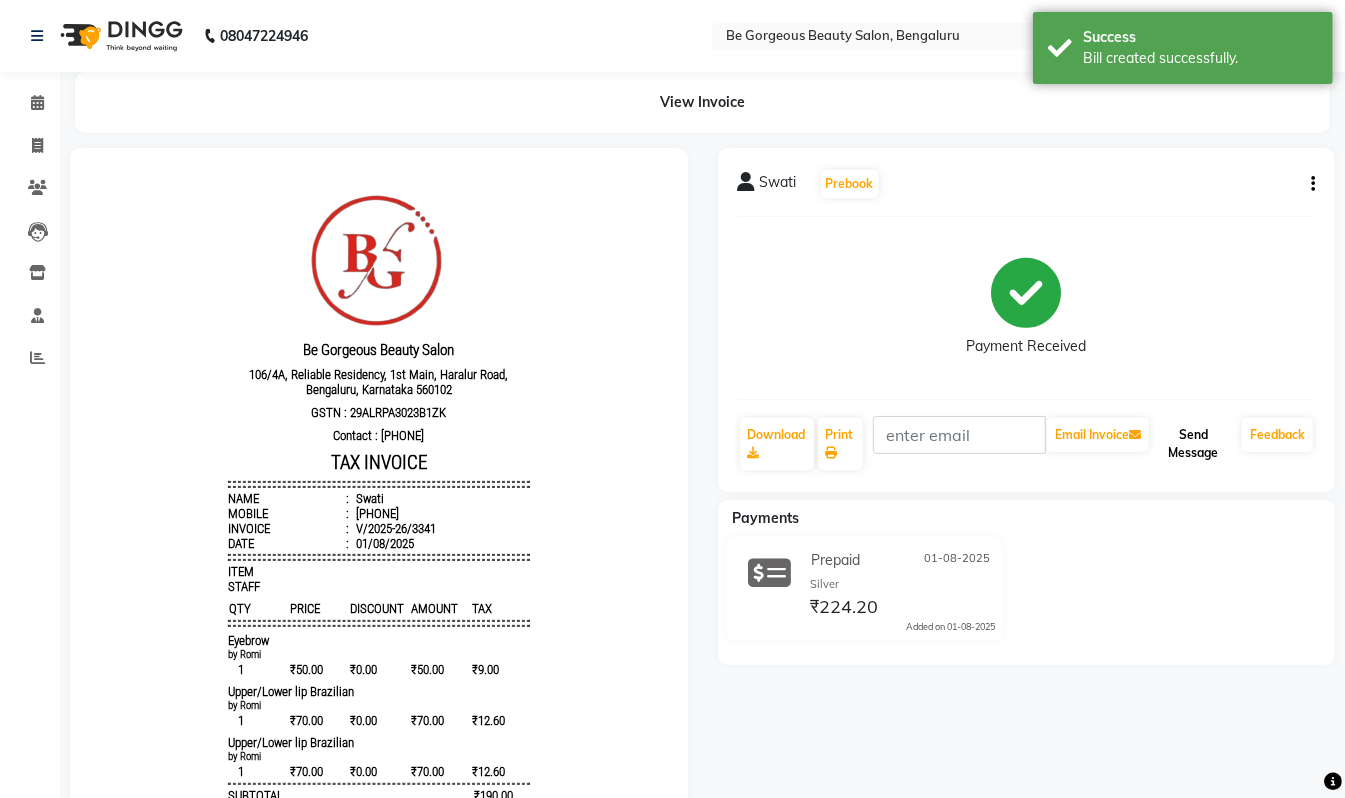 click on "Send Message" 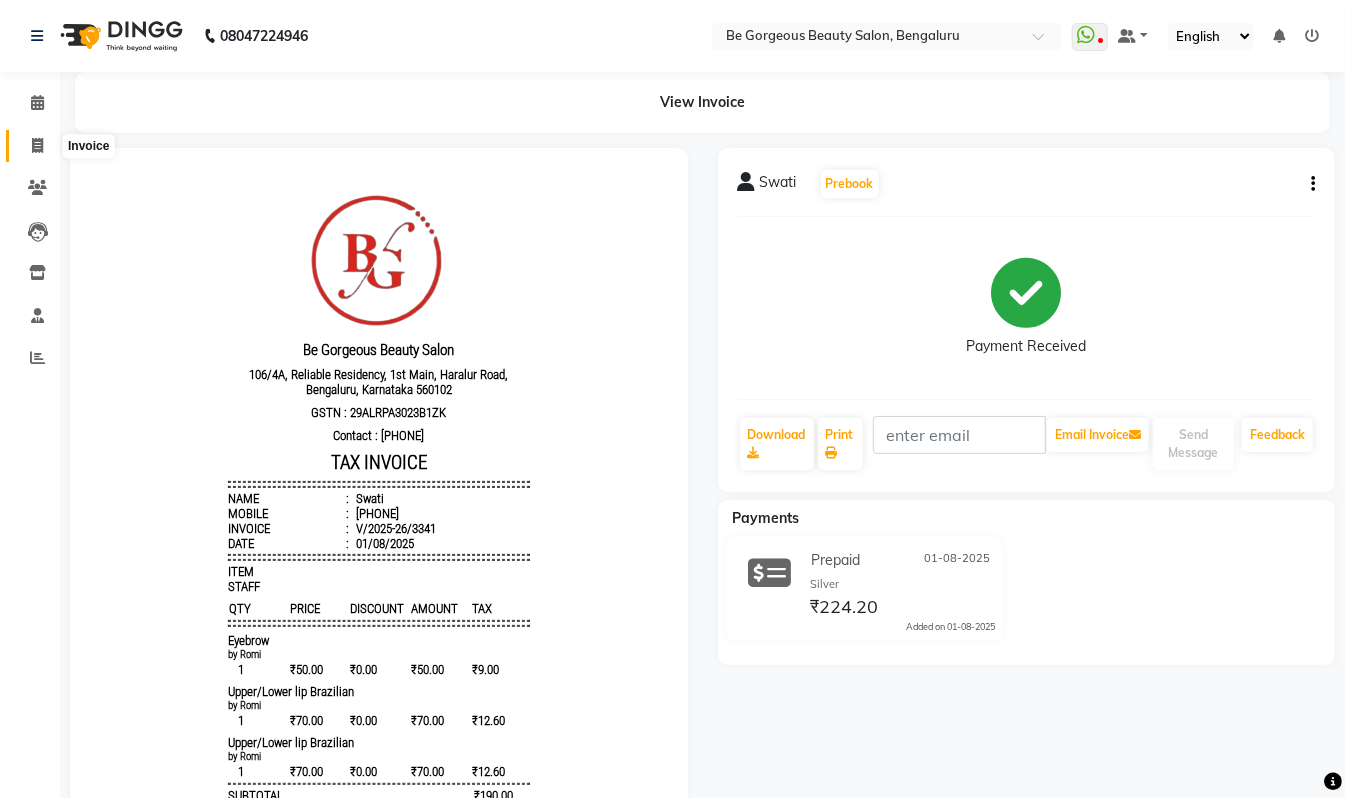 click 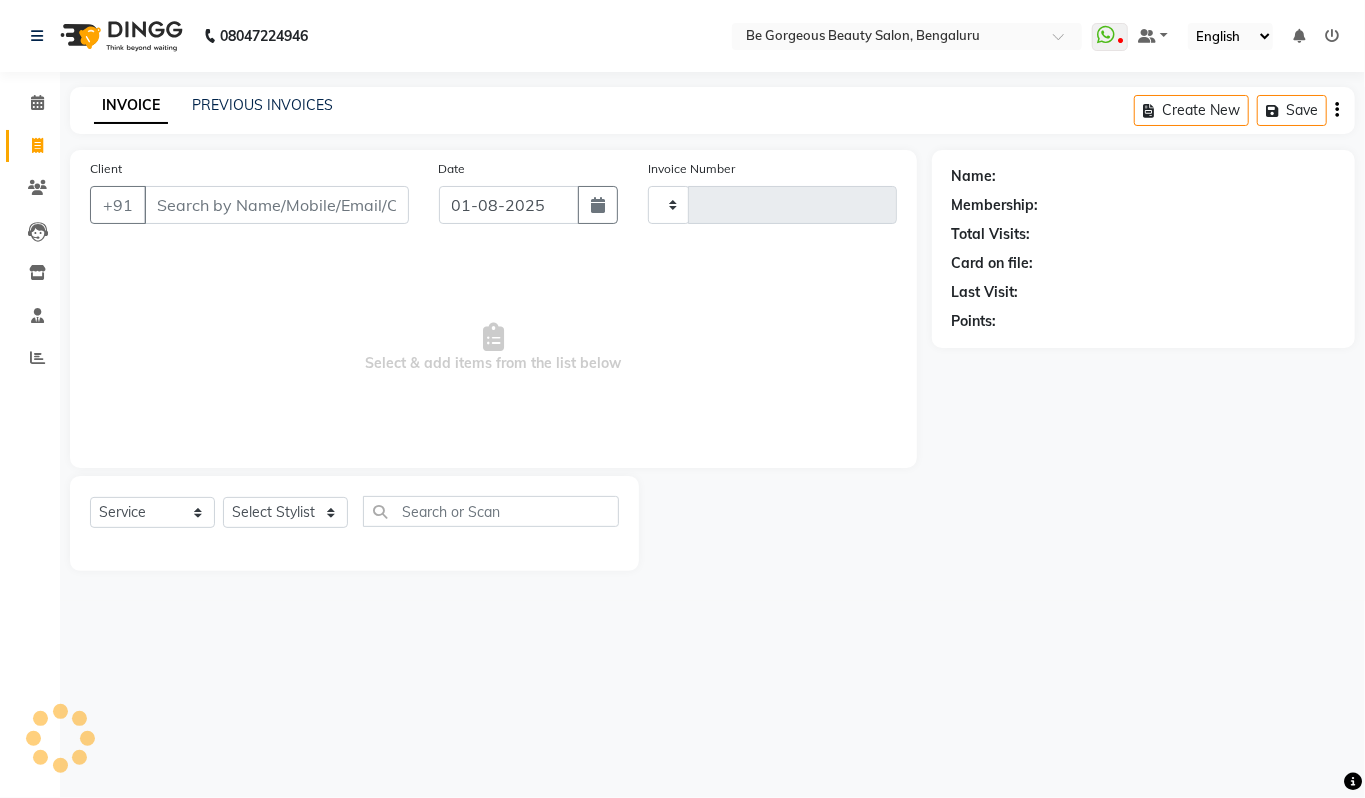 type on "3342" 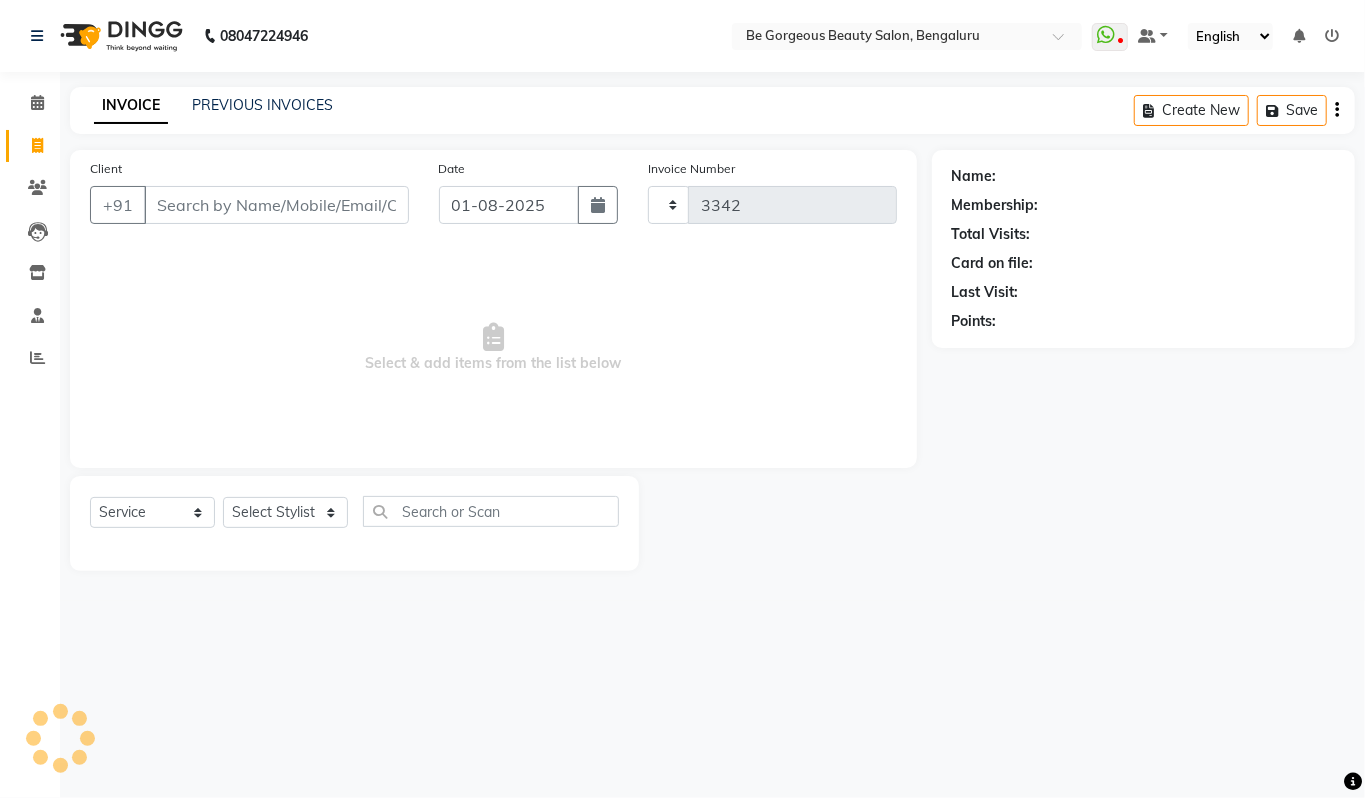select on "5405" 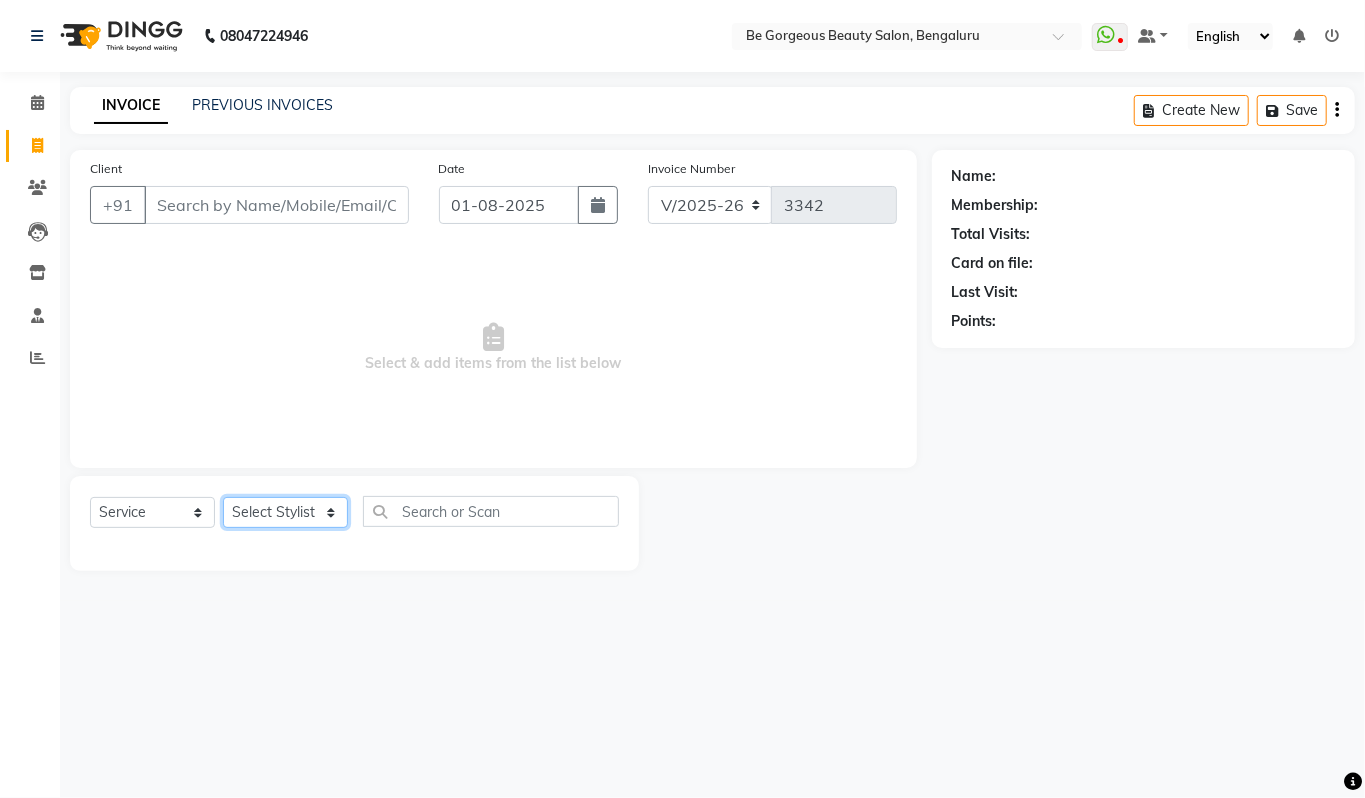click on "Select Stylist Akram Anas Gayatri lata Manager Munu Pooja Rehbar Romi Talib Wajid" 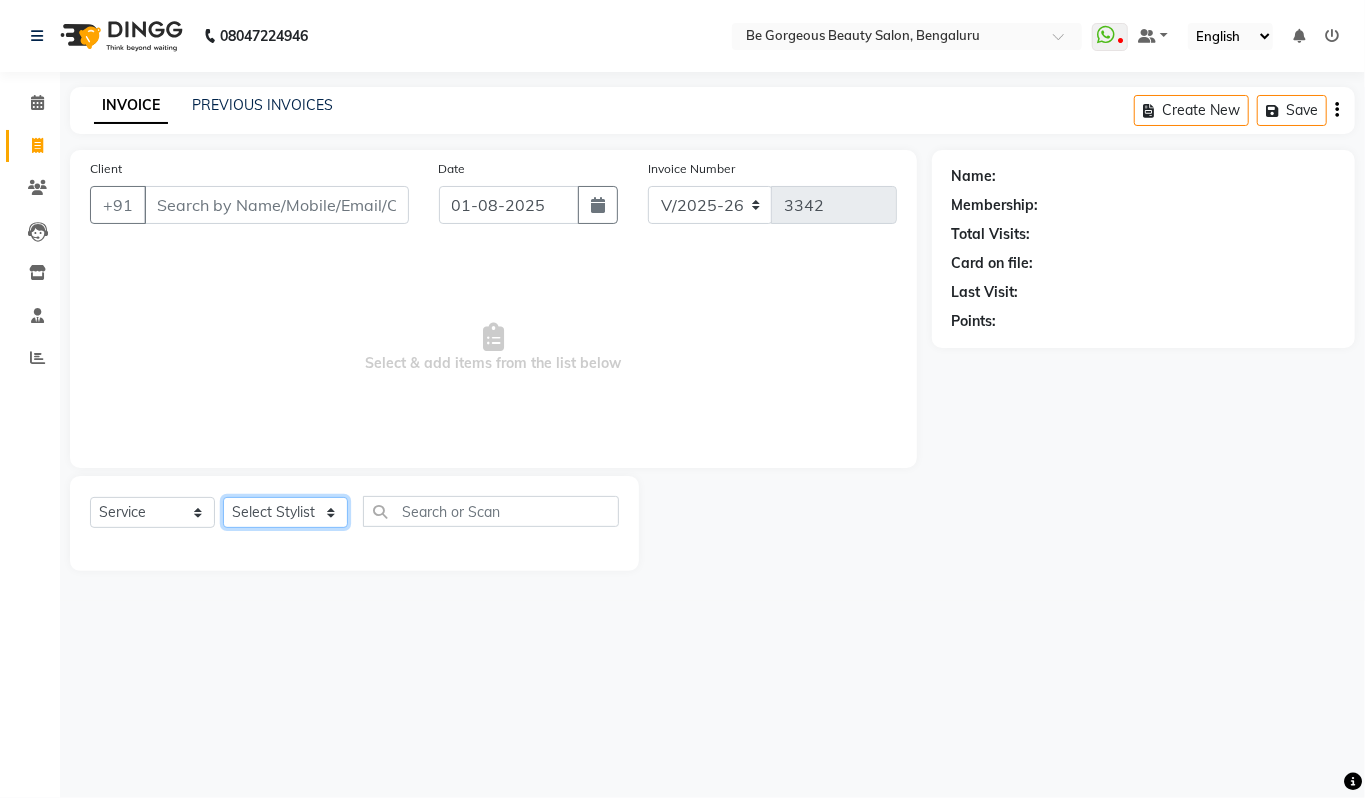select on "36211" 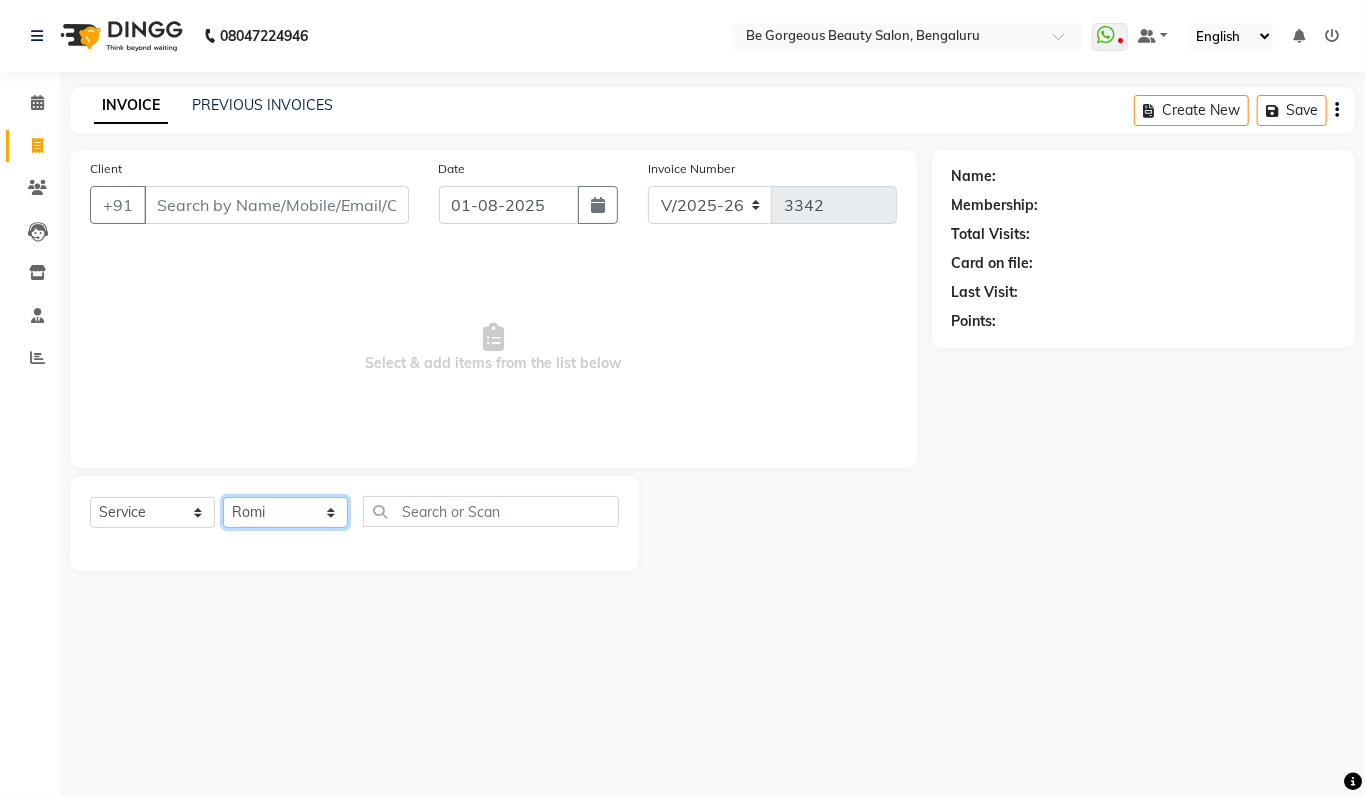 click on "Select Stylist Akram Anas Gayatri lata Manager Munu Pooja Rehbar Romi Talib Wajid" 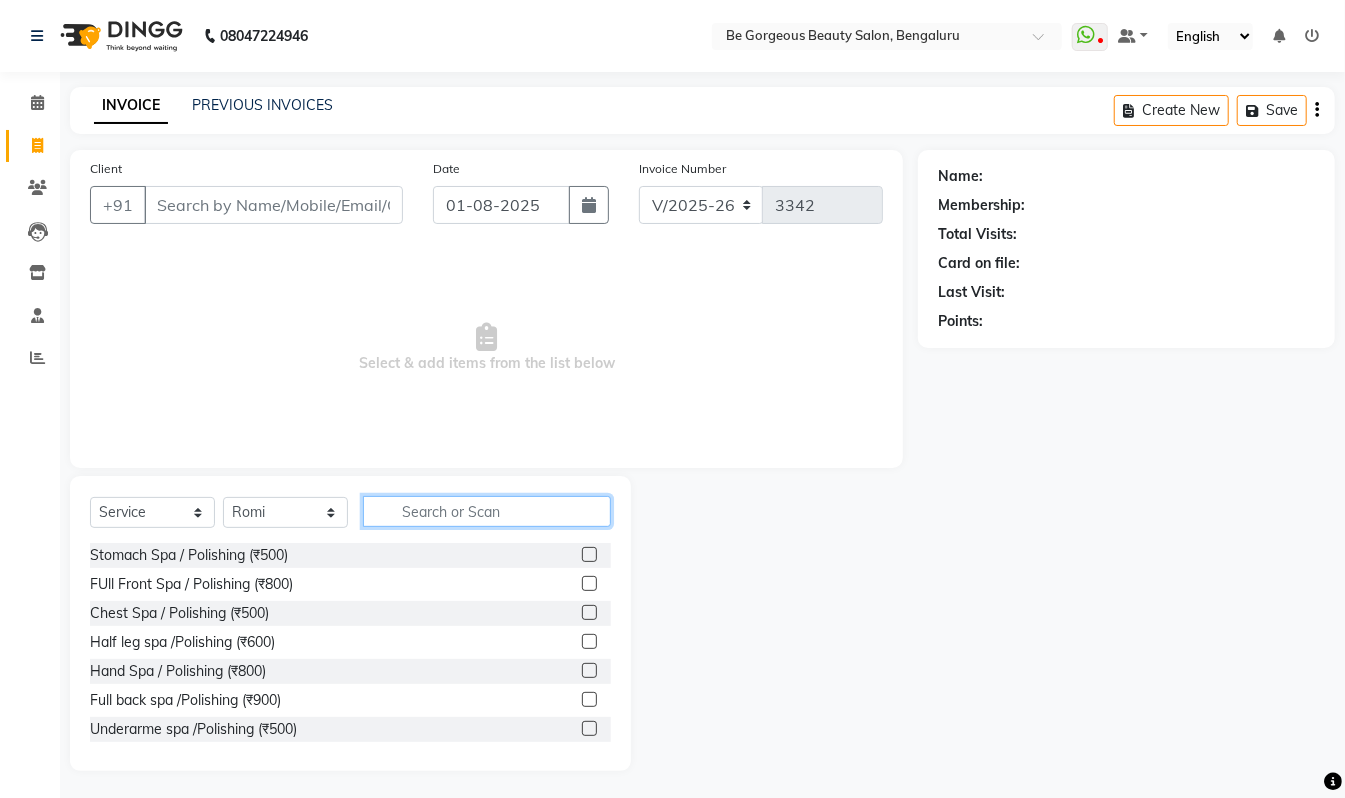 click 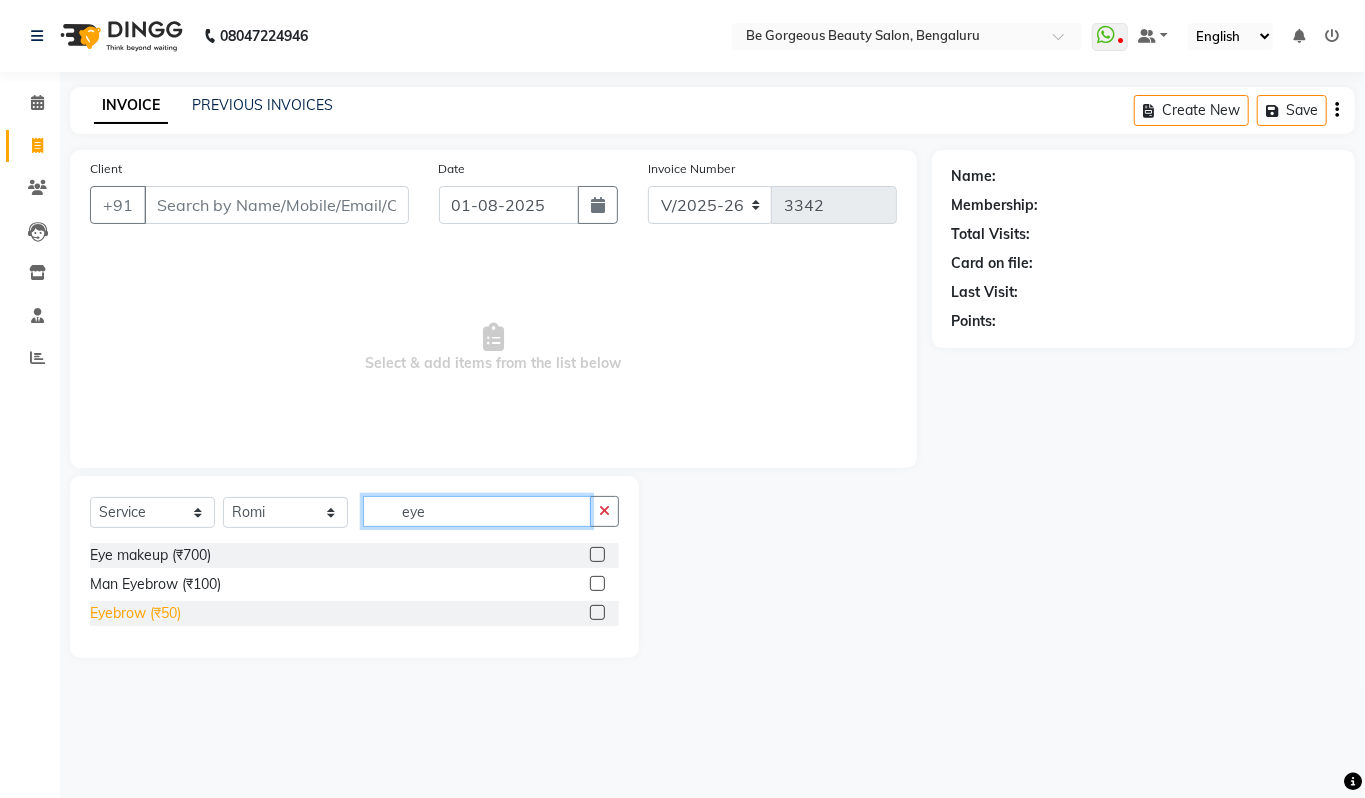 type on "eye" 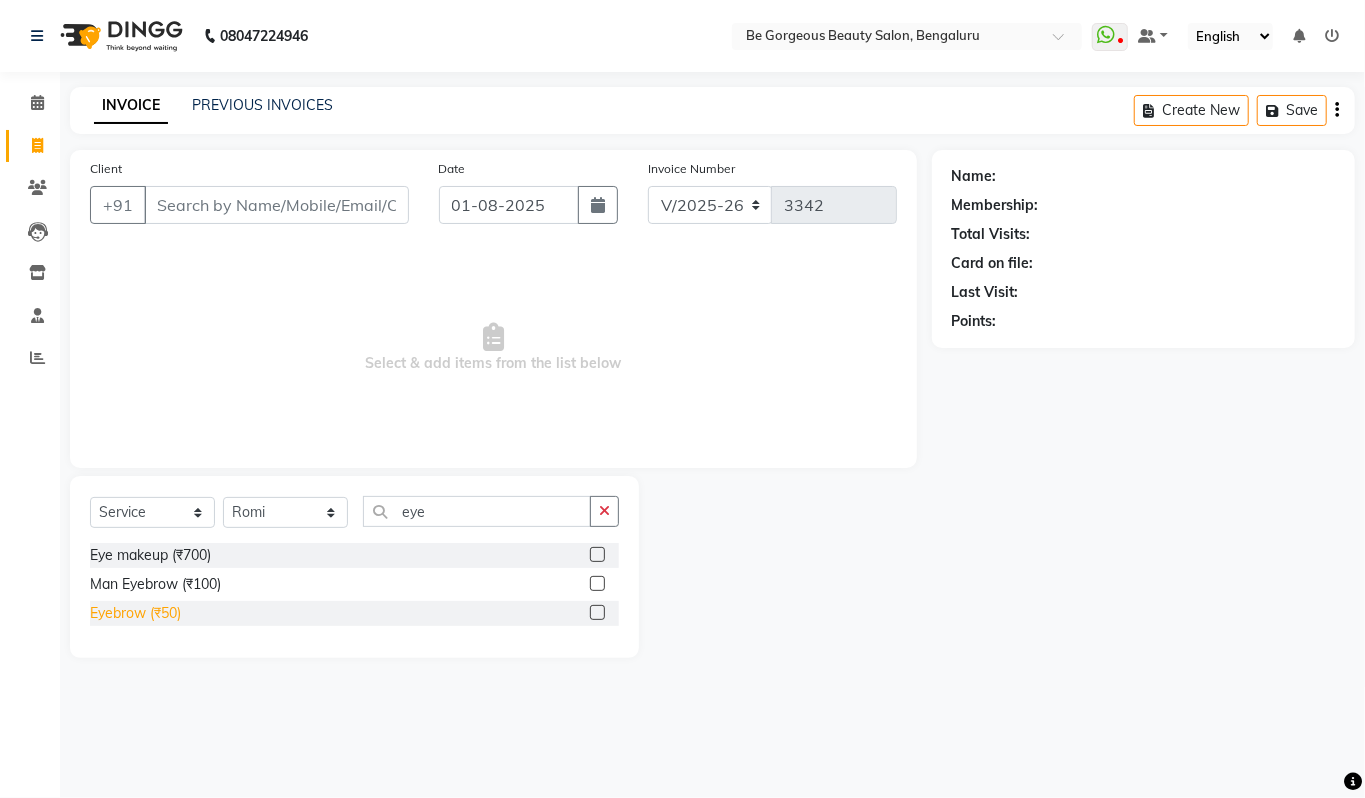 click on "Eyebrow (₹50)" 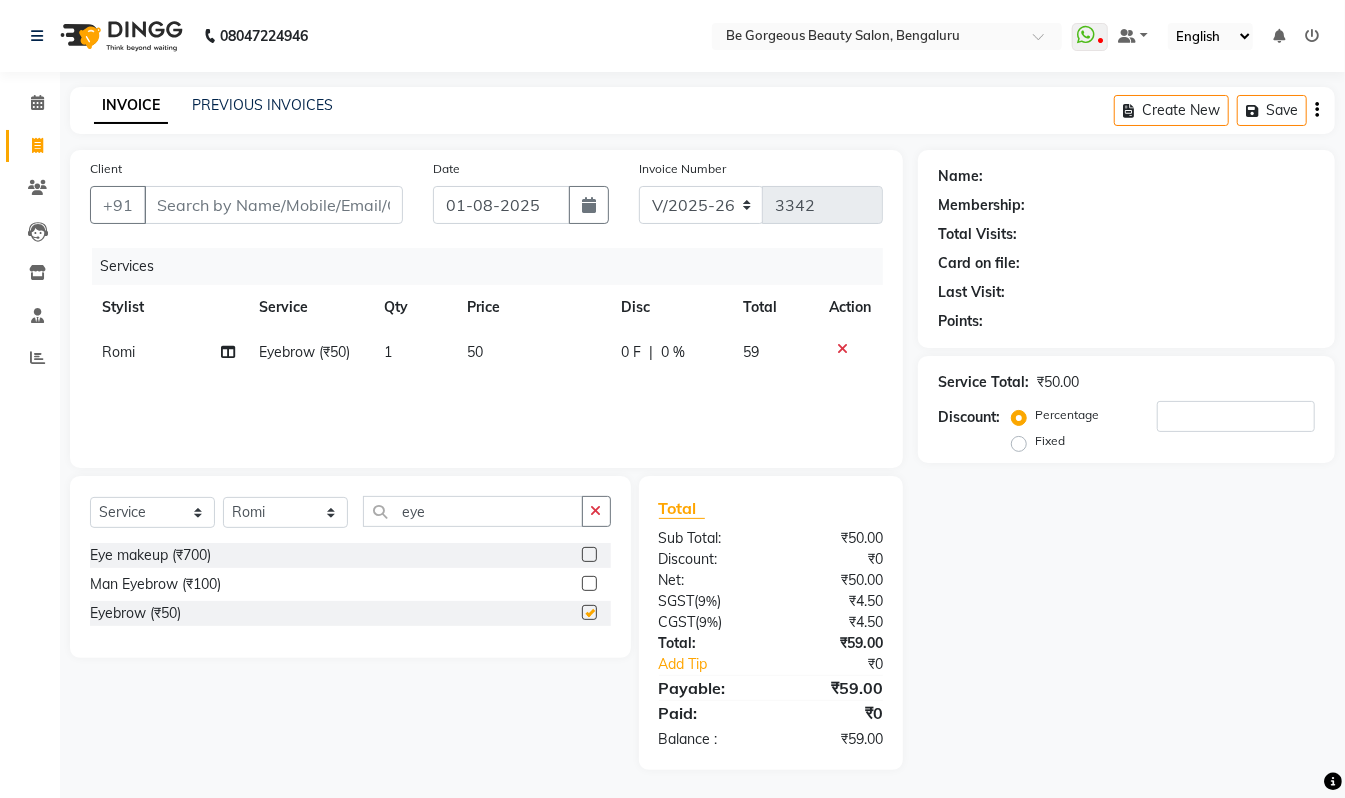 checkbox on "false" 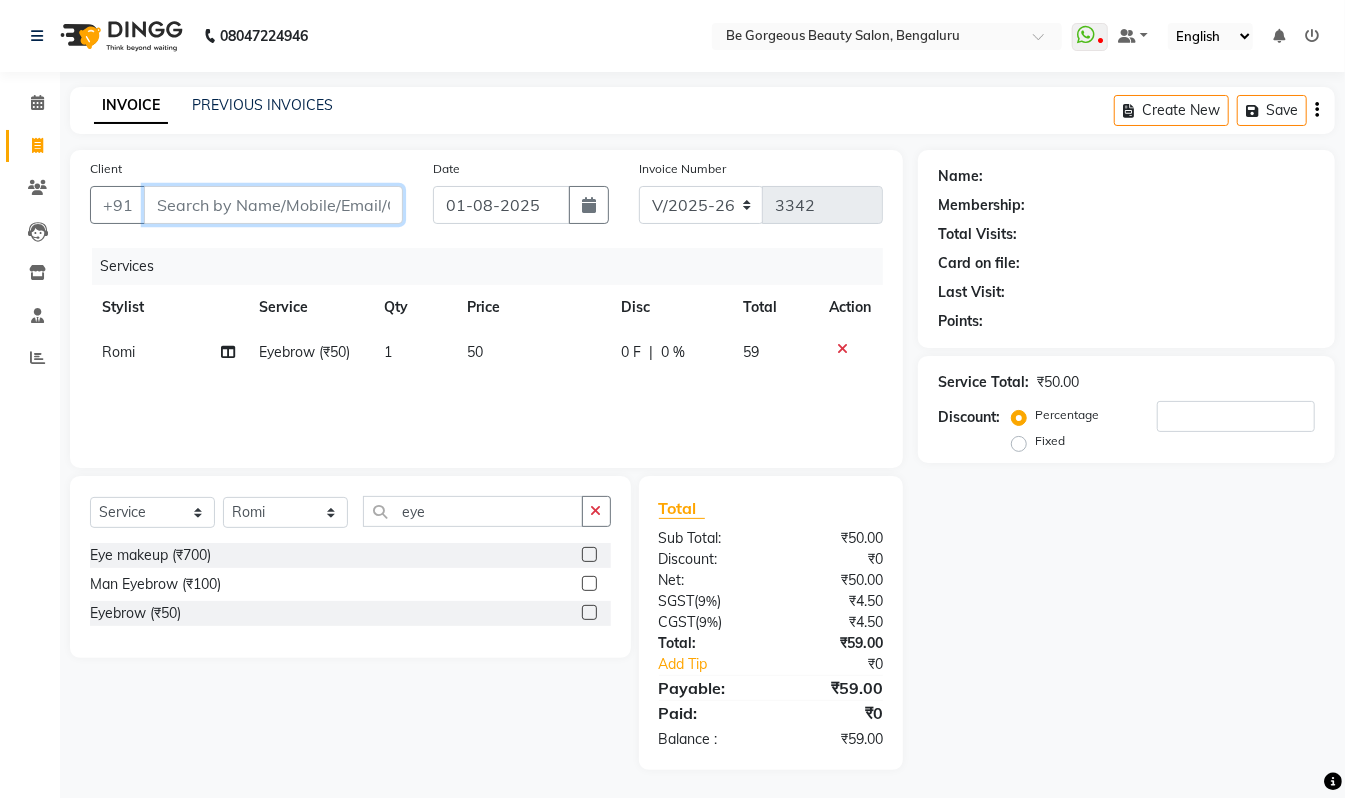 click on "Client" at bounding box center (273, 205) 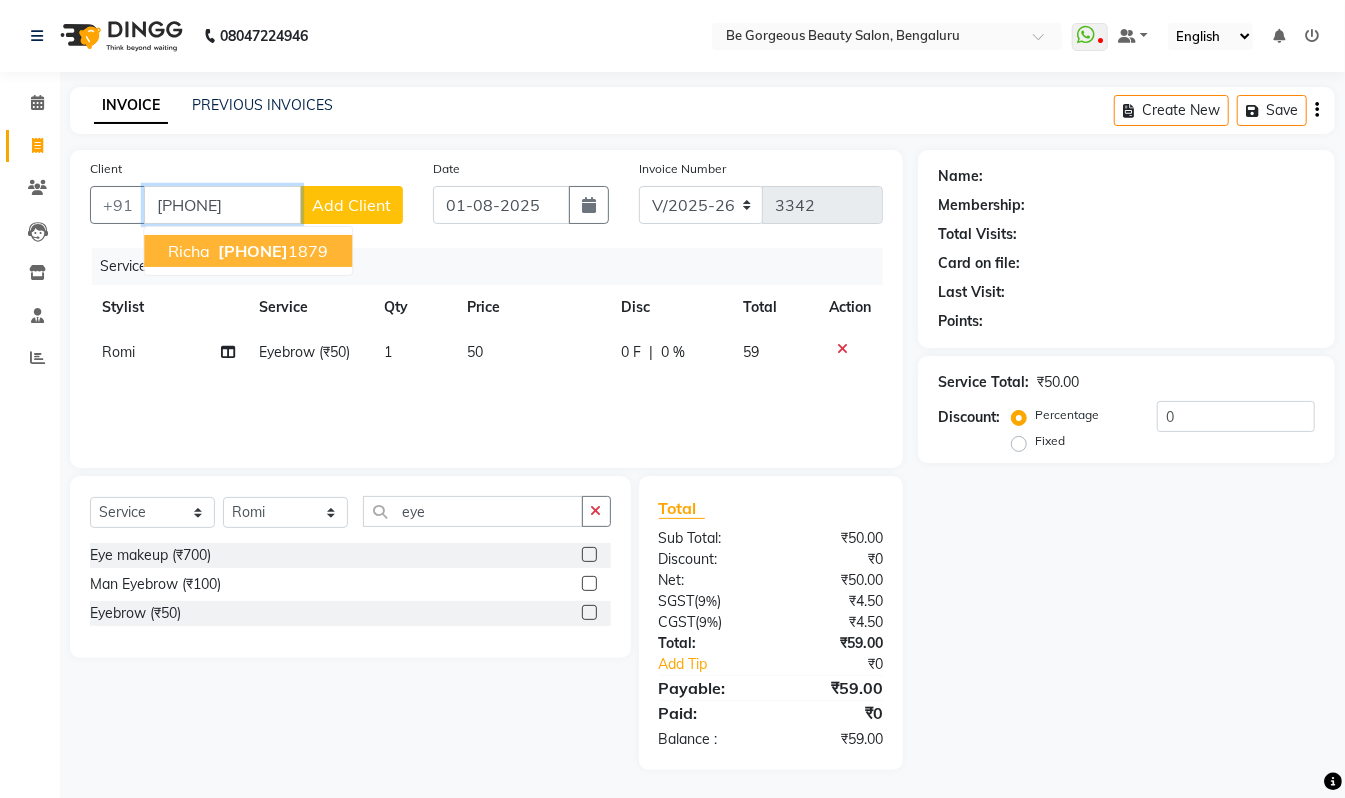 click on "richa   821805 1879" at bounding box center [248, 251] 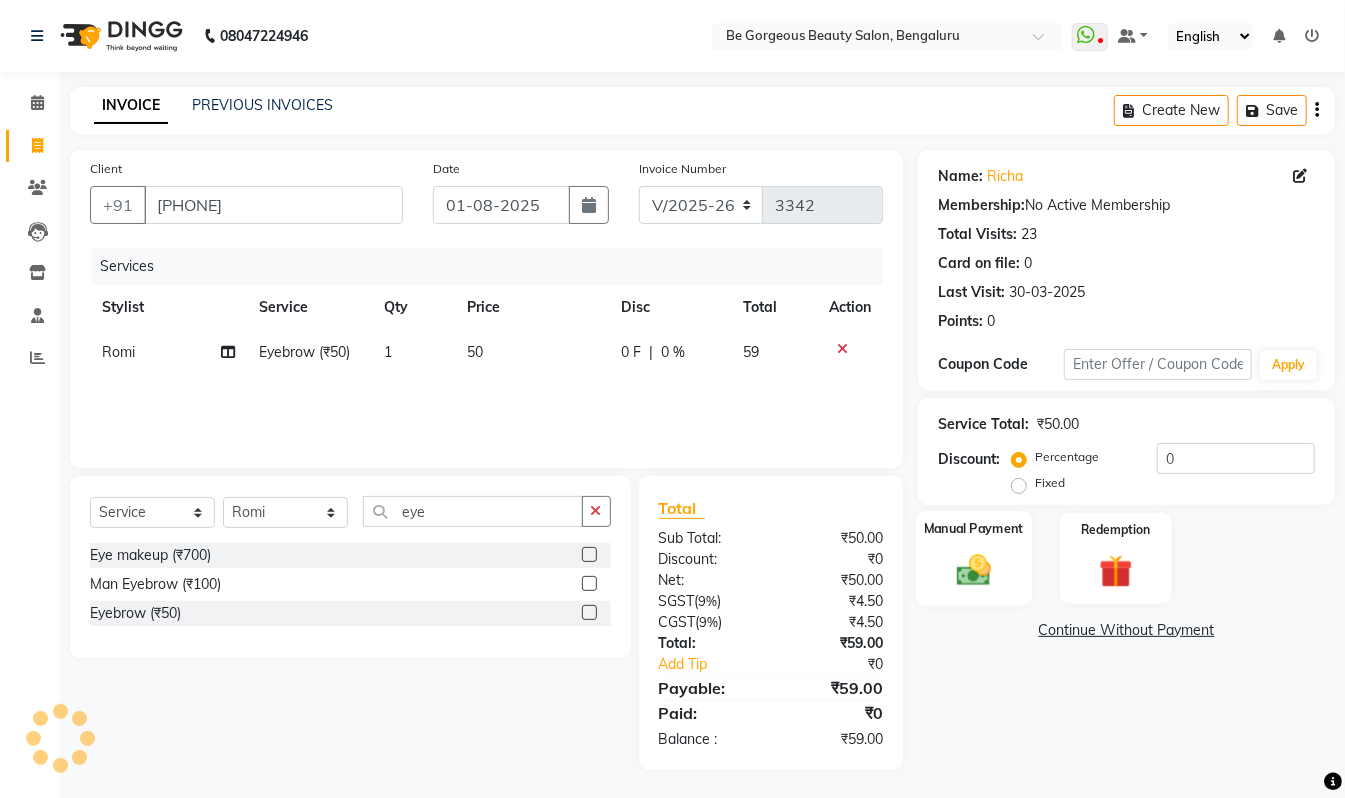 click on "Manual Payment" 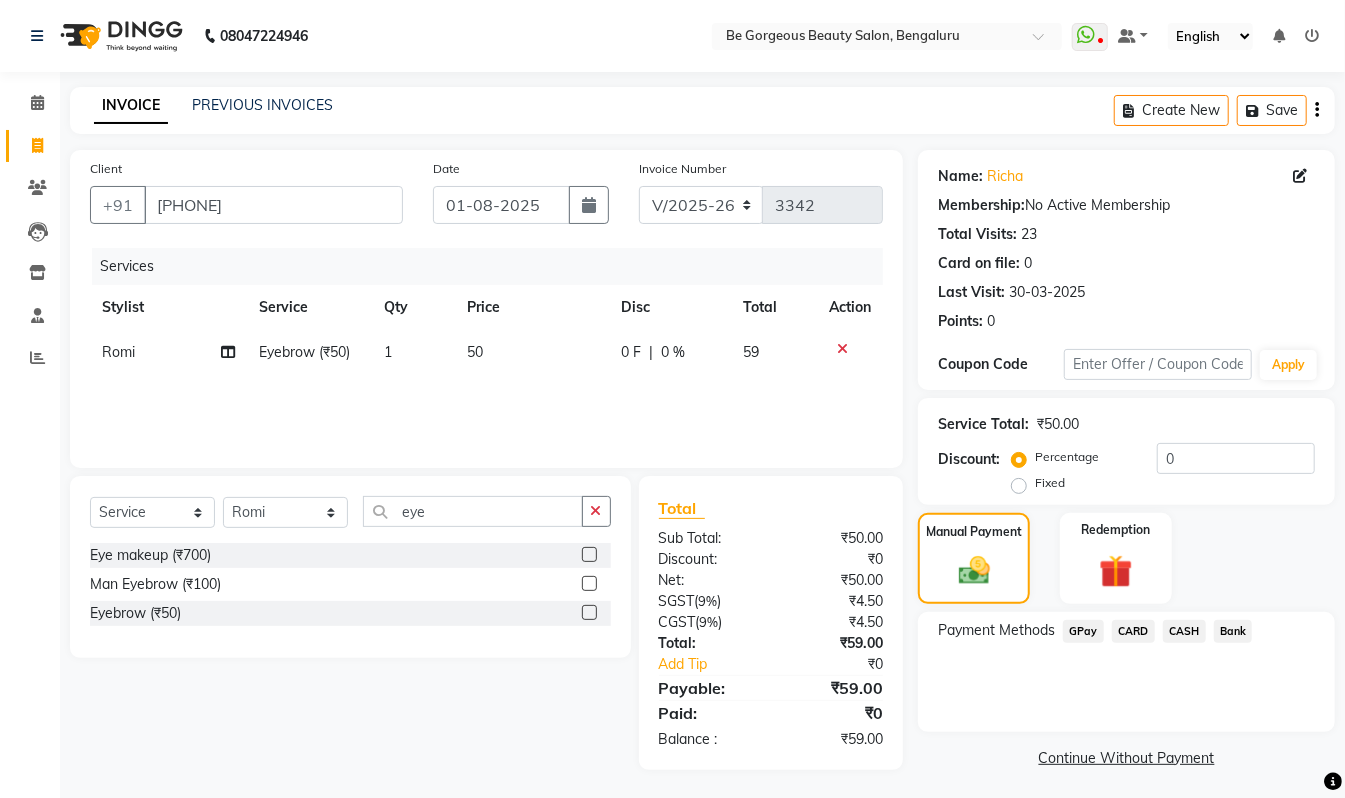 click on "GPay" 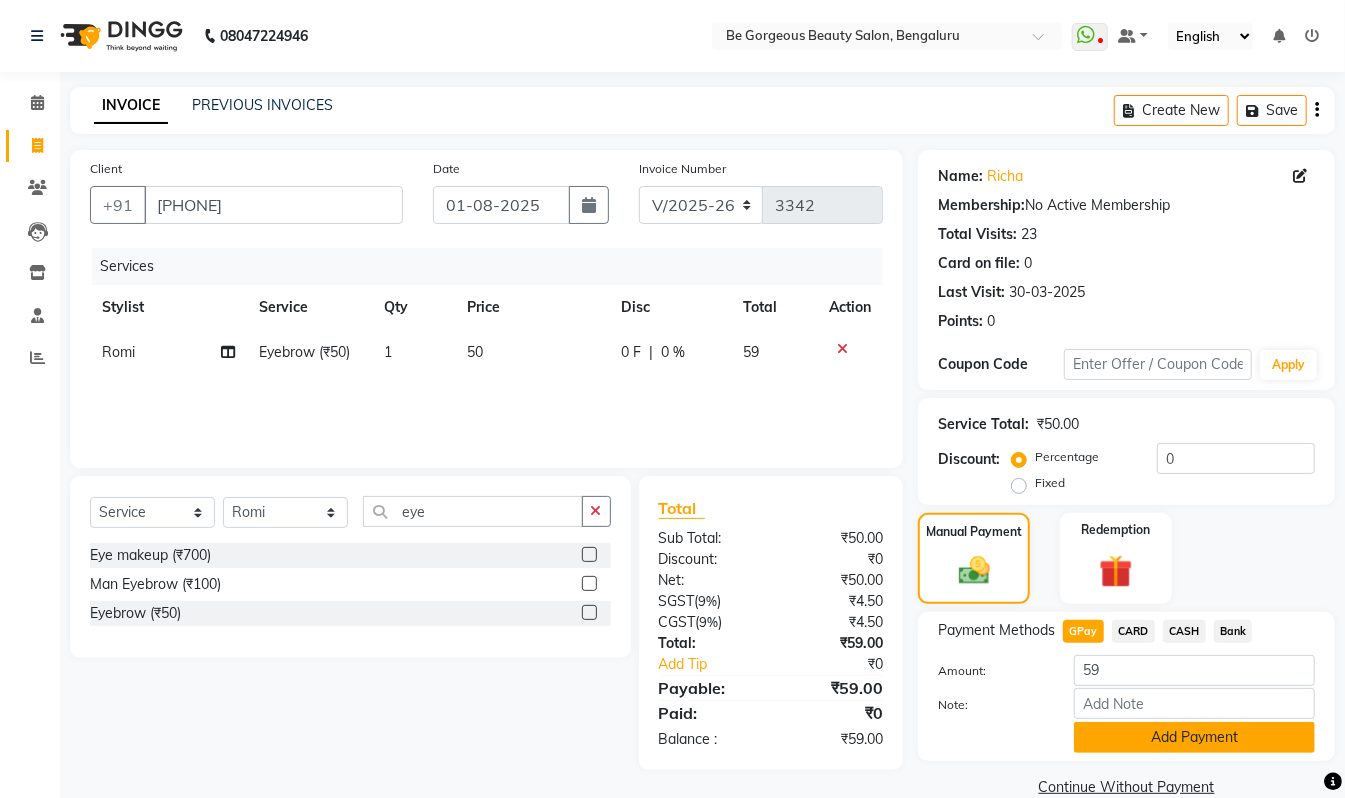 click on "Add Payment" 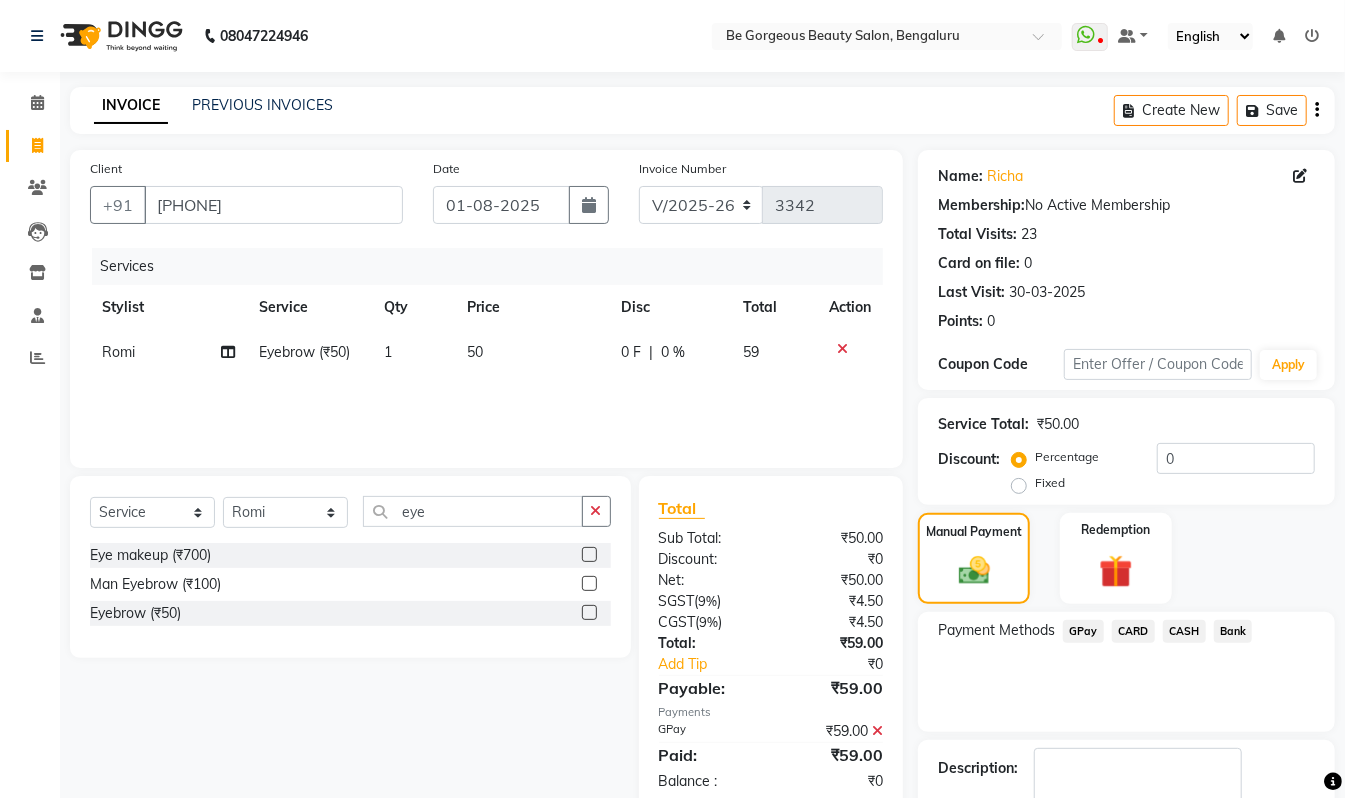 scroll, scrollTop: 118, scrollLeft: 0, axis: vertical 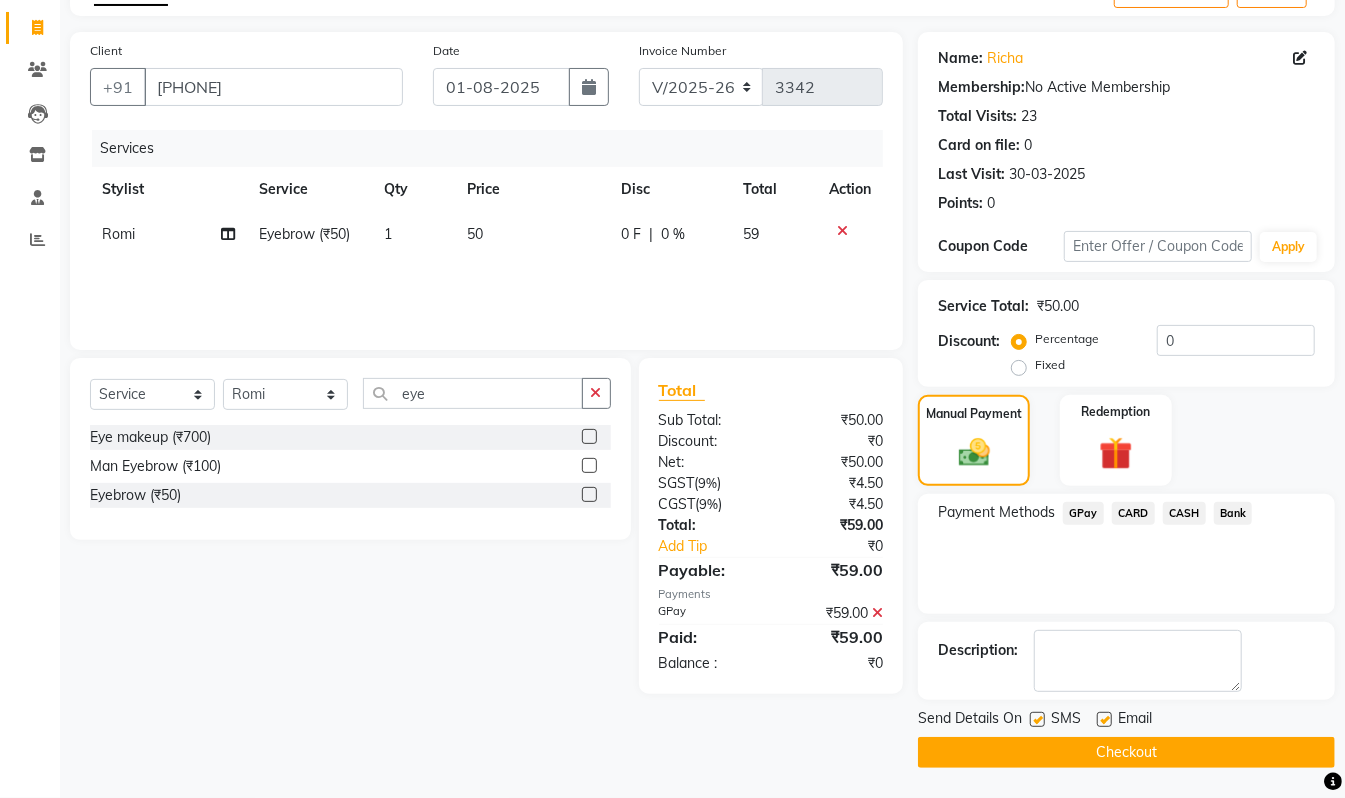 click on "Checkout" 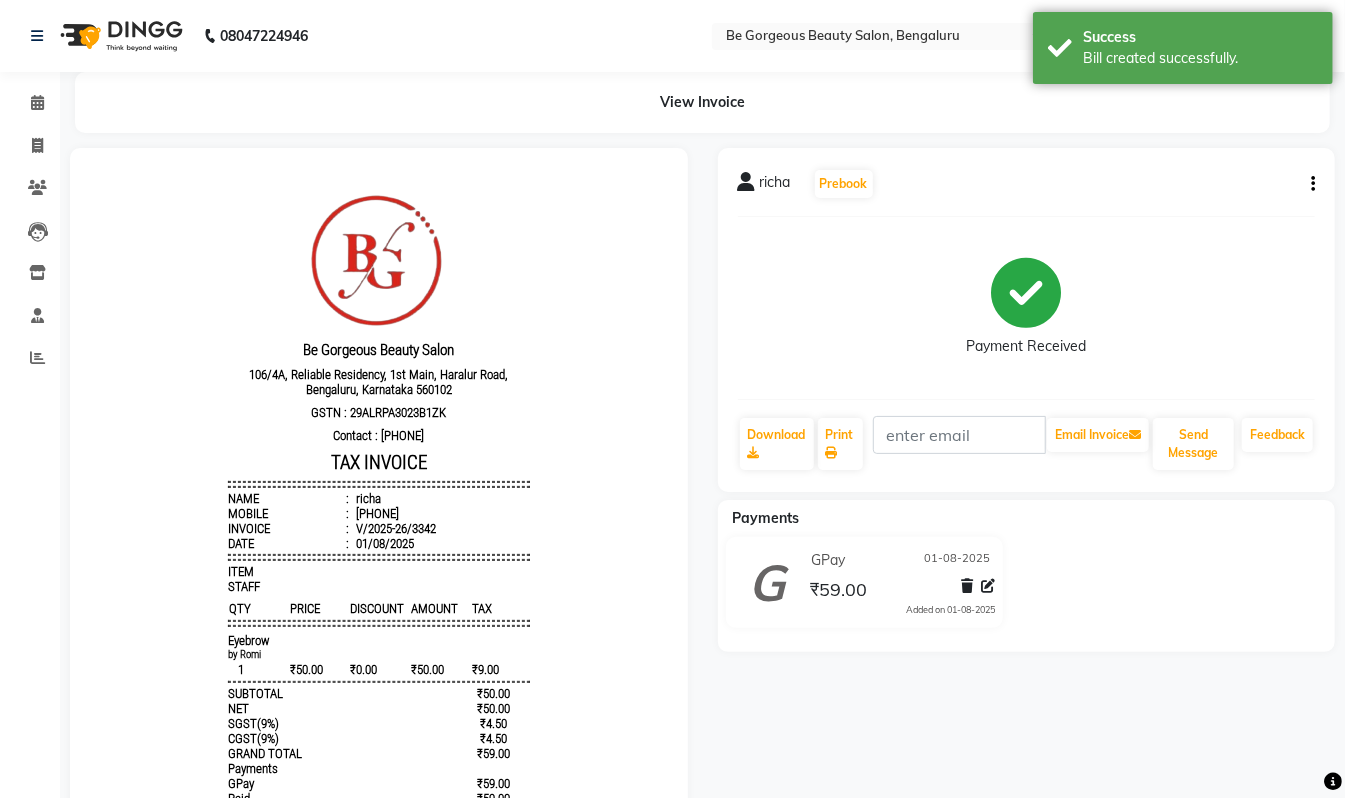 scroll, scrollTop: 0, scrollLeft: 0, axis: both 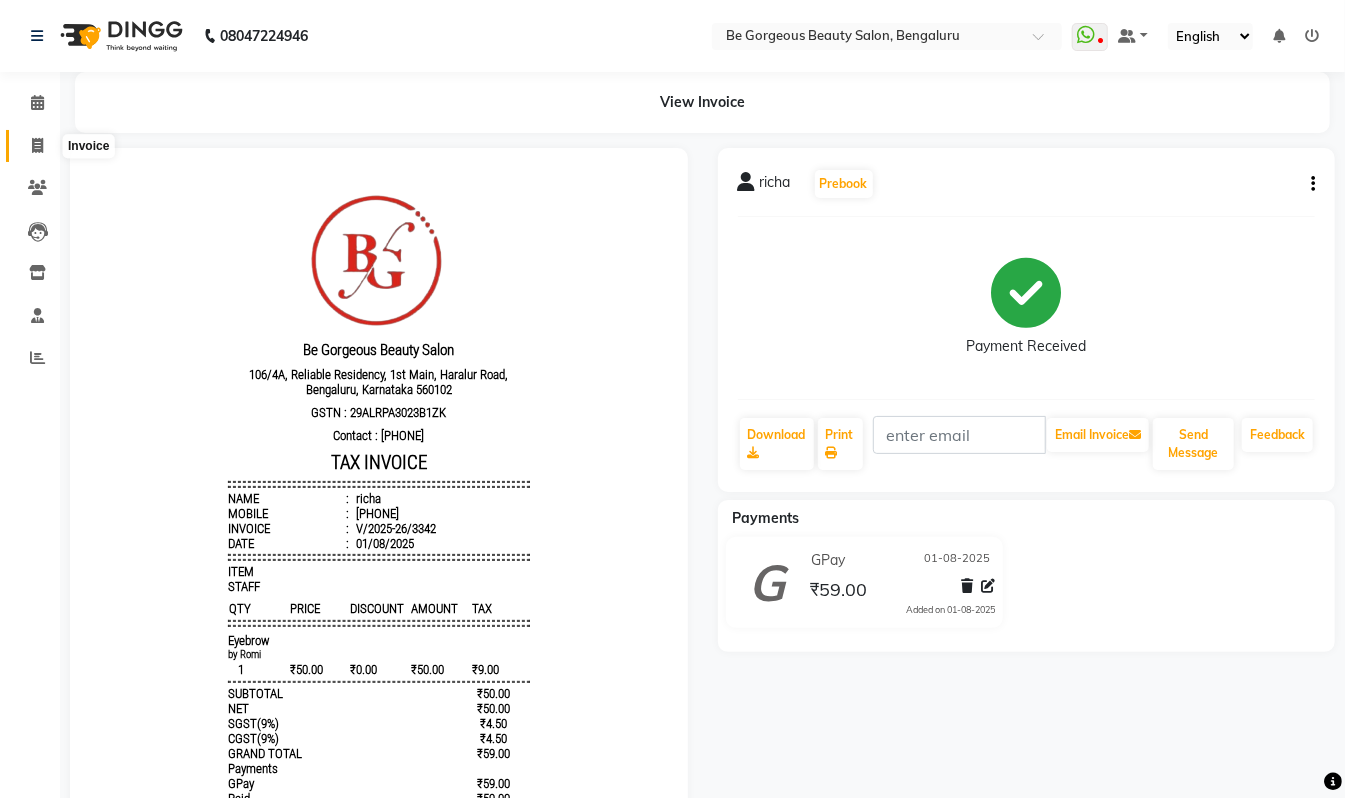 click 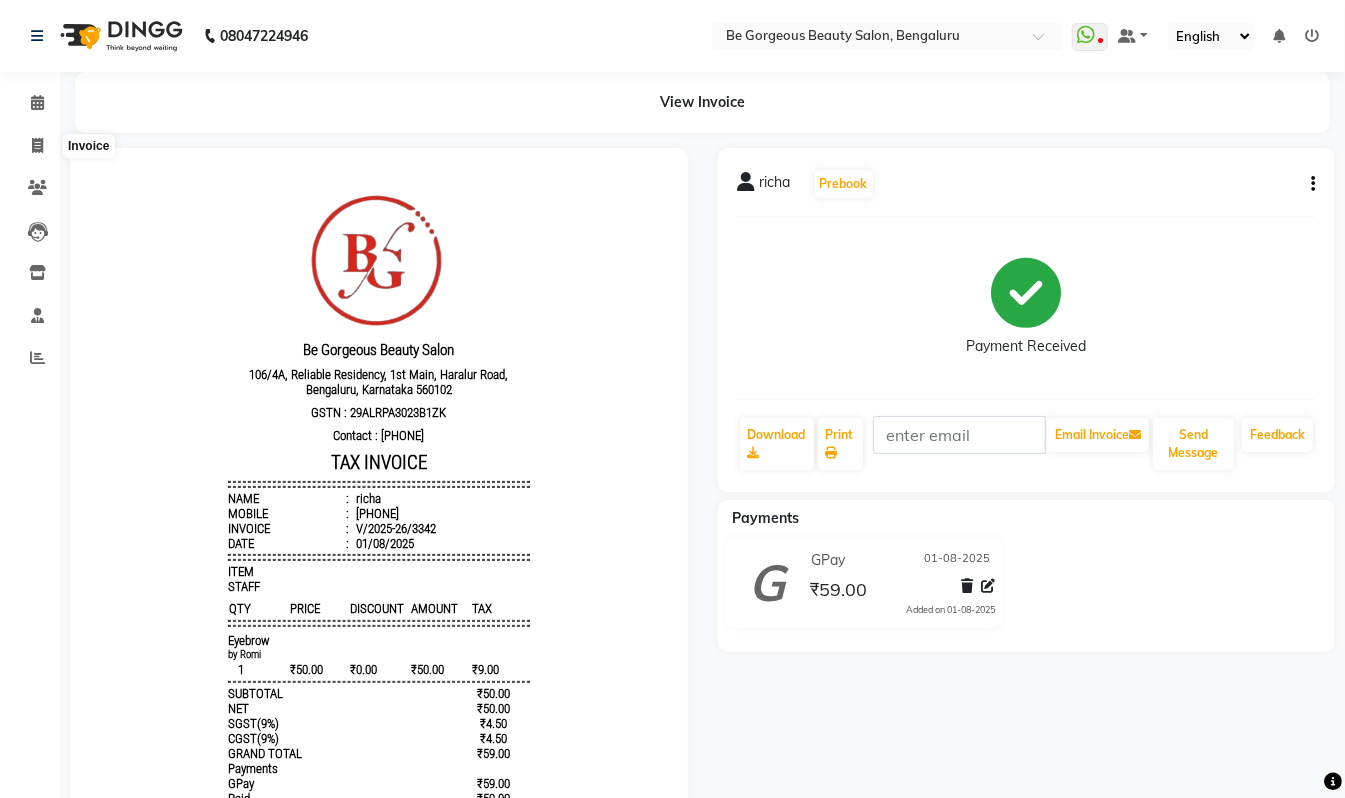 select on "service" 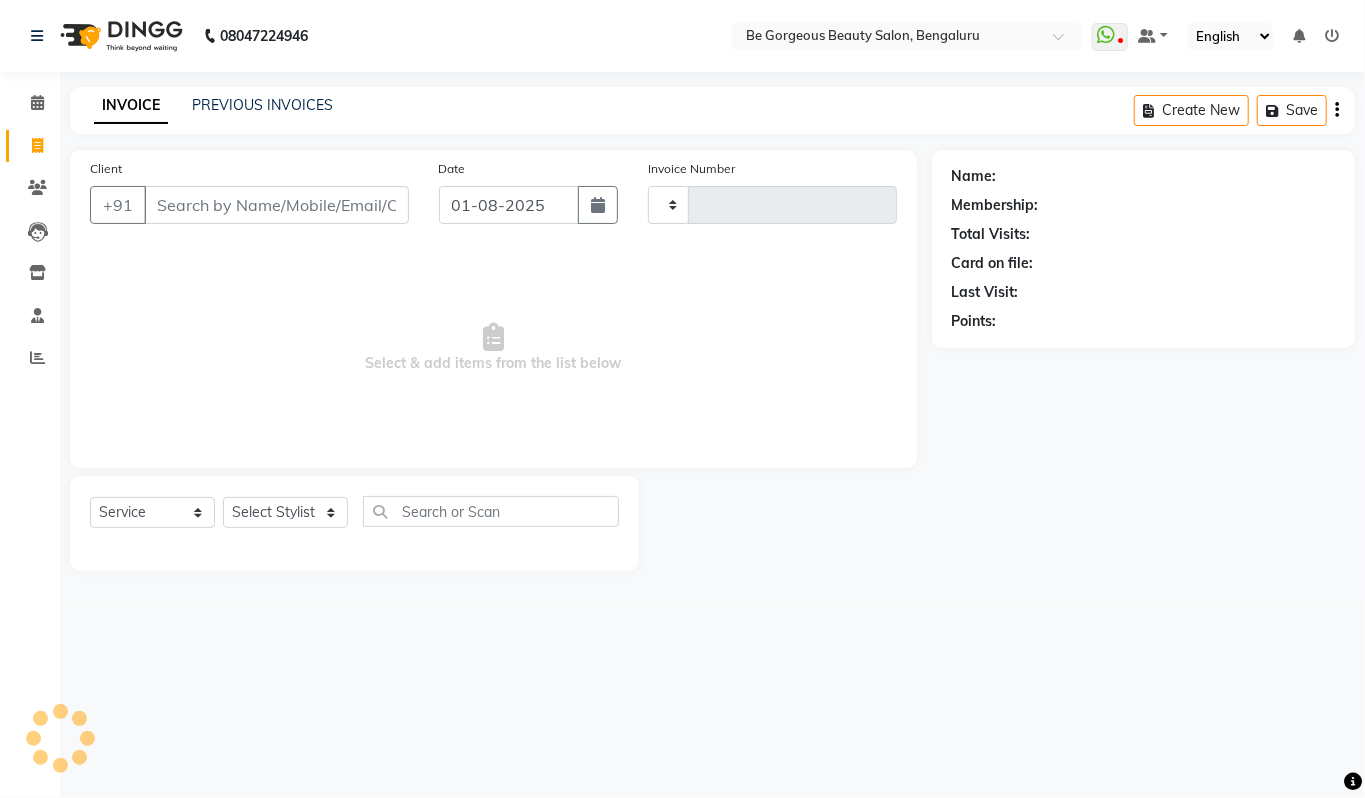 type on "3344" 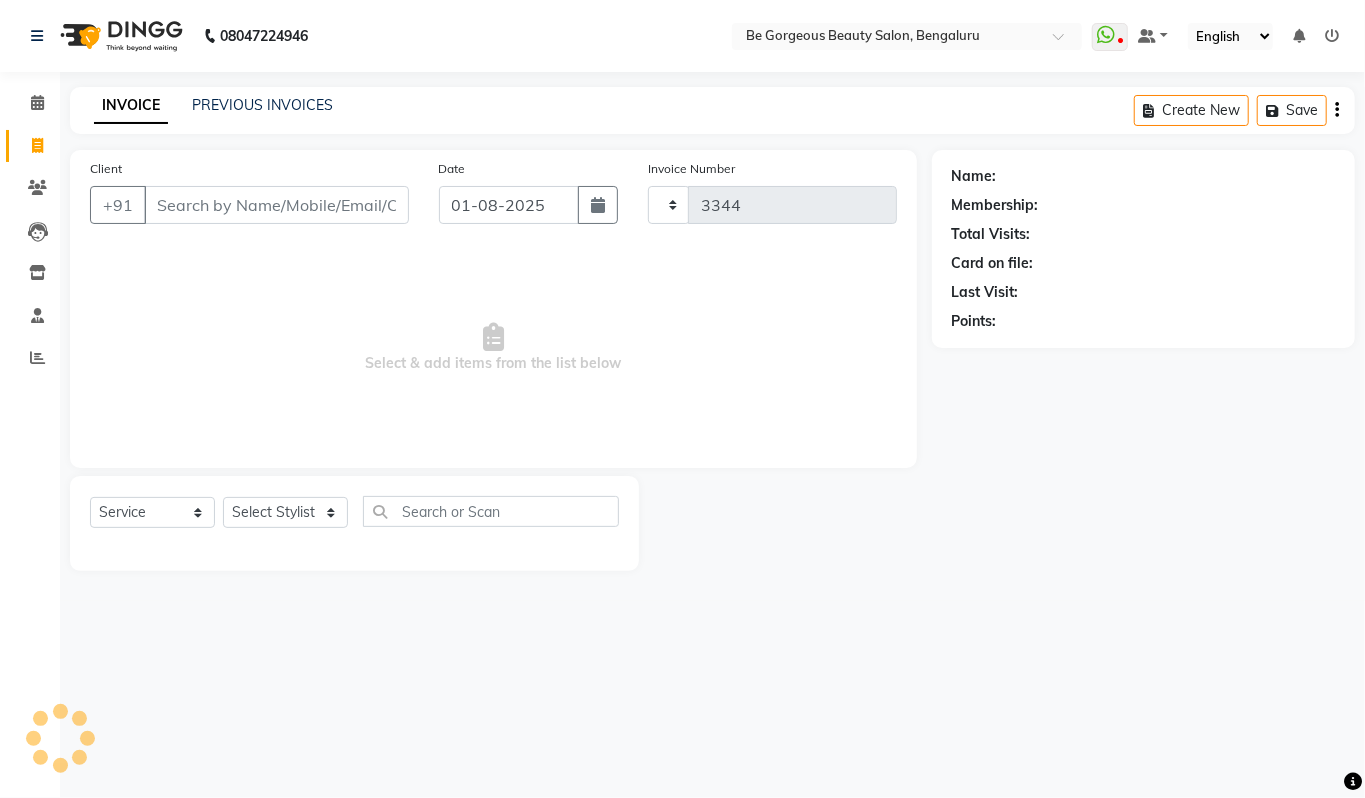 select on "5405" 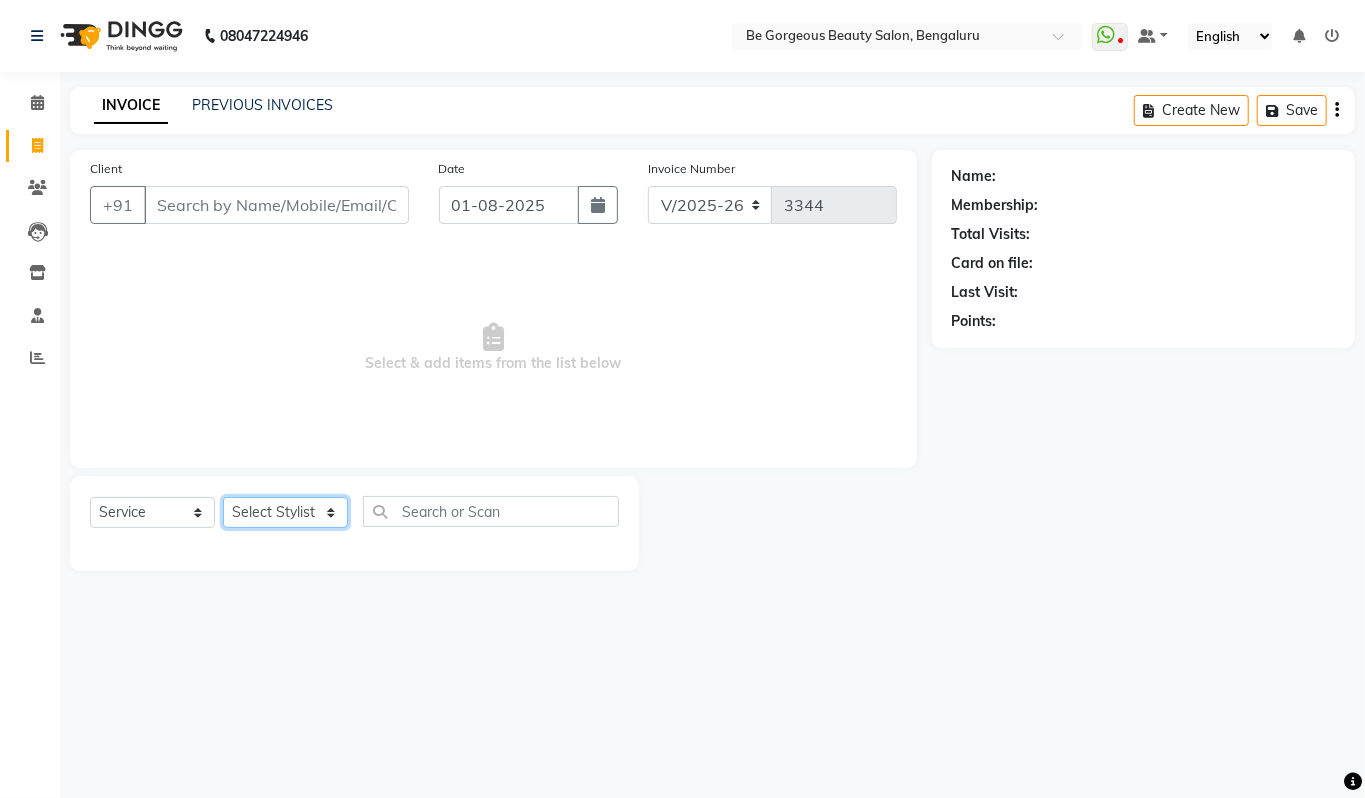 click on "Select Stylist Akram Anas Gayatri lata Manager Munu Pooja Rehbar Romi Talib Wajid" 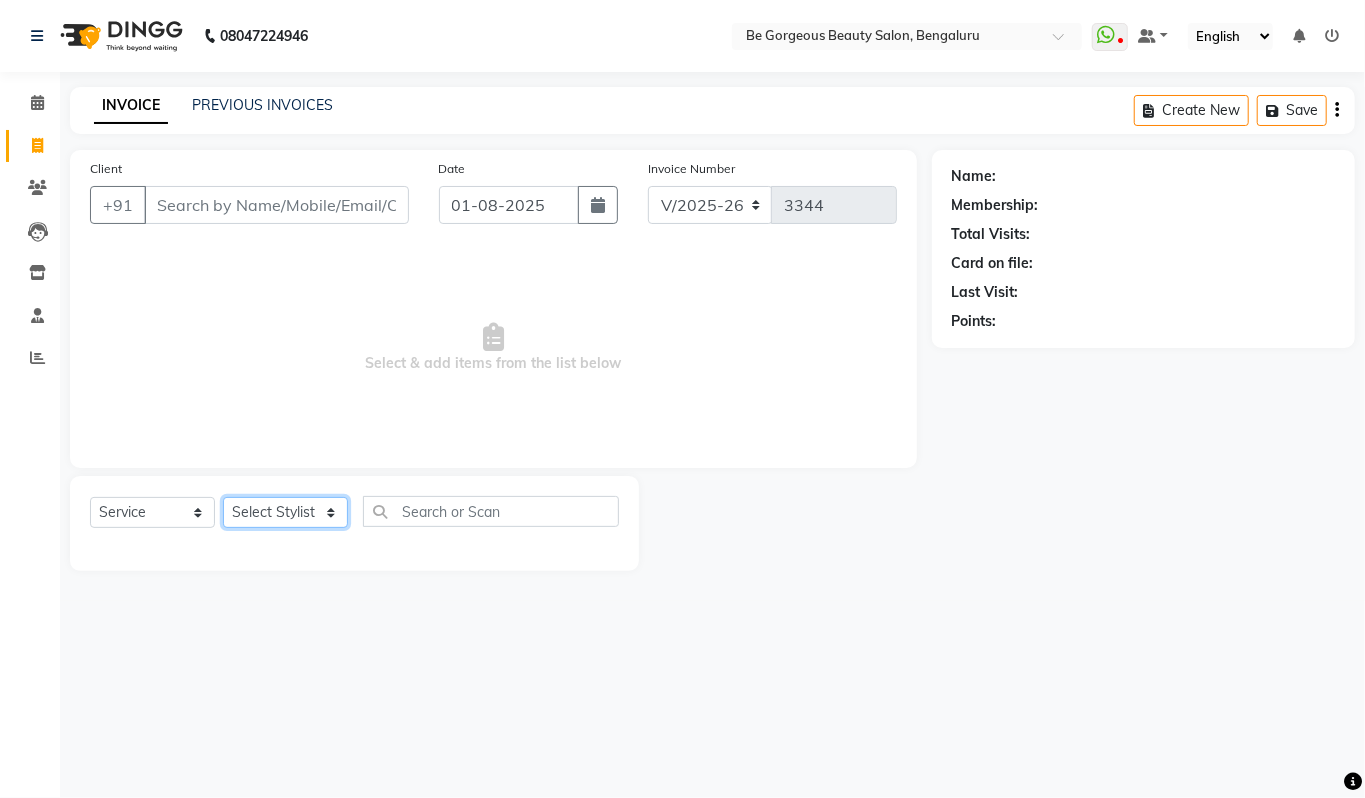 select on "36200" 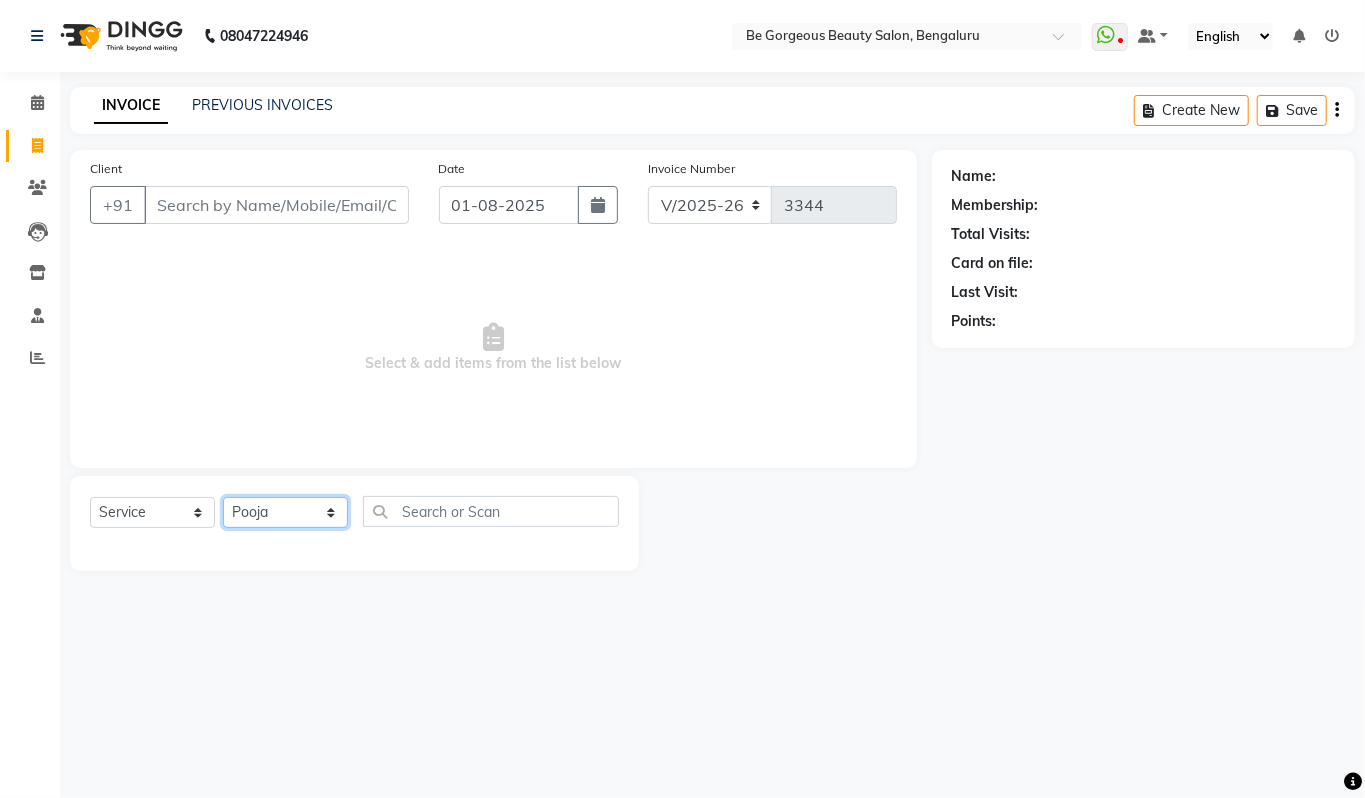 click on "Select Stylist Akram Anas Gayatri lata Manager Munu Pooja Rehbar Romi Talib Wajid" 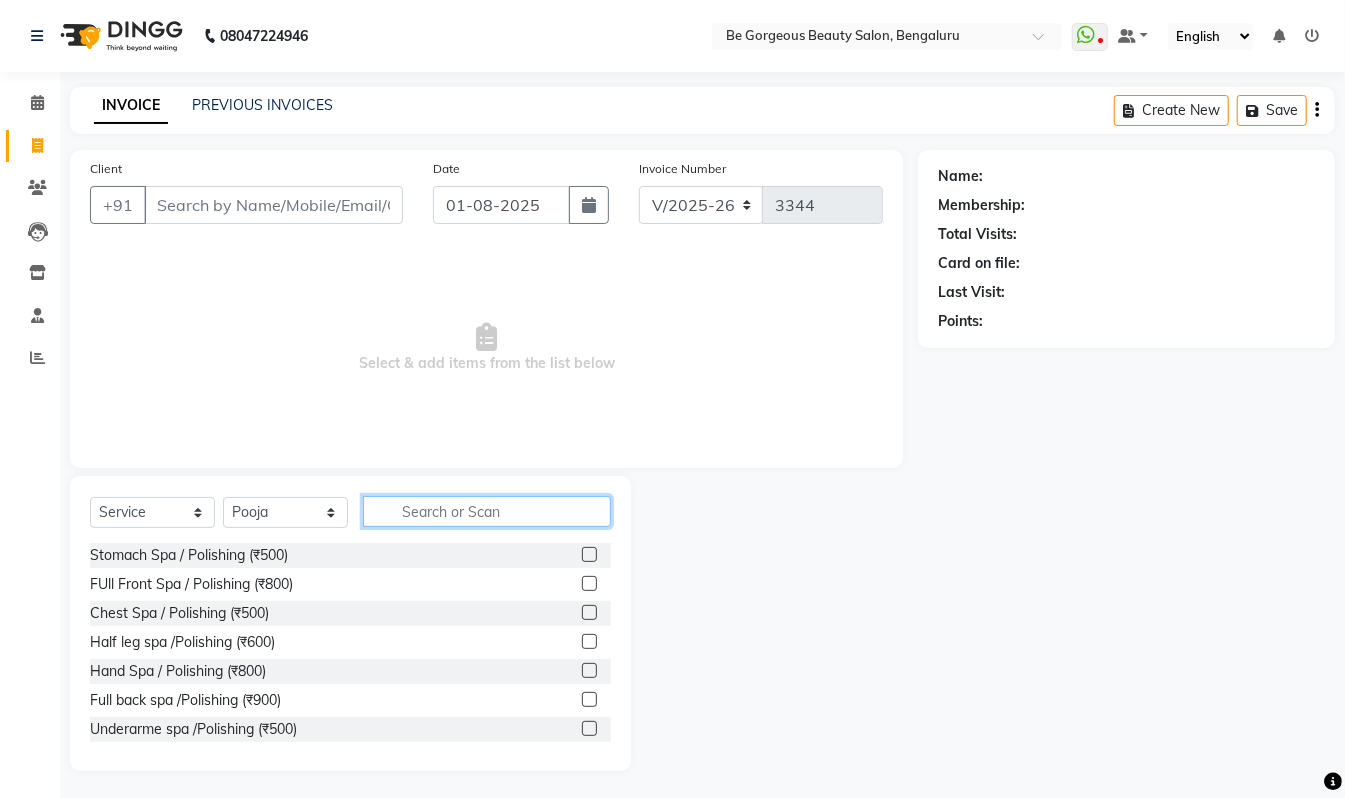 click 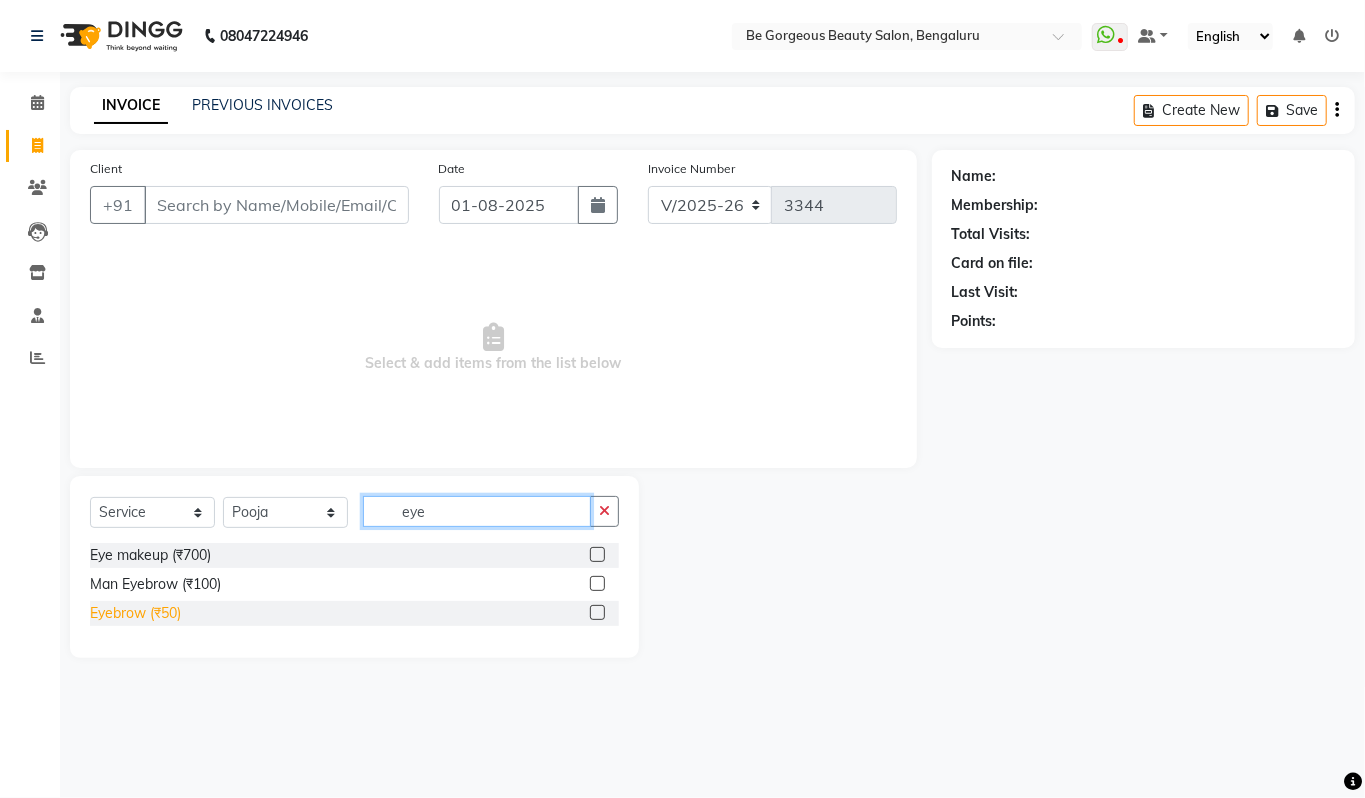 type on "eye" 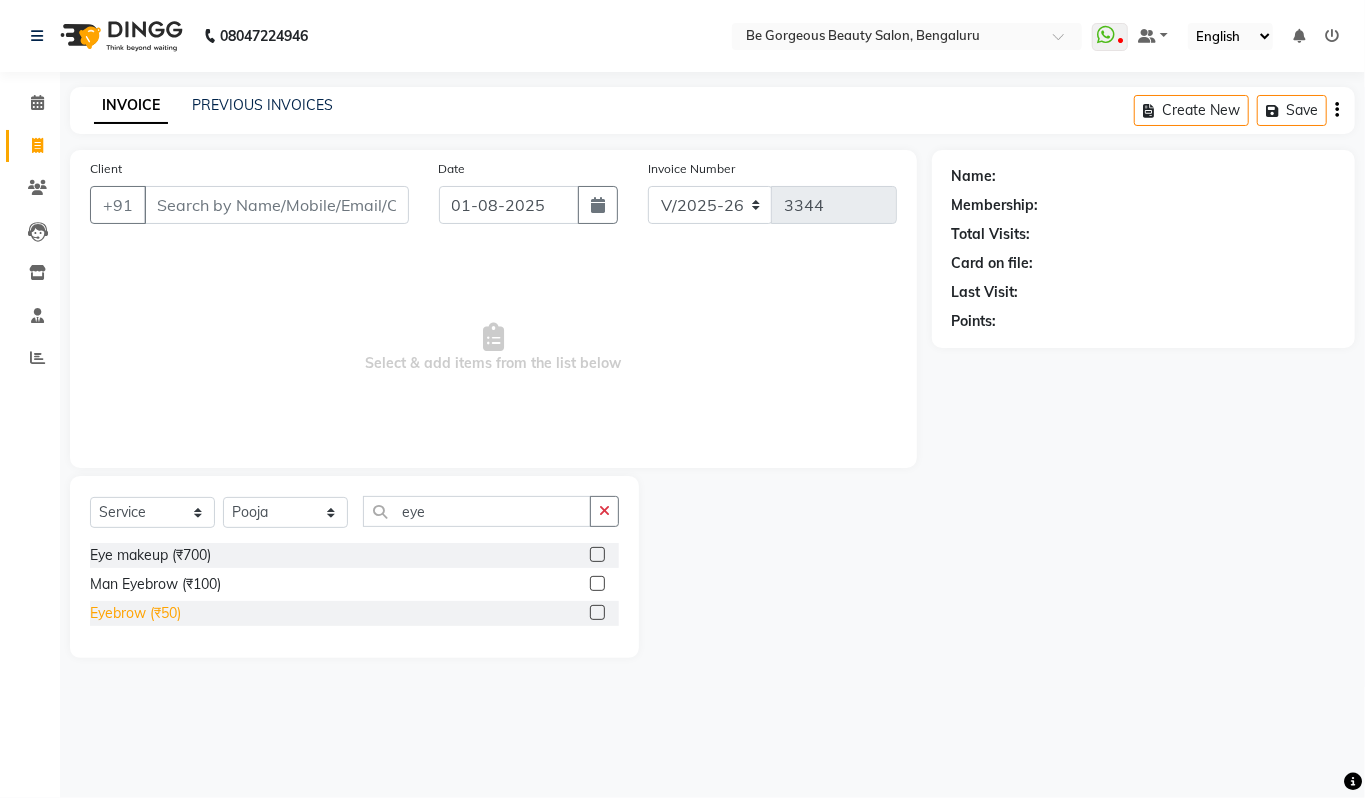 click on "Eyebrow (₹50)" 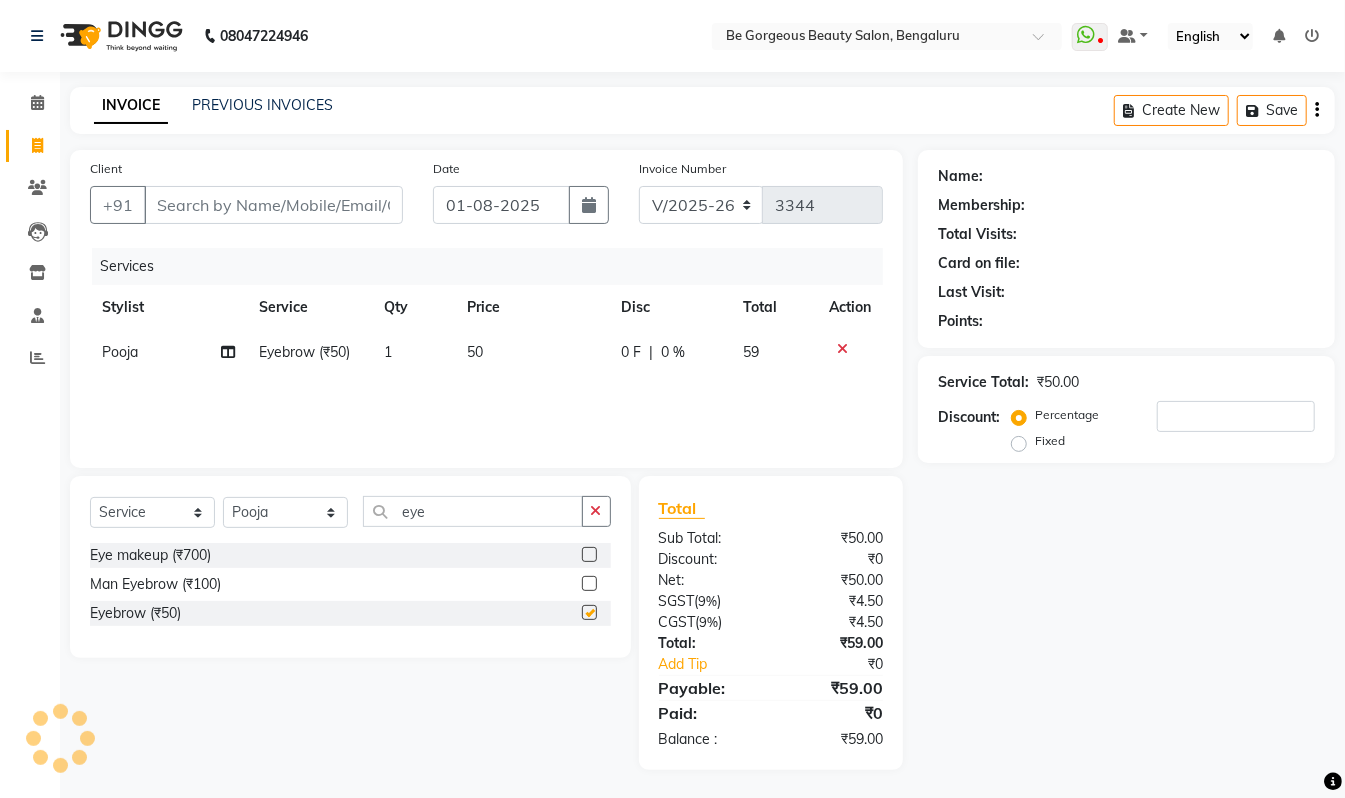 checkbox on "false" 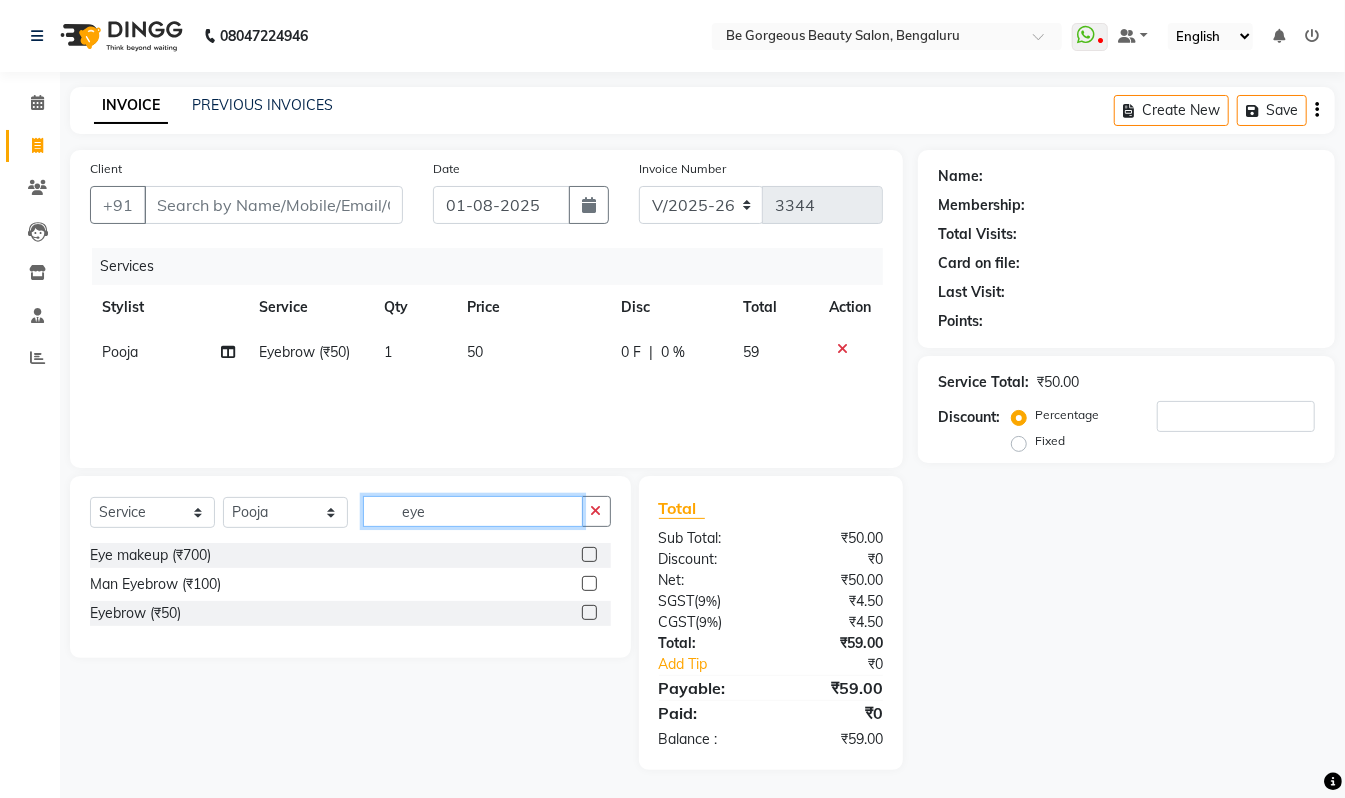 drag, startPoint x: 445, startPoint y: 522, endPoint x: 148, endPoint y: 462, distance: 303 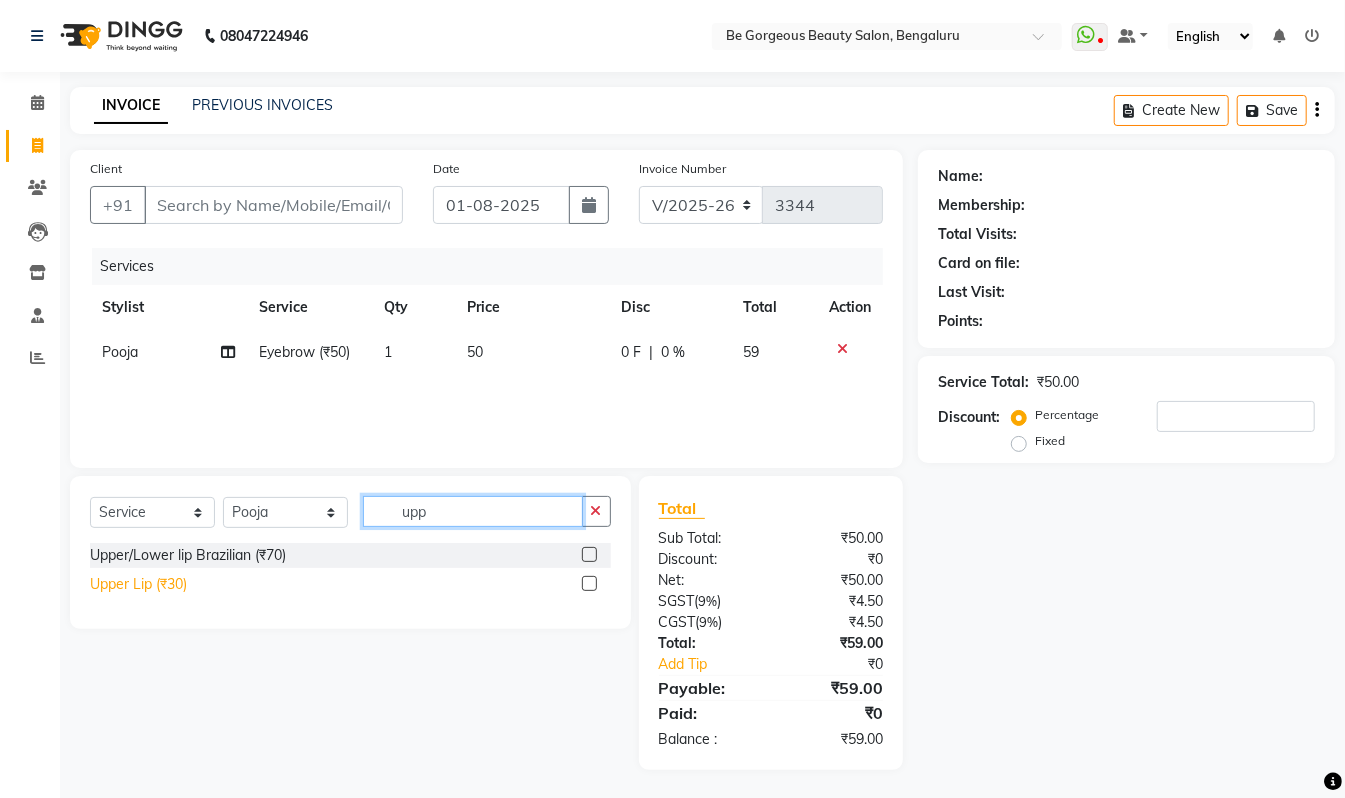 type on "upp" 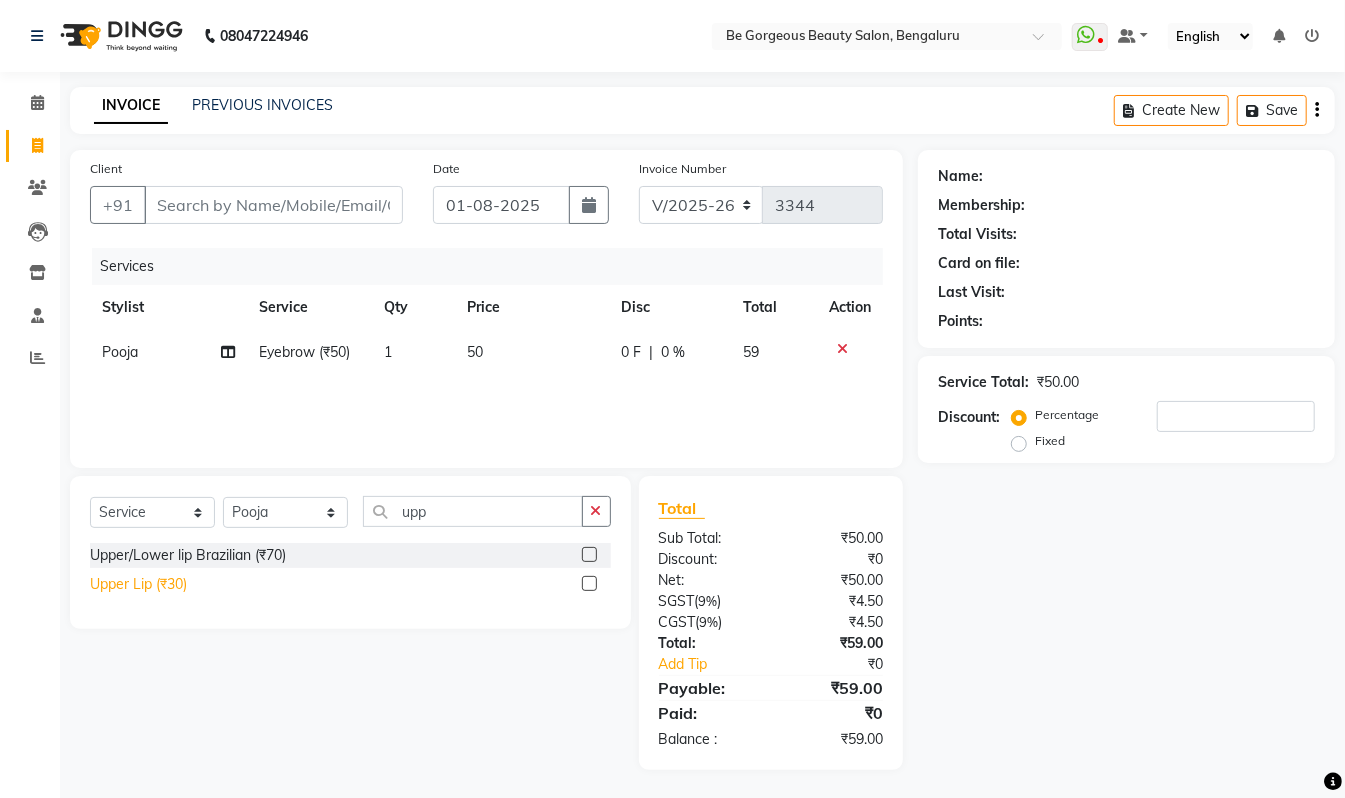 click on "Upper Lip (₹30)" 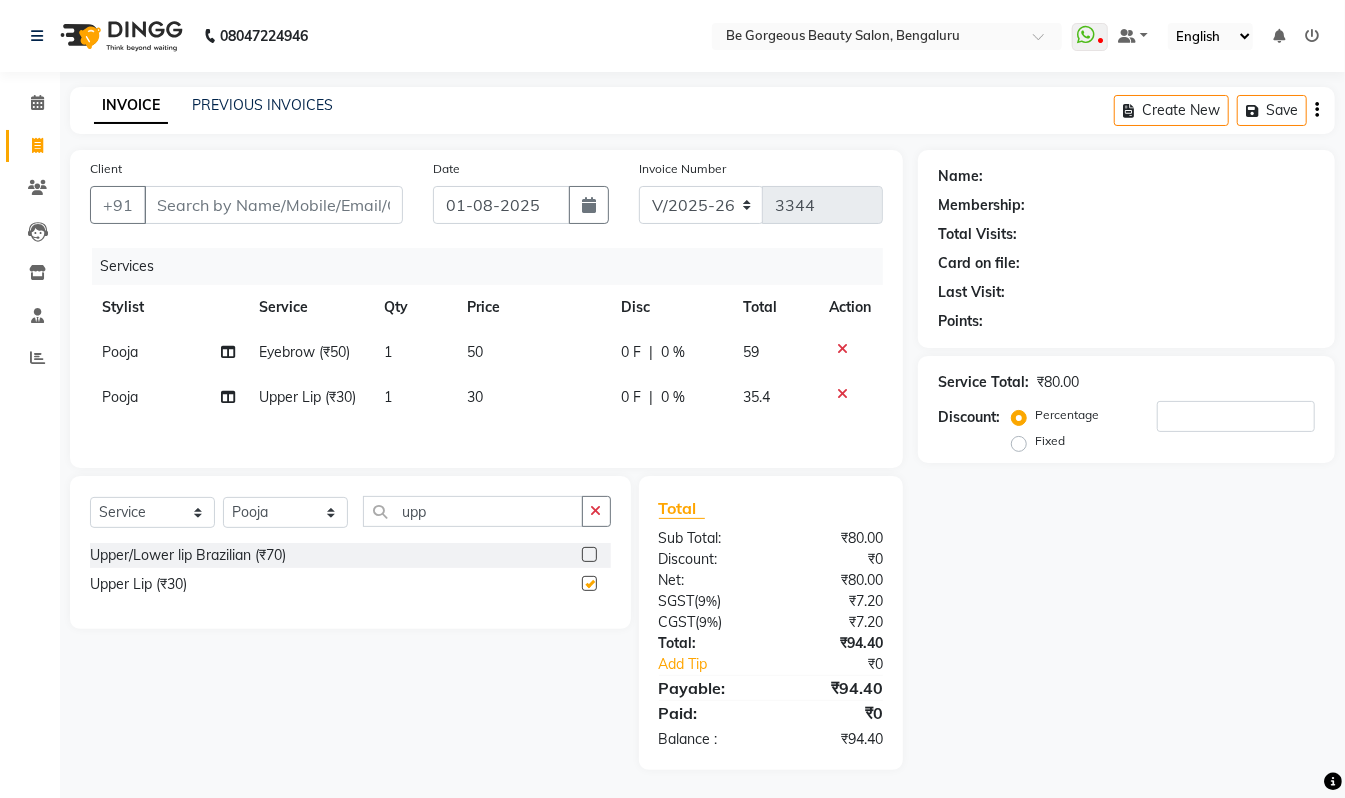checkbox on "false" 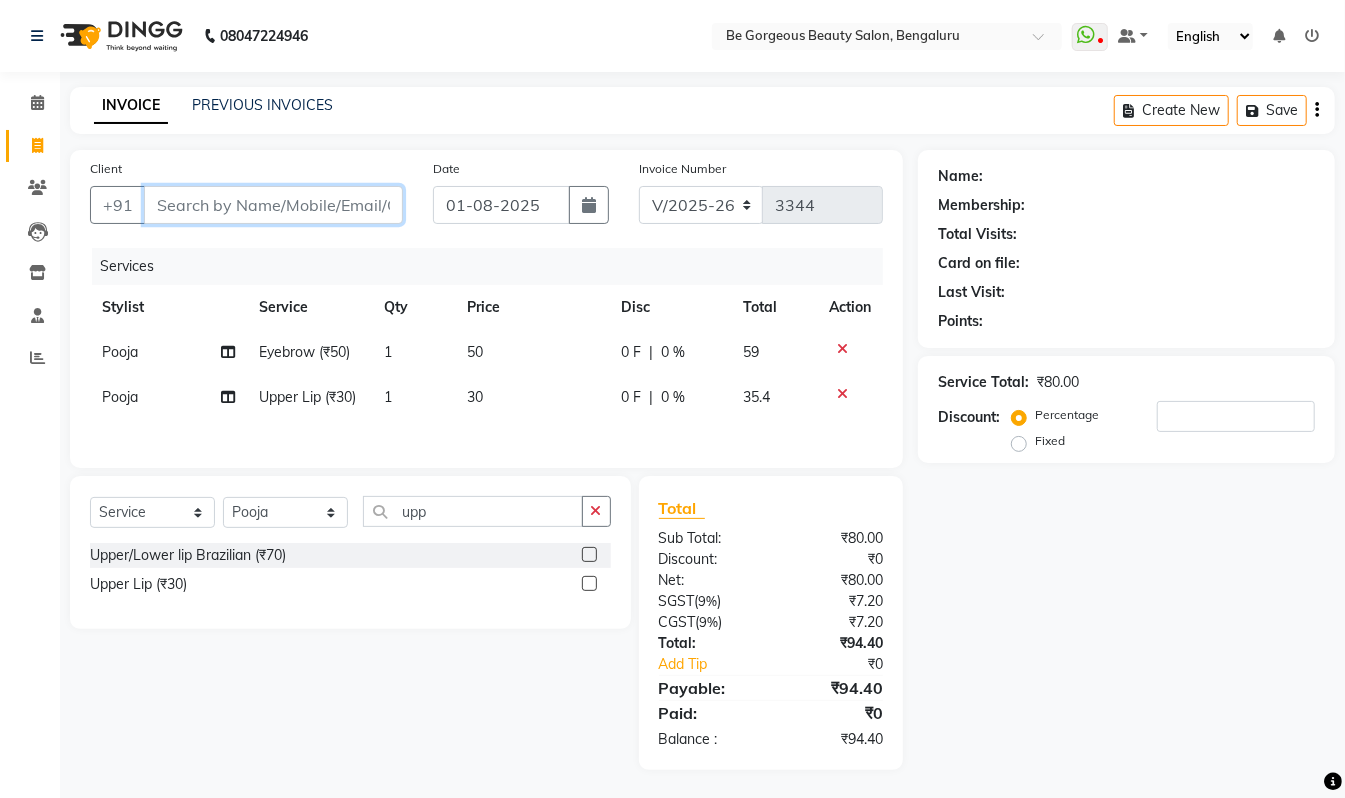 click on "Client" at bounding box center (273, 205) 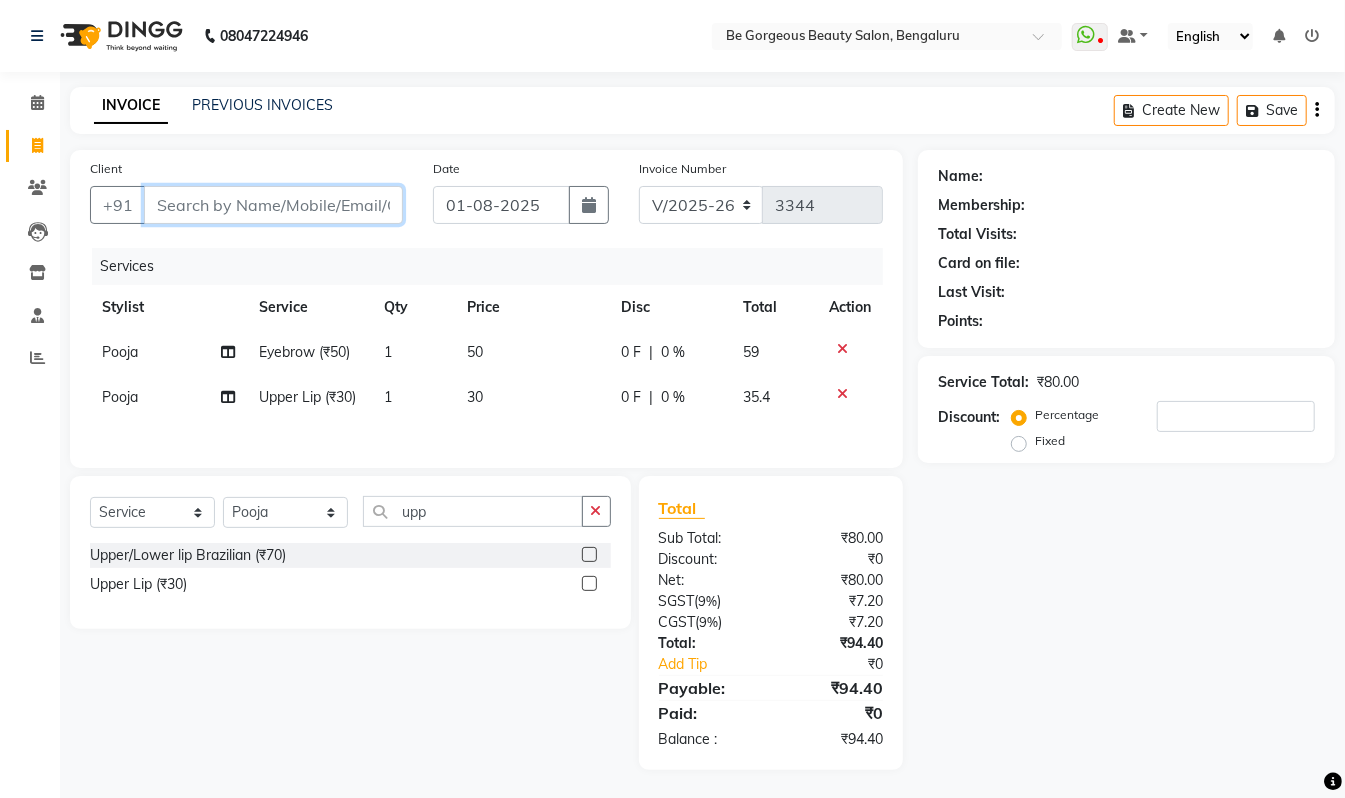 type on "9" 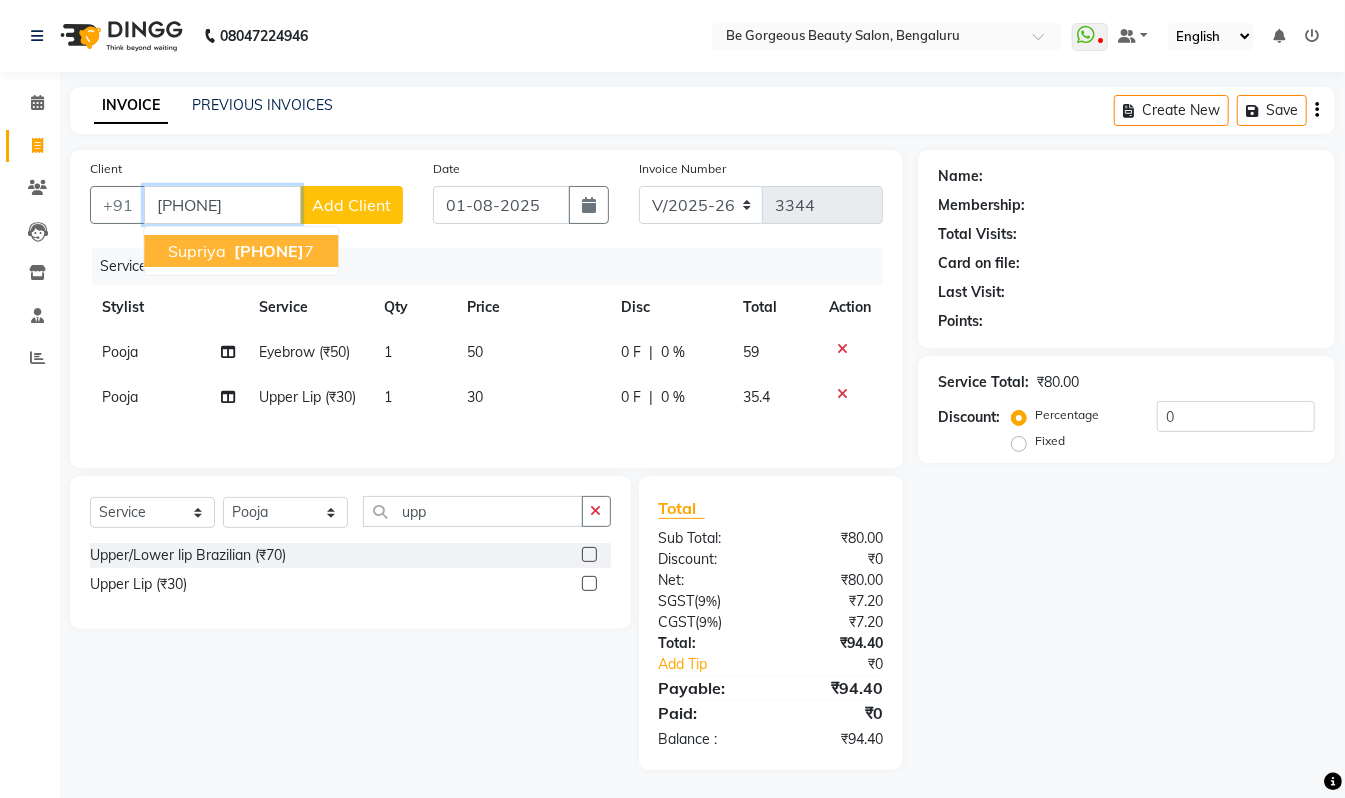type on "[PHONE]" 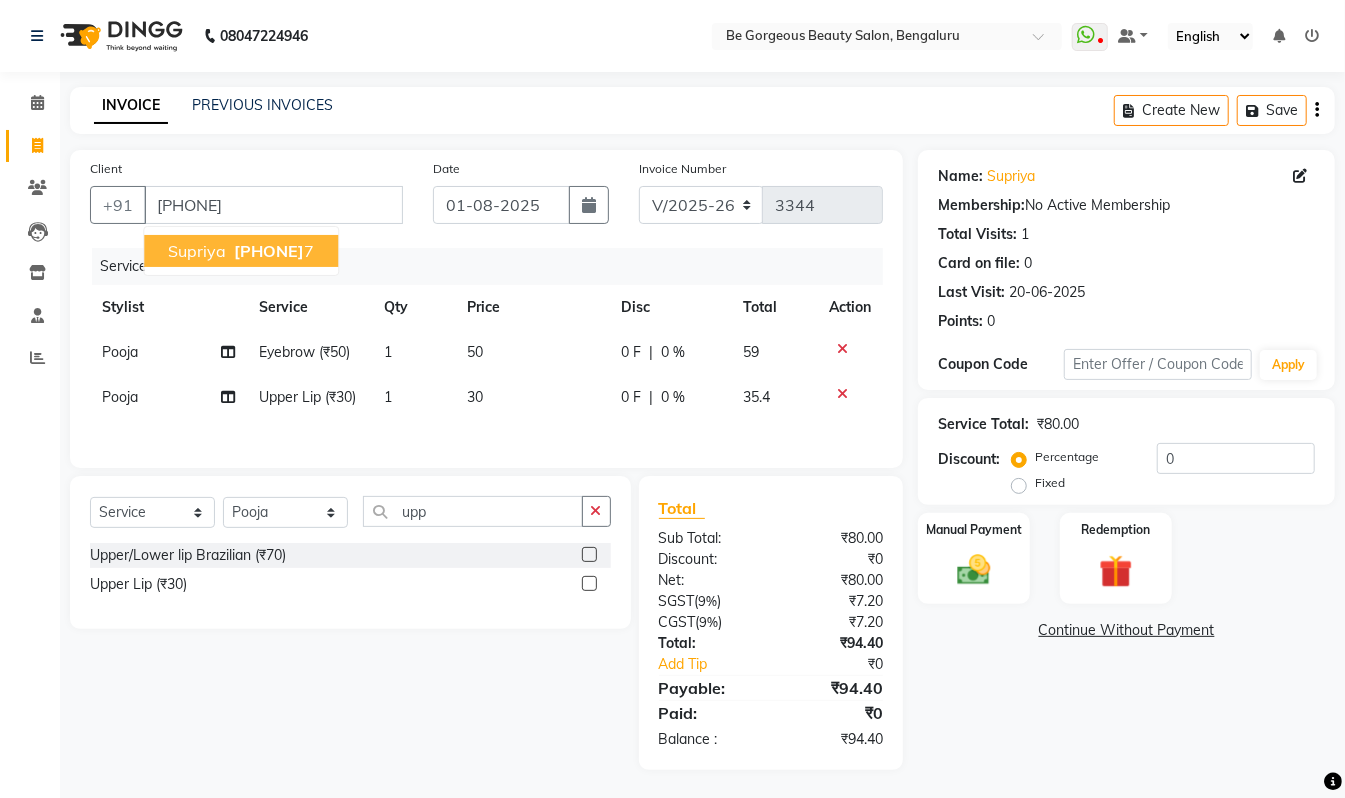 click on "supriya" at bounding box center (197, 251) 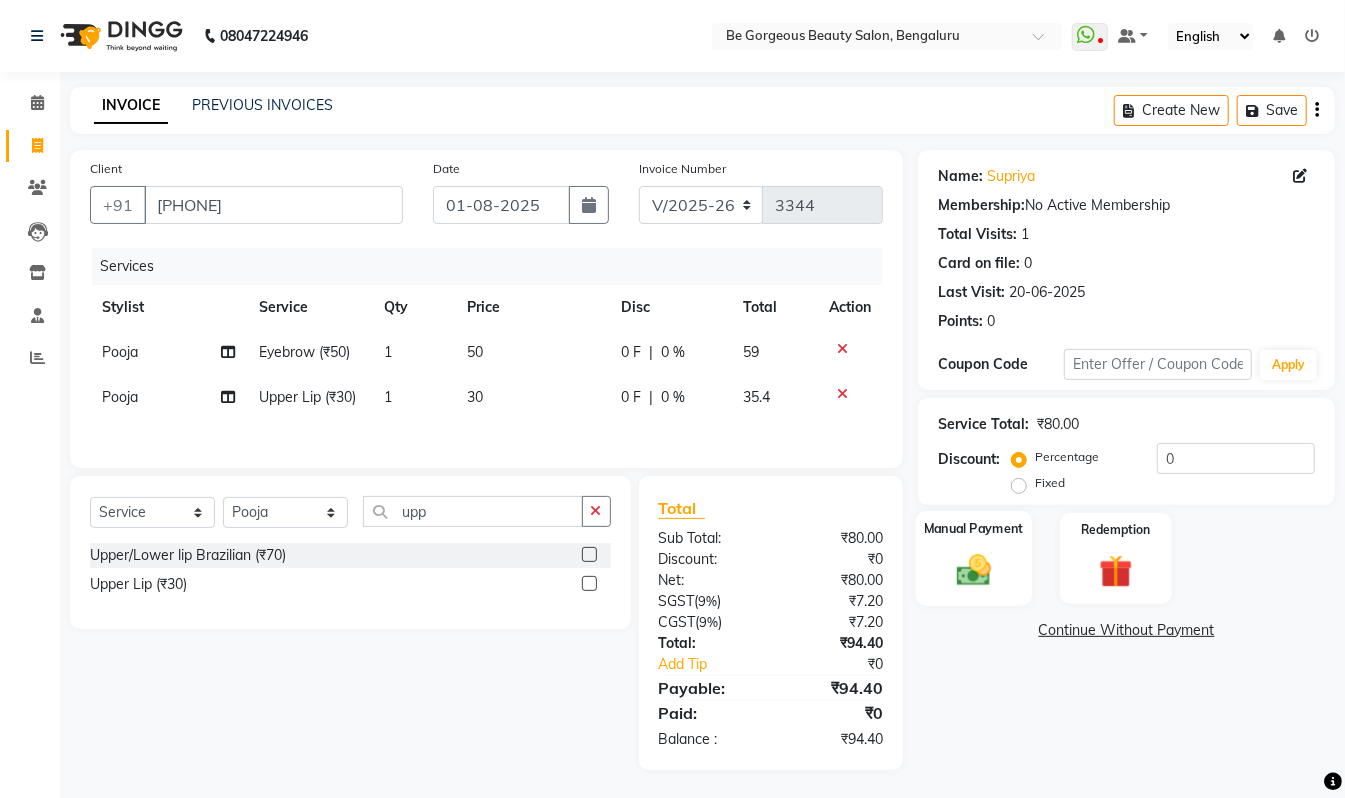 click on "Manual Payment" 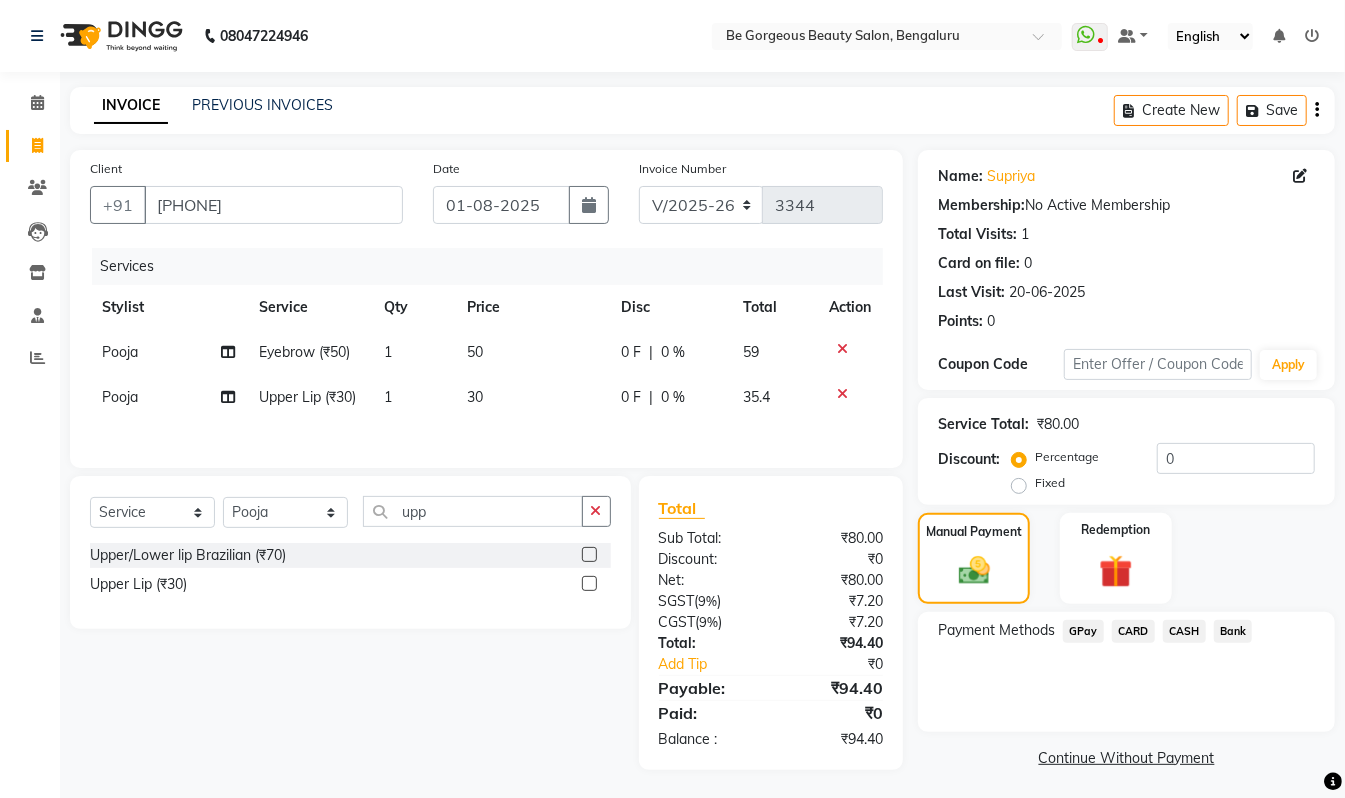 click on "GPay" 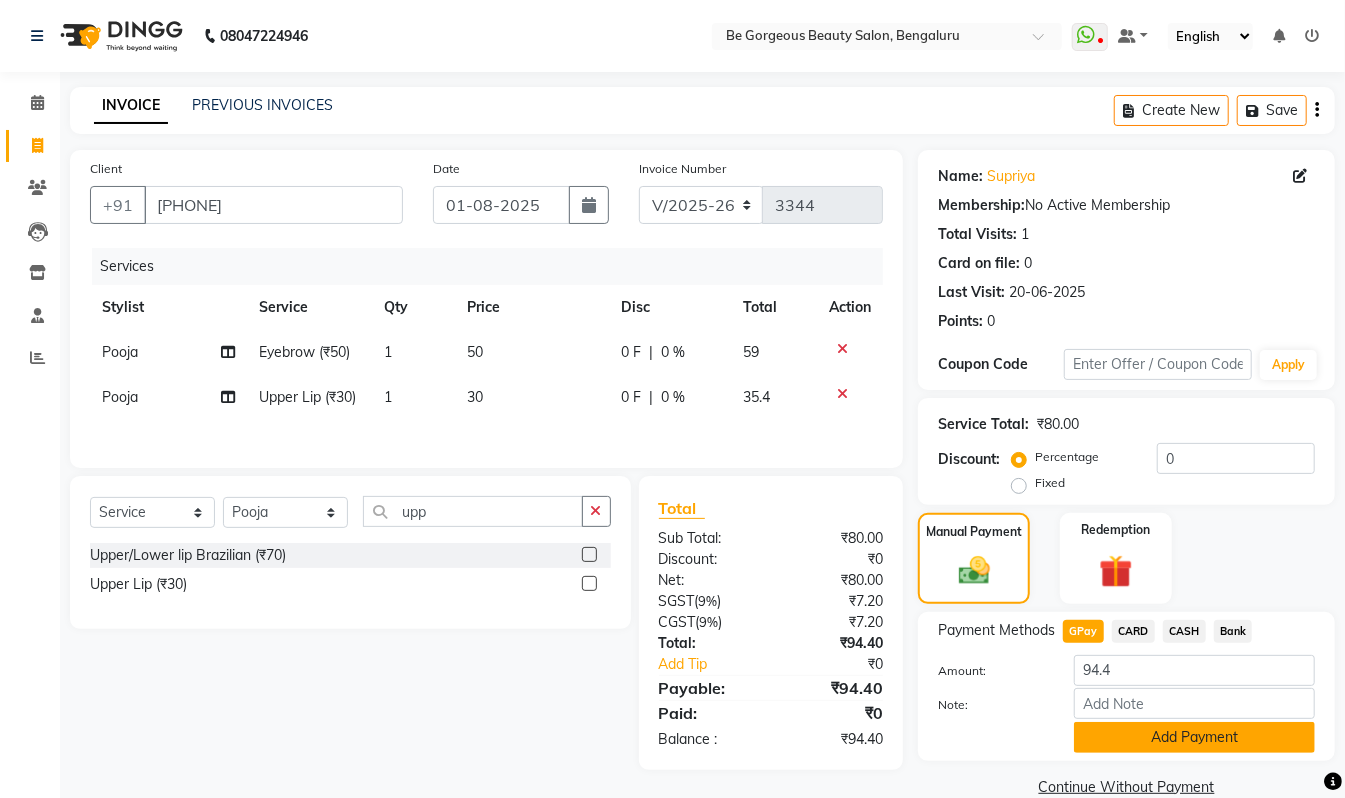 click on "Add Payment" 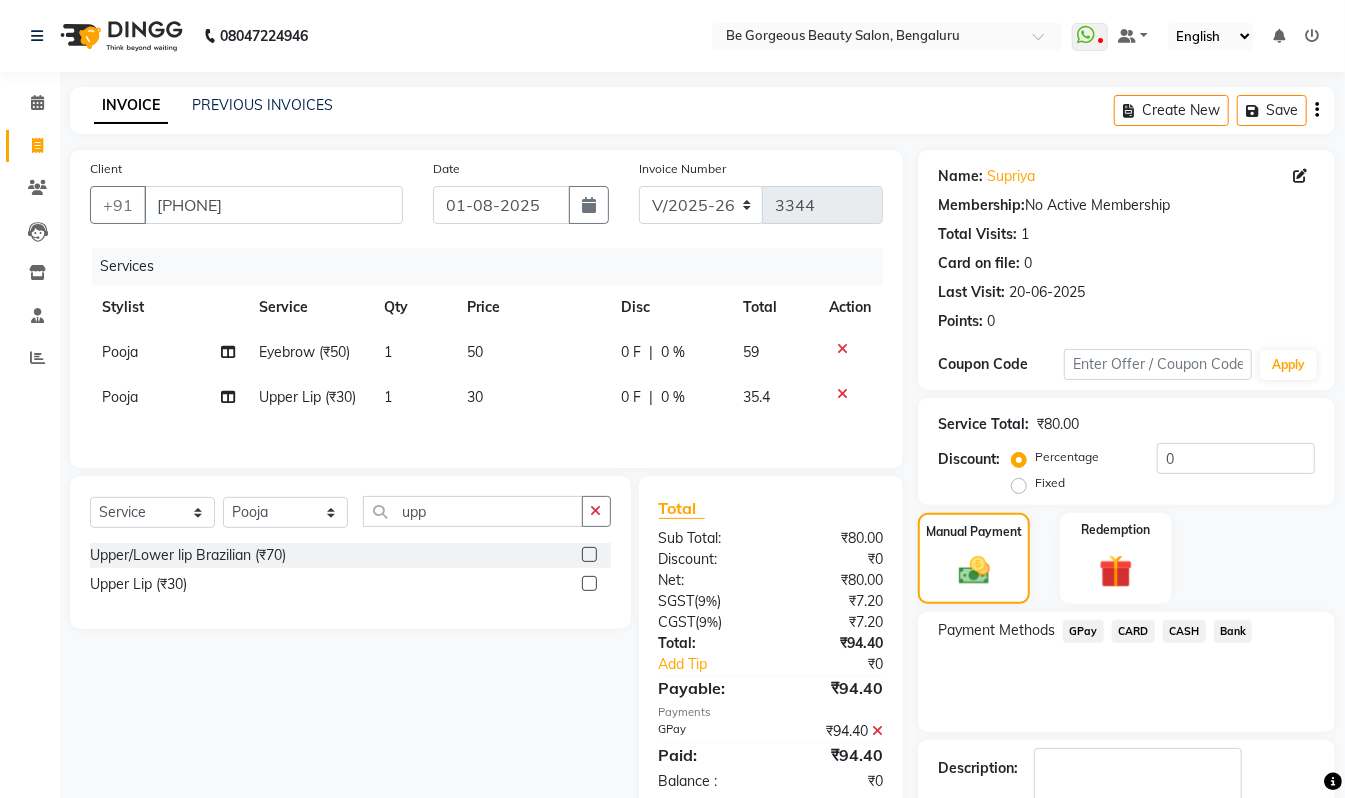 scroll, scrollTop: 118, scrollLeft: 0, axis: vertical 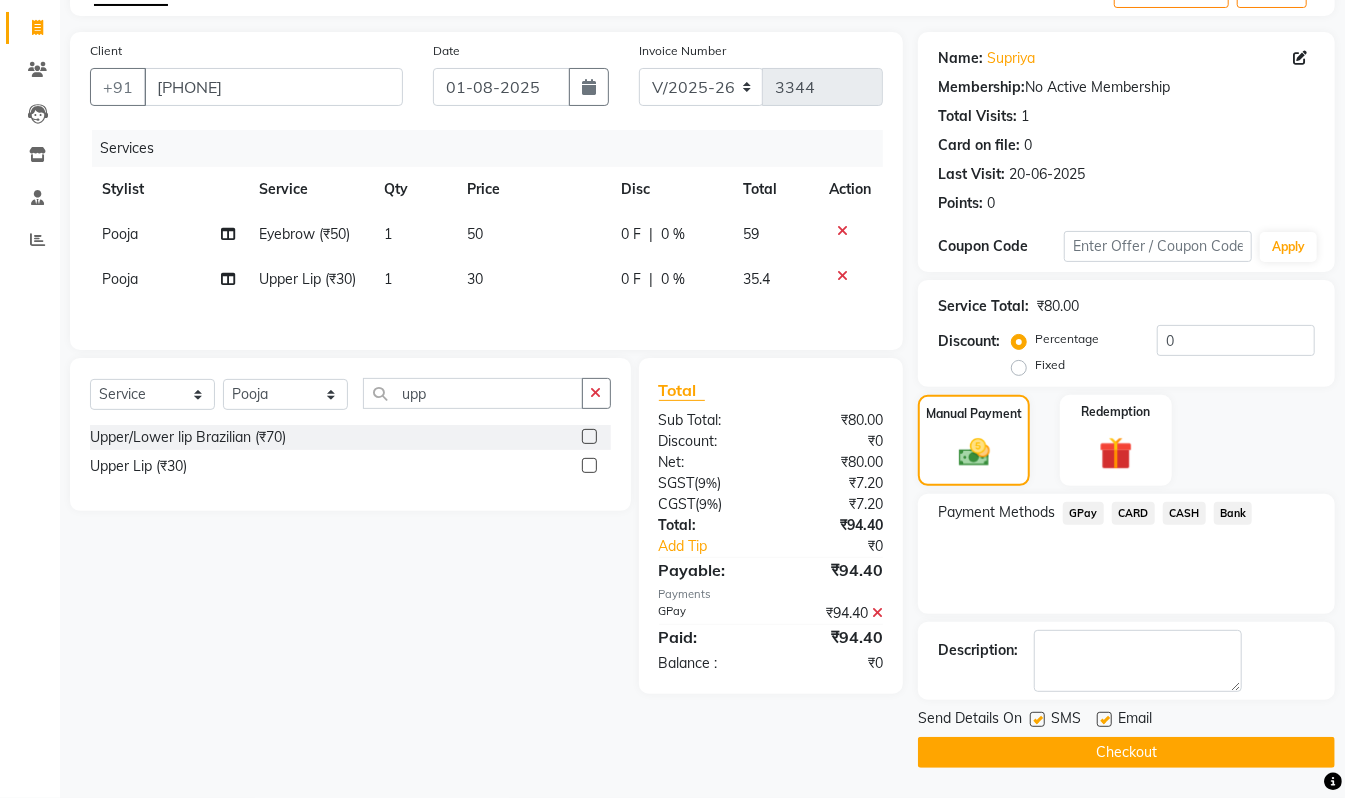 click on "Checkout" 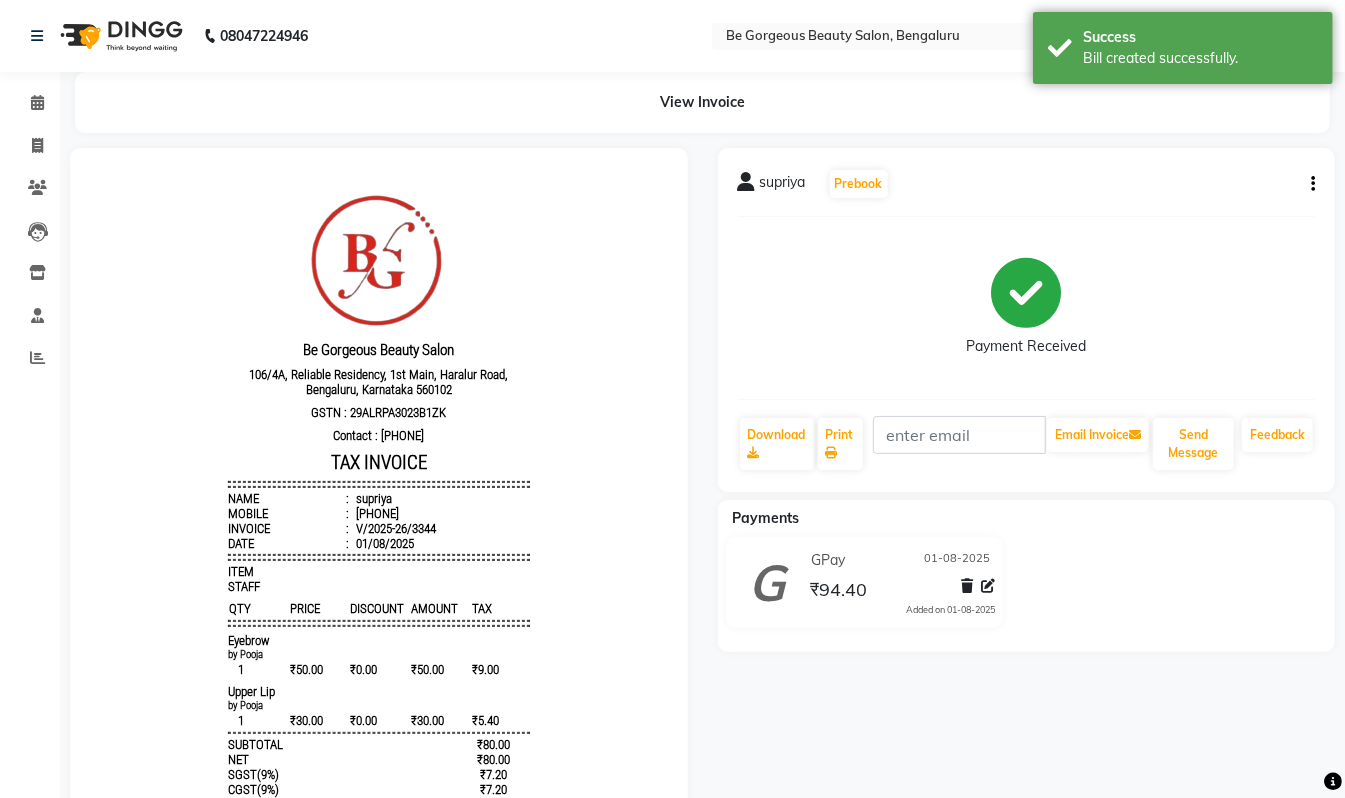 scroll, scrollTop: 0, scrollLeft: 0, axis: both 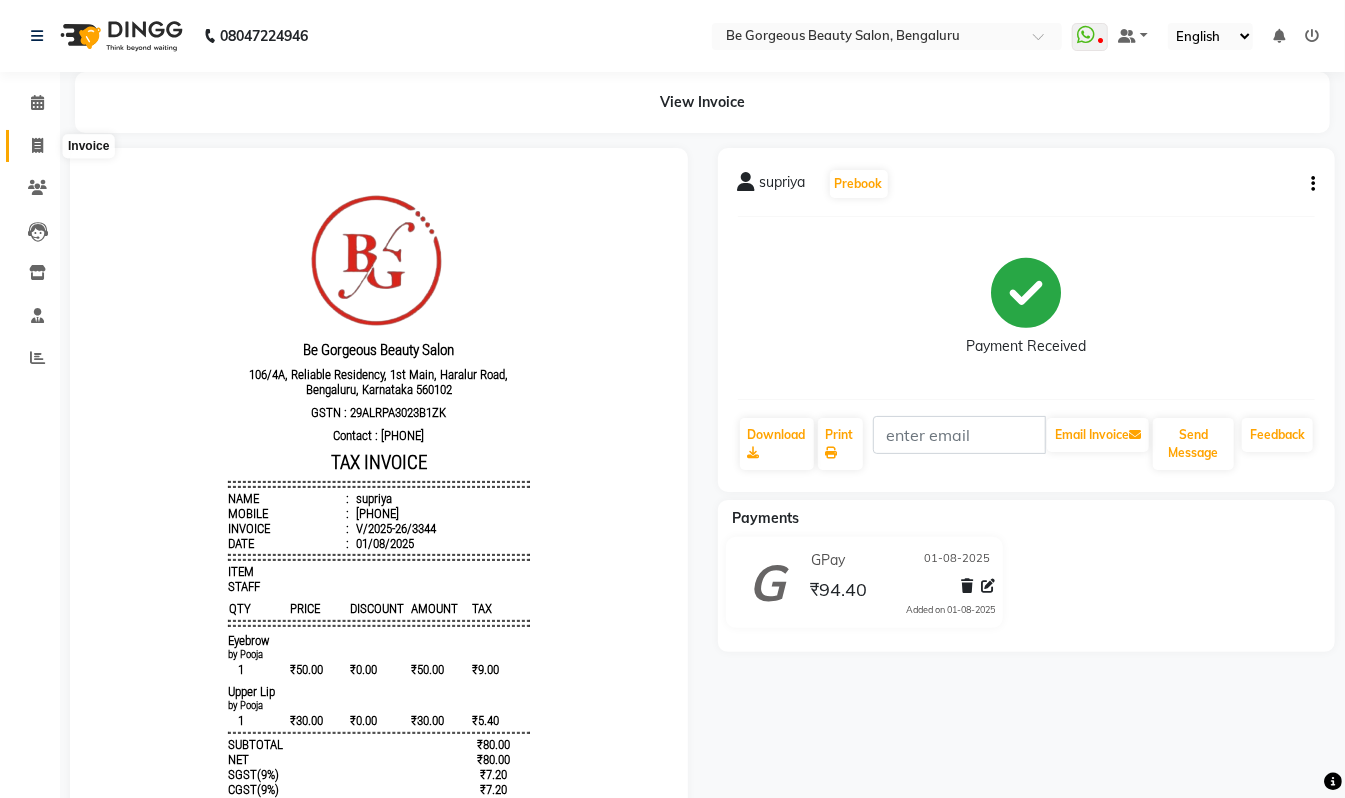 click 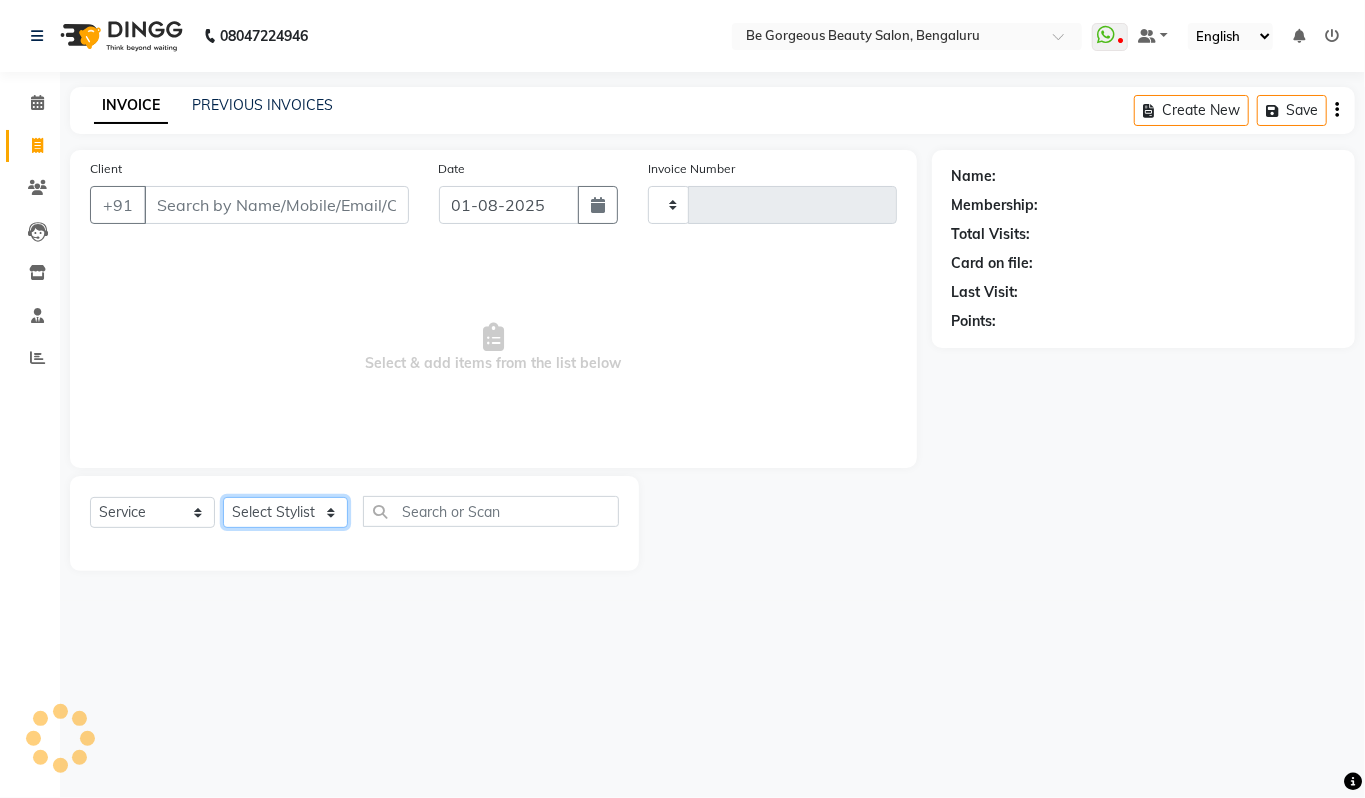 drag, startPoint x: 294, startPoint y: 517, endPoint x: 292, endPoint y: 504, distance: 13.152946 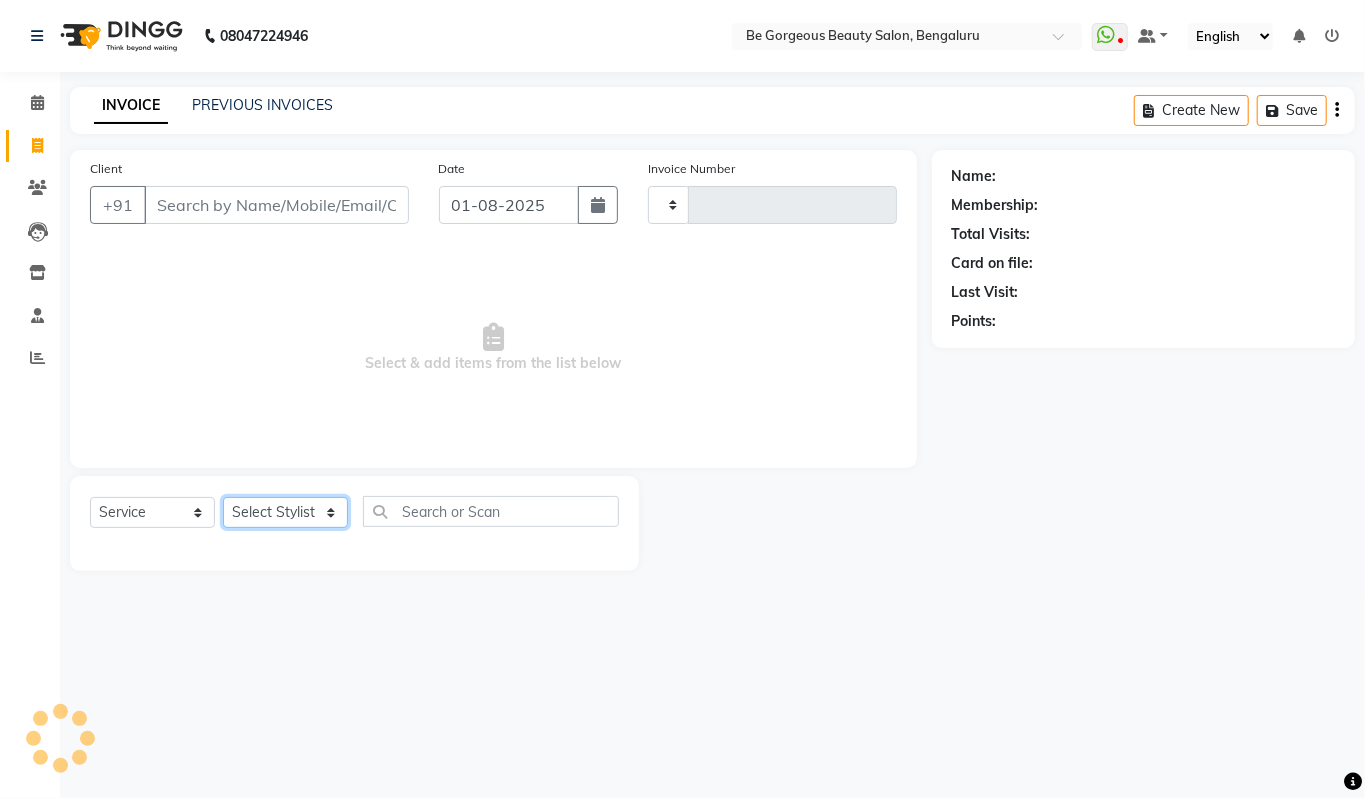 click on "Select Stylist" 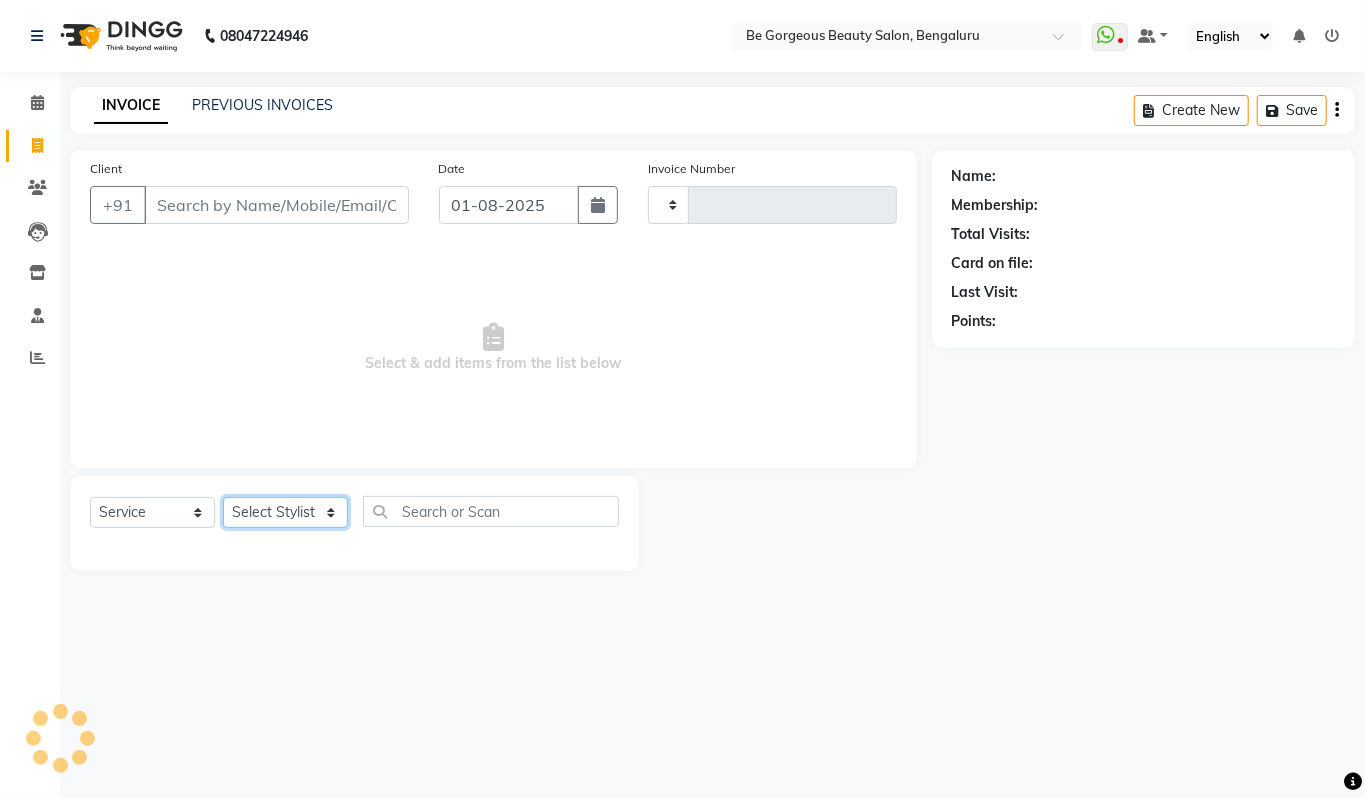 type on "3345" 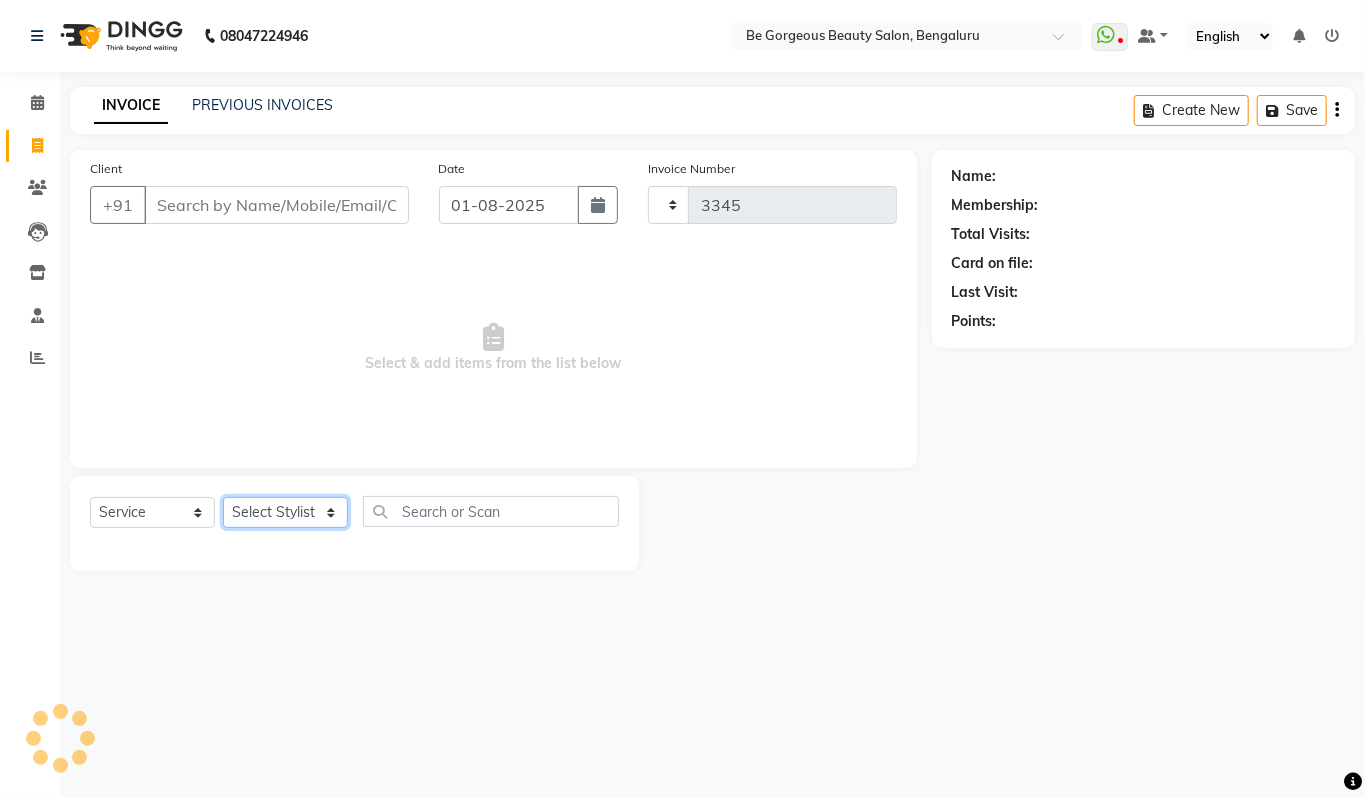select on "5405" 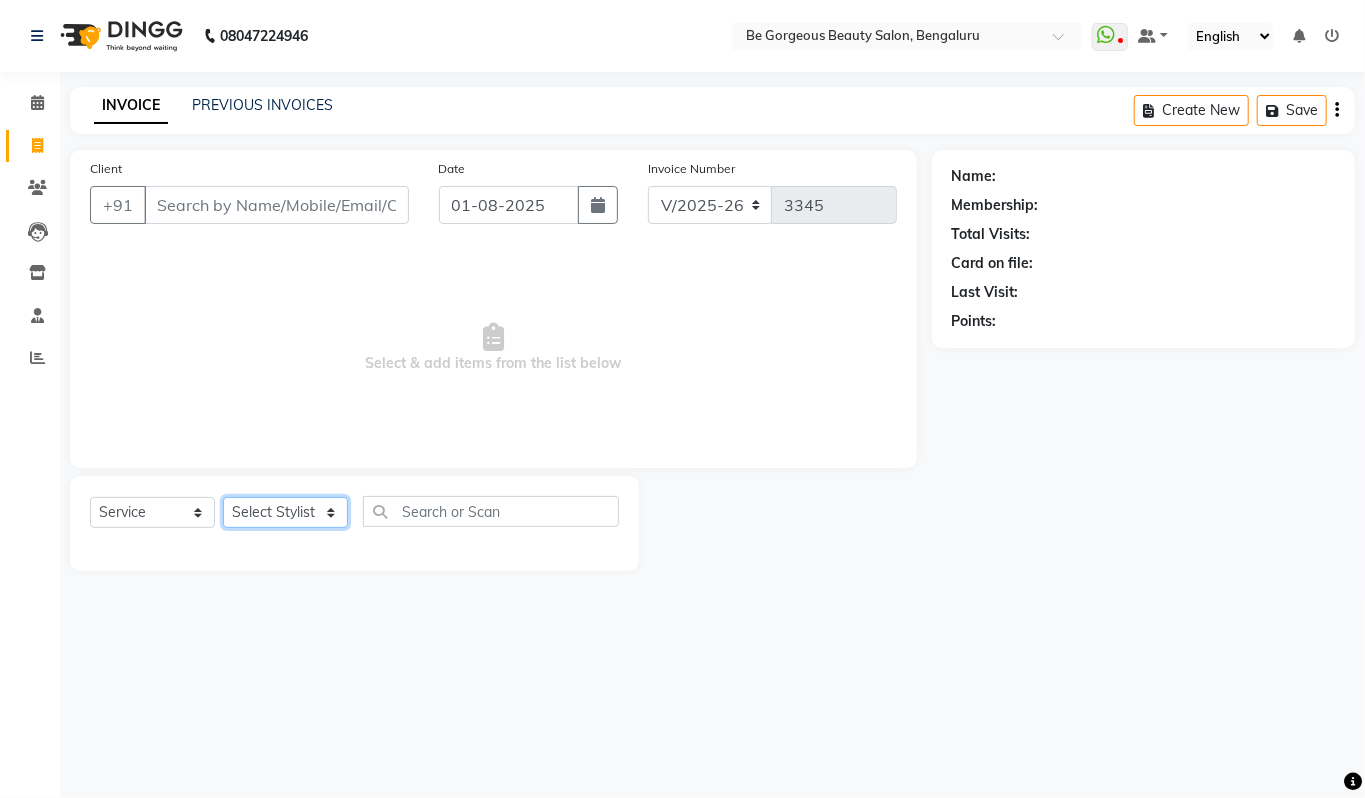 select on "36211" 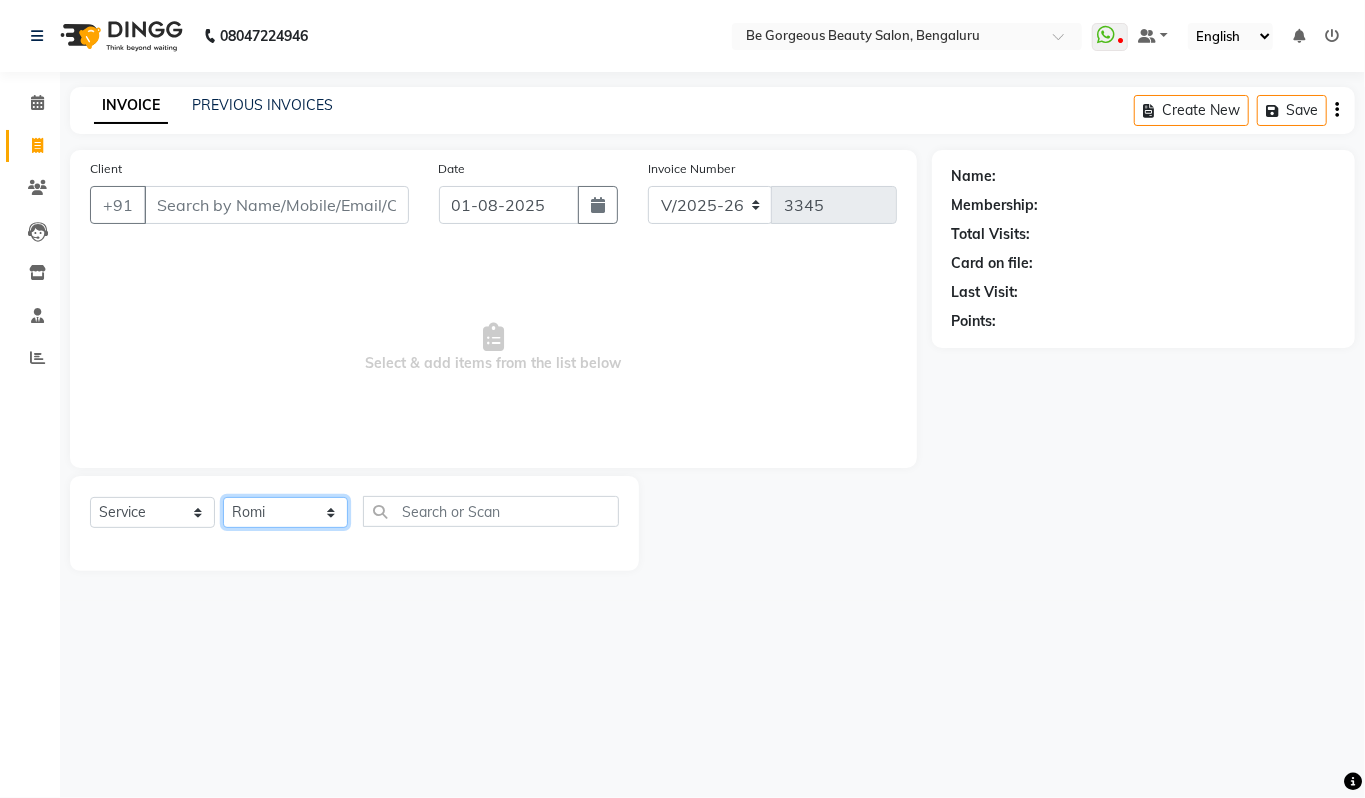 click on "Select Stylist Akram Anas Gayatri lata Manager Munu Pooja Rehbar Romi Talib Wajid" 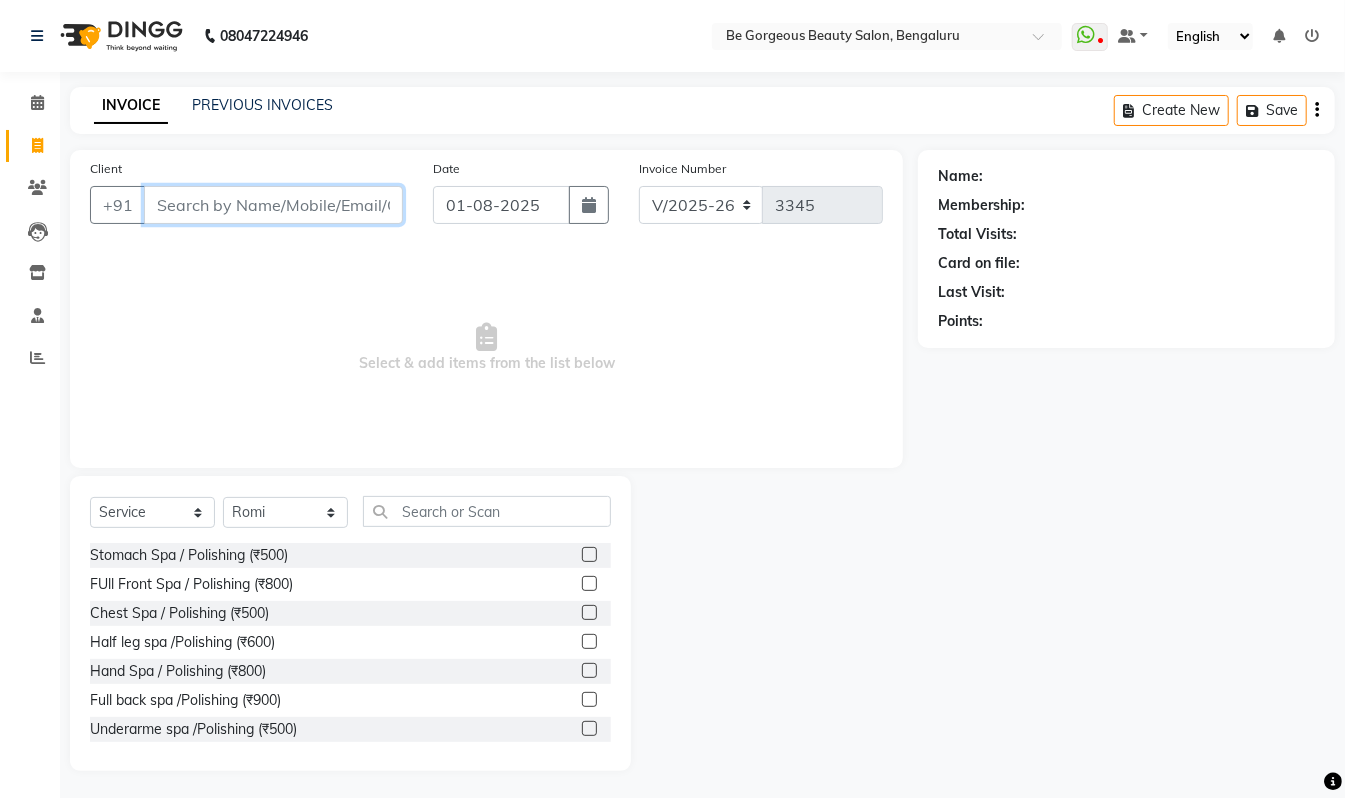 click on "Client" at bounding box center [273, 205] 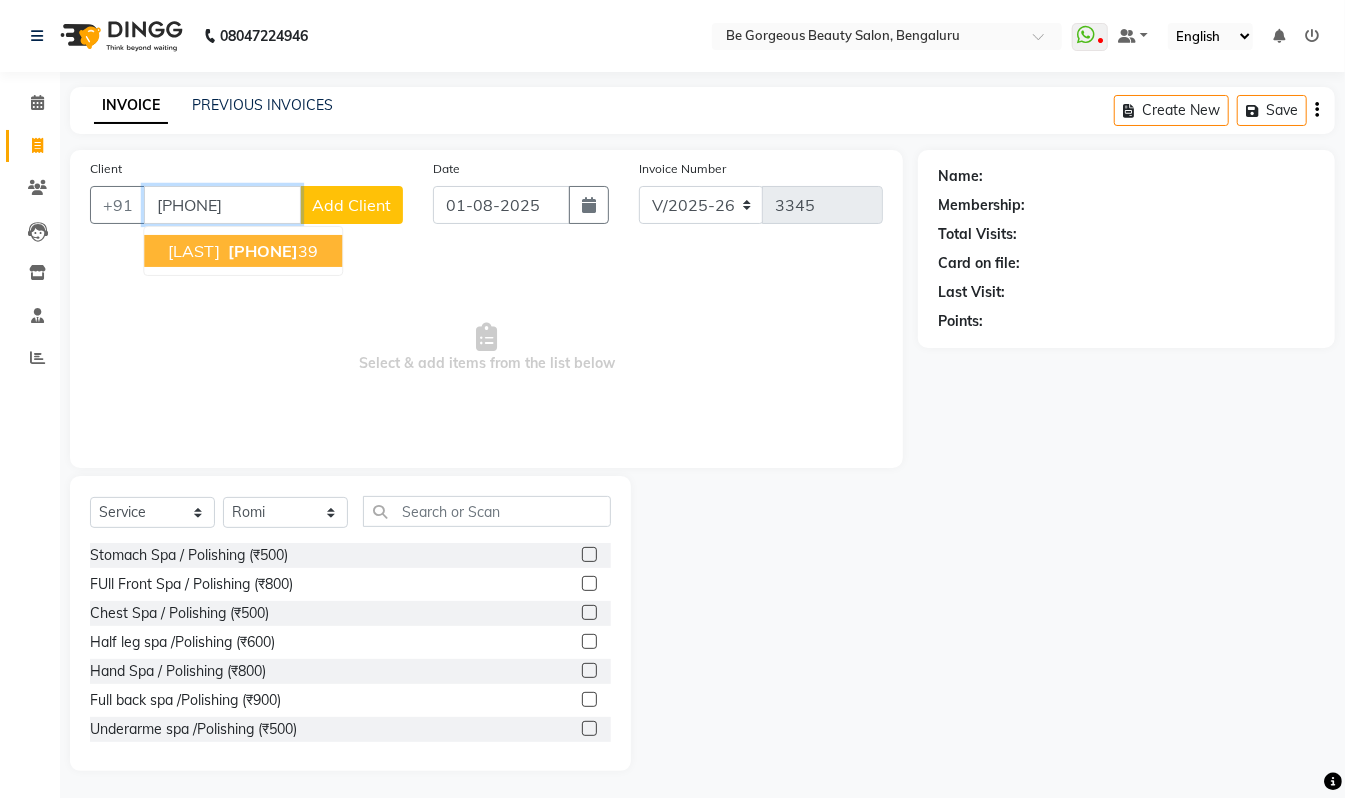 click on "96766120" at bounding box center [263, 251] 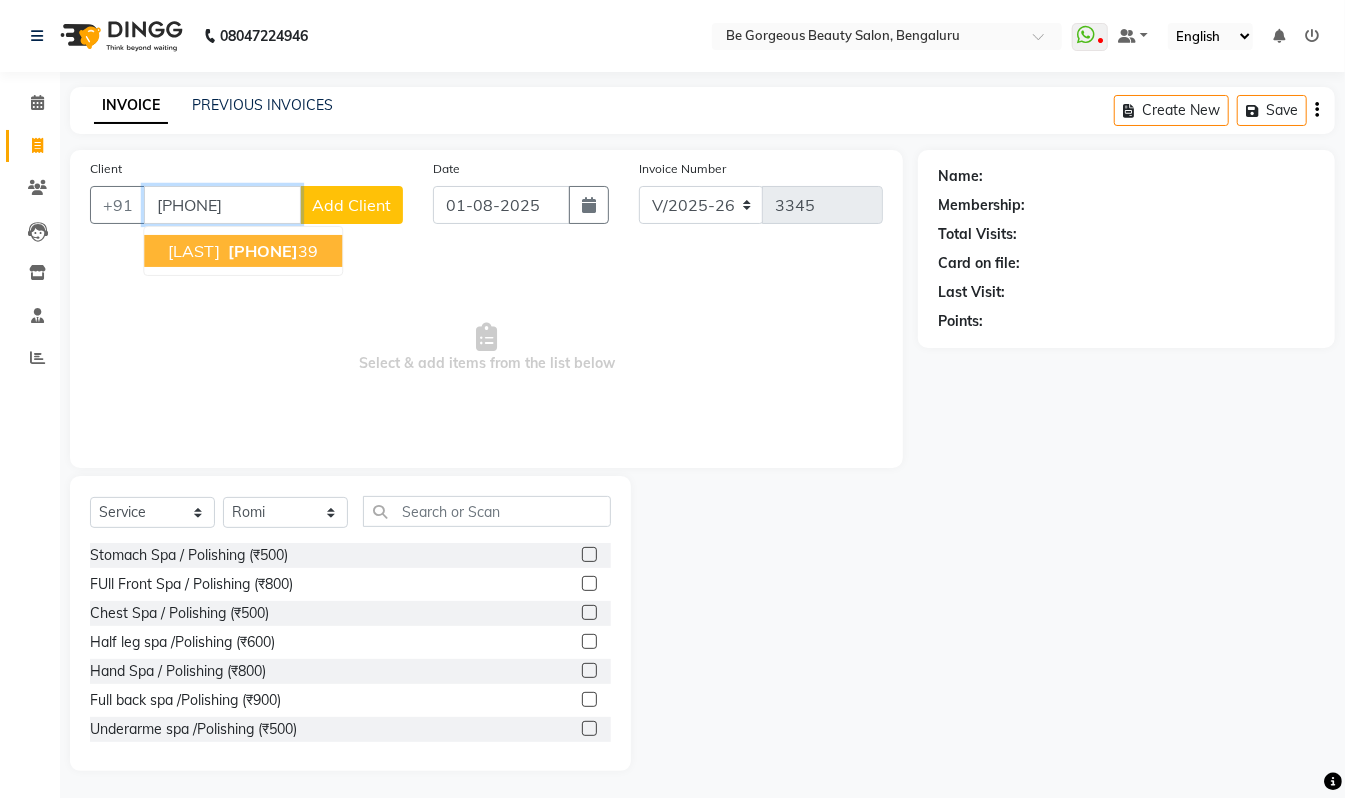 type on "9676612039" 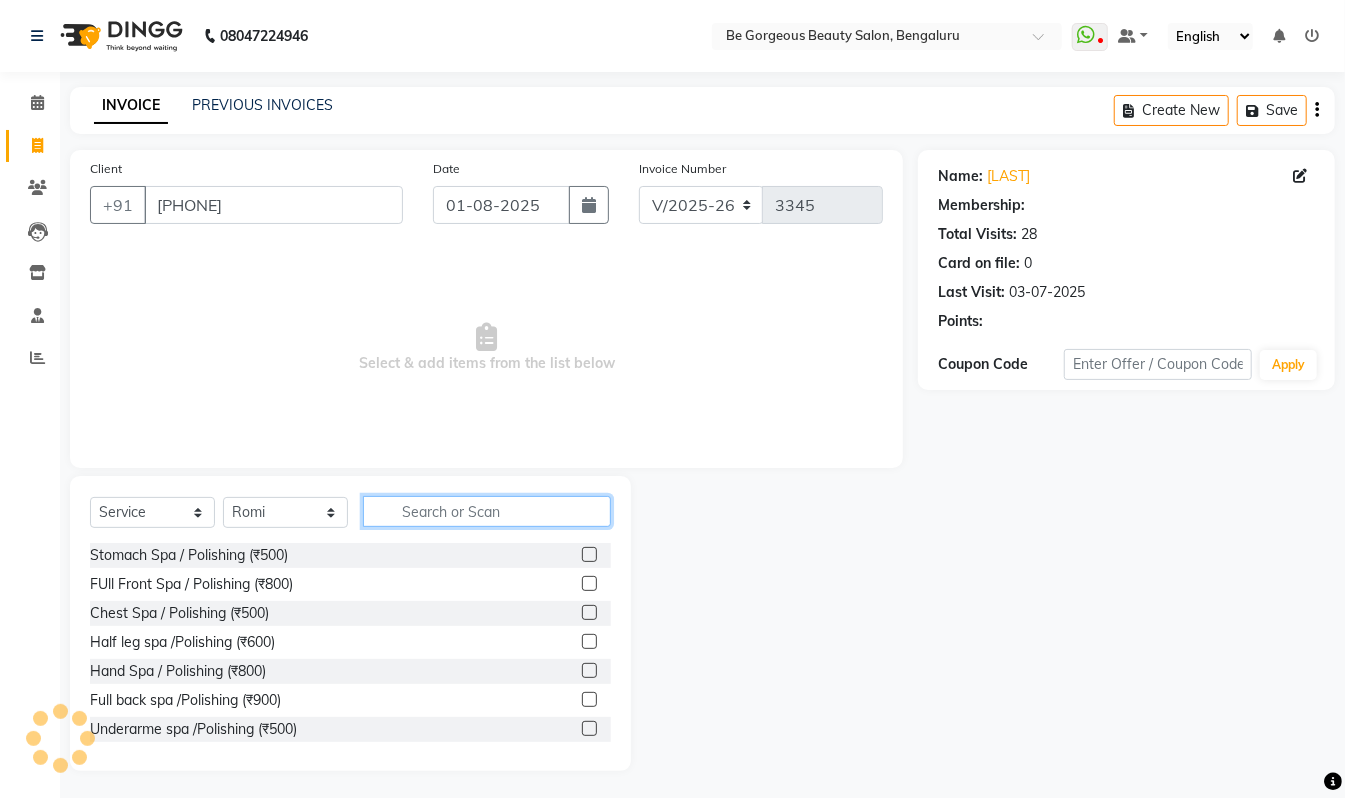 click 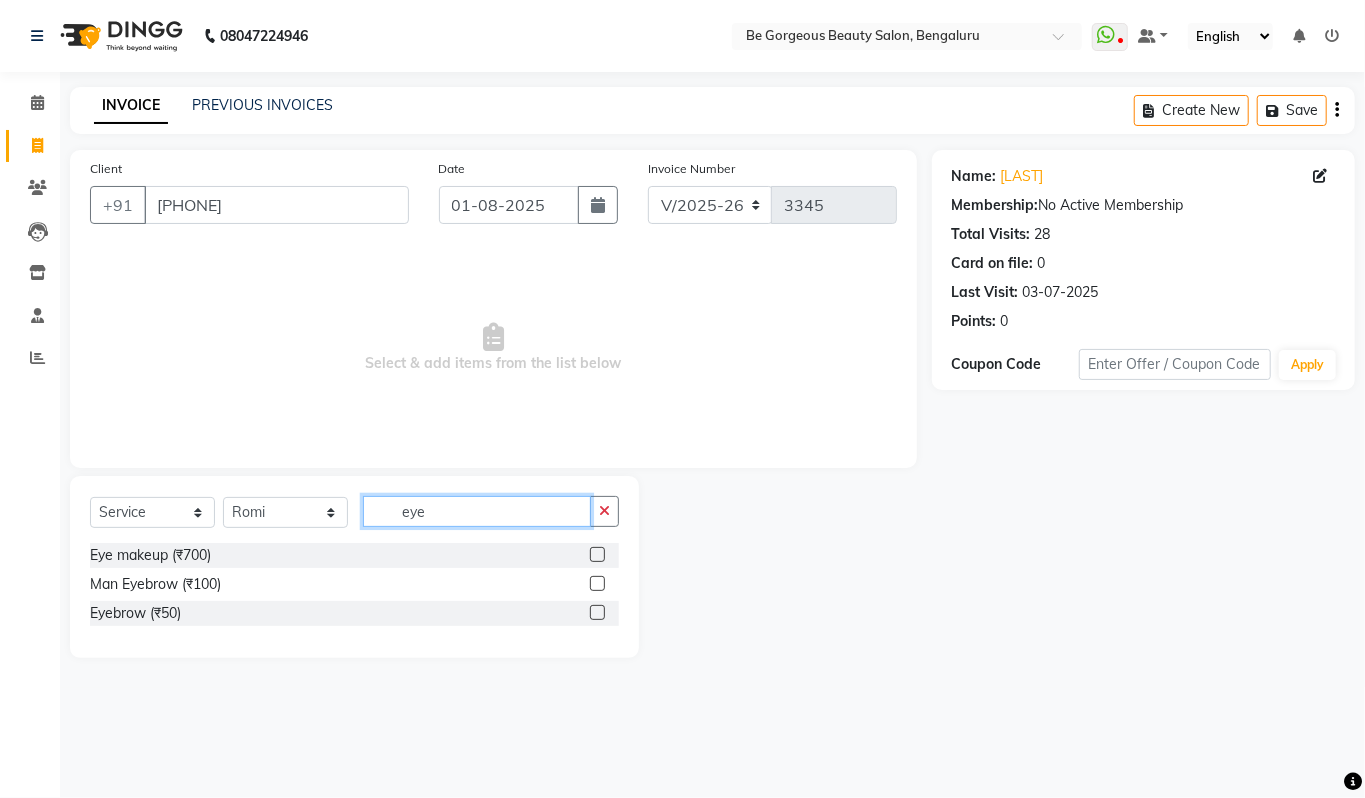 type on "eye" 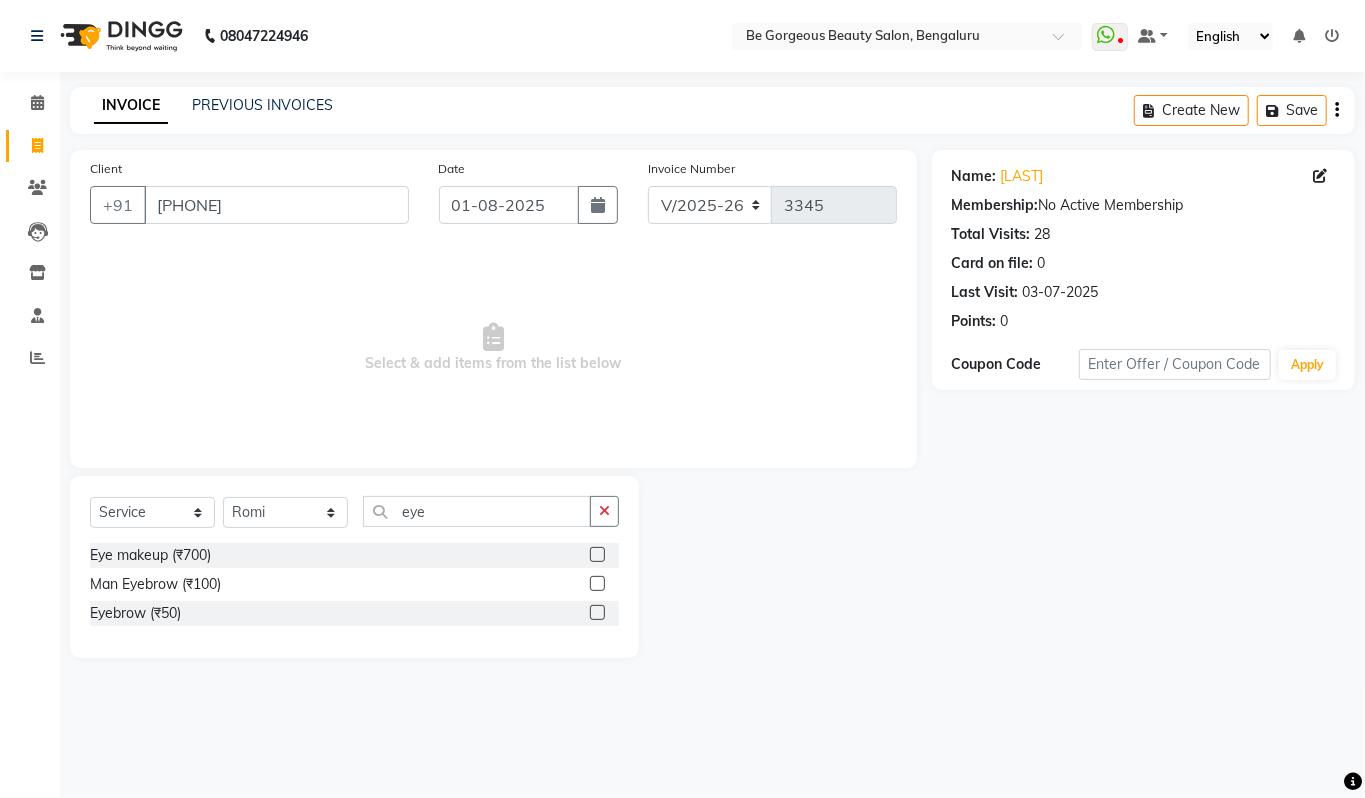 click 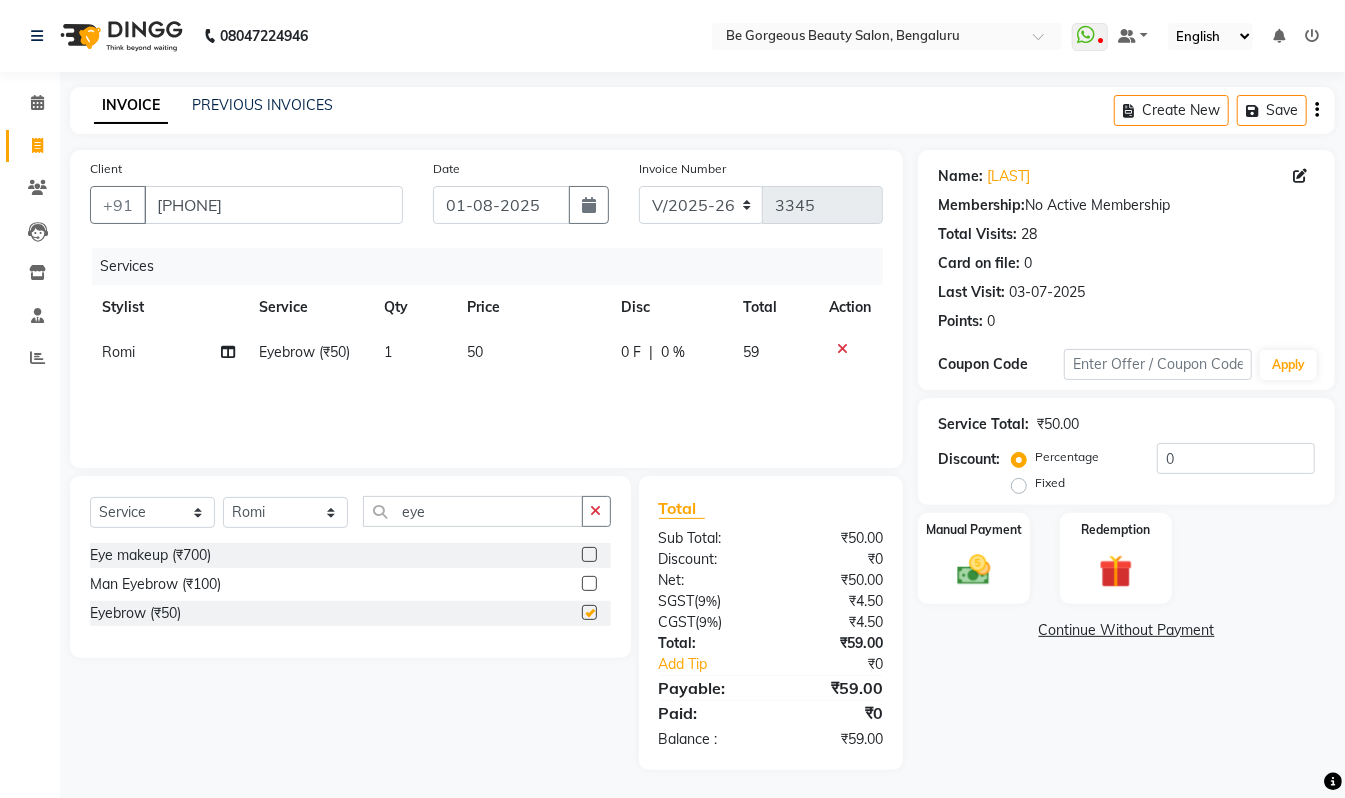 checkbox on "false" 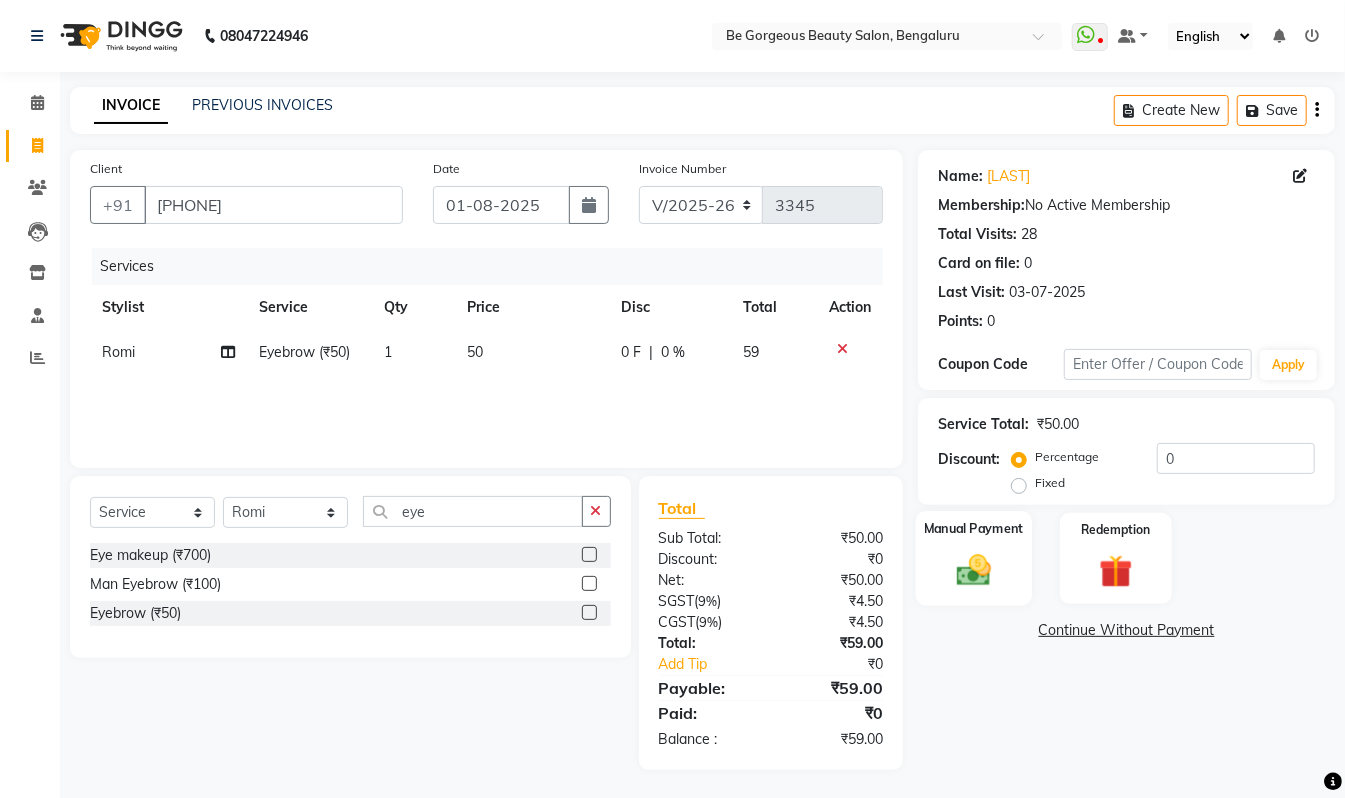 click 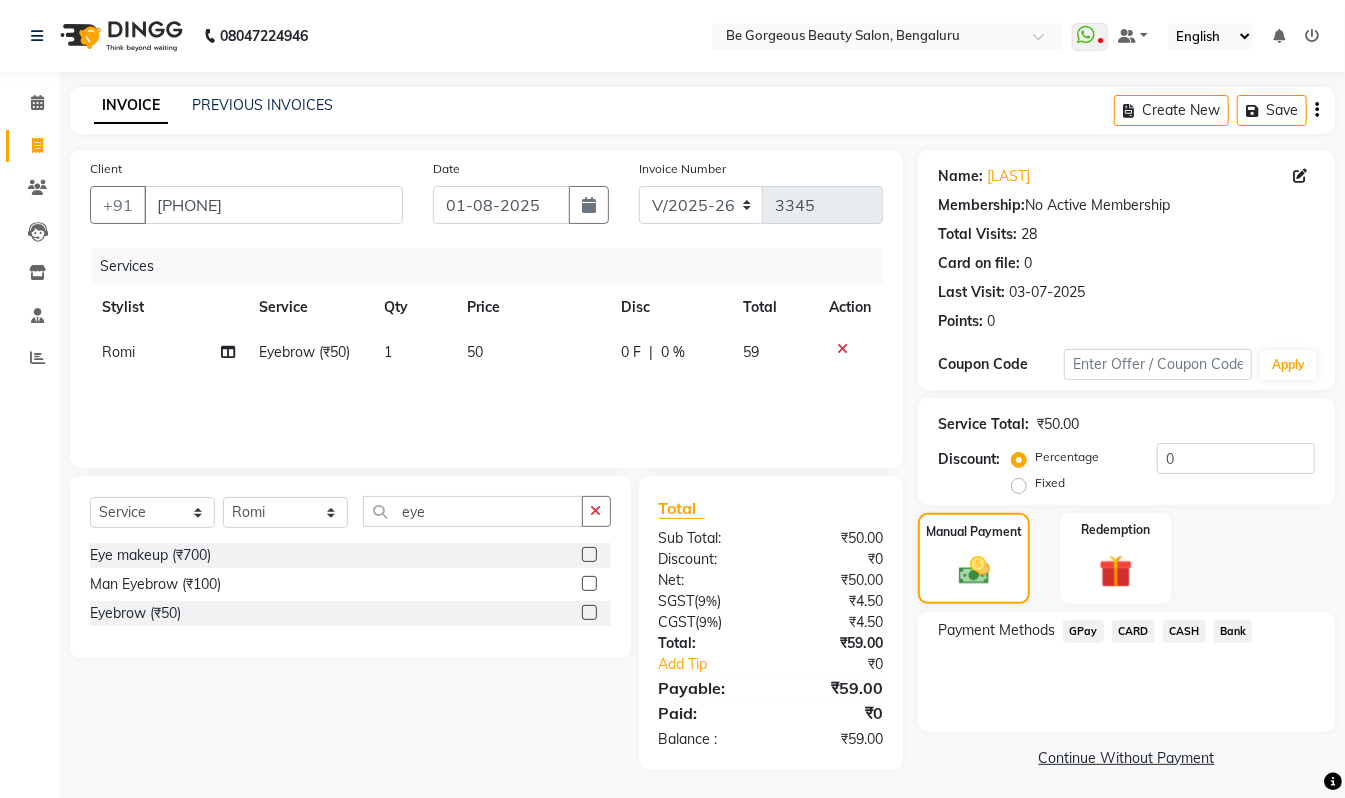 click on "GPay" 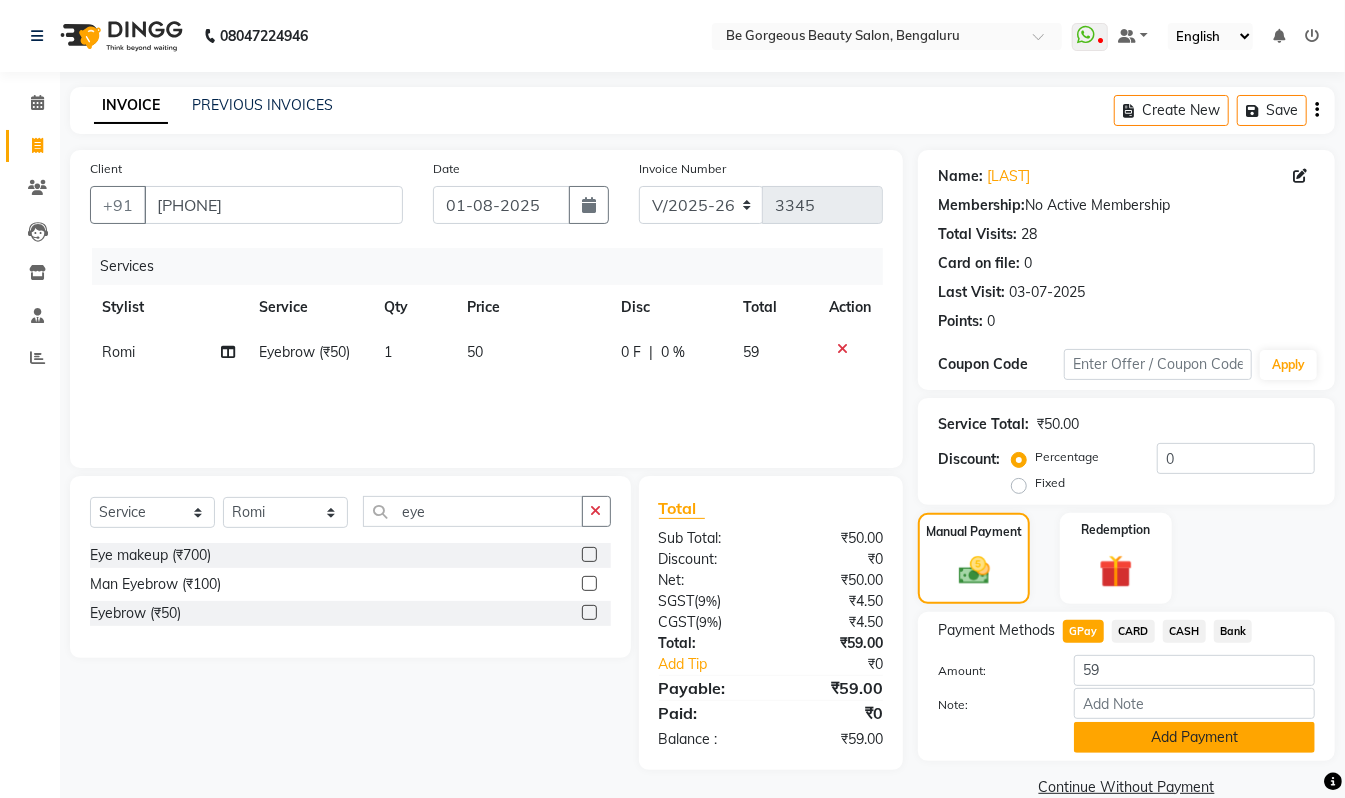 click on "Add Payment" 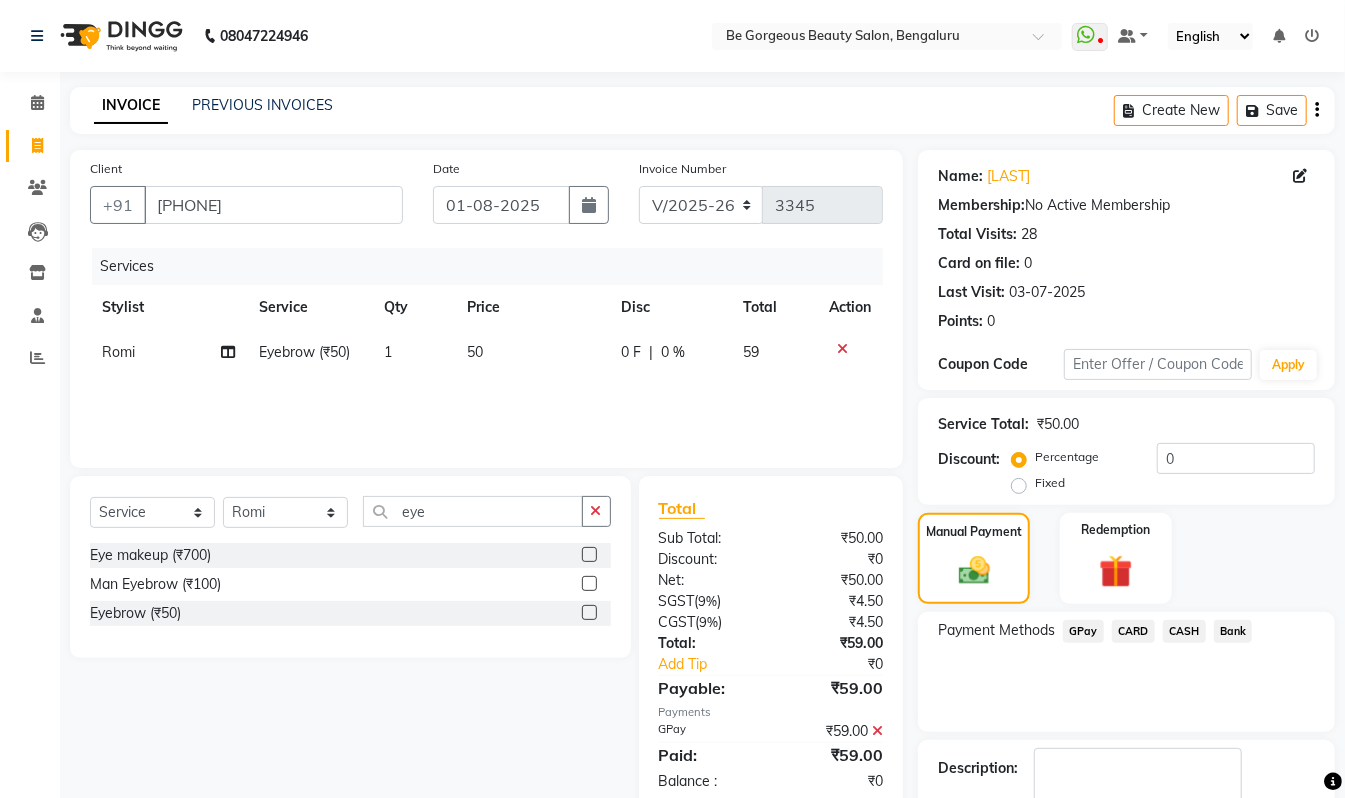 scroll, scrollTop: 118, scrollLeft: 0, axis: vertical 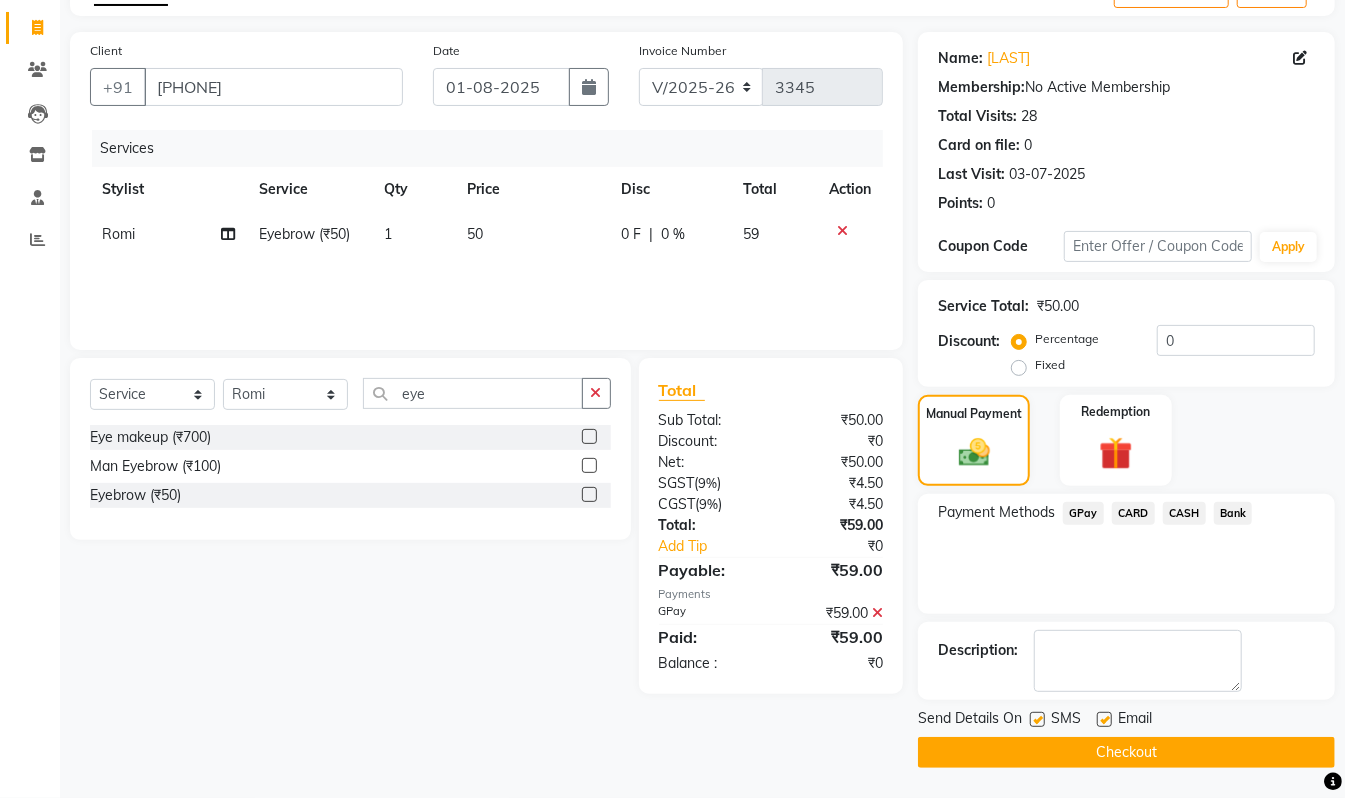 click on "Checkout" 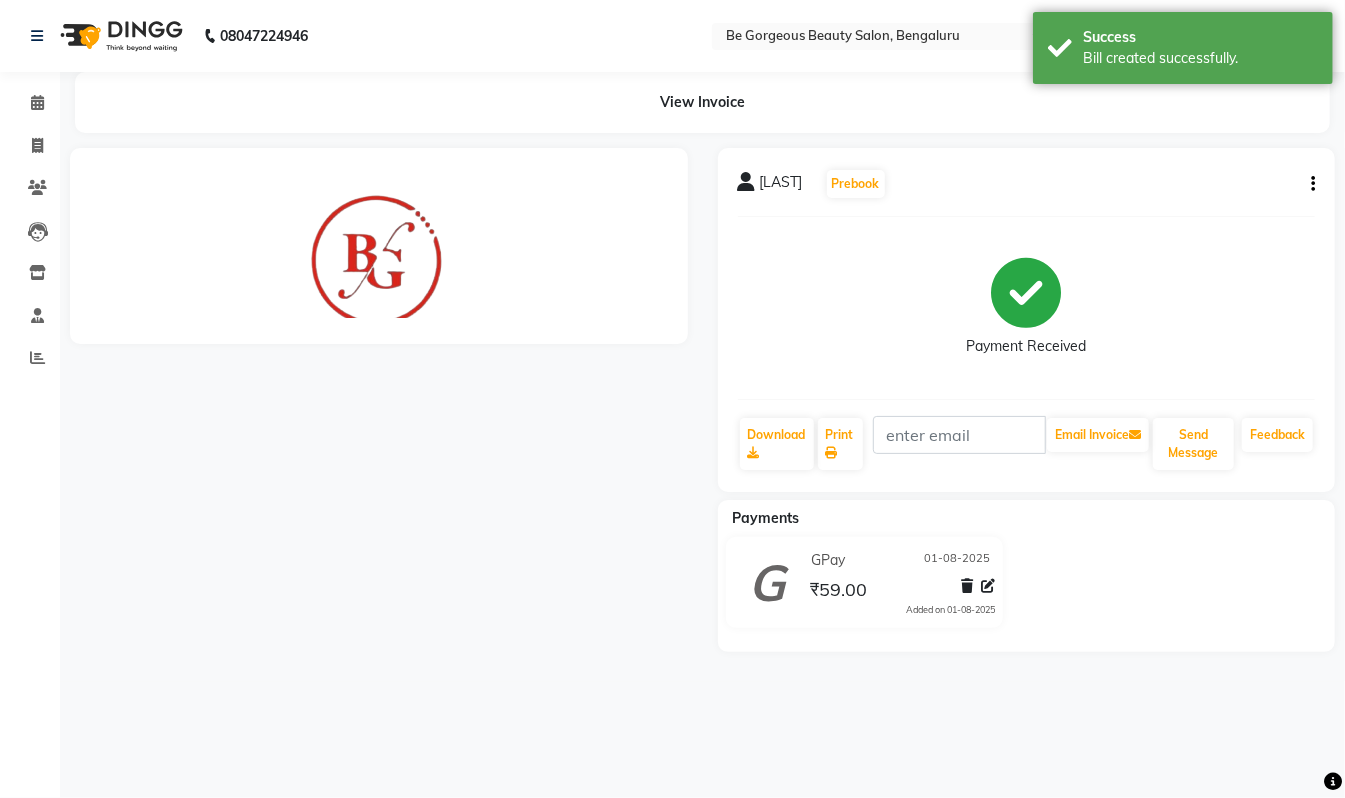 scroll, scrollTop: 0, scrollLeft: 0, axis: both 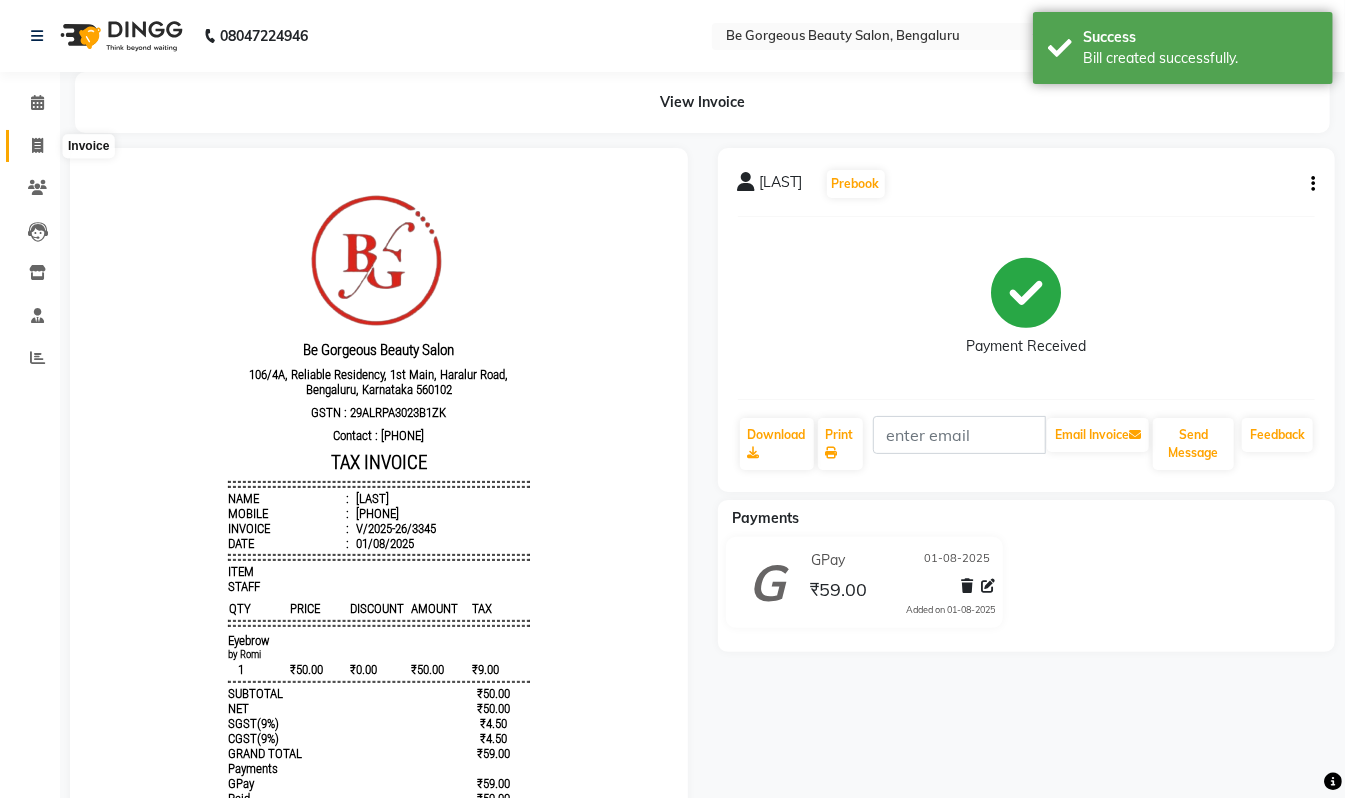 click 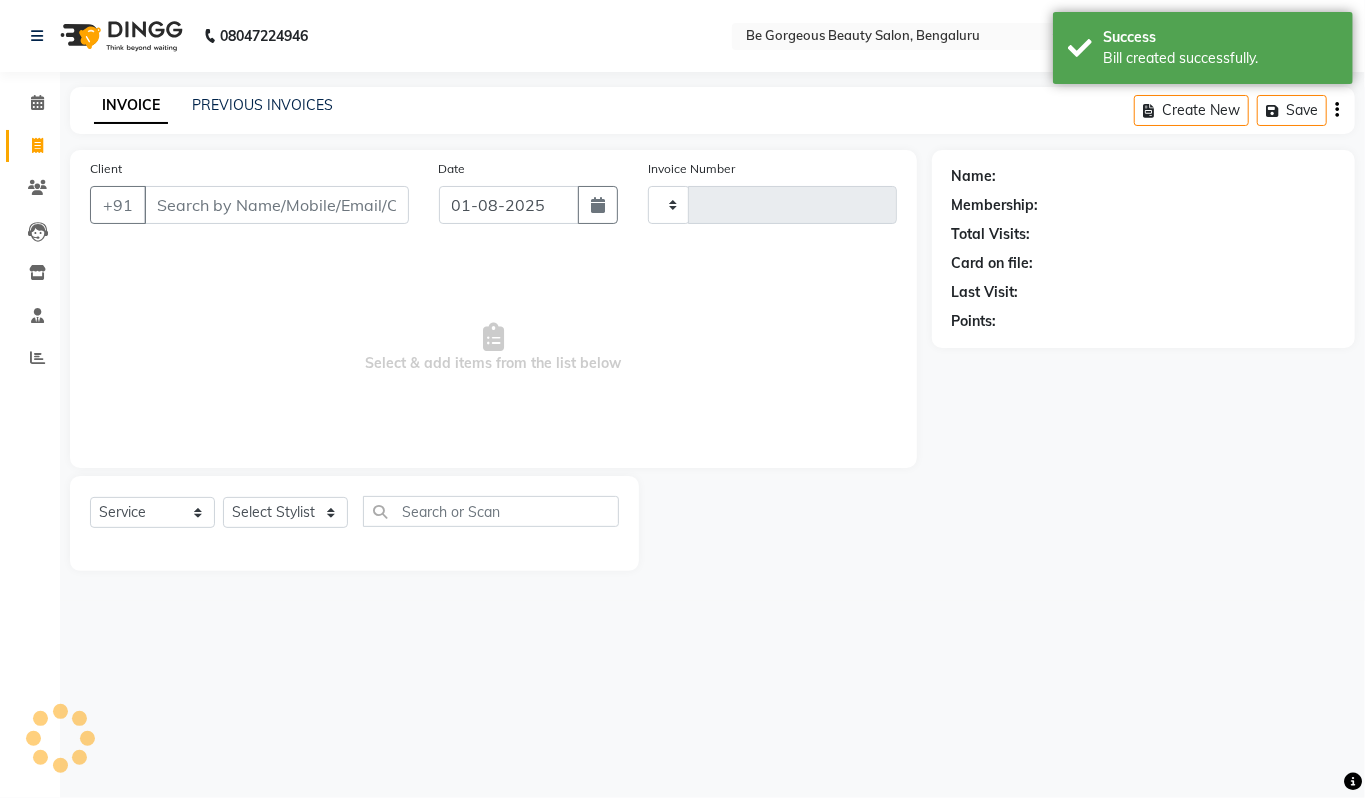 type on "3346" 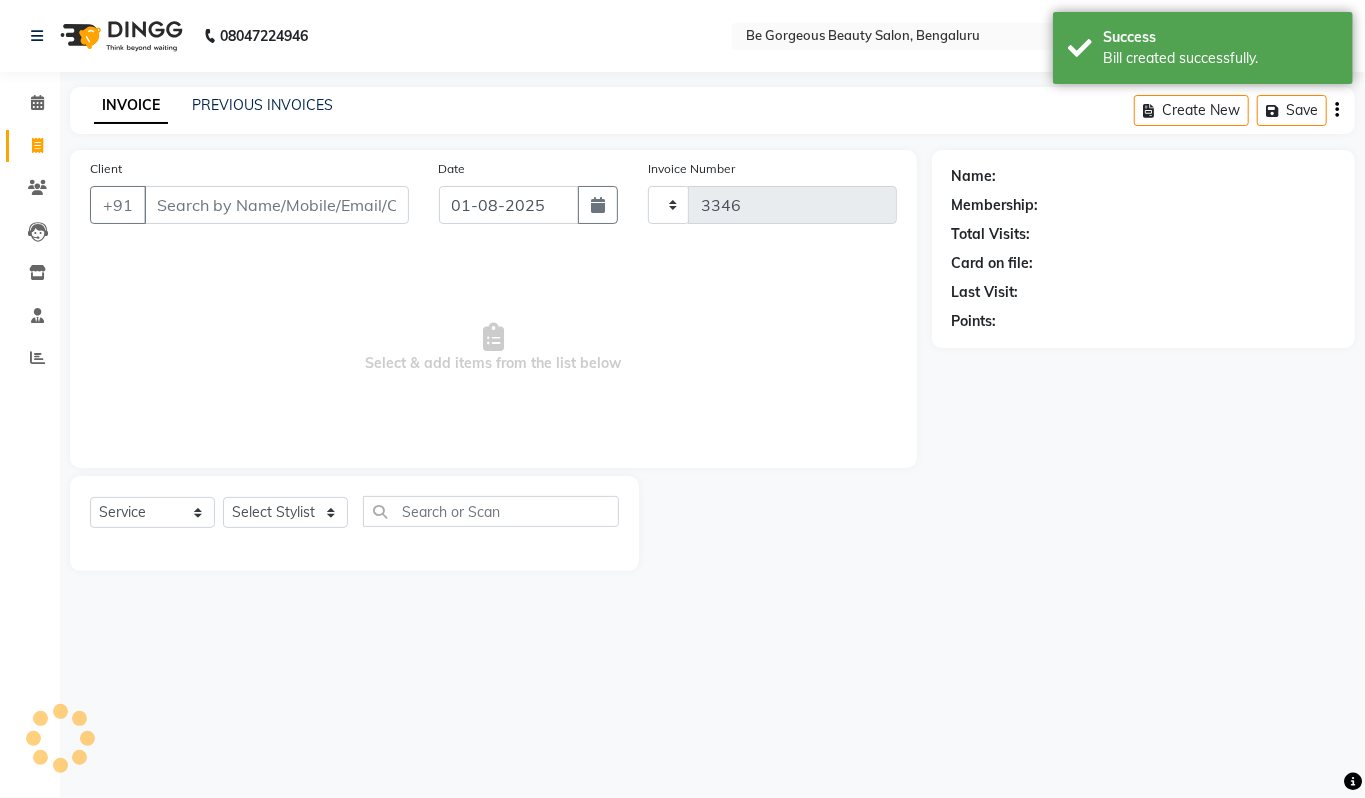 select on "5405" 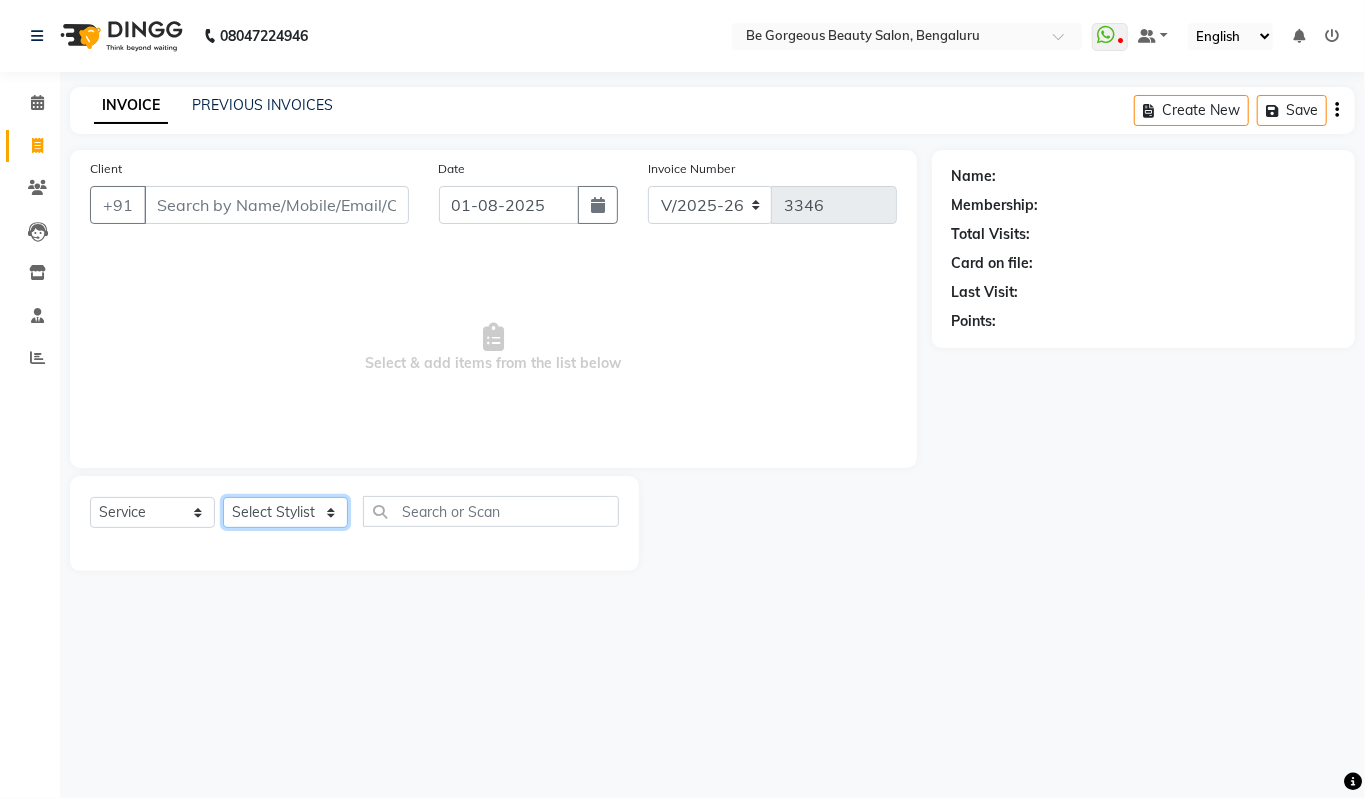 click on "Select Stylist Akram Anas Gayatri lata Manager Munu Pooja Rehbar Romi Talib Wajid" 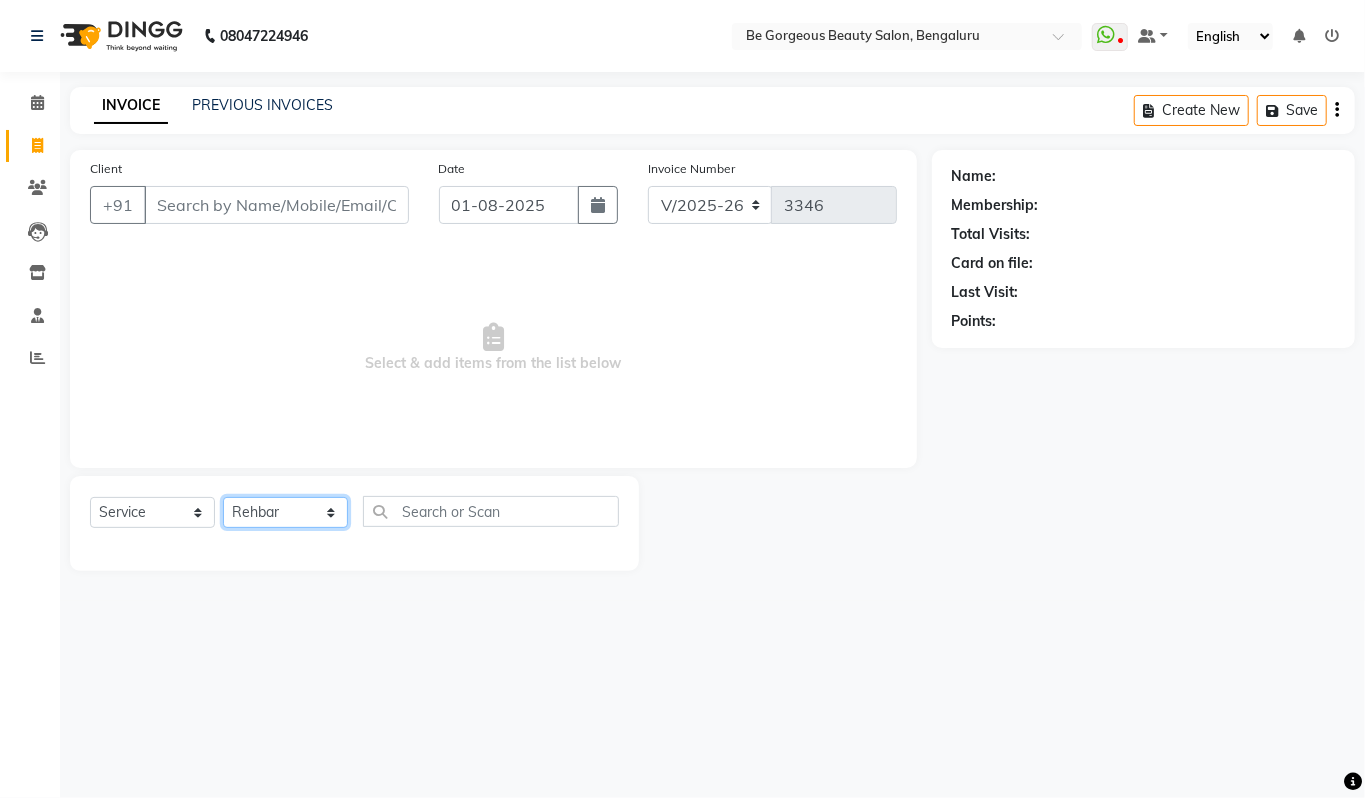 click on "Select Stylist Akram Anas Gayatri lata Manager Munu Pooja Rehbar Romi Talib Wajid" 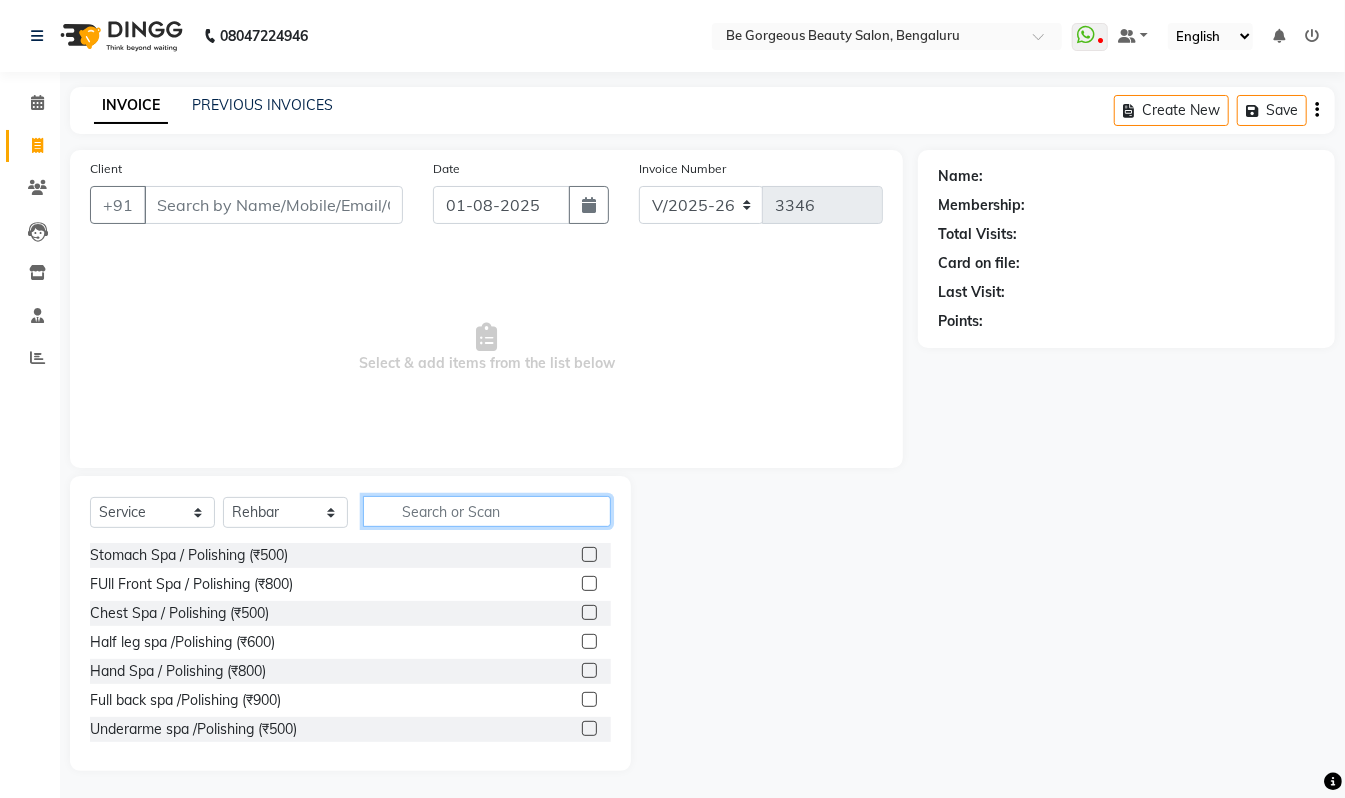click 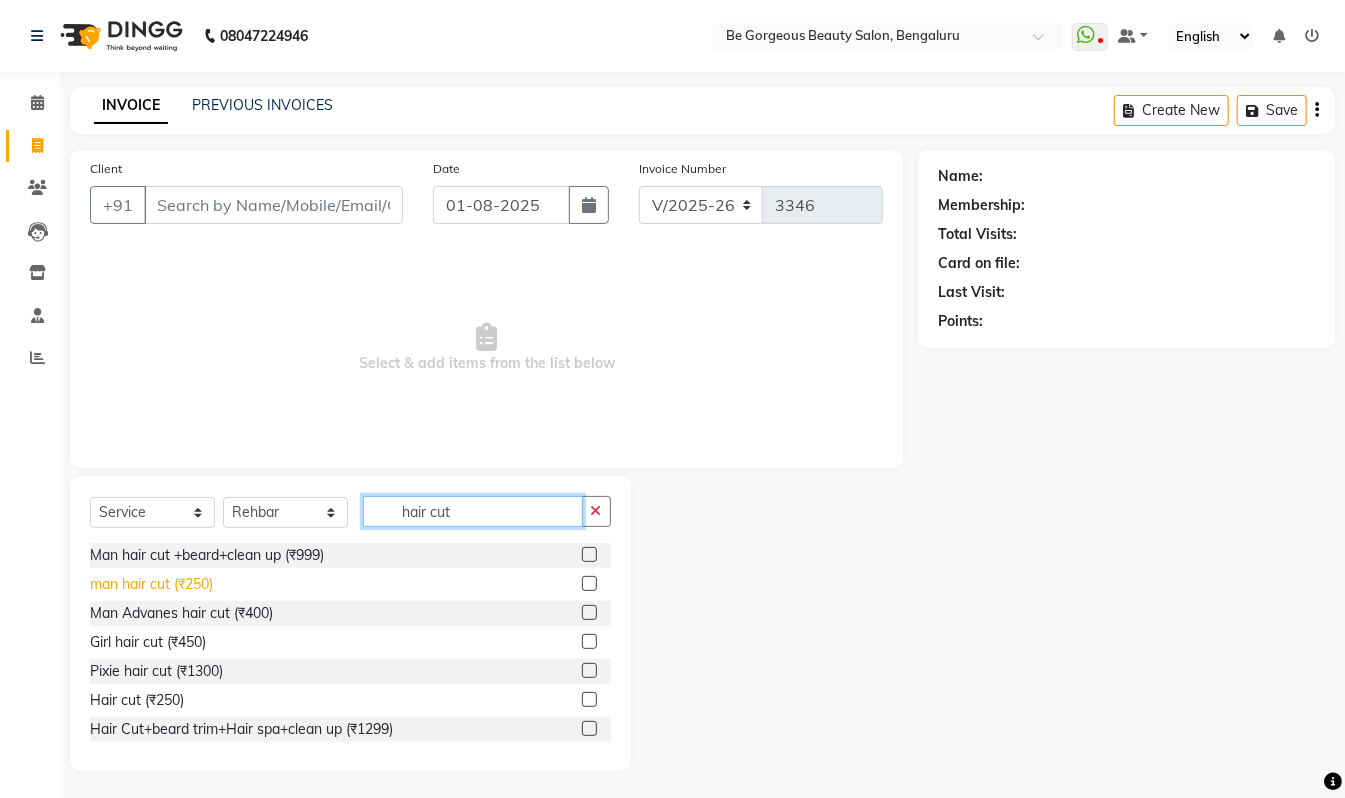 type on "hair cut" 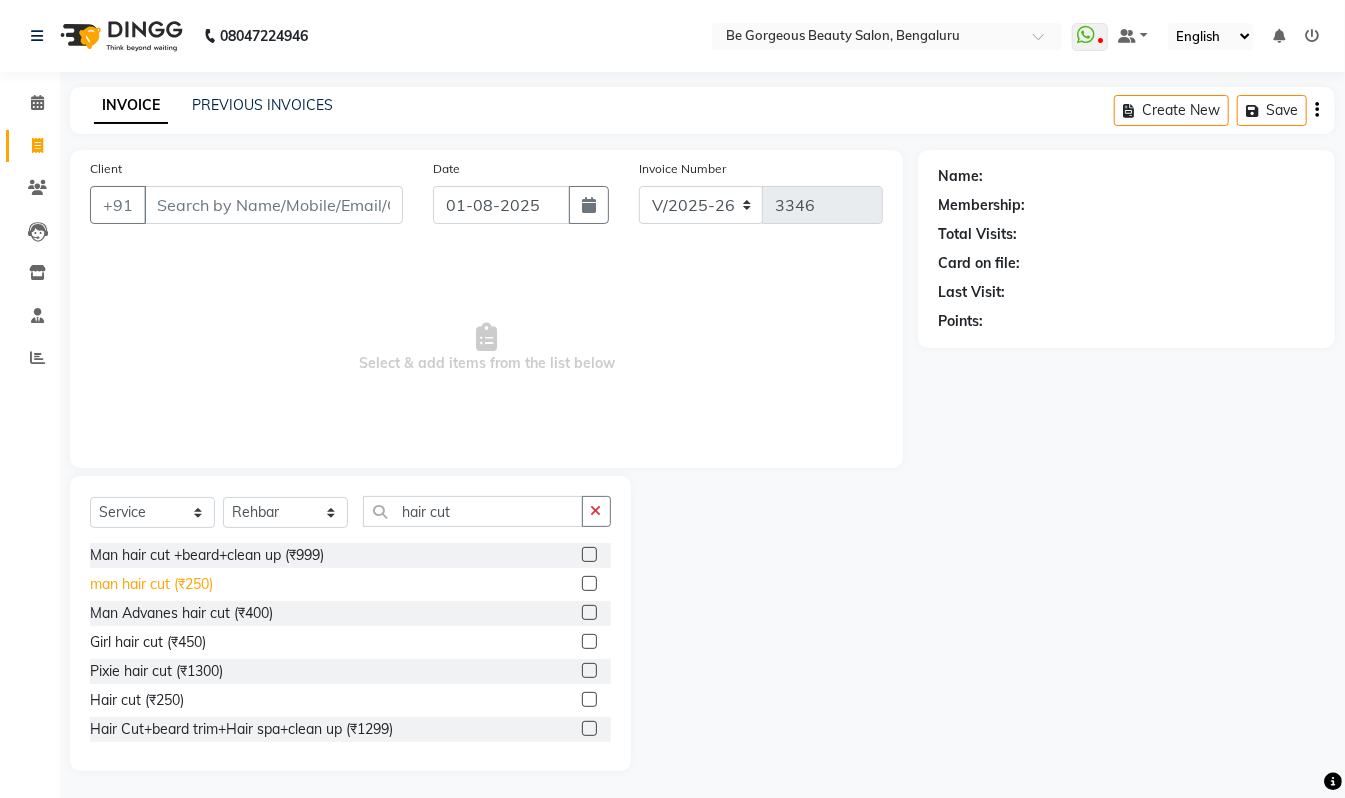 click on "man hair cut (₹250)" 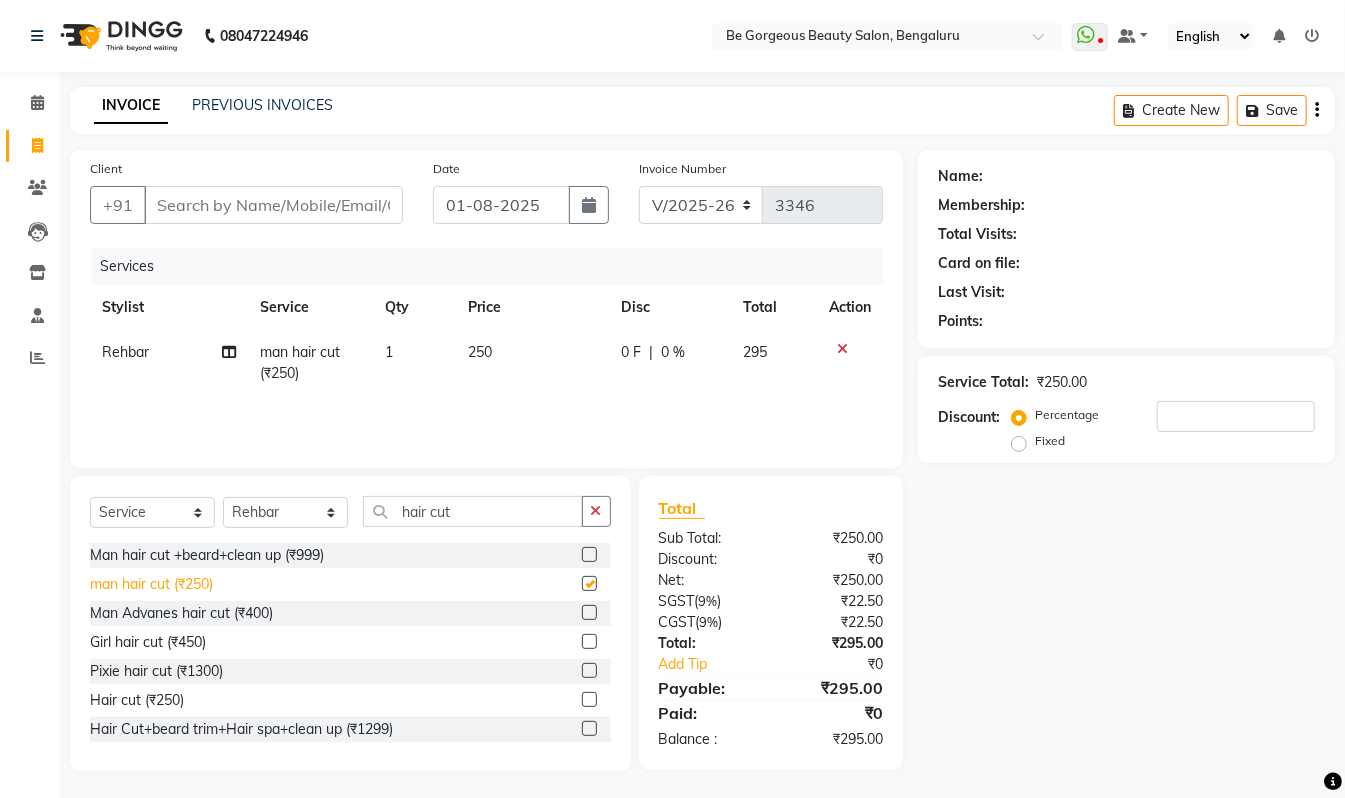 checkbox on "false" 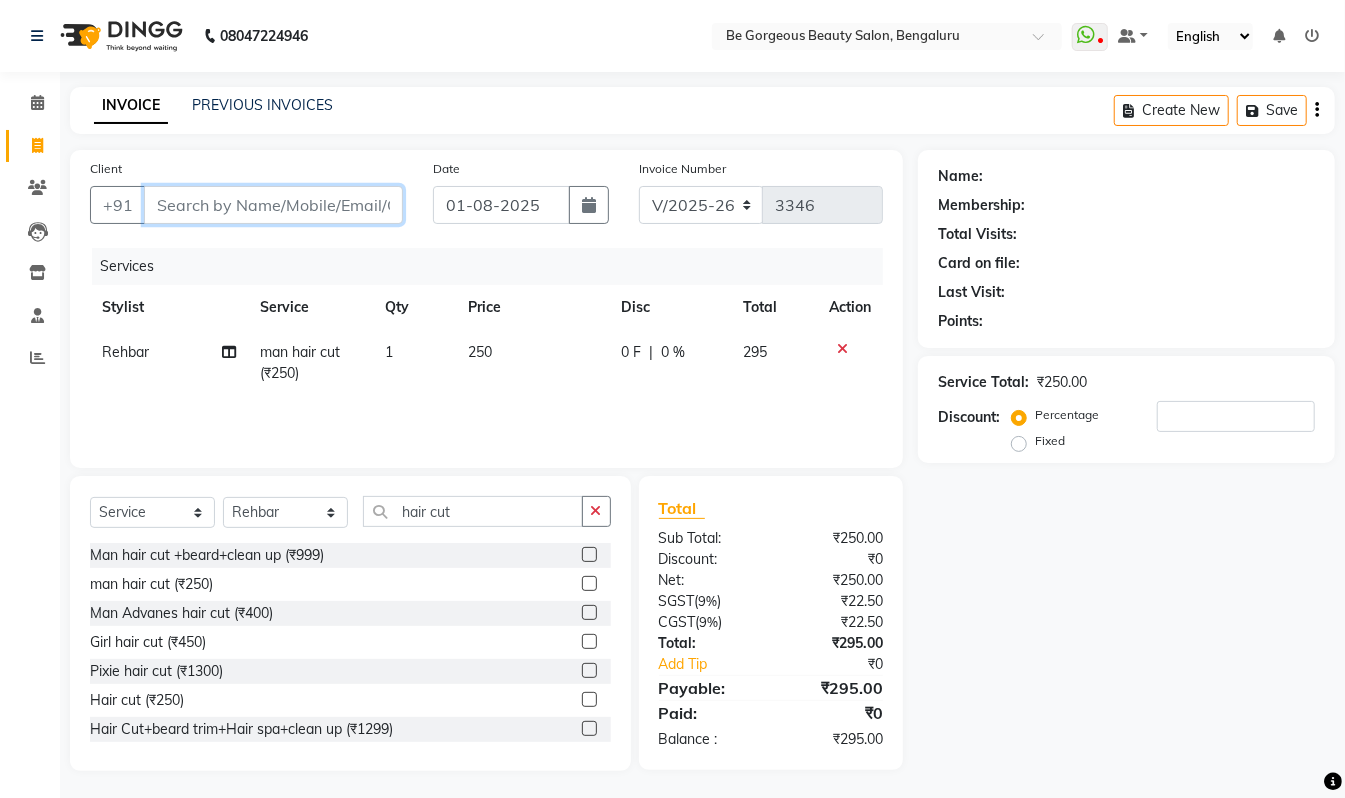 click on "Client" at bounding box center [273, 205] 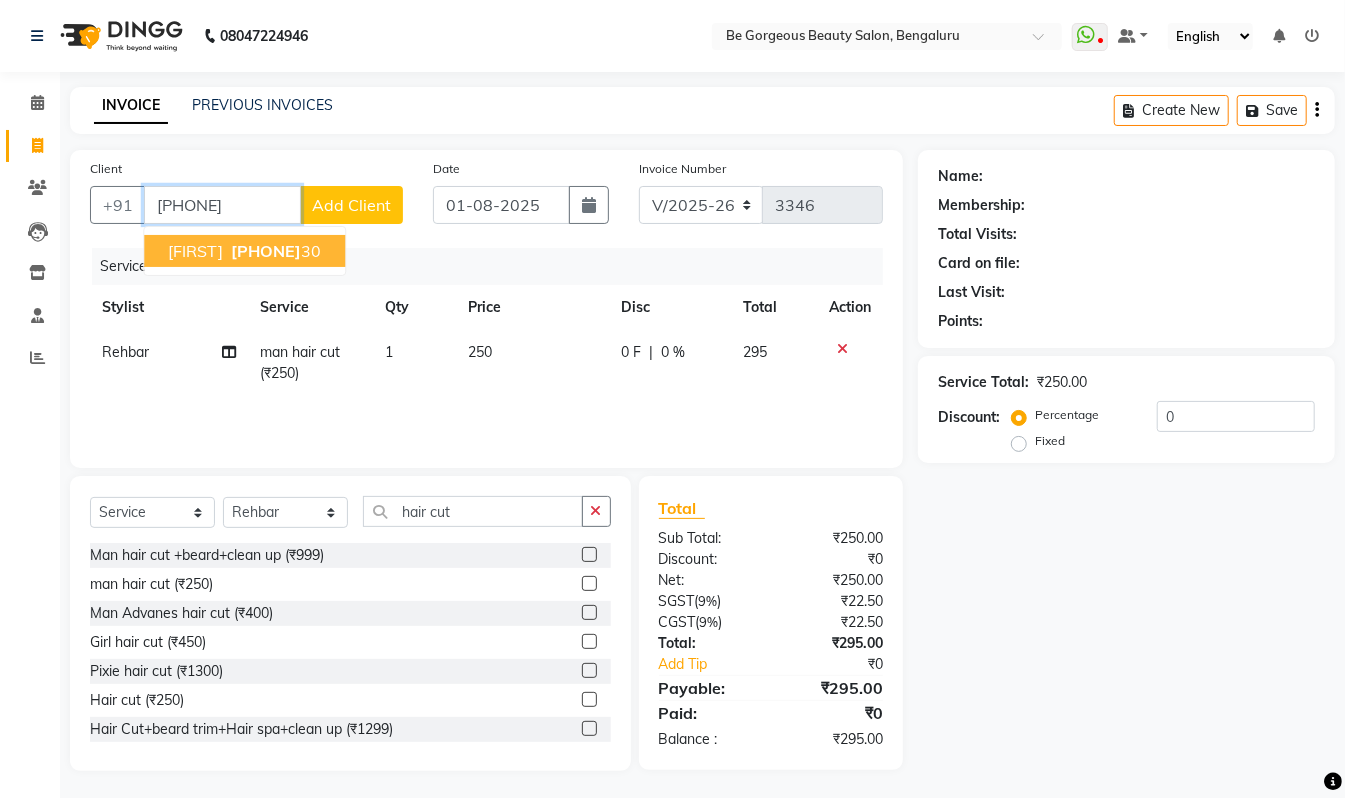 click on "89711078" at bounding box center [266, 251] 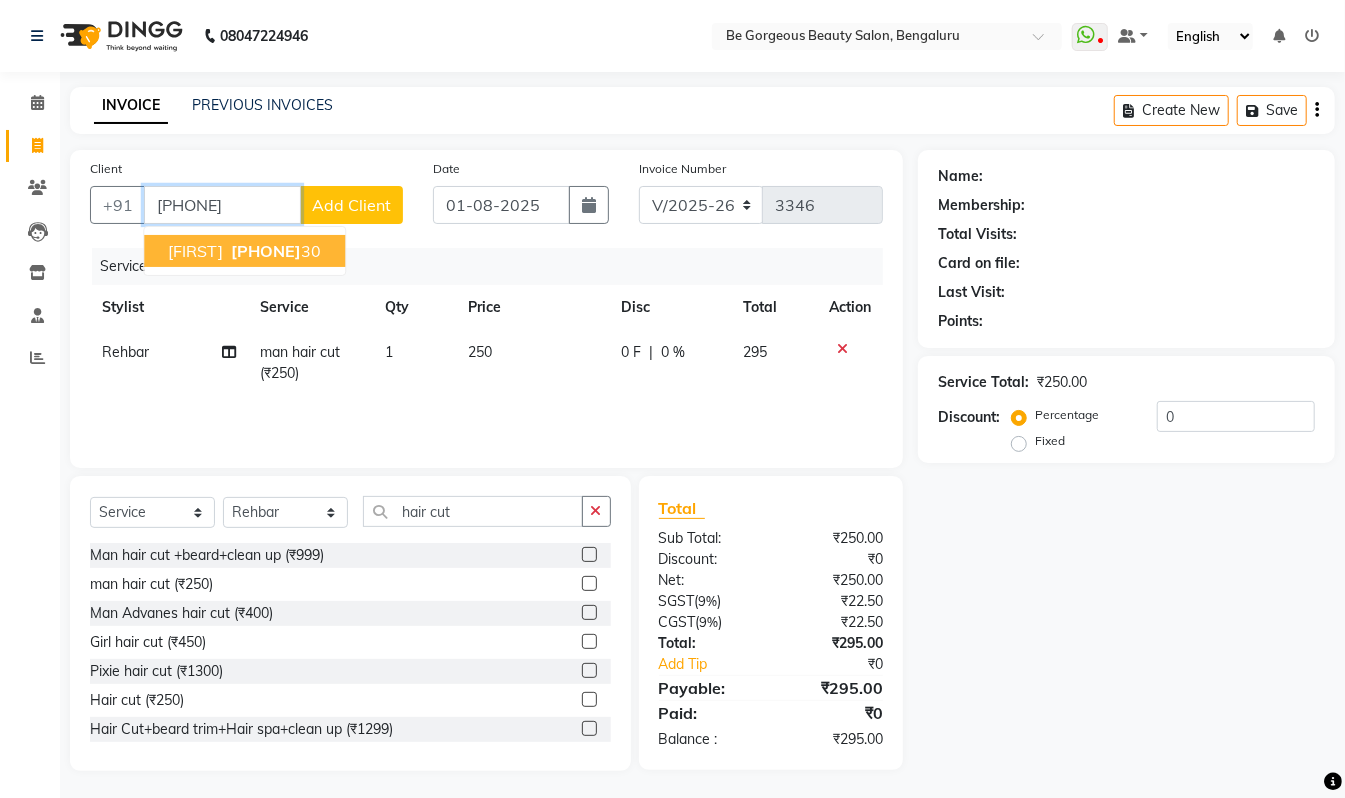type on "8971107830" 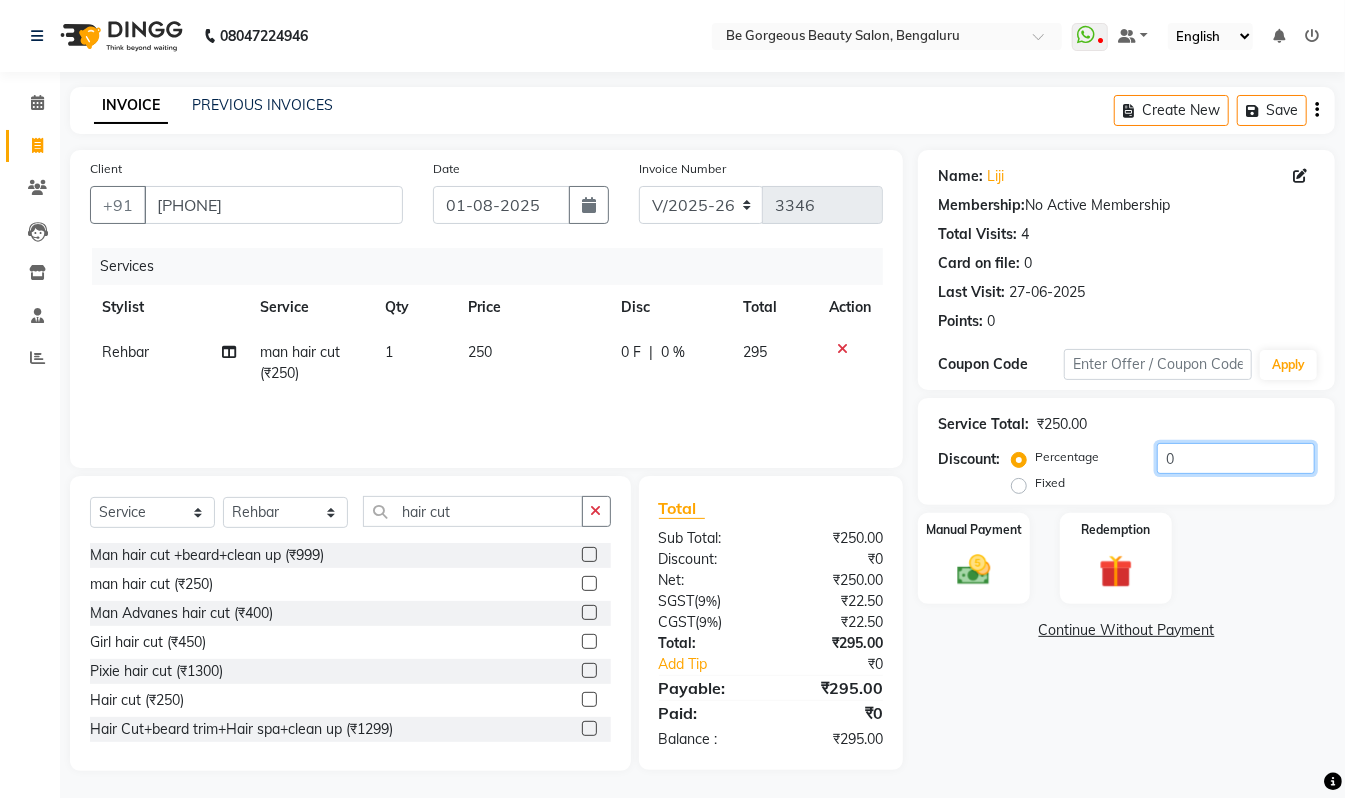 click on "0" 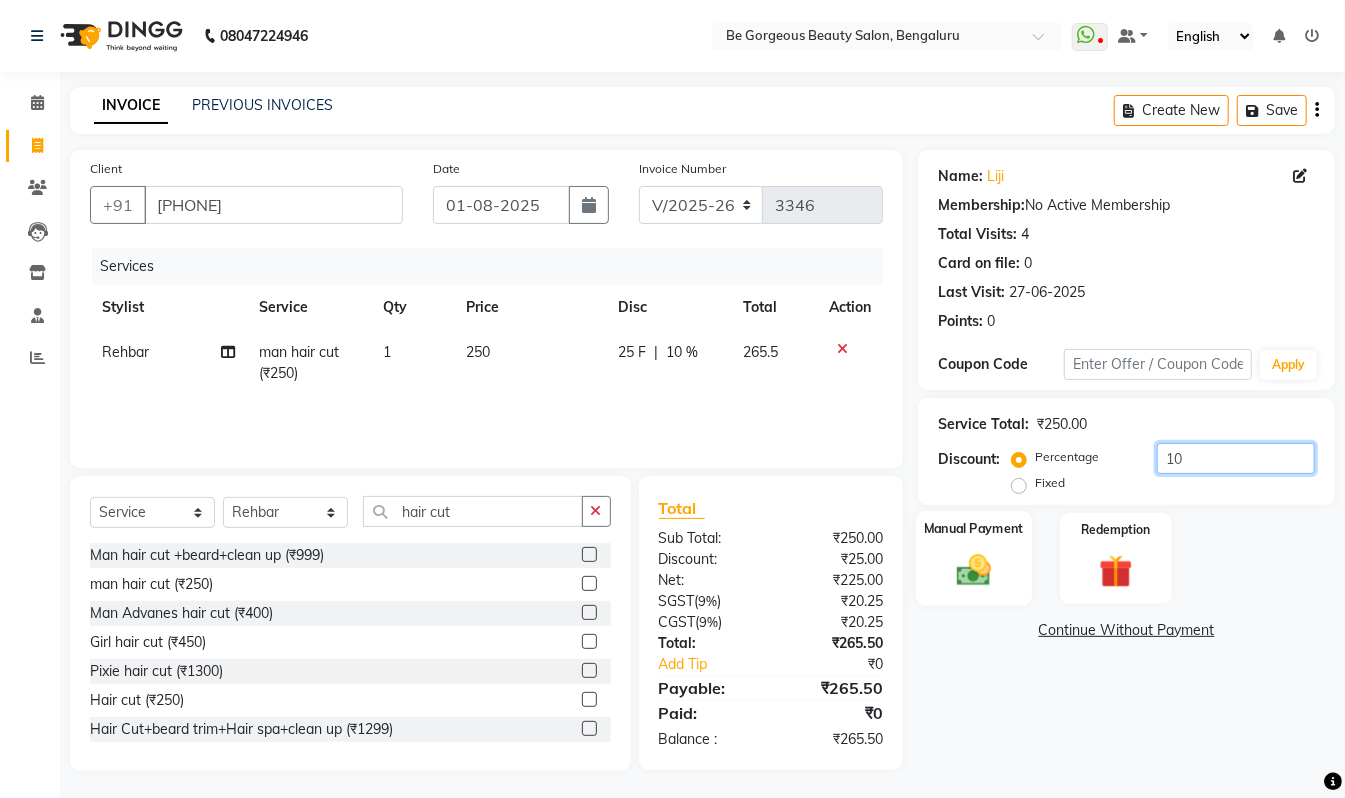 type on "10" 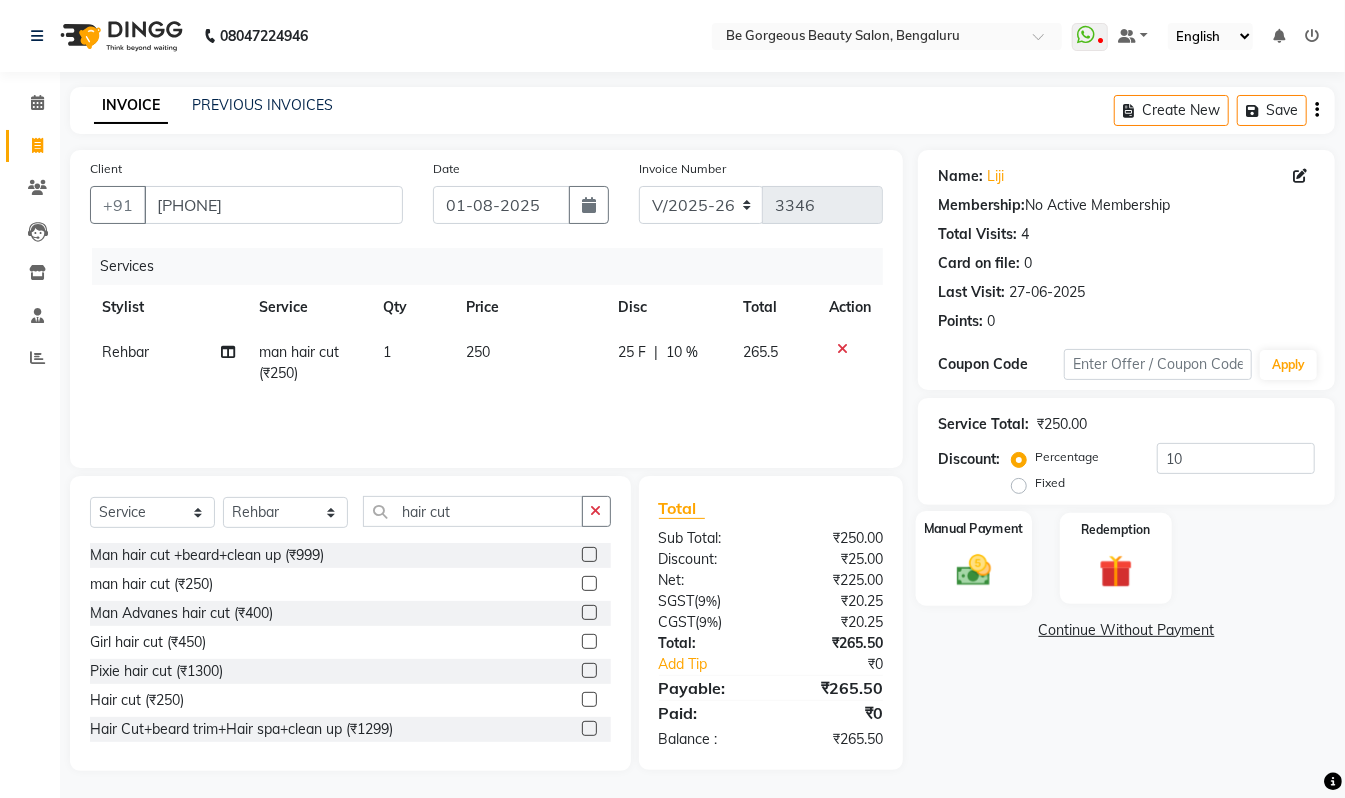 click 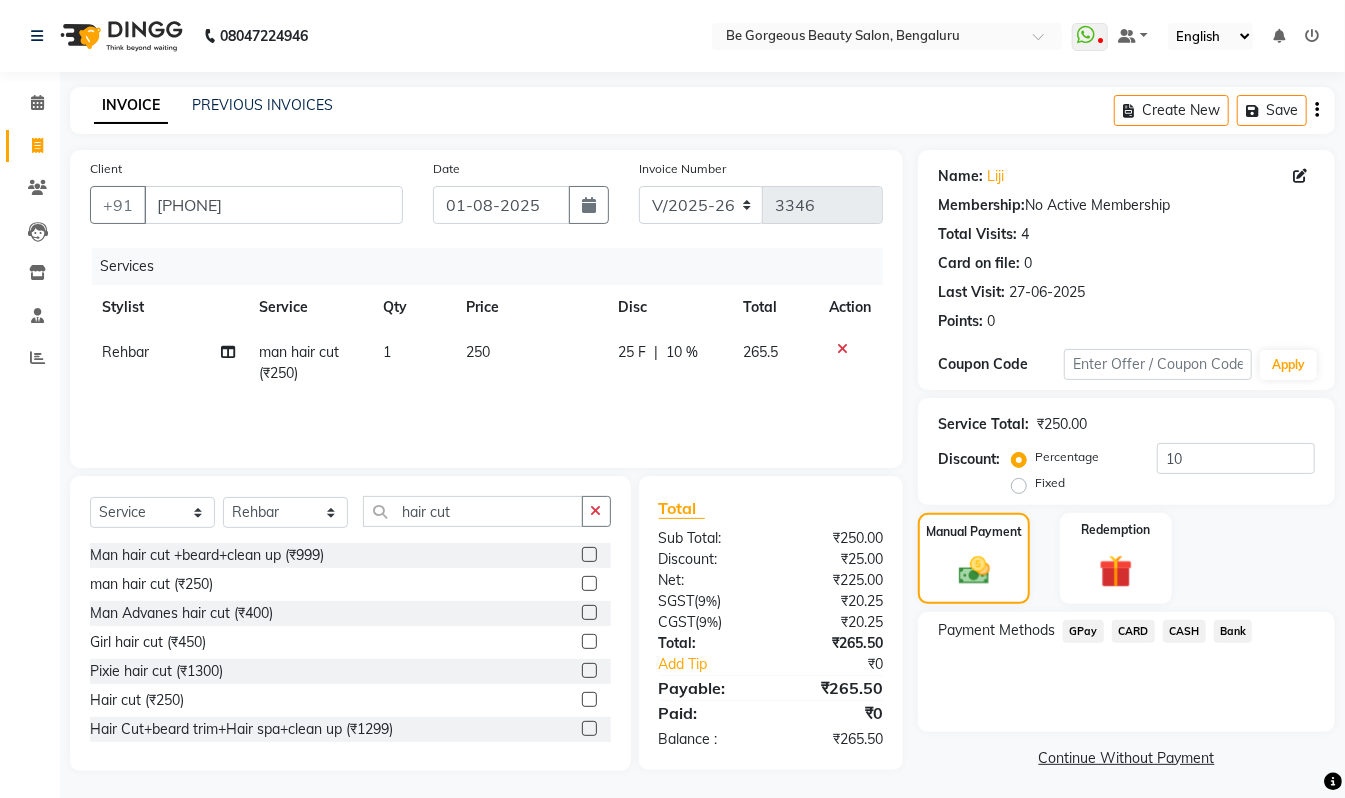 click on "GPay" 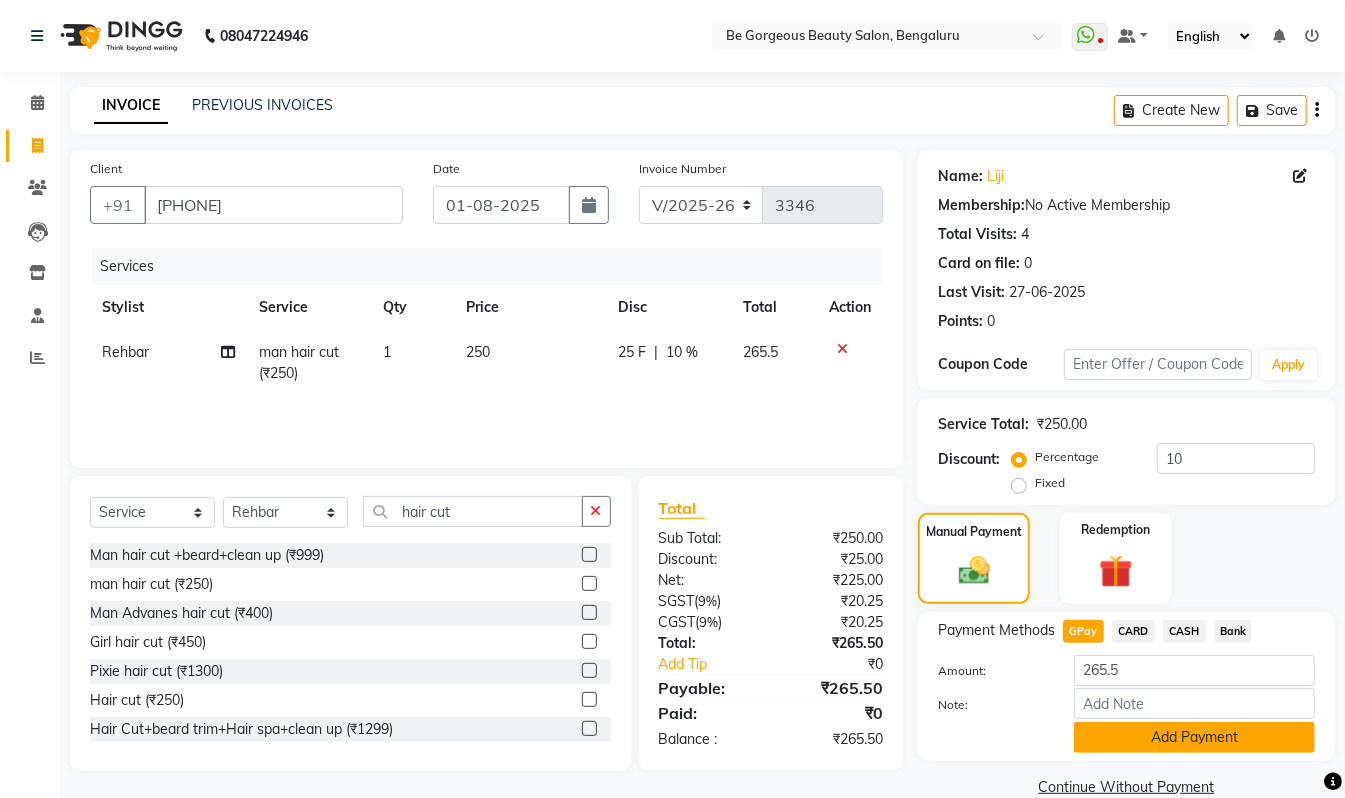 click on "Add Payment" 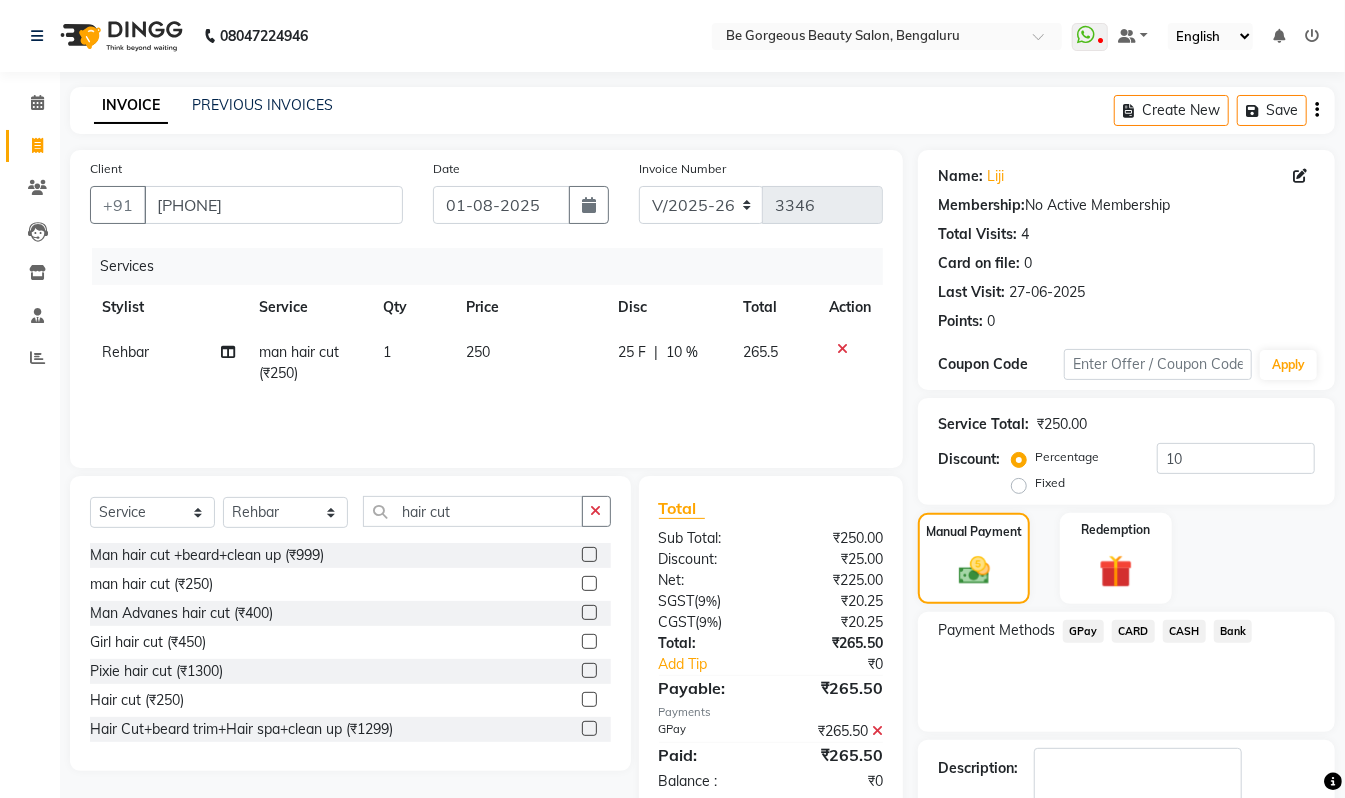 scroll, scrollTop: 118, scrollLeft: 0, axis: vertical 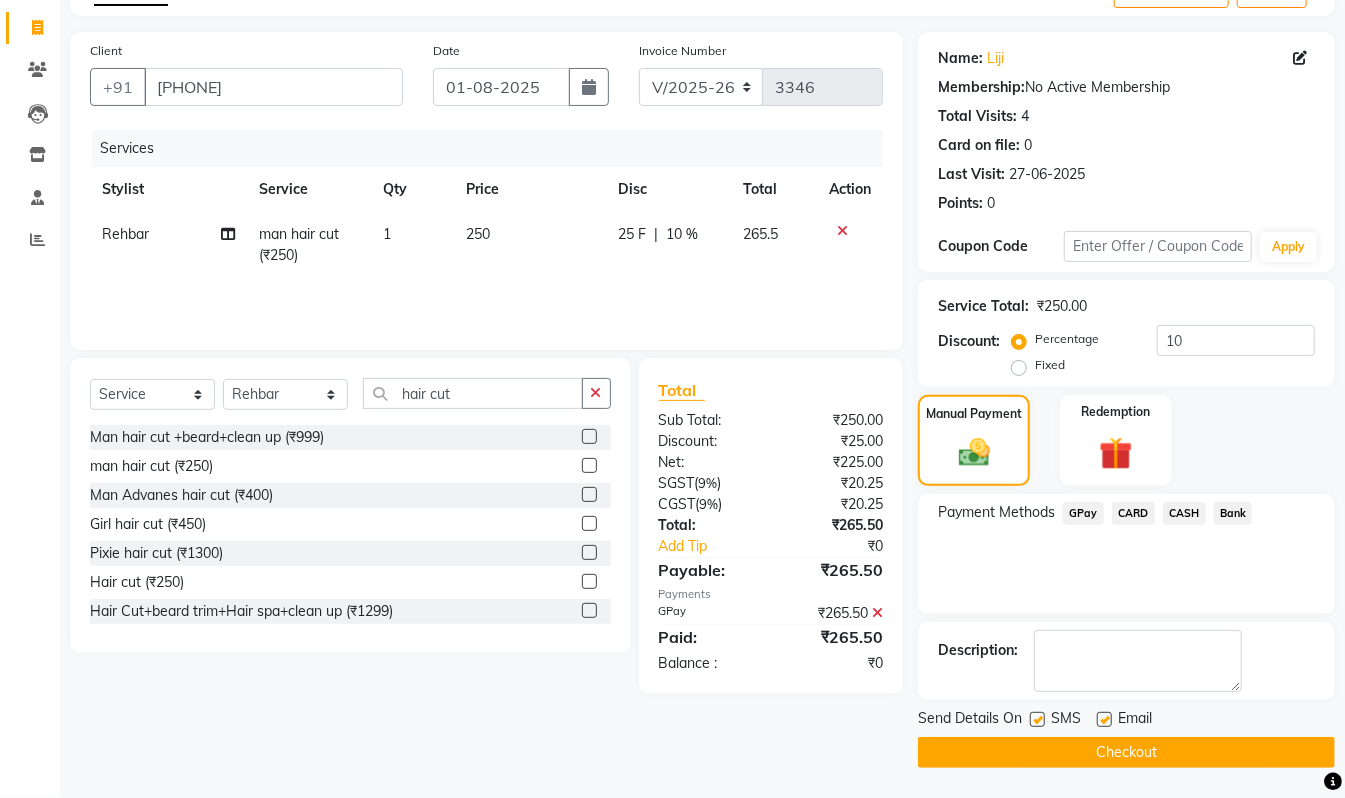 click on "Checkout" 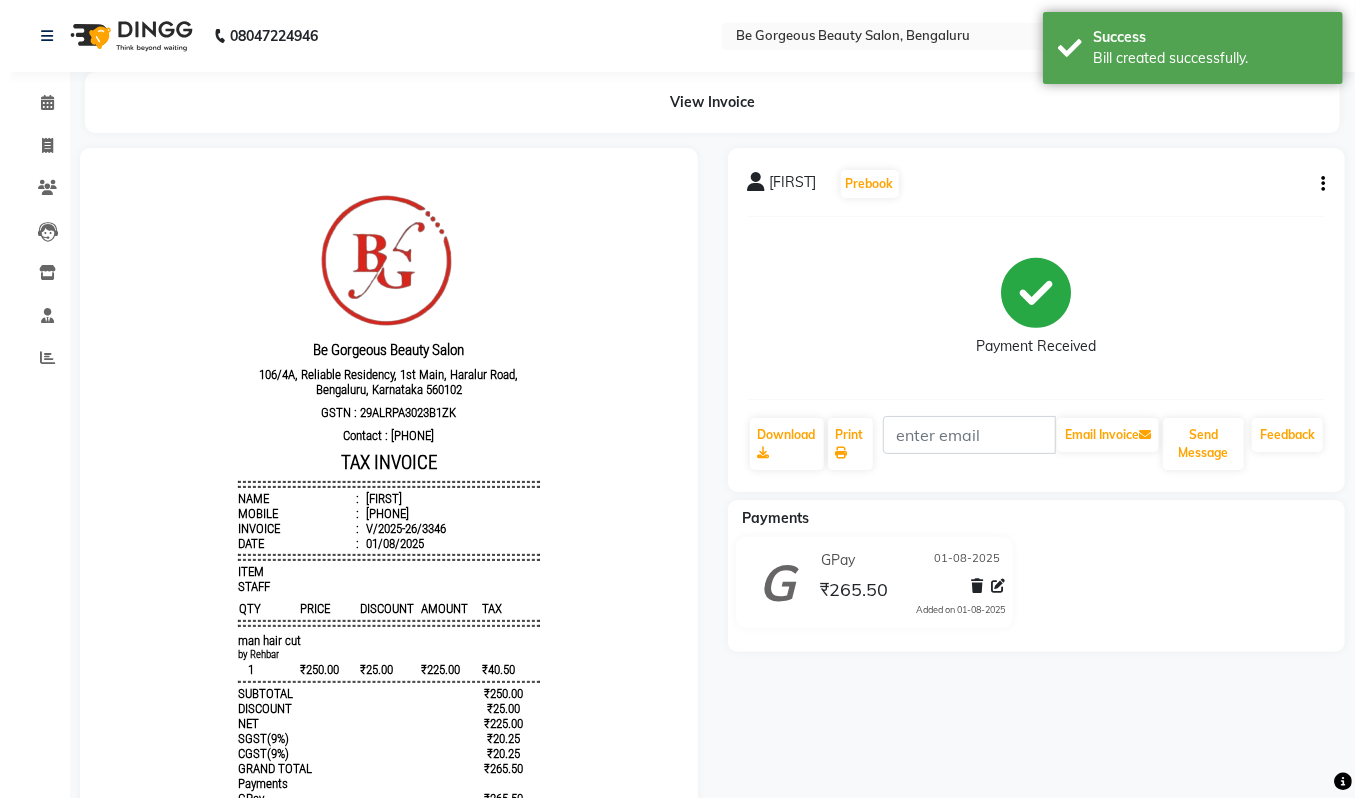 scroll, scrollTop: 0, scrollLeft: 0, axis: both 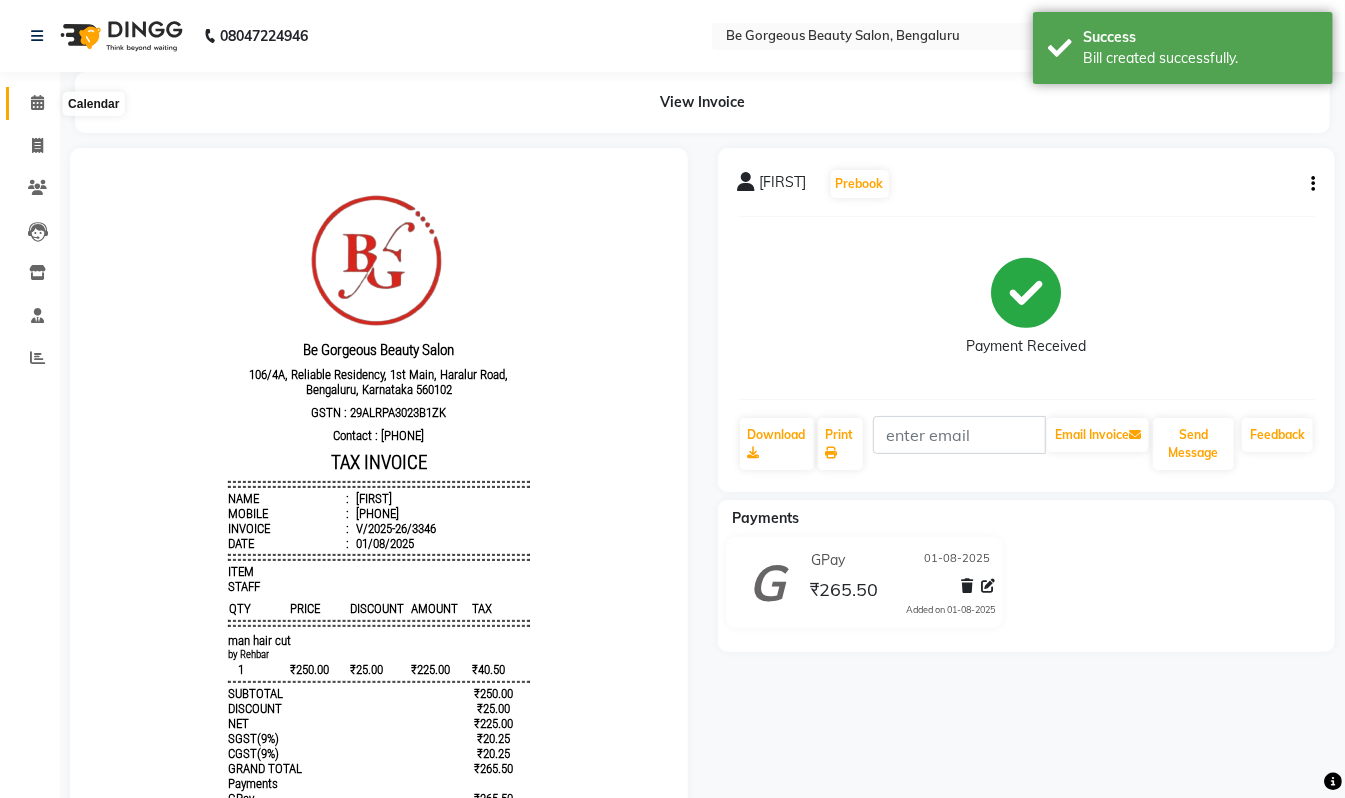click 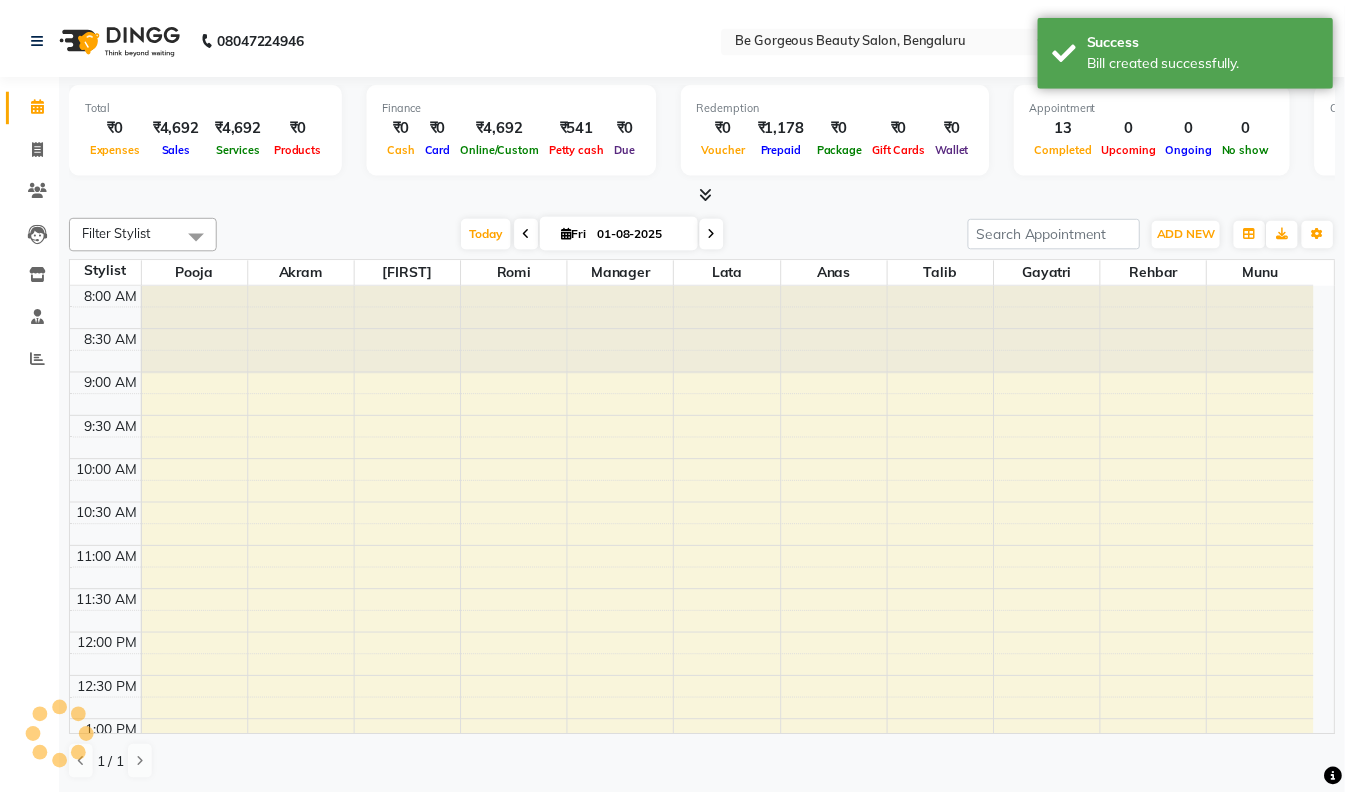 scroll, scrollTop: 0, scrollLeft: 0, axis: both 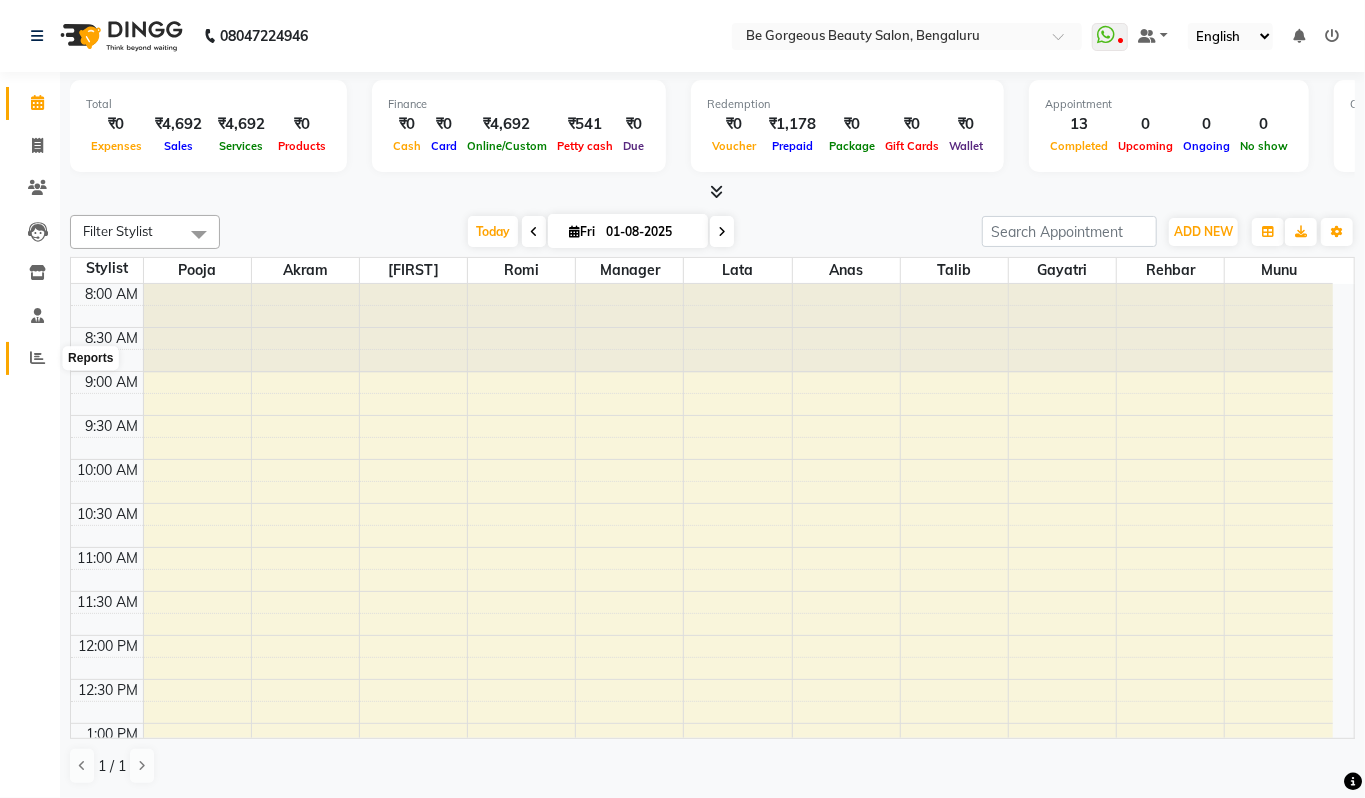 click 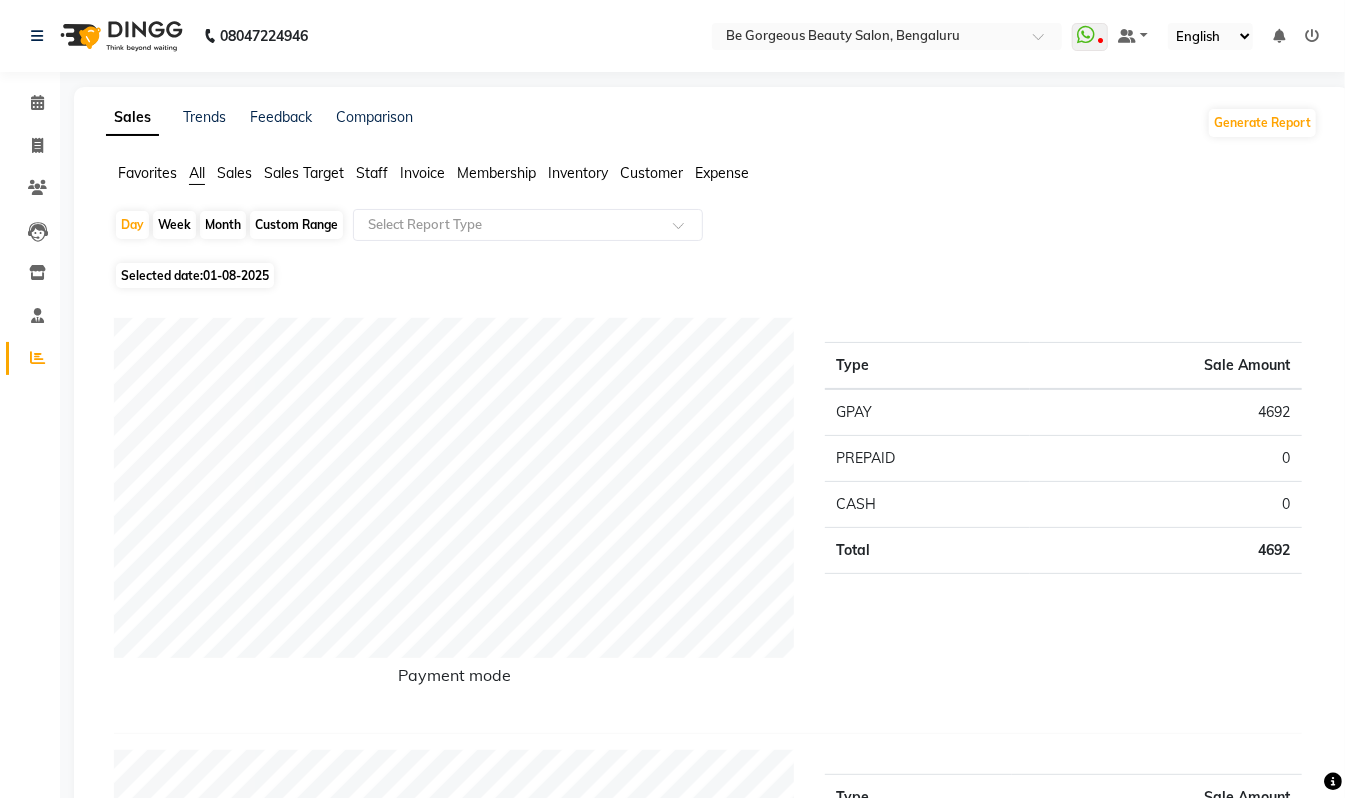 click on "Sales Trends Feedback Comparison Generate Report Favorites All Sales Sales Target Staff Invoice Membership Inventory Customer Expense  Day   Week   Month   Custom Range  Select Report Type Selected date:  01-08-2025  Payment mode Type Sale Amount GPAY 4692 PREPAID 0 CASH 0 Total 4692 Staff summary Type Sale Amount Romi 4094 Pooja 1357 Rehbar 265 Lata 94 Munu 59 Total 5869 Sales summary Type Sale Amount Memberships 0 Packages 0 Tips 0 Prepaid 0 Gift card 0 Products 0 Services 5870 Vouchers 0 Fee 0 Total 5870 Service by category Type Sale Amount Cleanup 3127 Threading 790 HAIR COLOUR SERVICES 708 Waxings 531 Brazilian Wax 448 Man  offer 2 265 Total 5869 Service sales Type Sale Amount wine clean up 2124 gold Clean up 1003 Henna application(without wash) 708 Eyebrow 649 Rica Full Arms 531 man hair cut 265 Upper/Lower lip Brazilian 247 Under Arms Brazillian 200 Upper Lip 106 Forehead 35 Total 5868 ★ Mark as Favorite  Choose how you'd like to save "" report to favorites  Save to Personal Favorites:" 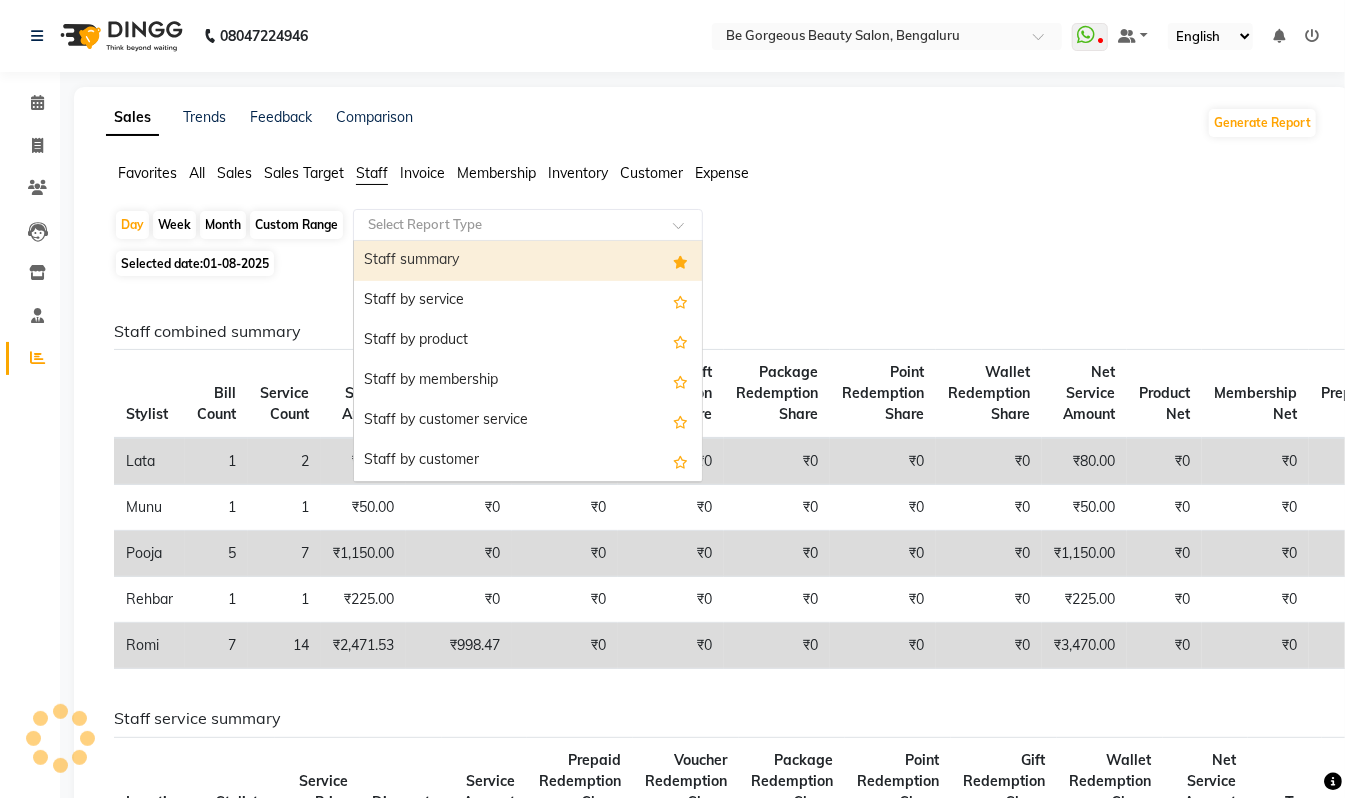 drag, startPoint x: 398, startPoint y: 218, endPoint x: 409, endPoint y: 253, distance: 36.687874 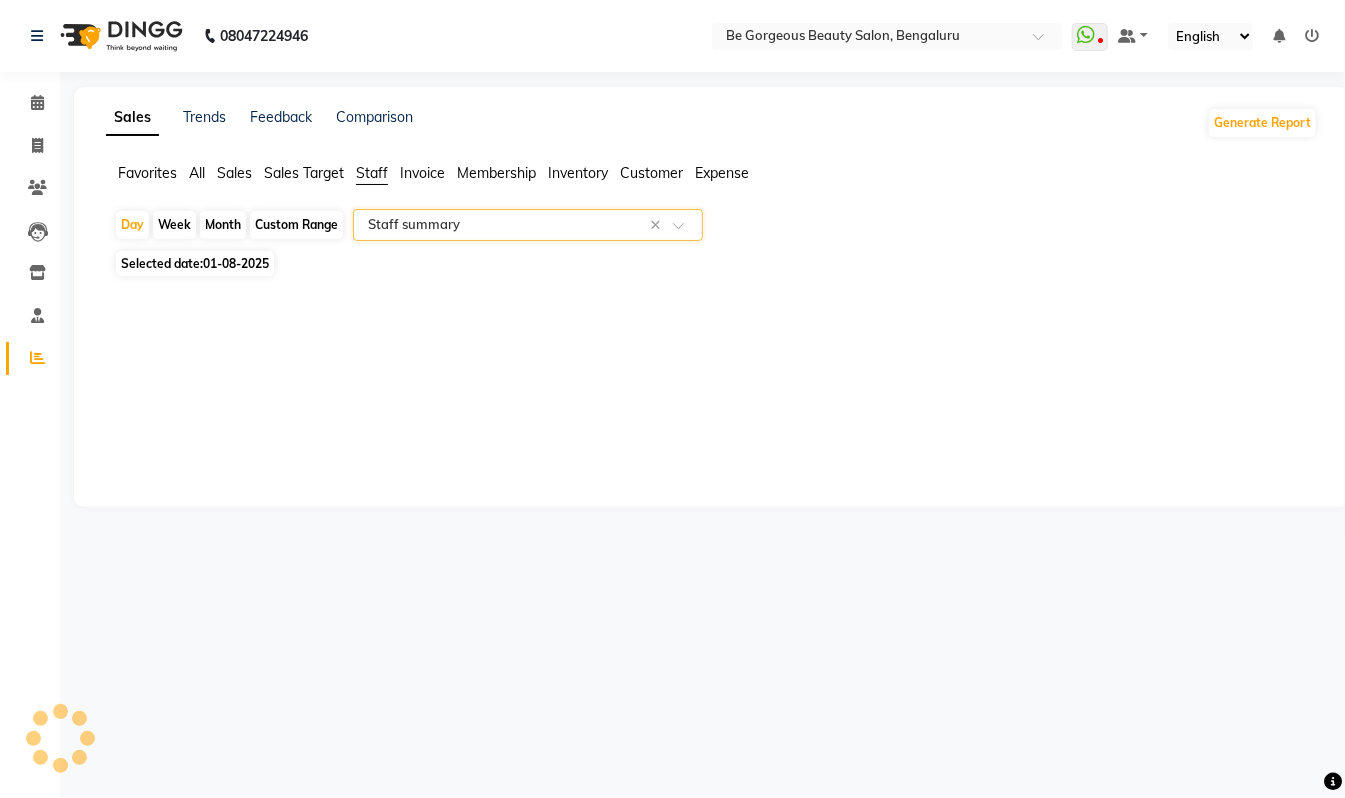 select on "csv" 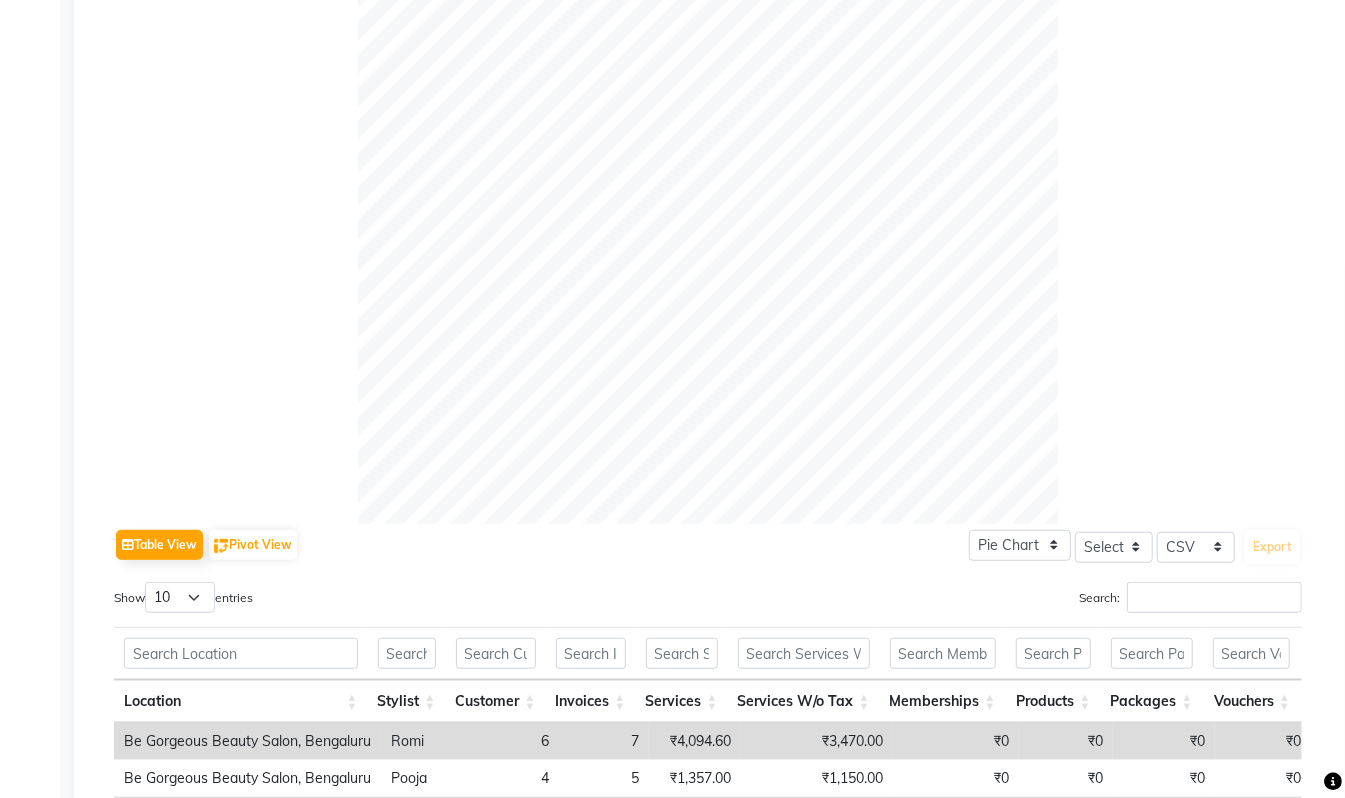 scroll, scrollTop: 804, scrollLeft: 0, axis: vertical 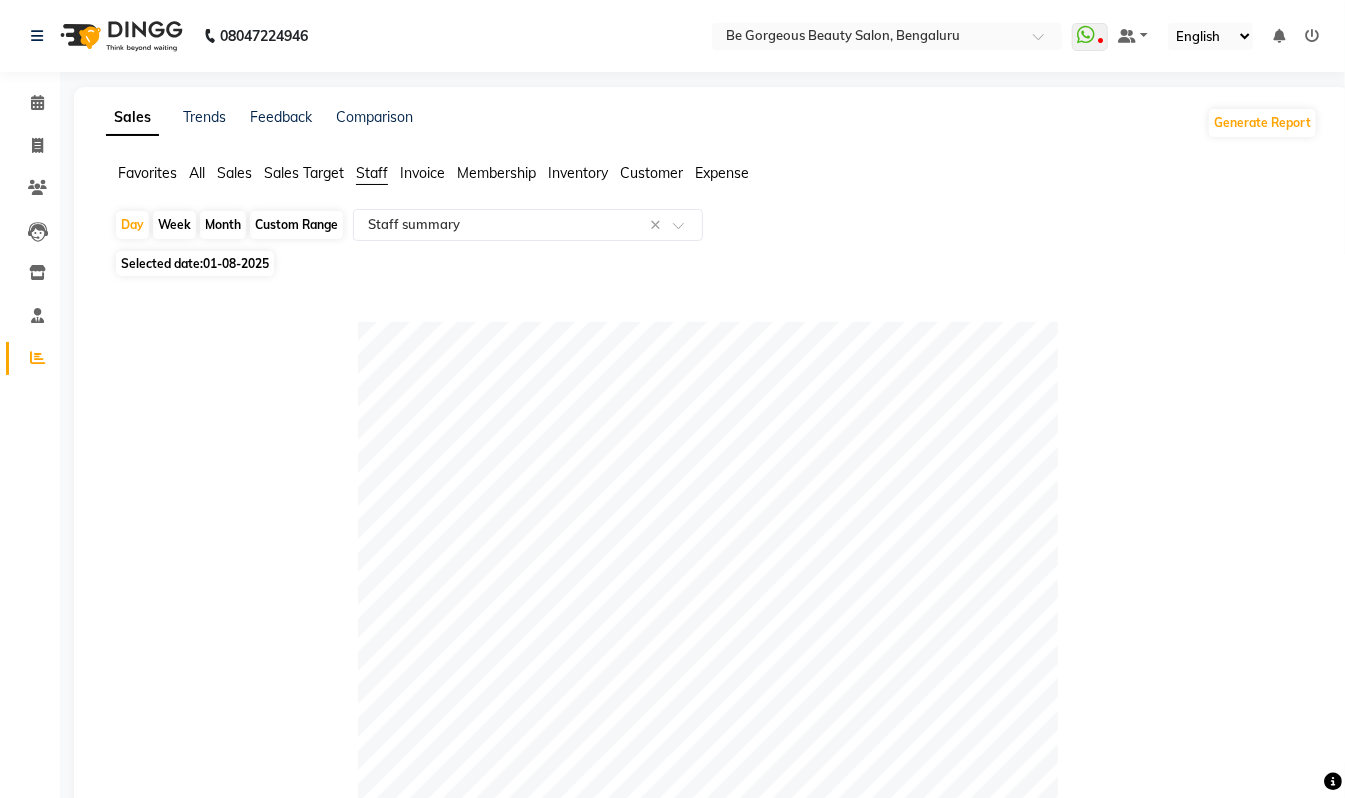 drag, startPoint x: 218, startPoint y: 218, endPoint x: 213, endPoint y: 232, distance: 14.866069 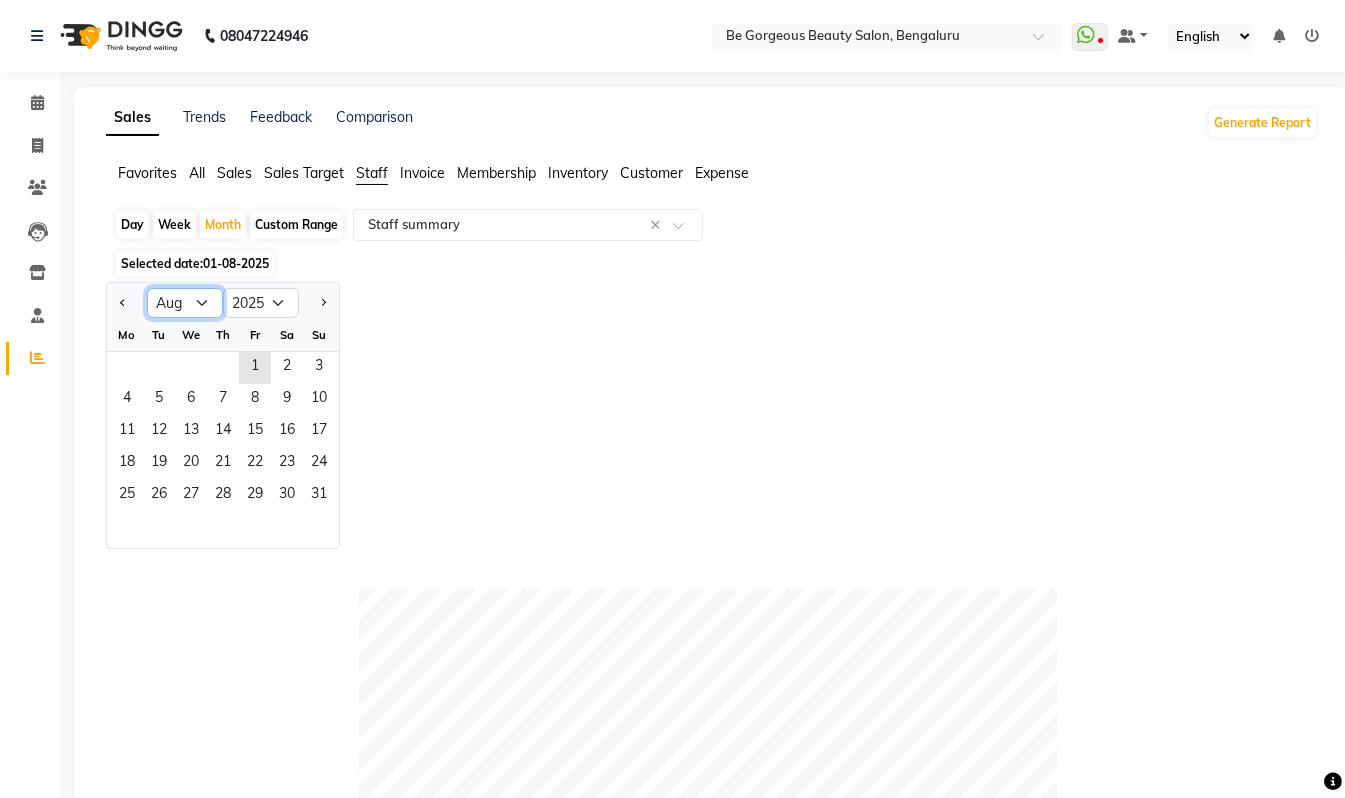 click on "Jan Feb Mar Apr May Jun Jul Aug Sep Oct Nov Dec" 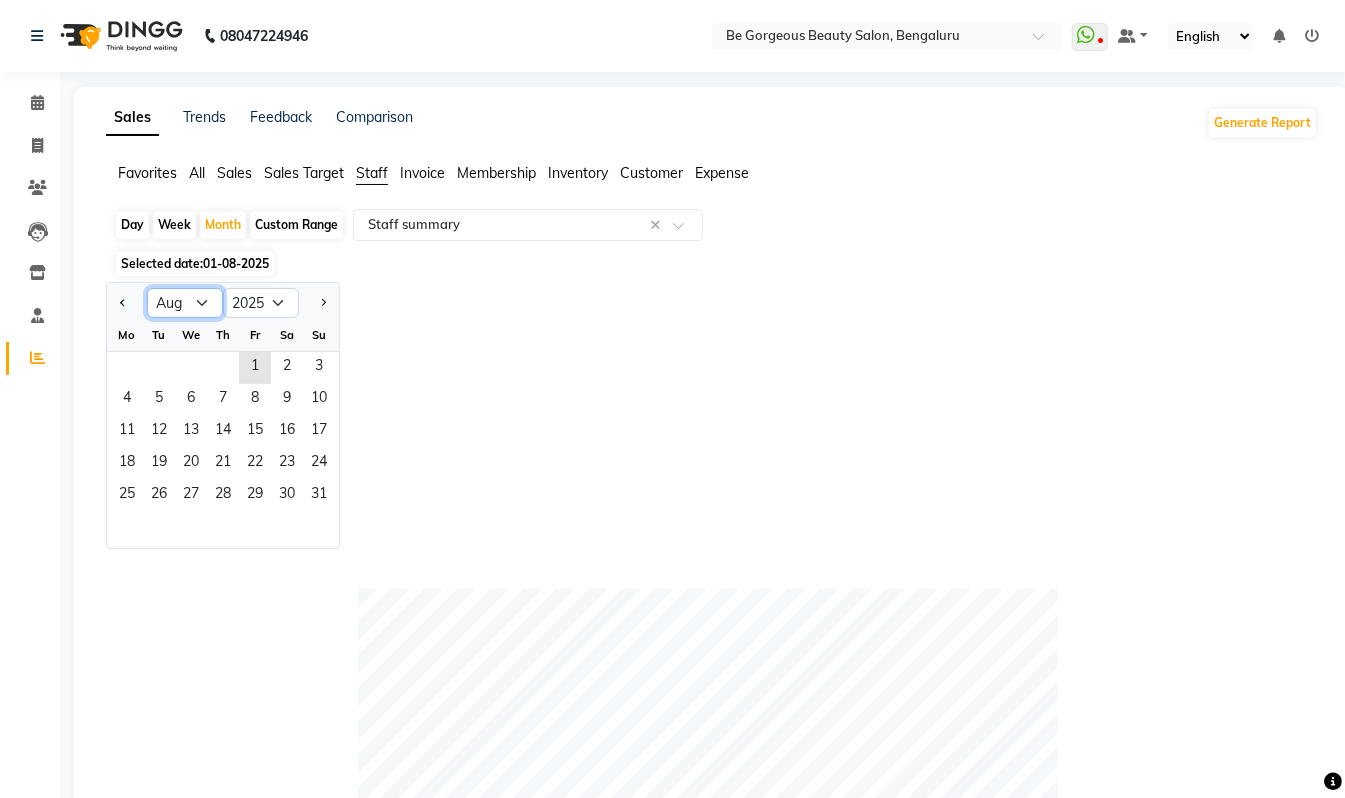 select on "7" 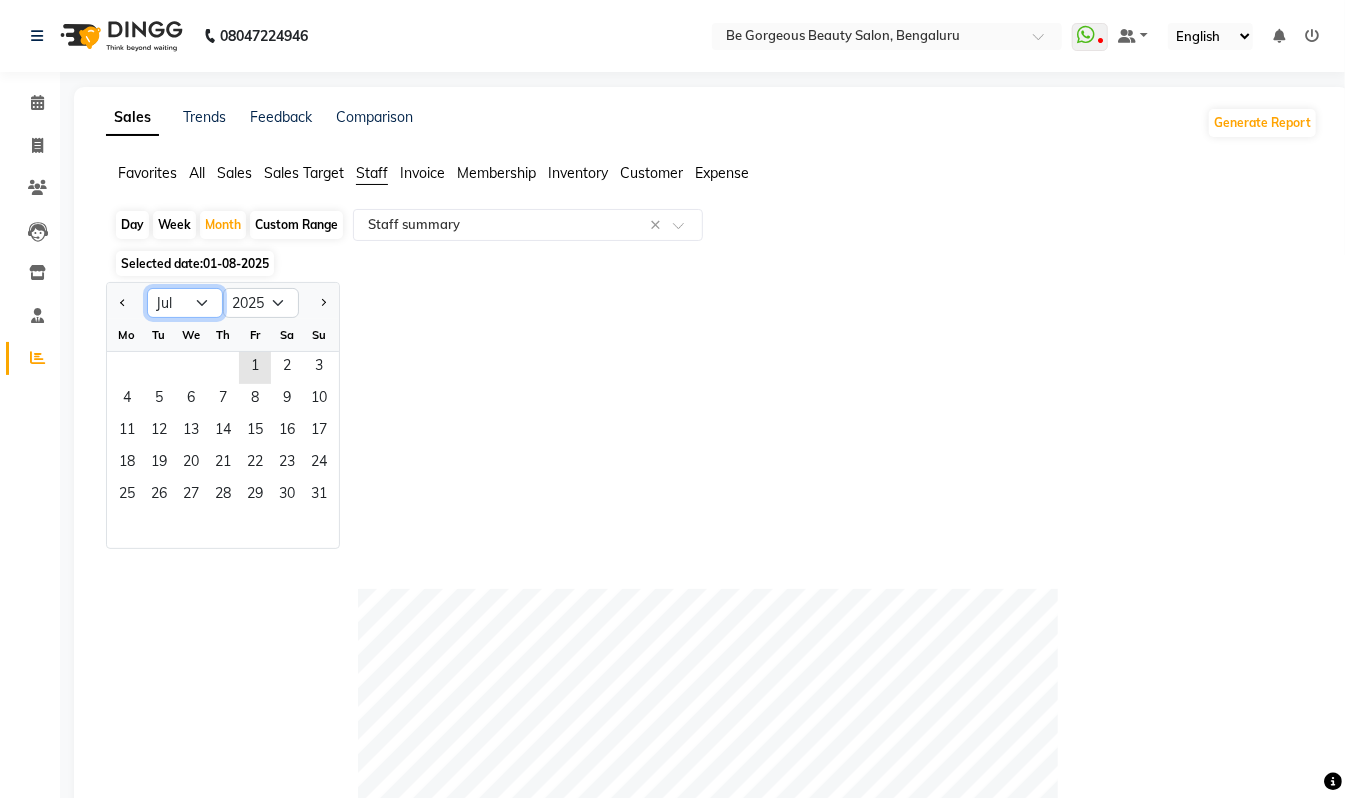 click on "Jan Feb Mar Apr May Jun Jul Aug Sep Oct Nov Dec" 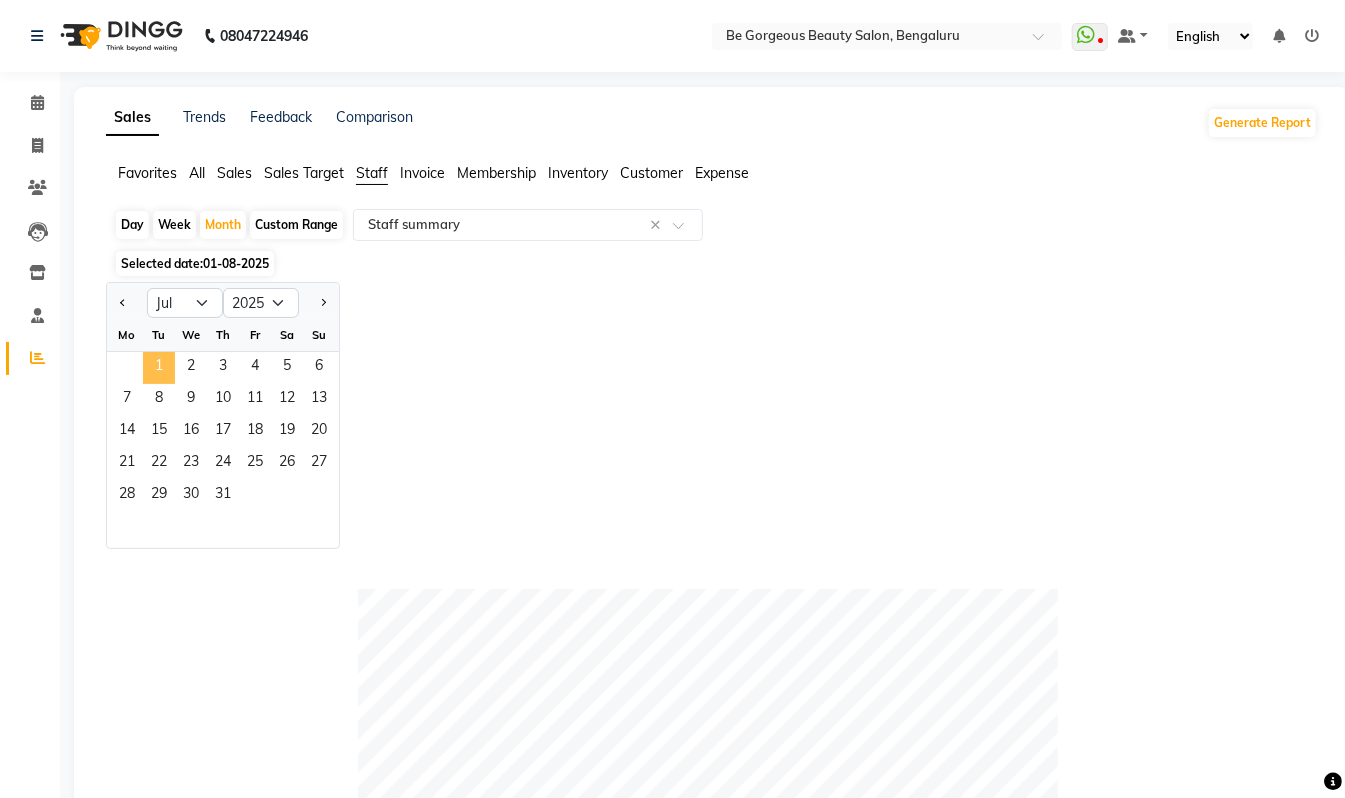 click on "1" 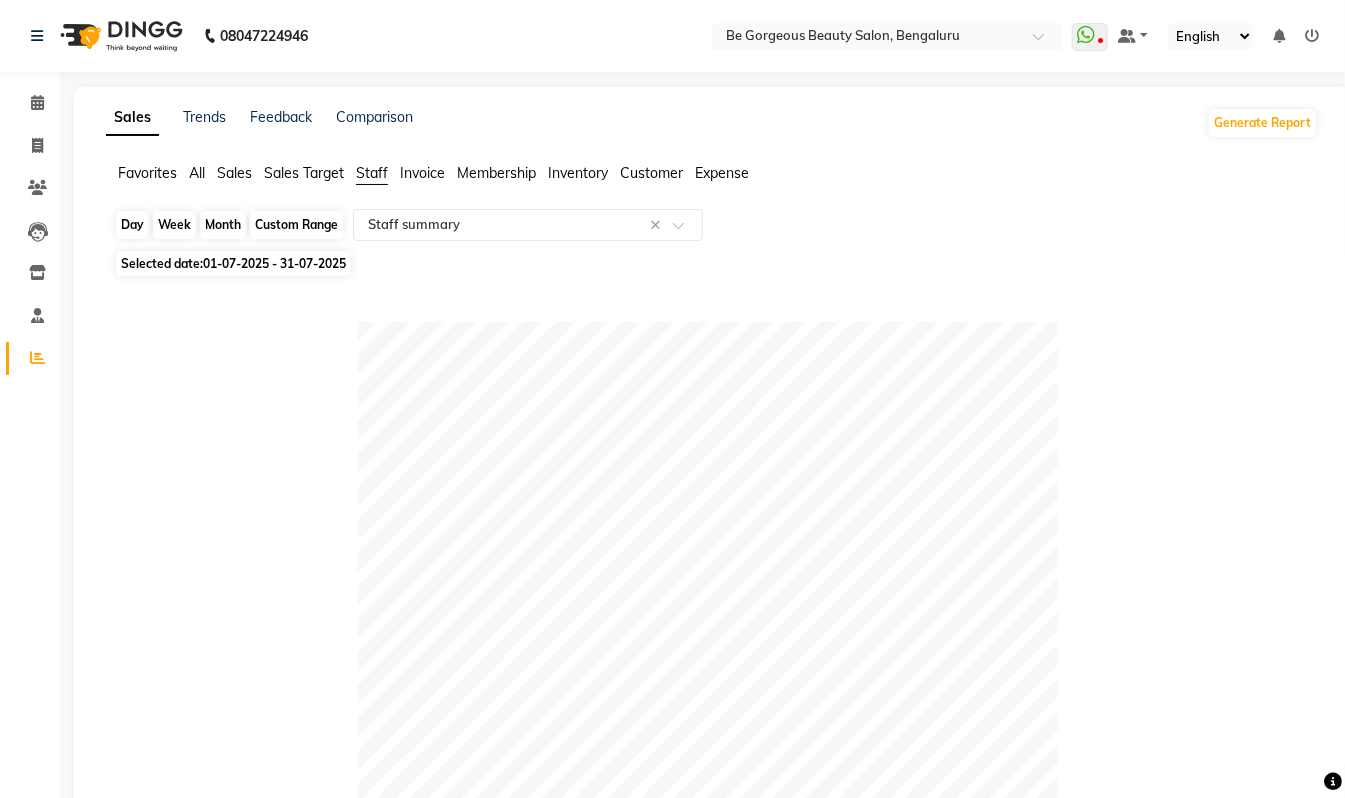 click on "Month" 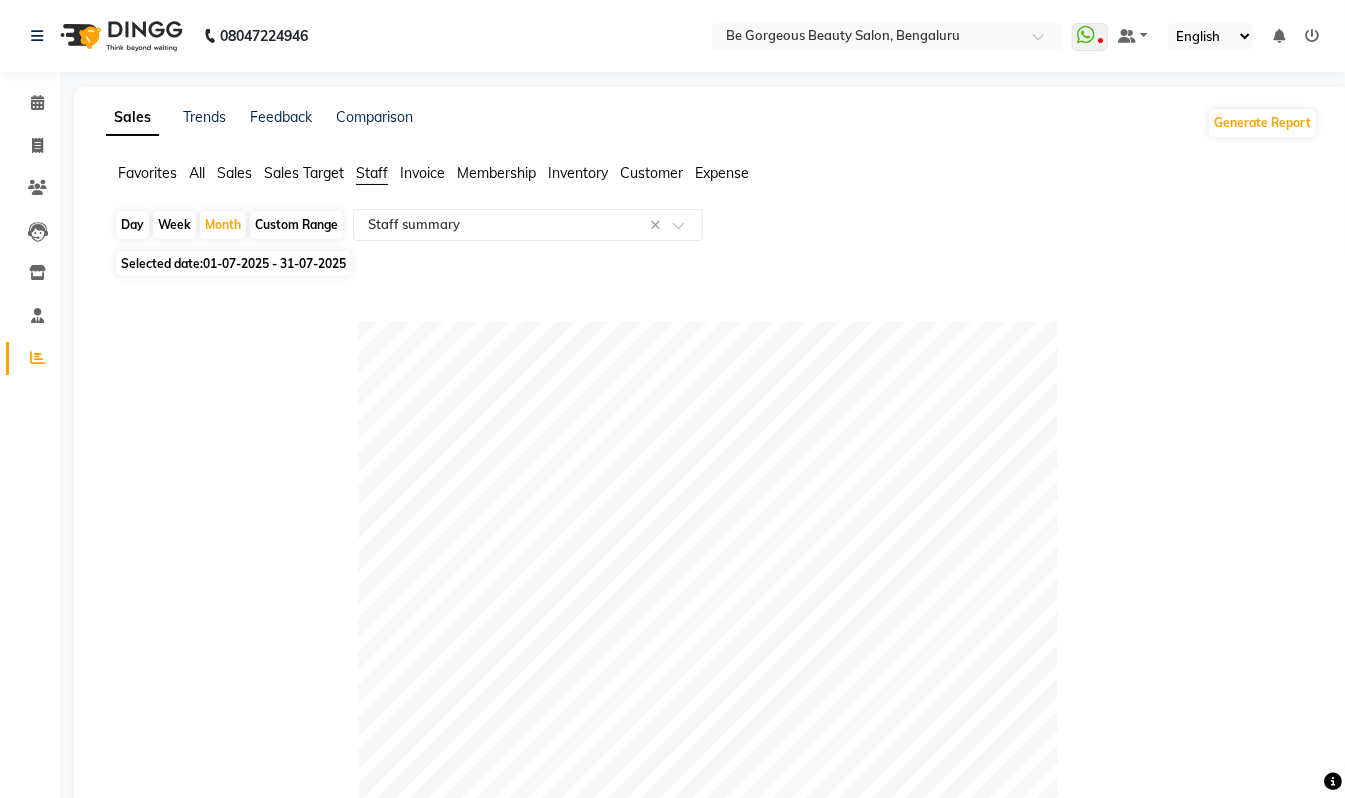 select on "7" 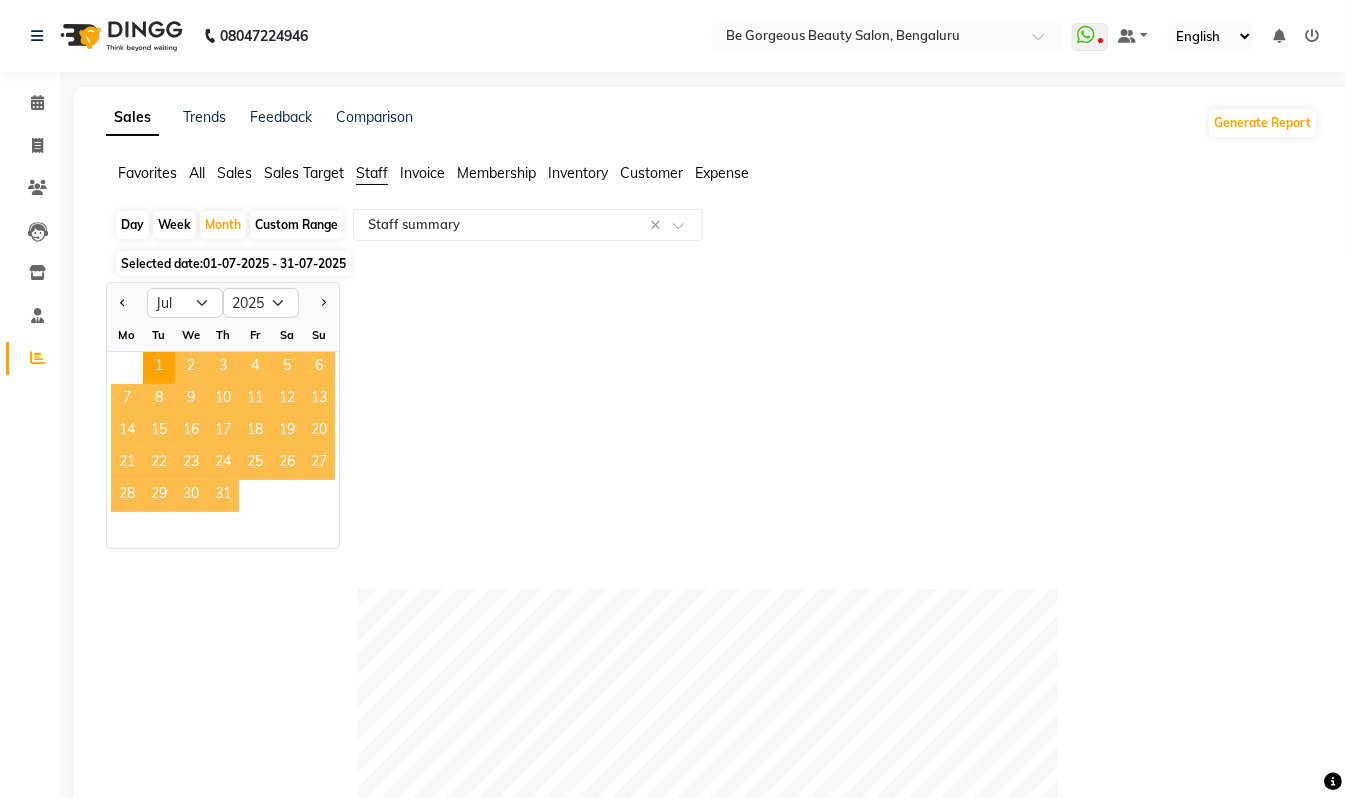 click on "31" 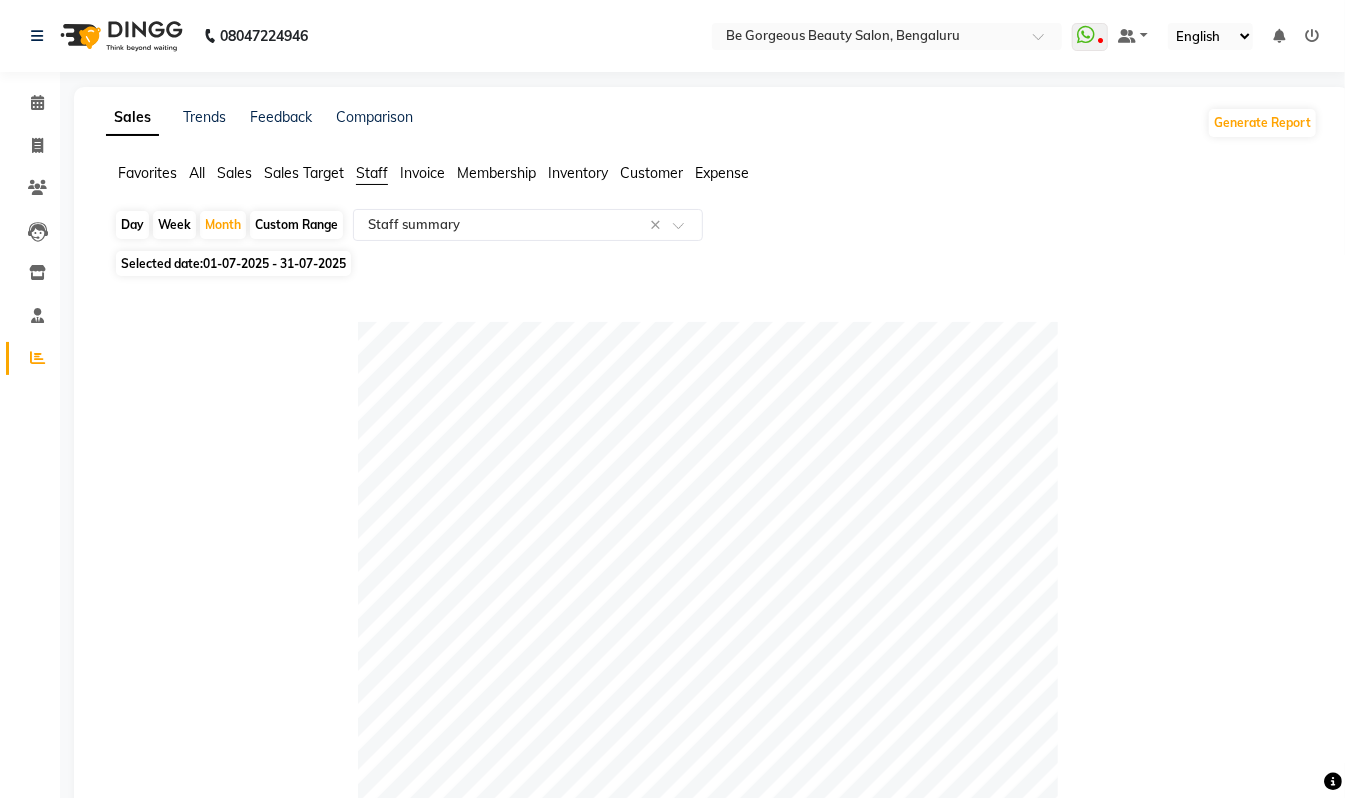 scroll, scrollTop: 988, scrollLeft: 0, axis: vertical 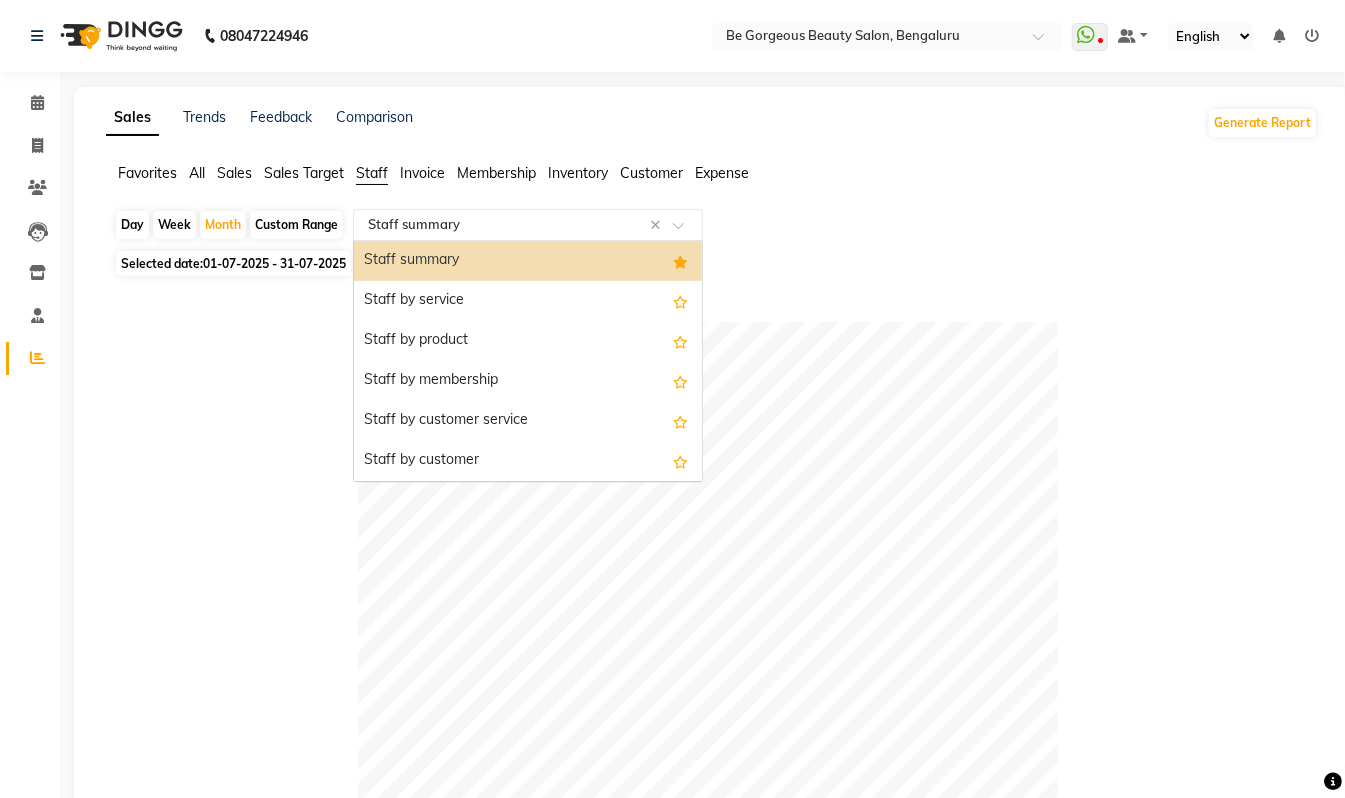 click 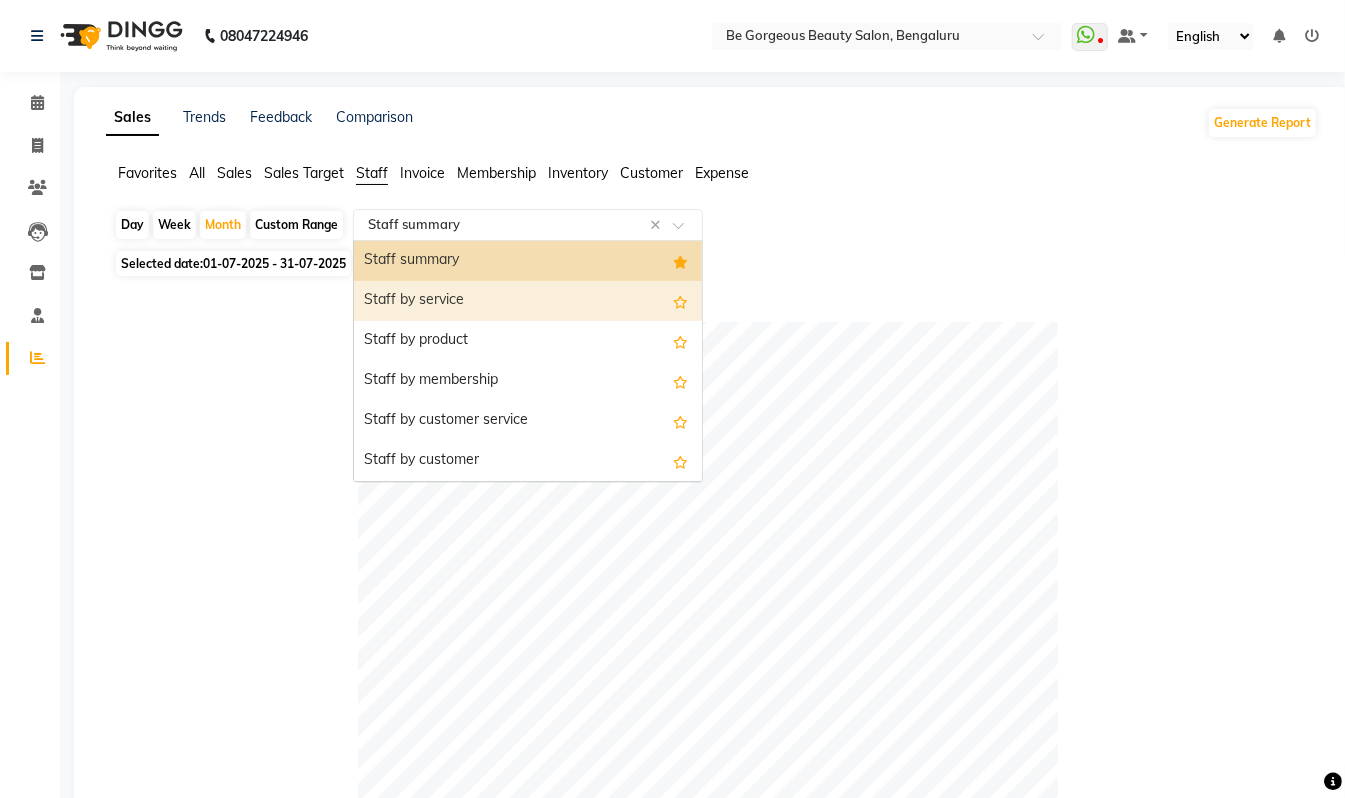 click on "Staff by service" at bounding box center [528, 301] 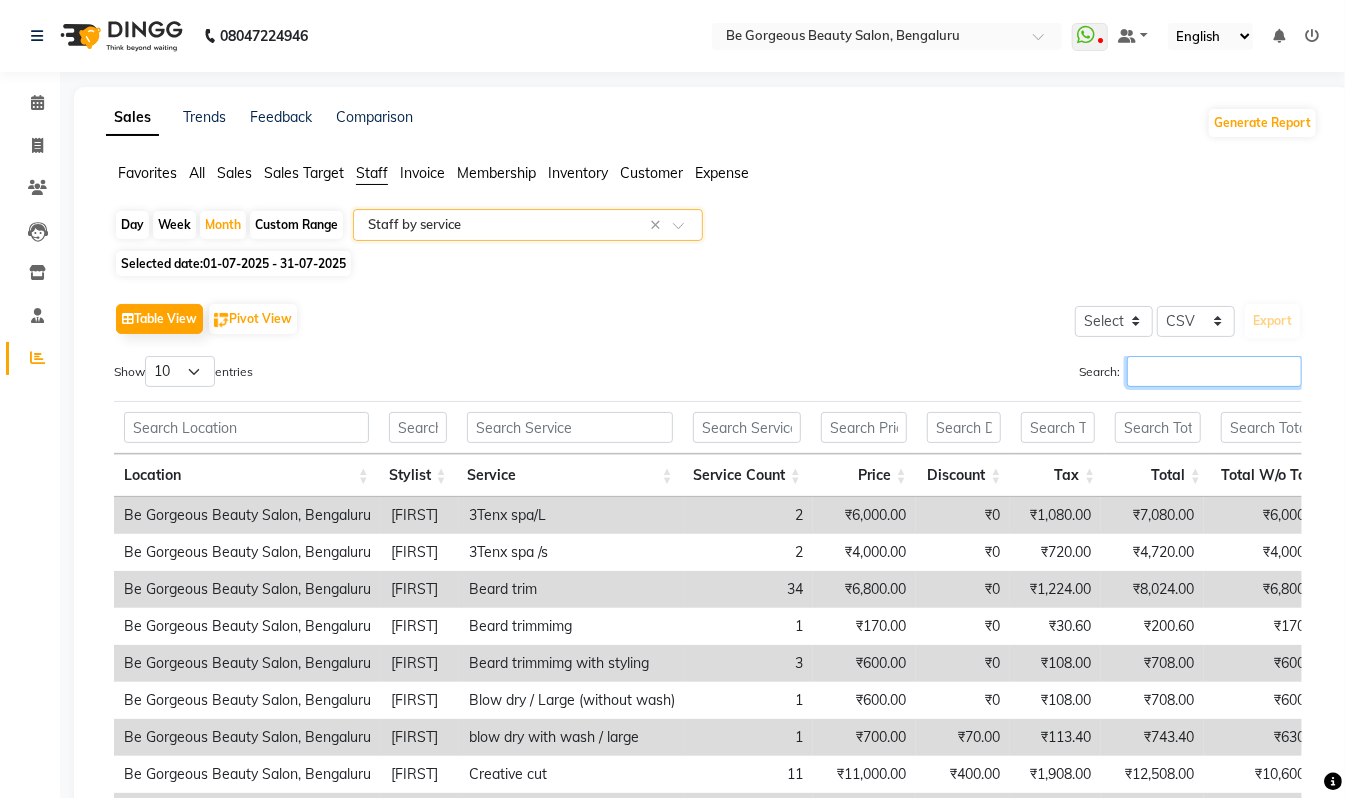 drag, startPoint x: 1109, startPoint y: 362, endPoint x: 1129, endPoint y: 374, distance: 23.323807 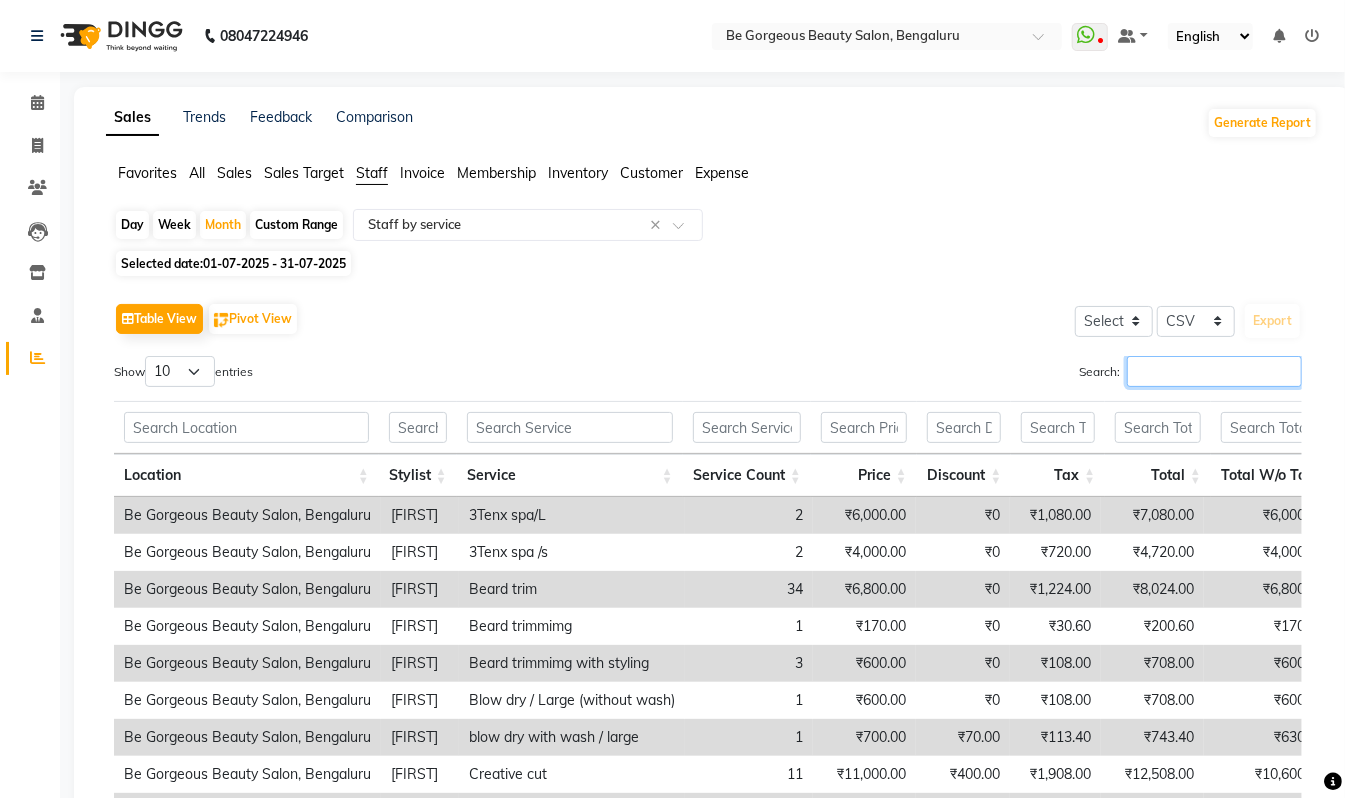 click on "Search:" at bounding box center [1214, 371] 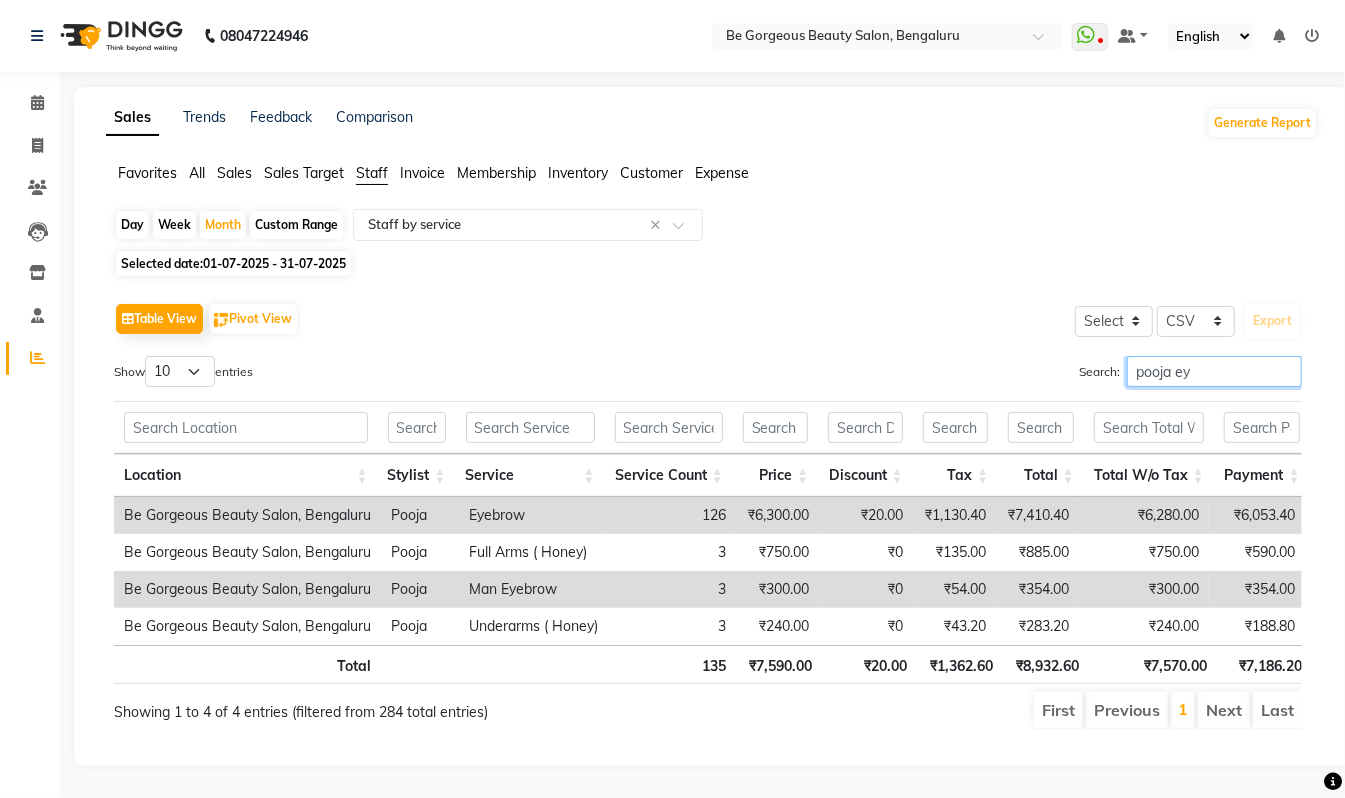 type on "pooja eye" 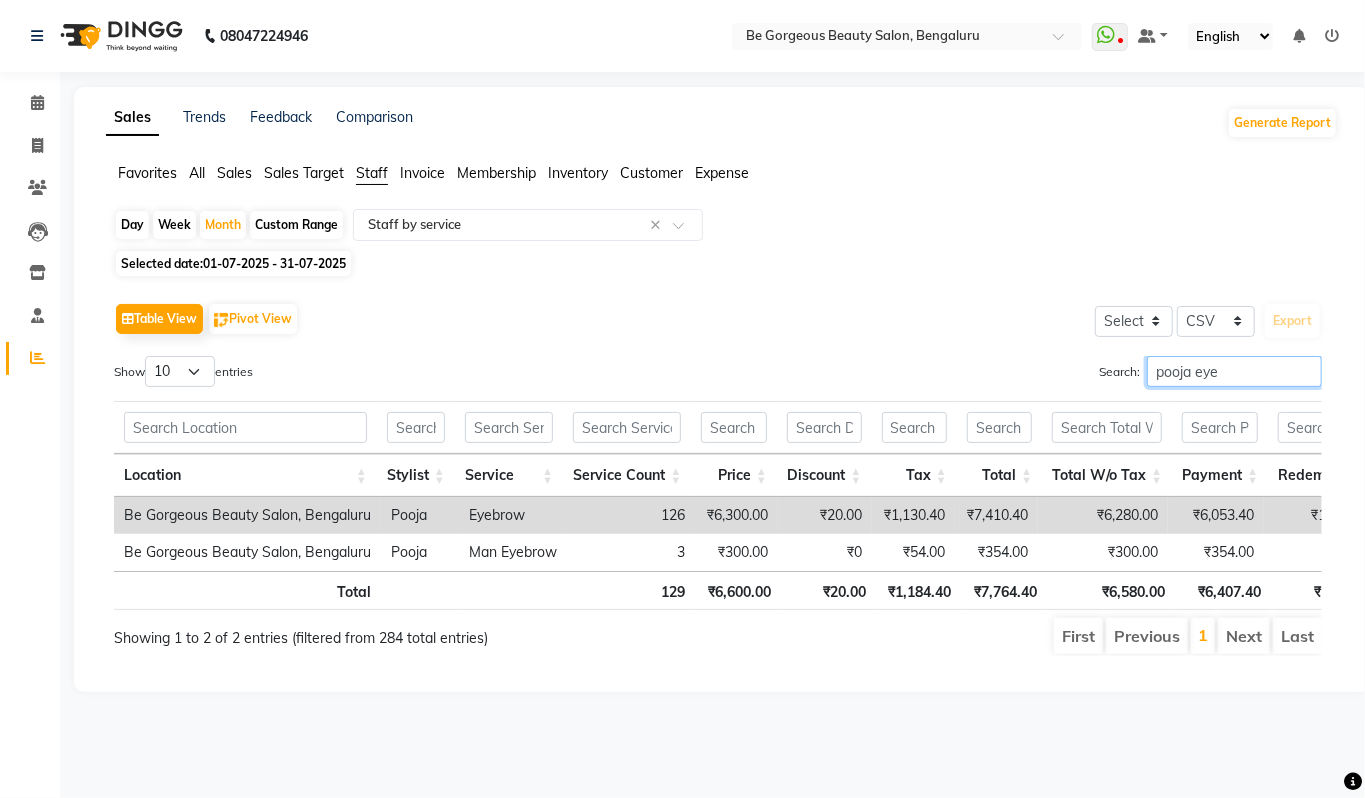 click on "pooja eye" at bounding box center (1234, 371) 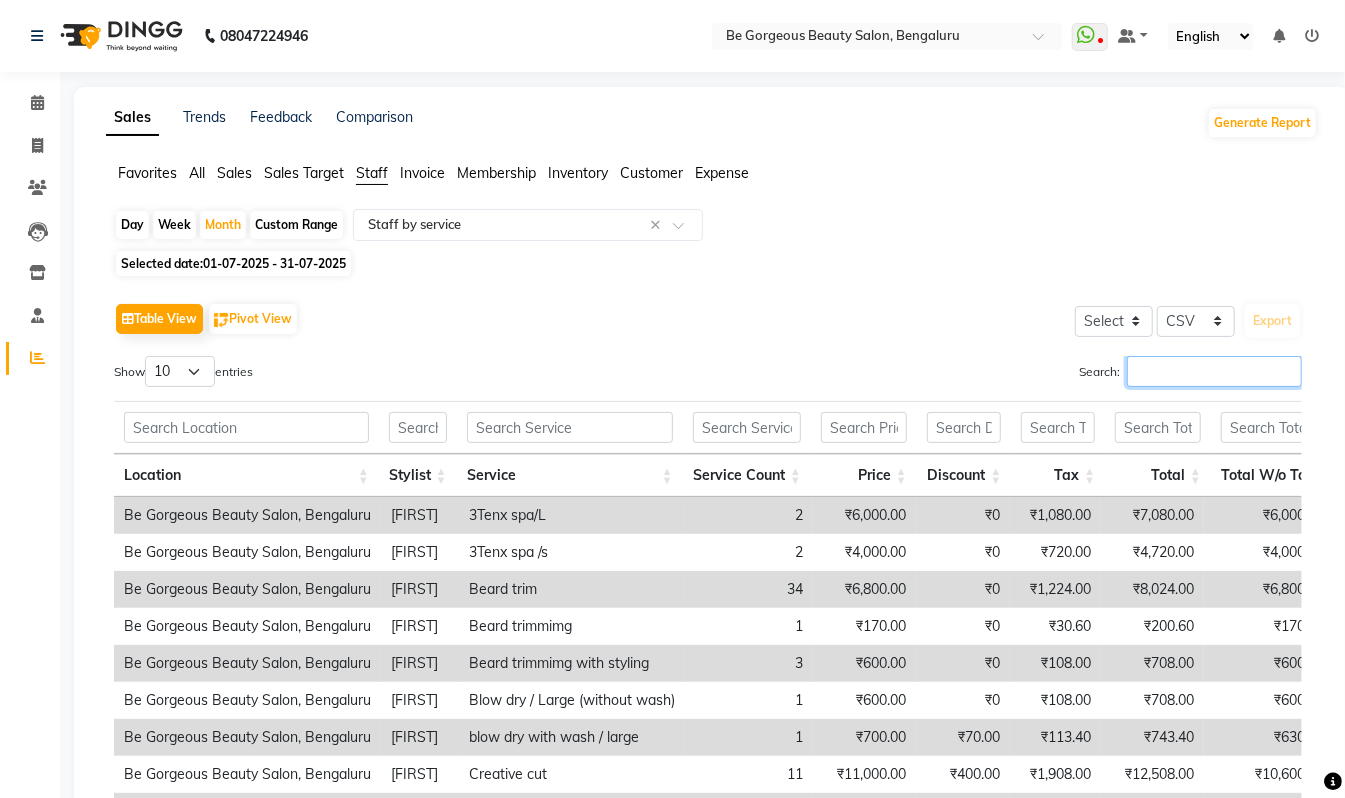 click on "Search:" at bounding box center (1214, 371) 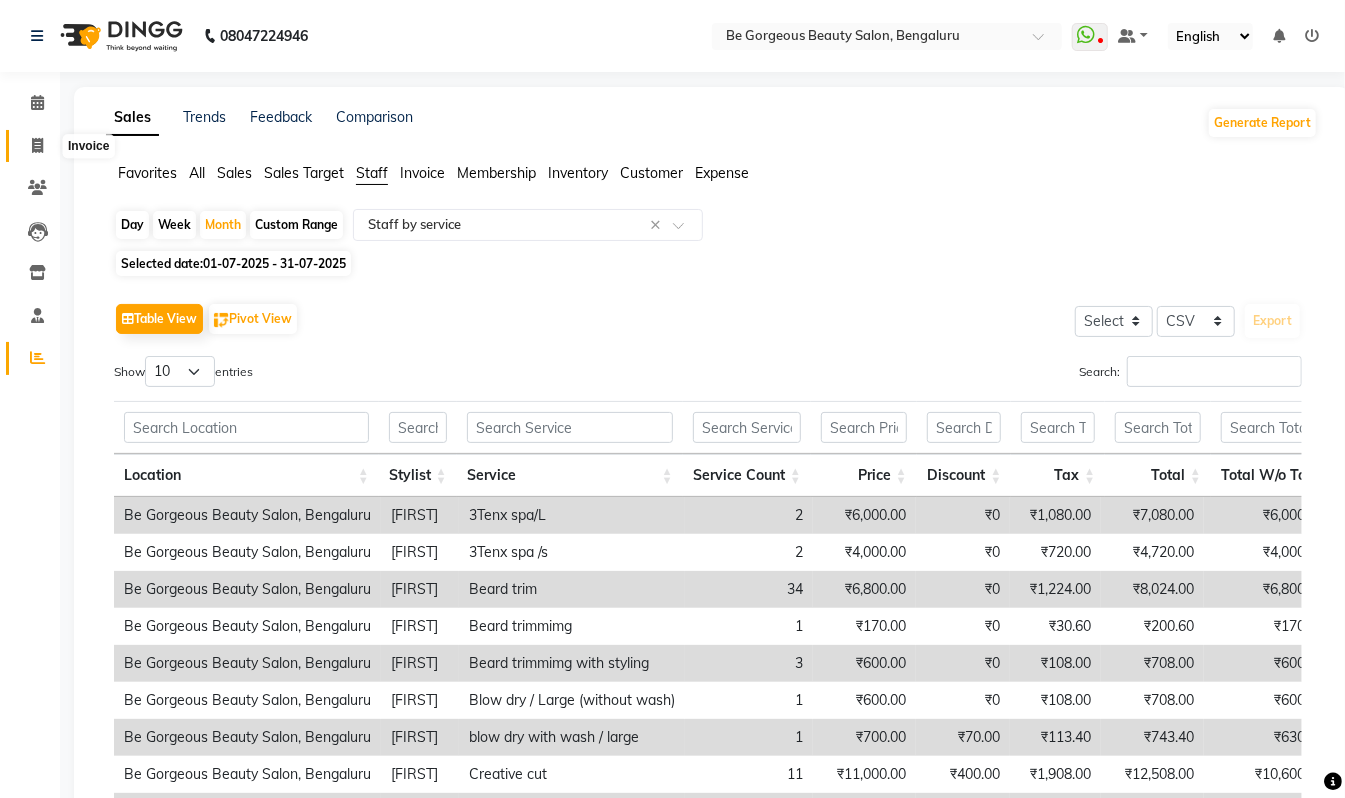 click 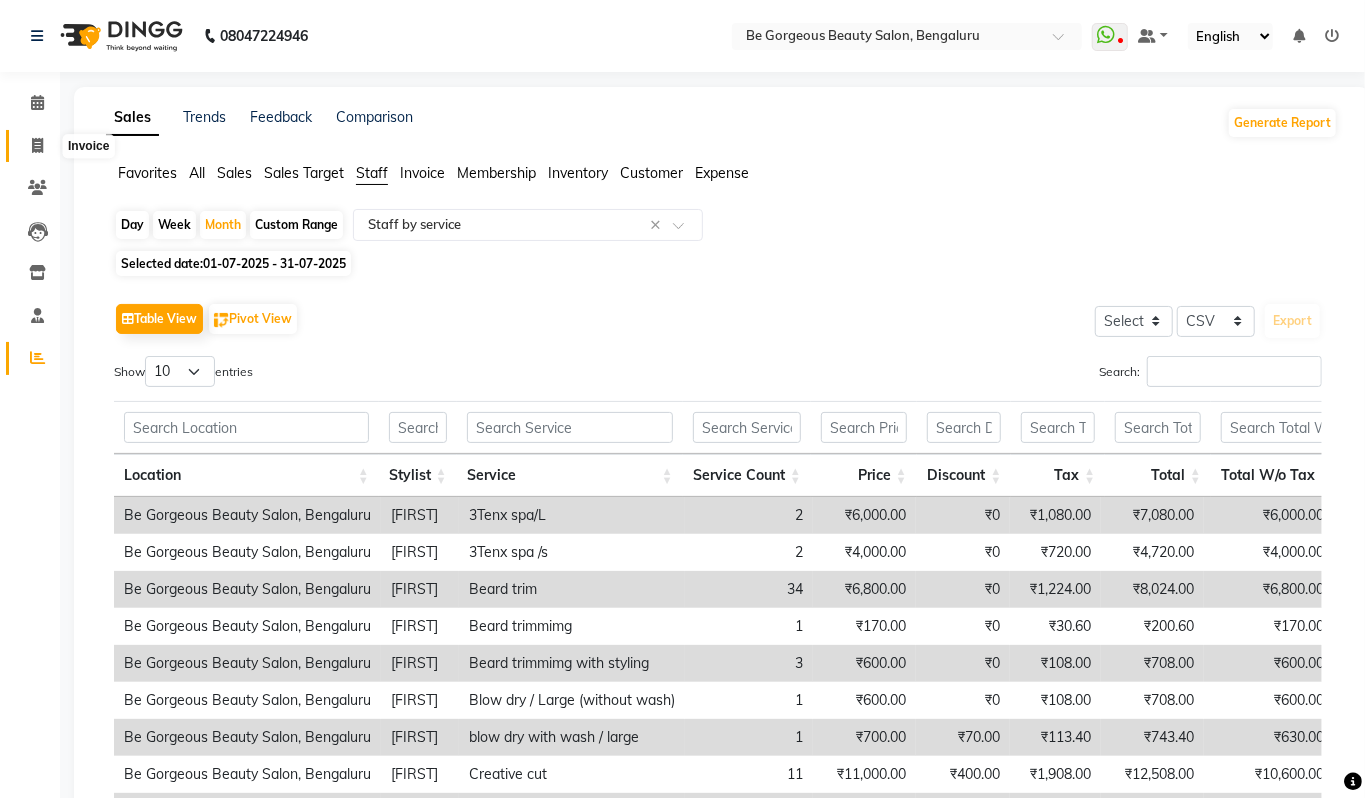 select on "5405" 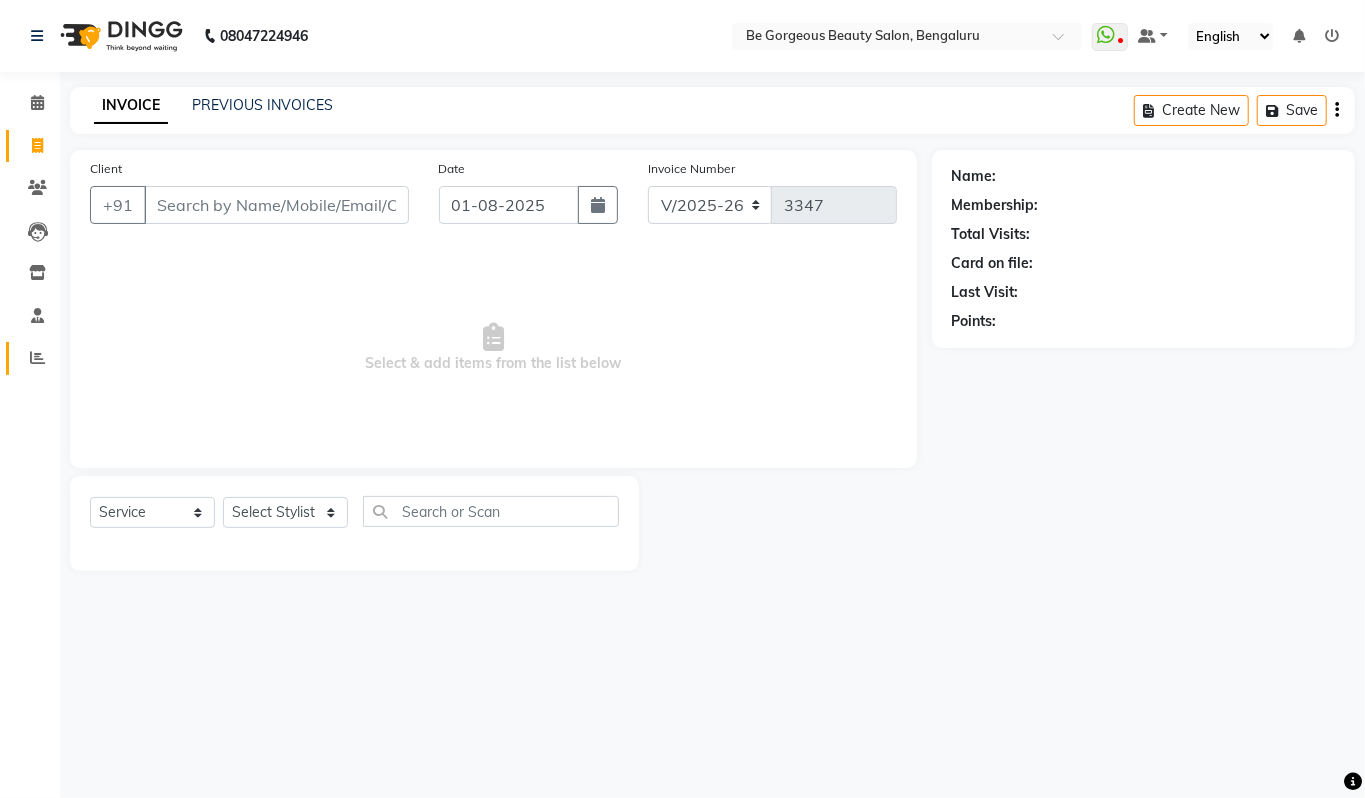 click on "Reports" 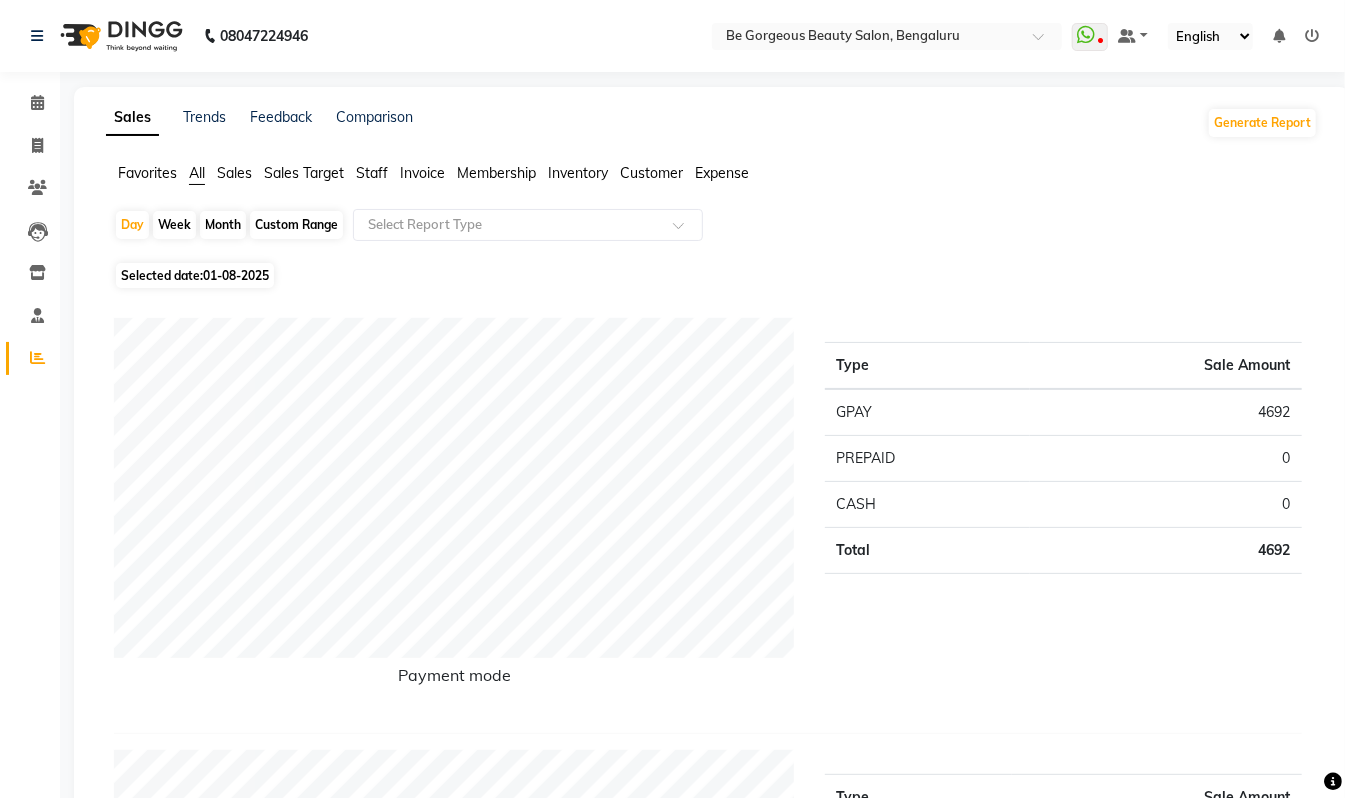 drag, startPoint x: 362, startPoint y: 176, endPoint x: 374, endPoint y: 206, distance: 32.31099 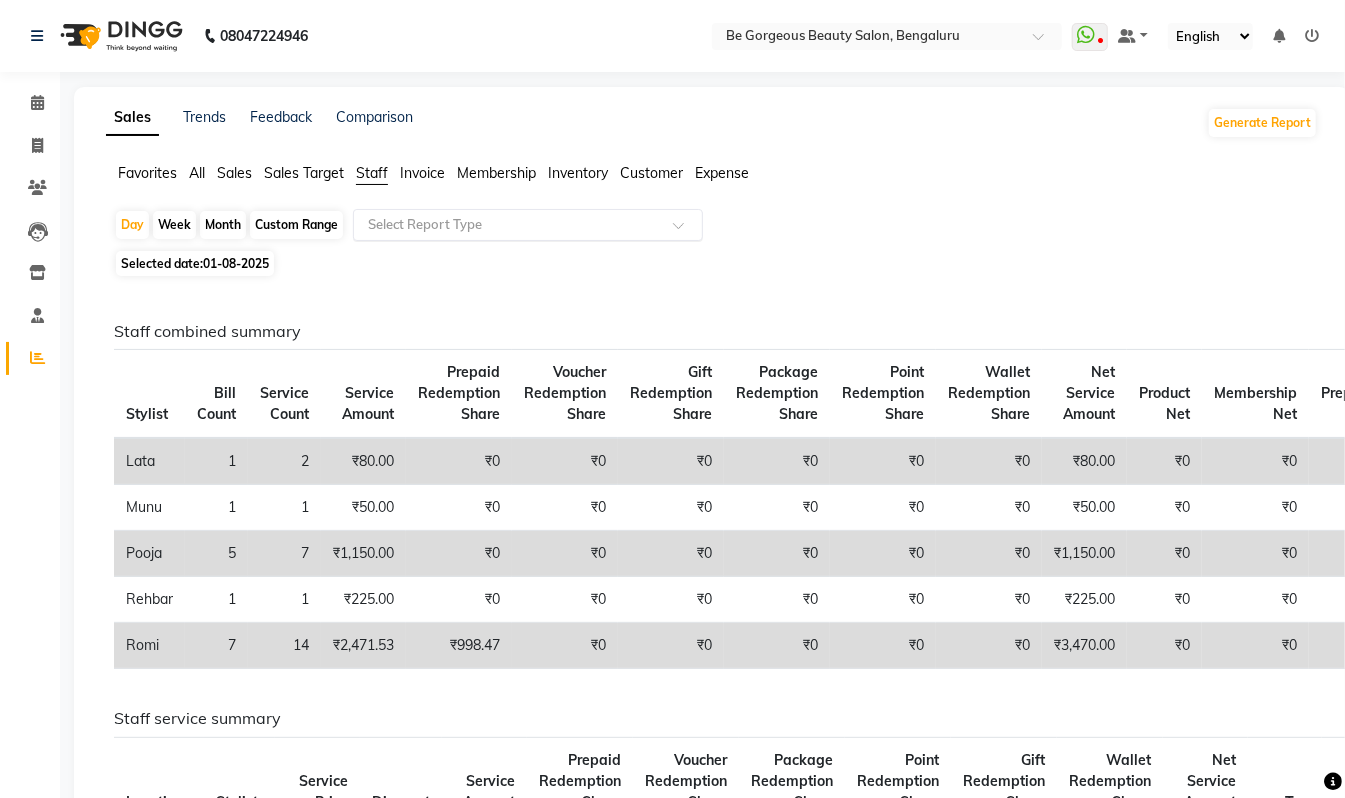 click 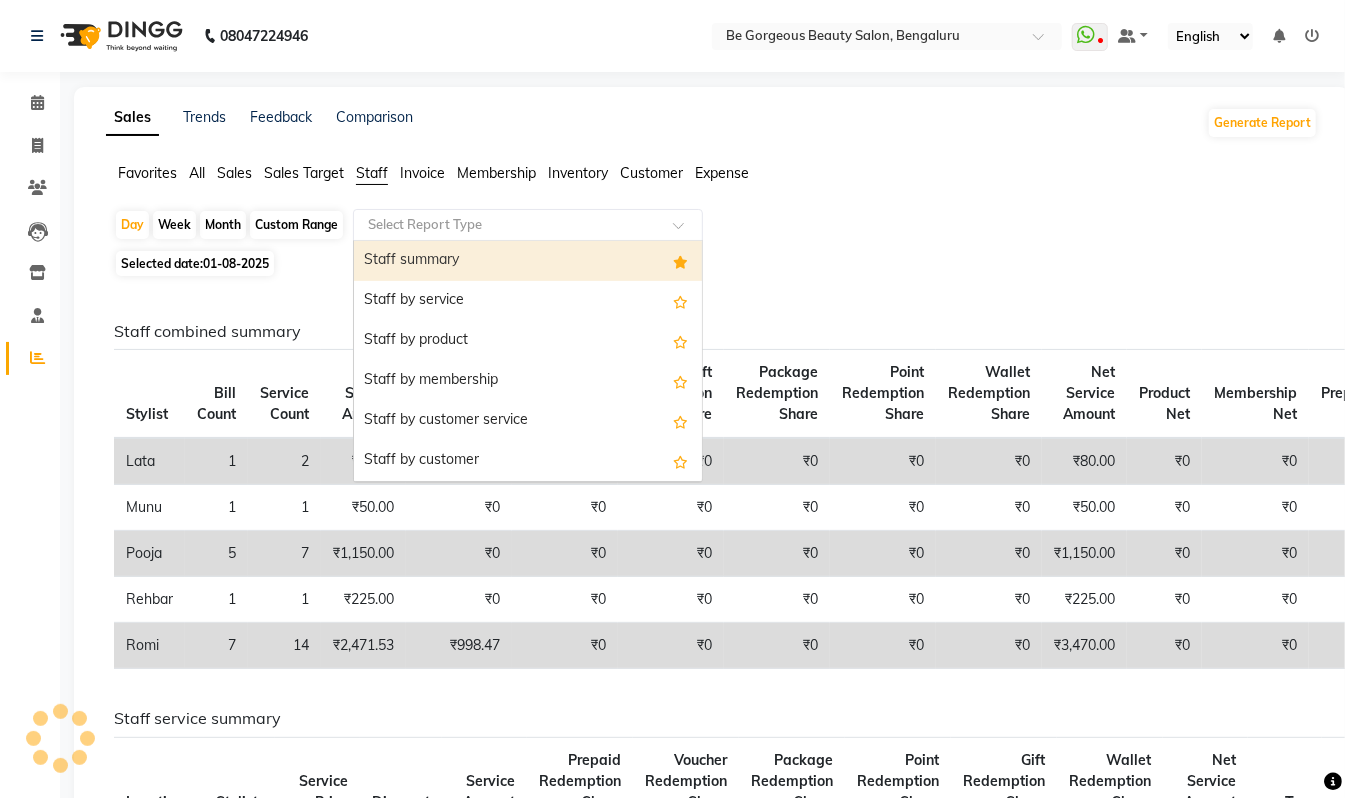 click on "Staff summary" at bounding box center (528, 261) 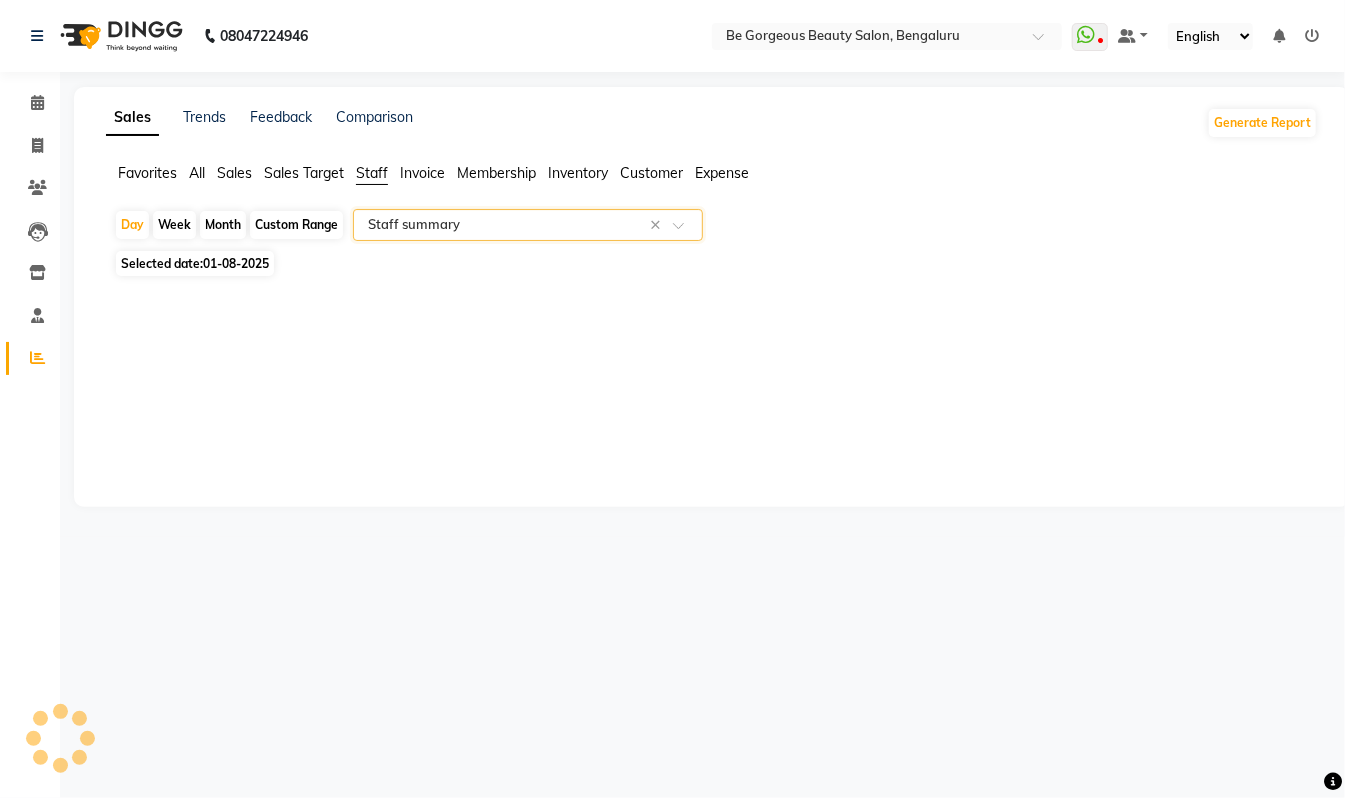 select on "csv" 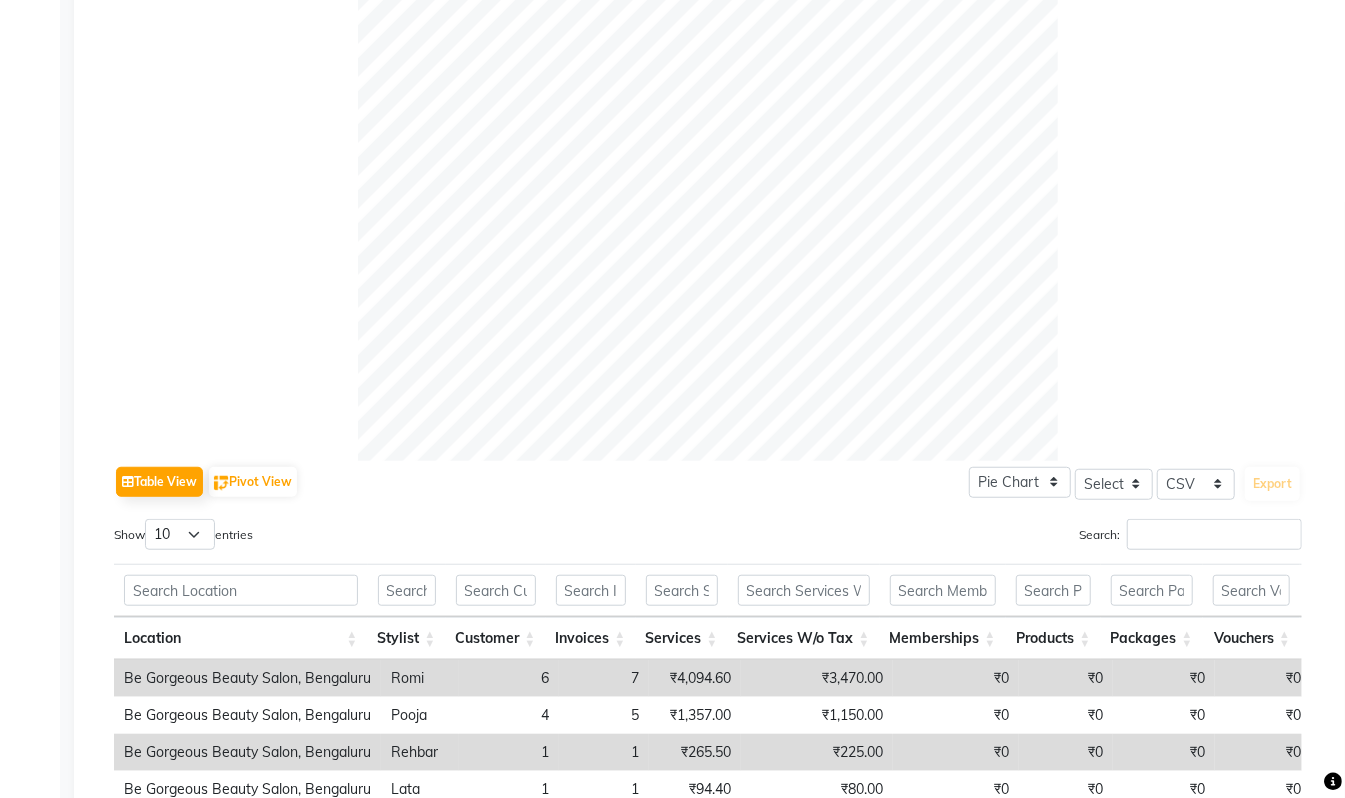 scroll, scrollTop: 804, scrollLeft: 0, axis: vertical 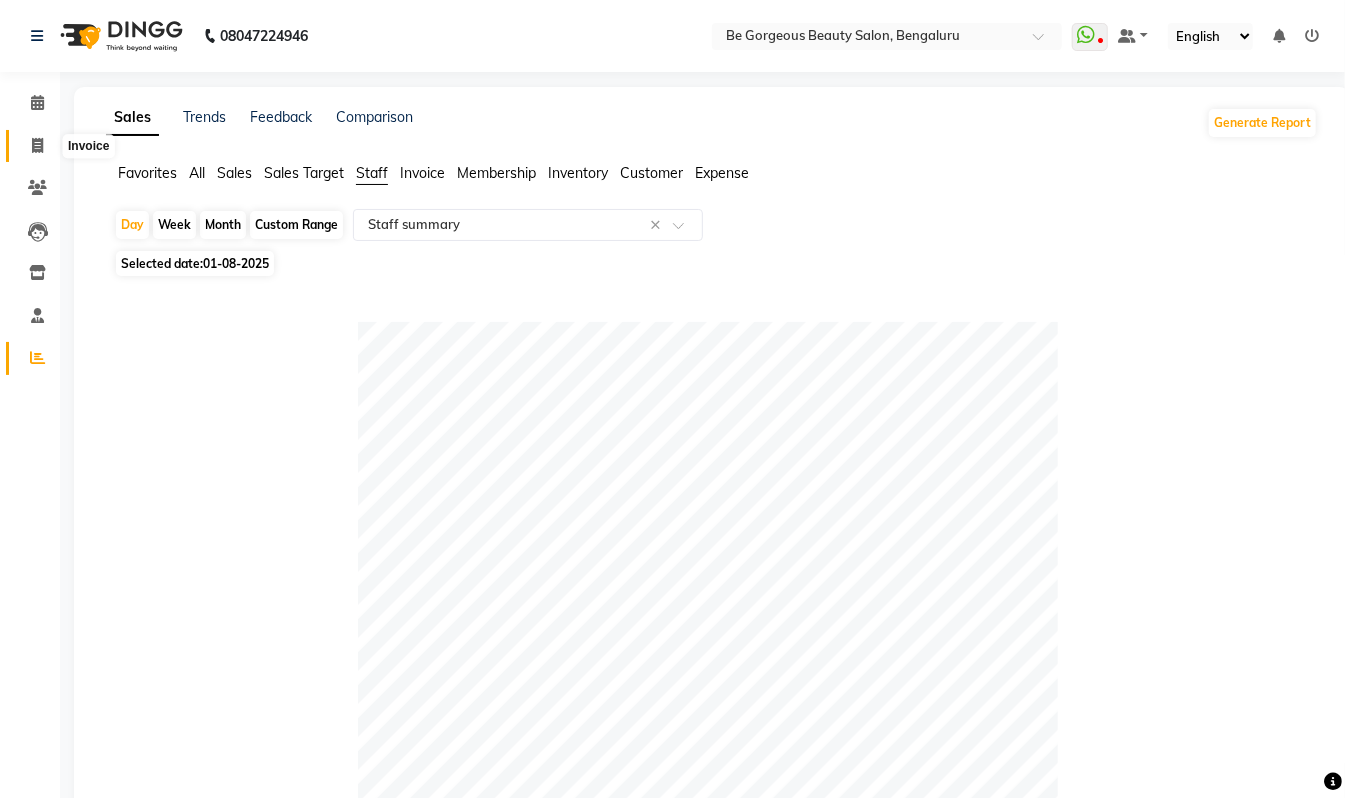 click 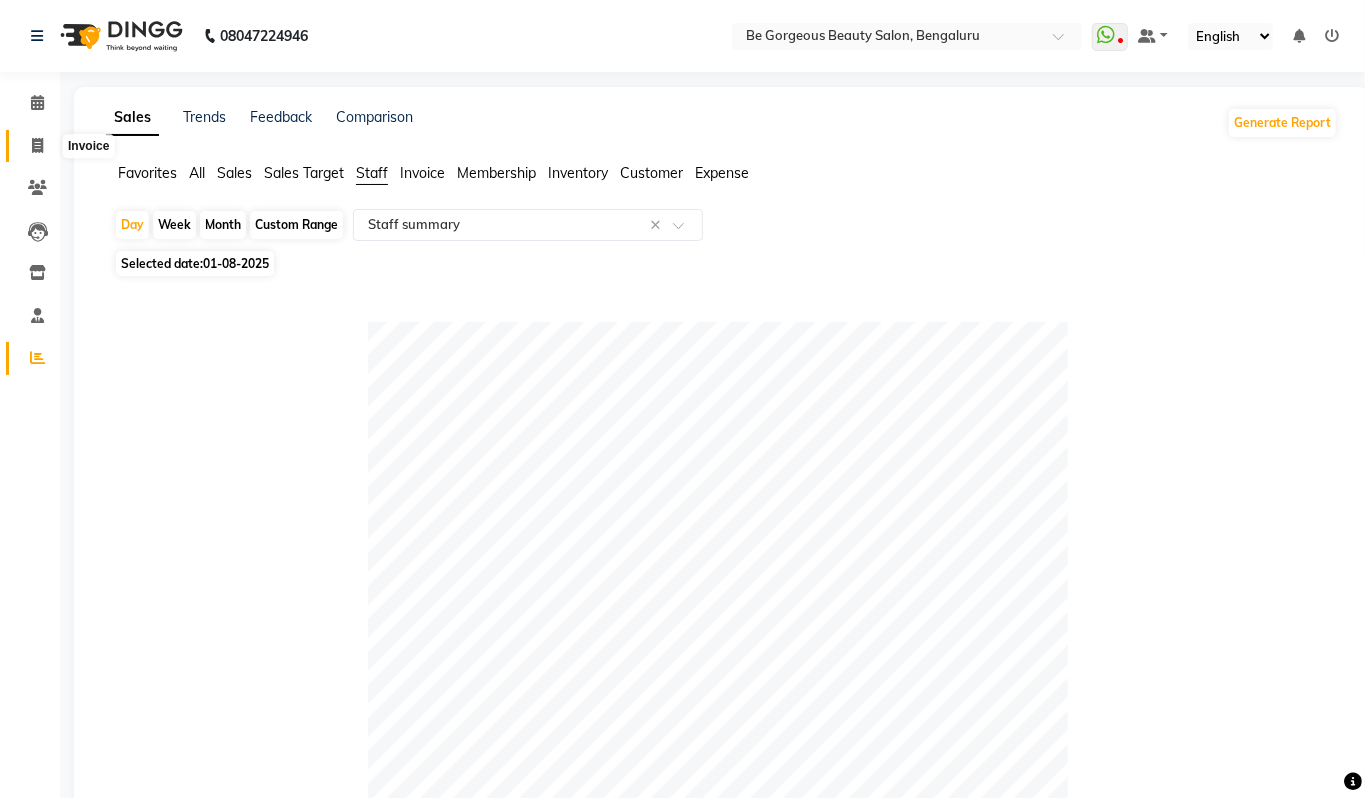 select on "5405" 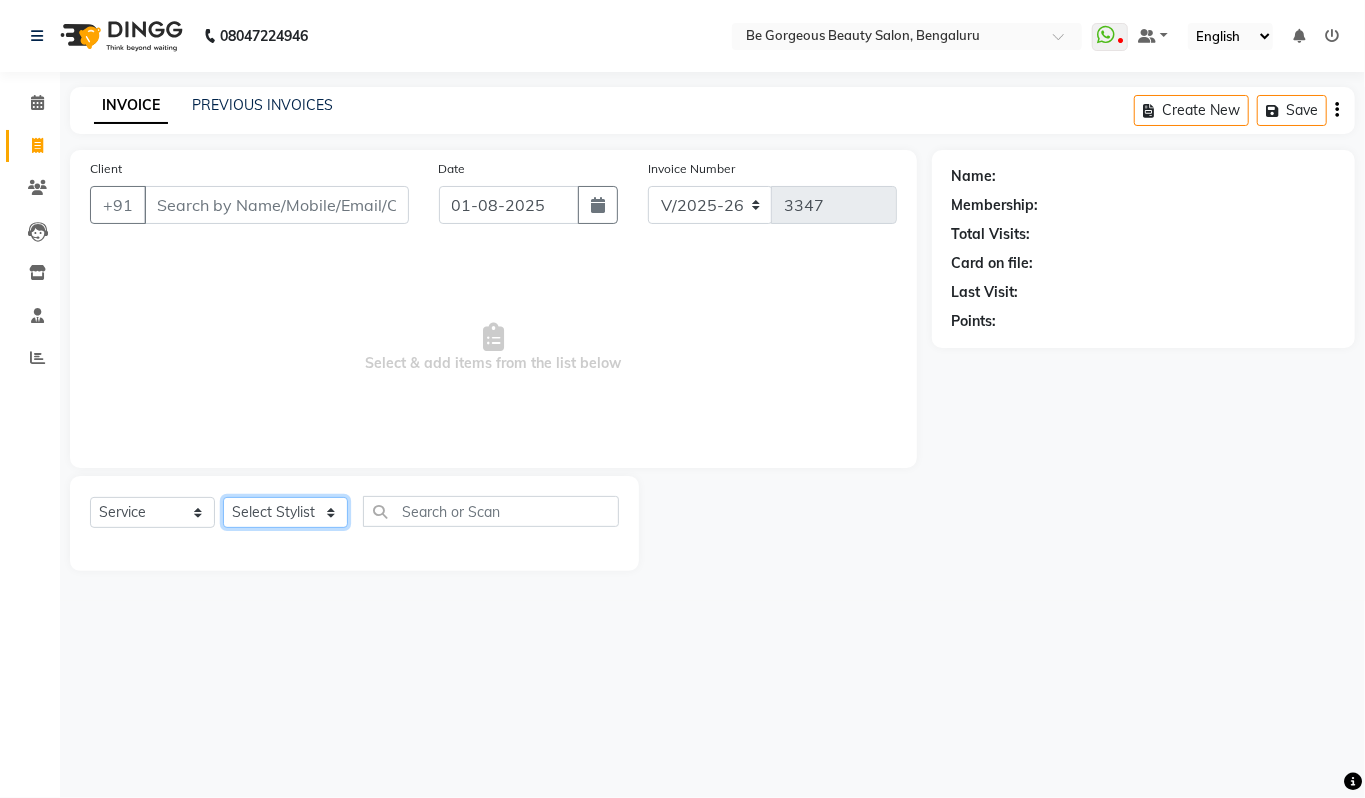 click on "Select Stylist Akram Anas Gayatri lata Manager Munu Pooja Rehbar Romi Talib Wajid" 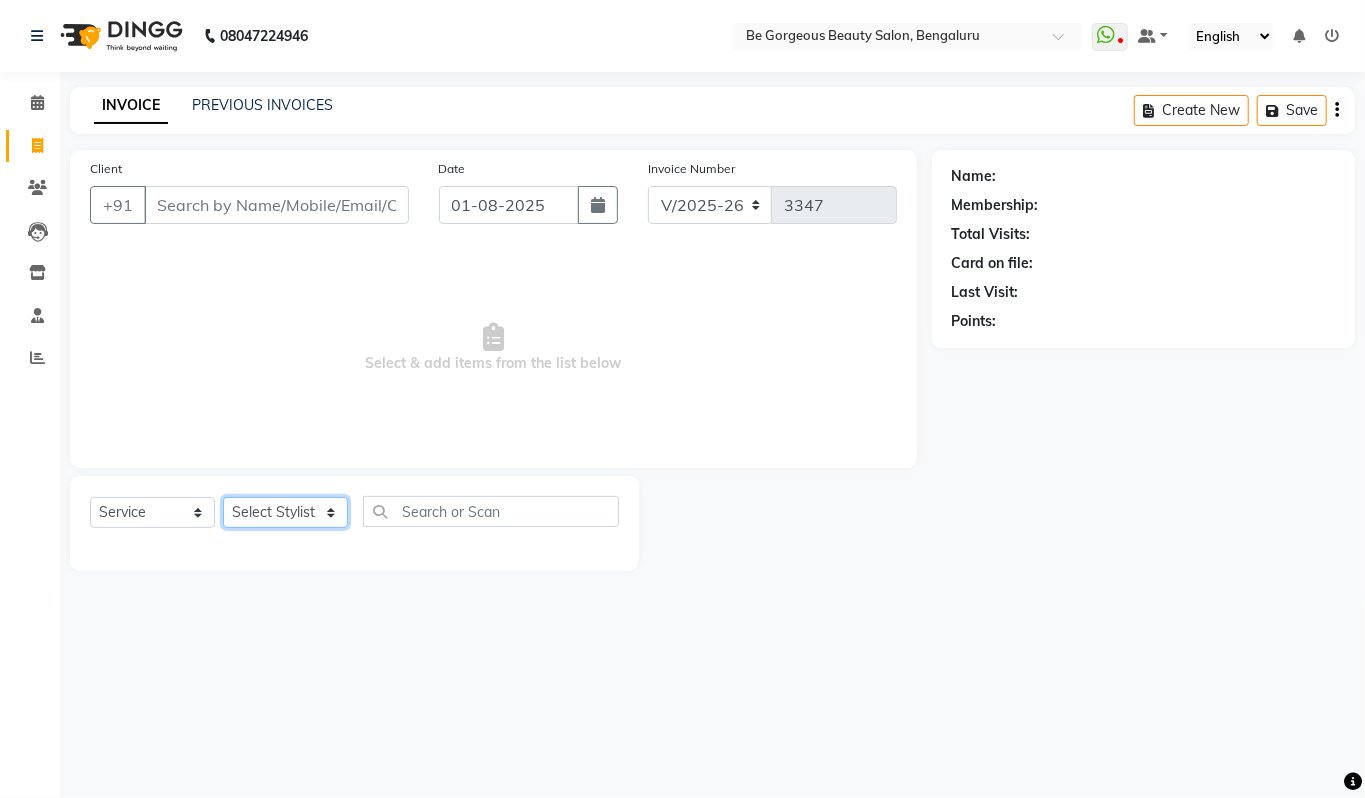 select on "83189" 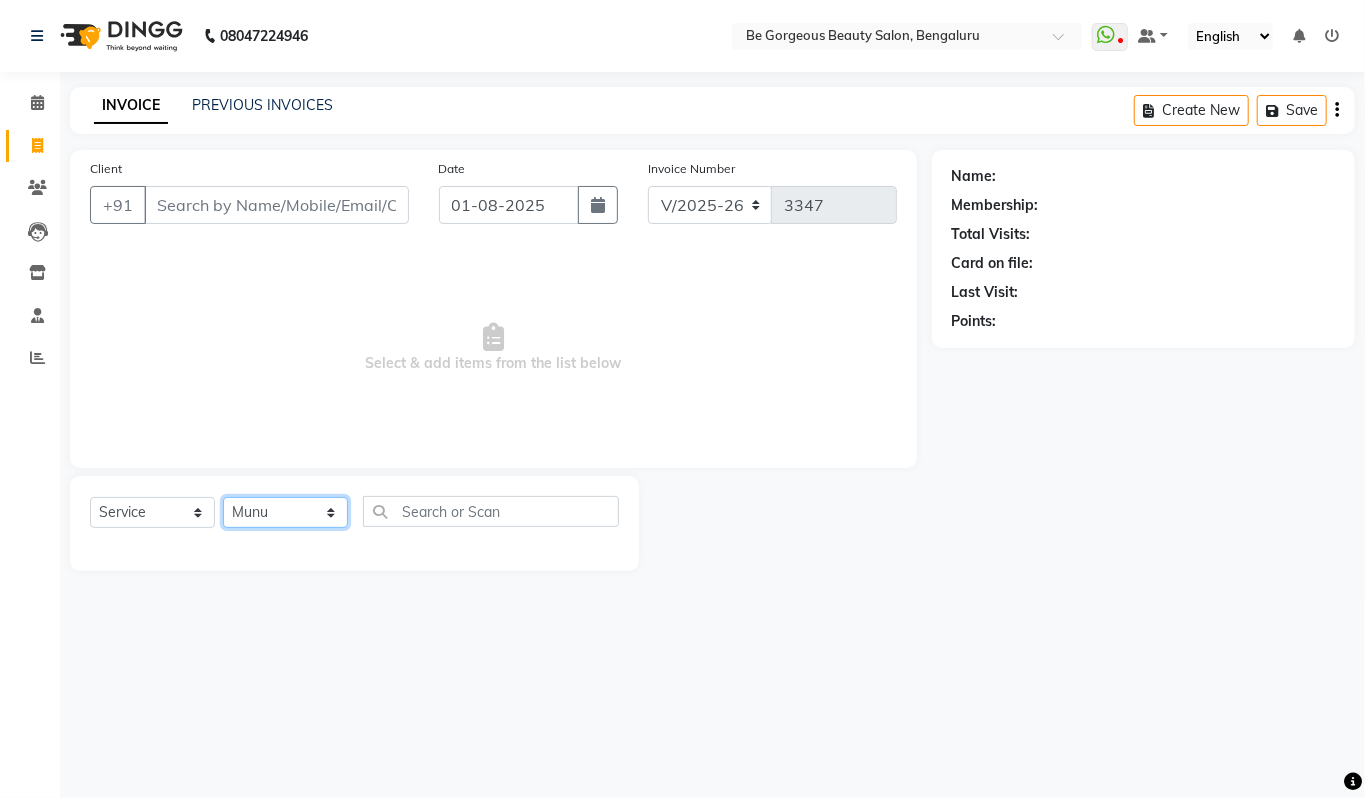 click on "Select Stylist Akram Anas Gayatri lata Manager Munu Pooja Rehbar Romi Talib Wajid" 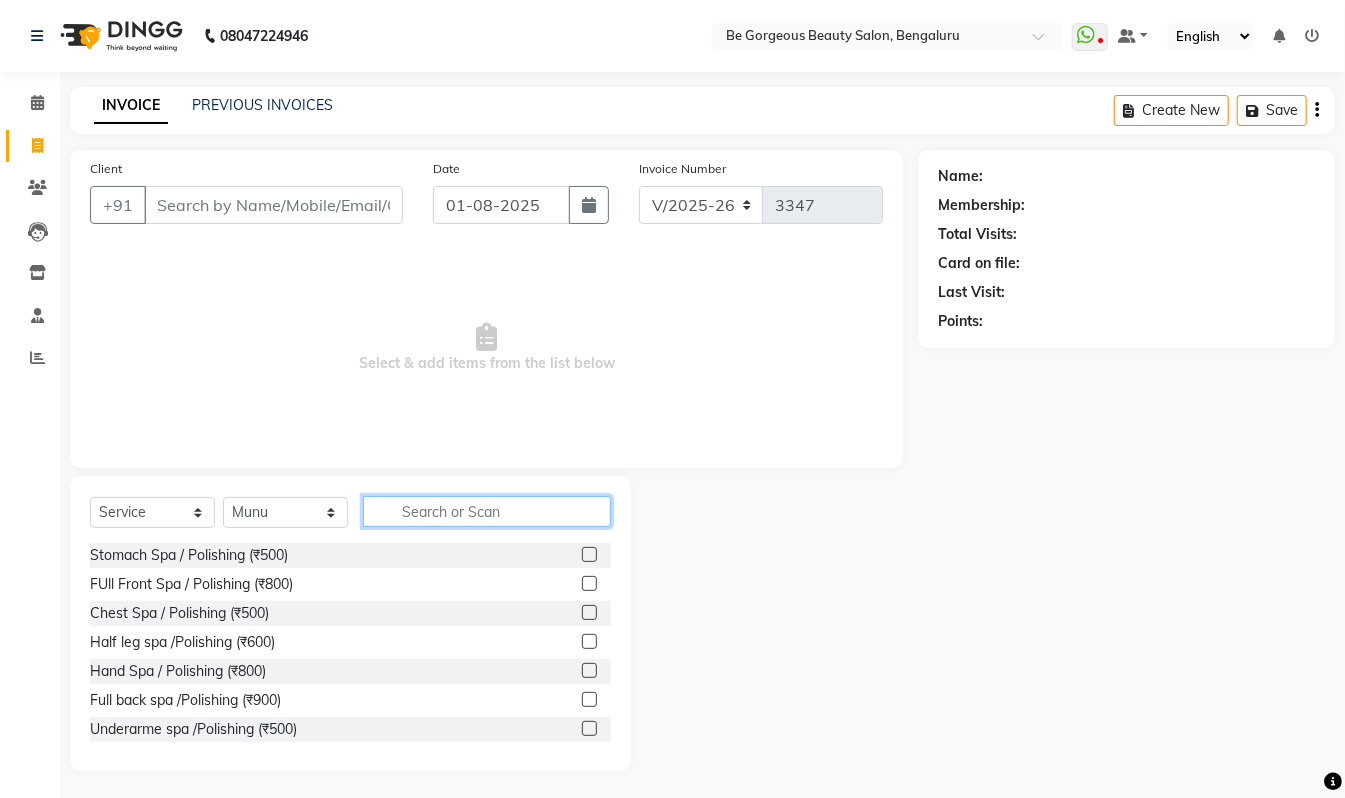 click 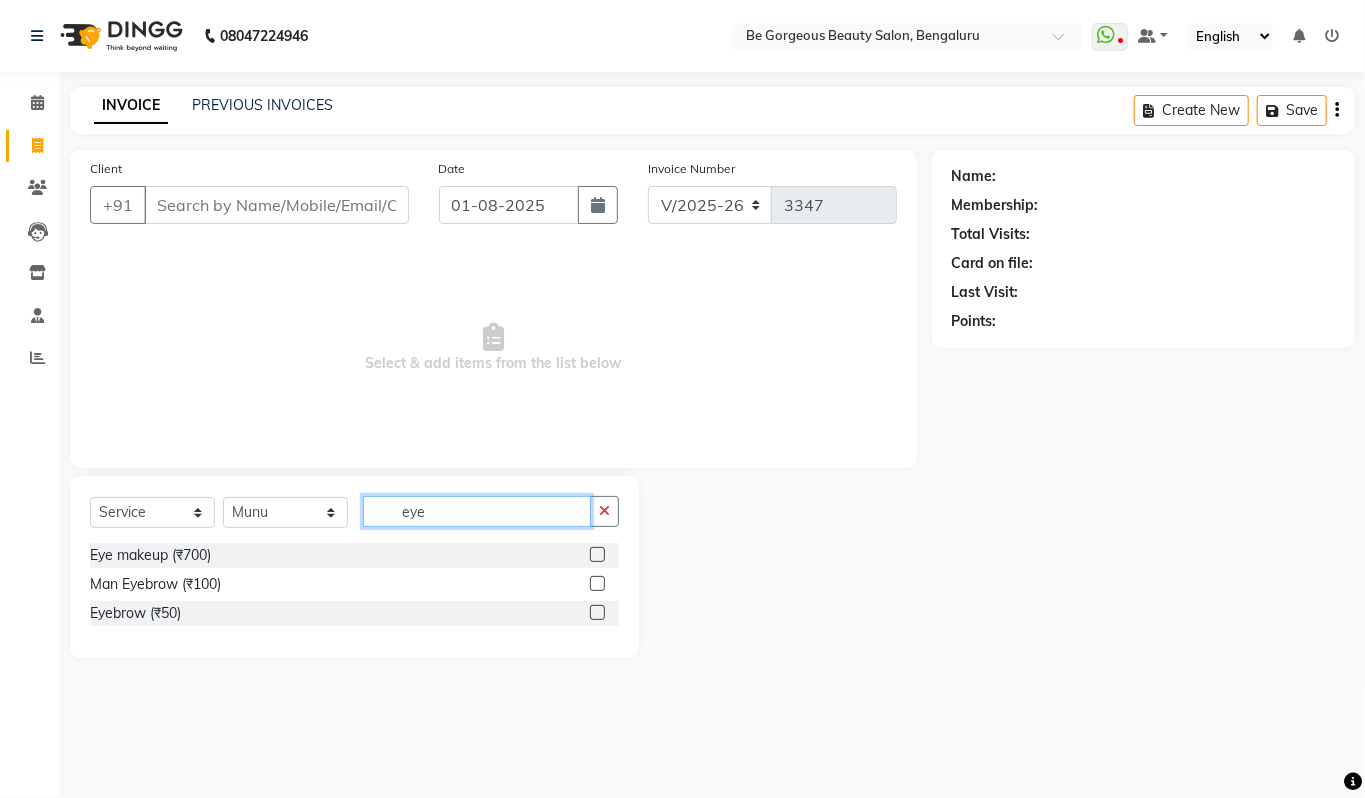 type on "eye" 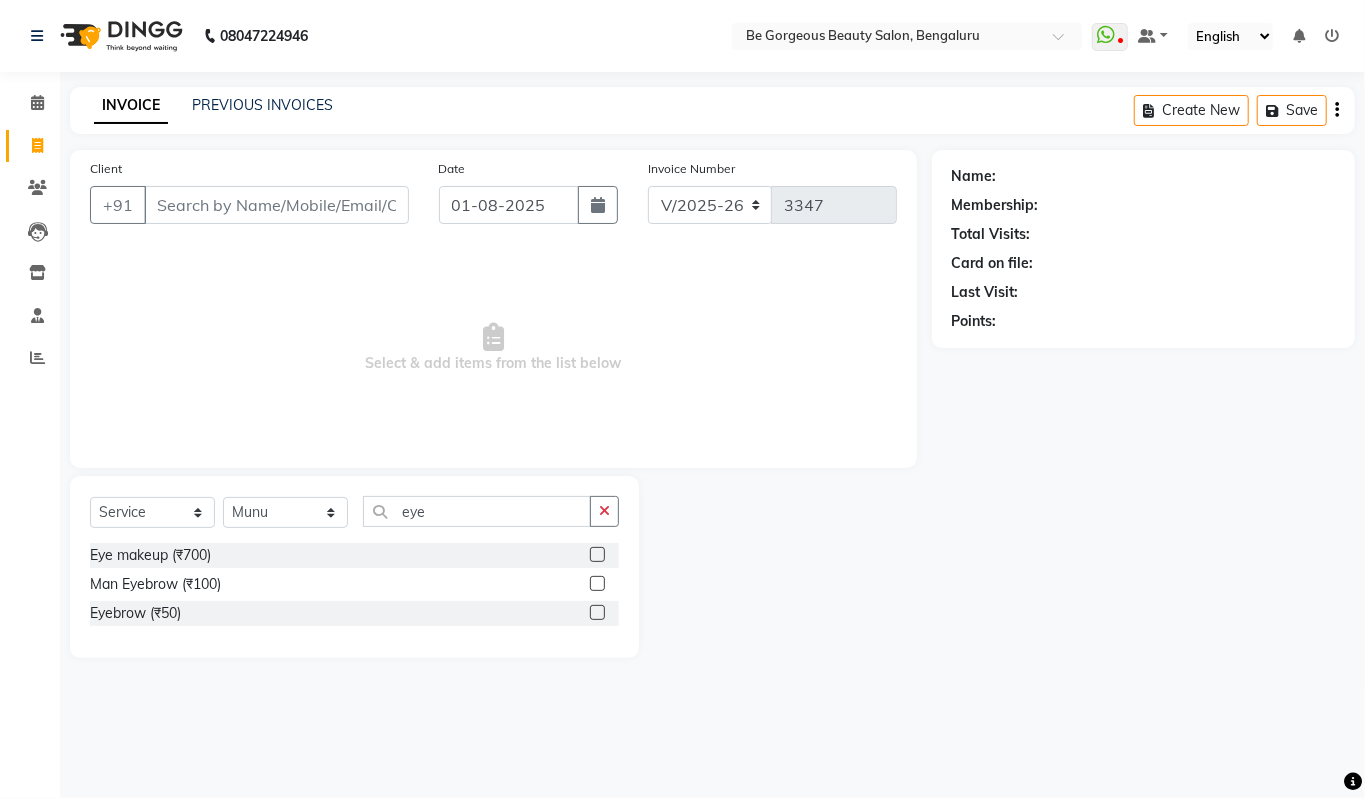 click 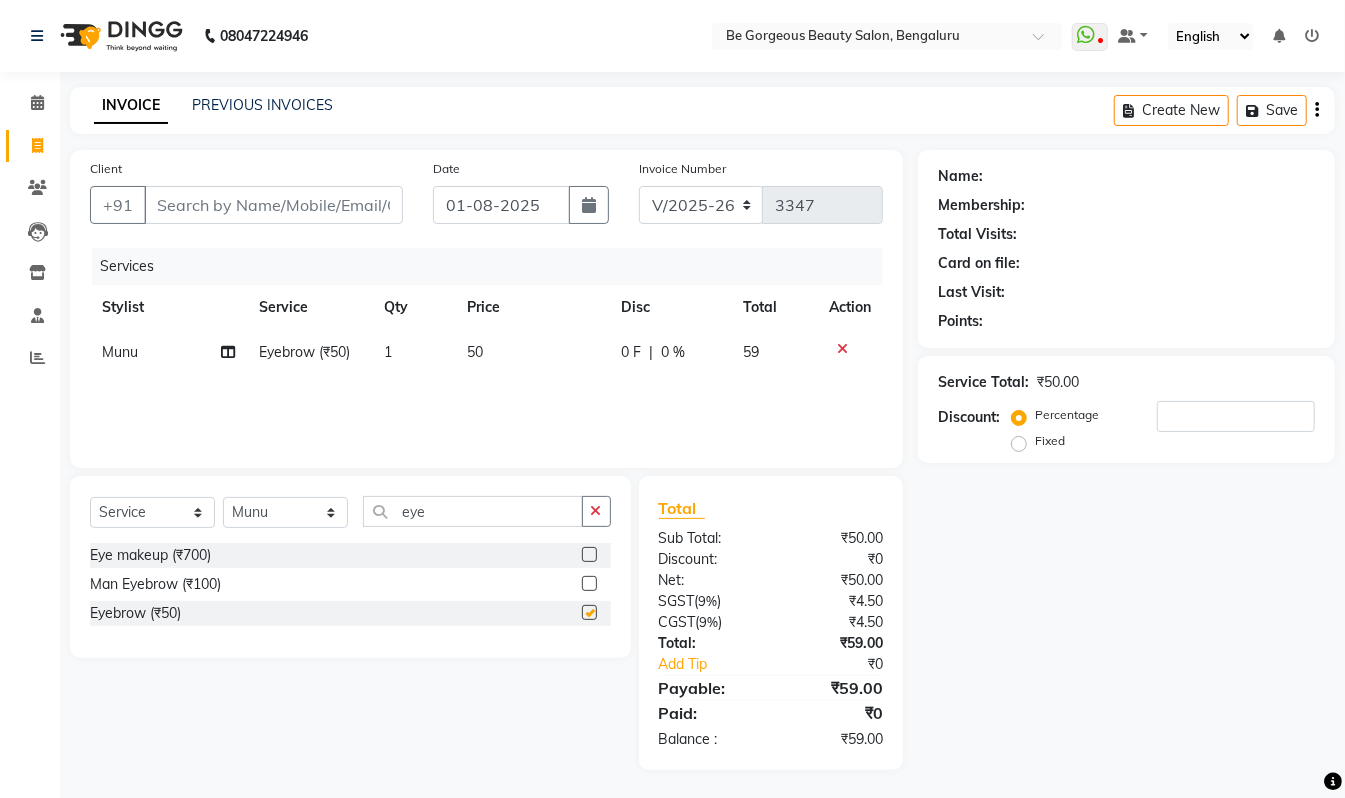 checkbox on "false" 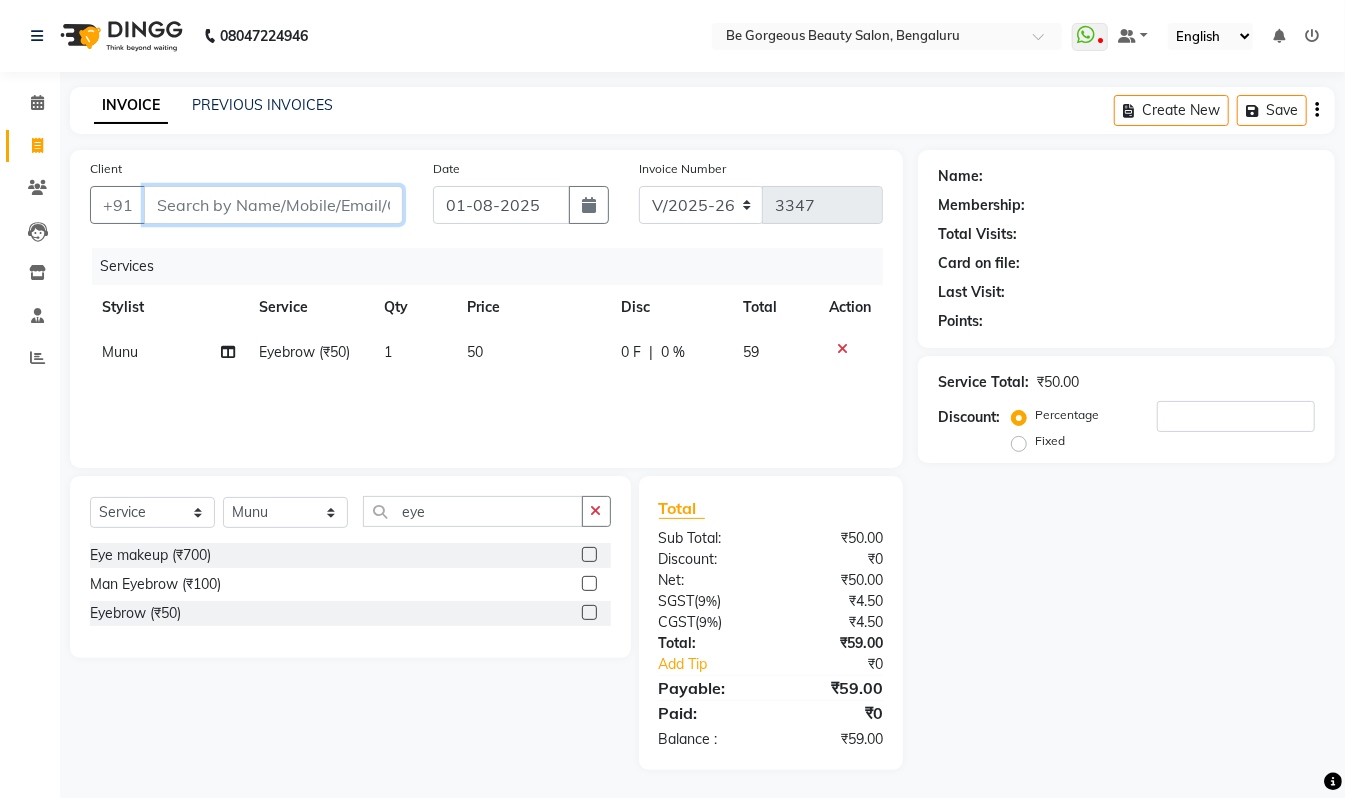 click on "Client" at bounding box center (273, 205) 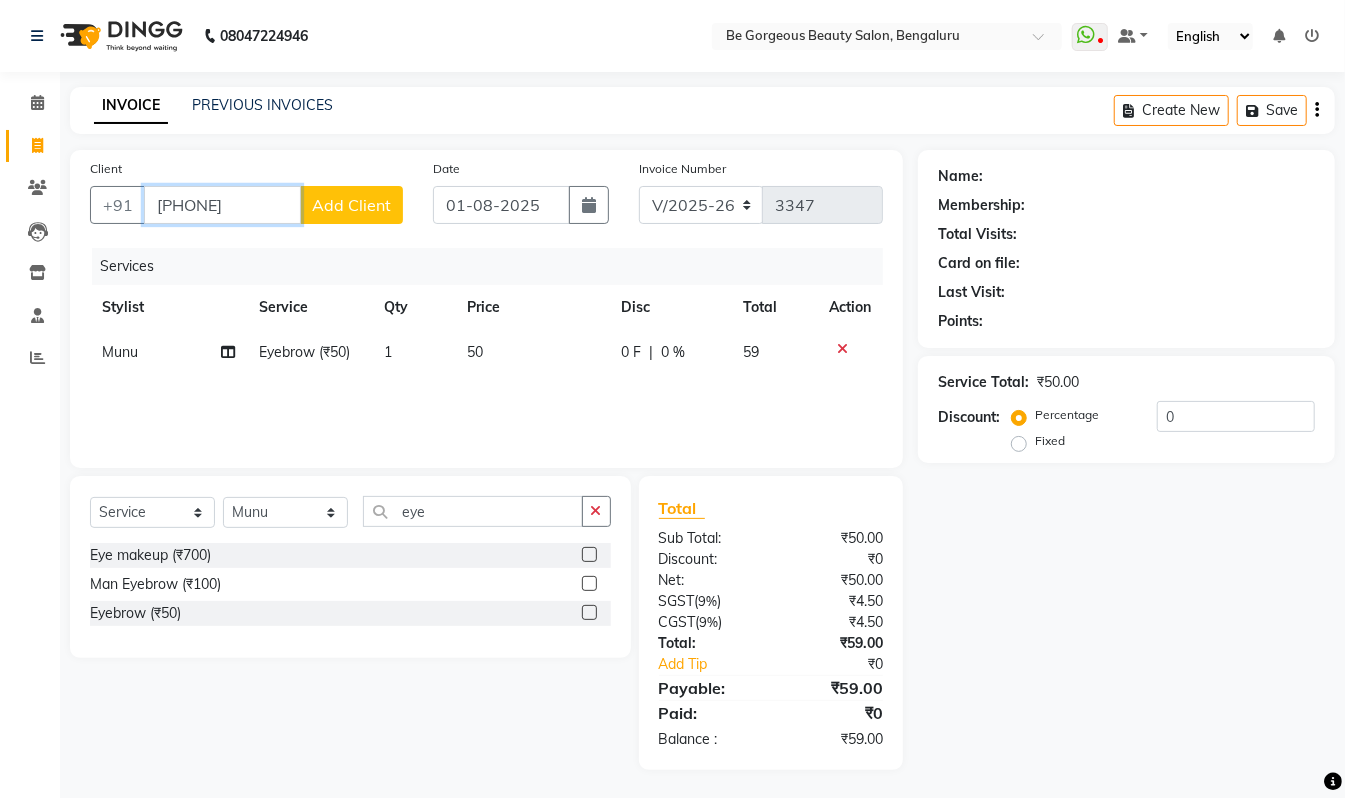 type on "9034853955" 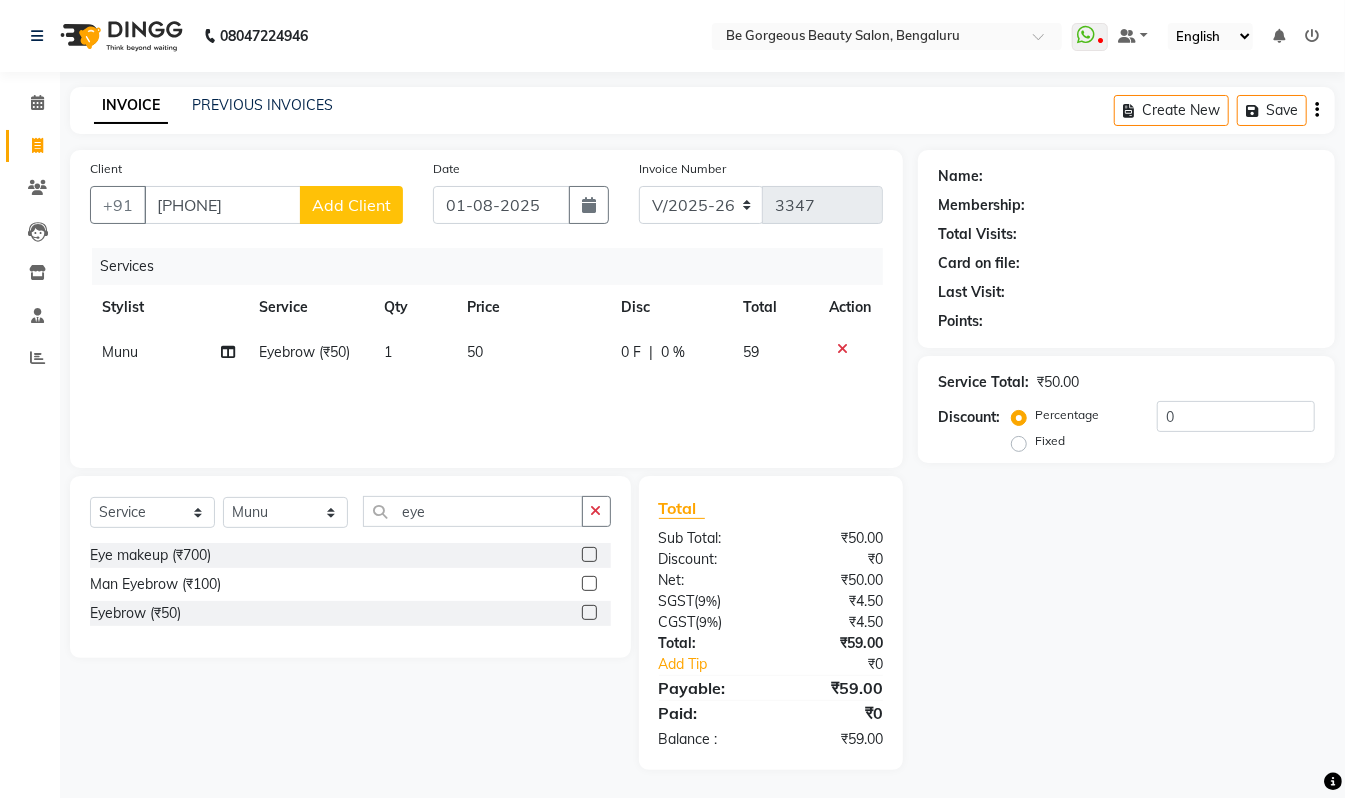 click on "Add Client" 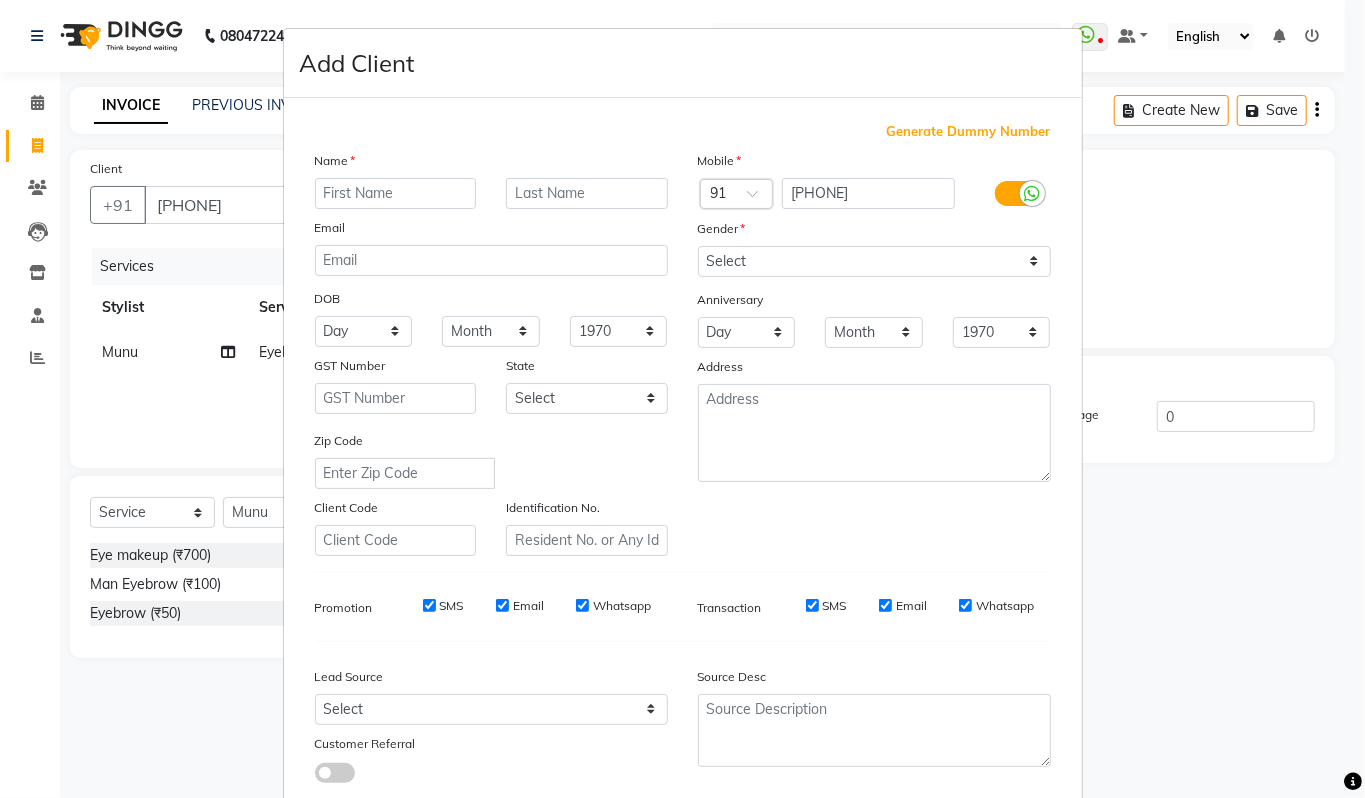 click at bounding box center [396, 193] 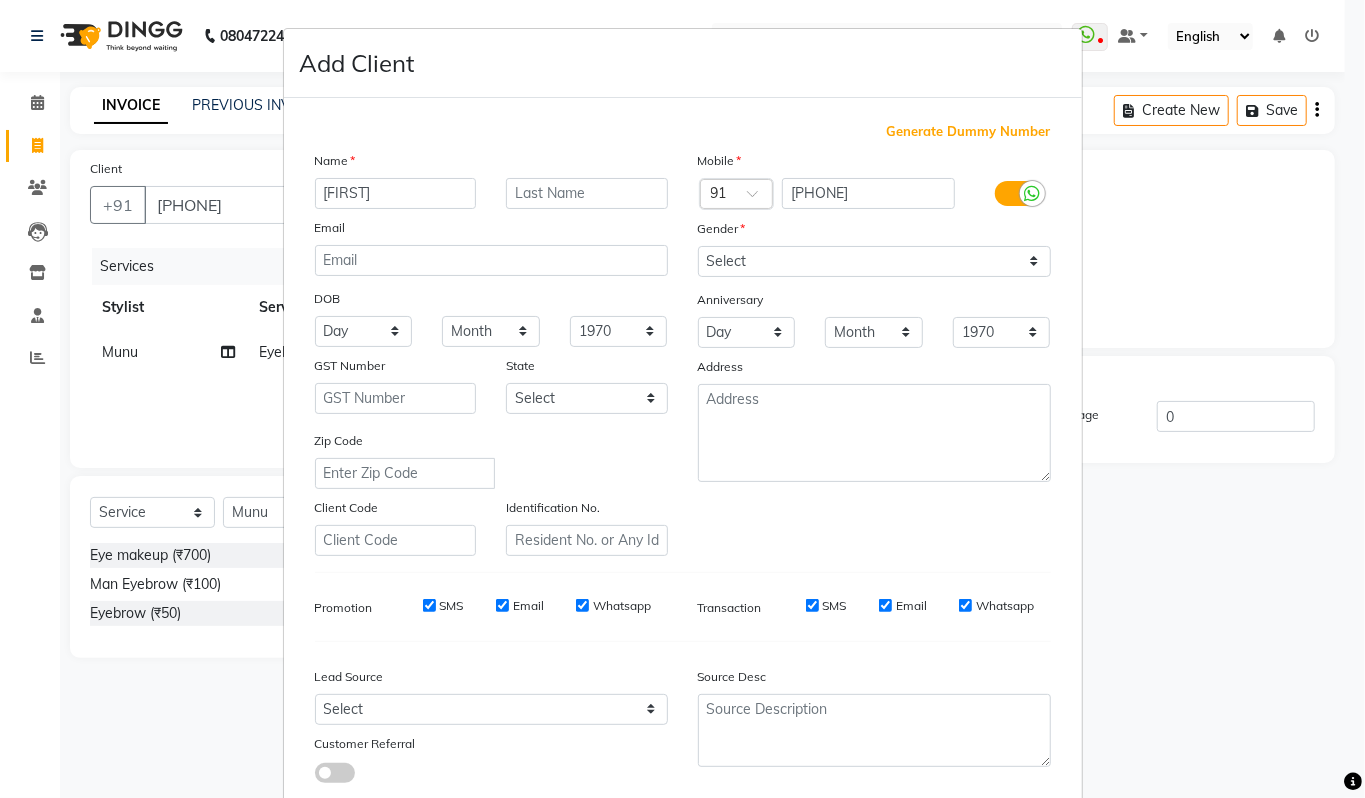 type on "nishtha" 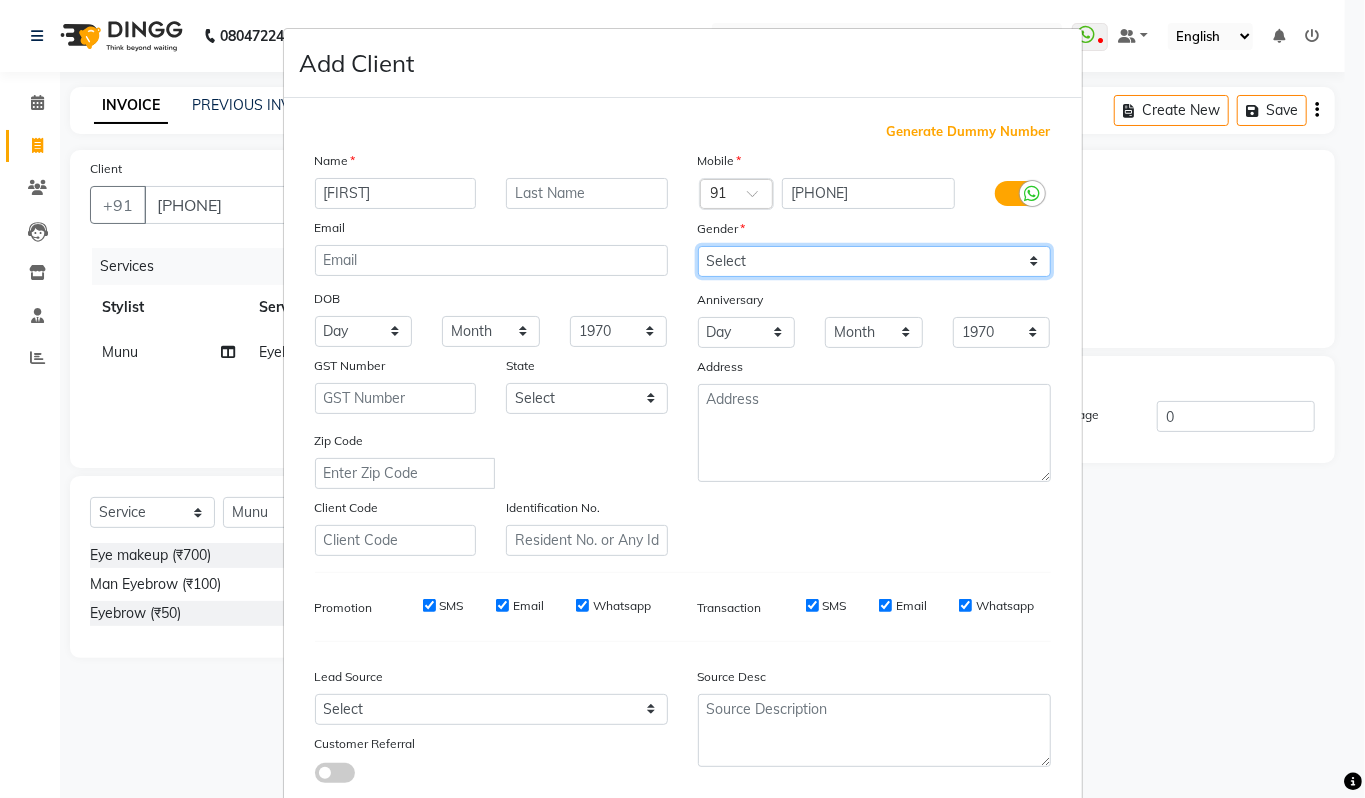 click on "Select Male Female Other Prefer Not To Say" at bounding box center (874, 261) 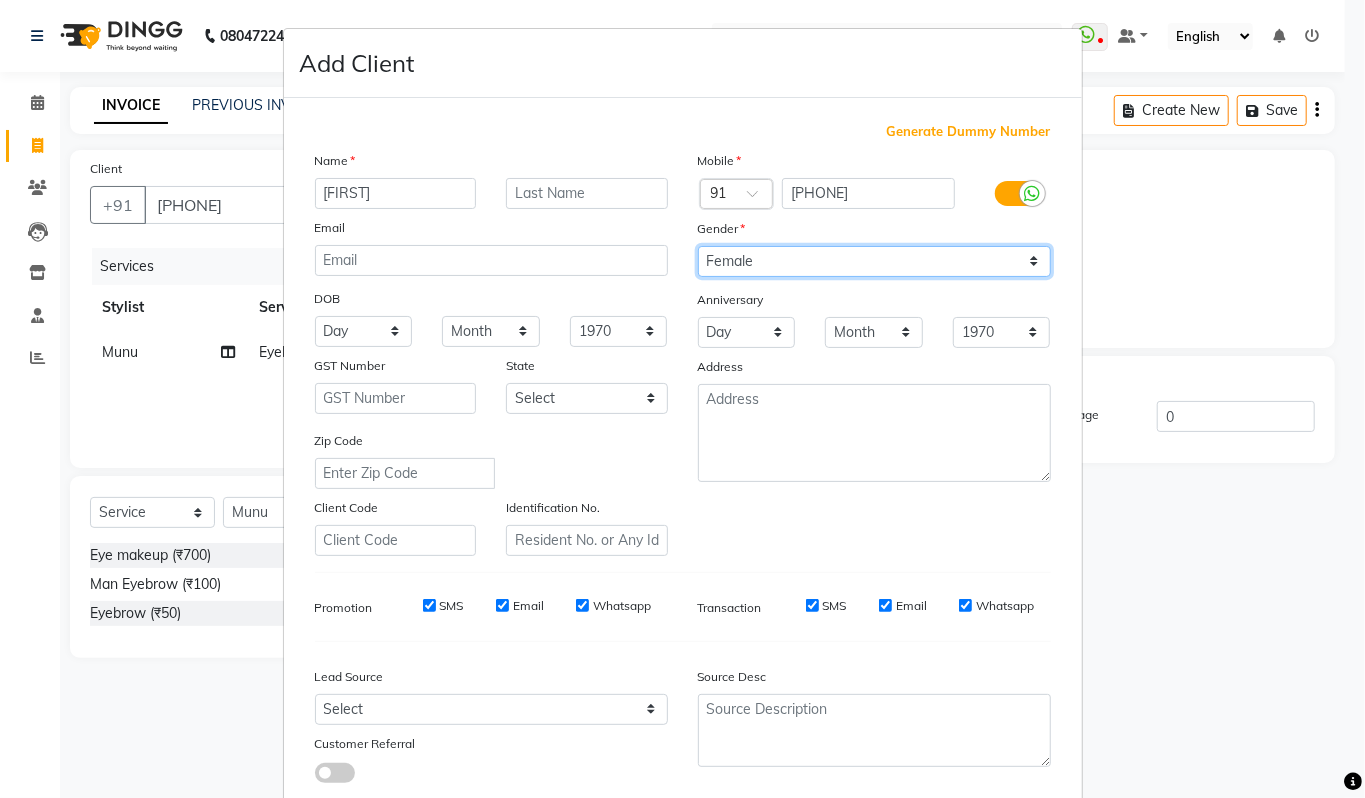 click on "Select Male Female Other Prefer Not To Say" at bounding box center (874, 261) 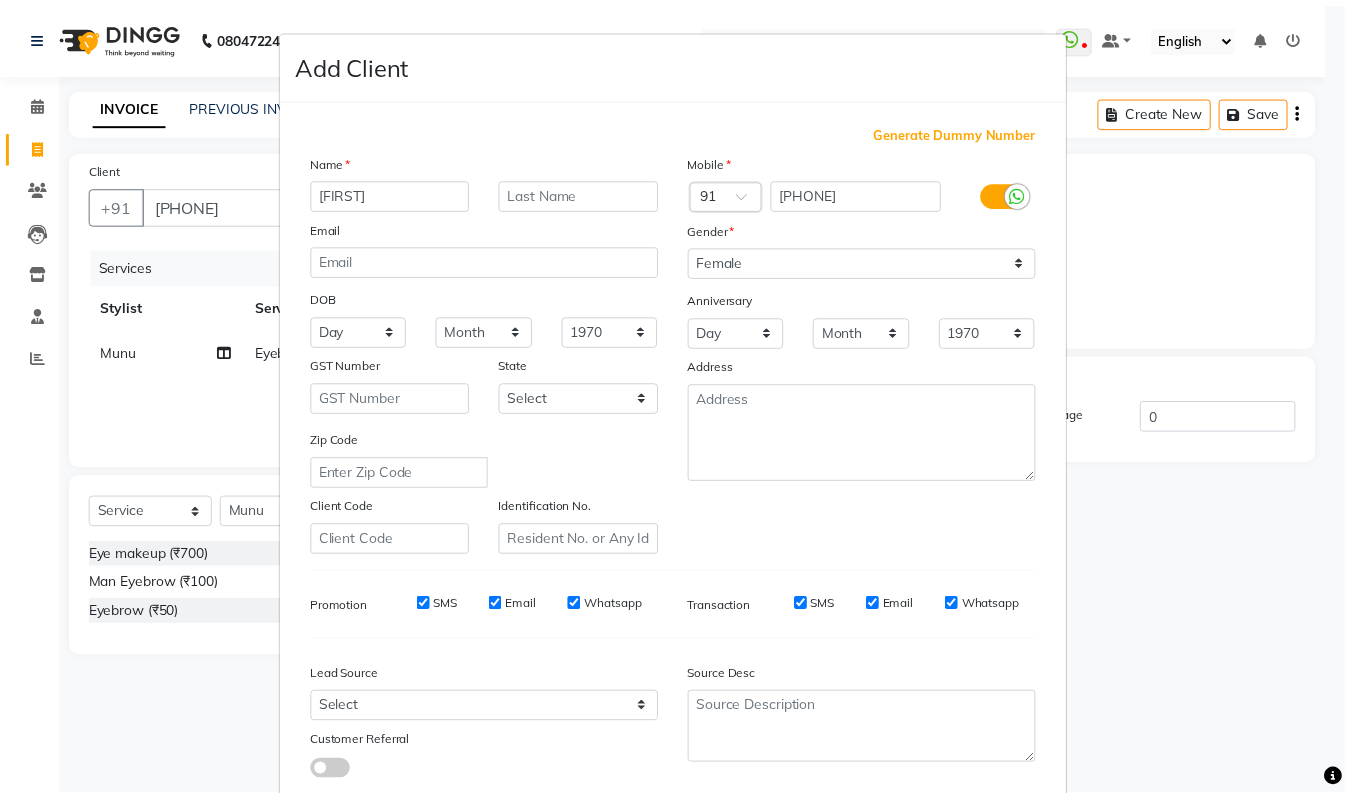 scroll, scrollTop: 120, scrollLeft: 0, axis: vertical 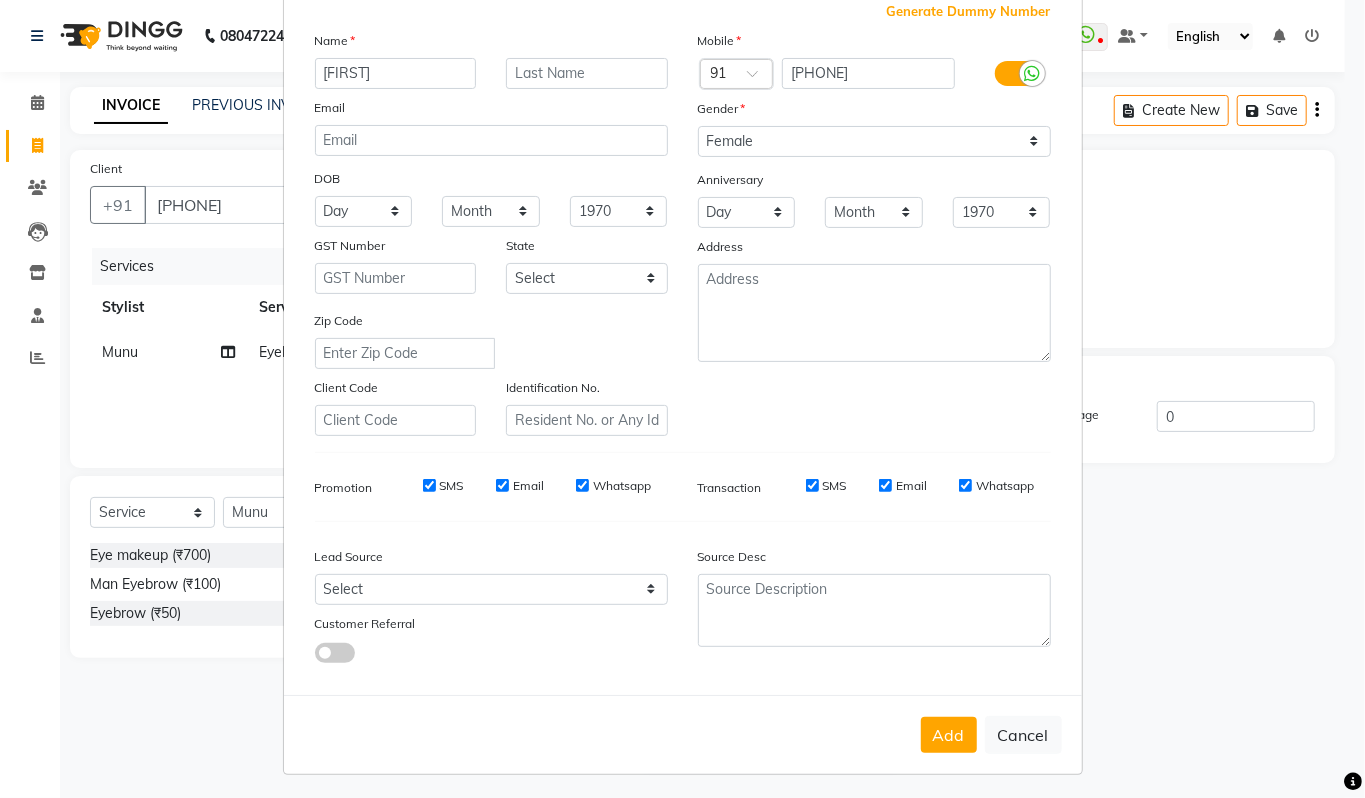 click on "Add" at bounding box center (949, 735) 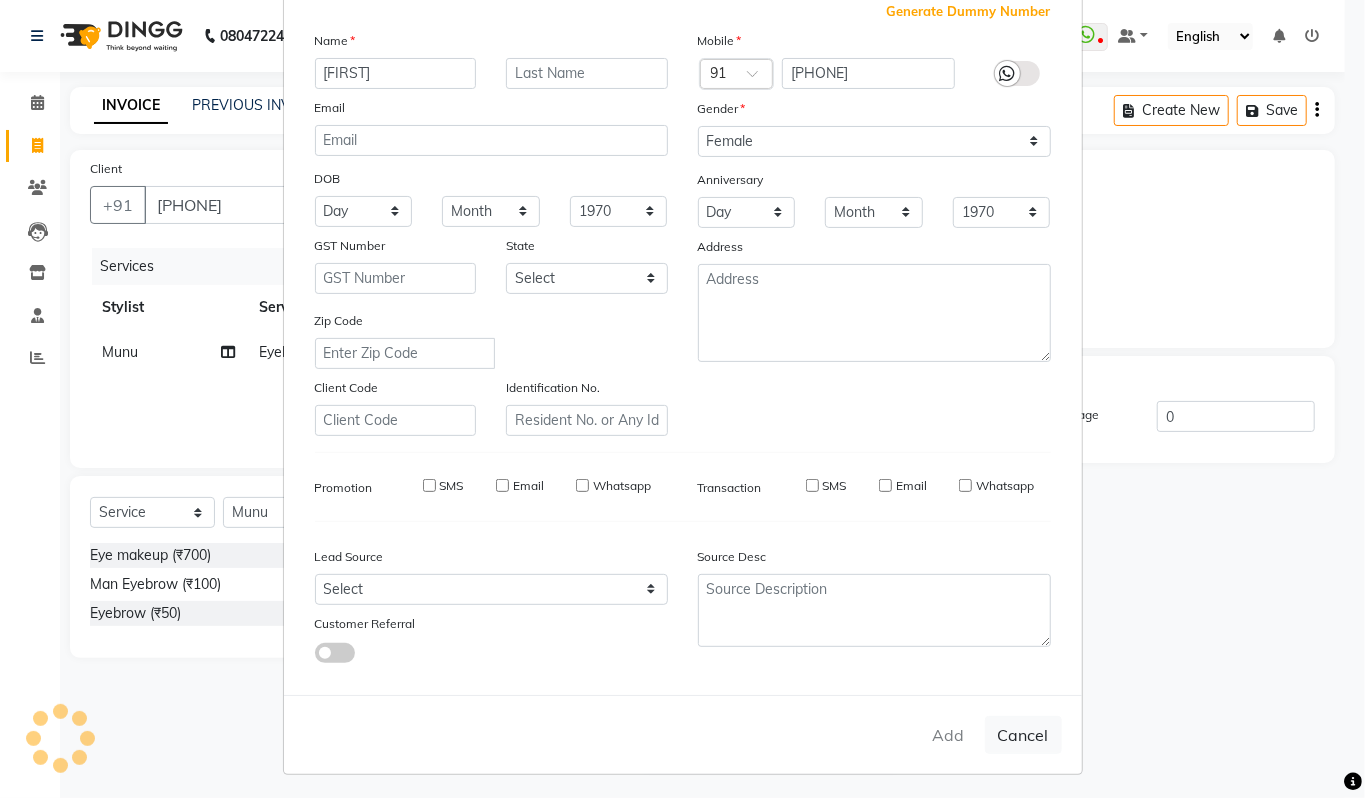 type 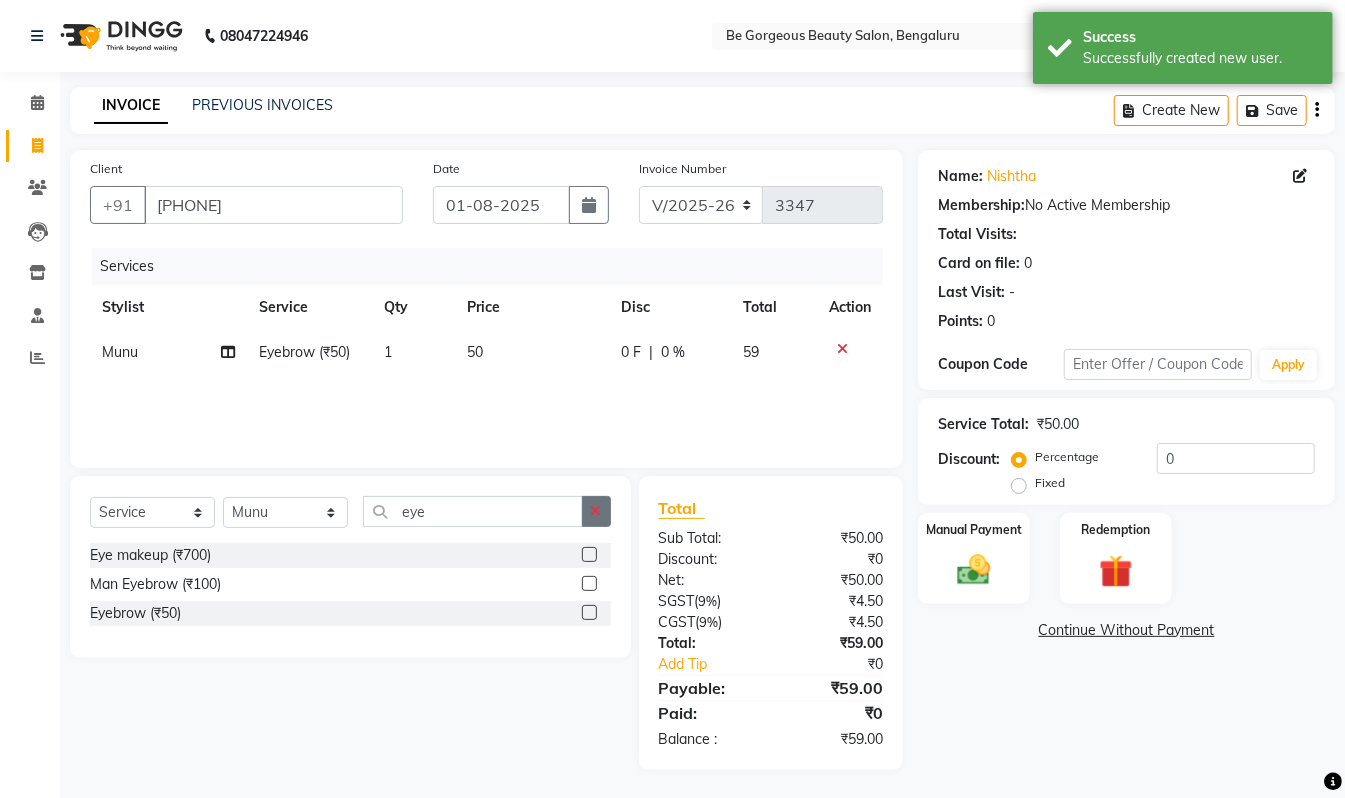 click 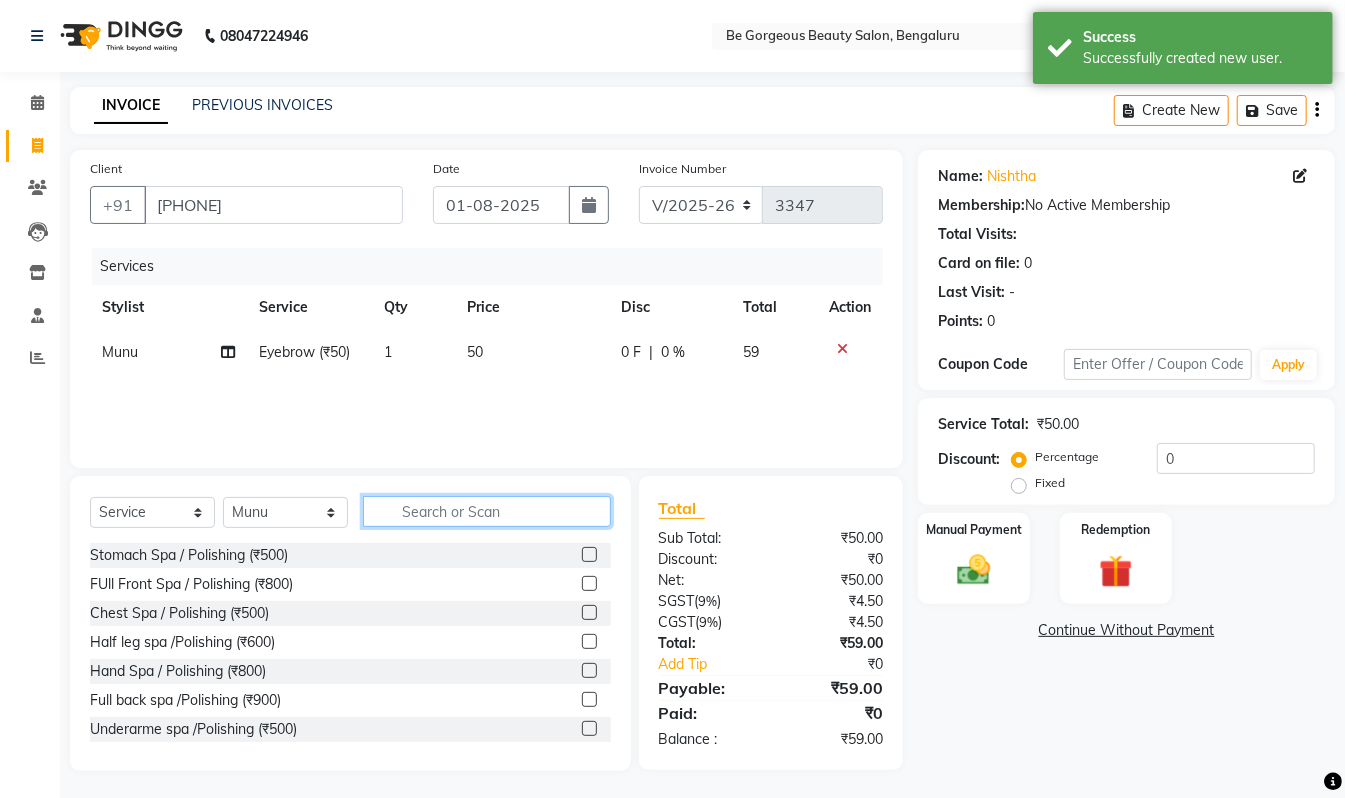 click 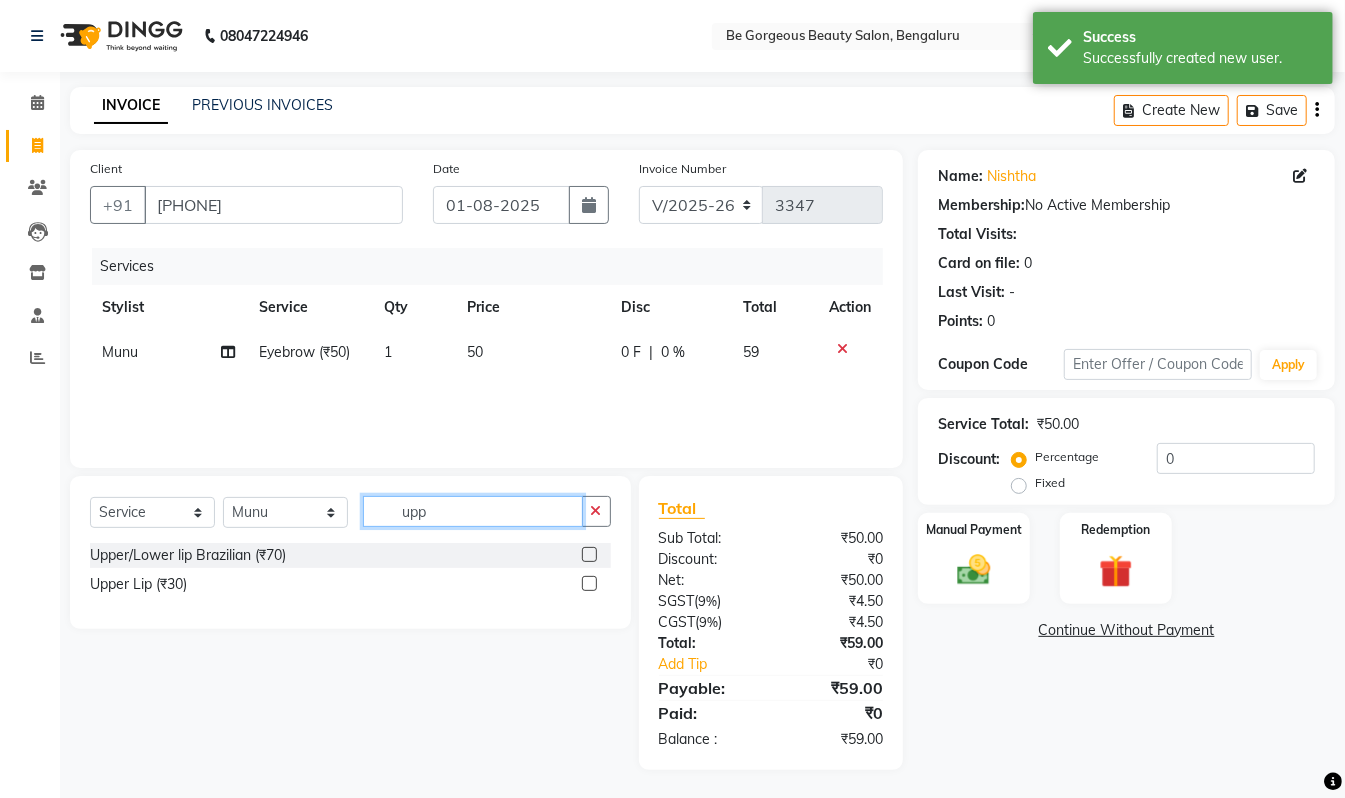 type on "upp" 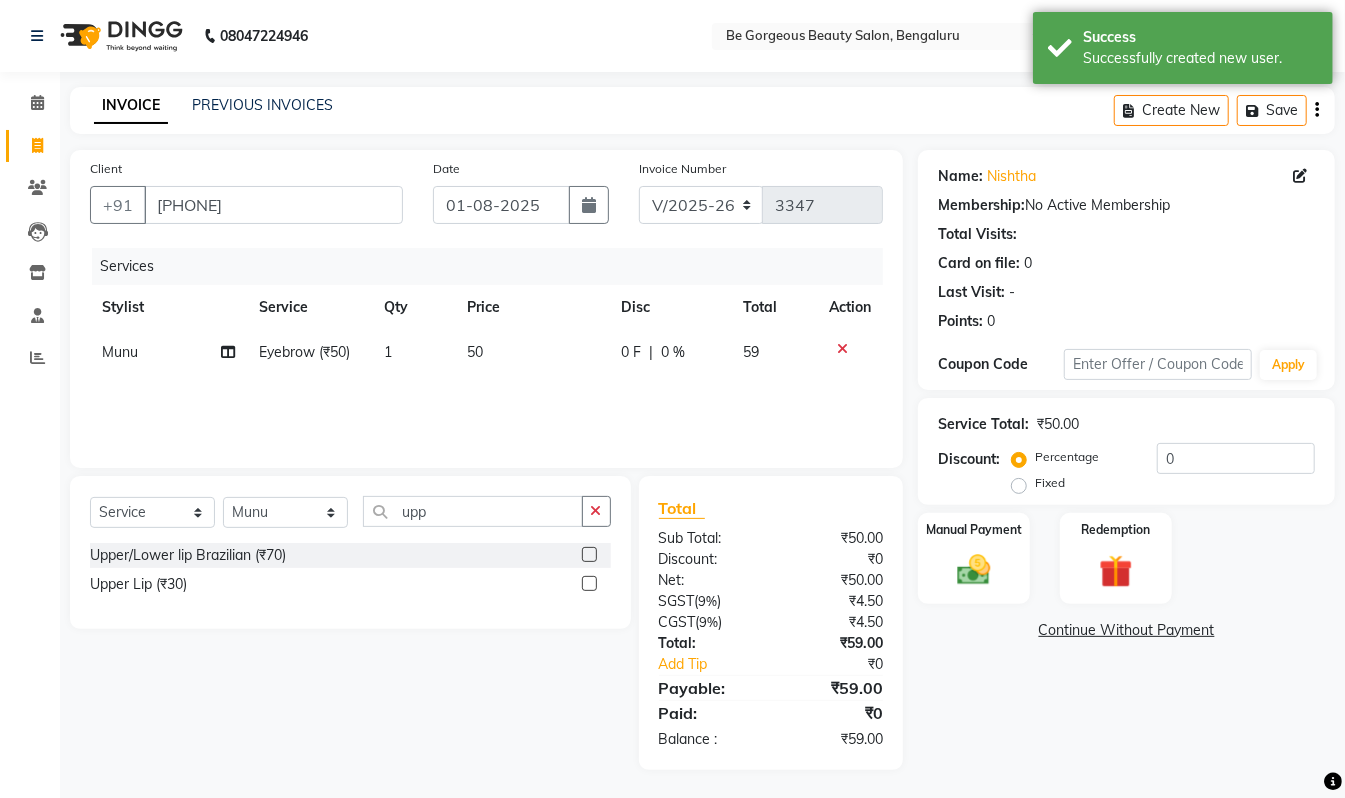 click 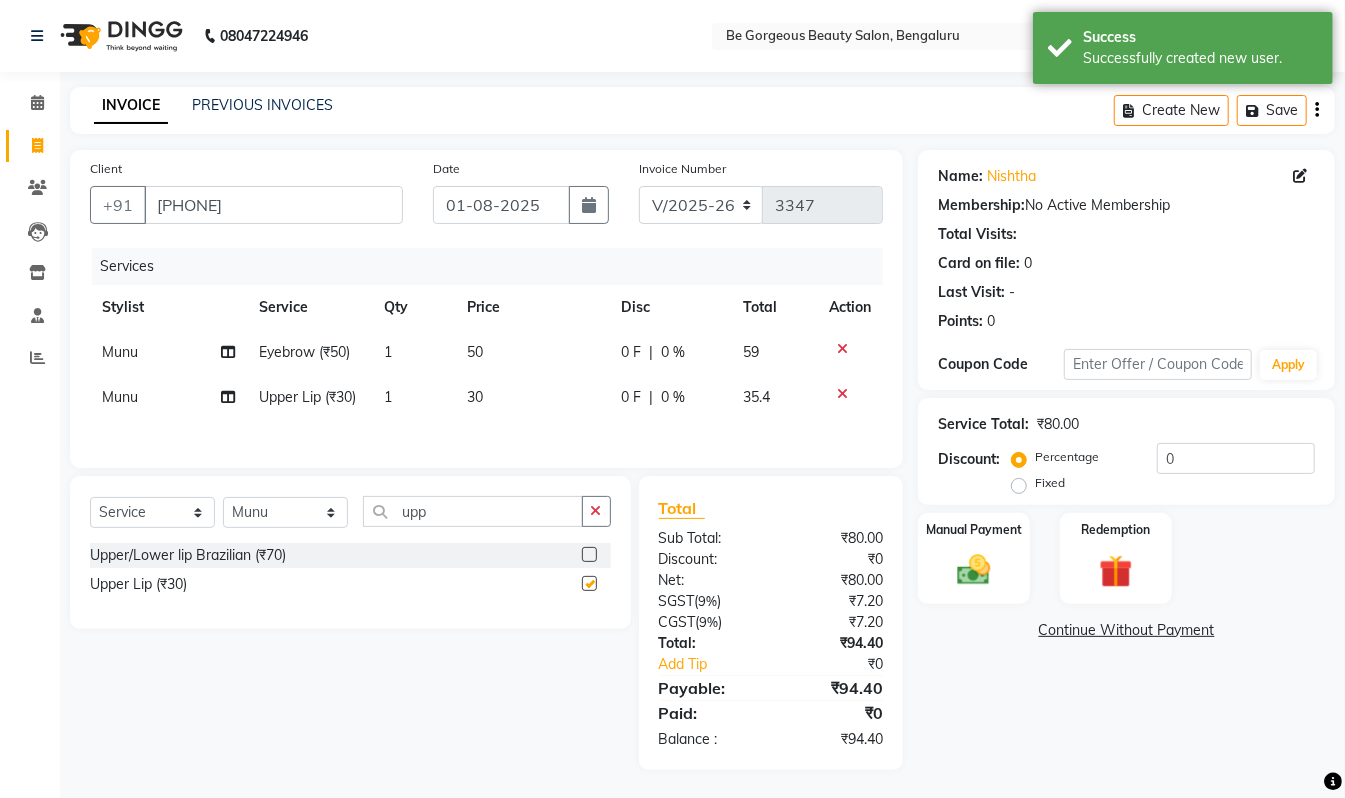 checkbox on "false" 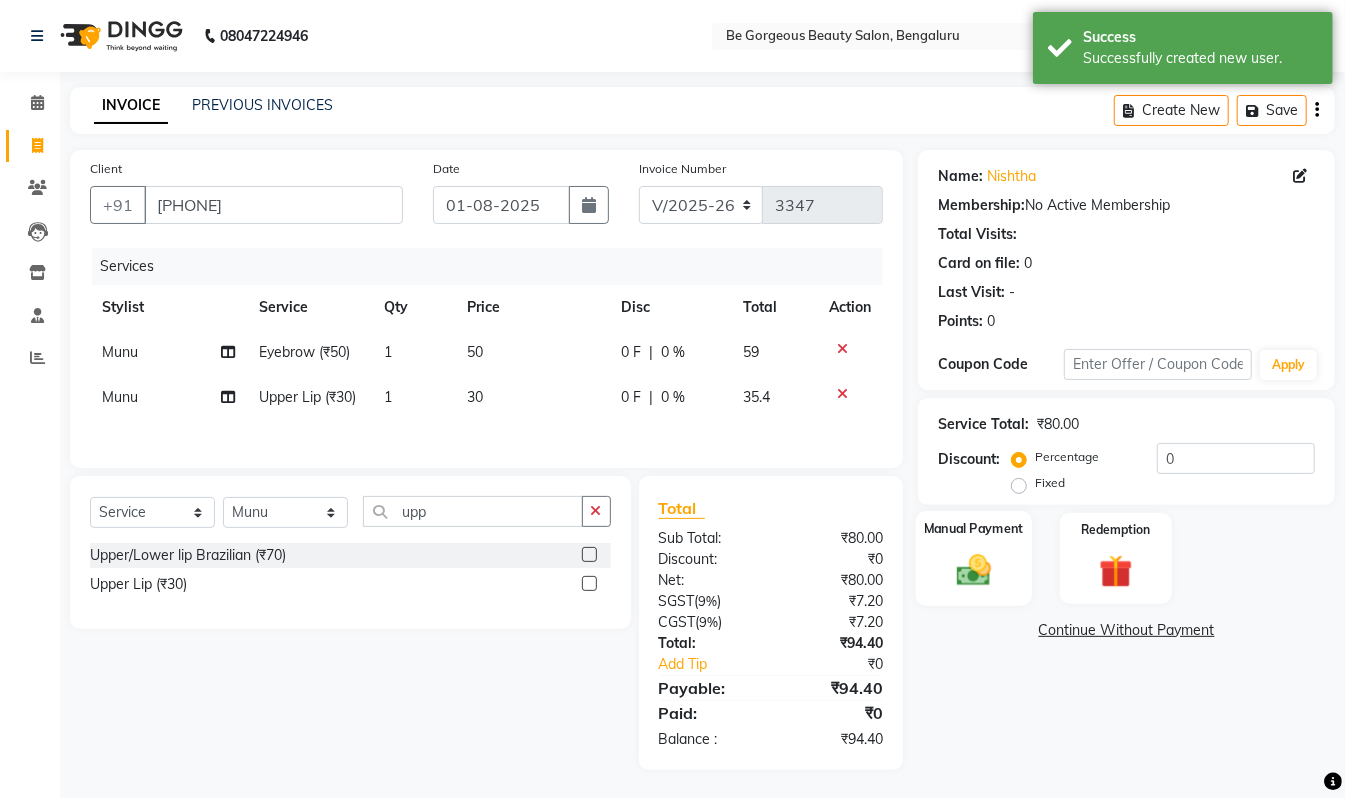 click 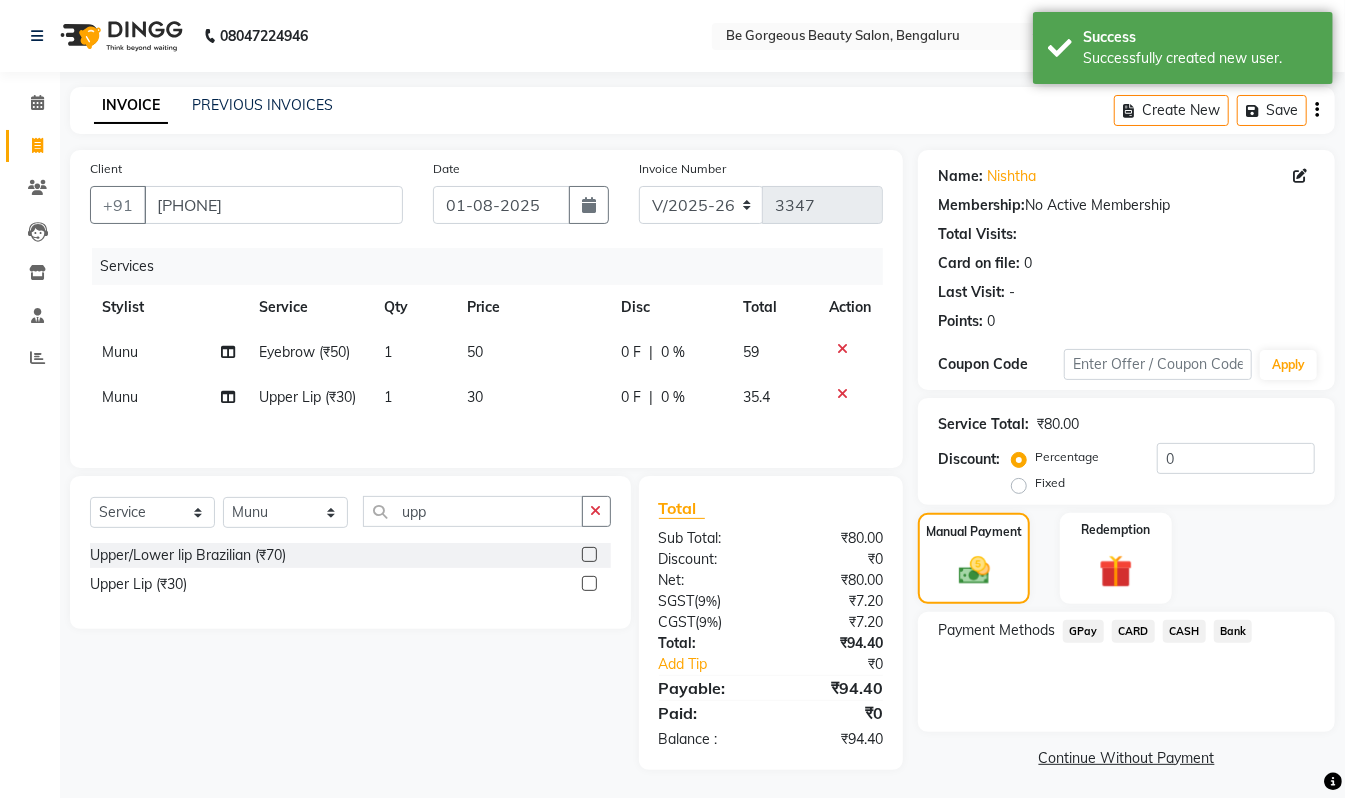 click on "GPay" 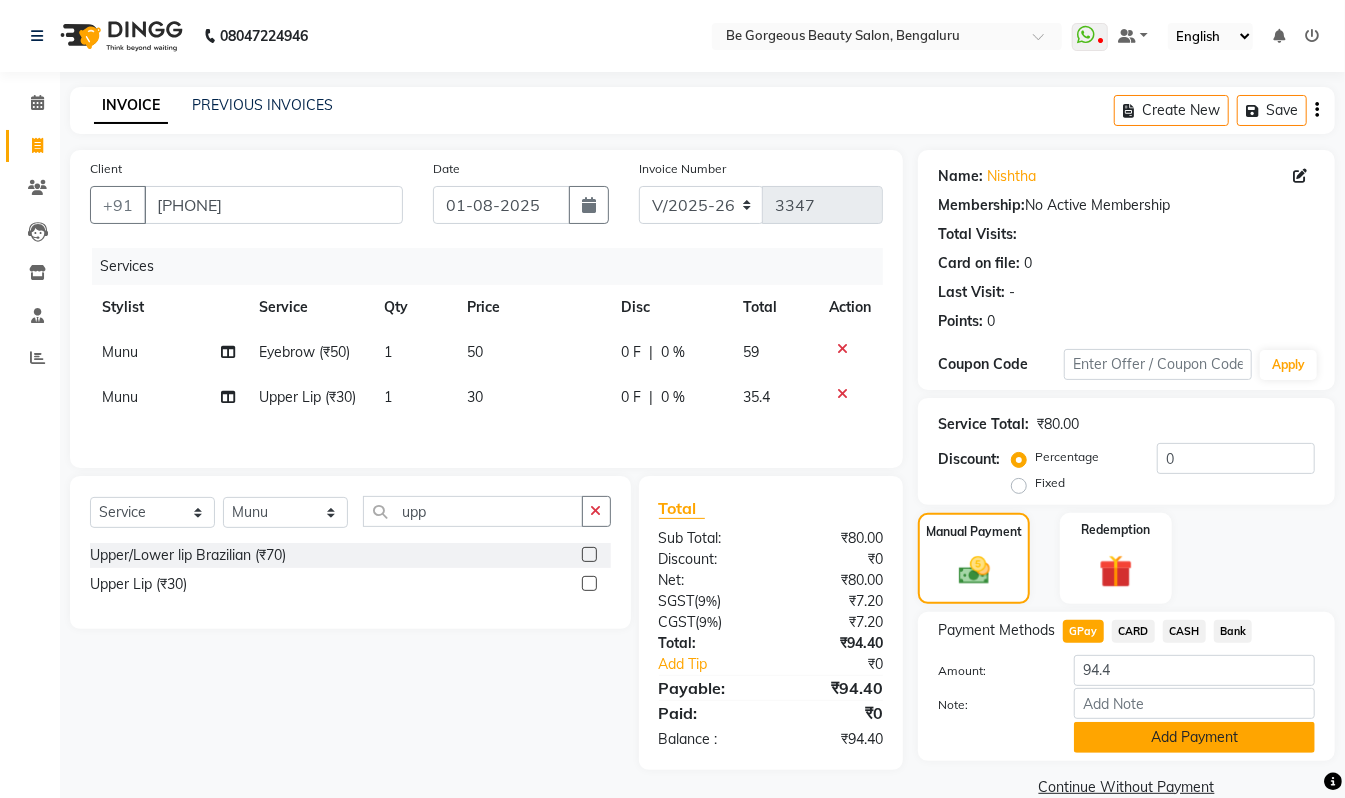click on "Add Payment" 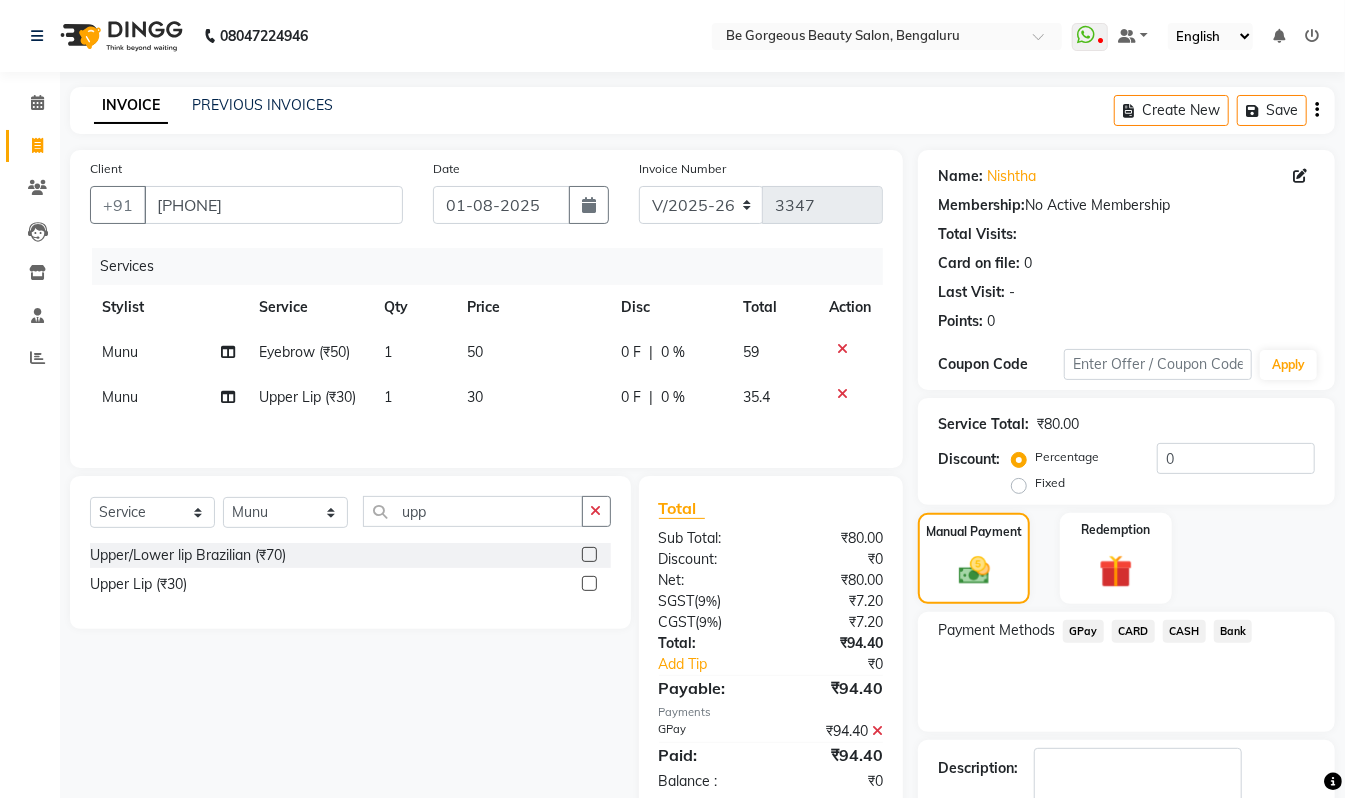 scroll, scrollTop: 118, scrollLeft: 0, axis: vertical 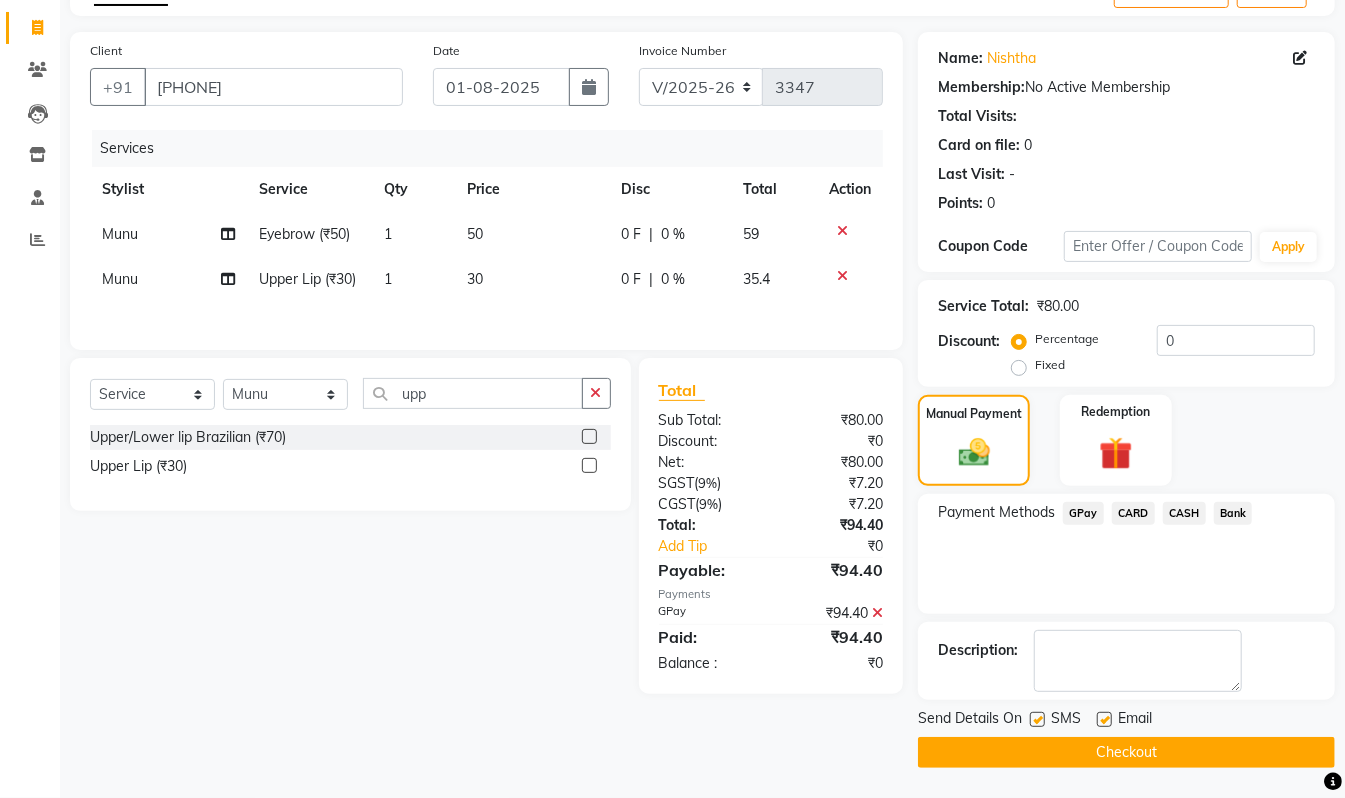 click on "Checkout" 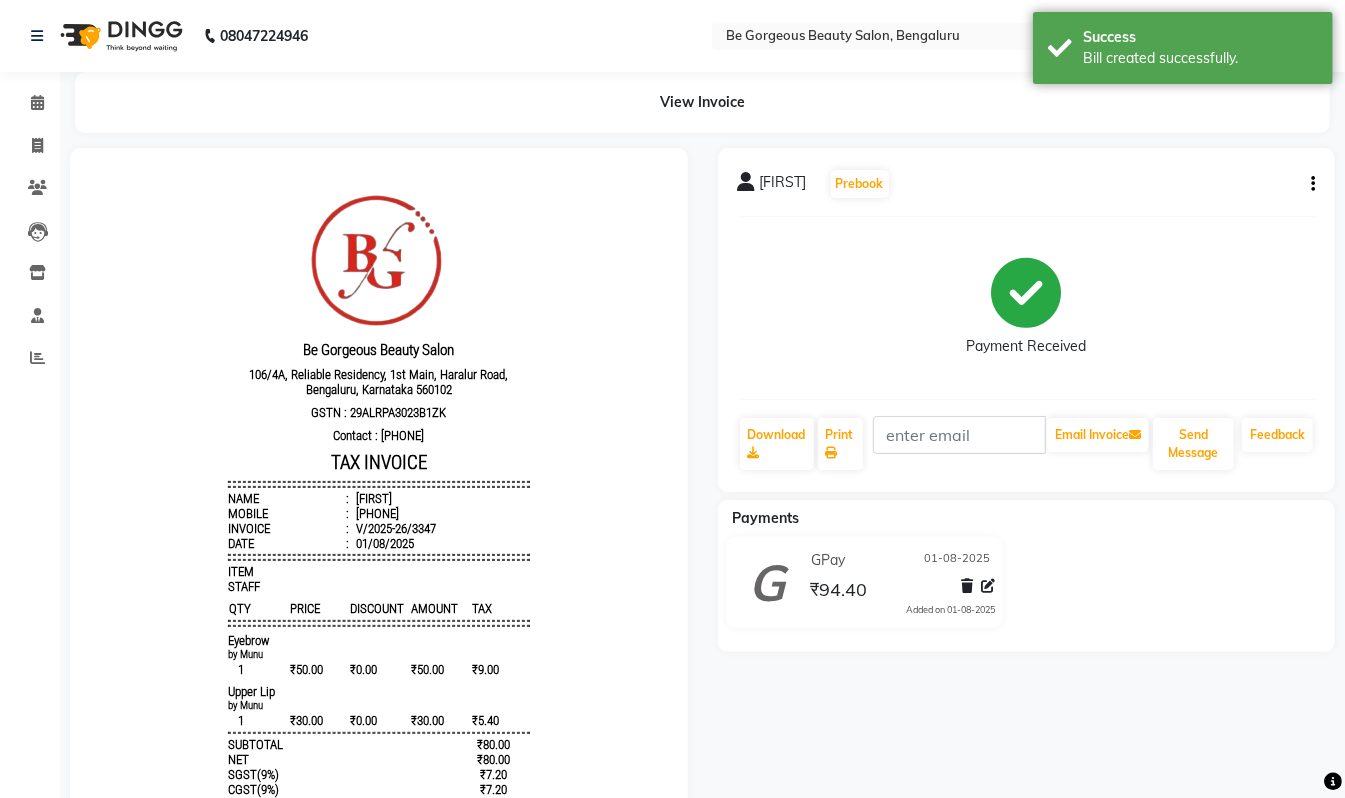 scroll, scrollTop: 0, scrollLeft: 0, axis: both 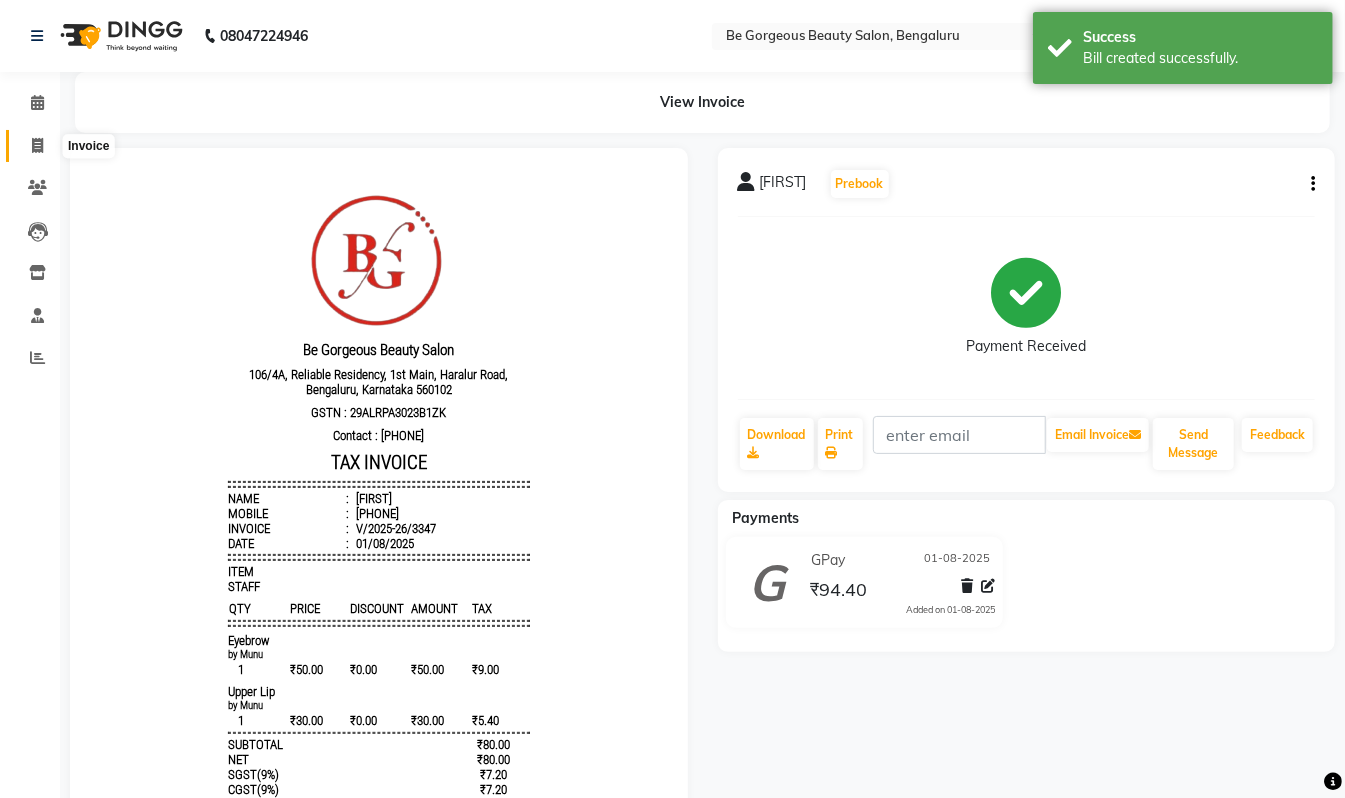 click 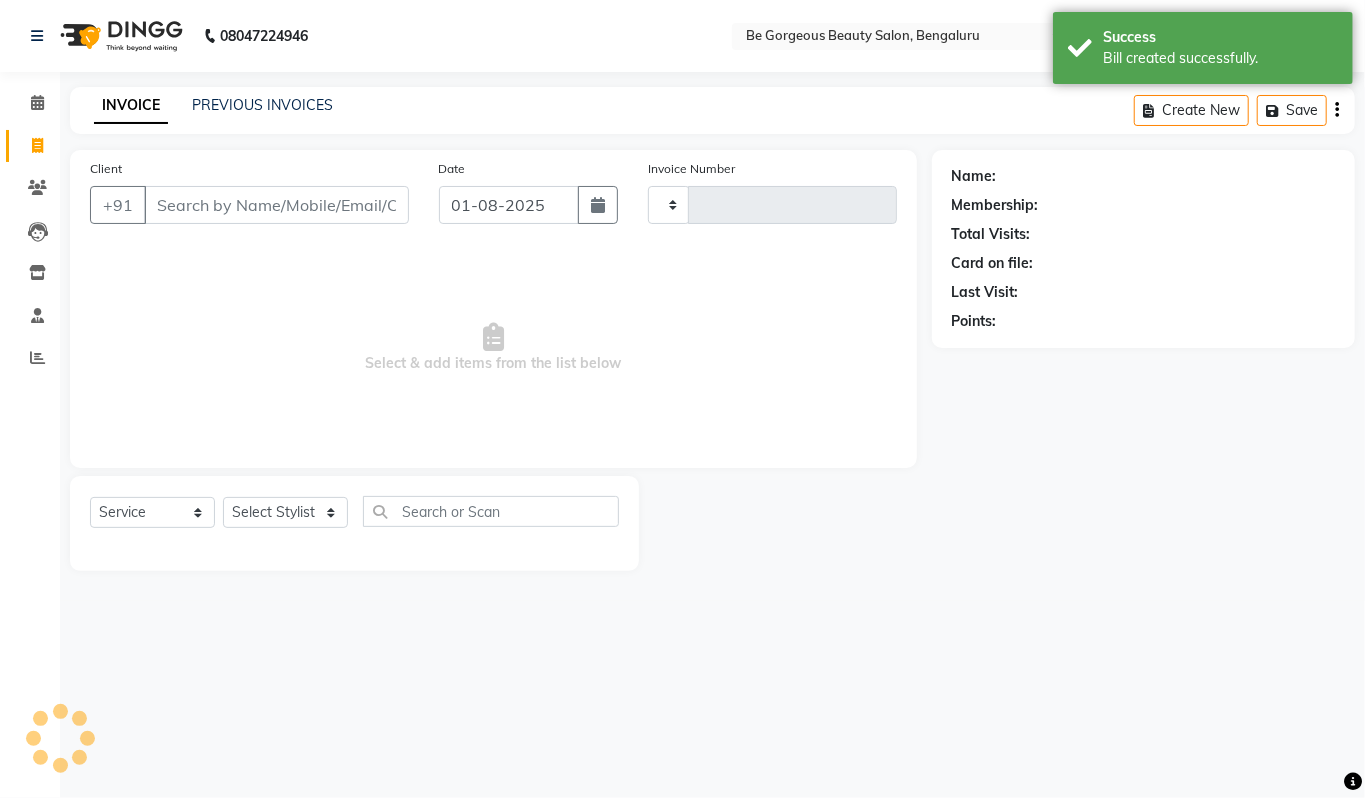 type on "3348" 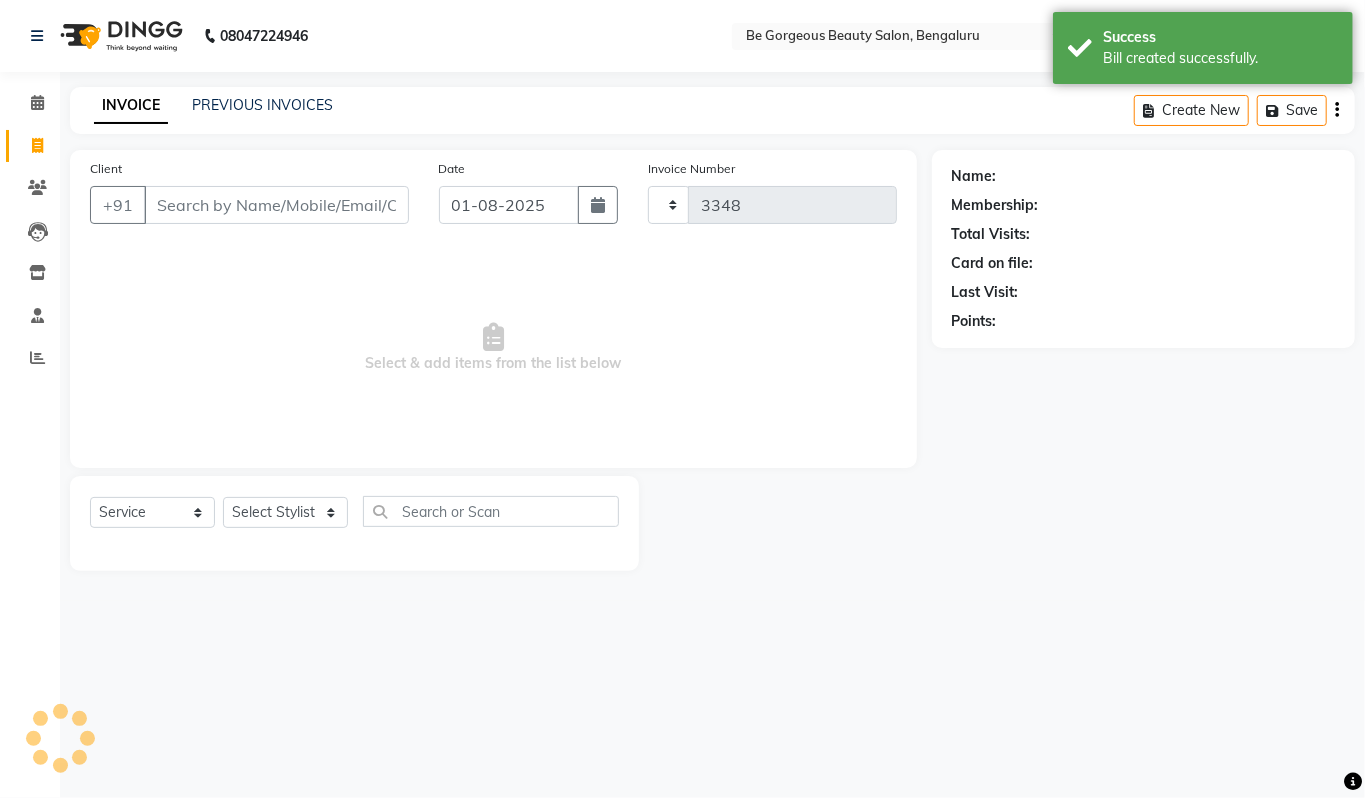 select on "5405" 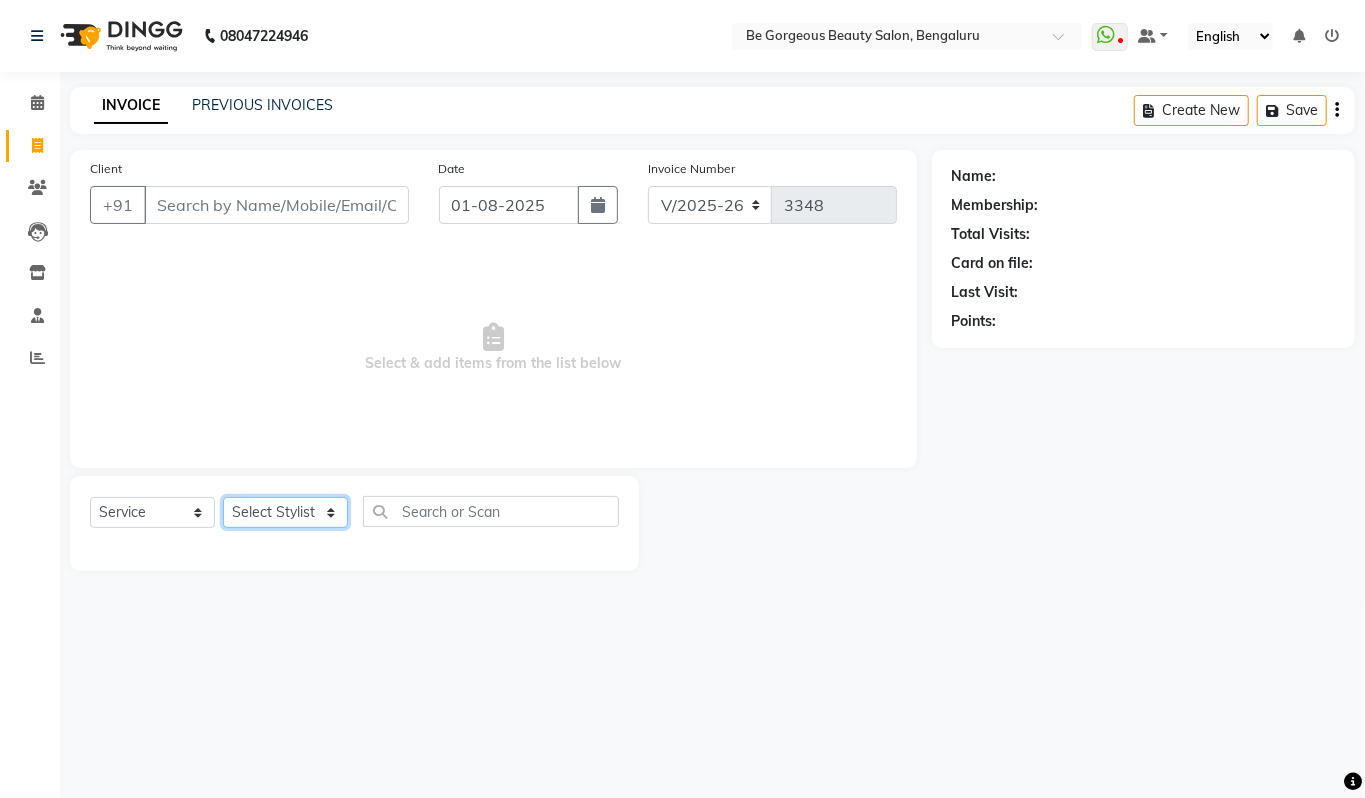 click on "Select Stylist Akram Anas Gayatri lata Manager Munu Pooja Rehbar Romi Talib Wajid" 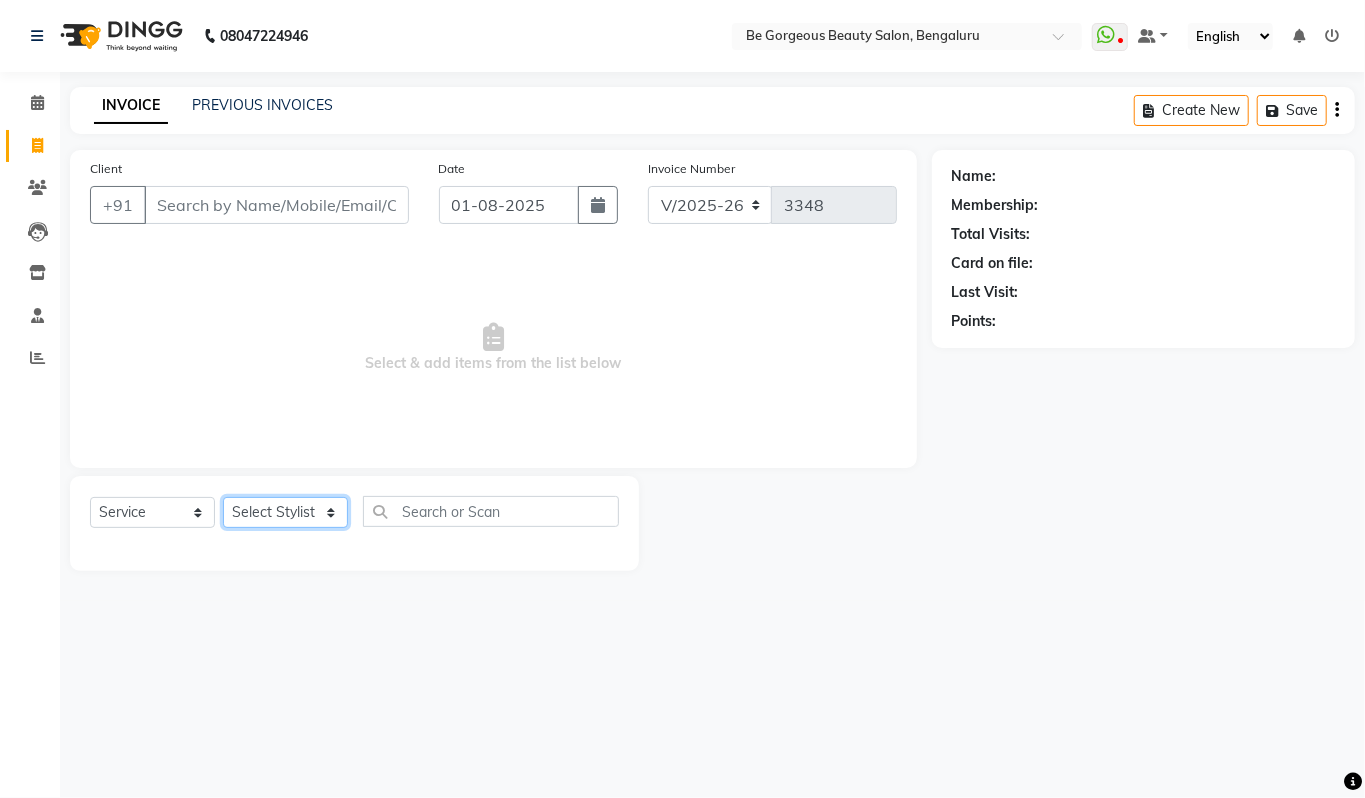 select on "37078" 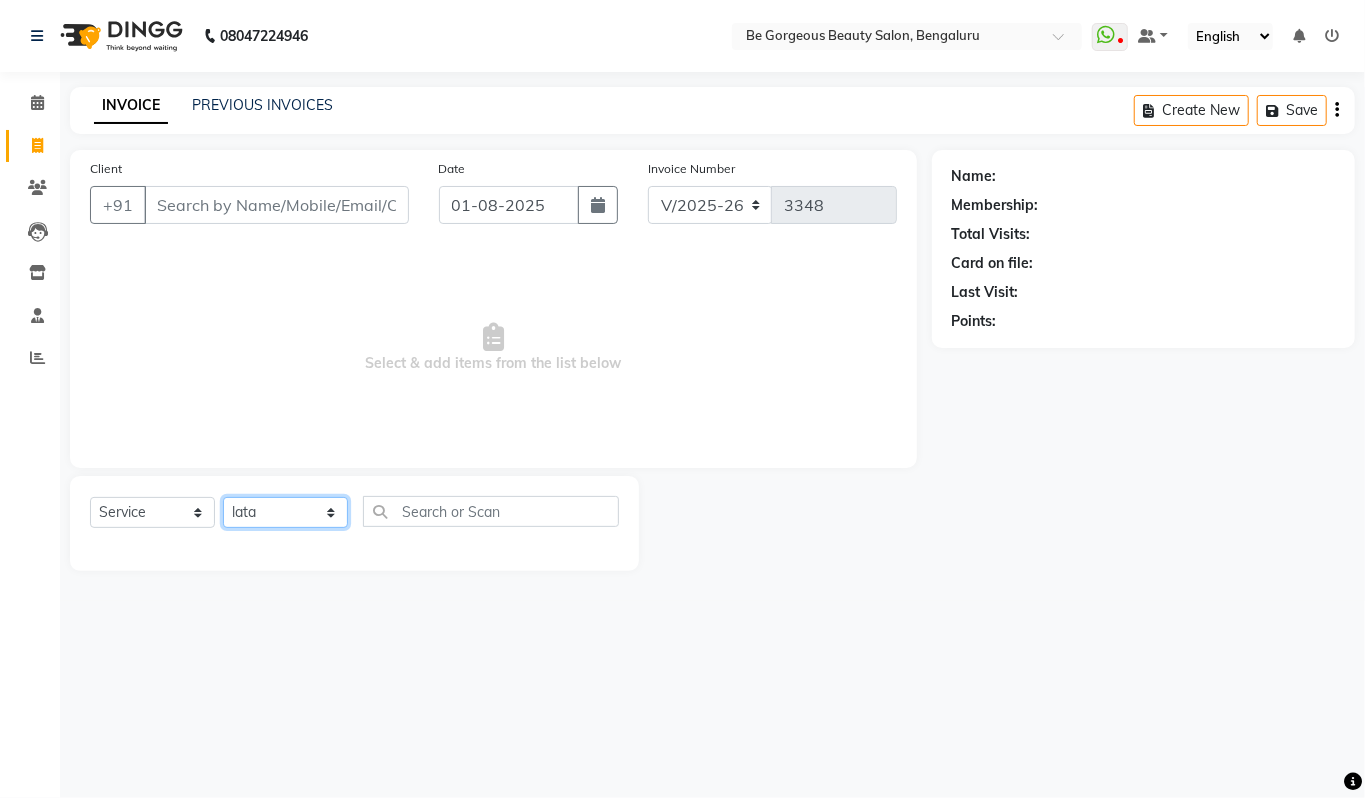 click on "Select Stylist Akram Anas Gayatri lata Manager Munu Pooja Rehbar Romi Talib Wajid" 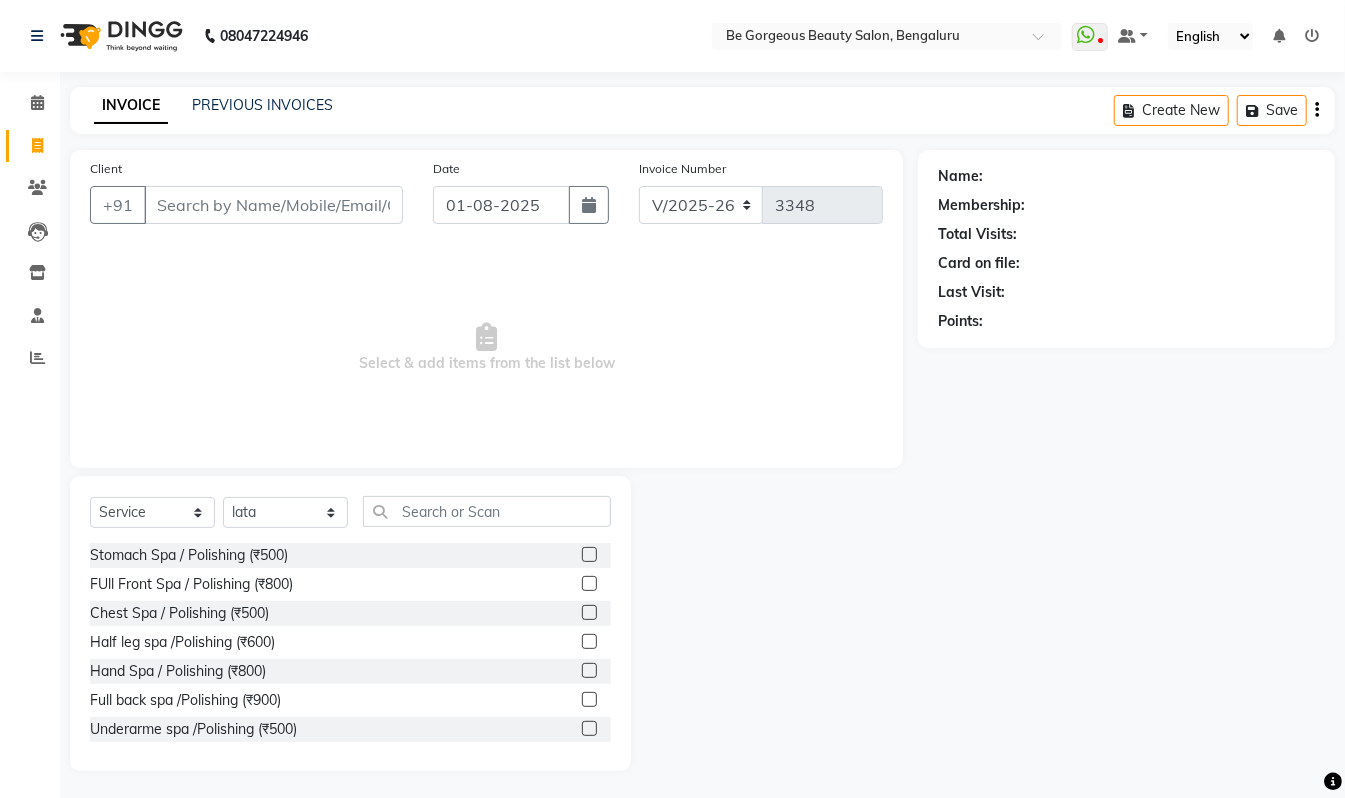 click on "Select  Service  Product  Membership  Package Voucher Prepaid Gift Card  Select Stylist Akram Anas Gayatri lata Manager Munu Pooja Rehbar Romi Talib Wajid Stomach  Spa / Polishing (₹500)  FUll Front Spa / Polishing (₹800)  Chest Spa / Polishing (₹500)  Half leg spa /Polishing (₹600)  Hand Spa / Polishing (₹800)  Full back spa /Polishing (₹900)  Underarme spa /Polishing (₹500)  Full leg spa /Polishing (₹900)  Blouse line Spa / Polishing (₹600)  Half back spa /Polishing (₹500)  Full body spa /Polishing (₹3500)  Stomach  Spa / Polishing (₹500)  Blouse line Spa / Polishing (₹600)  FUll Front Spa / Polishing (₹800)  Chest Spa / Polishing (₹500)  Half leg spa /Polishing (₹600)  Hand Spa / Polishing (₹800)  Full back spa /Polishing (₹900)  Underarme spa /Polishing (₹500)  Full leg spa /Polishing (₹900)  Half back spa /Polishing (₹500)  Full body spa /Polishing (₹3500)  Man hair cut +beard+clean up (₹999)  feb offer Keratin (₹3999)  Botox Treatment small  (₹7000)" 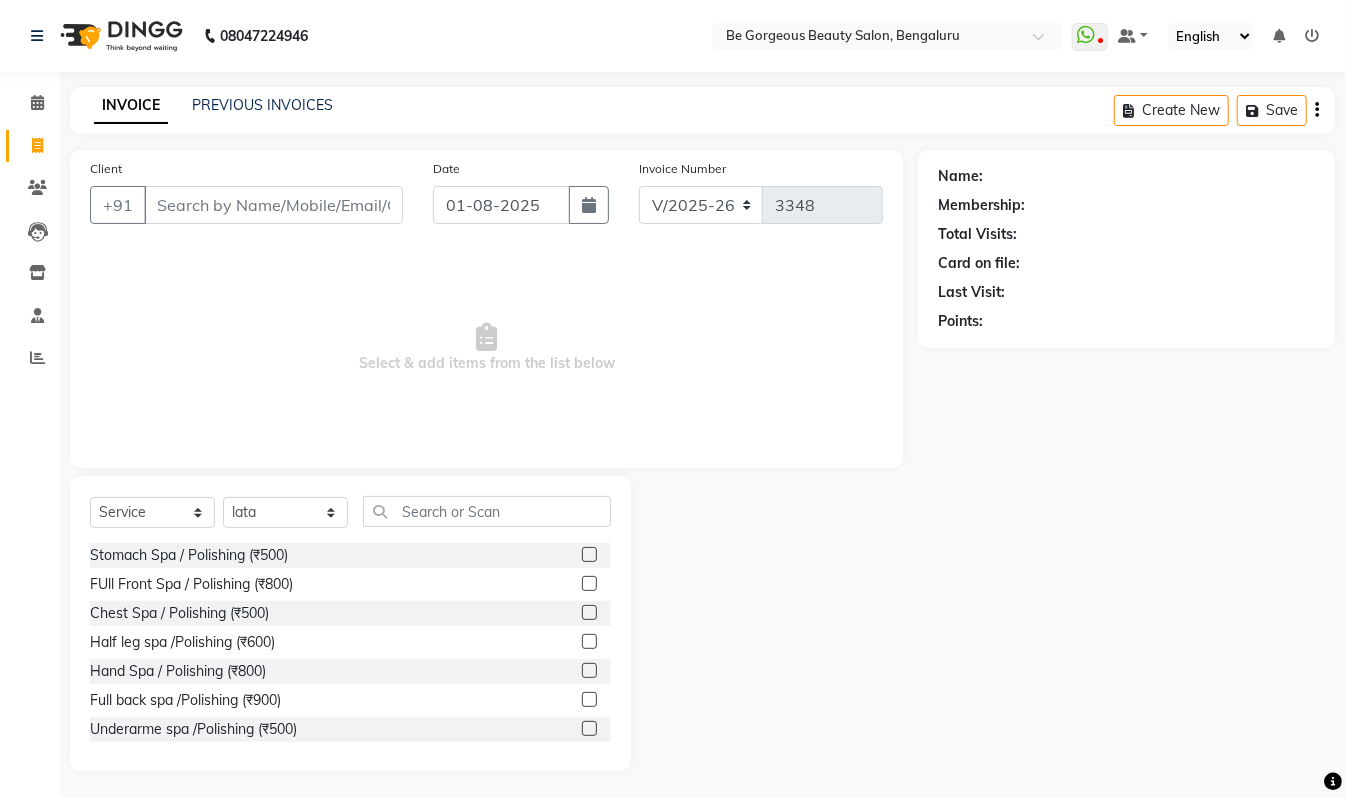 click on "Select  Service  Product  Membership  Package Voucher Prepaid Gift Card  Select Stylist Akram Anas Gayatri lata Manager Munu Pooja Rehbar Romi Talib Wajid Stomach  Spa / Polishing (₹500)  FUll Front Spa / Polishing (₹800)  Chest Spa / Polishing (₹500)  Half leg spa /Polishing (₹600)  Hand Spa / Polishing (₹800)  Full back spa /Polishing (₹900)  Underarme spa /Polishing (₹500)  Full leg spa /Polishing (₹900)  Blouse line Spa / Polishing (₹600)  Half back spa /Polishing (₹500)  Full body spa /Polishing (₹3500)  Stomach  Spa / Polishing (₹500)  Blouse line Spa / Polishing (₹600)  FUll Front Spa / Polishing (₹800)  Chest Spa / Polishing (₹500)  Half leg spa /Polishing (₹600)  Hand Spa / Polishing (₹800)  Full back spa /Polishing (₹900)  Underarme spa /Polishing (₹500)  Full leg spa /Polishing (₹900)  Half back spa /Polishing (₹500)  Full body spa /Polishing (₹3500)  Man hair cut +beard+clean up (₹999)  feb offer Keratin (₹3999)  Botox Treatment small  (₹7000)" 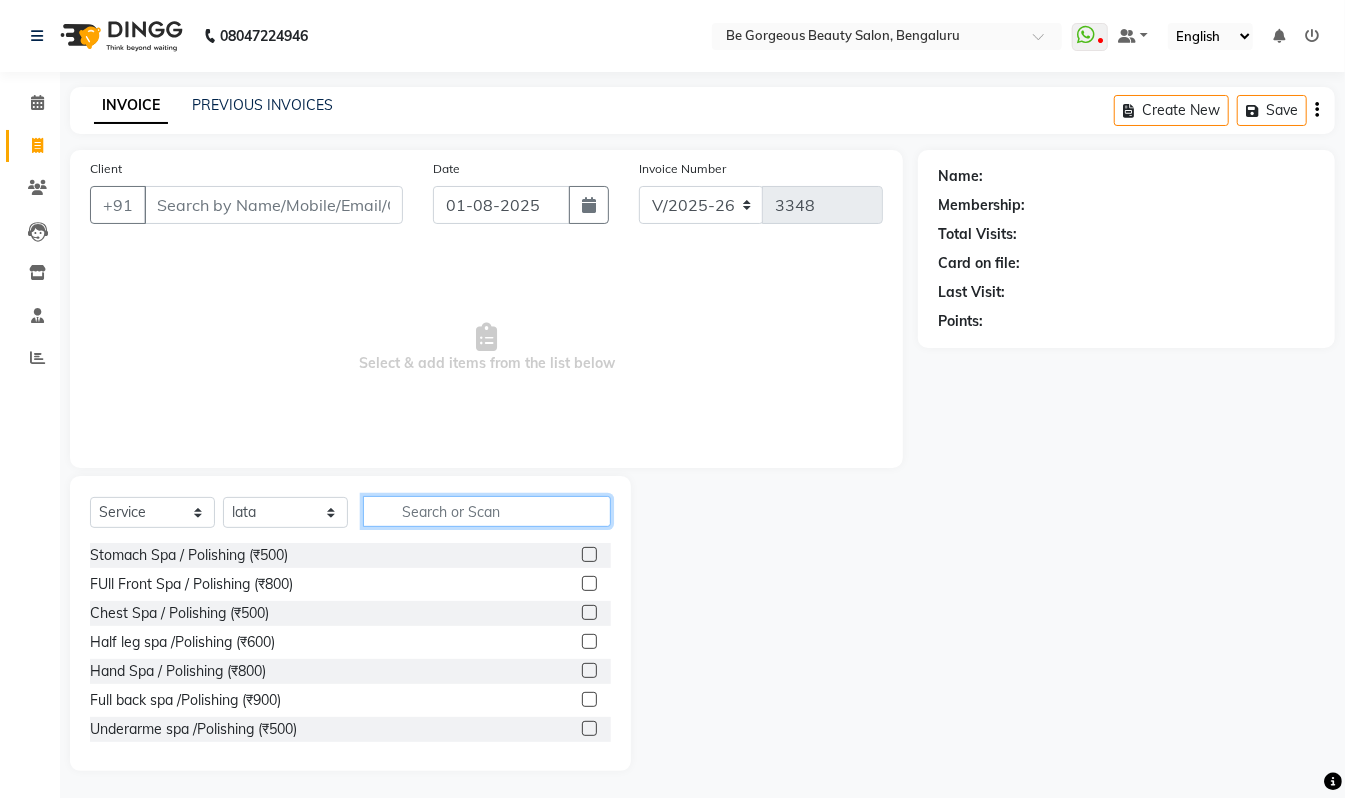 click 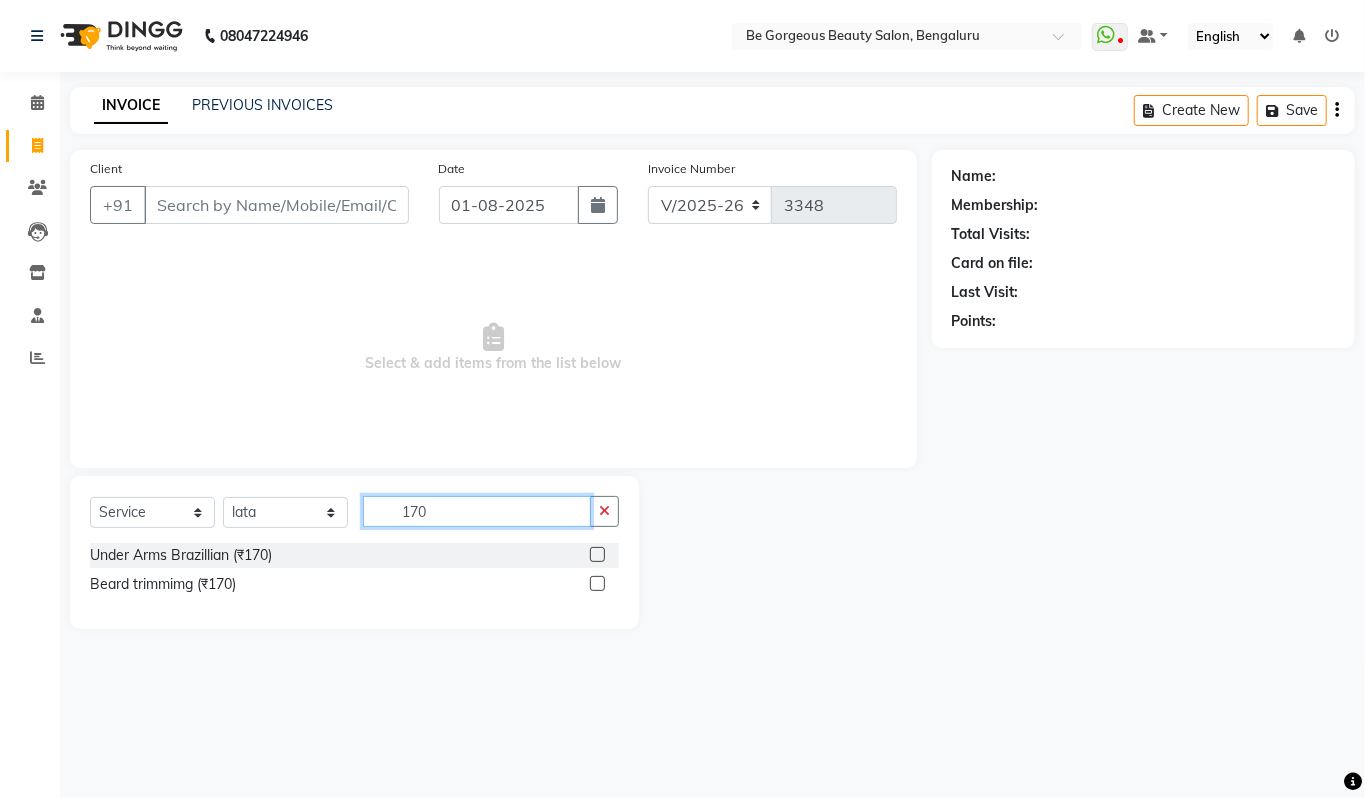 type on "170" 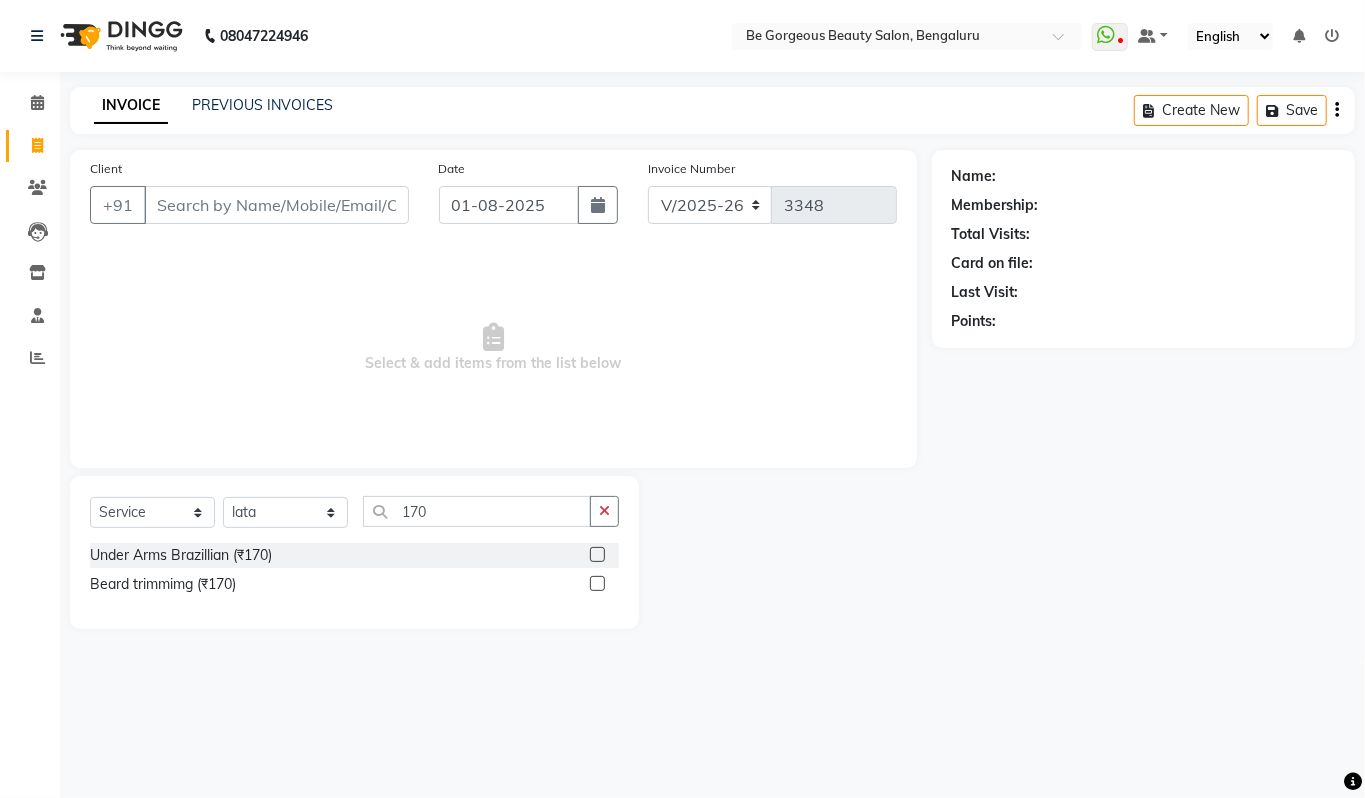 click 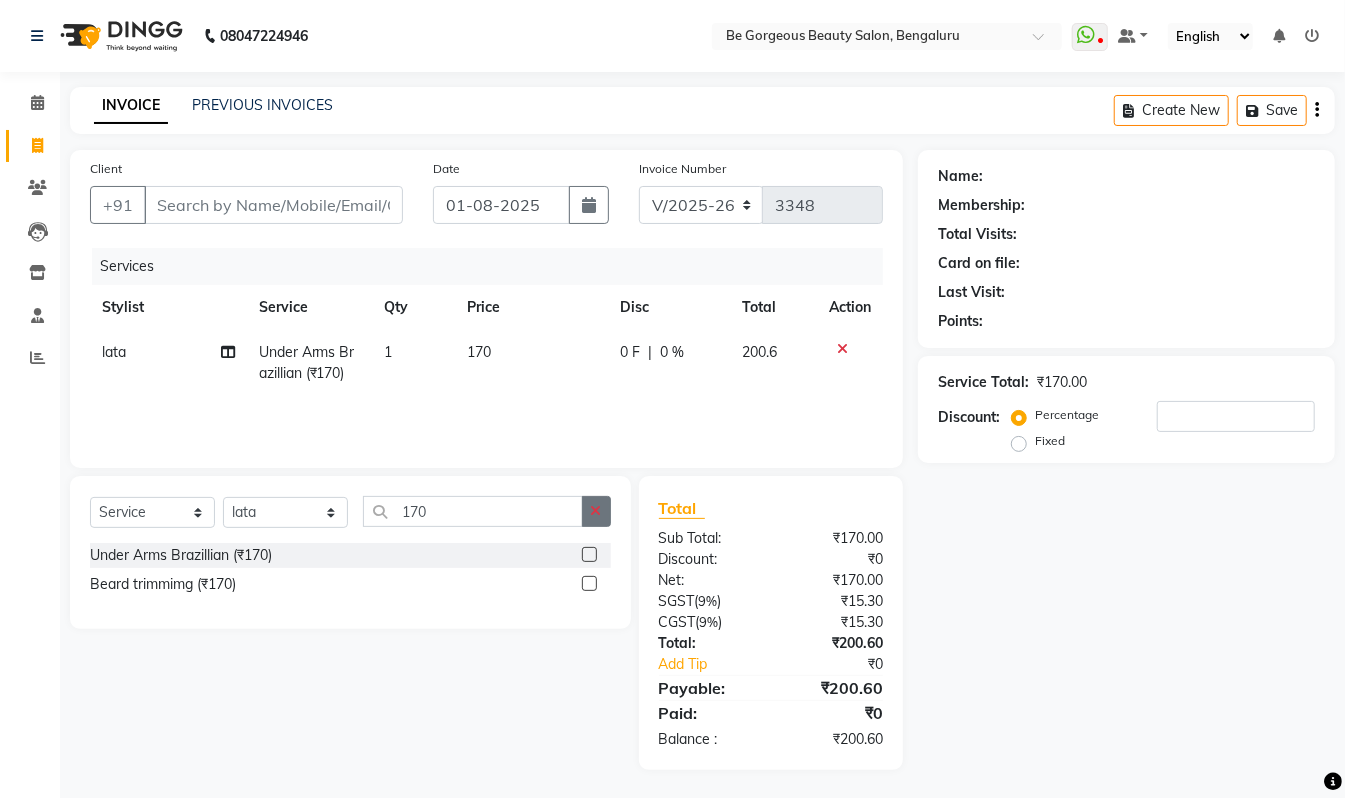 checkbox on "false" 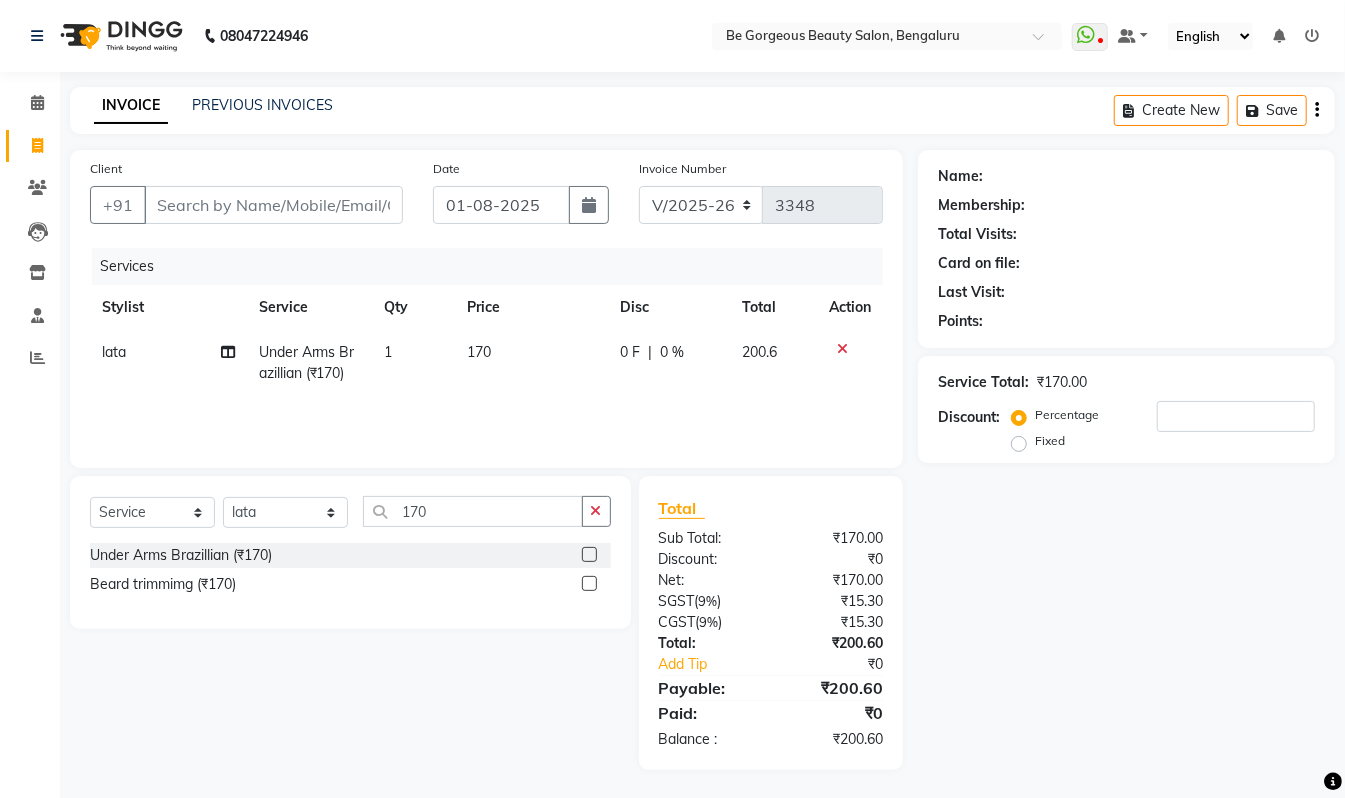 drag, startPoint x: 598, startPoint y: 498, endPoint x: 584, endPoint y: 496, distance: 14.142136 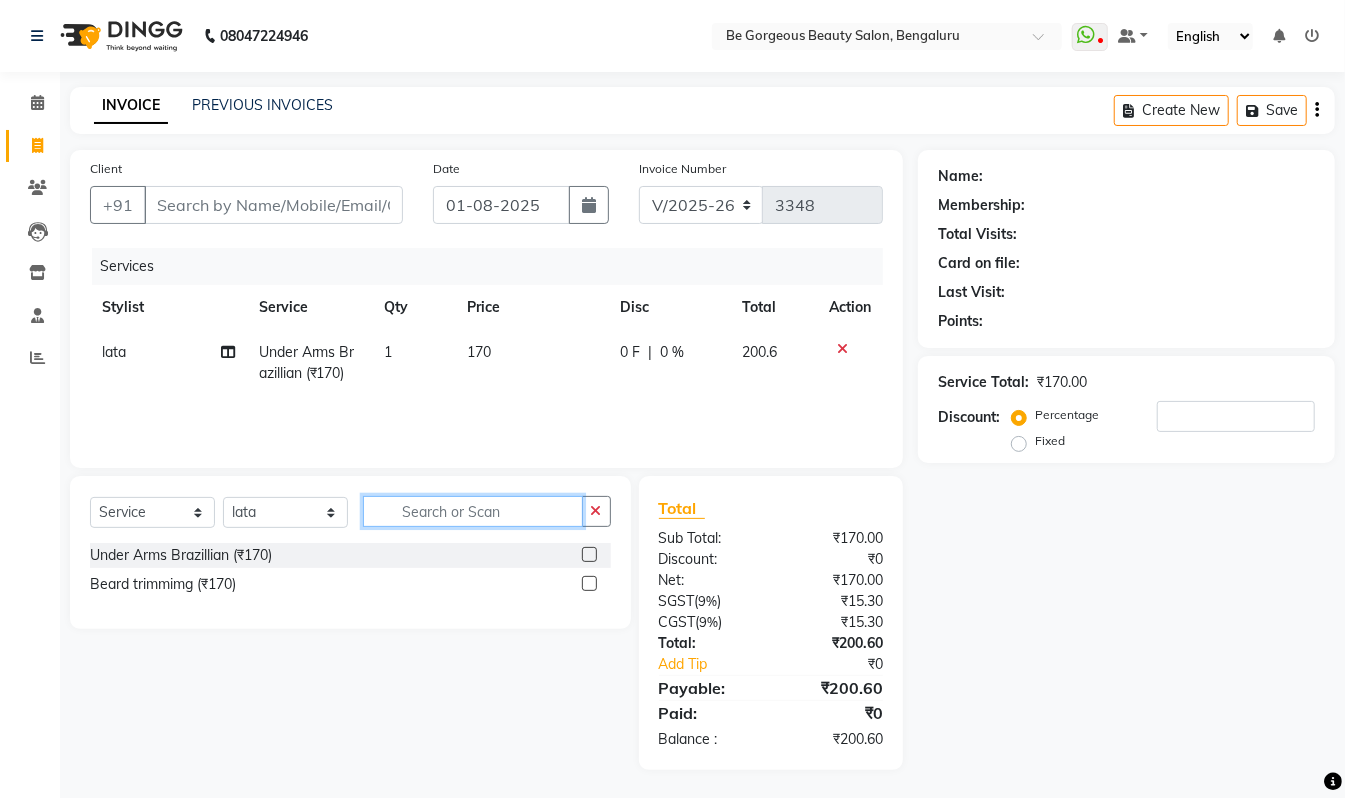 click 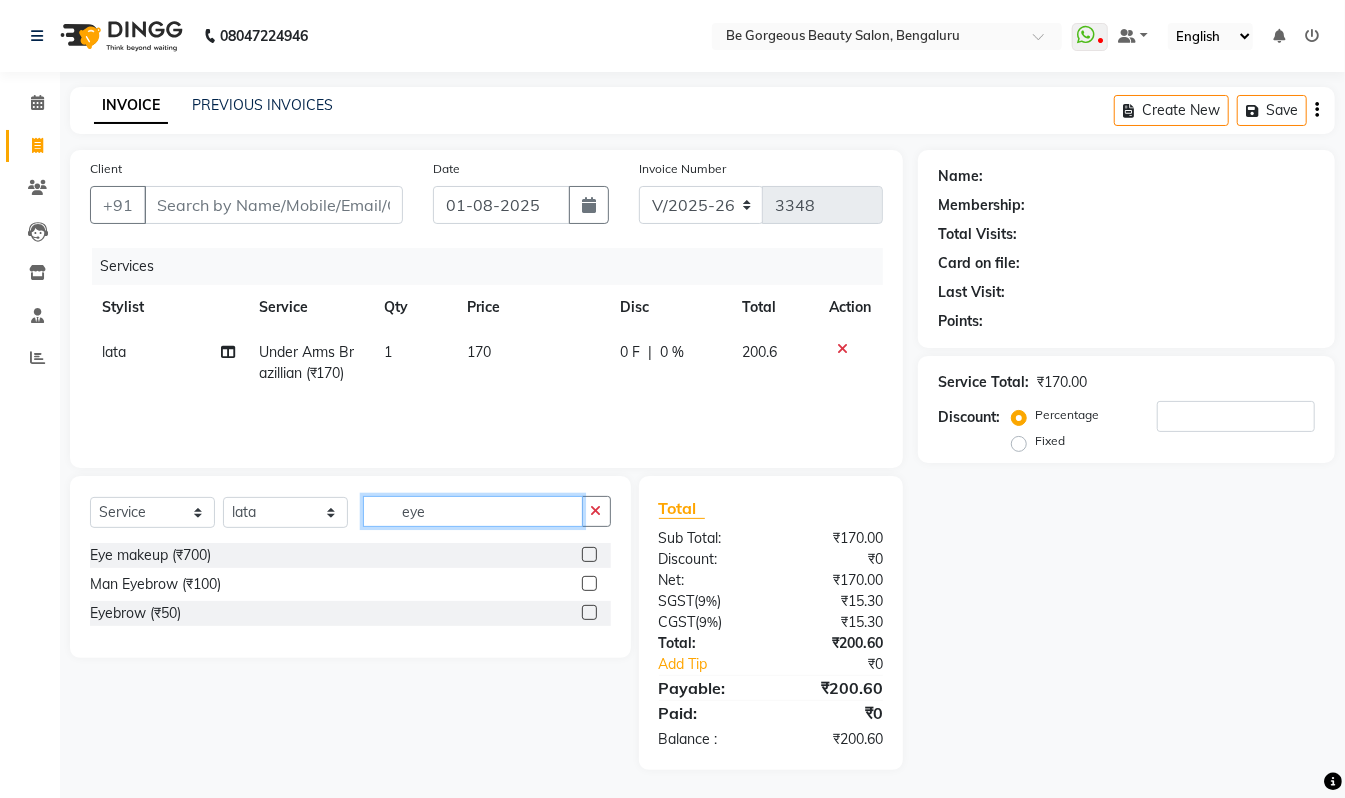 type on "eye" 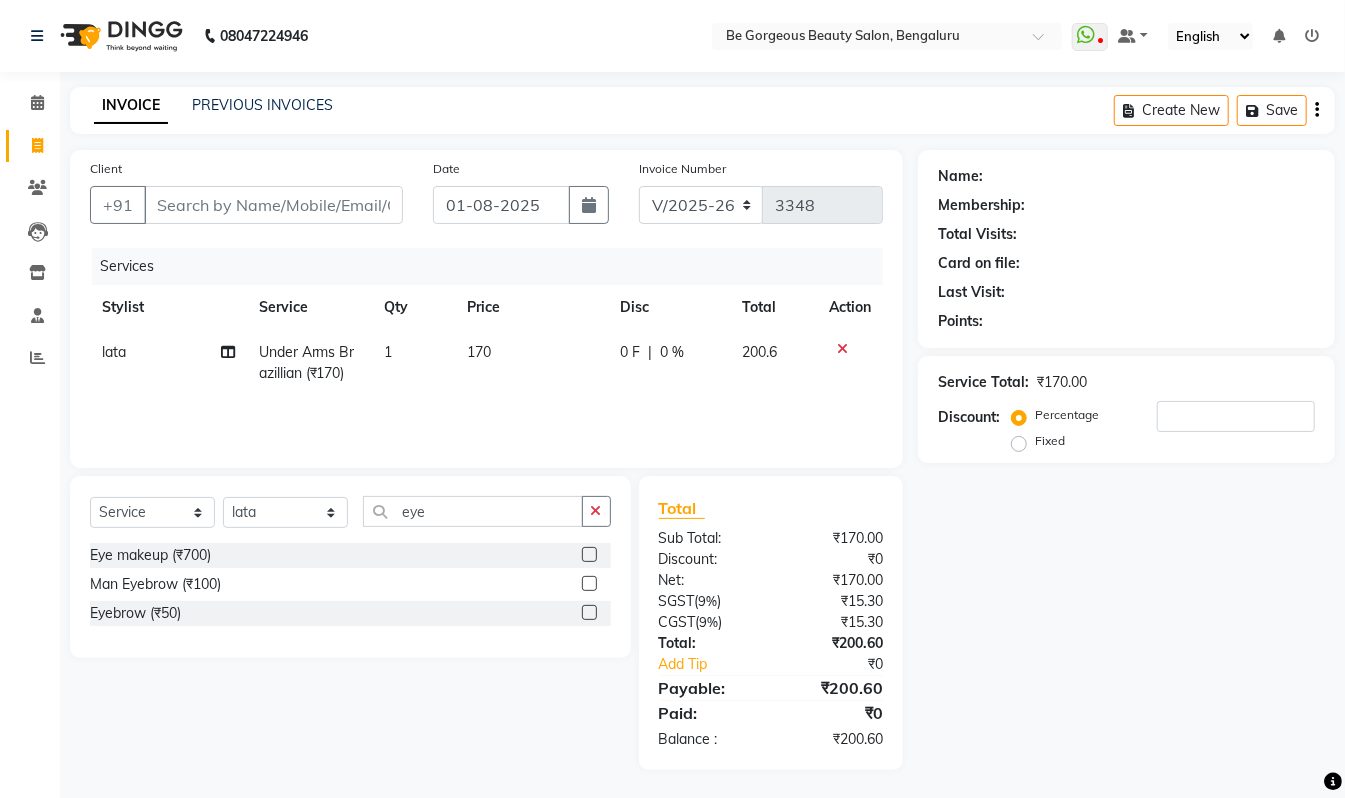 click 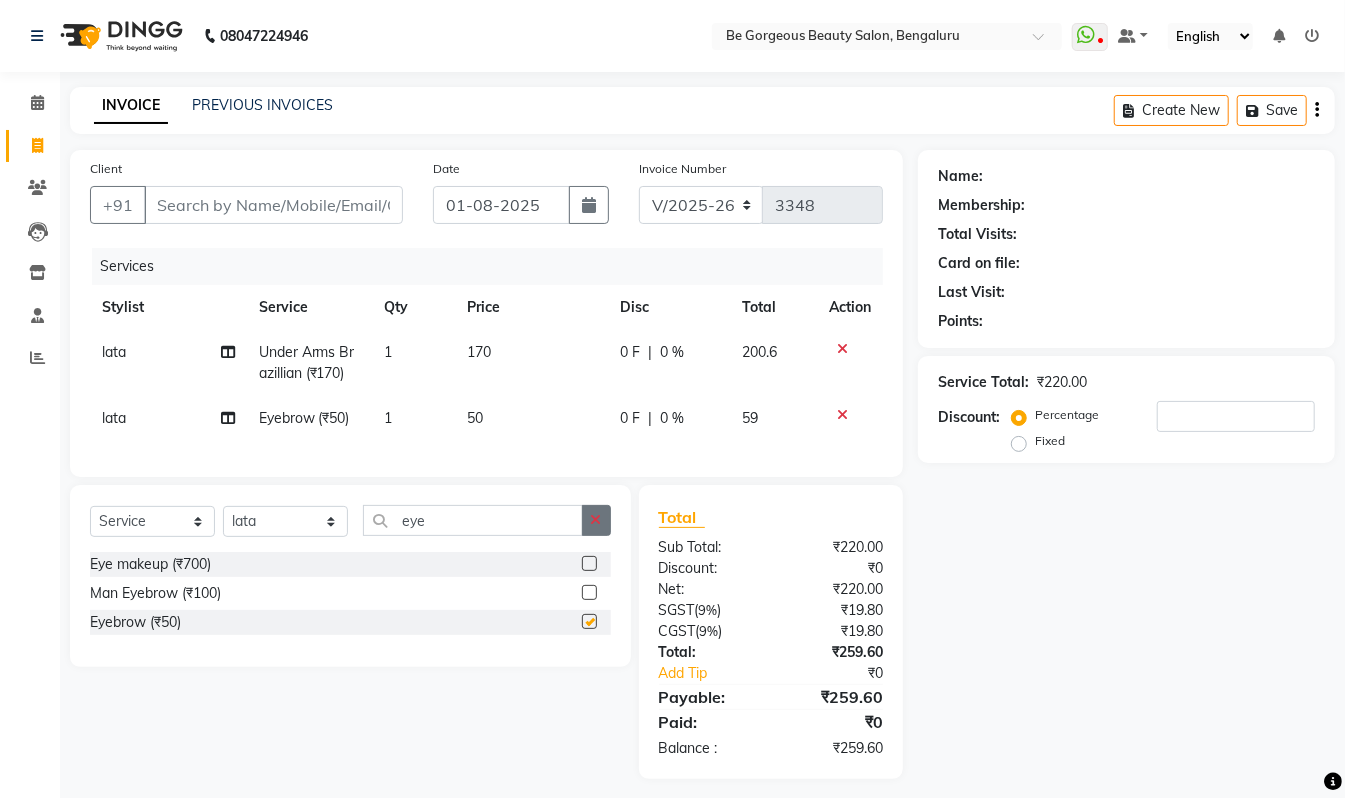 click 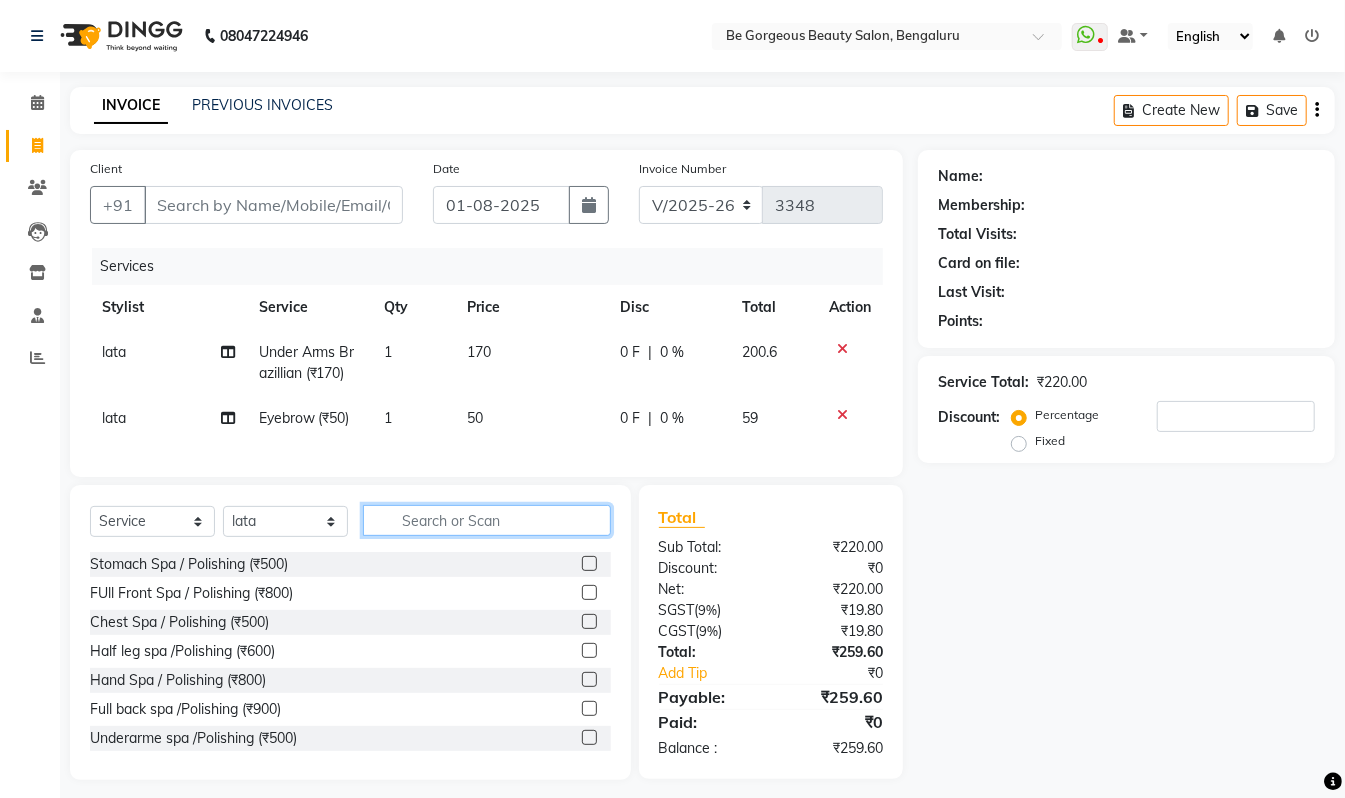 click 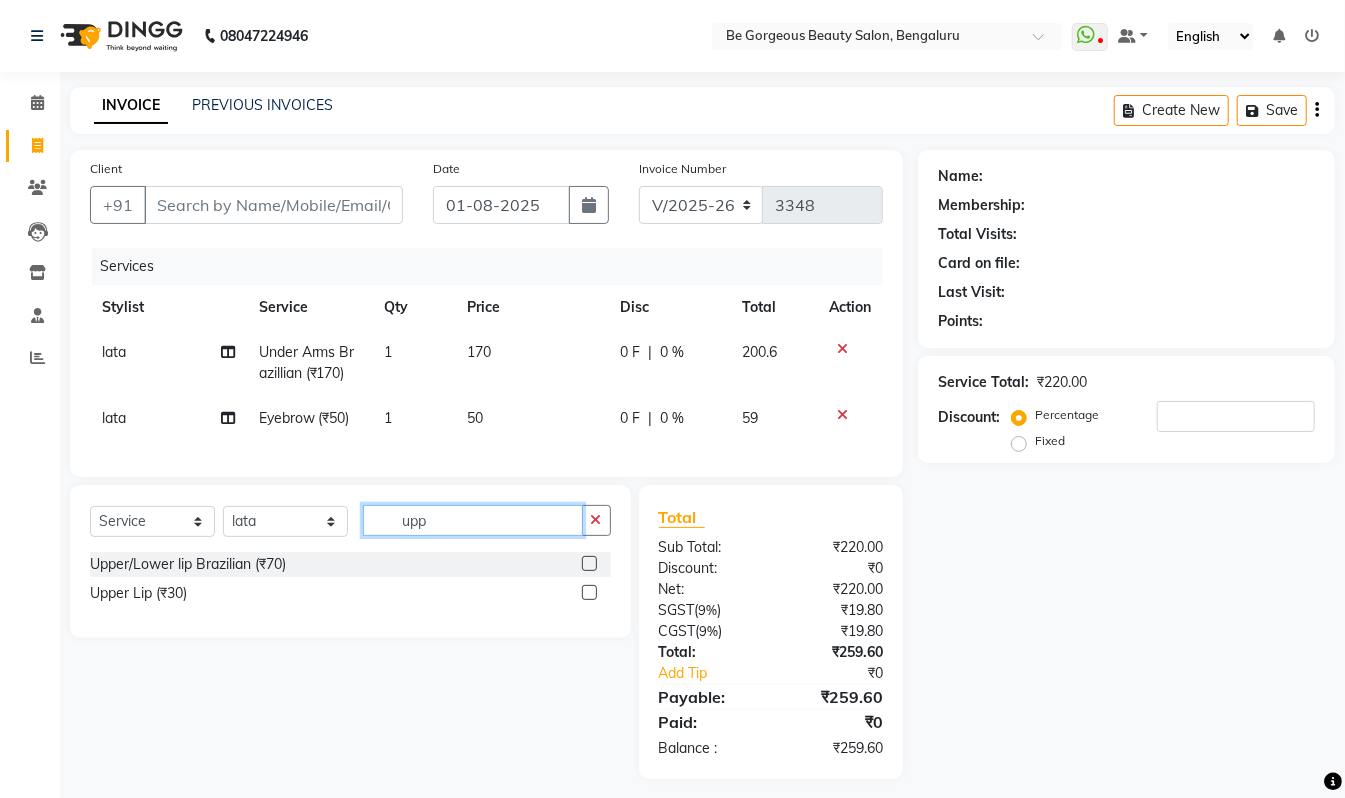 type on "upp" 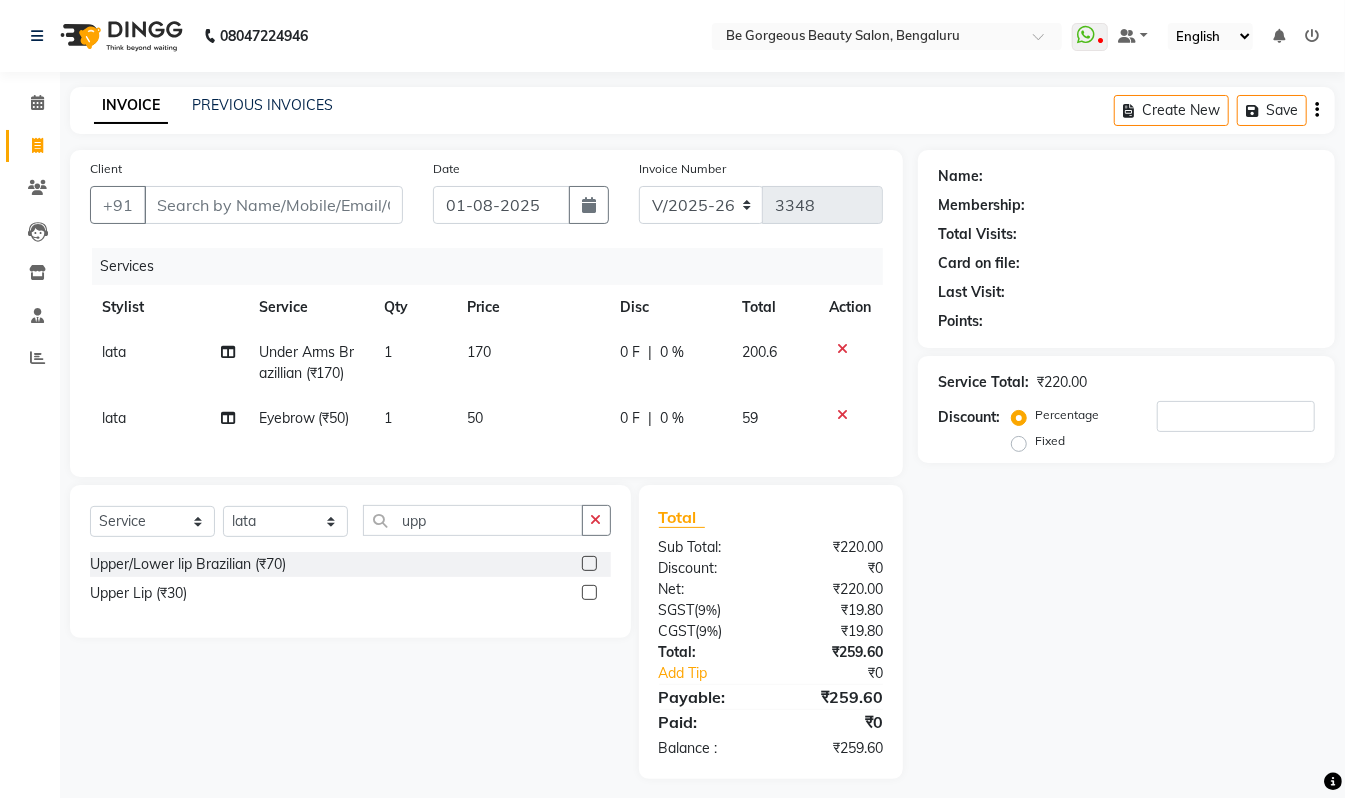 click 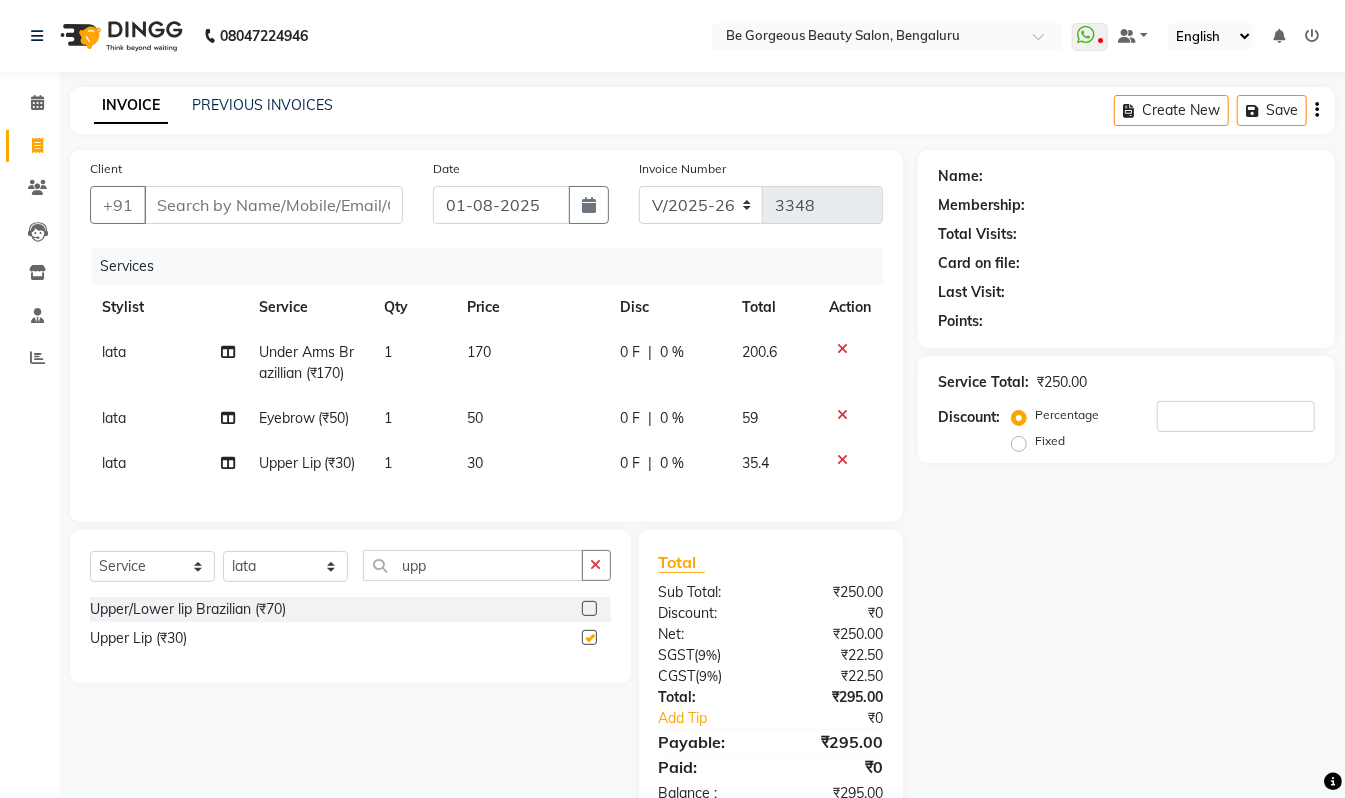 checkbox on "false" 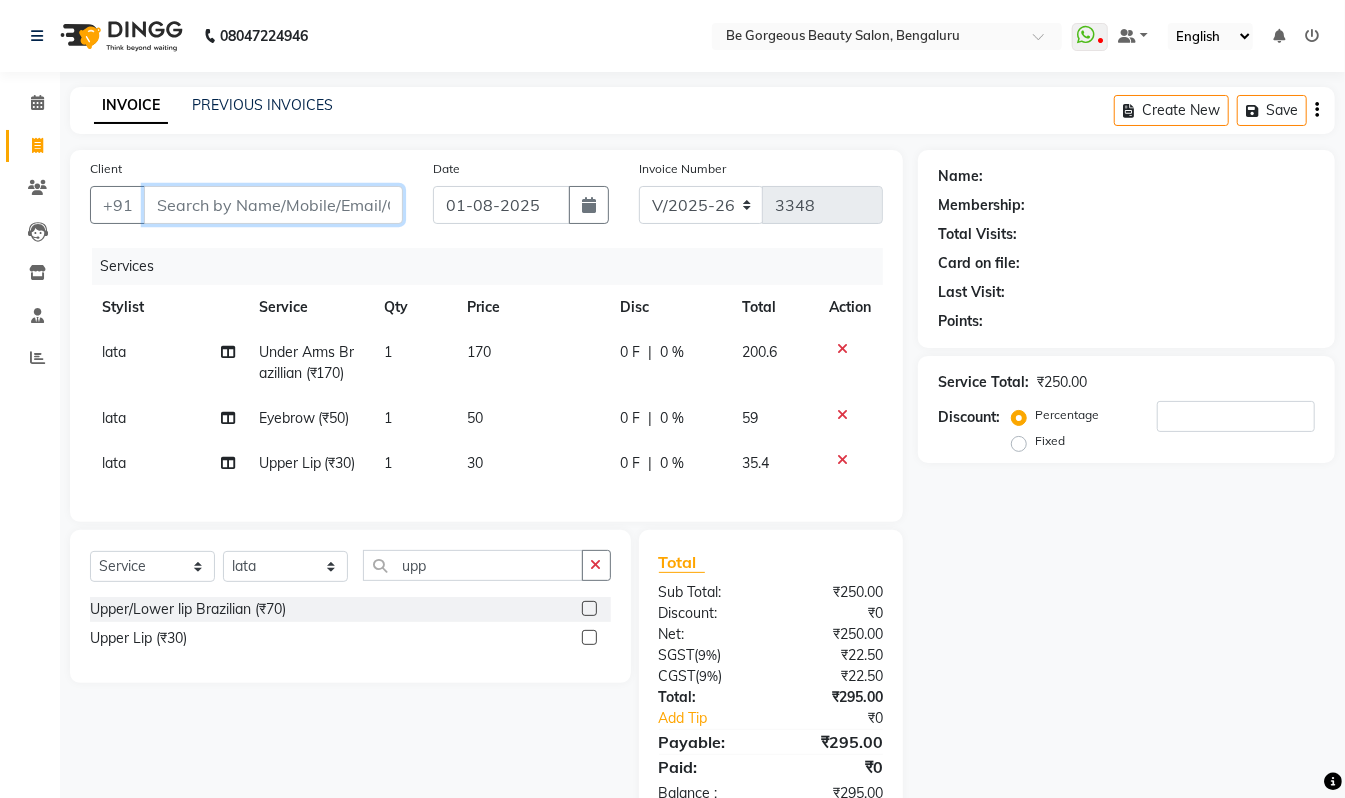 click on "Client" at bounding box center [273, 205] 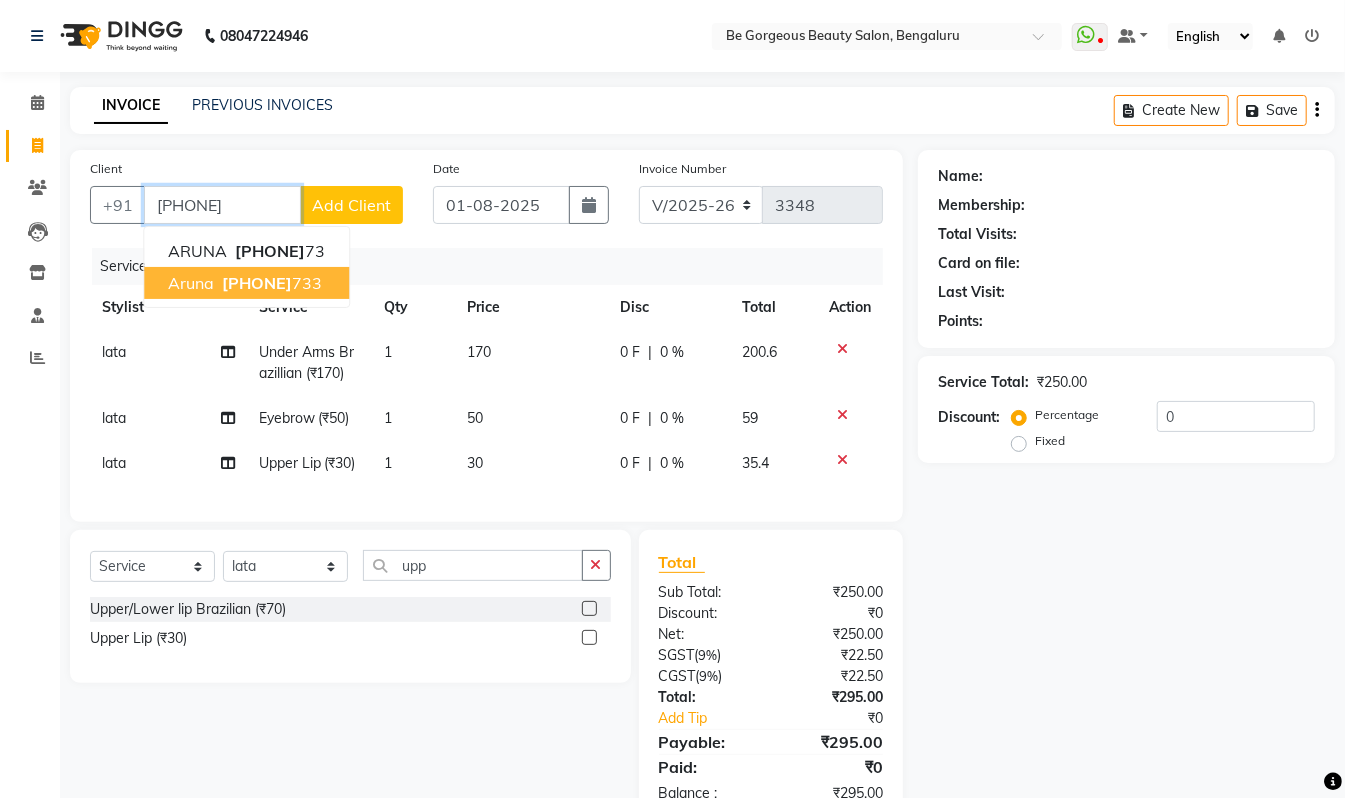 click on "7892744" at bounding box center (257, 283) 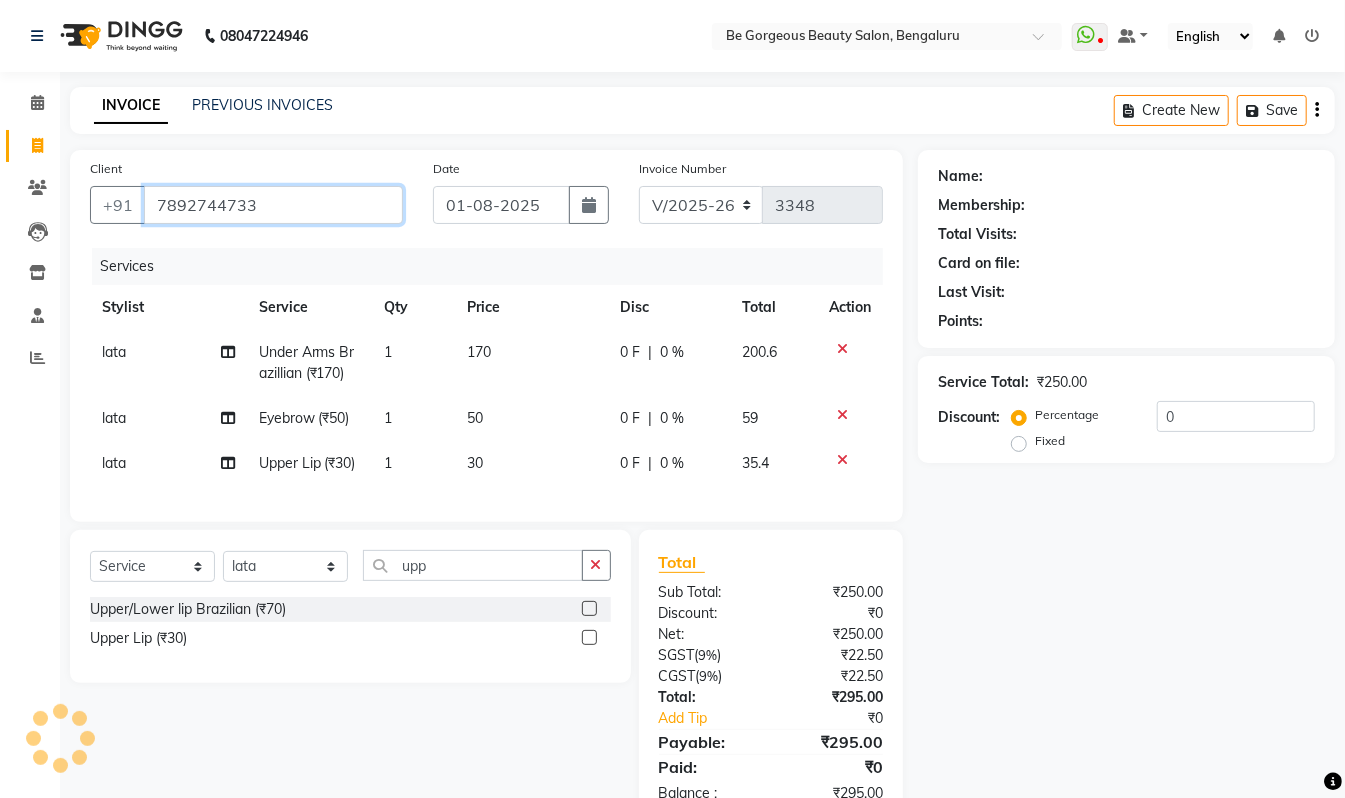 type on "7892744733" 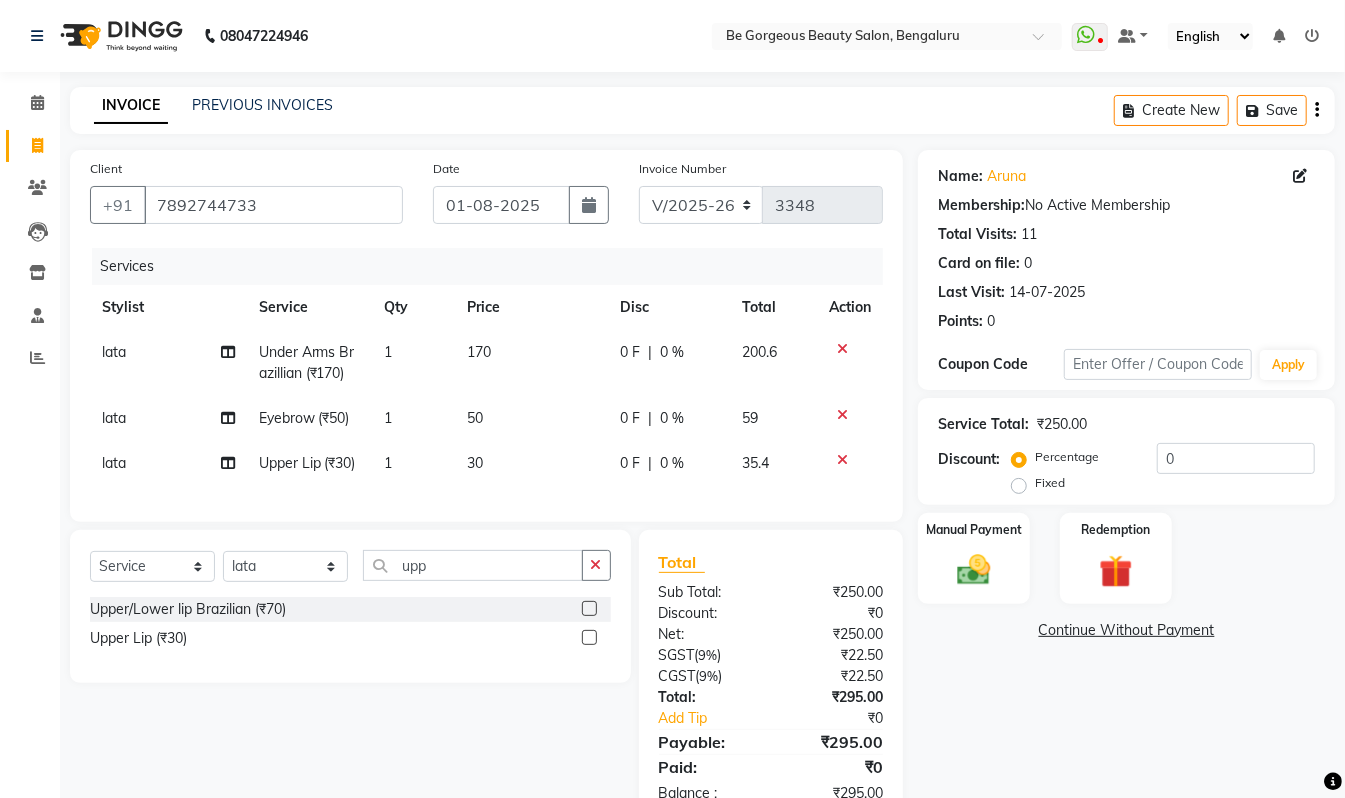 scroll, scrollTop: 76, scrollLeft: 0, axis: vertical 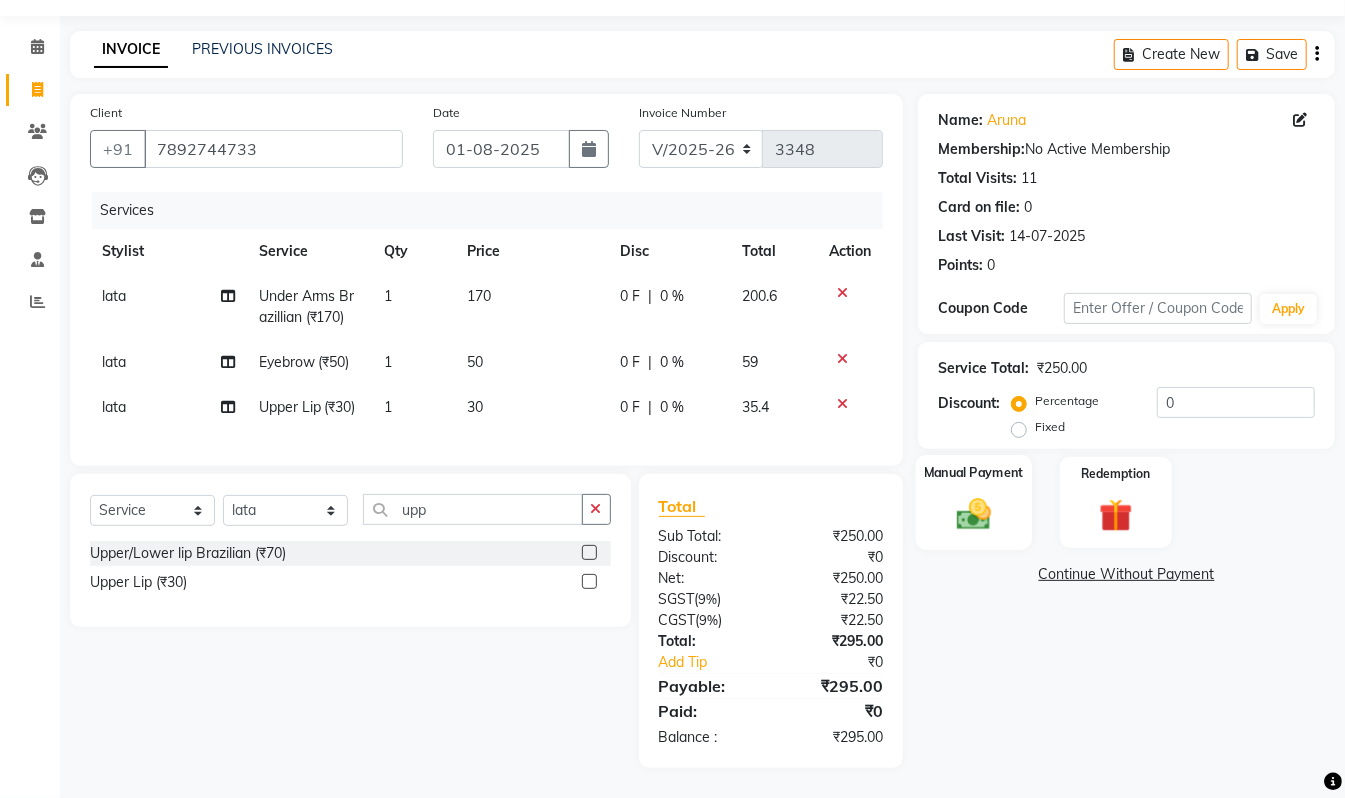 click 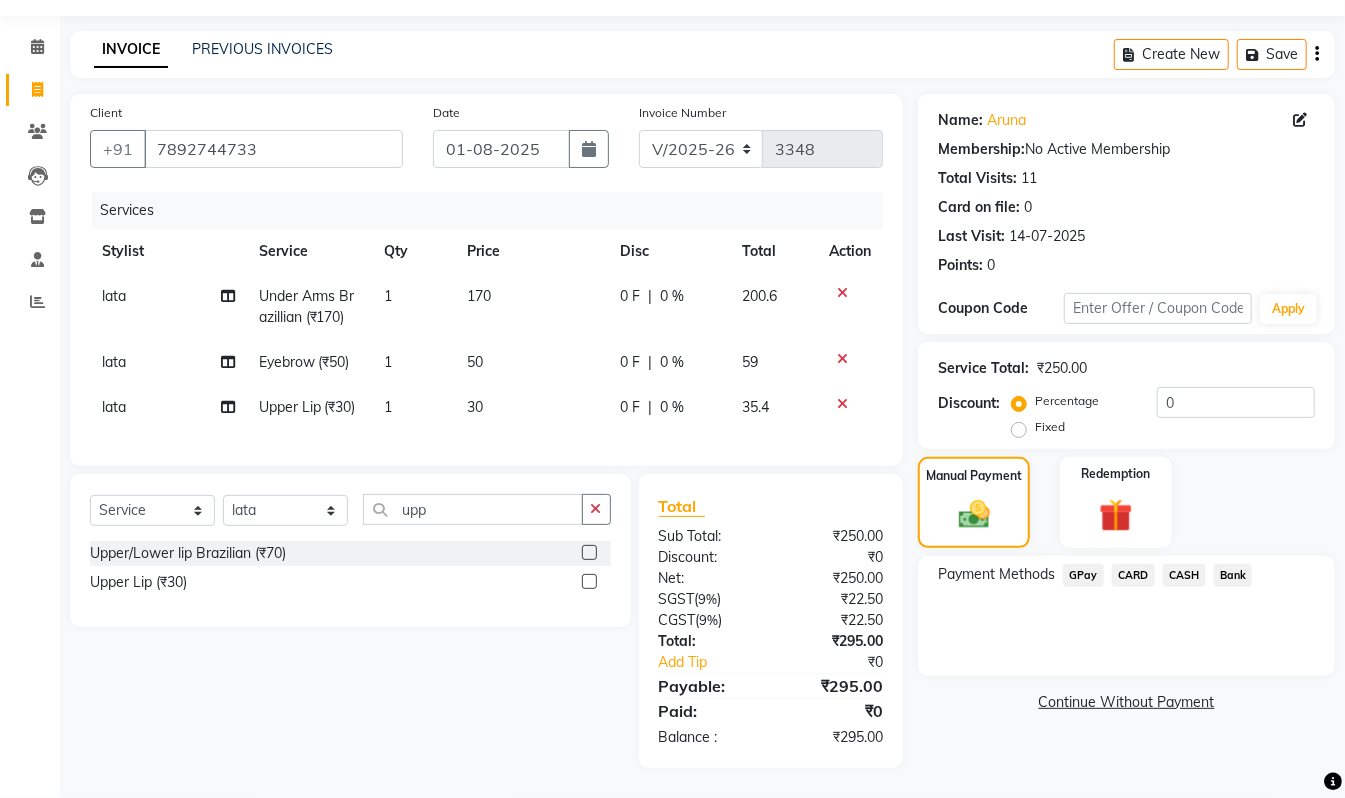 click on "GPay" 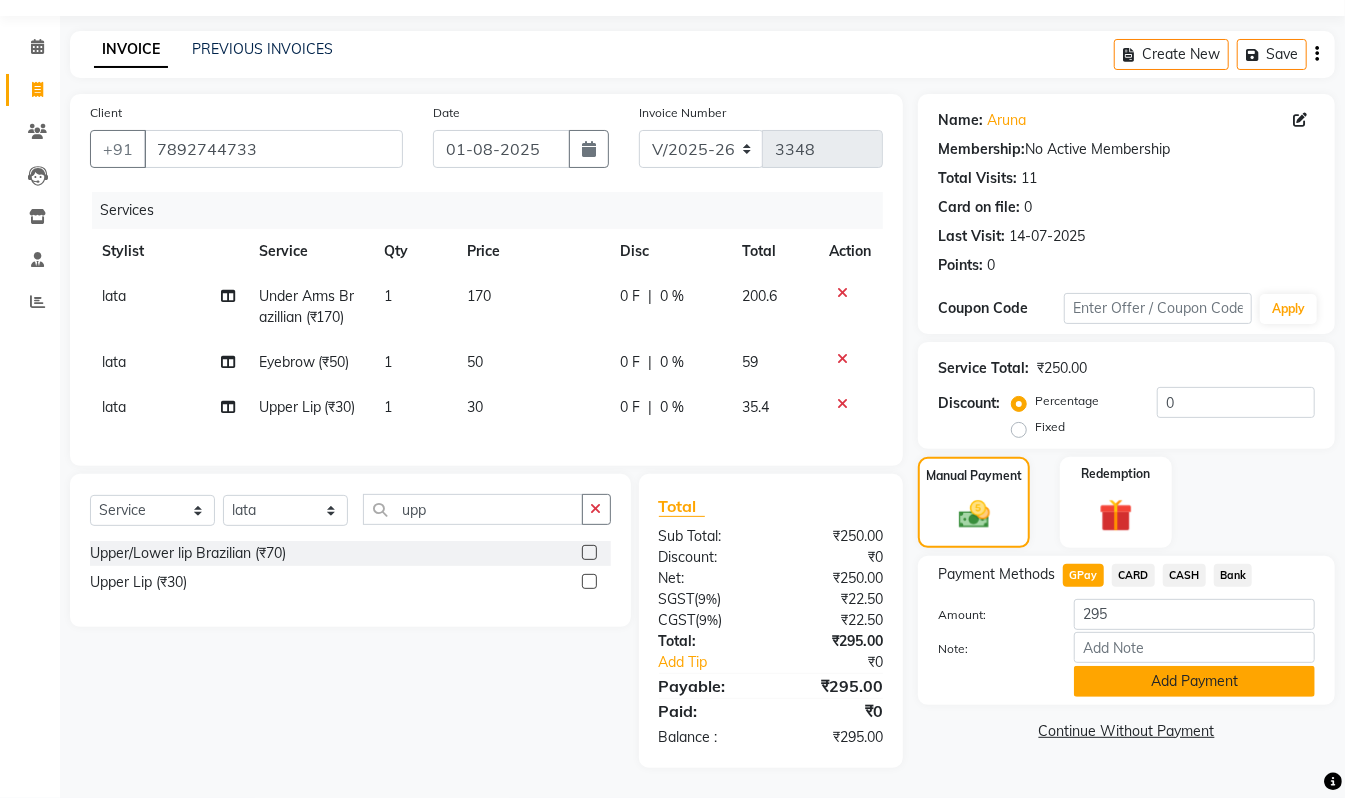 drag, startPoint x: 1180, startPoint y: 670, endPoint x: 1192, endPoint y: 646, distance: 26.832815 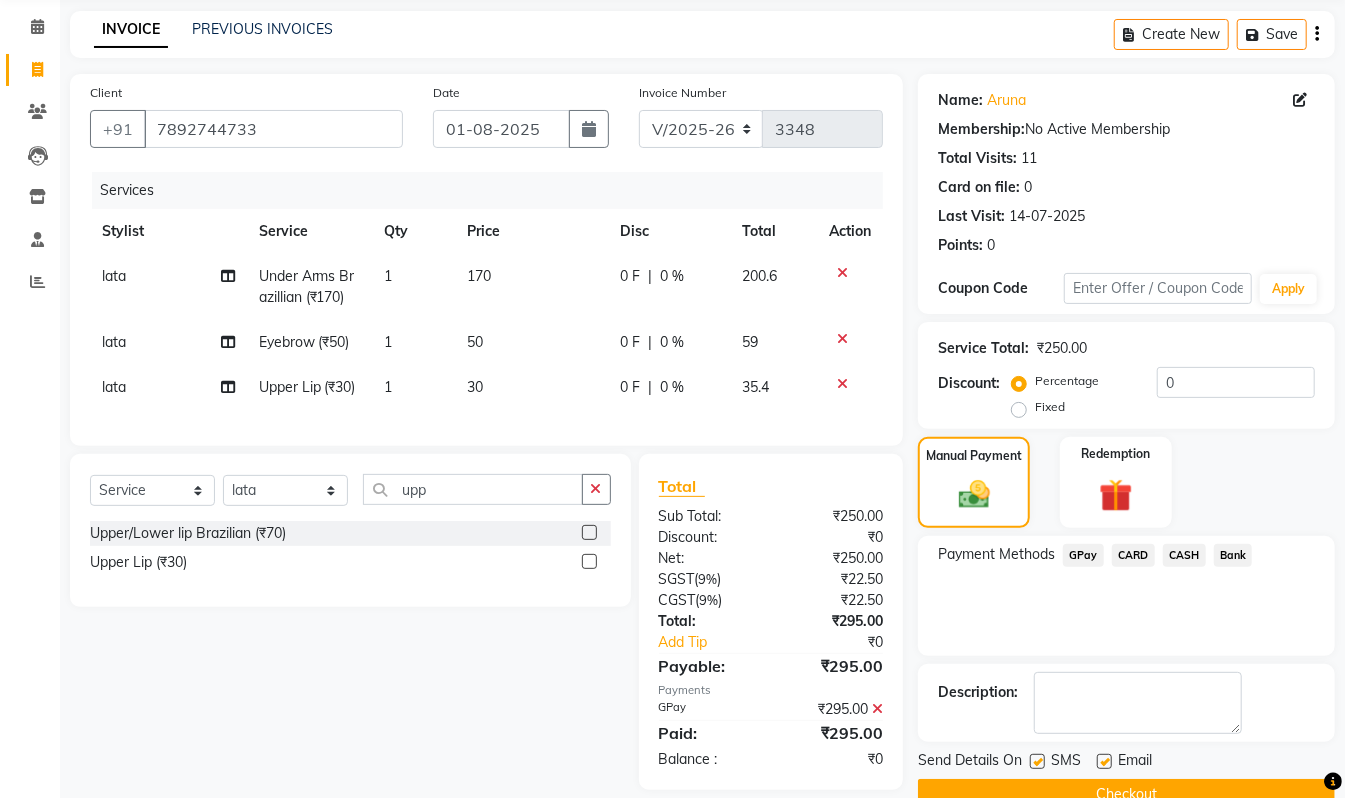 scroll, scrollTop: 118, scrollLeft: 0, axis: vertical 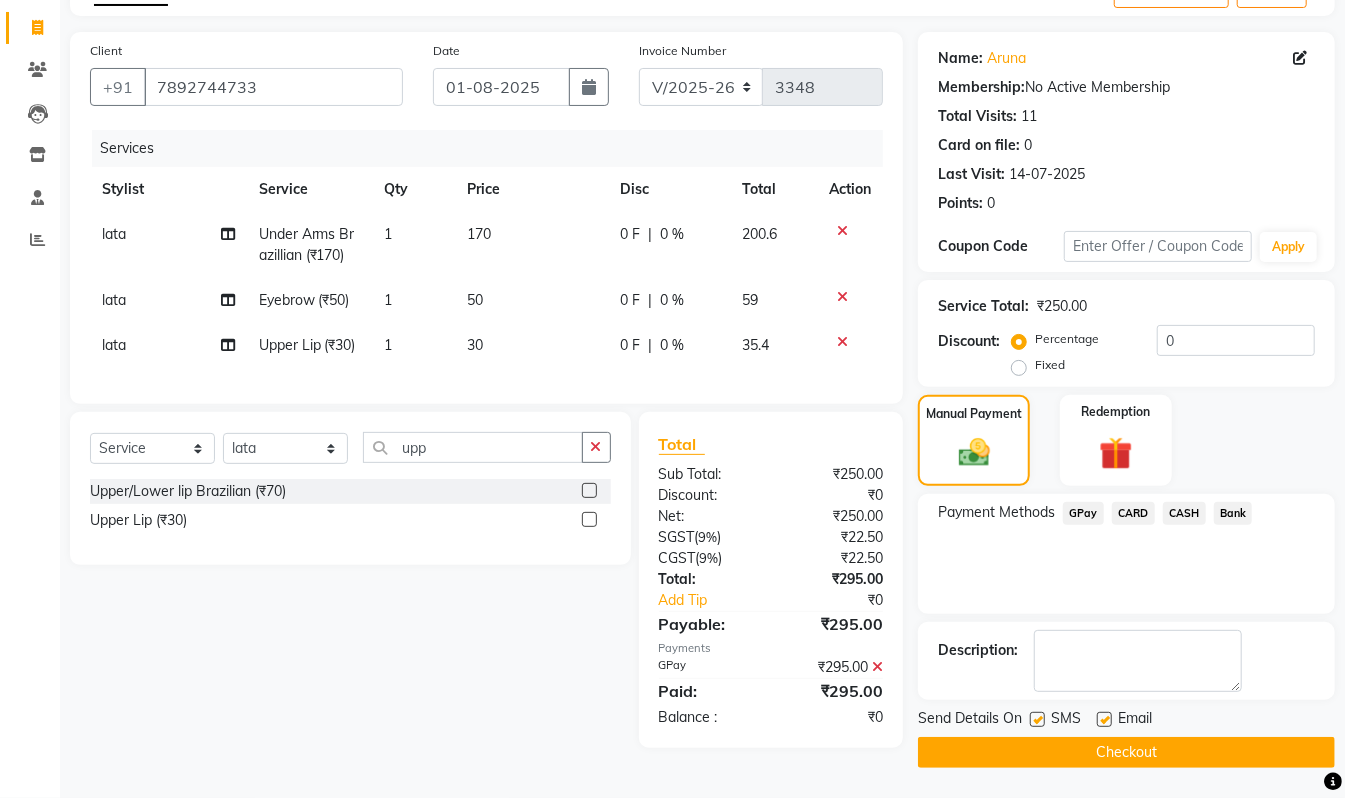 click on "Checkout" 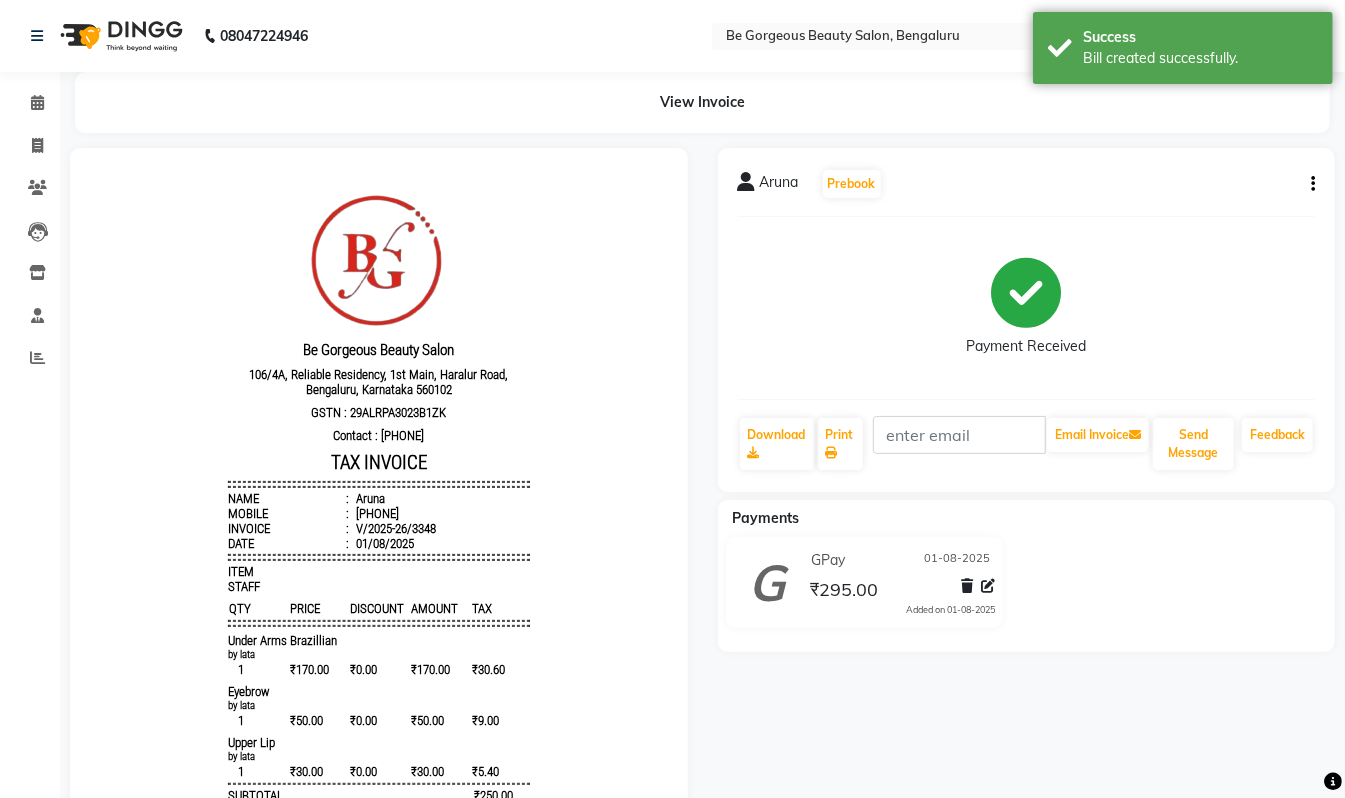 scroll, scrollTop: 0, scrollLeft: 0, axis: both 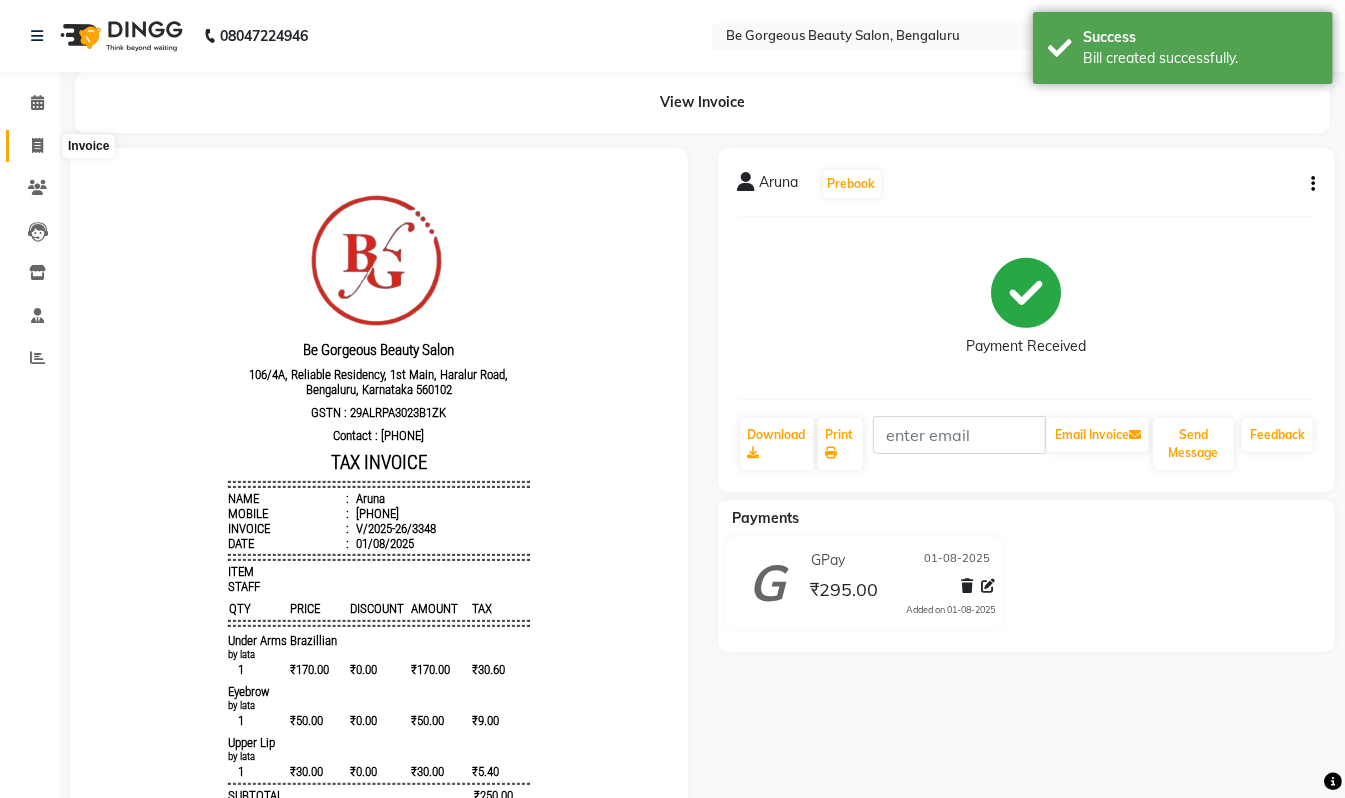 click 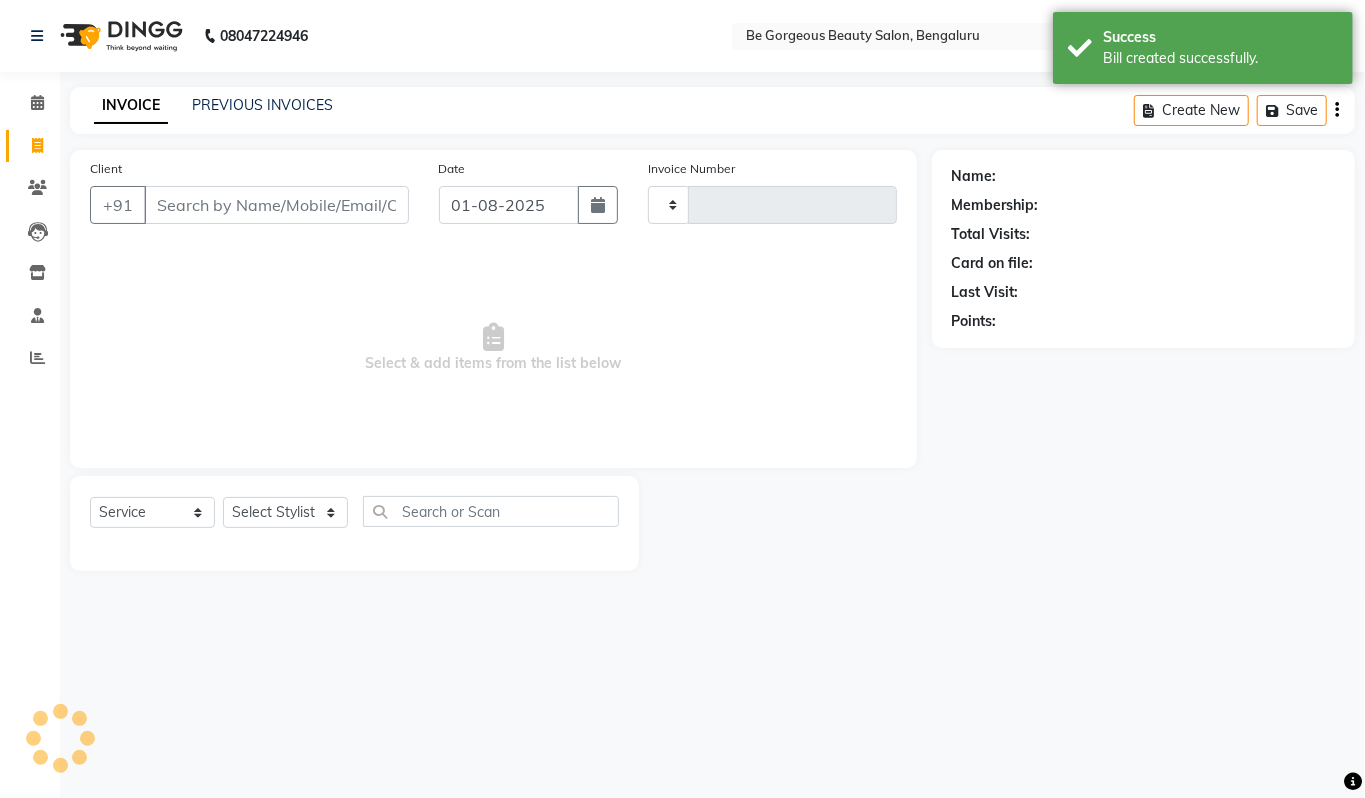 type on "3349" 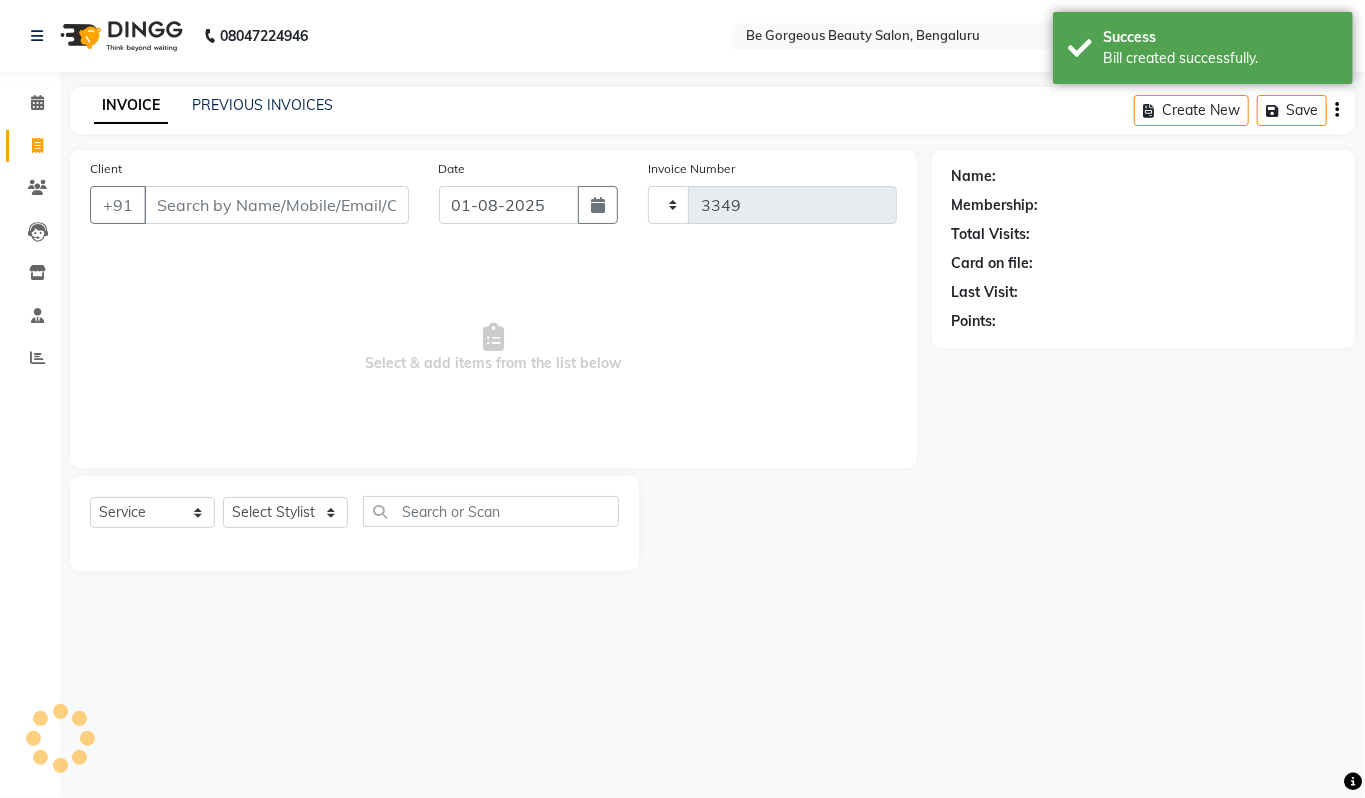 select on "5405" 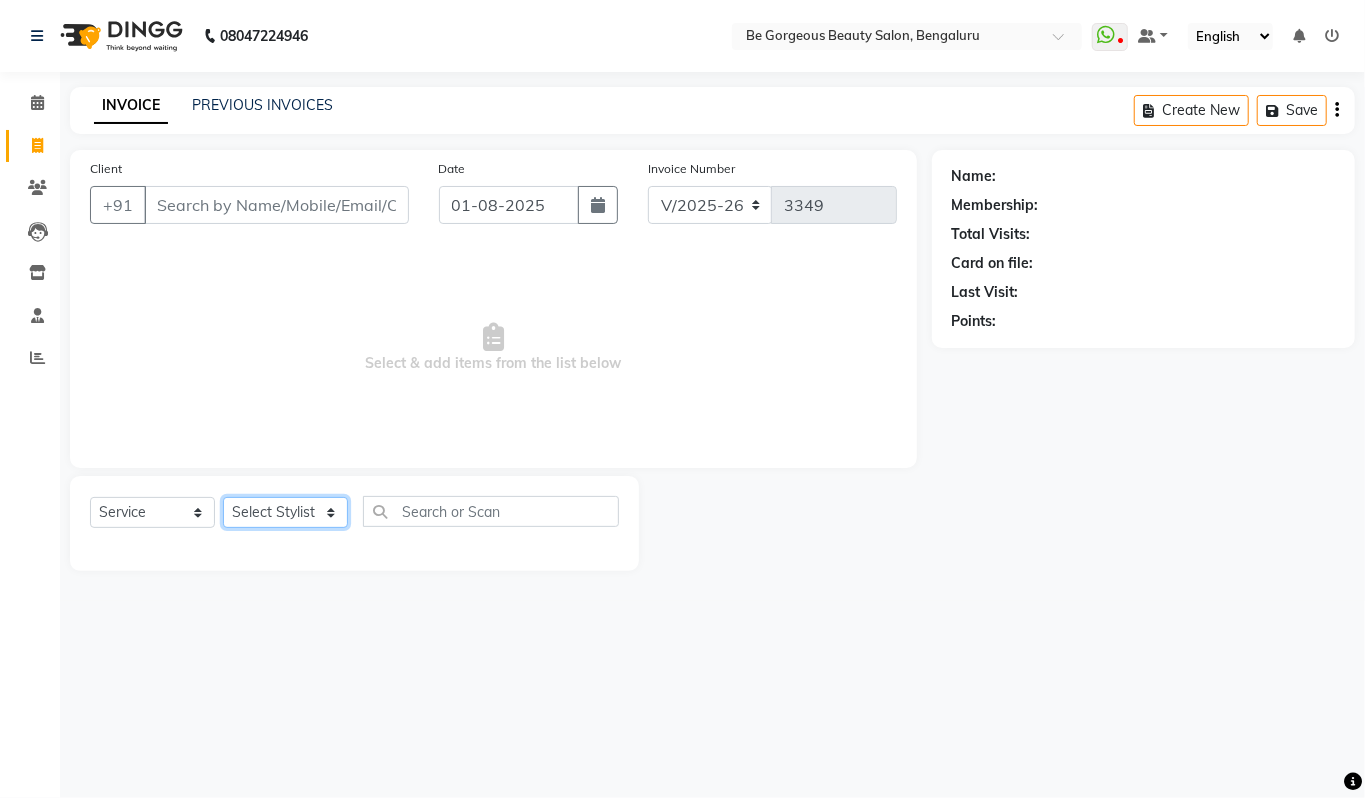 click on "Select Stylist Akram Anas Gayatri lata Manager Munu Pooja Rehbar Romi Talib Wajid" 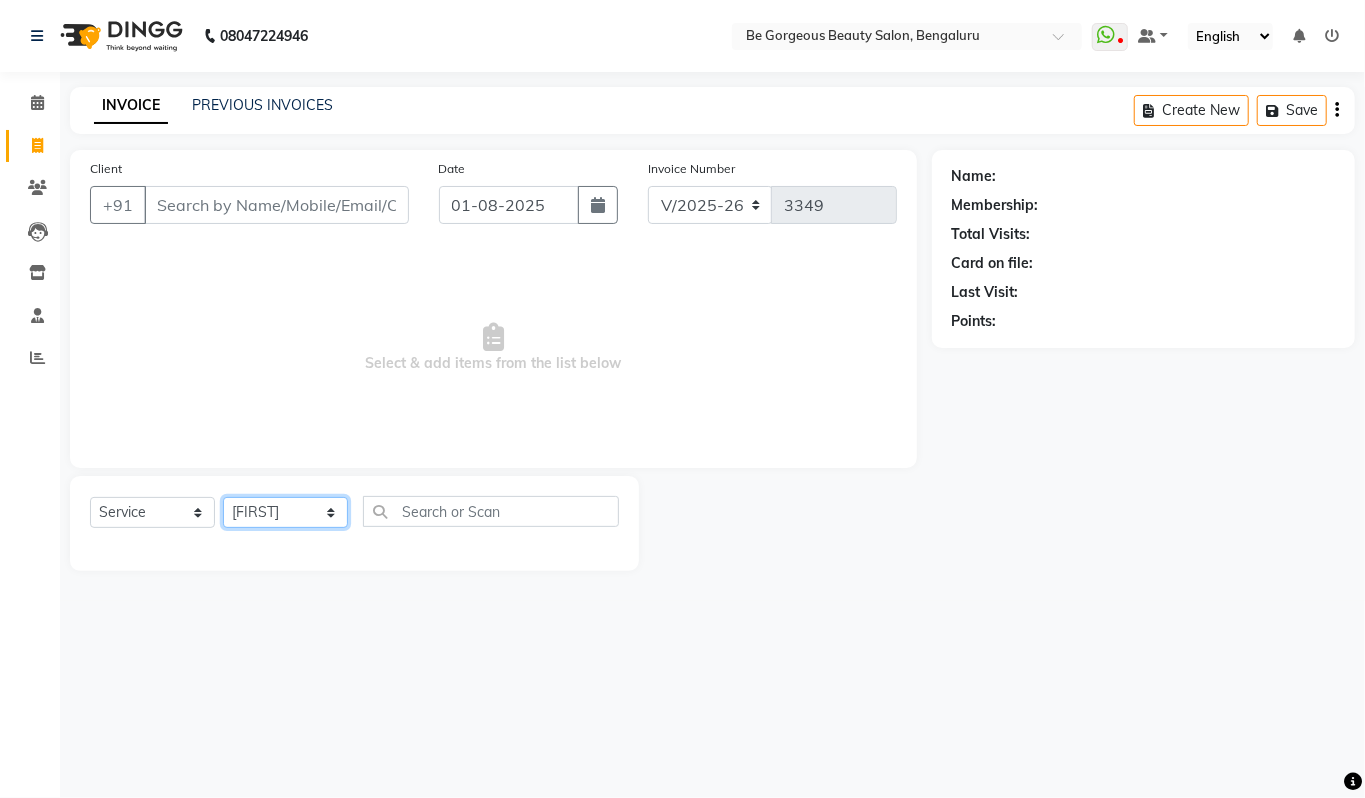 click on "Select Stylist Akram Anas Gayatri lata Manager Munu Pooja Rehbar Romi Talib Wajid" 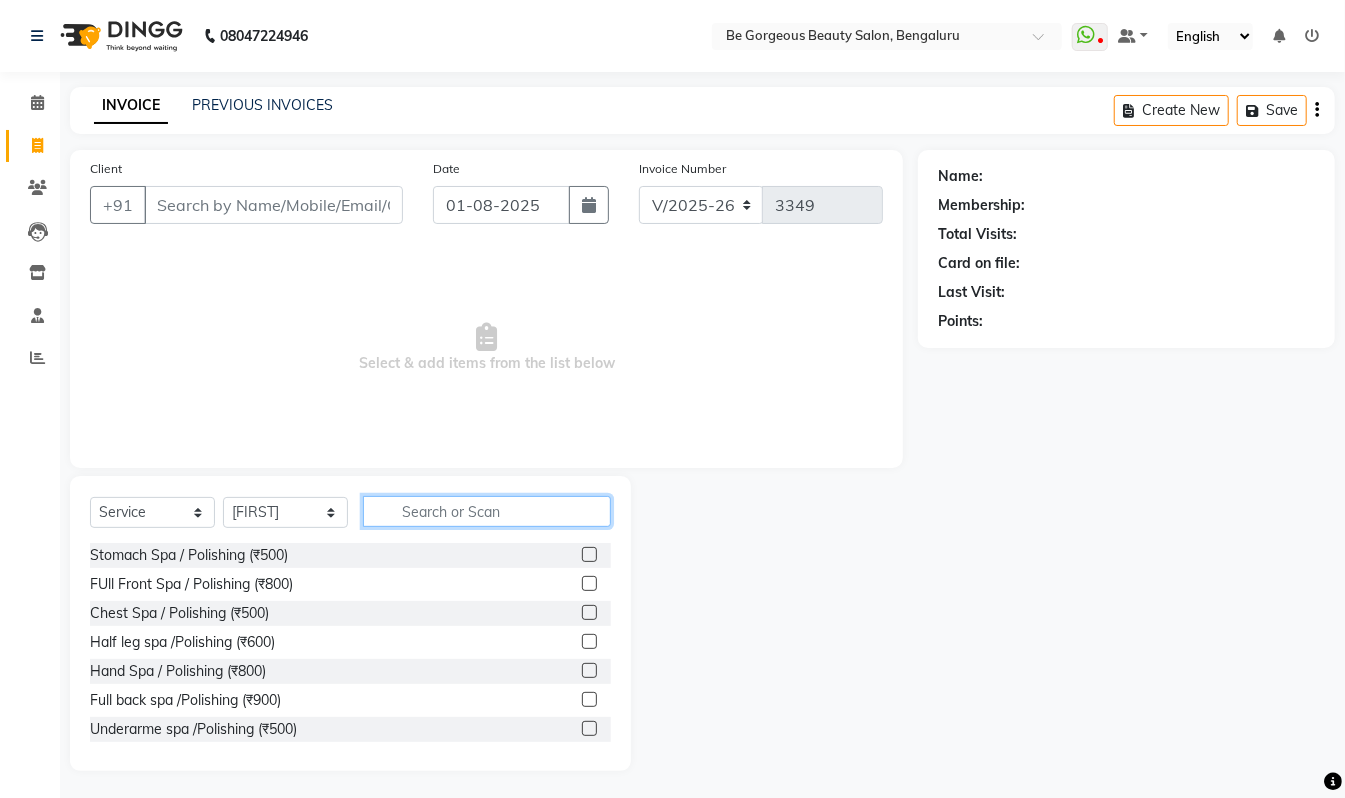click 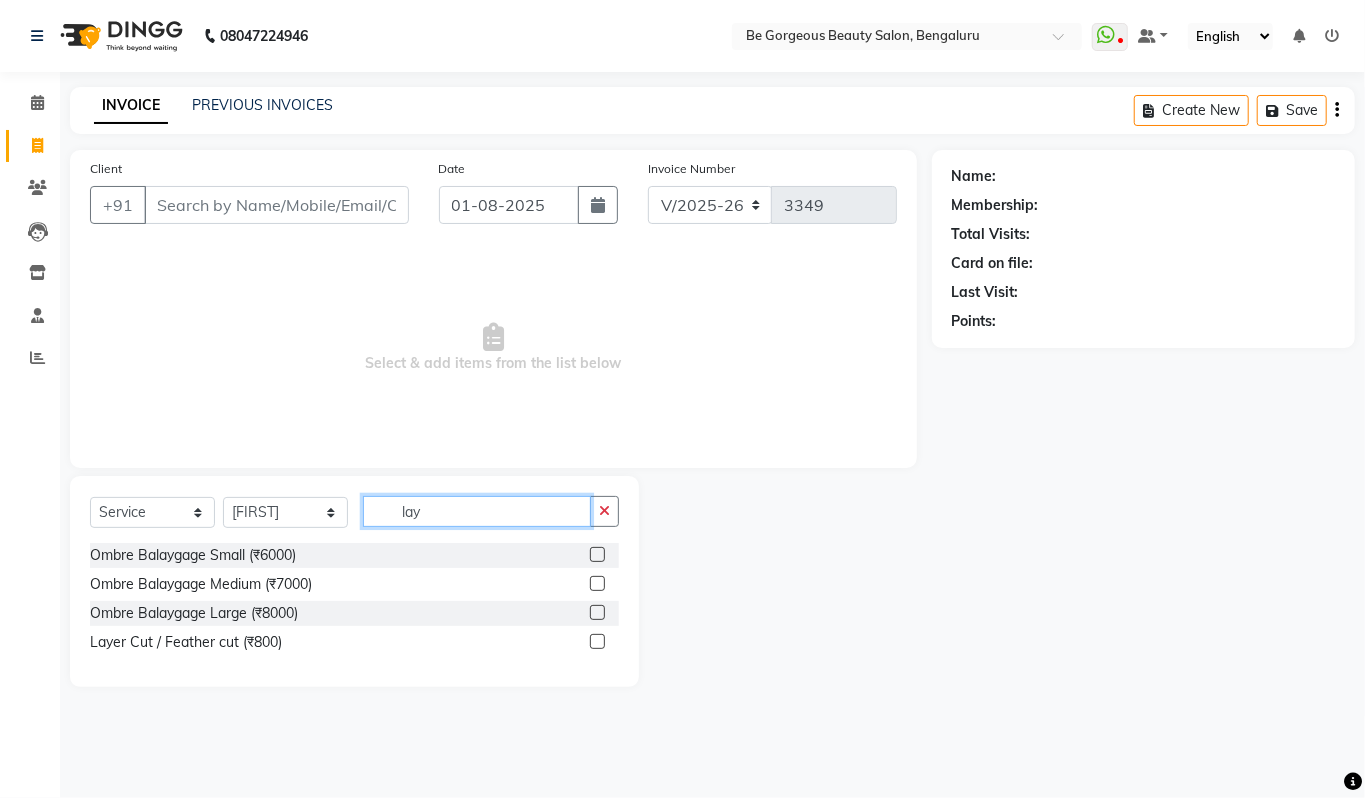 type on "lay" 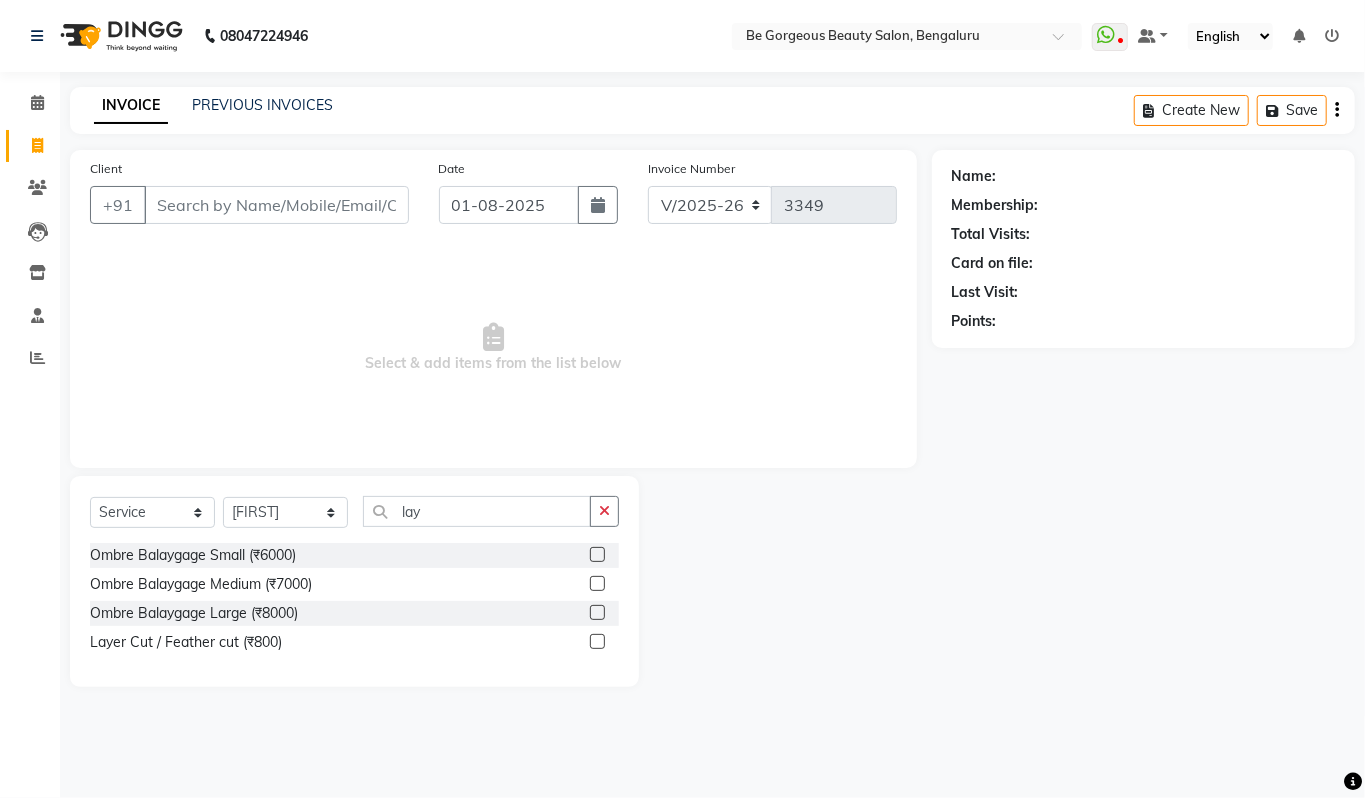 click 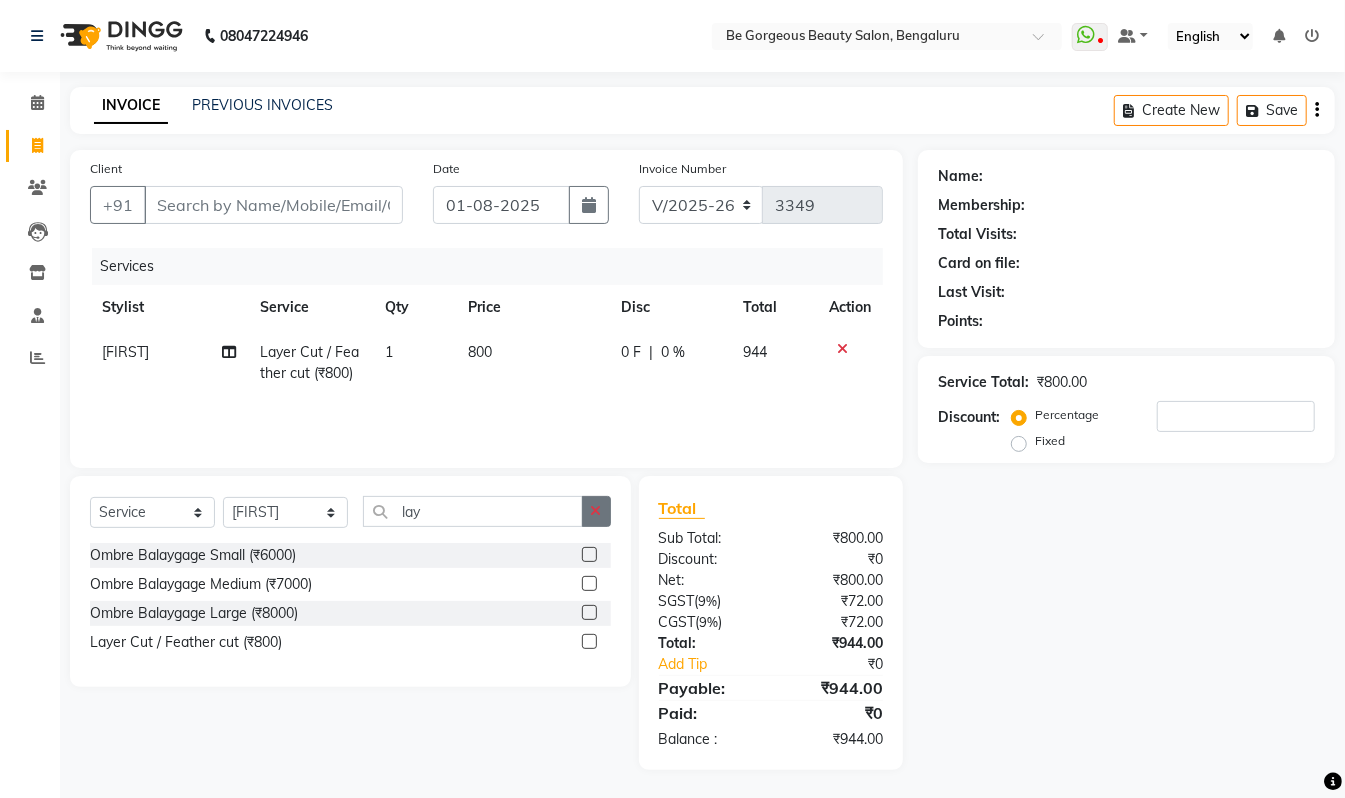 checkbox on "false" 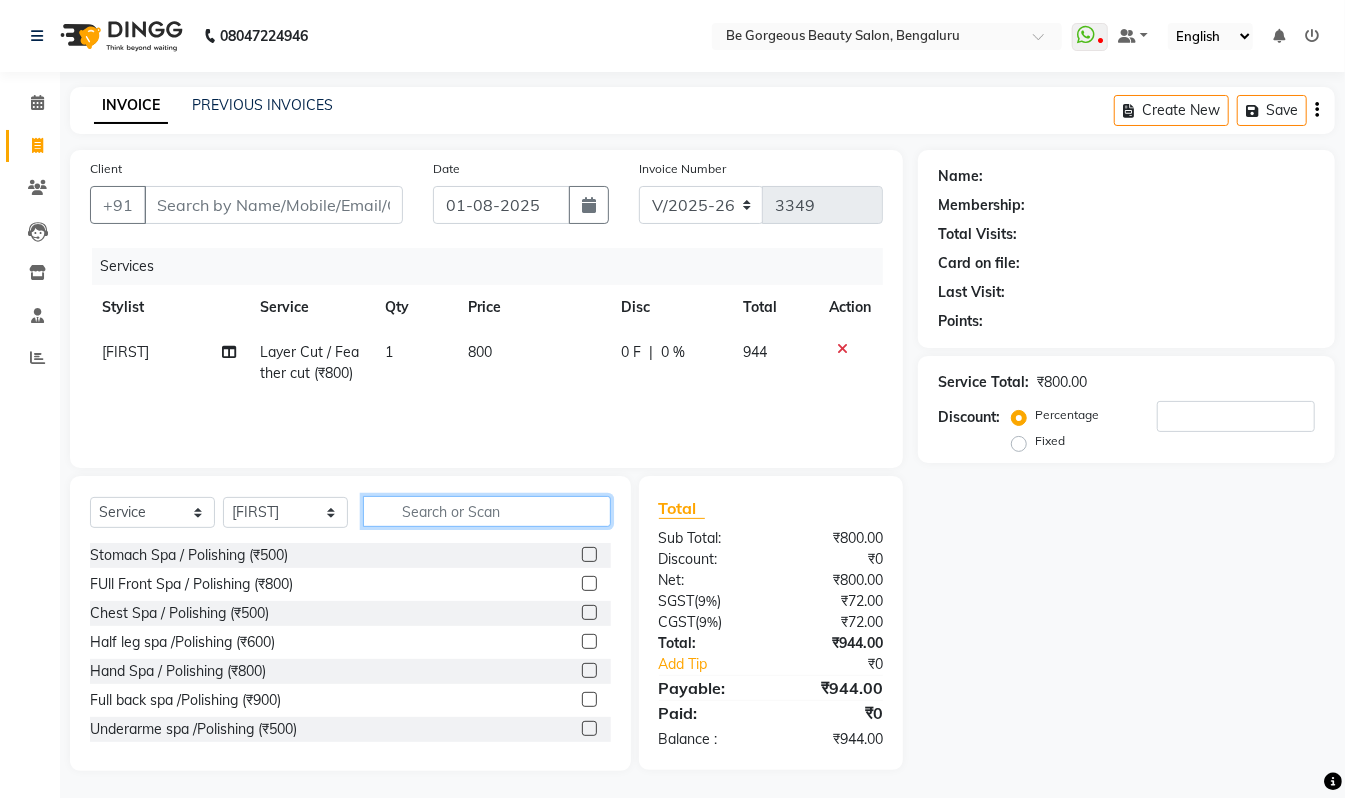 click 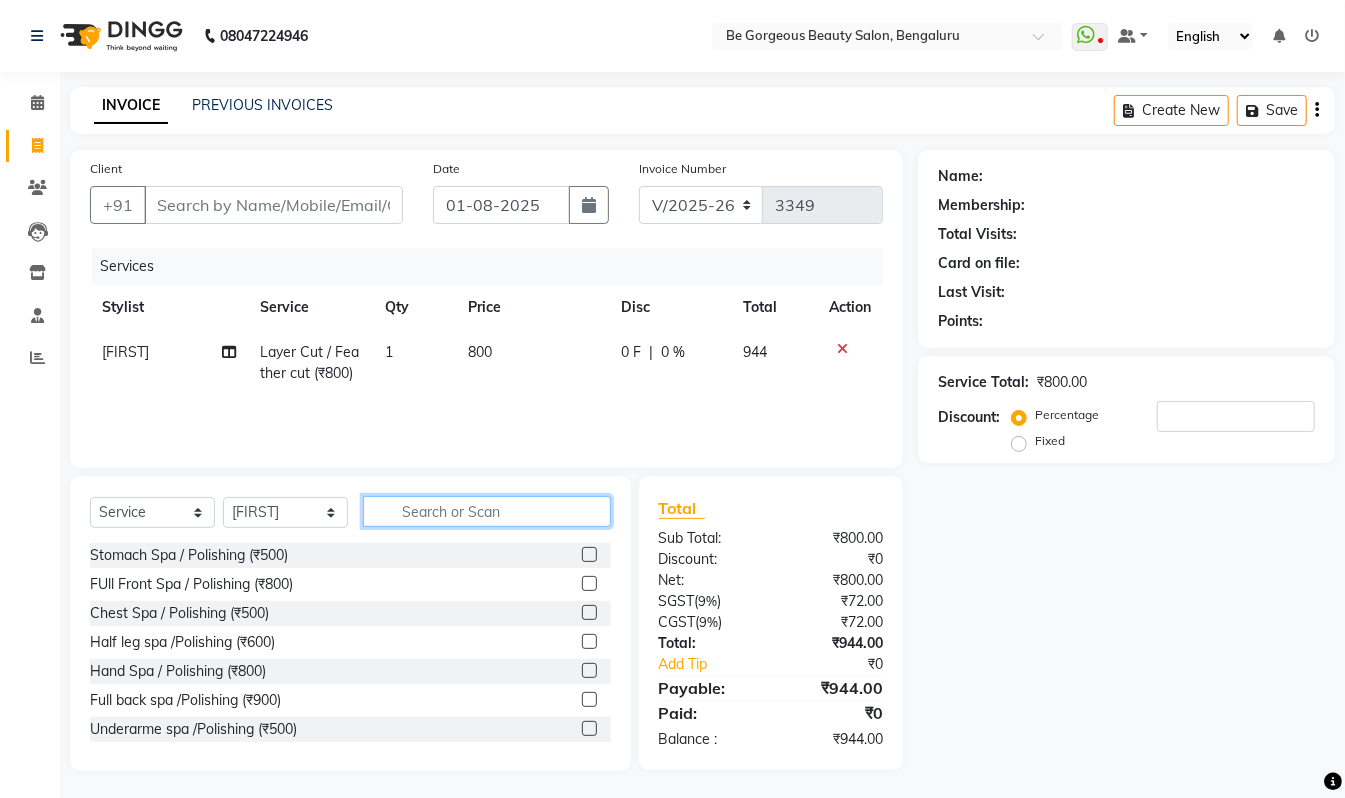 click 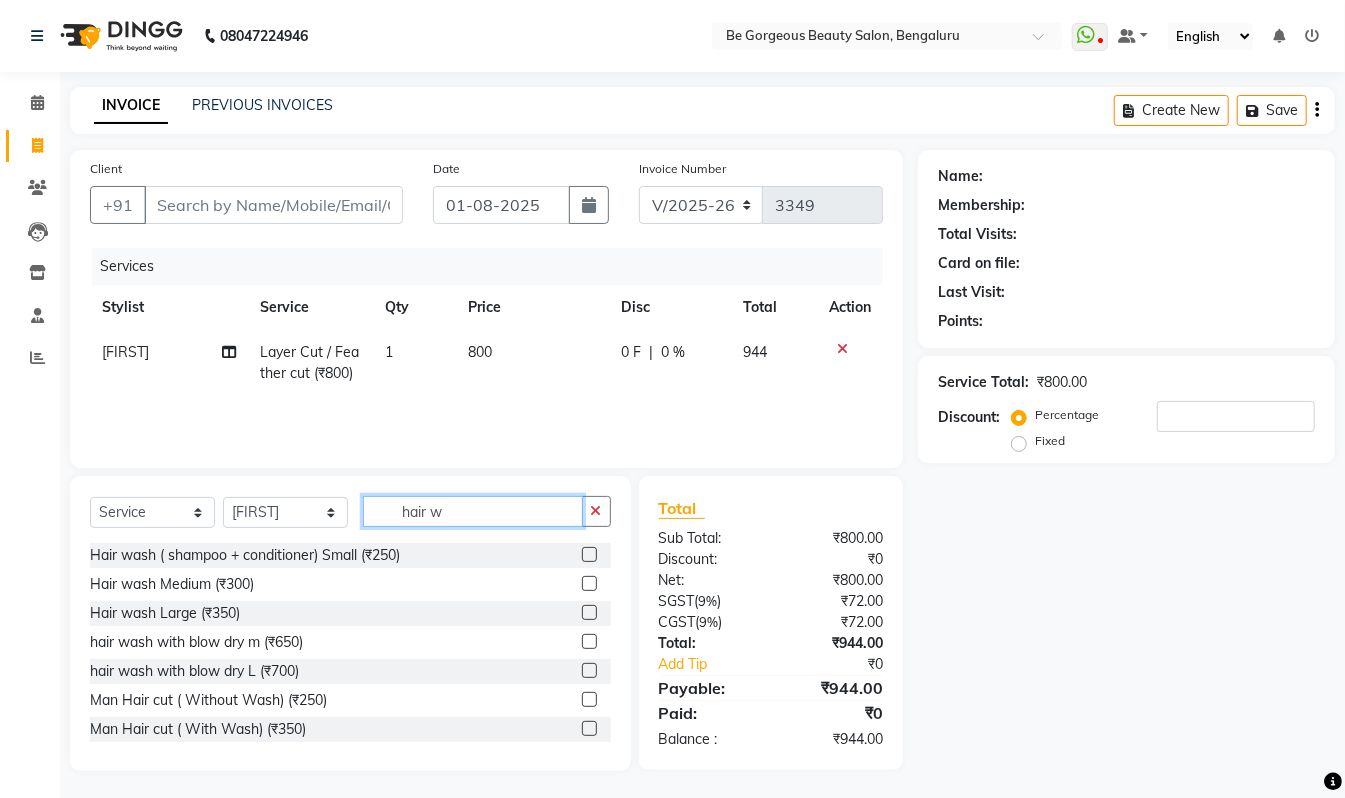 type on "hair w" 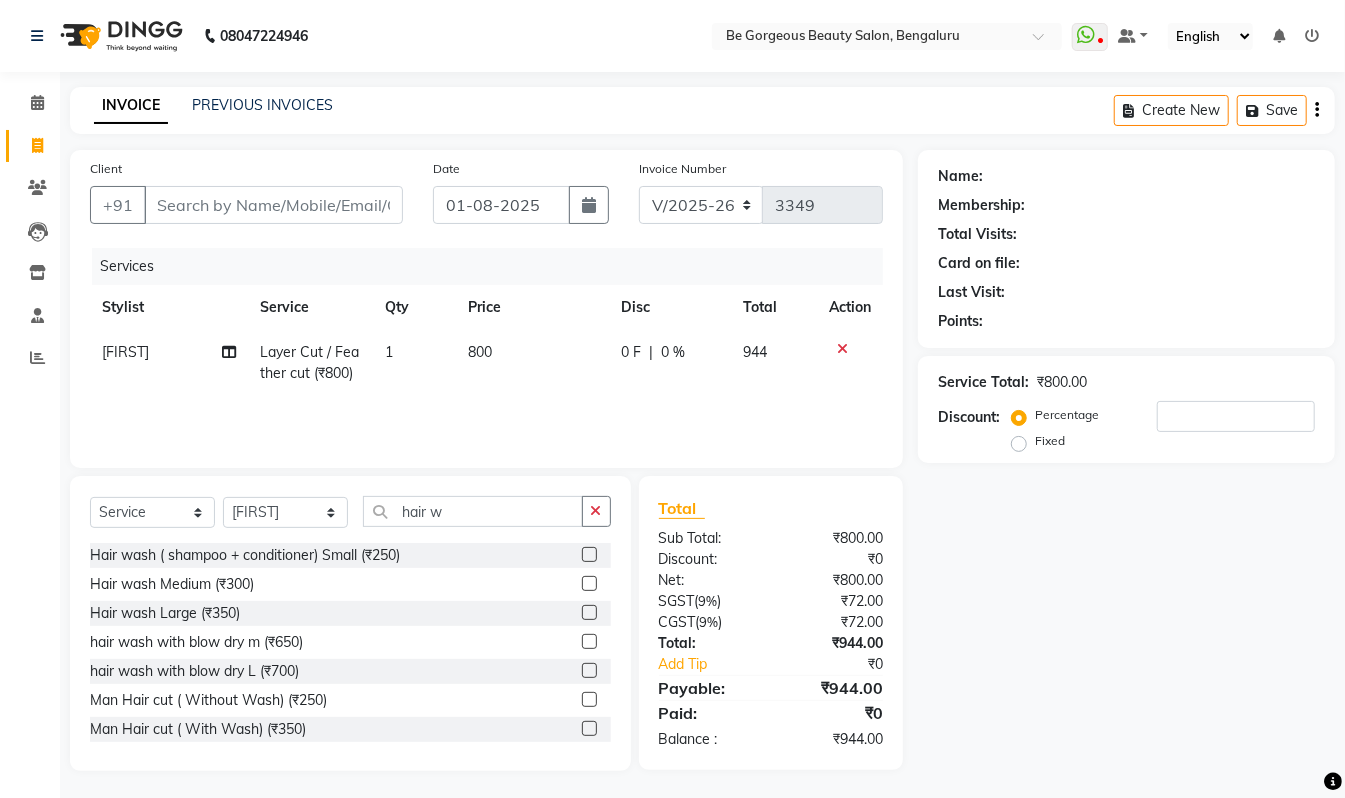 click 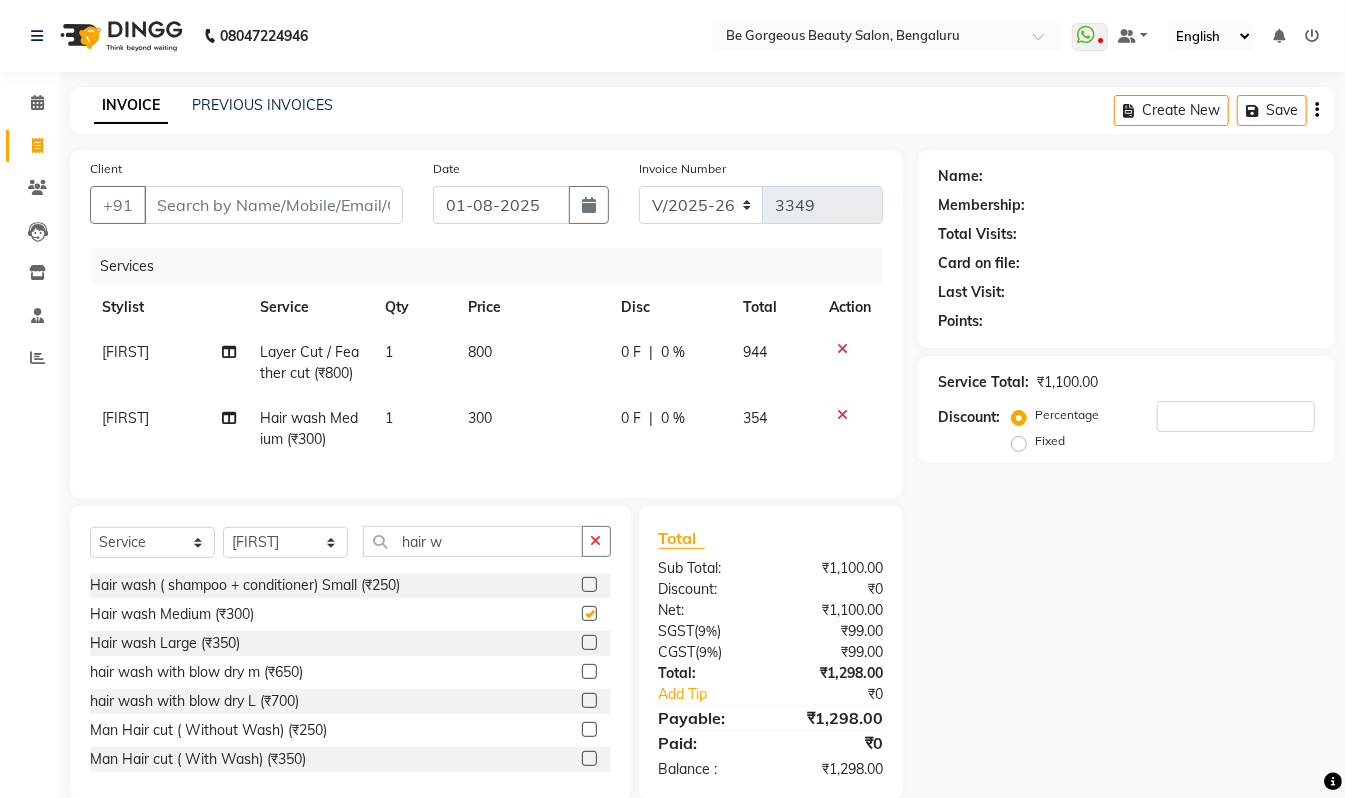 checkbox on "false" 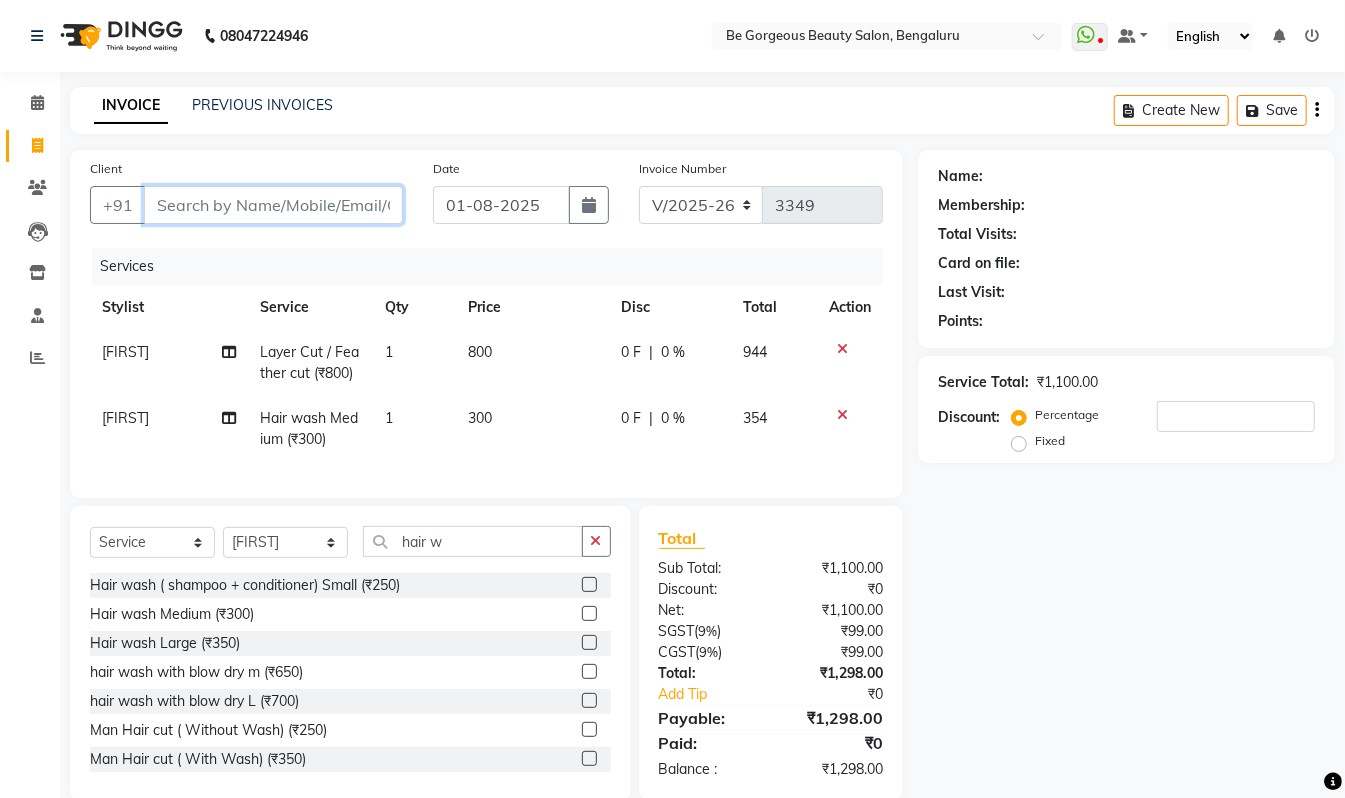 click on "Client" at bounding box center [273, 205] 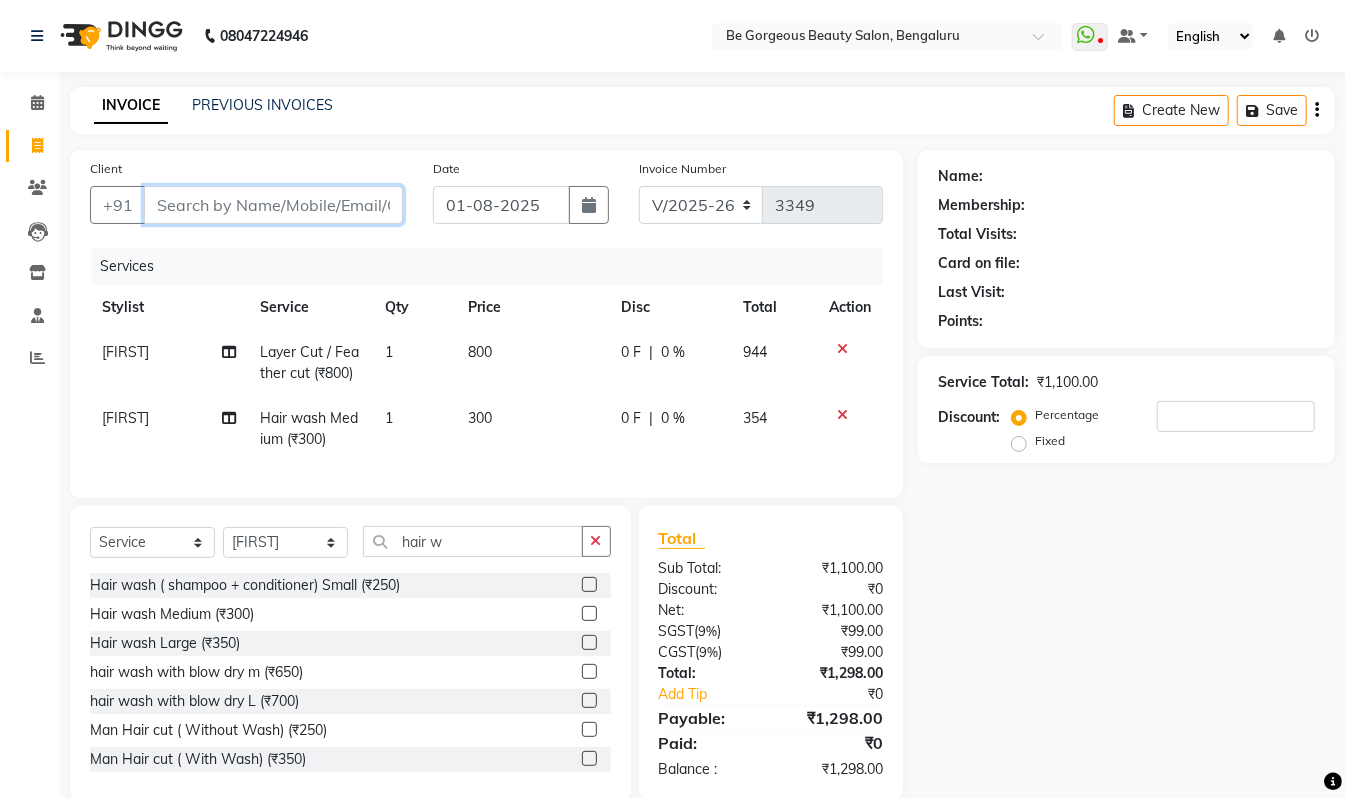 type on "8" 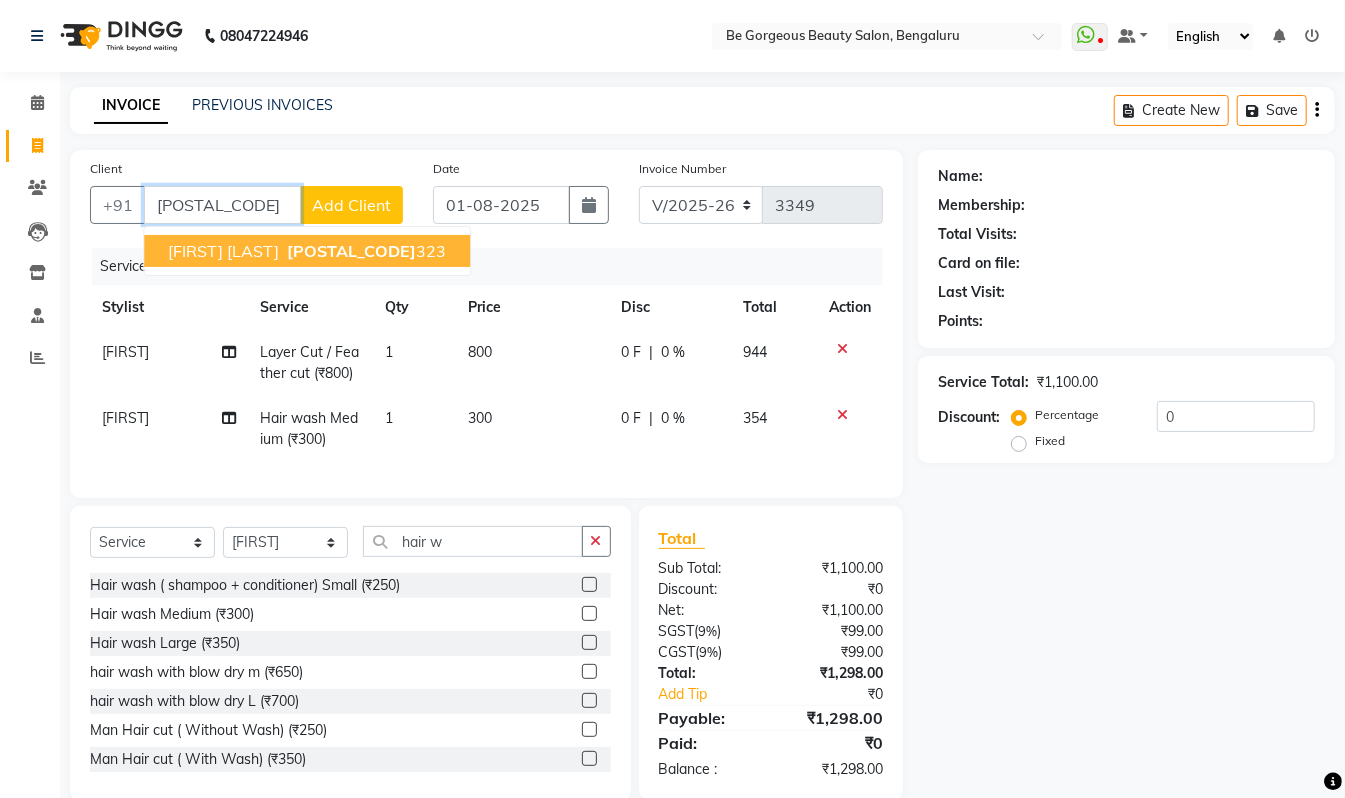 click on "8971017 323" at bounding box center [364, 251] 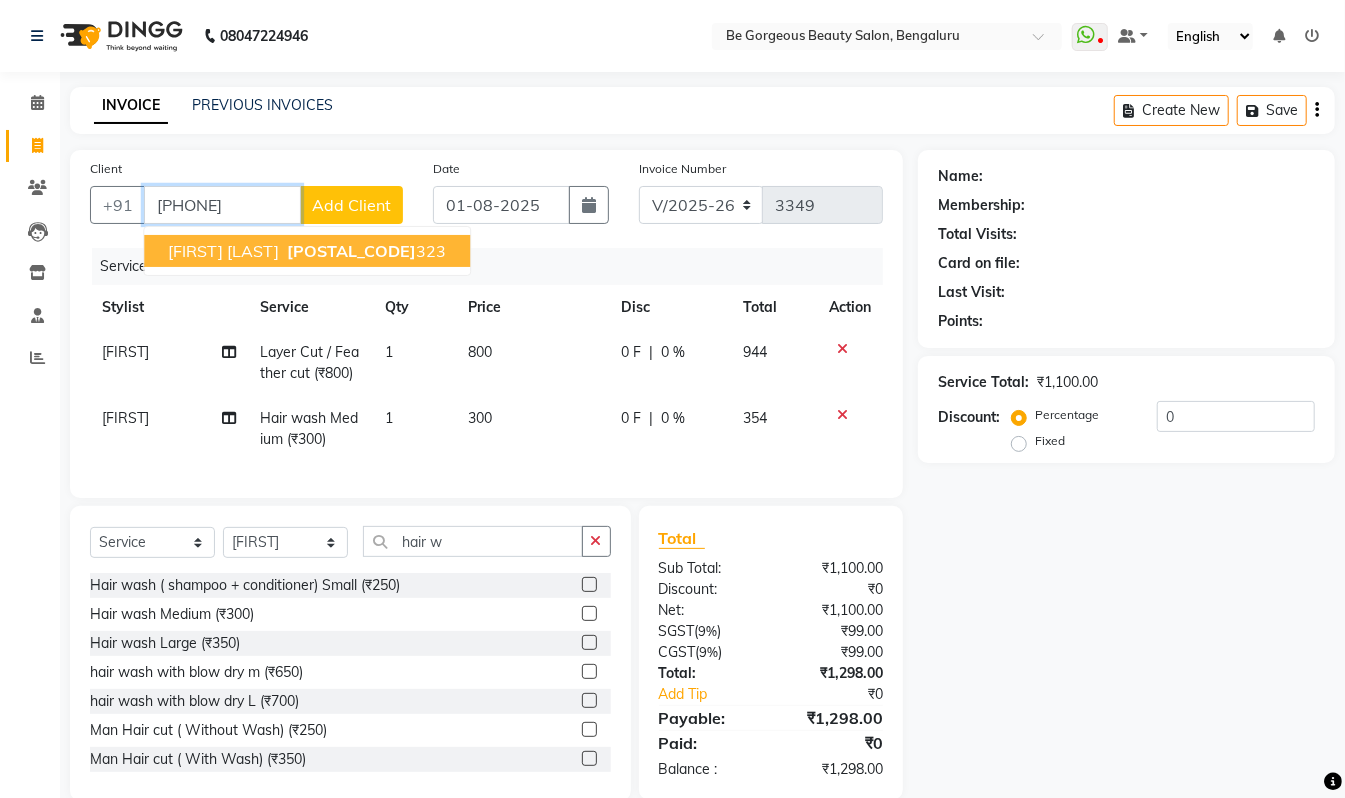 type on "8971017323" 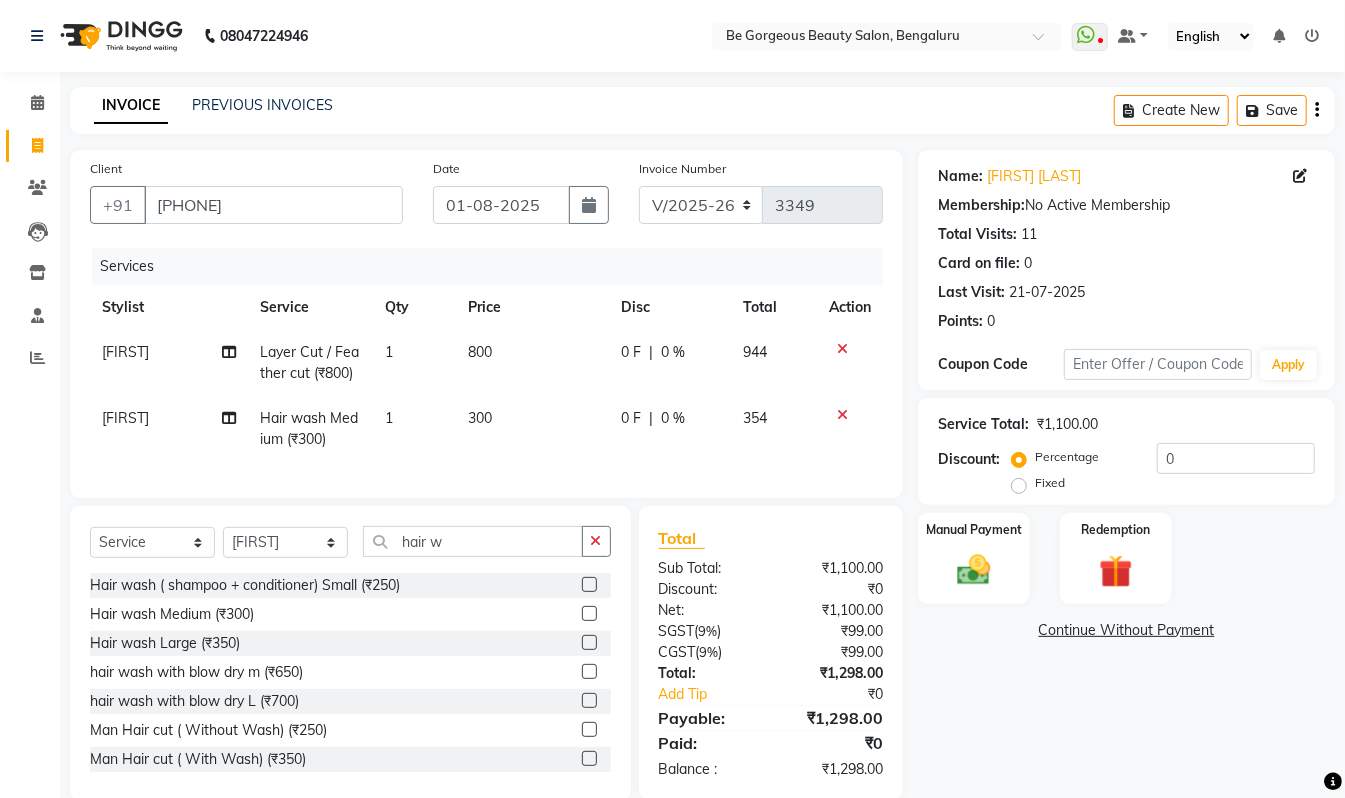 scroll, scrollTop: 53, scrollLeft: 0, axis: vertical 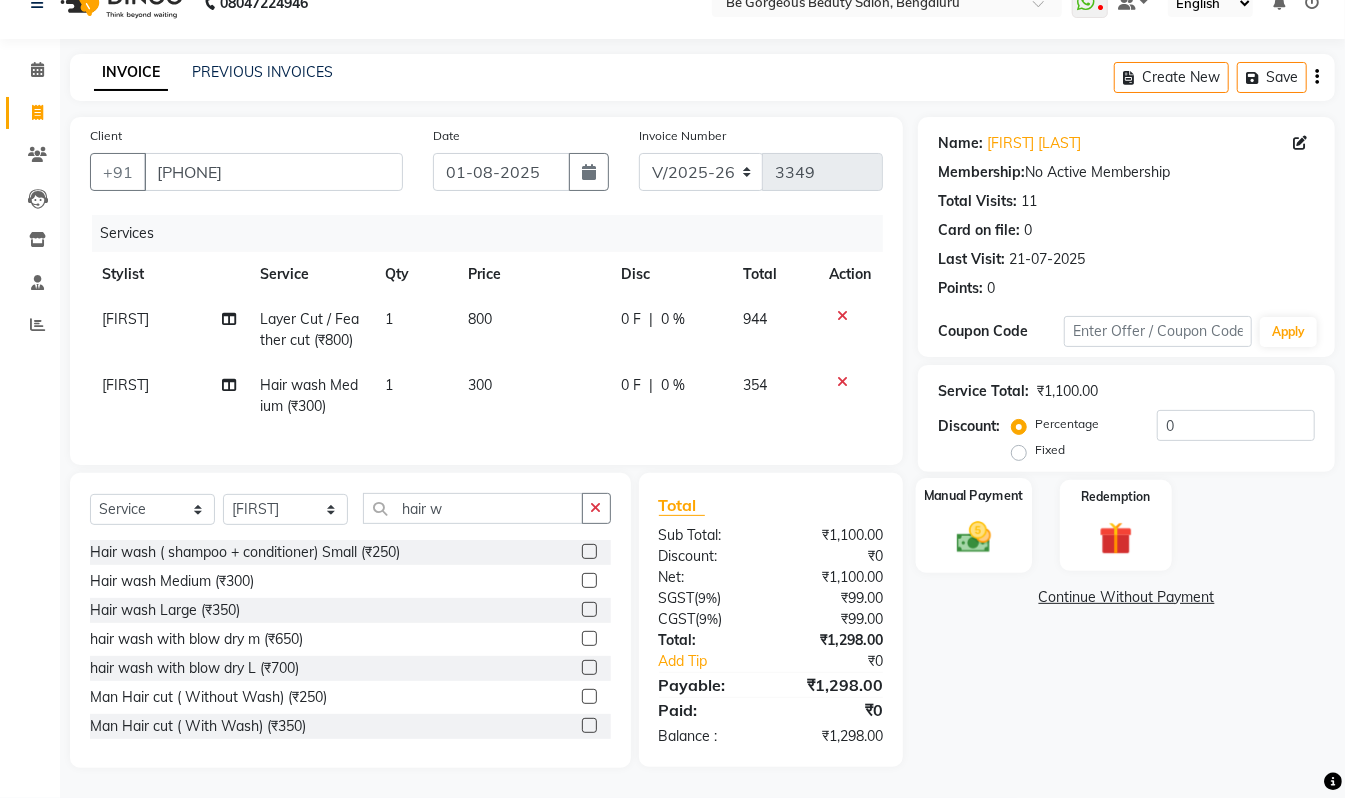 click 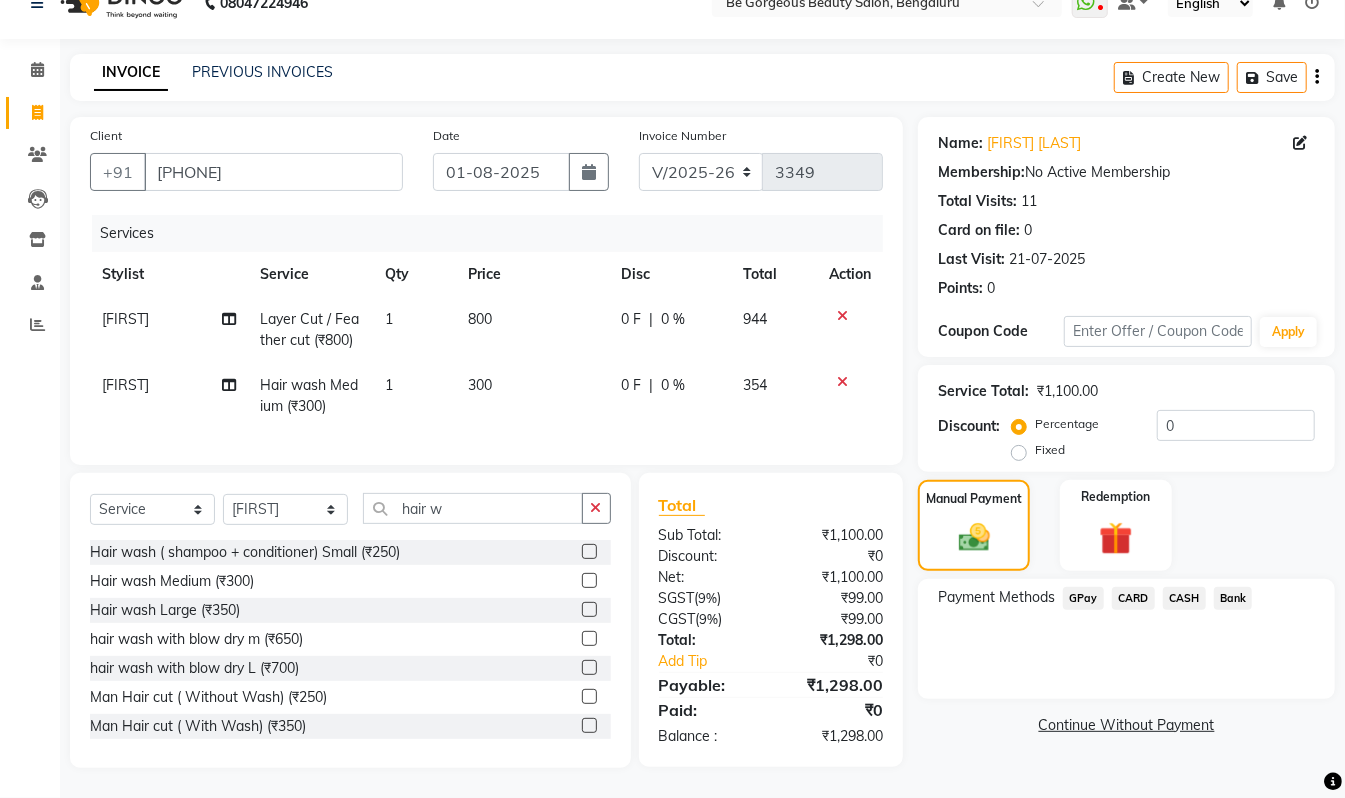 click on "GPay" 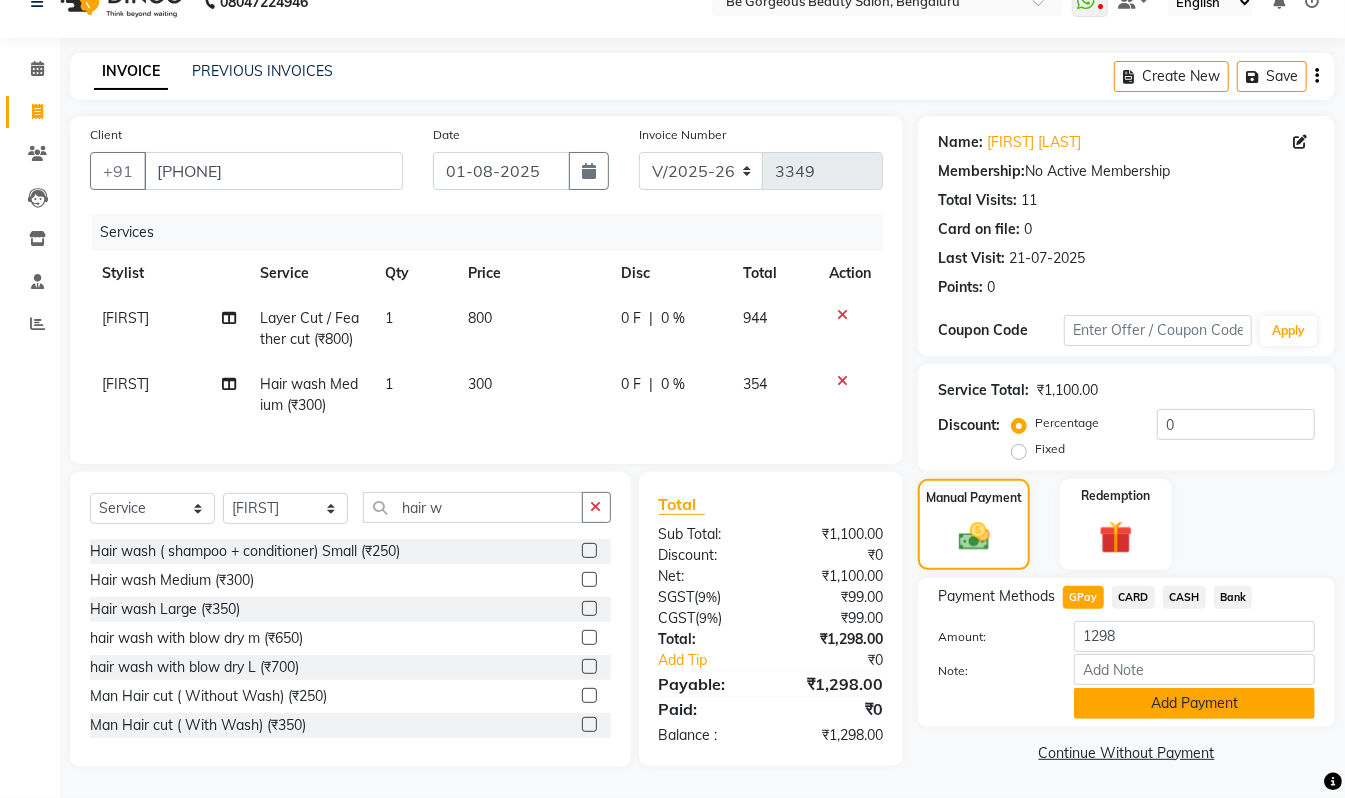 click on "Add Payment" 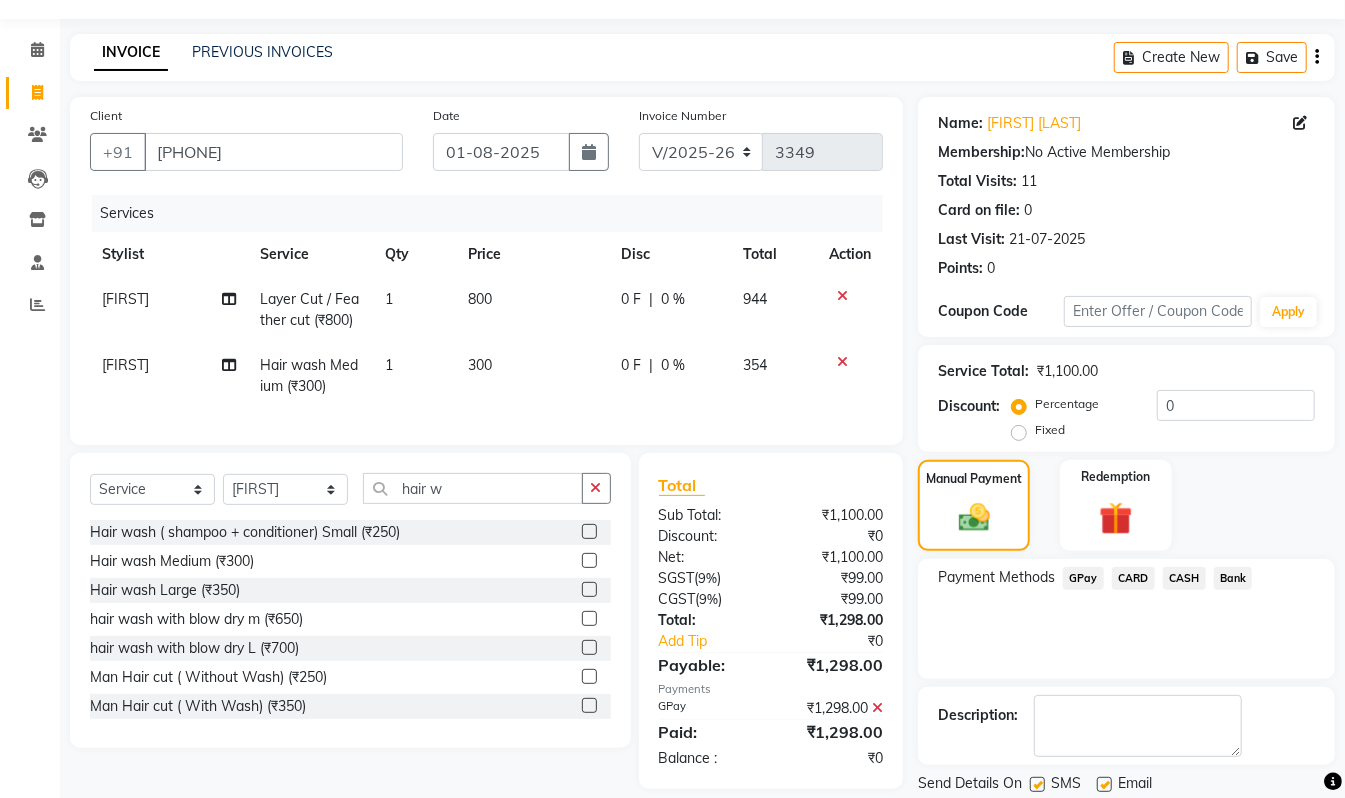 scroll, scrollTop: 118, scrollLeft: 0, axis: vertical 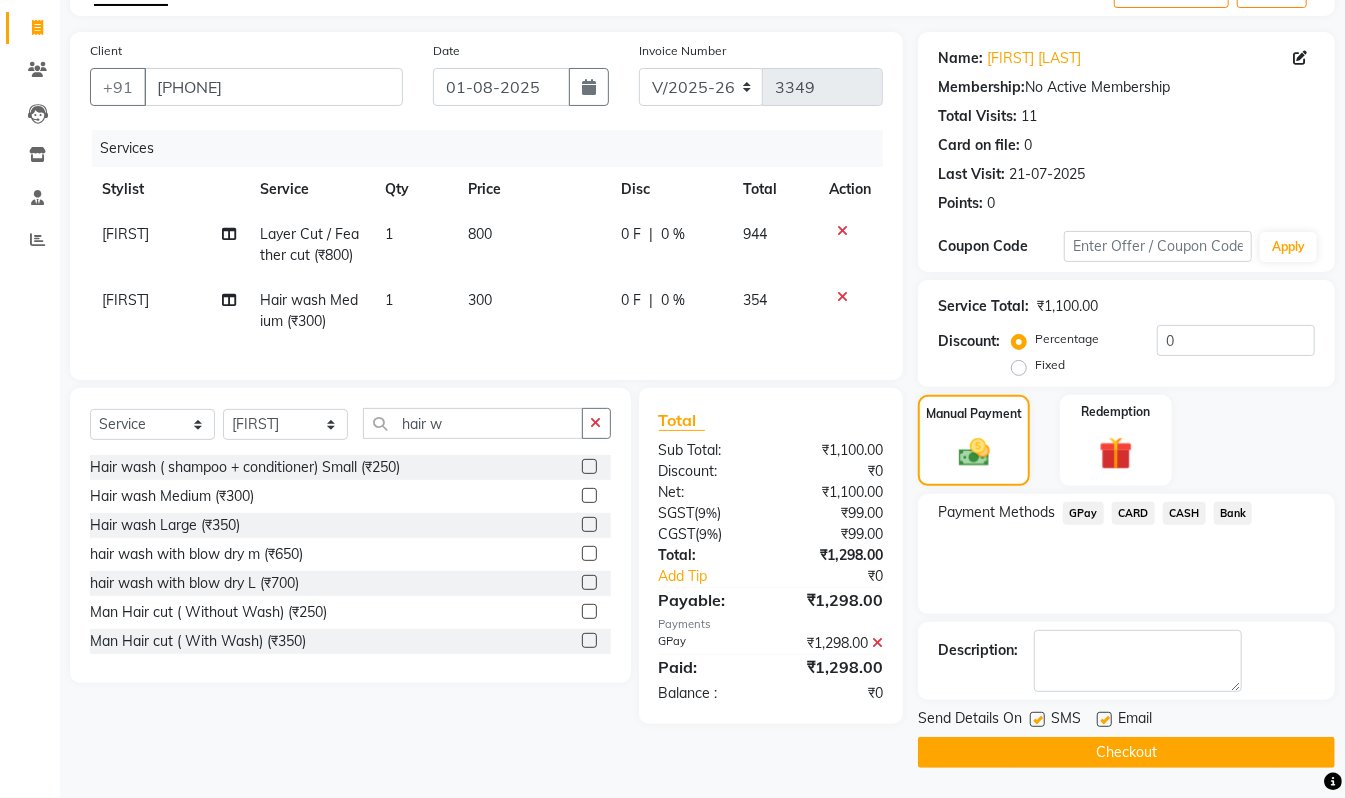 click on "Send Details On SMS Email" 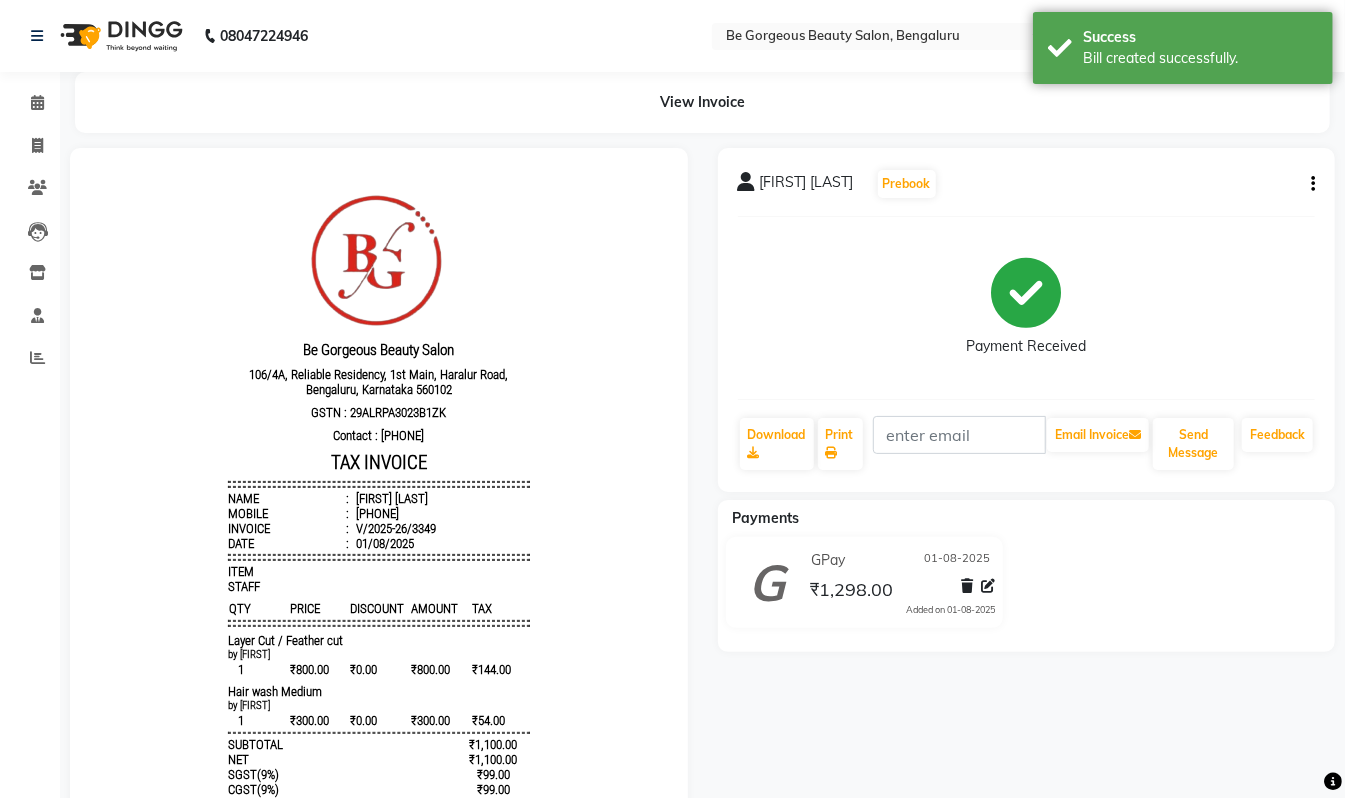 scroll, scrollTop: 0, scrollLeft: 0, axis: both 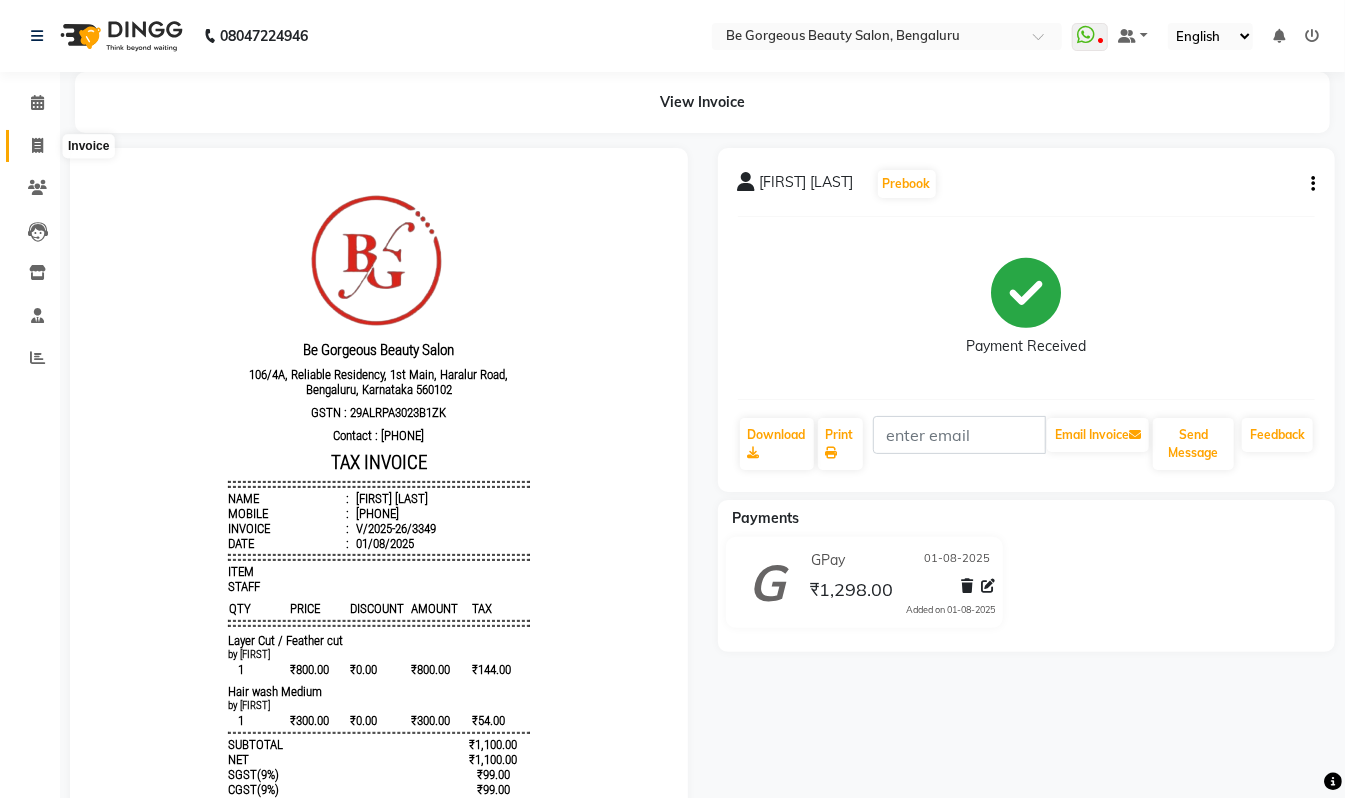 click 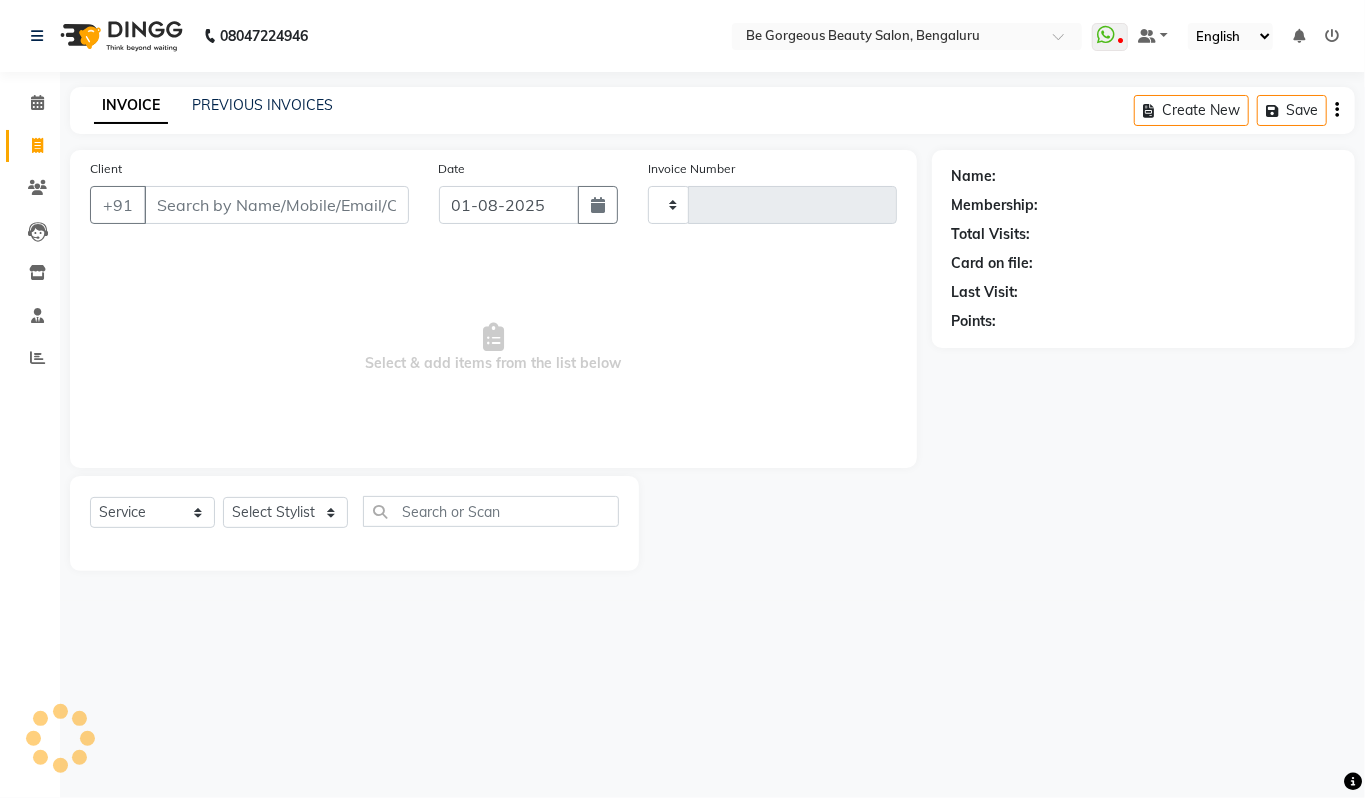 type on "3351" 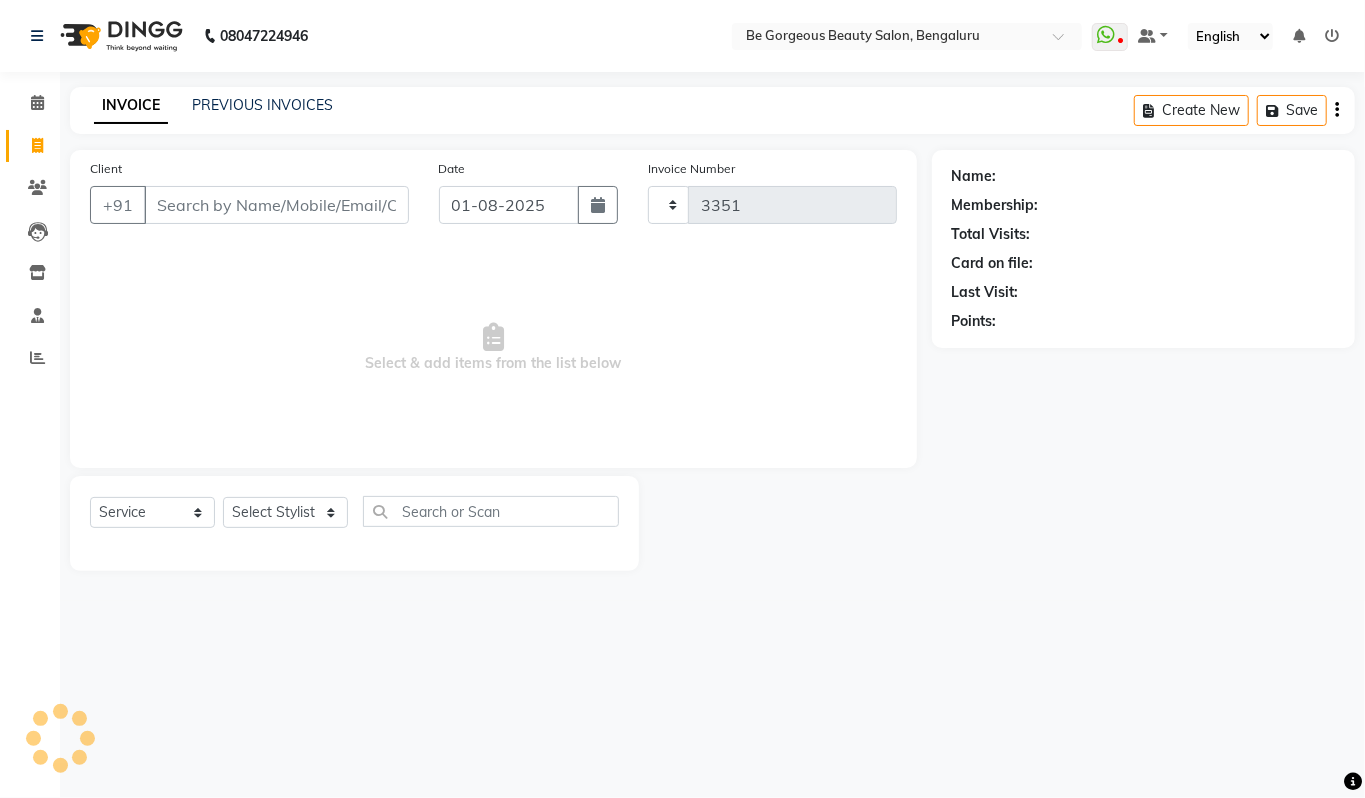 select on "5405" 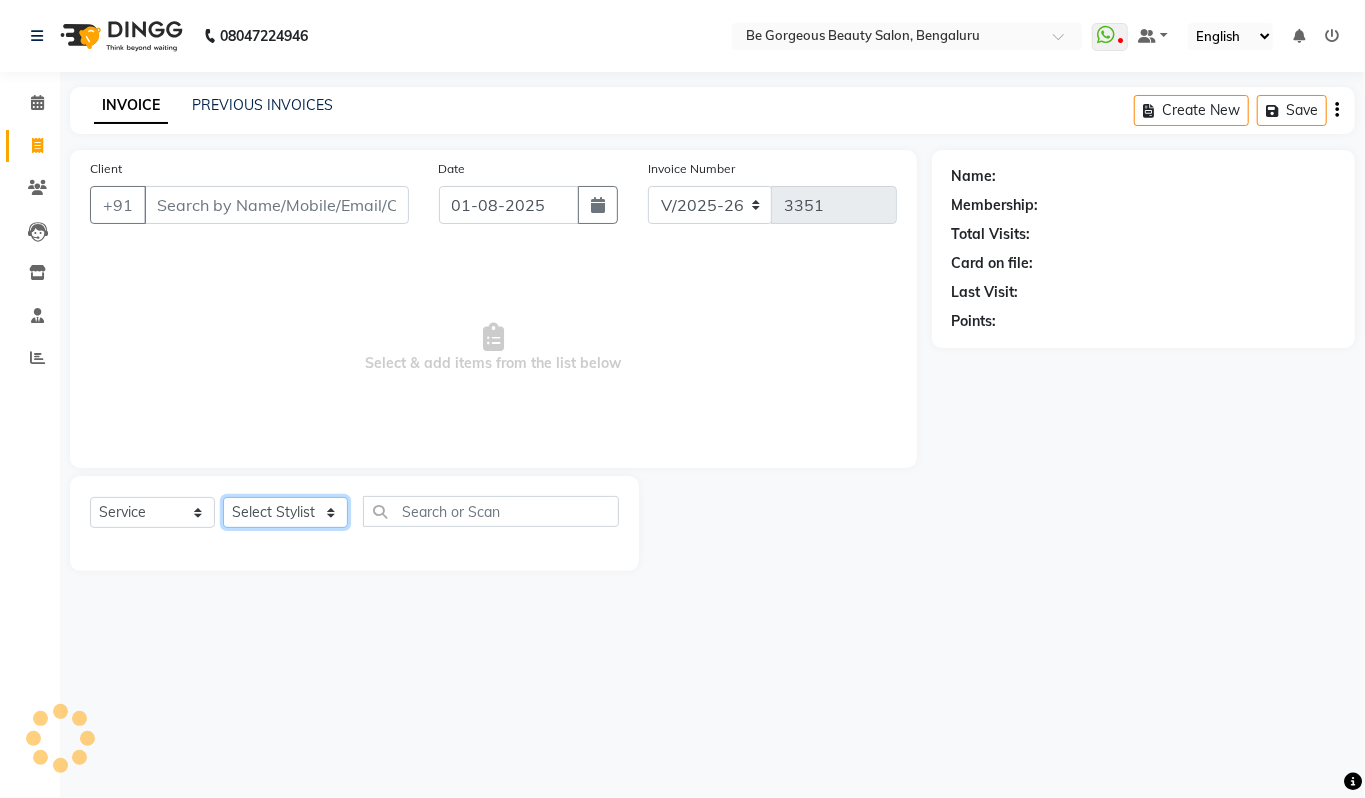 click on "Select Stylist" 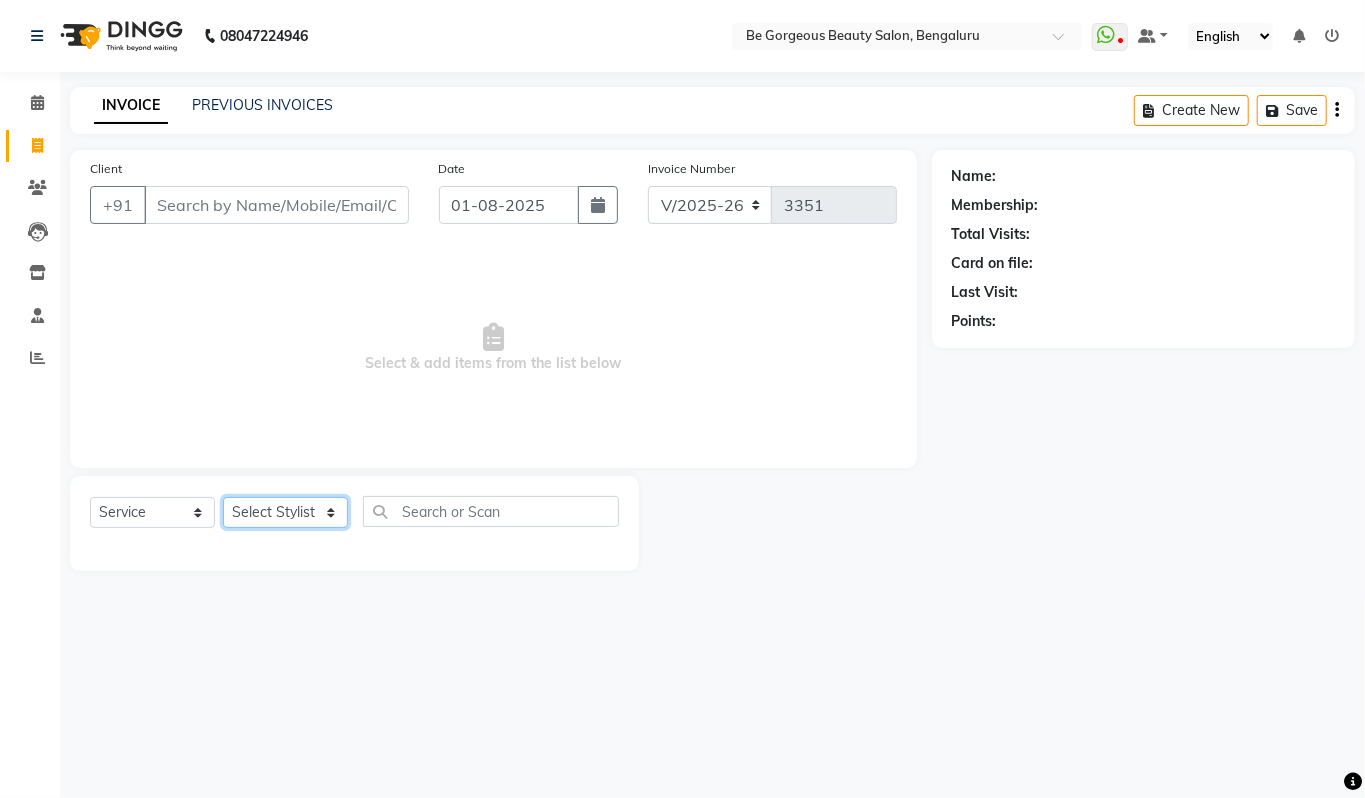 select on "36204" 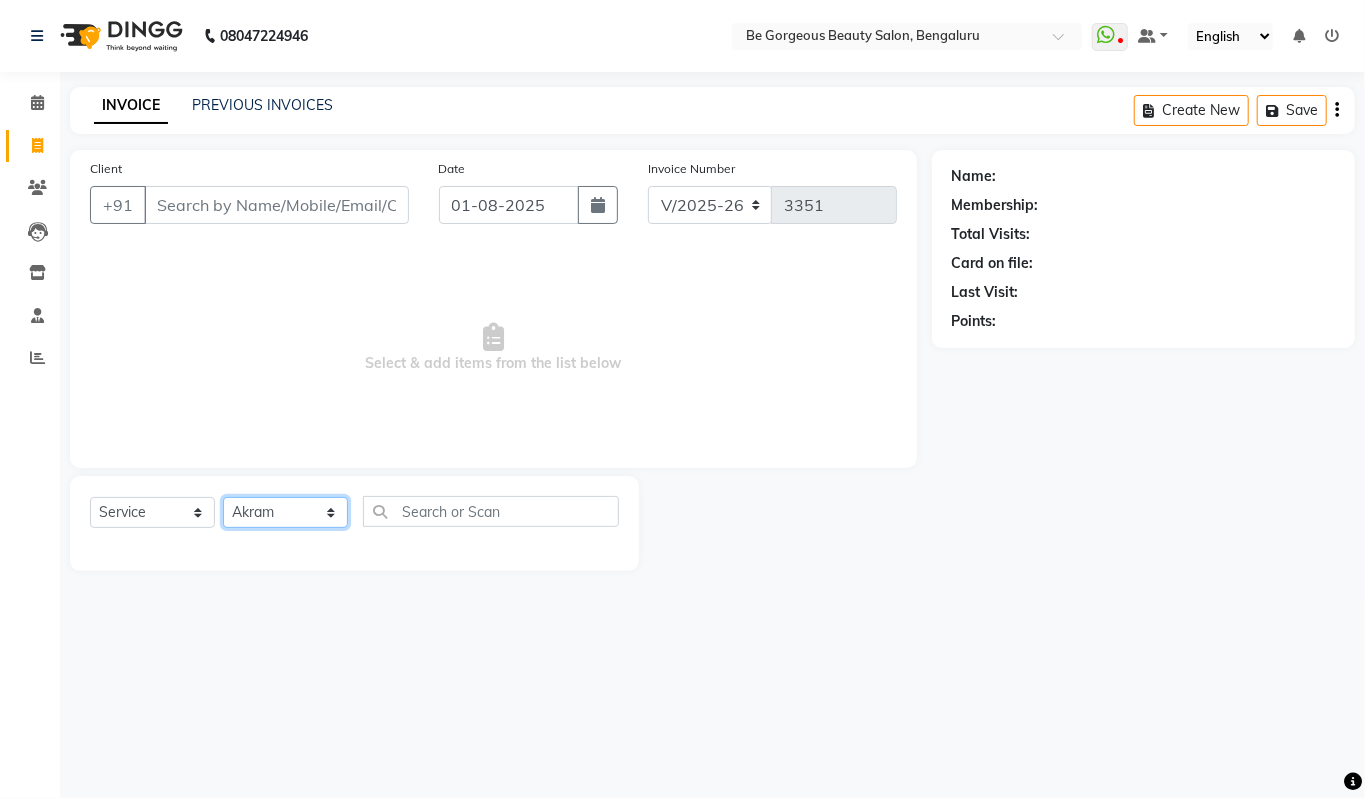 click on "Select Stylist Akram Anas Gayatri lata Manager Munu Pooja Rehbar Romi Talib Wajid" 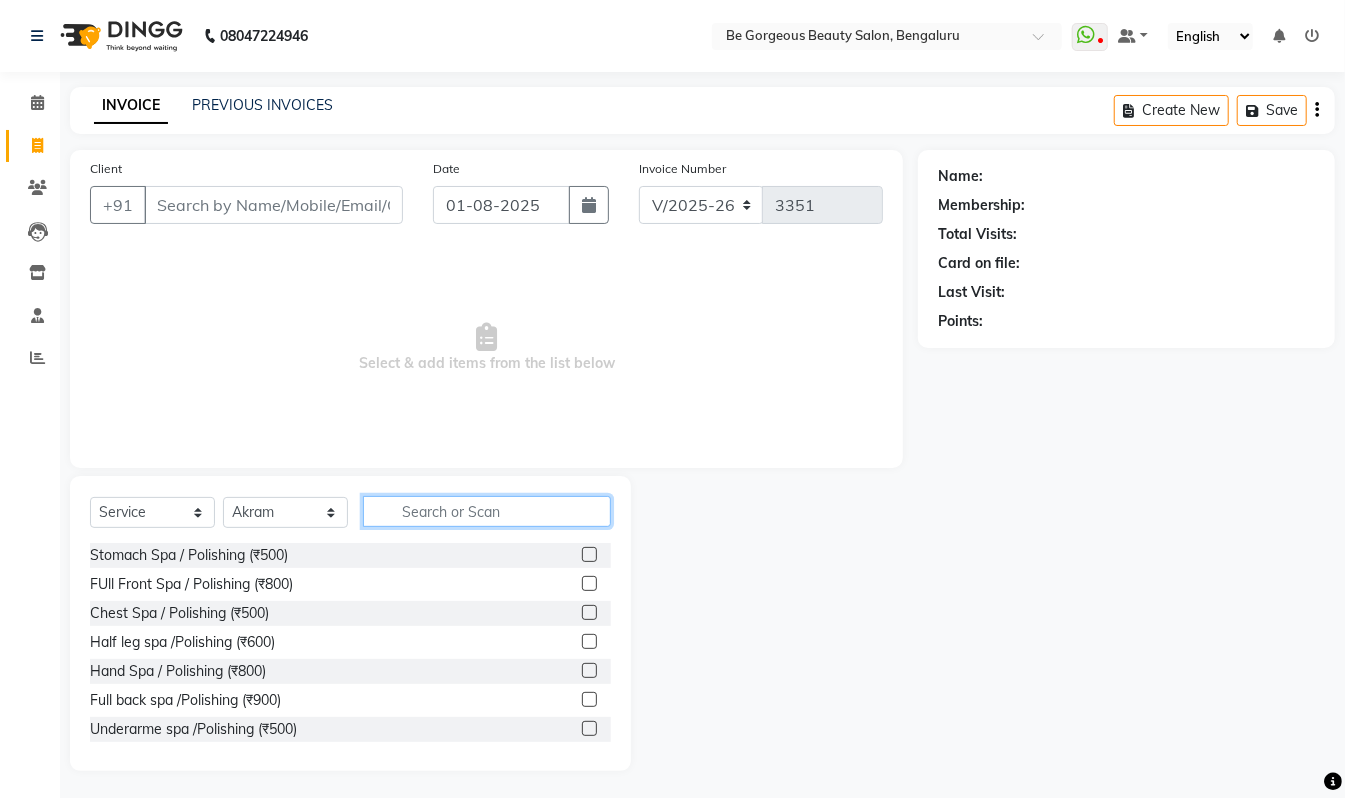 click 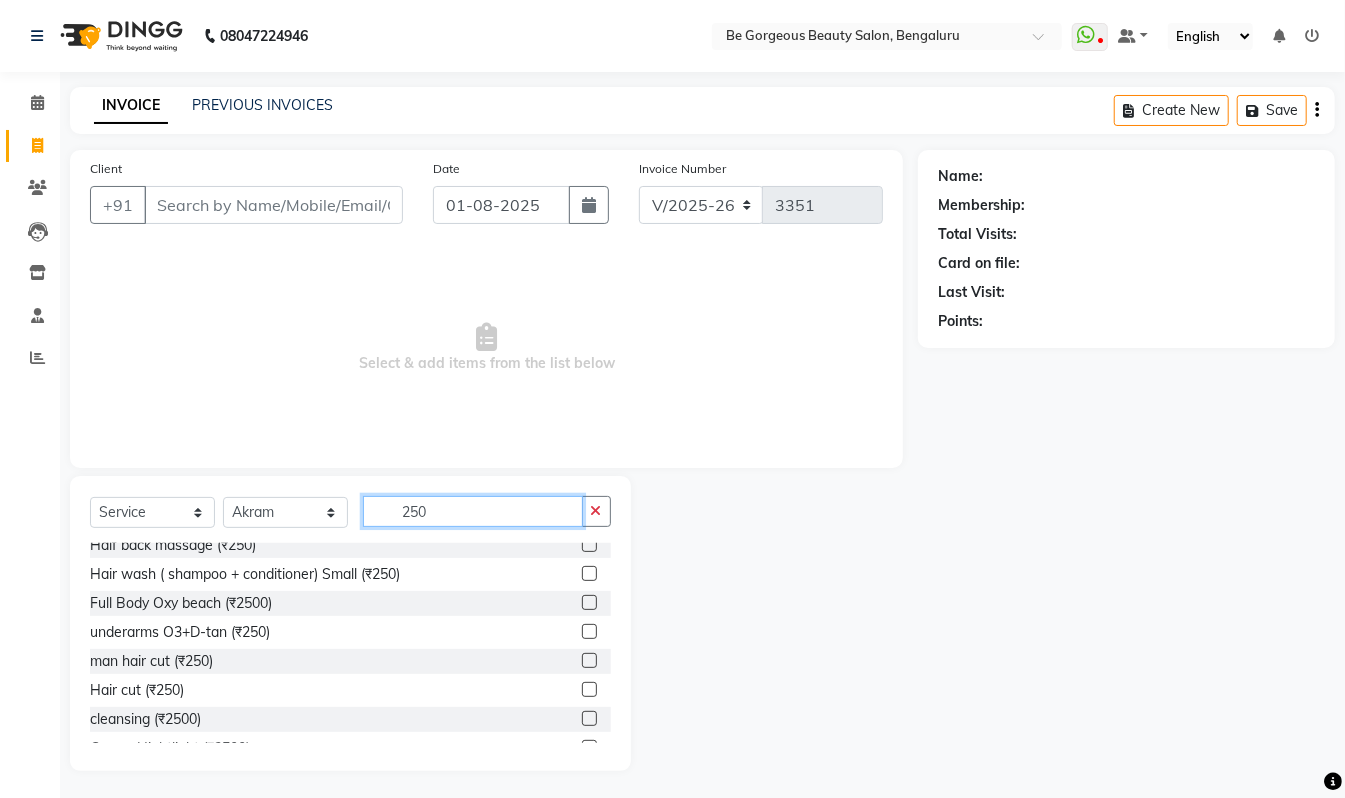 scroll, scrollTop: 248, scrollLeft: 0, axis: vertical 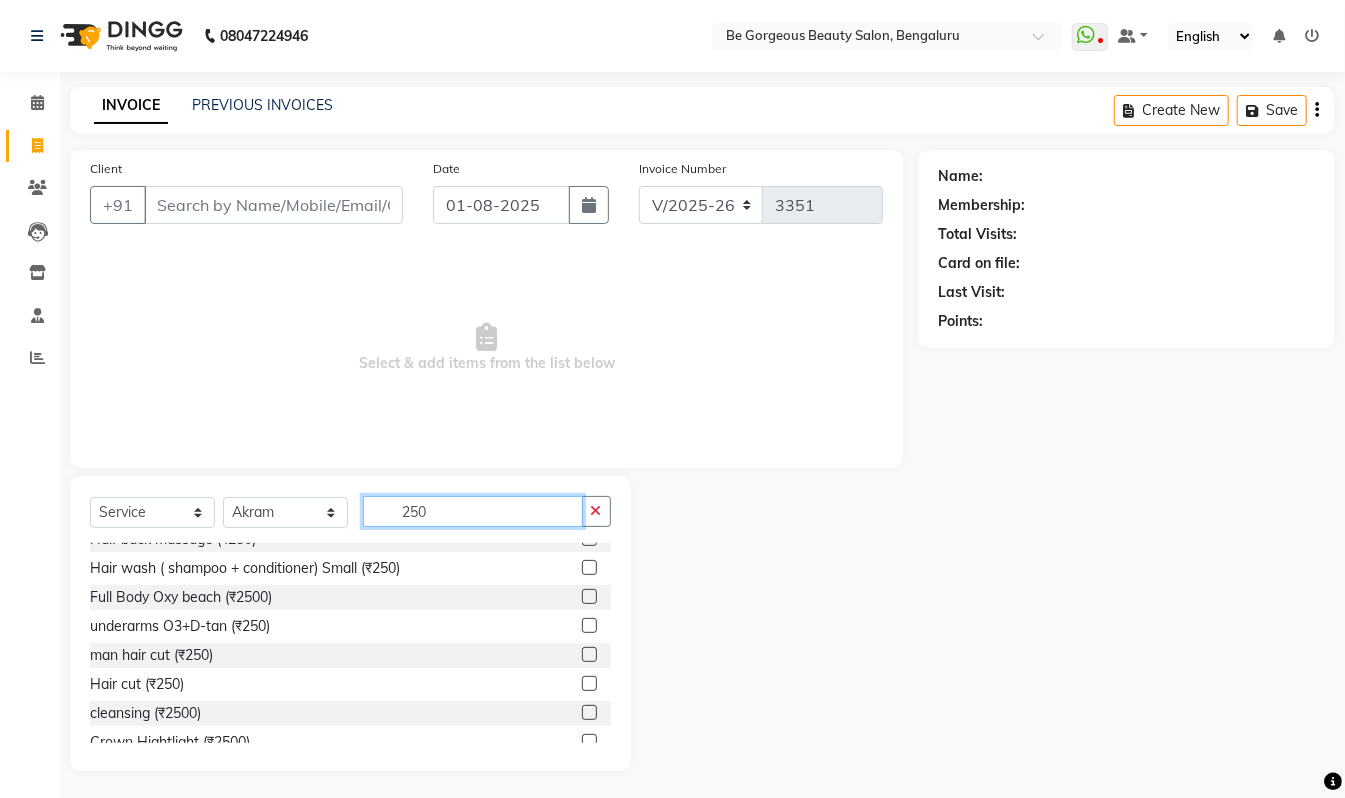 type on "250" 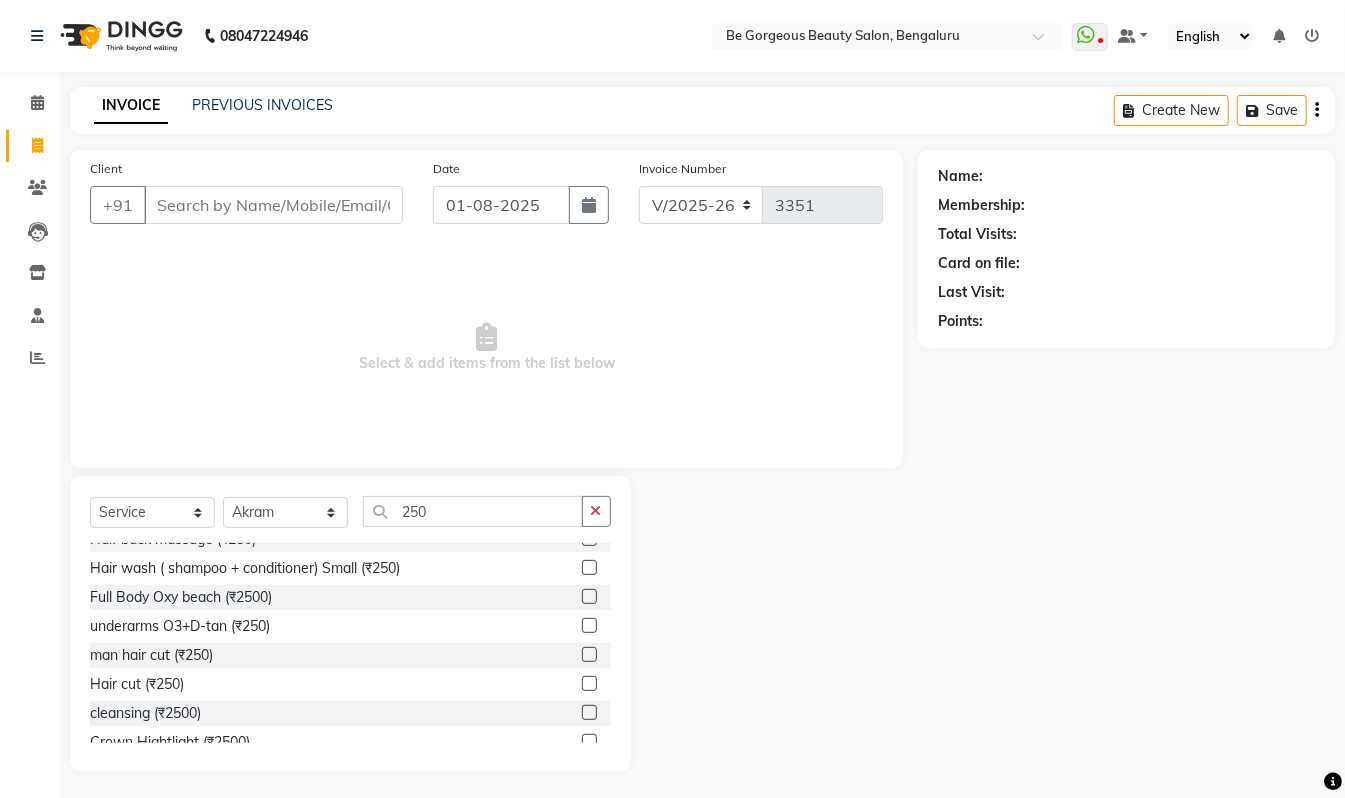 click 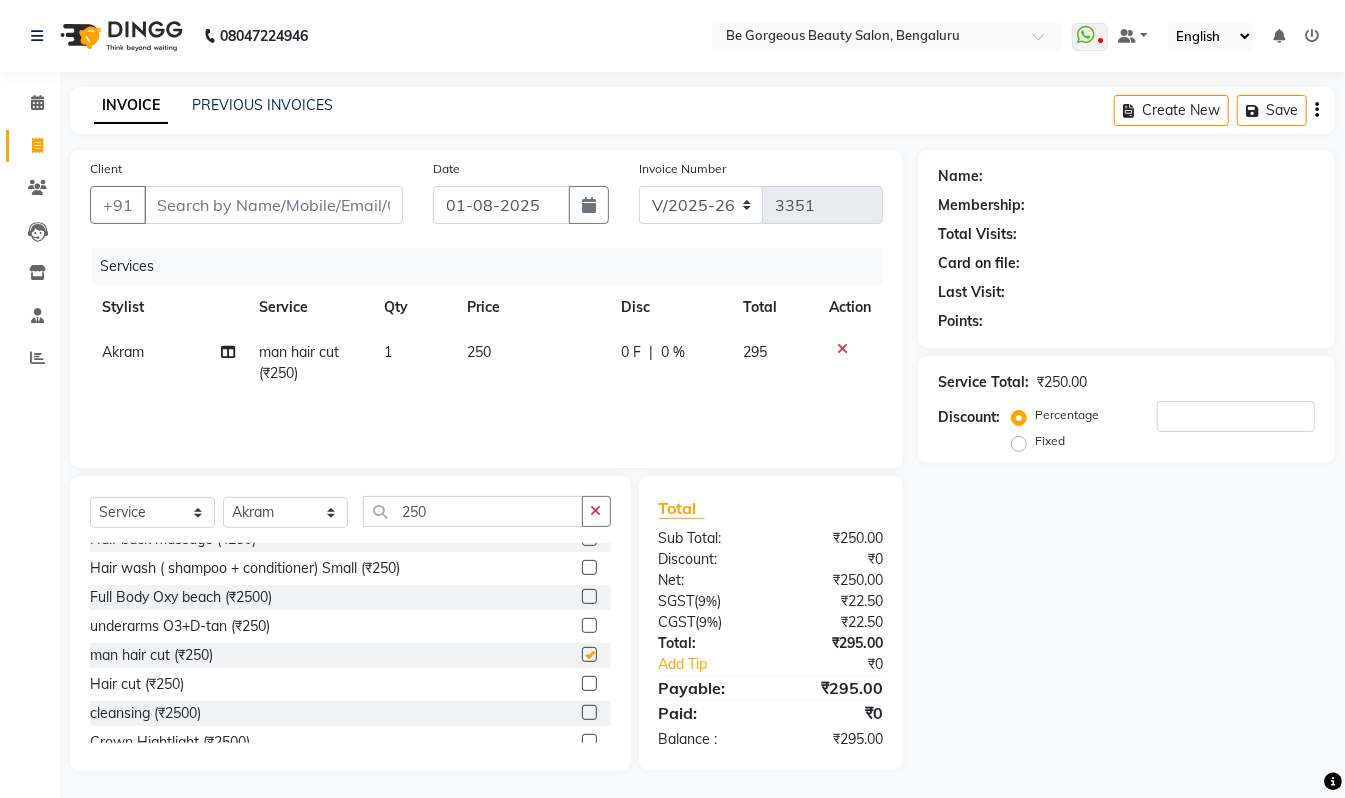 checkbox on "false" 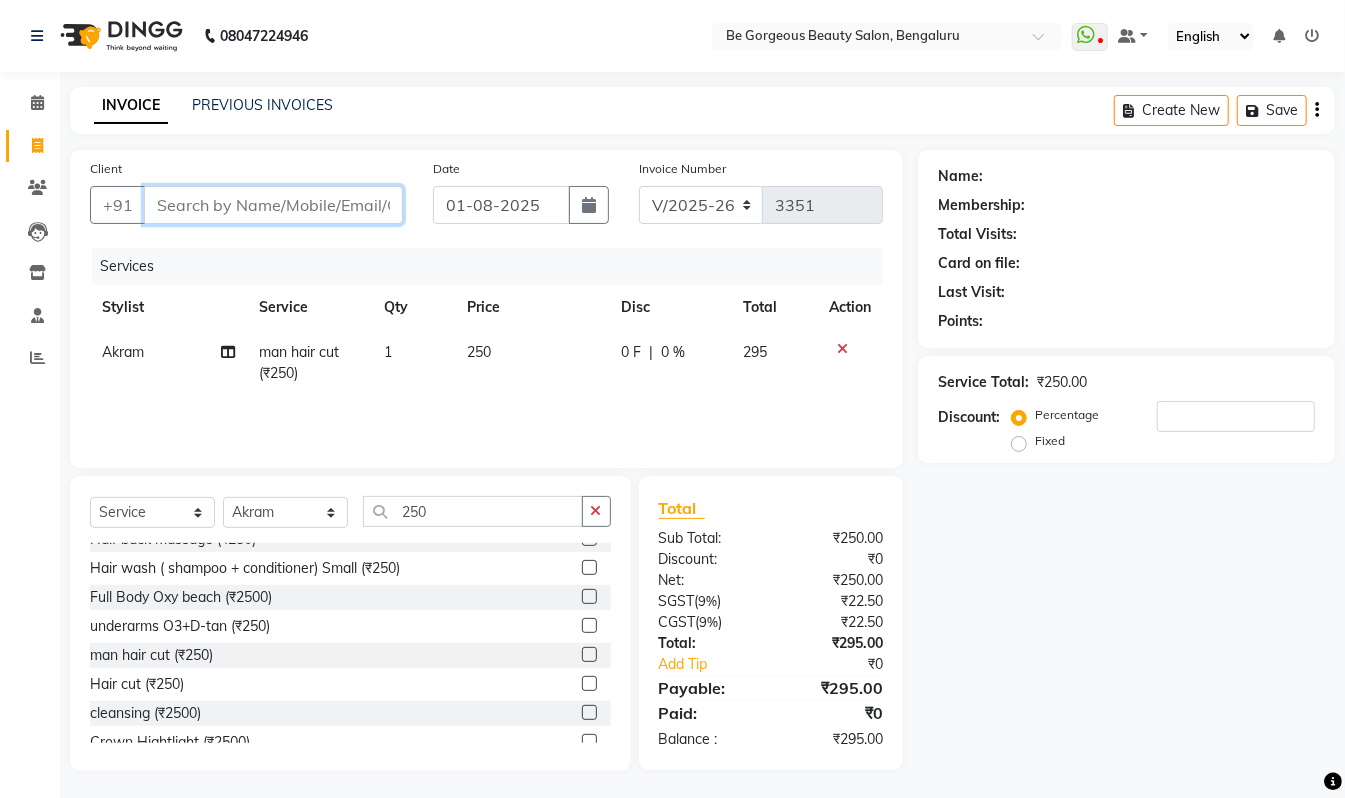 click on "Client" at bounding box center [273, 205] 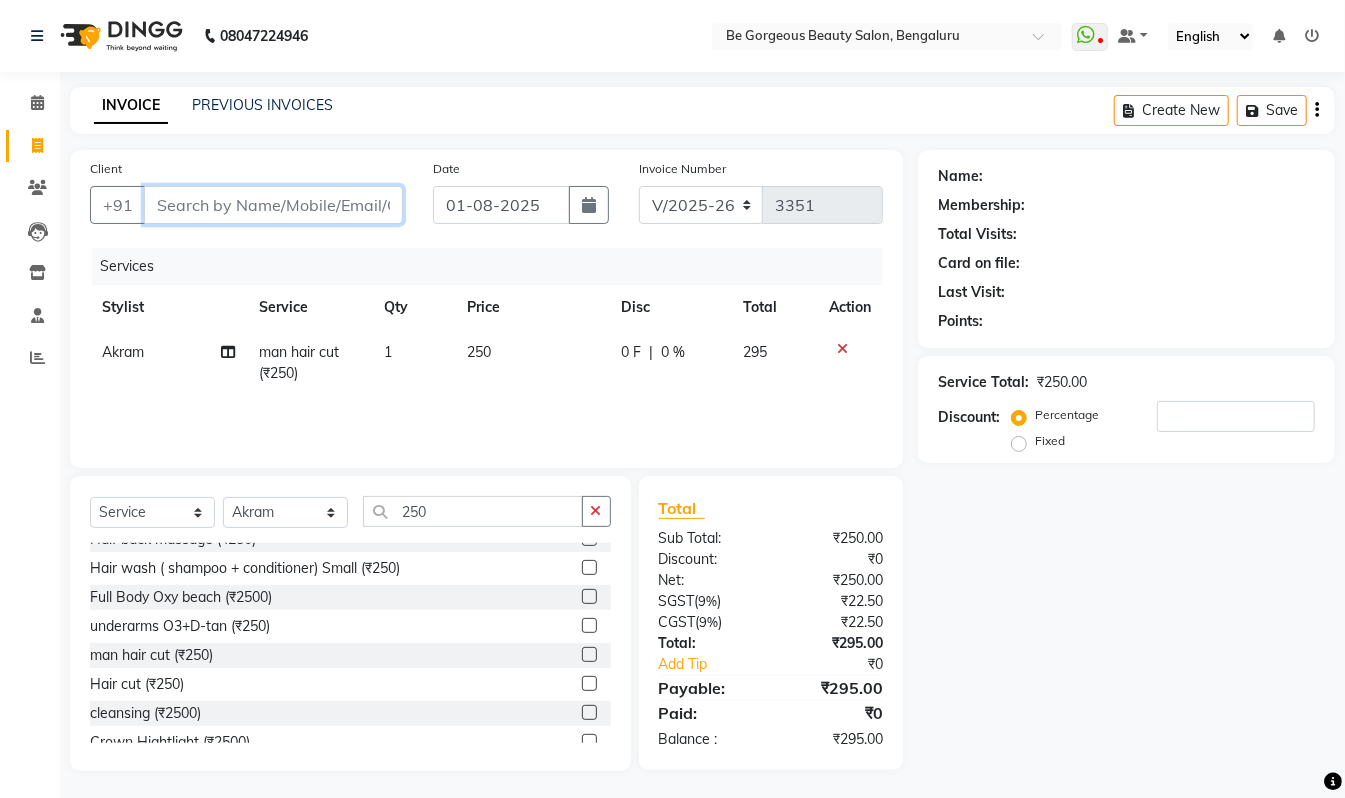 type on "9" 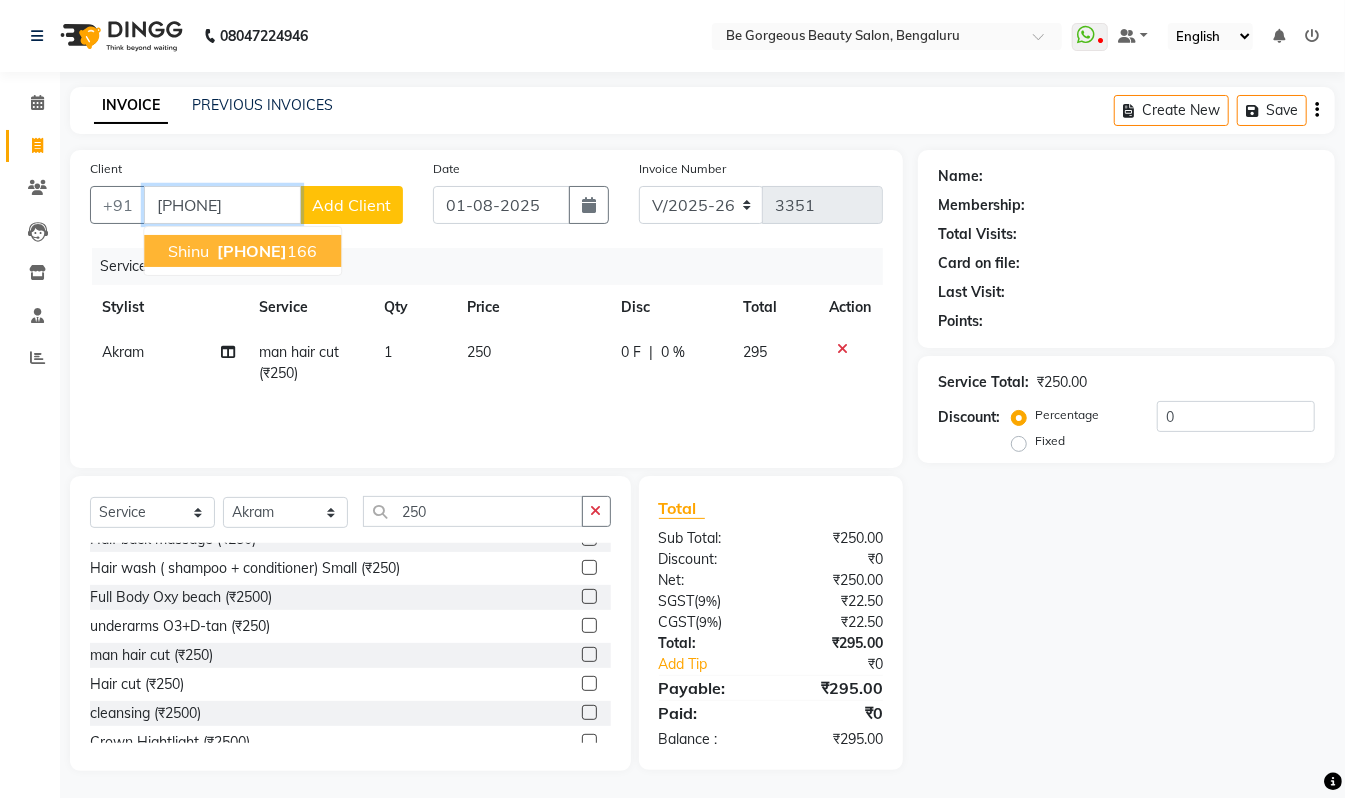 click on "9739090 166" at bounding box center [265, 251] 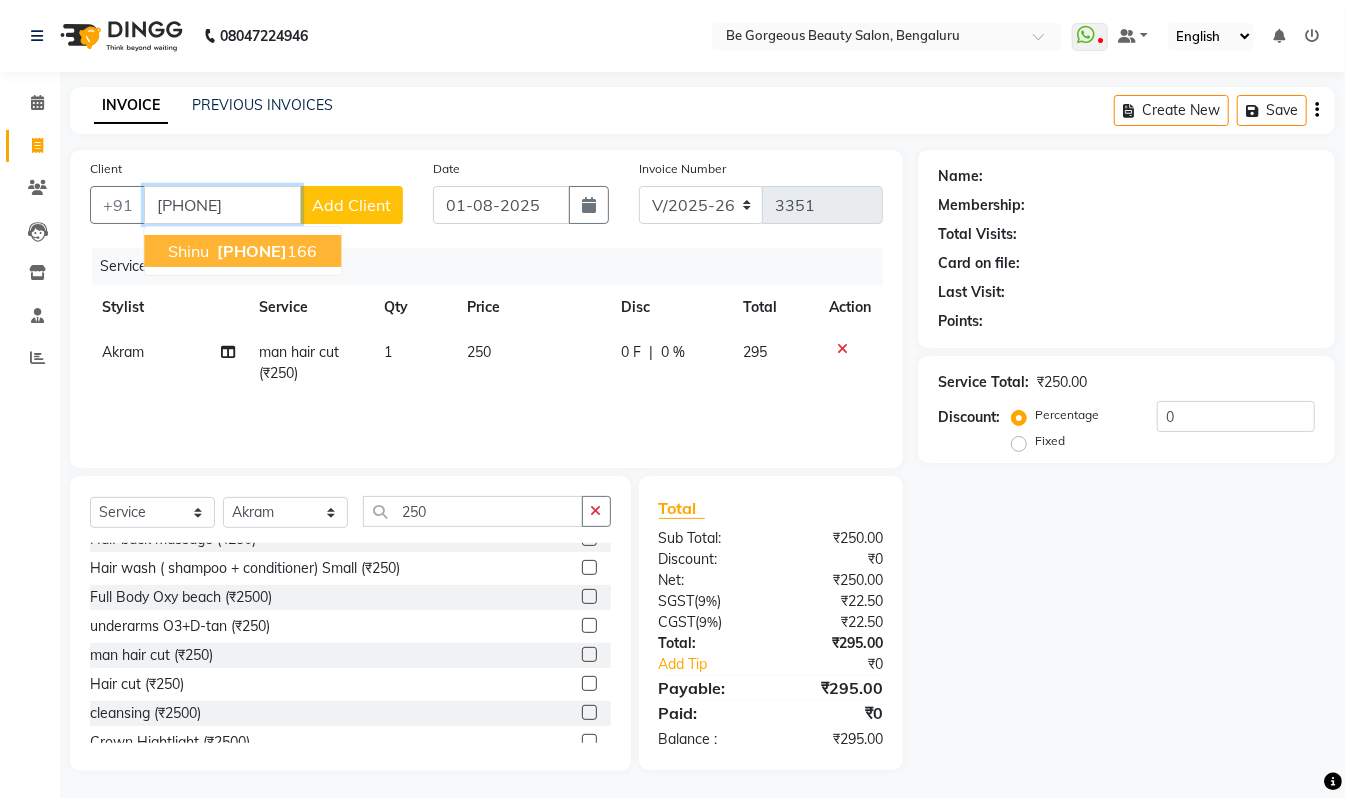 type on "9739090166" 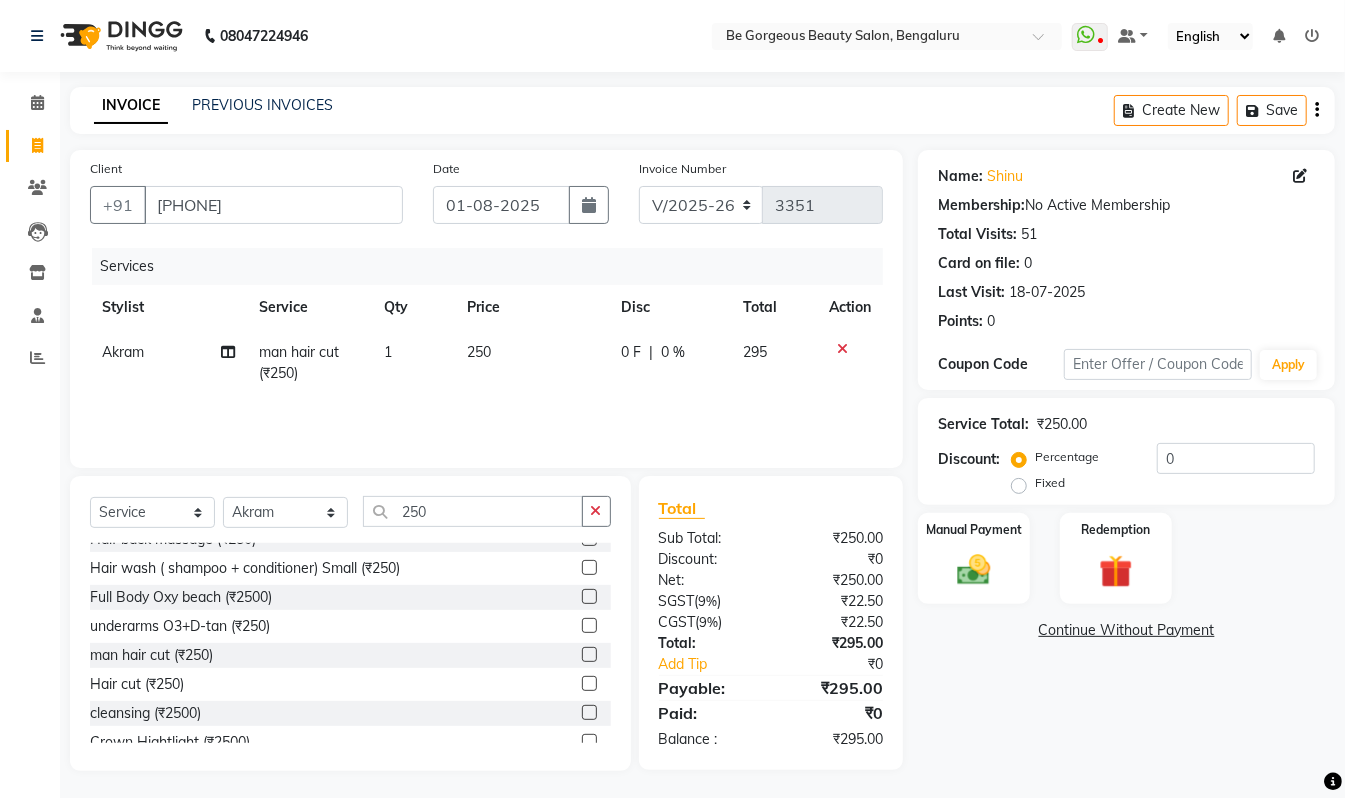 scroll, scrollTop: 2, scrollLeft: 0, axis: vertical 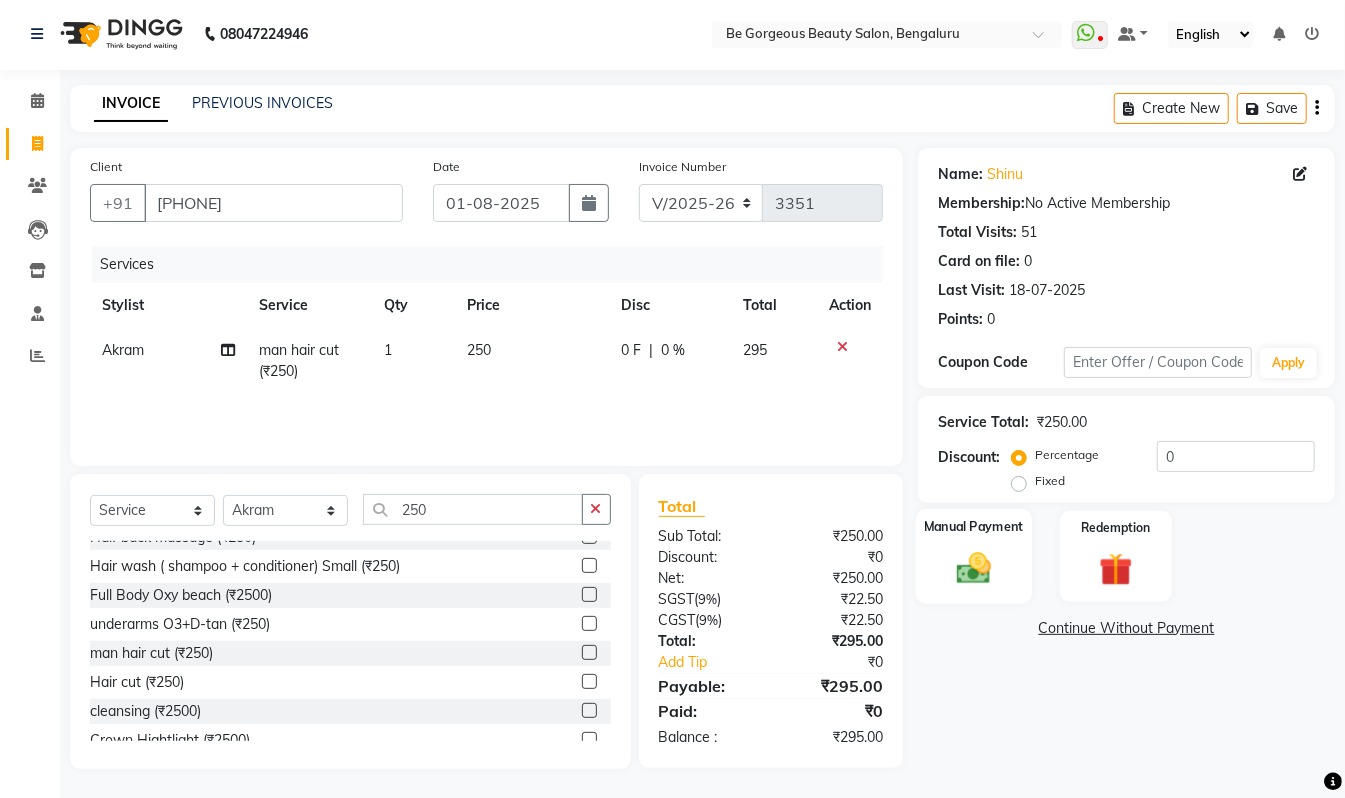 click 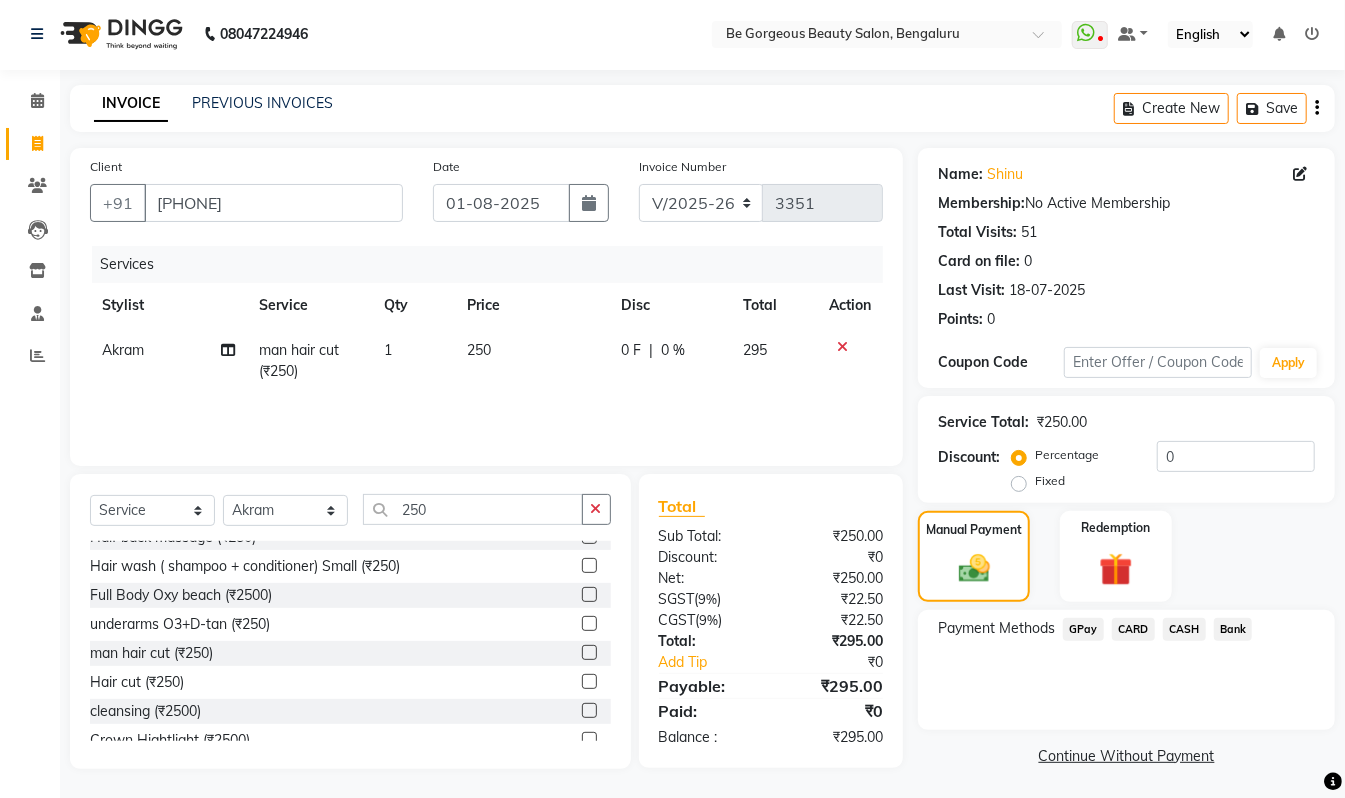 click on "GPay" 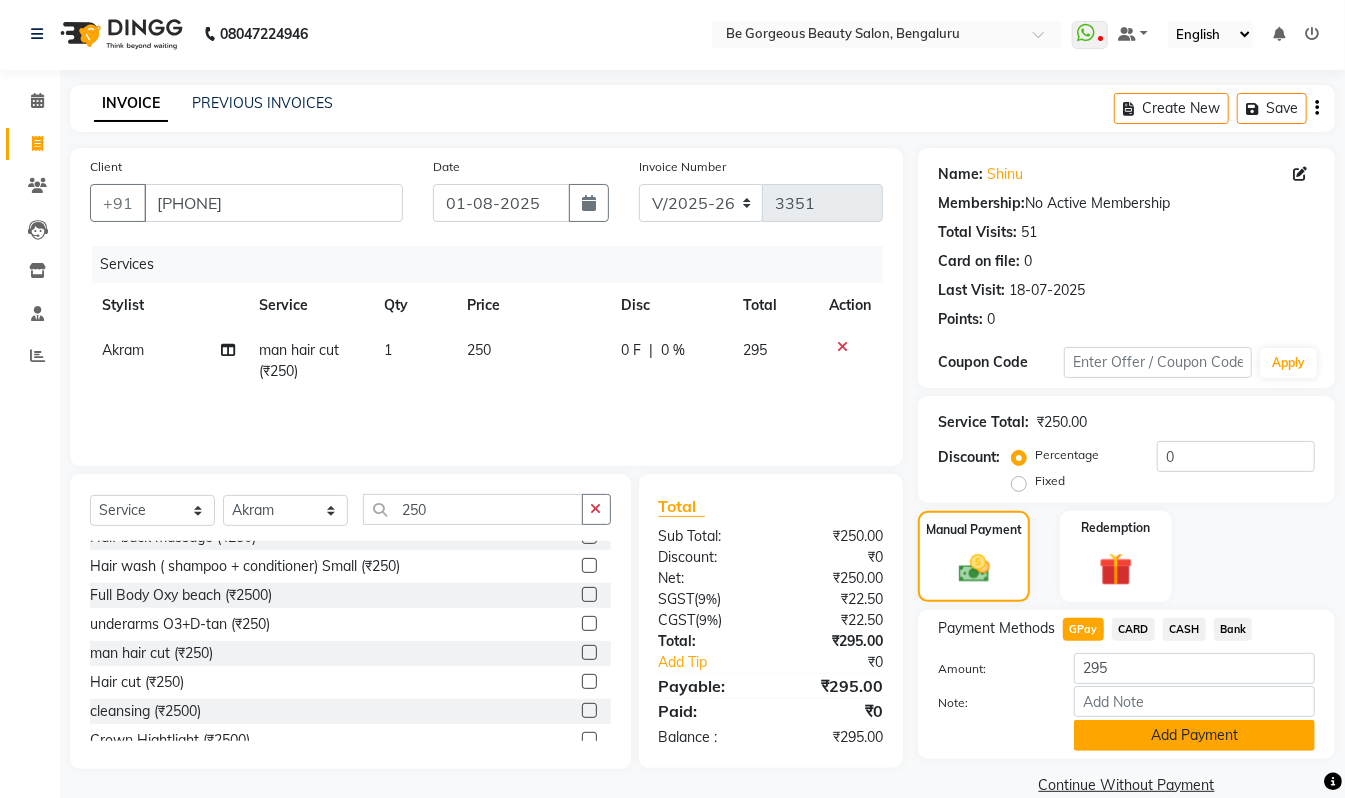 click on "Add Payment" 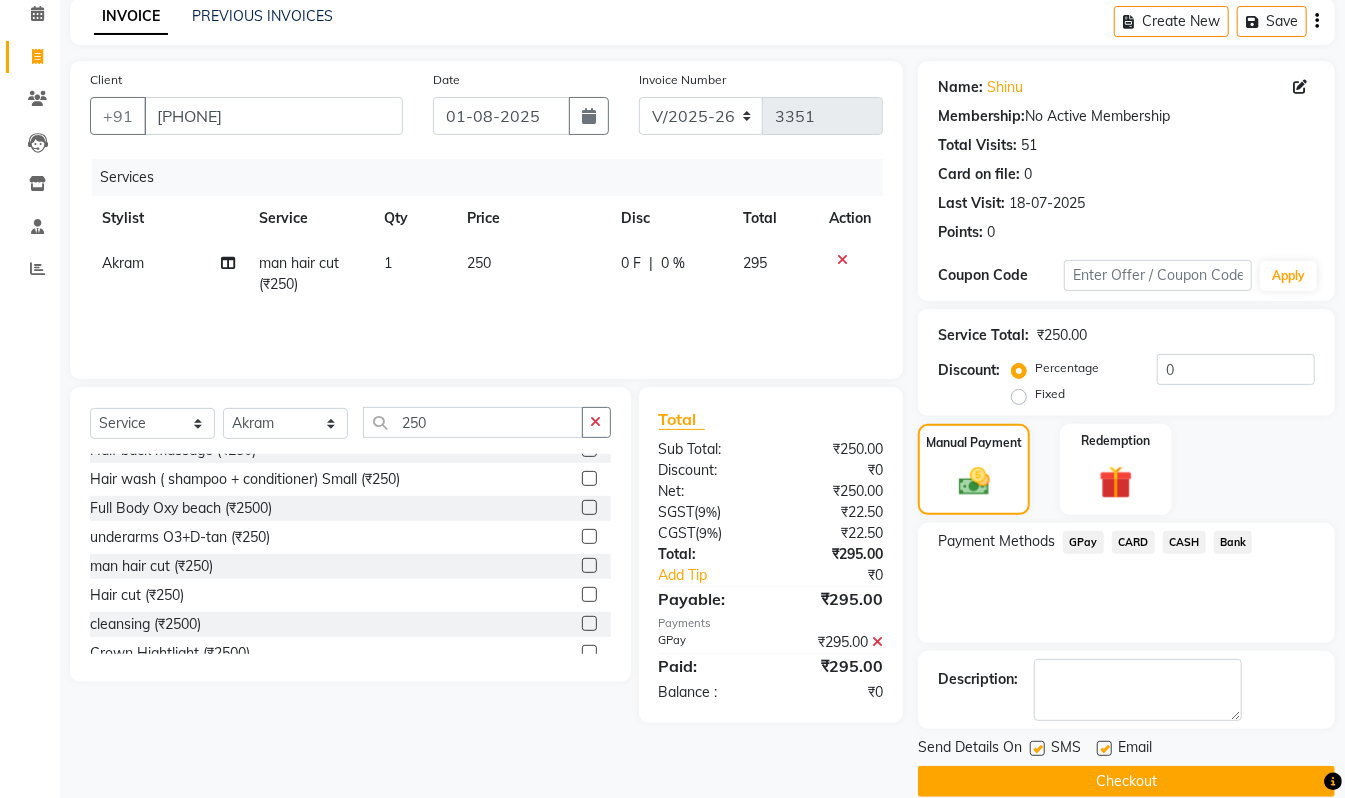 scroll, scrollTop: 93, scrollLeft: 0, axis: vertical 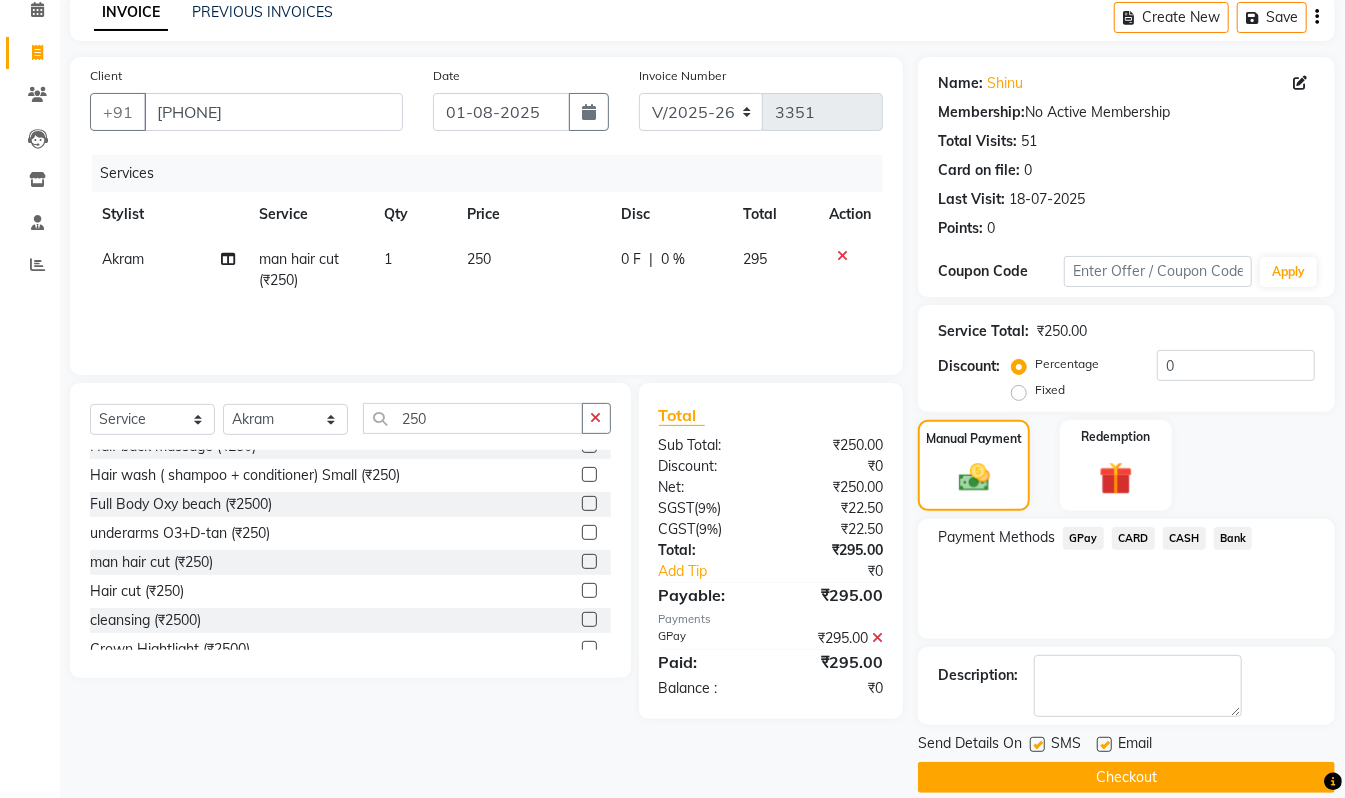 click on "Checkout" 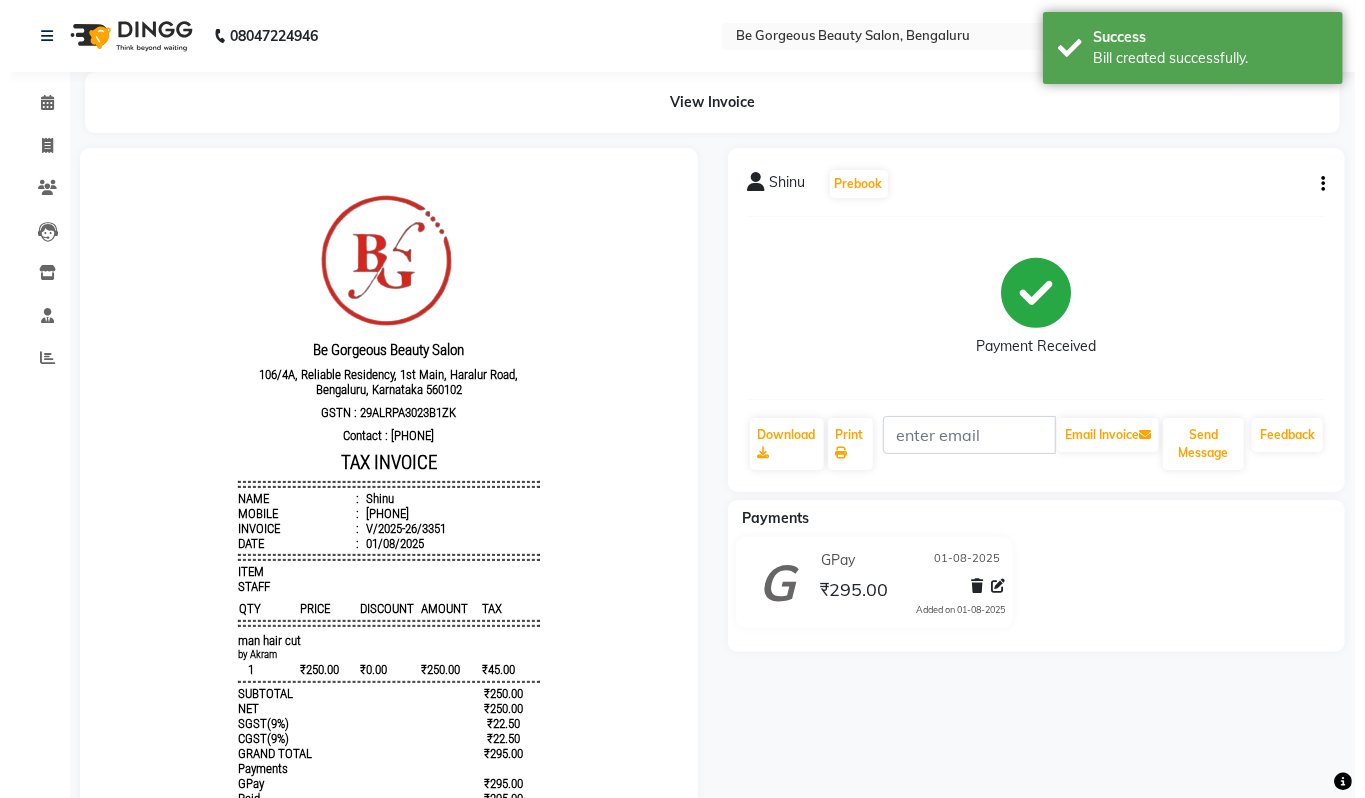 scroll, scrollTop: 0, scrollLeft: 0, axis: both 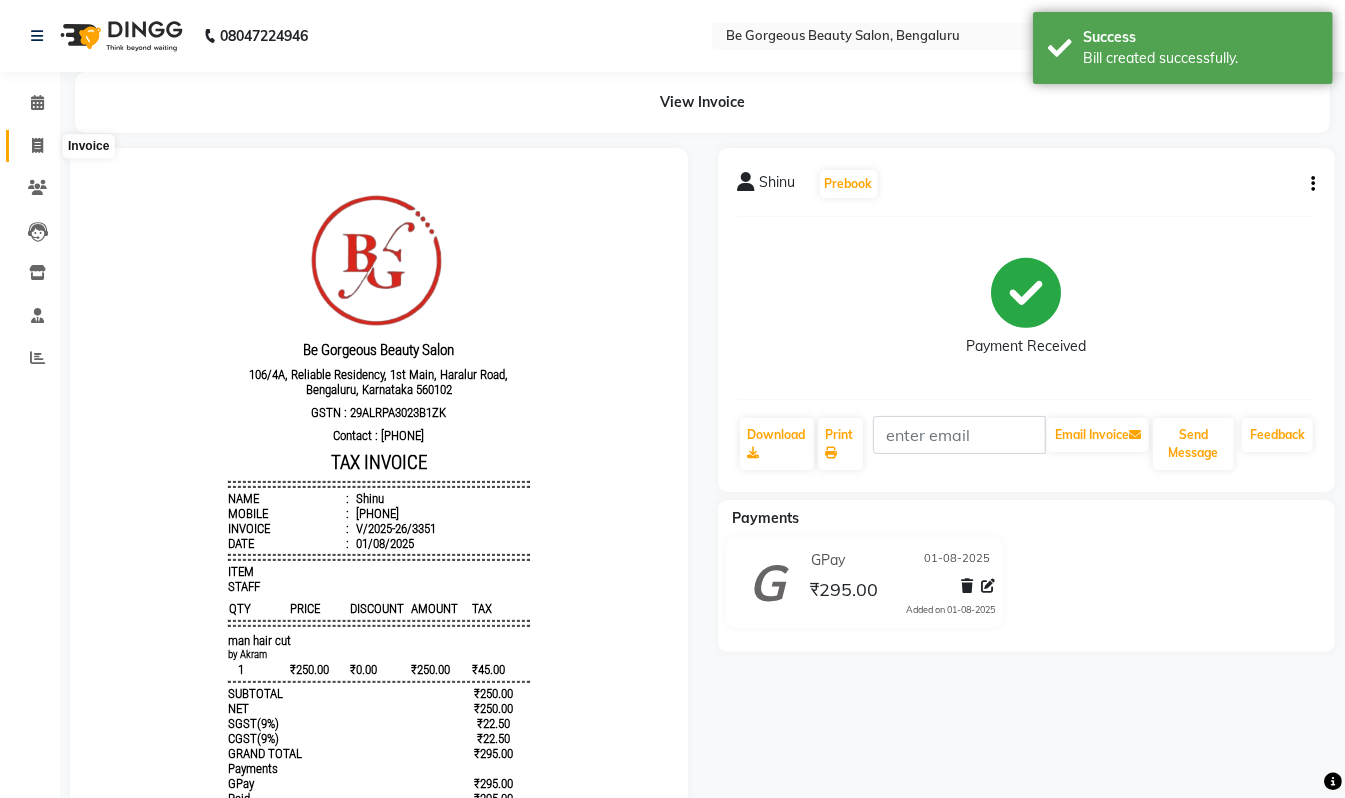 click 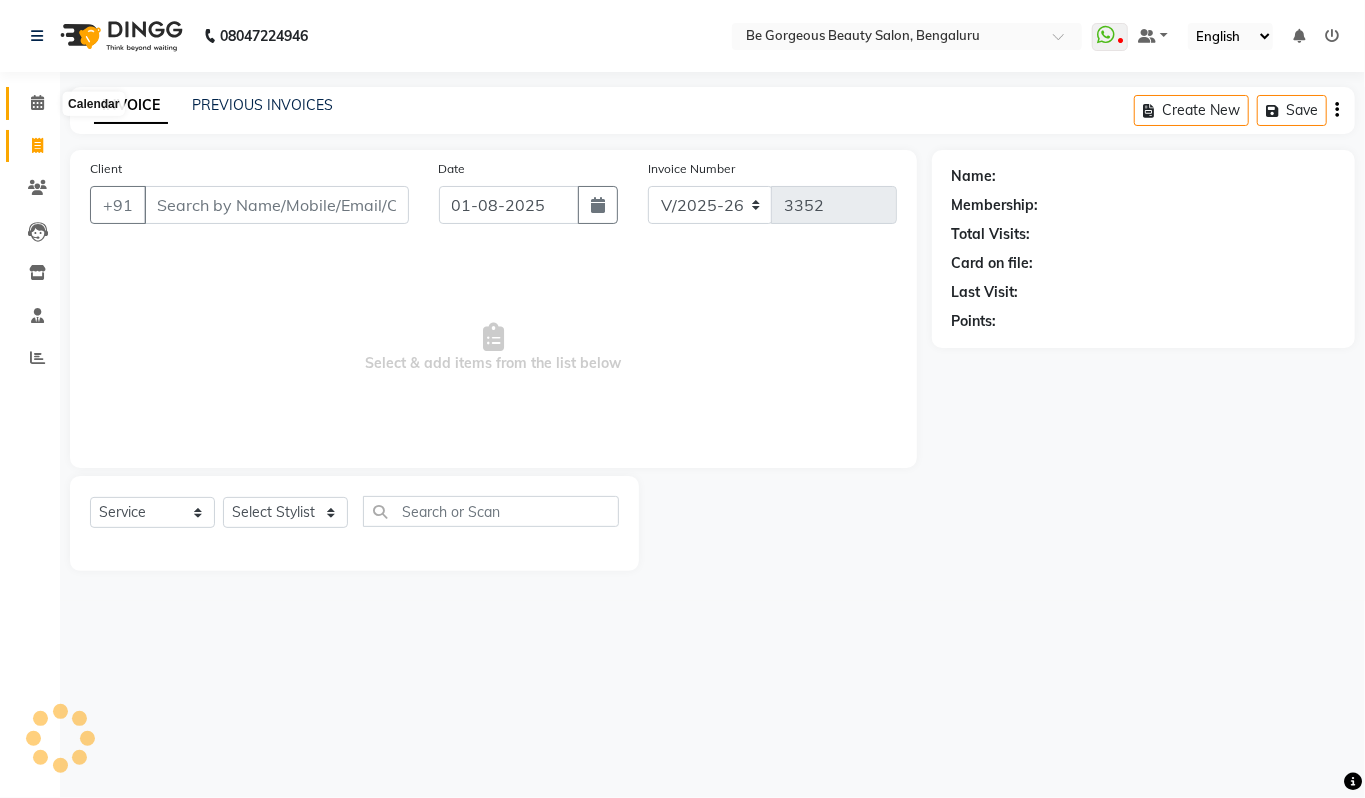 click 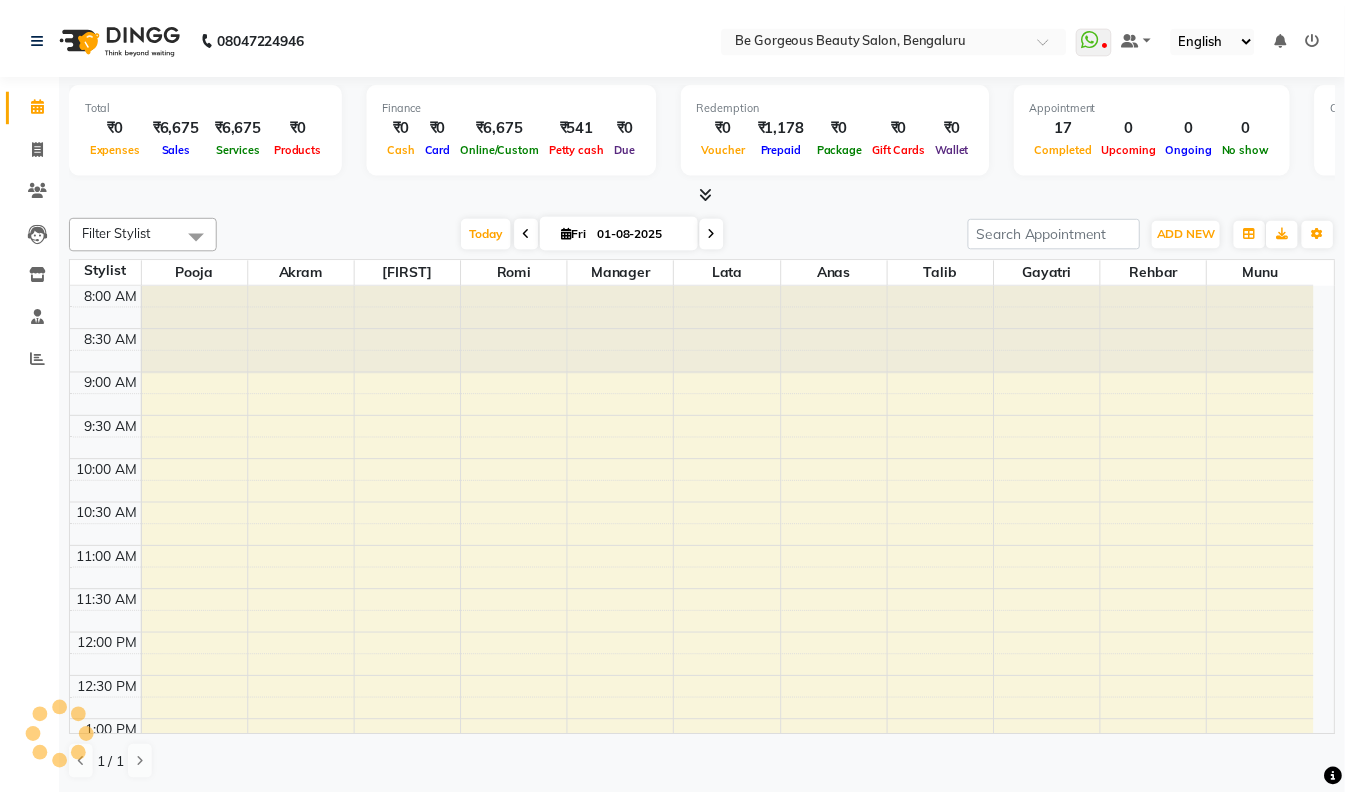scroll, scrollTop: 0, scrollLeft: 0, axis: both 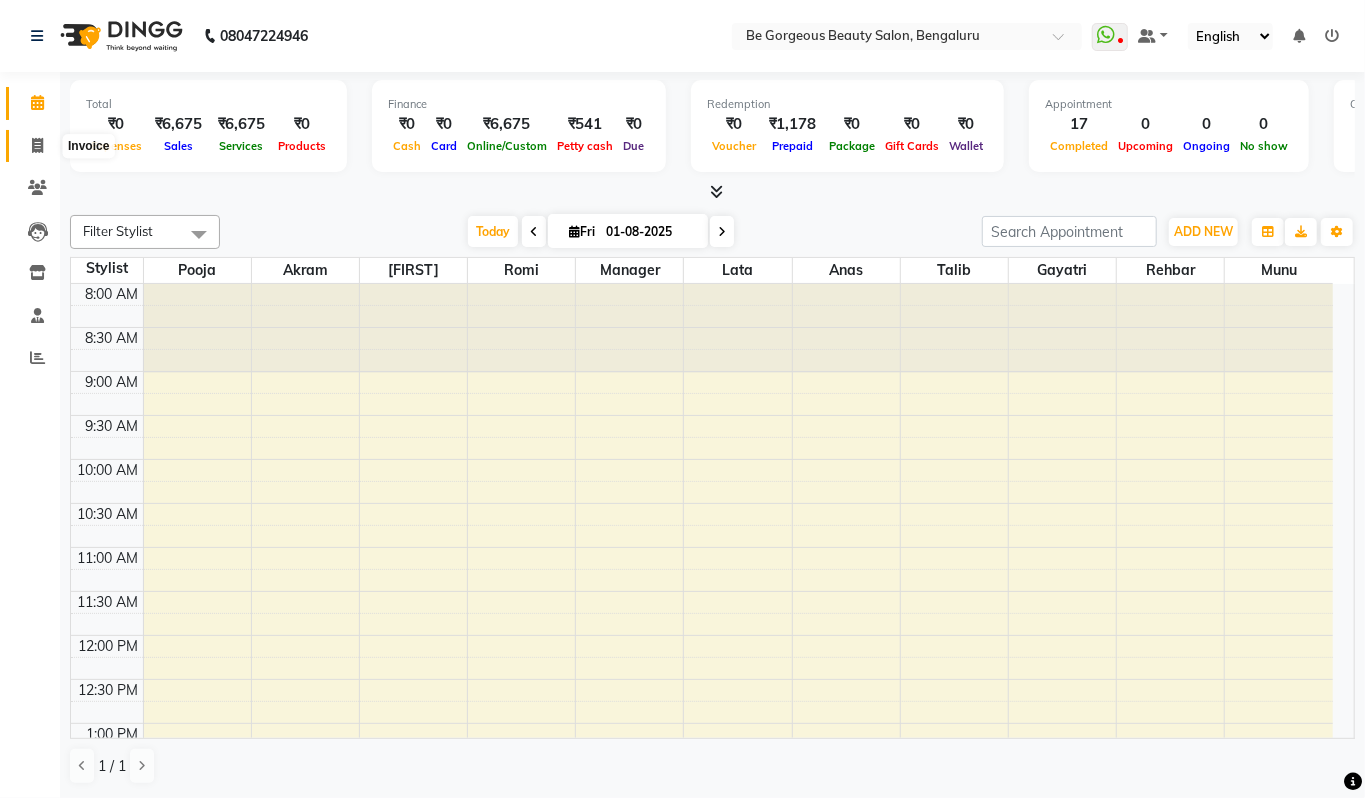 click 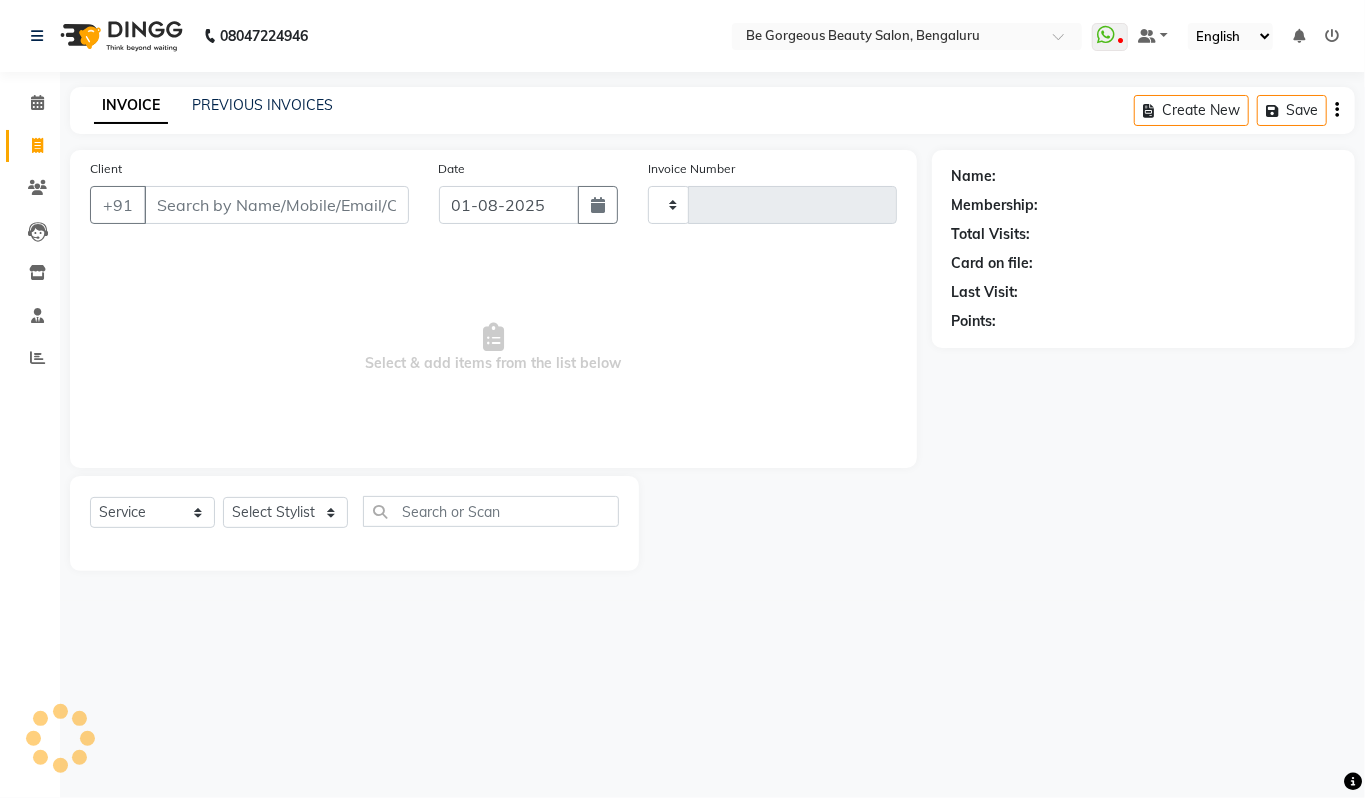 type on "3352" 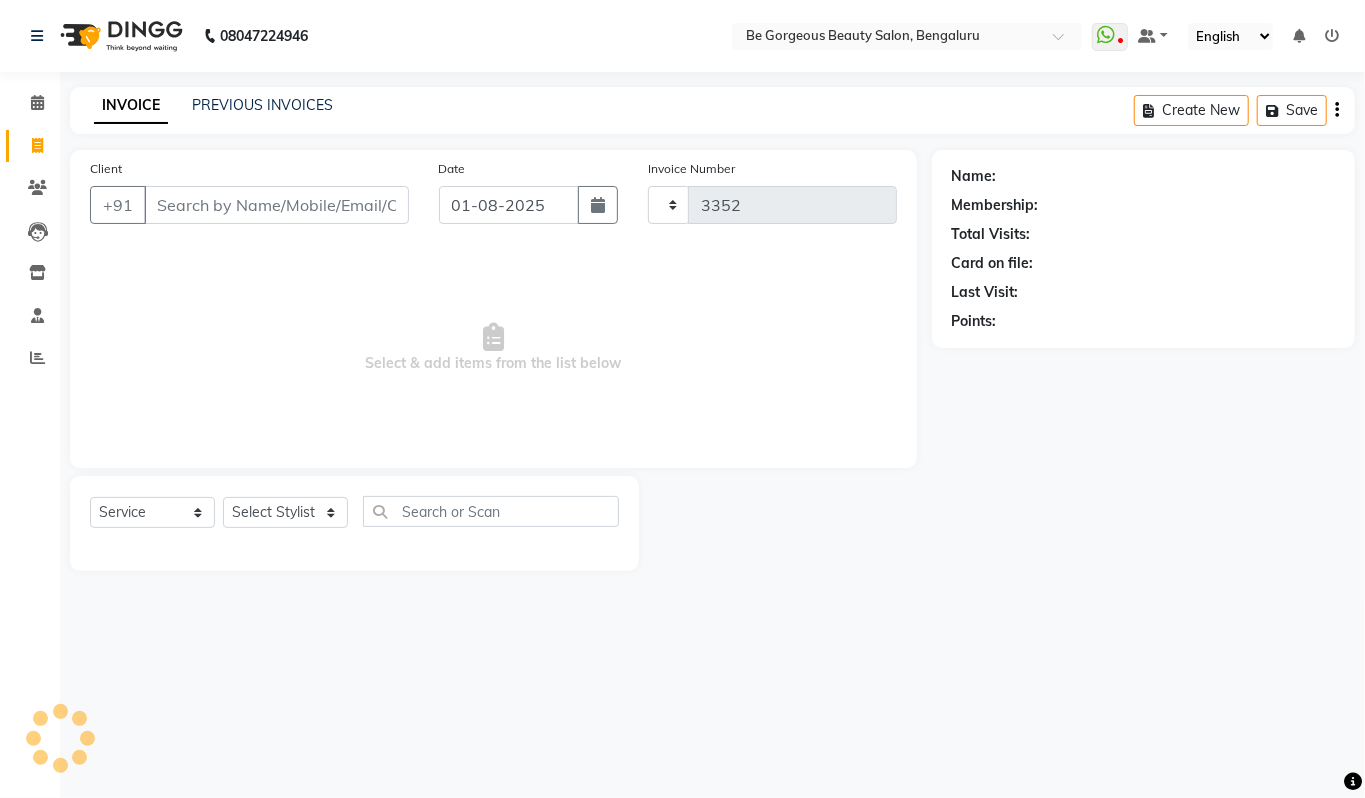 select on "5405" 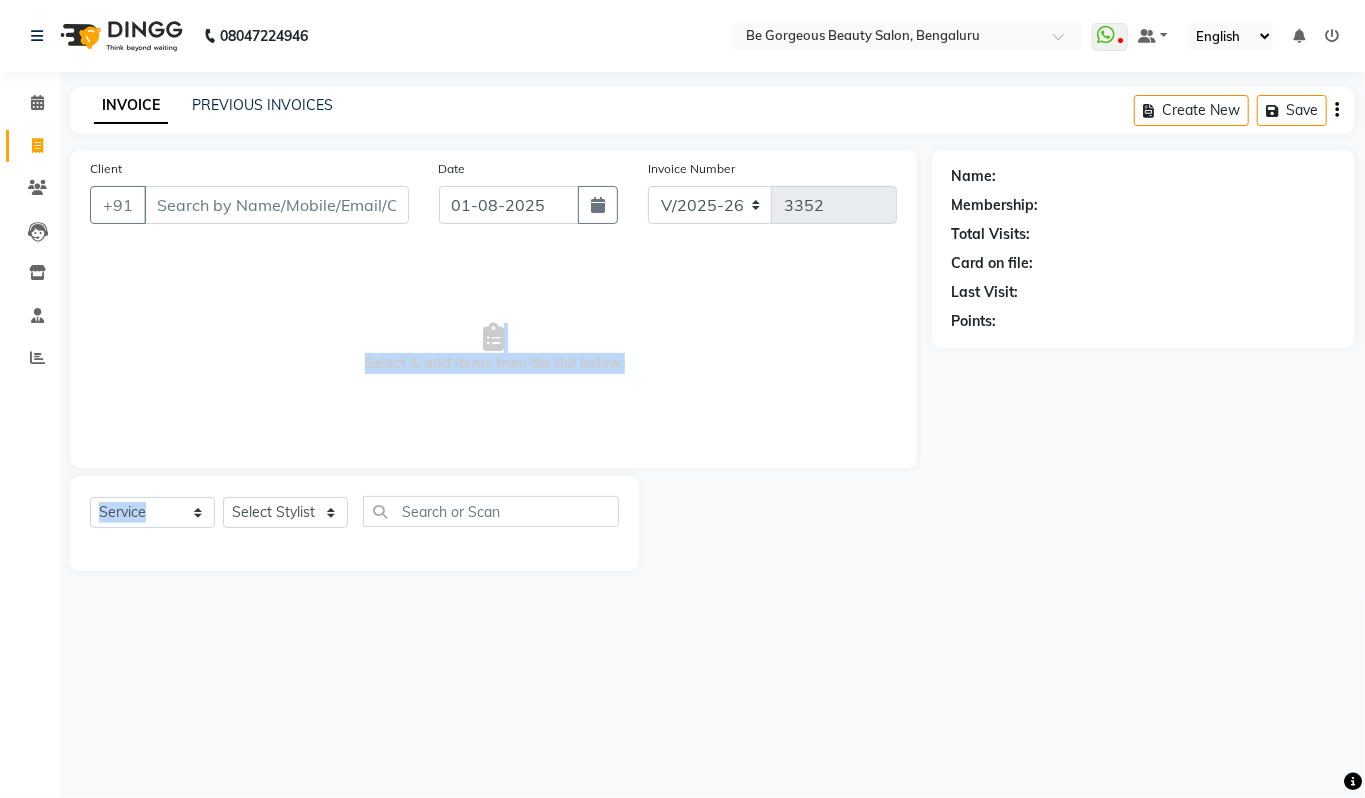click on "Client +91 Date 01-08-2025 Invoice Number V/2025 V/2025-26 3352  Select & add items from the list below  Select  Service  Product  Membership  Package Voucher Prepaid Gift Card  Select Stylist Akram Anas Gayatri lata Manager Munu Pooja Rehbar Romi Talib Wajid" 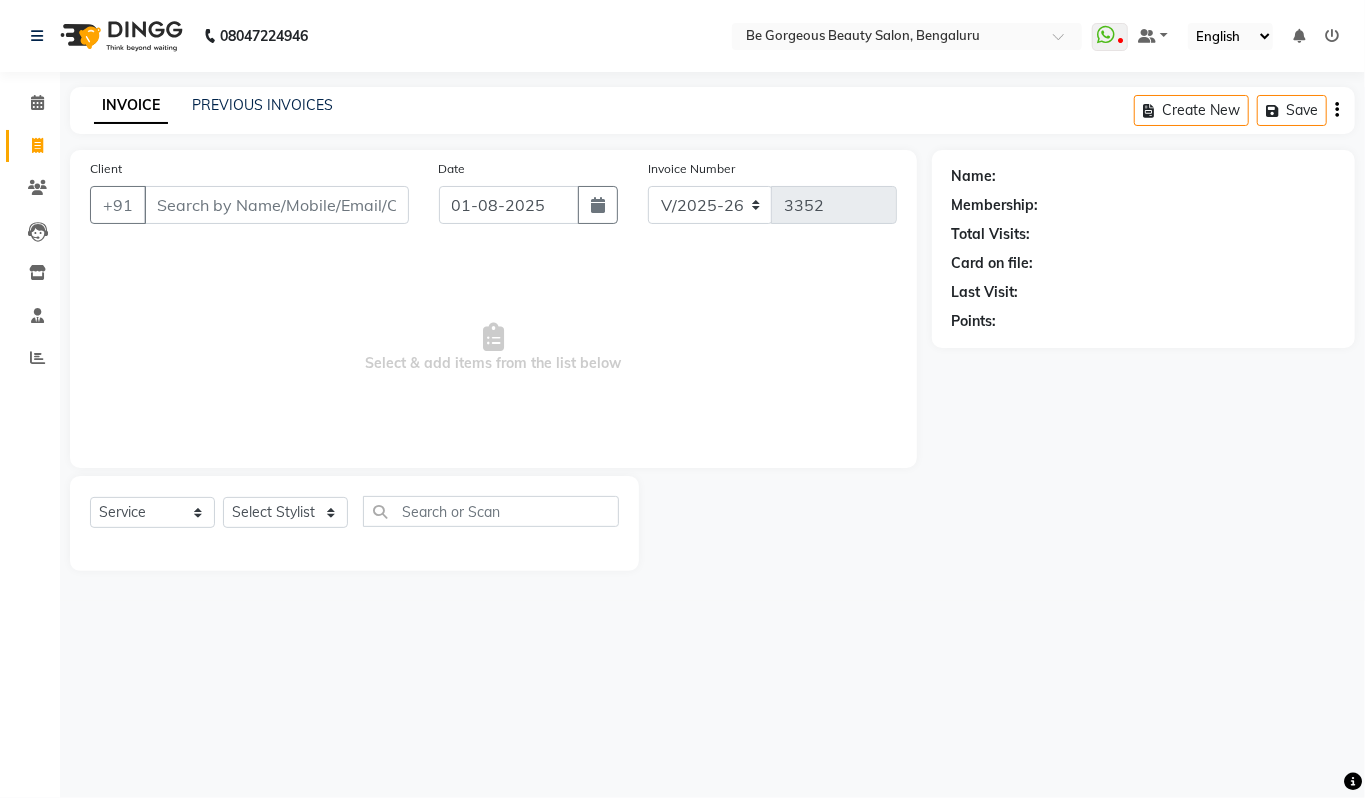 drag, startPoint x: 256, startPoint y: 552, endPoint x: 266, endPoint y: 518, distance: 35.44009 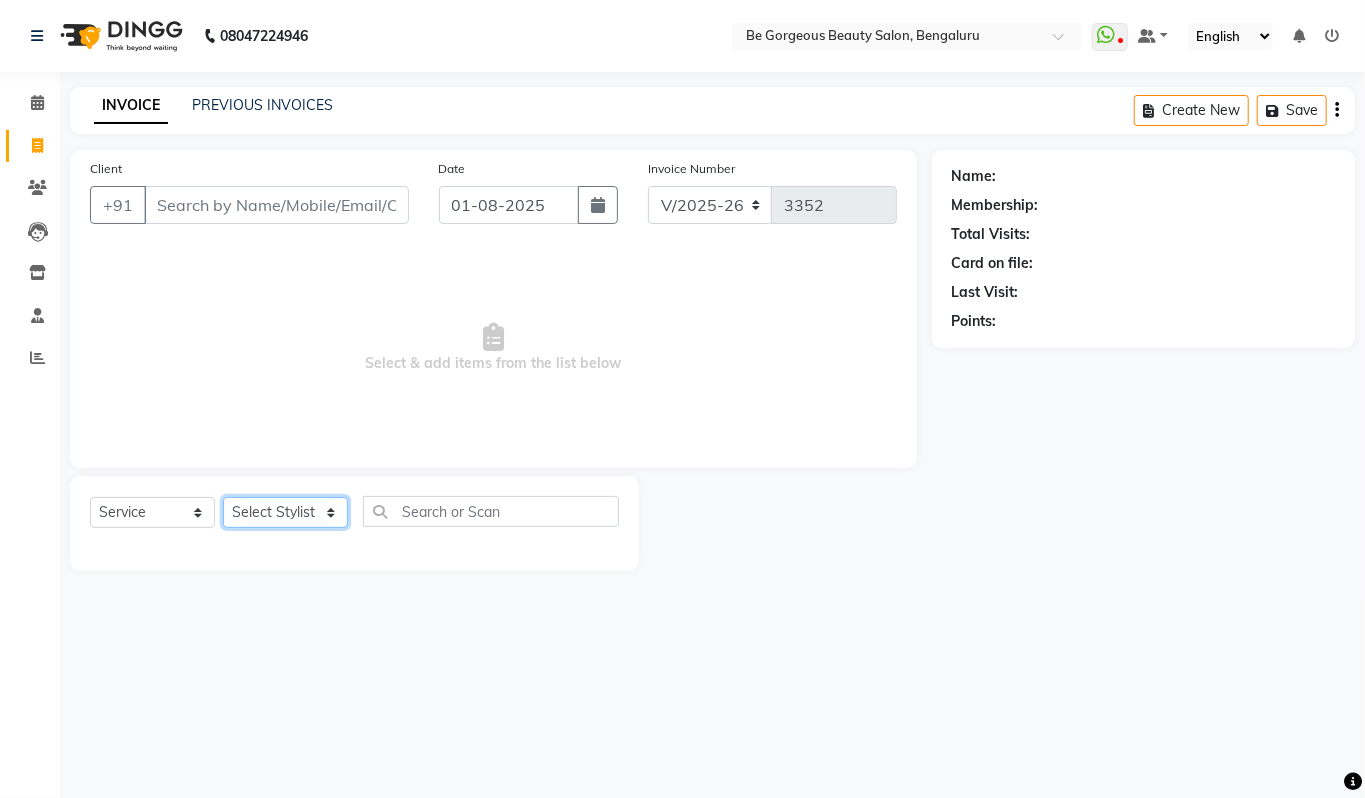 click on "Select Stylist Akram Anas Gayatri lata Manager Munu Pooja Rehbar Romi Talib Wajid" 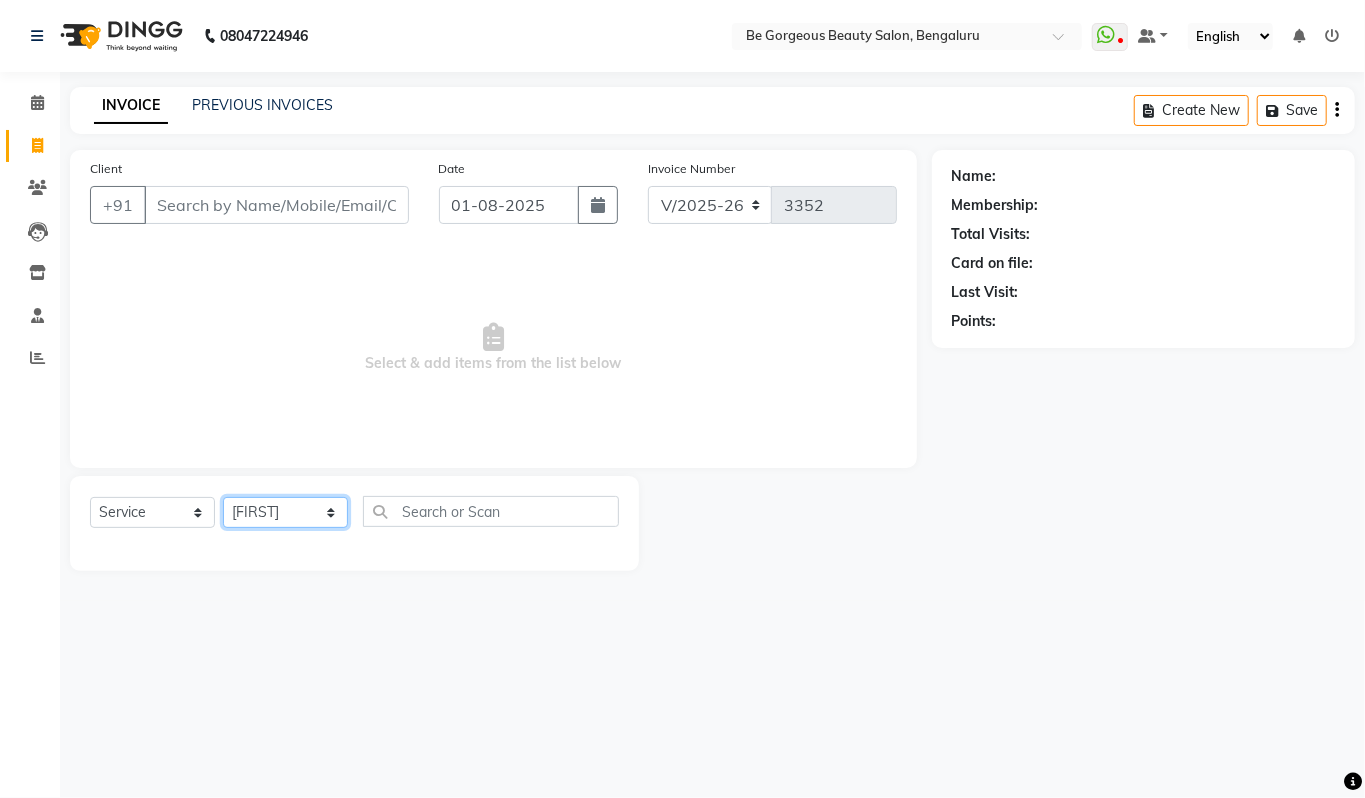 click on "Select Stylist Akram Anas Gayatri lata Manager Munu Pooja Rehbar Romi Talib Wajid" 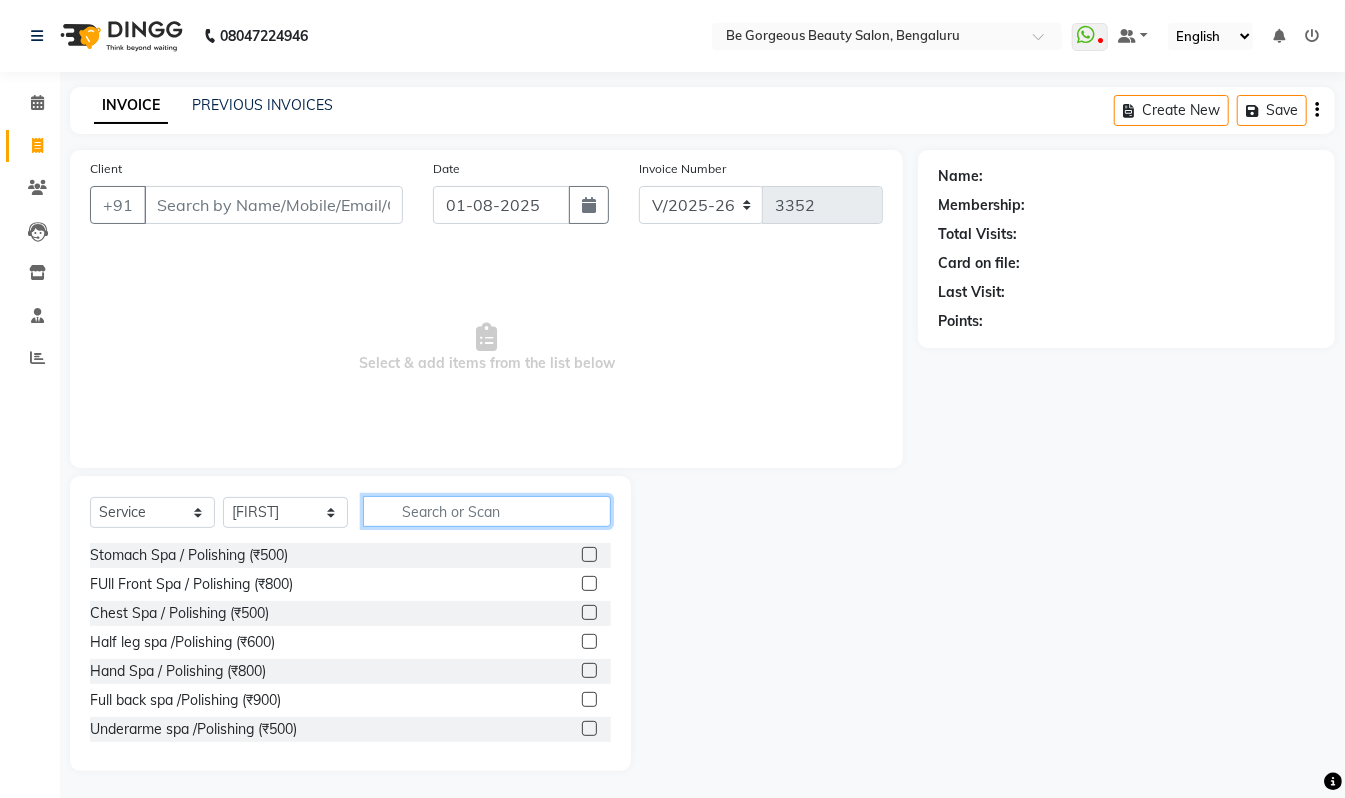 click 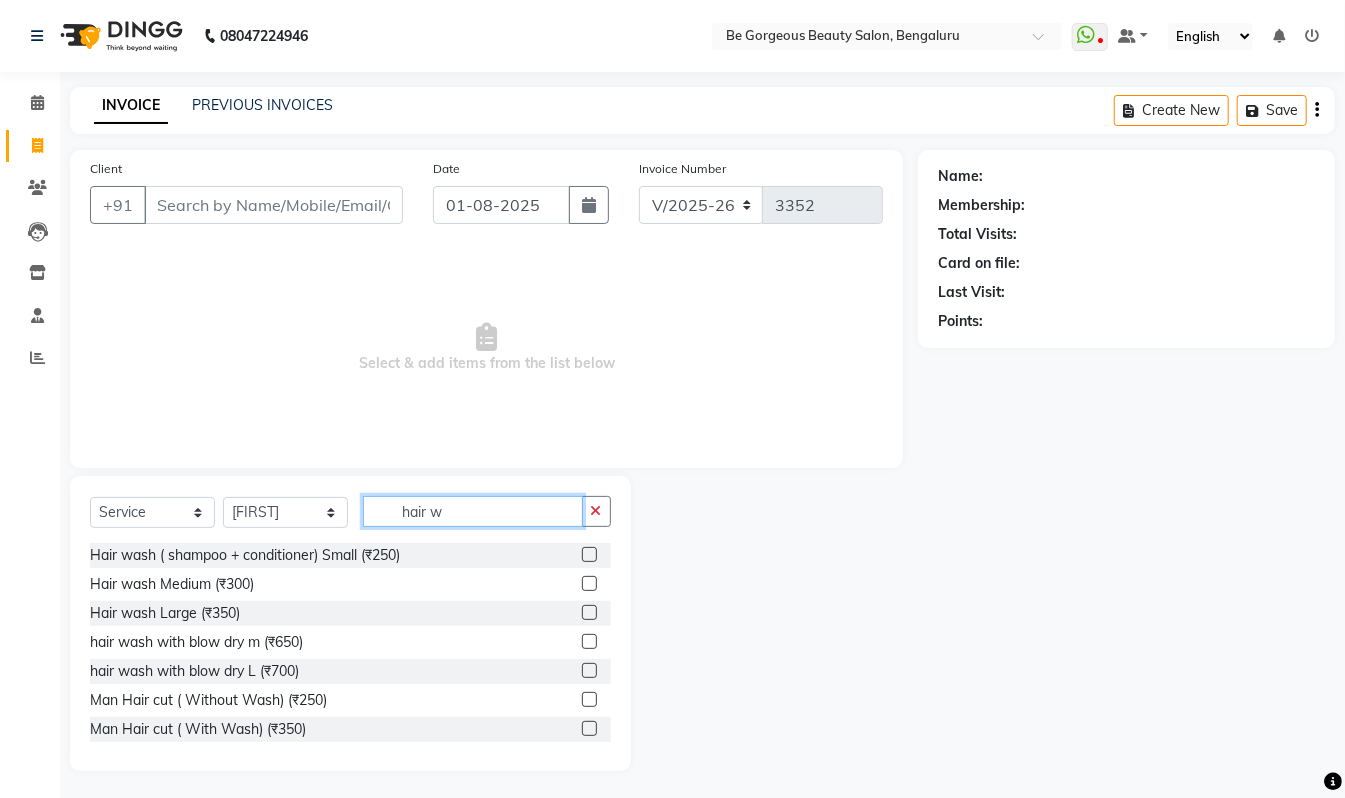type on "hair w" 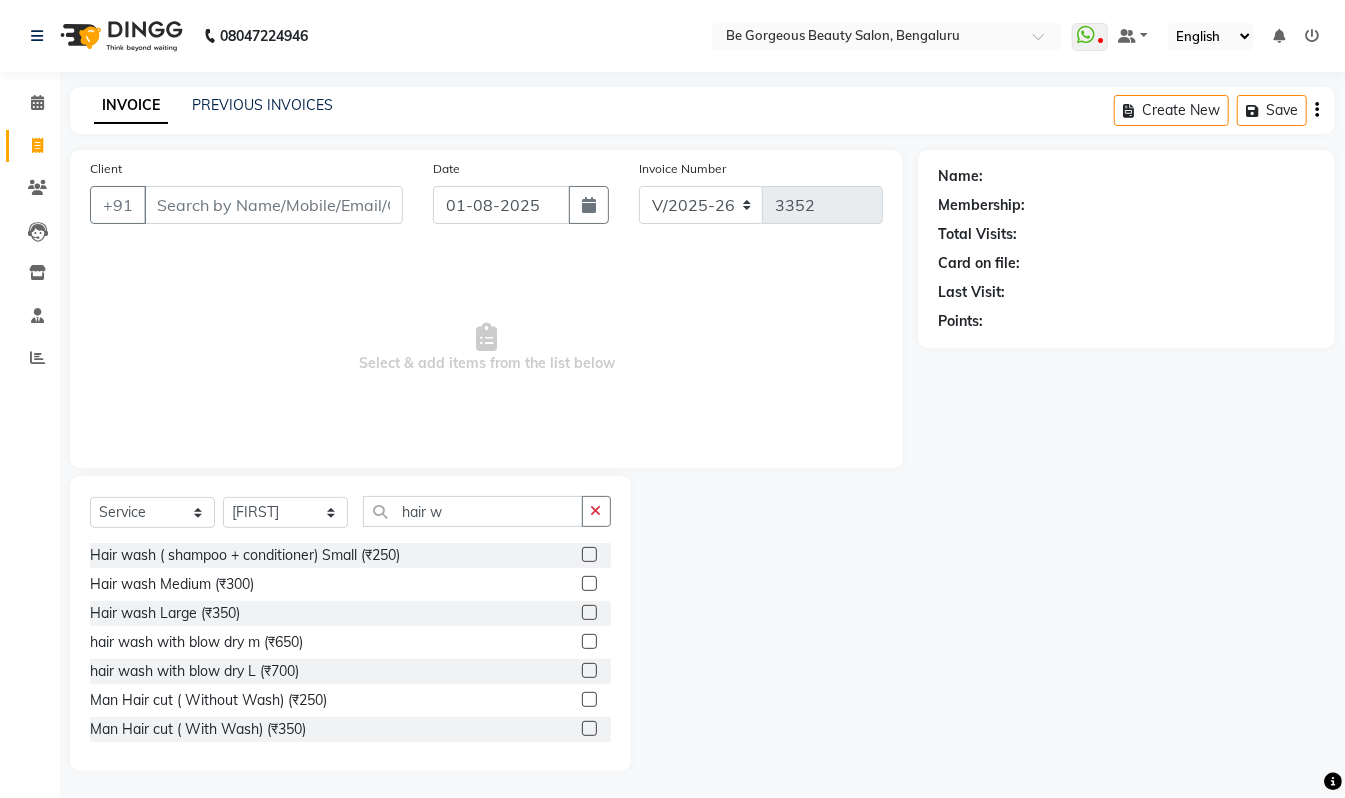 click 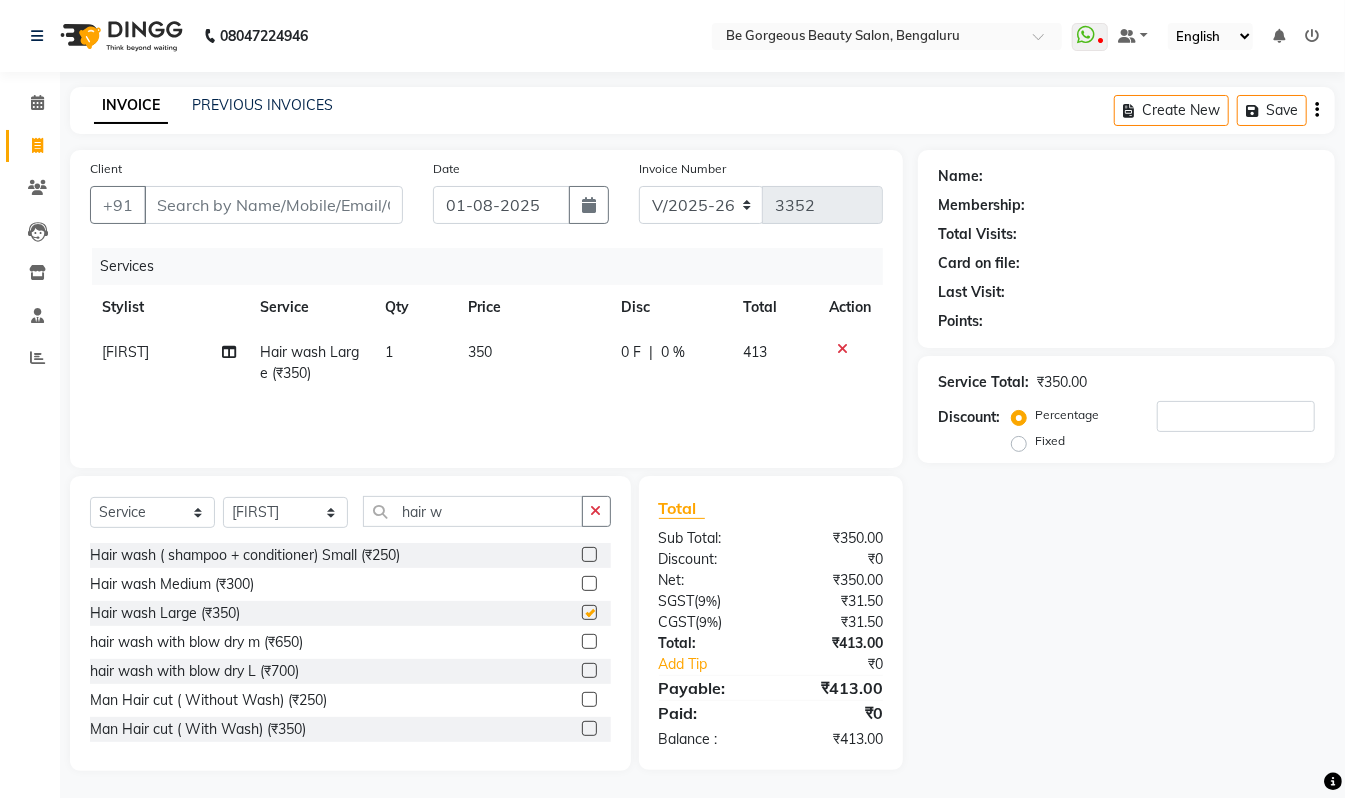 checkbox on "false" 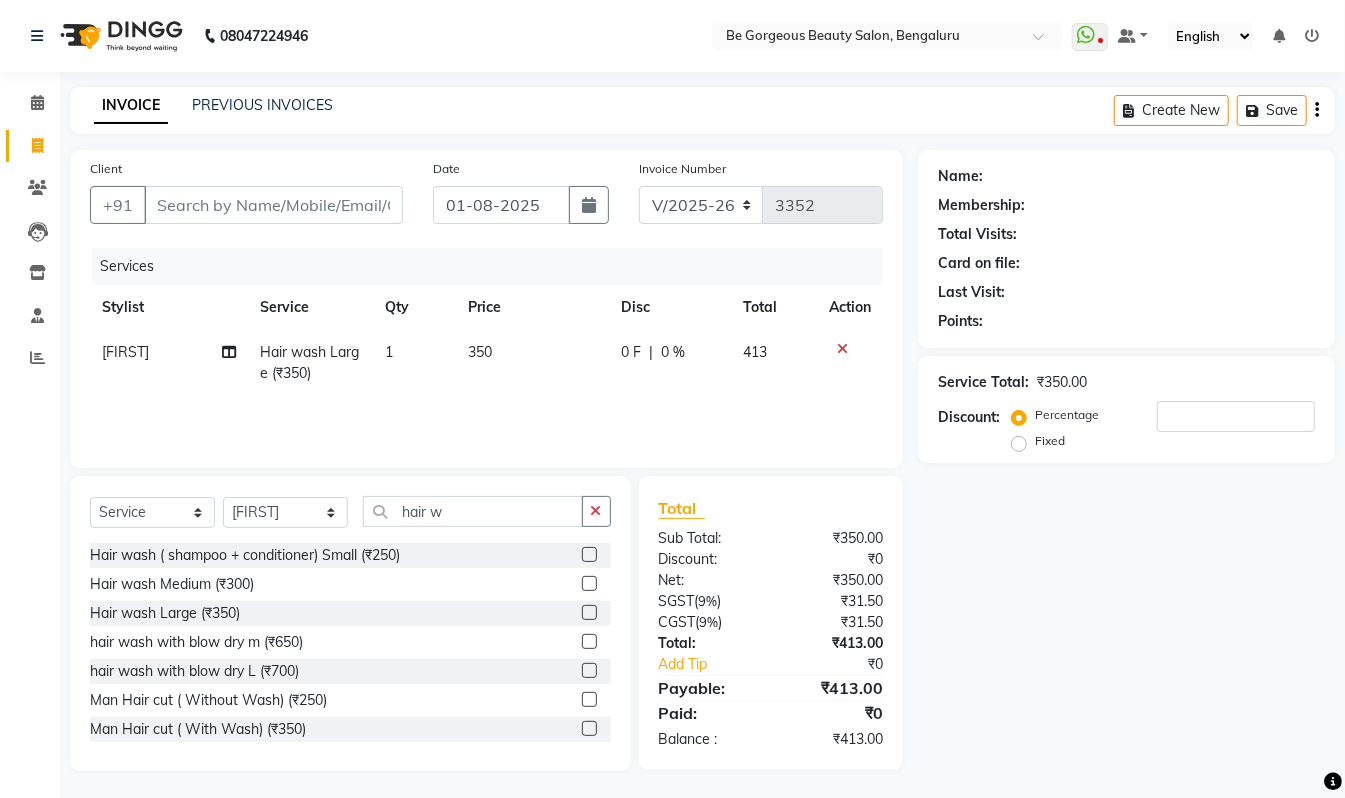 click on "350" 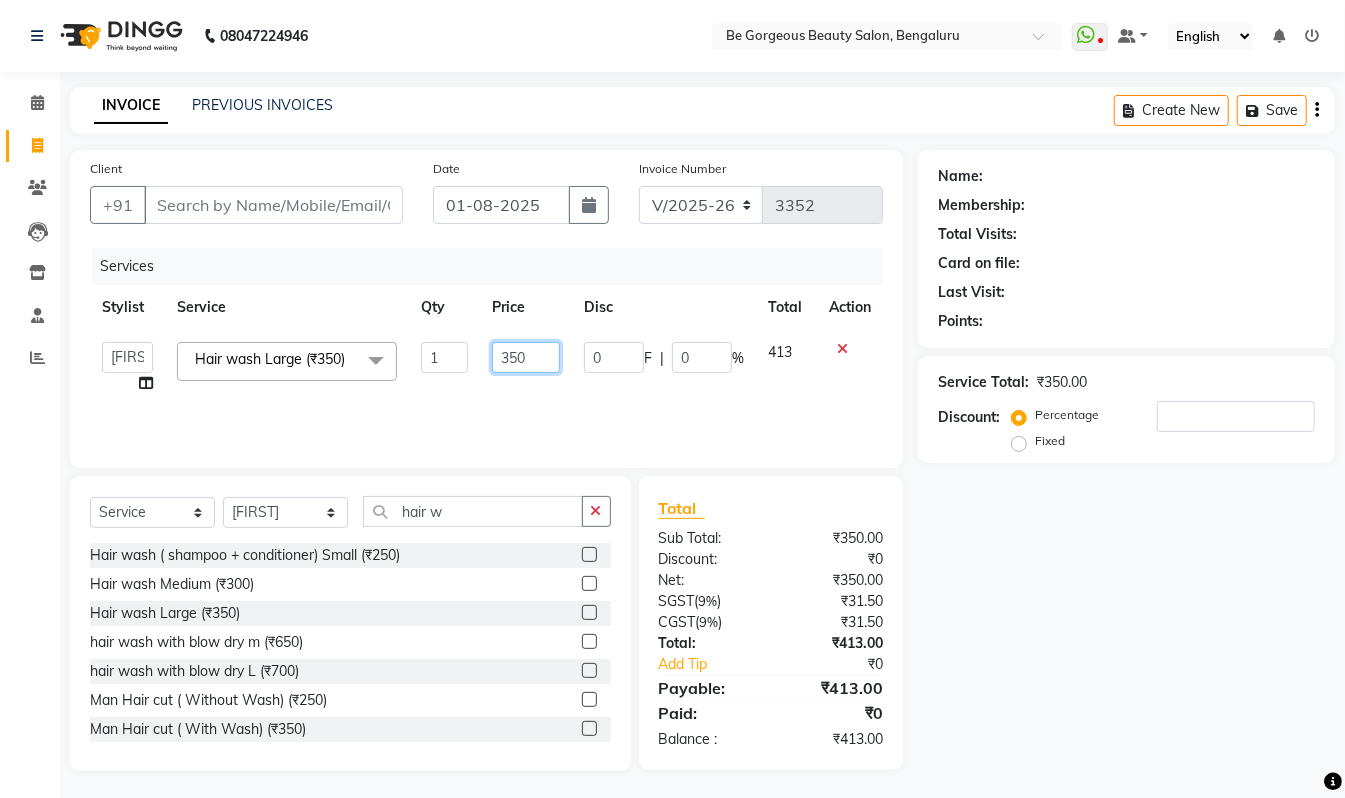 click on "350" 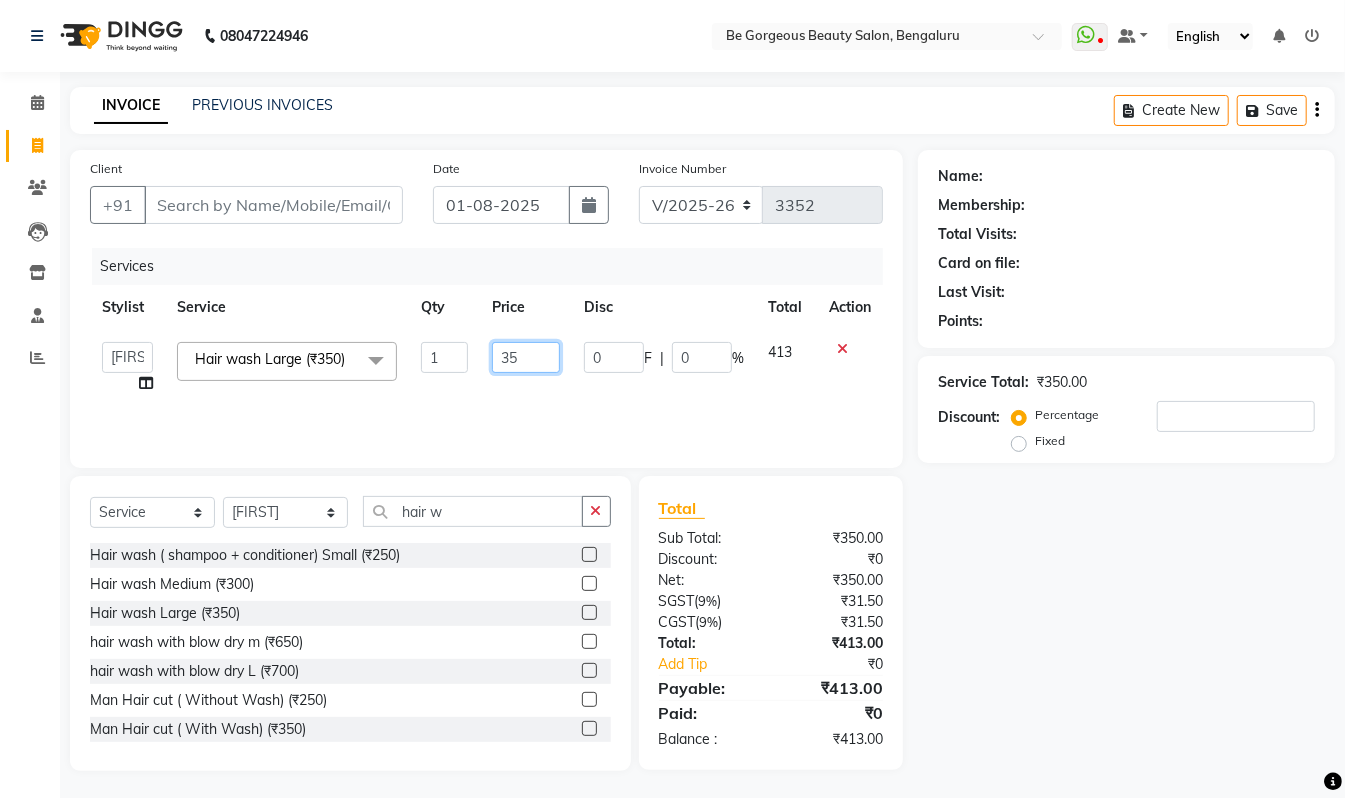 type on "3" 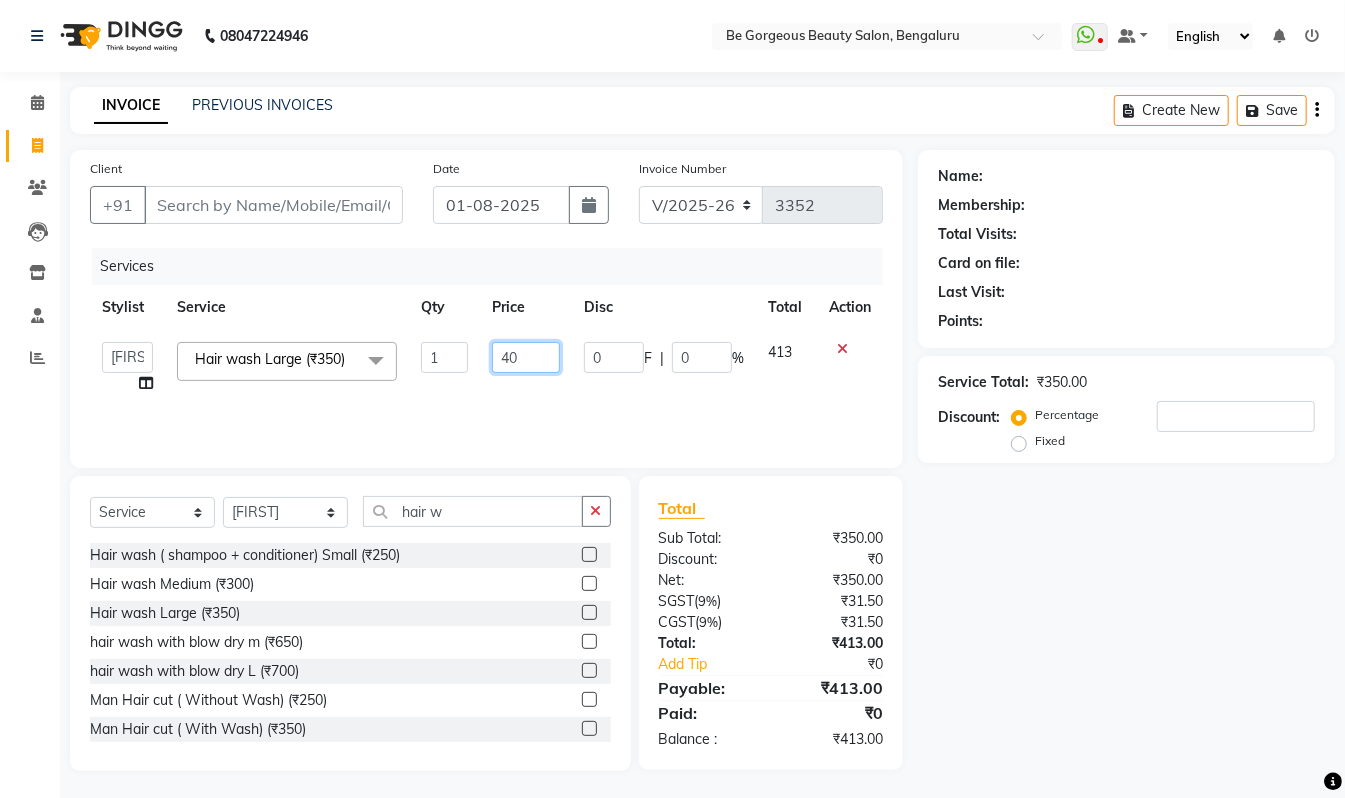 type on "400" 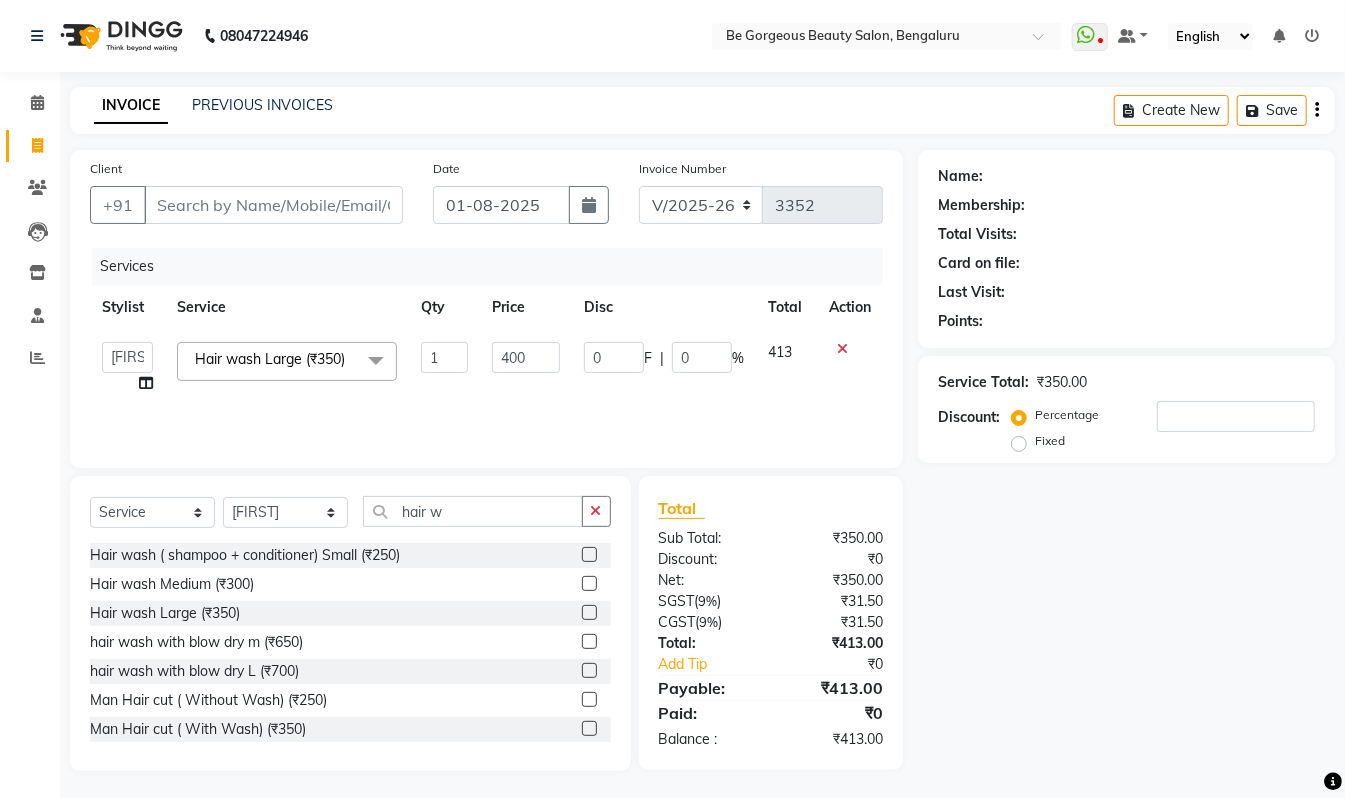 click on "Name: Membership: Total Visits: Card on file: Last Visit:  Points:  Service Total:  ₹350.00  Discount:  Percentage   Fixed" 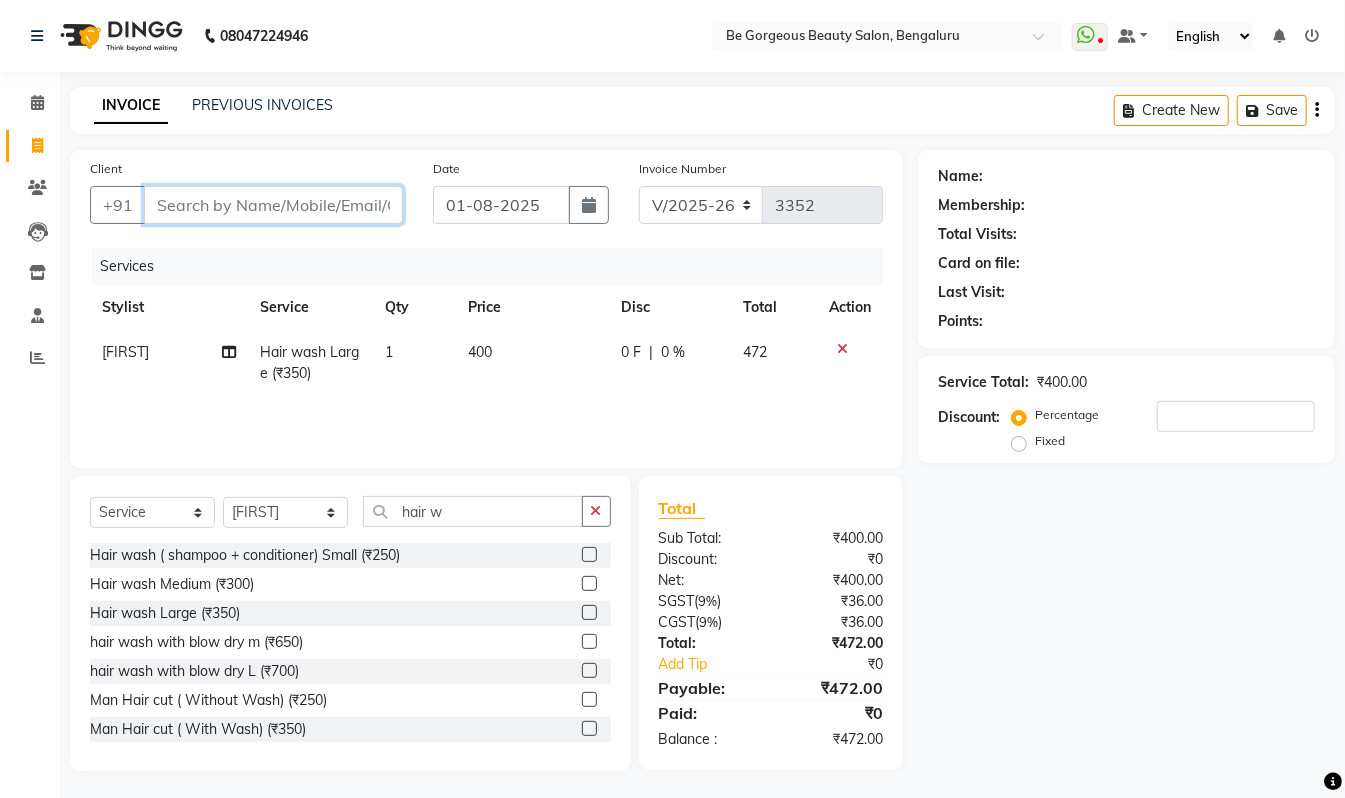 click on "Client" at bounding box center [273, 205] 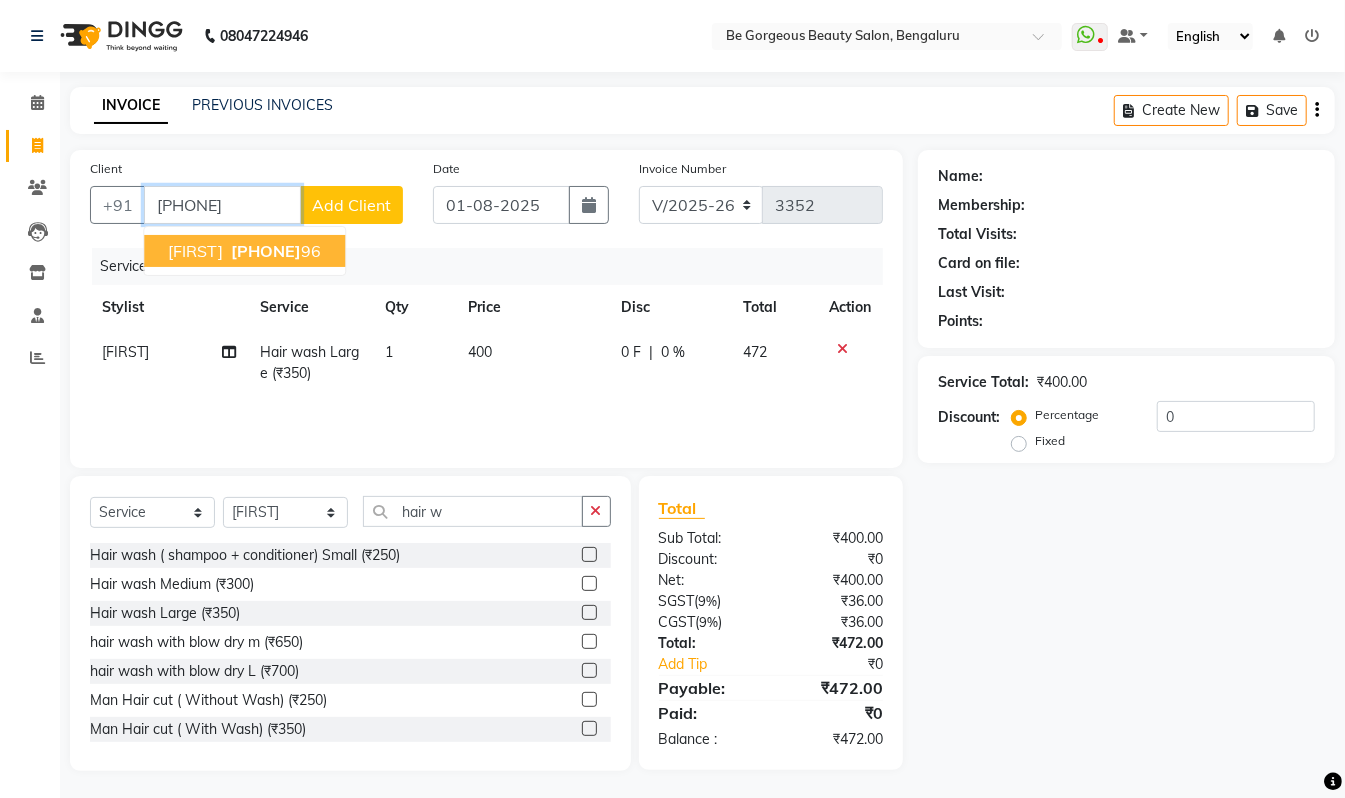 click on "84311031 96" at bounding box center (274, 251) 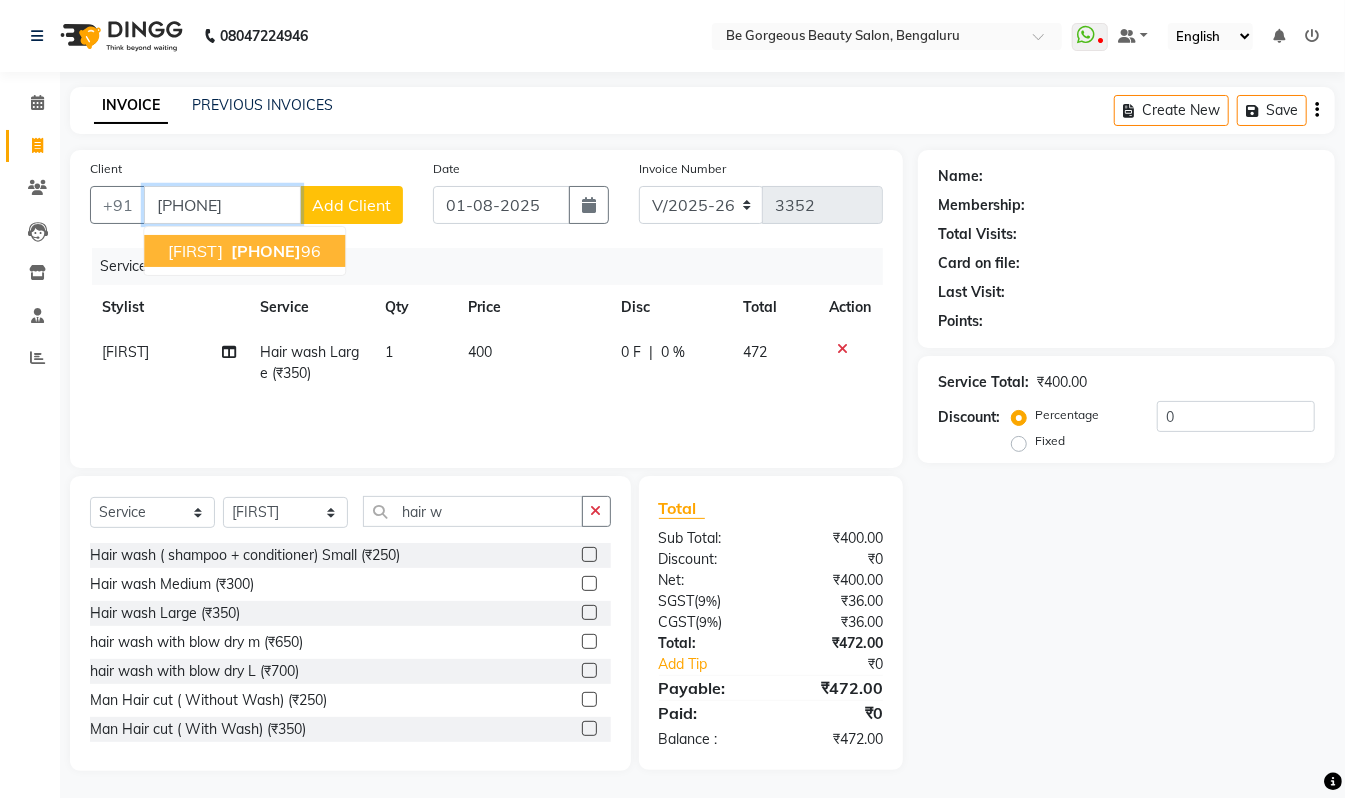 type on "8431103196" 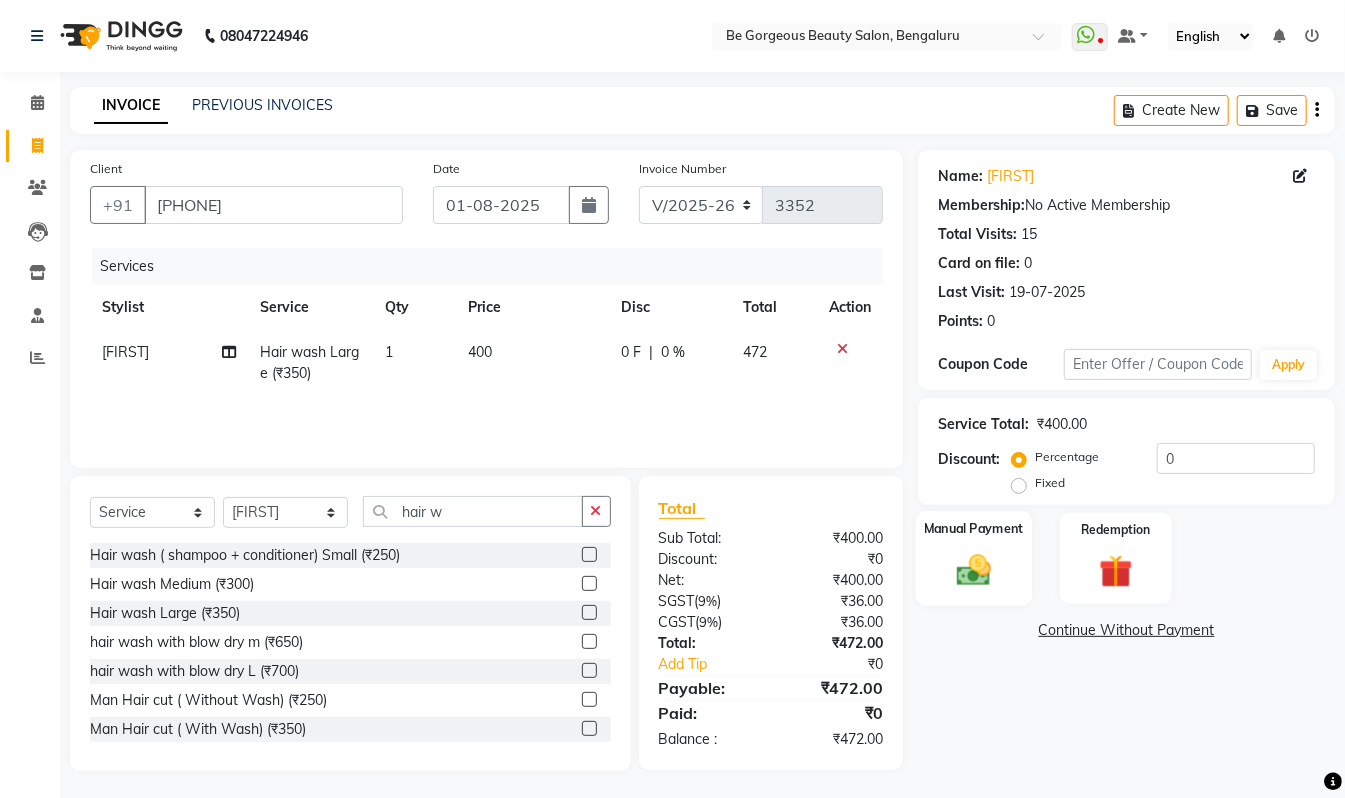 click on "Manual Payment" 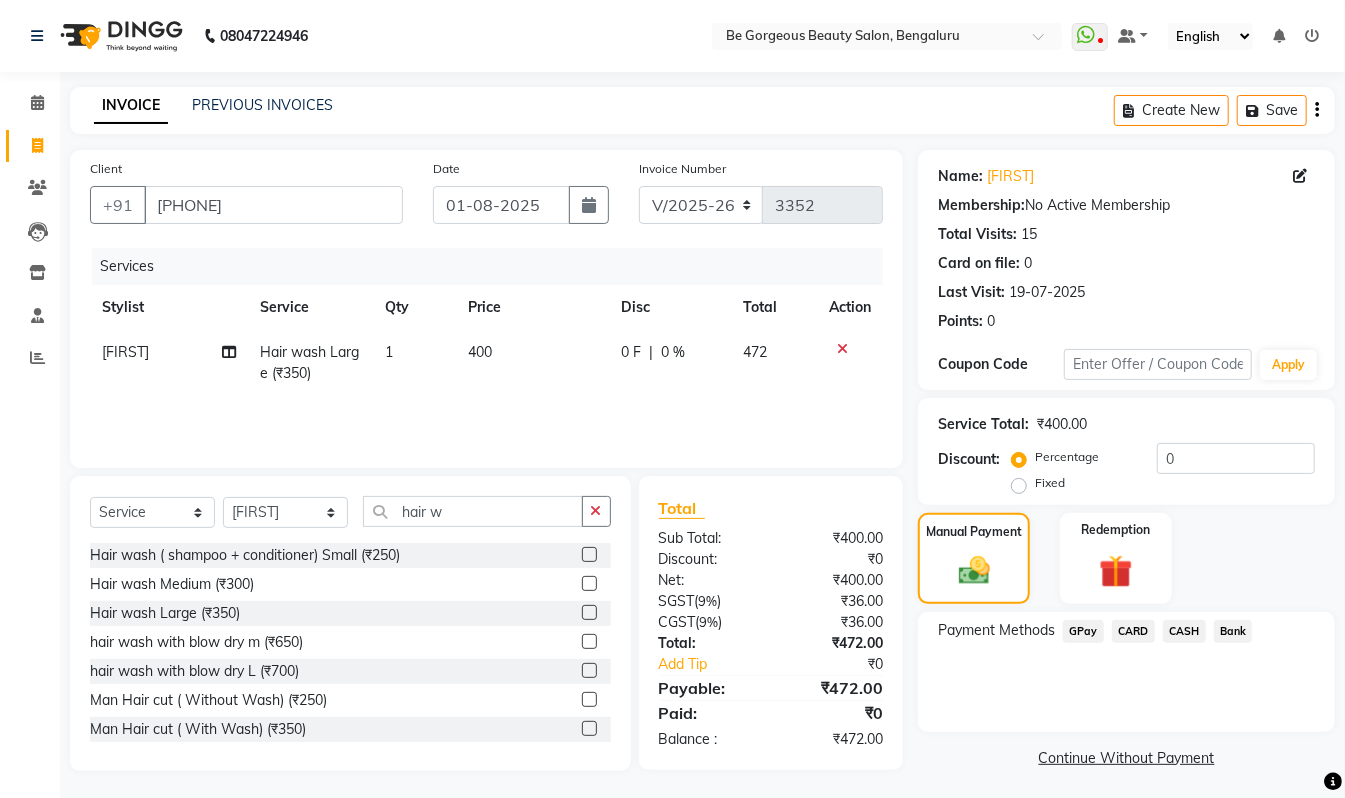 click on "GPay" 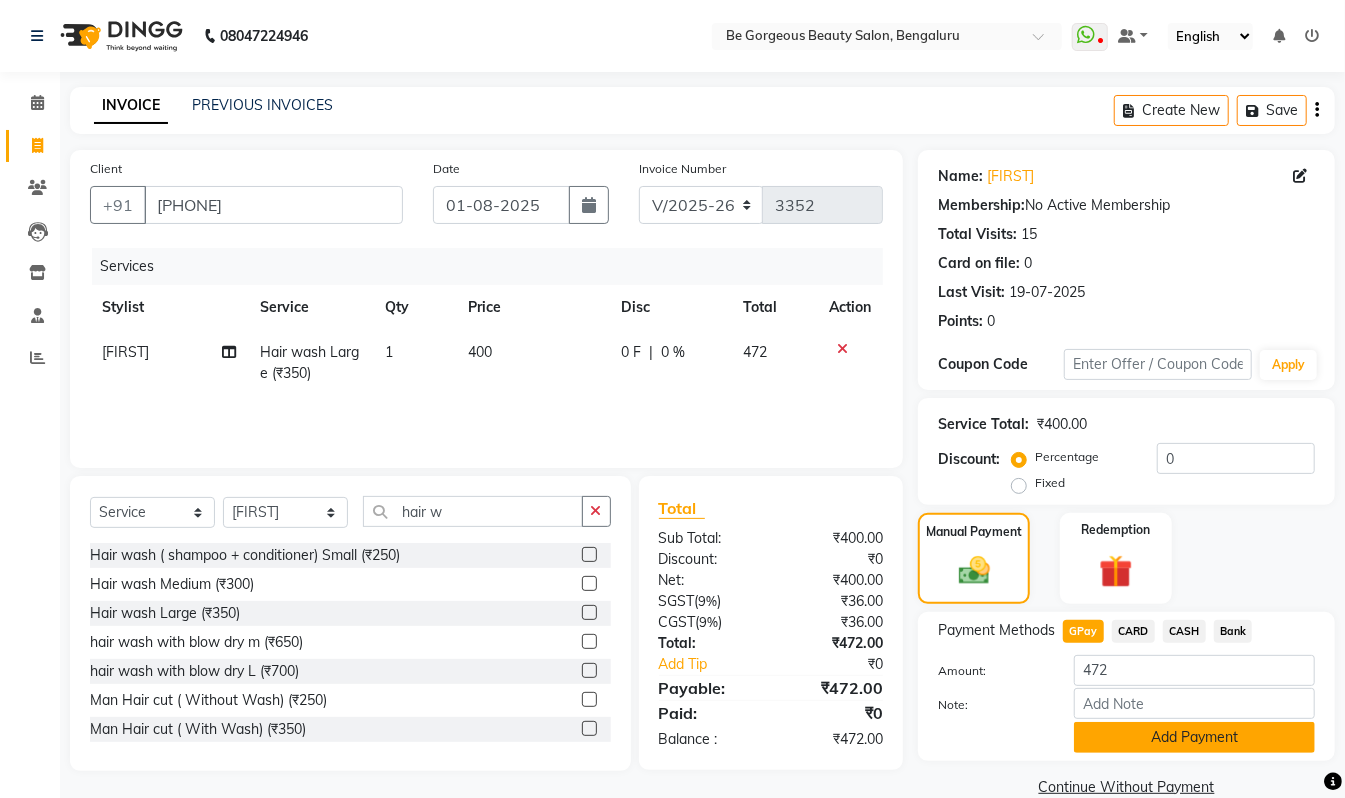 drag, startPoint x: 1150, startPoint y: 734, endPoint x: 1168, endPoint y: 734, distance: 18 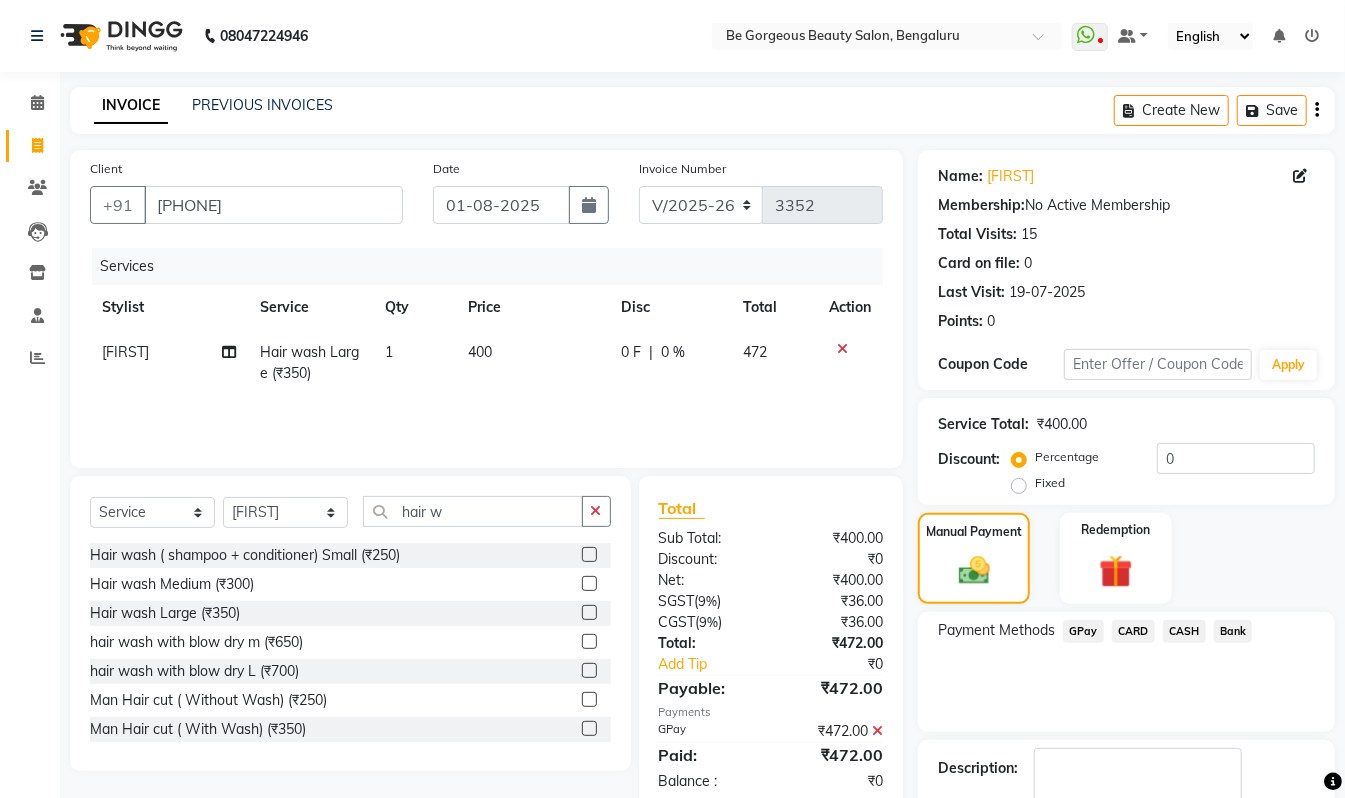 scroll, scrollTop: 118, scrollLeft: 0, axis: vertical 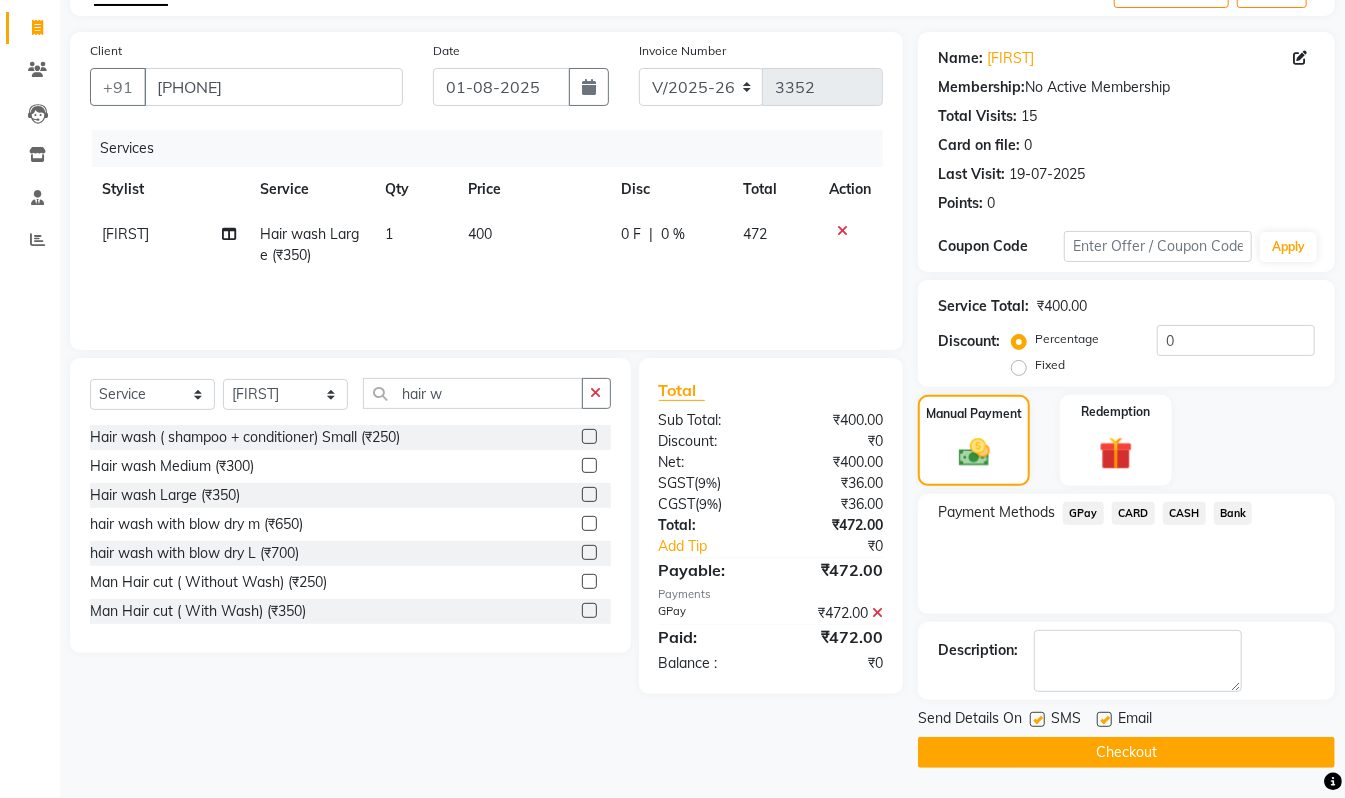 click on "Checkout" 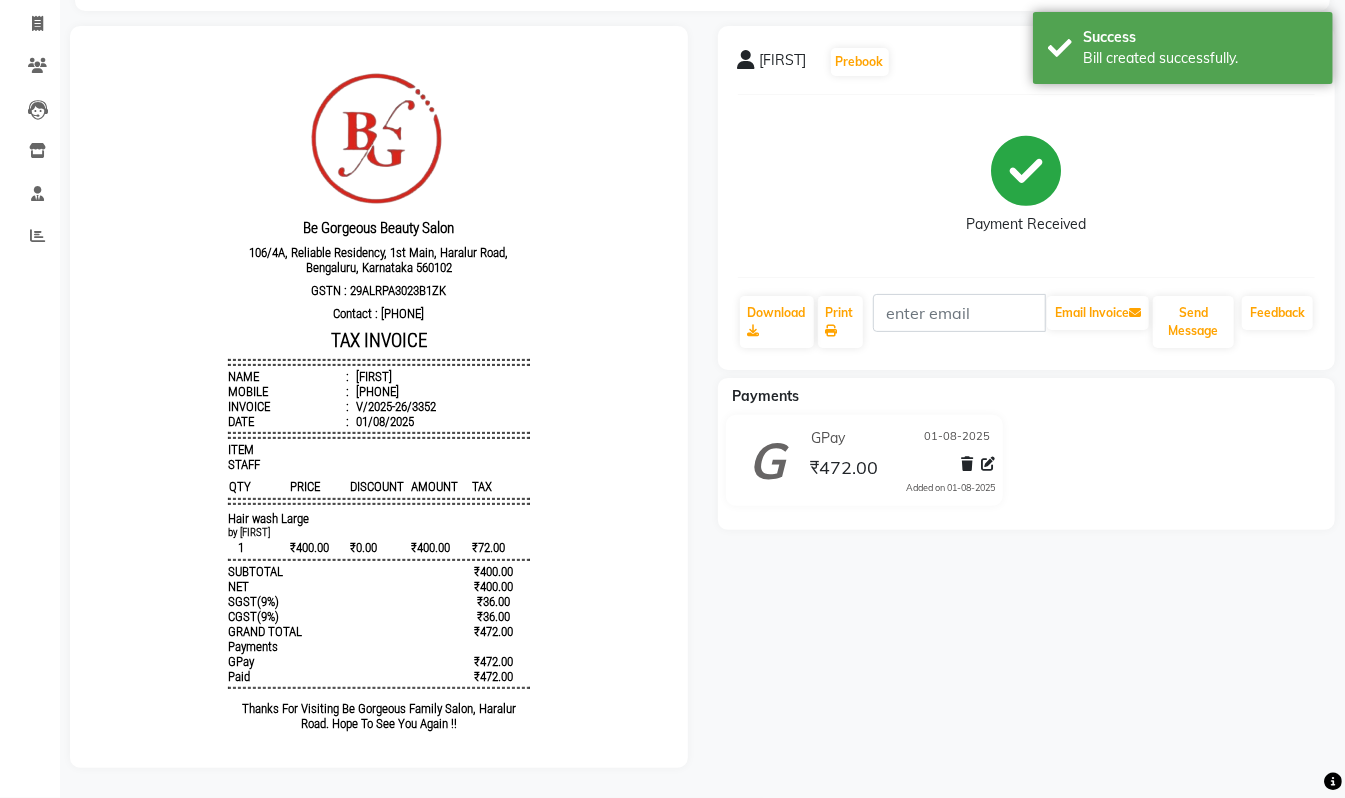scroll, scrollTop: 0, scrollLeft: 0, axis: both 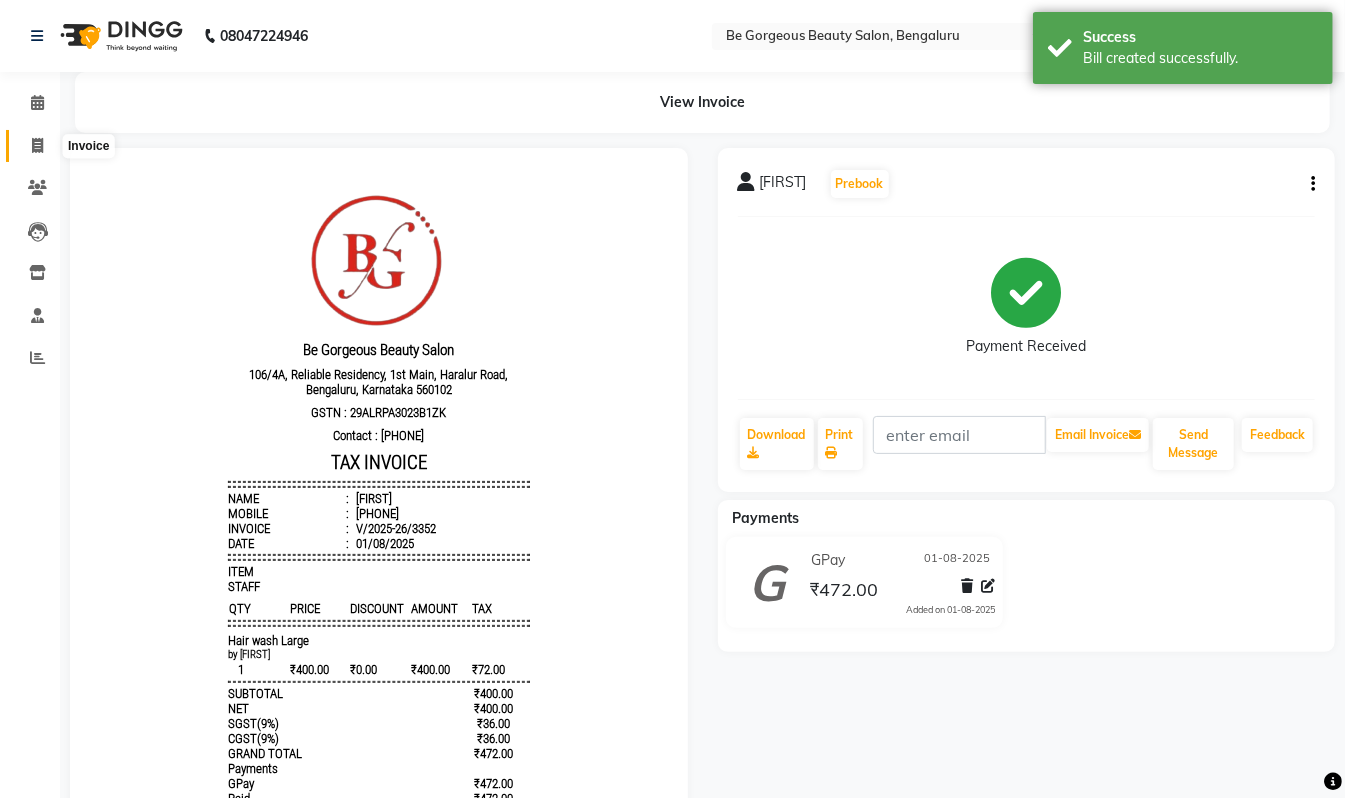 drag, startPoint x: 42, startPoint y: 145, endPoint x: 52, endPoint y: 157, distance: 15.6205 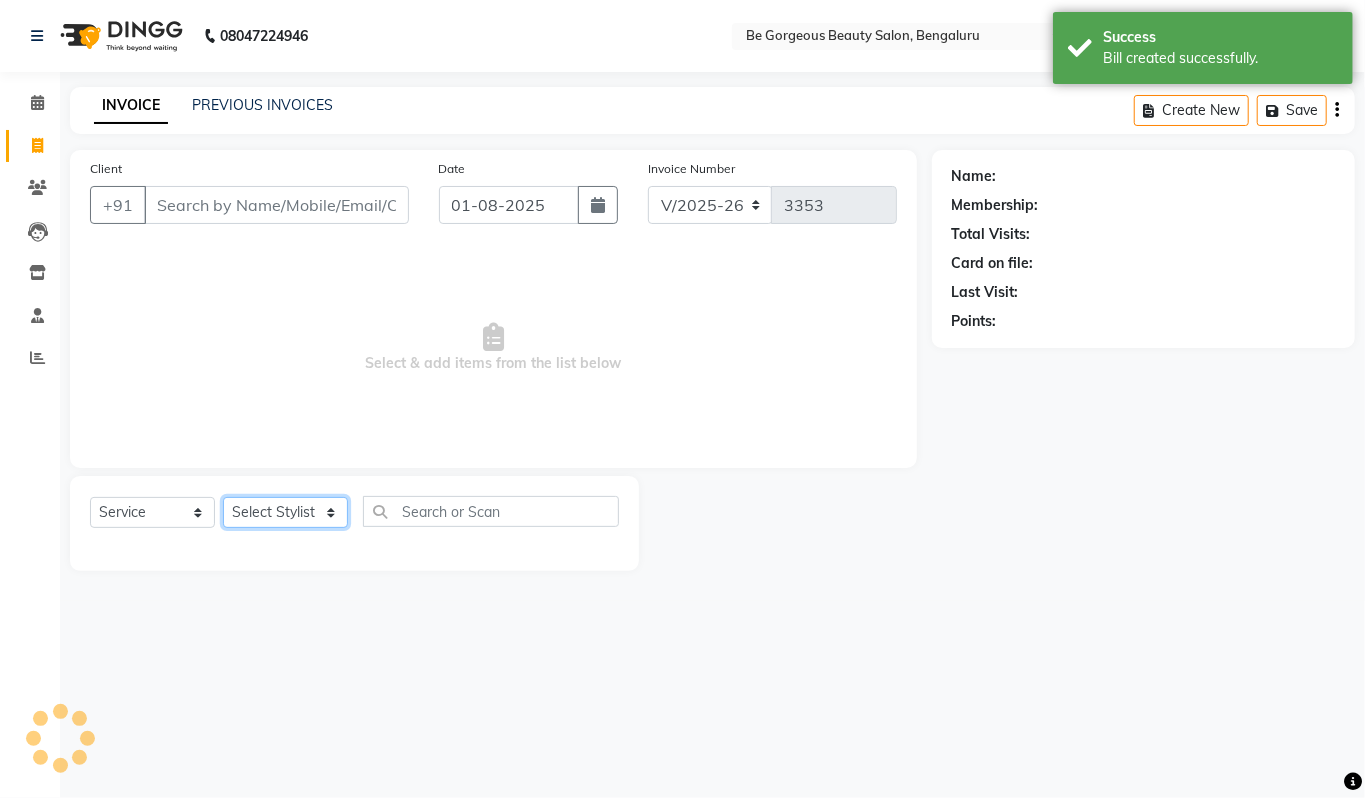drag, startPoint x: 276, startPoint y: 518, endPoint x: 276, endPoint y: 500, distance: 18 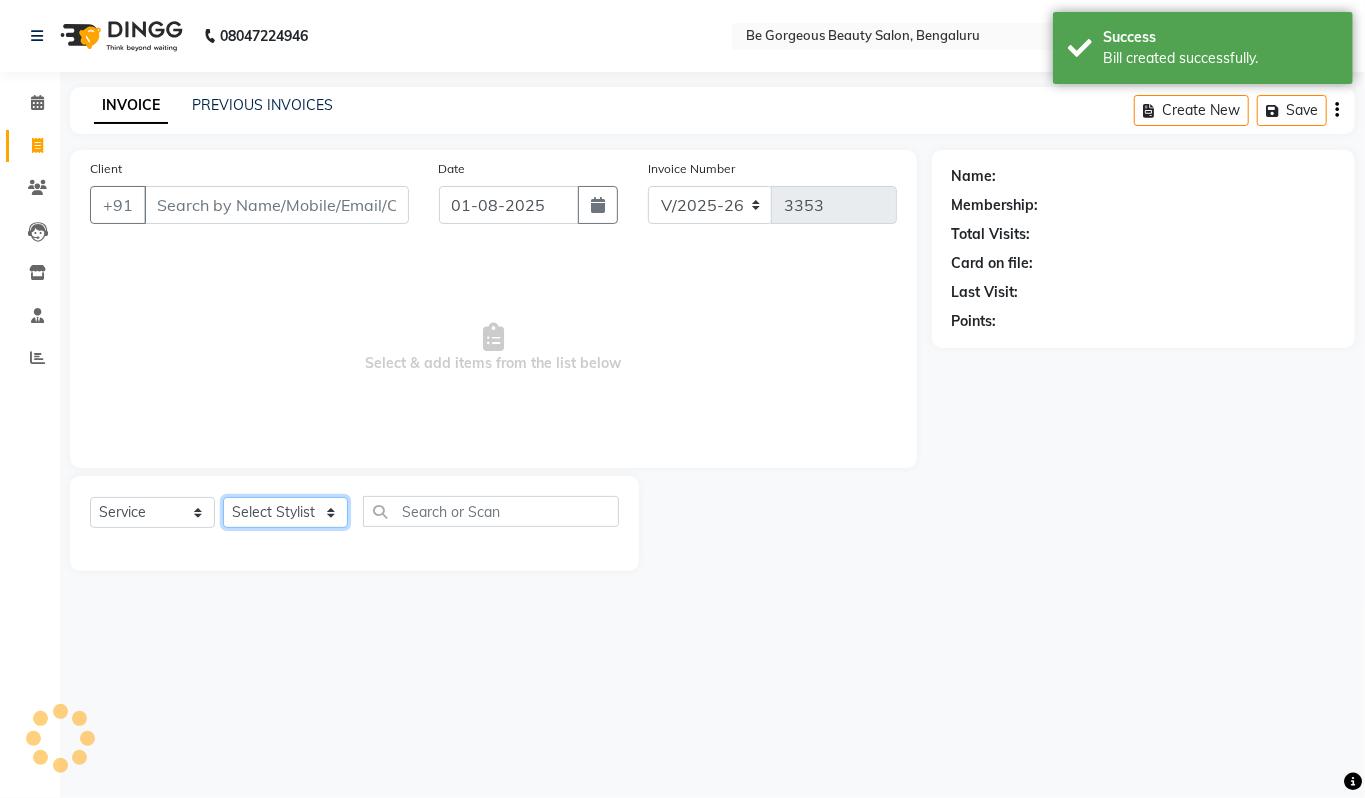 click on "Select Stylist Akram Anas Gayatri lata Manager Munu Pooja Rehbar Romi Talib Wajid" 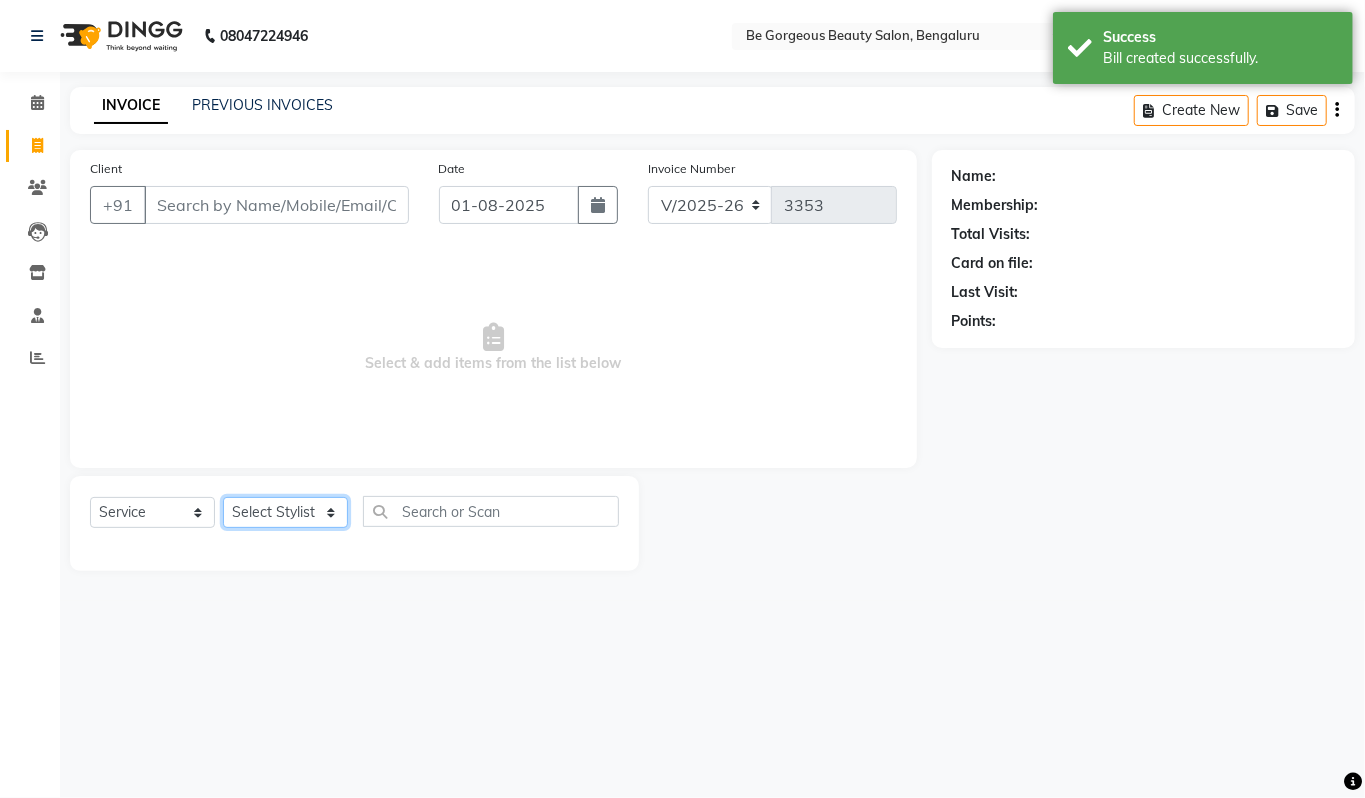 select on "36200" 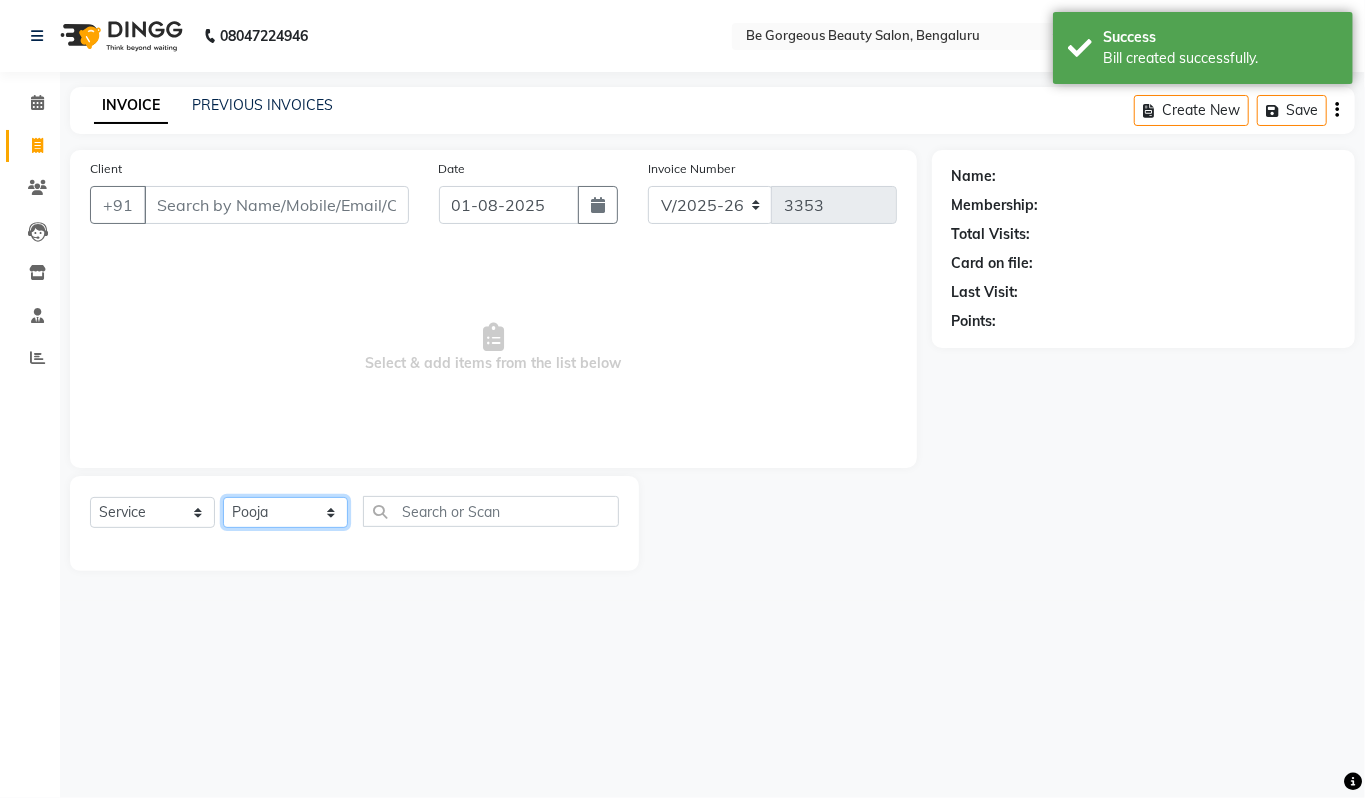 click on "Select Stylist Akram Anas Gayatri lata Manager Munu Pooja Rehbar Romi Talib Wajid" 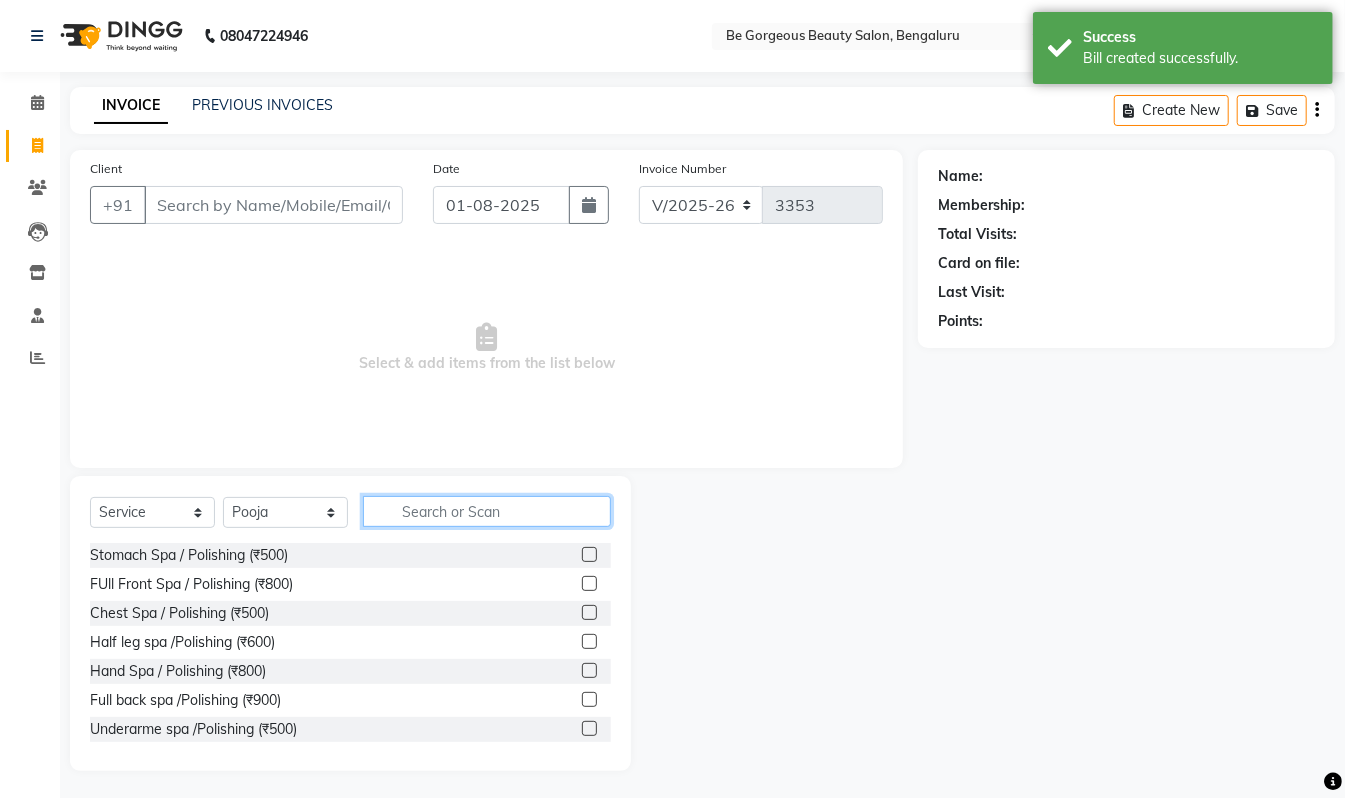 click 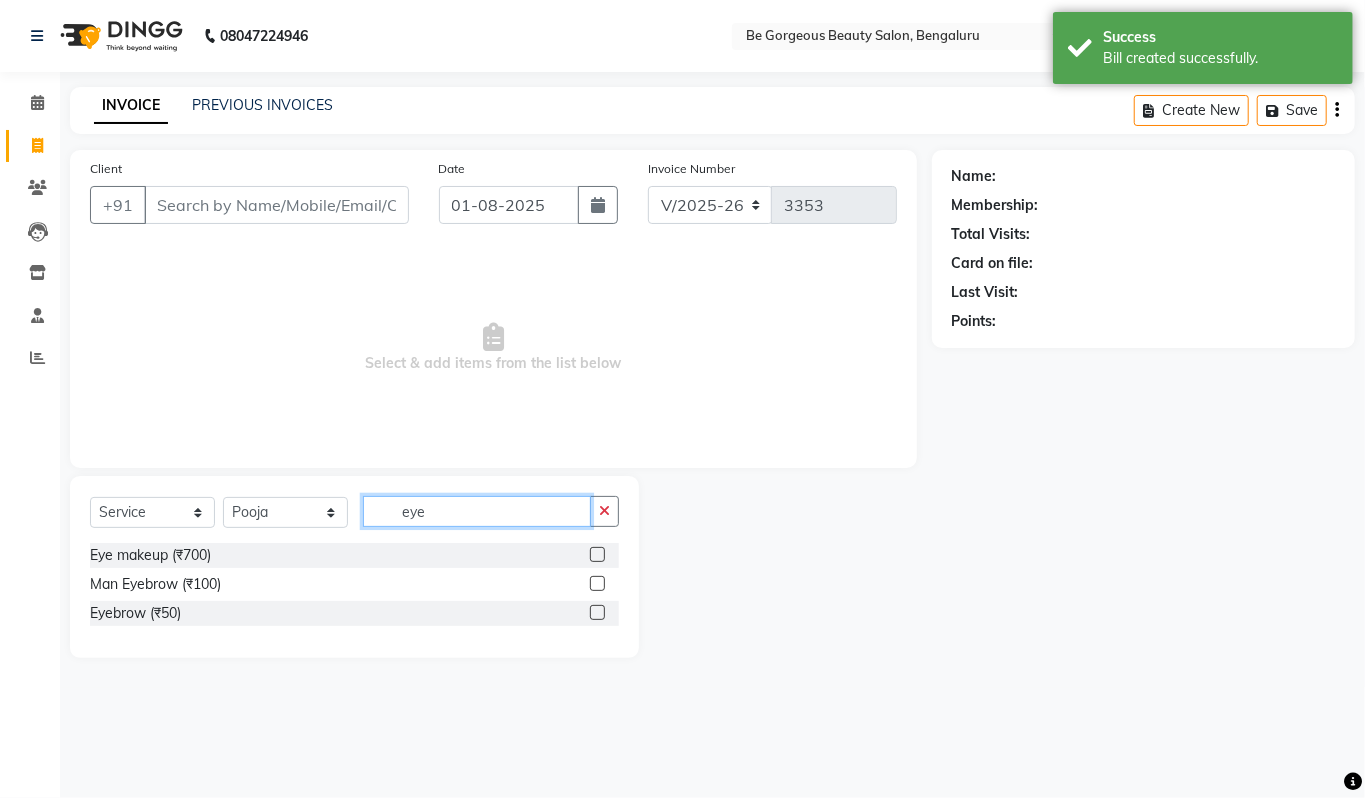 type on "eye" 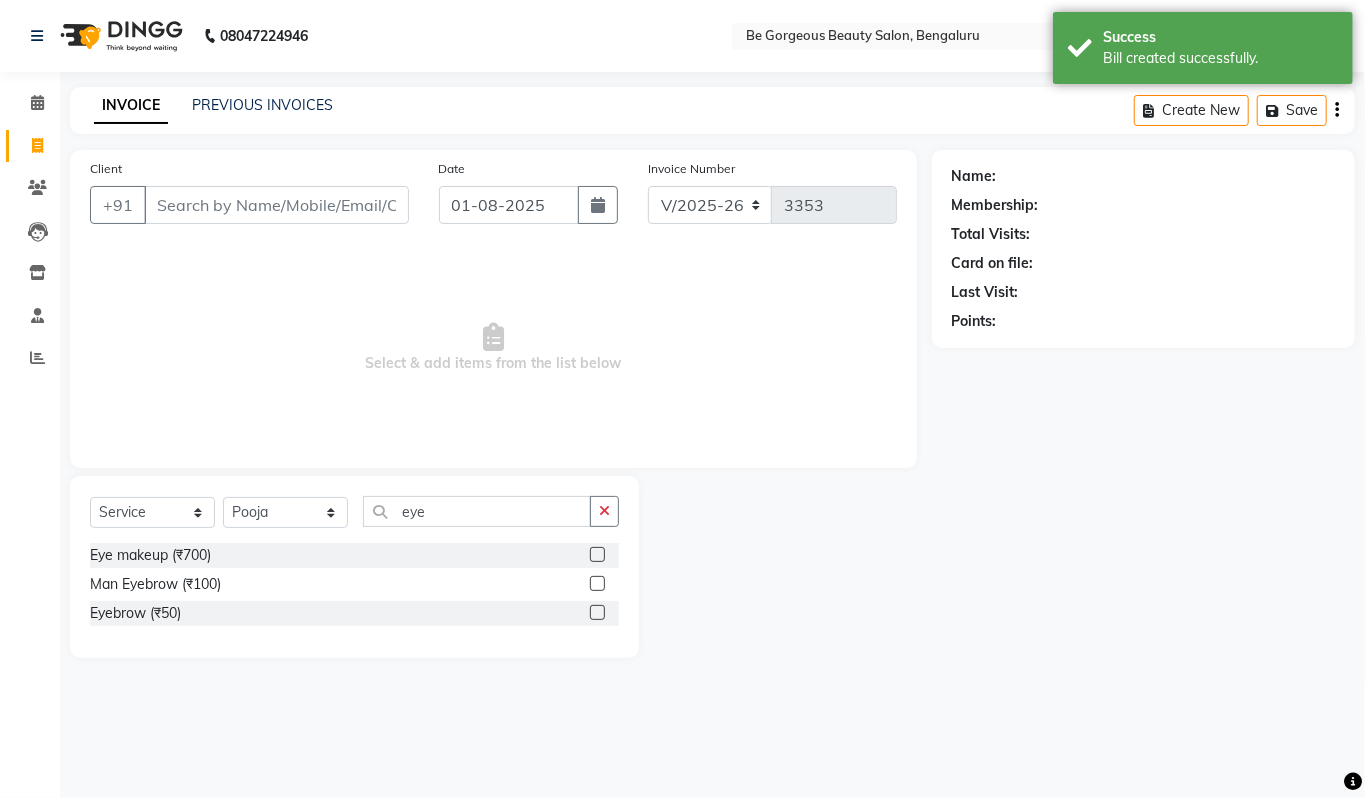 click 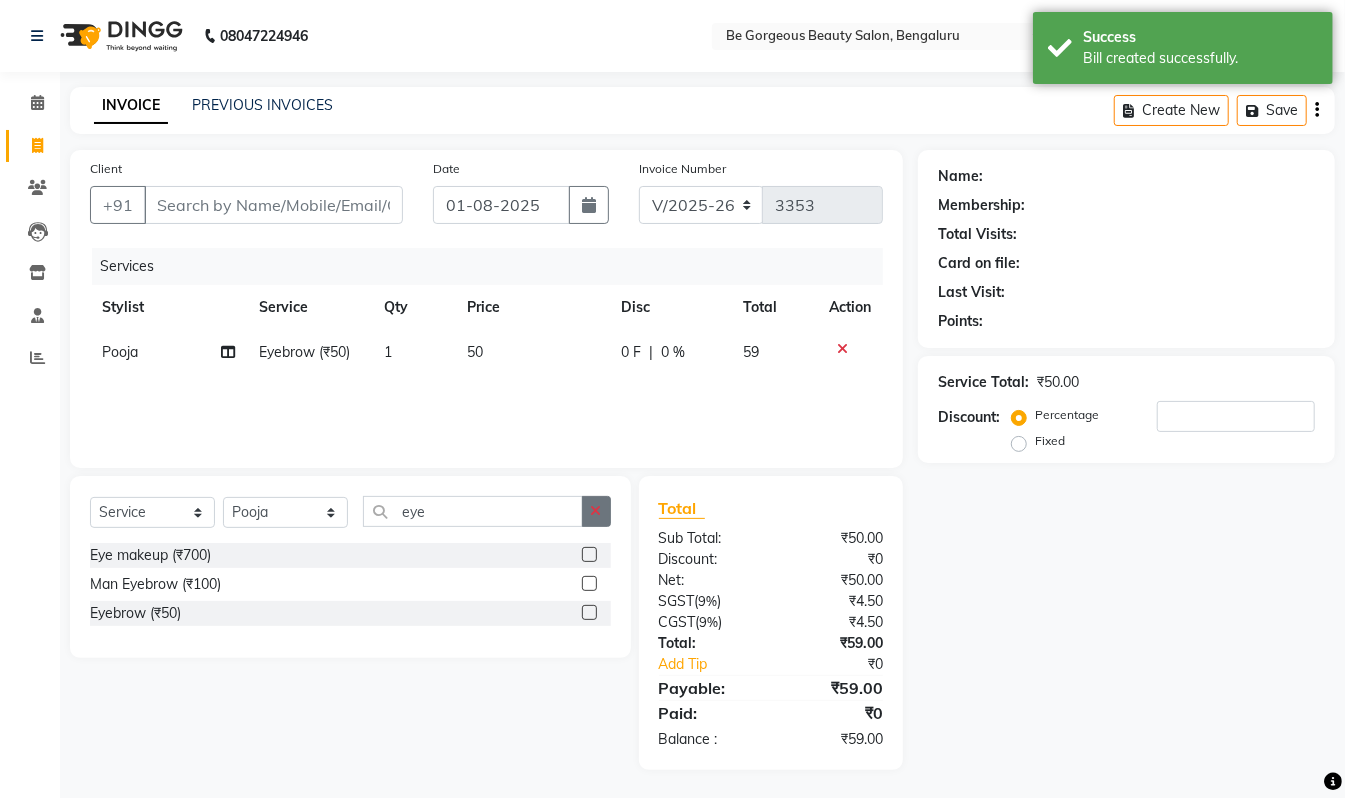 checkbox on "false" 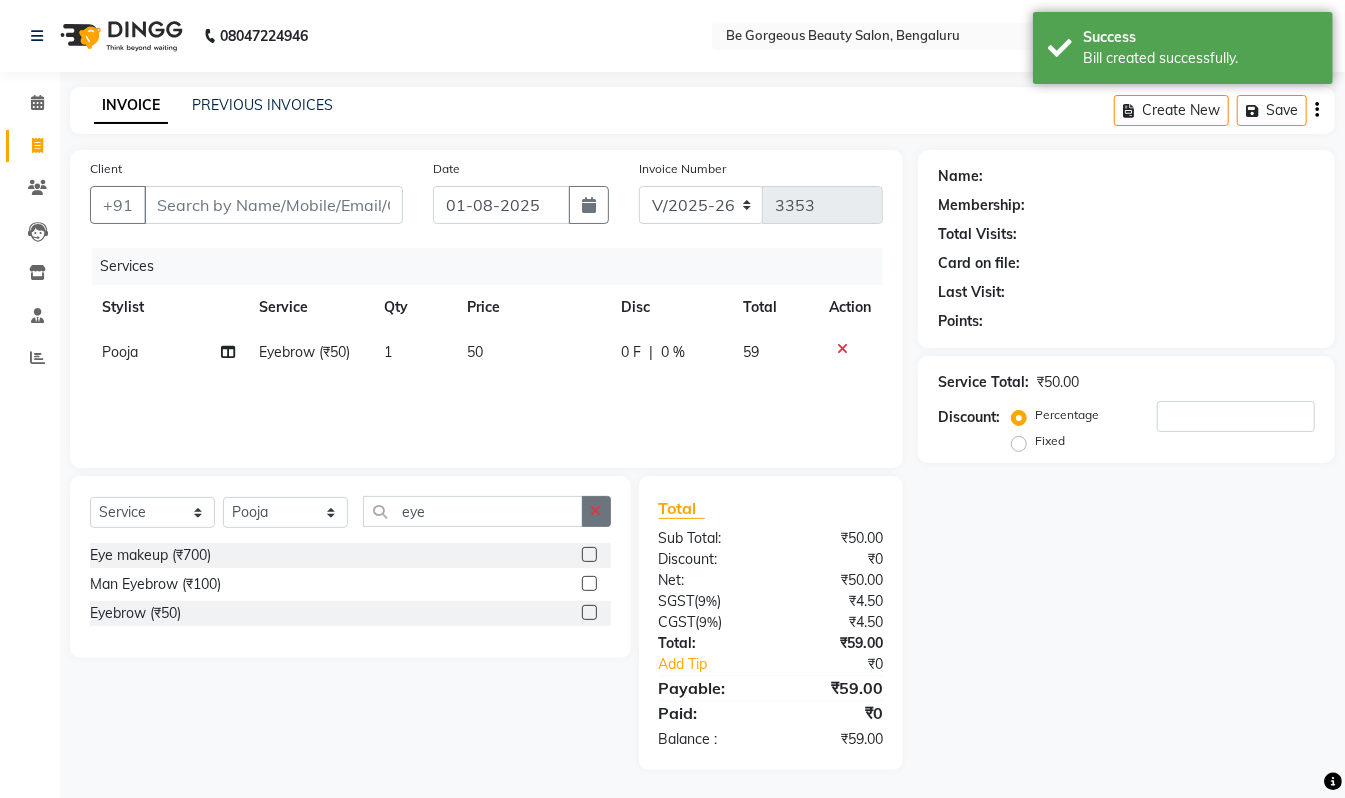 click 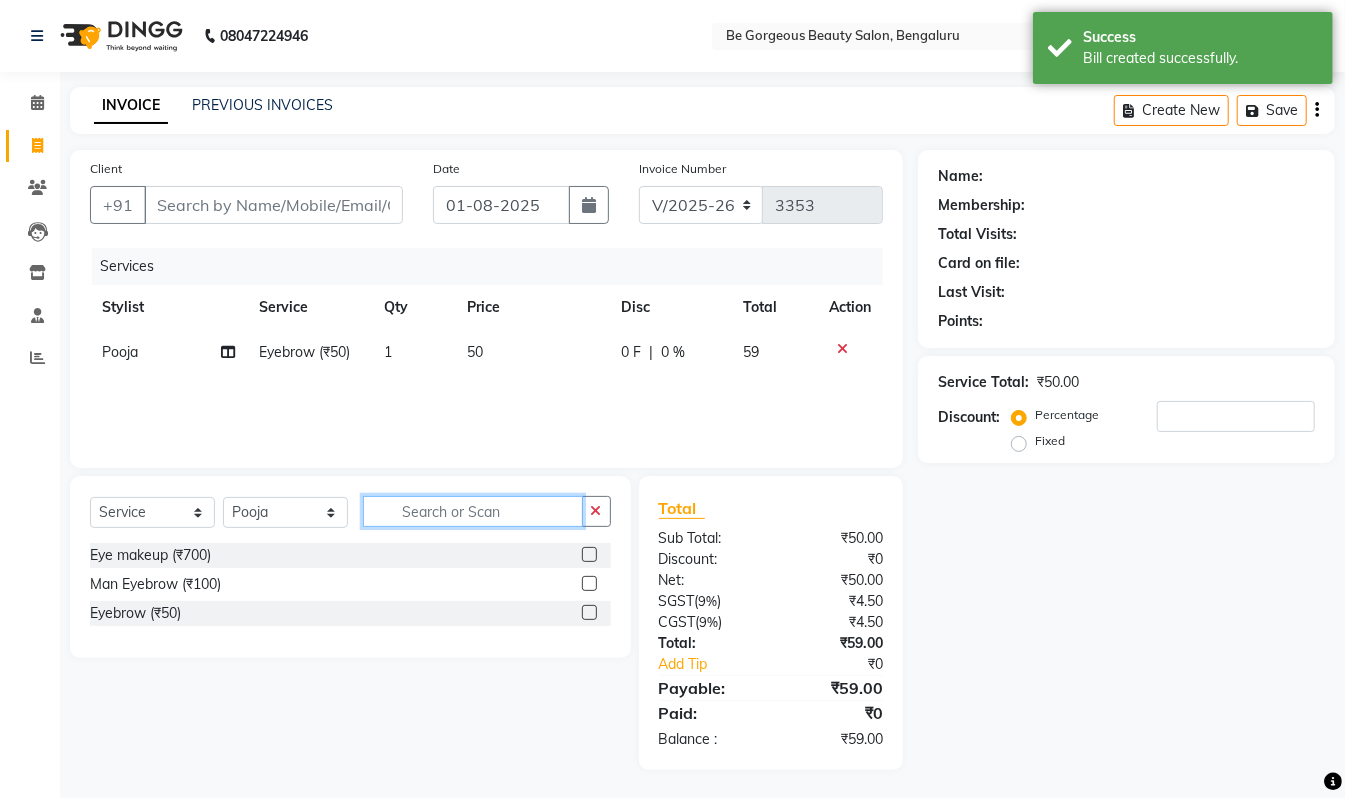 click 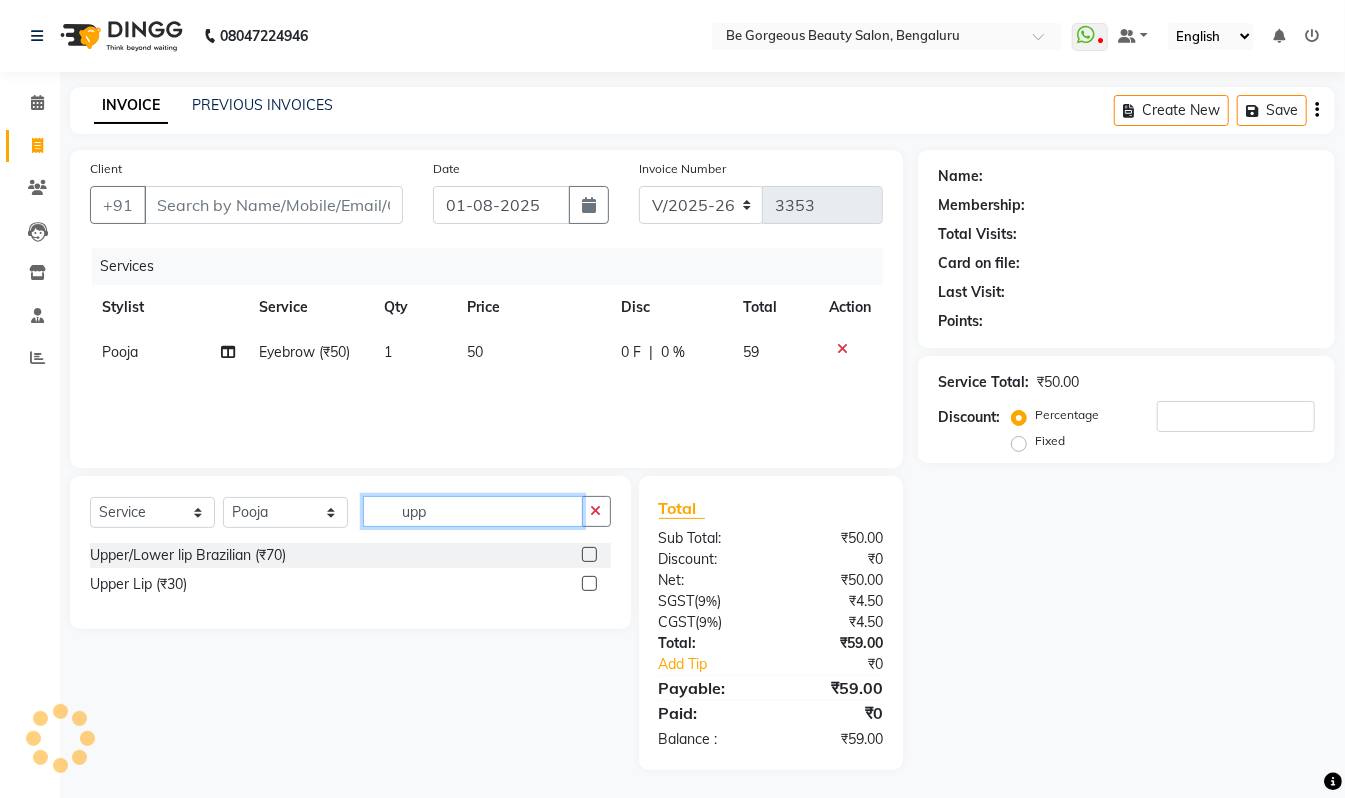 type on "upp" 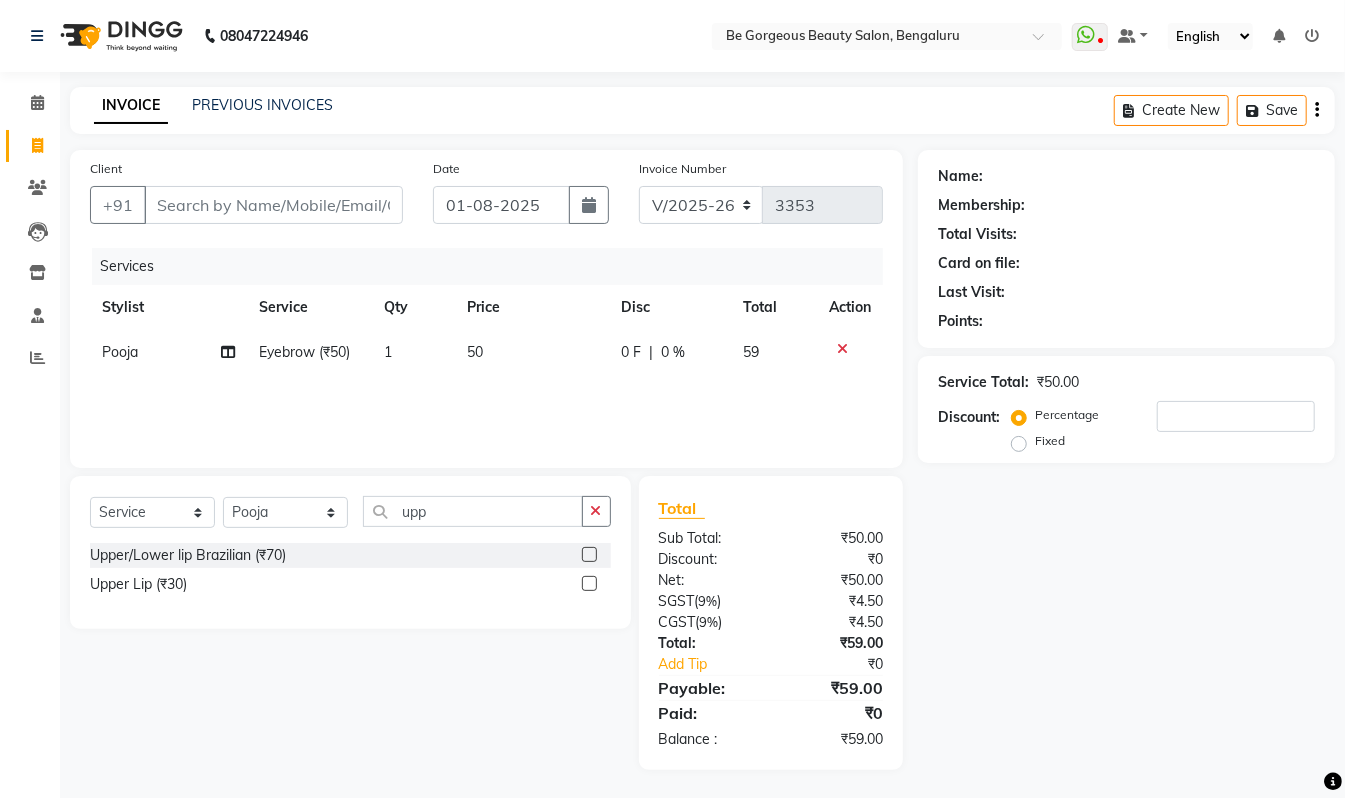 click 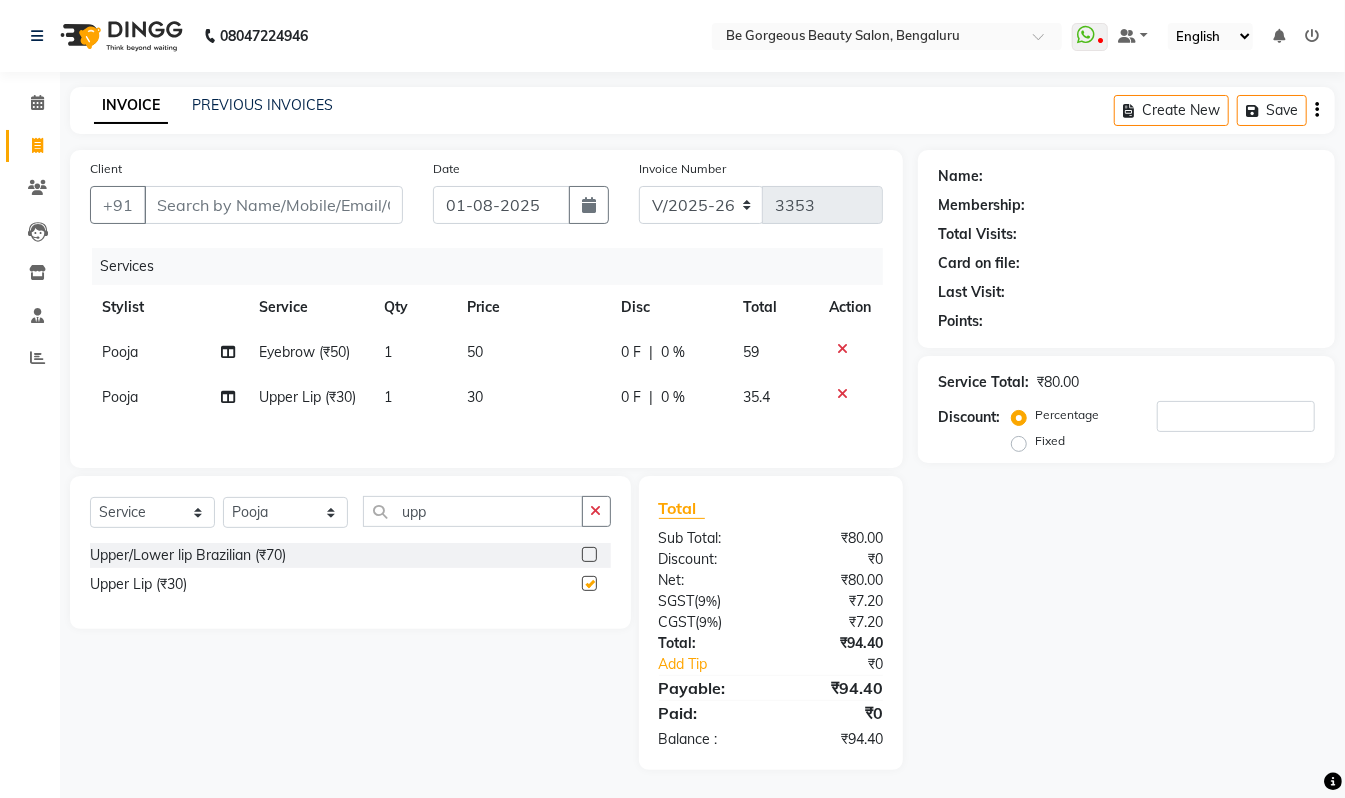 checkbox on "false" 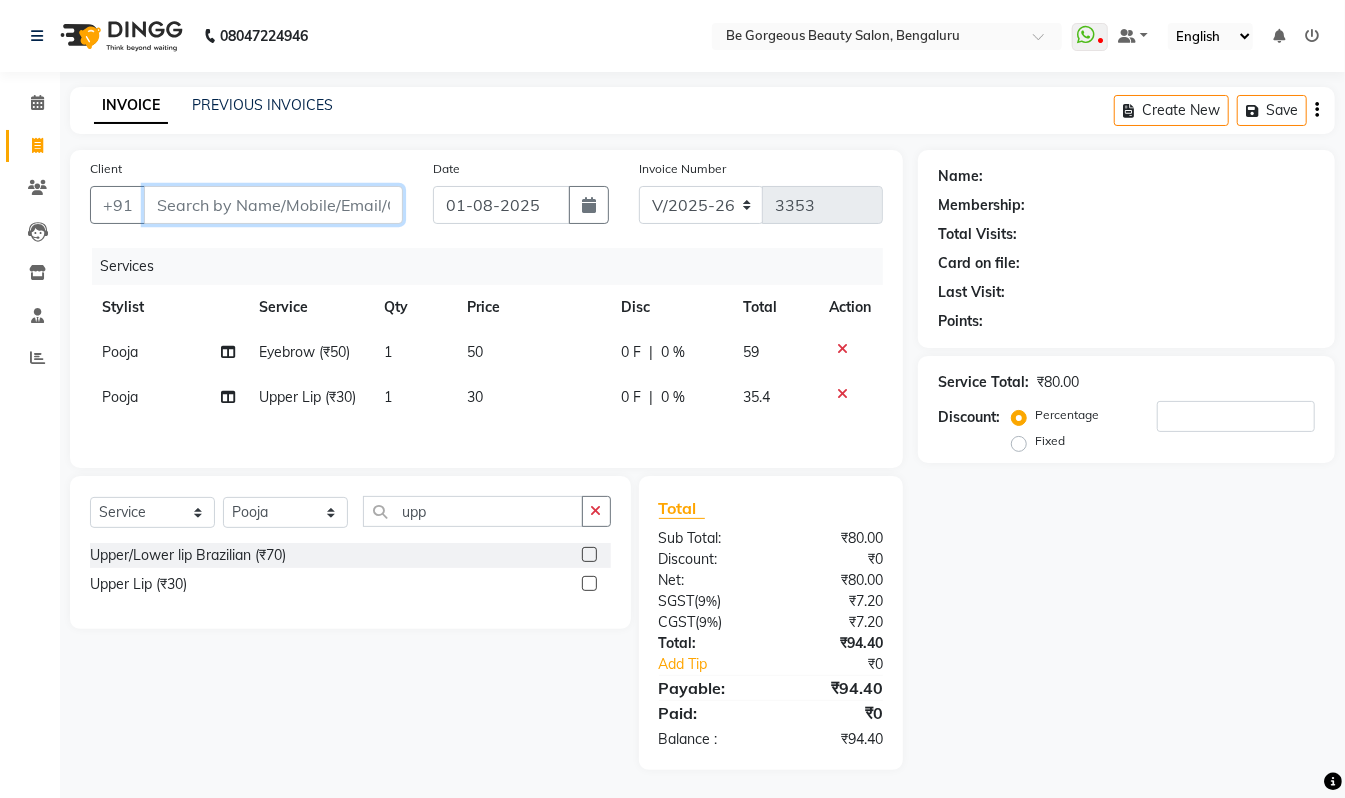 click on "Client" at bounding box center (273, 205) 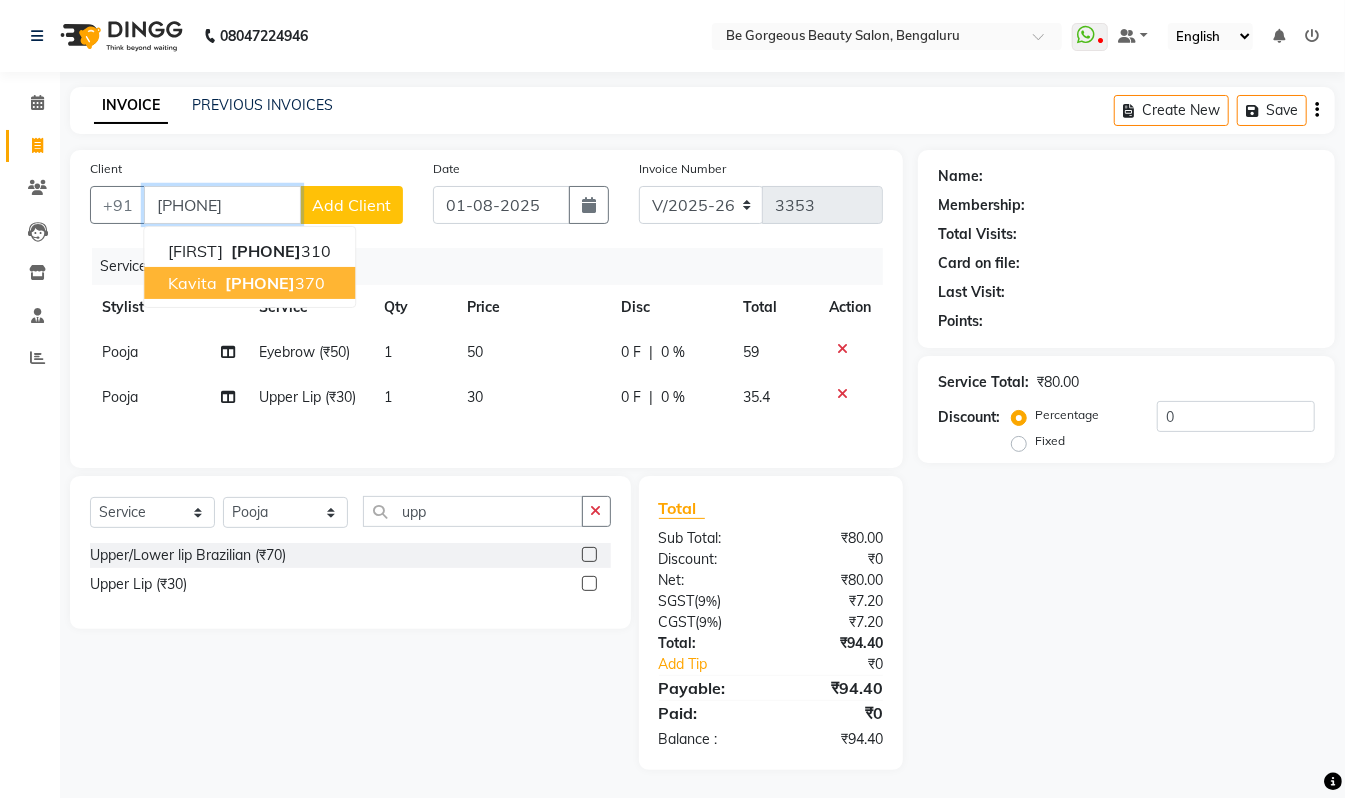 click on "9880069 370" at bounding box center (273, 283) 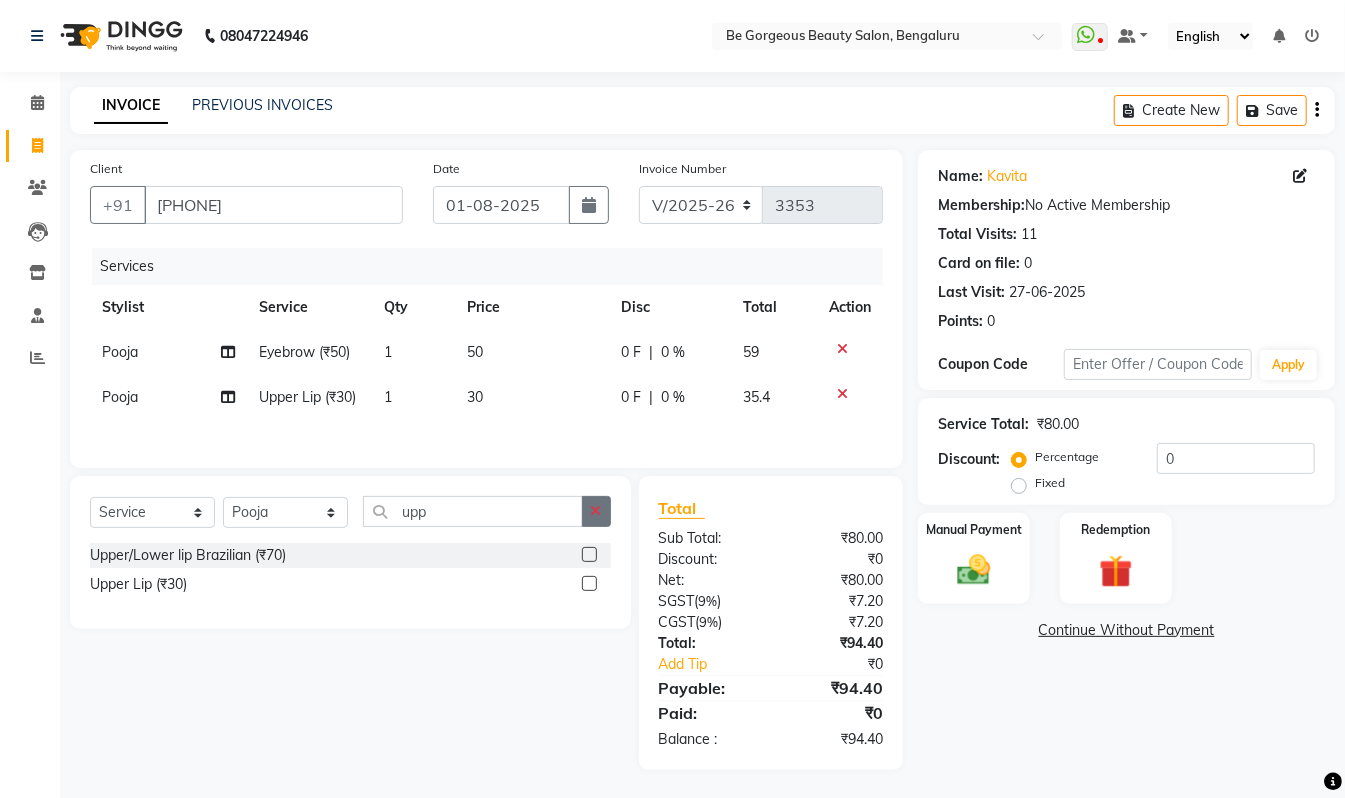 click 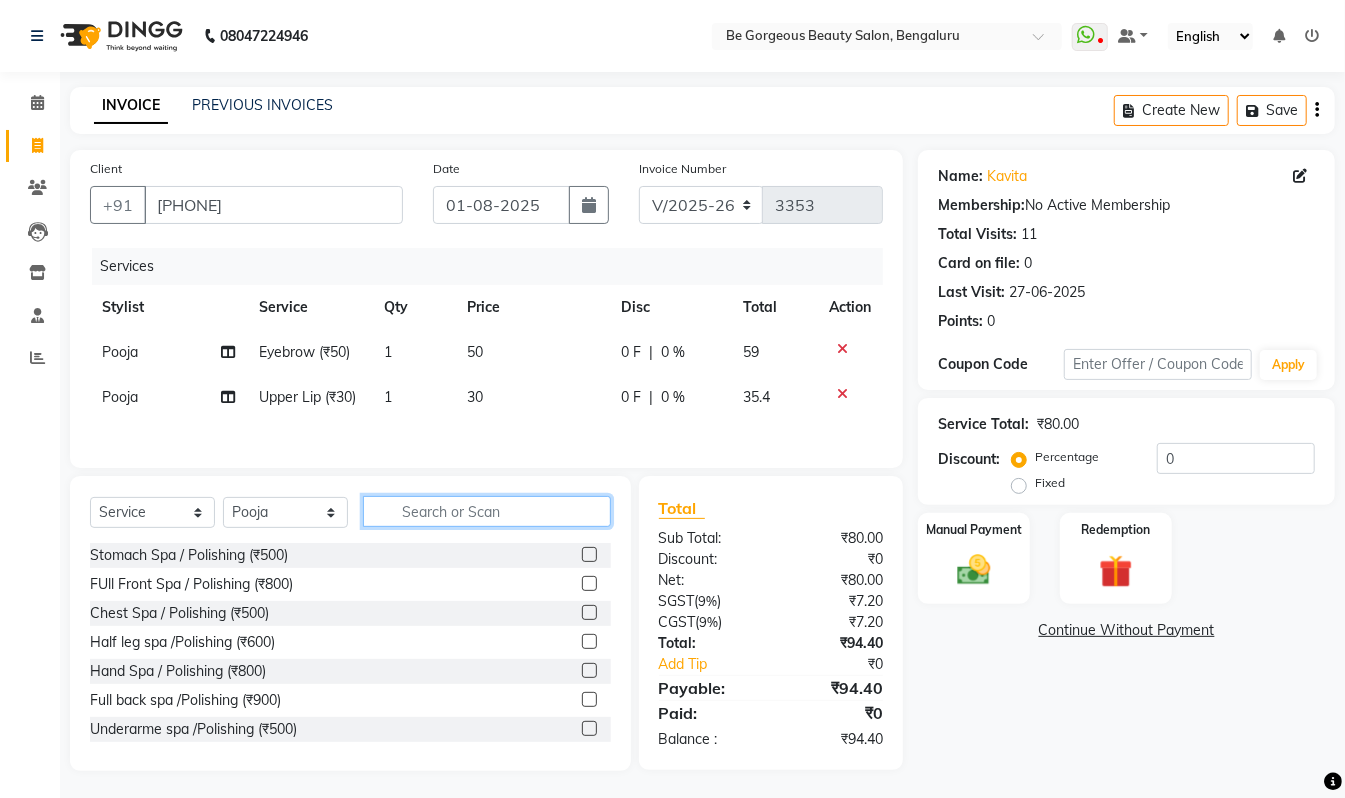 click 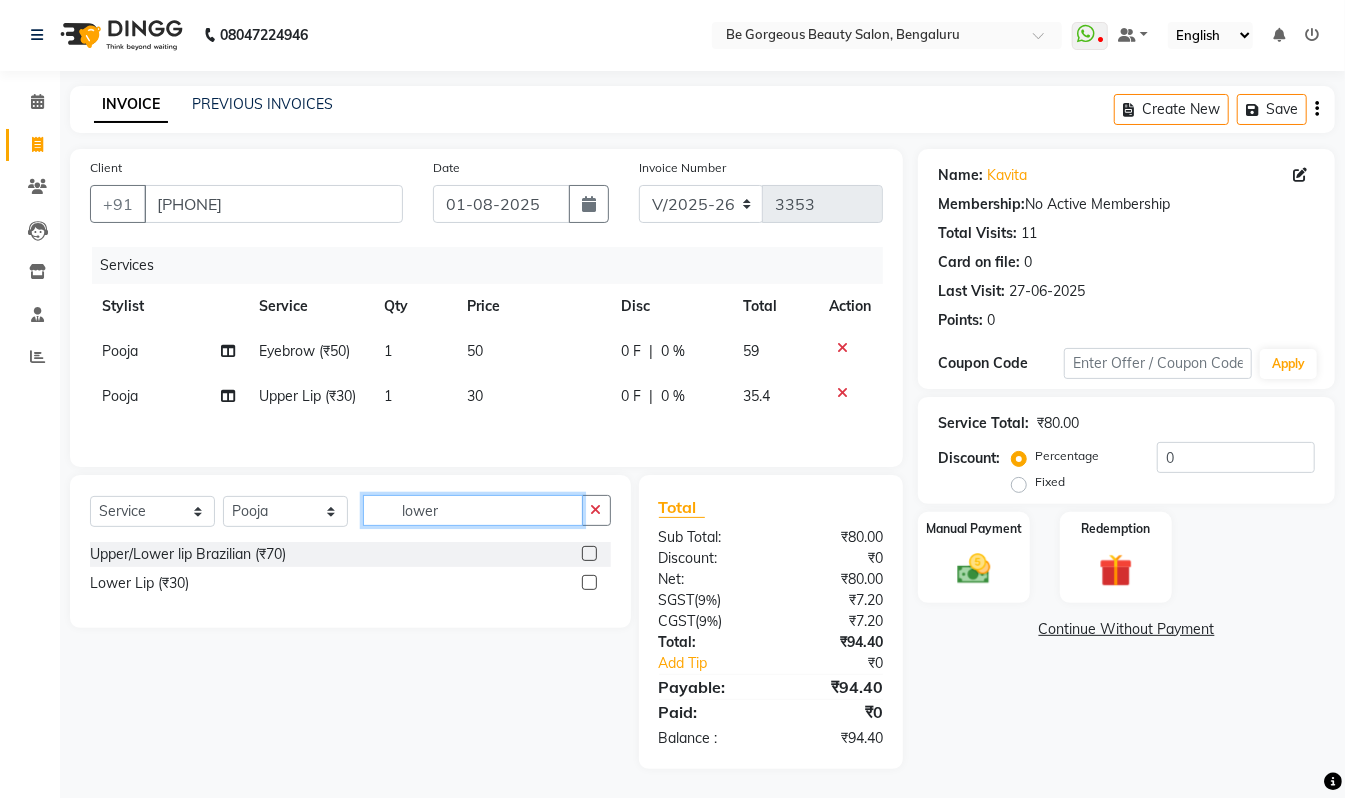 scroll, scrollTop: 0, scrollLeft: 0, axis: both 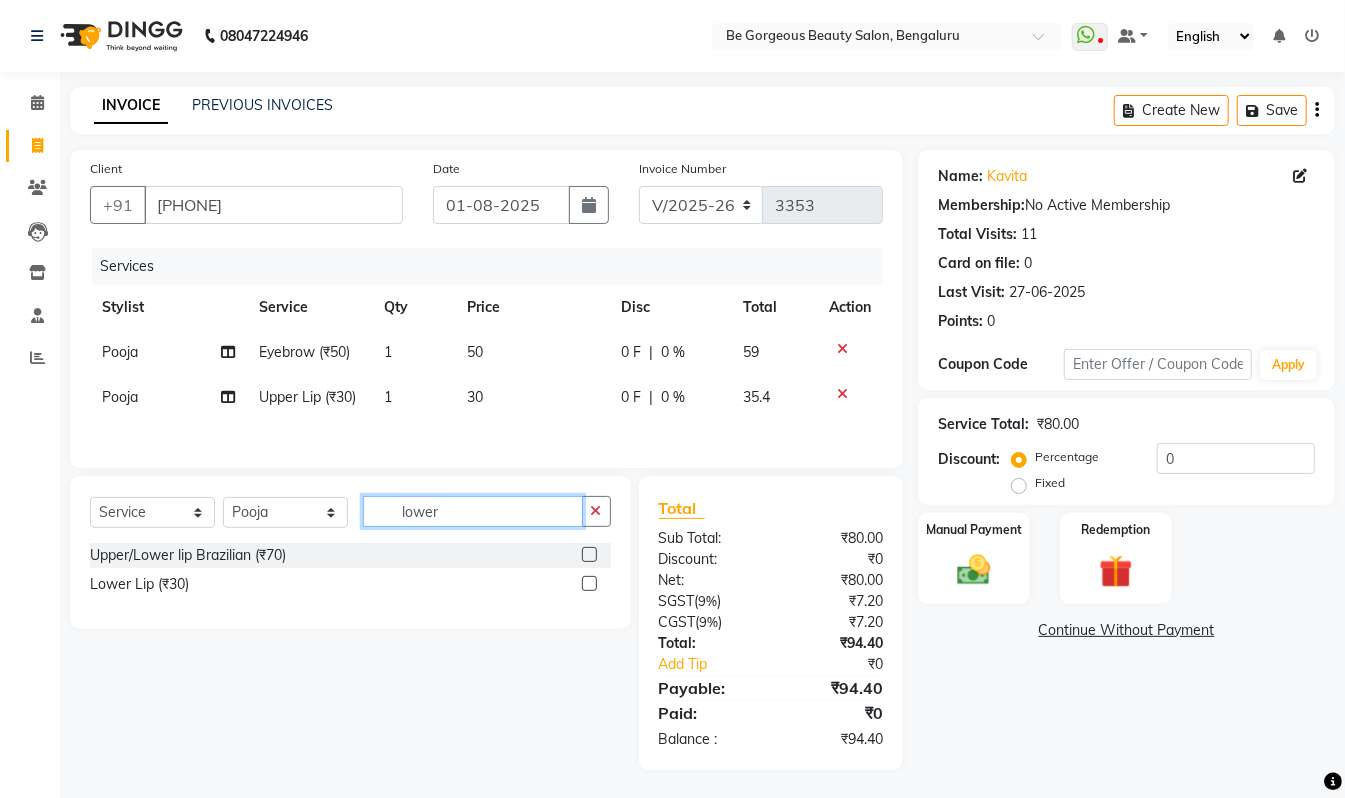 type on "lower" 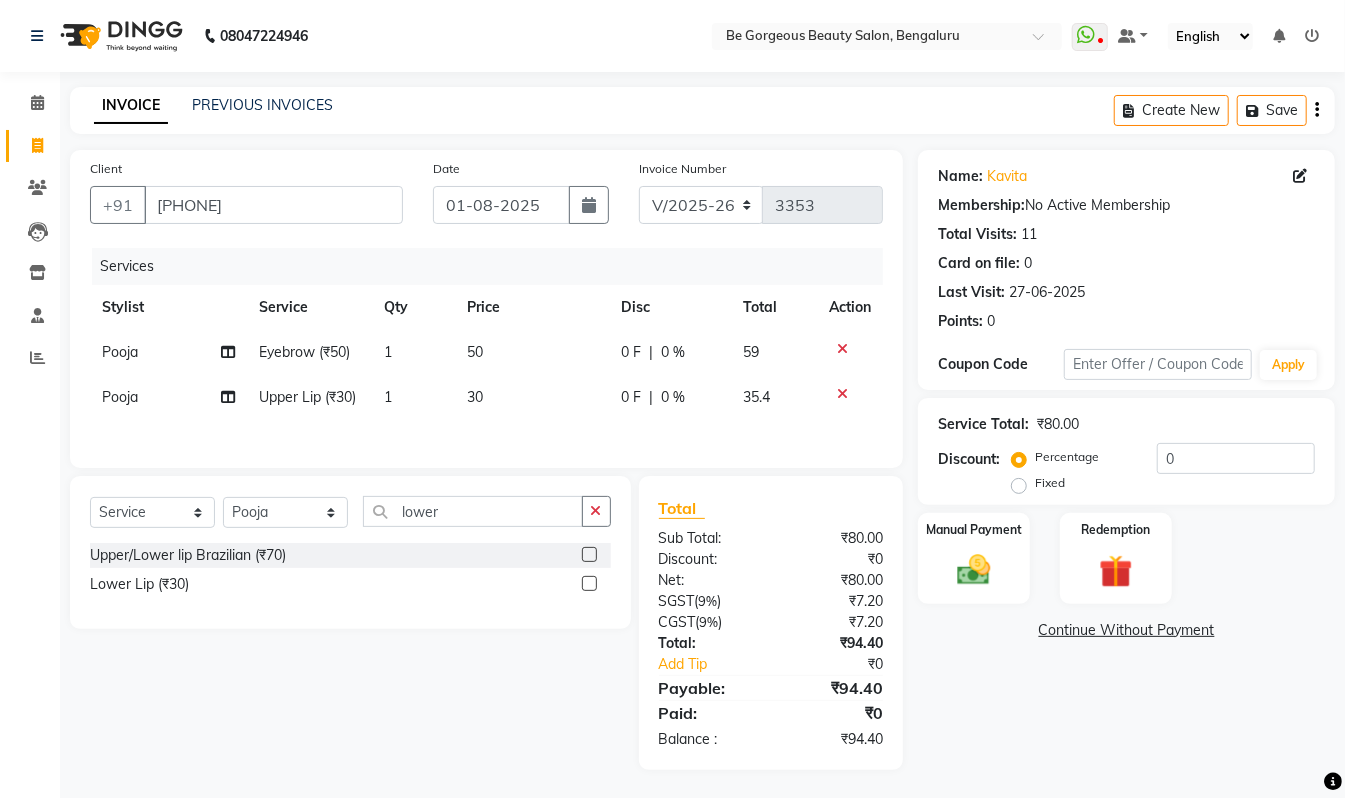 click 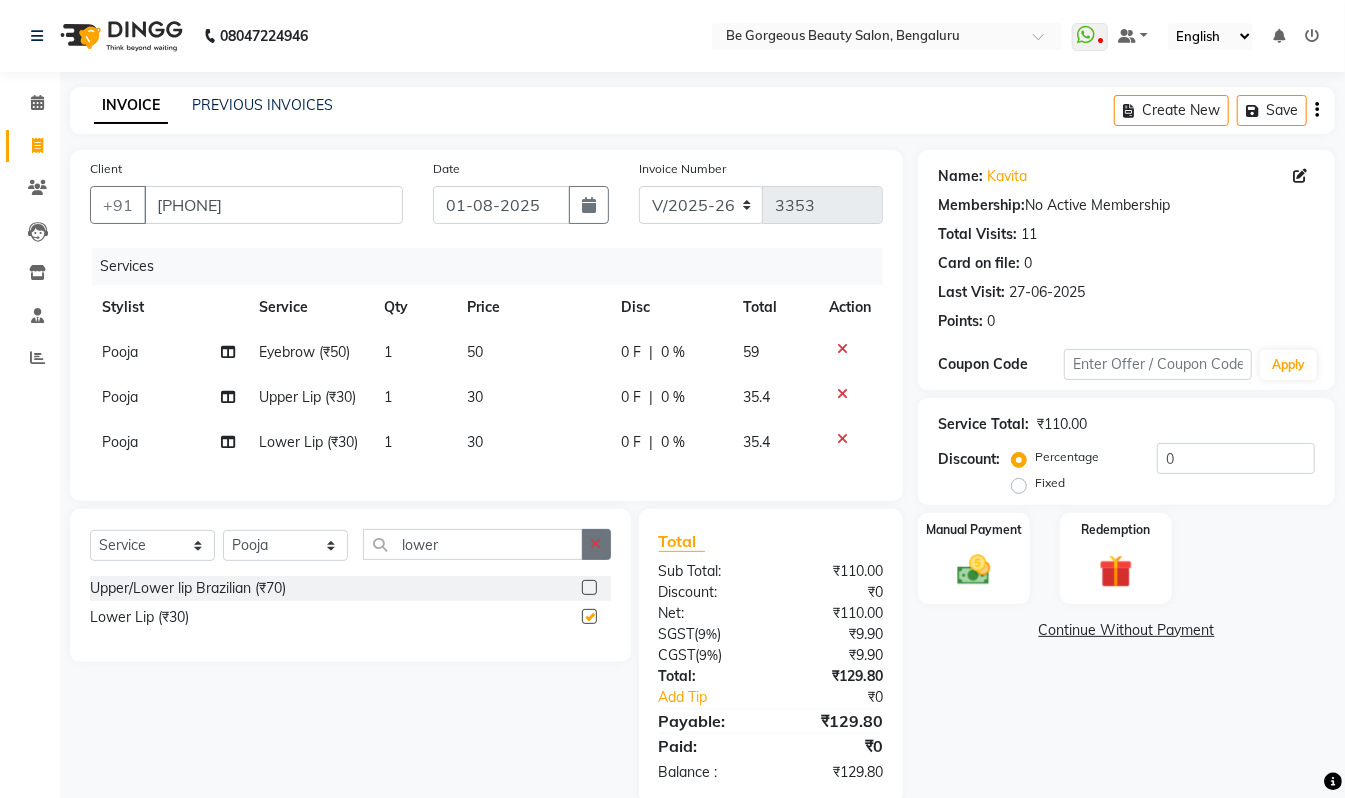 click 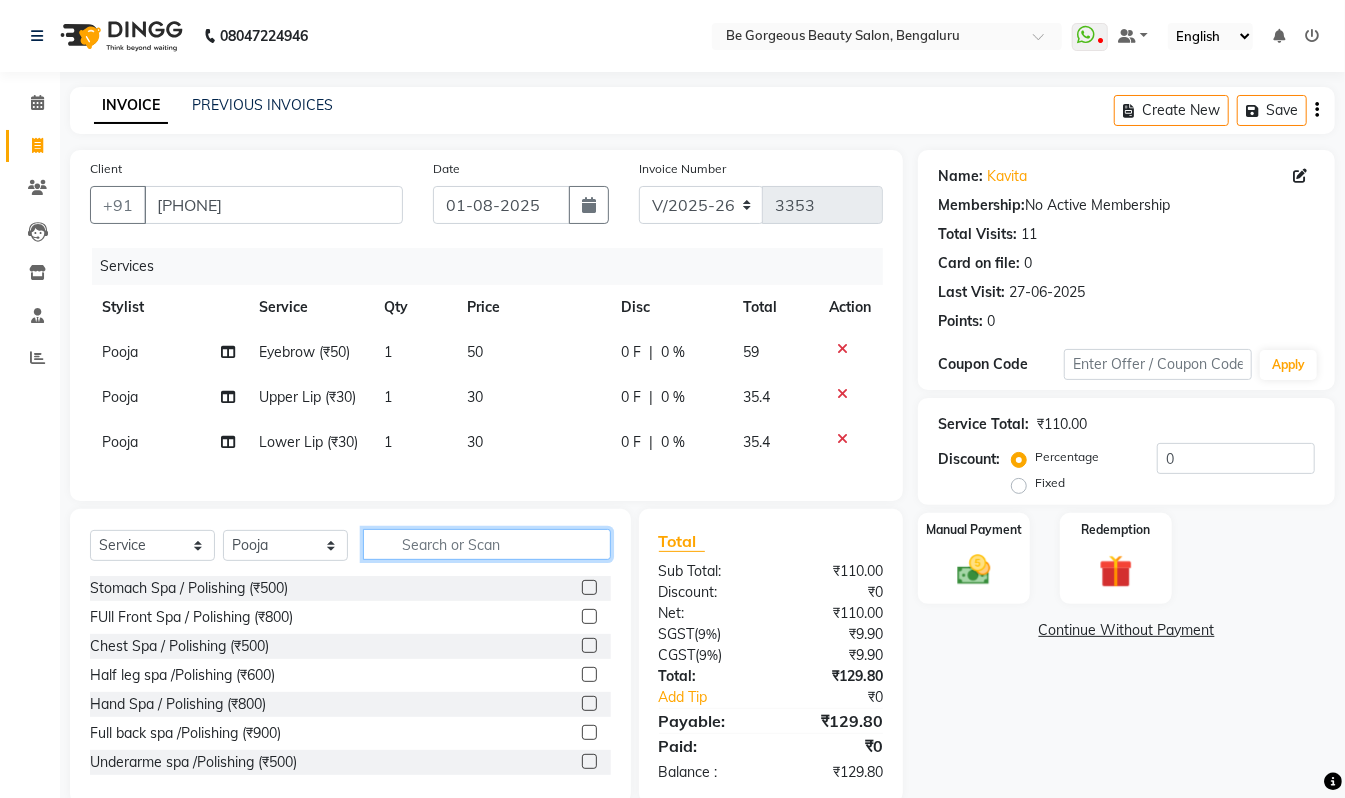 click 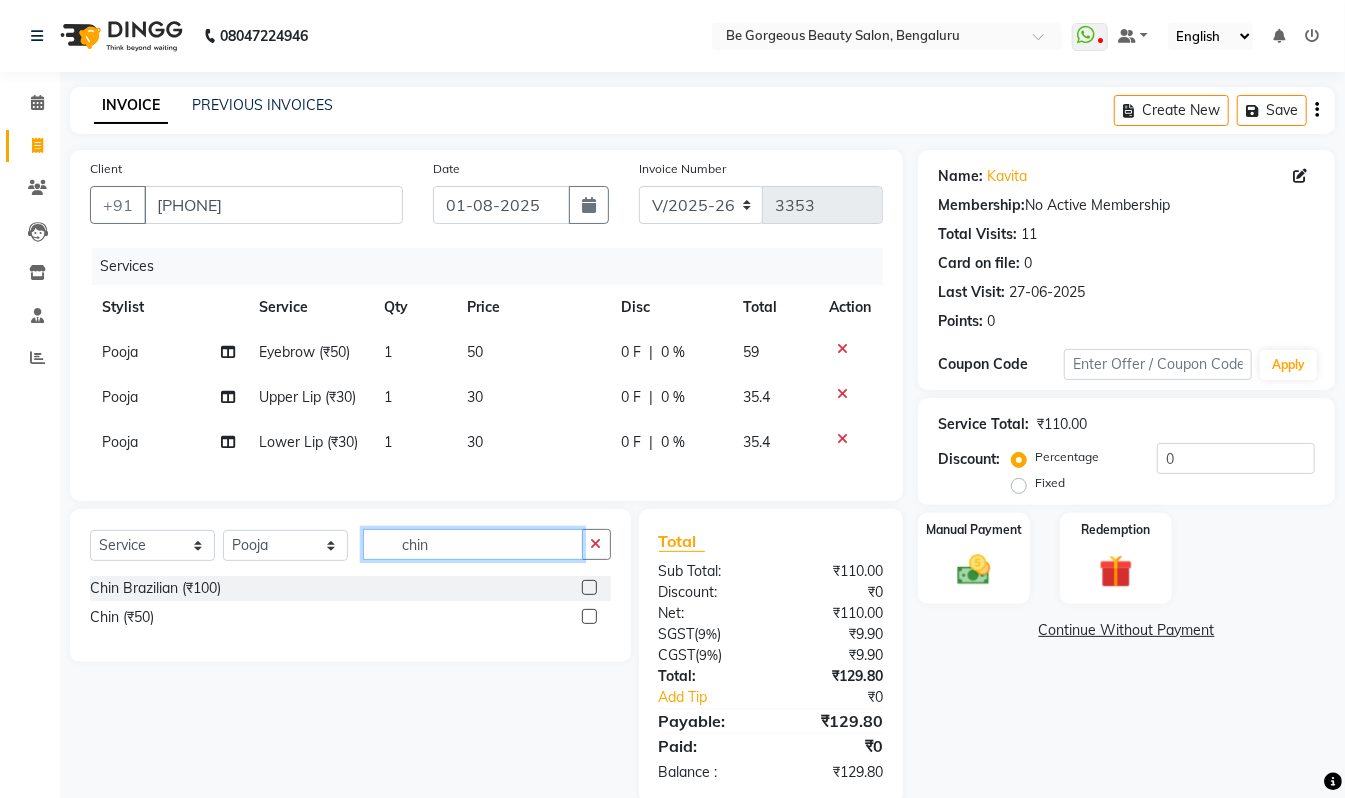 type on "chin" 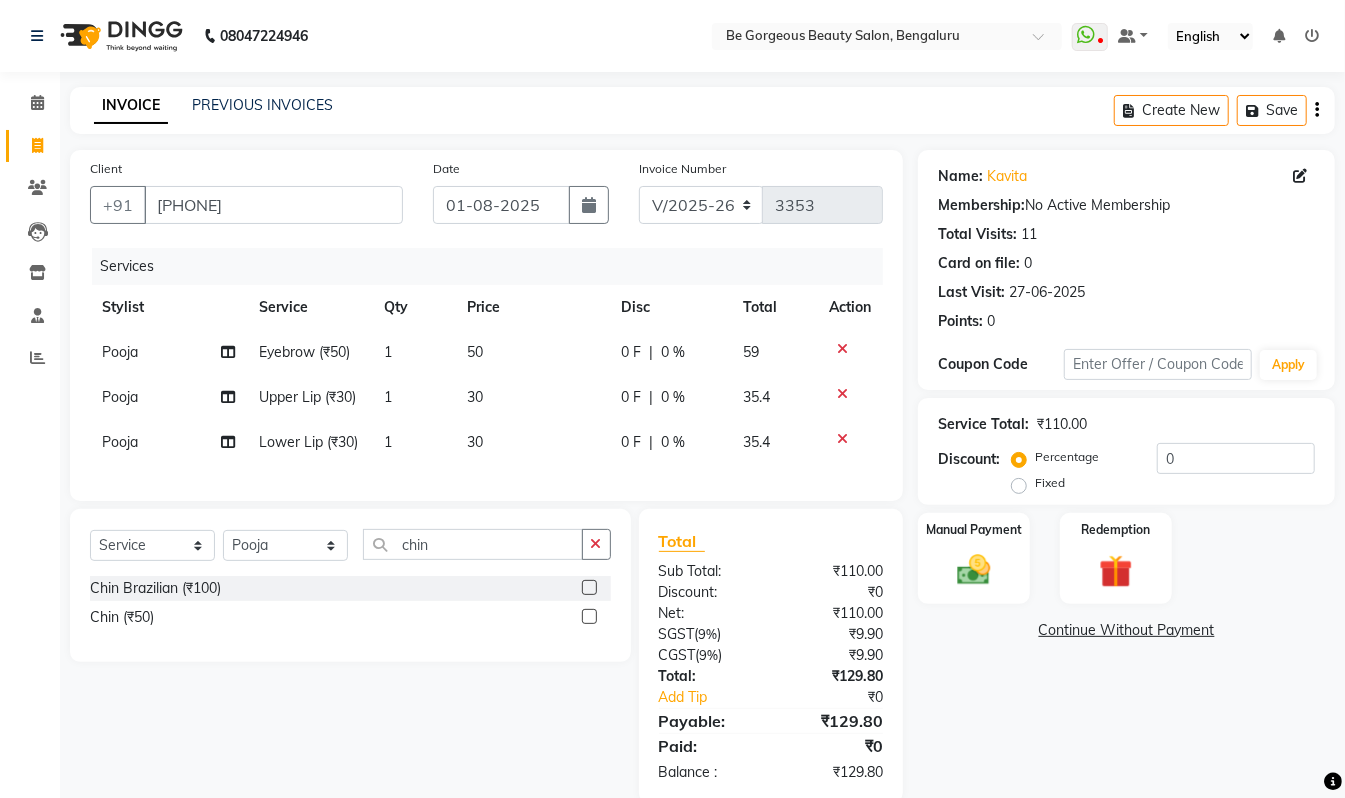click 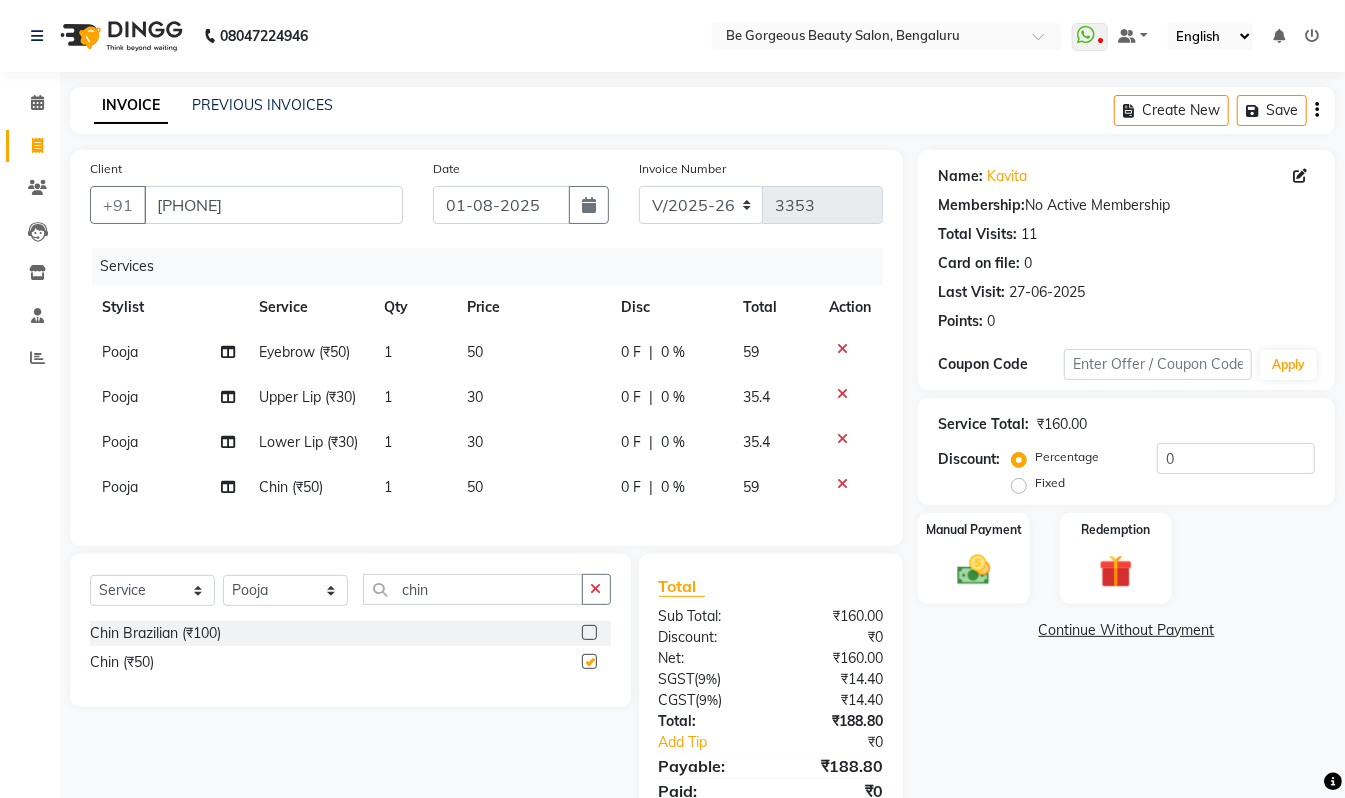 checkbox on "false" 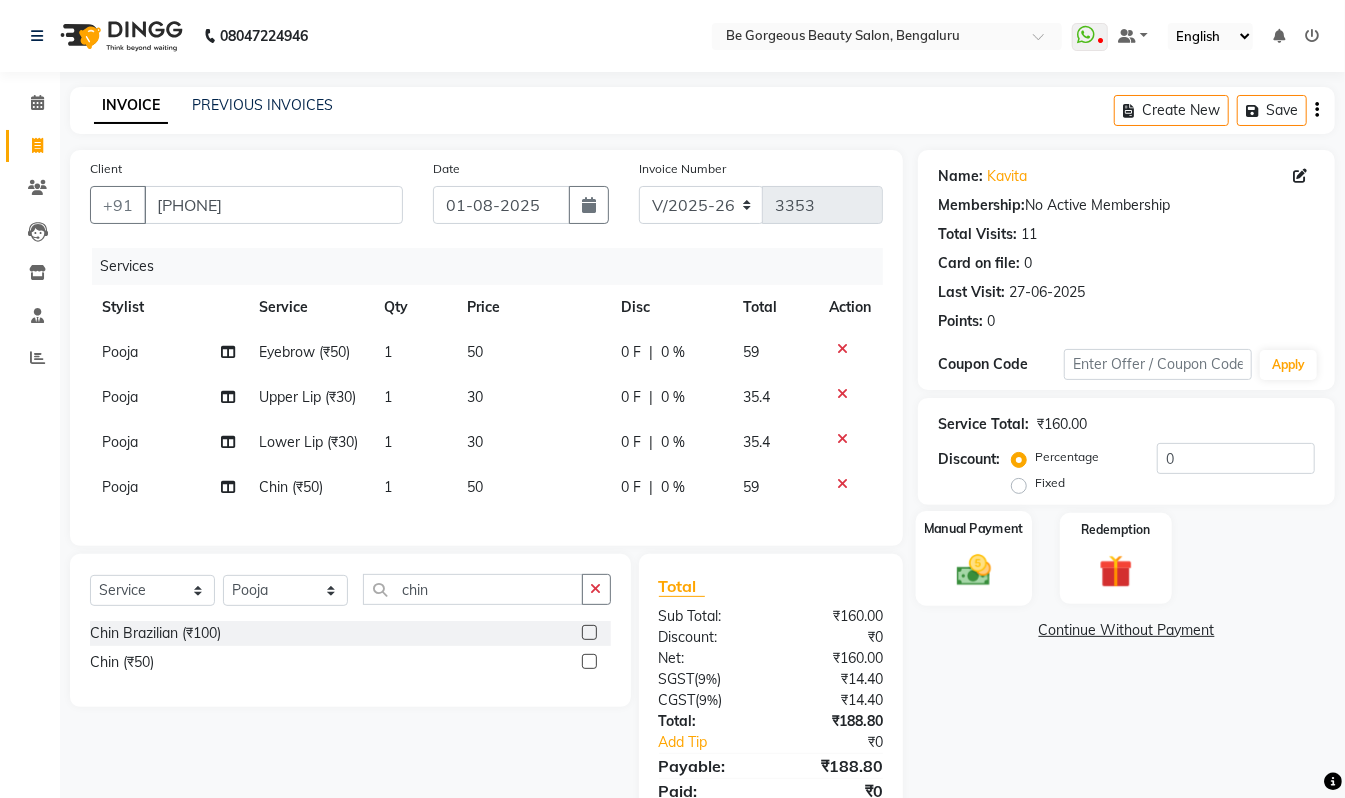 click on "Manual Payment" 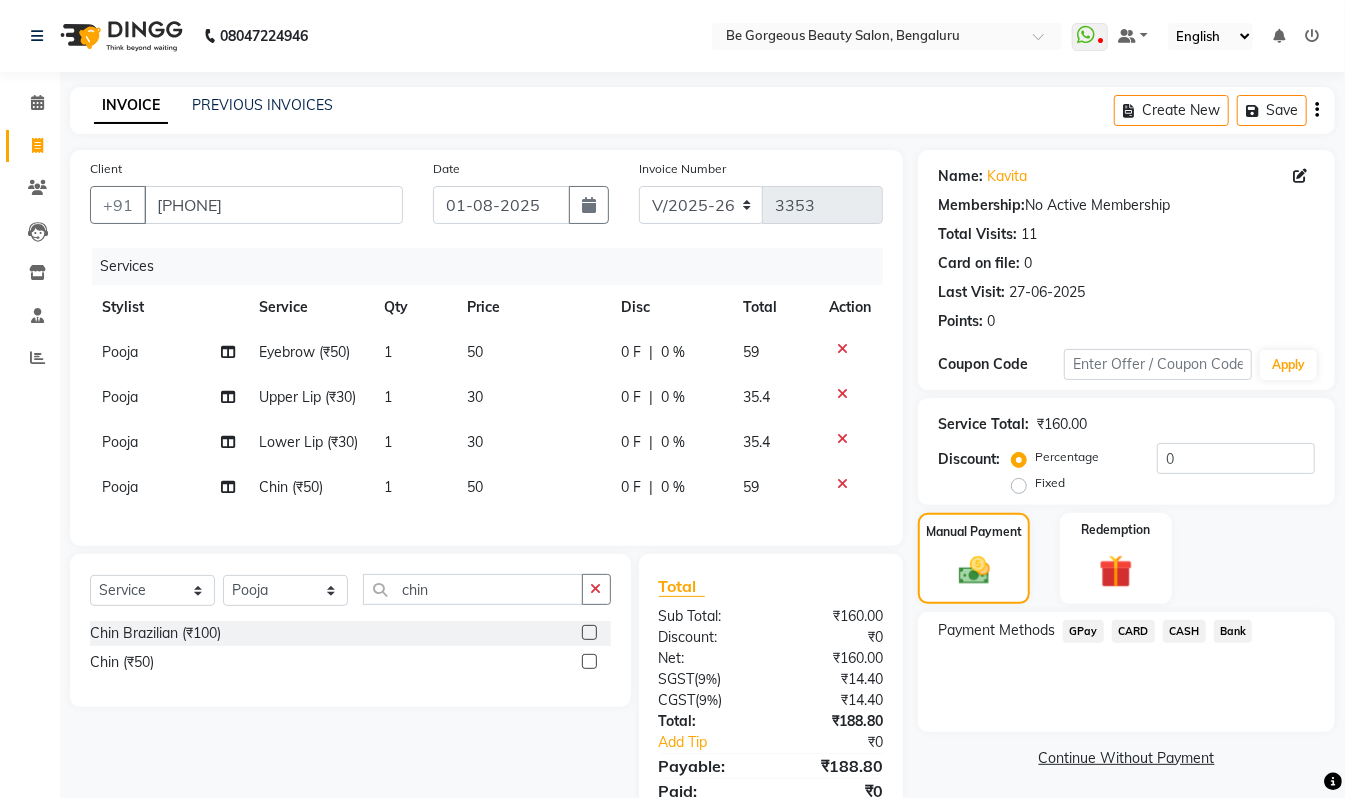 click on "GPay" 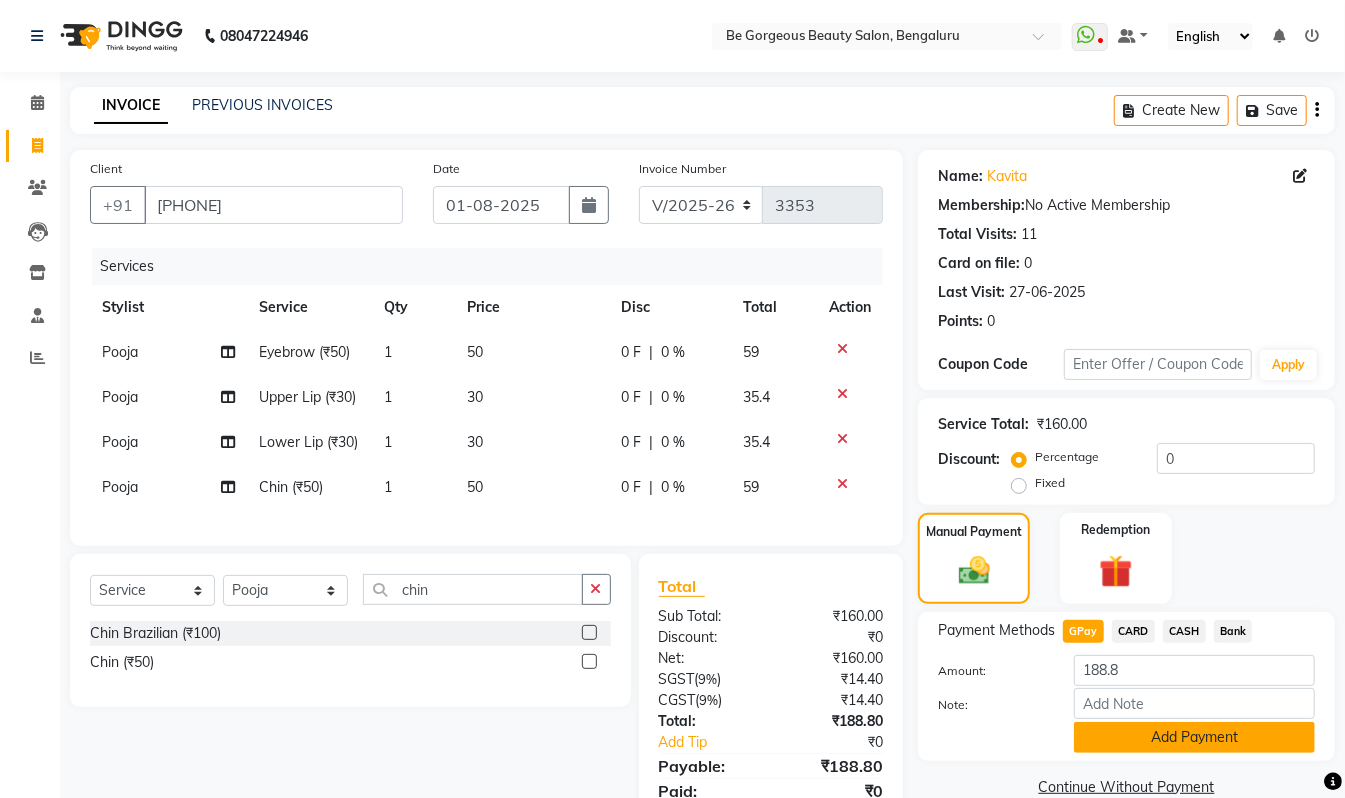 scroll, scrollTop: 121, scrollLeft: 0, axis: vertical 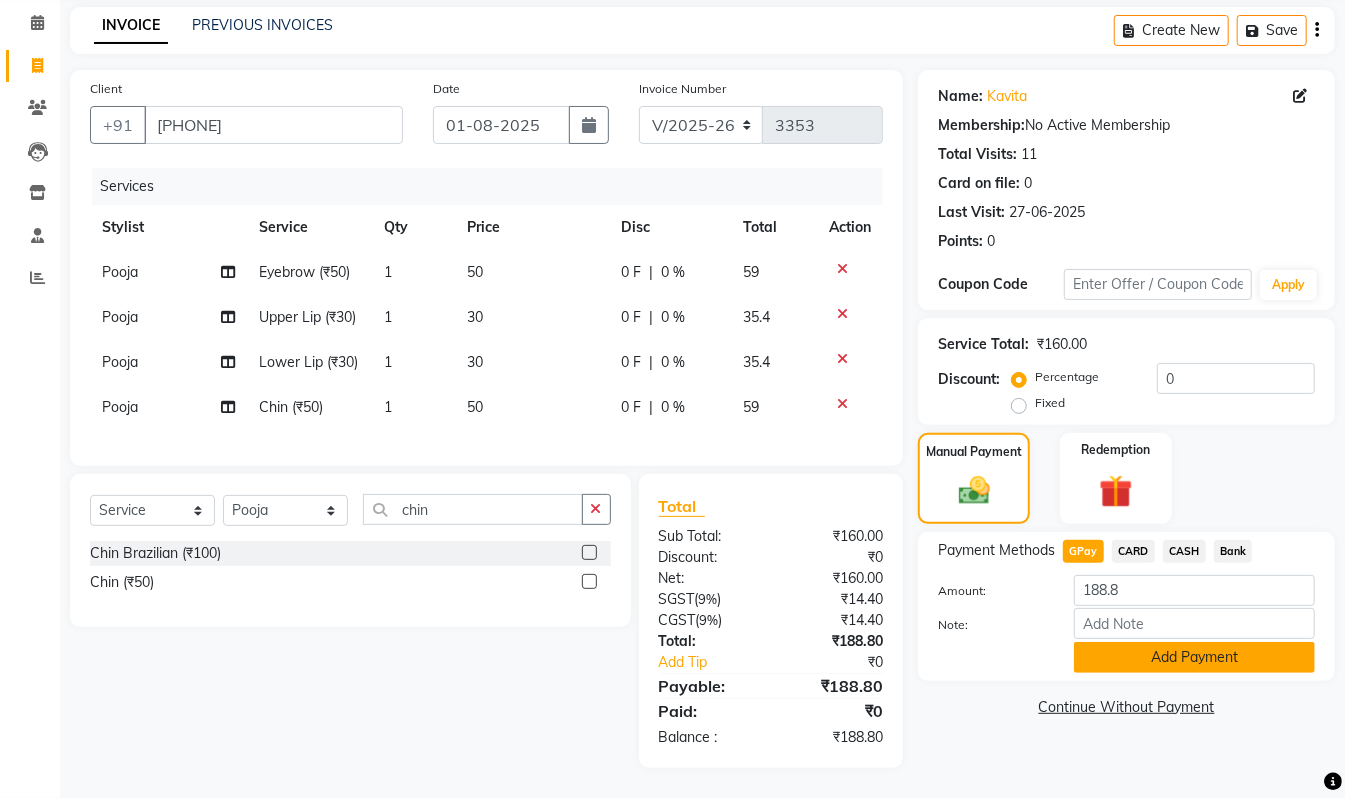 click on "Add Payment" 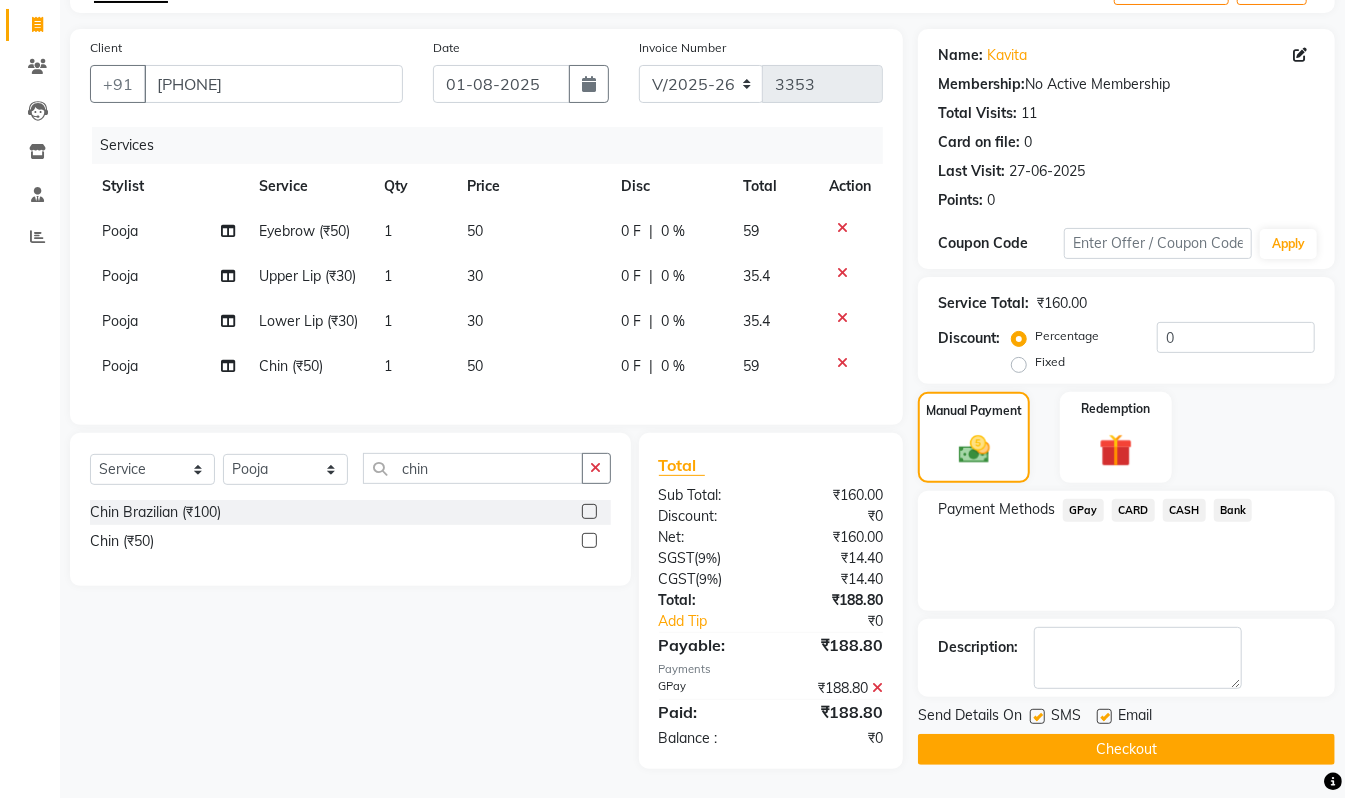 click on "Checkout" 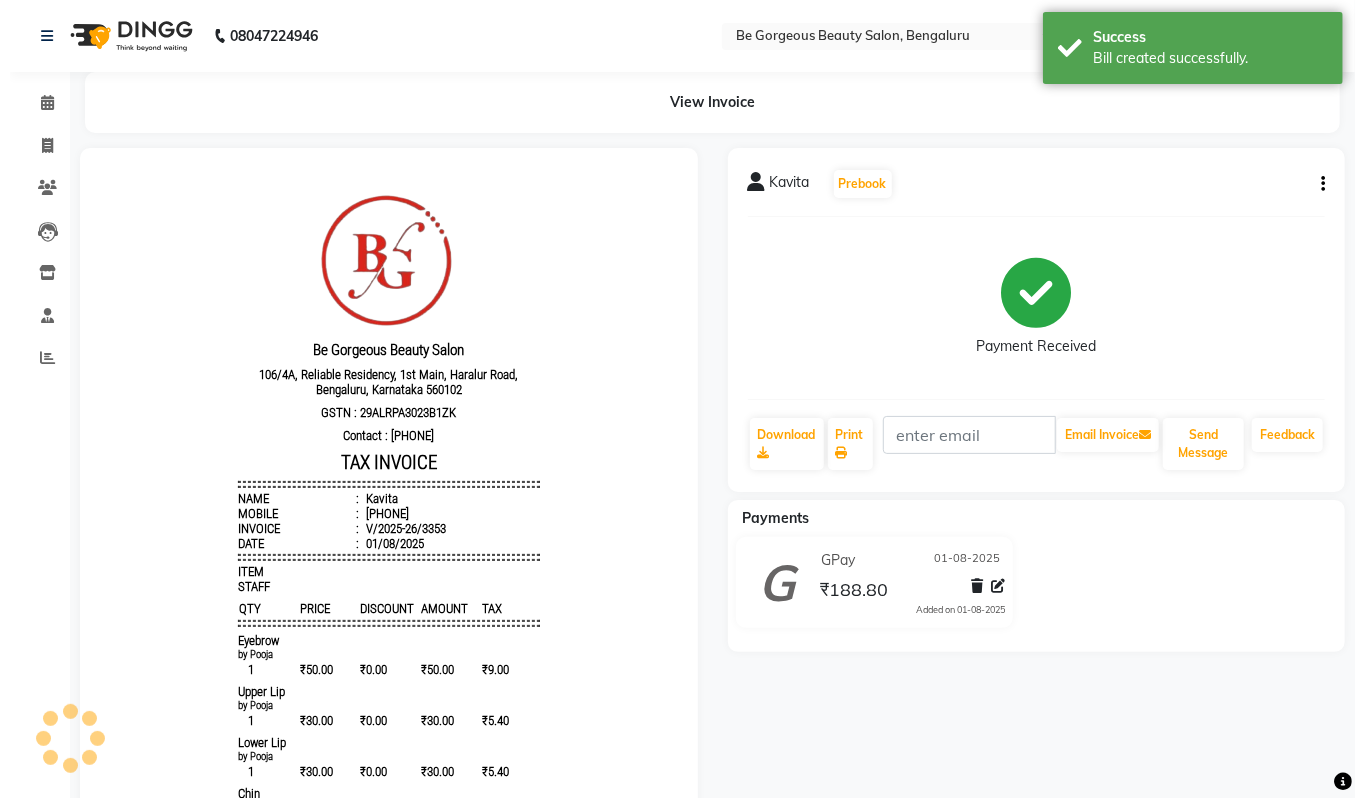 scroll, scrollTop: 0, scrollLeft: 0, axis: both 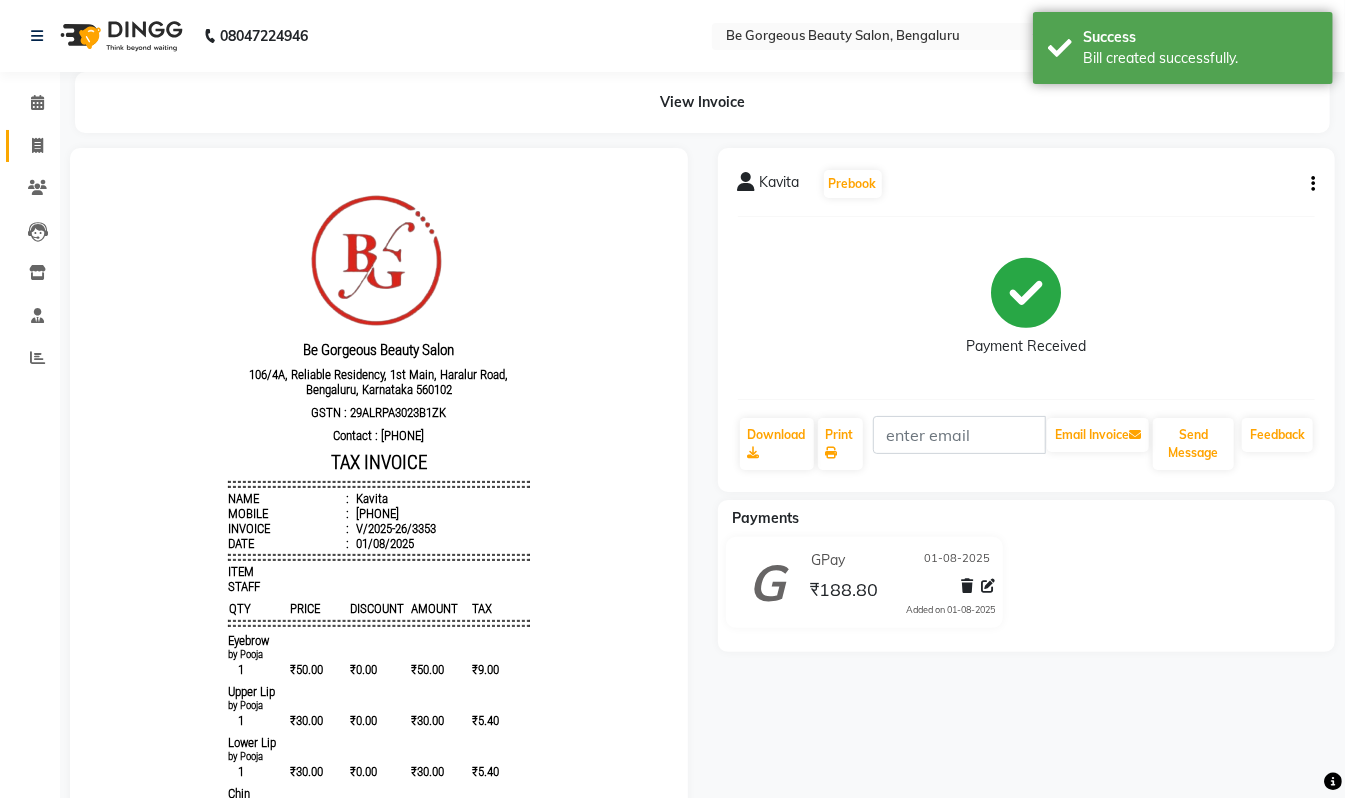 click on "Invoice" 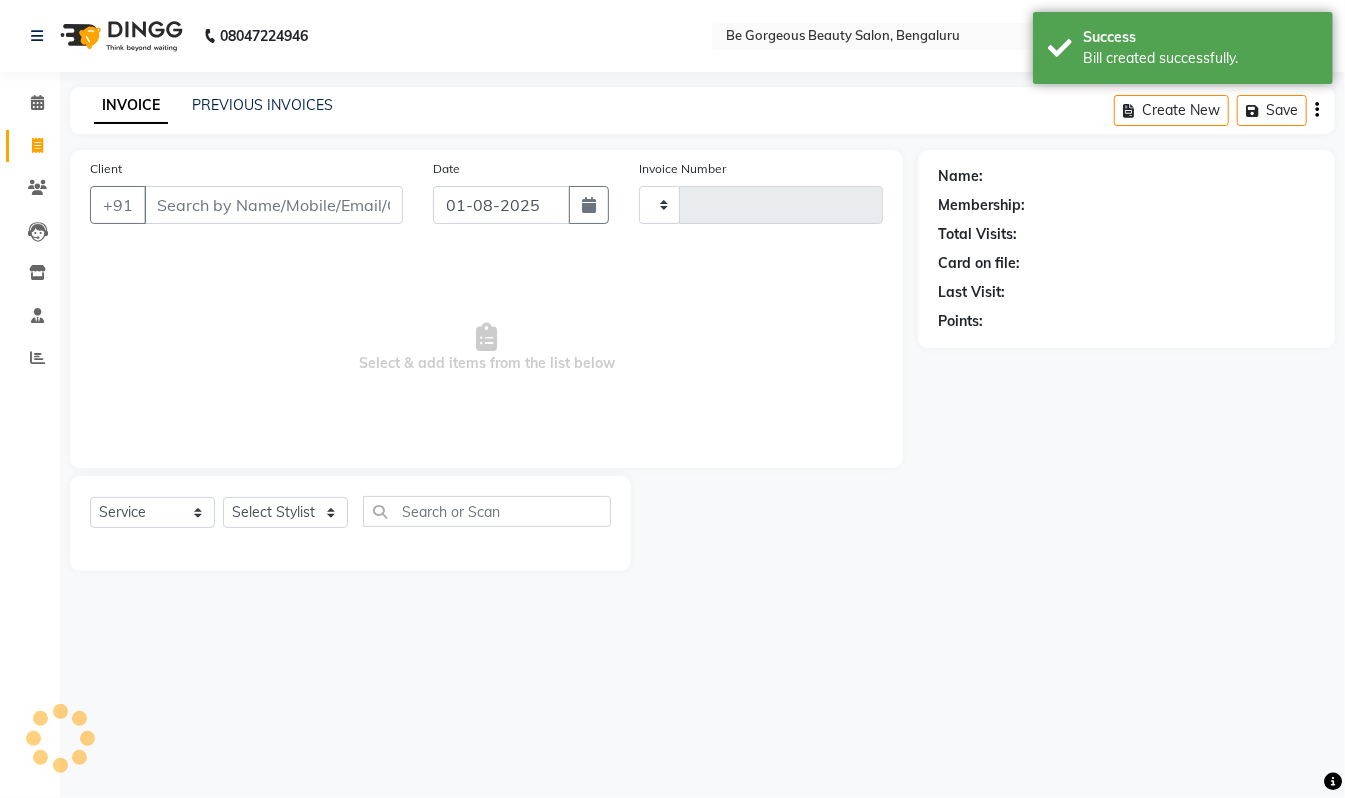 type on "3354" 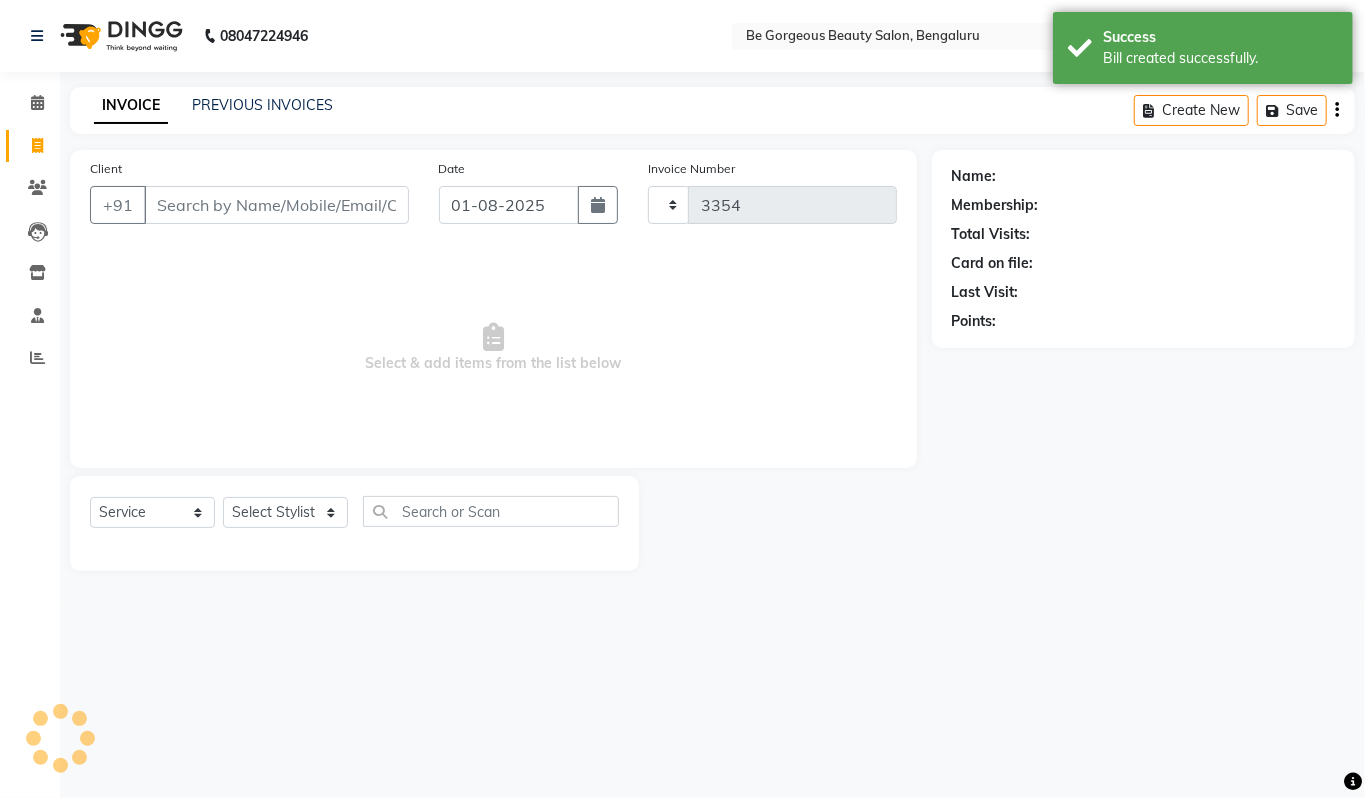 select on "5405" 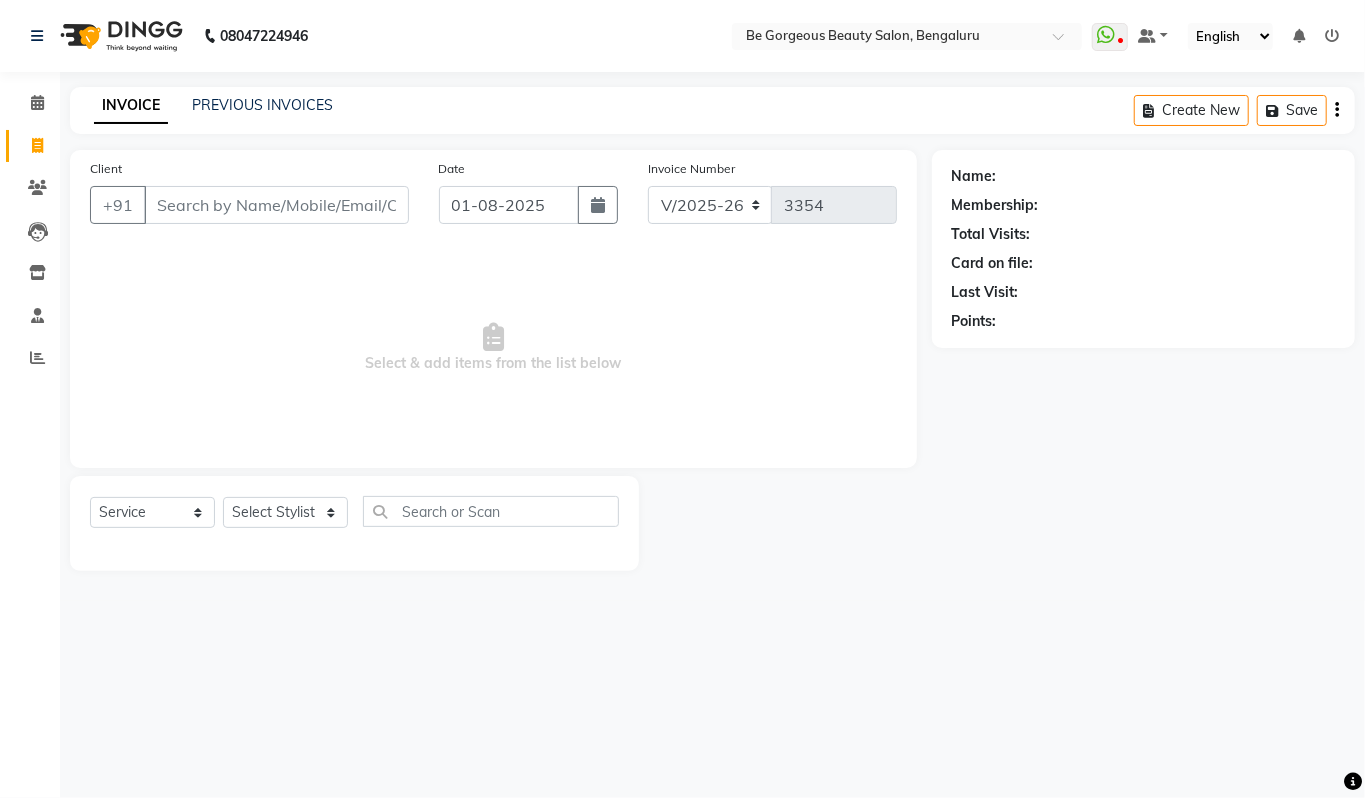 click on "Client" at bounding box center (276, 205) 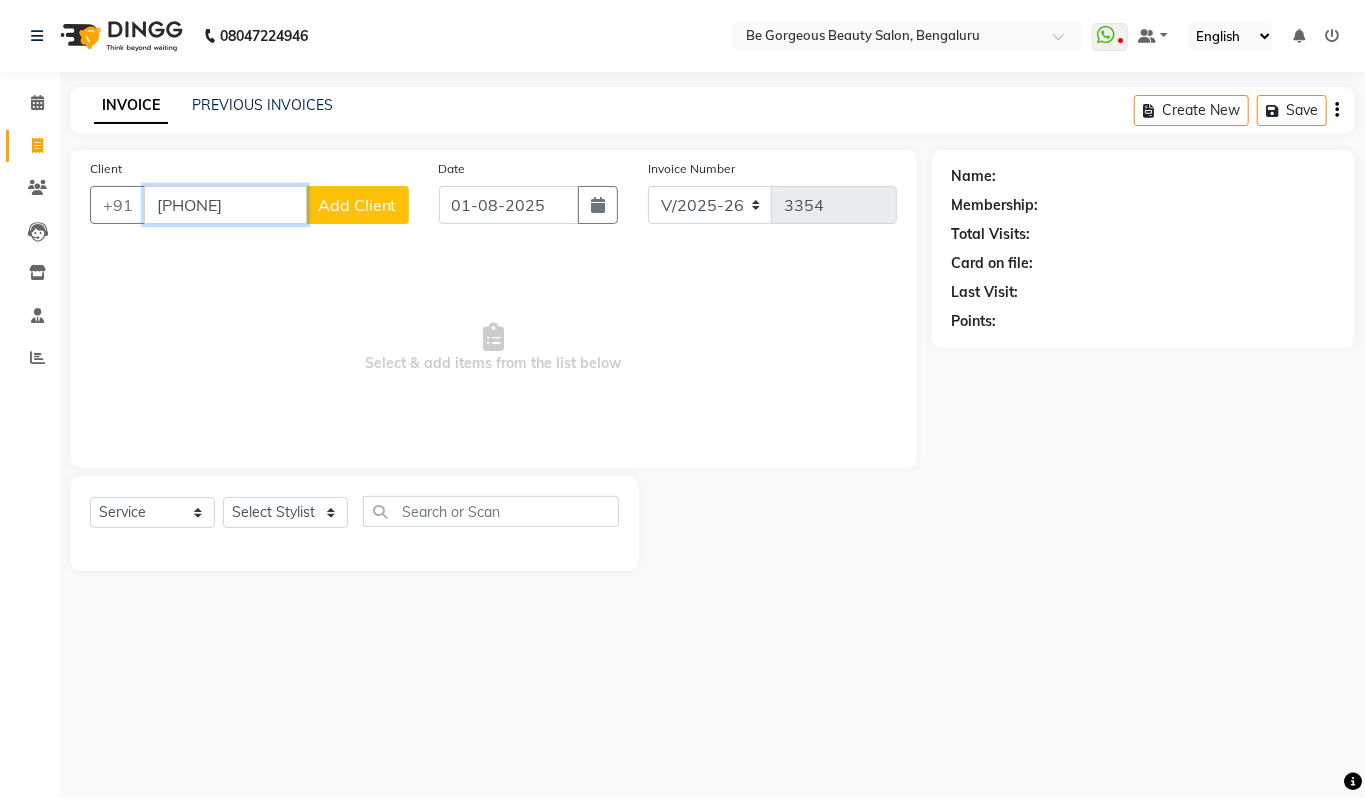 drag, startPoint x: 252, startPoint y: 208, endPoint x: 252, endPoint y: 224, distance: 16 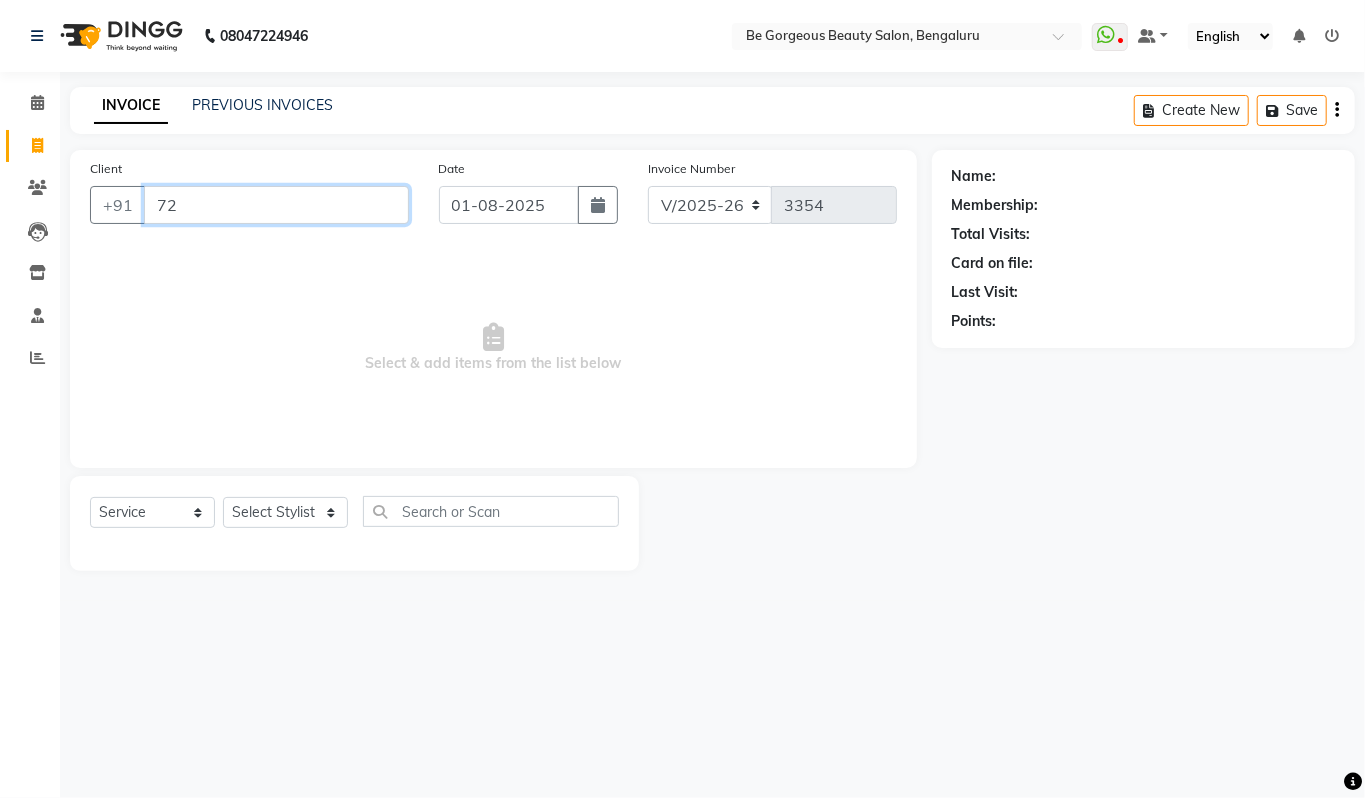 type on "7" 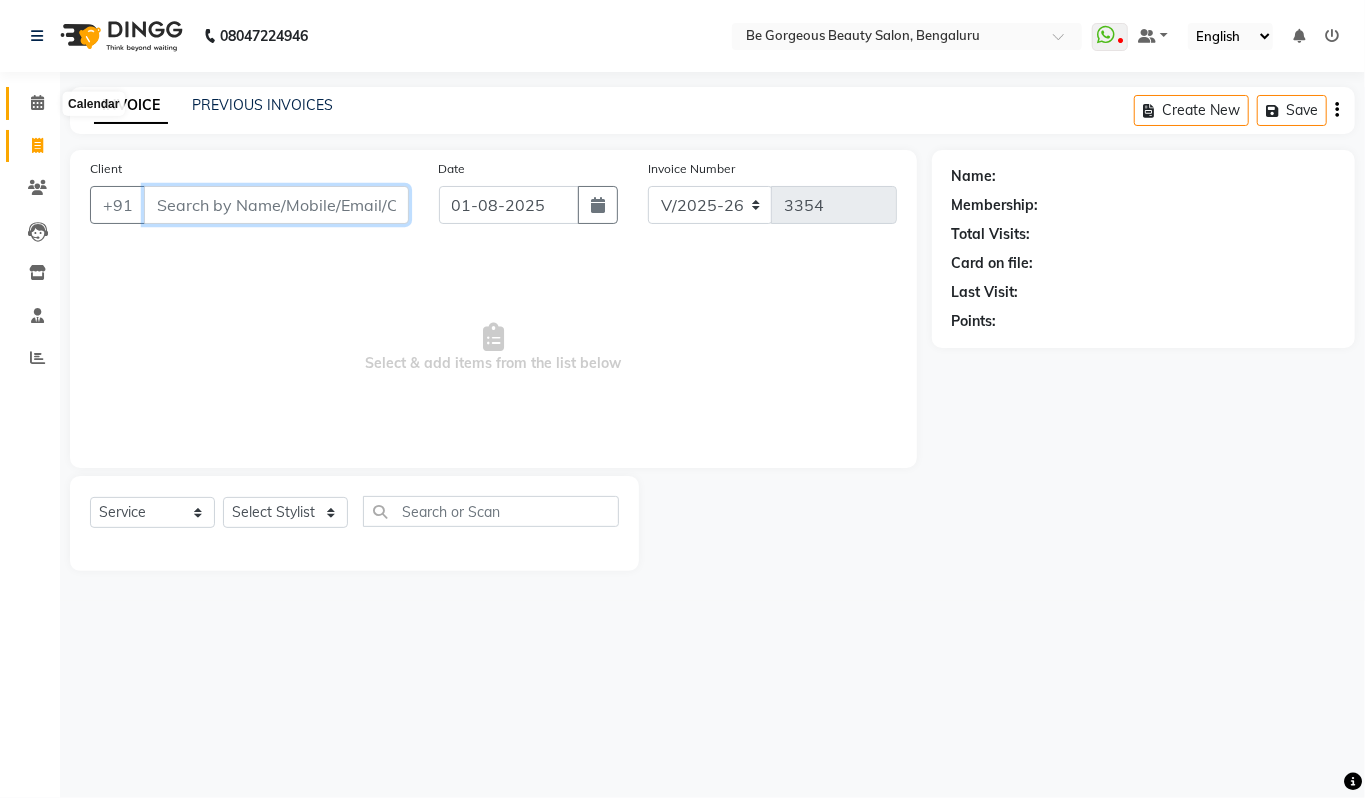 type 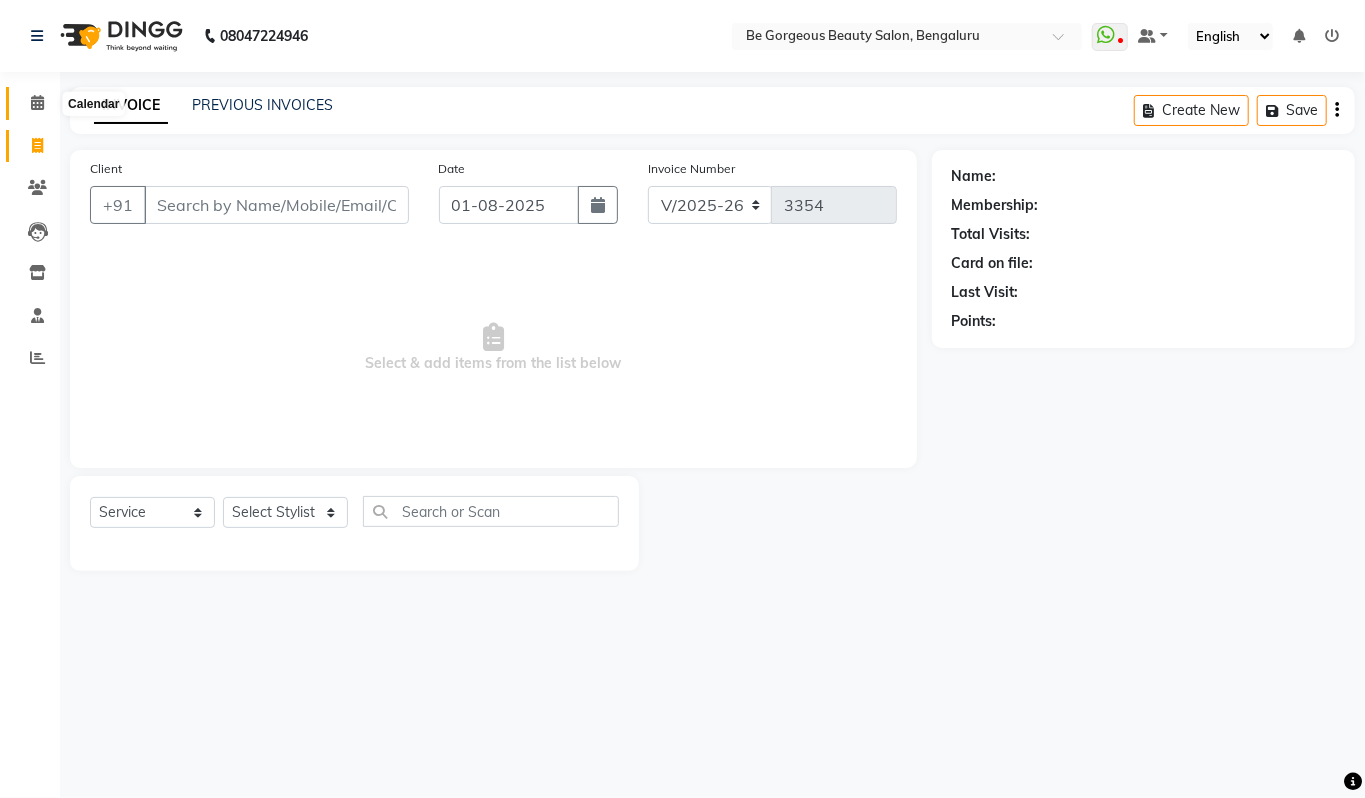 click 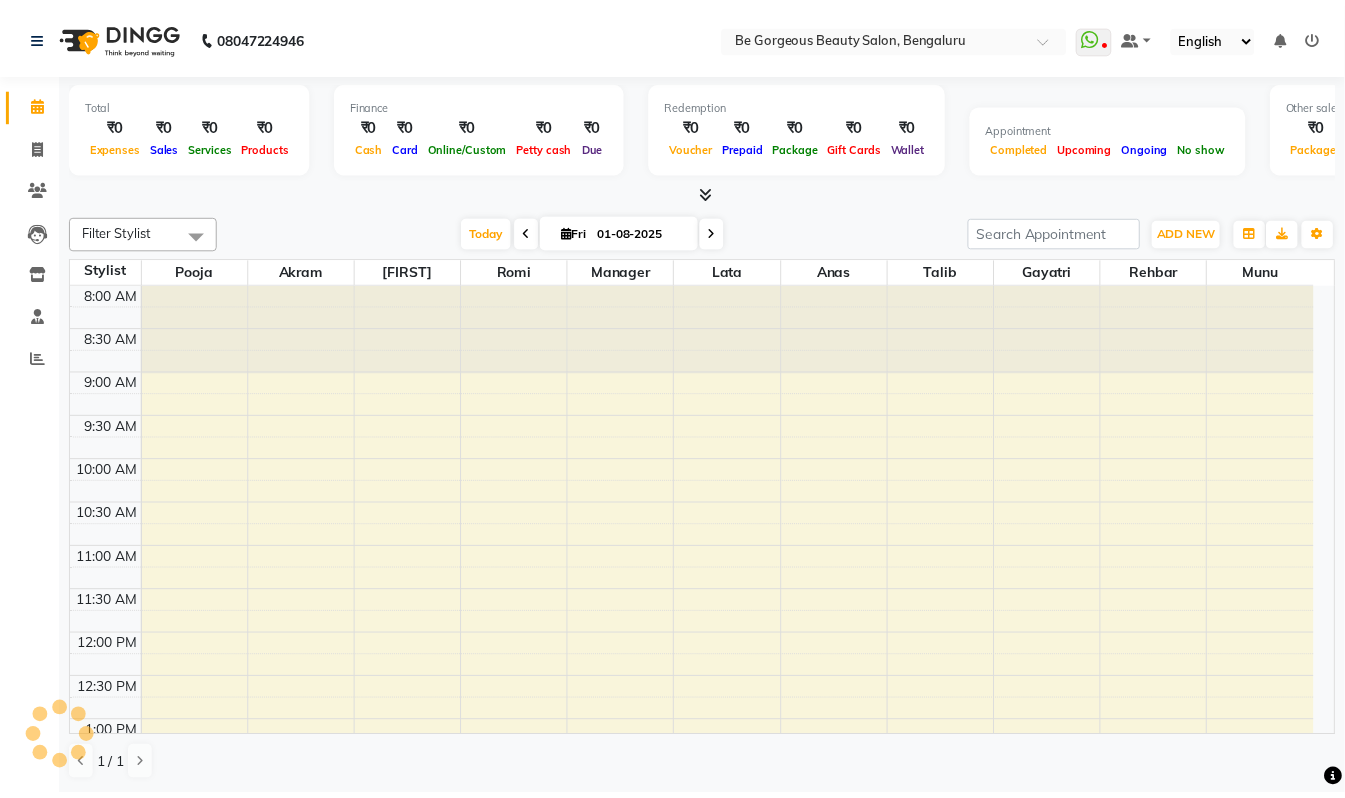 scroll, scrollTop: 0, scrollLeft: 0, axis: both 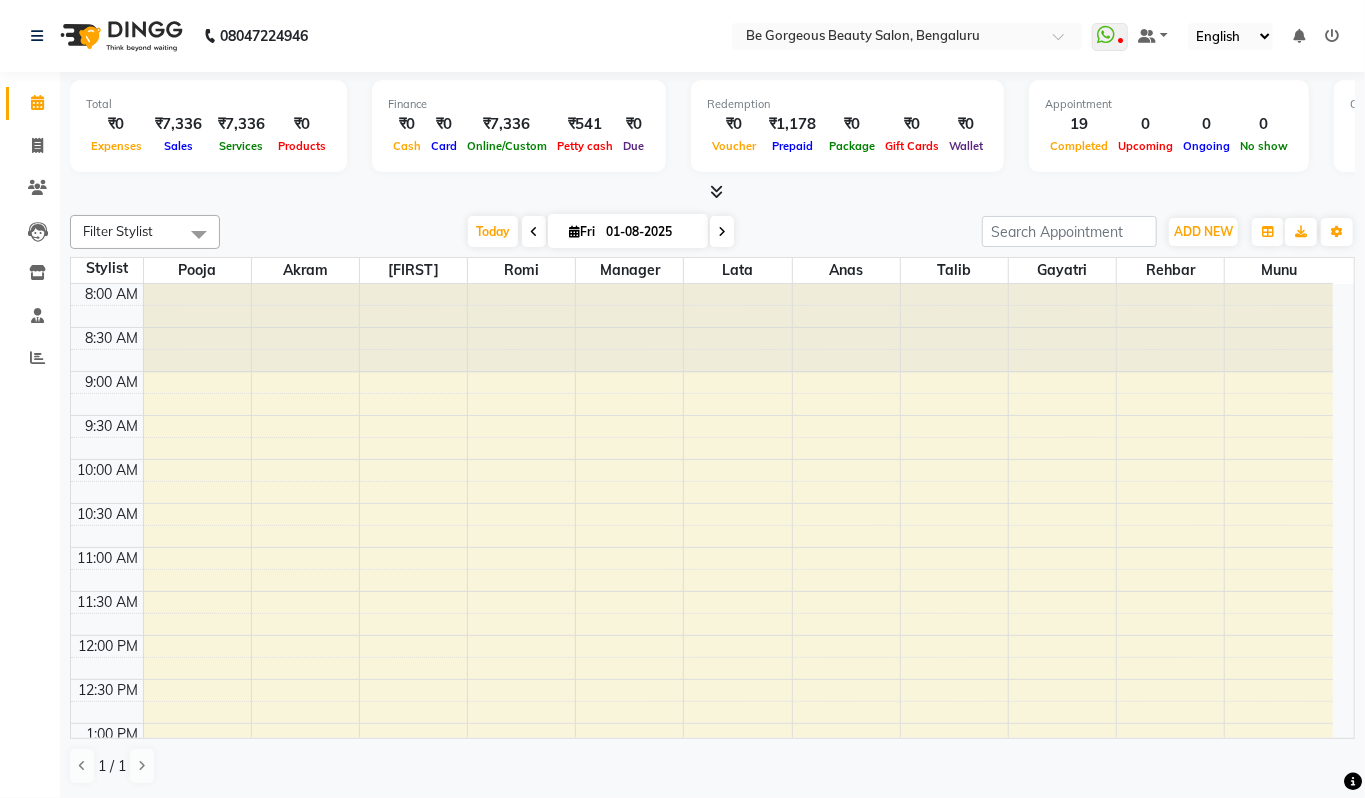 click at bounding box center [712, 192] 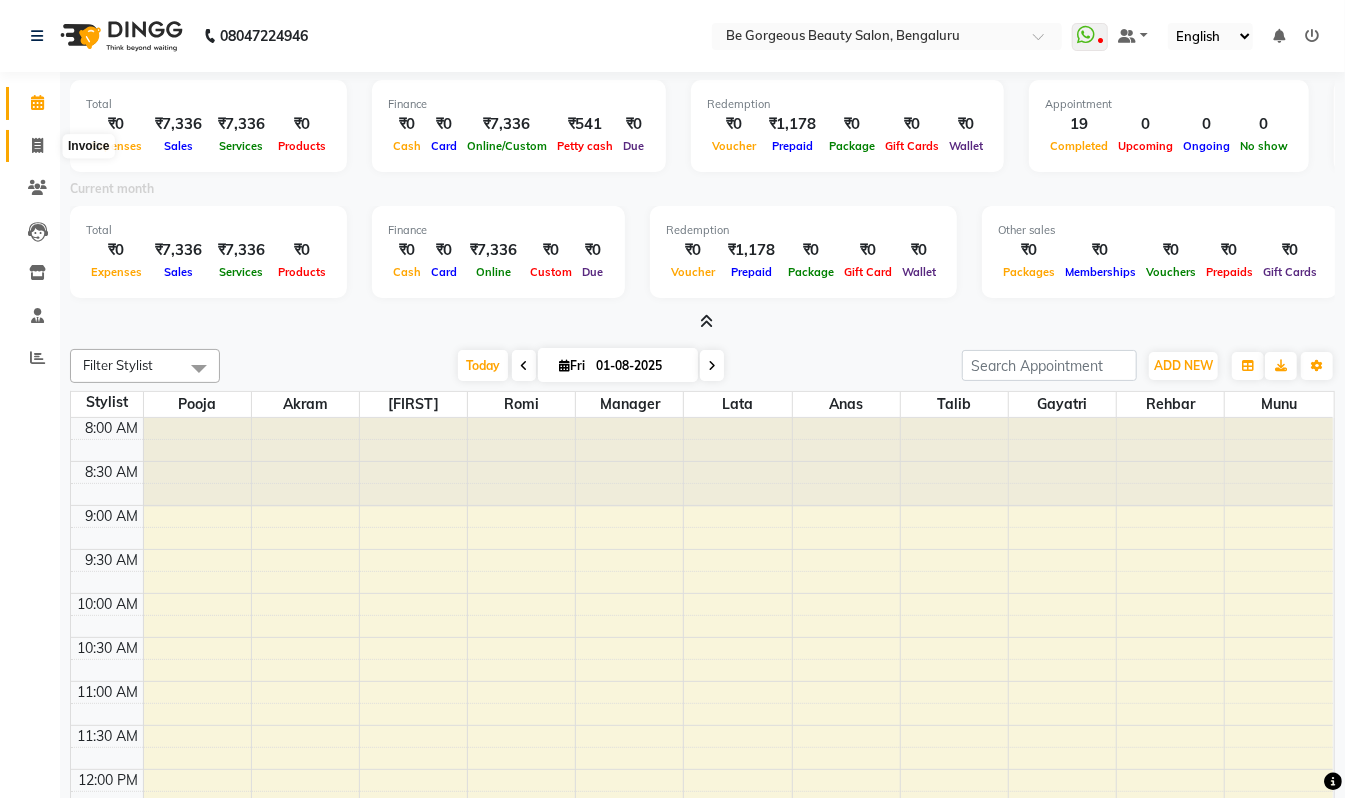 click 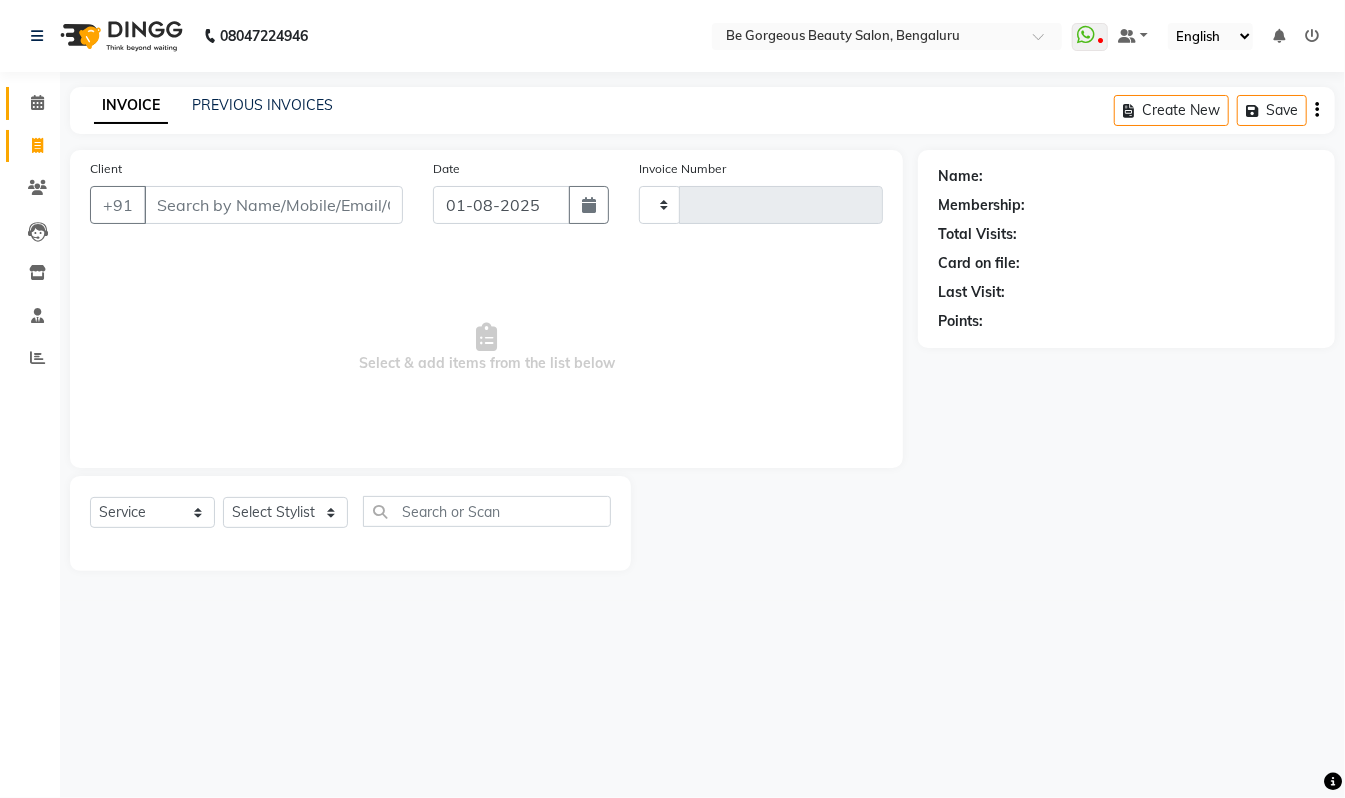 type on "3354" 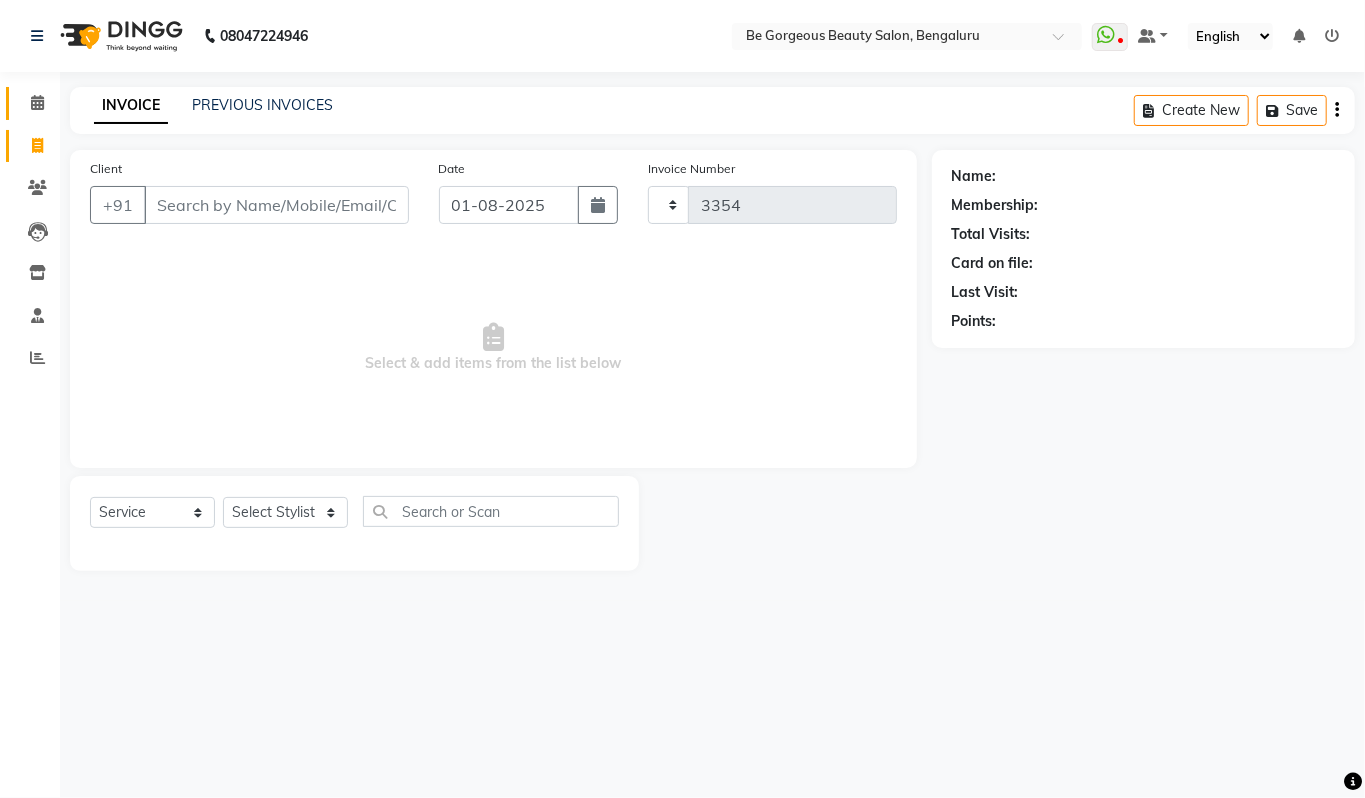 select on "5405" 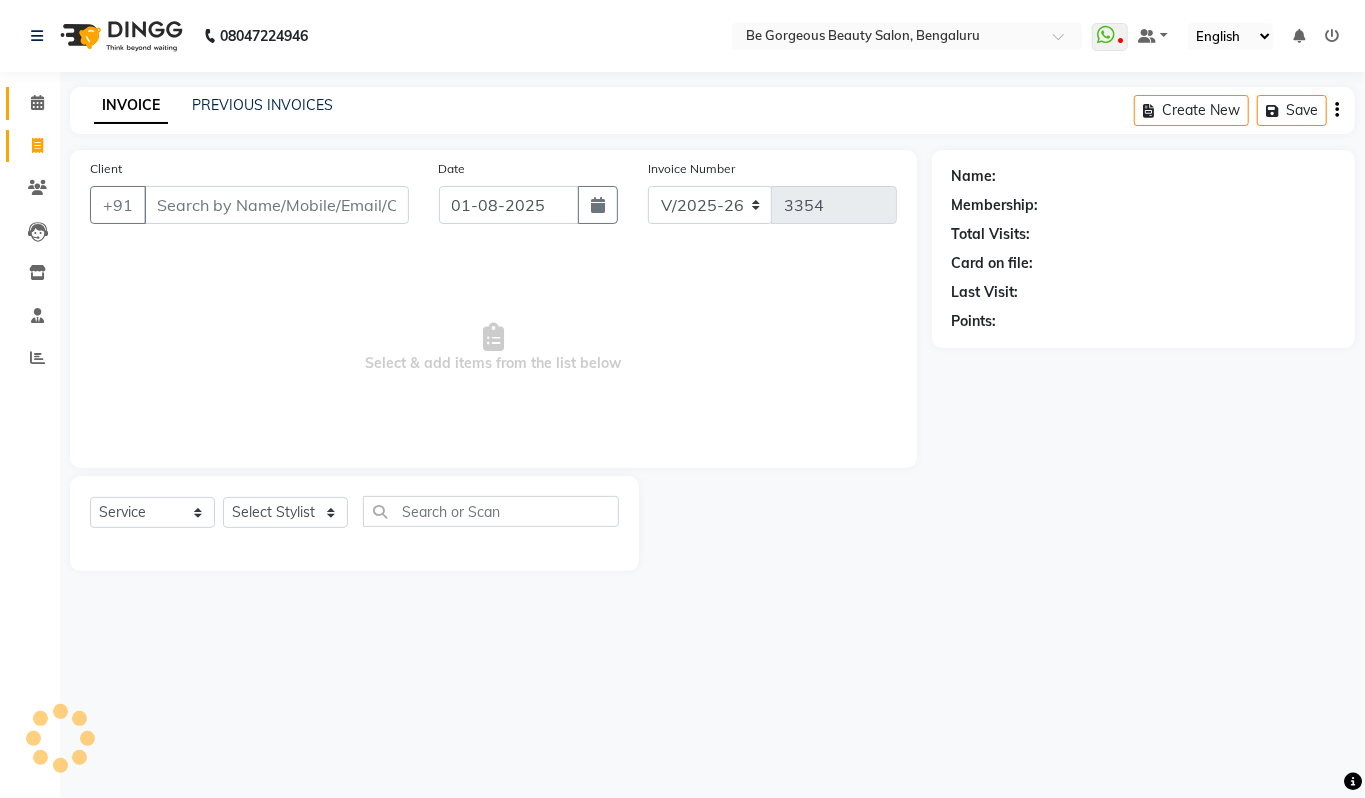 click on "Calendar" 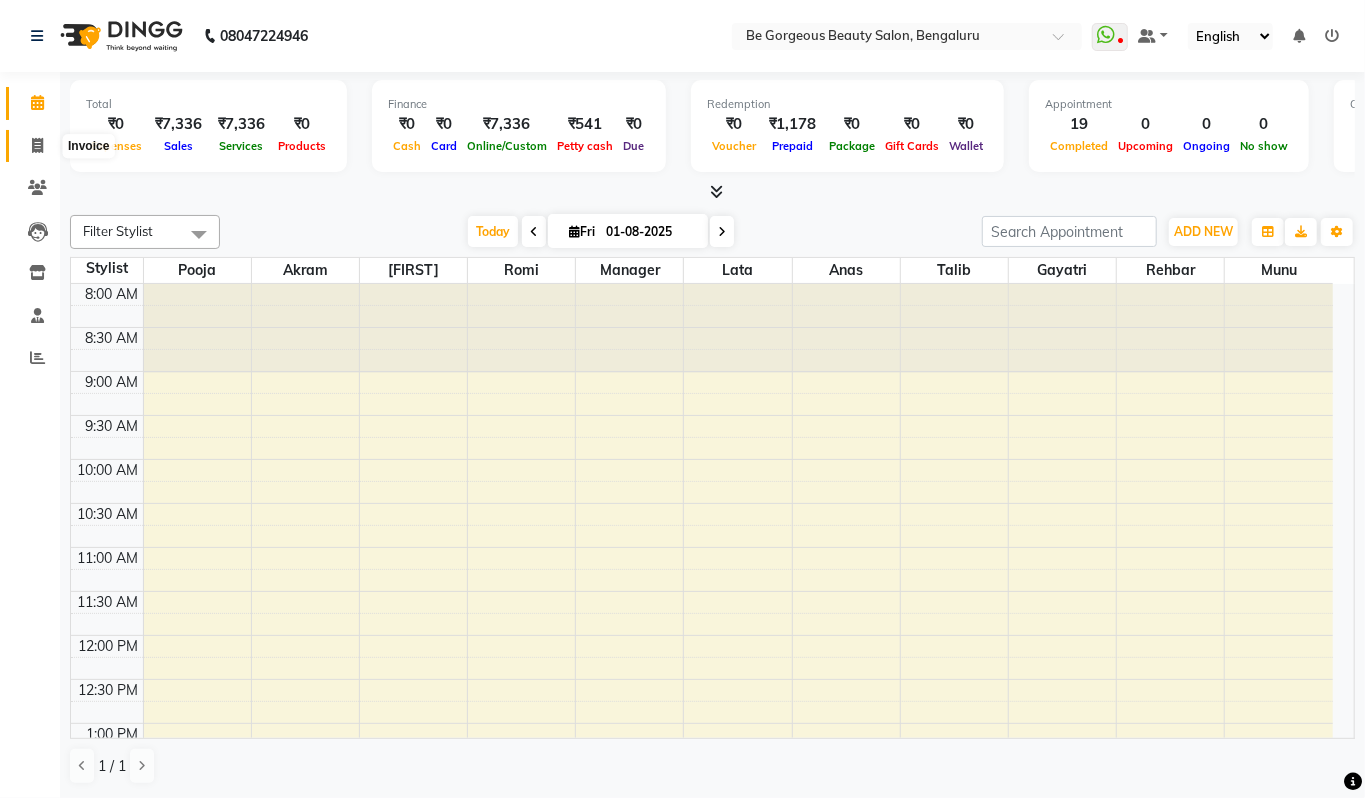 click 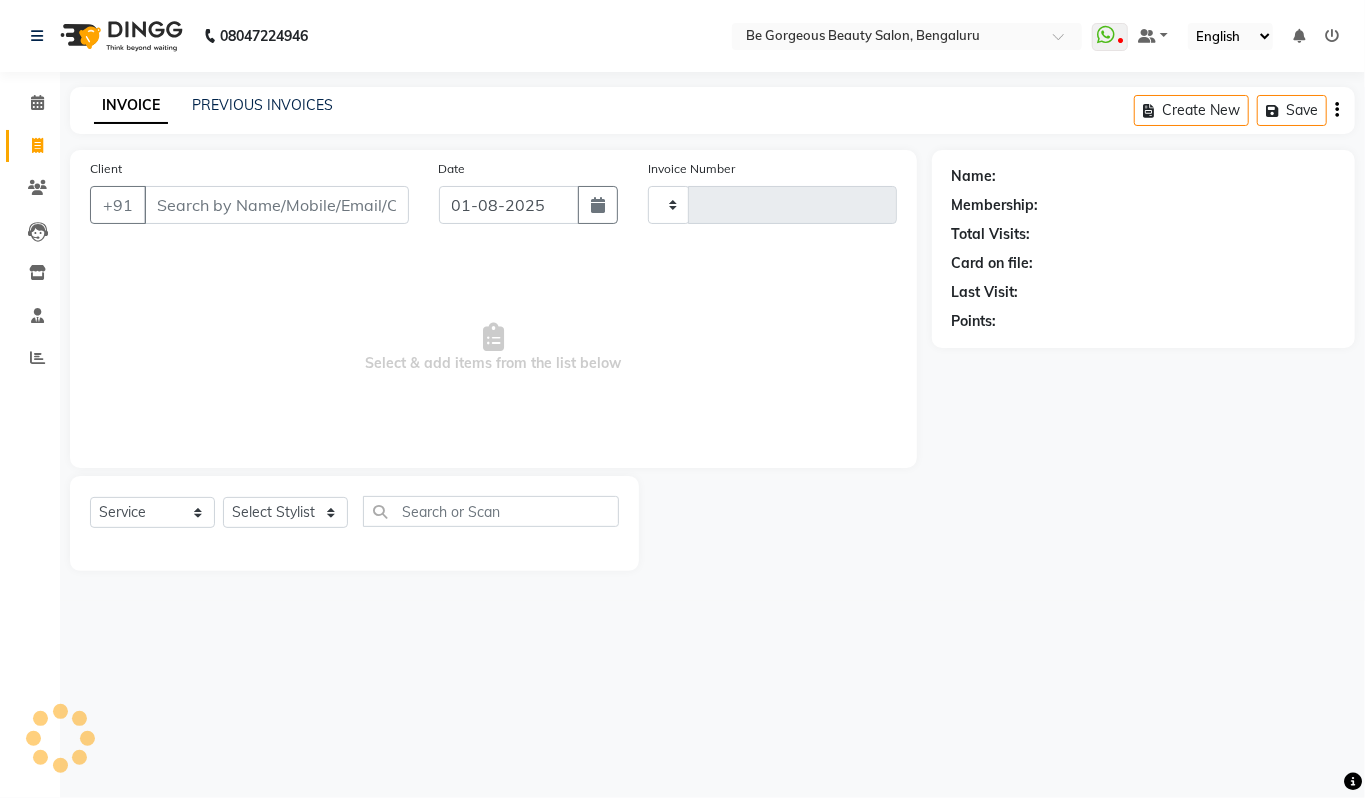 type on "3354" 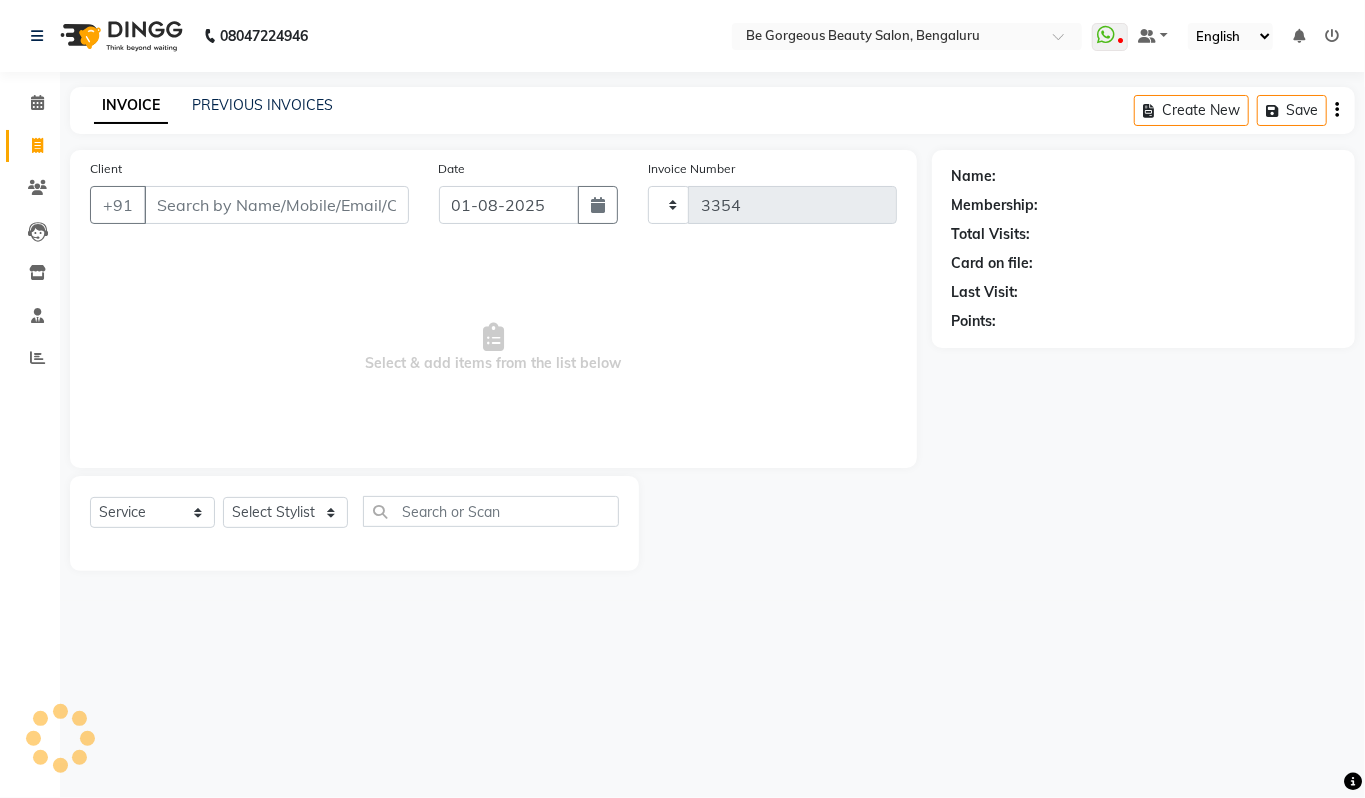 select on "5405" 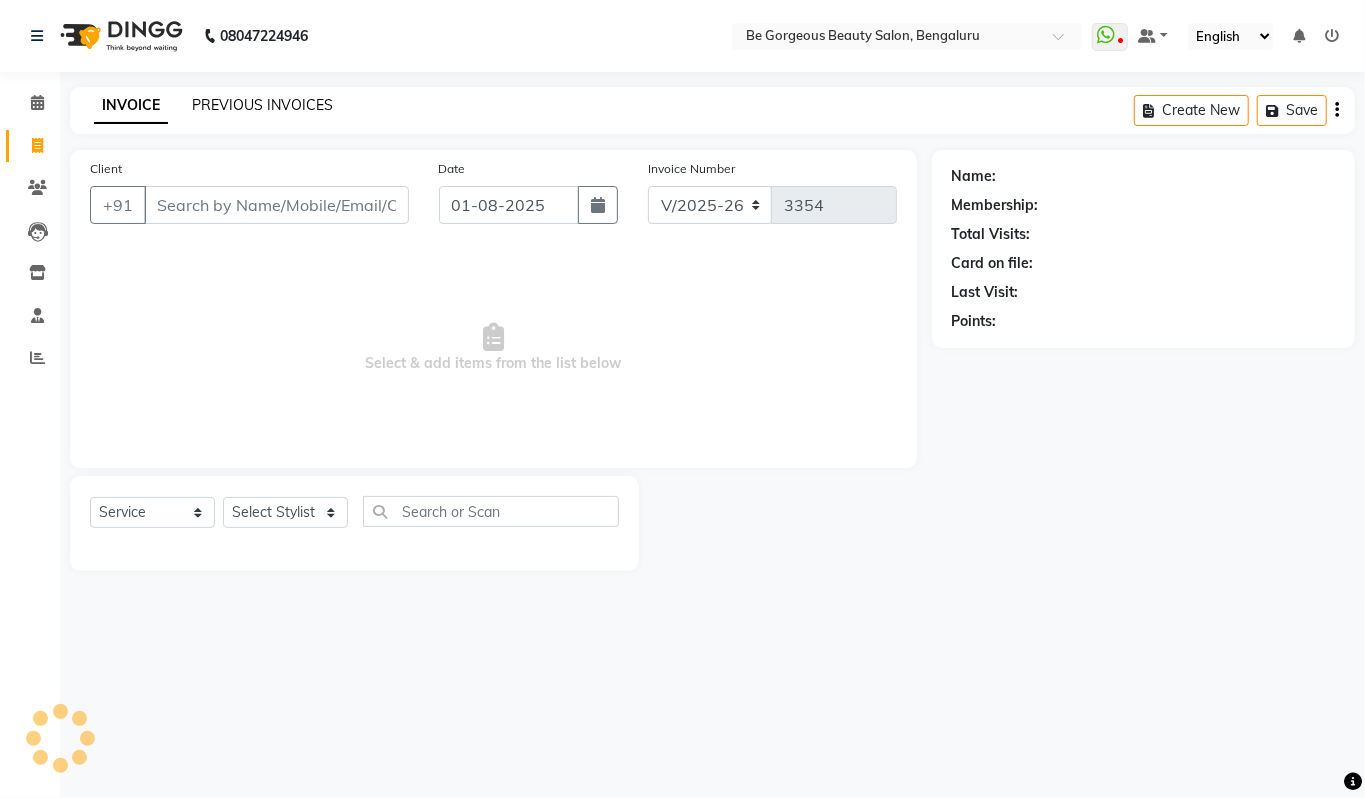 click on "PREVIOUS INVOICES" 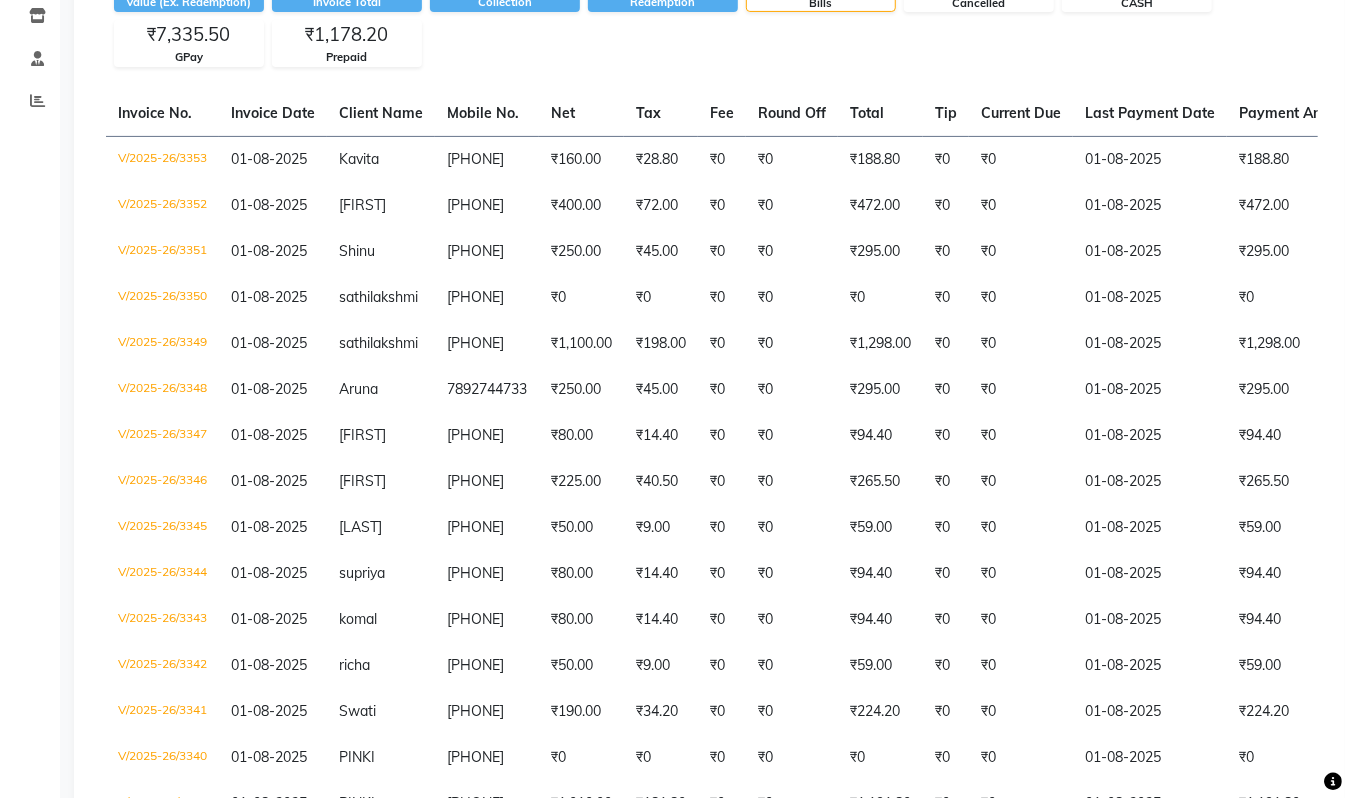 scroll, scrollTop: 234, scrollLeft: 0, axis: vertical 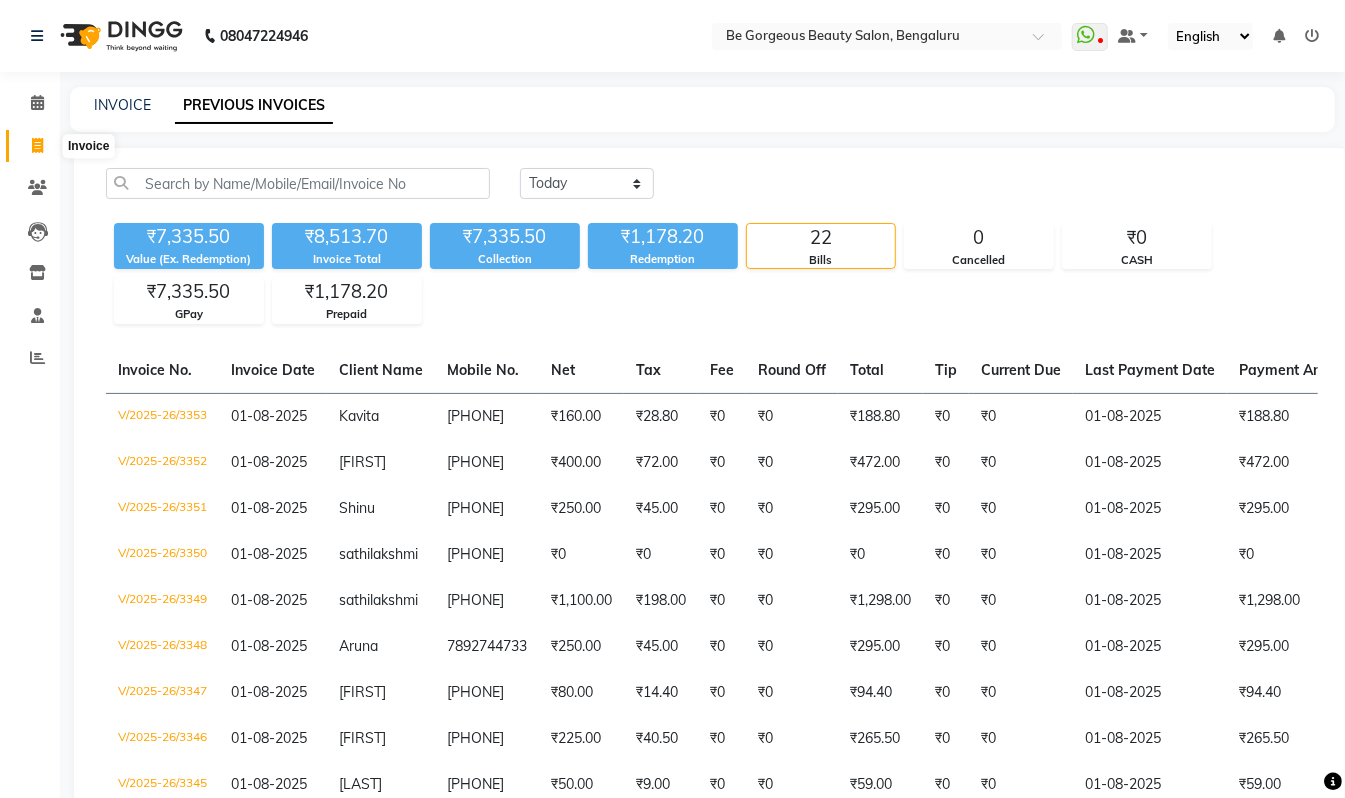 click 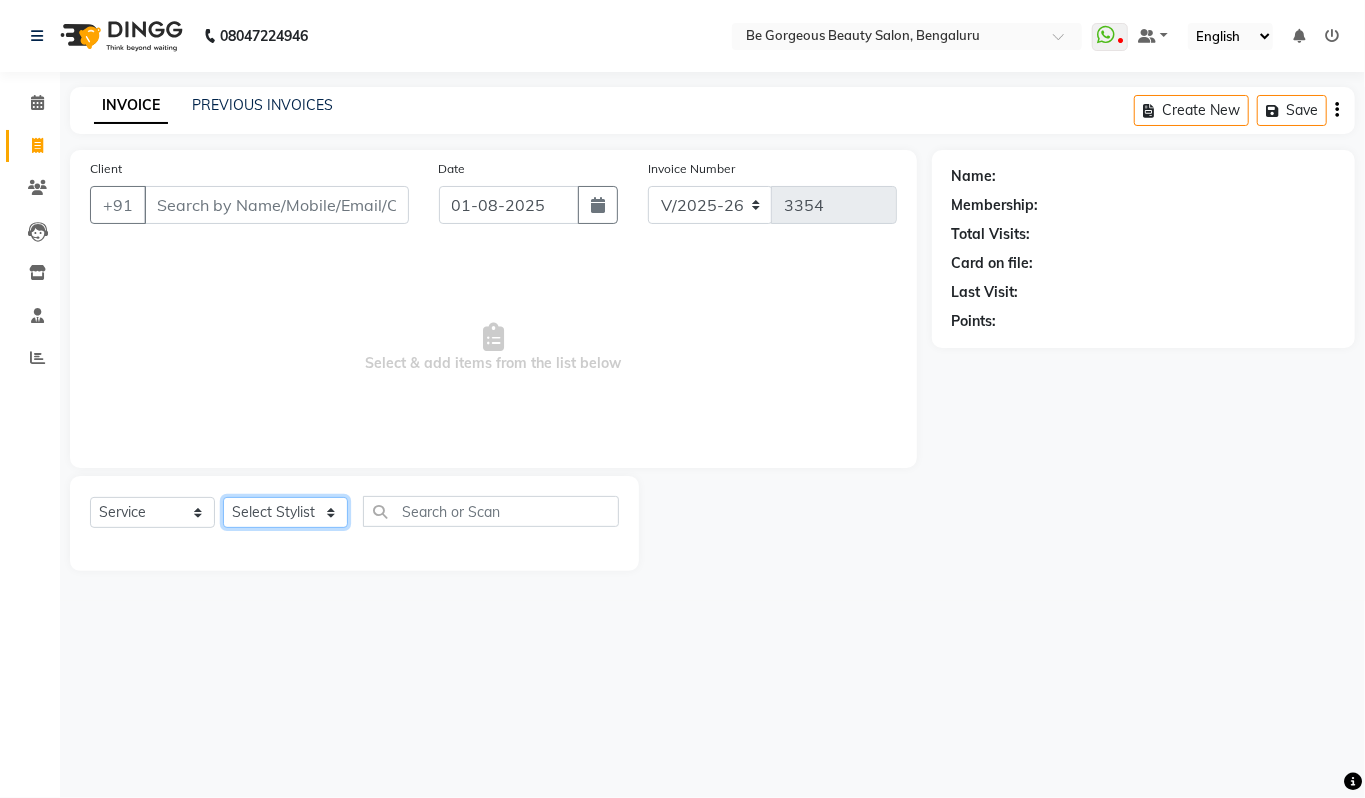 drag, startPoint x: 262, startPoint y: 506, endPoint x: 230, endPoint y: 481, distance: 40.60788 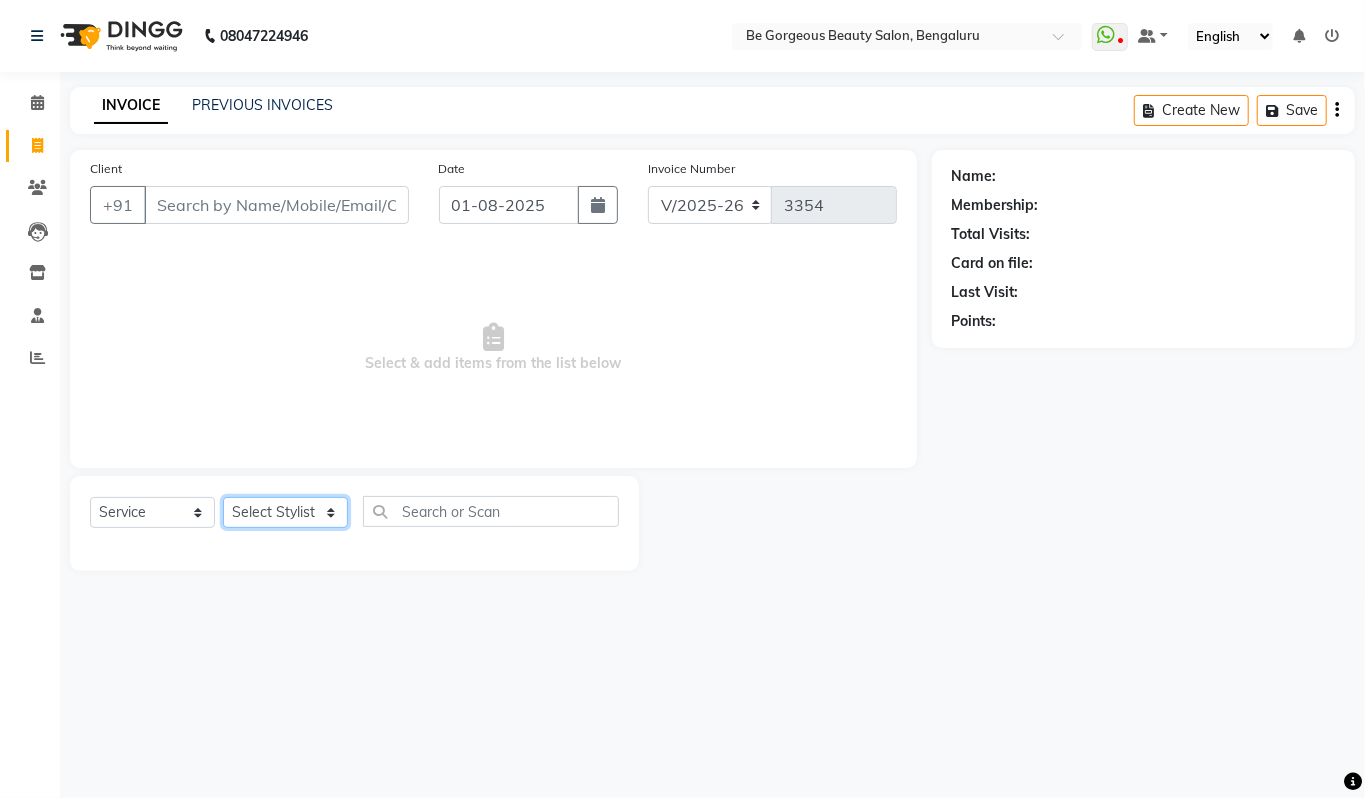 select on "36207" 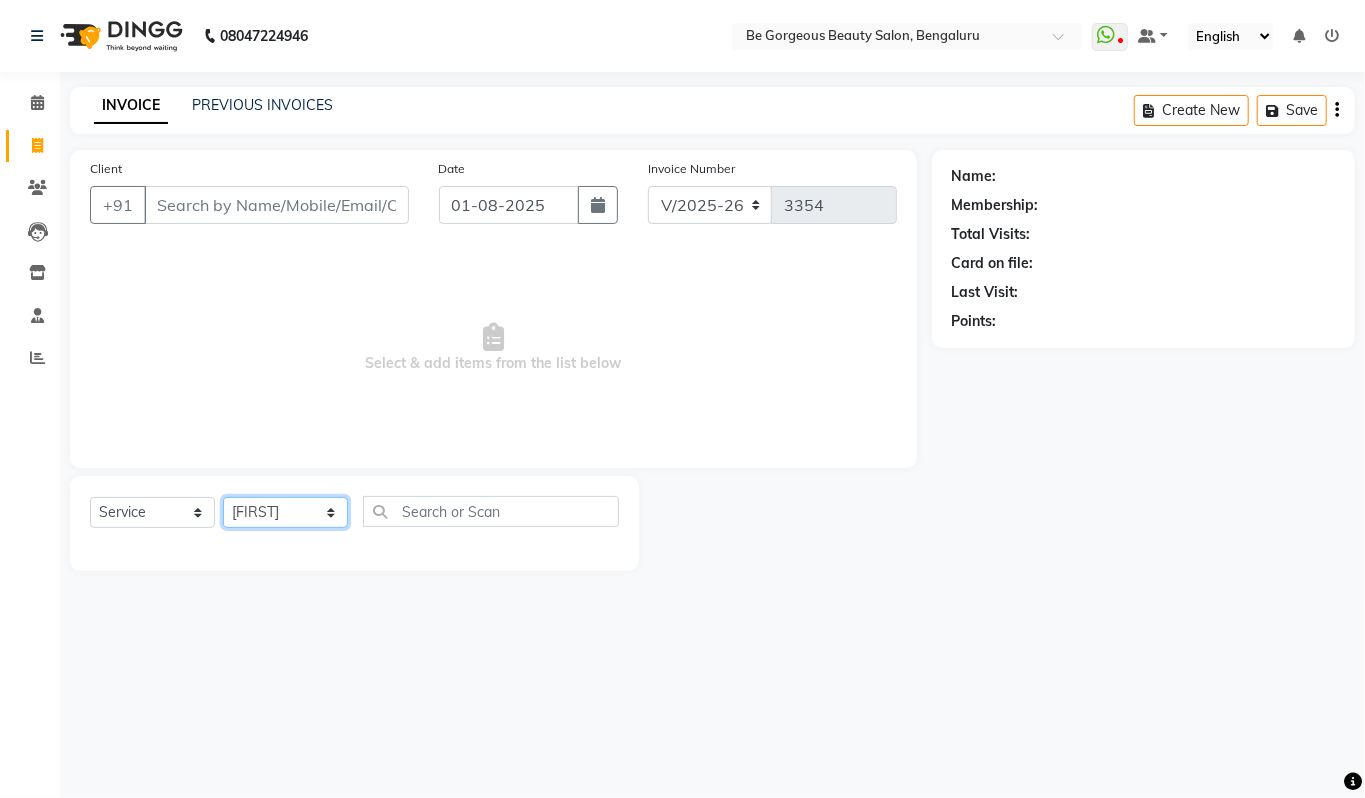 click on "Select Stylist Akram Anas Gayatri lata Manager Munu Pooja Rehbar Romi Talib Wajid" 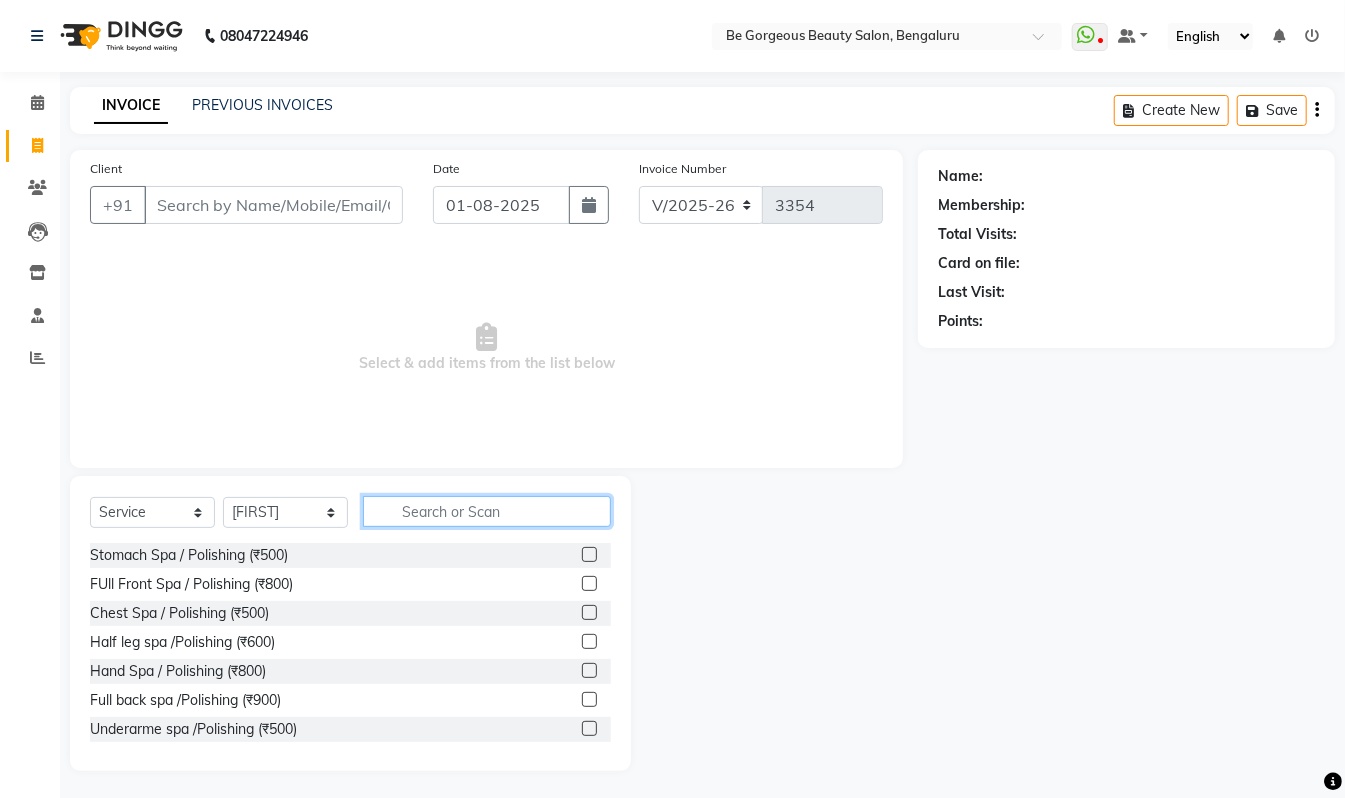 click 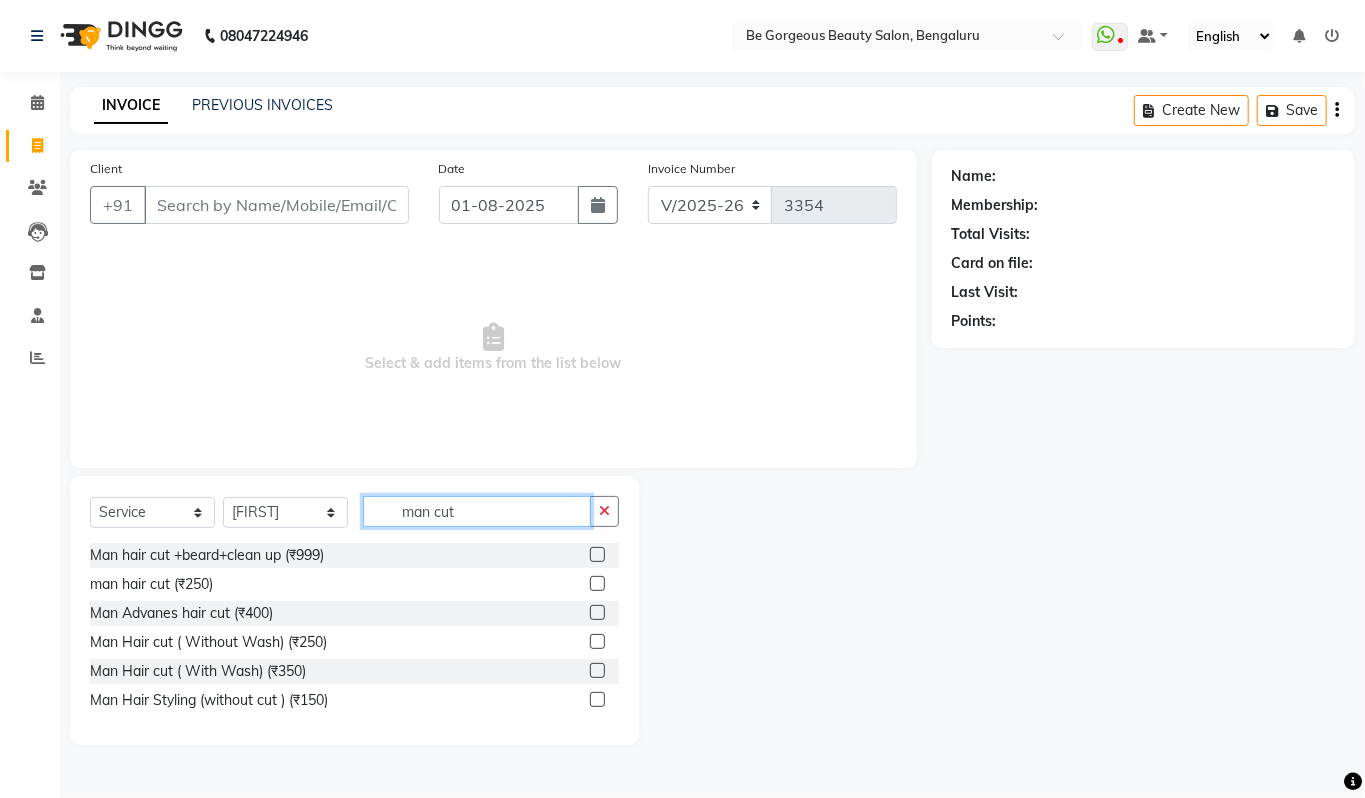 type on "man cut" 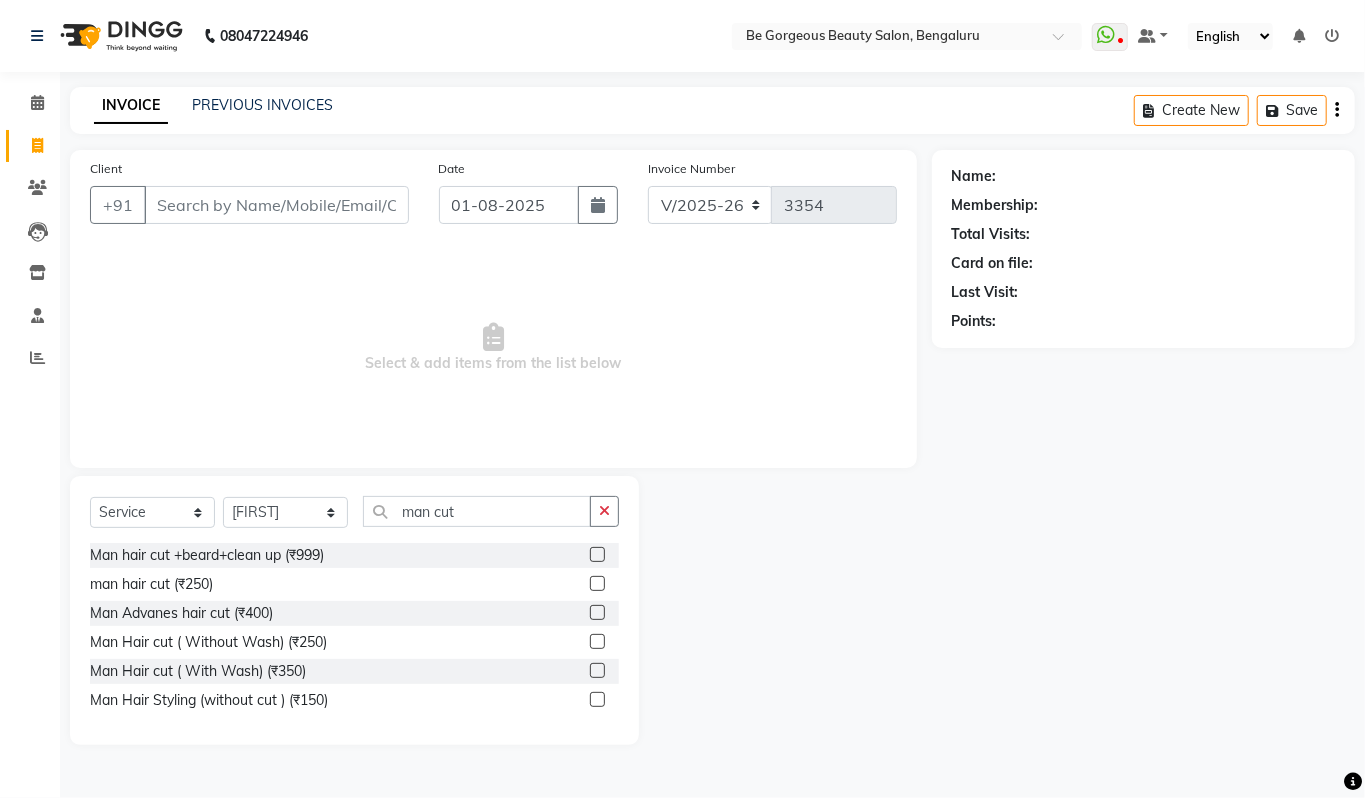click 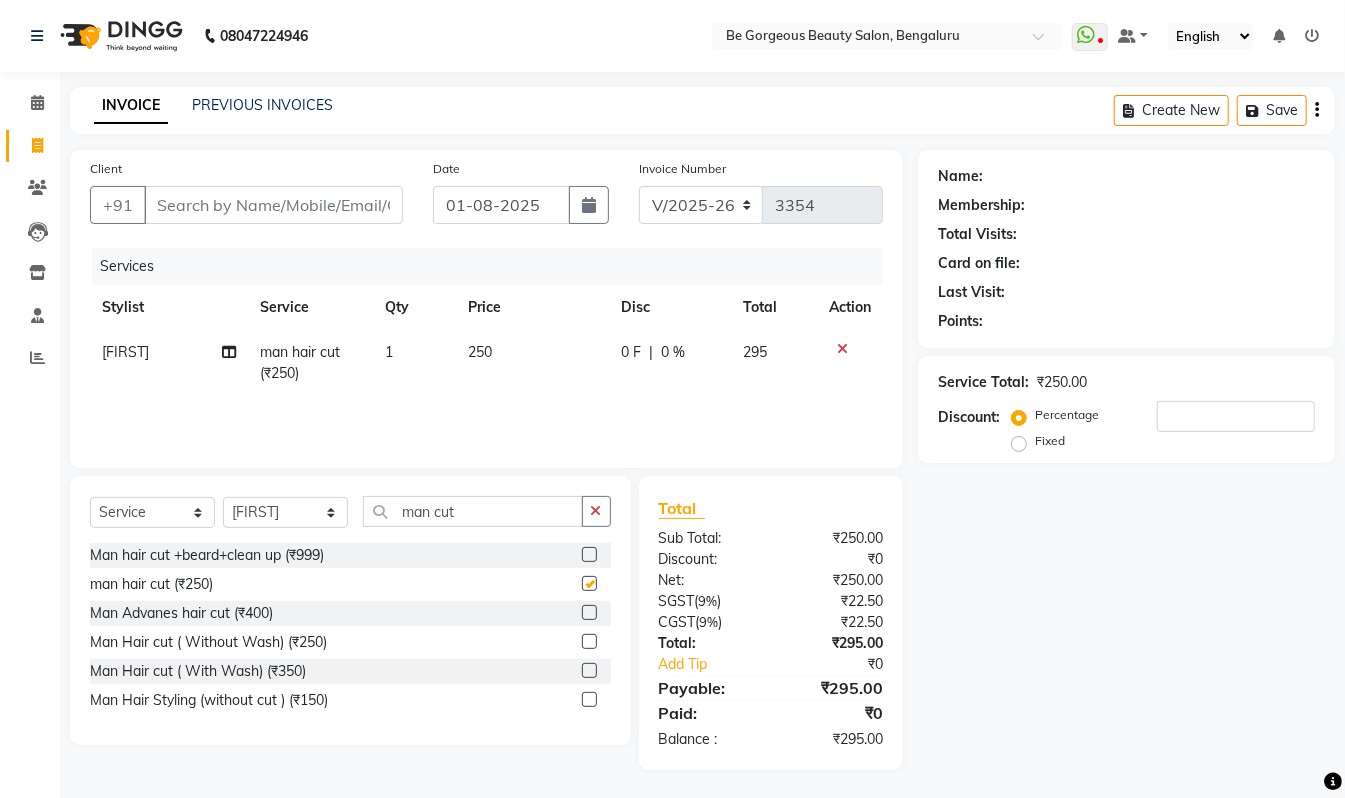 checkbox on "false" 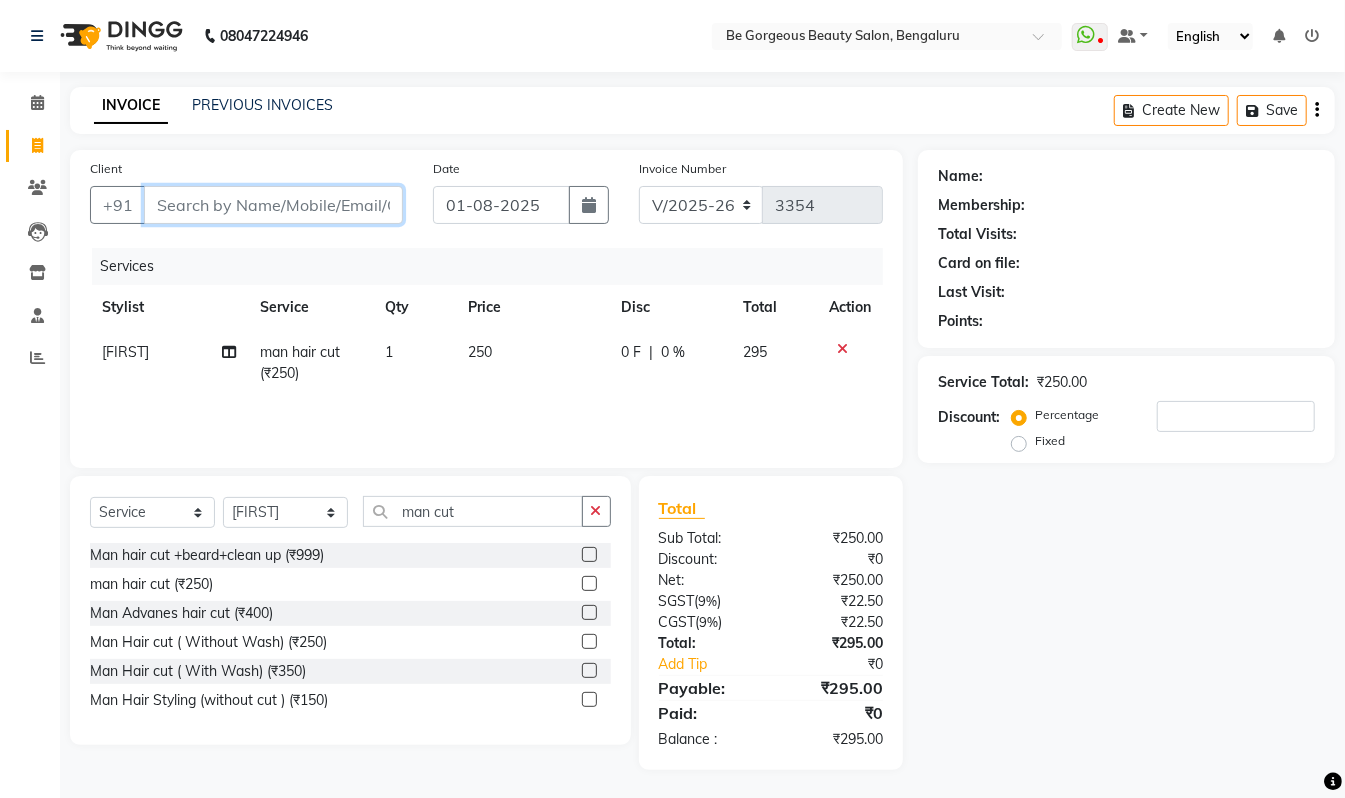 click on "Client" at bounding box center [273, 205] 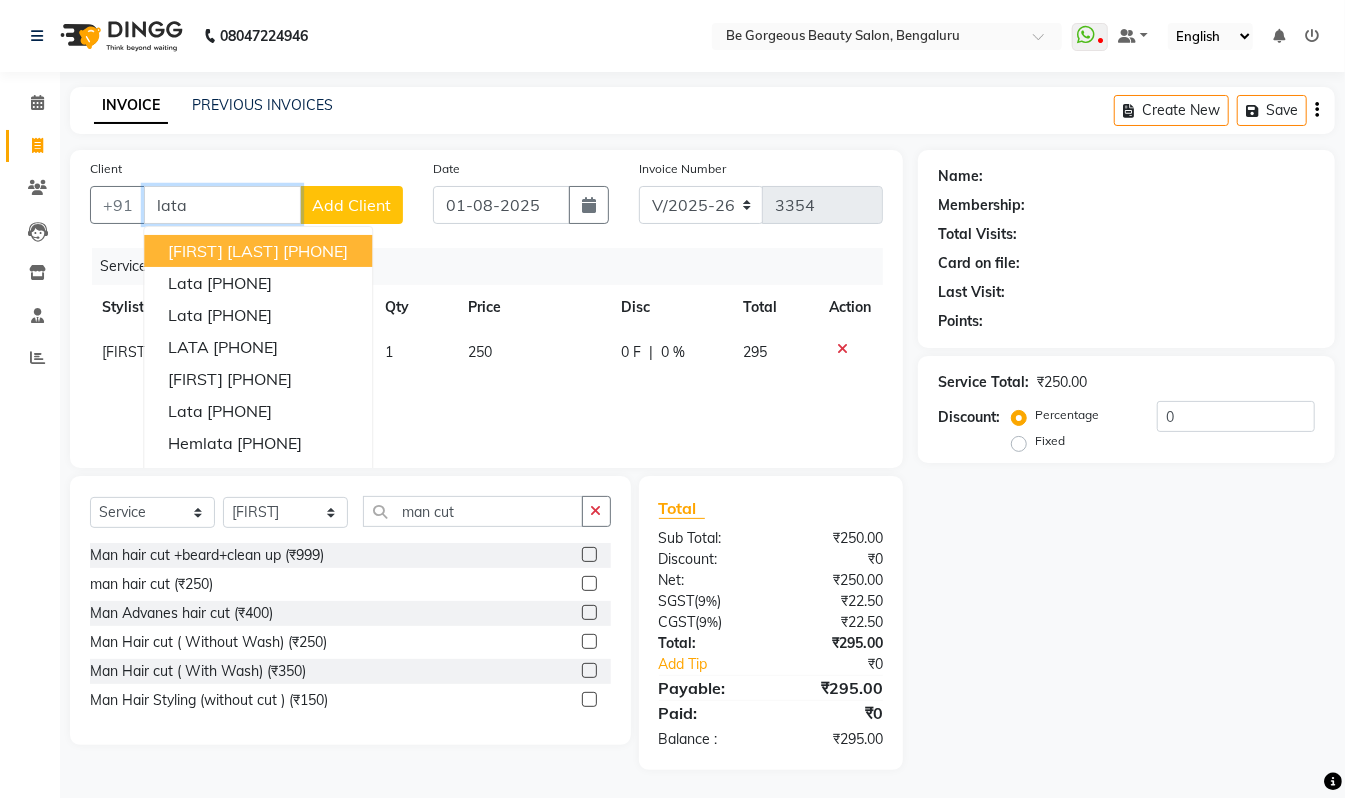 click on "Lata Agarwal" at bounding box center (223, 251) 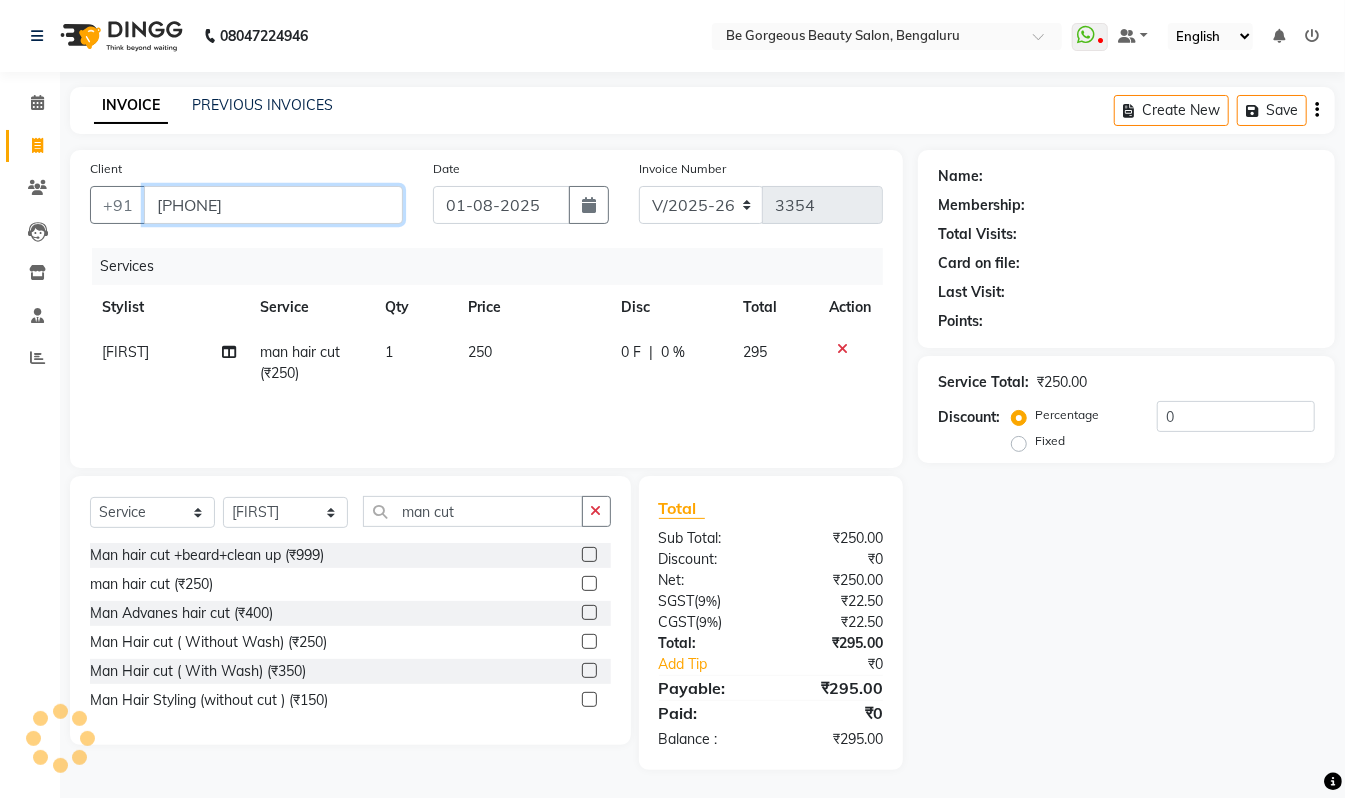 type on "7483064692" 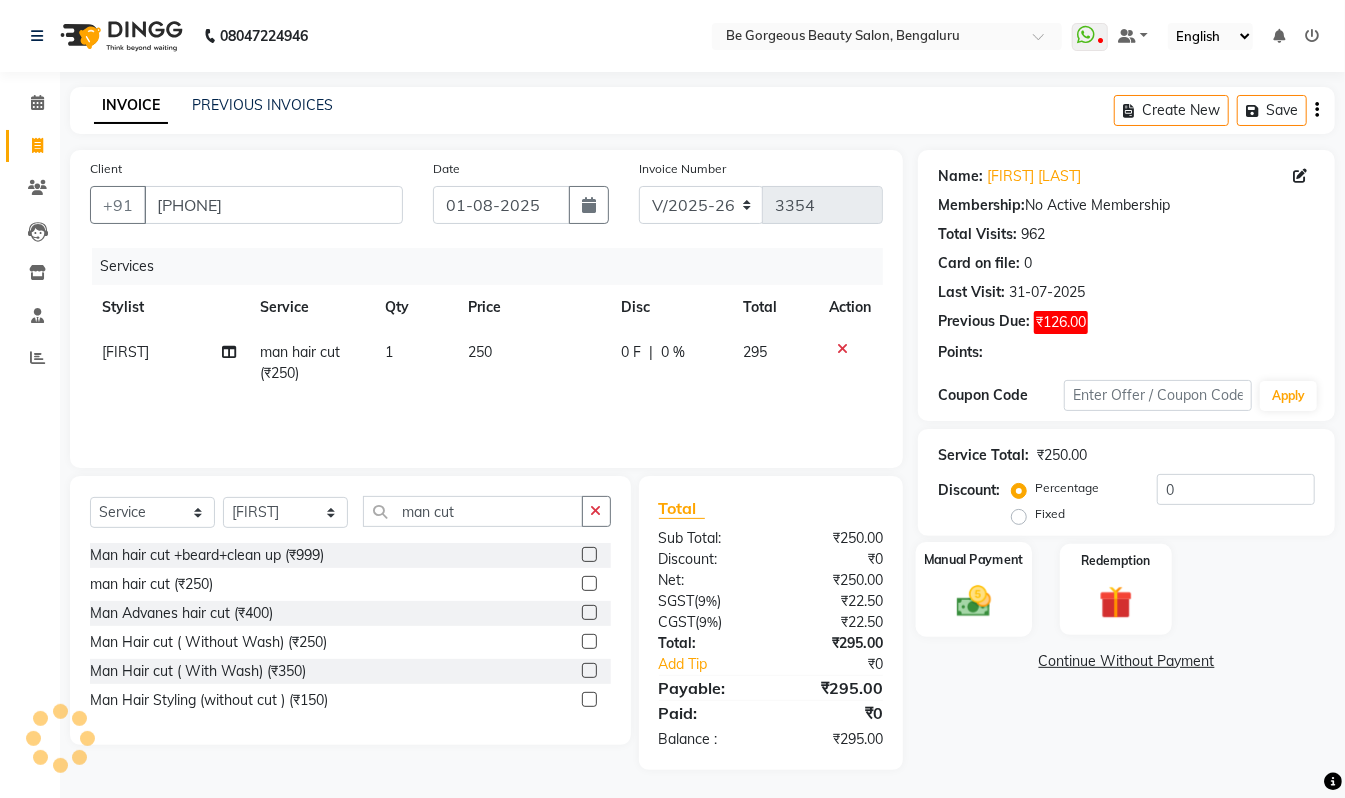 click 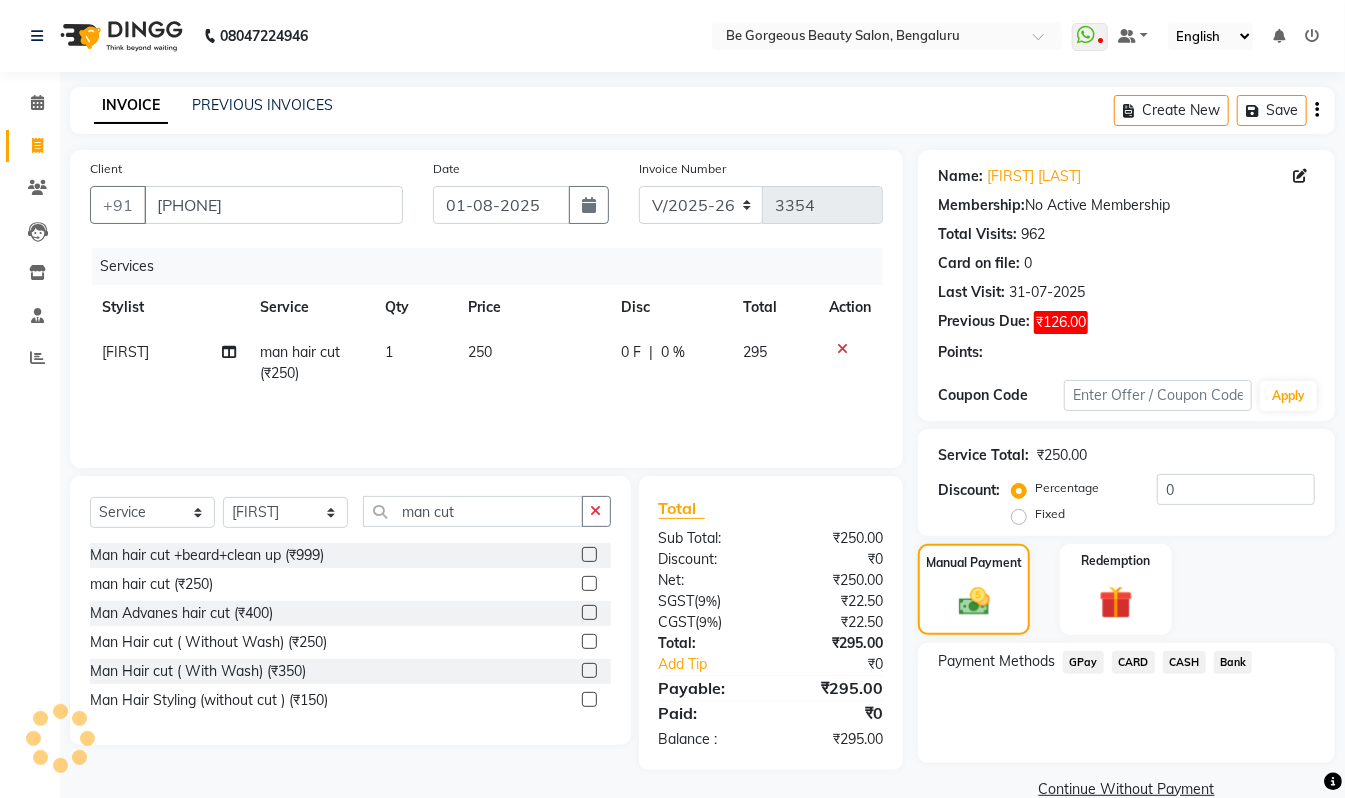 click on "GPay" 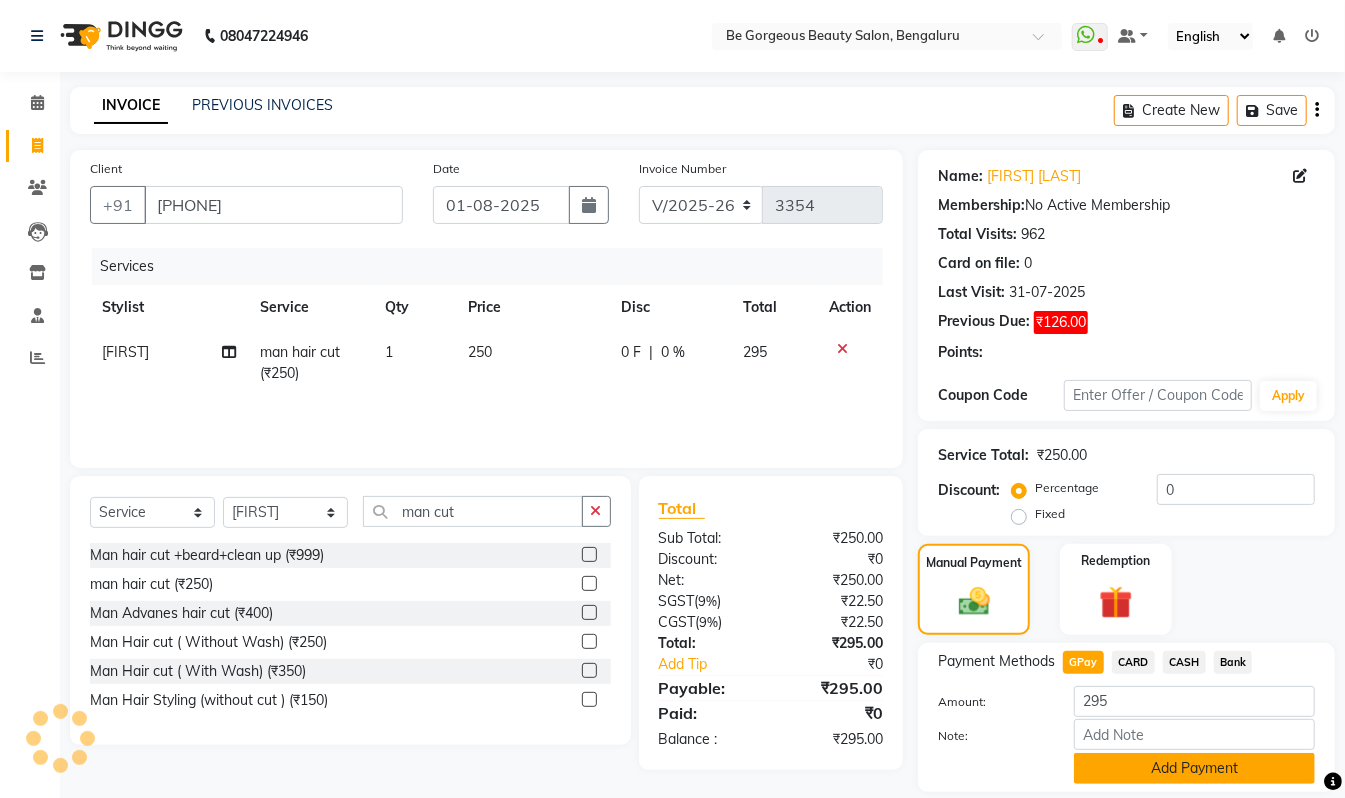click on "Add Payment" 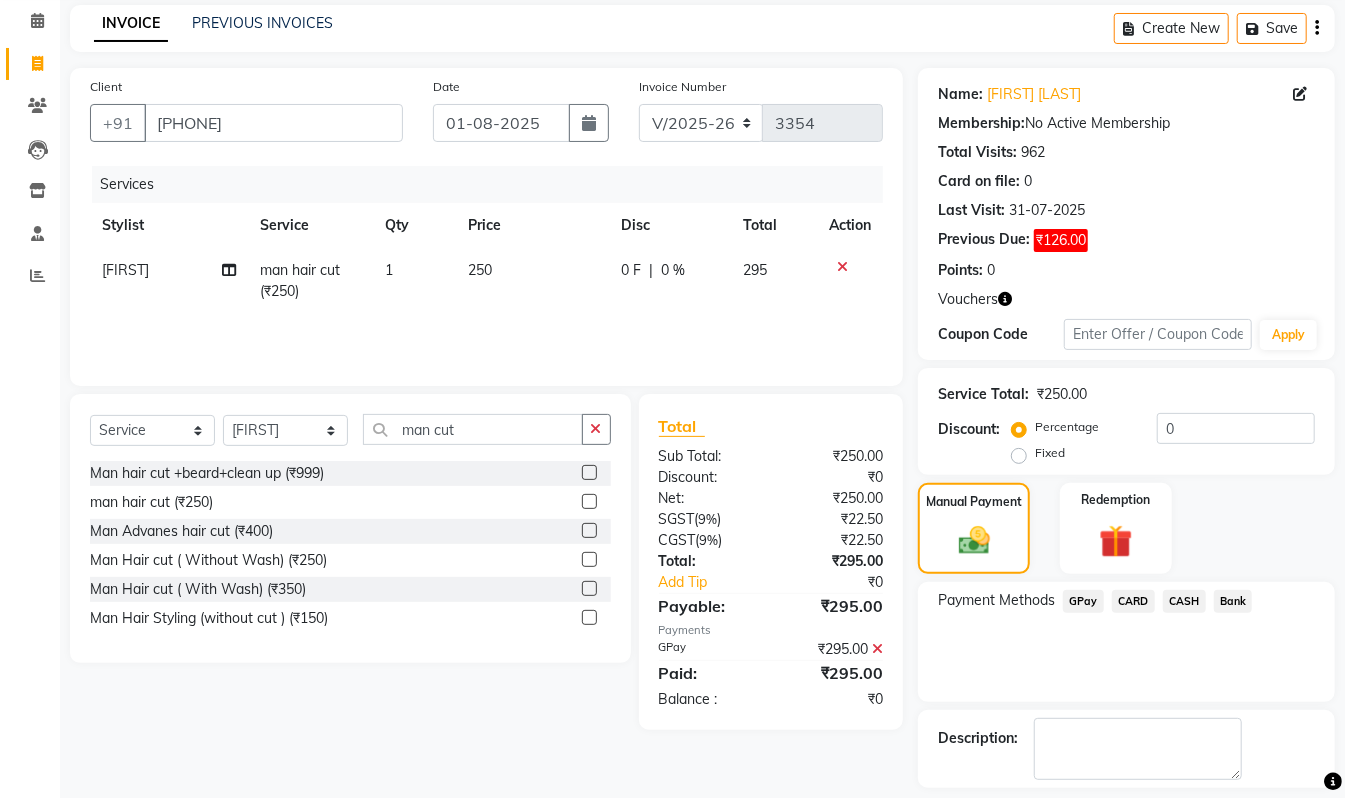 scroll, scrollTop: 170, scrollLeft: 0, axis: vertical 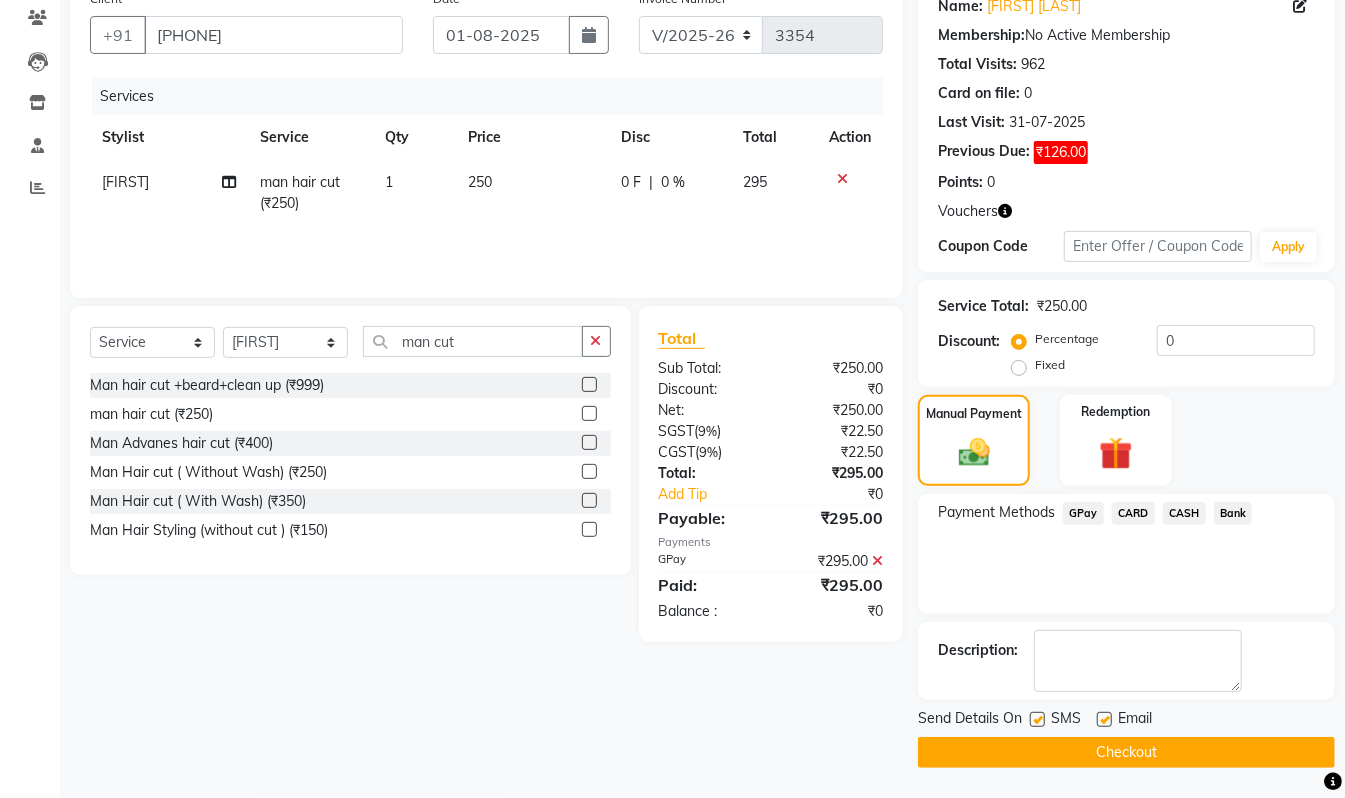 click on "Checkout" 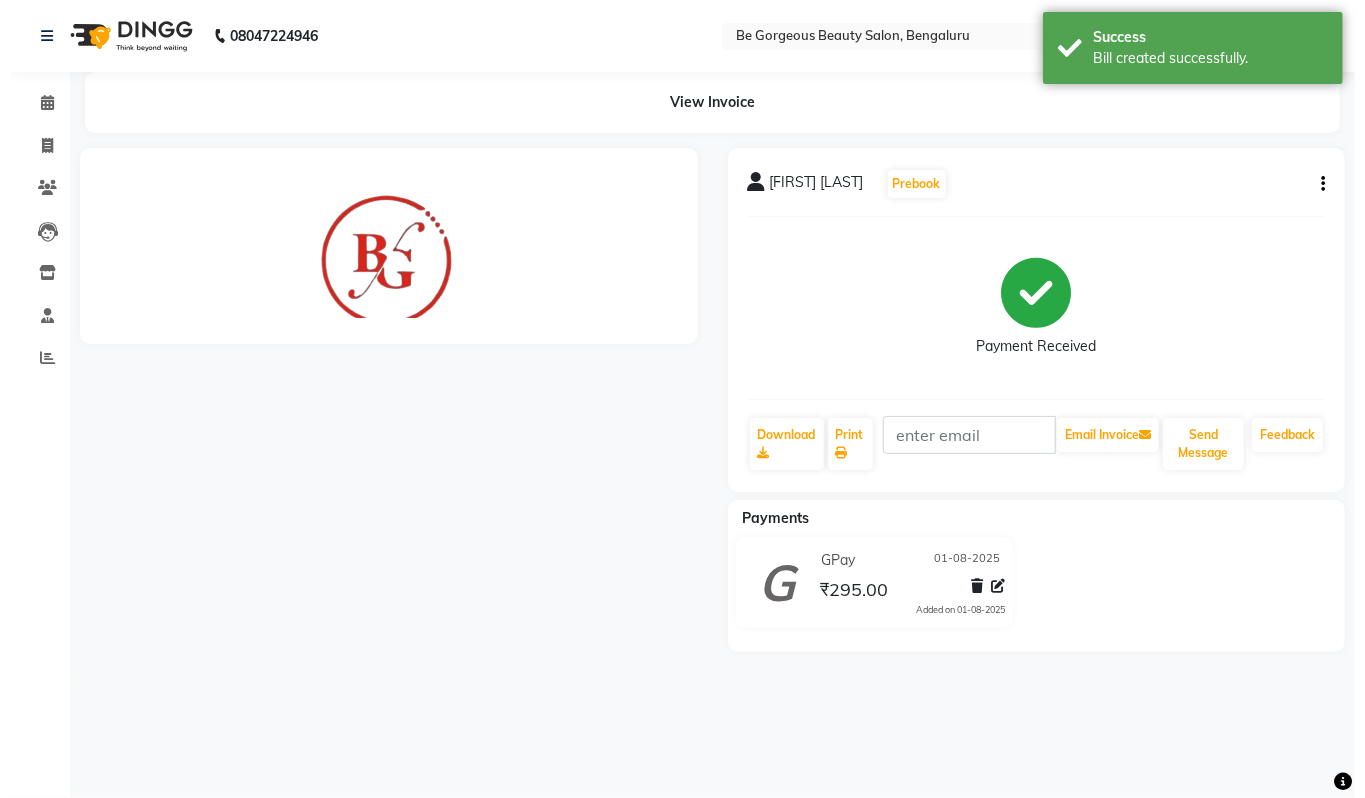 scroll, scrollTop: 0, scrollLeft: 0, axis: both 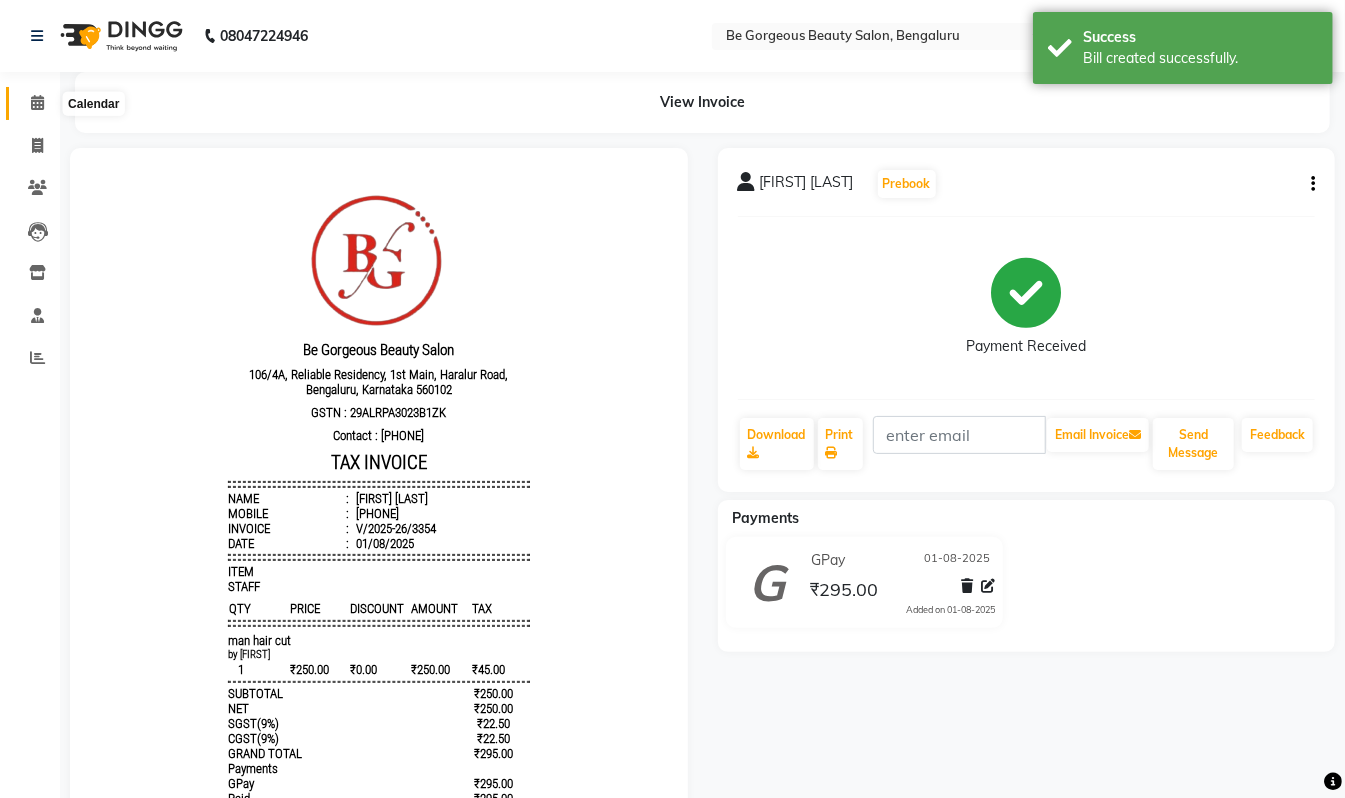 click 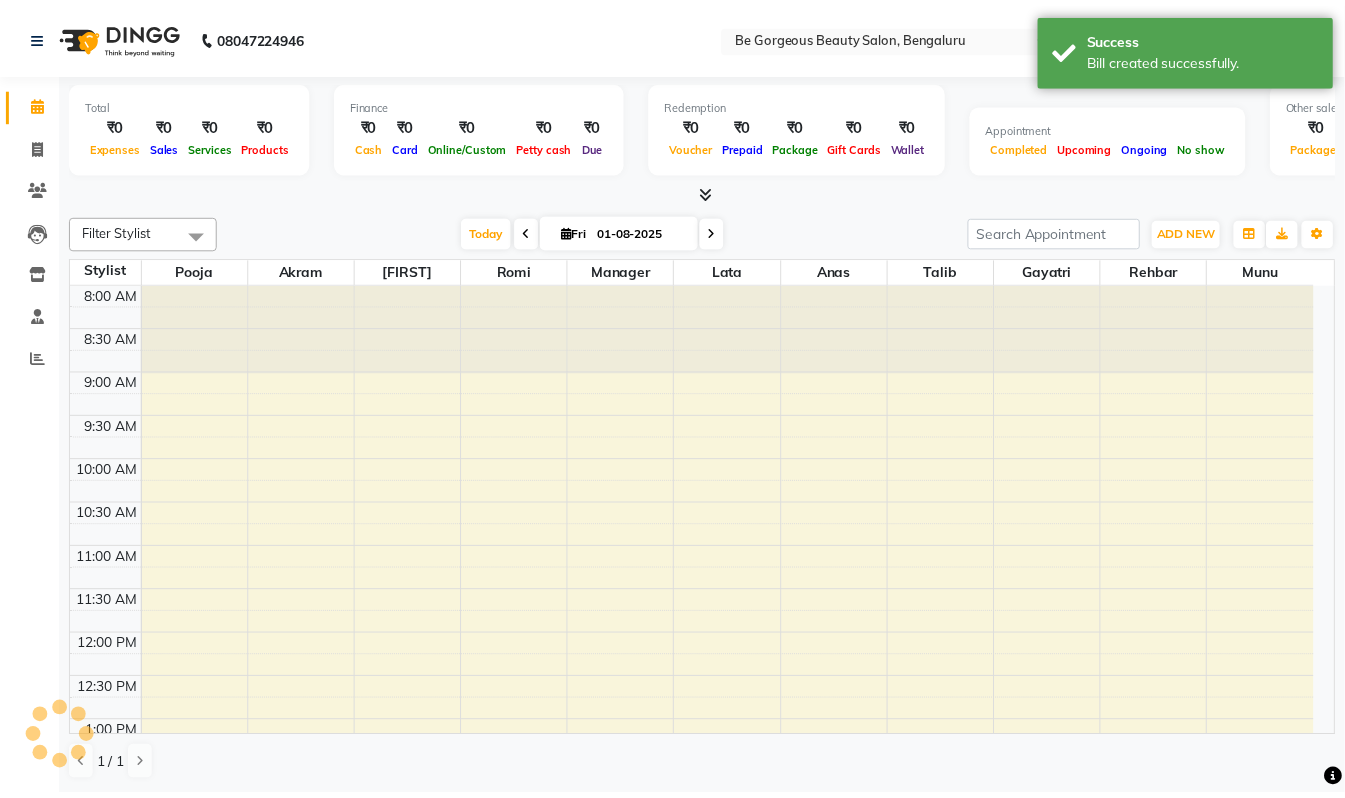 scroll, scrollTop: 0, scrollLeft: 0, axis: both 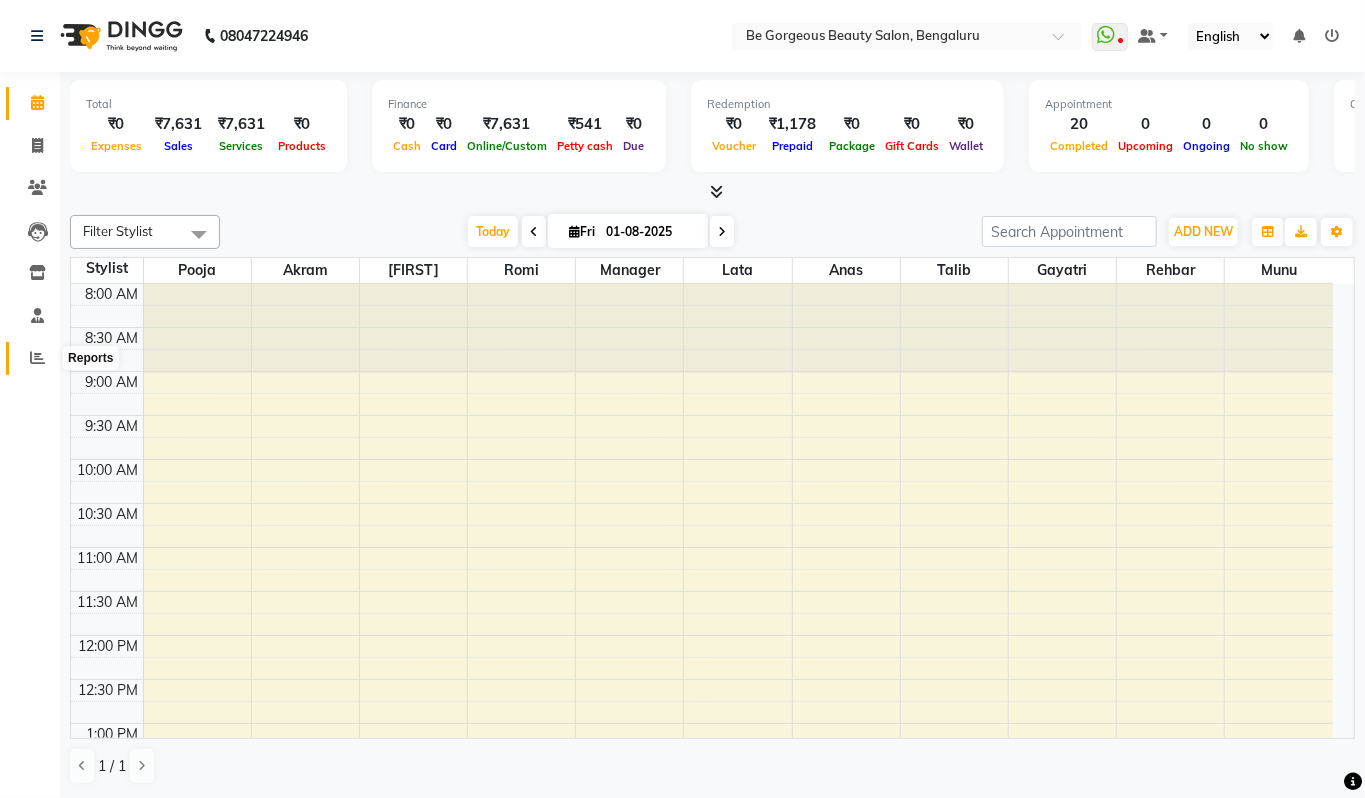 click 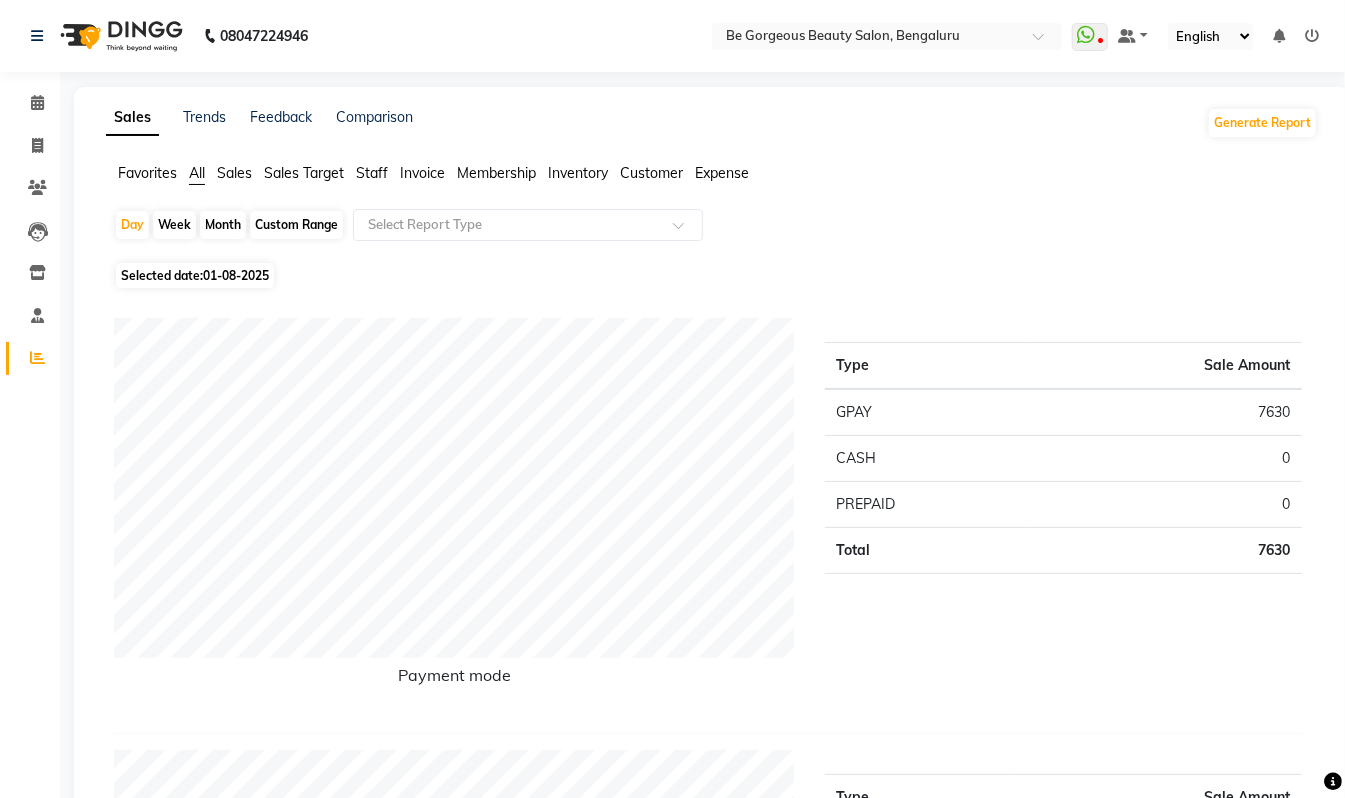 click on "Staff" 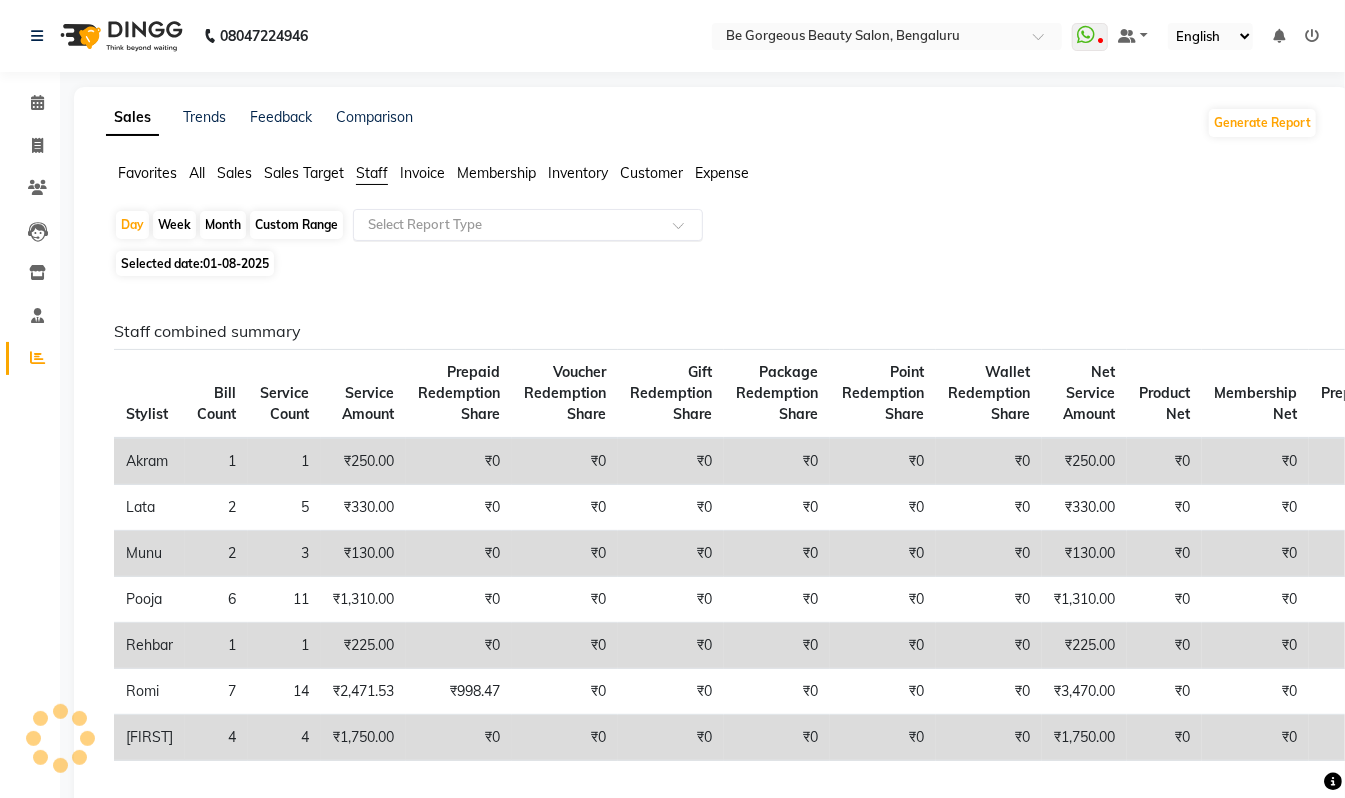 click 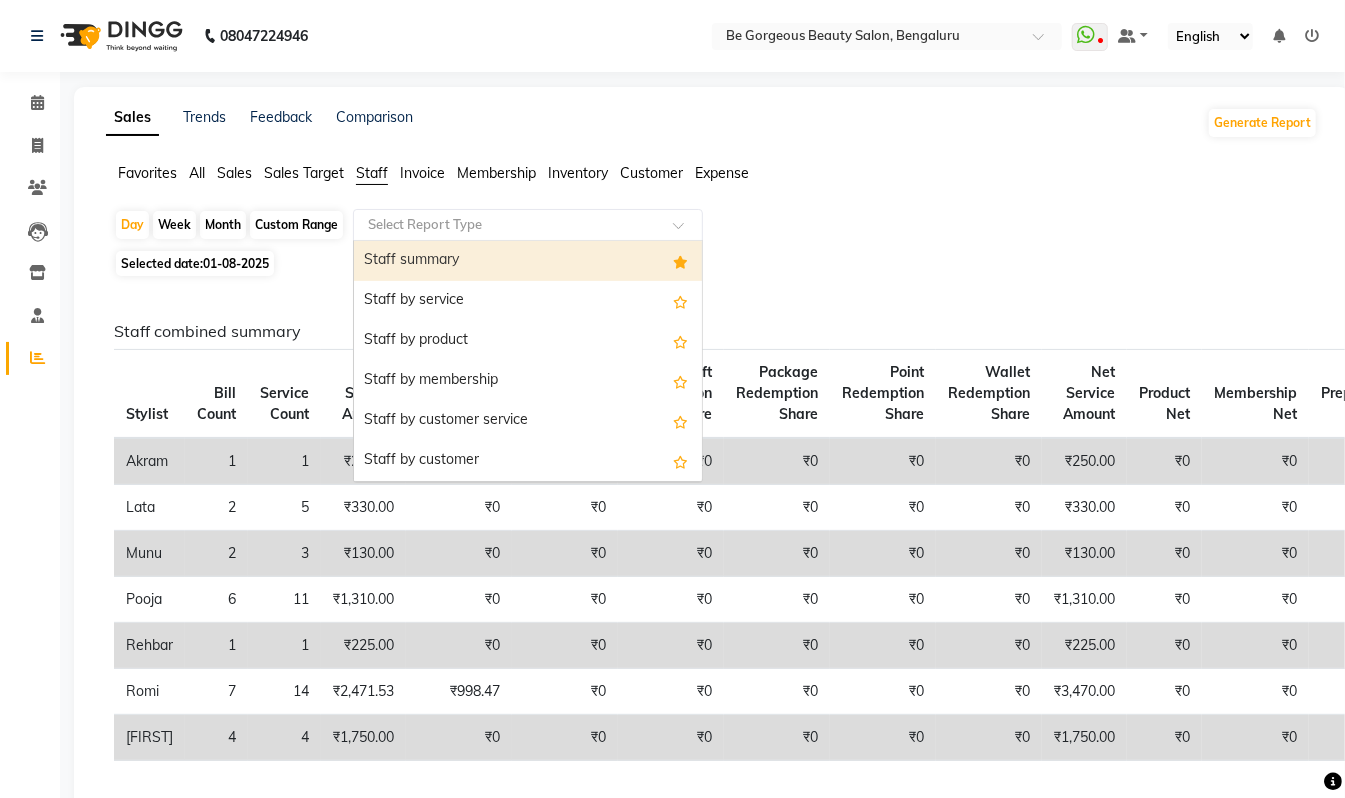 click on "Staff summary" at bounding box center [528, 261] 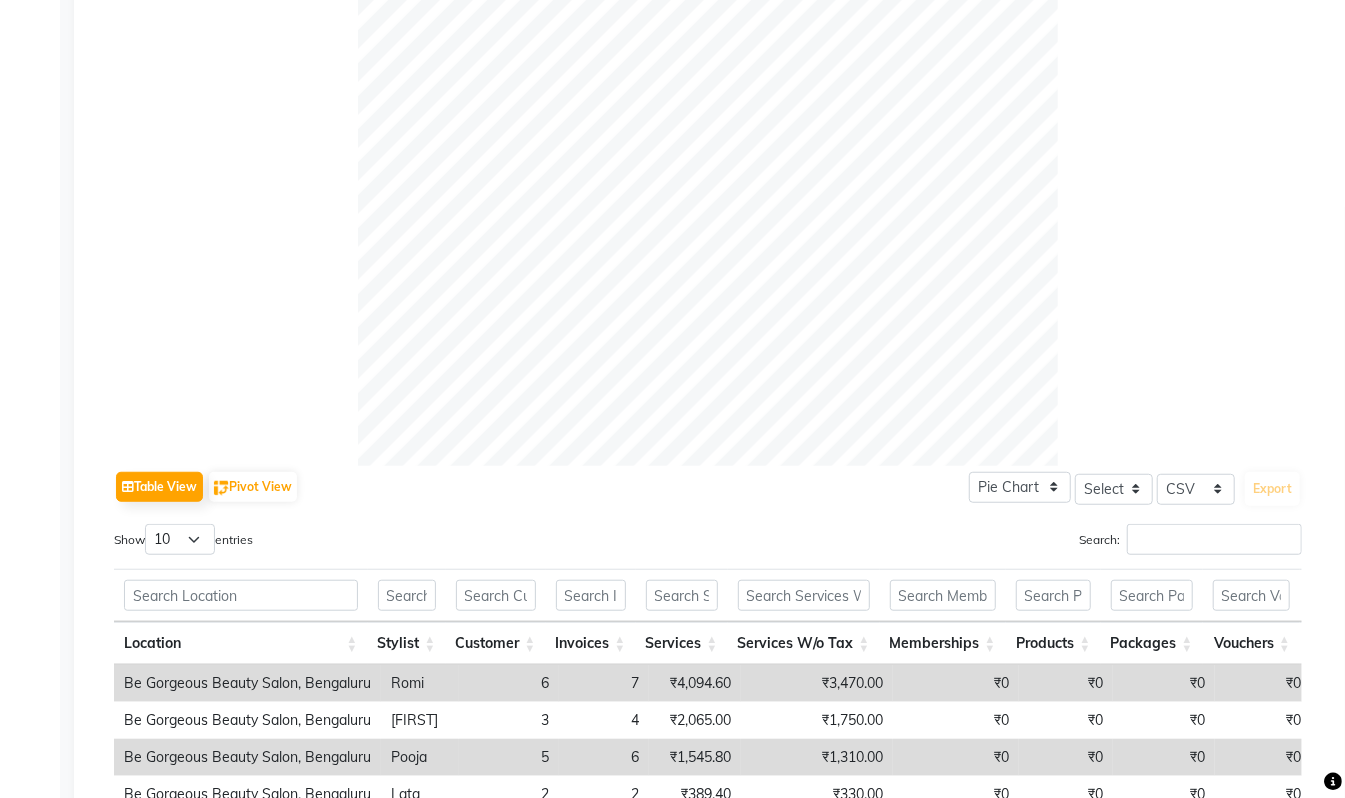 scroll, scrollTop: 0, scrollLeft: 0, axis: both 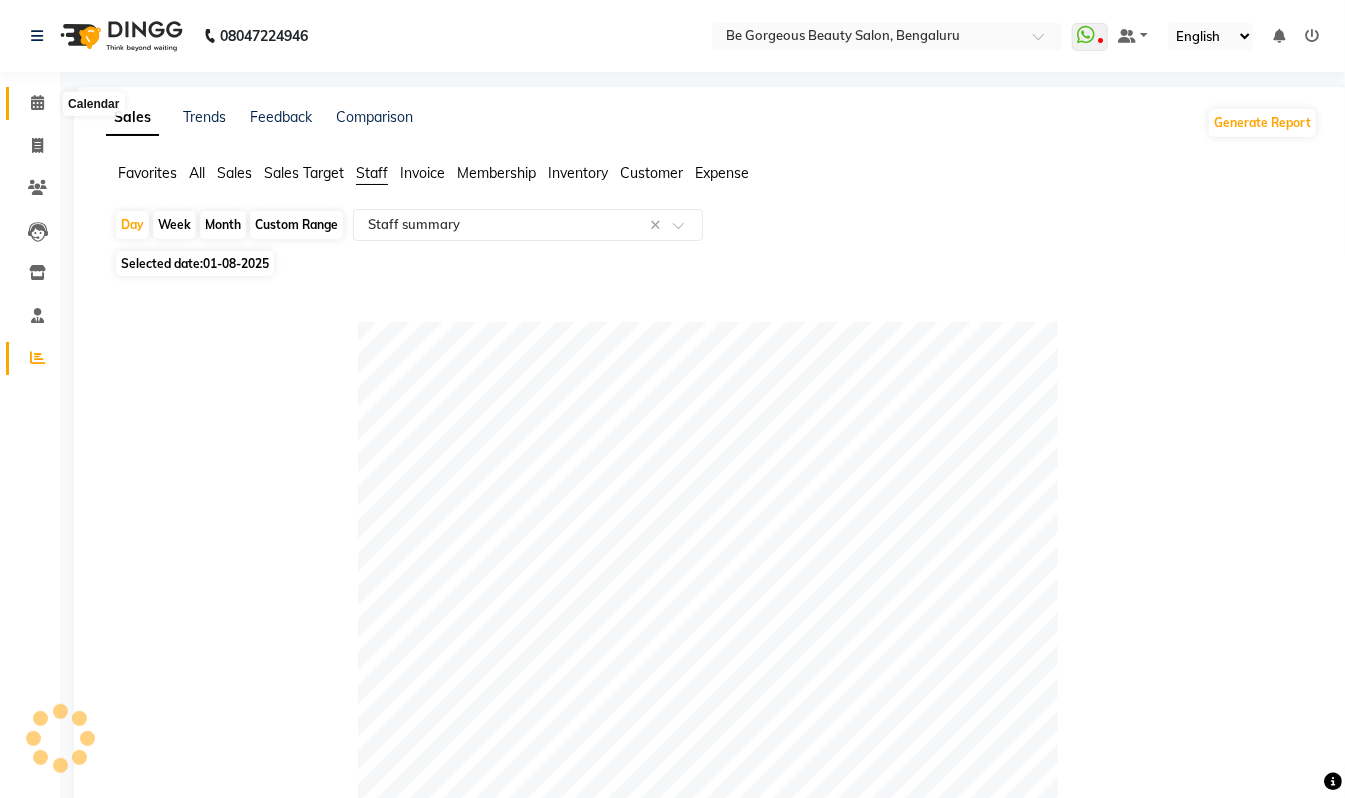click 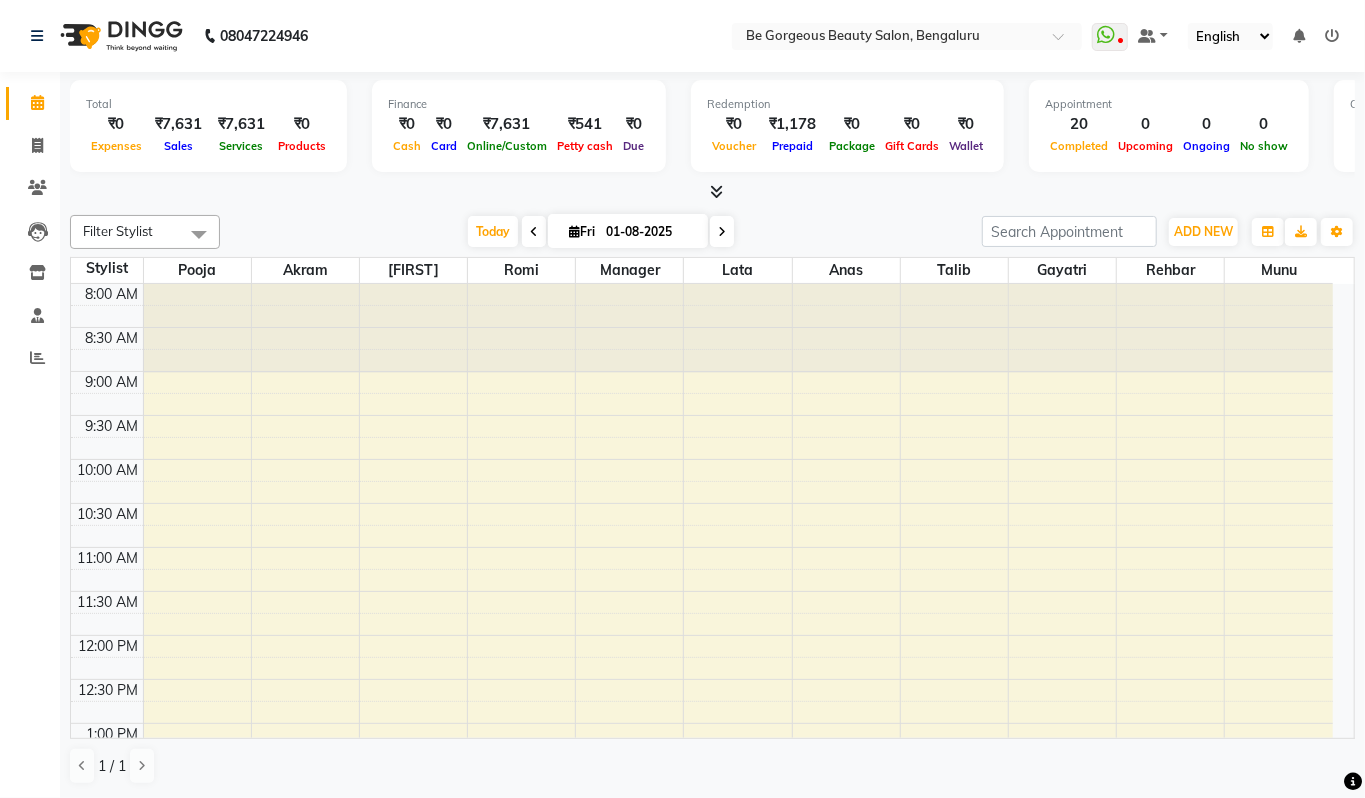 click at bounding box center (716, 191) 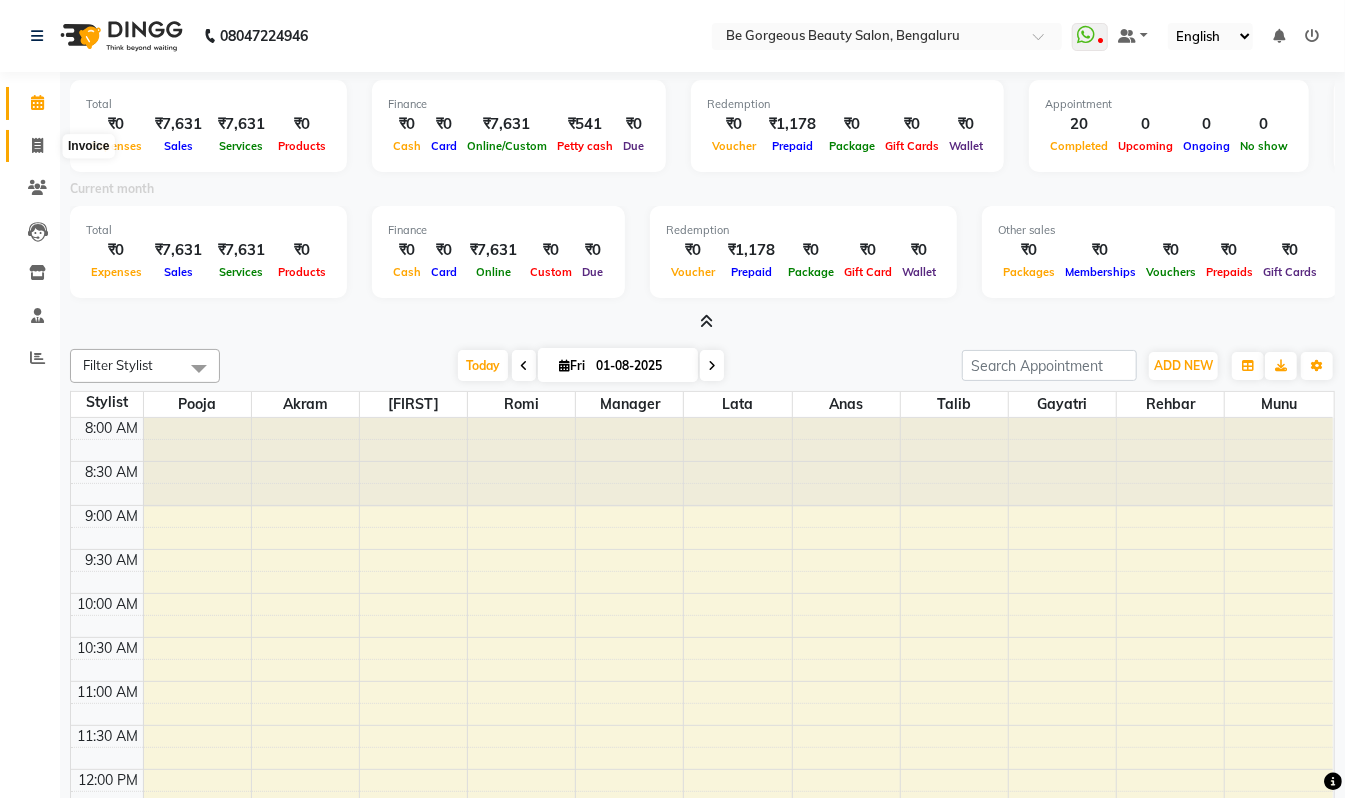 click 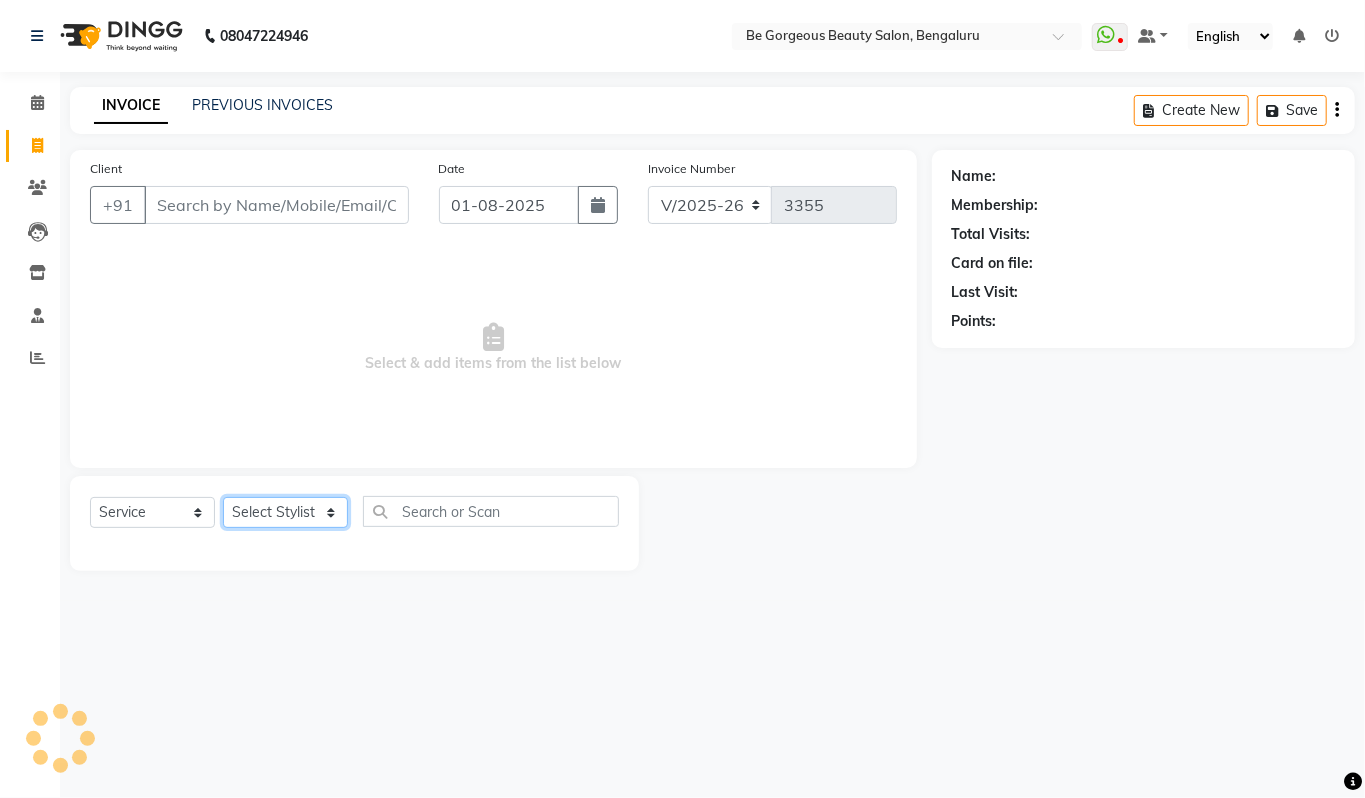 click on "Select Stylist" 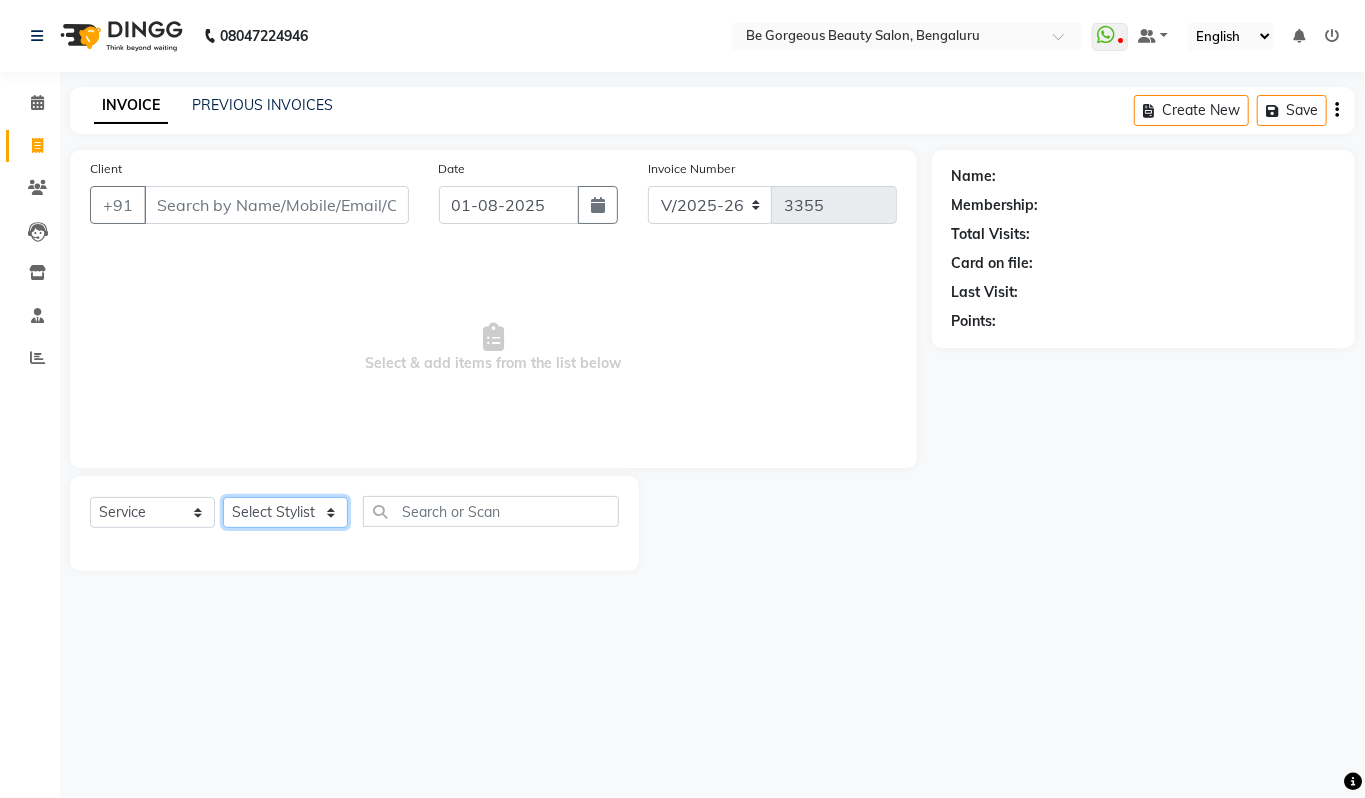 select on "83189" 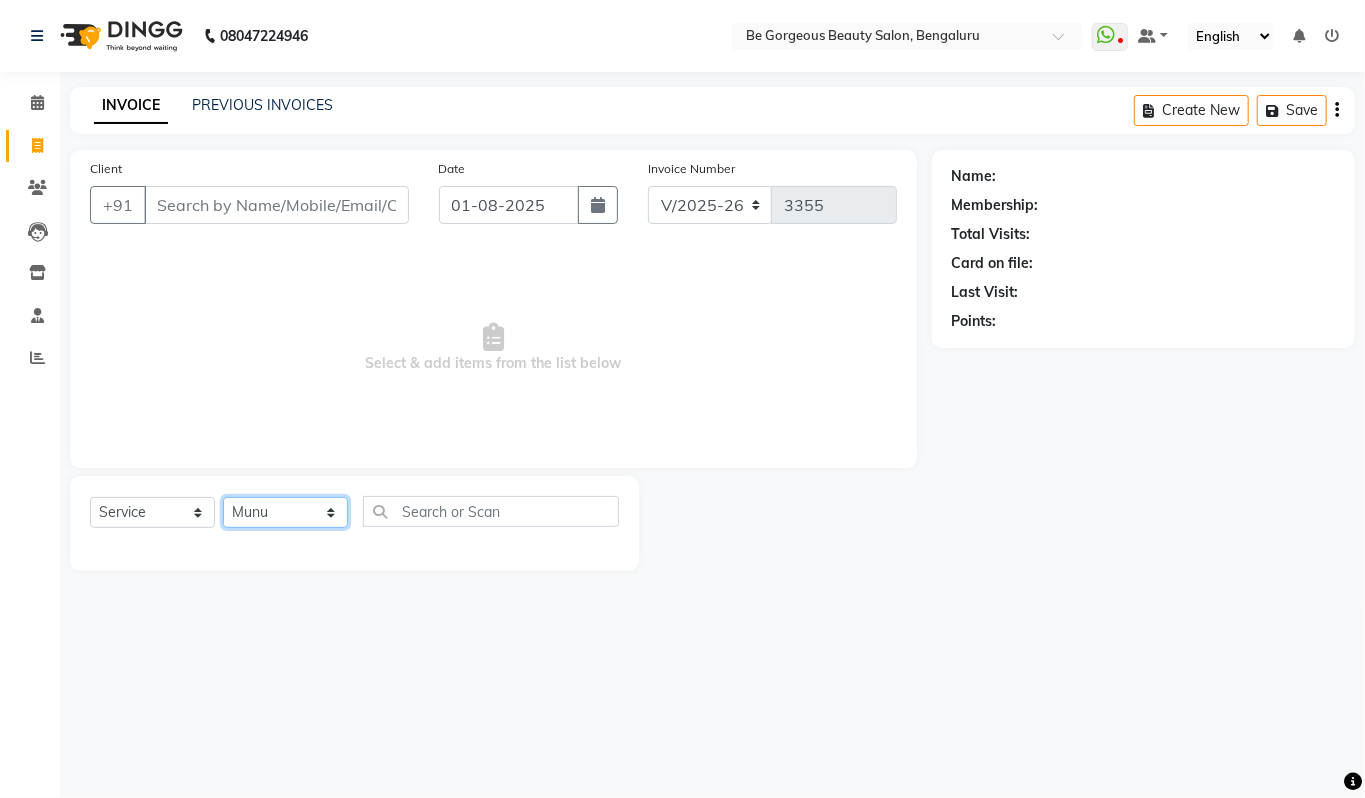 click on "Select Stylist Akram Anas Gayatri lata Manager Munu Pooja Rehbar Romi Talib Wajid" 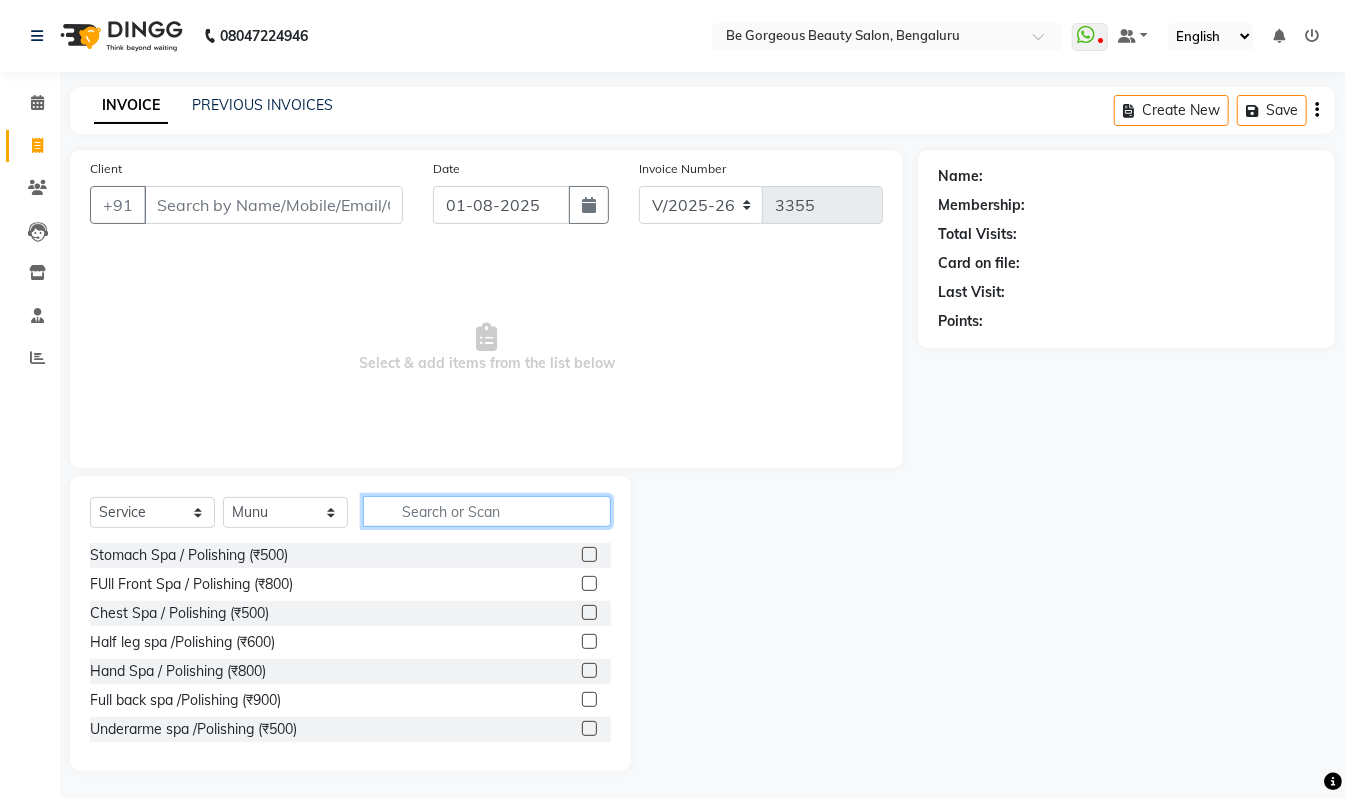 click 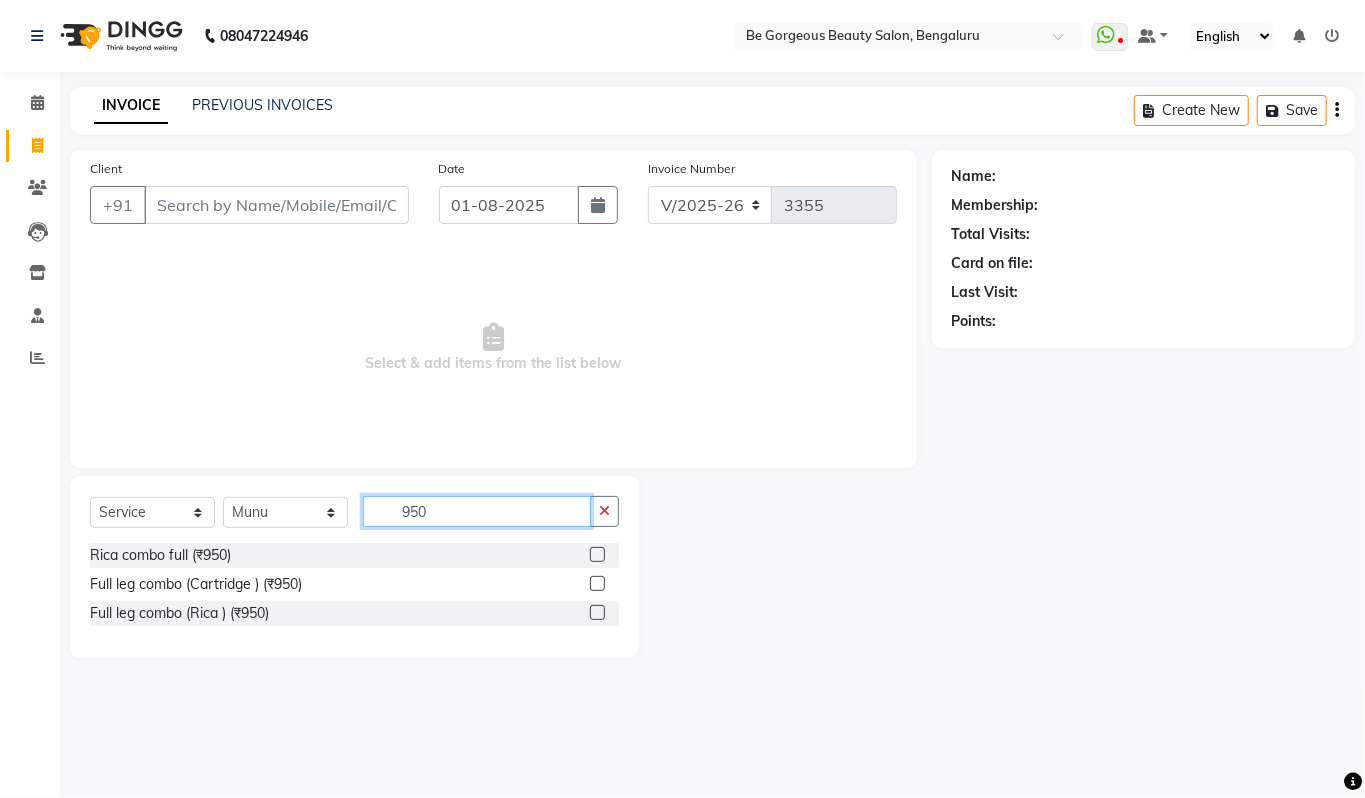 type on "950" 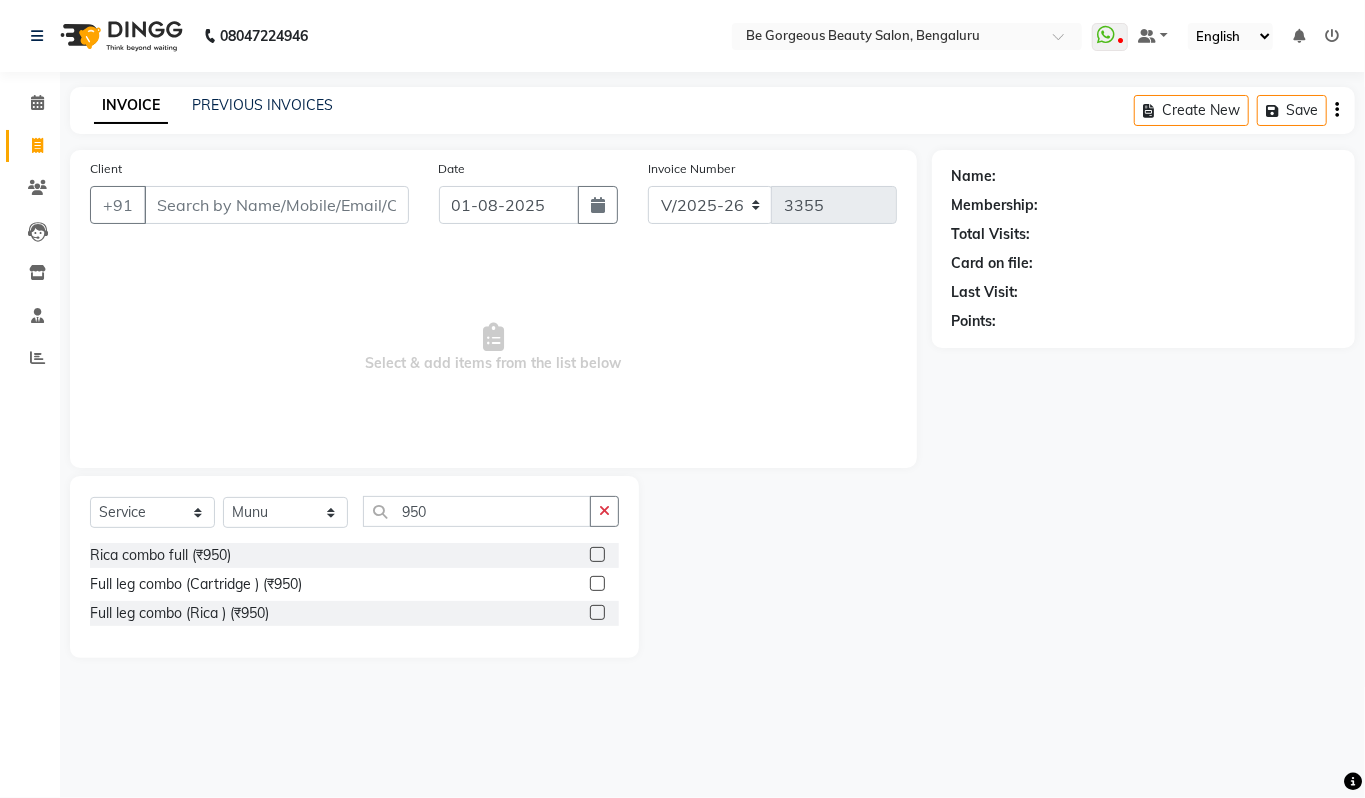 click 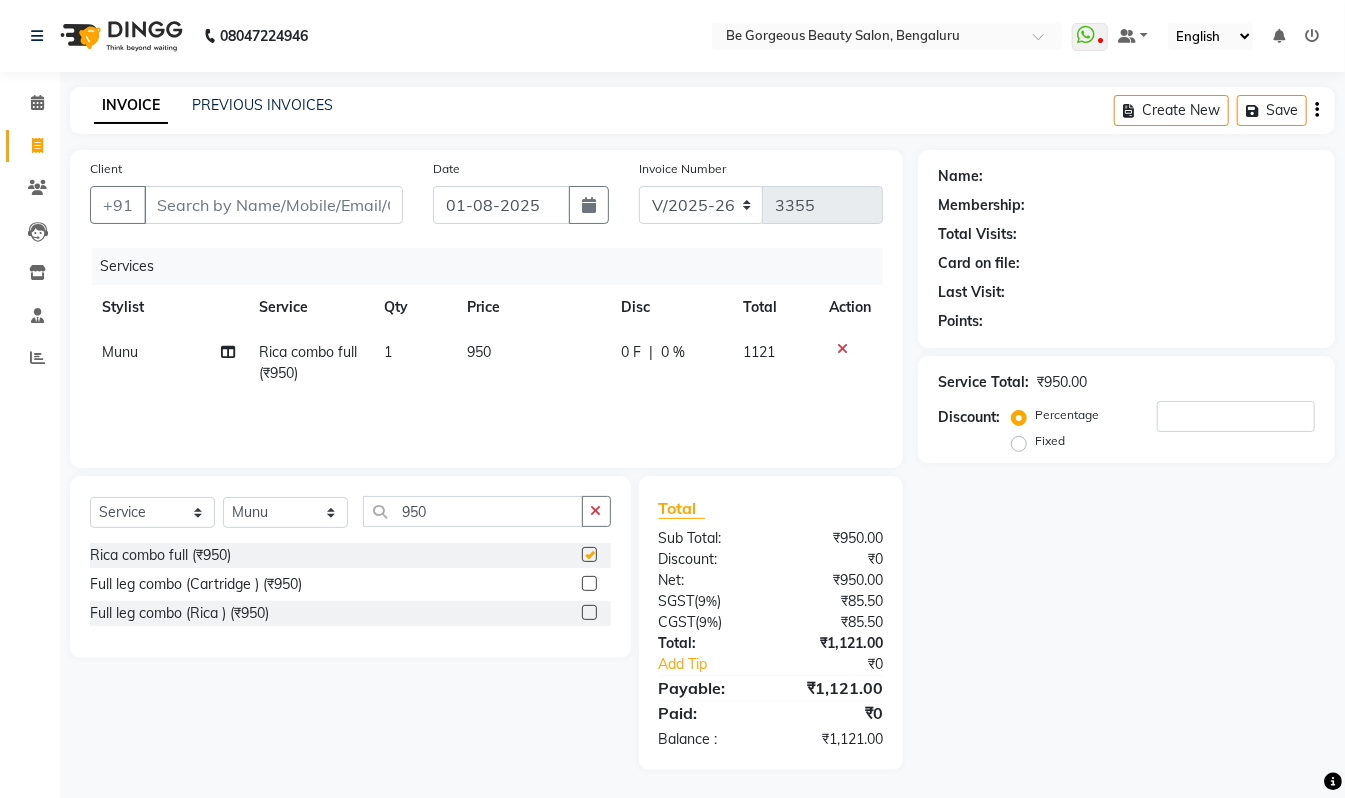checkbox on "false" 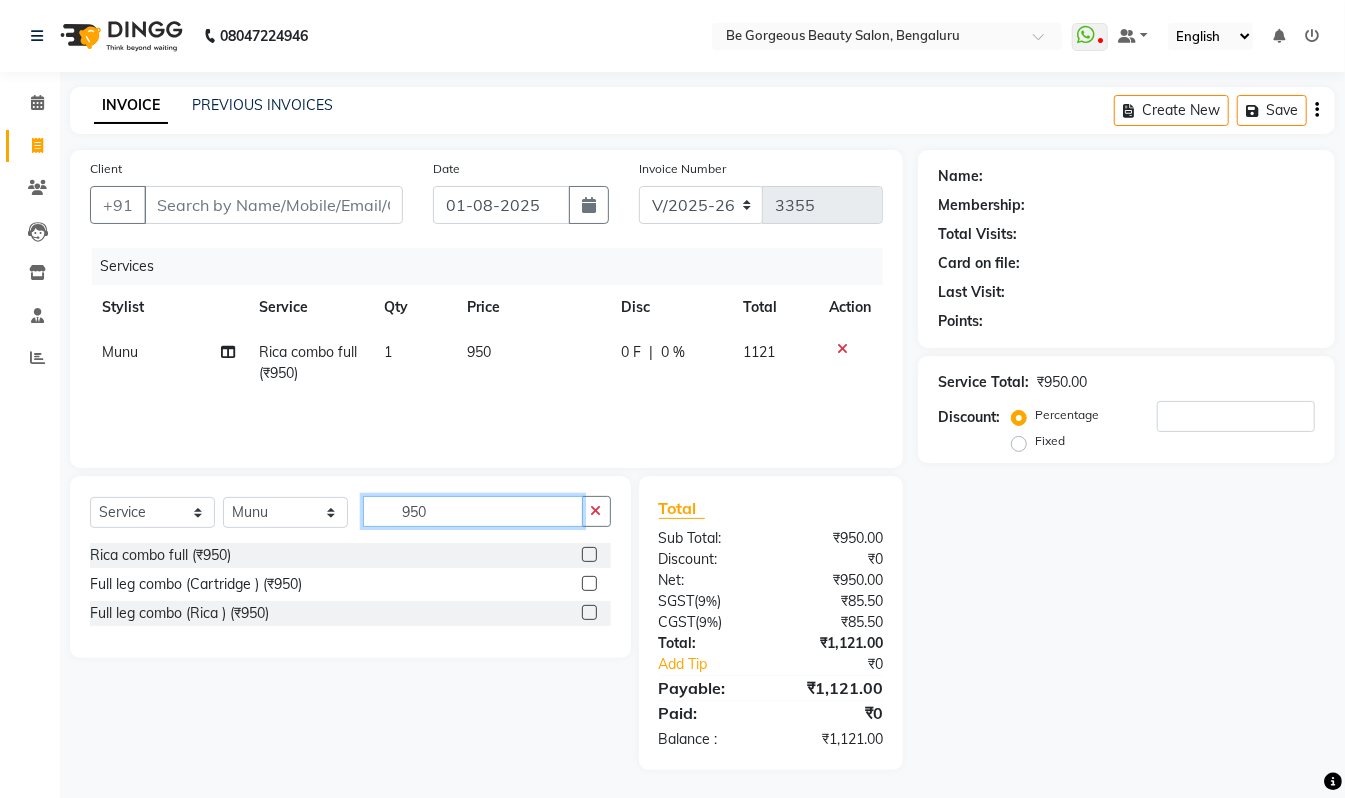 click on "950" 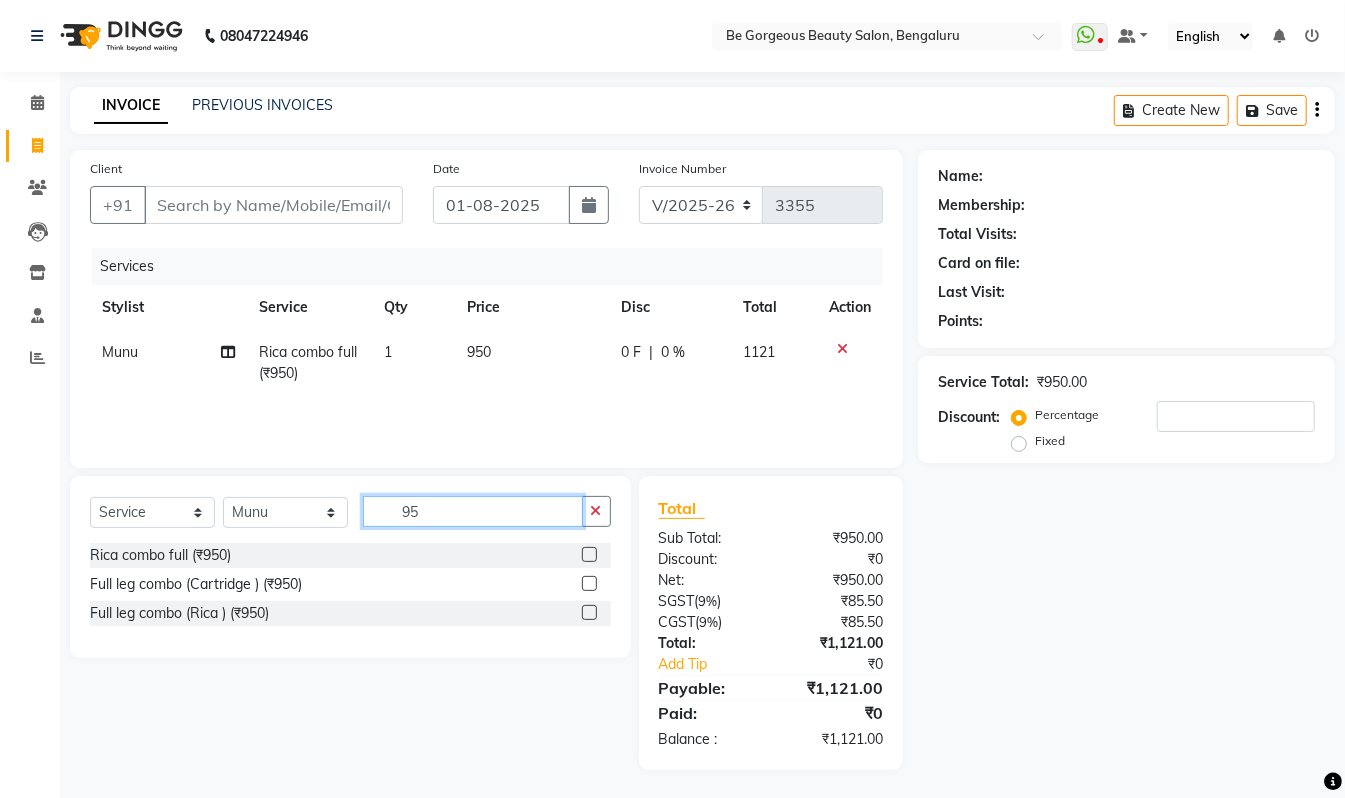 type on "9" 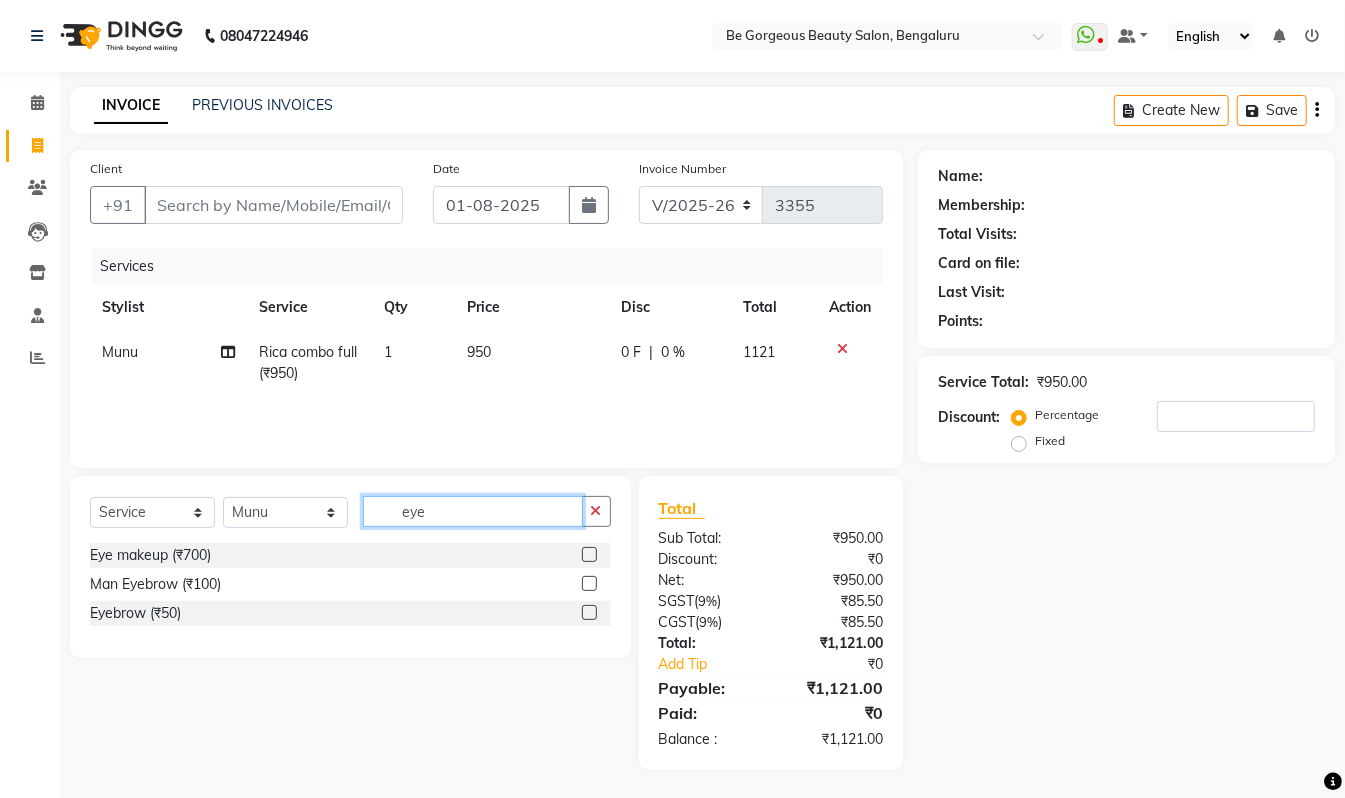 type on "eye" 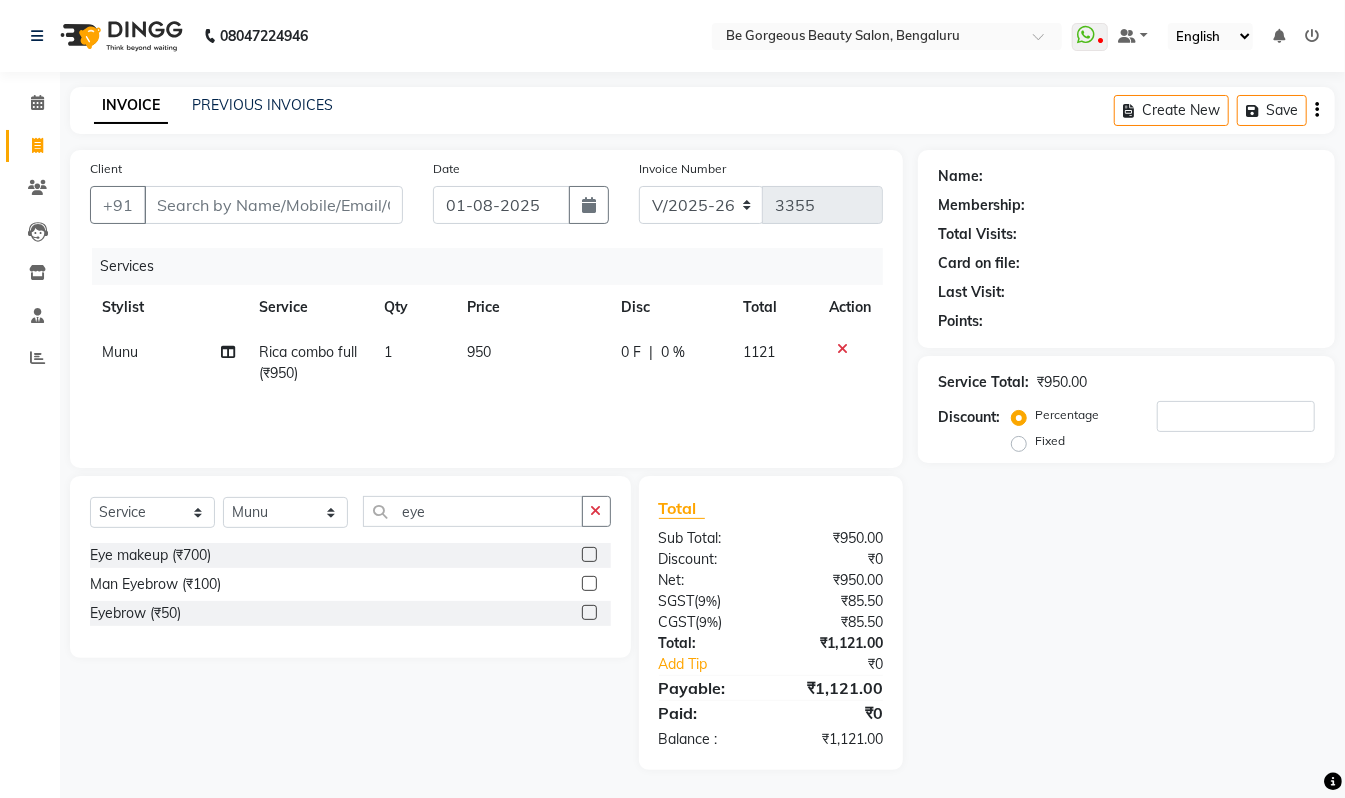 click 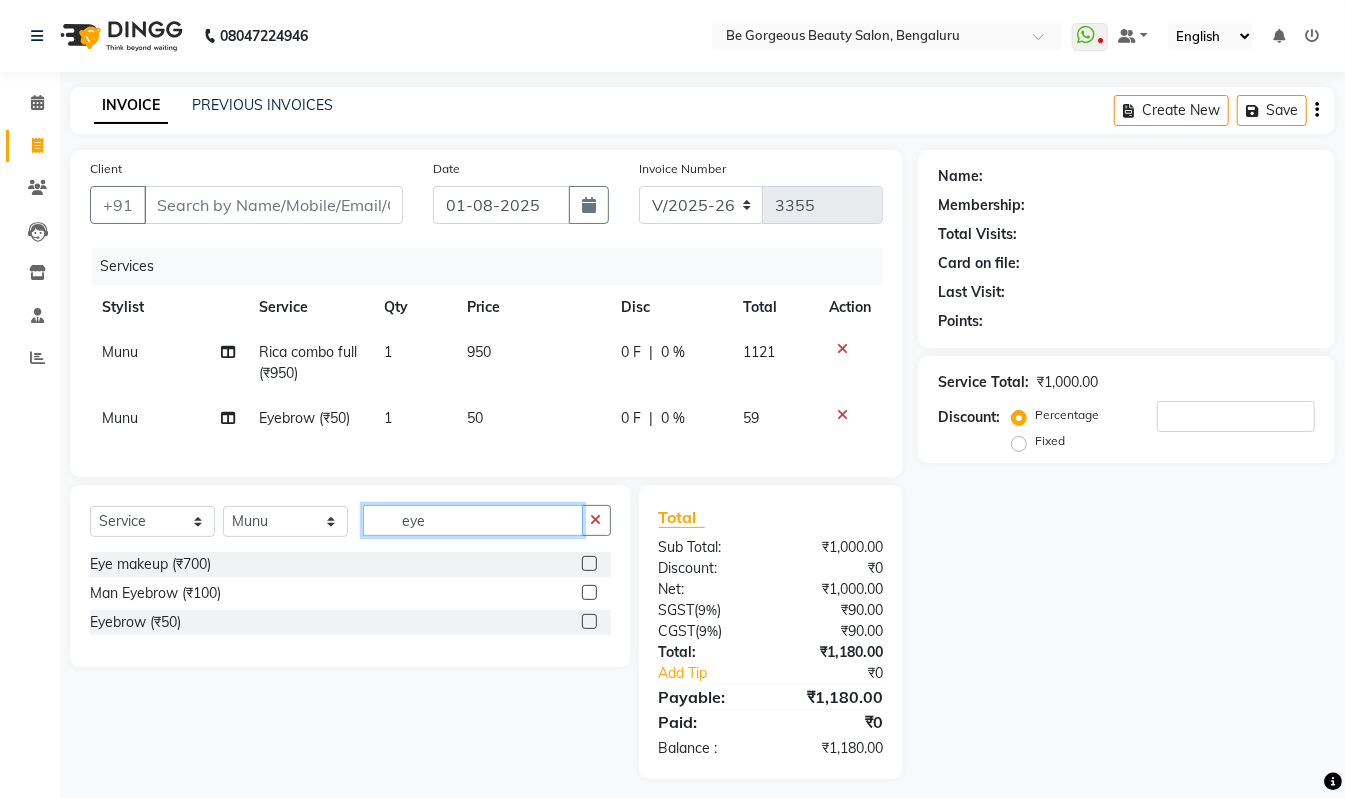 checkbox on "false" 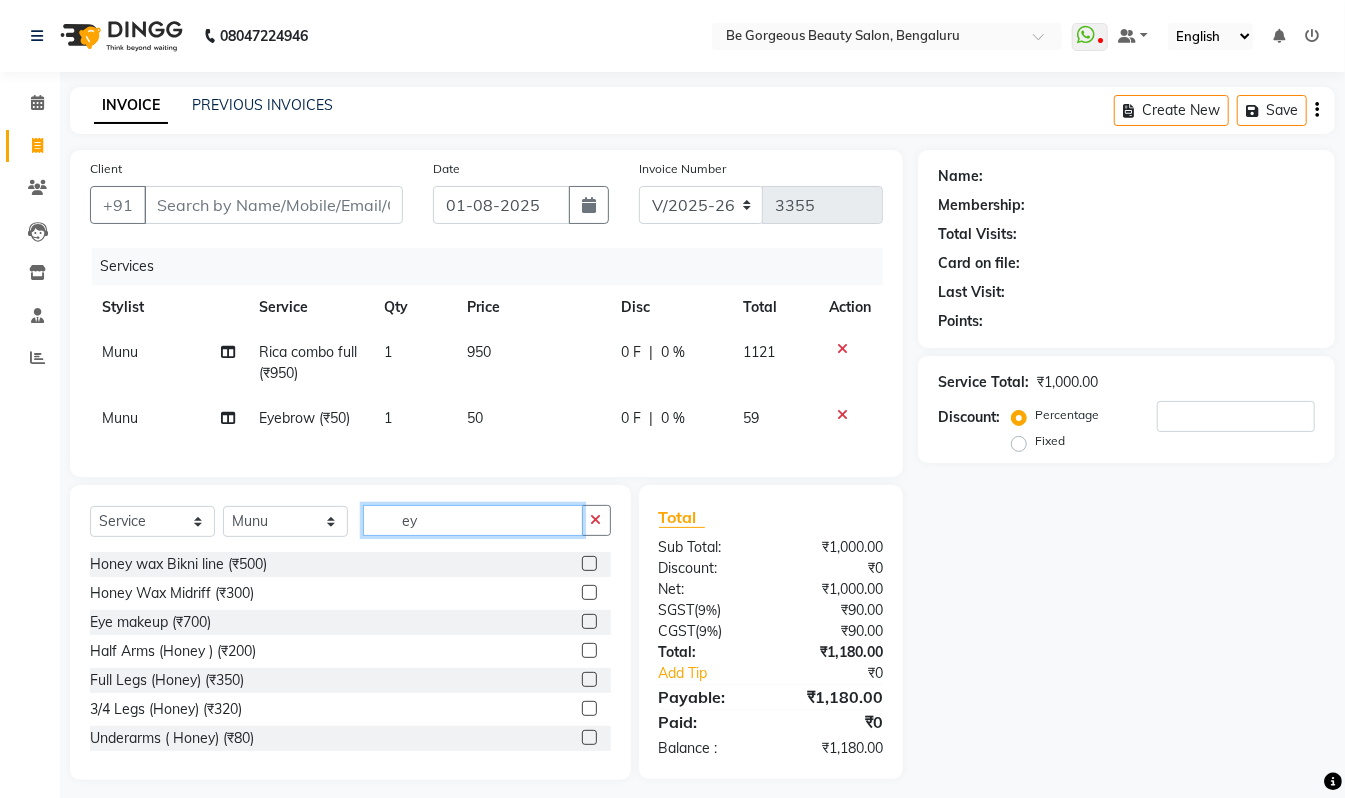type on "e" 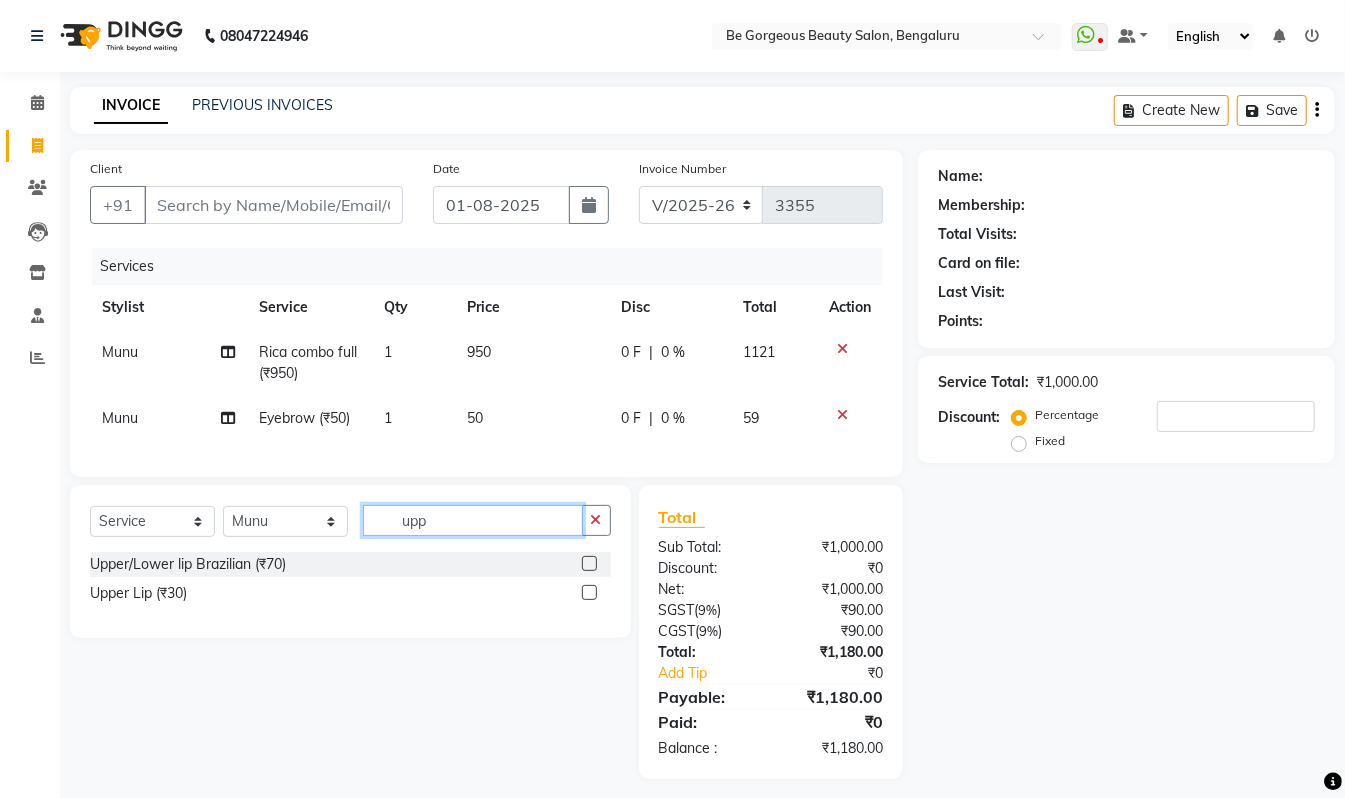 type on "upp" 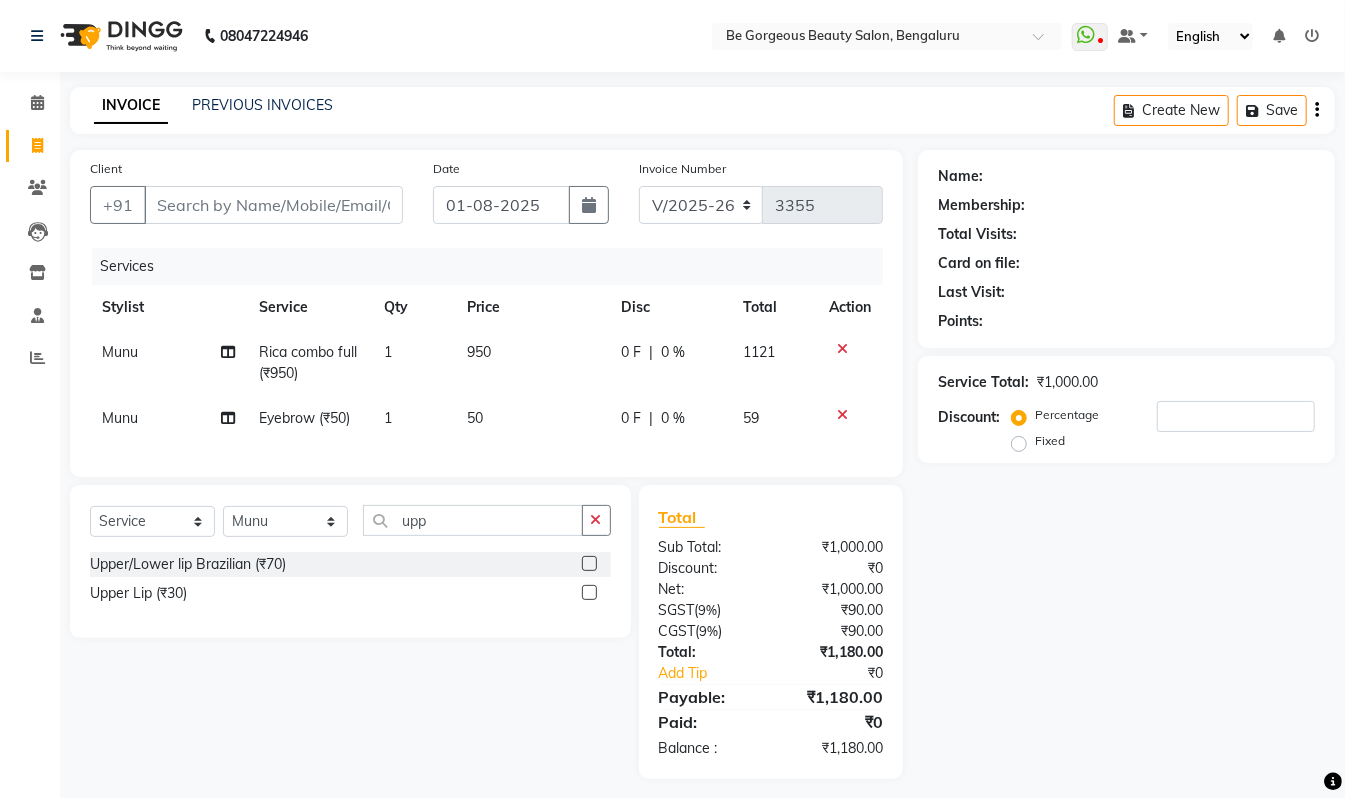 click 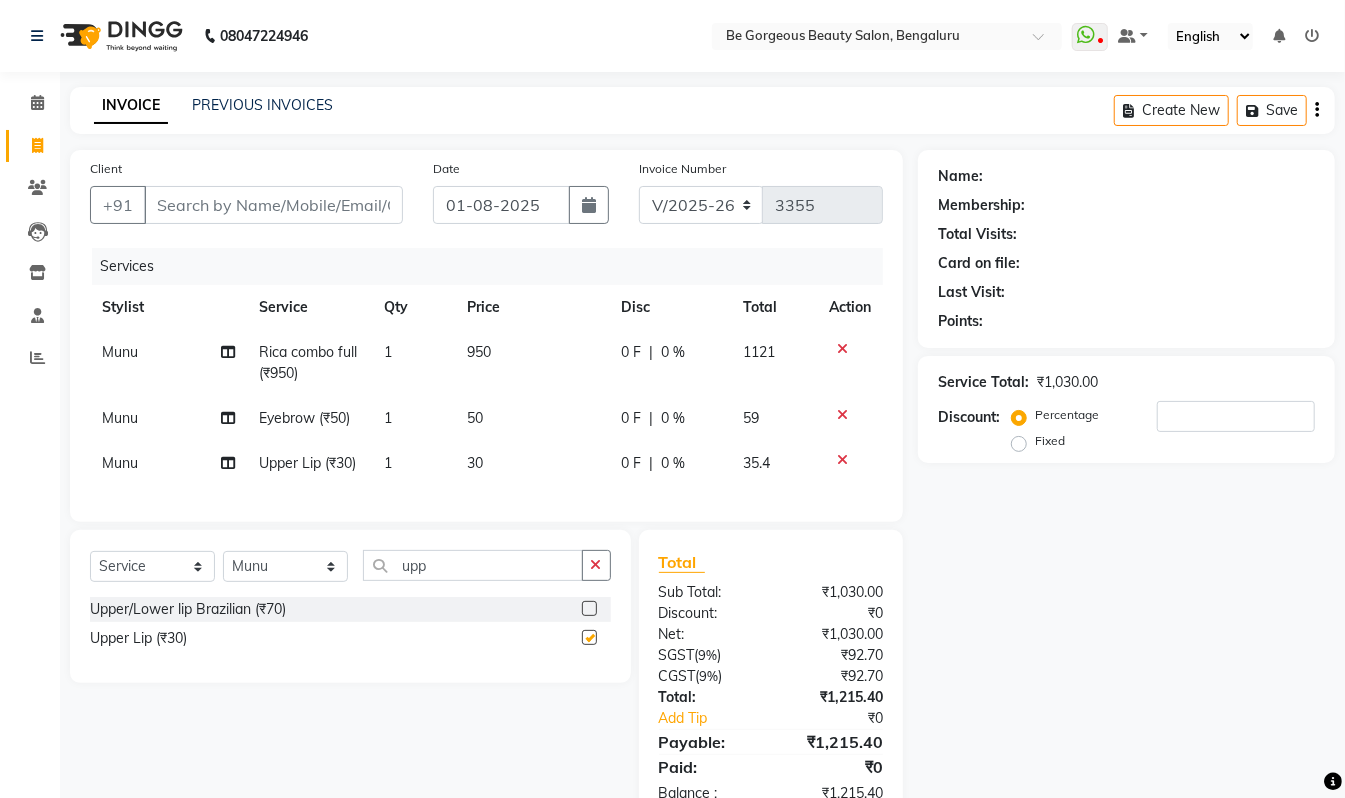 checkbox on "false" 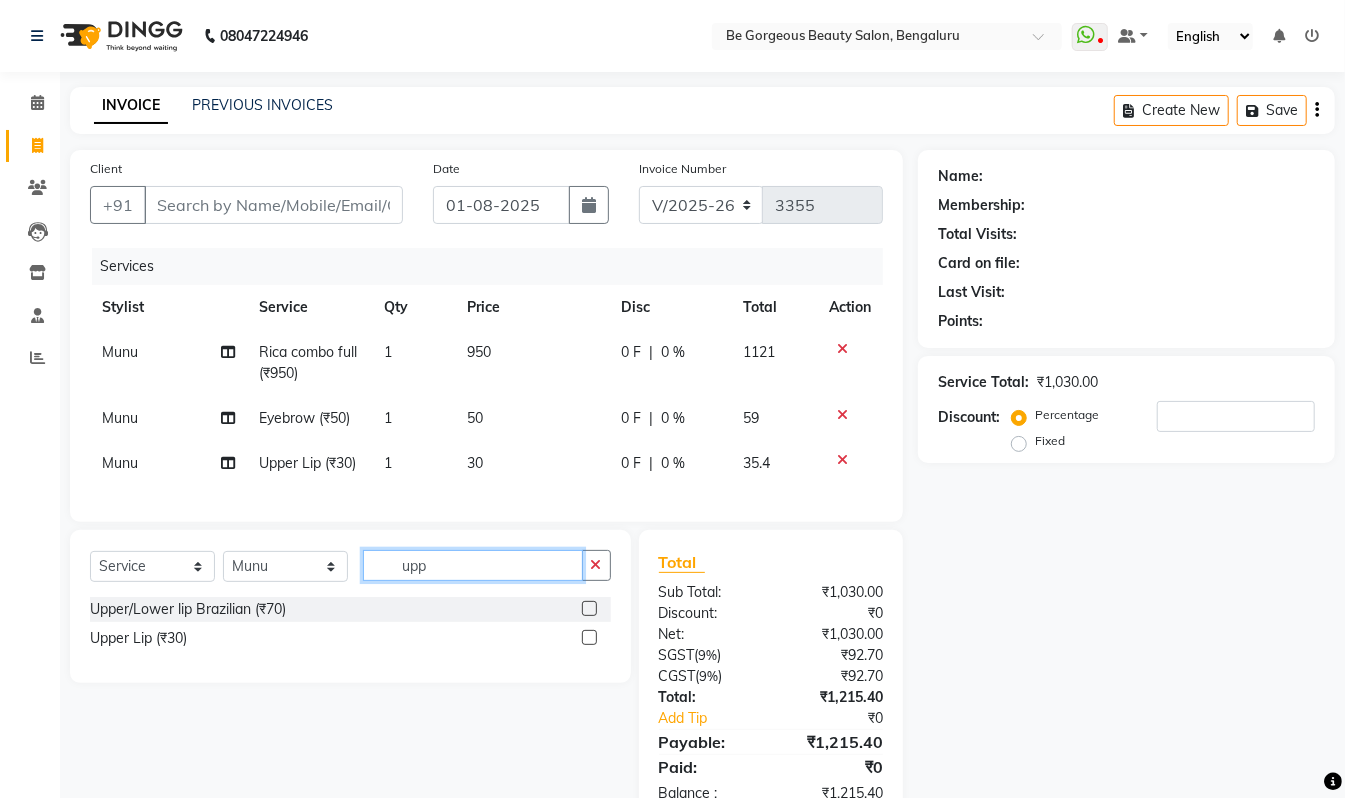 click on "upp" 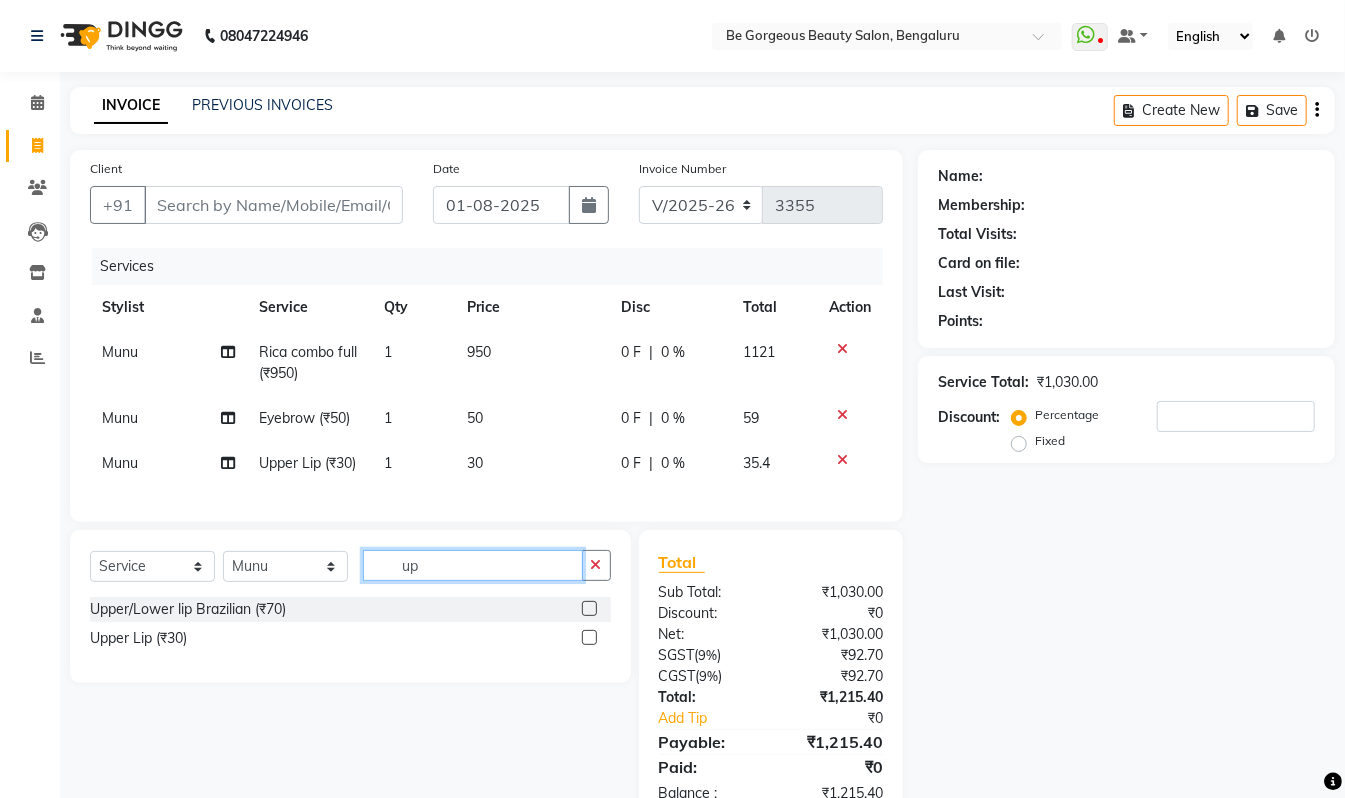 type on "u" 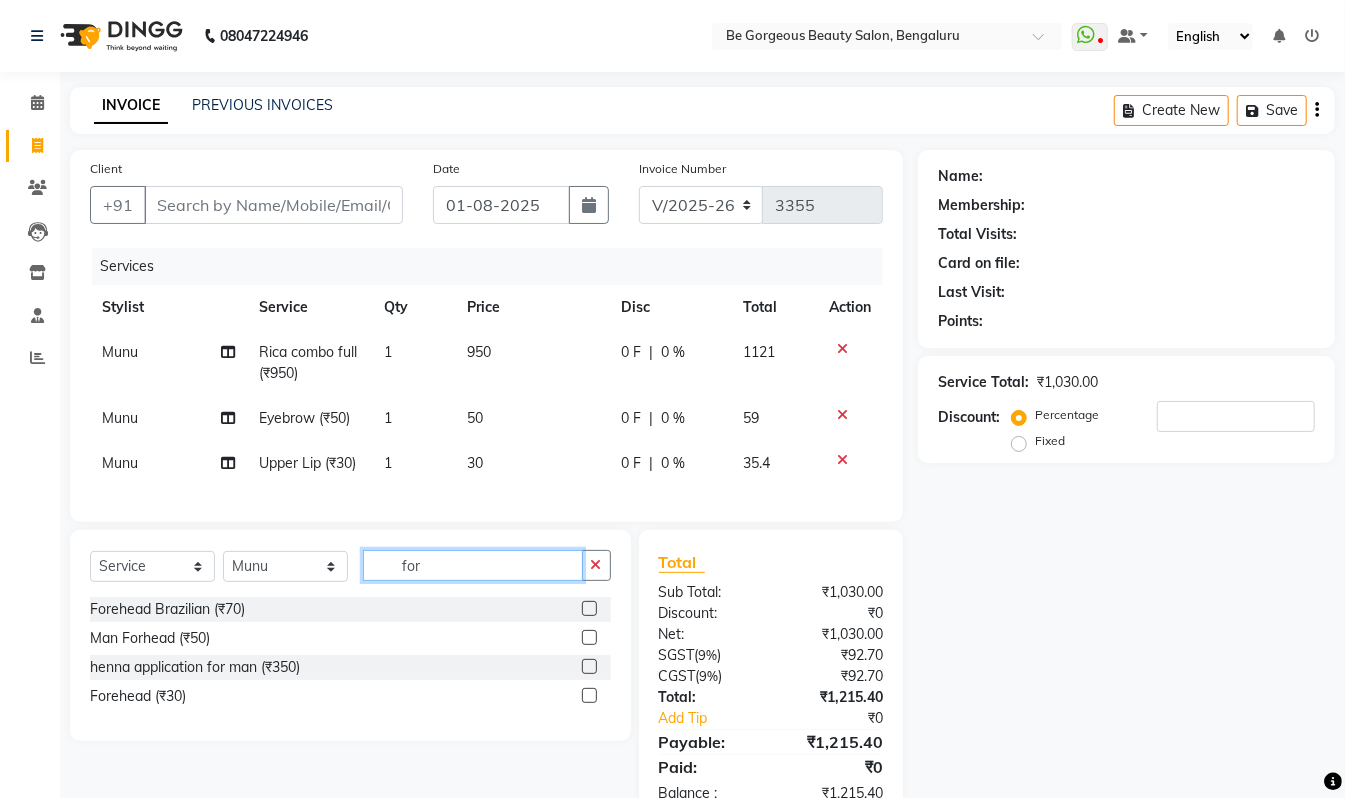 type on "for" 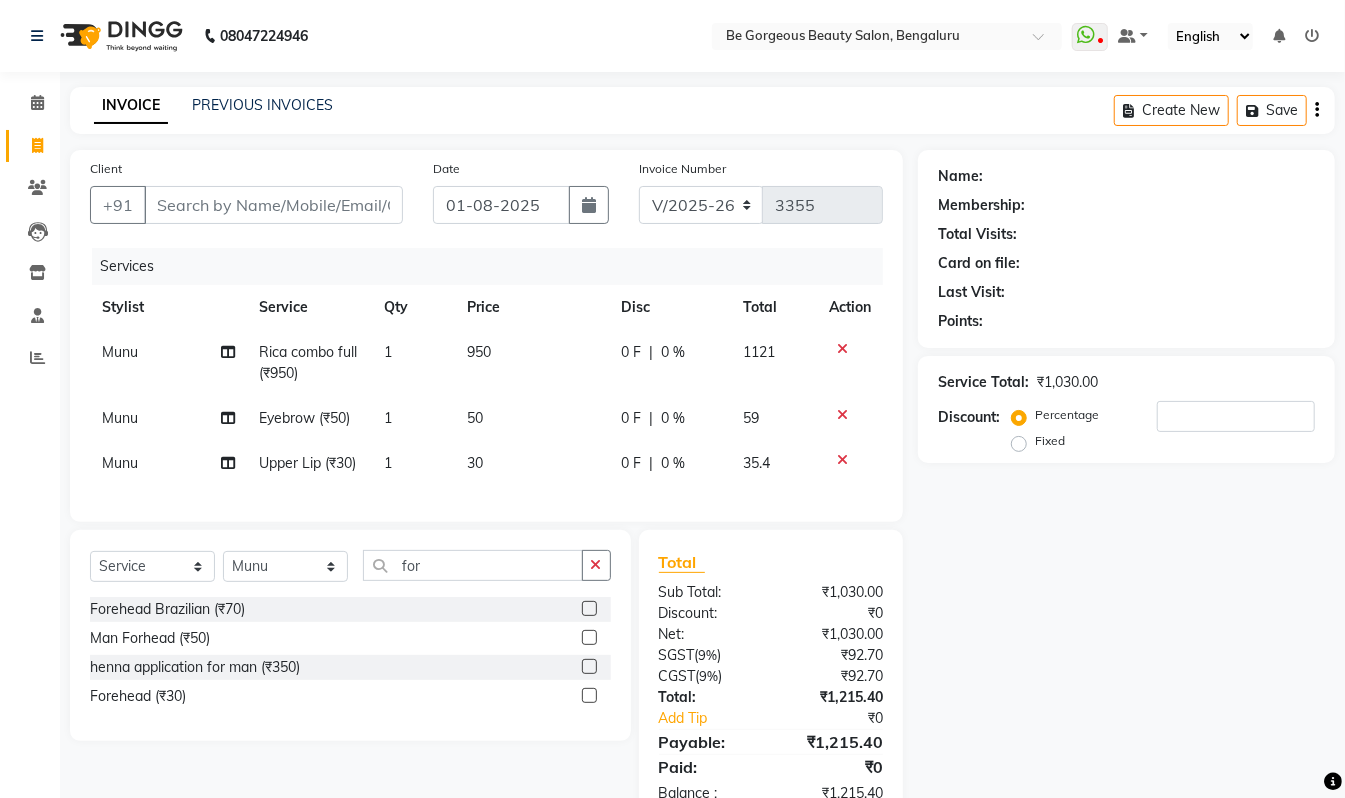 click 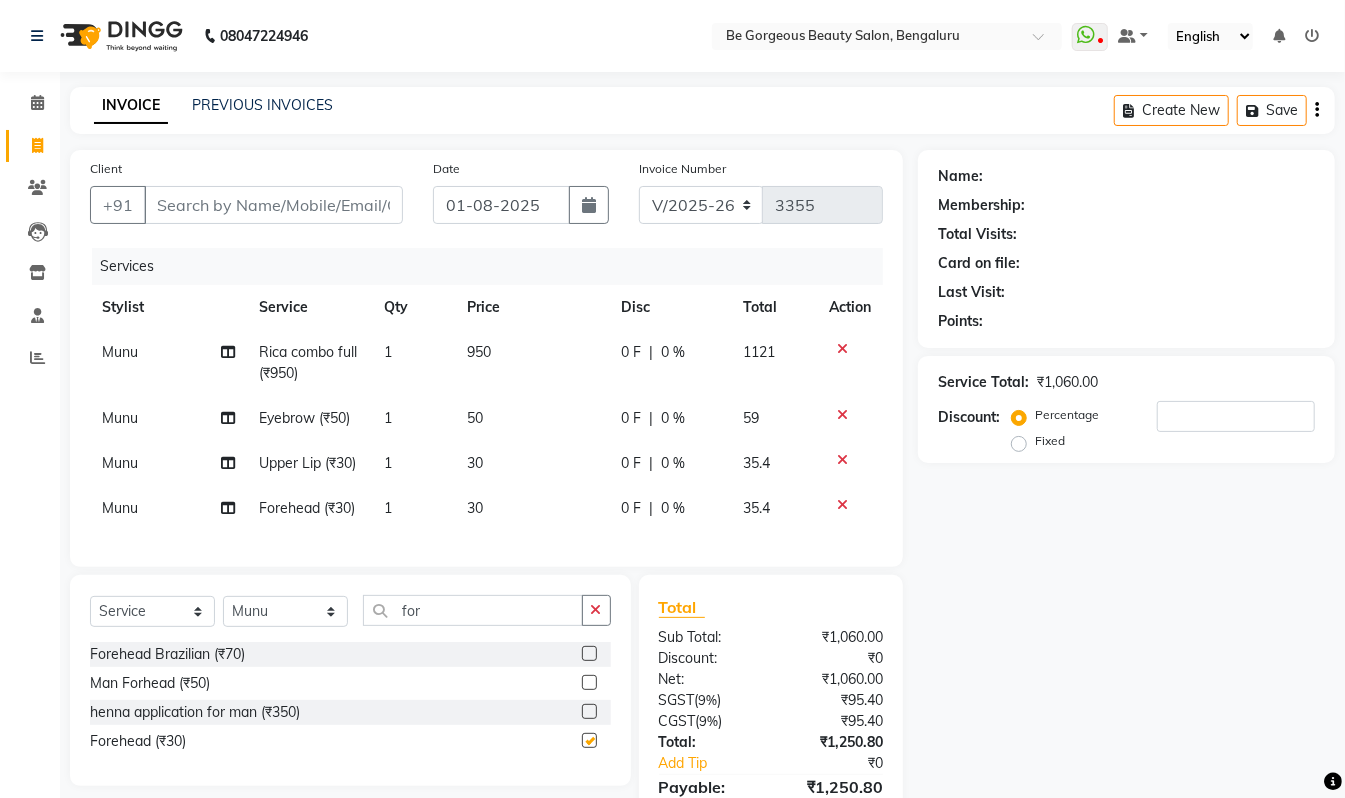 checkbox on "false" 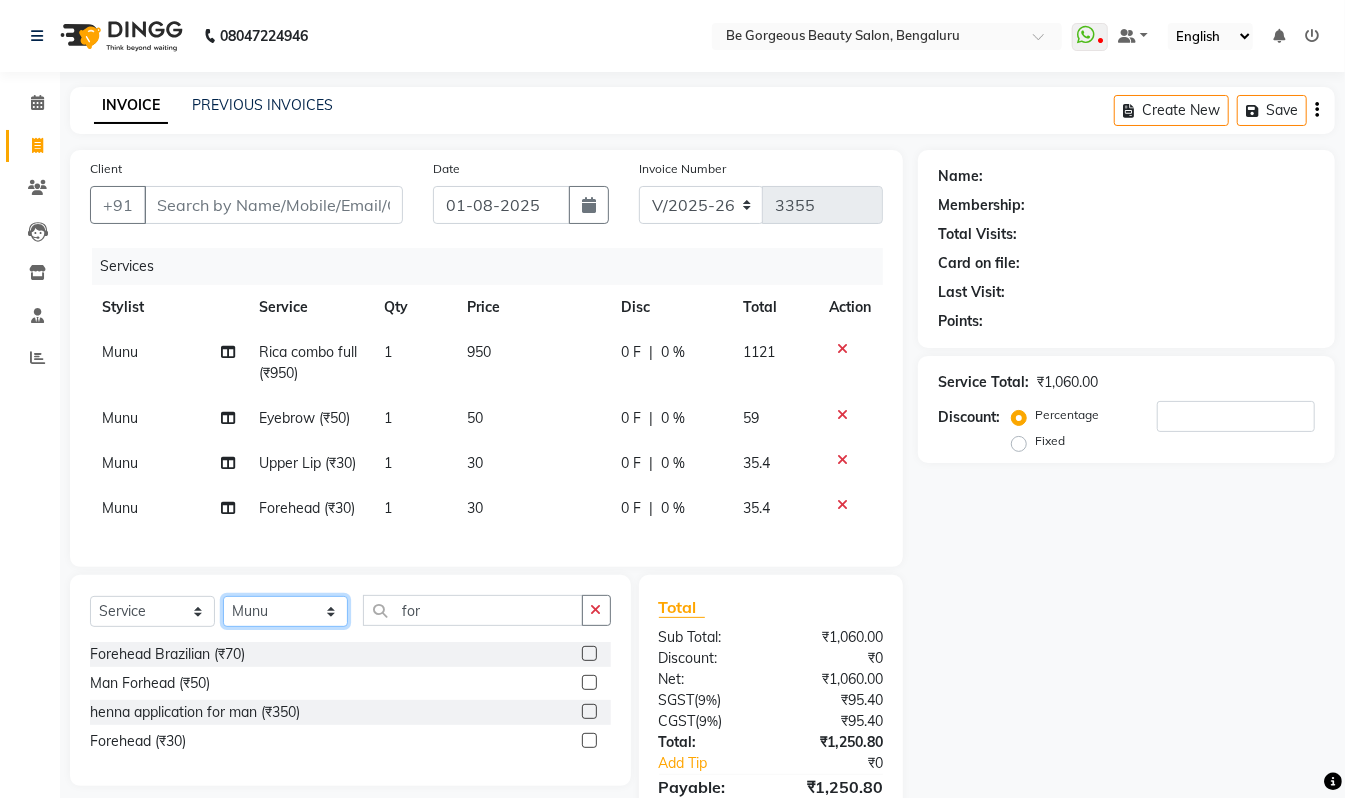 click on "Select Stylist Akram Anas Gayatri lata Manager Munu Pooja Rehbar Romi Talib Wajid" 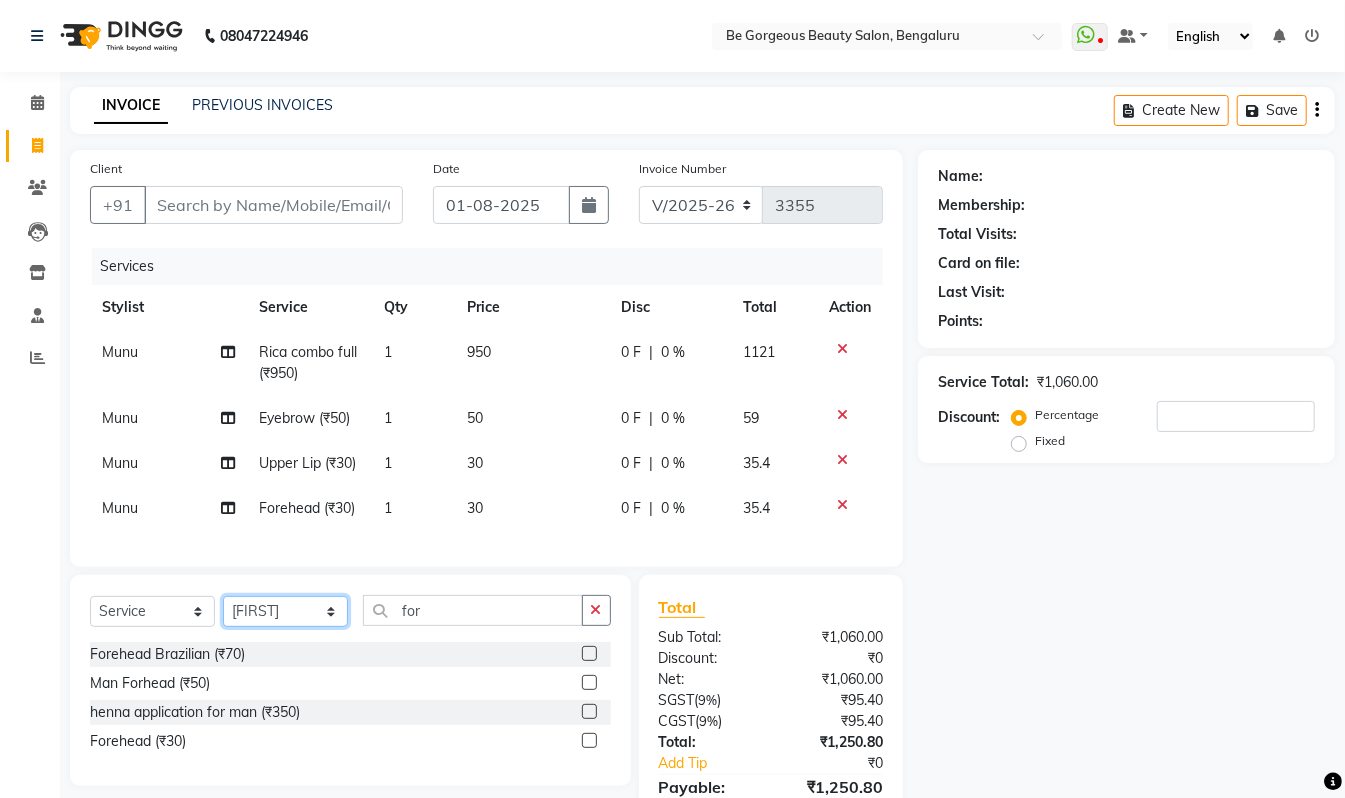 click on "Select Stylist Akram Anas Gayatri lata Manager Munu Pooja Rehbar Romi Talib Wajid" 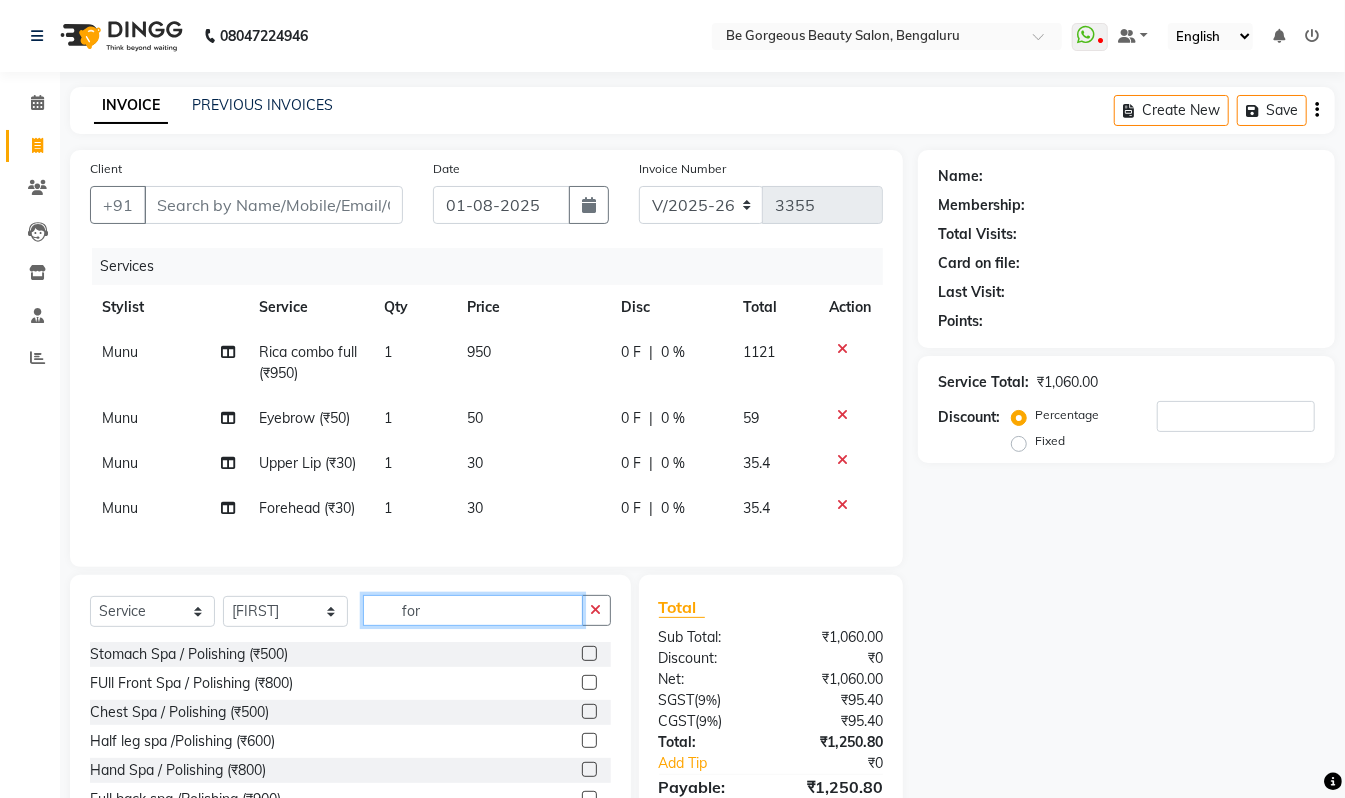 click on "for" 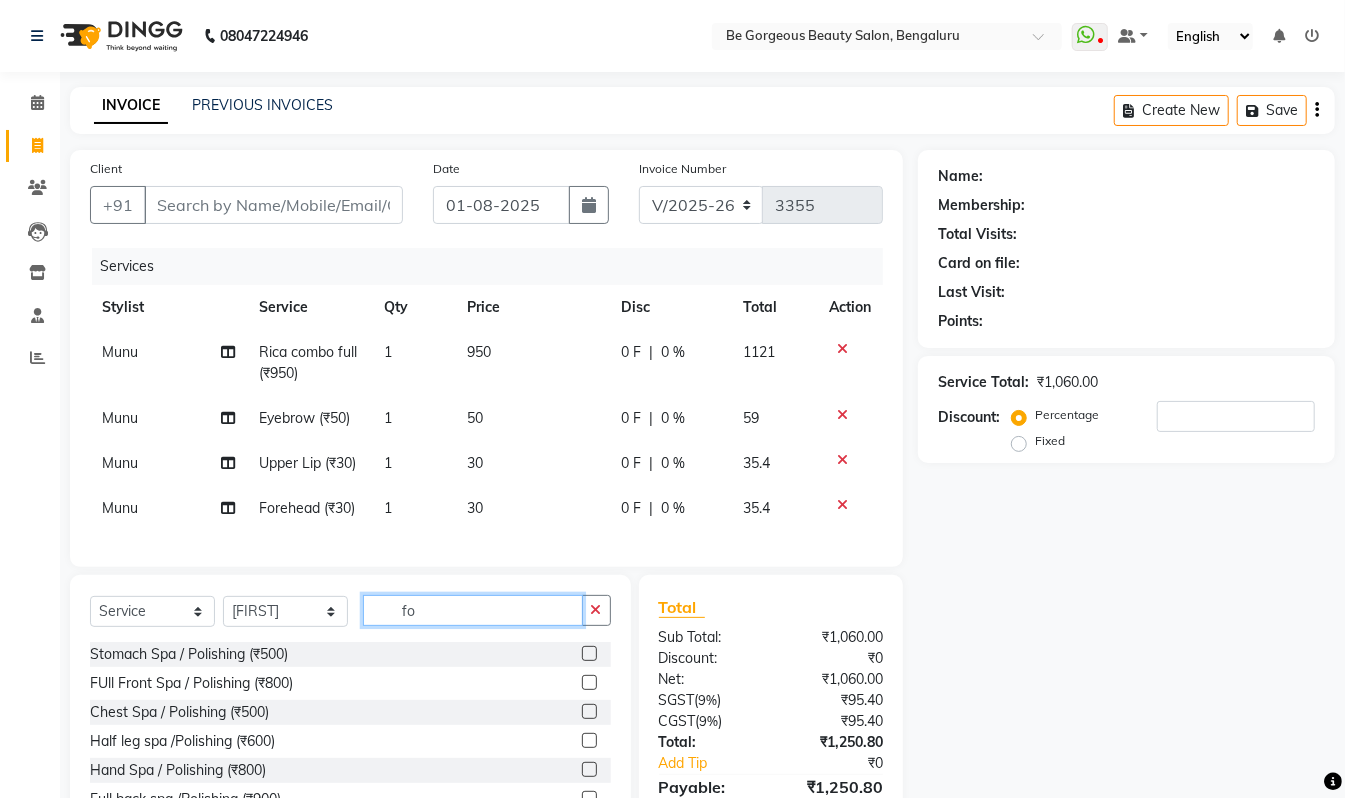 type on "f" 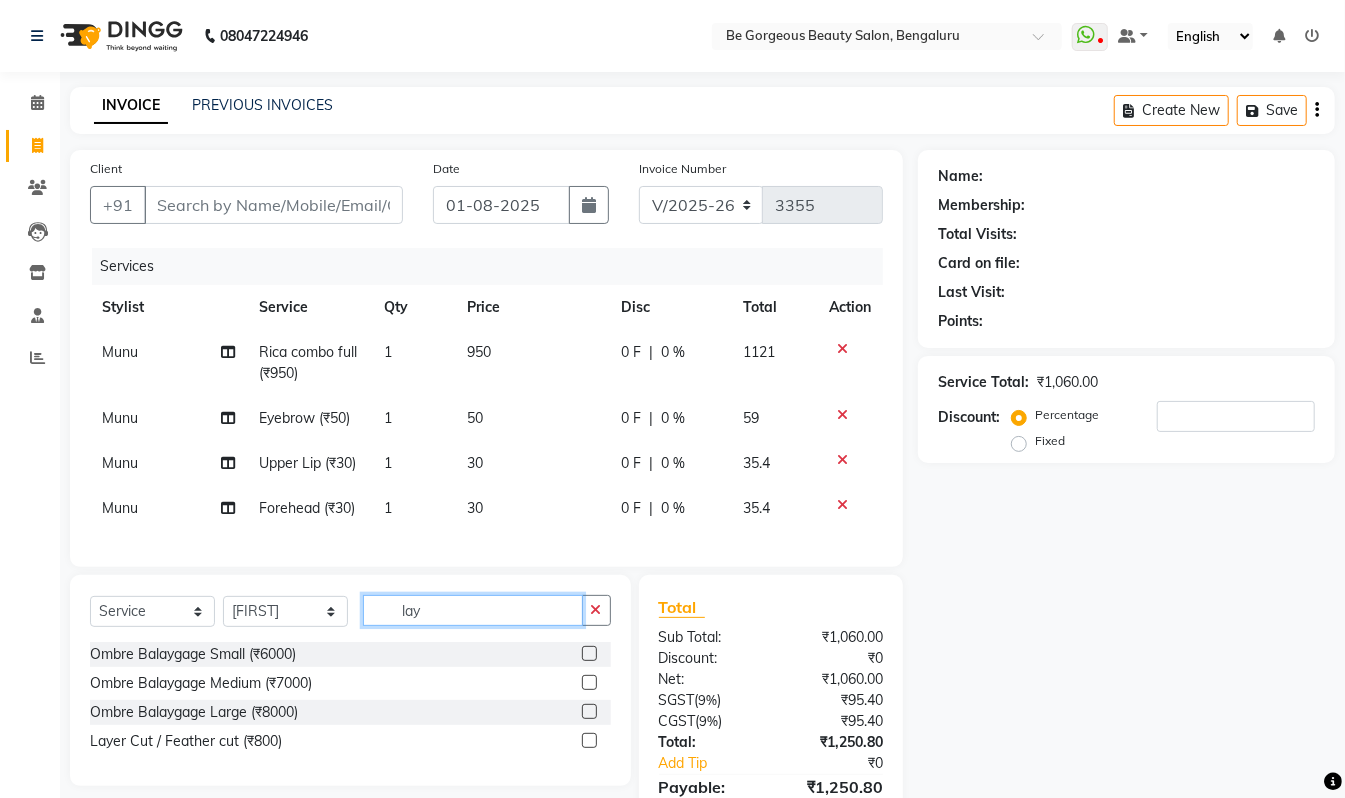 type on "lay" 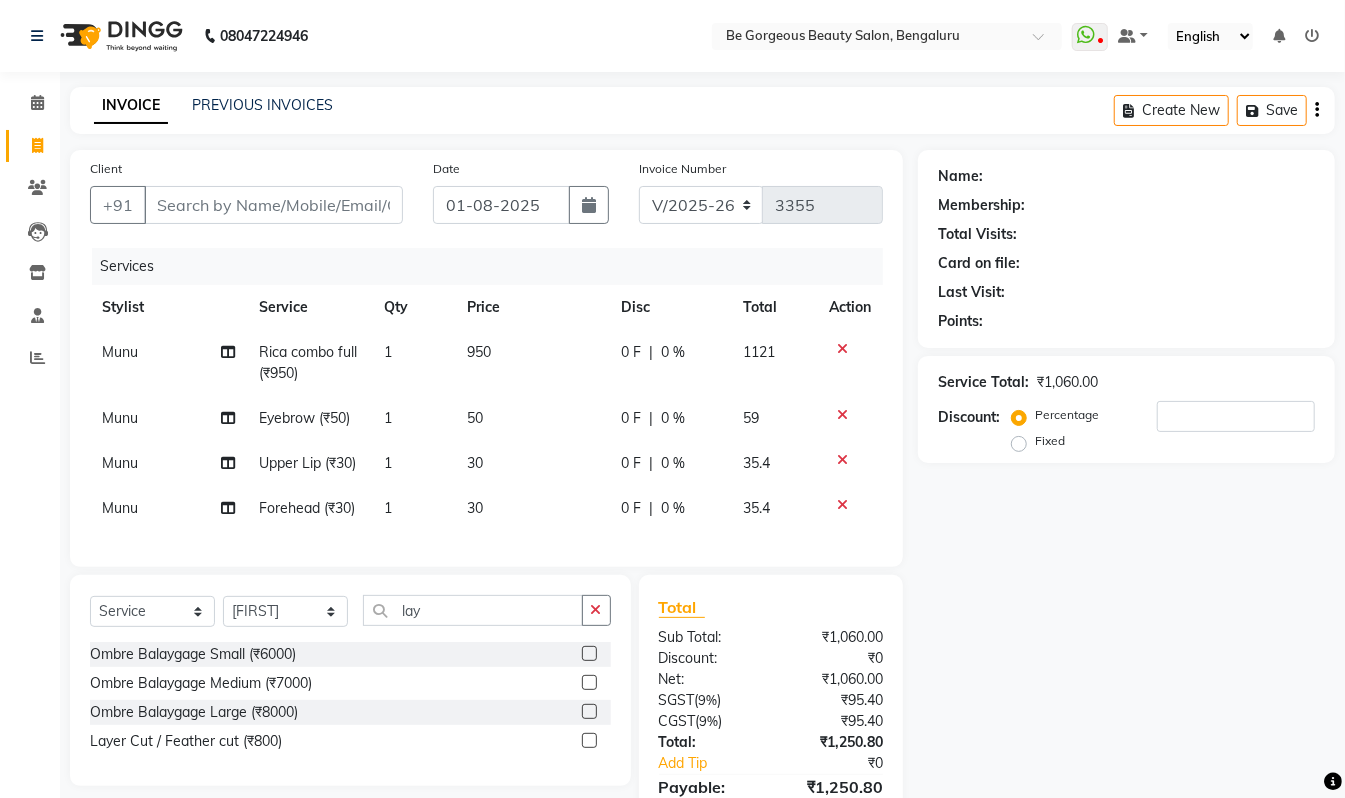 click 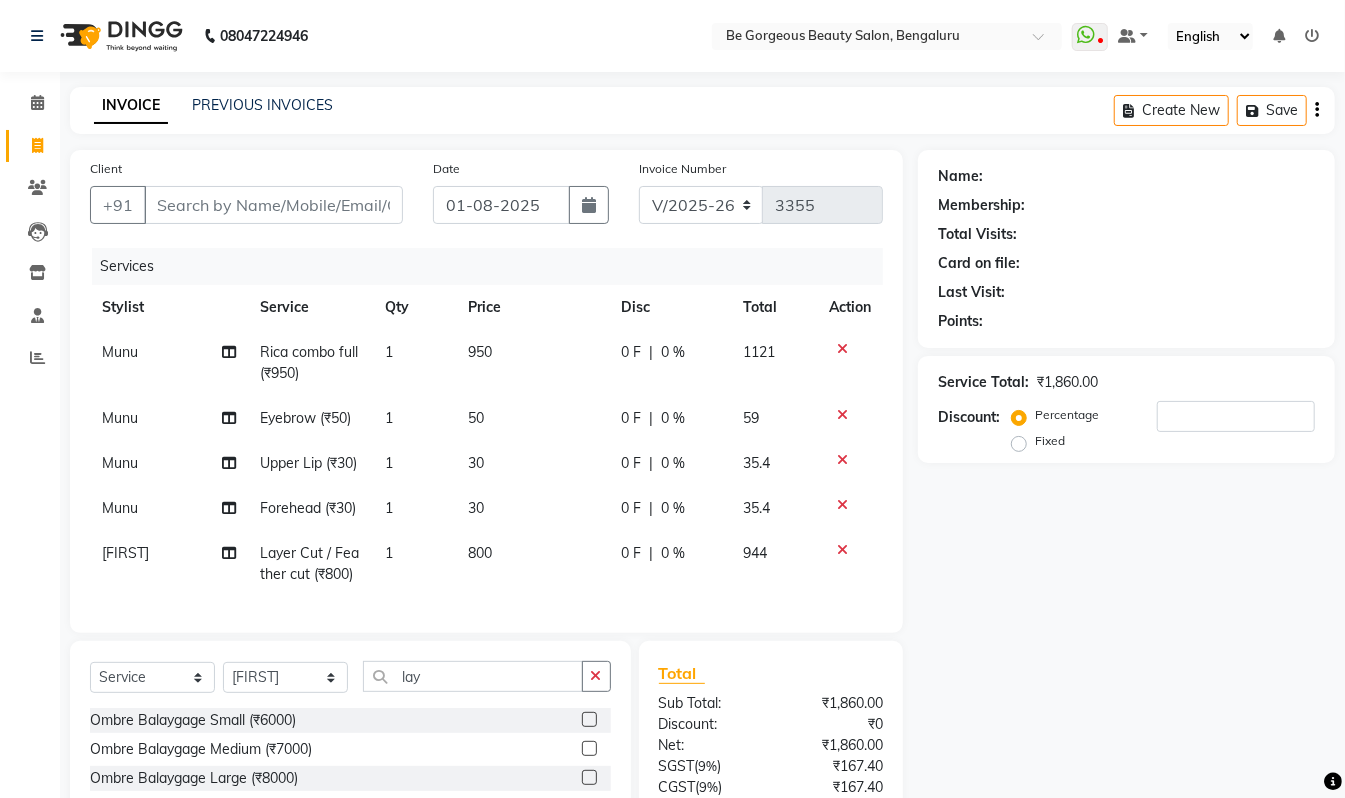 checkbox on "false" 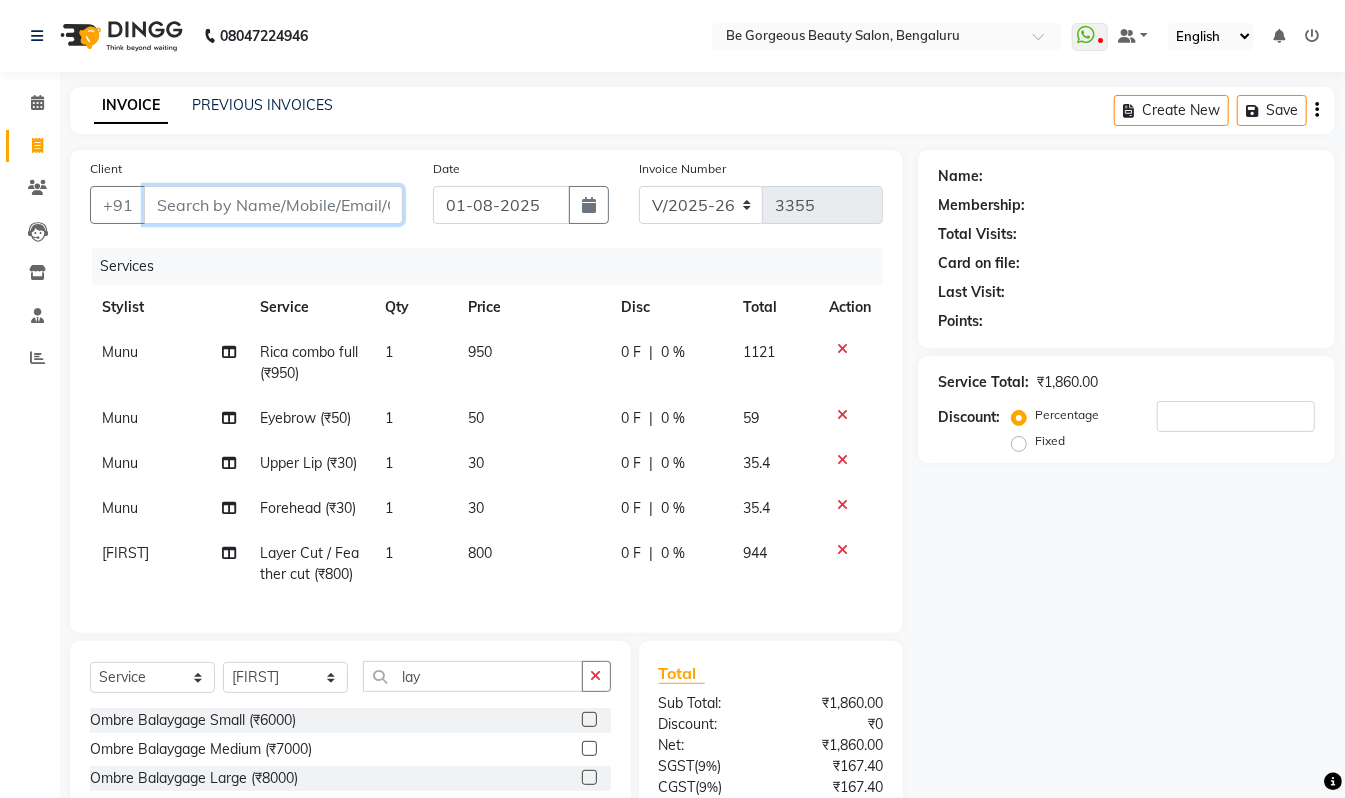 click on "Client" at bounding box center (273, 205) 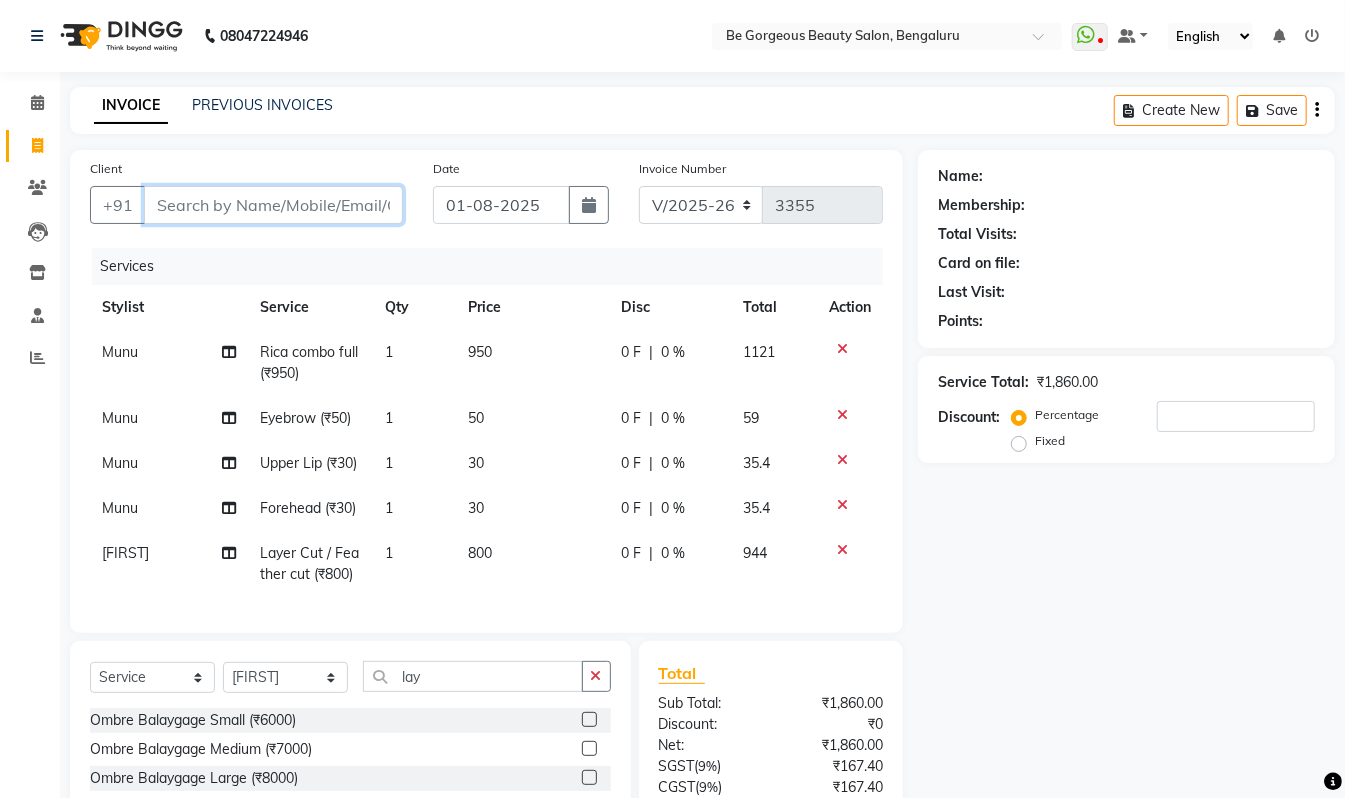 type on "8" 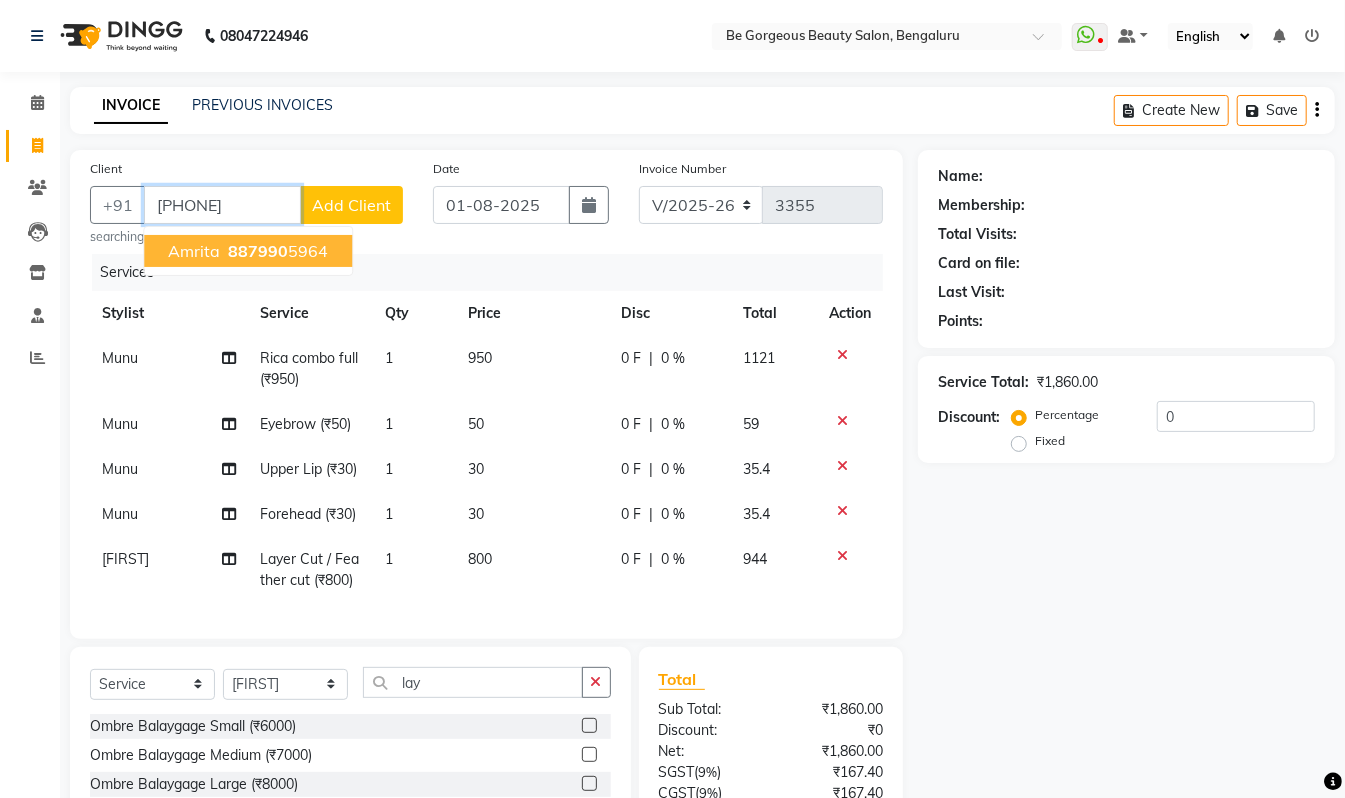 click on "887990 5964" at bounding box center [276, 251] 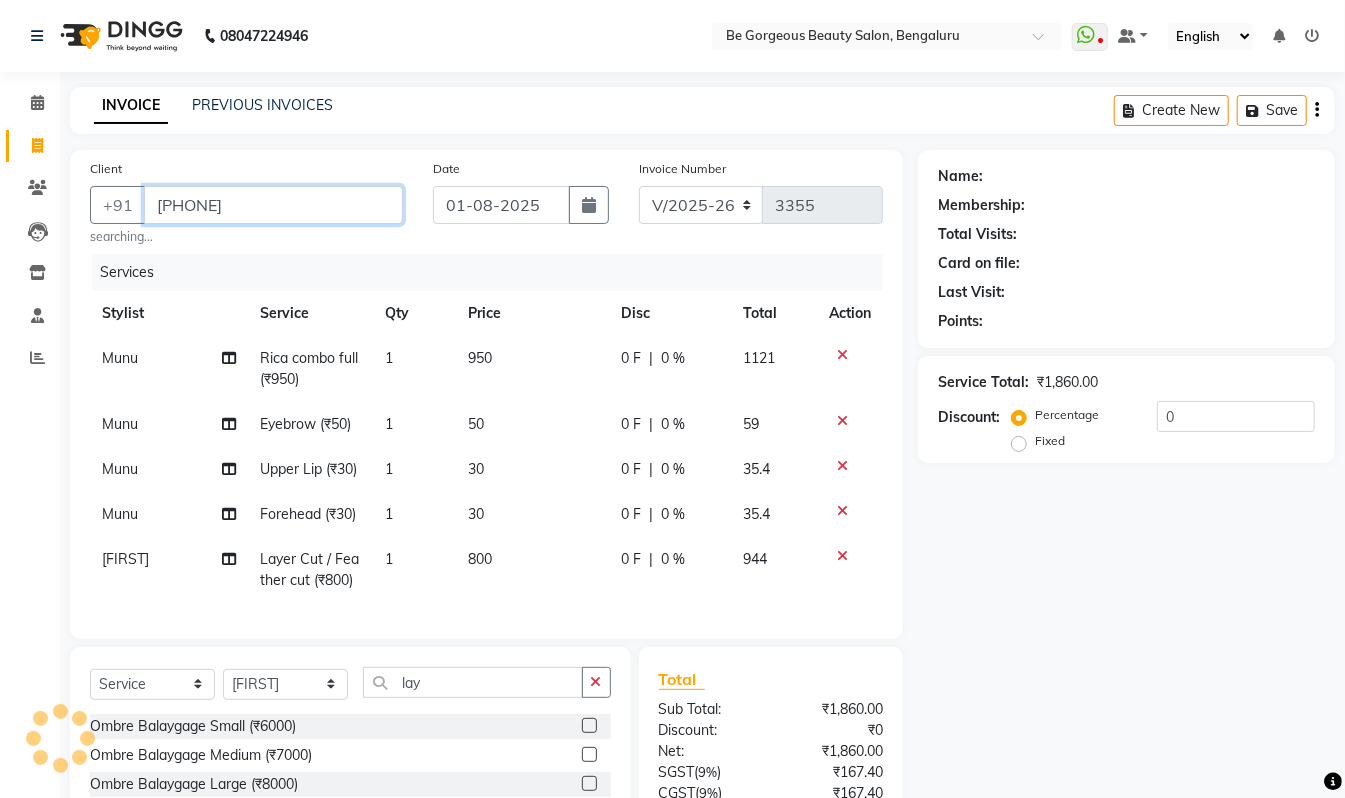 type on "8879905964" 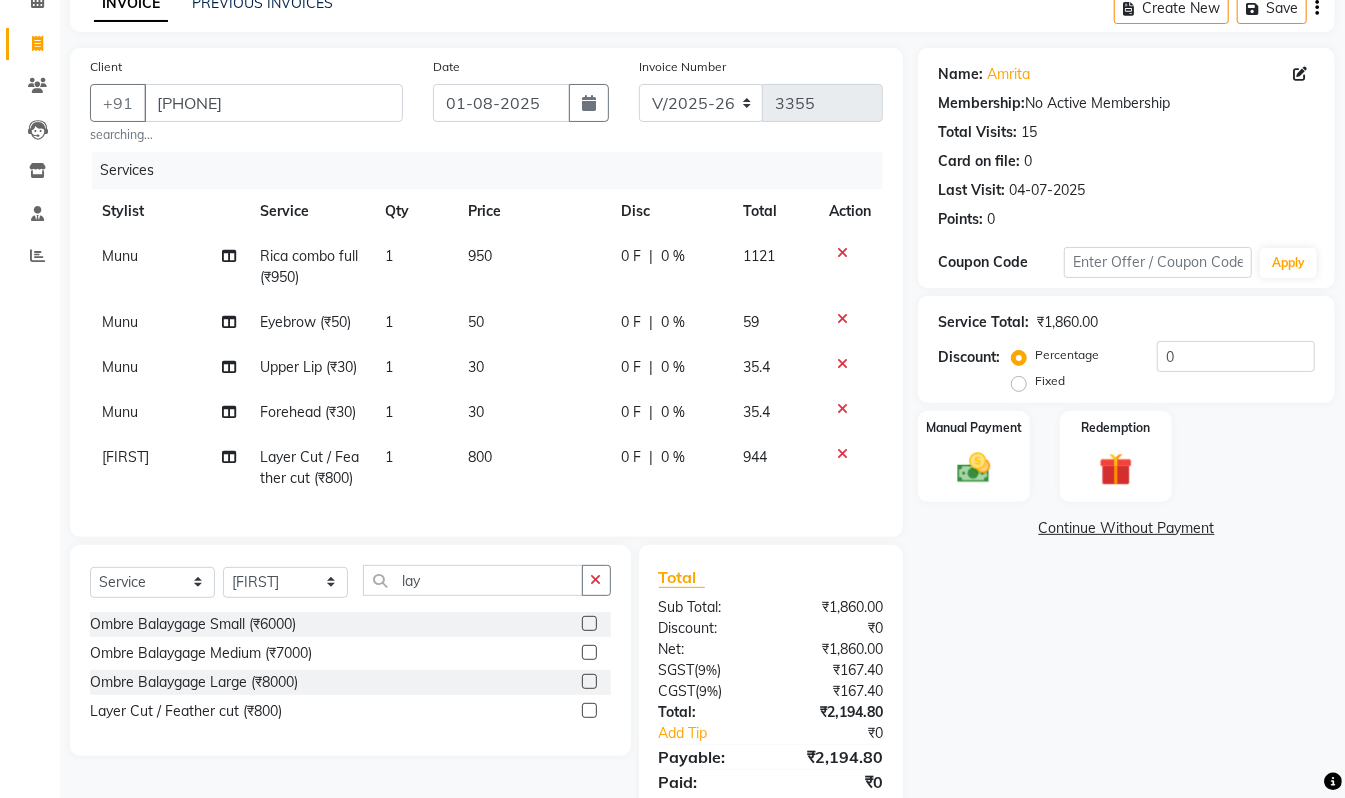scroll, scrollTop: 194, scrollLeft: 0, axis: vertical 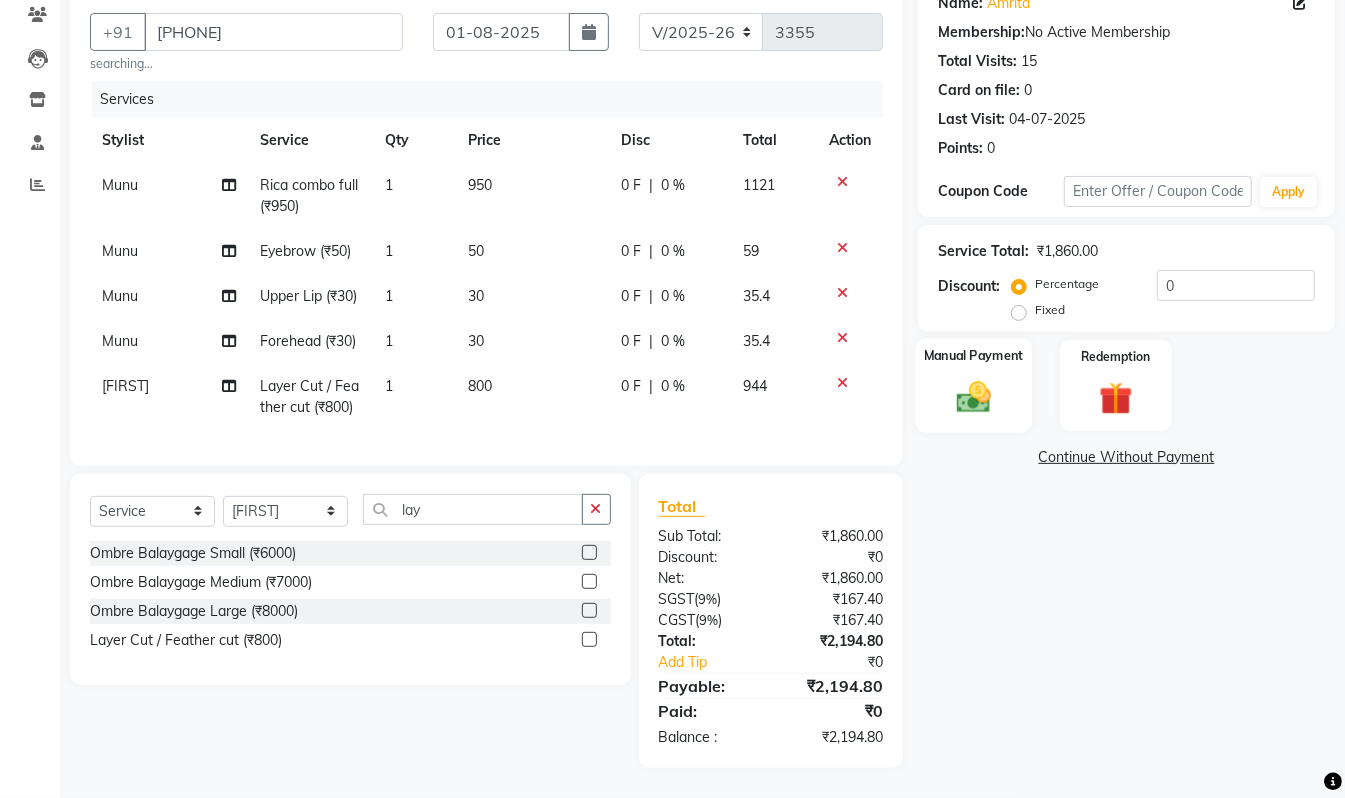 click 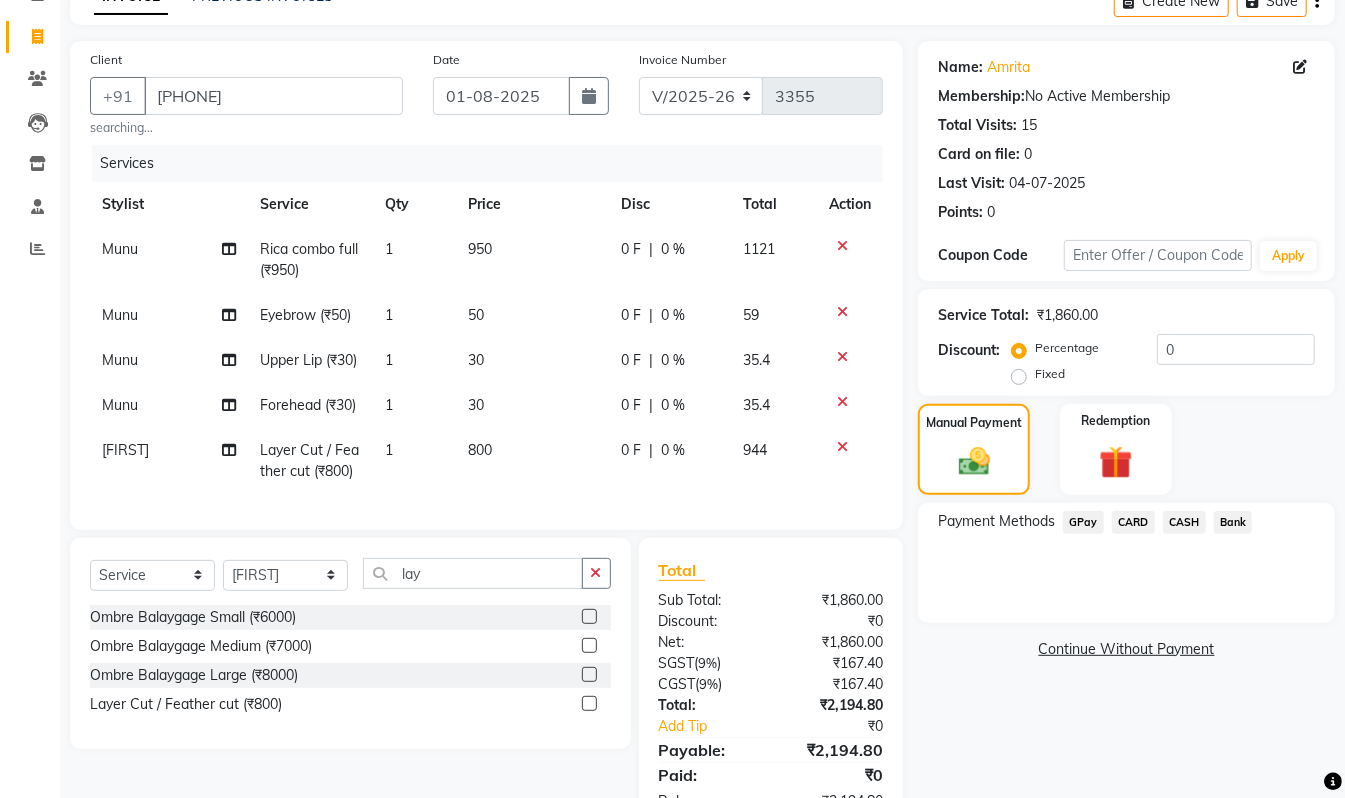 scroll, scrollTop: 61, scrollLeft: 0, axis: vertical 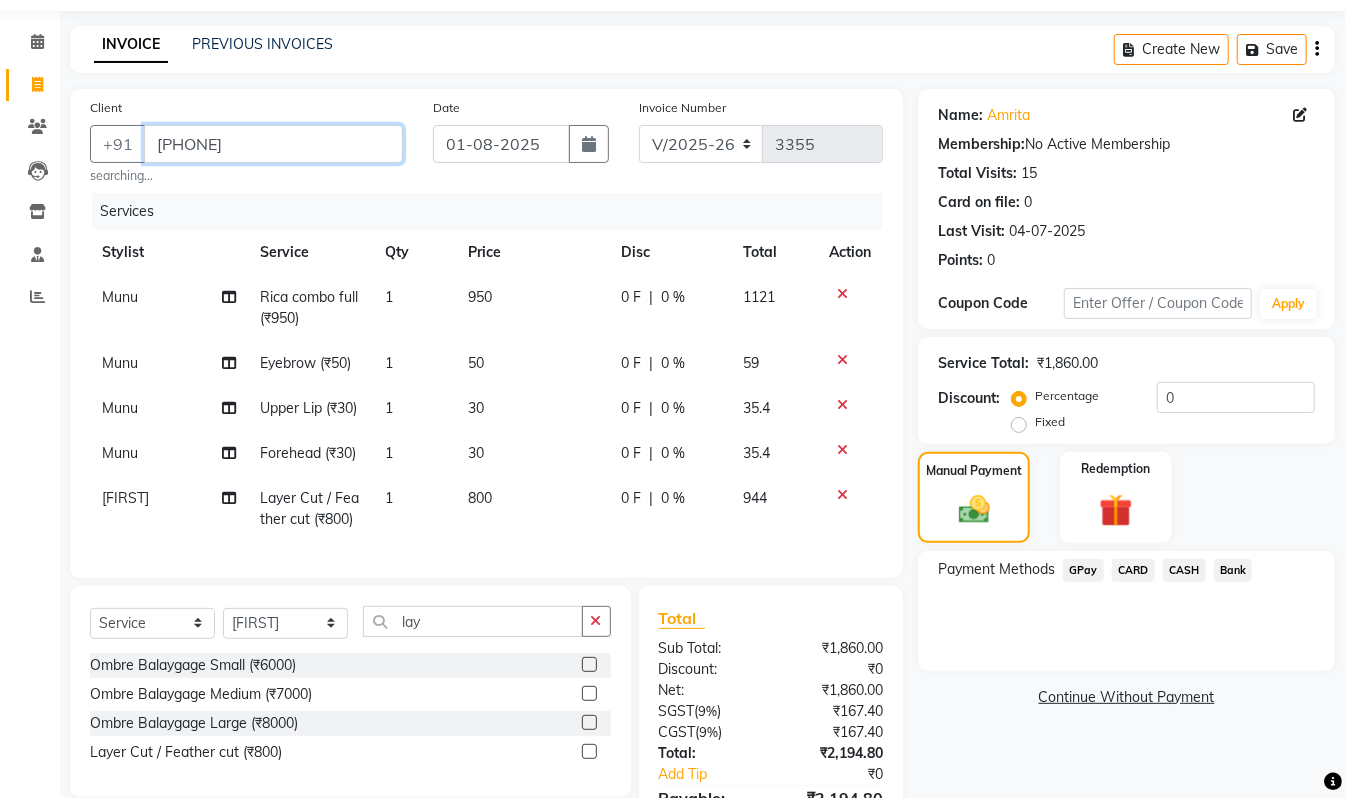 drag, startPoint x: 261, startPoint y: 137, endPoint x: 157, endPoint y: 125, distance: 104.69002 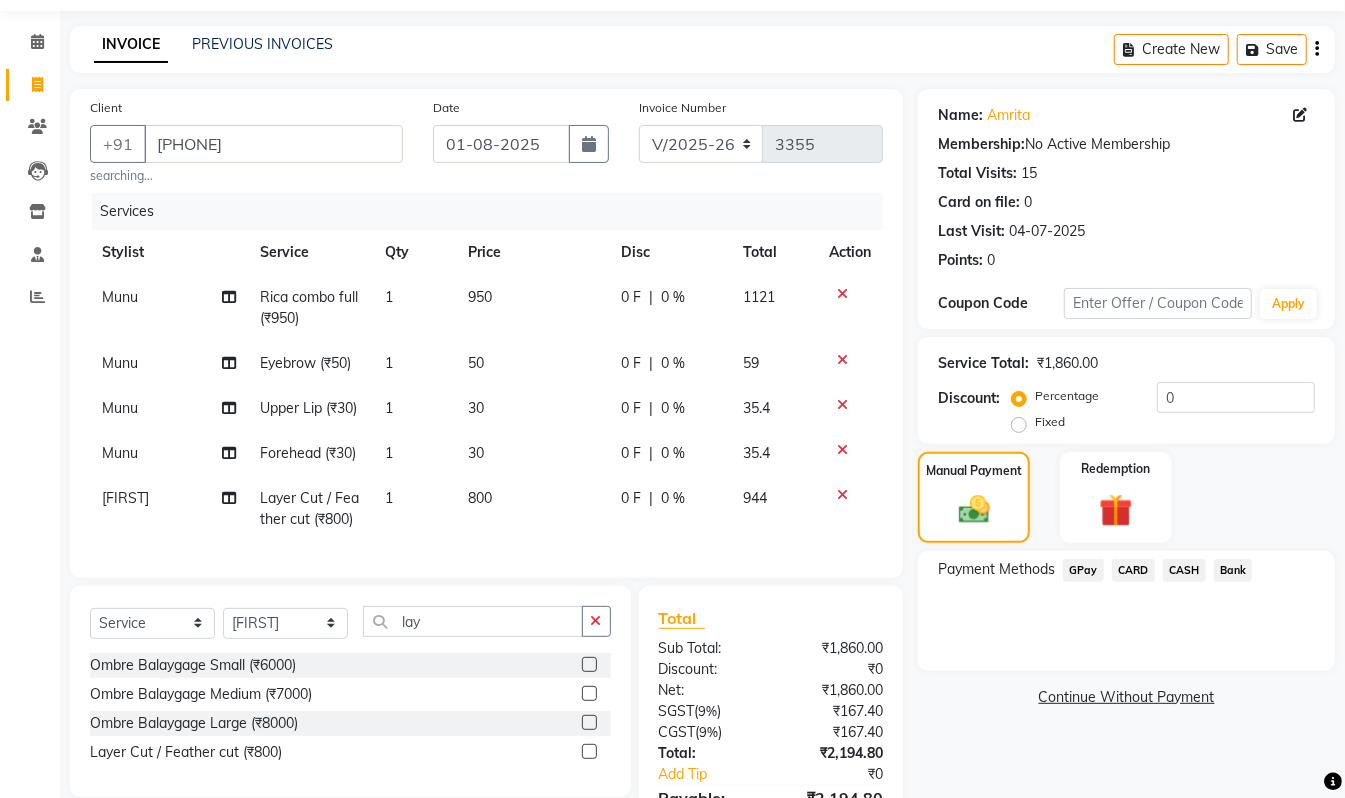 click on "GPay" 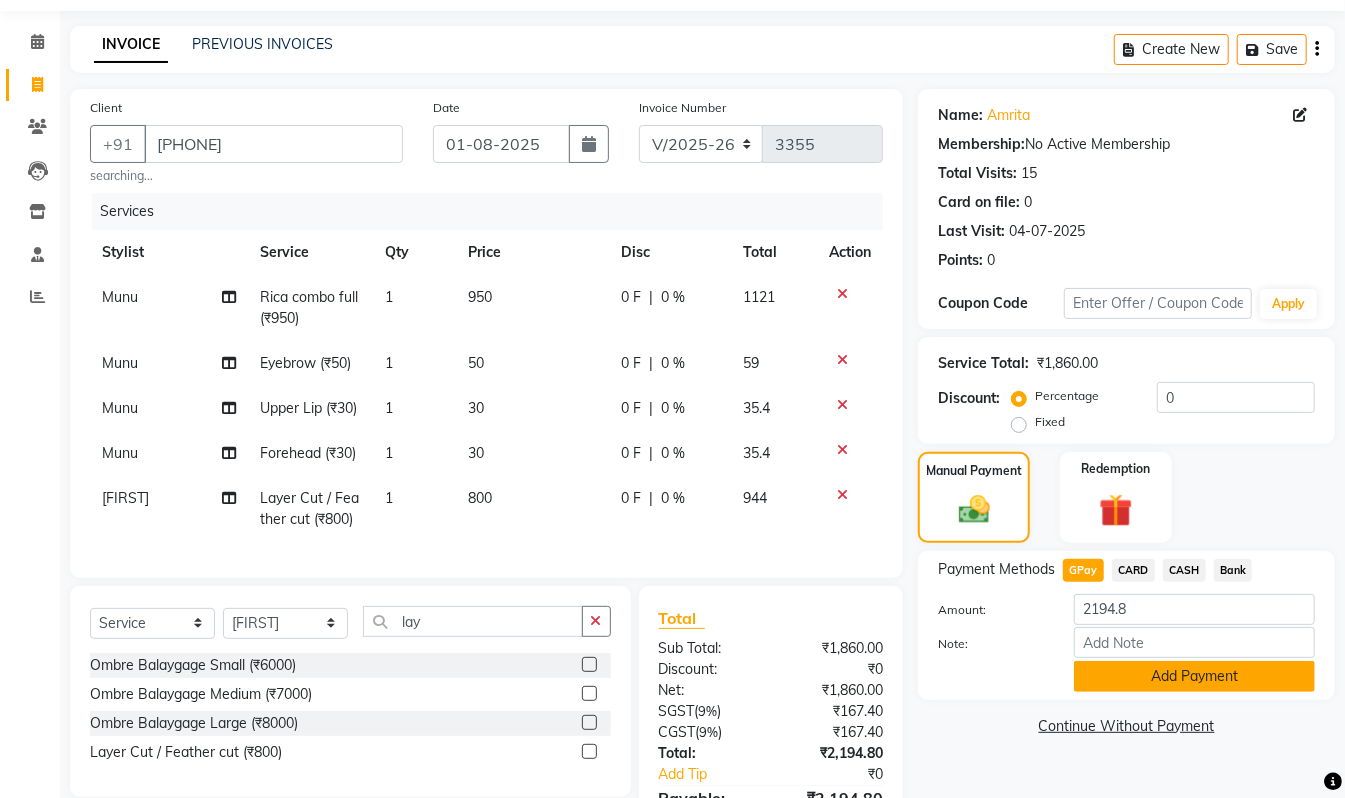 click on "Add Payment" 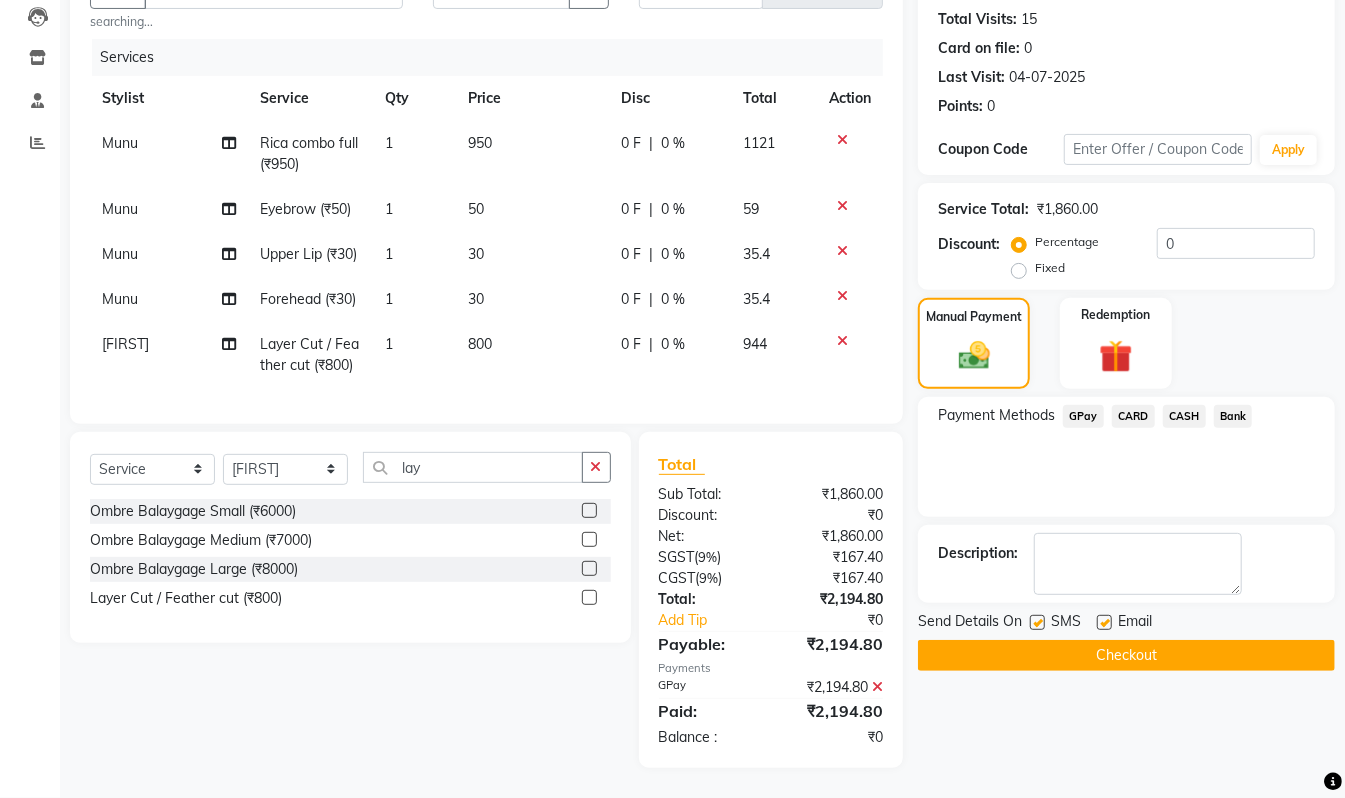 scroll, scrollTop: 236, scrollLeft: 0, axis: vertical 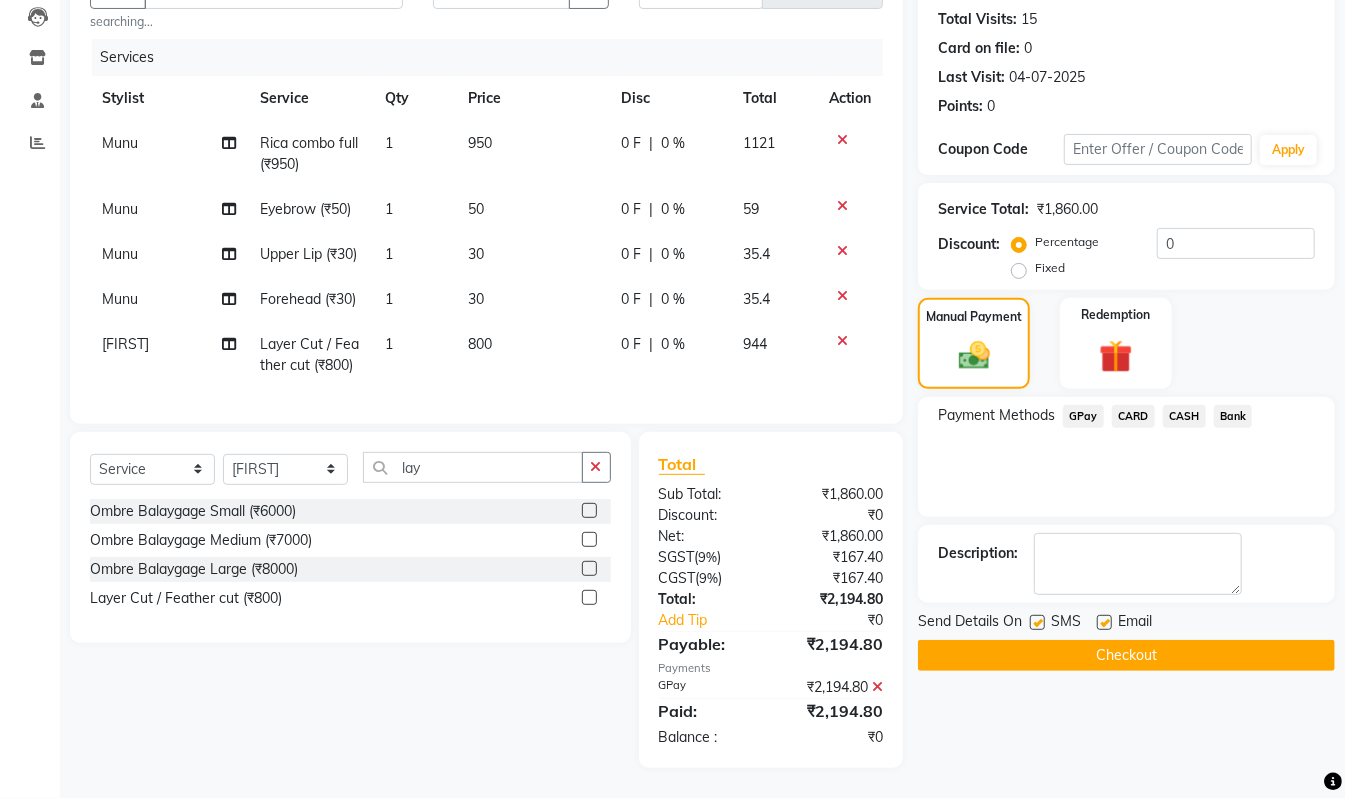 click on "Checkout" 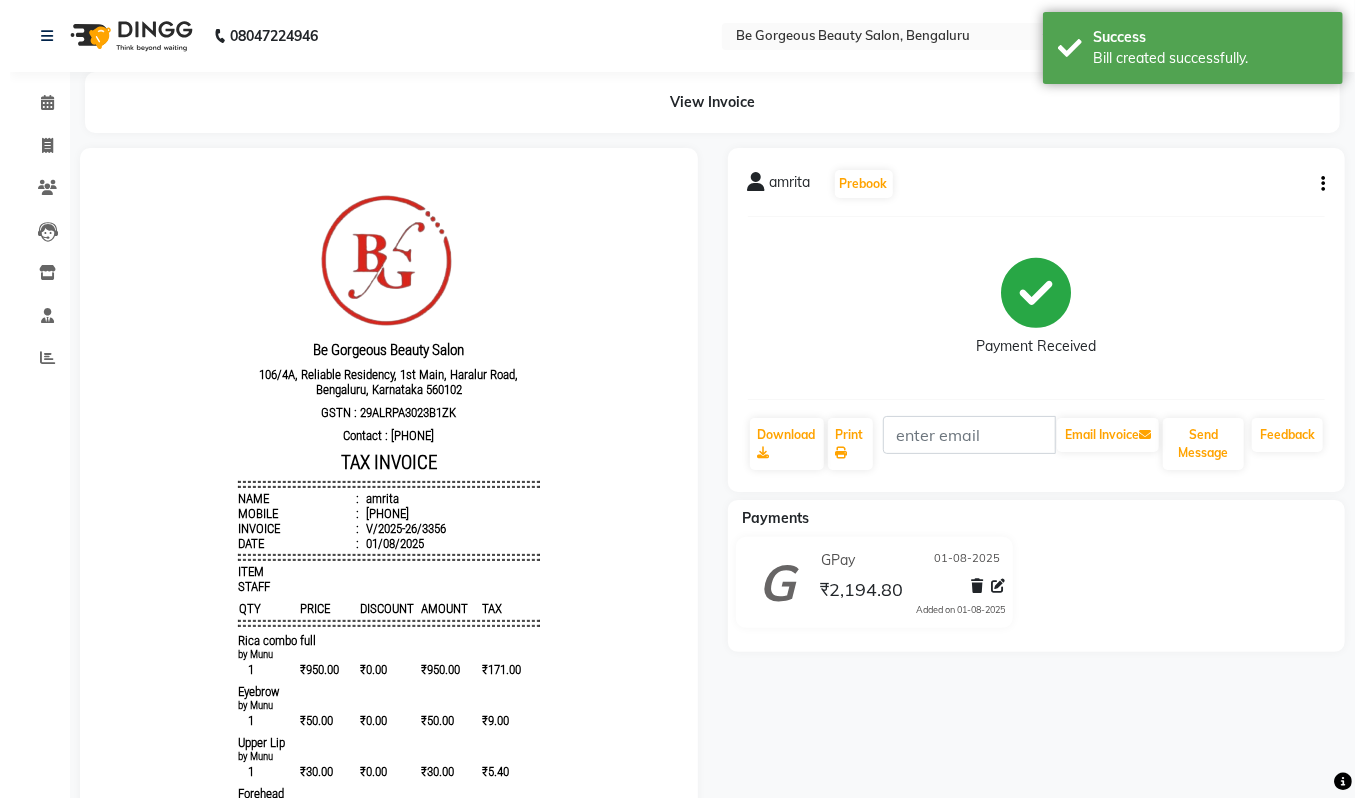 scroll, scrollTop: 0, scrollLeft: 0, axis: both 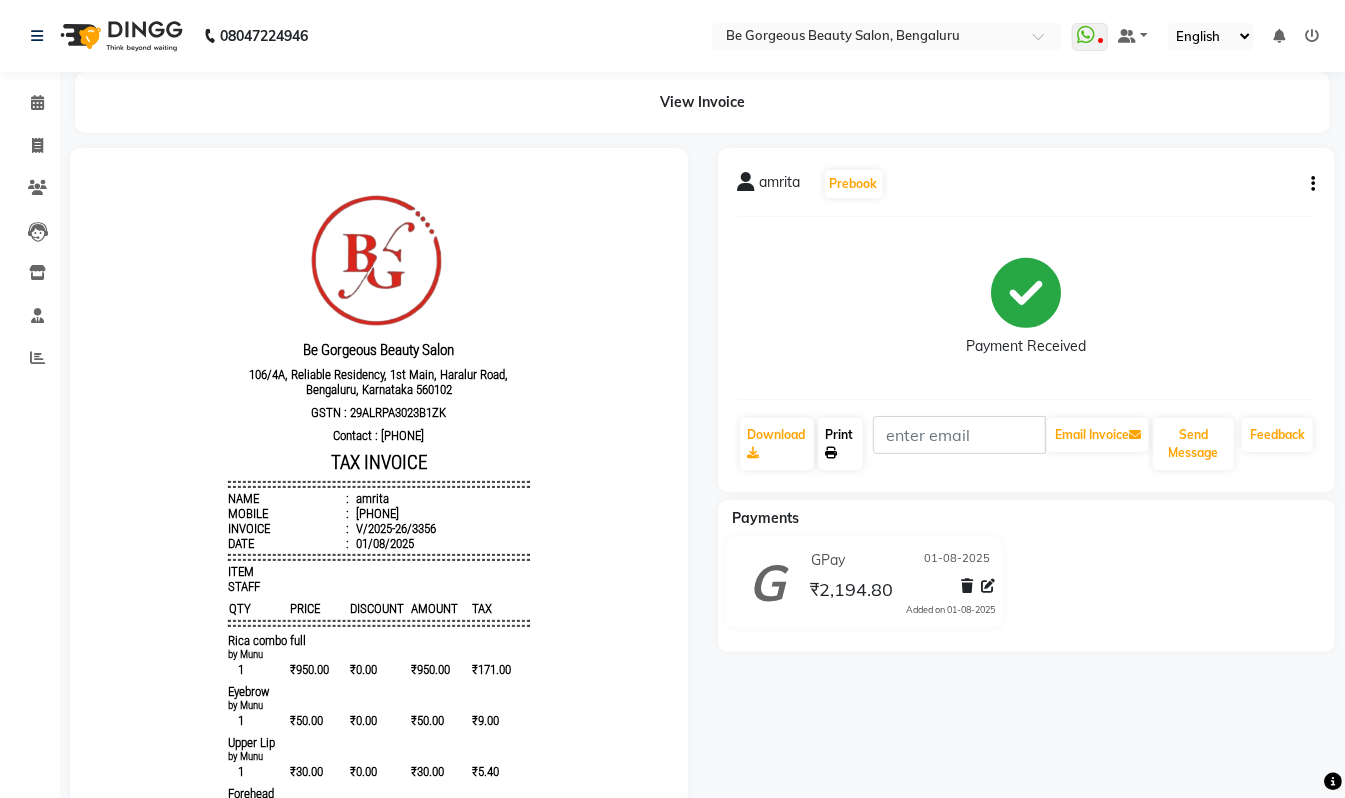 click on "Print" 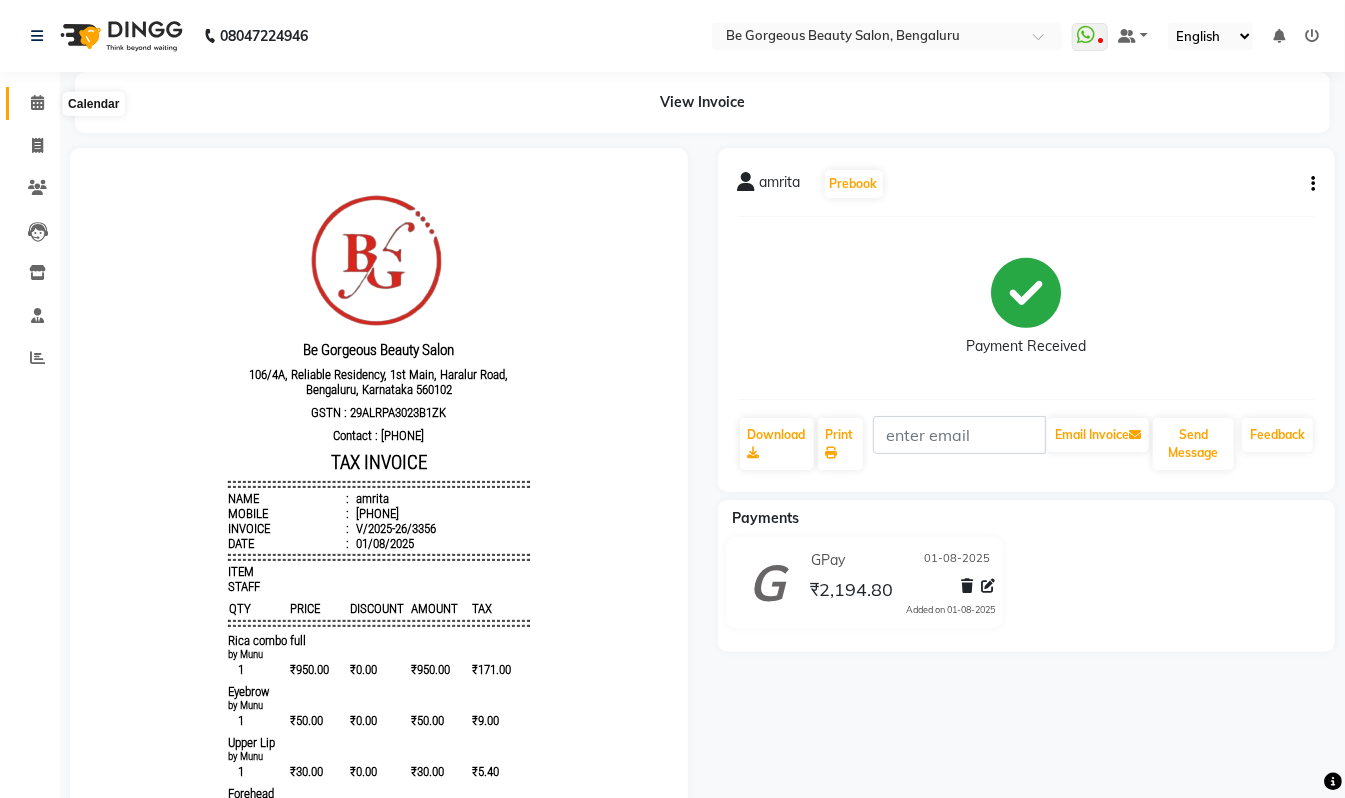 click 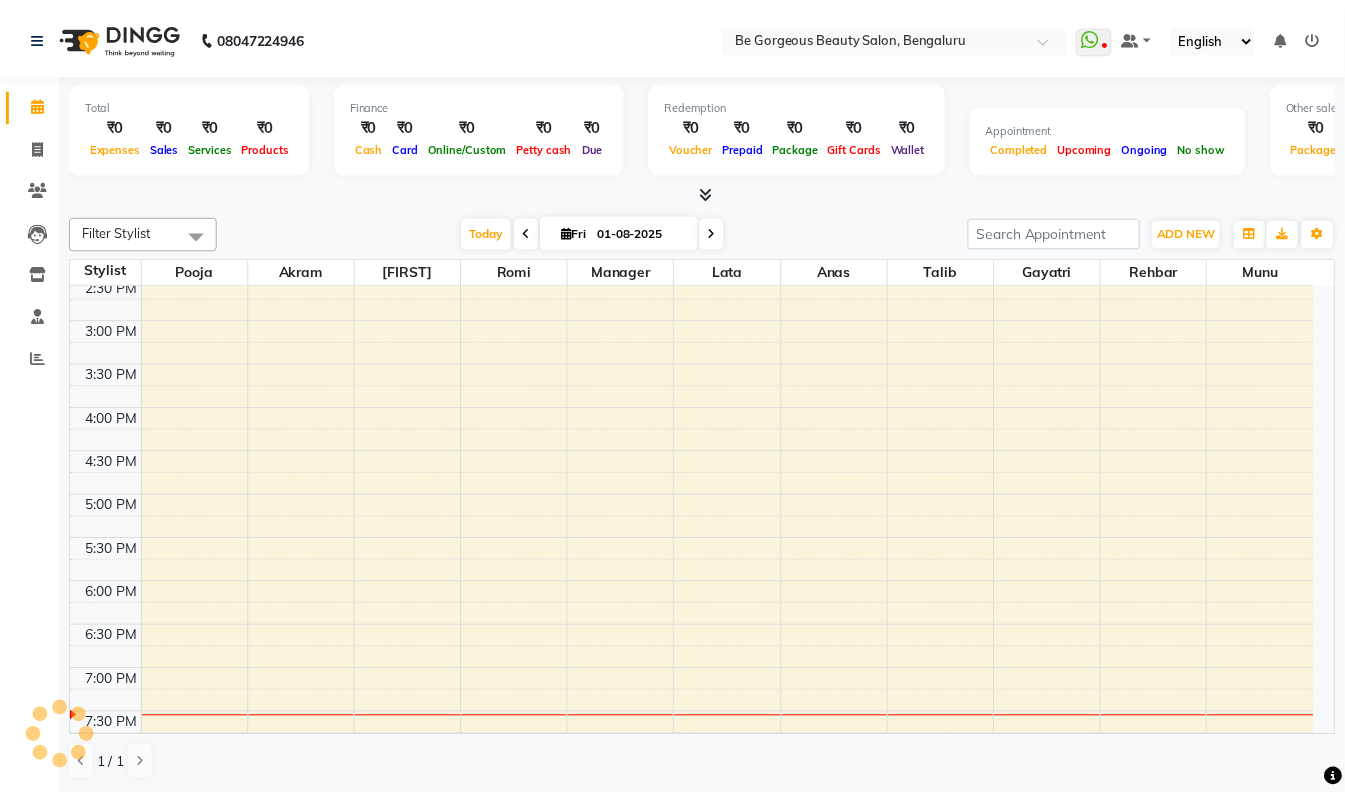 scroll, scrollTop: 0, scrollLeft: 0, axis: both 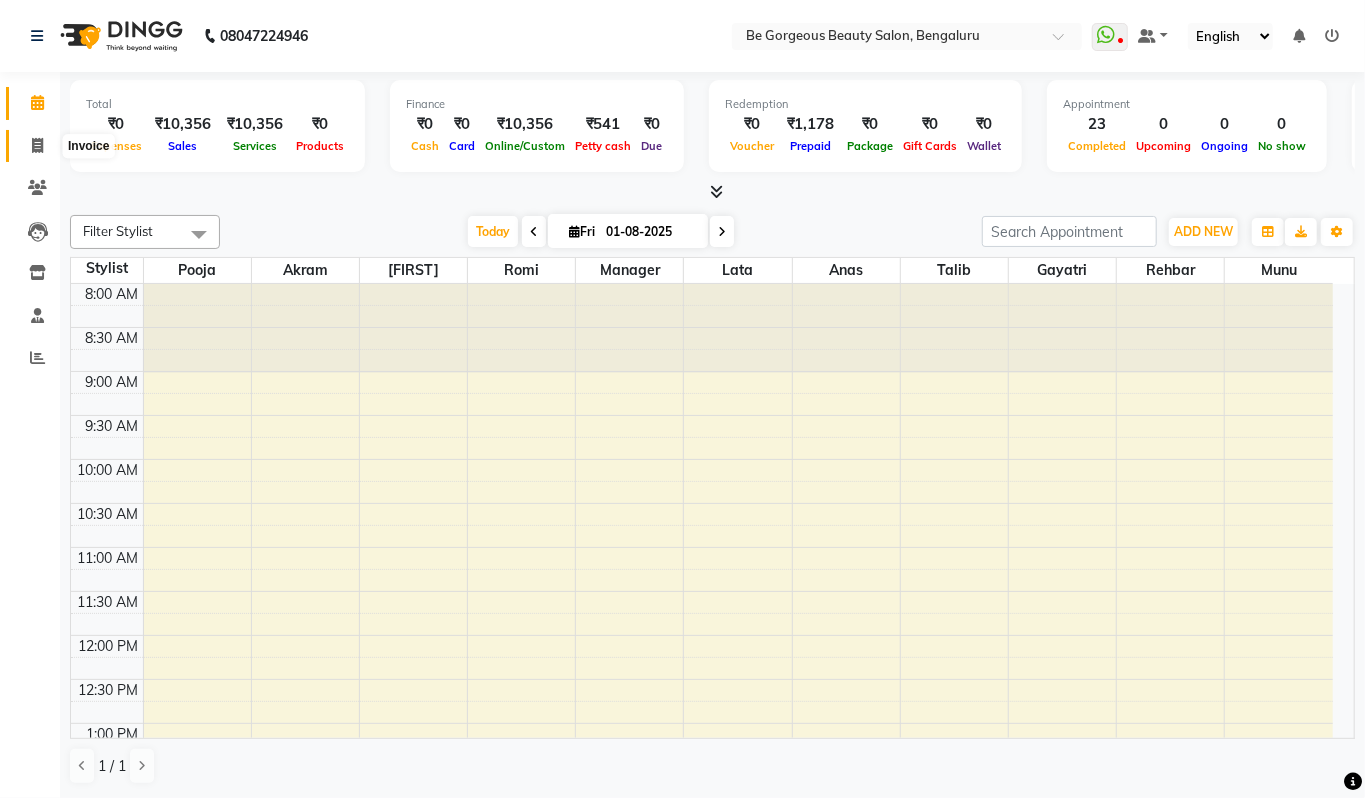 click 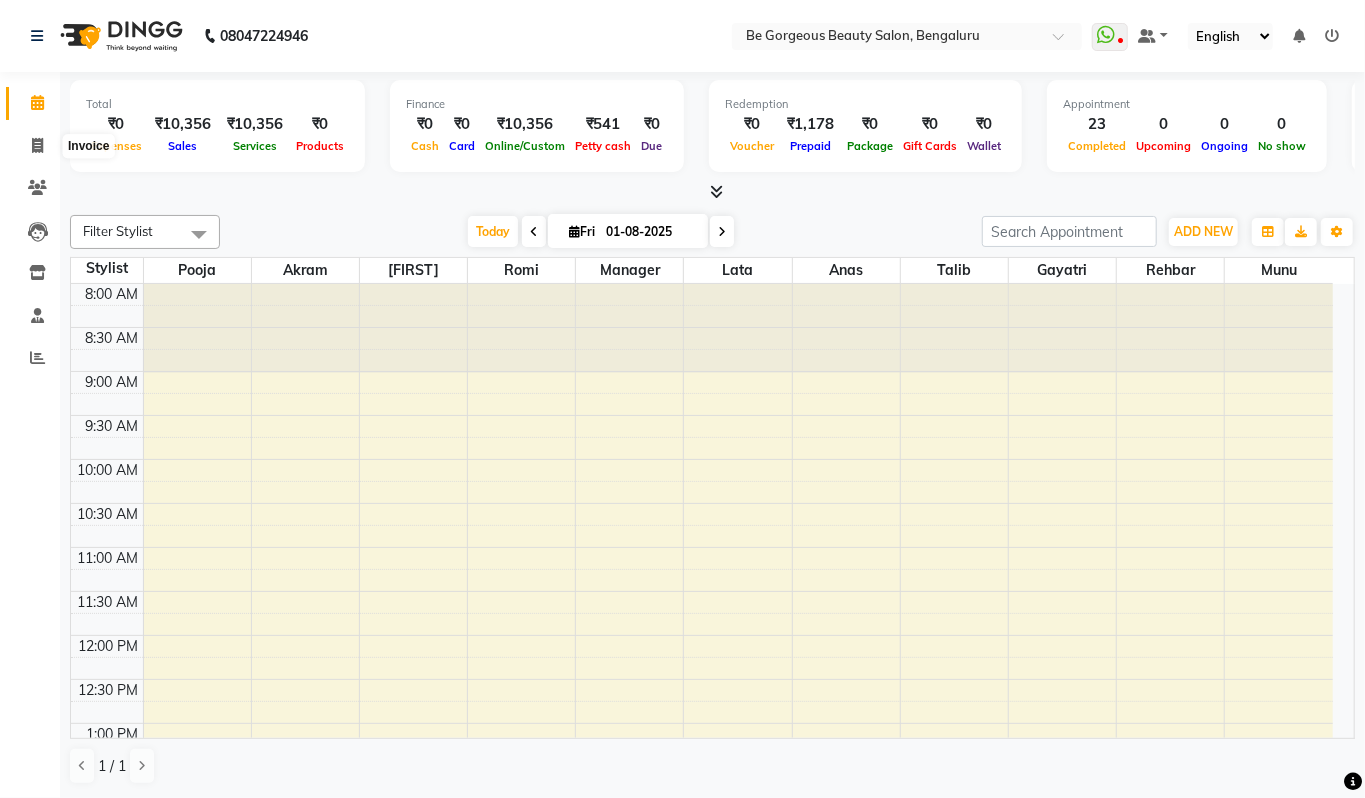 select on "service" 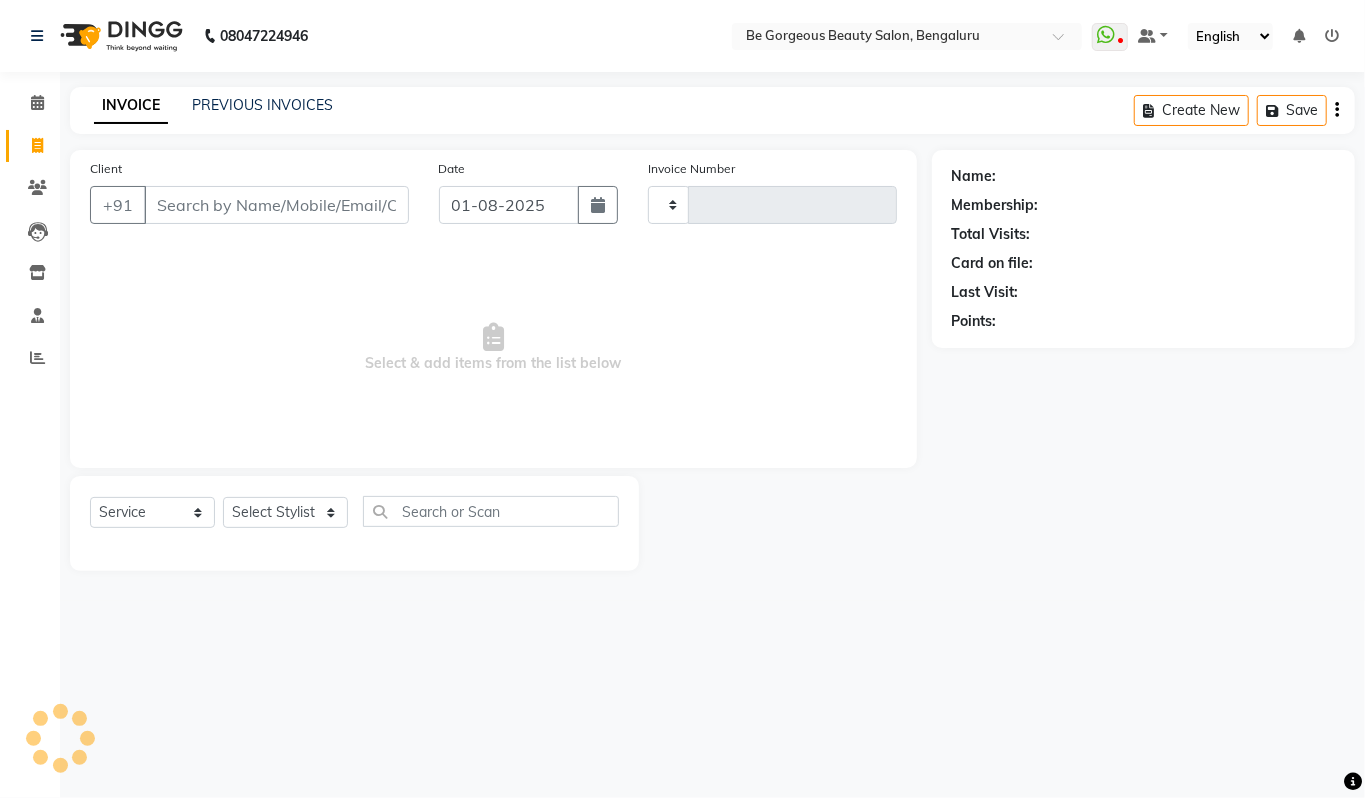type on "3358" 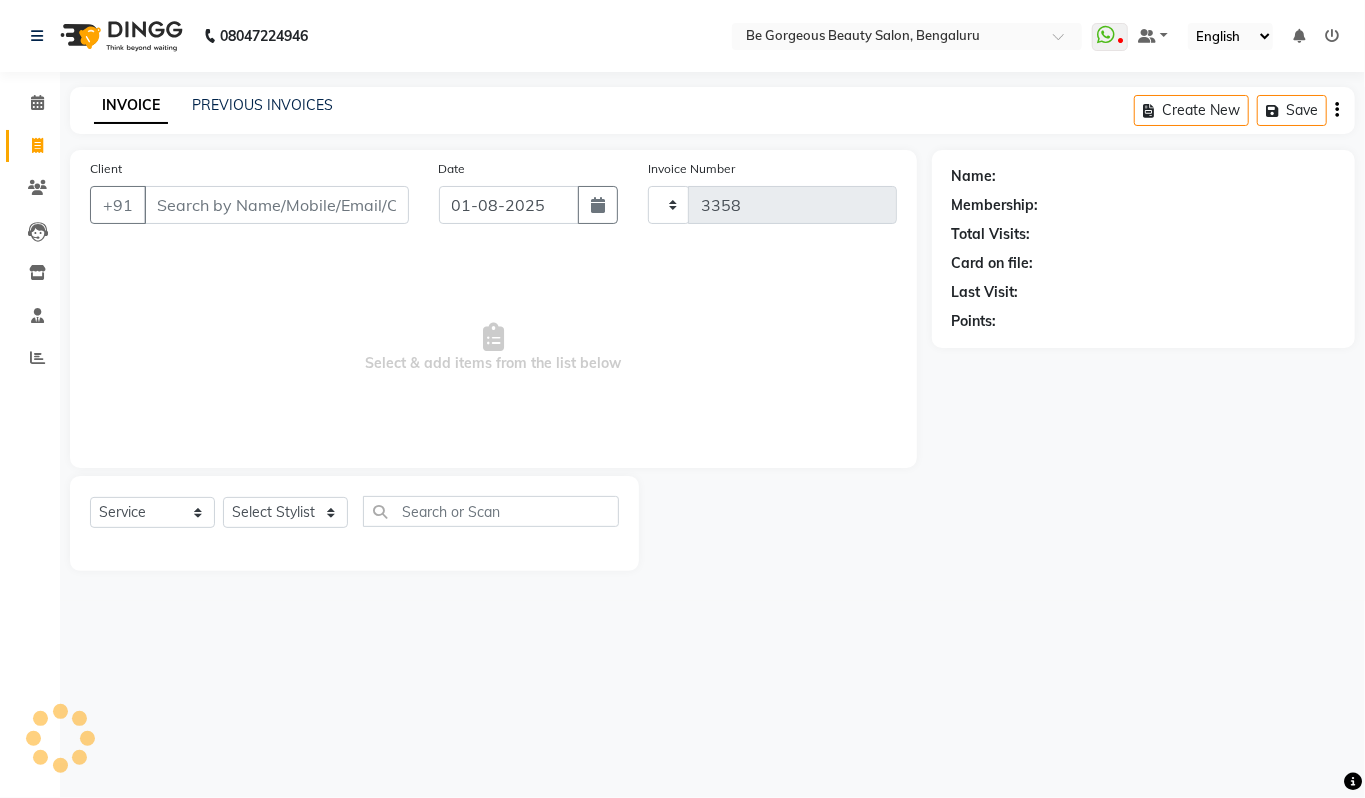 select on "5405" 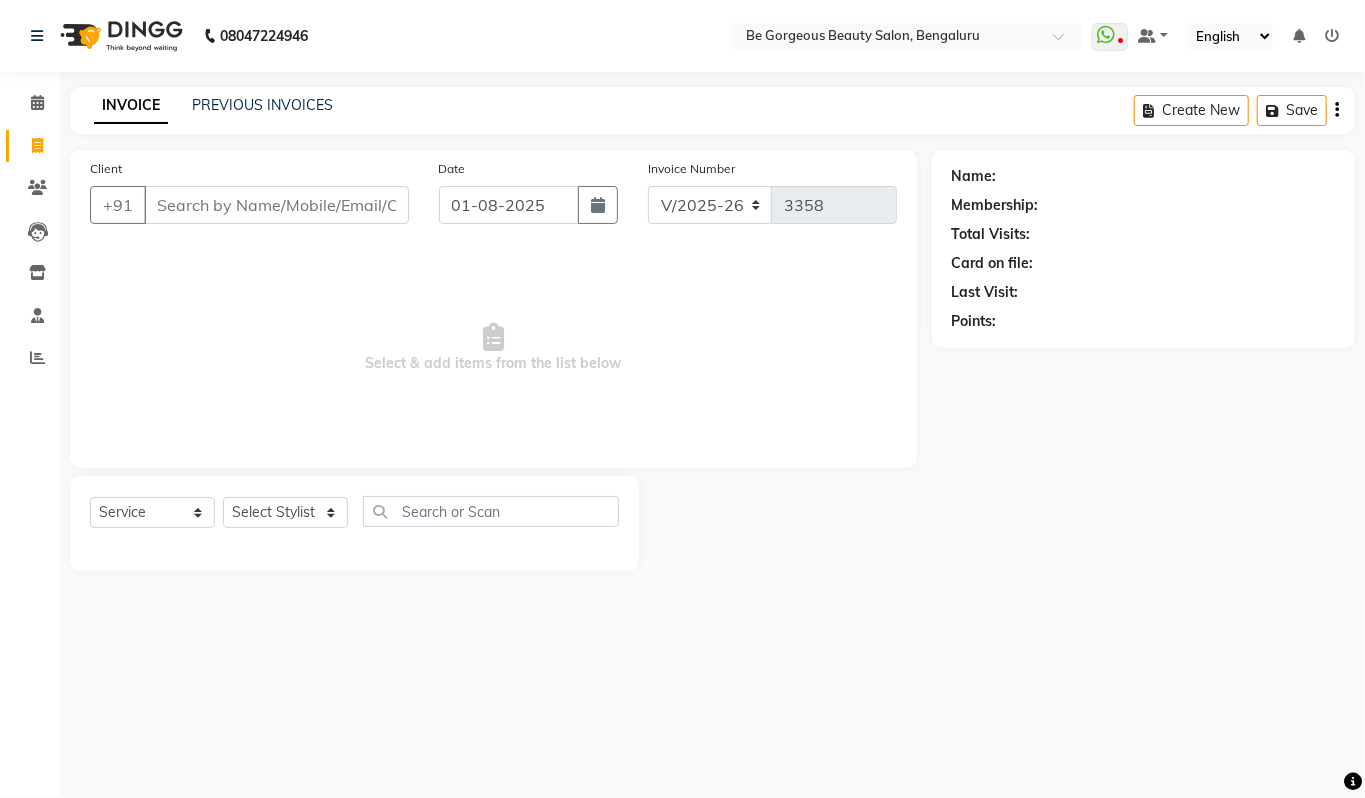 click on "Client" at bounding box center (276, 205) 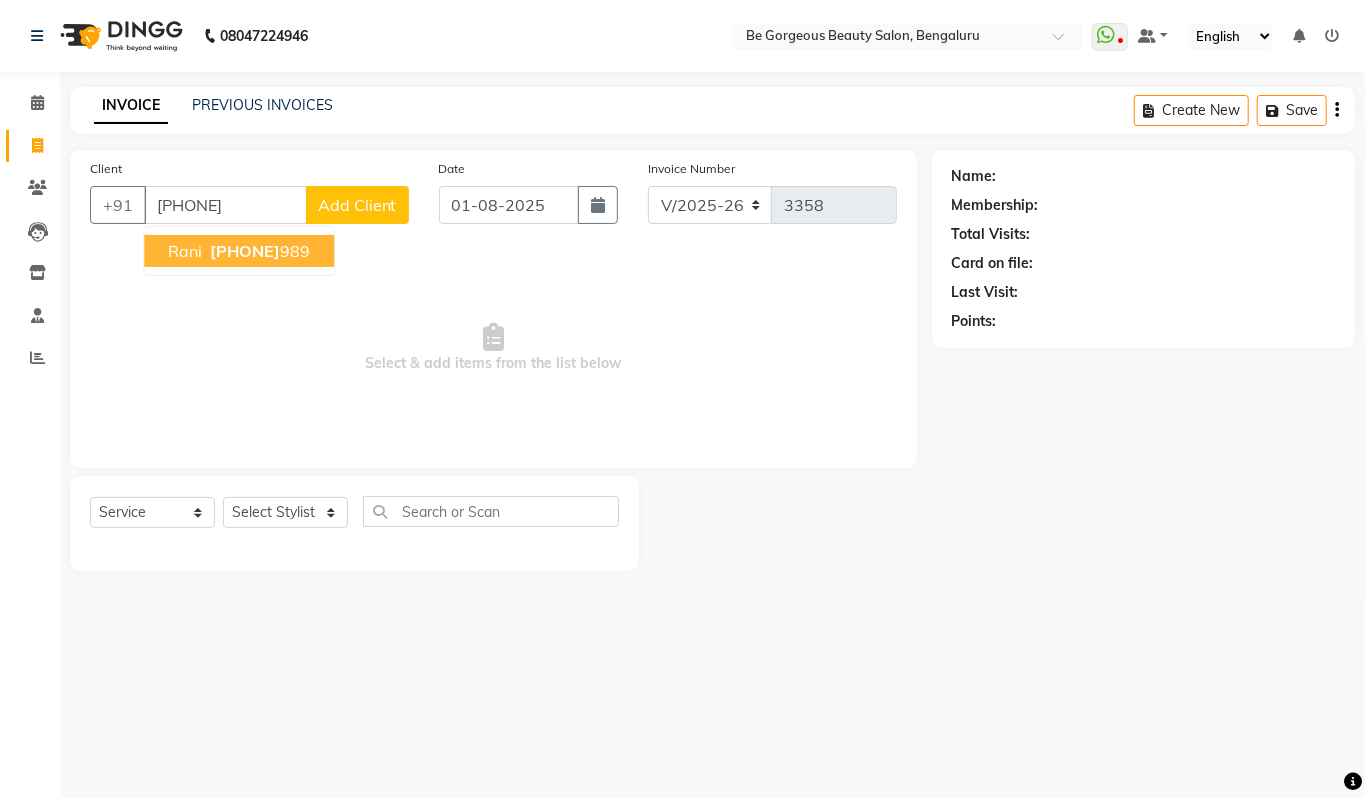 click on "9742015 989" at bounding box center (258, 251) 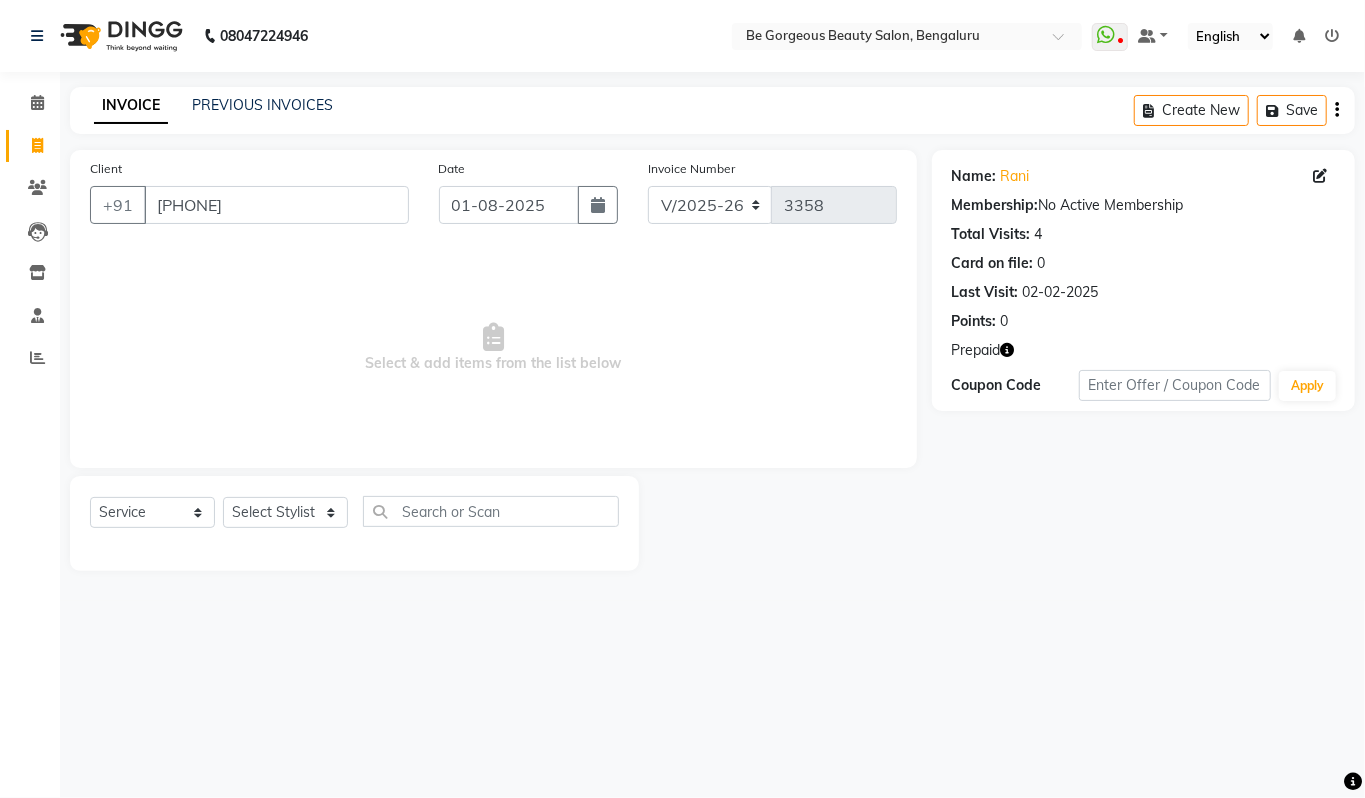click 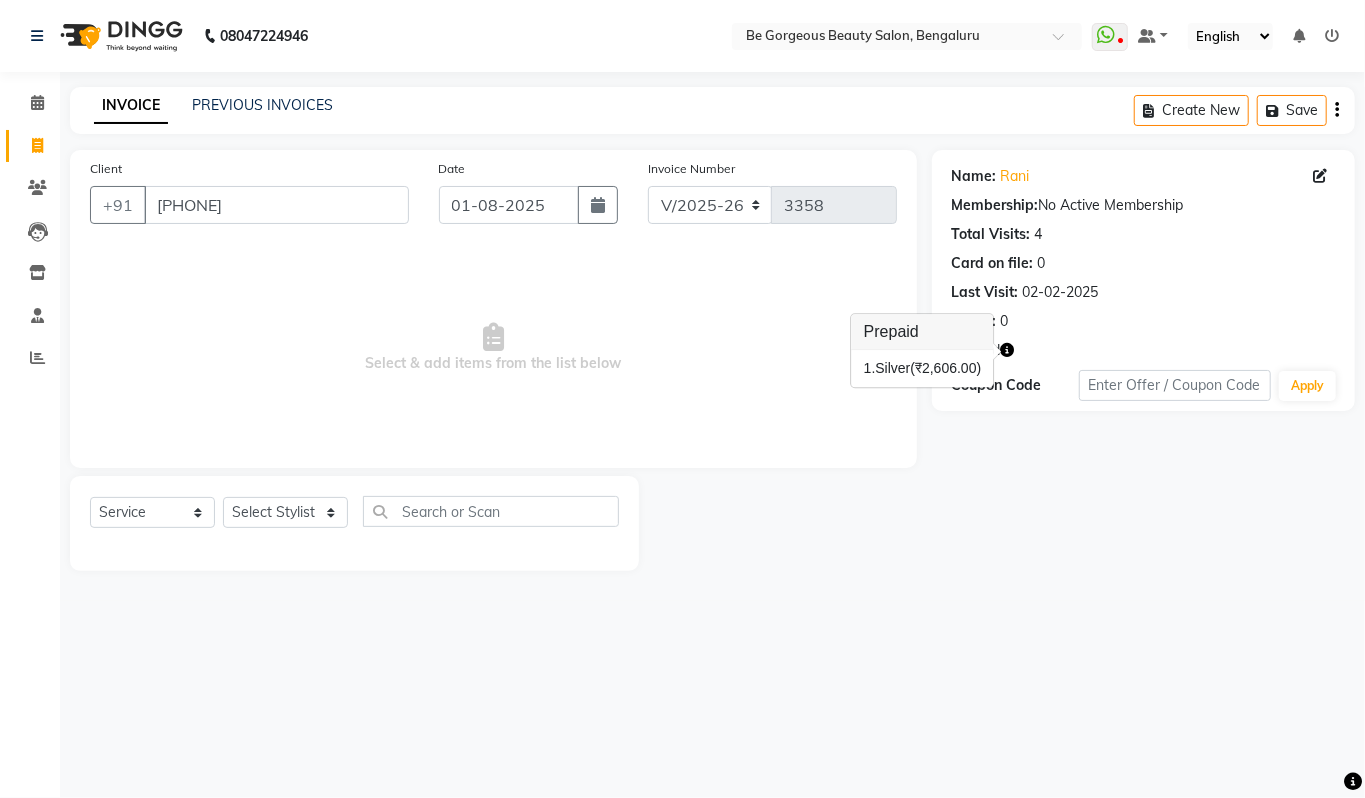 click on "Select & add items from the list below" at bounding box center (493, 348) 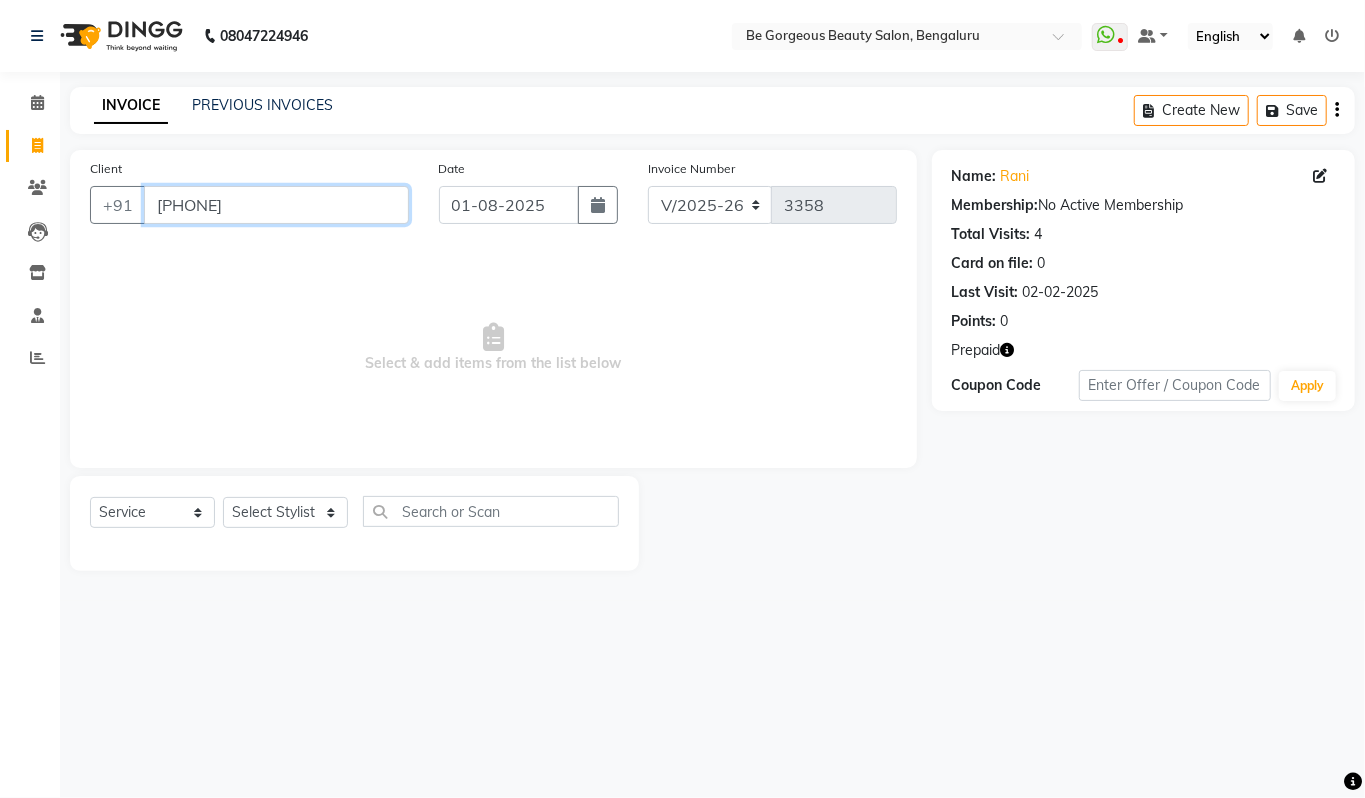 click on "9742015989" at bounding box center [276, 205] 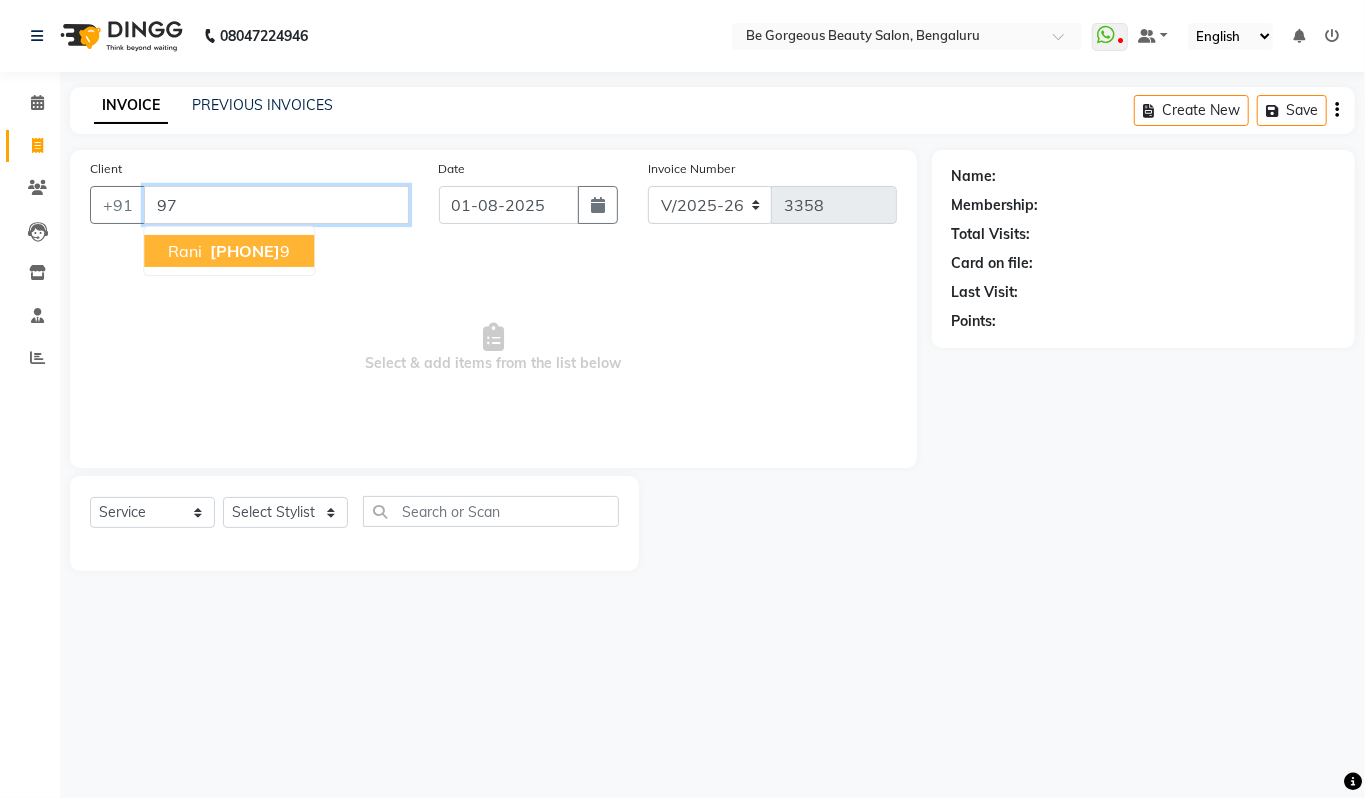 type on "9" 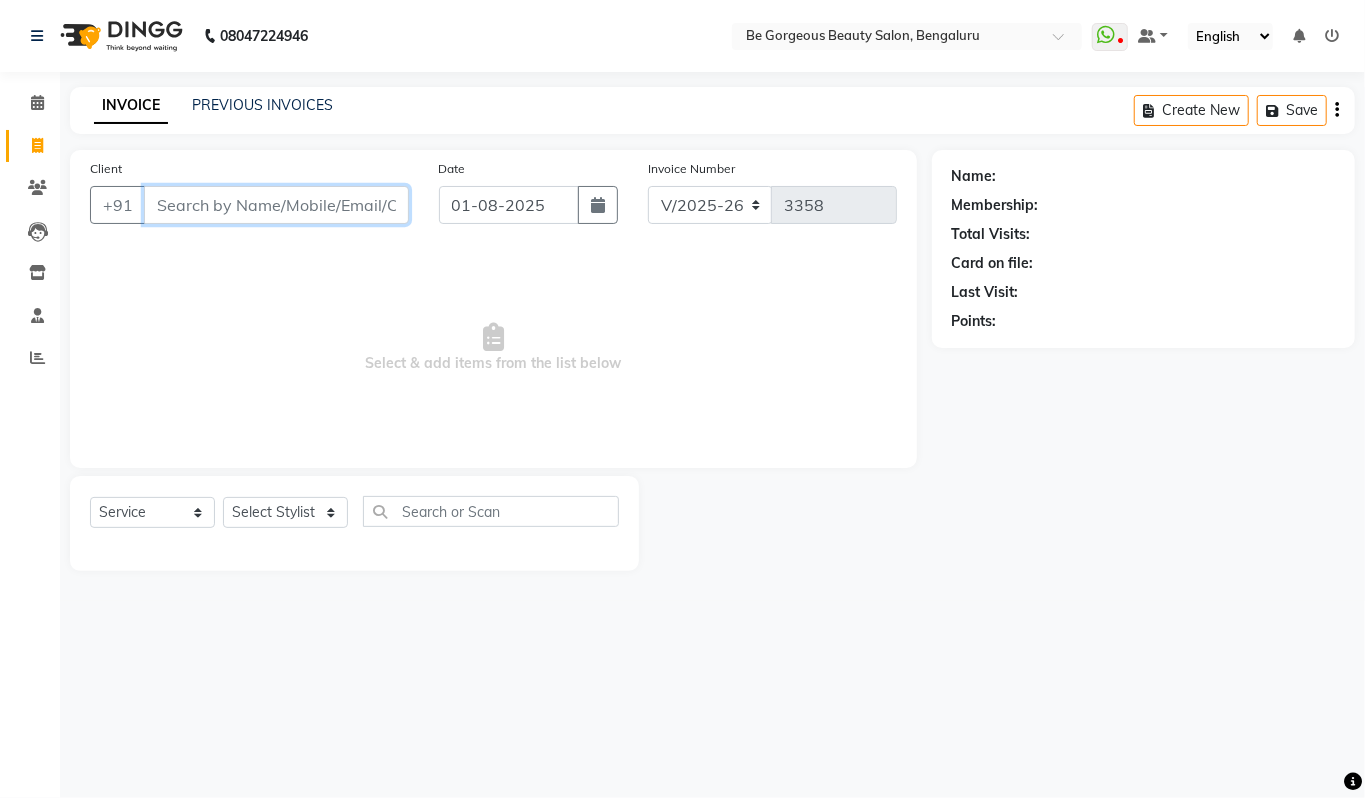 type 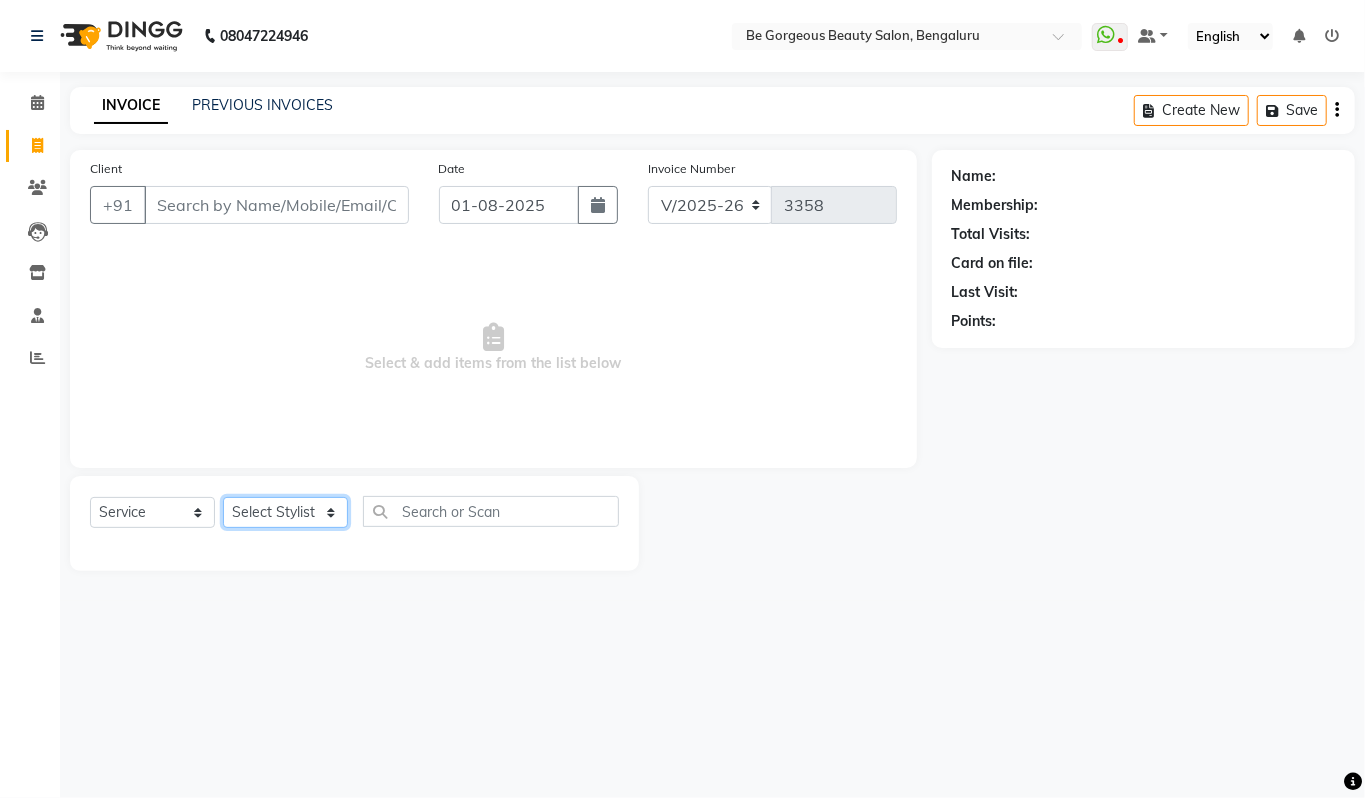 click on "Select Stylist Akram Anas Gayatri lata Manager Munu Pooja Rehbar Romi Talib Wajid" 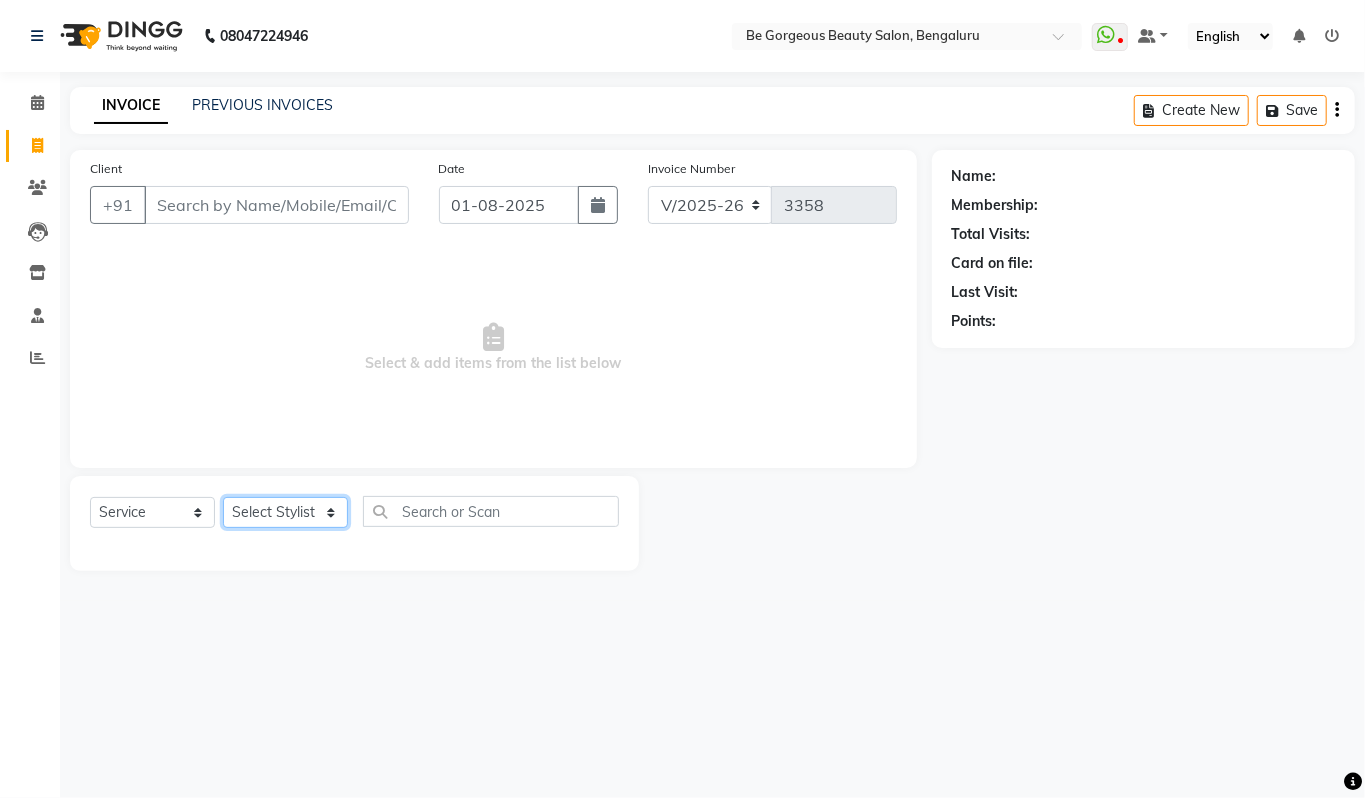 select on "83188" 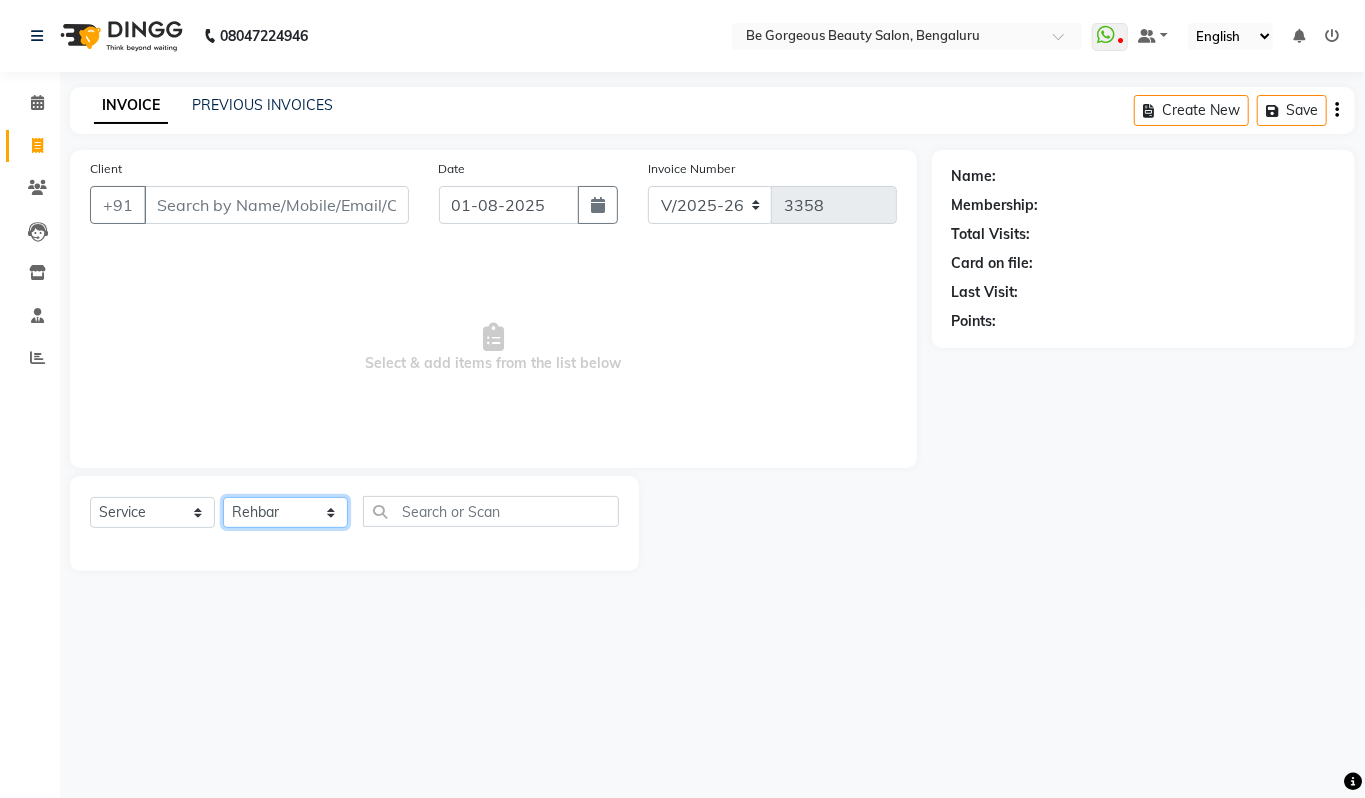click on "Select Stylist Akram Anas Gayatri lata Manager Munu Pooja Rehbar Romi Talib Wajid" 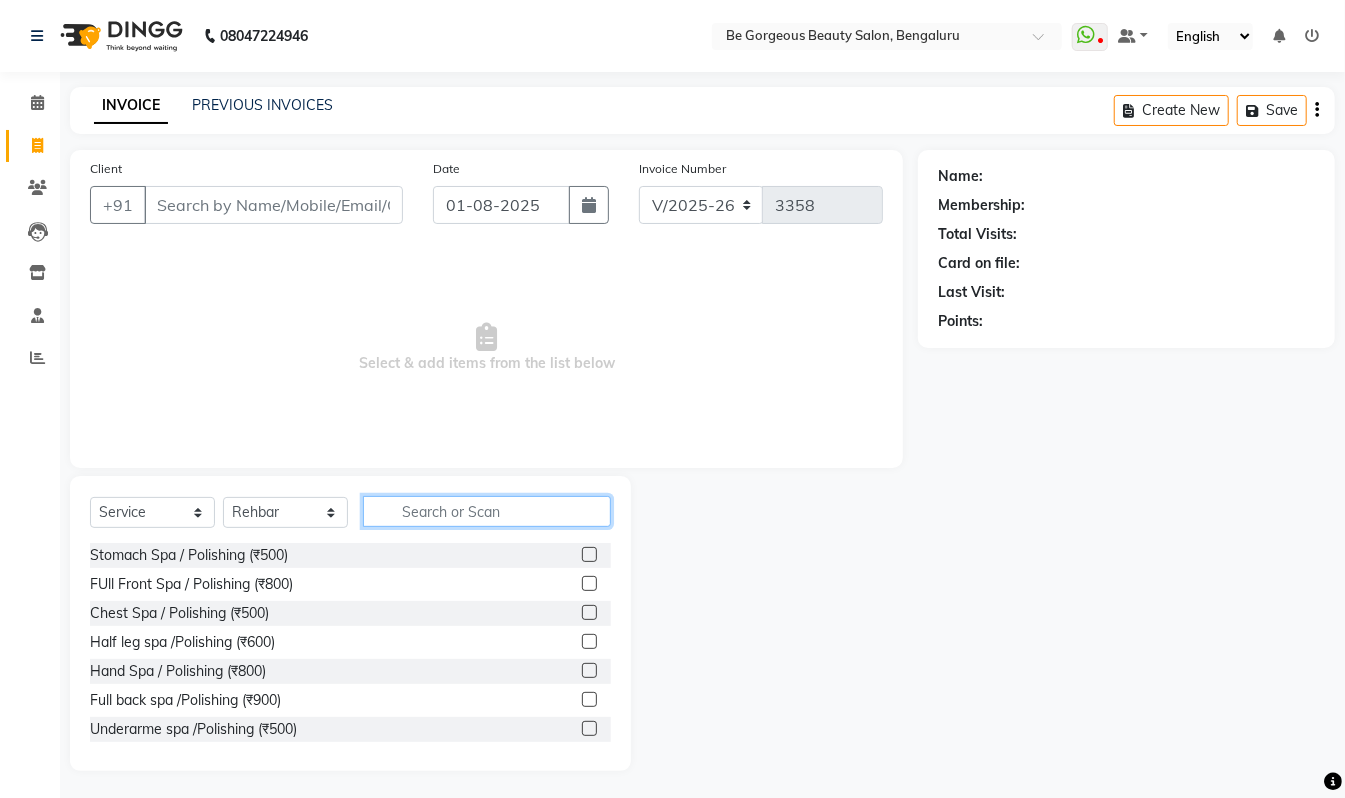 click 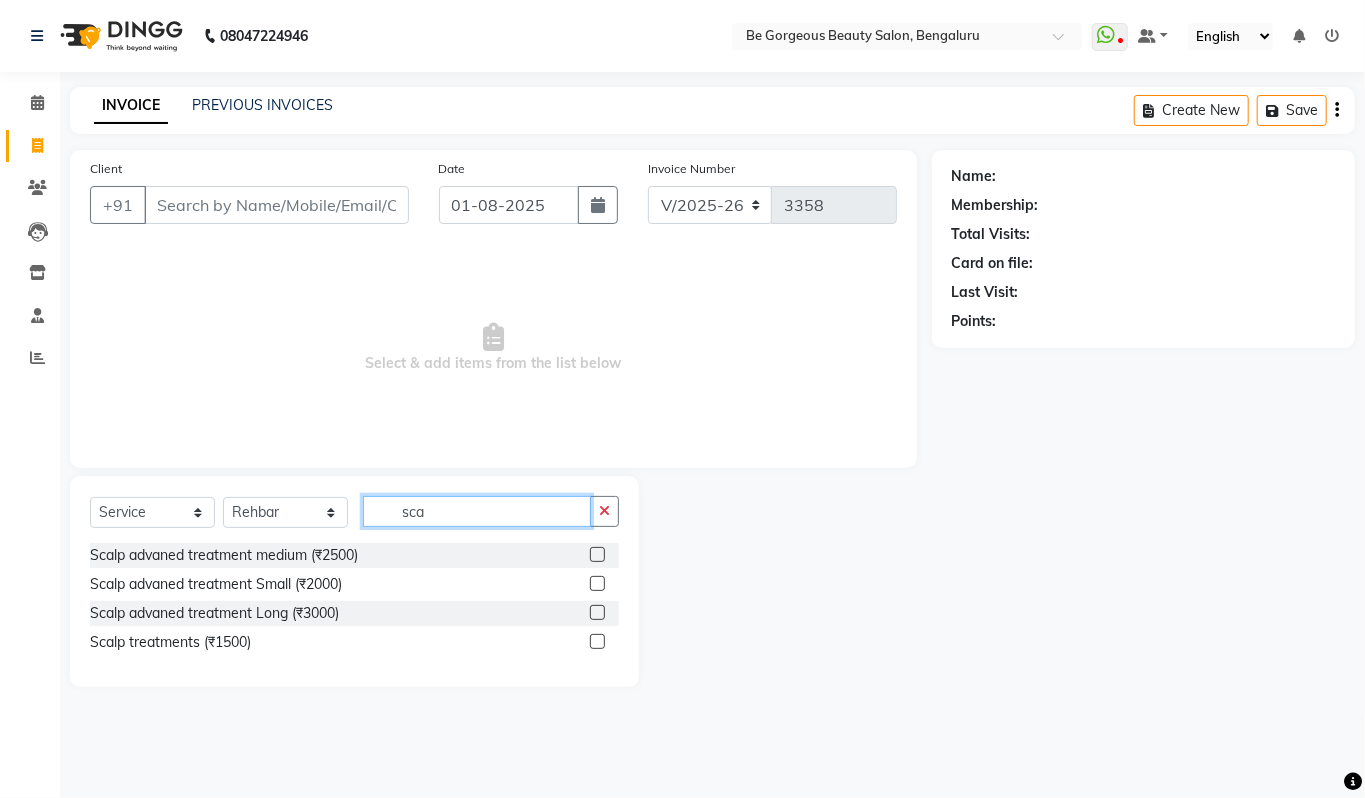 type on "sca" 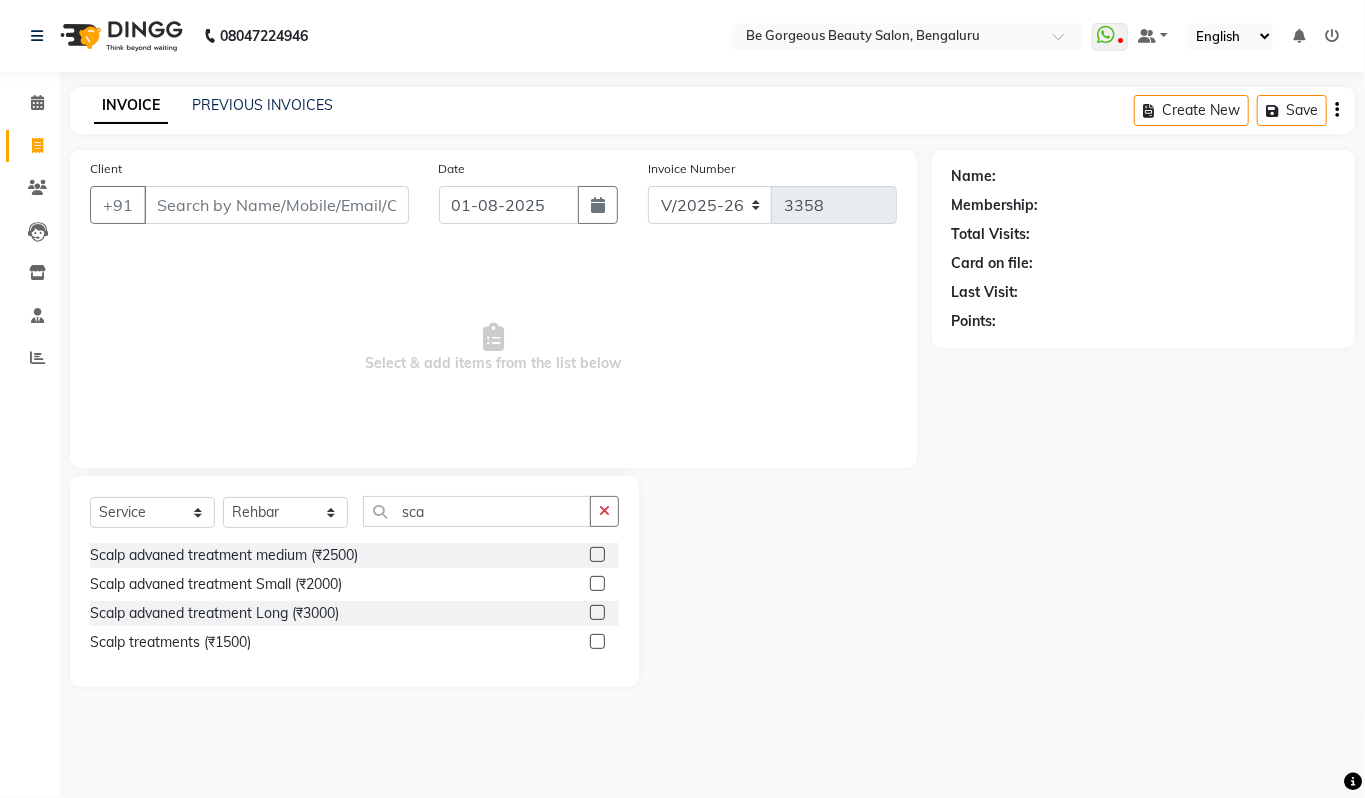 click 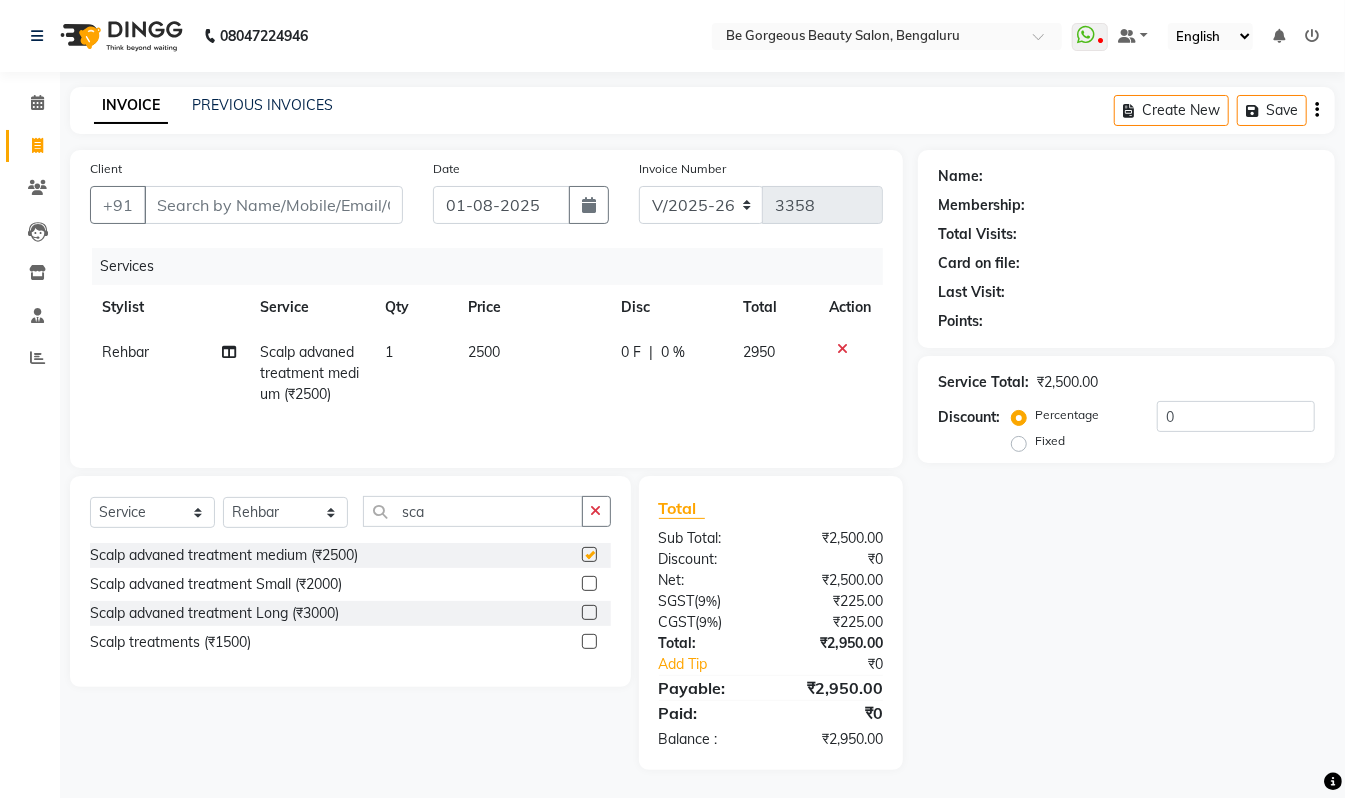 checkbox on "false" 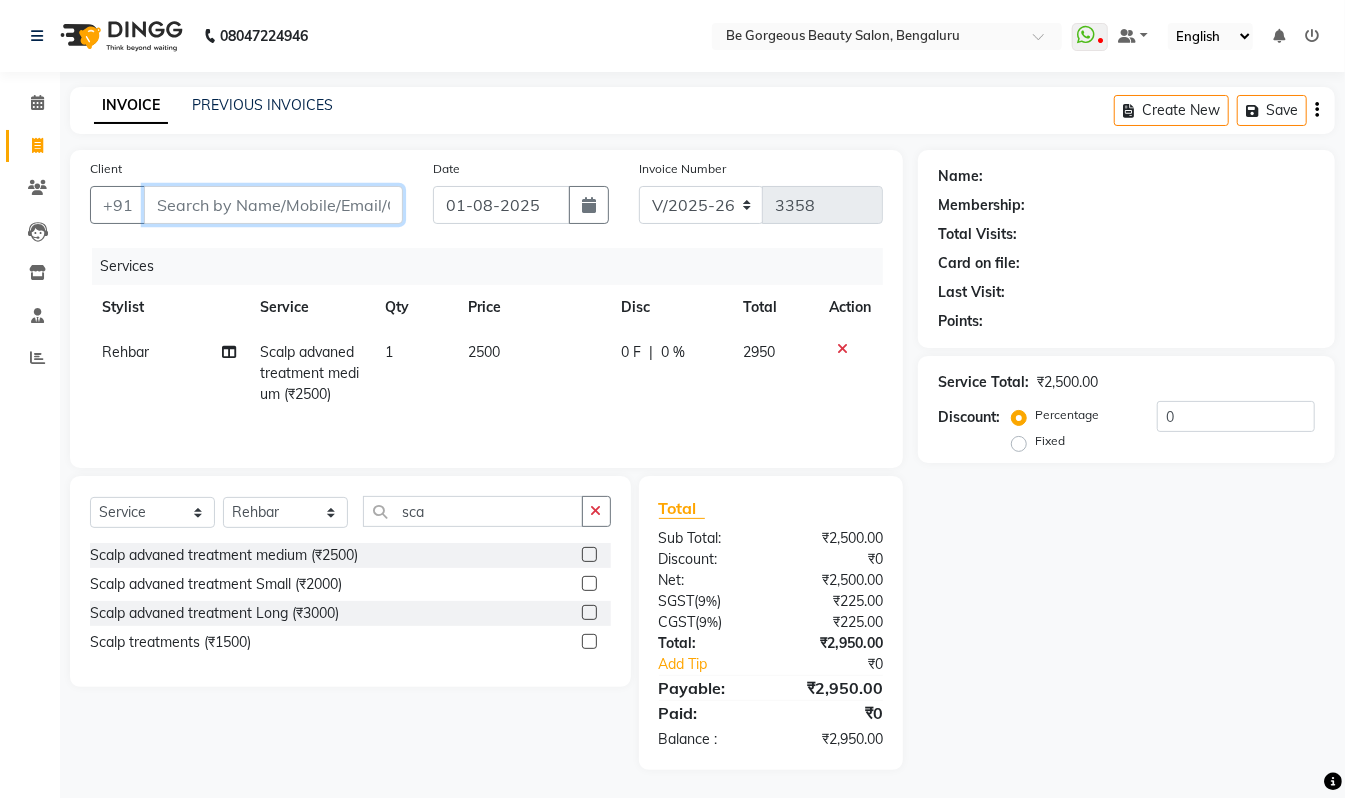 click on "Client" at bounding box center [273, 205] 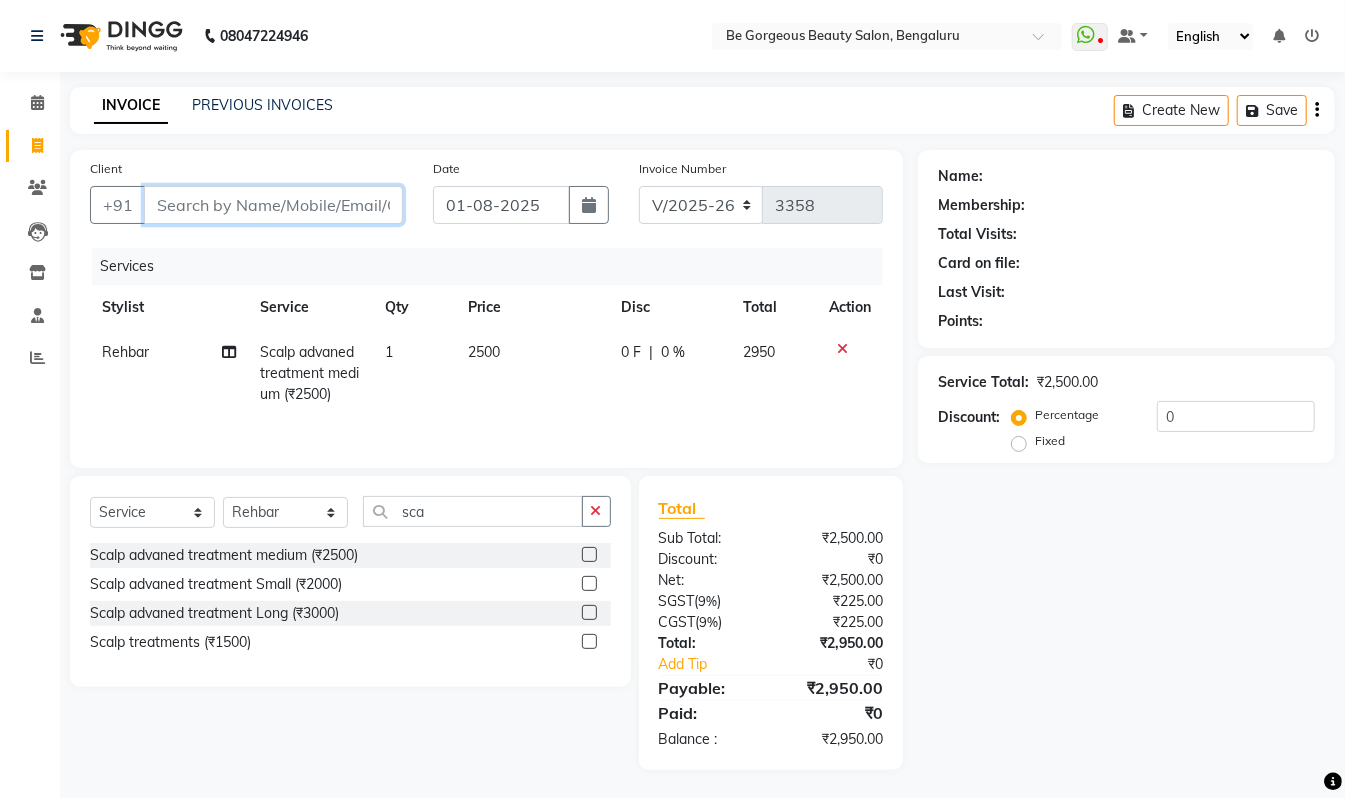 click on "Client" at bounding box center [273, 205] 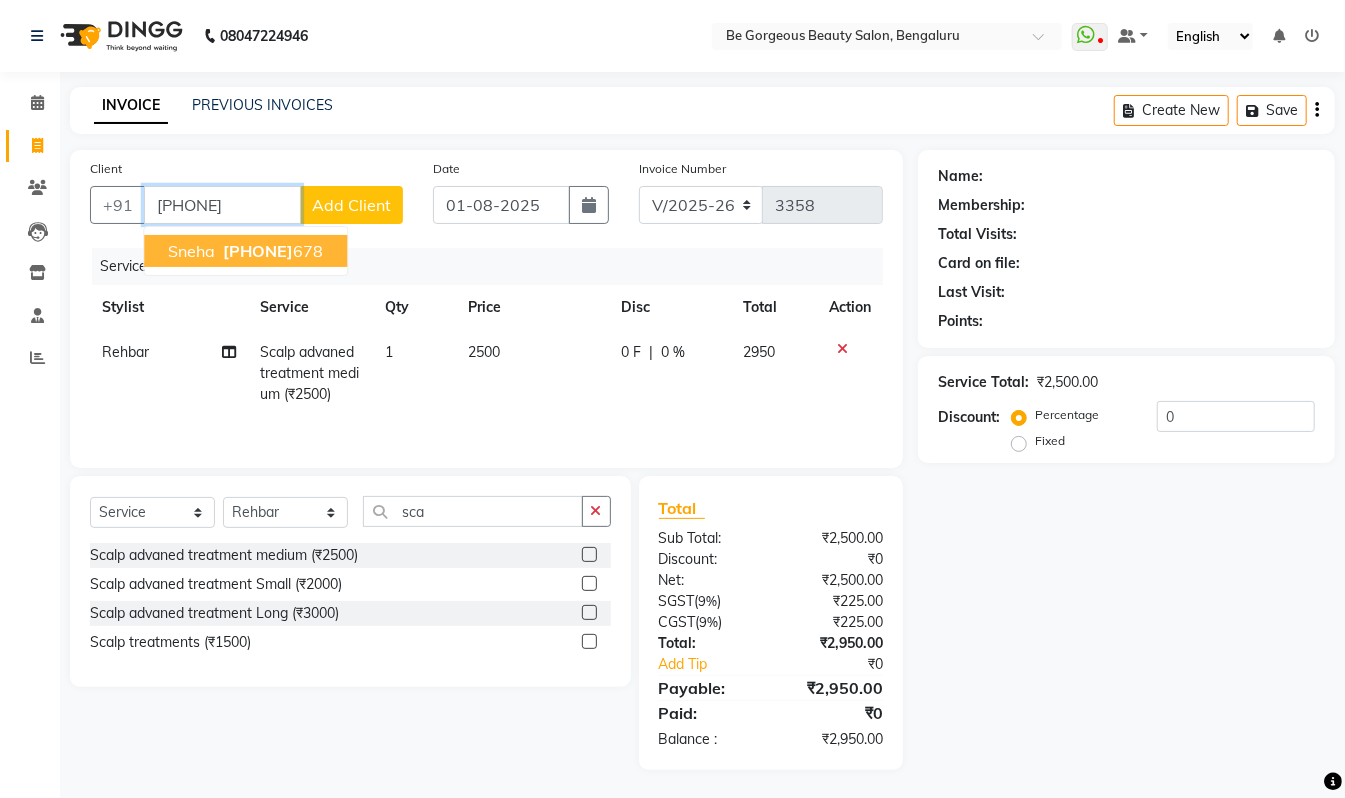 click on "9035060 678" at bounding box center [271, 251] 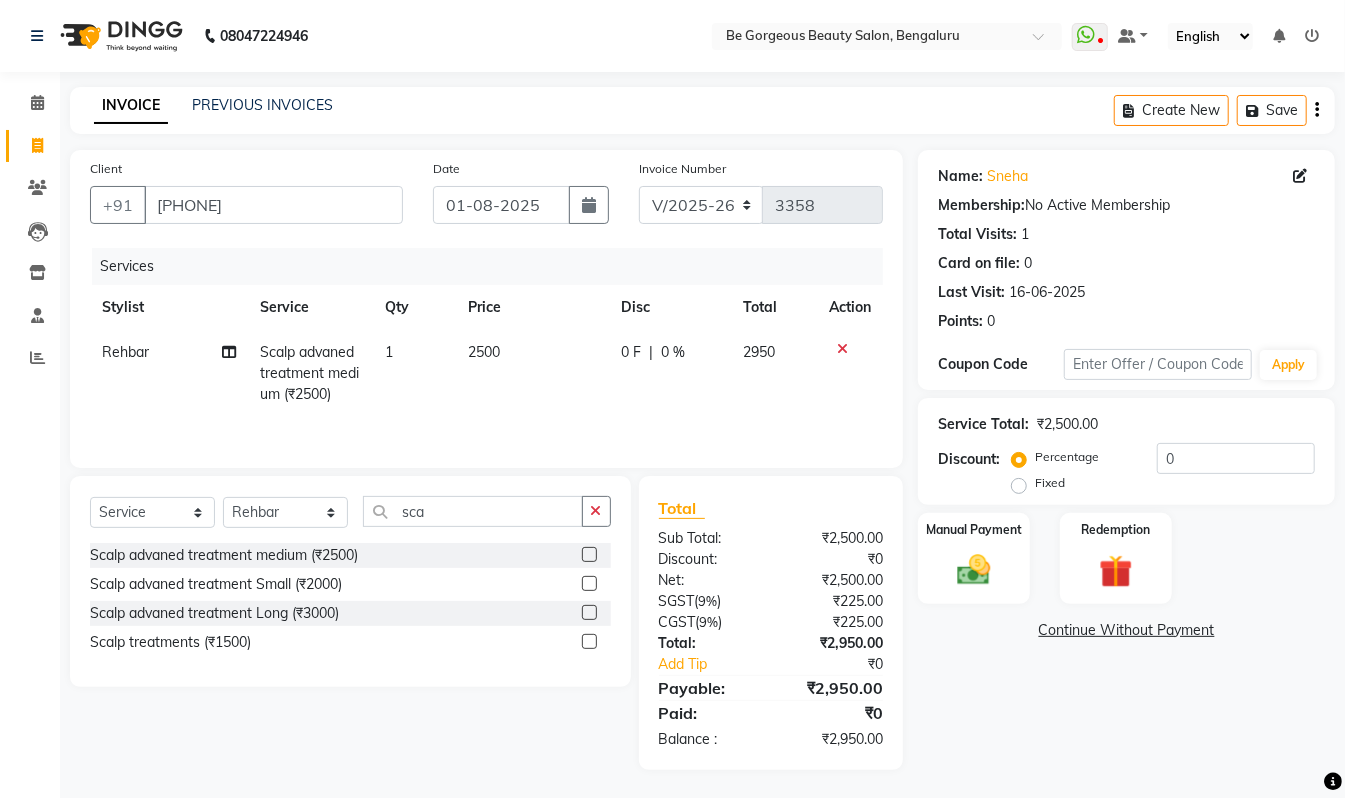 scroll, scrollTop: 6, scrollLeft: 0, axis: vertical 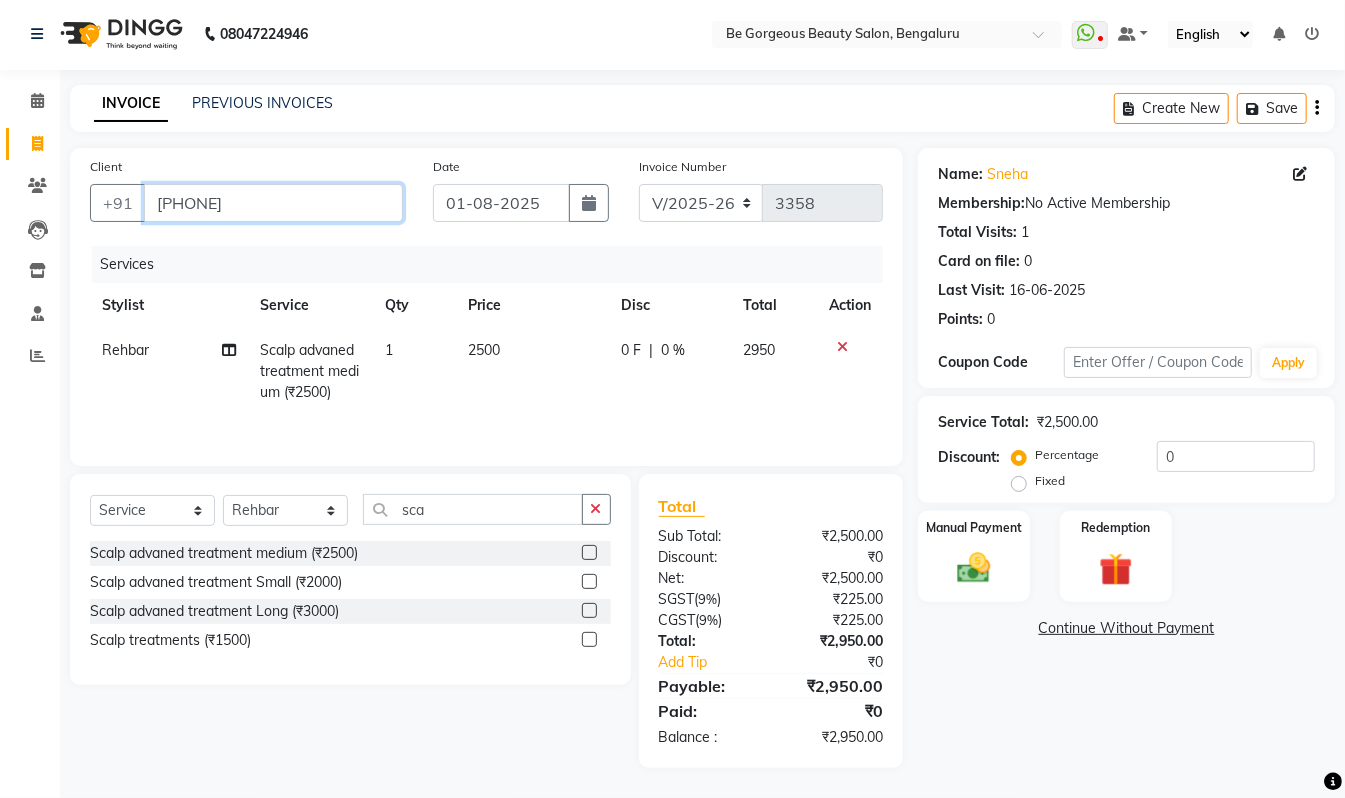 drag, startPoint x: 254, startPoint y: 197, endPoint x: 224, endPoint y: 184, distance: 32.695564 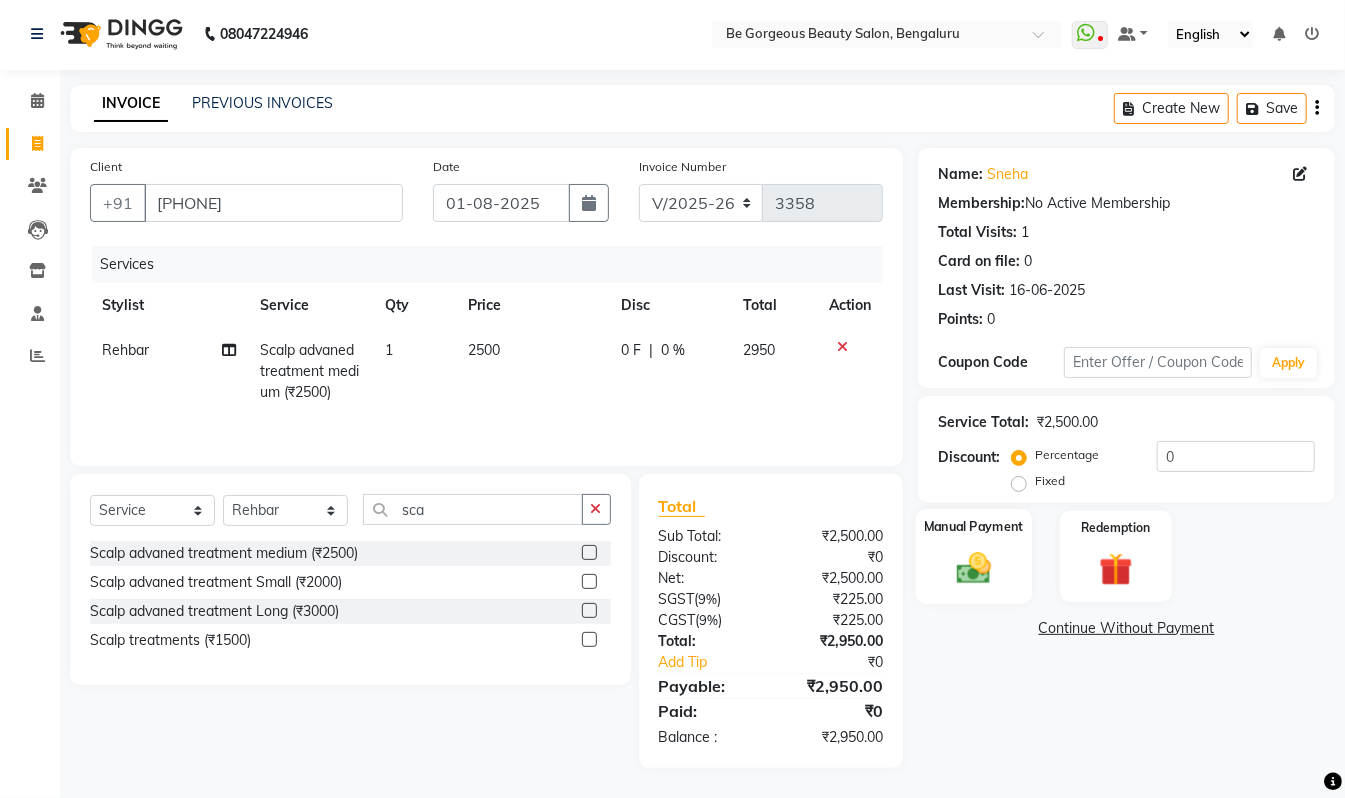 click on "Manual Payment" 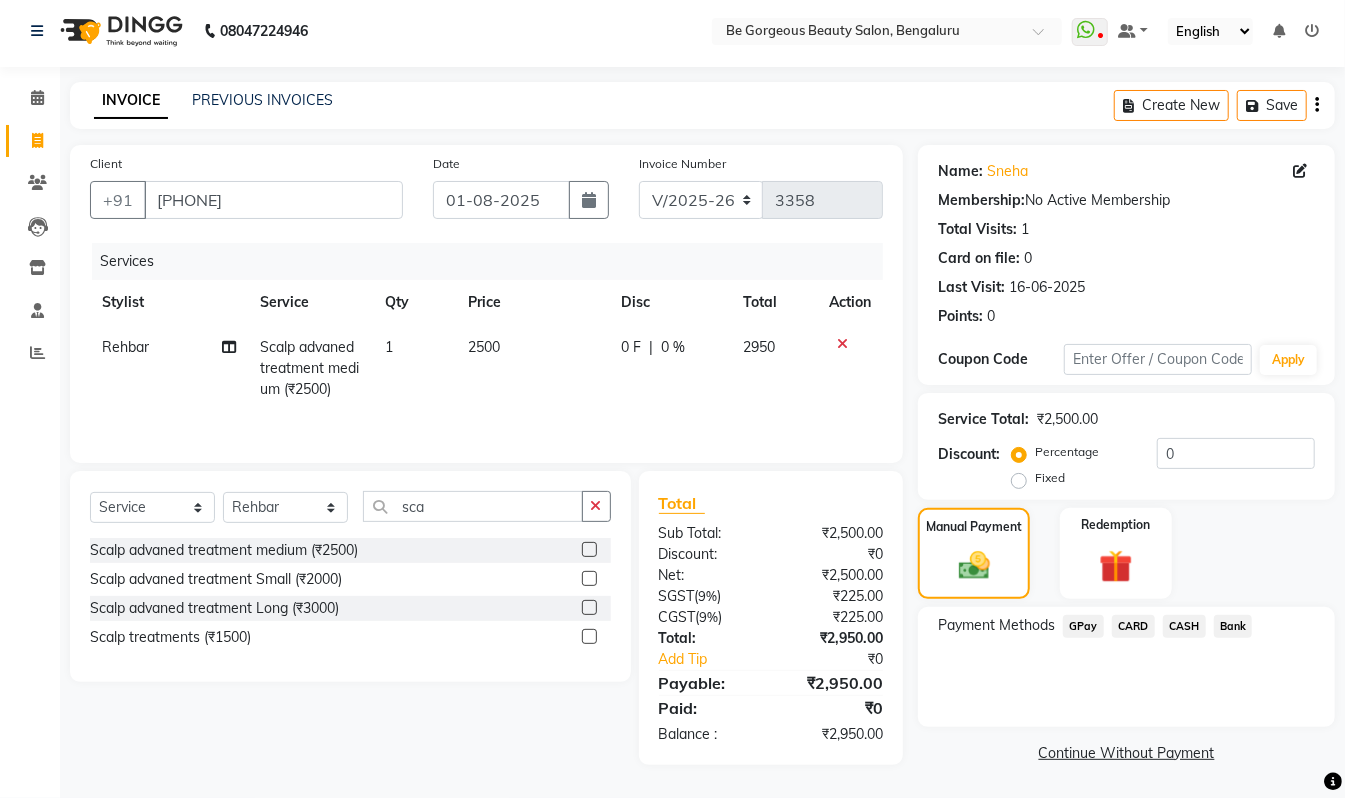 click on "GPay" 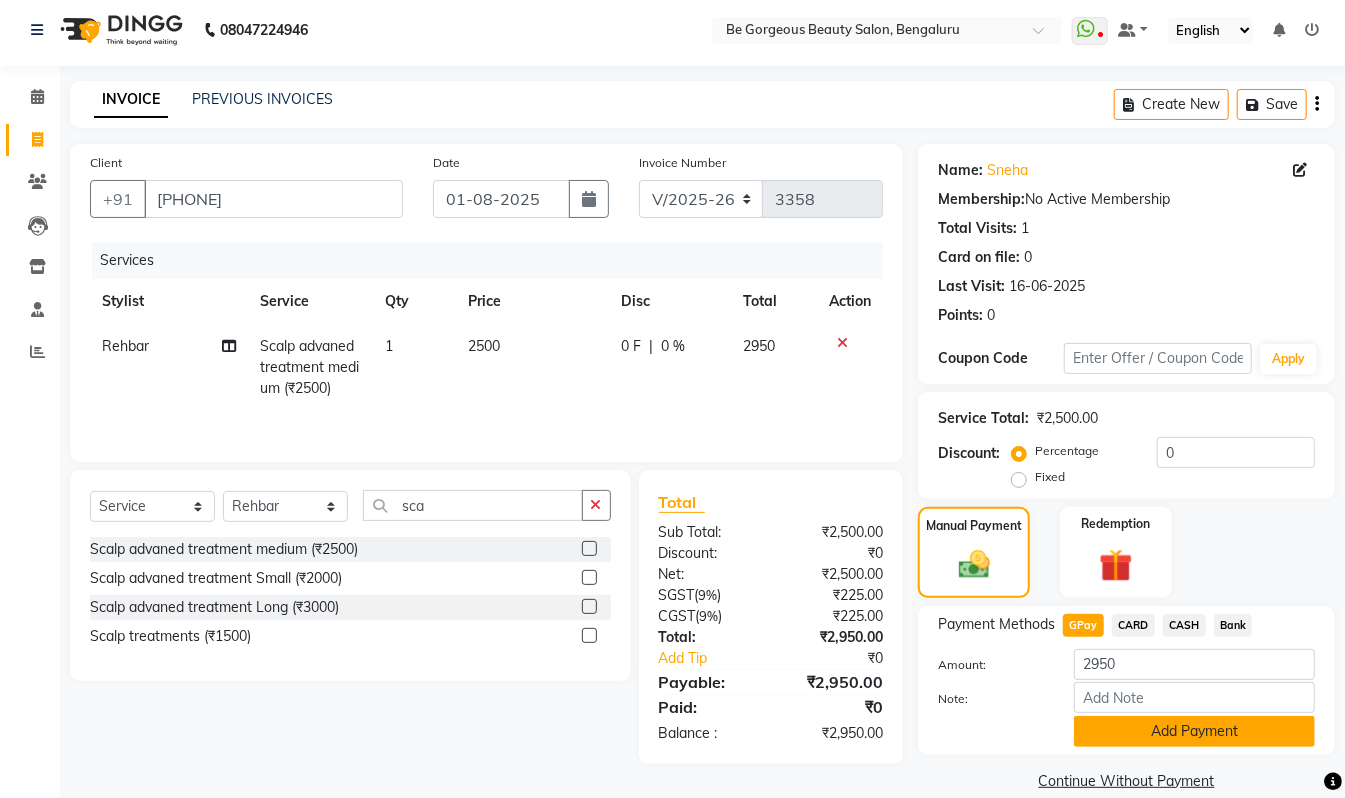 click on "Add Payment" 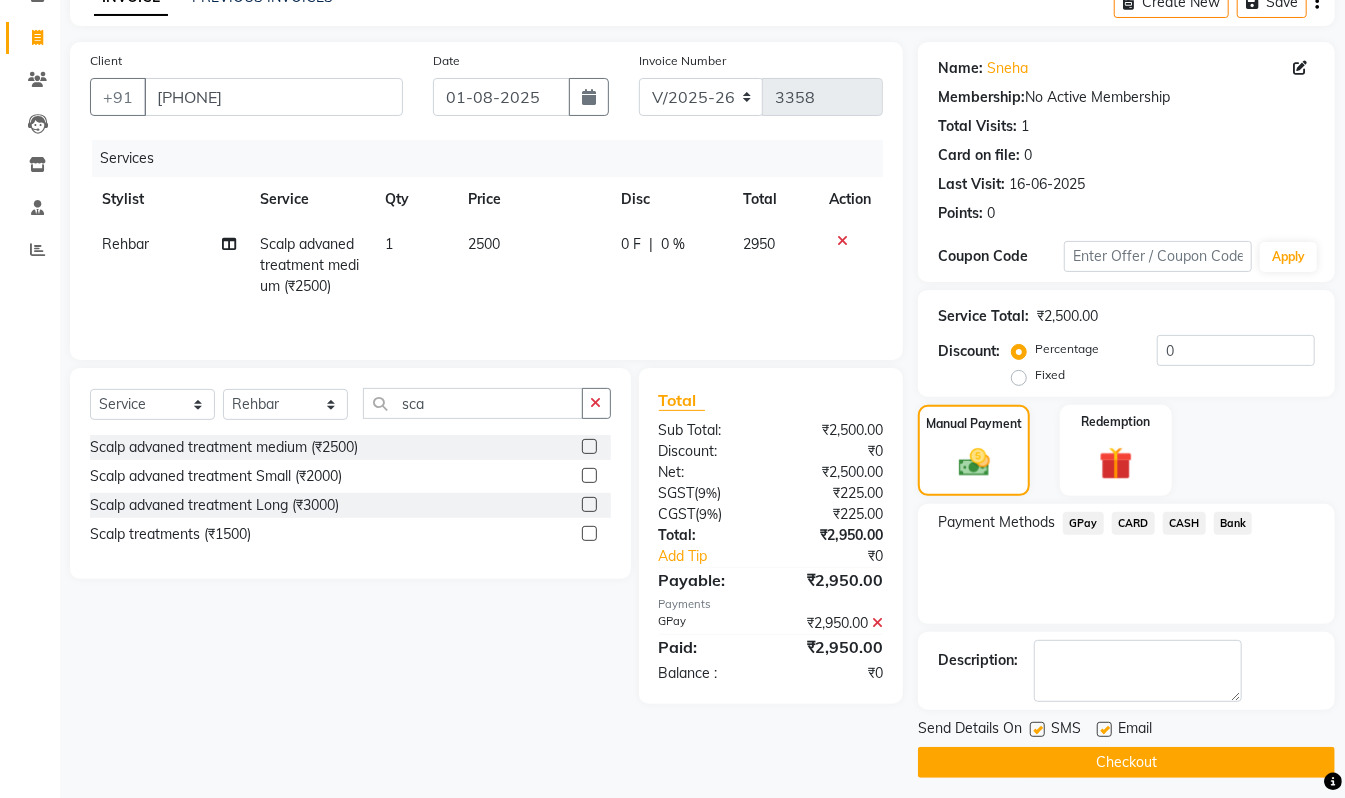 scroll, scrollTop: 118, scrollLeft: 0, axis: vertical 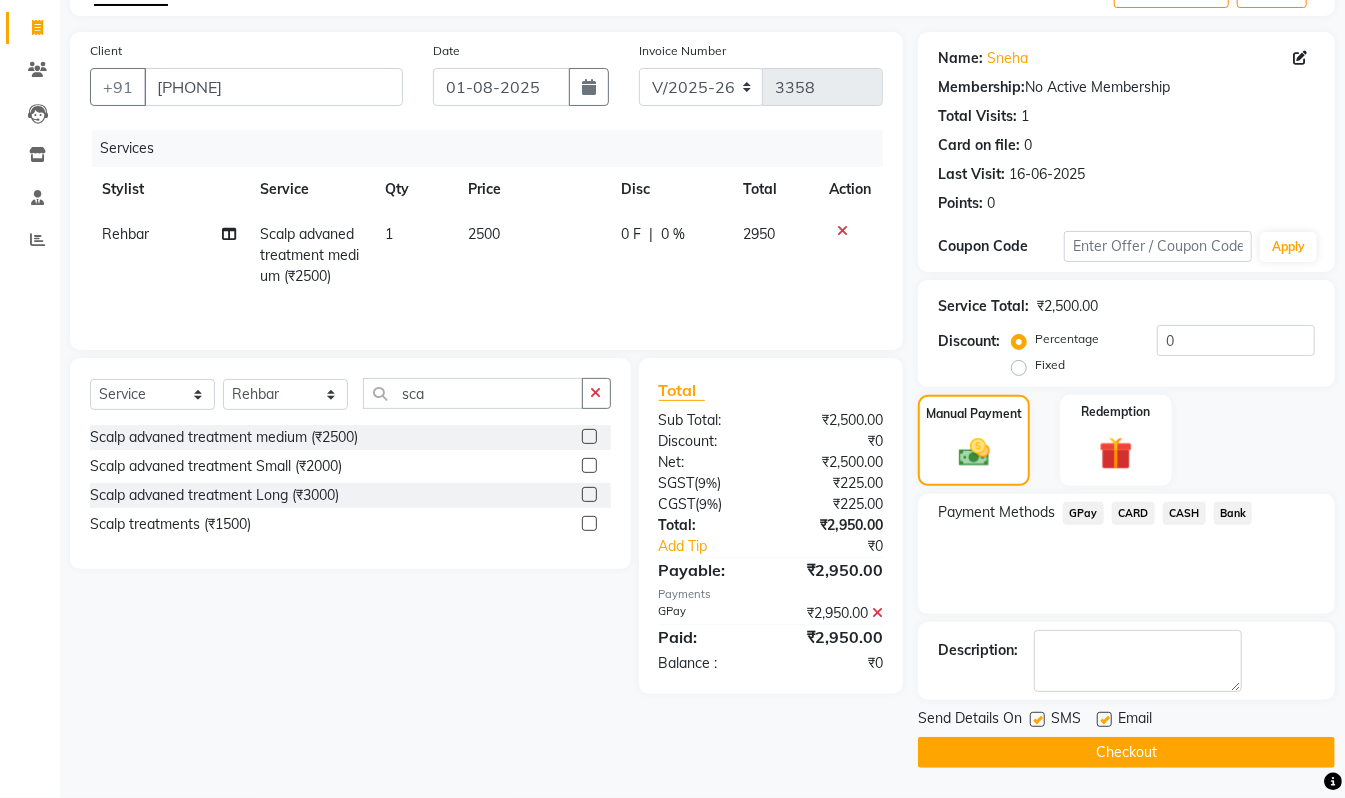 click on "Checkout" 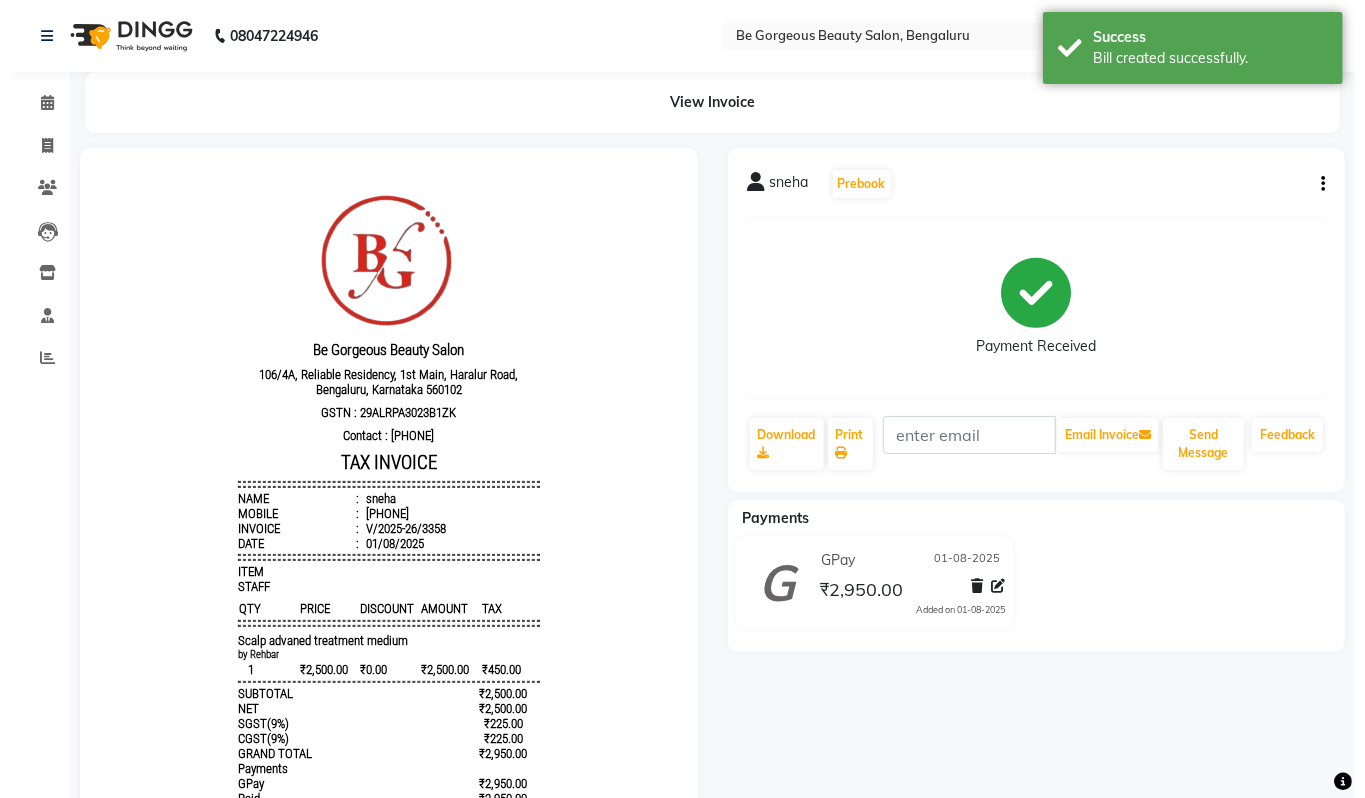 scroll, scrollTop: 0, scrollLeft: 0, axis: both 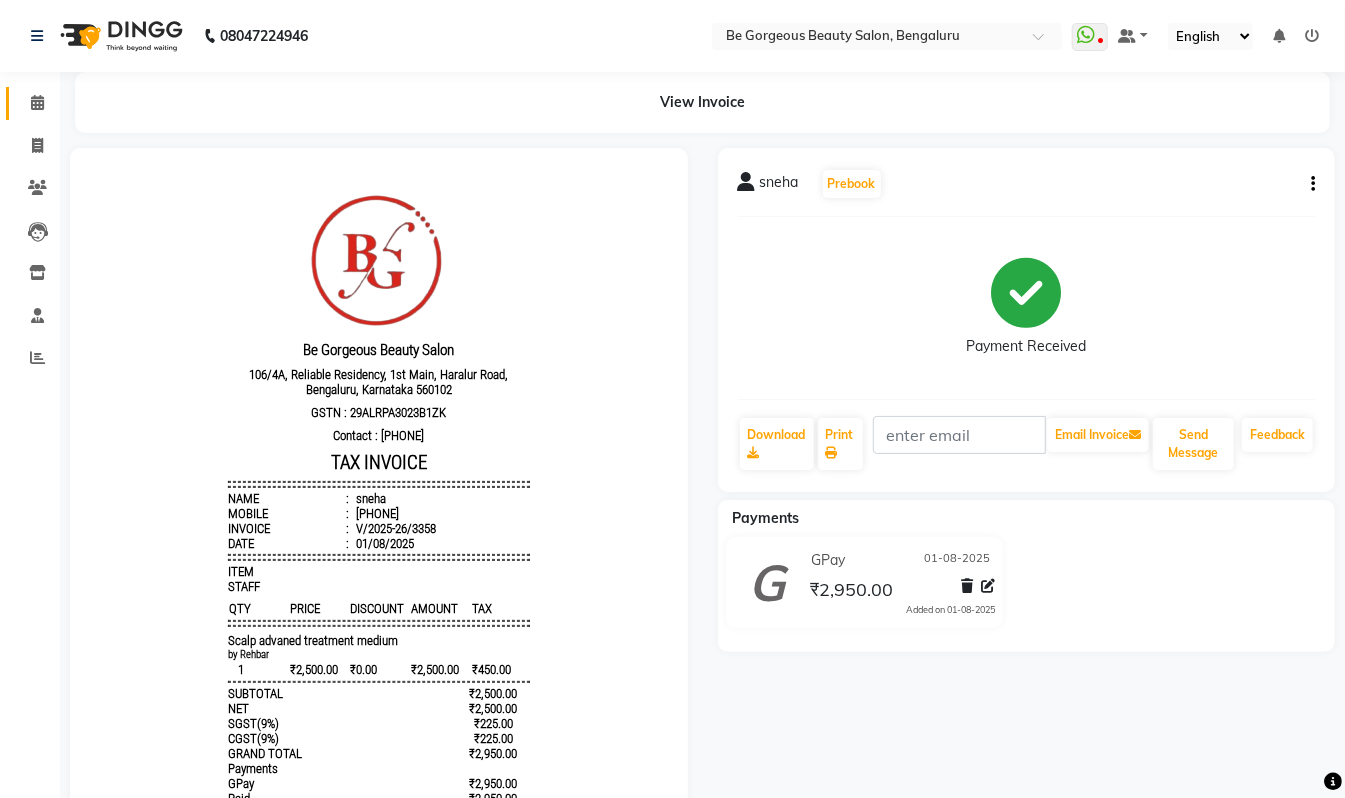 click 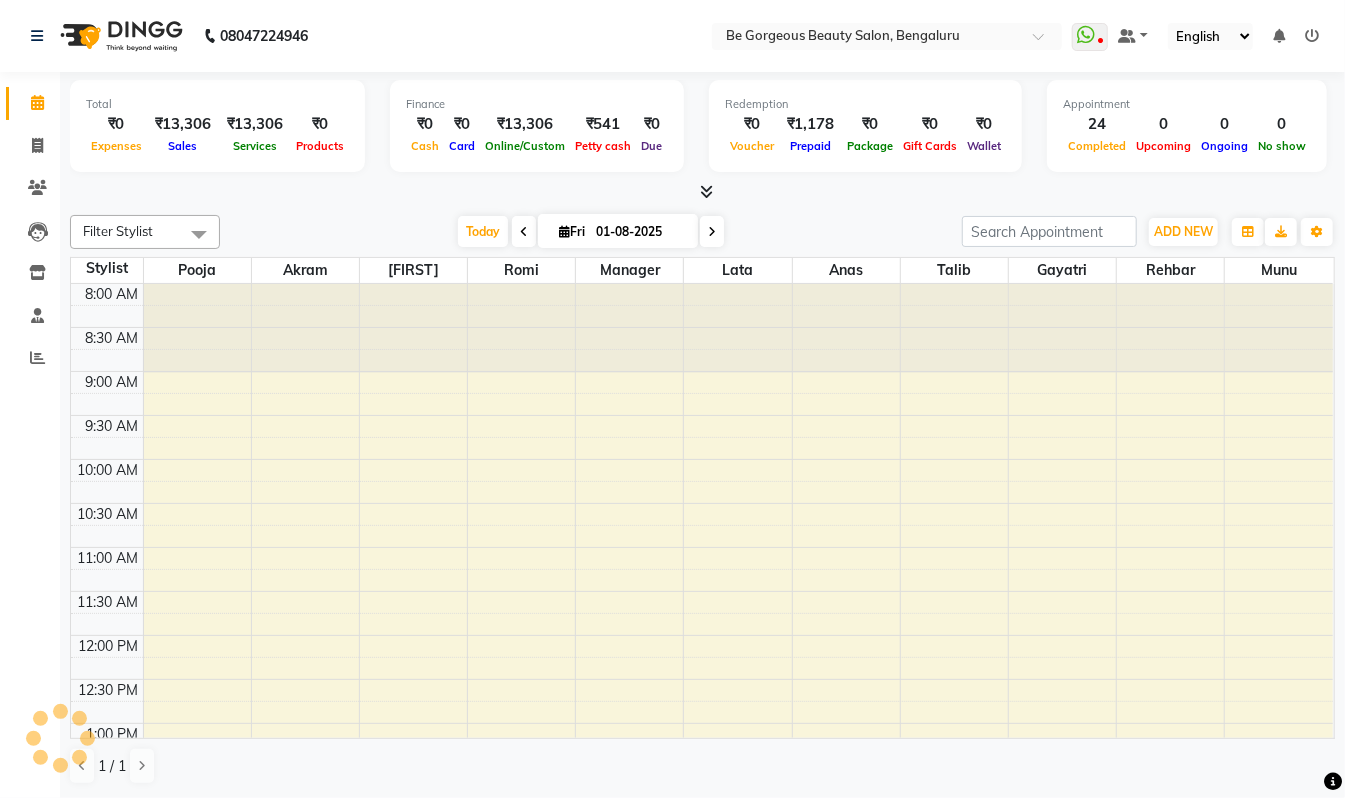 scroll, scrollTop: 0, scrollLeft: 0, axis: both 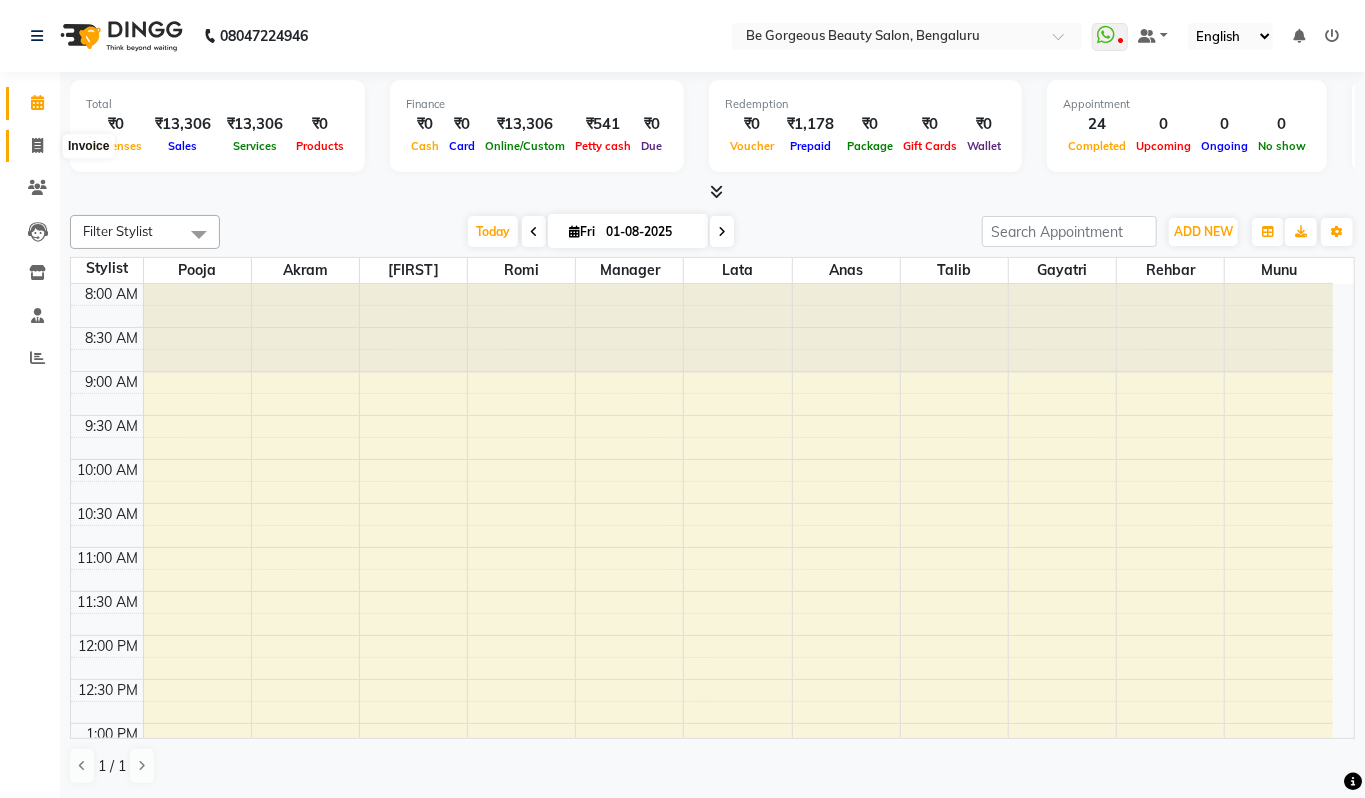 click 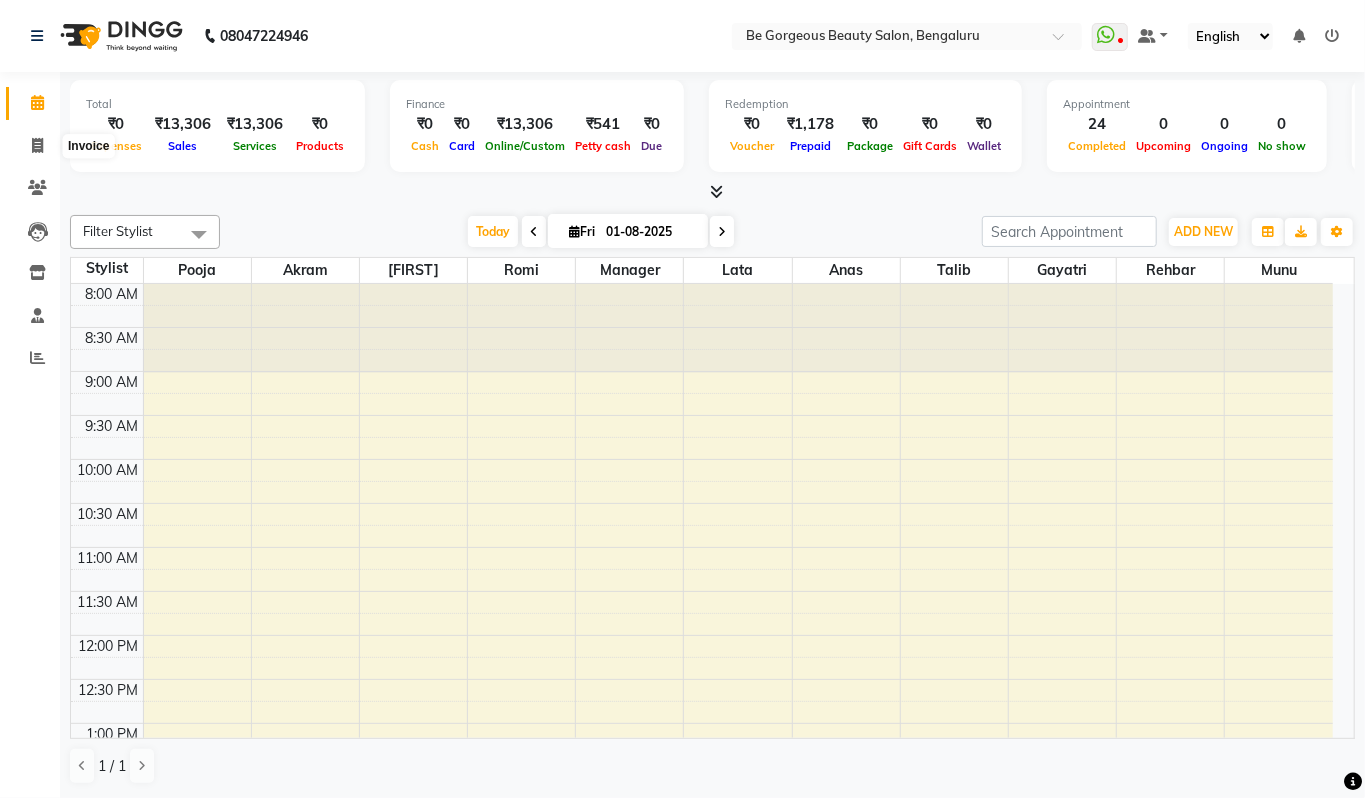 select on "5405" 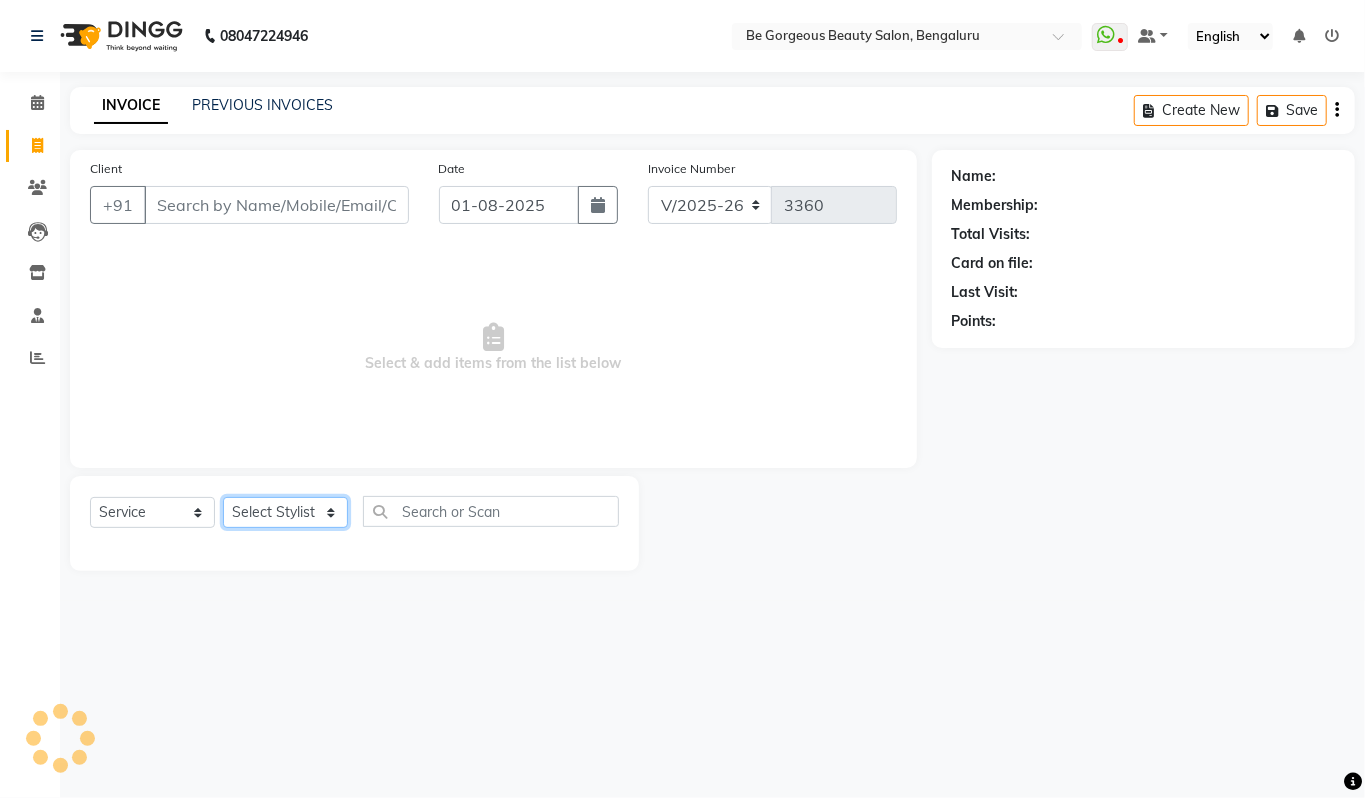 click on "Select Stylist Akram Anas Gayatri lata Manager Munu Pooja Rehbar Romi Talib Wajid" 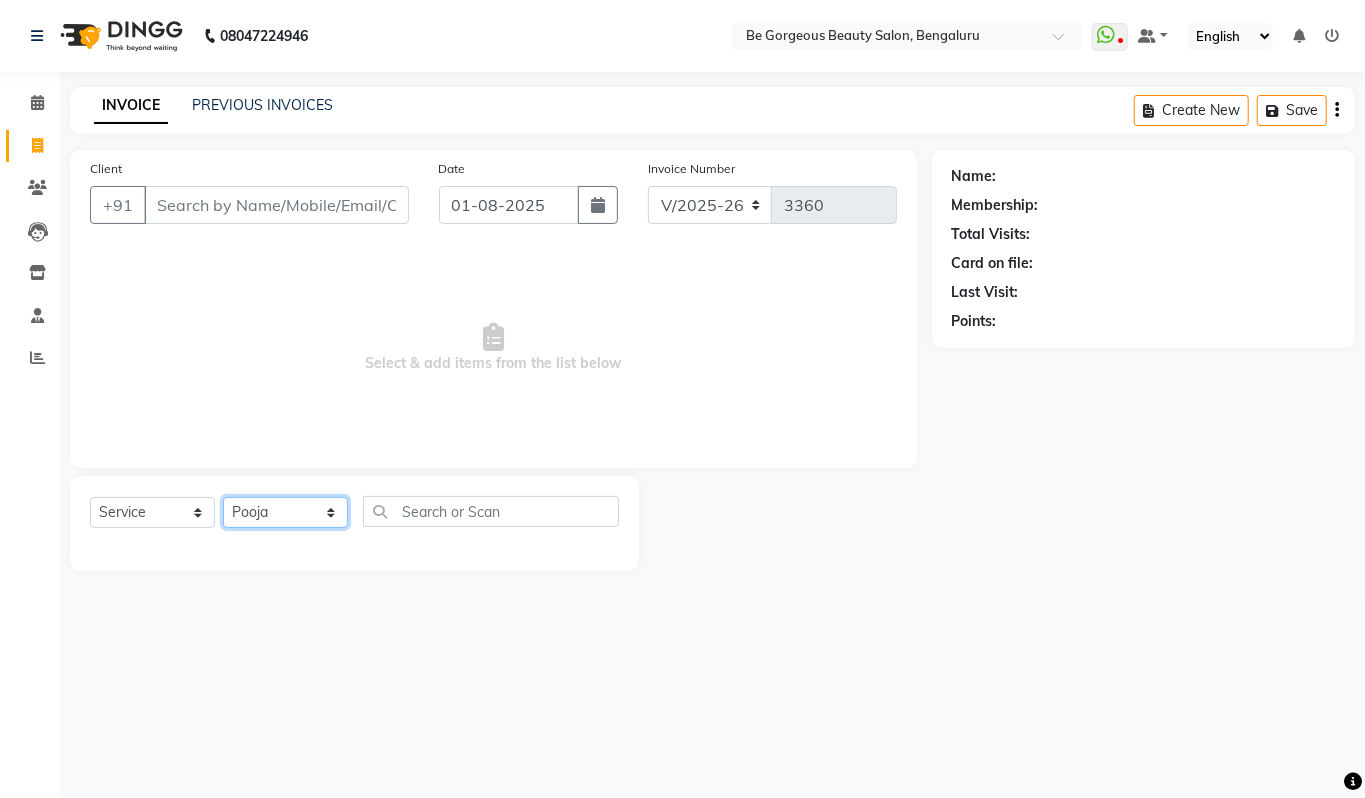 click on "Select Stylist Akram Anas Gayatri lata Manager Munu Pooja Rehbar Romi Talib Wajid" 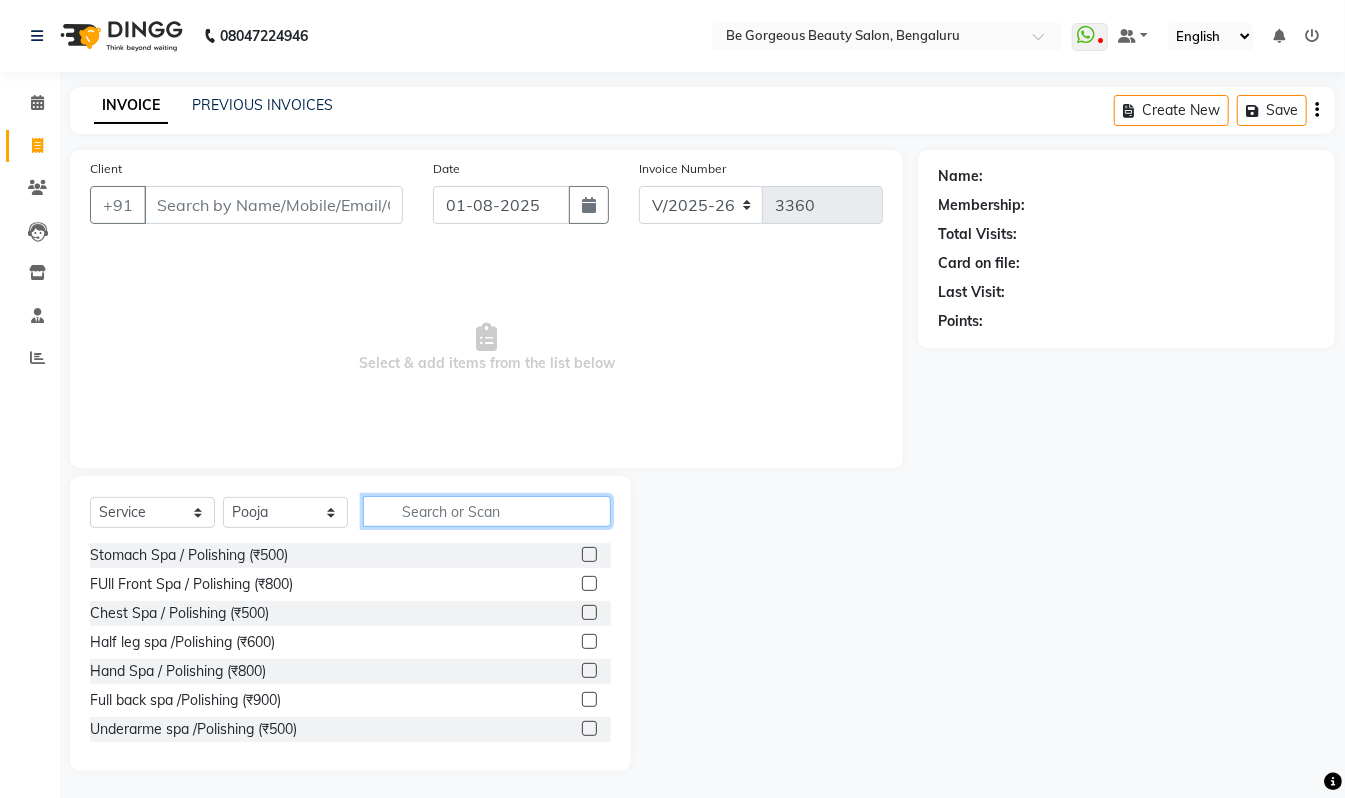 click 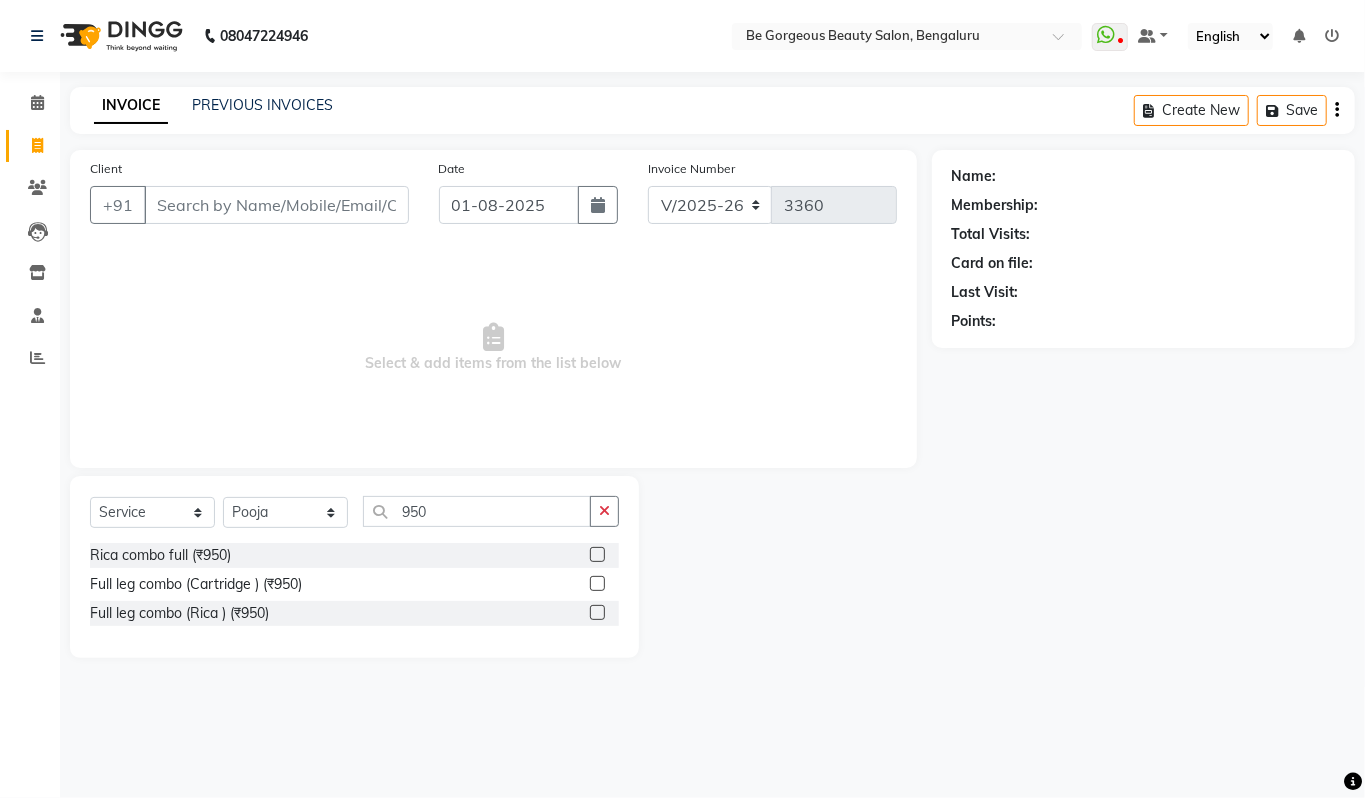 click 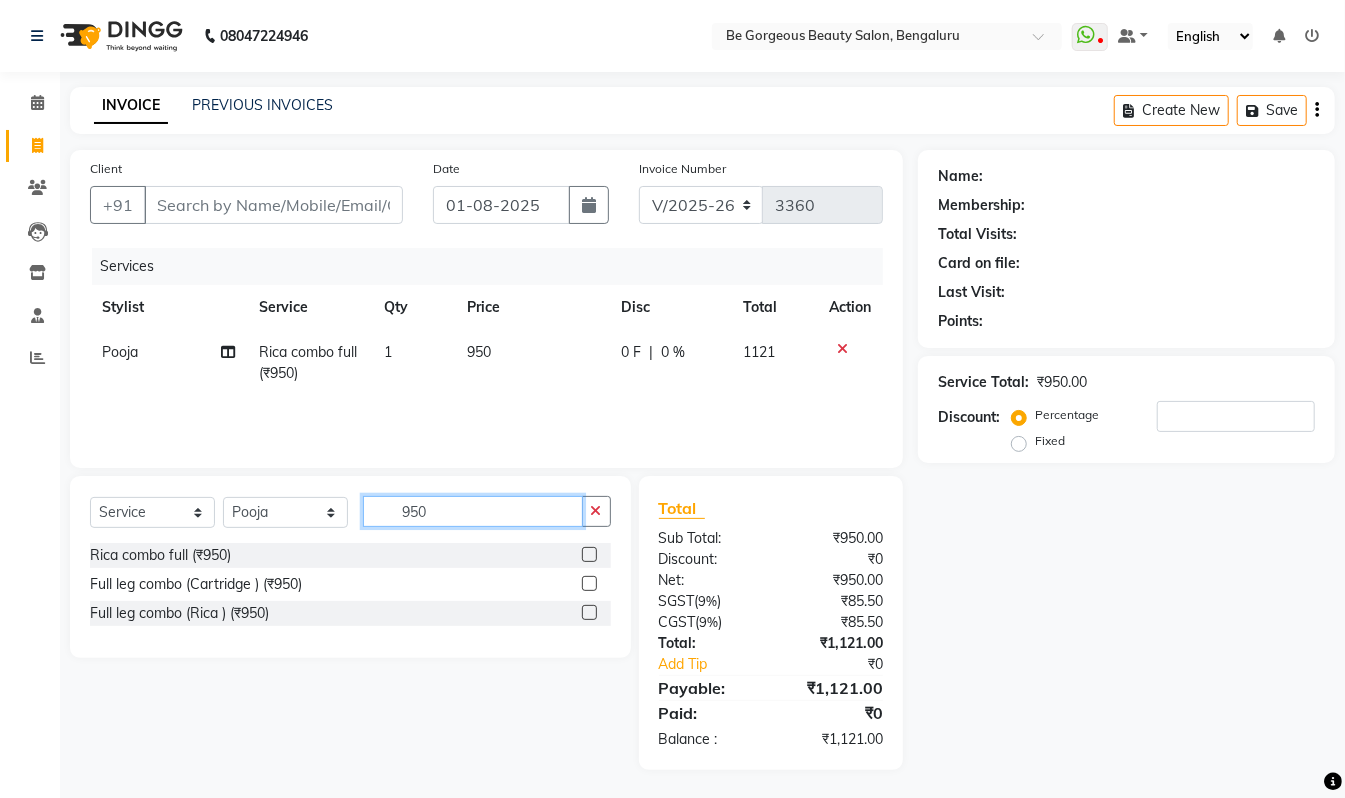 click on "950" 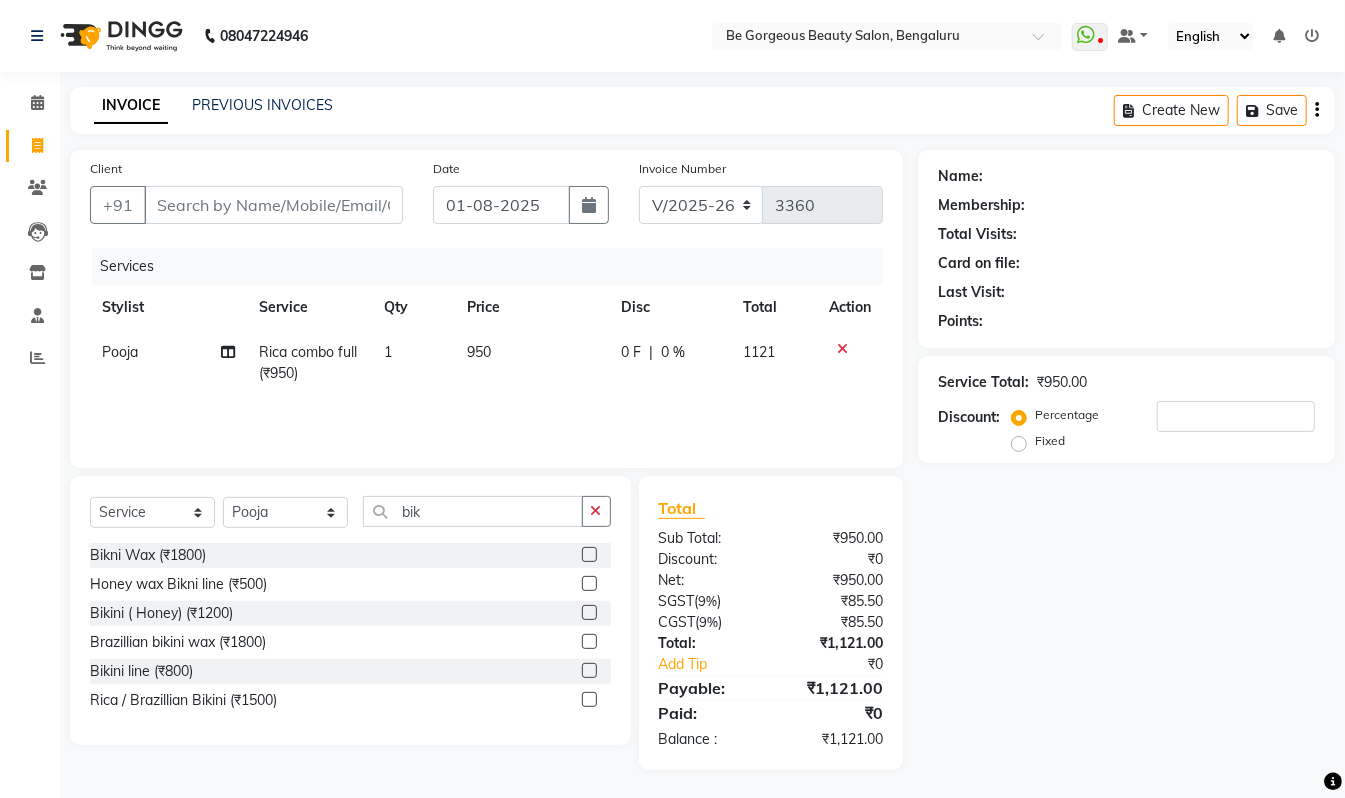 click 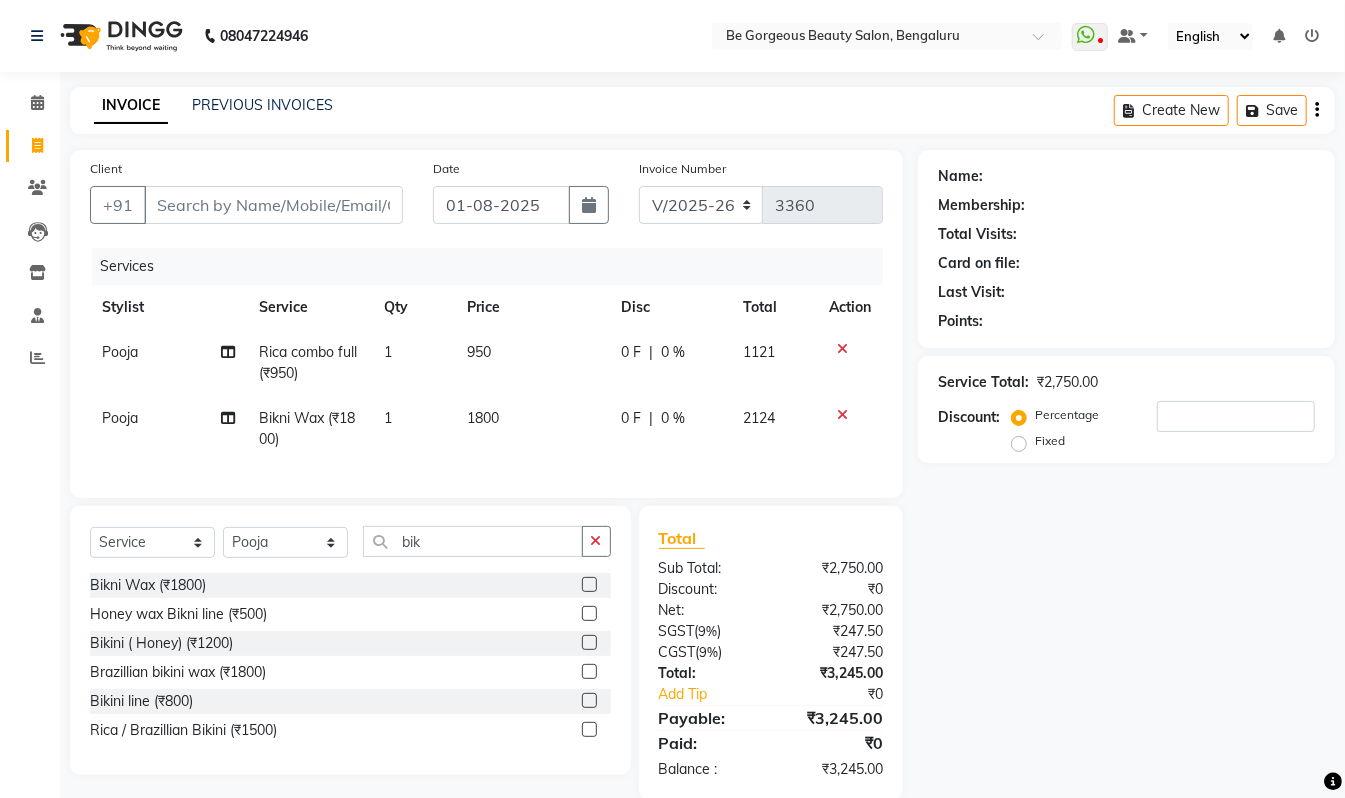 scroll, scrollTop: 52, scrollLeft: 0, axis: vertical 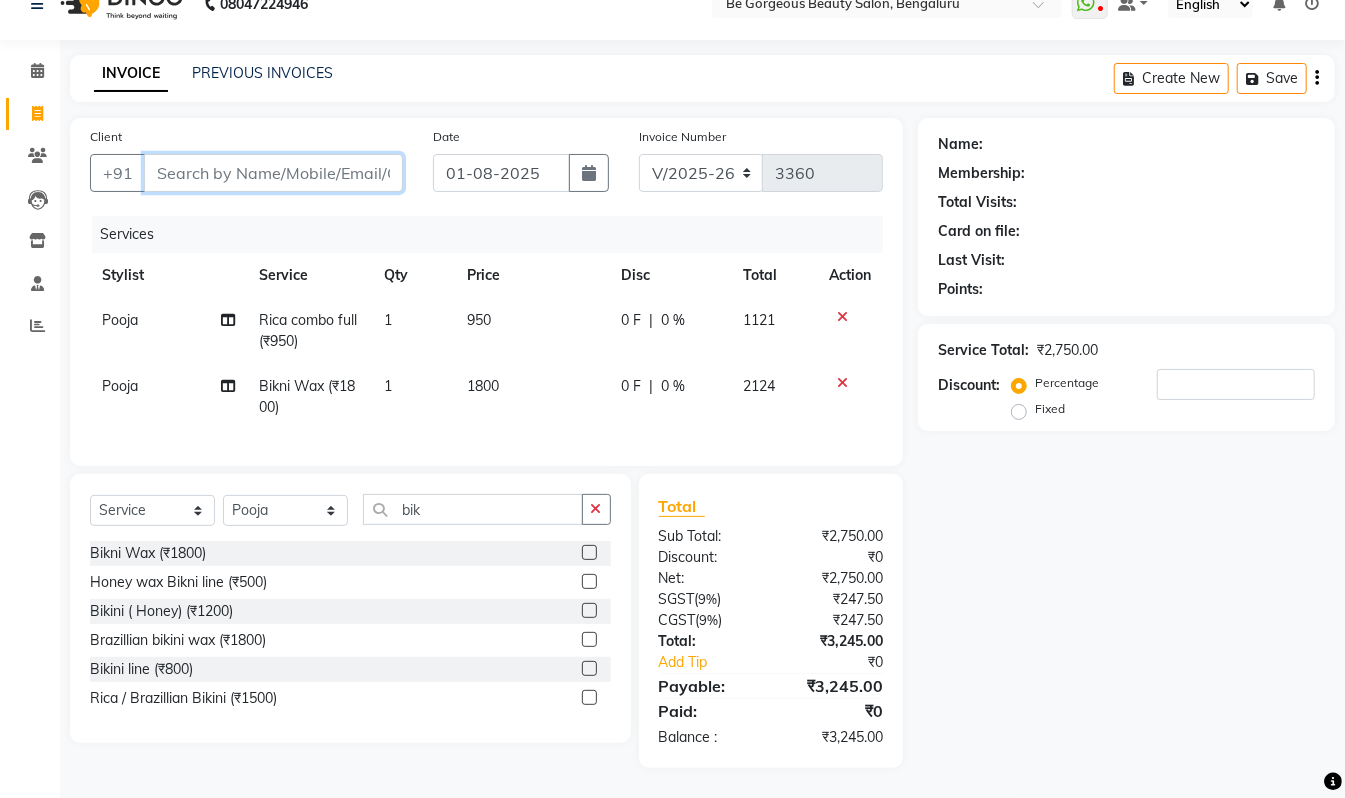 click on "Client" at bounding box center [273, 173] 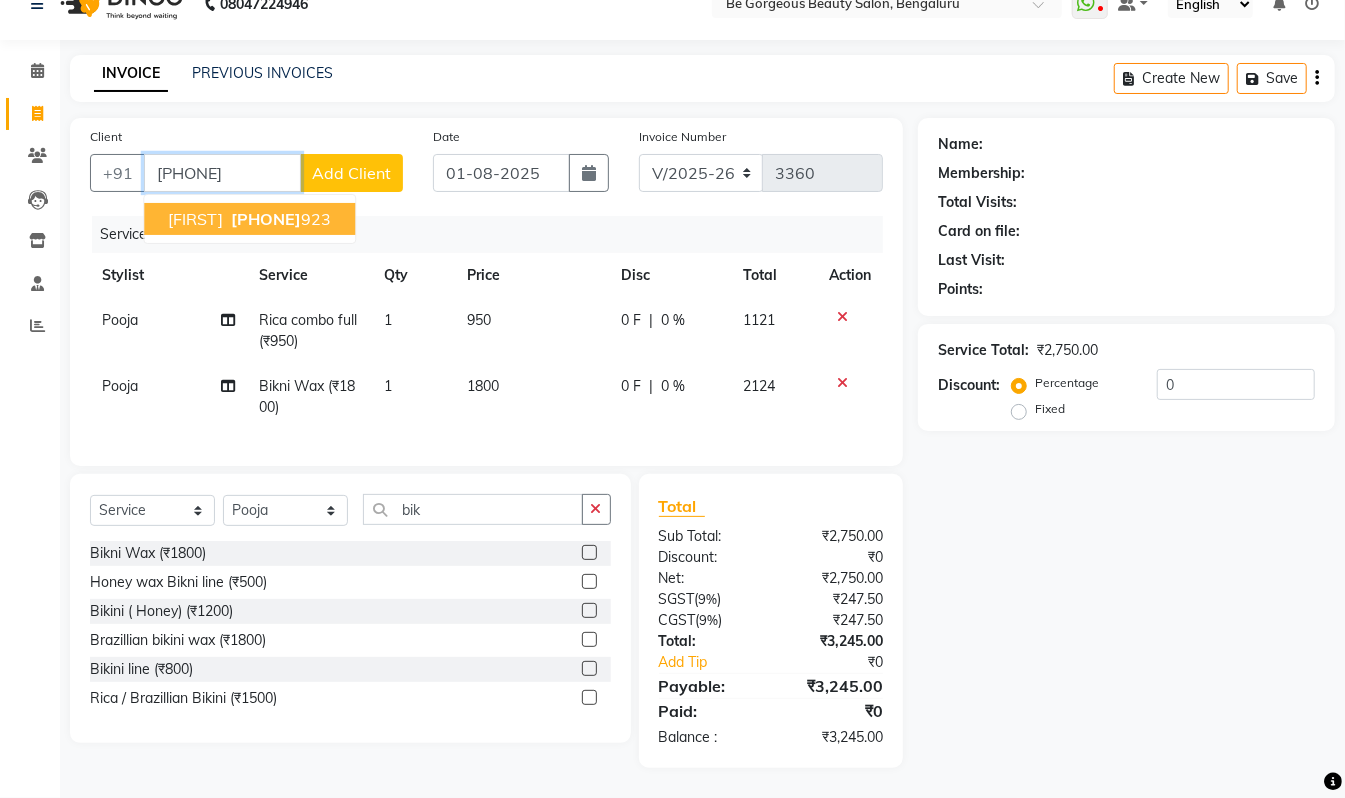 click on "9591182 923" at bounding box center (279, 219) 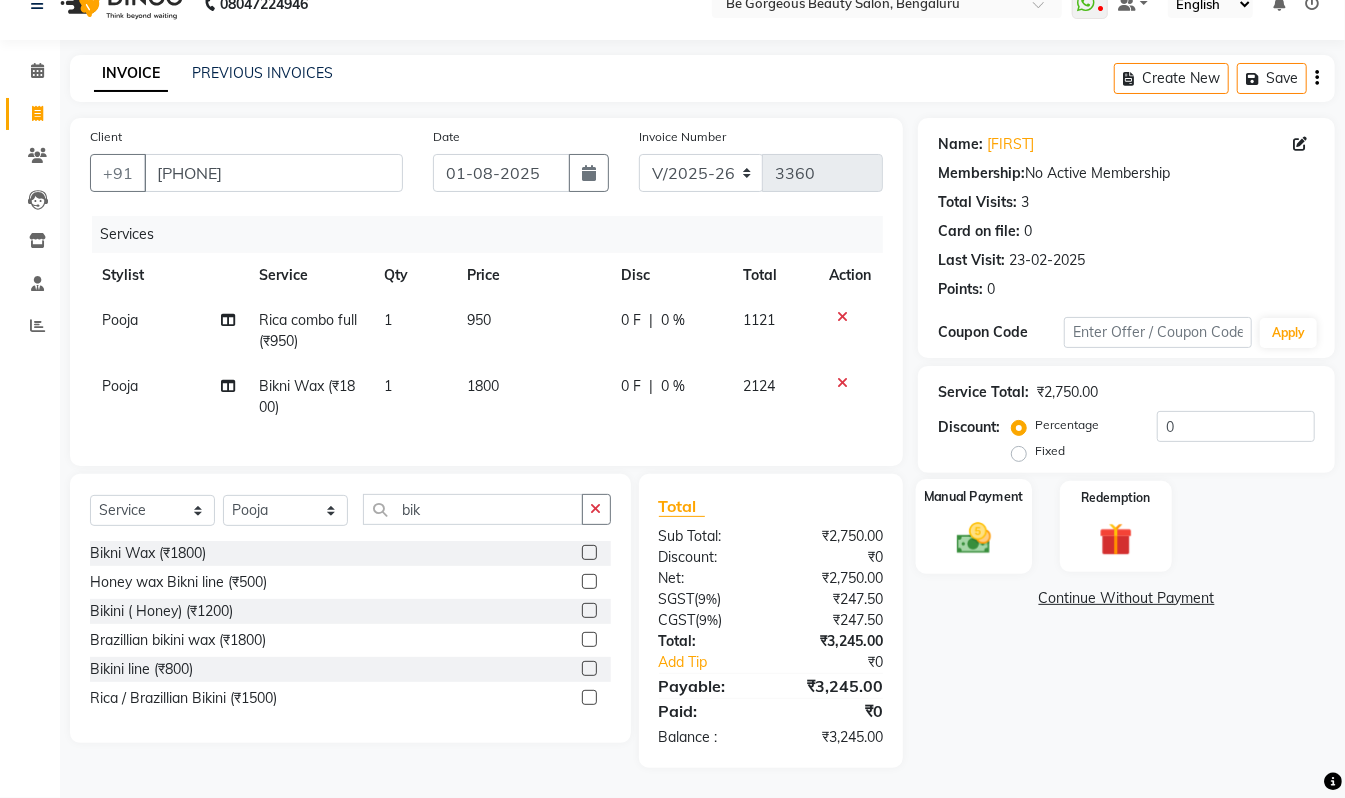 click on "Manual Payment" 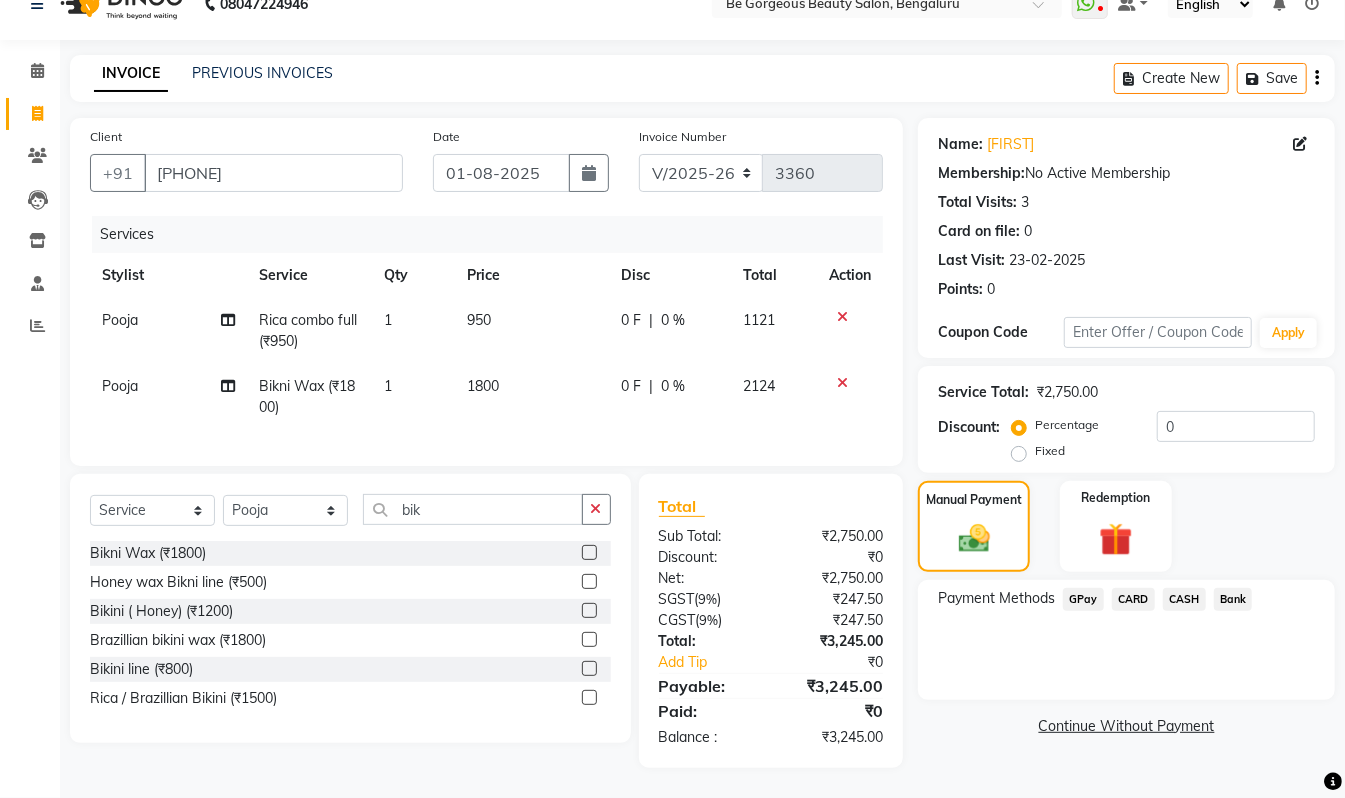 click on "GPay" 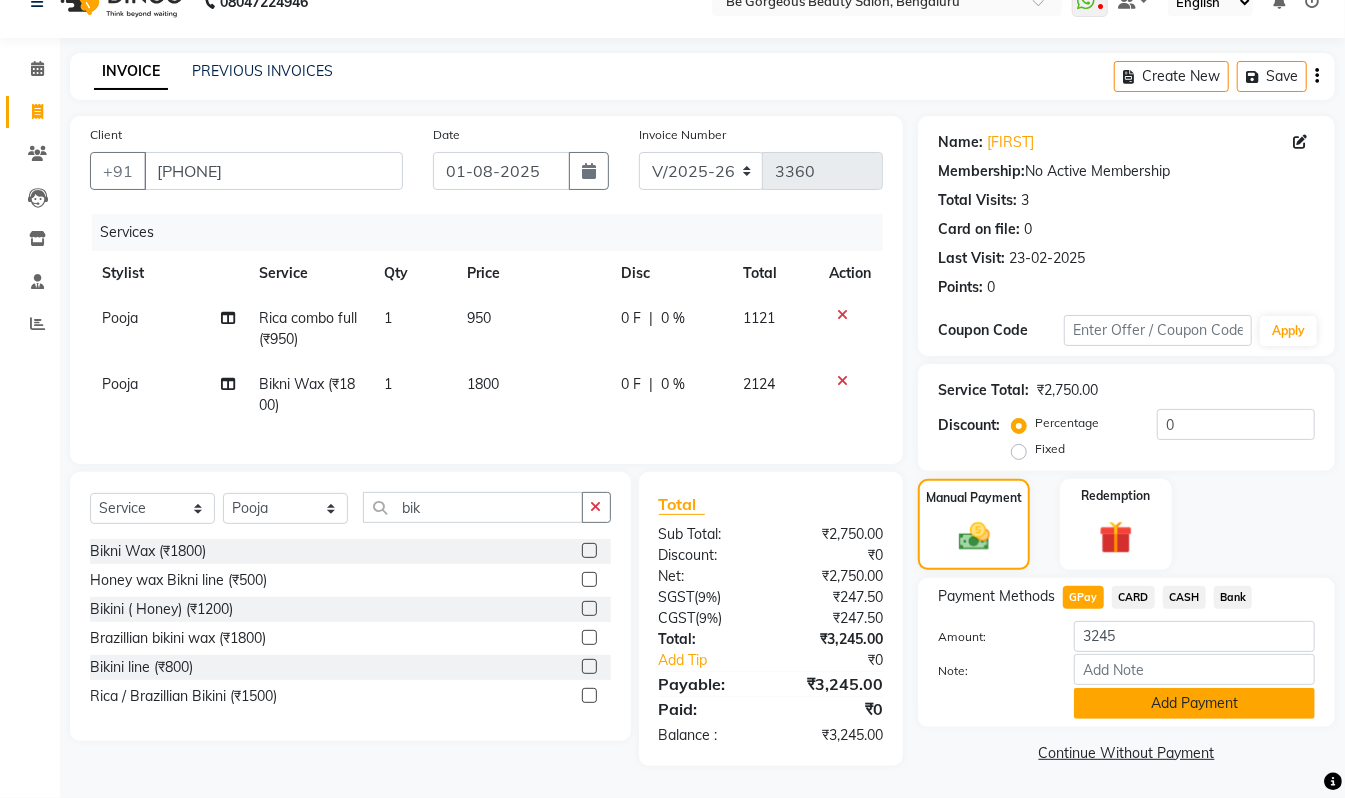 click on "Add Payment" 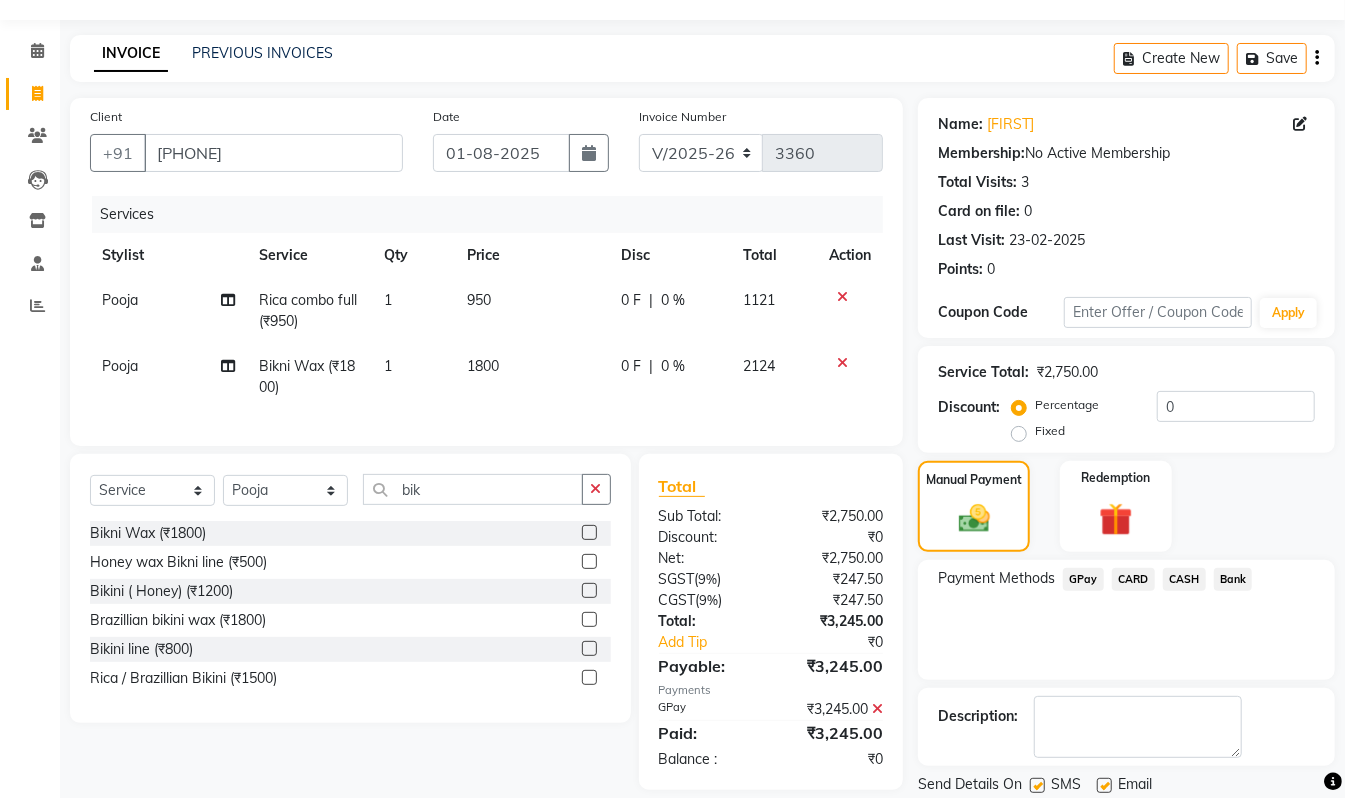 scroll, scrollTop: 118, scrollLeft: 0, axis: vertical 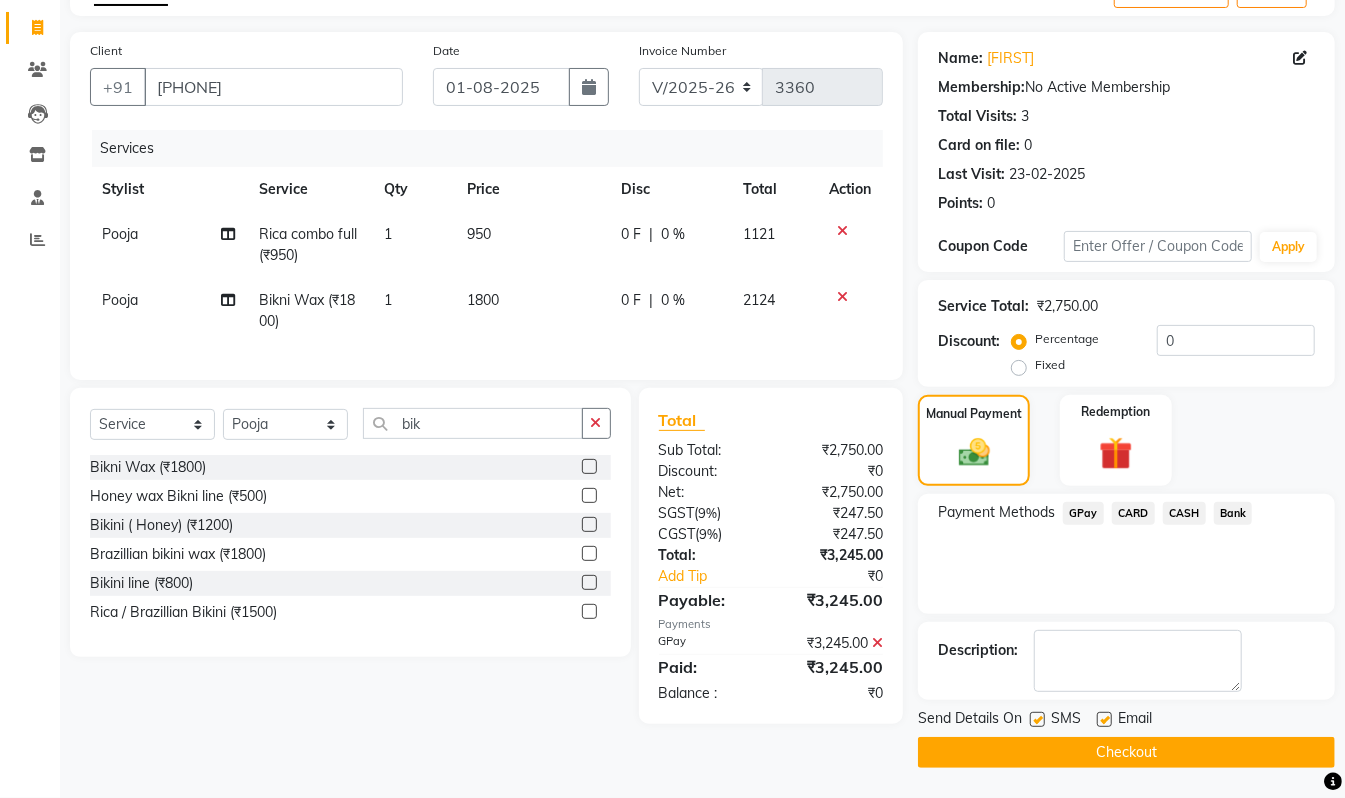 click on "Checkout" 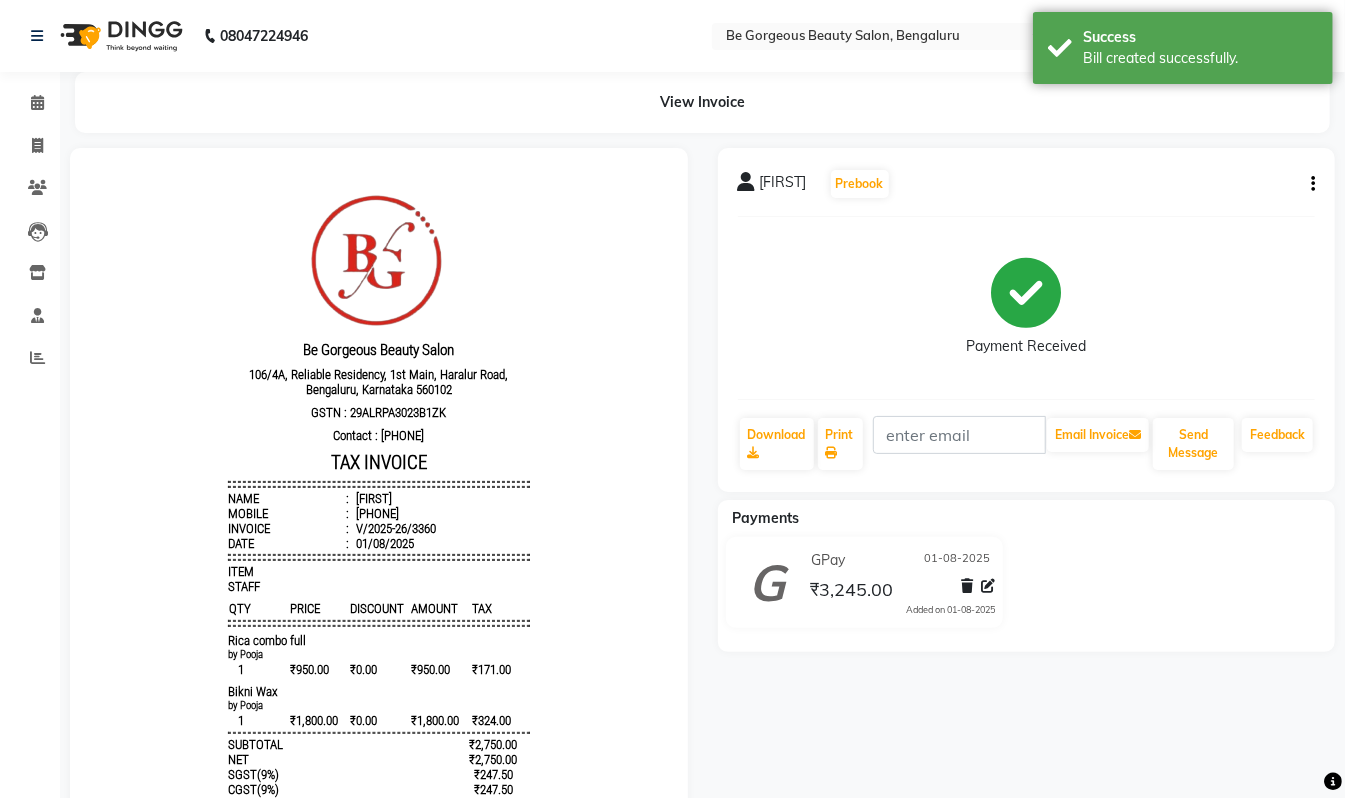 scroll, scrollTop: 0, scrollLeft: 0, axis: both 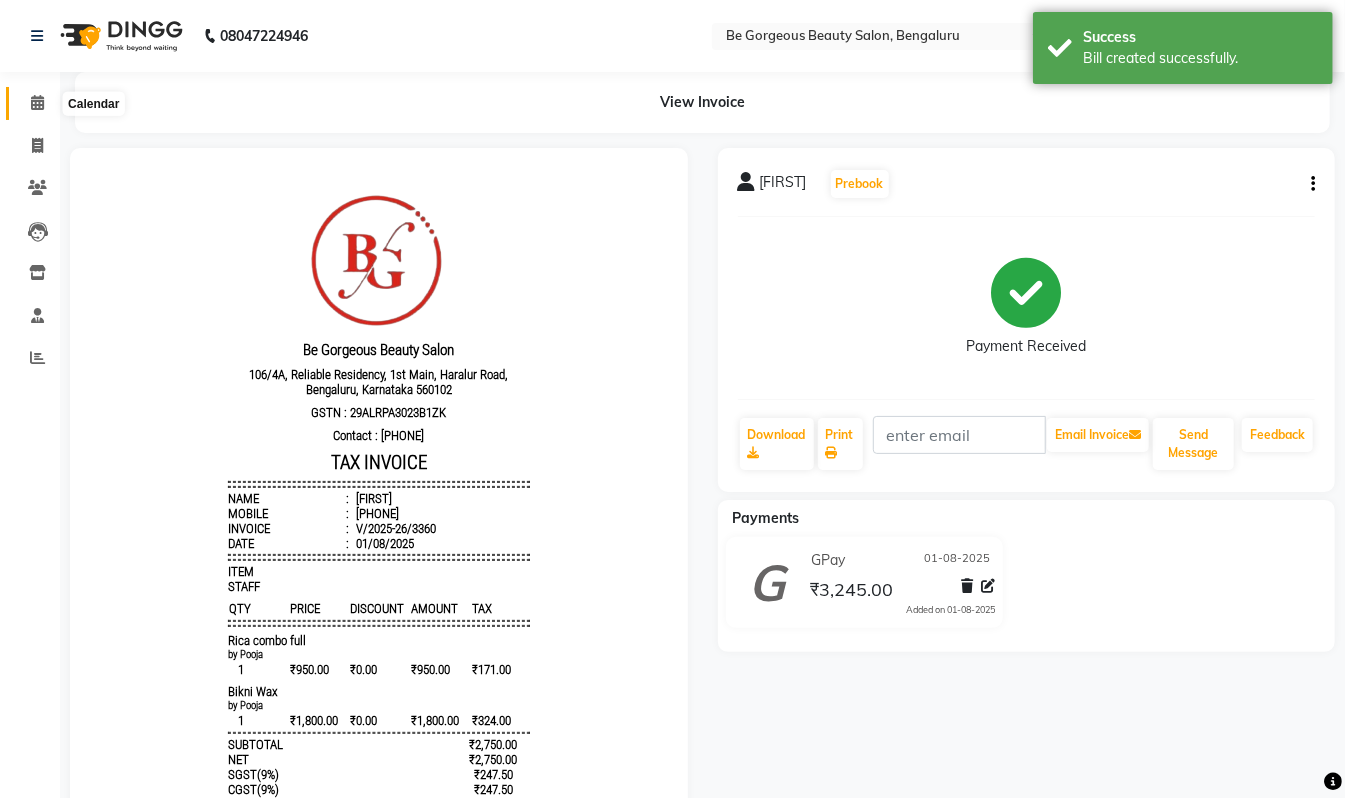 click 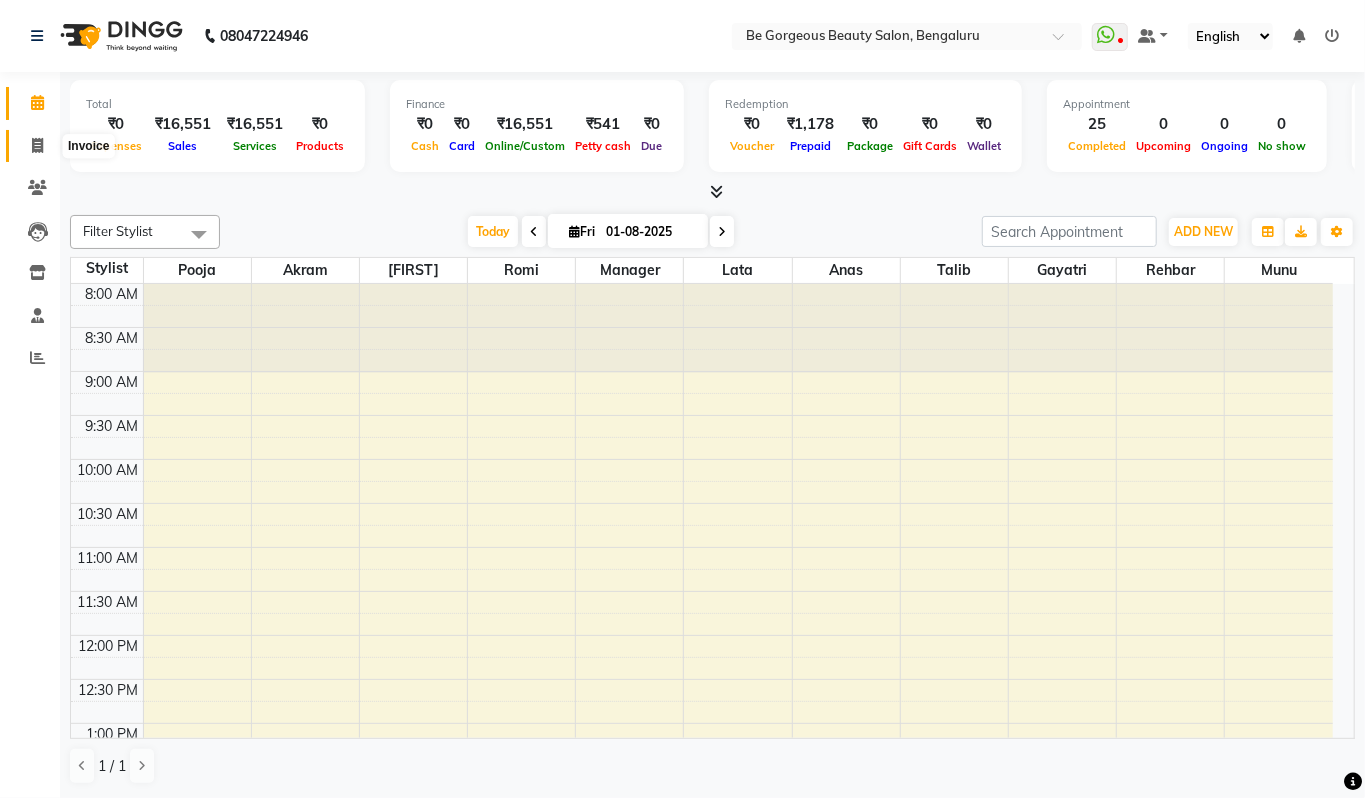 click 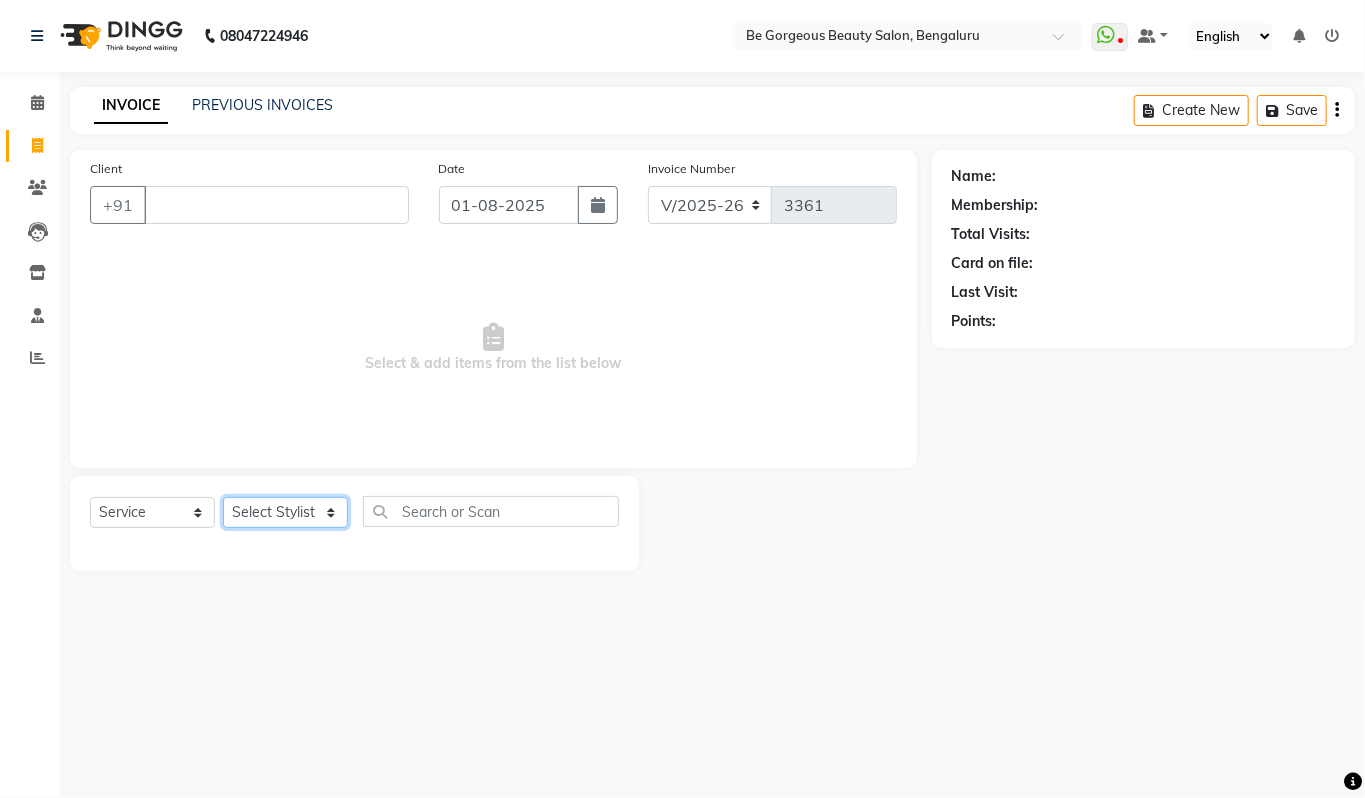 click on "Select Stylist Akram Anas Gayatri lata Manager Munu Pooja Rehbar Romi Talib Wajid" 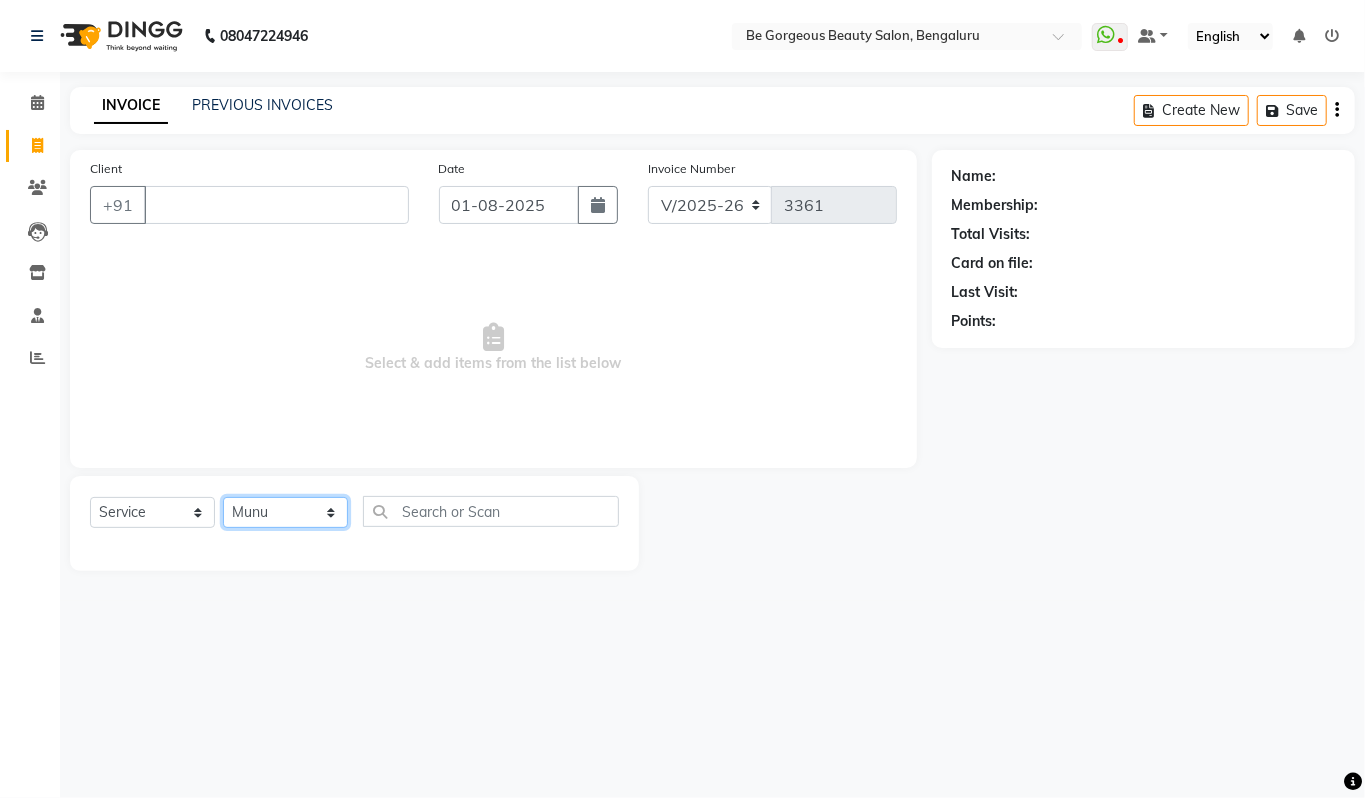 click on "Select Stylist Akram Anas Gayatri lata Manager Munu Pooja Rehbar Romi Talib Wajid" 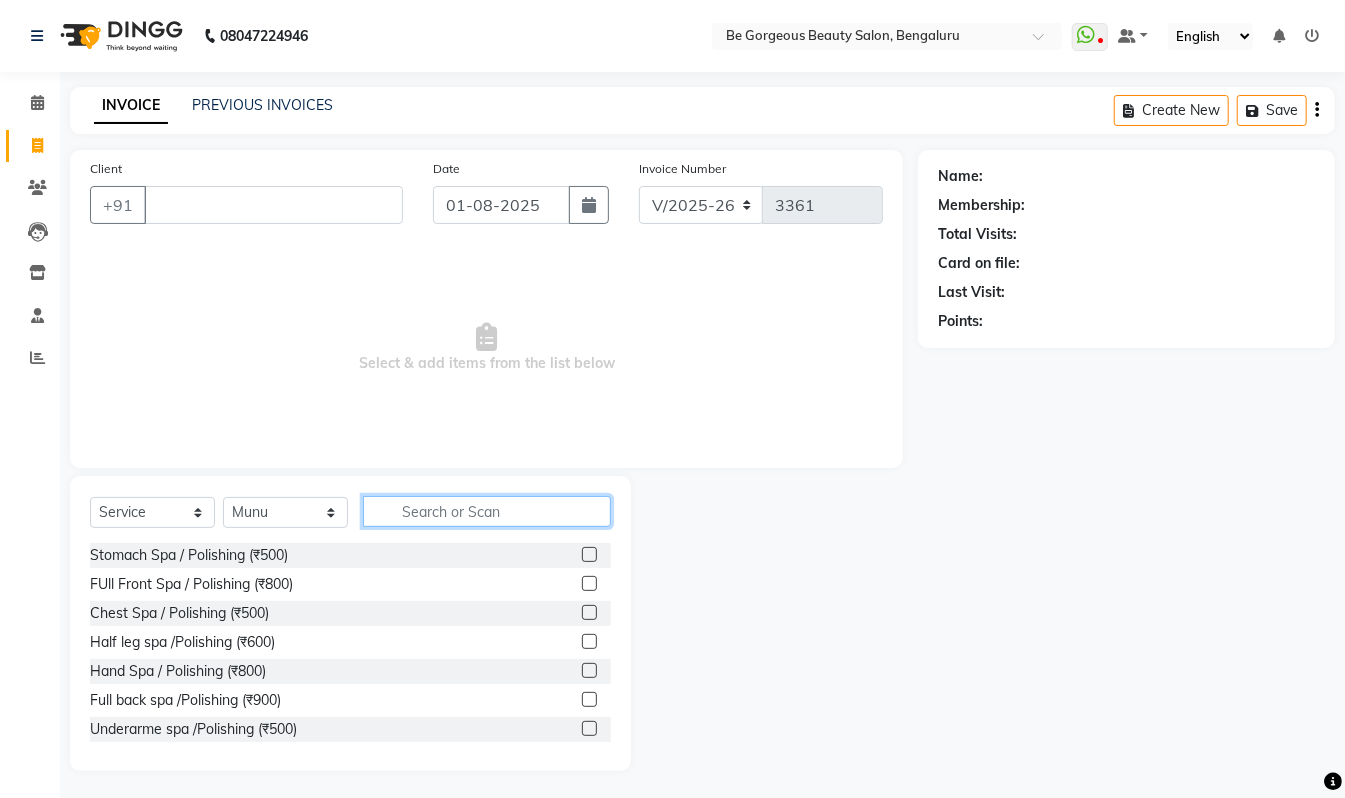 click 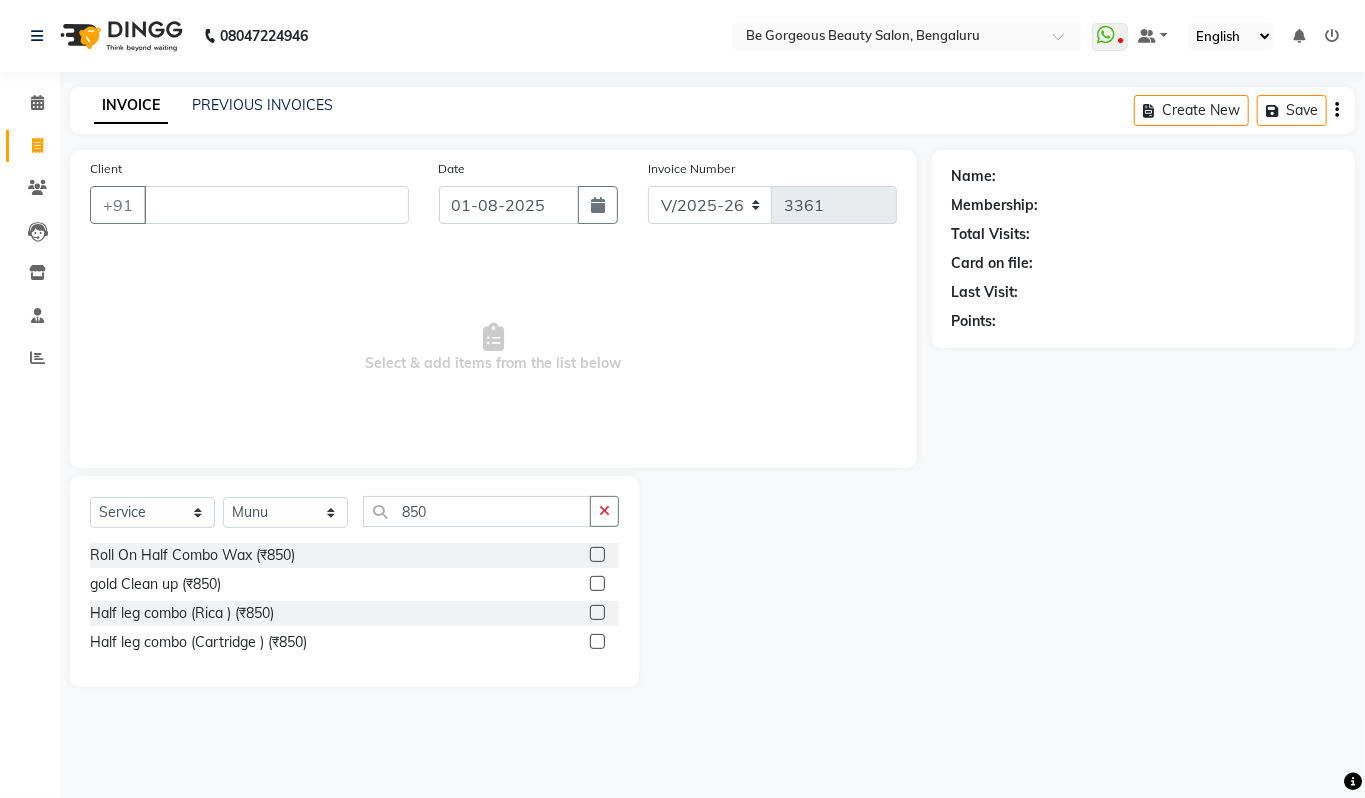 click 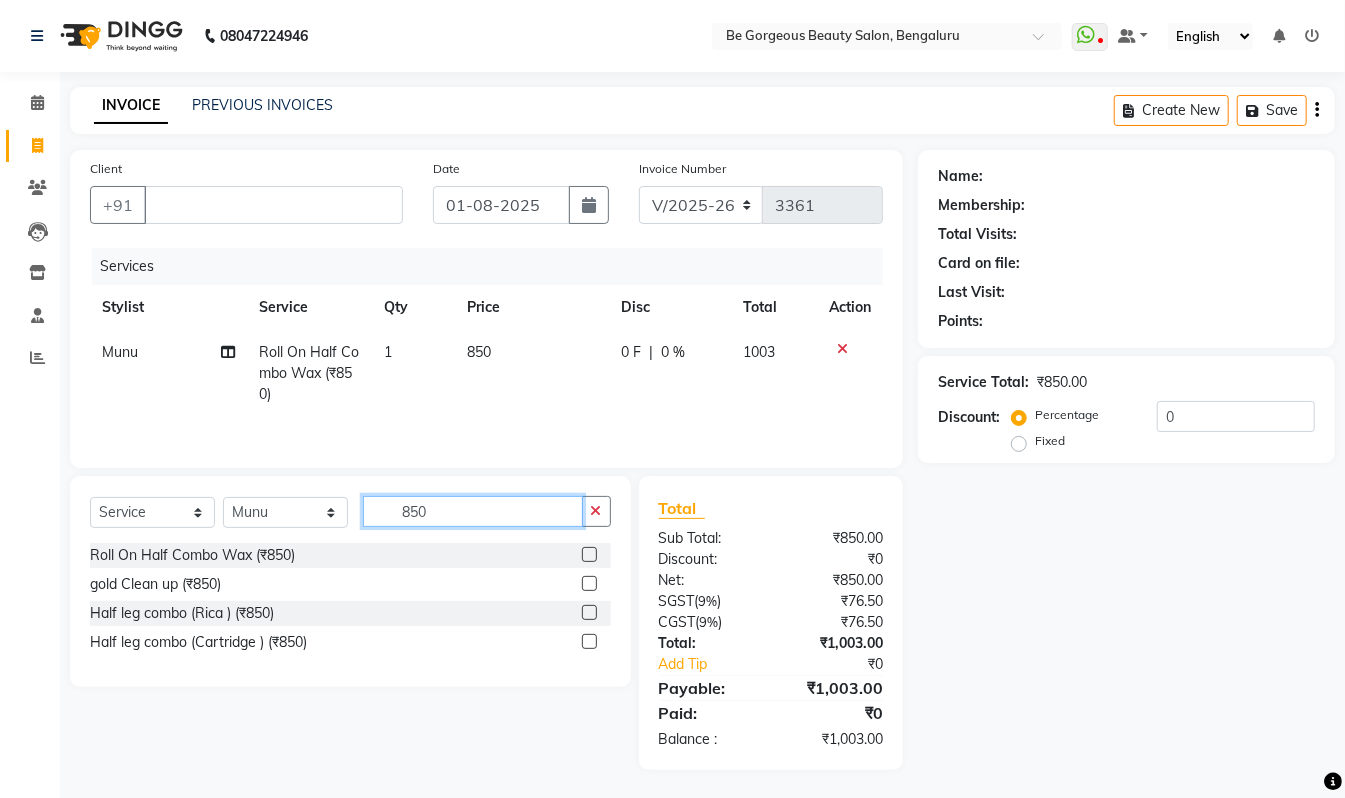 click on "850" 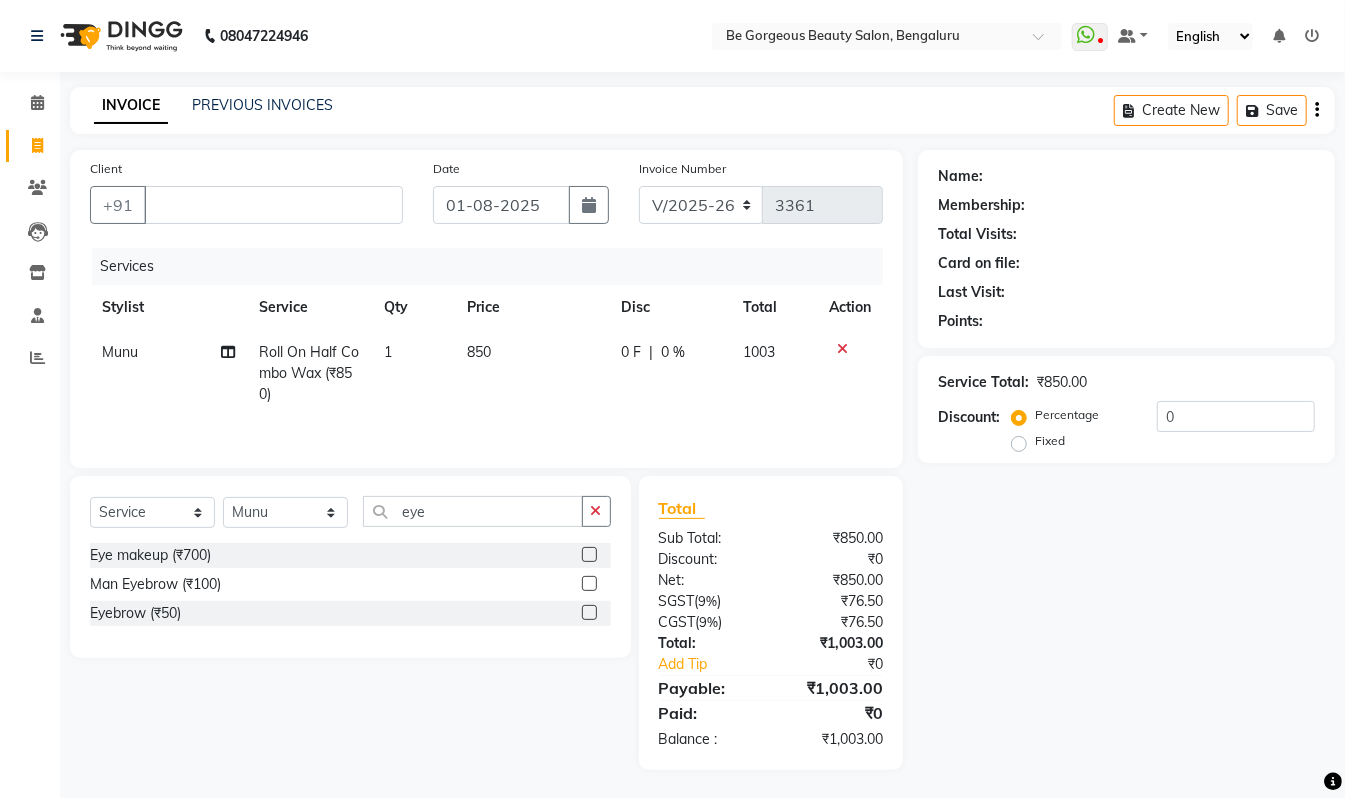 click 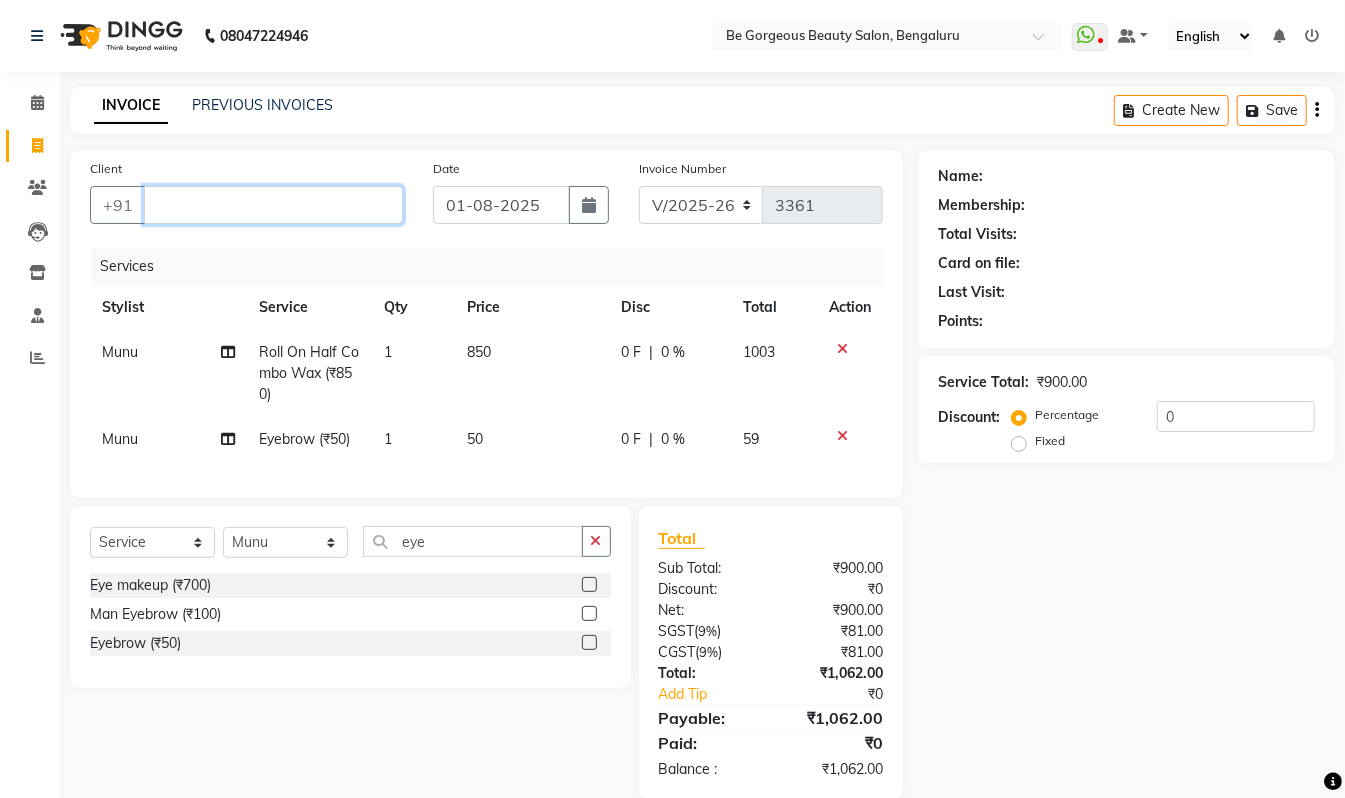 click on "Client" at bounding box center (273, 205) 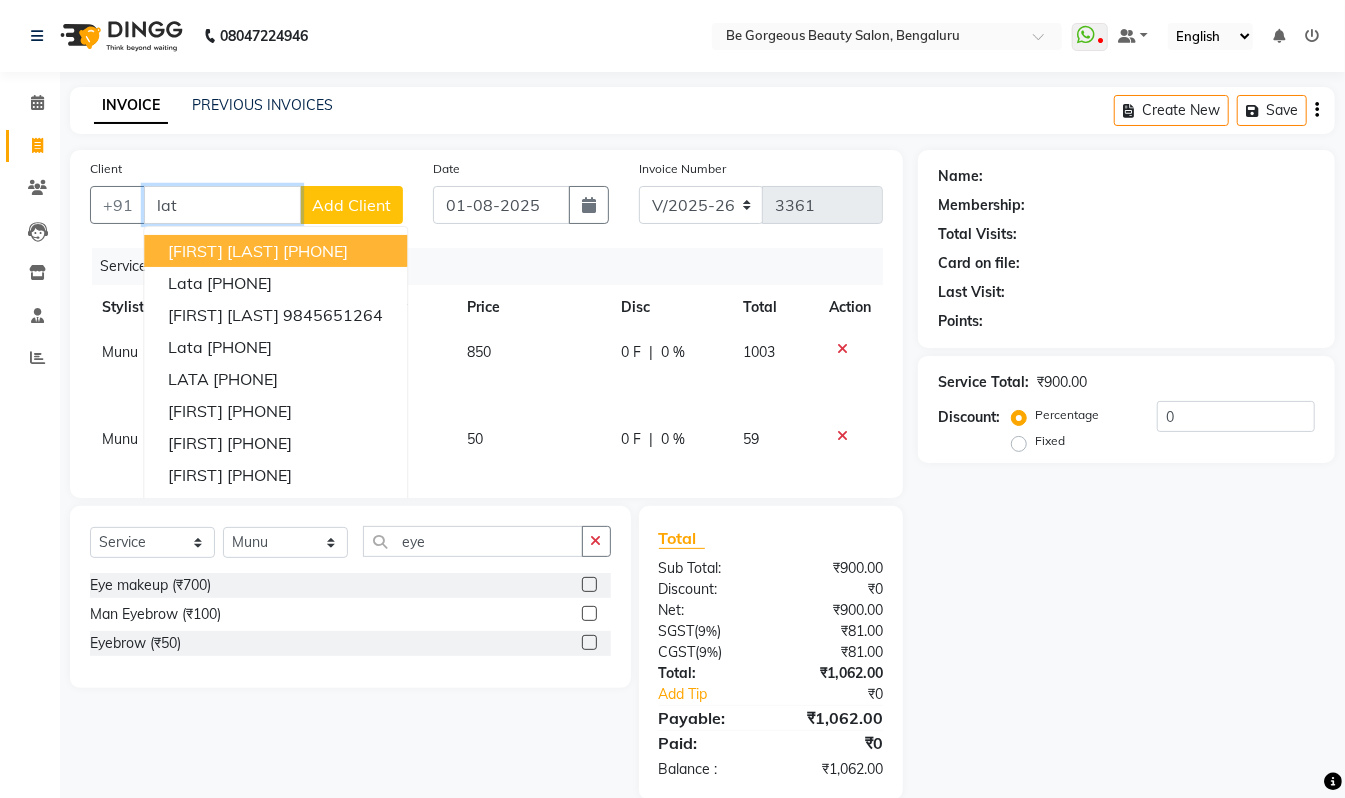 click on "7483064692" at bounding box center [315, 251] 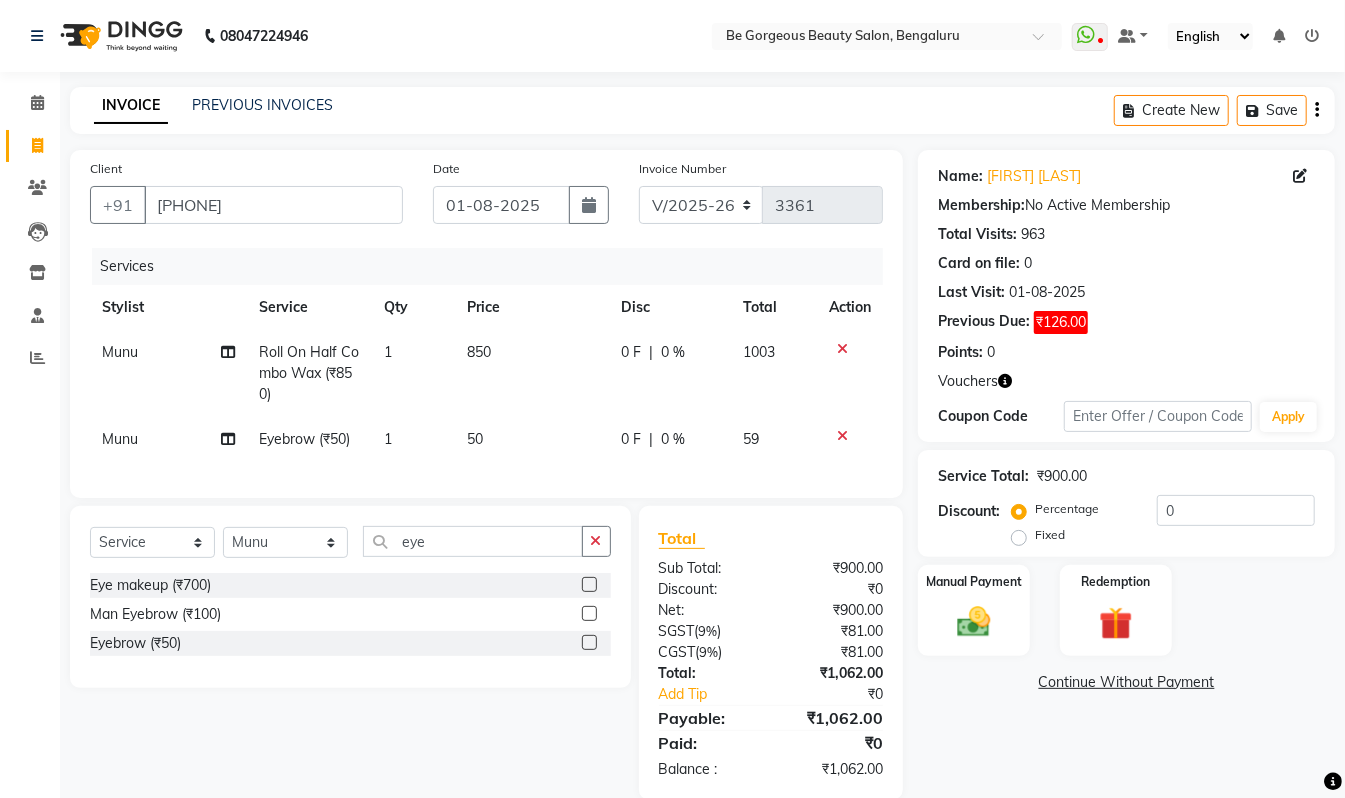 click 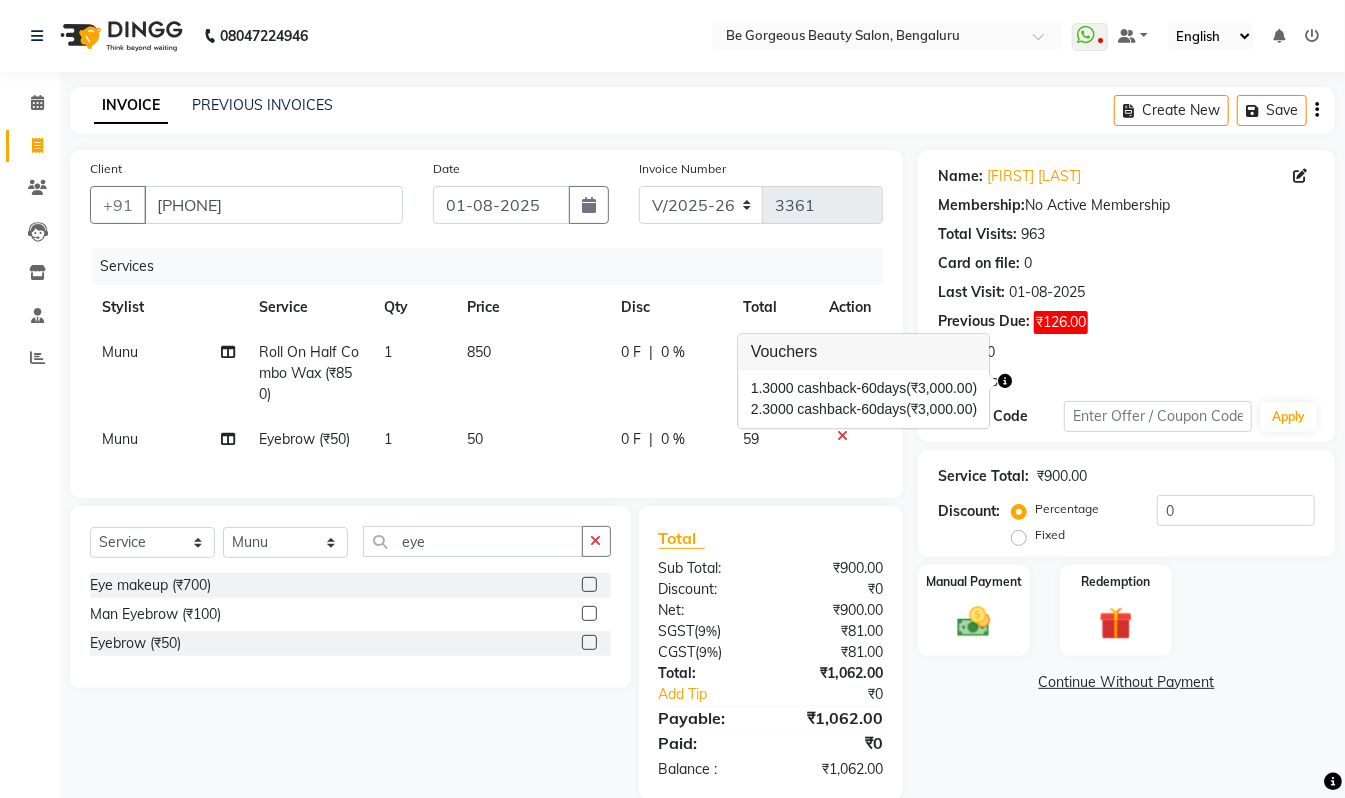 click on "Vouchers" 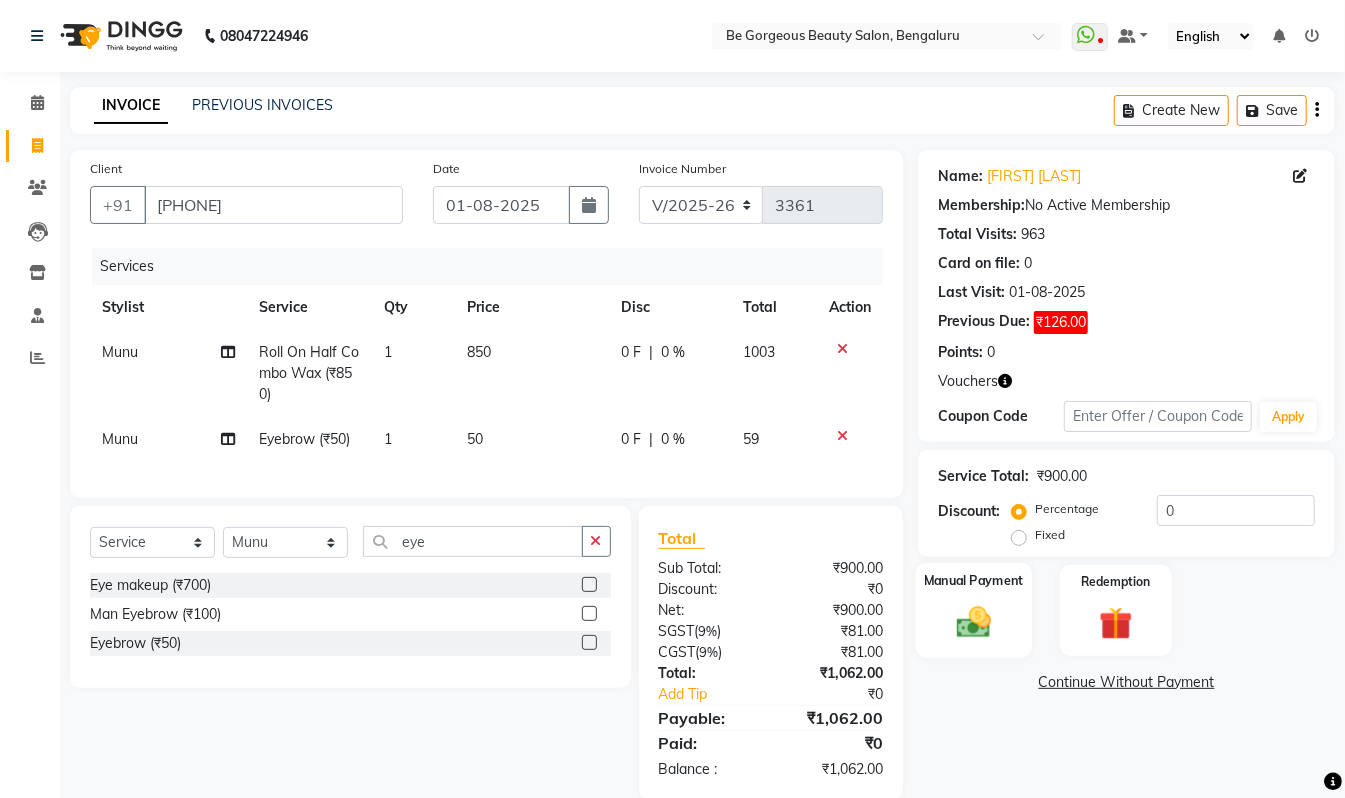 click on "Manual Payment" 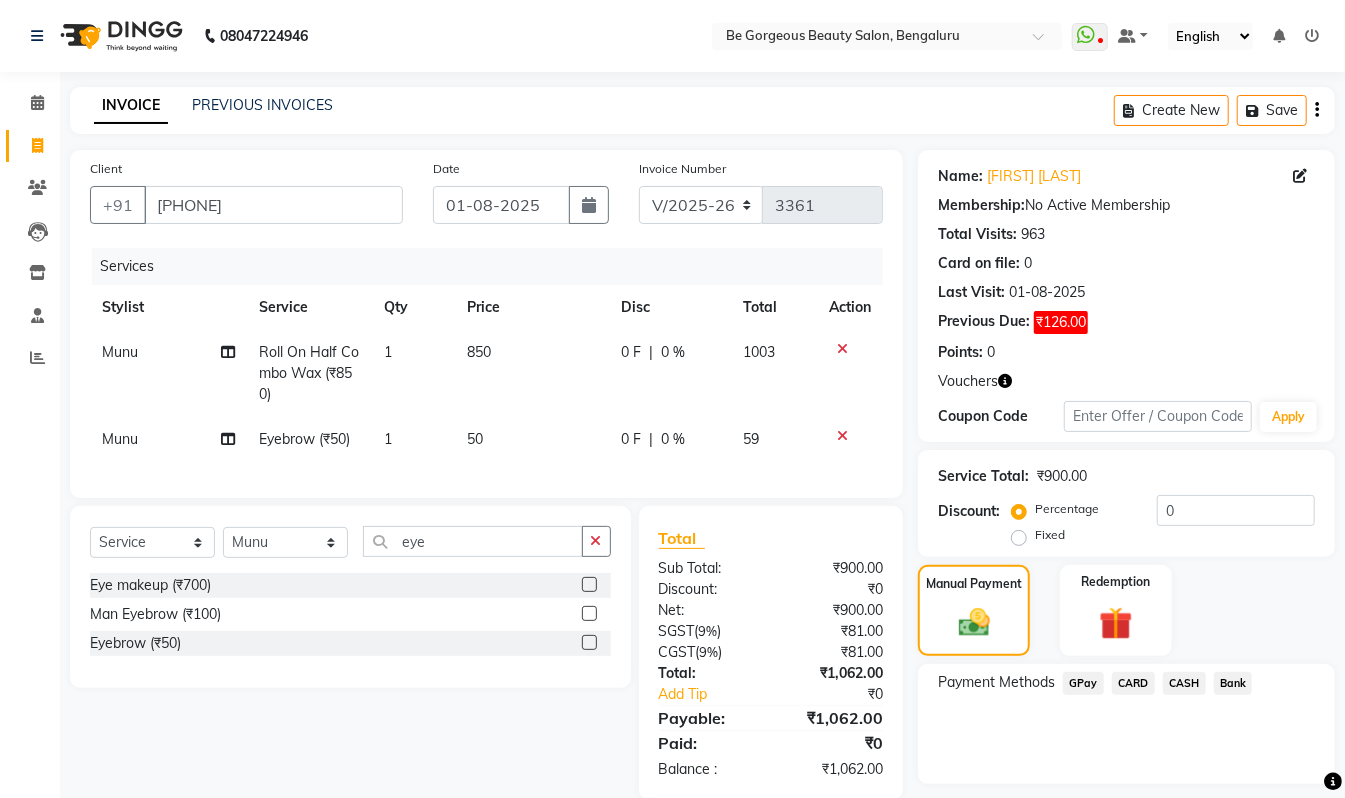 click on "GPay" 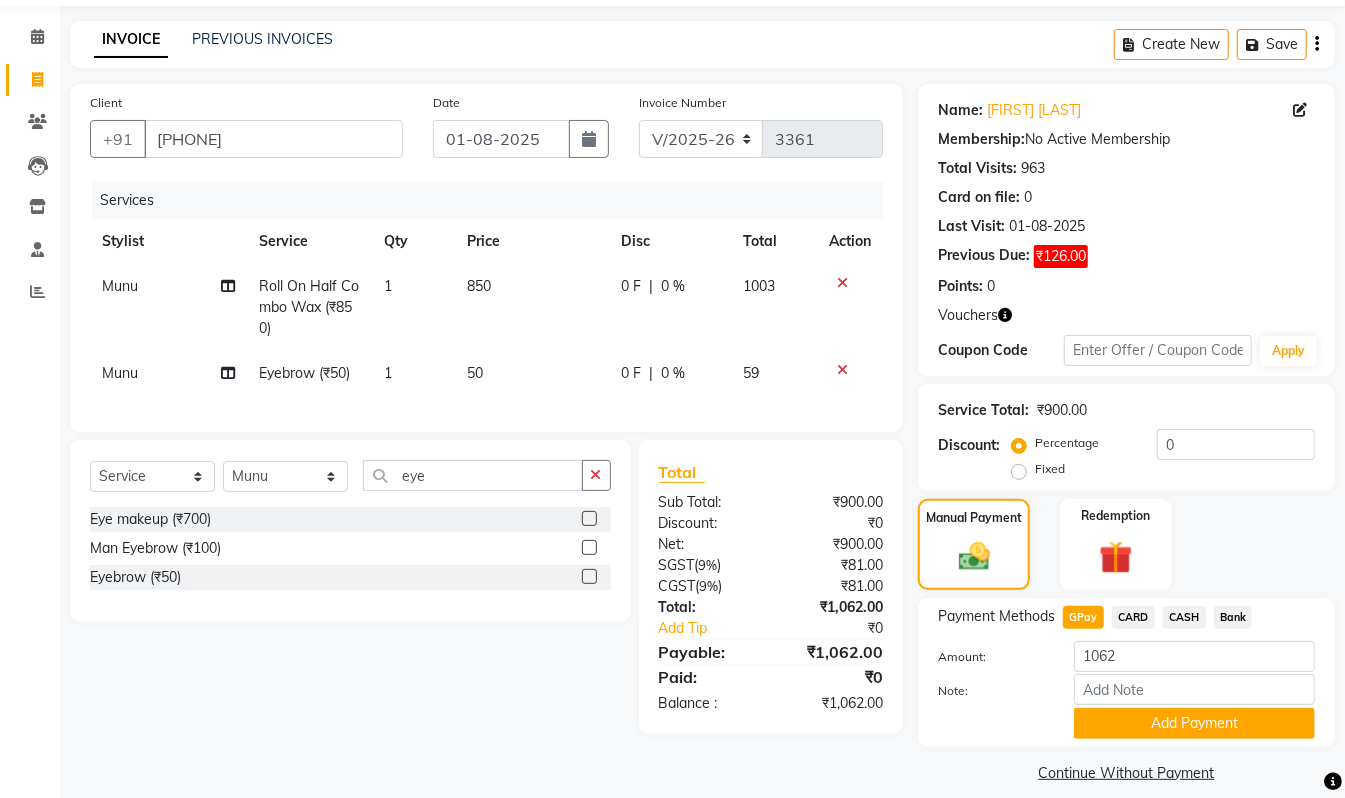 scroll, scrollTop: 86, scrollLeft: 0, axis: vertical 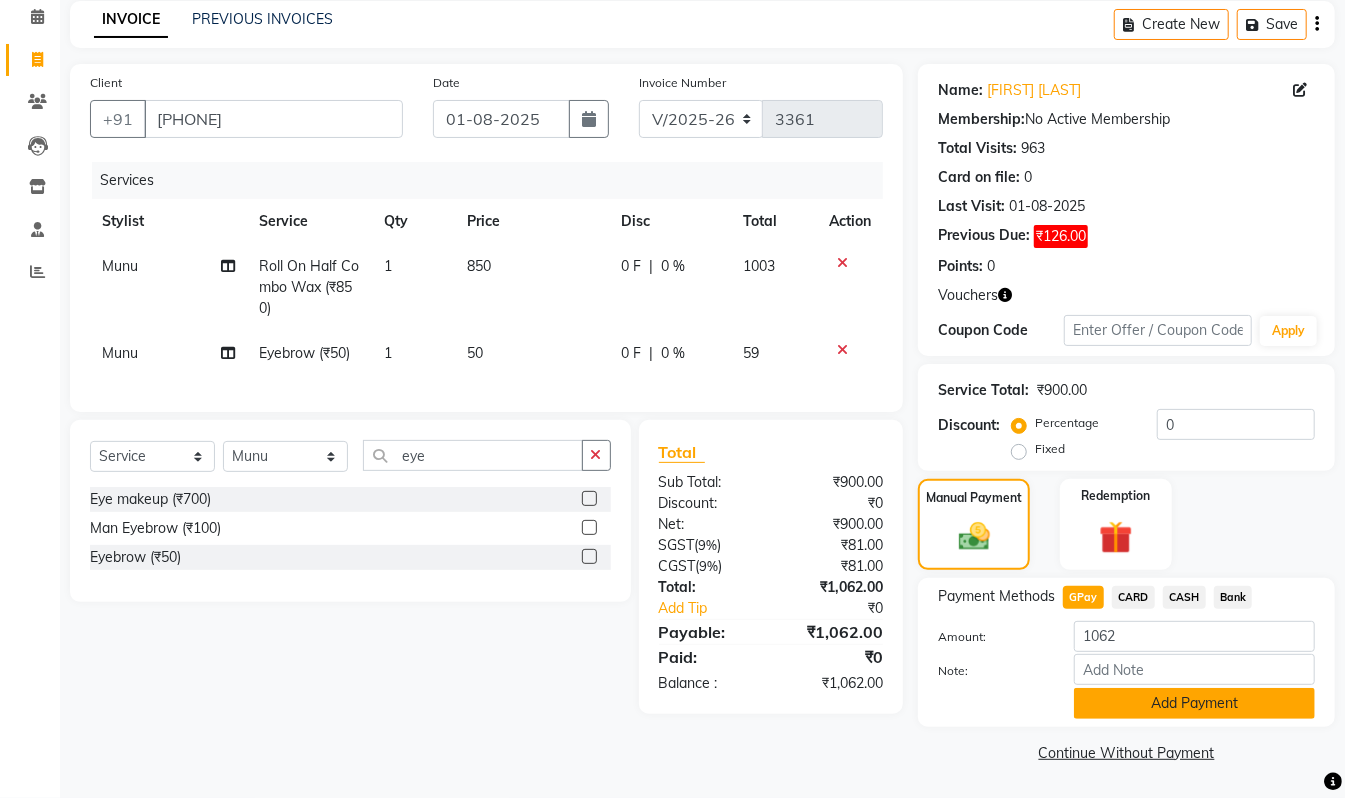 click on "Add Payment" 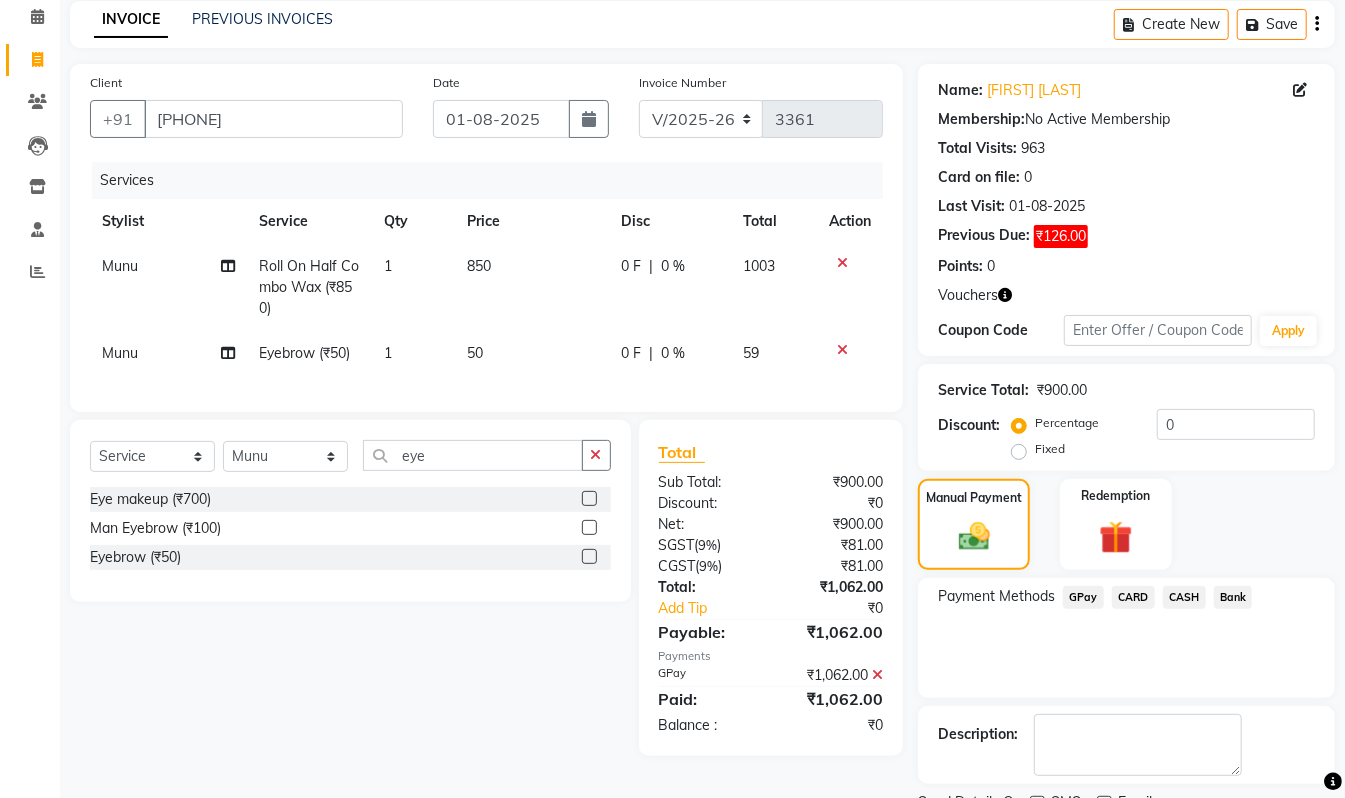 scroll, scrollTop: 170, scrollLeft: 0, axis: vertical 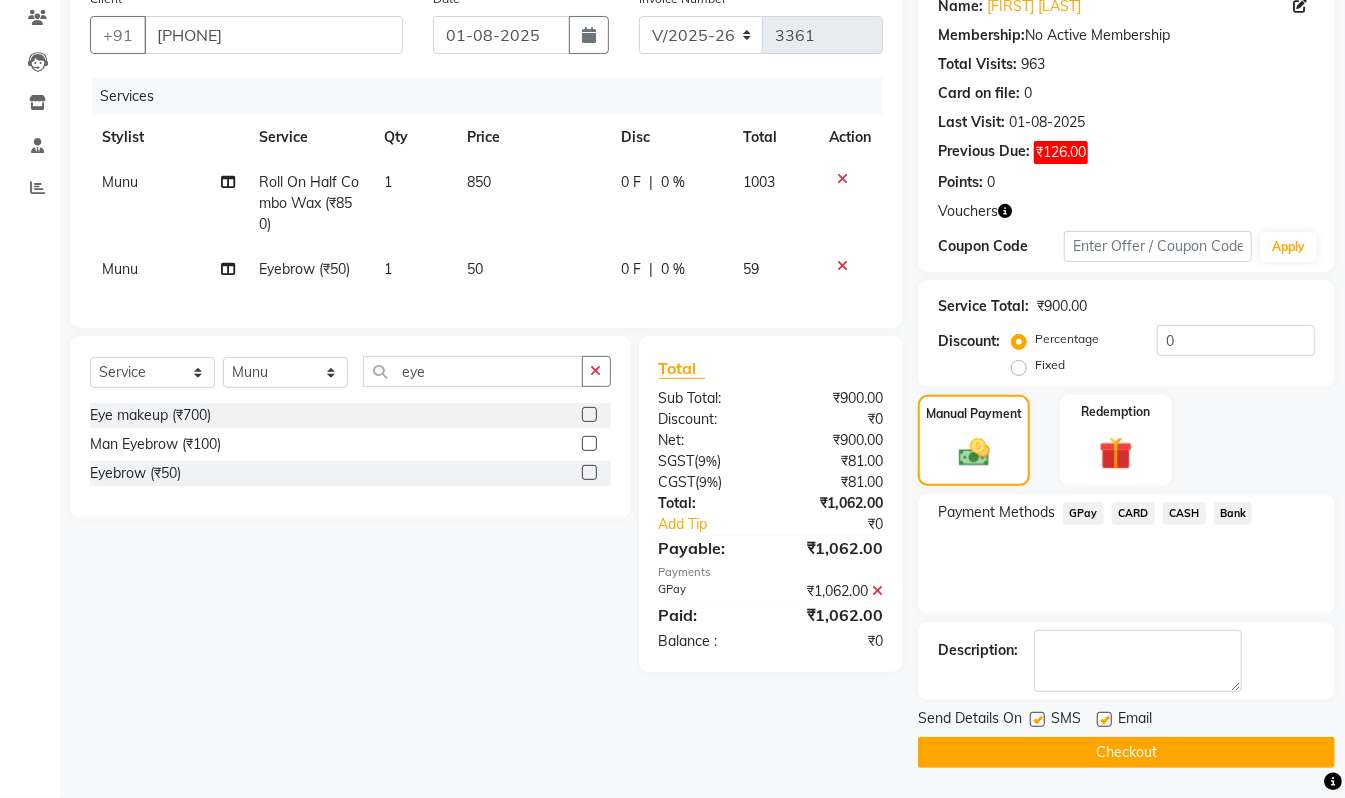 click on "Checkout" 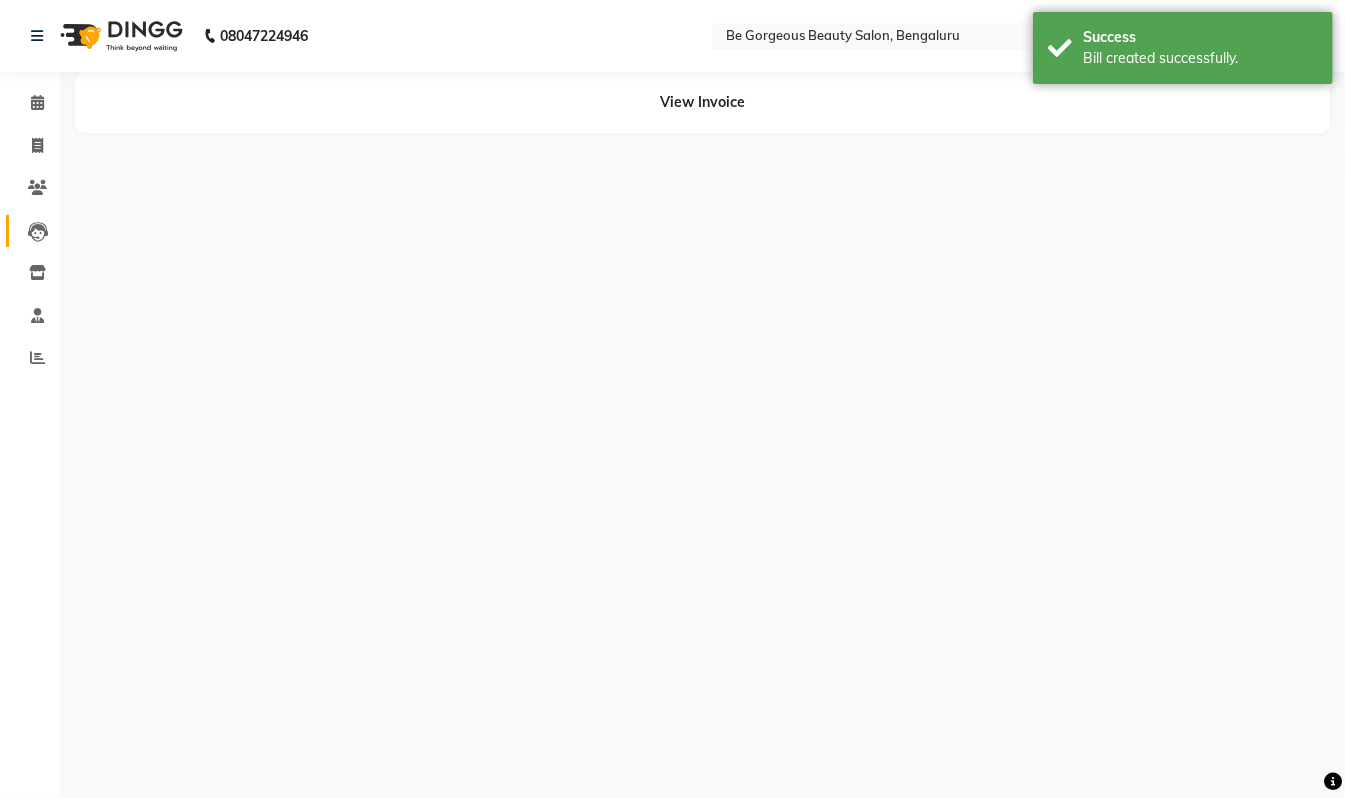 scroll, scrollTop: 0, scrollLeft: 0, axis: both 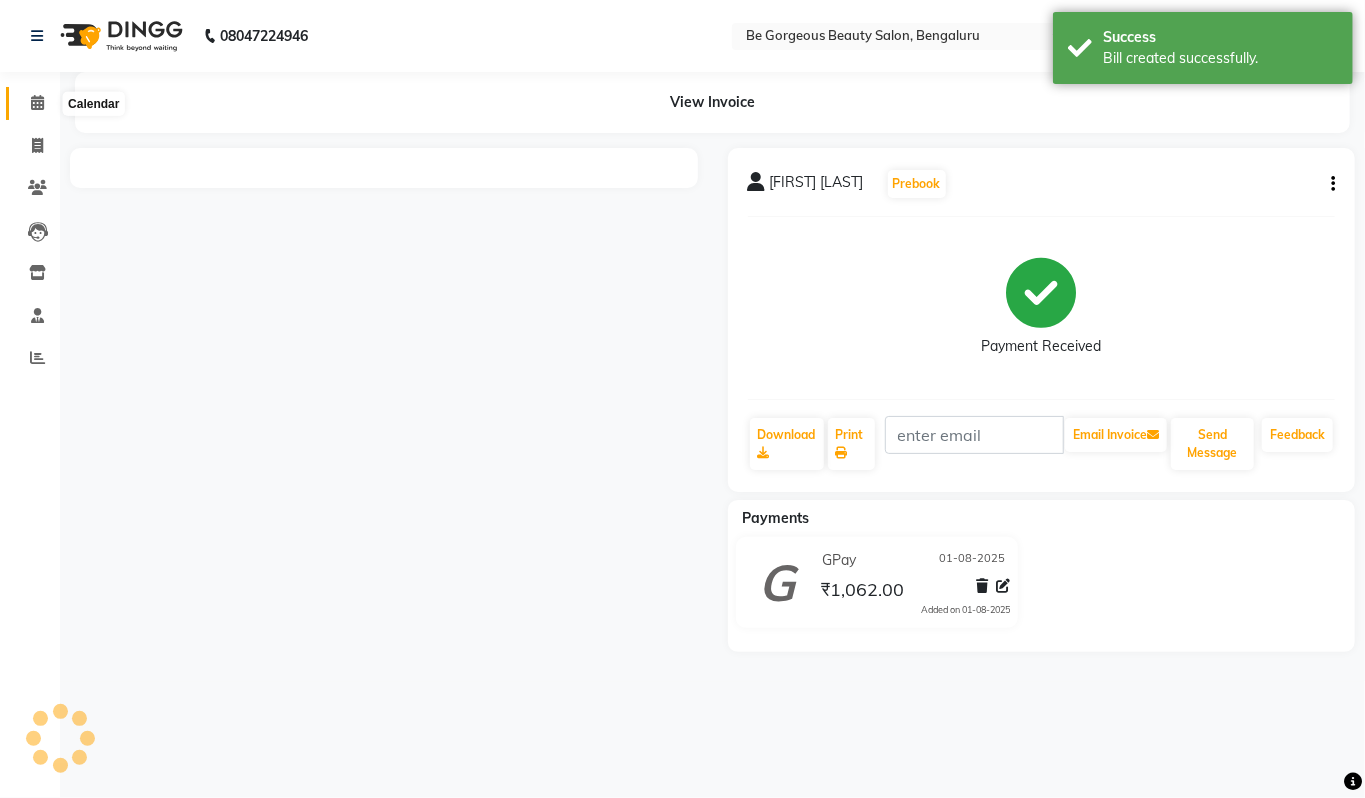 click 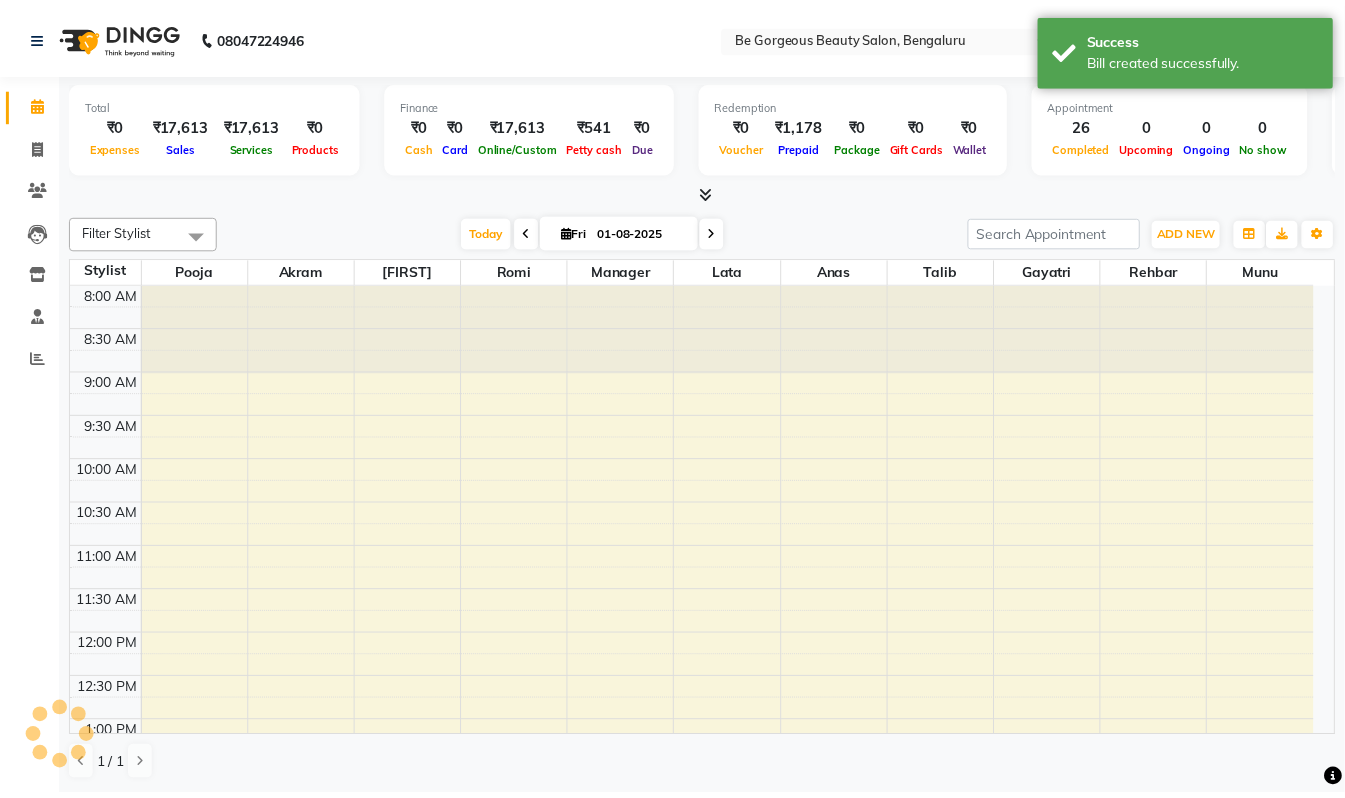 scroll, scrollTop: 0, scrollLeft: 0, axis: both 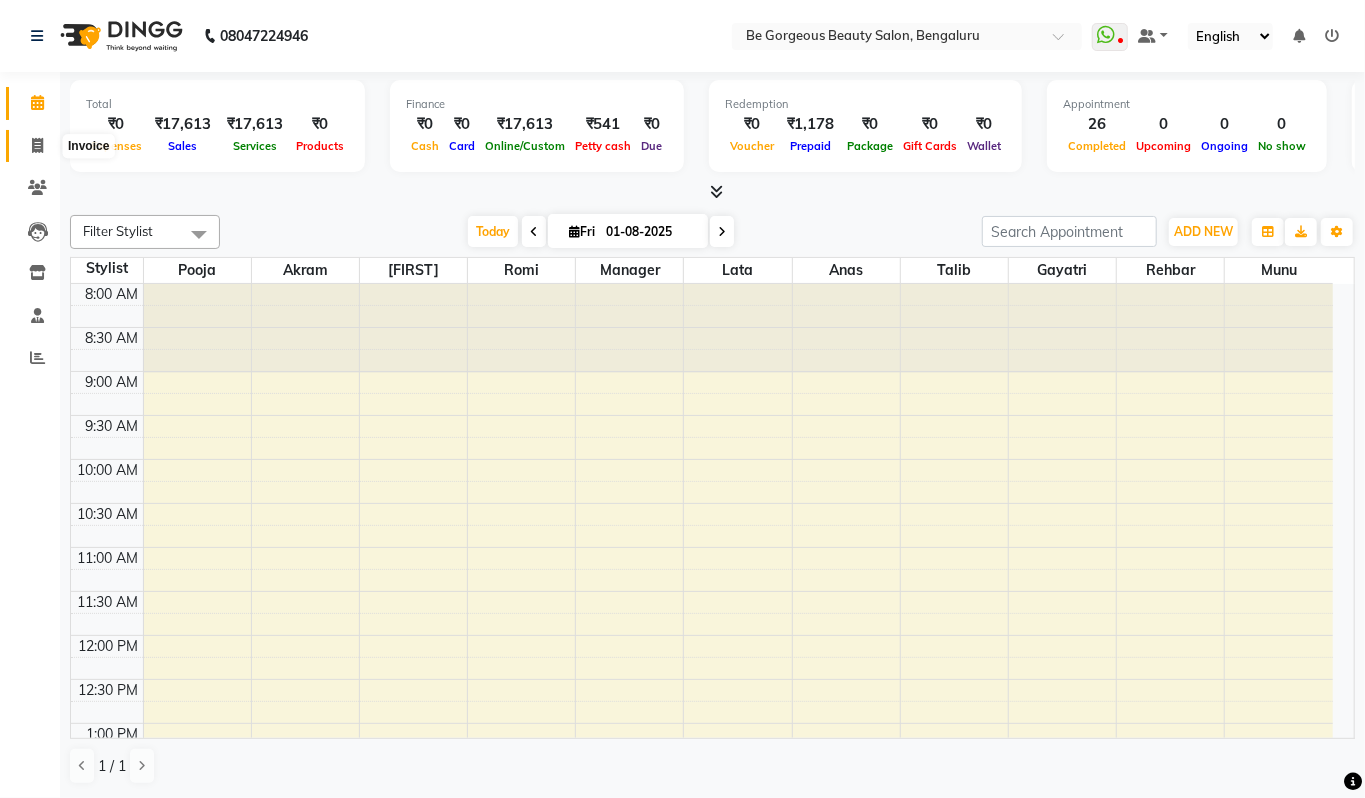 click 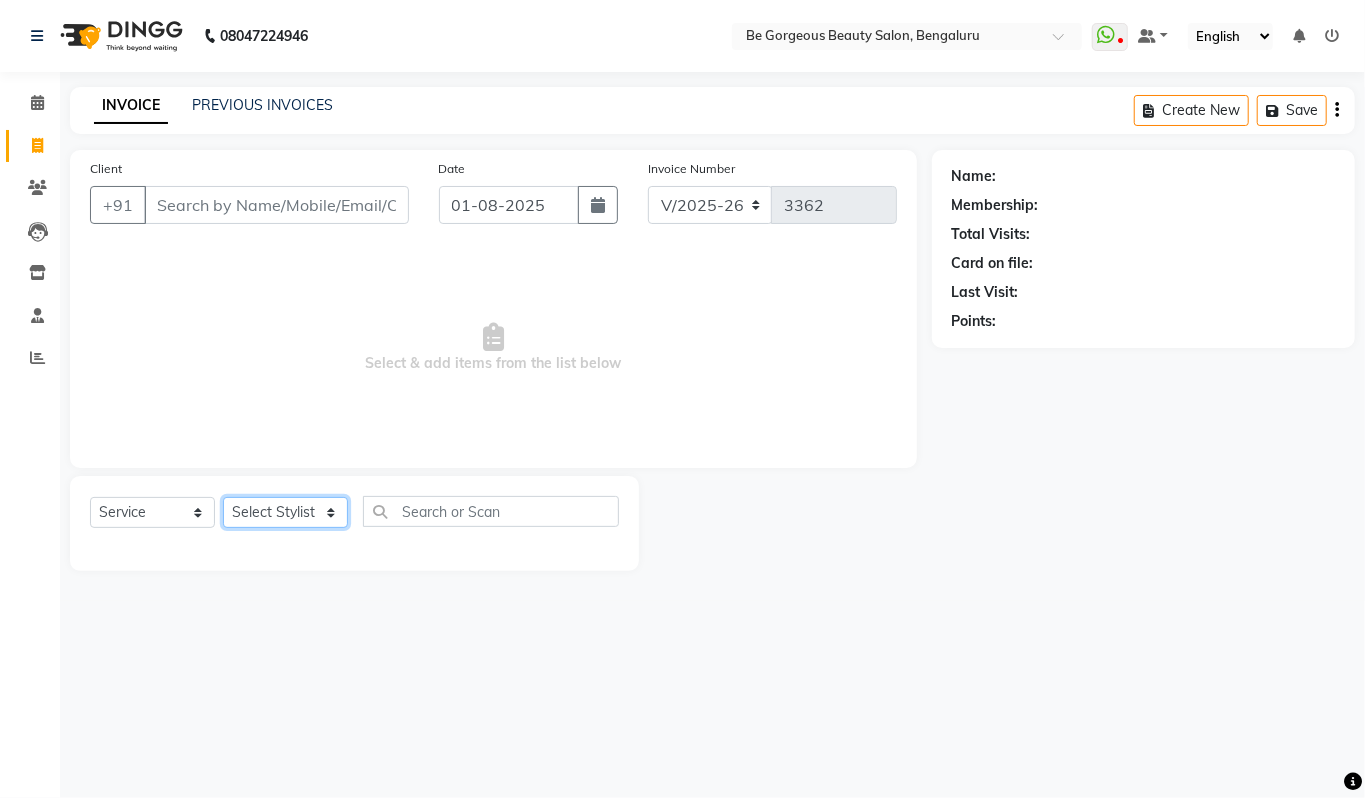 click on "Select Stylist Akram Anas Gayatri lata Manager Munu Pooja Rehbar Romi Talib Wajid" 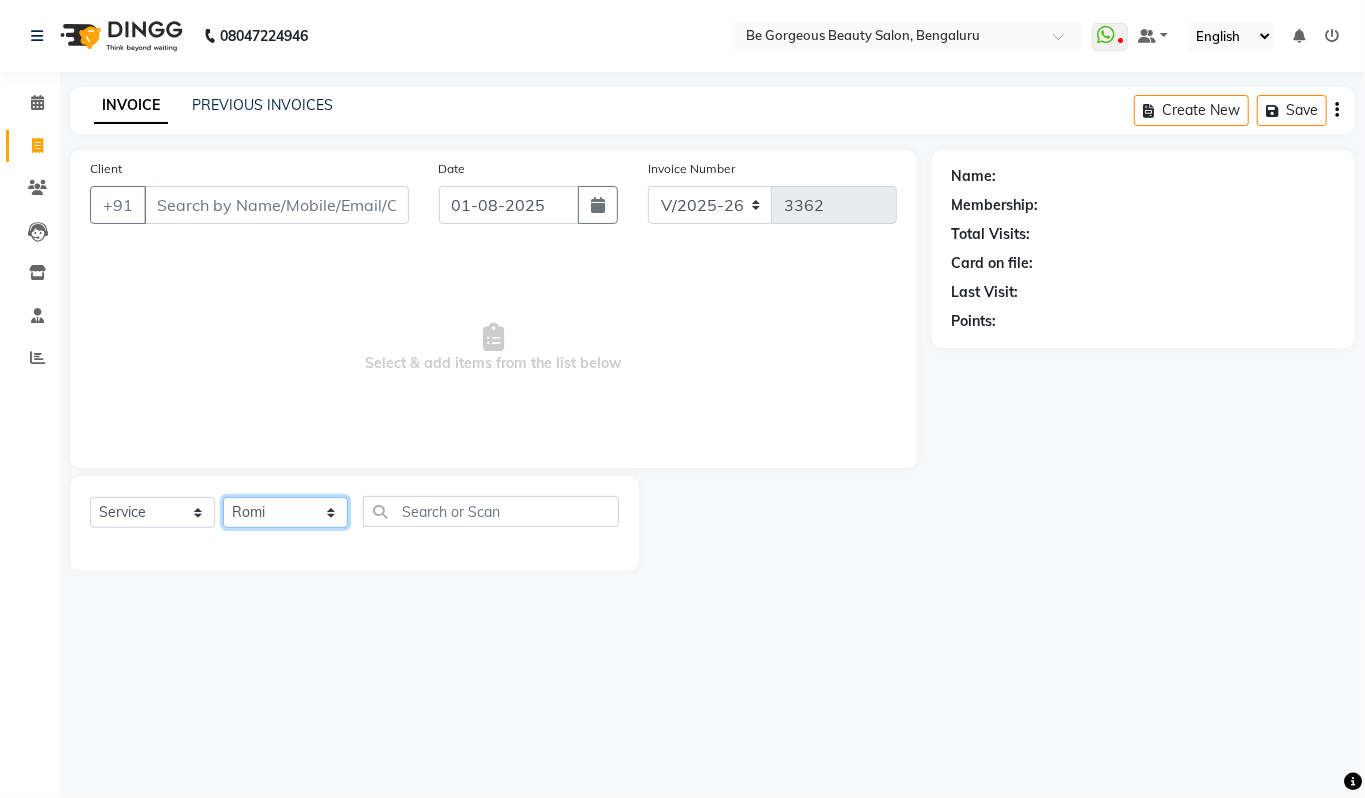 click on "Select Stylist Akram Anas Gayatri lata Manager Munu Pooja Rehbar Romi Talib Wajid" 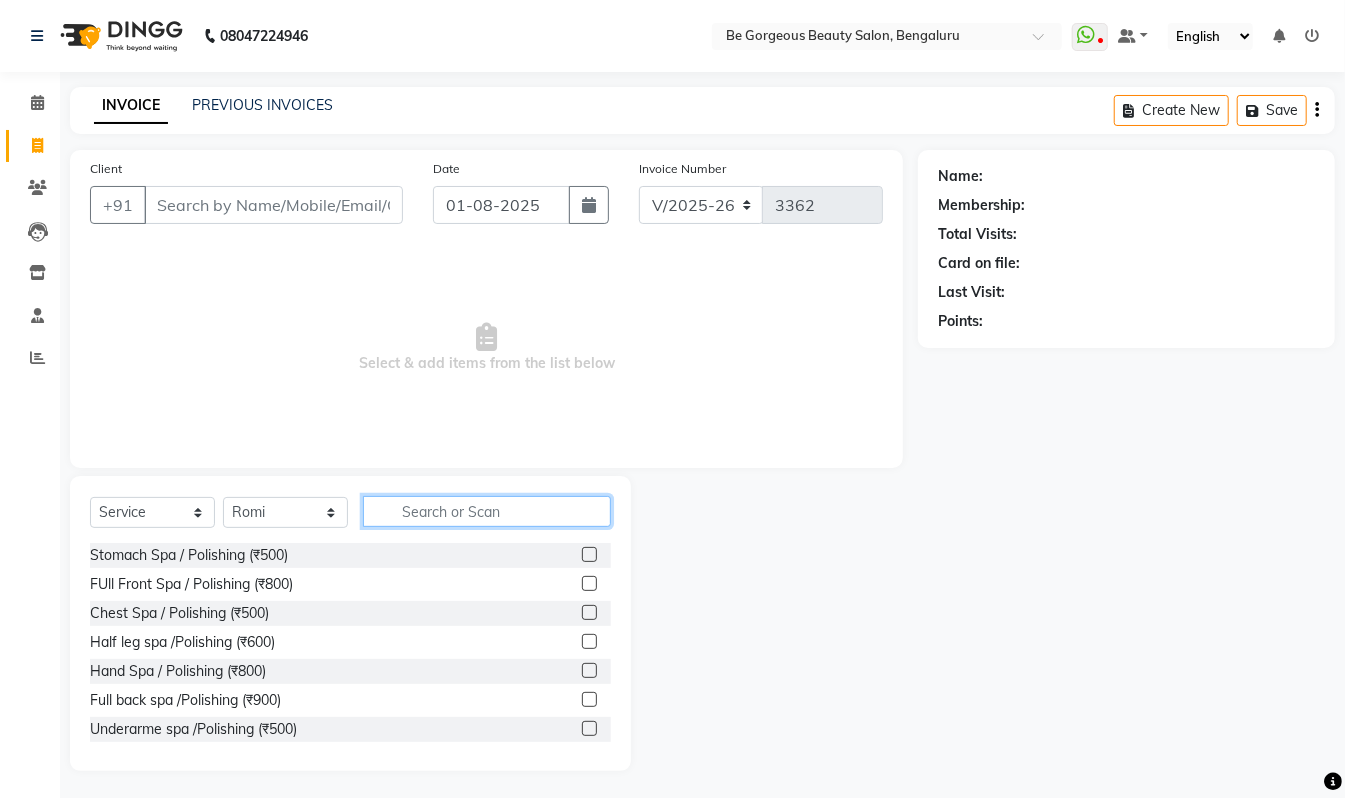 click 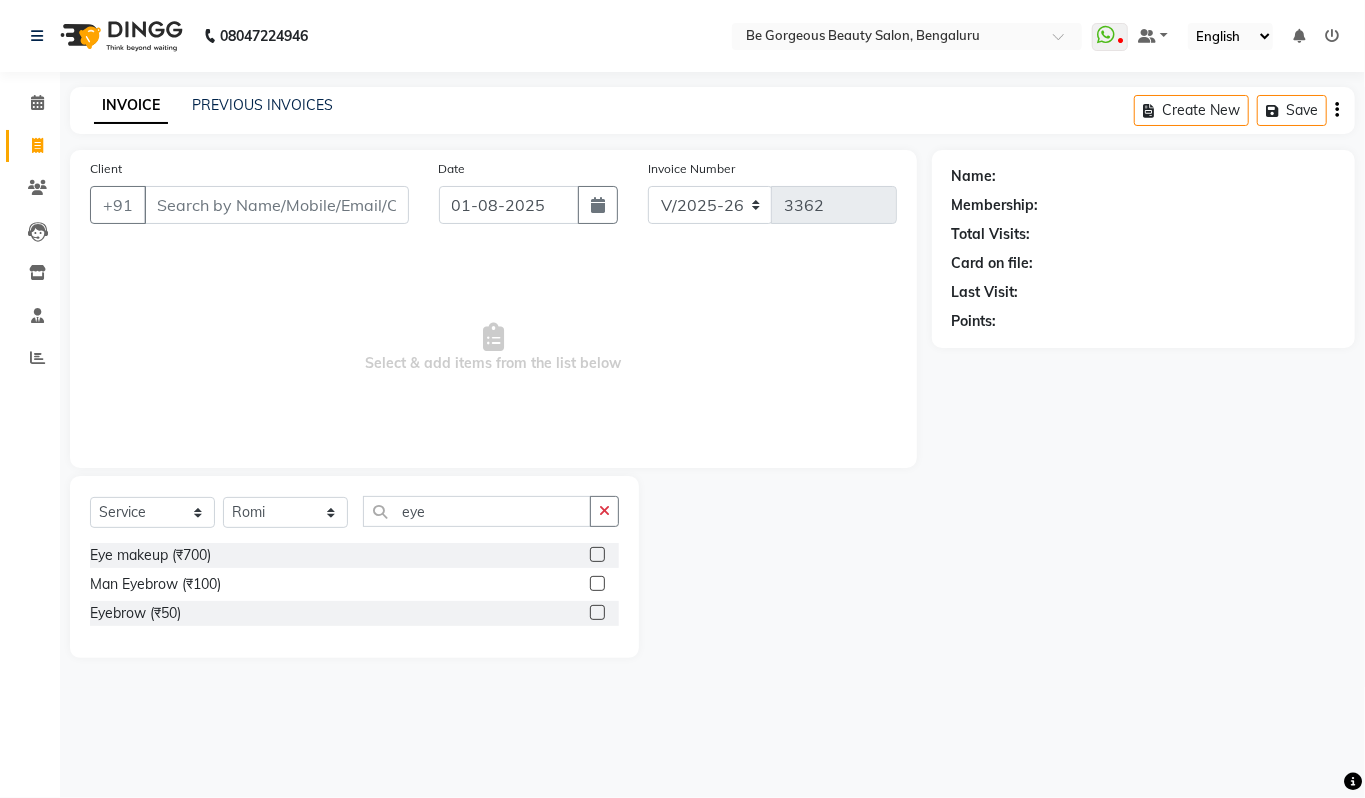 click 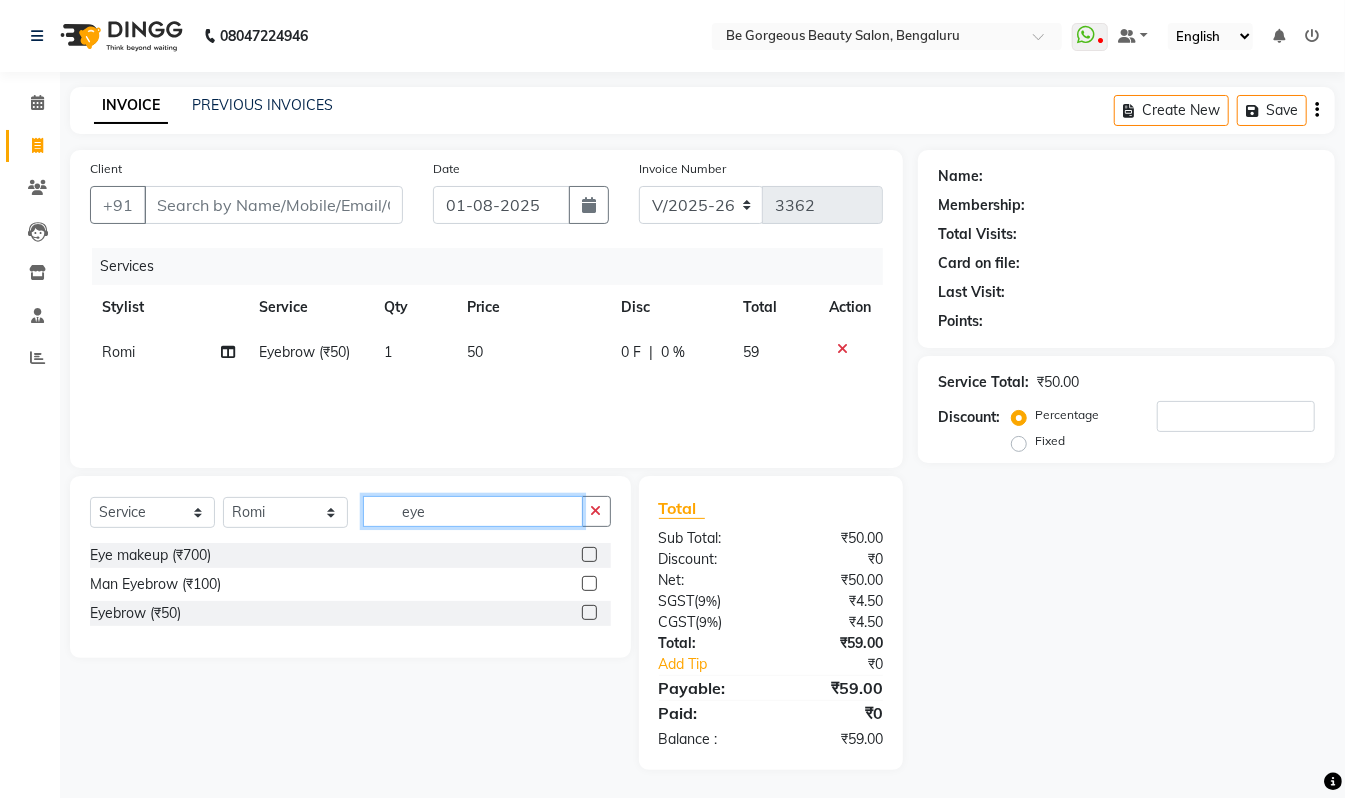 click on "eye" 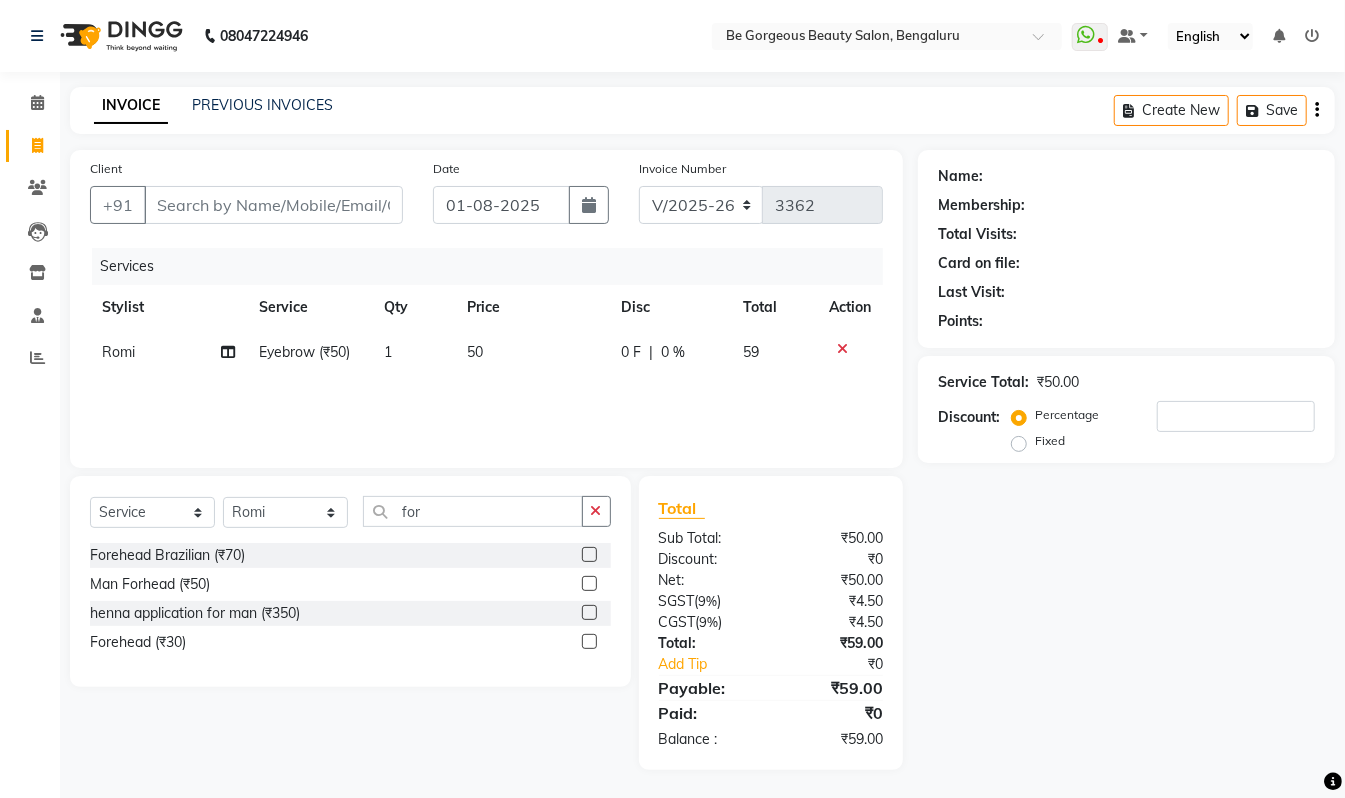 click 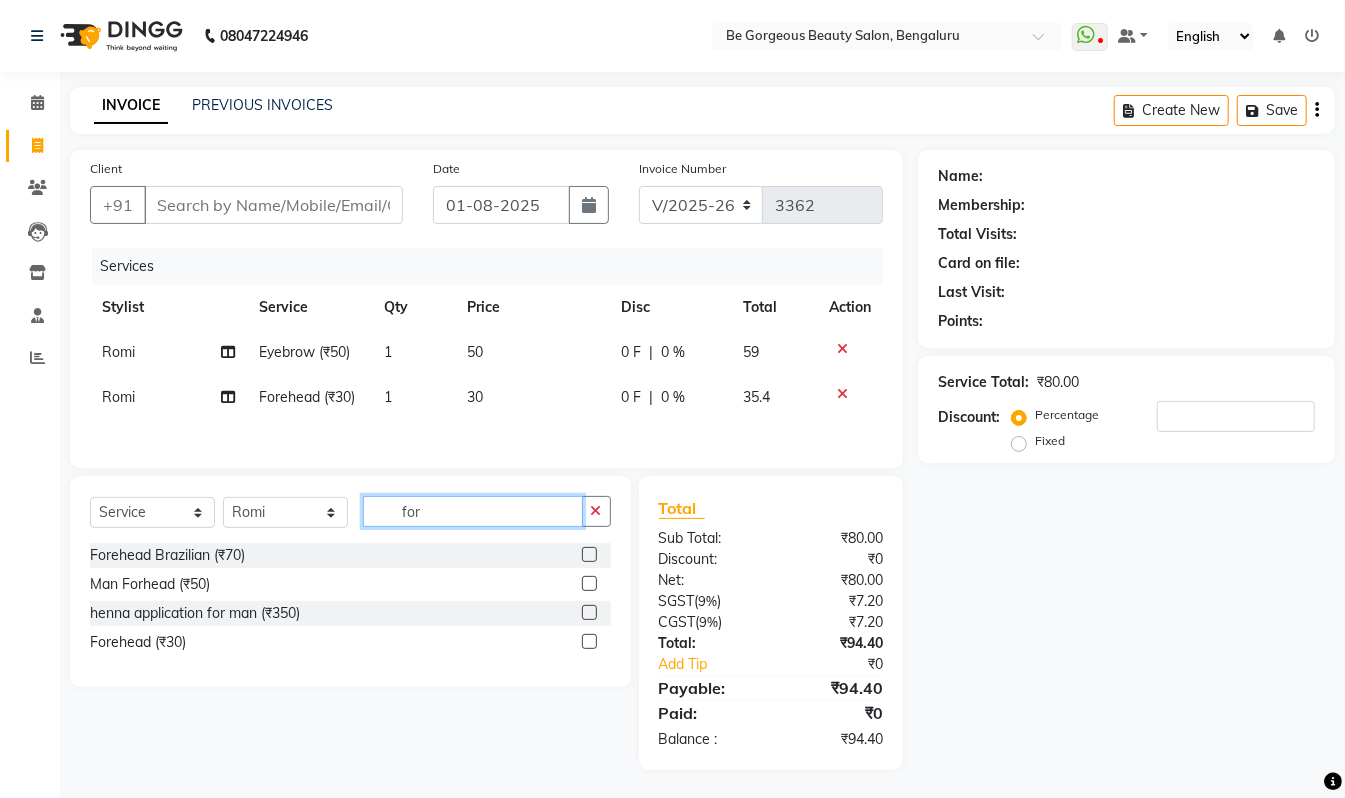 click on "for" 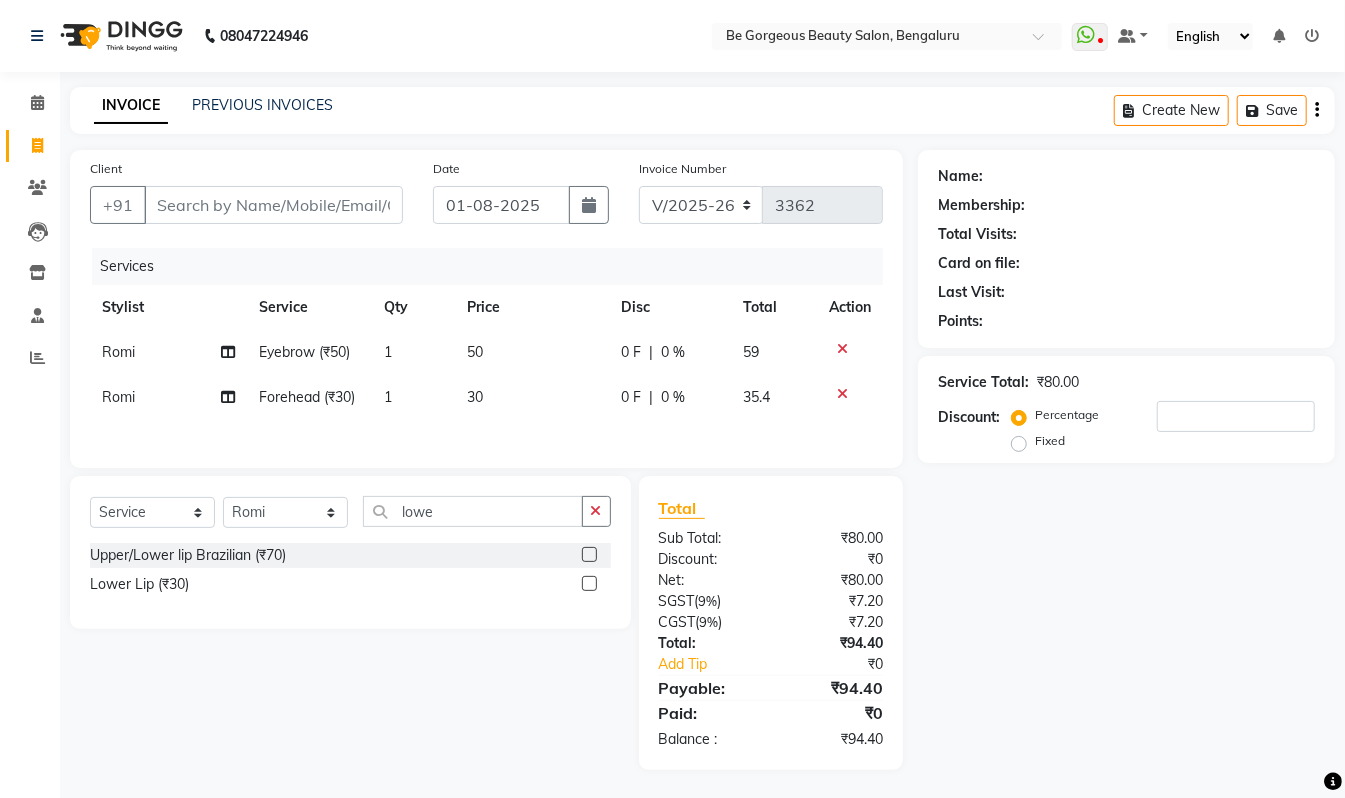 click 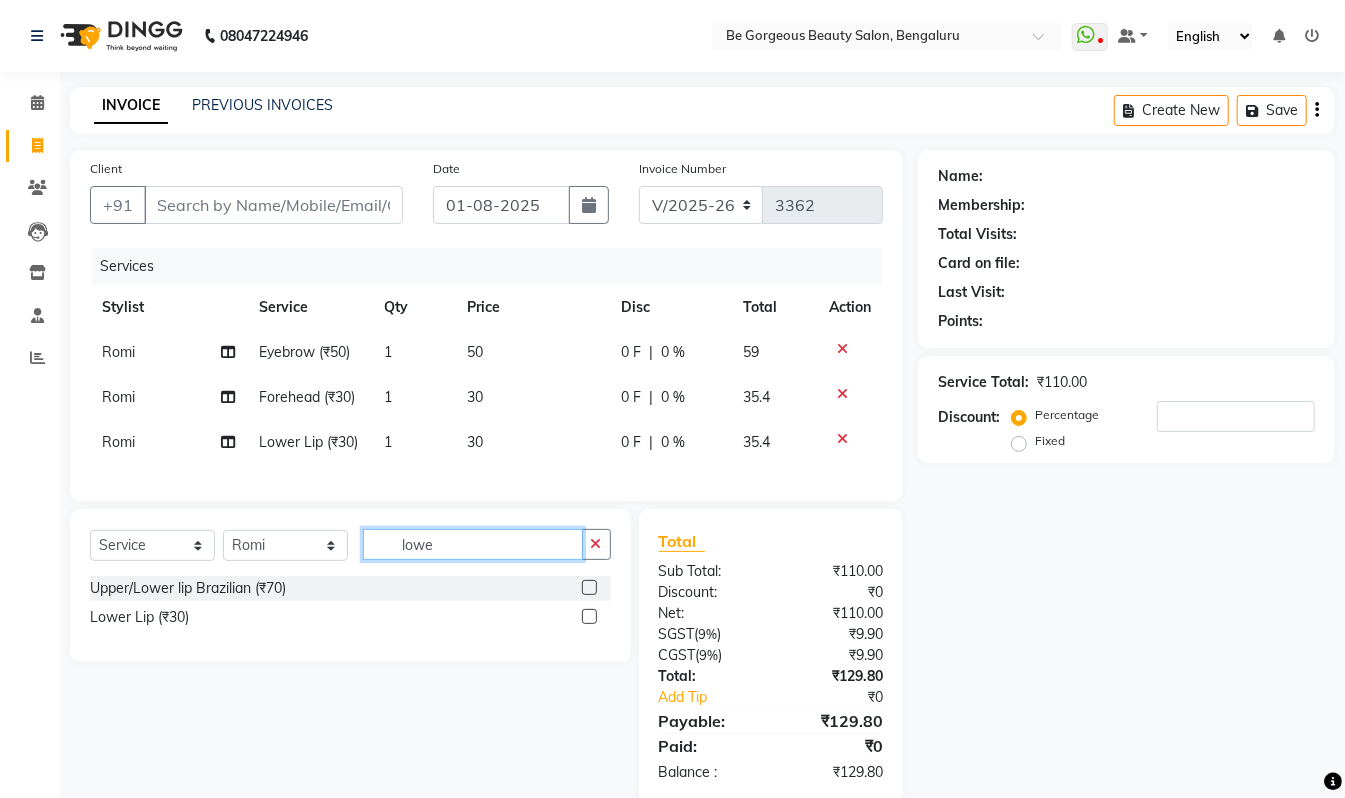 click on "lowe" 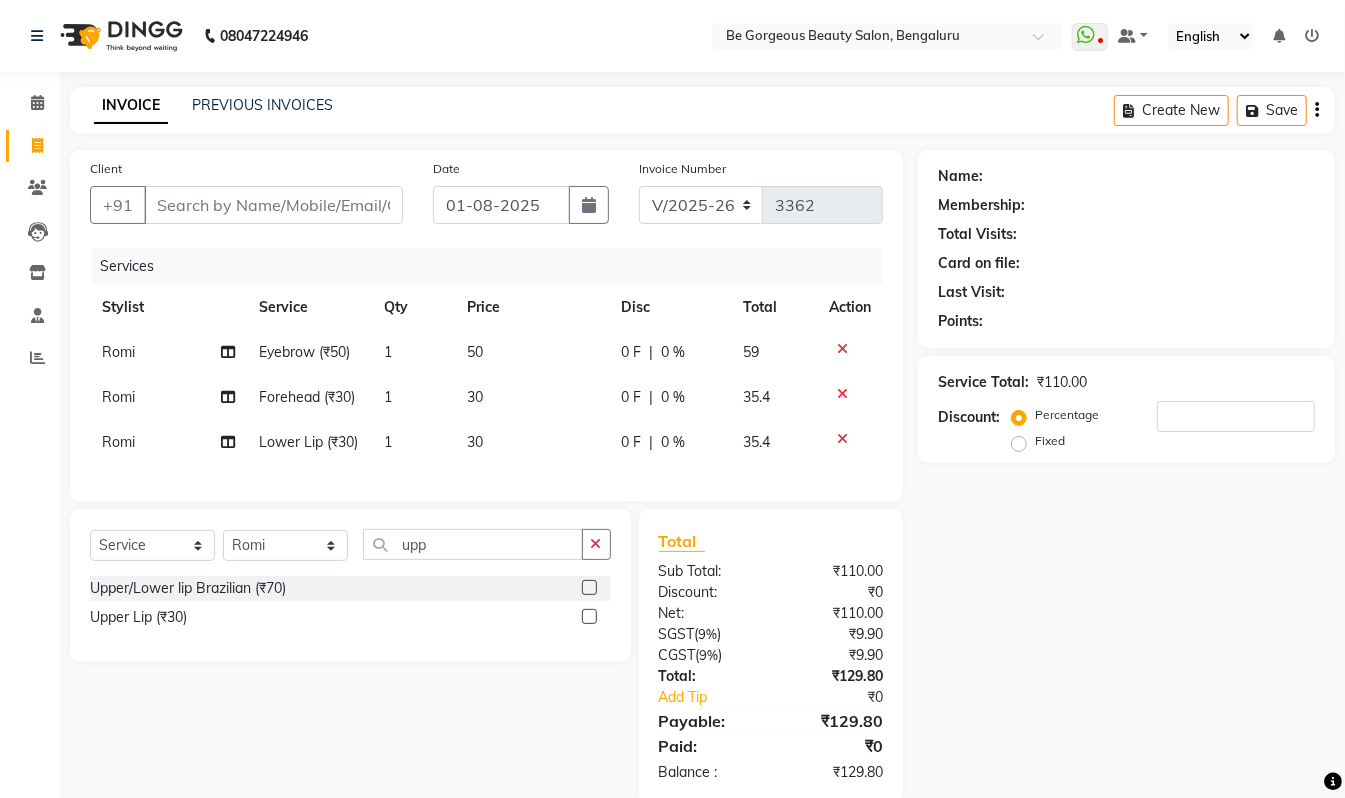 click 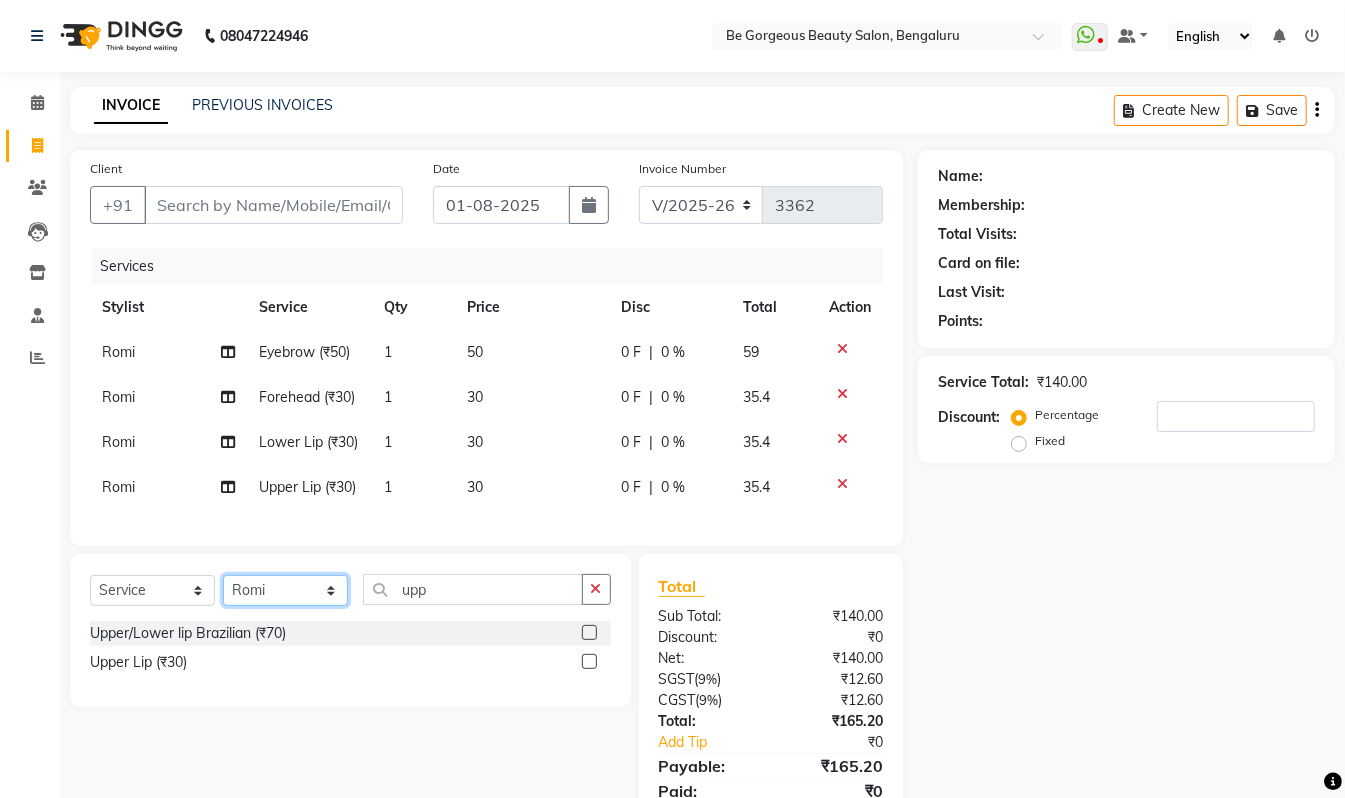 click on "Select Stylist Akram Anas Gayatri lata Manager Munu Pooja Rehbar Romi Talib Wajid" 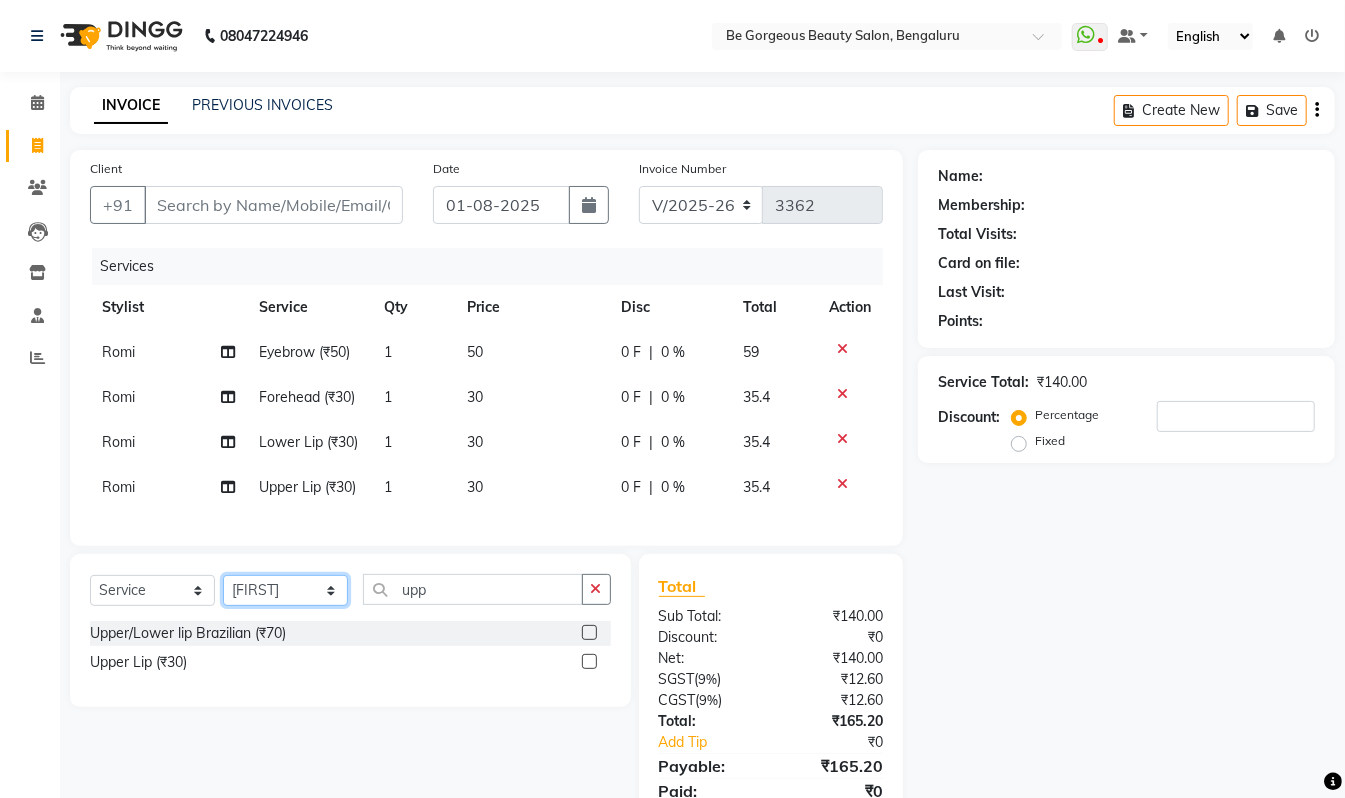 click on "Select Stylist Akram Anas Gayatri lata Manager Munu Pooja Rehbar Romi Talib Wajid" 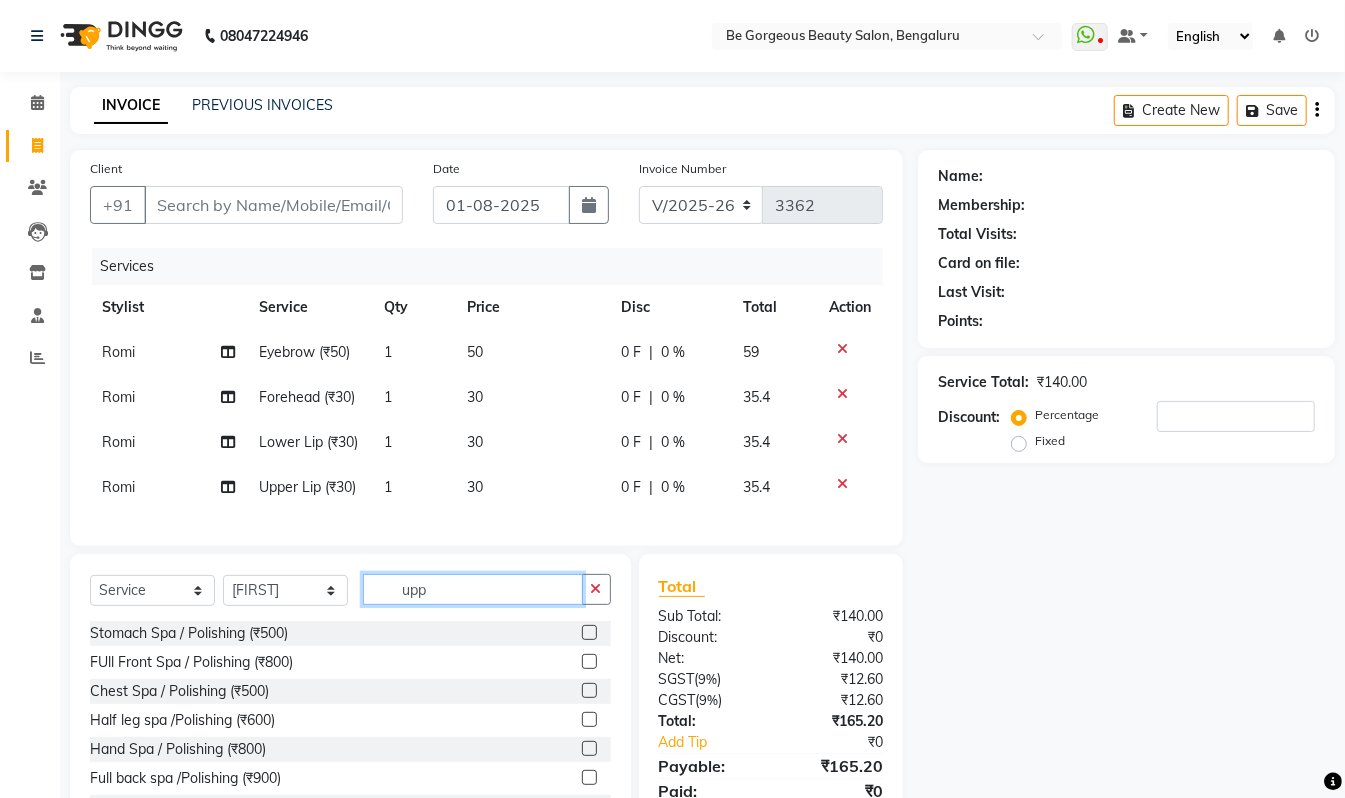 click on "upp" 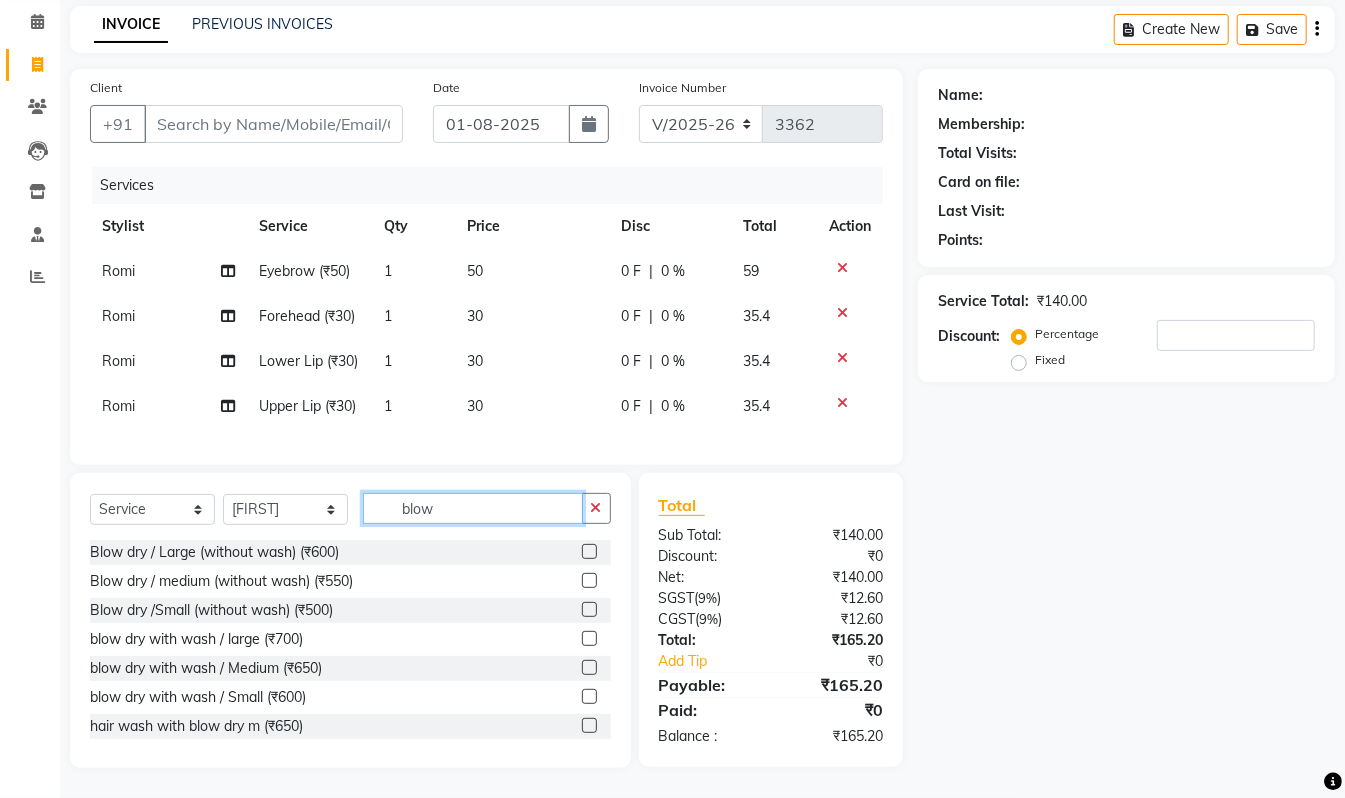 scroll, scrollTop: 122, scrollLeft: 0, axis: vertical 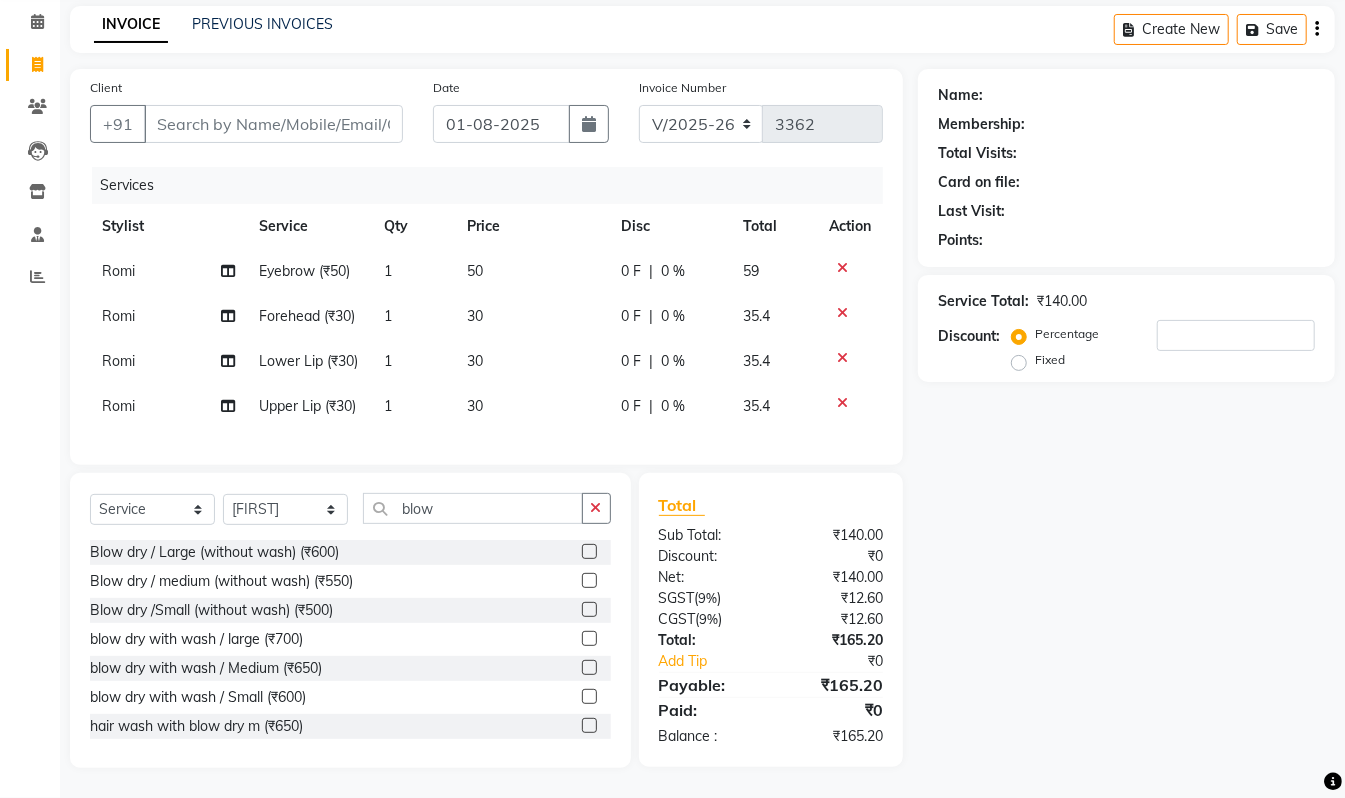 click 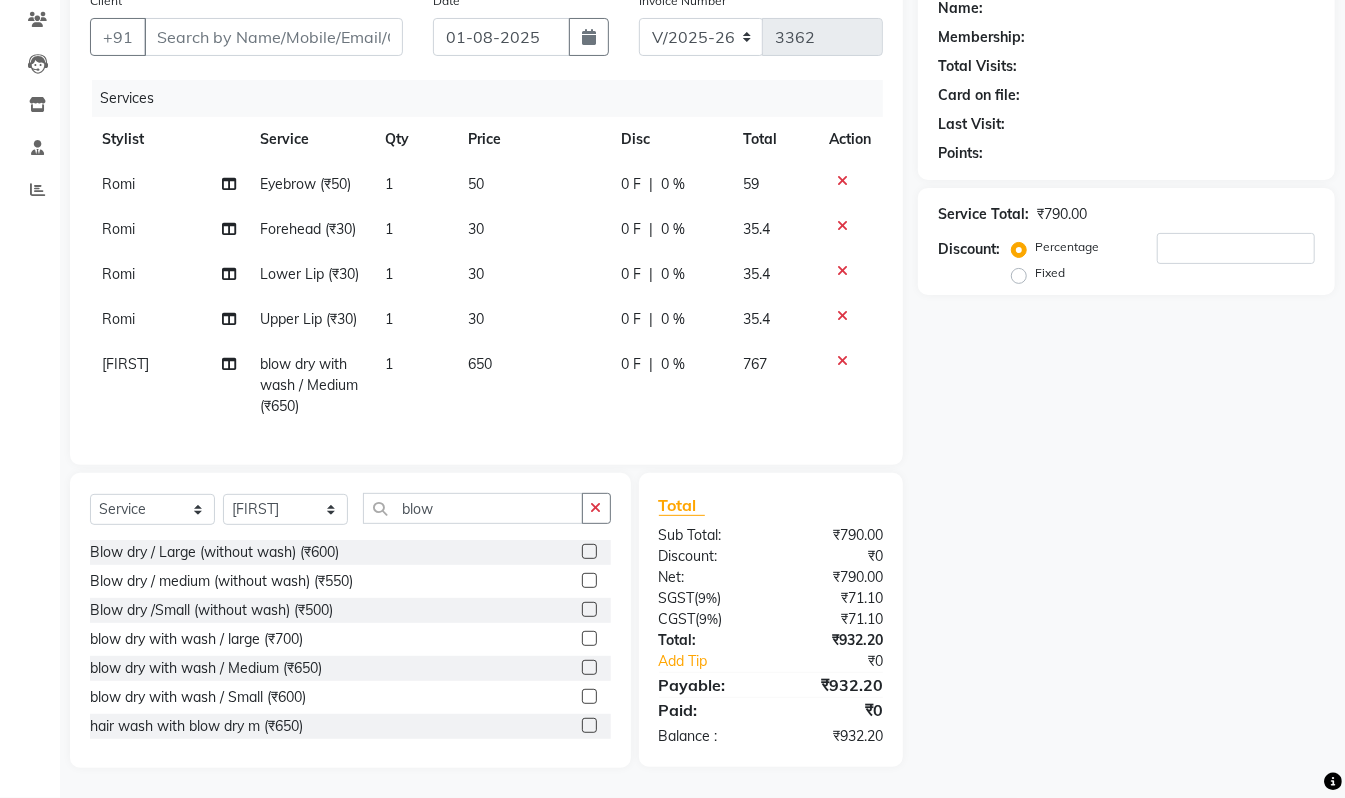 scroll, scrollTop: 0, scrollLeft: 0, axis: both 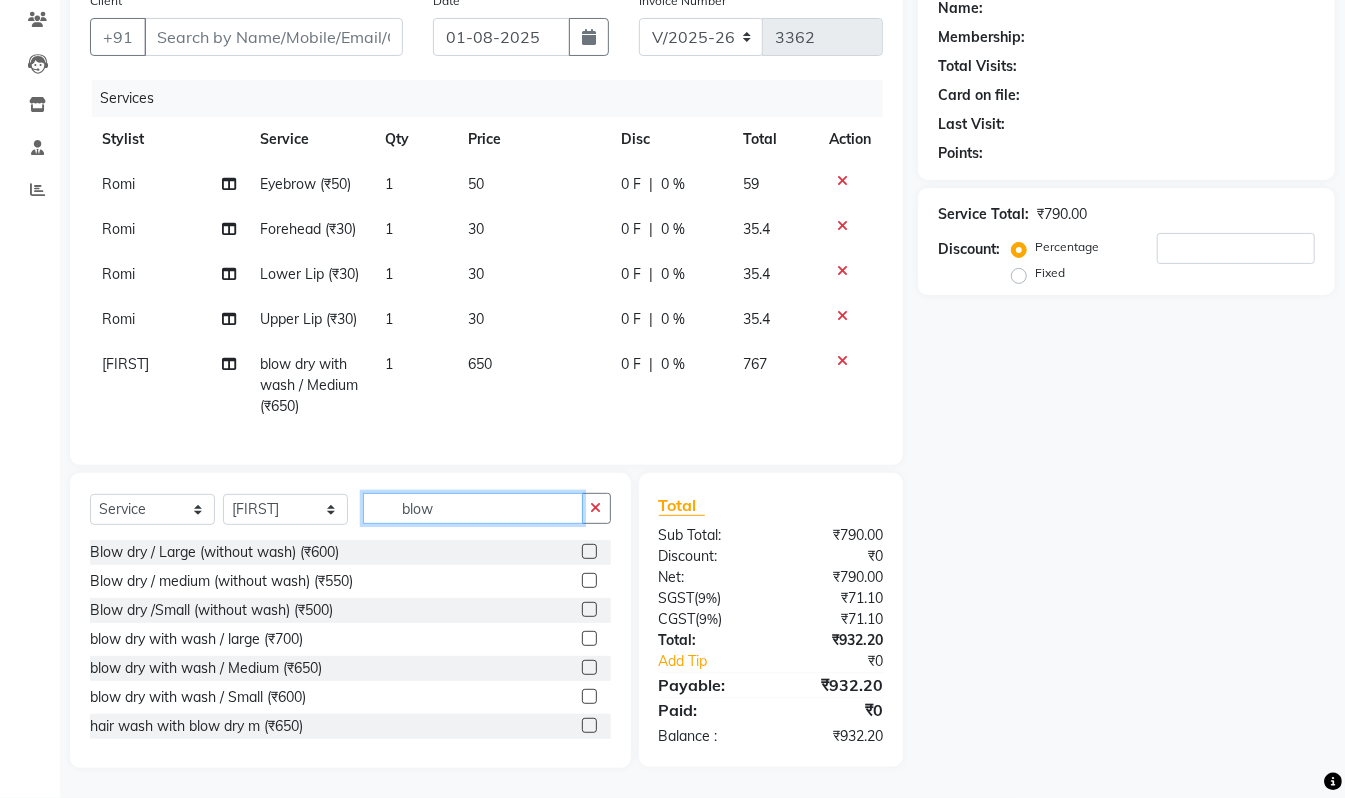 click on "blow" 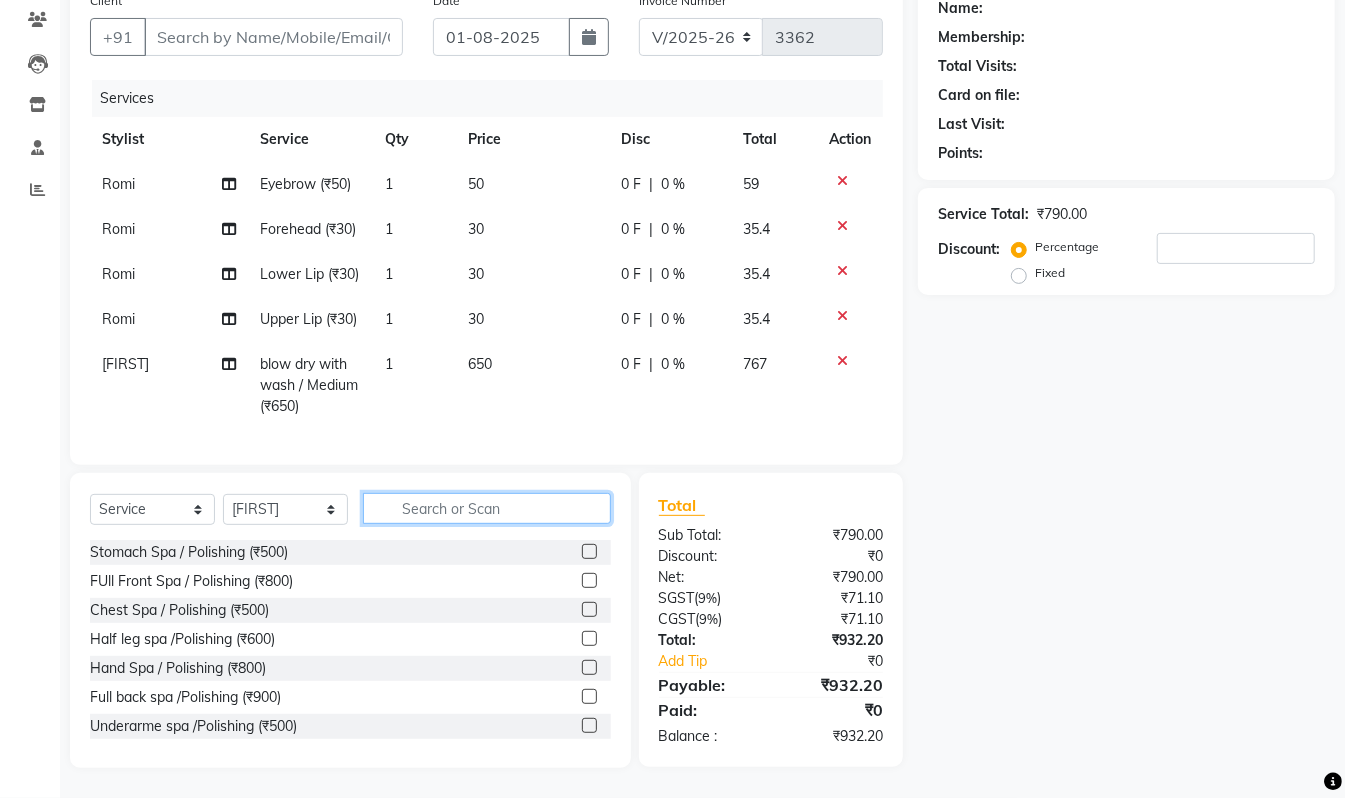 scroll, scrollTop: 208, scrollLeft: 0, axis: vertical 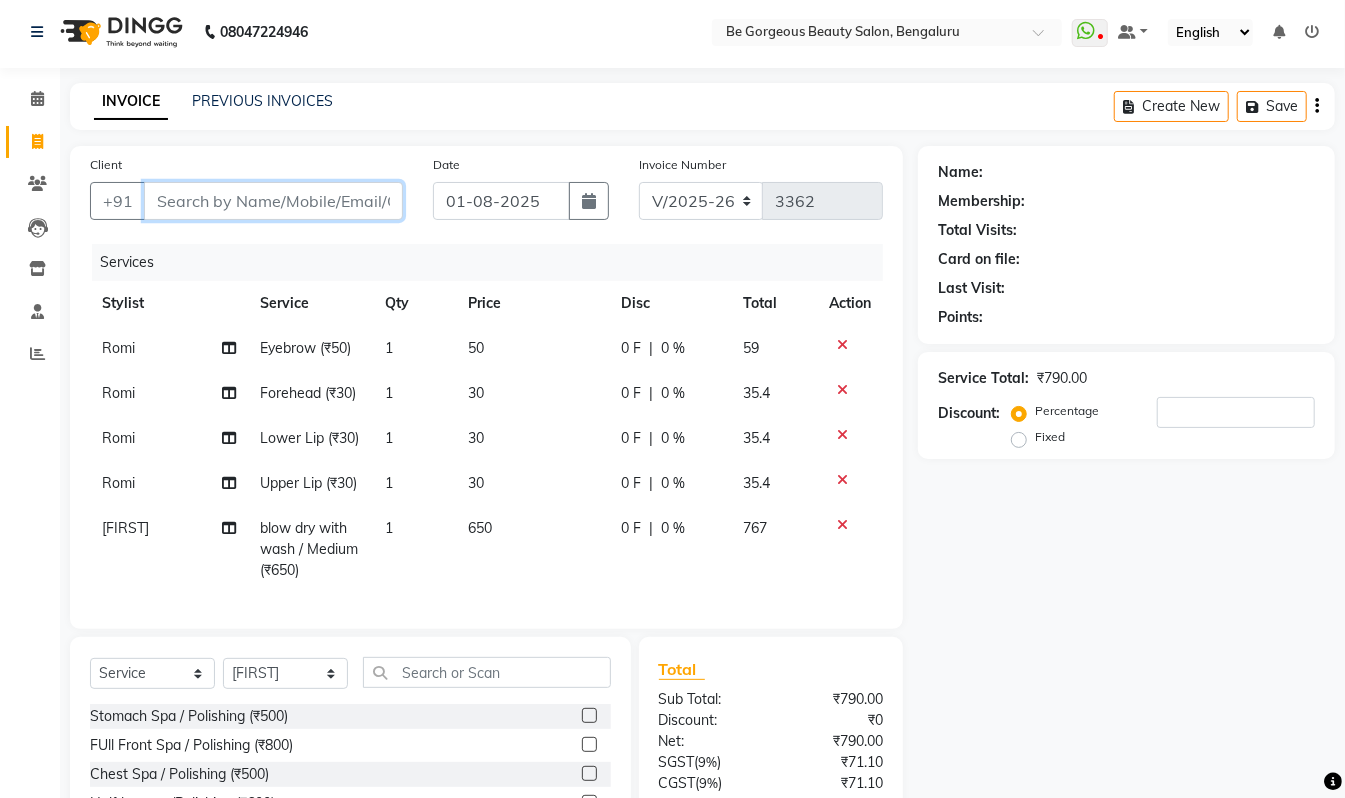 click on "Client" at bounding box center (273, 201) 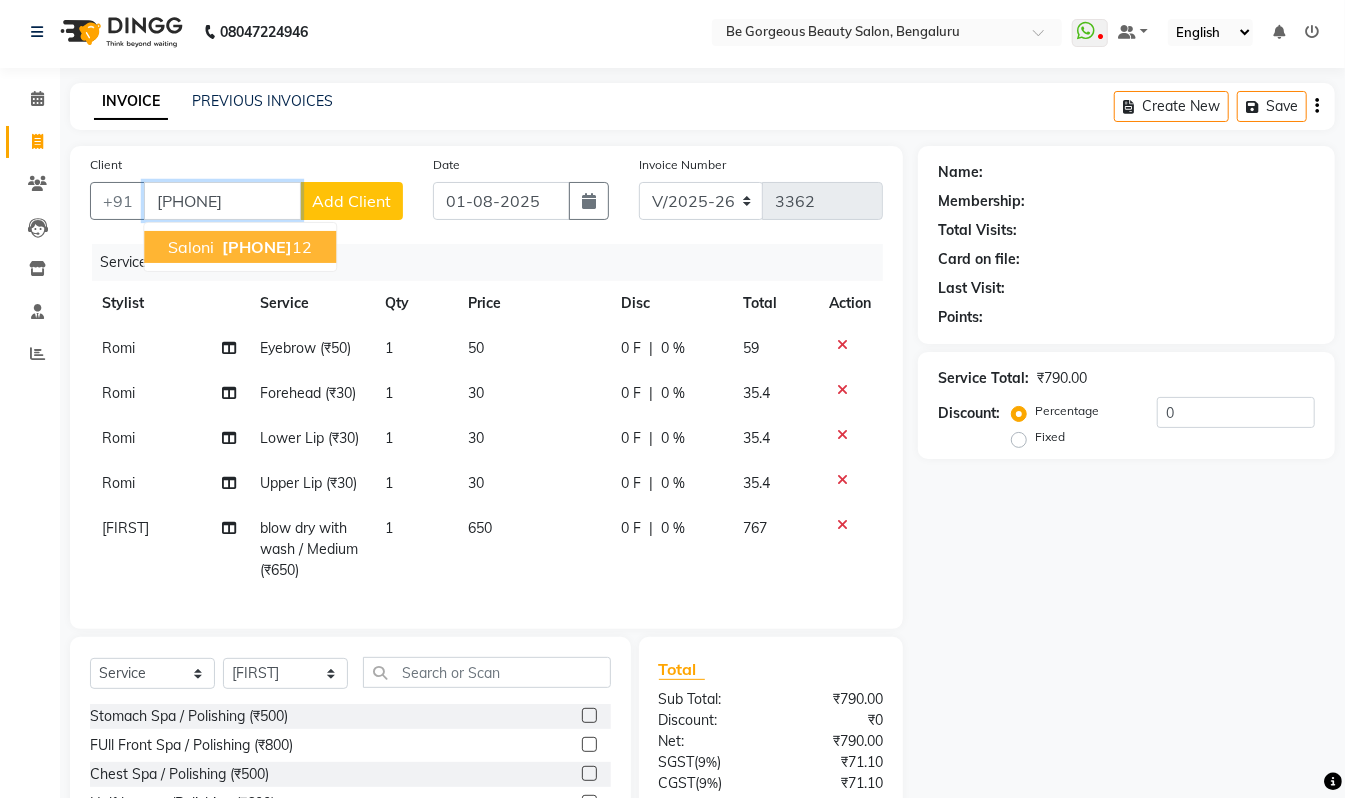 click on "80952129" at bounding box center [257, 247] 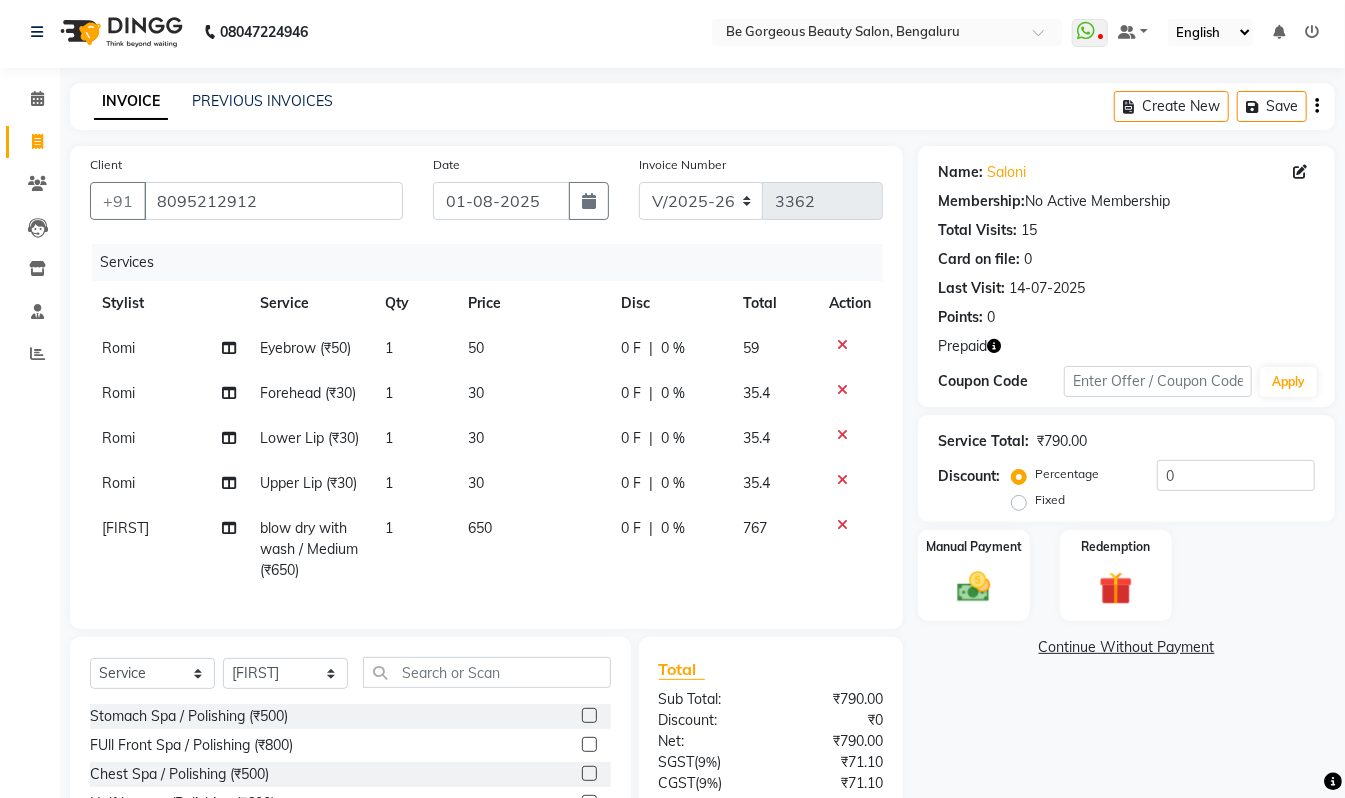 click 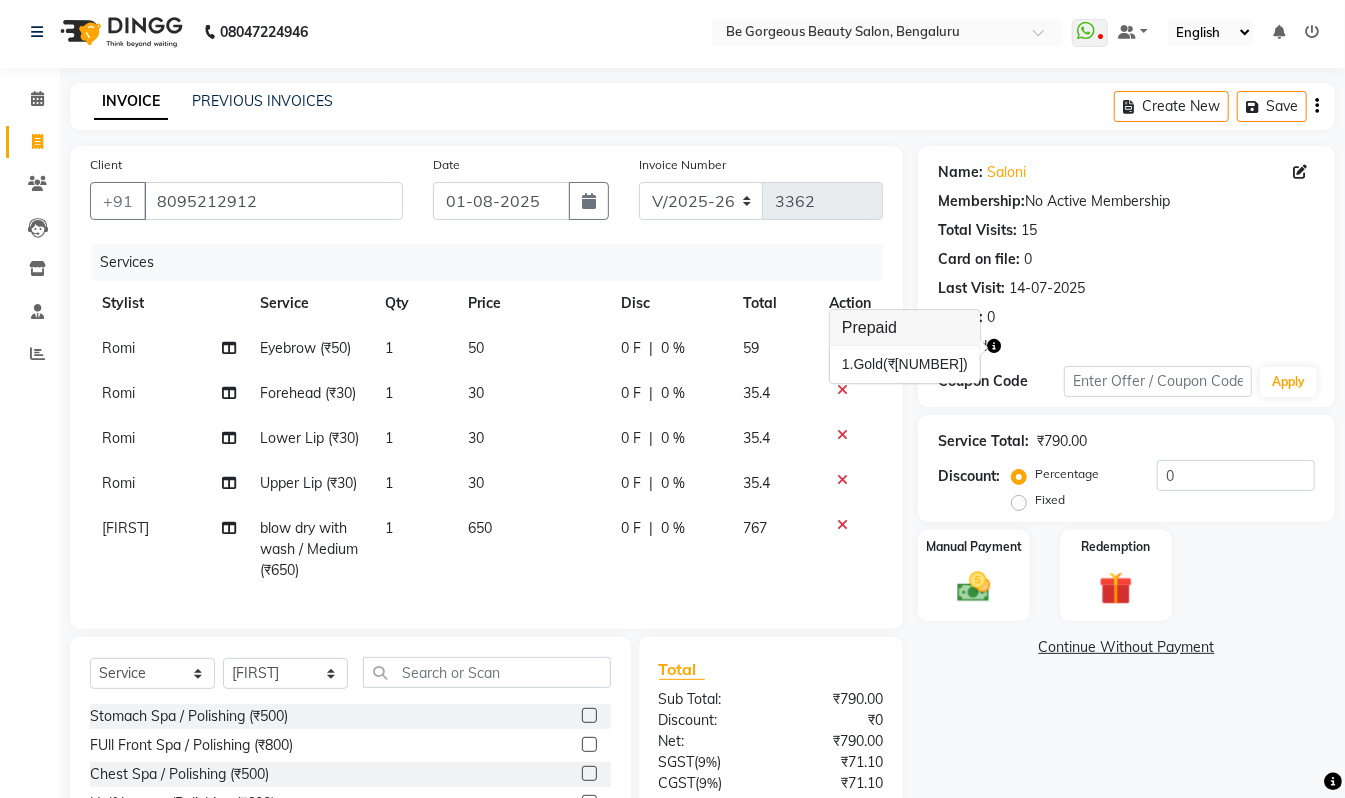 scroll, scrollTop: 208, scrollLeft: 0, axis: vertical 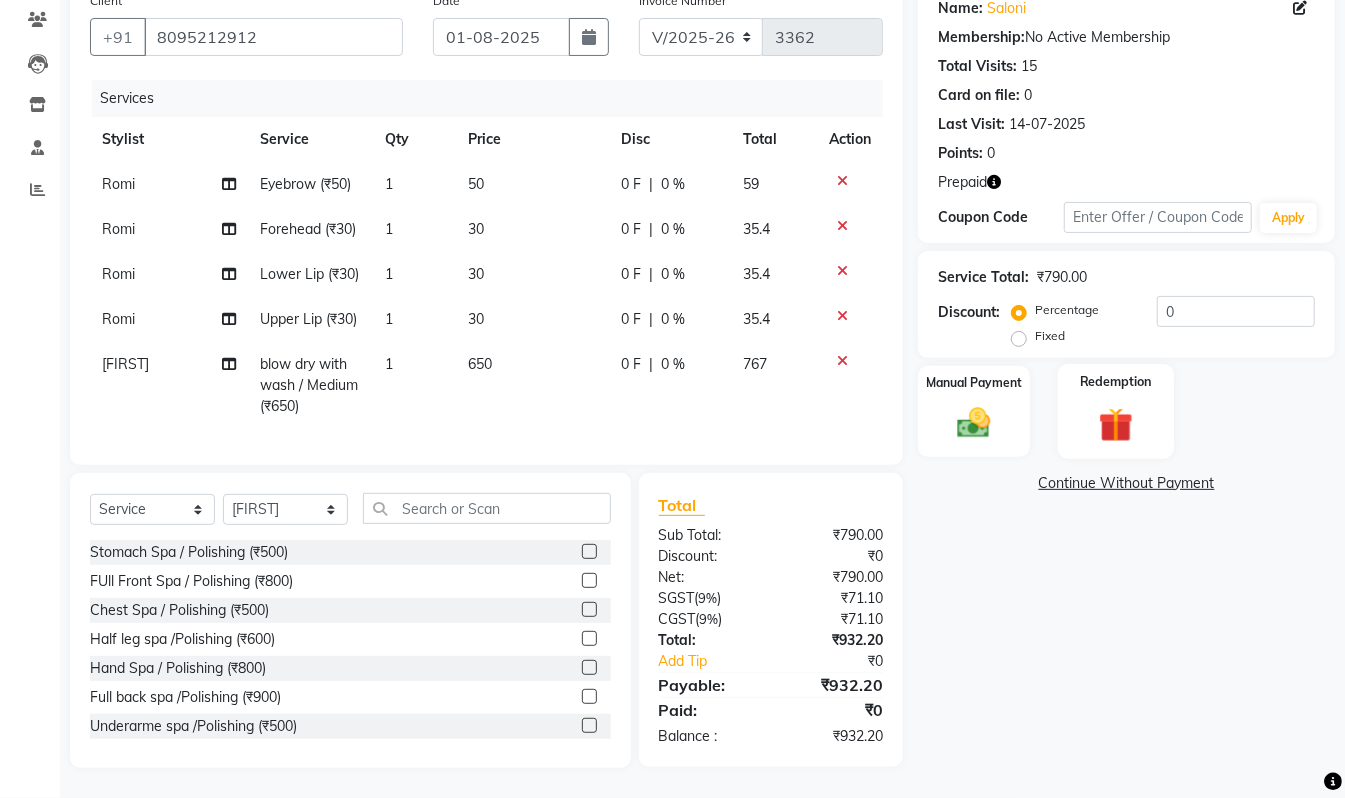 click 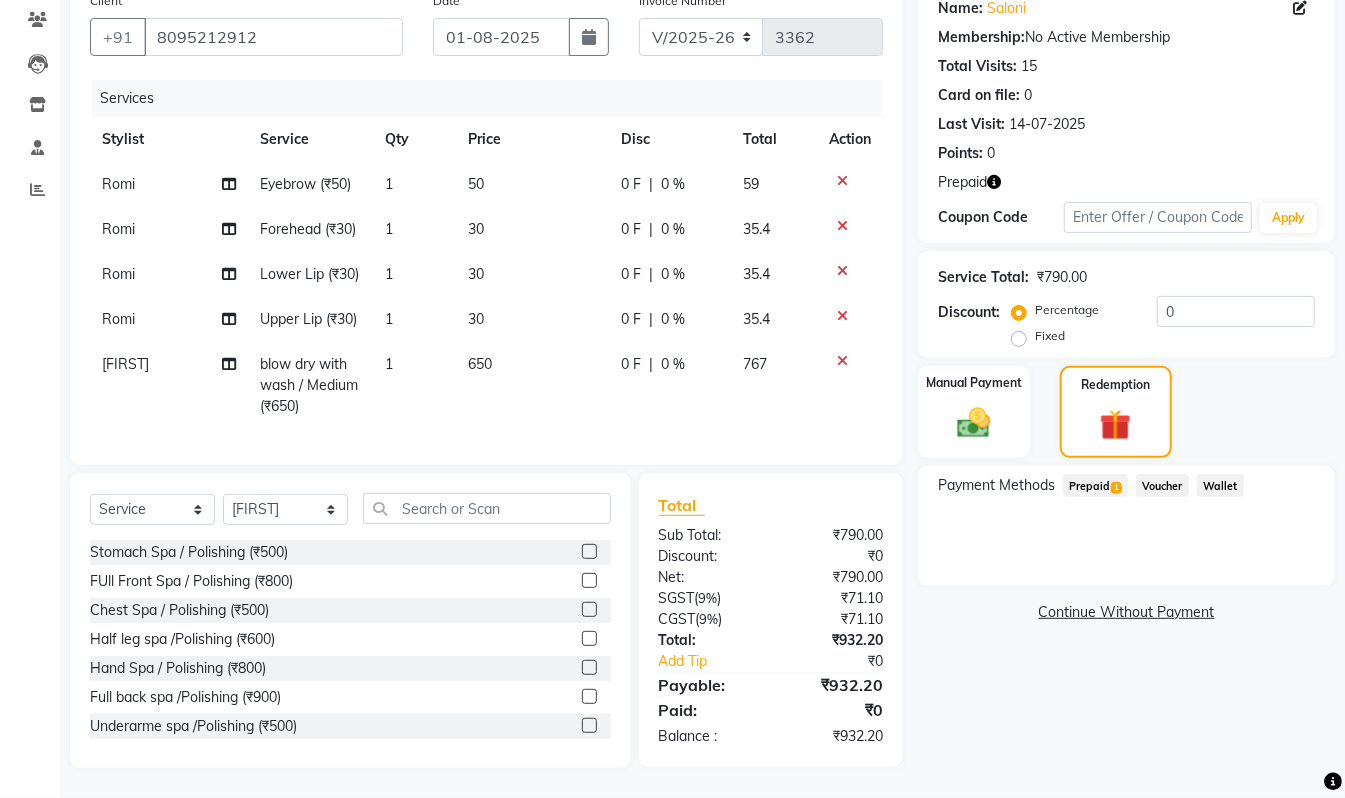 click on "Prepaid  1" 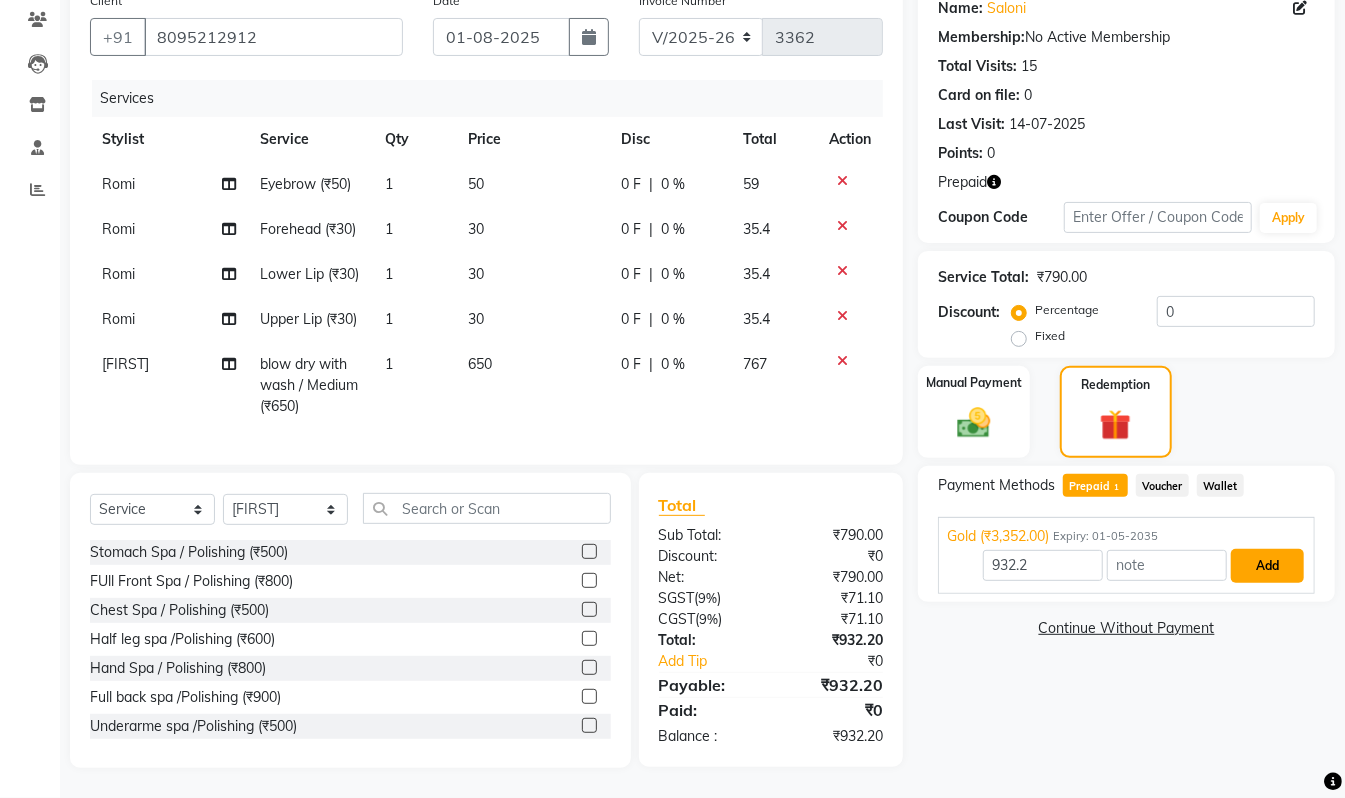 click on "Add" at bounding box center (1267, 566) 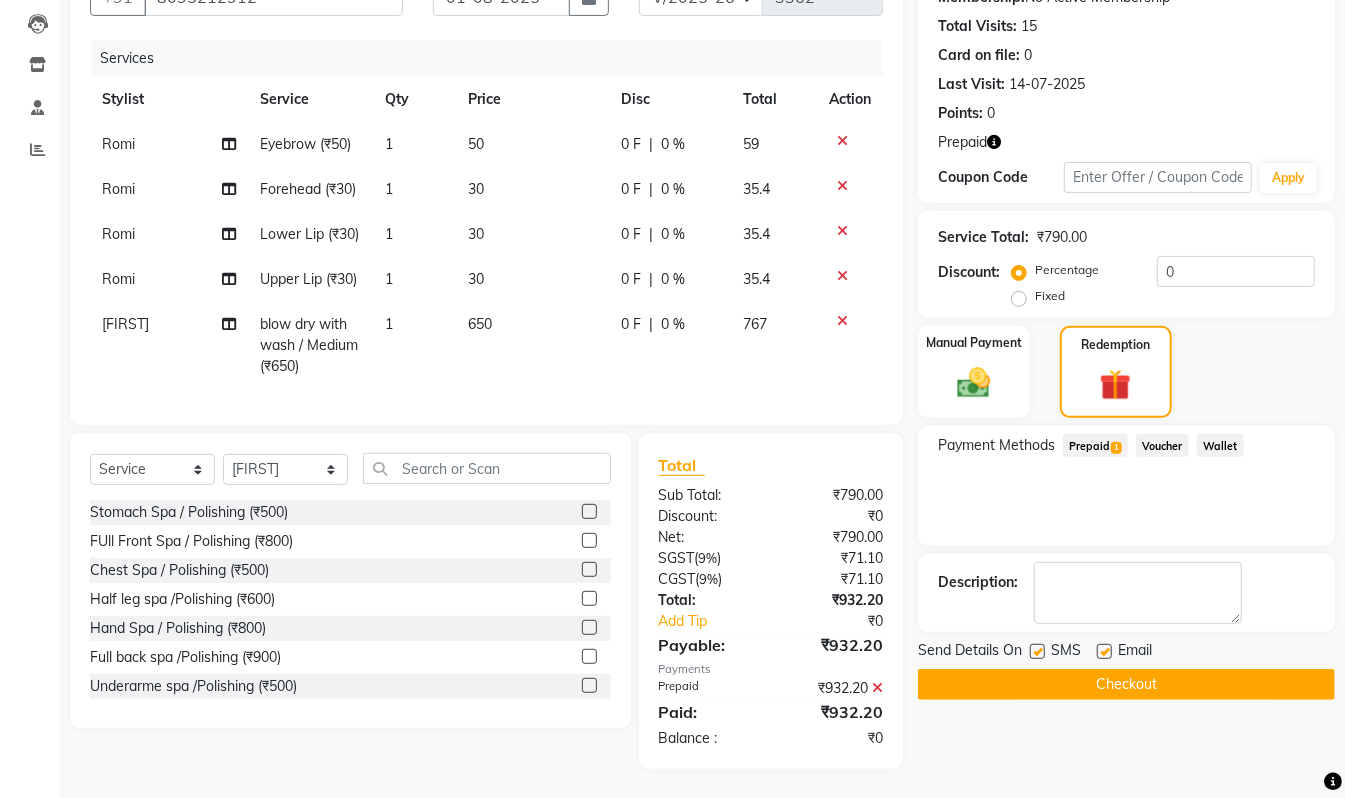 scroll, scrollTop: 249, scrollLeft: 0, axis: vertical 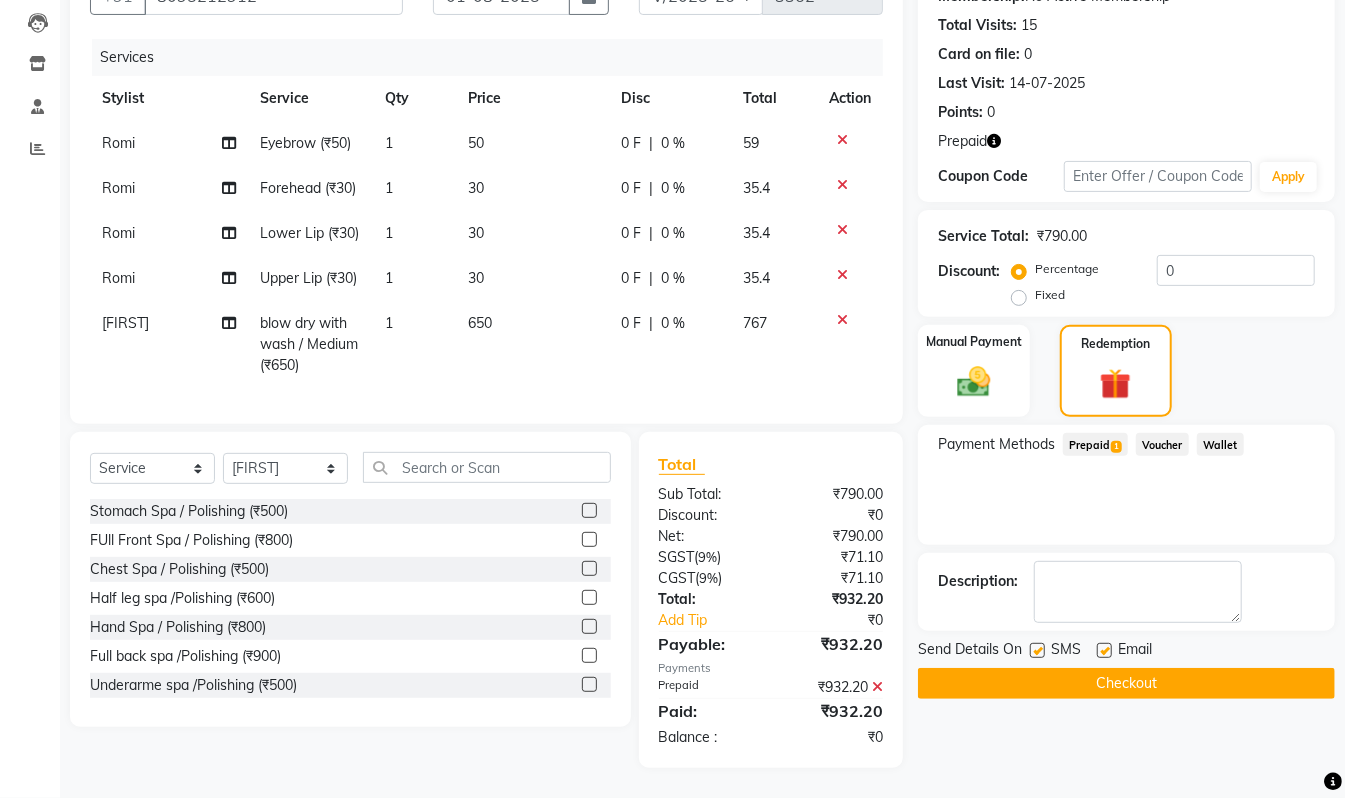 click on "Checkout" 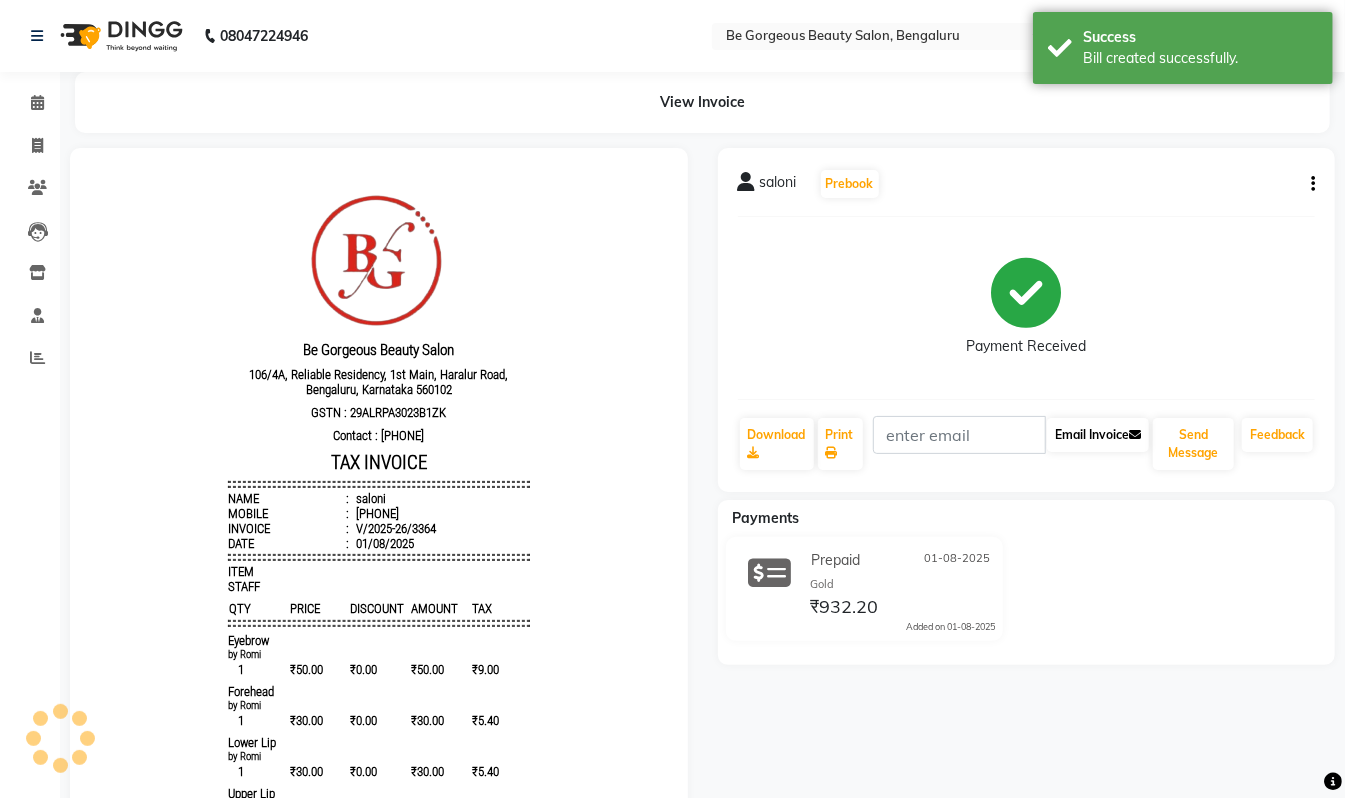 scroll, scrollTop: 0, scrollLeft: 0, axis: both 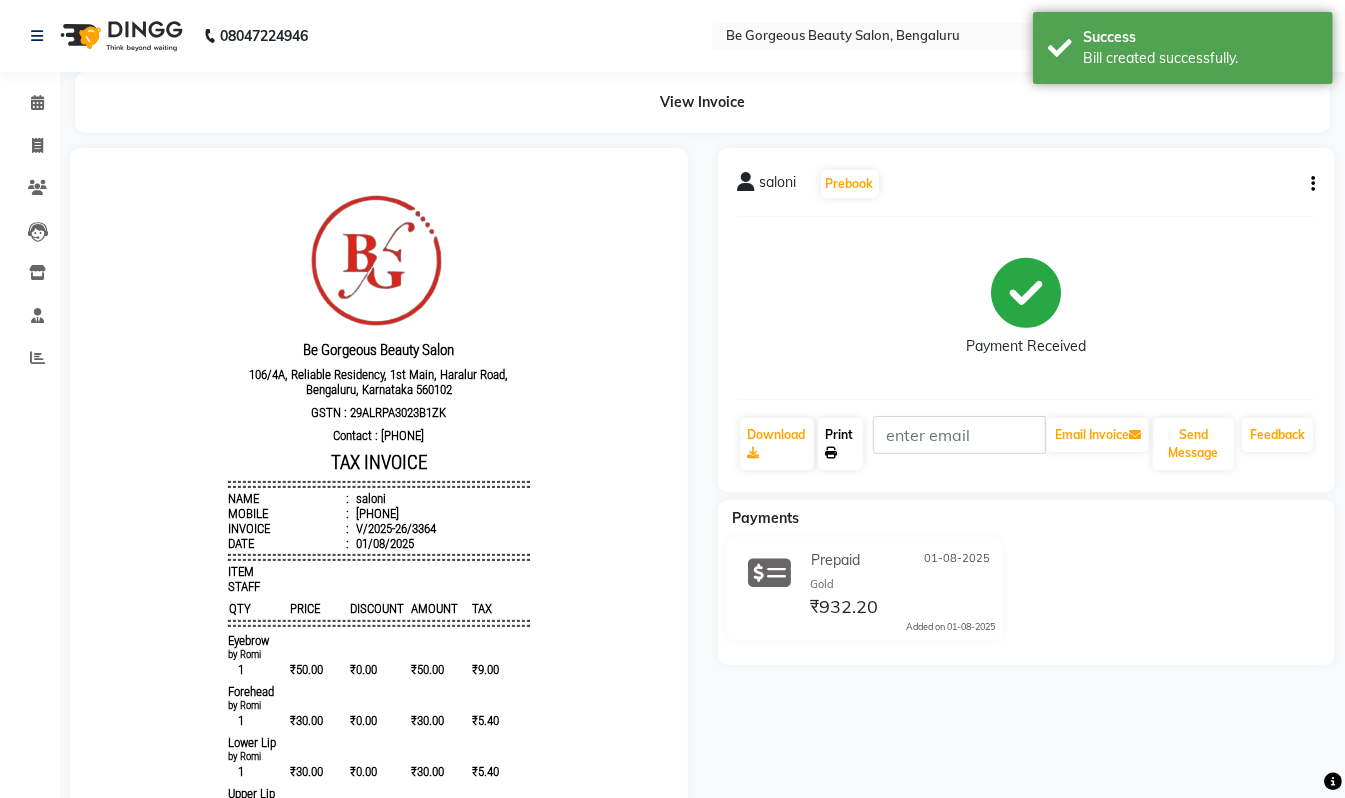 click on "Print" 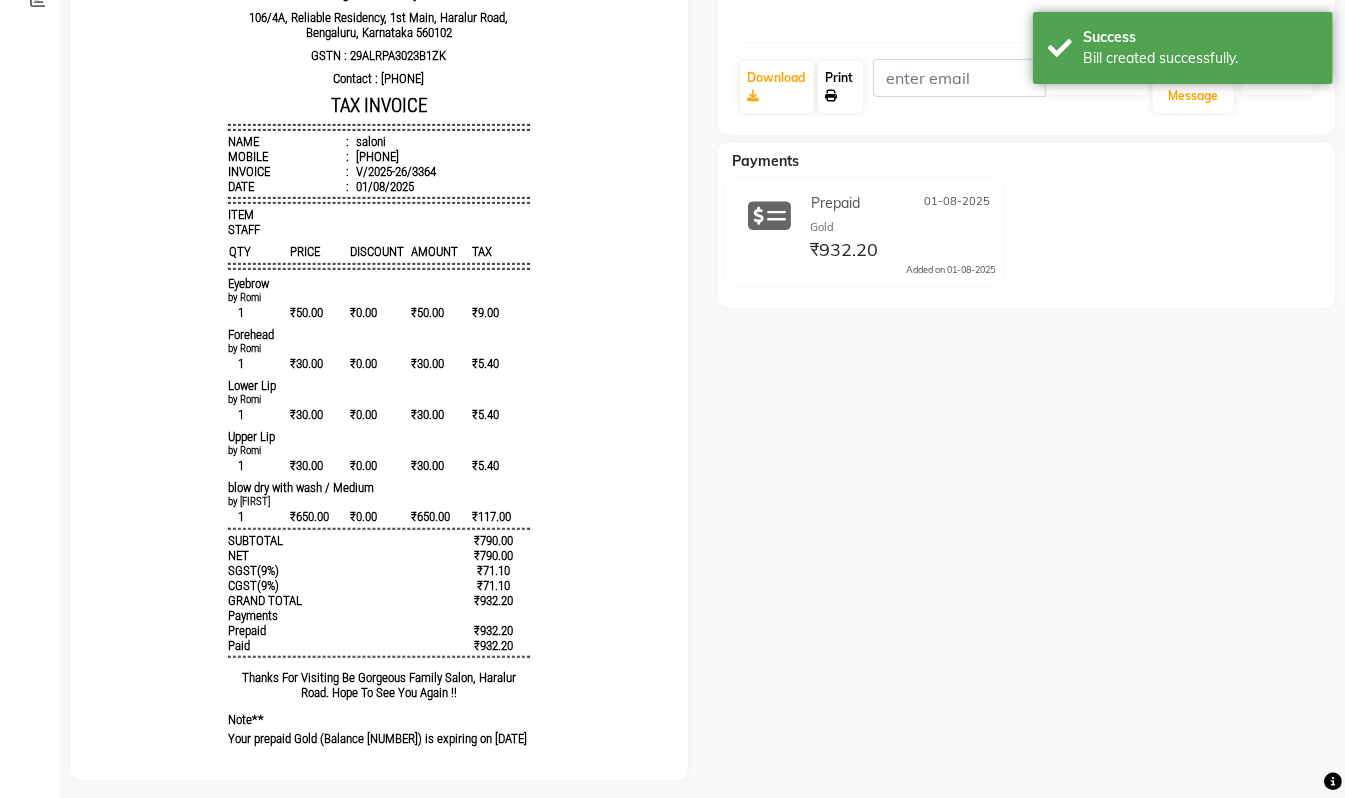 scroll, scrollTop: 372, scrollLeft: 0, axis: vertical 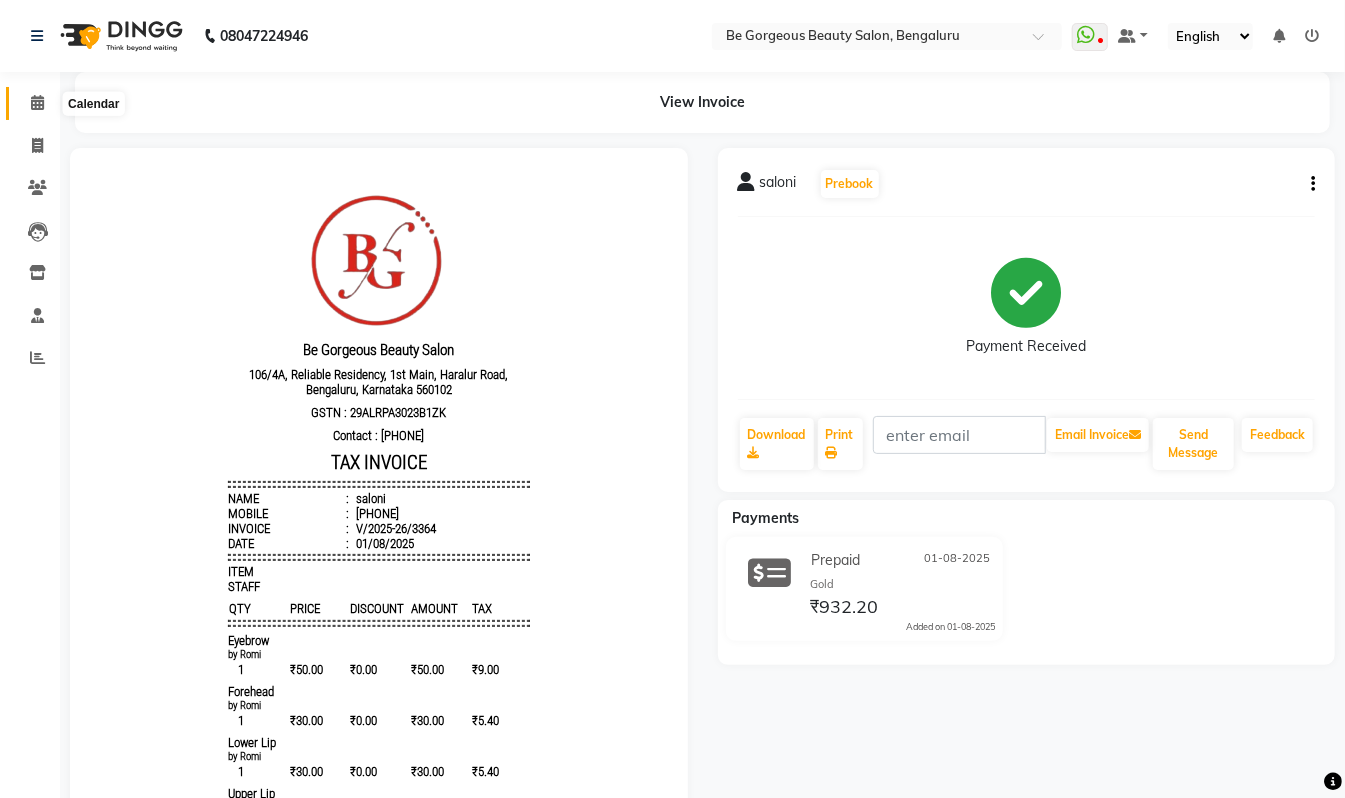 click 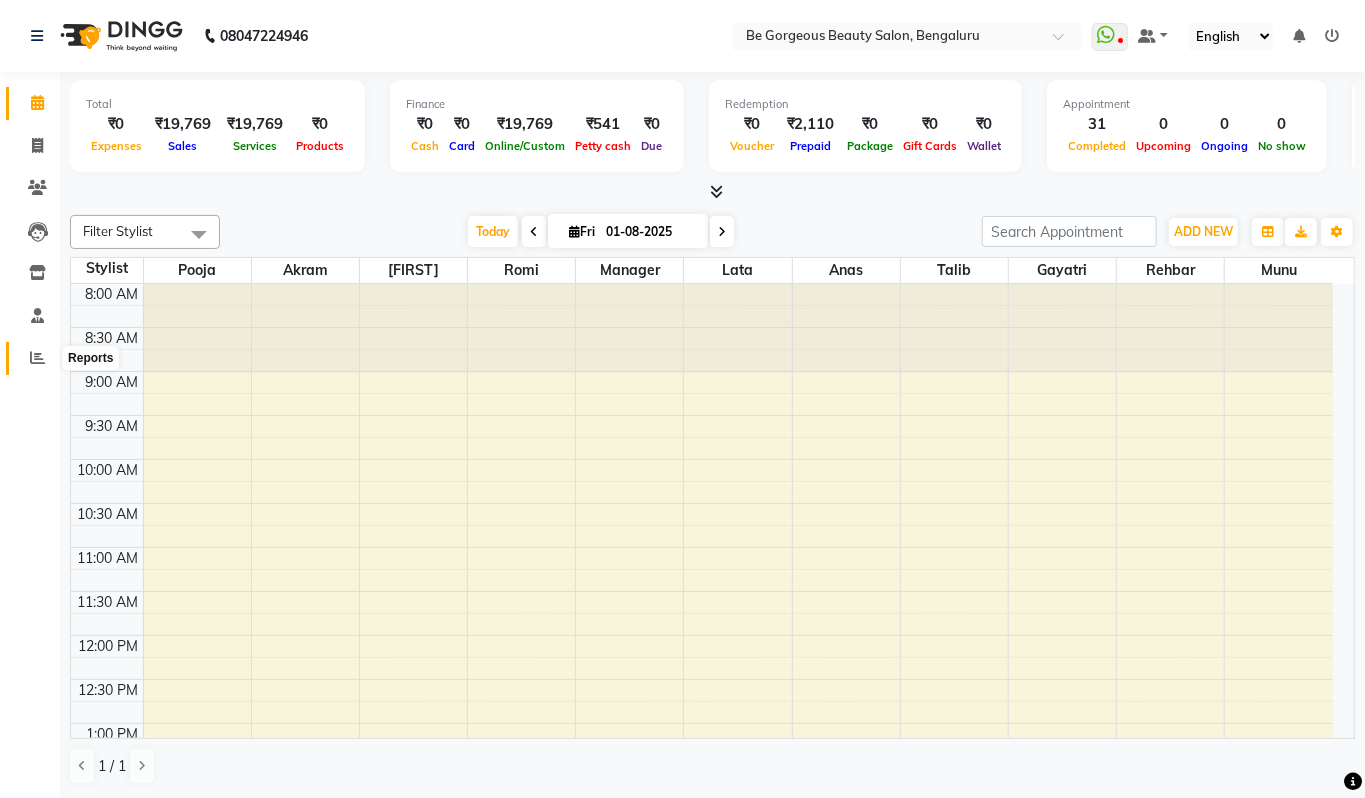 click 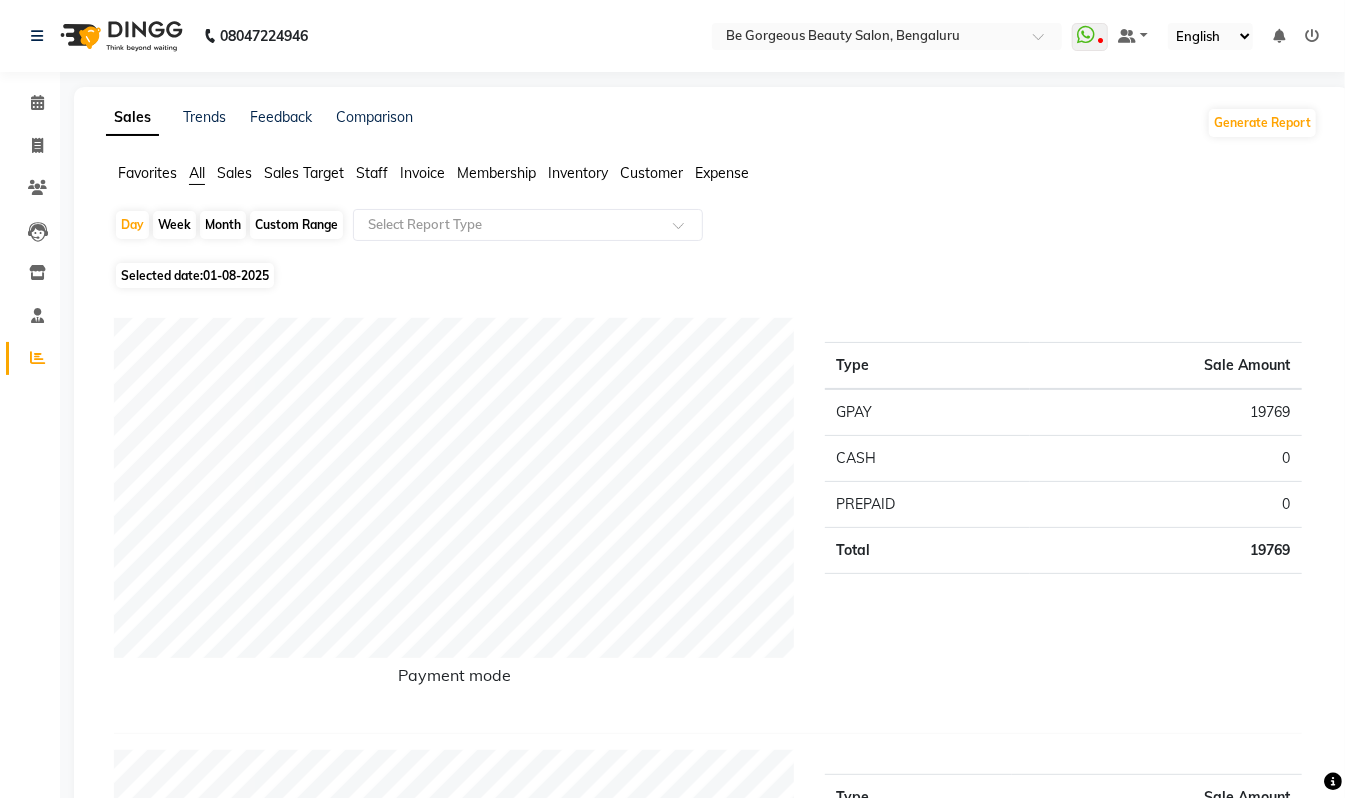 click on "Staff" 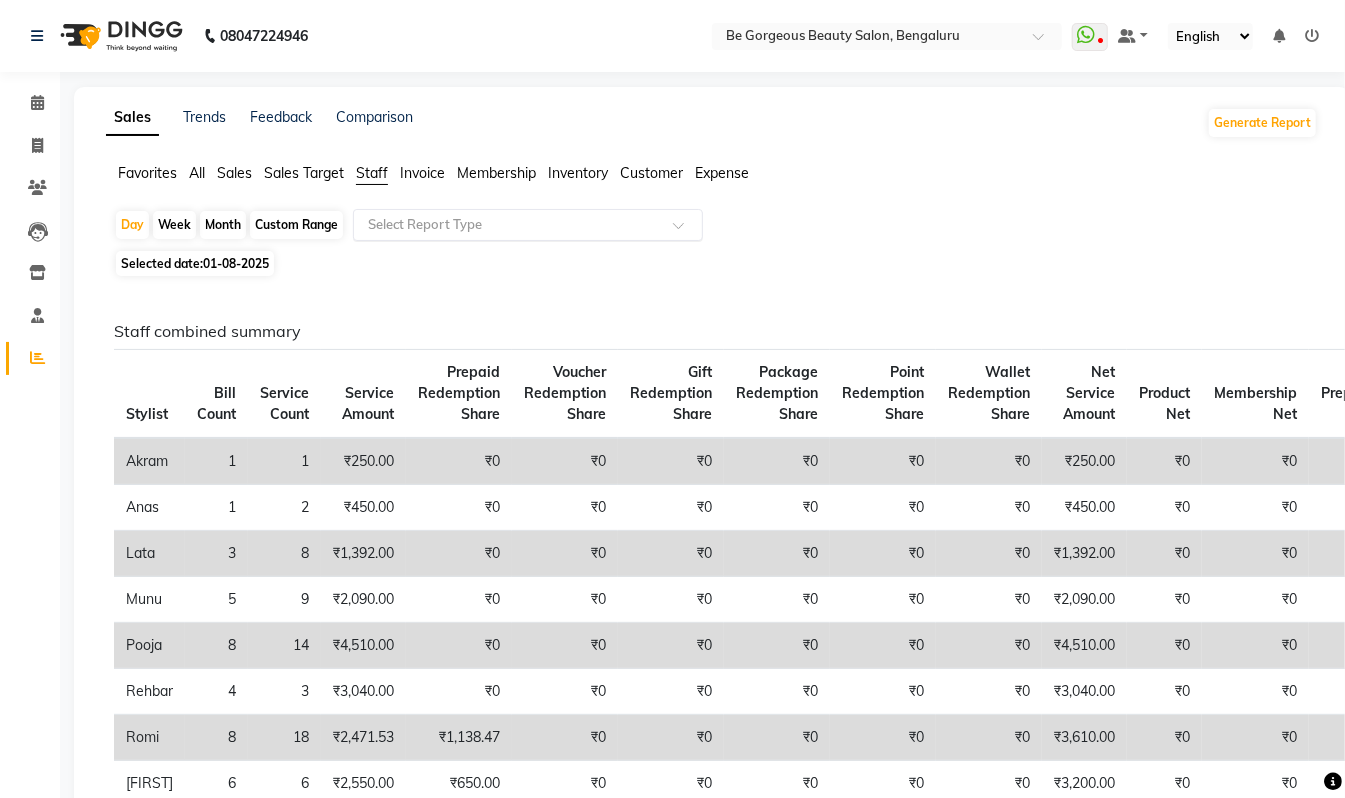 click 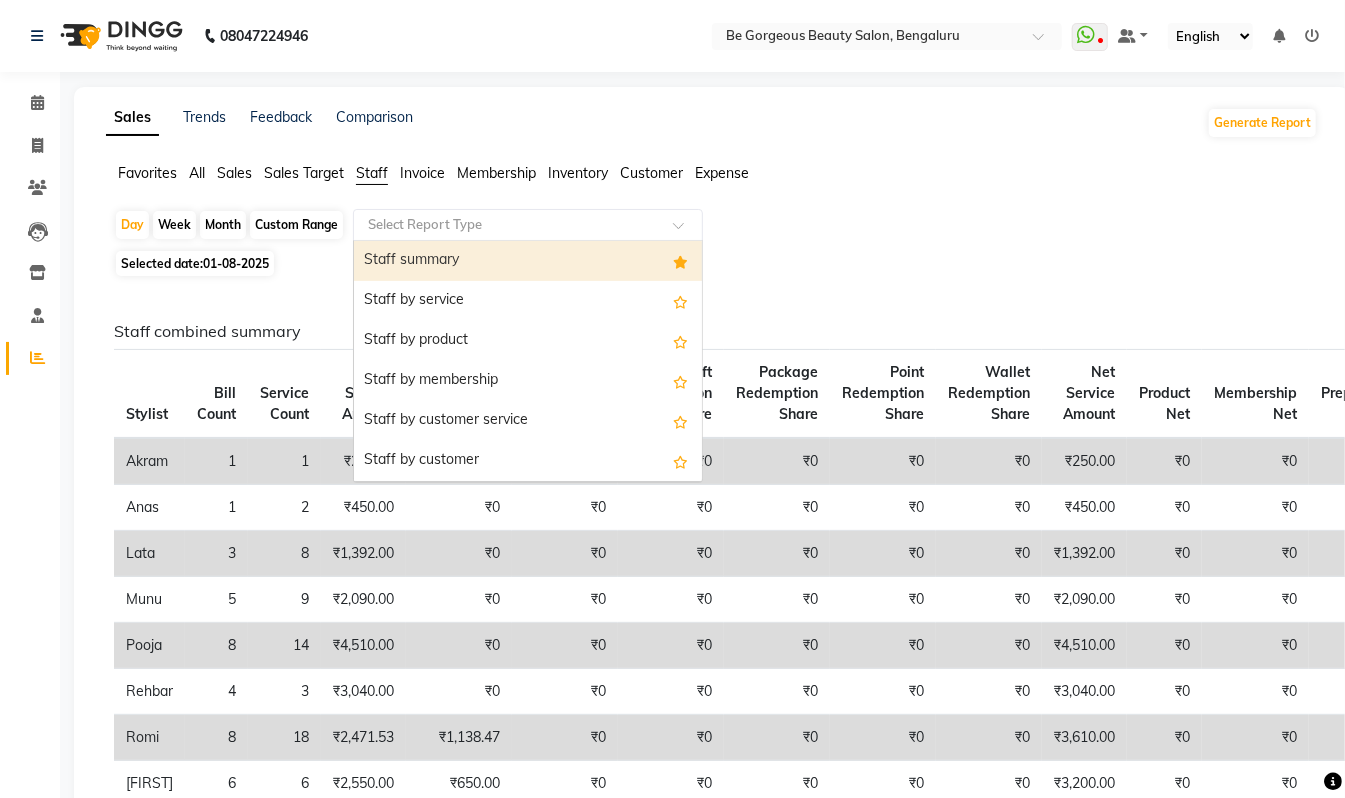 click on "Staff summary" at bounding box center [528, 261] 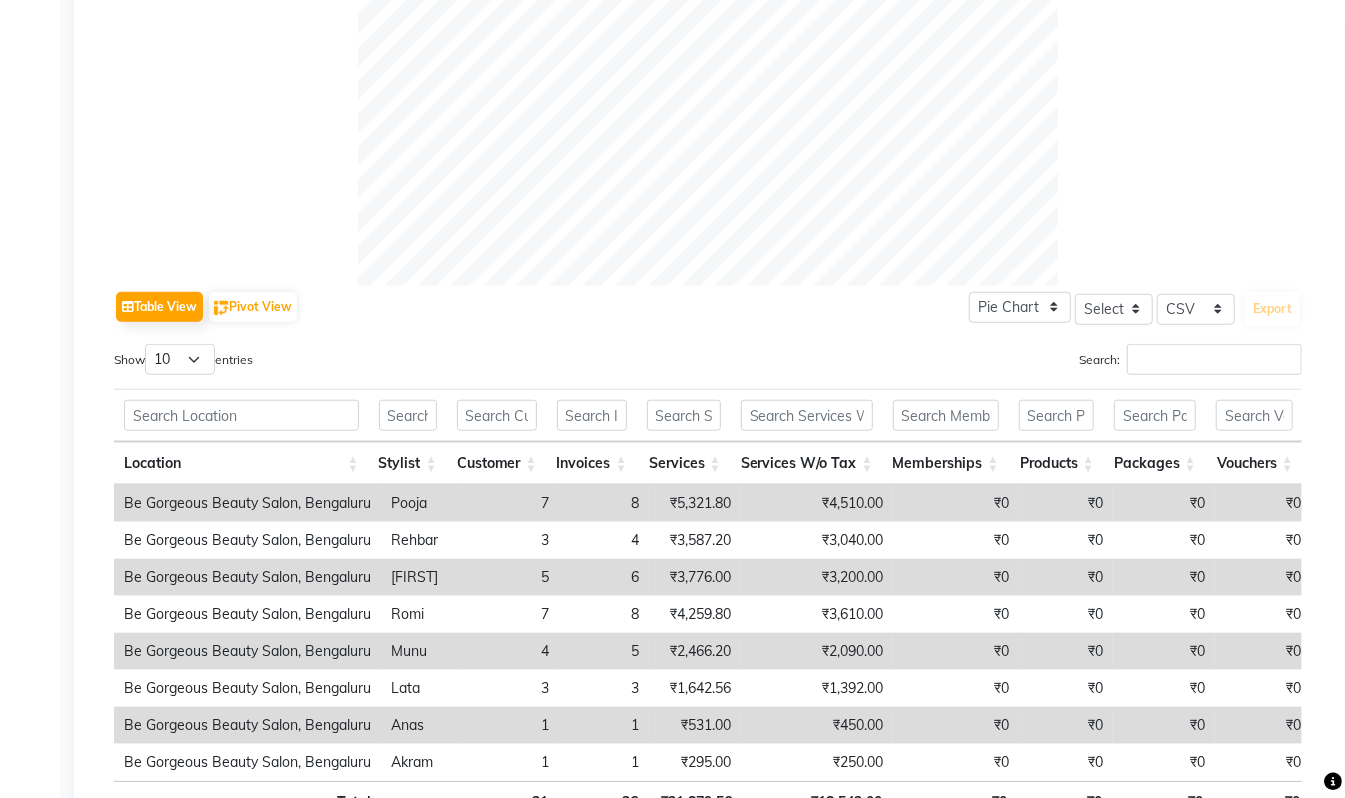 scroll, scrollTop: 814, scrollLeft: 0, axis: vertical 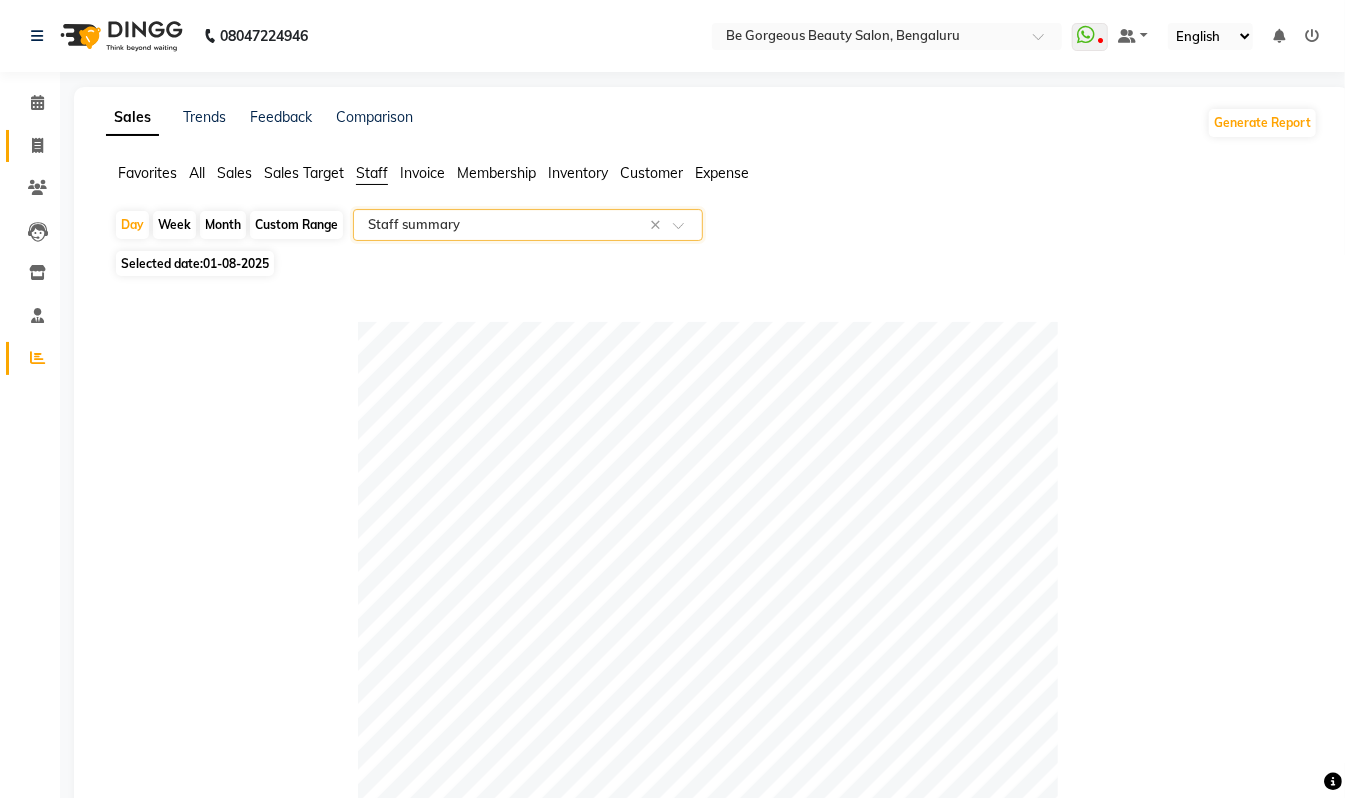 click 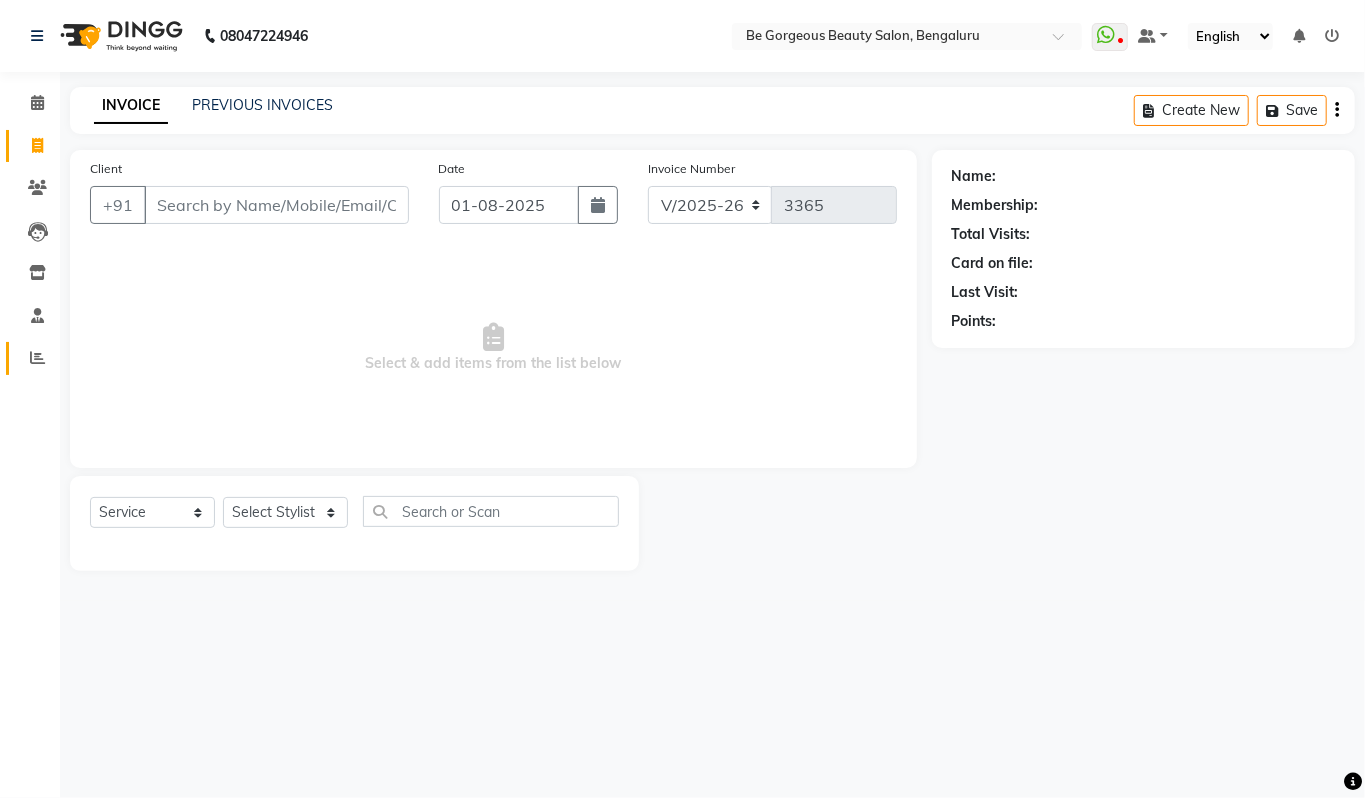 click on "Reports" 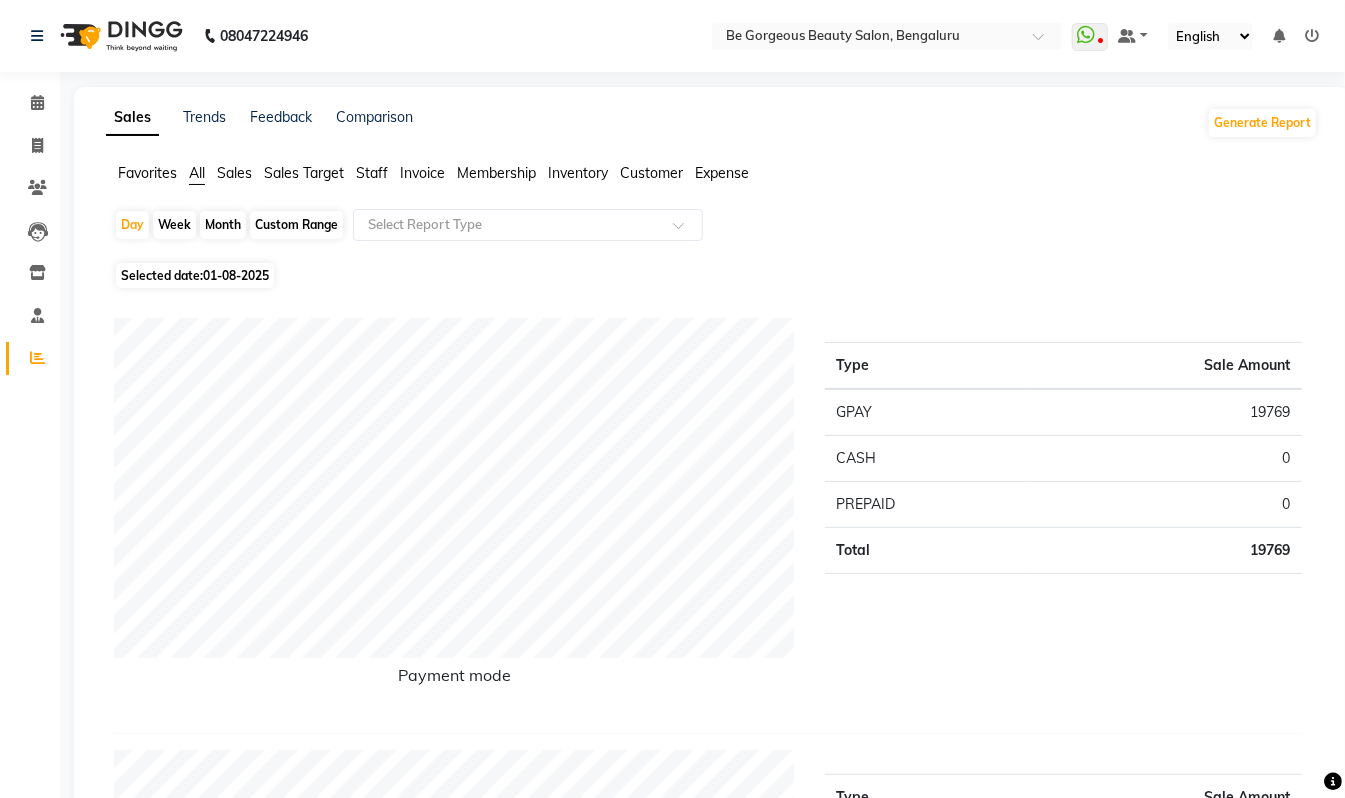click on "Staff" 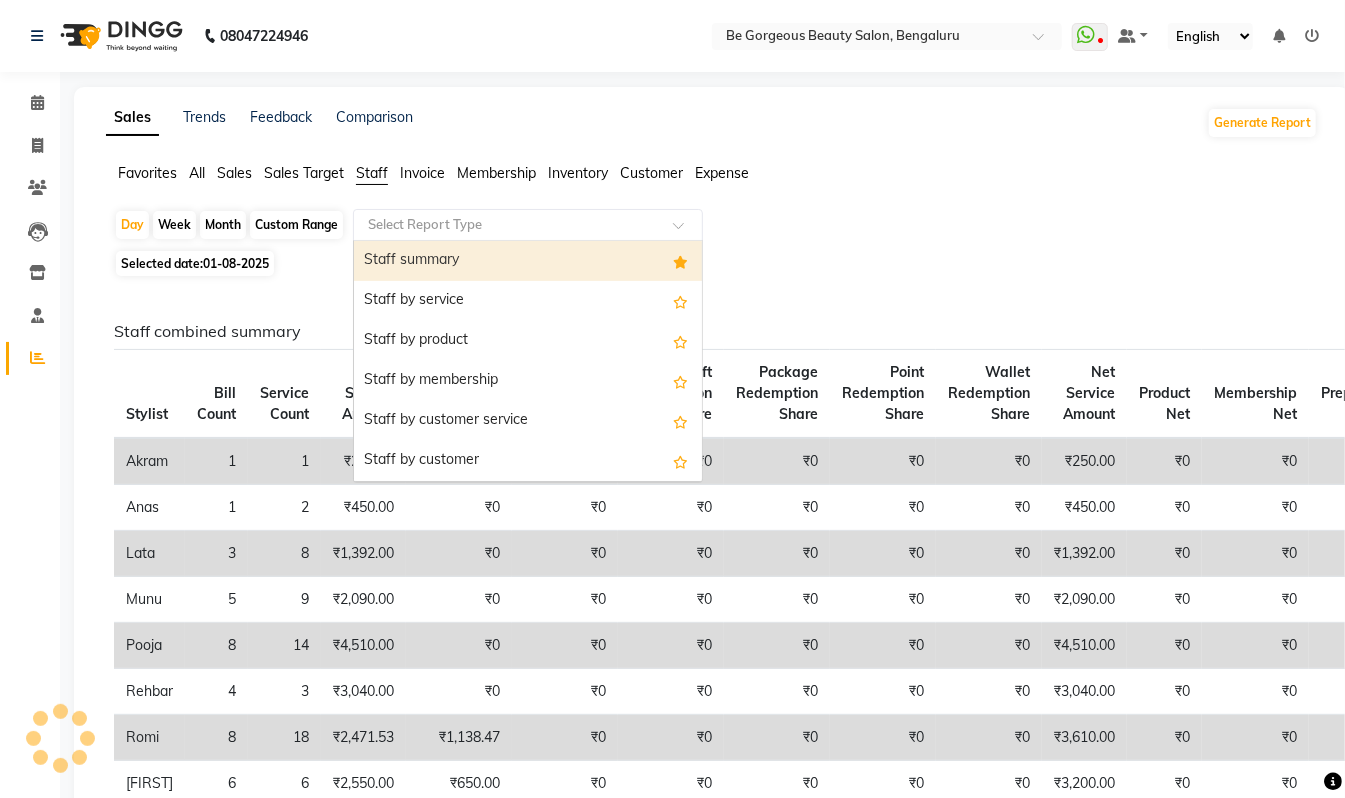 click 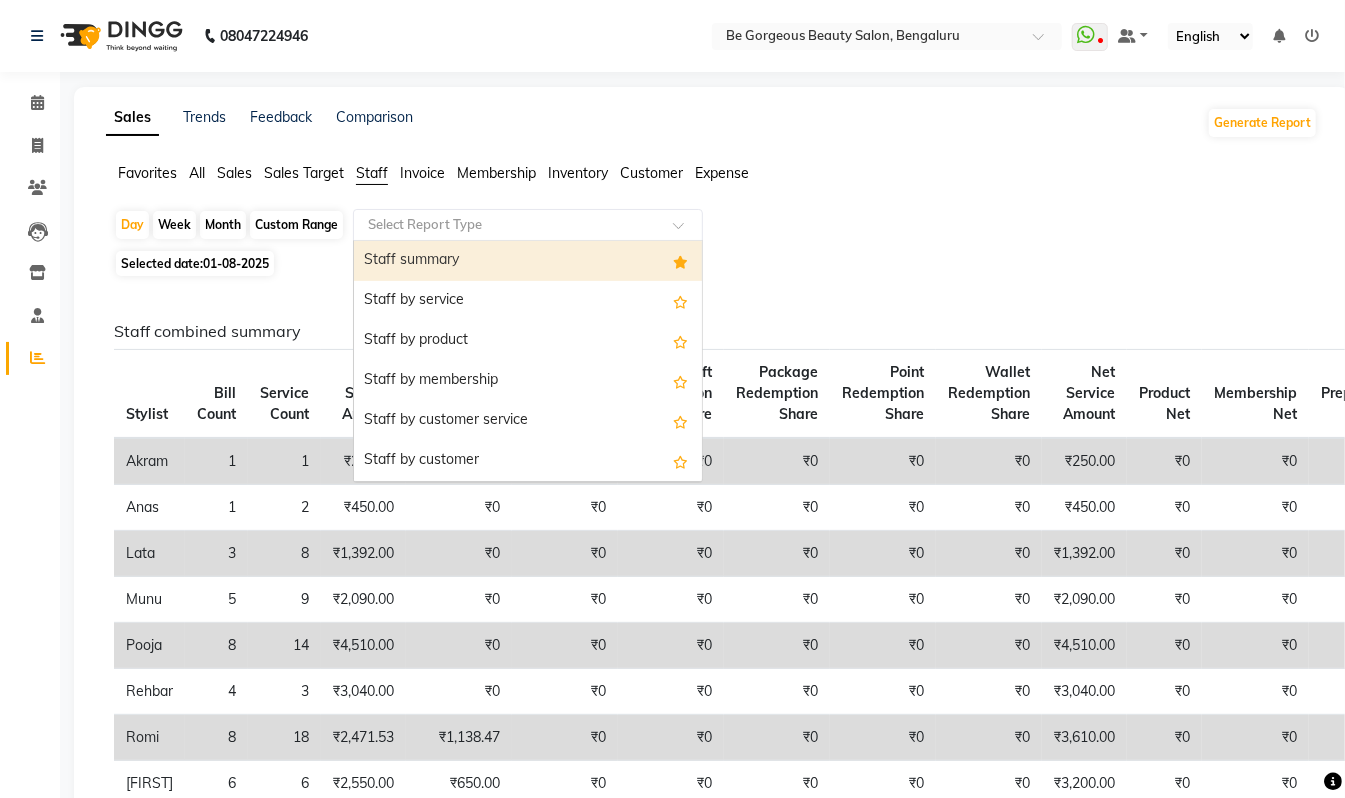 click on "Staff summary" at bounding box center [528, 261] 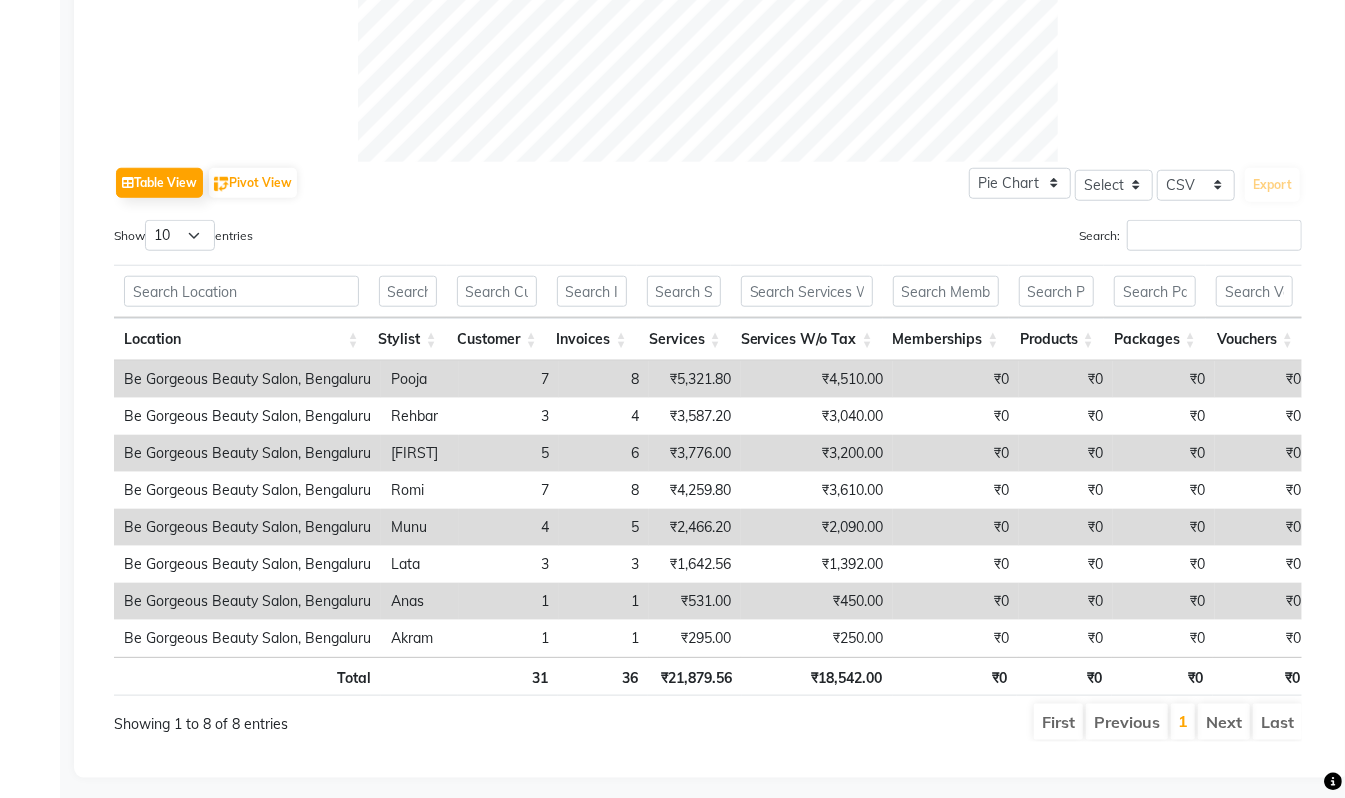 scroll, scrollTop: 914, scrollLeft: 0, axis: vertical 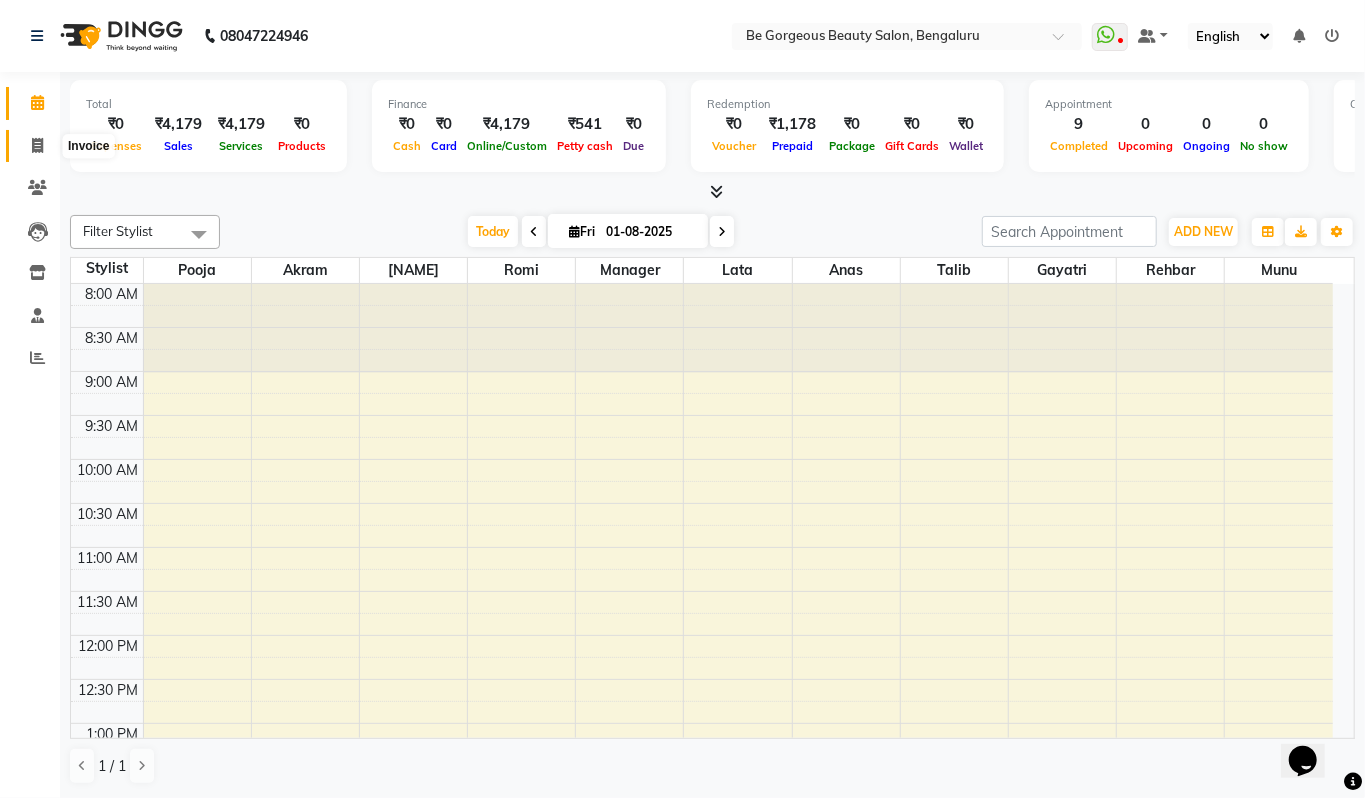 click 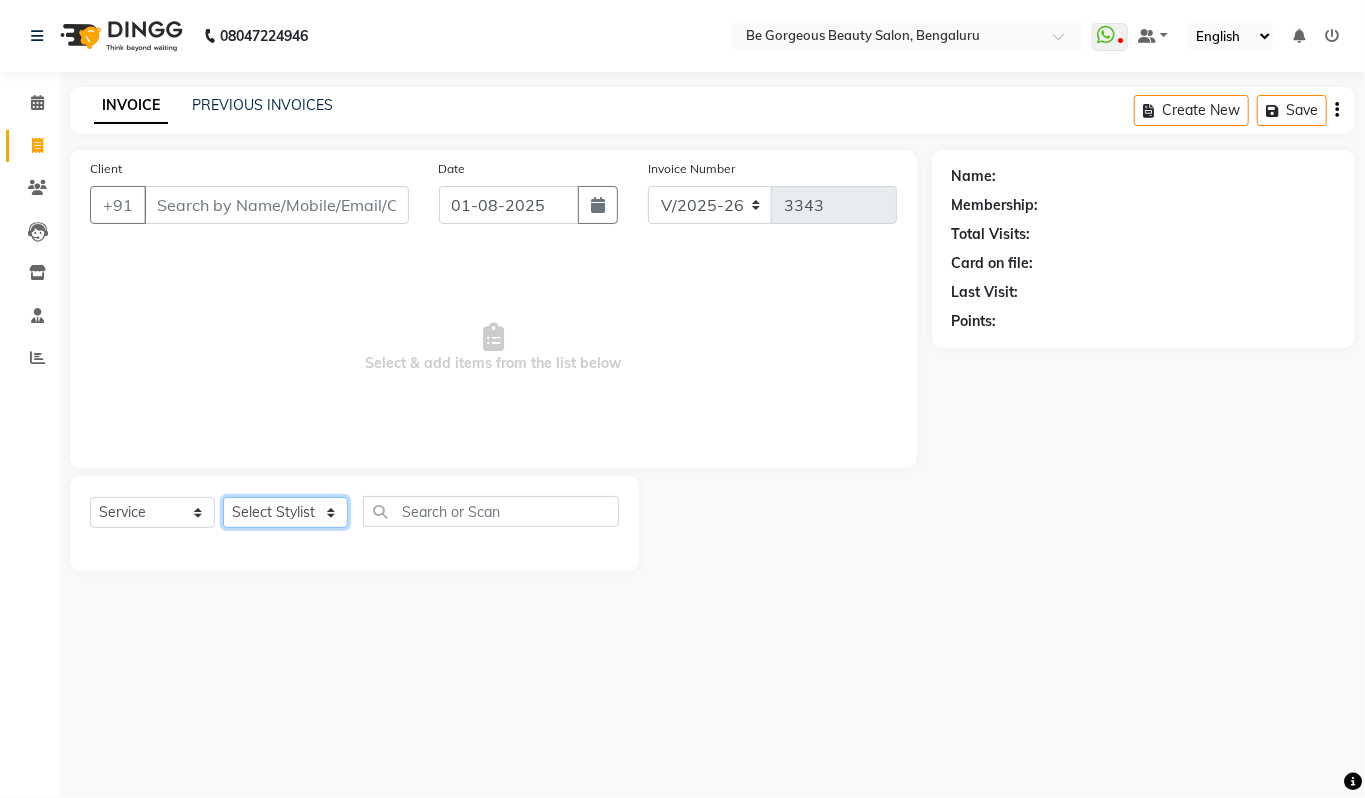 click on "Select Stylist Akram Anas Gayatri lata Manager Munu Pooja Rehbar Romi Talib Wajid" 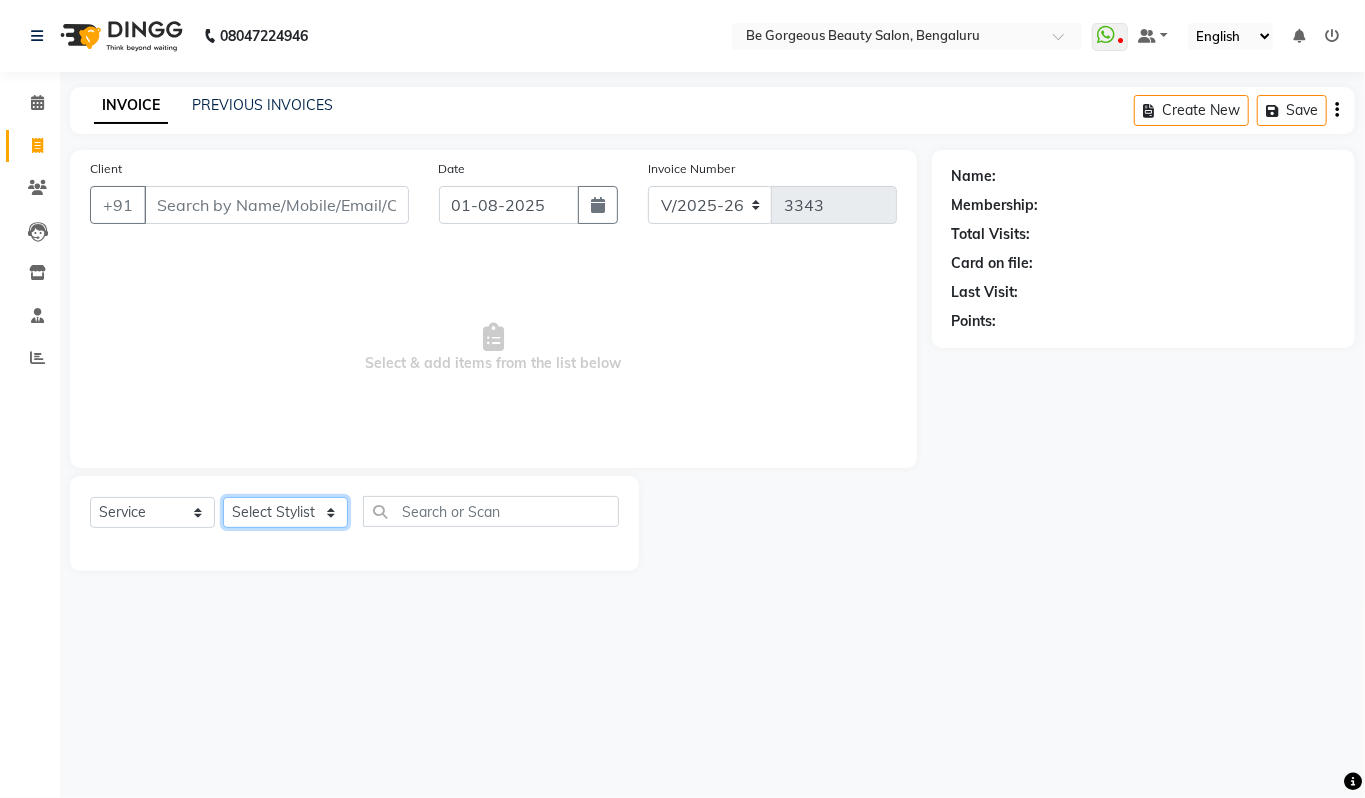 select on "37078" 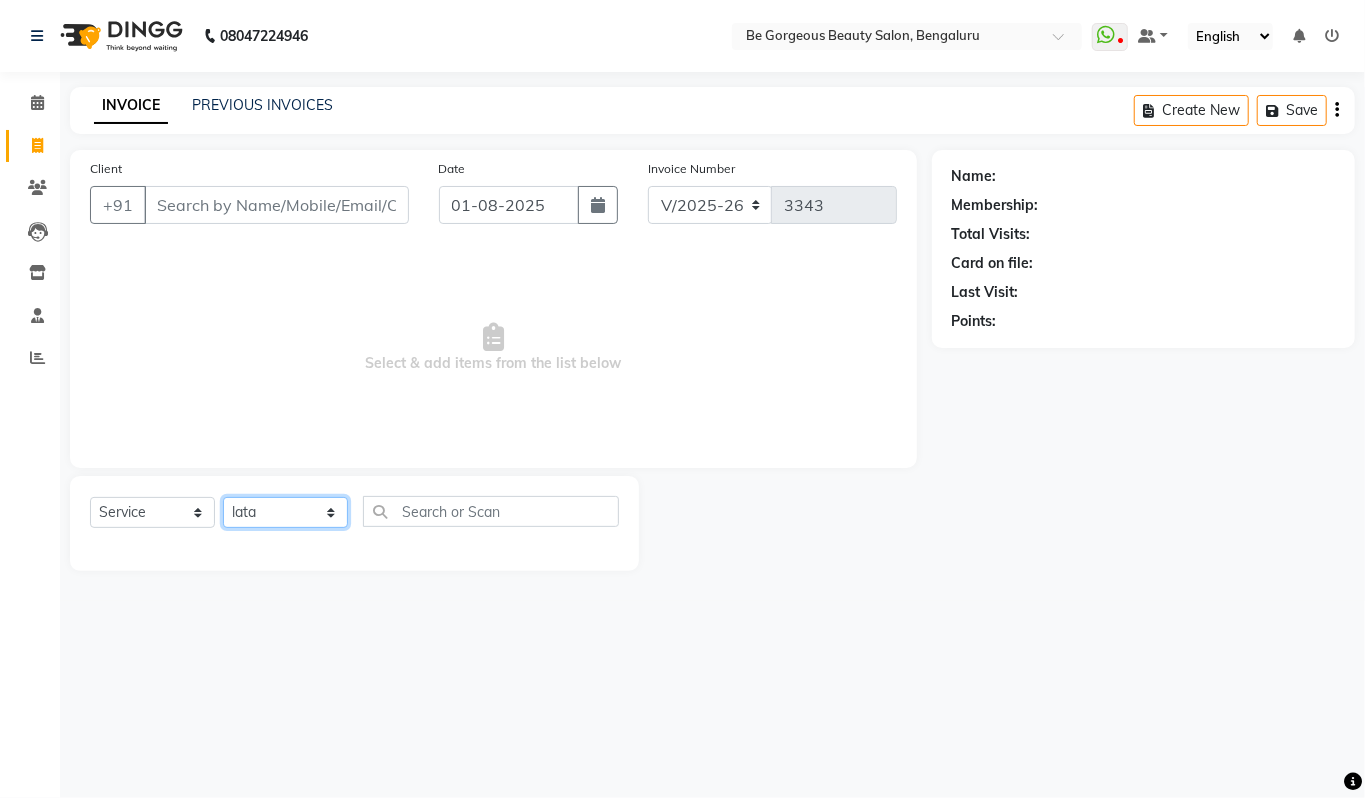 click on "Select Stylist Akram Anas Gayatri lata Manager Munu Pooja Rehbar Romi Talib Wajid" 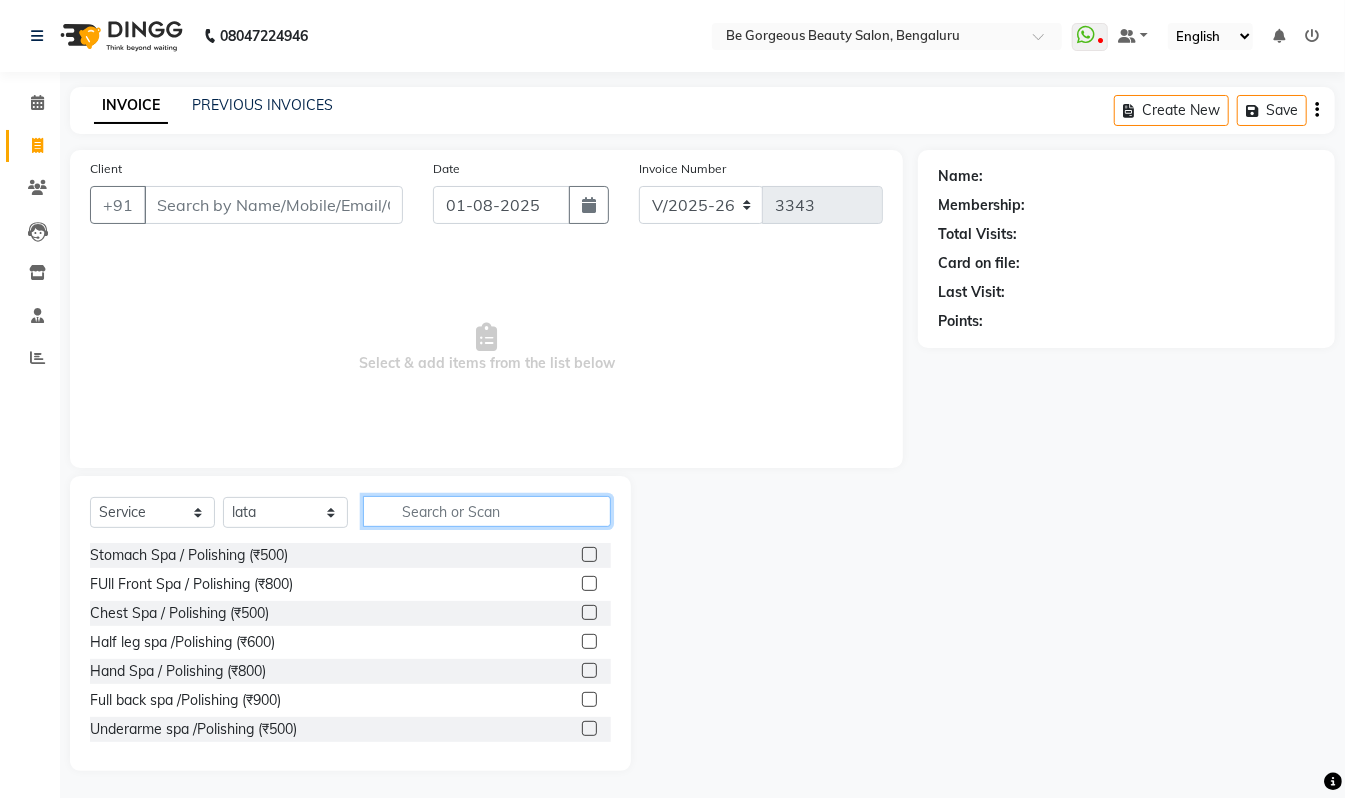click 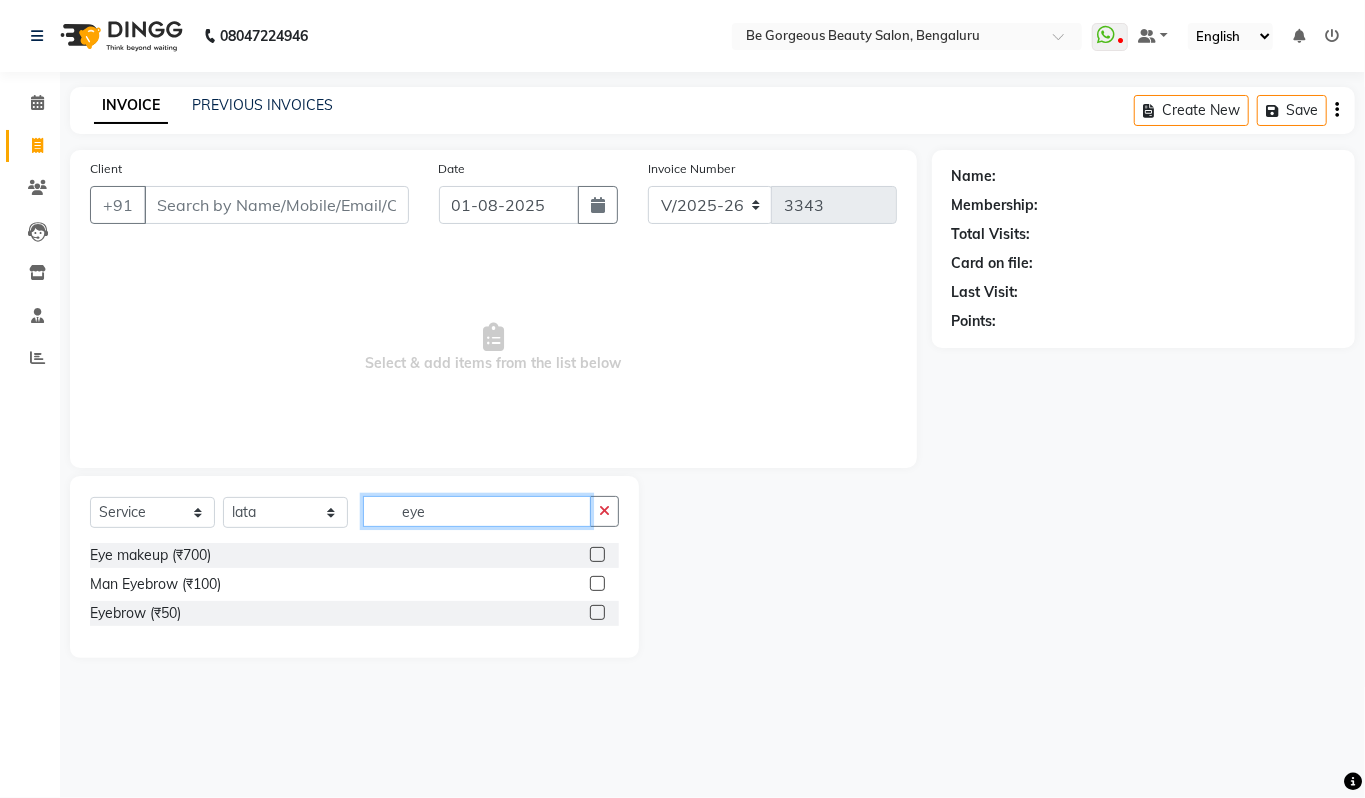 type on "eye" 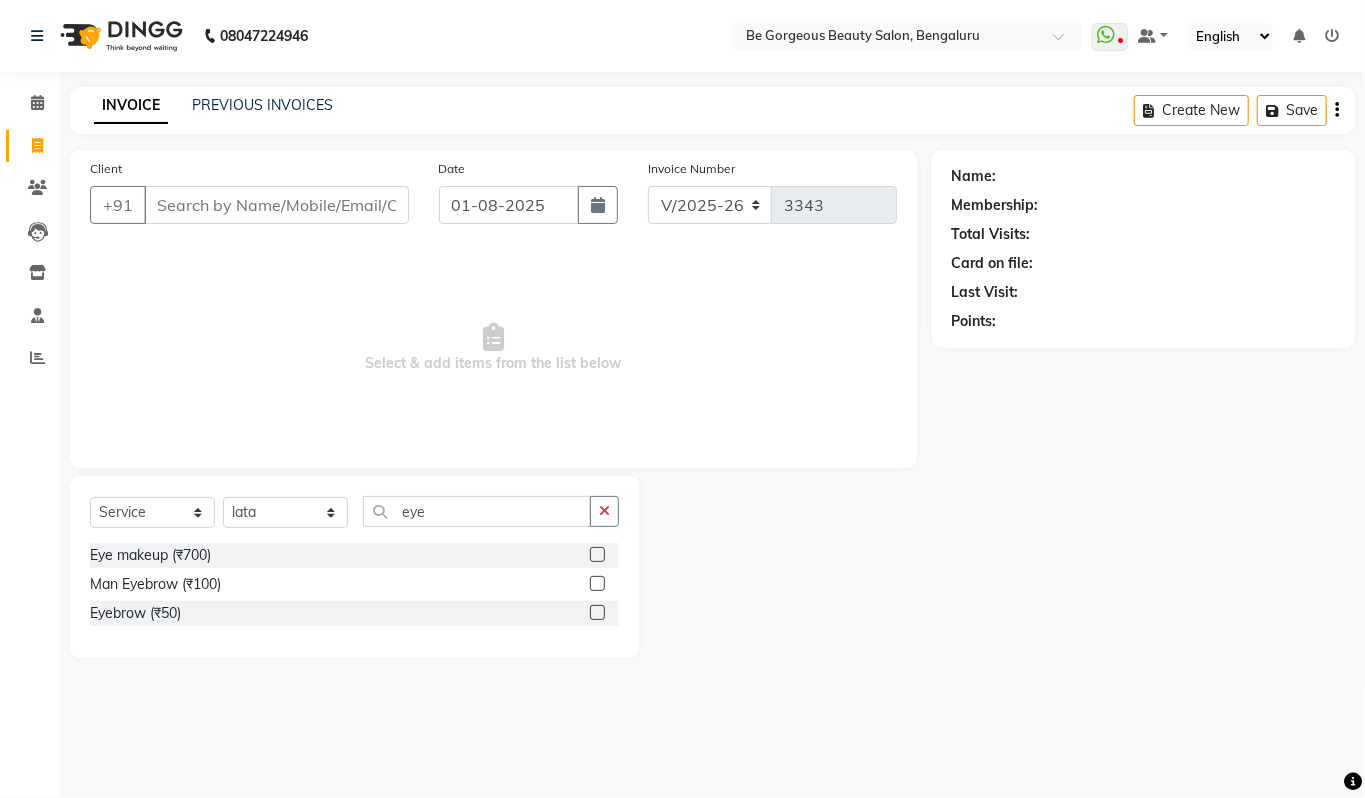 click on "Eyebrow (₹50)" 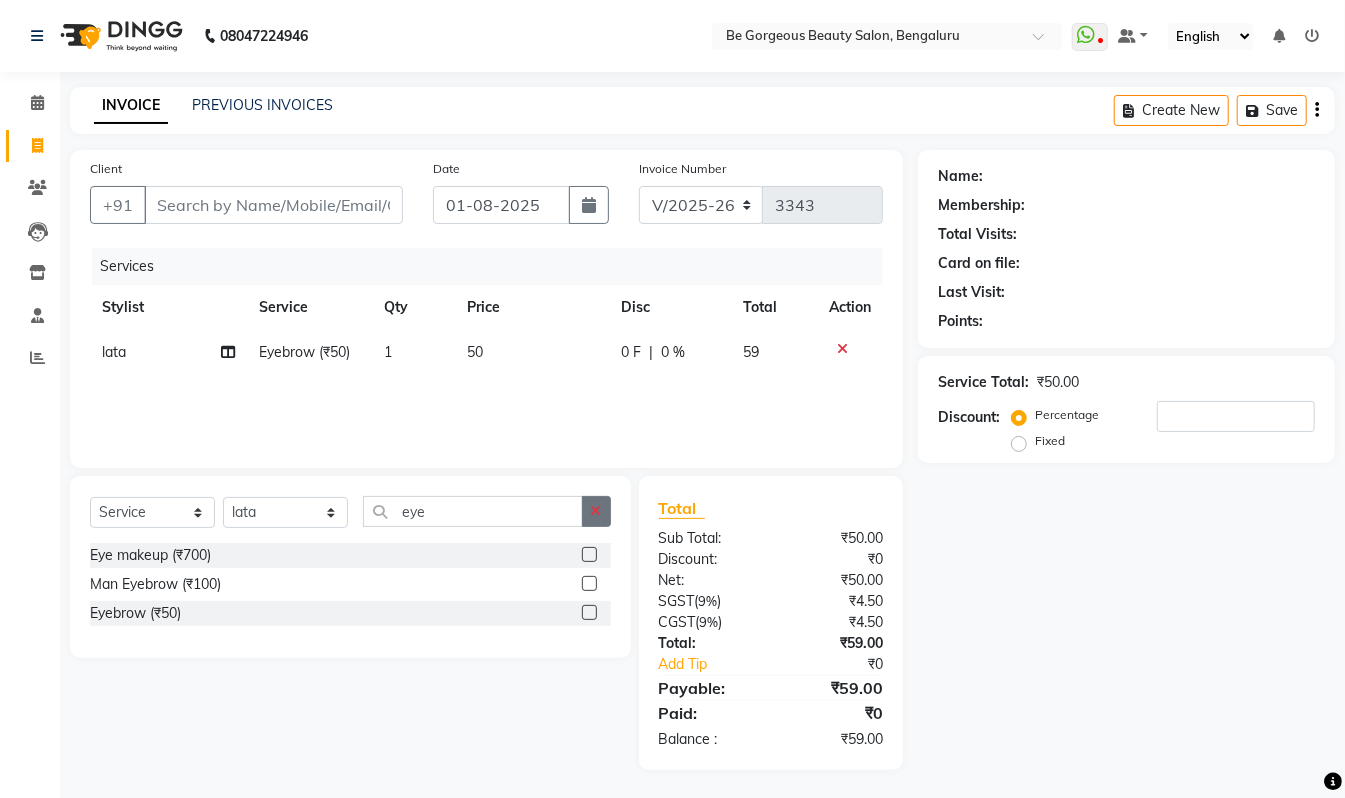 click 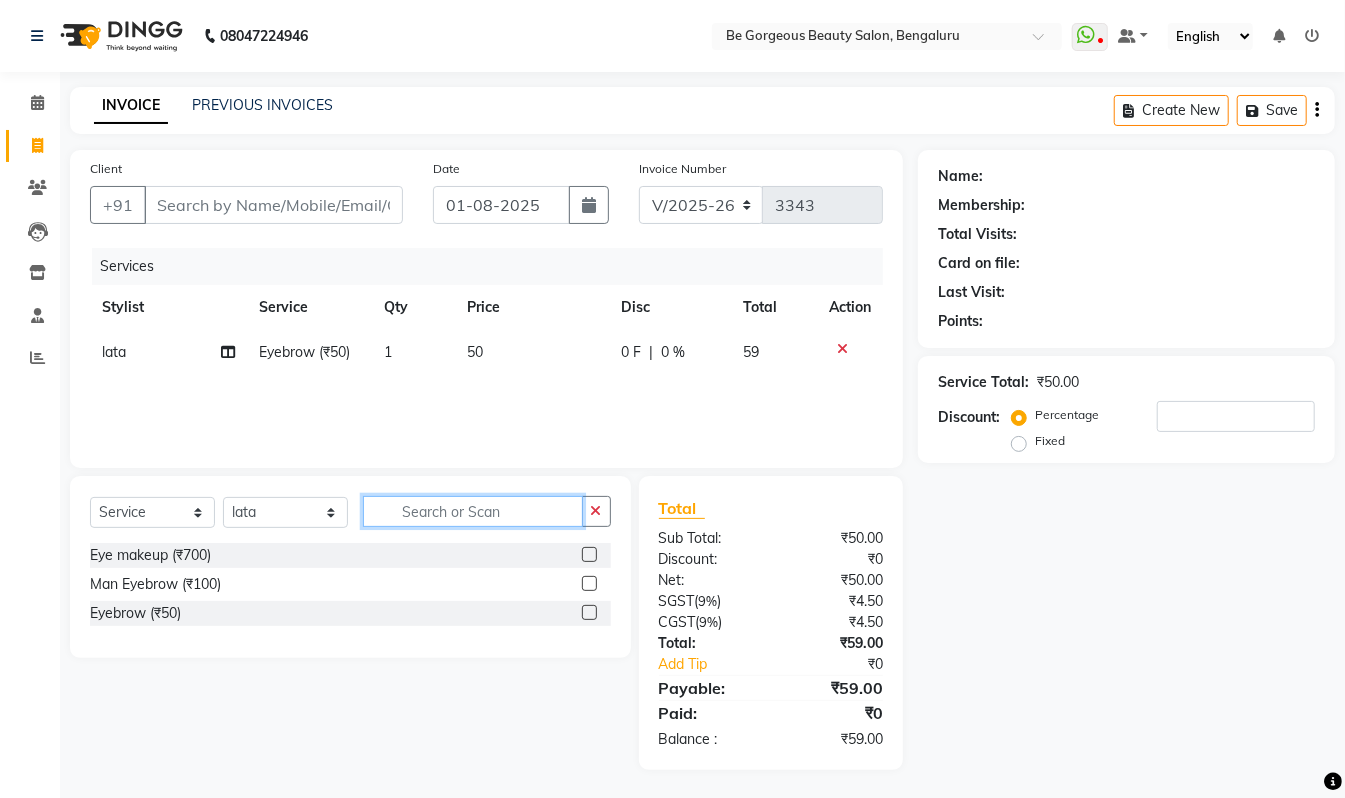 click 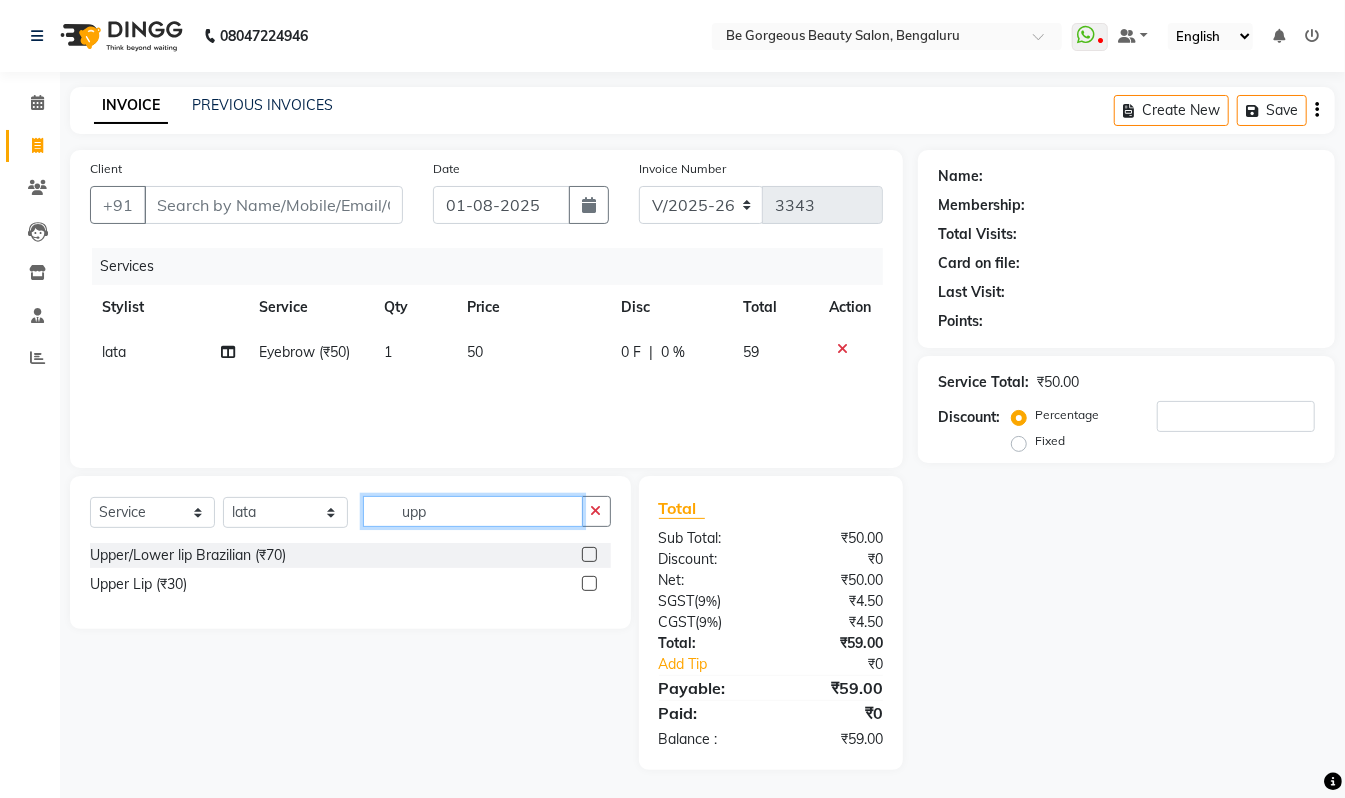 type on "upp" 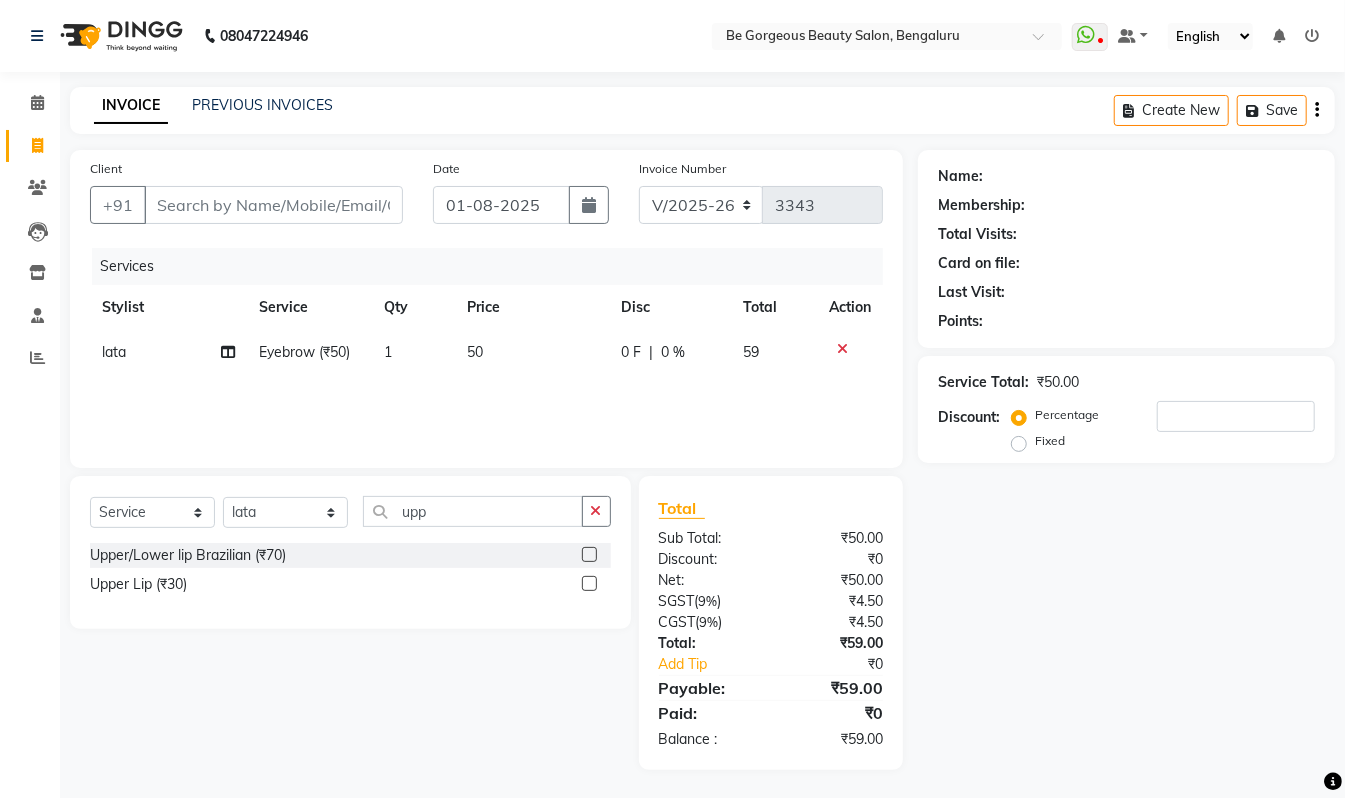 click 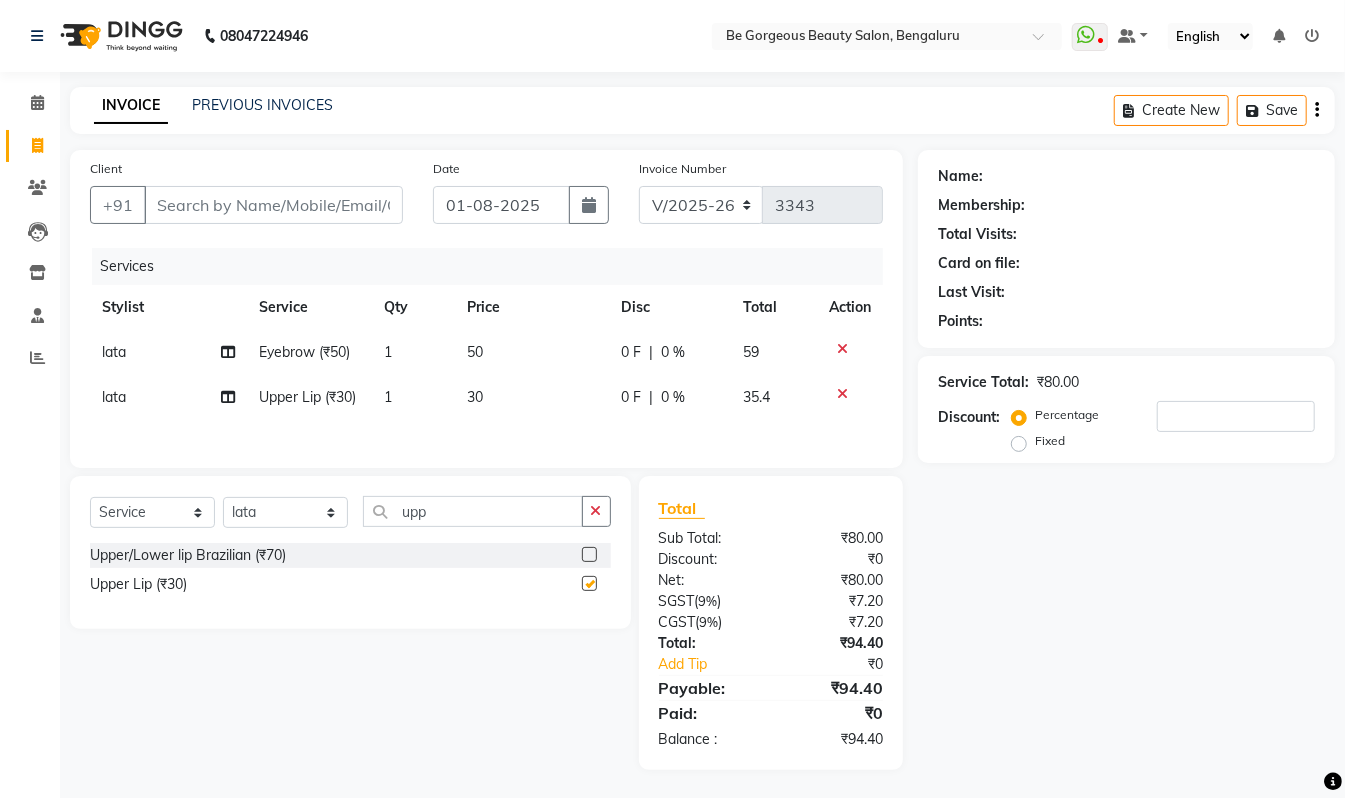 checkbox on "false" 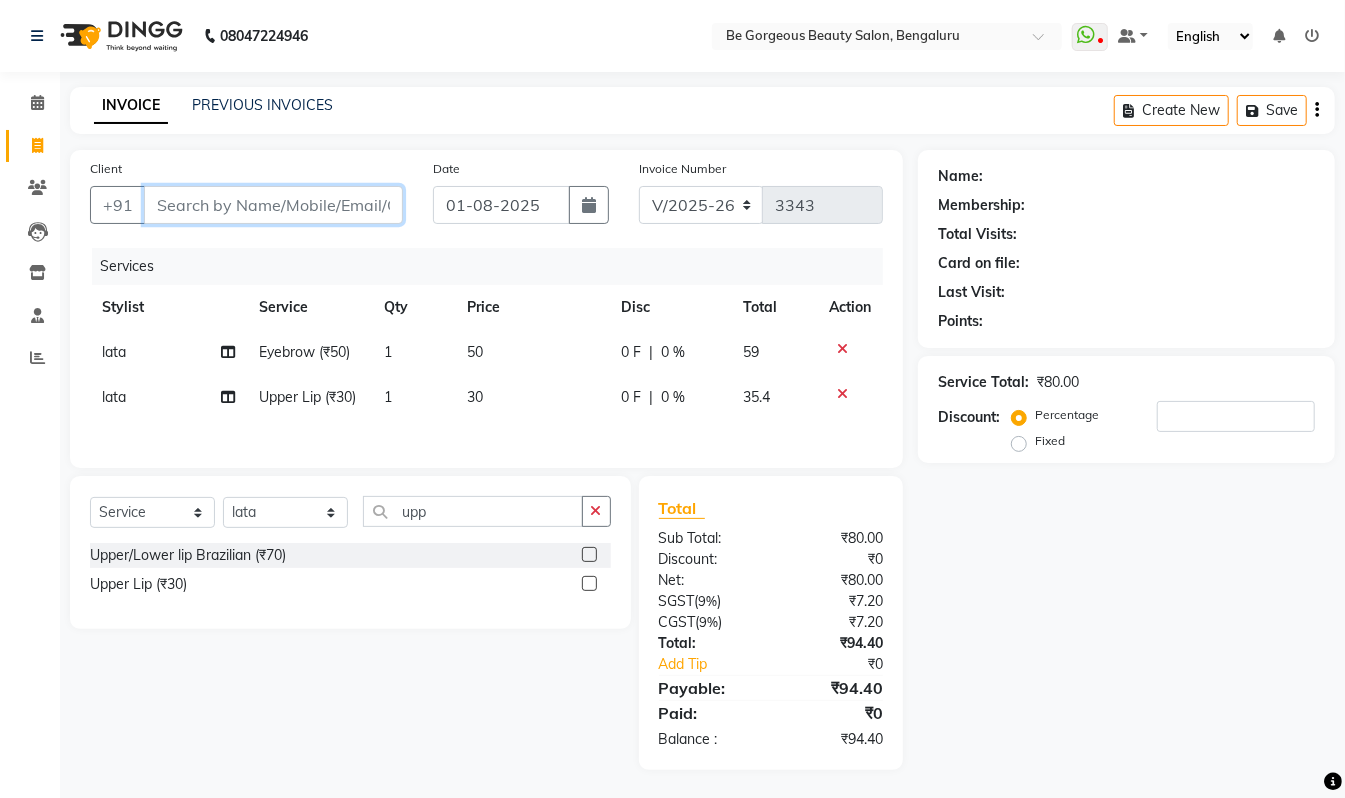 click on "Client" at bounding box center (273, 205) 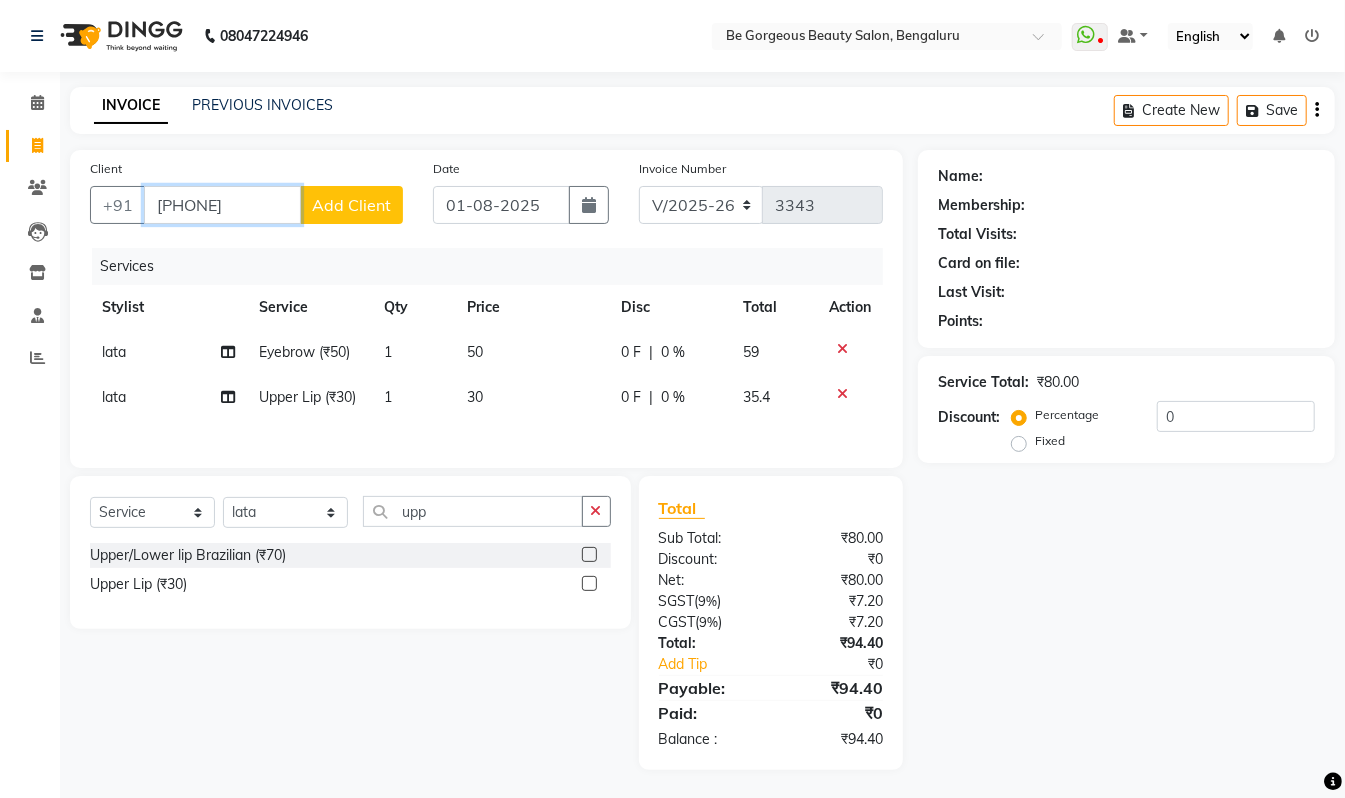 type on "[PHONE]" 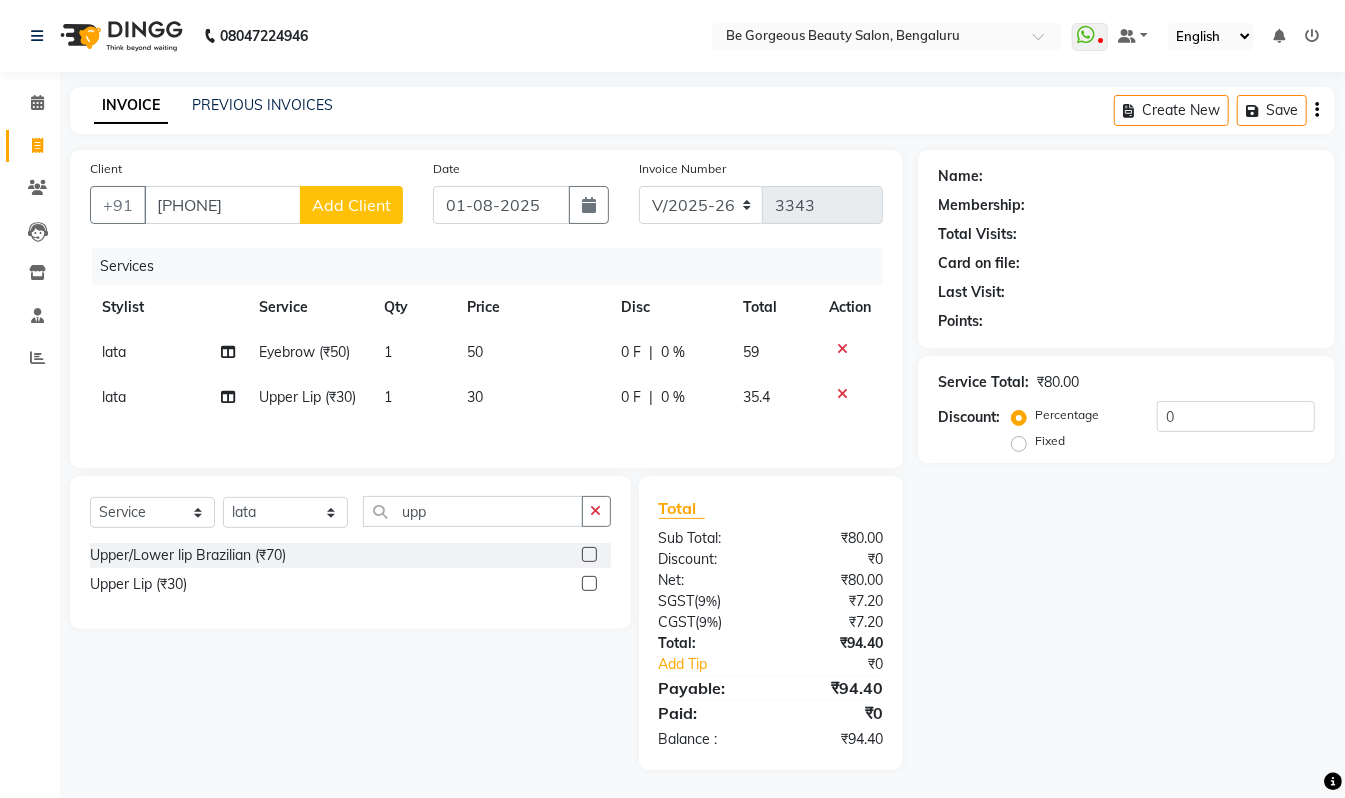 click on "Add Client" 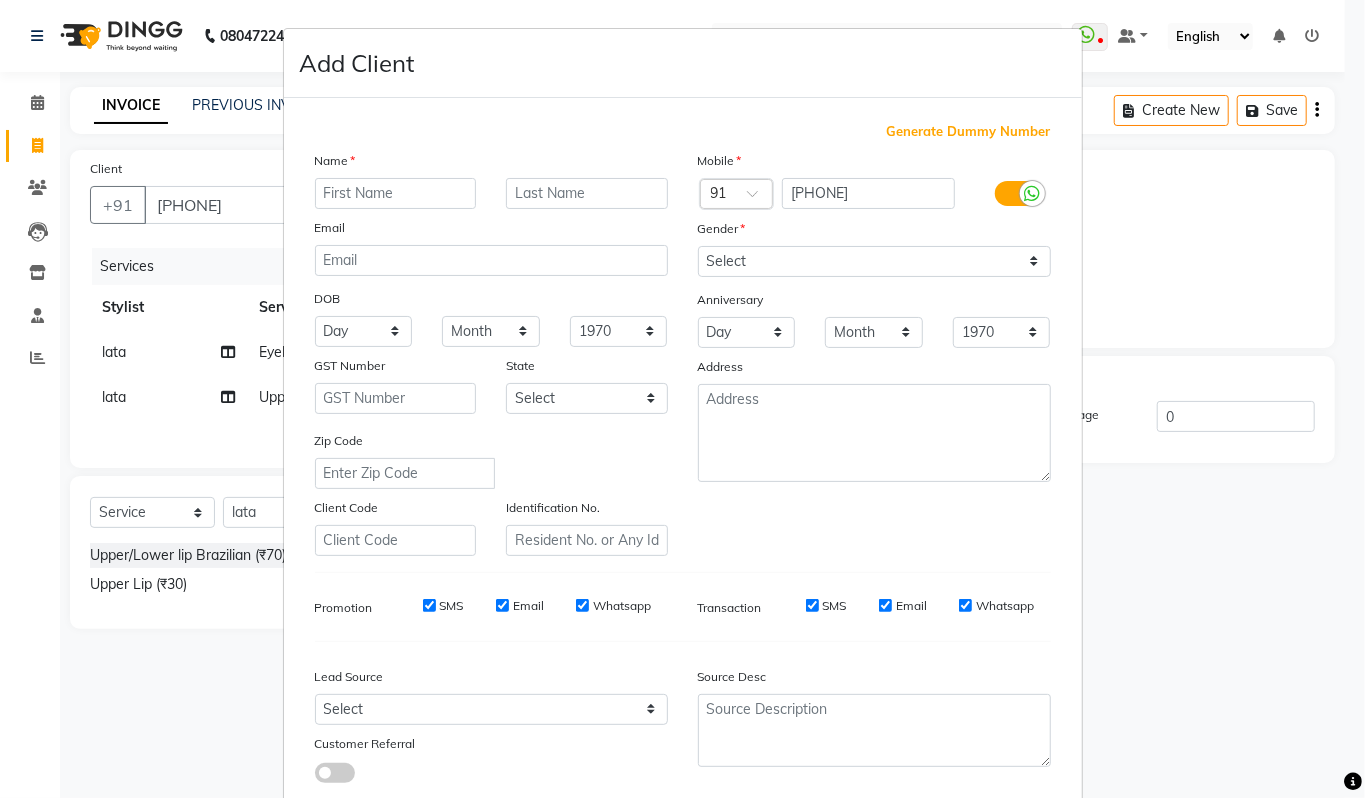 click at bounding box center (396, 193) 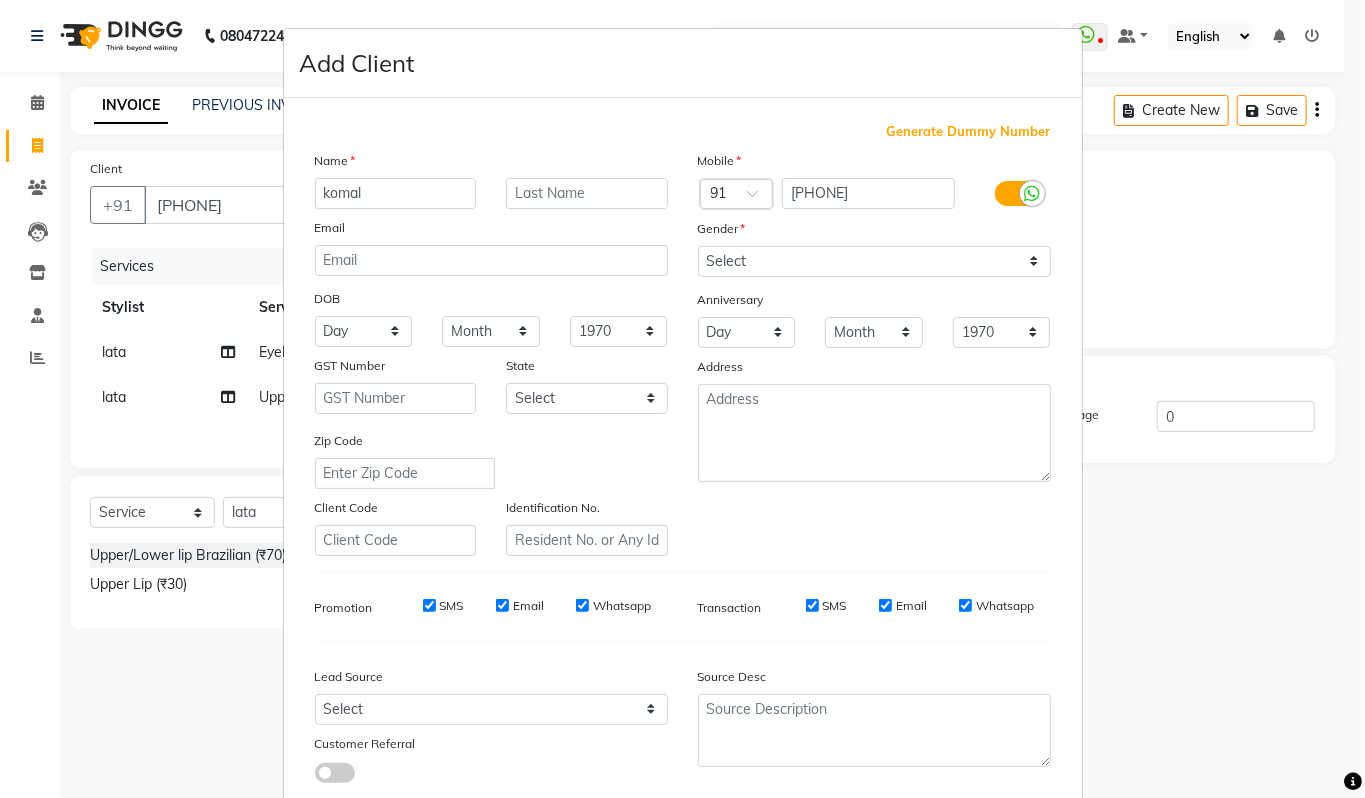 type on "komal" 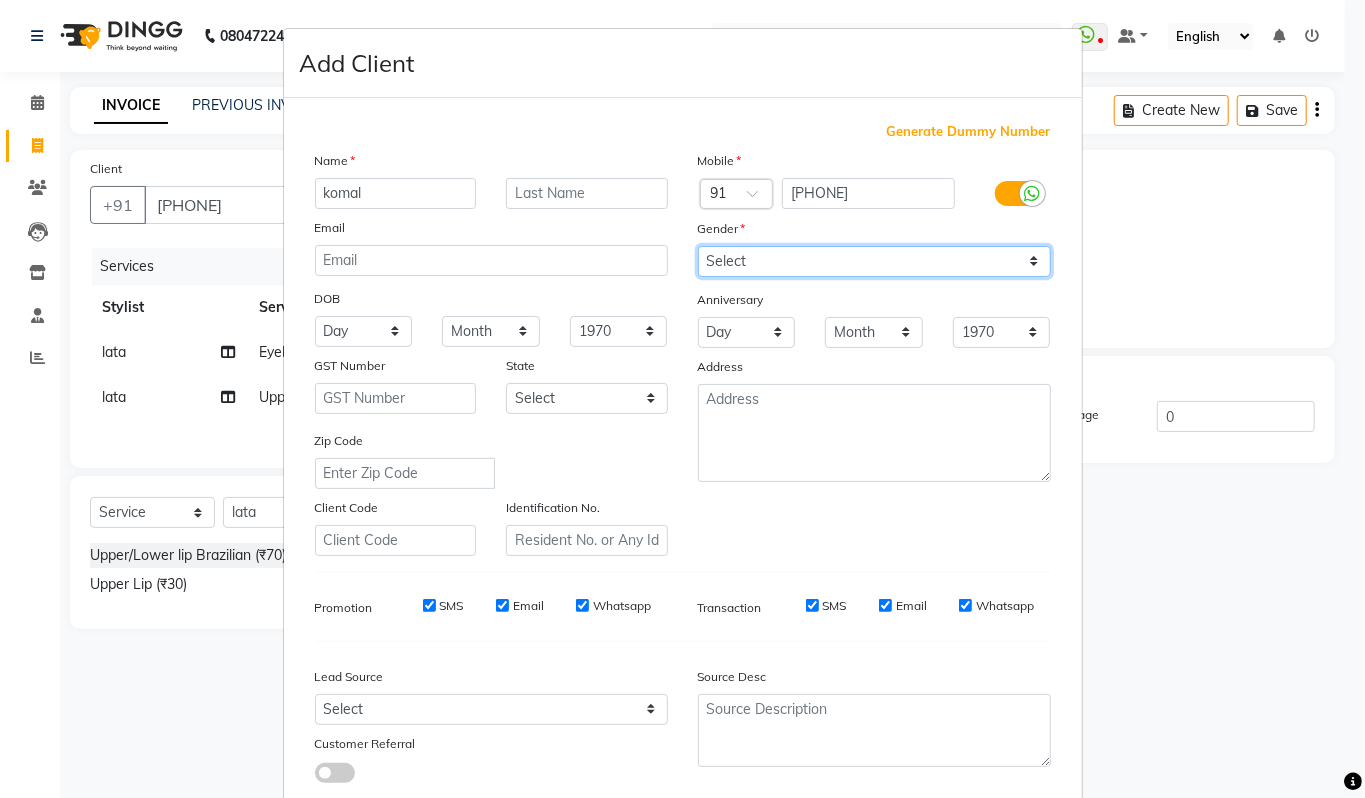 click on "Select Male Female Other Prefer Not To Say" at bounding box center [874, 261] 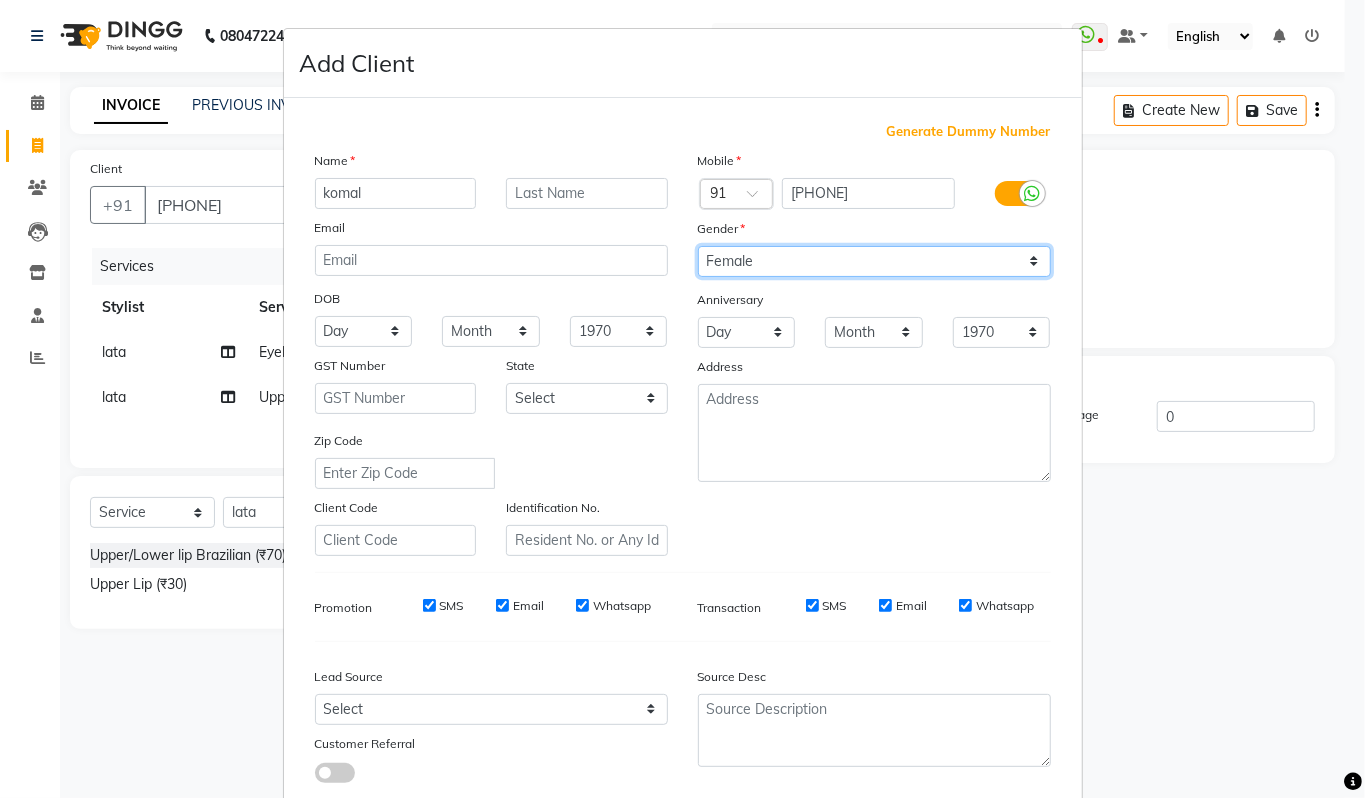 click on "Select Male Female Other Prefer Not To Say" at bounding box center (874, 261) 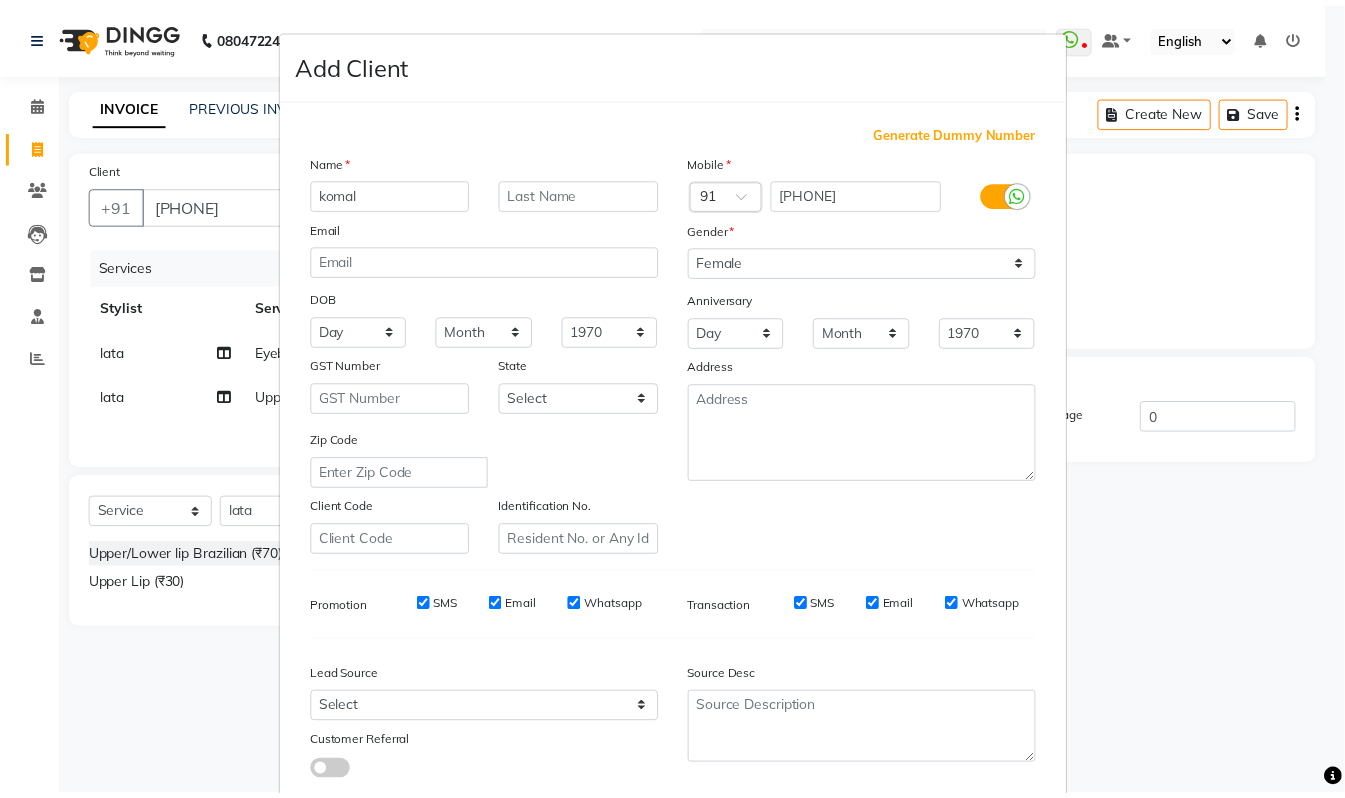scroll, scrollTop: 120, scrollLeft: 0, axis: vertical 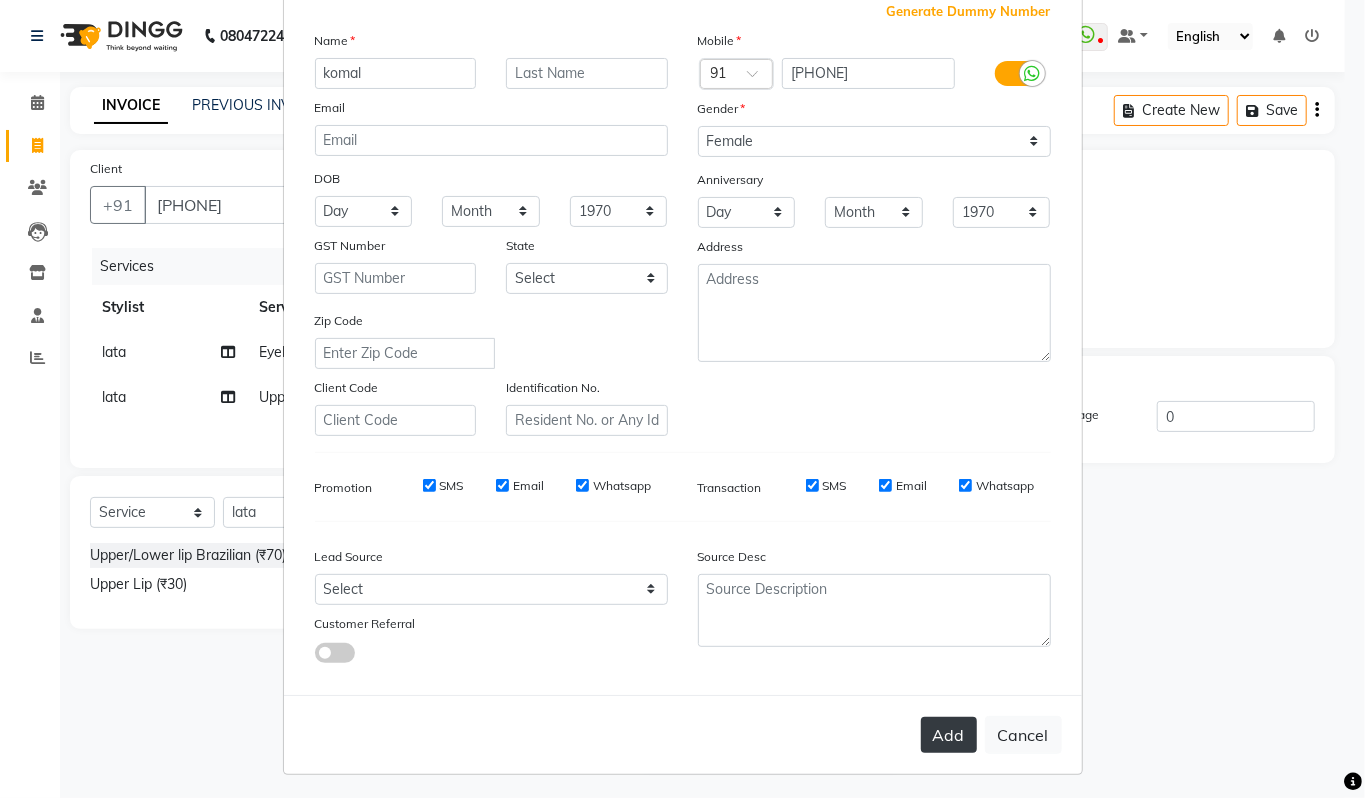 click on "Add" at bounding box center [949, 735] 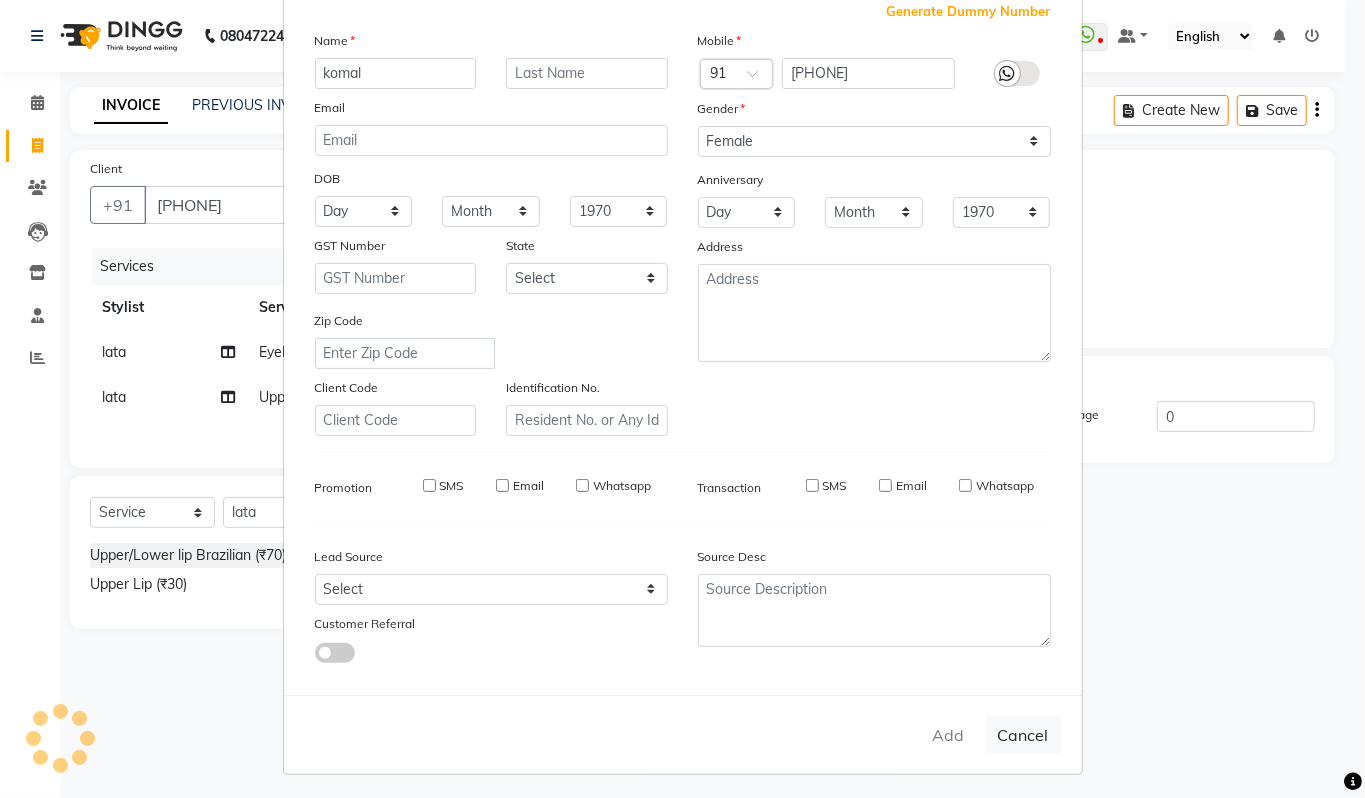 type 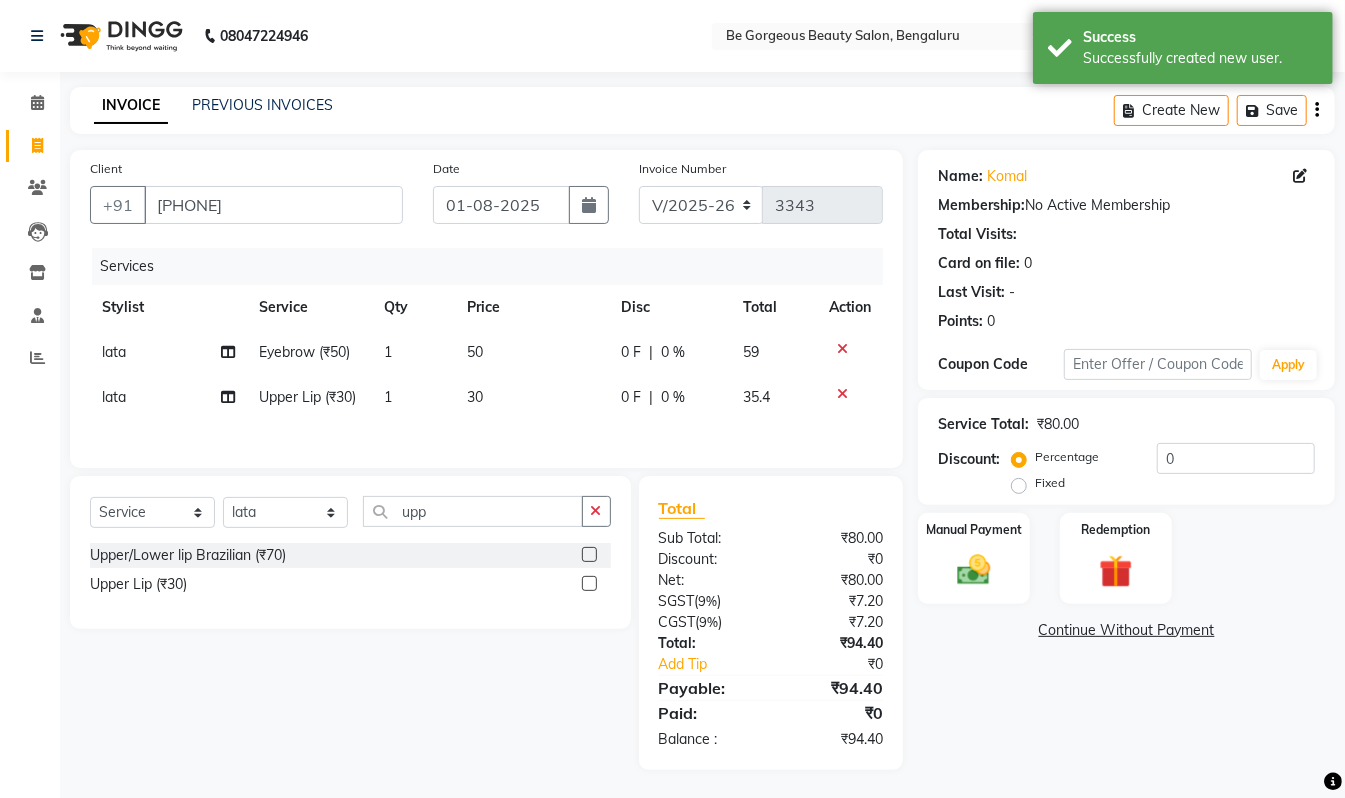 scroll, scrollTop: 10, scrollLeft: 0, axis: vertical 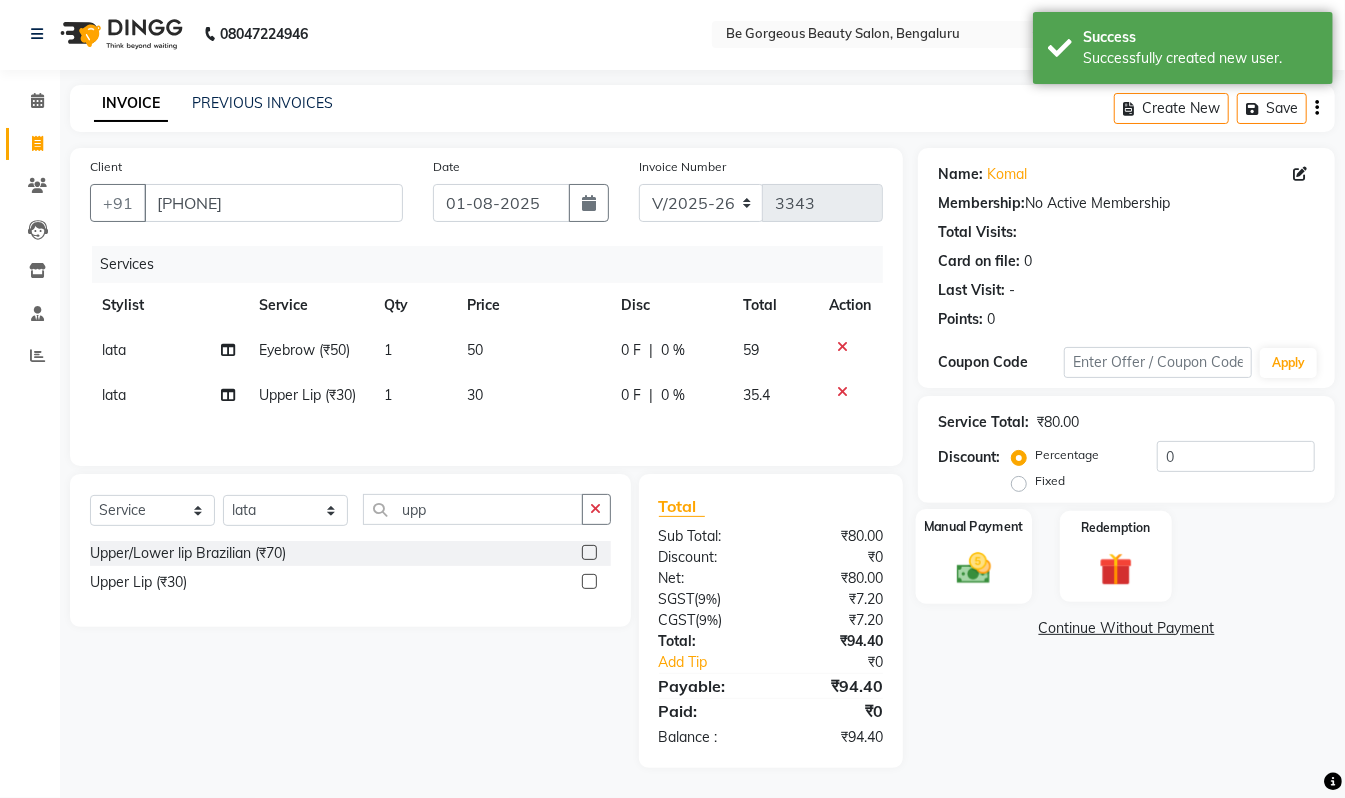 click 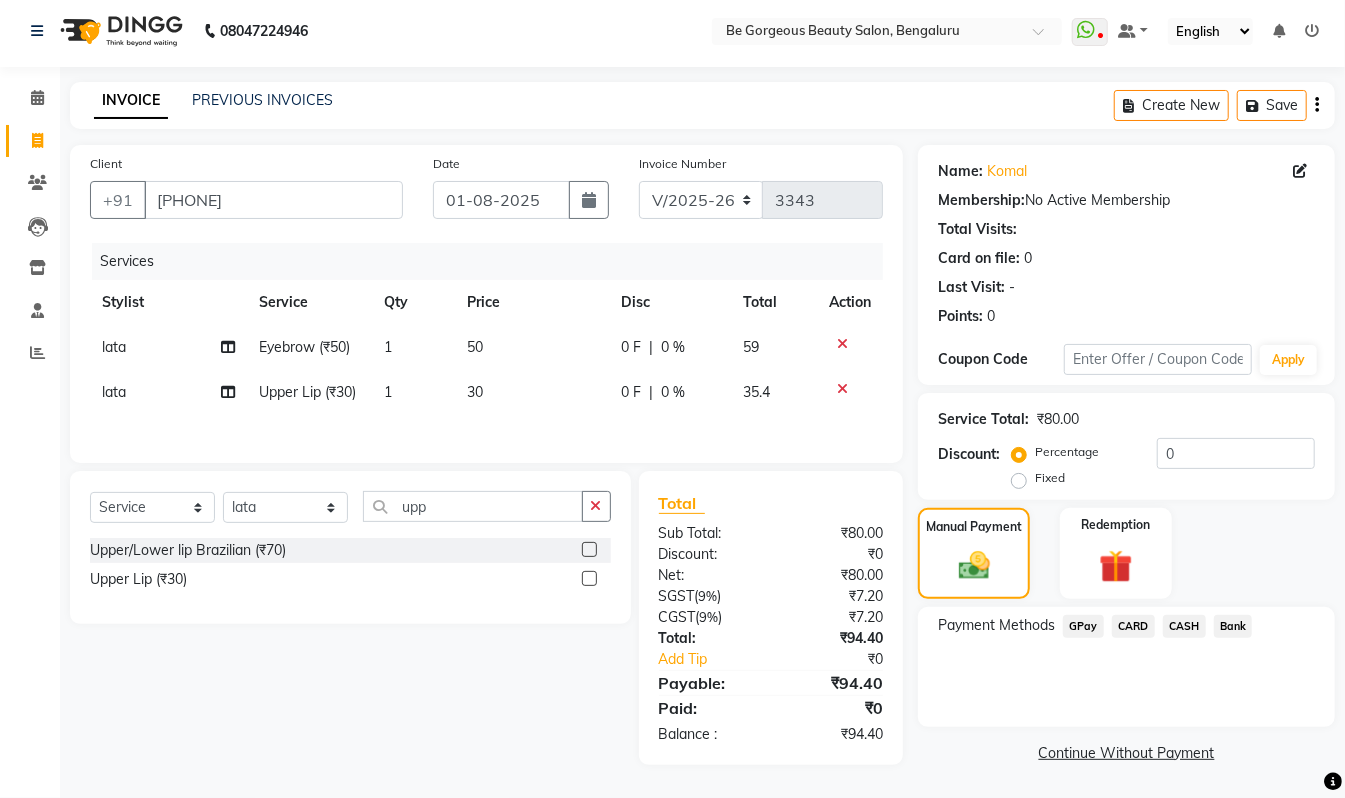 click on "GPay" 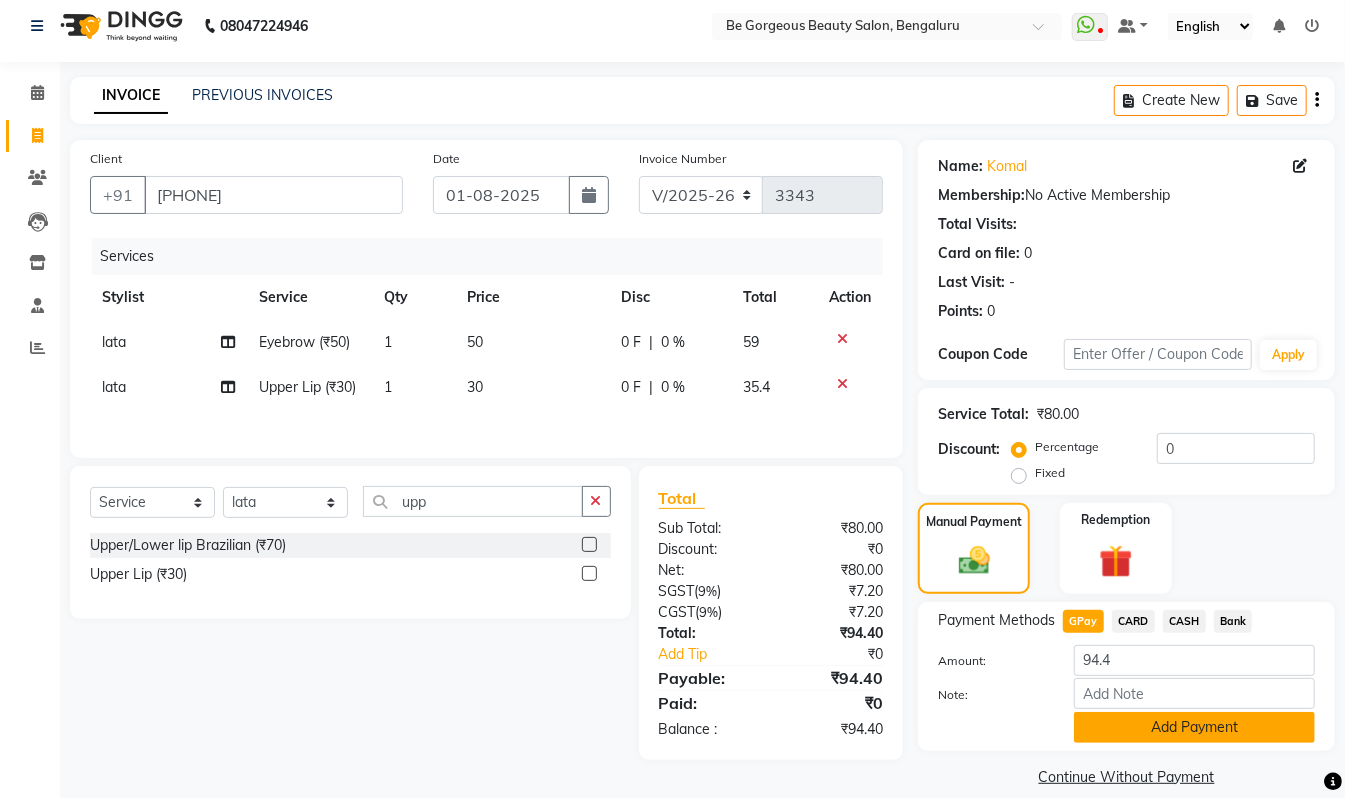 drag, startPoint x: 1237, startPoint y: 722, endPoint x: 1248, endPoint y: 726, distance: 11.7046995 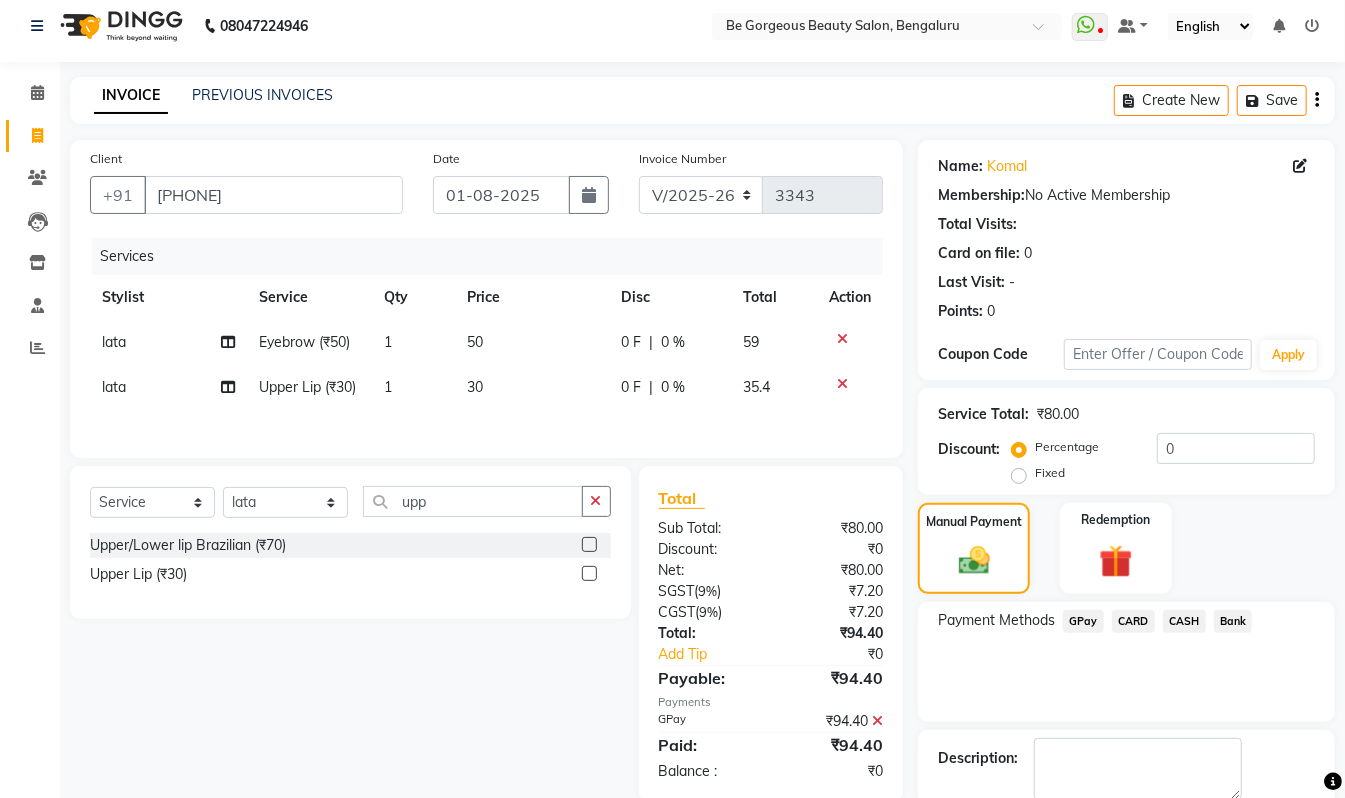 scroll, scrollTop: 118, scrollLeft: 0, axis: vertical 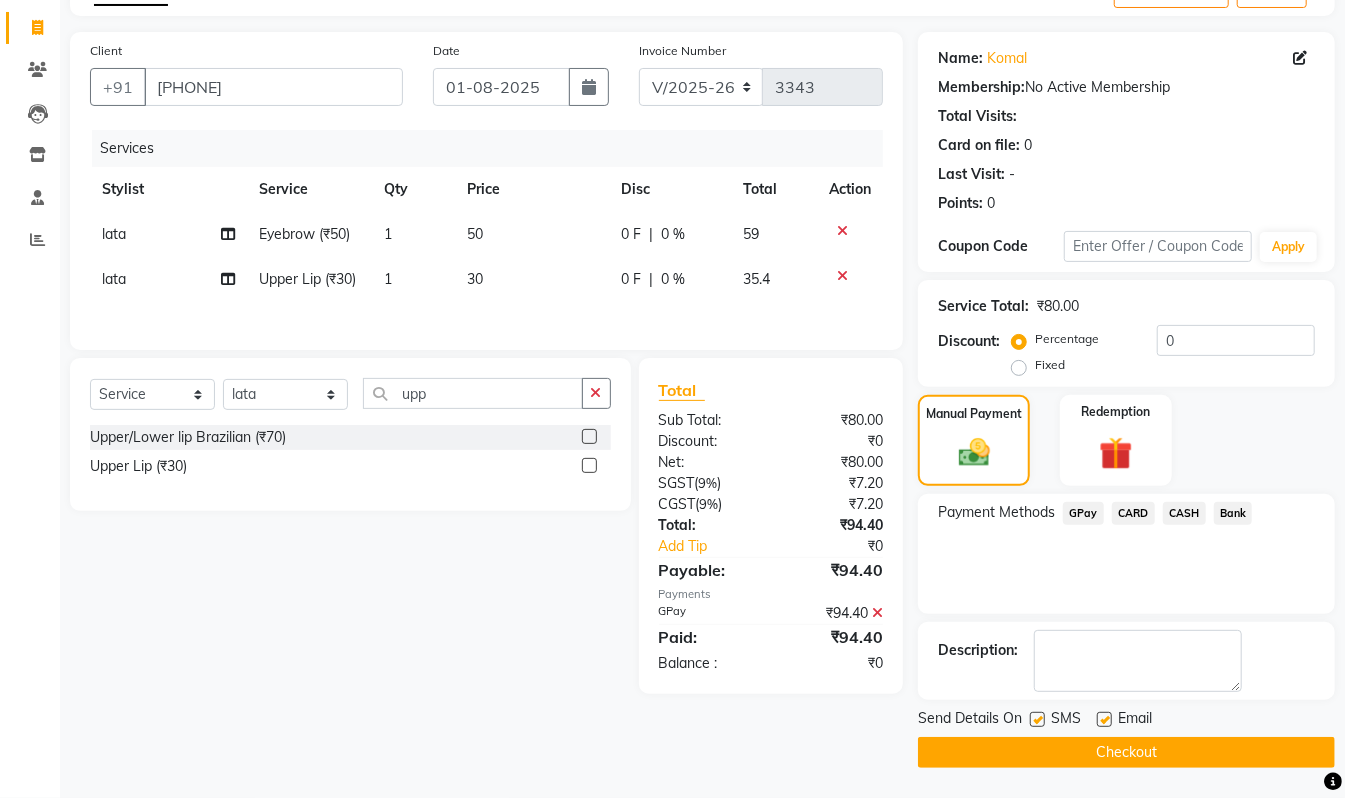 click on "Checkout" 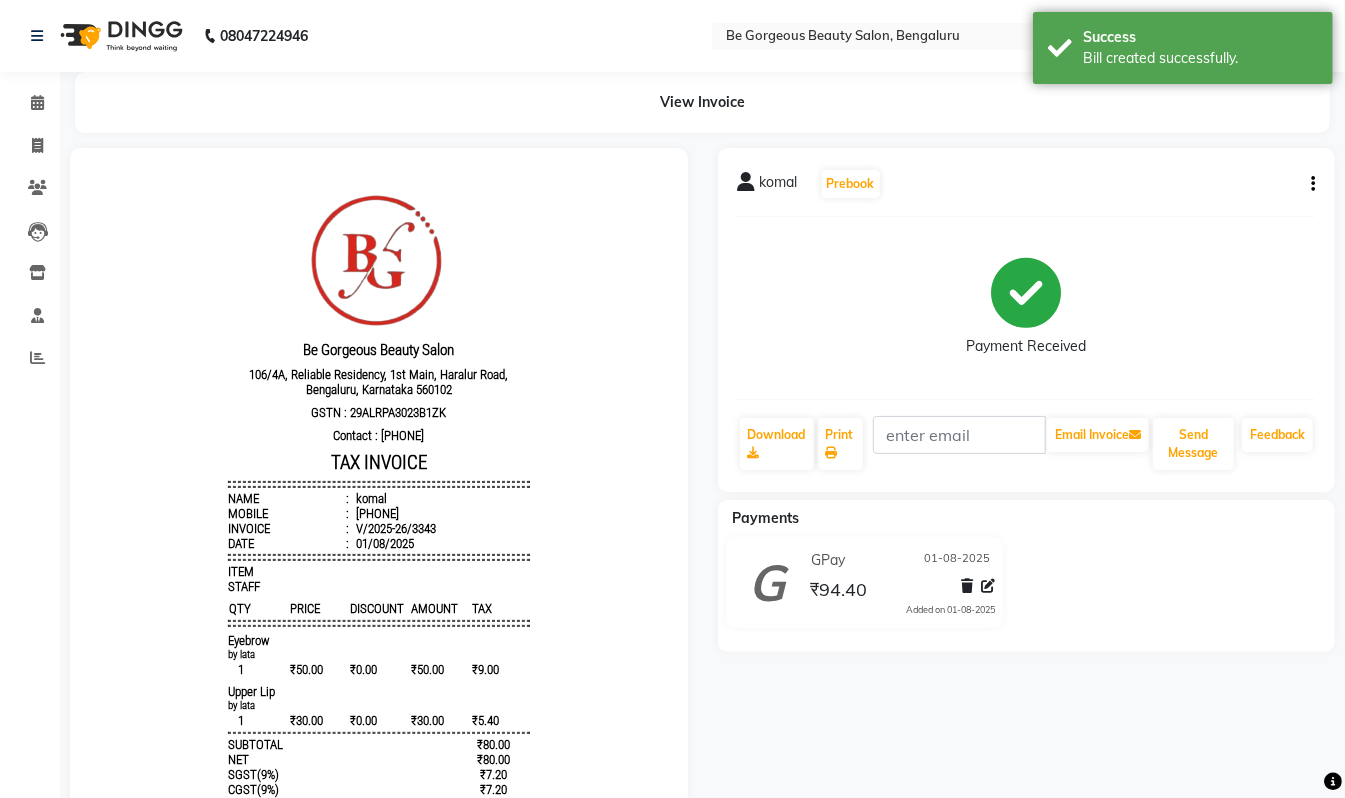 scroll, scrollTop: 0, scrollLeft: 0, axis: both 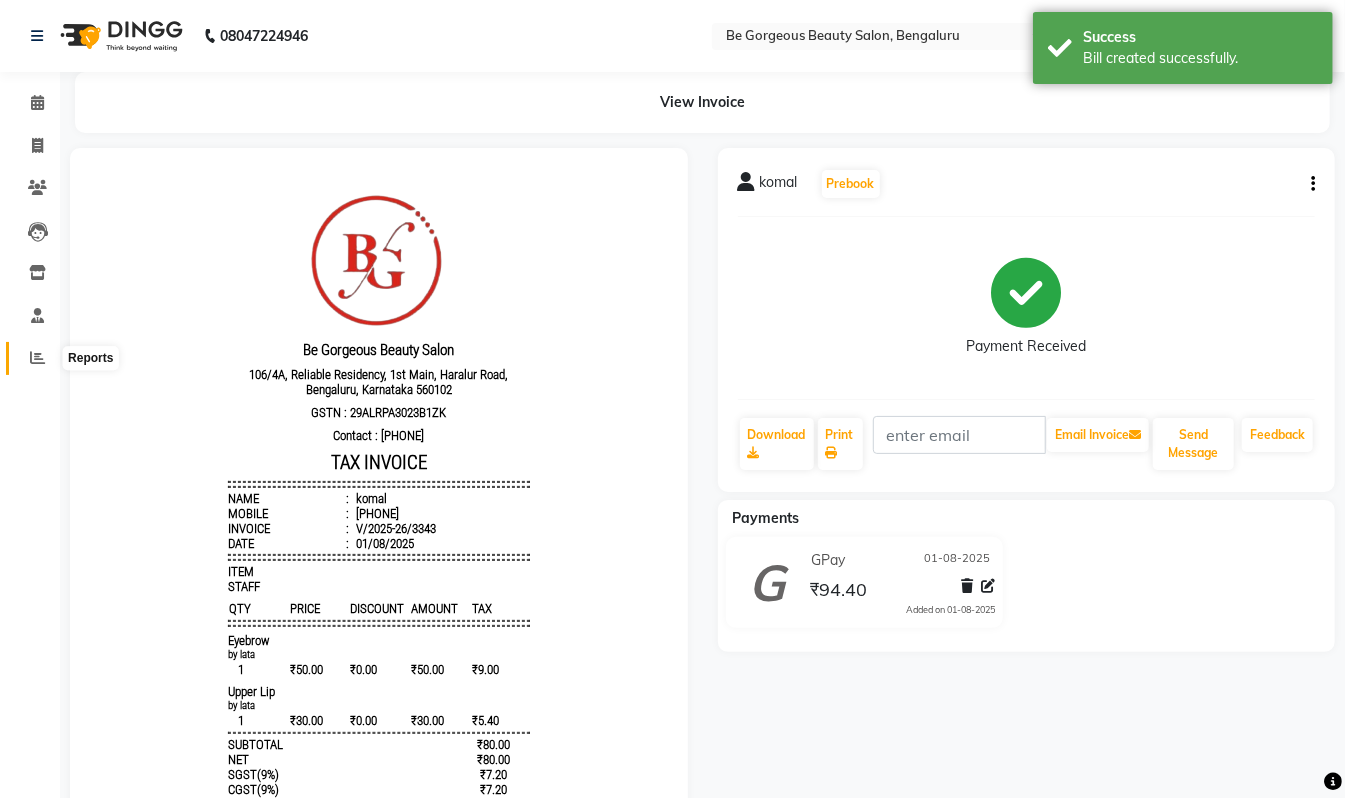 click 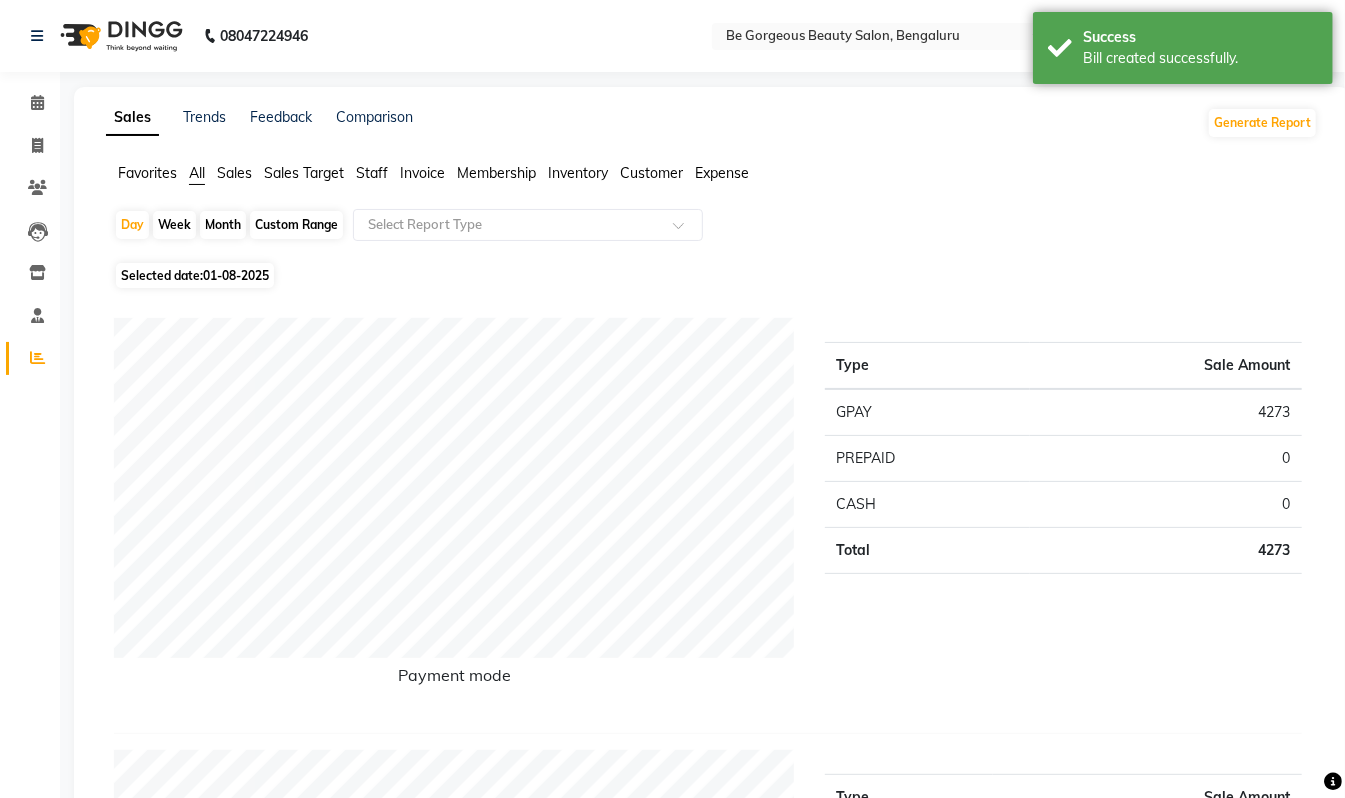 click on "Staff" 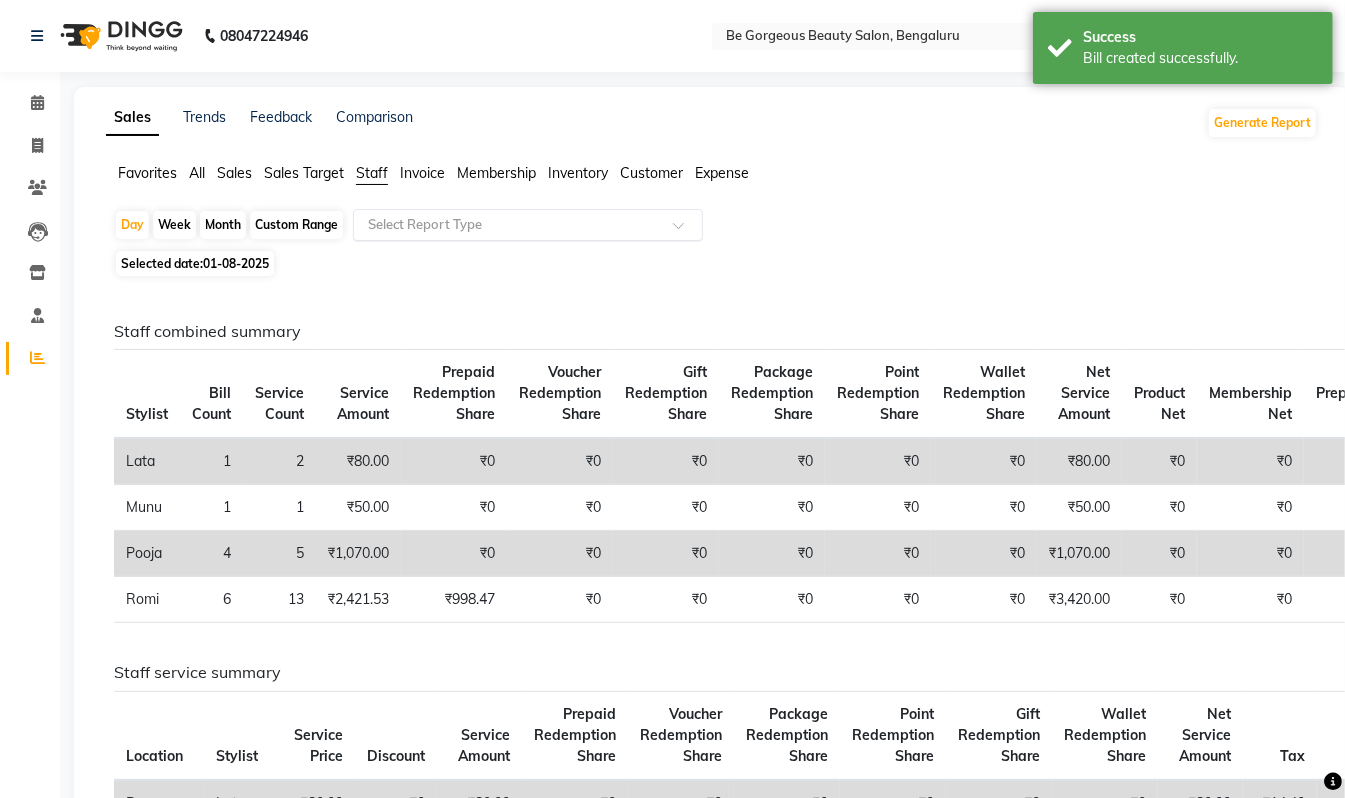 click on "Select Report Type" 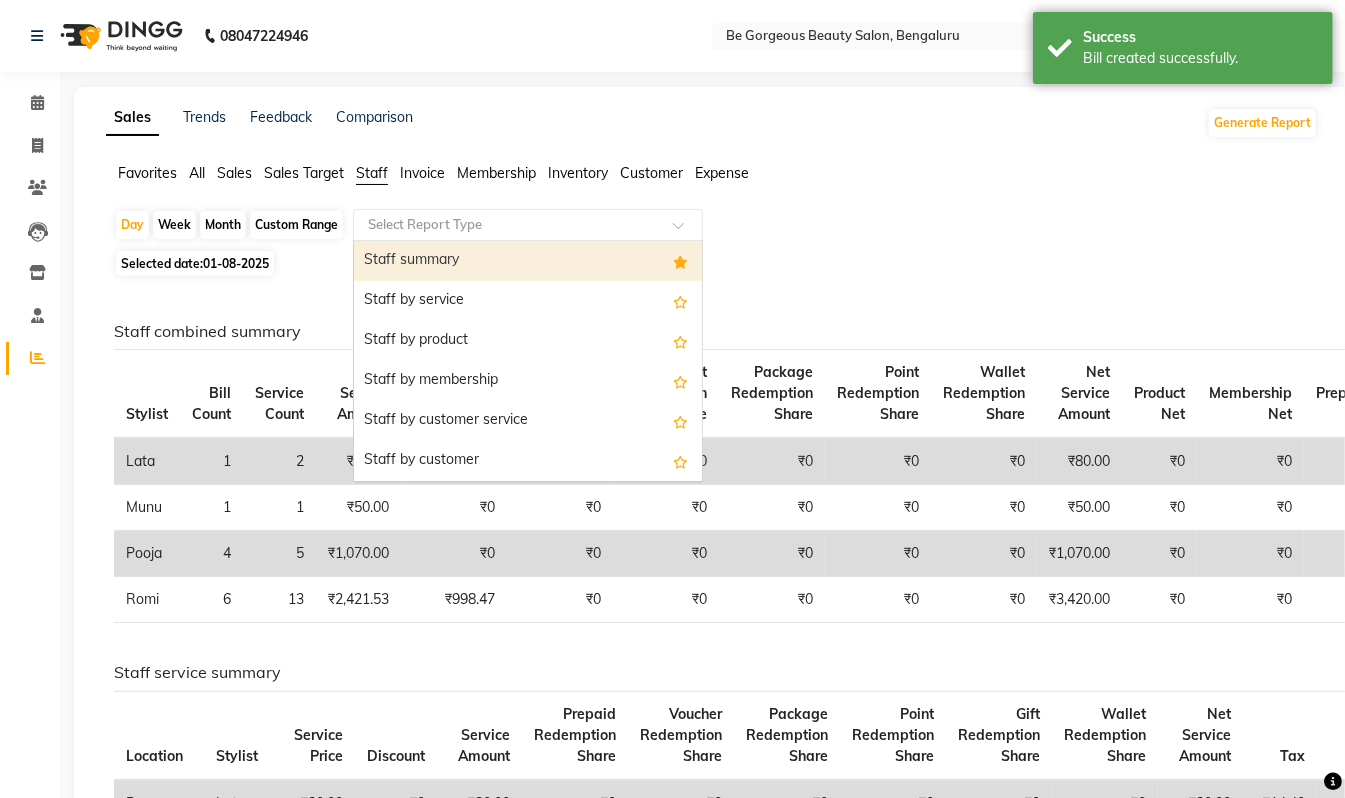 click on "Staff summary" at bounding box center (528, 261) 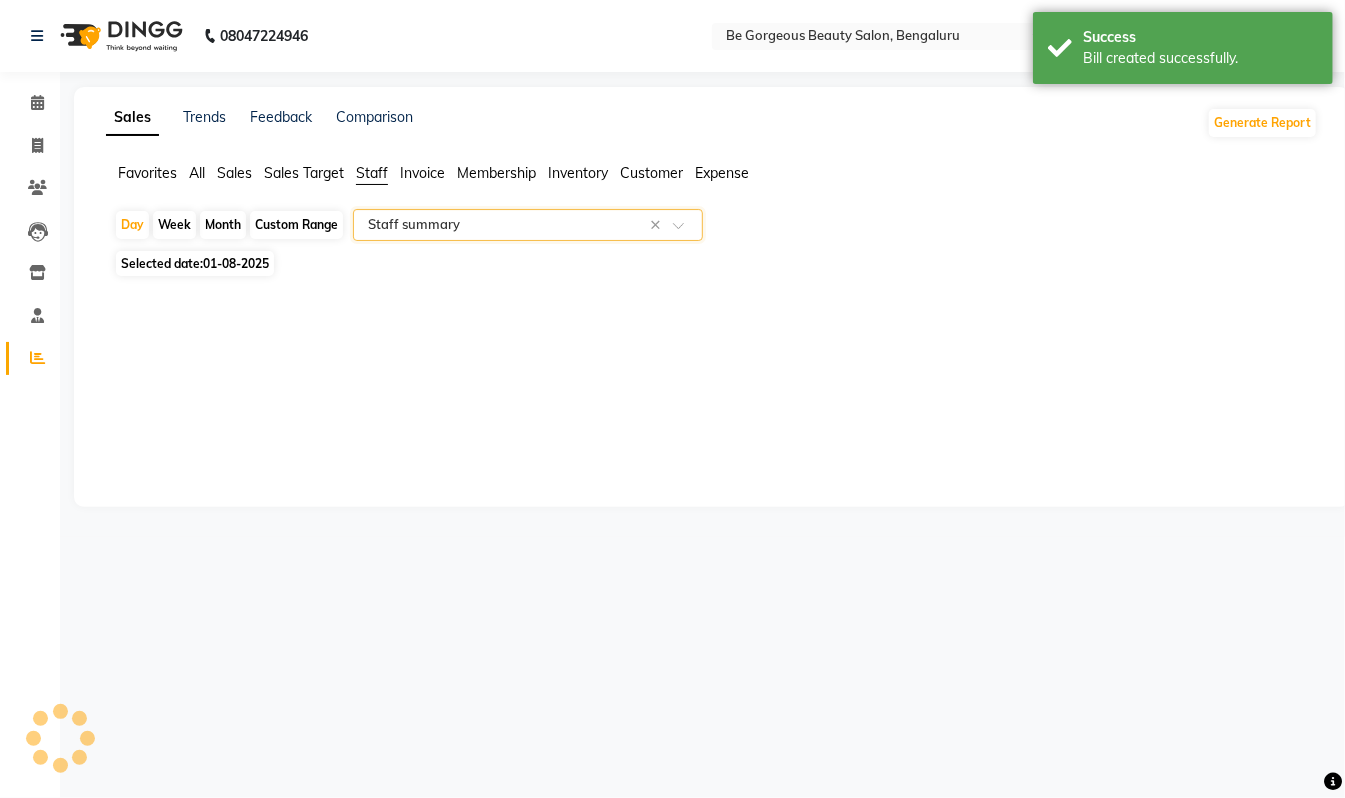 select on "csv" 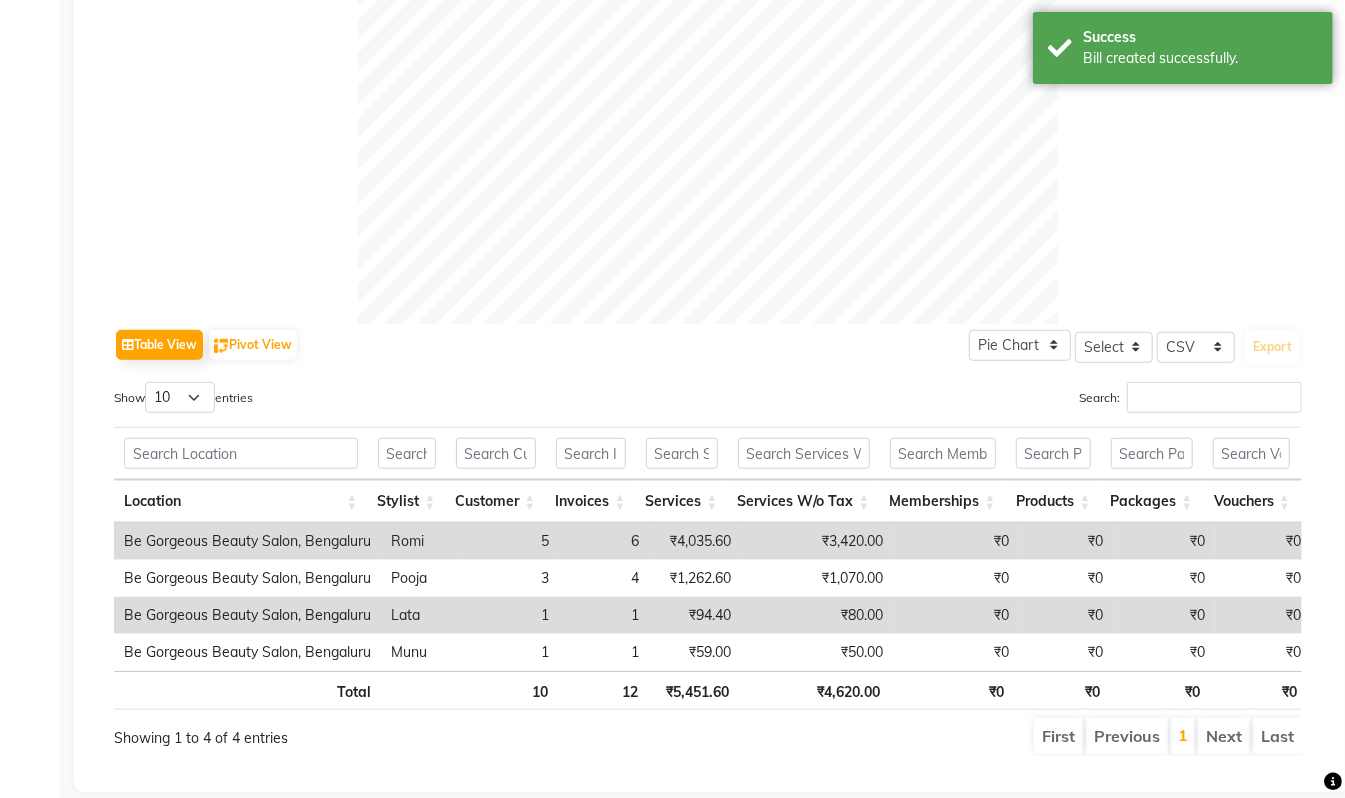 scroll, scrollTop: 766, scrollLeft: 0, axis: vertical 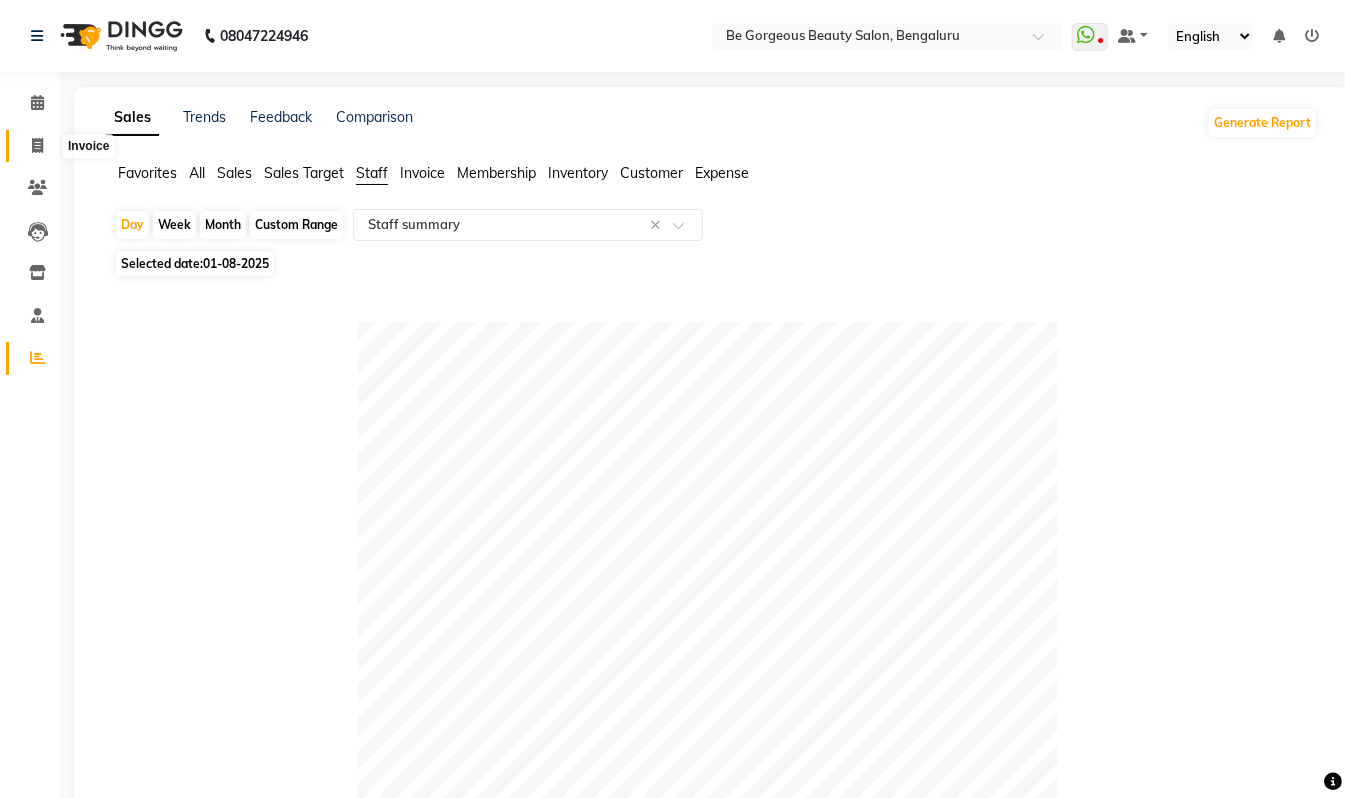 click 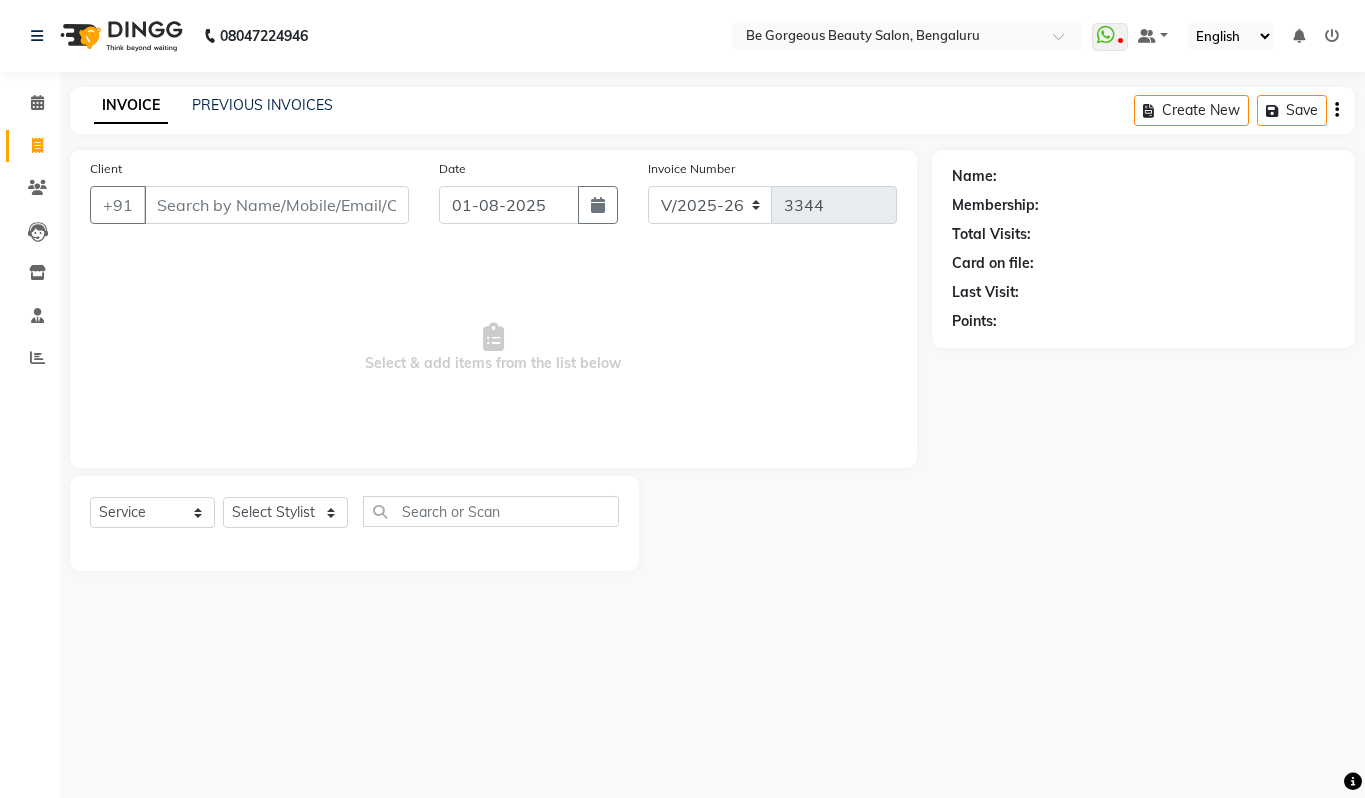 select on "5405" 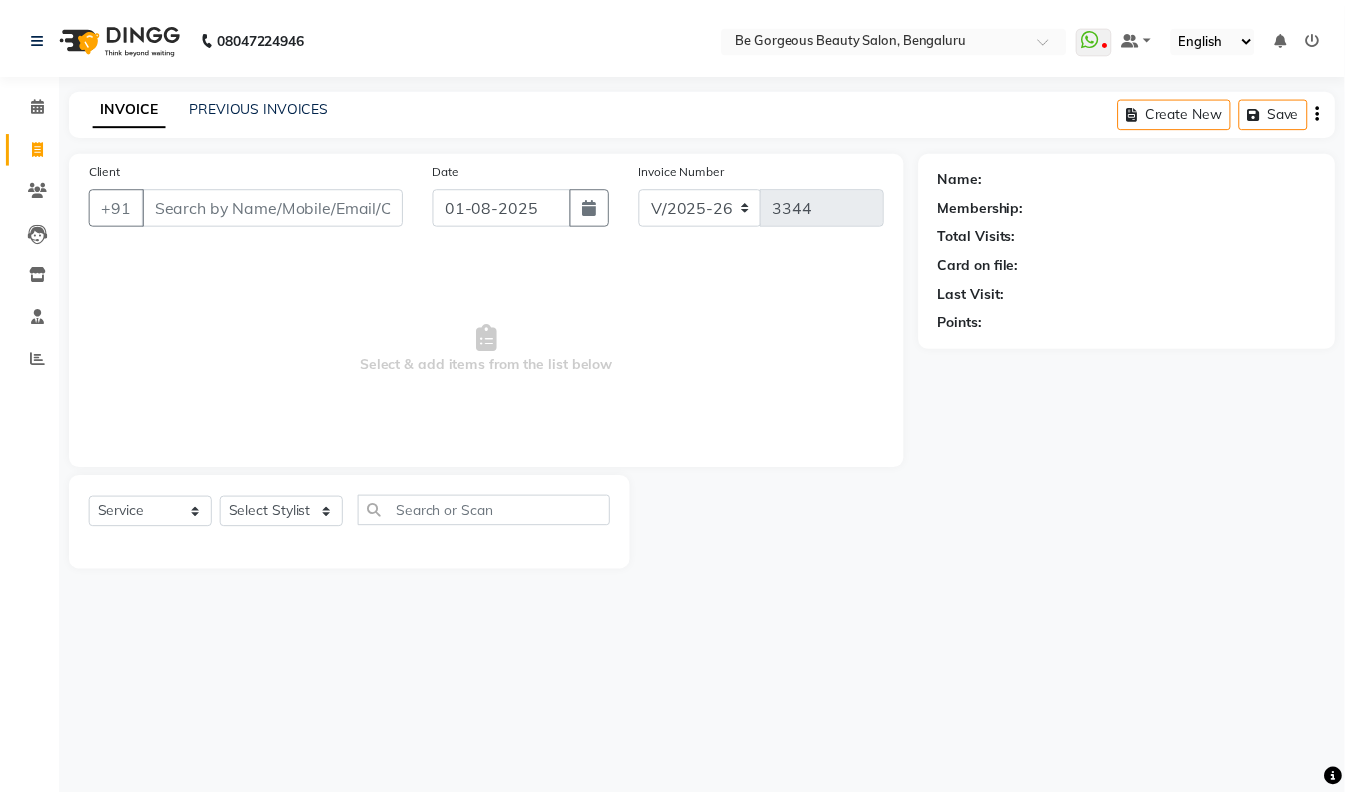 scroll, scrollTop: 0, scrollLeft: 0, axis: both 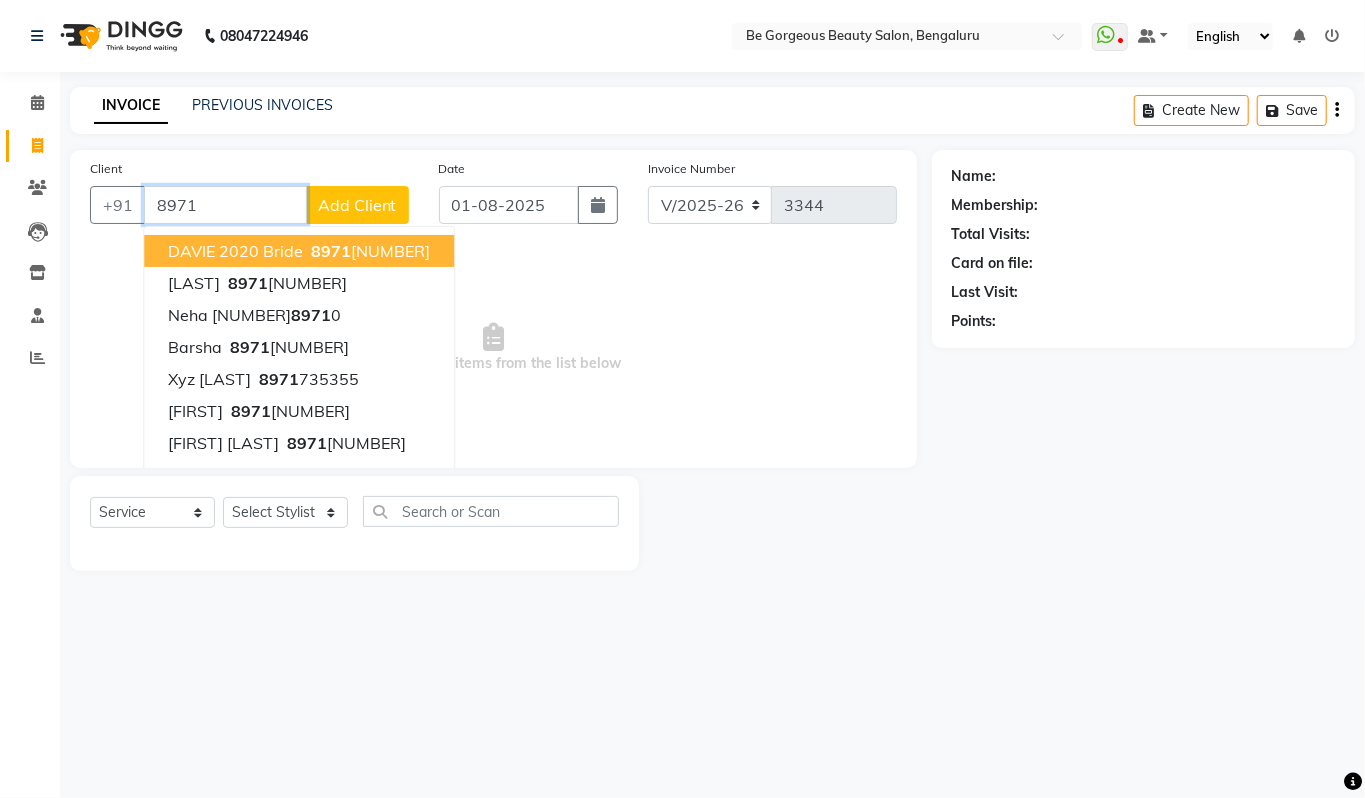 click on "8971" at bounding box center (225, 205) 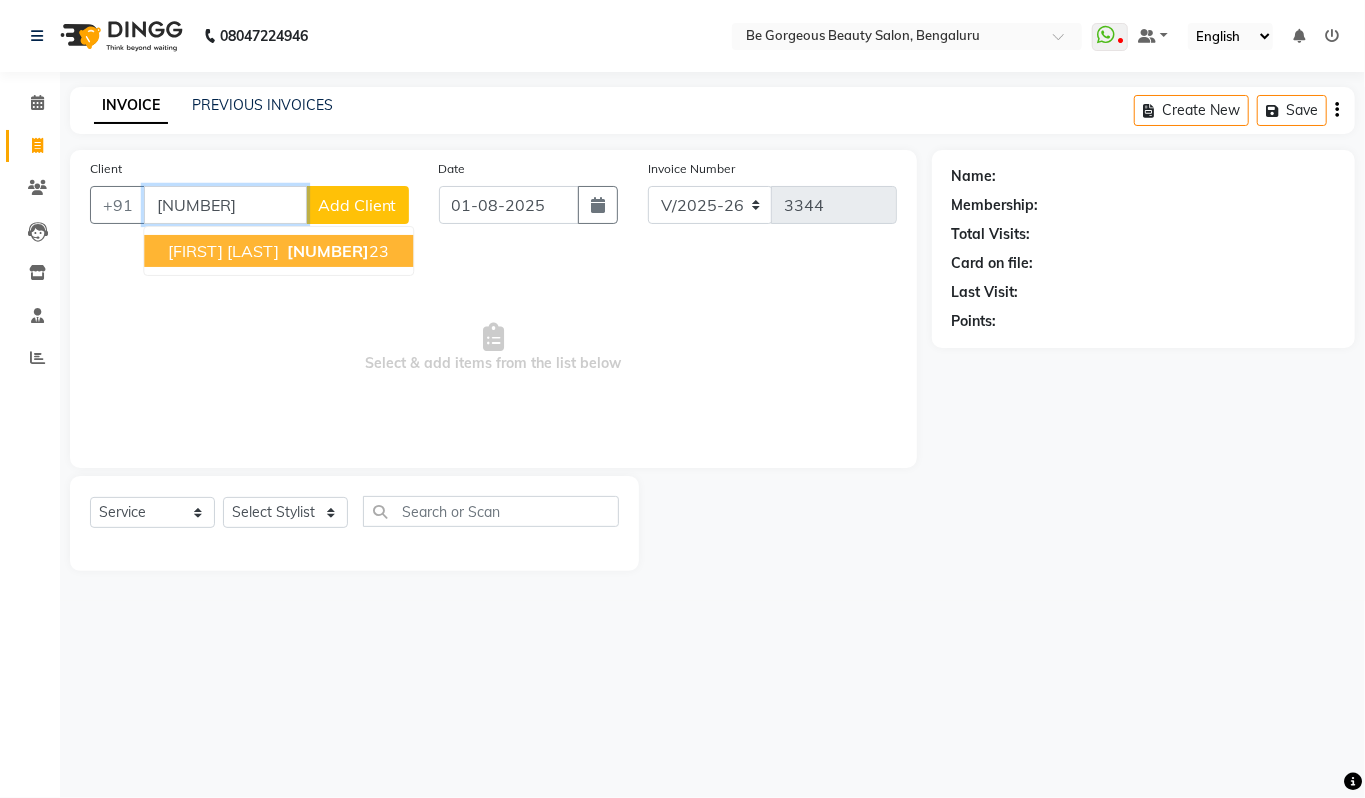 click on "[FIRST] [LAST]" at bounding box center [223, 251] 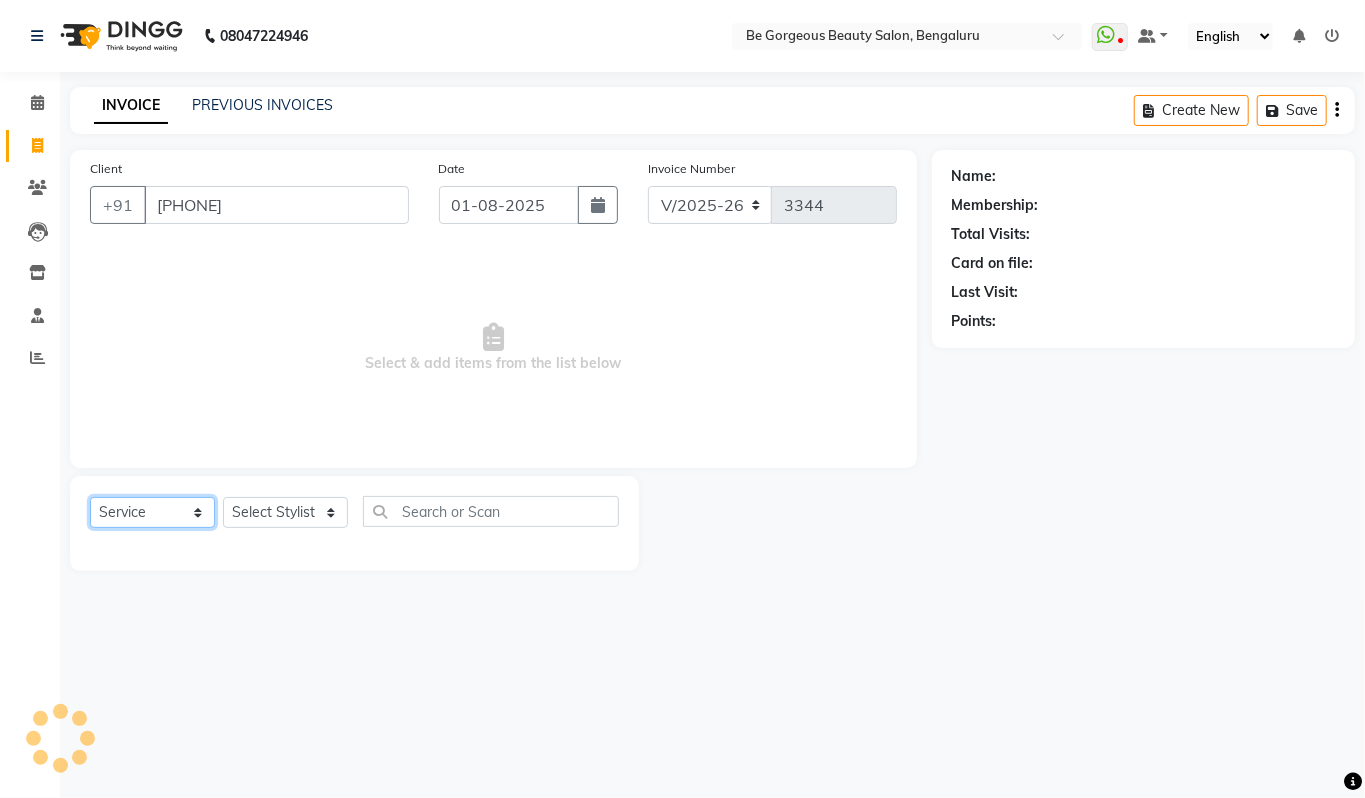 click on "Select  Service  Product  Membership  Package Voucher Prepaid Gift Card" 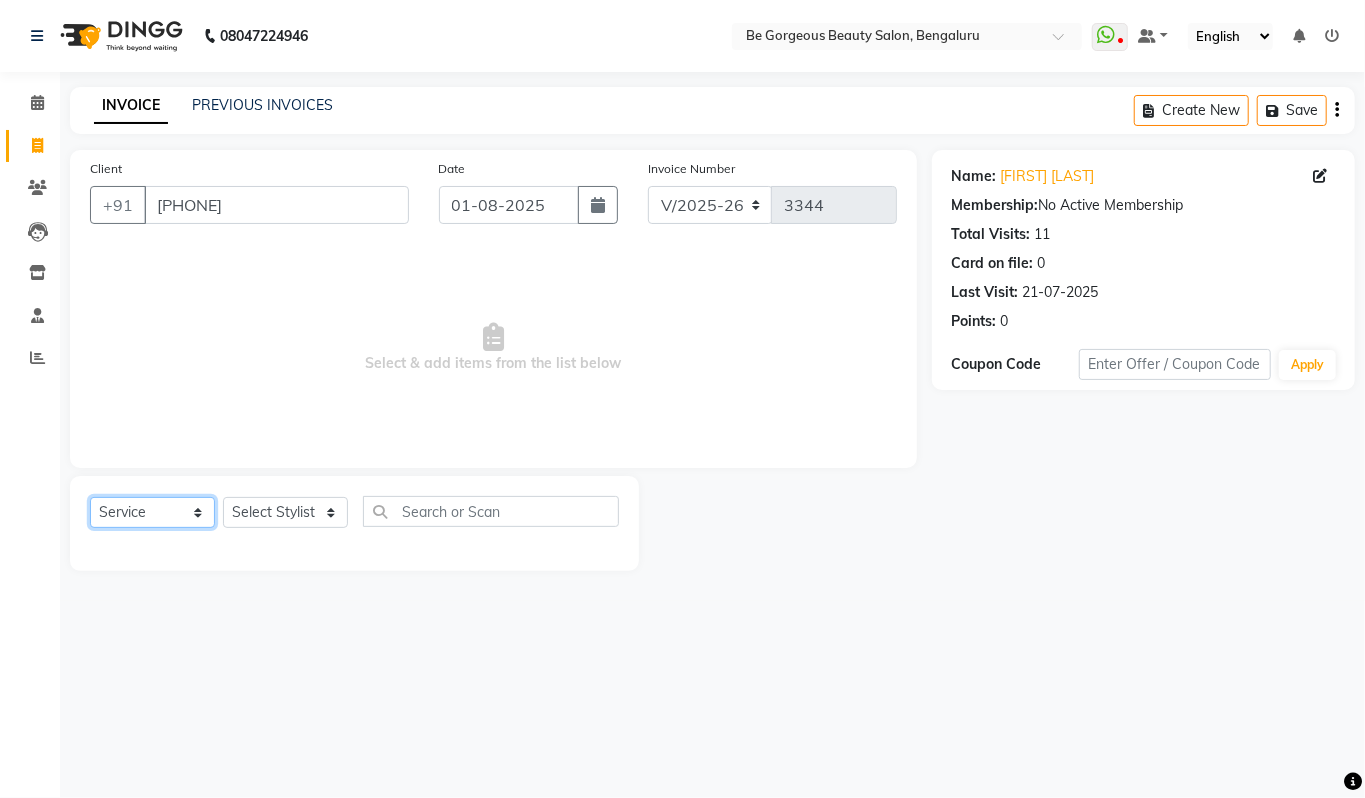 select on "V" 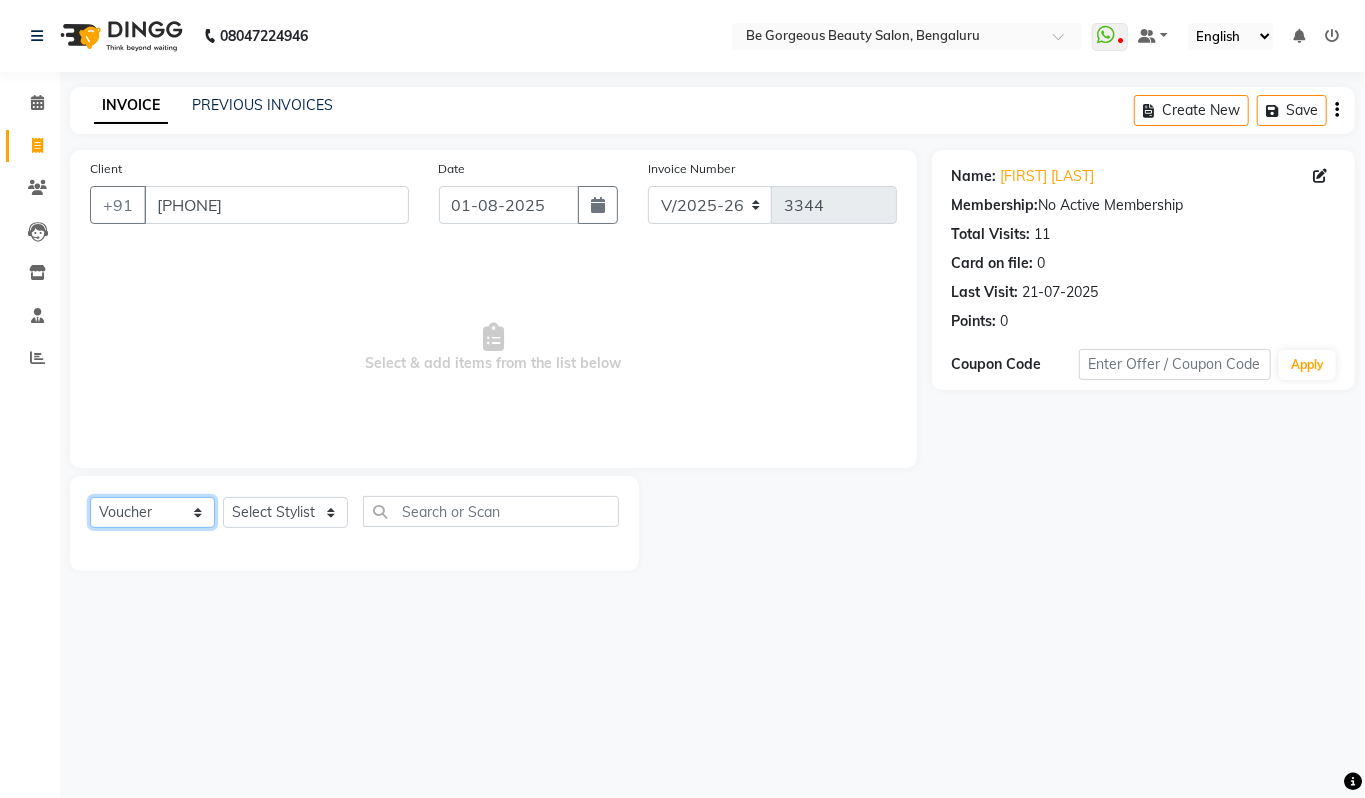click on "Select  Service  Product  Membership  Package Voucher Prepaid Gift Card" 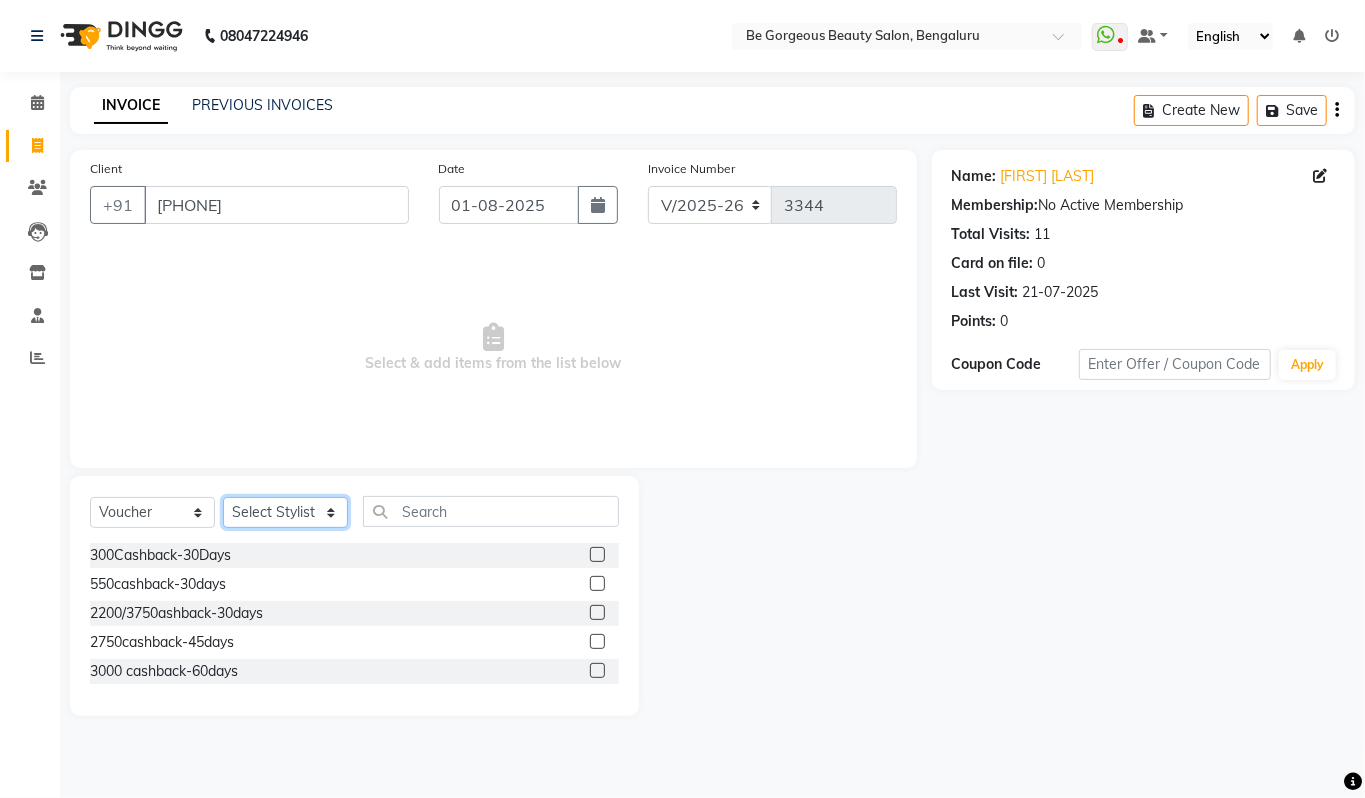 click on "Select Stylist Akram Anas Gayatri lata Manager Munu Pooja Rehbar Romi Talib Wajid" 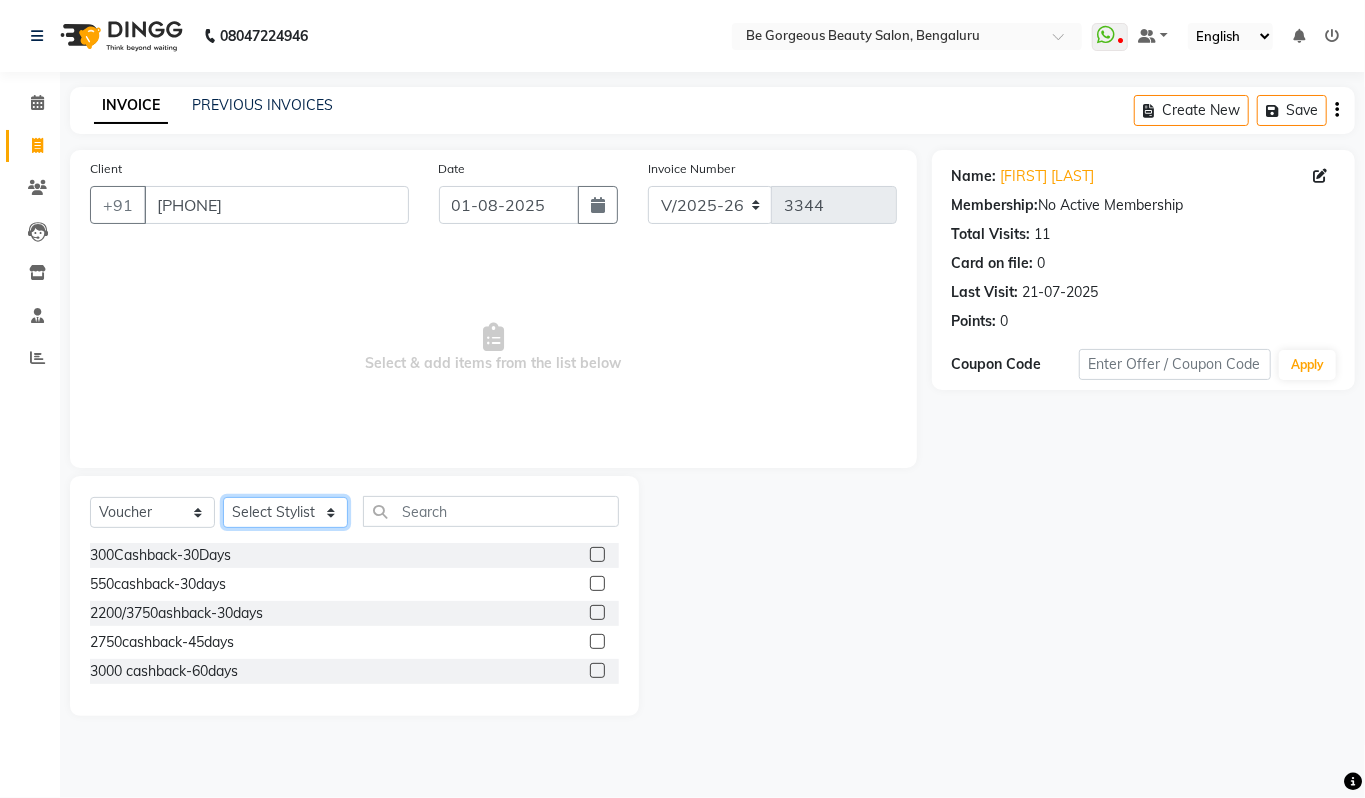 select on "36207" 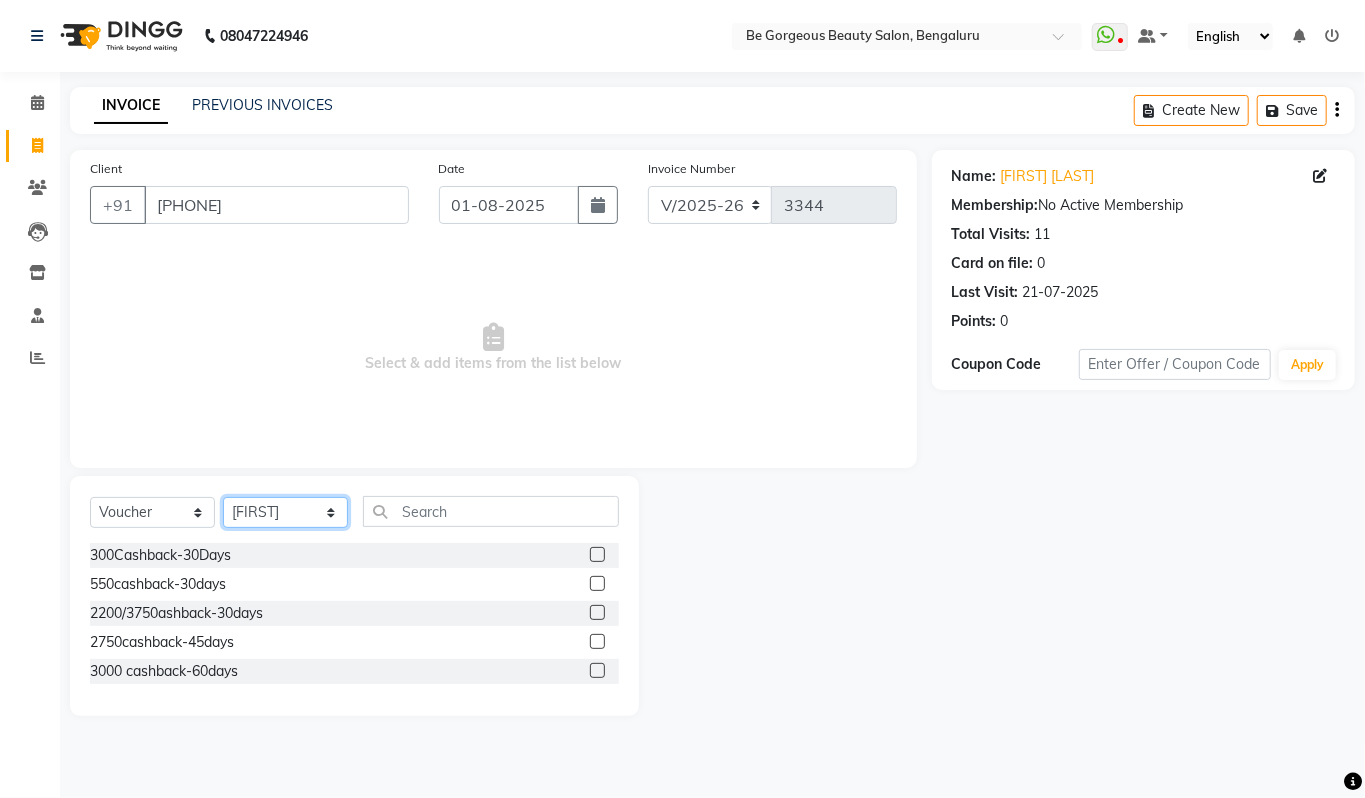 click on "Select Stylist Akram Anas Gayatri lata Manager Munu Pooja Rehbar Romi Talib Wajid" 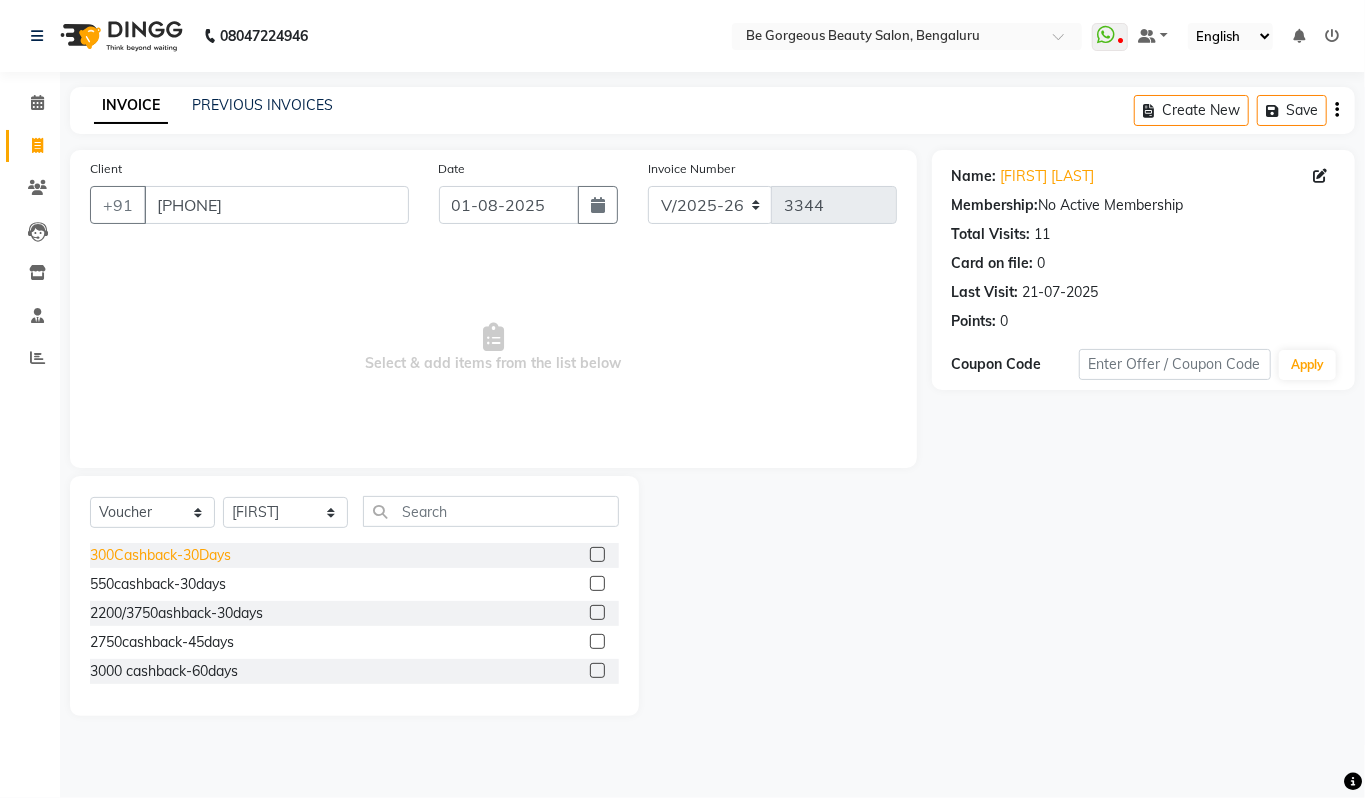 click on "300Cashback-30Days" 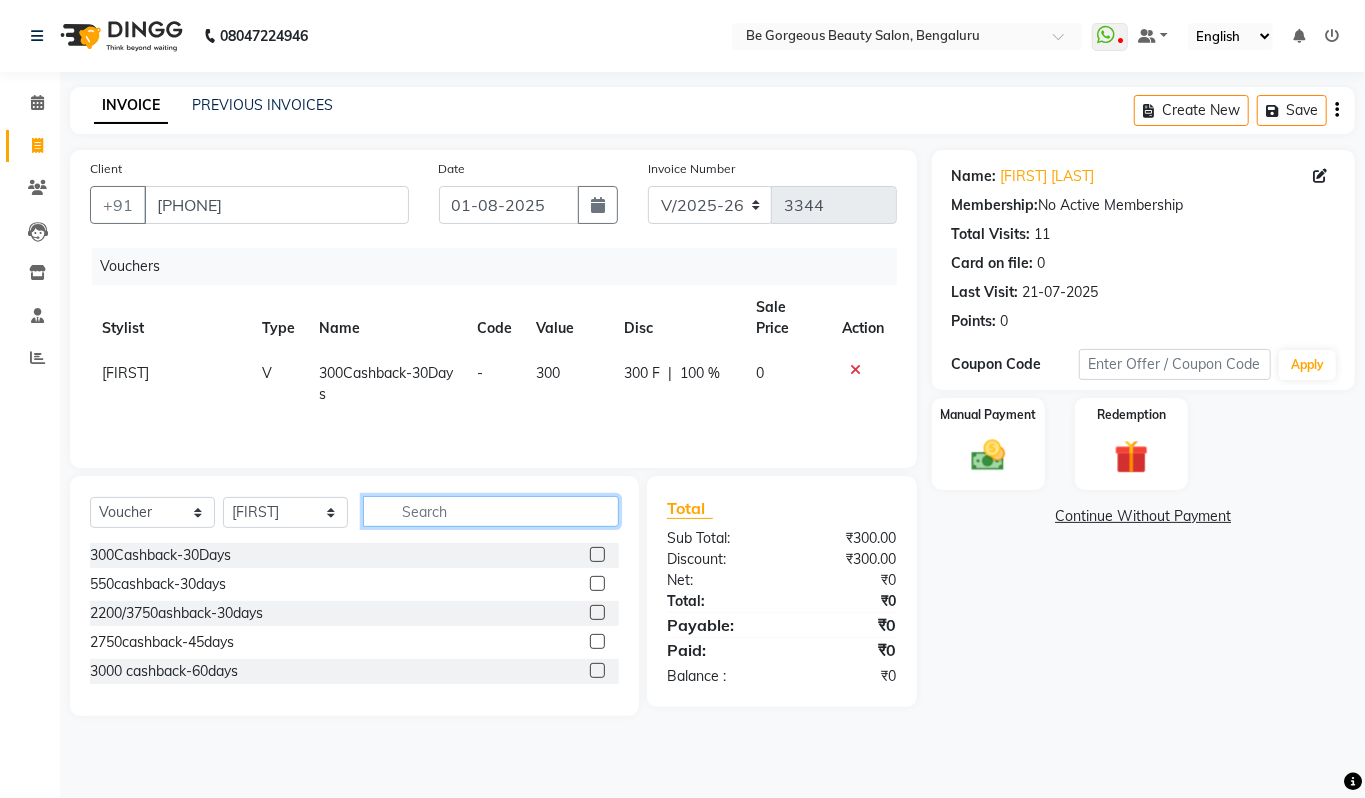 click 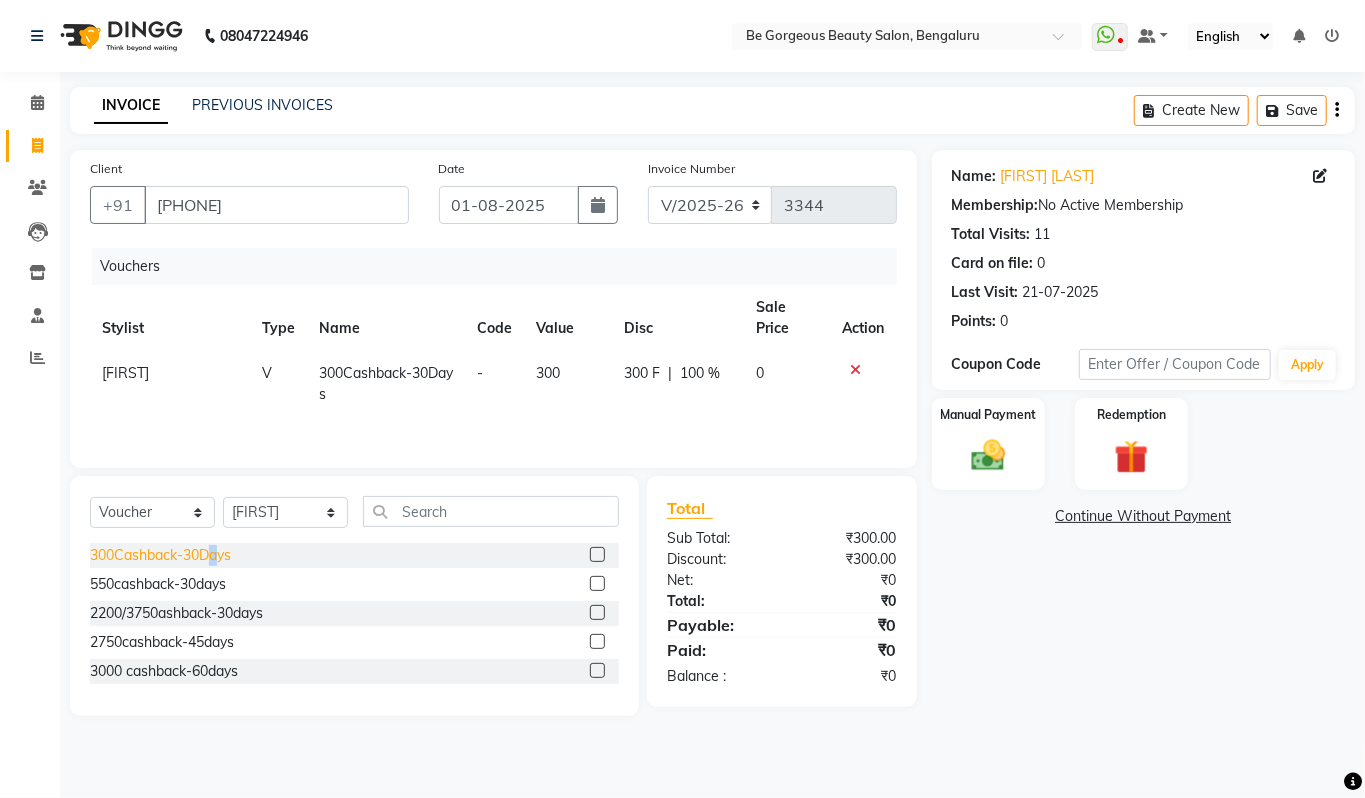click on "300Cashback-30Days" 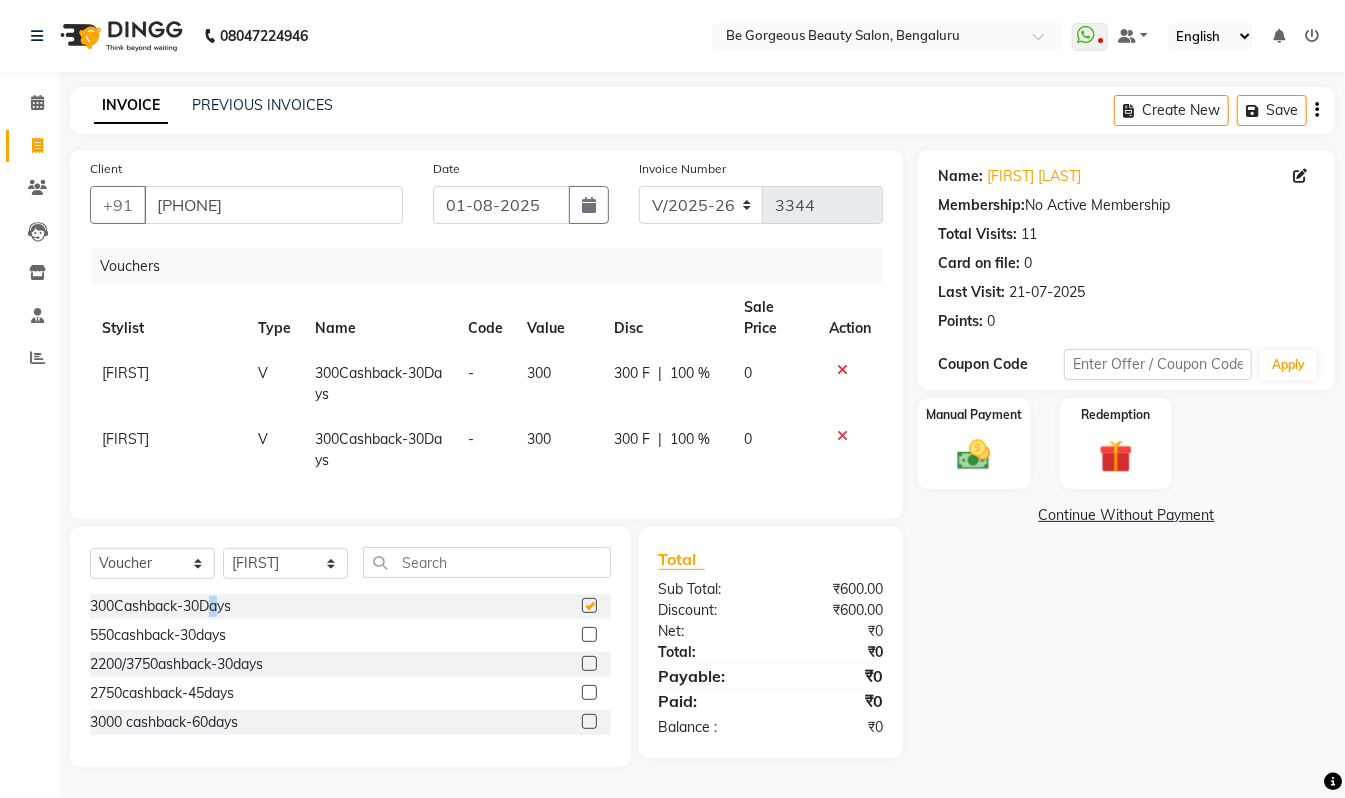checkbox on "false" 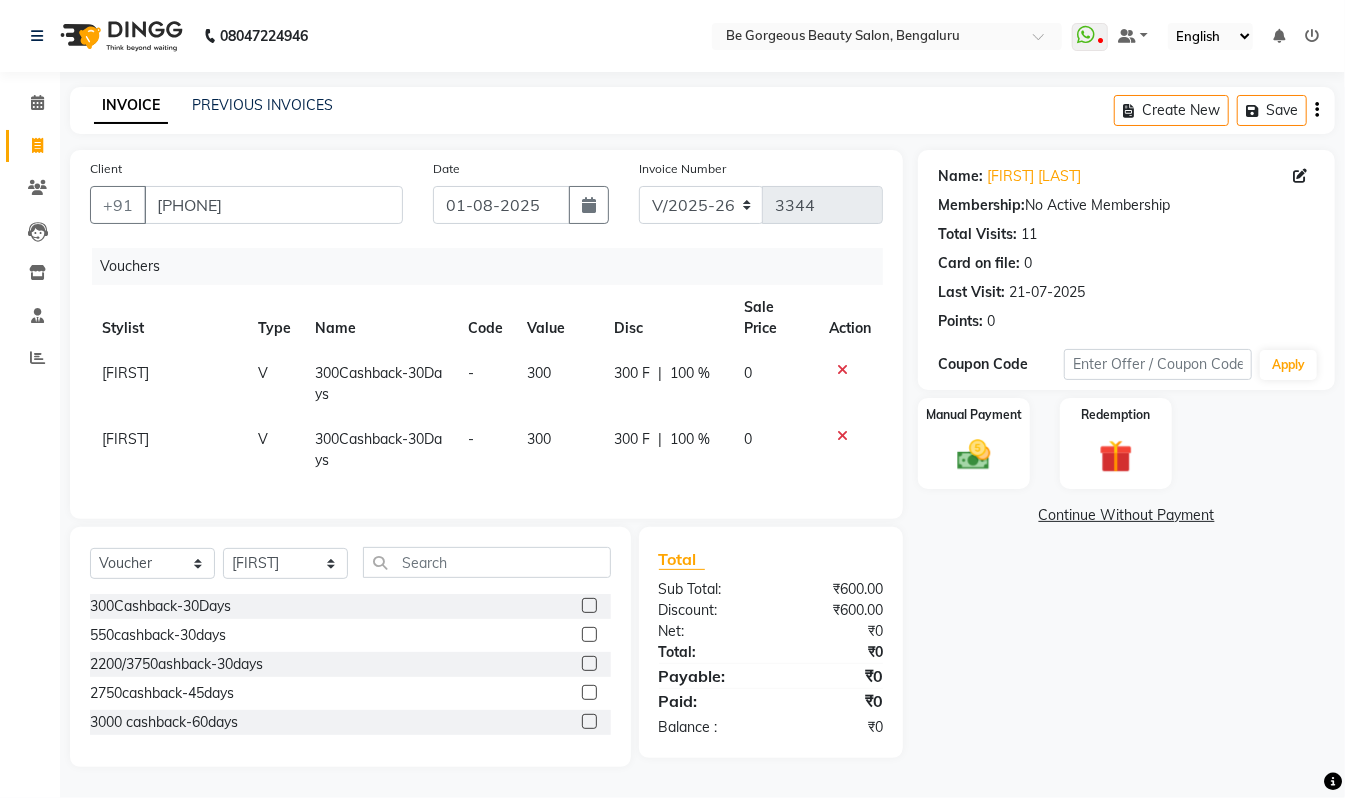 click 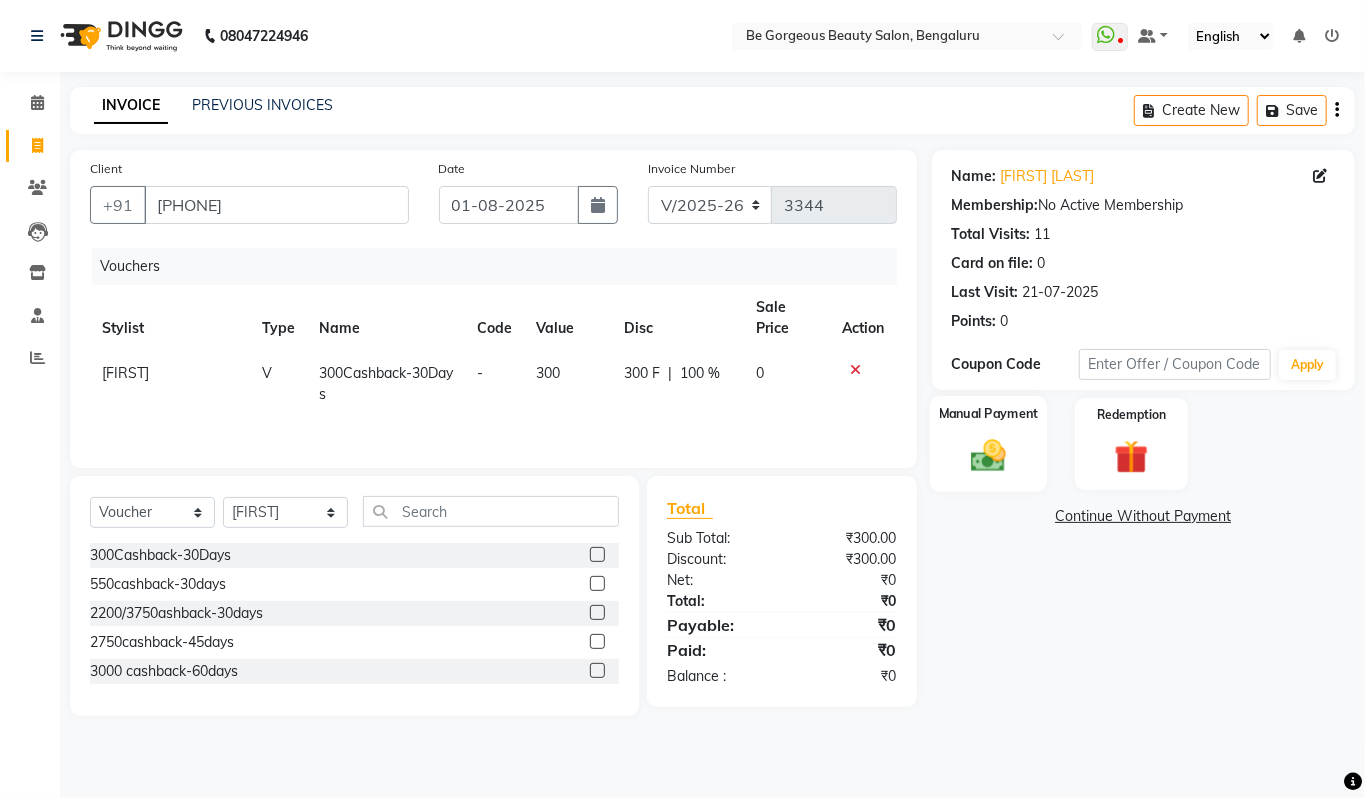 click 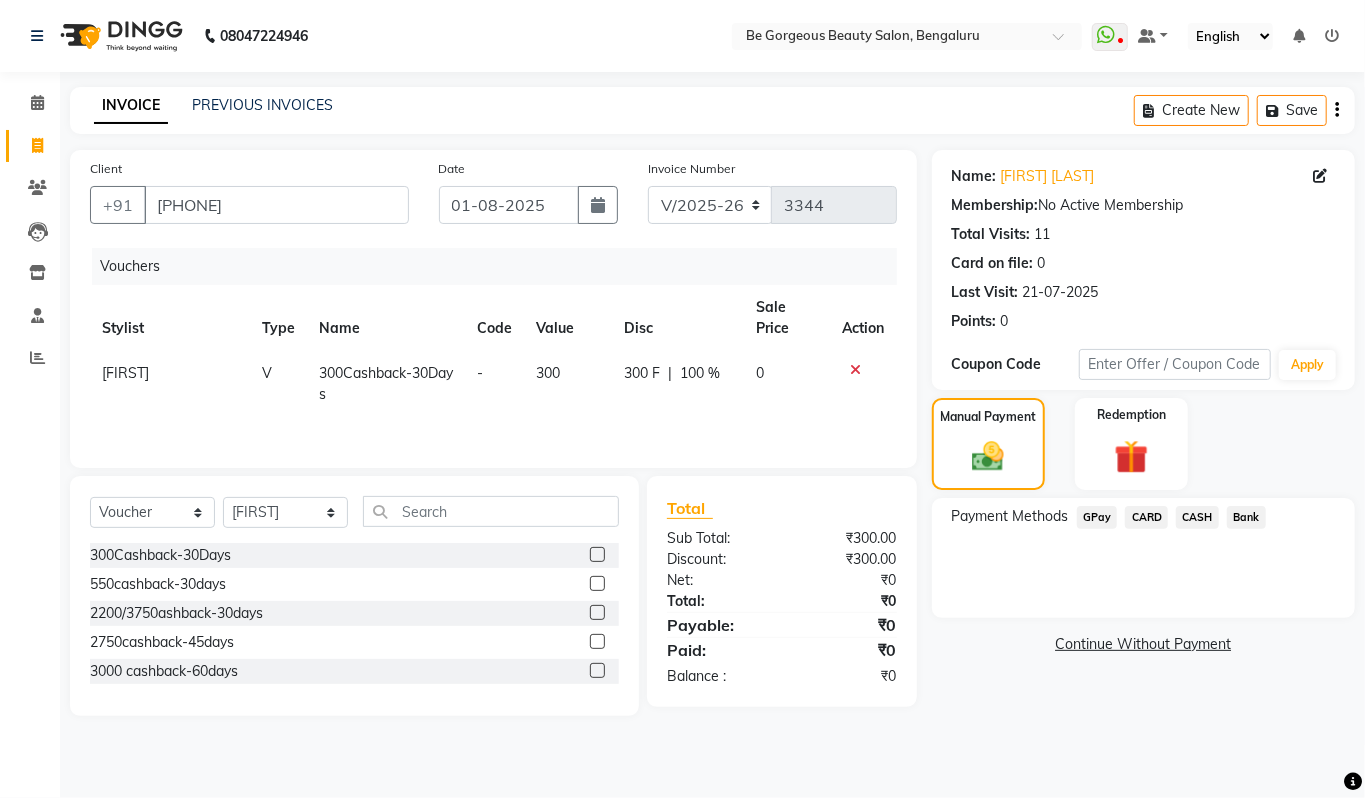 click on "CASH" 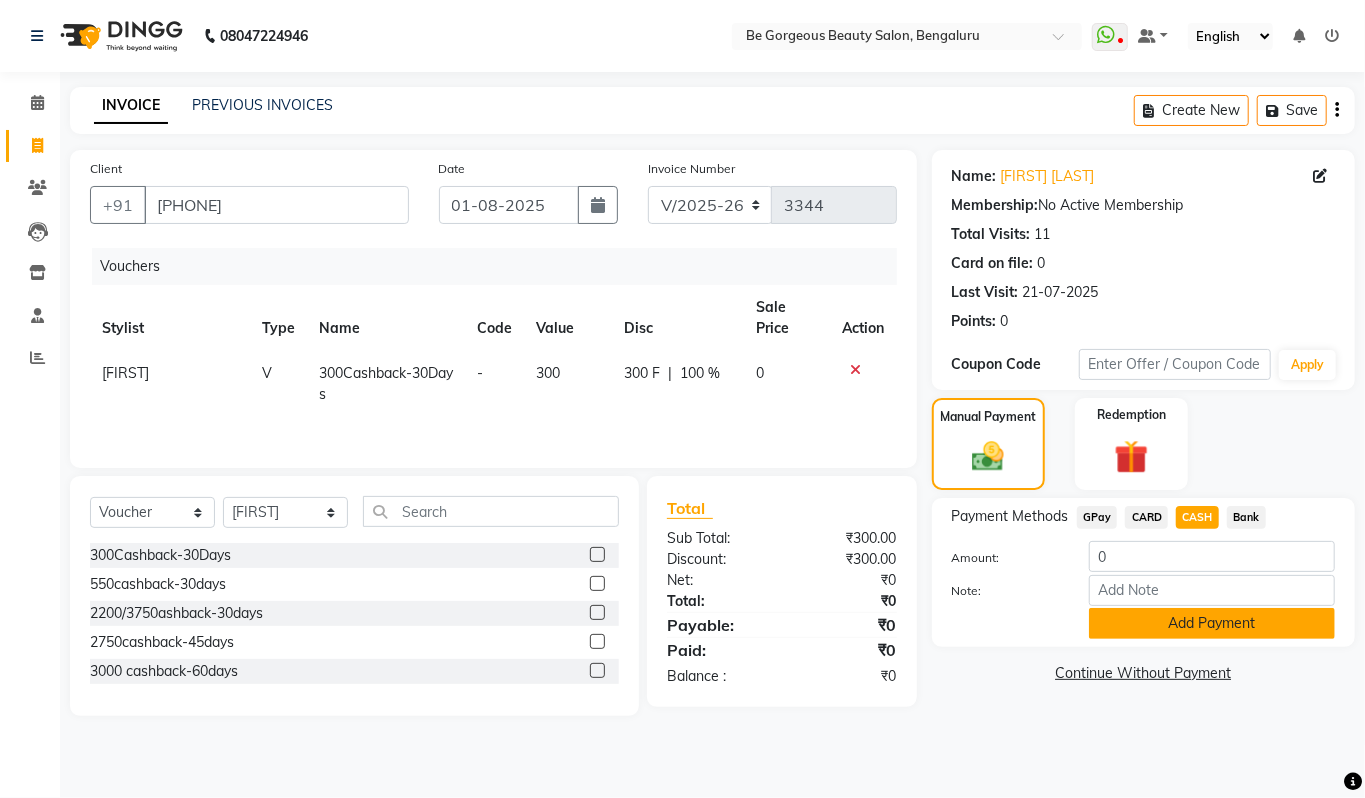 click on "Add Payment" 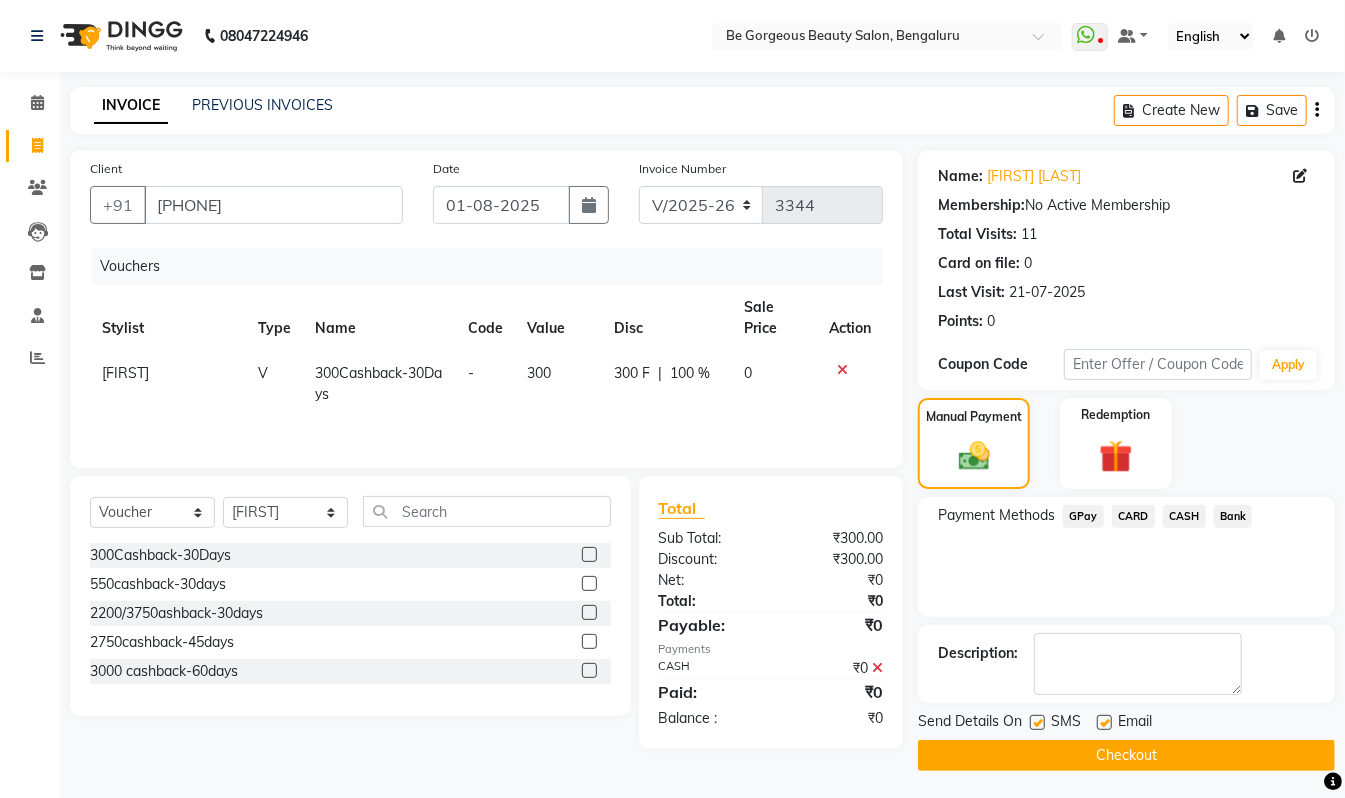 click on "Checkout" 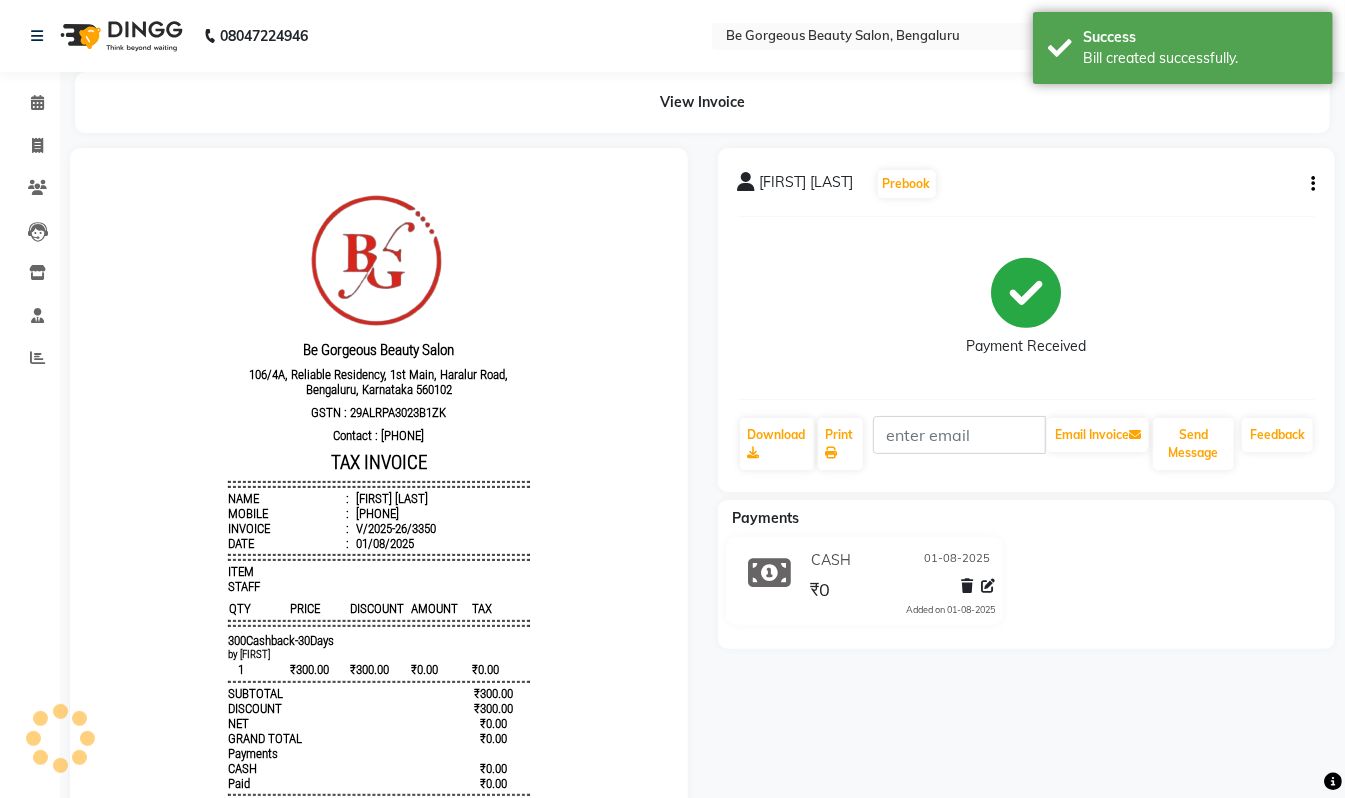 scroll, scrollTop: 0, scrollLeft: 0, axis: both 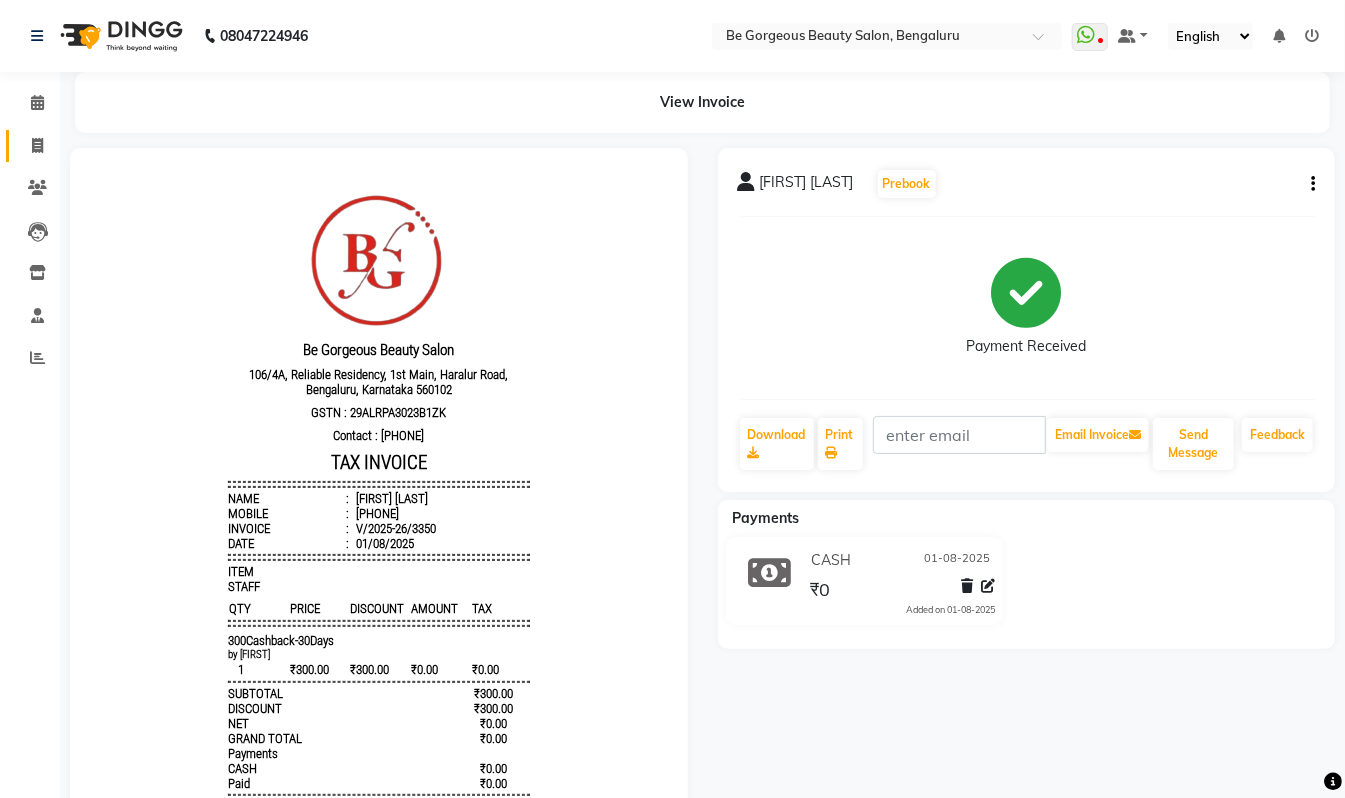 click on "Invoice" 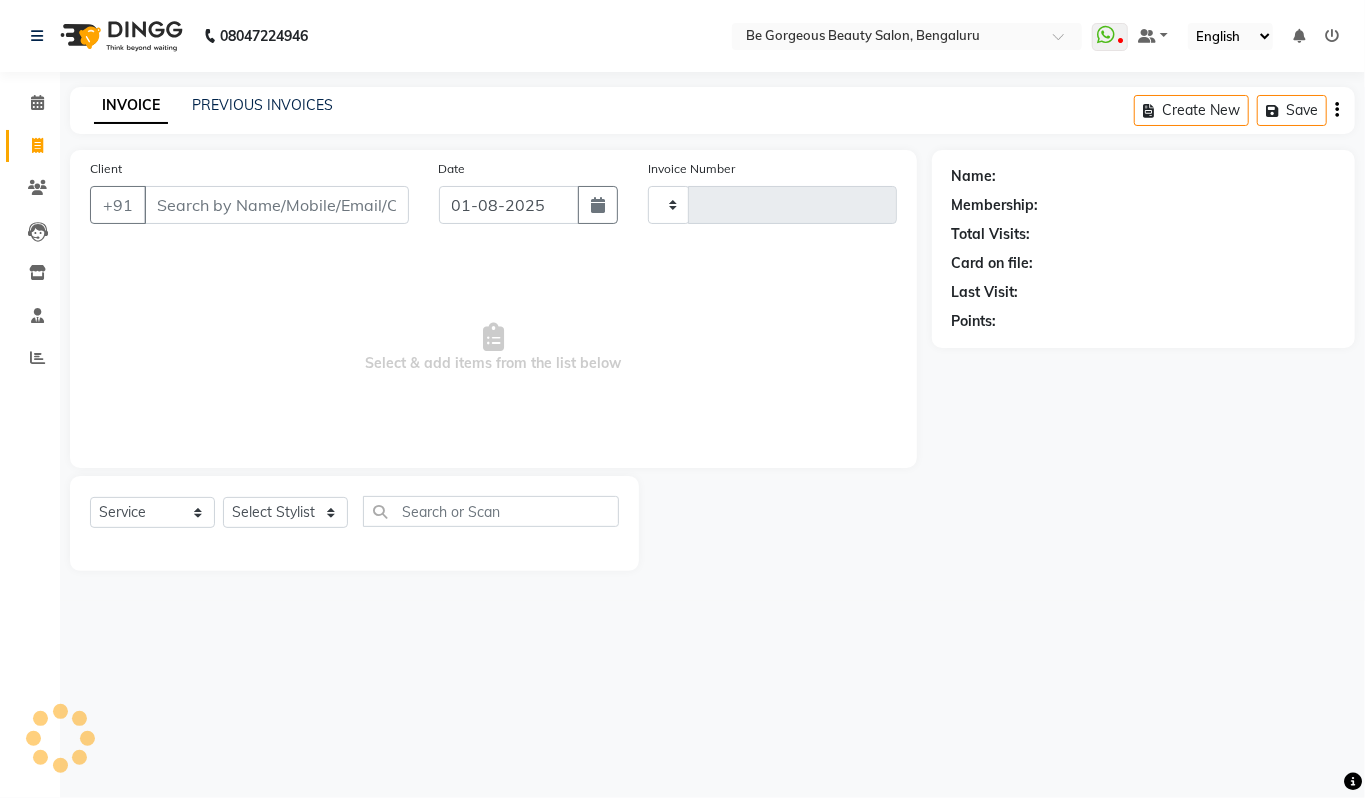type on "3355" 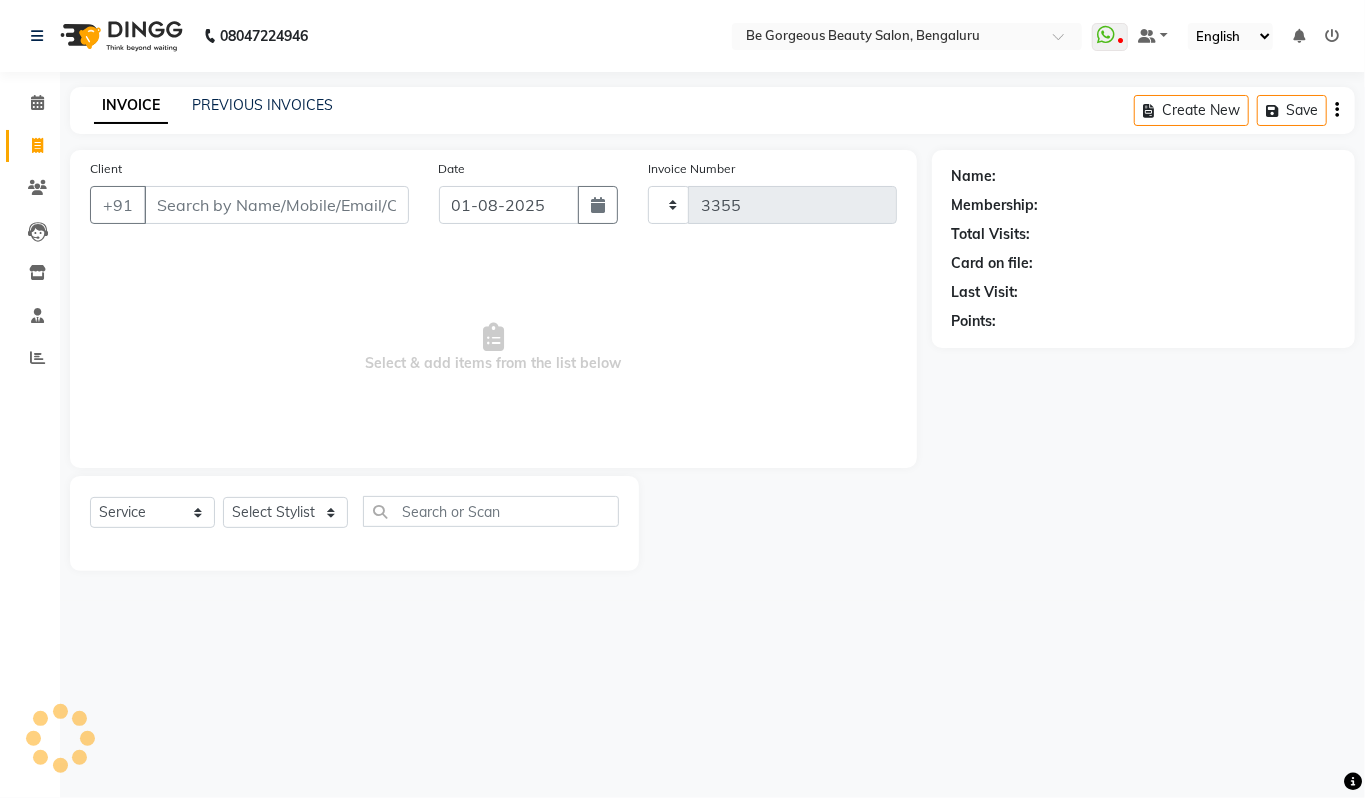 select on "5405" 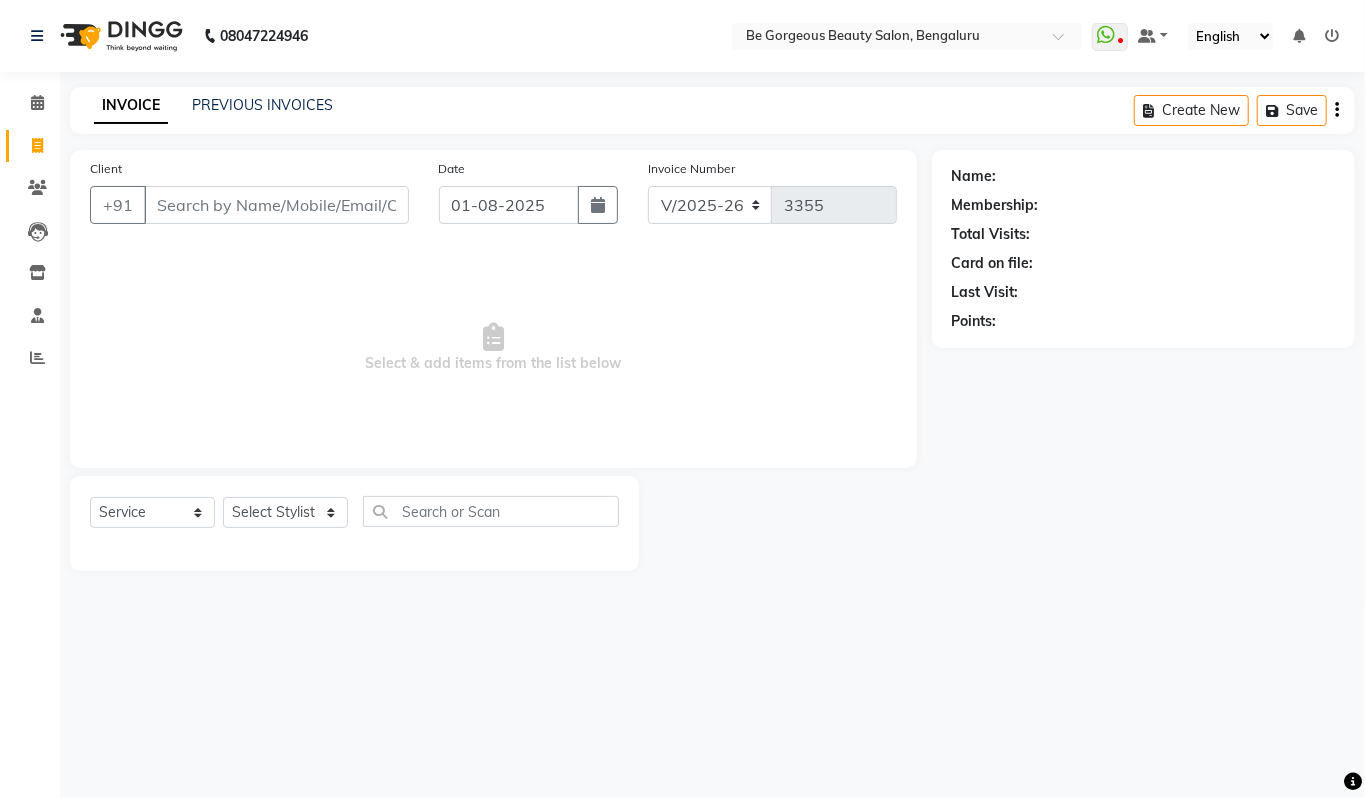 click on "Client" at bounding box center (276, 205) 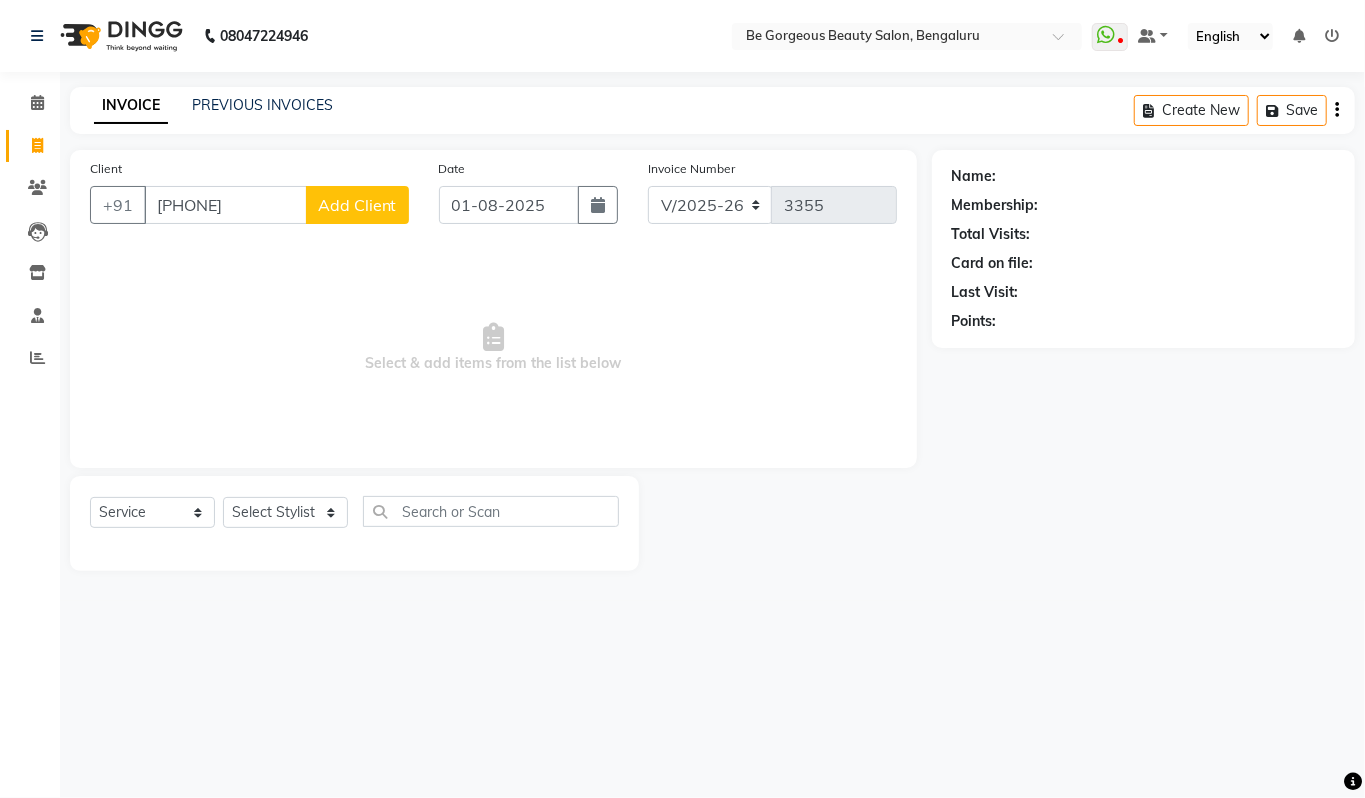 type on "[PHONE]" 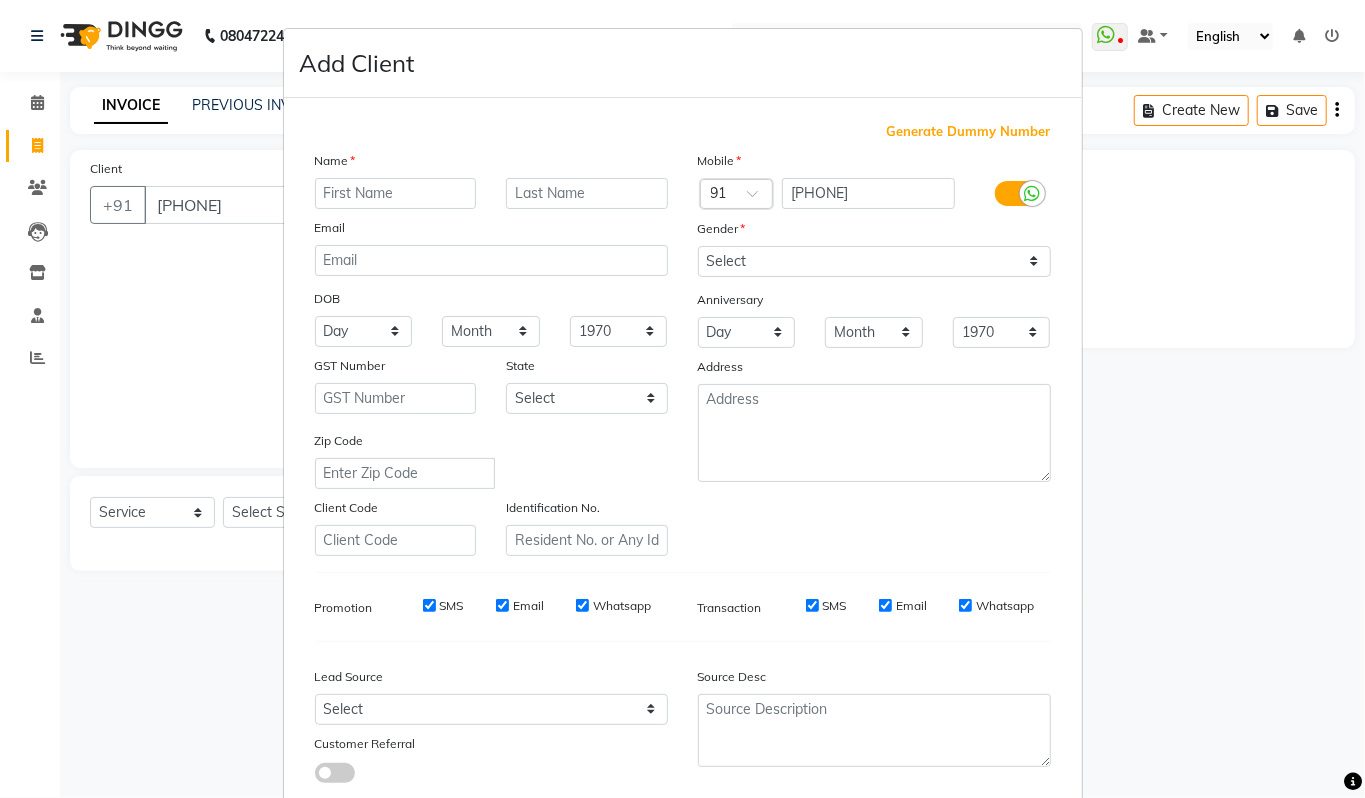 click at bounding box center [396, 193] 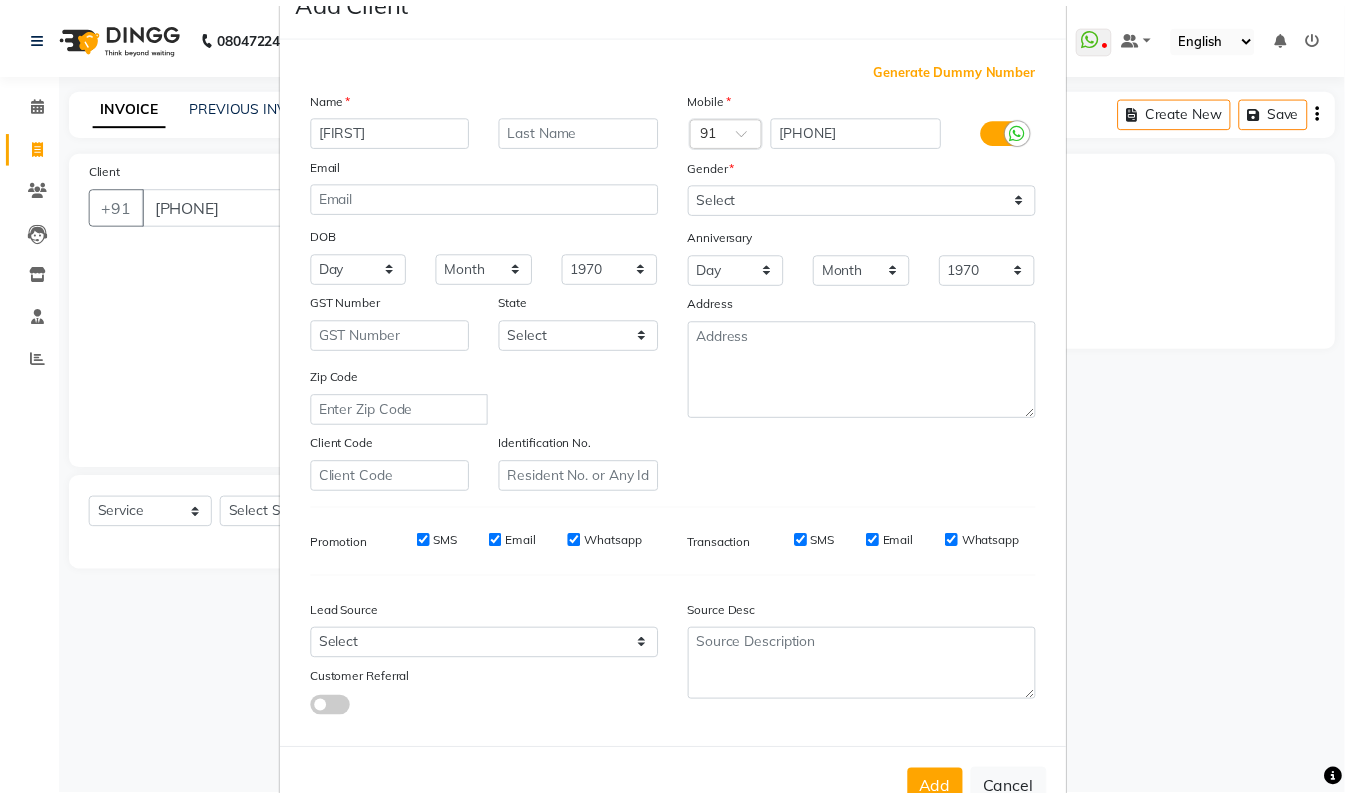 scroll, scrollTop: 120, scrollLeft: 0, axis: vertical 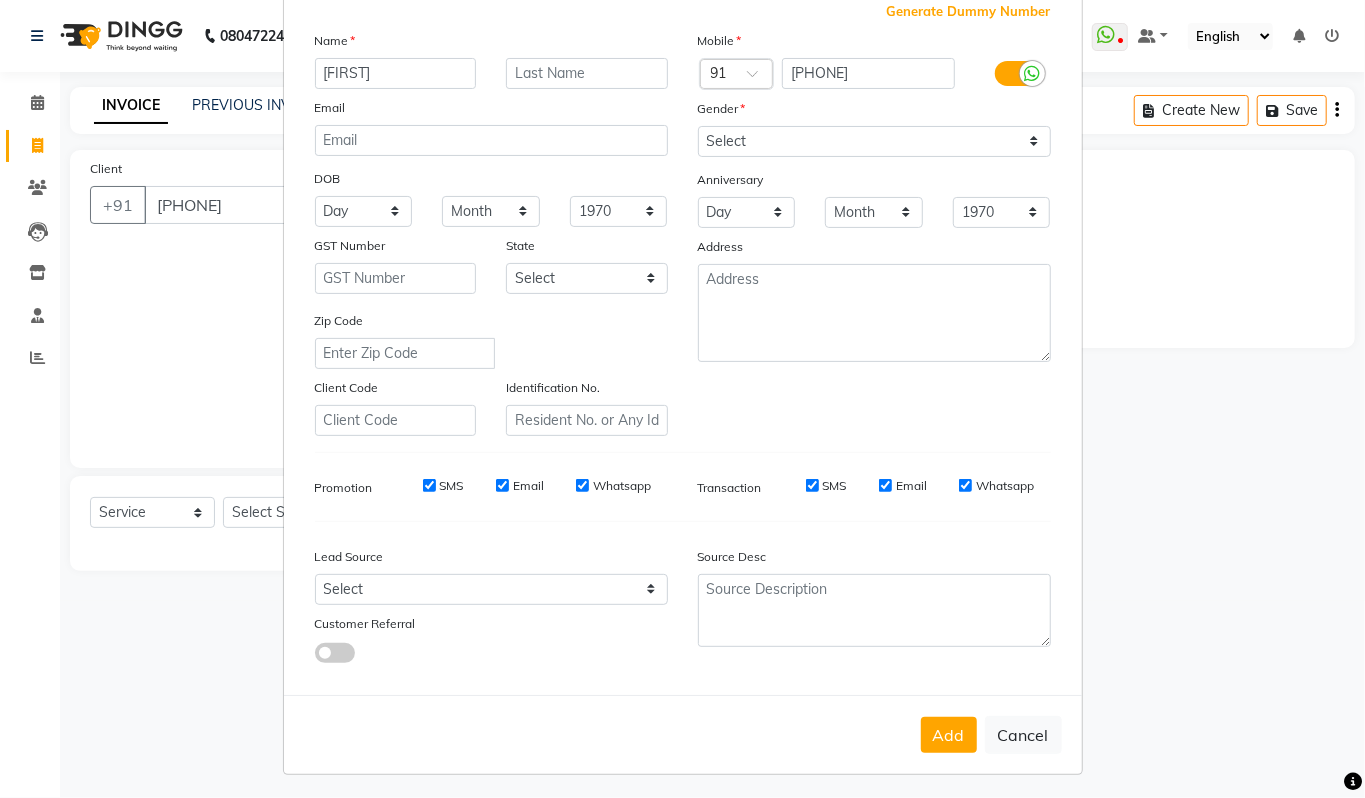 type on "[FIRST]" 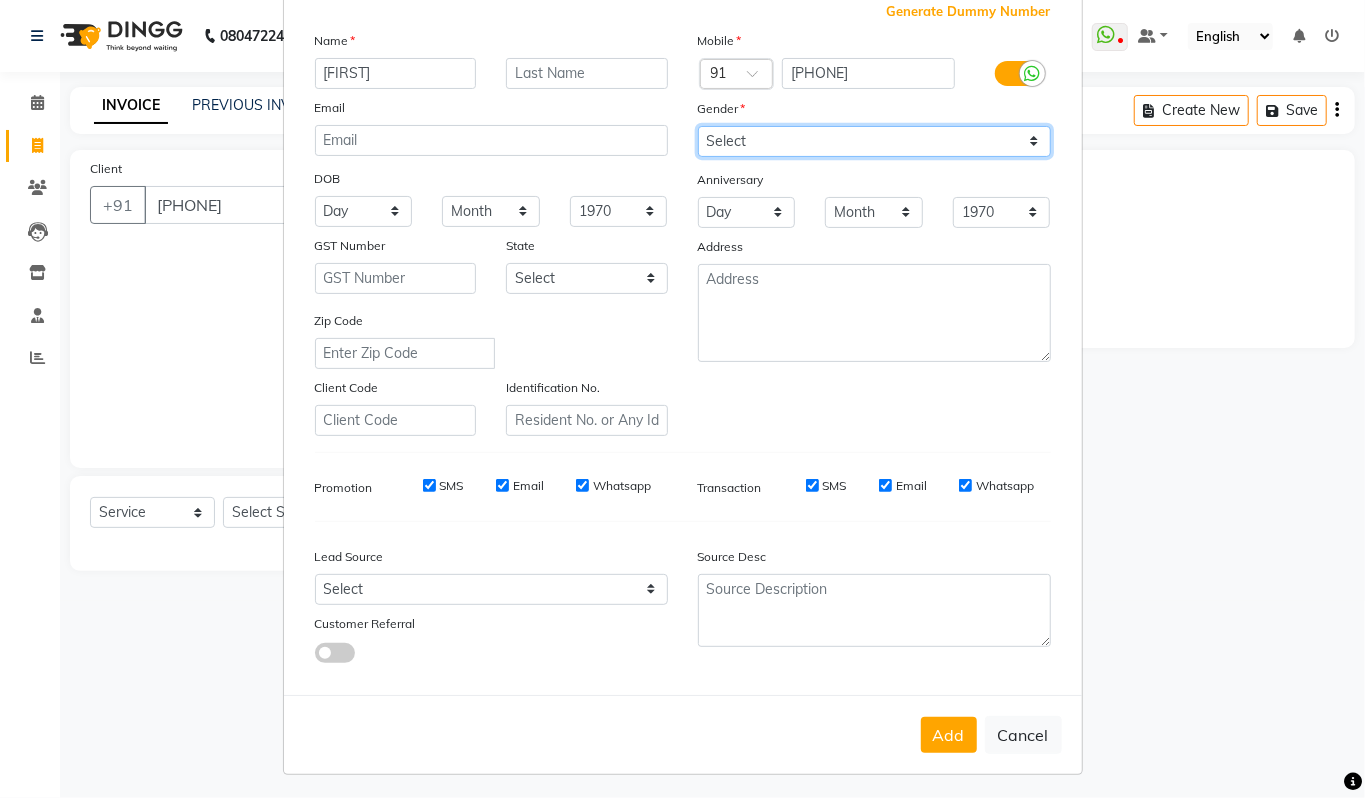 click on "Select Male Female Other Prefer Not To Say" at bounding box center (874, 141) 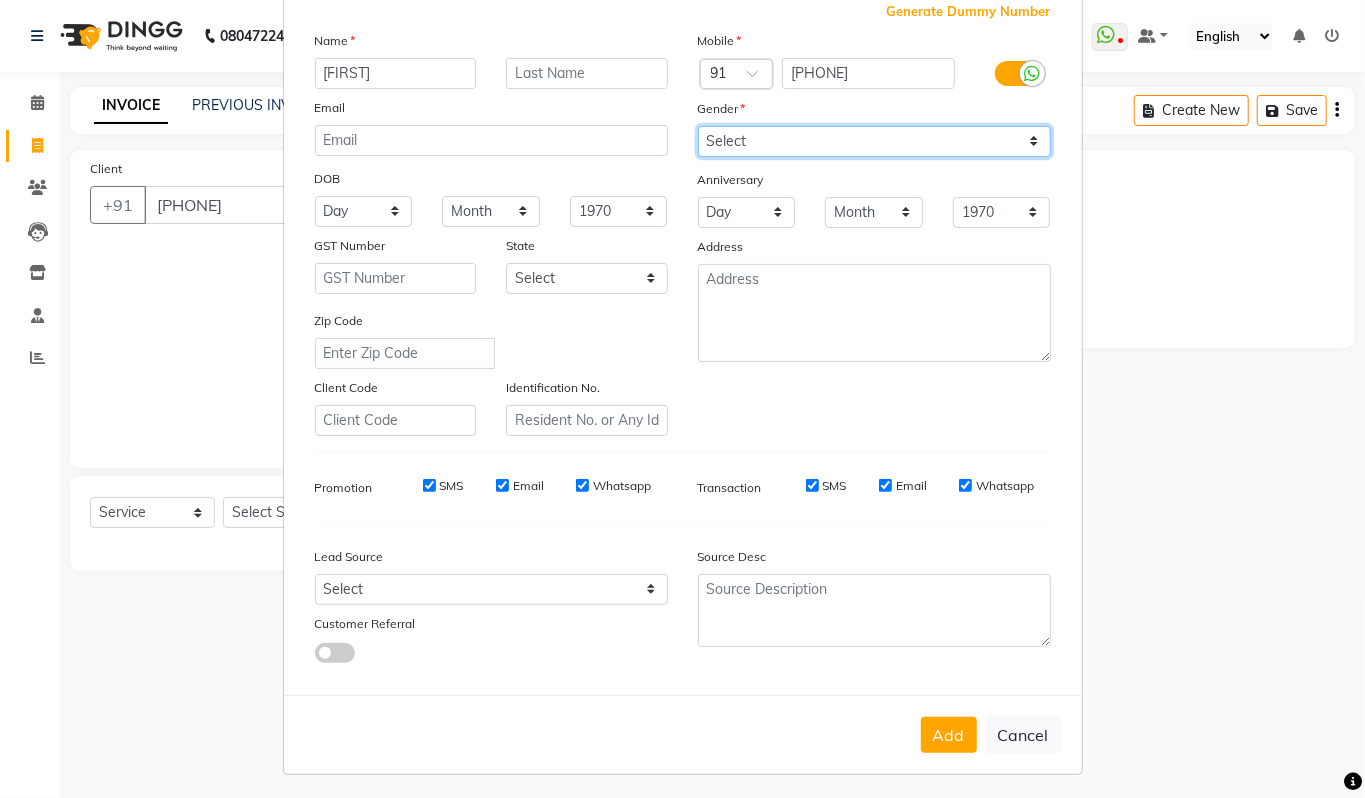 select on "male" 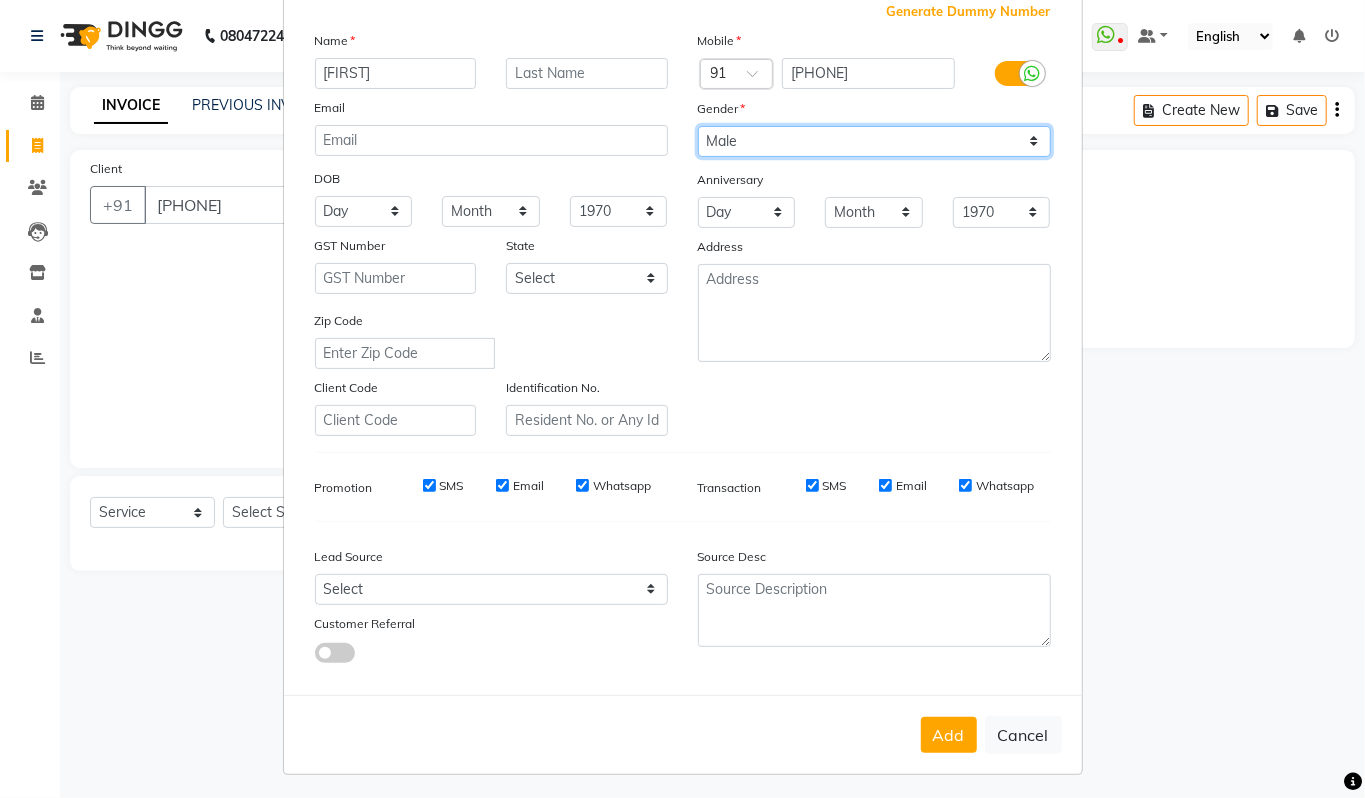 click on "Select Male Female Other Prefer Not To Say" at bounding box center (874, 141) 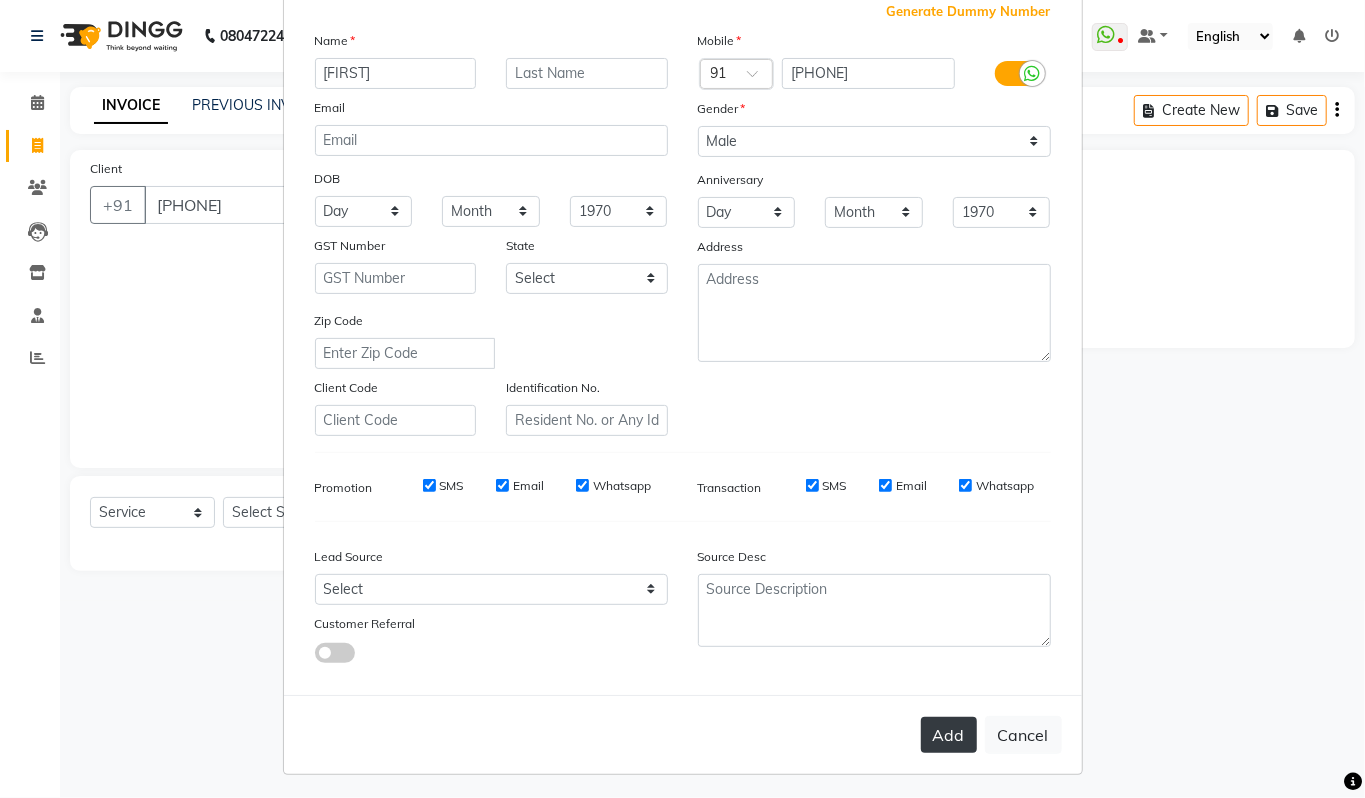 click on "Add" at bounding box center (949, 735) 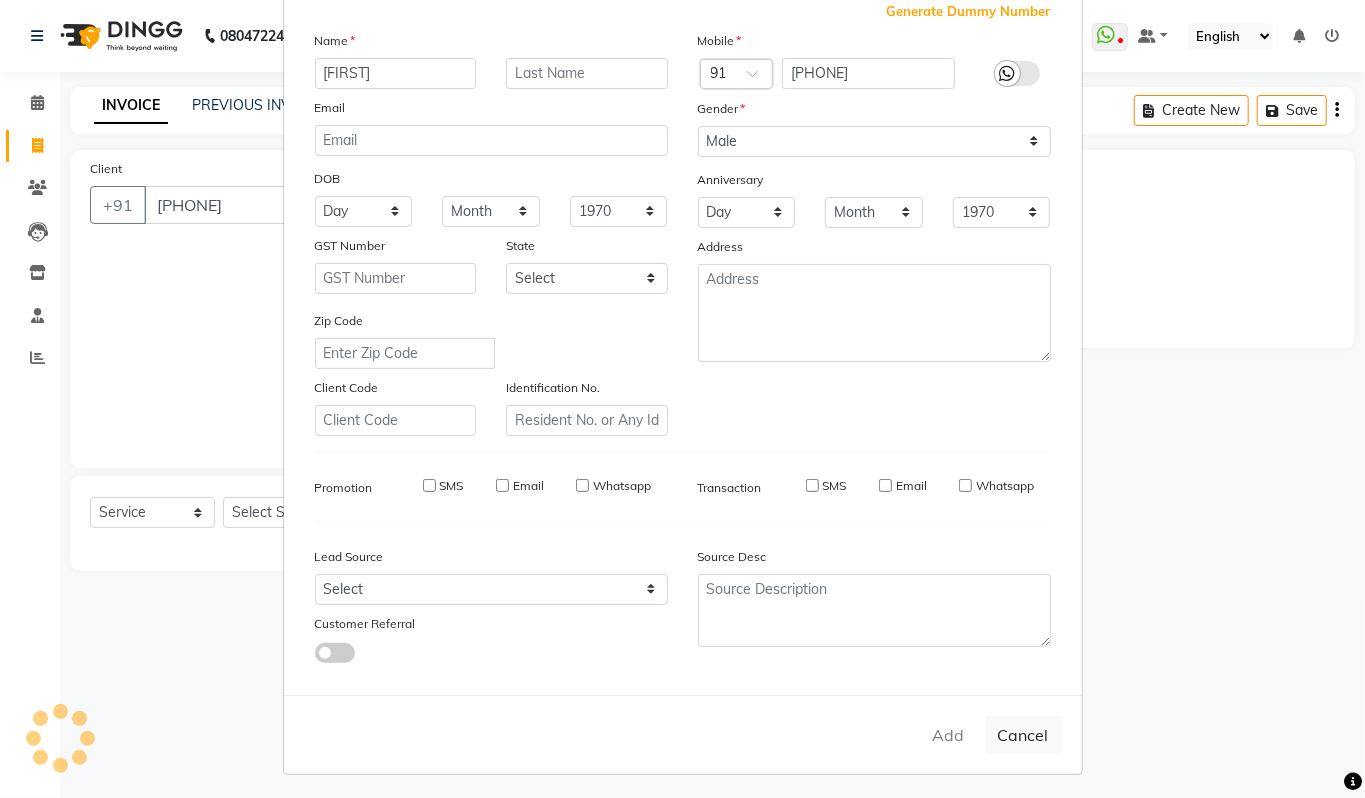type 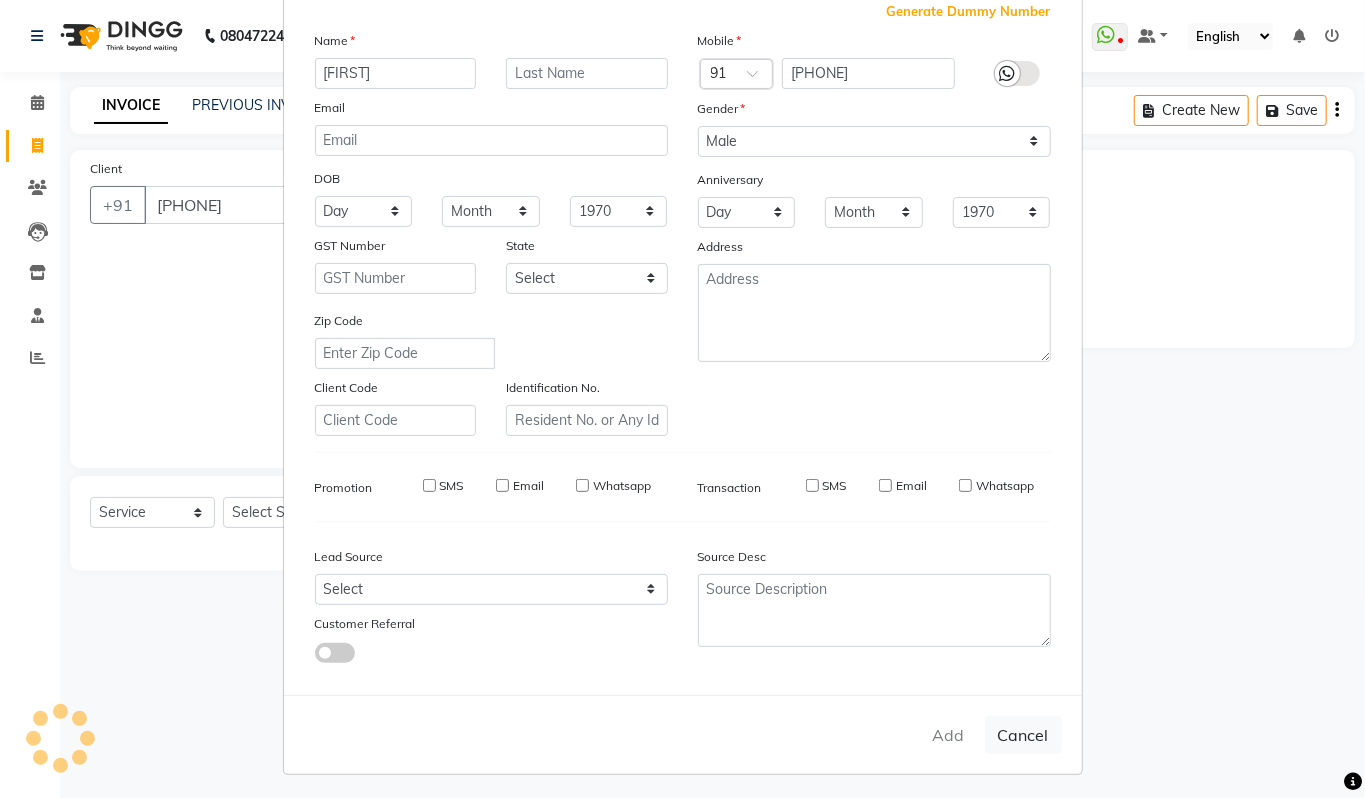 select 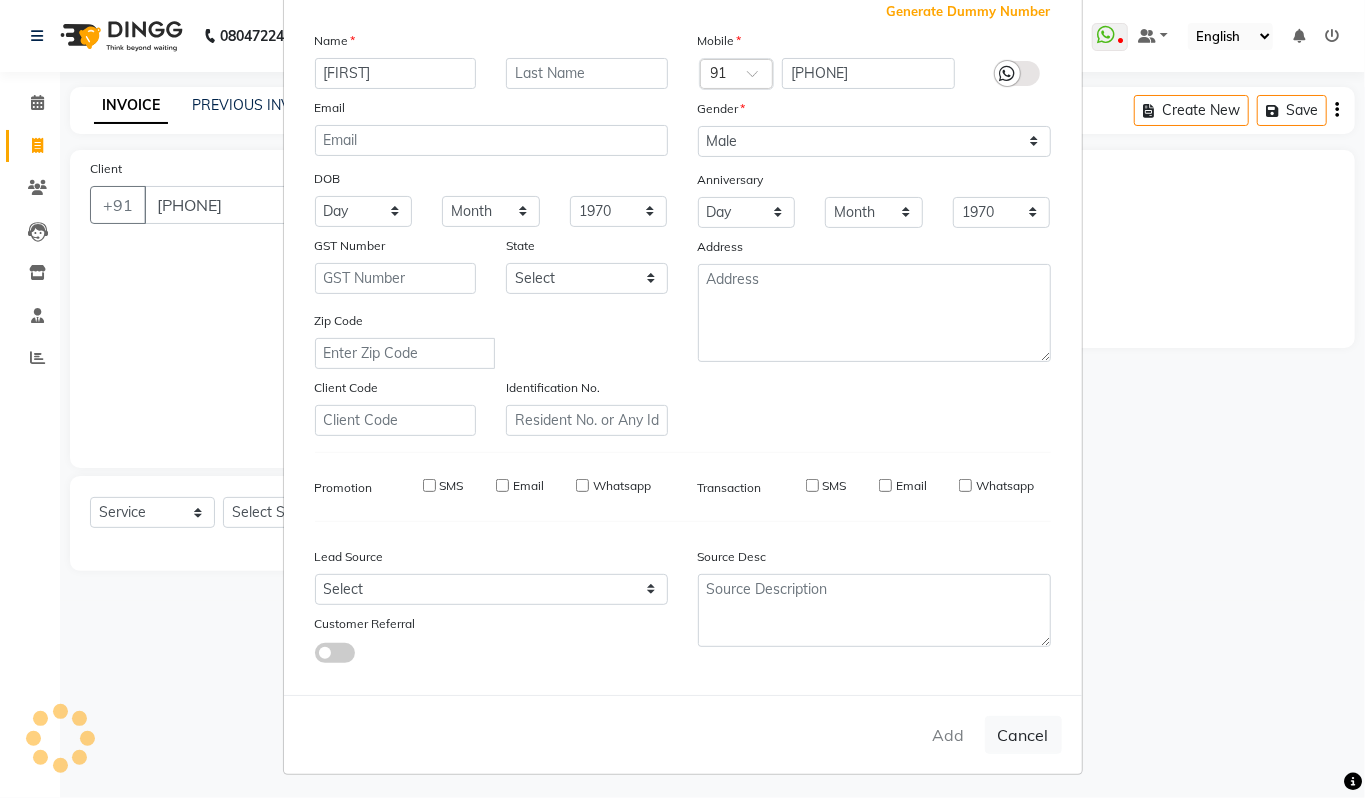 select 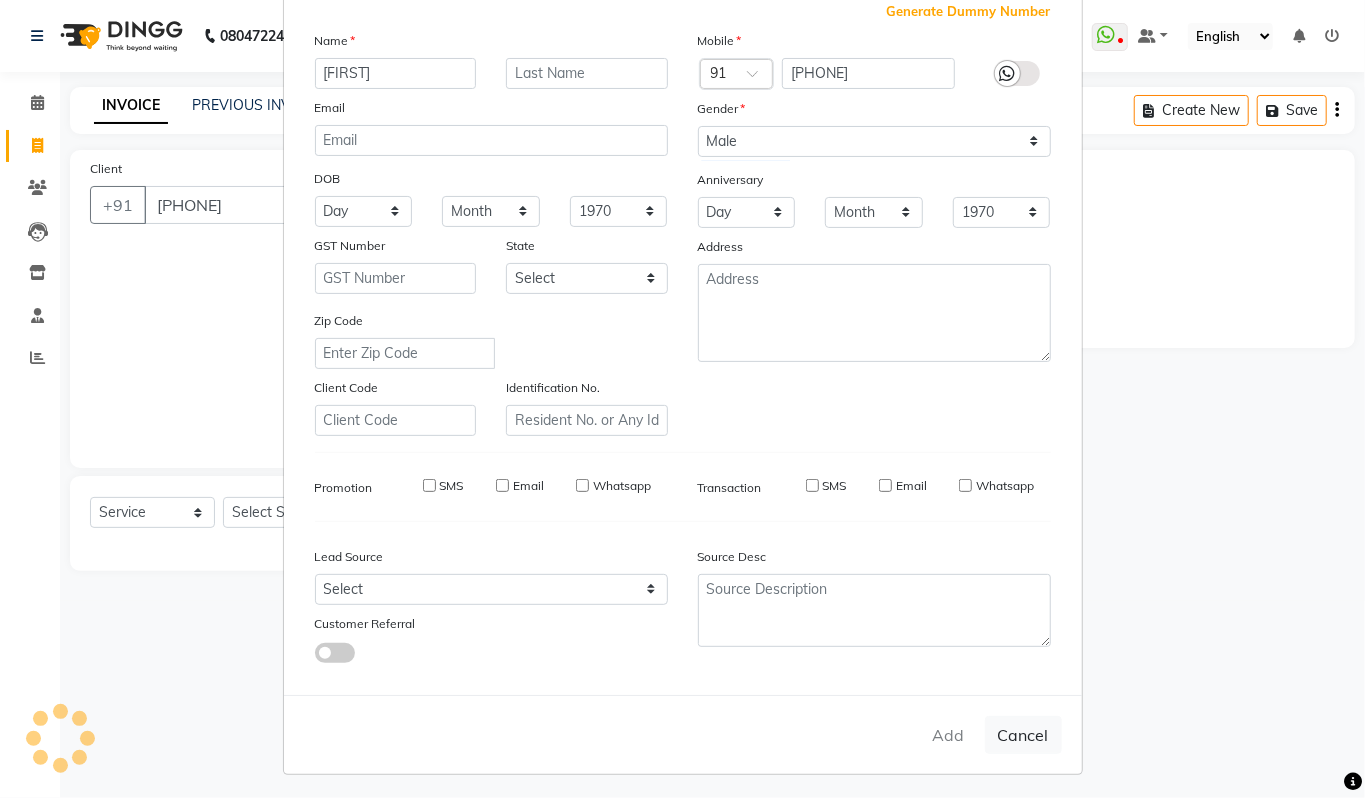 select 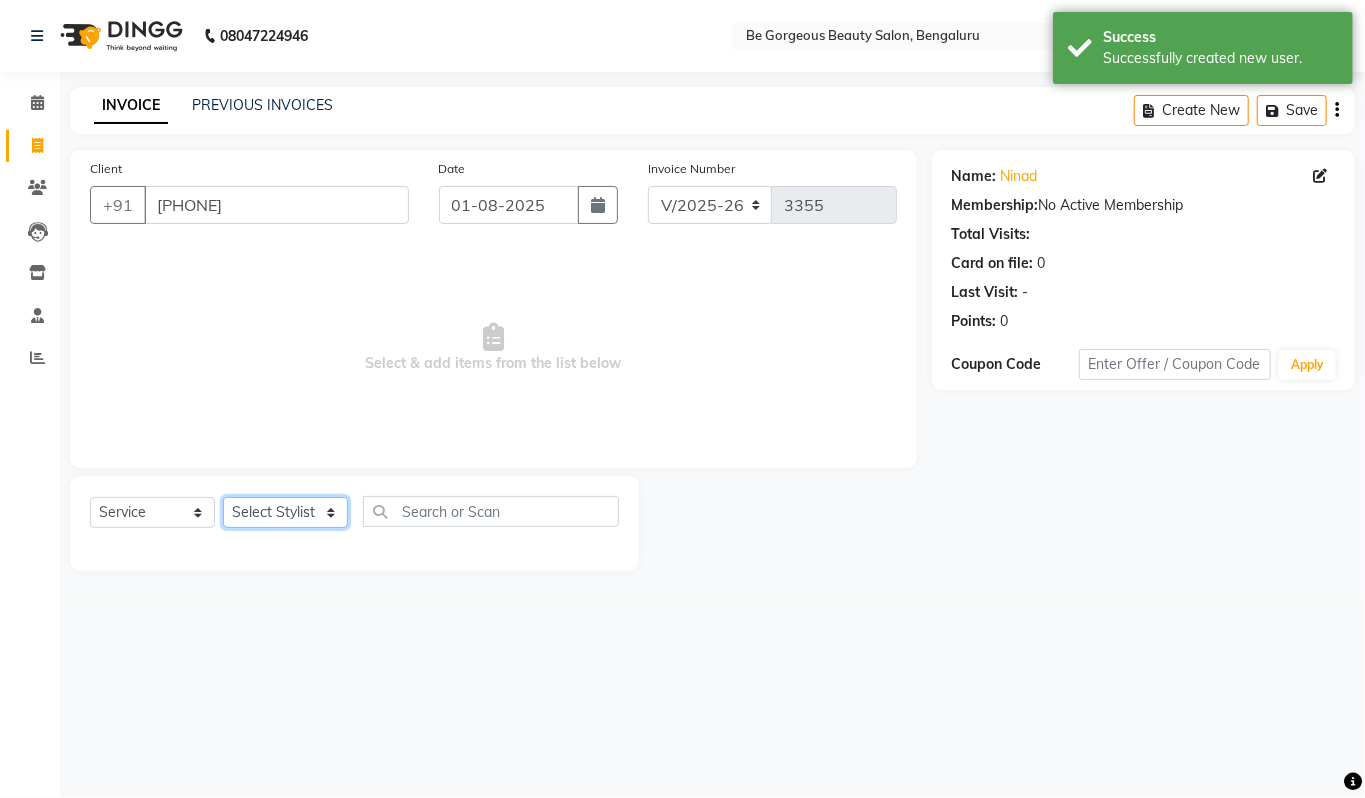 click on "Select Stylist Akram Anas Gayatri lata Manager Munu Pooja Rehbar Romi Talib Wajid" 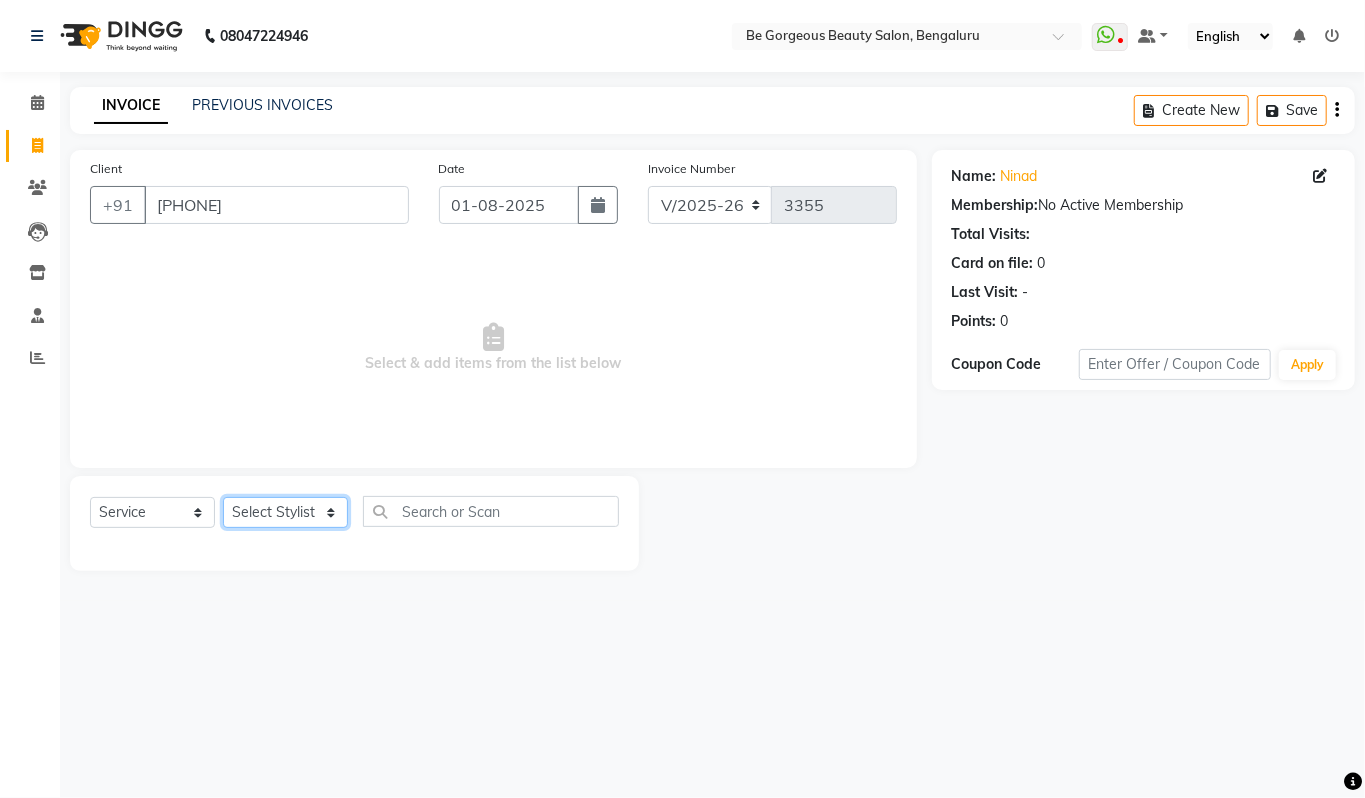 select on "47241" 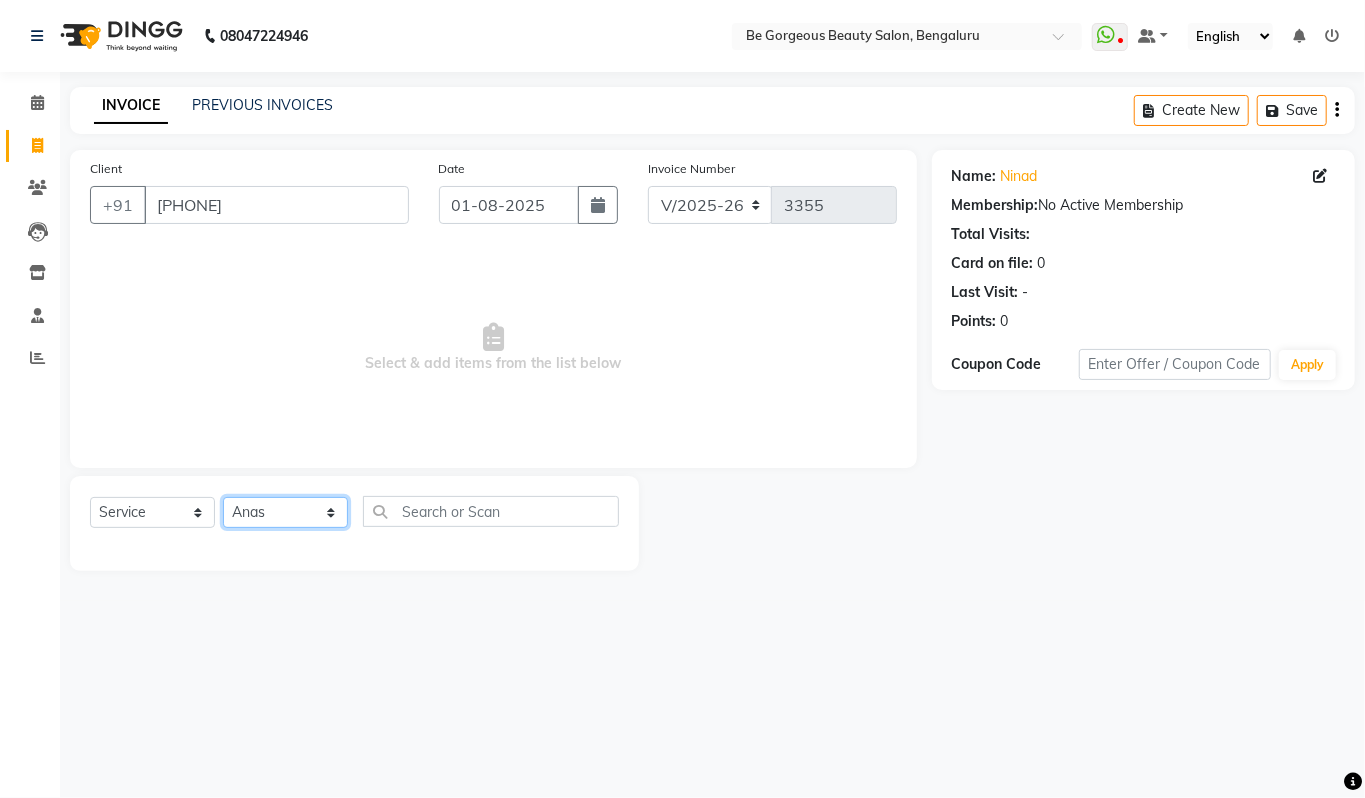 click on "Select Stylist Akram Anas Gayatri lata Manager Munu Pooja Rehbar Romi Talib Wajid" 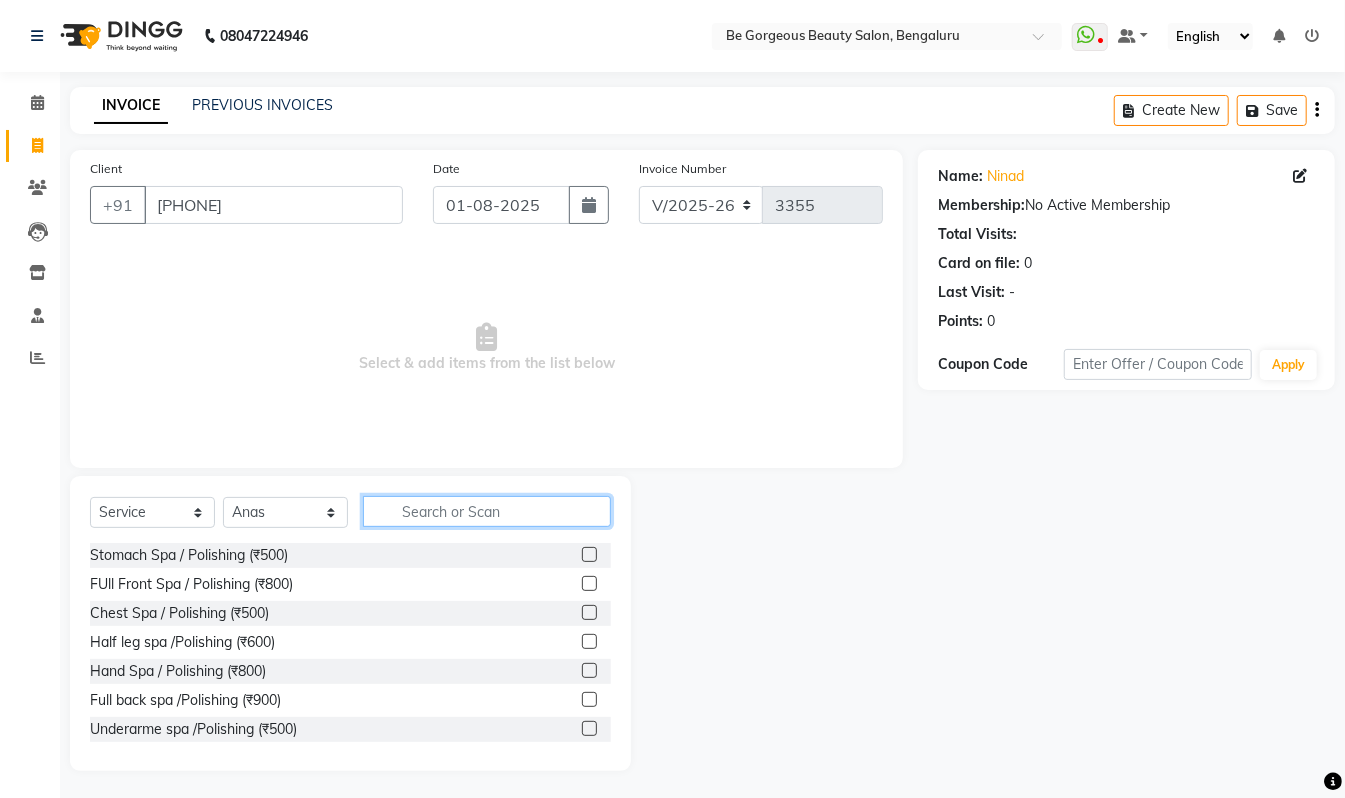 click 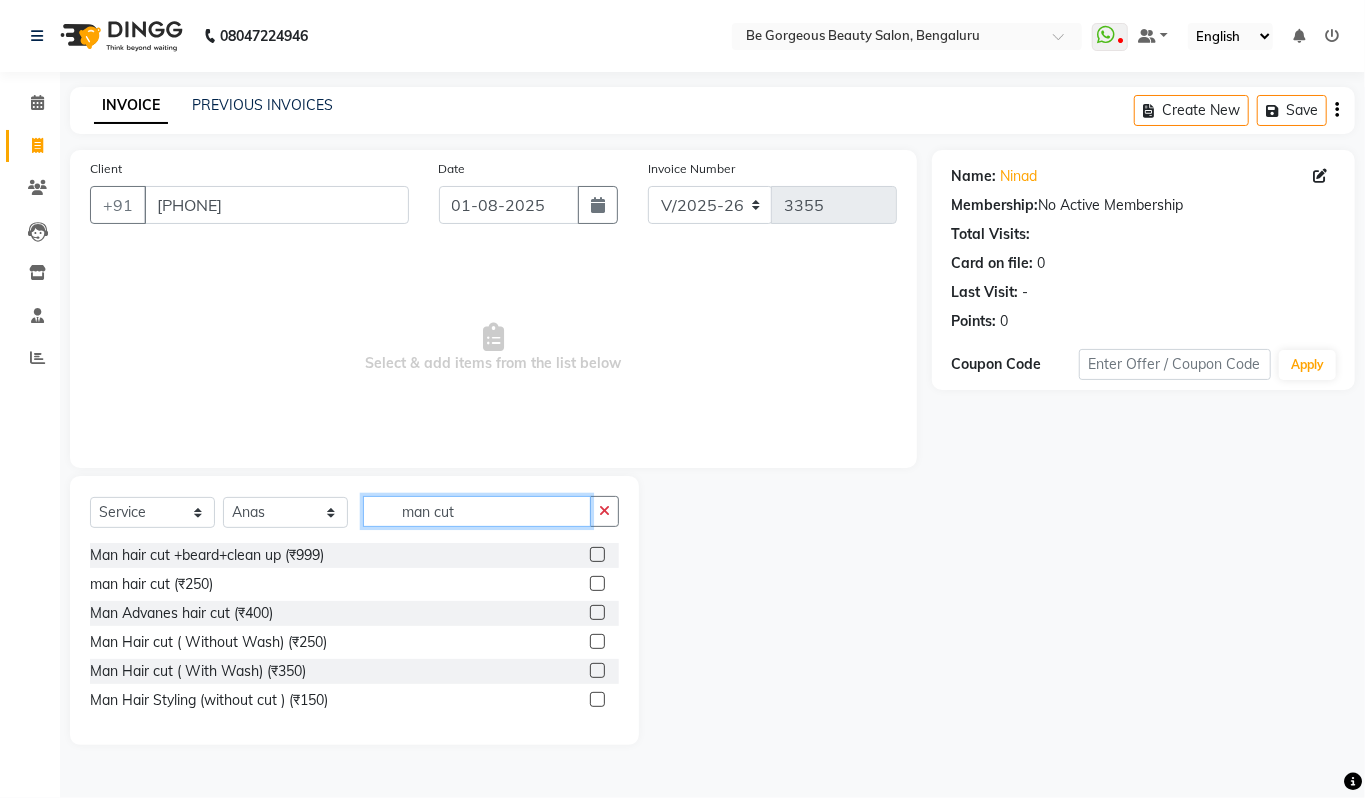 type on "man cut" 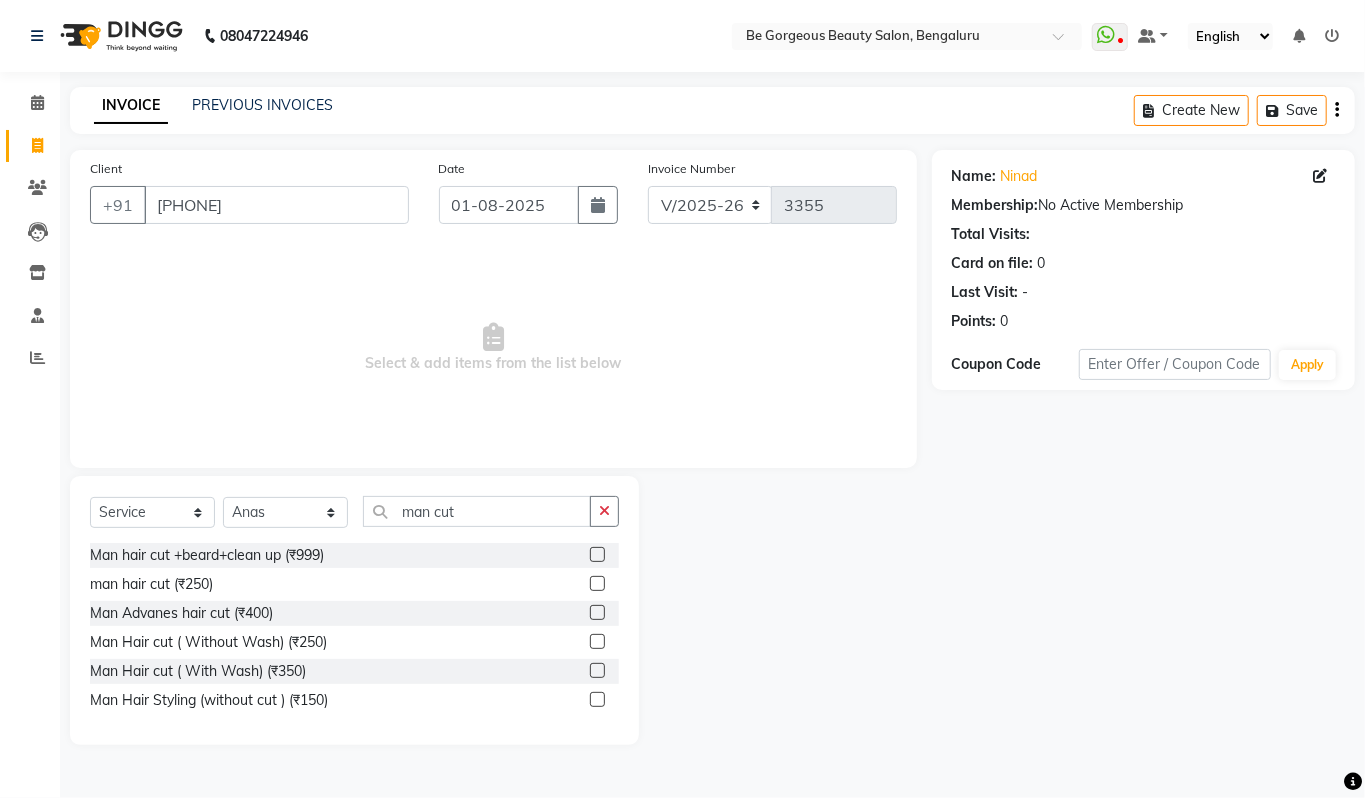click 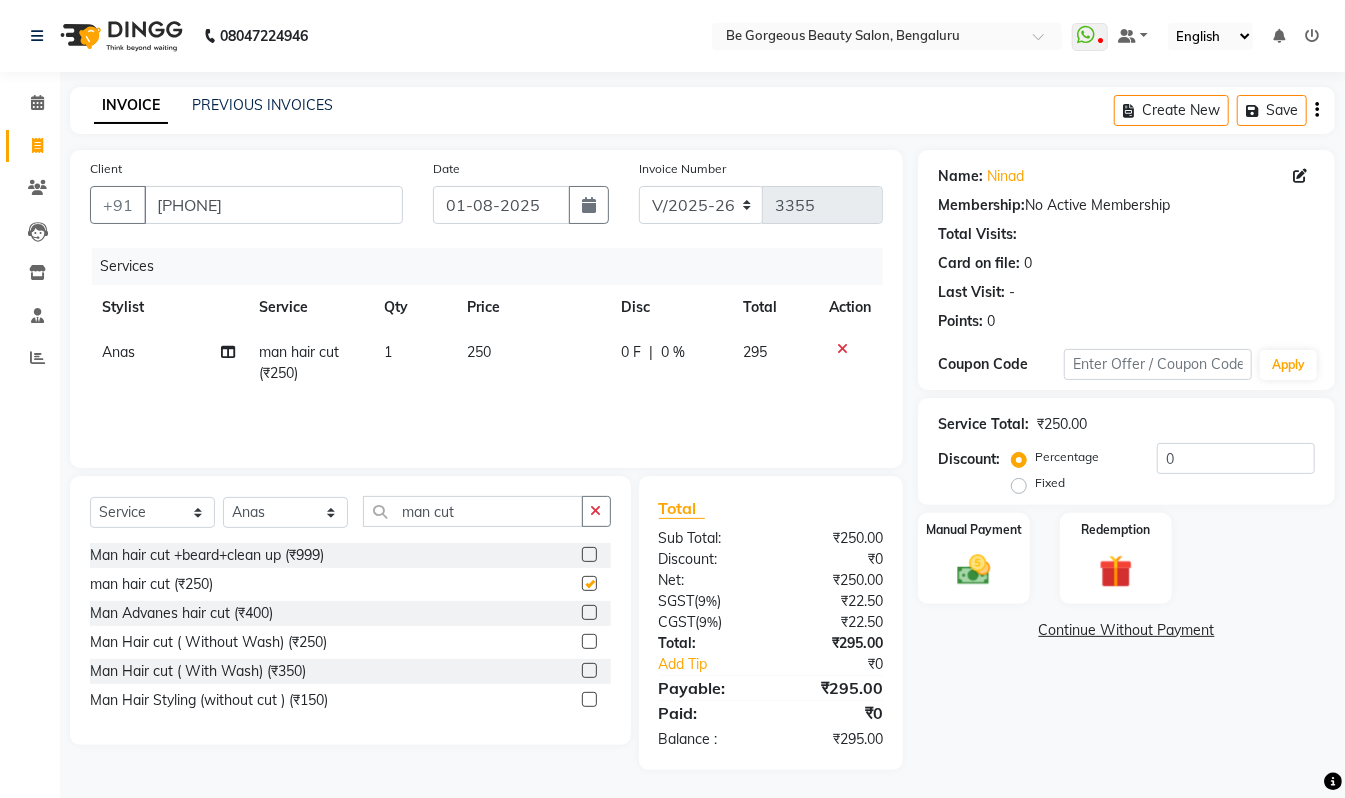 checkbox on "false" 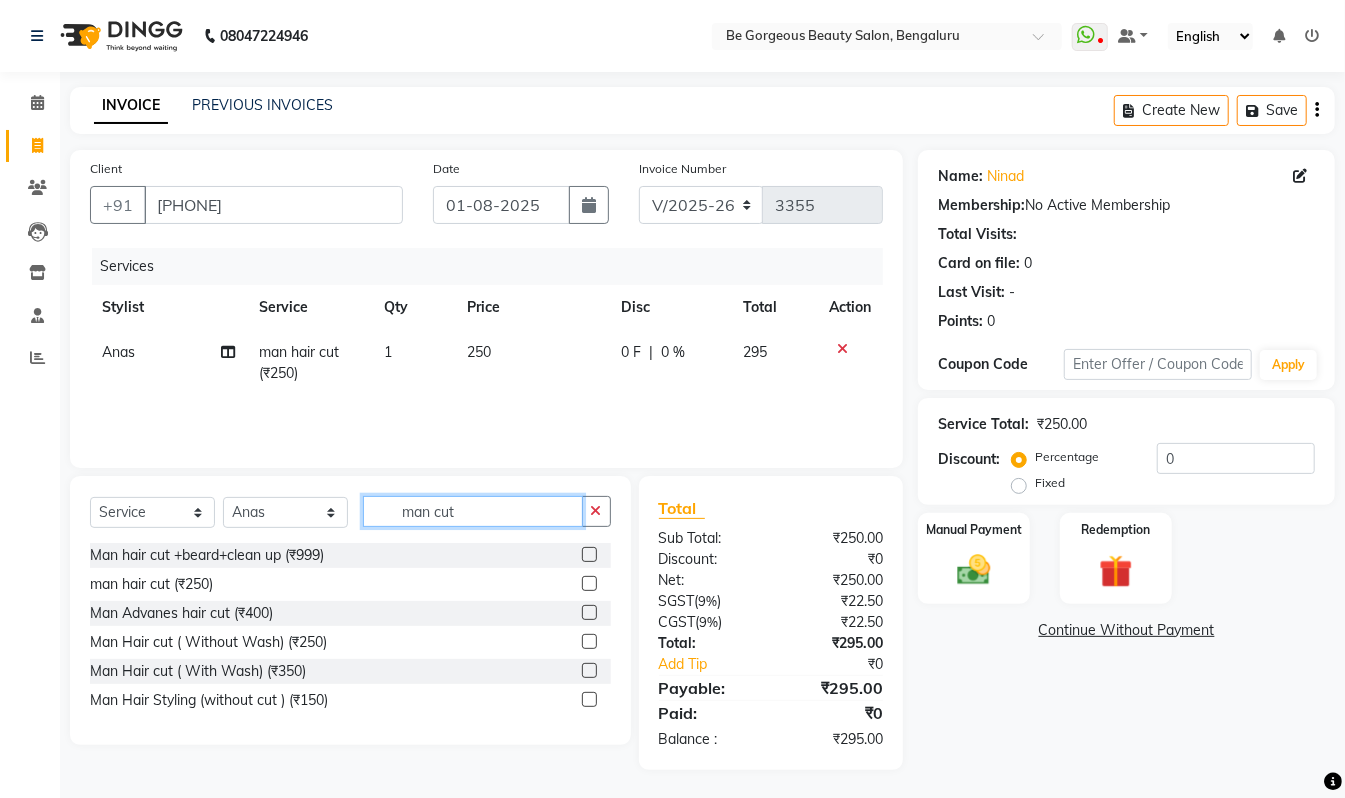click on "man cut" 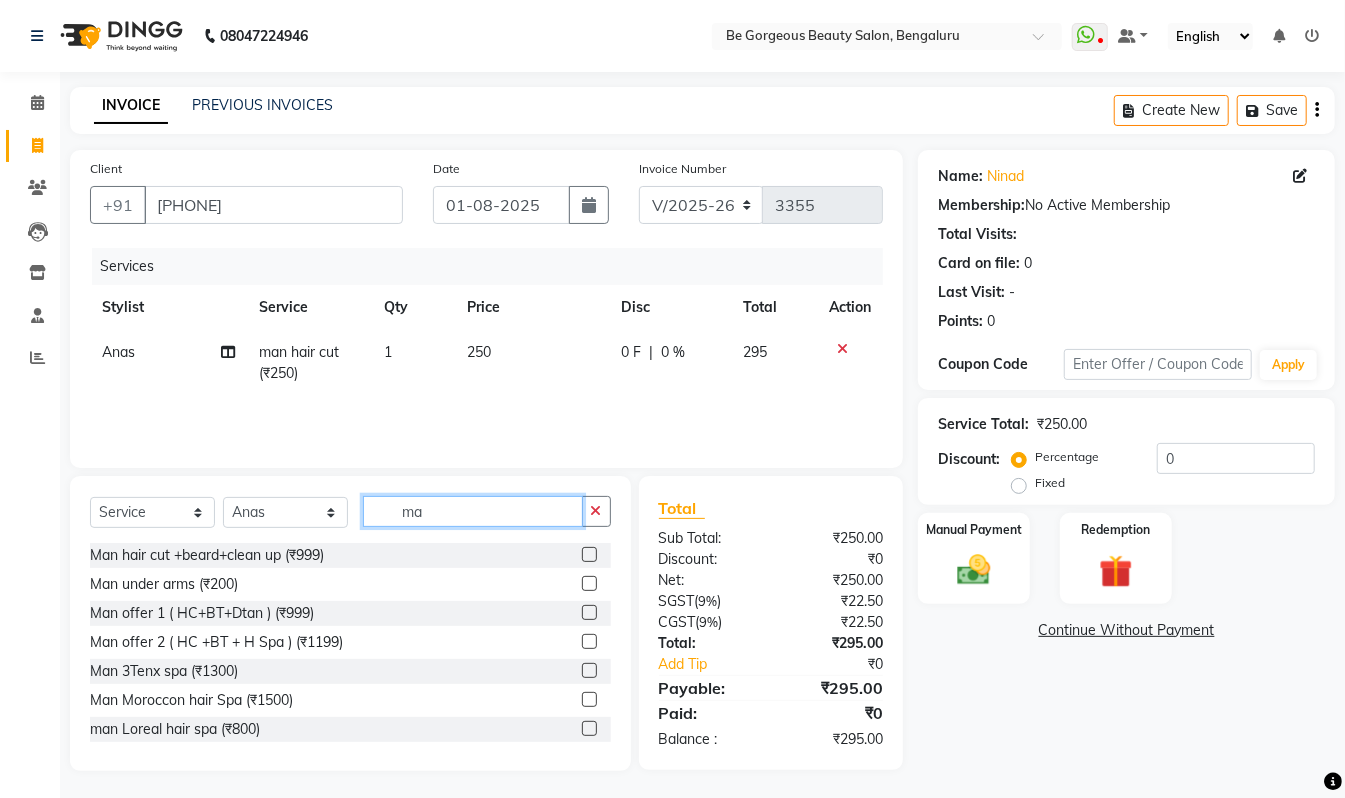 type on "m" 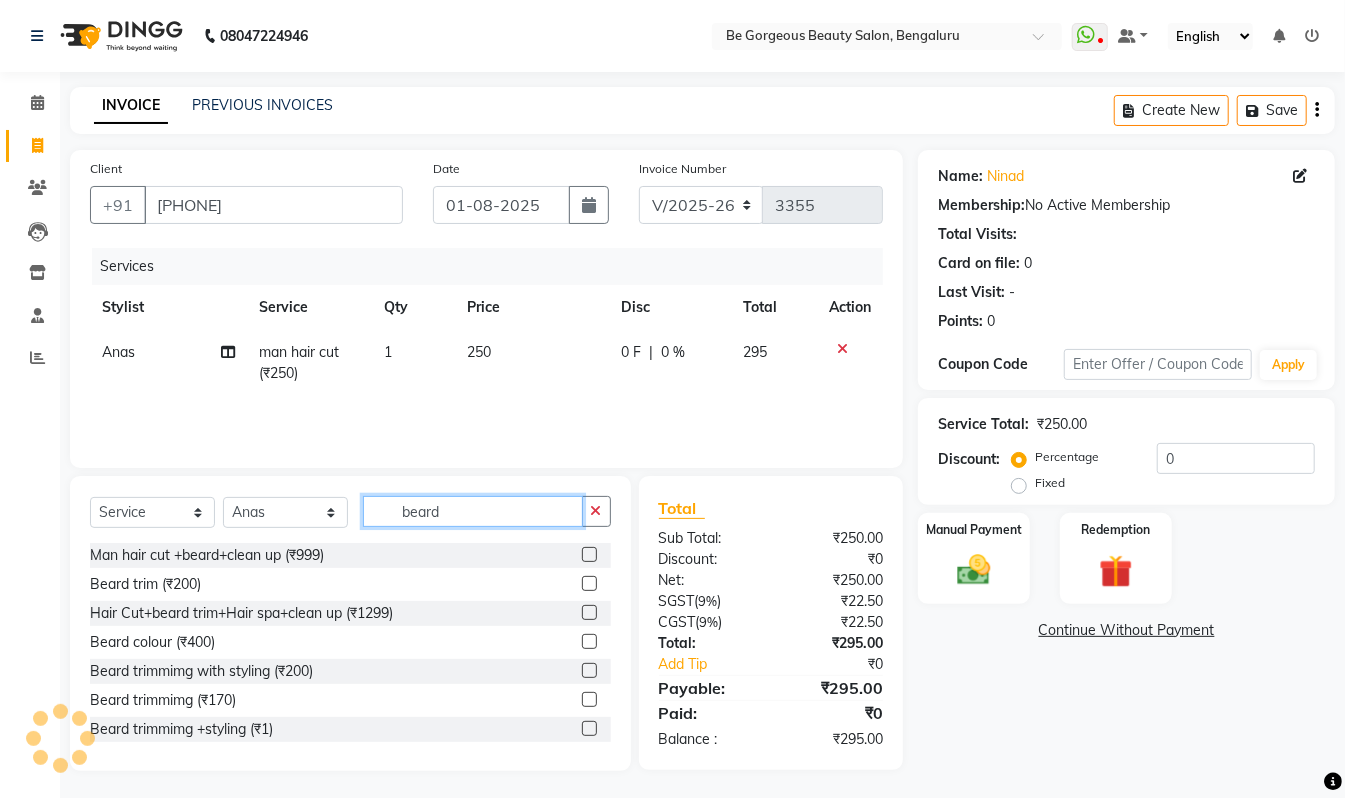 type on "beard" 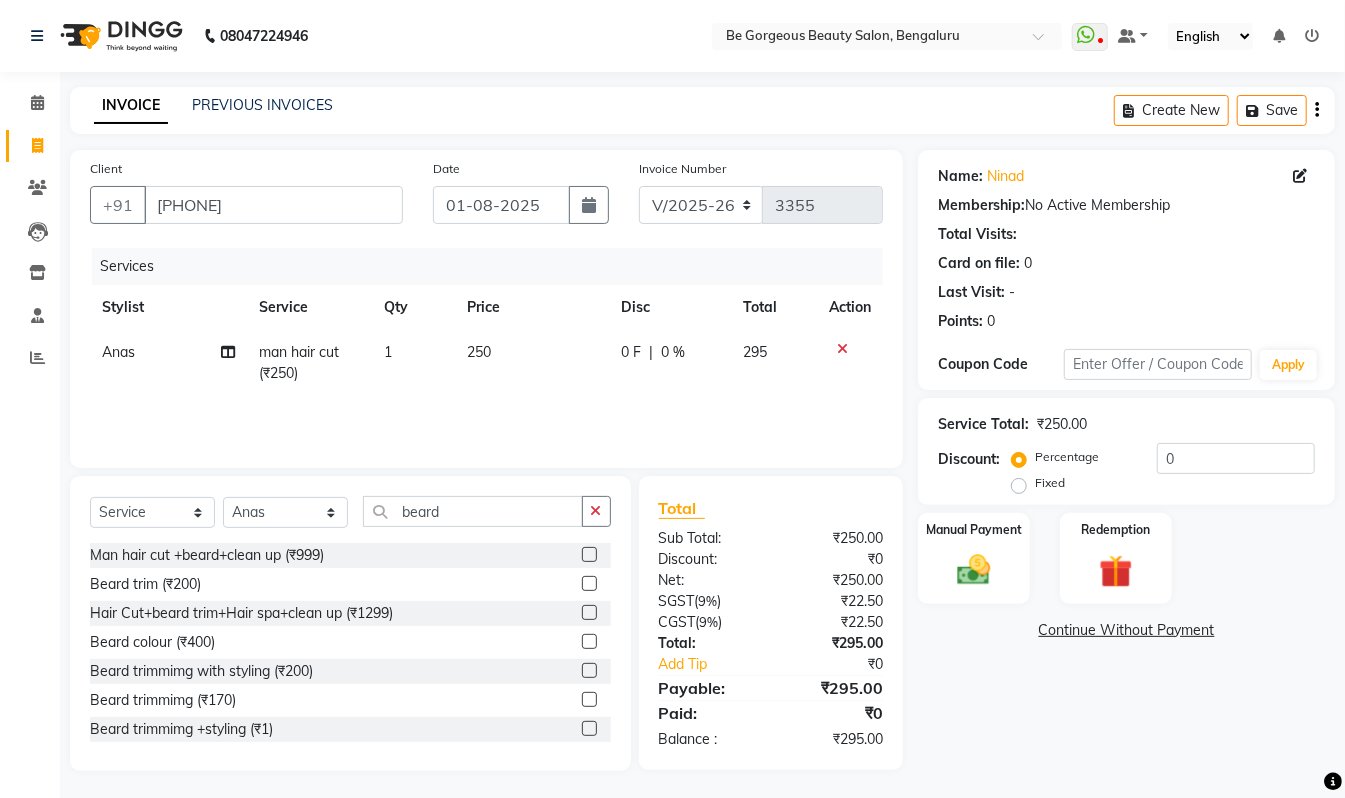 click 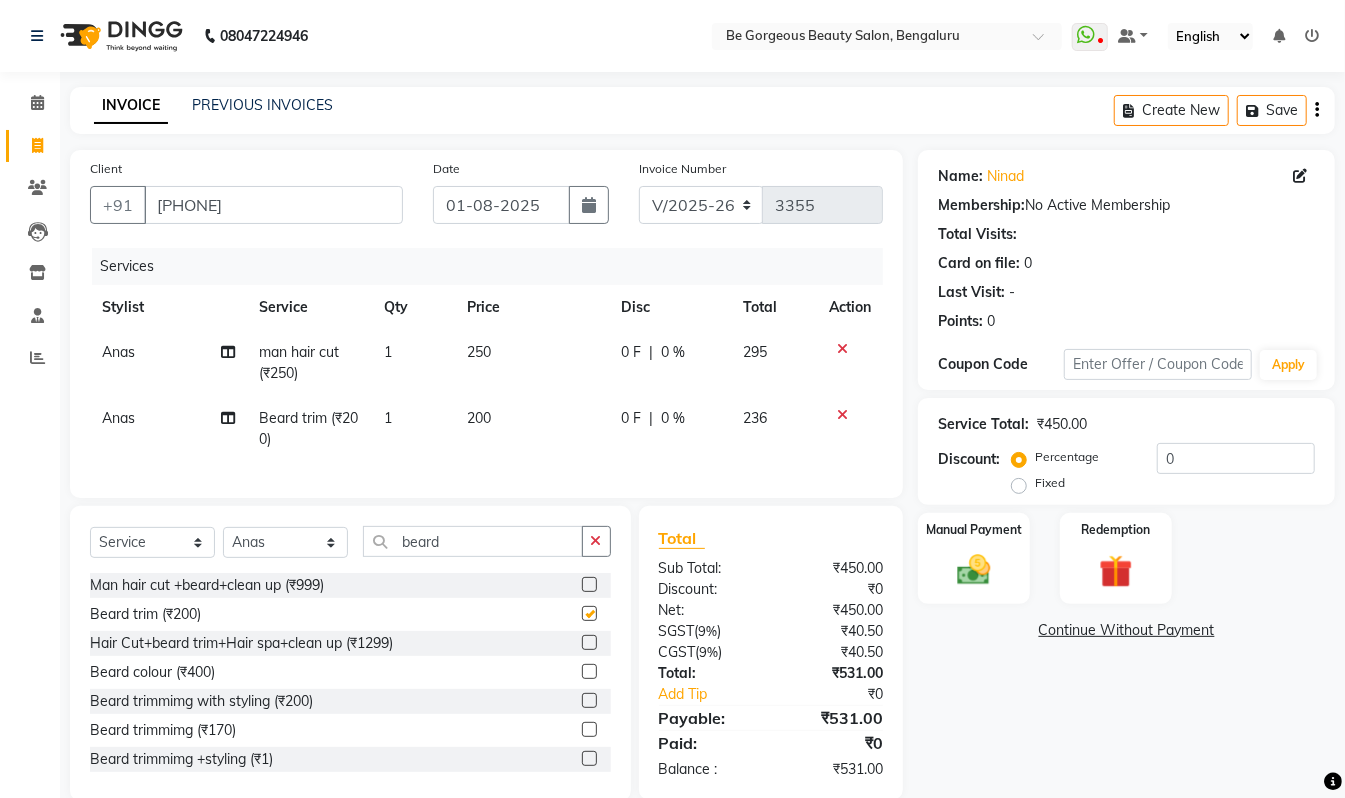 checkbox on "false" 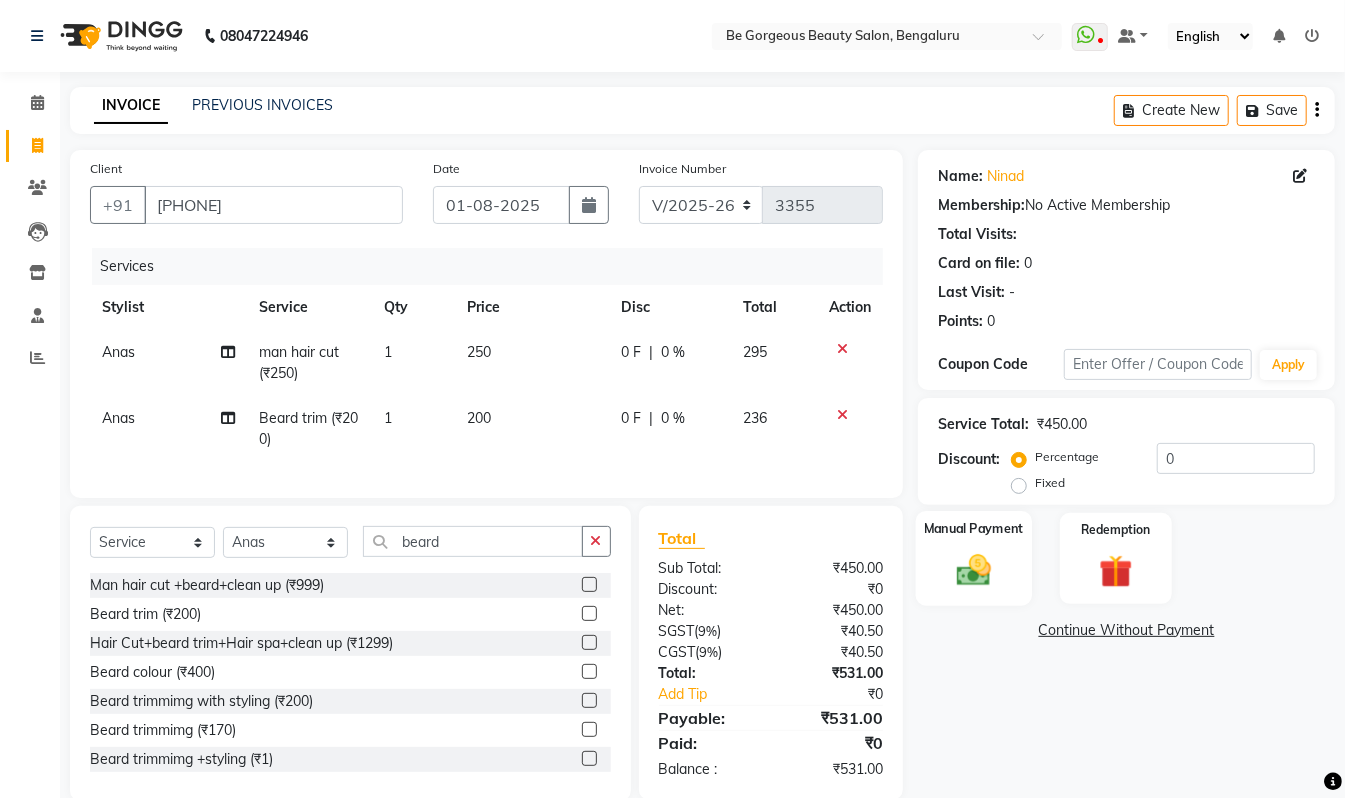 click on "Manual Payment" 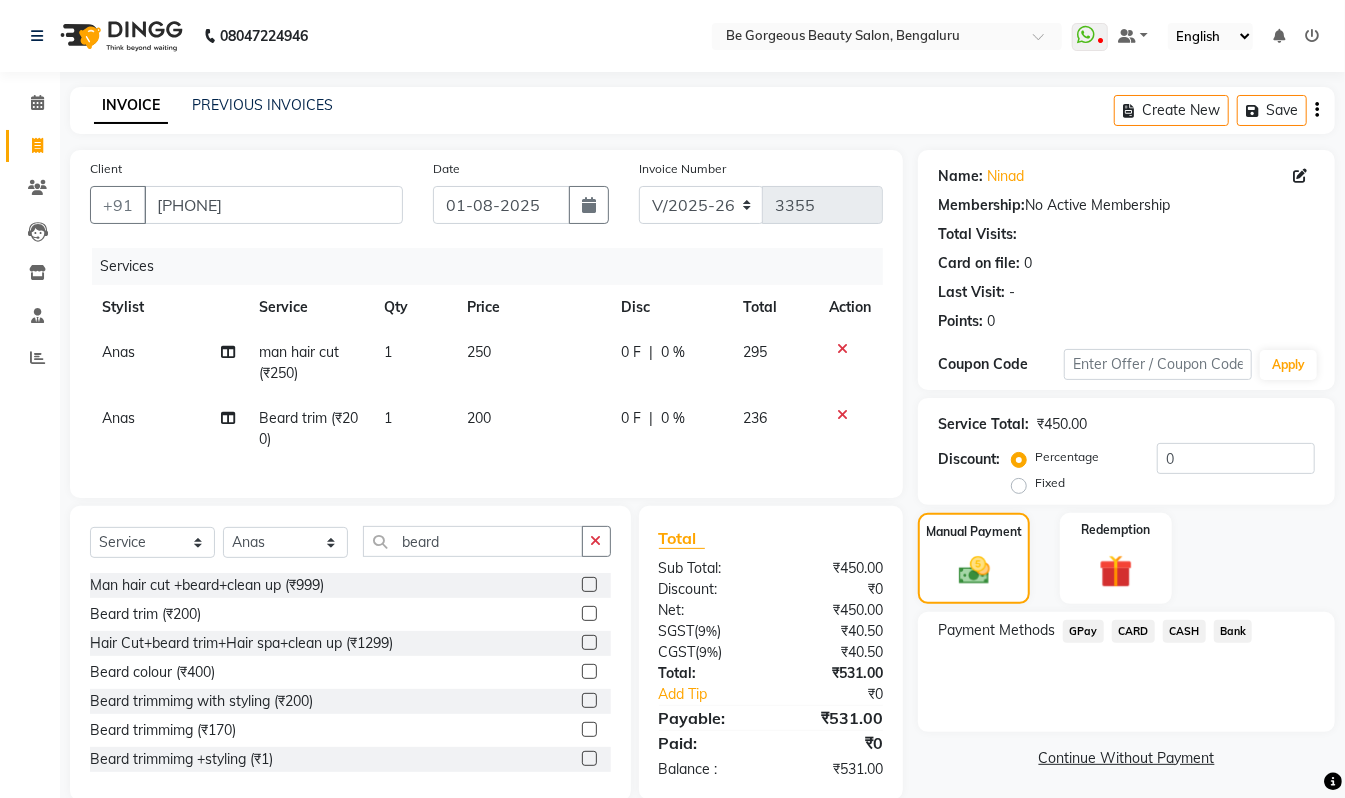 click on "GPay" 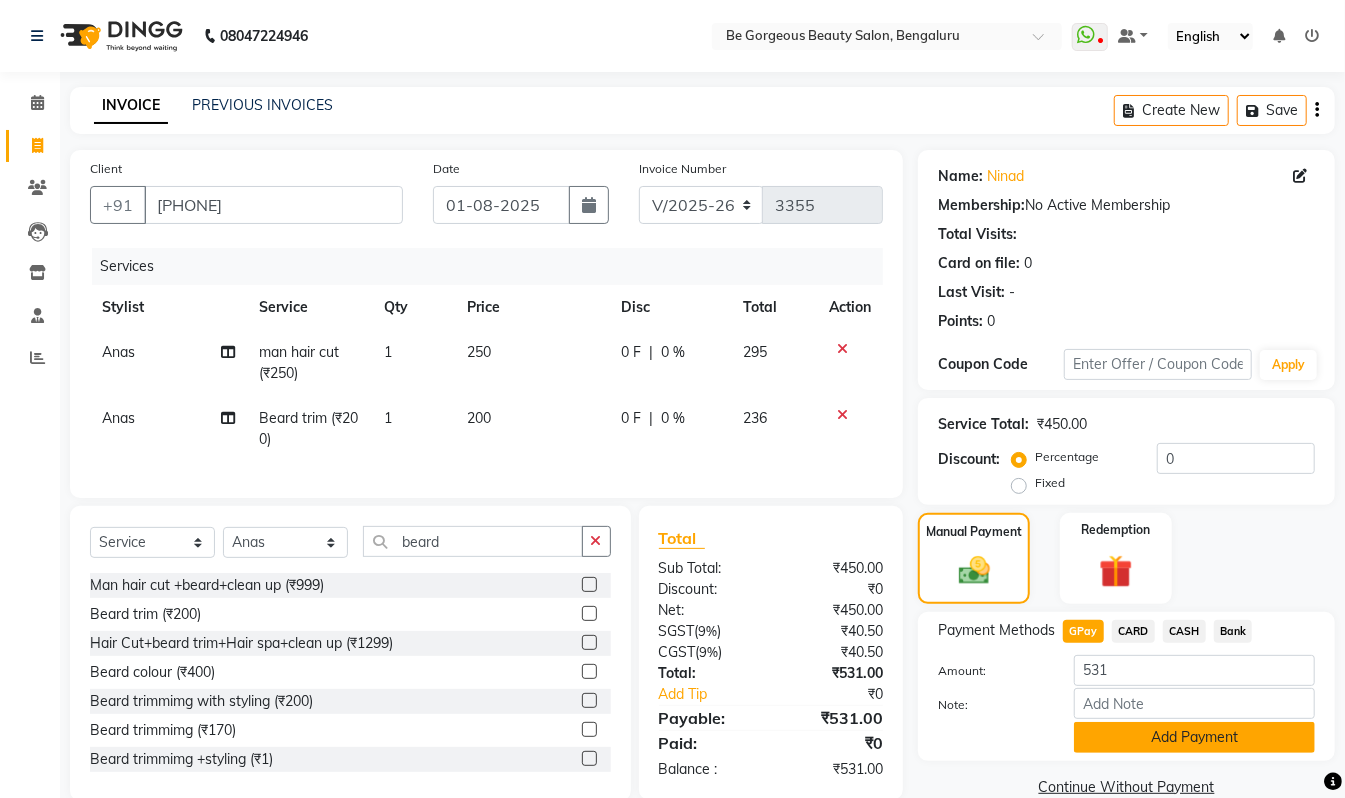 click on "Add Payment" 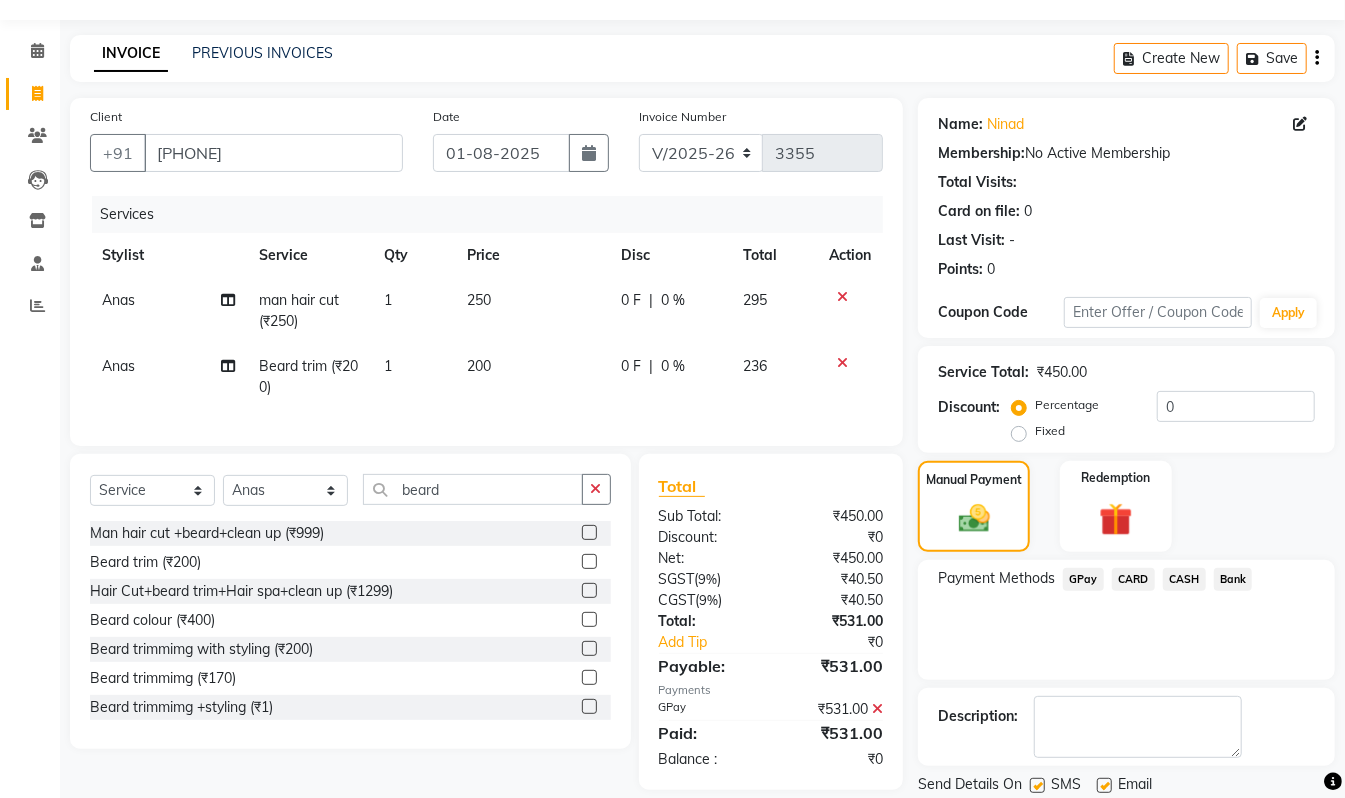 scroll, scrollTop: 118, scrollLeft: 0, axis: vertical 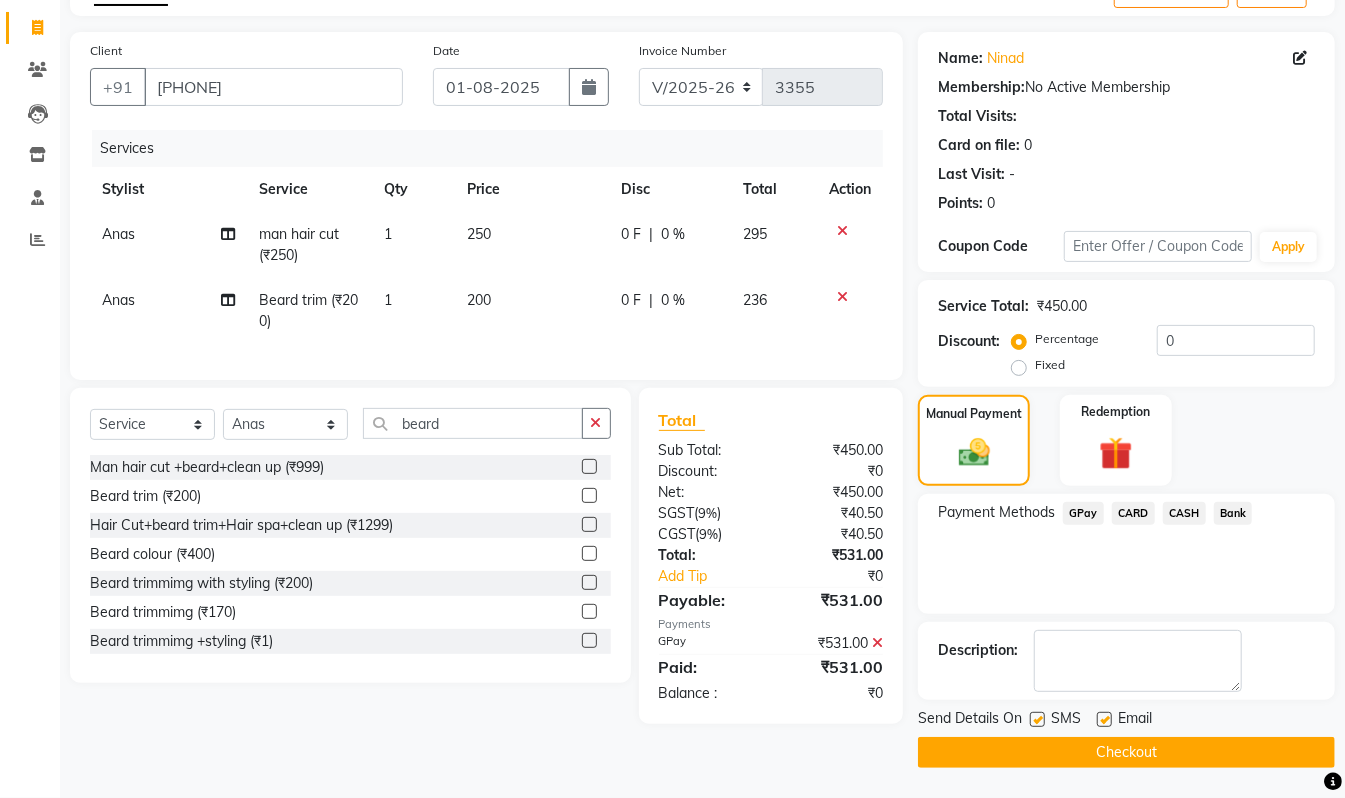 click on "Checkout" 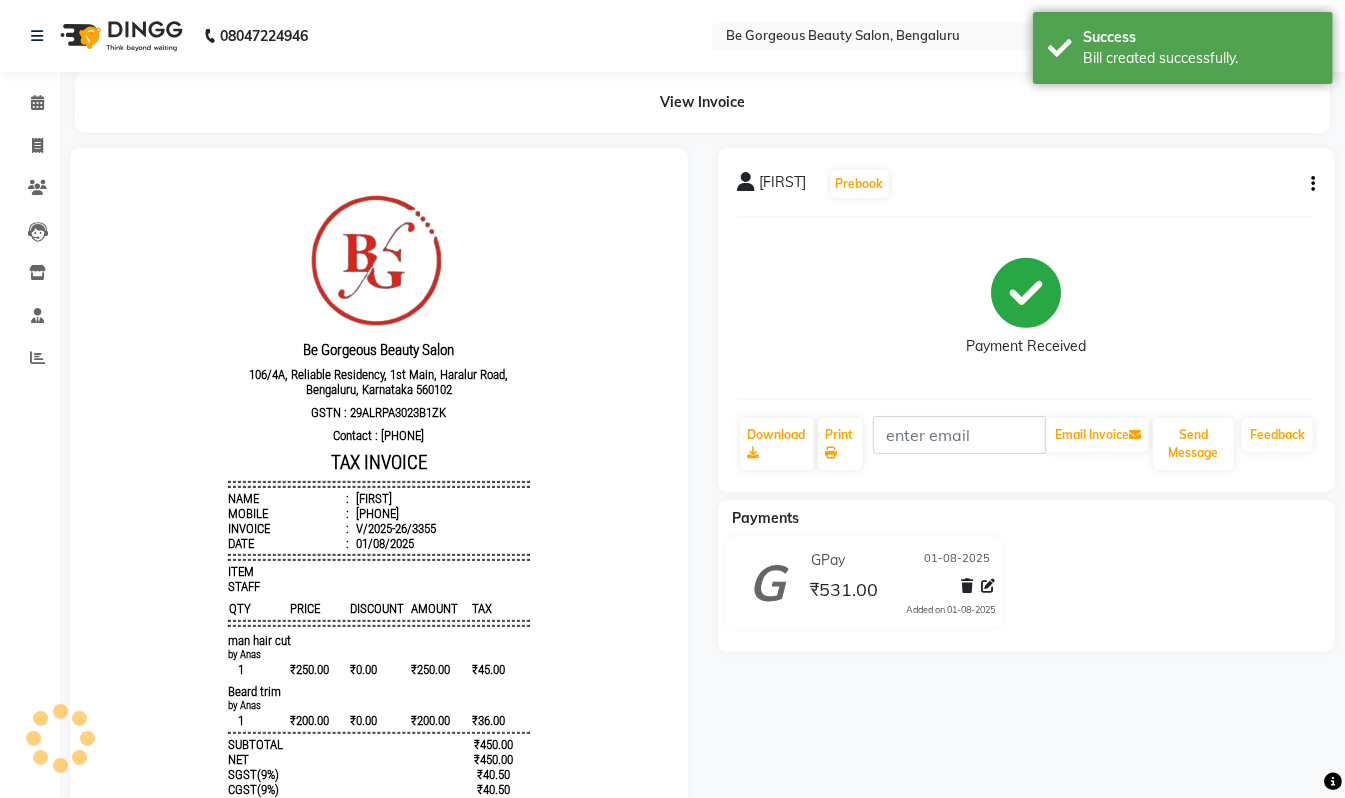 scroll, scrollTop: 0, scrollLeft: 0, axis: both 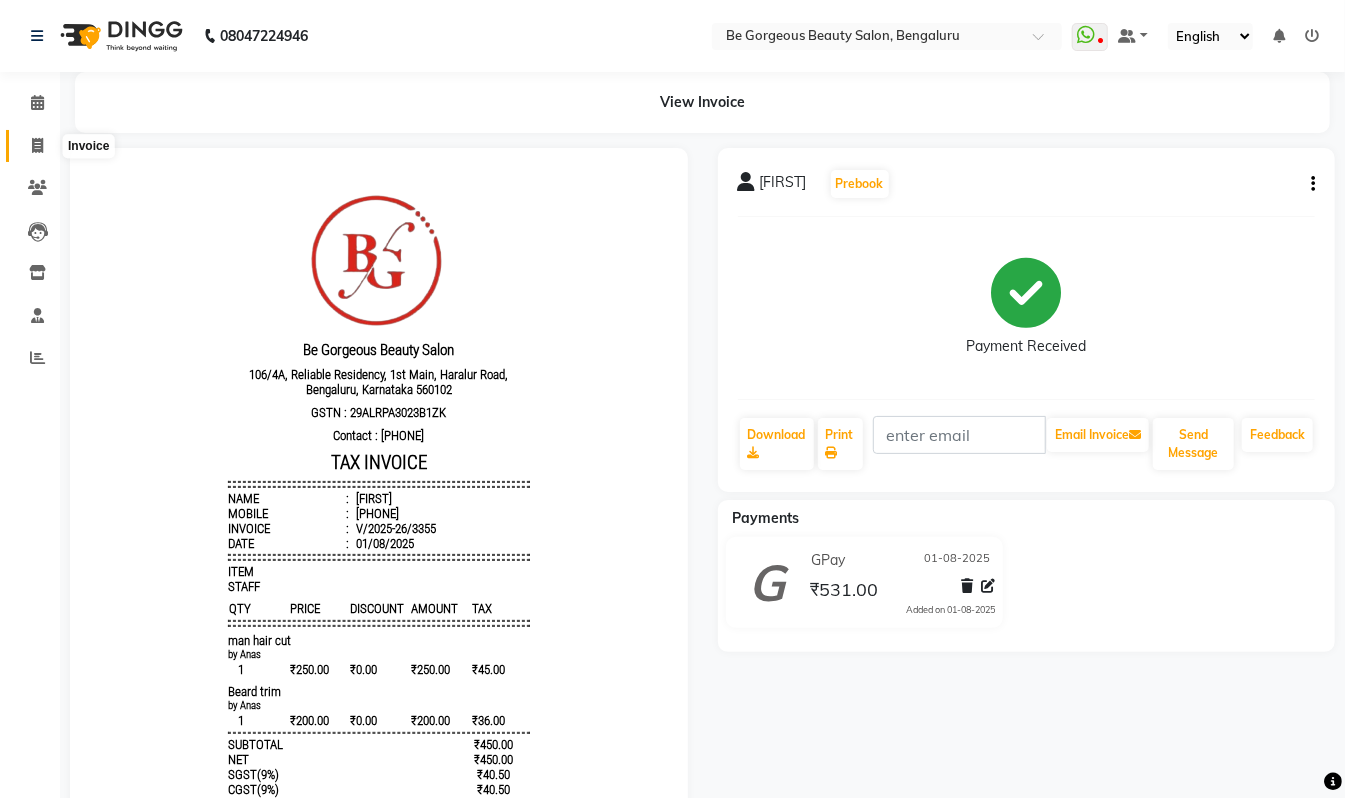 click 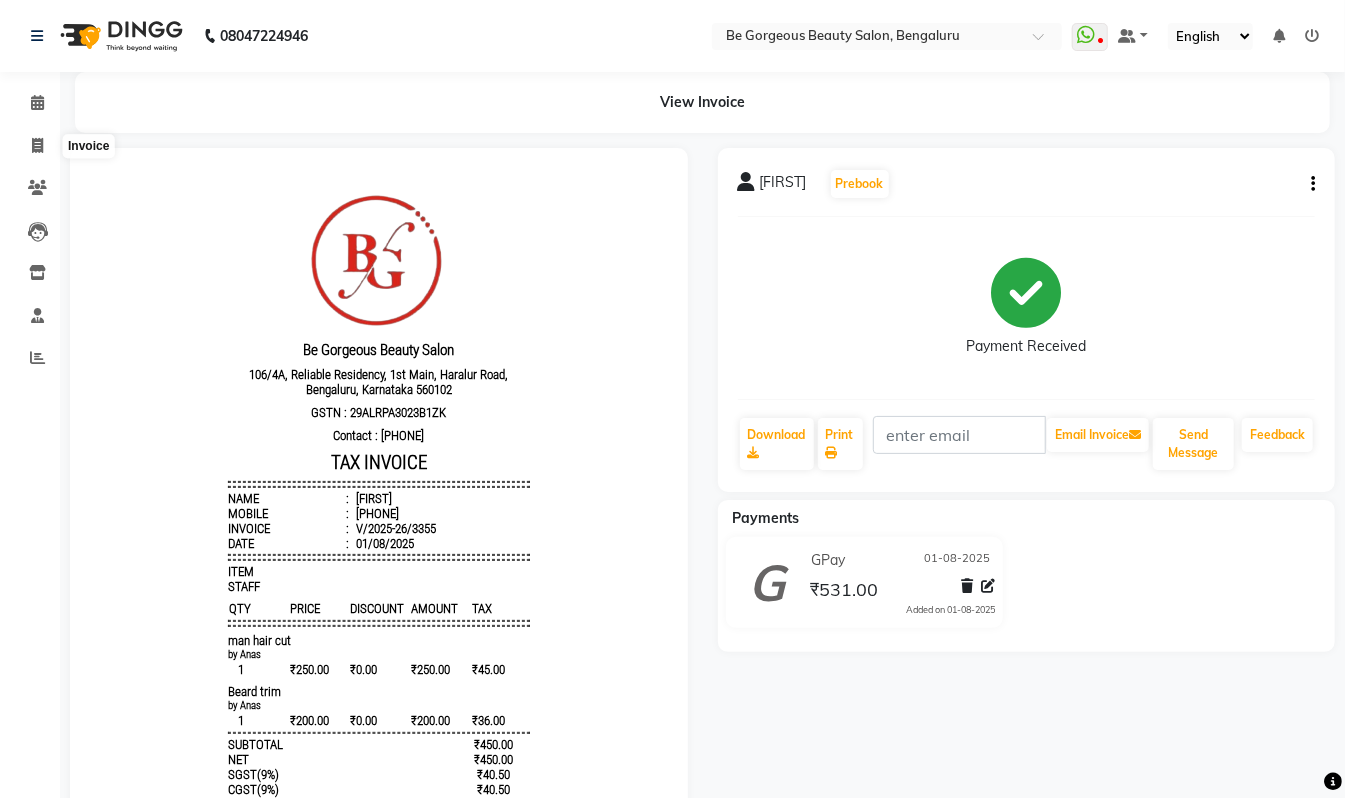 select on "5405" 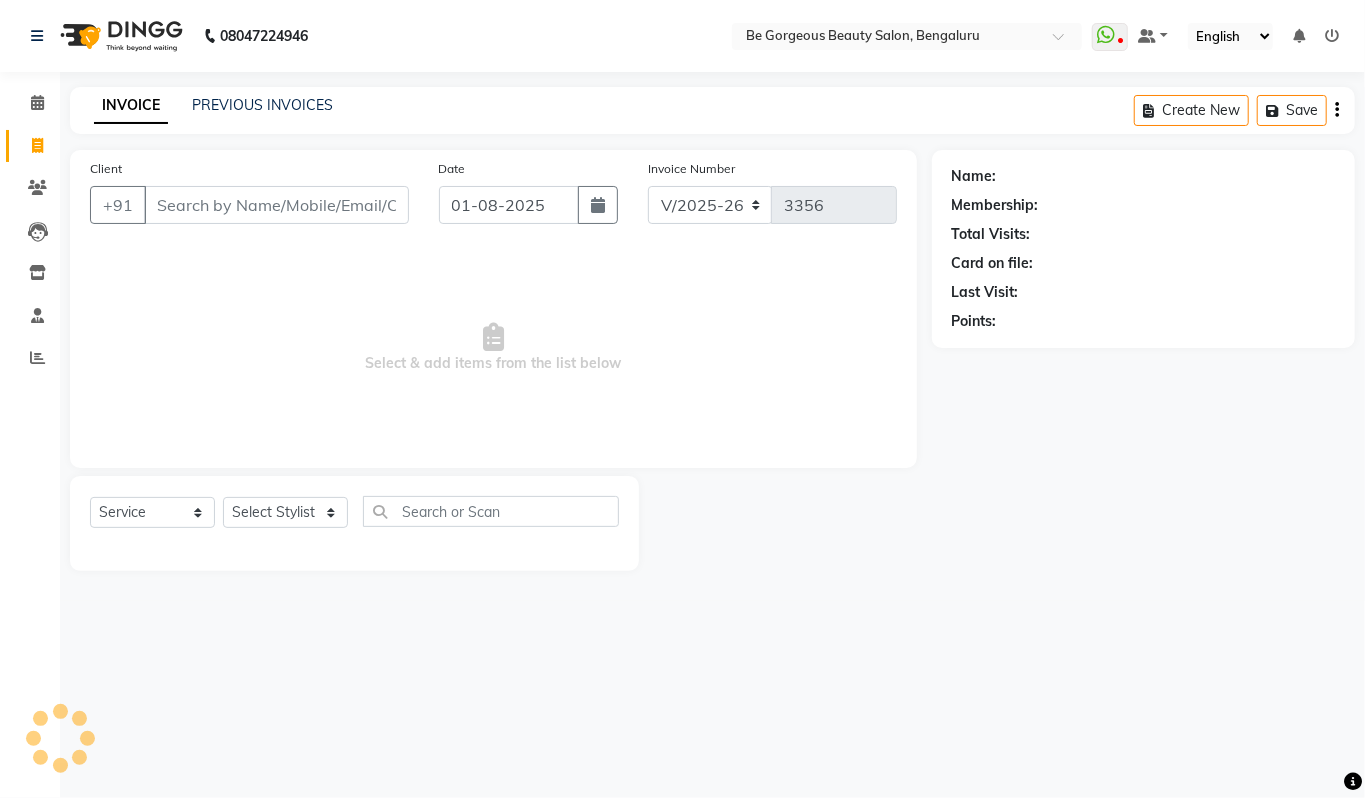 click on "Client" at bounding box center [276, 205] 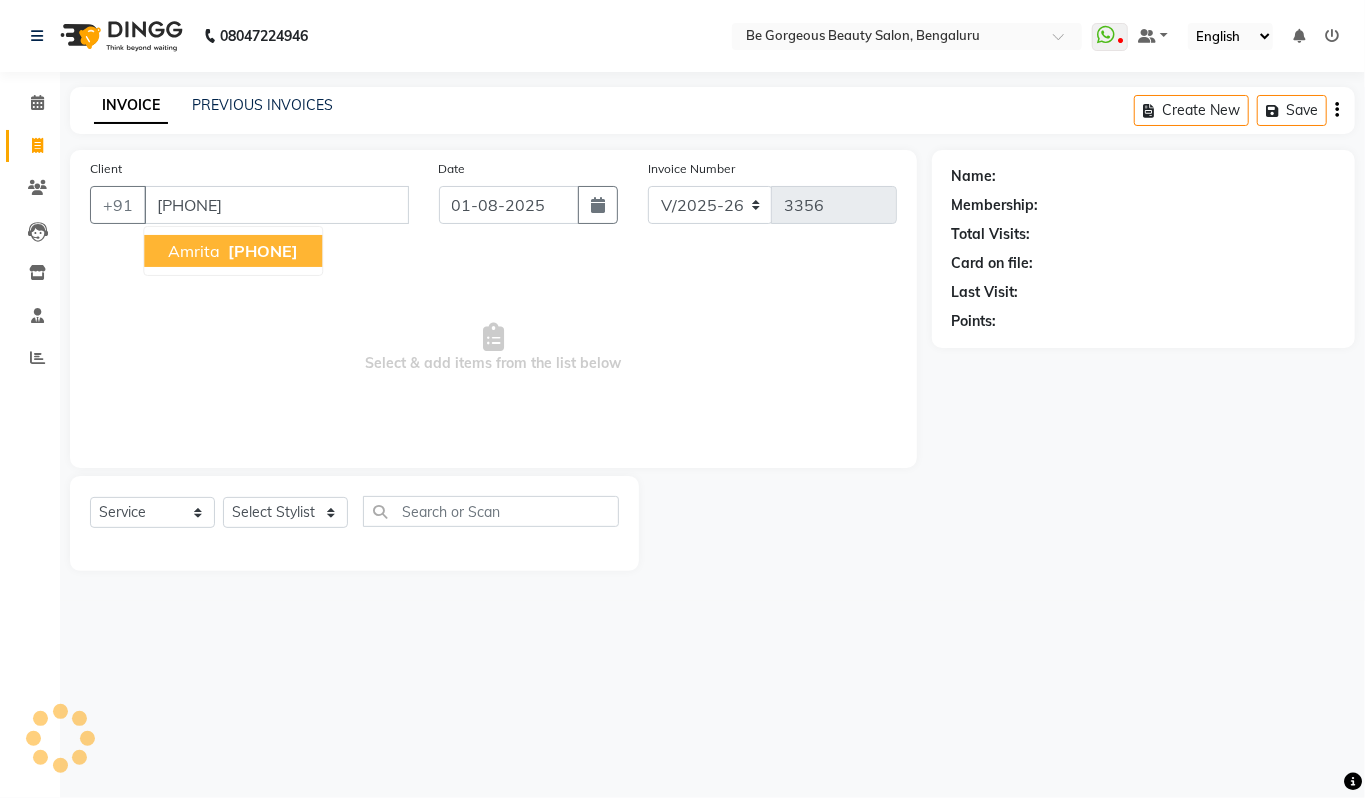 type on "[PHONE]" 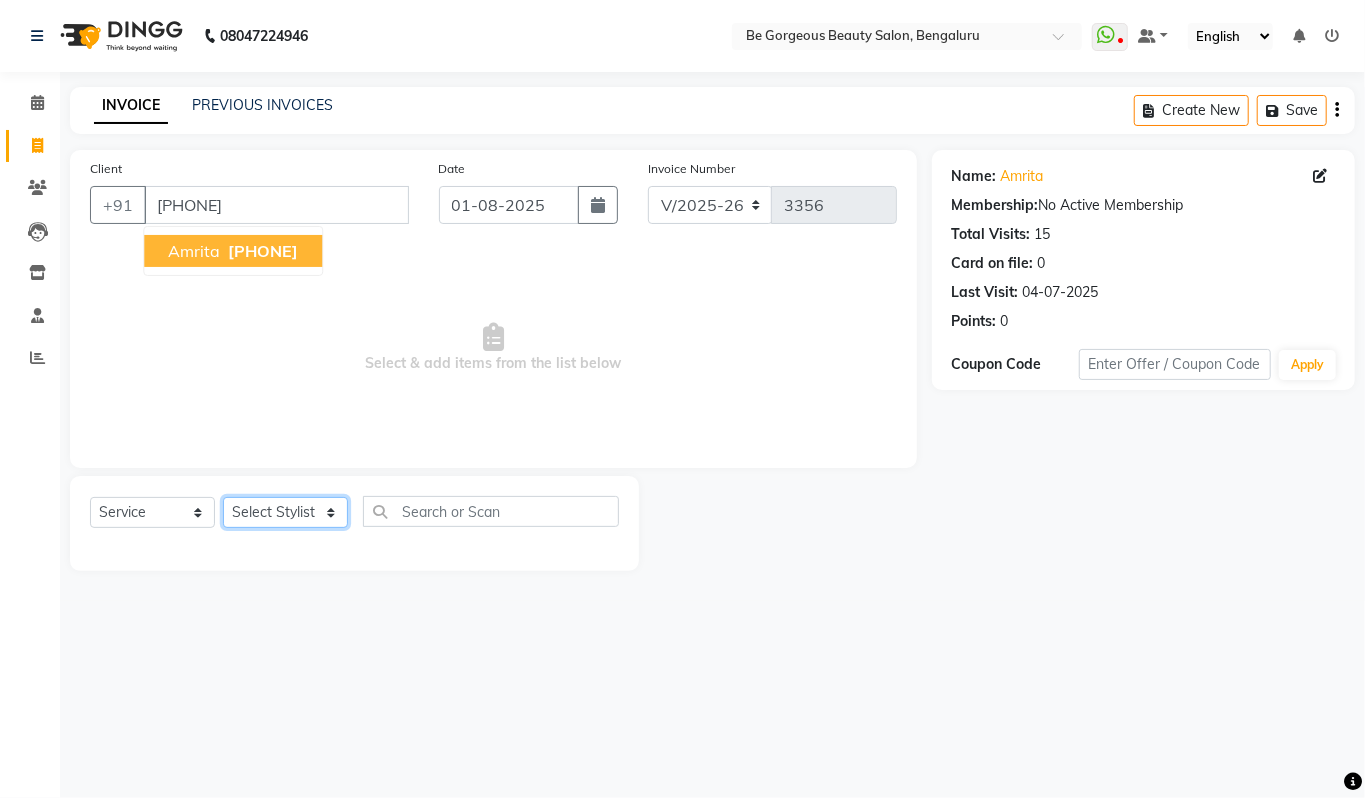 click on "Select Stylist Akram Anas Gayatri lata Manager Munu Pooja Rehbar Romi Talib Wajid" 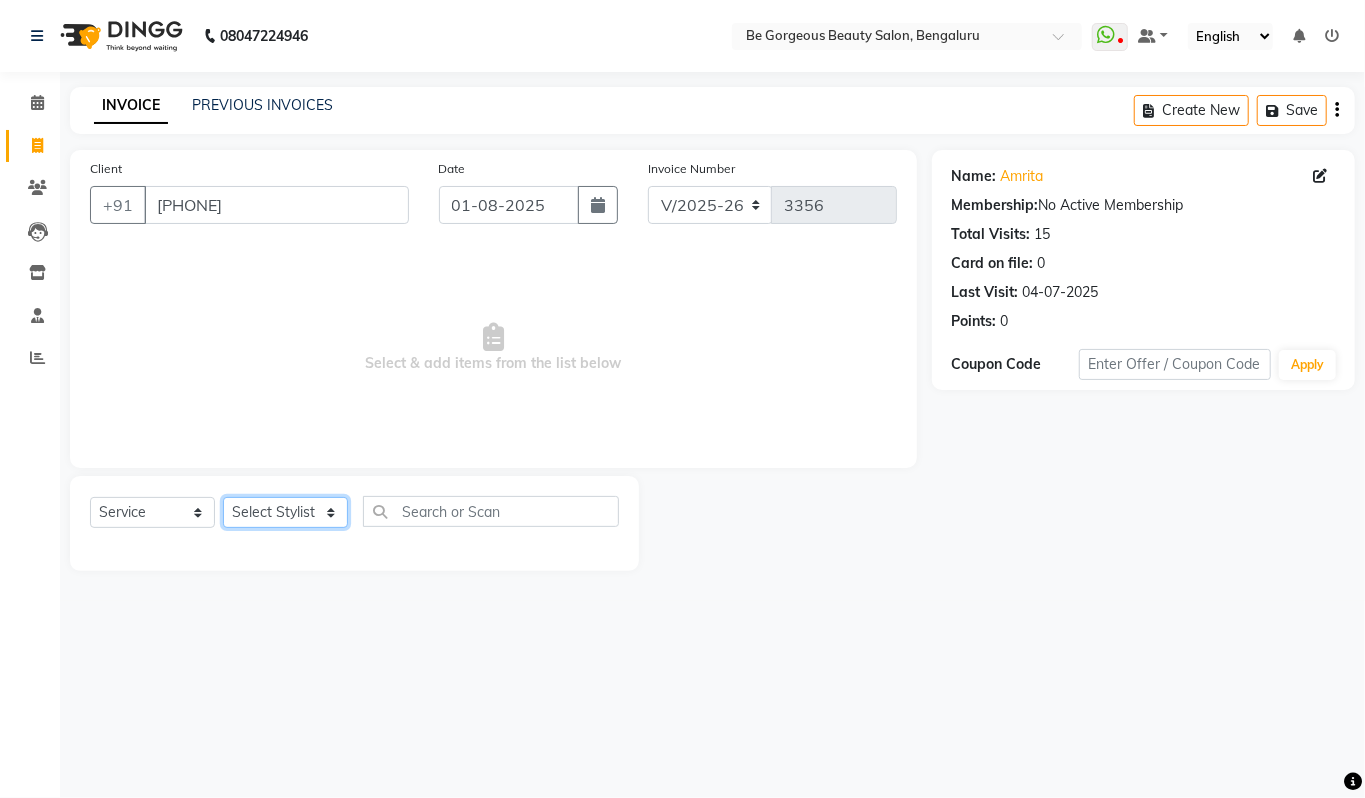select on "83189" 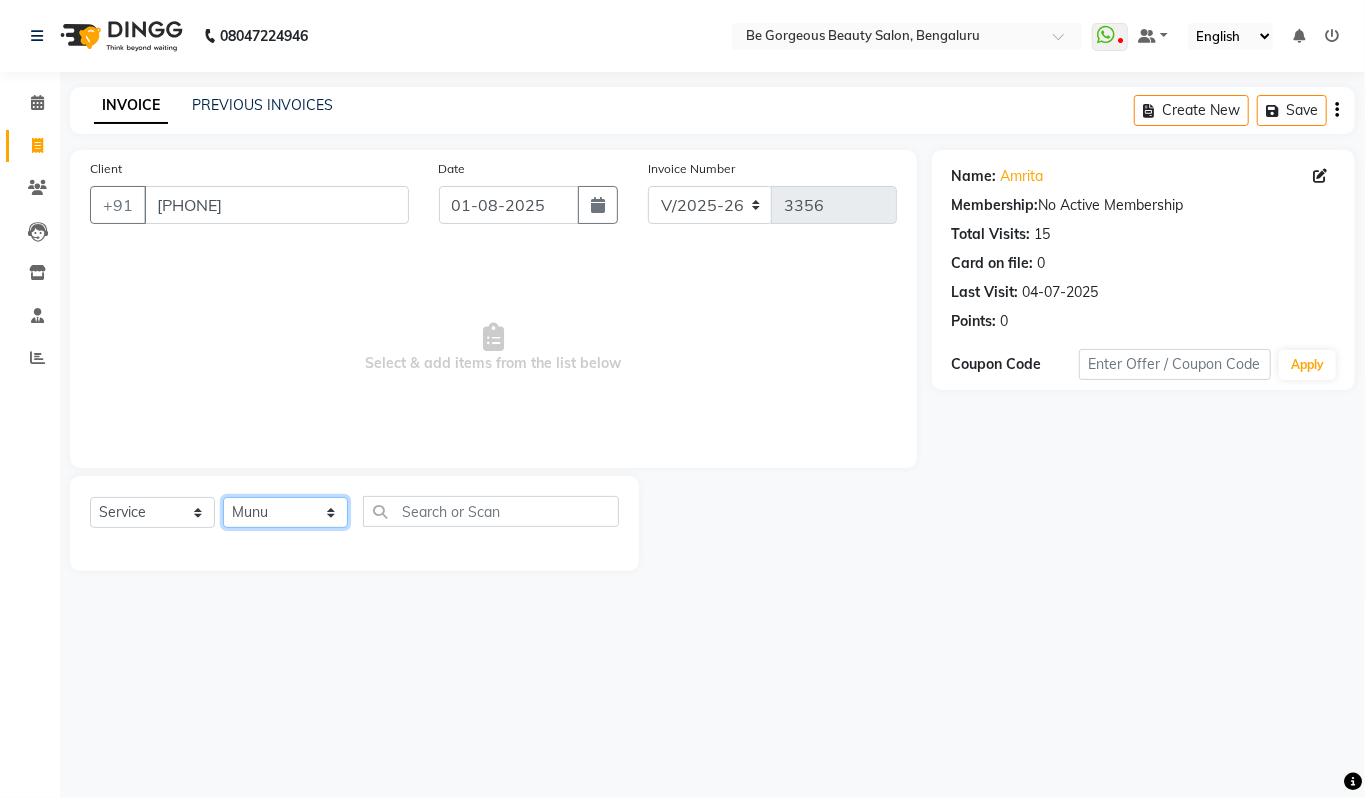 click on "Select Stylist Akram Anas Gayatri lata Manager Munu Pooja Rehbar Romi Talib Wajid" 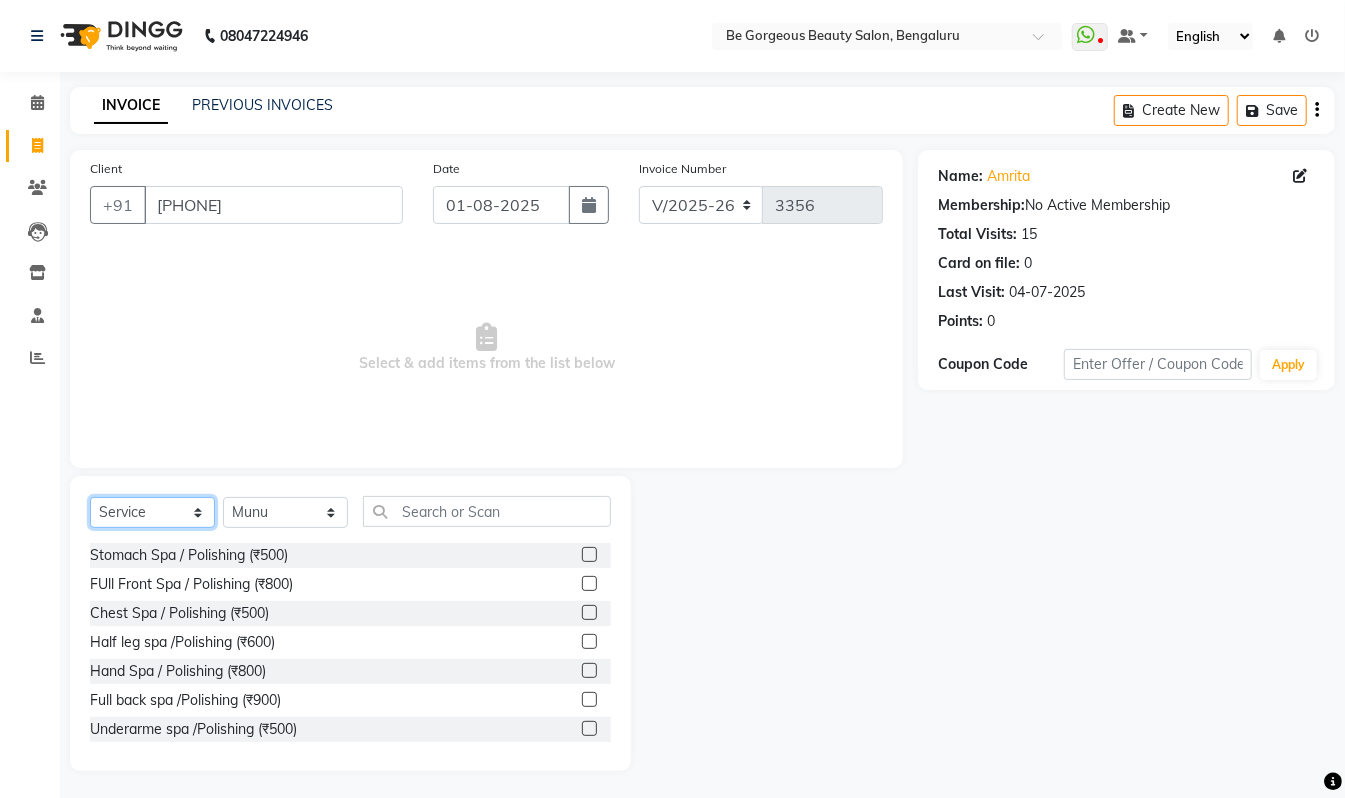 click on "Select  Service  Product  Membership  Package Voucher Prepaid Gift Card" 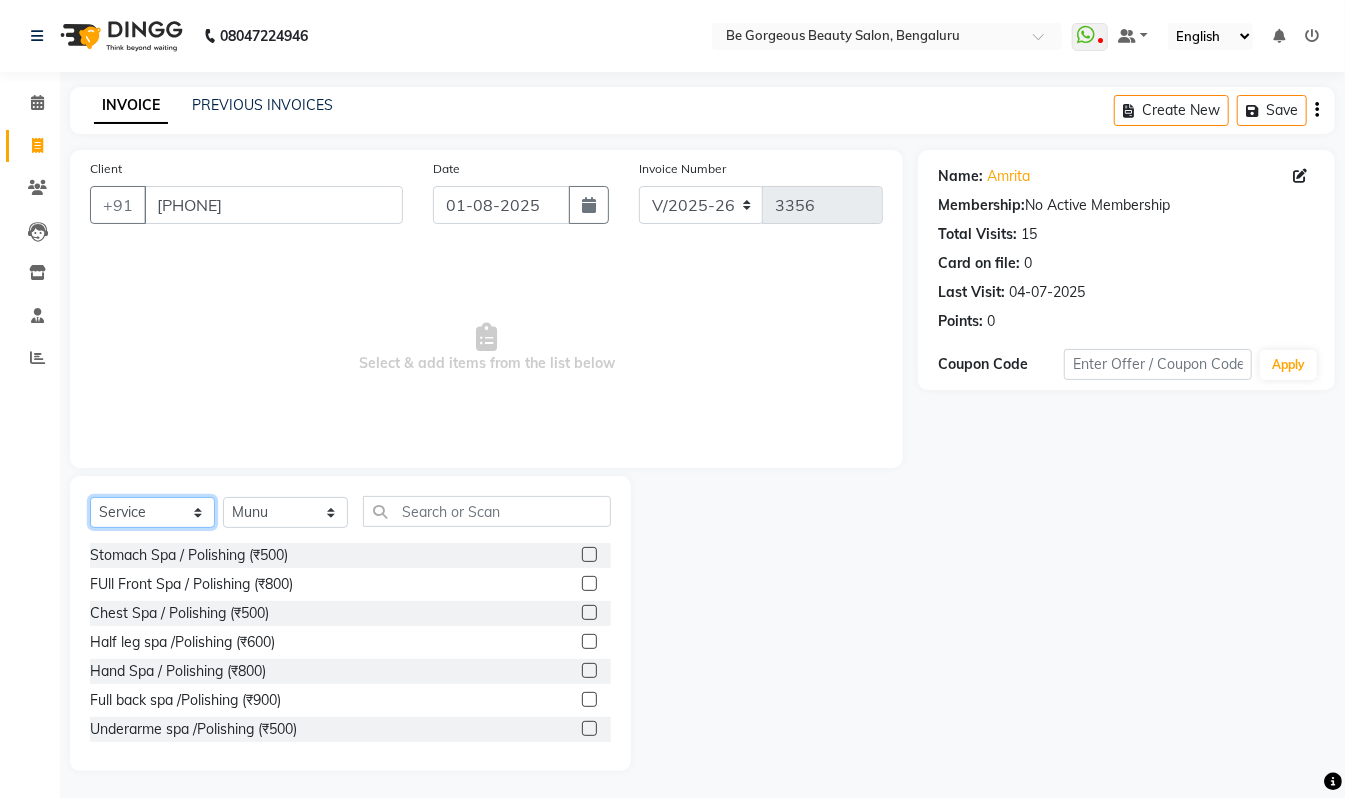 select on "V" 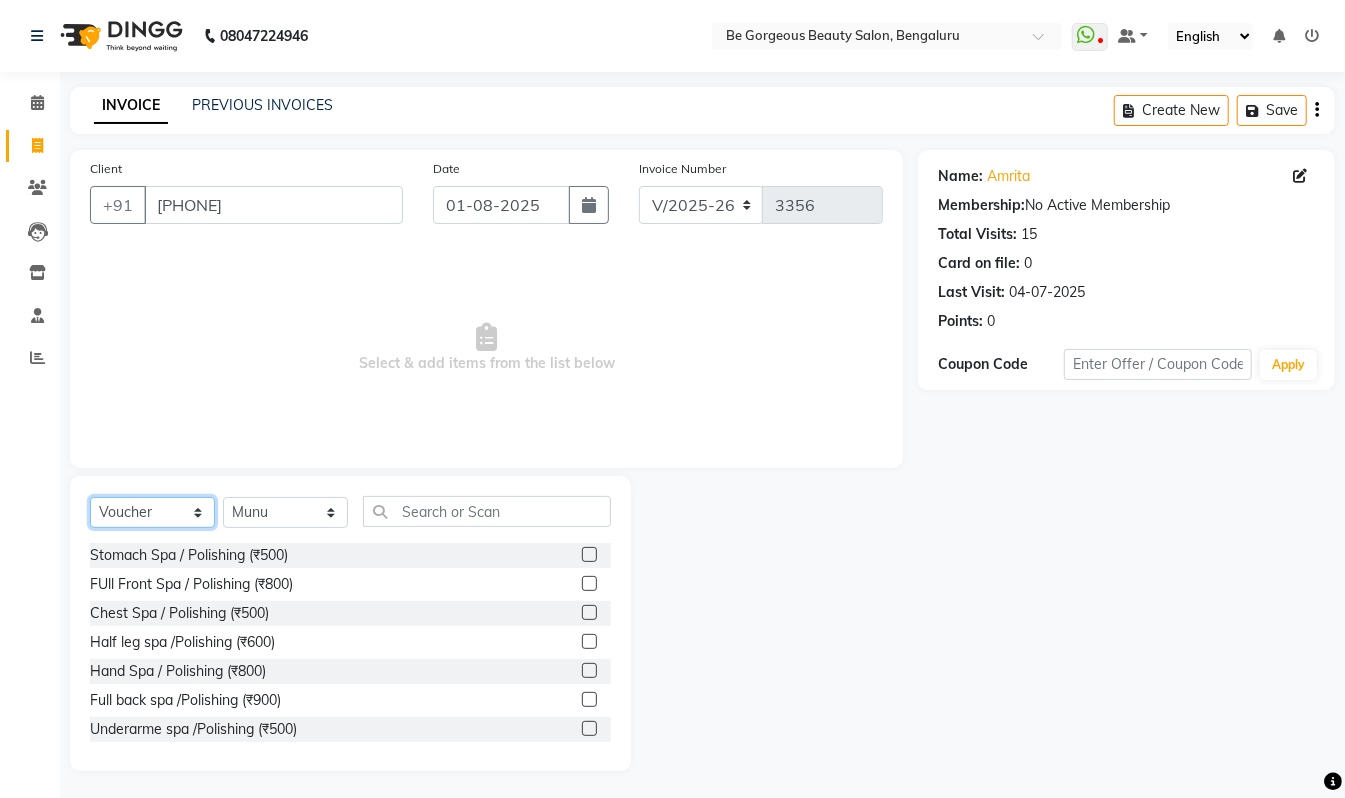 click on "Select  Service  Product  Membership  Package Voucher Prepaid Gift Card" 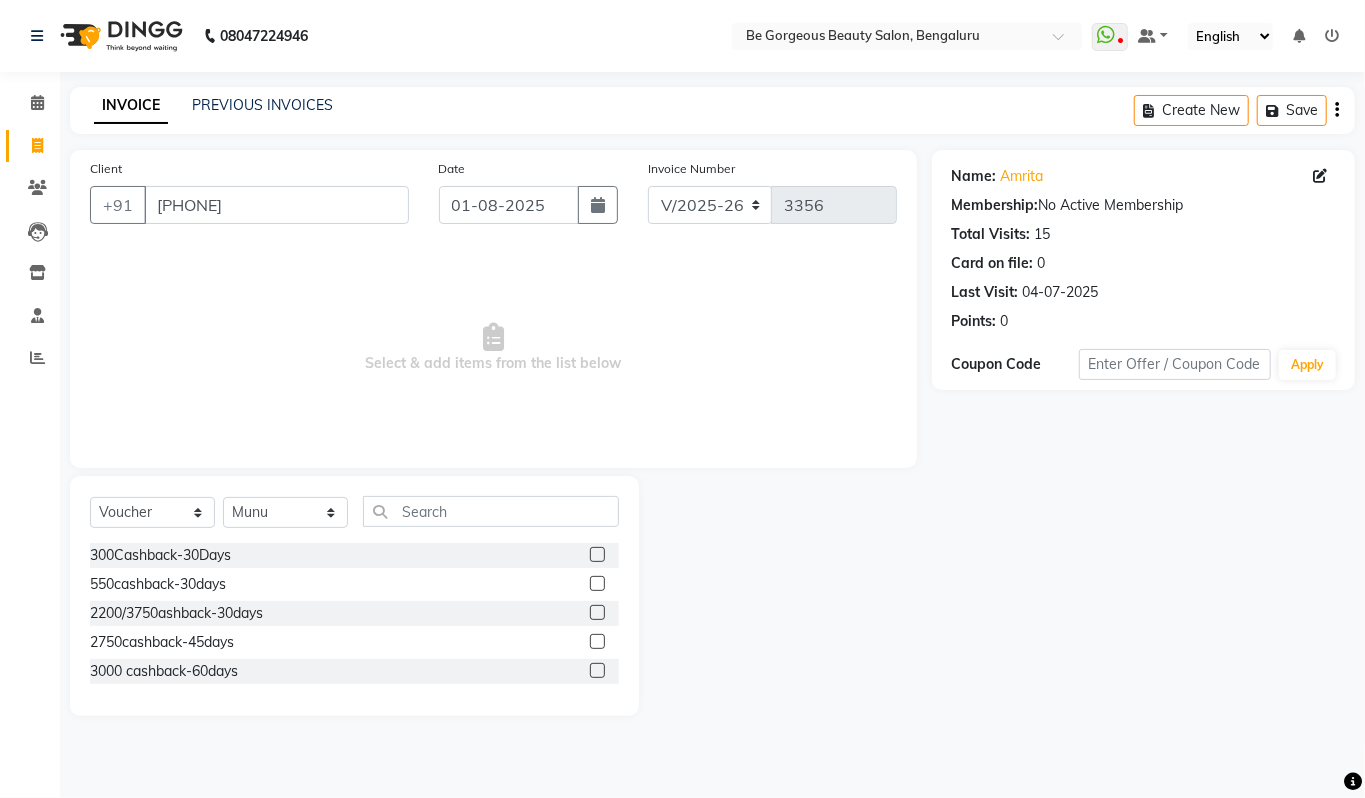 click 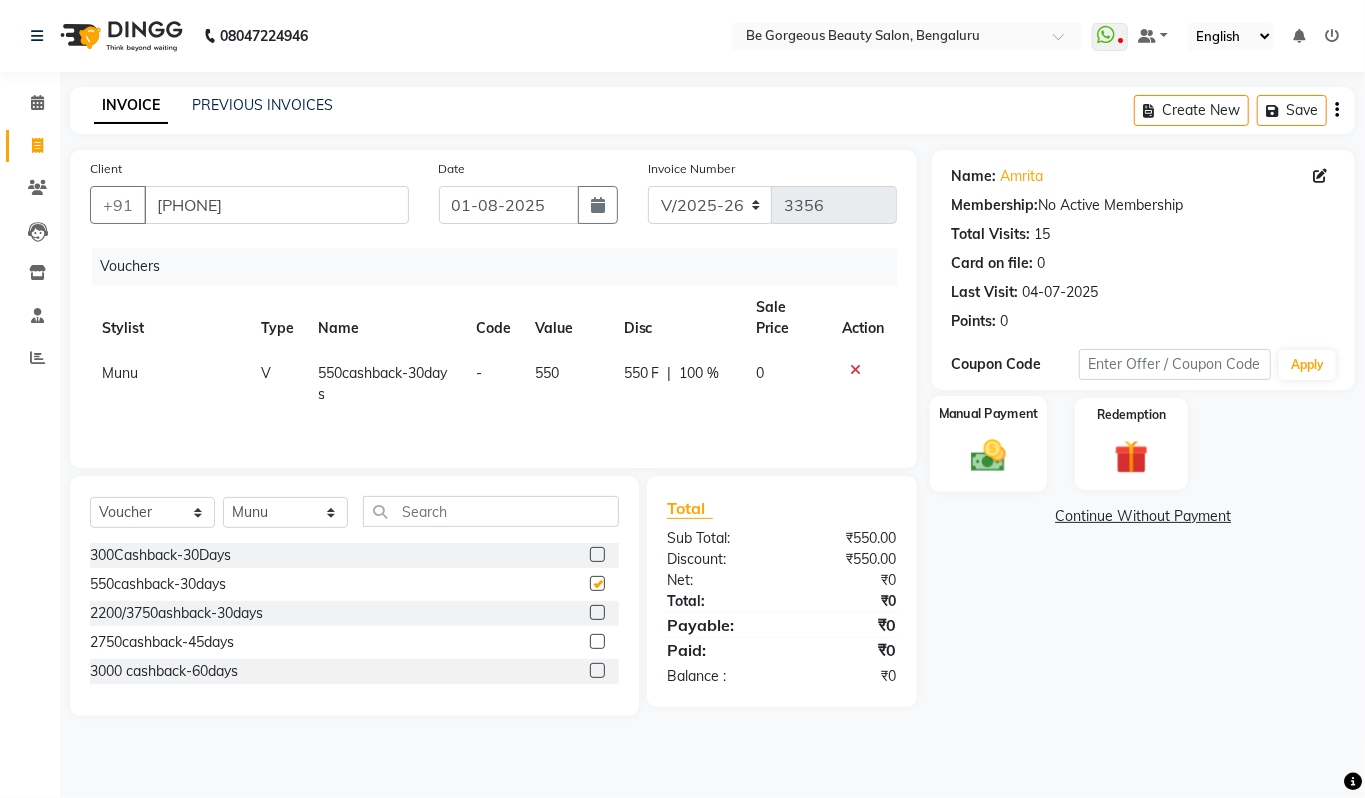checkbox on "false" 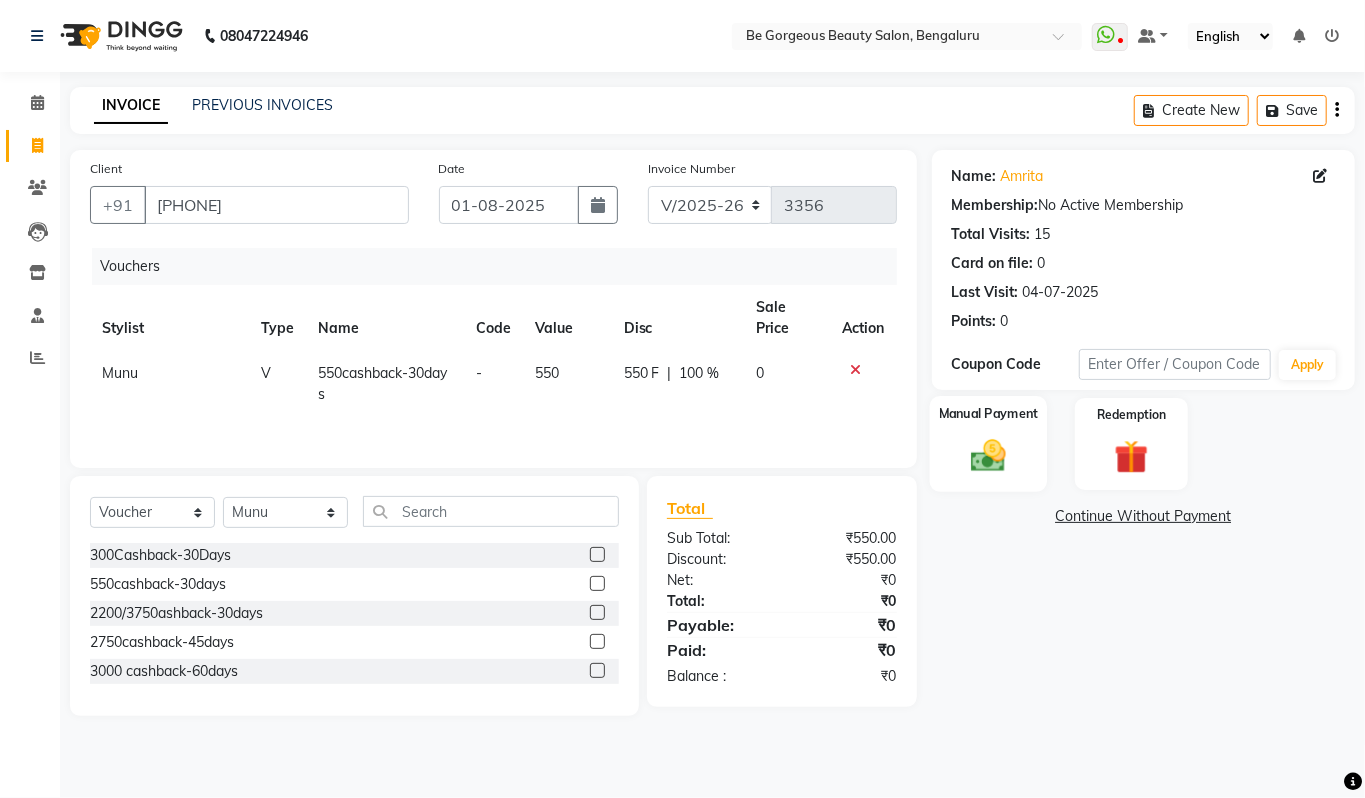 click on "Manual Payment" 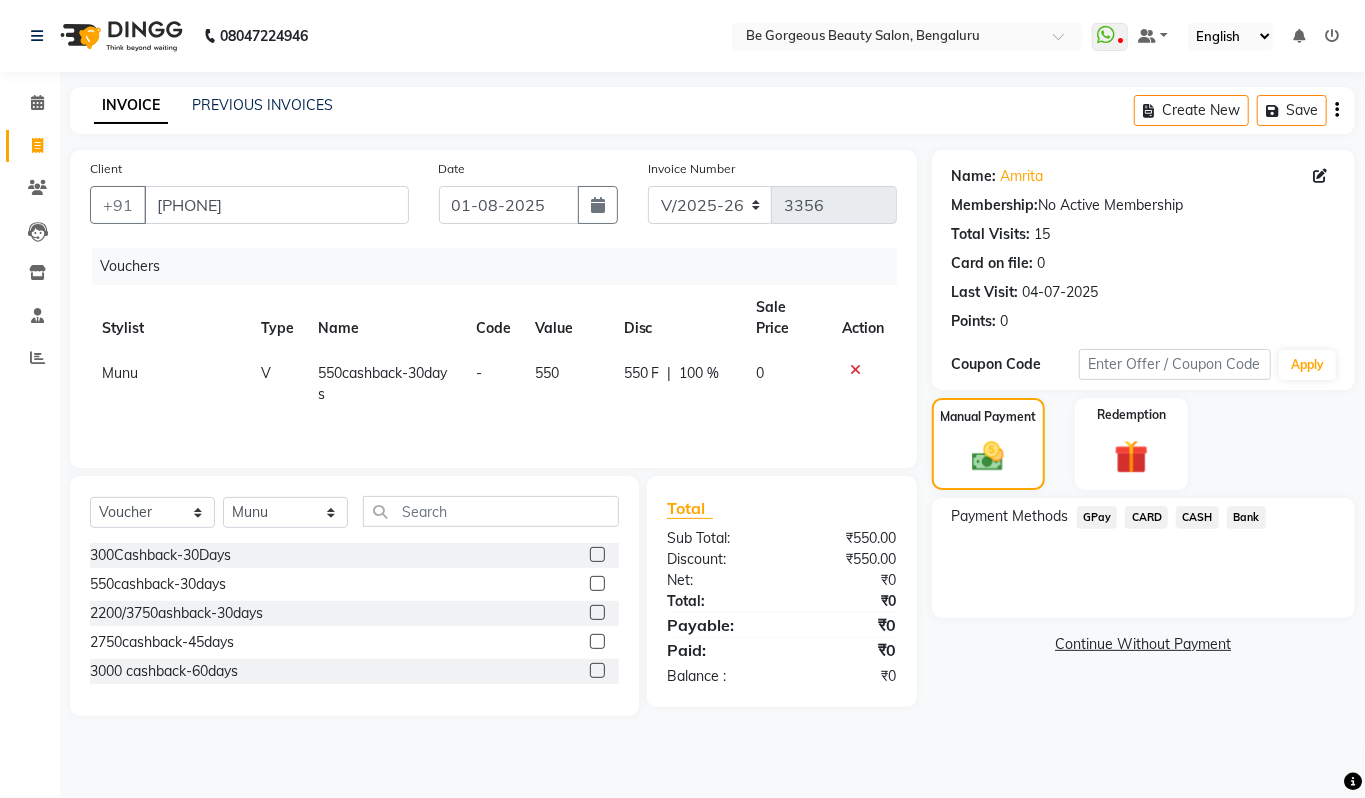 click on "CASH" 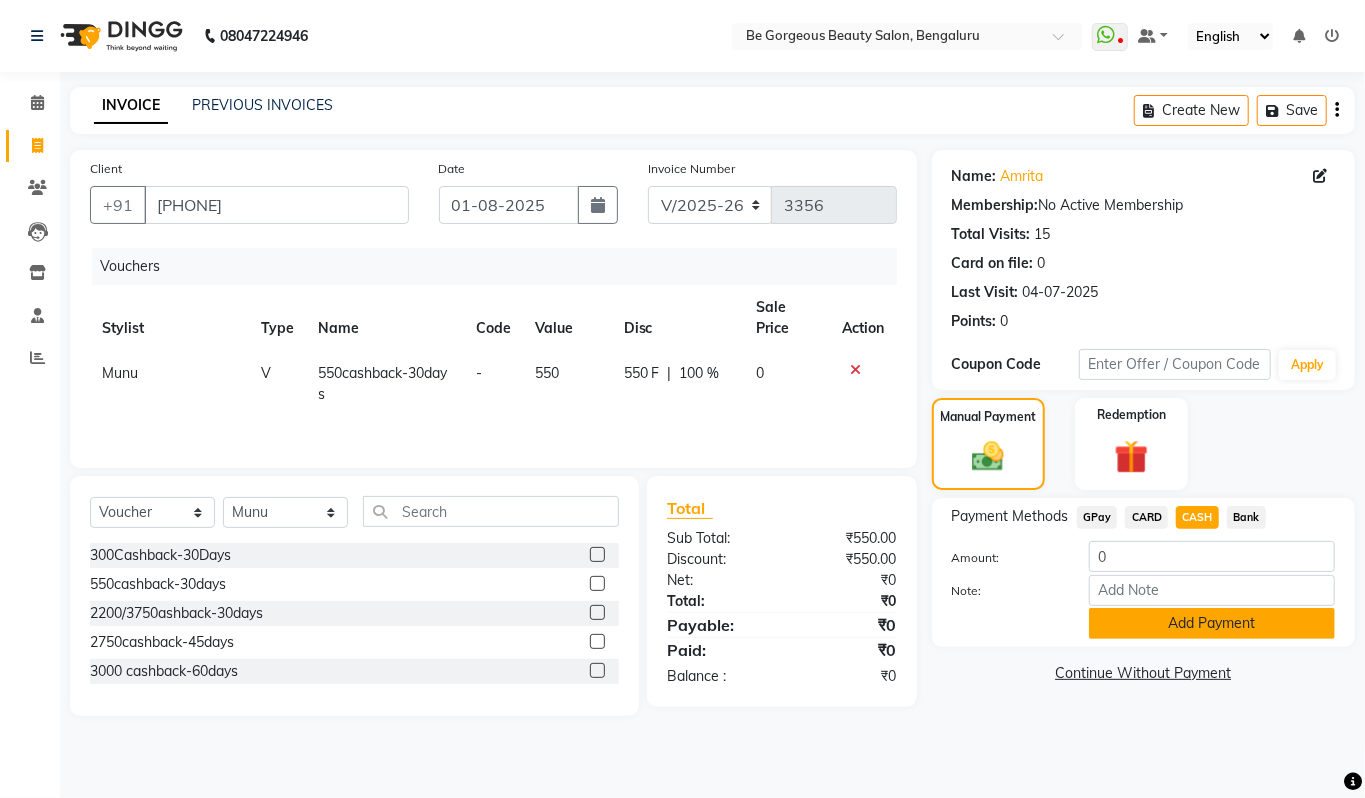 click on "Add Payment" 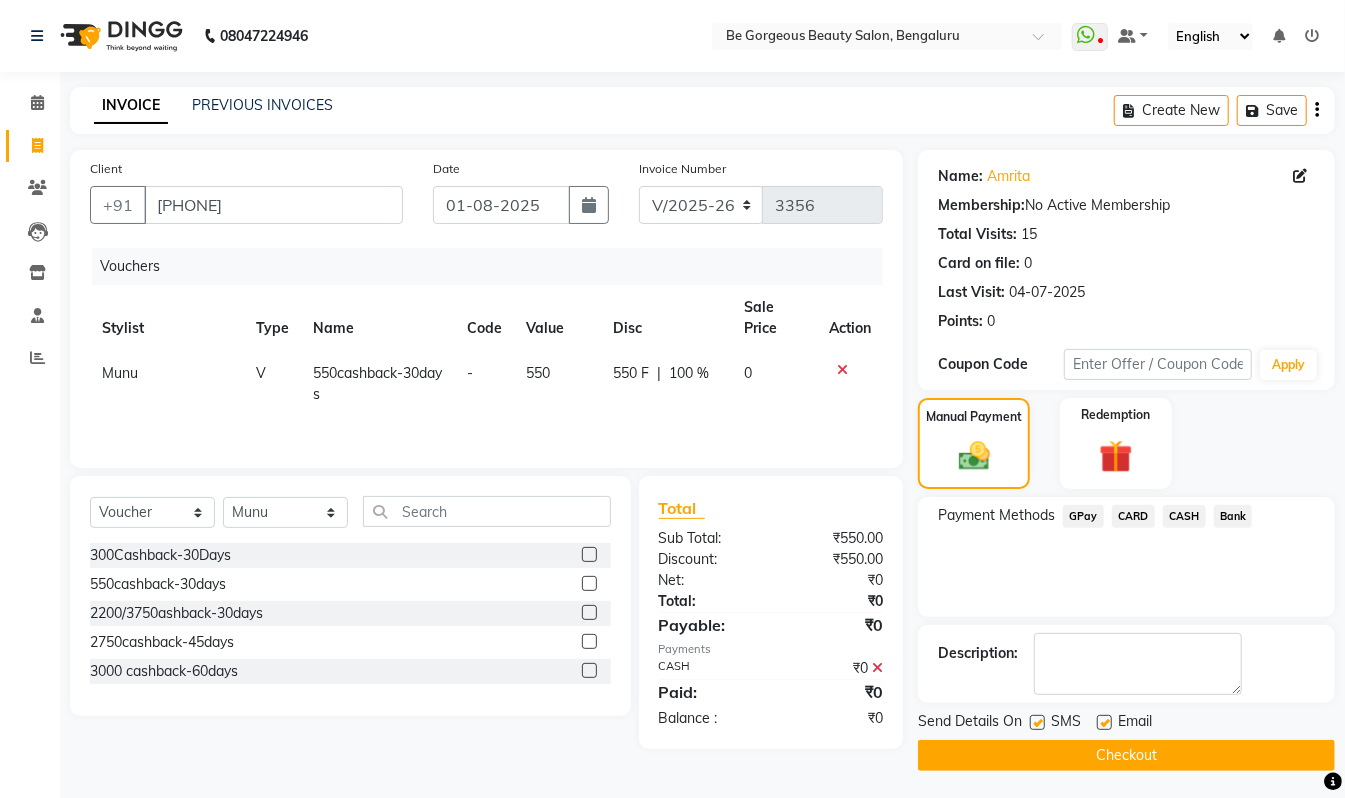 scroll, scrollTop: 4, scrollLeft: 0, axis: vertical 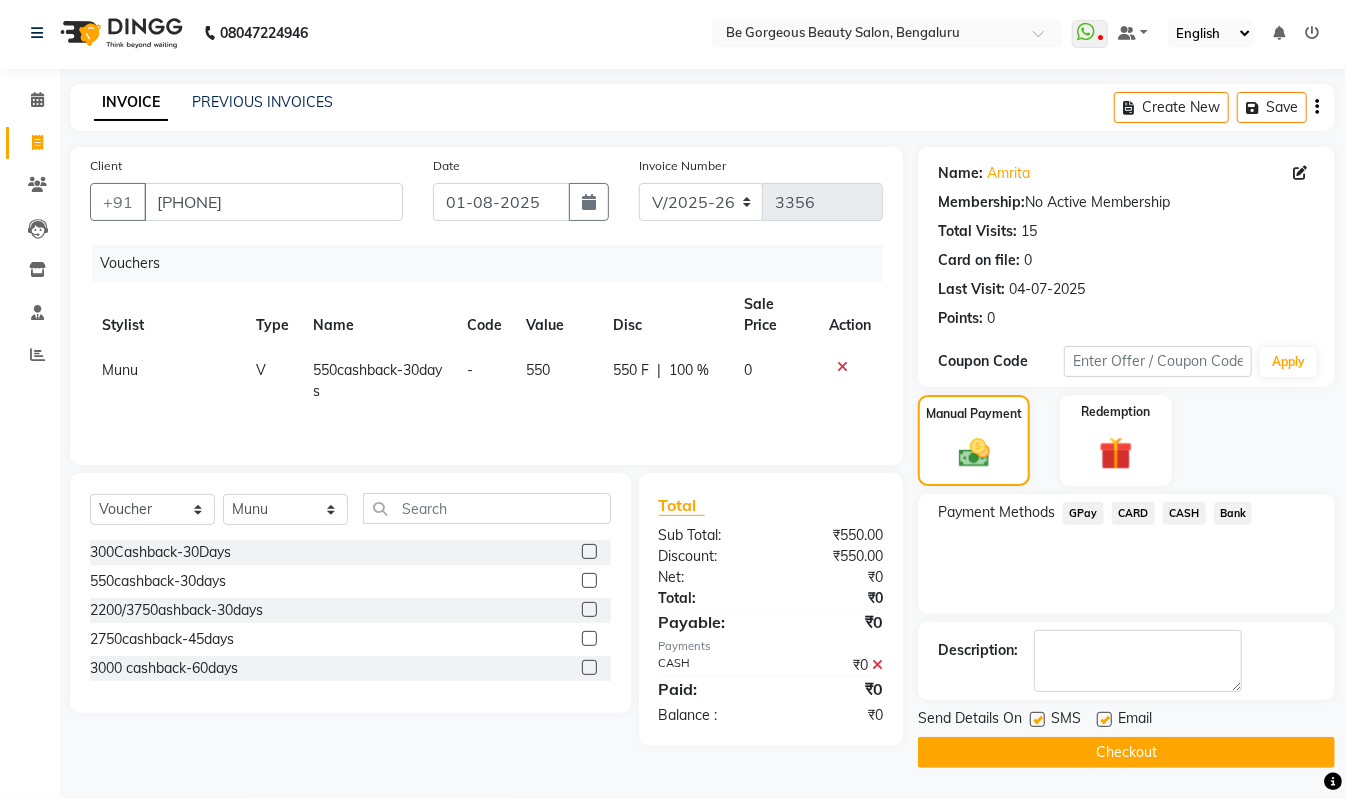 click on "Checkout" 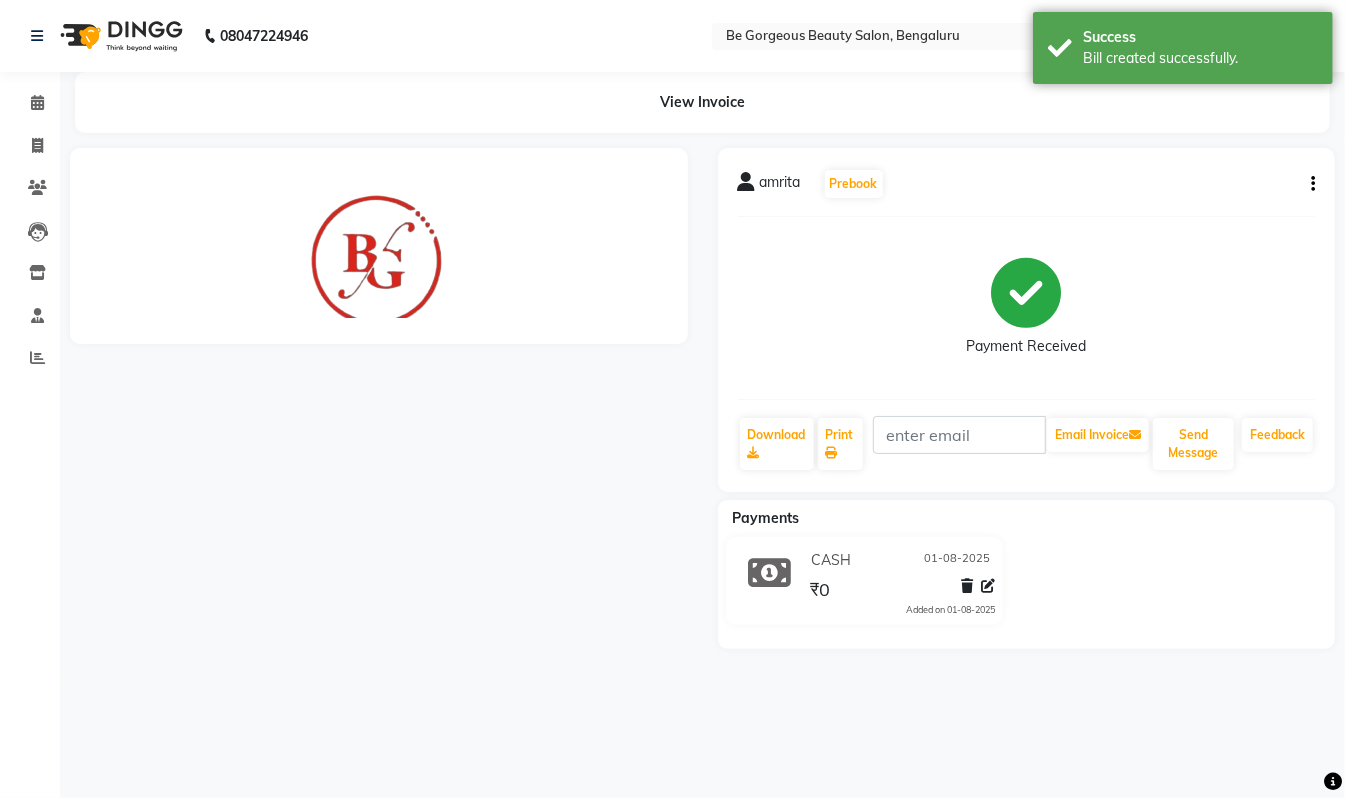 scroll, scrollTop: 0, scrollLeft: 0, axis: both 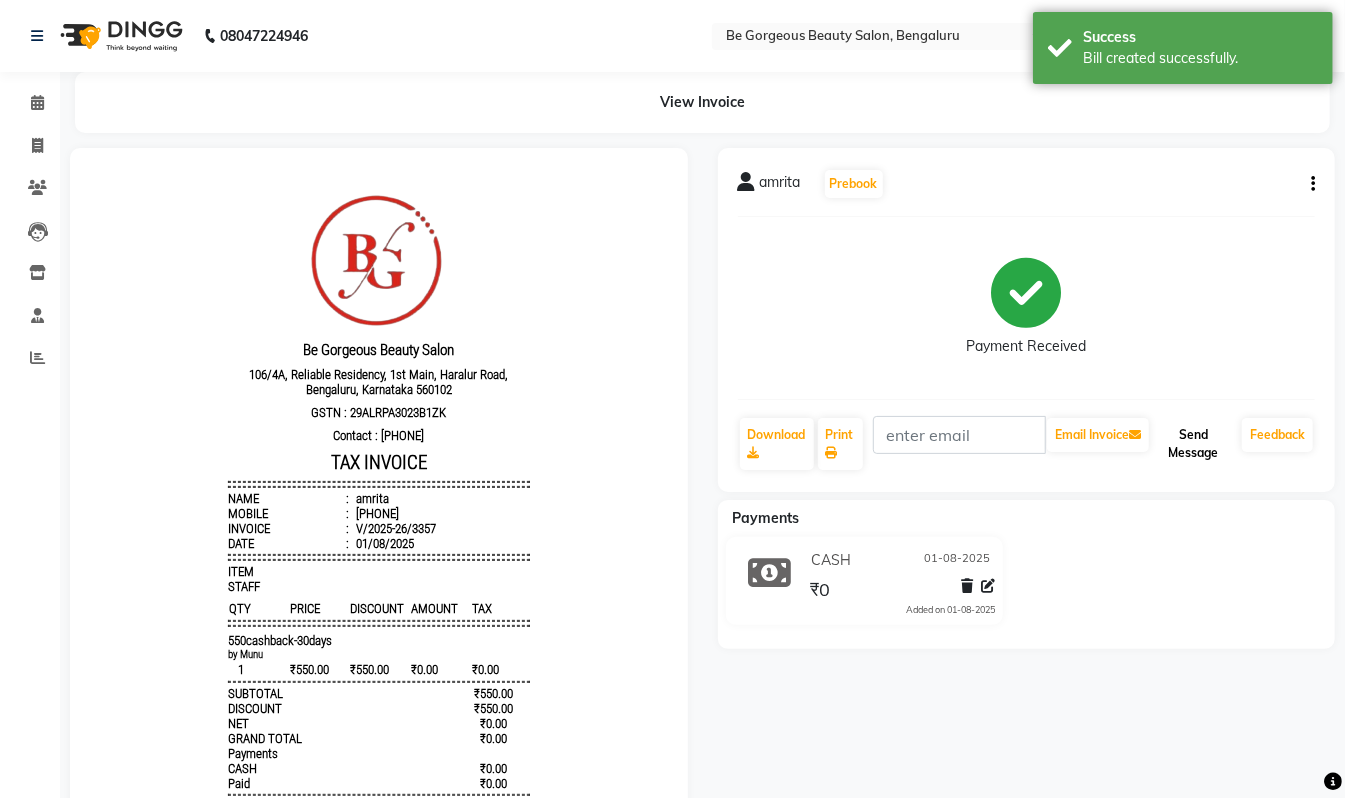 click on "Send Message" 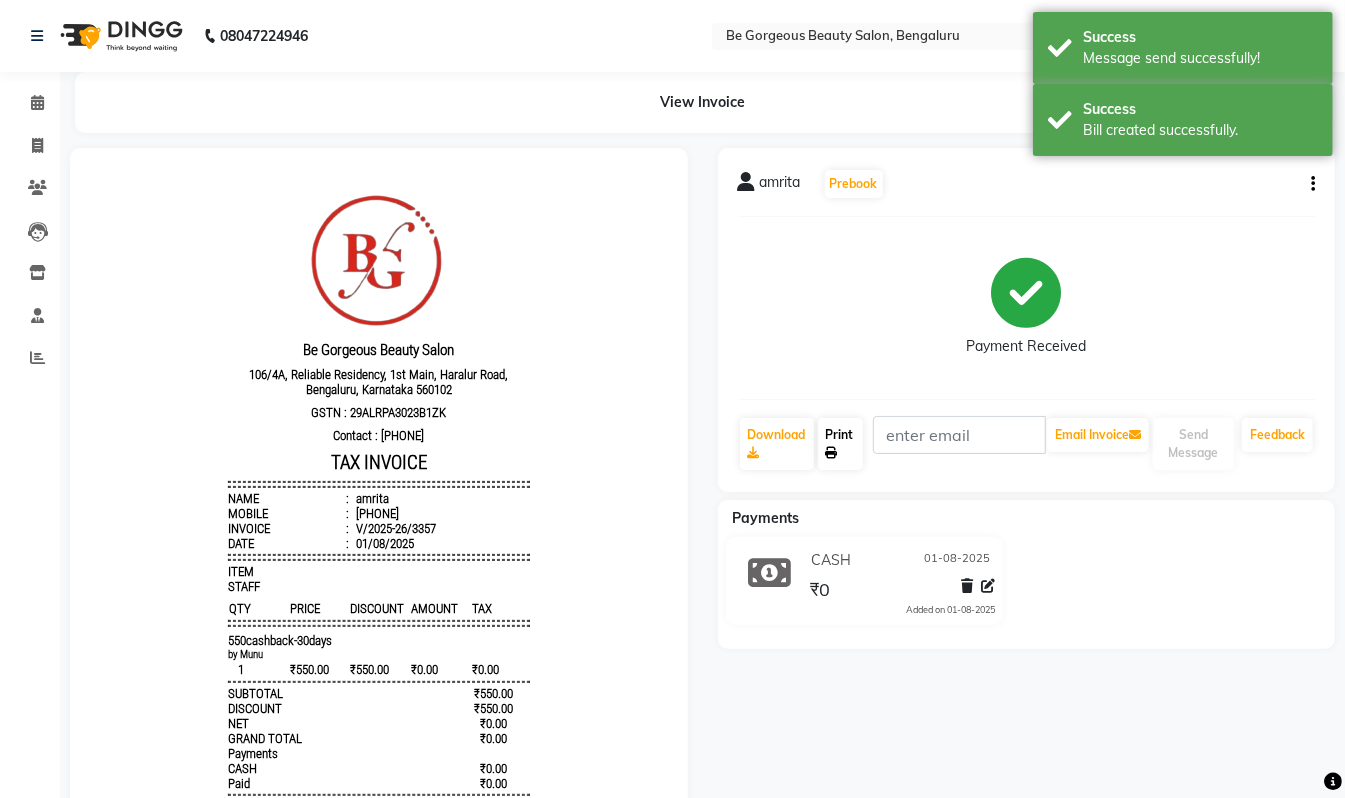 click on "Print" 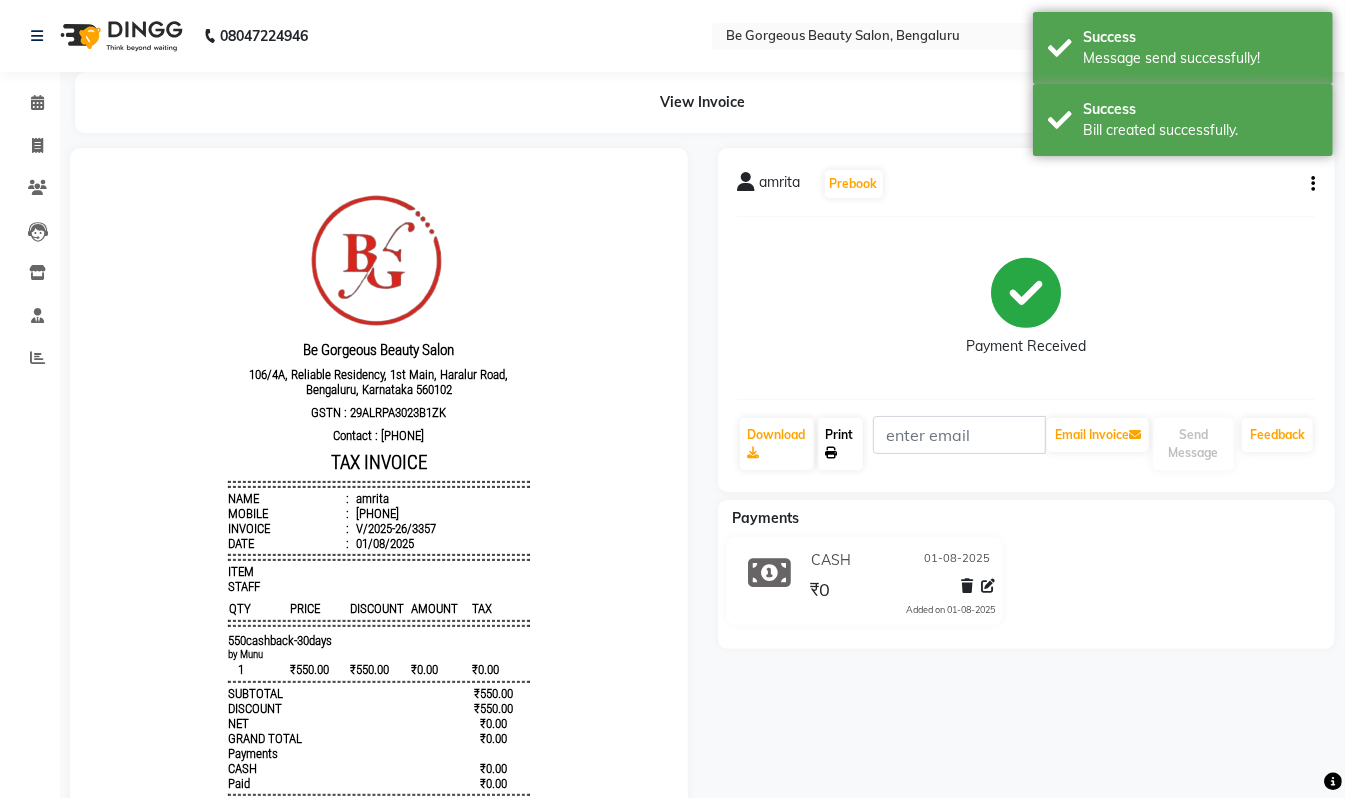 scroll, scrollTop: 180, scrollLeft: 0, axis: vertical 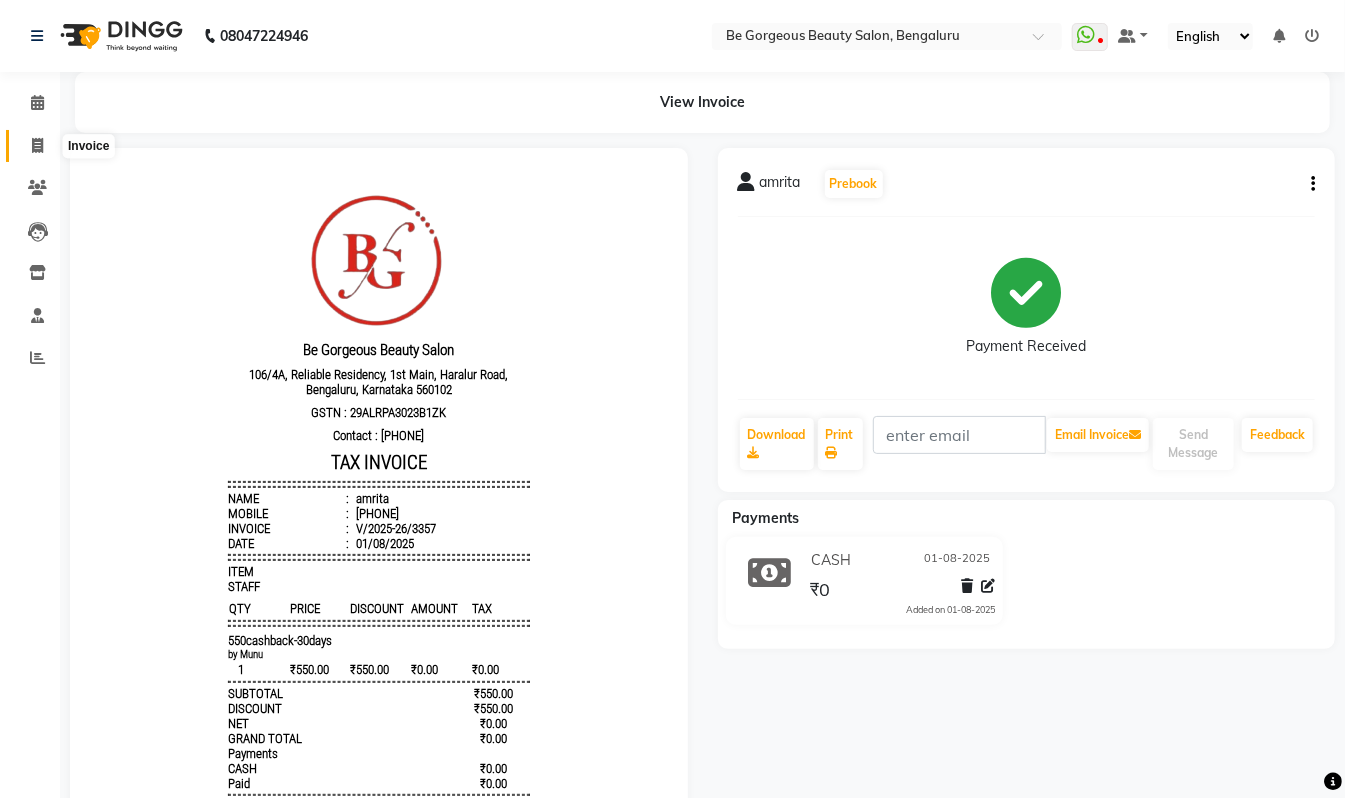 click 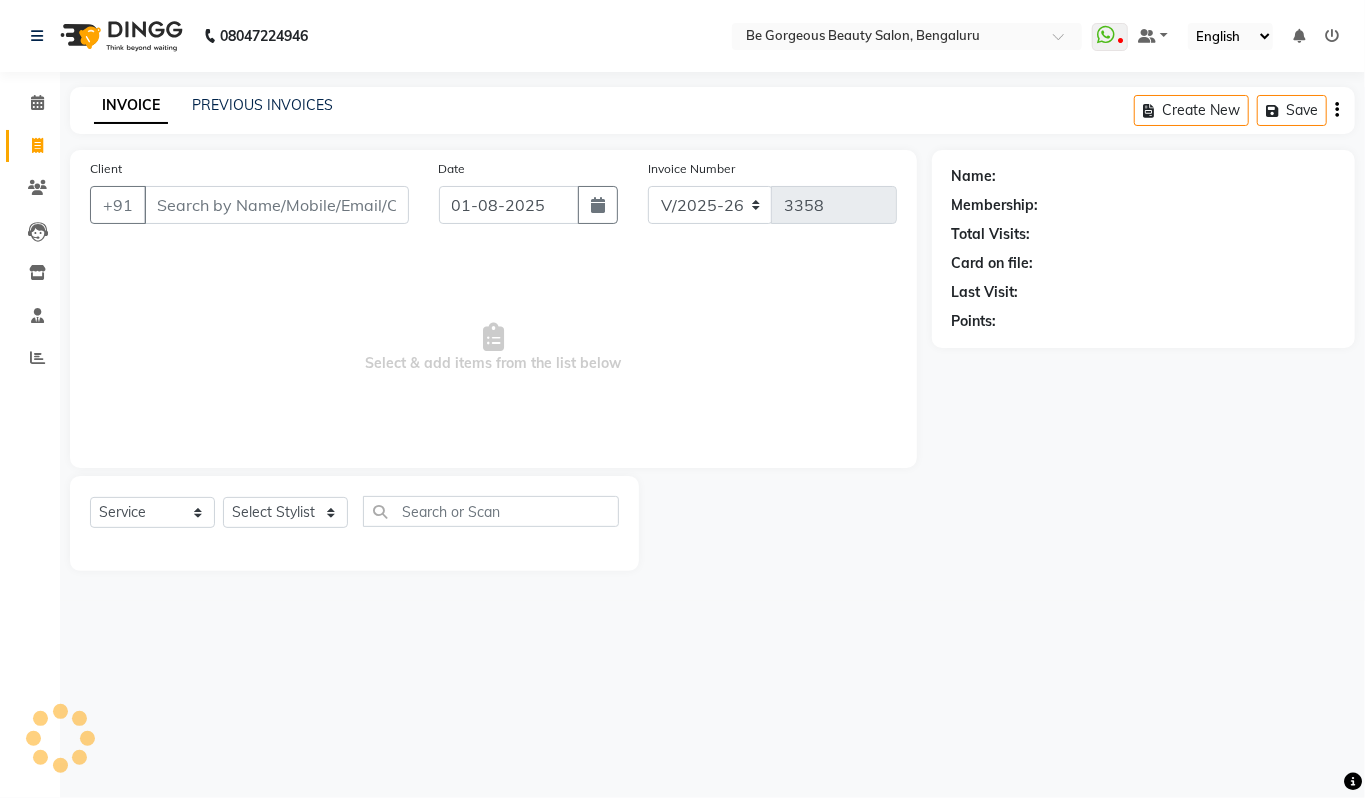 click on "Client" at bounding box center (276, 205) 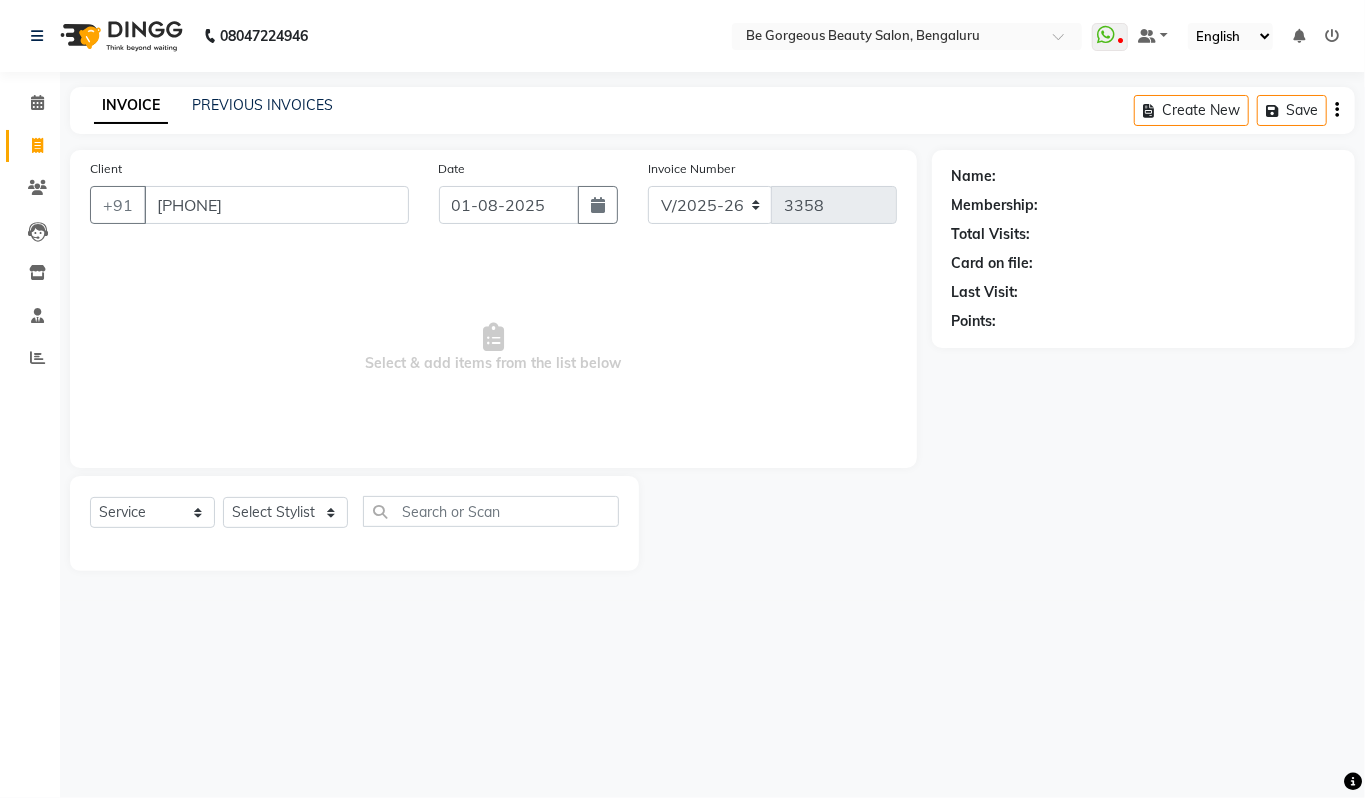 type on "[PHONE]" 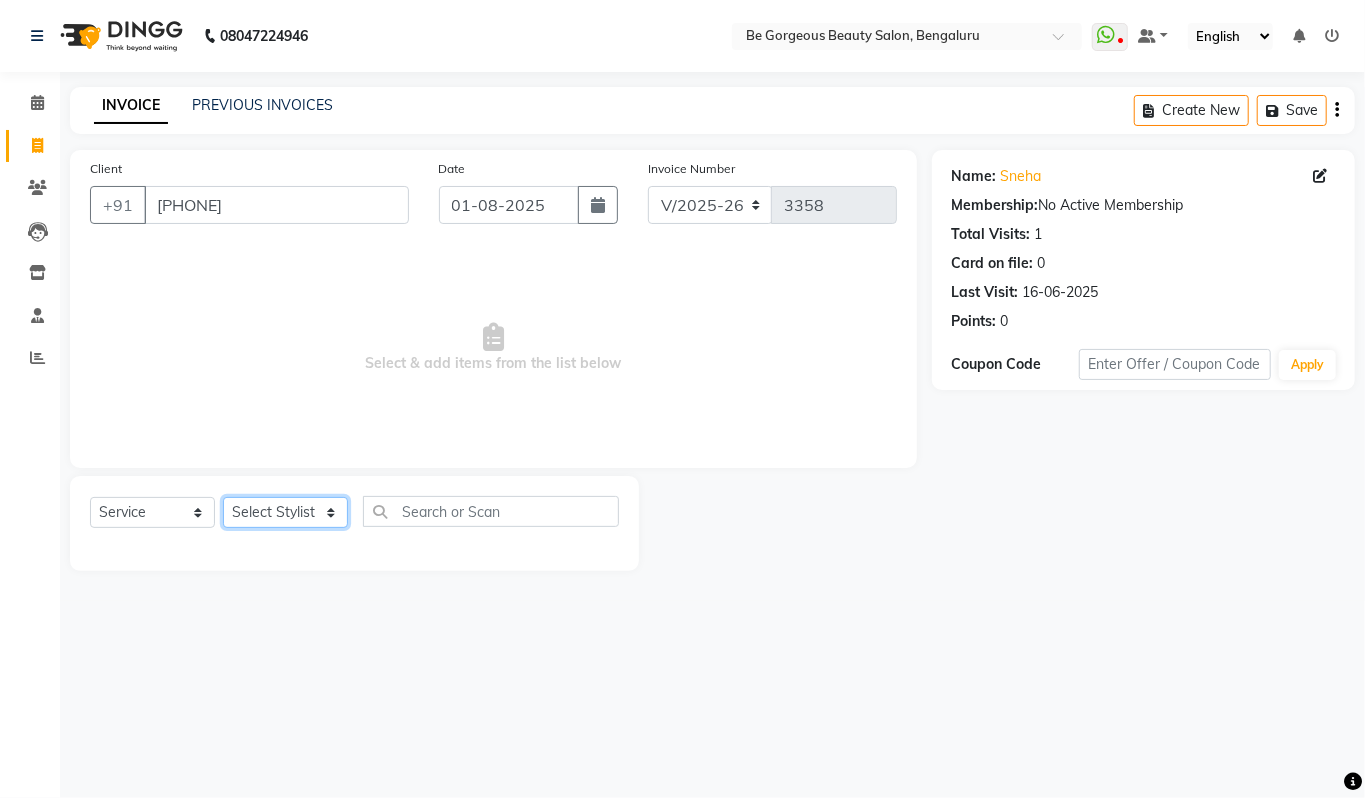 click on "Select Stylist Akram Anas Gayatri lata Manager Munu Pooja Rehbar Romi Talib Wajid" 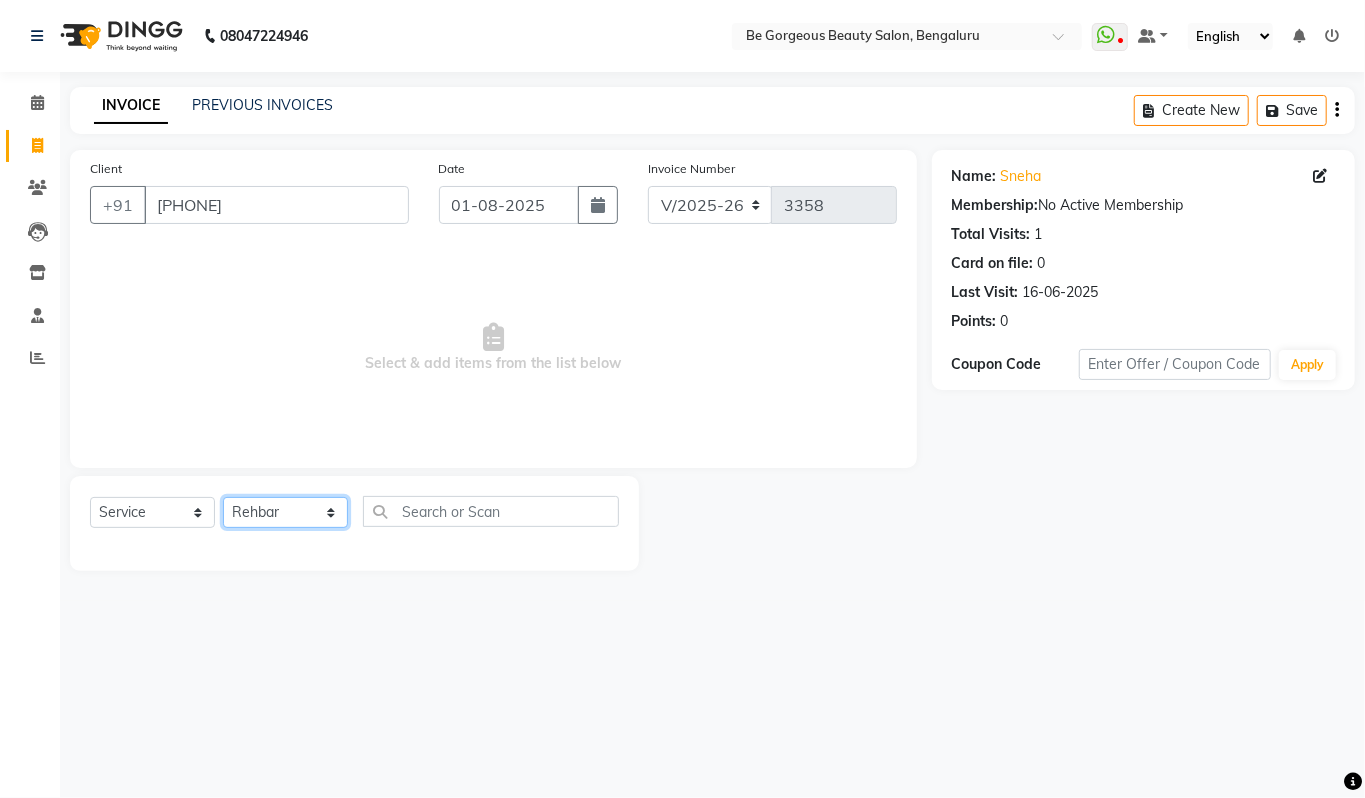 click on "Select Stylist Akram Anas Gayatri lata Manager Munu Pooja Rehbar Romi Talib Wajid" 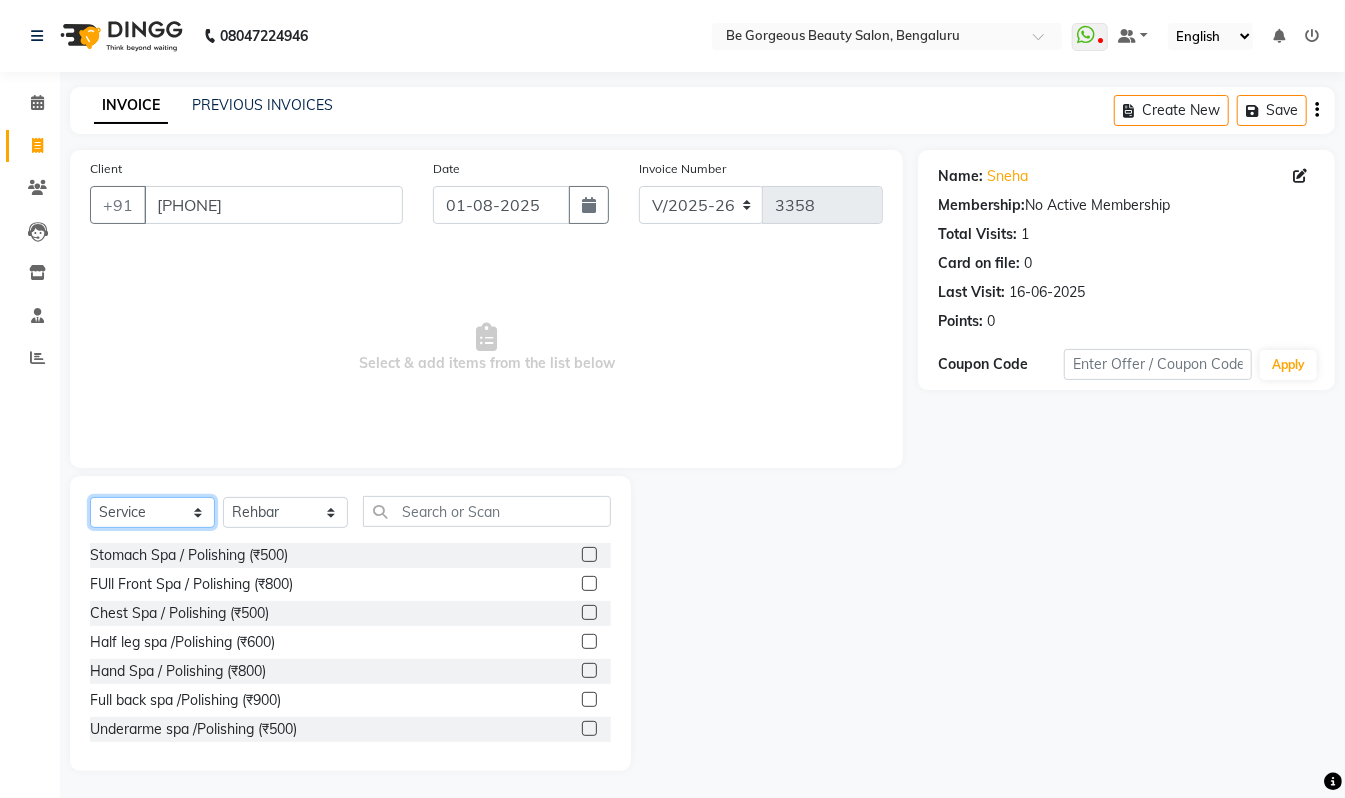 click on "Select  Service  Product  Membership  Package Voucher Prepaid Gift Card" 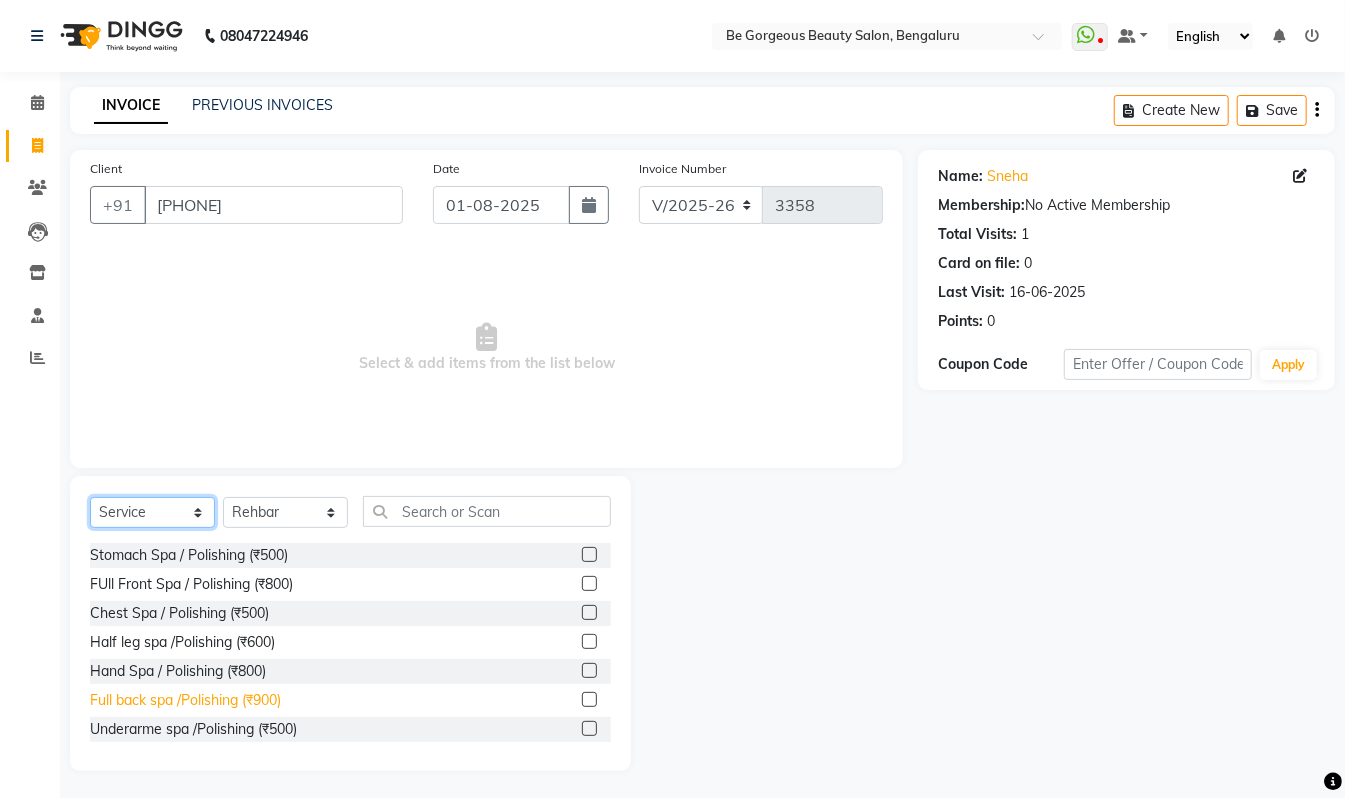 select on "V" 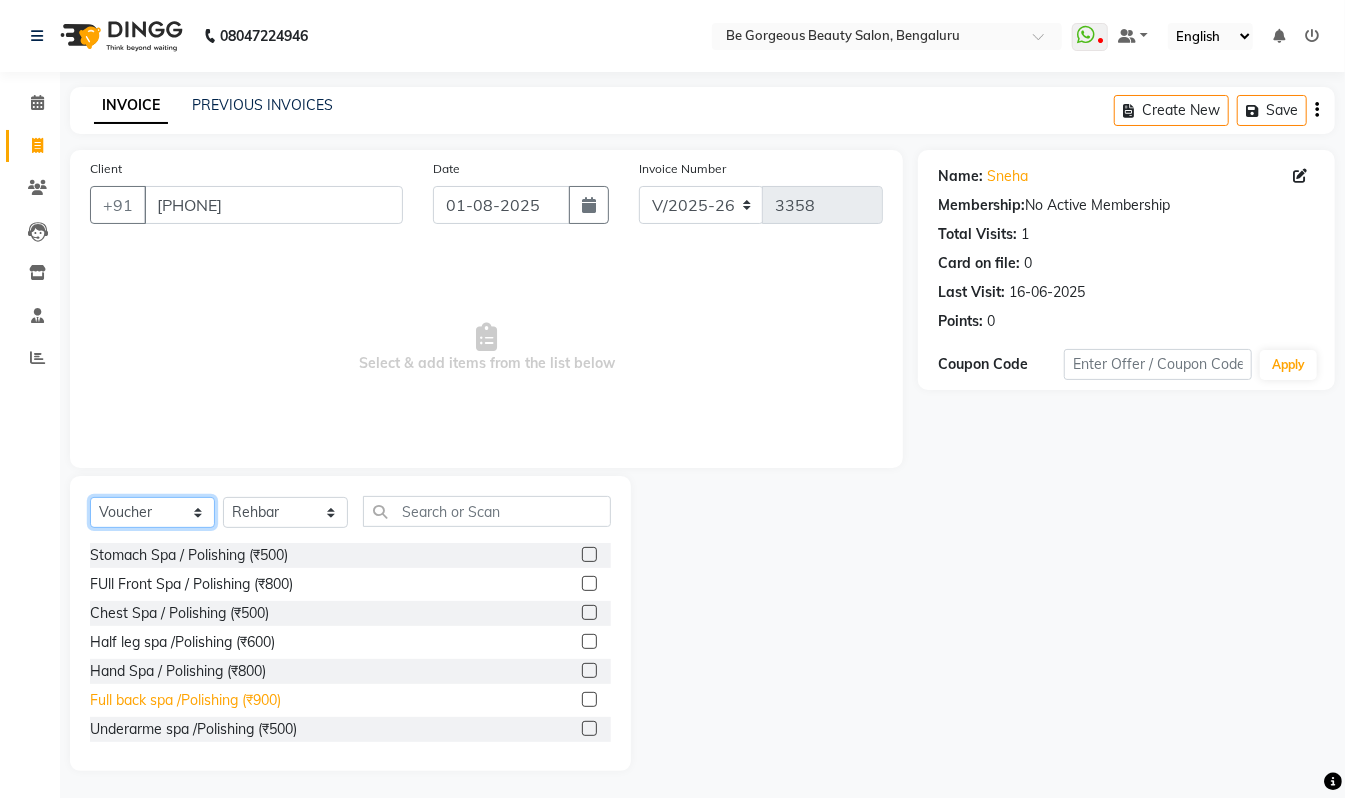 click on "Select  Service  Product  Membership  Package Voucher Prepaid Gift Card" 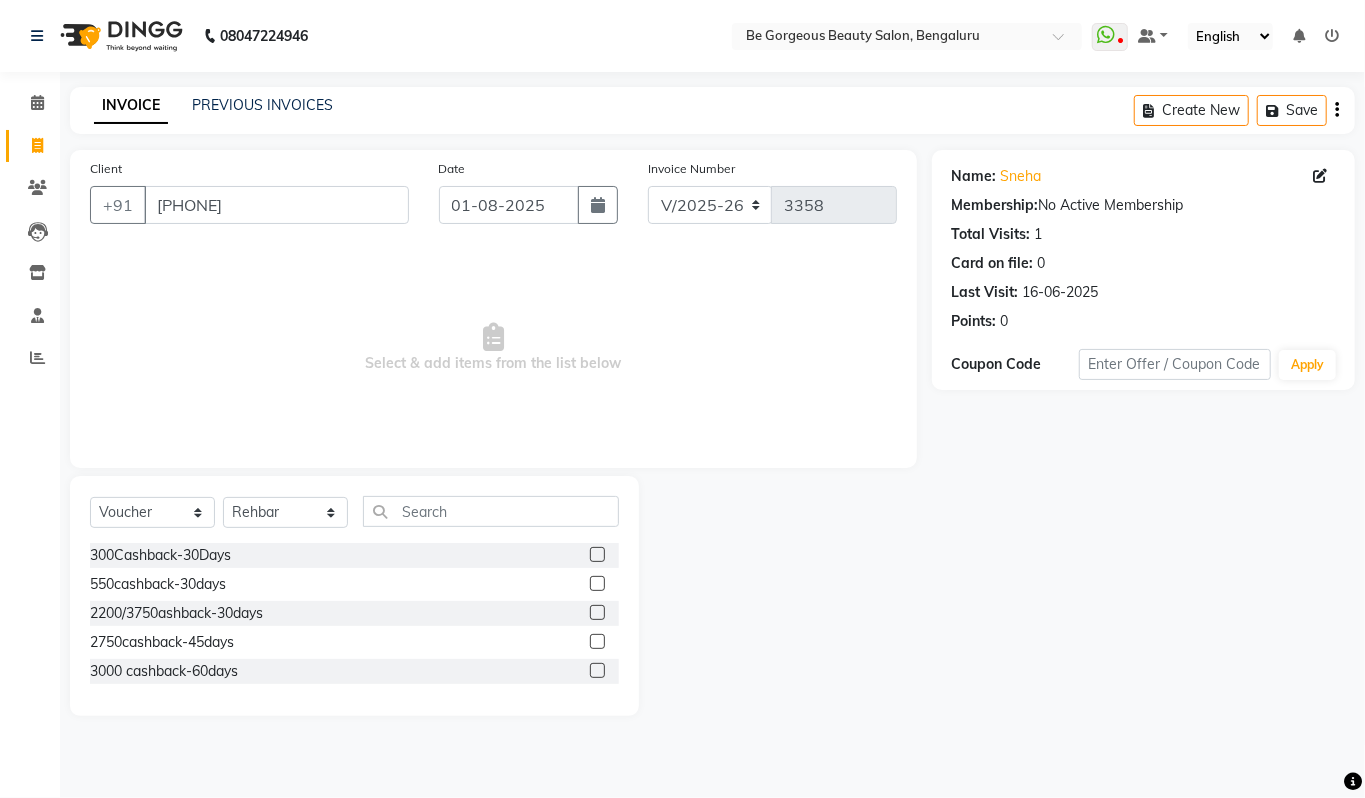 click 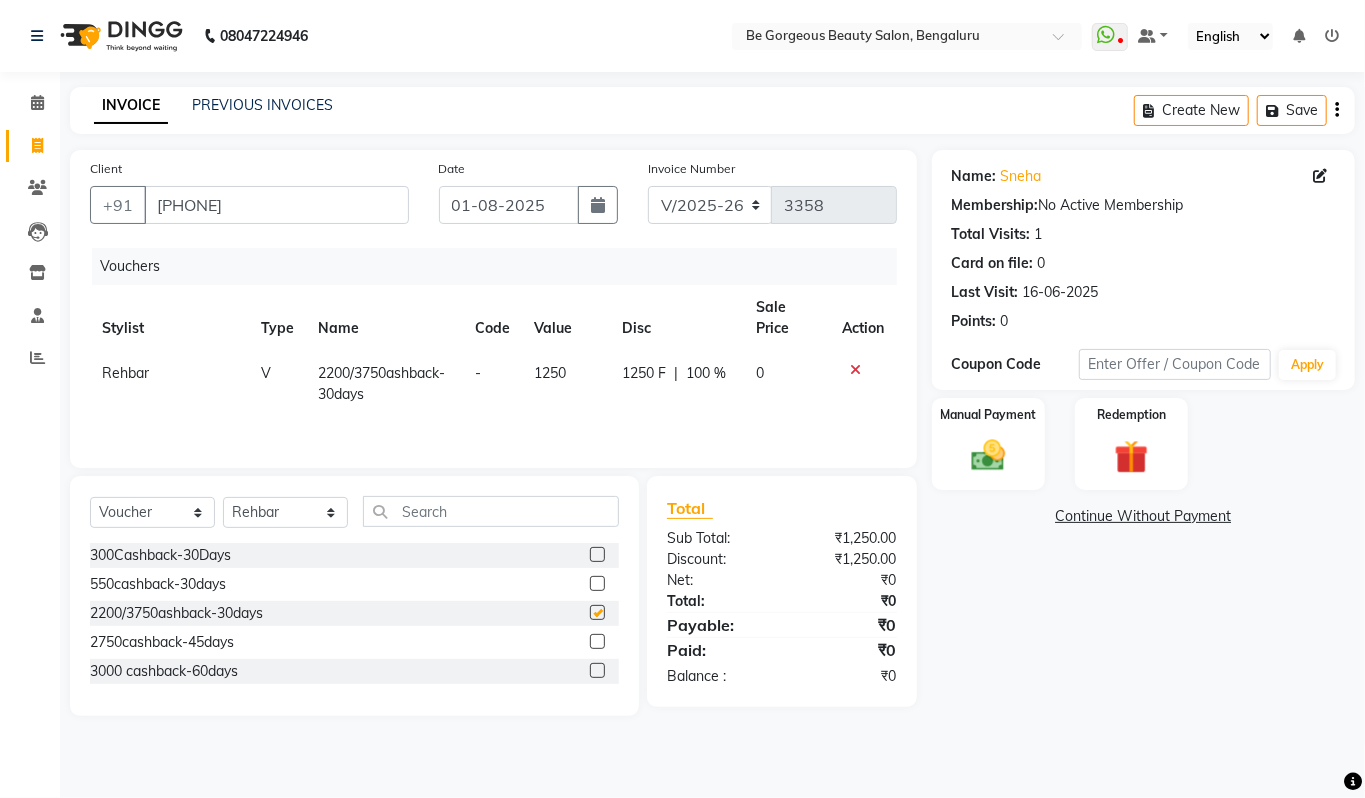 checkbox on "false" 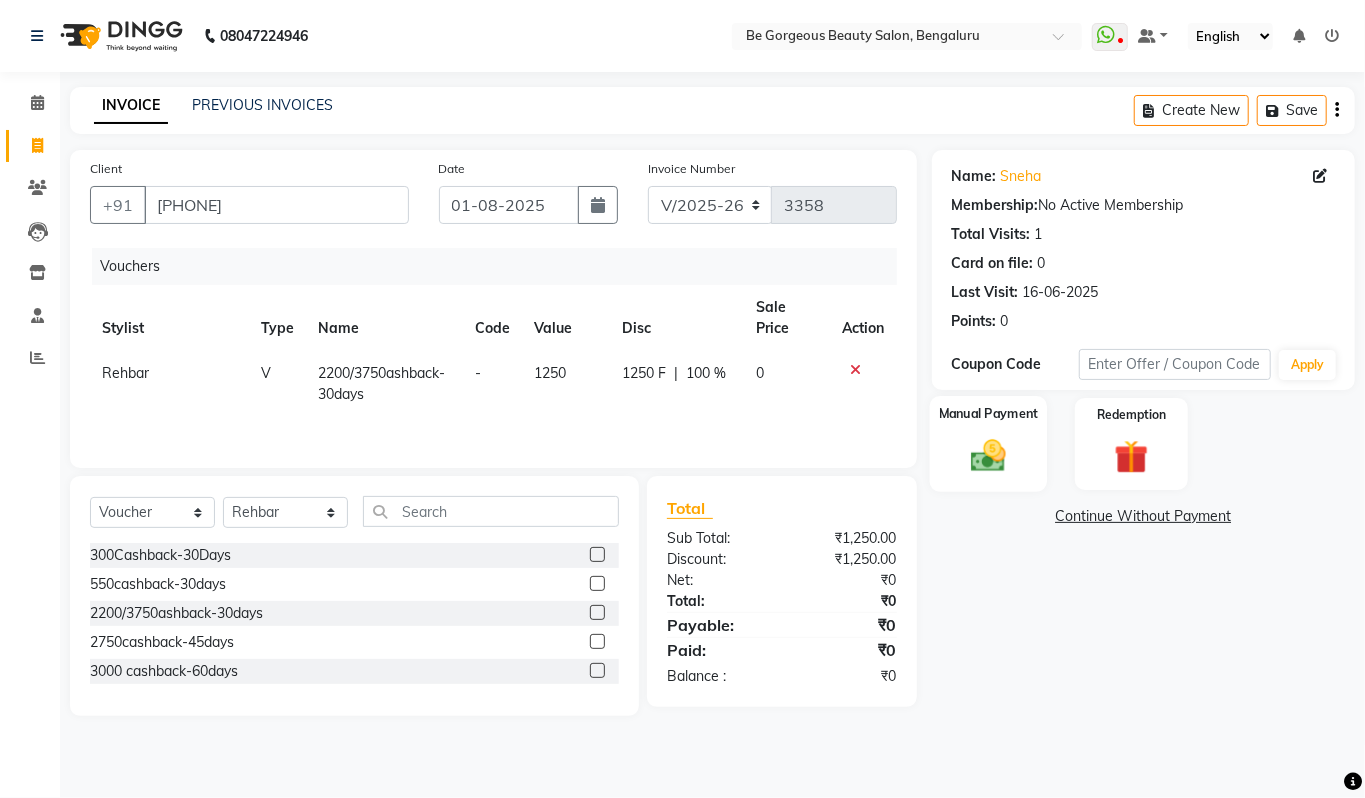 click on "Manual Payment" 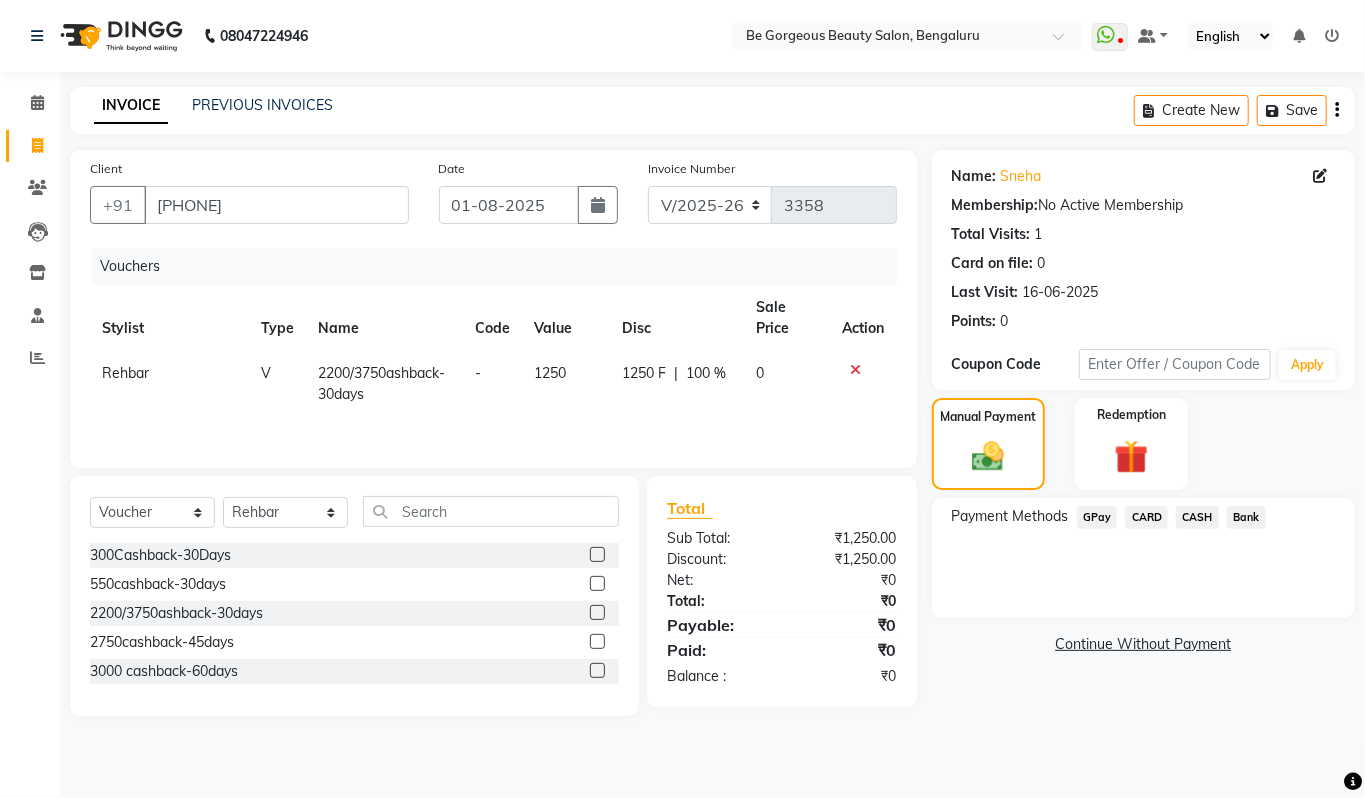 click on "CASH" 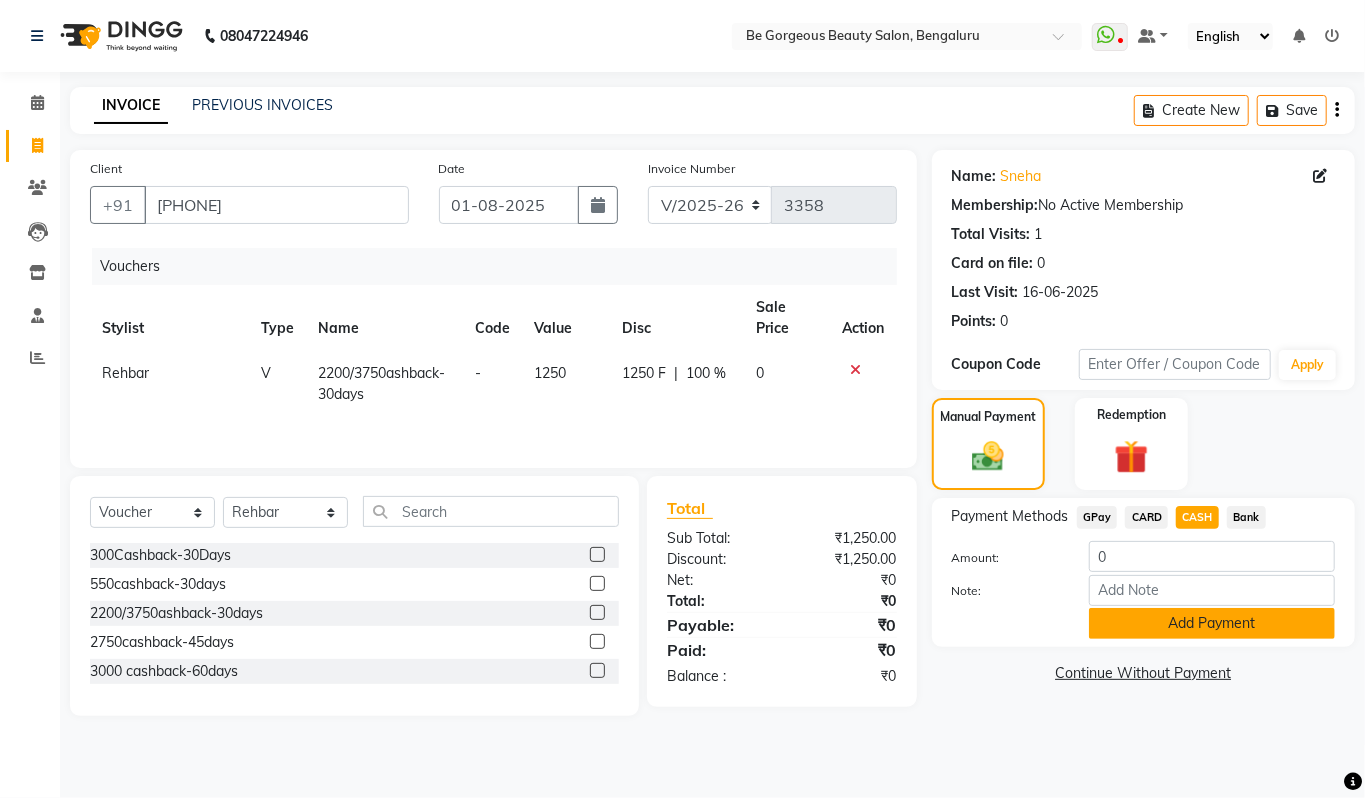 click on "Add Payment" 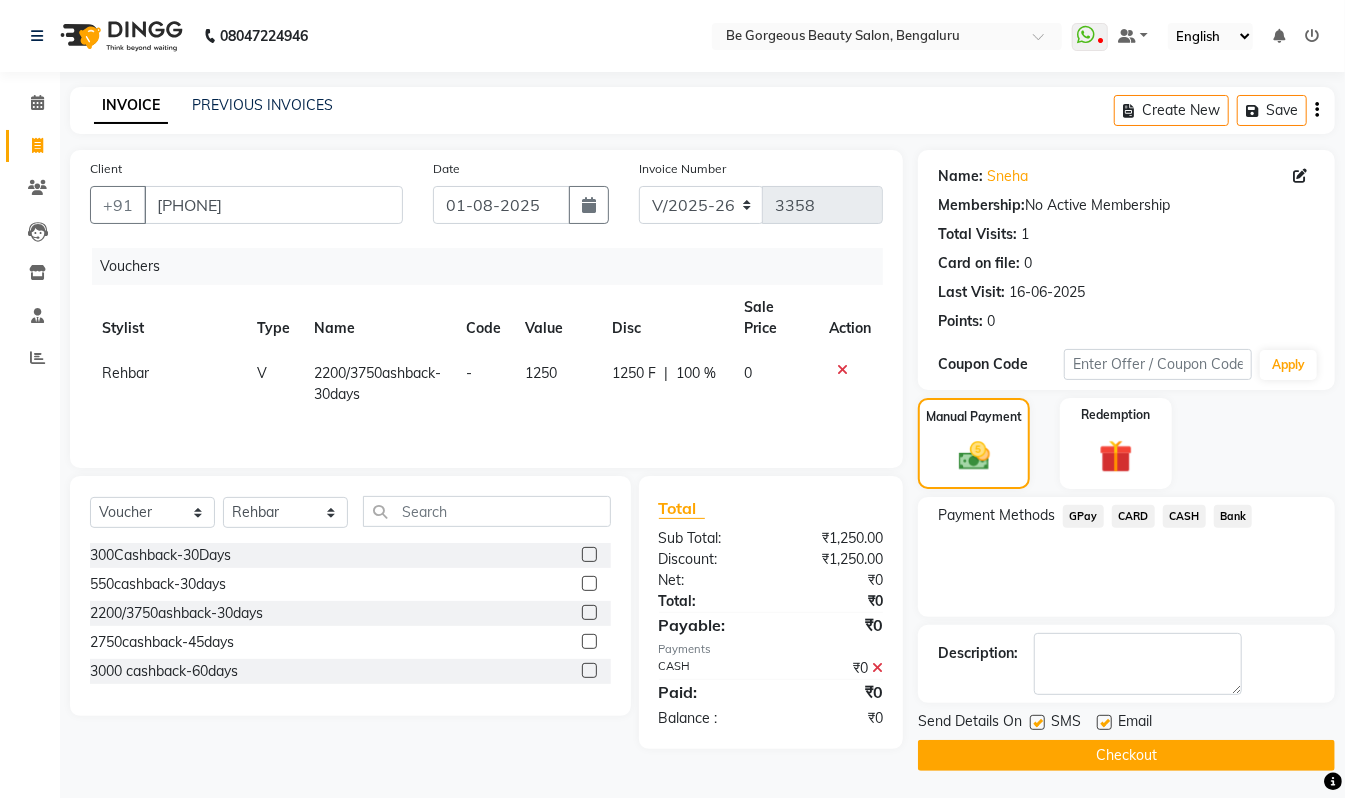 click on "Checkout" 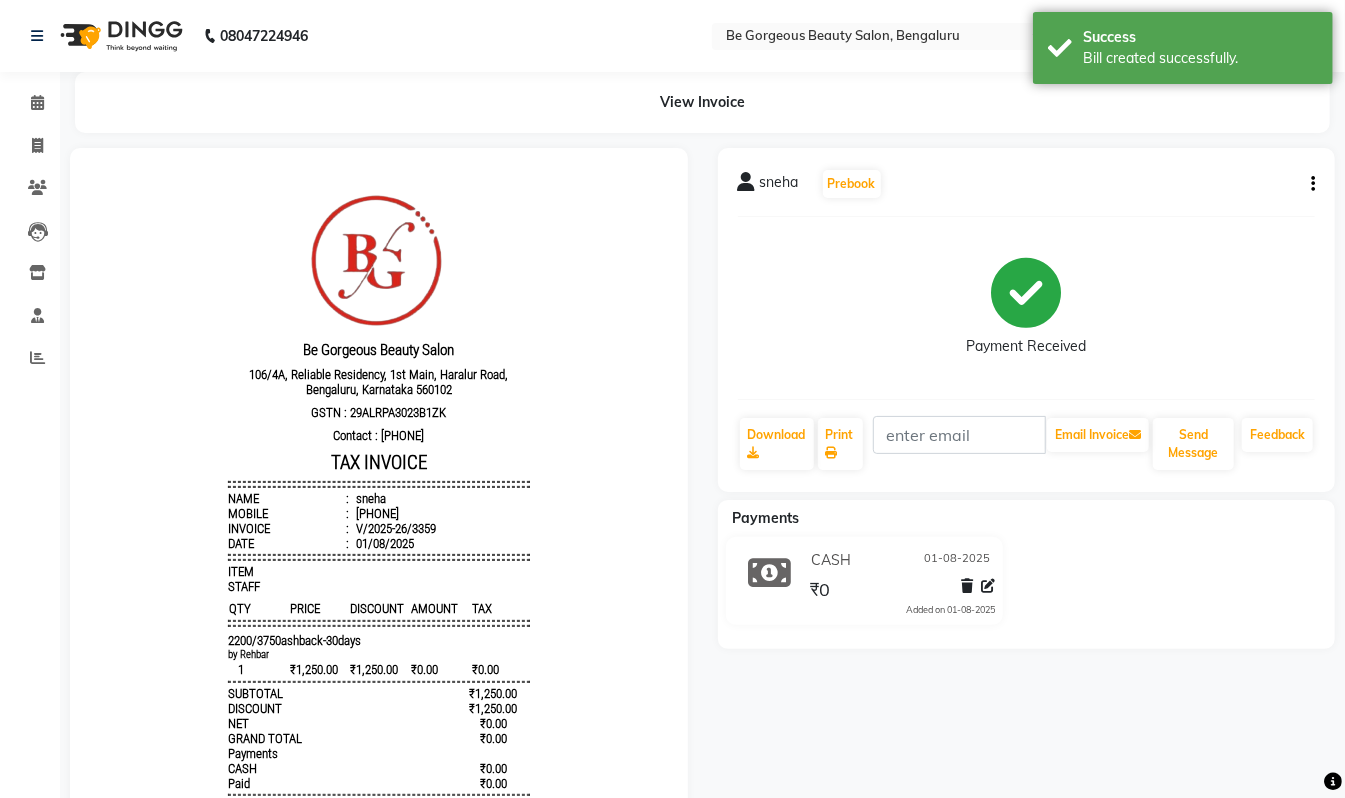 scroll, scrollTop: 0, scrollLeft: 0, axis: both 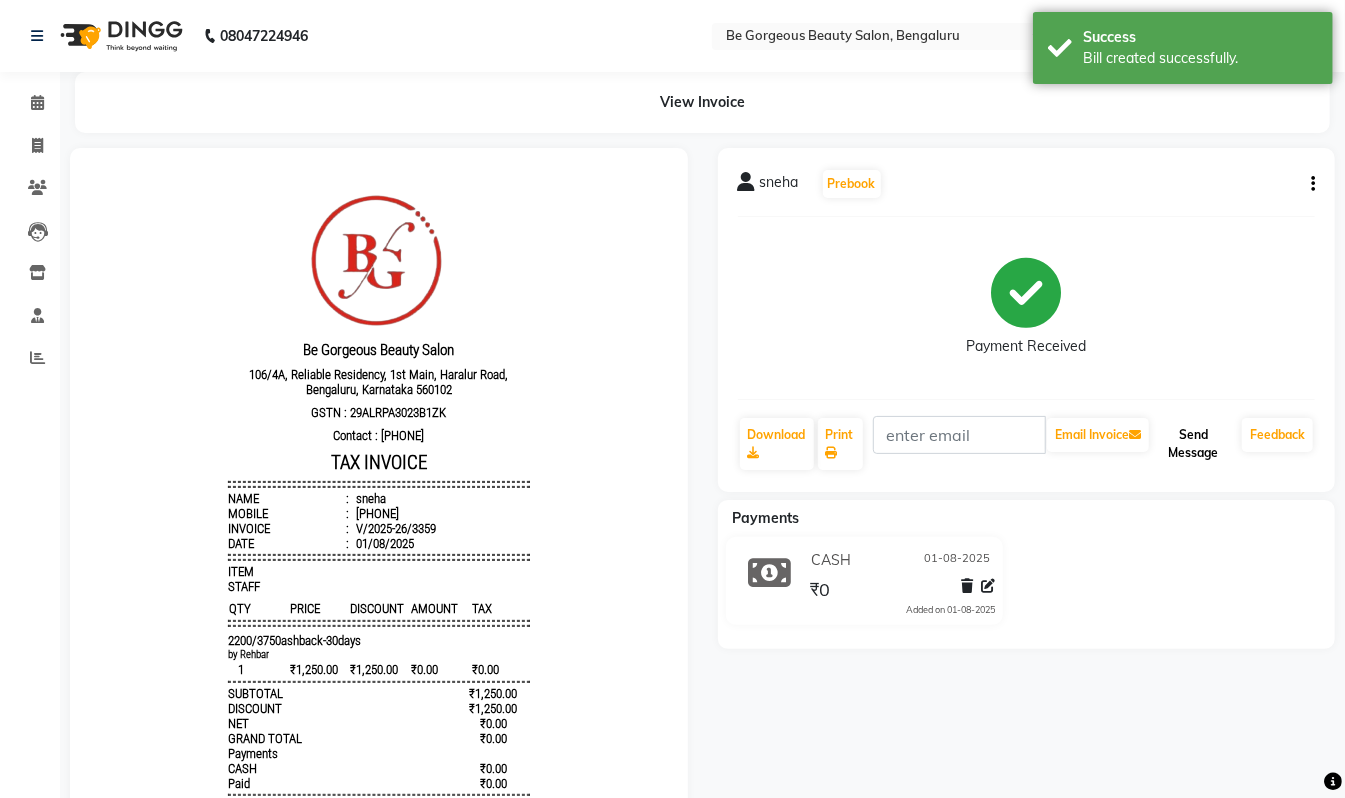 click on "Send Message" 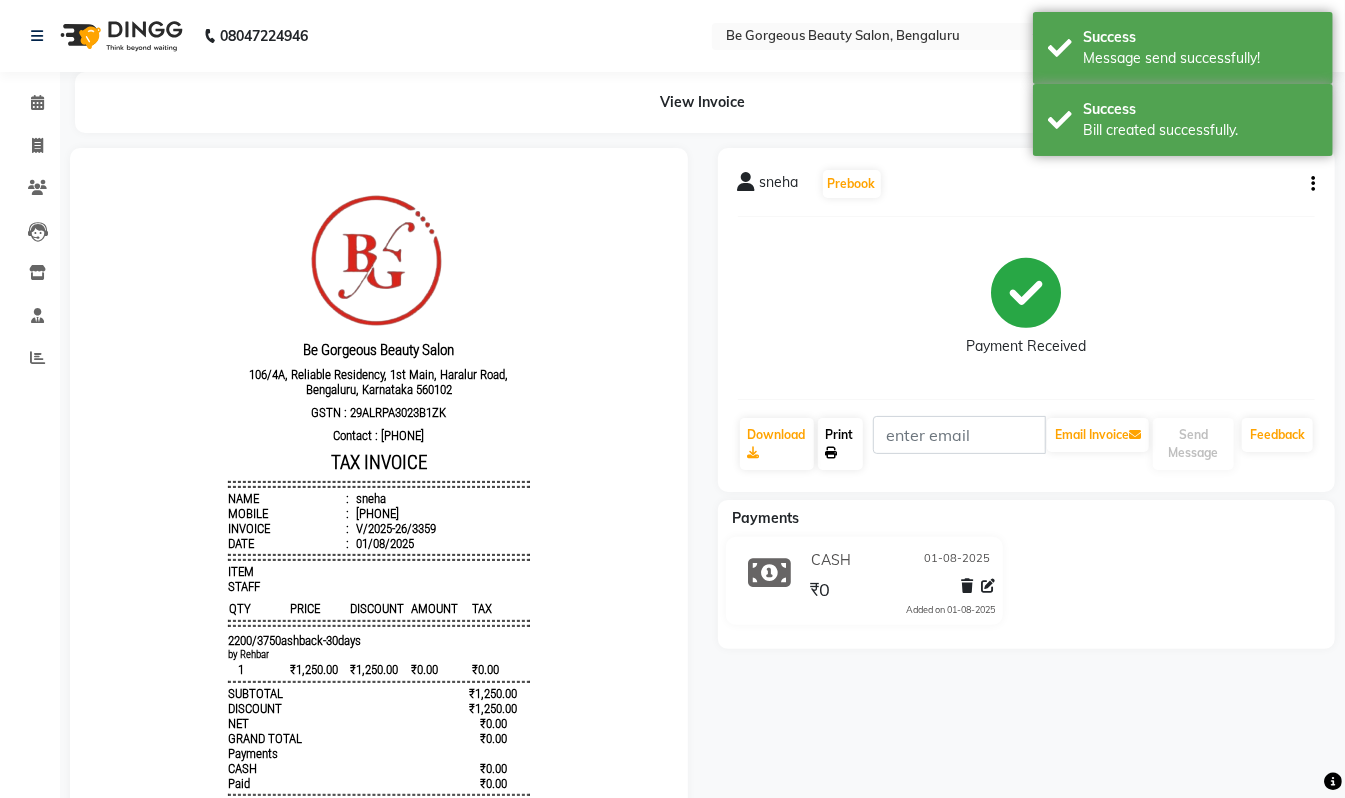 click on "Print" 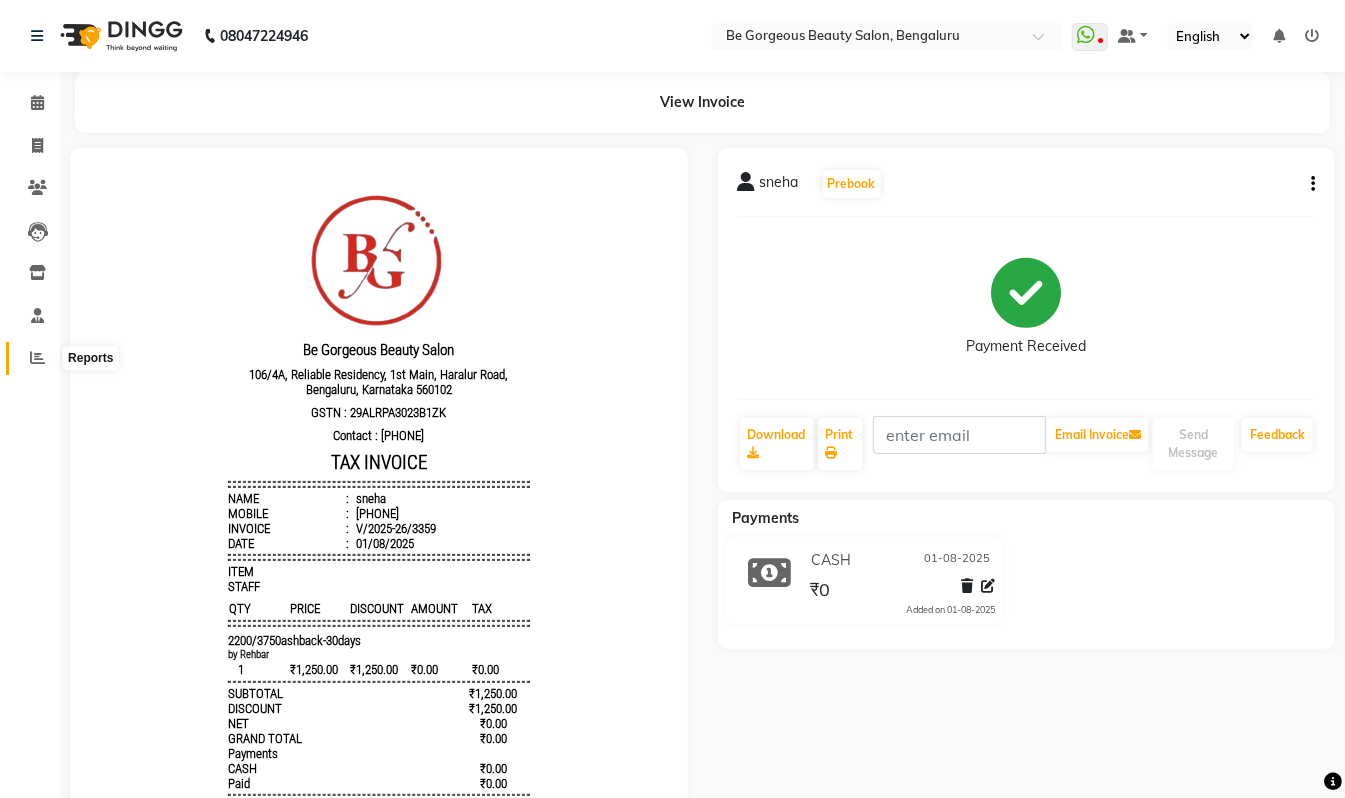 click 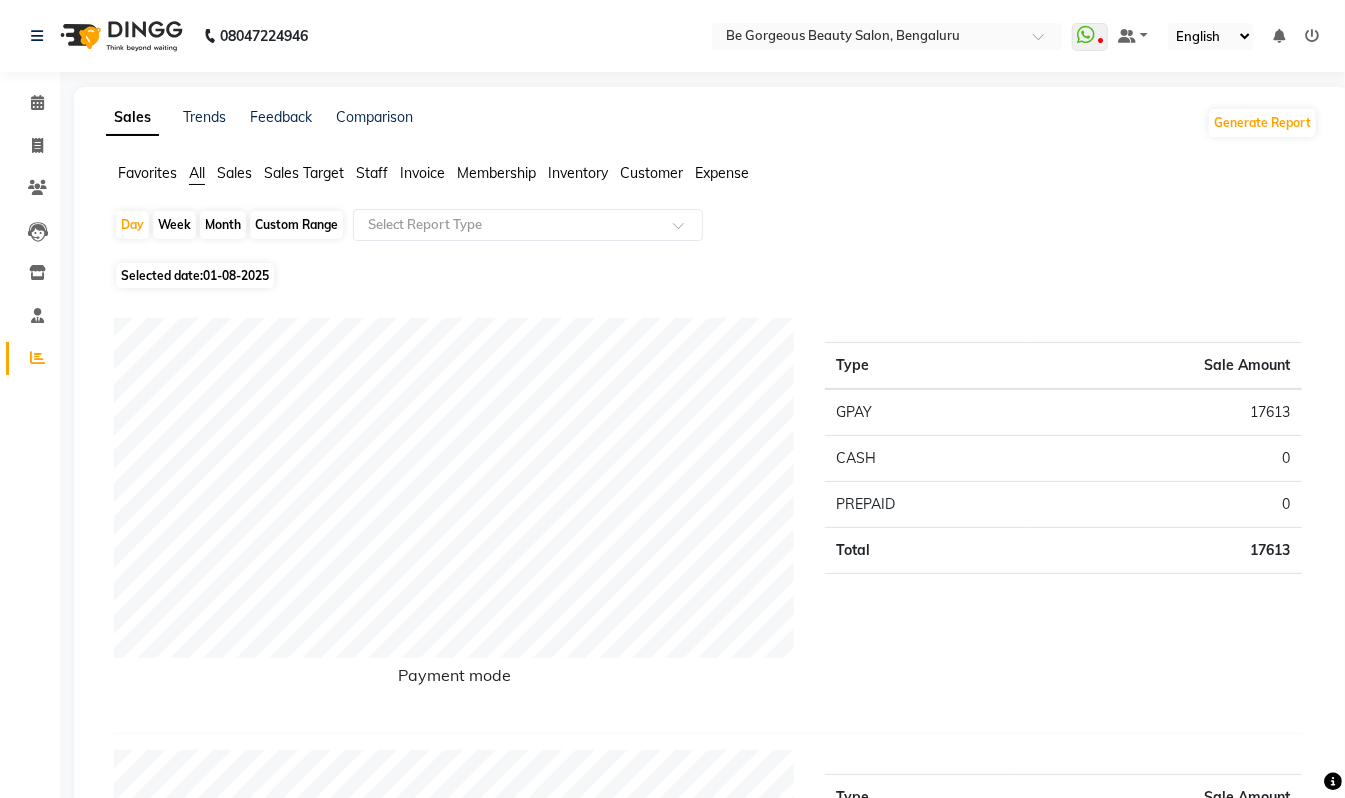 click on "Staff" 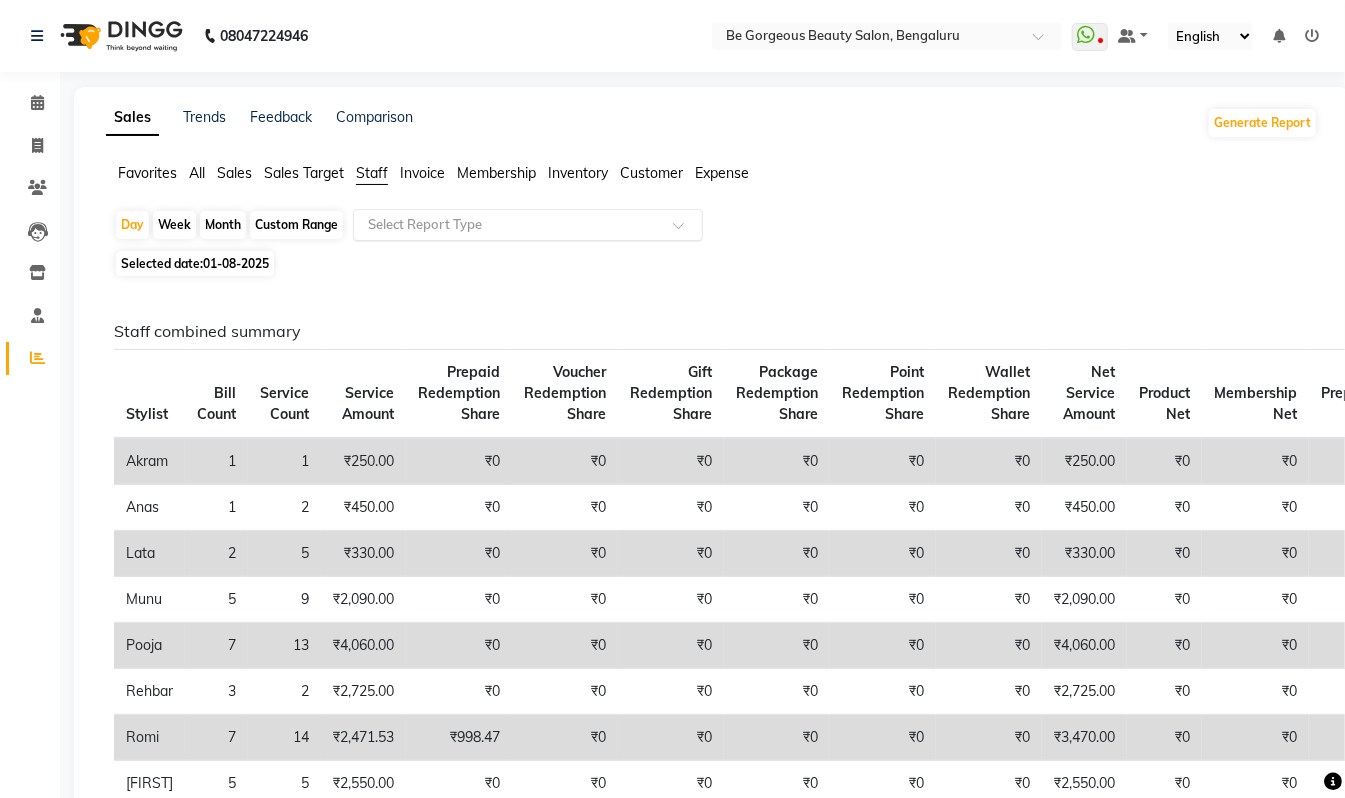click 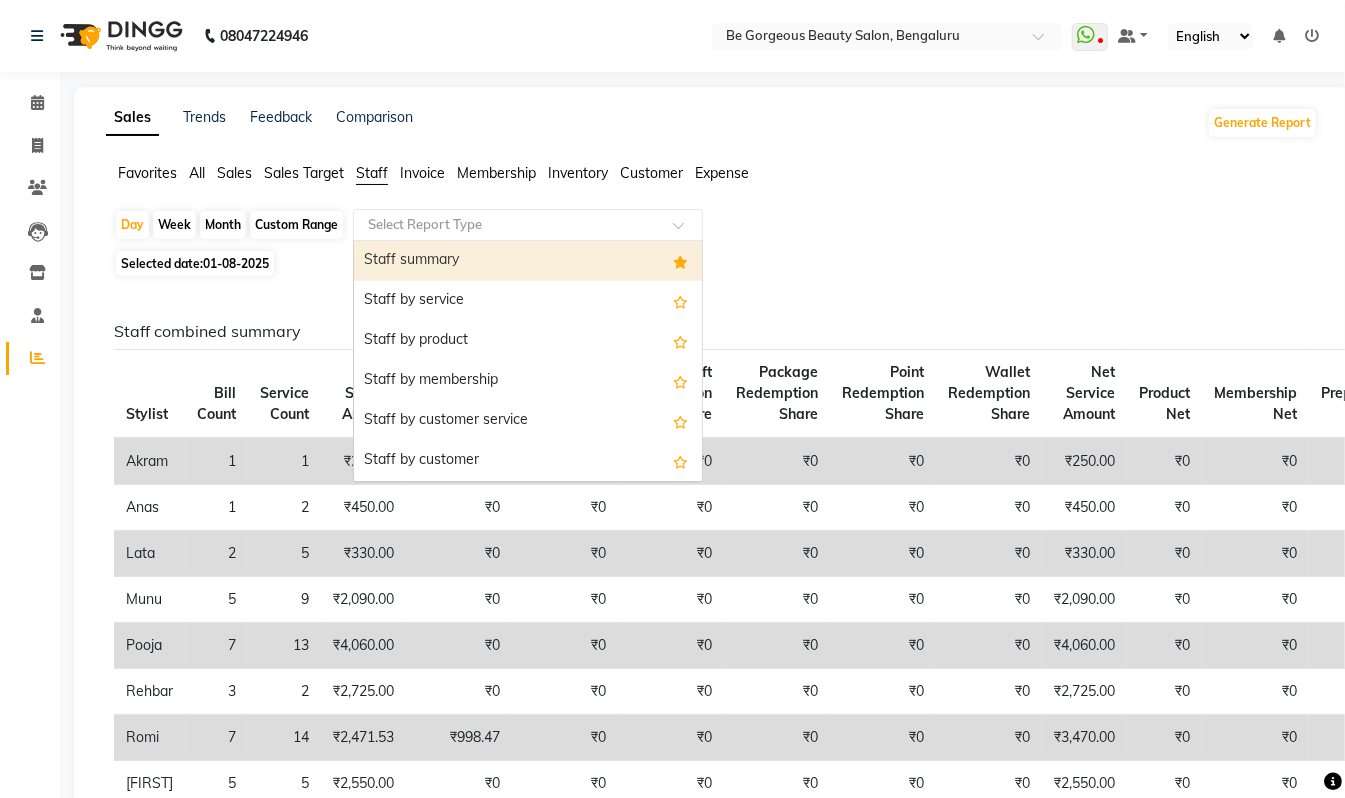 click on "Staff summary" at bounding box center (528, 261) 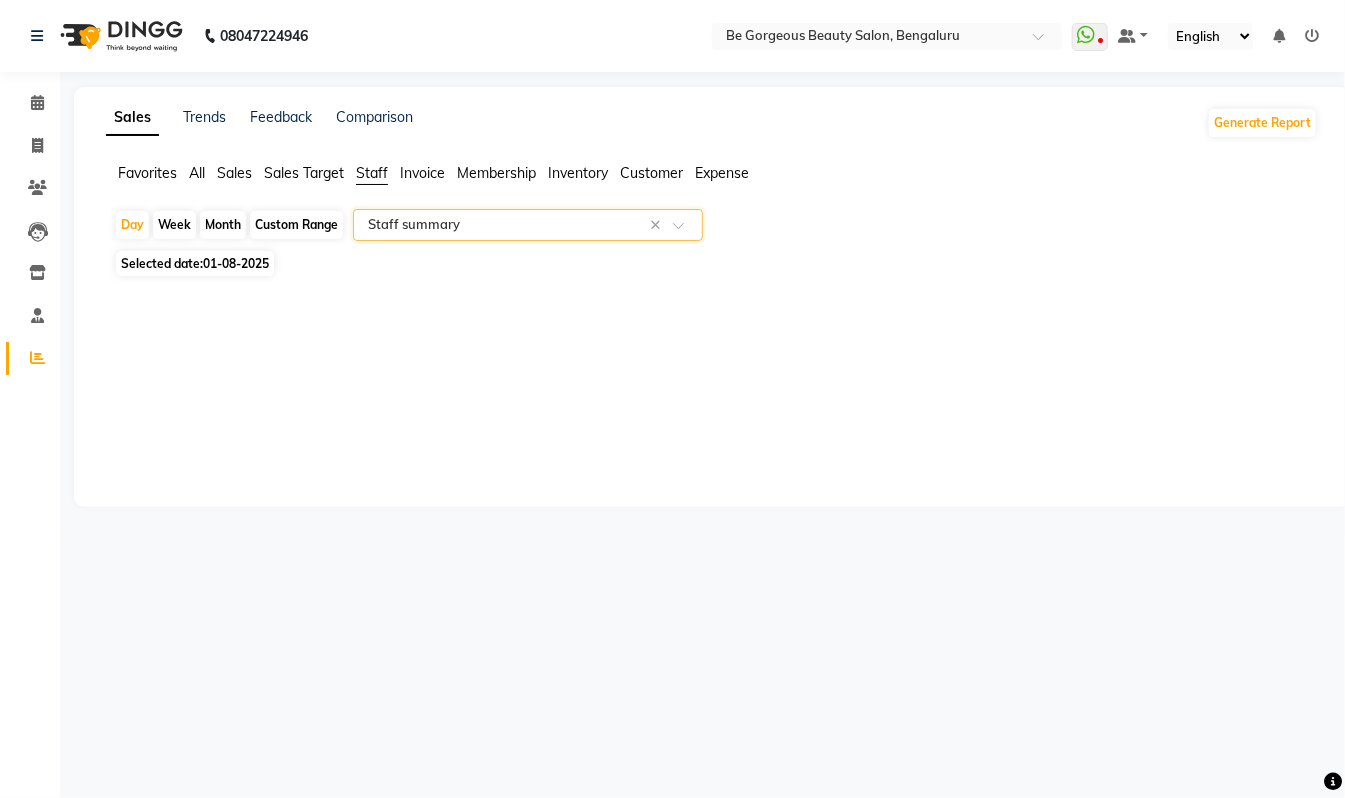 select on "csv" 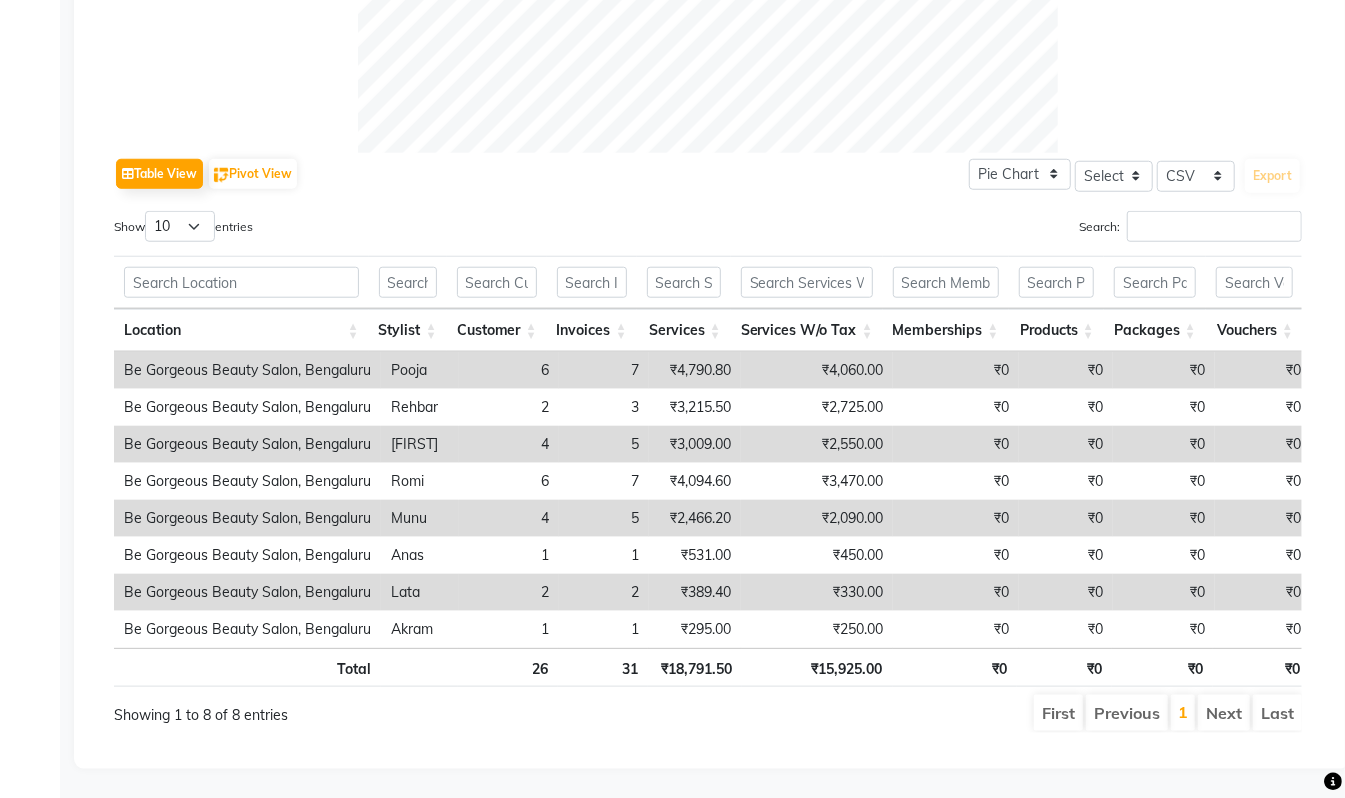 scroll, scrollTop: 914, scrollLeft: 0, axis: vertical 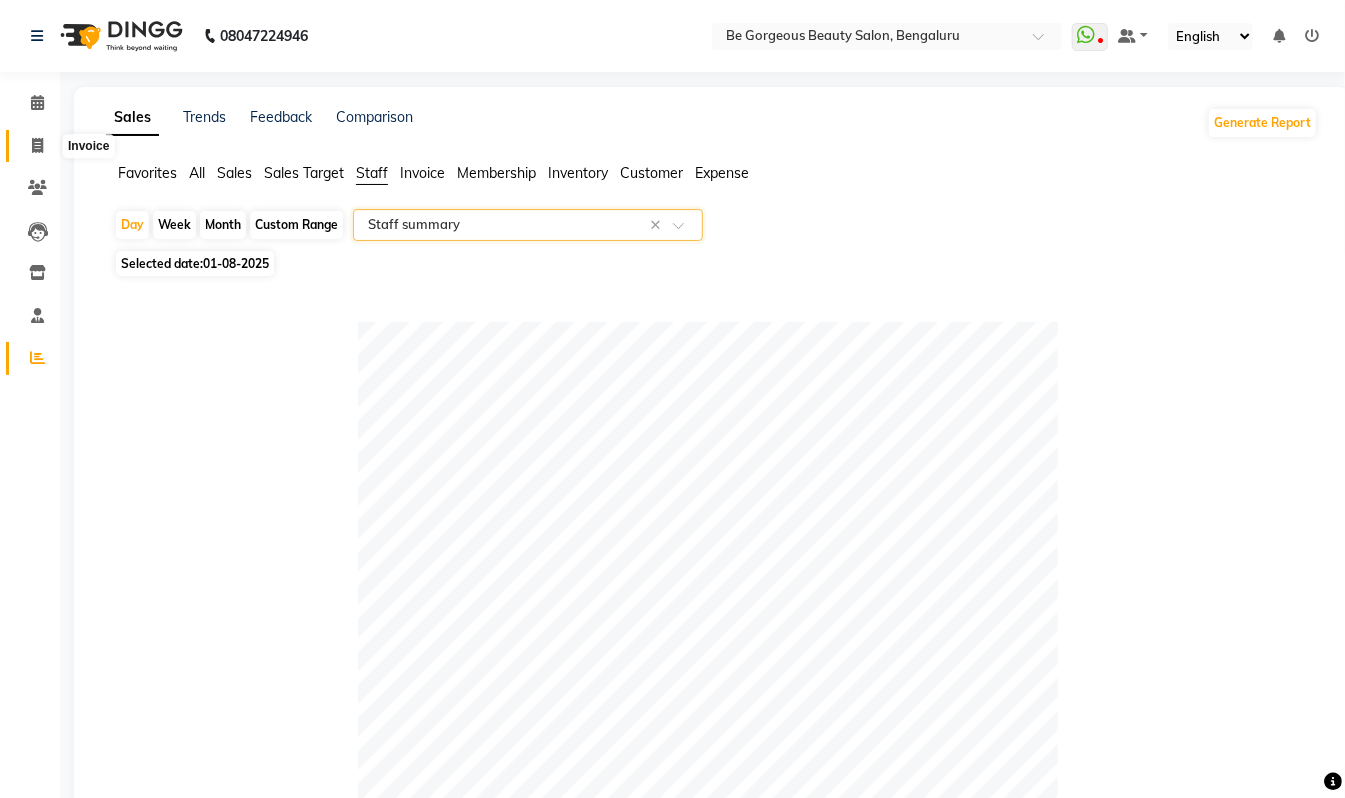 click 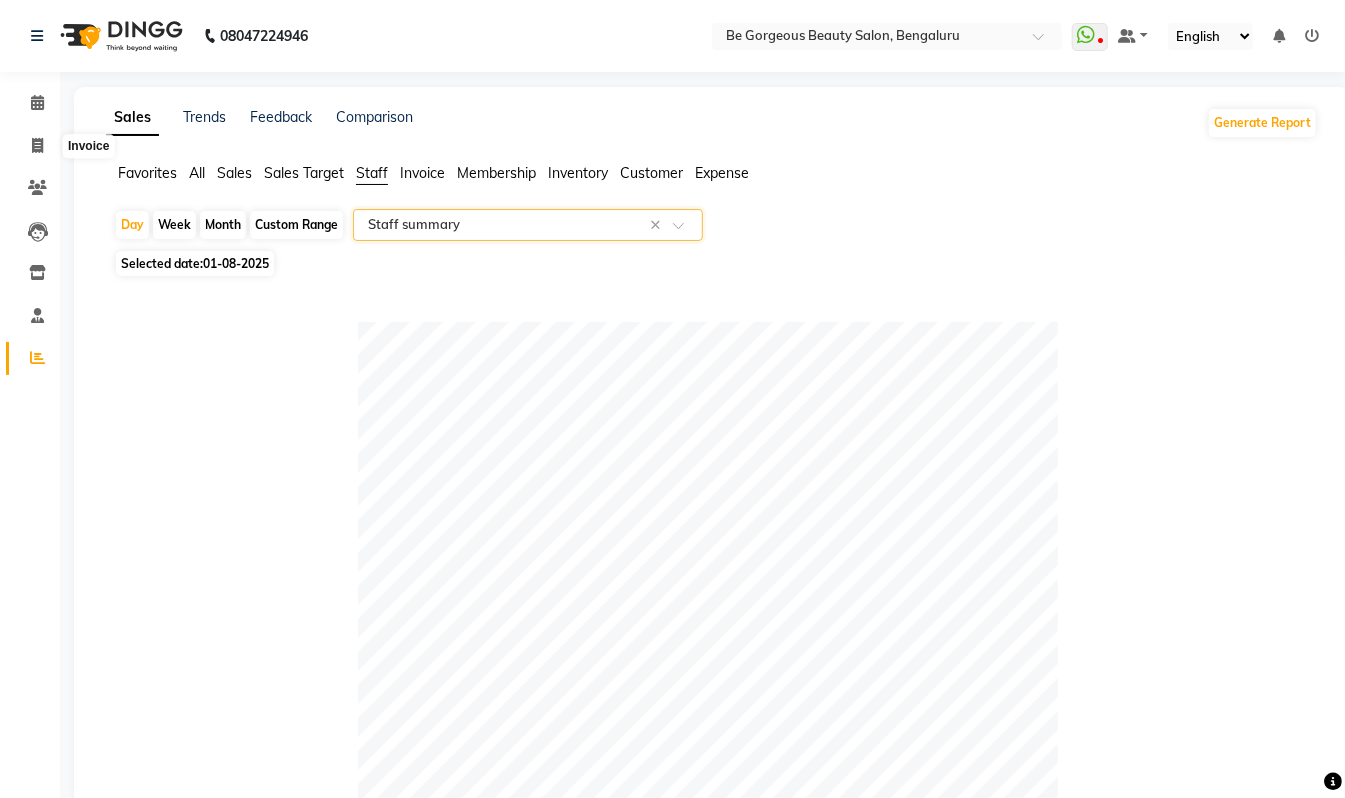 select on "service" 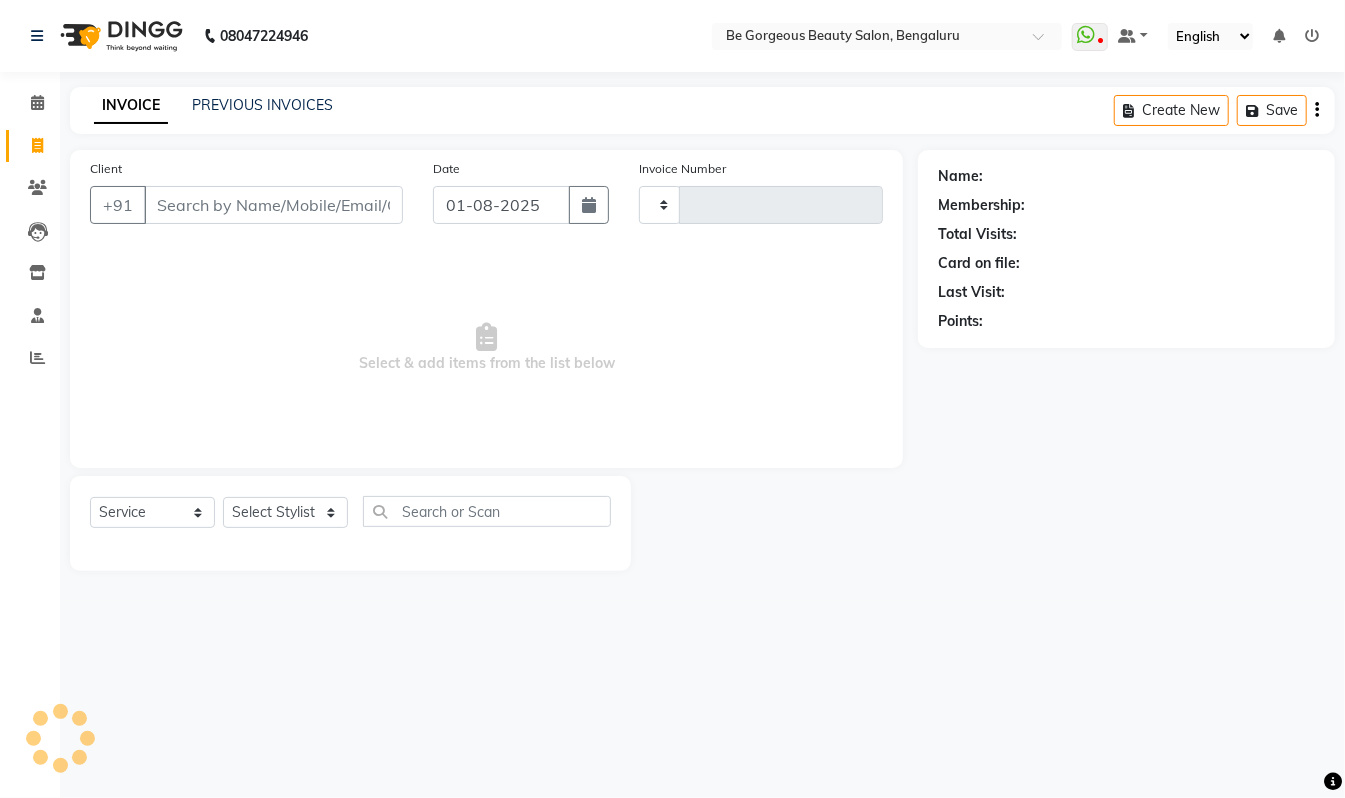 type on "3362" 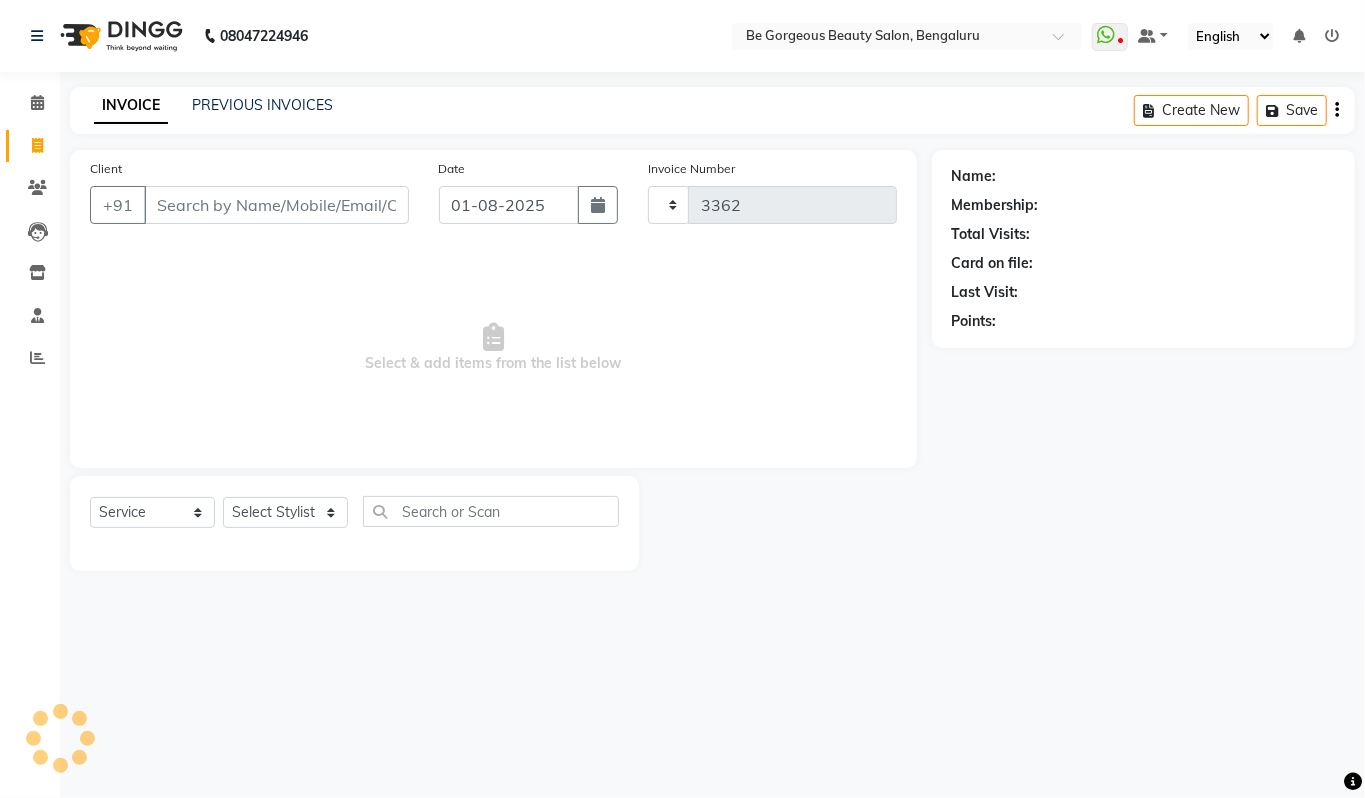 select on "5405" 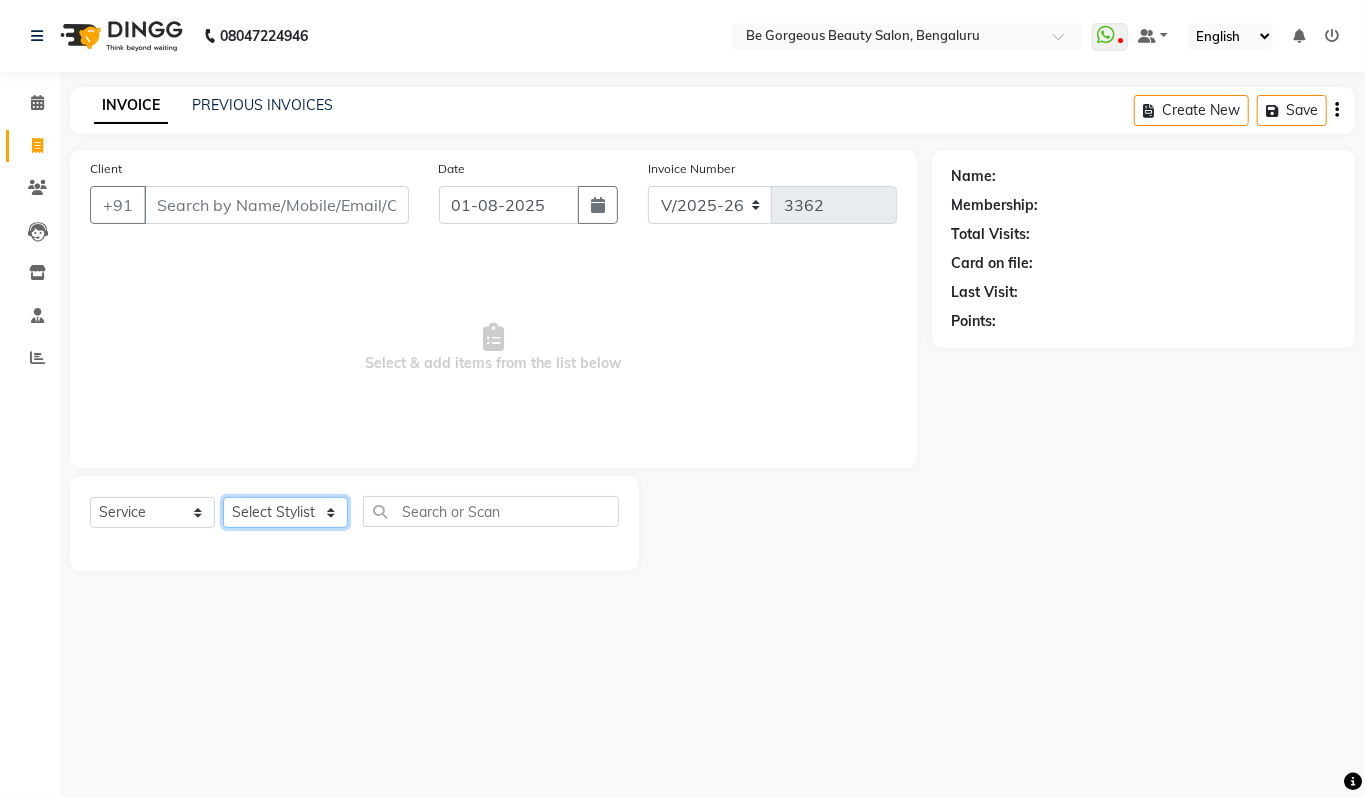 click on "Select Stylist Akram Anas Gayatri lata Manager Munu Pooja Rehbar Romi Talib Wajid" 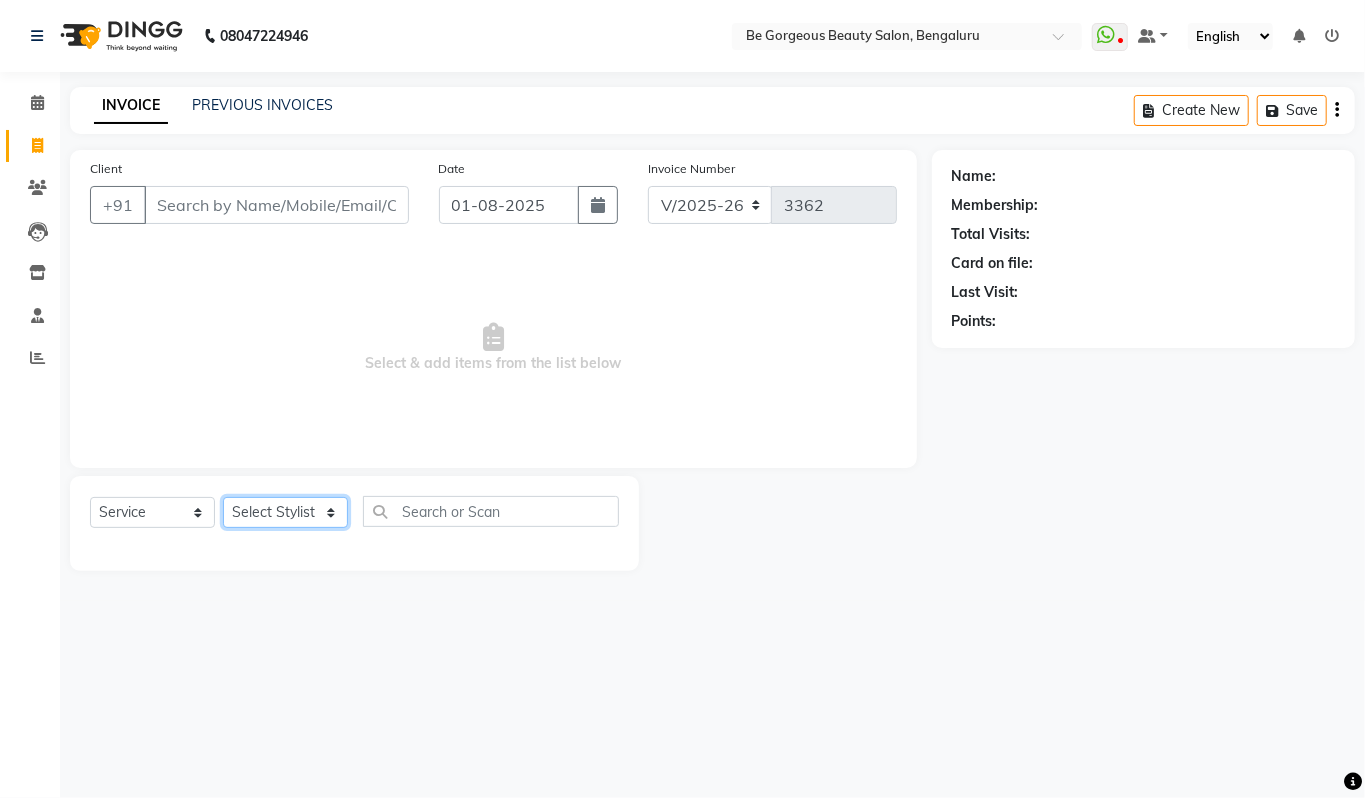 select on "37078" 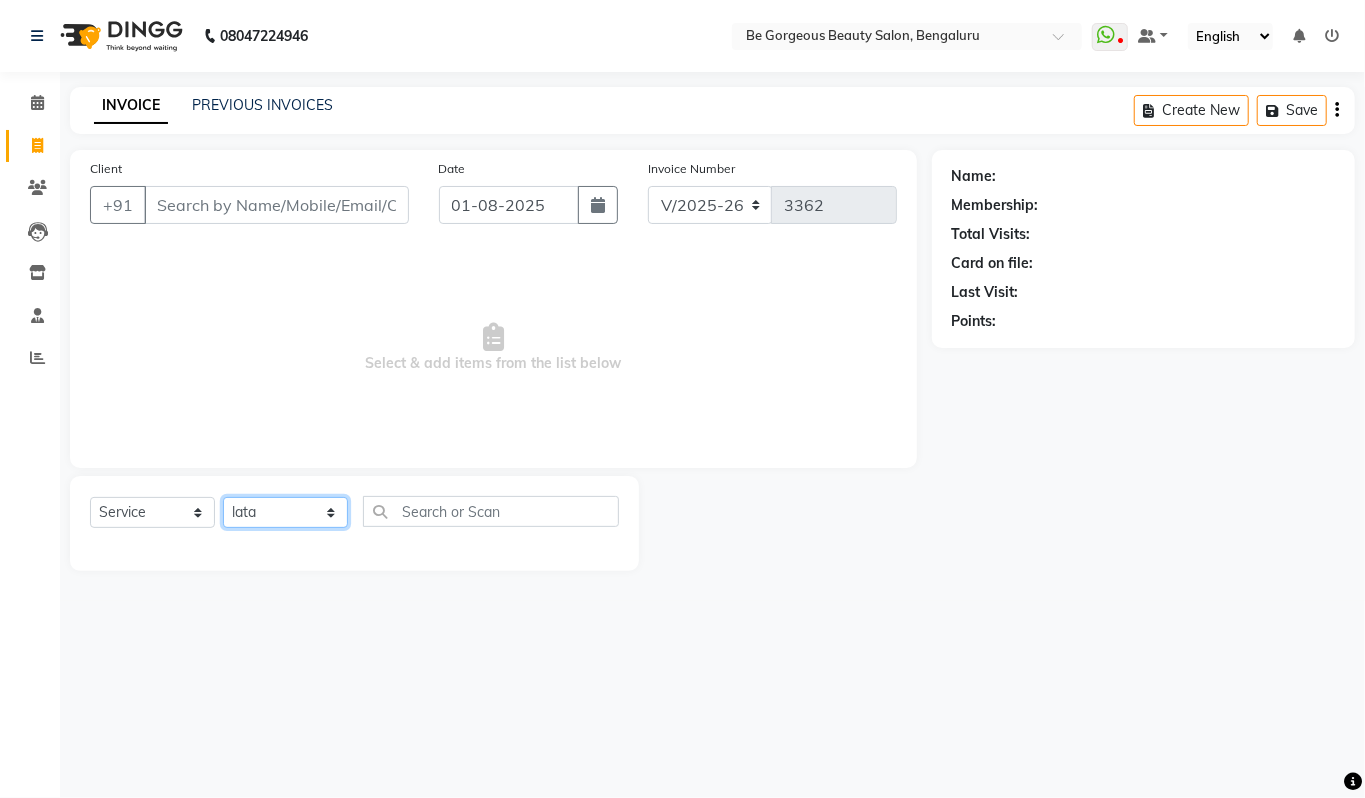 click on "Select Stylist Akram Anas Gayatri lata Manager Munu Pooja Rehbar Romi Talib Wajid" 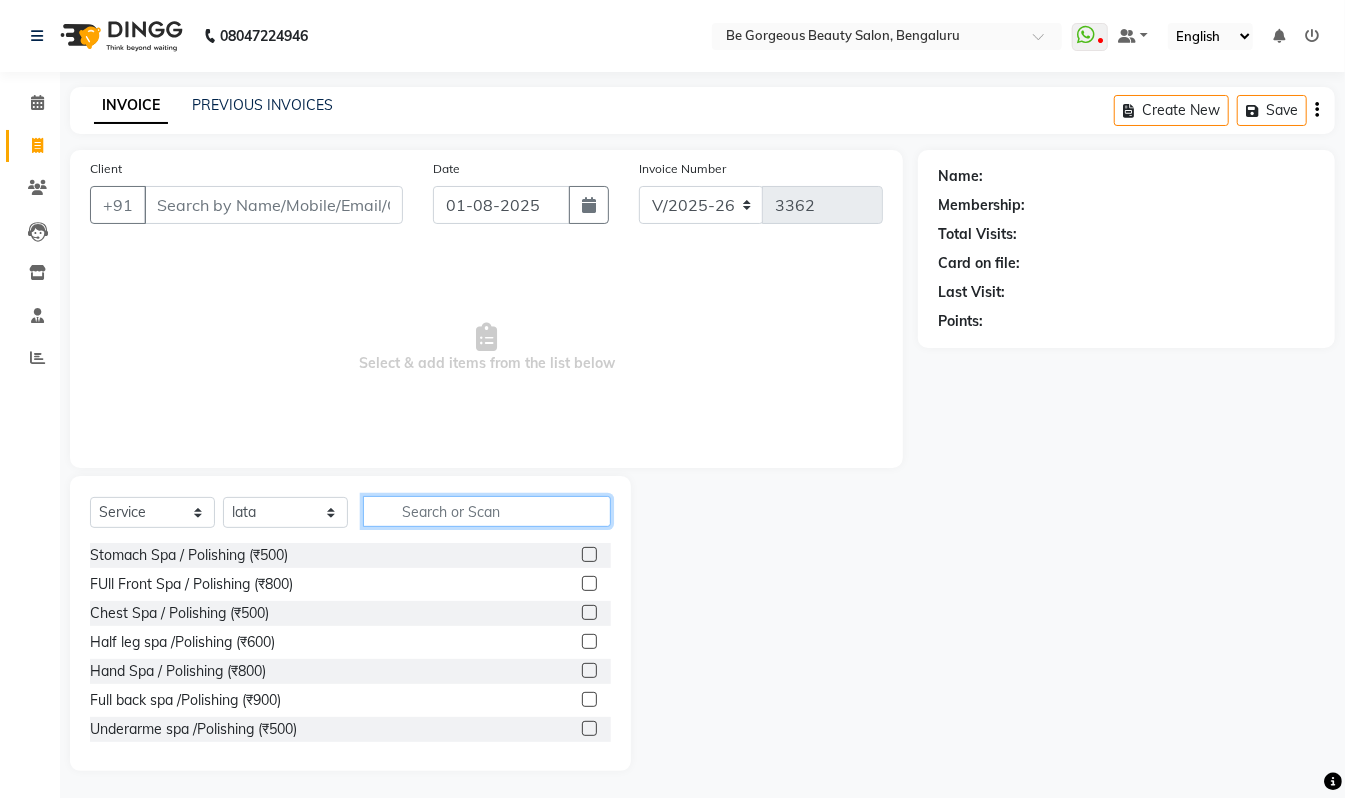 click 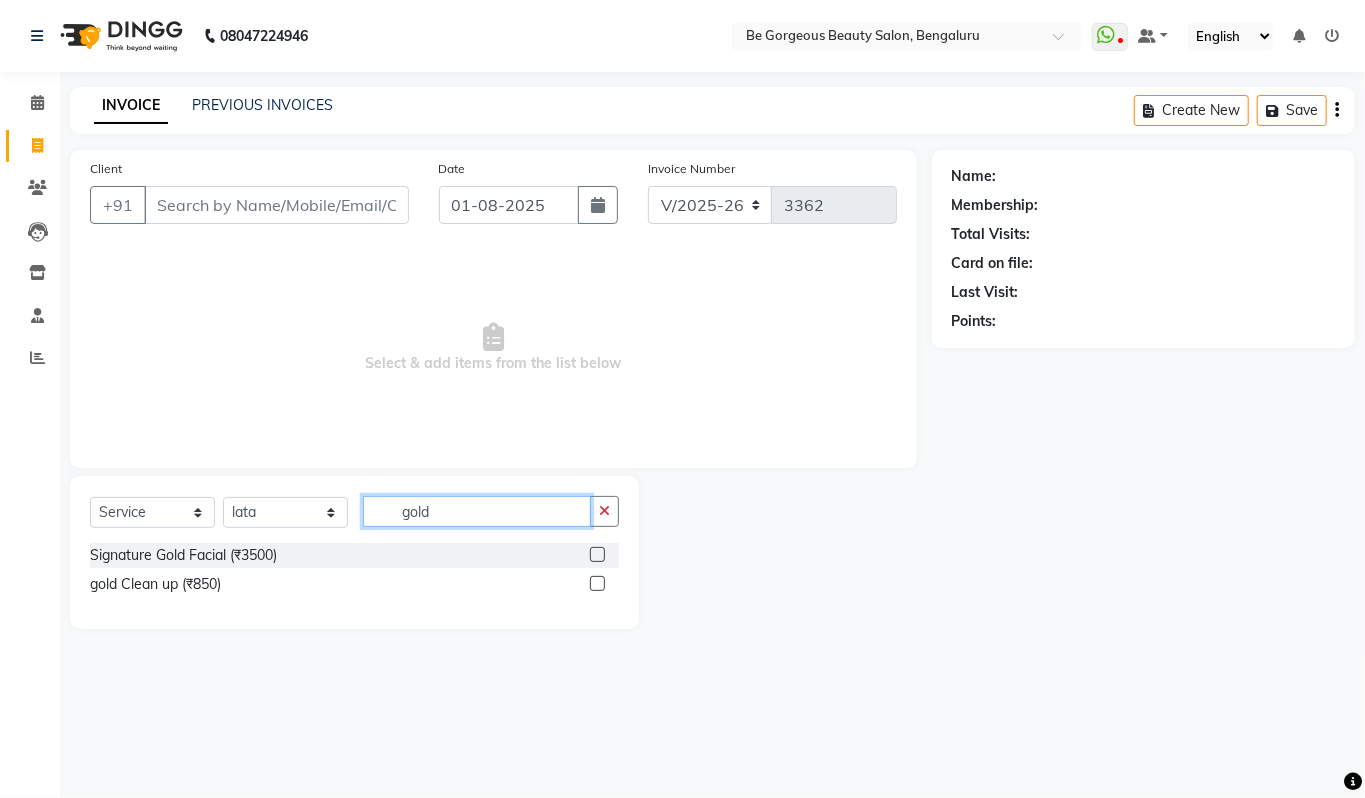 type on "gold" 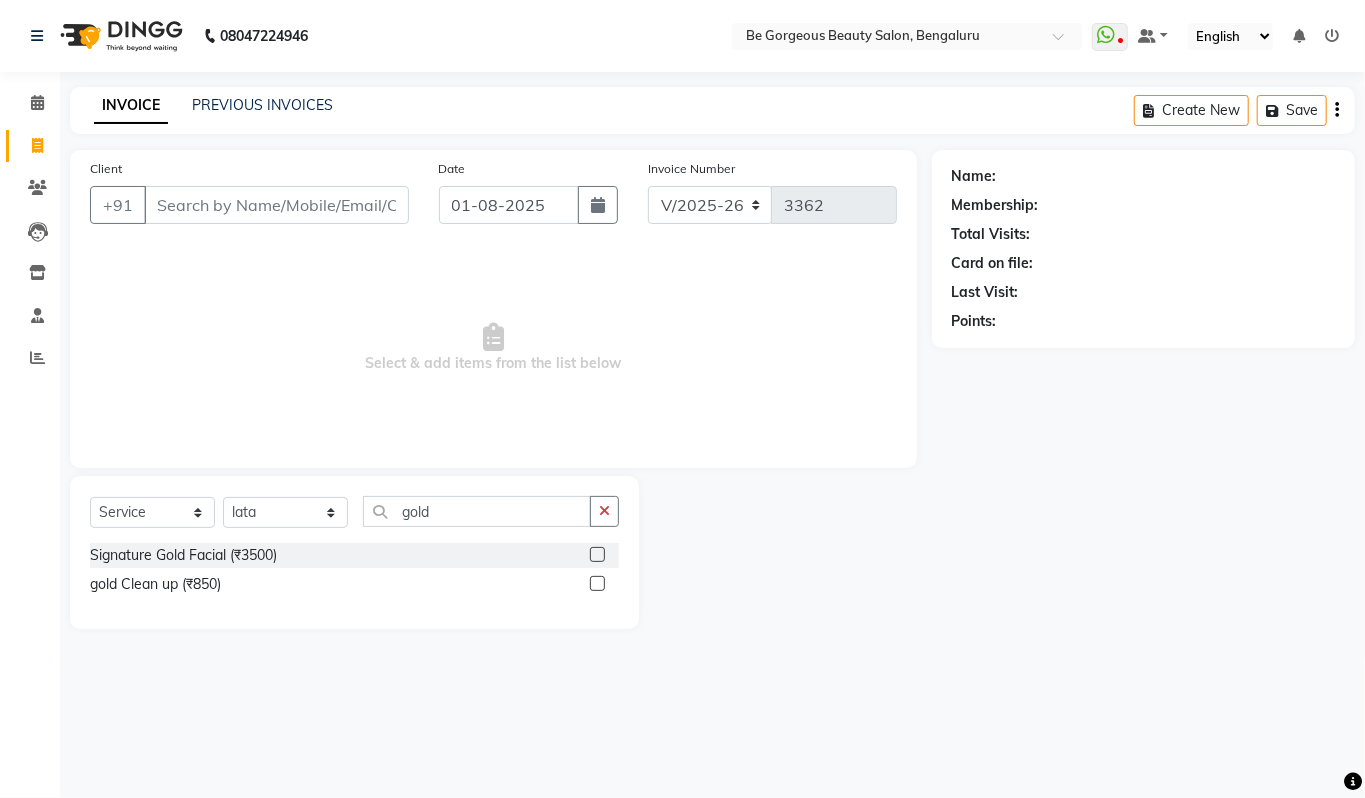 click 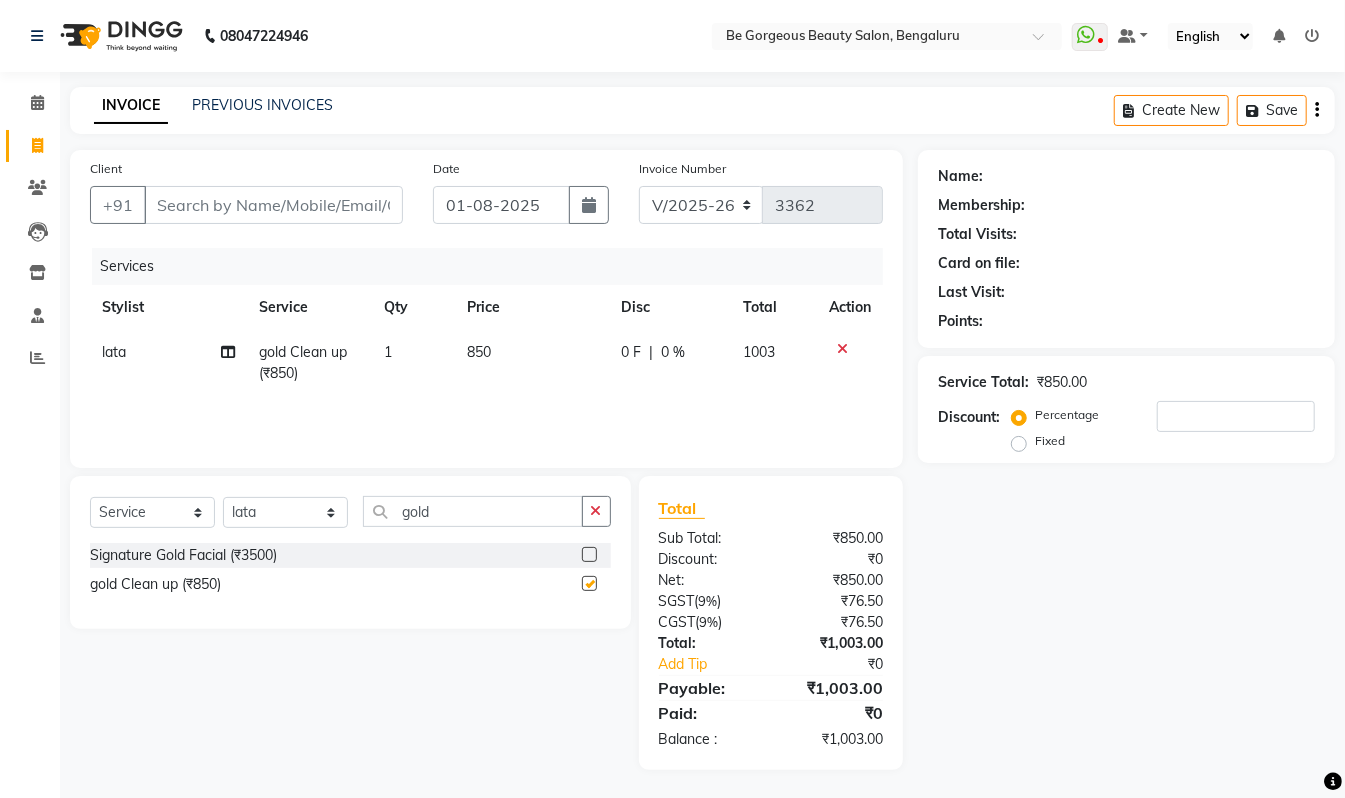 checkbox on "false" 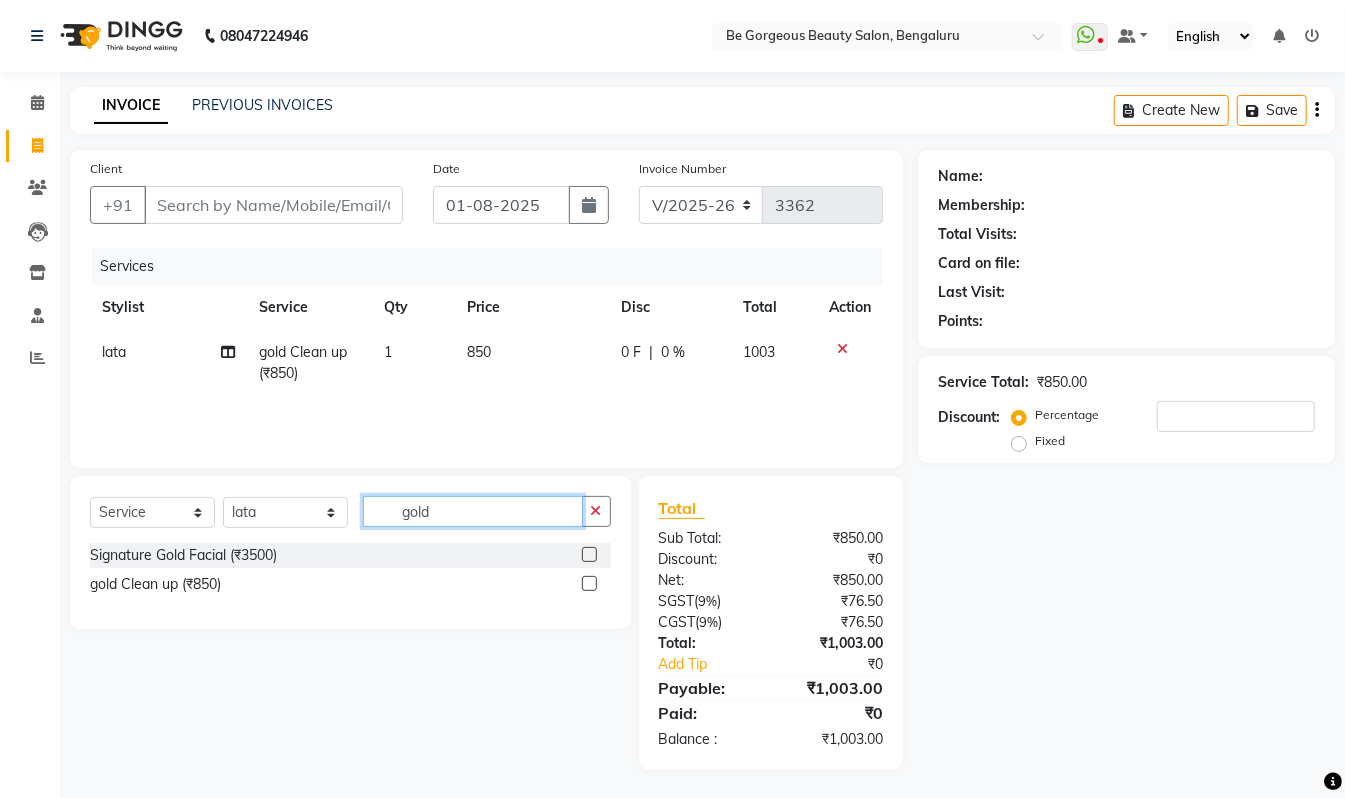 click on "gold" 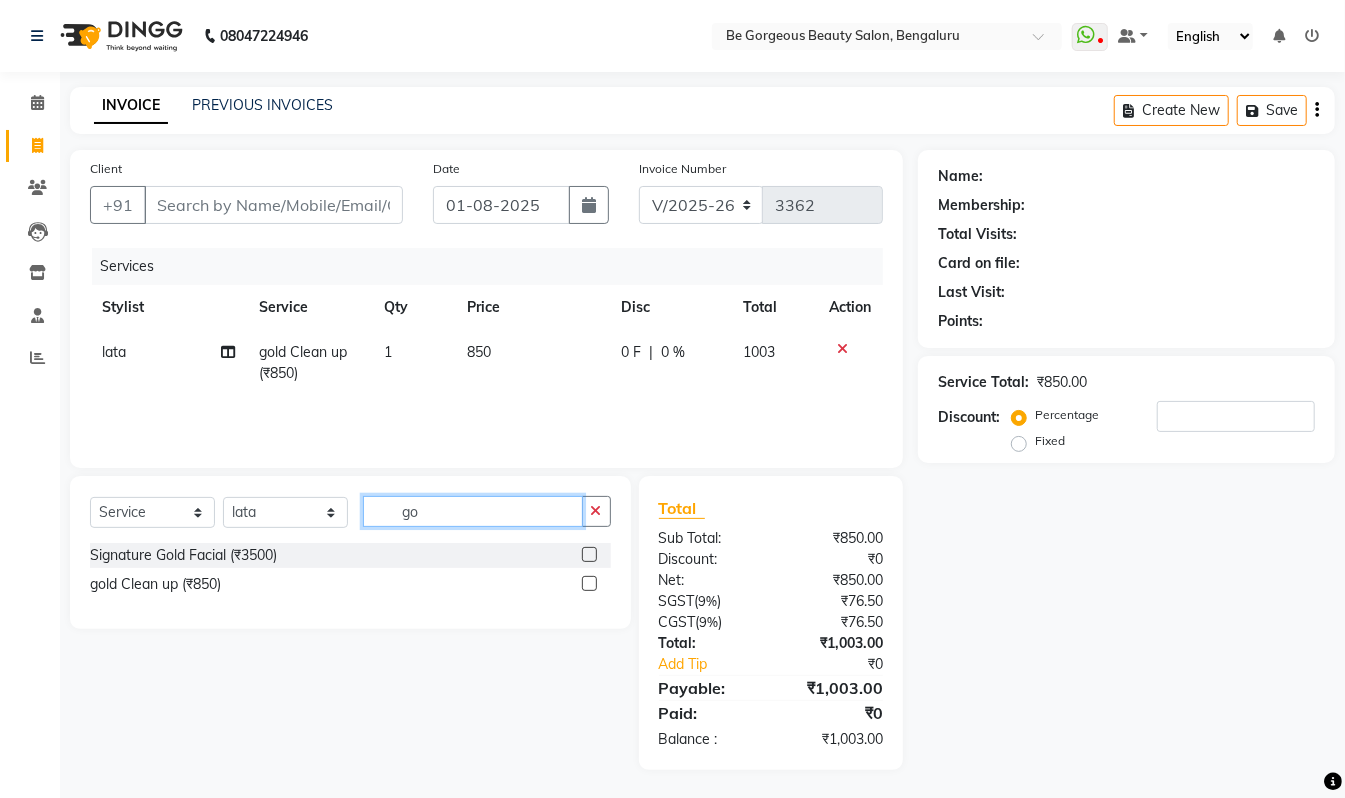 type on "g" 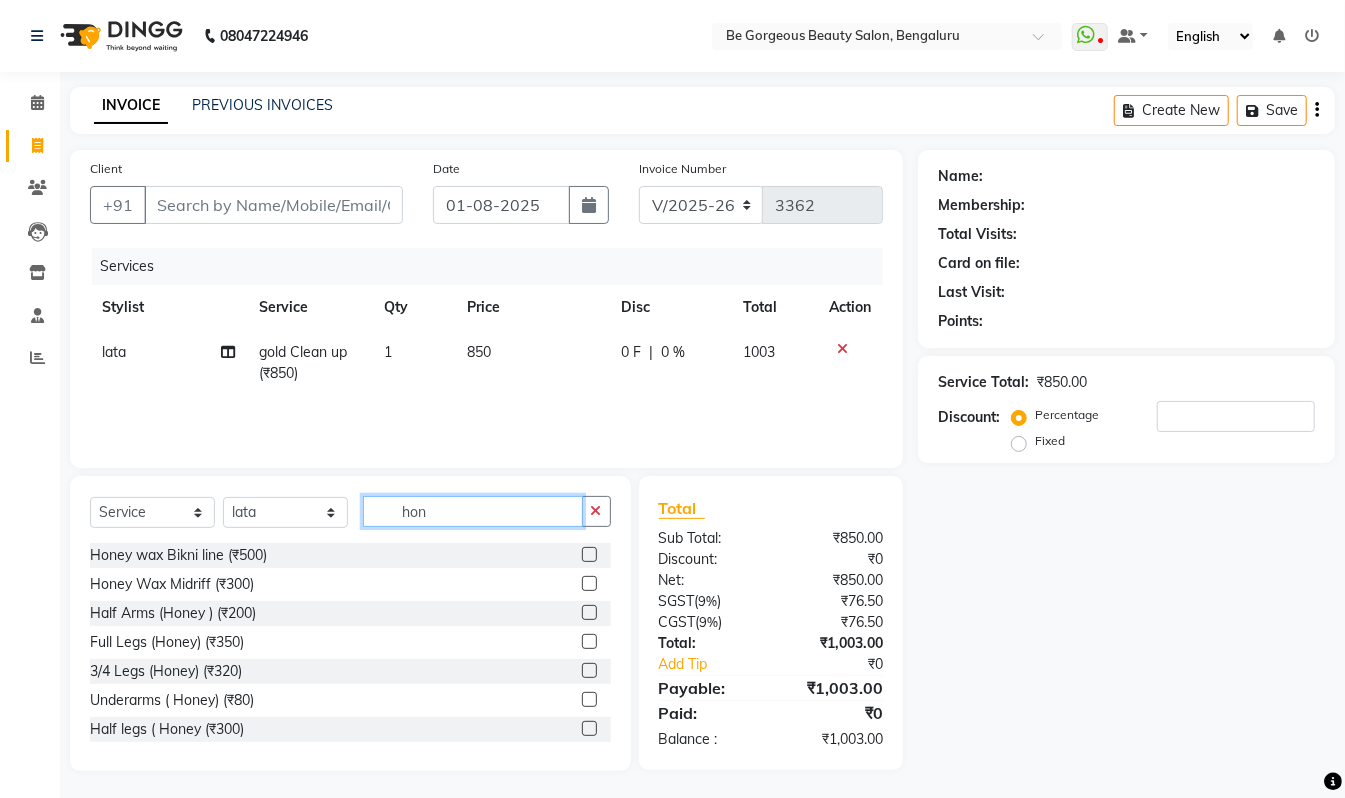 type on "hon" 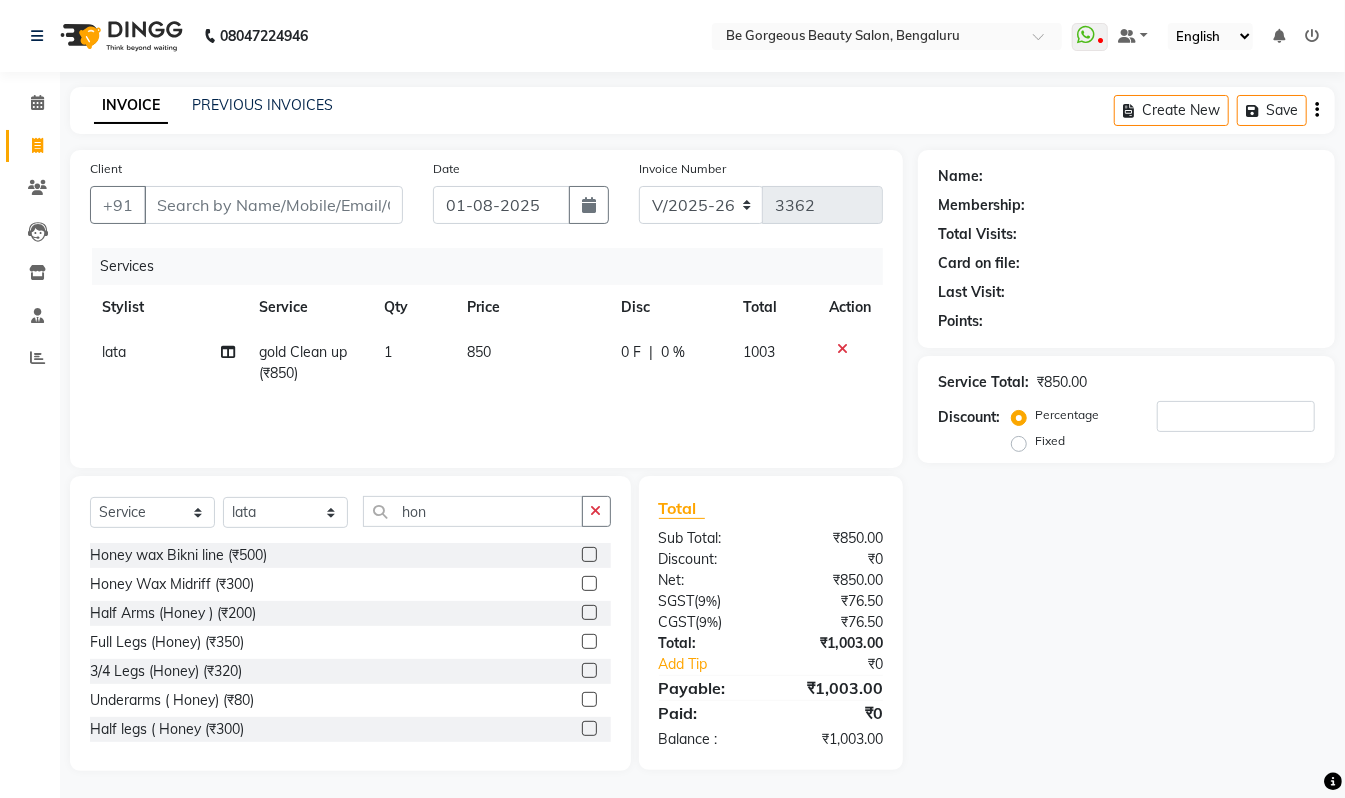 click 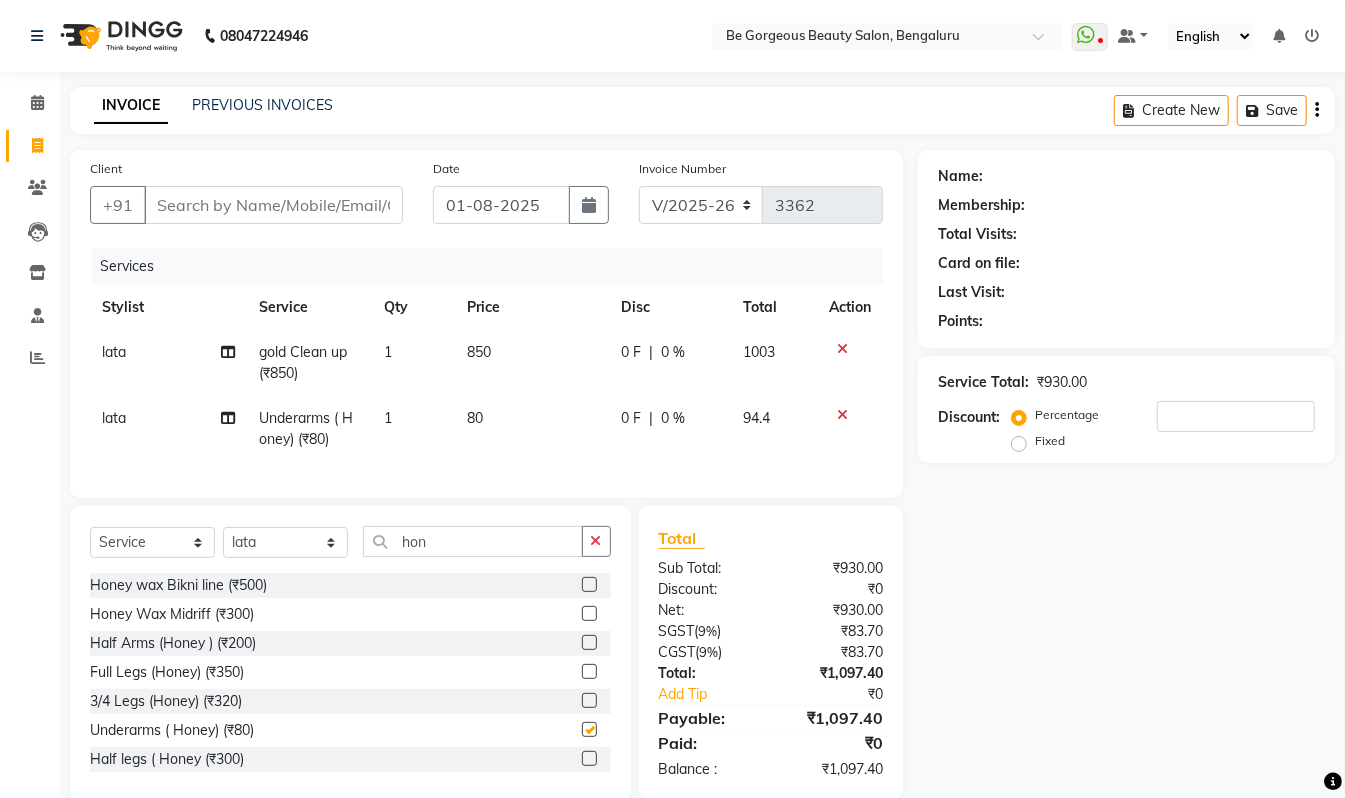checkbox on "false" 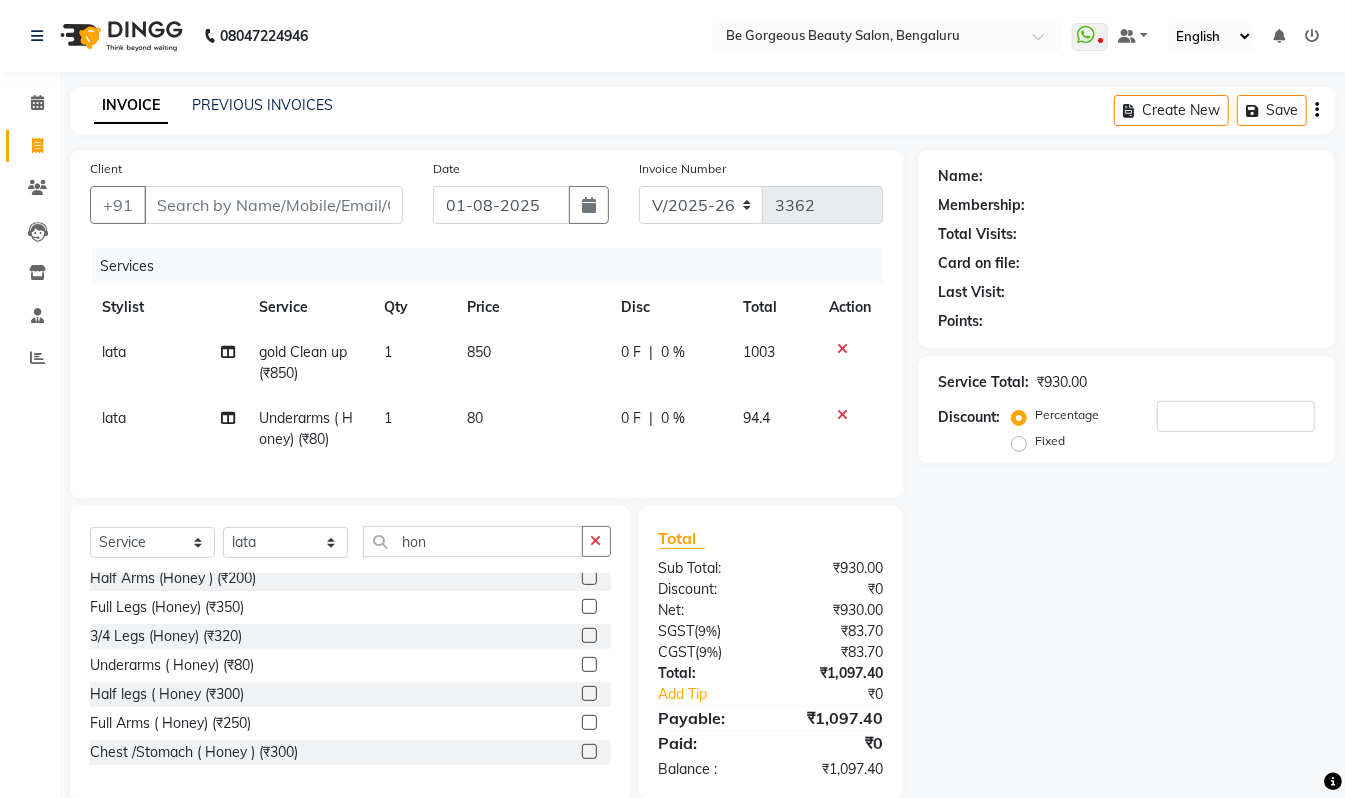 scroll, scrollTop: 68, scrollLeft: 0, axis: vertical 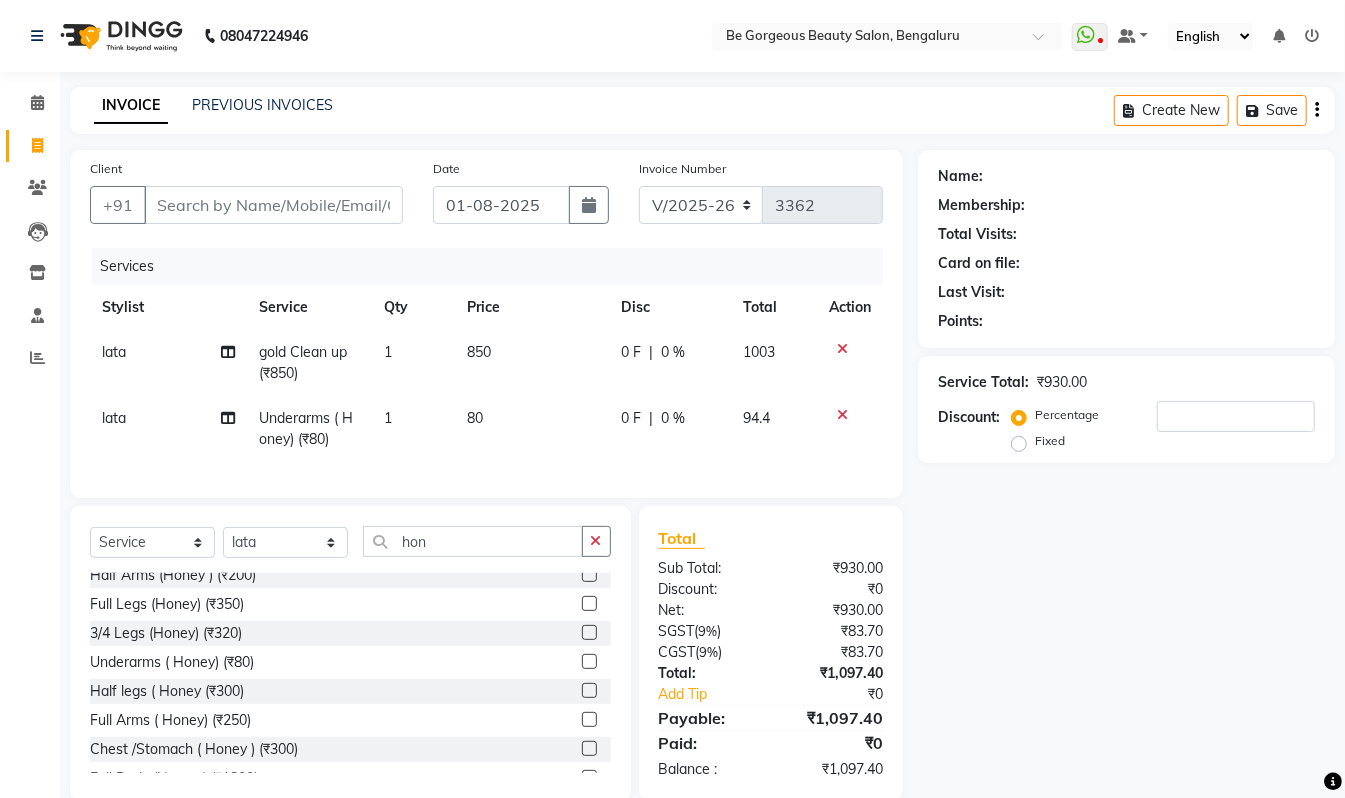 click 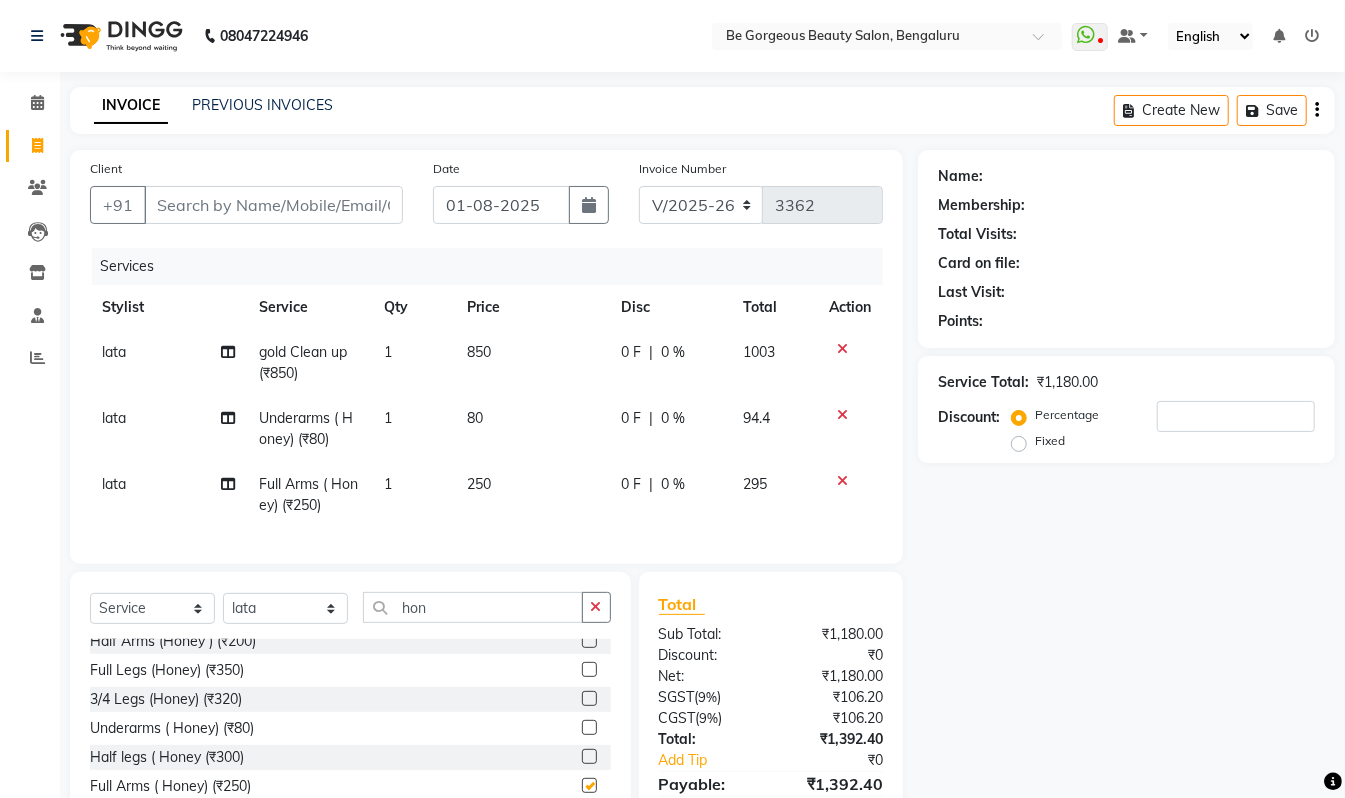 checkbox on "false" 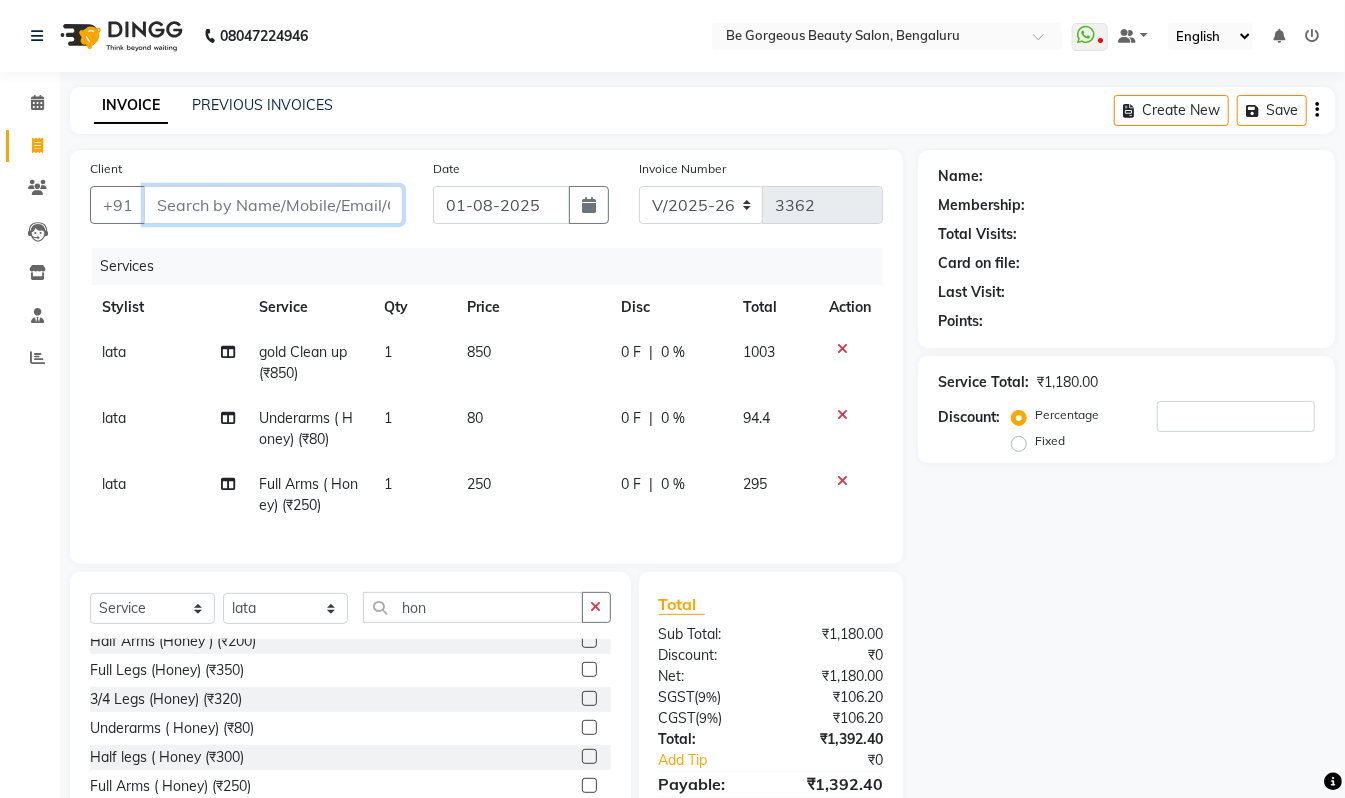 click on "Client" at bounding box center (273, 205) 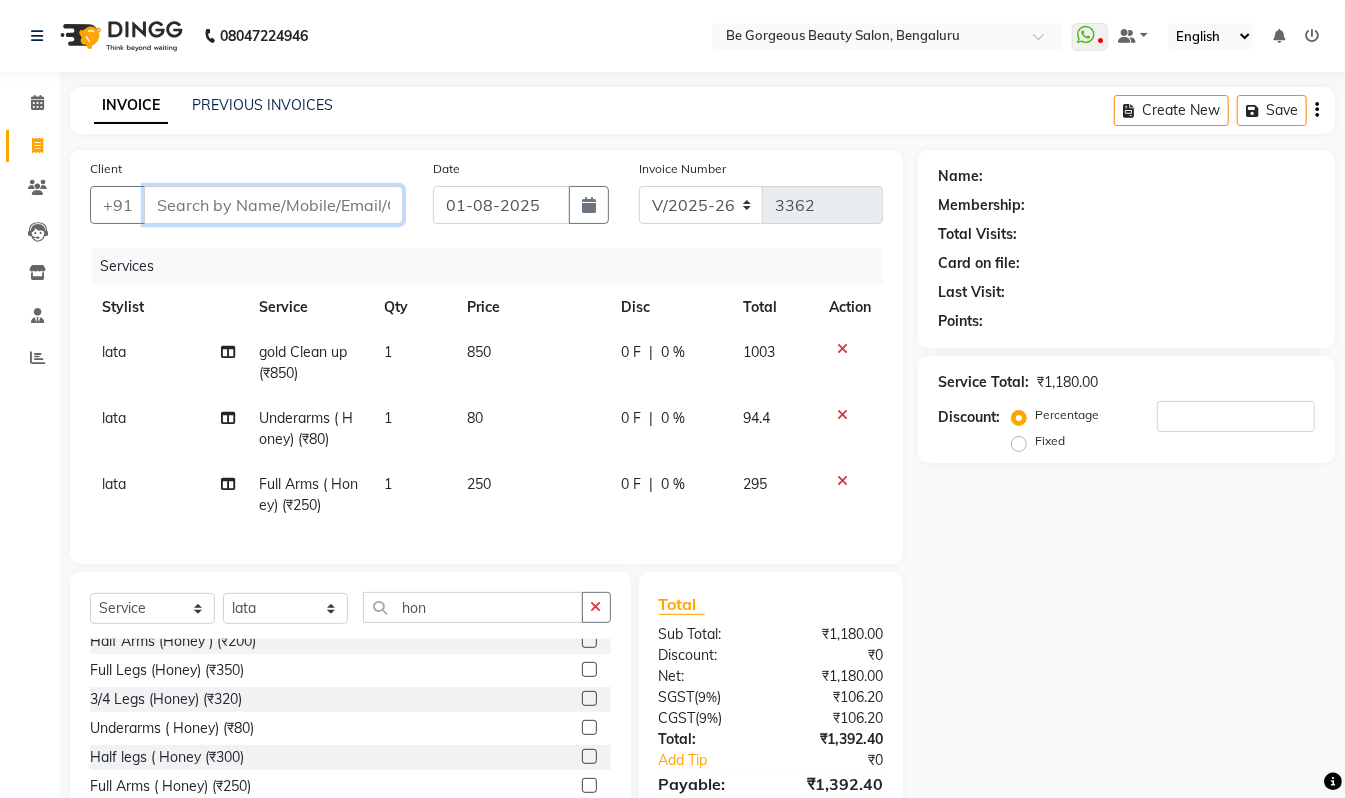 scroll, scrollTop: 118, scrollLeft: 0, axis: vertical 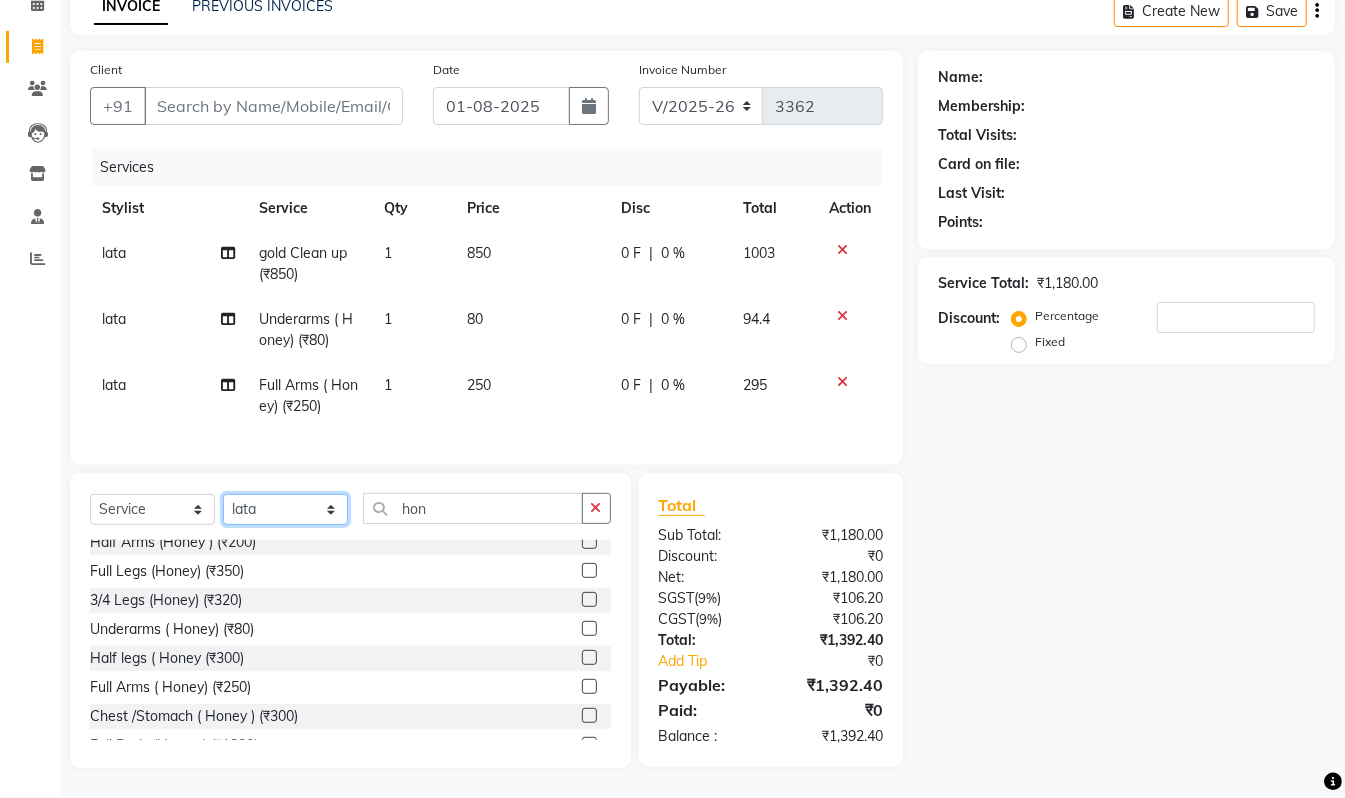click on "Select Stylist Akram Anas Gayatri lata Manager Munu Pooja Rehbar Romi Talib Wajid" 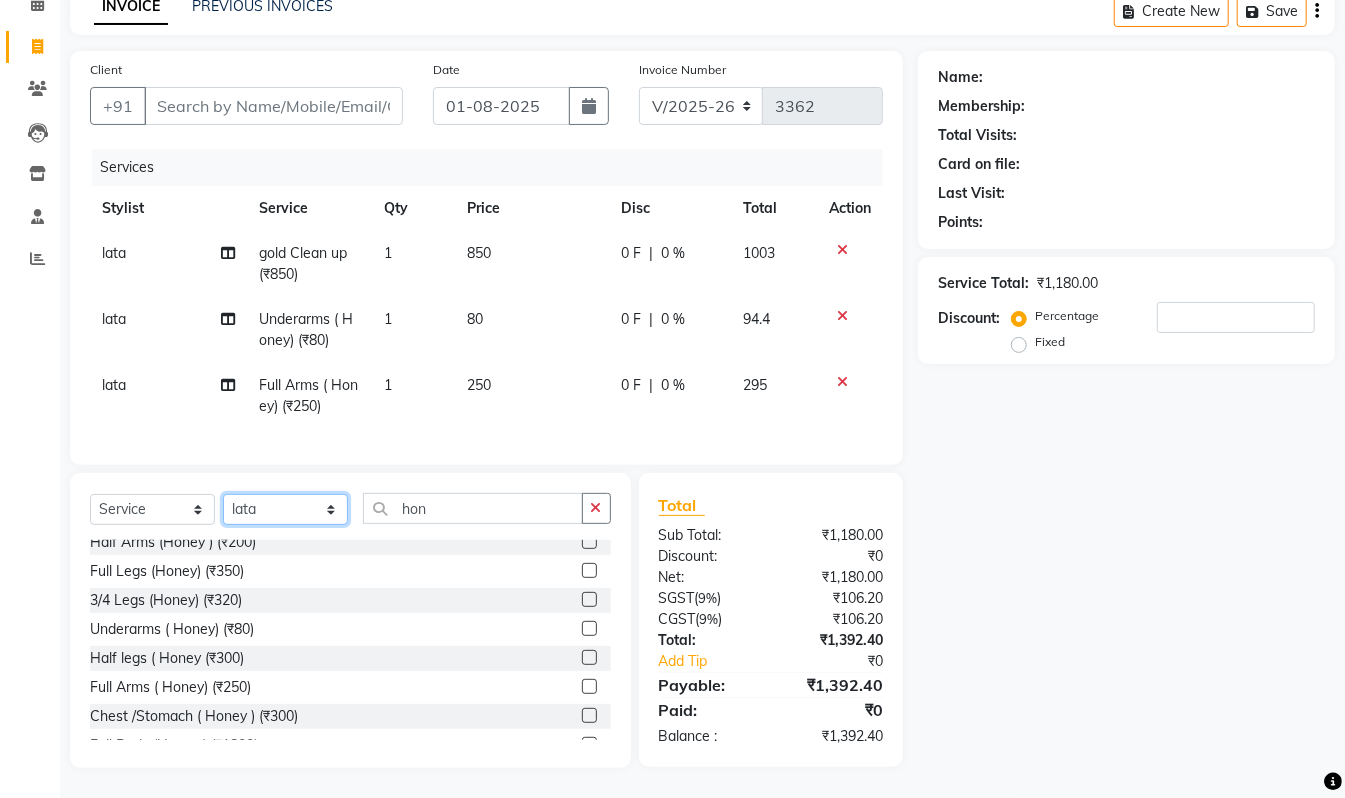 select on "83188" 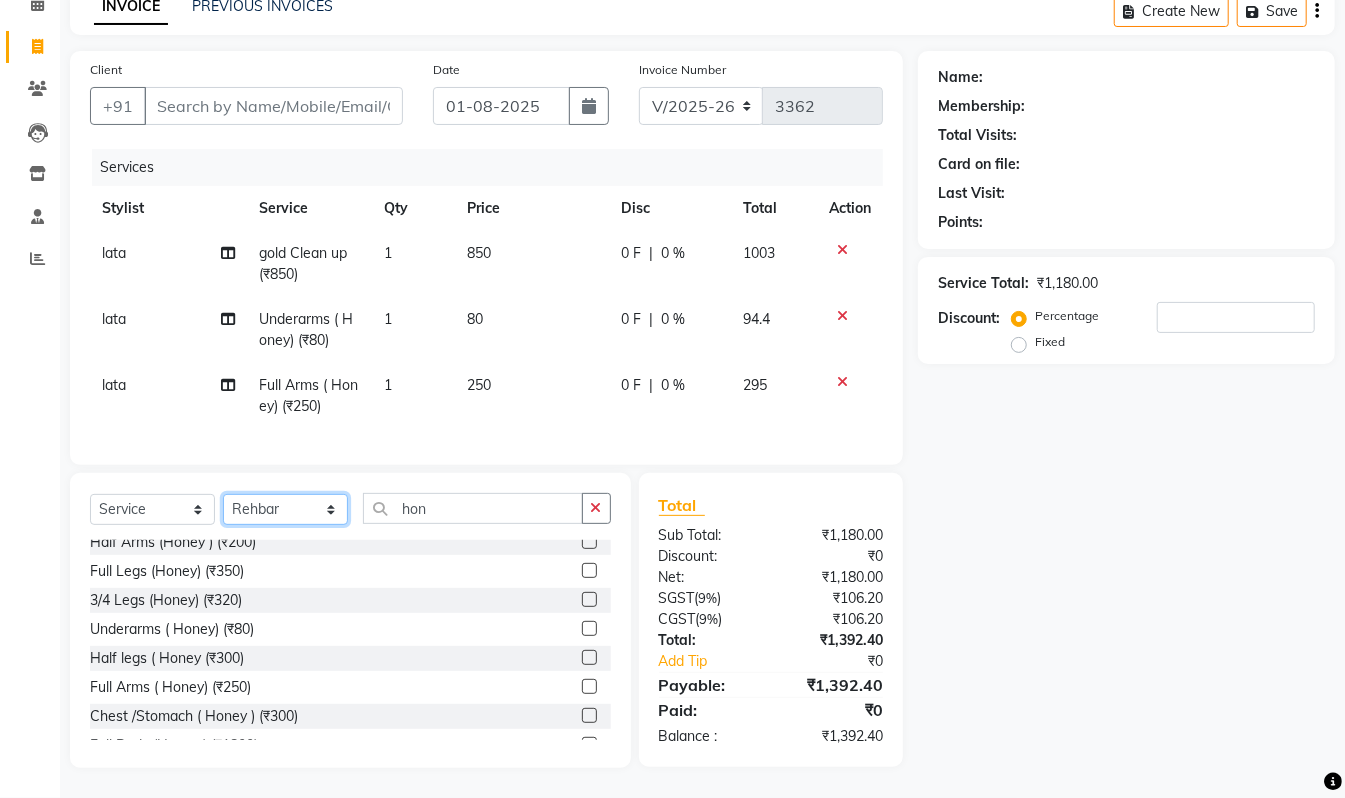 click on "Select Stylist Akram Anas Gayatri lata Manager Munu Pooja Rehbar Romi Talib Wajid" 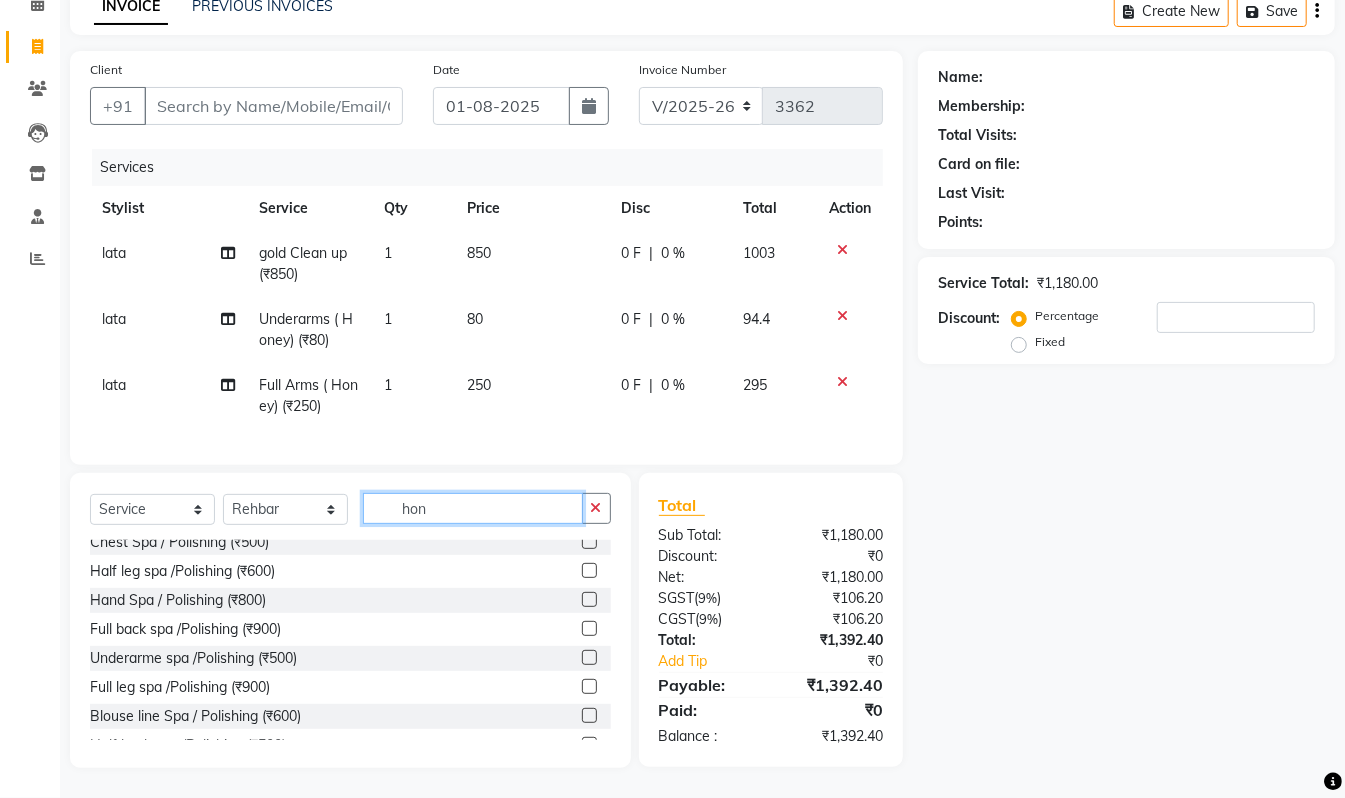 click on "hon" 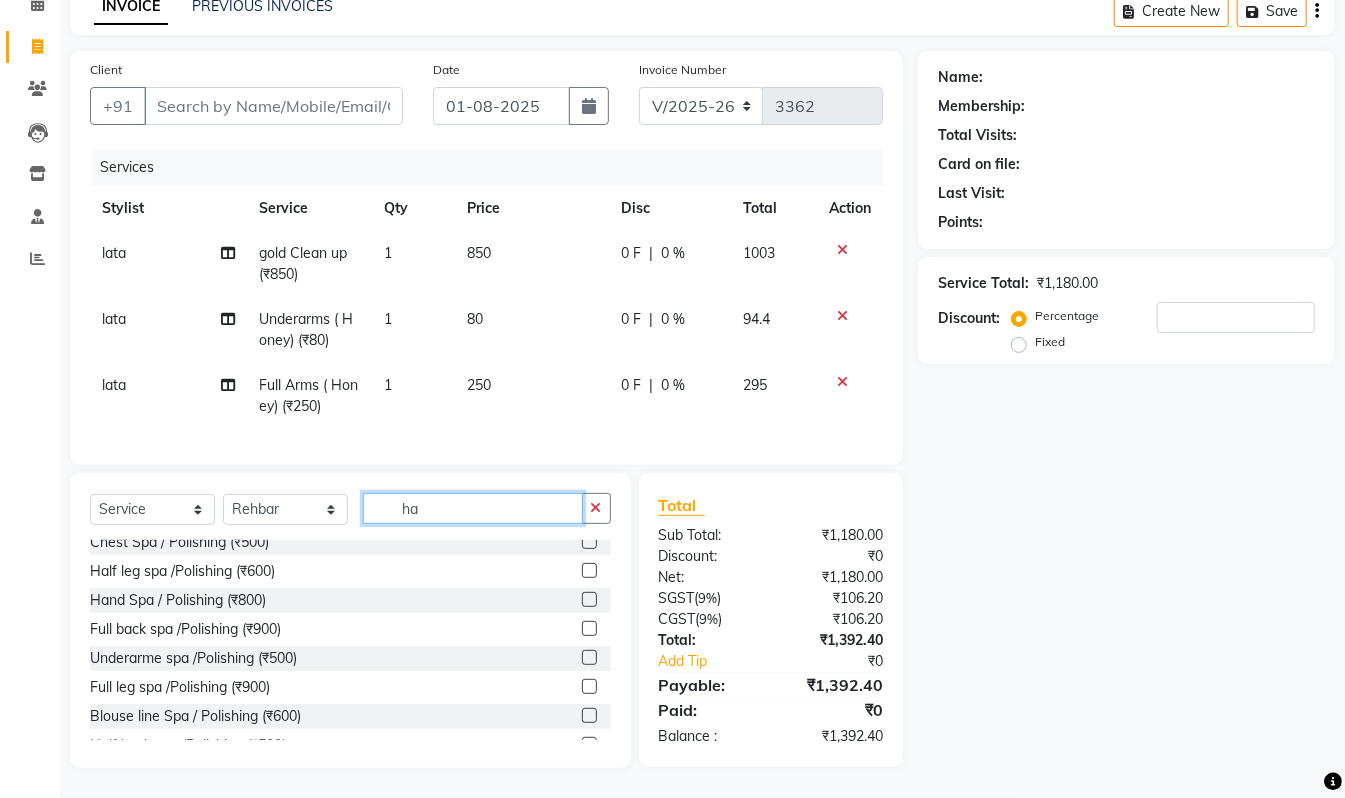 scroll, scrollTop: 0, scrollLeft: 0, axis: both 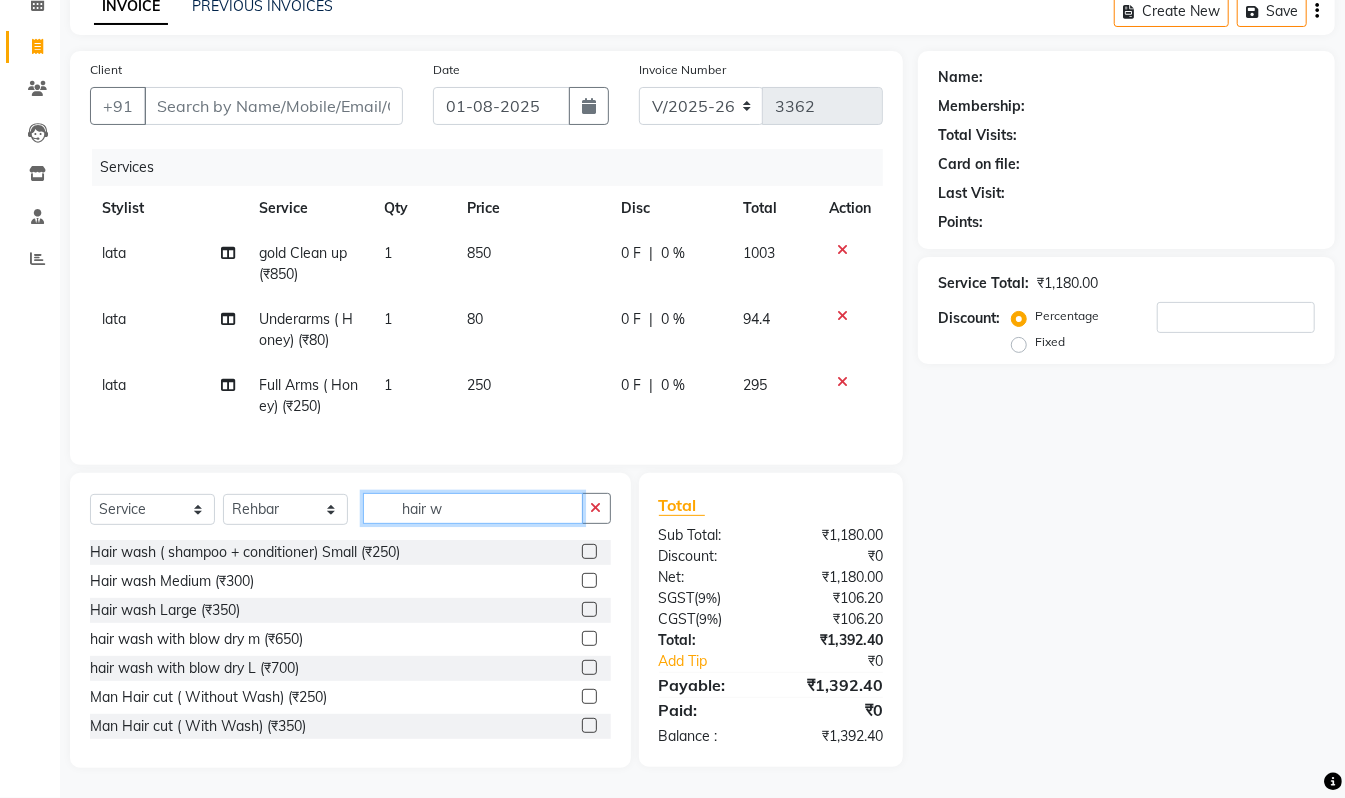 type on "hair w" 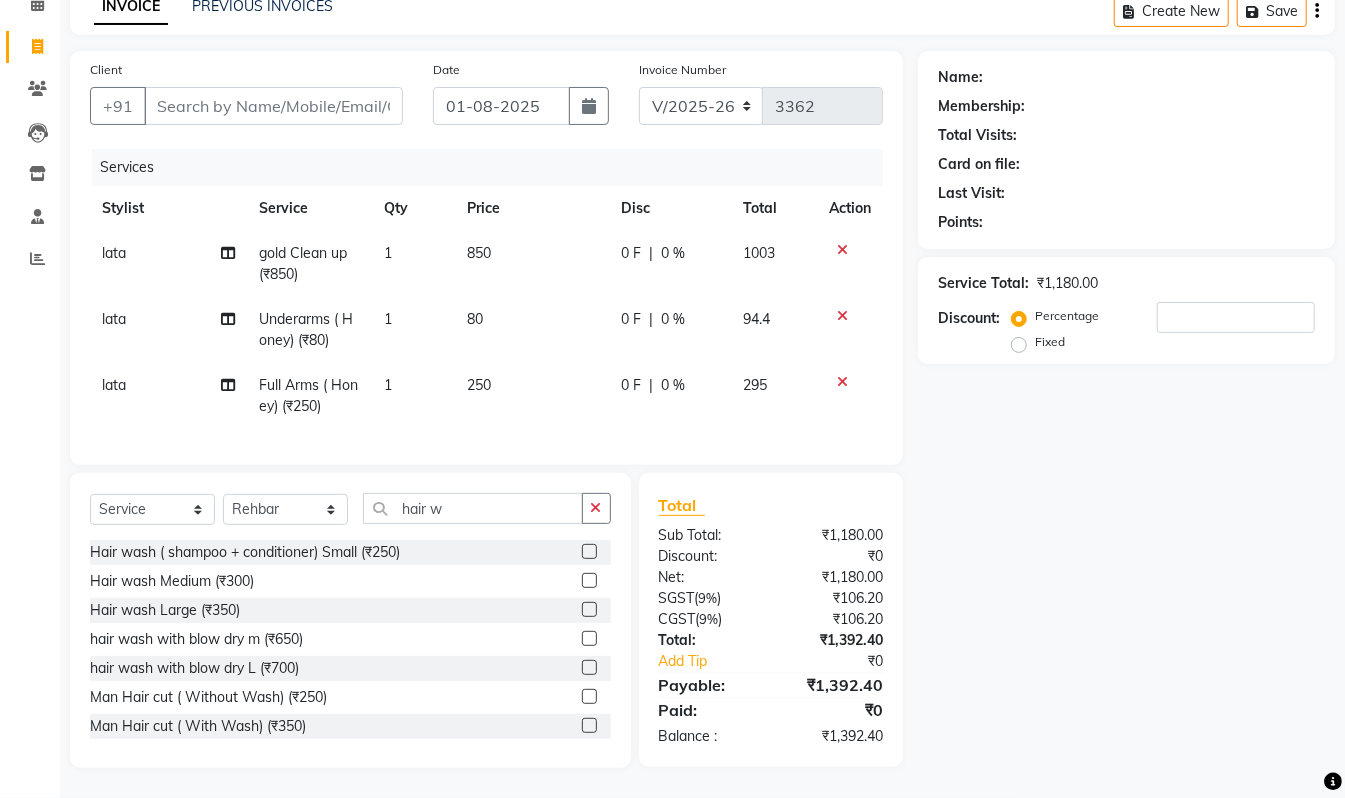 click 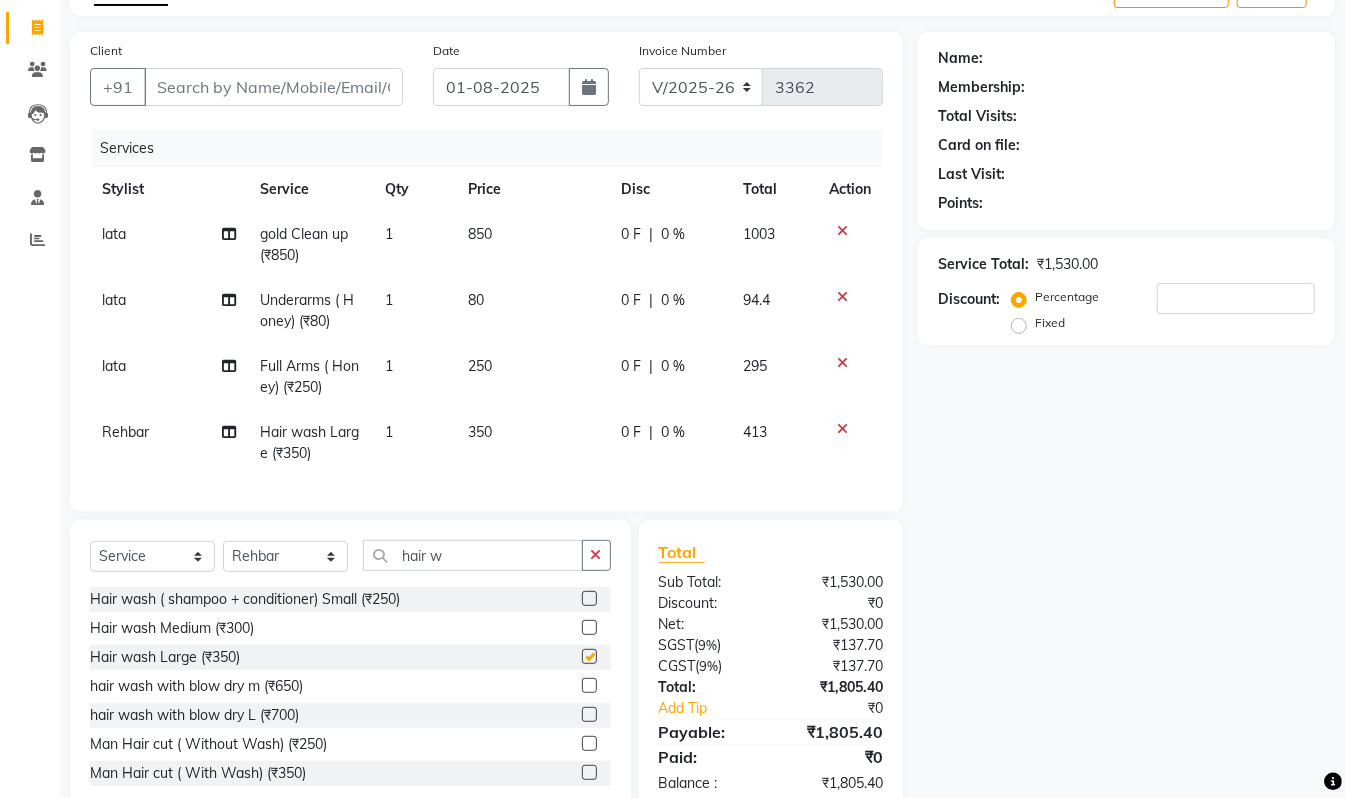 checkbox on "false" 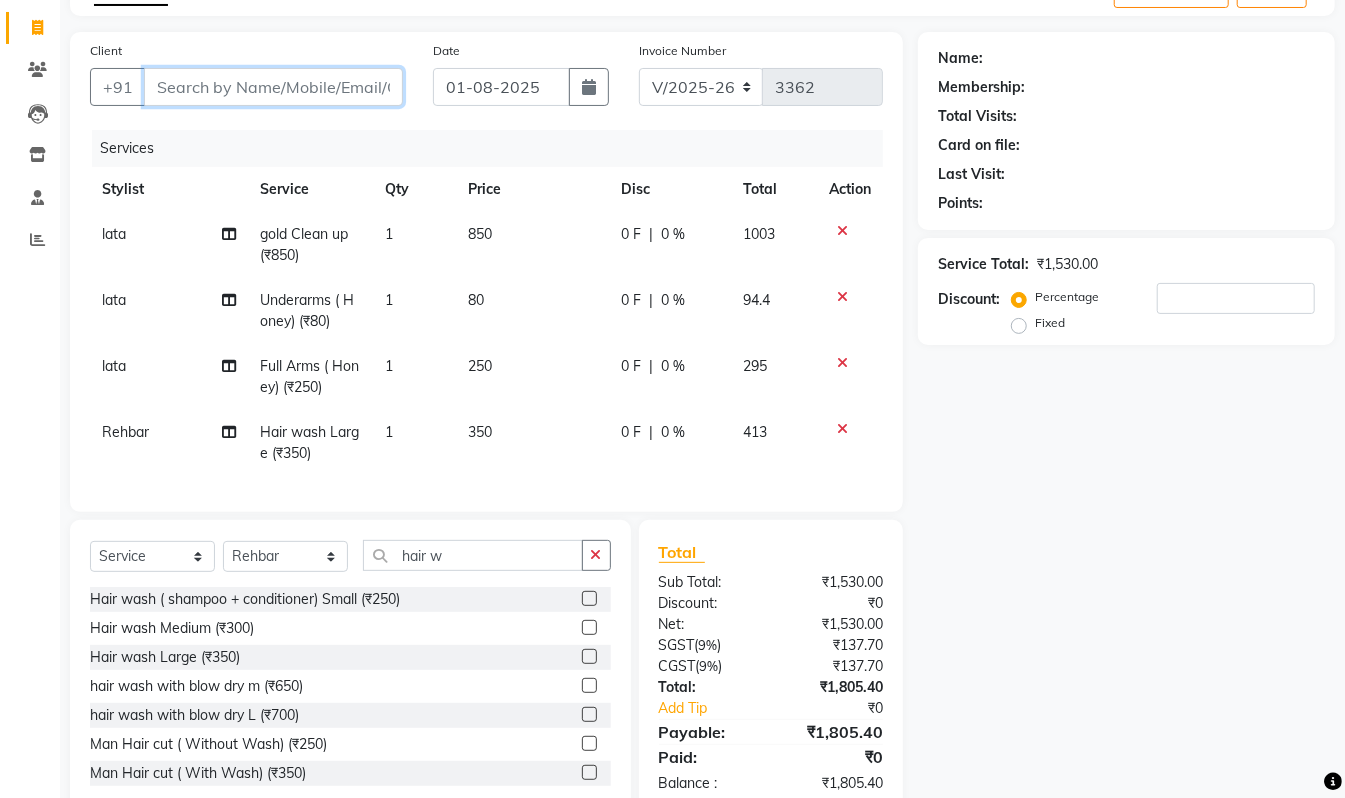 click on "Client" at bounding box center [273, 87] 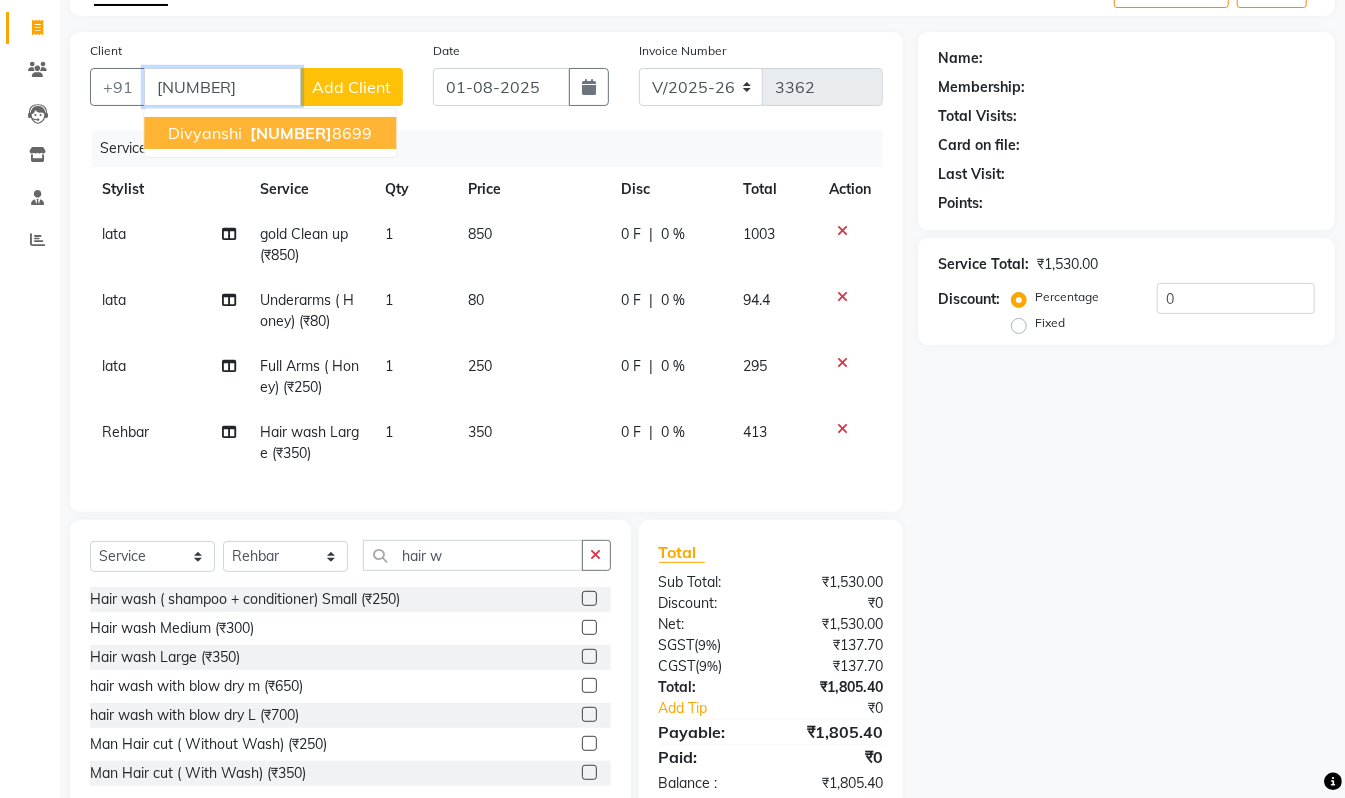 click on "887277 8699" at bounding box center (309, 133) 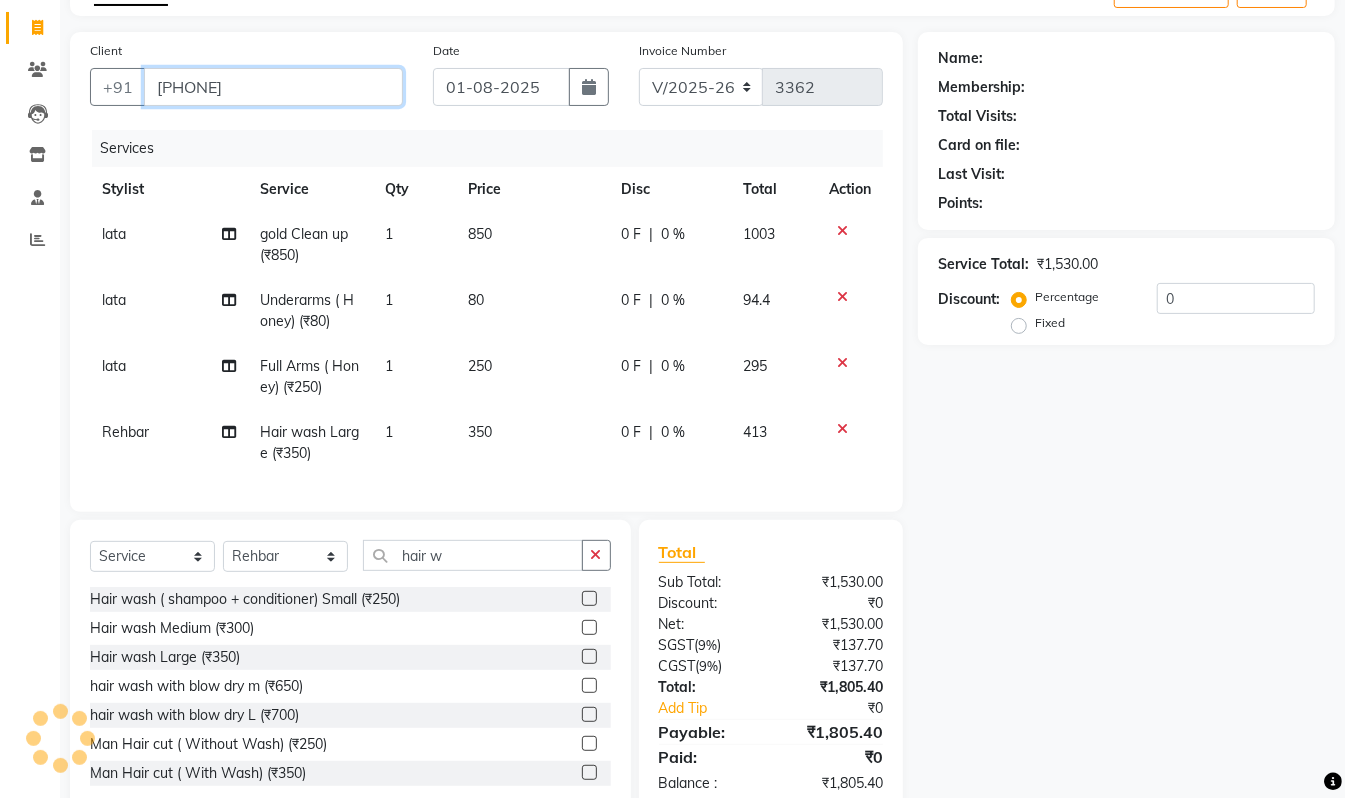 type on "8872778699" 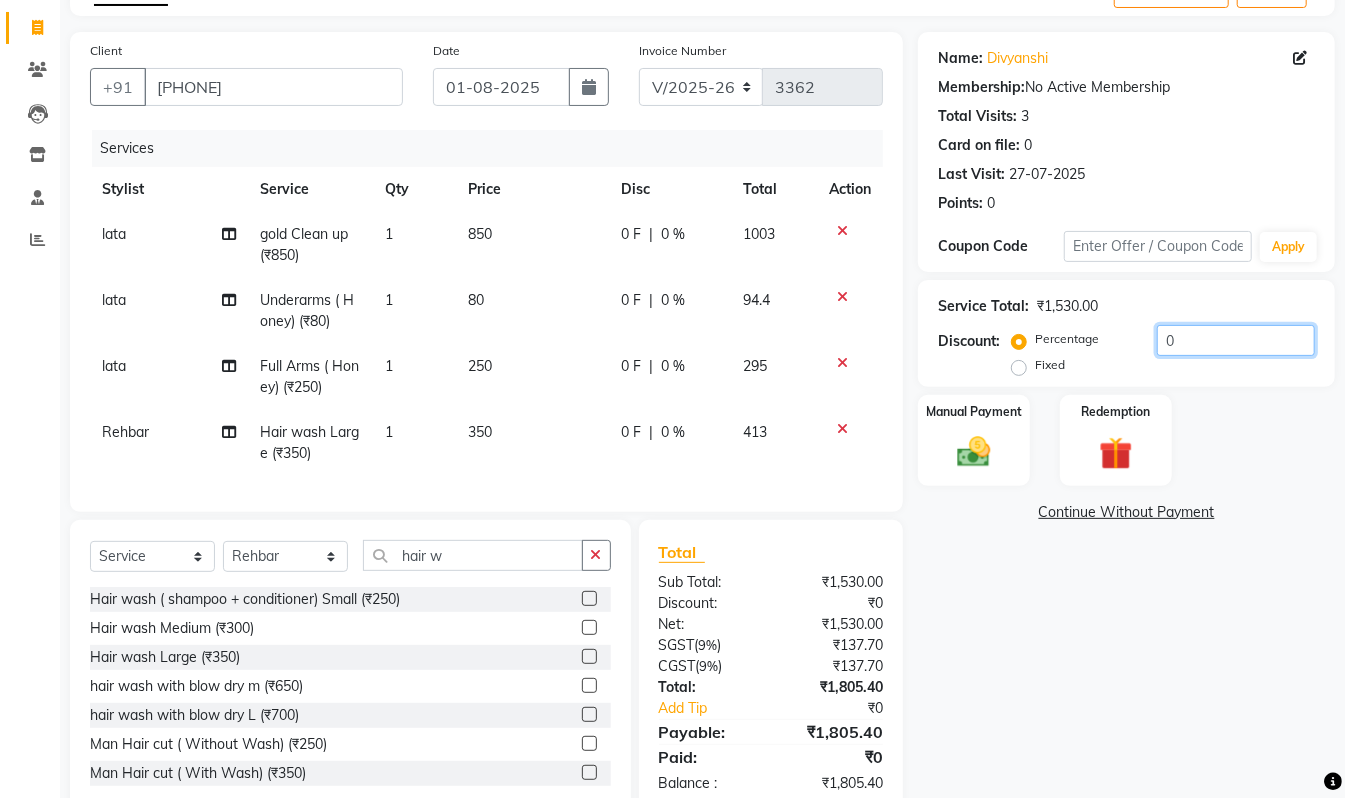 click on "0" 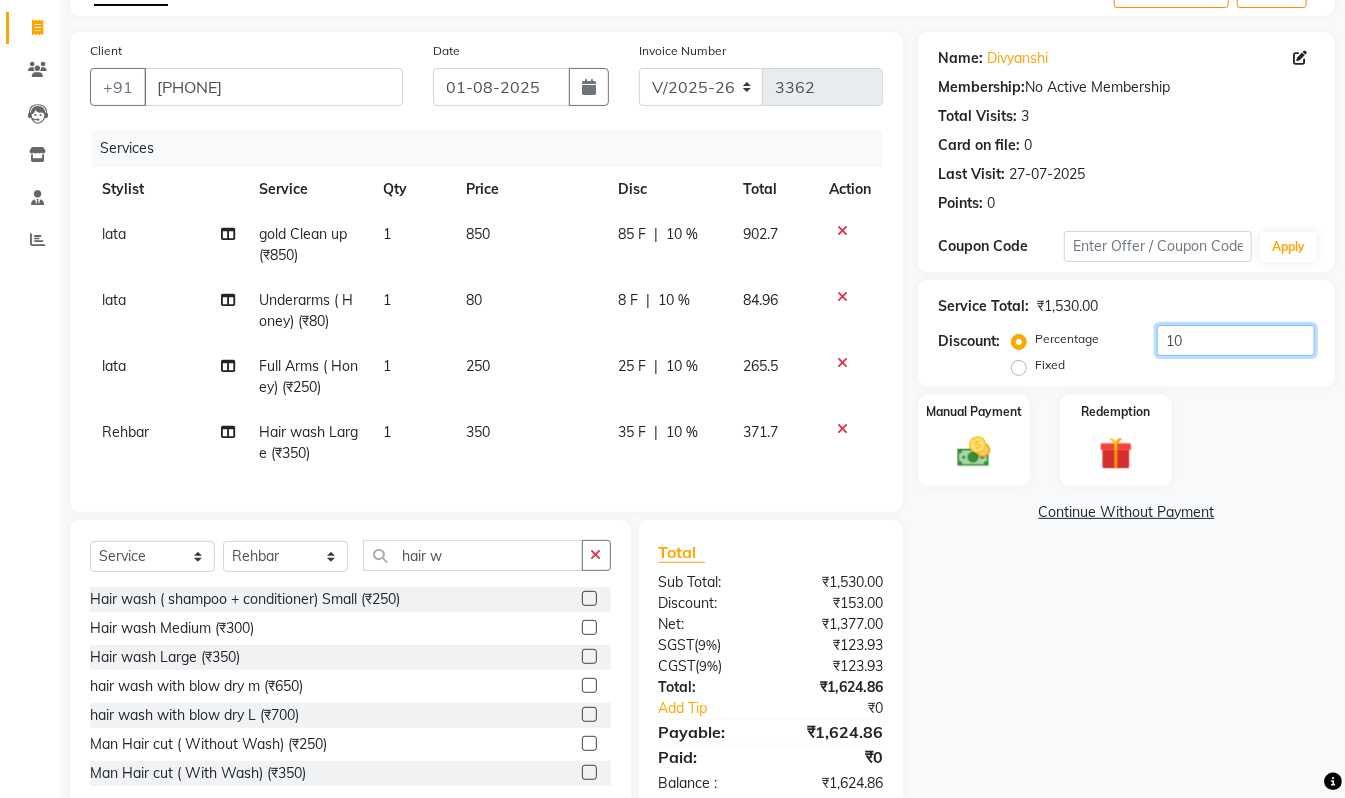 type on "10" 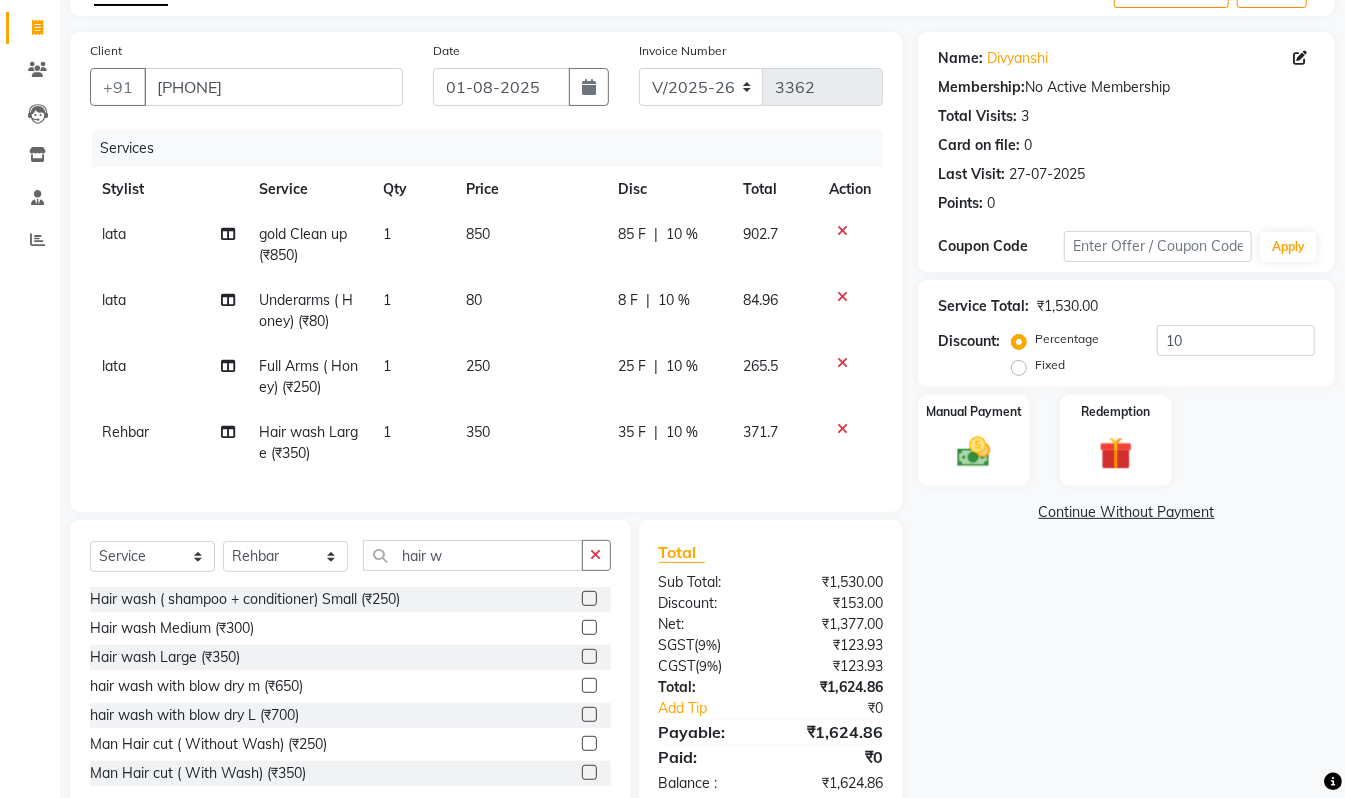 click on "Name: Divyanshi  Membership:  No Active Membership  Total Visits:  3 Card on file:  0 Last Visit:   27-07-2025 Points:   0  Coupon Code Apply Service Total:  ₹1,530.00  Discount:  Percentage   Fixed  10 Manual Payment Redemption  Continue Without Payment" 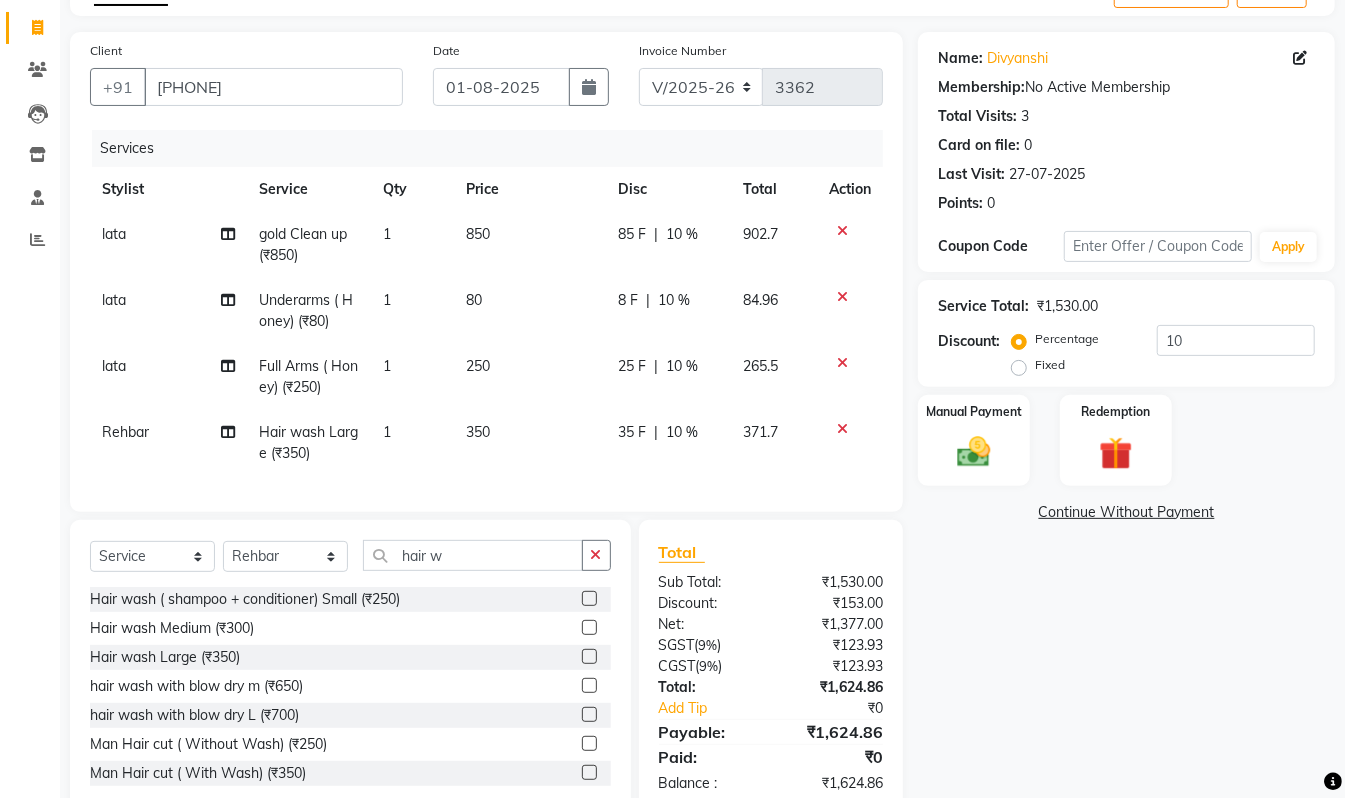 scroll, scrollTop: 185, scrollLeft: 0, axis: vertical 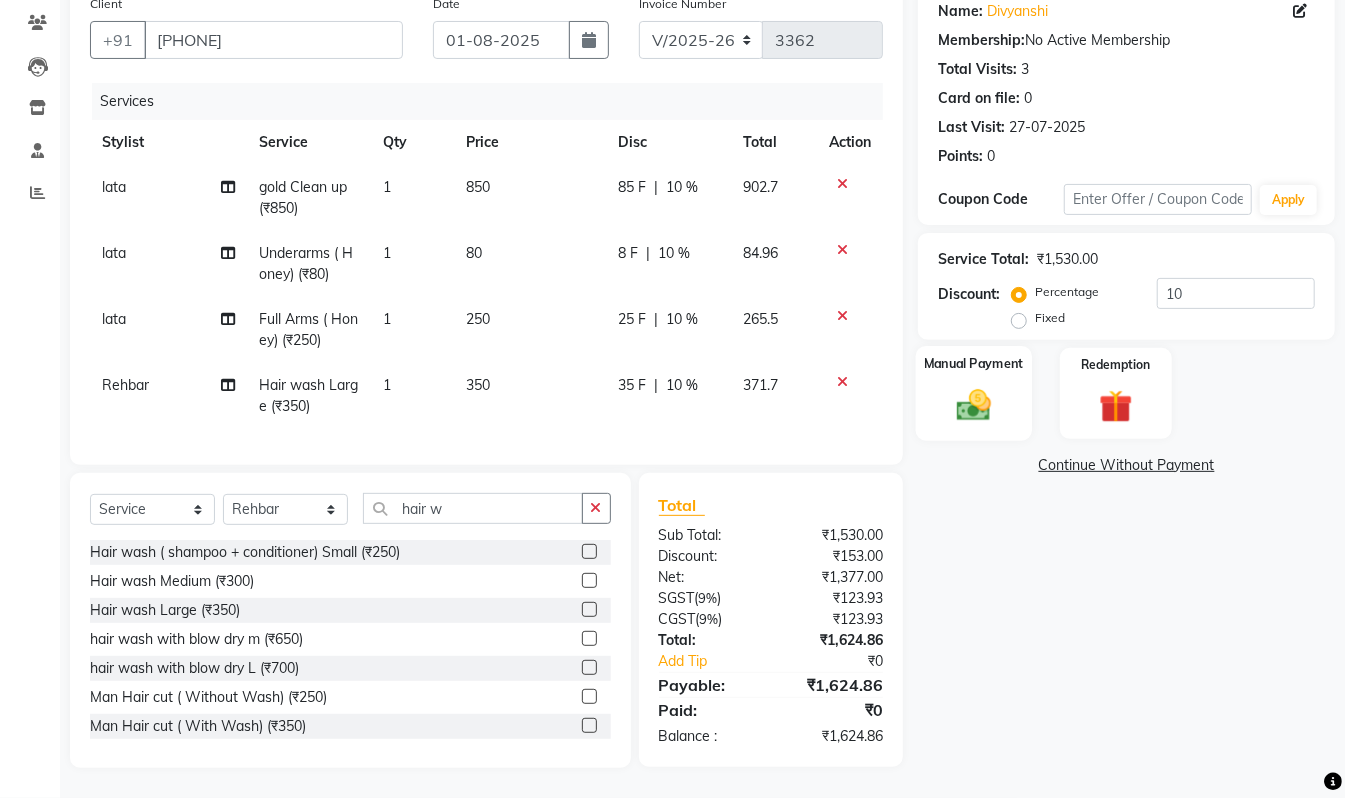 click 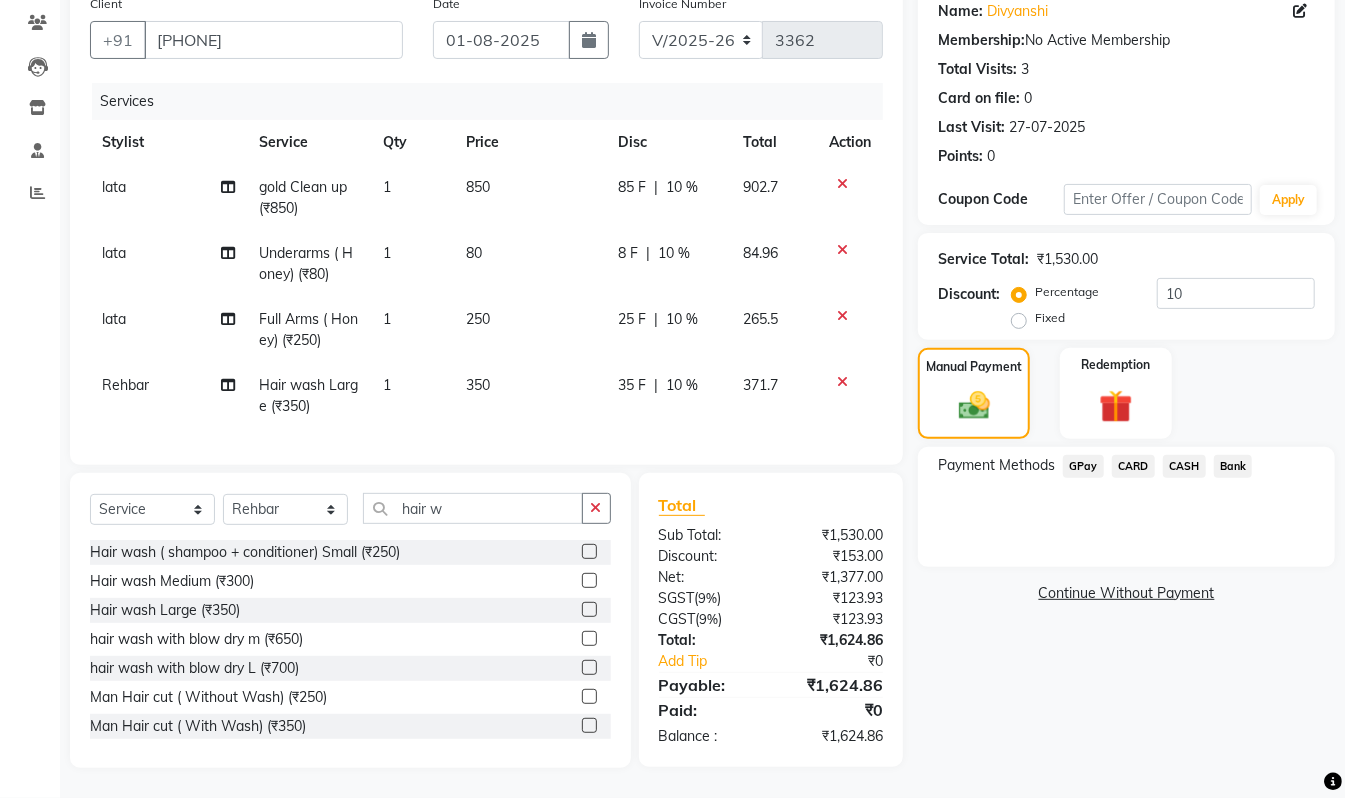 click on "GPay" 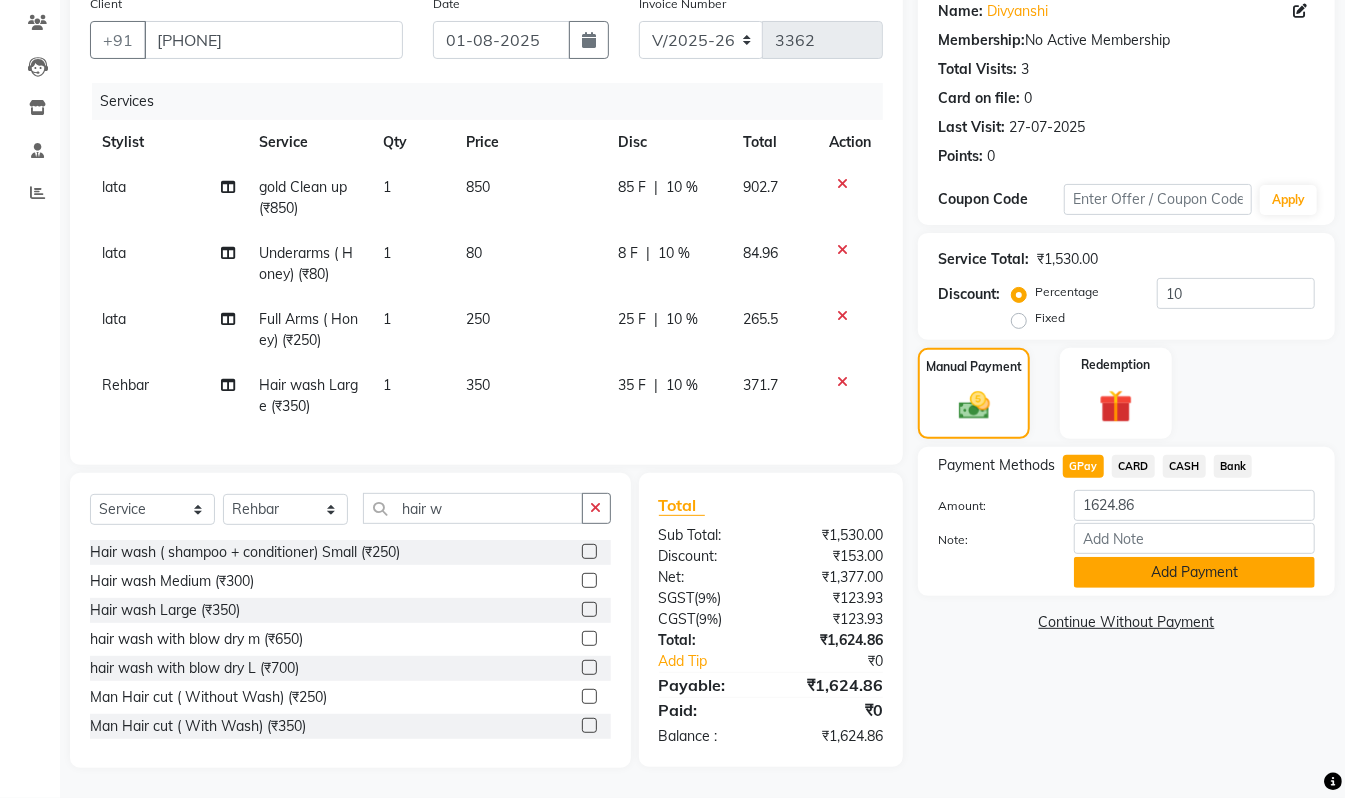 click on "Add Payment" 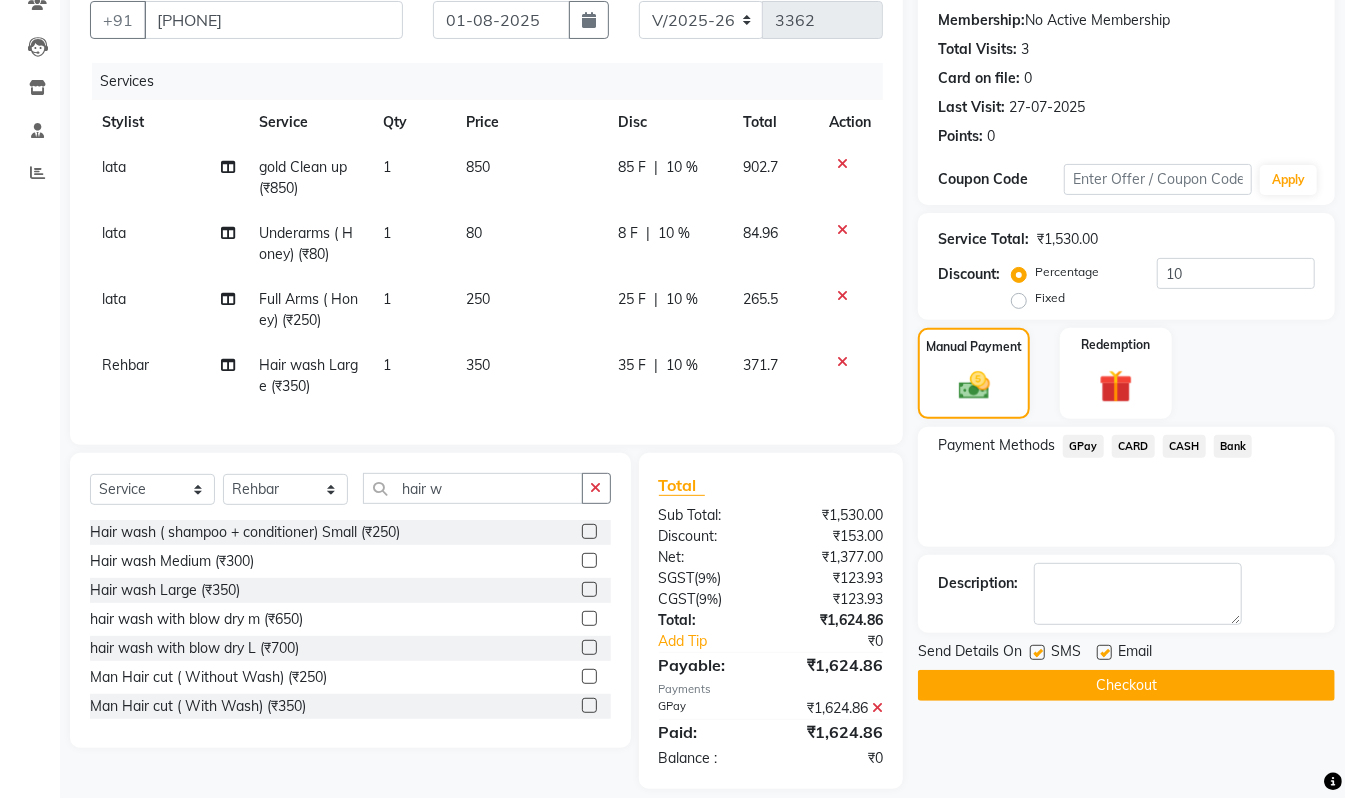 scroll, scrollTop: 225, scrollLeft: 0, axis: vertical 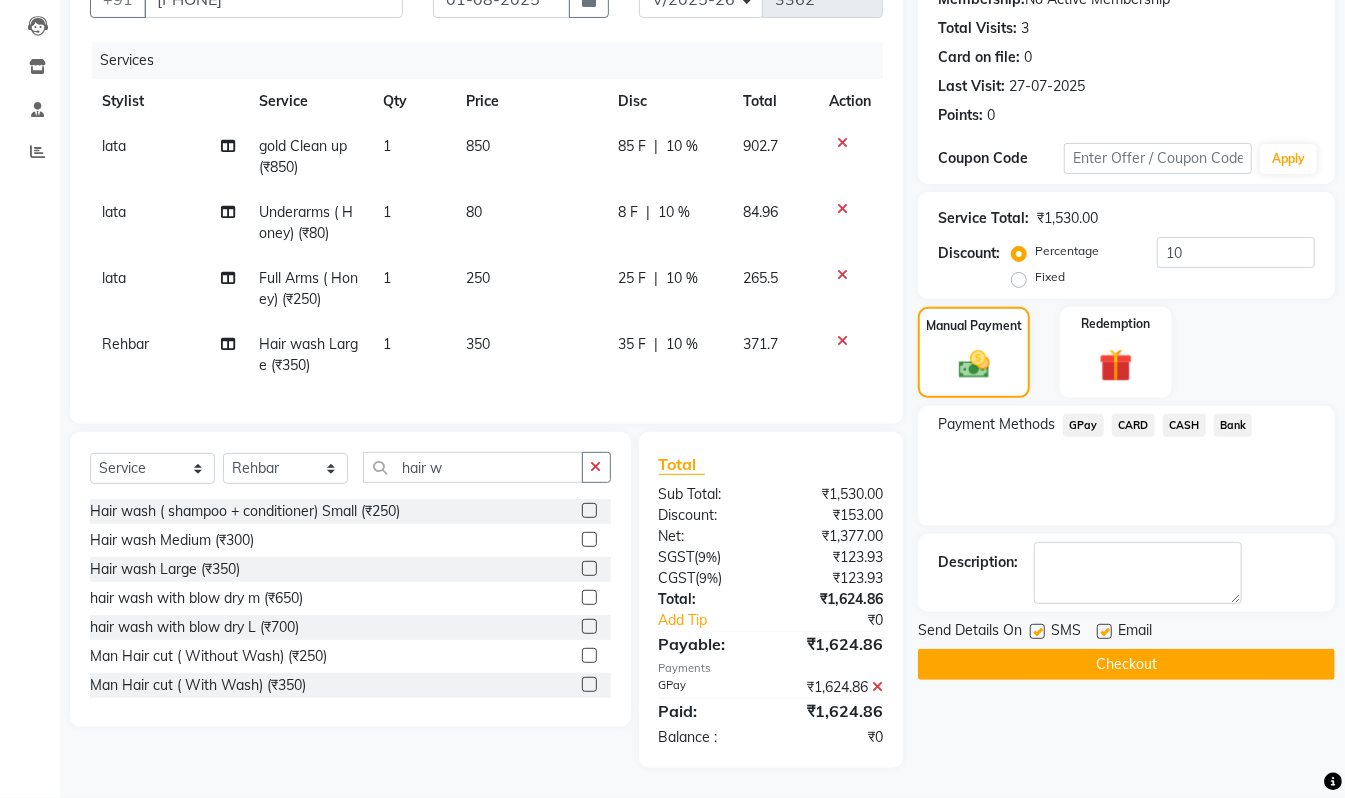 click on "Checkout" 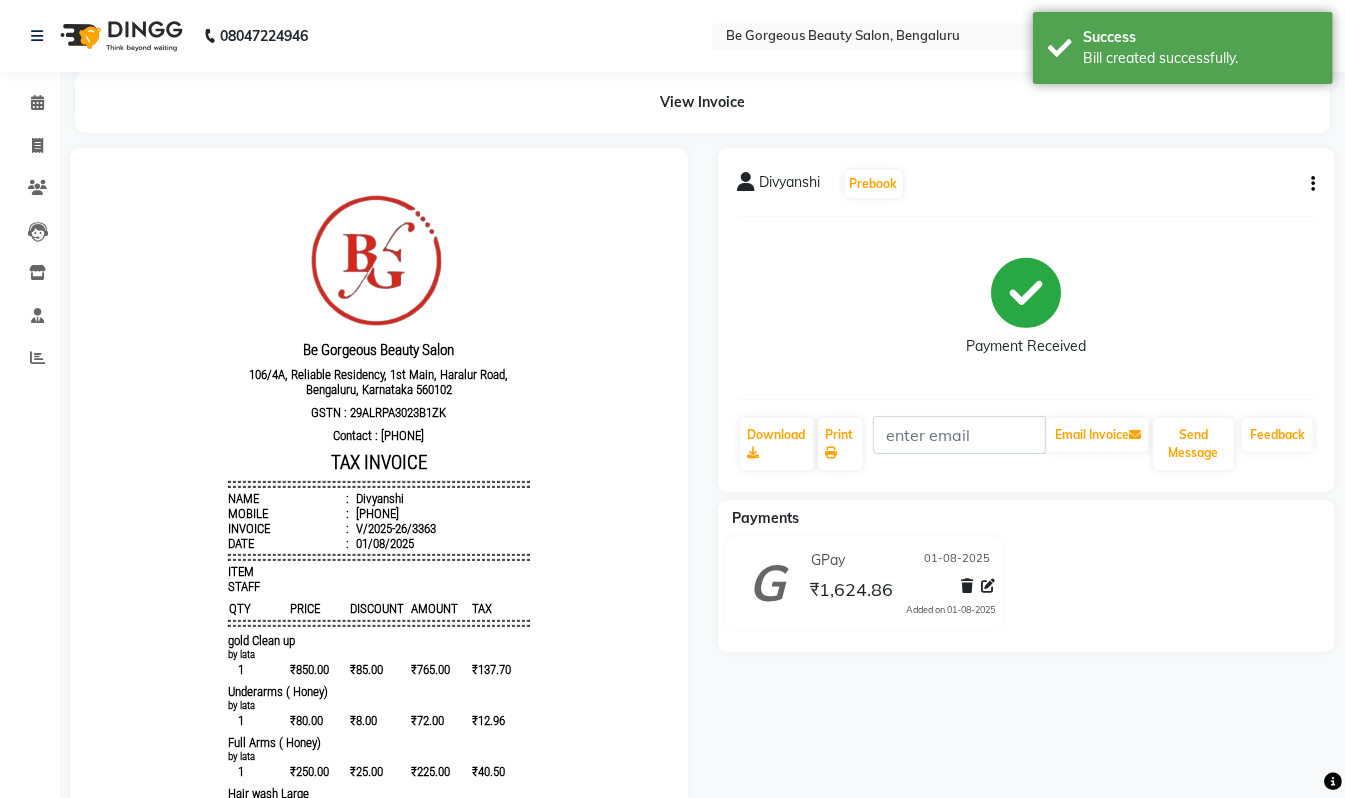 scroll, scrollTop: 0, scrollLeft: 0, axis: both 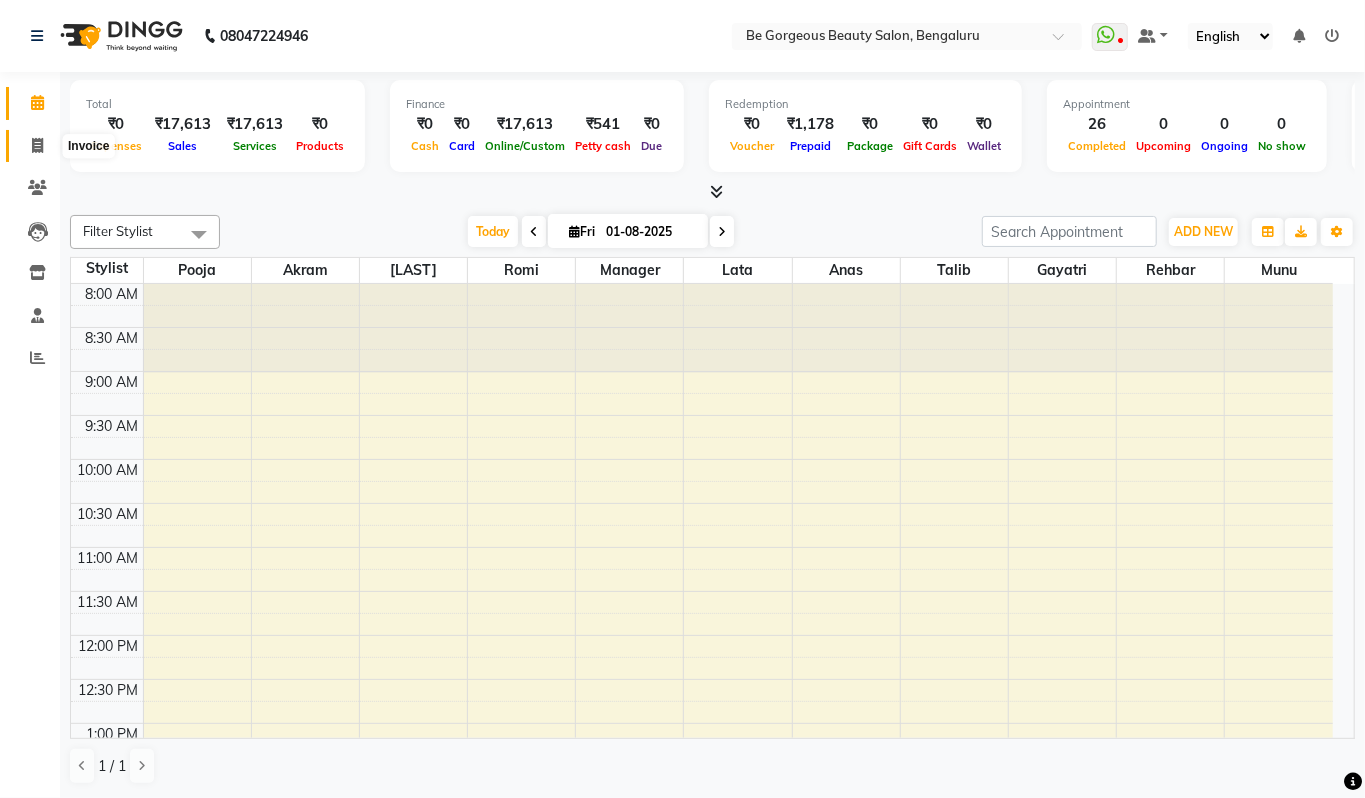 click 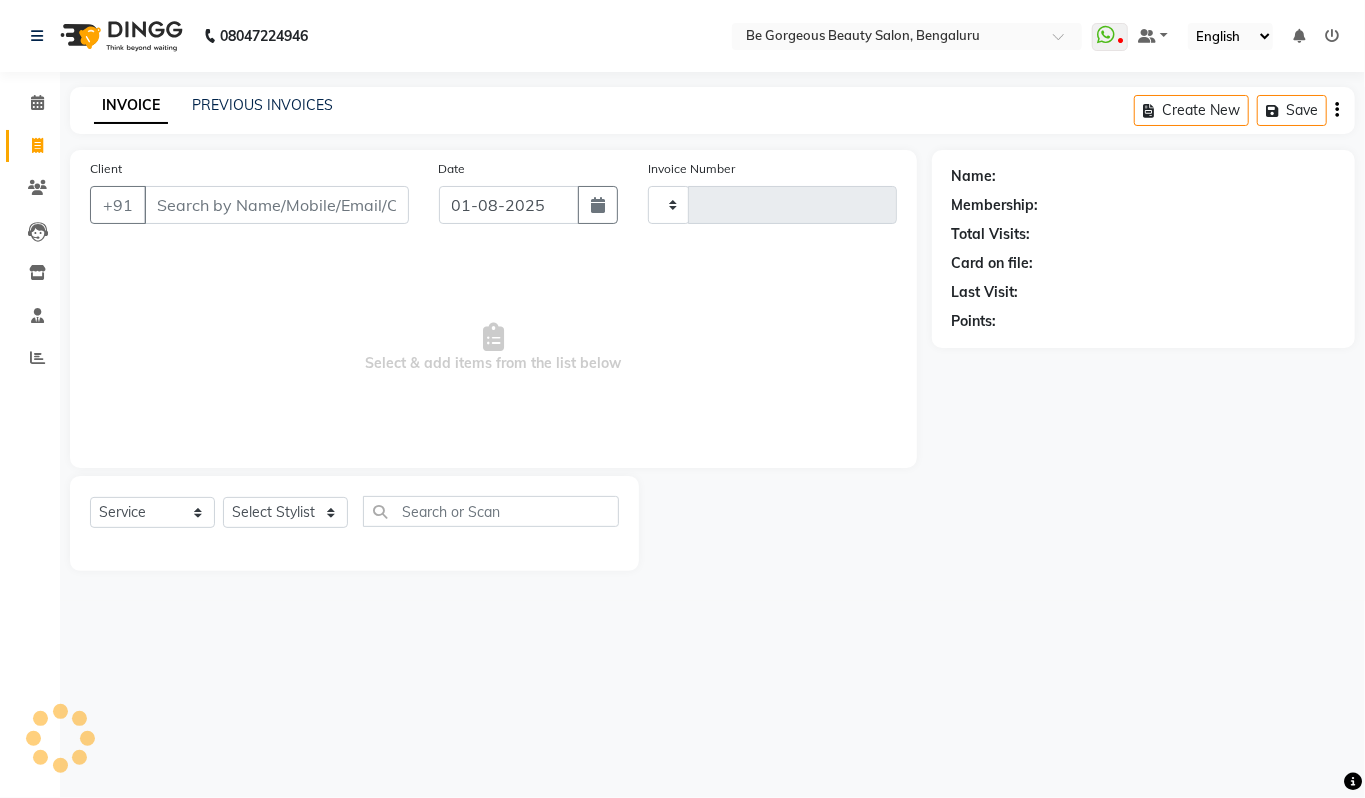 type on "3362" 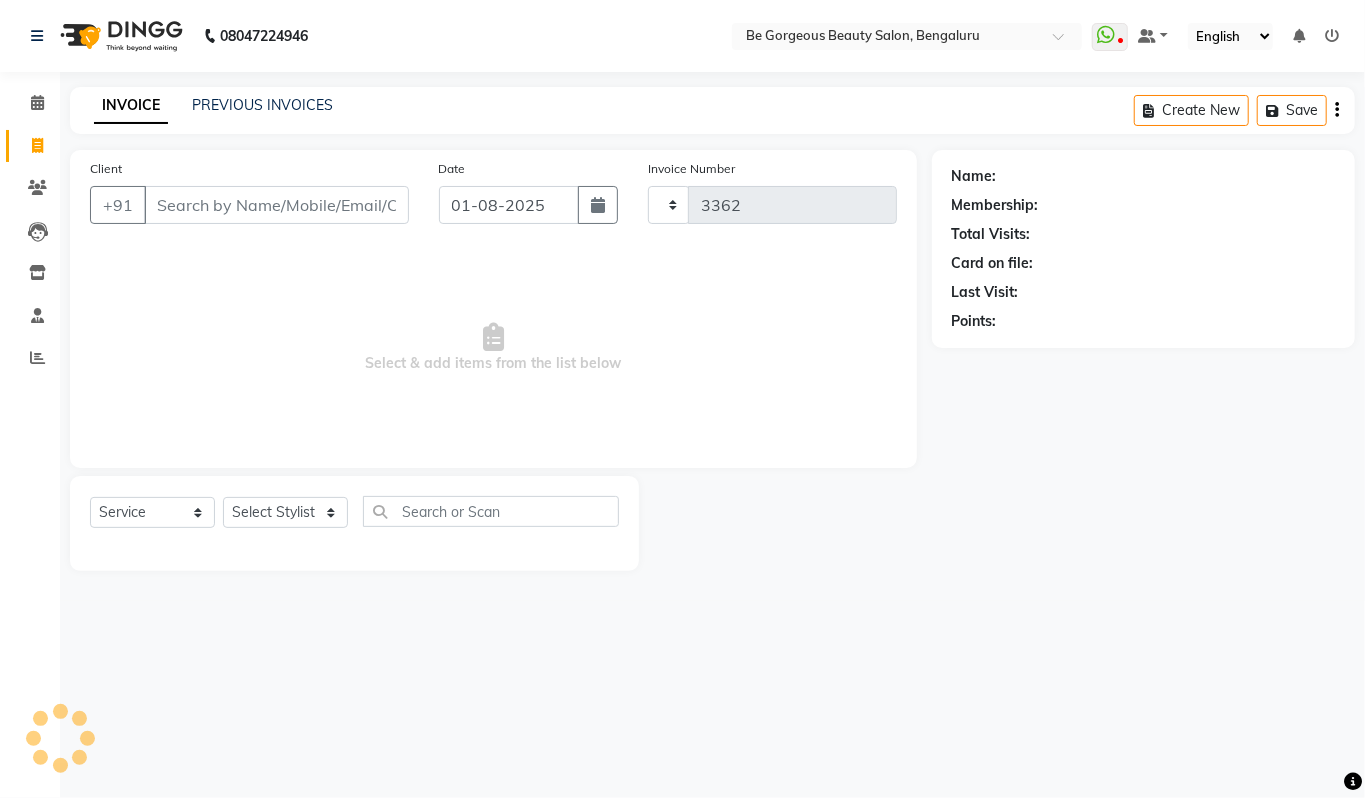 select on "5405" 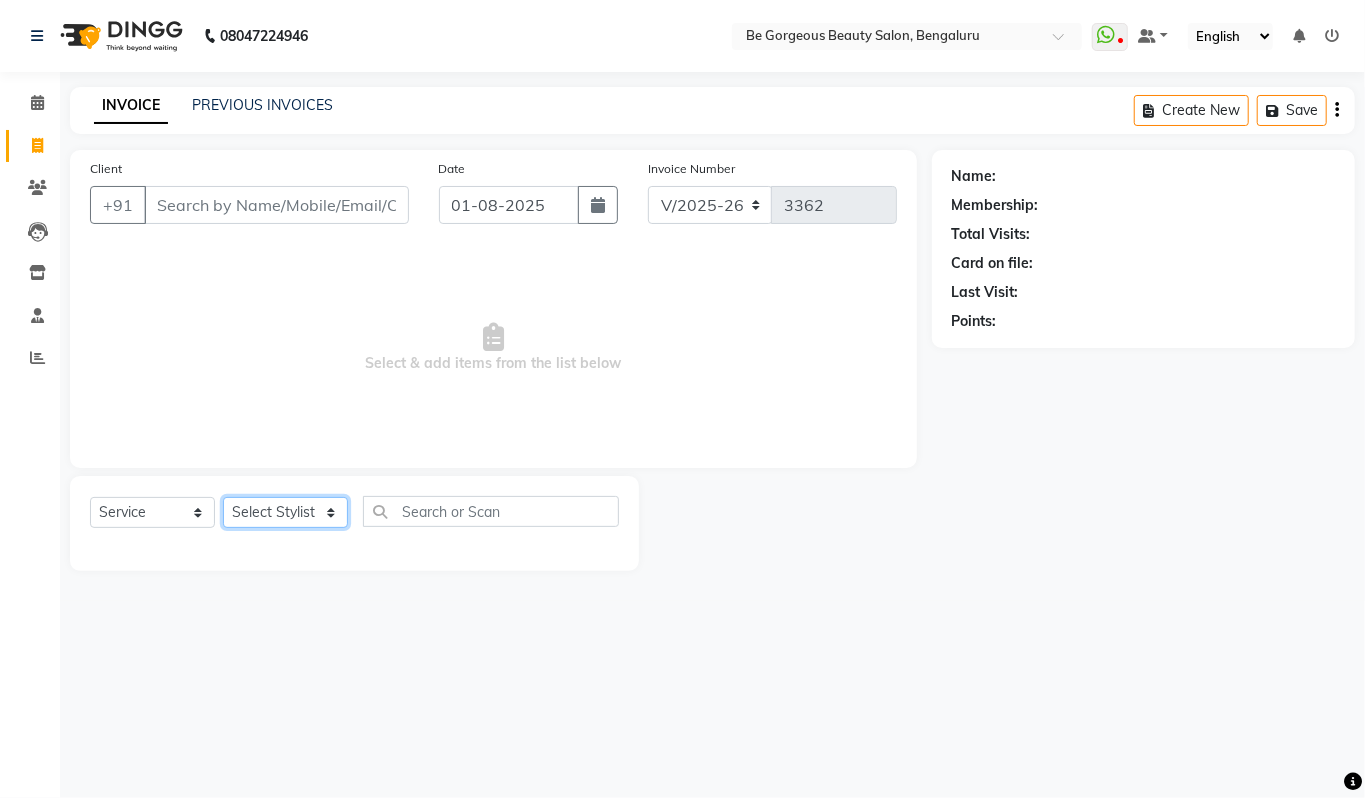 click on "Select Stylist Akram Anas Gayatri lata Manager Munu Pooja Rehbar Romi Talib Wajid" 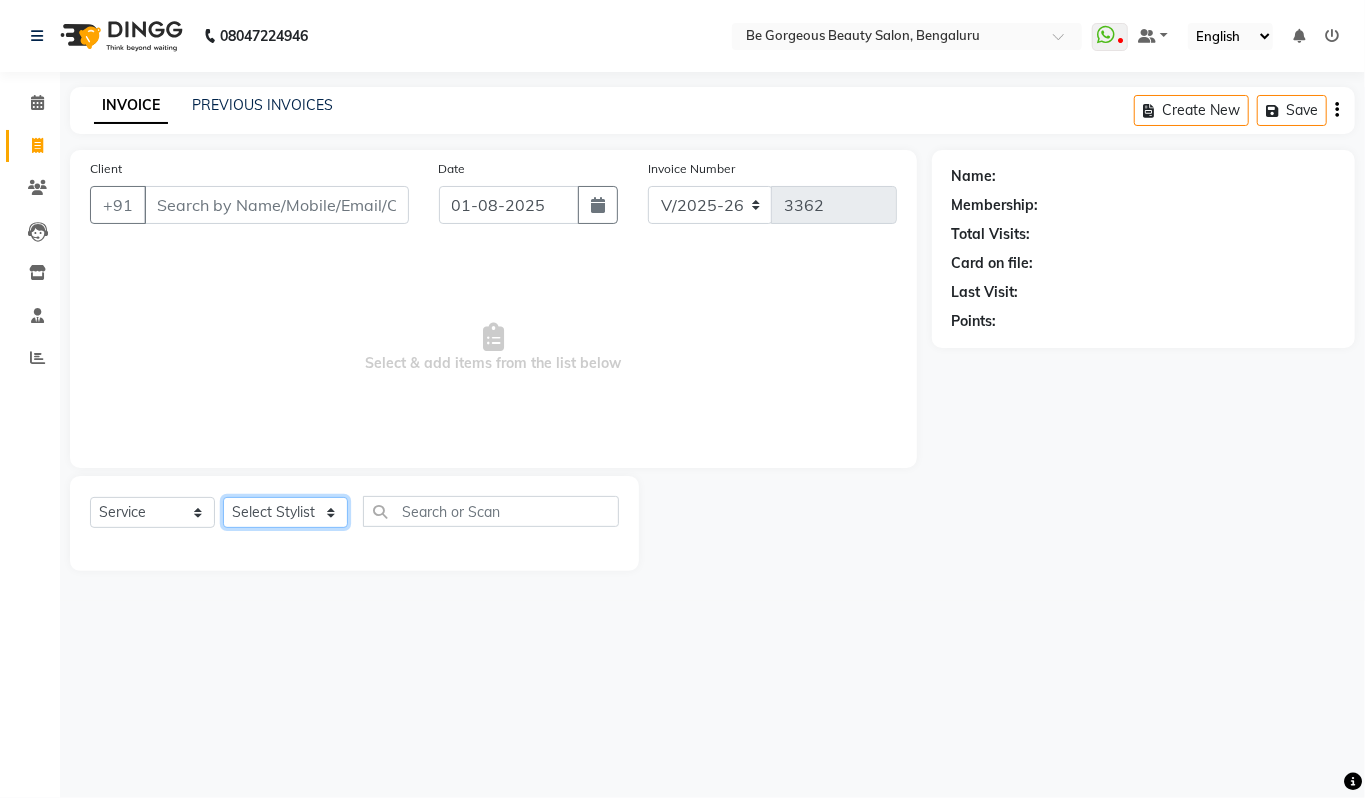 select on "36200" 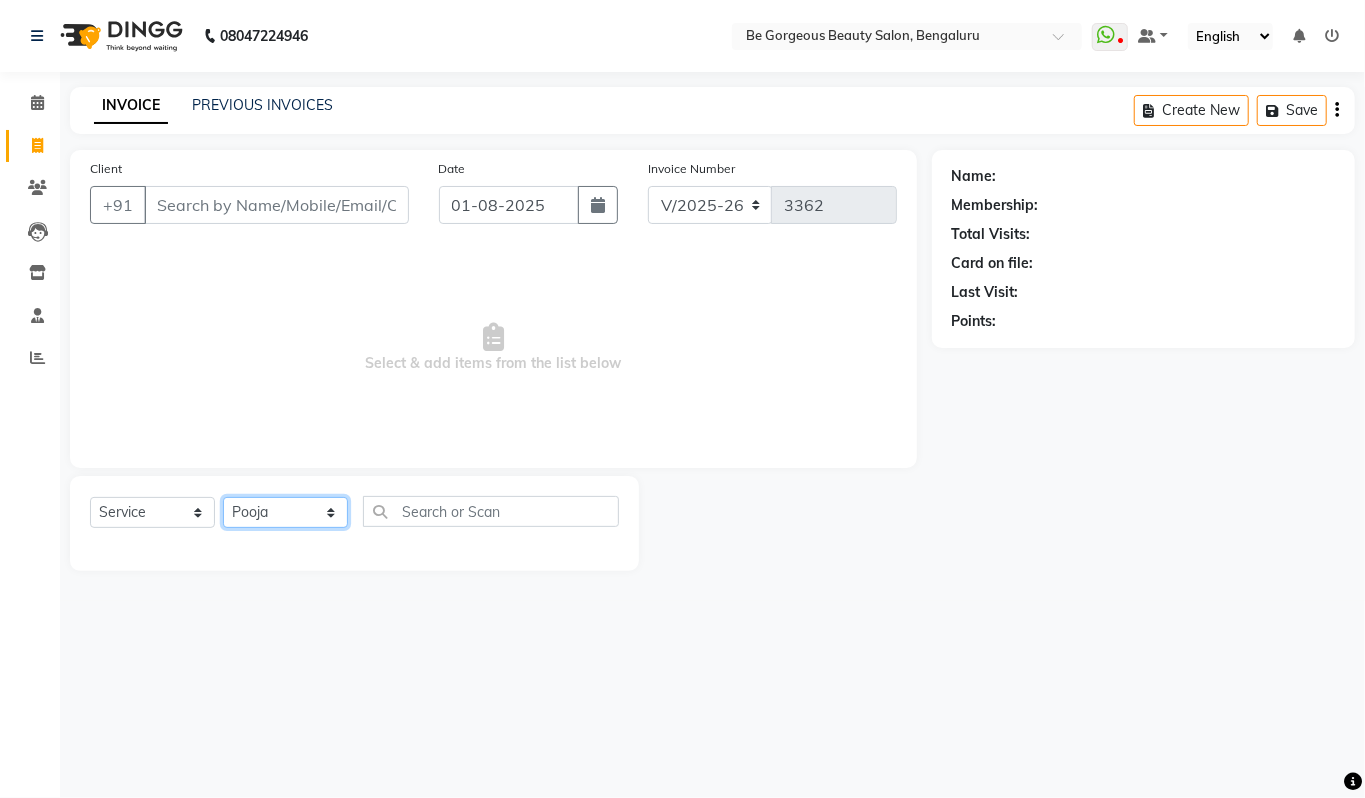 click on "Select Stylist Akram Anas Gayatri lata Manager Munu Pooja Rehbar Romi Talib Wajid" 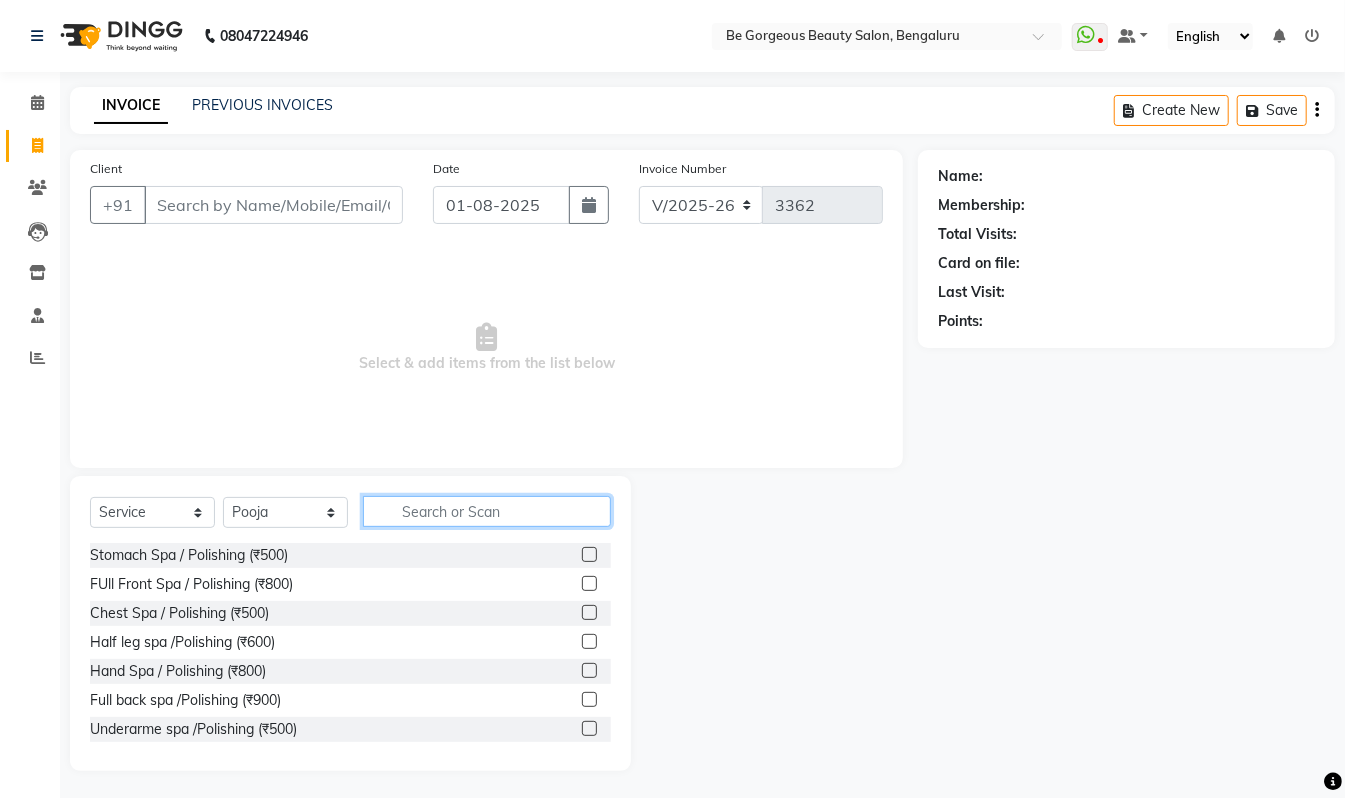click 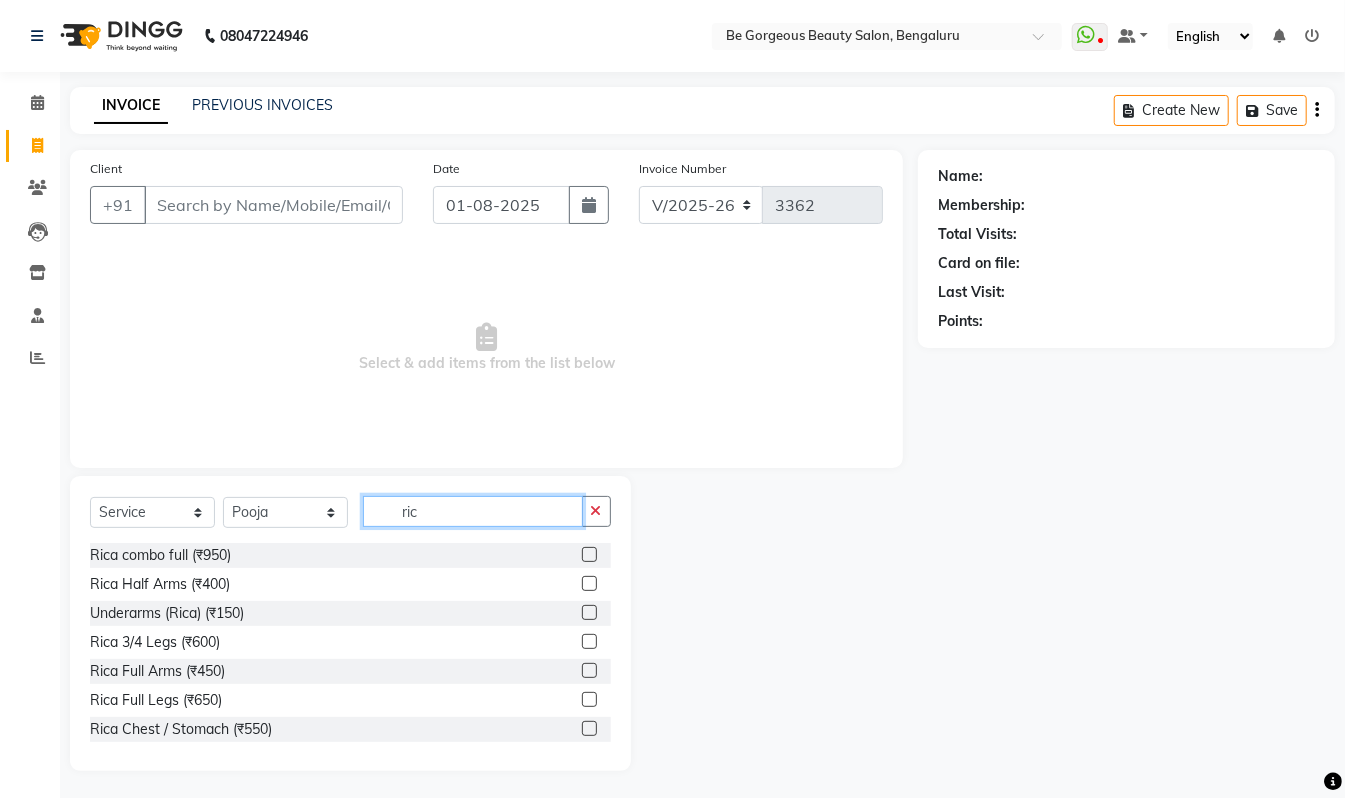 type on "ric" 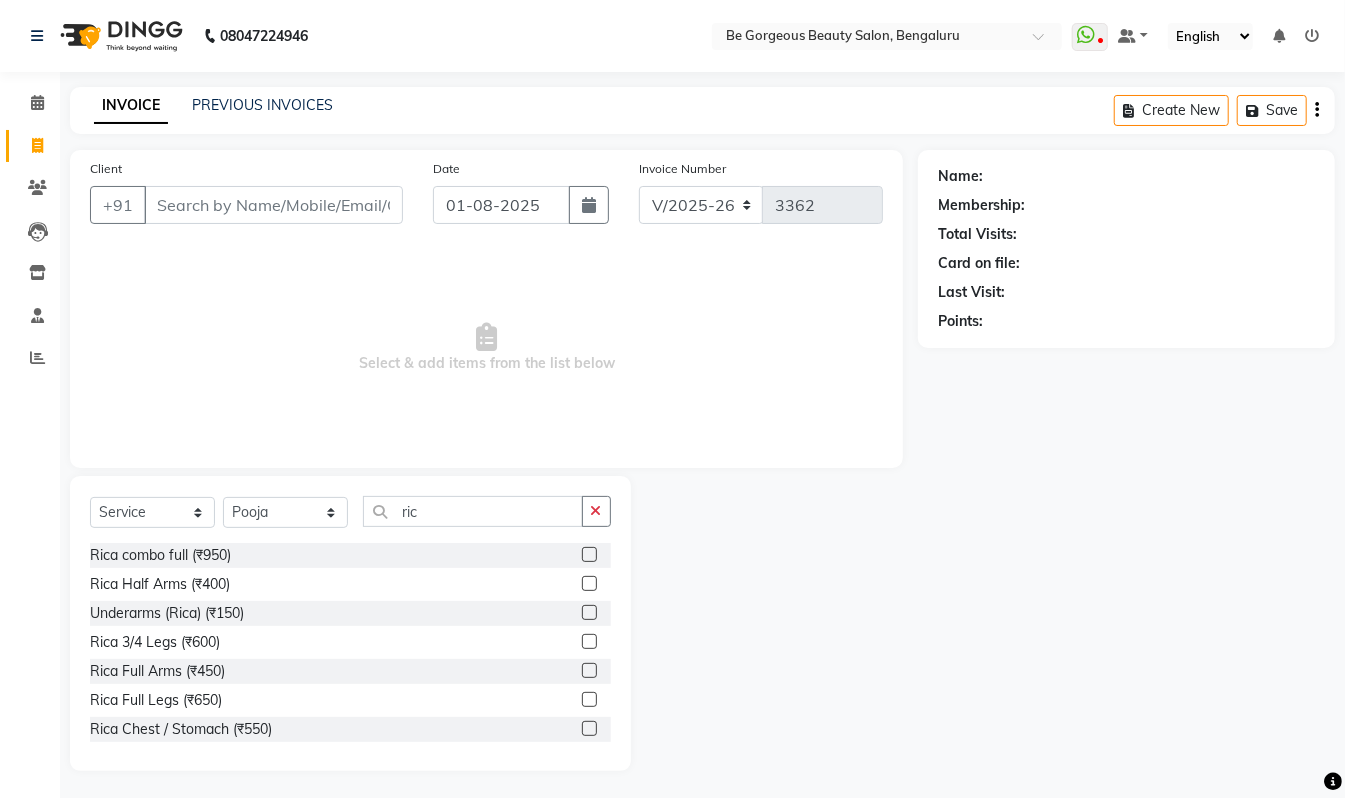 click 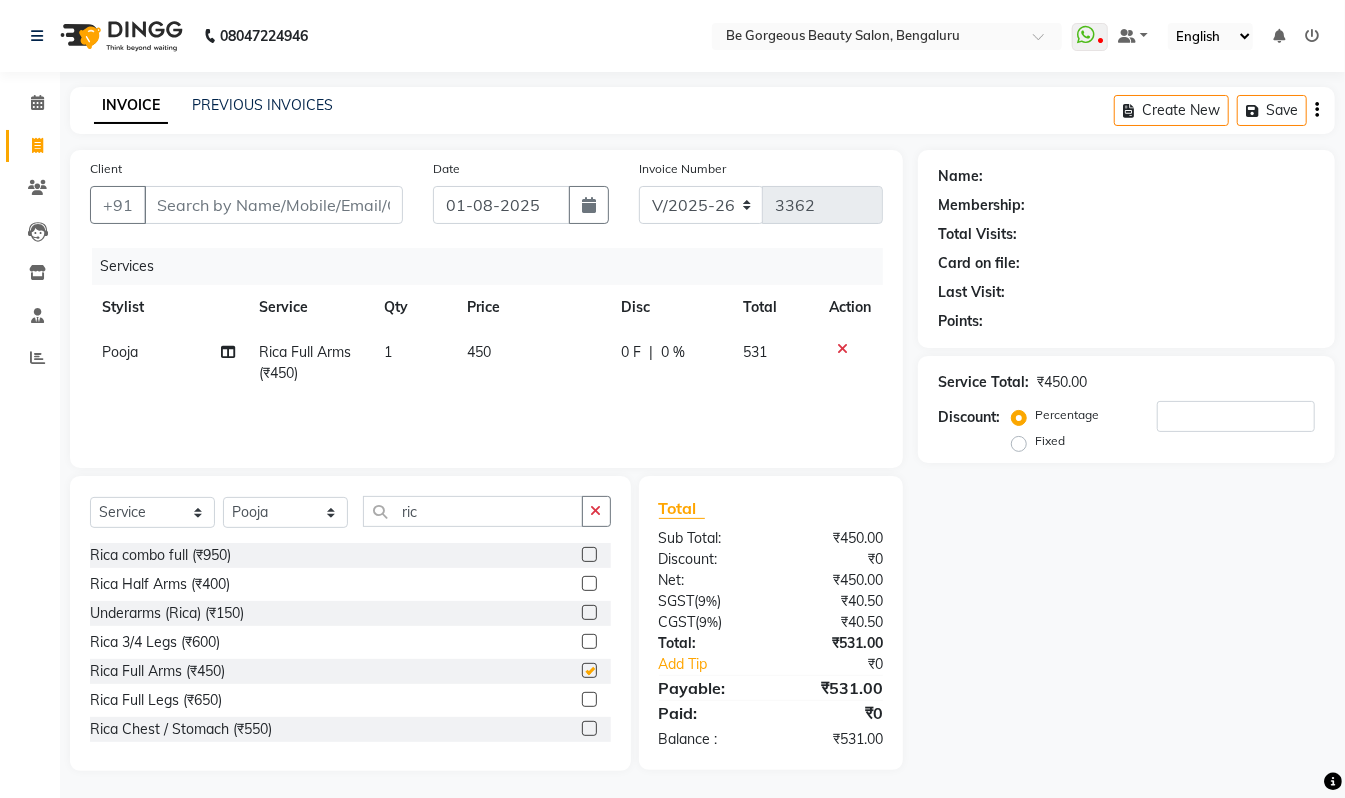 checkbox on "false" 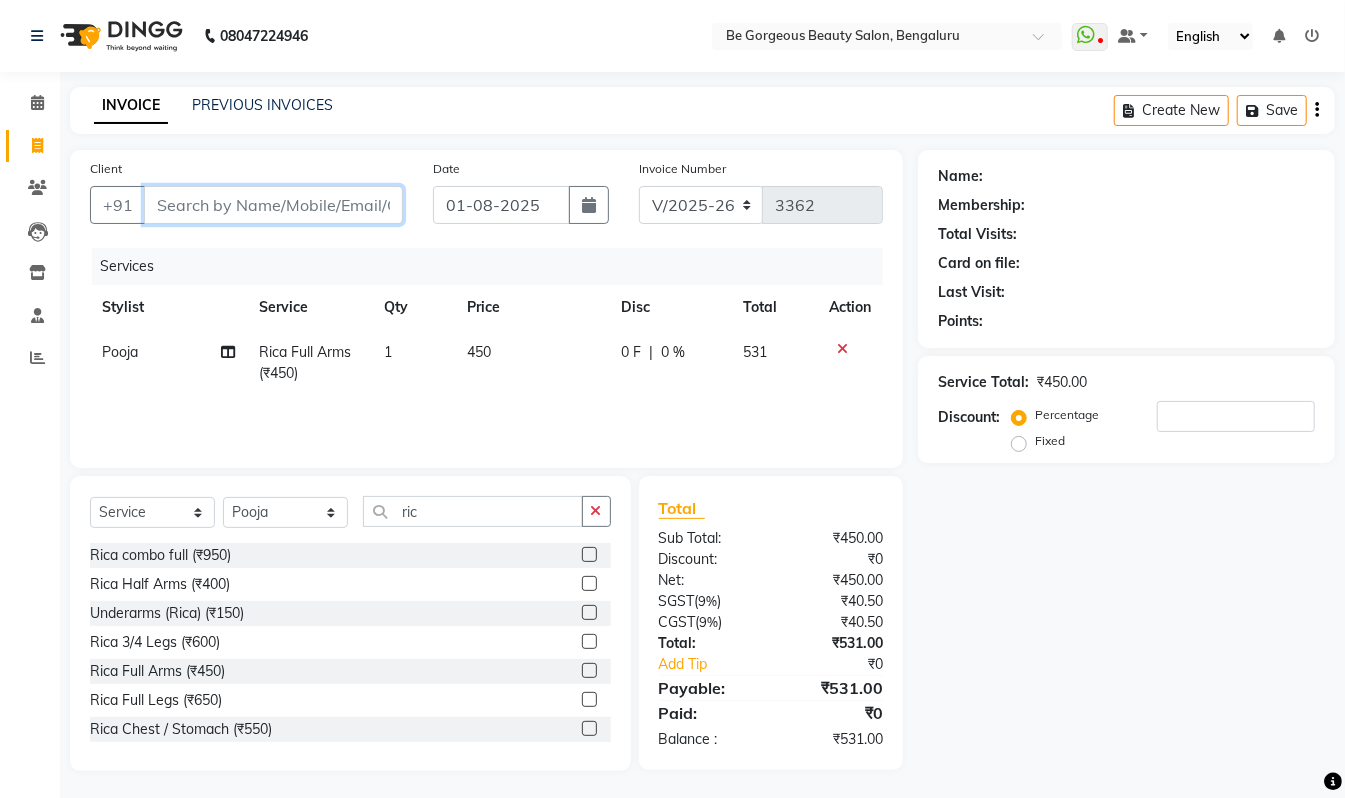 click on "Client" at bounding box center [273, 205] 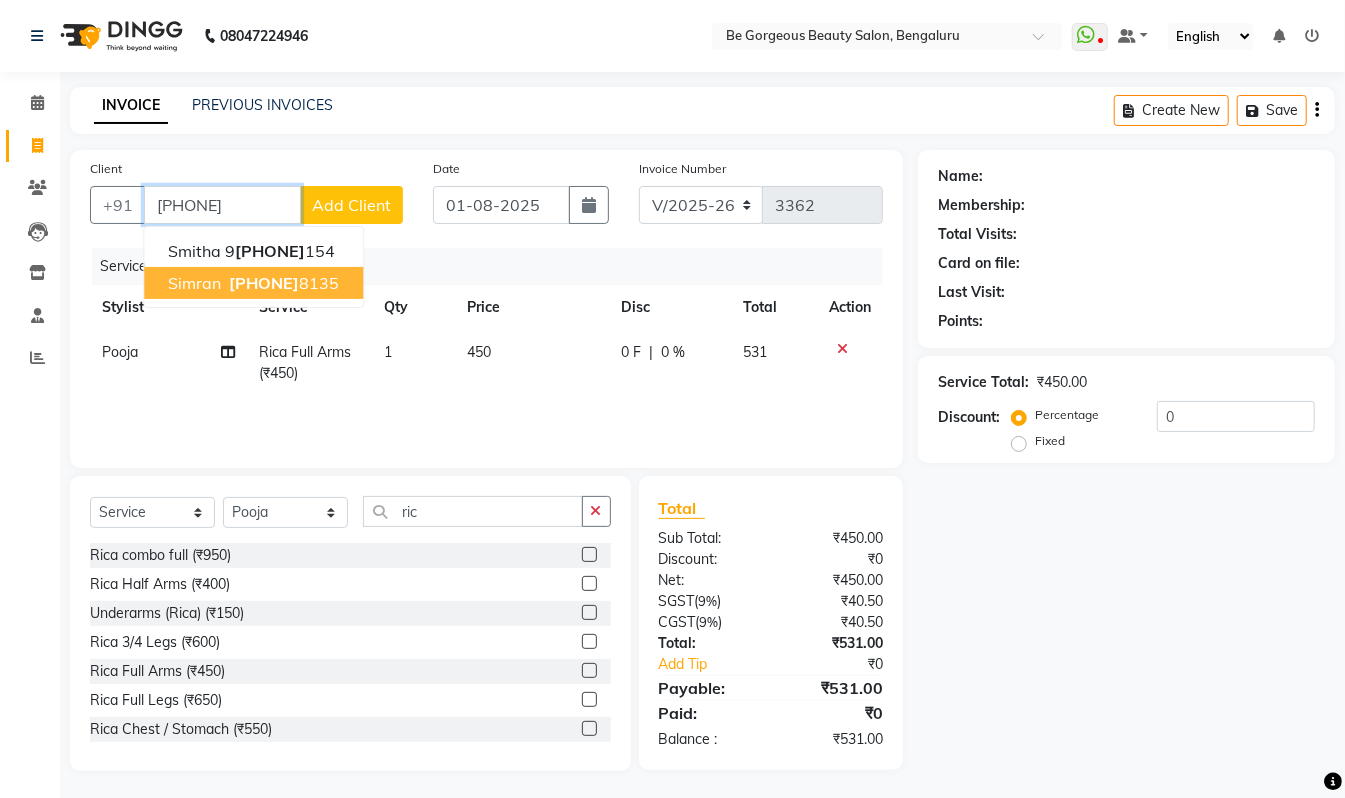 click on "886025 8135" at bounding box center (282, 283) 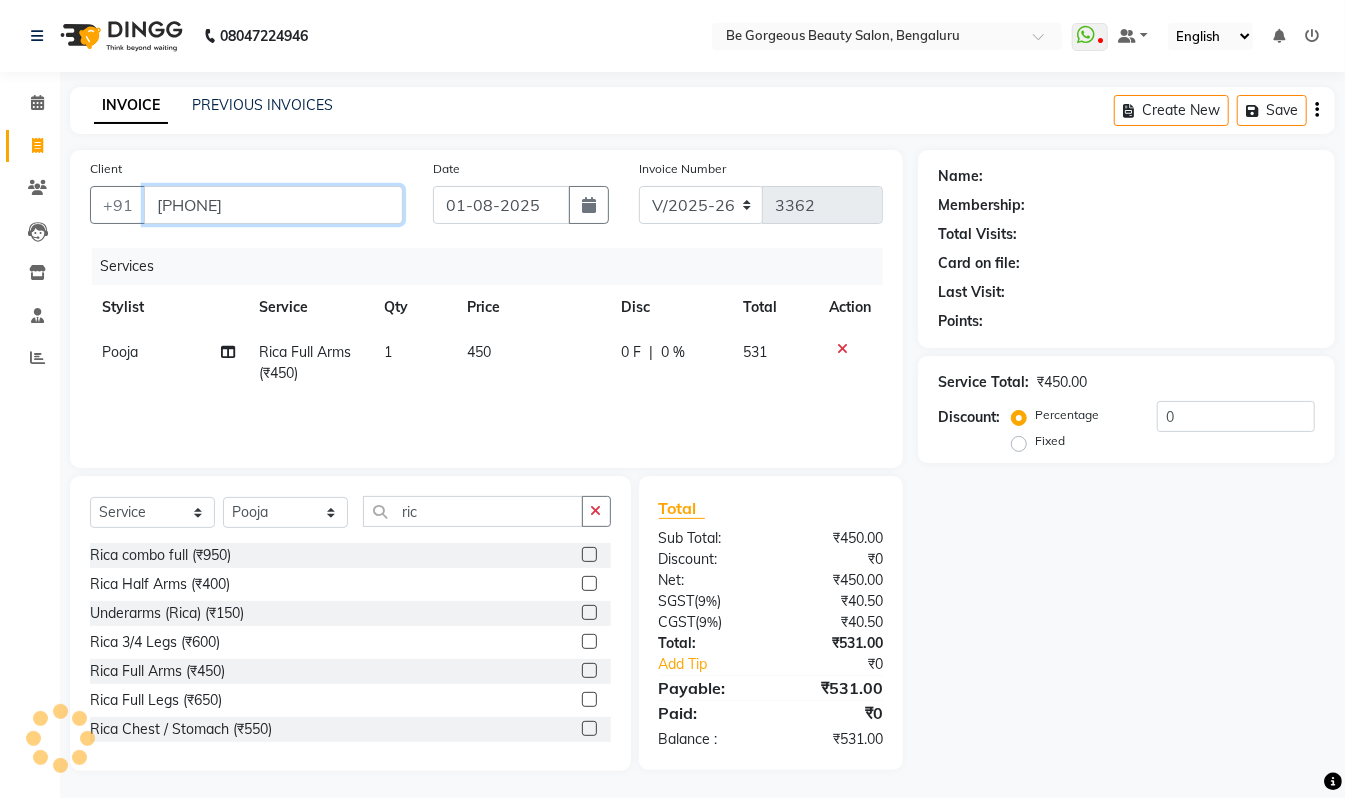 type on "8860258135" 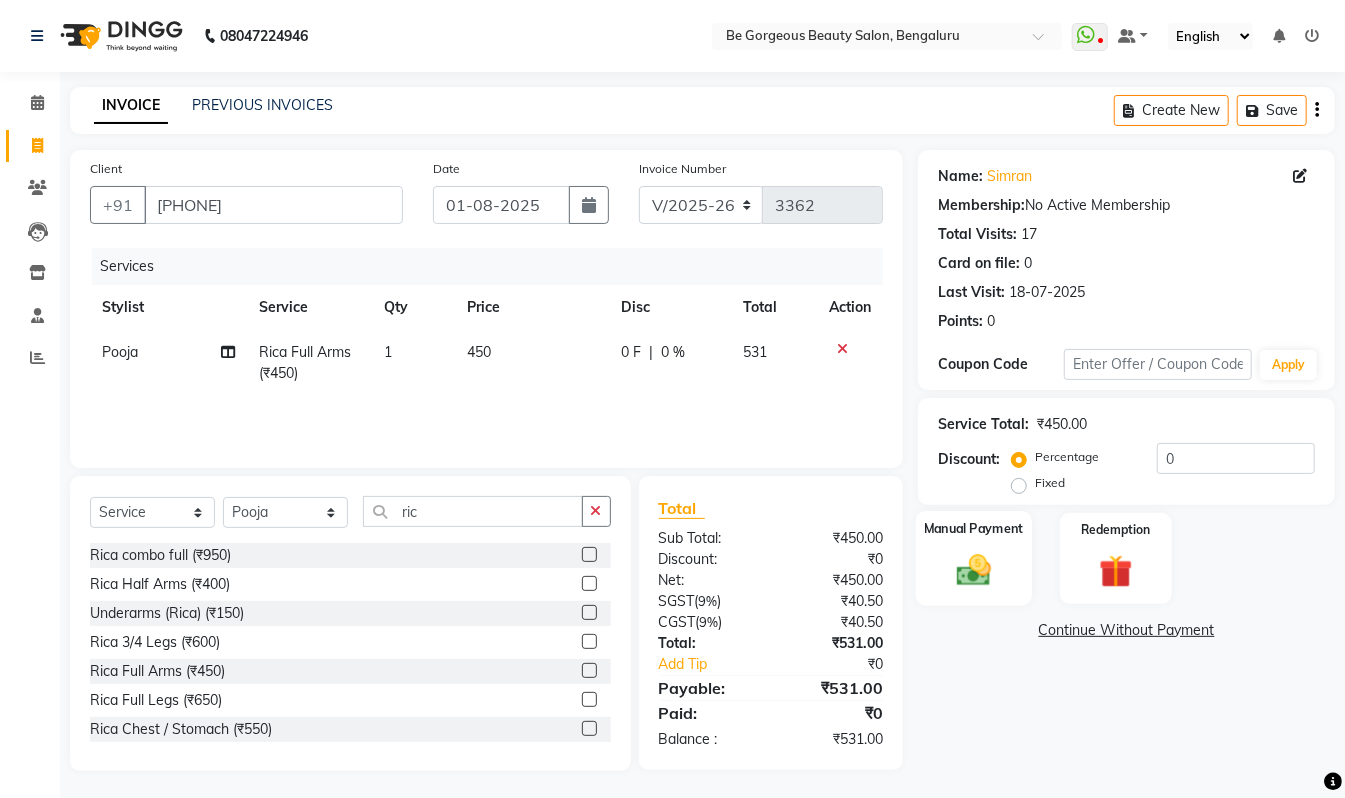 click 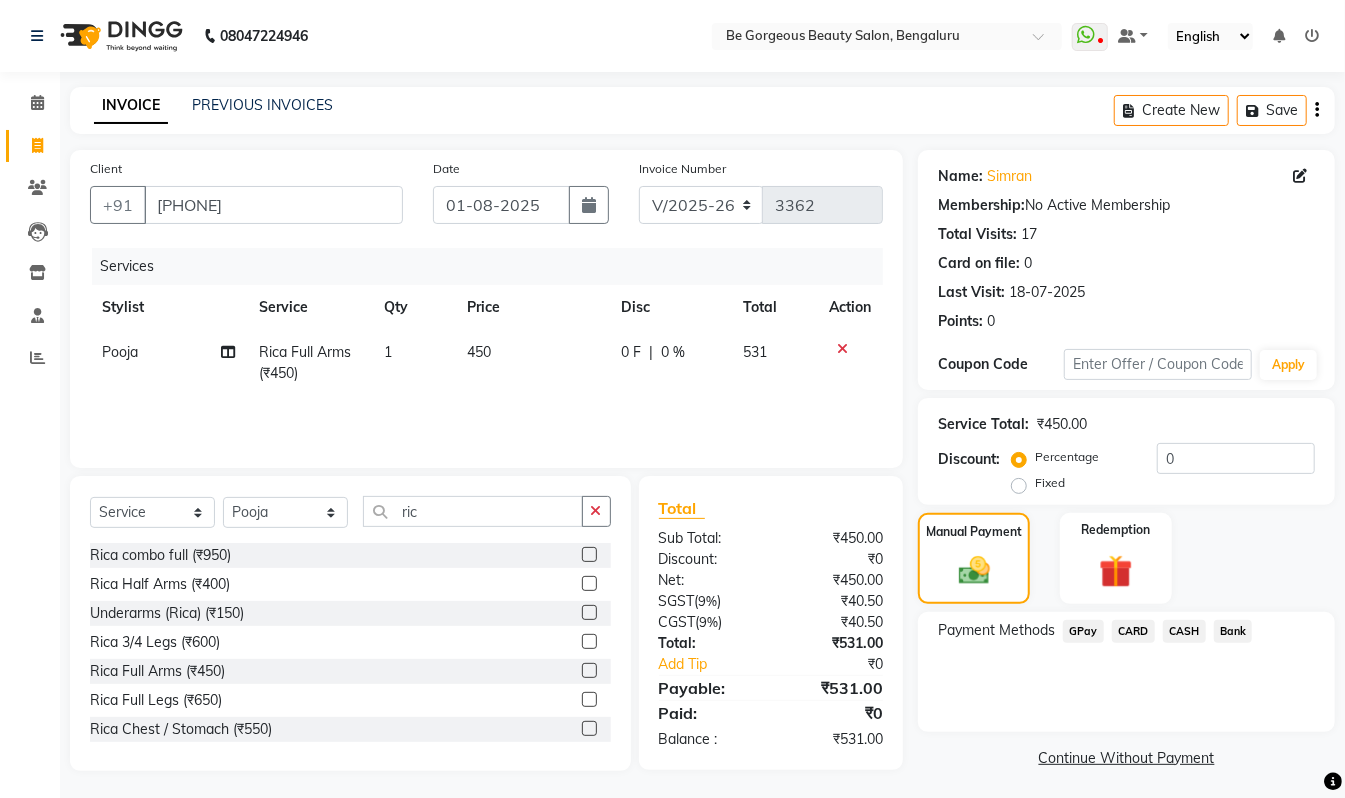 click on "GPay" 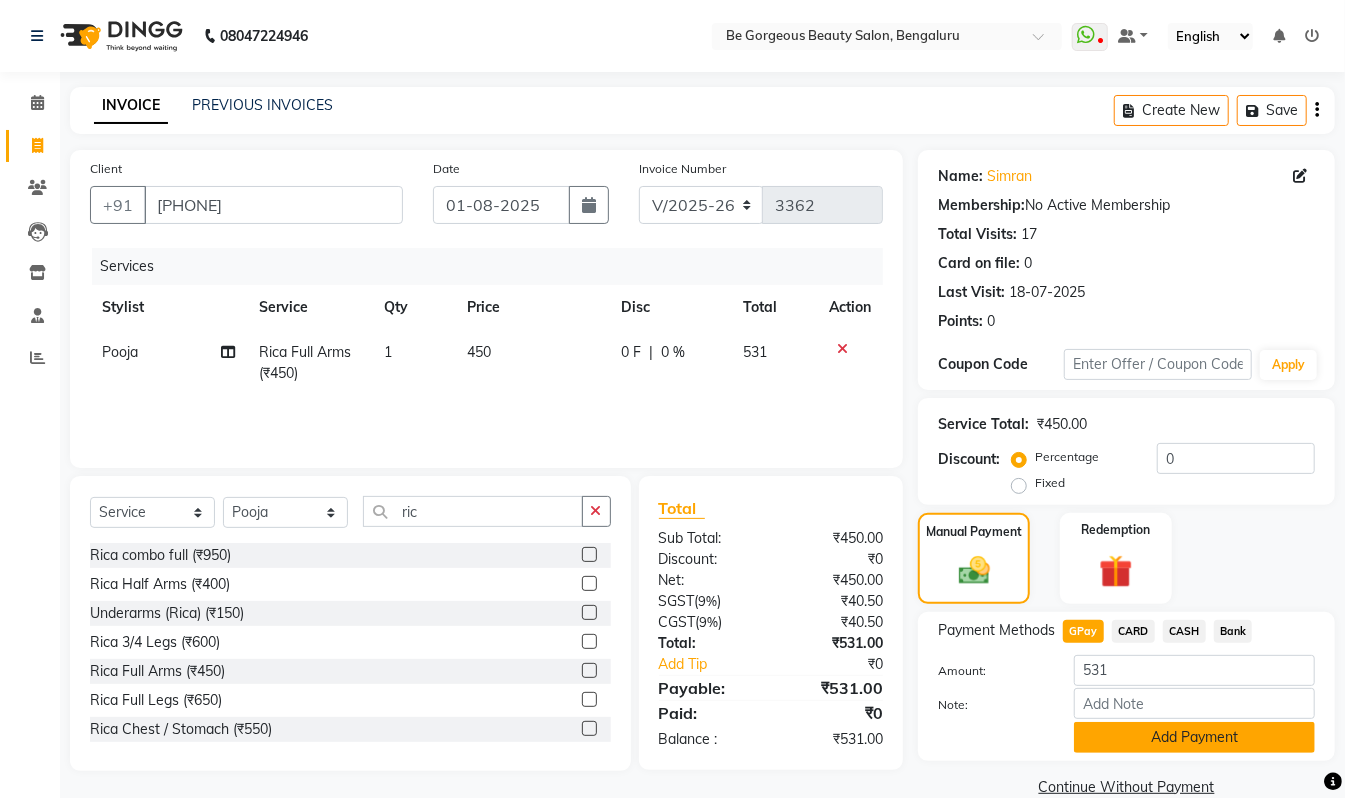 click on "Add Payment" 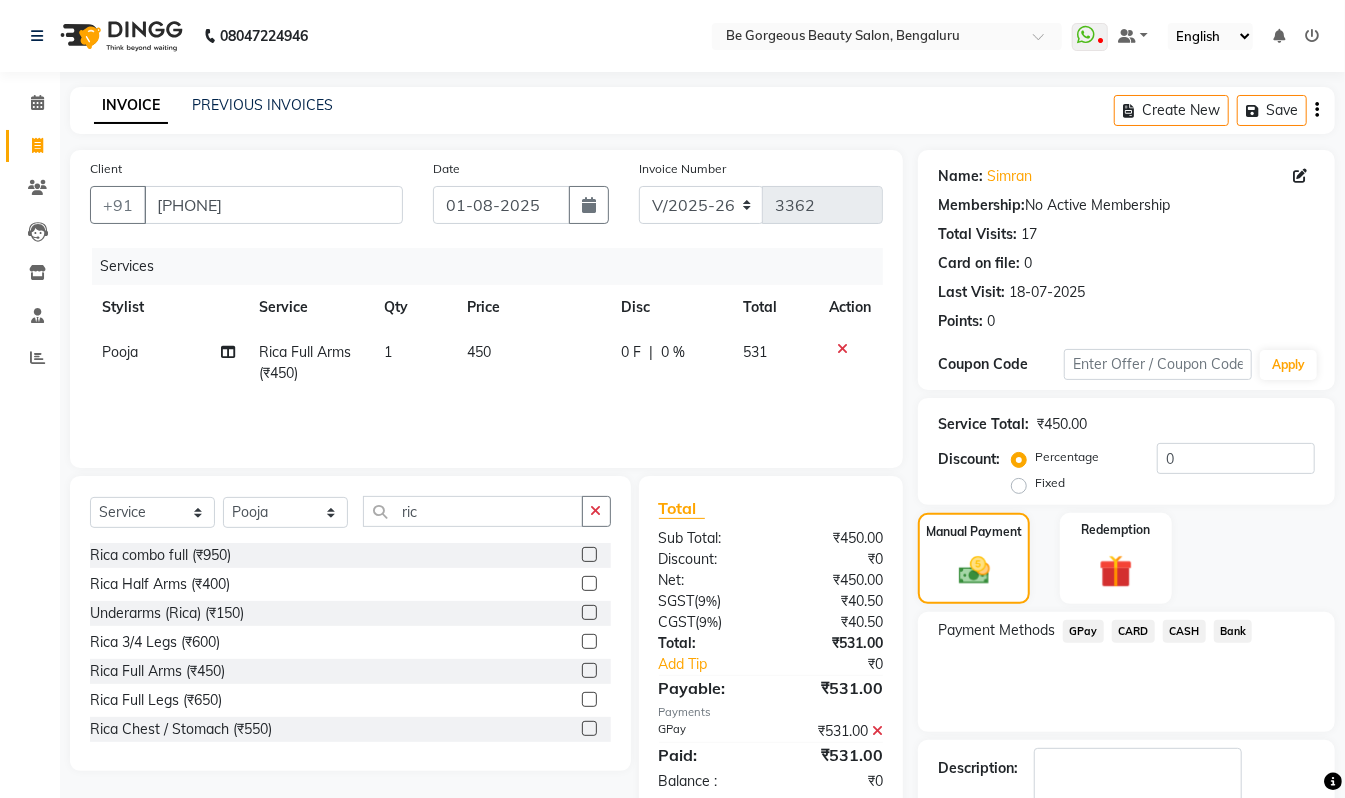 scroll, scrollTop: 118, scrollLeft: 0, axis: vertical 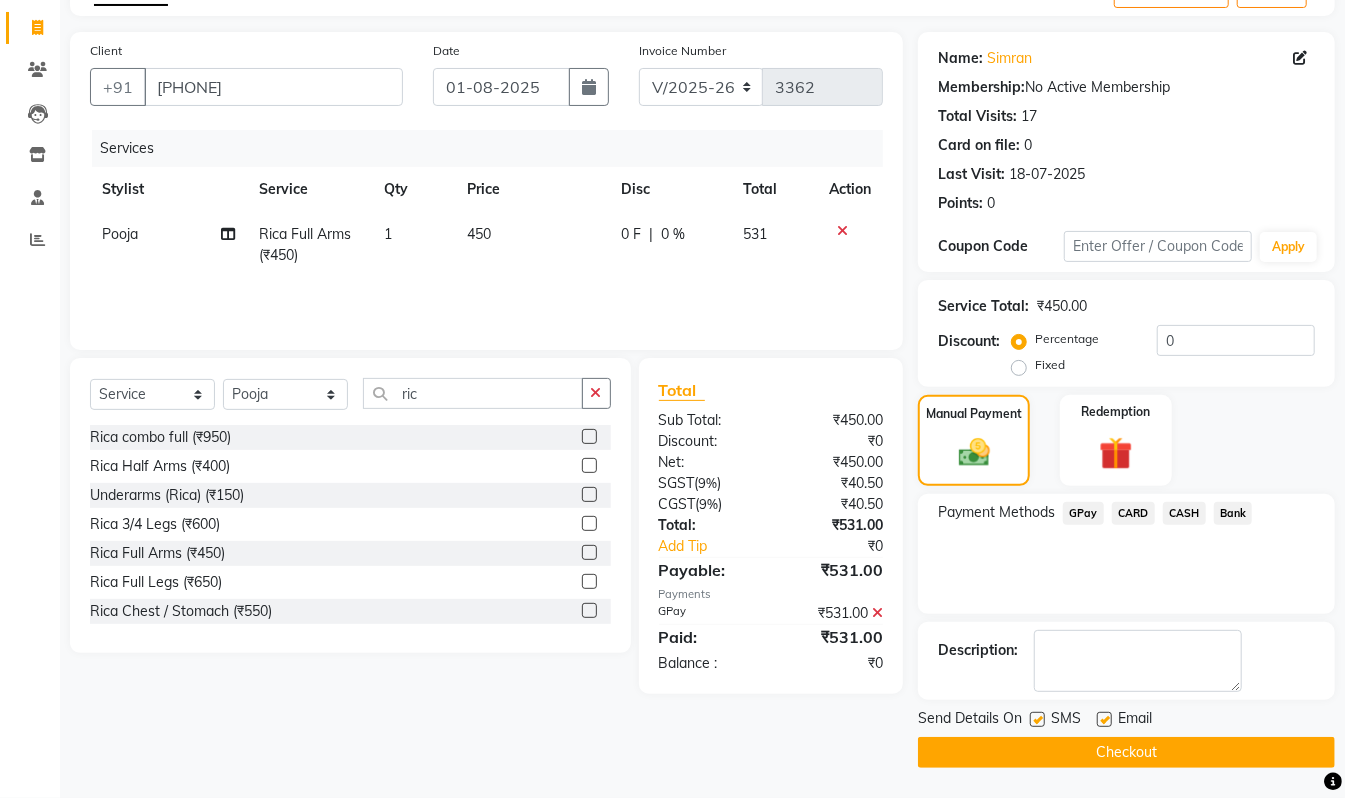 click on "Checkout" 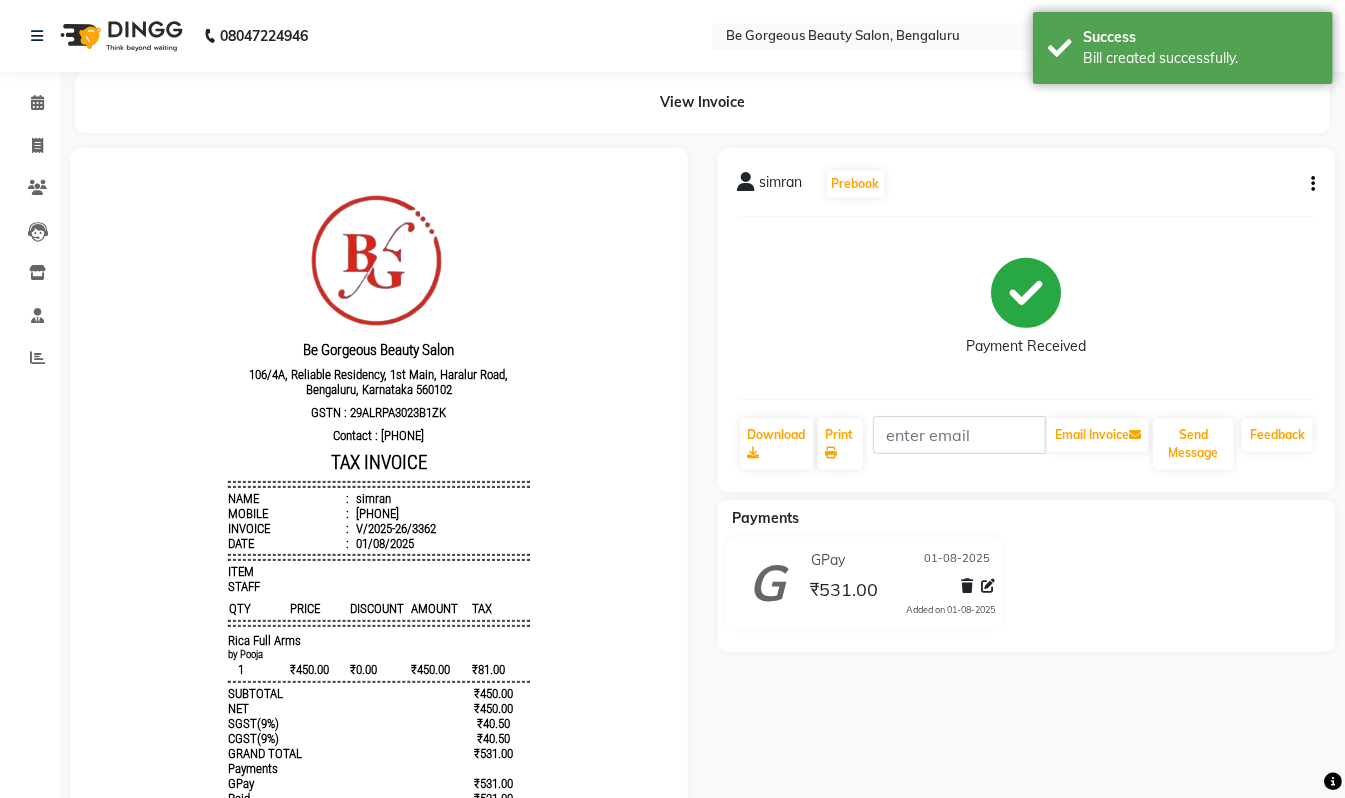 scroll, scrollTop: 0, scrollLeft: 0, axis: both 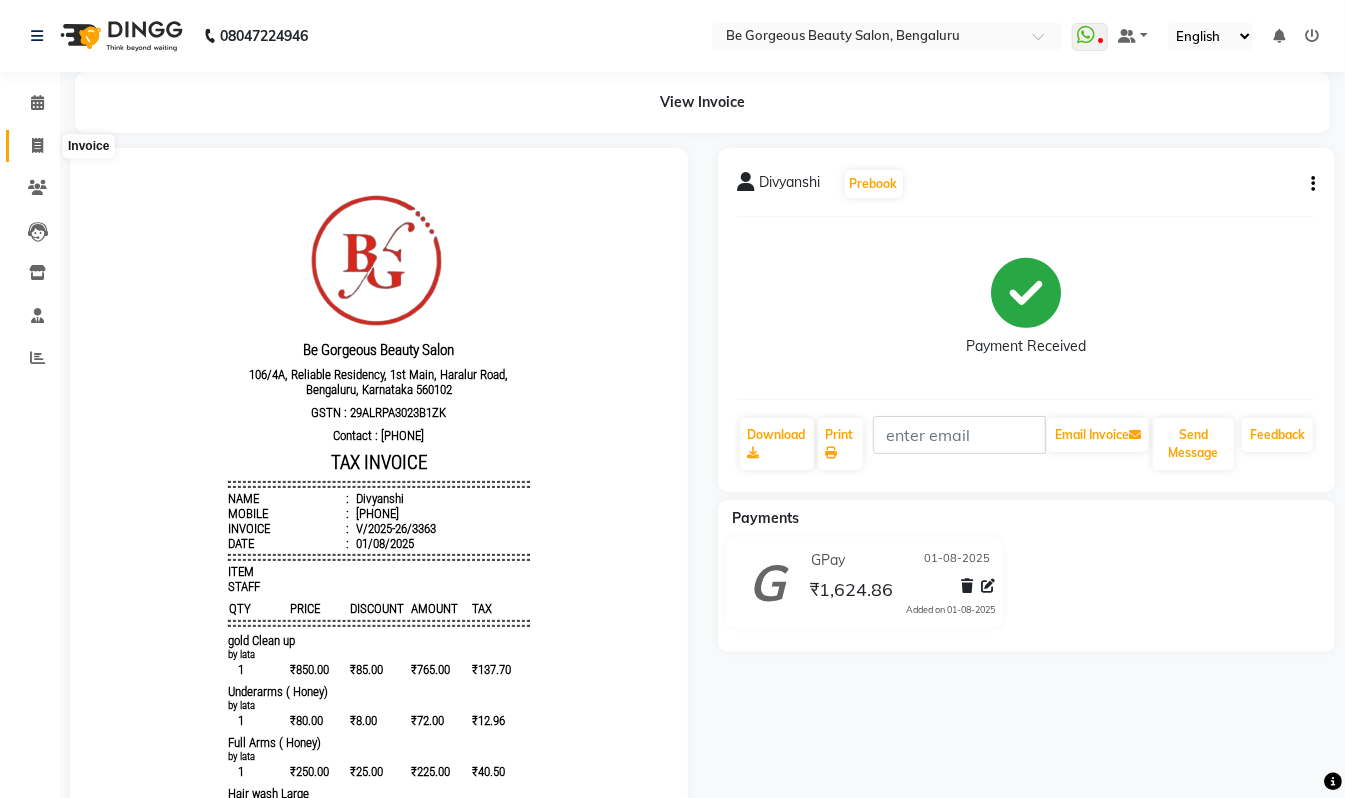 click 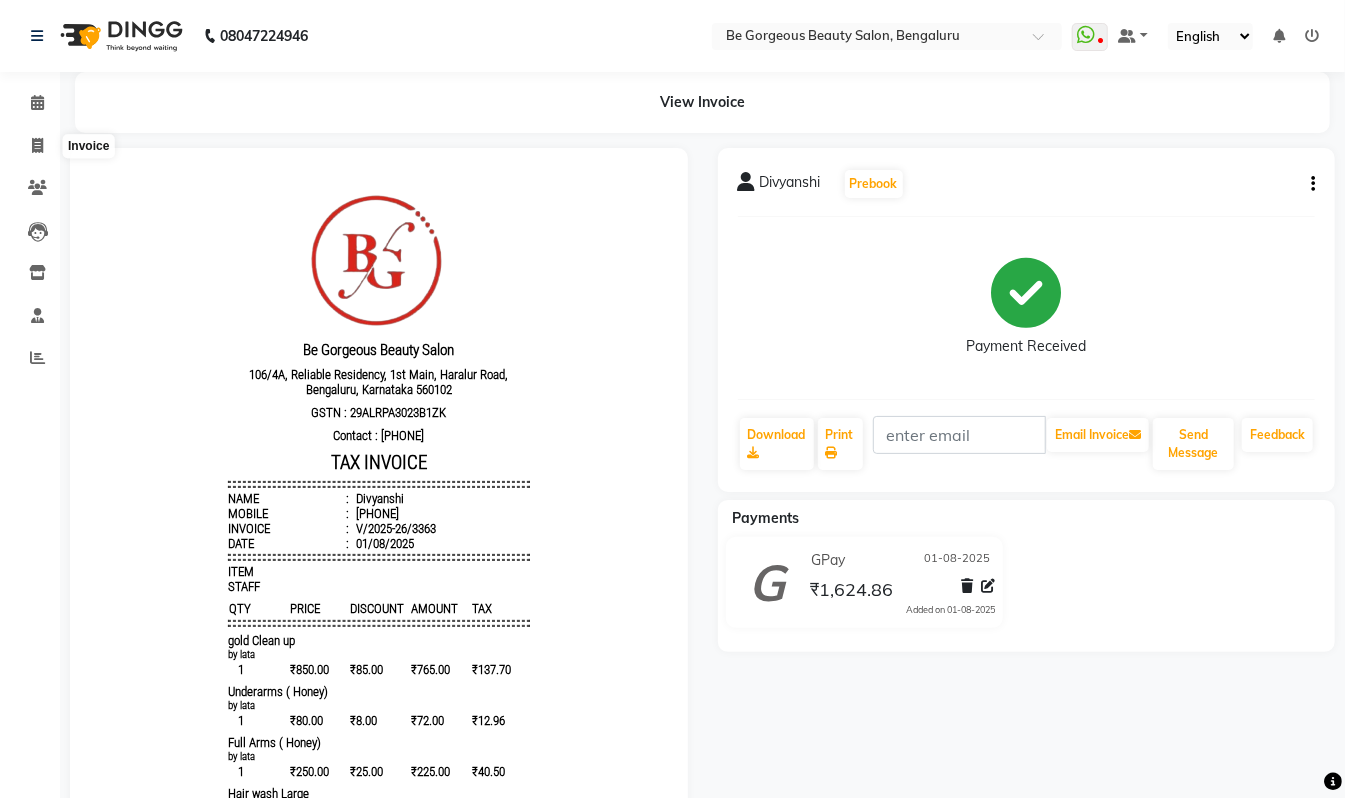 select on "service" 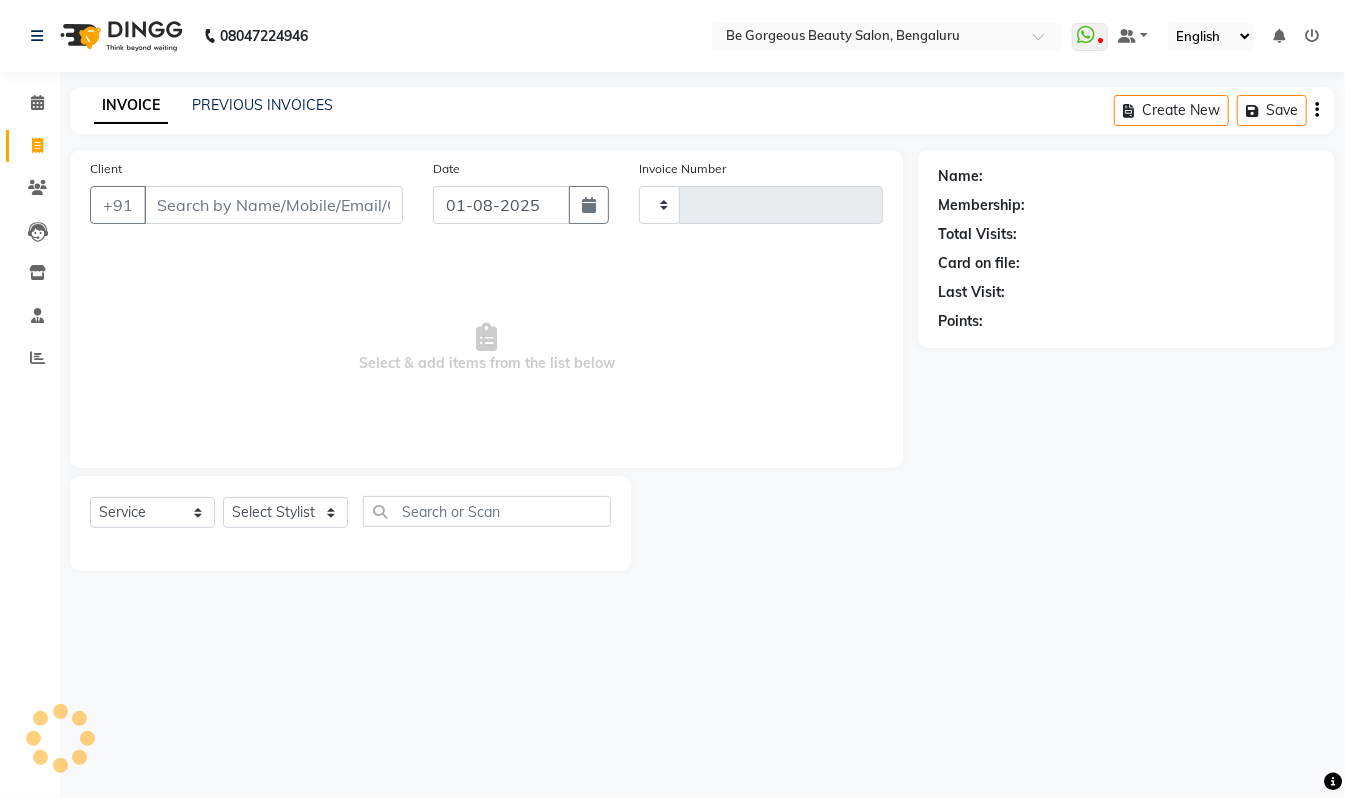 type on "3365" 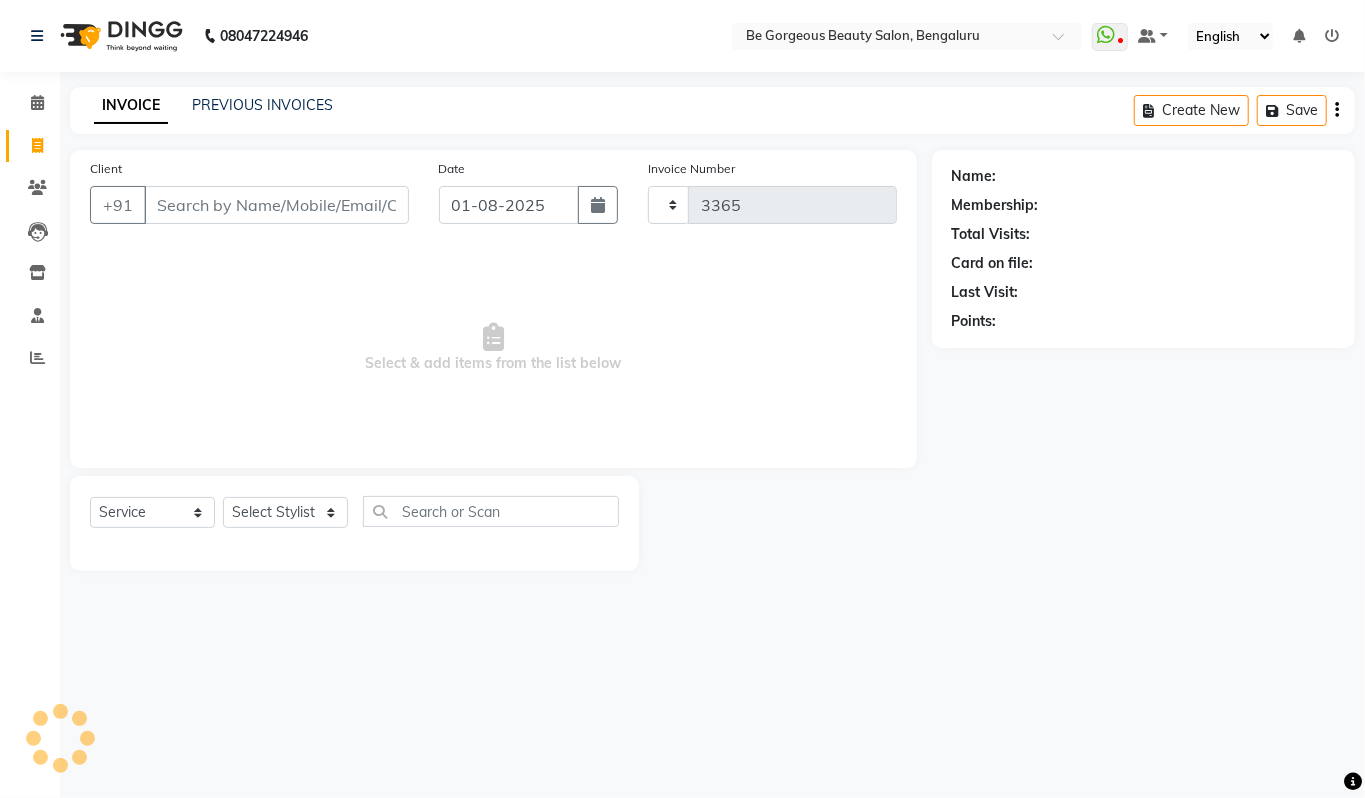 select on "5405" 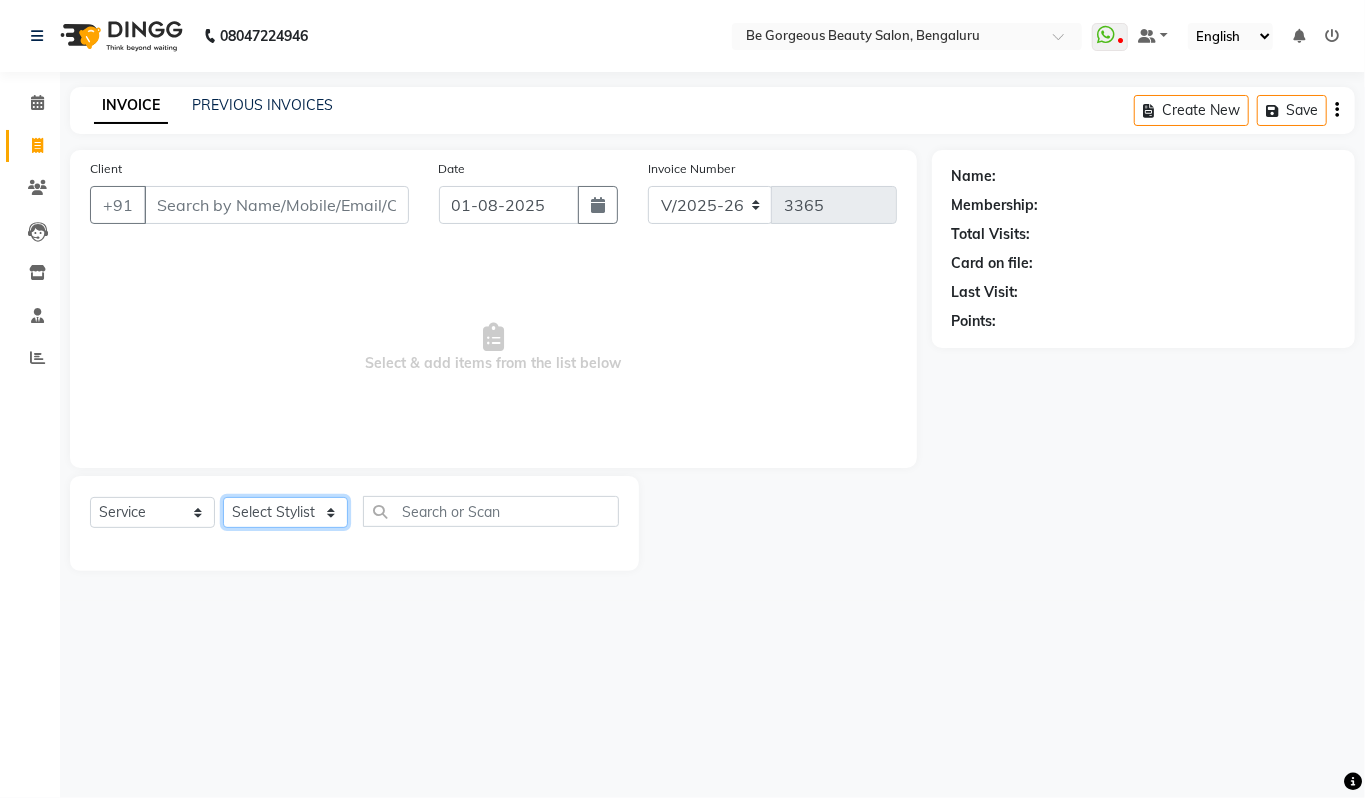 click on "Select Stylist" 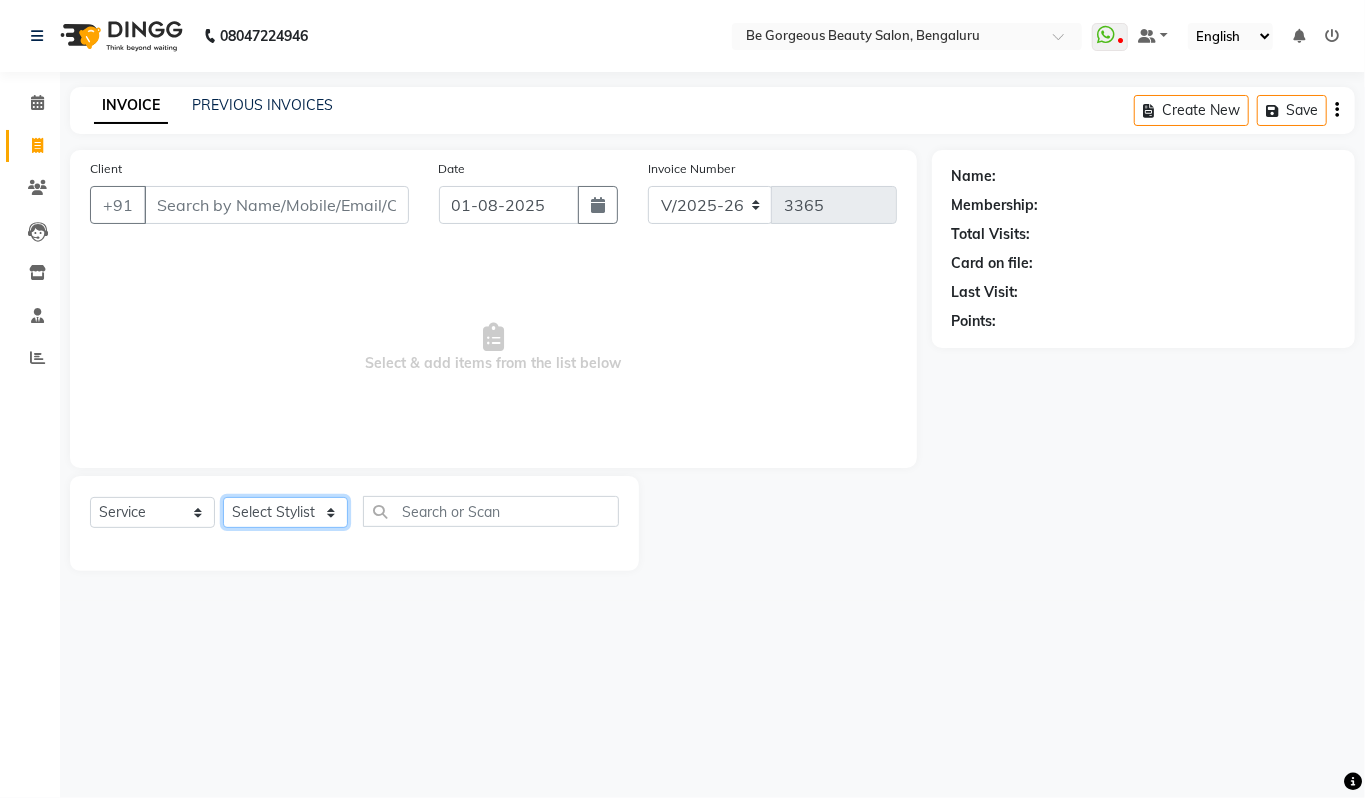 select on "37078" 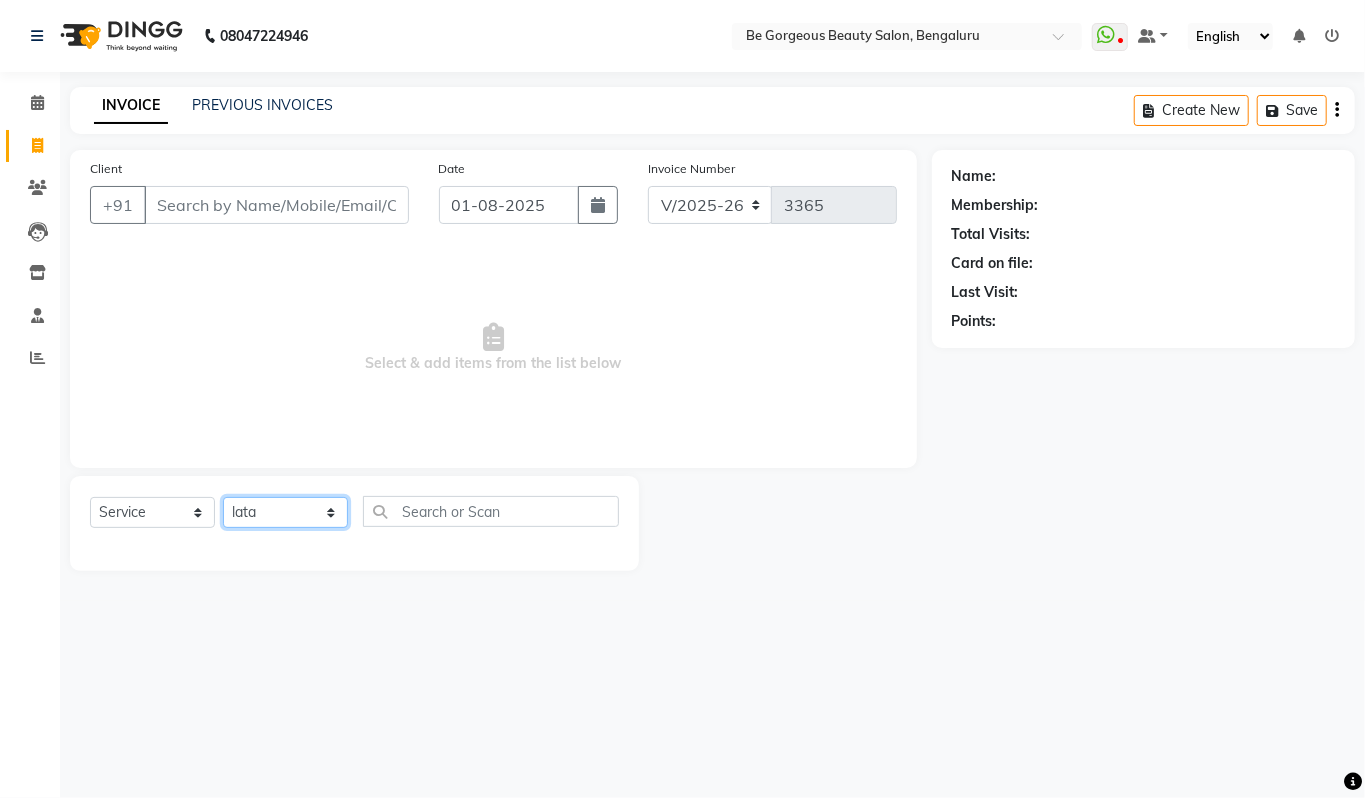 click on "Select Stylist Akram Anas Gayatri lata Manager Munu Pooja Rehbar Romi Talib Wajid" 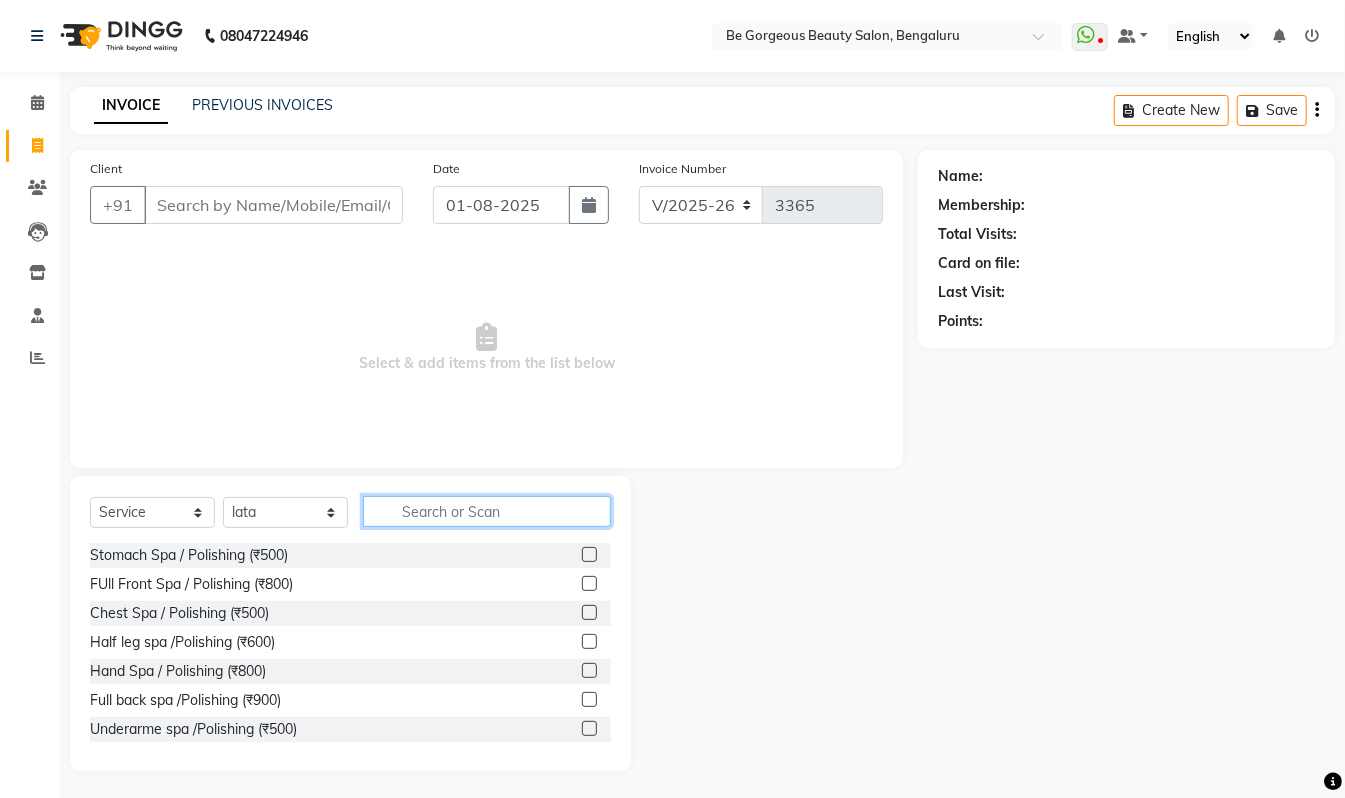 click 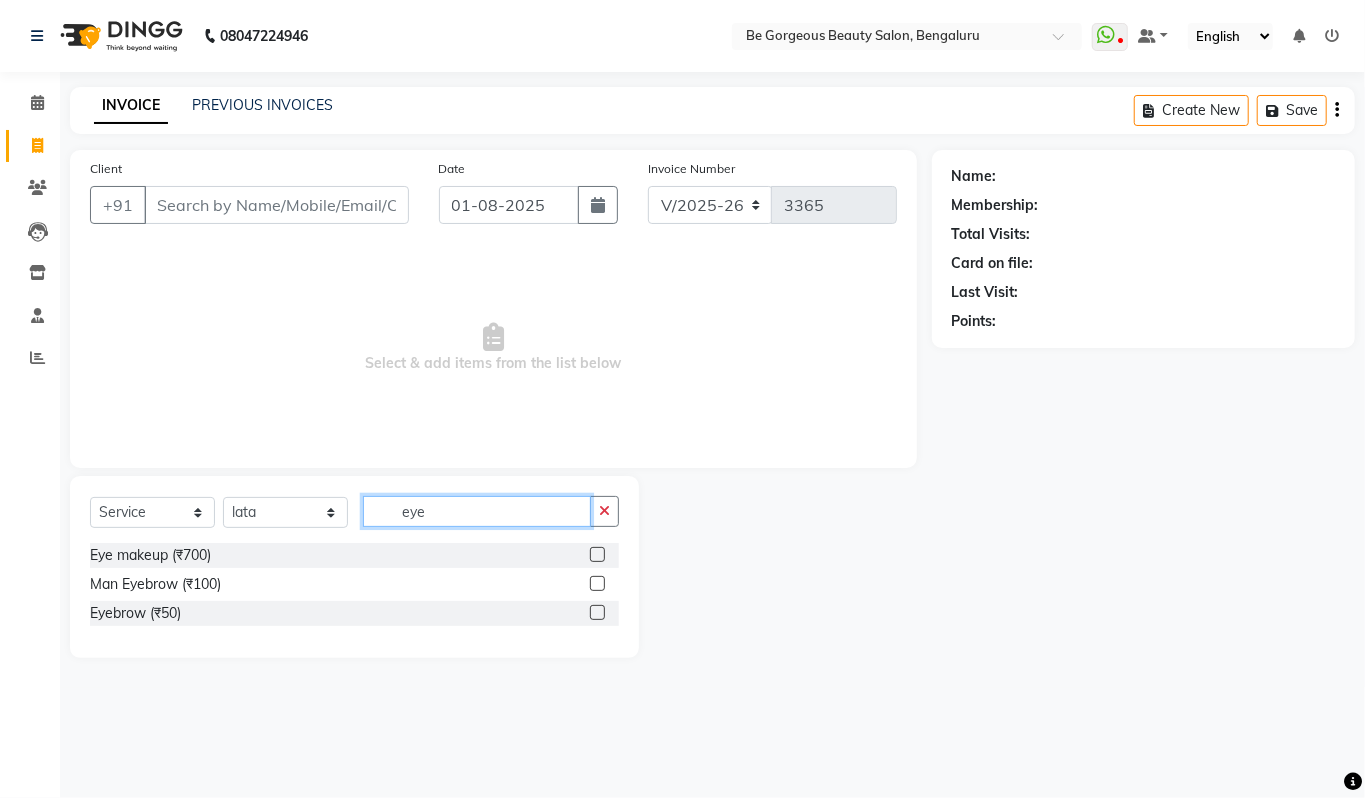type on "eye" 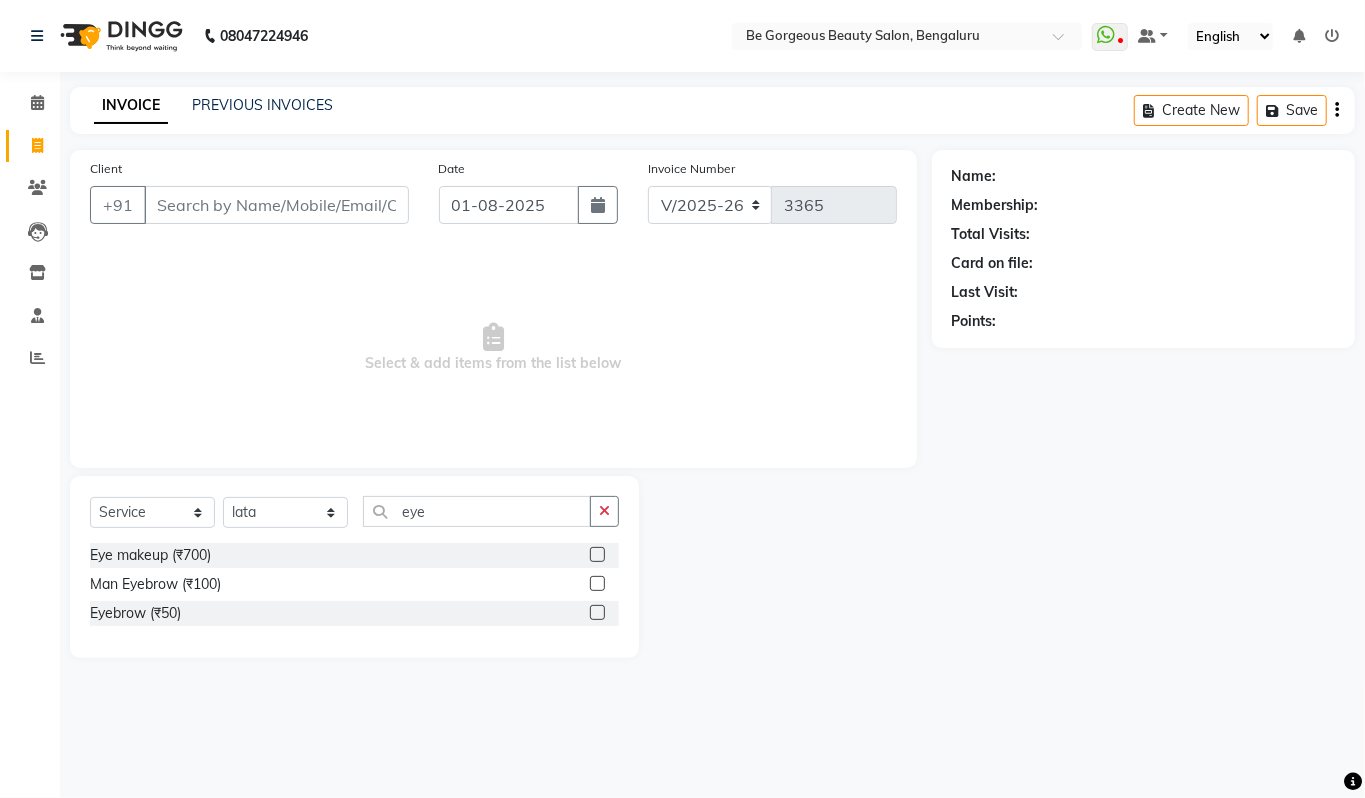 click 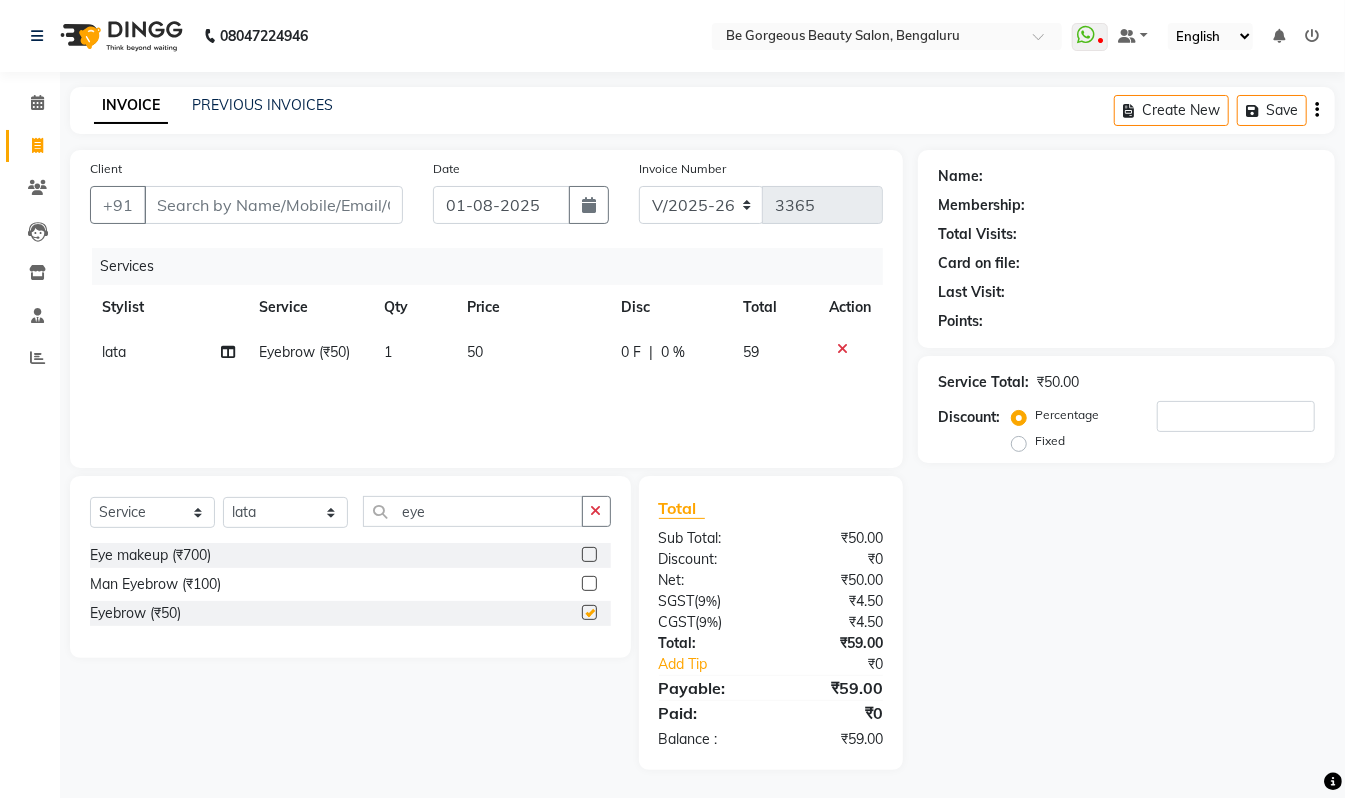 checkbox on "false" 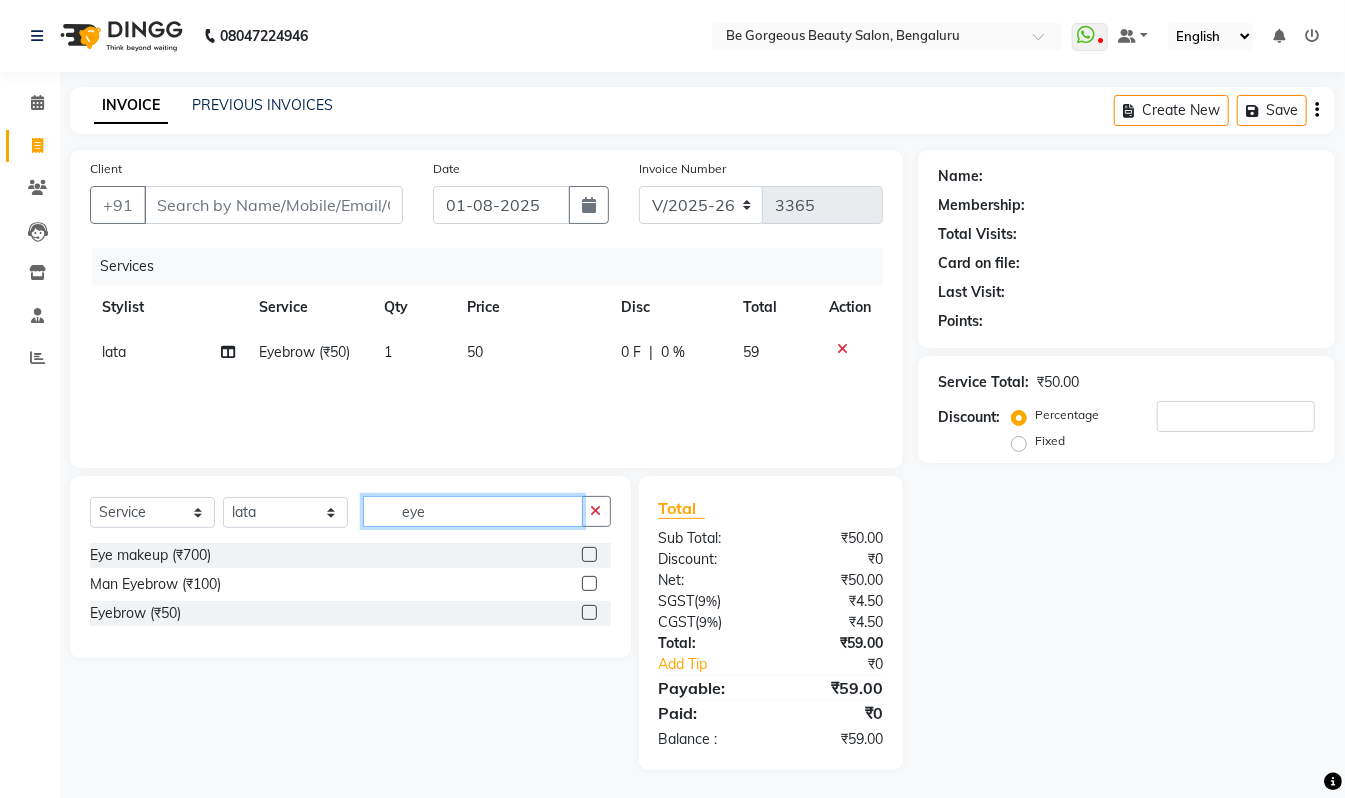 click on "eye" 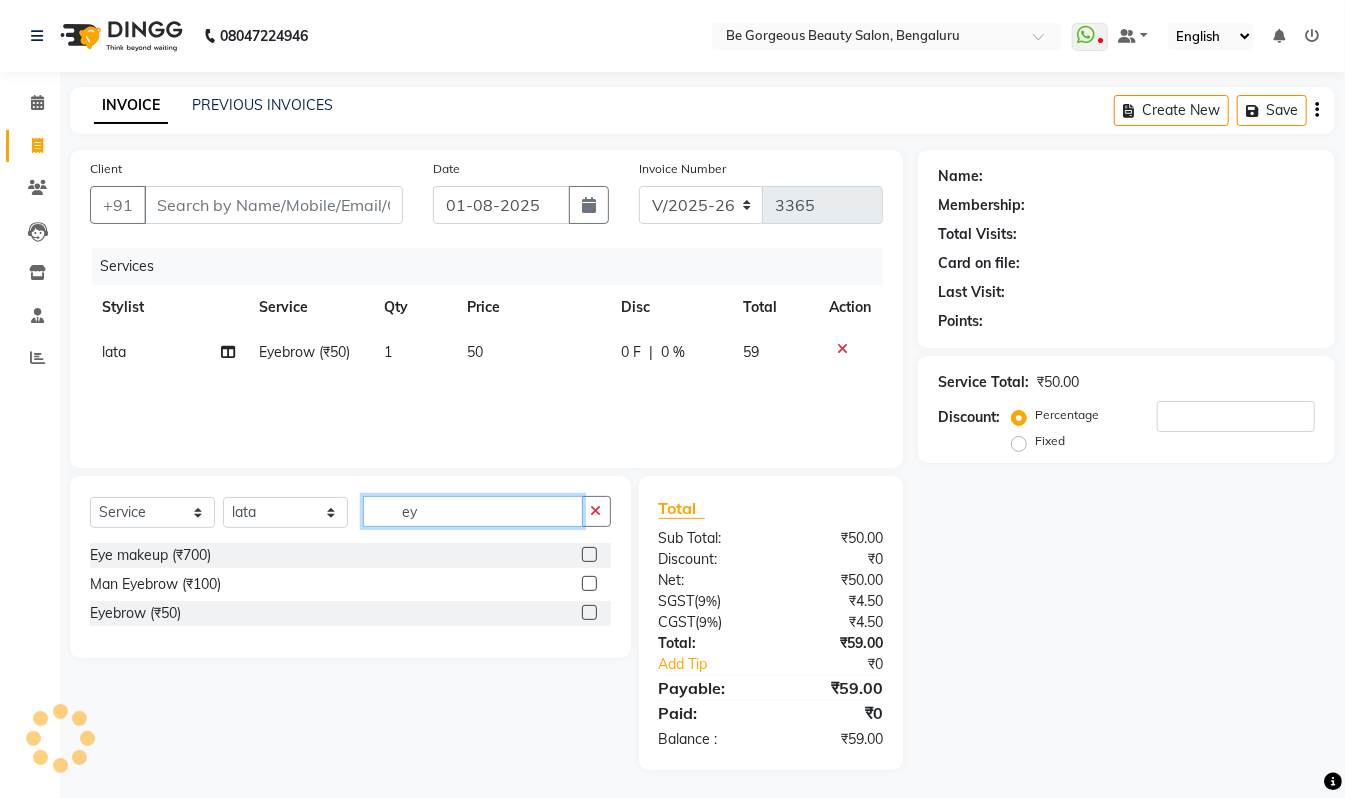 type on "e" 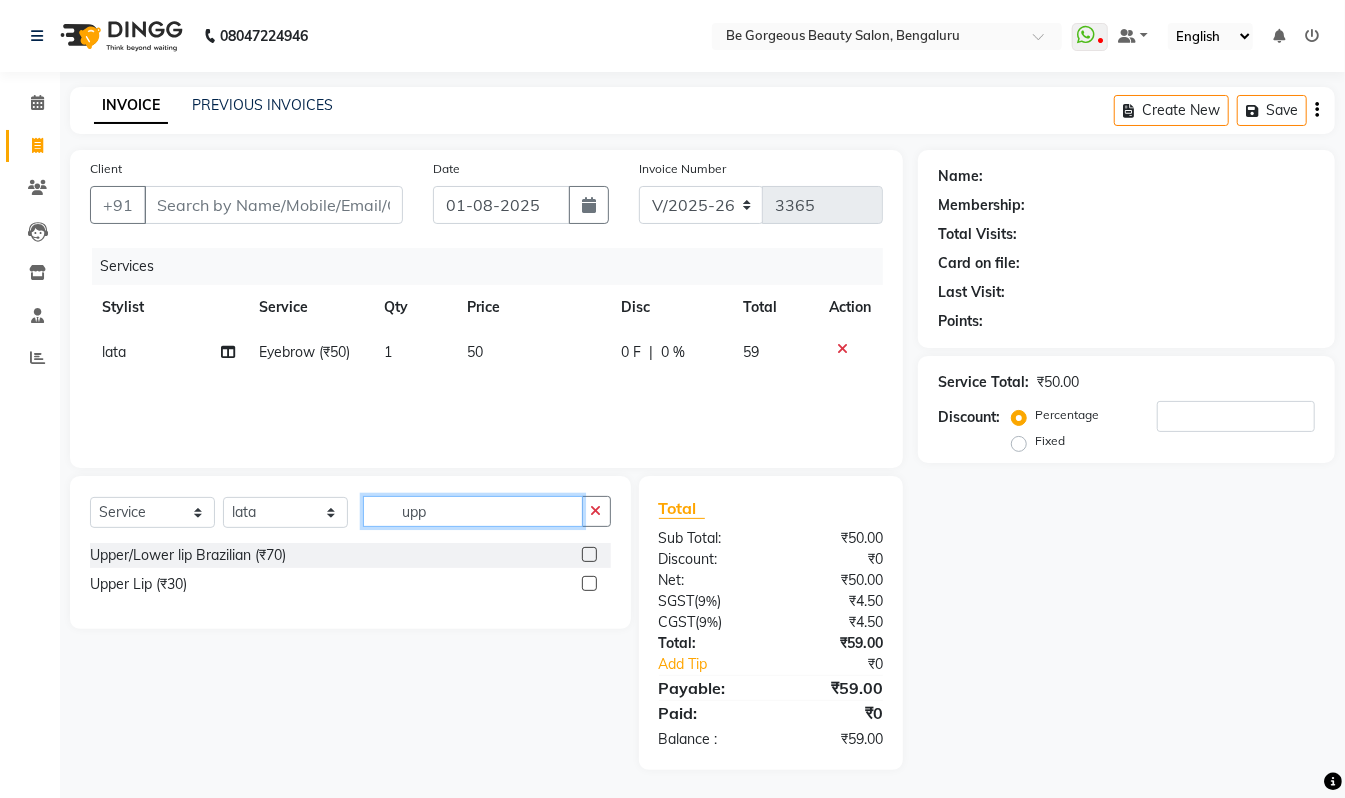 type on "upp" 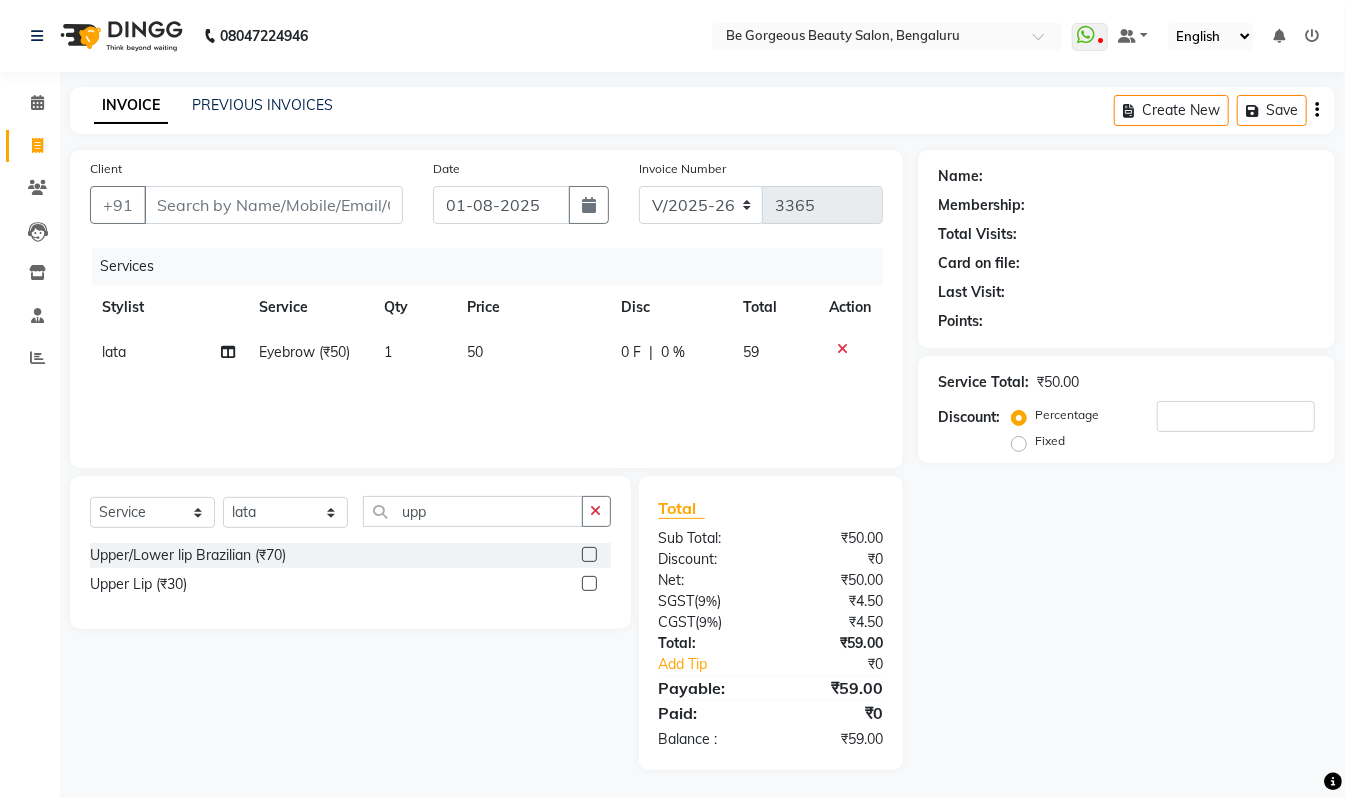 click 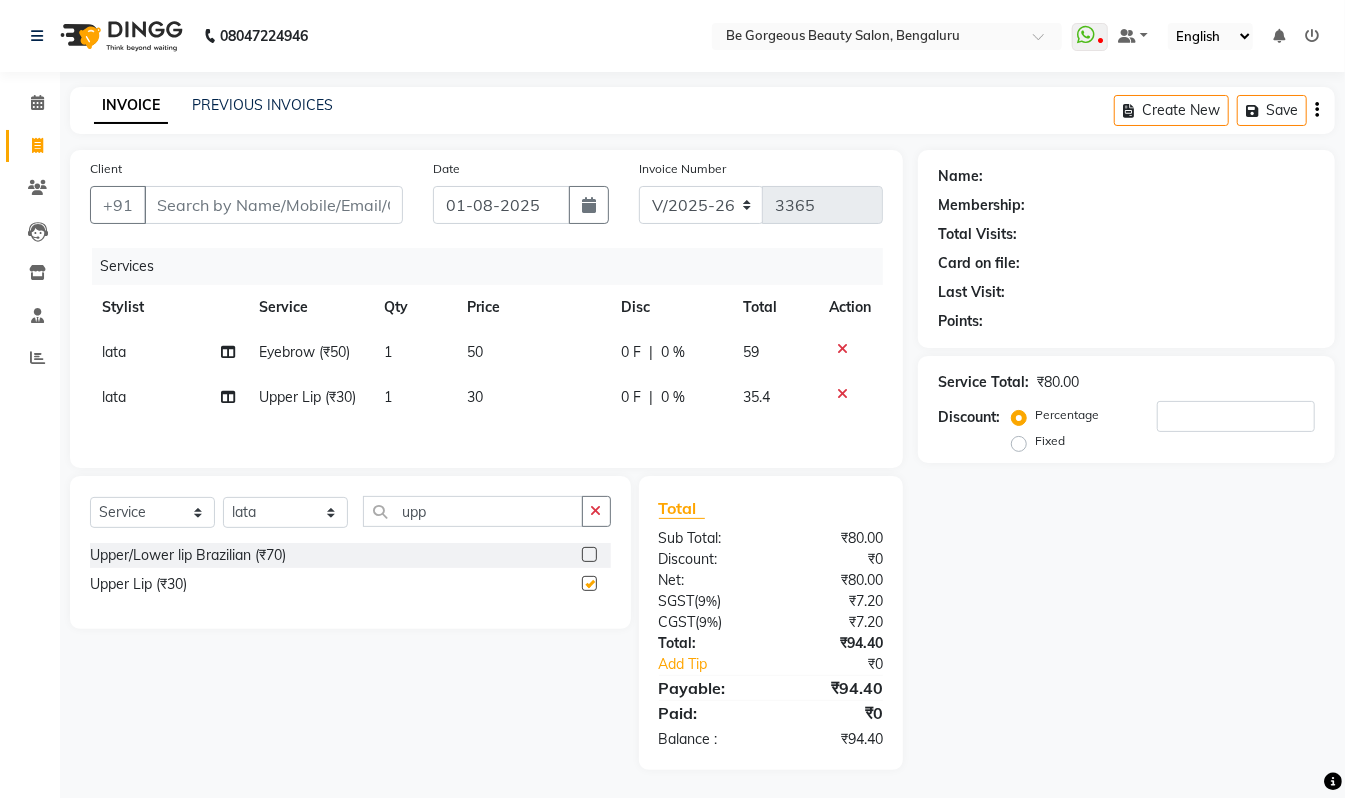 checkbox on "false" 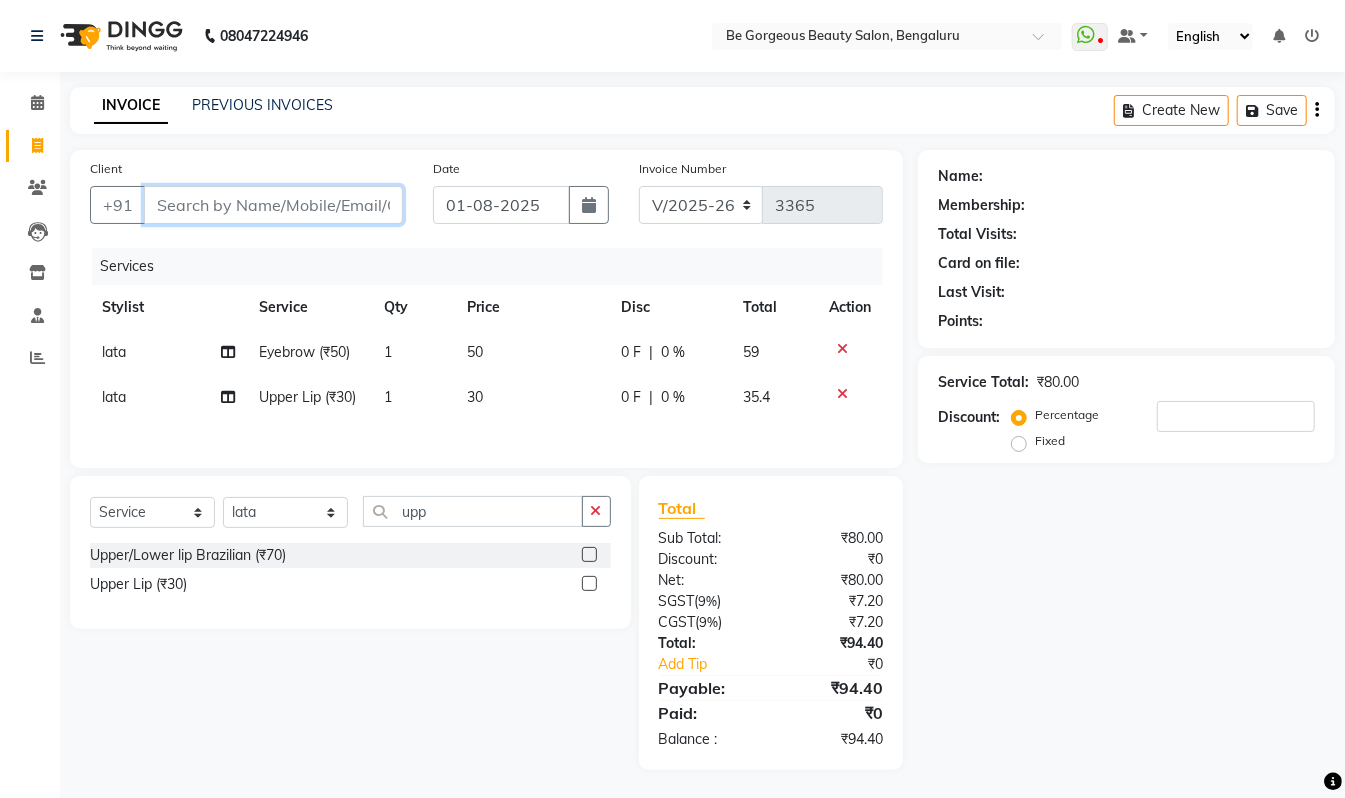 click on "Client" at bounding box center [273, 205] 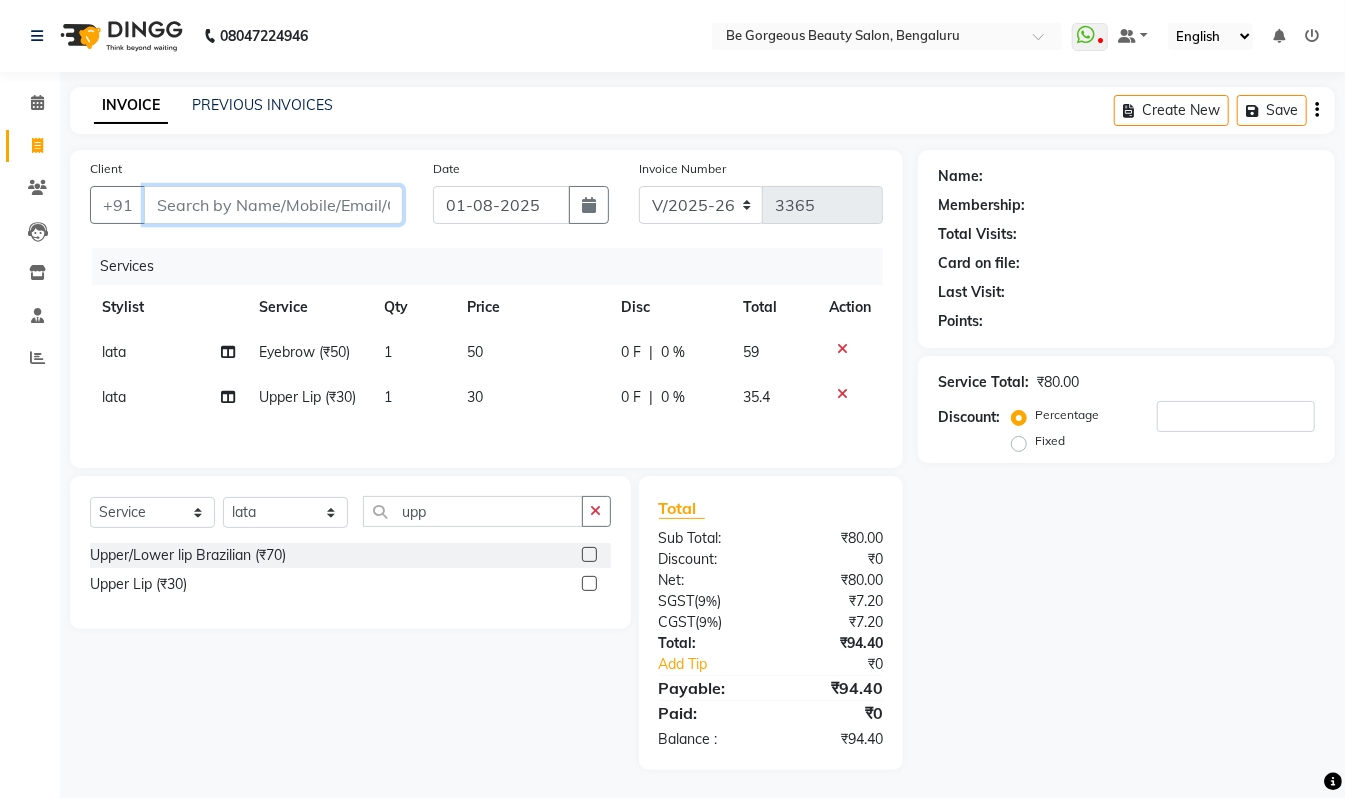 type on "8" 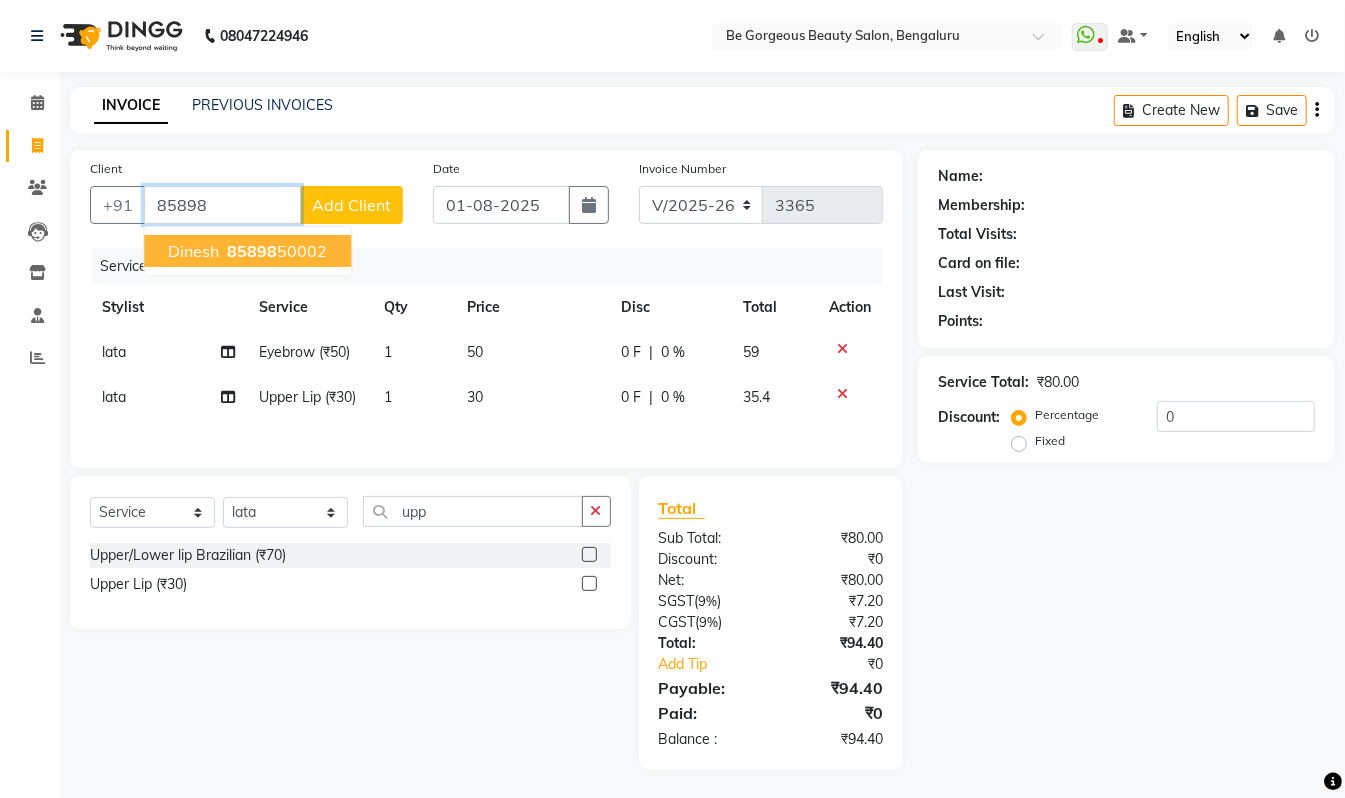 click on "[PHONE]" at bounding box center [275, 251] 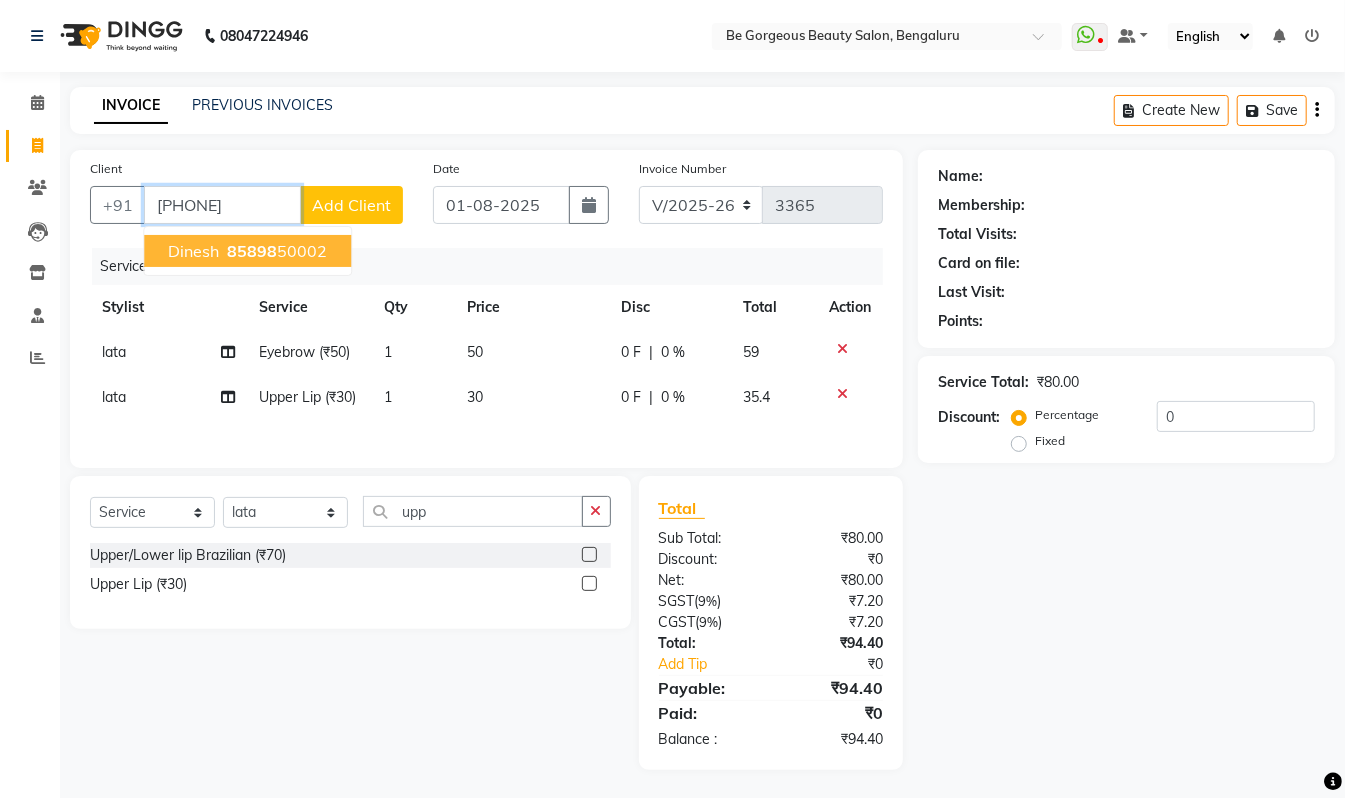 type on "[PHONE]" 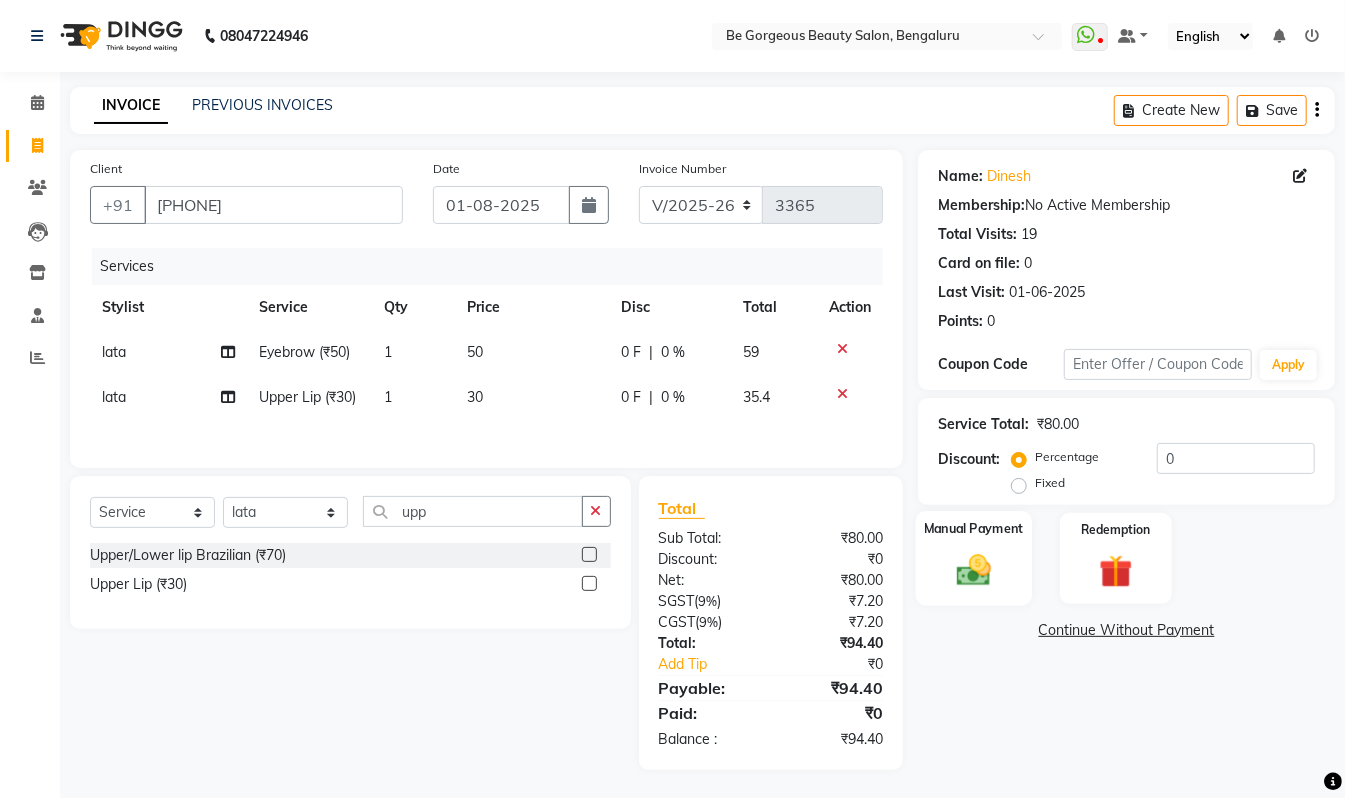 click on "Manual Payment" 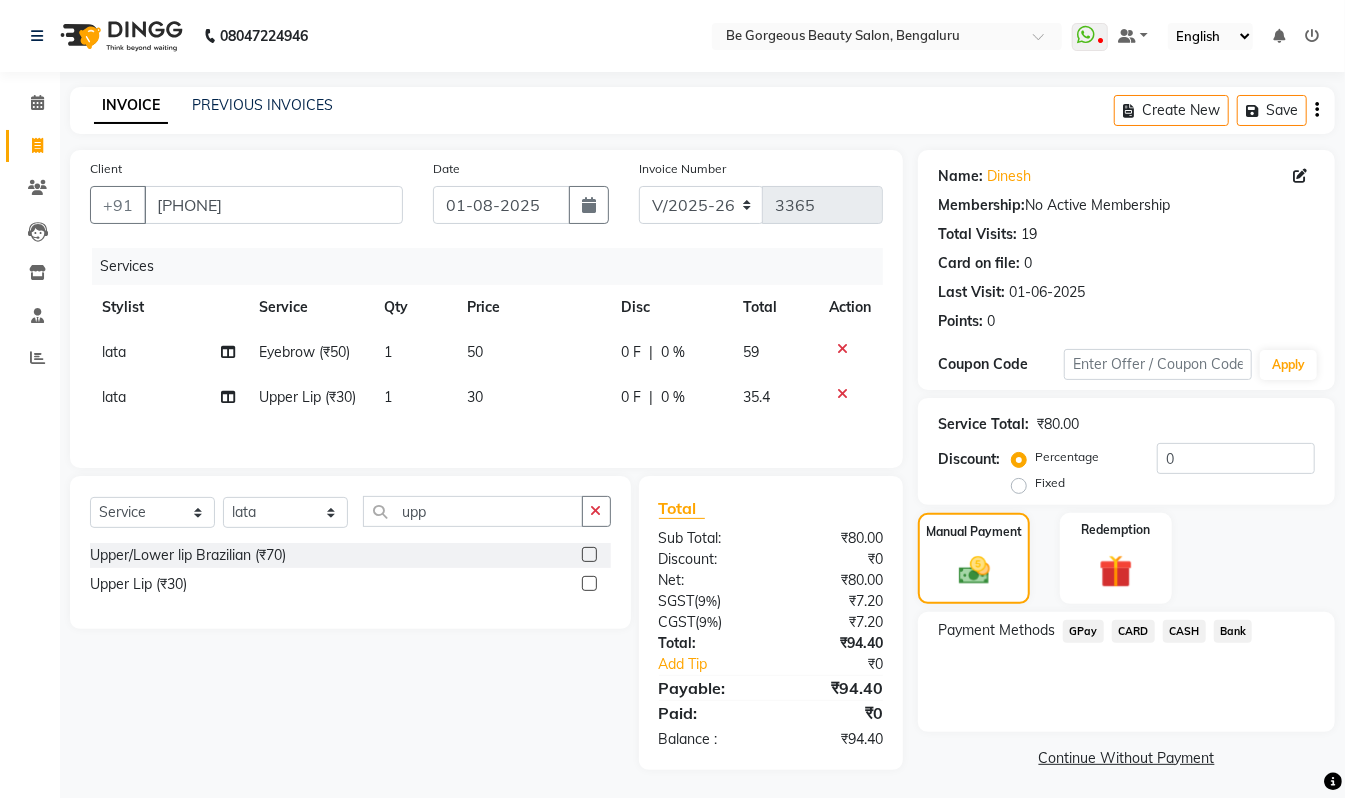 click on "GPay" 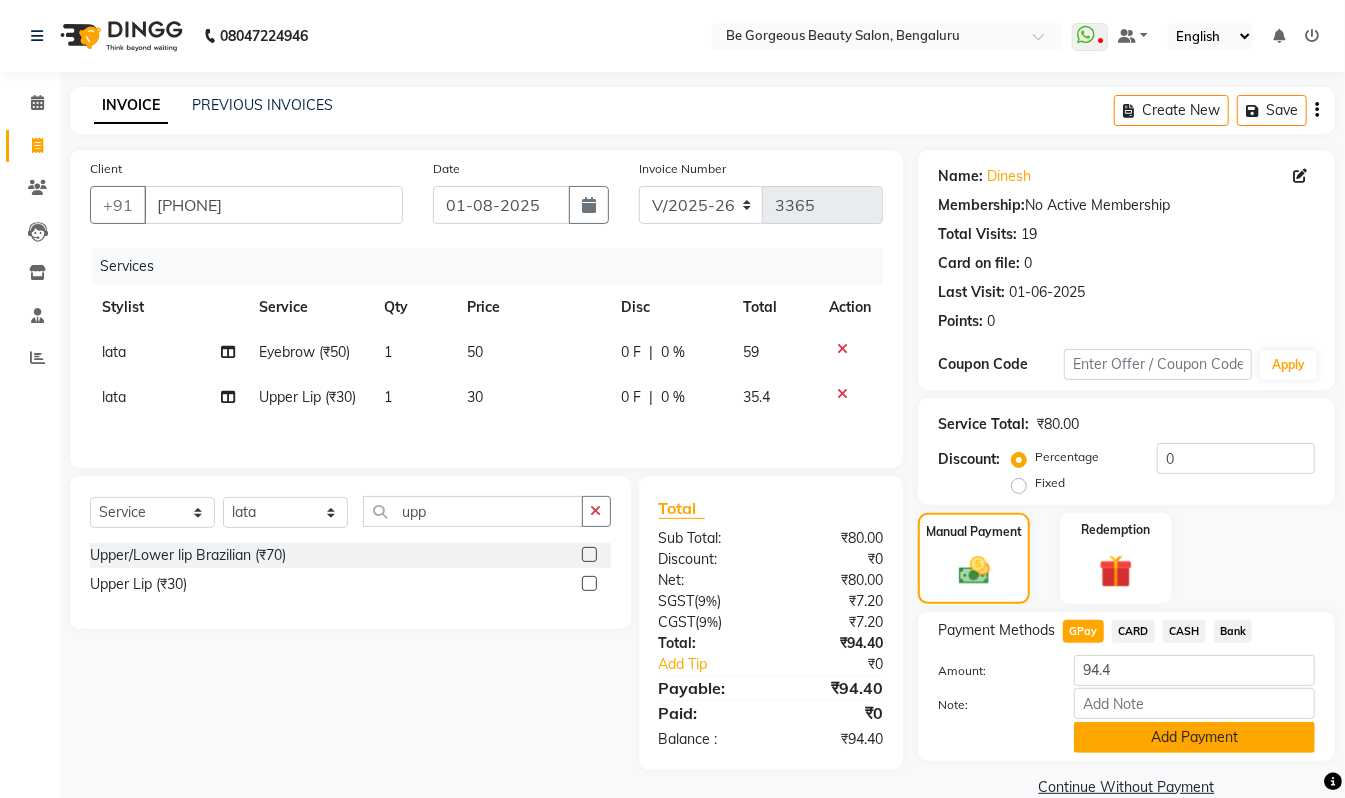 click on "Add Payment" 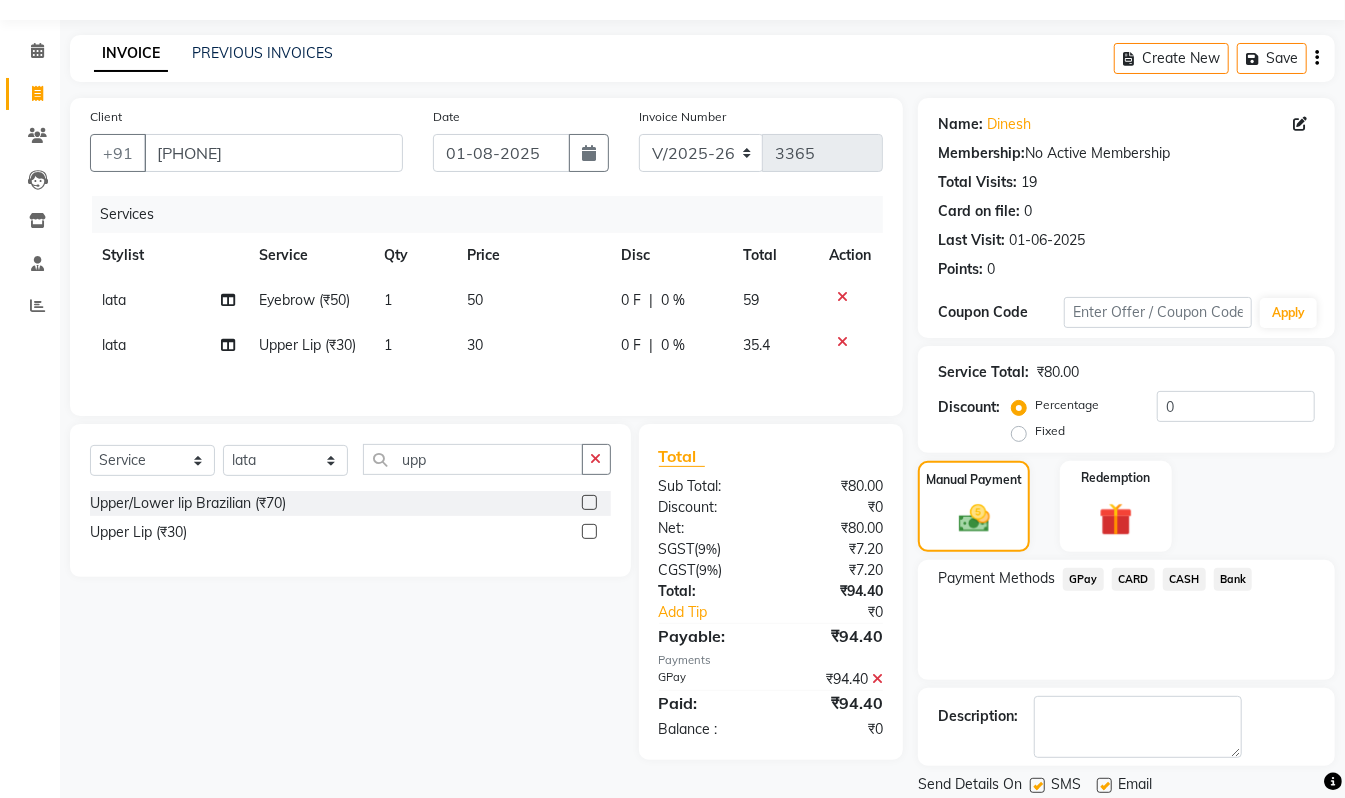 scroll, scrollTop: 58, scrollLeft: 0, axis: vertical 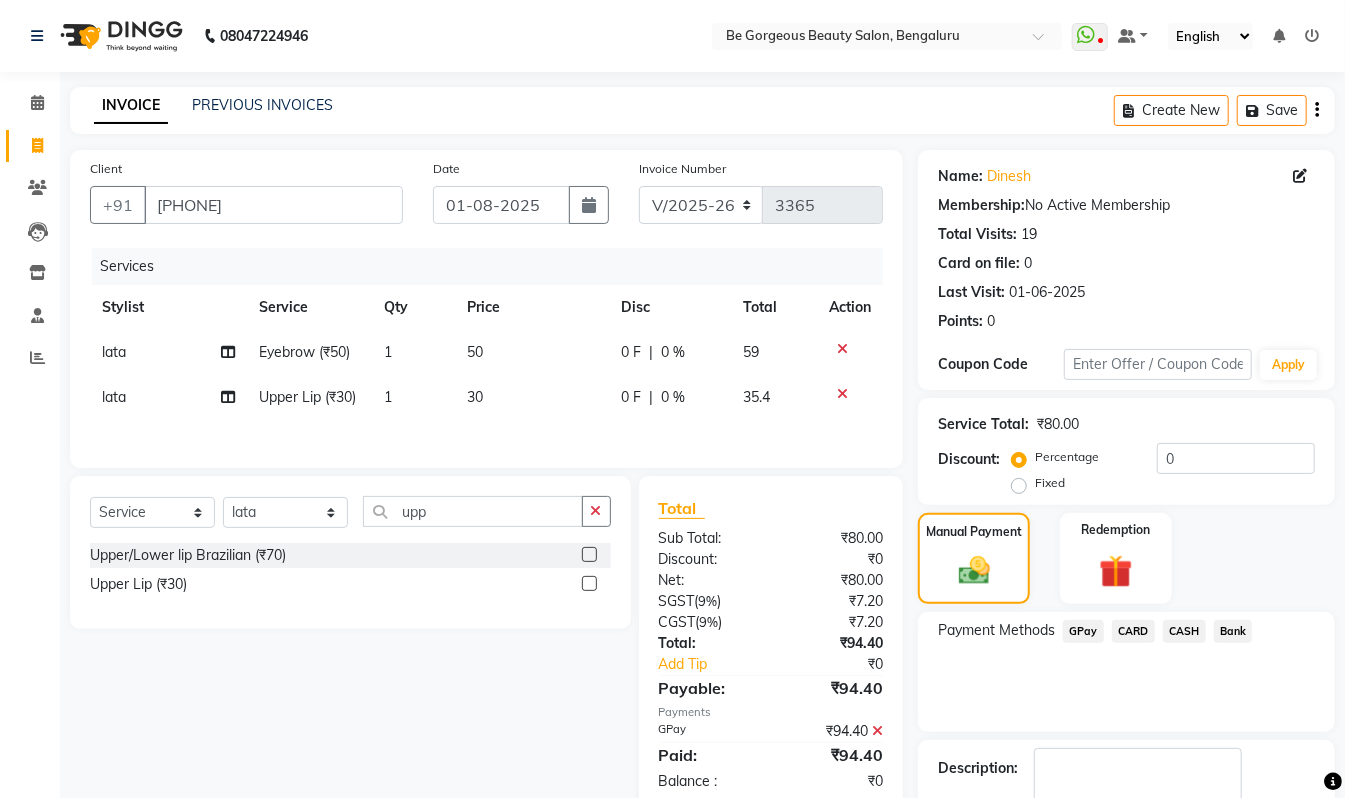 click on "Name: [FIRST]  Membership:  No Active Membership  Total Visits:  19 Card on file:  0 Last Visit:   01-06-2025 Points:   0  Coupon Code Apply Service Total:  ₹80.00  Discount:  Percentage   Fixed  0 Manual Payment Redemption Payment Methods  GPay   CARD   CASH   Bank  Description:                  Send Details On SMS Email  Checkout" 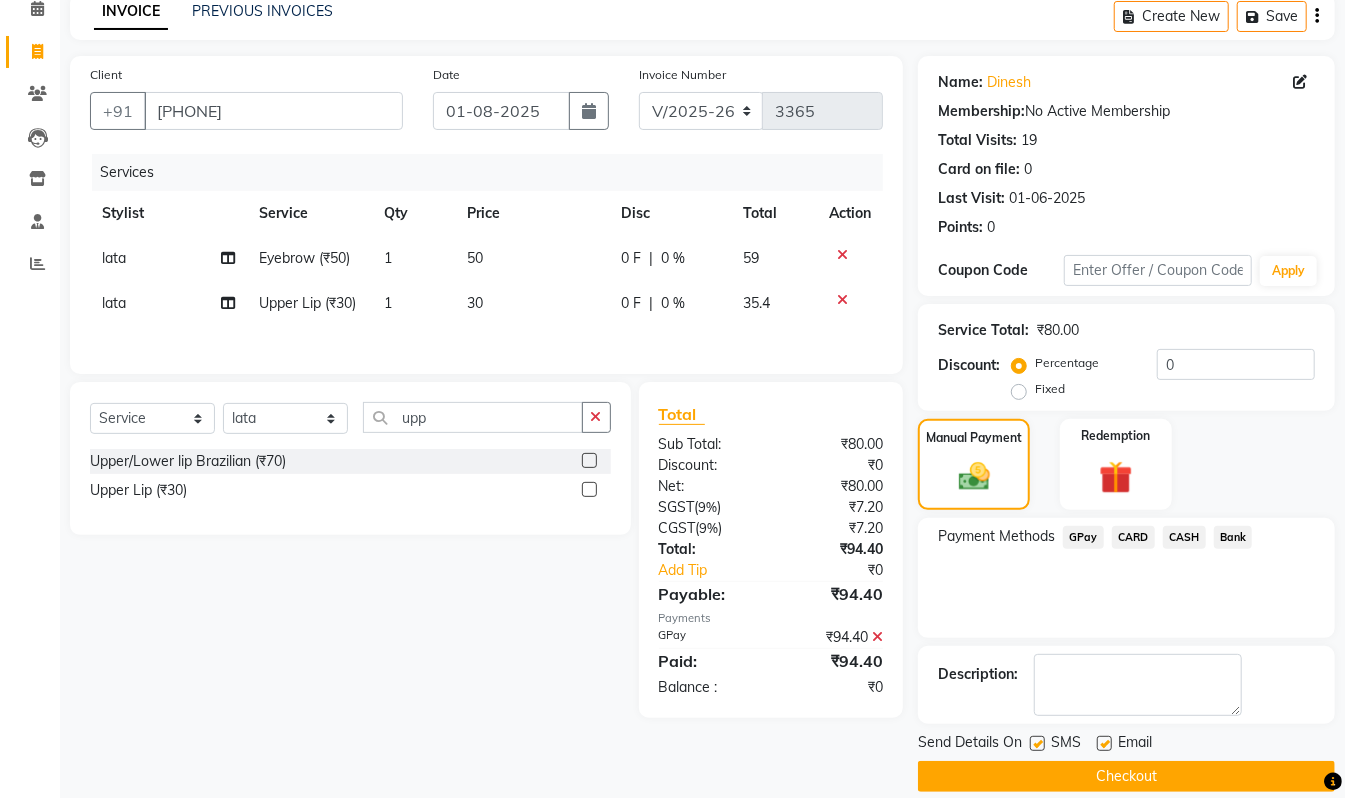 scroll, scrollTop: 118, scrollLeft: 0, axis: vertical 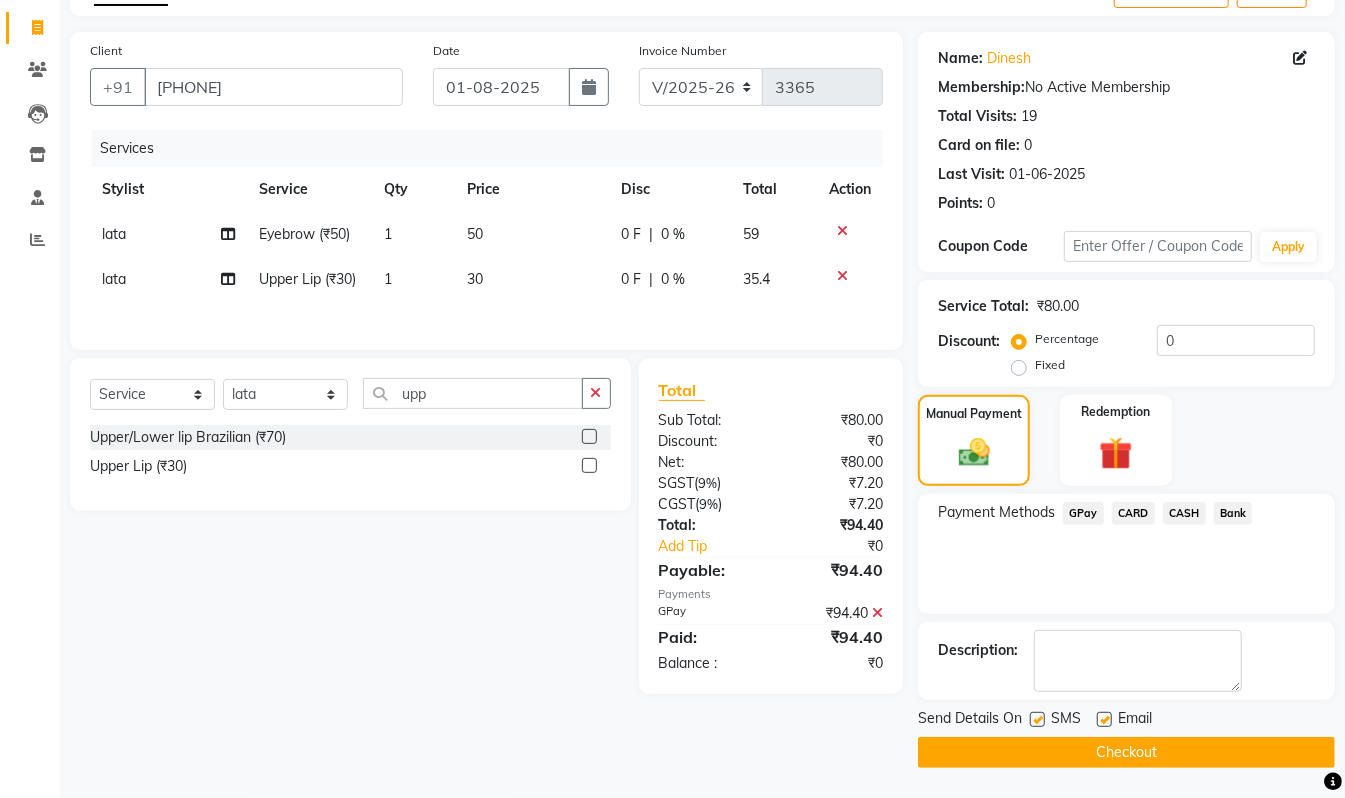 click on "Checkout" 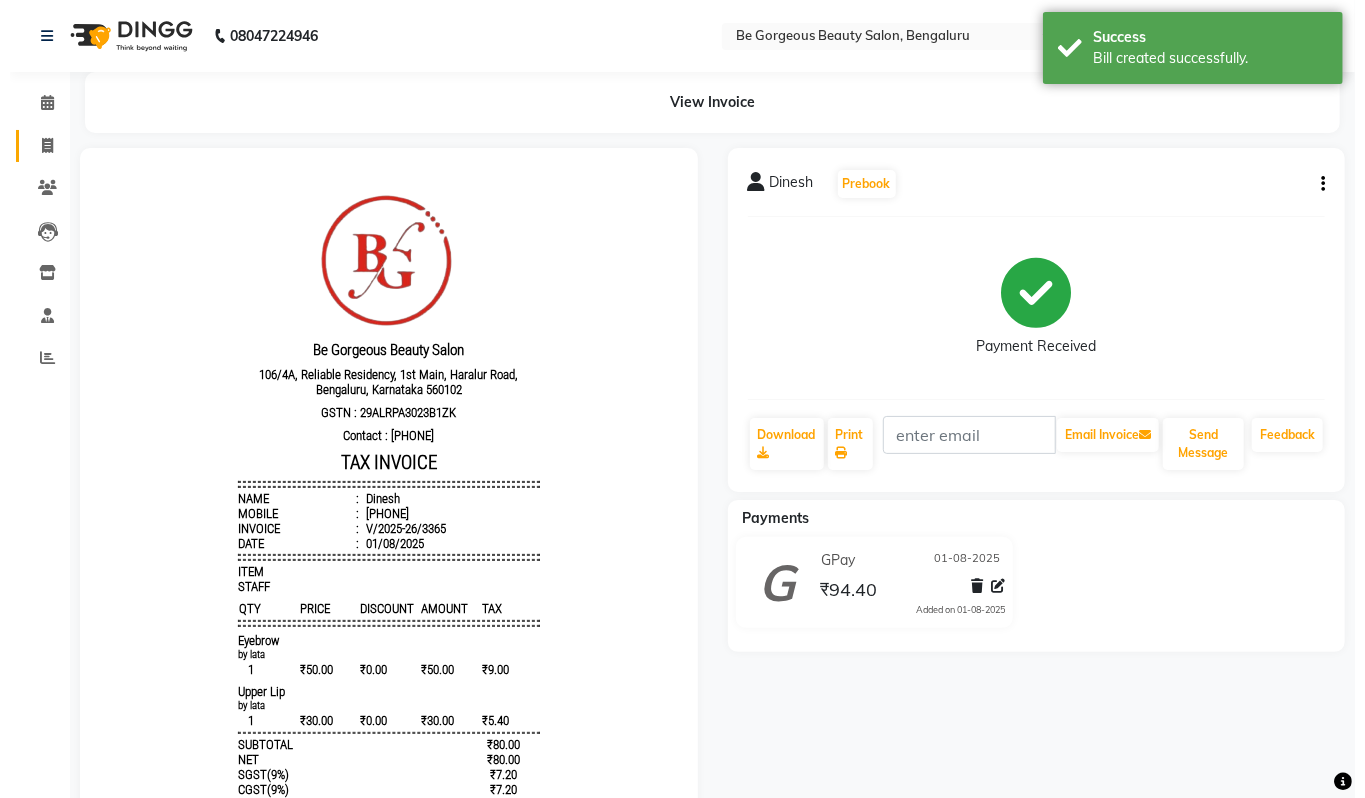 scroll, scrollTop: 0, scrollLeft: 0, axis: both 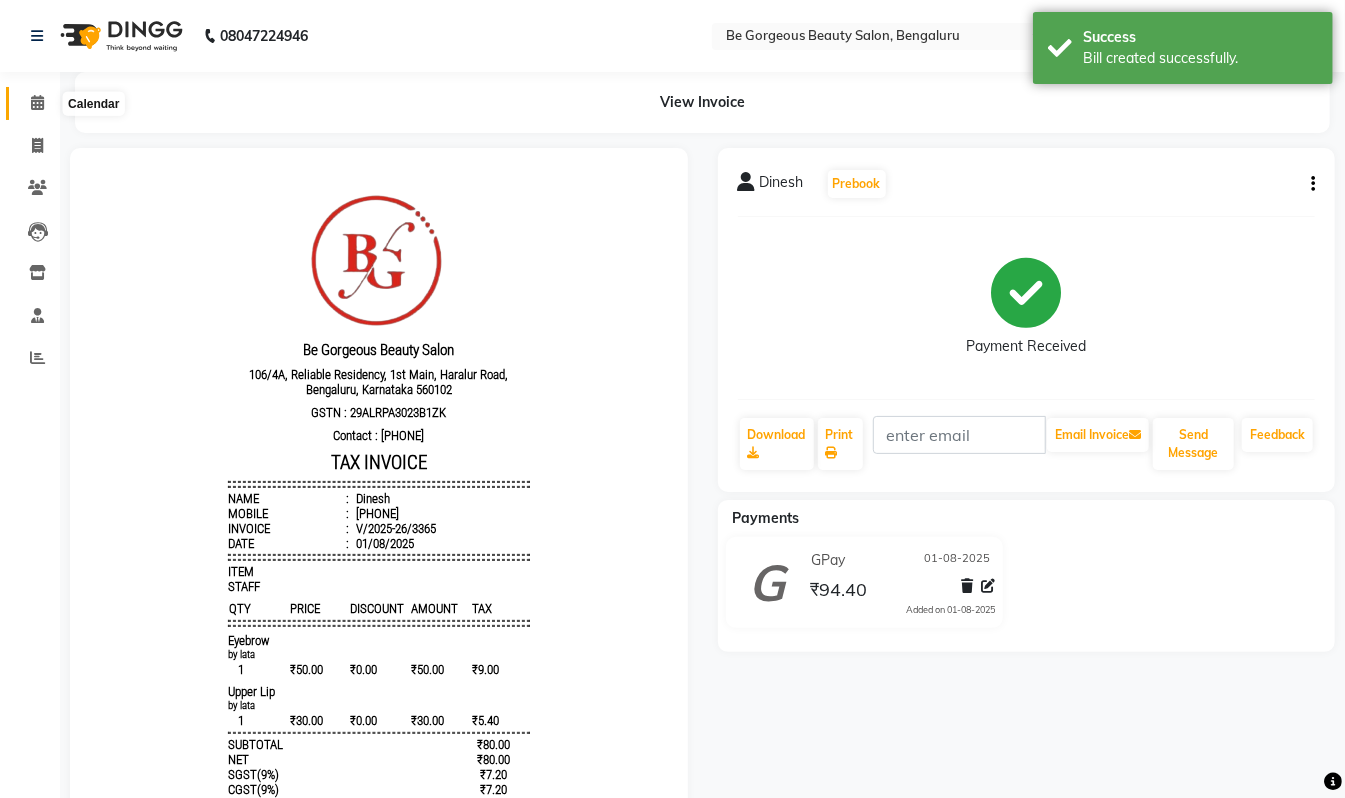 click 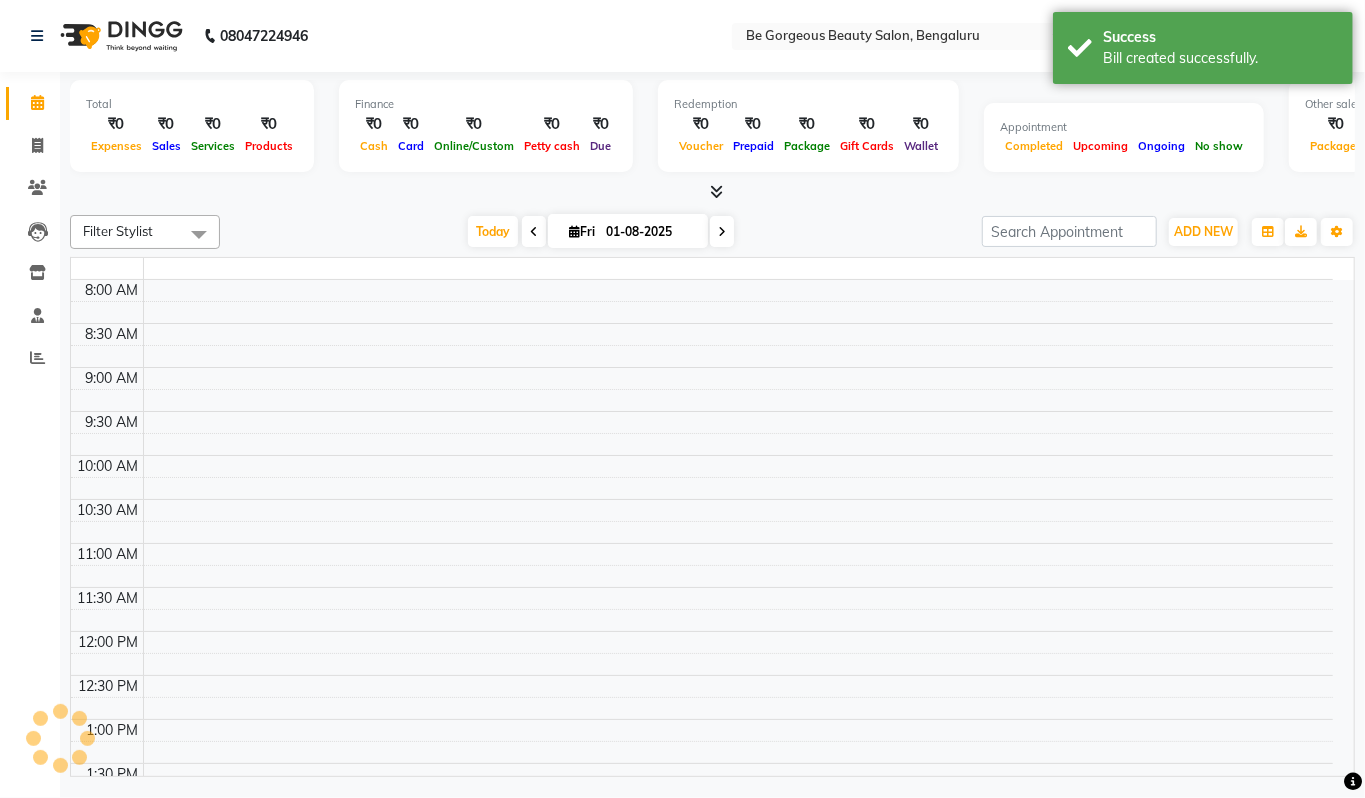 scroll, scrollTop: 0, scrollLeft: 0, axis: both 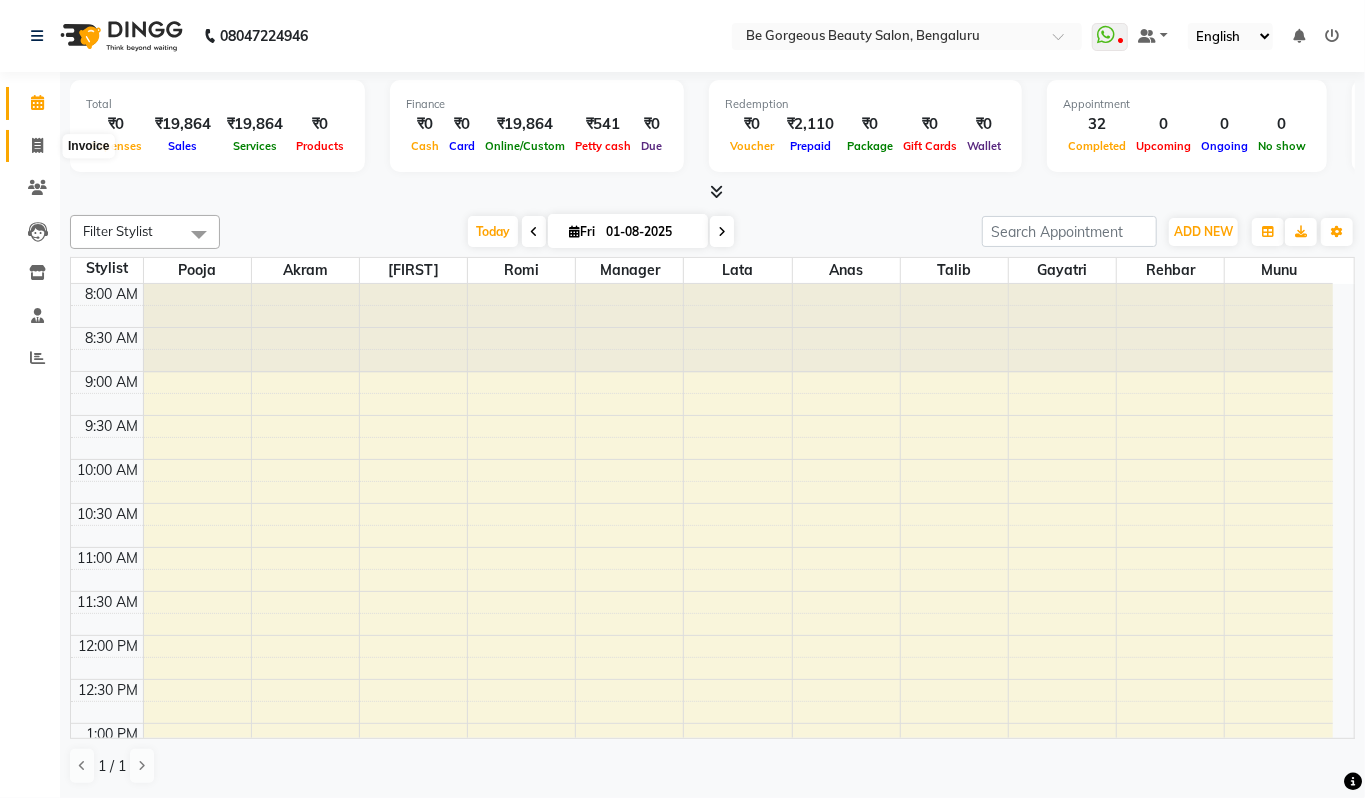 click 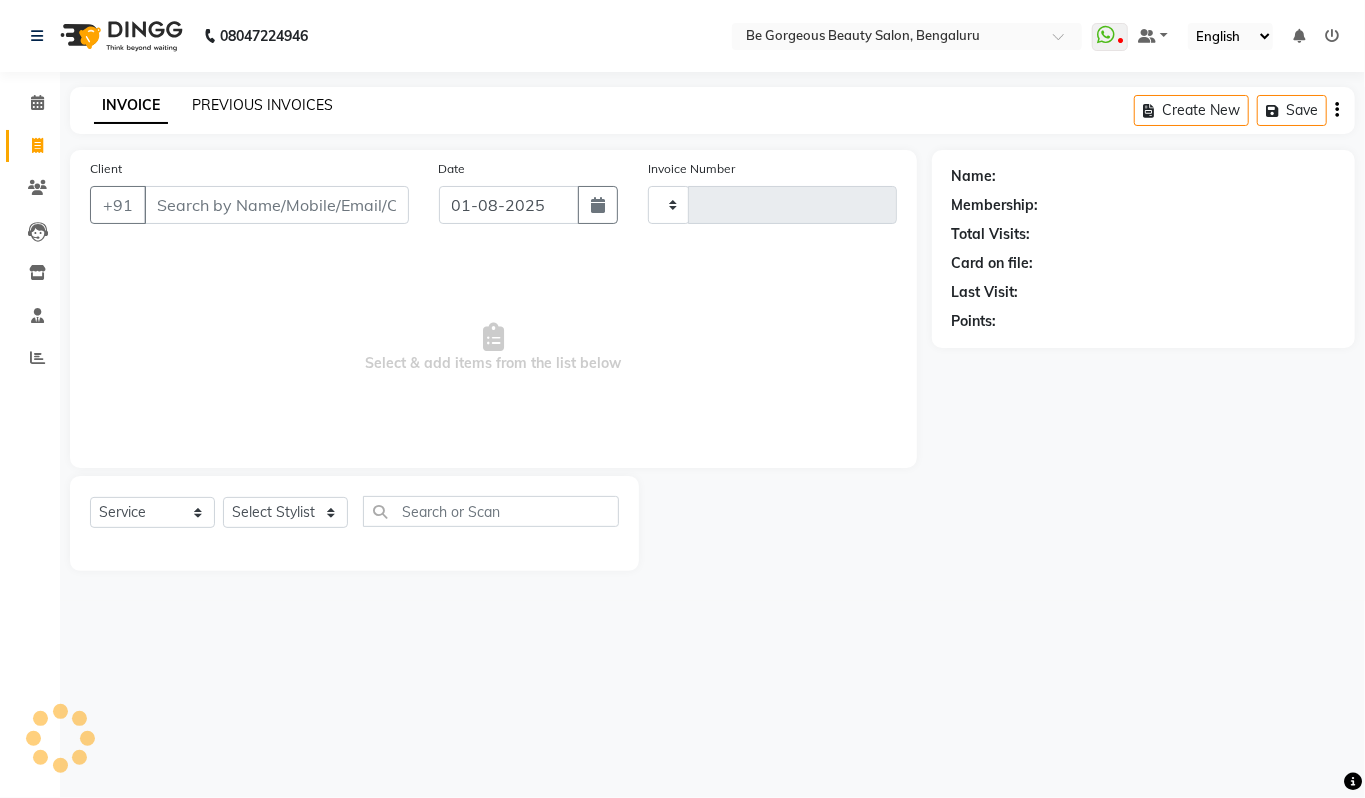 type on "3366" 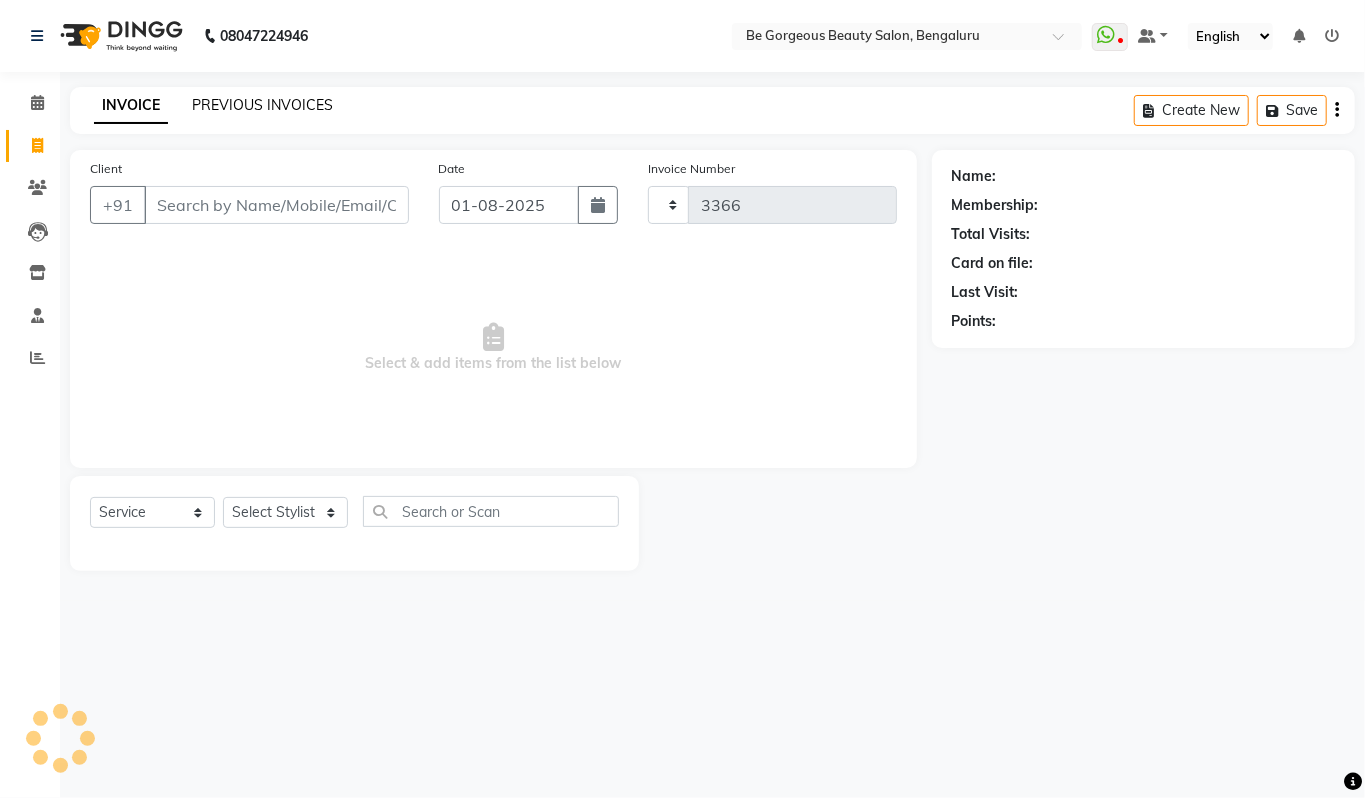 select on "5405" 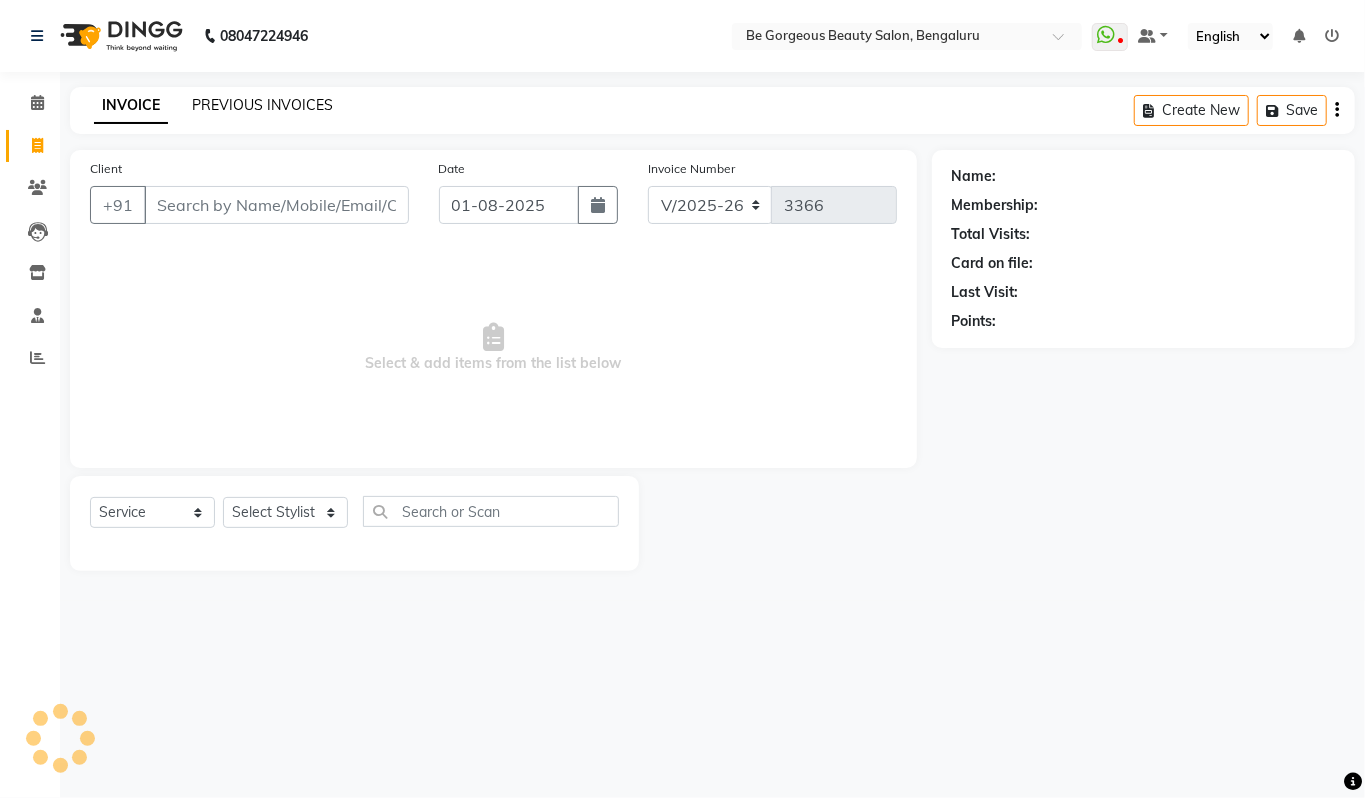 click on "PREVIOUS INVOICES" 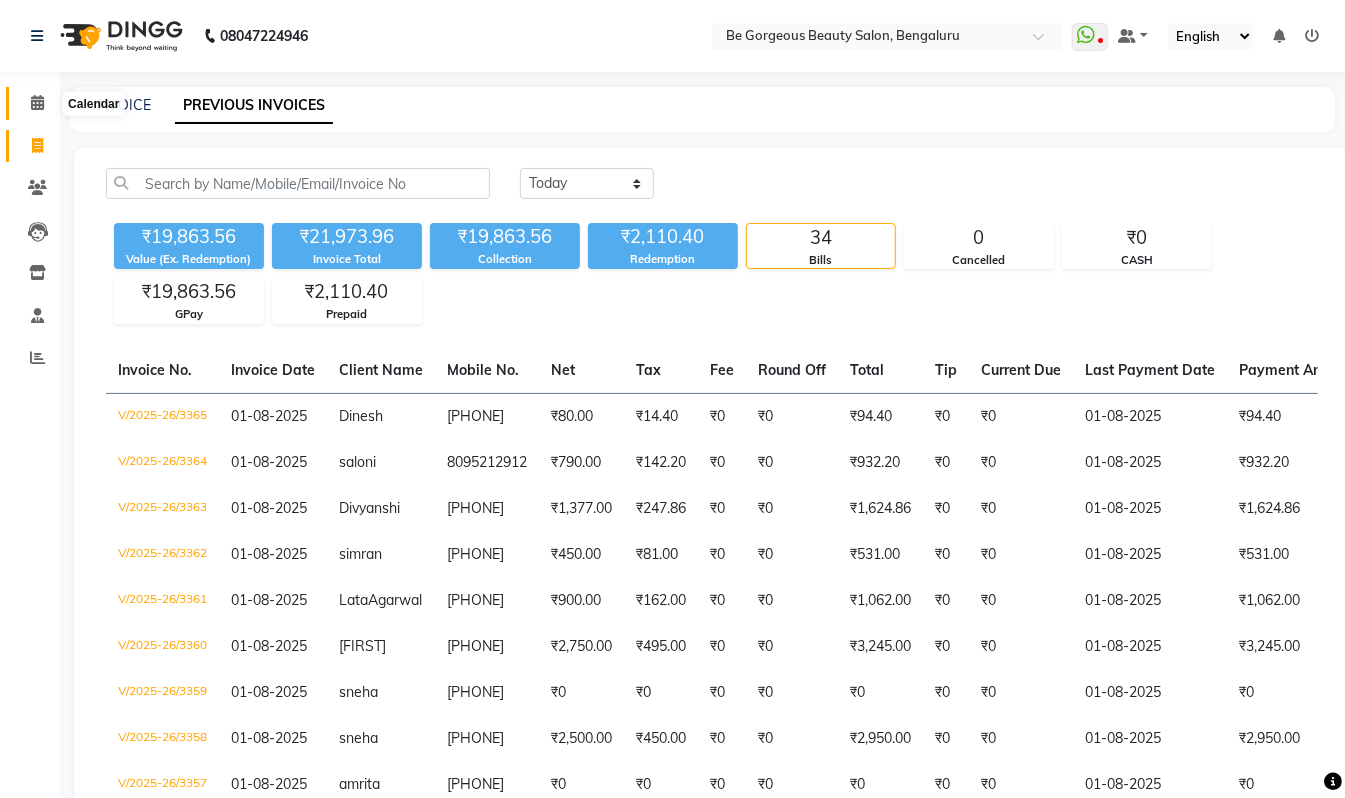 click 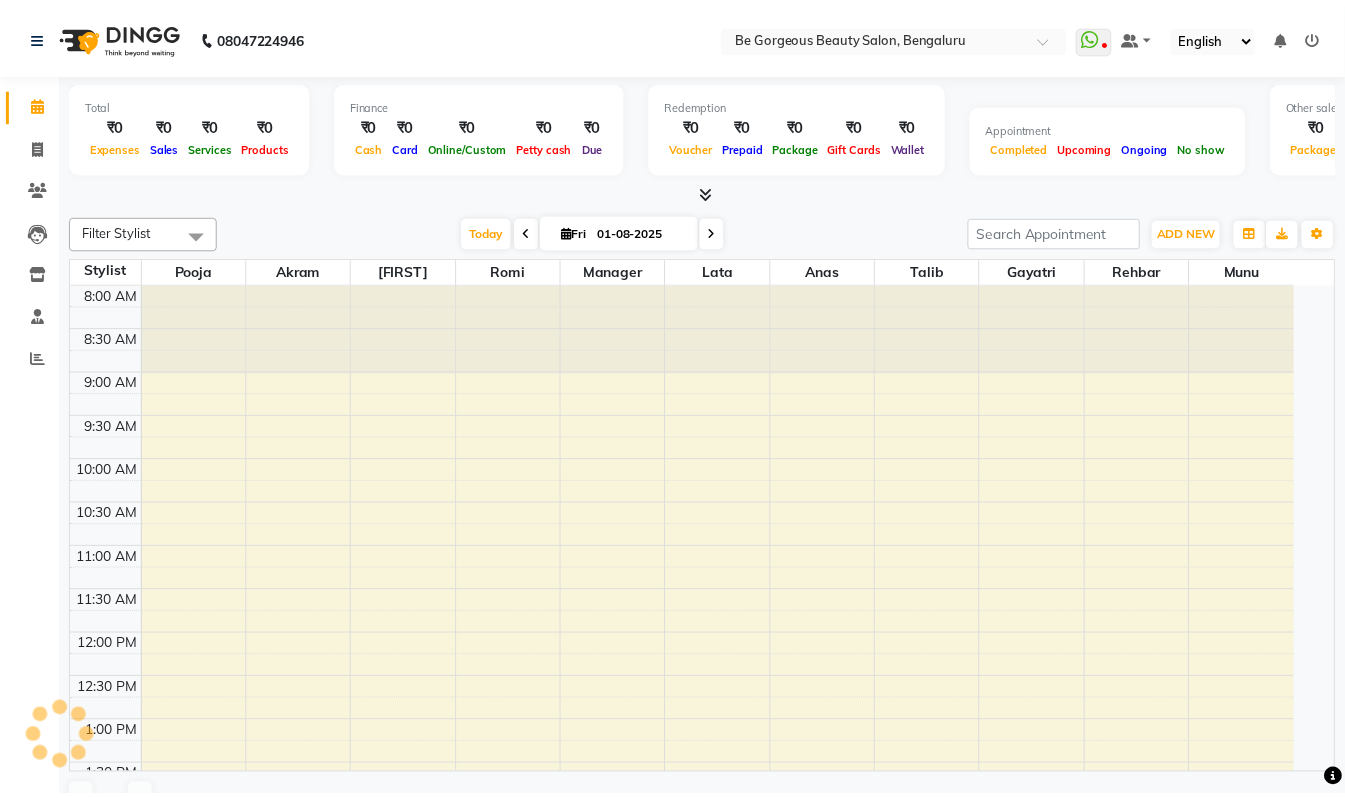 scroll, scrollTop: 0, scrollLeft: 0, axis: both 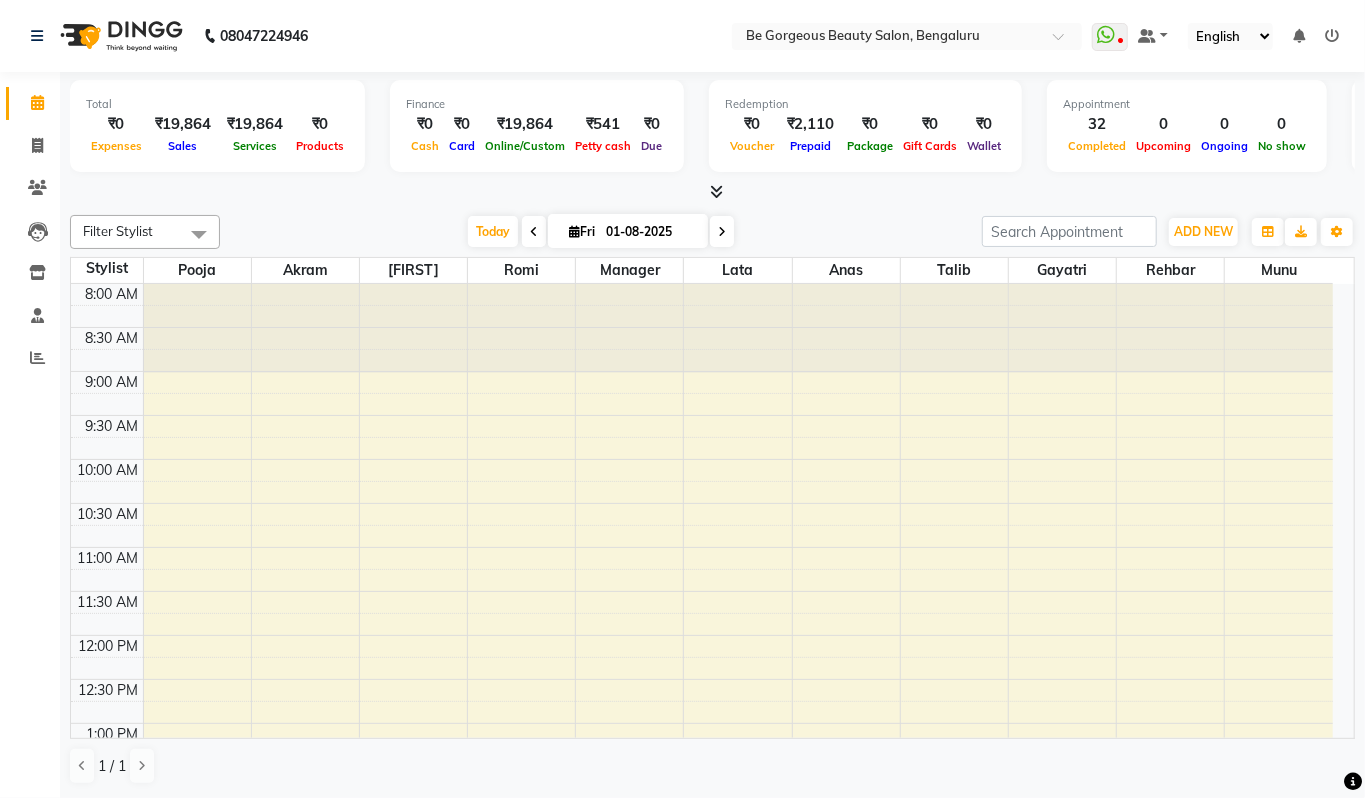 click at bounding box center [716, 191] 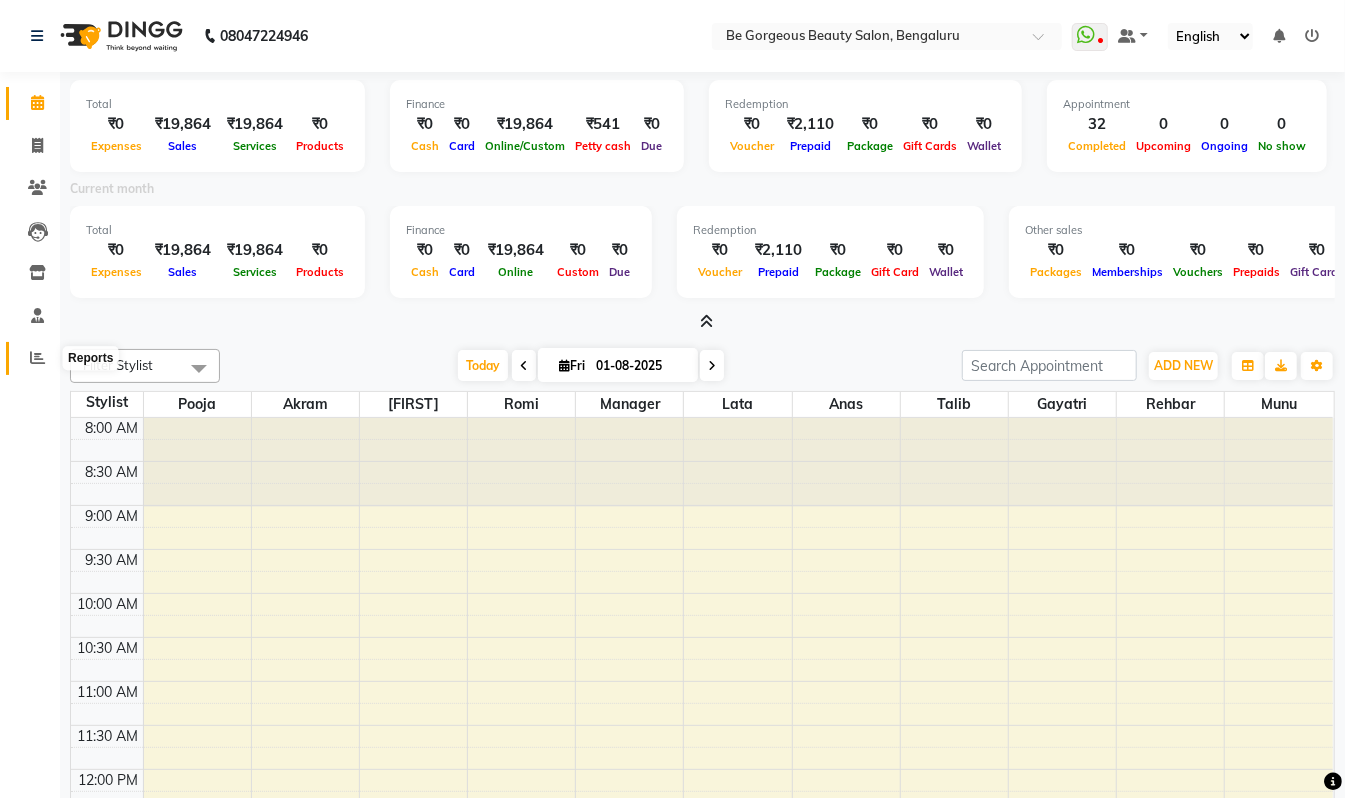 click 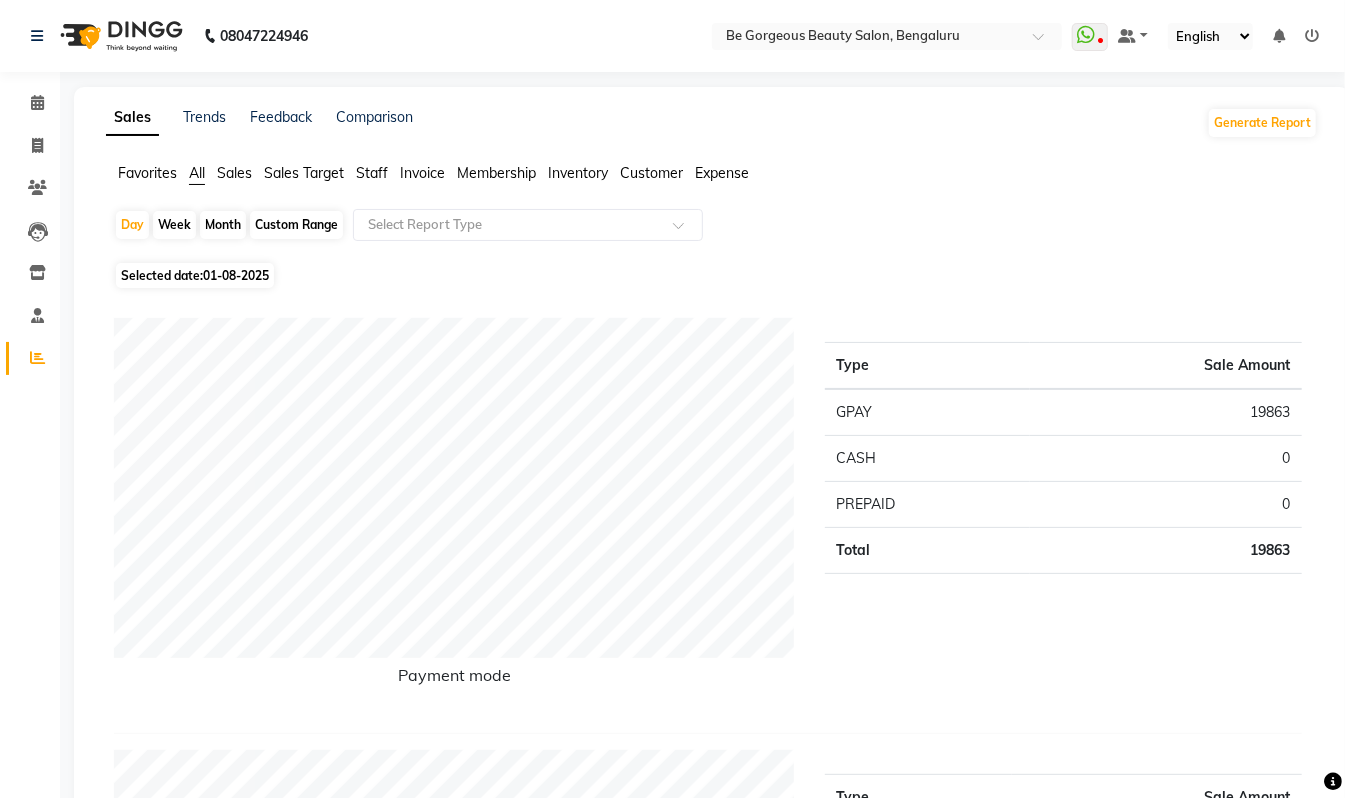 click on "Staff" 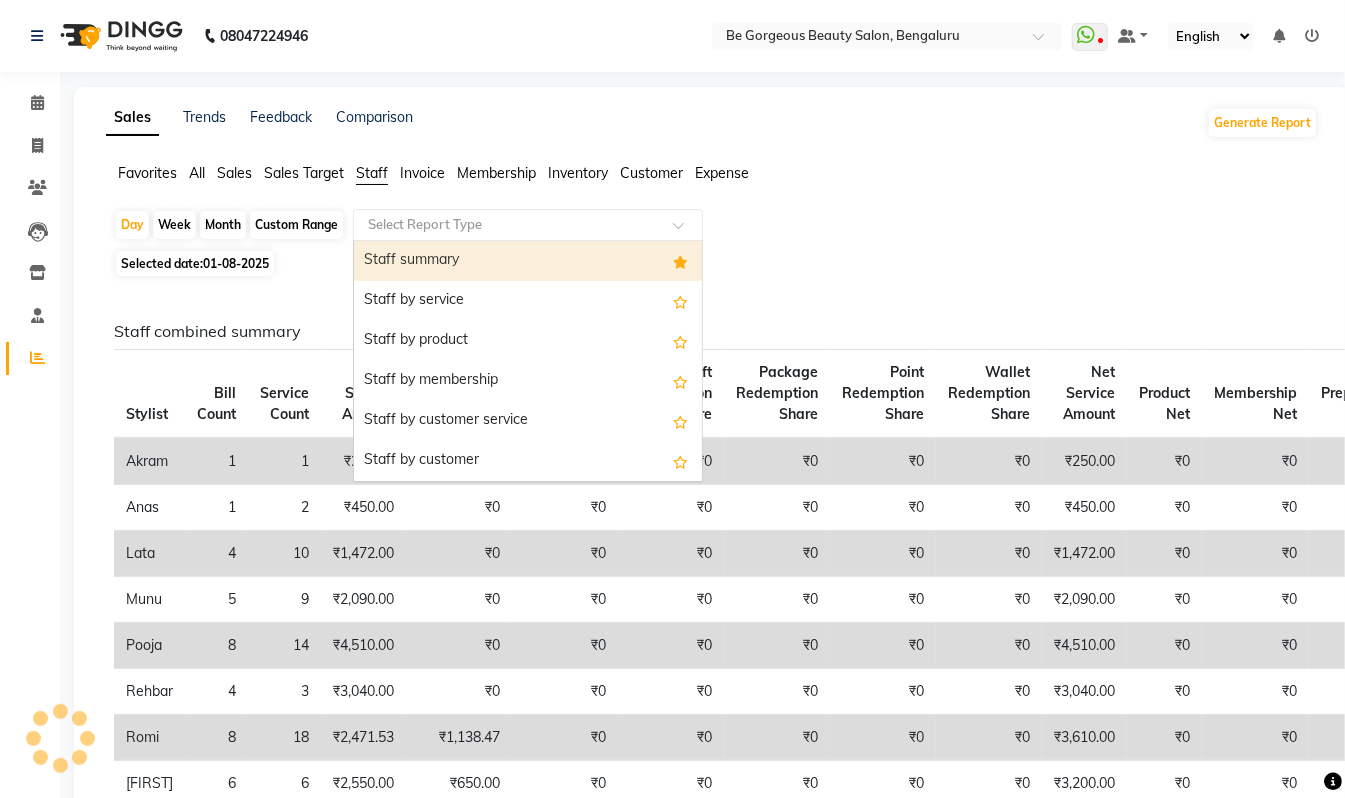 click 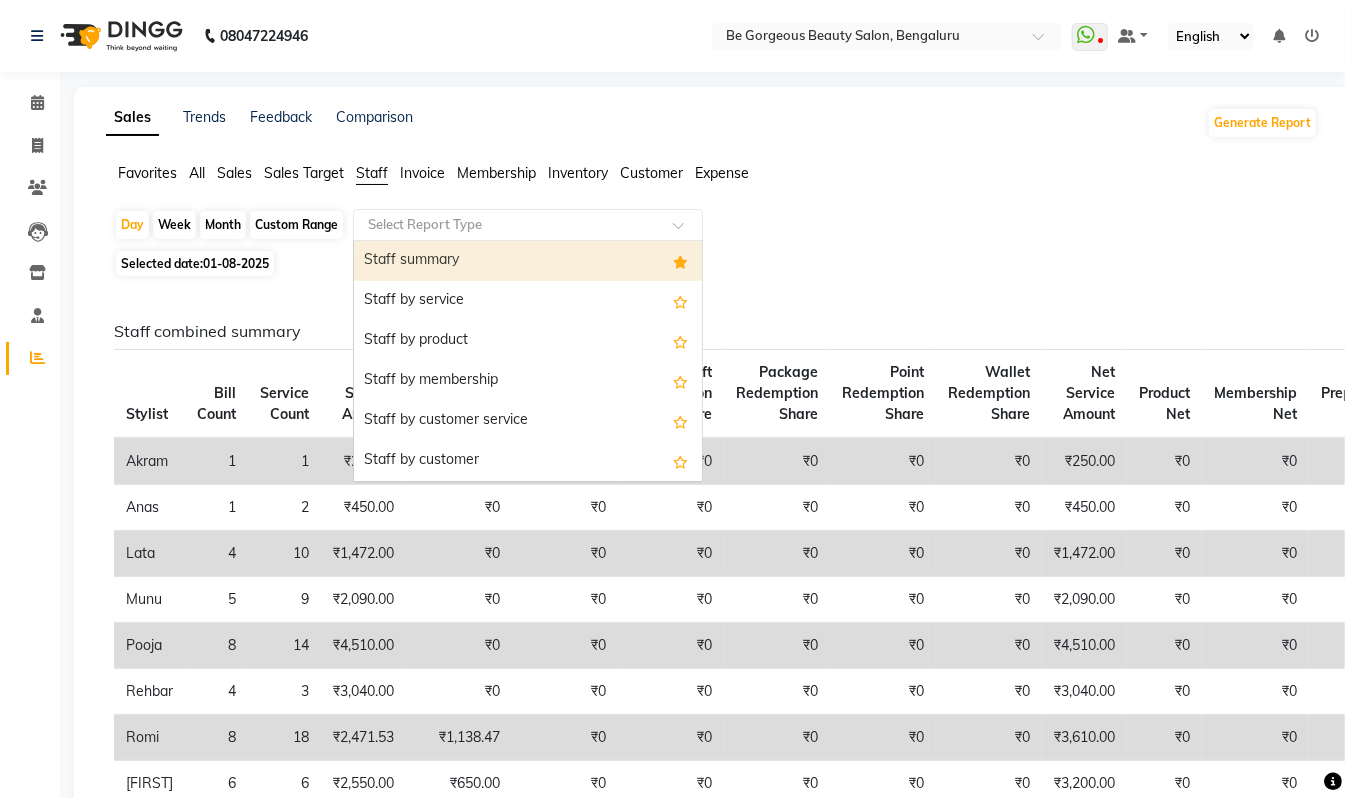 click on "Staff summary" at bounding box center (528, 261) 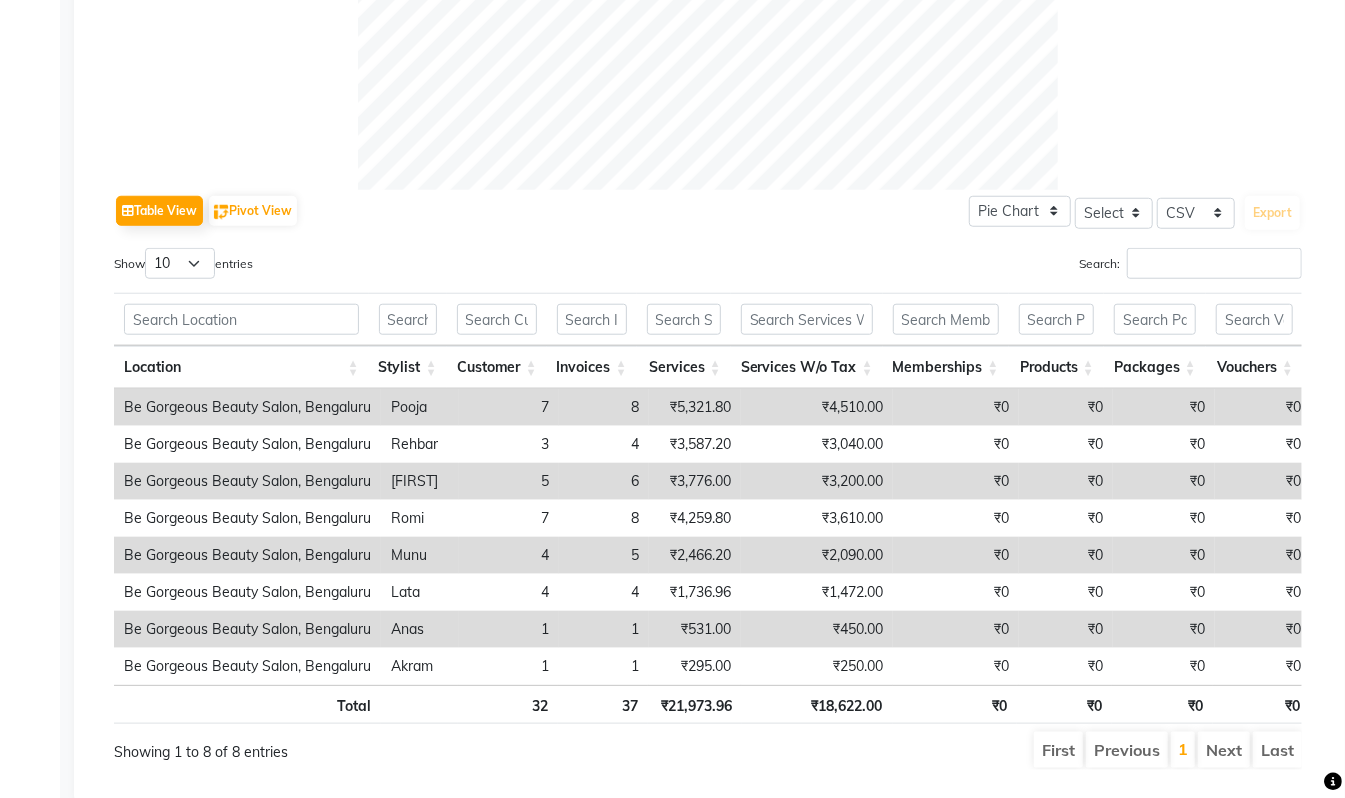 scroll, scrollTop: 914, scrollLeft: 0, axis: vertical 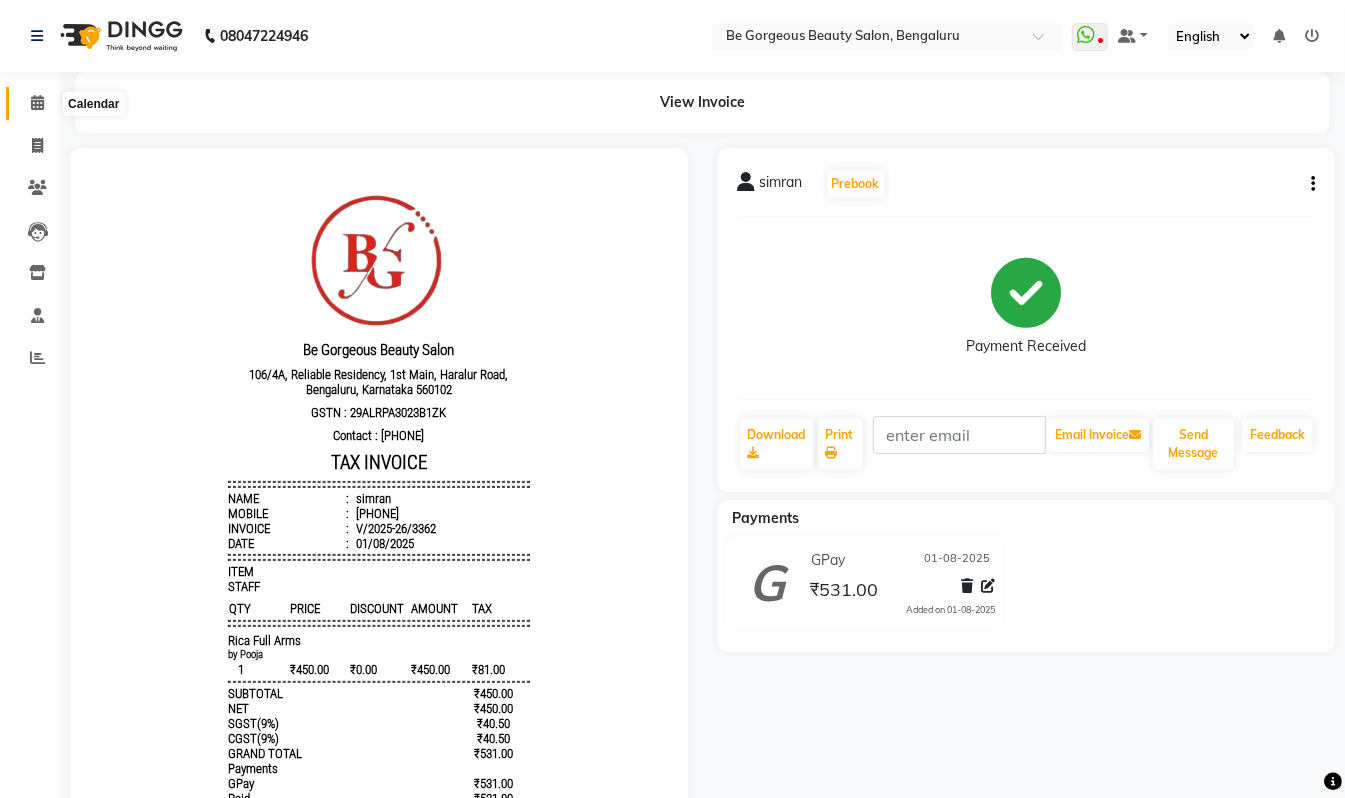 click 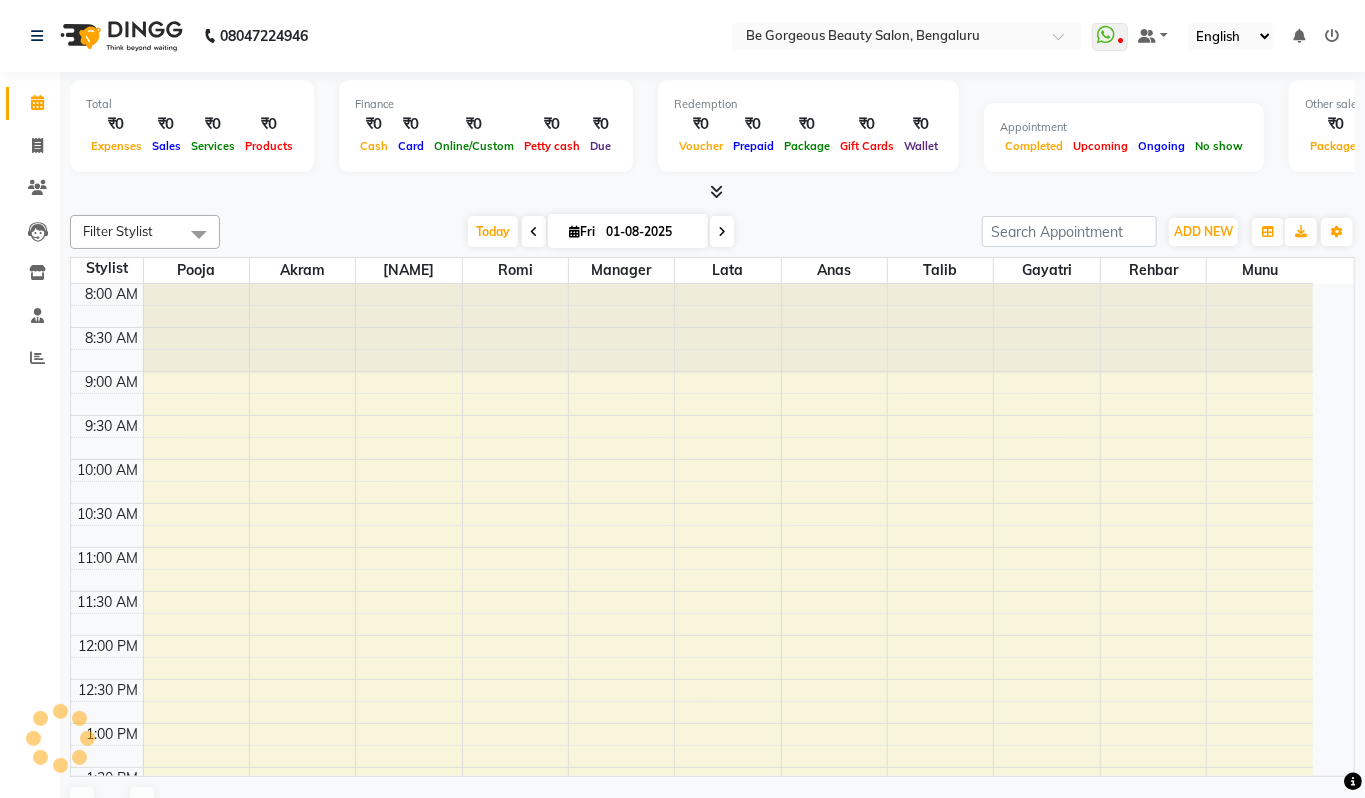 scroll, scrollTop: 0, scrollLeft: 0, axis: both 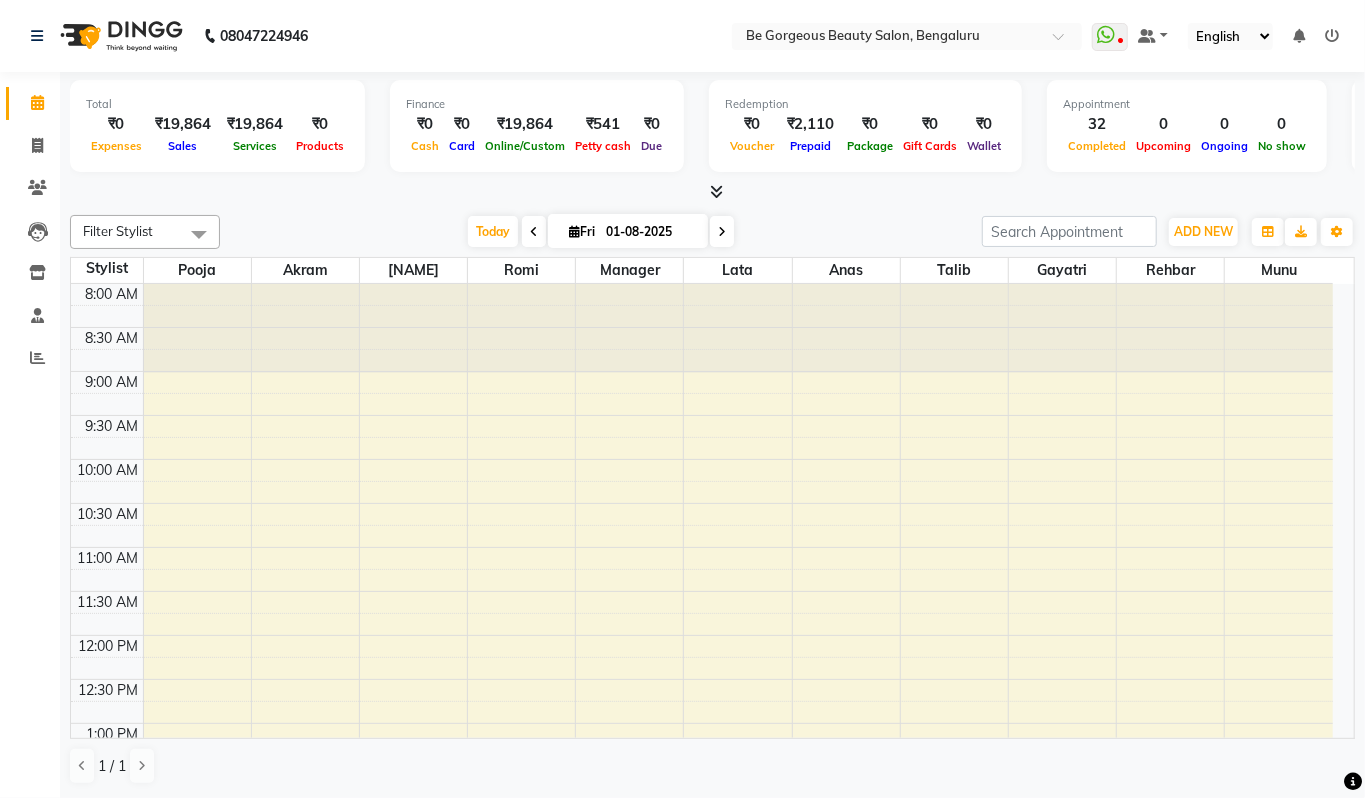 click at bounding box center (716, 191) 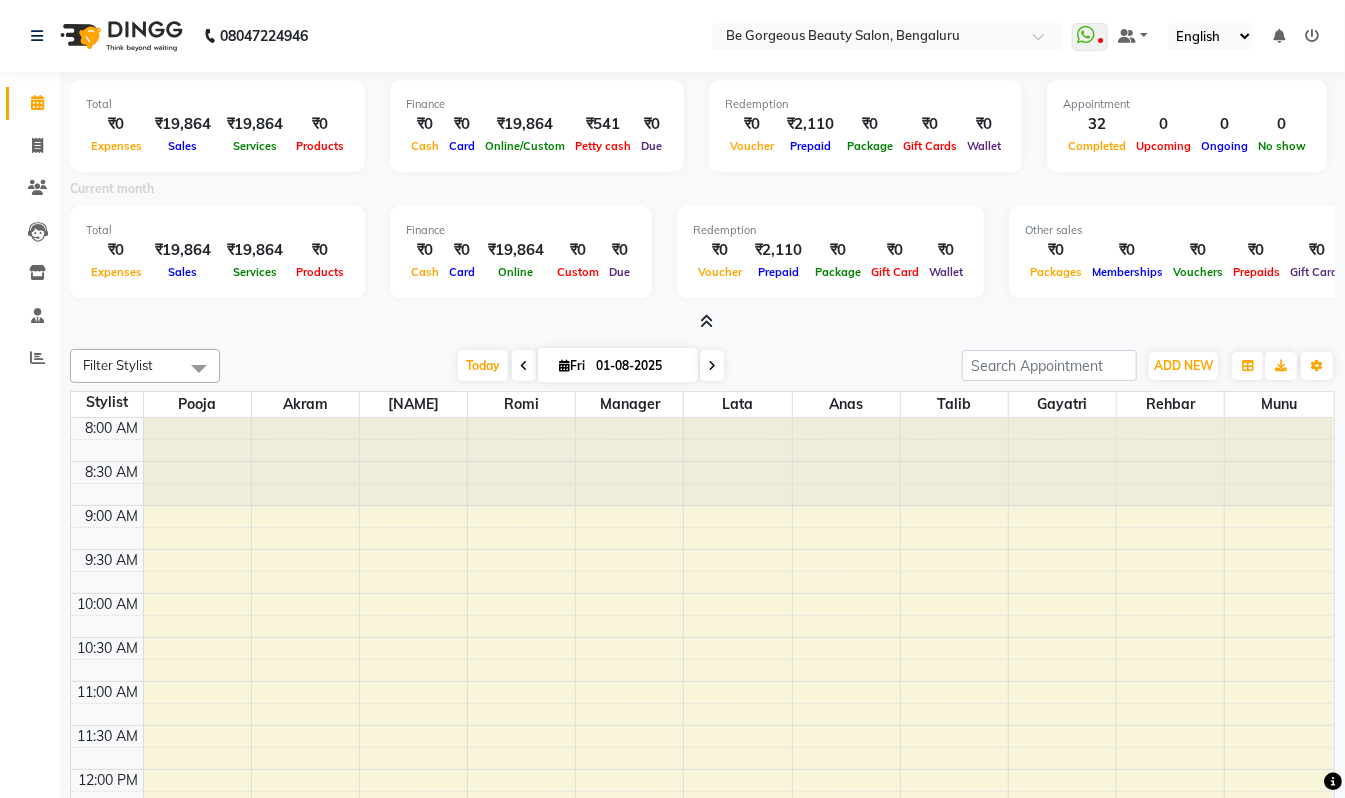 click at bounding box center [1312, 36] 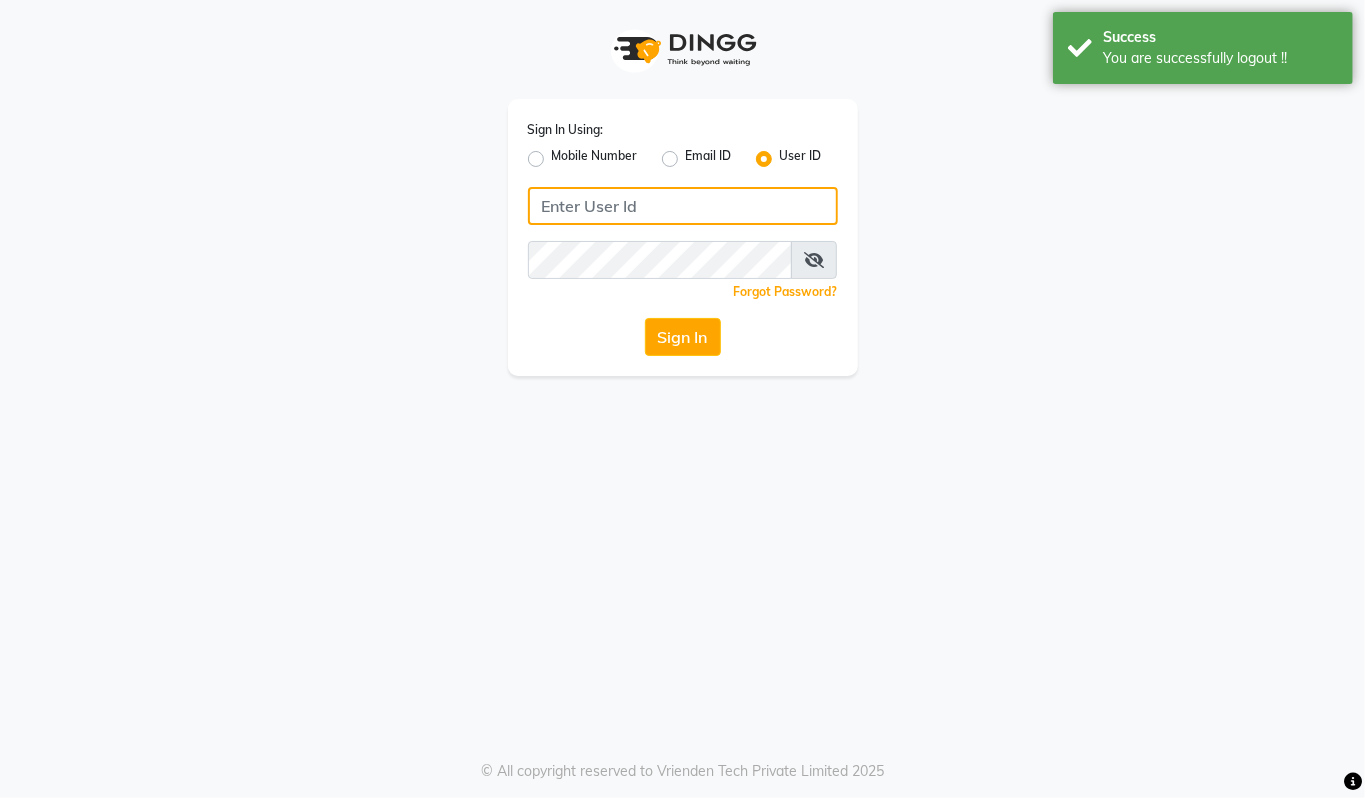 type on "[PHONE]" 